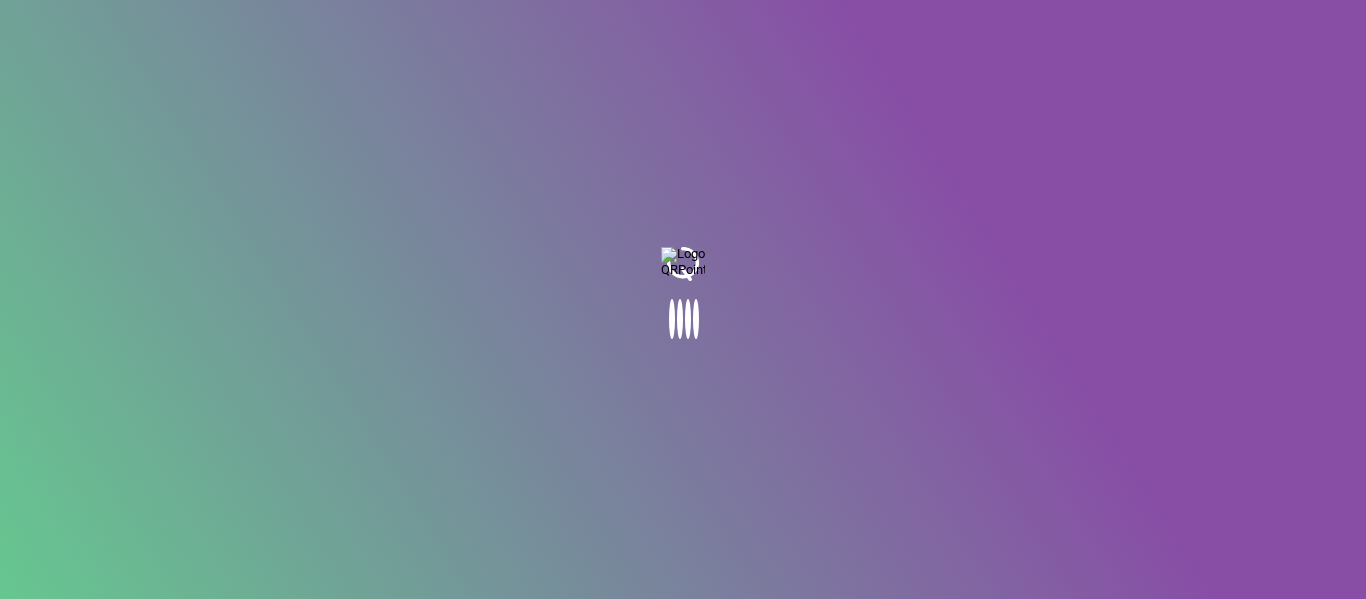 scroll, scrollTop: 0, scrollLeft: 0, axis: both 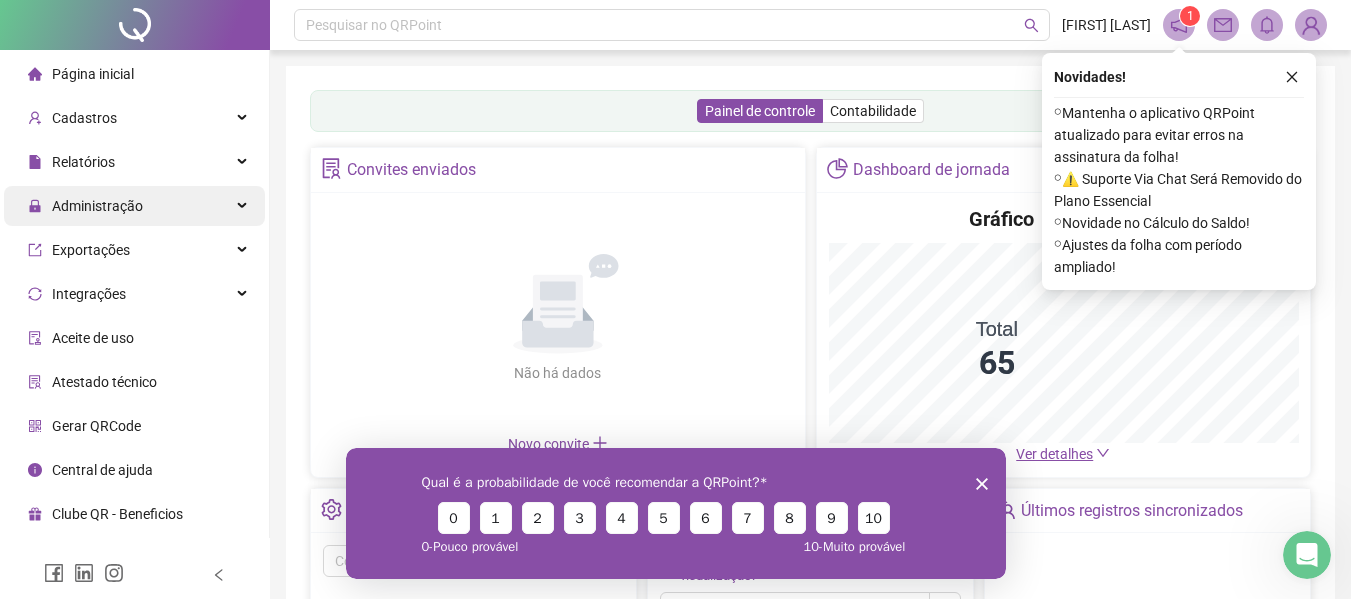 click on "Administração" at bounding box center (97, 206) 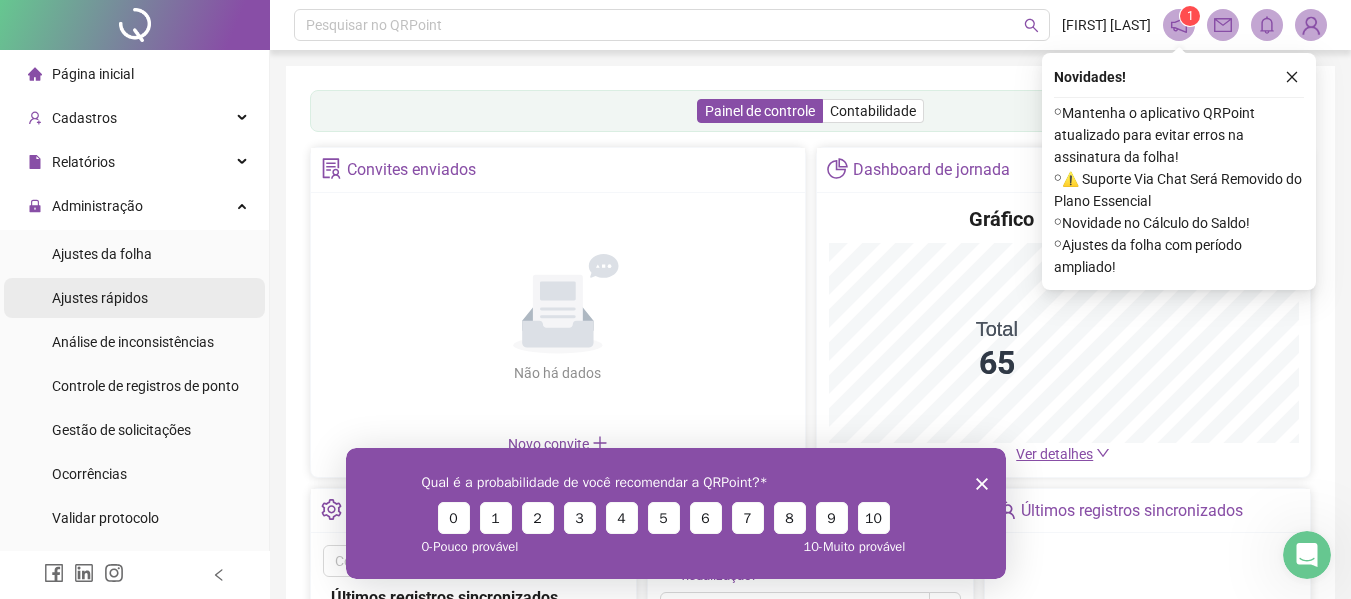 click on "Ajustes rápidos" at bounding box center [100, 298] 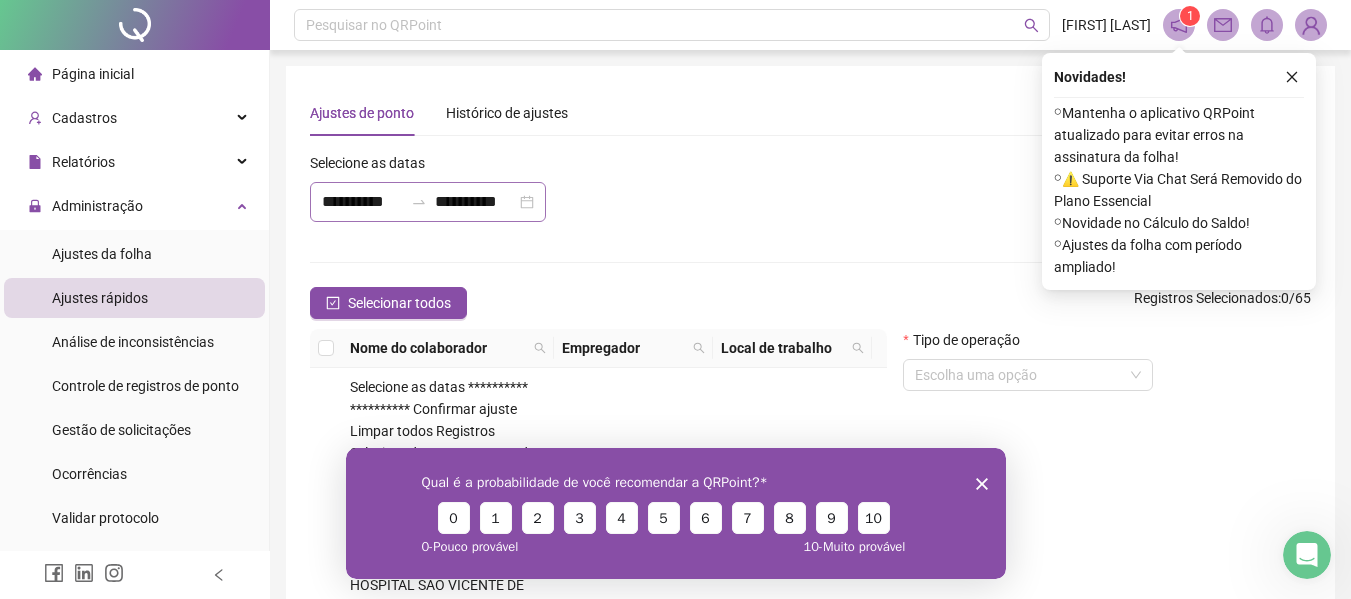 click on "**********" at bounding box center [428, 202] 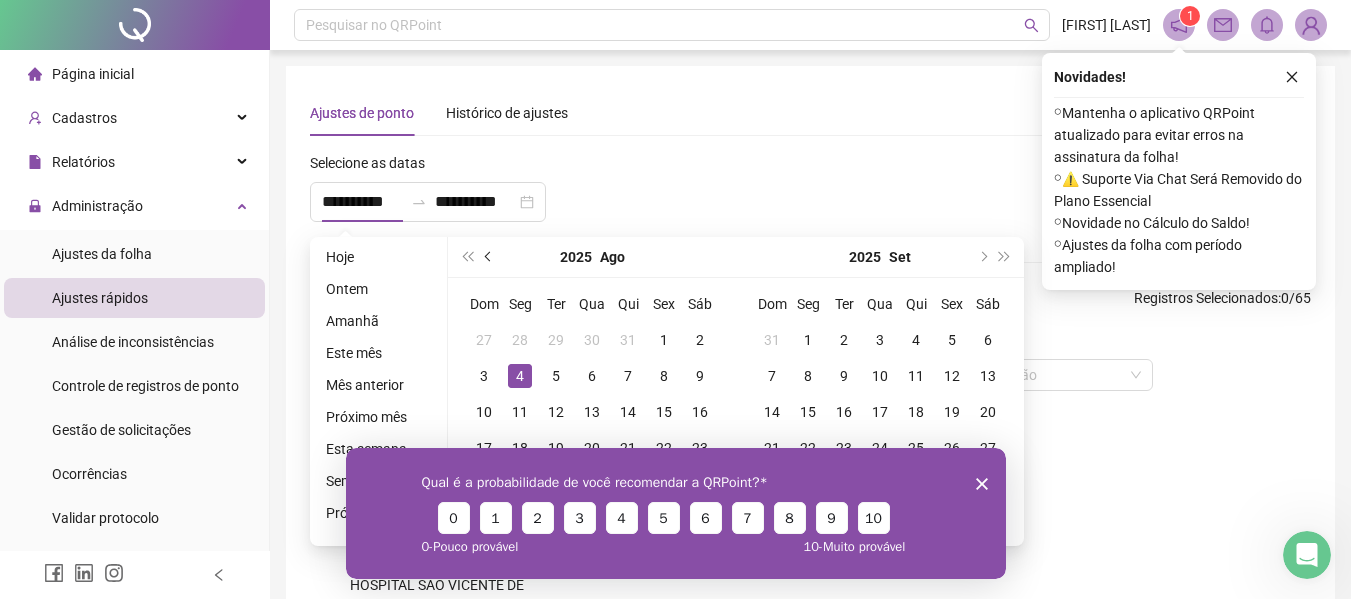 click at bounding box center (489, 257) 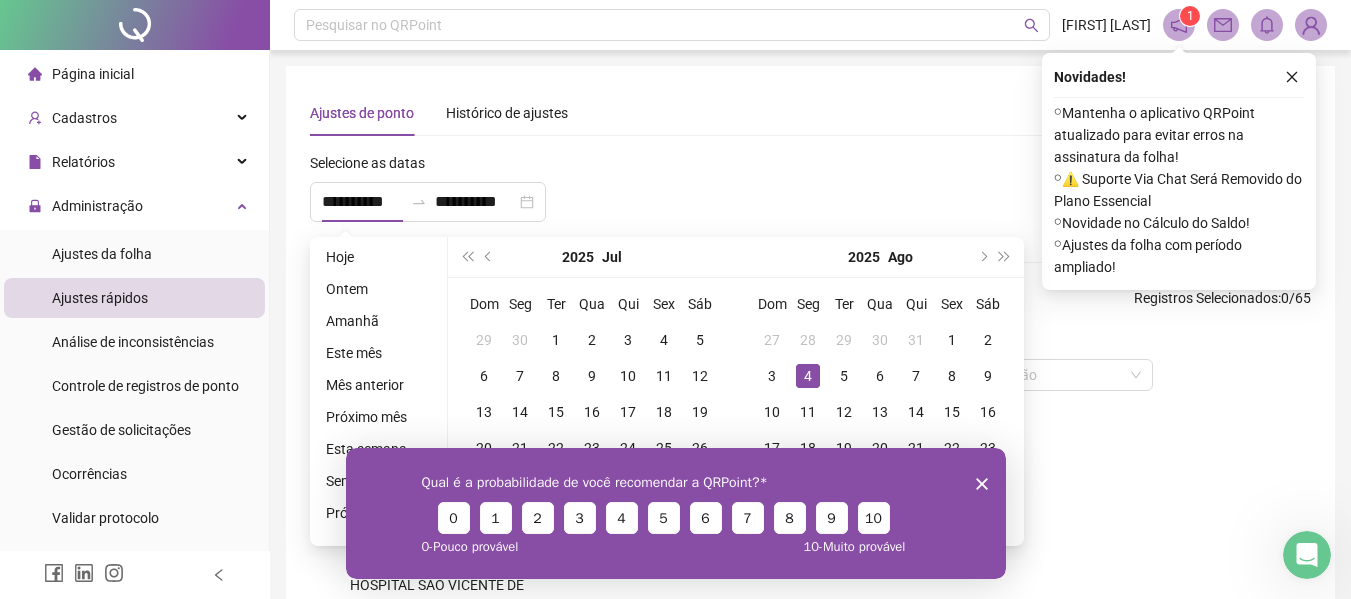 click 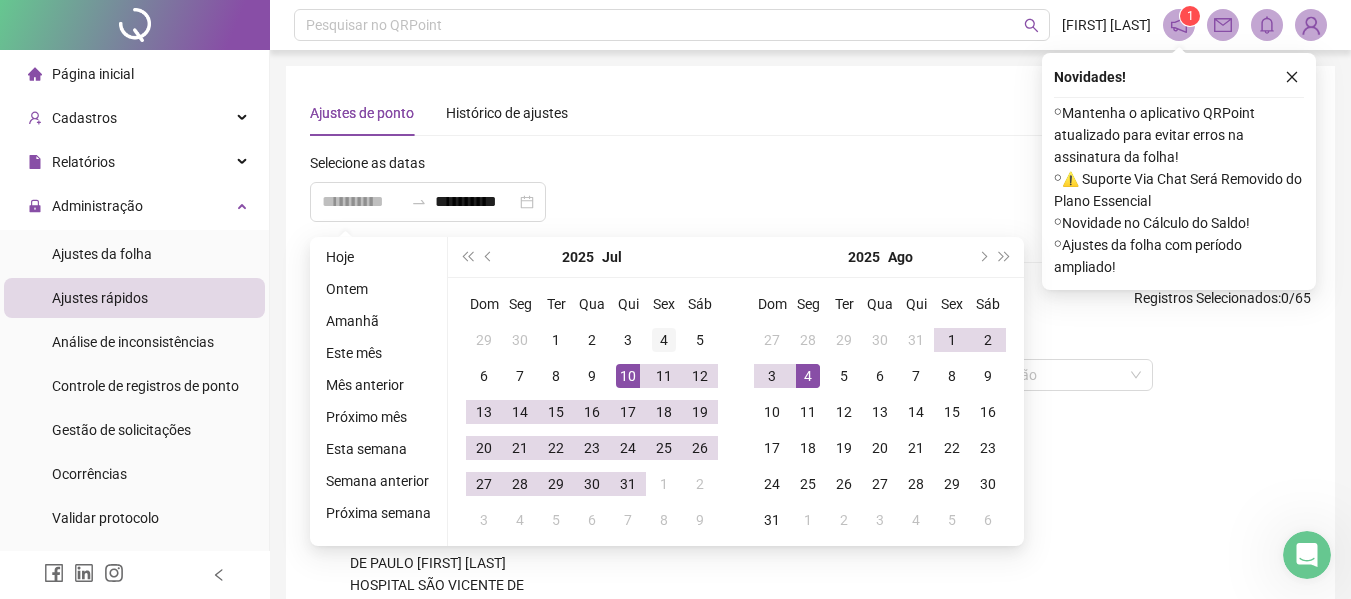 type on "**********" 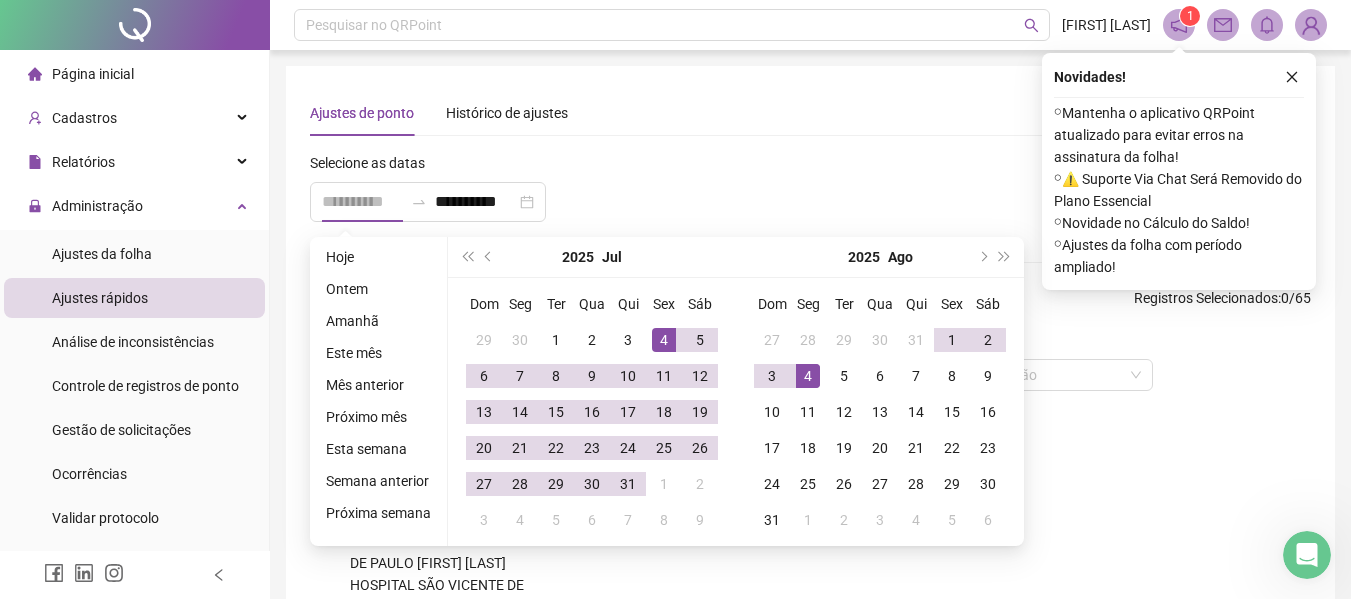 click on "4" at bounding box center [664, 340] 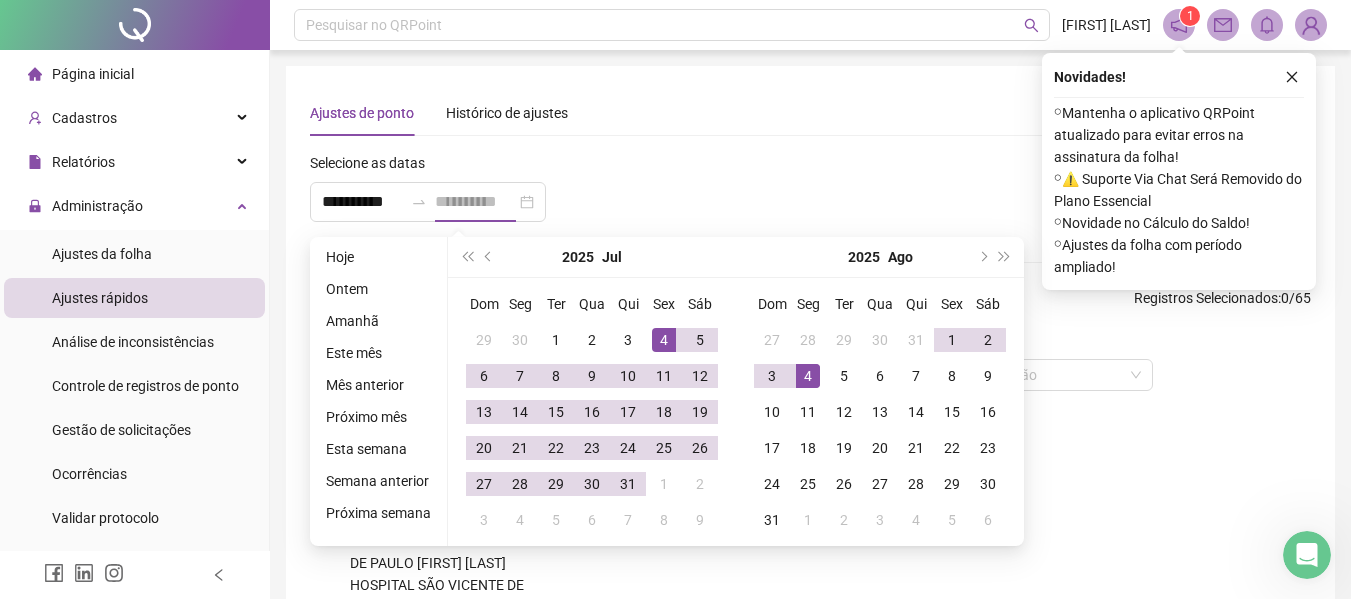 click on "4" at bounding box center (664, 340) 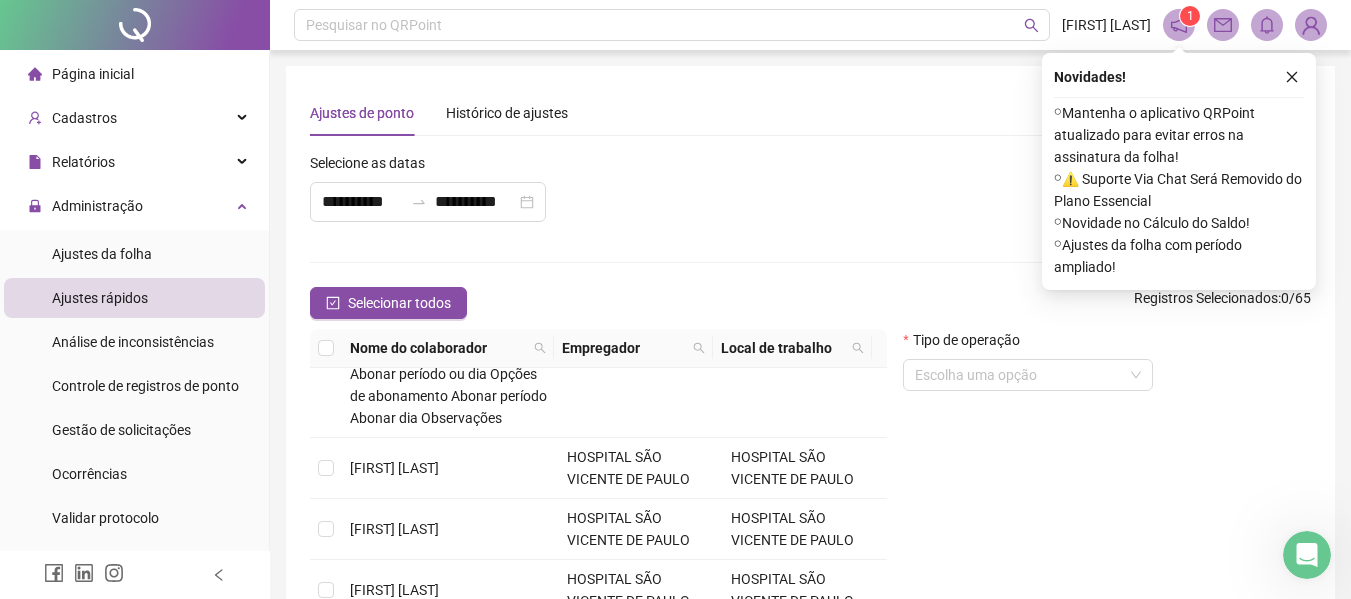 scroll, scrollTop: 615, scrollLeft: 0, axis: vertical 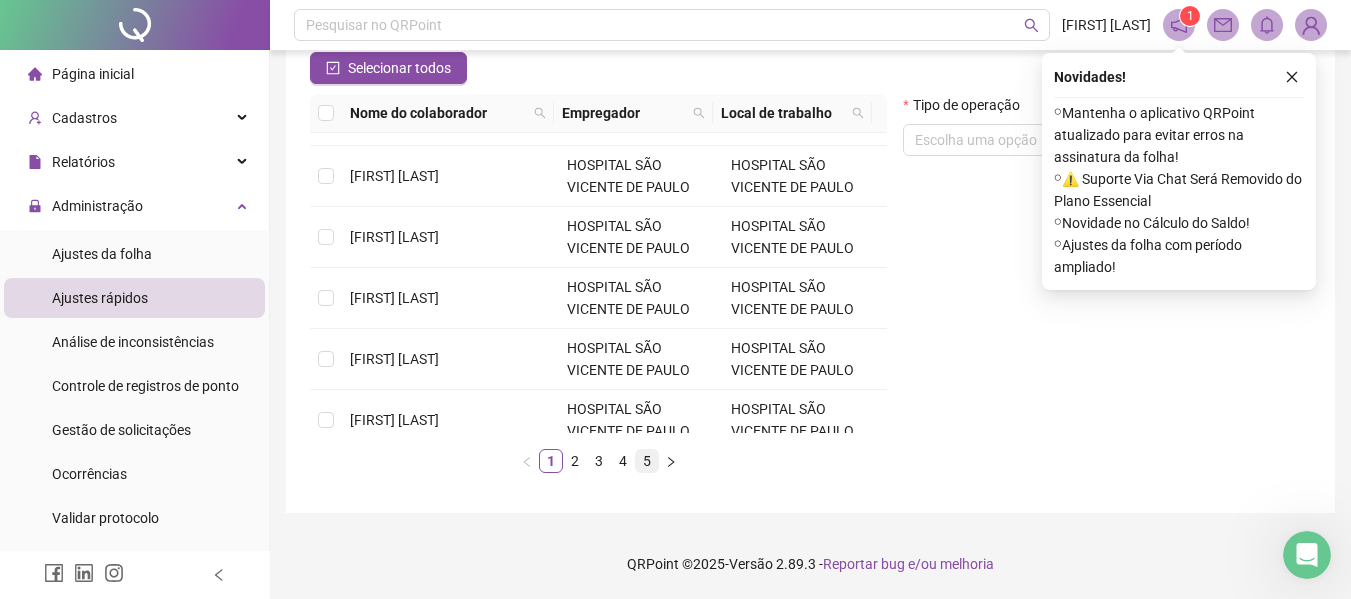 click on "5" at bounding box center (647, 461) 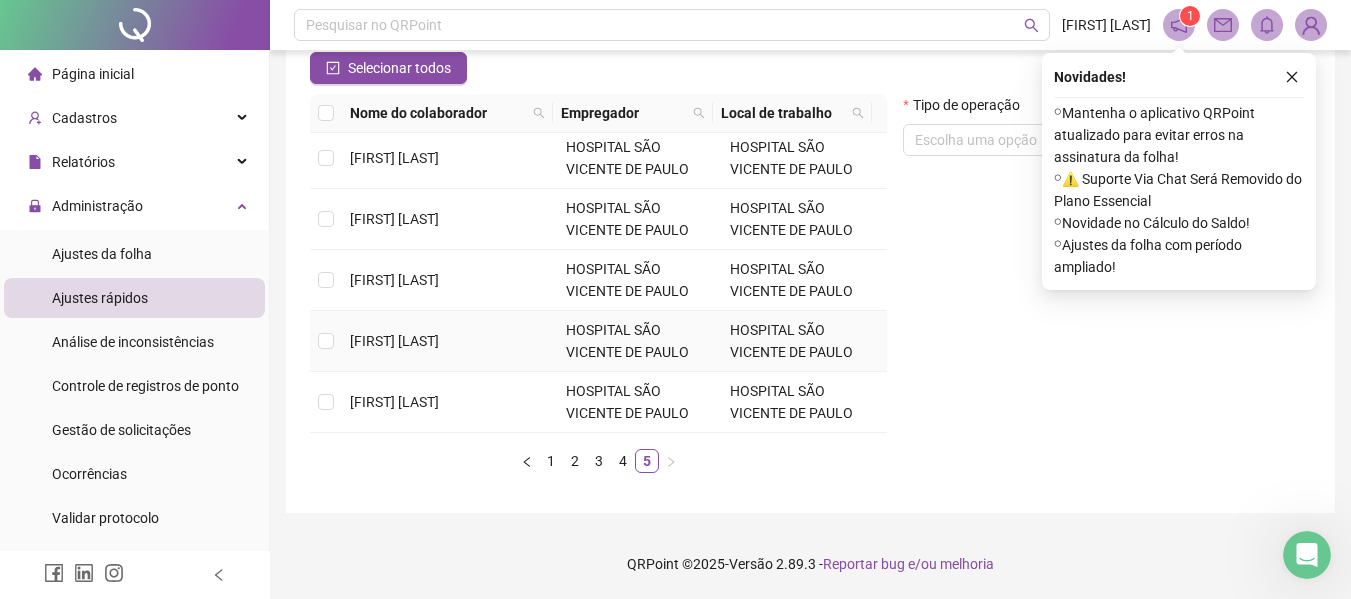 scroll, scrollTop: 0, scrollLeft: 0, axis: both 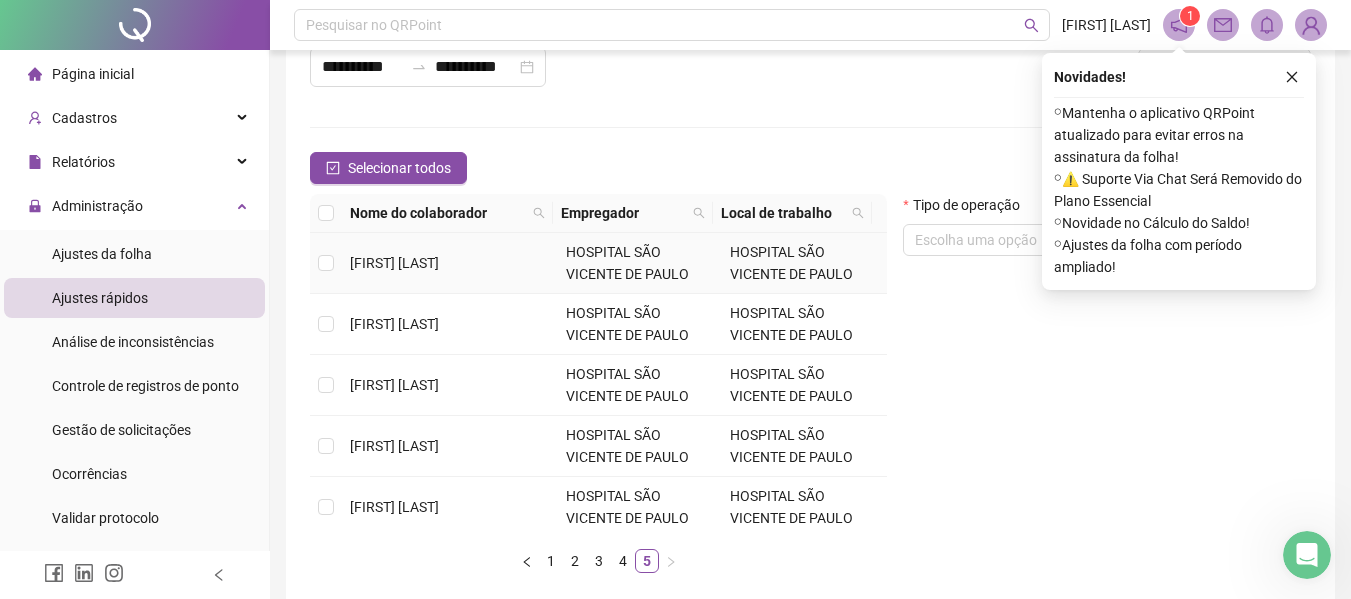 click on "[FIRST] [LAST] [LAST]" at bounding box center (394, 263) 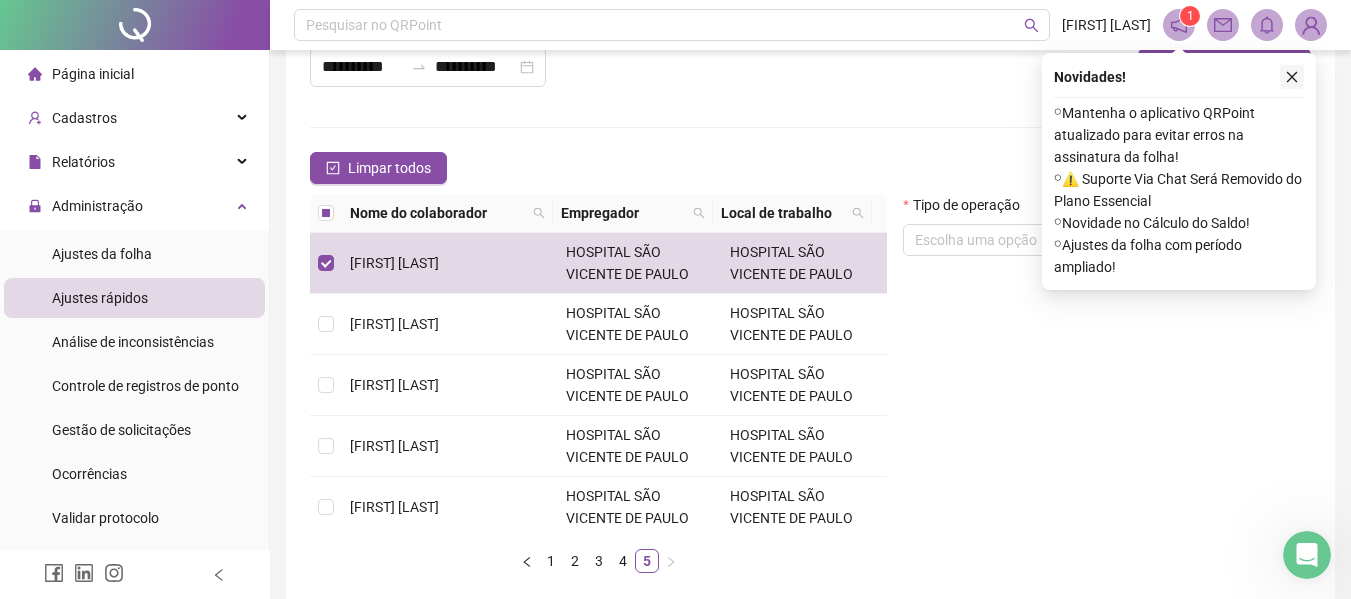 click at bounding box center [1292, 77] 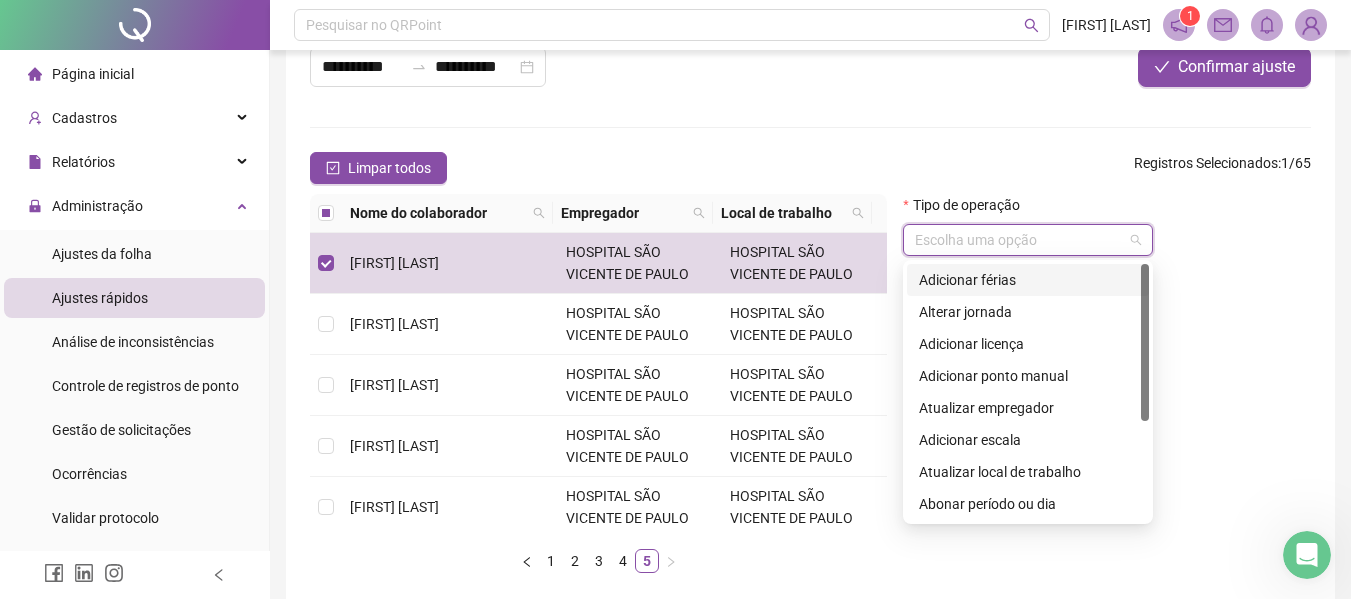 click at bounding box center [1019, 240] 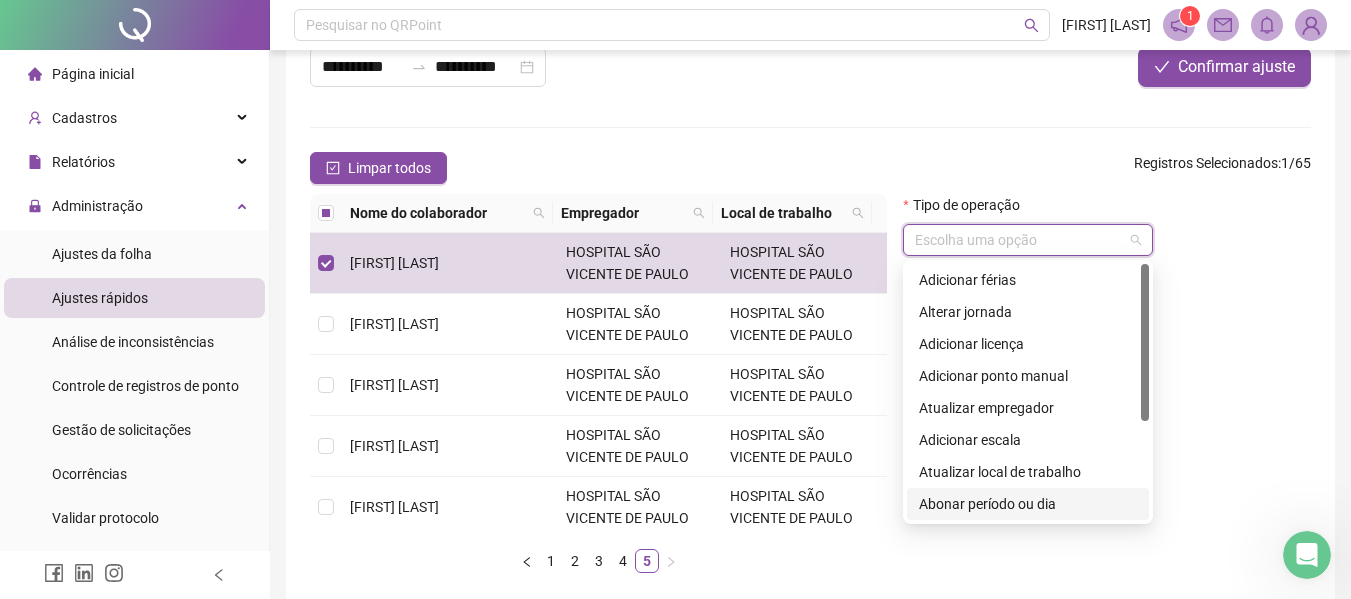 click on "Abonar período ou dia" at bounding box center [1028, 504] 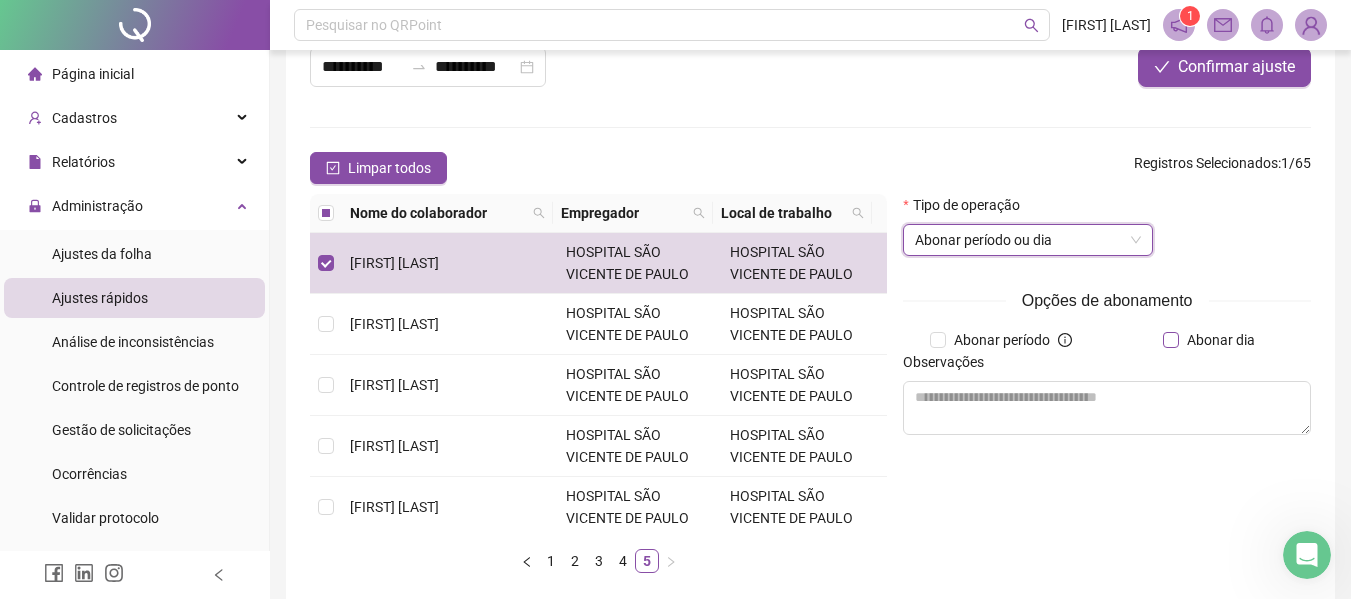 click on "Abonar dia" at bounding box center (1221, 340) 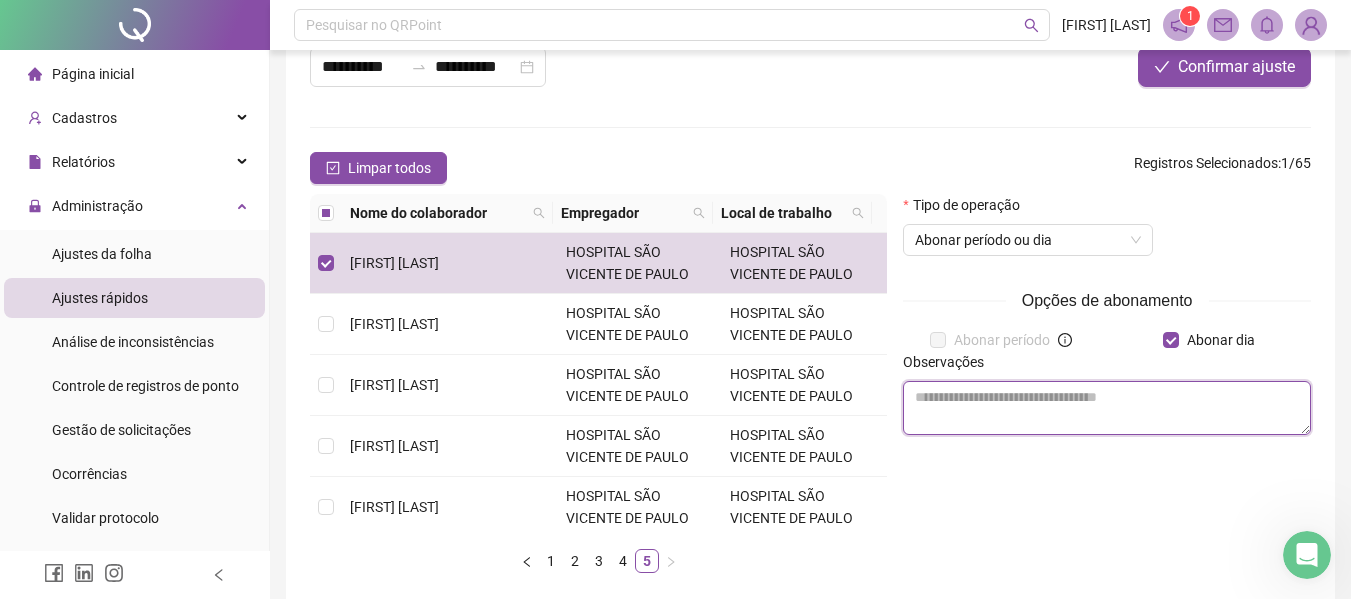 click at bounding box center (1107, 408) 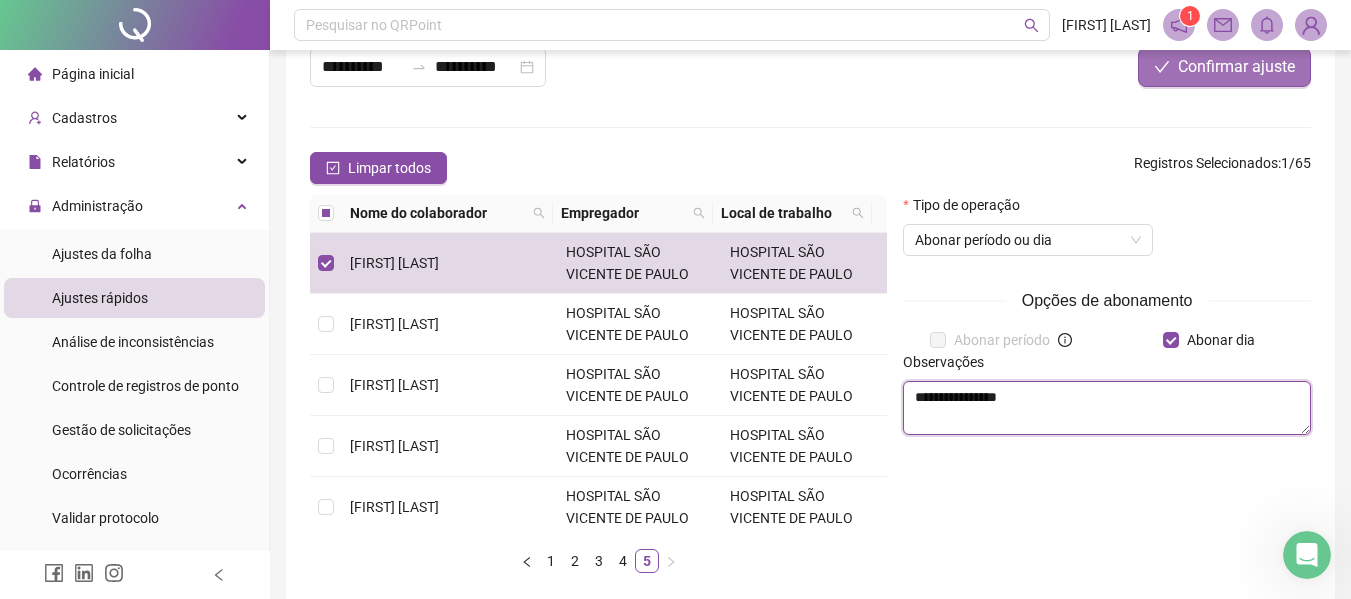 type on "**********" 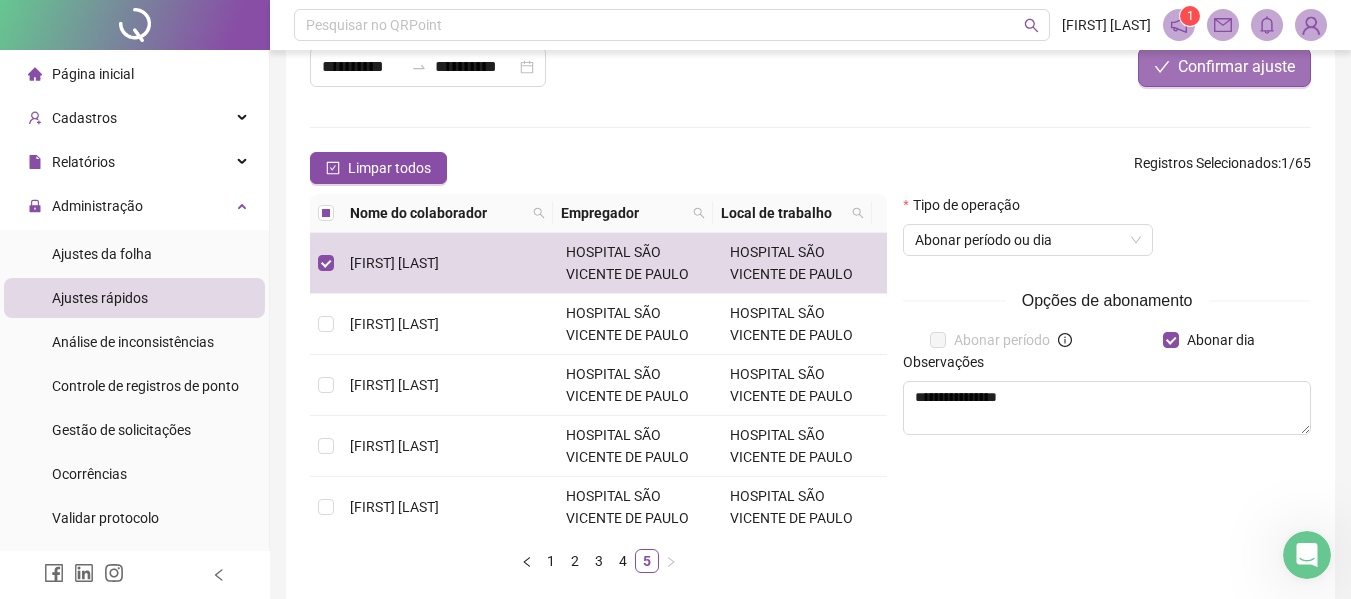 click on "Confirmar ajuste" at bounding box center [1236, 67] 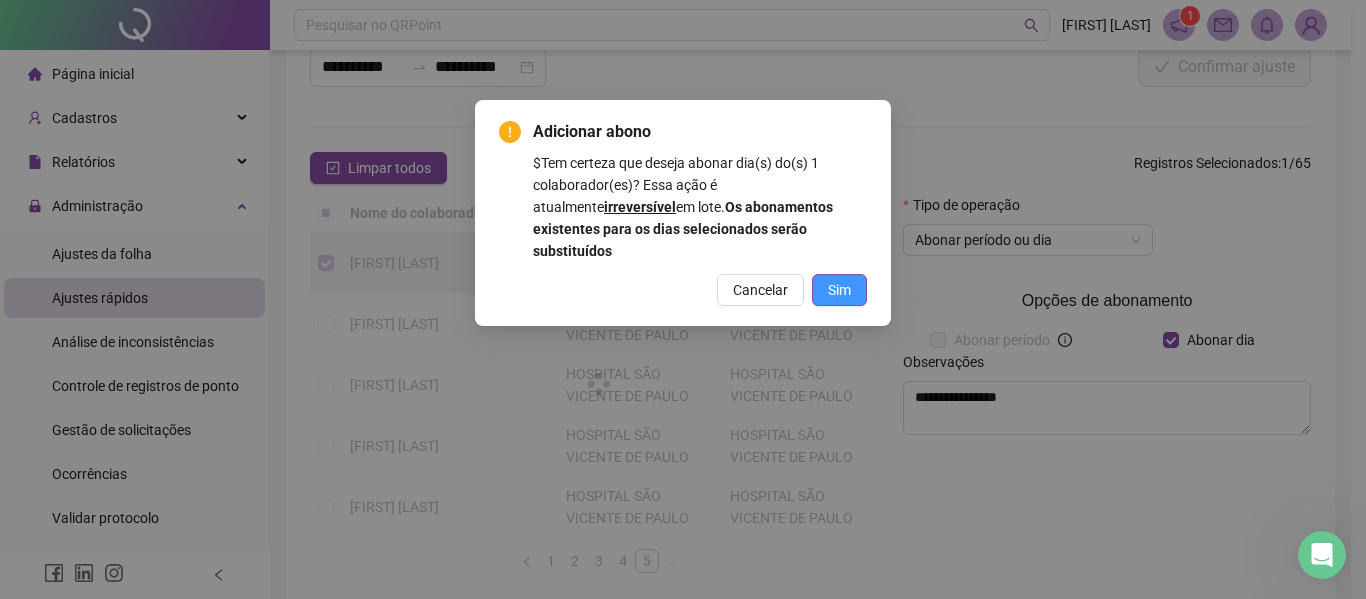 click on "Sim" at bounding box center [839, 290] 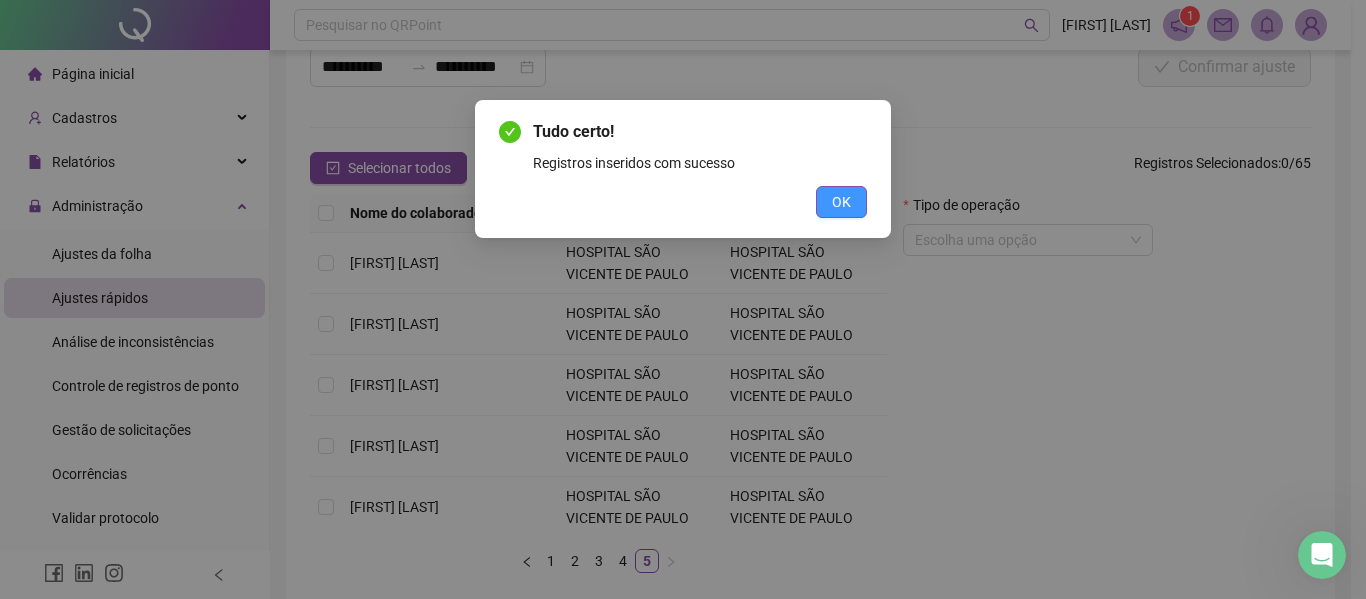 click on "OK" at bounding box center [841, 202] 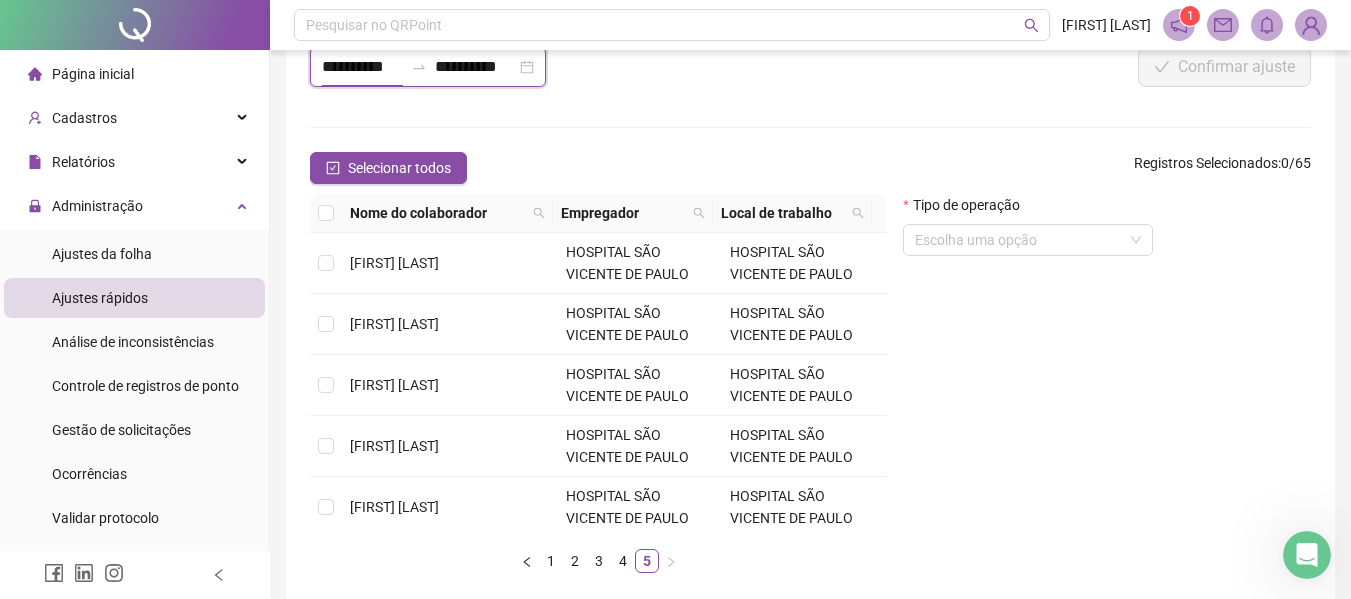 click on "**********" at bounding box center [362, 67] 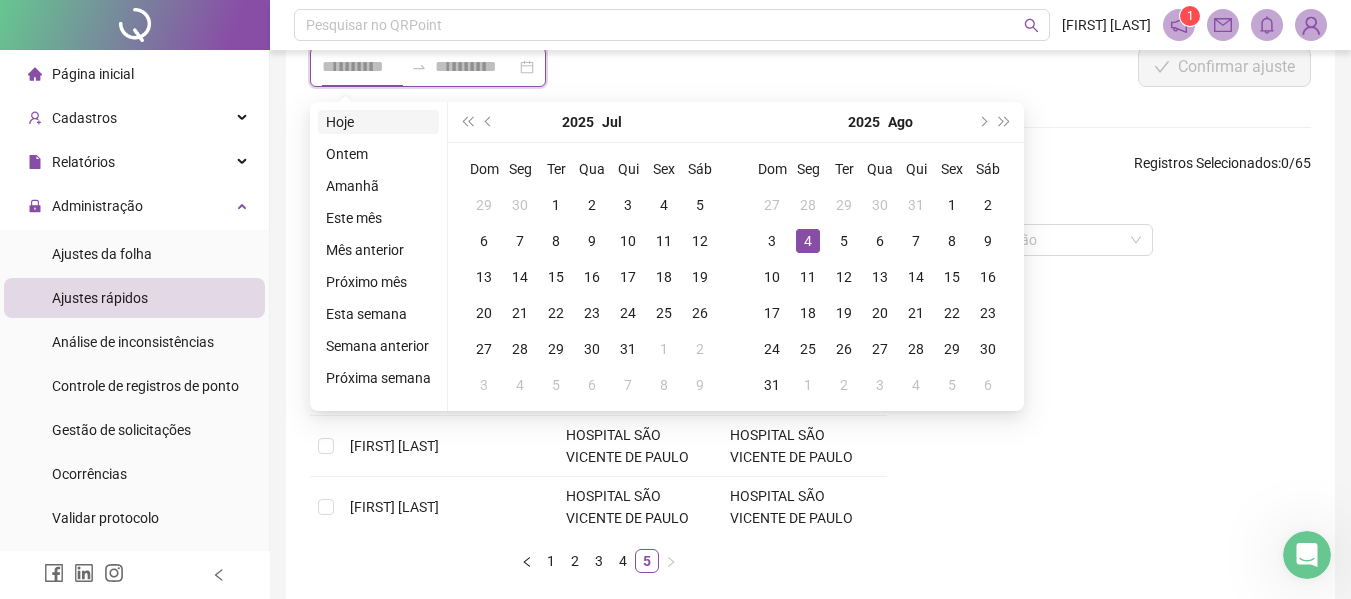type on "**********" 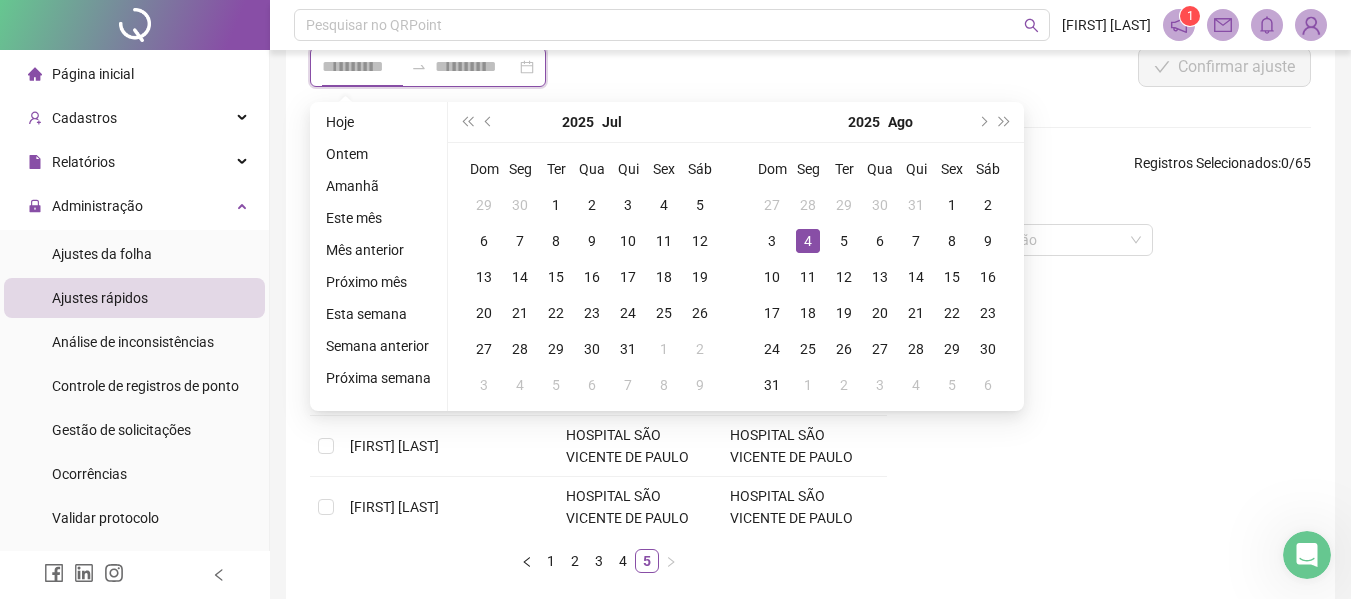 type on "**********" 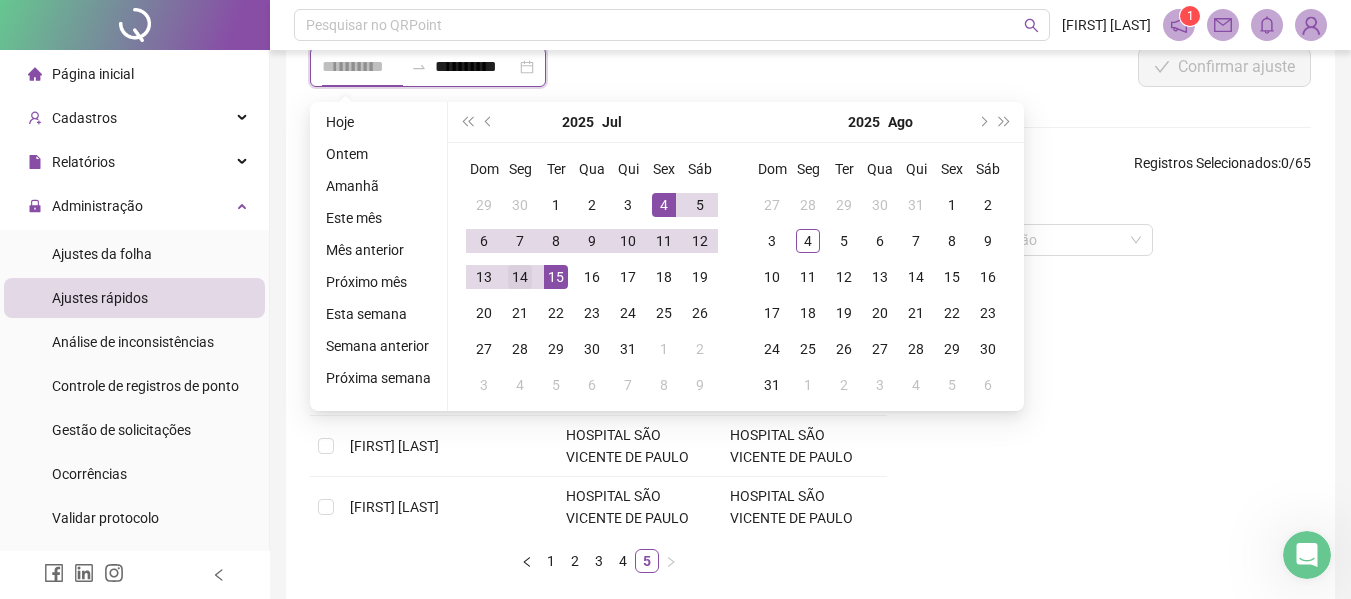 type on "**********" 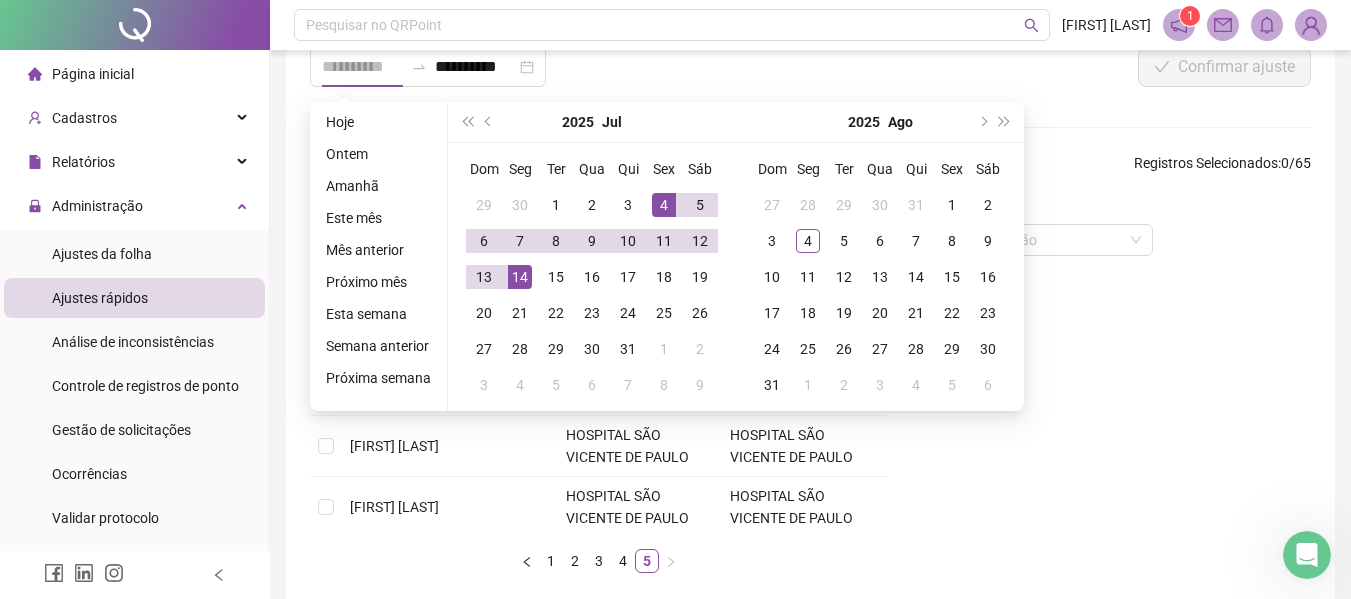 click on "14" at bounding box center [520, 277] 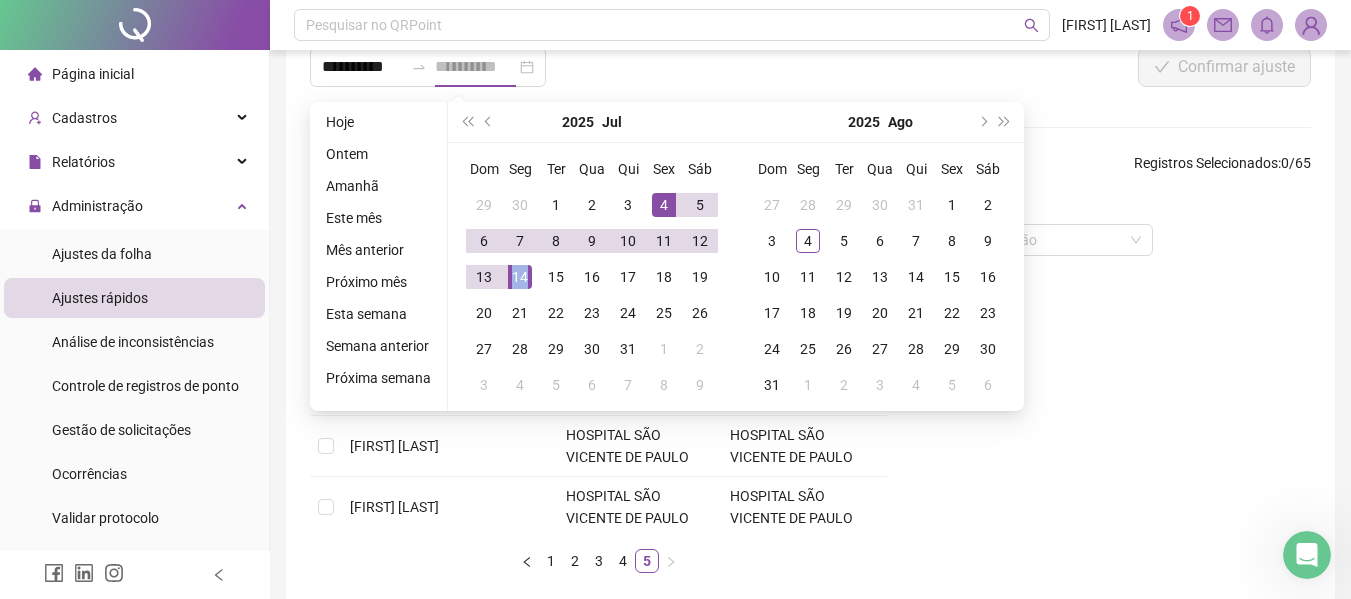 click on "14" at bounding box center (520, 277) 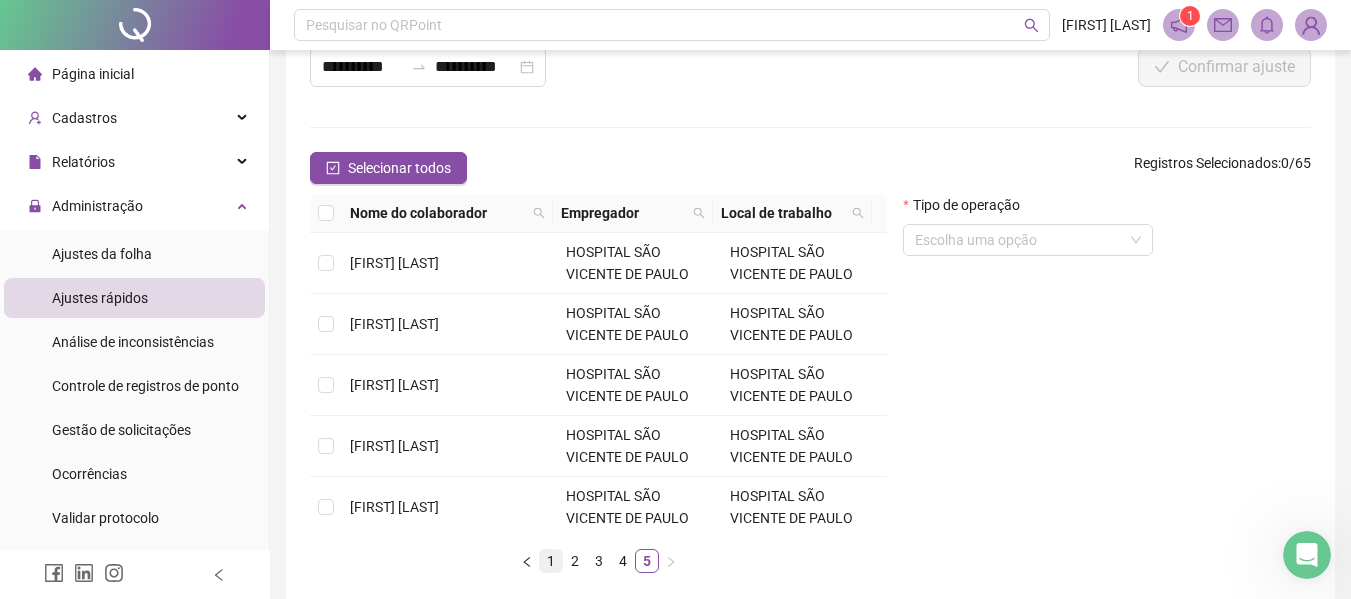 click on "1" at bounding box center (551, 561) 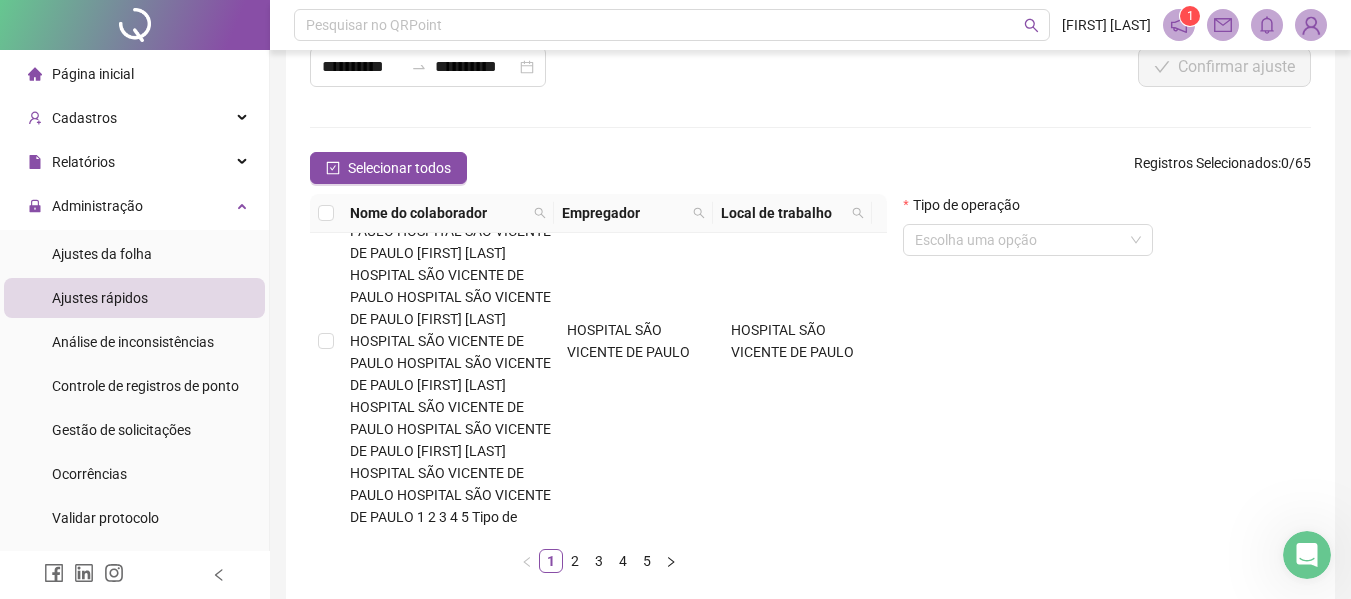 scroll, scrollTop: 200, scrollLeft: 0, axis: vertical 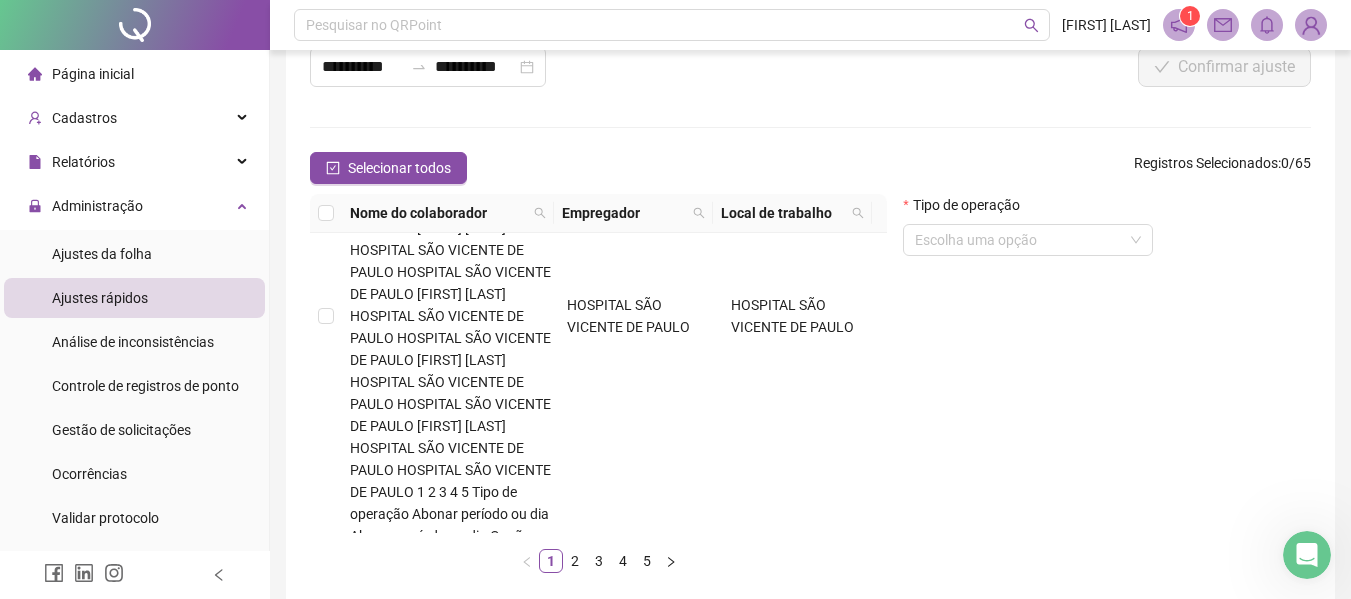 click on "Carla Cristina de Souza Vargas" at bounding box center (394, 813) 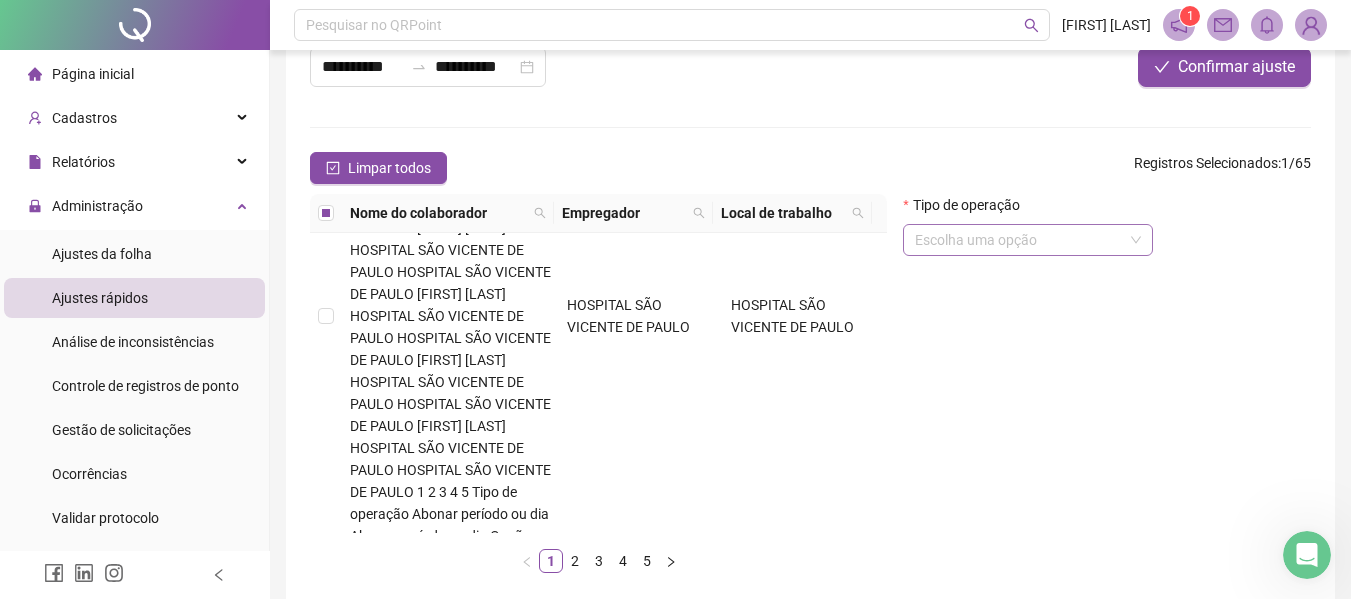 click at bounding box center [1019, 240] 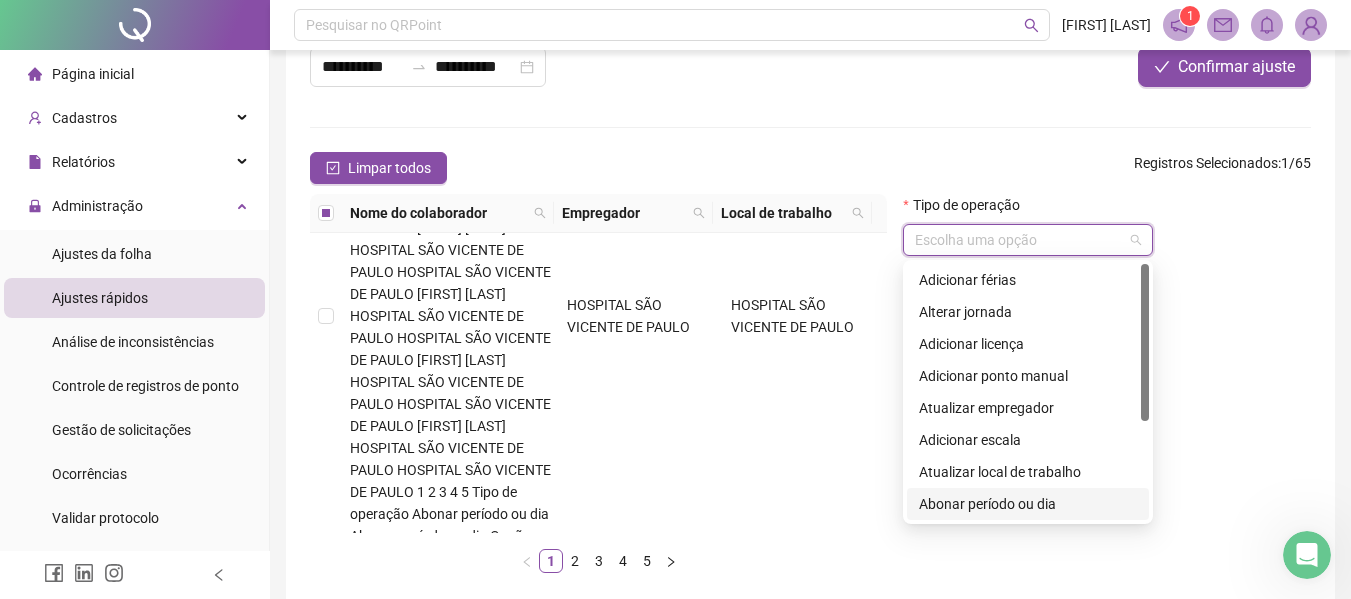 click on "Abonar período ou dia" at bounding box center [1028, 504] 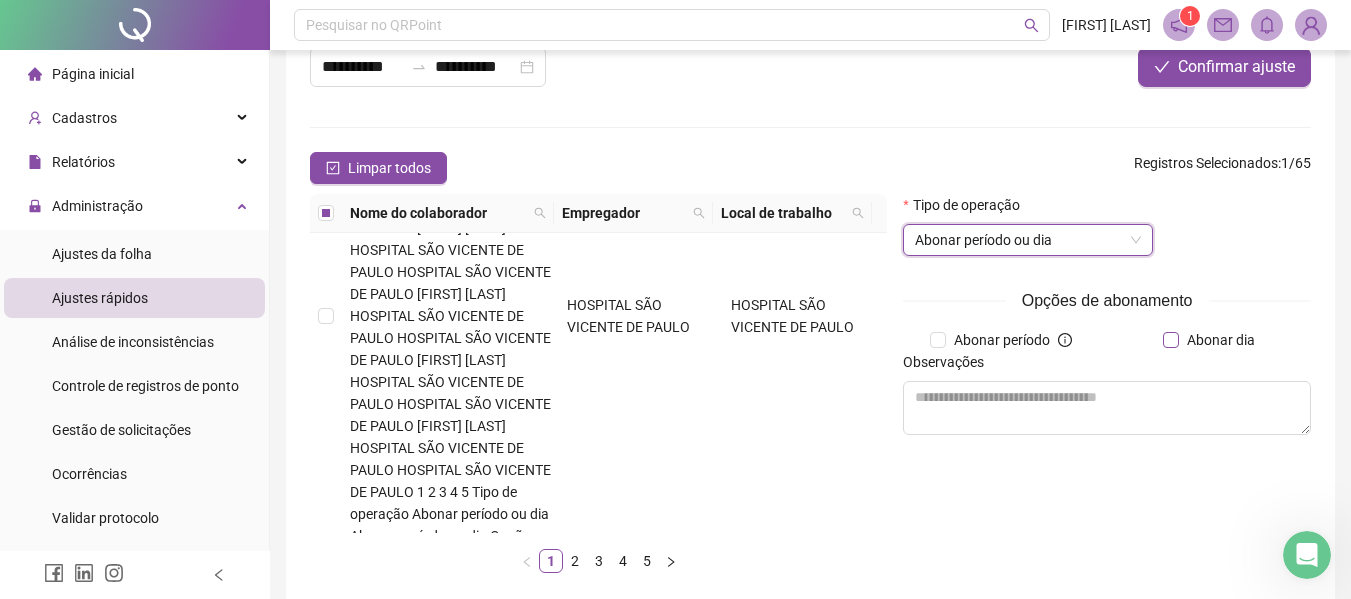 click on "Abonar dia" at bounding box center (1221, 340) 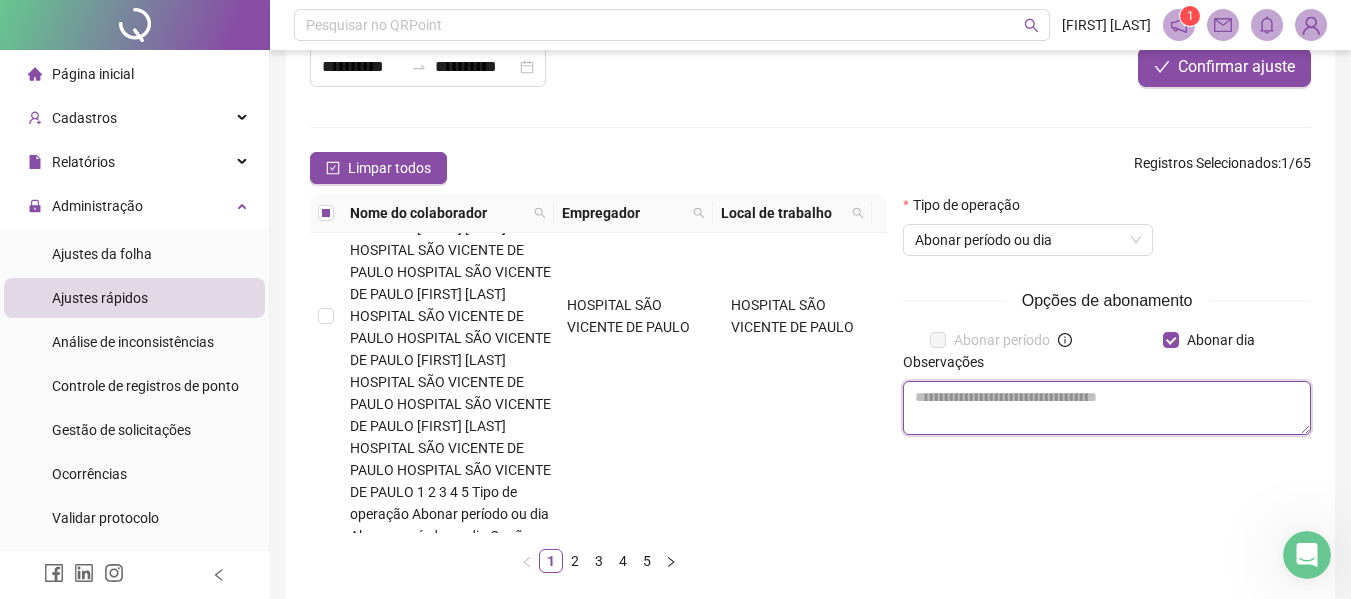 click at bounding box center (1107, 408) 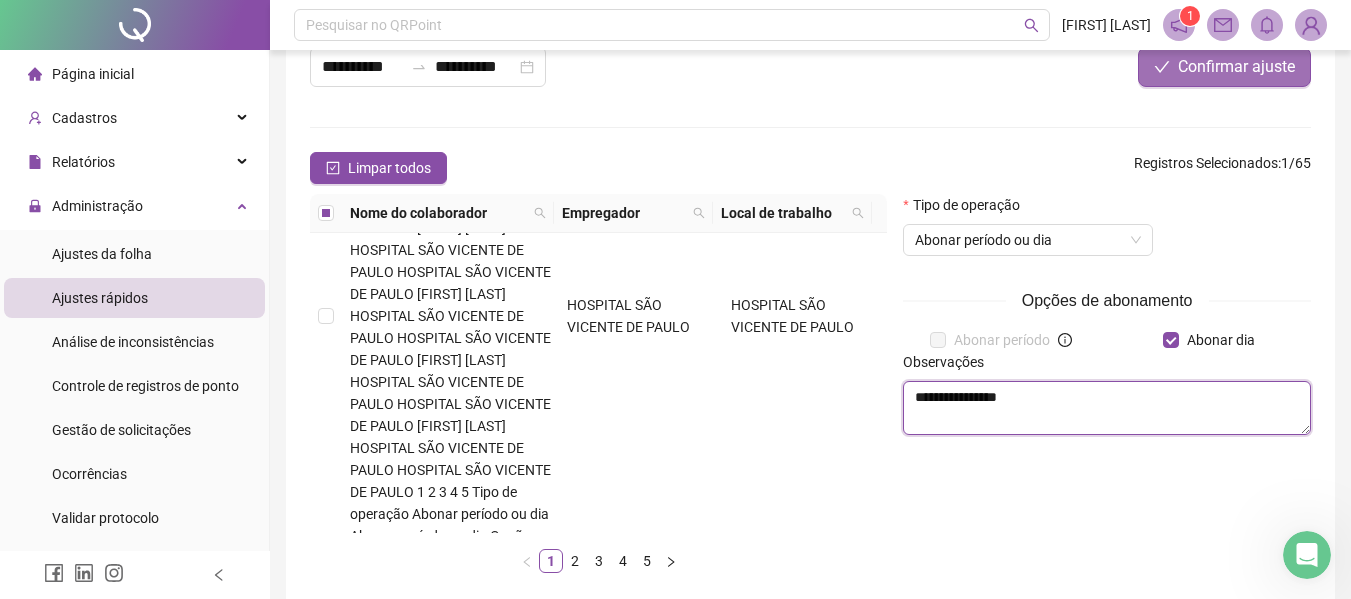 type on "**********" 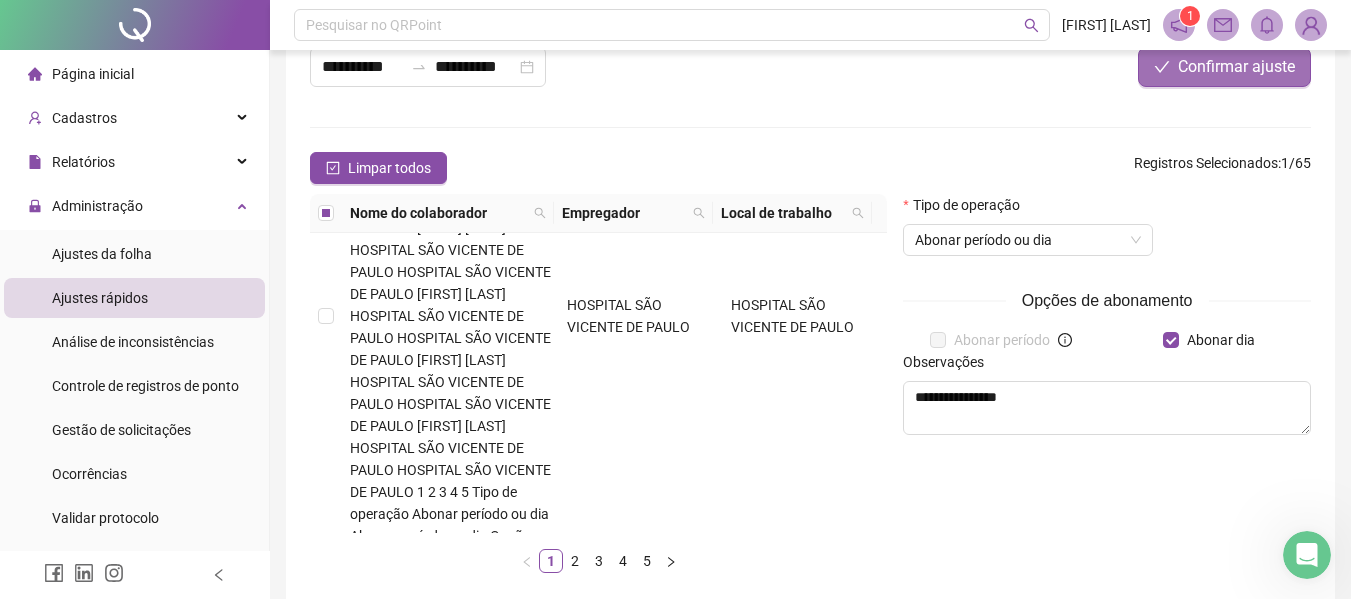 click on "Confirmar ajuste" at bounding box center (1224, 67) 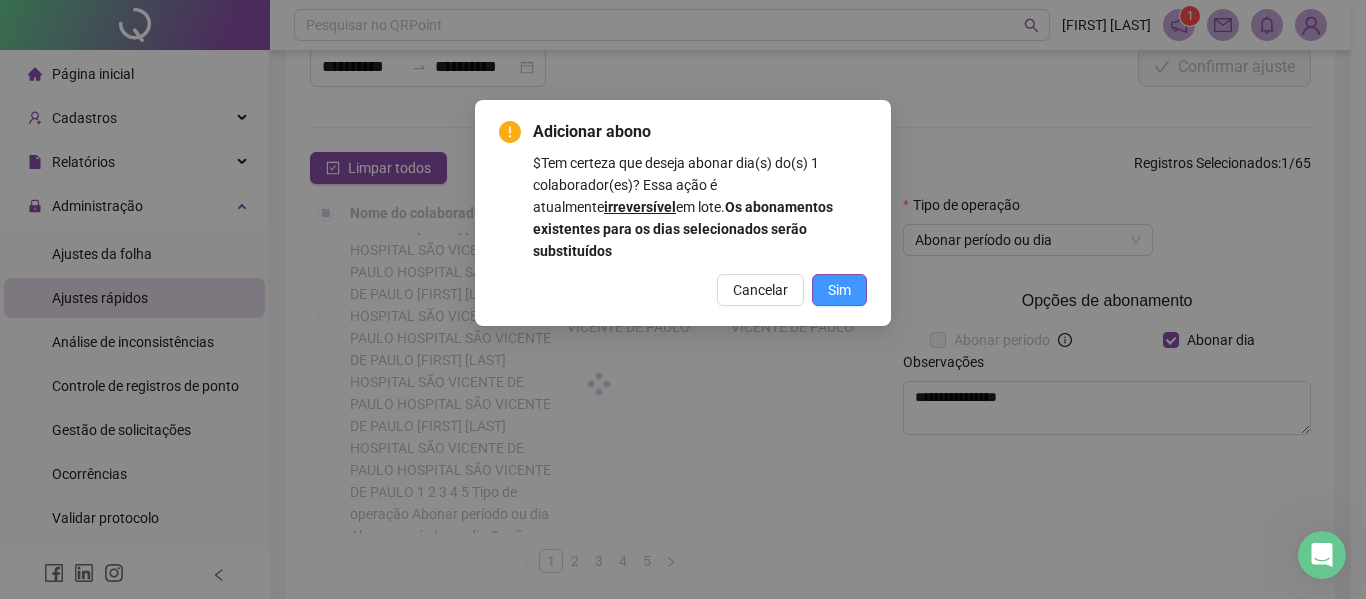 click on "Sim" at bounding box center [839, 290] 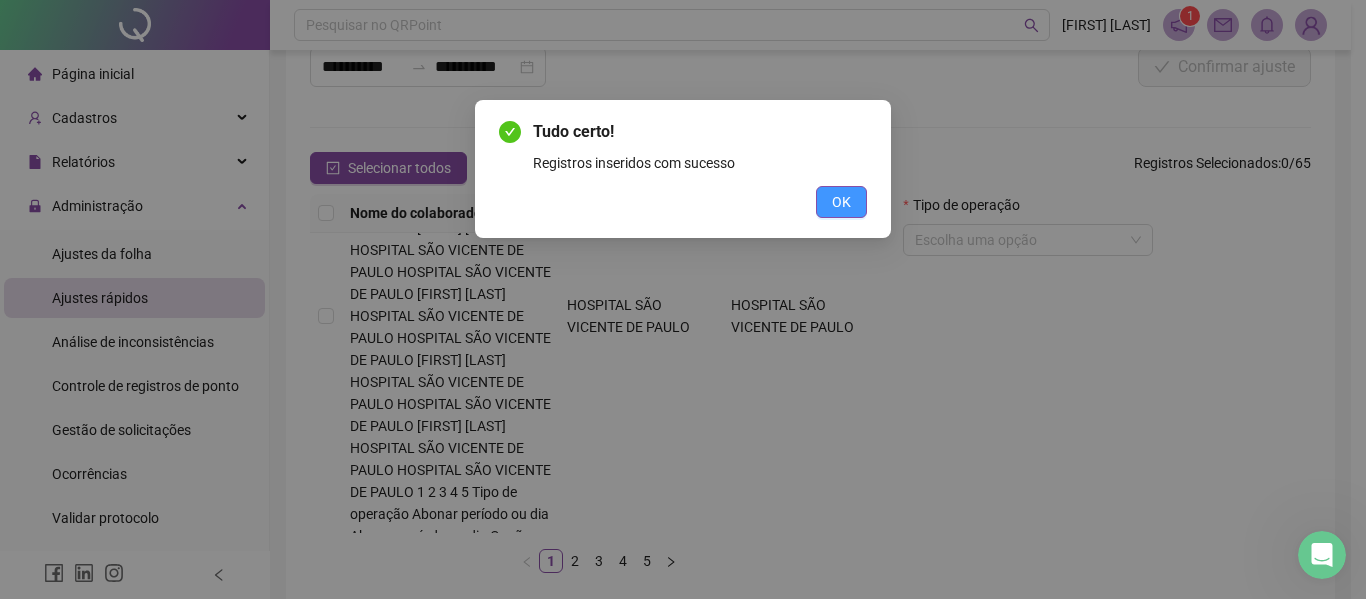 click on "OK" at bounding box center (841, 202) 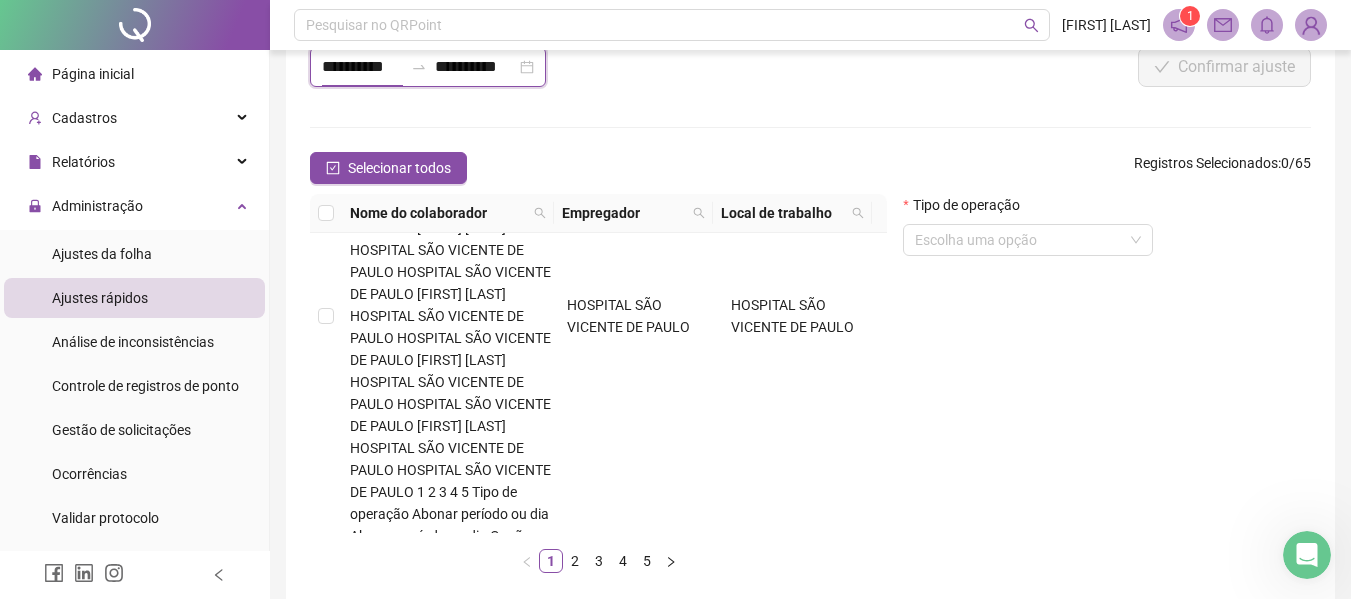 click on "**********" at bounding box center (362, 67) 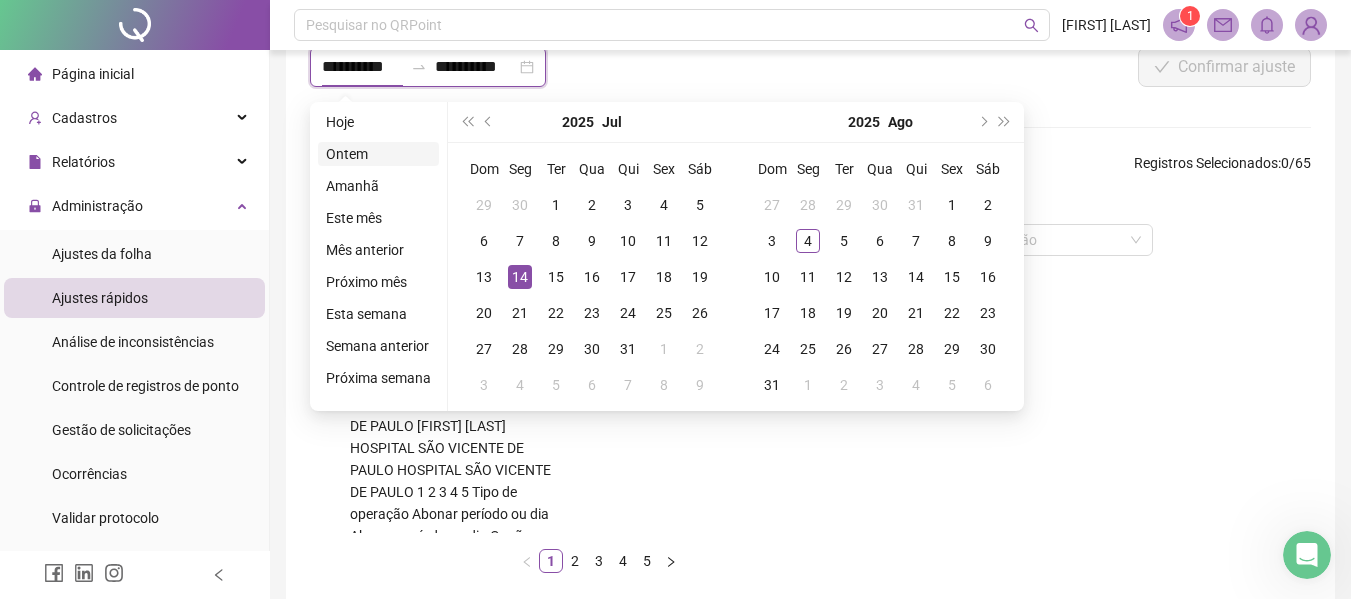 type on "**********" 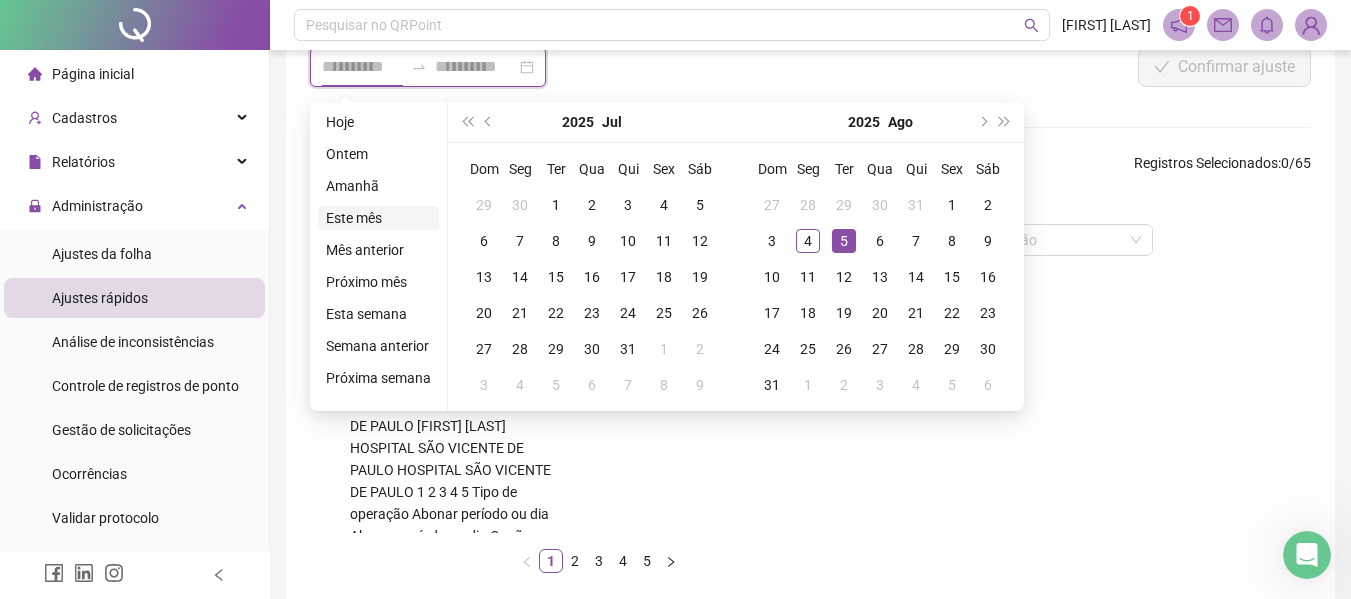 type on "**********" 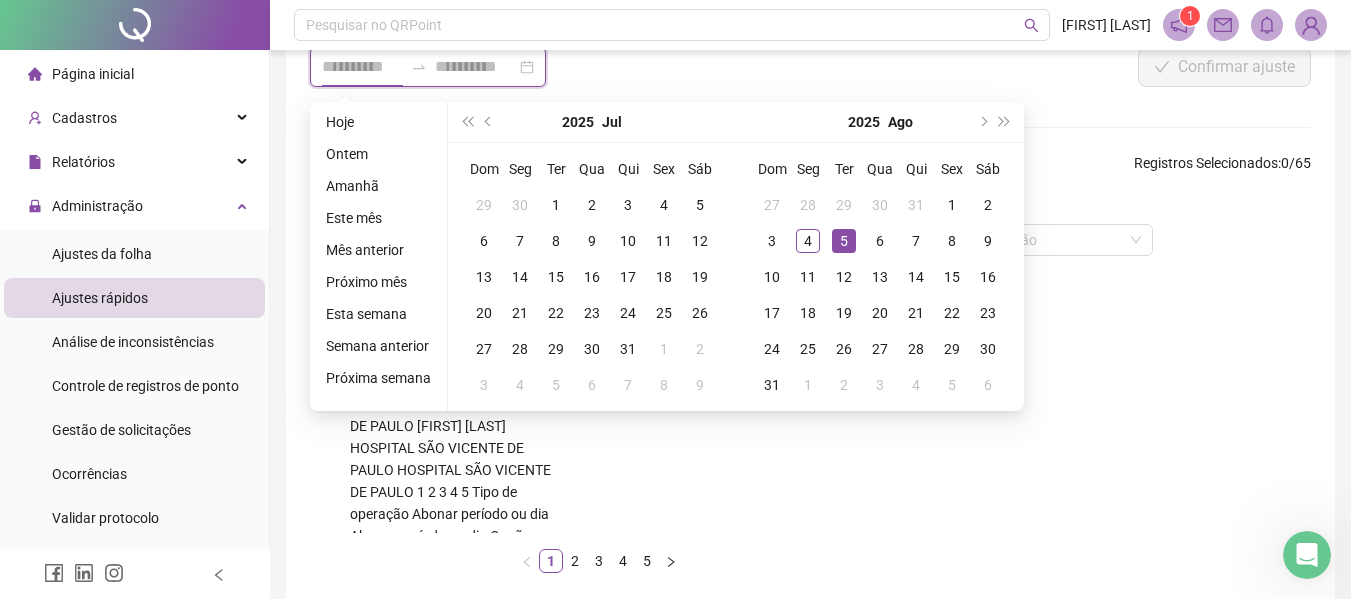 type on "**********" 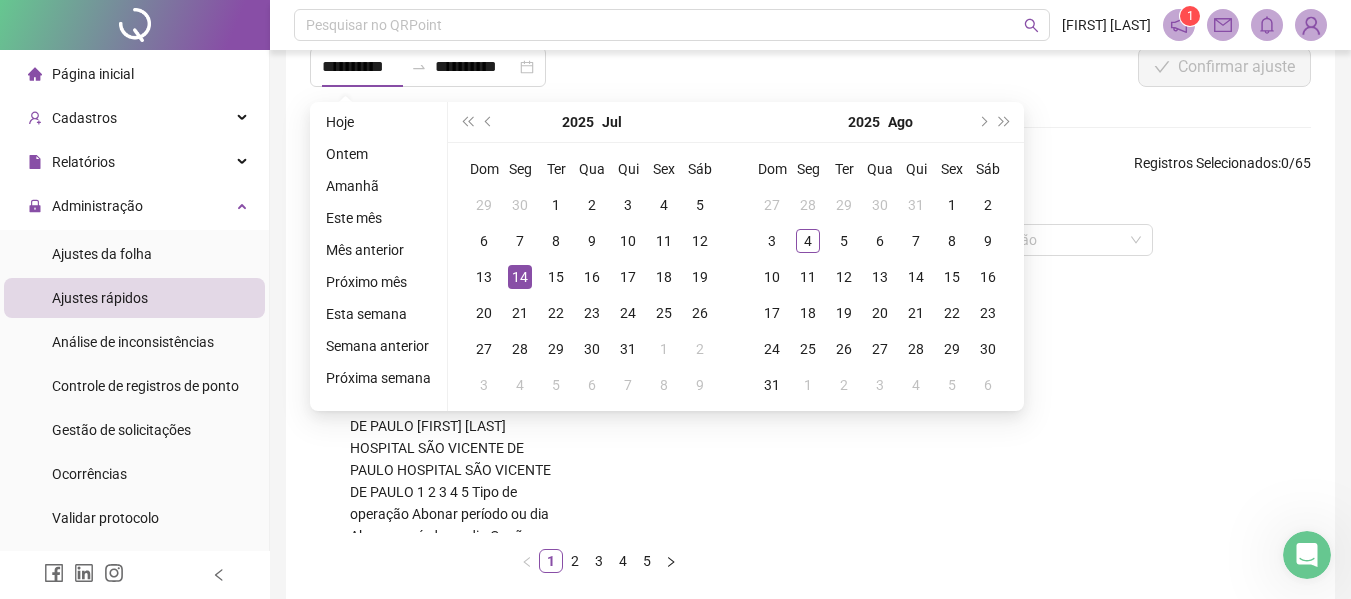 click on "**********" at bounding box center [810, 272] 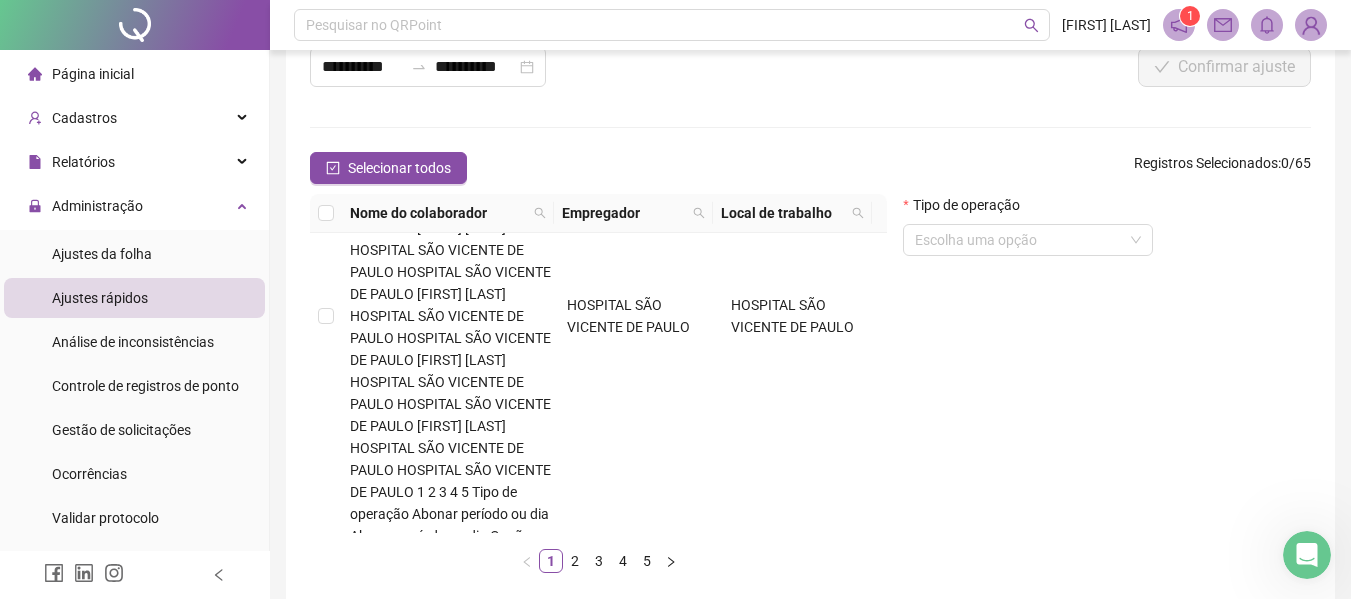 scroll, scrollTop: 615, scrollLeft: 0, axis: vertical 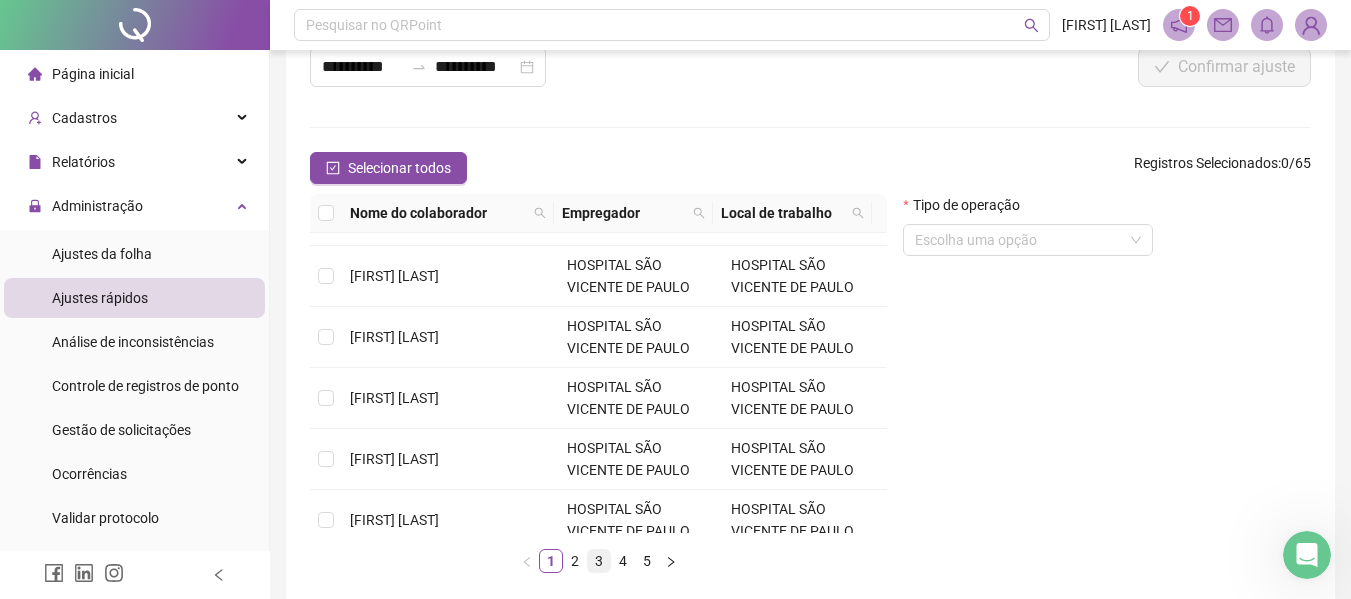 click on "3" at bounding box center (599, 561) 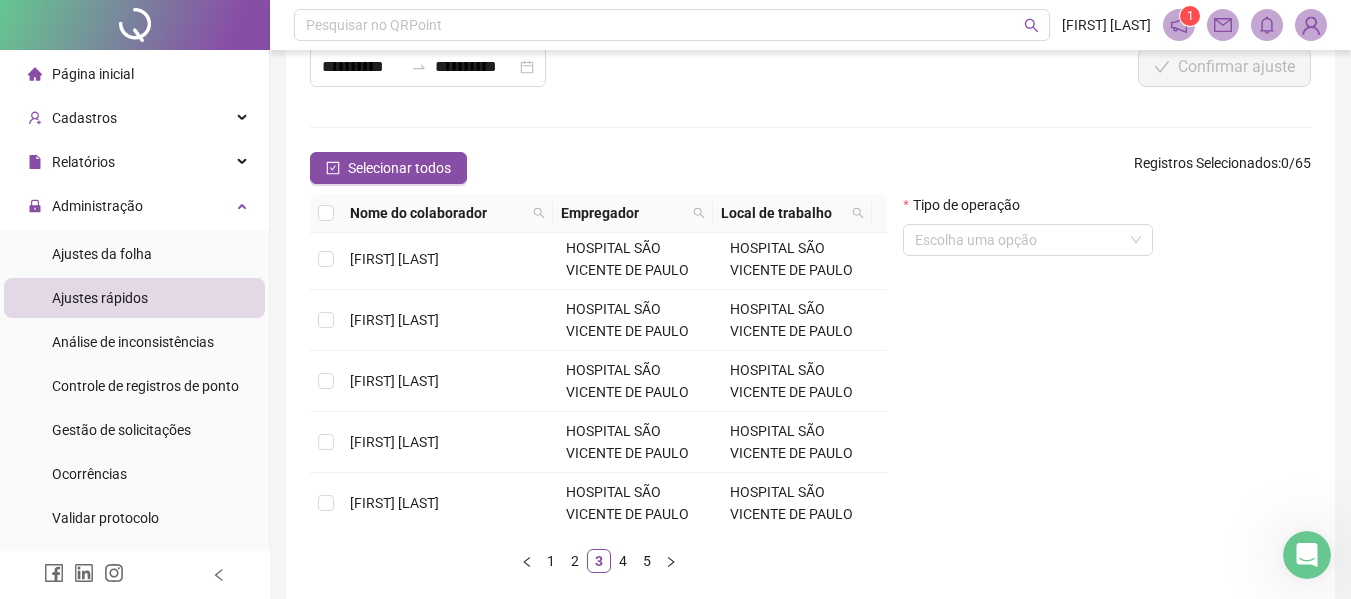 scroll, scrollTop: 615, scrollLeft: 0, axis: vertical 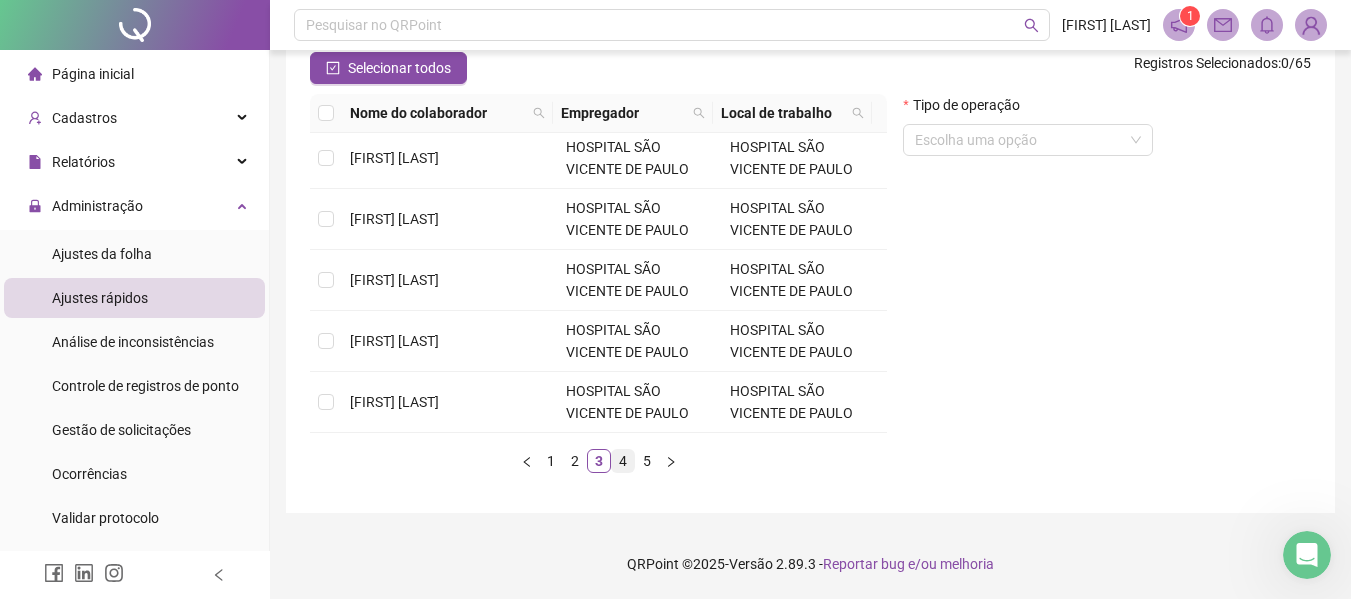 click on "4" at bounding box center (623, 461) 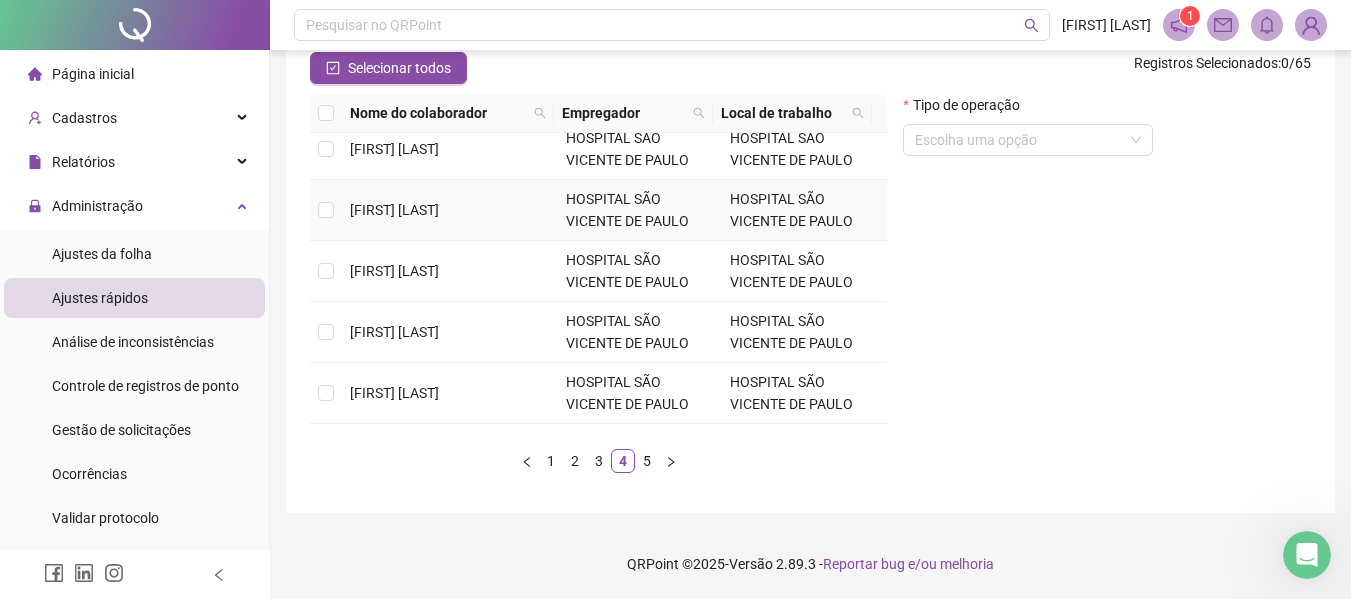 scroll, scrollTop: 0, scrollLeft: 0, axis: both 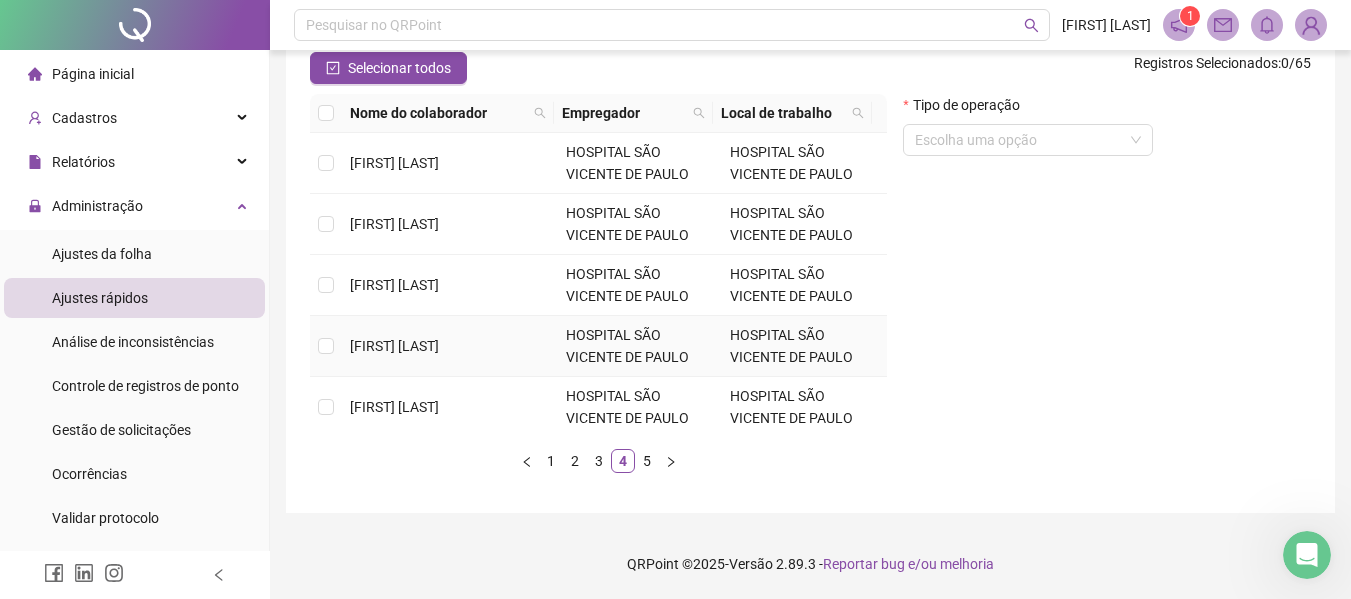 click on "[FIRST] [LAST]" at bounding box center [394, 346] 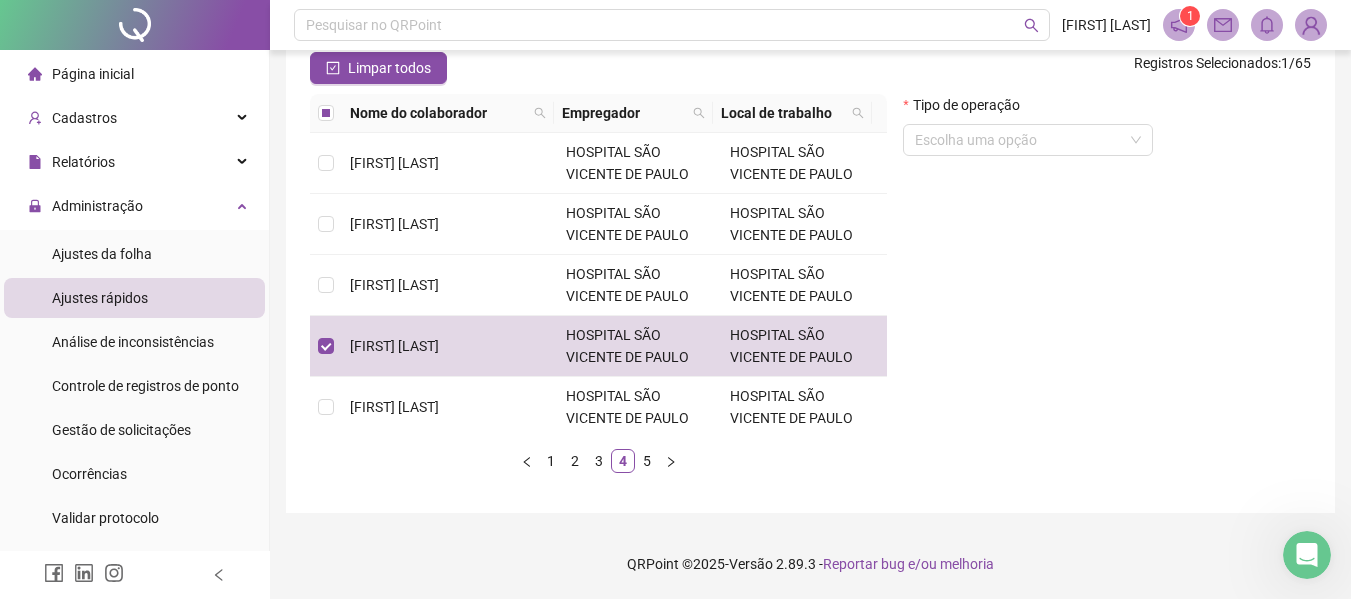 scroll, scrollTop: 0, scrollLeft: 0, axis: both 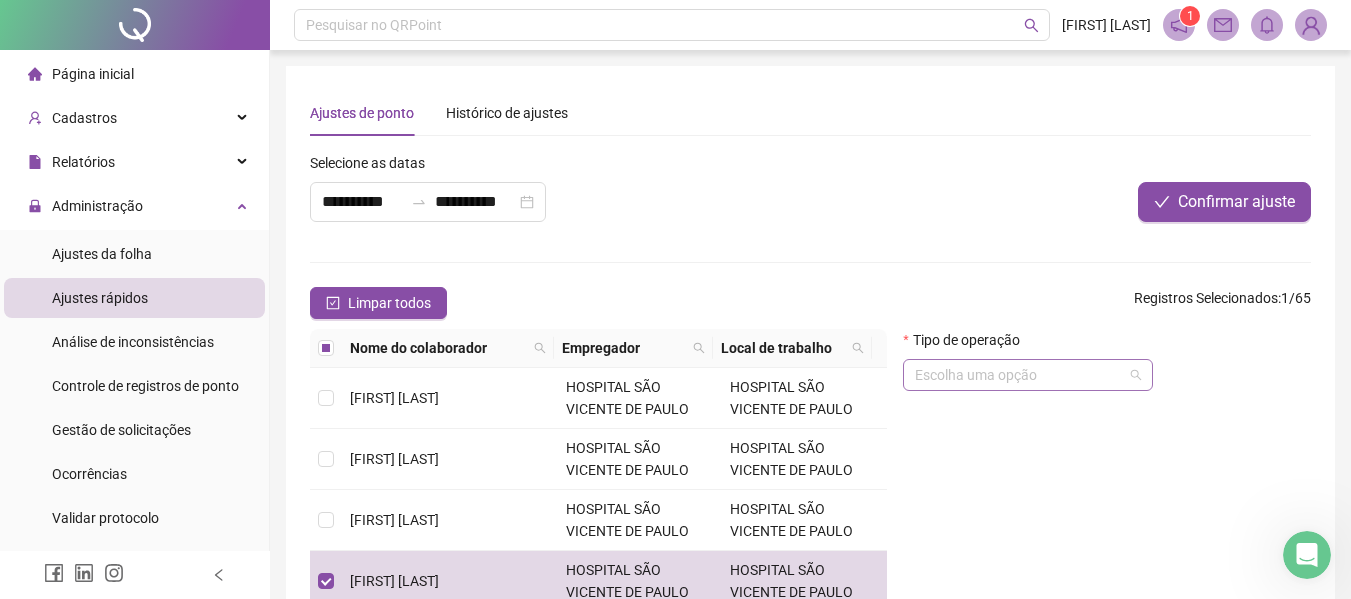 click at bounding box center (1028, 375) 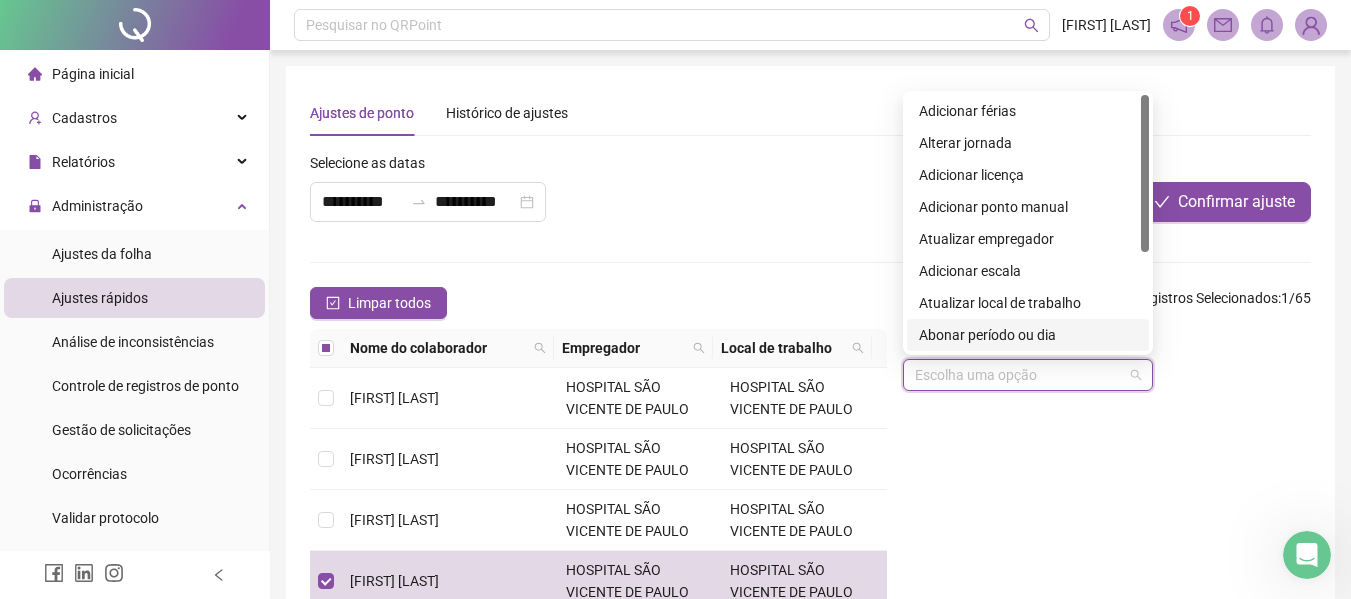 click on "Abonar período ou dia" at bounding box center [1028, 335] 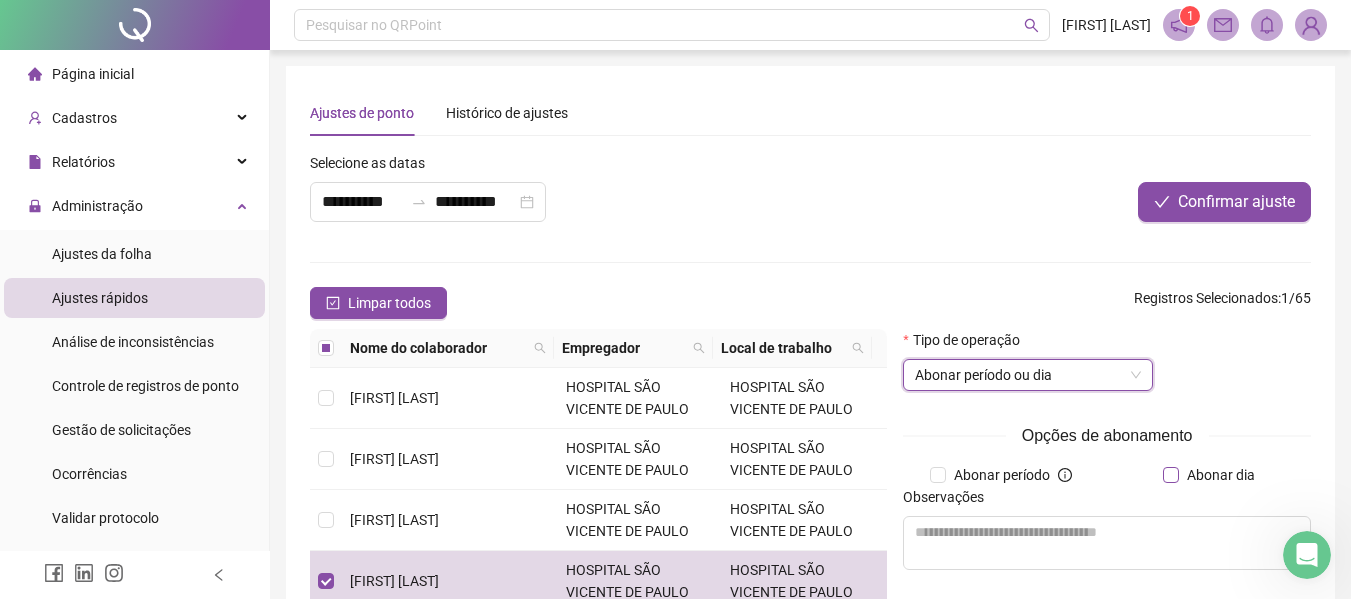 click on "Abonar dia" at bounding box center (1221, 475) 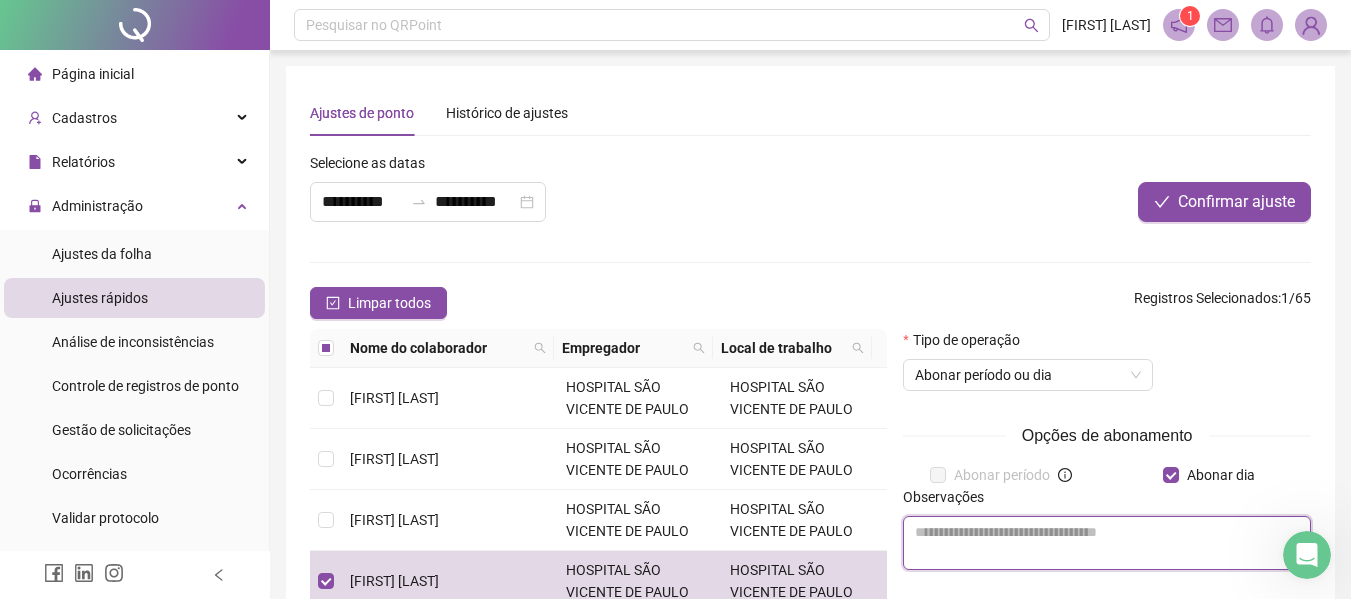 click at bounding box center (1107, 543) 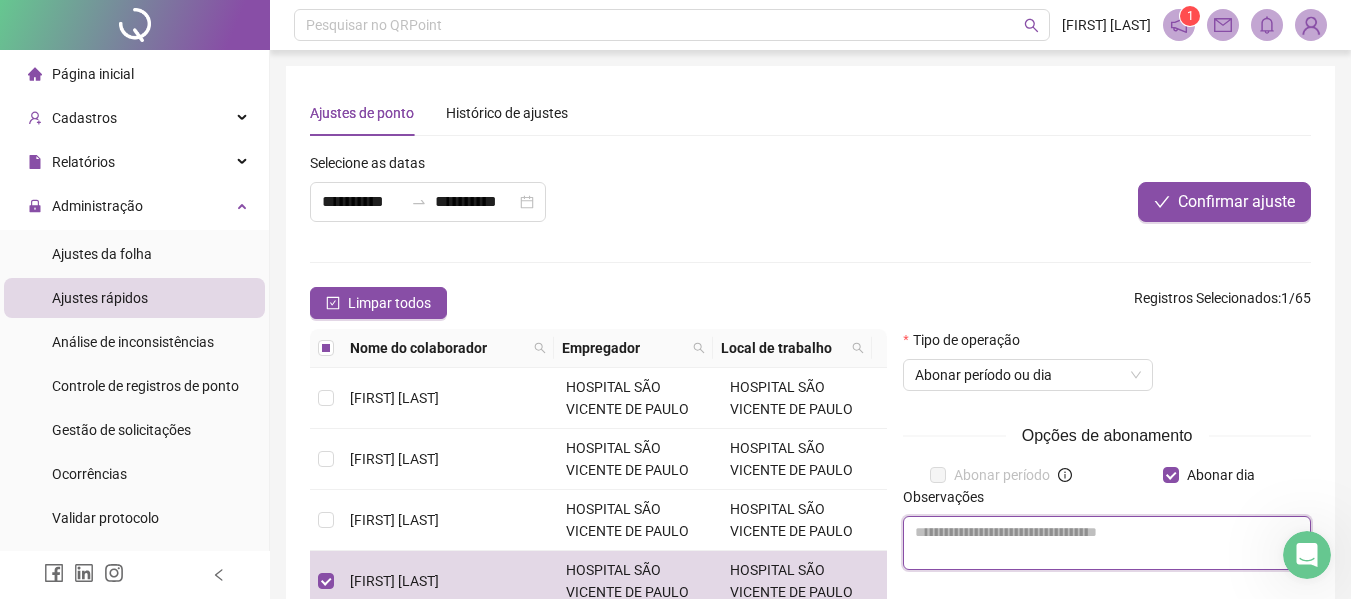 type on "*" 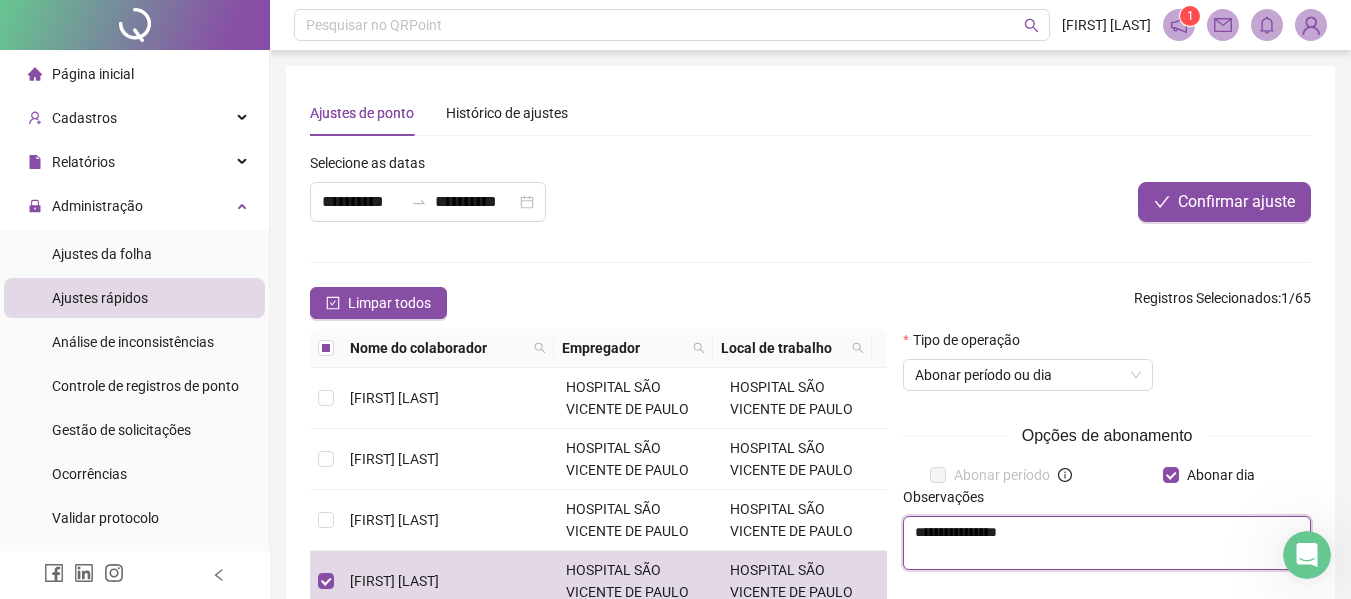 drag, startPoint x: 1032, startPoint y: 542, endPoint x: 905, endPoint y: 543, distance: 127.00394 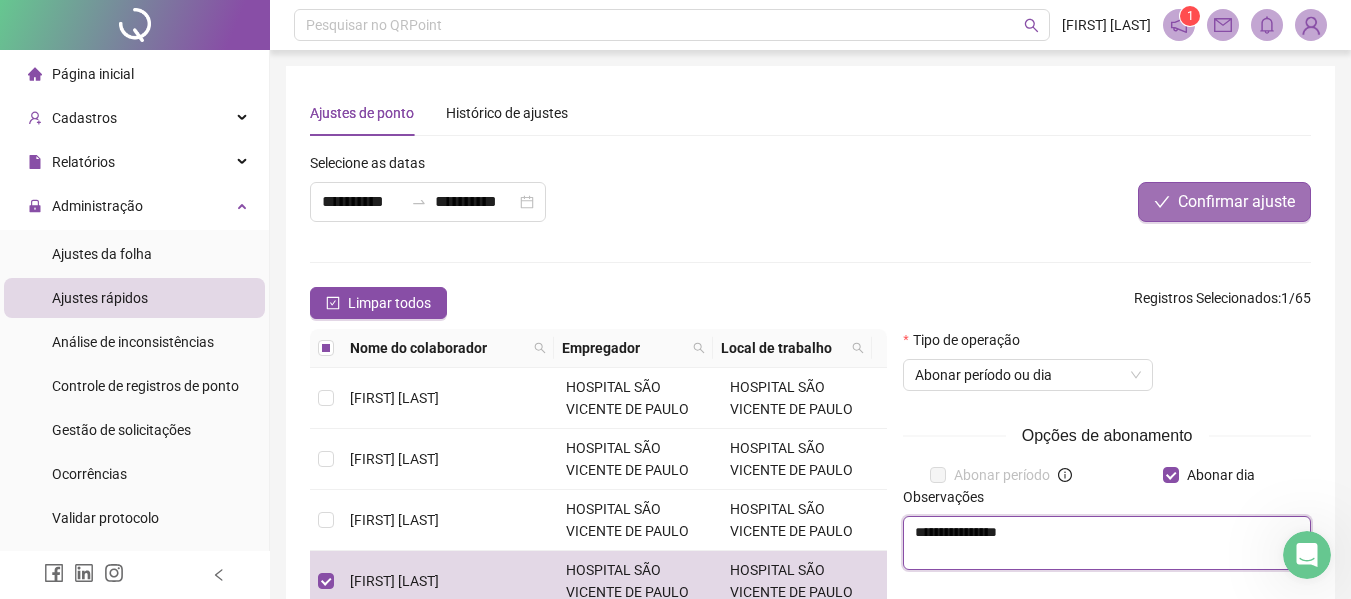 type on "**********" 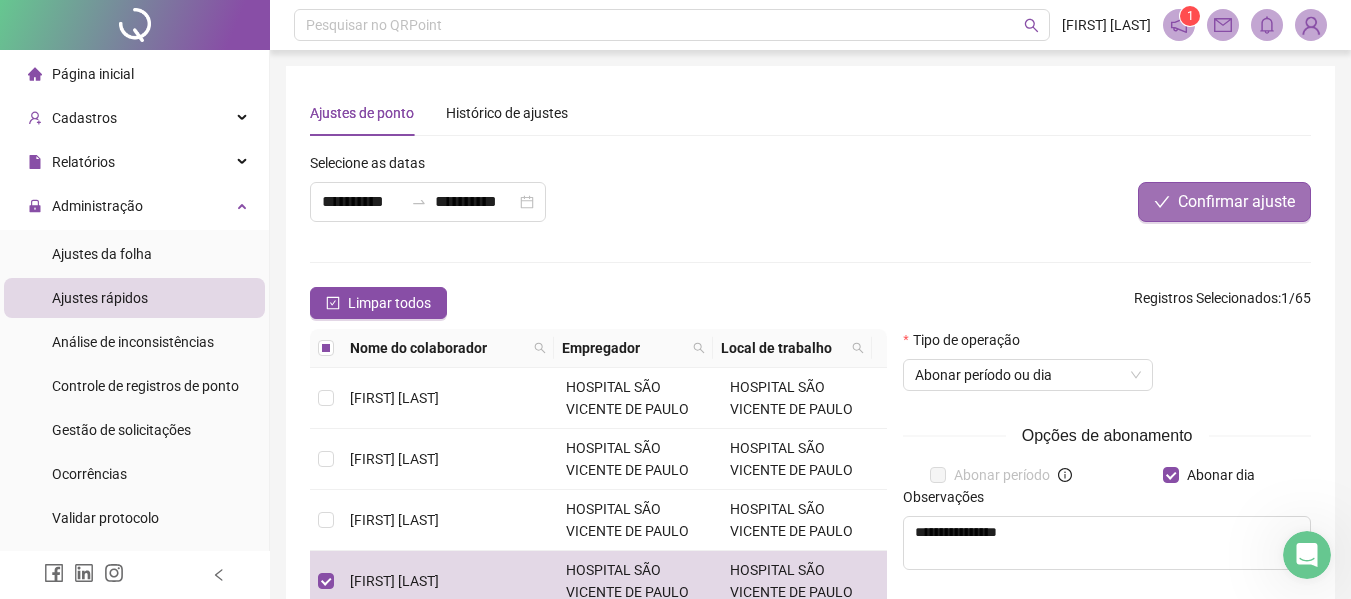 click on "Confirmar ajuste" at bounding box center (1236, 202) 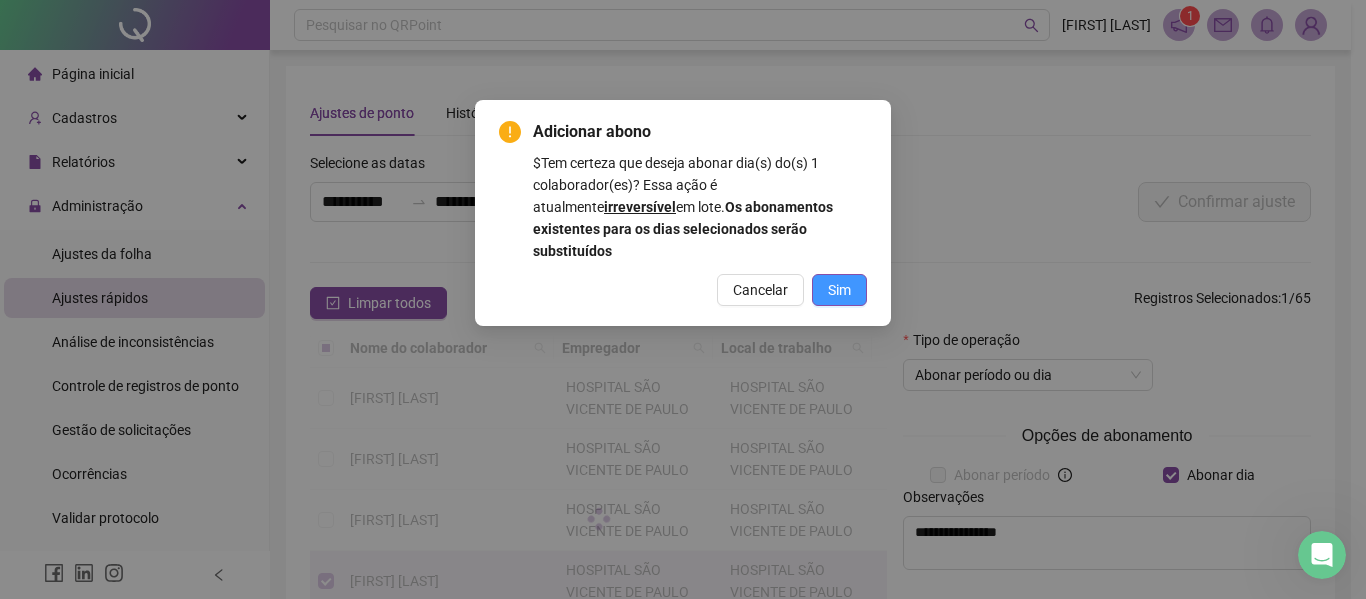 click on "Sim" at bounding box center (839, 290) 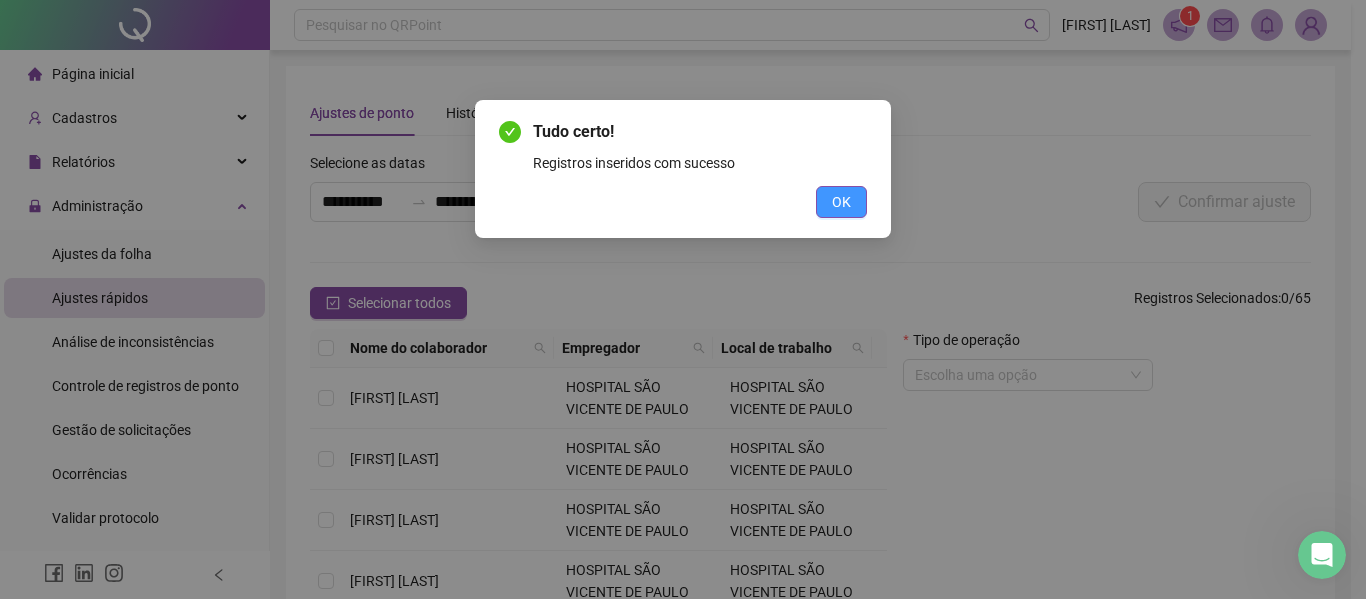click on "OK" at bounding box center [841, 202] 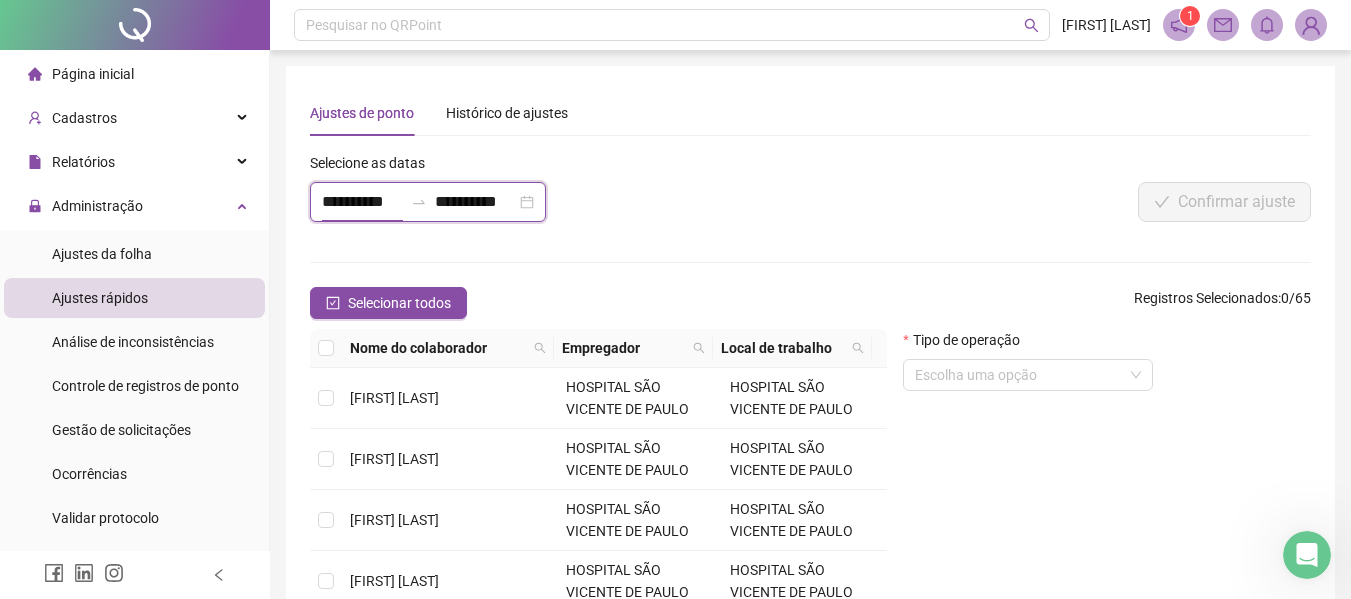 click on "**********" at bounding box center [362, 202] 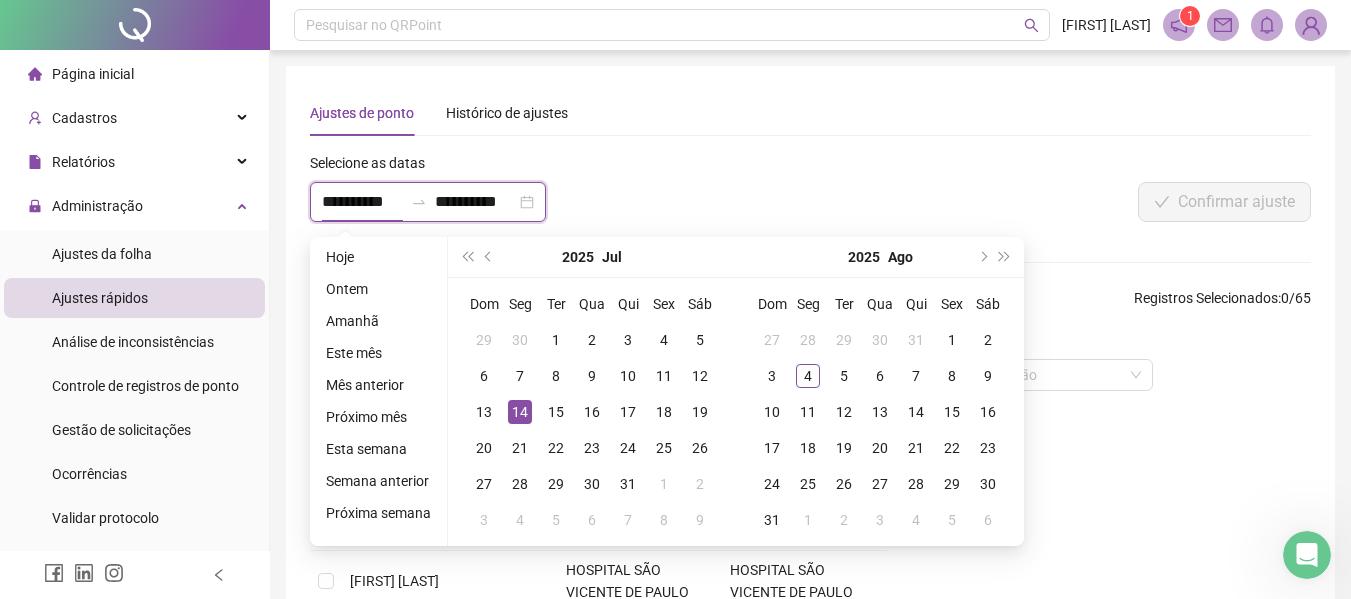 type on "**********" 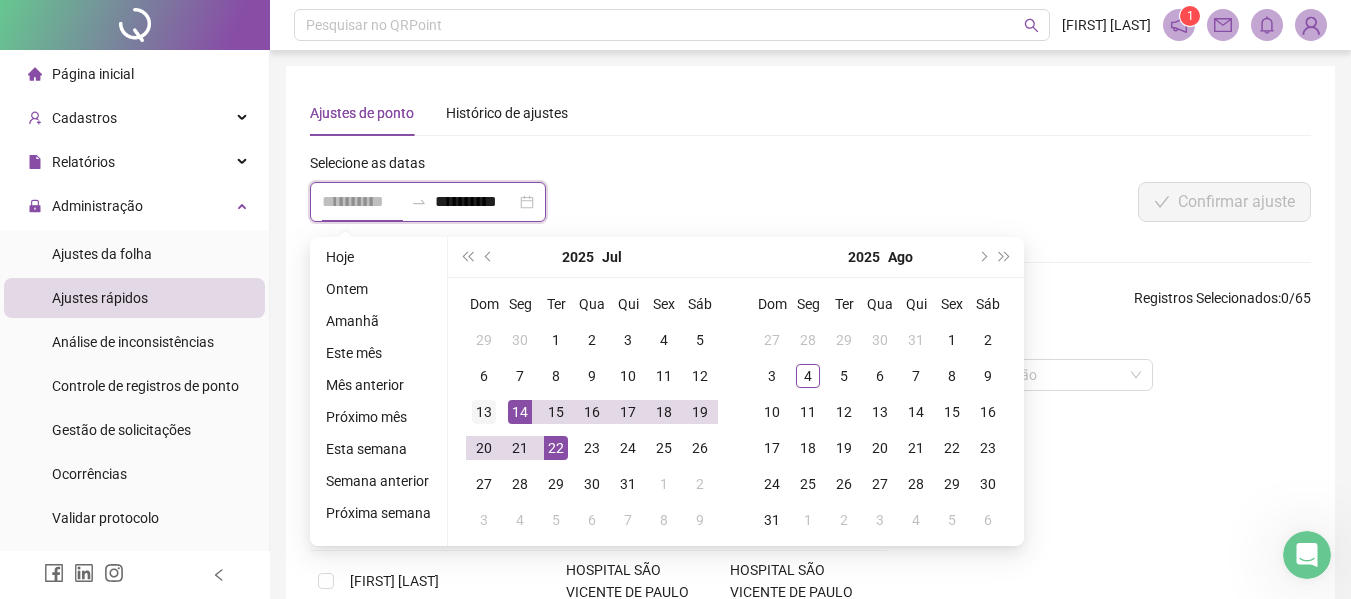 type on "**********" 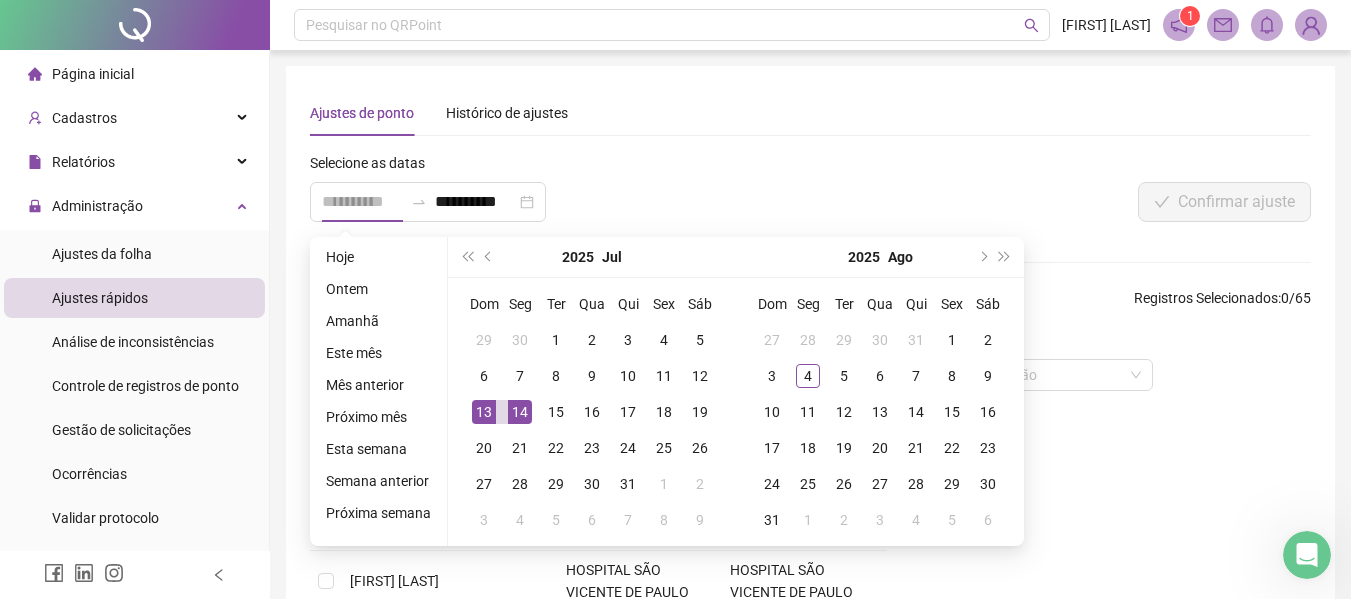 click on "13" at bounding box center (484, 412) 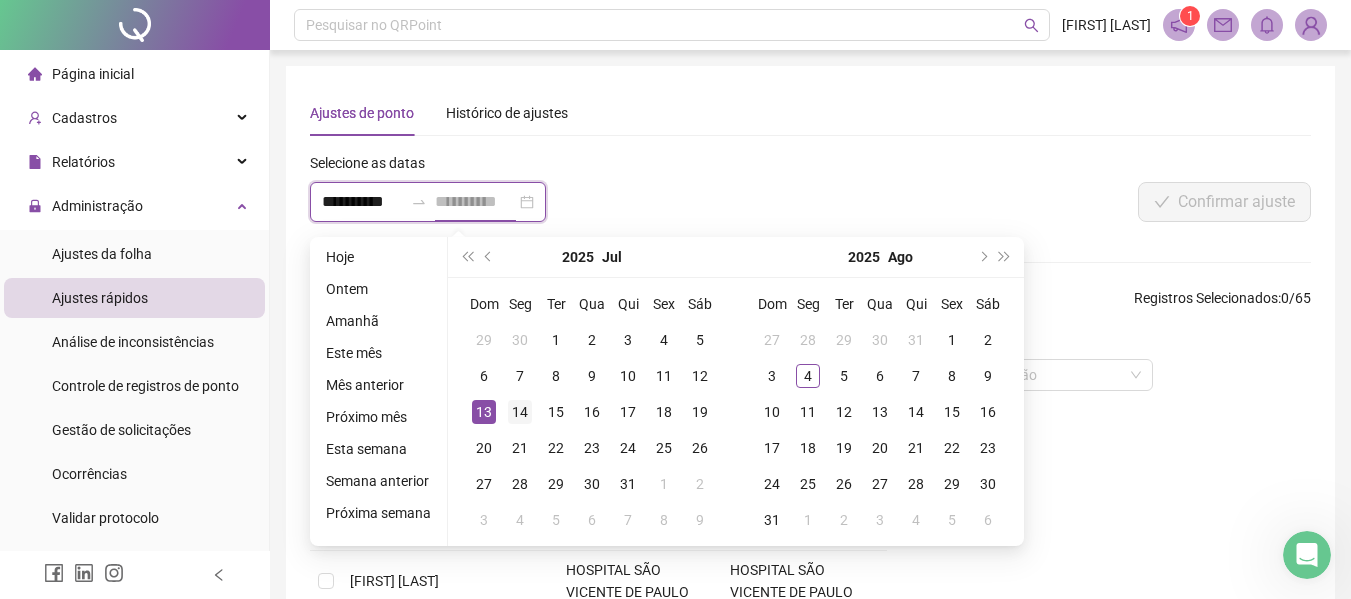 type on "**********" 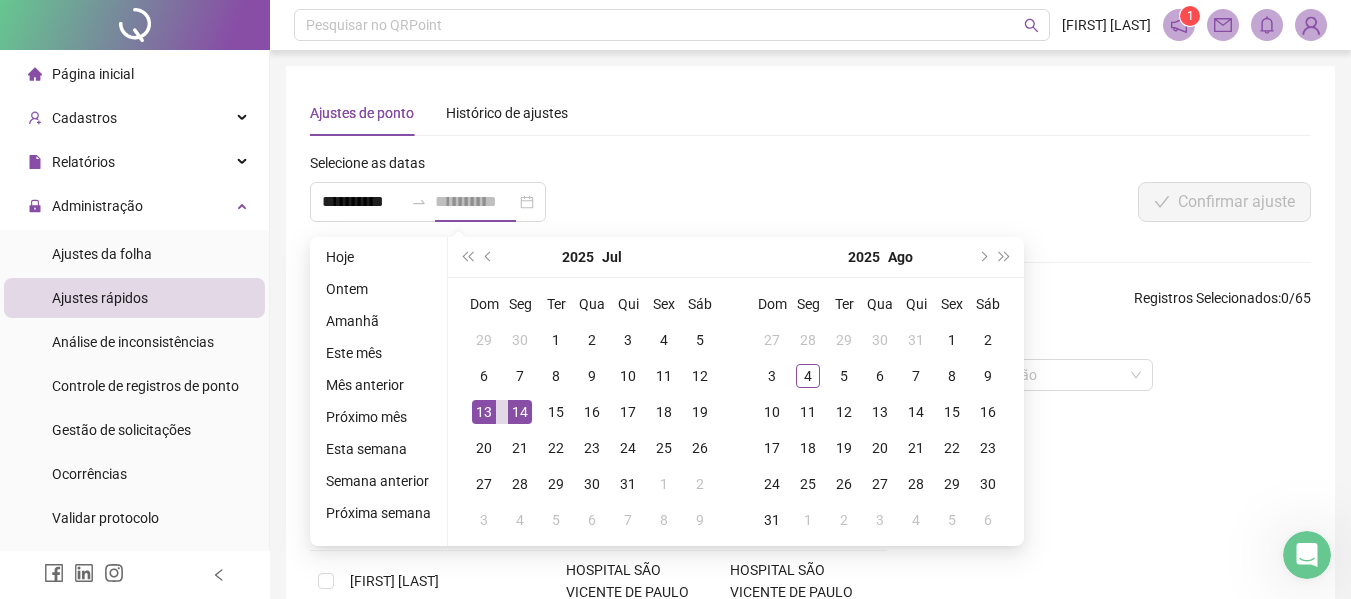 click on "14" at bounding box center (520, 412) 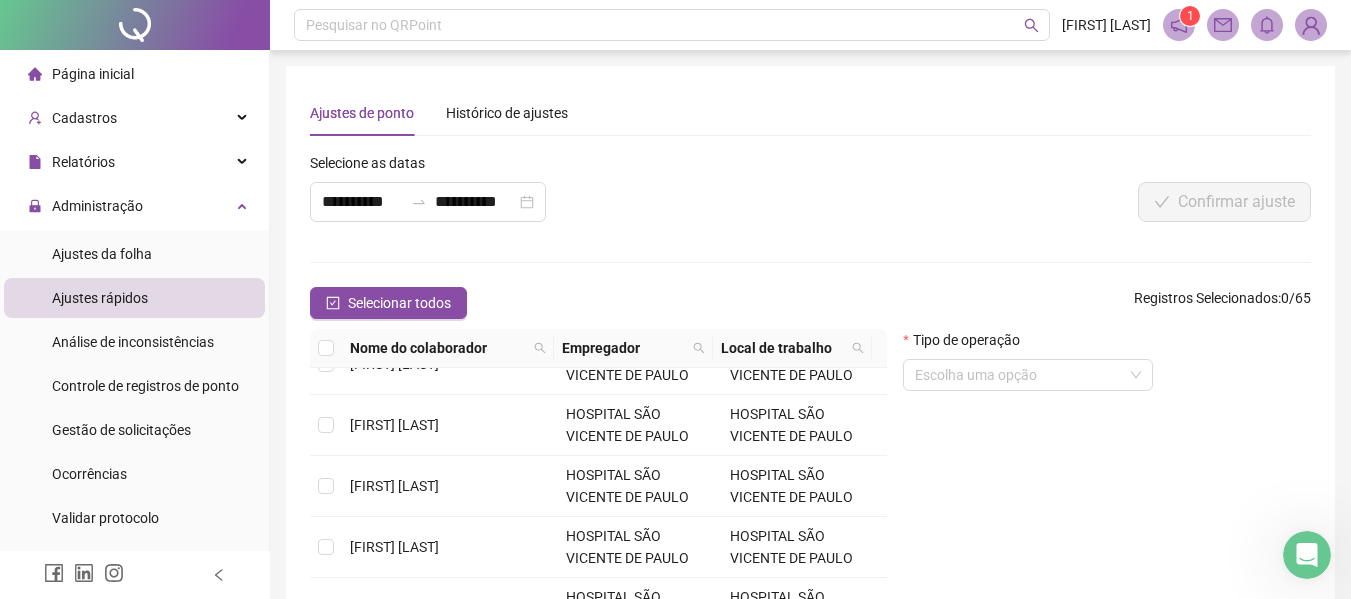 scroll, scrollTop: 615, scrollLeft: 0, axis: vertical 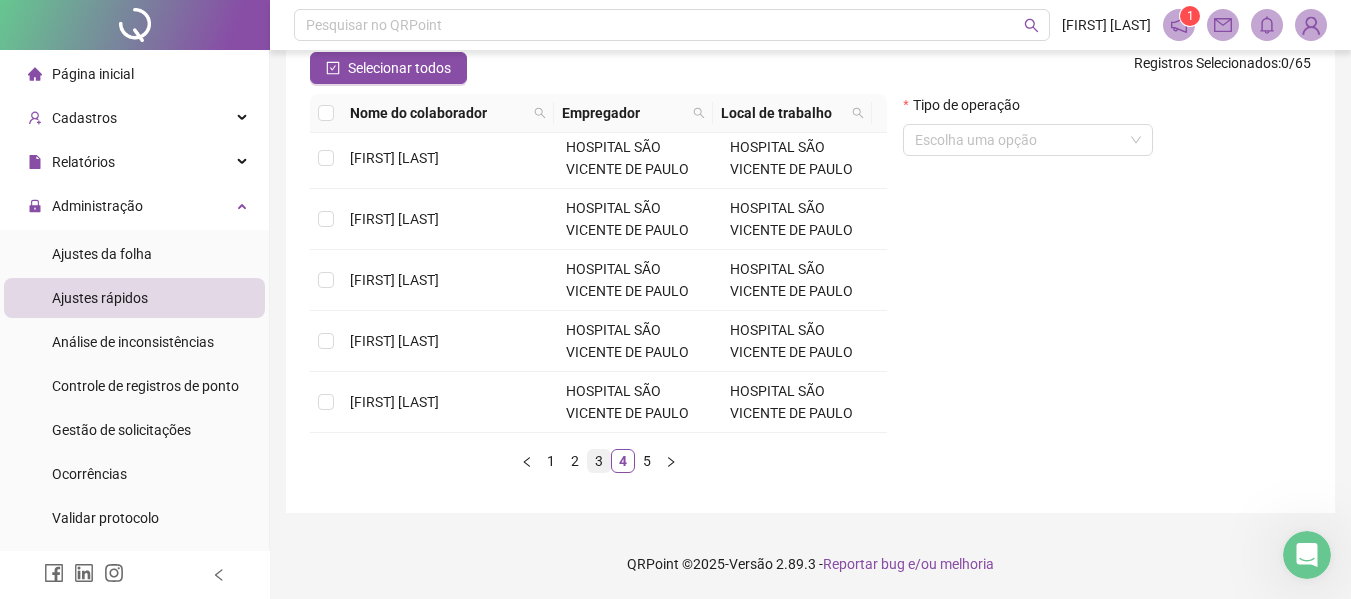 click on "3" at bounding box center (599, 461) 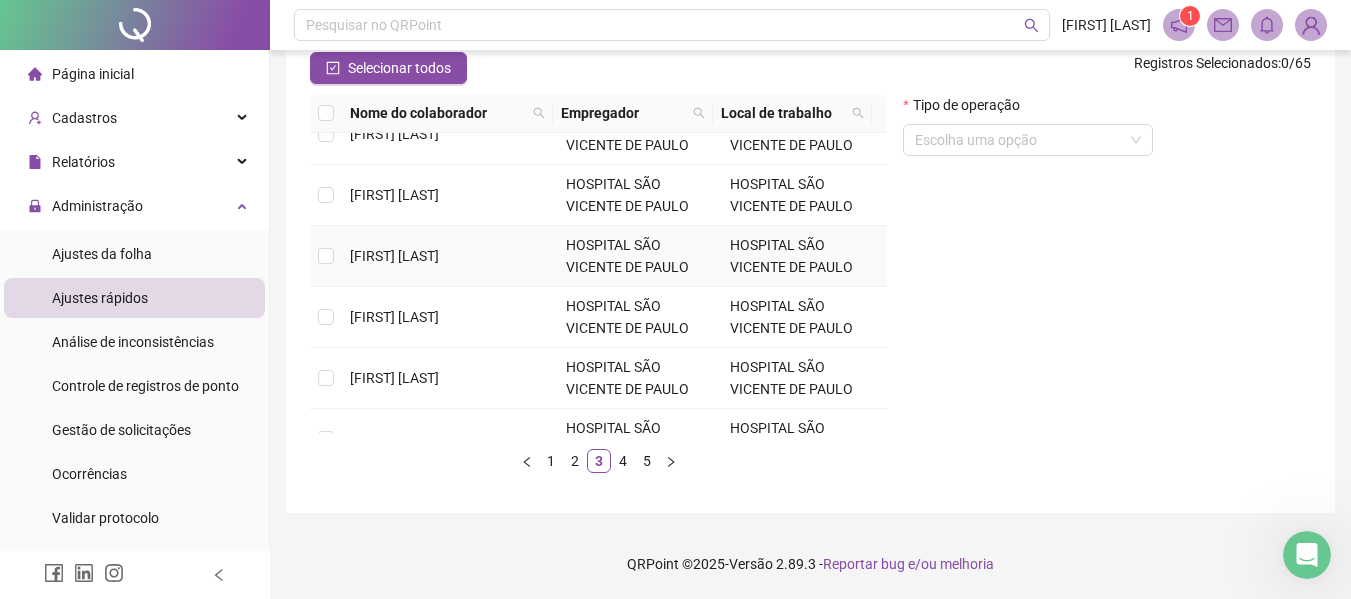 scroll, scrollTop: 500, scrollLeft: 0, axis: vertical 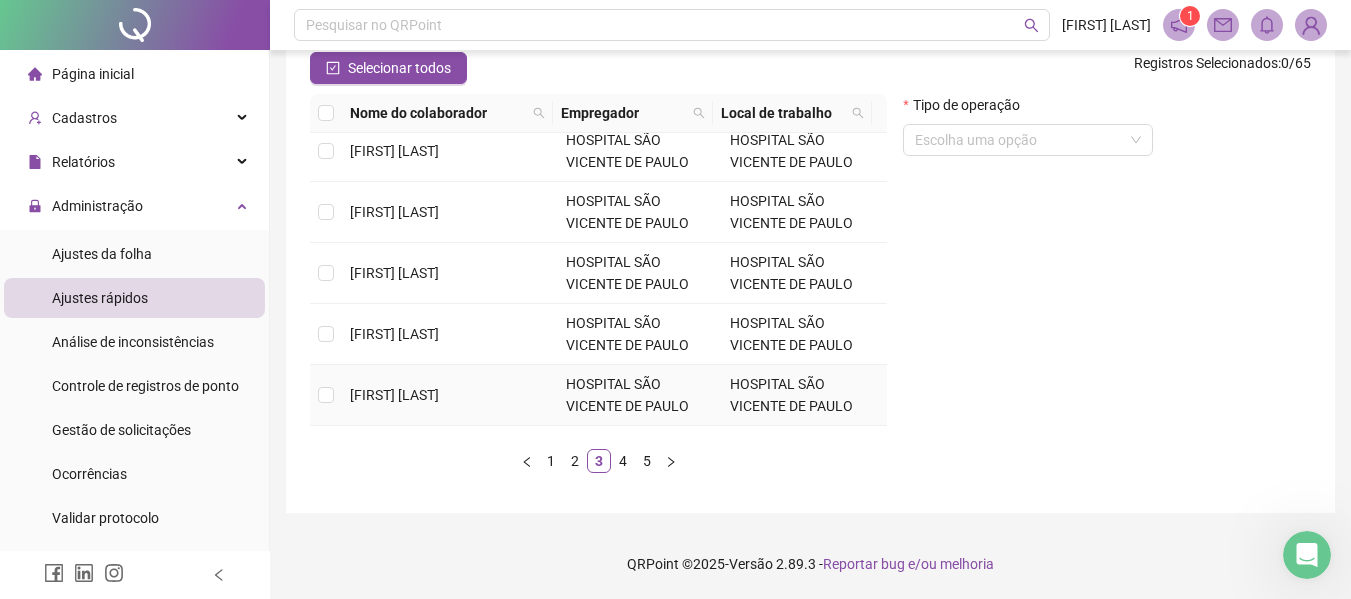 click on "[FIRST] [LAST]" at bounding box center (394, 395) 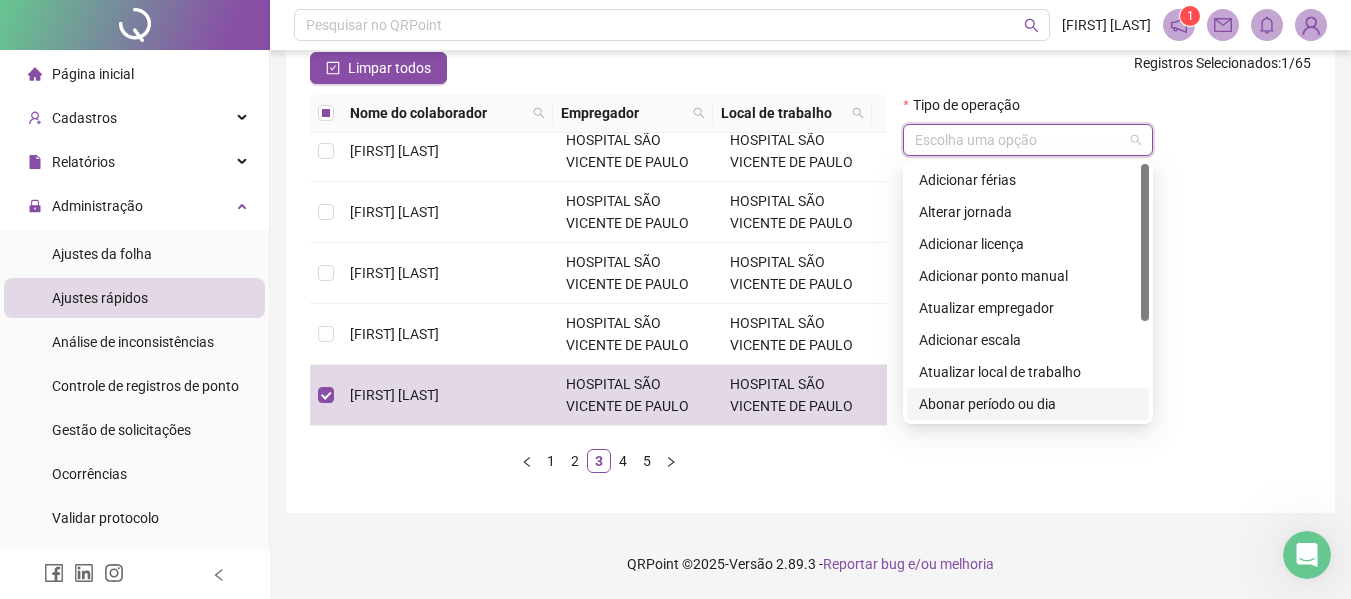 click at bounding box center [1019, 140] 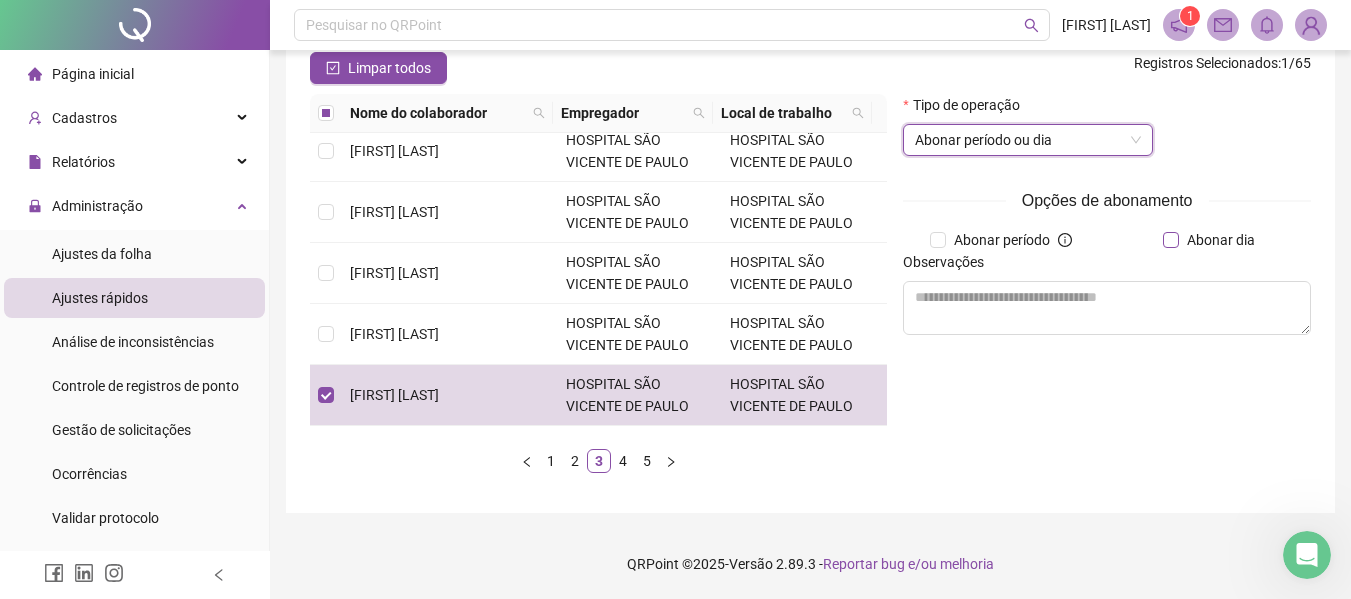 click on "Abonar dia" at bounding box center (1221, 240) 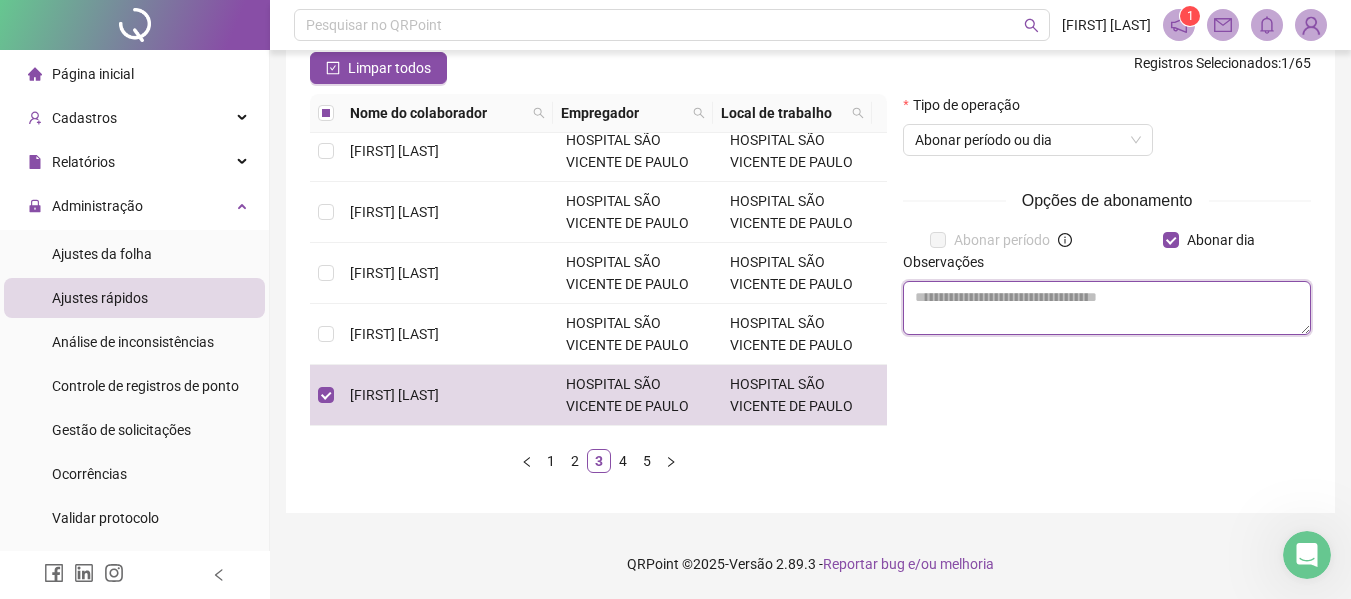 click at bounding box center [1107, 308] 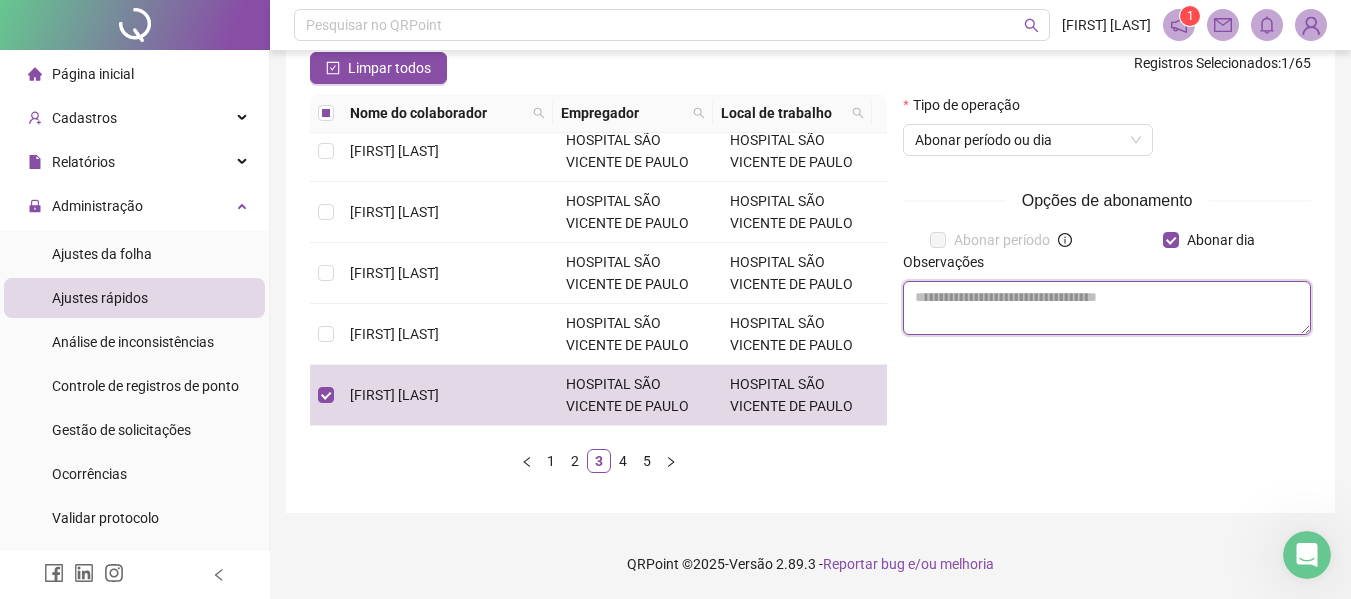 paste on "**********" 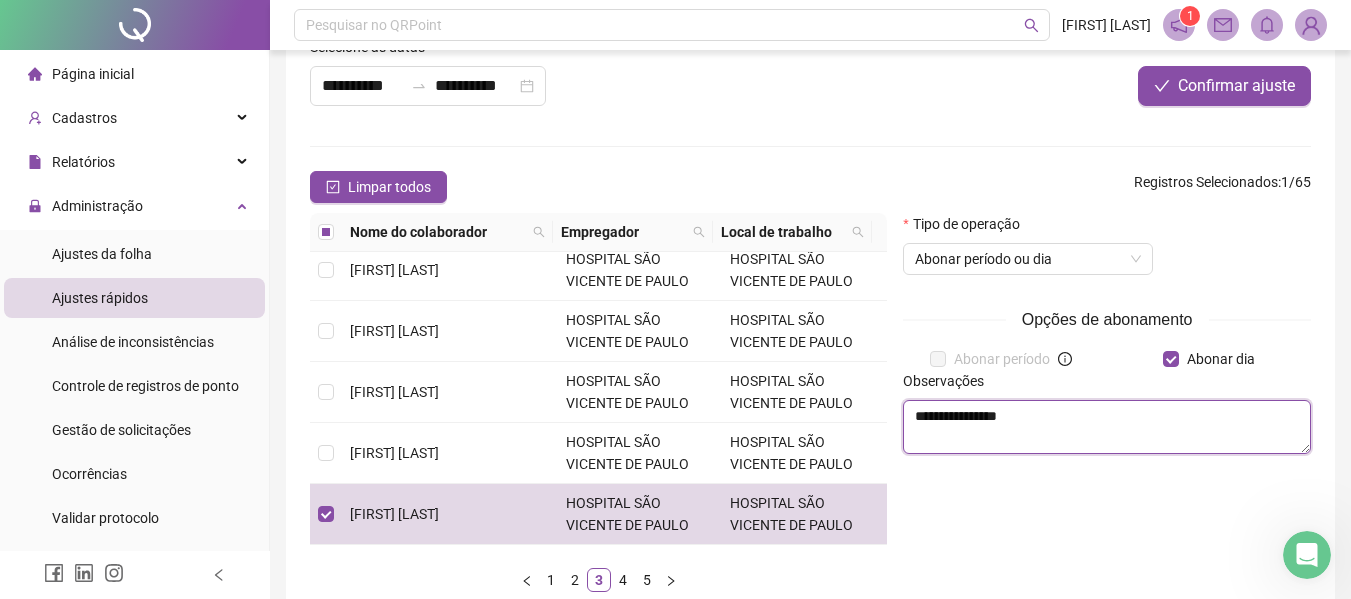 scroll, scrollTop: 0, scrollLeft: 0, axis: both 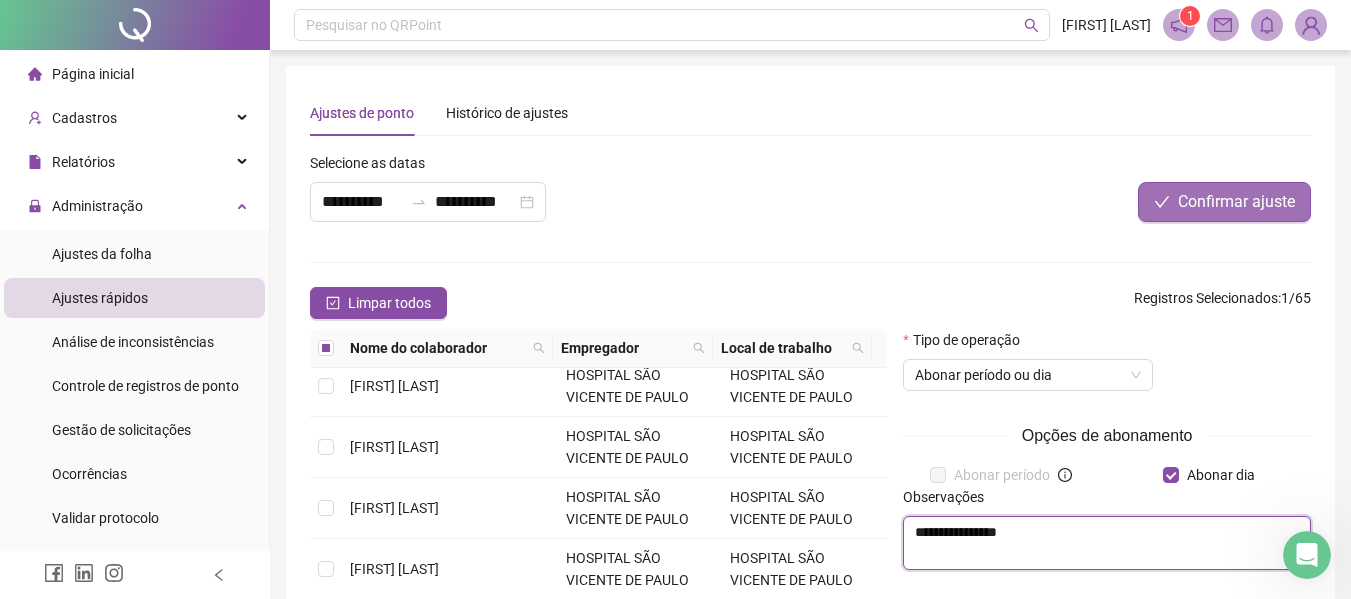 type on "**********" 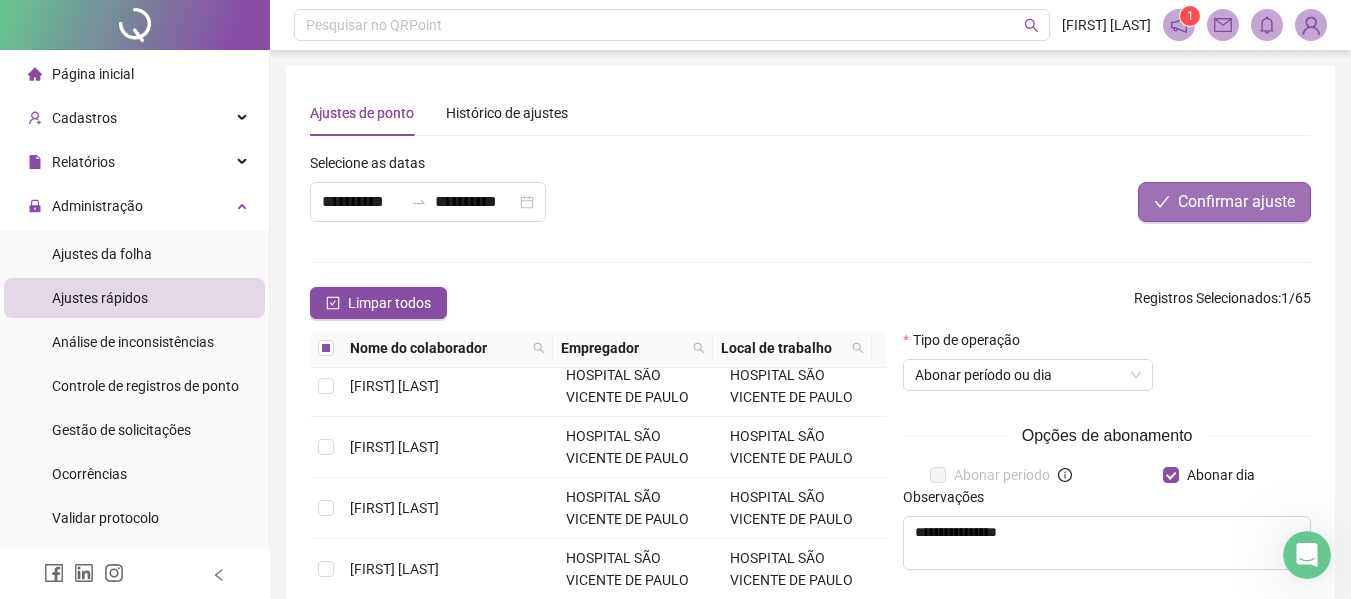 click on "Confirmar ajuste" at bounding box center [1236, 202] 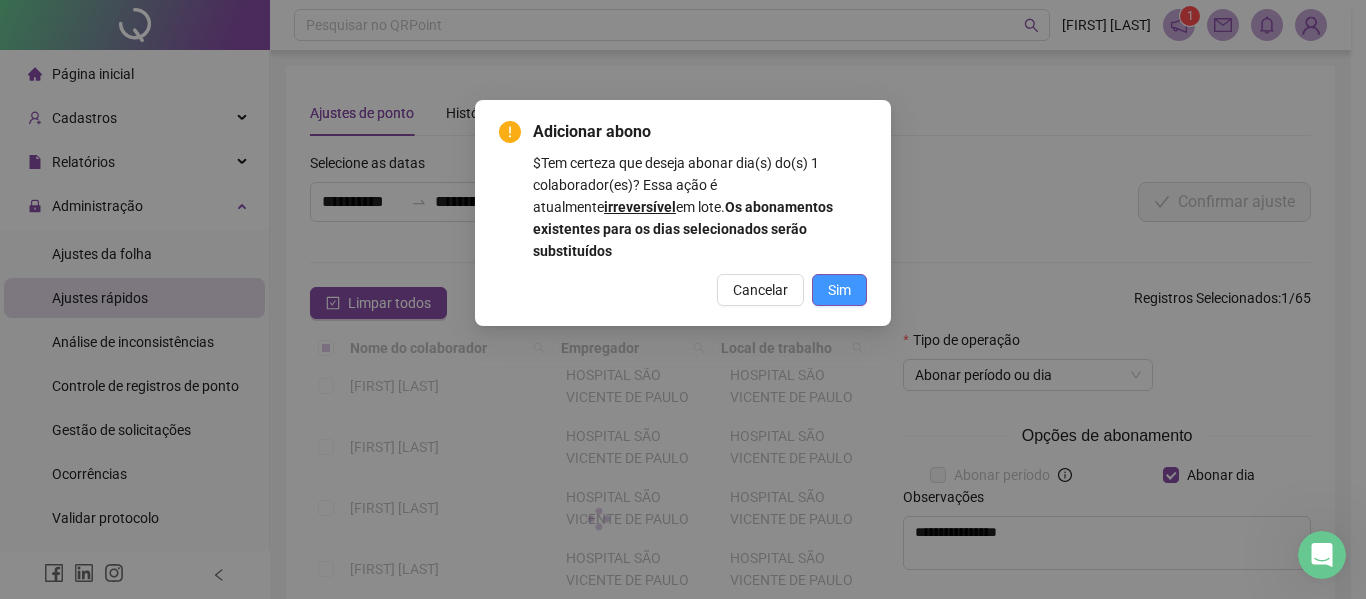 click on "Sim" at bounding box center (839, 290) 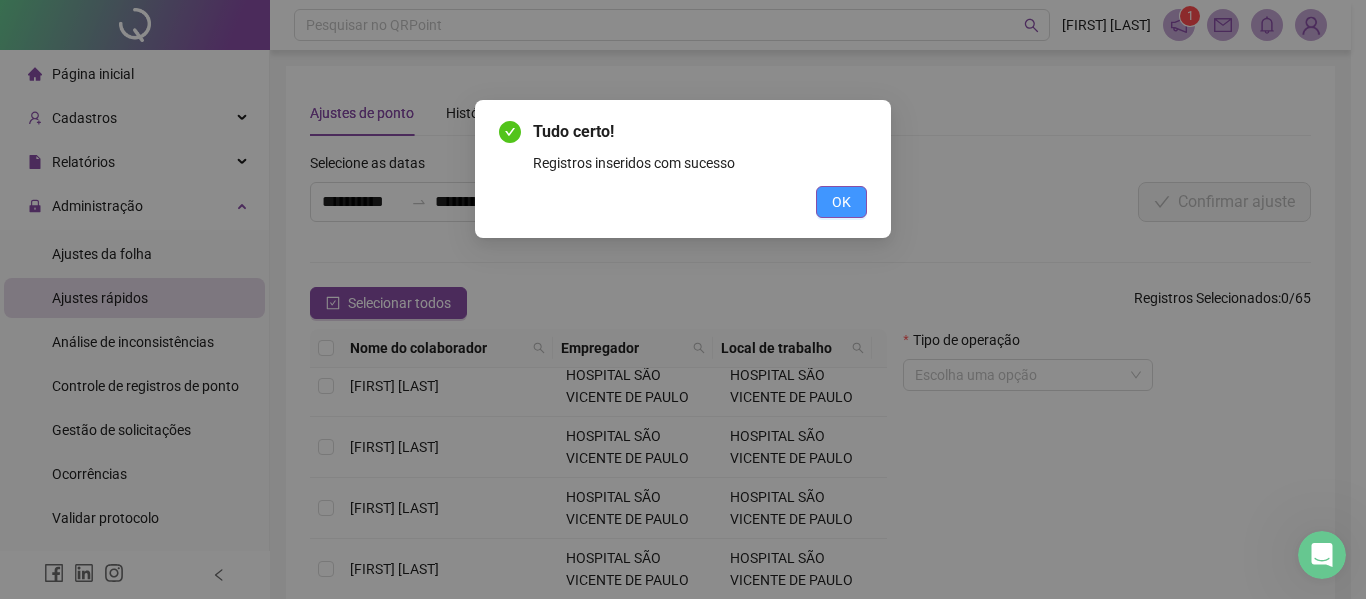 click on "OK" at bounding box center (841, 202) 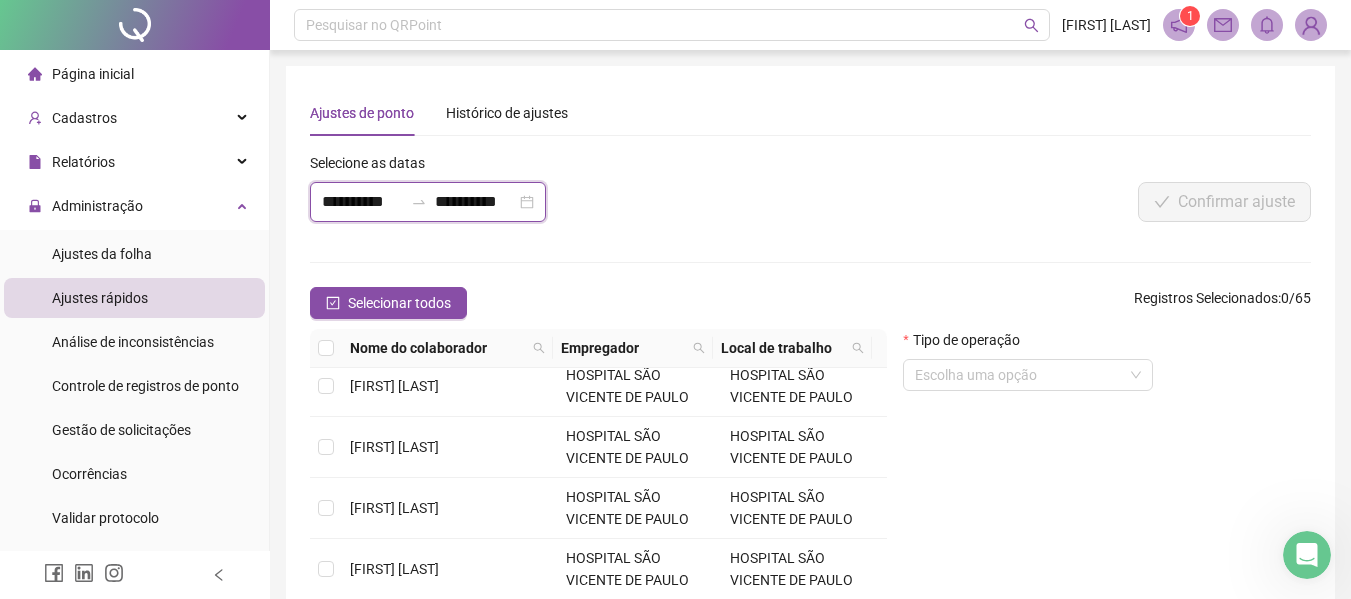 click on "**********" at bounding box center (362, 202) 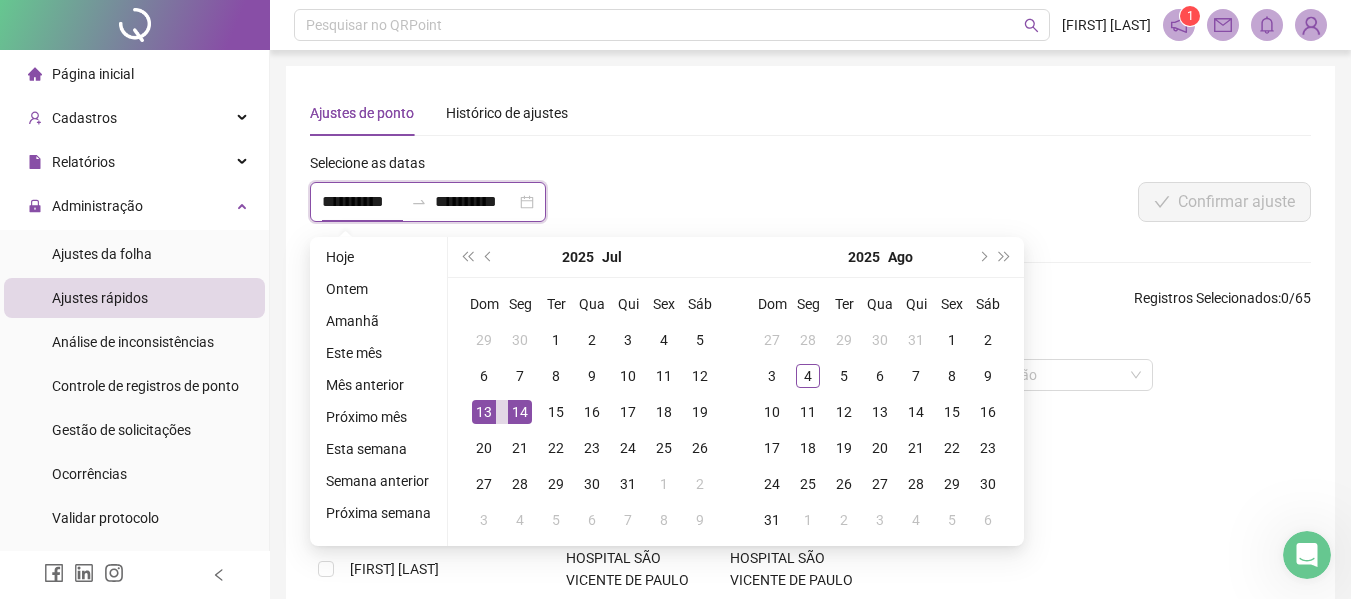 type on "**********" 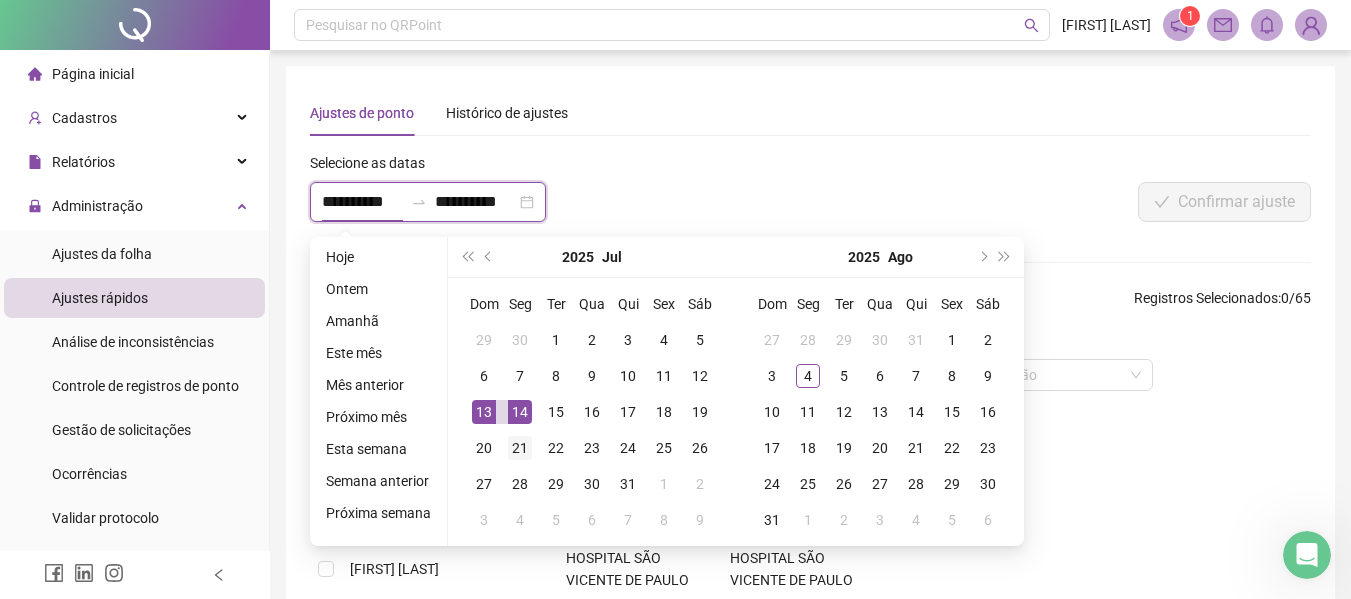 type on "**********" 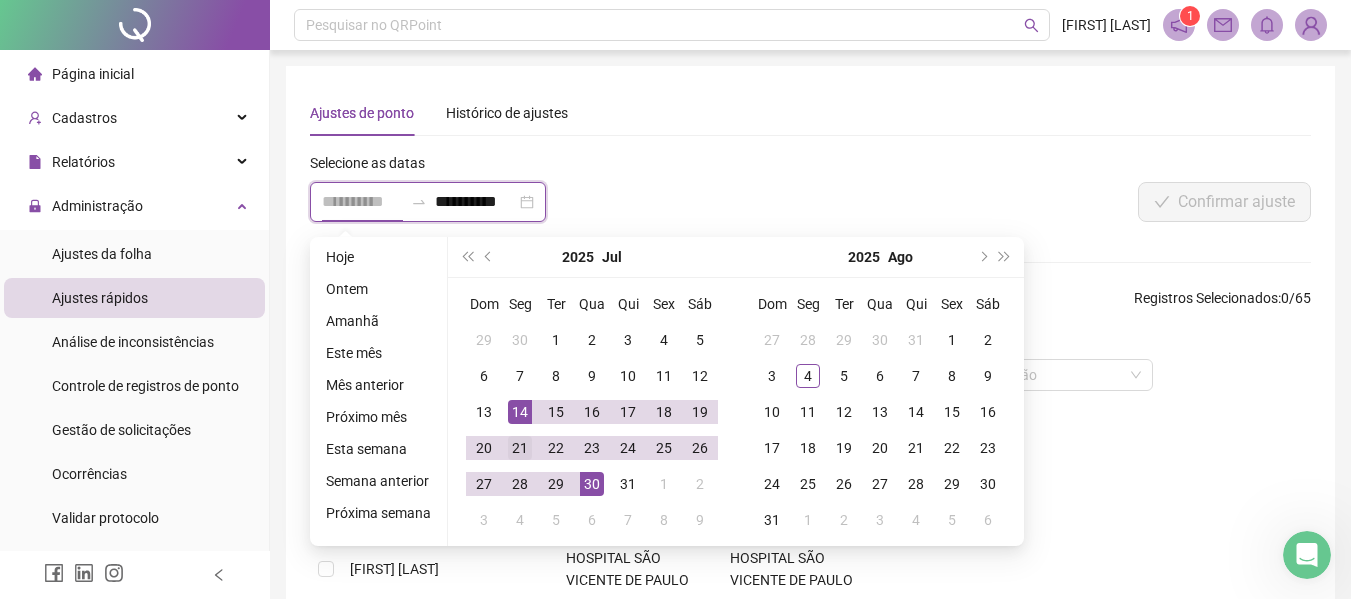 type on "**********" 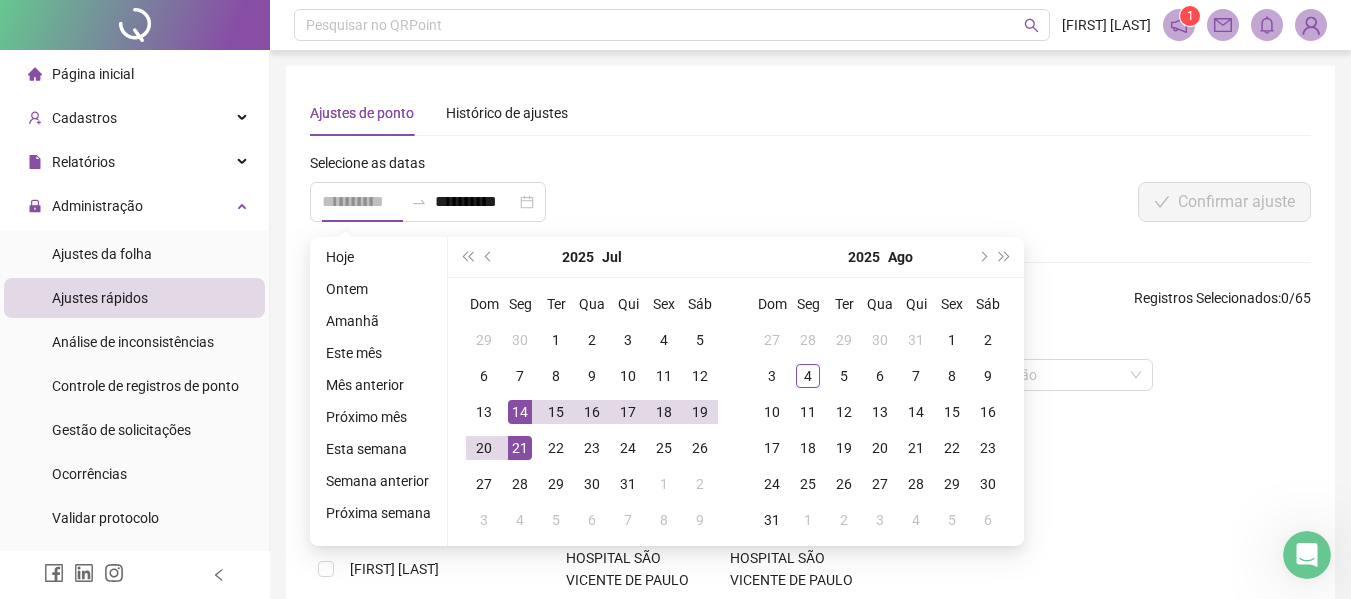 click on "21" at bounding box center (520, 448) 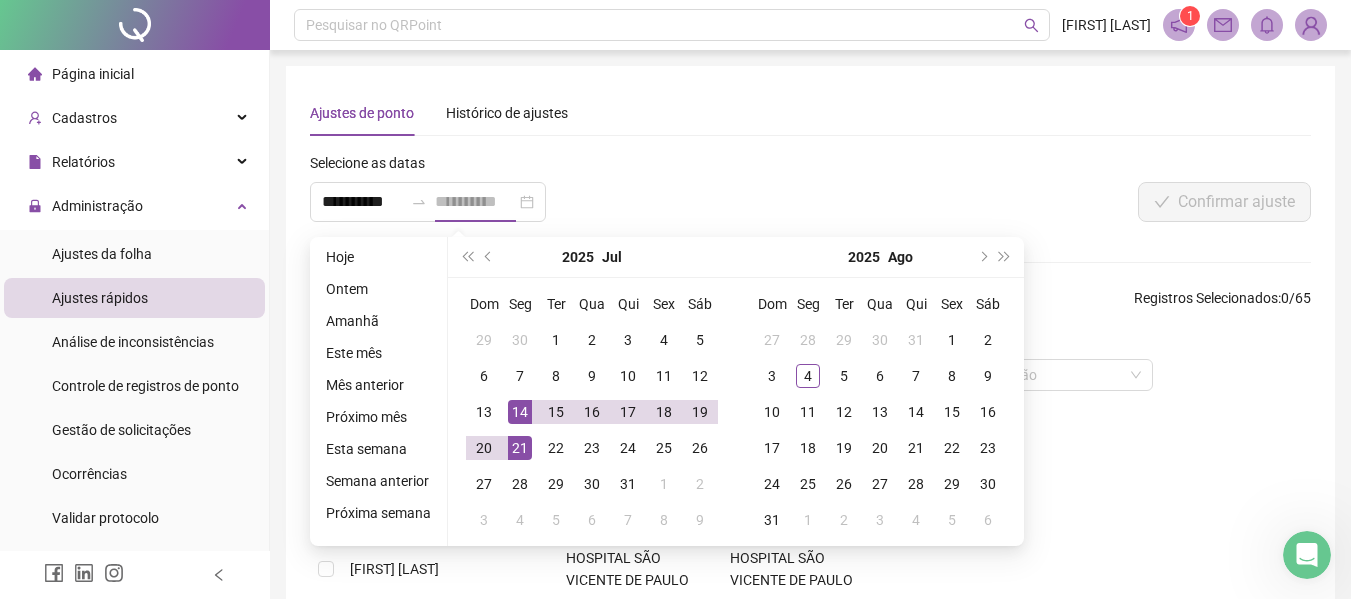 click on "21" at bounding box center [520, 448] 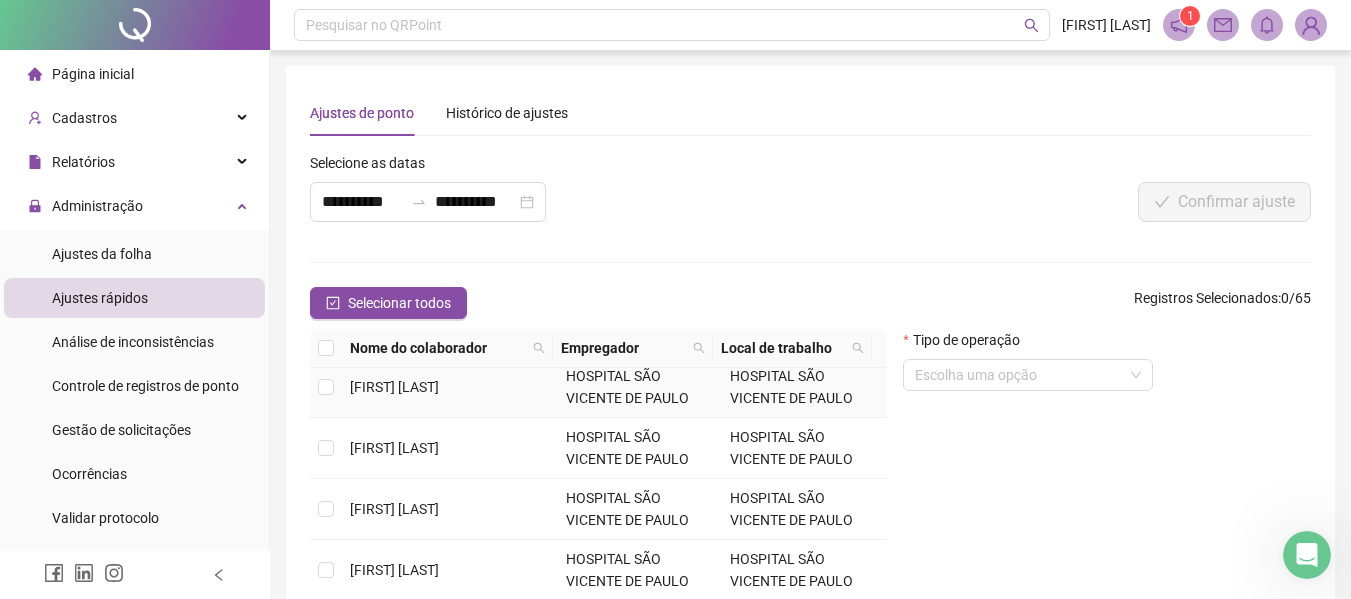 scroll, scrollTop: 615, scrollLeft: 0, axis: vertical 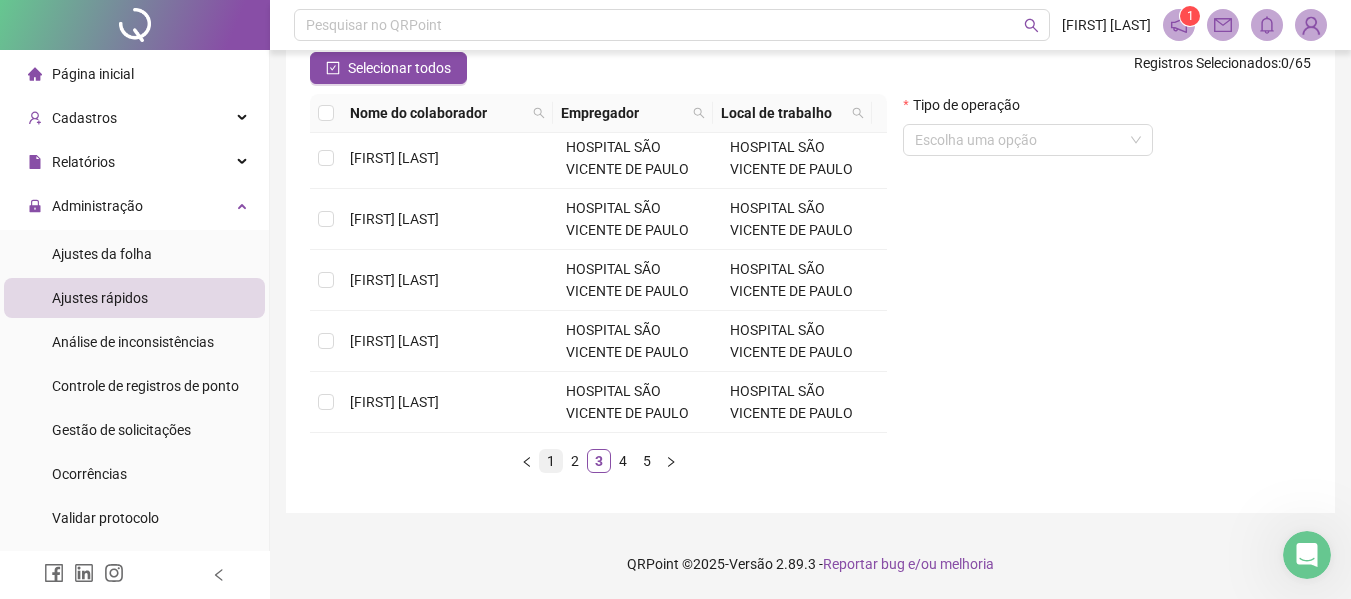 click on "1" at bounding box center [551, 461] 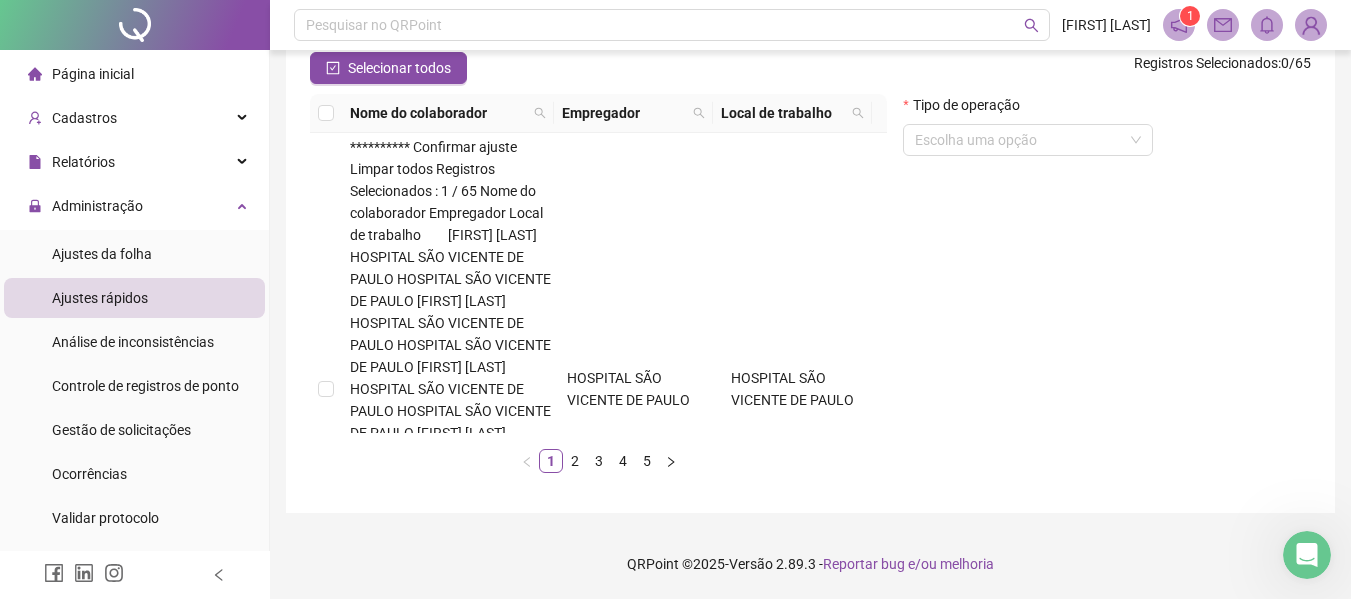 scroll, scrollTop: 0, scrollLeft: 0, axis: both 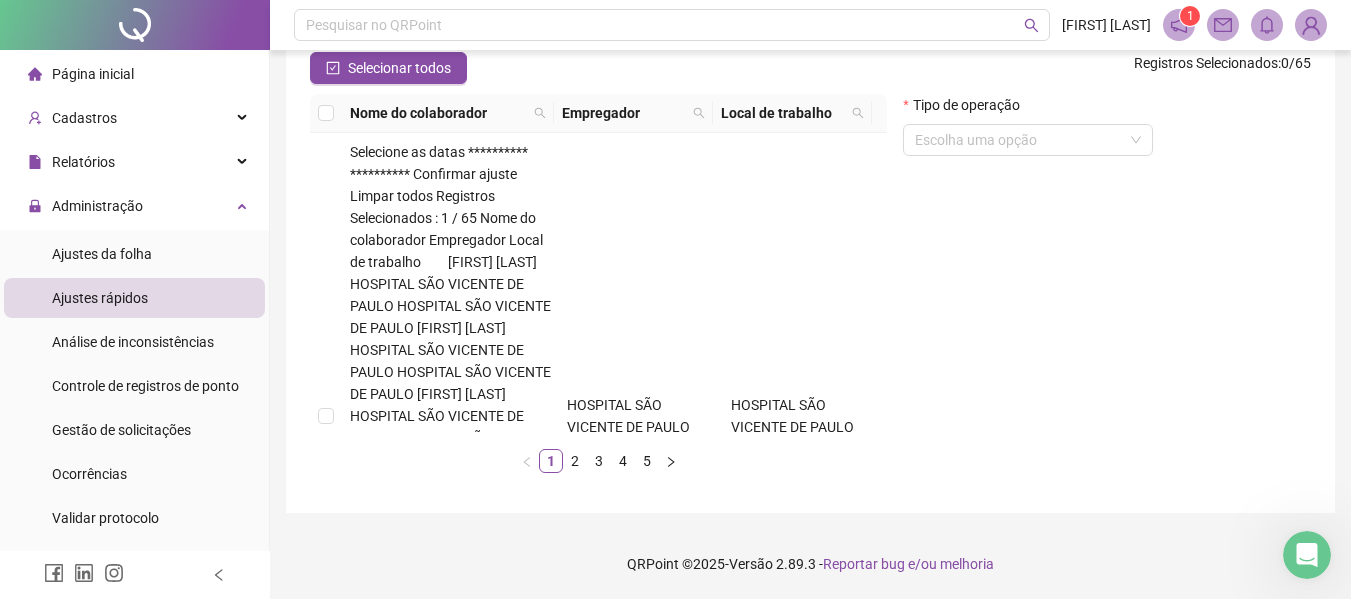click on "[NAME]" at bounding box center [394, 730] 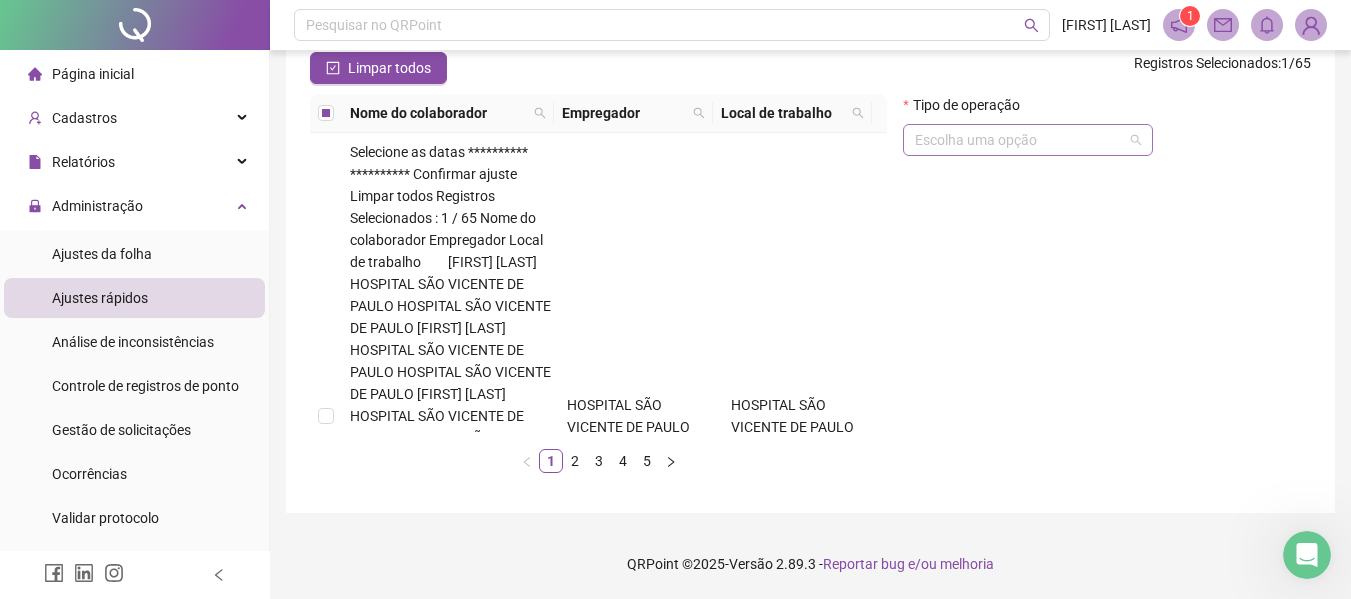 click at bounding box center [1019, 140] 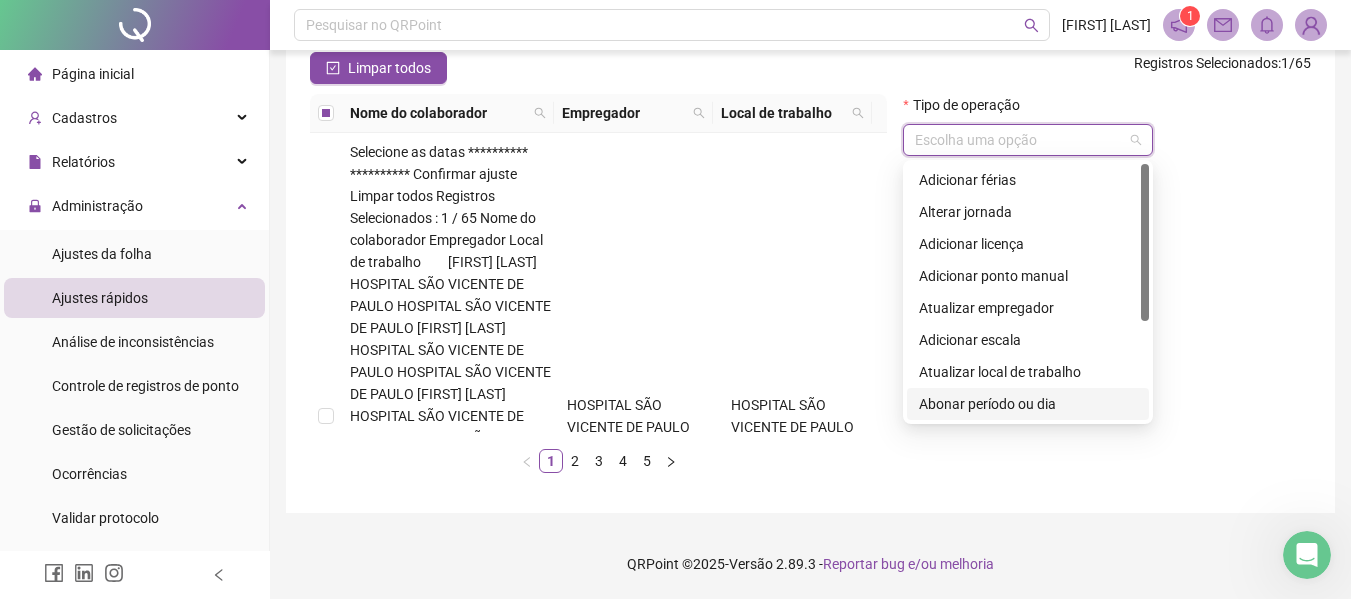 click on "Abonar período ou dia" at bounding box center (1028, 404) 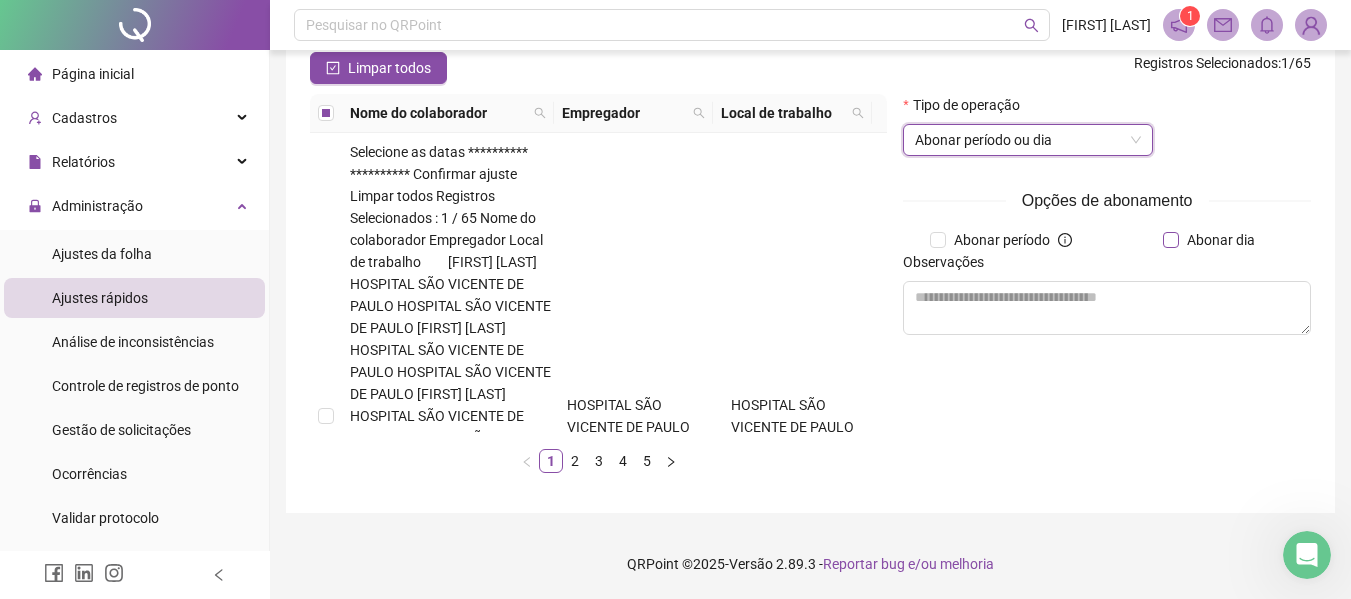 click on "Abonar dia" at bounding box center (1221, 240) 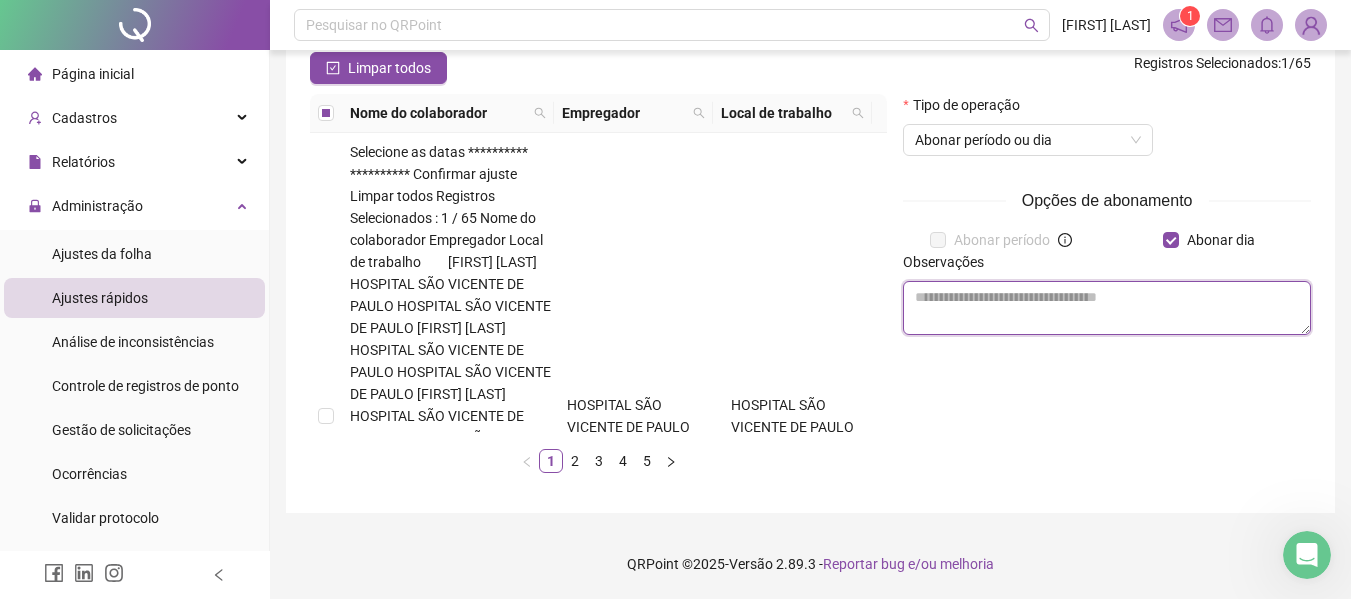 click at bounding box center (1107, 308) 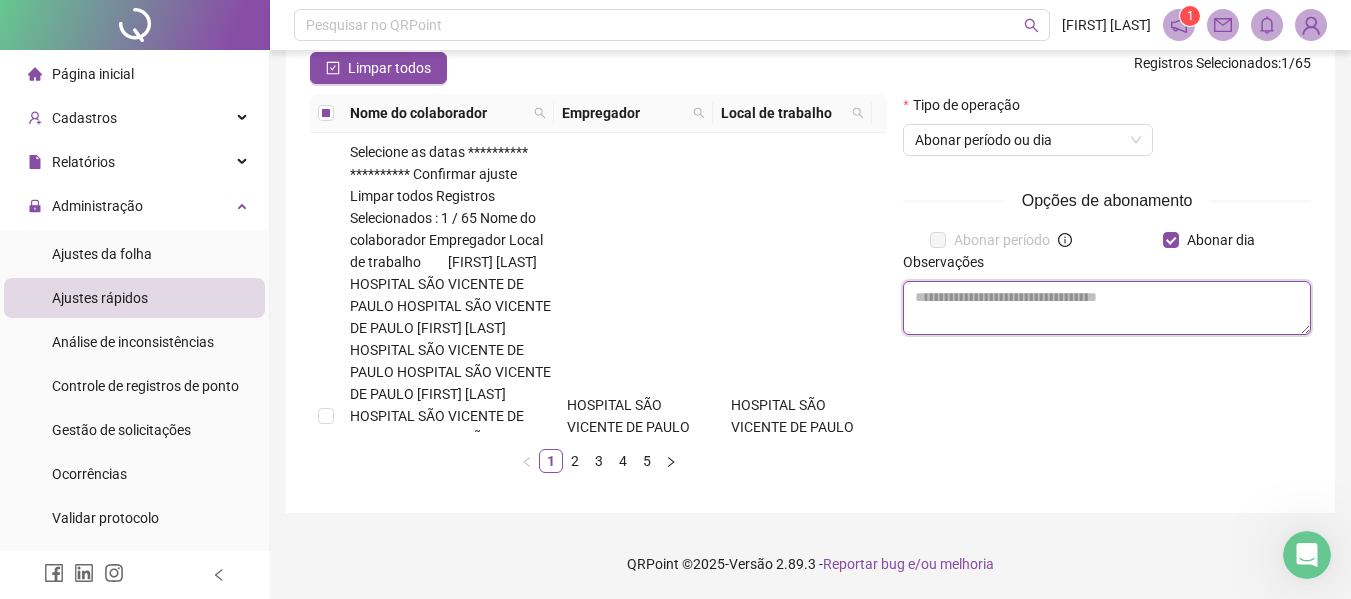 paste on "**********" 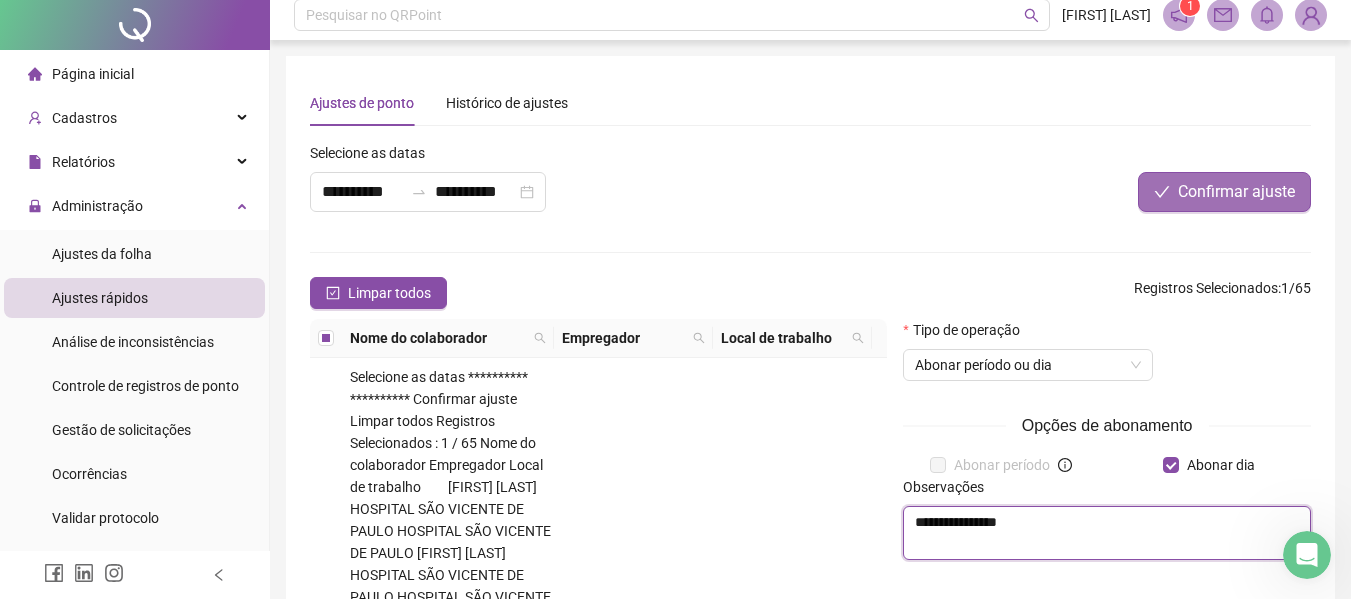 scroll, scrollTop: 0, scrollLeft: 0, axis: both 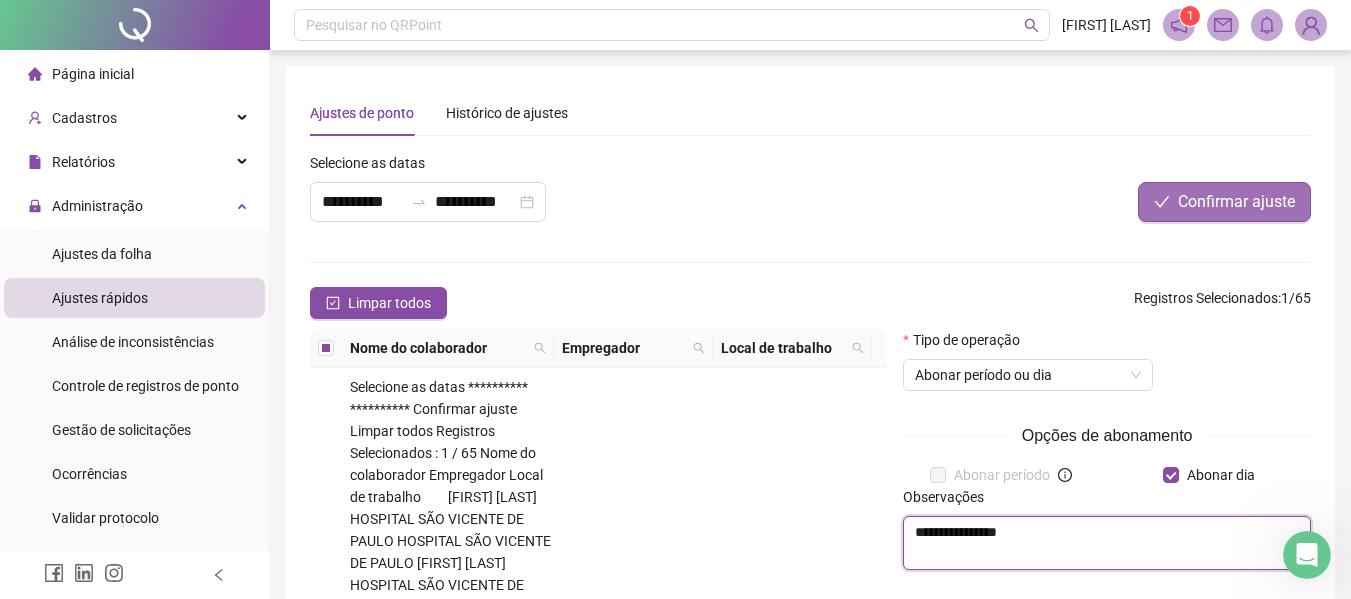 type on "**********" 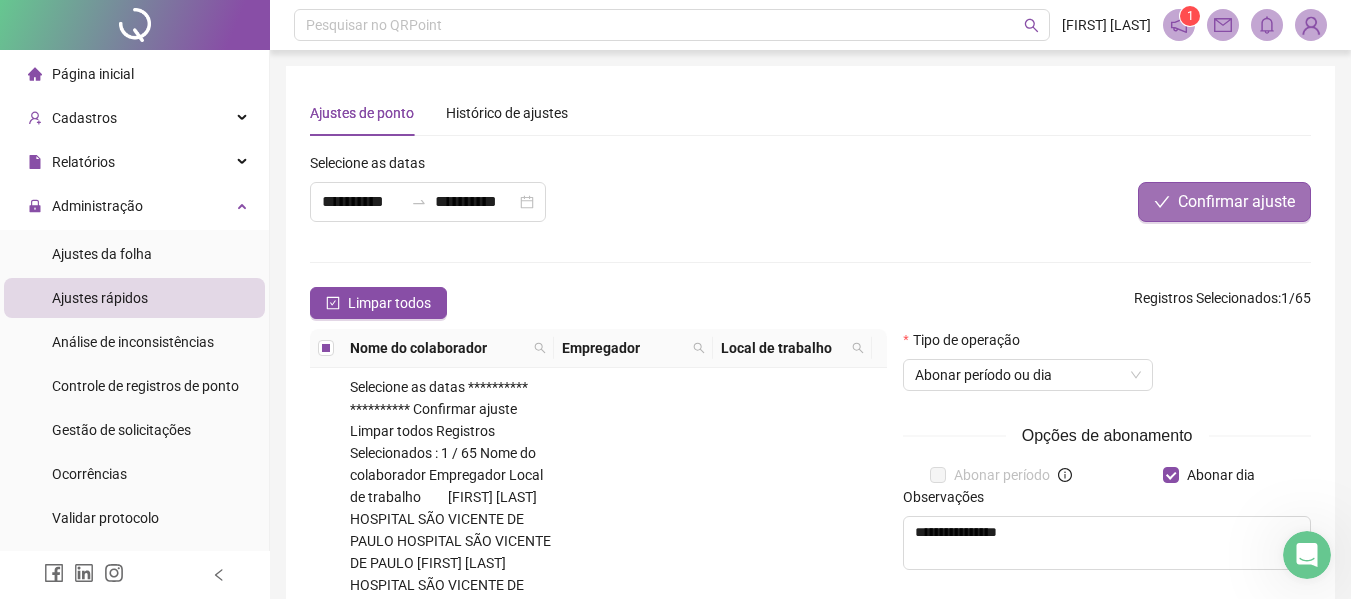 click on "Confirmar ajuste" at bounding box center [1224, 202] 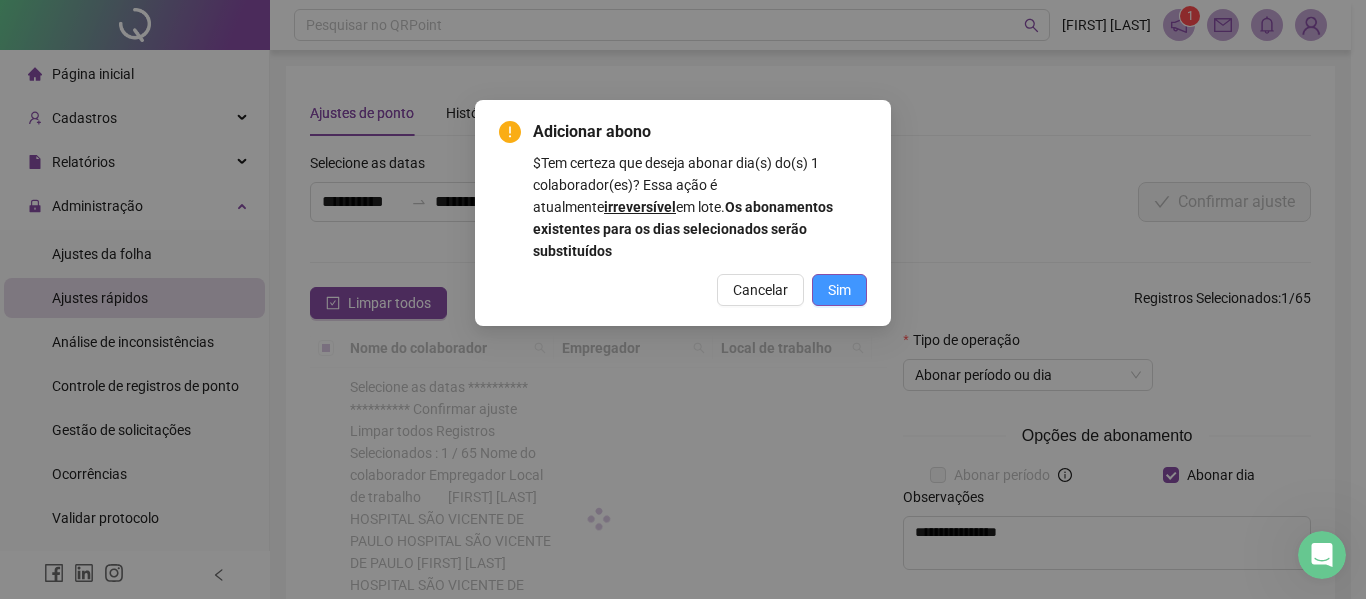 click on "Sim" at bounding box center [839, 290] 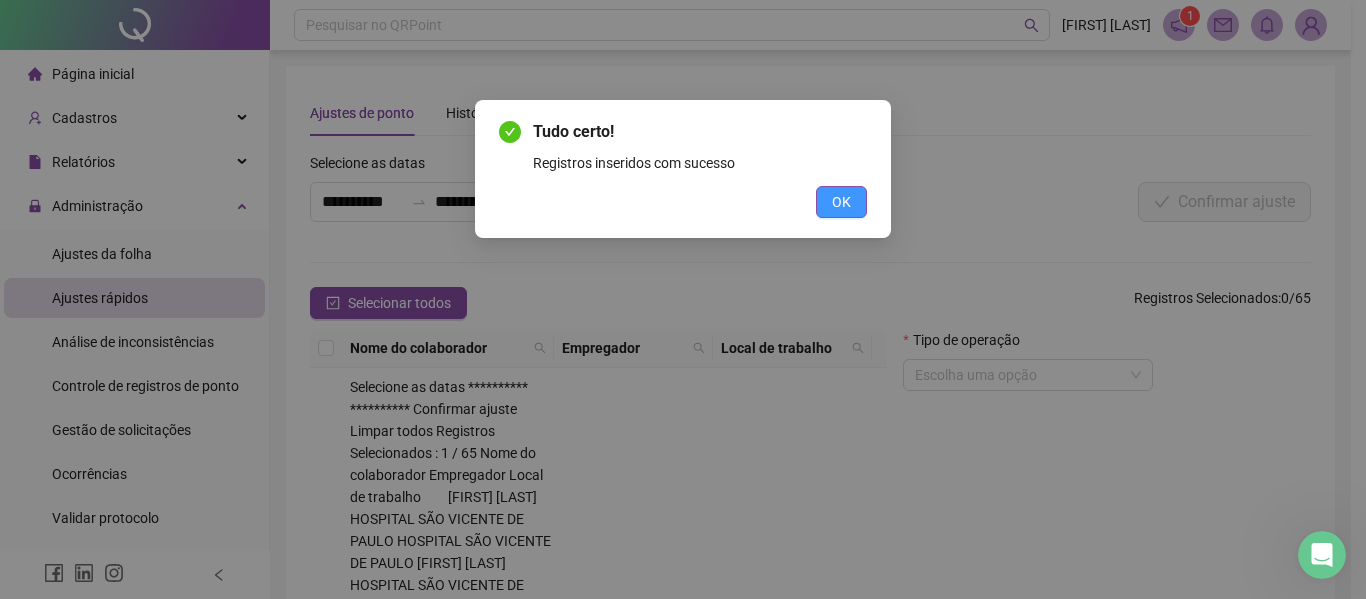 click on "OK" at bounding box center (841, 202) 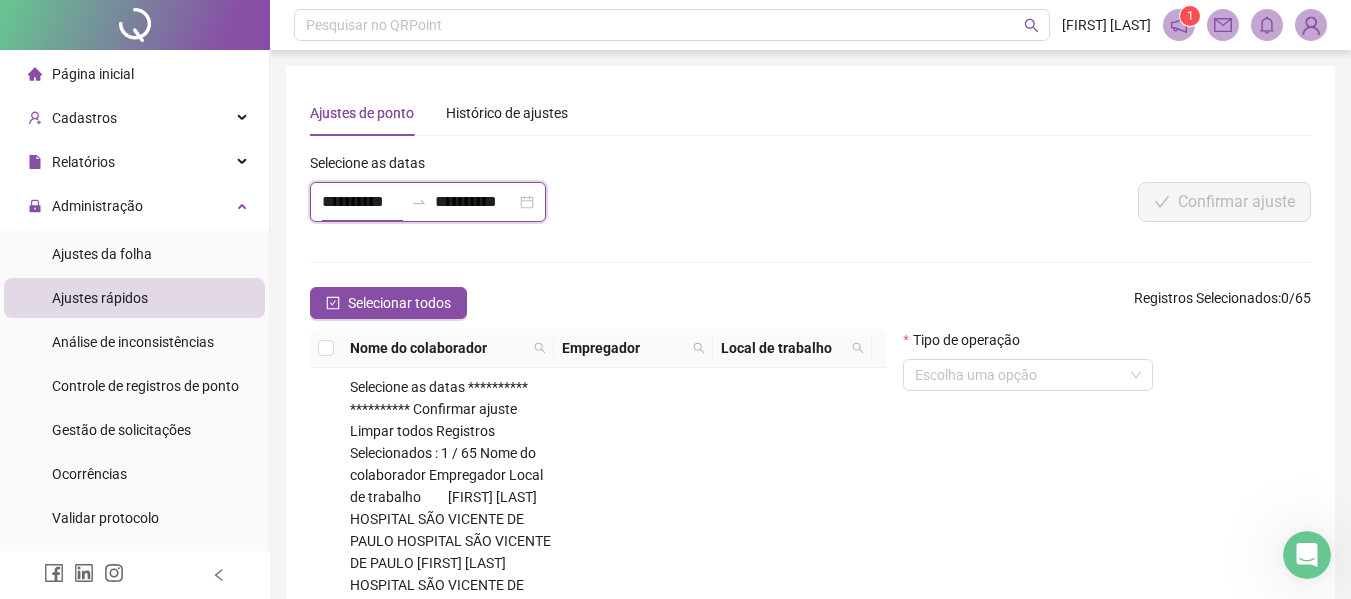 click on "**********" at bounding box center [362, 202] 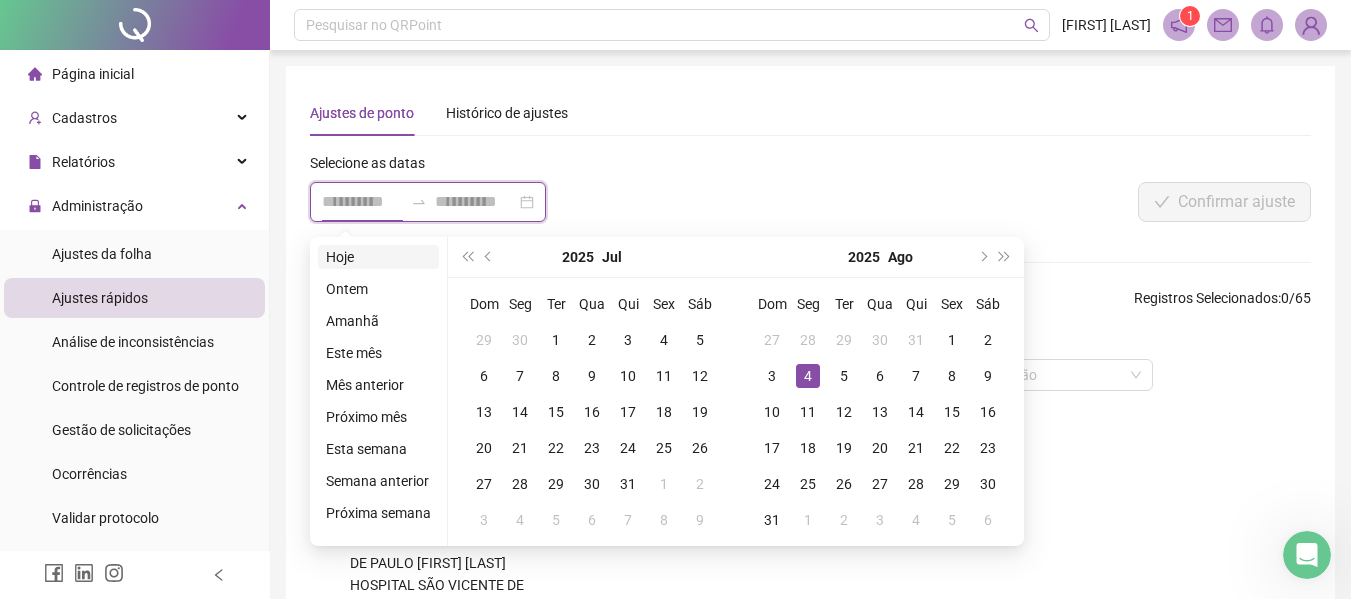 type on "**********" 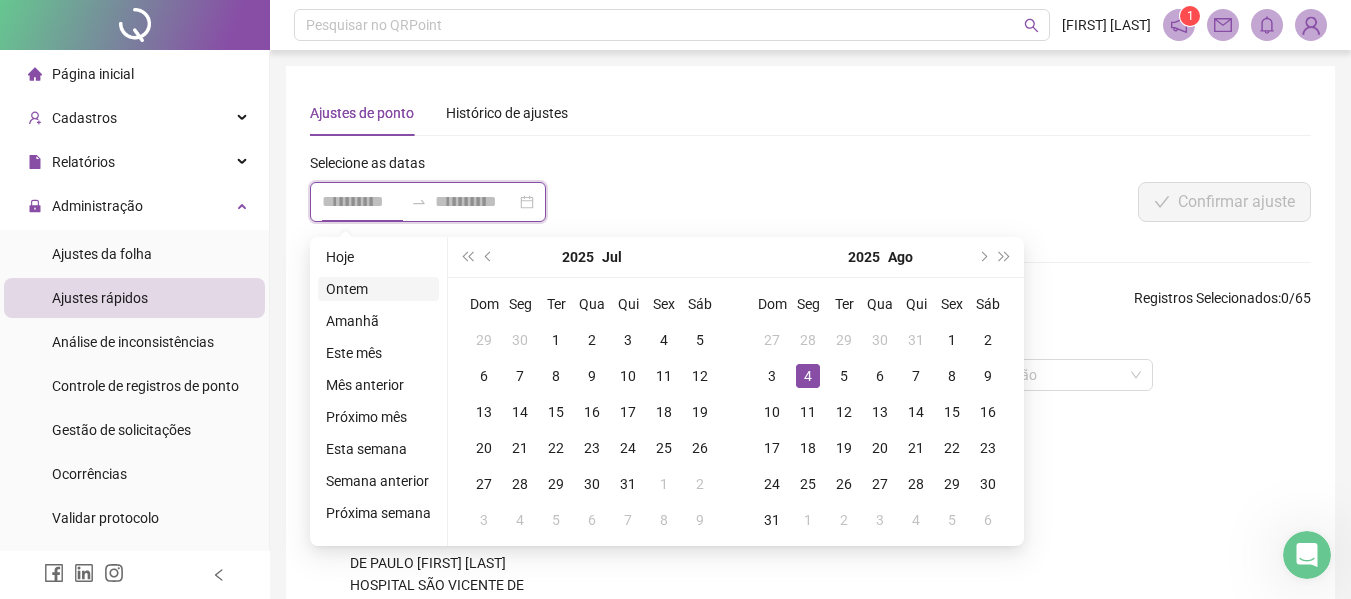 type on "**********" 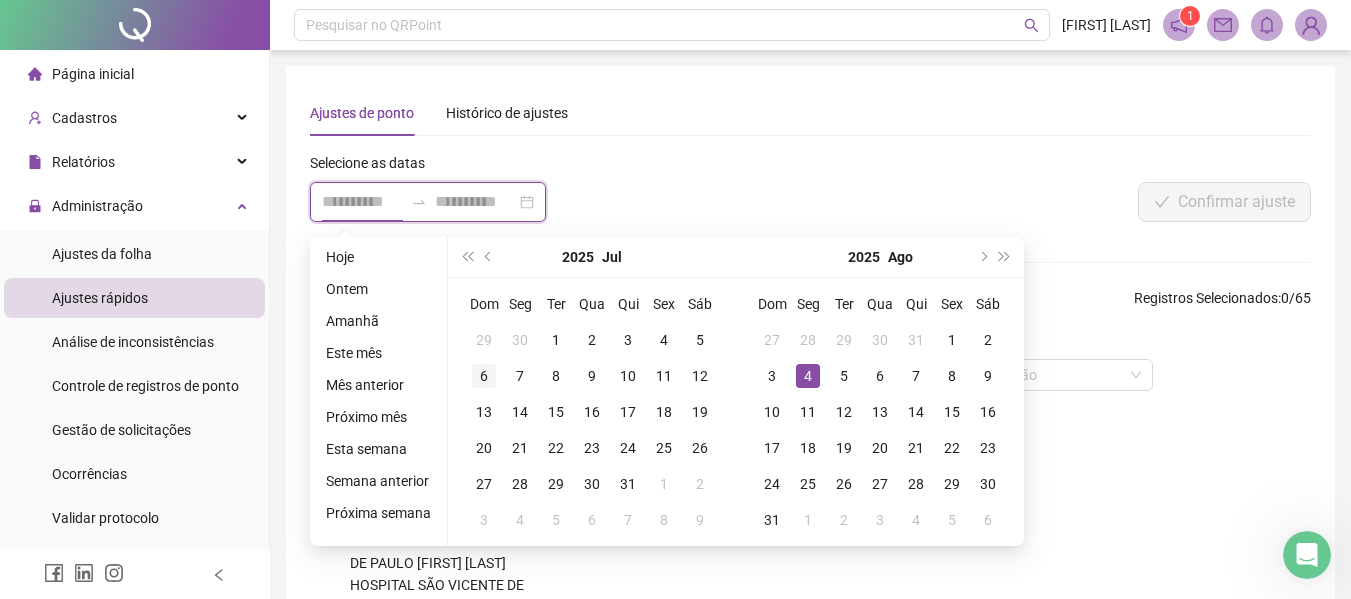 type on "**********" 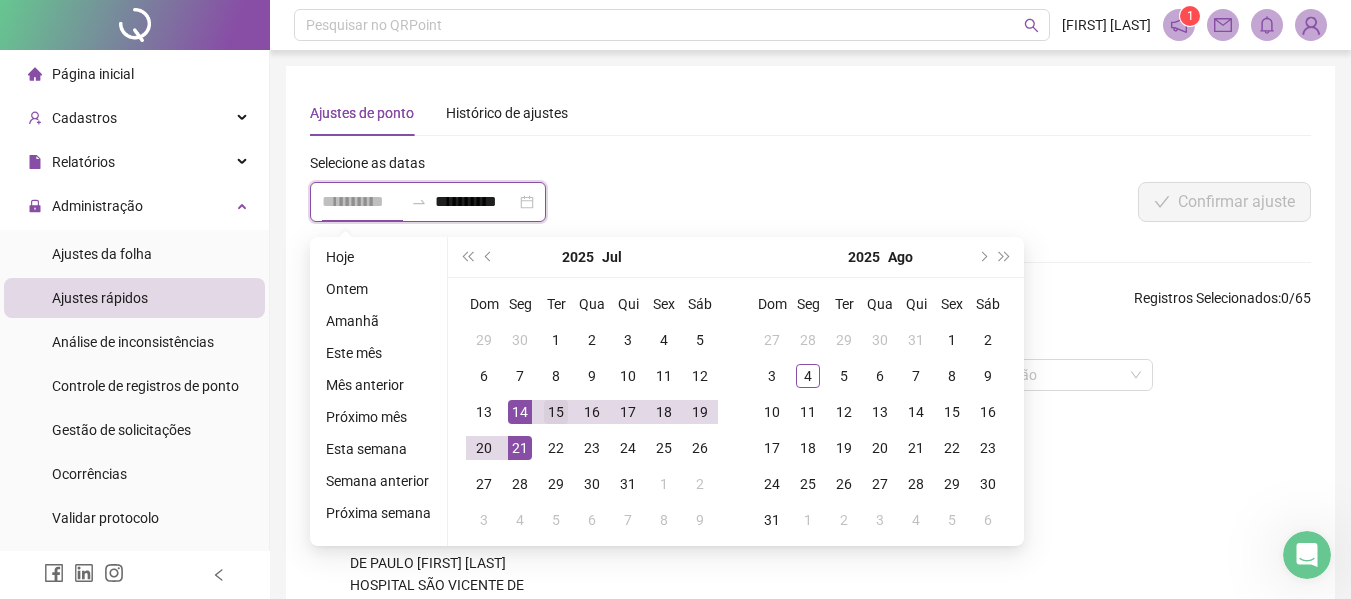 type on "**********" 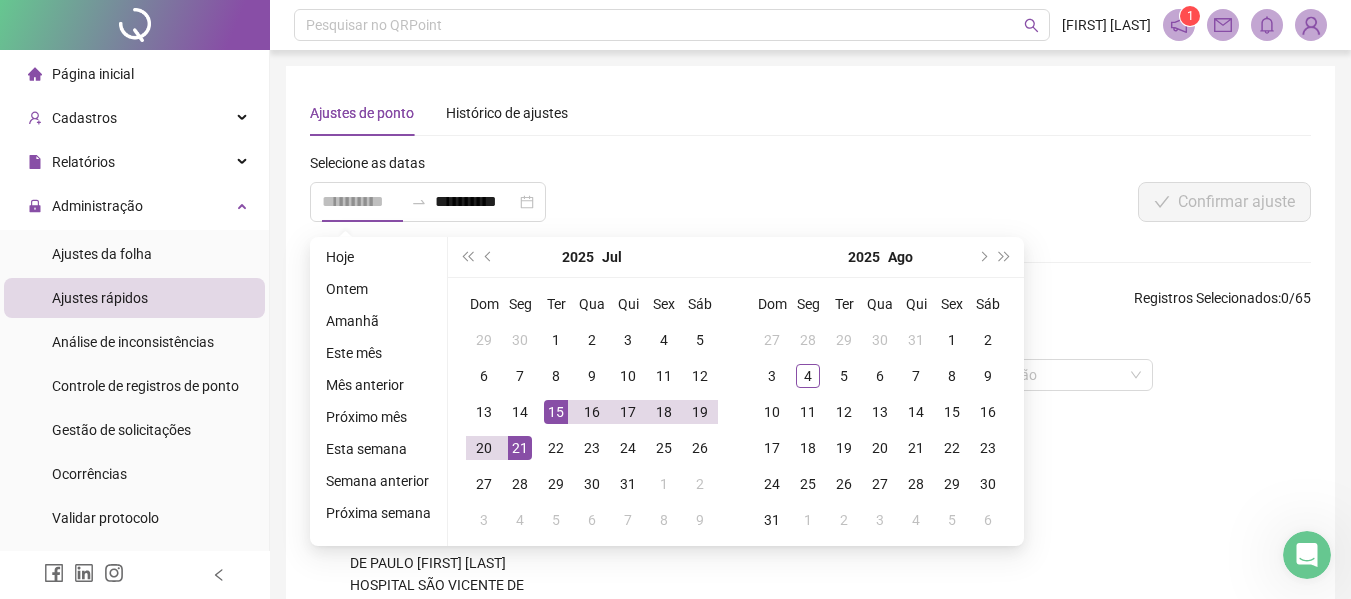 click on "15" at bounding box center [556, 412] 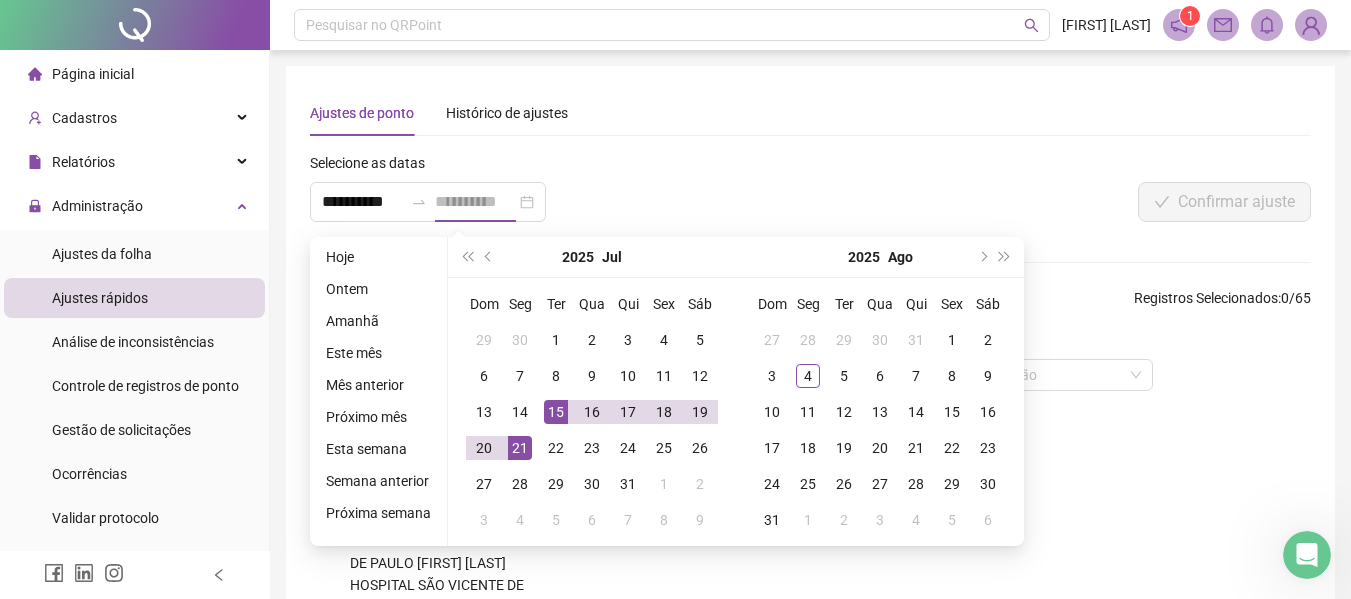 click on "15" at bounding box center [556, 412] 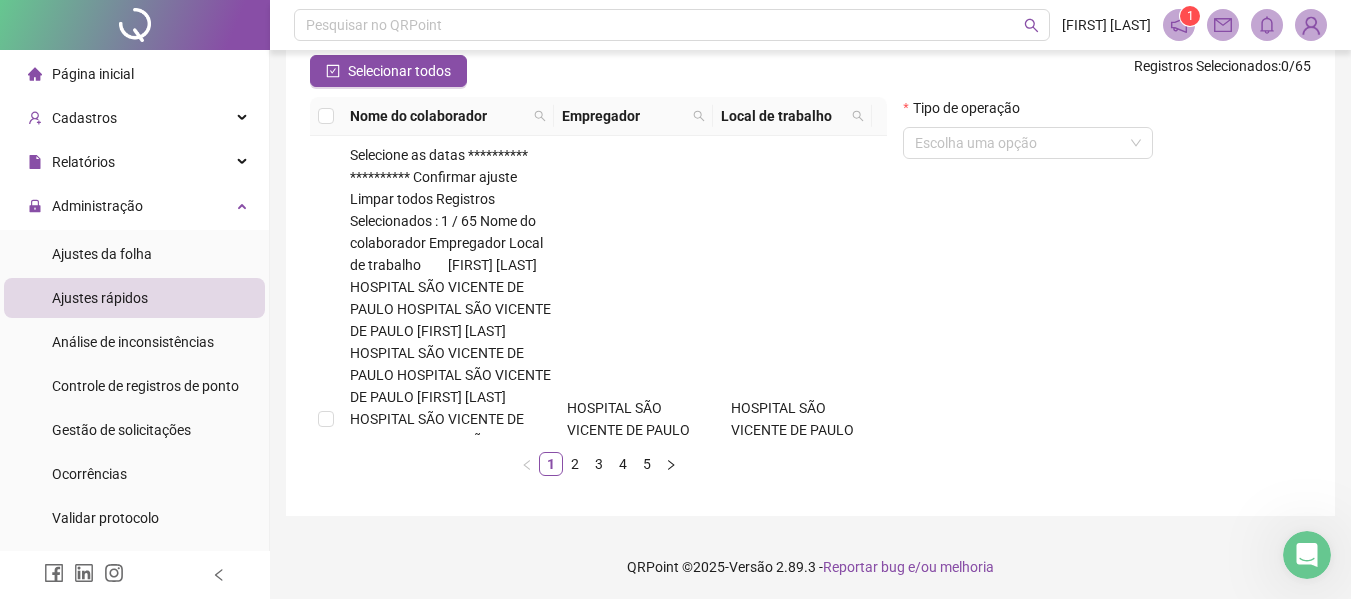 scroll, scrollTop: 235, scrollLeft: 0, axis: vertical 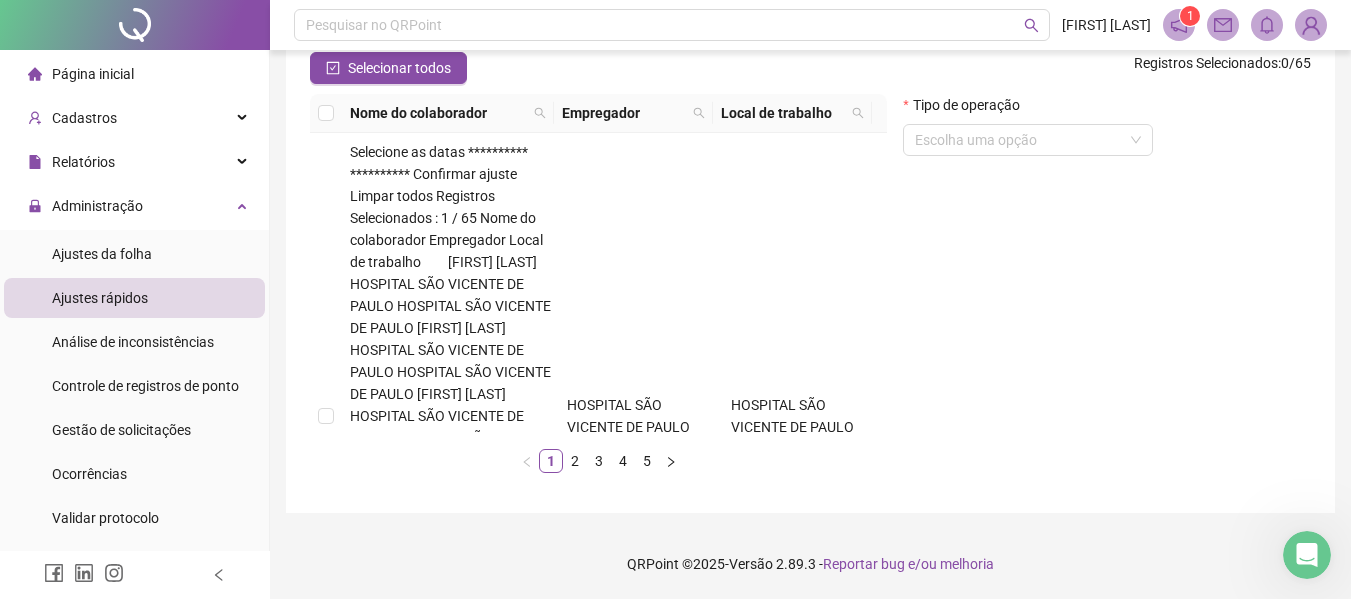 click on "Carla Cristina de Souza Vargas" at bounding box center (394, 913) 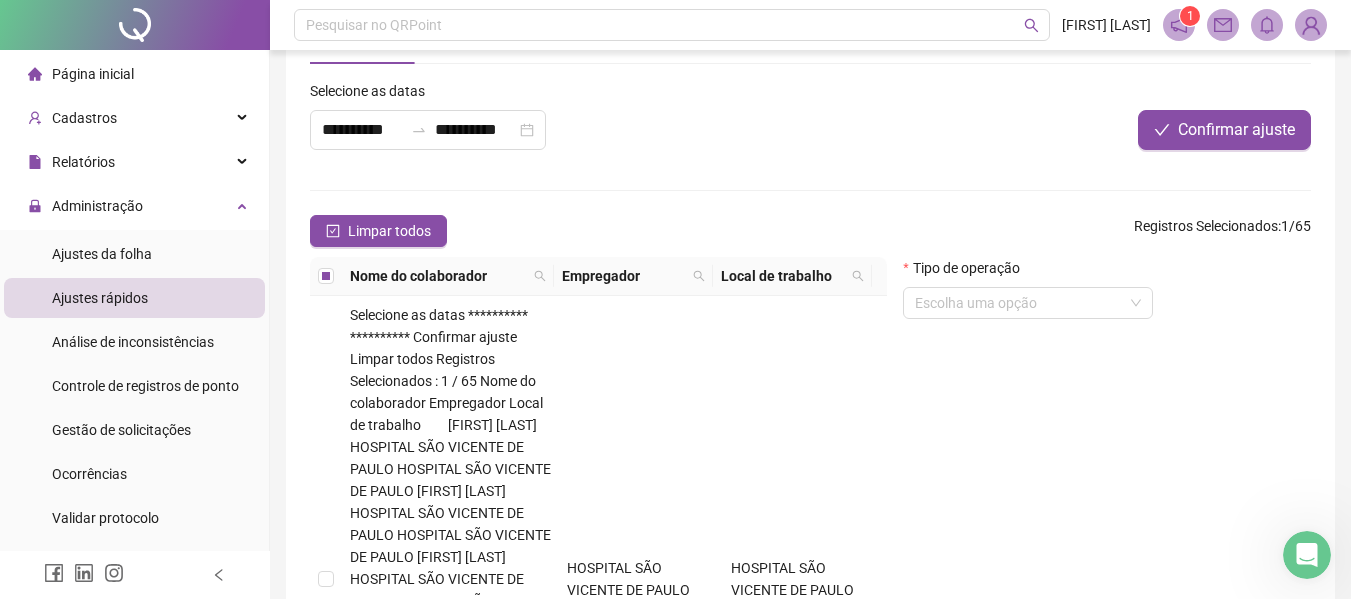scroll, scrollTop: 0, scrollLeft: 0, axis: both 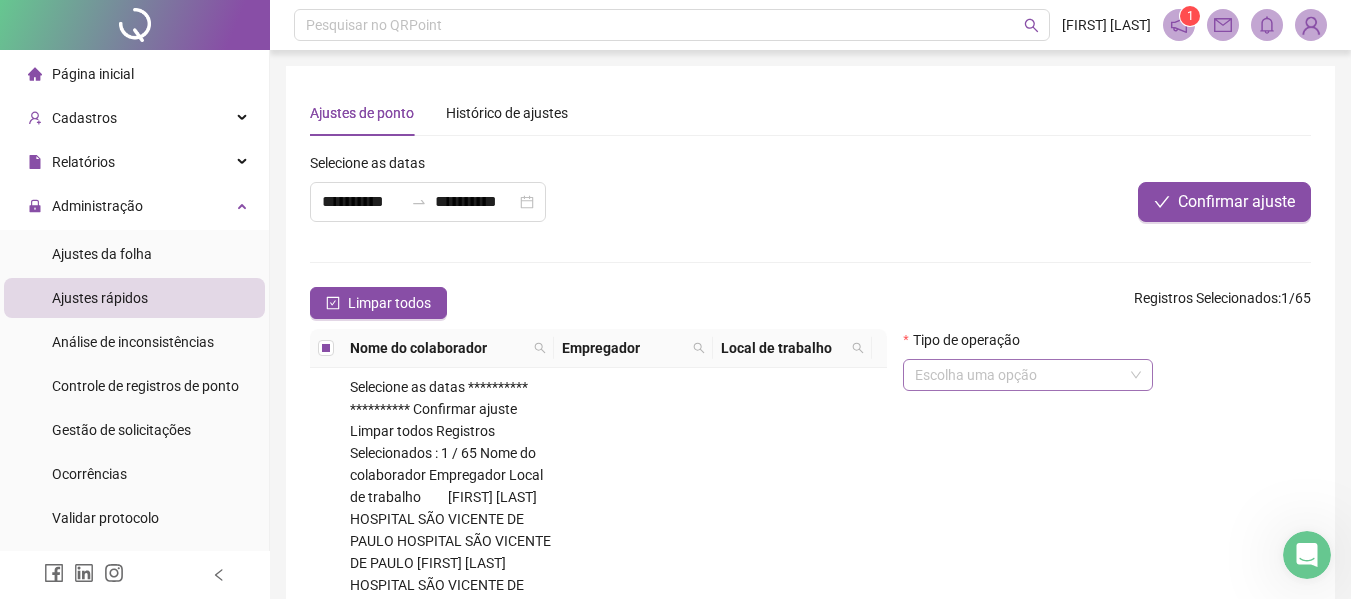 click at bounding box center (1019, 375) 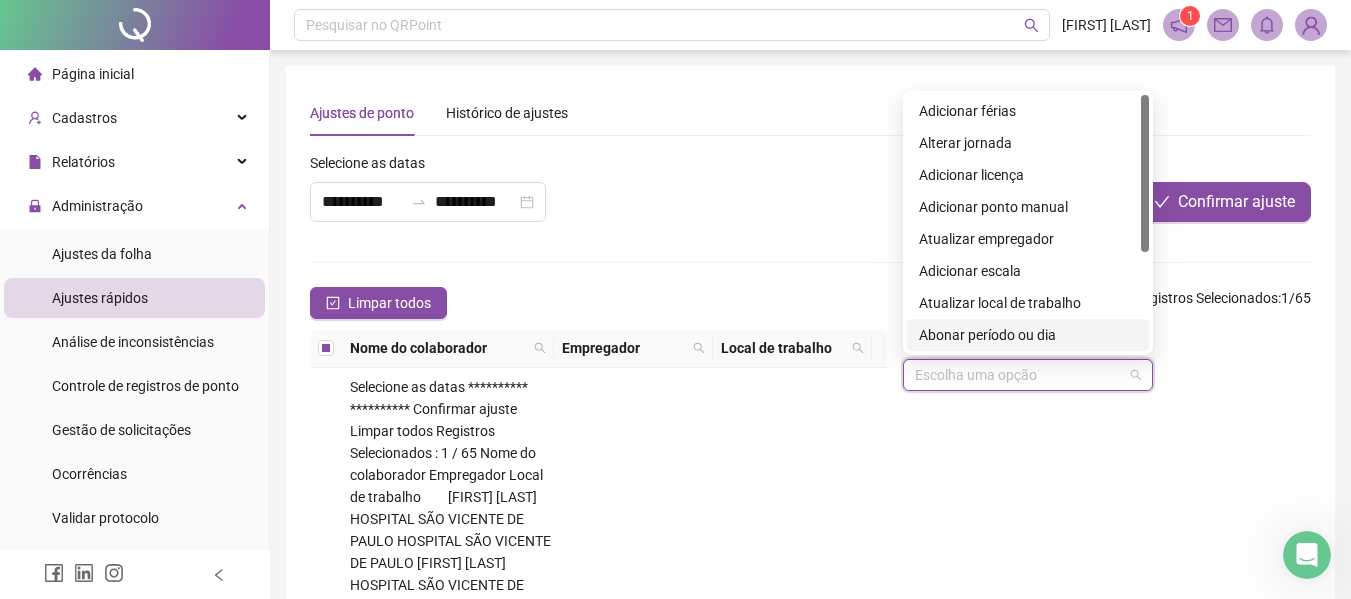click on "Abonar período ou dia" at bounding box center [1028, 335] 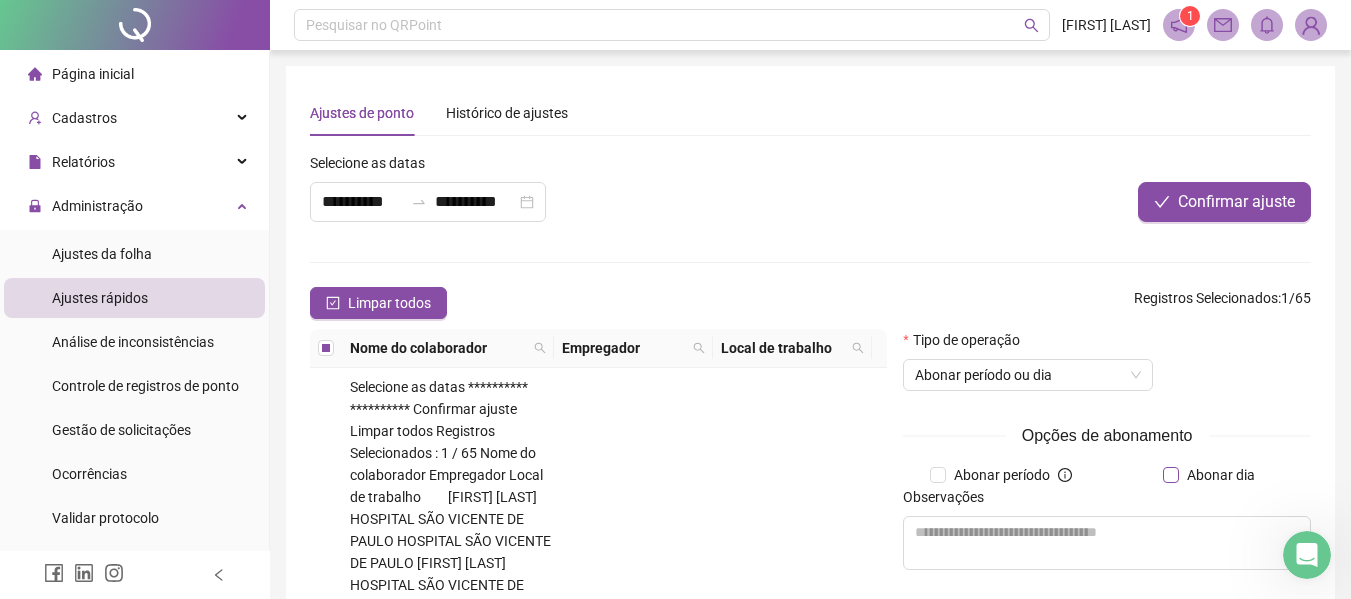 click on "Abonar dia" at bounding box center (1221, 475) 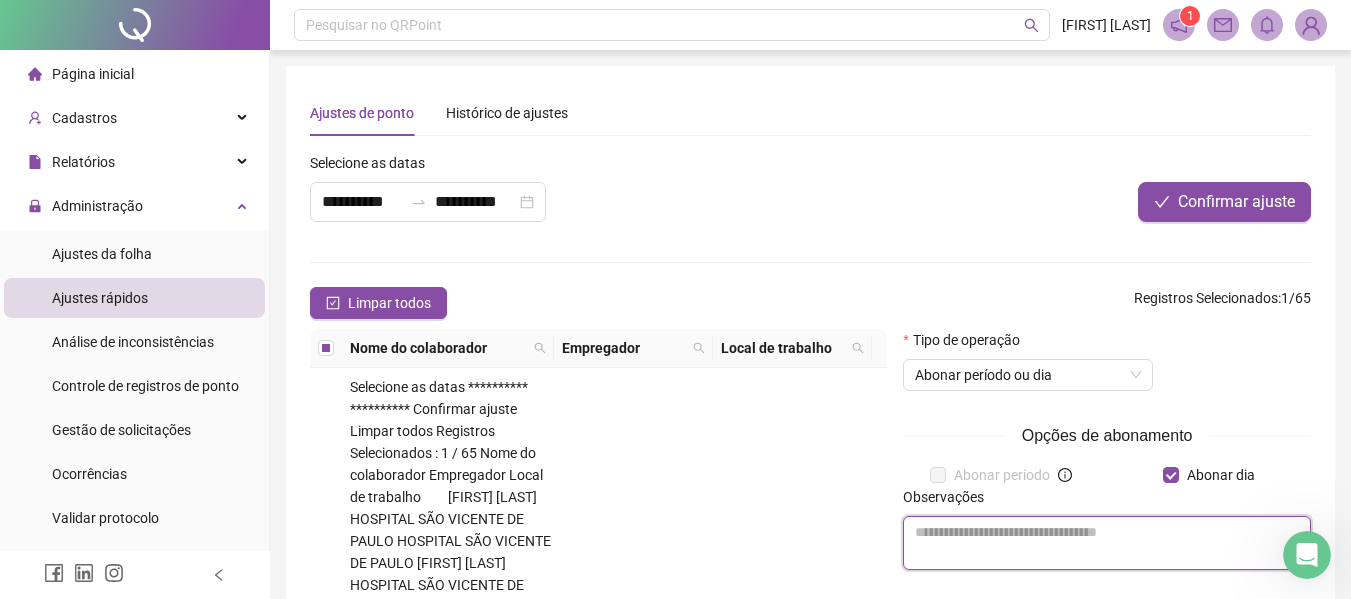 click at bounding box center [1107, 543] 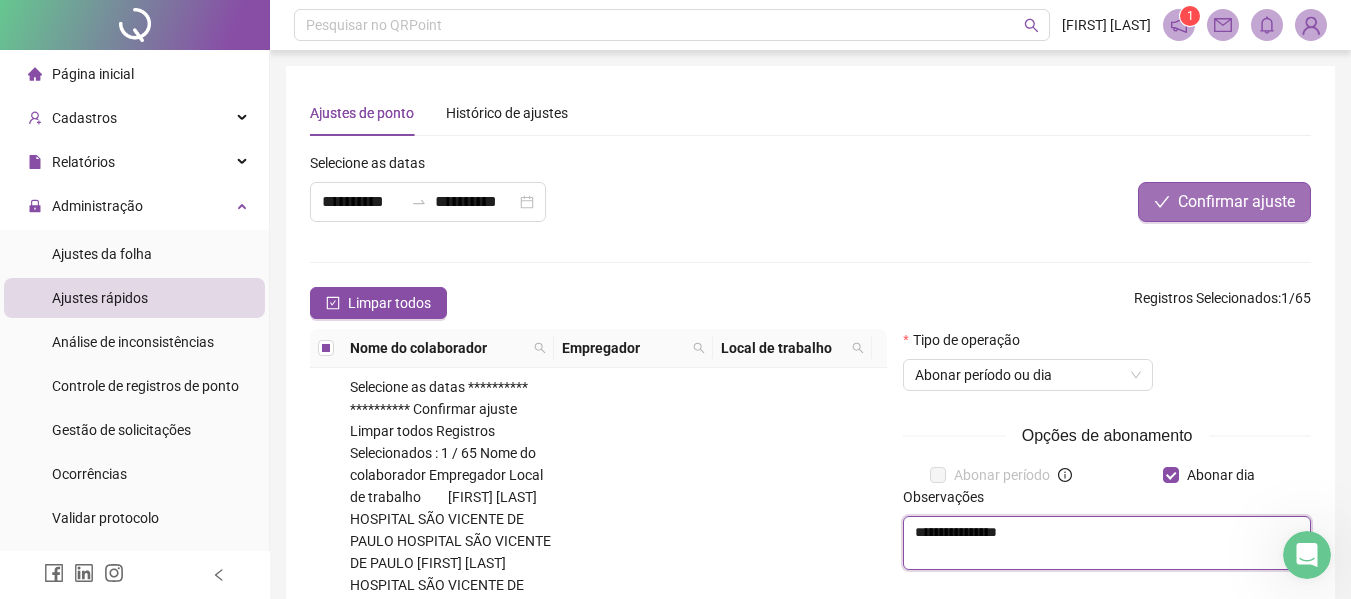type on "**********" 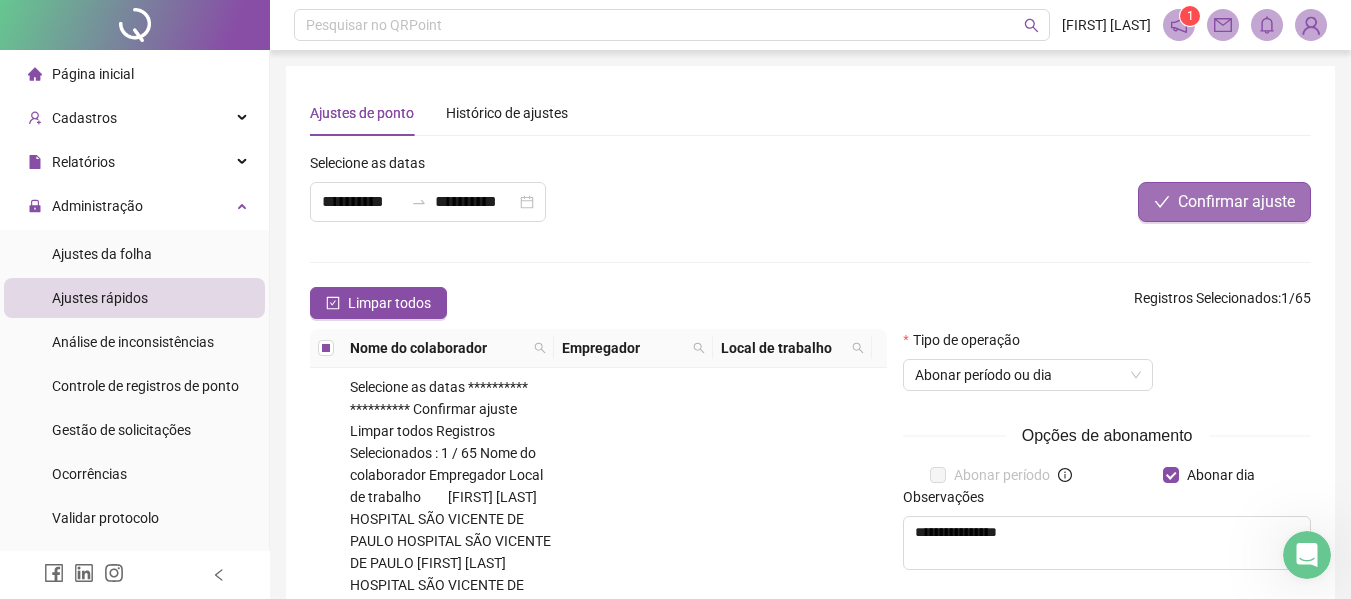 click on "Confirmar ajuste" at bounding box center (1236, 202) 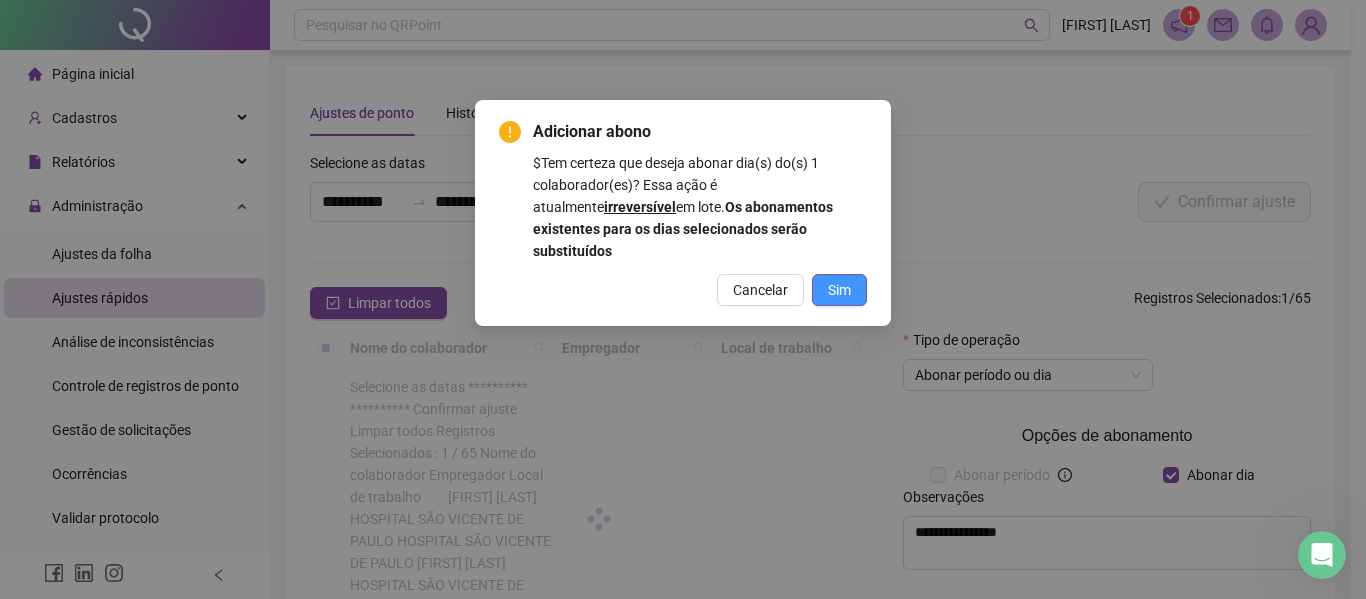click on "Sim" at bounding box center (839, 290) 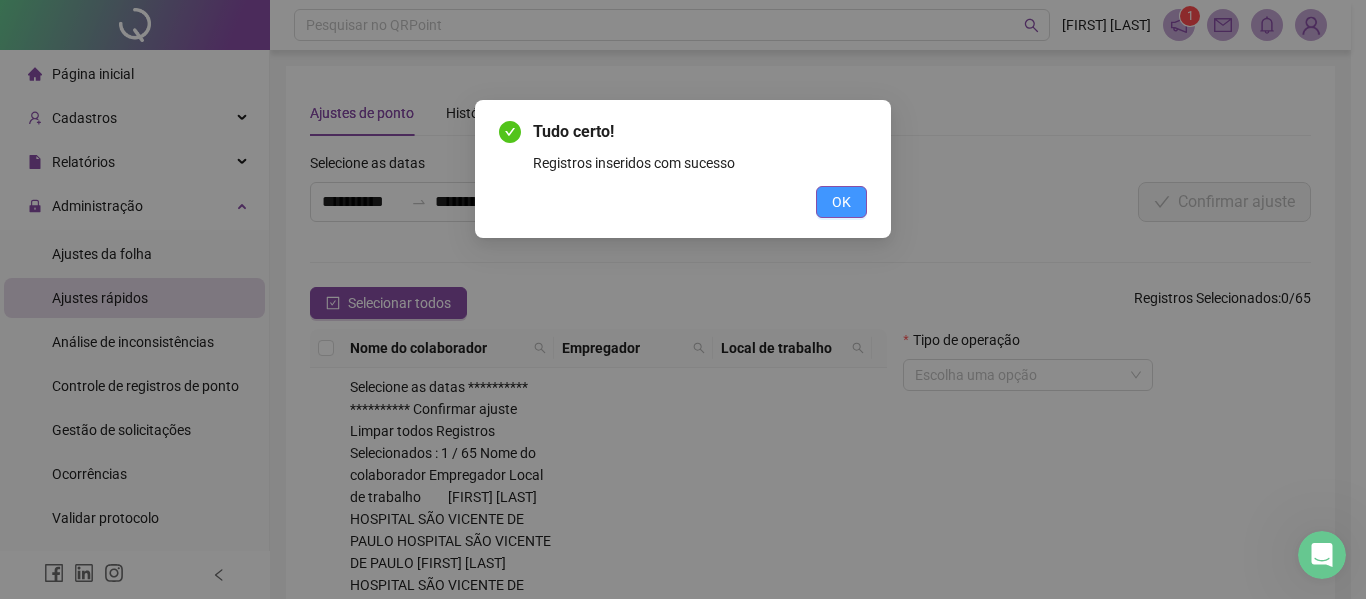 click on "OK" at bounding box center (841, 202) 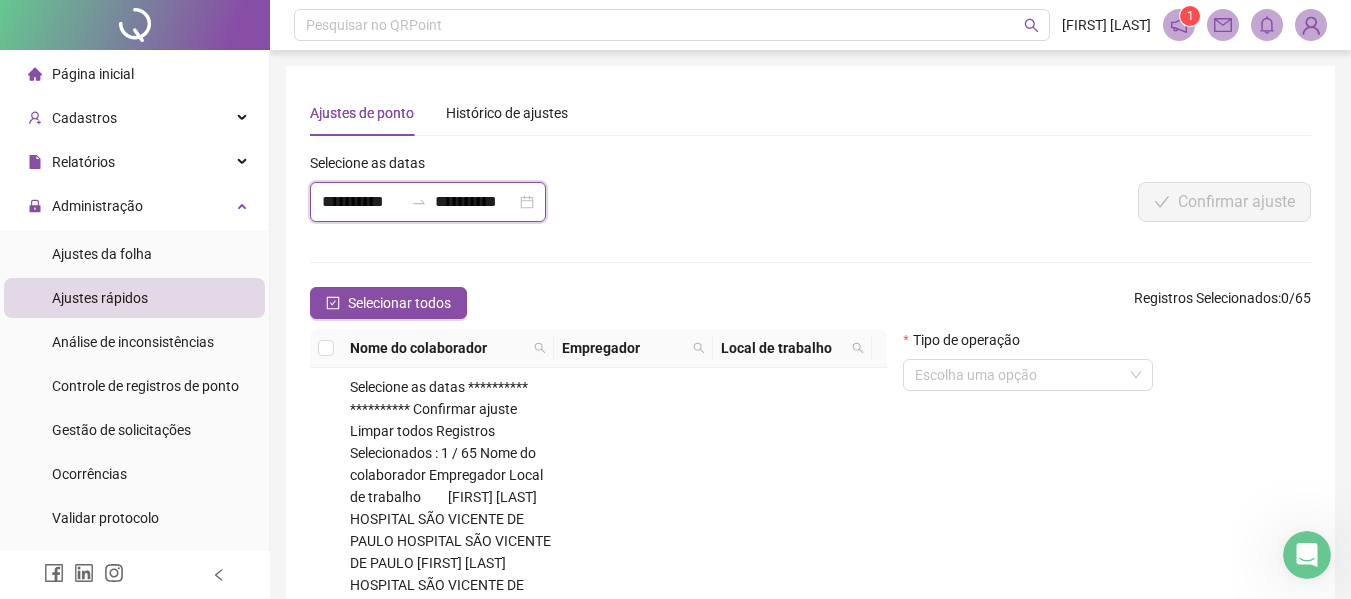 click on "**********" at bounding box center (362, 202) 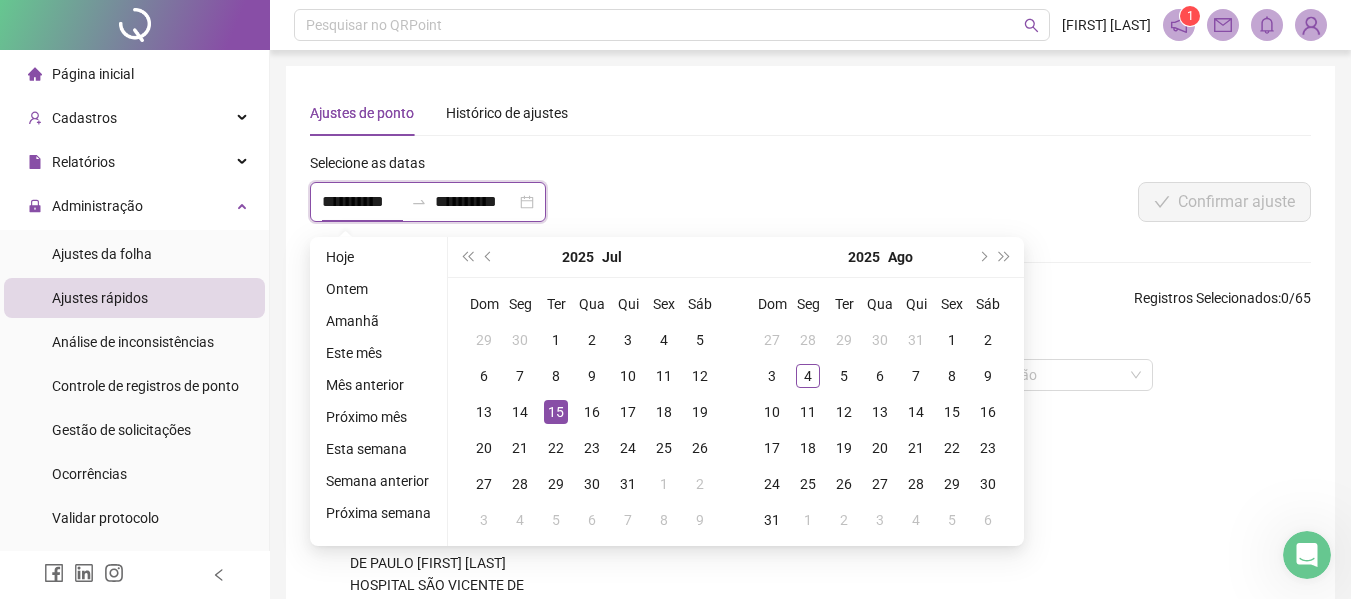 type on "**********" 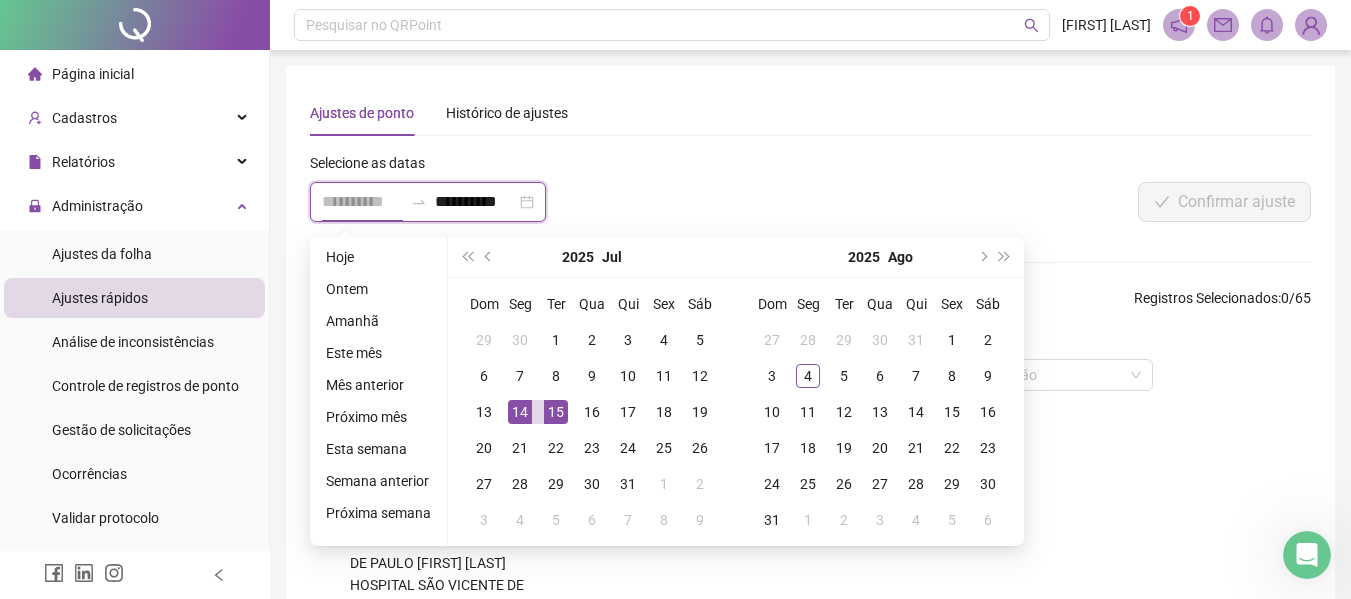 type on "**********" 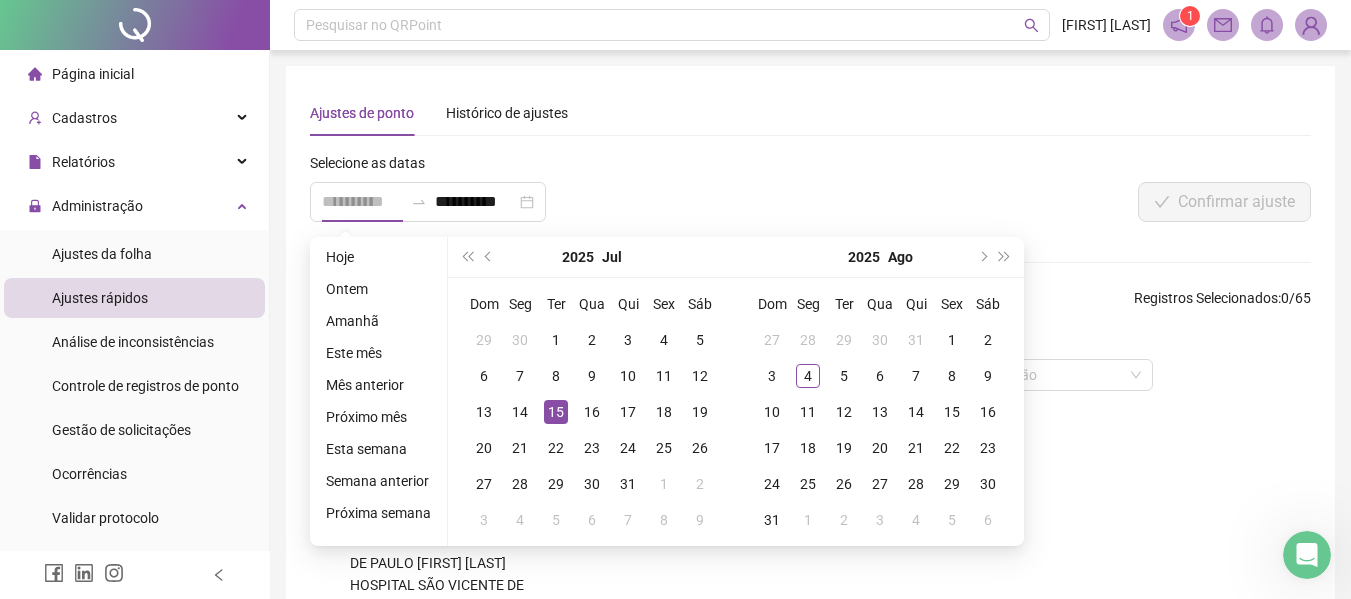 click on "15" at bounding box center (556, 412) 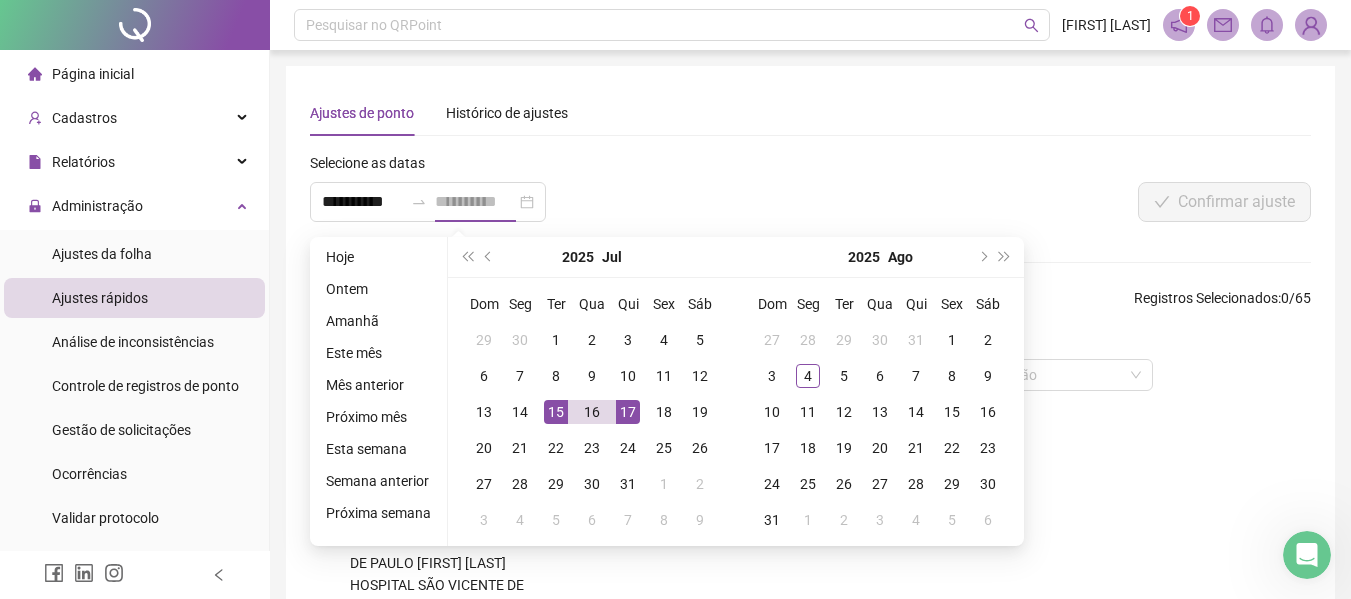 click on "17" at bounding box center (628, 412) 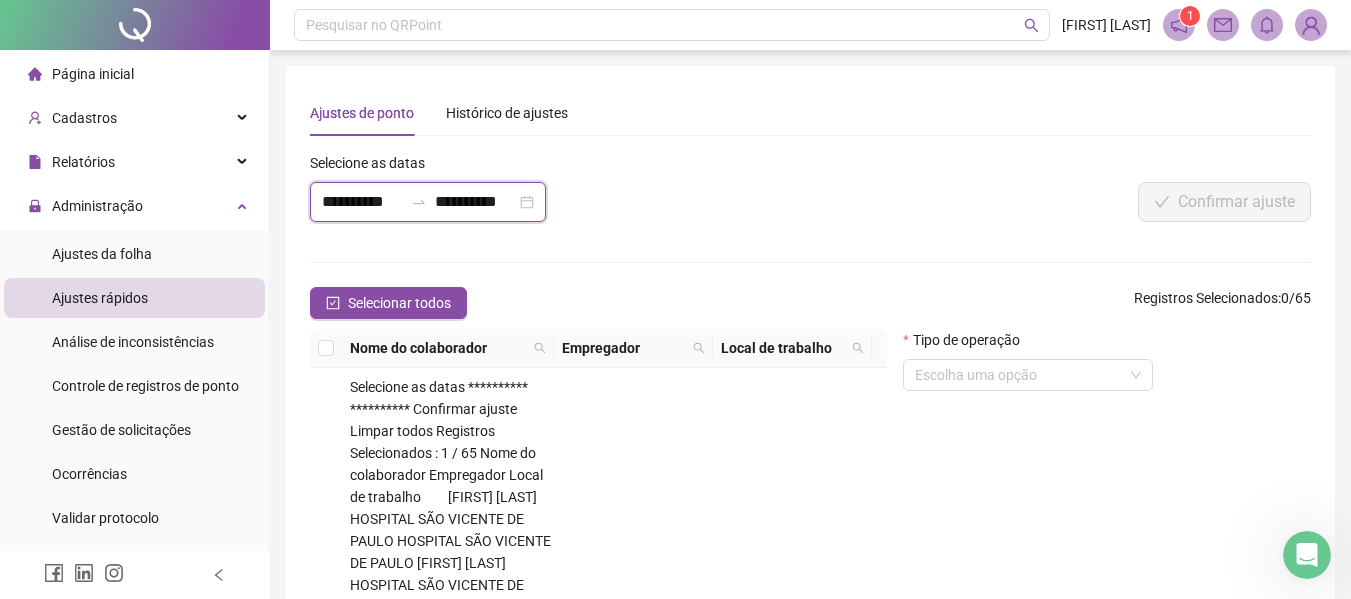 click on "**********" at bounding box center (475, 202) 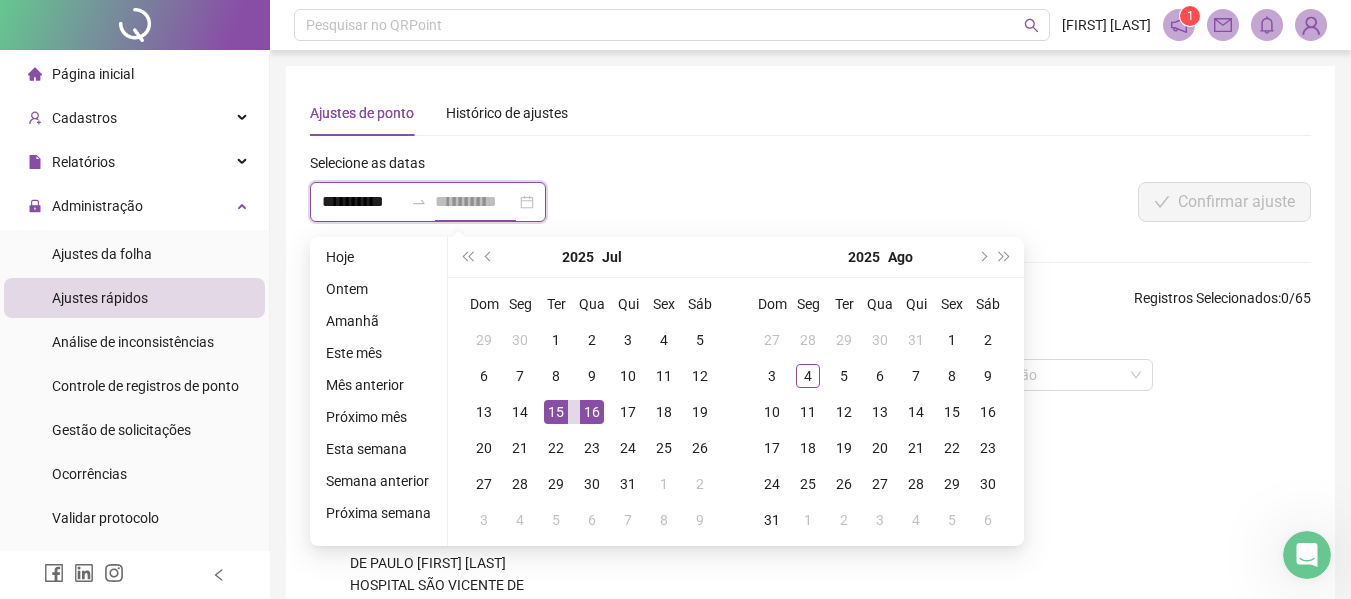 type on "**********" 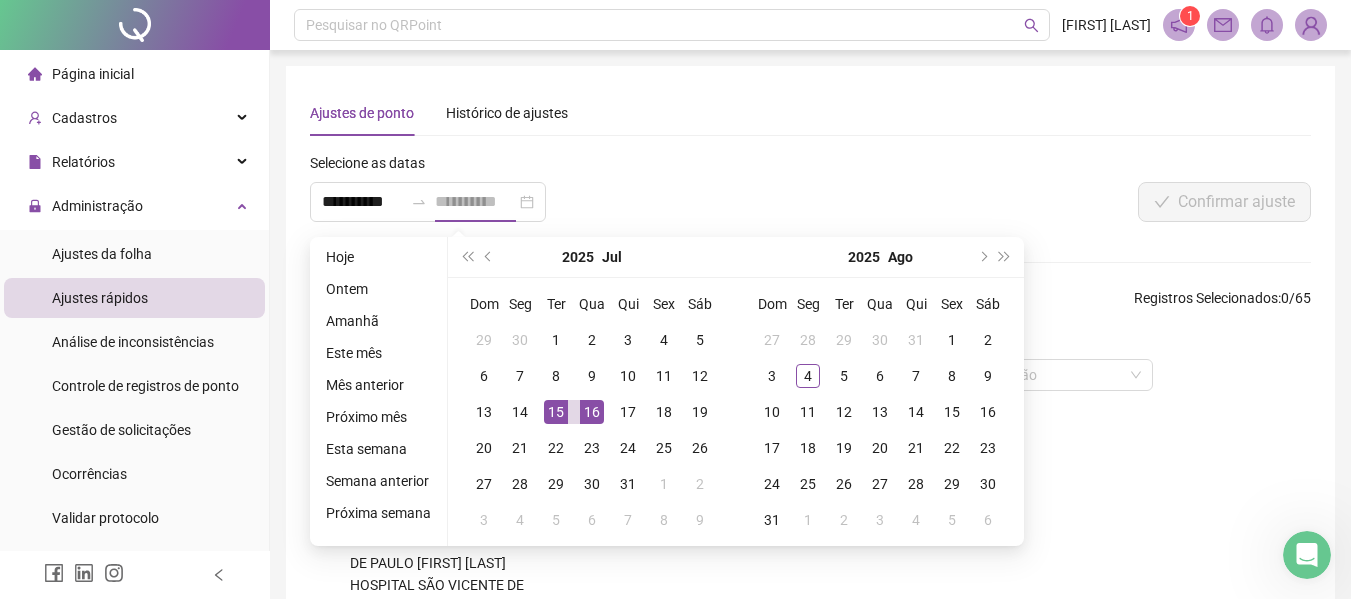click on "16" at bounding box center [592, 412] 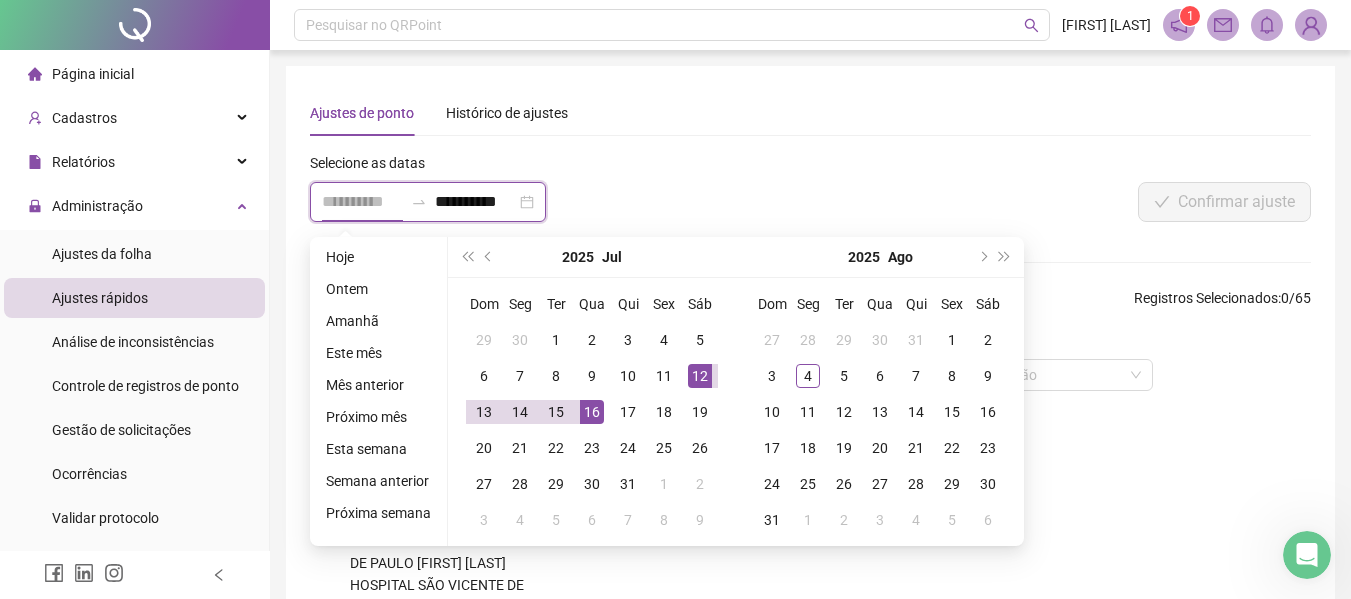 type on "**********" 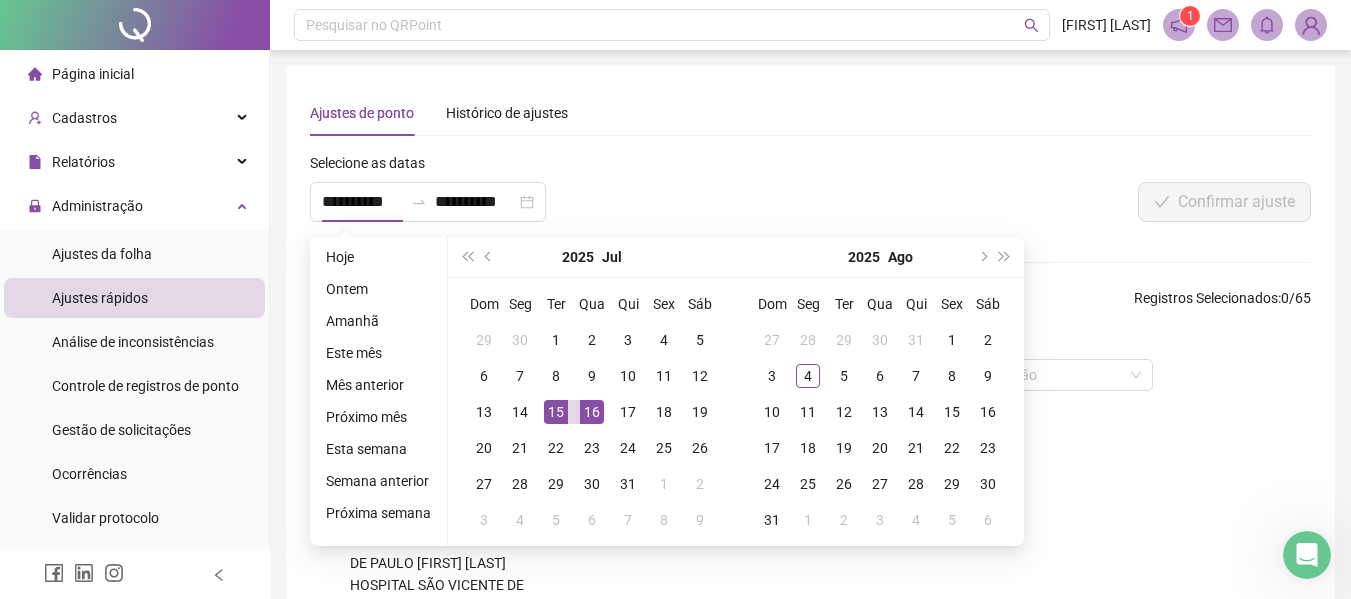 click on "Ajustes de ponto Histórico de ajustes" at bounding box center (810, 113) 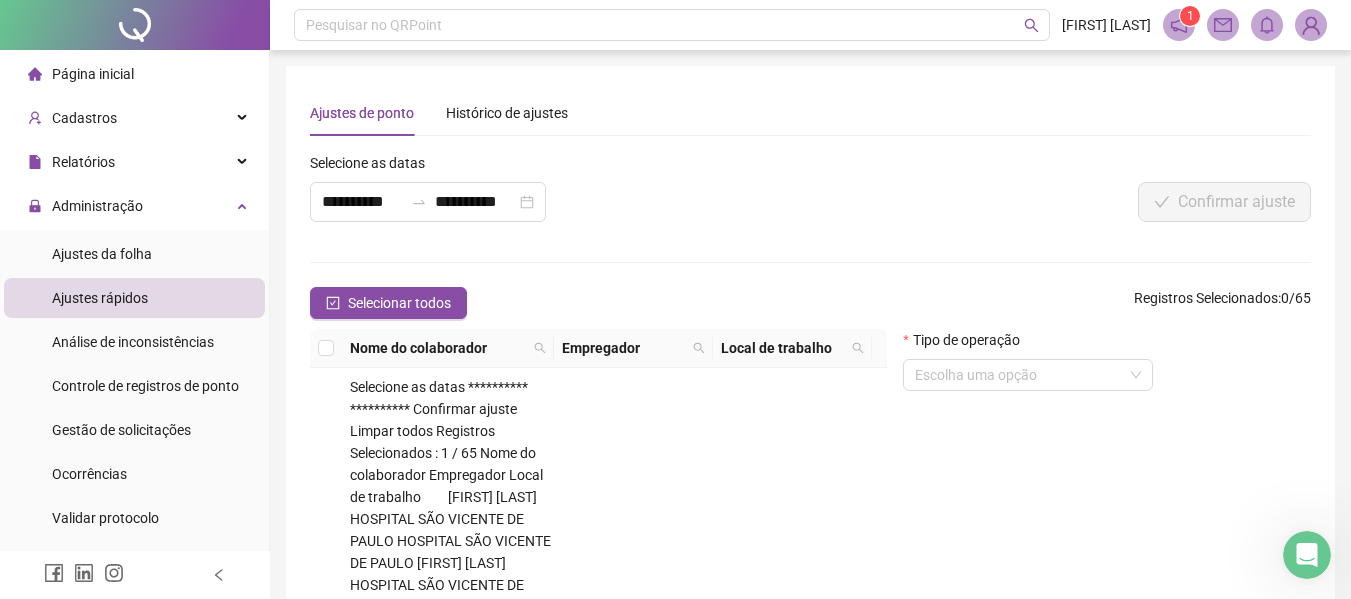 scroll, scrollTop: 235, scrollLeft: 0, axis: vertical 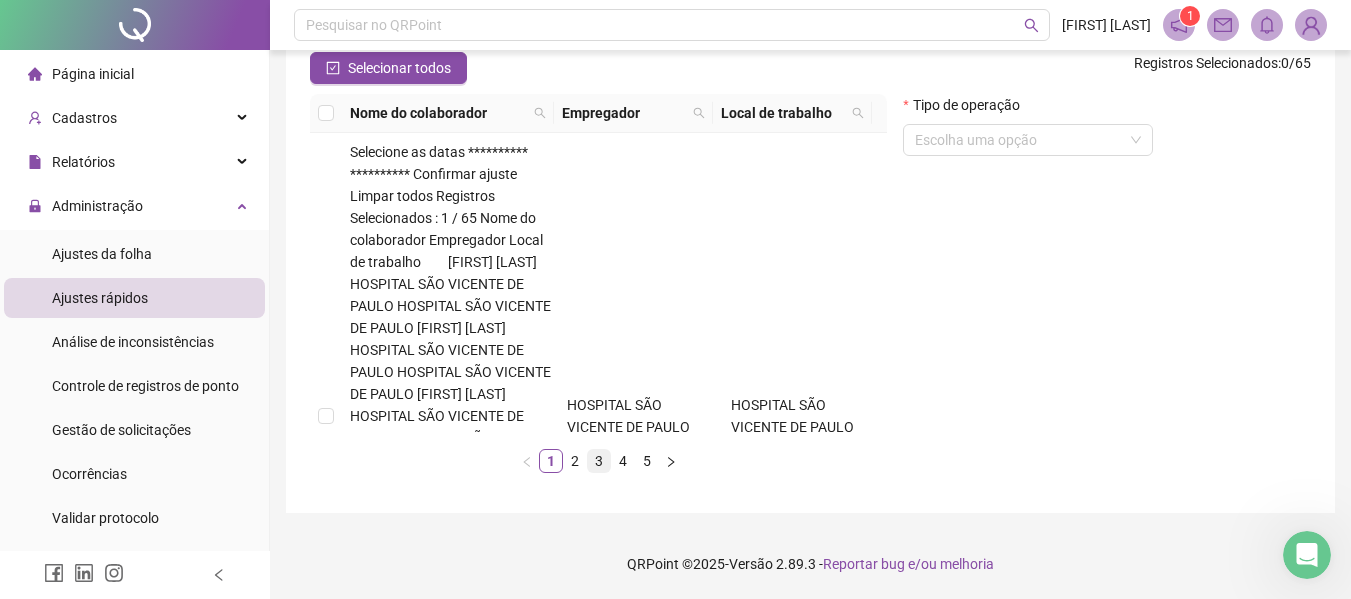 click on "3" at bounding box center (599, 461) 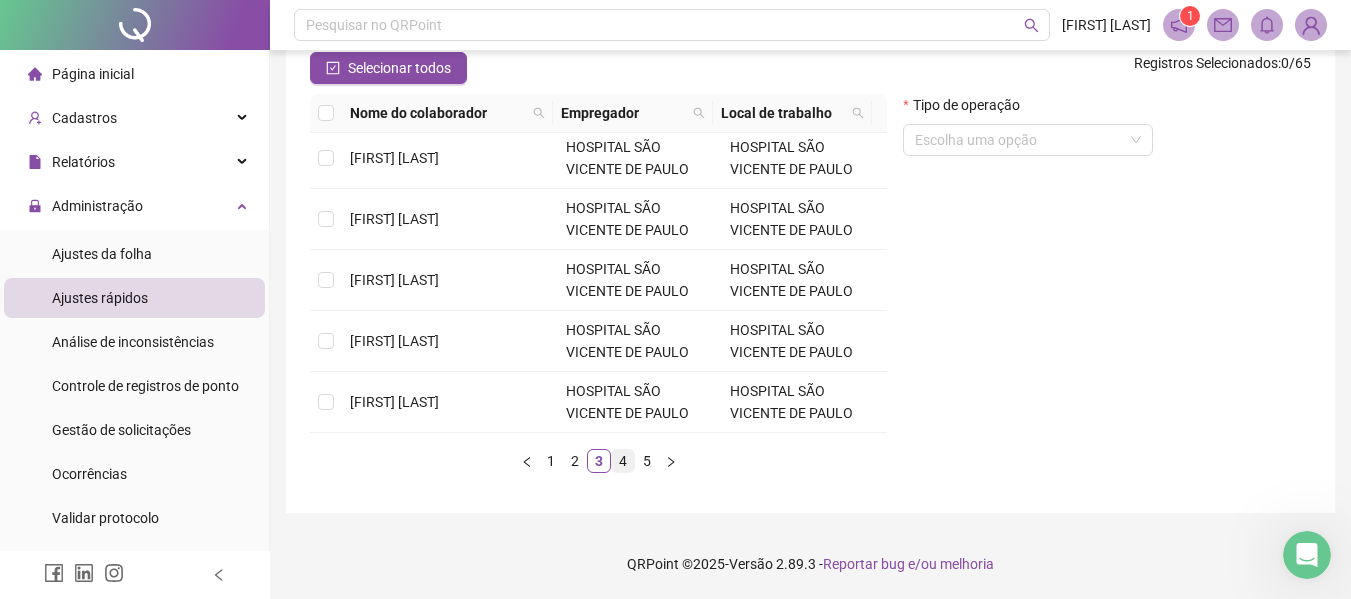 click on "4" at bounding box center (623, 461) 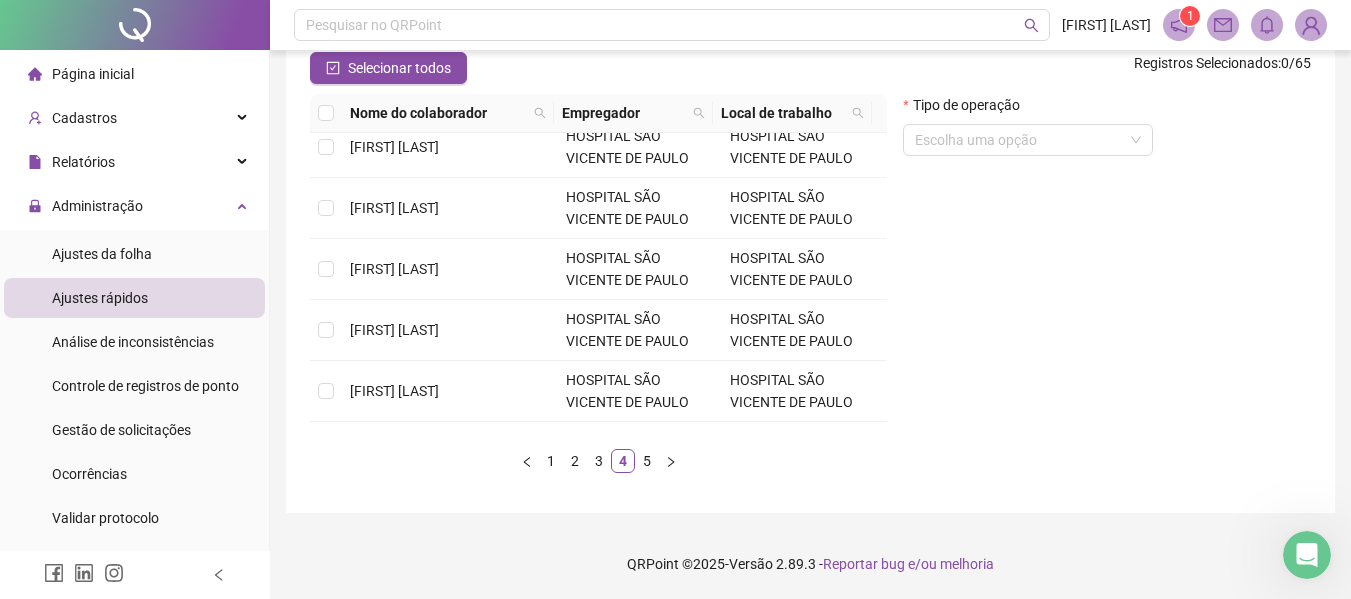 scroll, scrollTop: 200, scrollLeft: 0, axis: vertical 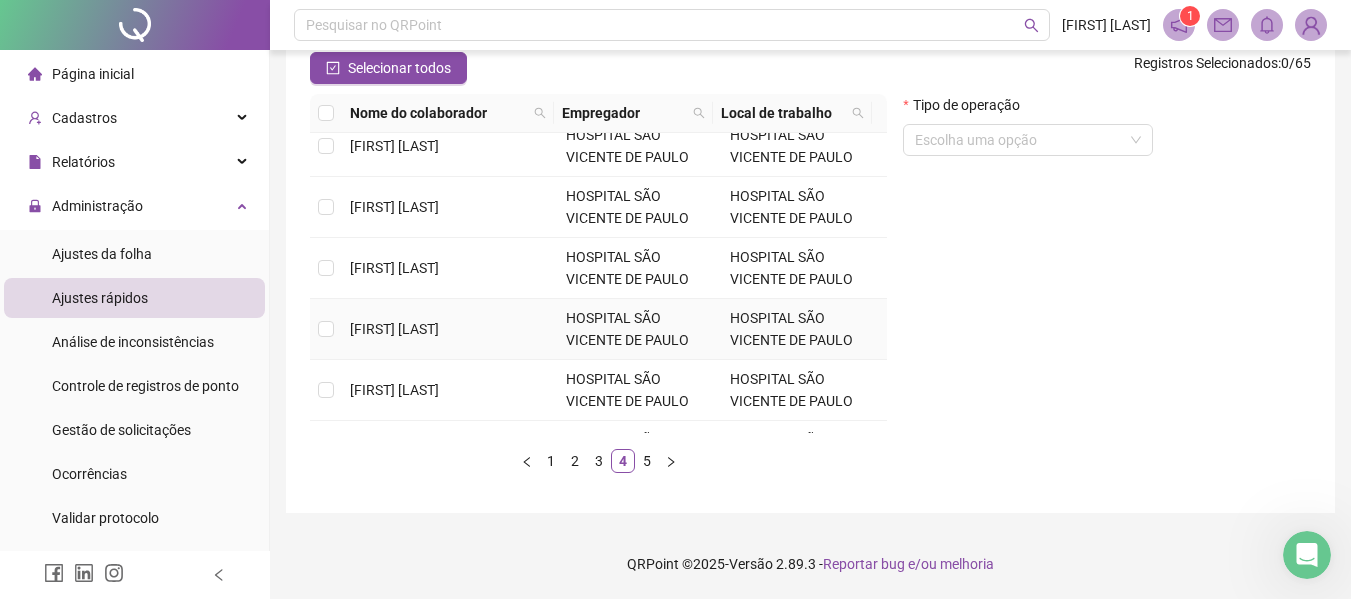 click on "Olga Maria Rodrigues" at bounding box center [450, 329] 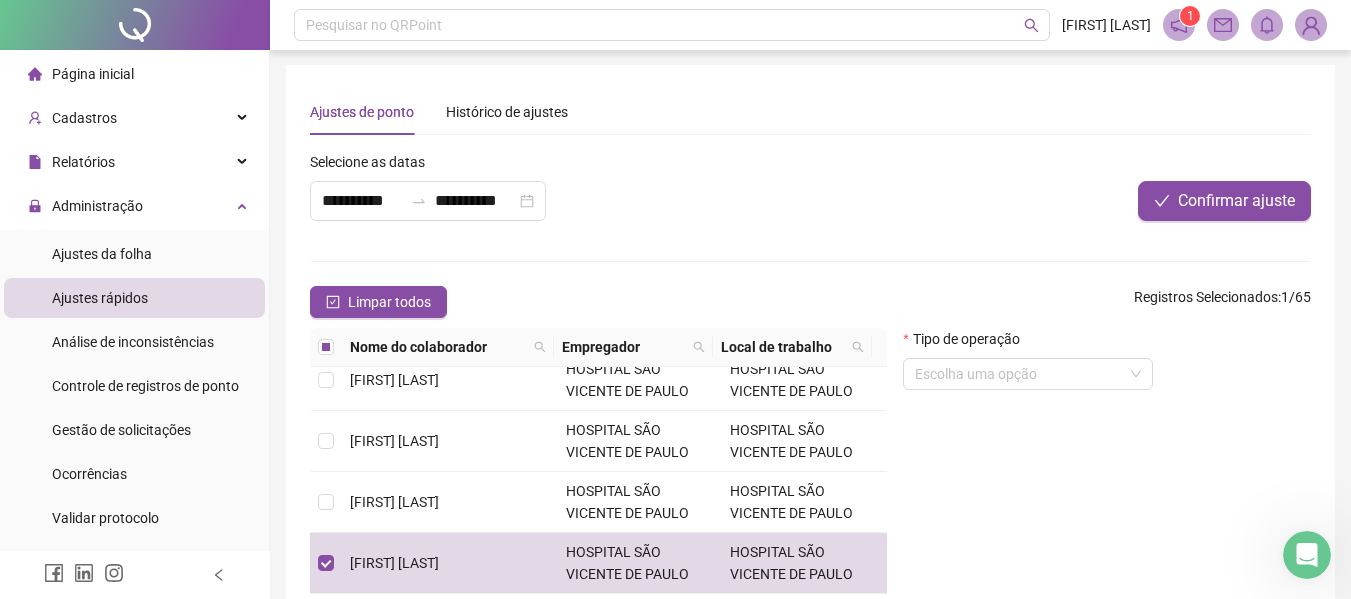 scroll, scrollTop: 0, scrollLeft: 0, axis: both 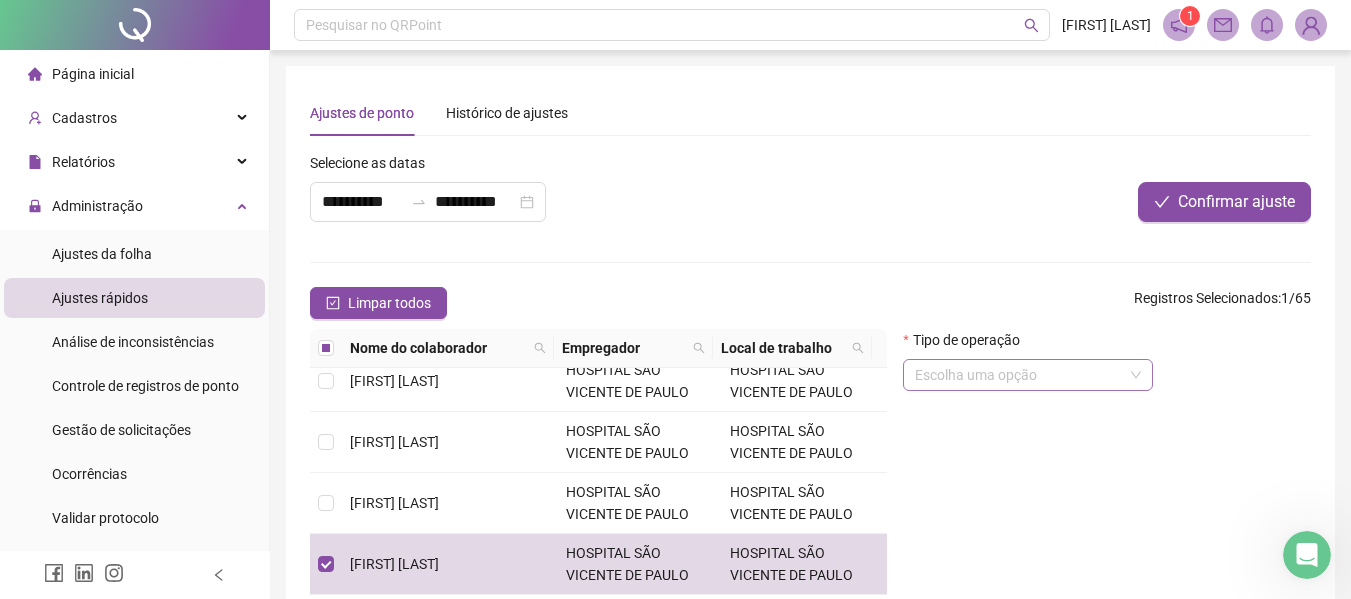 click at bounding box center (1028, 375) 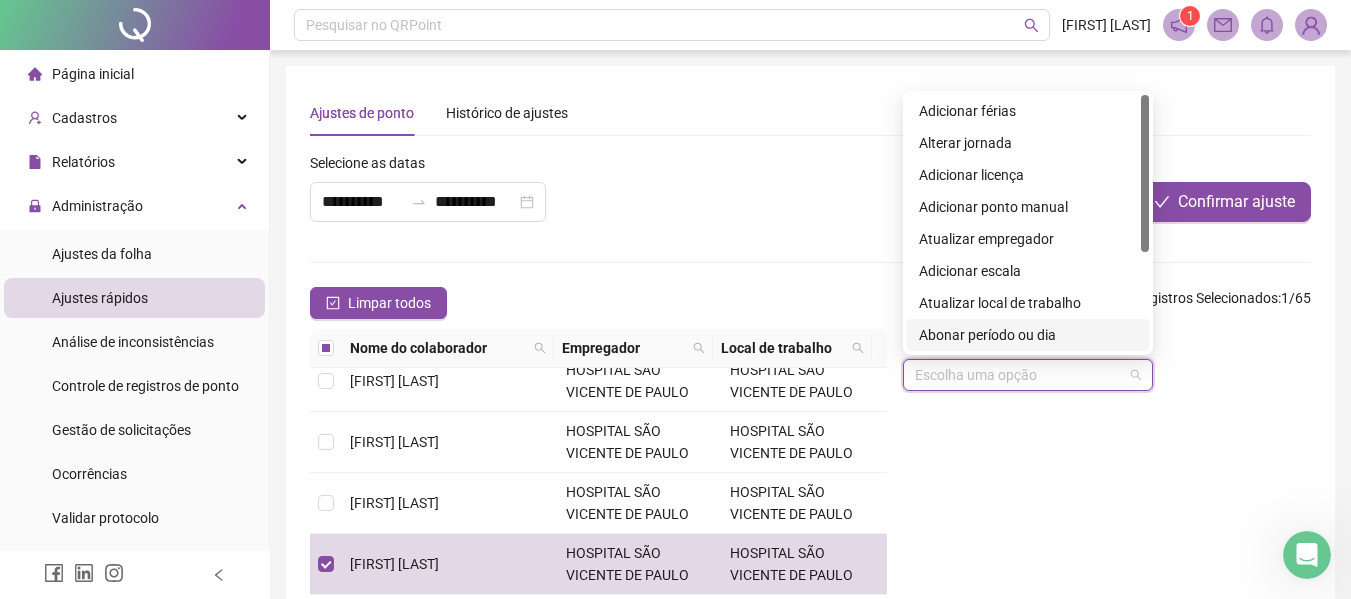 click on "Abonar período ou dia" at bounding box center [1028, 335] 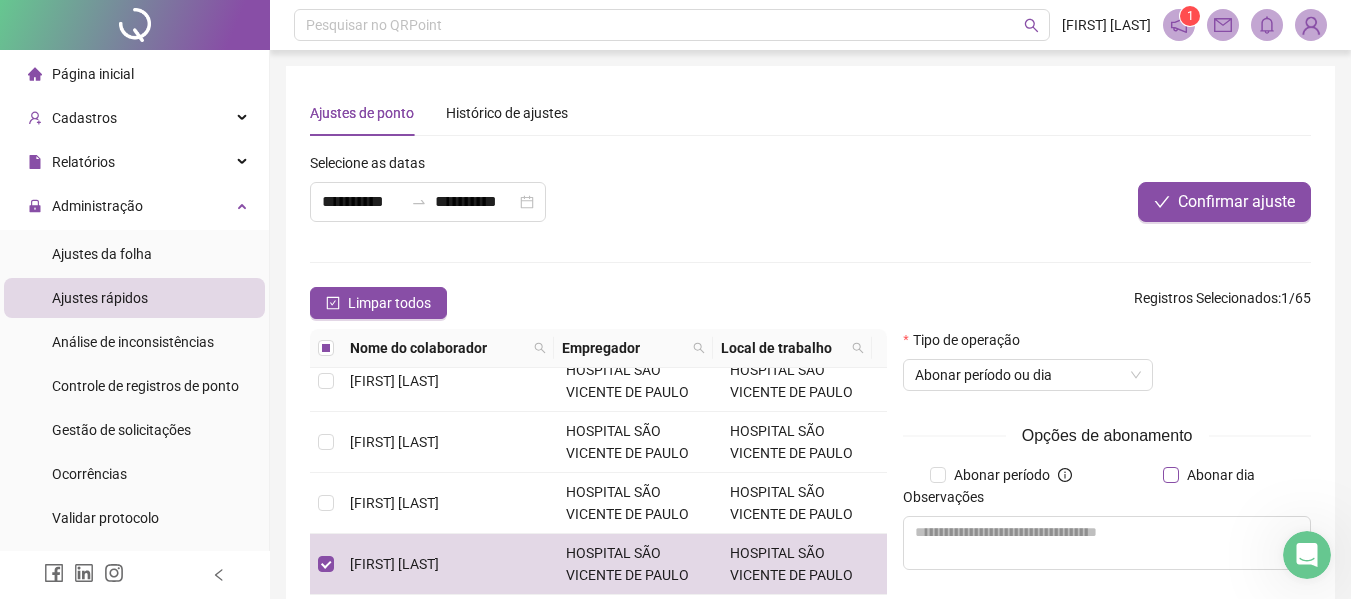 click on "Abonar dia" at bounding box center [1221, 475] 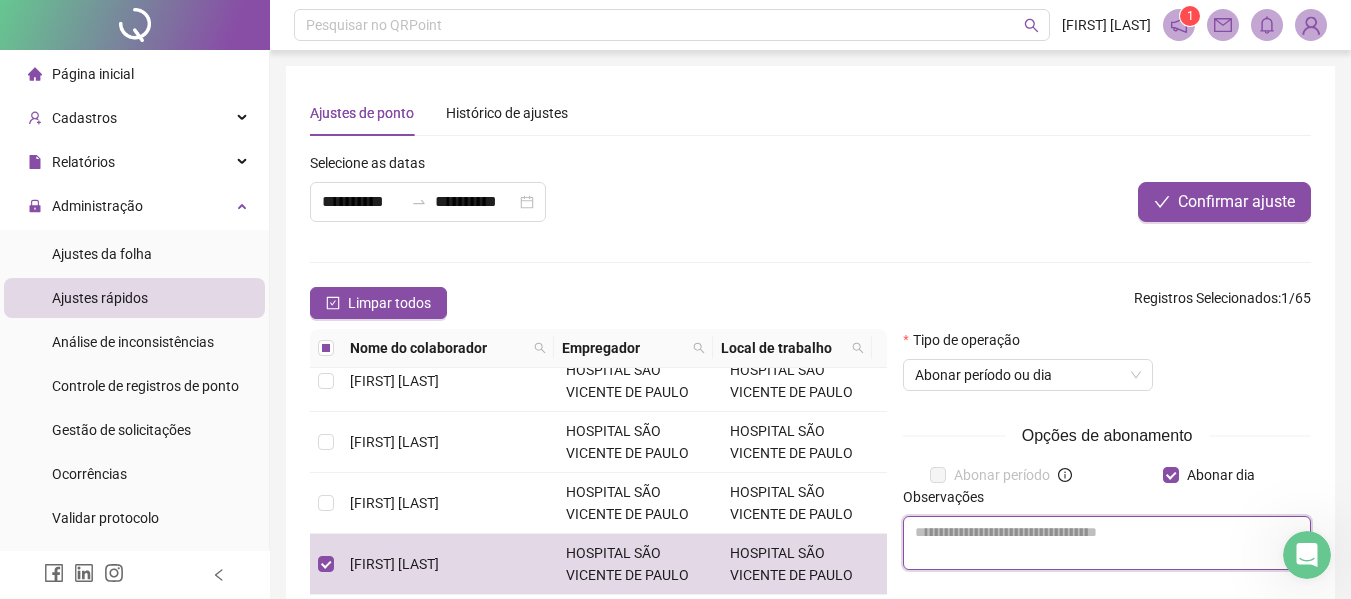 click at bounding box center (1107, 543) 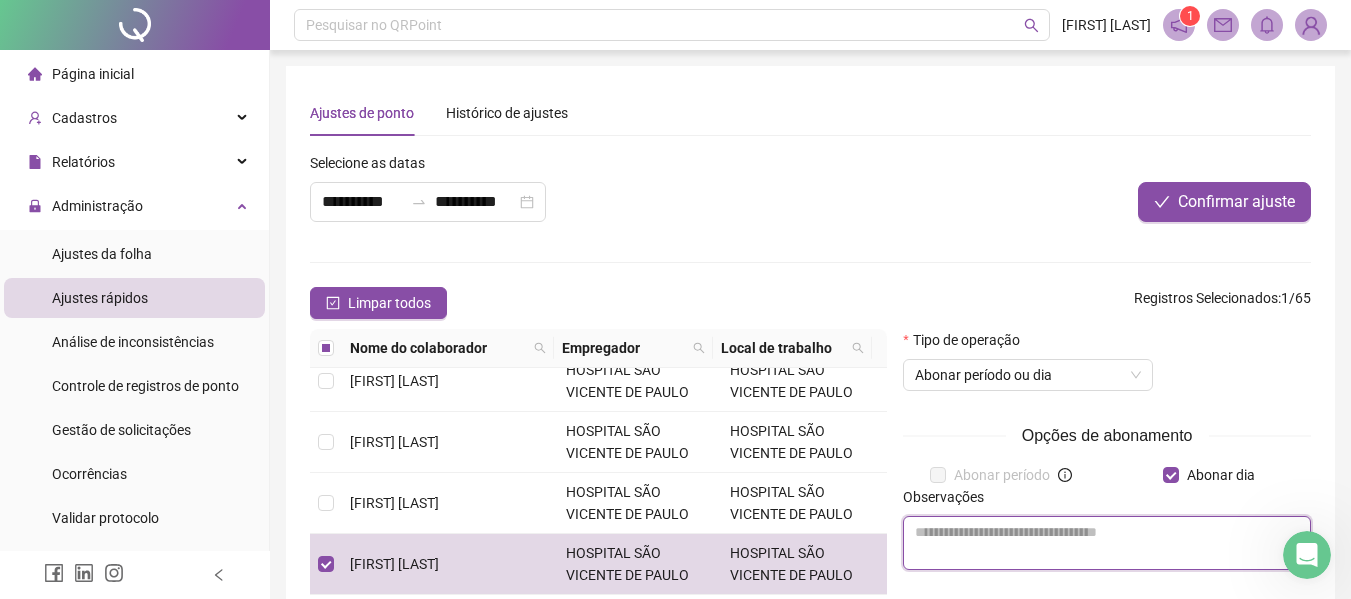 paste on "**********" 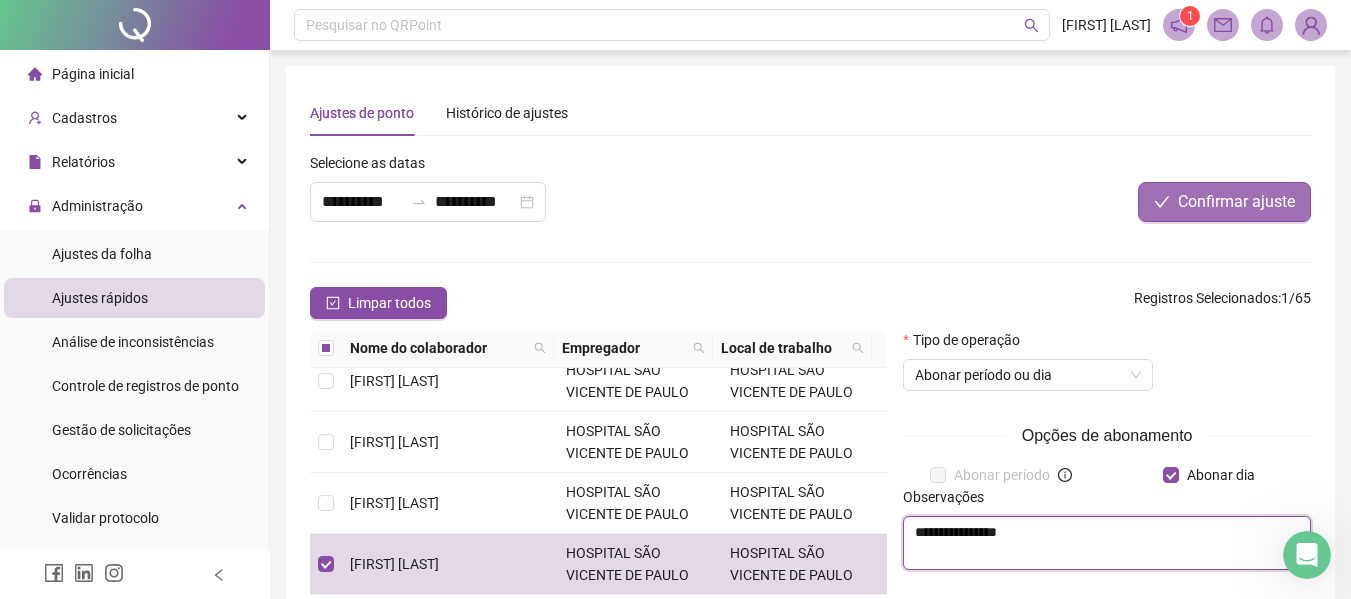 type on "**********" 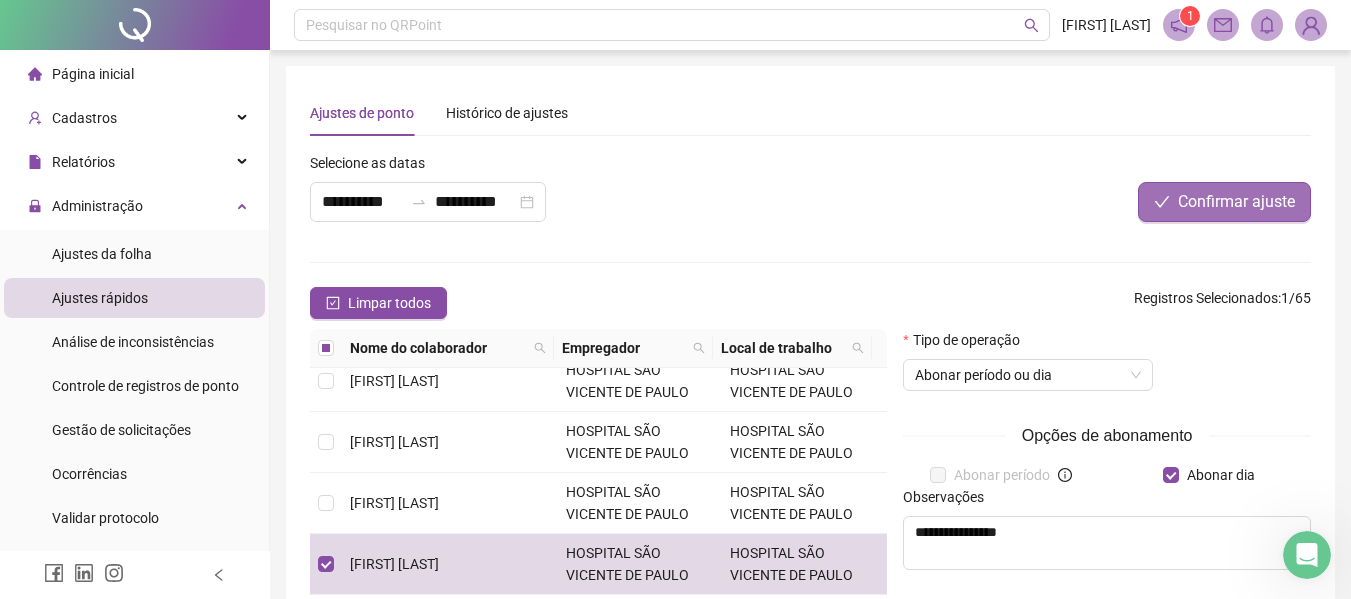 click on "Confirmar ajuste" at bounding box center [1236, 202] 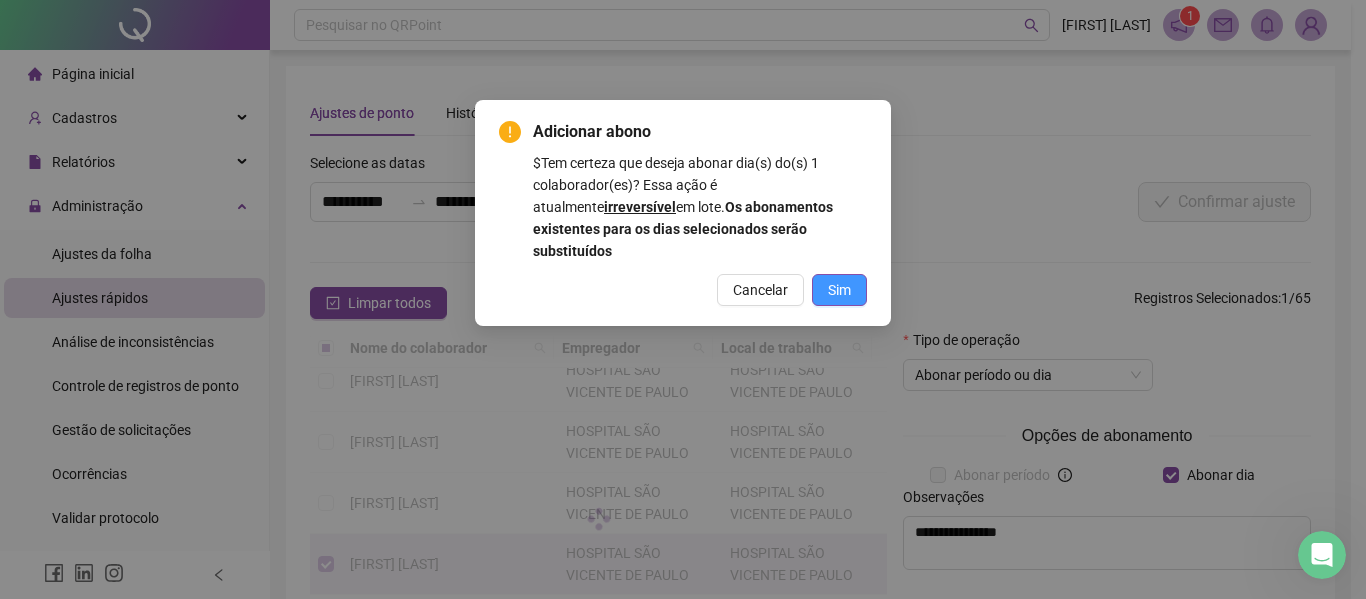 click on "Sim" at bounding box center [839, 290] 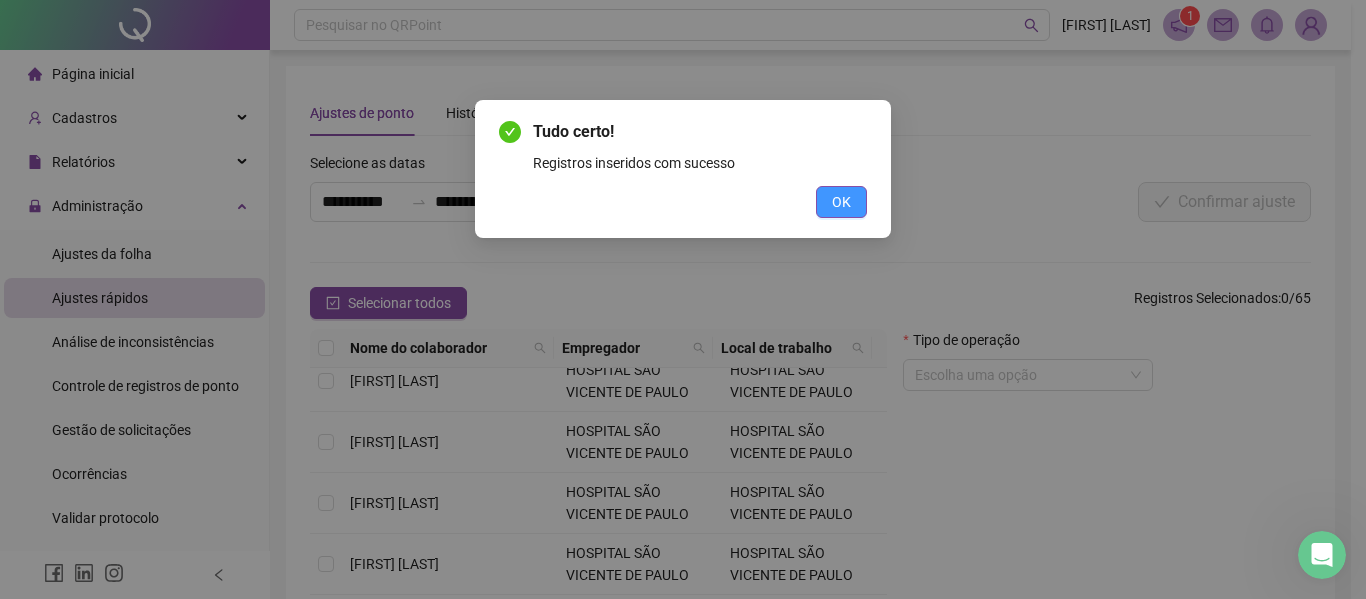 click on "OK" at bounding box center [841, 202] 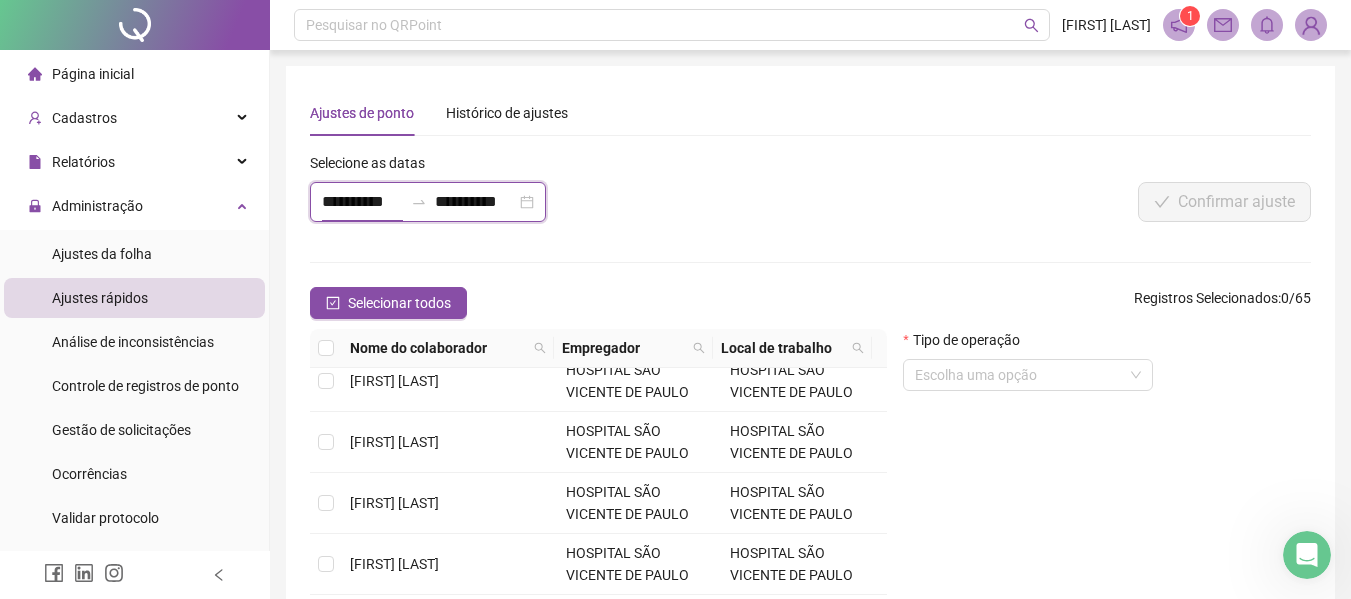 click on "**********" at bounding box center [362, 202] 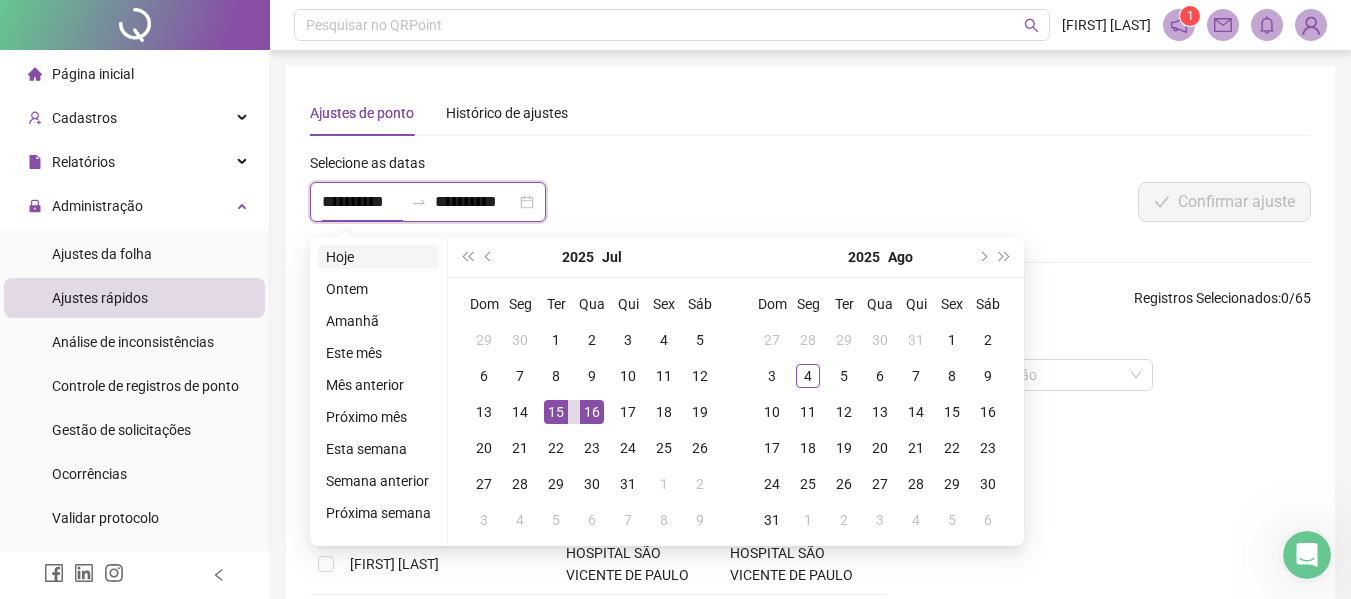 type on "**********" 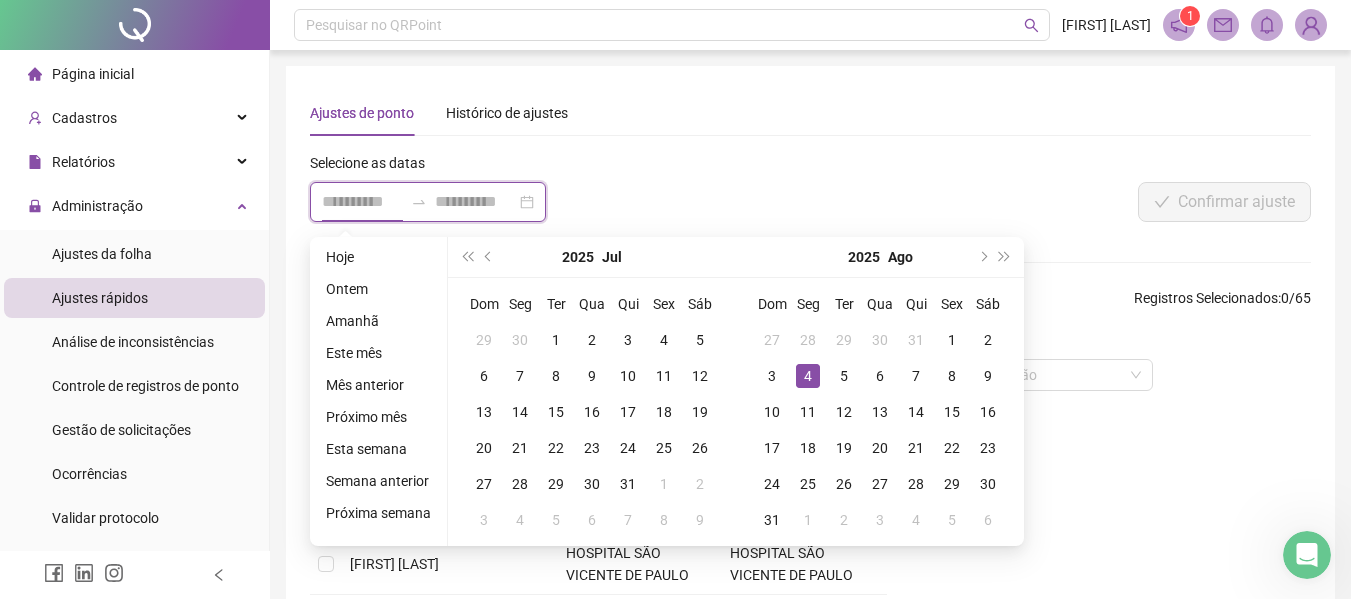type on "**********" 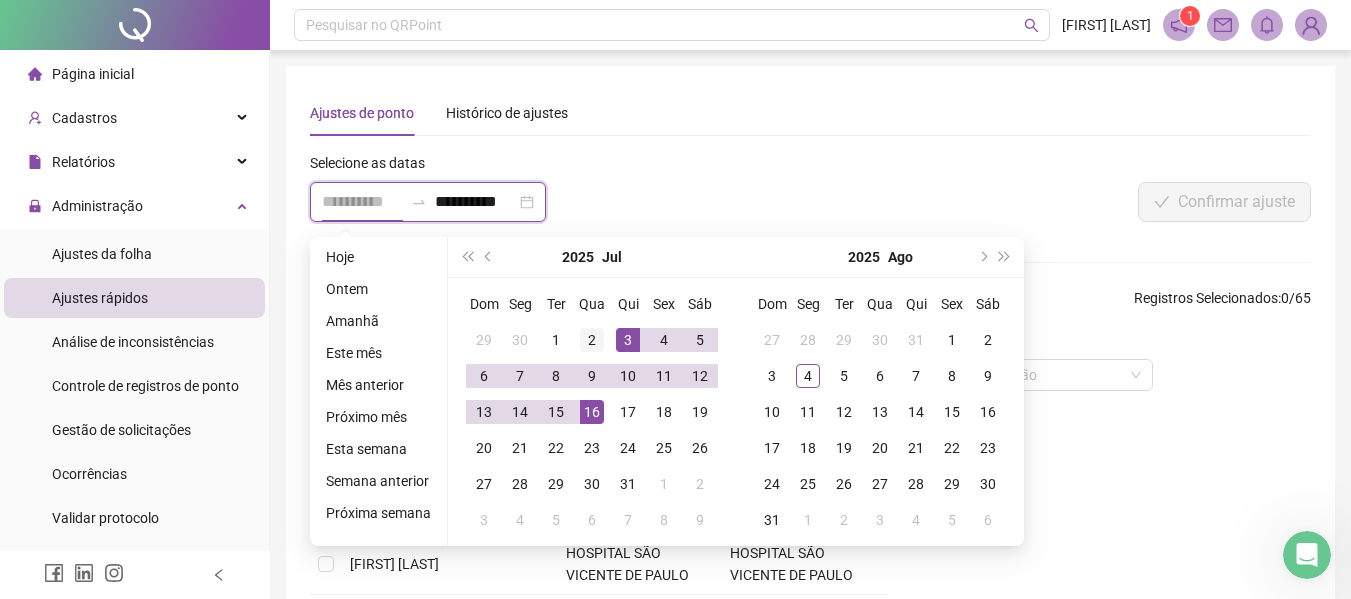 type on "**********" 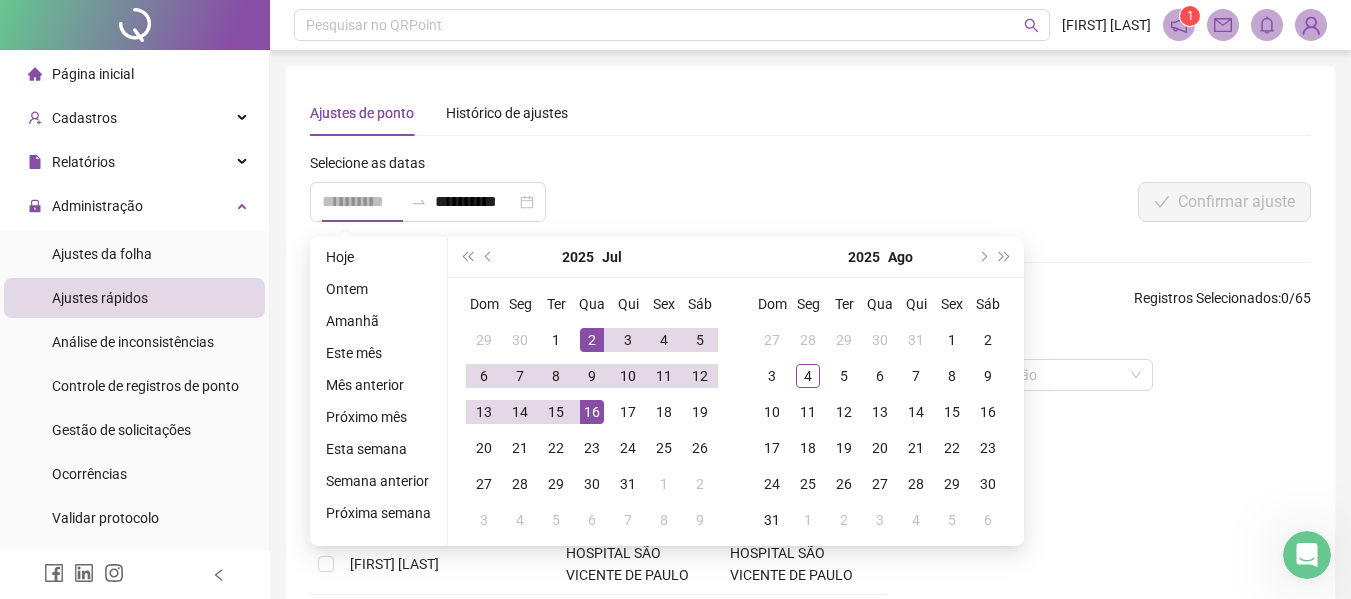 click on "2" at bounding box center (592, 340) 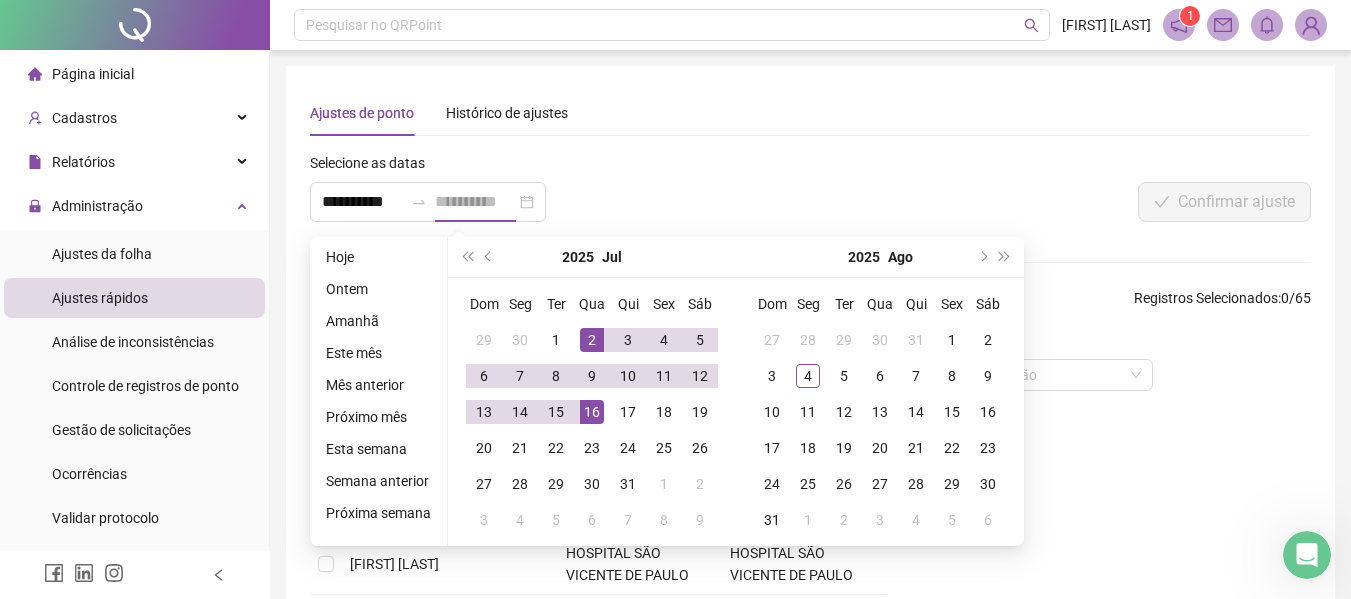 click on "2" at bounding box center [592, 340] 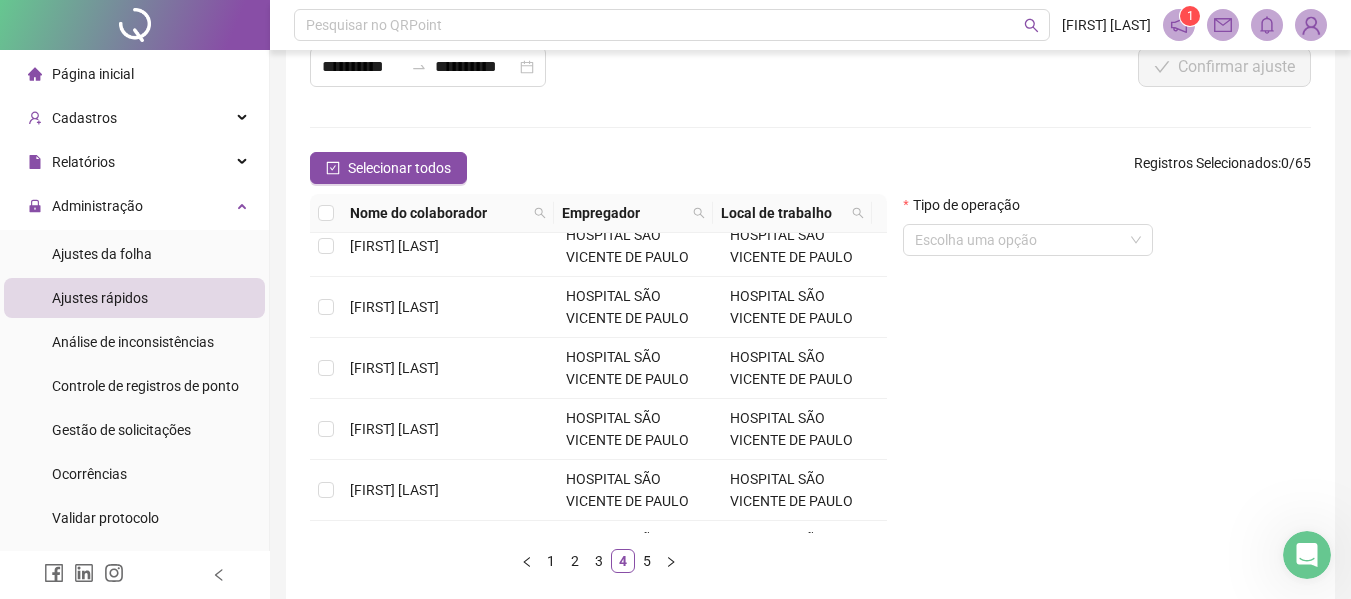 scroll, scrollTop: 235, scrollLeft: 0, axis: vertical 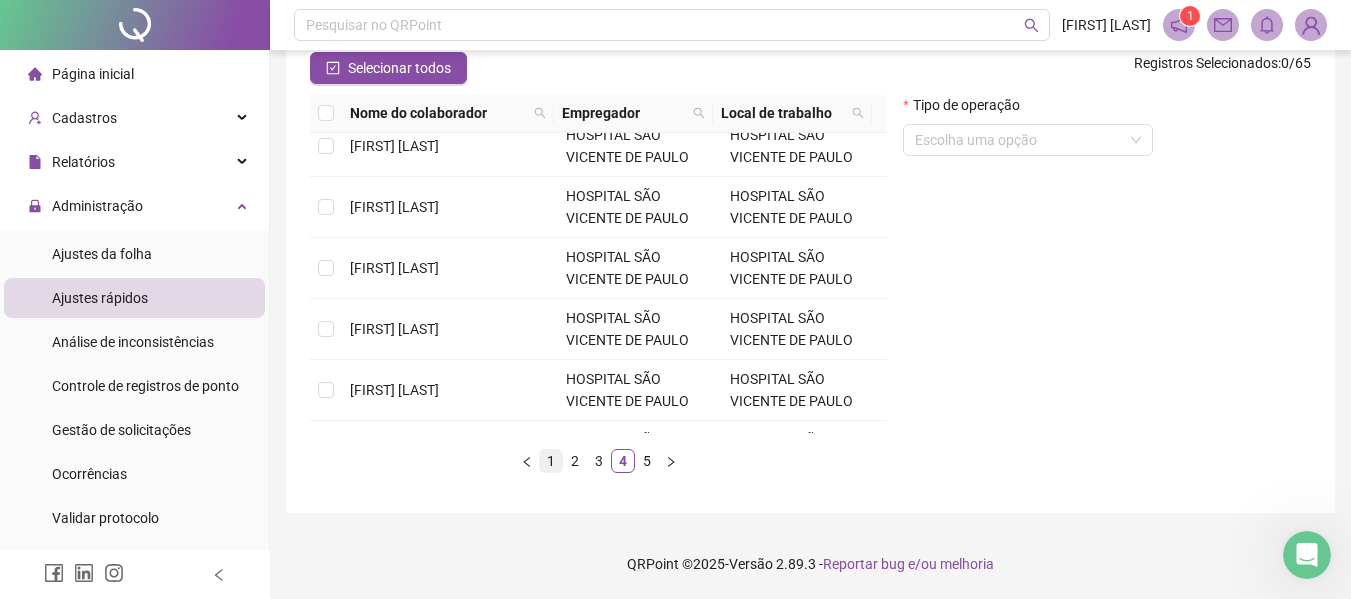 click on "1" at bounding box center (551, 461) 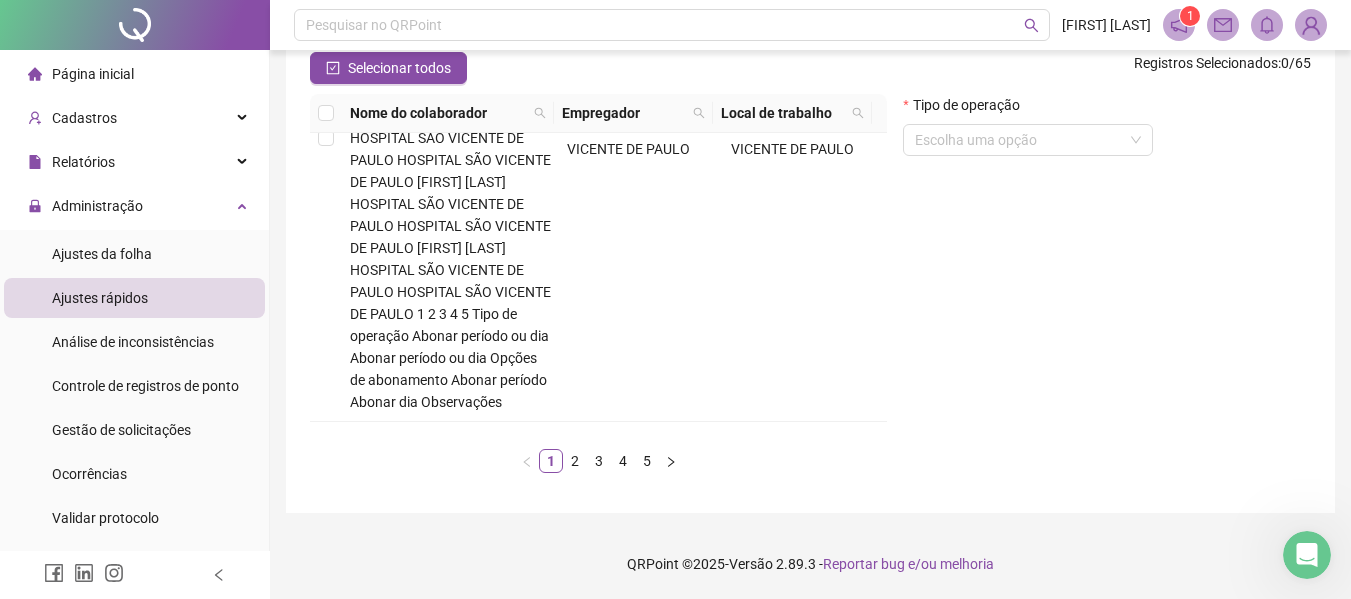 scroll, scrollTop: 400, scrollLeft: 0, axis: vertical 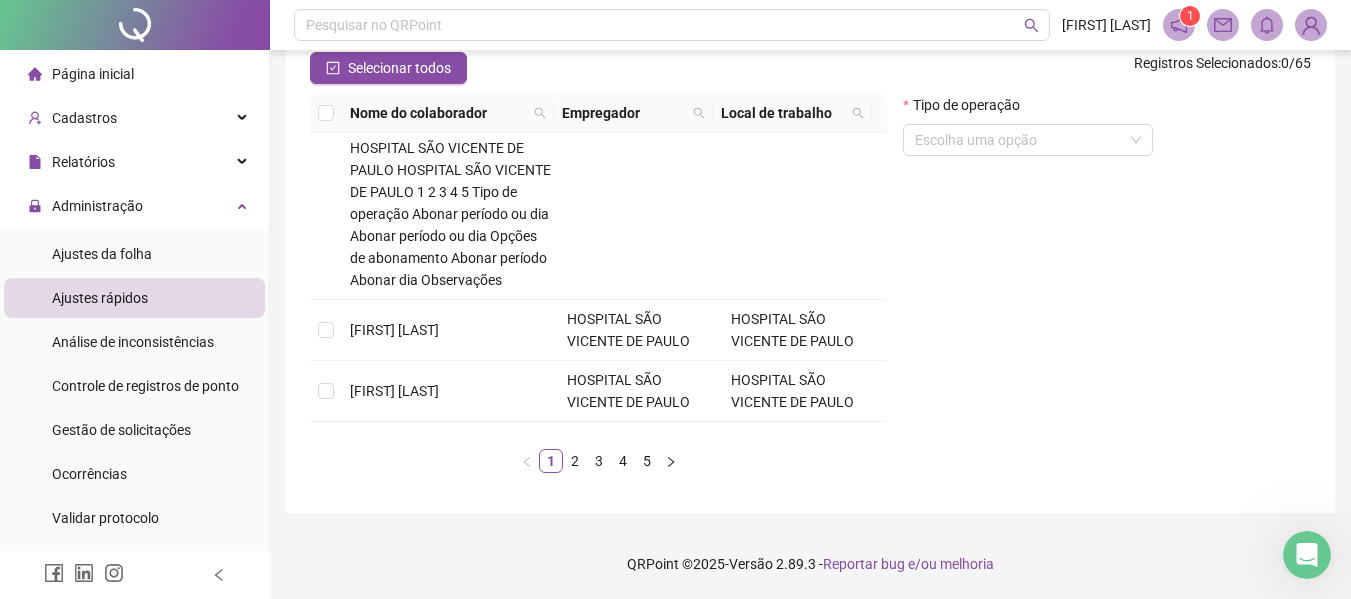 click on "[NAME]" at bounding box center [394, 757] 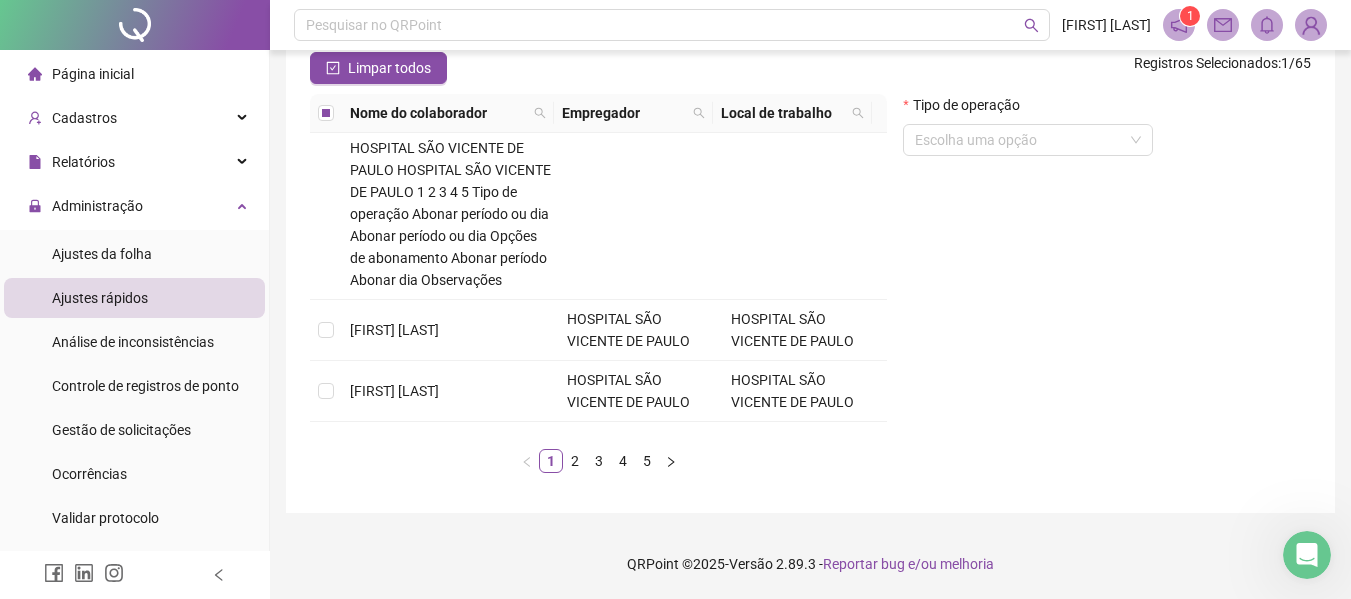 scroll, scrollTop: 0, scrollLeft: 0, axis: both 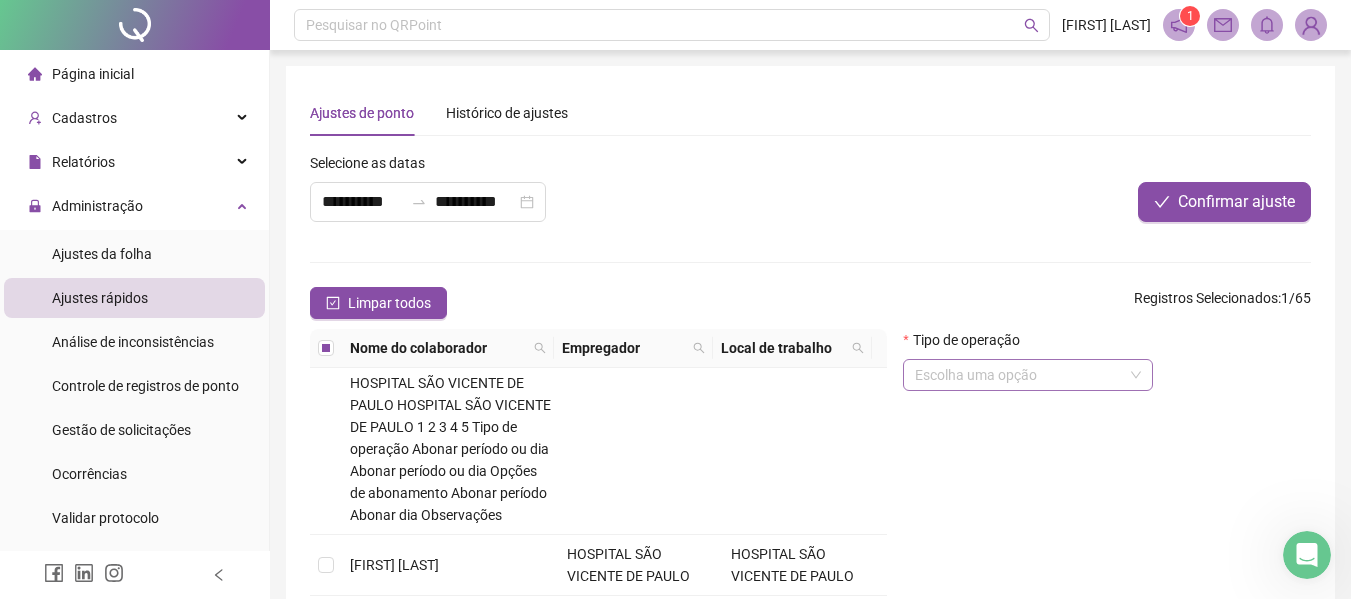 click at bounding box center [1019, 375] 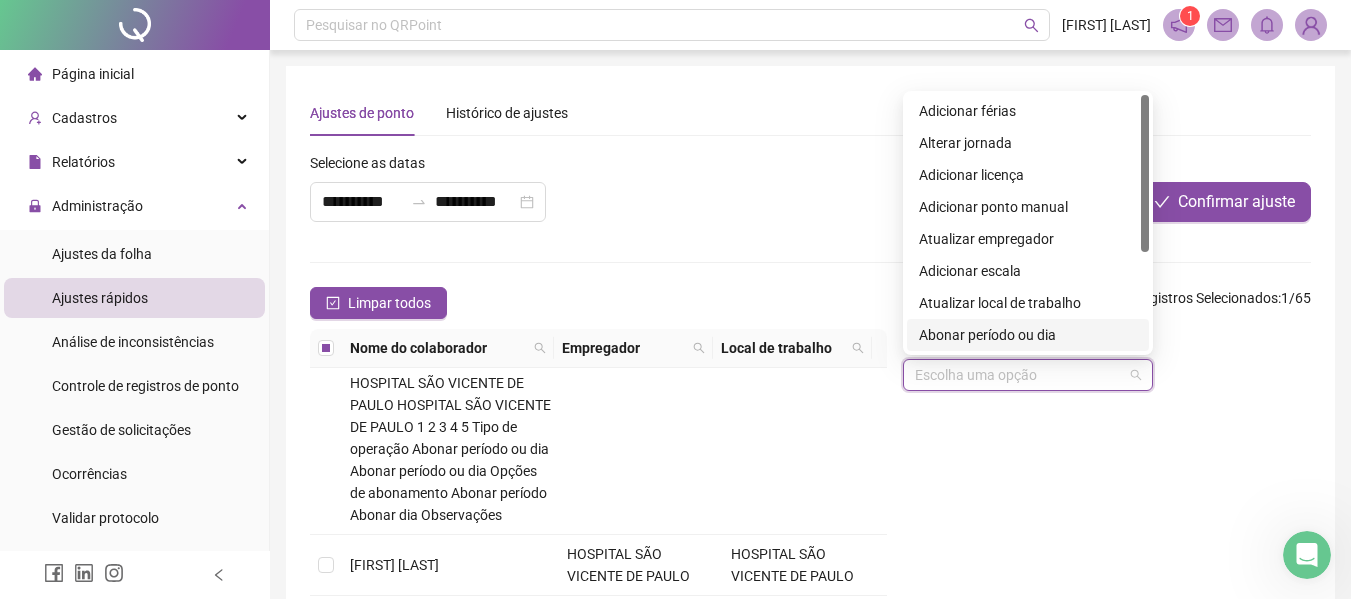 click on "Abonar período ou dia" at bounding box center (1028, 335) 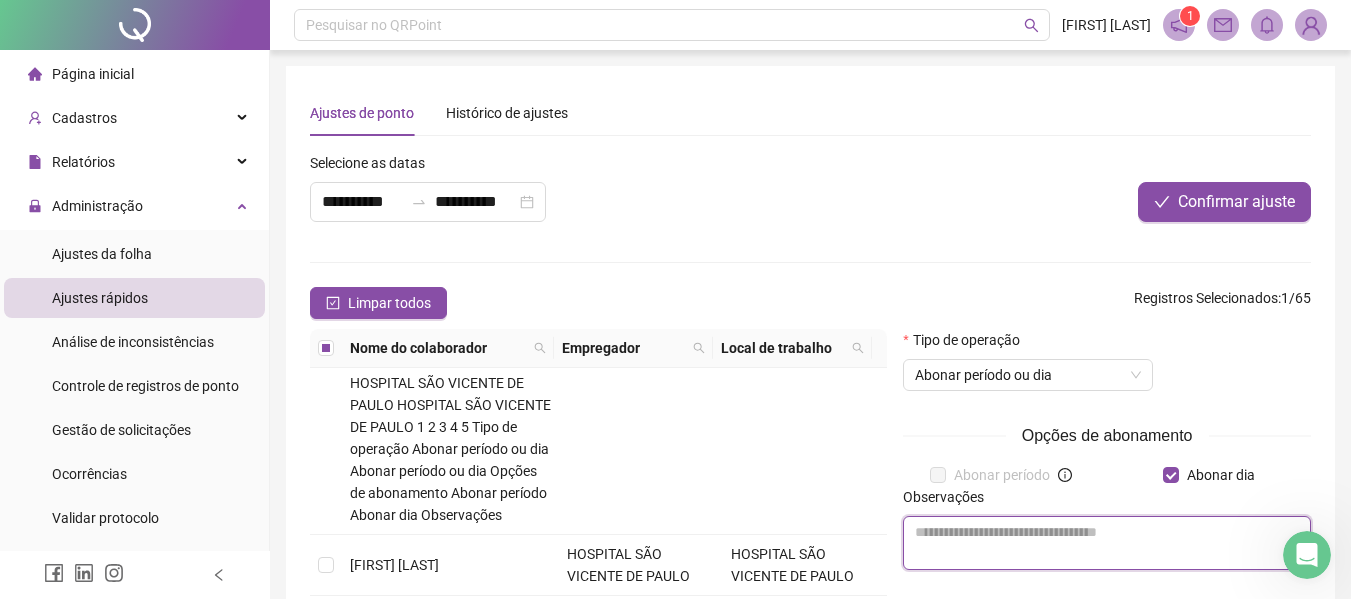 click at bounding box center (1107, 543) 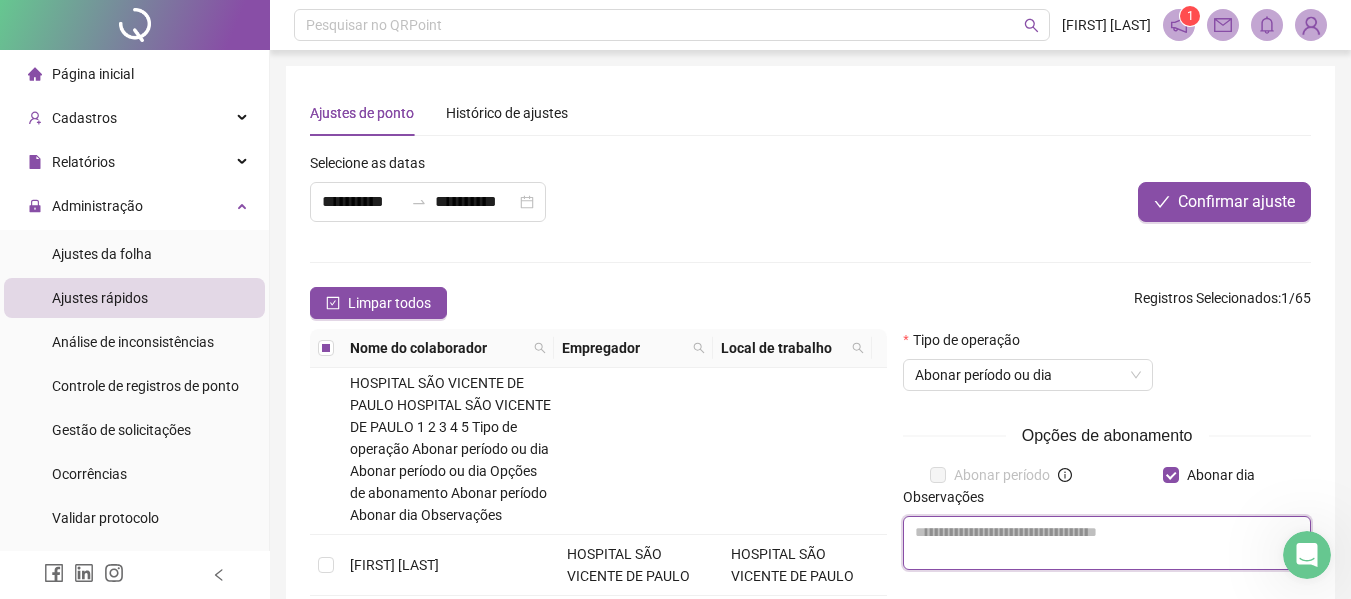 paste on "**********" 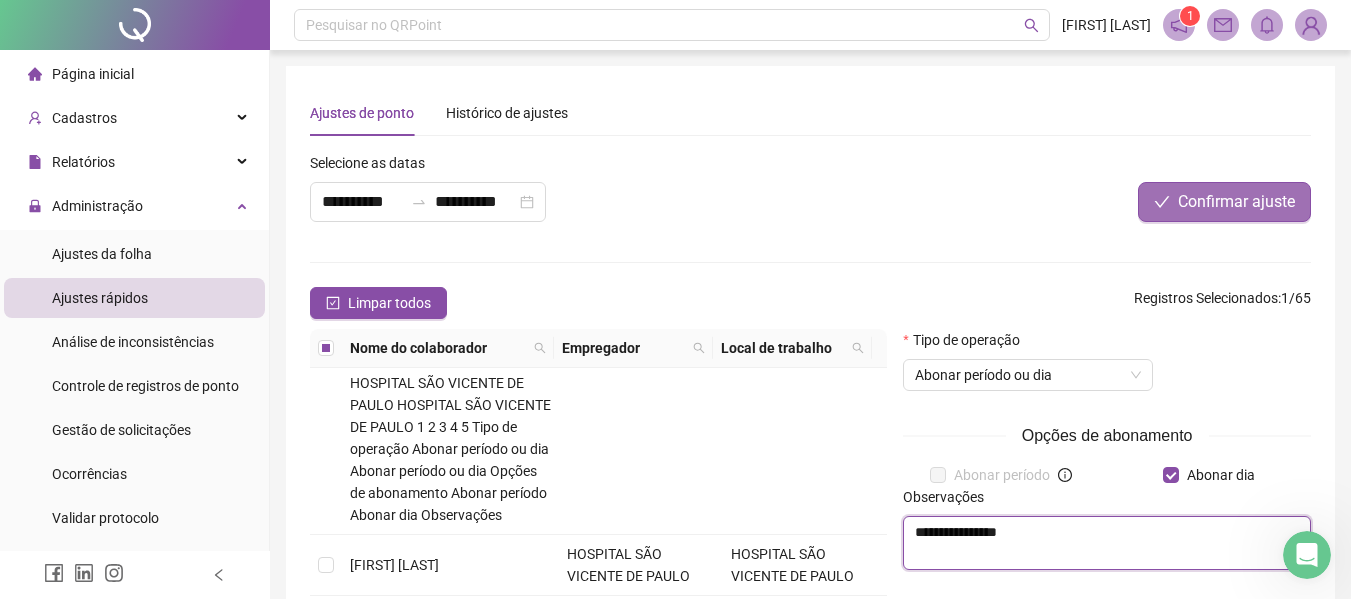 type on "**********" 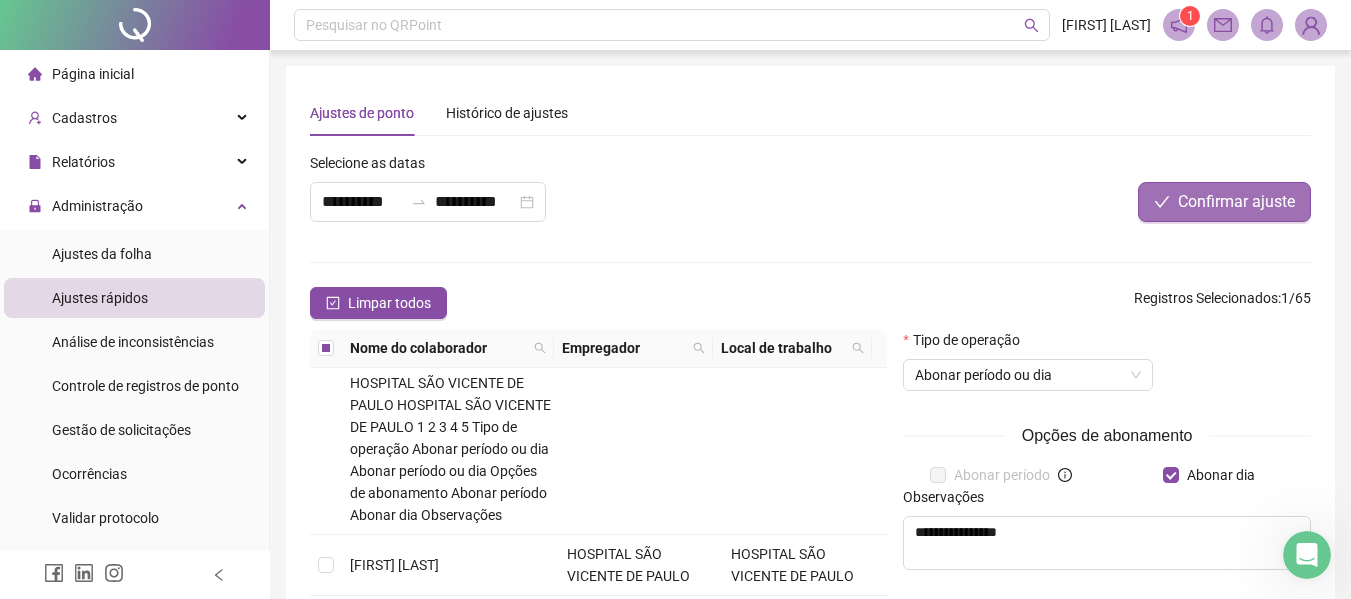 click on "Confirmar ajuste" at bounding box center [1236, 202] 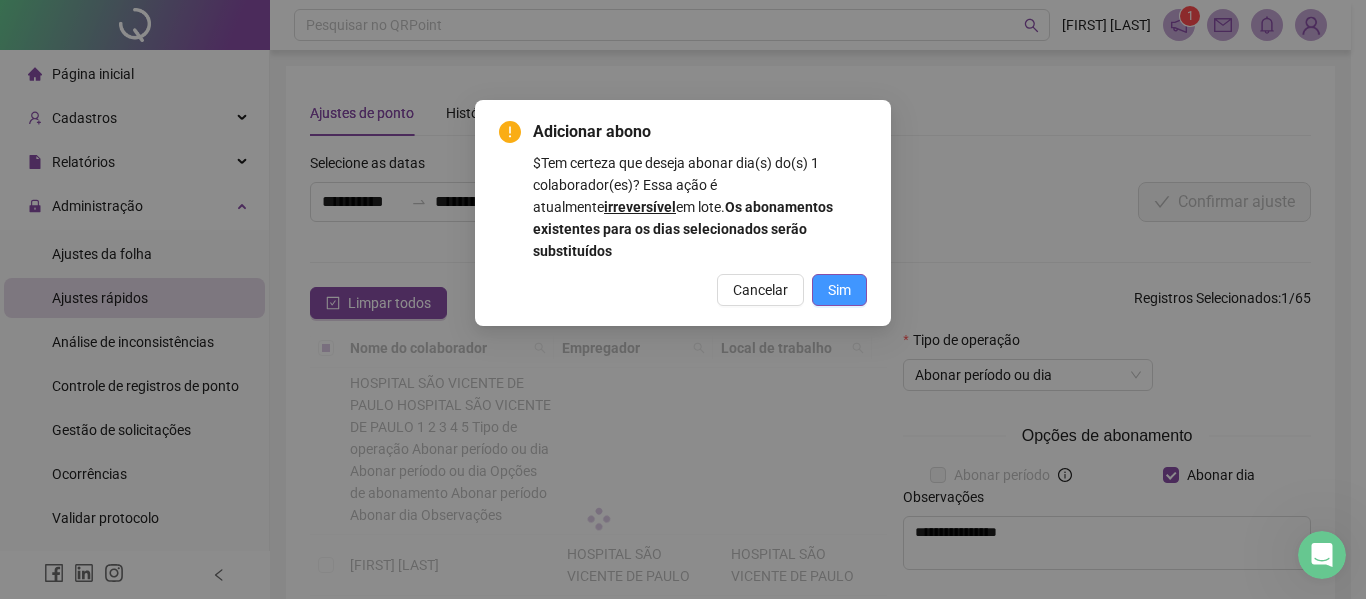 click on "Sim" at bounding box center (839, 290) 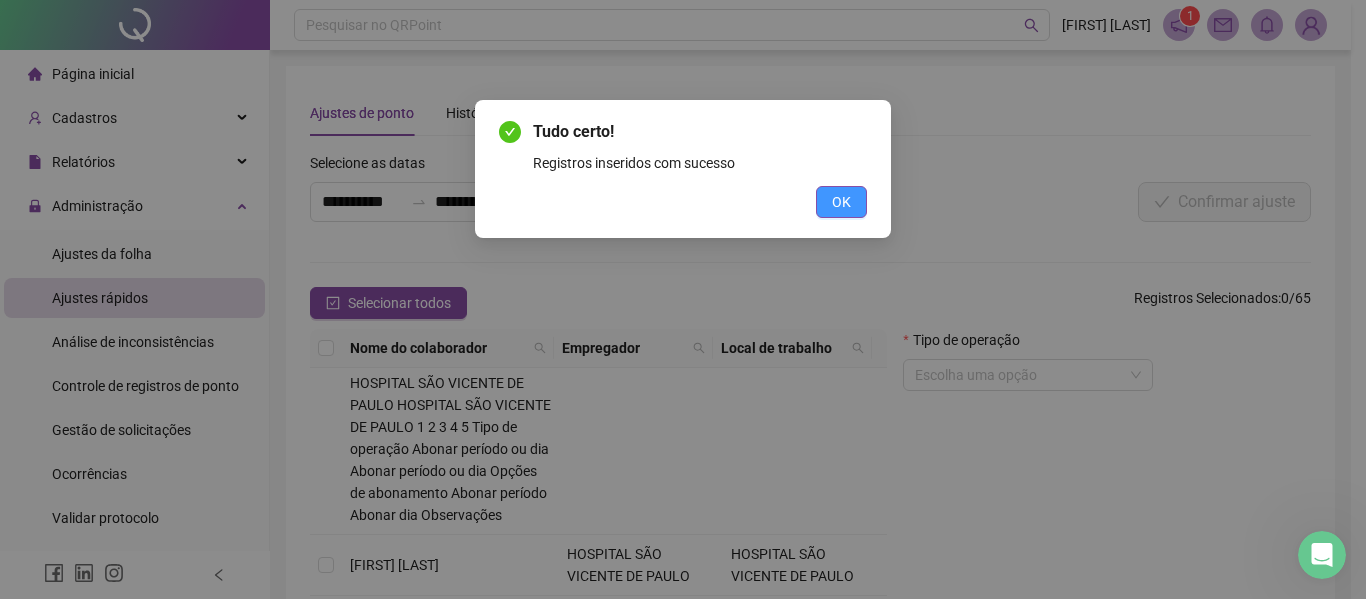 click on "OK" at bounding box center (841, 202) 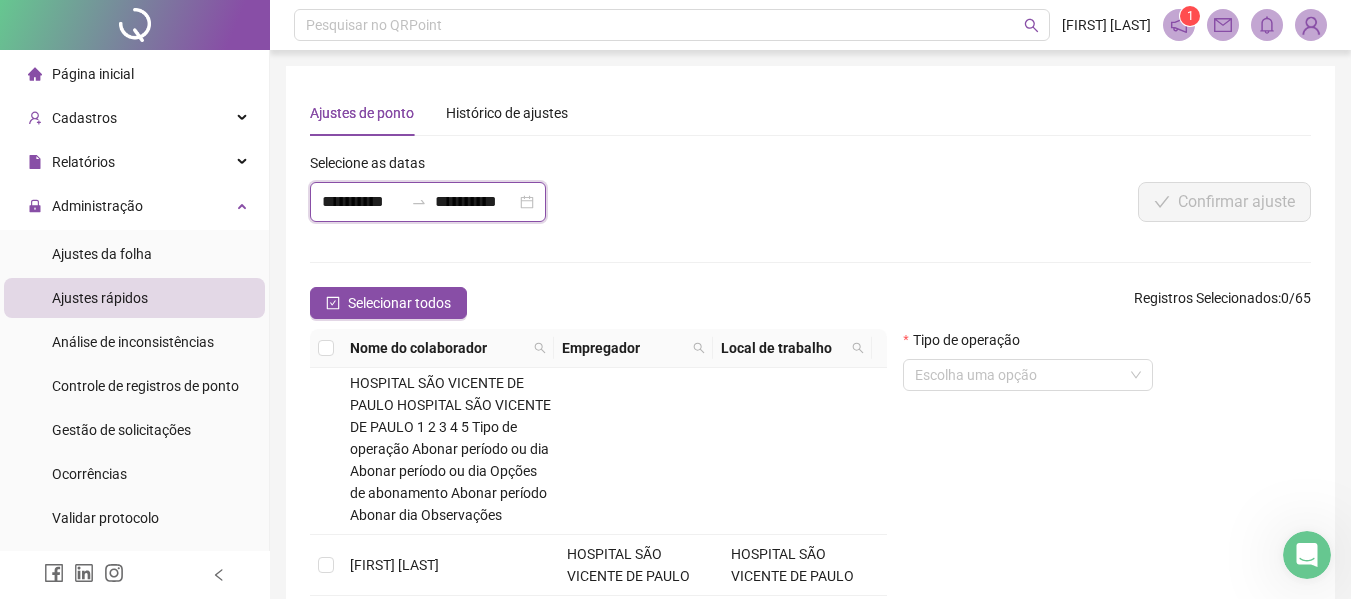 click on "**********" at bounding box center (362, 202) 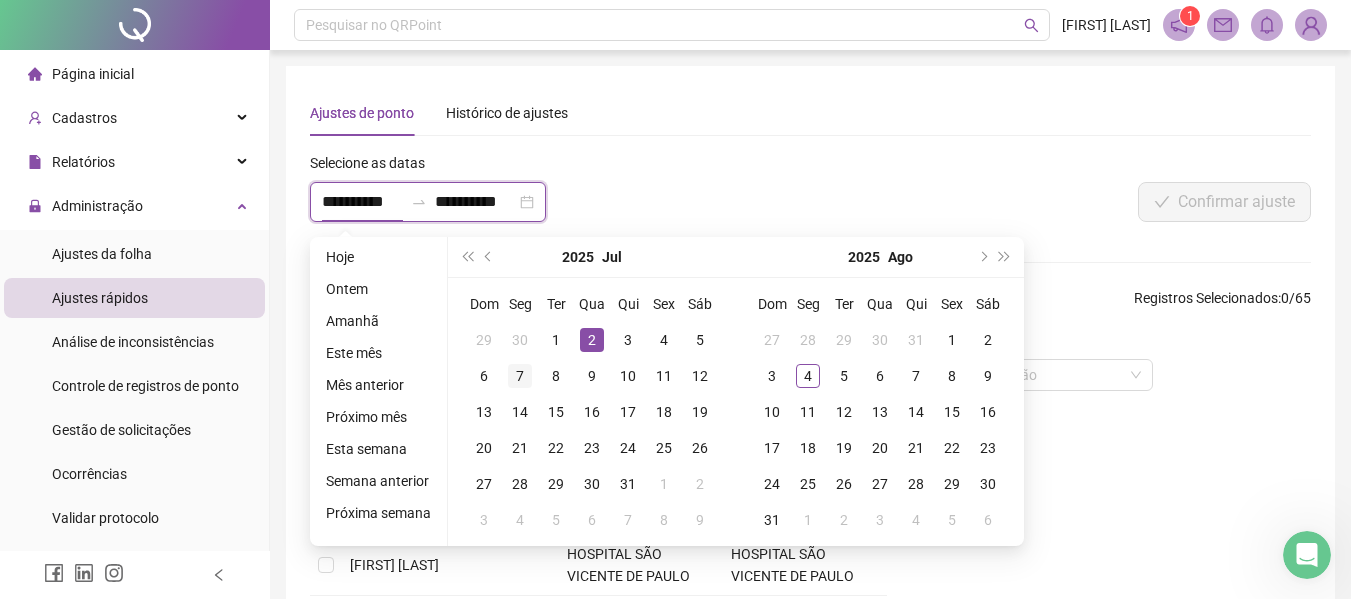 type on "**********" 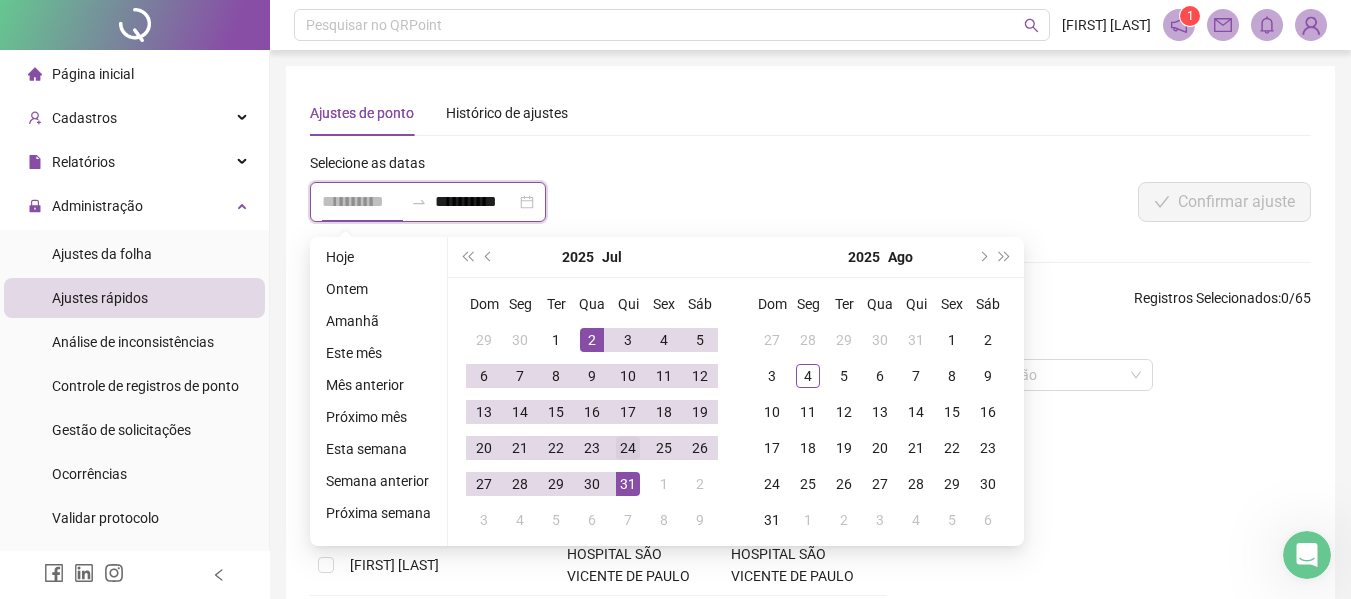 type on "**********" 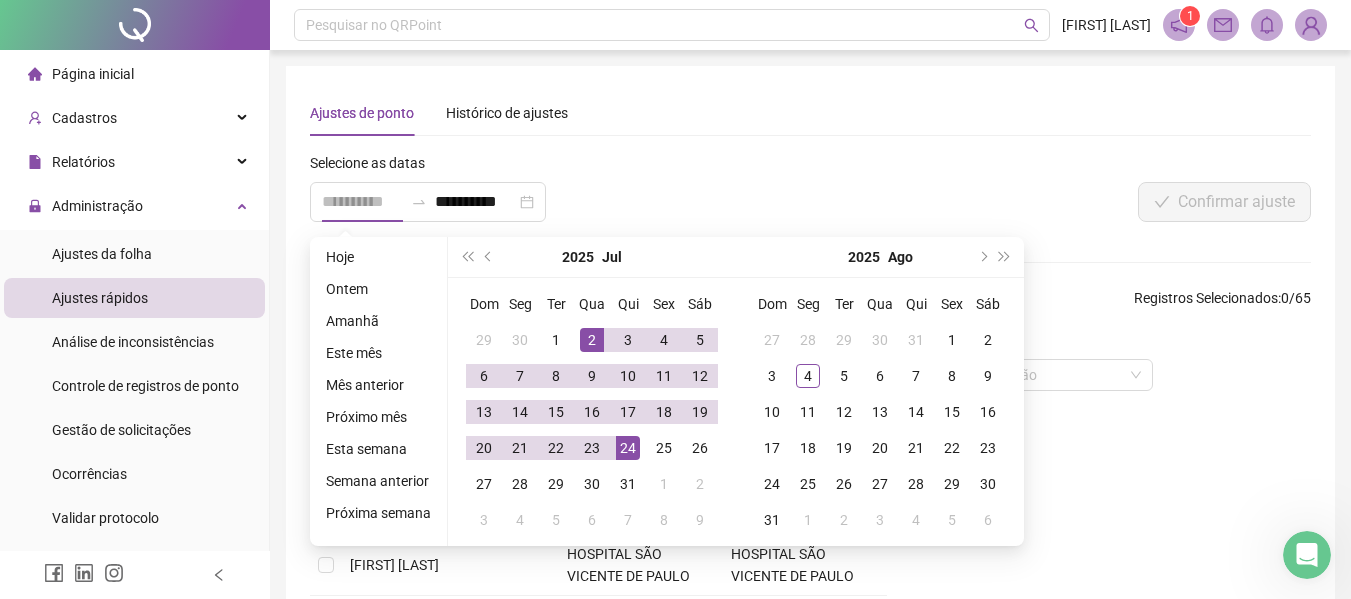 click on "24" at bounding box center [628, 448] 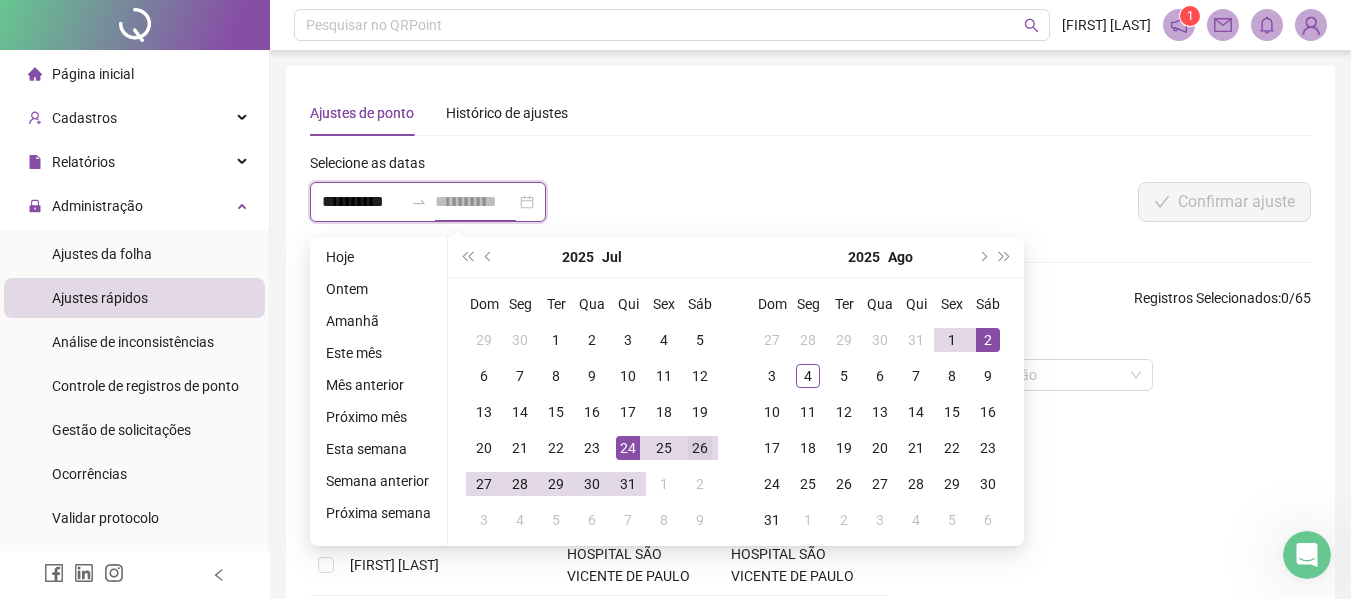 type on "**********" 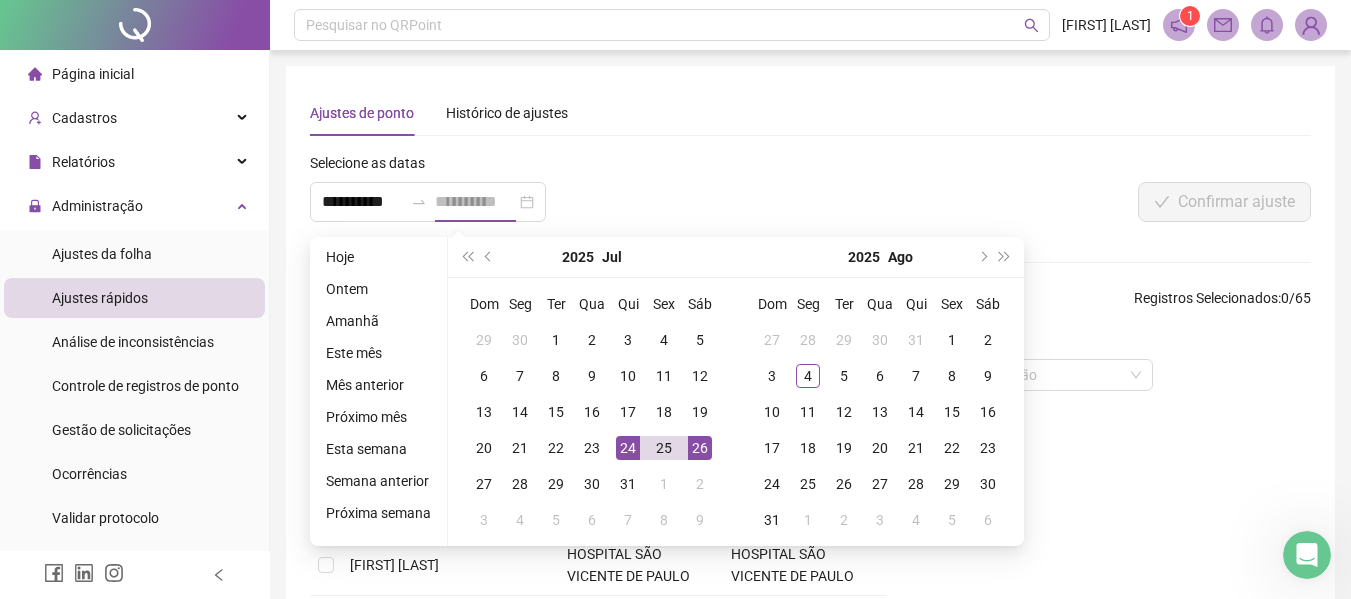 click on "26" at bounding box center [700, 448] 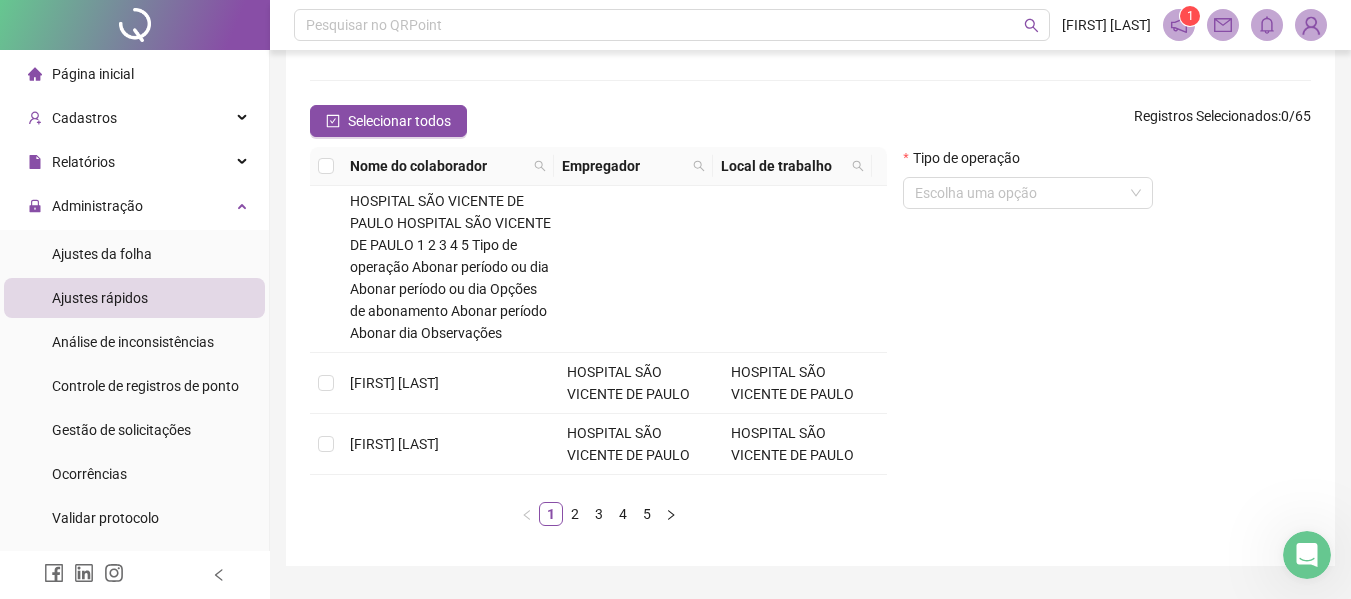 scroll, scrollTop: 235, scrollLeft: 0, axis: vertical 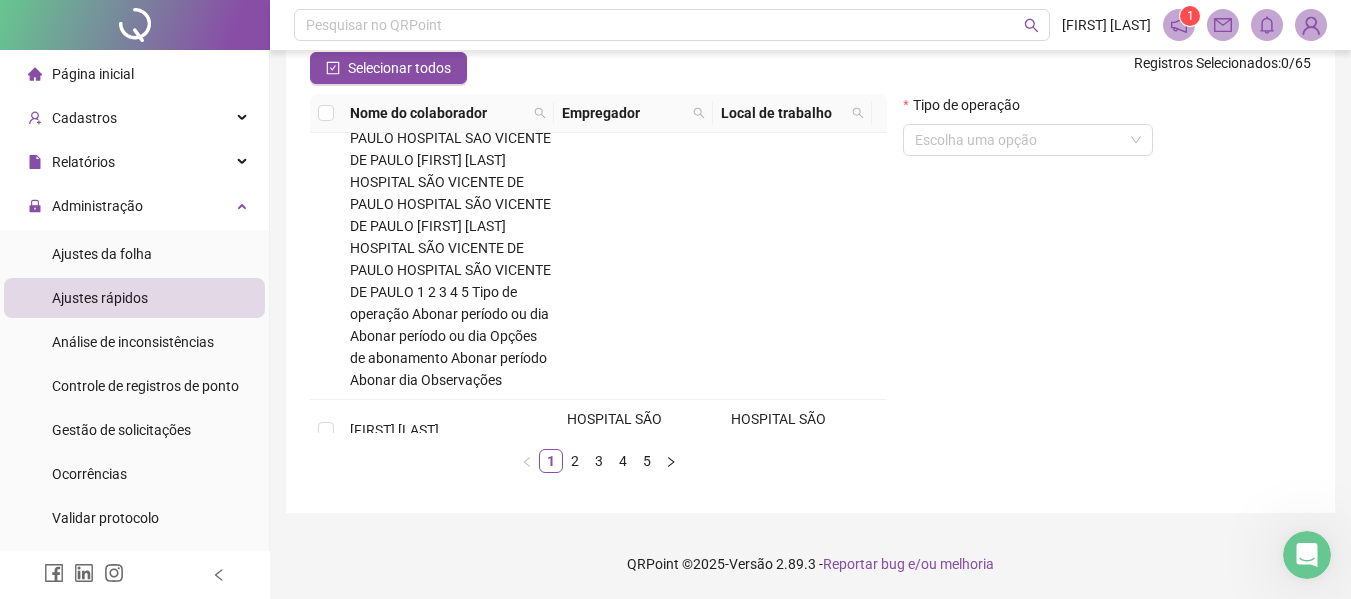 click on "[NAME]" at bounding box center [394, 735] 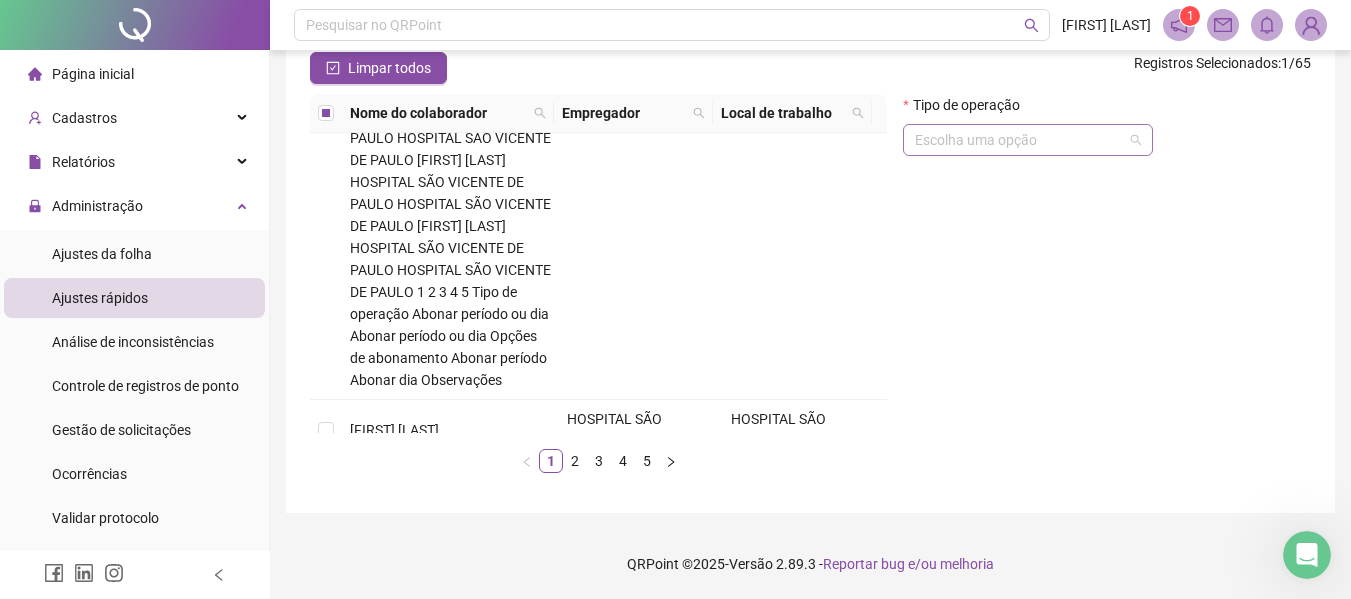 click at bounding box center (1019, 140) 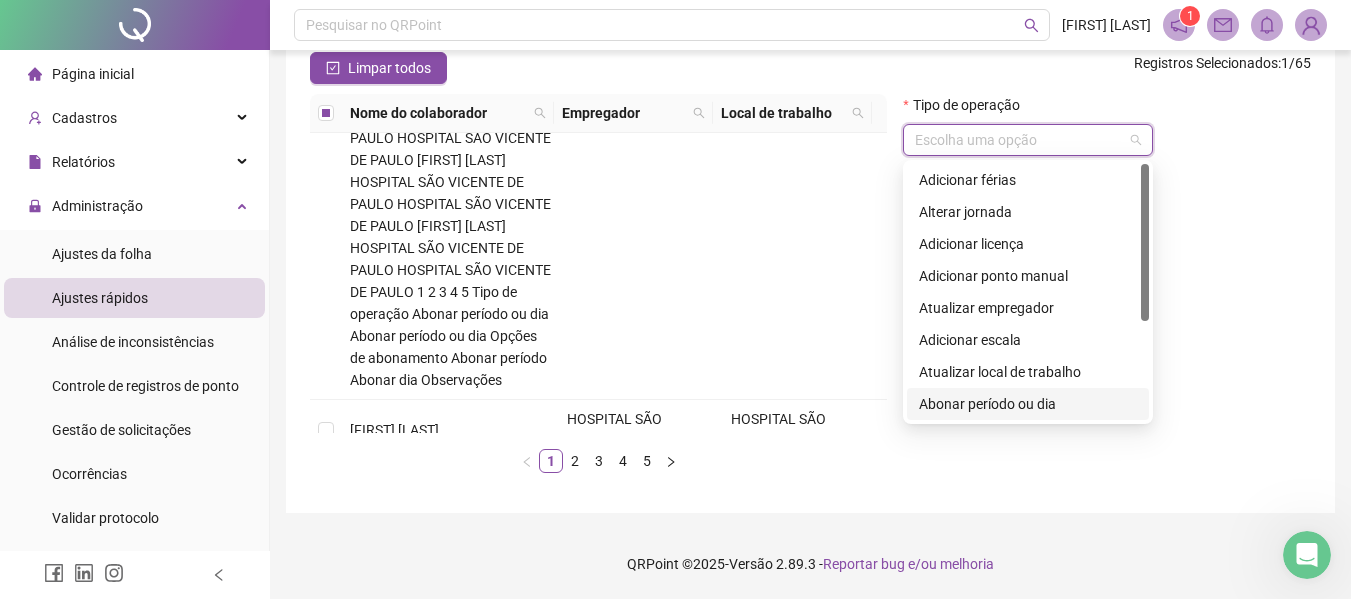 click on "Abonar período ou dia" at bounding box center (1028, 404) 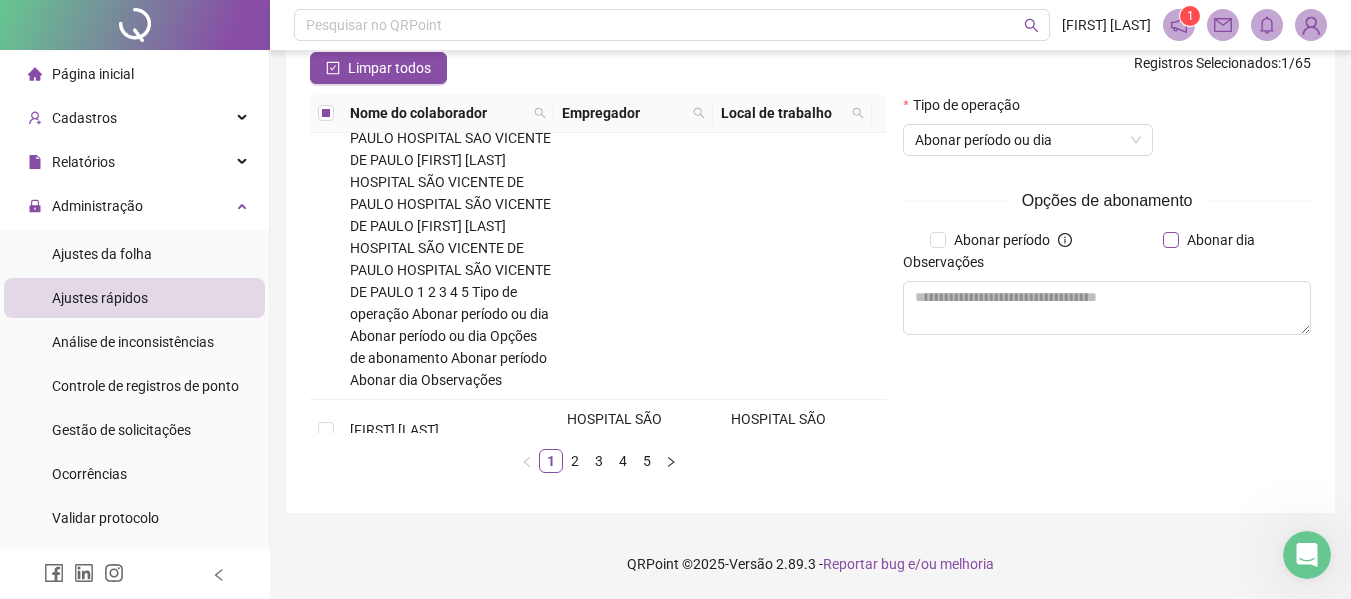 click on "Abonar dia" at bounding box center [1221, 240] 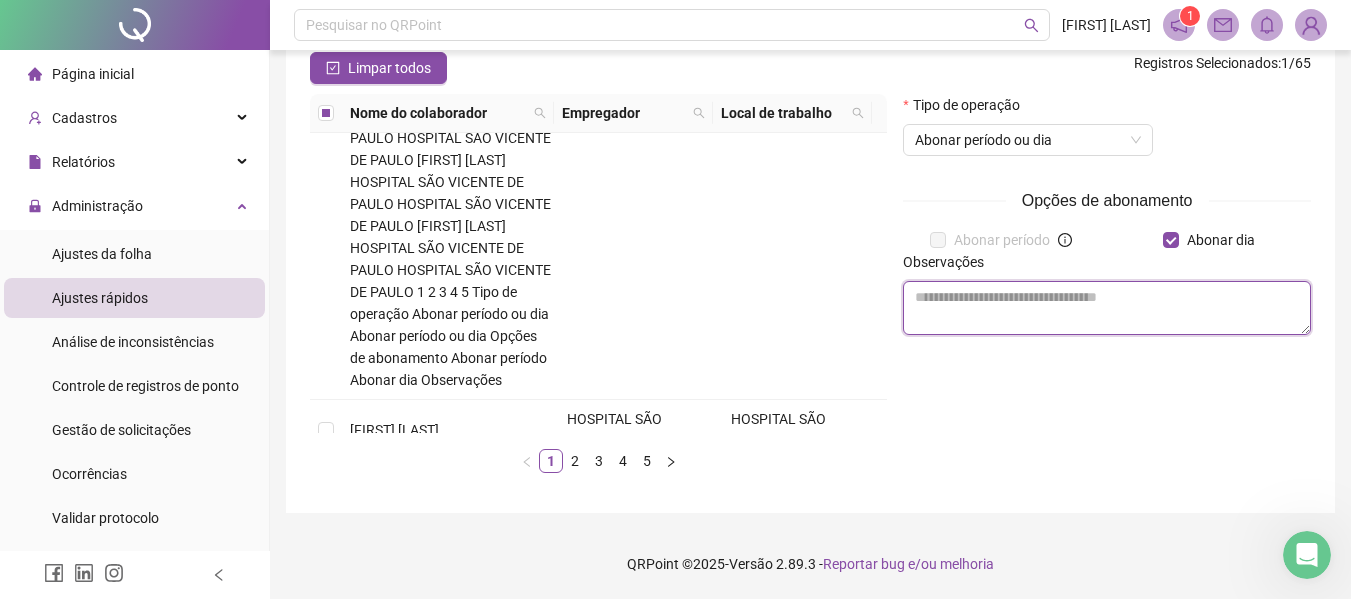 click at bounding box center (1107, 308) 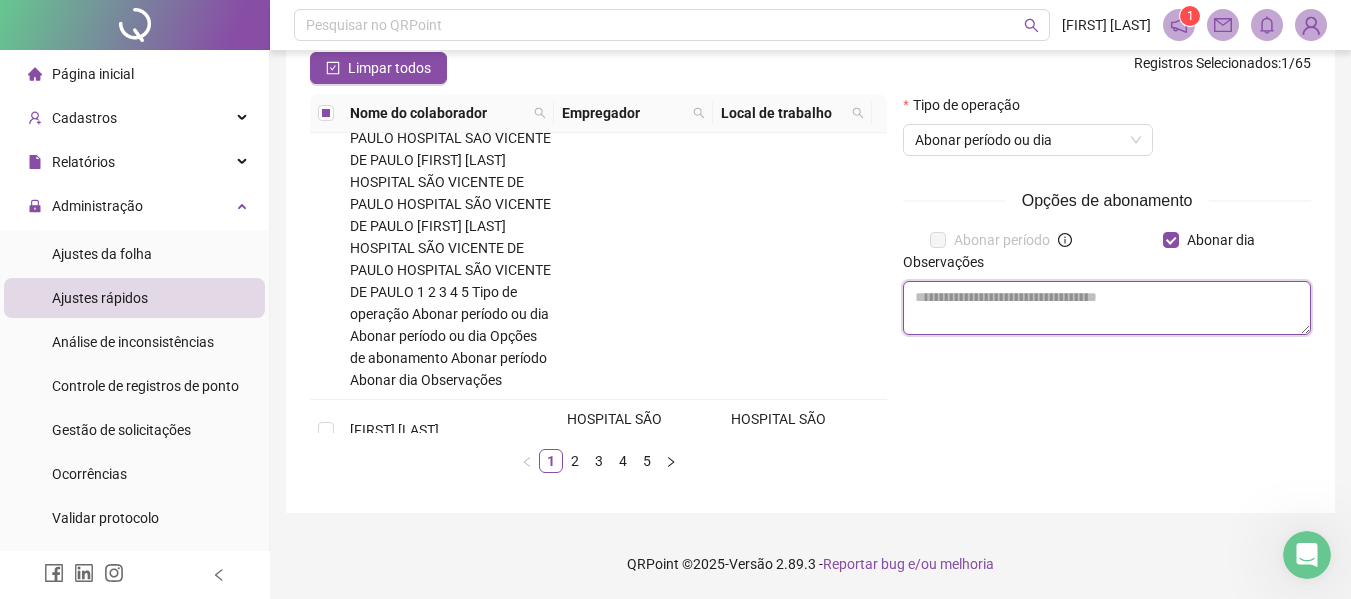 paste on "**********" 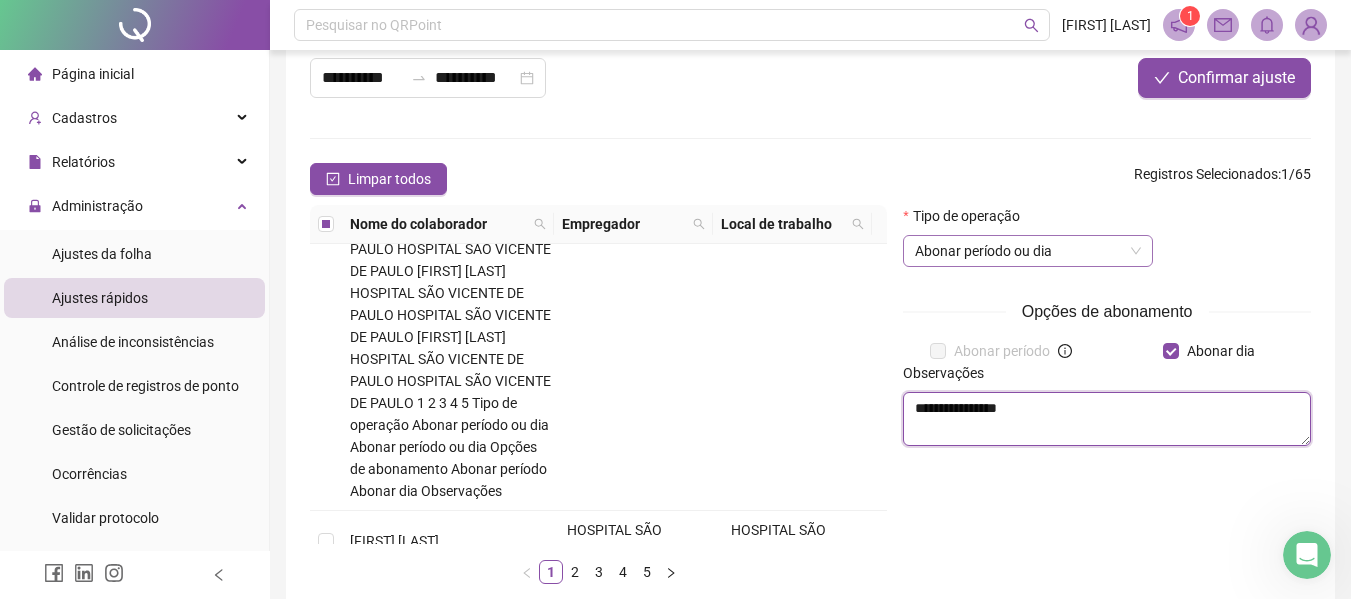 scroll, scrollTop: 35, scrollLeft: 0, axis: vertical 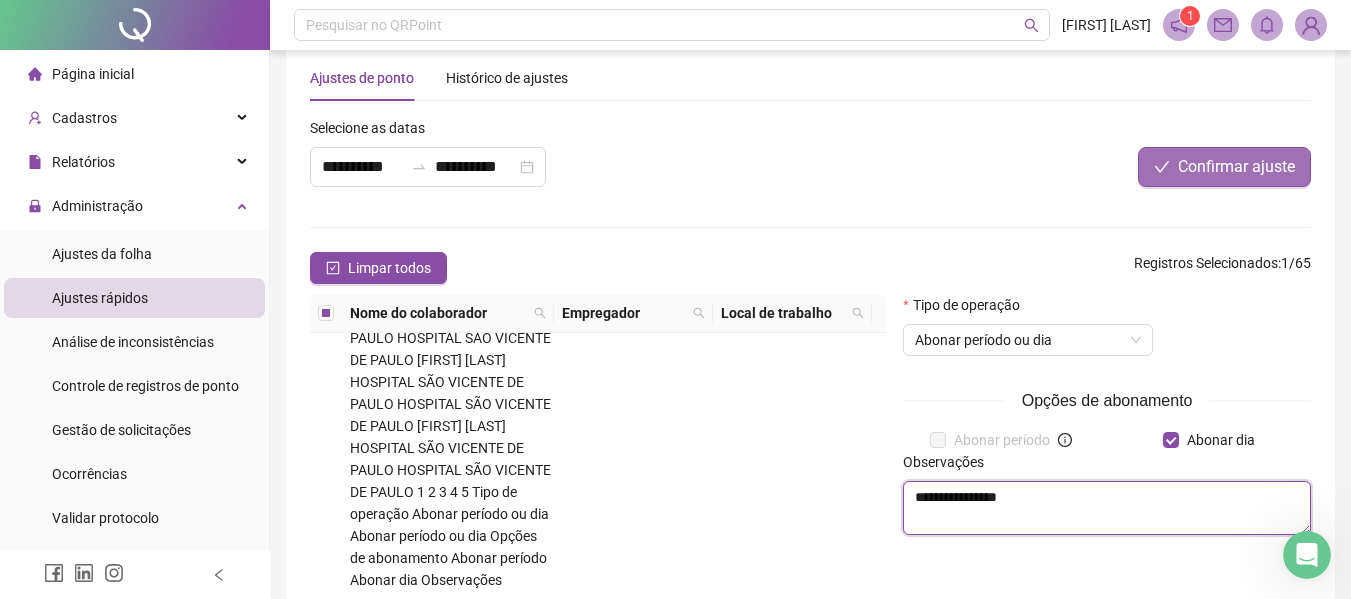 type on "**********" 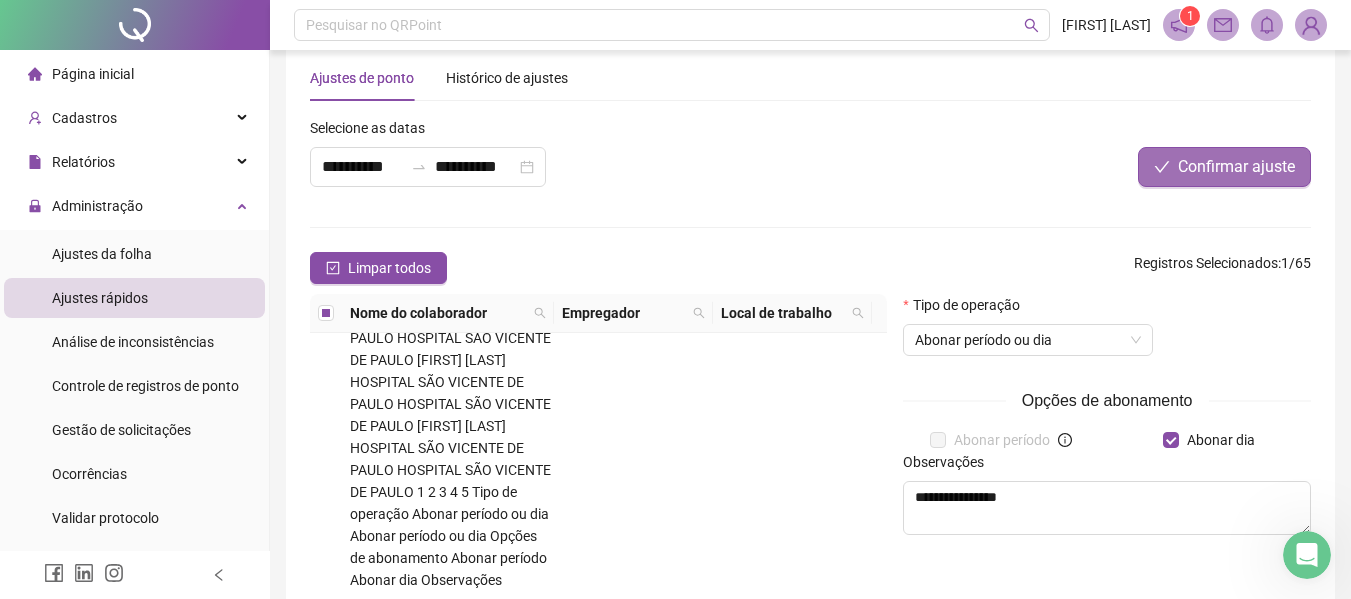 click on "Confirmar ajuste" at bounding box center (1236, 167) 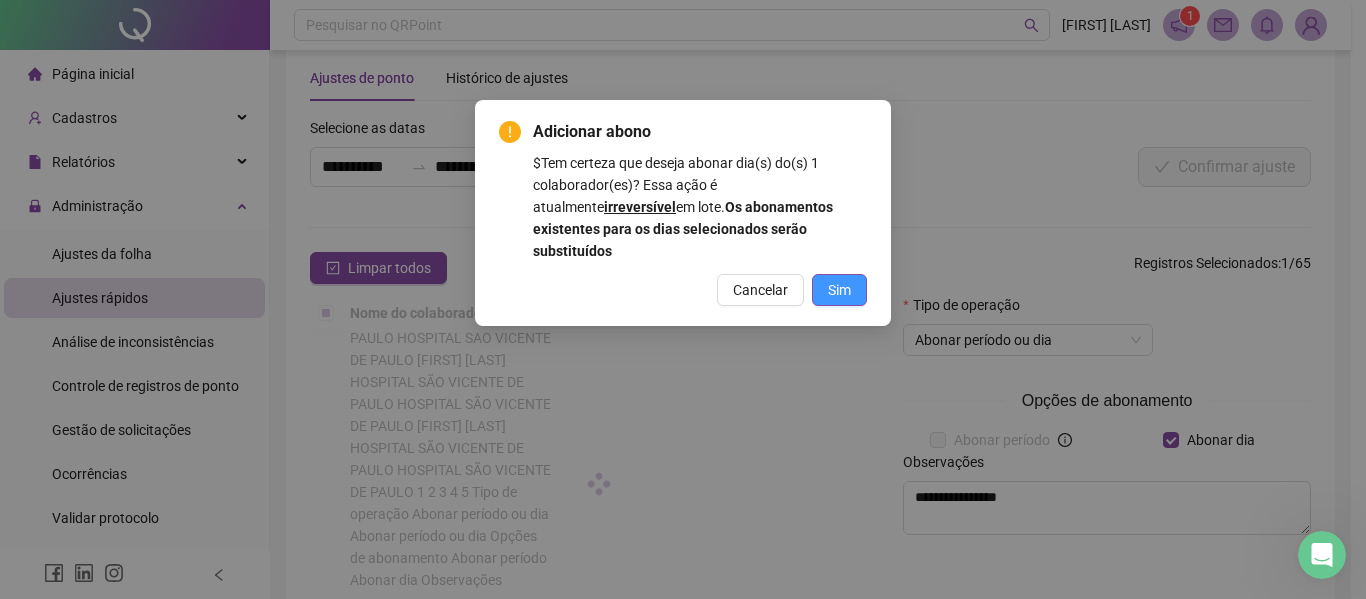 click on "Sim" at bounding box center [839, 290] 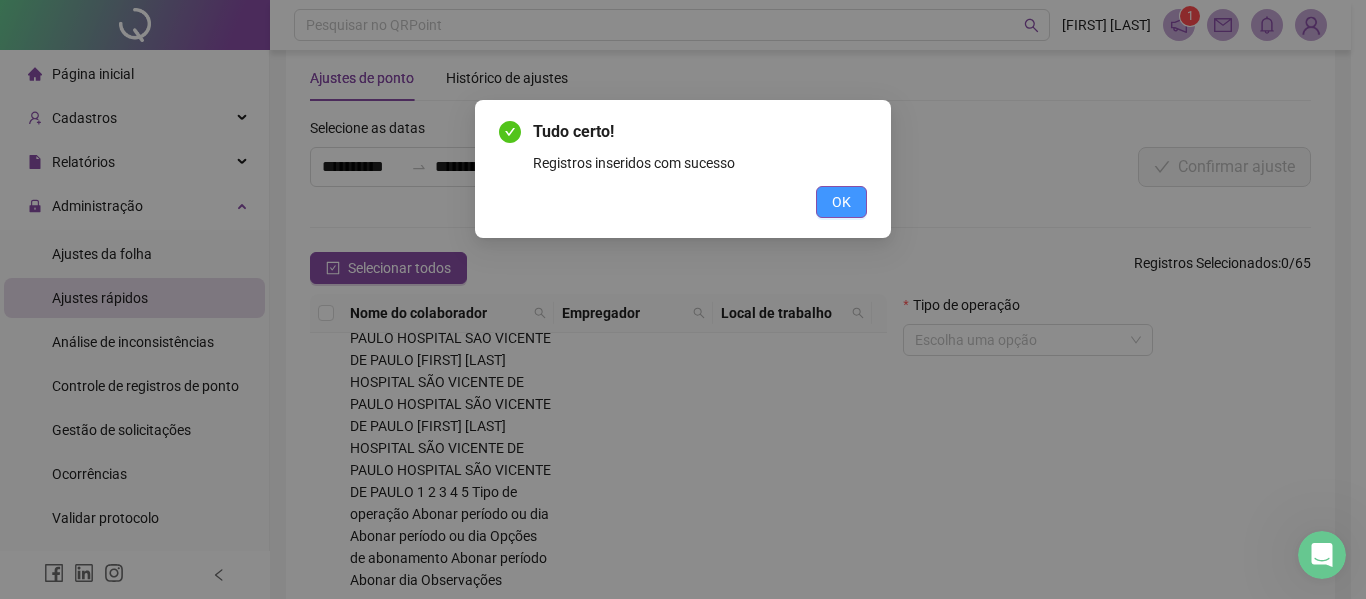 click on "OK" at bounding box center (841, 202) 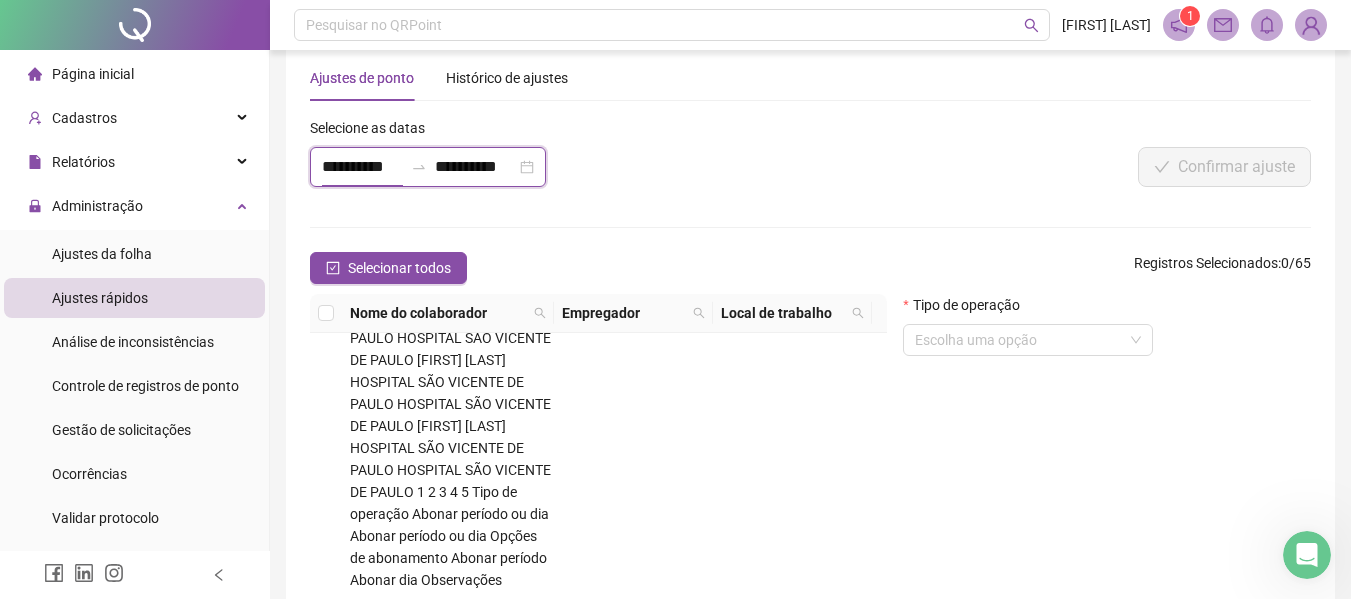 click on "**********" at bounding box center (362, 167) 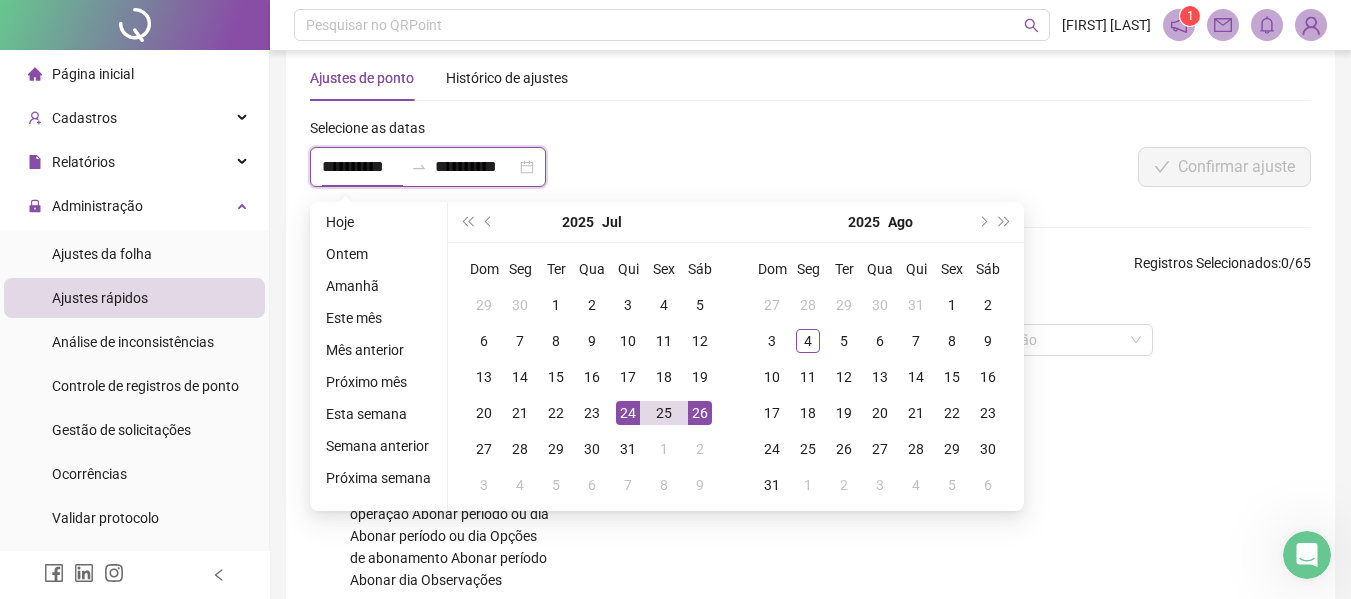 type on "**********" 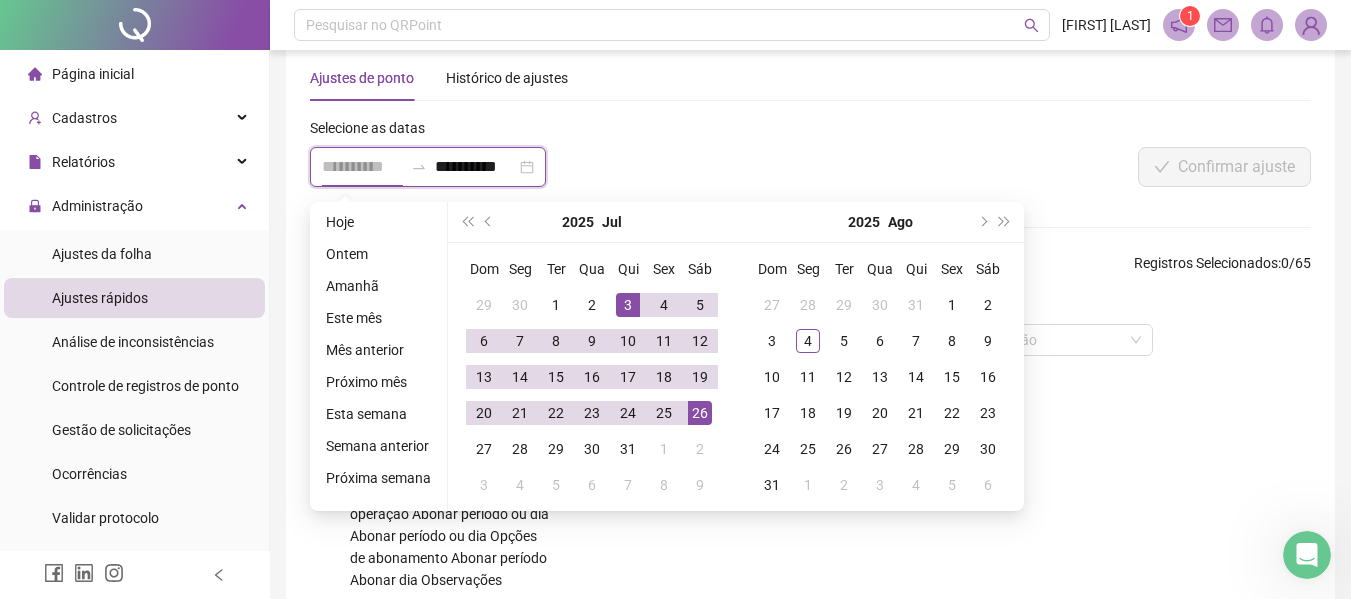 type on "**********" 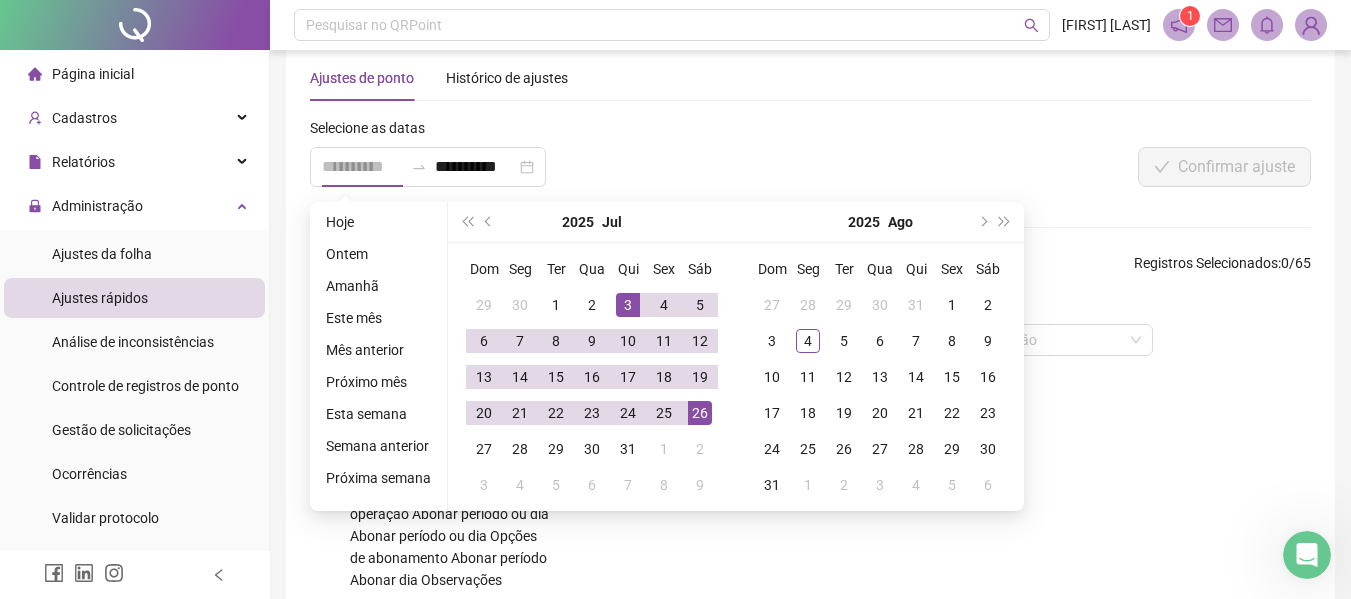click on "3" at bounding box center [628, 305] 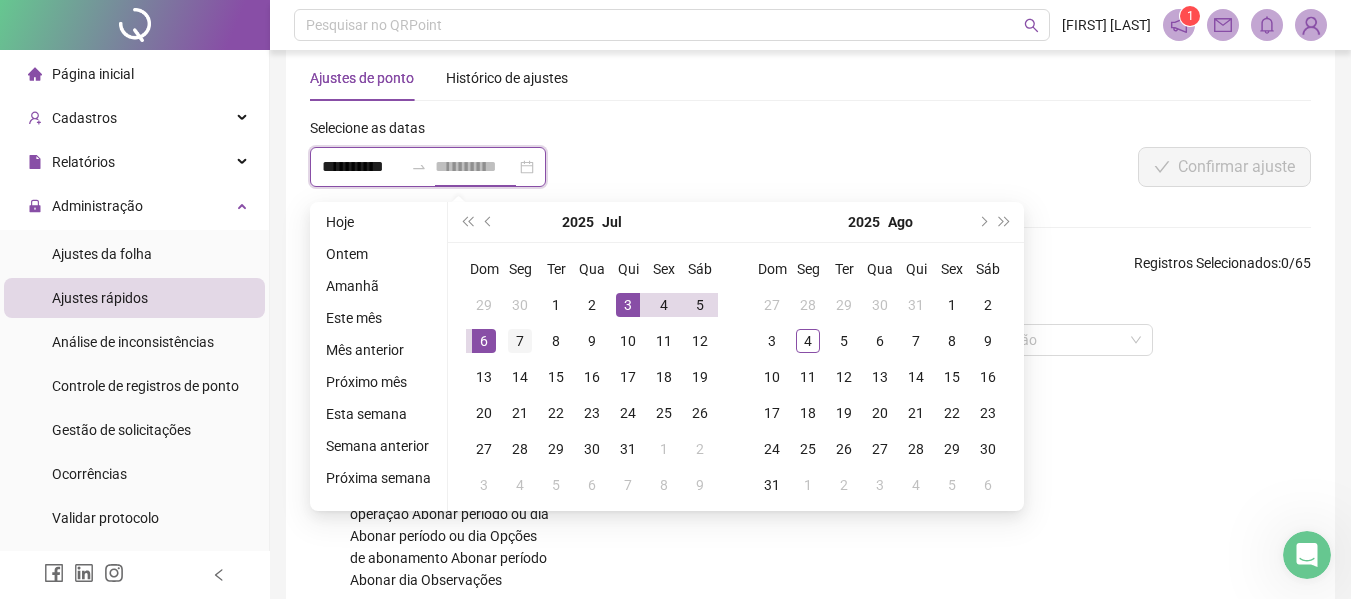 type on "**********" 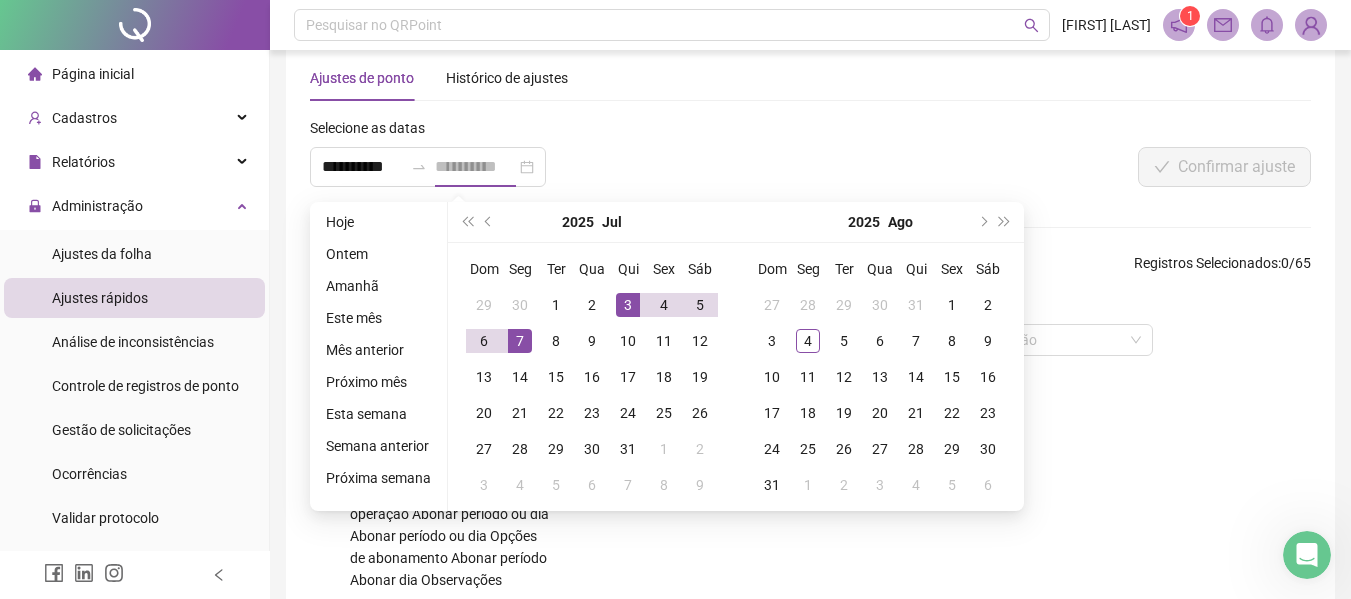 click on "7" at bounding box center (520, 341) 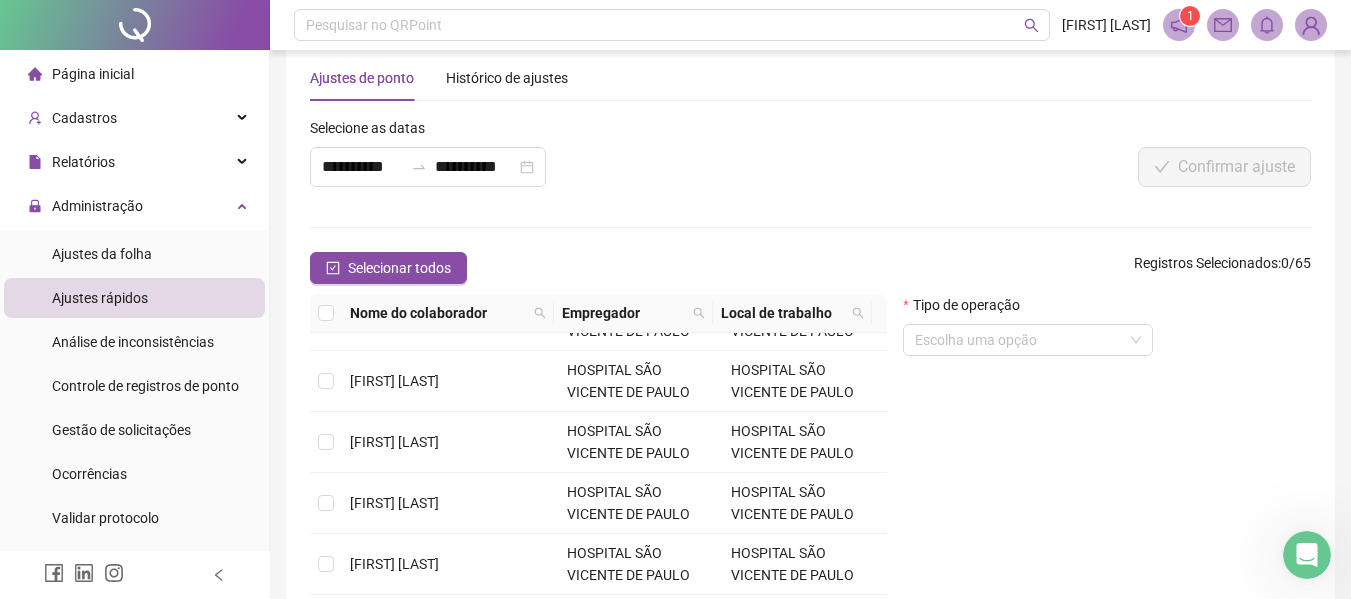 scroll, scrollTop: 615, scrollLeft: 0, axis: vertical 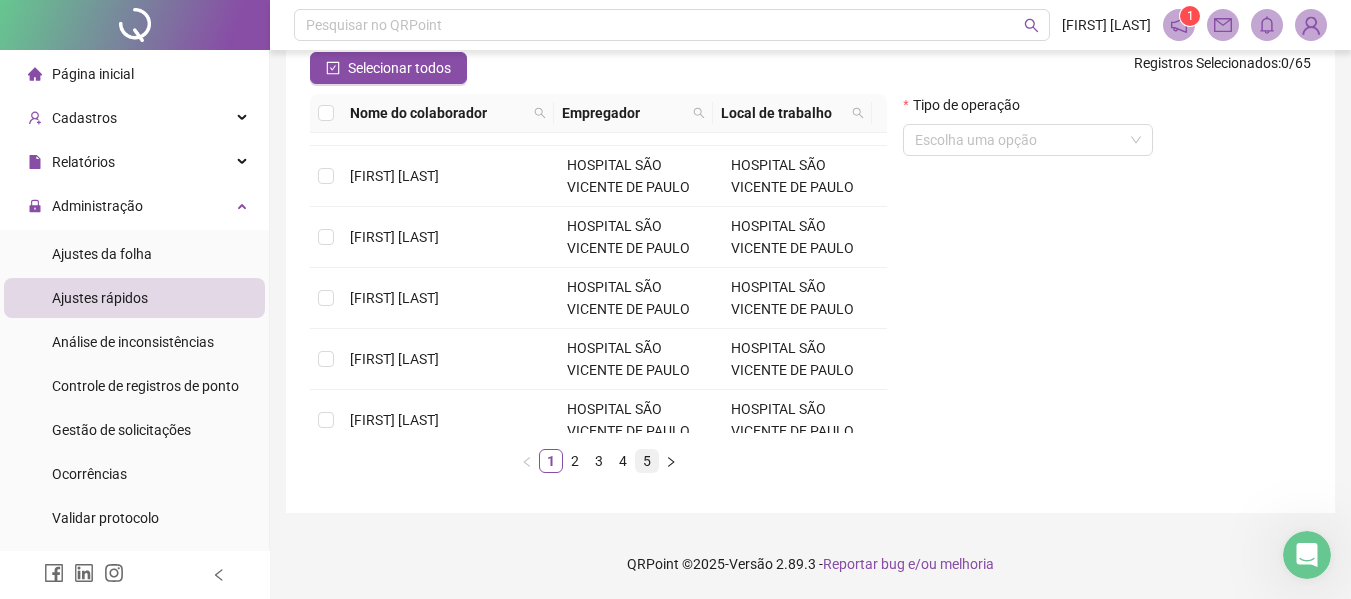 click on "5" at bounding box center [647, 461] 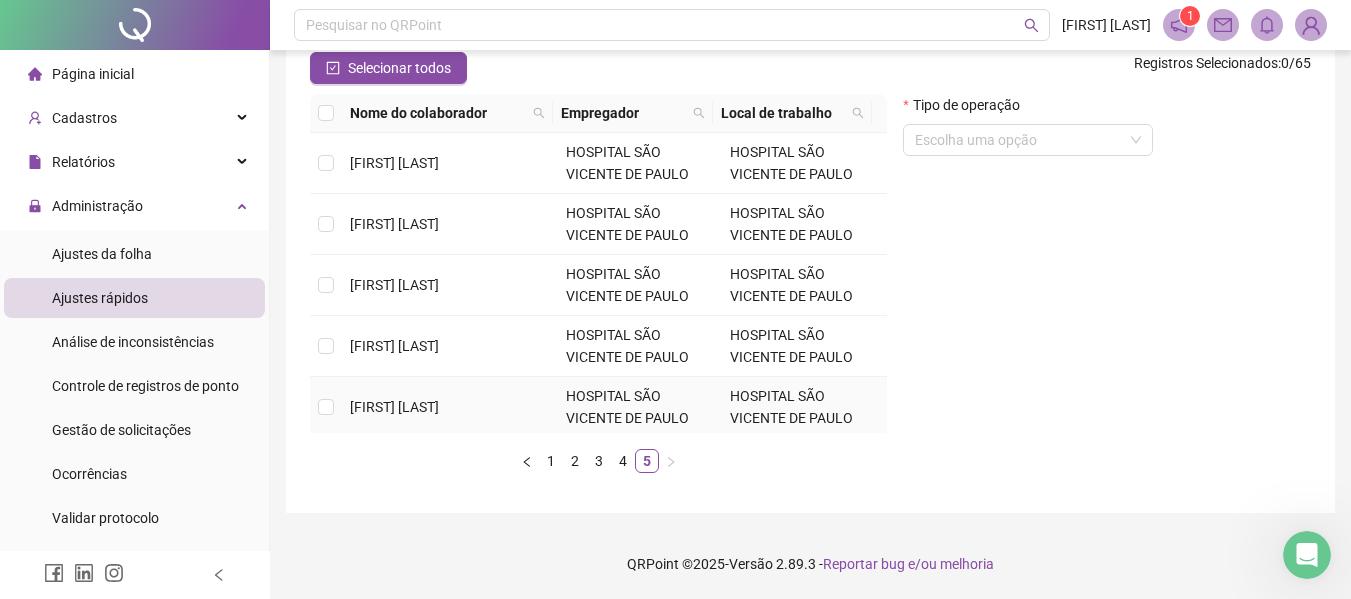 scroll, scrollTop: 5, scrollLeft: 0, axis: vertical 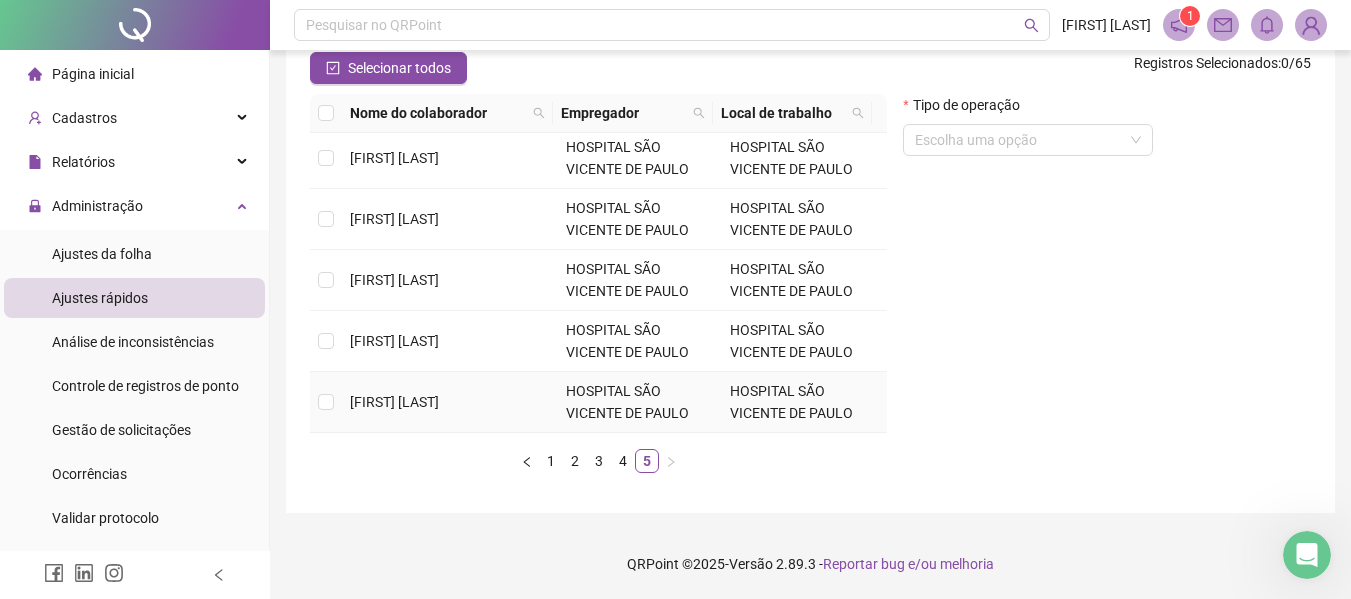 click on "[NAME]" at bounding box center [450, 402] 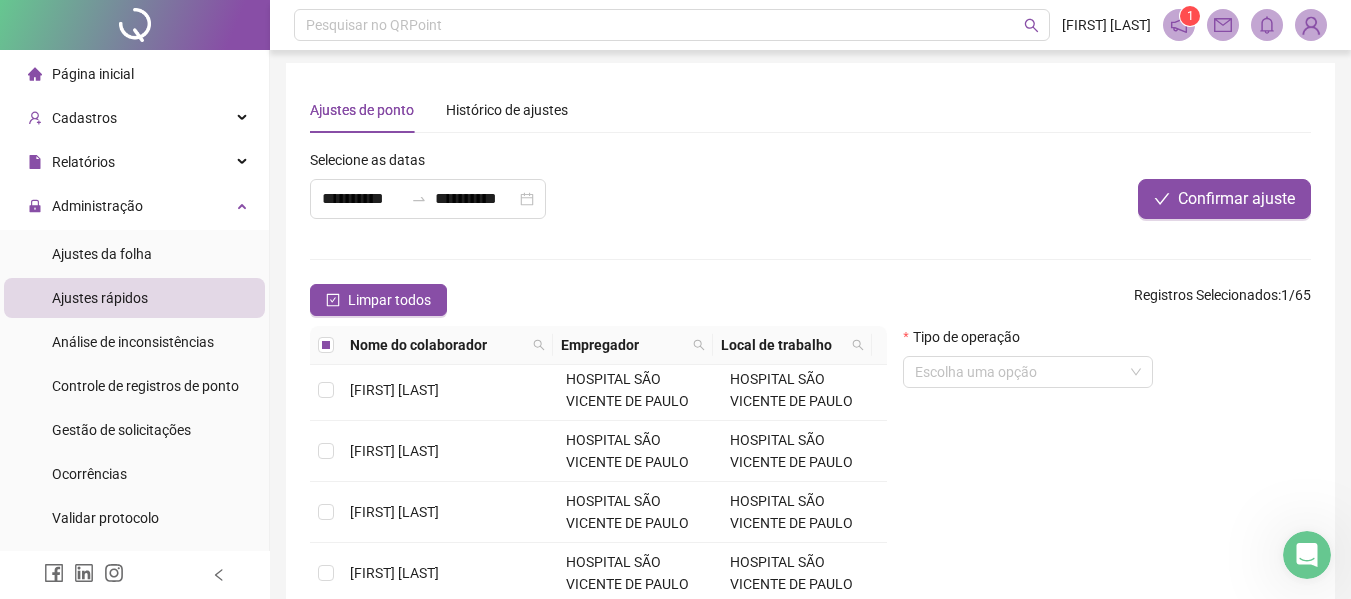 scroll, scrollTop: 0, scrollLeft: 0, axis: both 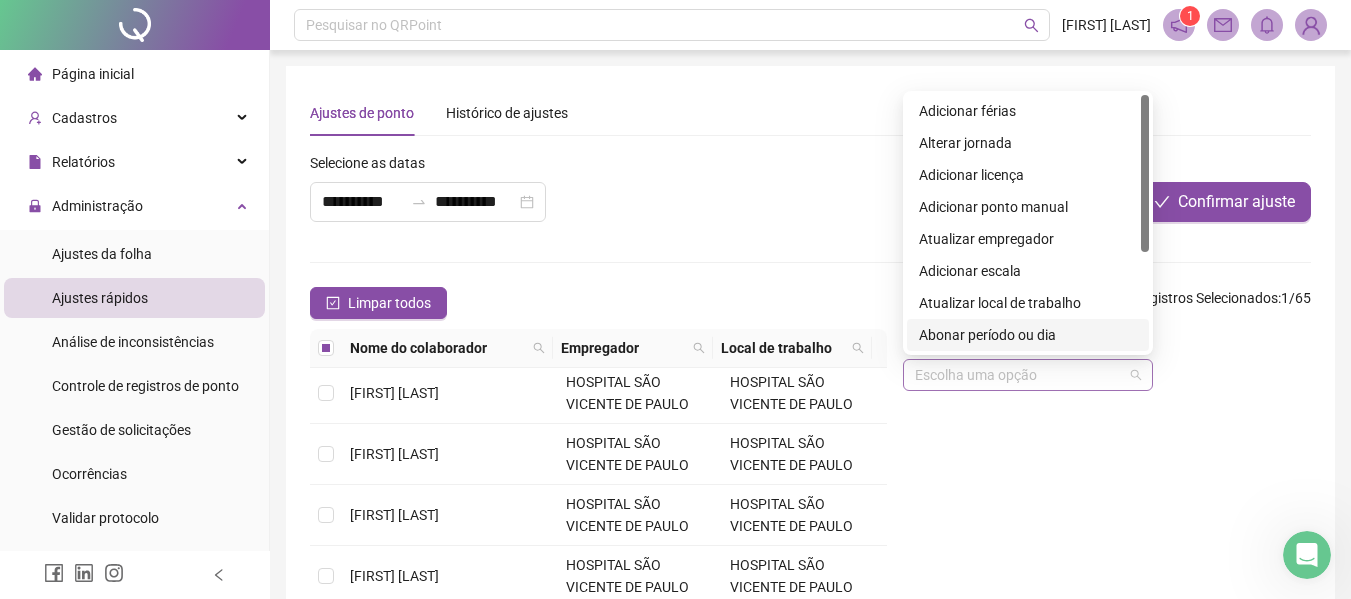 click on "Escolha uma opção" at bounding box center [1028, 375] 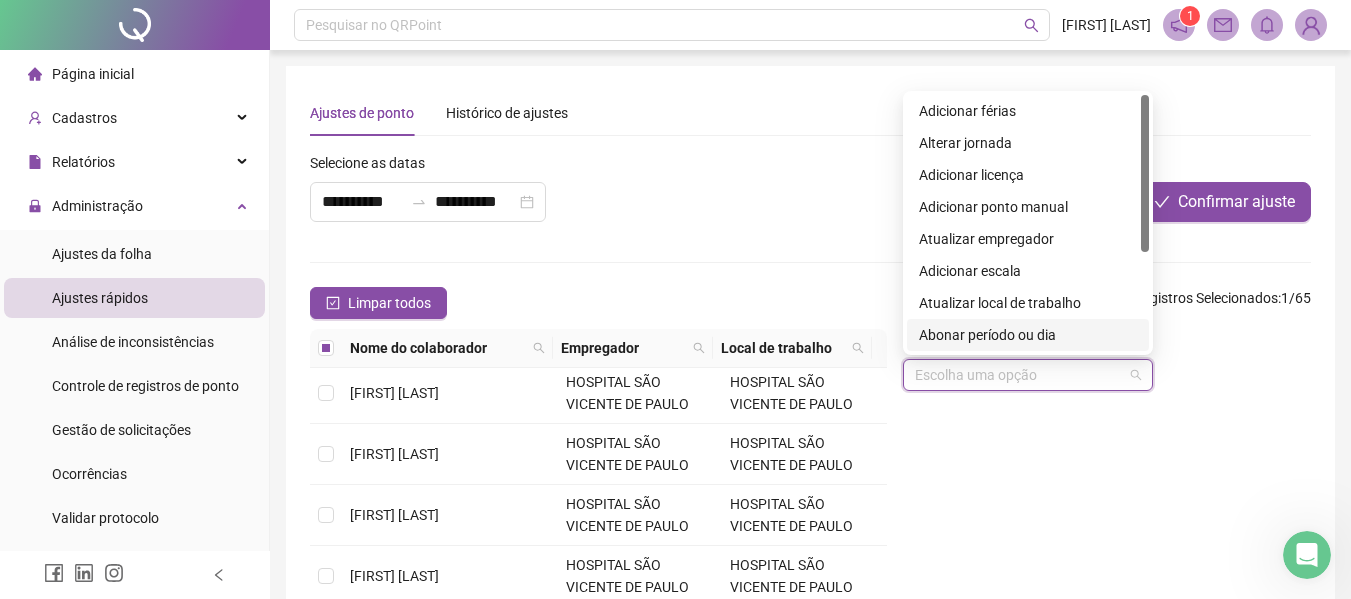 click on "Abonar período ou dia" at bounding box center [1028, 335] 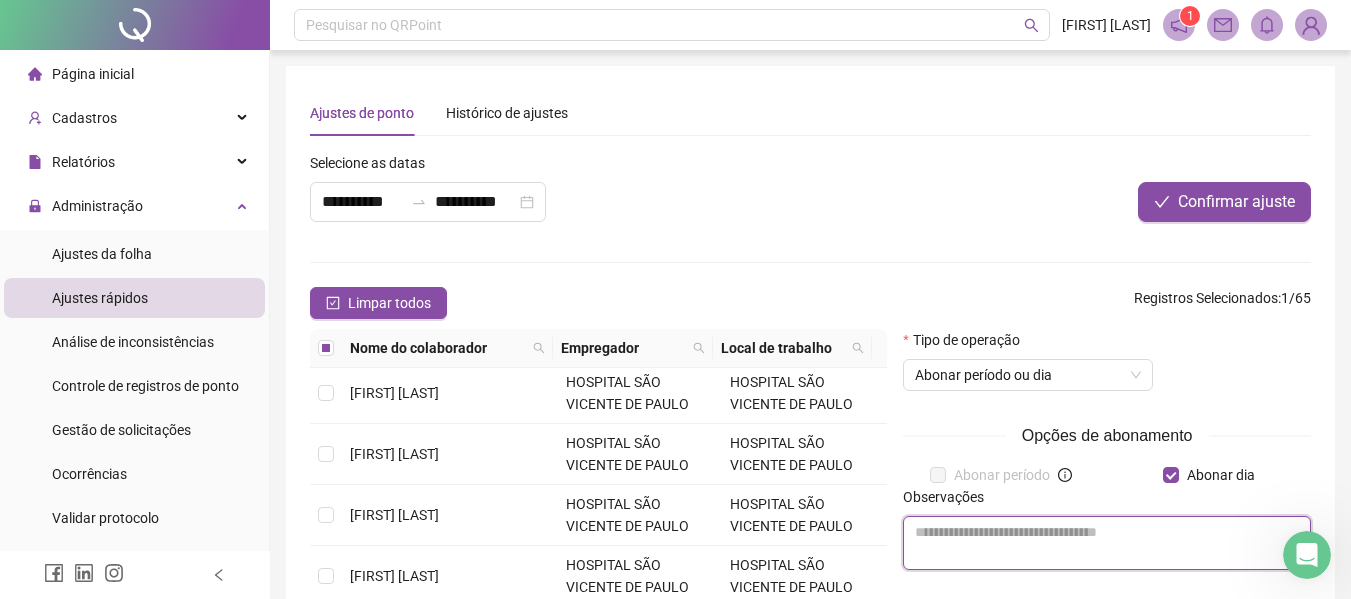 click at bounding box center (1107, 543) 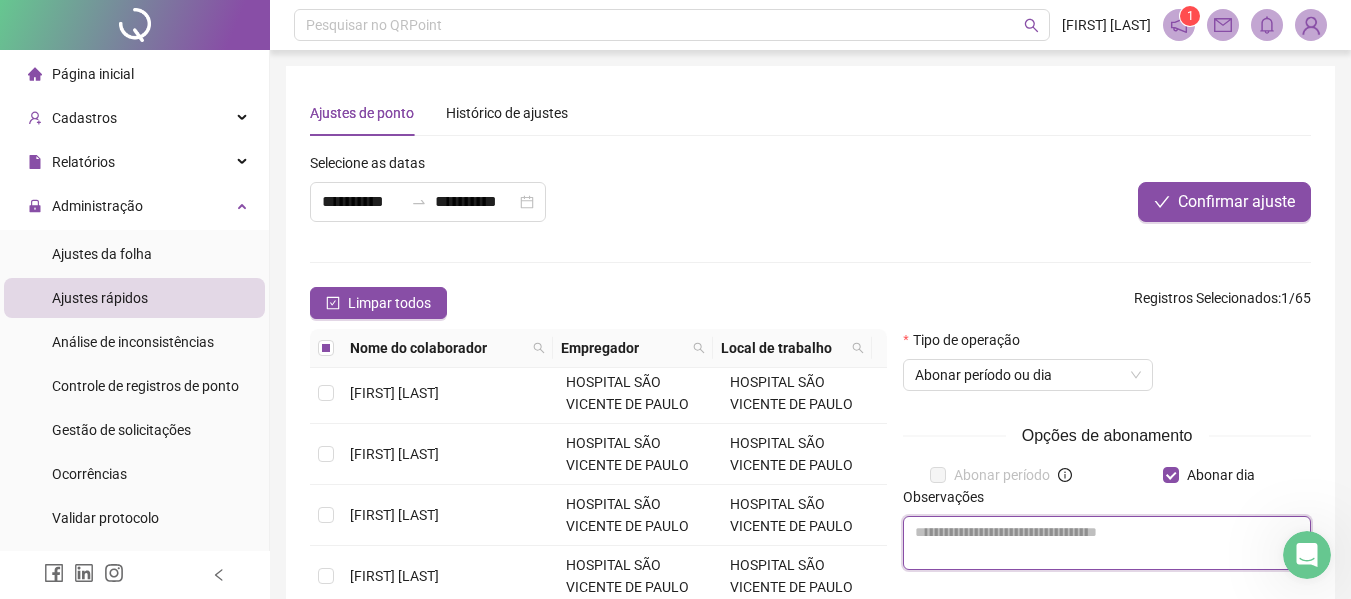 paste on "**********" 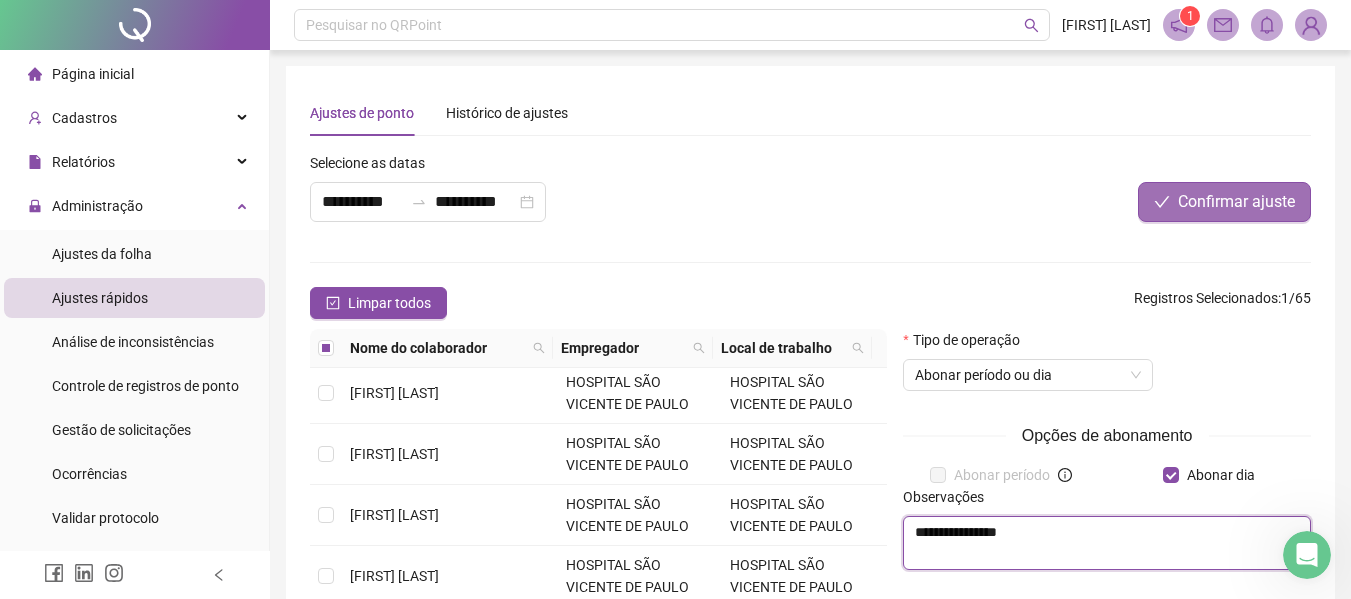 type on "**********" 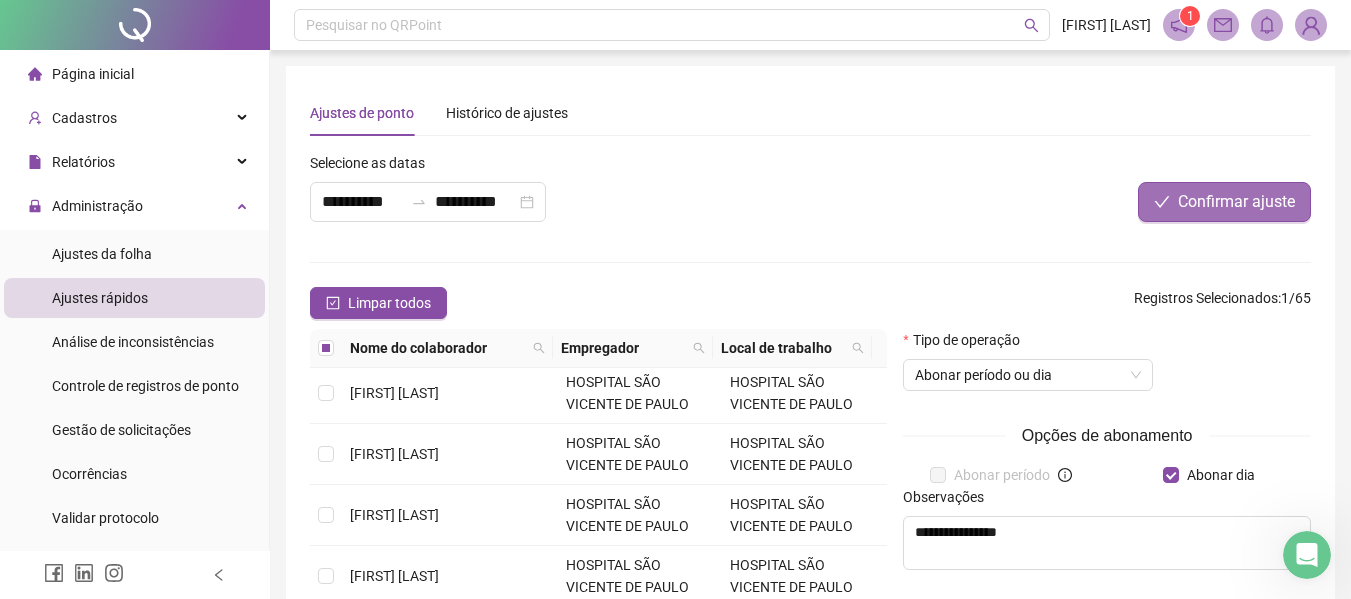 click on "Confirmar ajuste" at bounding box center (1236, 202) 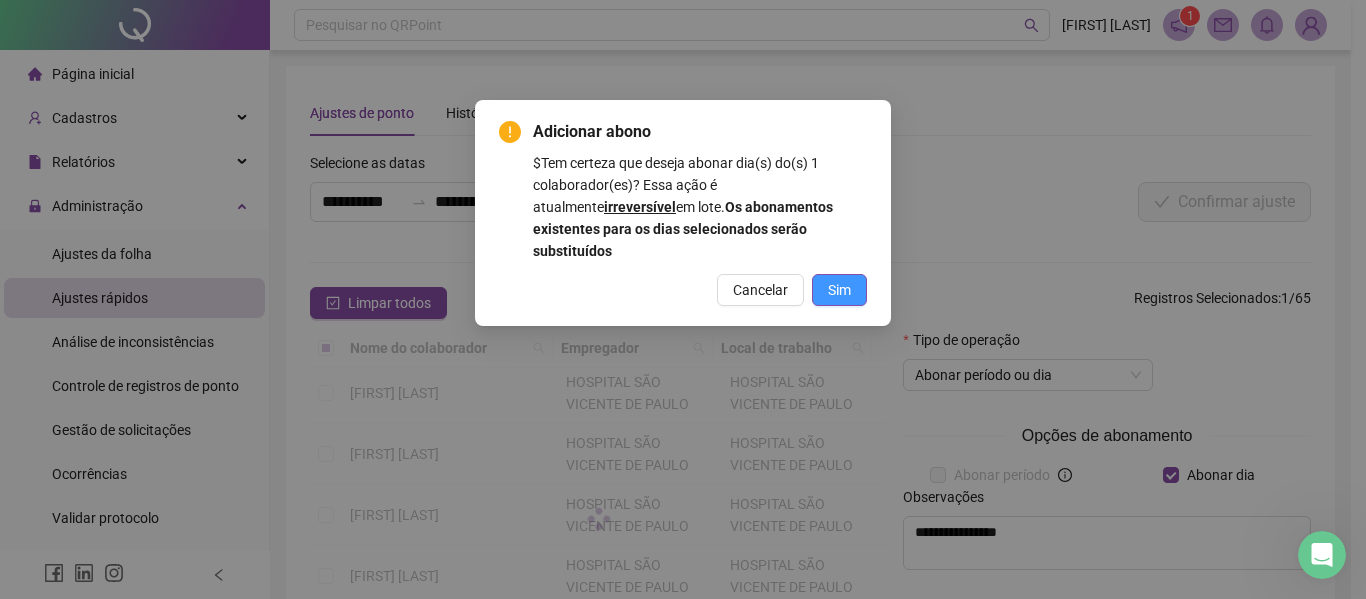 click on "Sim" at bounding box center [839, 290] 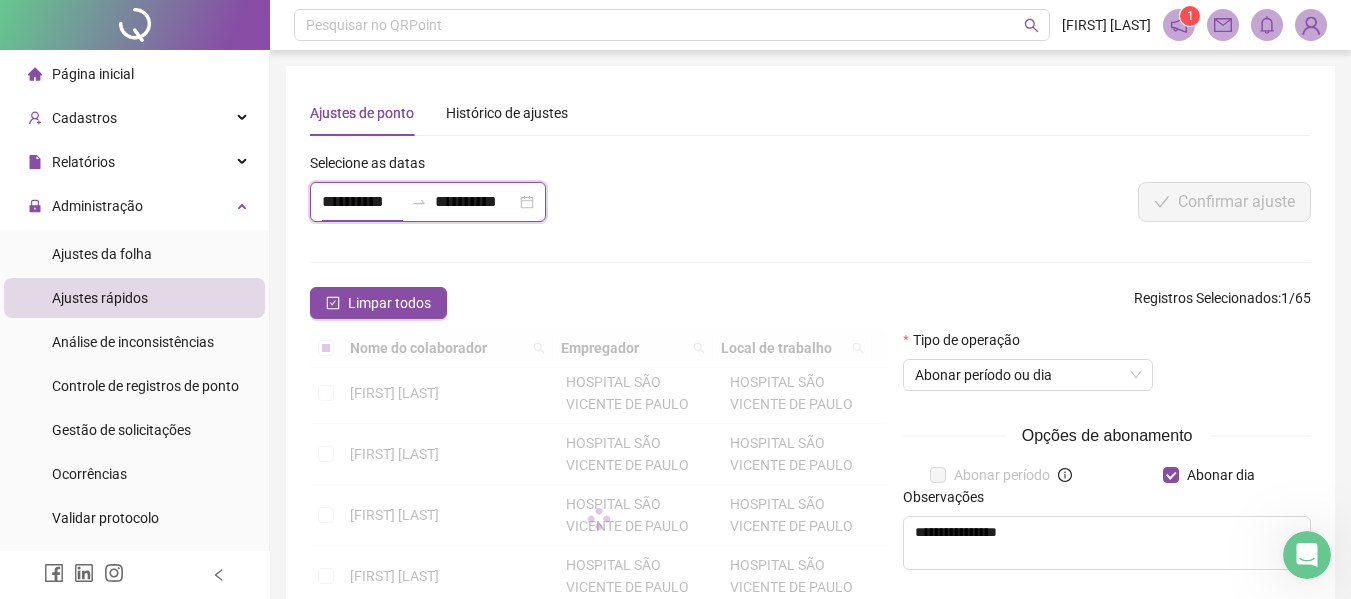 click on "**********" at bounding box center [362, 202] 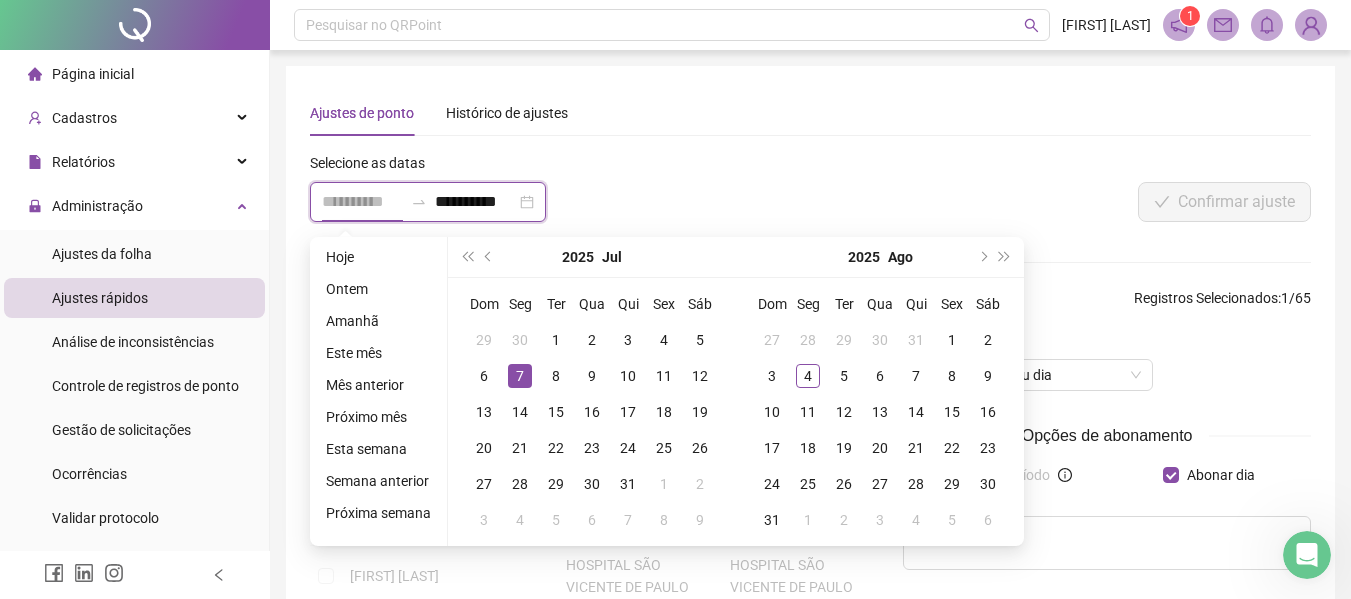 type on "**********" 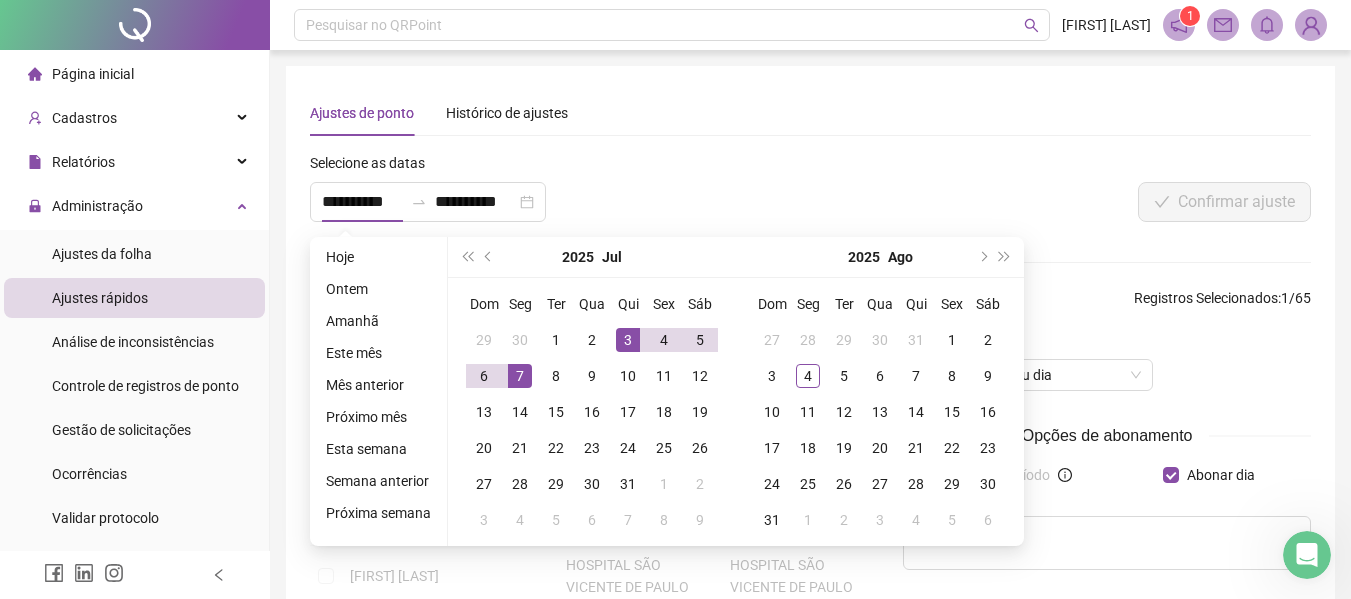 click on "**********" at bounding box center (602, 195) 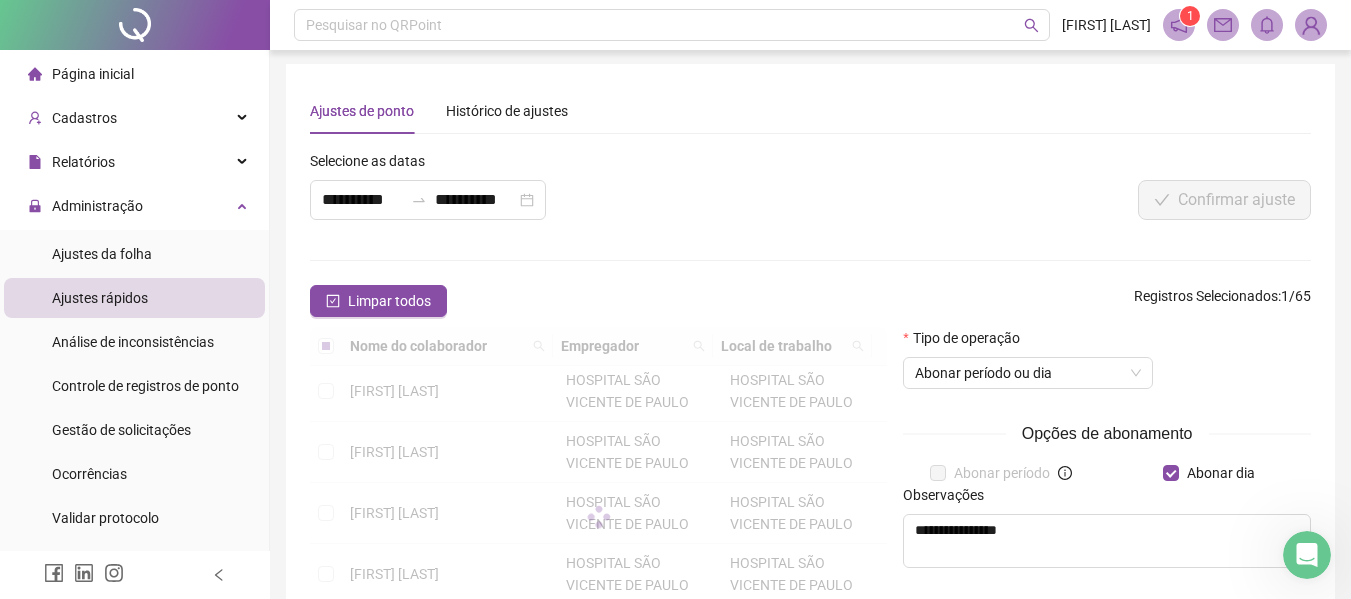 scroll, scrollTop: 0, scrollLeft: 0, axis: both 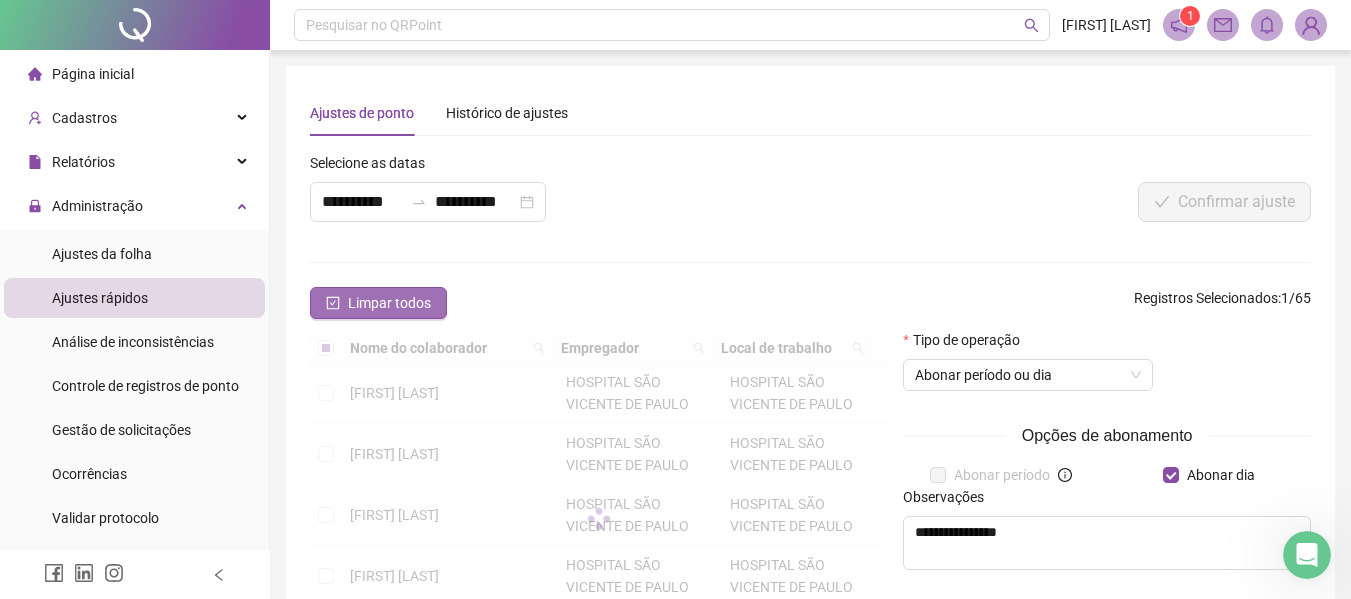 click on "Limpar todos" at bounding box center (389, 303) 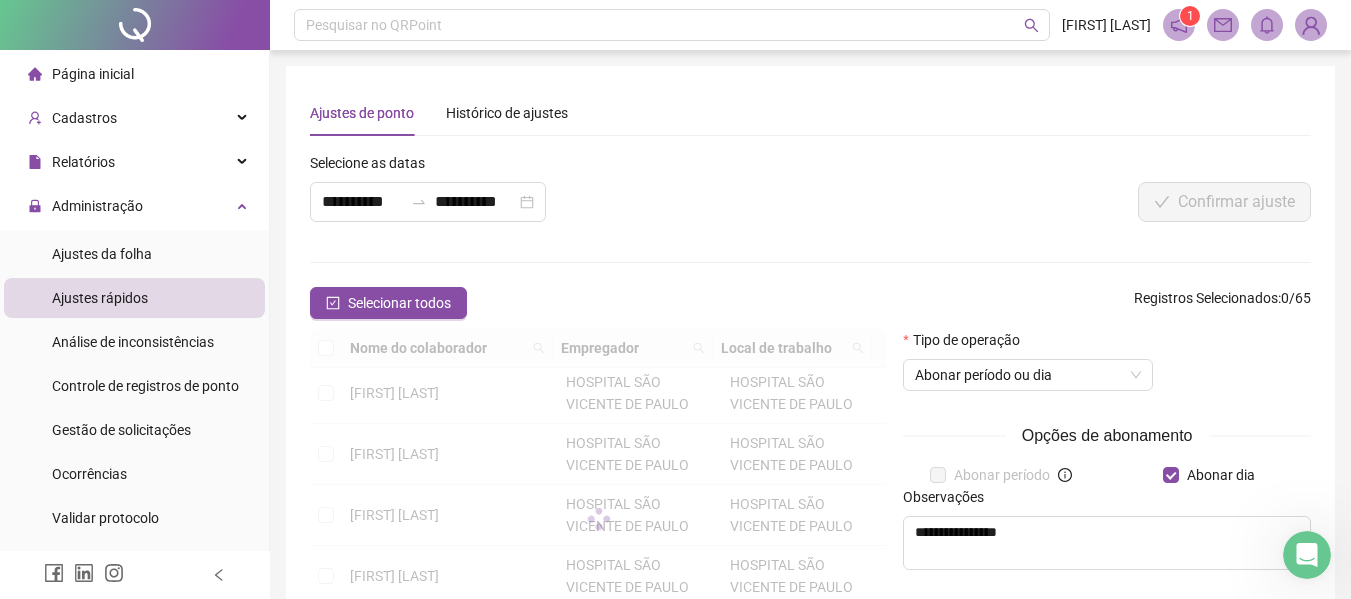 type 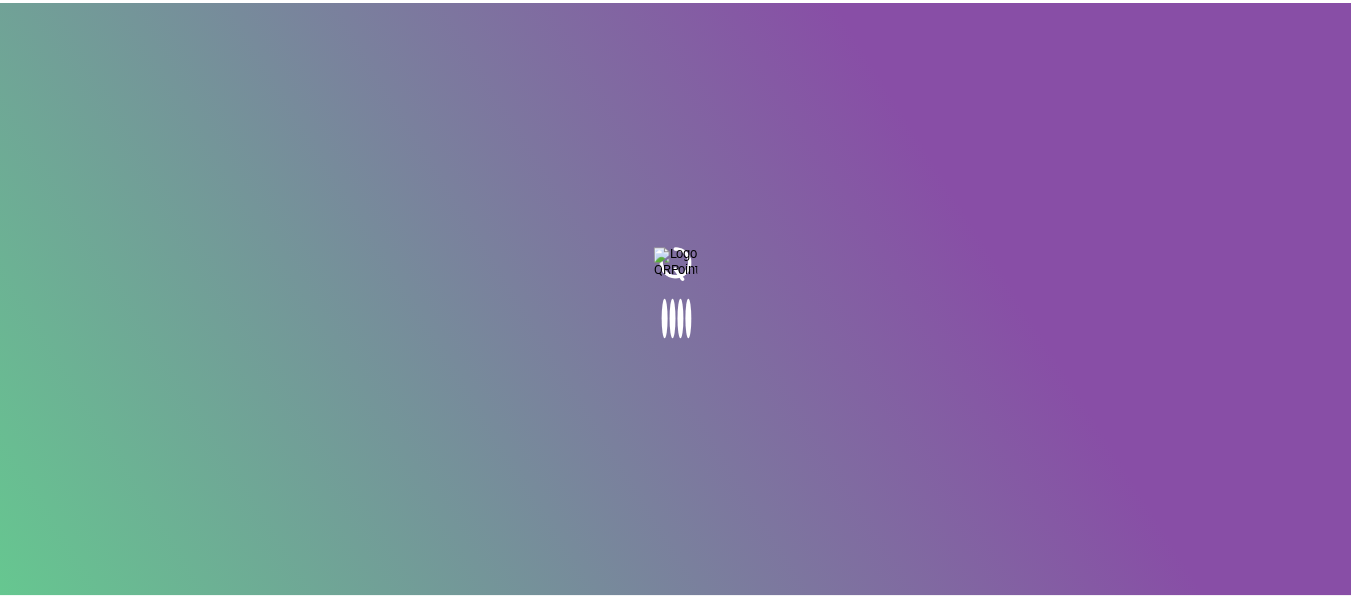 scroll, scrollTop: 0, scrollLeft: 0, axis: both 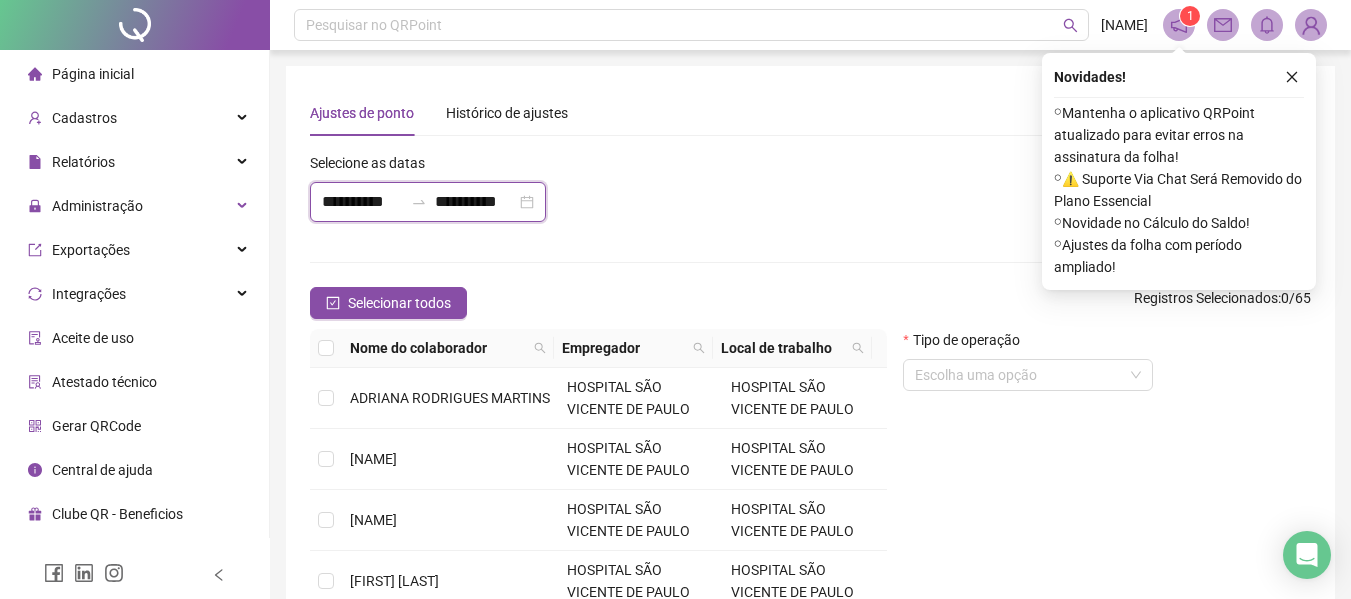 click on "**********" at bounding box center (362, 202) 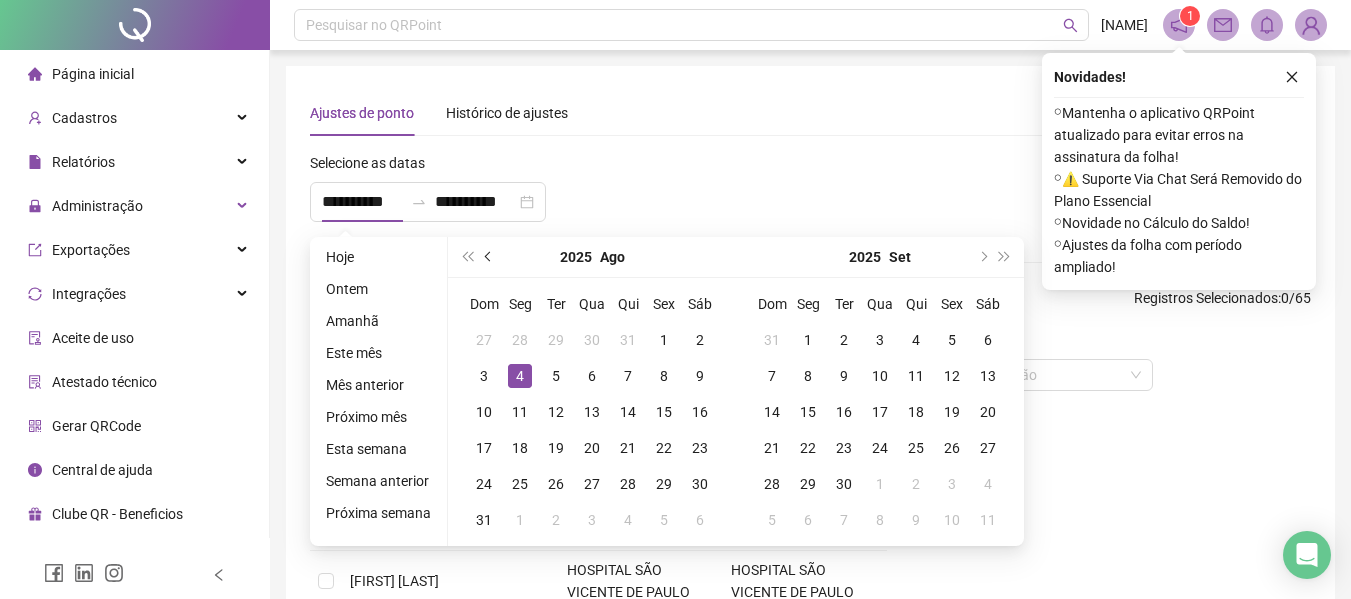 click at bounding box center [489, 257] 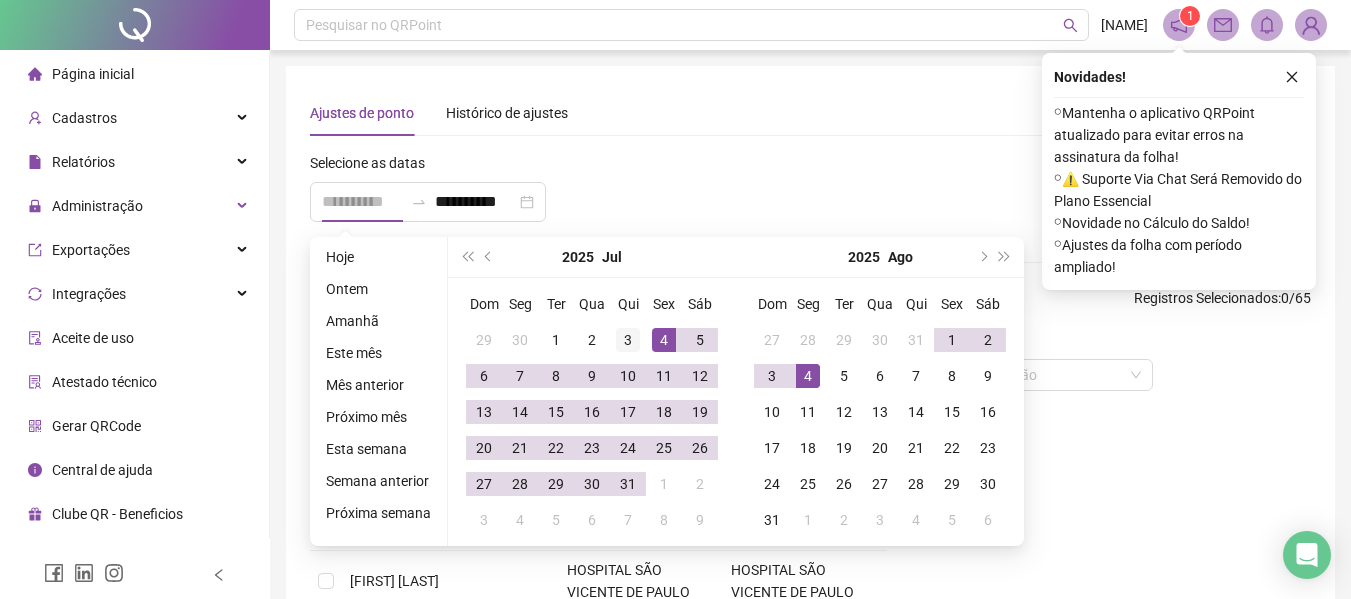 type on "**********" 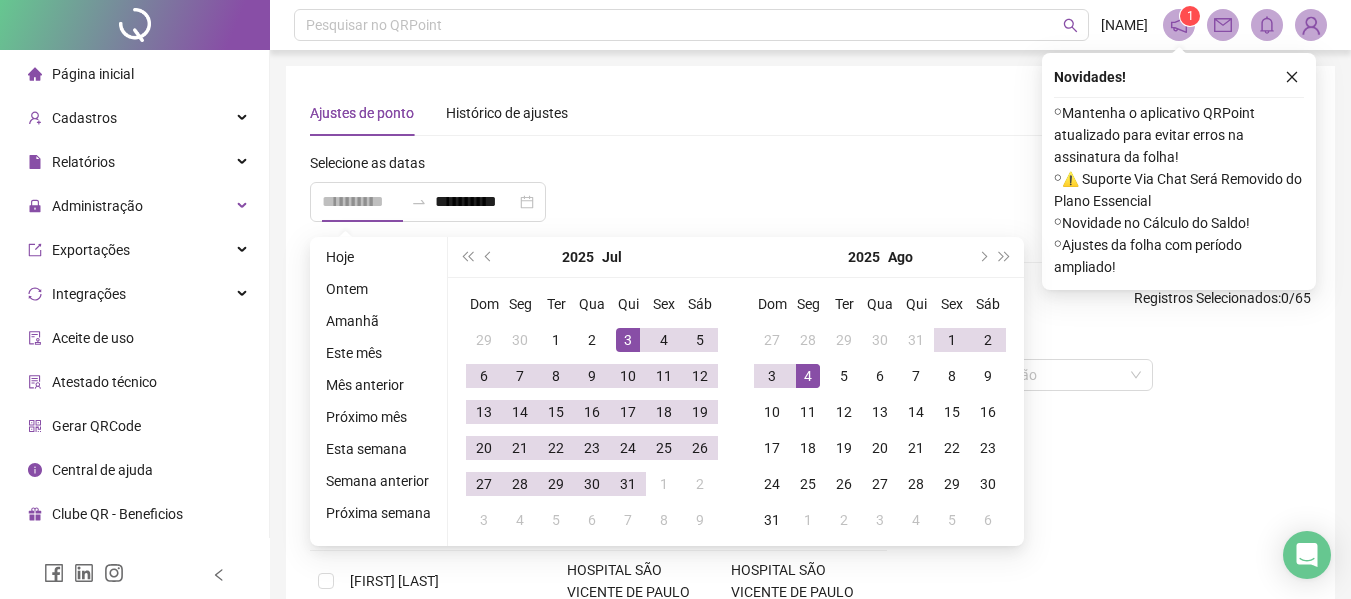click on "3" at bounding box center (628, 340) 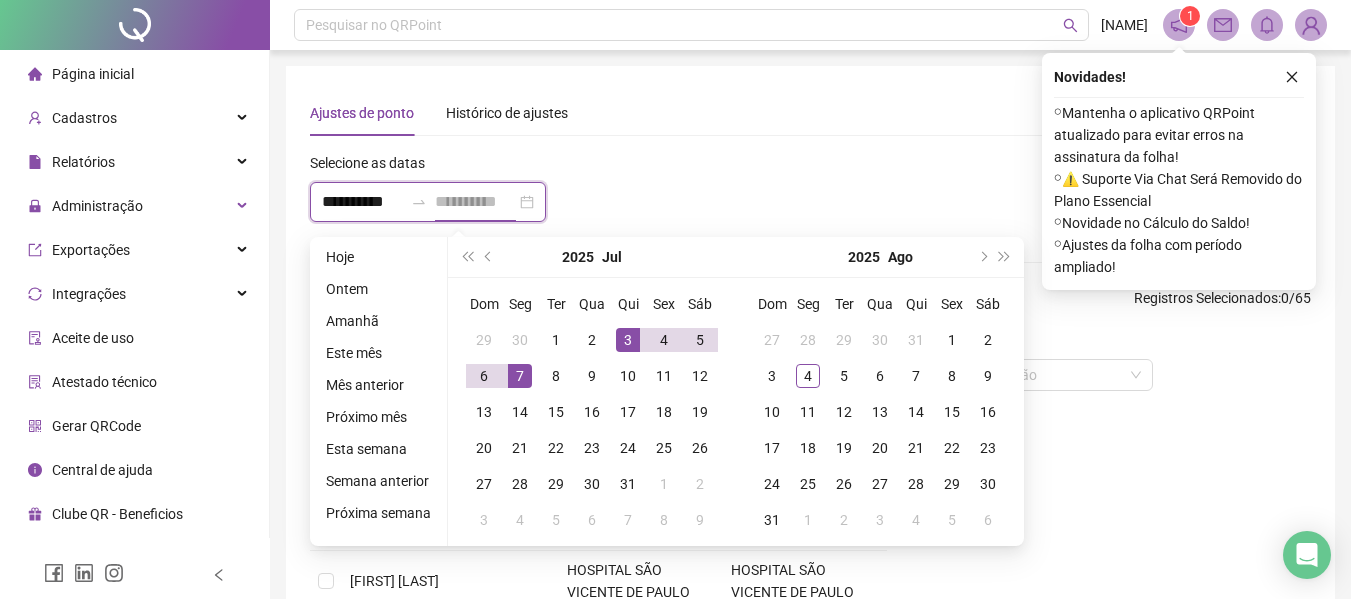 type on "**********" 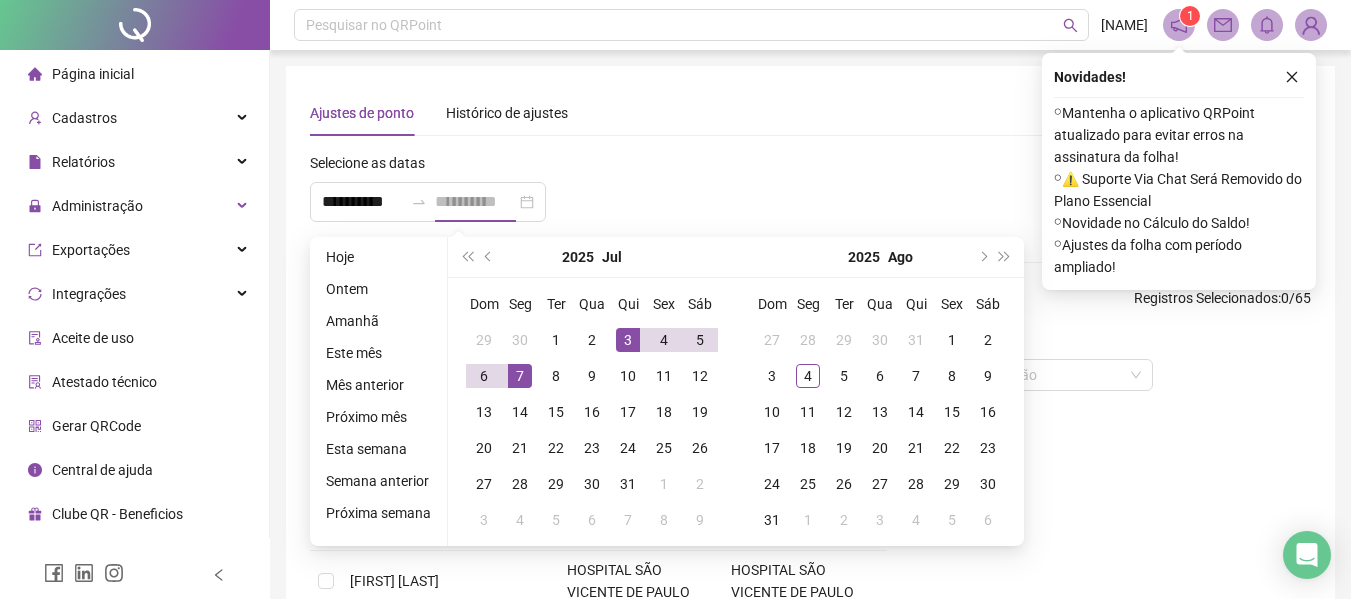 click on "7" at bounding box center (520, 376) 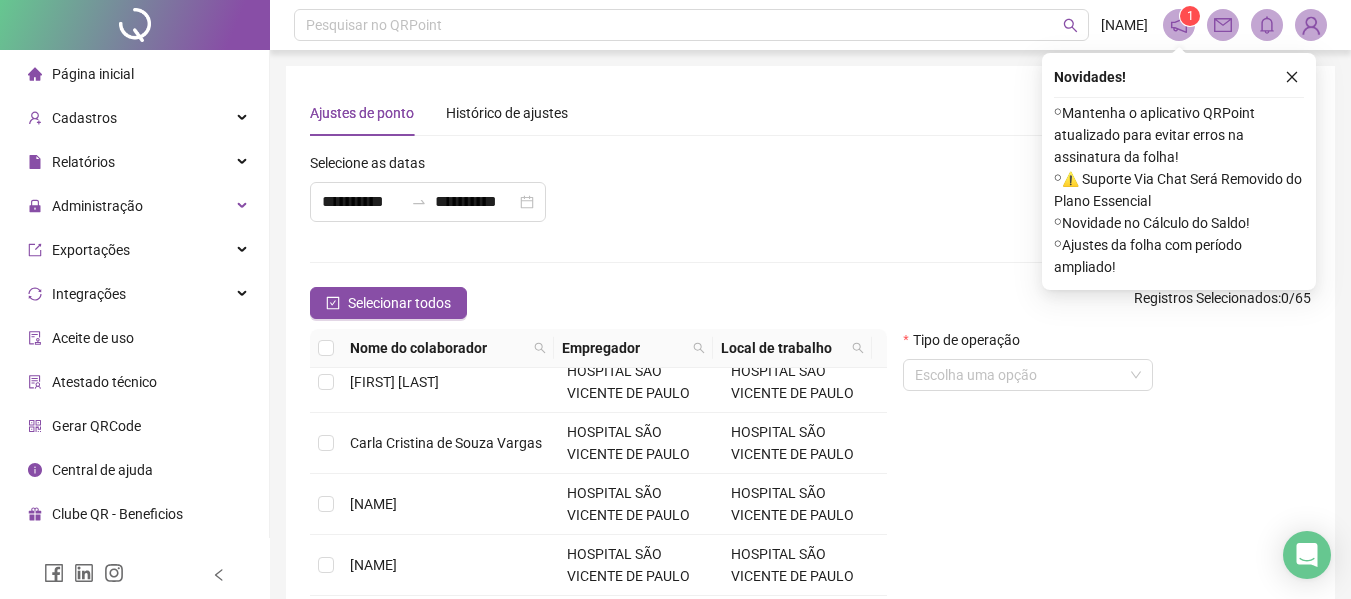 scroll, scrollTop: 200, scrollLeft: 0, axis: vertical 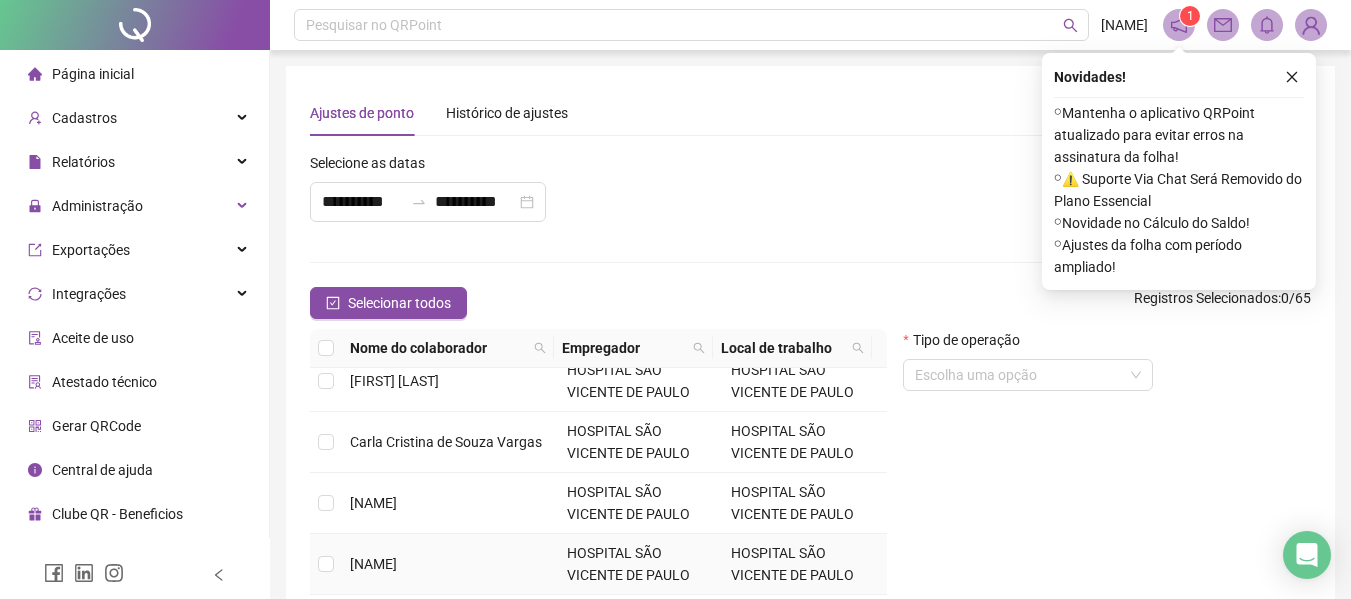 click on "[NAME]" at bounding box center [450, 564] 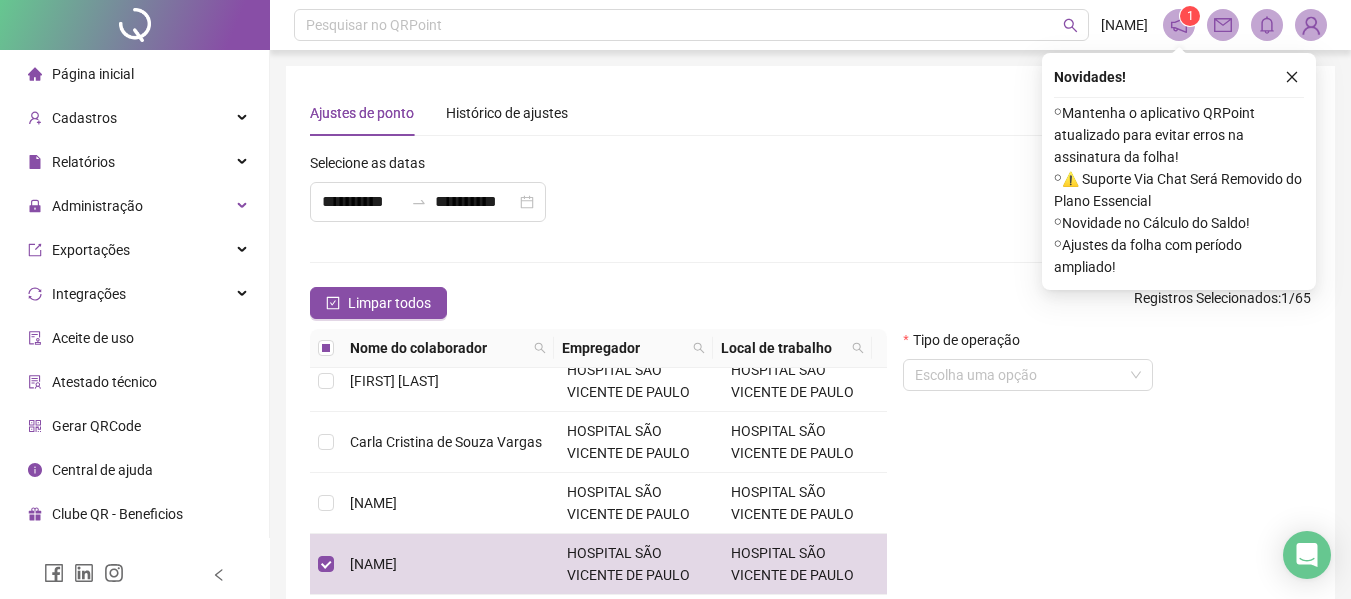 click on "Novidades ! ⚬  Mantenha o aplicativo QRPoint atualizado para evitar erros na assinatura da folha! ⚬  ⚠️ Suporte Via Chat Será Removido do Plano Essencial ⚬  Novidade no Cálculo do Saldo! ⚬  Ajustes da folha com período ampliado!" at bounding box center [1179, 171] 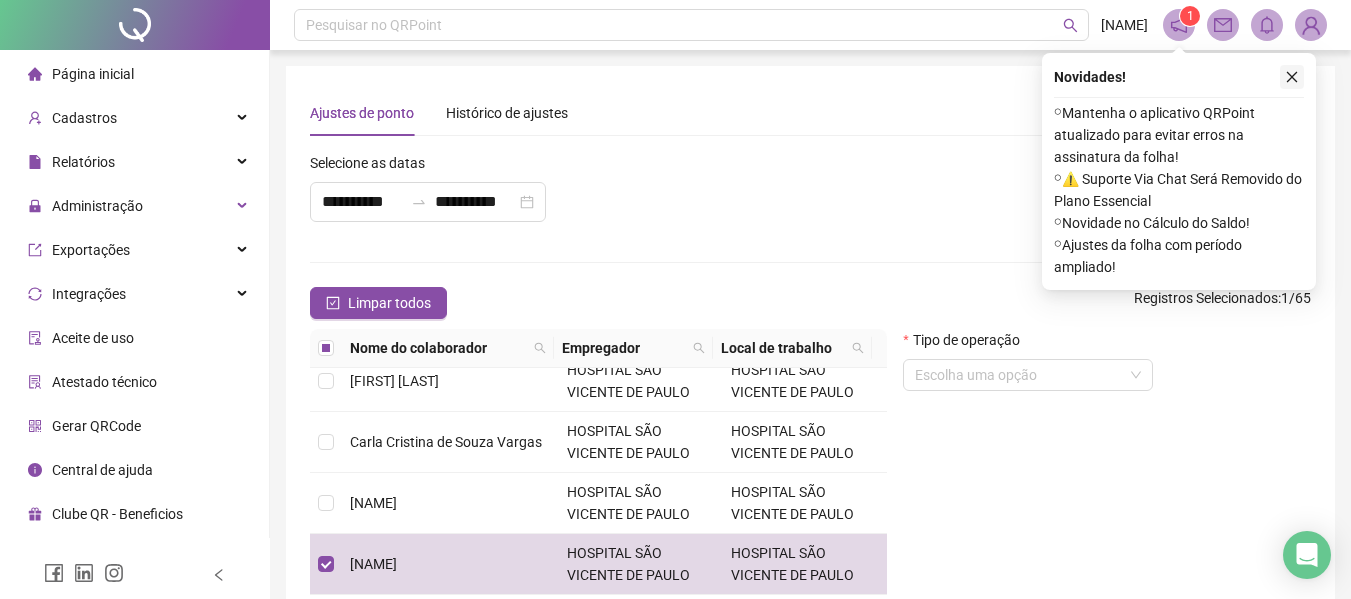click 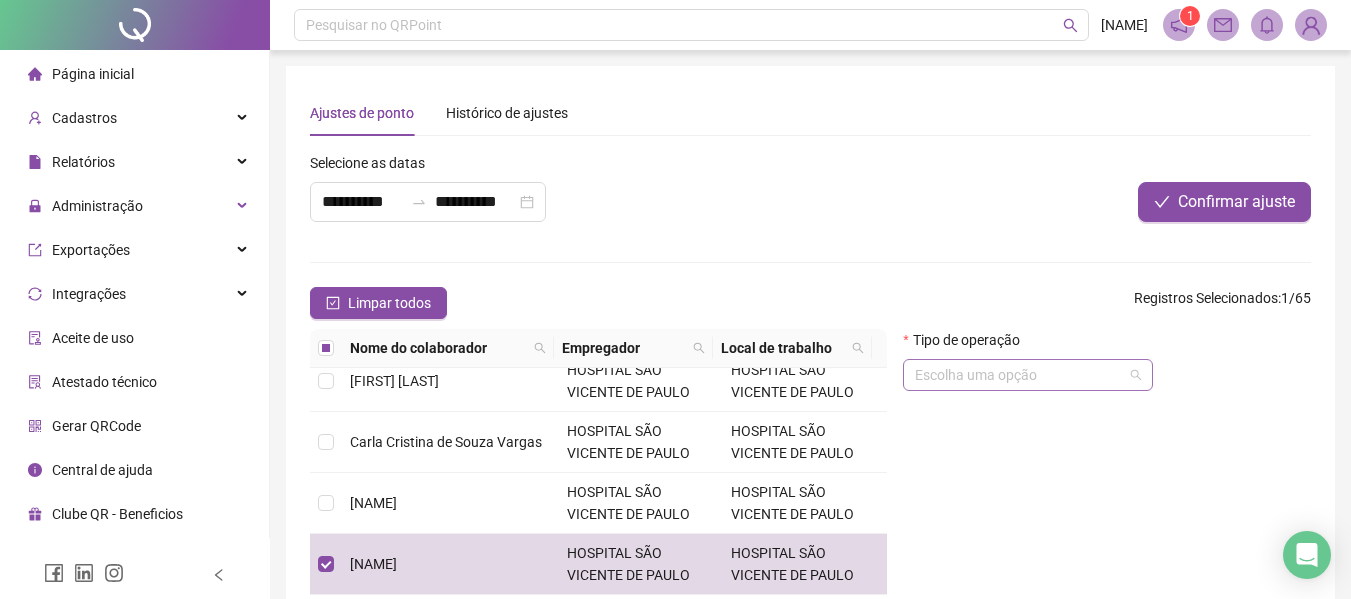 click on "Escolha uma opção" at bounding box center [1028, 375] 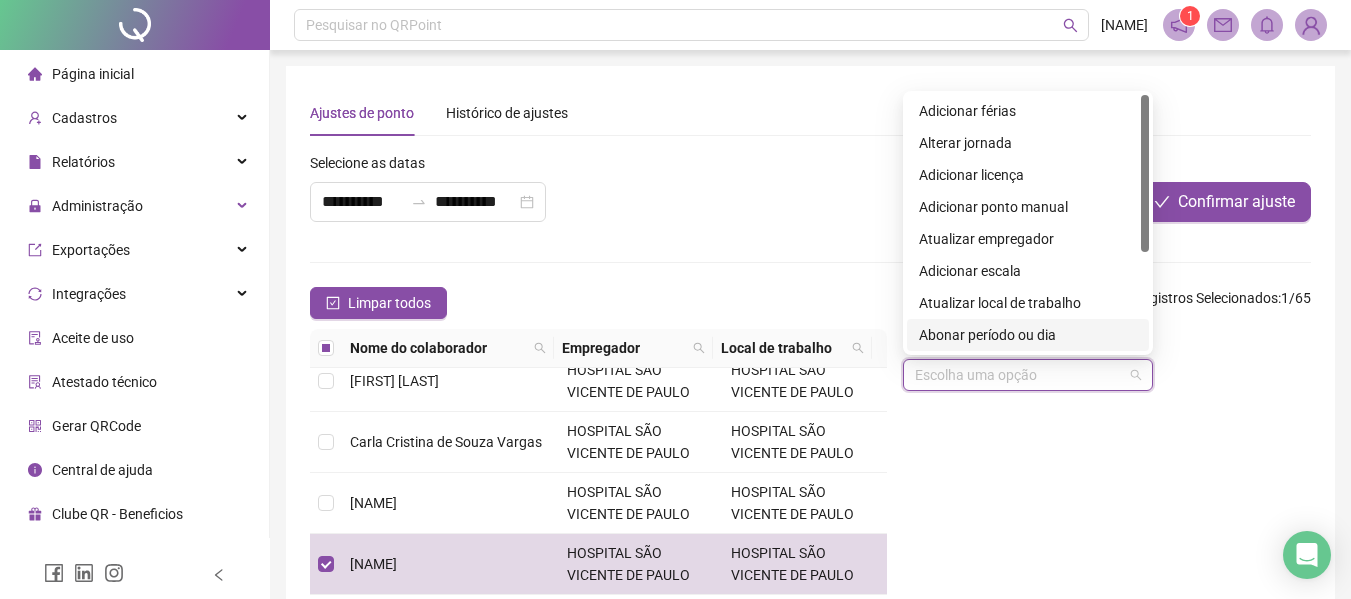 click on "Abonar período ou dia" at bounding box center [1028, 335] 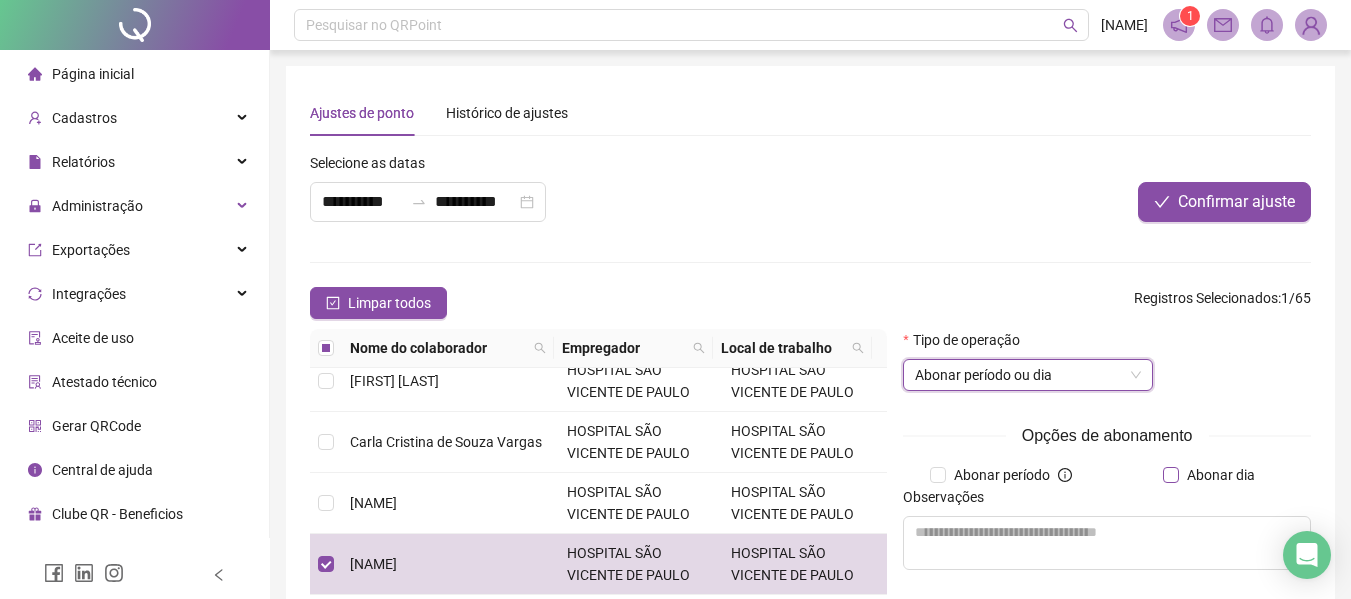 click on "Abonar dia" at bounding box center (1221, 475) 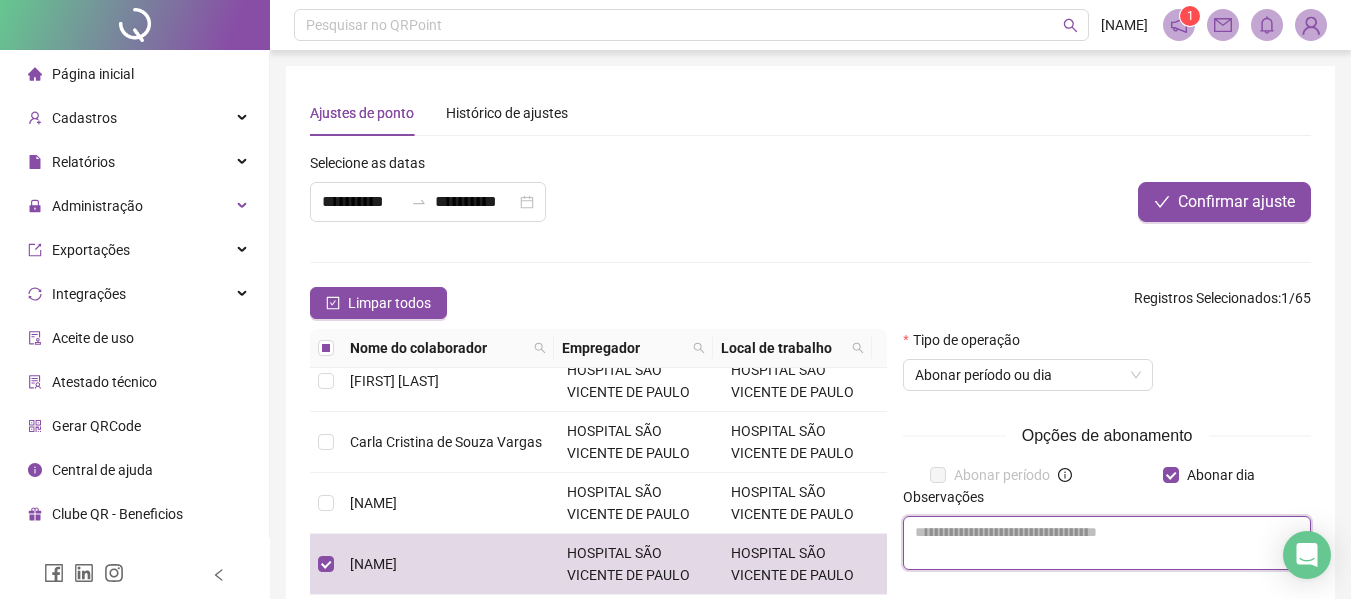 click at bounding box center (1107, 543) 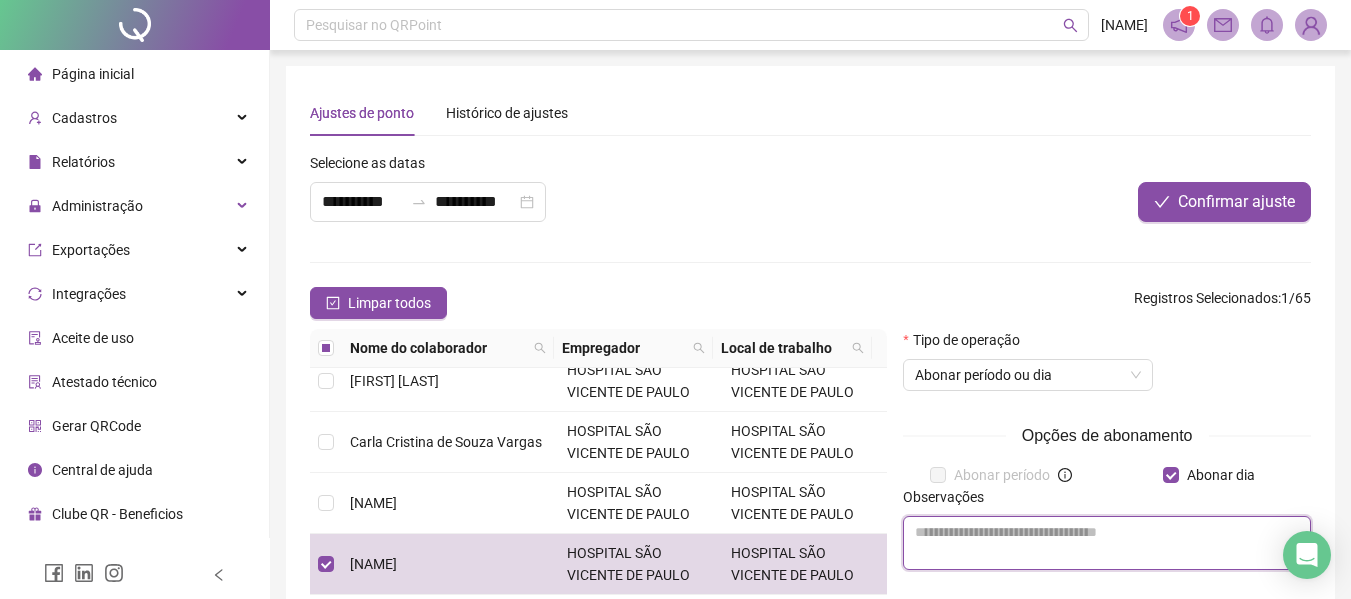 paste on "**********" 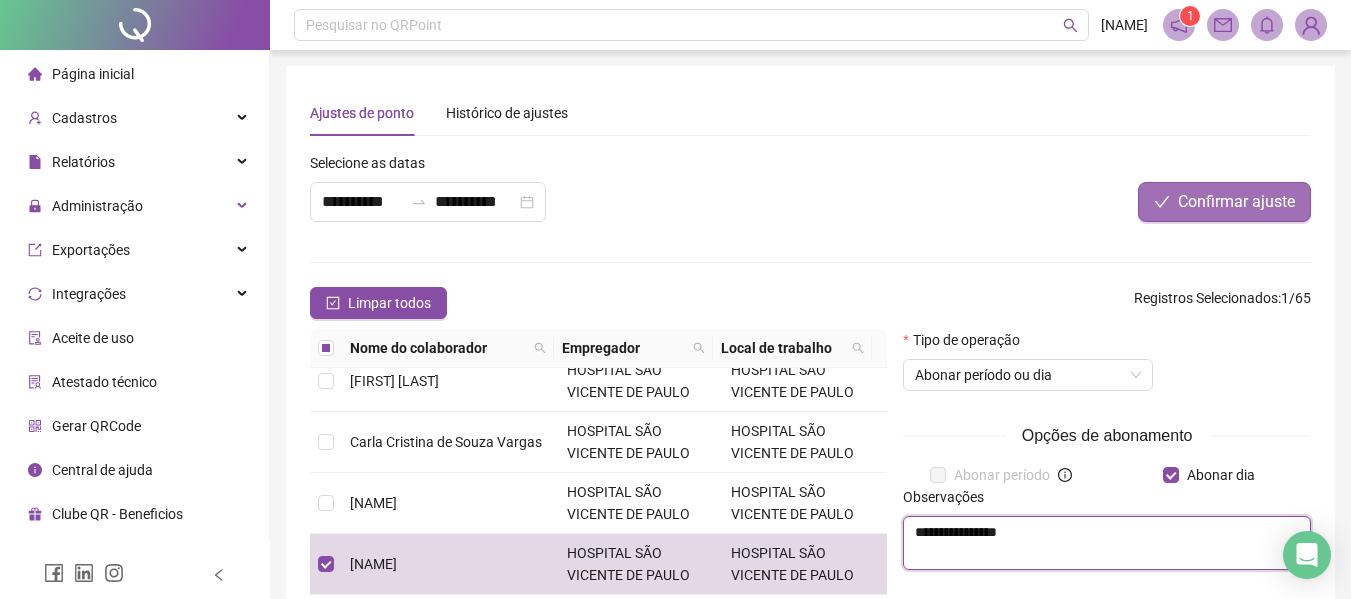 type on "**********" 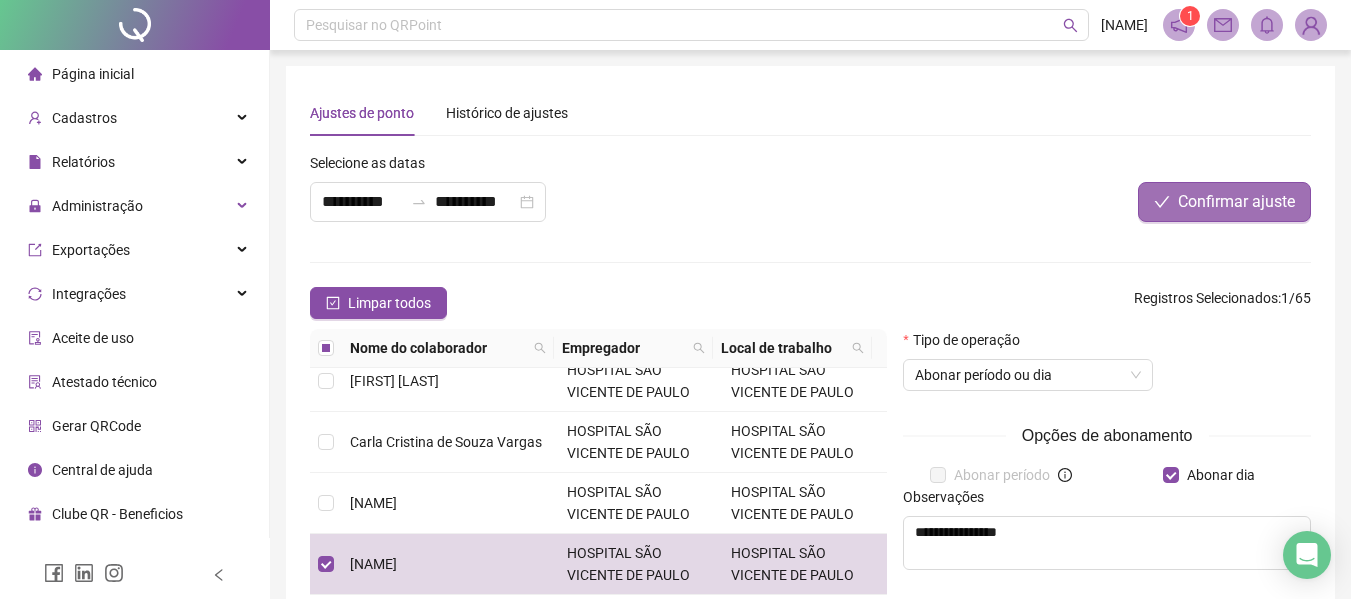 click on "Confirmar ajuste" at bounding box center (1236, 202) 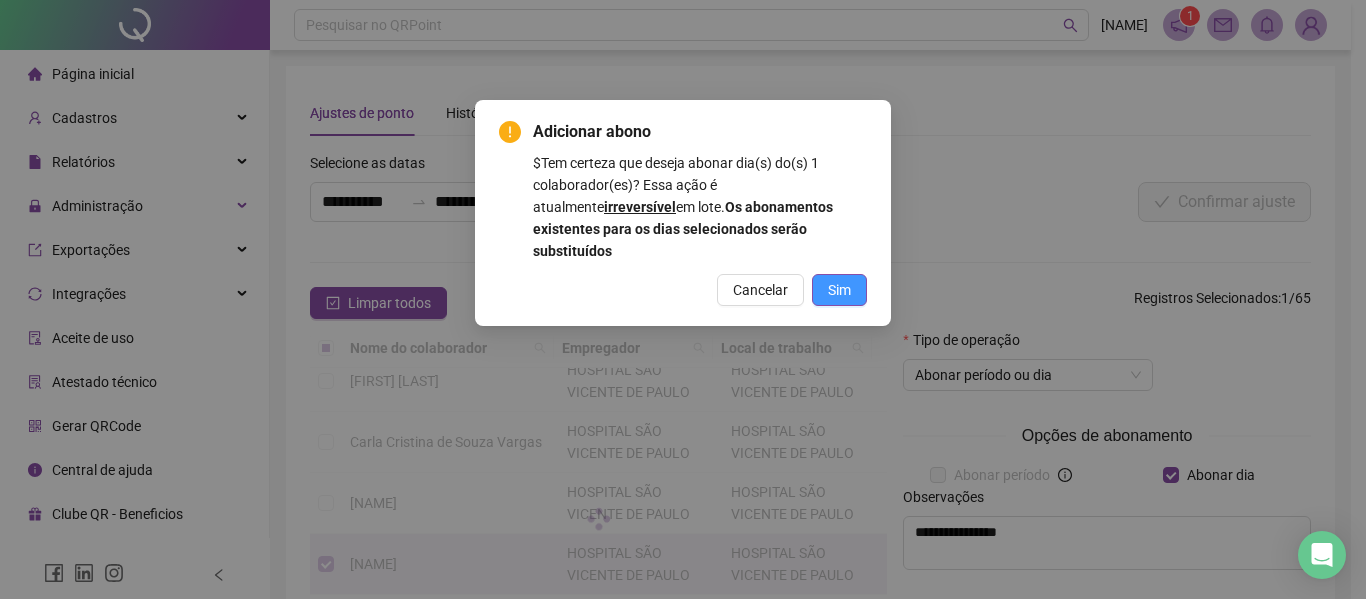 click on "Sim" at bounding box center [839, 290] 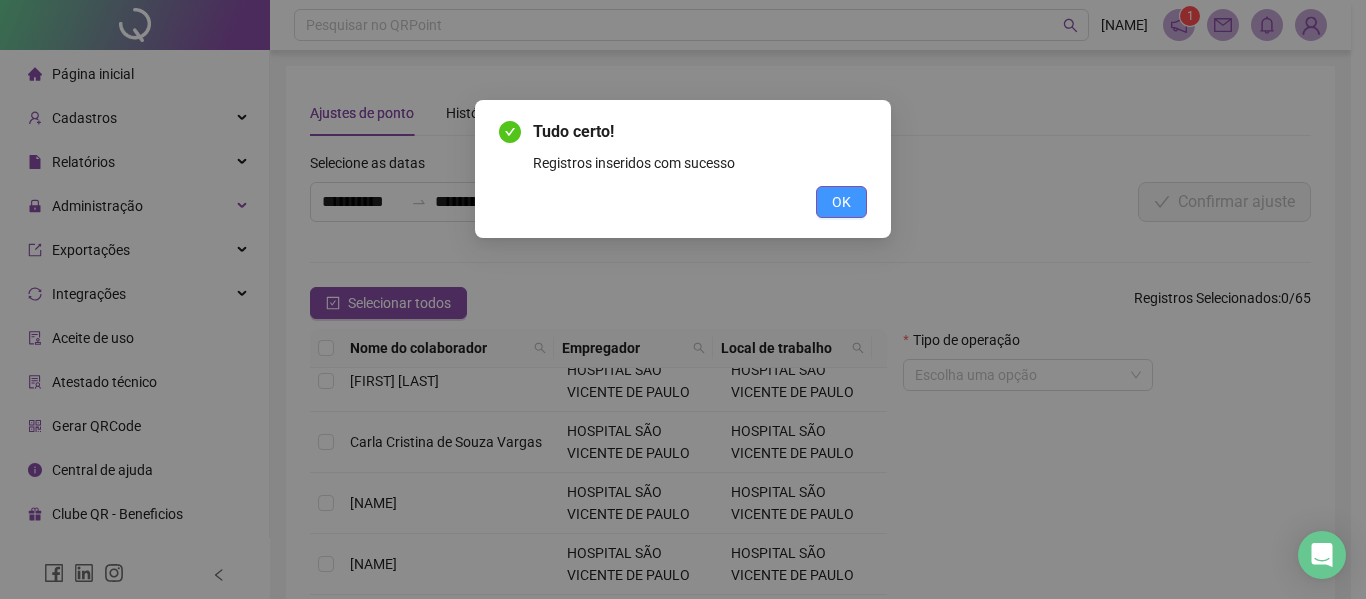 click on "OK" at bounding box center (841, 202) 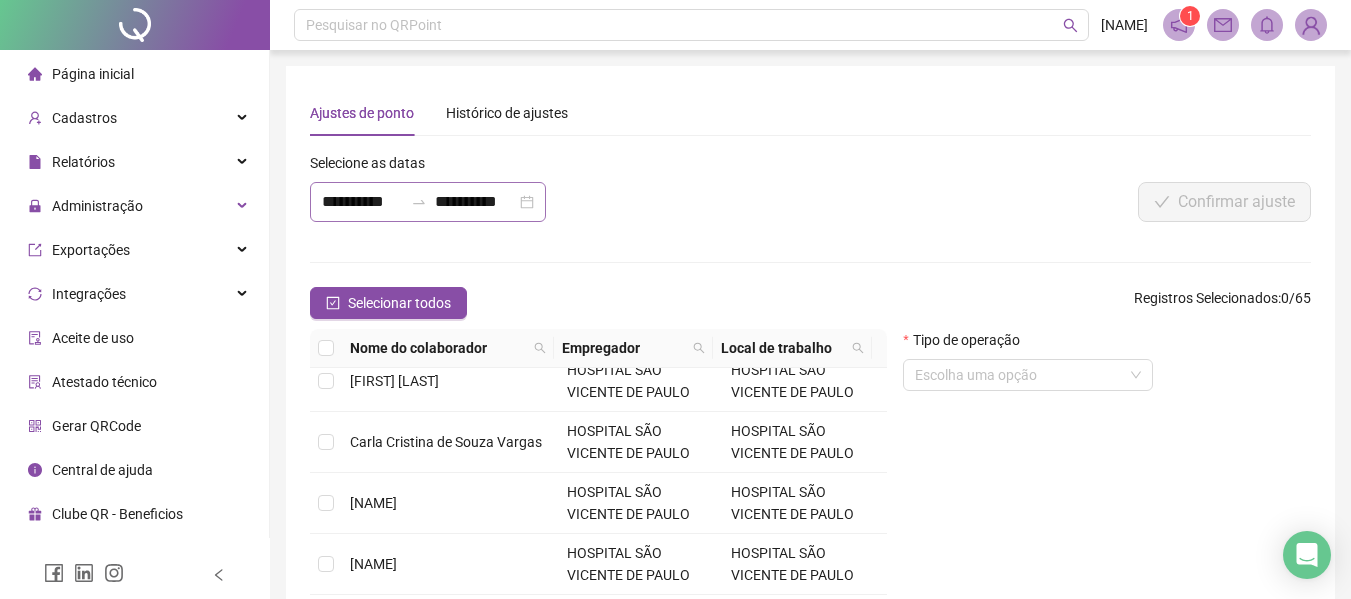 click on "**********" at bounding box center (428, 202) 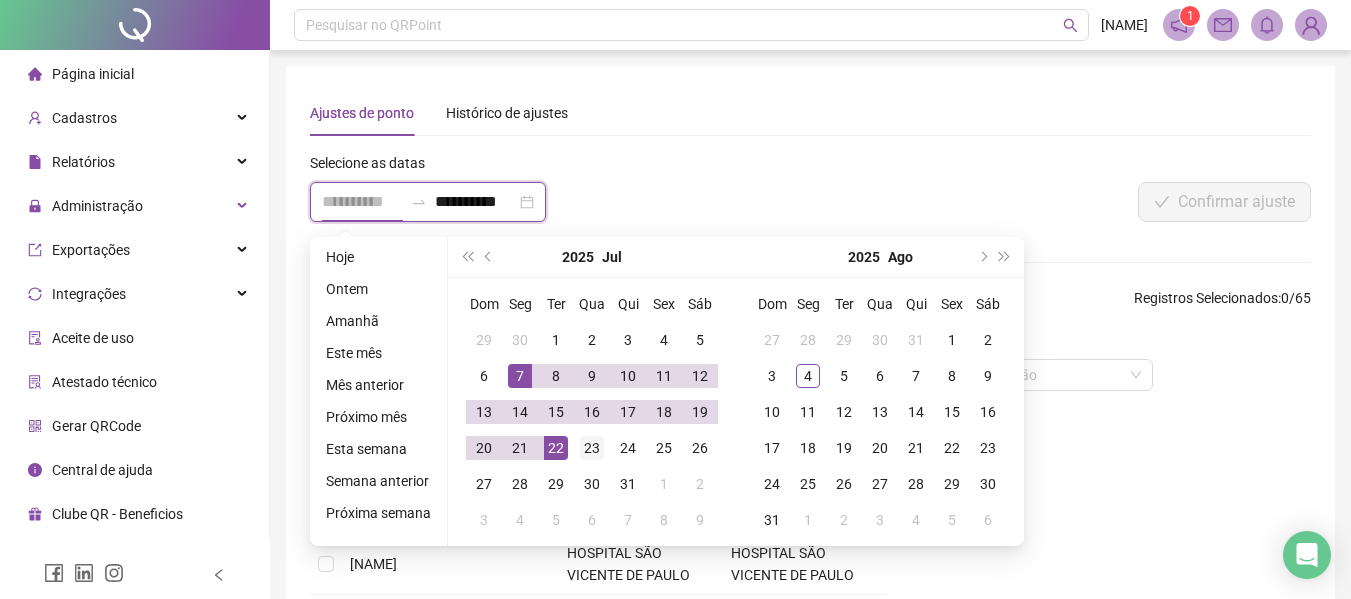 type on "**********" 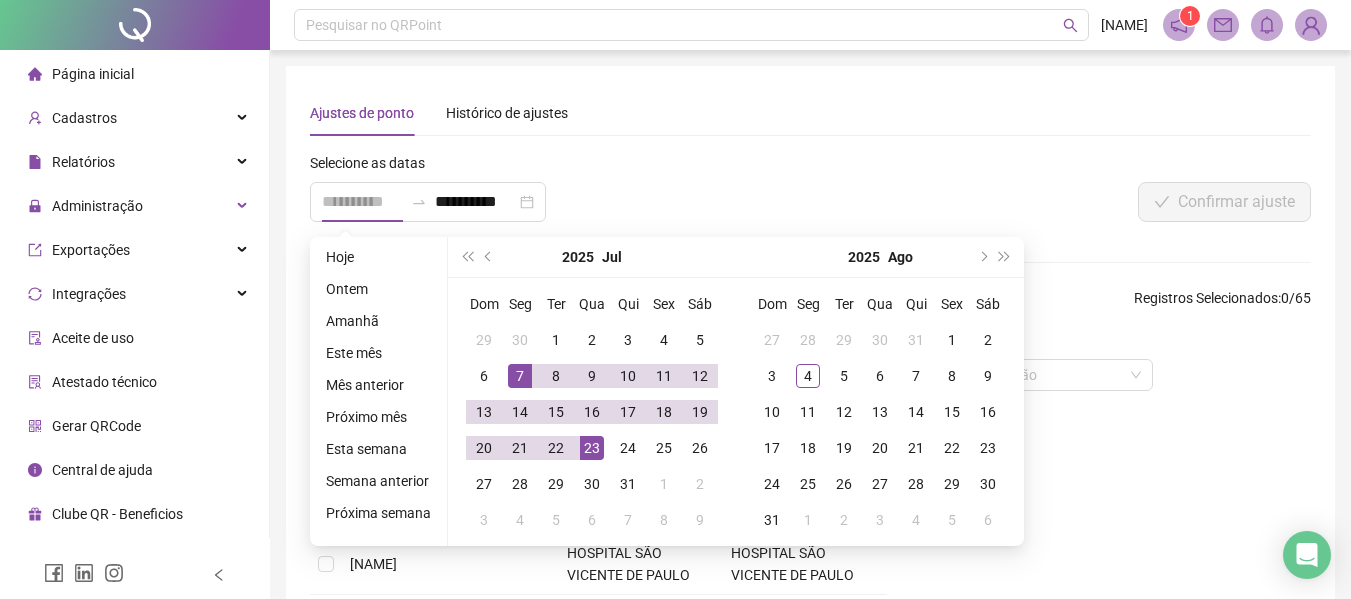 click on "23" at bounding box center [592, 448] 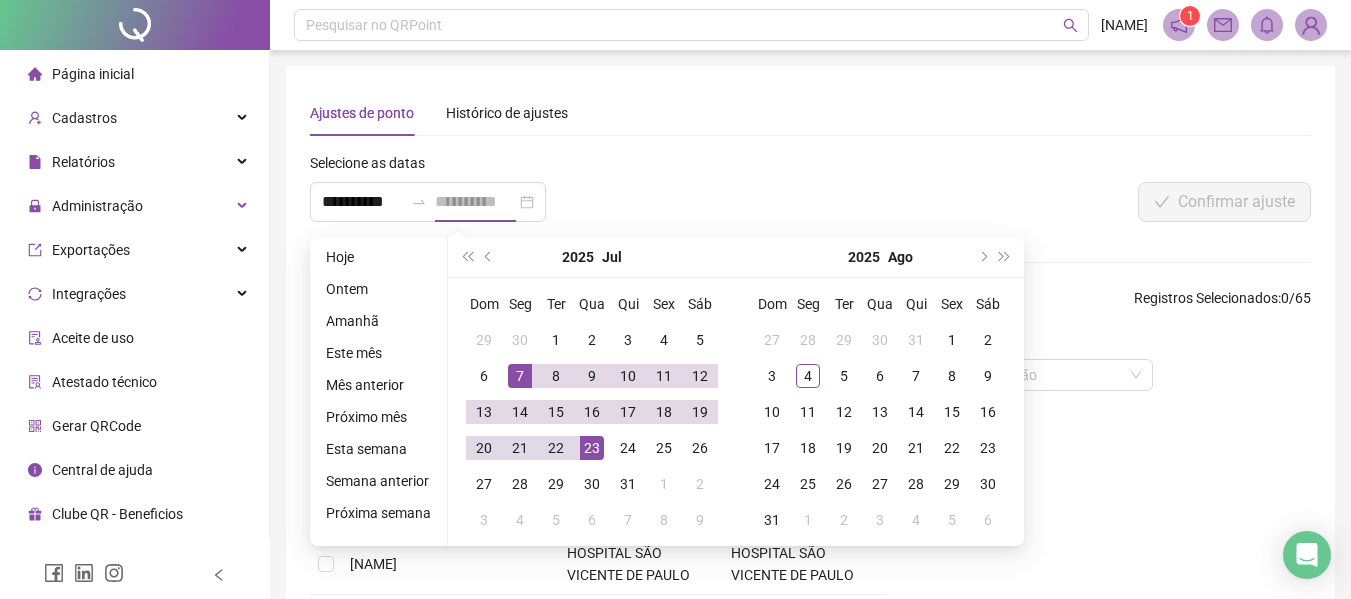 click on "23" at bounding box center [592, 448] 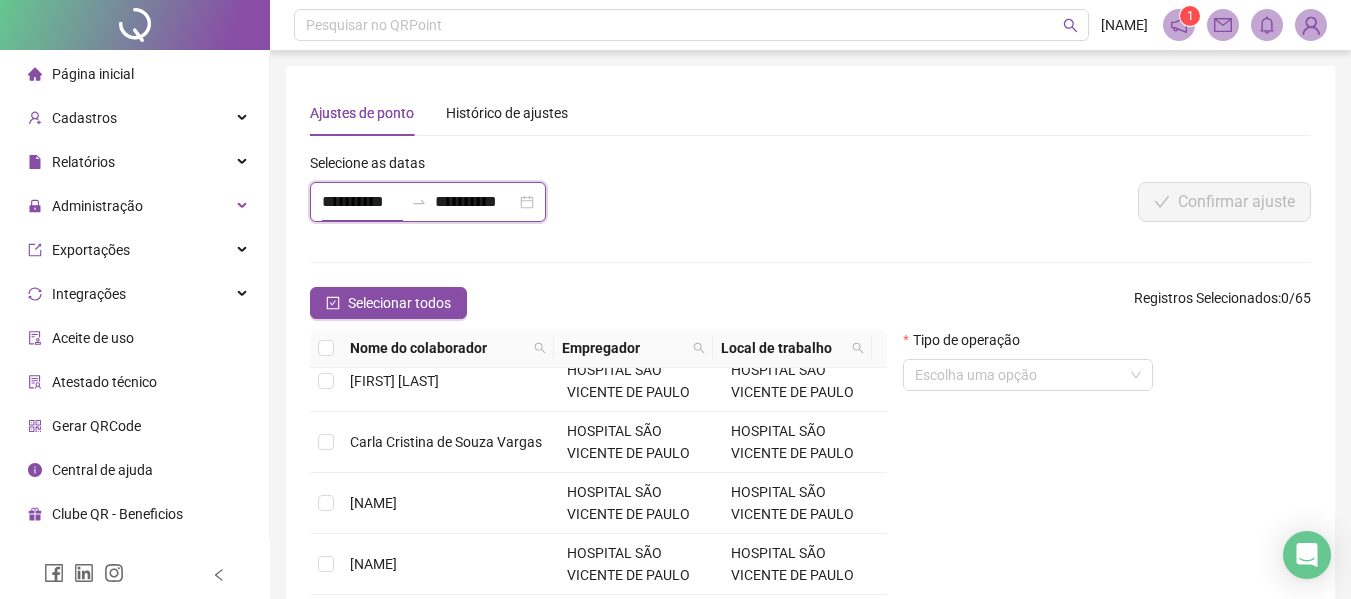 click on "**********" at bounding box center [362, 202] 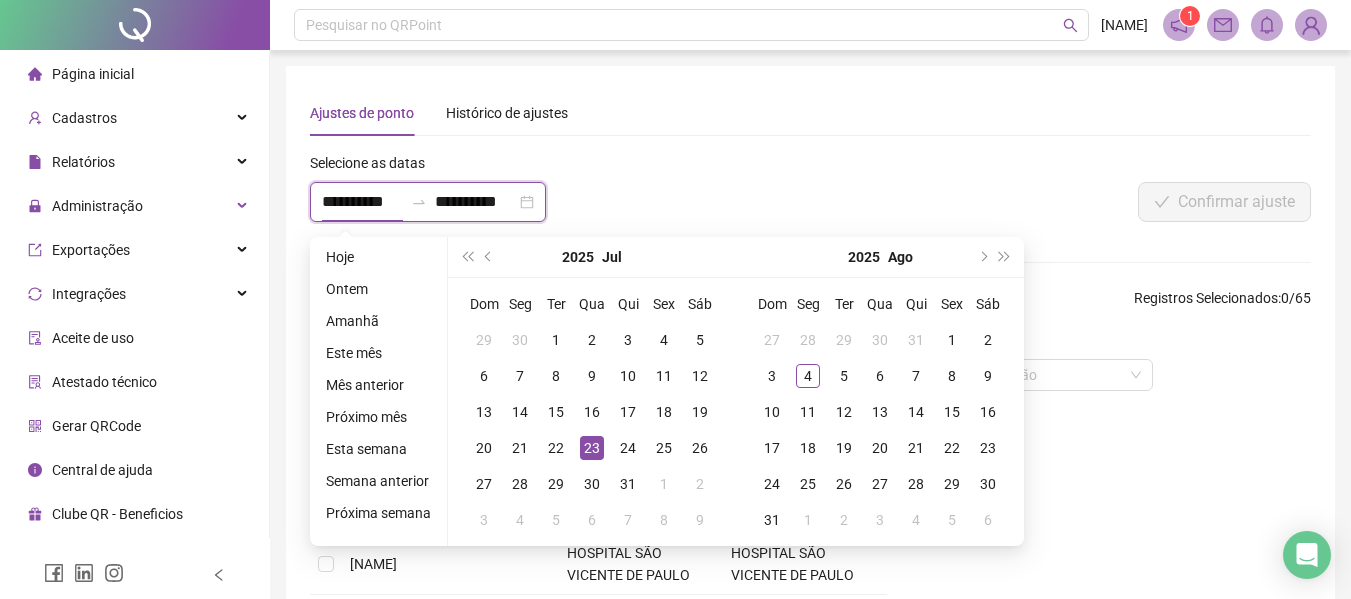 type on "**********" 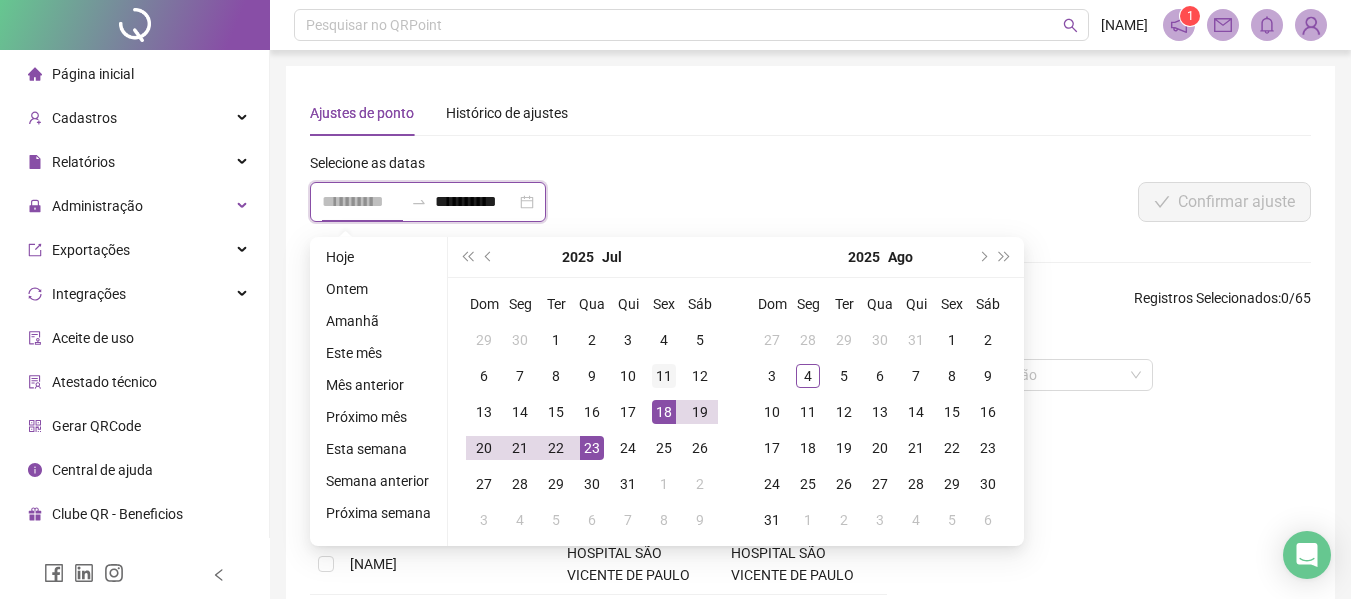 type on "**********" 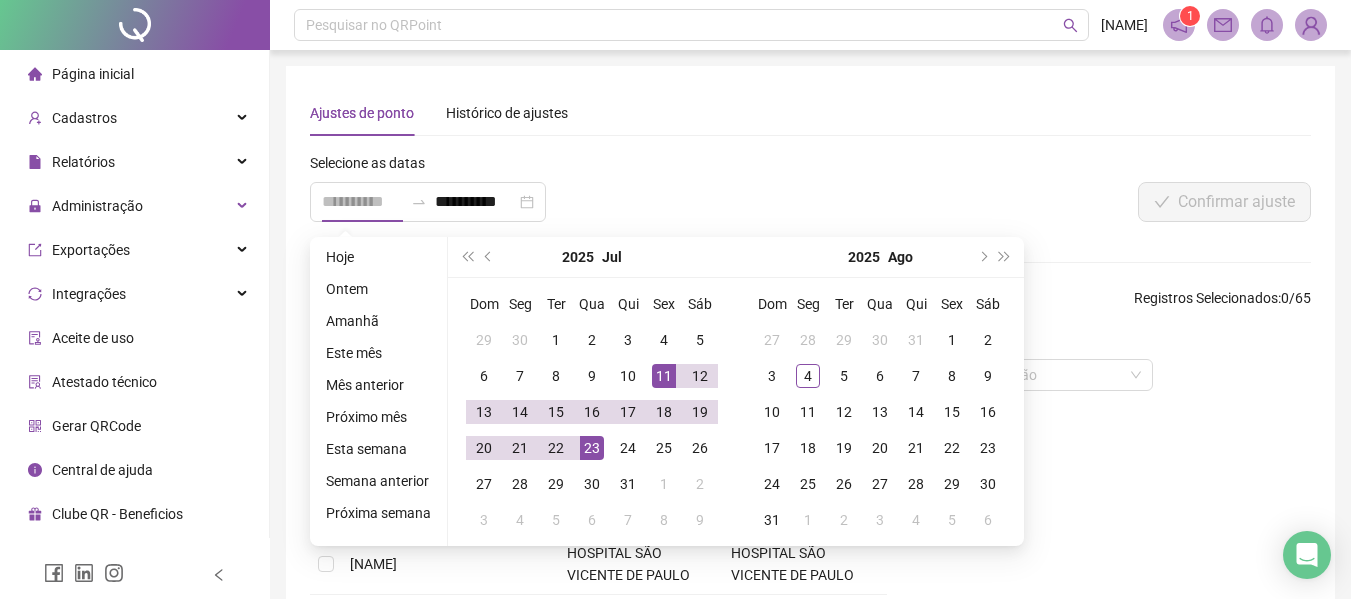 click on "11" at bounding box center [664, 376] 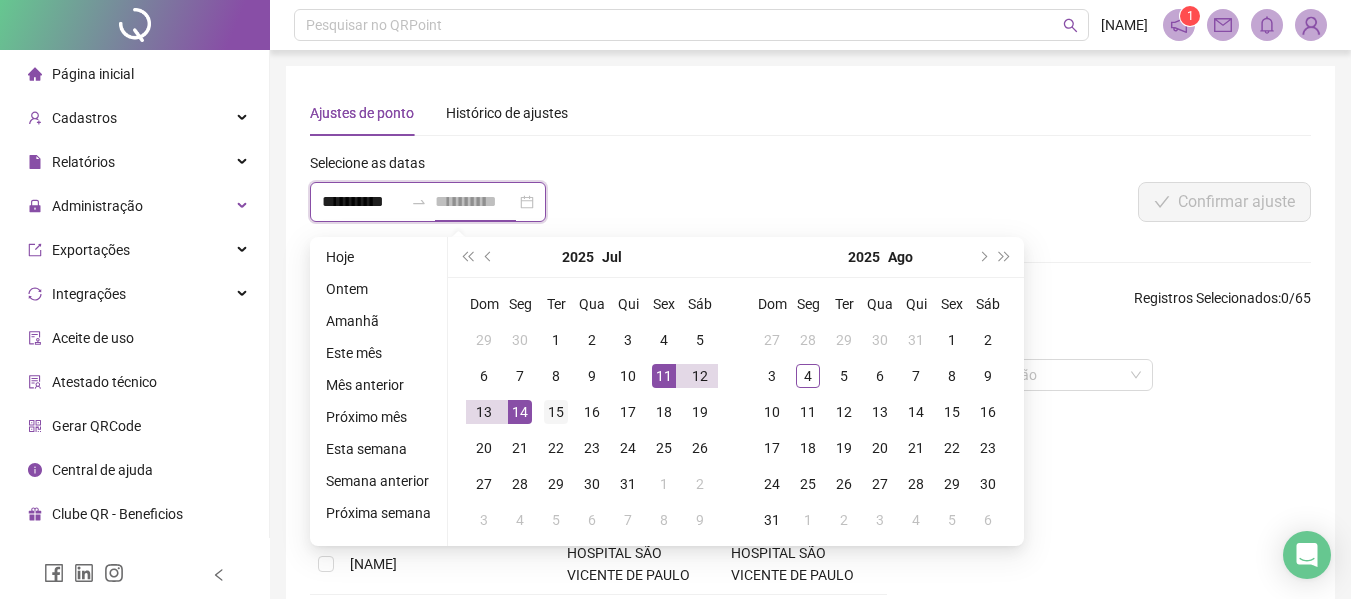 type on "**********" 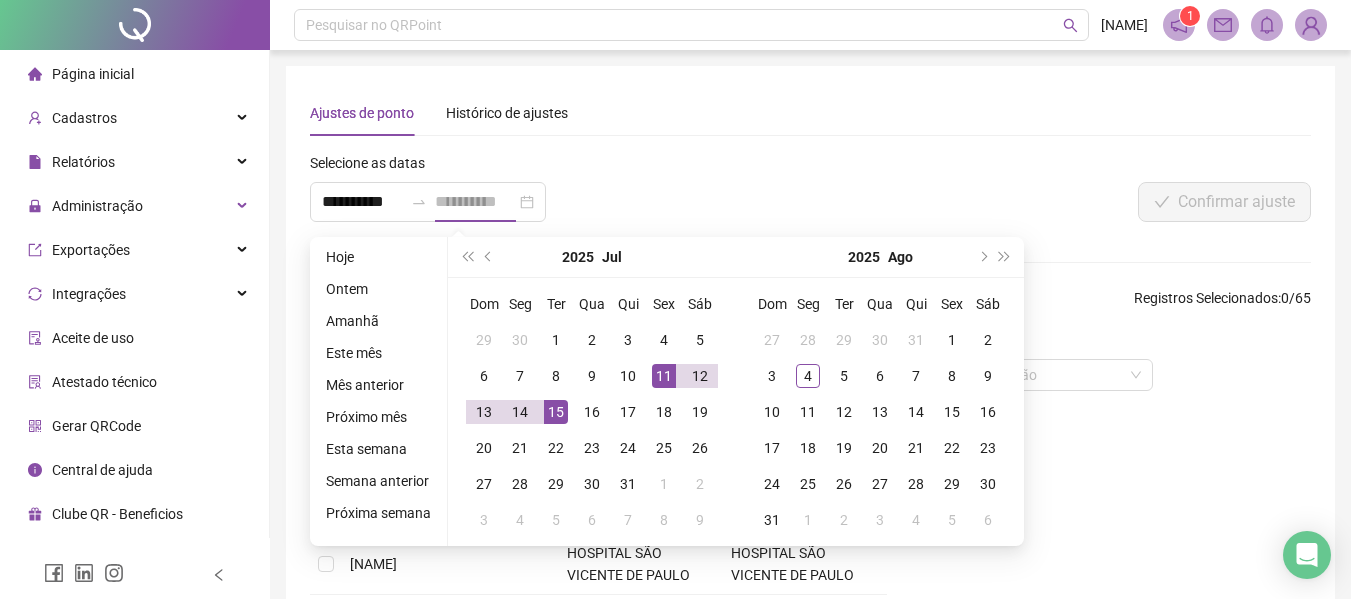click on "15" at bounding box center (556, 412) 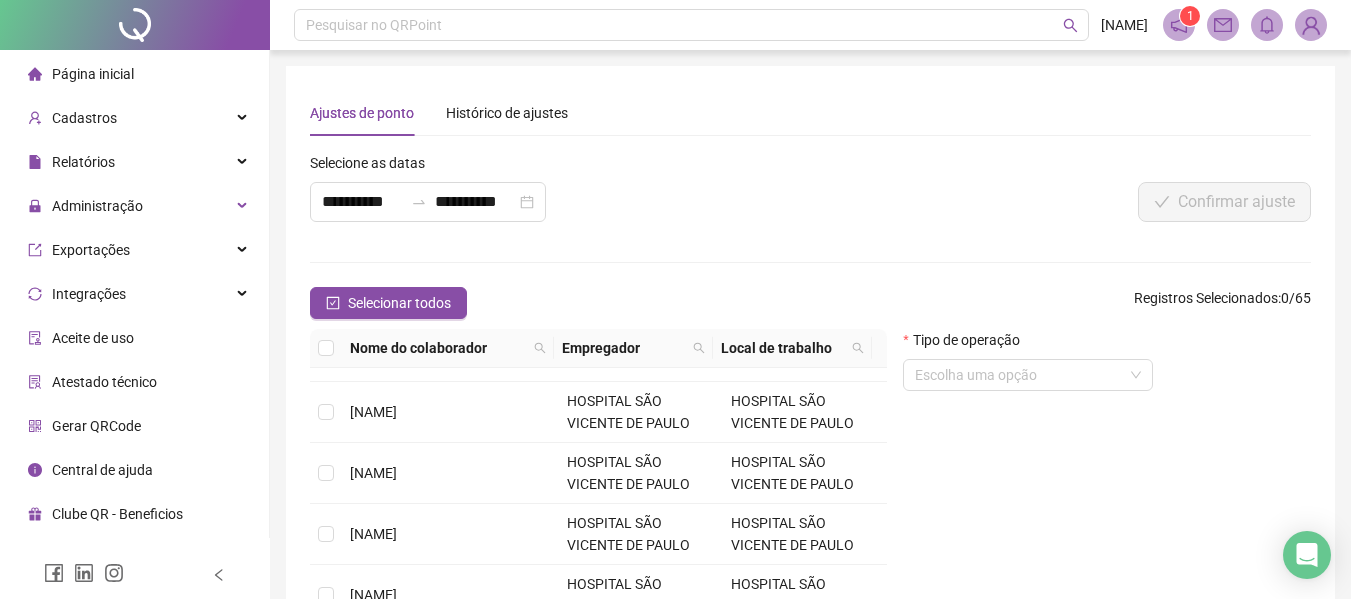 scroll, scrollTop: 600, scrollLeft: 0, axis: vertical 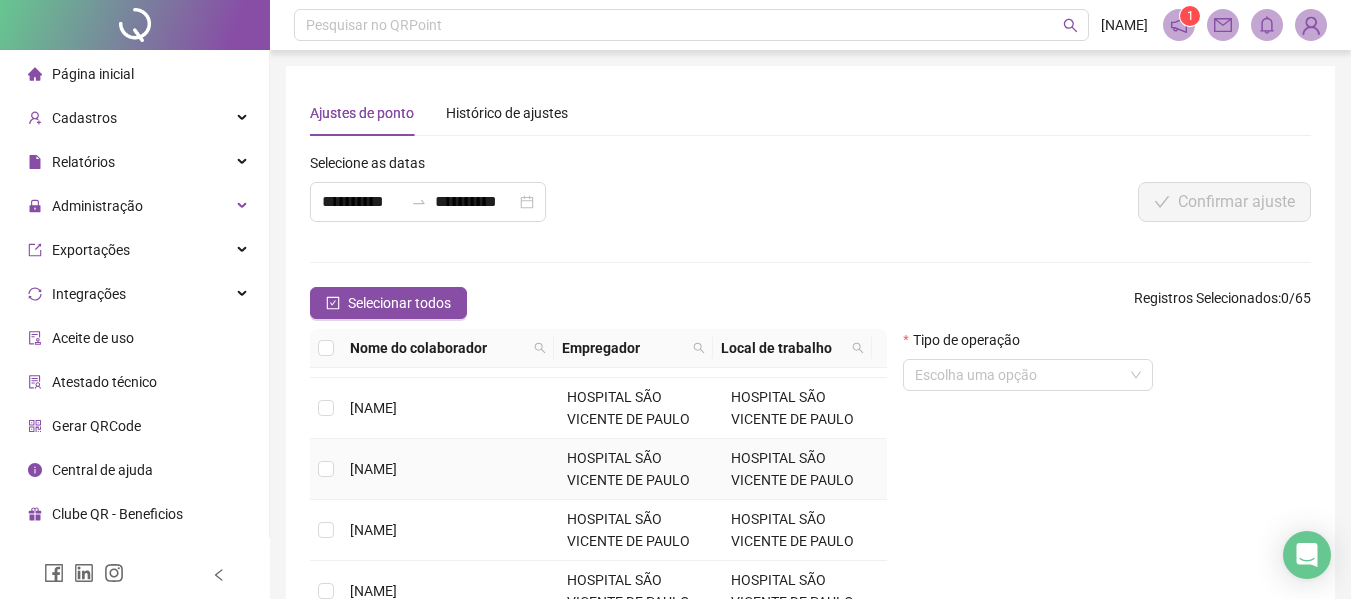 click on "[NAME]" at bounding box center [373, 469] 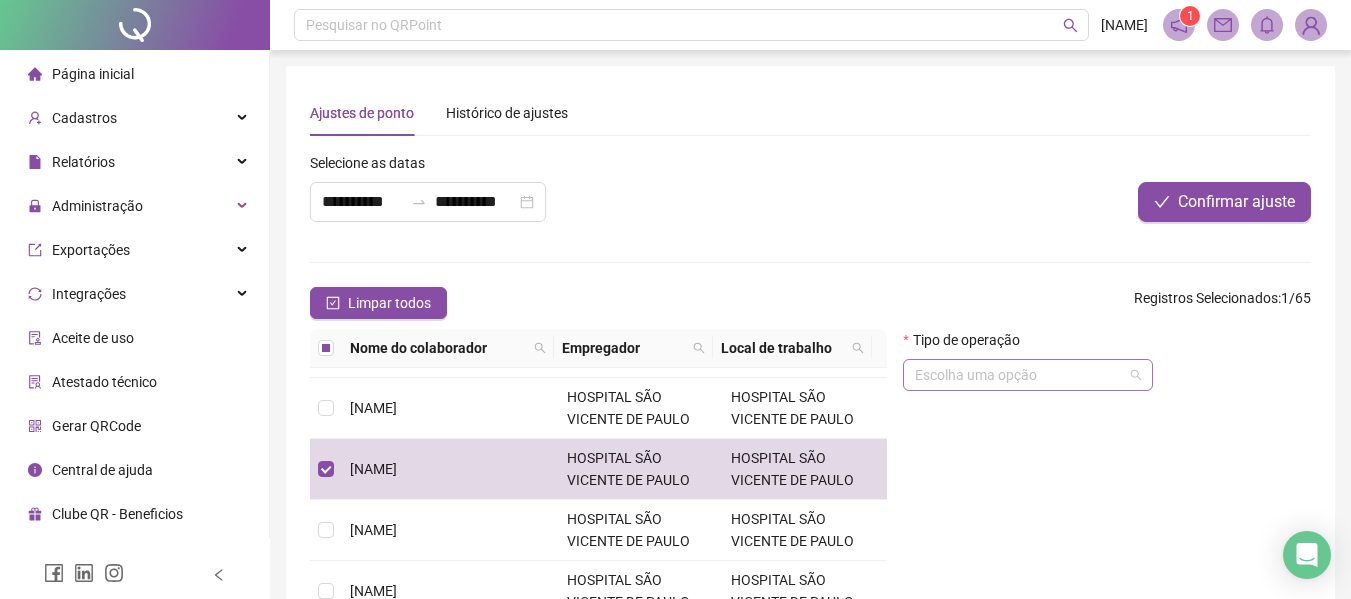 click at bounding box center (1019, 375) 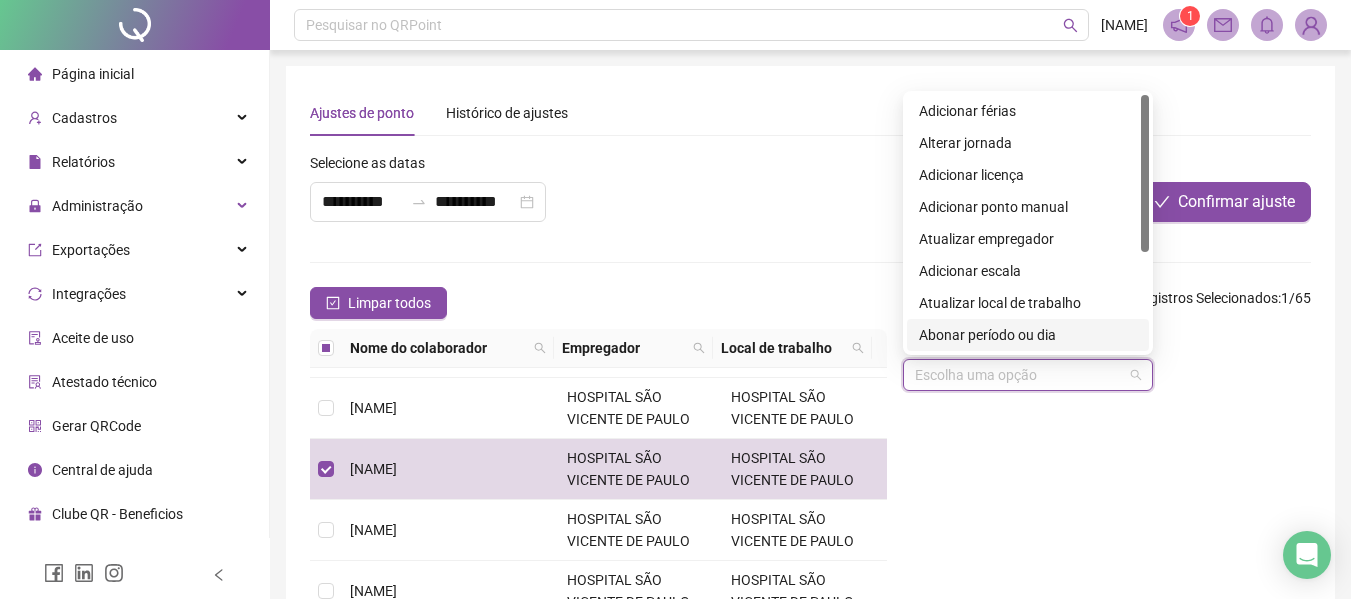 click on "Abonar período ou dia" at bounding box center [1028, 335] 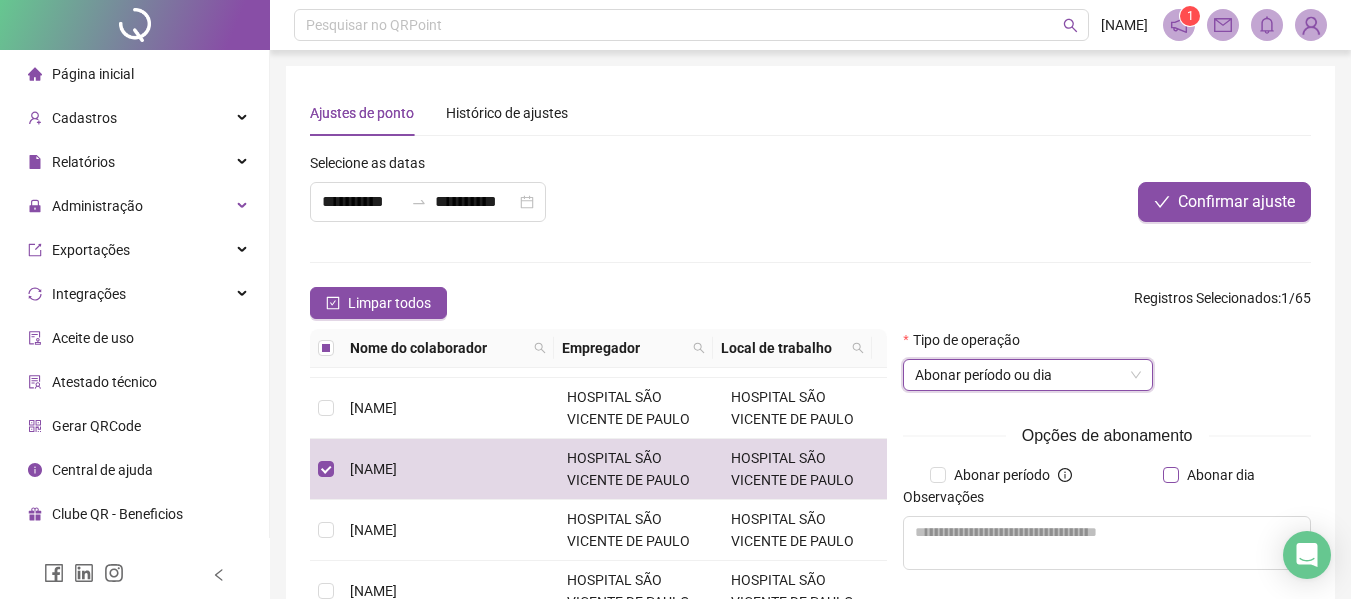 click on "Abonar dia" at bounding box center (1221, 475) 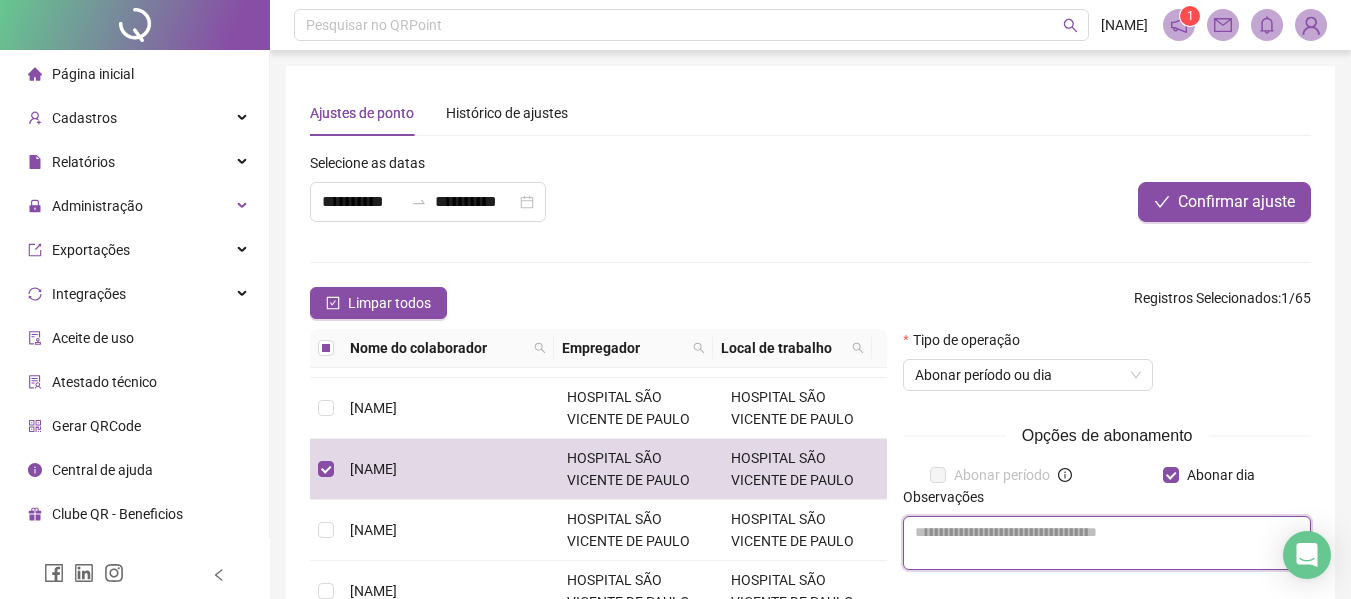 click at bounding box center (1107, 543) 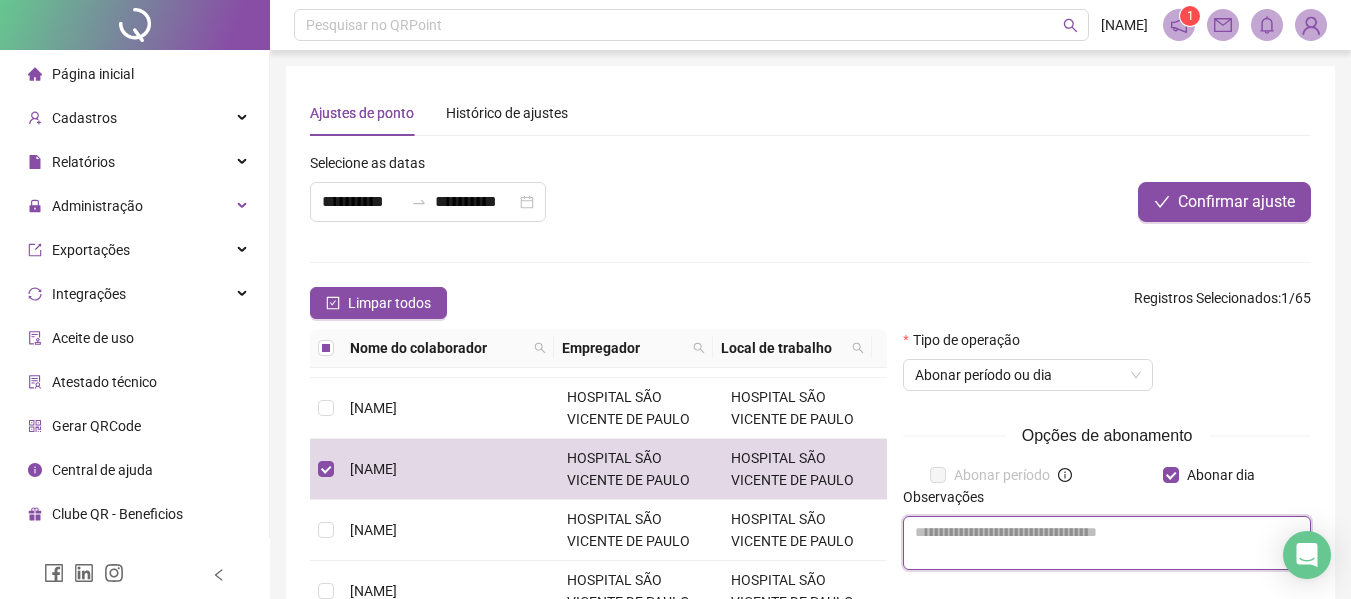 paste on "**********" 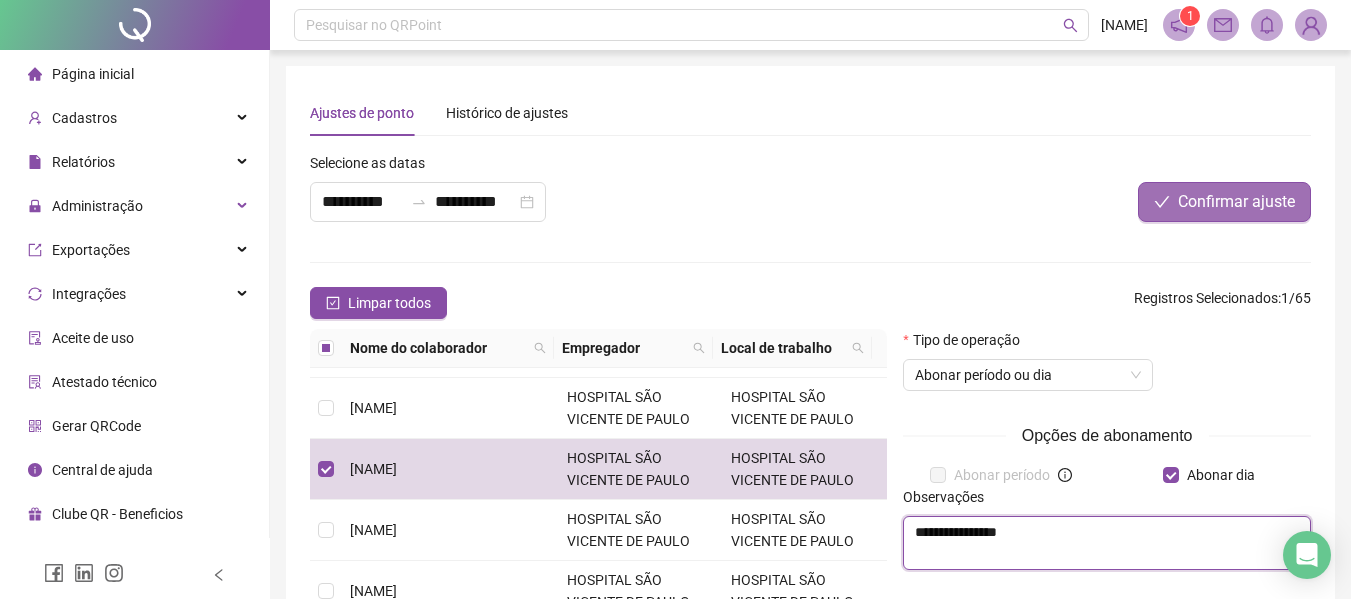 type on "**********" 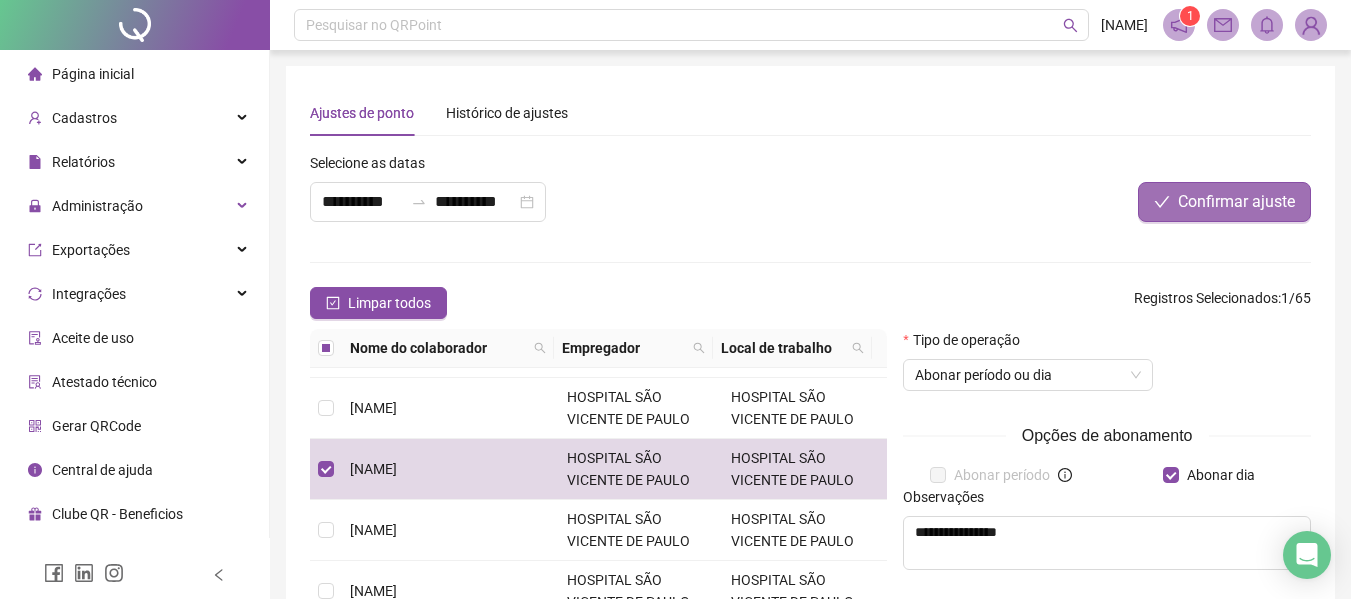click on "Confirmar ajuste" at bounding box center [1236, 202] 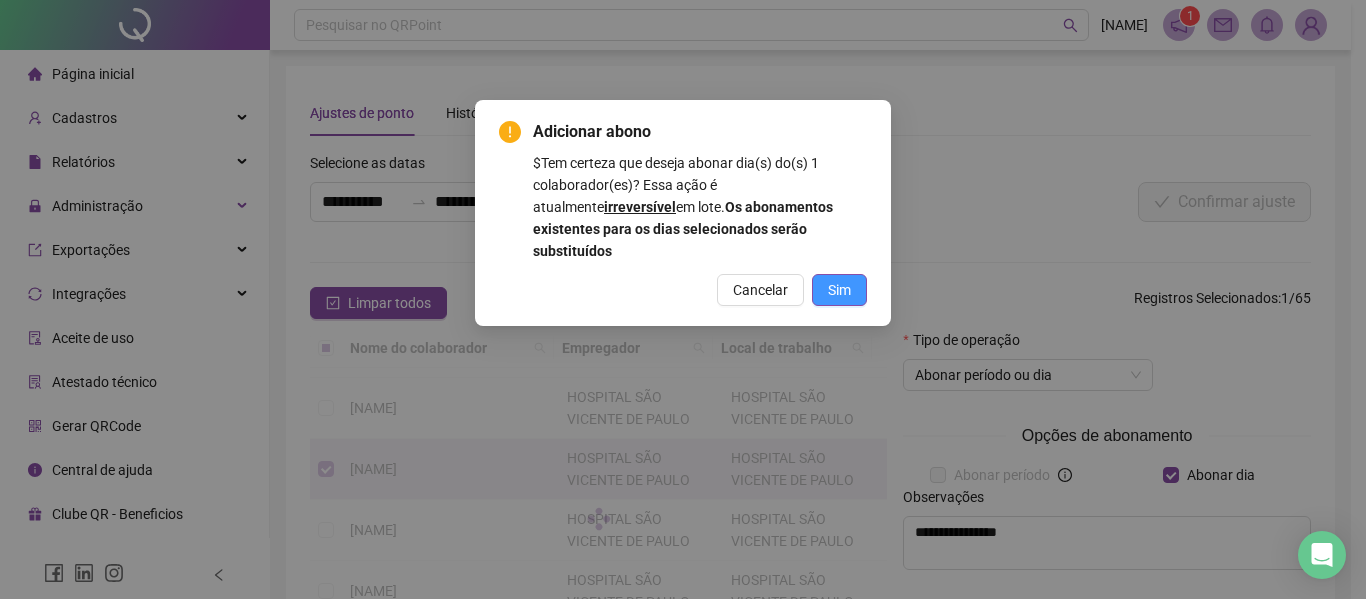 click on "Sim" at bounding box center [839, 290] 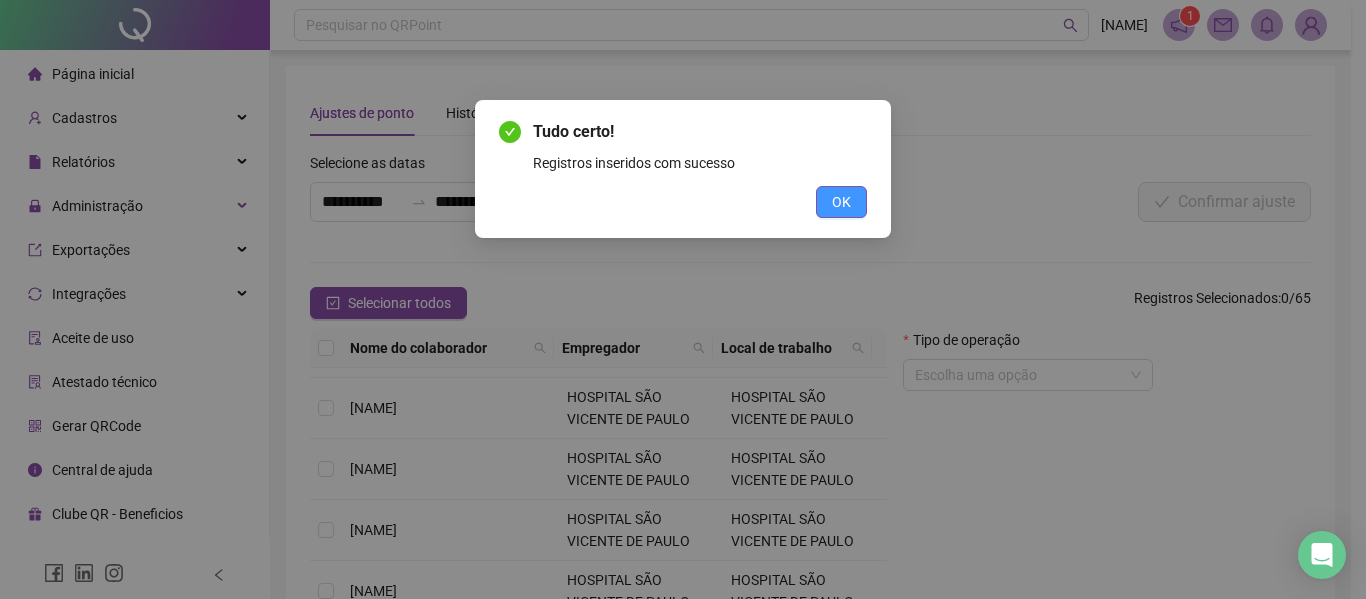 click on "OK" at bounding box center (841, 202) 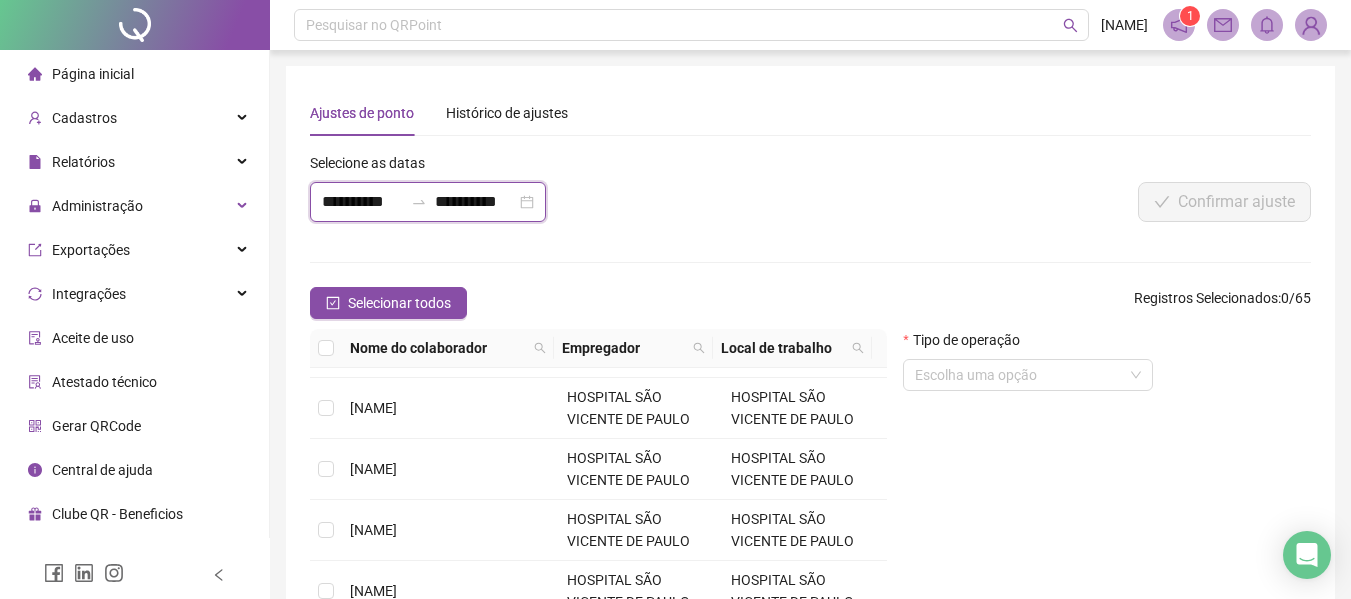 click on "**********" at bounding box center (362, 202) 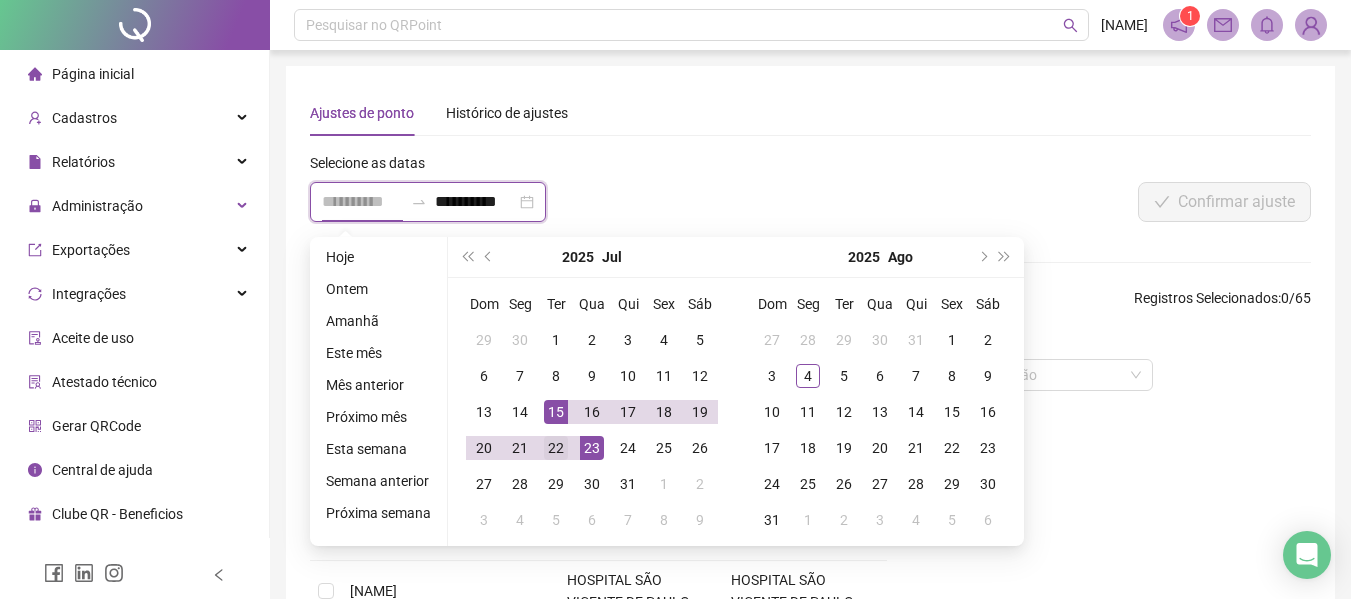 type on "**********" 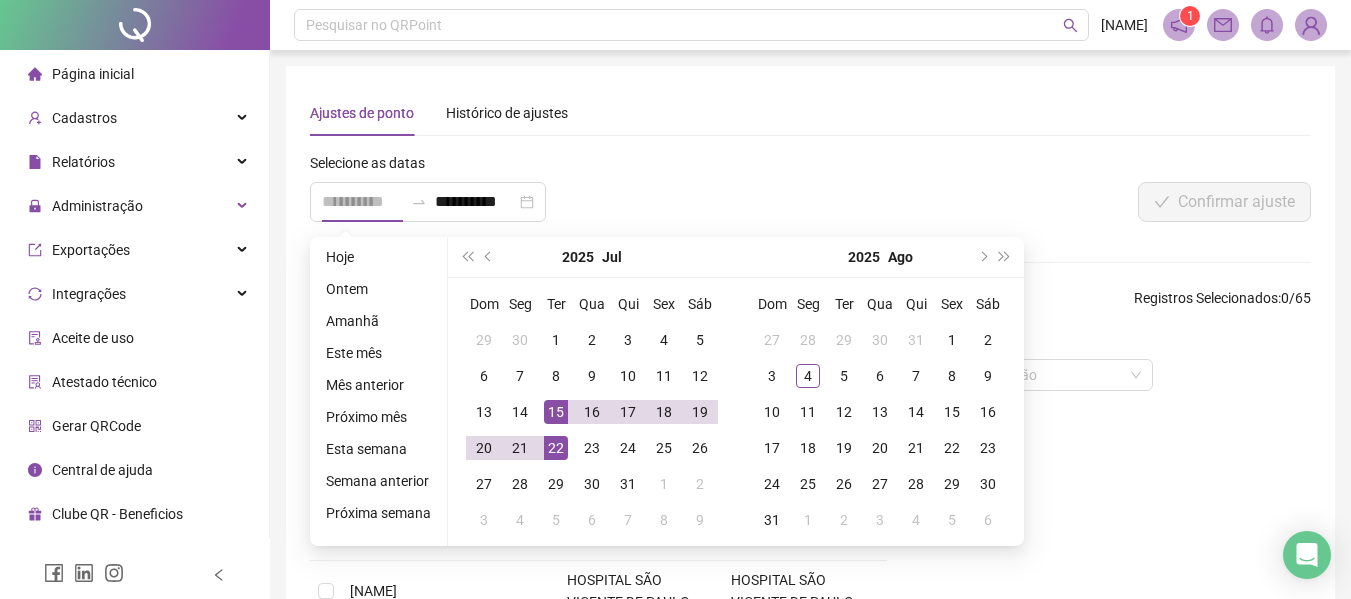 click on "22" at bounding box center [556, 448] 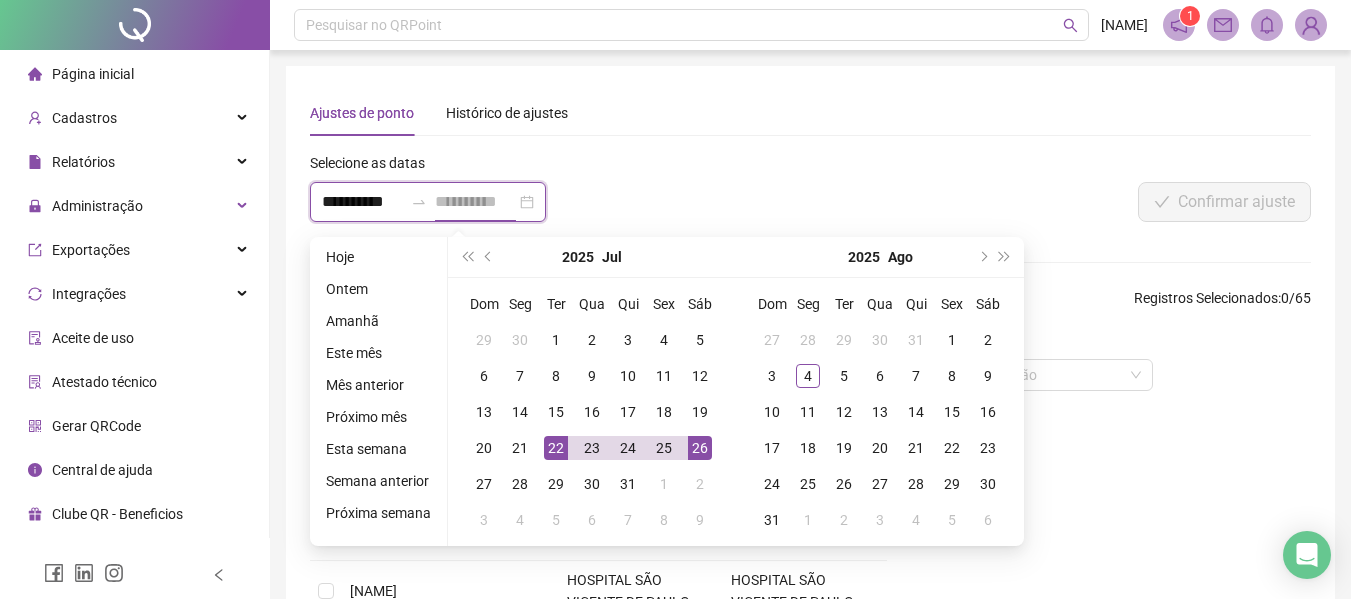type on "**********" 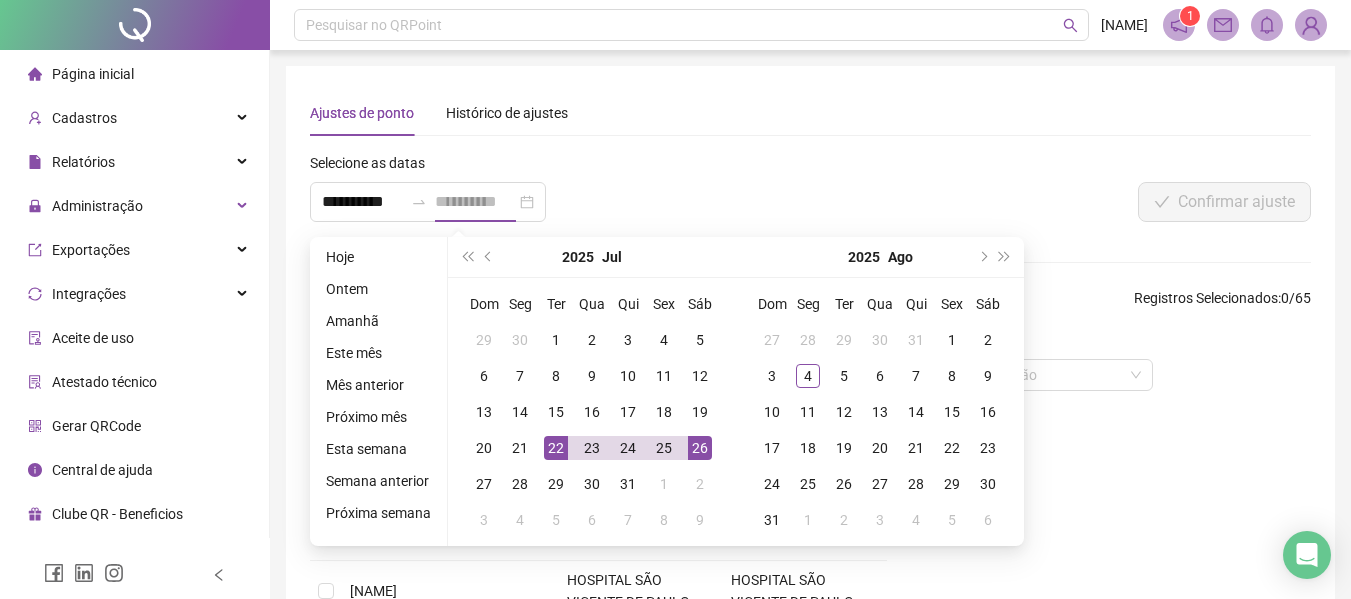 click on "26" at bounding box center (700, 448) 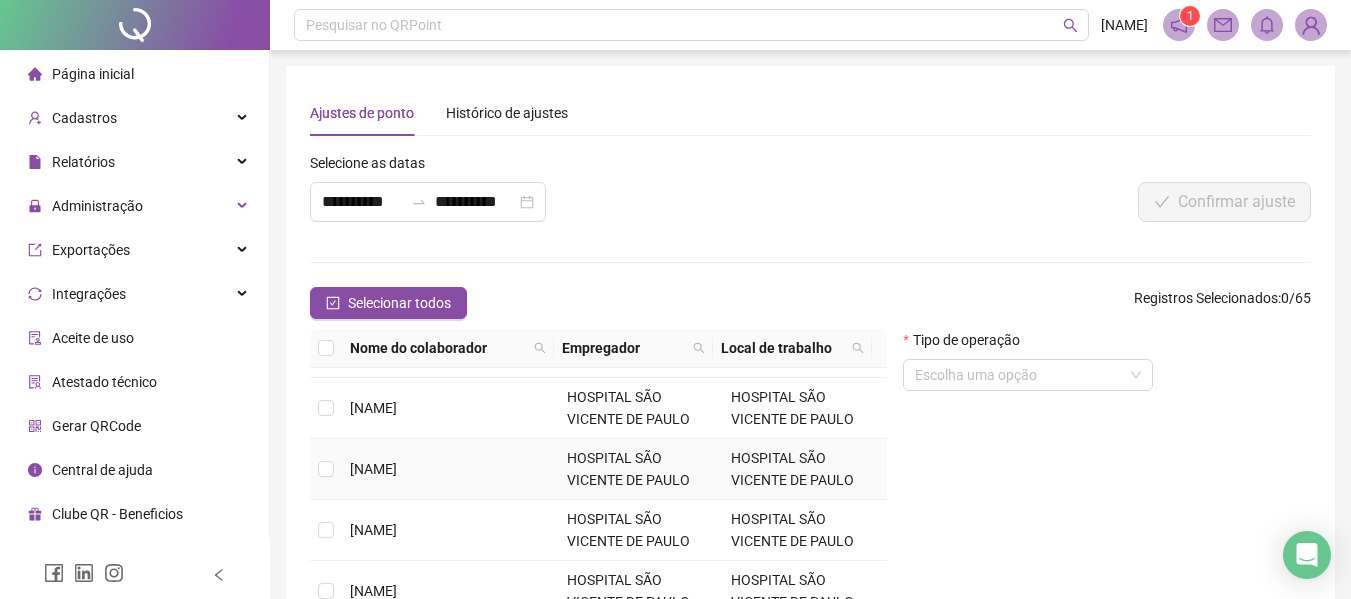 click on "[NAME]" at bounding box center (450, 469) 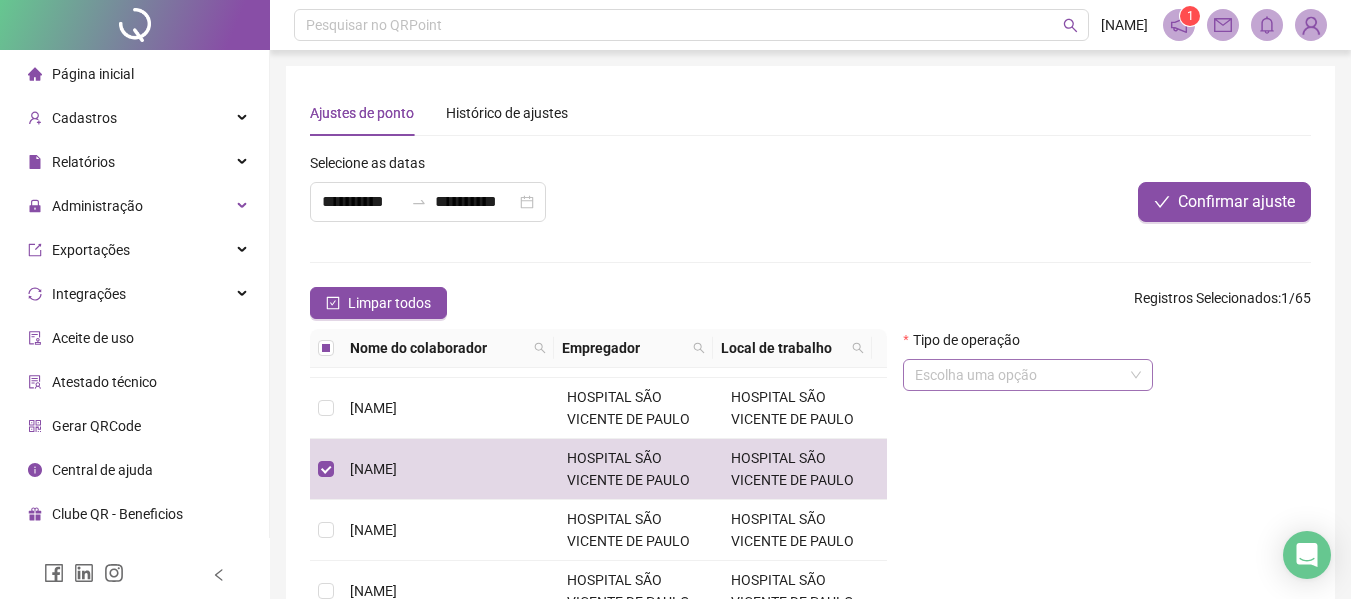 click at bounding box center (1028, 375) 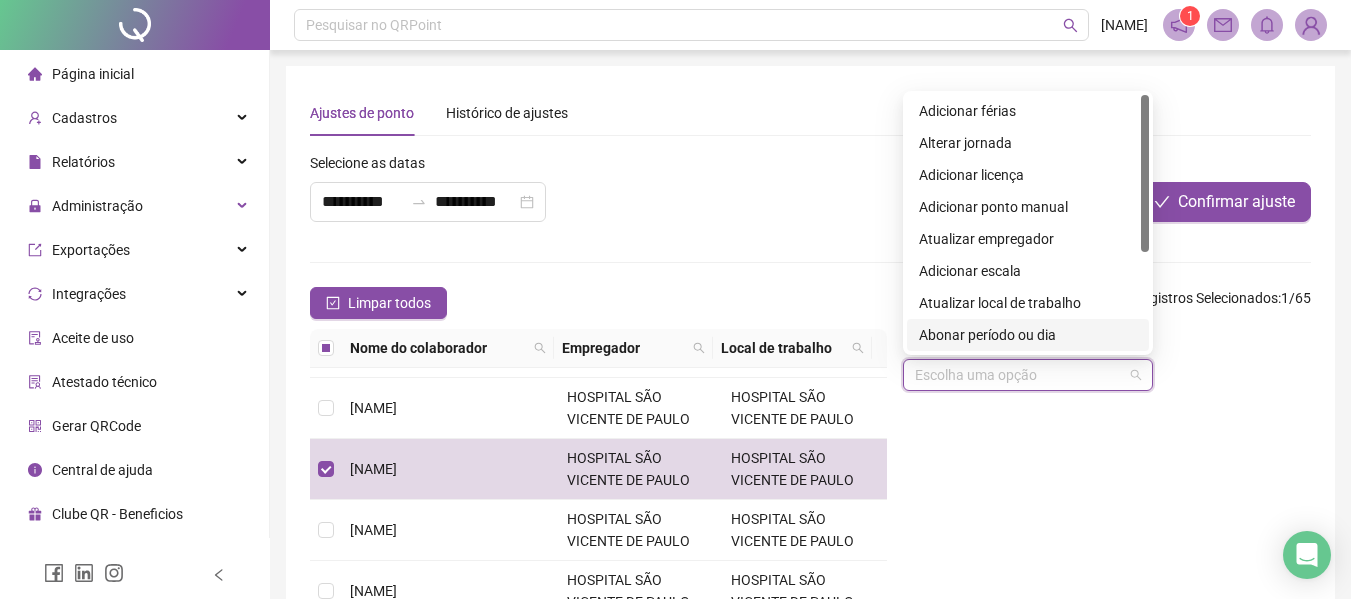 click on "Abonar período ou dia" at bounding box center [1028, 335] 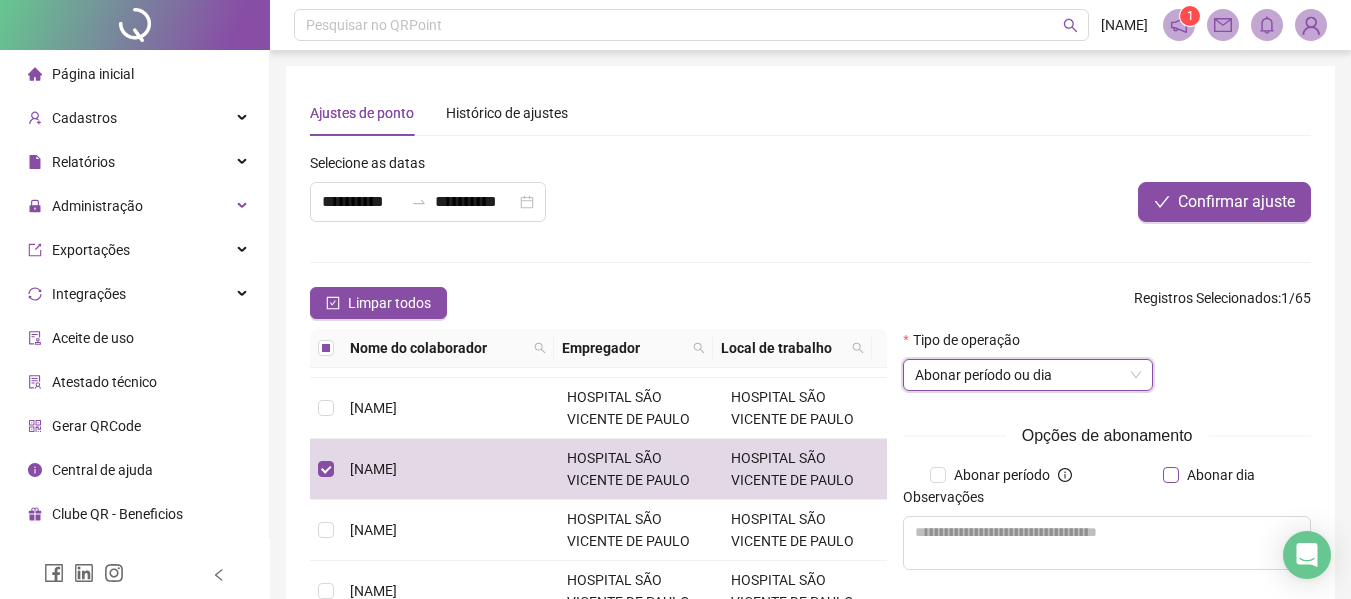 click on "Abonar dia" at bounding box center (1221, 475) 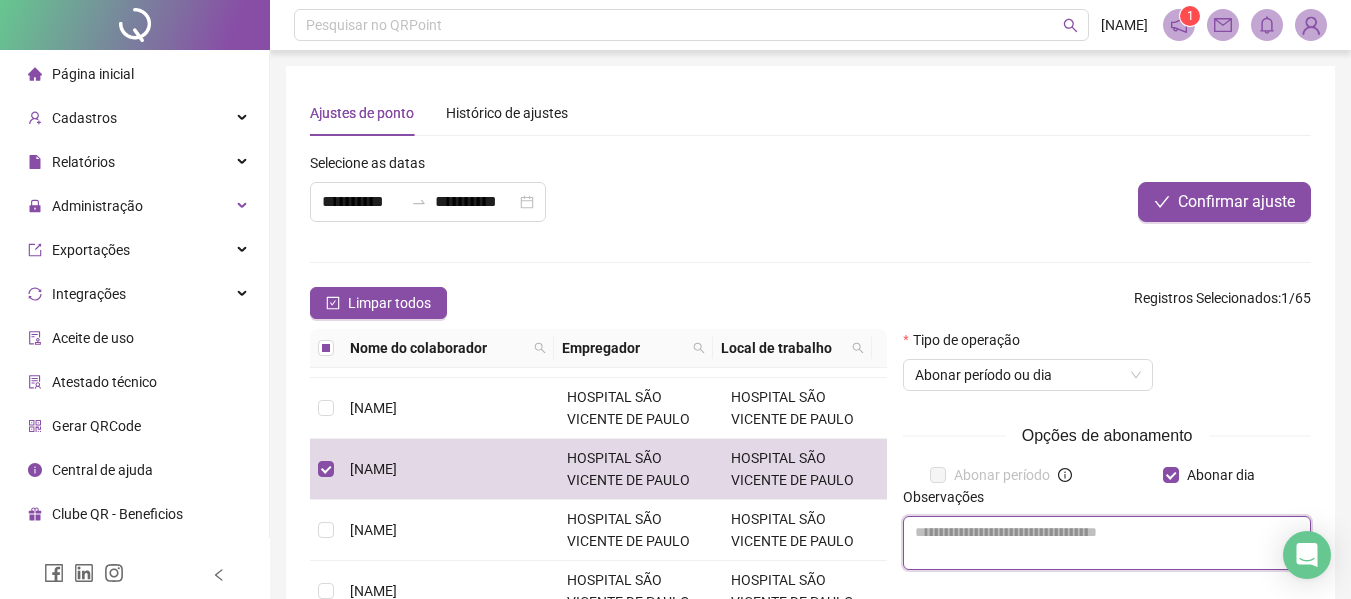 click at bounding box center [1107, 543] 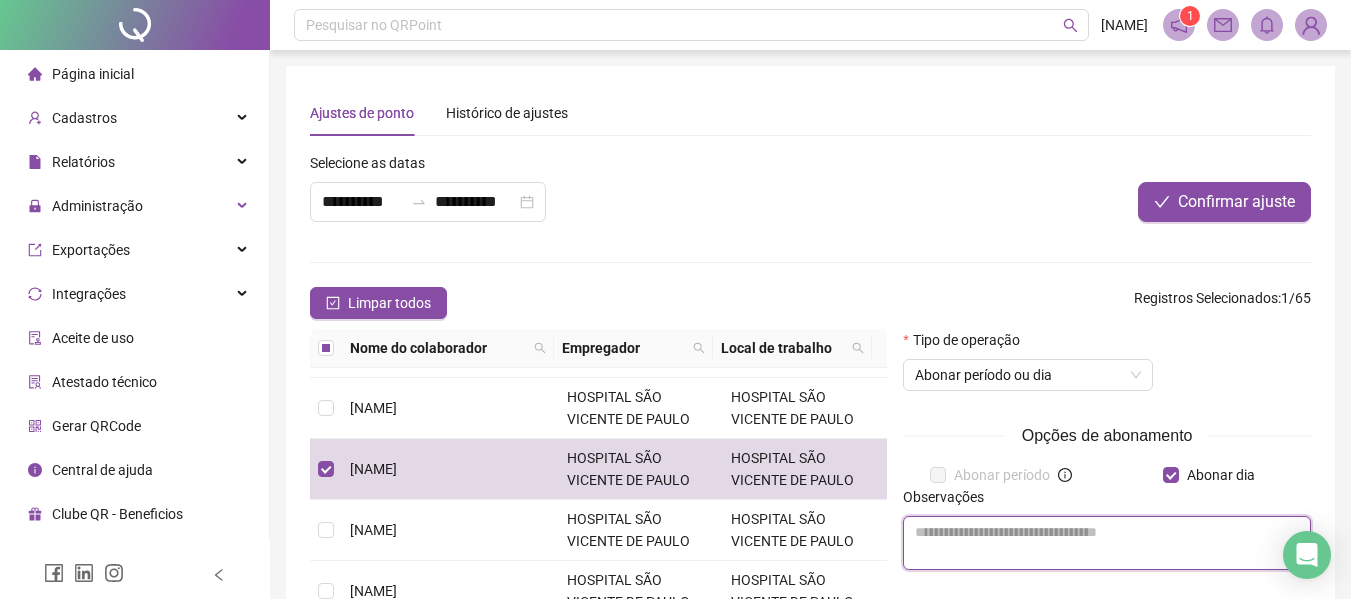 paste on "**********" 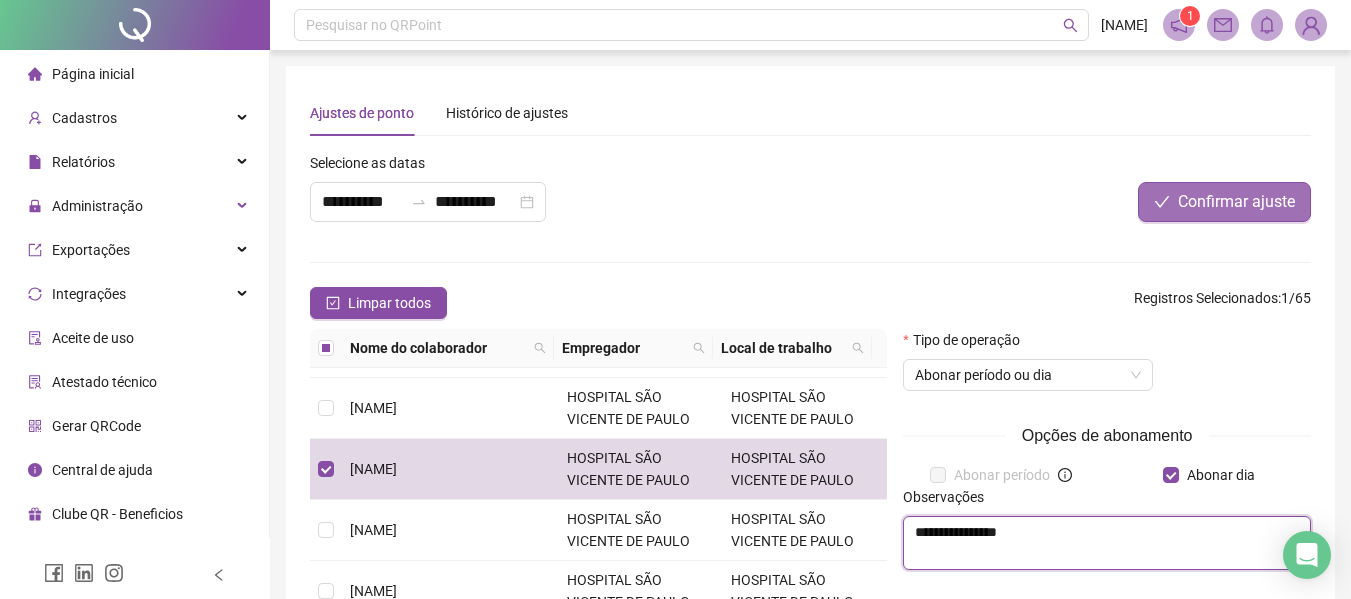 type on "**********" 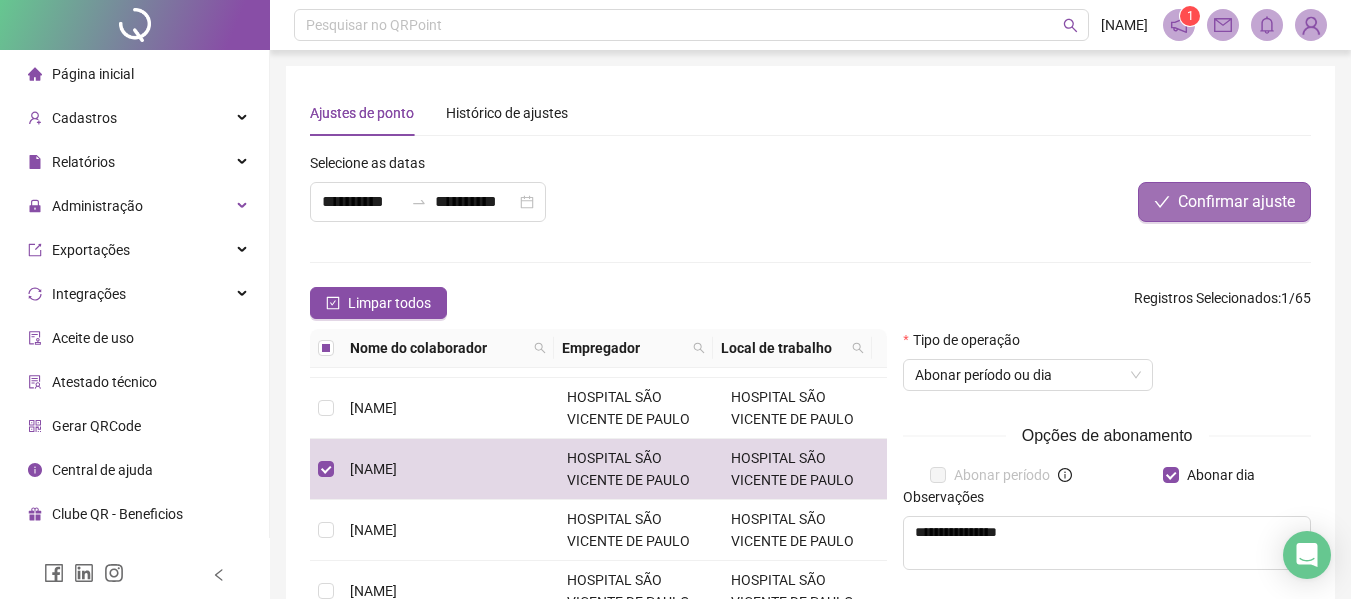 click on "Confirmar ajuste" at bounding box center (1224, 202) 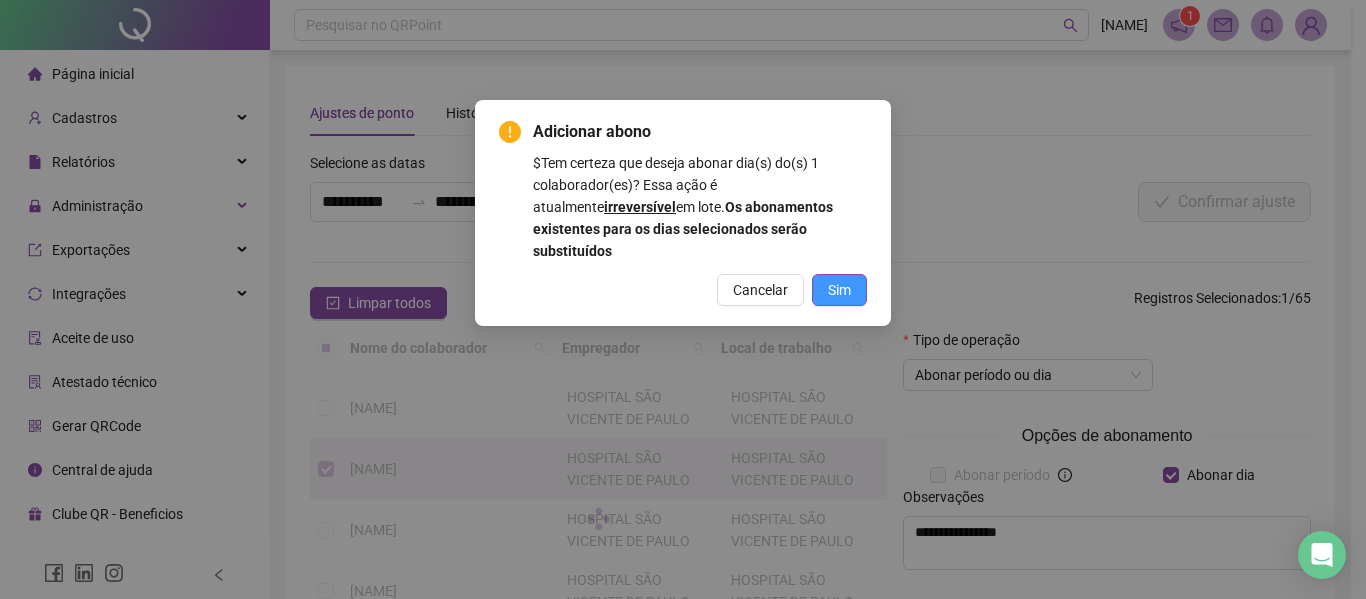 click on "Sim" at bounding box center (839, 290) 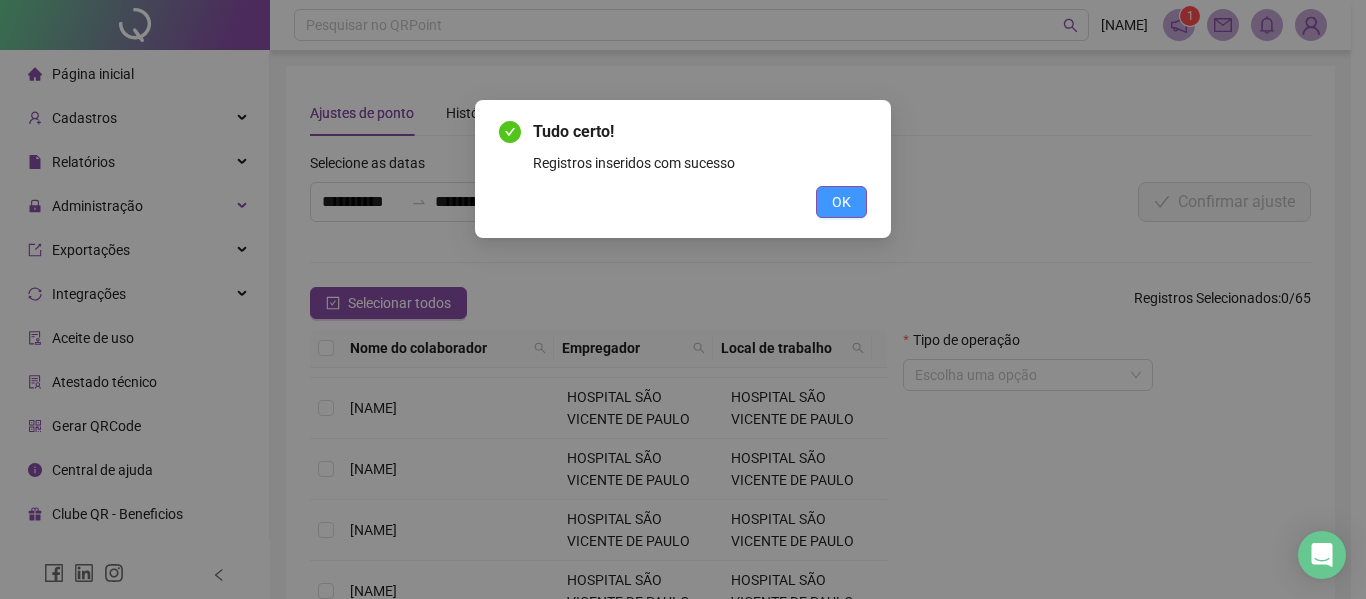 click on "OK" at bounding box center [841, 202] 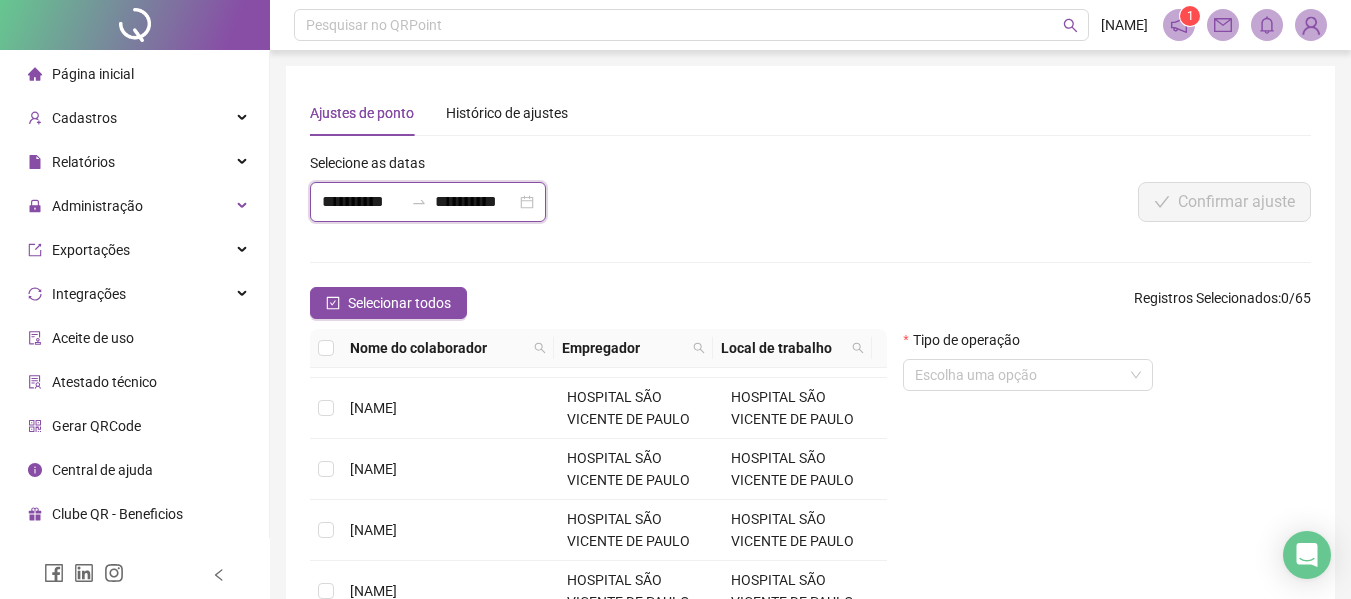 click on "**********" at bounding box center (475, 202) 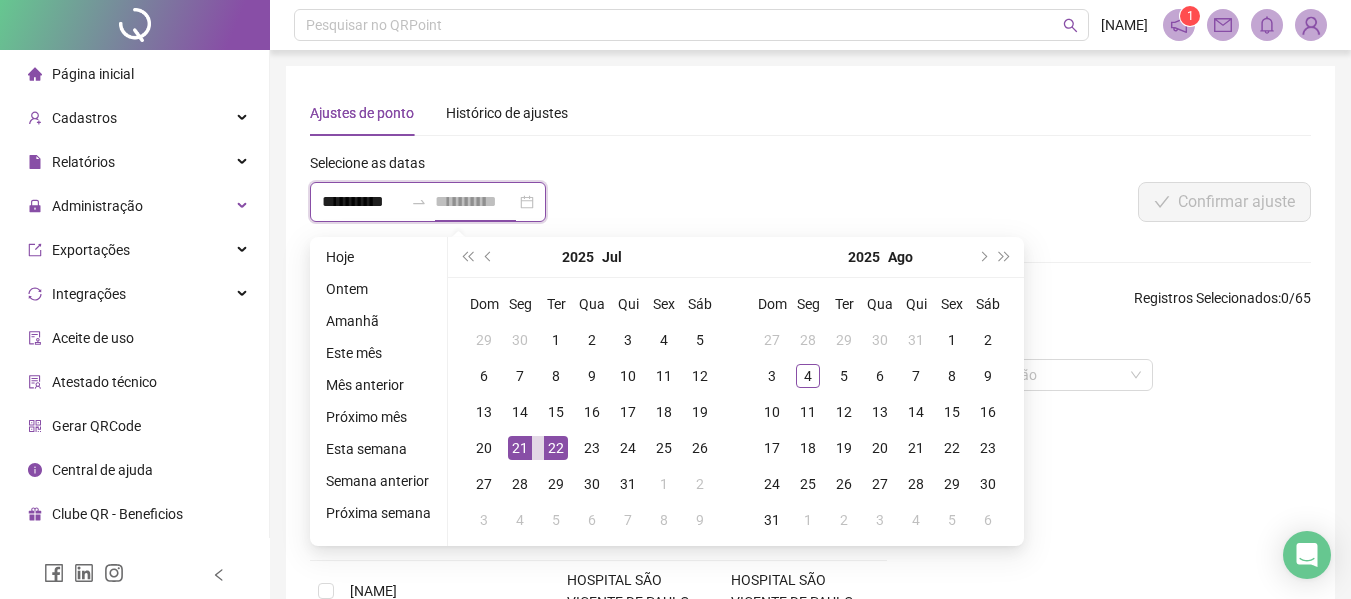 type on "**********" 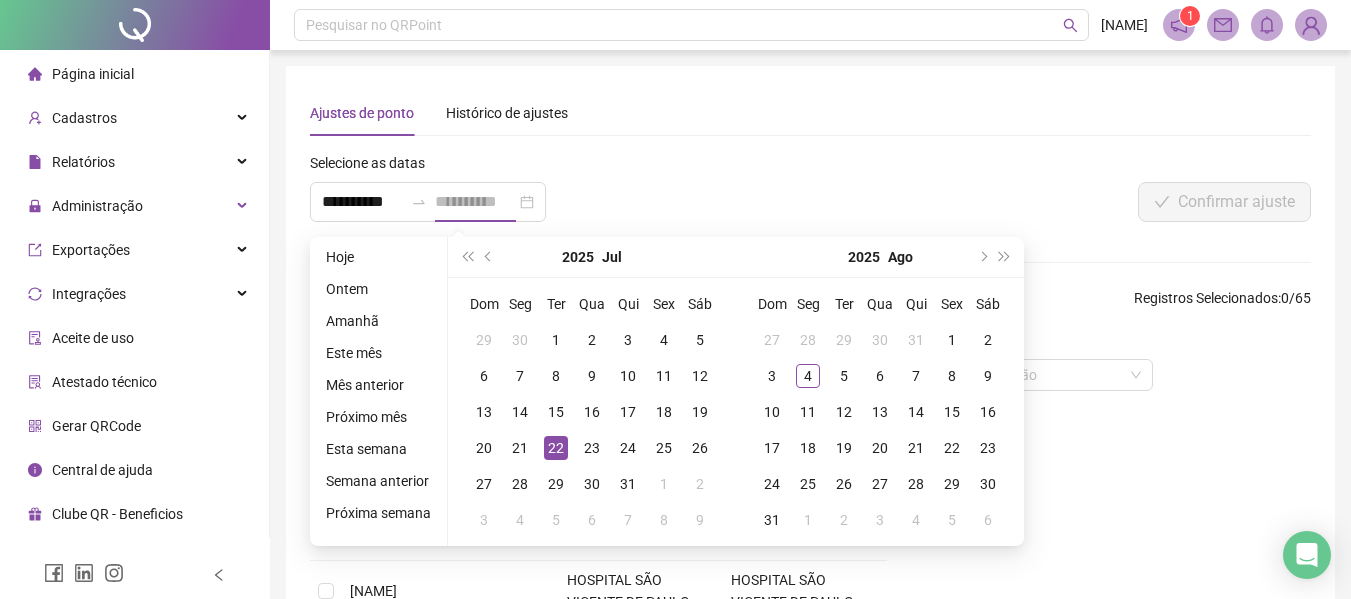 click on "22" at bounding box center [556, 448] 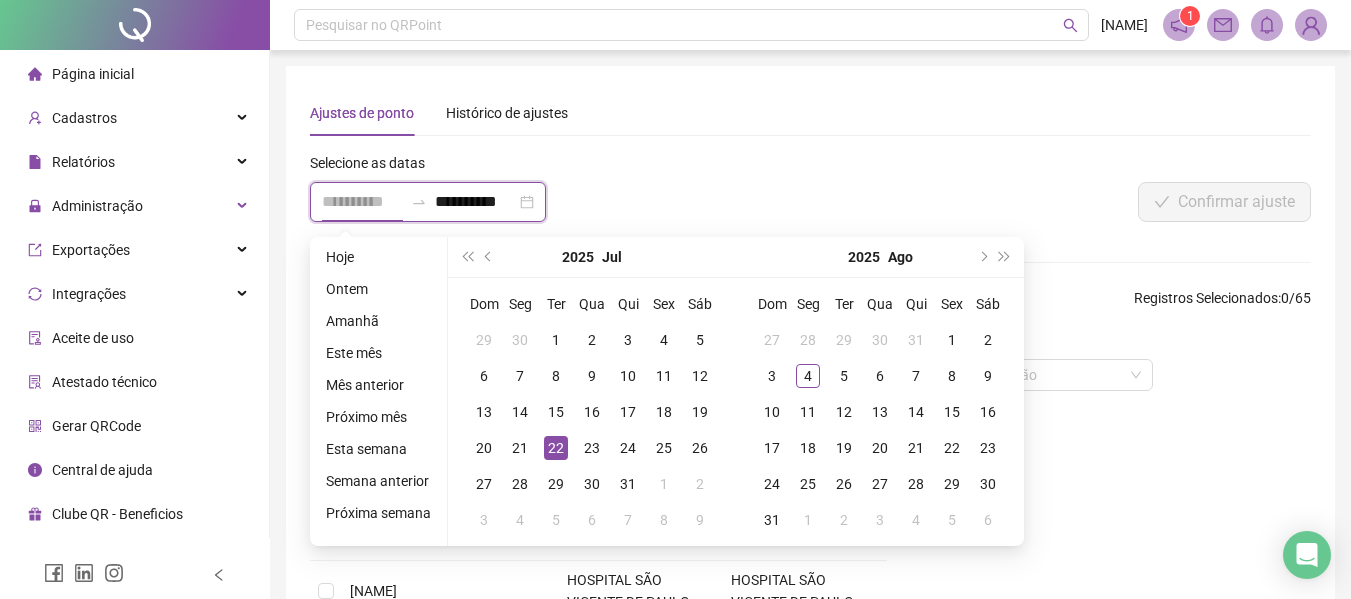 type on "**********" 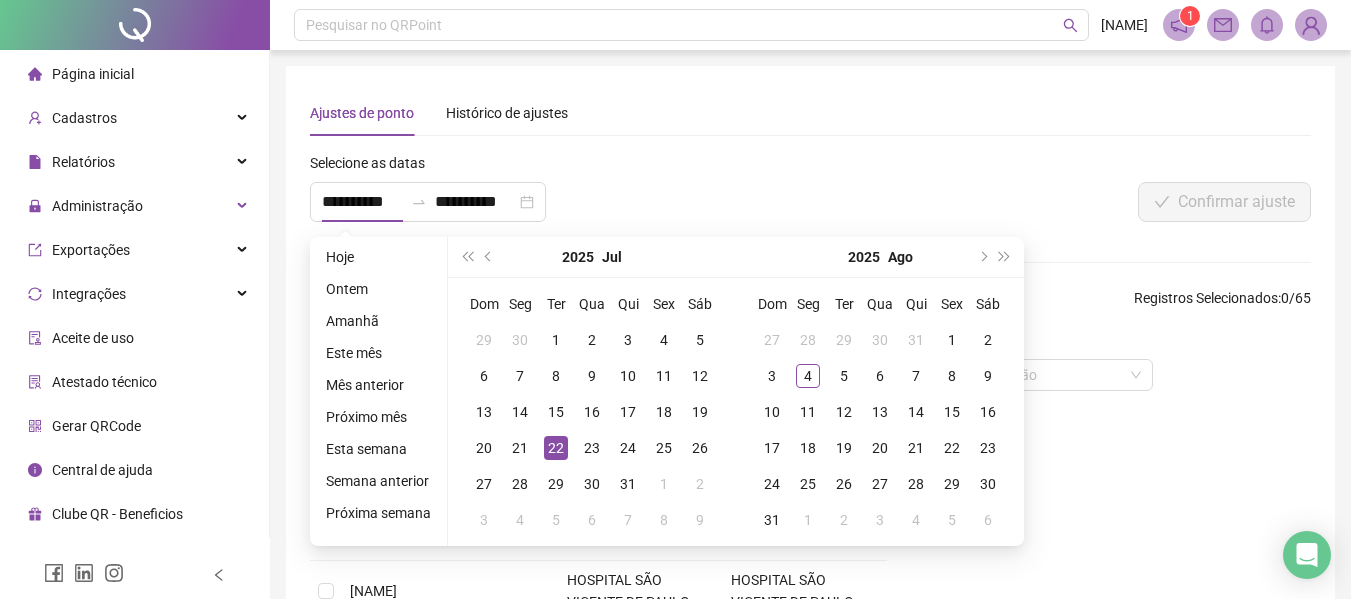 click on "**********" at bounding box center [602, 195] 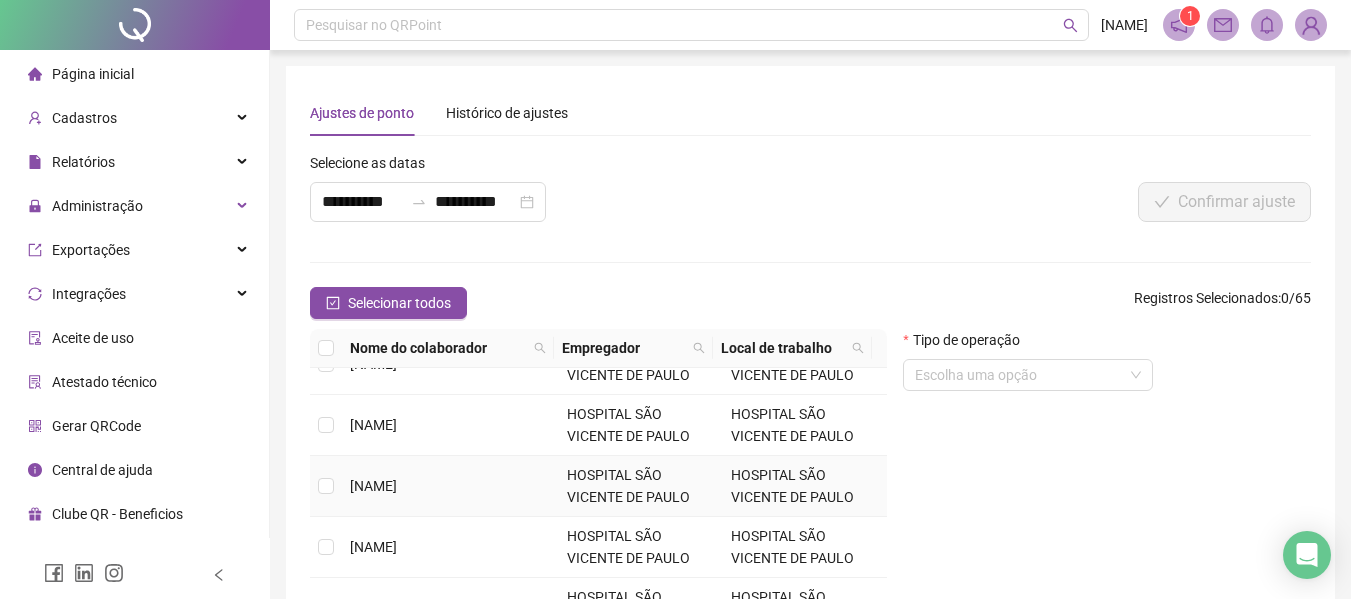 scroll, scrollTop: 300, scrollLeft: 0, axis: vertical 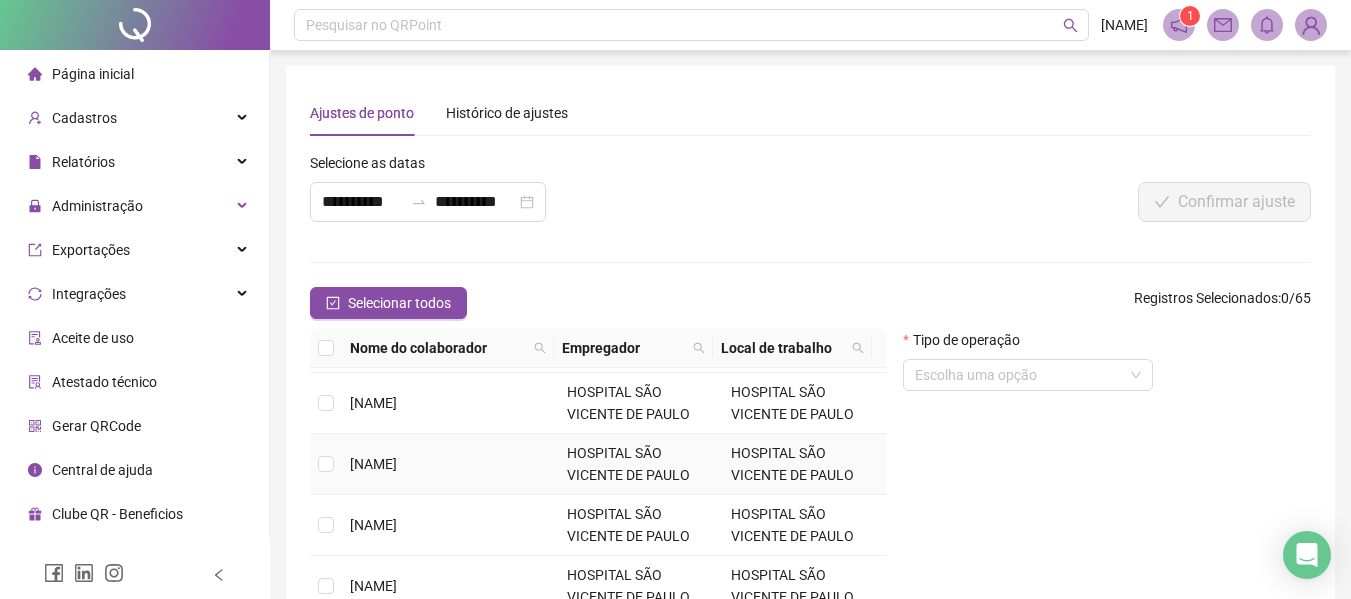 click on "[NAME]" at bounding box center [450, 464] 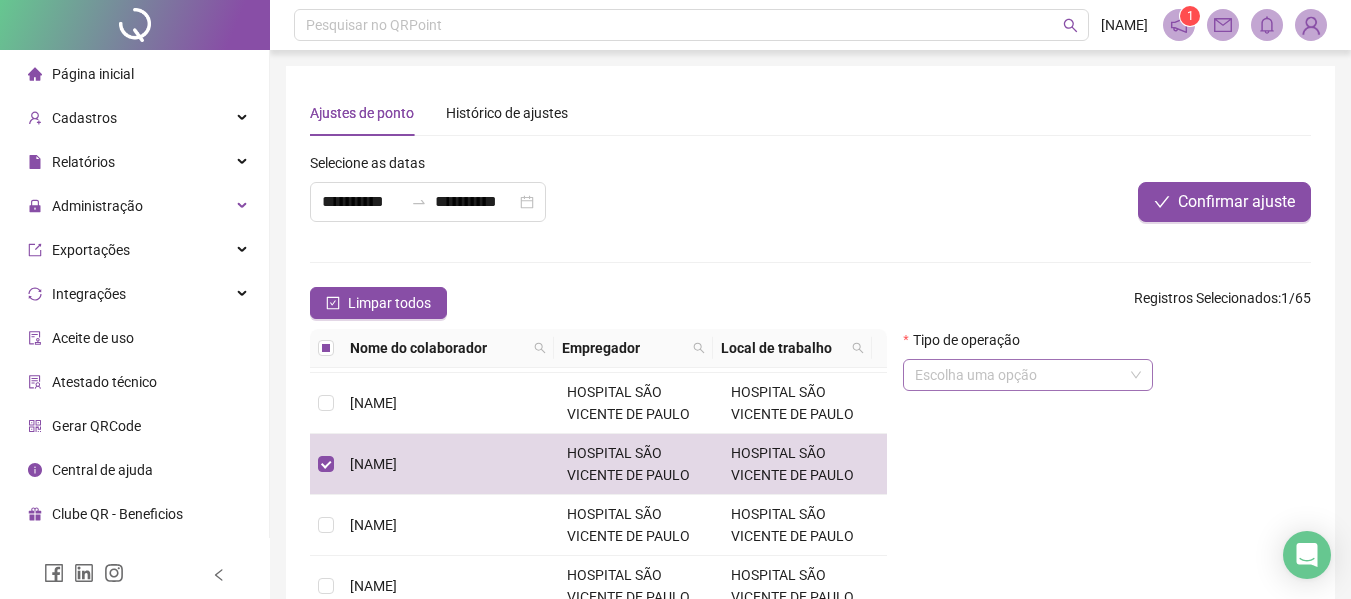 click at bounding box center [1028, 375] 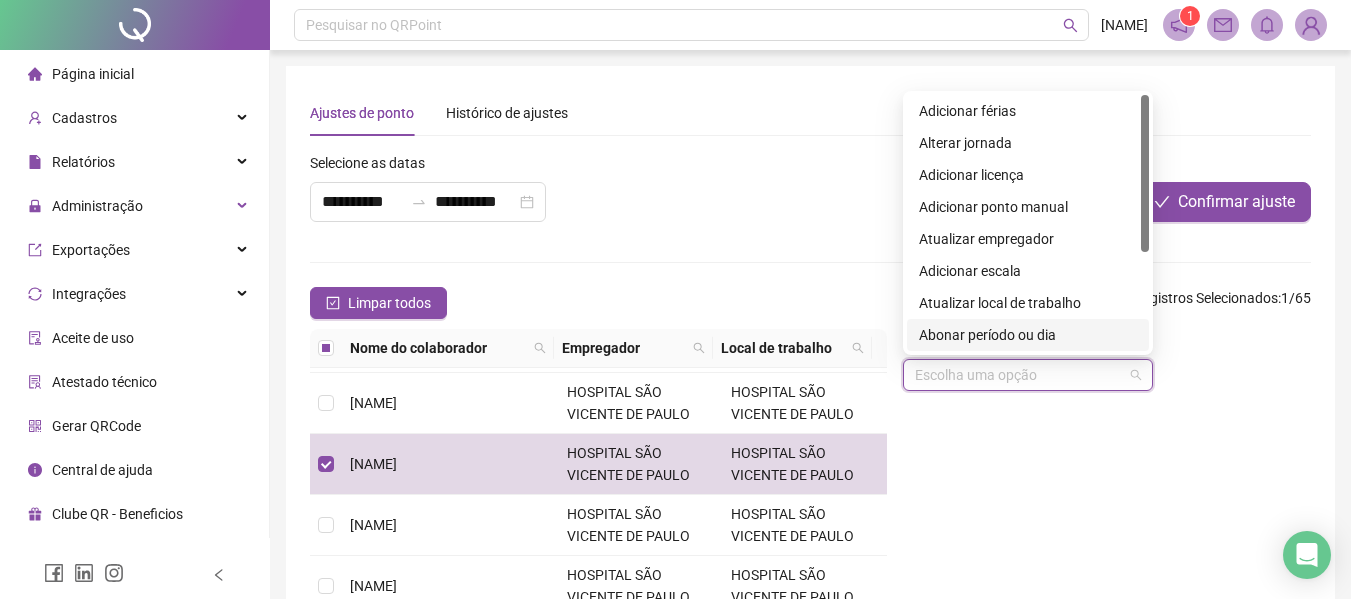 click on "Abonar período ou dia" at bounding box center [1028, 335] 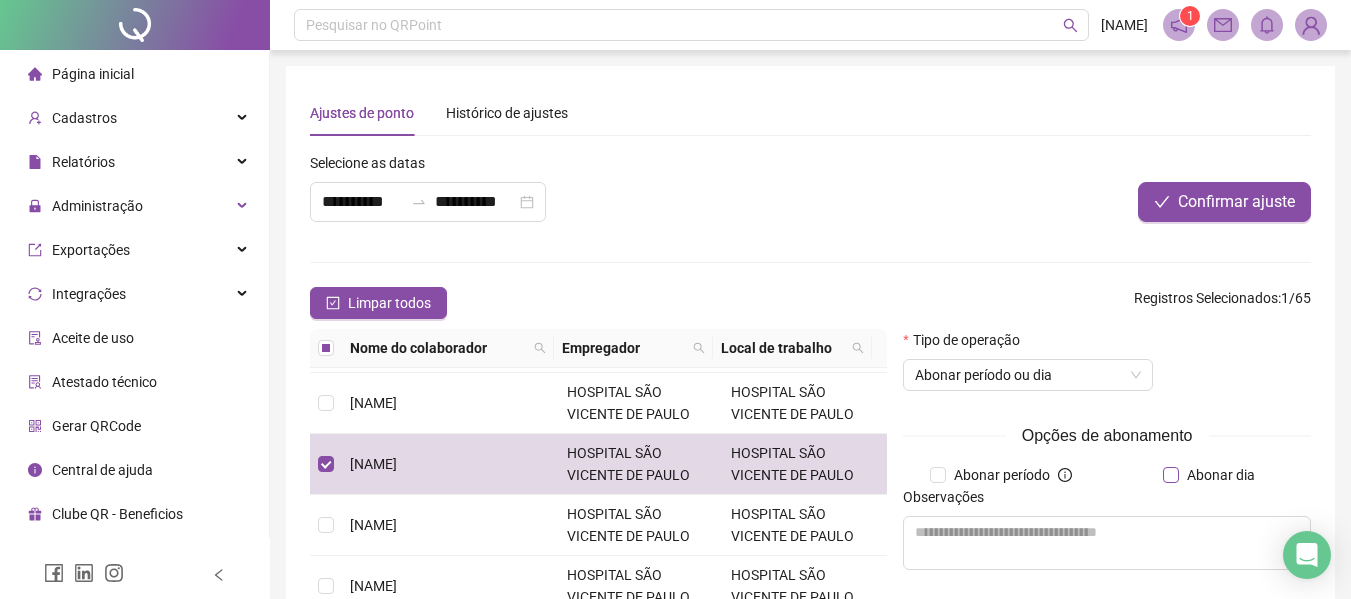 click on "Abonar dia" at bounding box center [1221, 475] 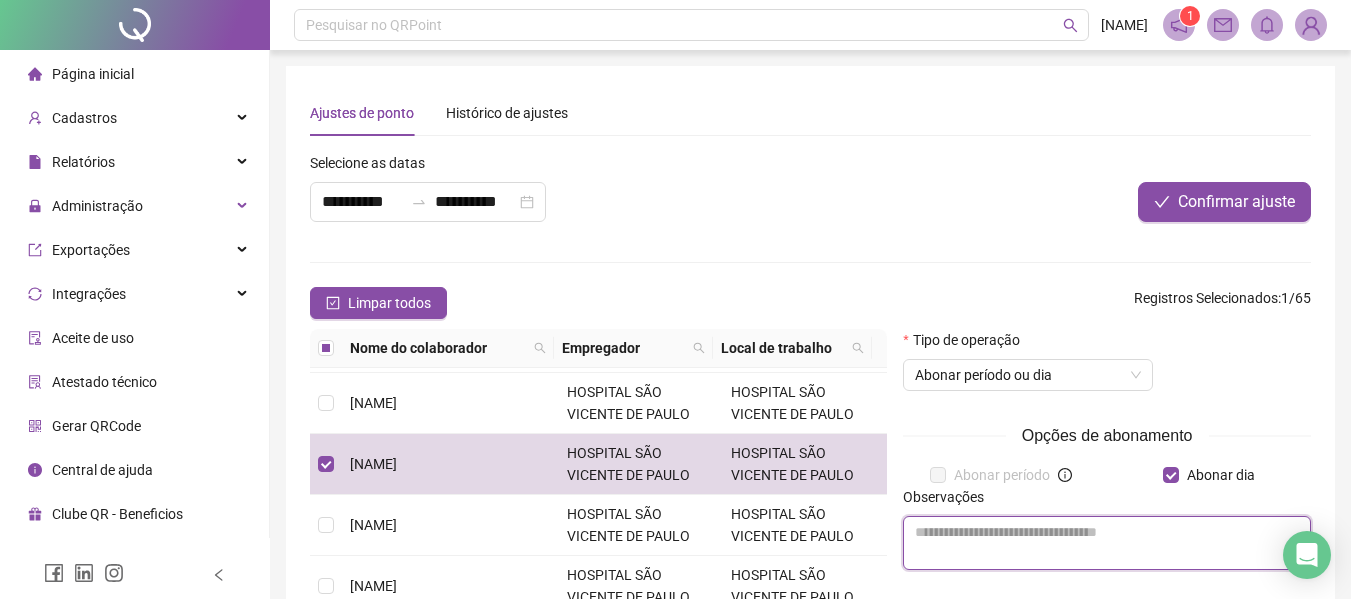 click at bounding box center [1107, 543] 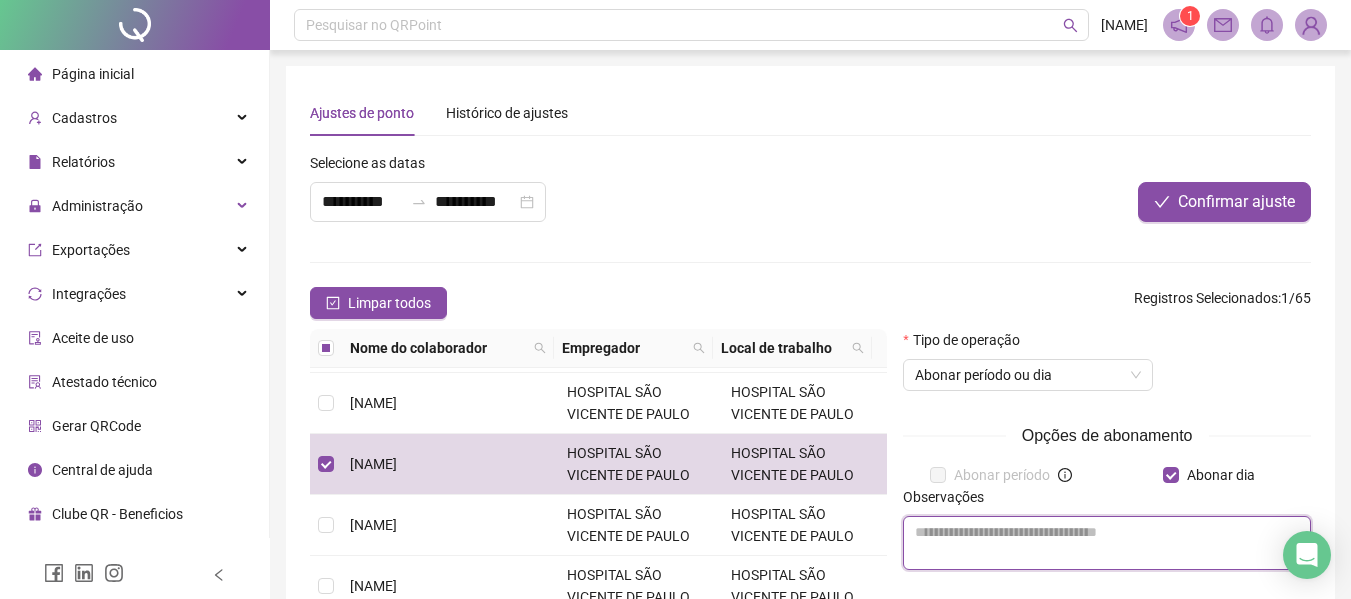 paste on "**********" 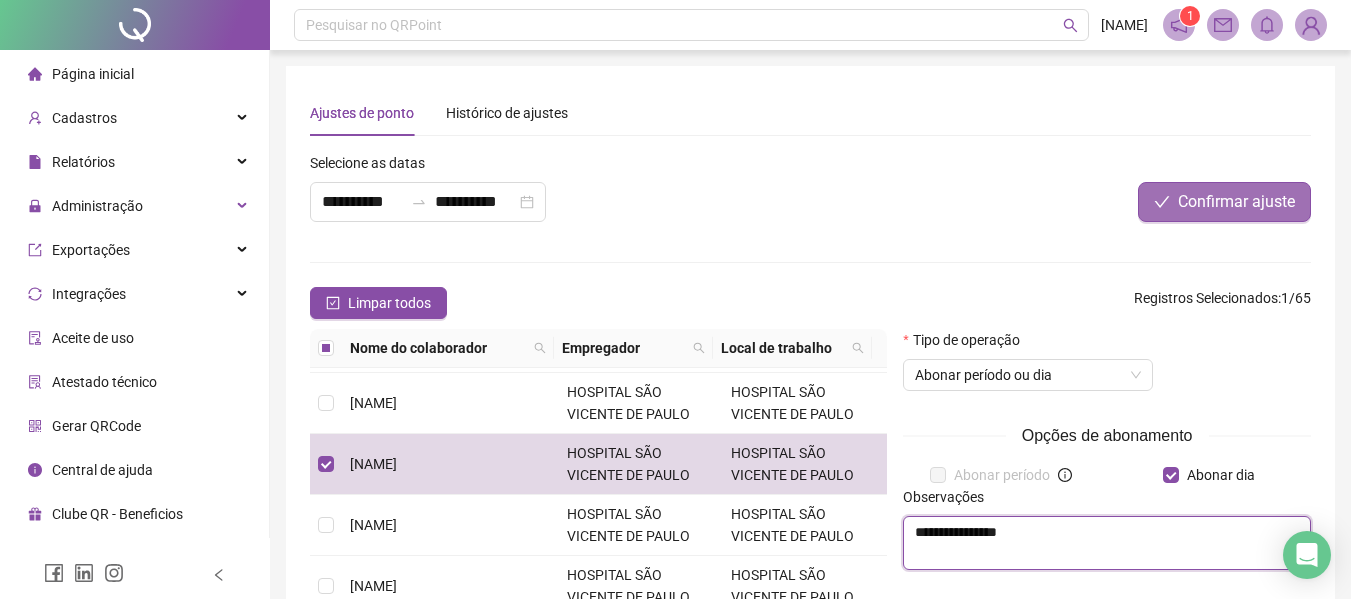 type on "**********" 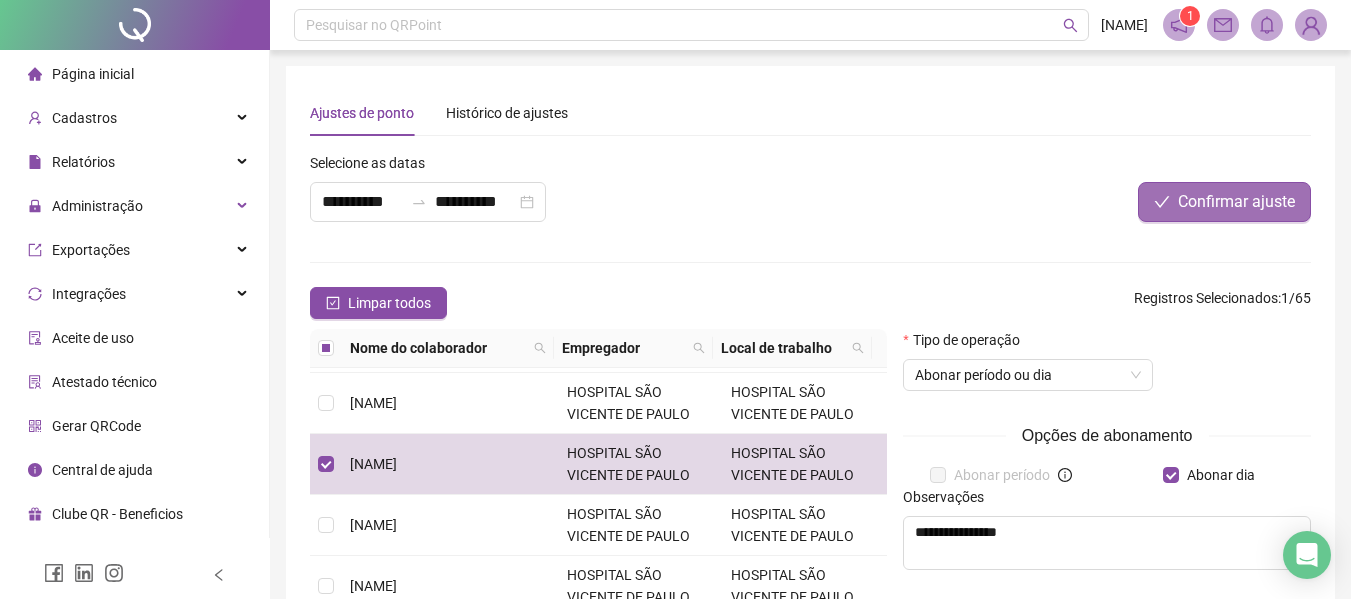 click on "Confirmar ajuste" at bounding box center (1236, 202) 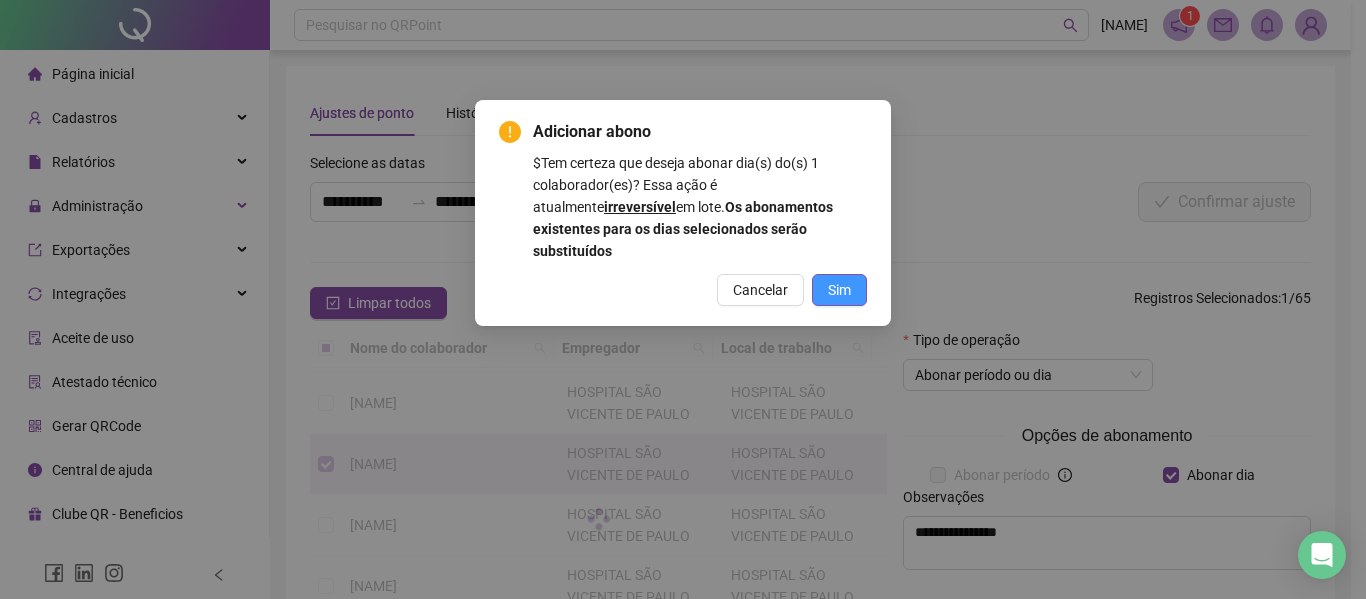 click on "Sim" at bounding box center [839, 290] 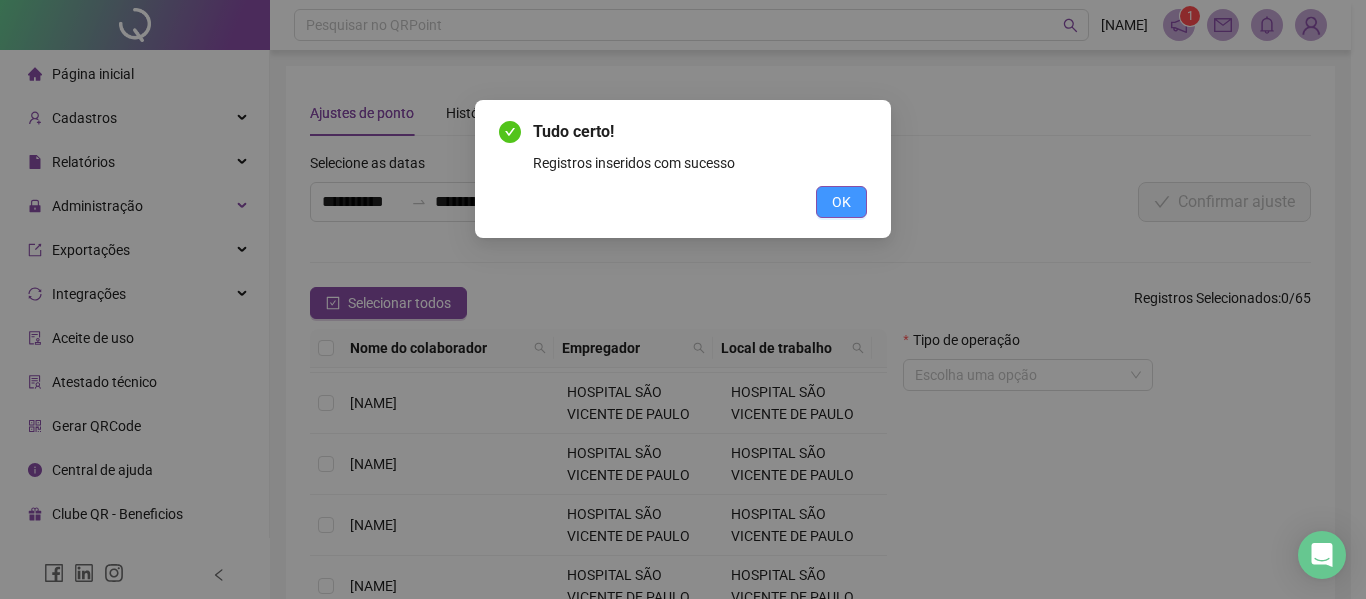 click on "OK" at bounding box center (841, 202) 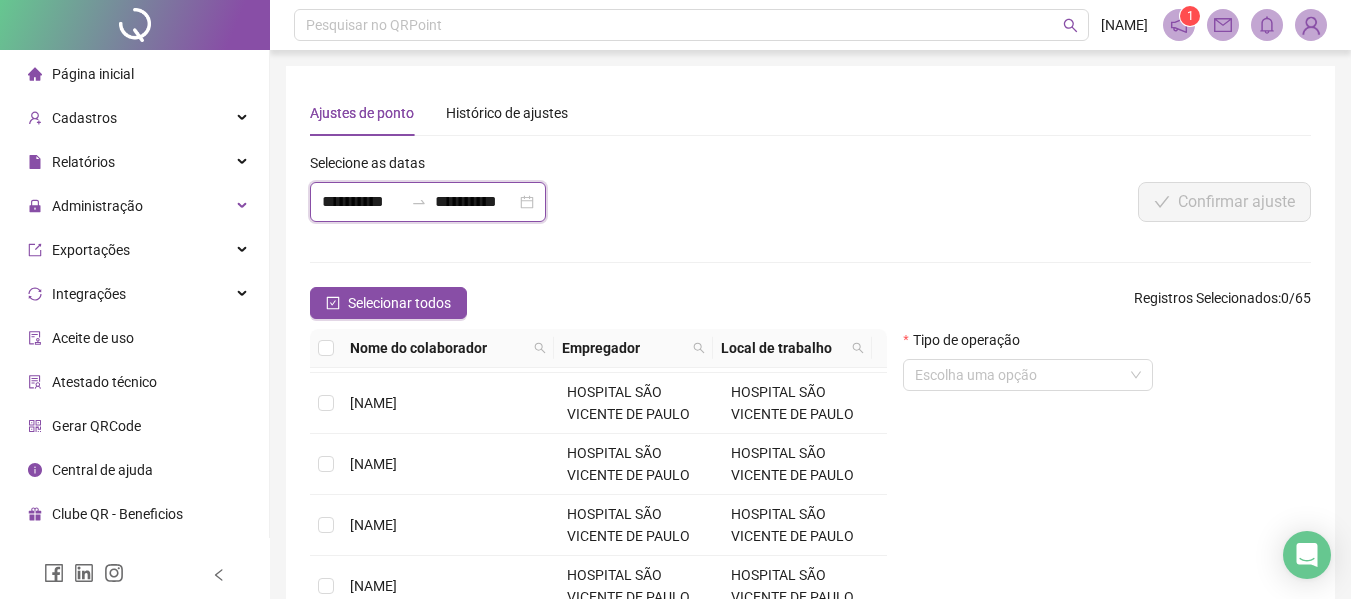click on "**********" at bounding box center [362, 202] 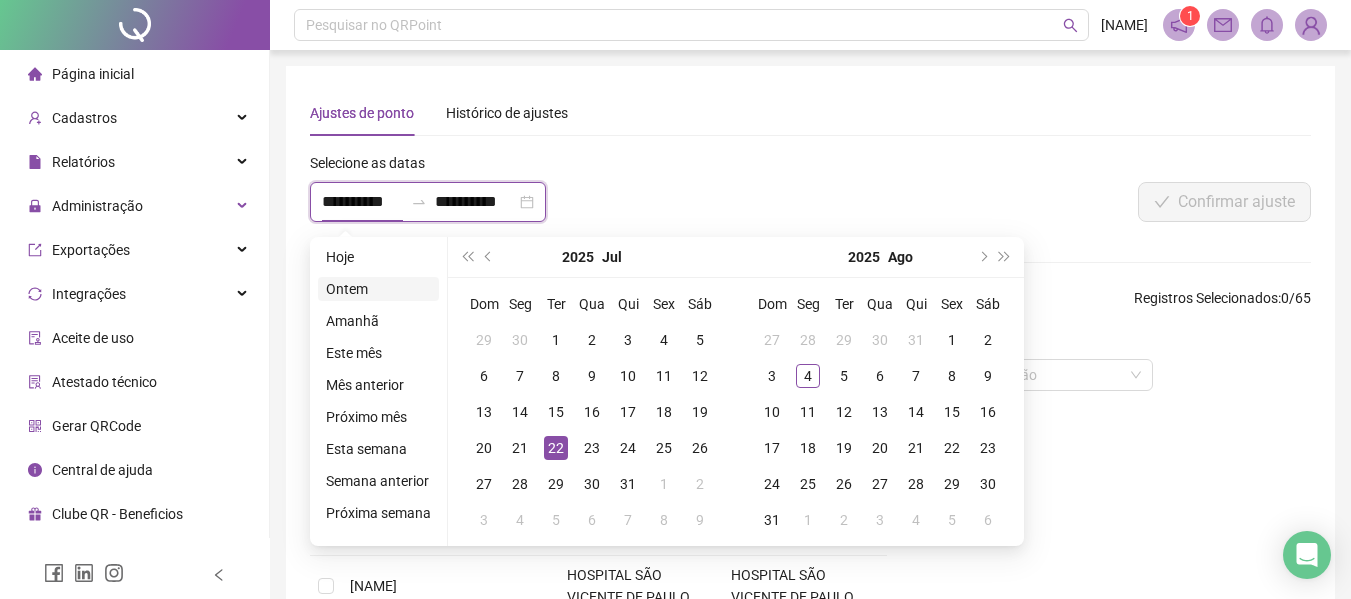 type on "**********" 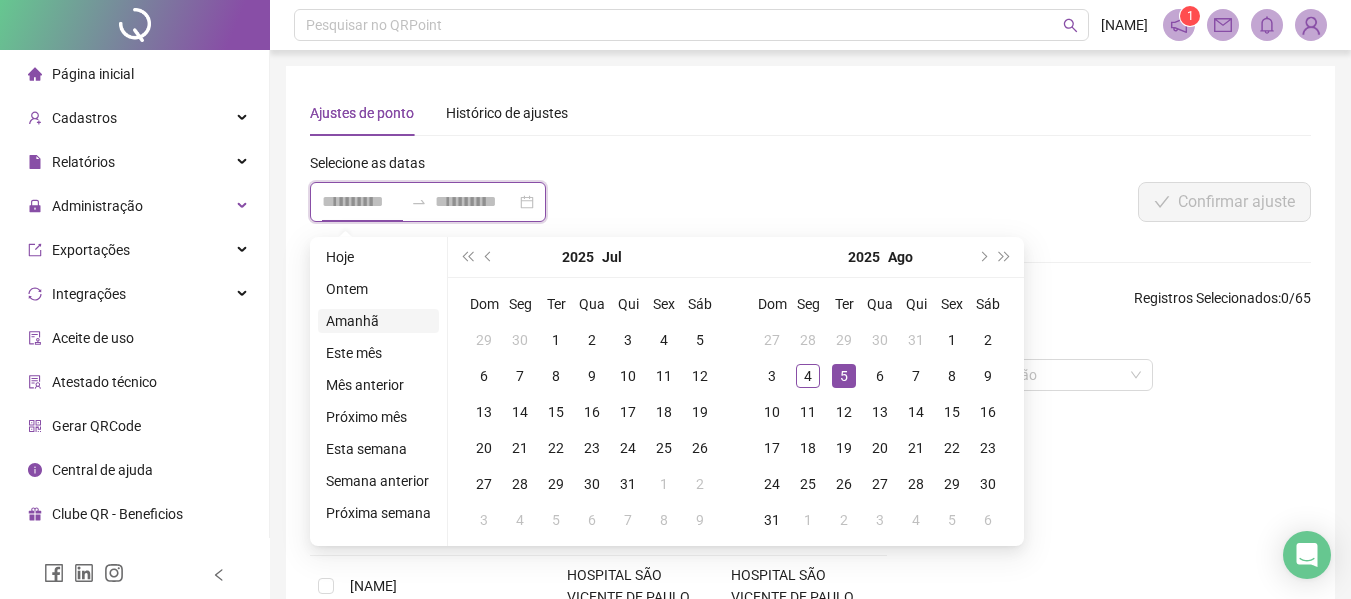 type on "**********" 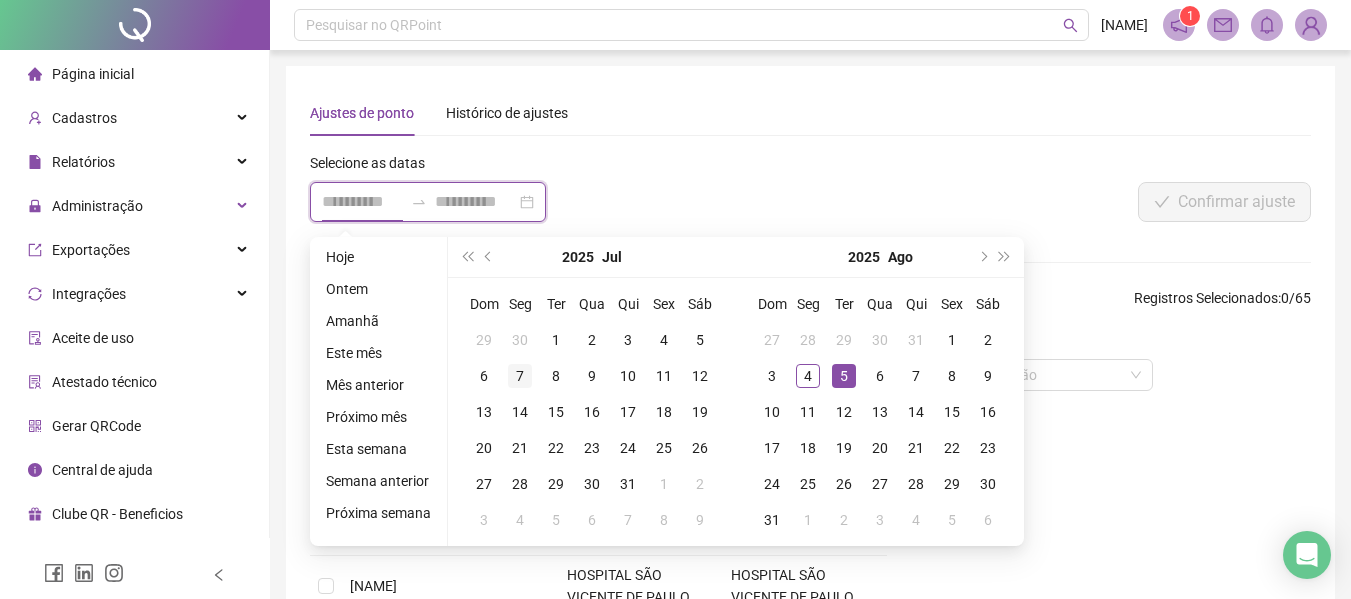 type on "**********" 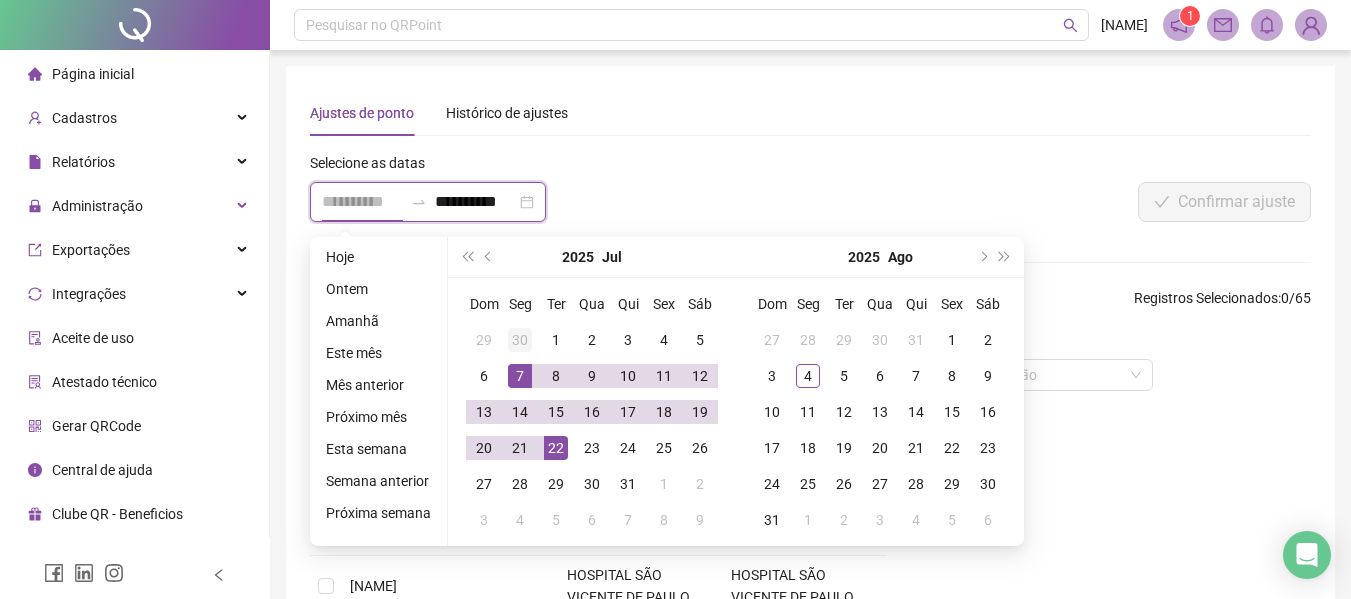 type on "**********" 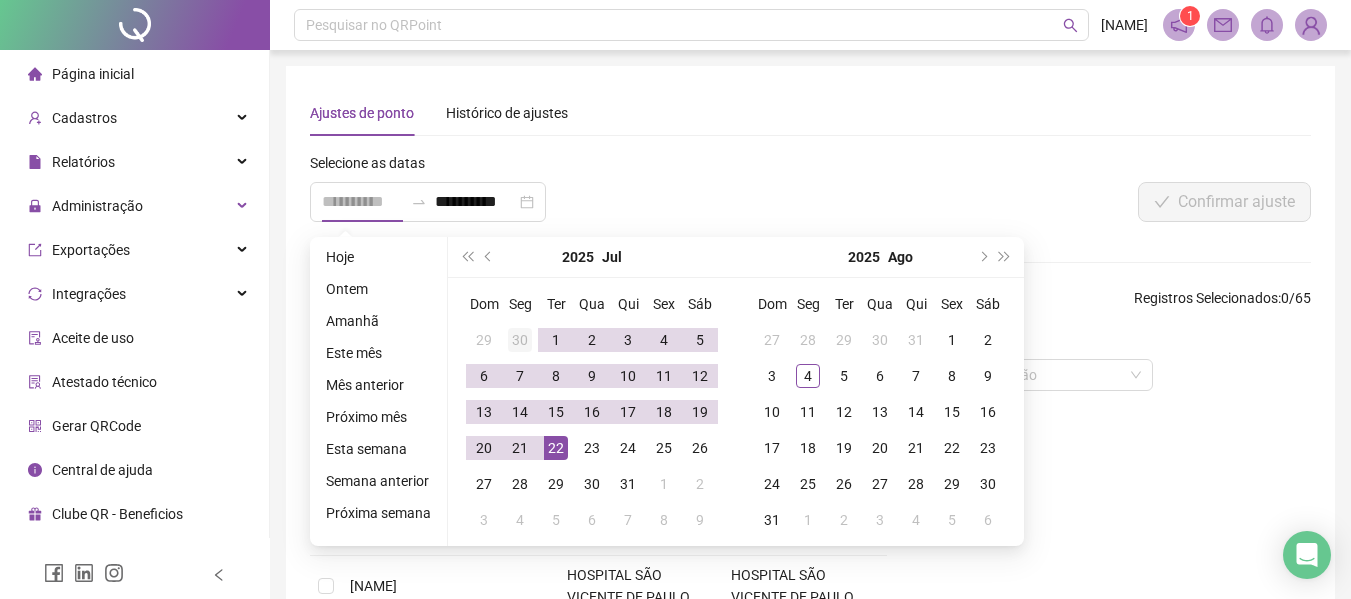 click on "30" at bounding box center (520, 340) 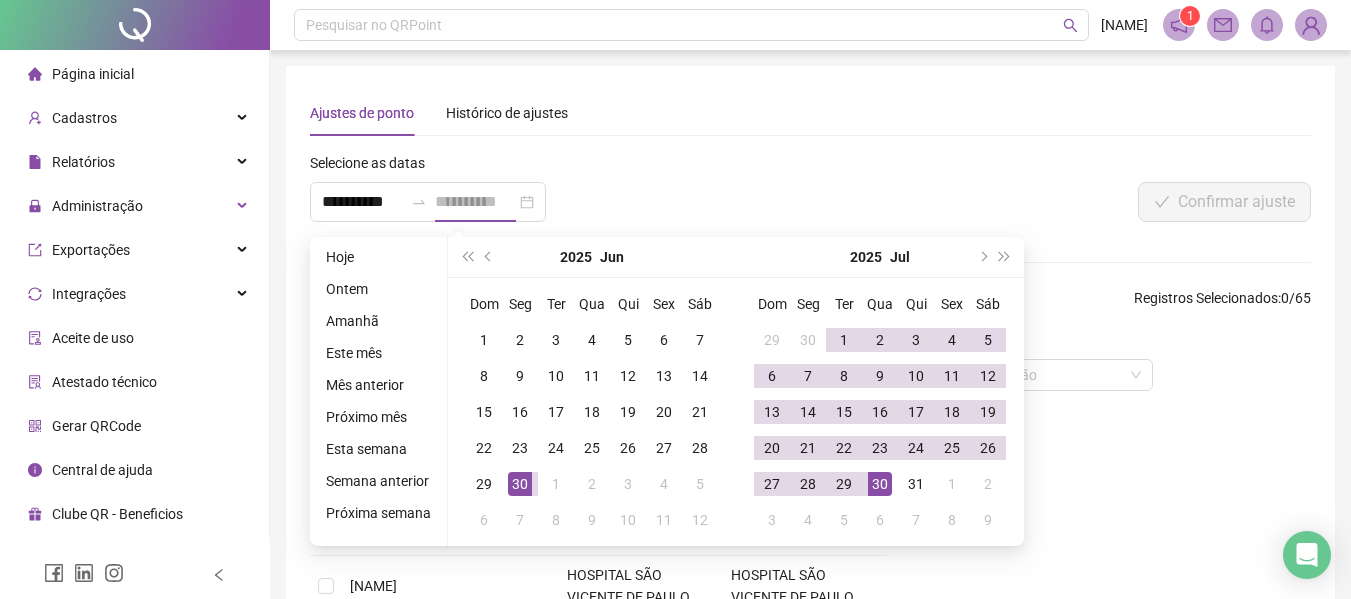click on "30" at bounding box center [880, 484] 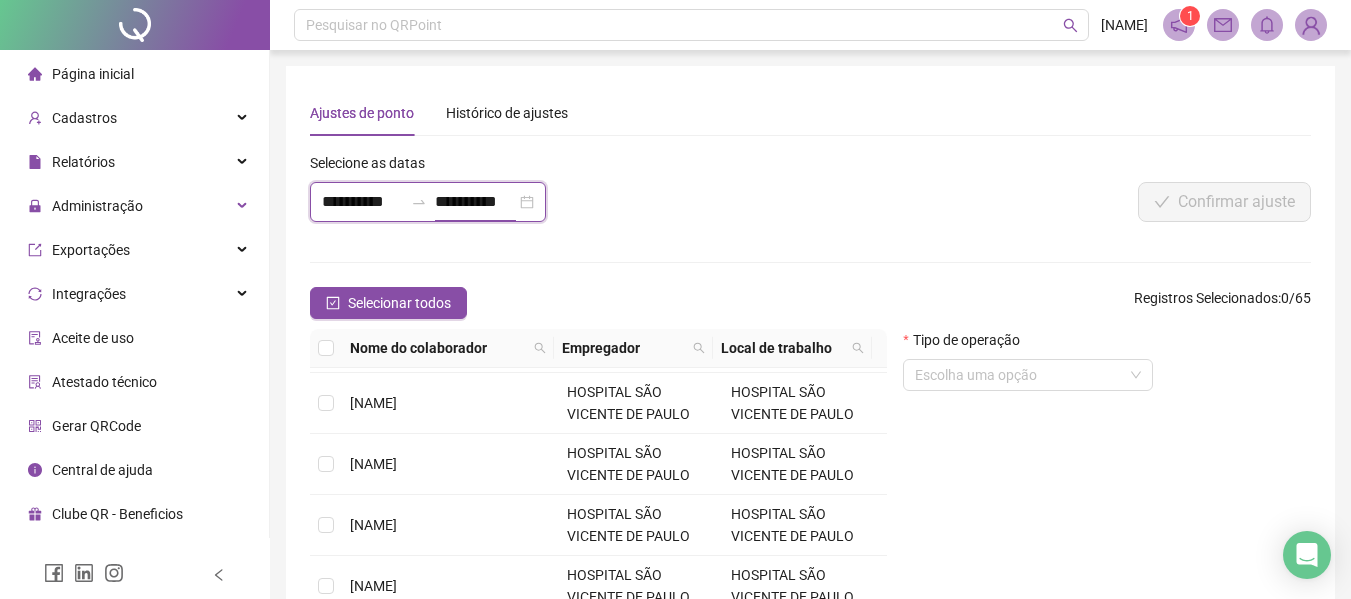 click on "**********" at bounding box center [475, 202] 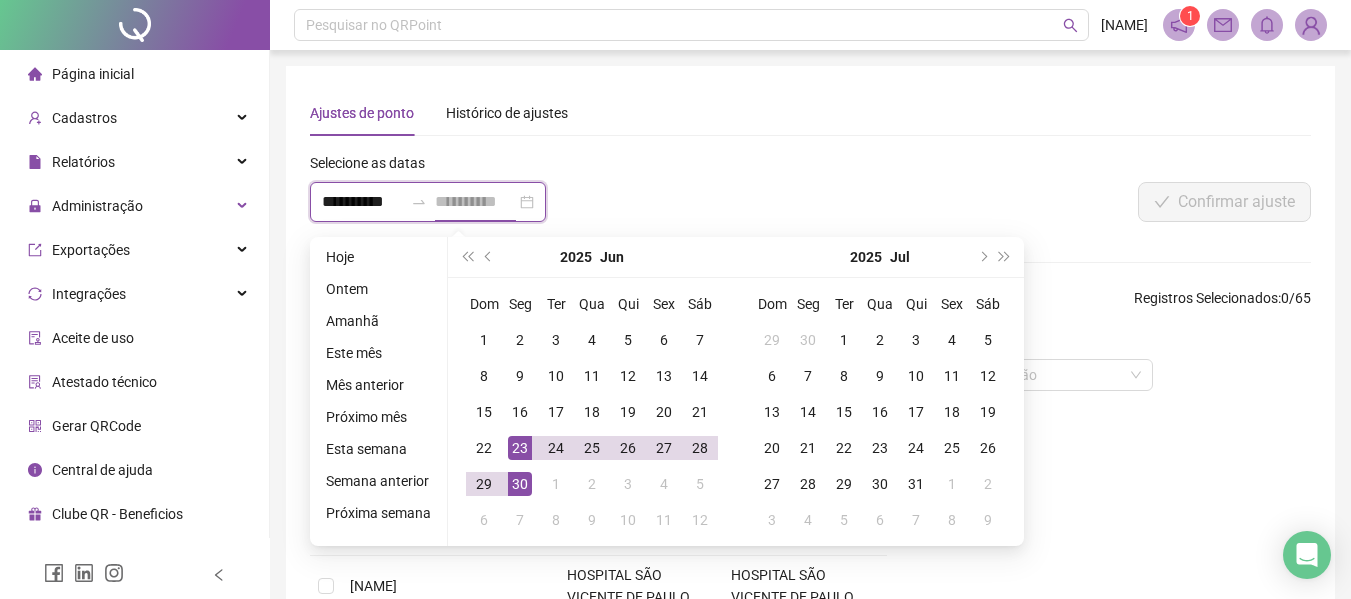 type on "**********" 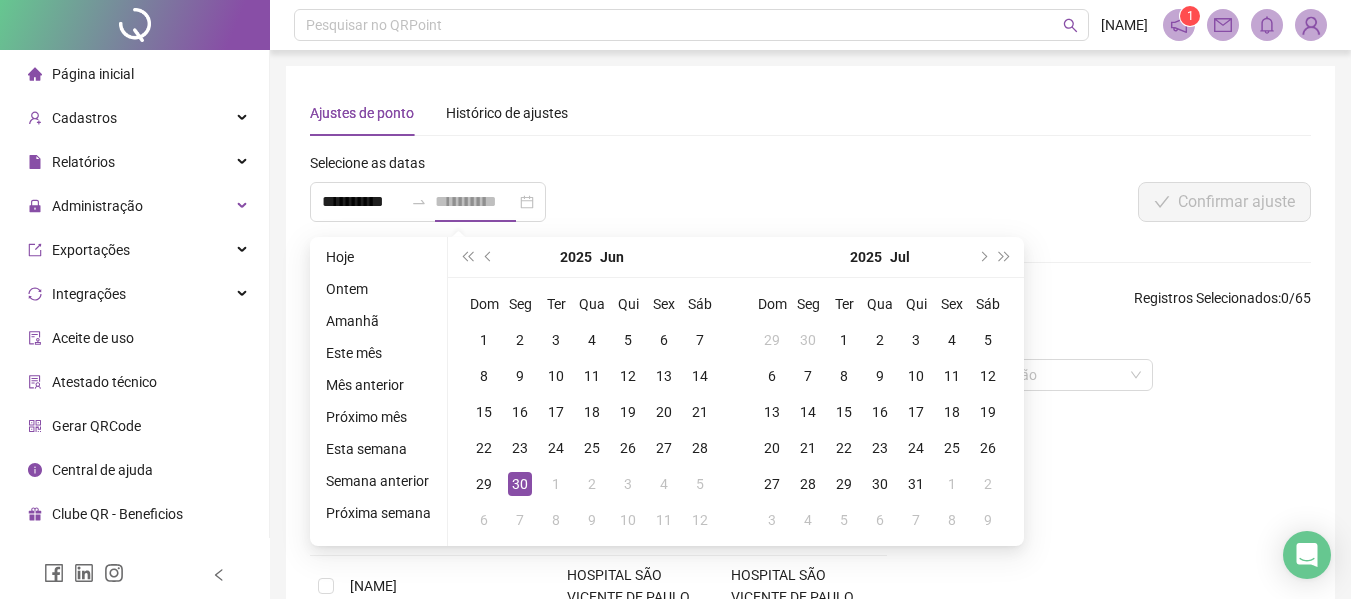 click on "30" at bounding box center [520, 484] 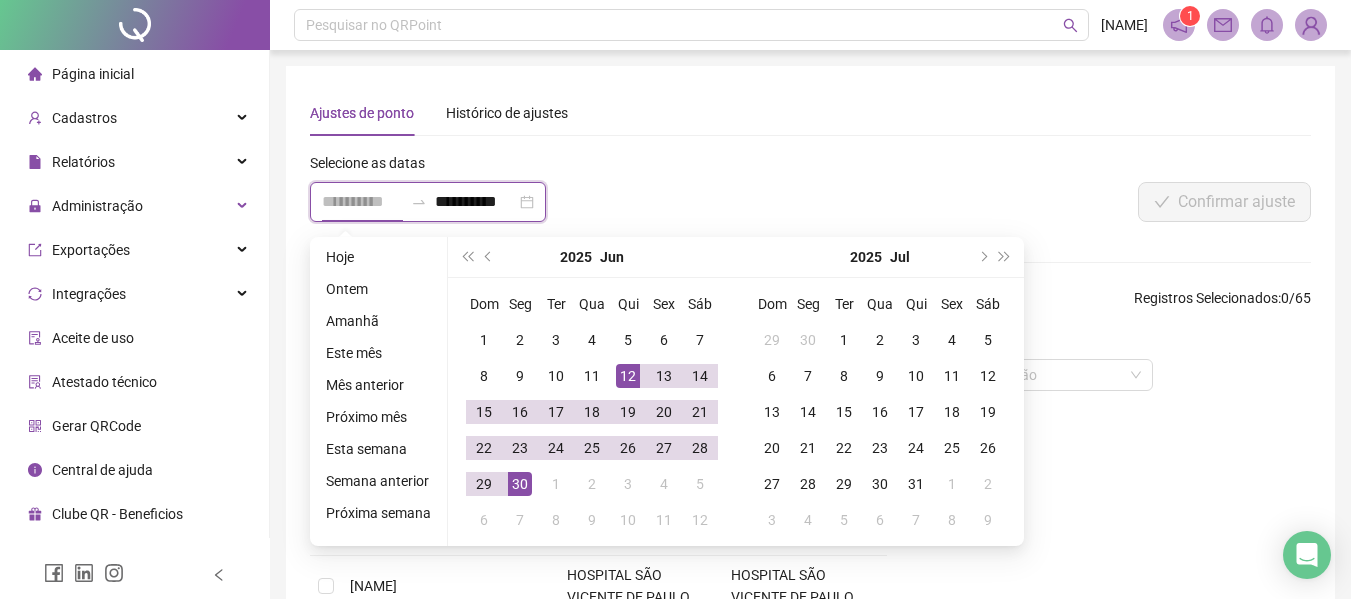 type on "**********" 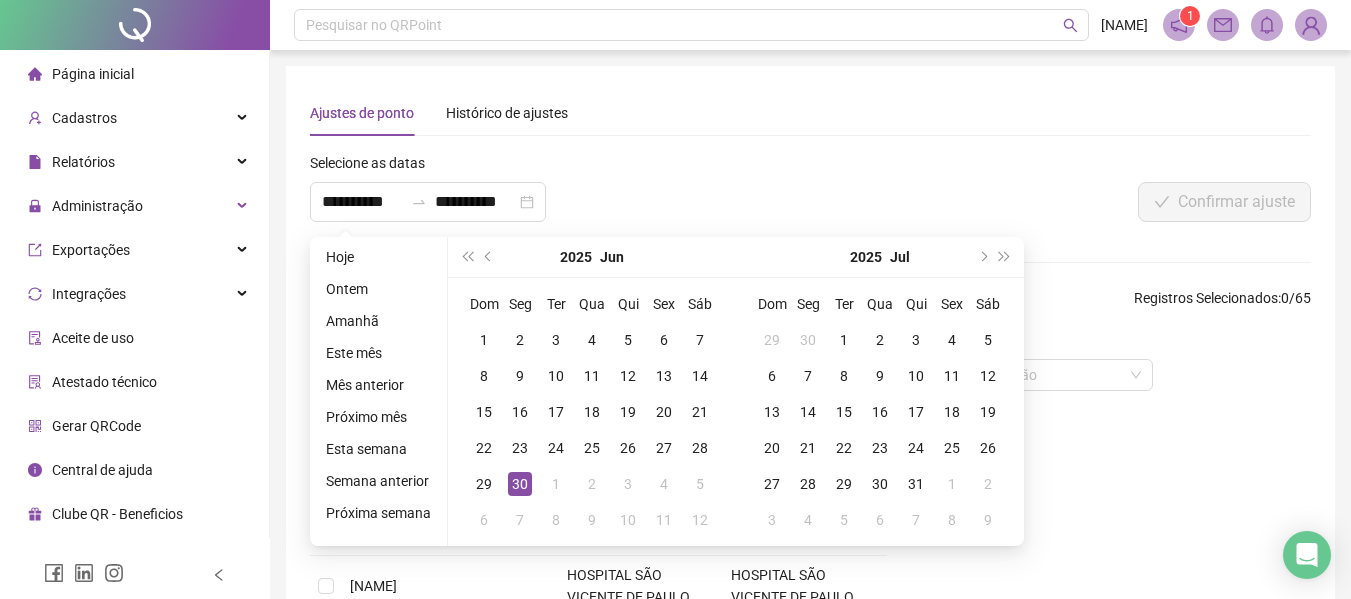 click on "**********" at bounding box center (602, 195) 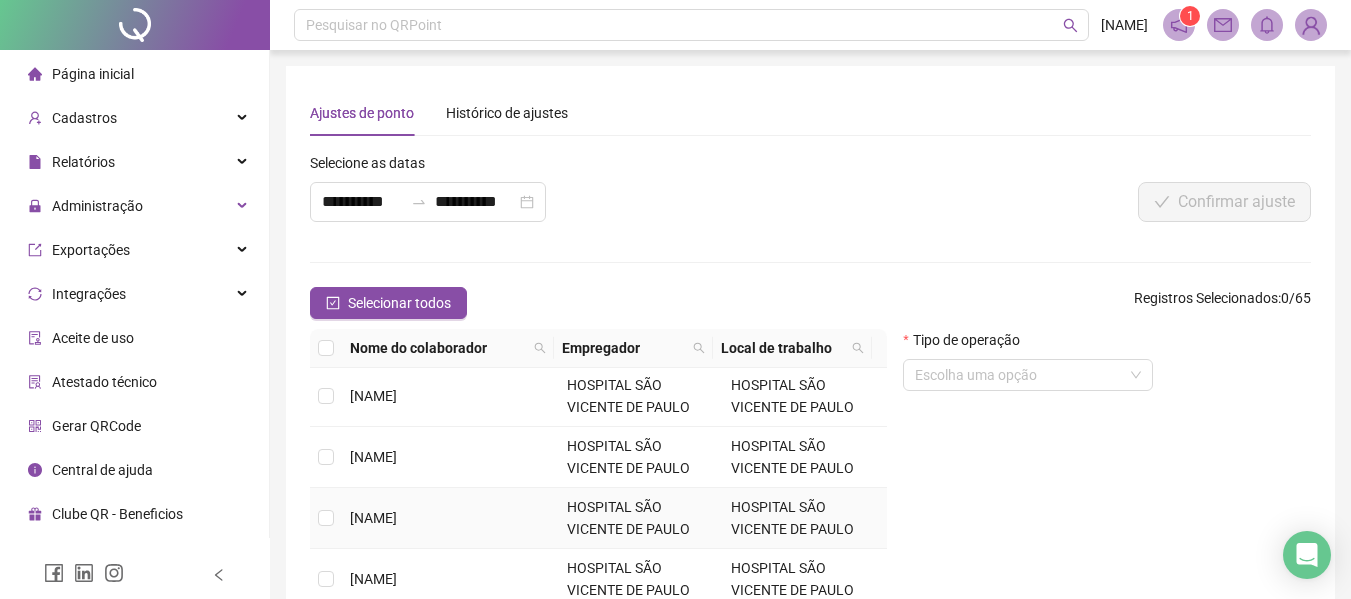 scroll, scrollTop: 615, scrollLeft: 0, axis: vertical 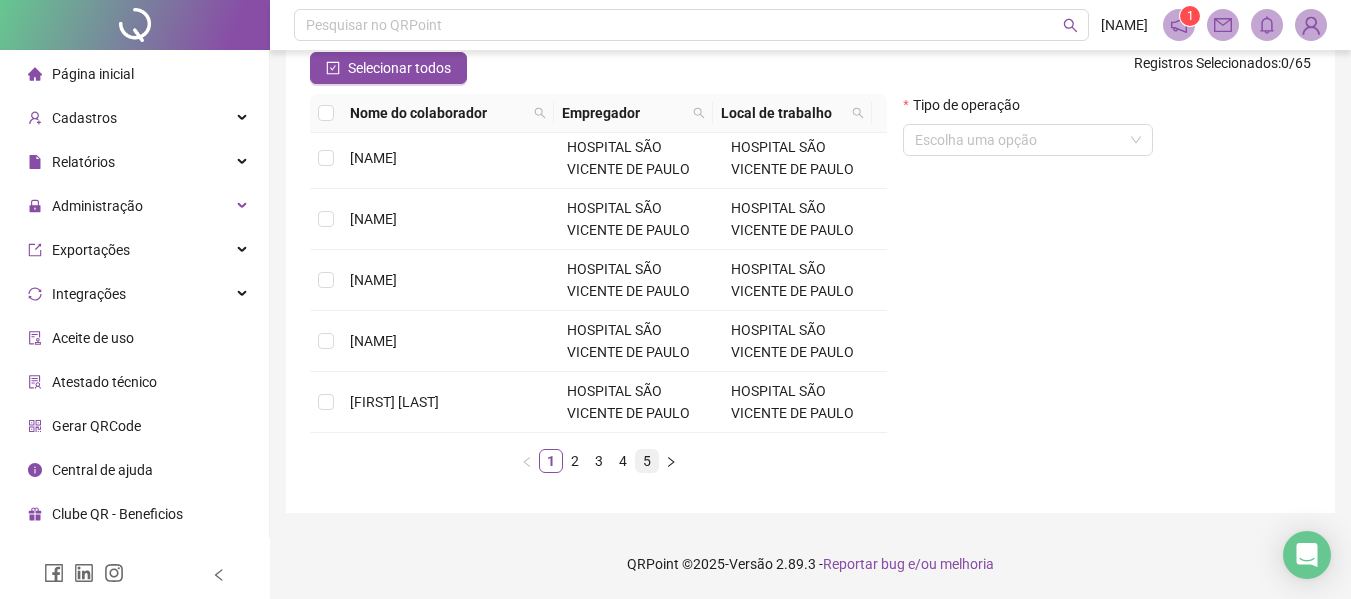 click on "5" at bounding box center (647, 461) 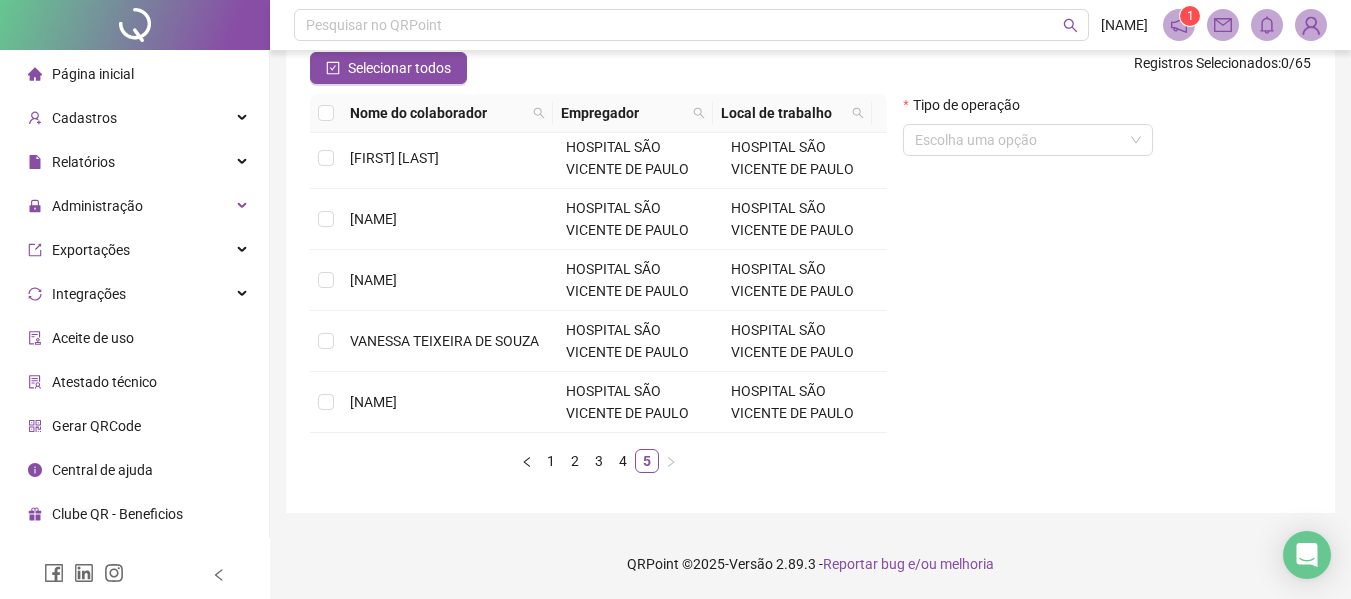scroll, scrollTop: 0, scrollLeft: 0, axis: both 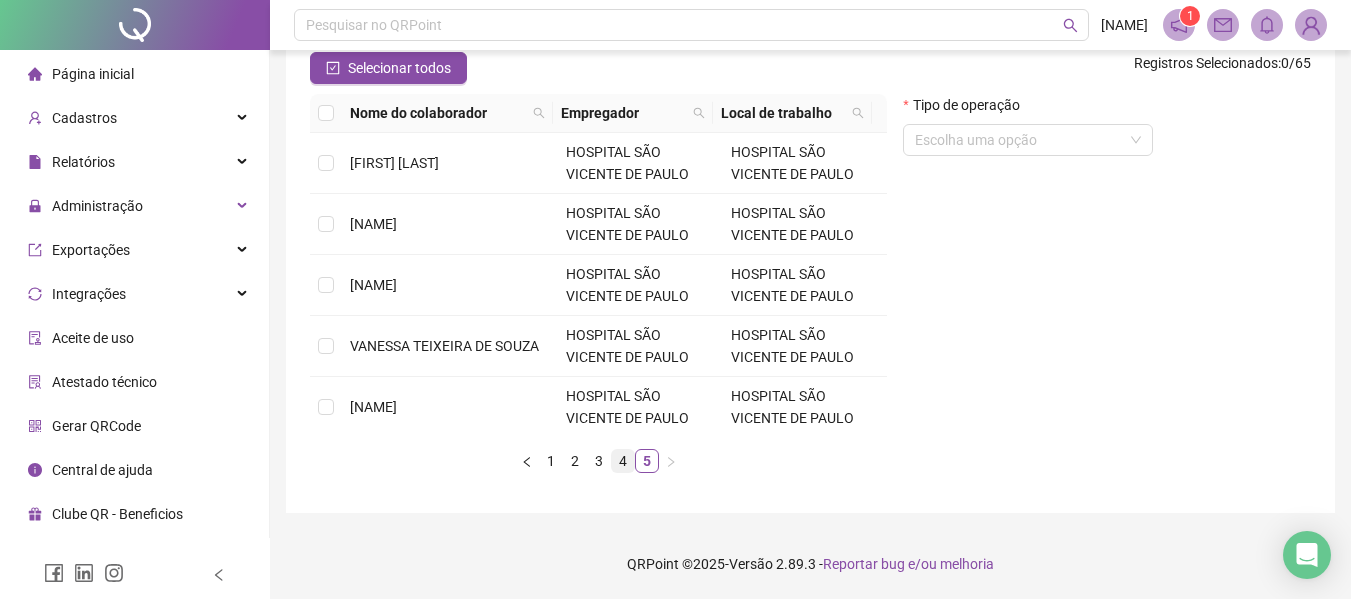 click on "4" at bounding box center (623, 461) 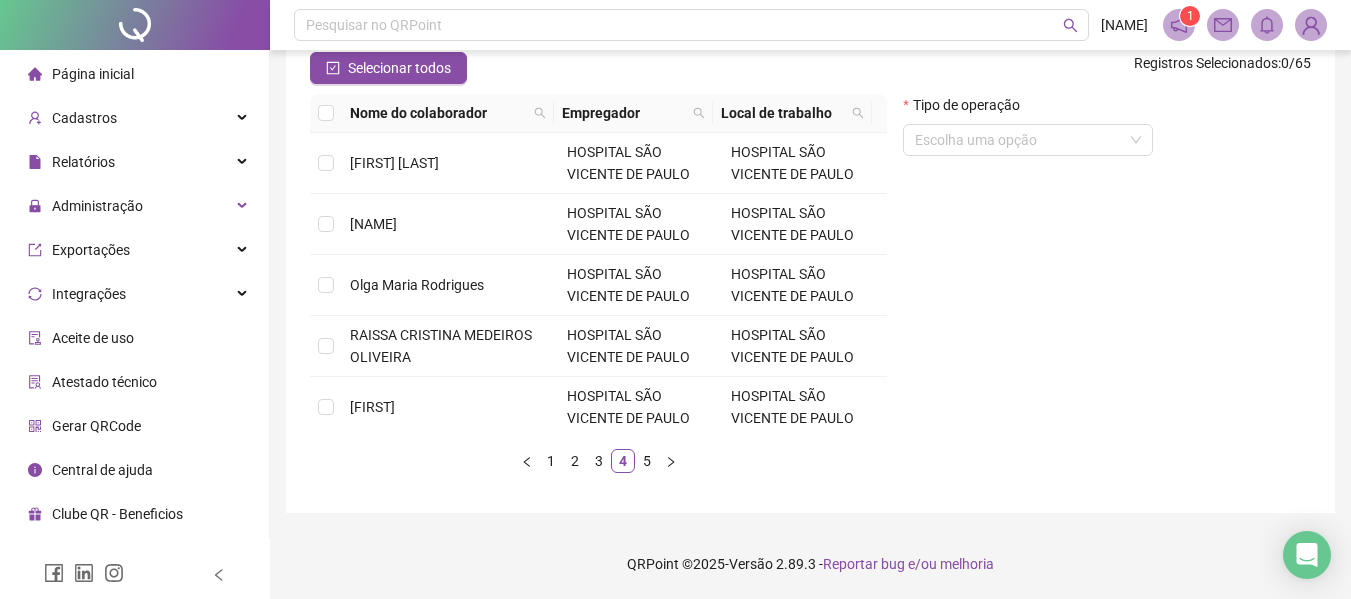 scroll, scrollTop: 300, scrollLeft: 0, axis: vertical 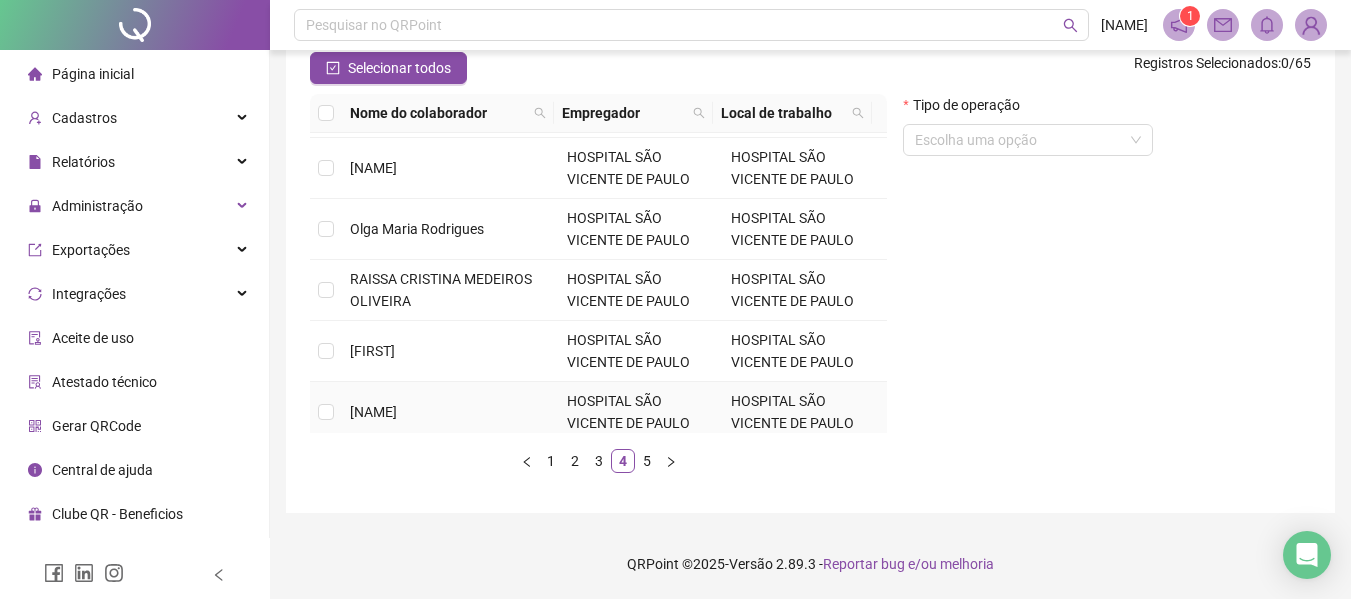 click on "[NAME]" at bounding box center [373, 412] 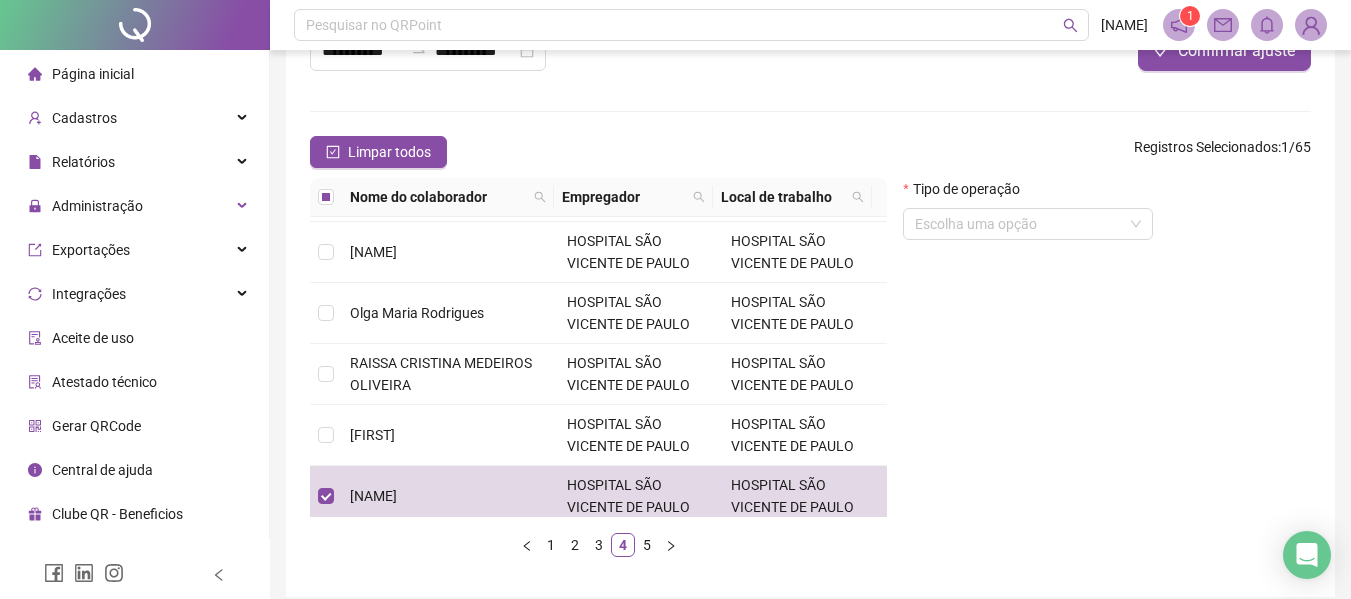 scroll, scrollTop: 35, scrollLeft: 0, axis: vertical 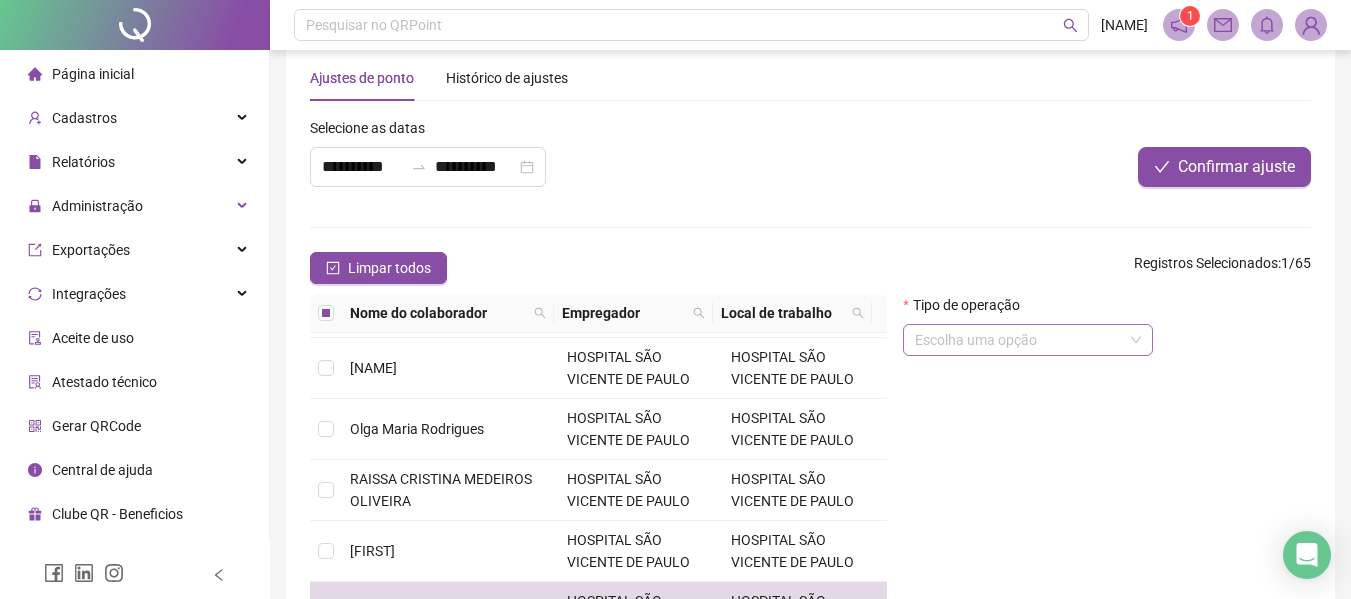 click at bounding box center [1019, 340] 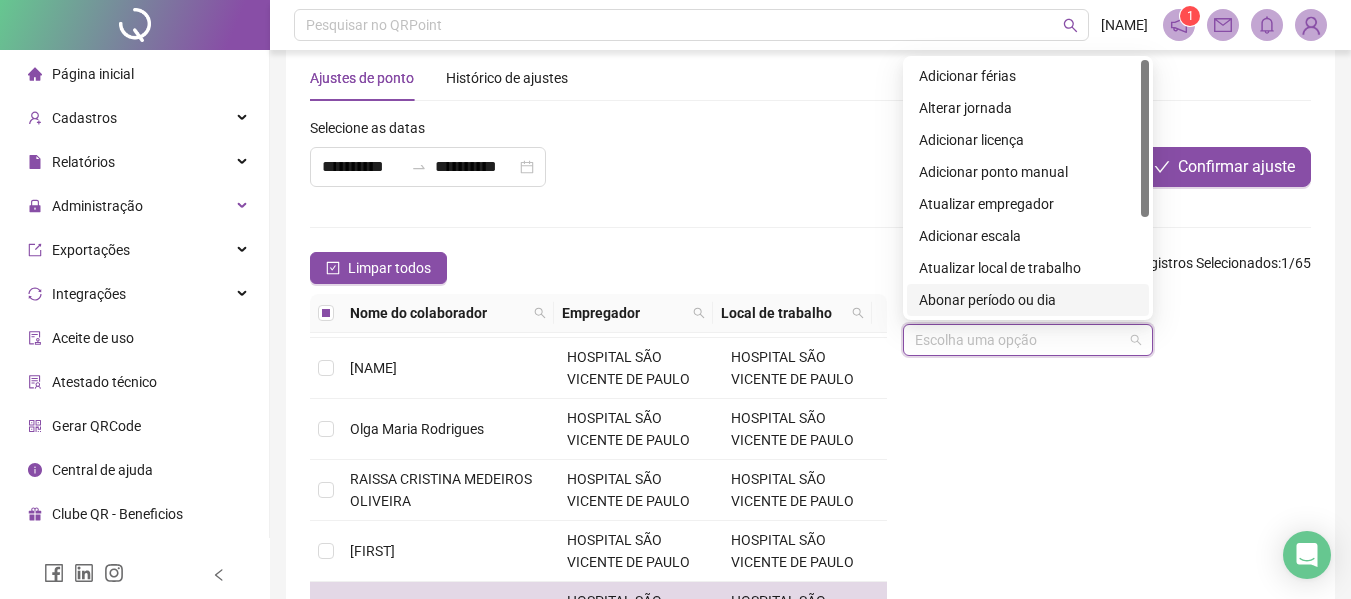 click on "Abonar período ou dia" at bounding box center (1028, 300) 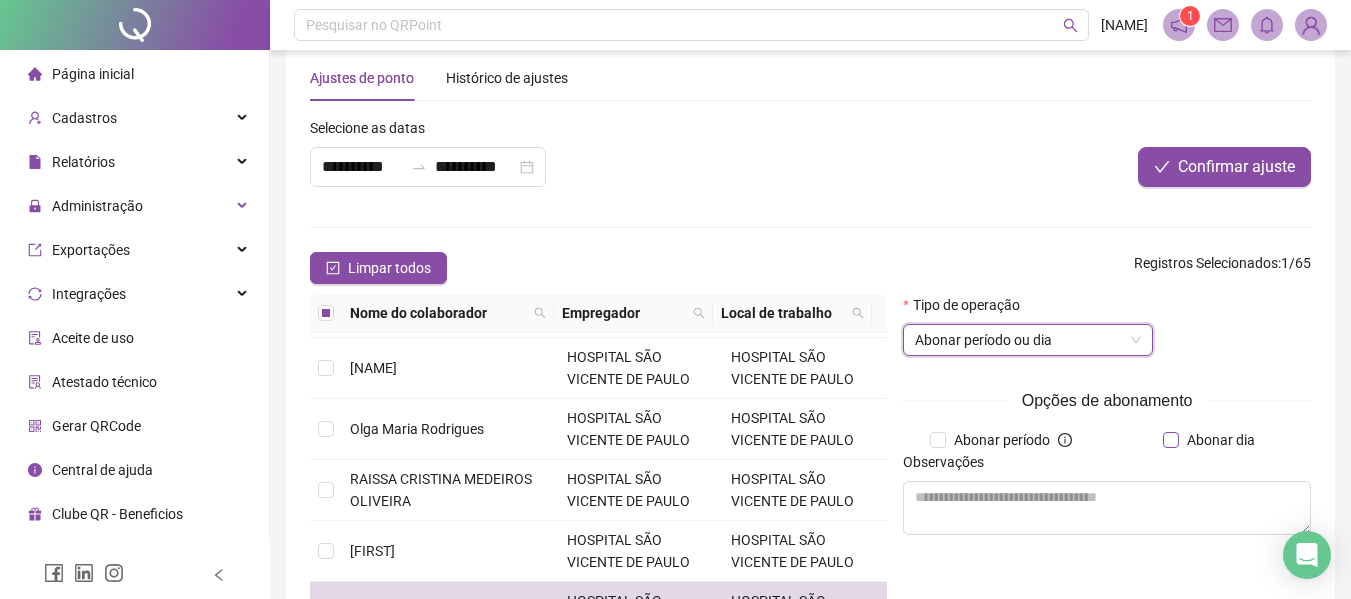 click on "Abonar dia" at bounding box center [1221, 440] 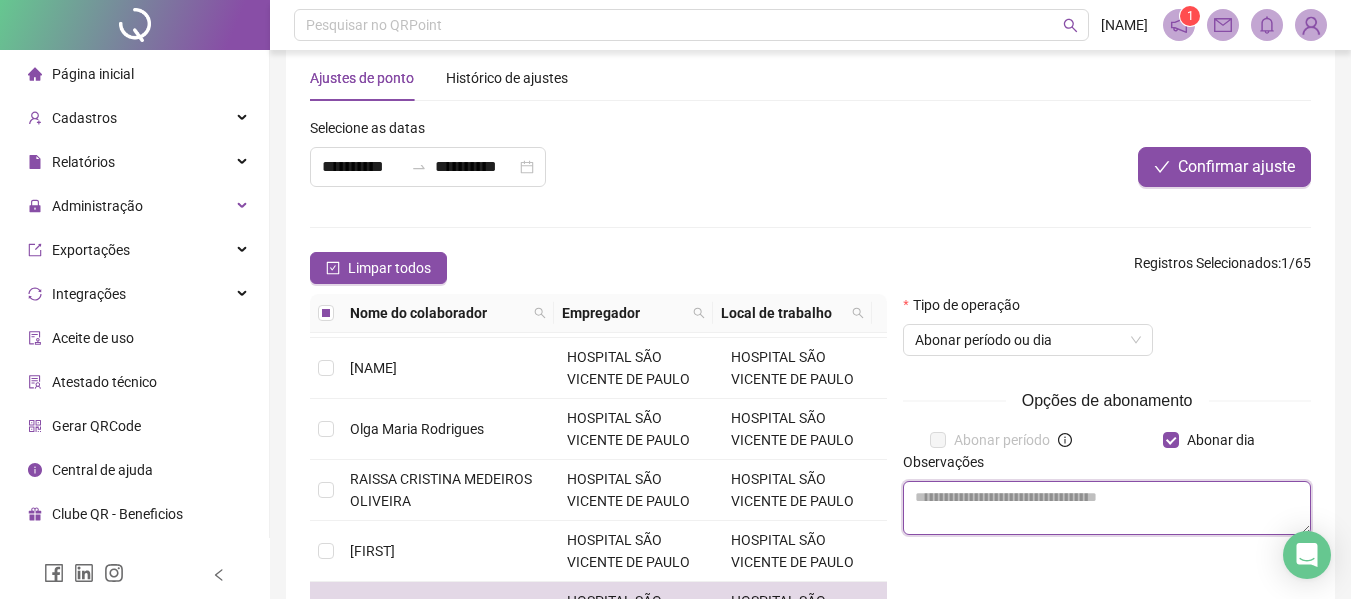 click at bounding box center [1107, 508] 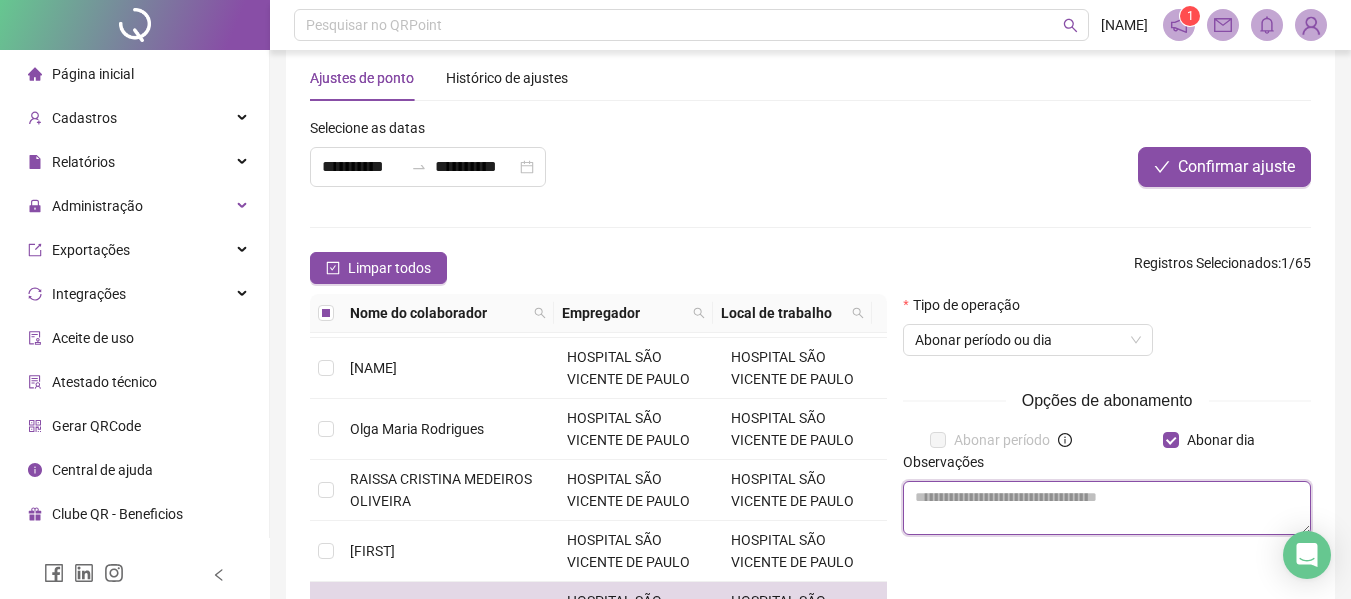 paste on "**********" 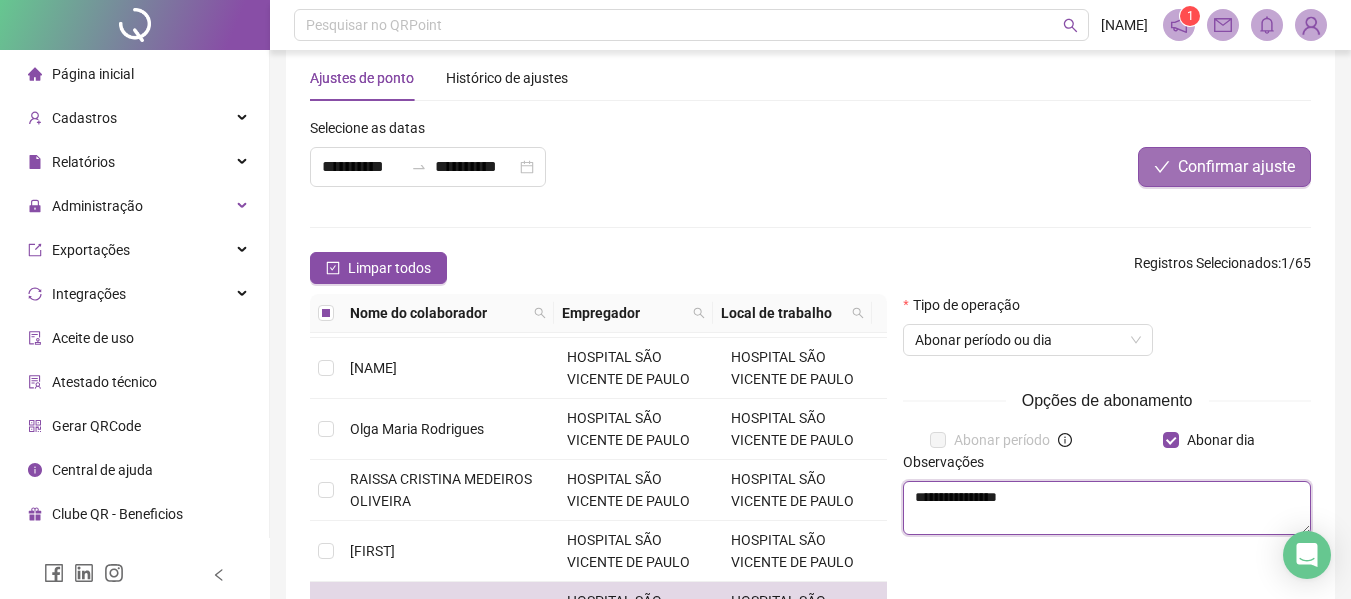 type on "**********" 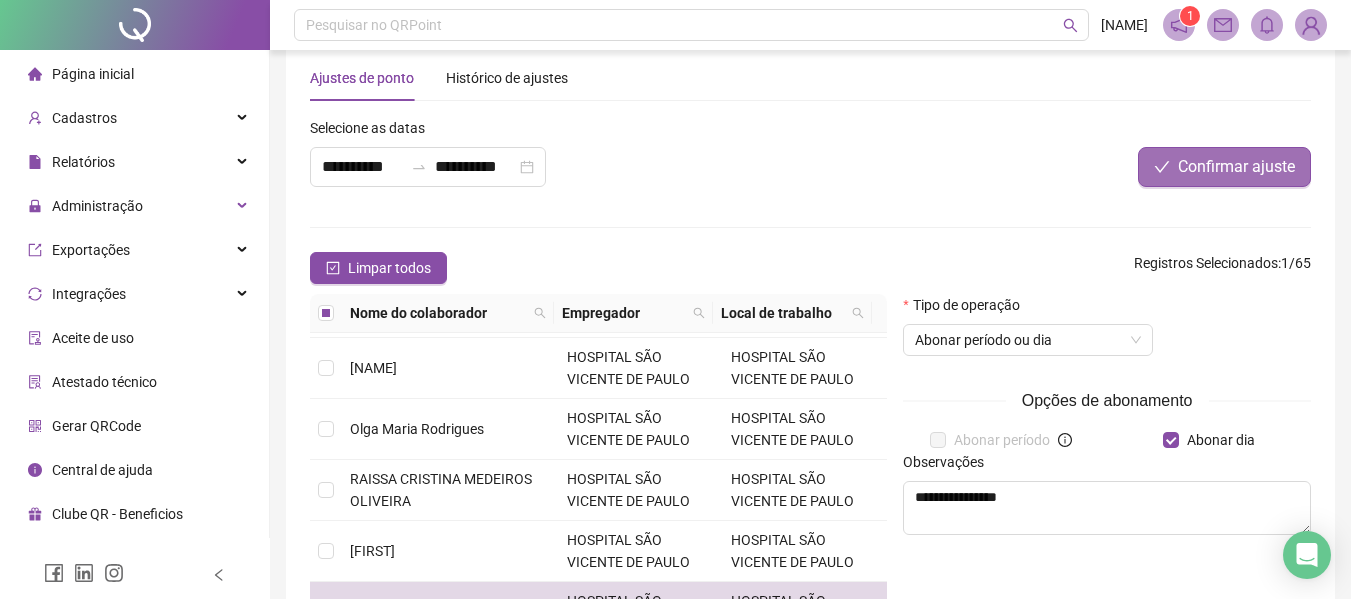 click on "Confirmar ajuste" at bounding box center [1236, 167] 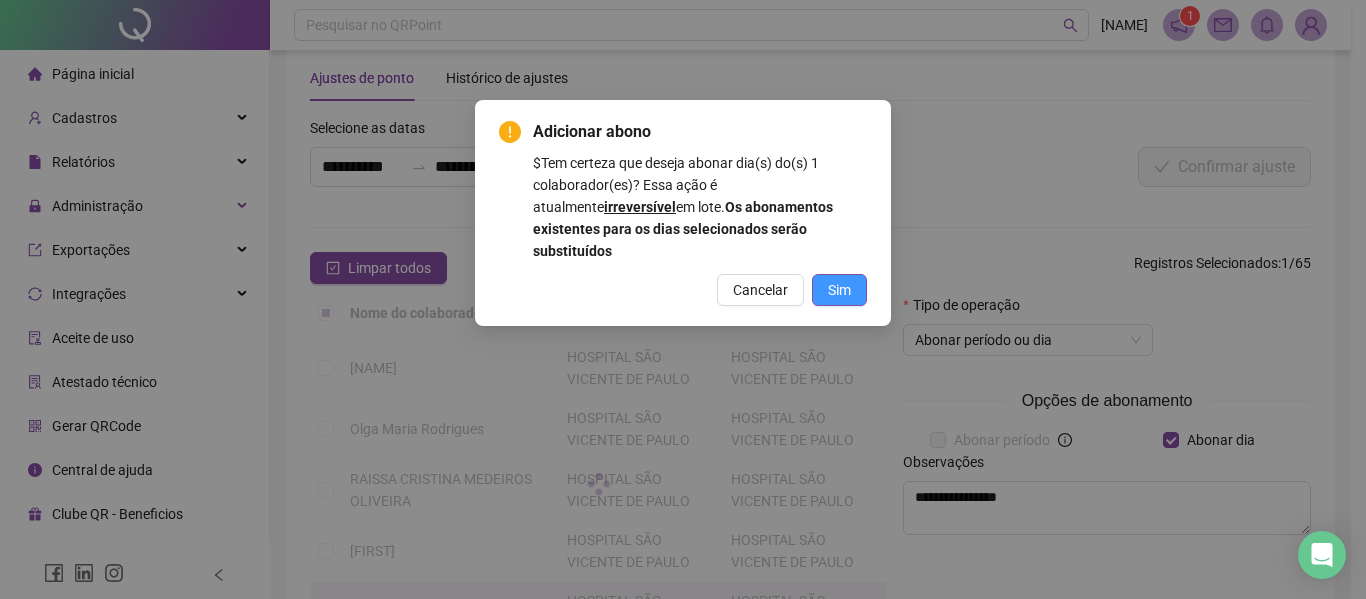 click on "Sim" at bounding box center (839, 290) 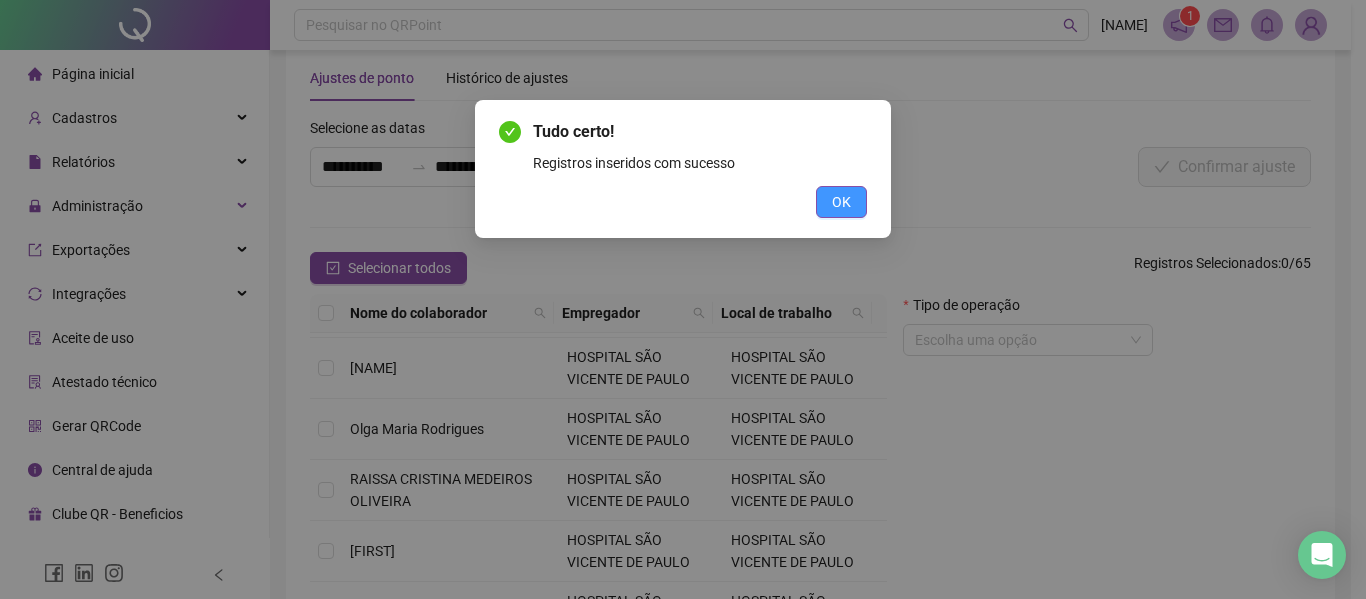 click on "OK" at bounding box center [841, 202] 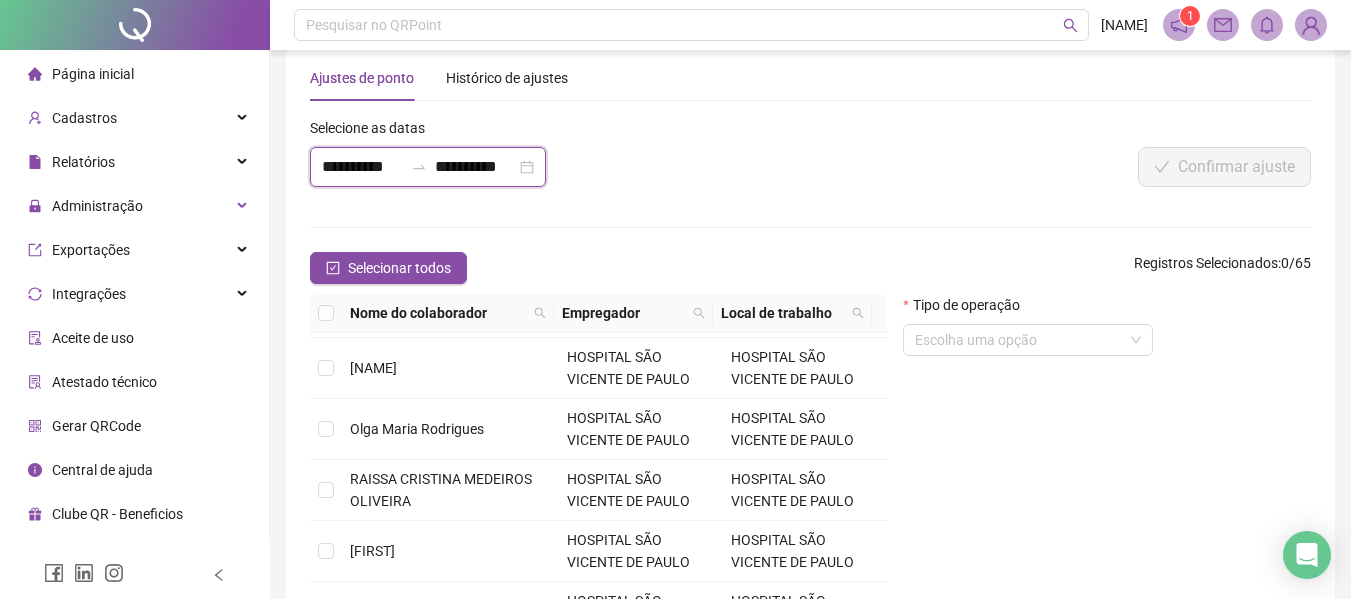 click on "**********" at bounding box center [362, 167] 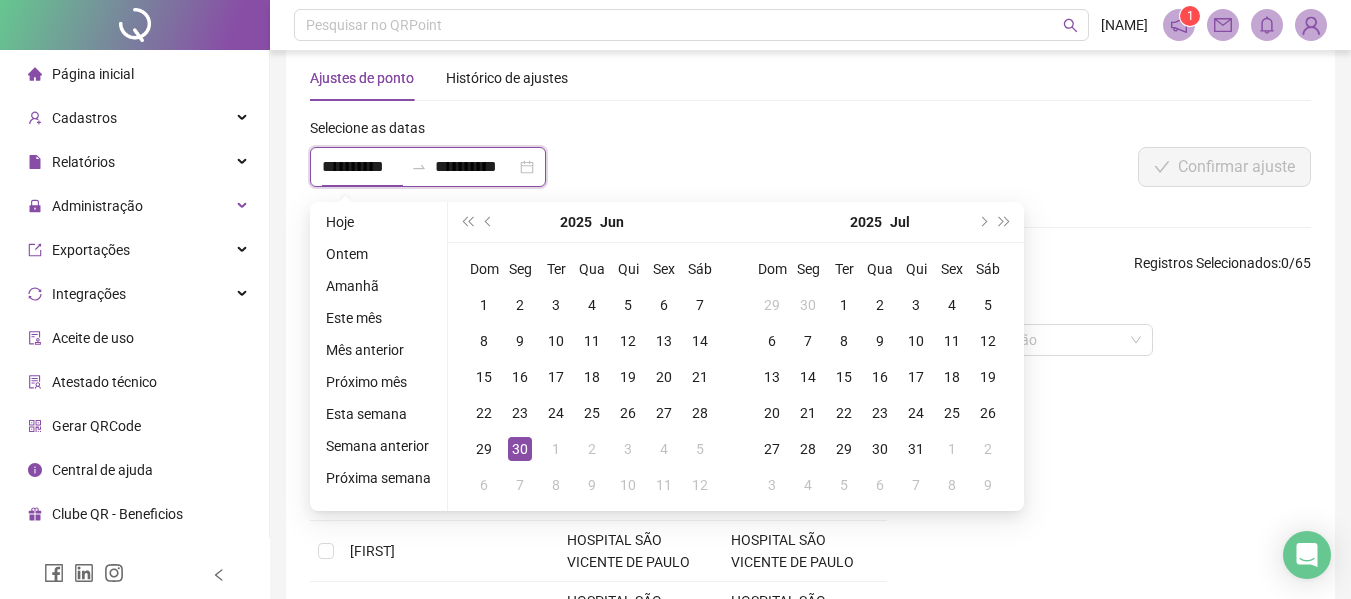 type on "**********" 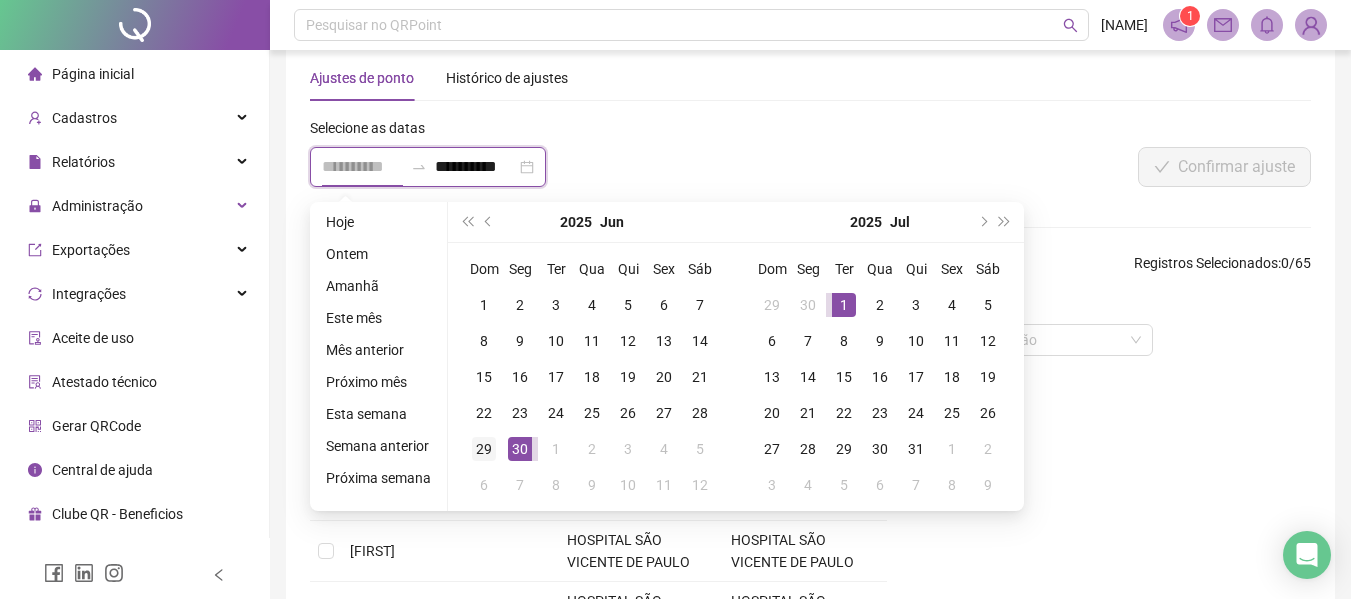 type on "**********" 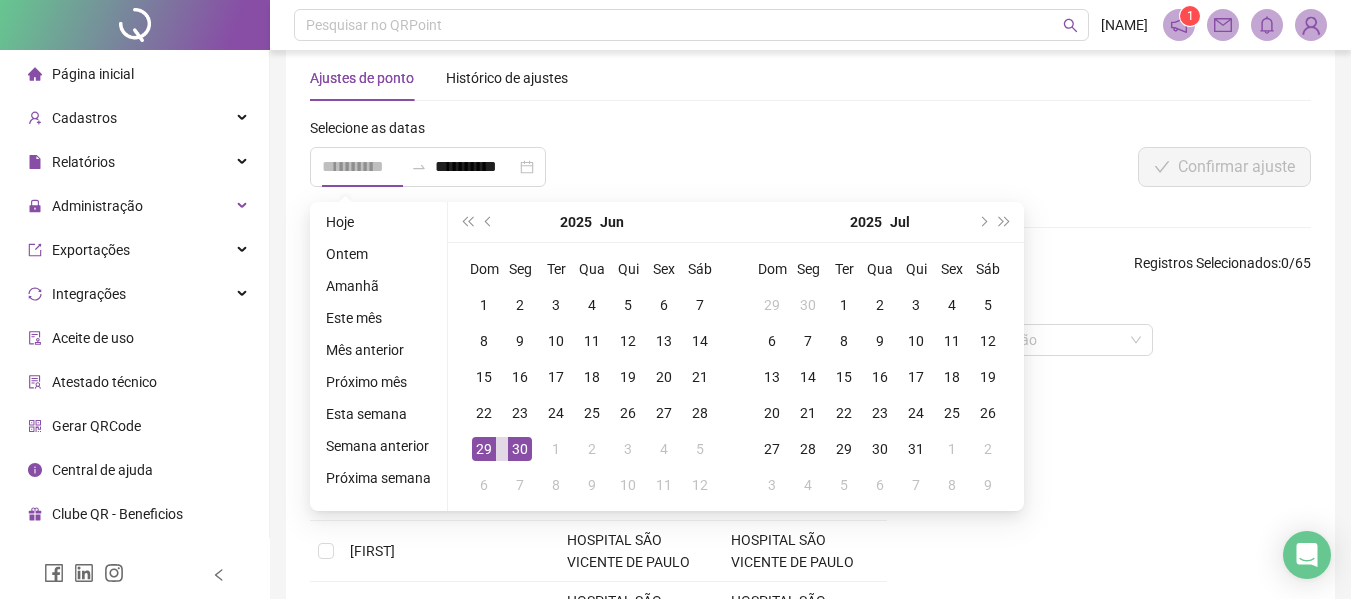 click on "29" at bounding box center (484, 449) 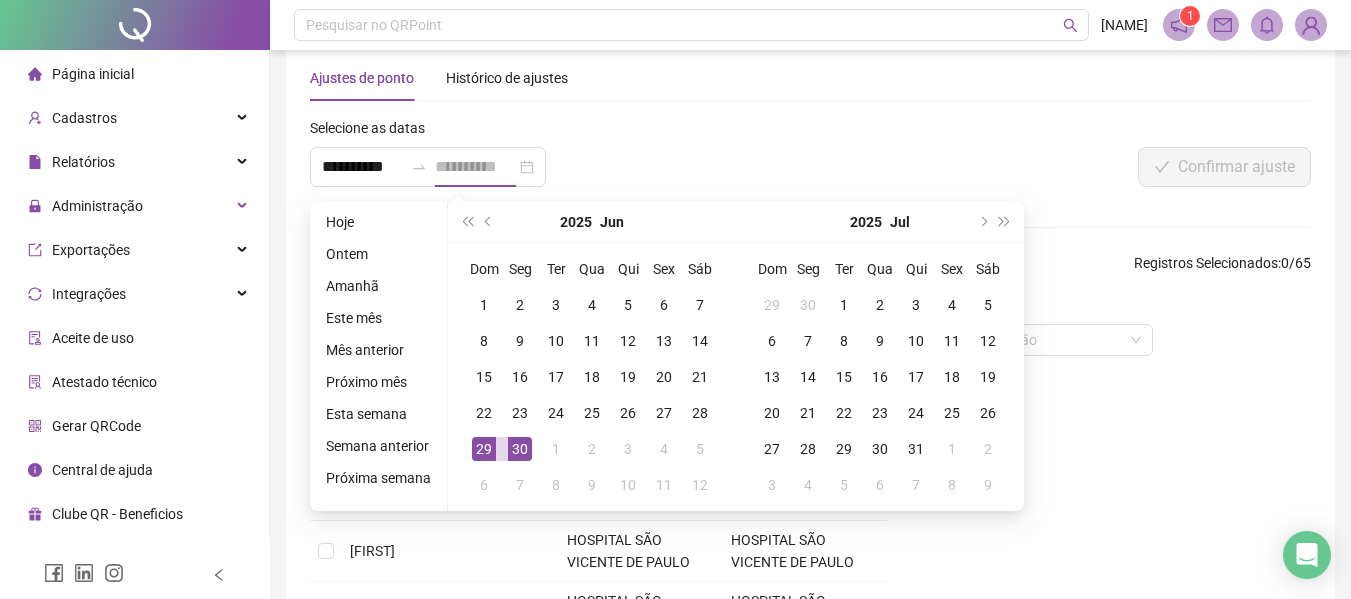 click on "29" at bounding box center (484, 449) 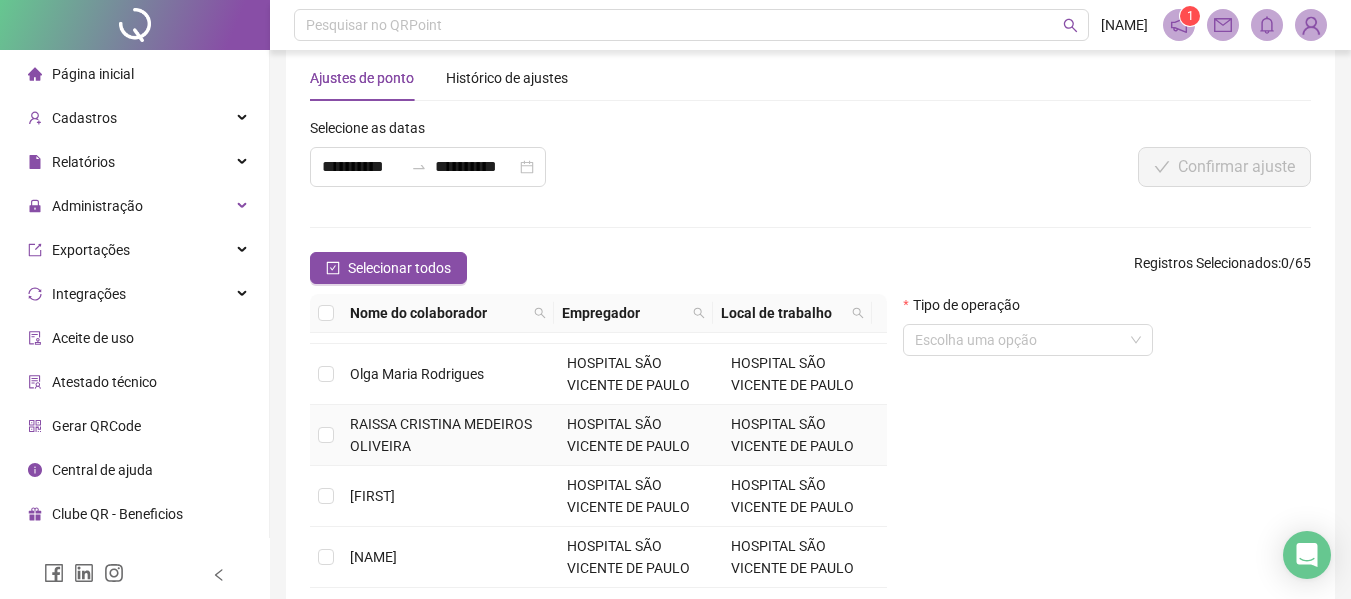 scroll, scrollTop: 400, scrollLeft: 0, axis: vertical 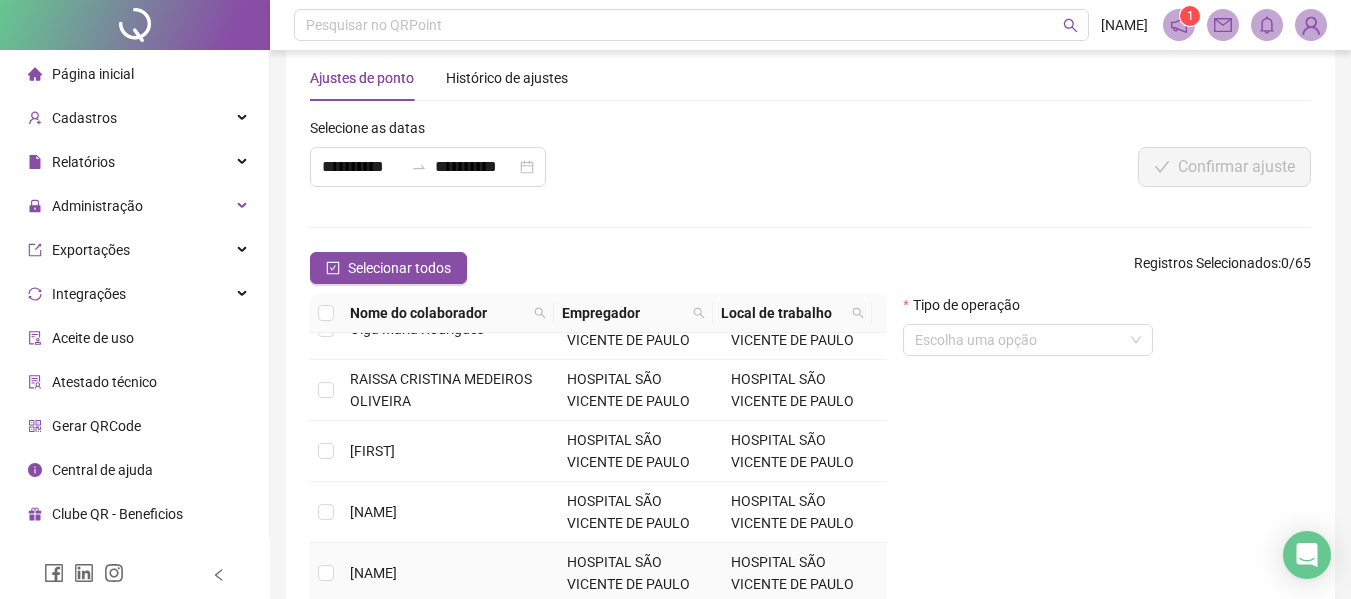 click on "[NAME]" at bounding box center (450, 573) 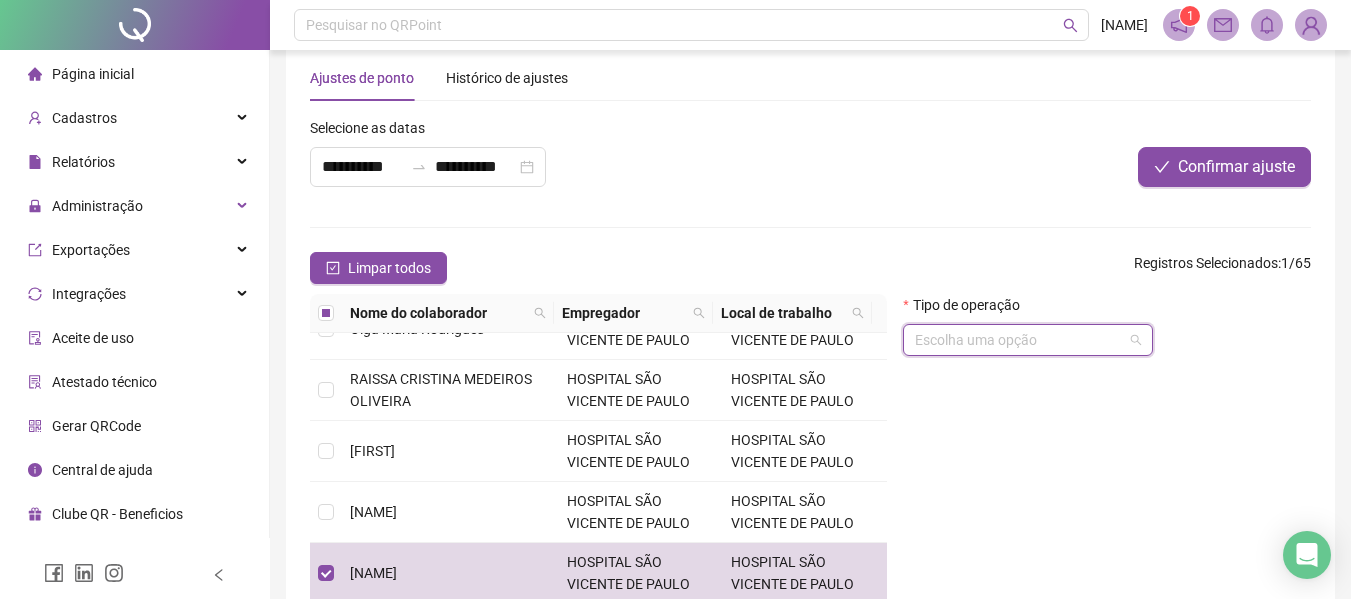 click at bounding box center (1019, 340) 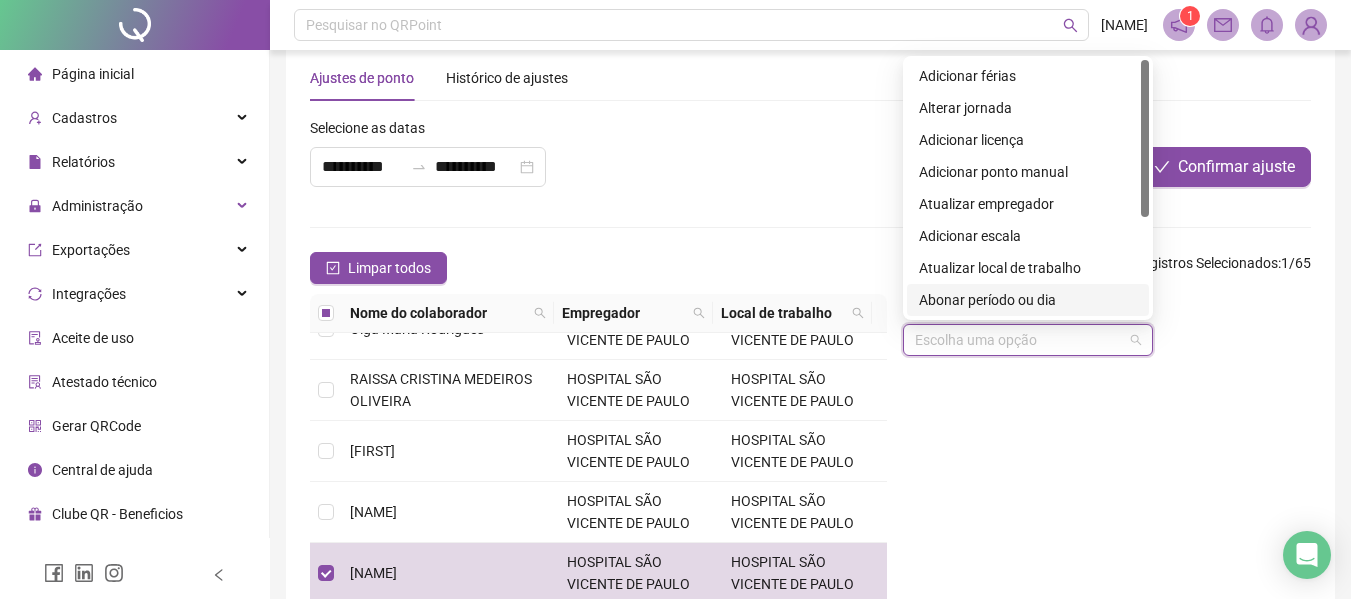 click on "Abonar período ou dia" at bounding box center [1028, 300] 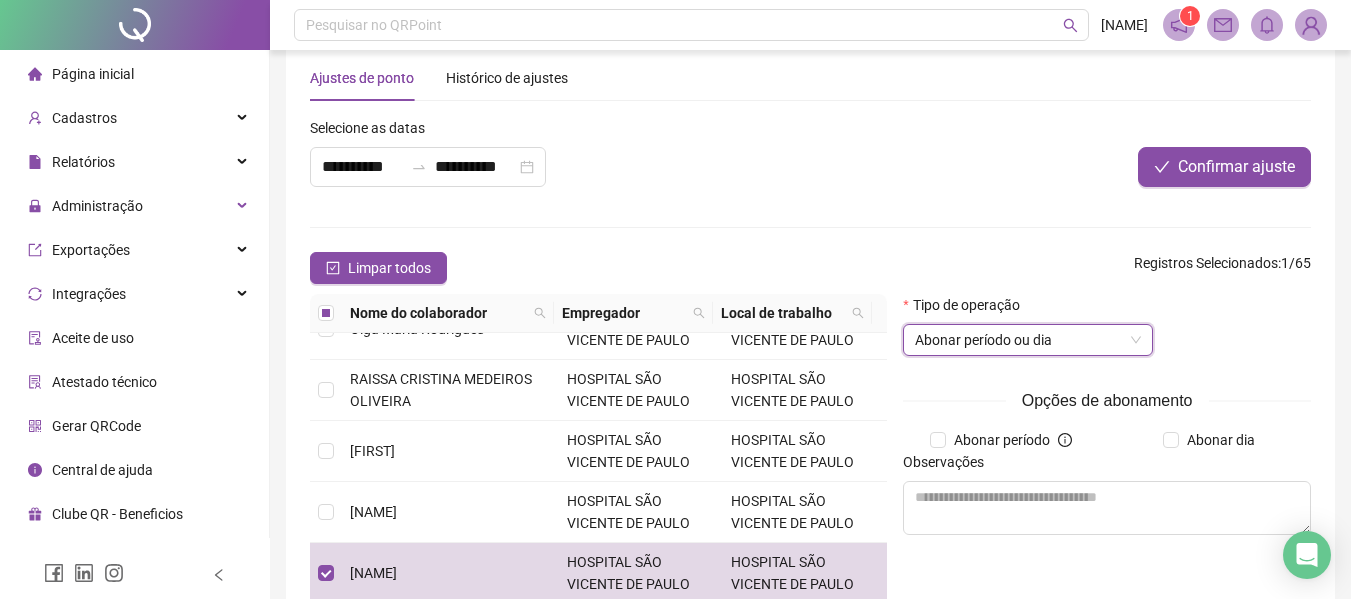 click on "Observações" at bounding box center [1107, 466] 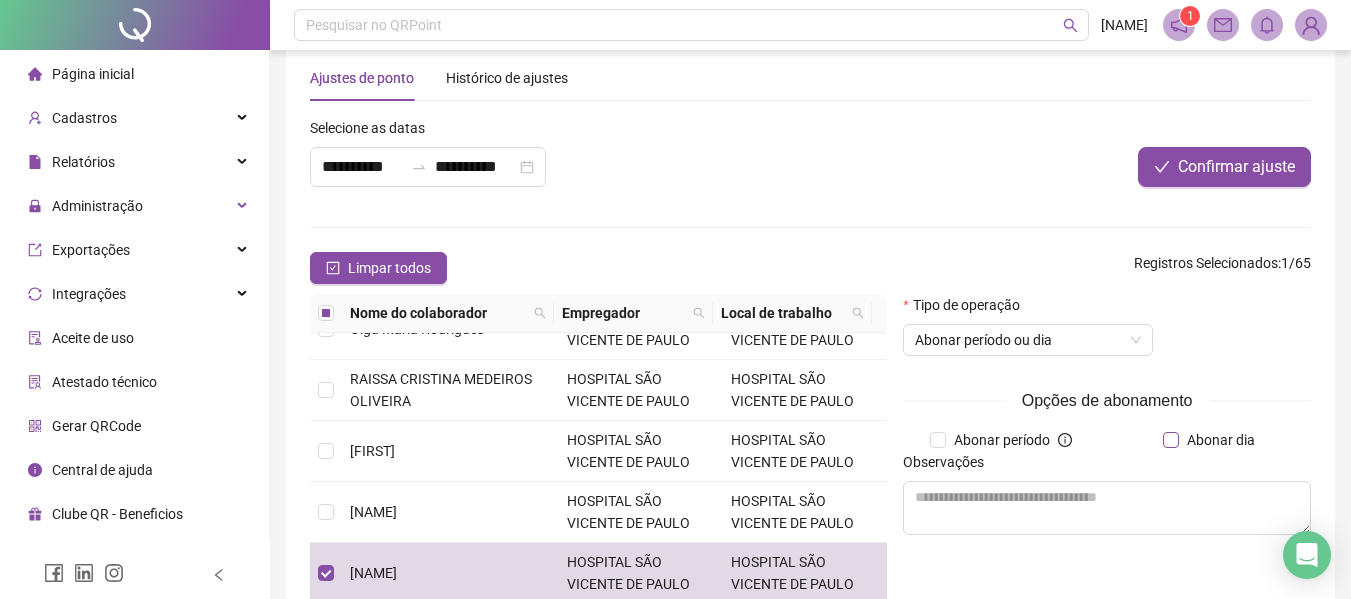 click on "Abonar dia" at bounding box center (1221, 440) 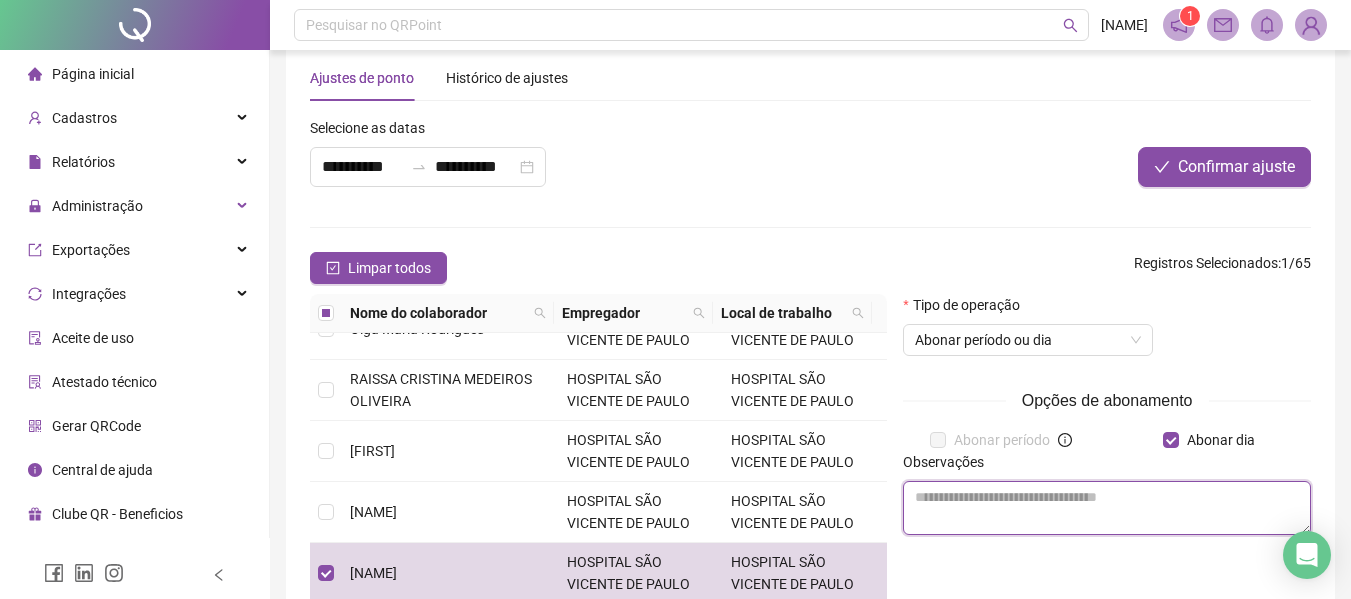 click at bounding box center [1107, 508] 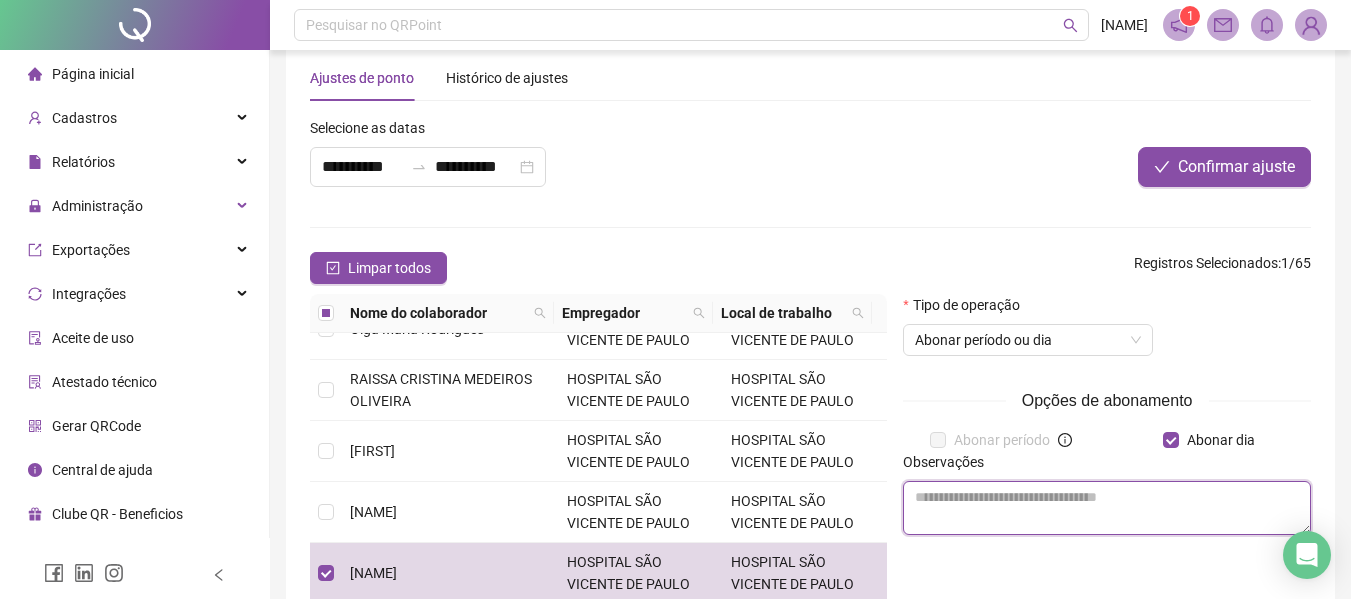 paste on "**********" 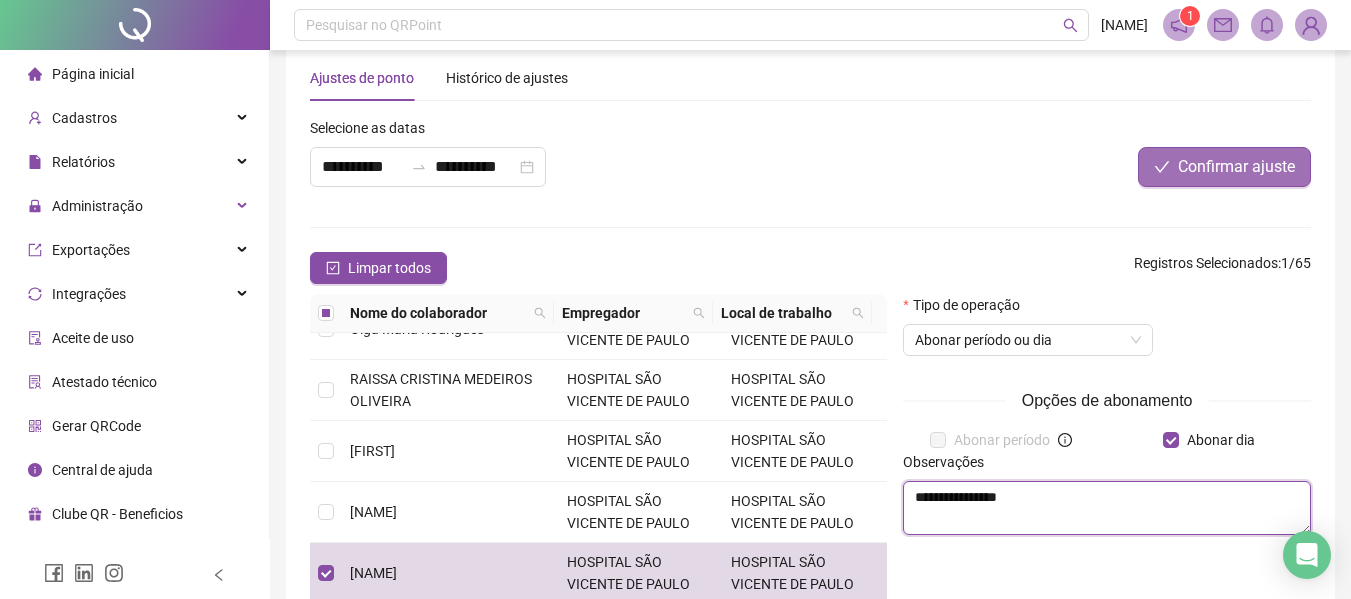 type on "**********" 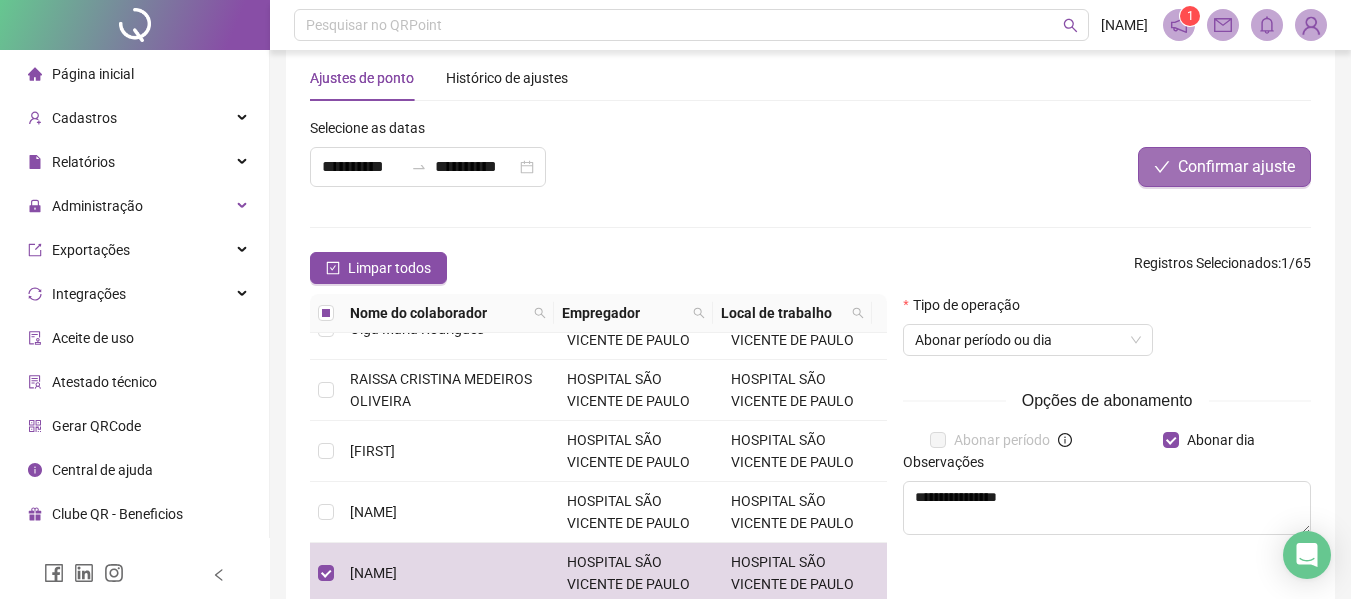 click on "Confirmar ajuste" at bounding box center (1236, 167) 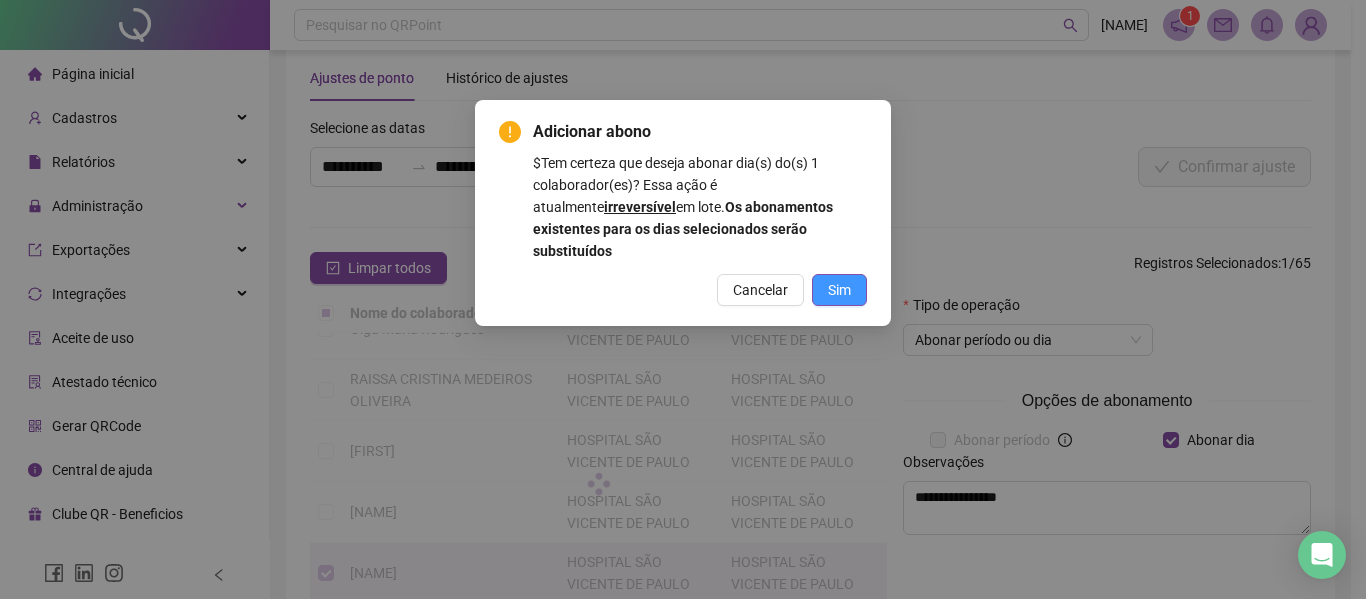 click on "Sim" at bounding box center (839, 290) 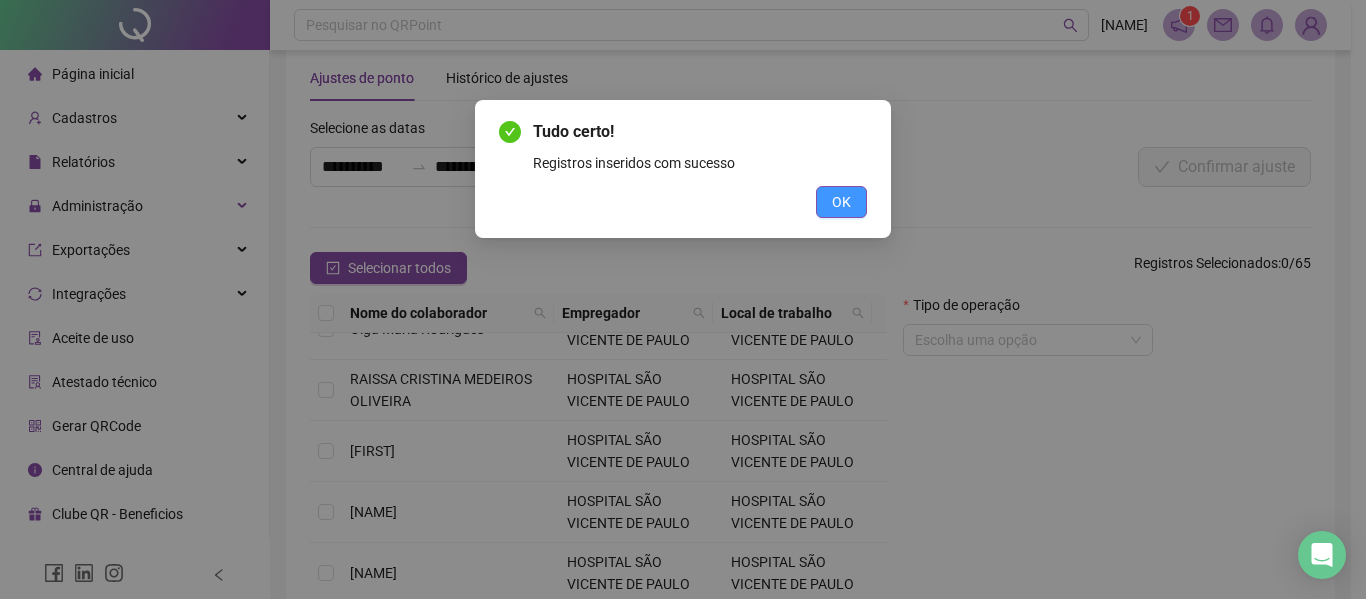 click on "OK" at bounding box center (841, 202) 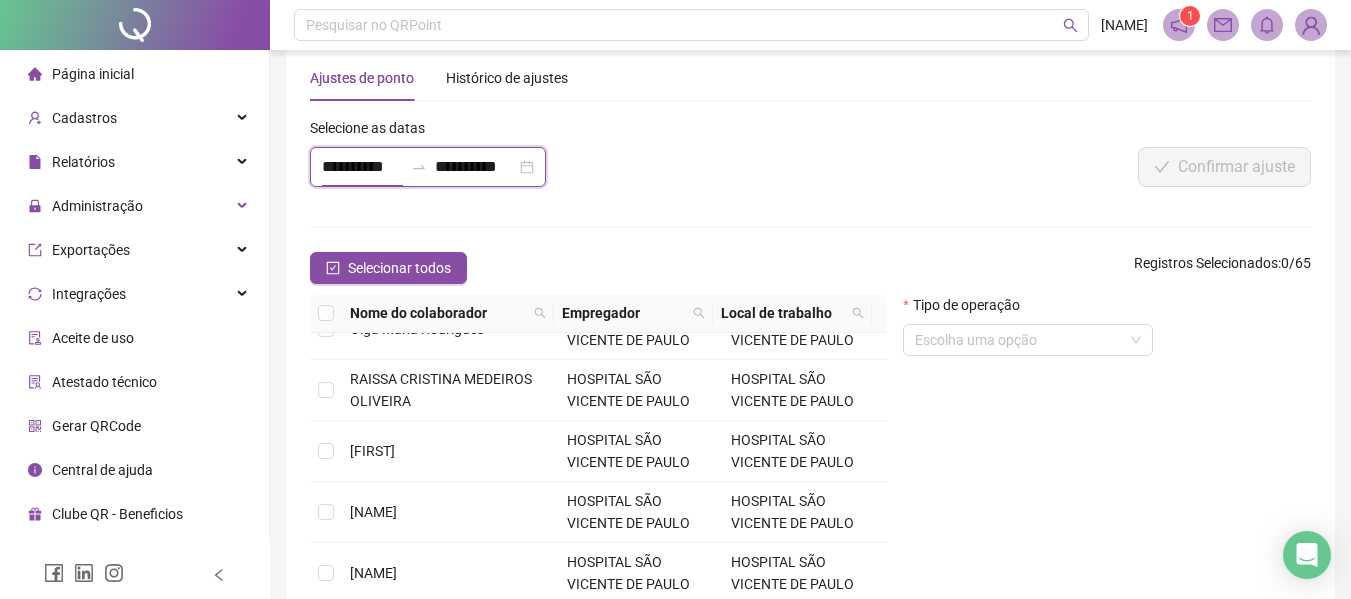 click on "**********" at bounding box center (362, 167) 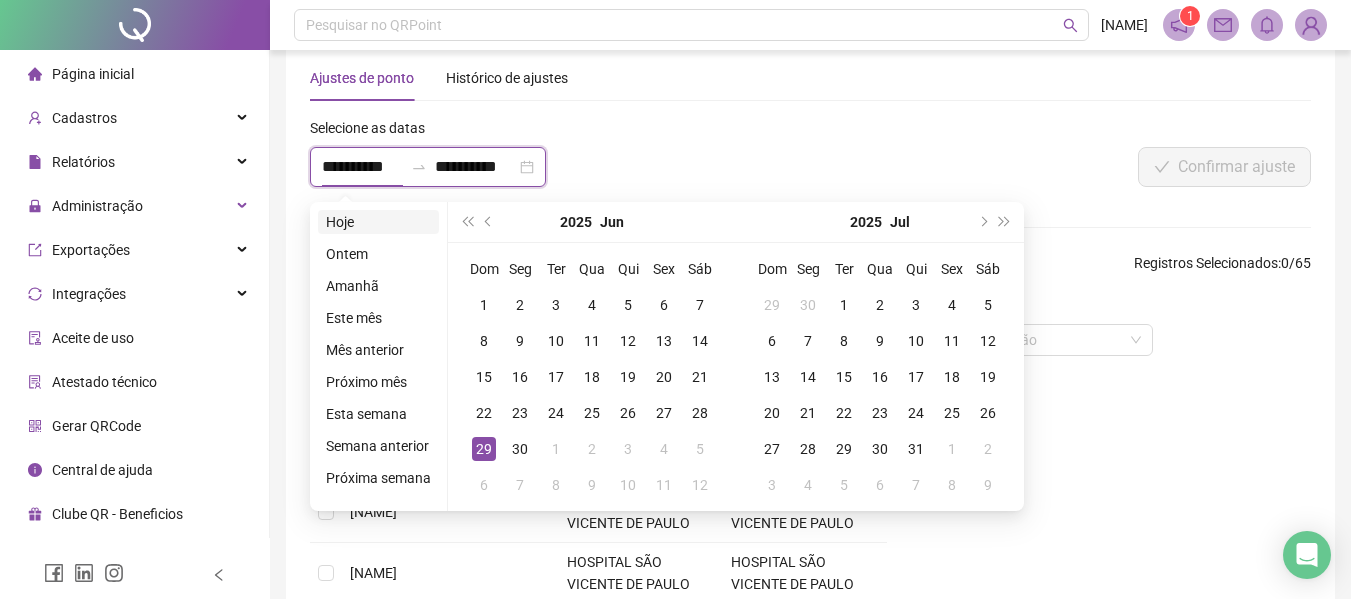 type on "**********" 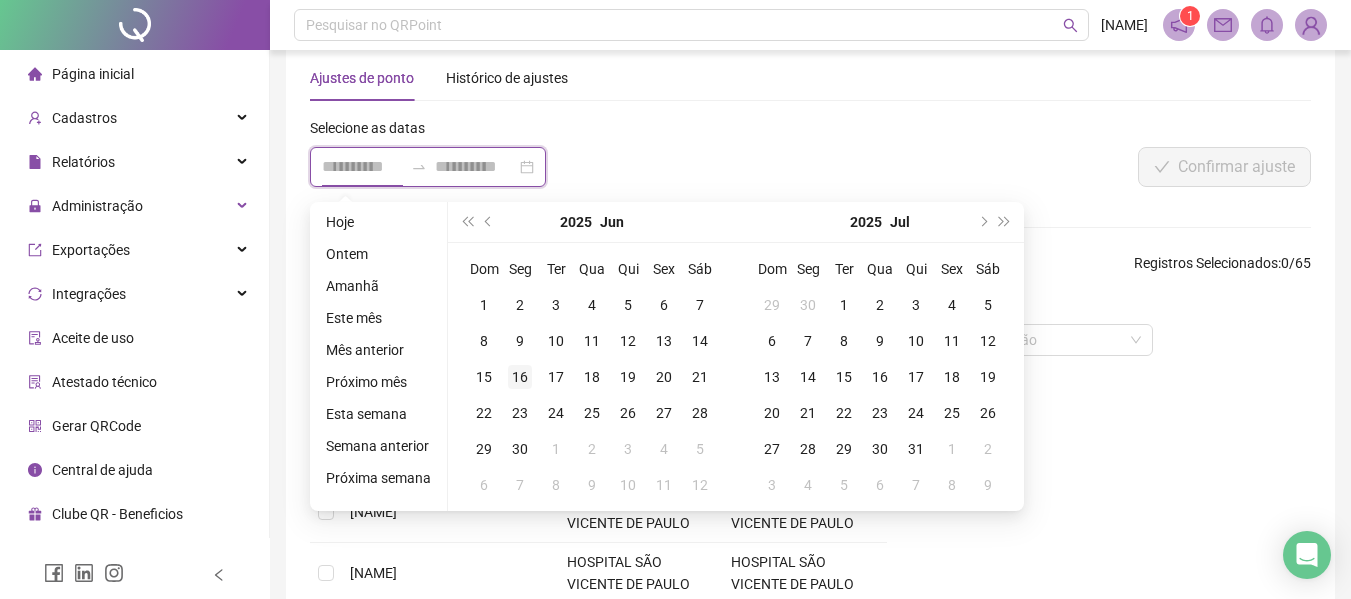 type on "**********" 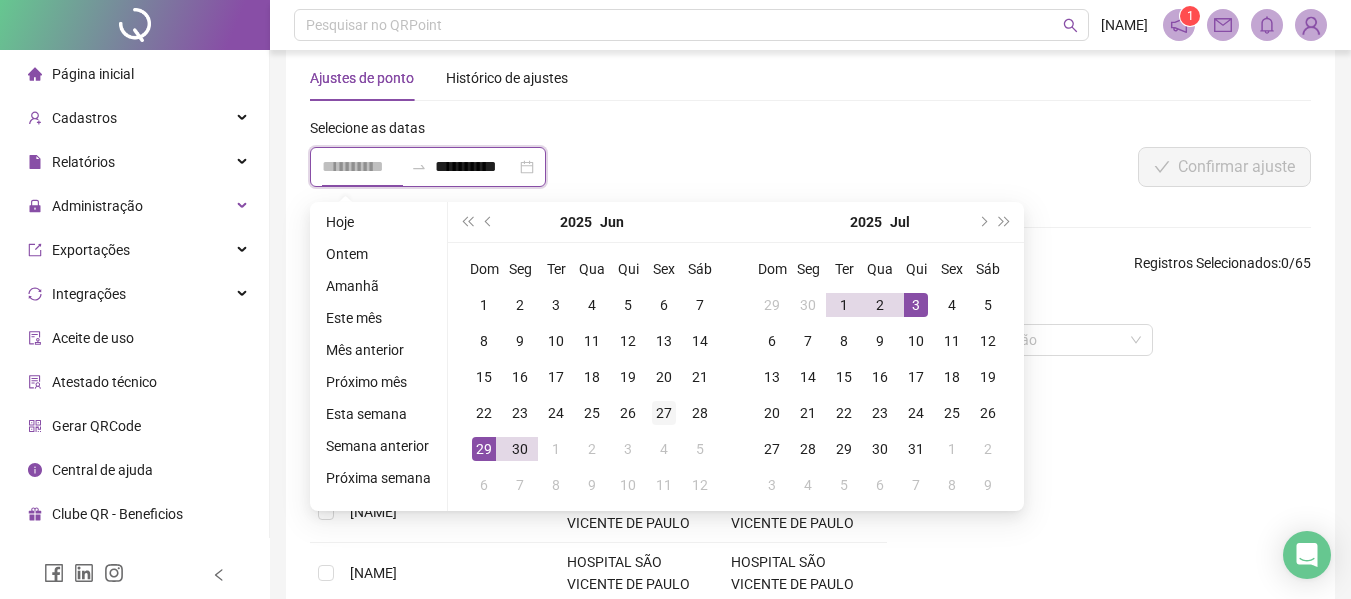 type on "**********" 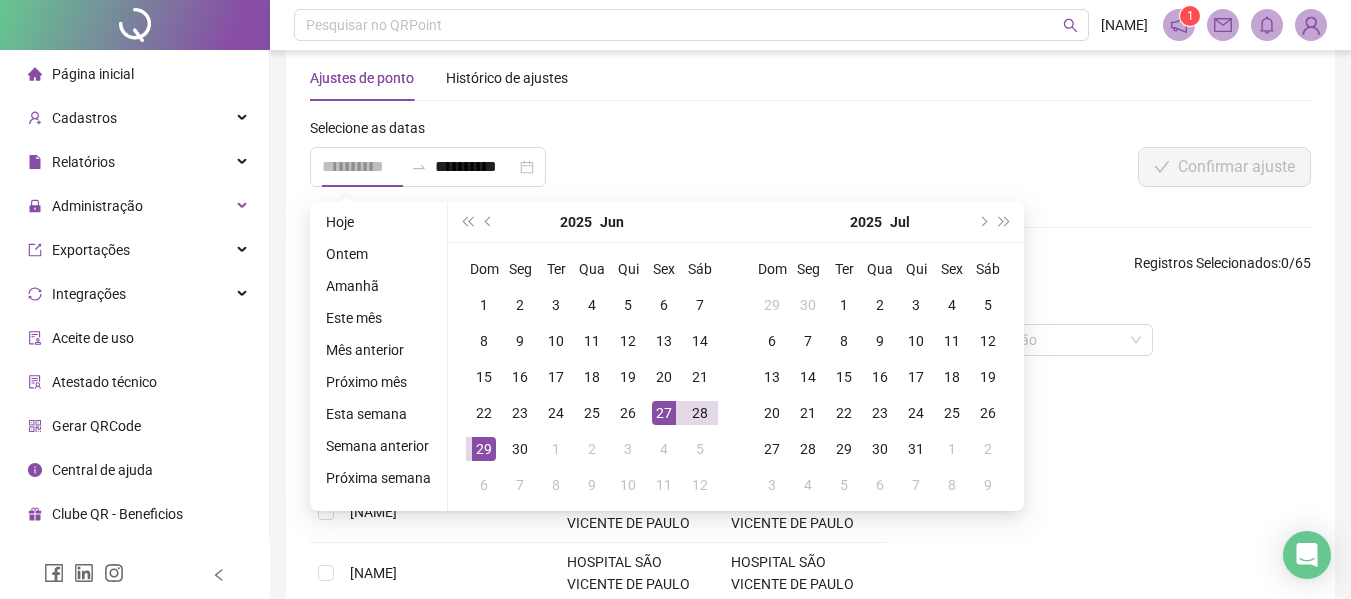 click on "27" at bounding box center [664, 413] 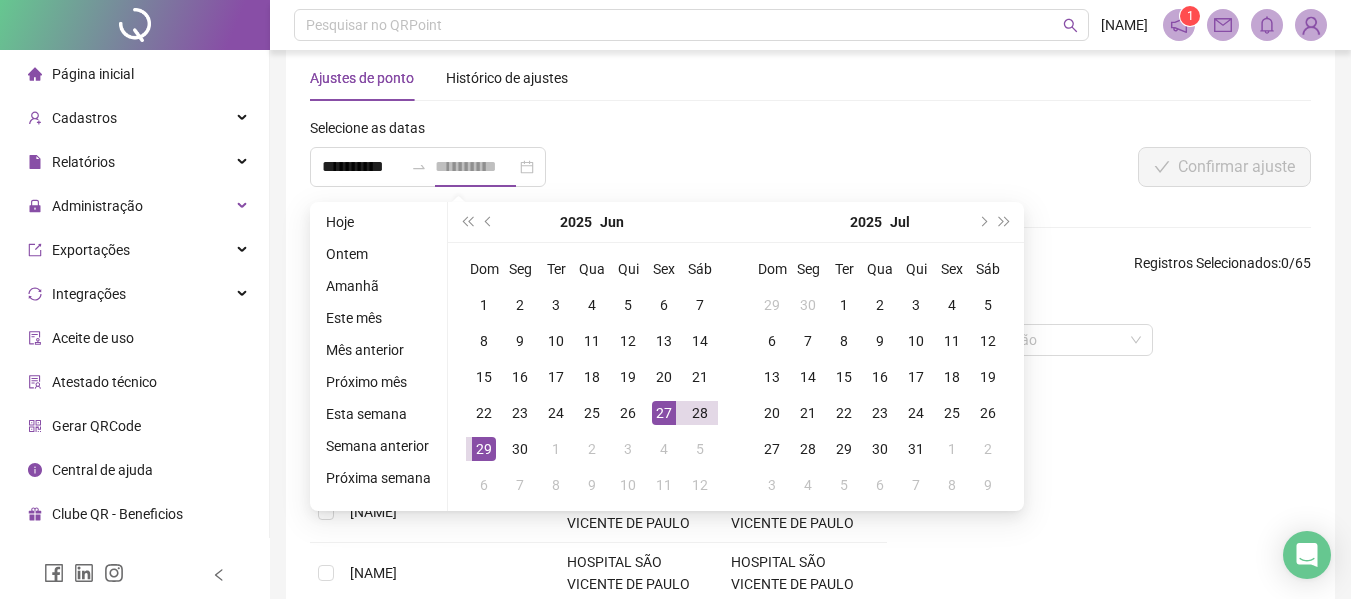 click on "27" at bounding box center (664, 413) 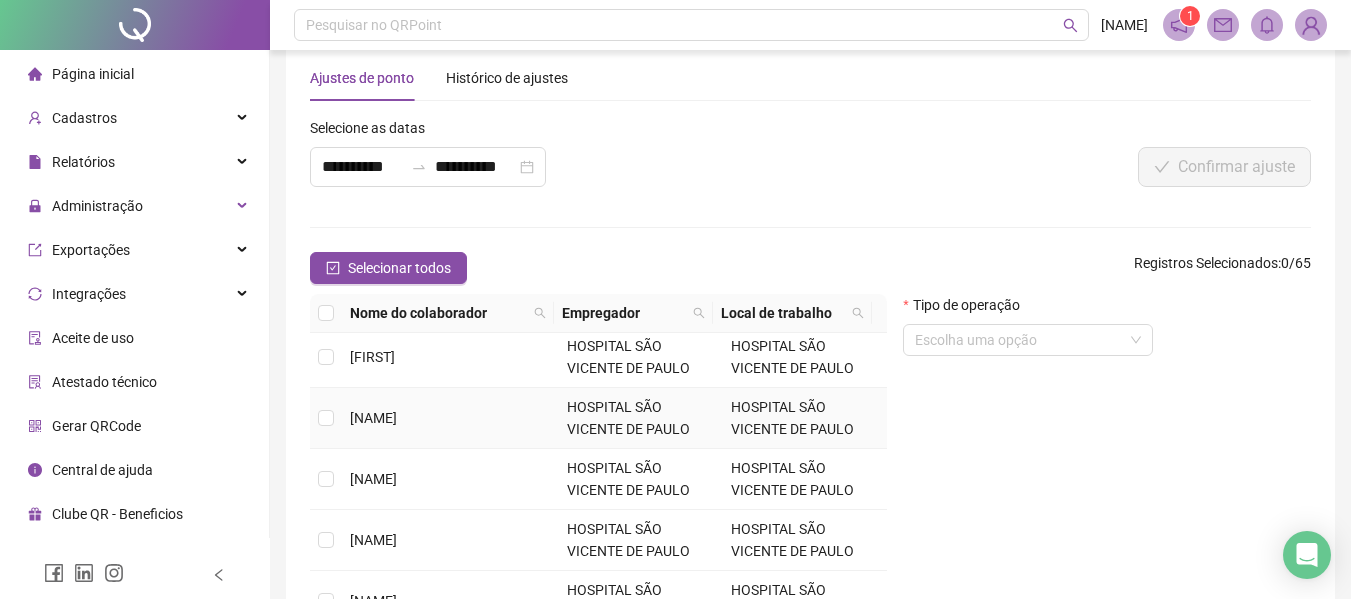scroll, scrollTop: 615, scrollLeft: 0, axis: vertical 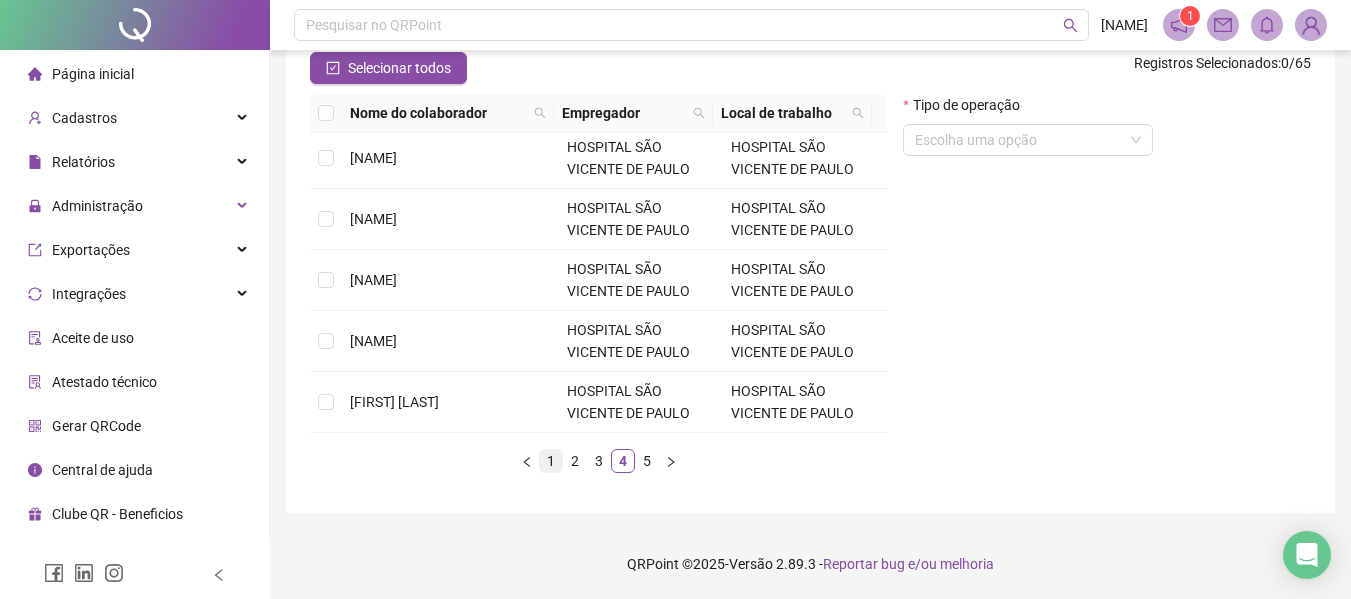 click on "1" at bounding box center (551, 461) 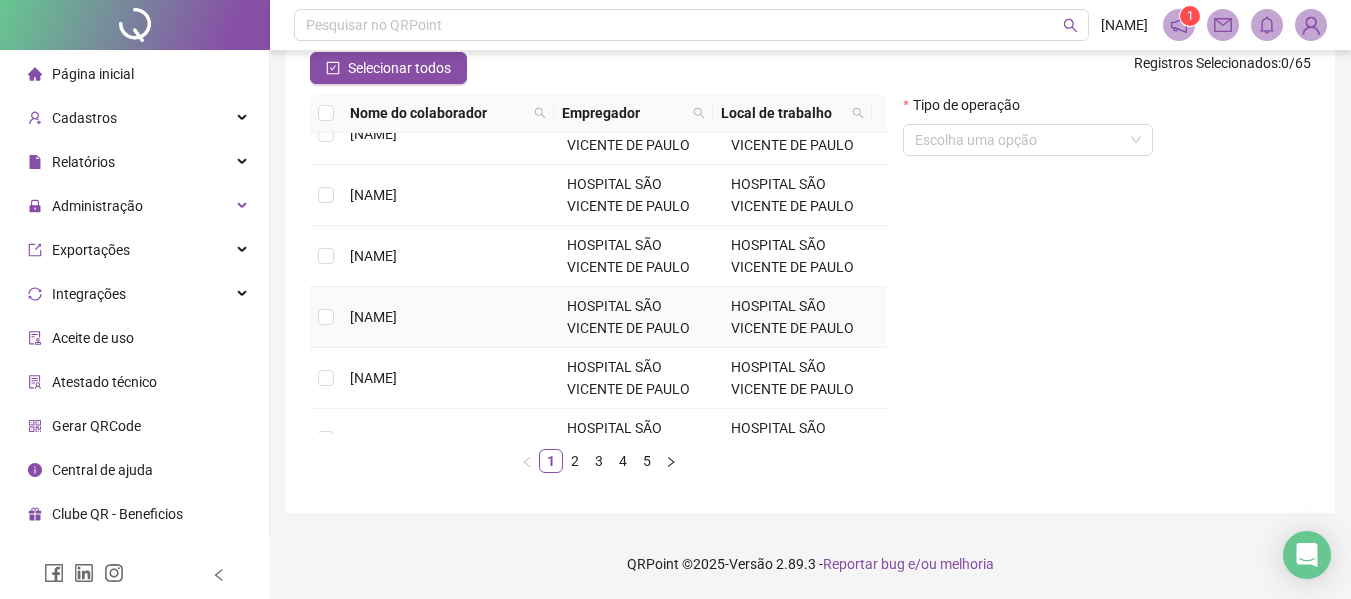 scroll, scrollTop: 500, scrollLeft: 0, axis: vertical 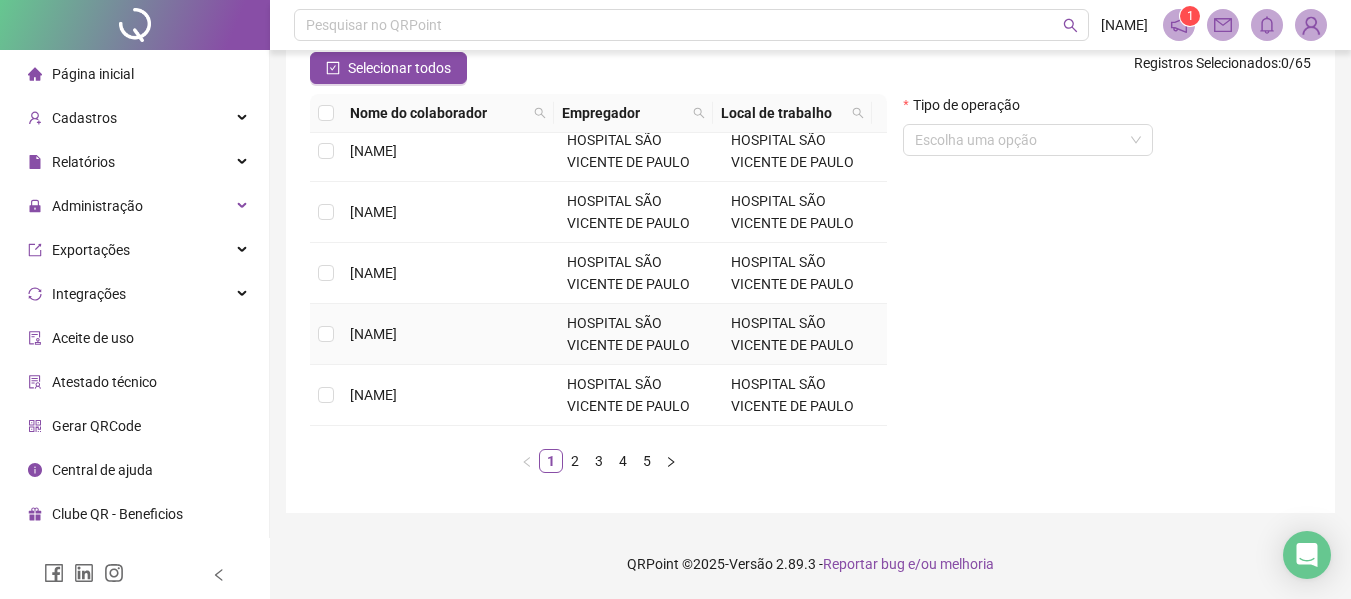 click on "[NAME]" at bounding box center (373, 334) 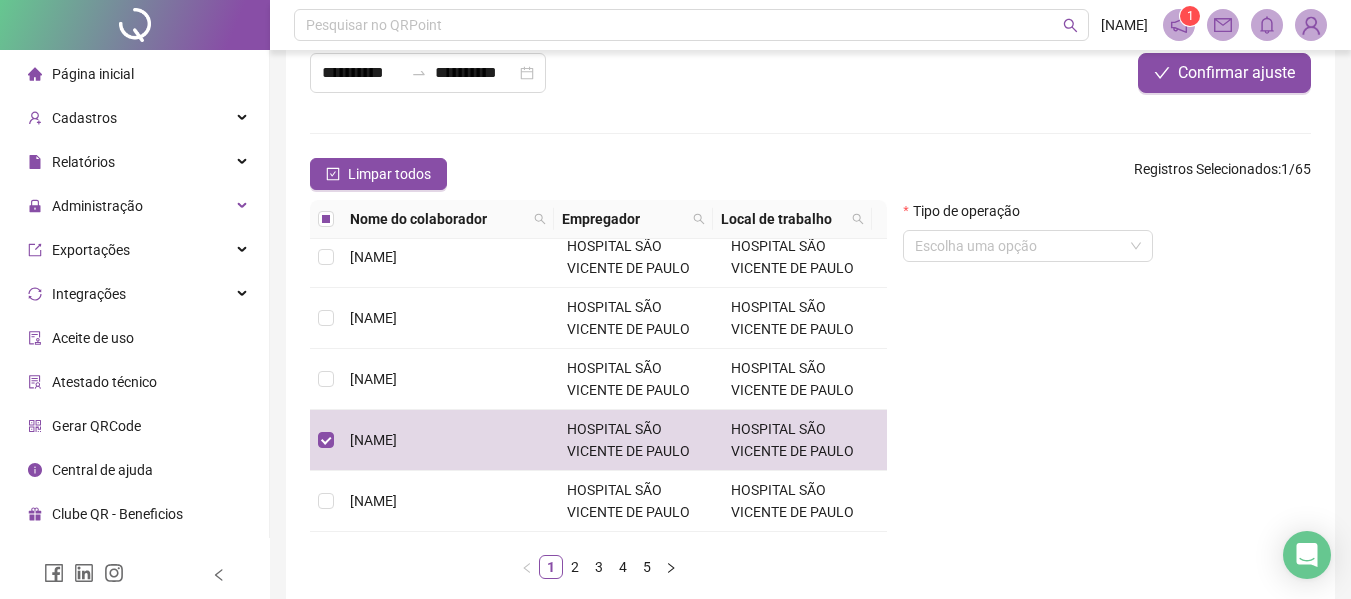 scroll, scrollTop: 0, scrollLeft: 0, axis: both 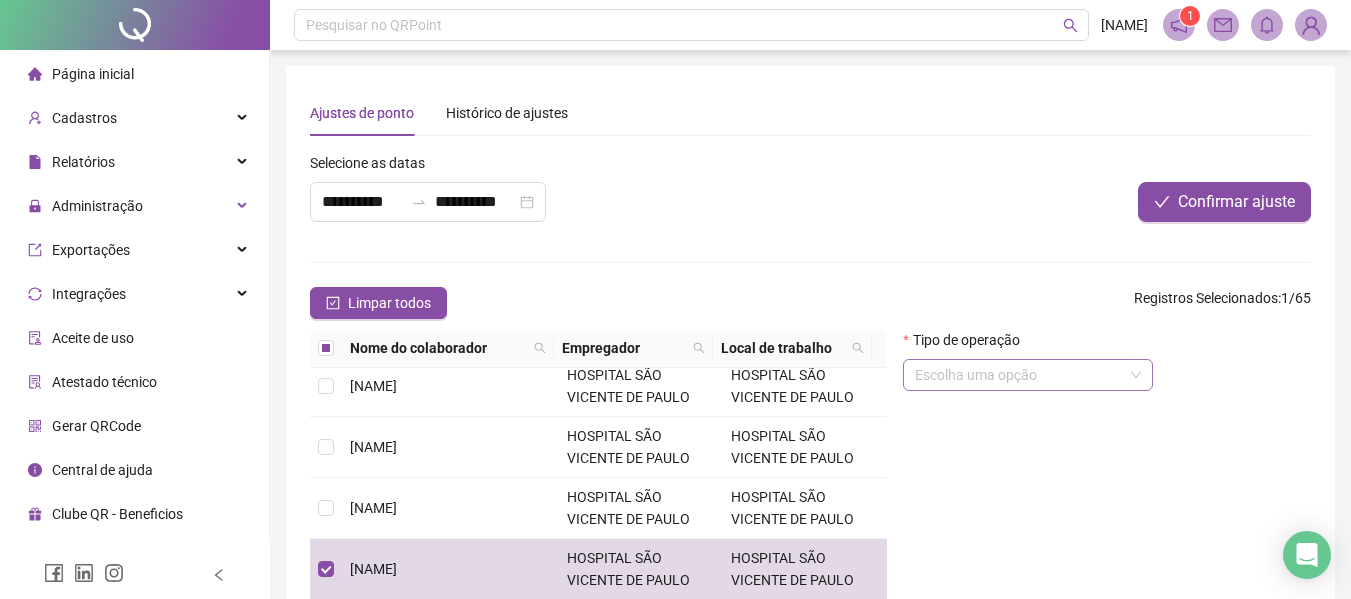 click on "Escolha uma opção" at bounding box center [1028, 375] 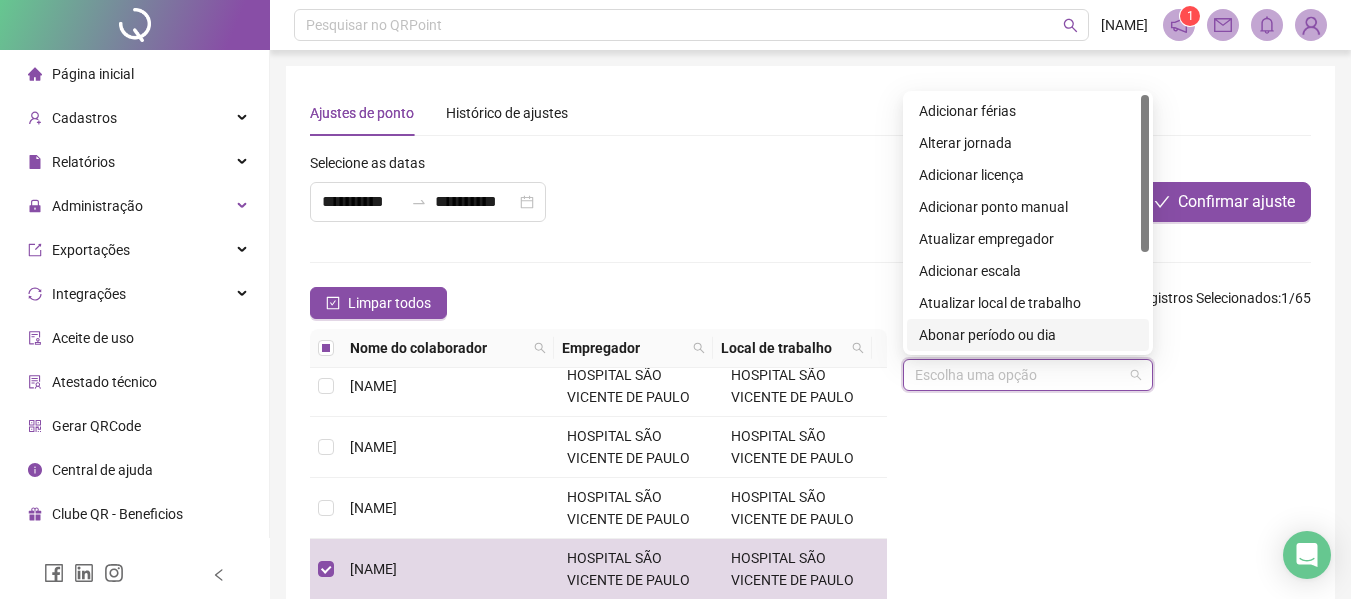 click on "Abonar período ou dia" at bounding box center (1028, 335) 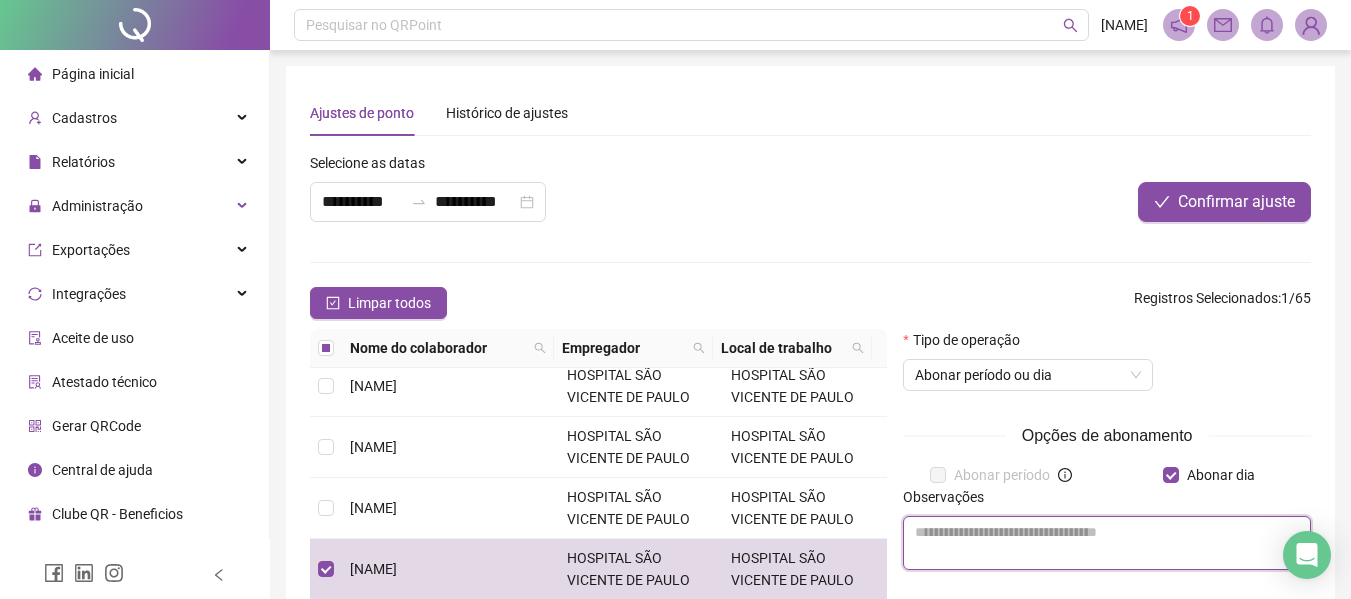 click at bounding box center (1107, 543) 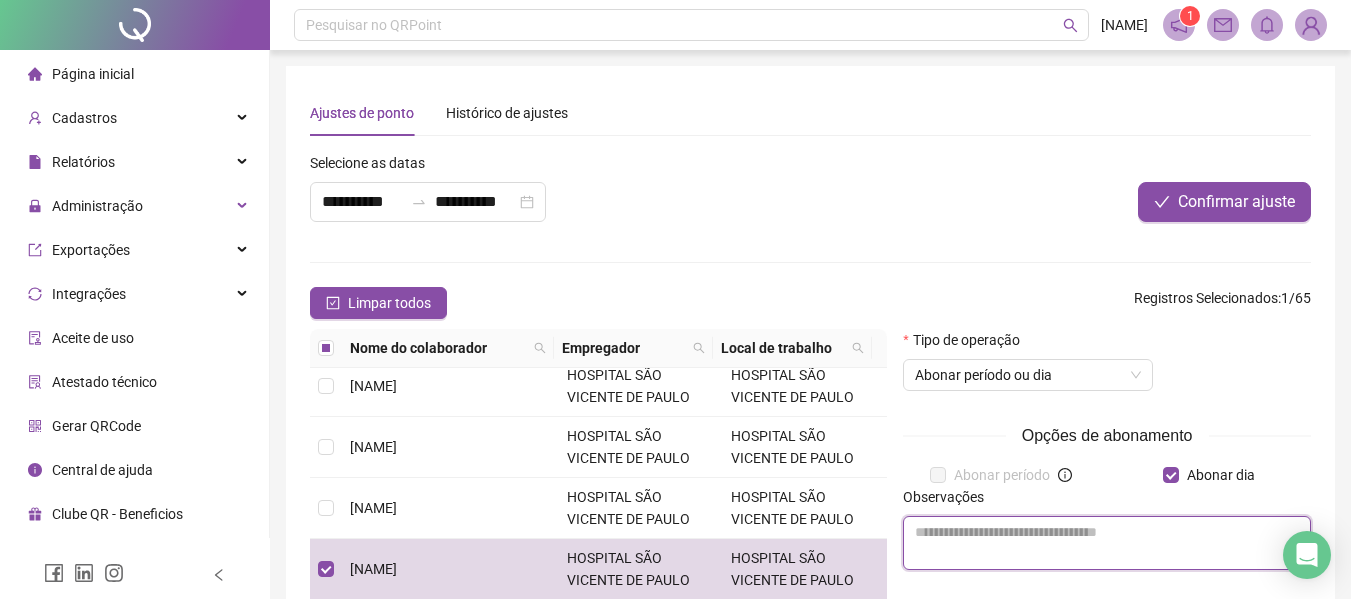 paste on "**********" 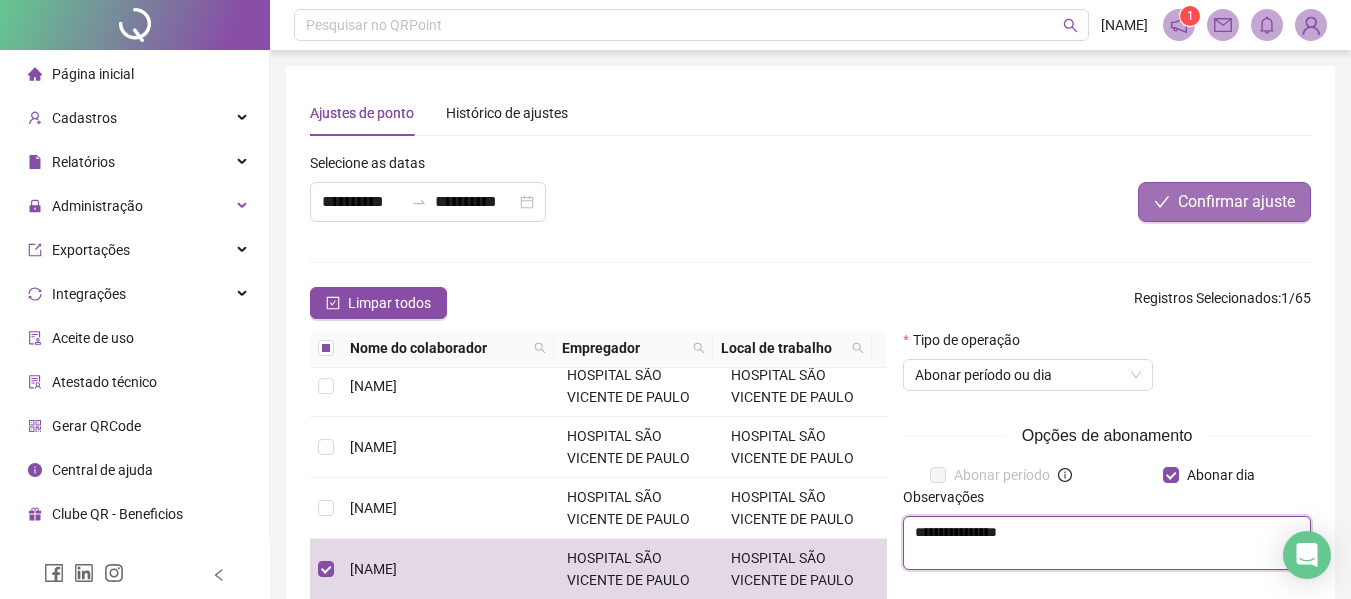 type on "**********" 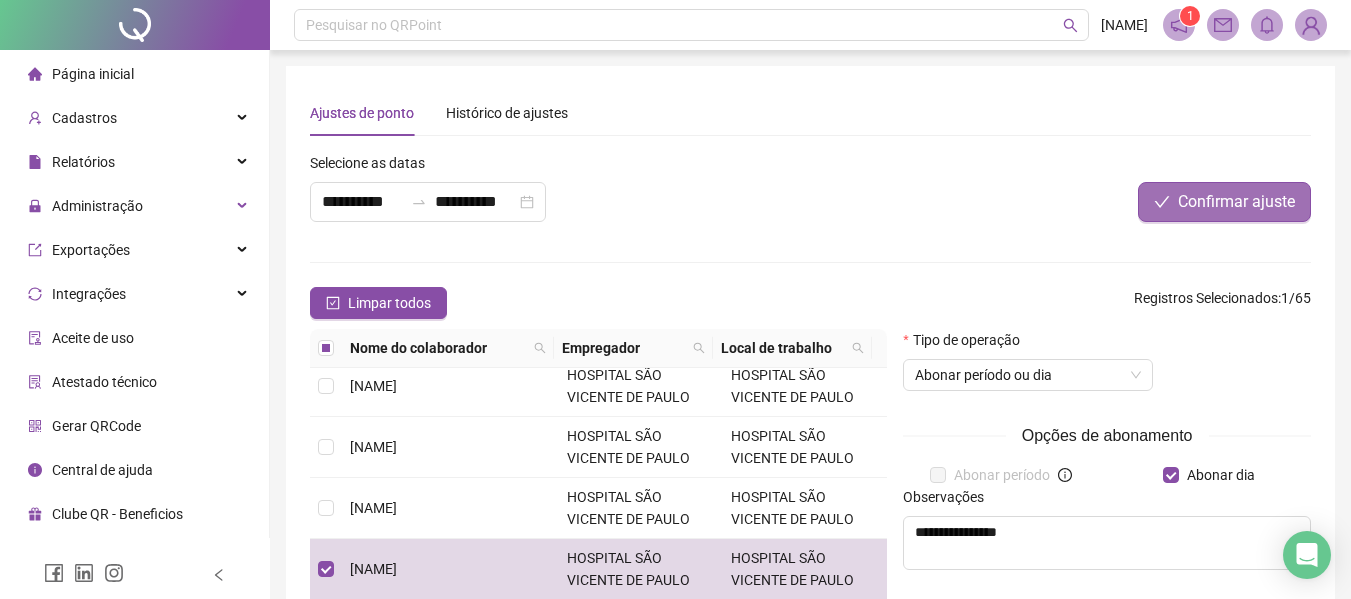 click on "Confirmar ajuste" at bounding box center [1224, 202] 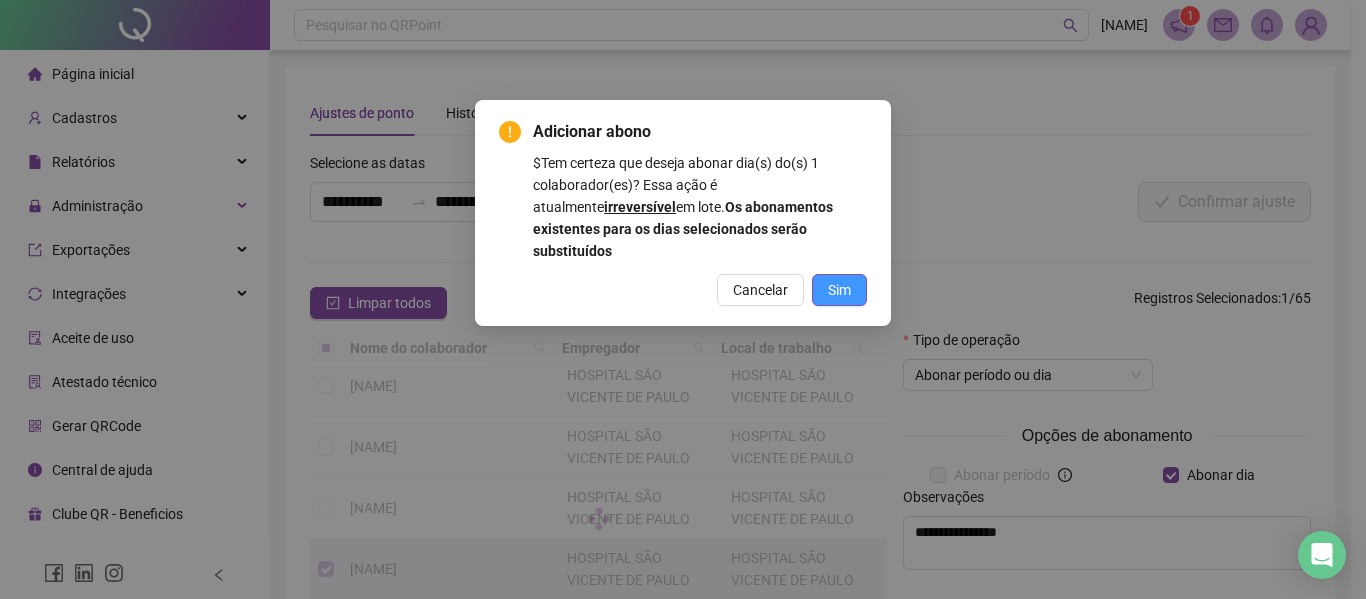 click on "Sim" at bounding box center (839, 290) 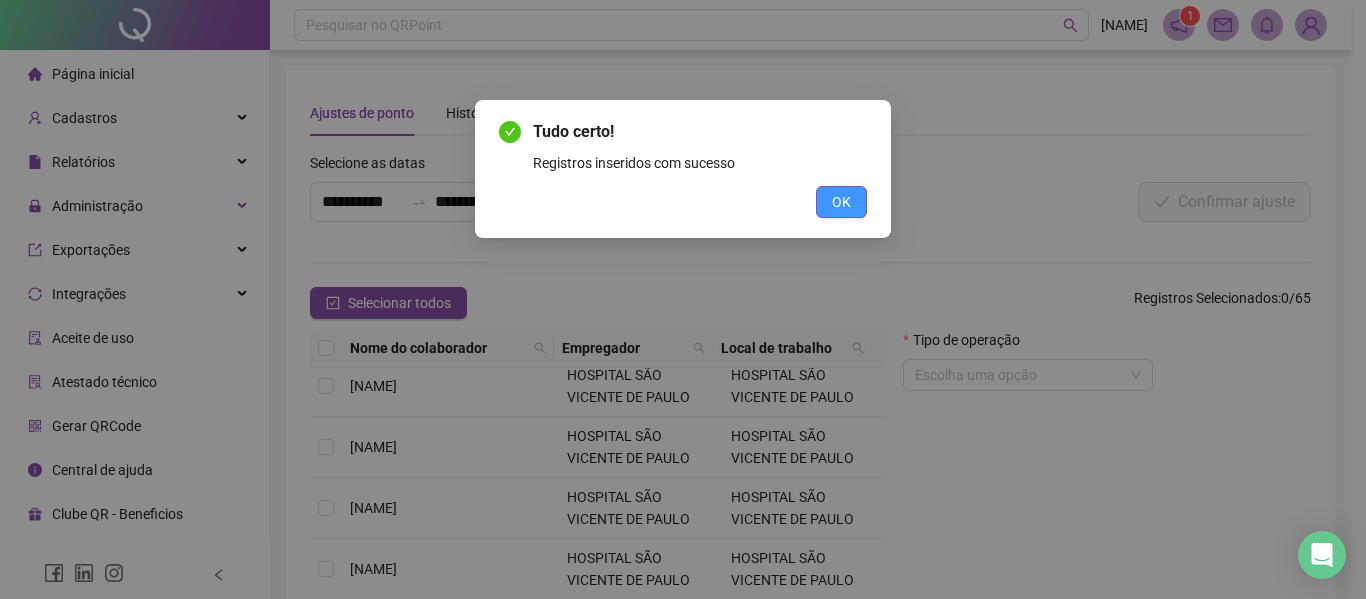 click on "OK" at bounding box center (841, 202) 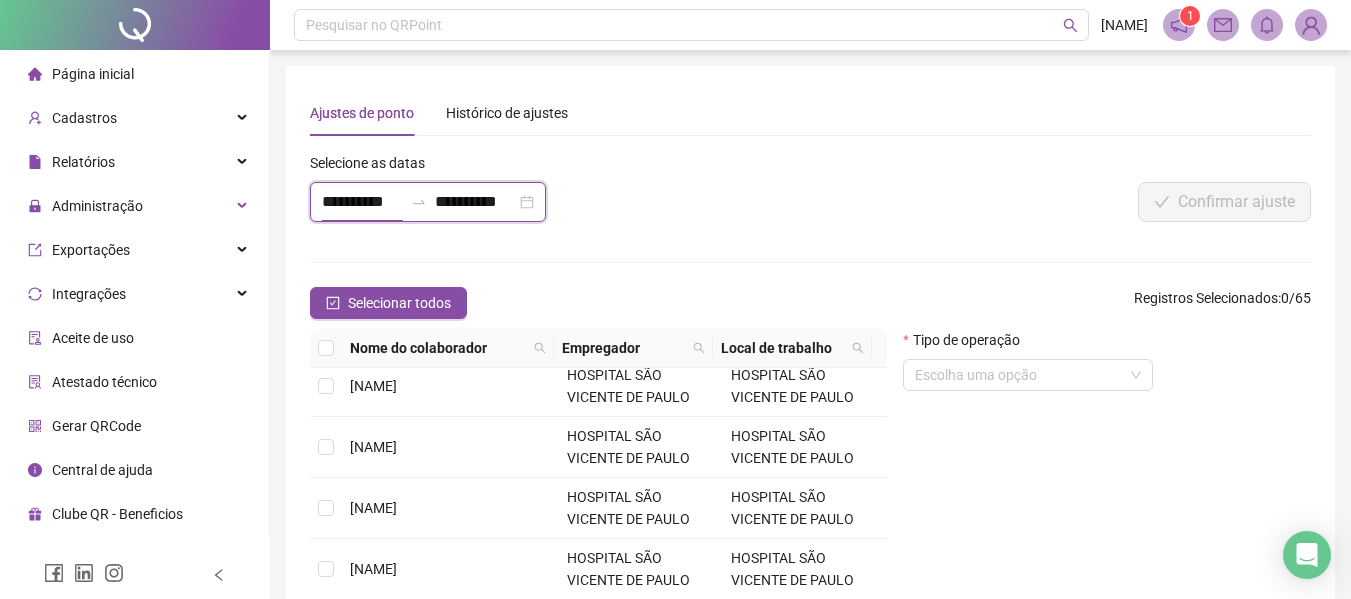 click on "**********" at bounding box center (362, 202) 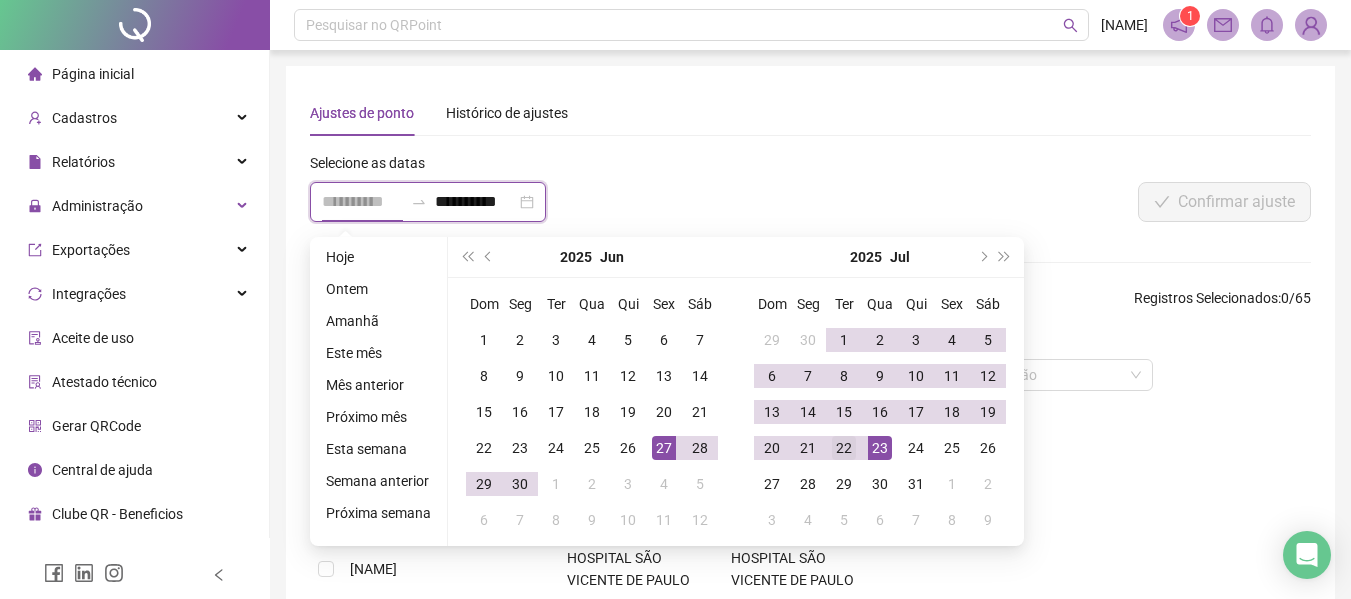 type on "**********" 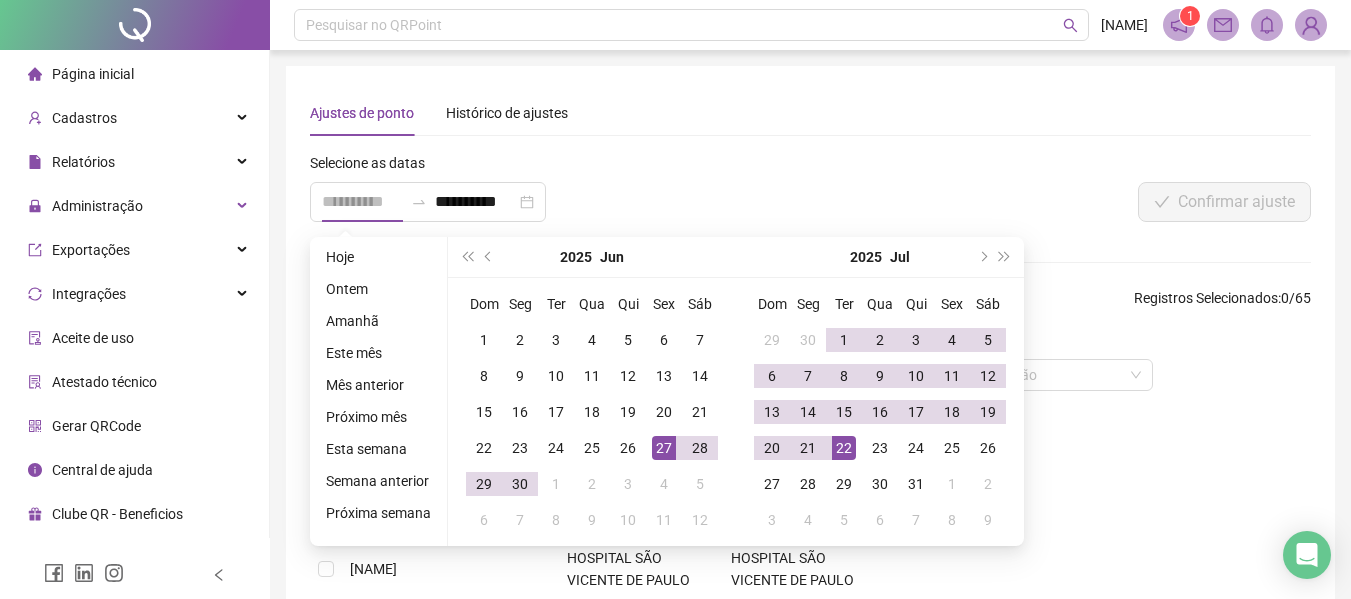 click on "22" at bounding box center (844, 448) 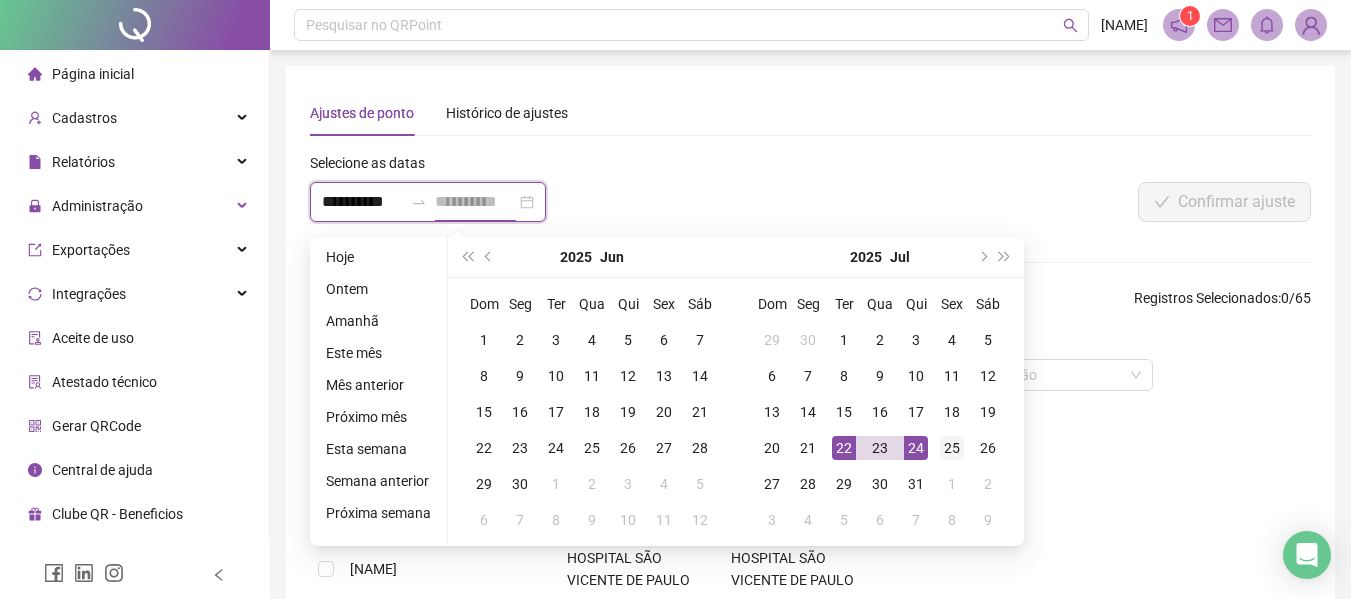 type on "**********" 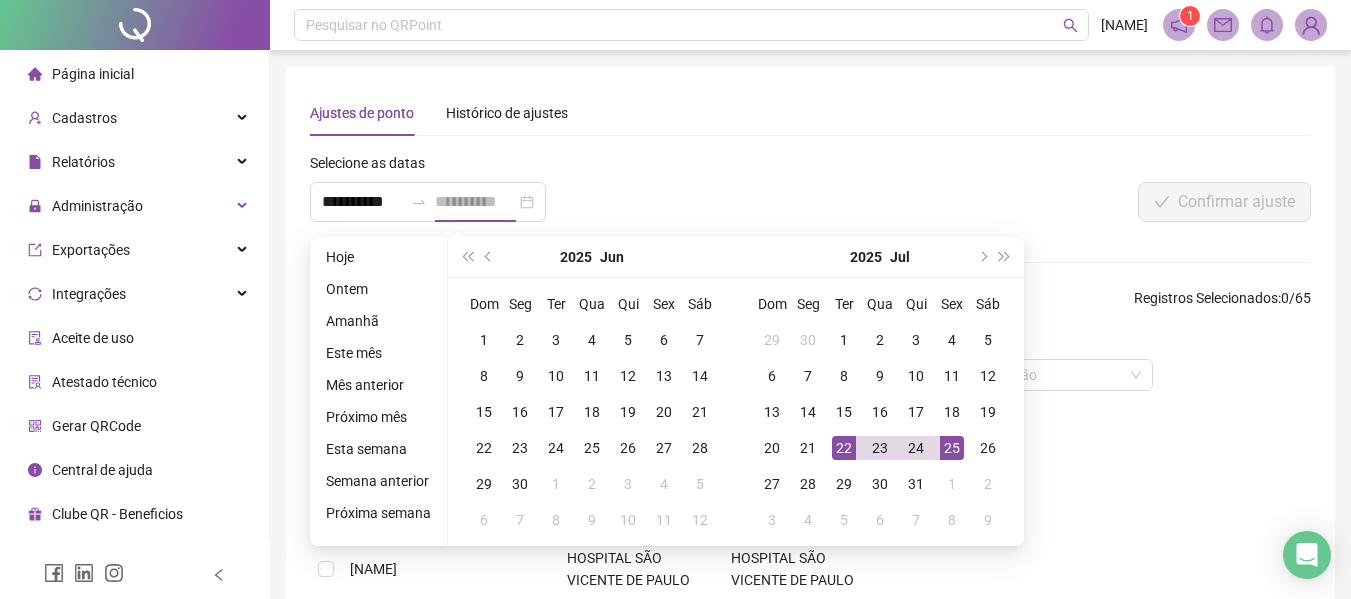 click on "25" at bounding box center (952, 448) 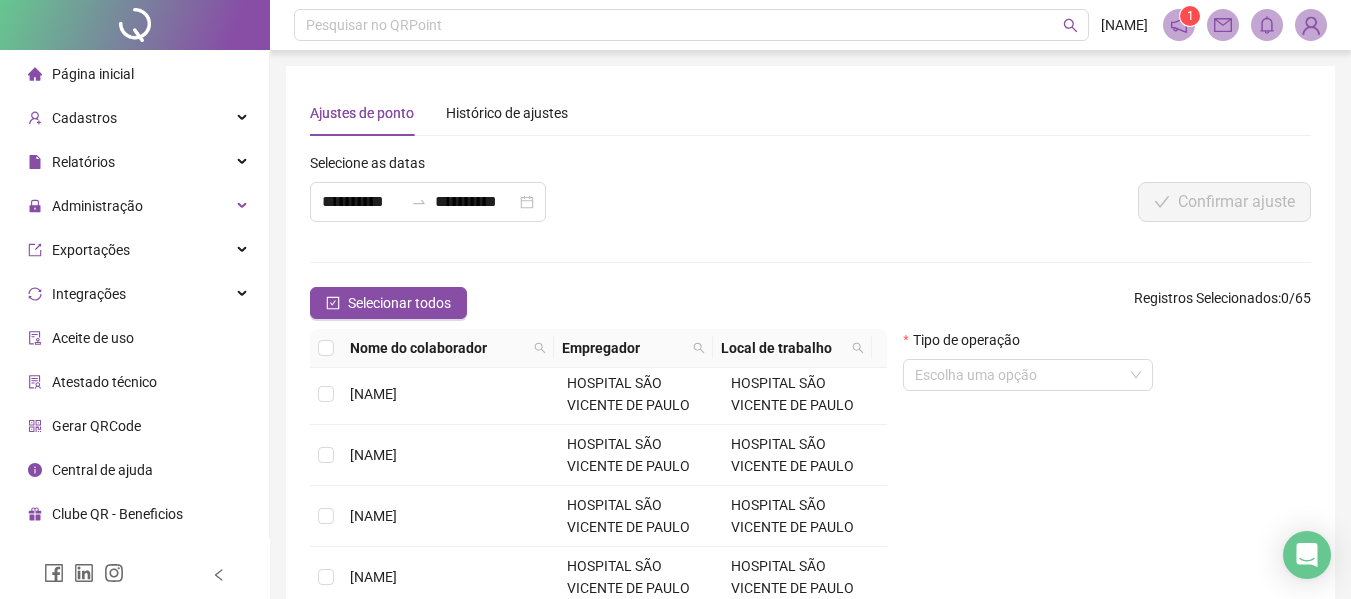 scroll, scrollTop: 615, scrollLeft: 0, axis: vertical 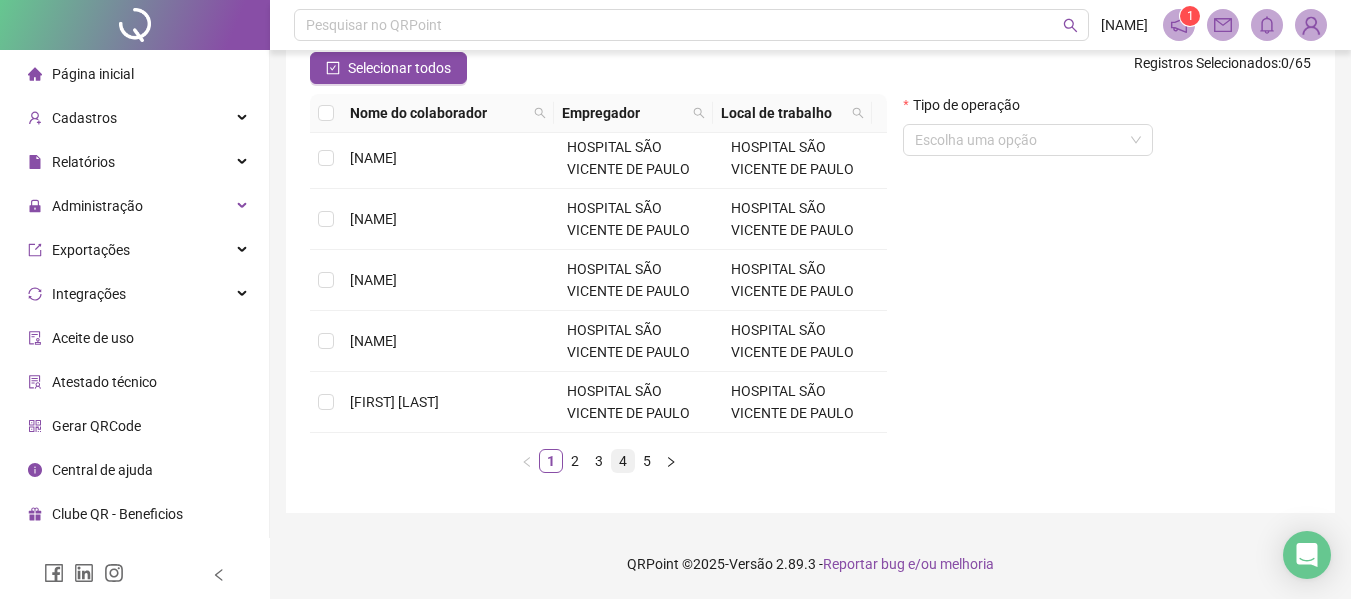 click on "4" at bounding box center (623, 461) 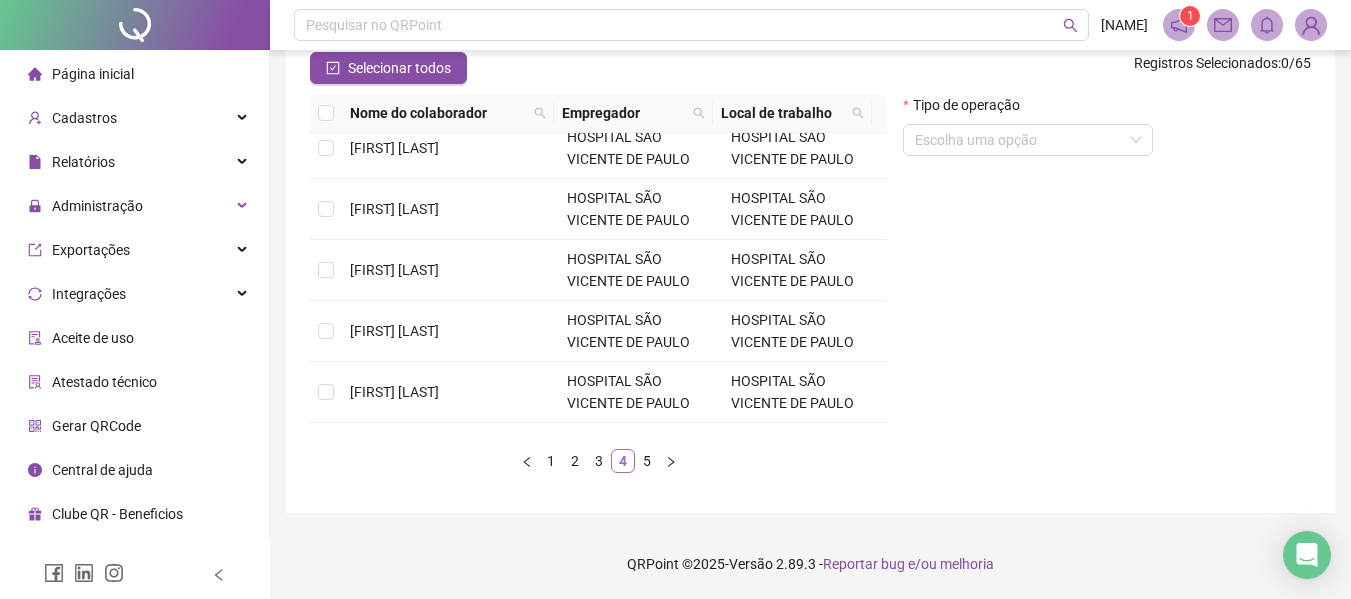 scroll, scrollTop: 0, scrollLeft: 0, axis: both 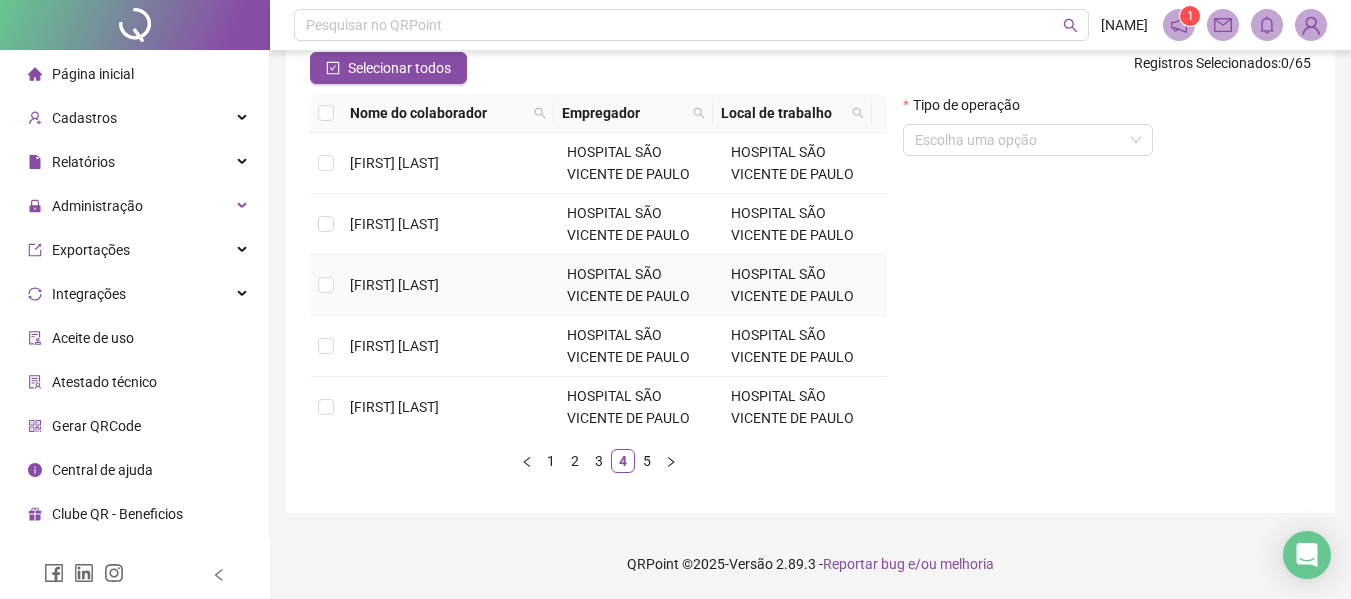 click on "[FIRST] [LAST]" at bounding box center [394, 285] 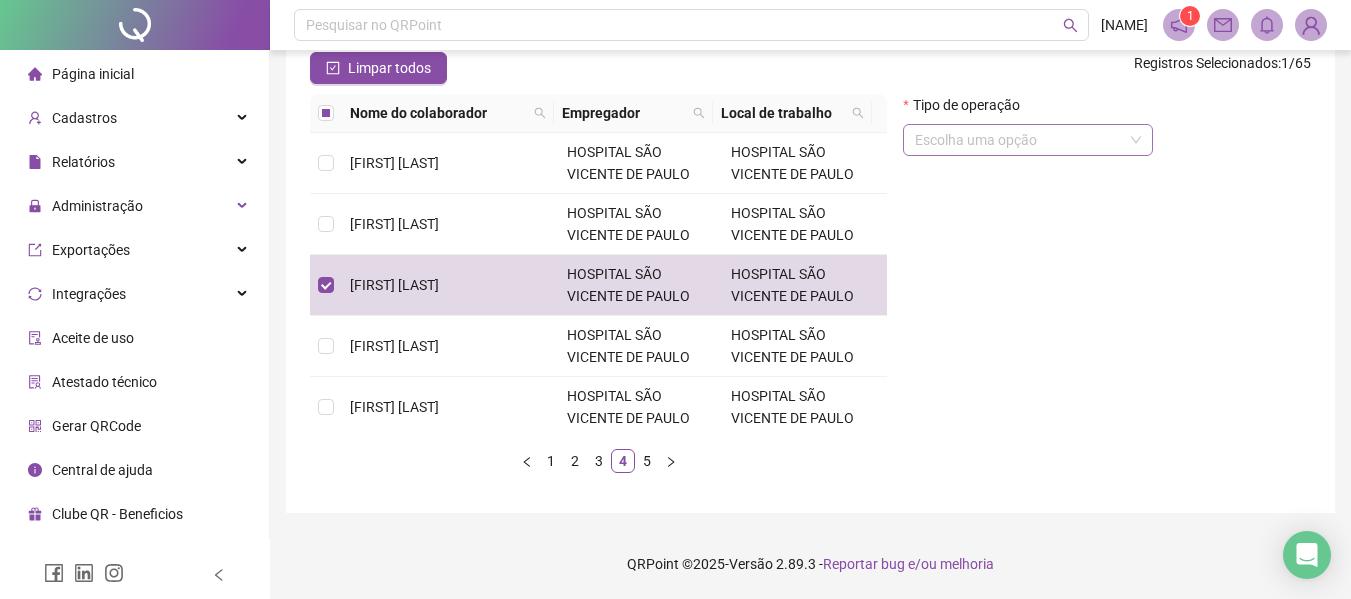 click at bounding box center (1028, 140) 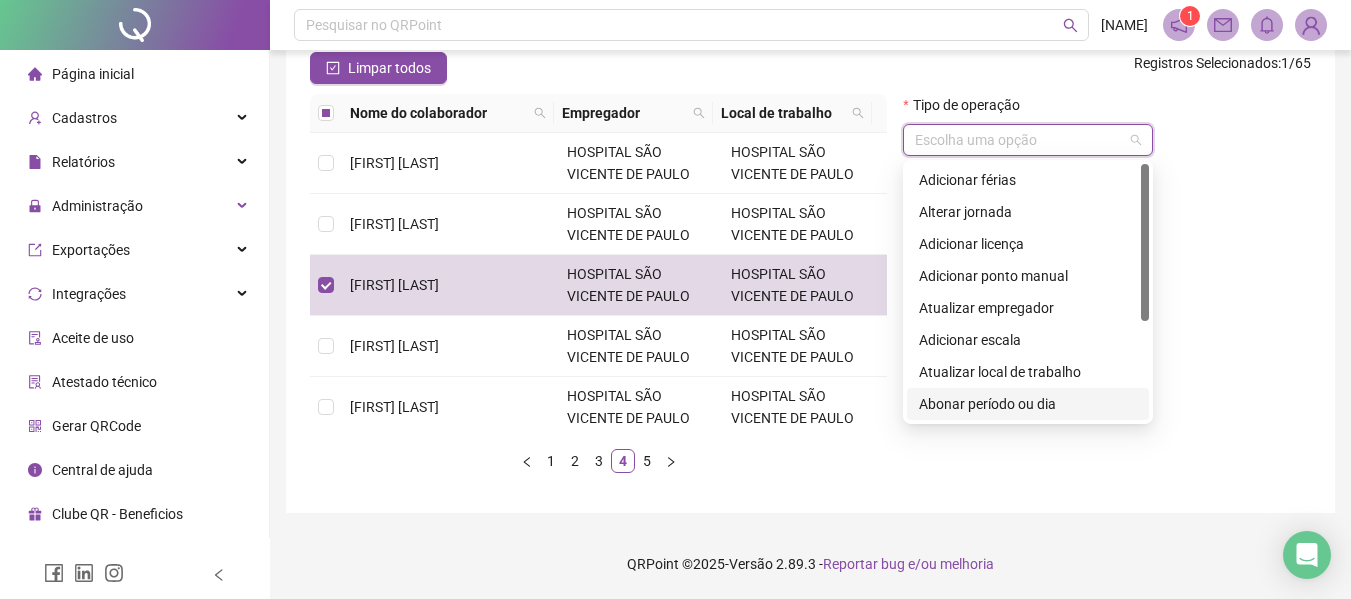click on "Abonar período ou dia" at bounding box center (1028, 404) 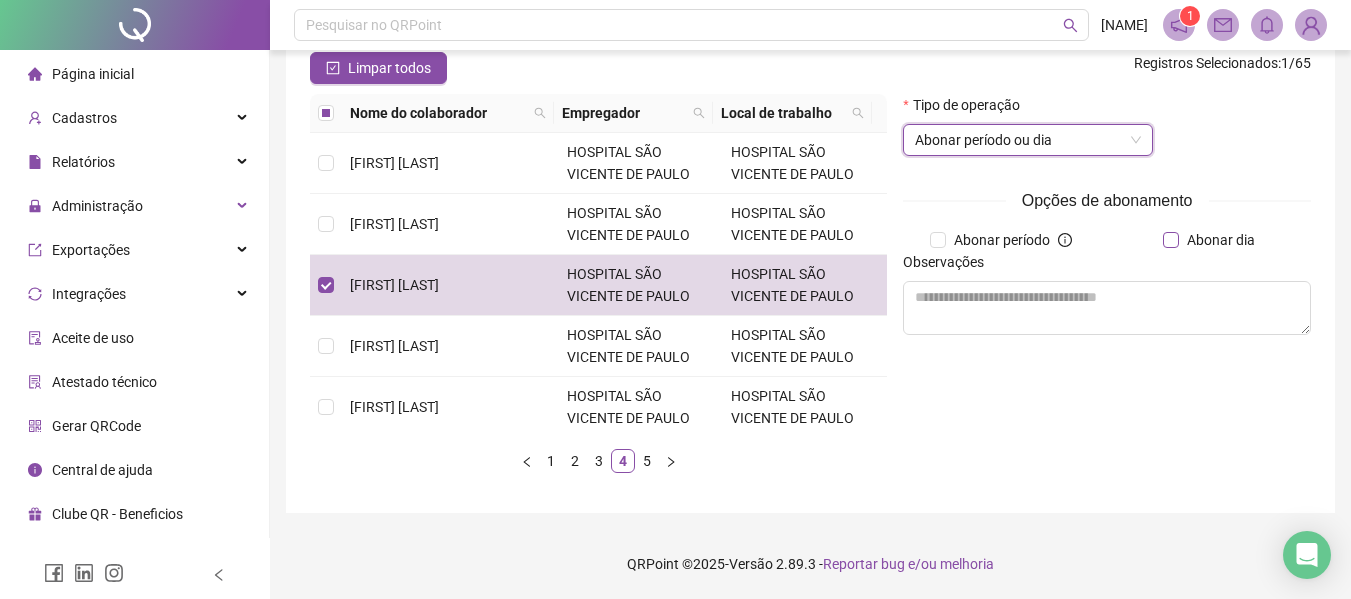 click on "Abonar dia" at bounding box center [1221, 240] 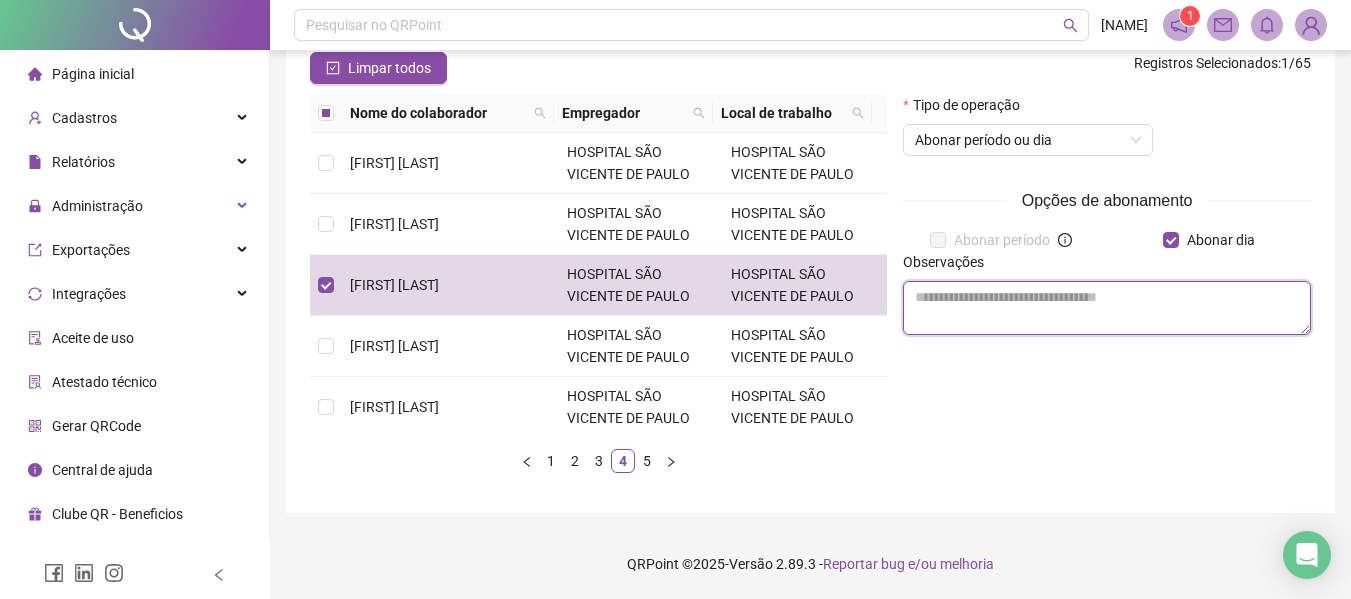 click at bounding box center [1107, 308] 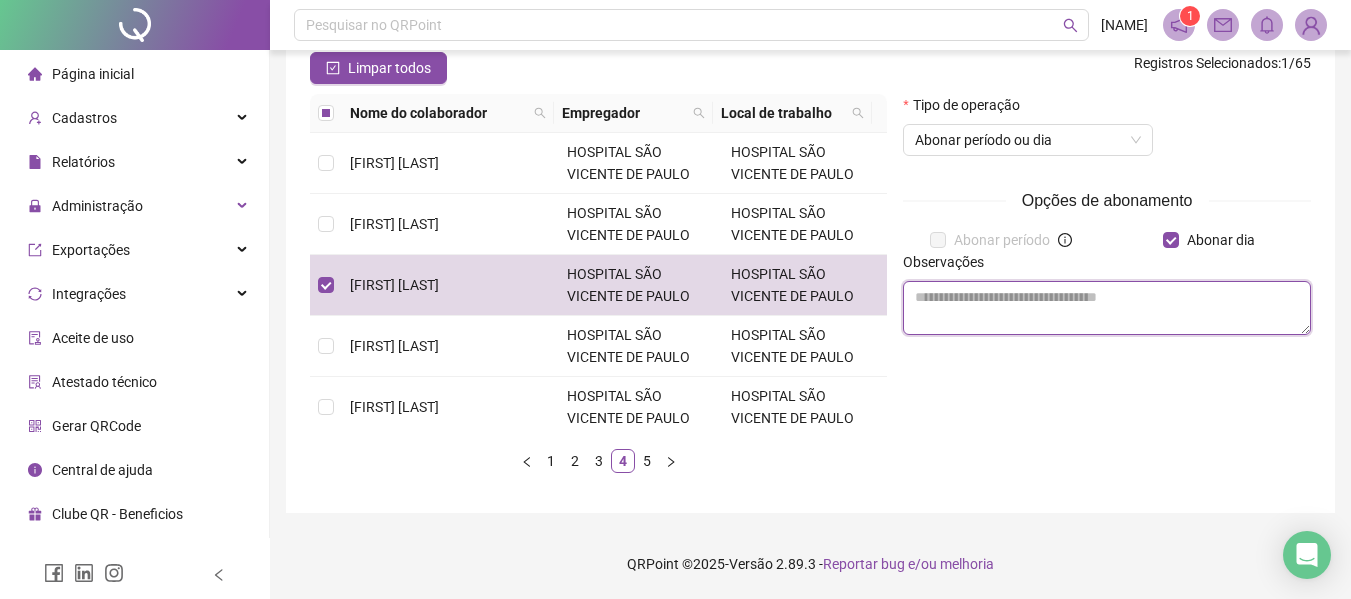 paste on "**********" 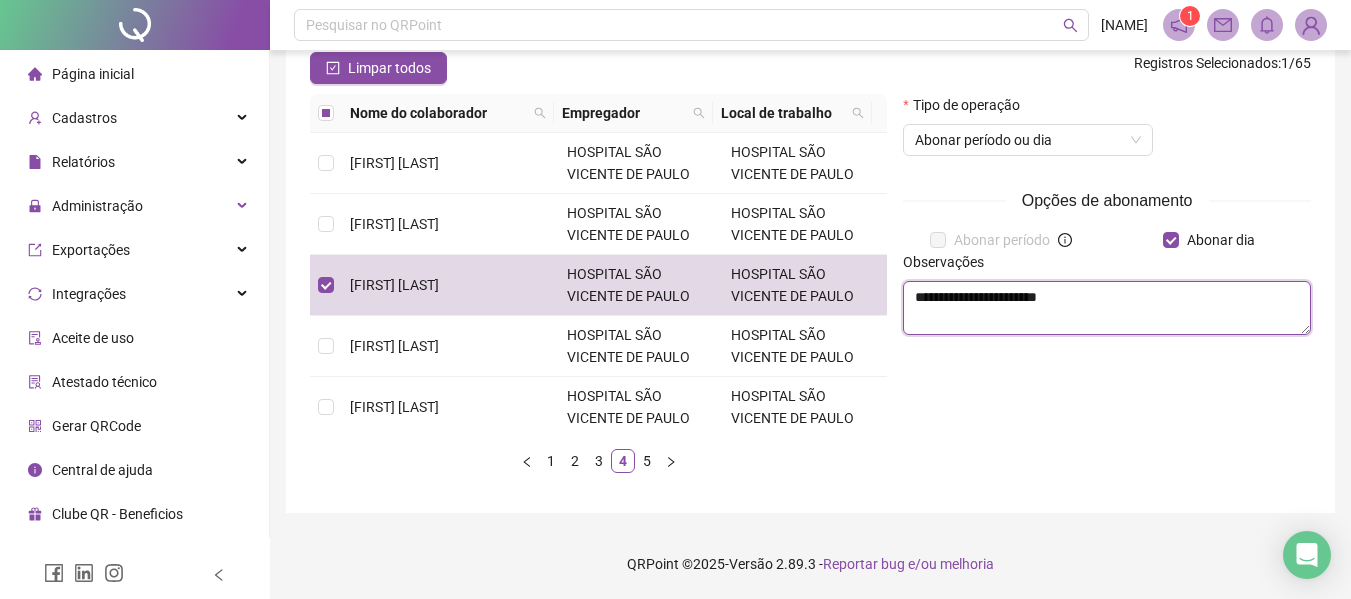 drag, startPoint x: 1076, startPoint y: 296, endPoint x: 1129, endPoint y: 330, distance: 62.968246 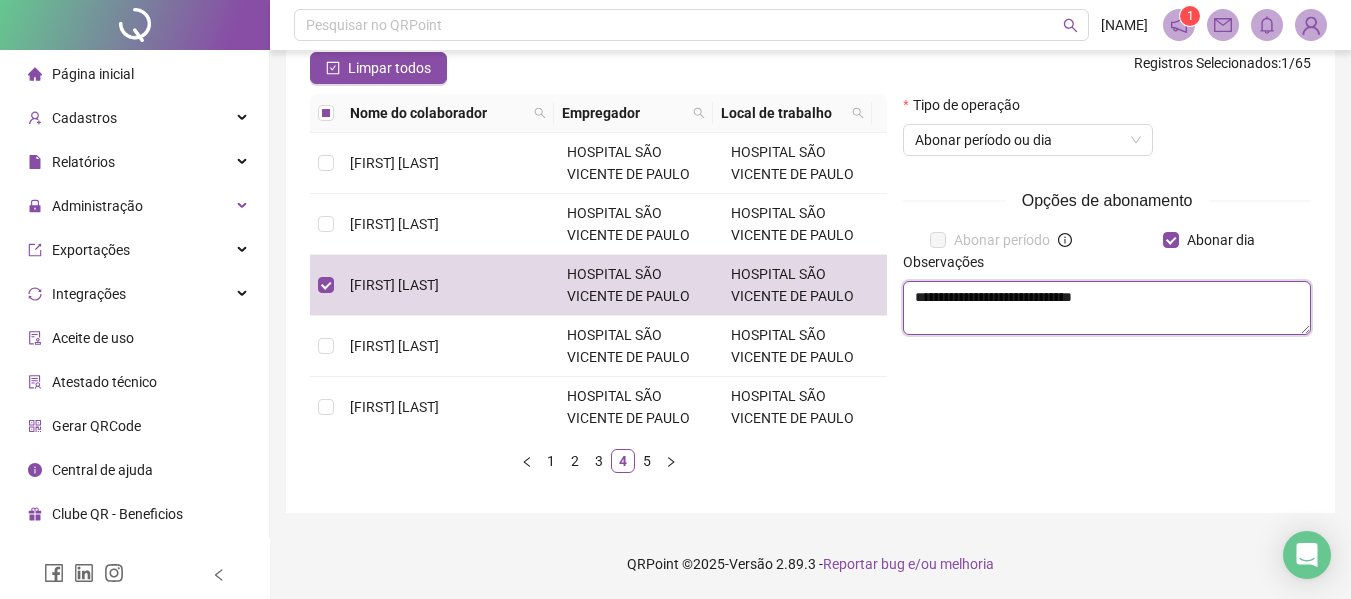 click on "**********" at bounding box center (1107, 308) 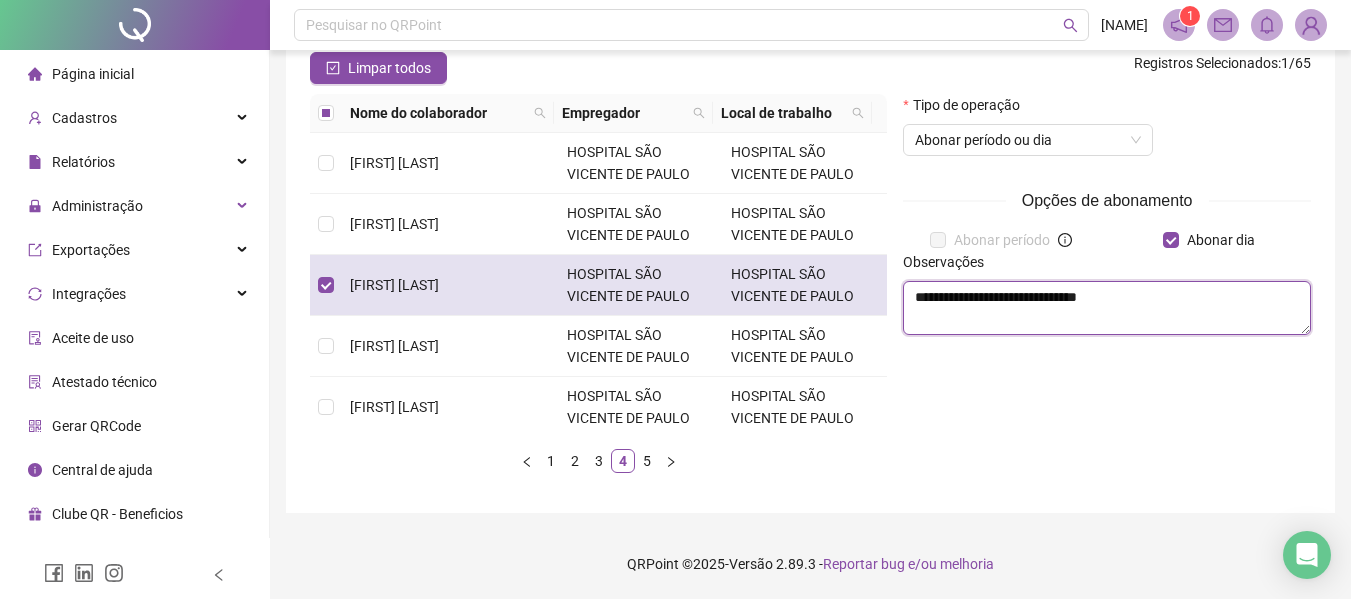 drag, startPoint x: 1142, startPoint y: 297, endPoint x: 854, endPoint y: 301, distance: 288.02777 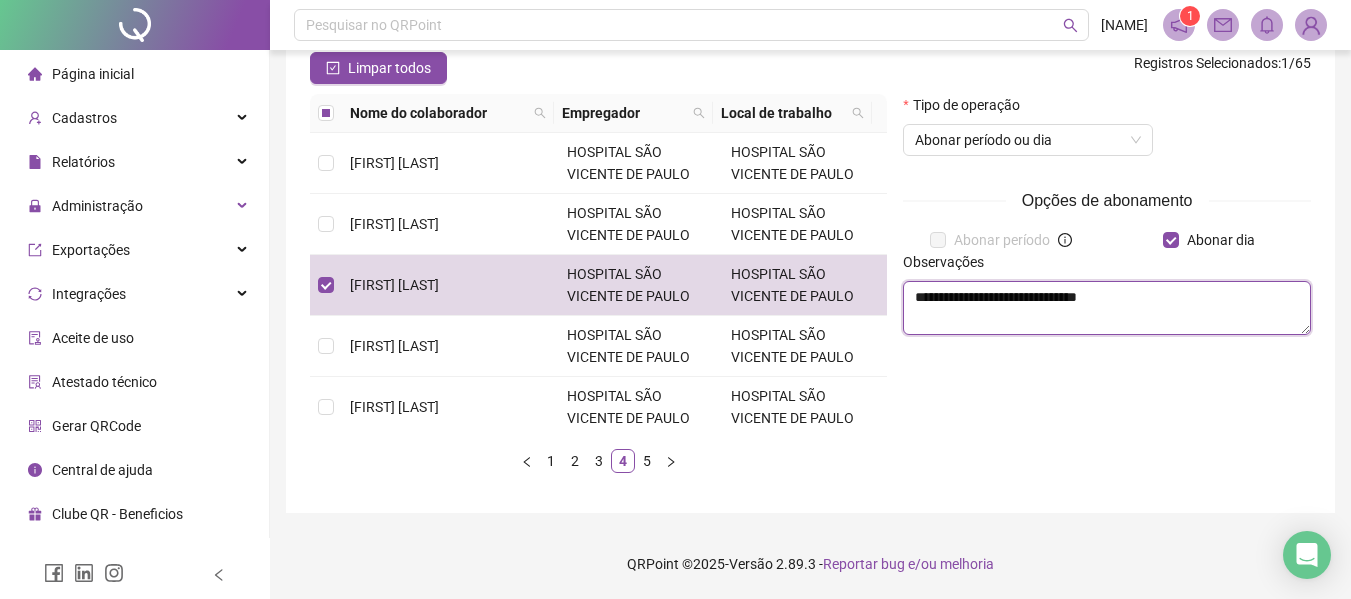 paste 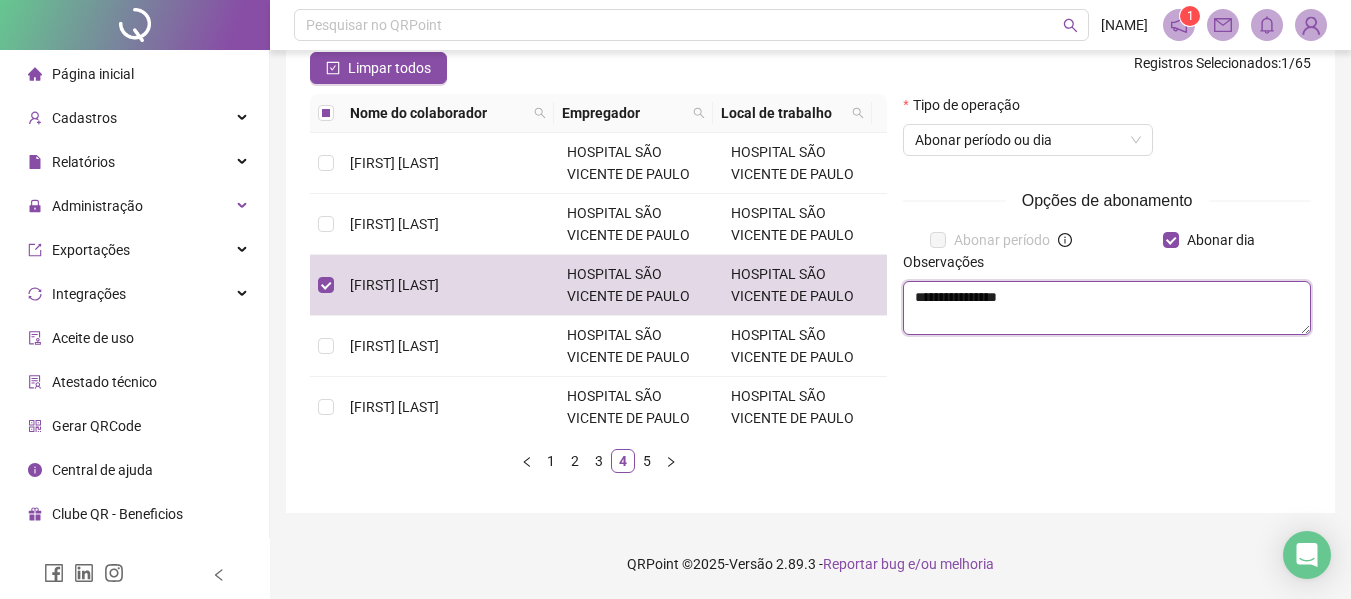 scroll, scrollTop: 0, scrollLeft: 0, axis: both 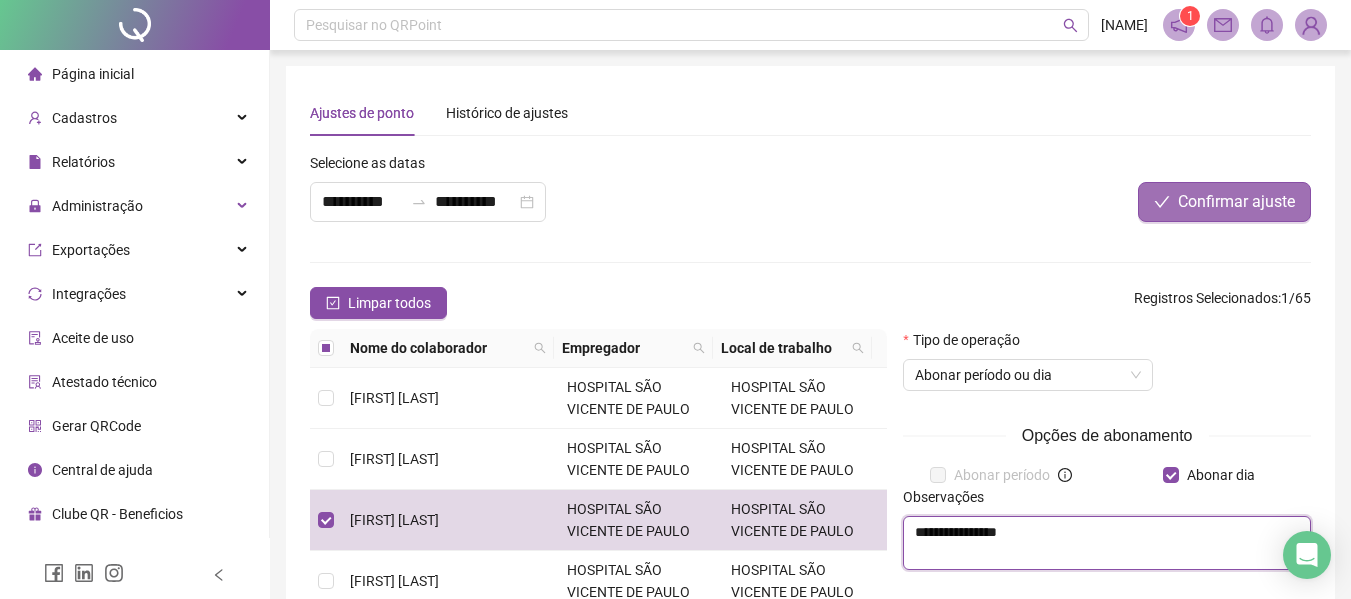 type on "**********" 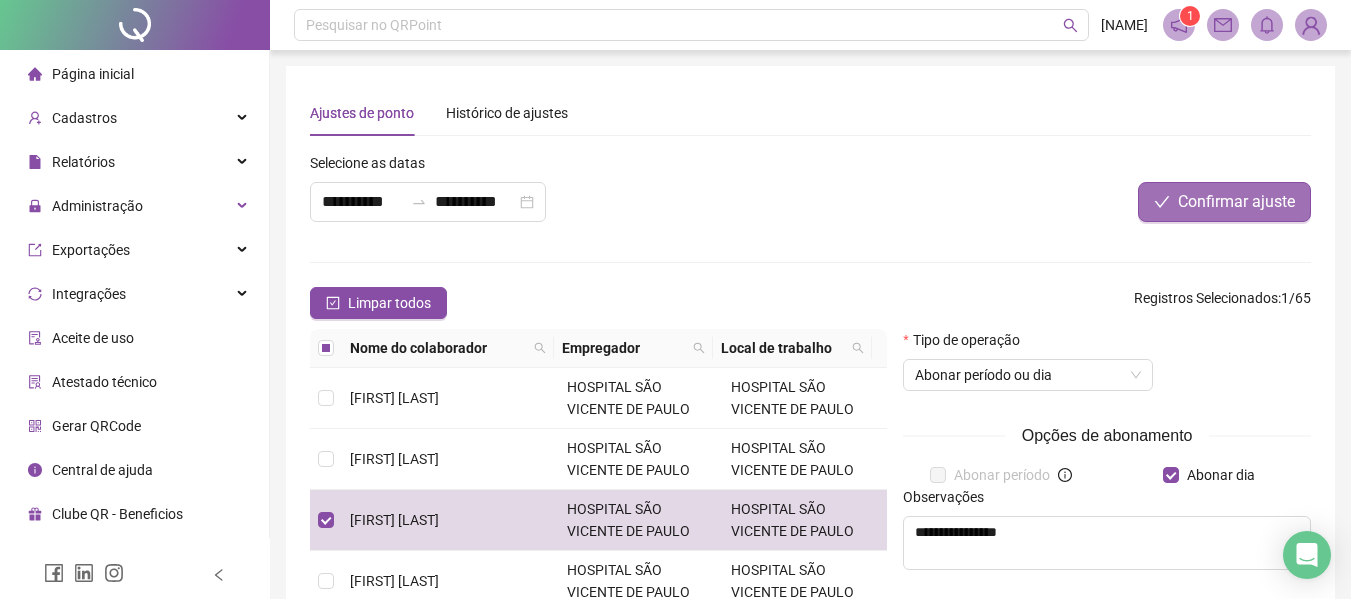 click on "Confirmar ajuste" at bounding box center (1236, 202) 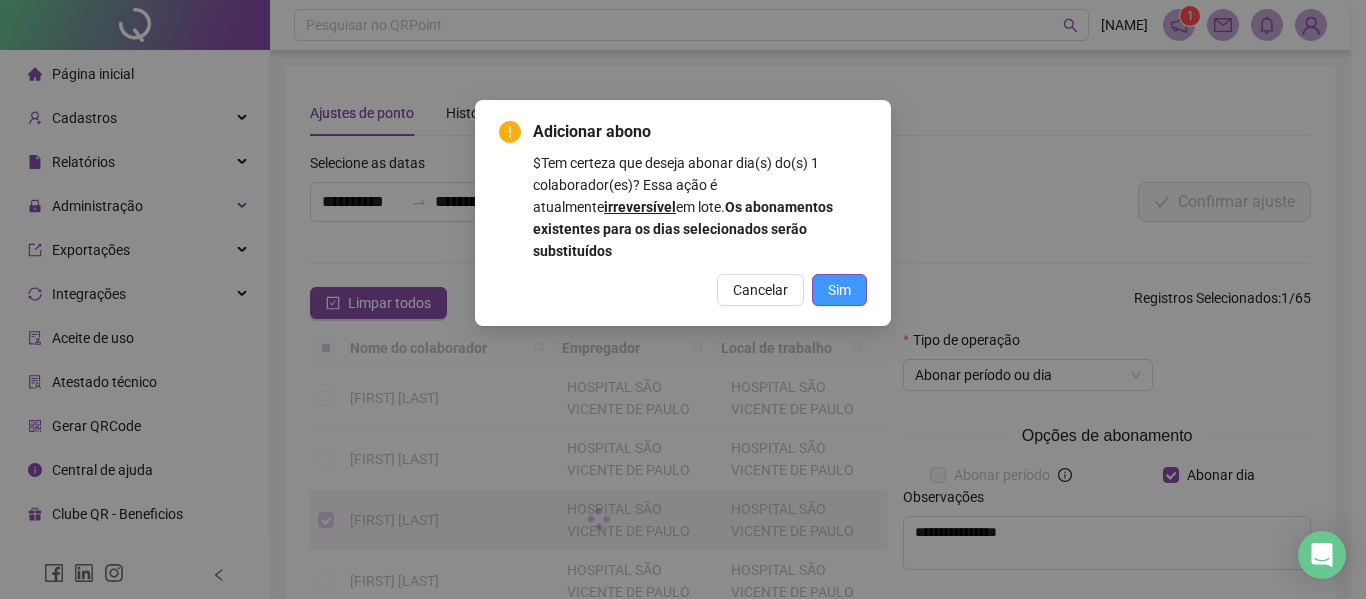 click on "Sim" at bounding box center [839, 290] 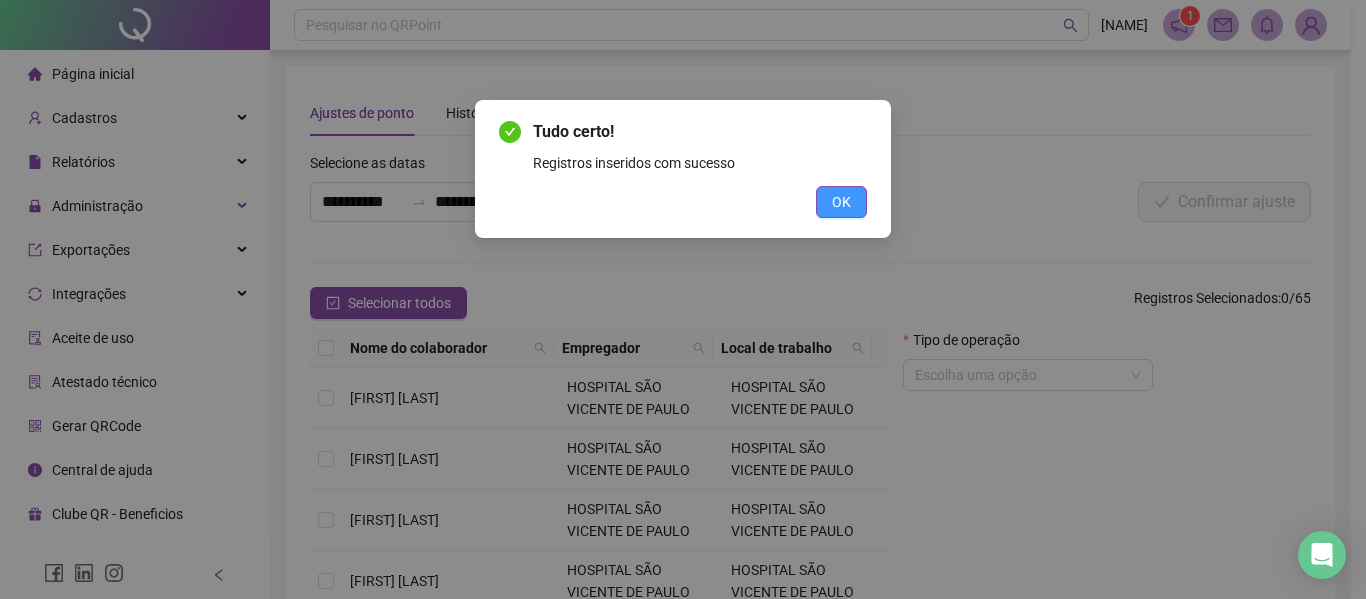 click on "OK" at bounding box center (841, 202) 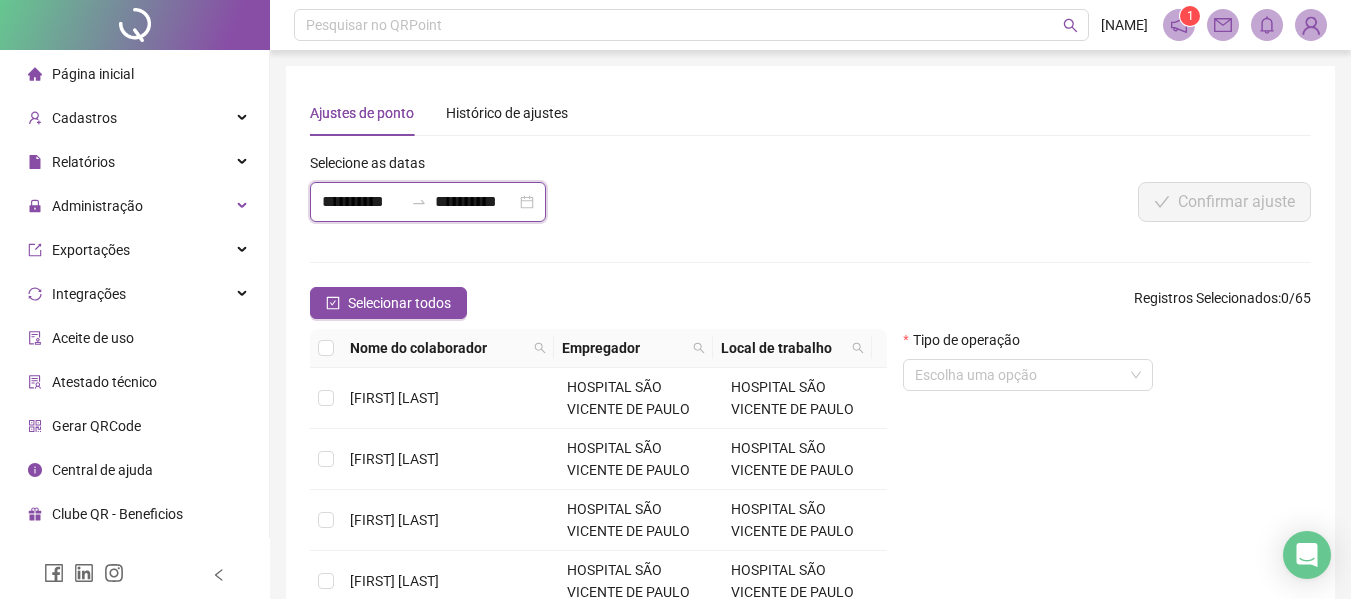 click on "**********" at bounding box center [362, 202] 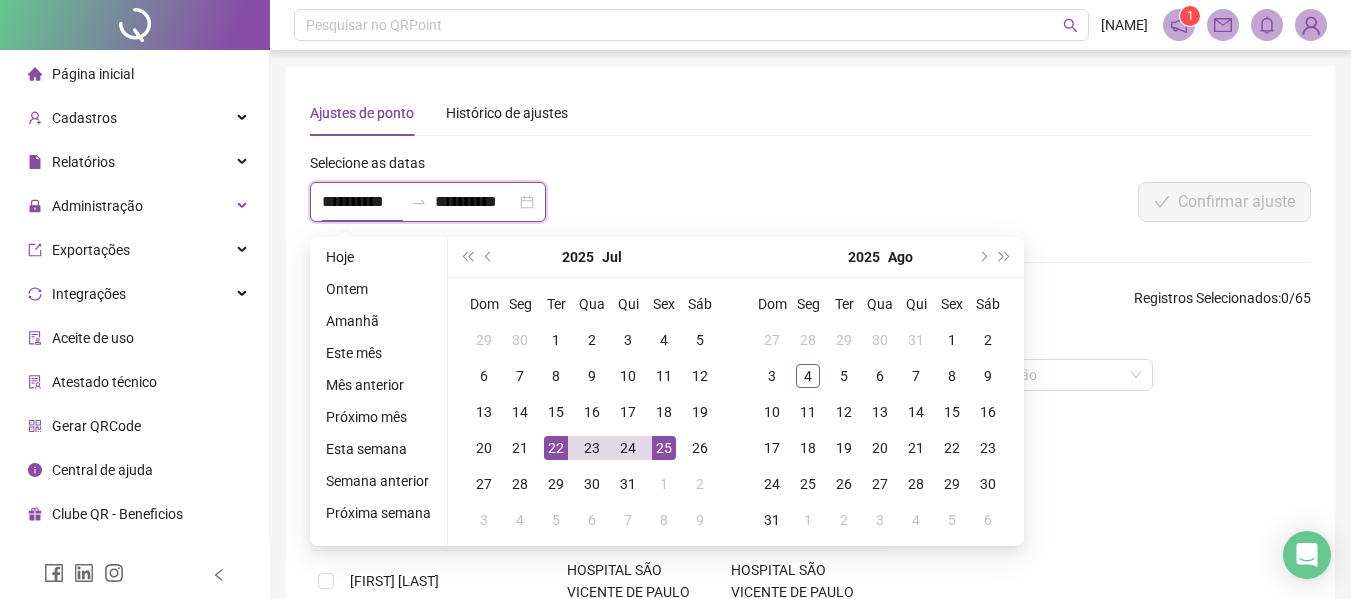 type on "**********" 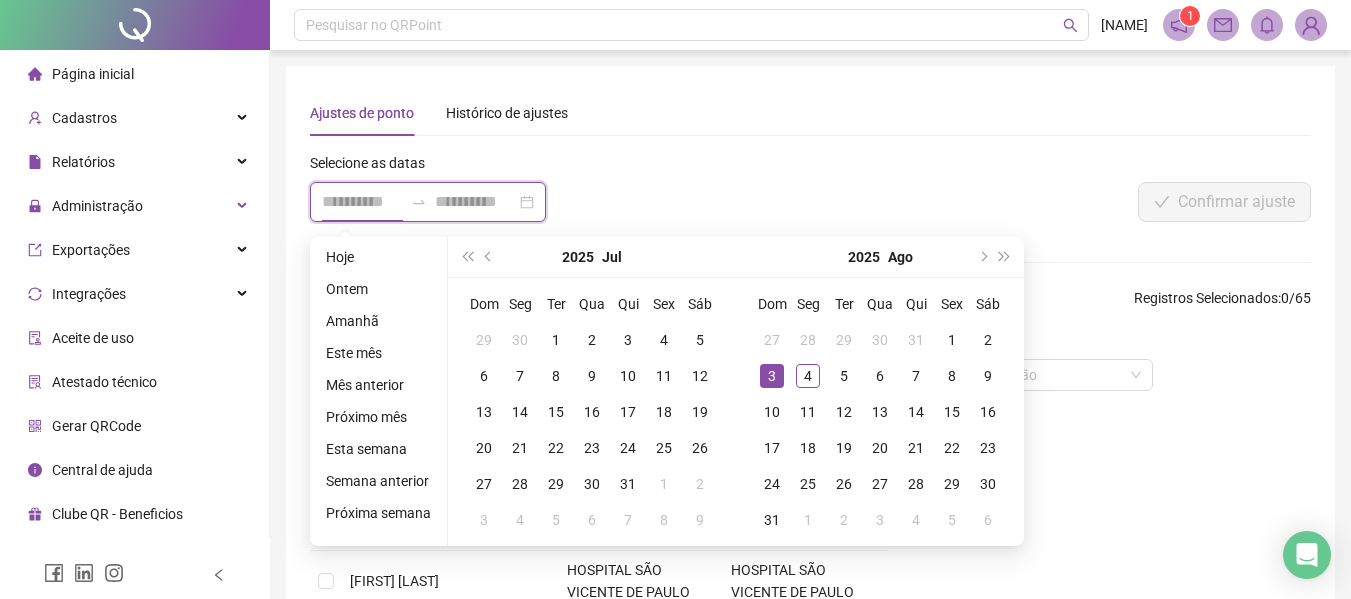type on "**********" 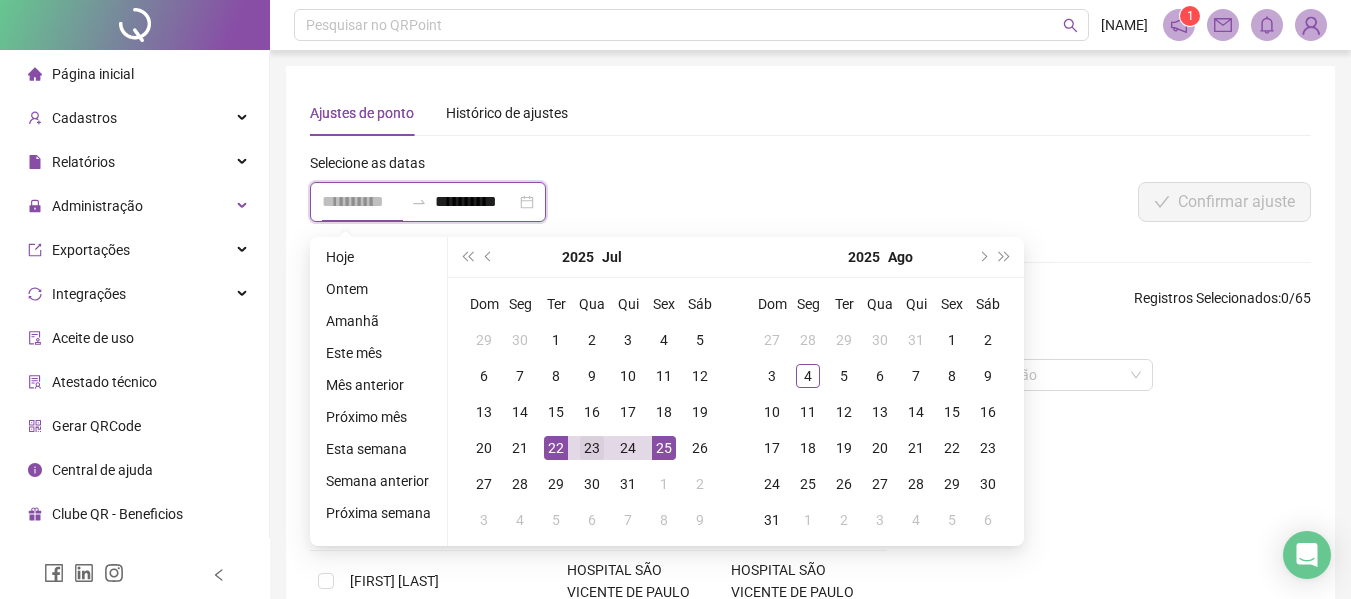 type on "**********" 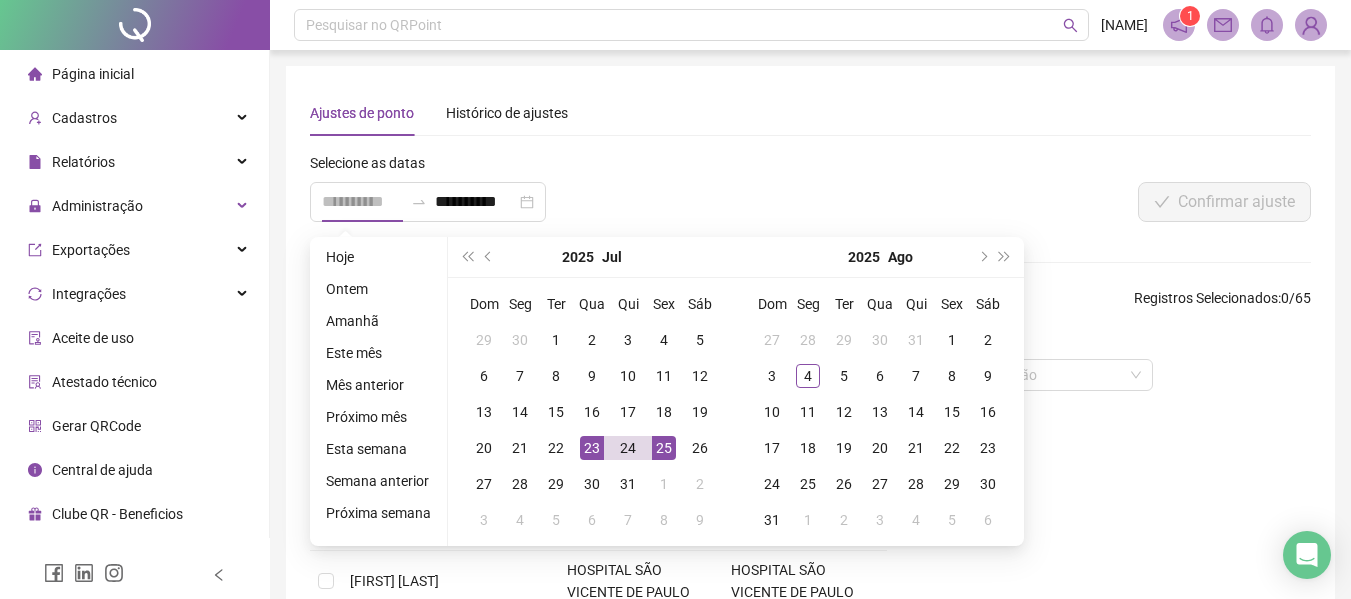 click on "23" at bounding box center (592, 448) 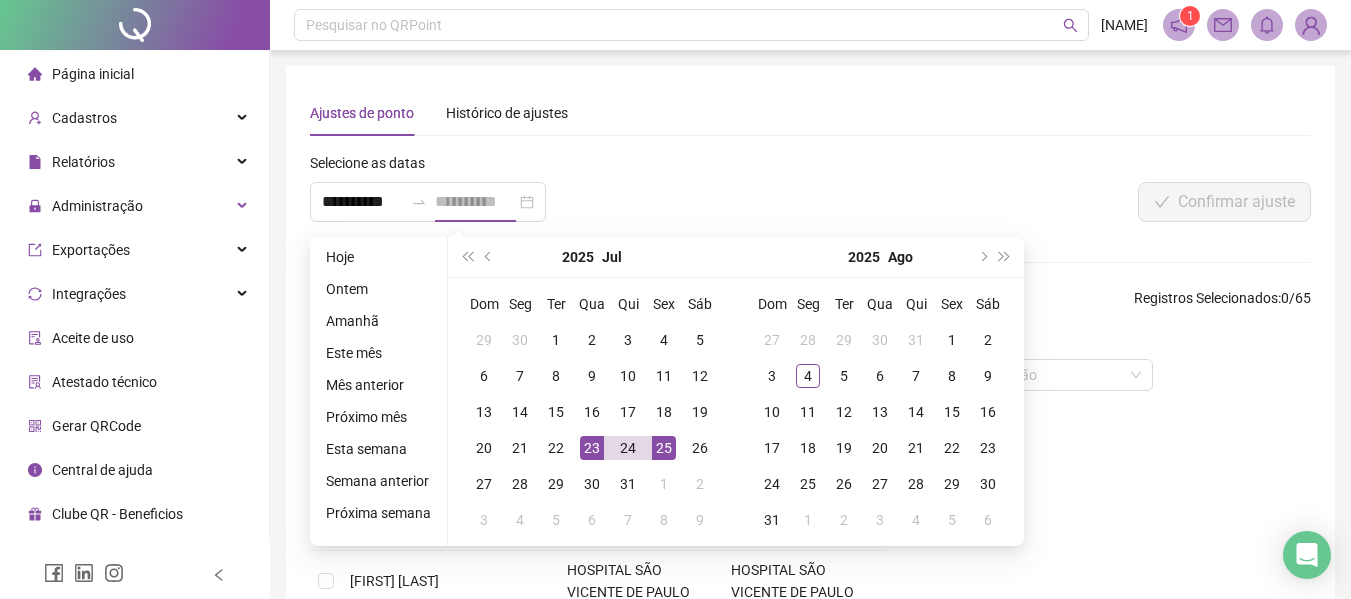 click on "23" at bounding box center (592, 448) 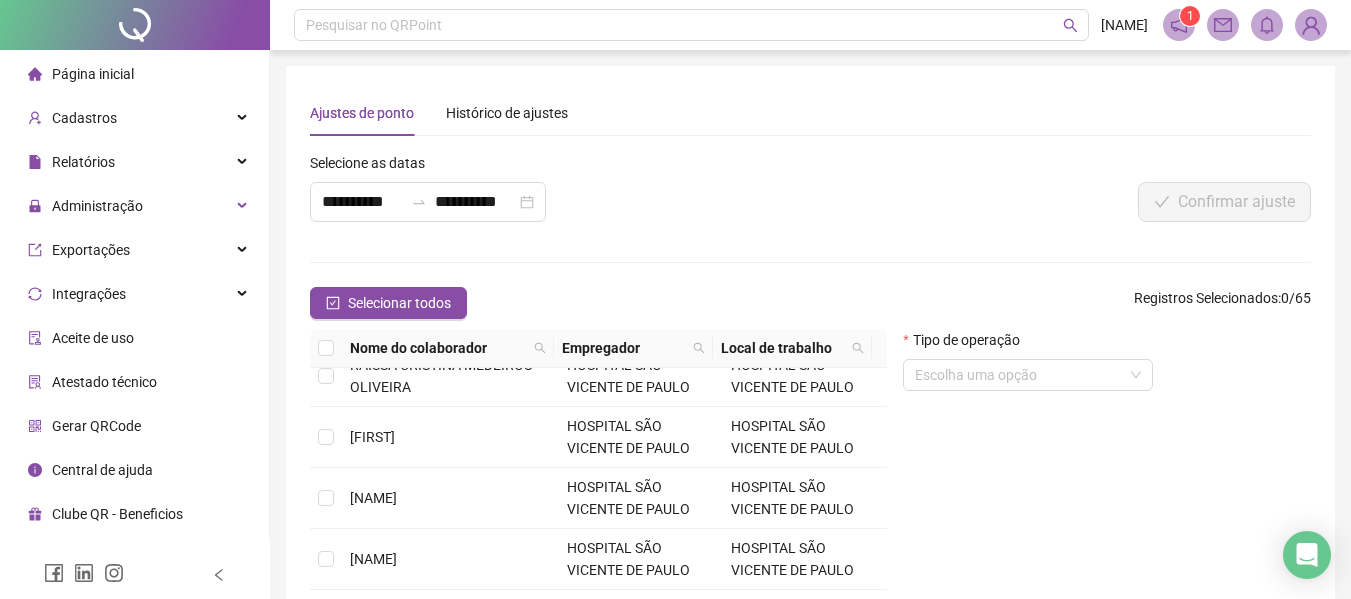 scroll, scrollTop: 500, scrollLeft: 0, axis: vertical 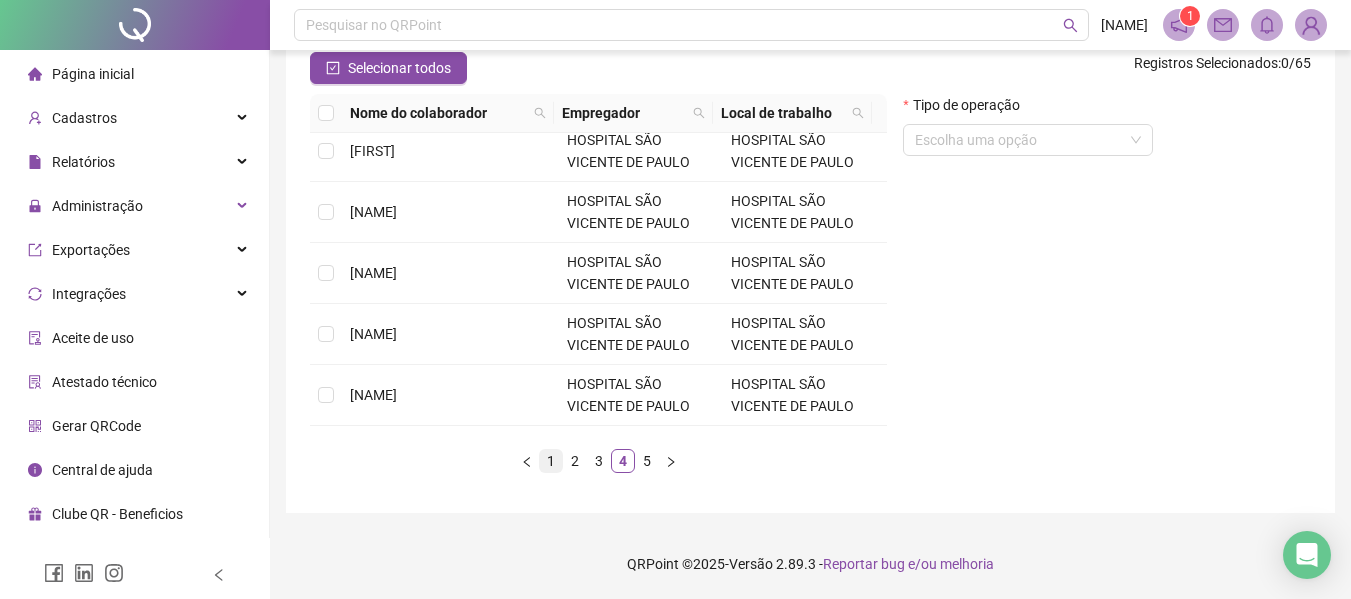 click on "1" at bounding box center (551, 461) 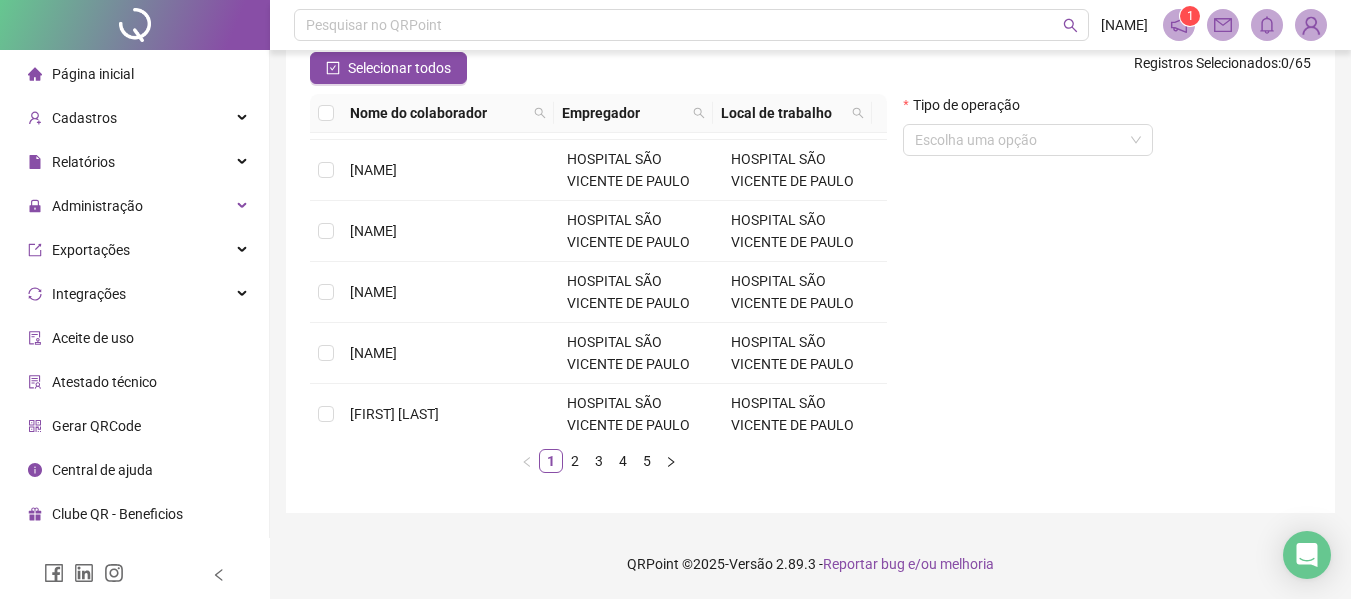 scroll, scrollTop: 615, scrollLeft: 0, axis: vertical 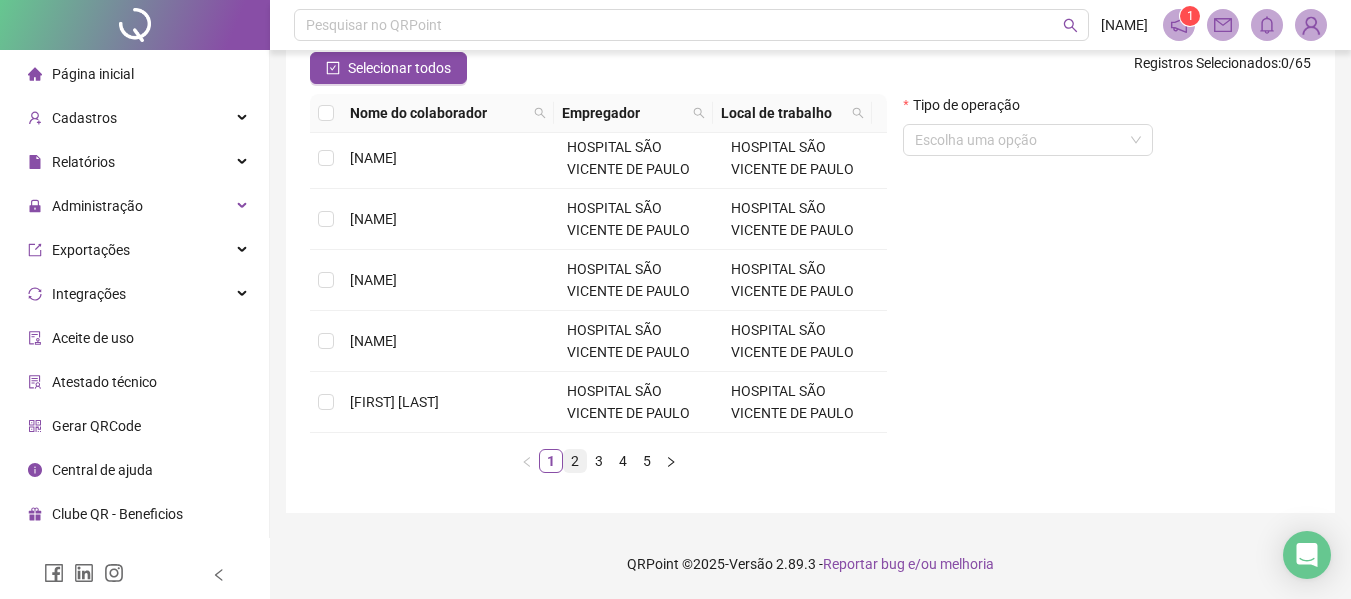 click on "2" at bounding box center (575, 461) 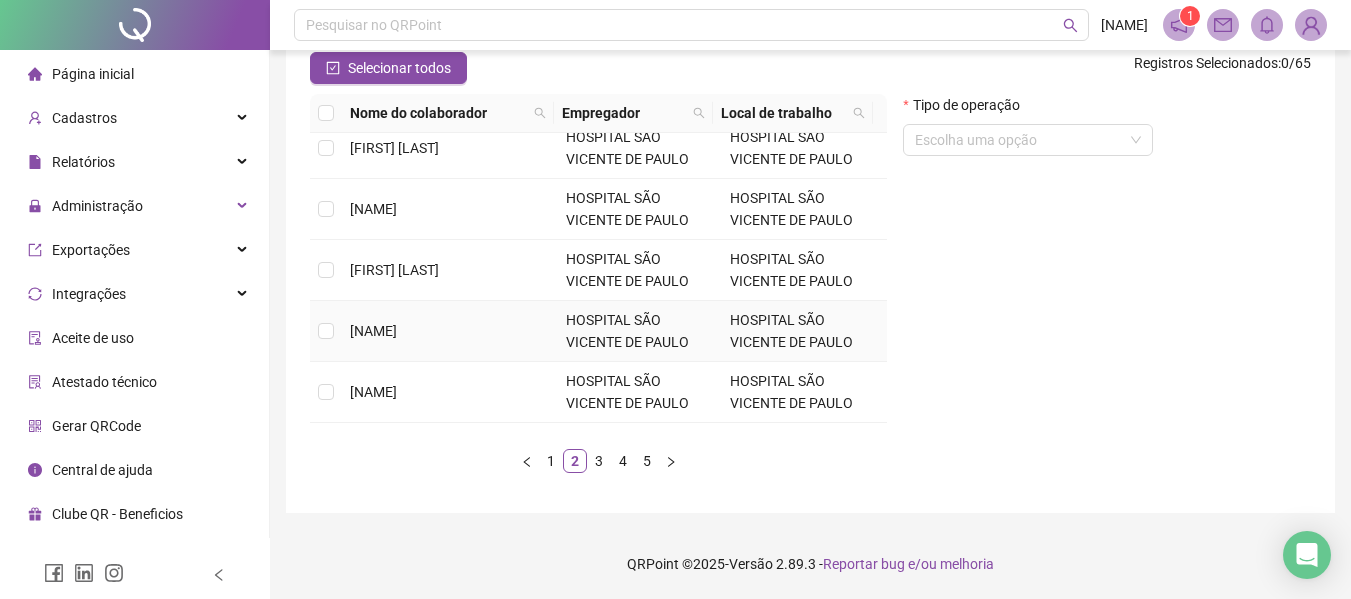 scroll, scrollTop: 200, scrollLeft: 0, axis: vertical 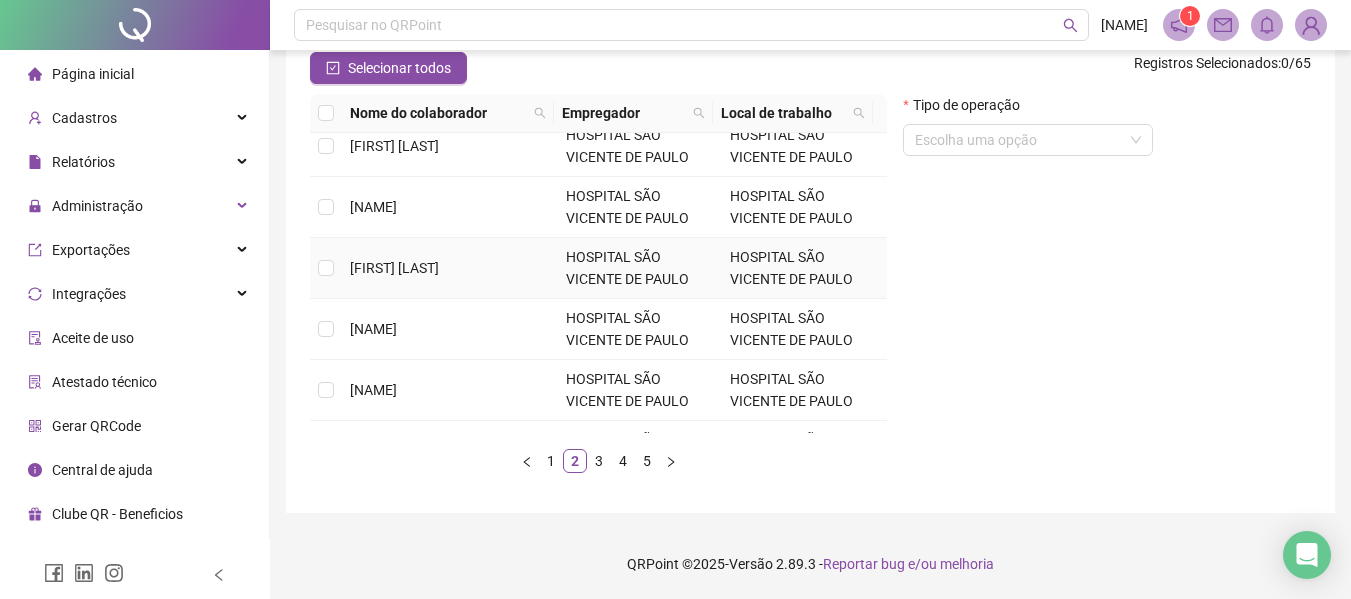 click on "[FIRST] [LAST]" at bounding box center (394, 268) 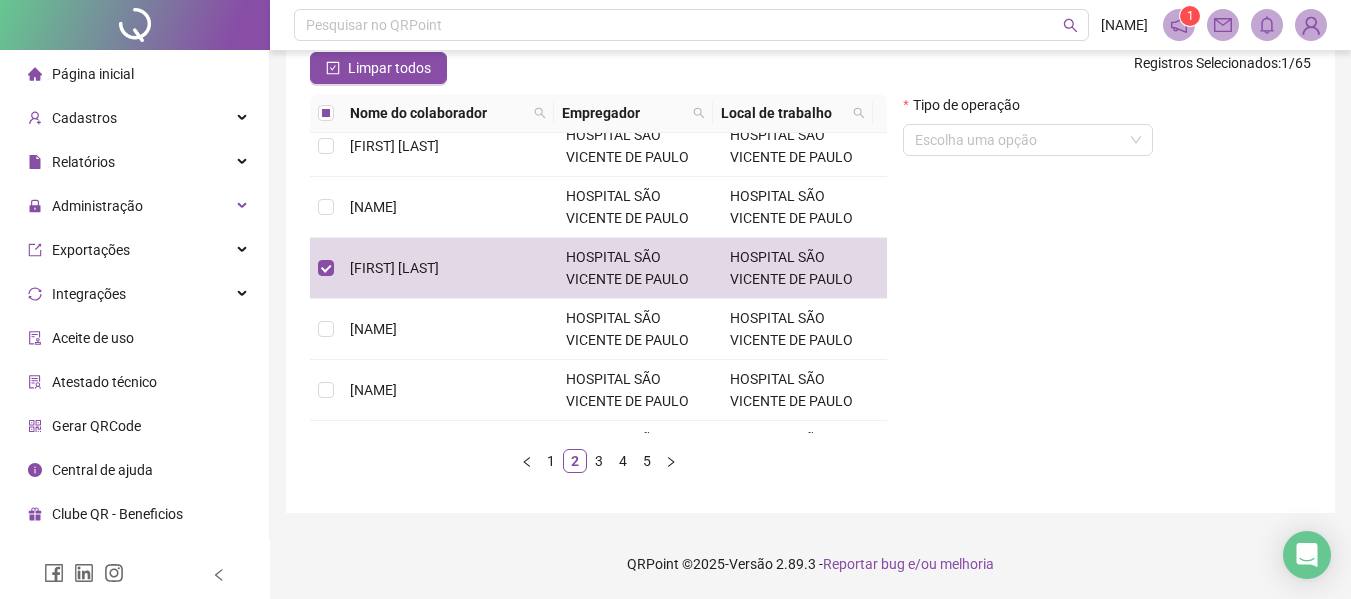 click on "Tipo de operação" at bounding box center [1028, 109] 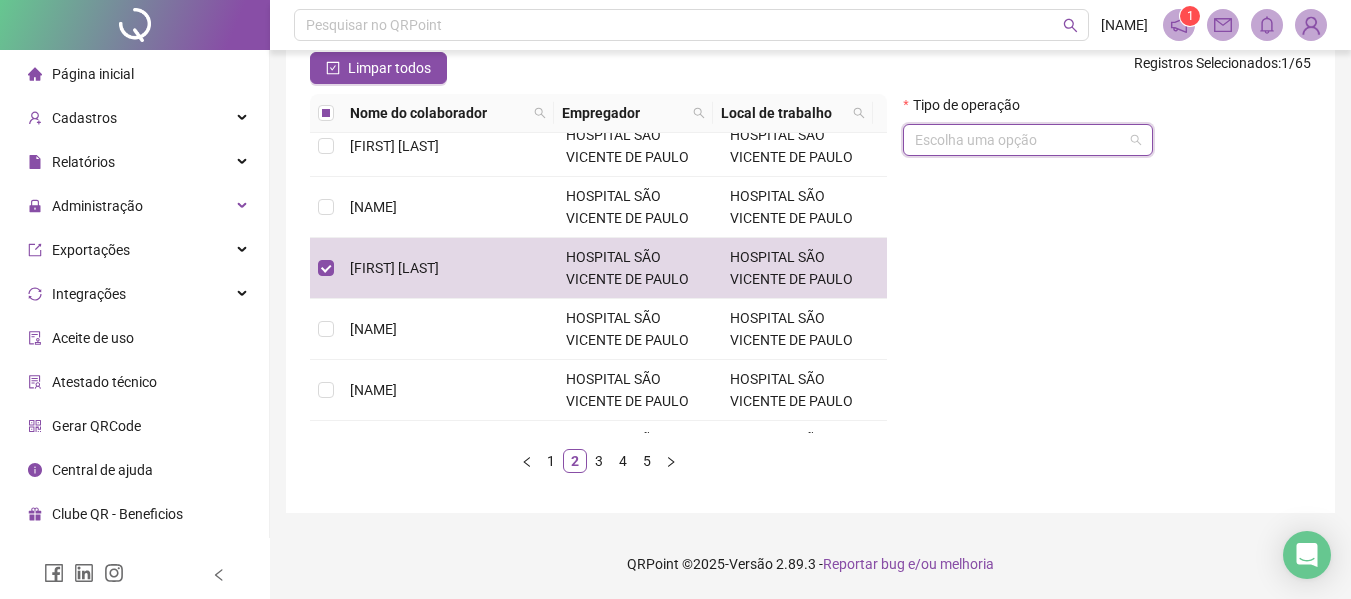 click at bounding box center (1019, 140) 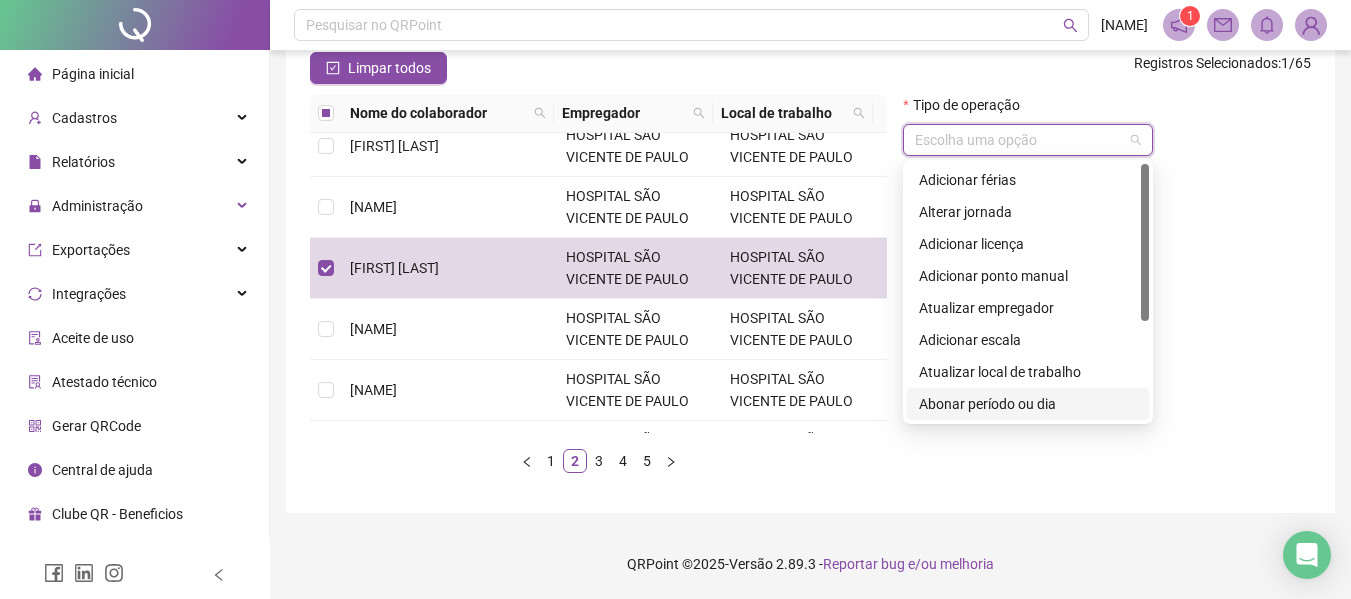 click on "Abonar período ou dia" at bounding box center [1028, 404] 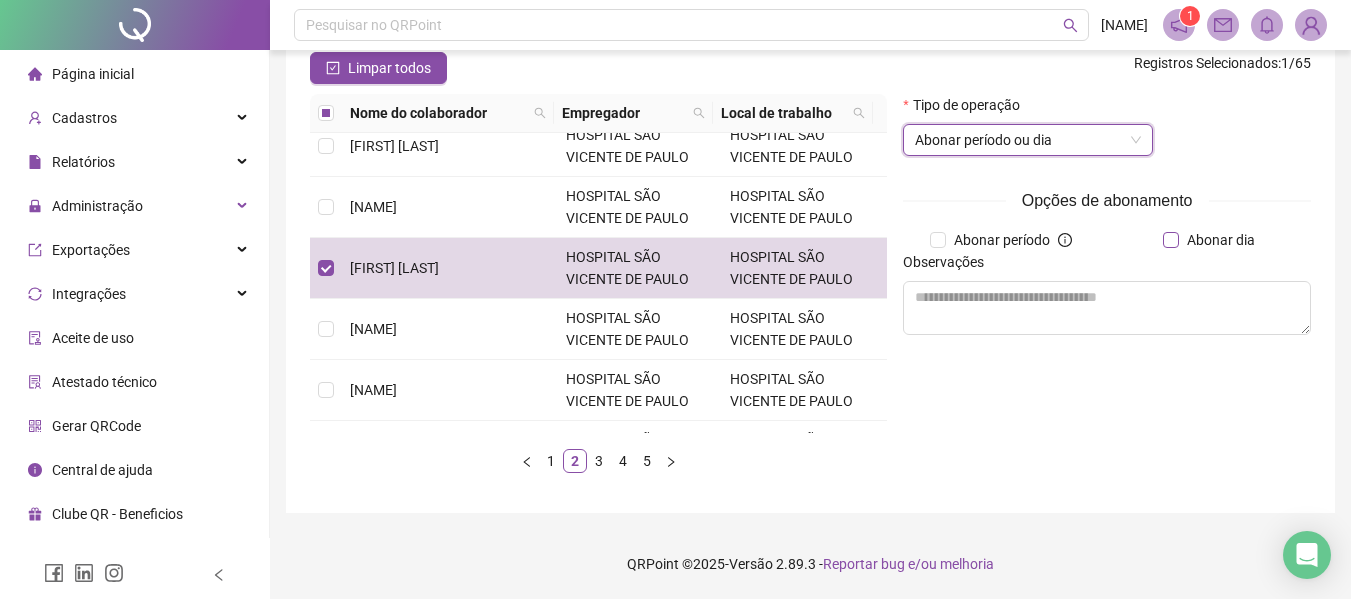 click on "Abonar dia" at bounding box center [1221, 240] 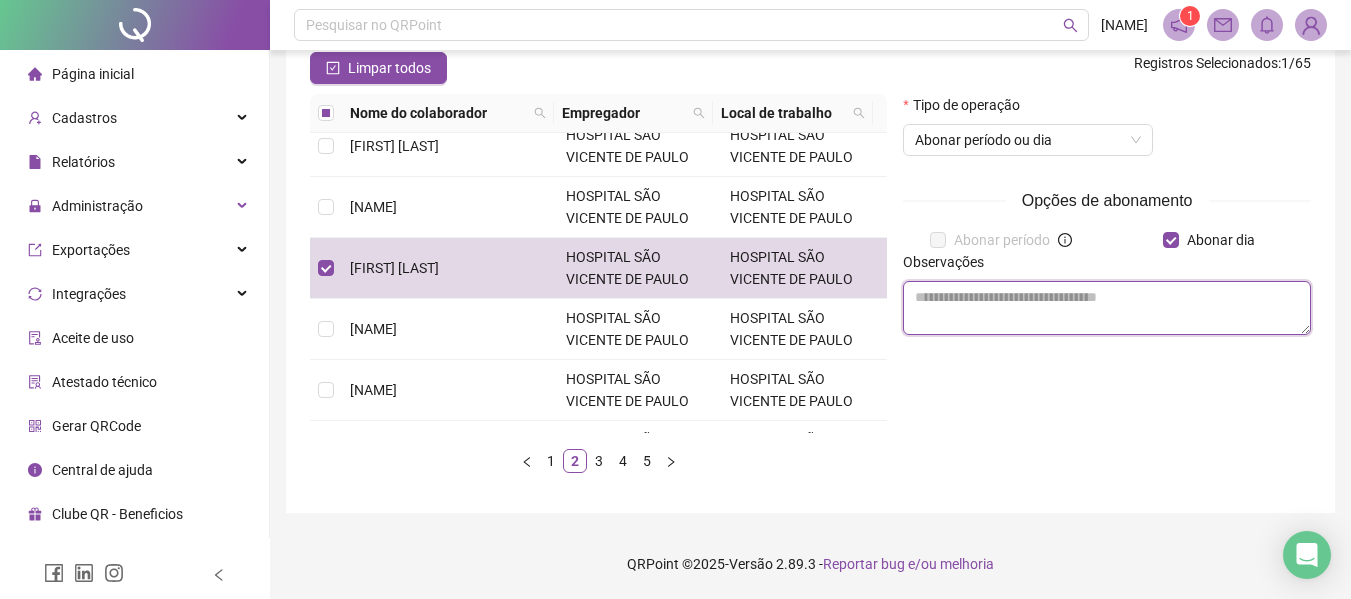 click at bounding box center (1107, 308) 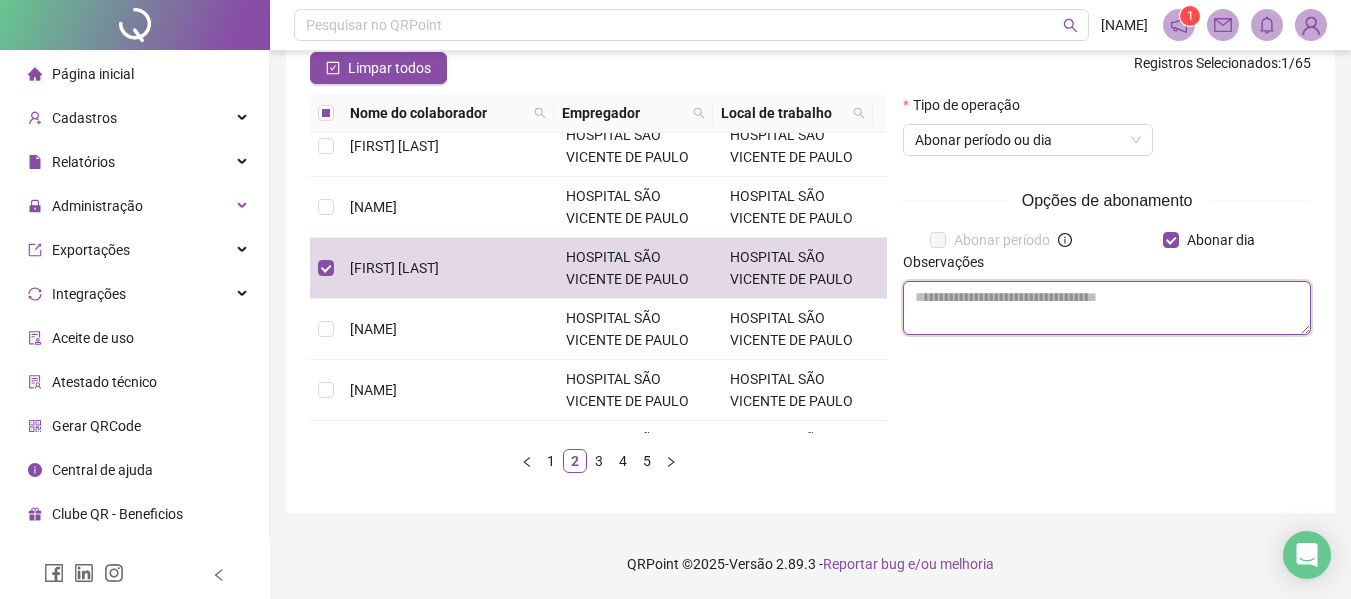 paste on "**********" 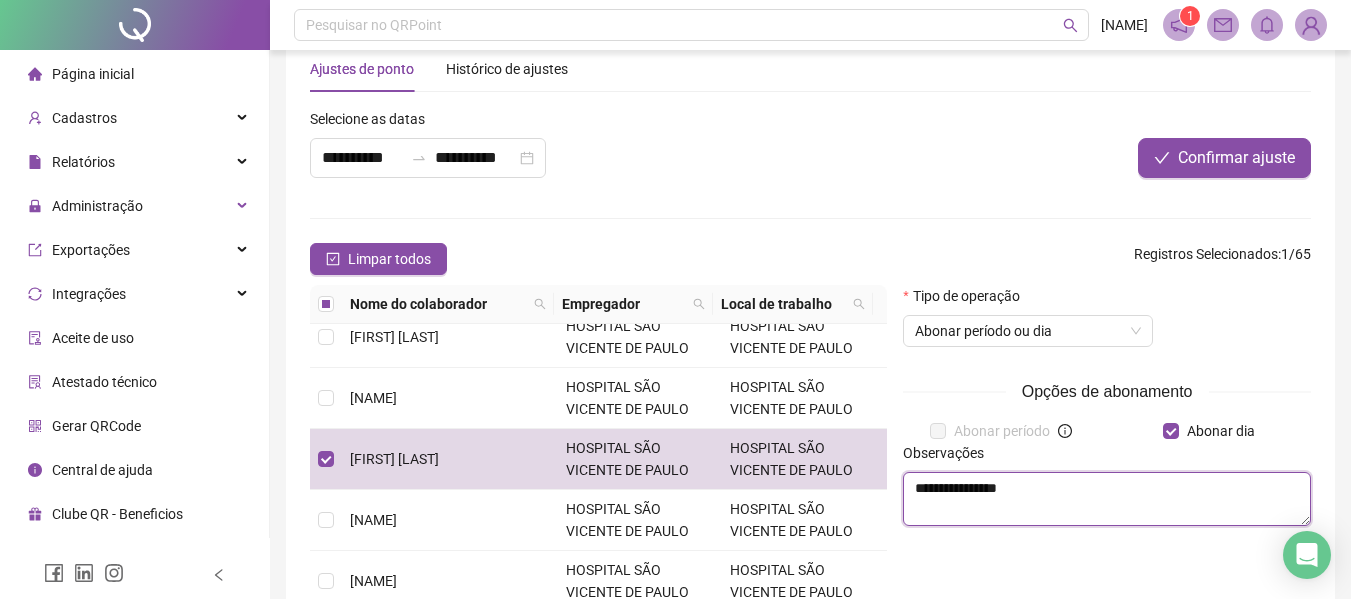 scroll, scrollTop: 35, scrollLeft: 0, axis: vertical 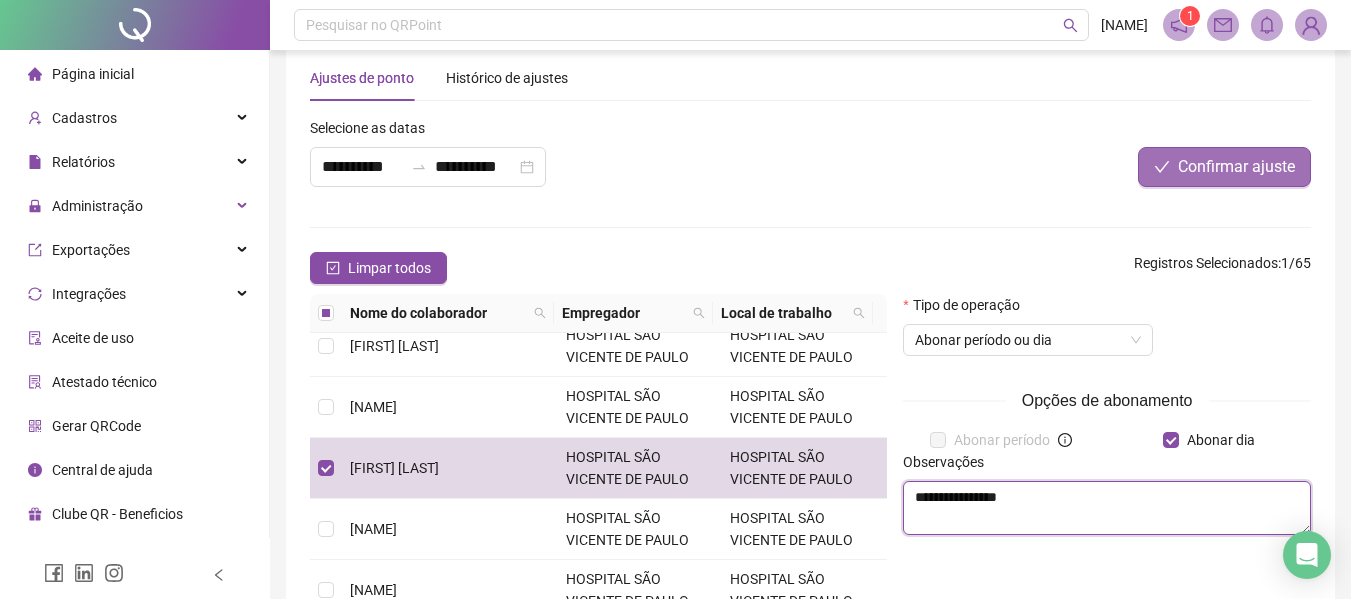 type on "**********" 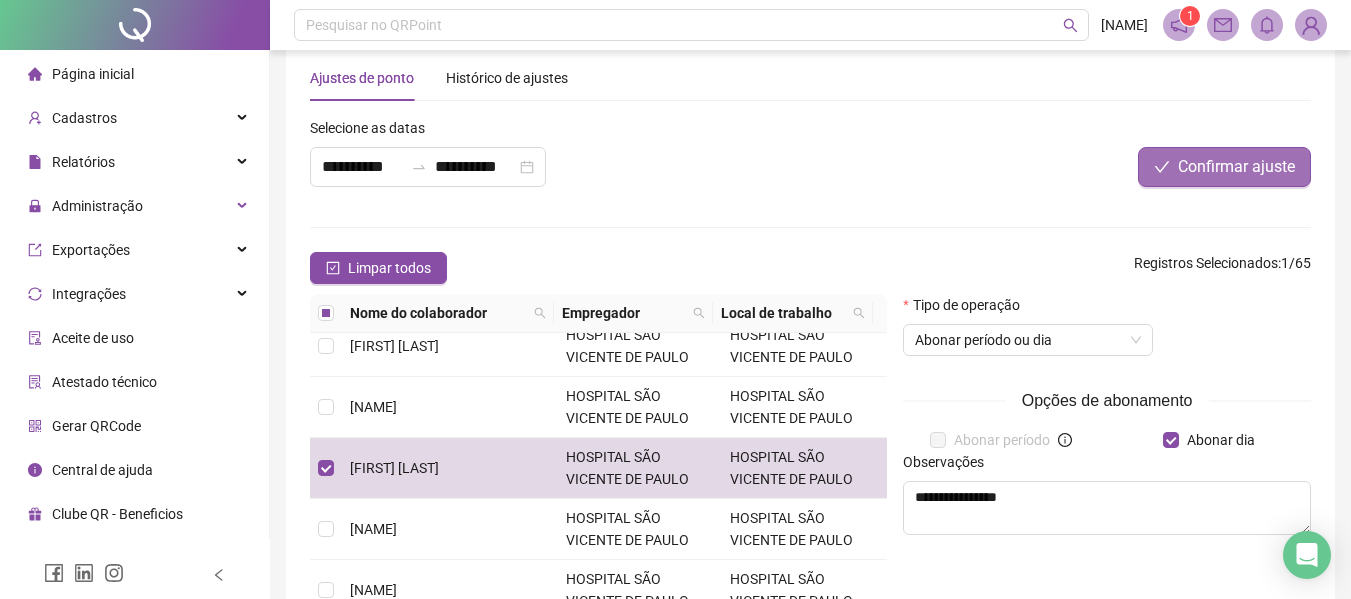 click on "Confirmar ajuste" at bounding box center [1236, 167] 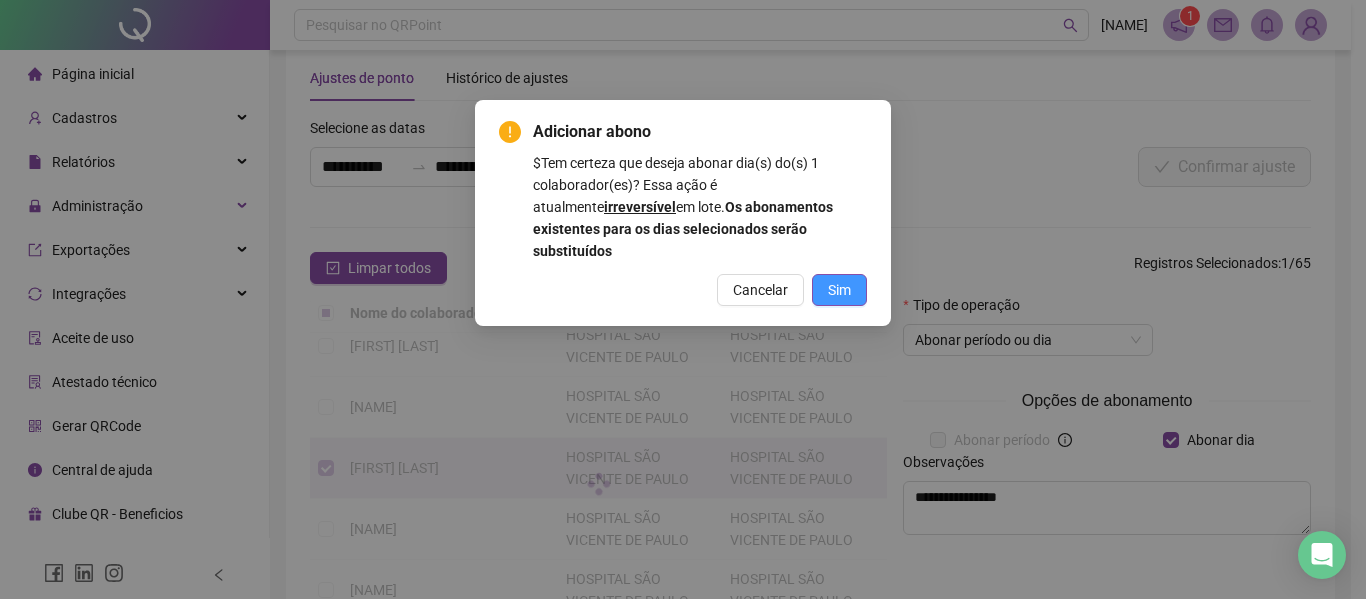 click on "Sim" at bounding box center [839, 290] 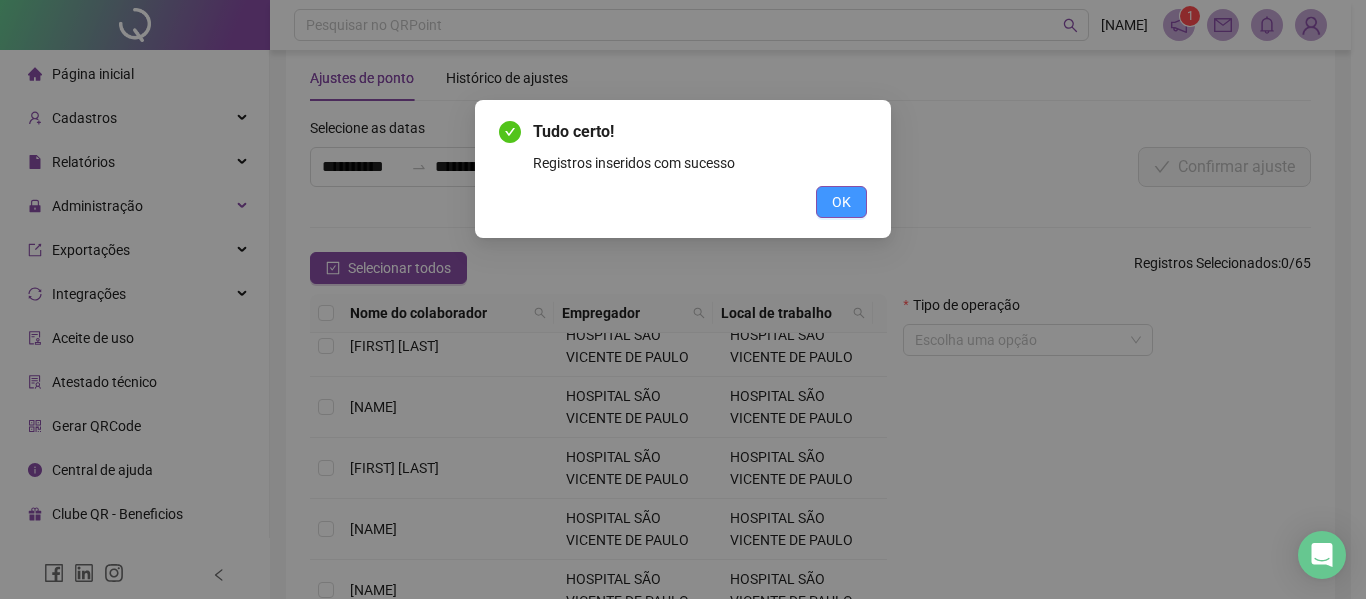 click on "OK" at bounding box center (841, 202) 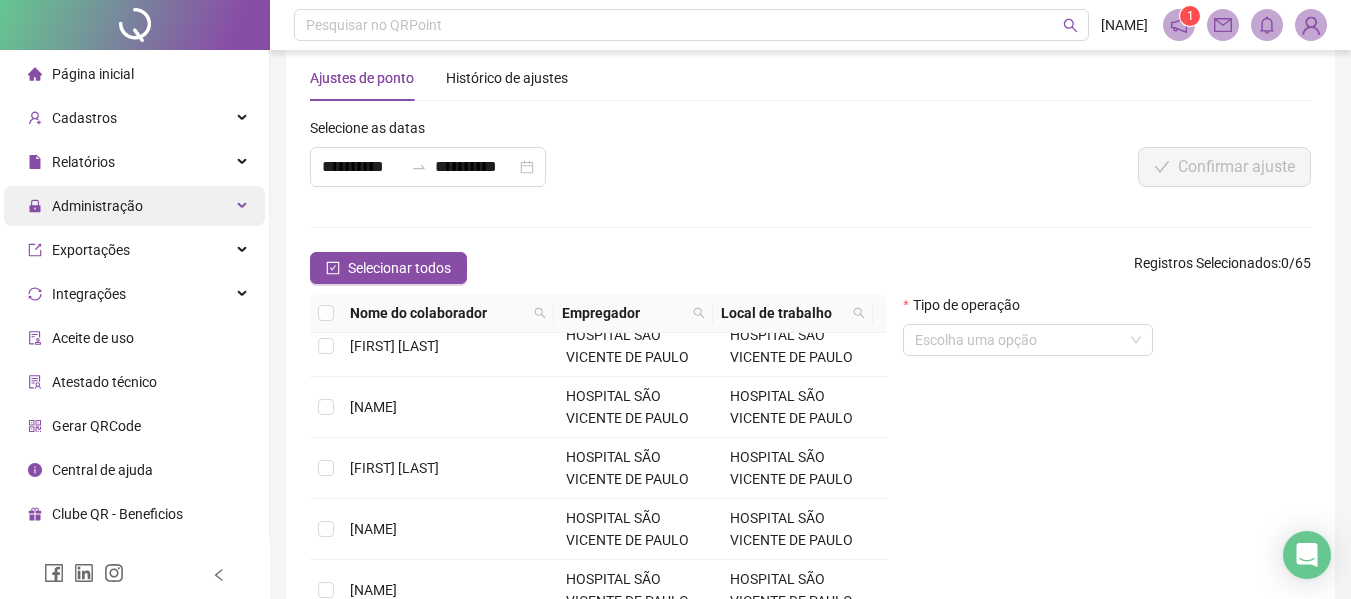 click on "Administração" at bounding box center (134, 206) 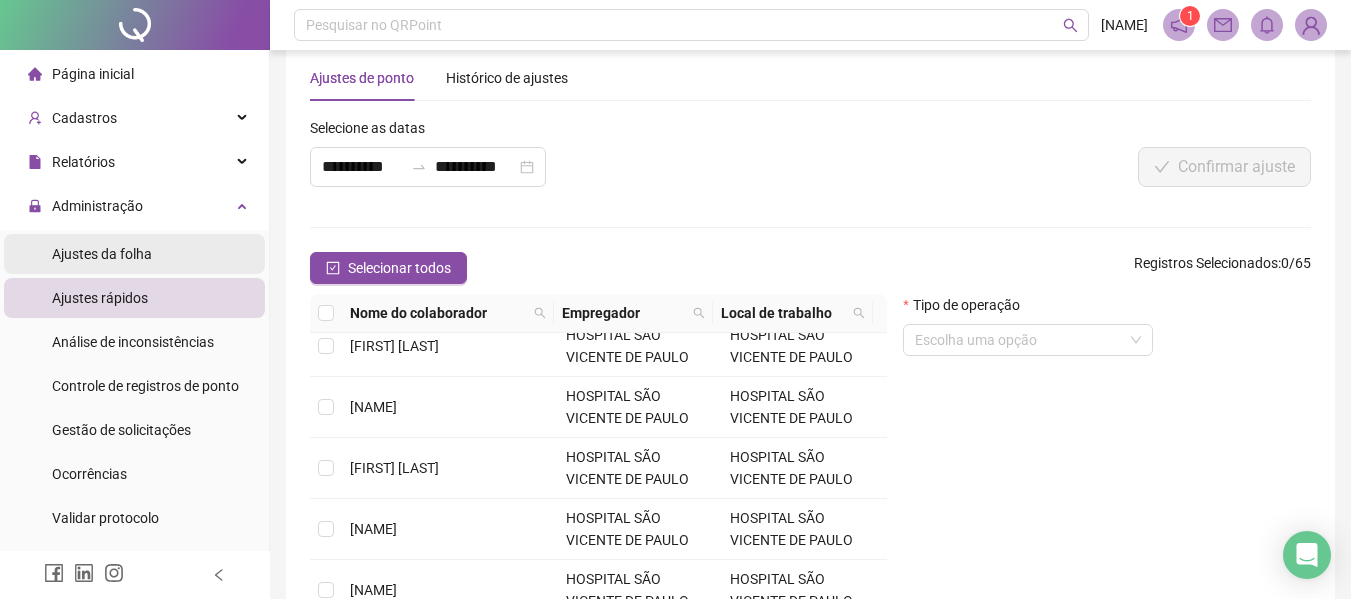 click on "Ajustes da folha" at bounding box center (102, 254) 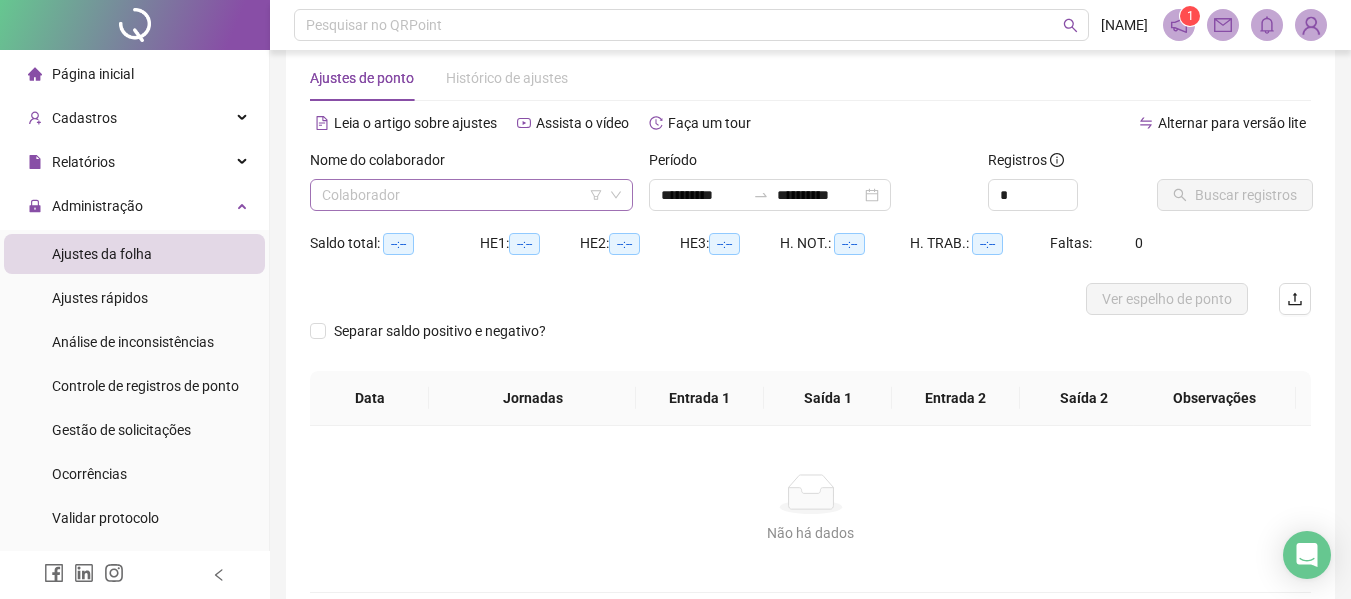 click at bounding box center [462, 195] 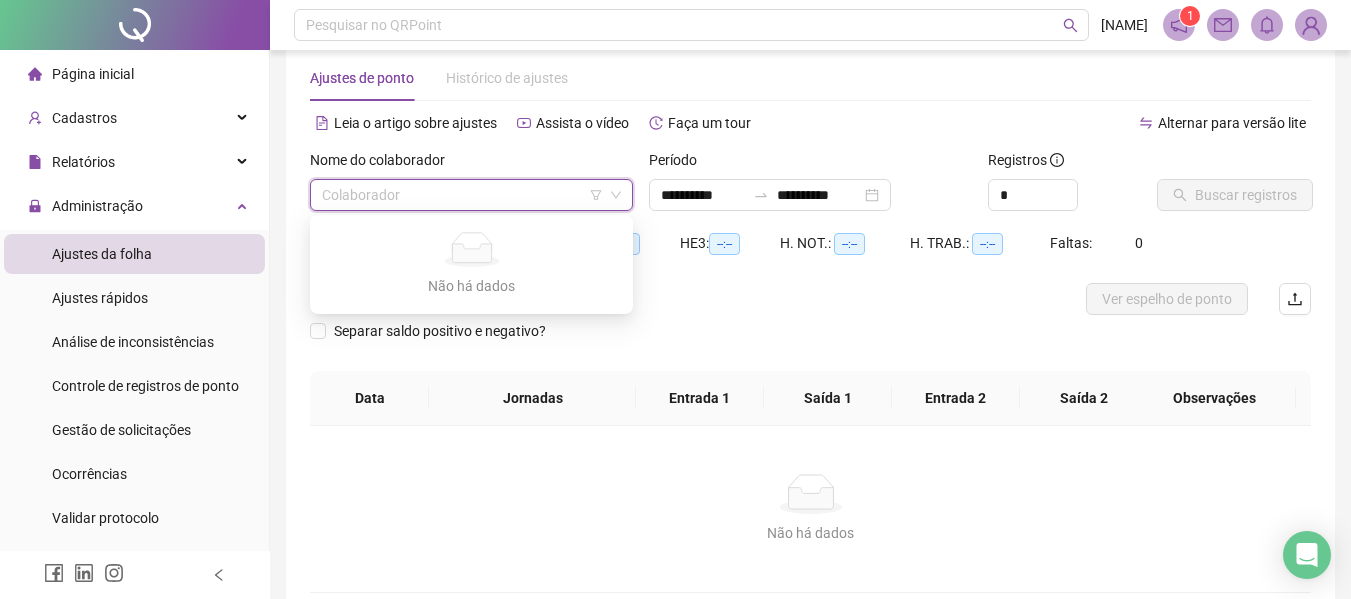 click at bounding box center (462, 195) 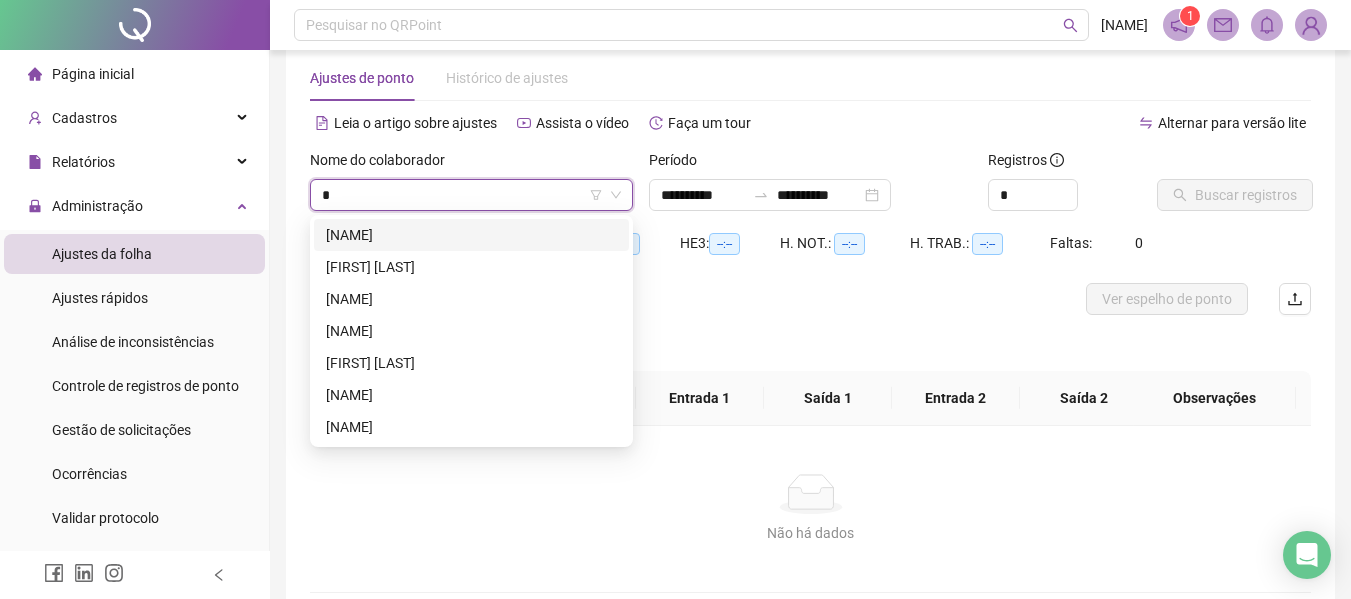 type on "**" 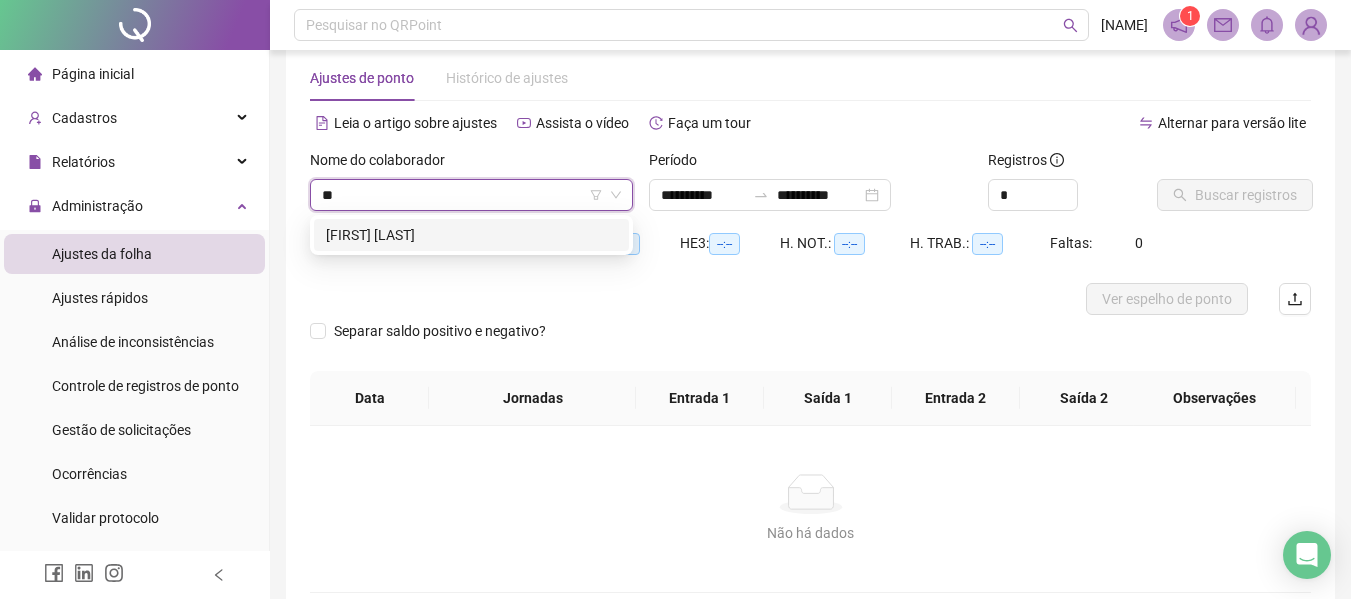 click on "[FIRST] [LAST]" at bounding box center (471, 235) 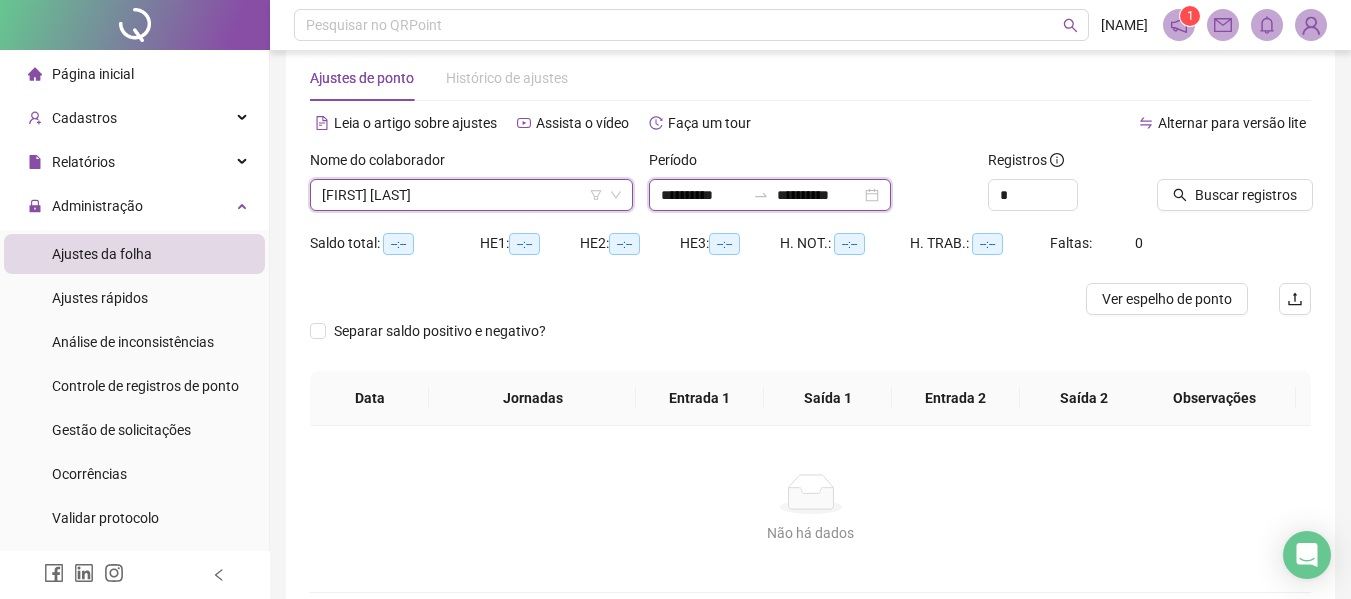 click on "**********" at bounding box center (703, 195) 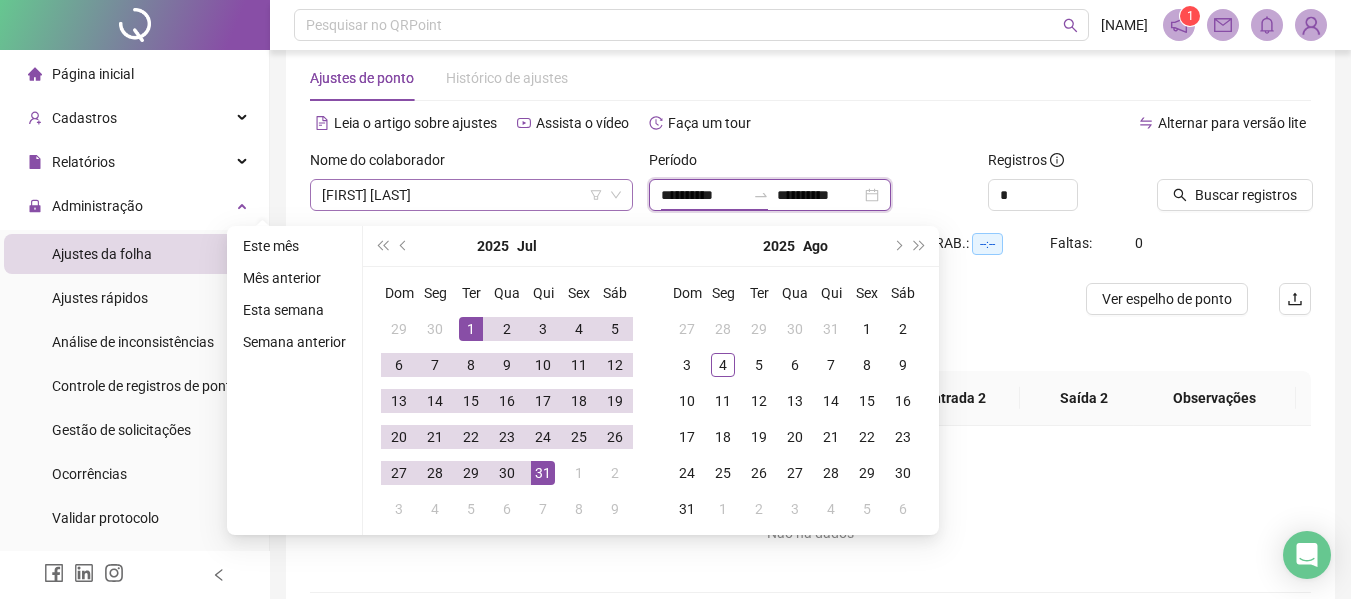 click on "[FIRST] [LAST]" at bounding box center (471, 195) 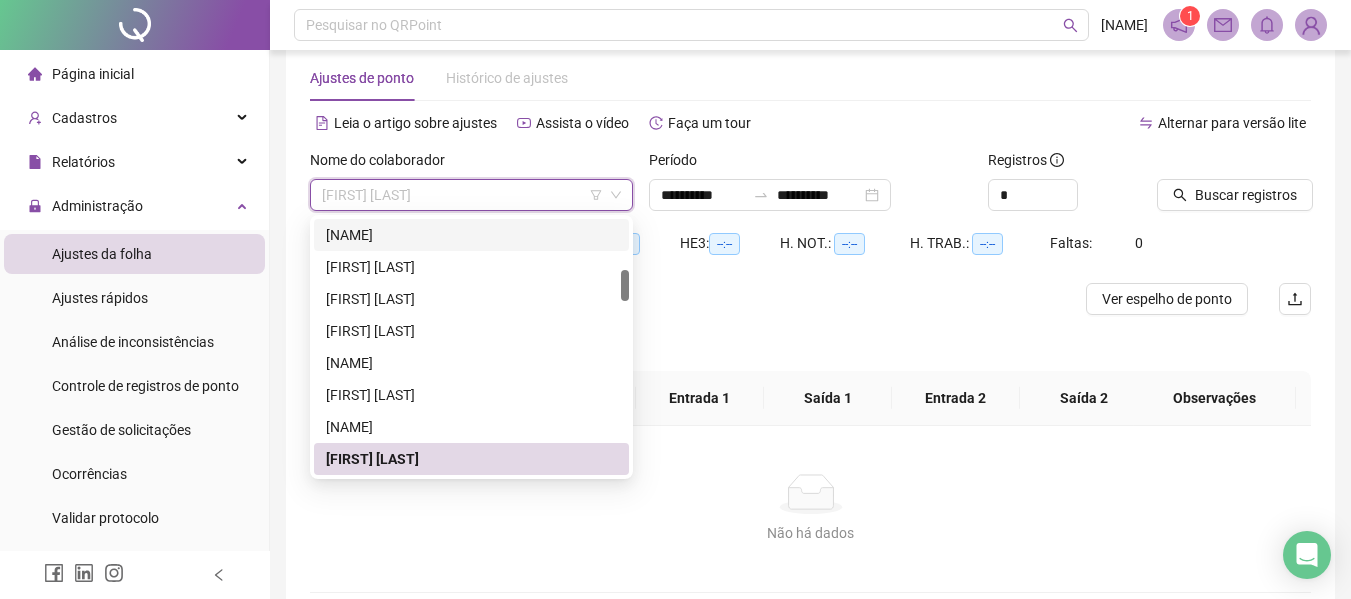 scroll, scrollTop: 0, scrollLeft: 0, axis: both 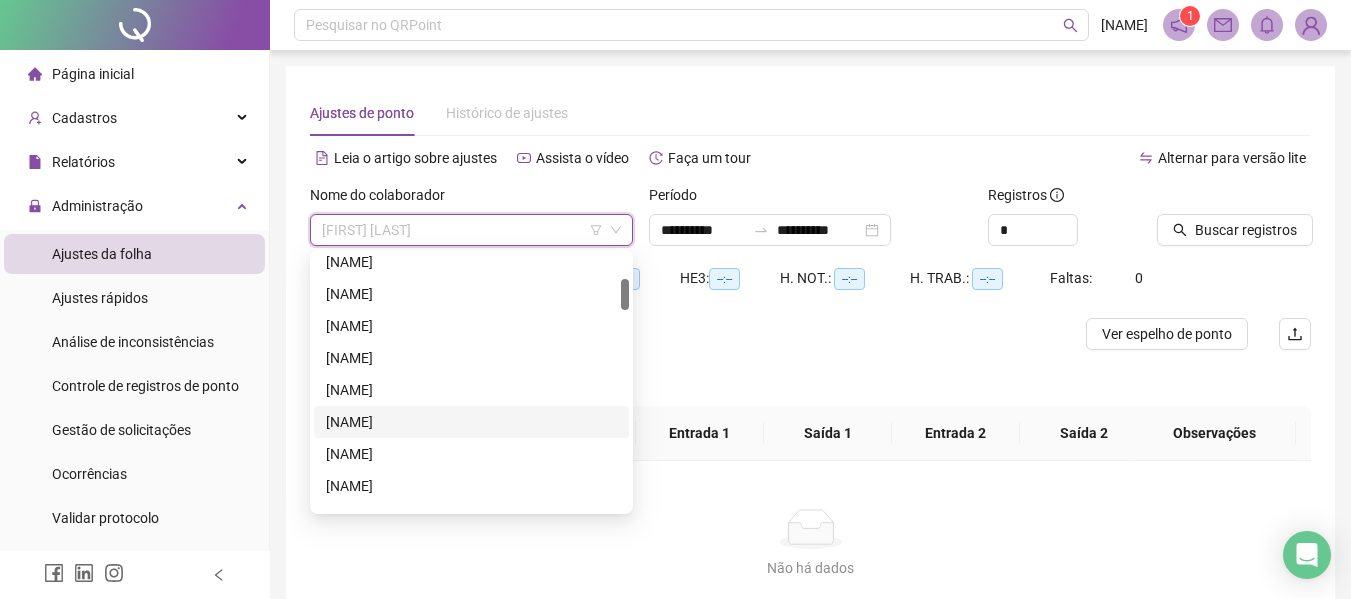 click on "[NAME]" at bounding box center (471, 422) 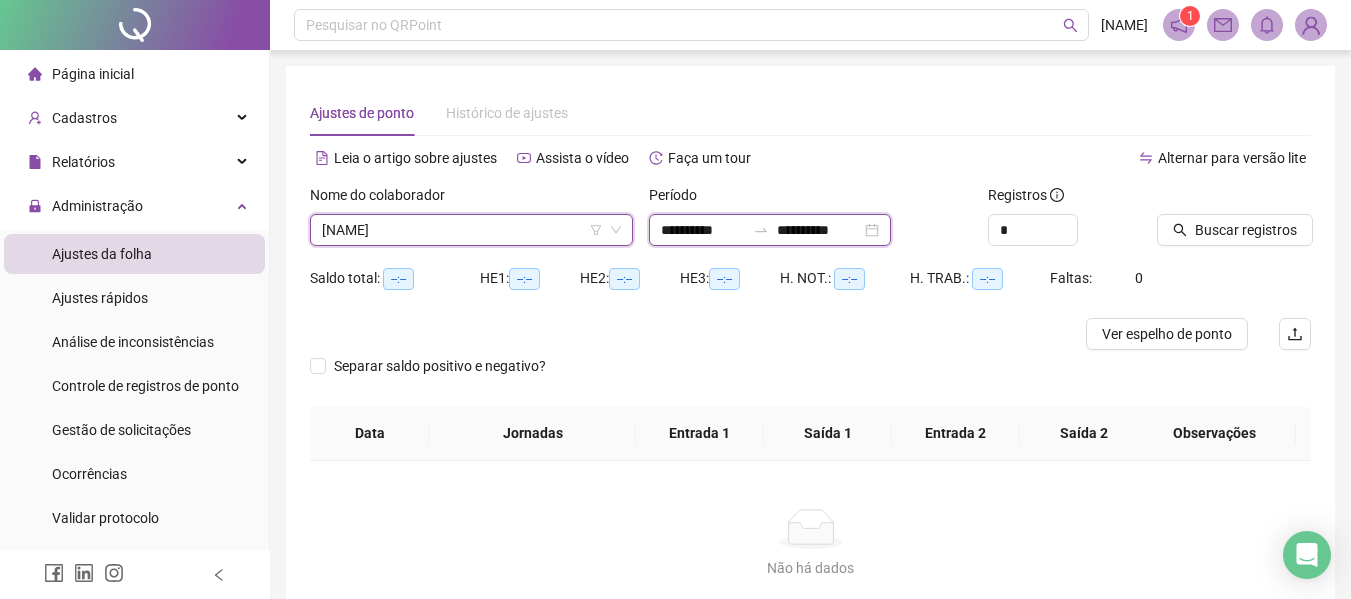 click on "**********" at bounding box center (703, 230) 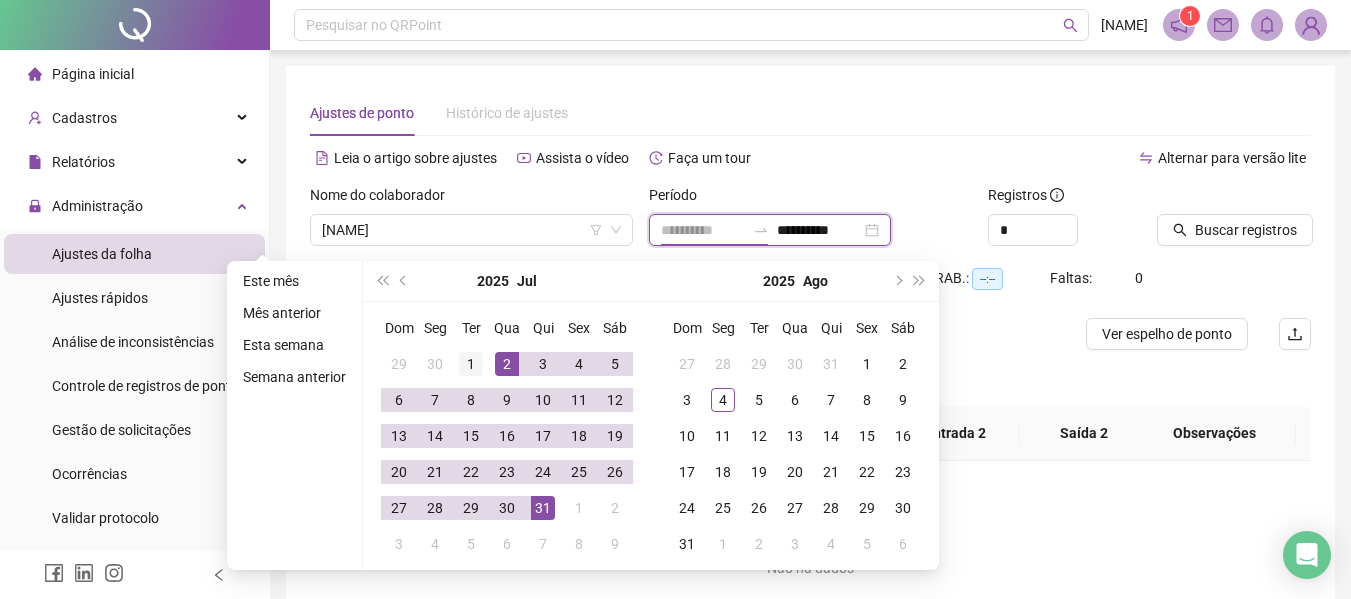 type on "**********" 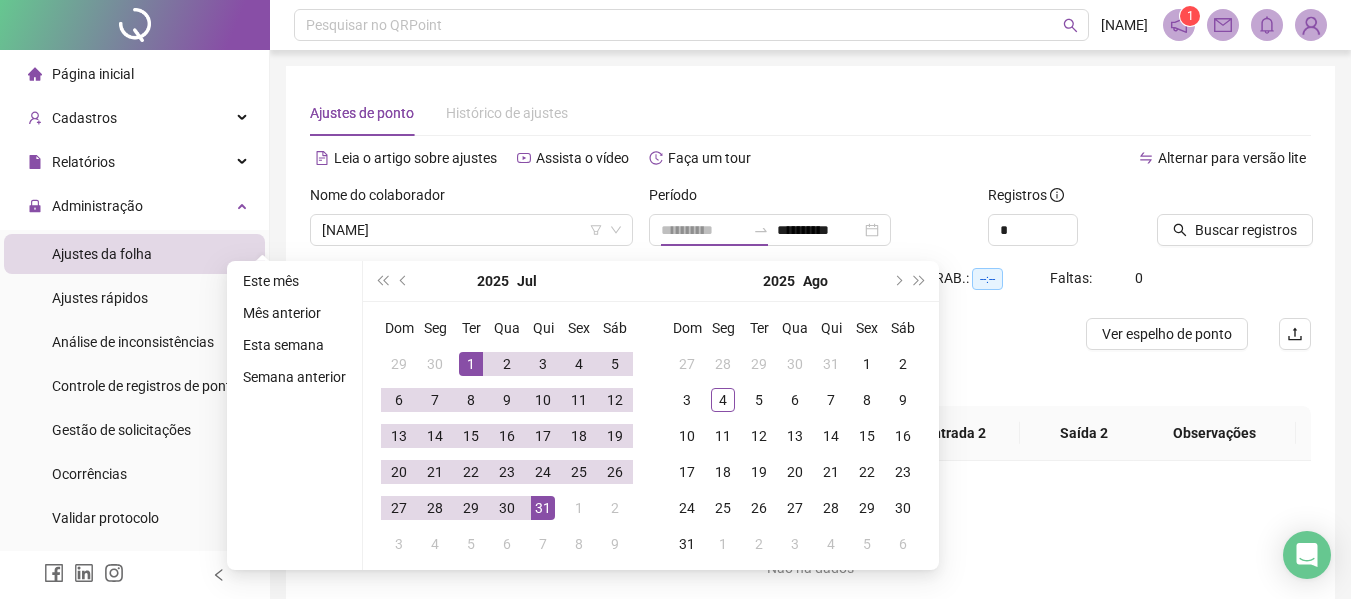 click on "1" at bounding box center [471, 364] 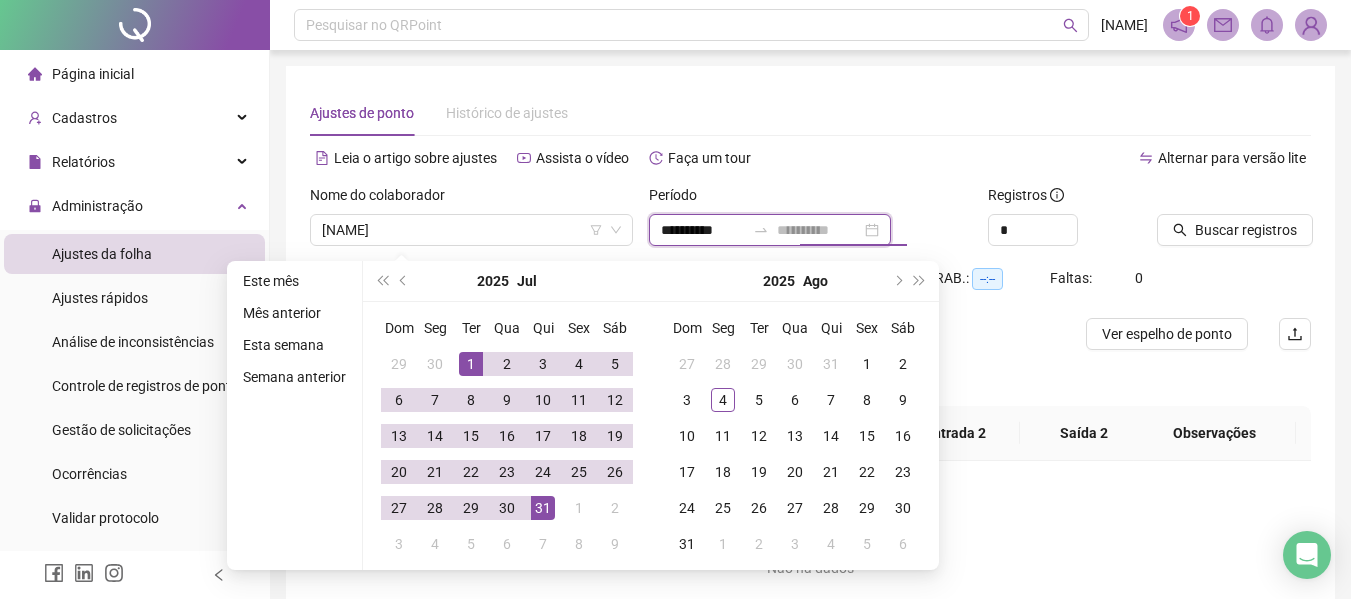 type on "**********" 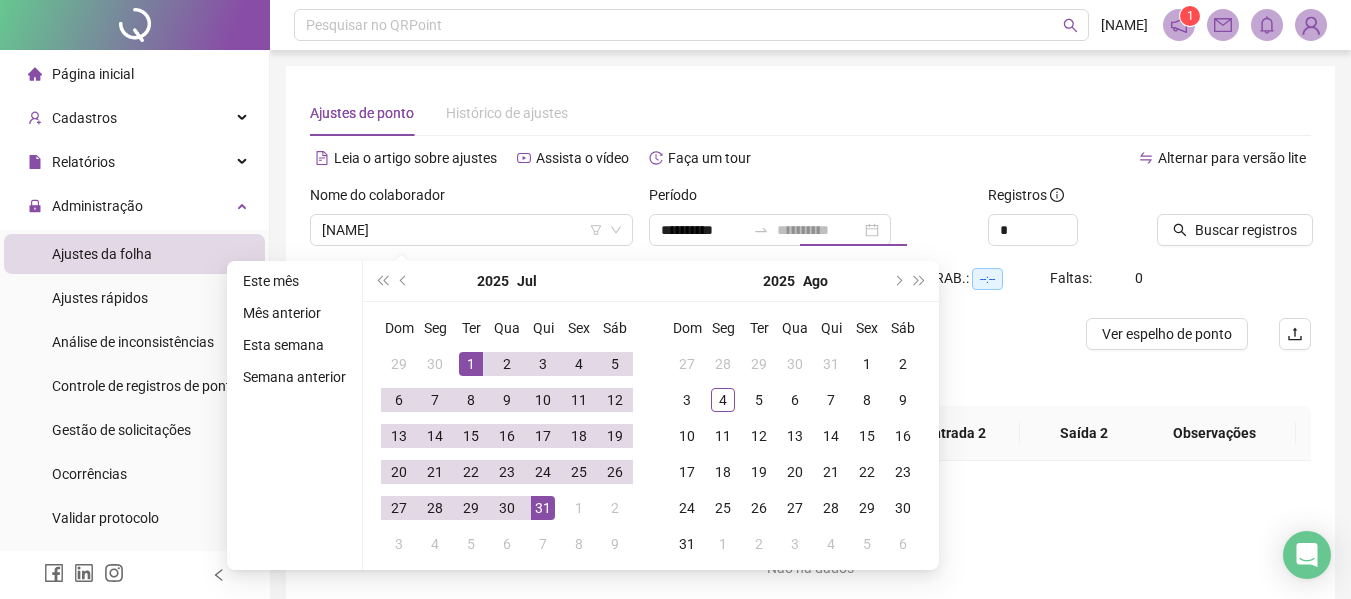click on "31" at bounding box center (543, 508) 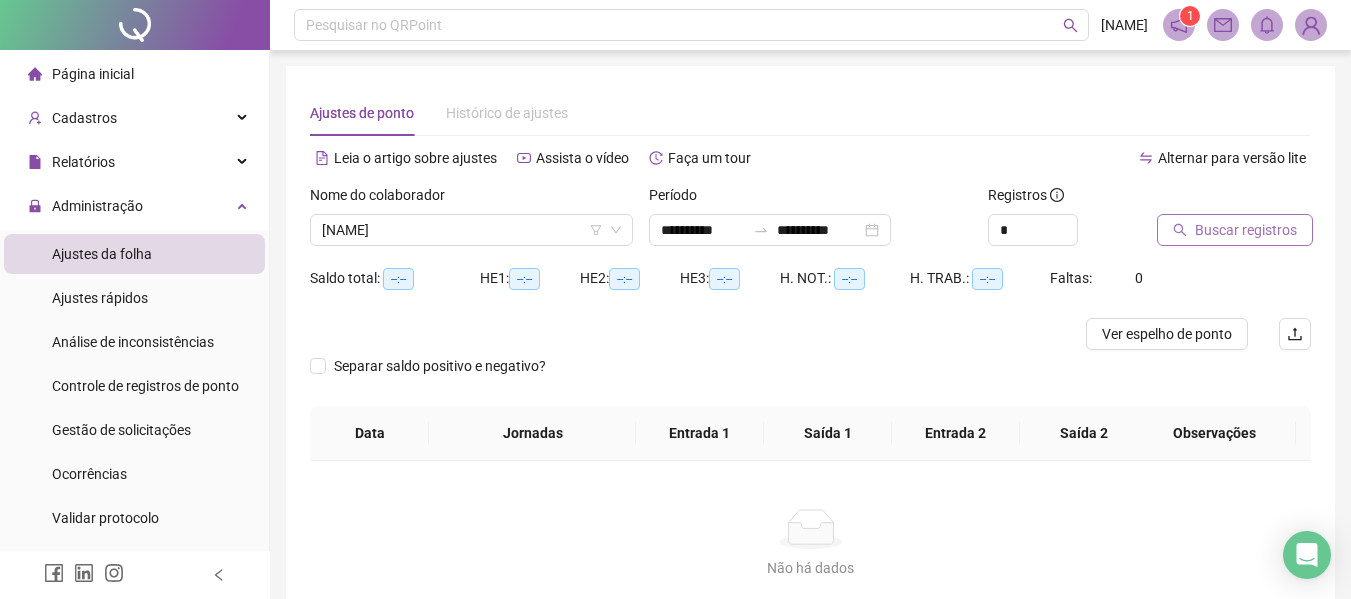 click on "Buscar registros" at bounding box center (1246, 230) 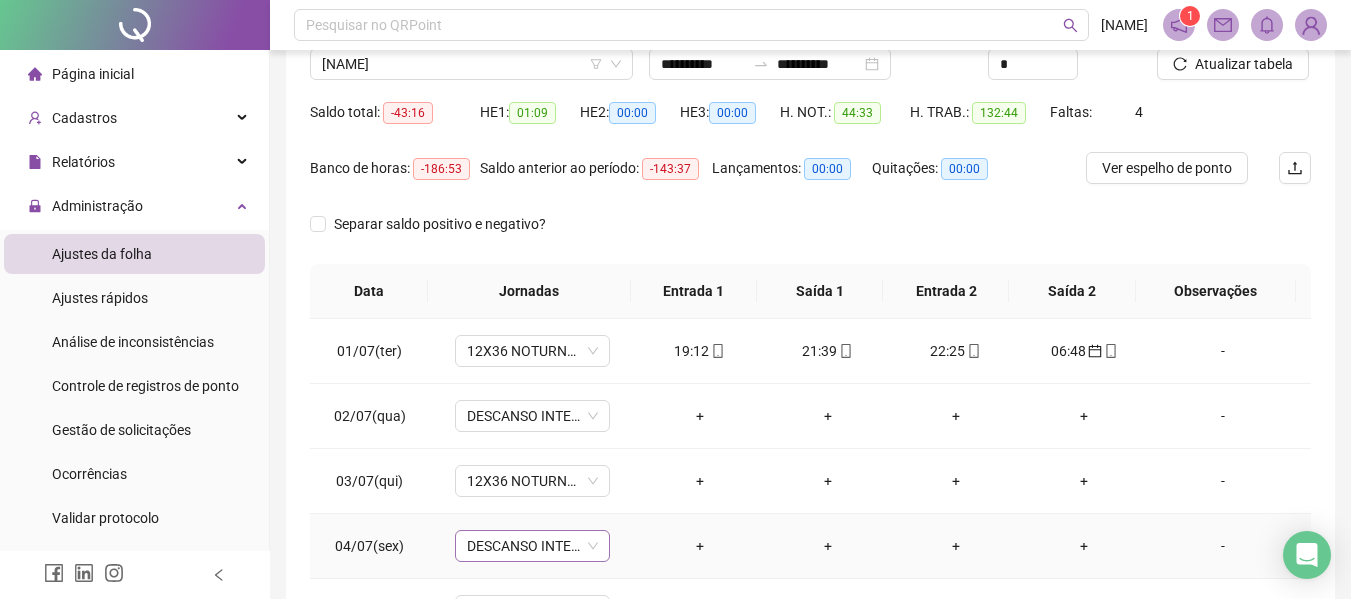 scroll, scrollTop: 400, scrollLeft: 0, axis: vertical 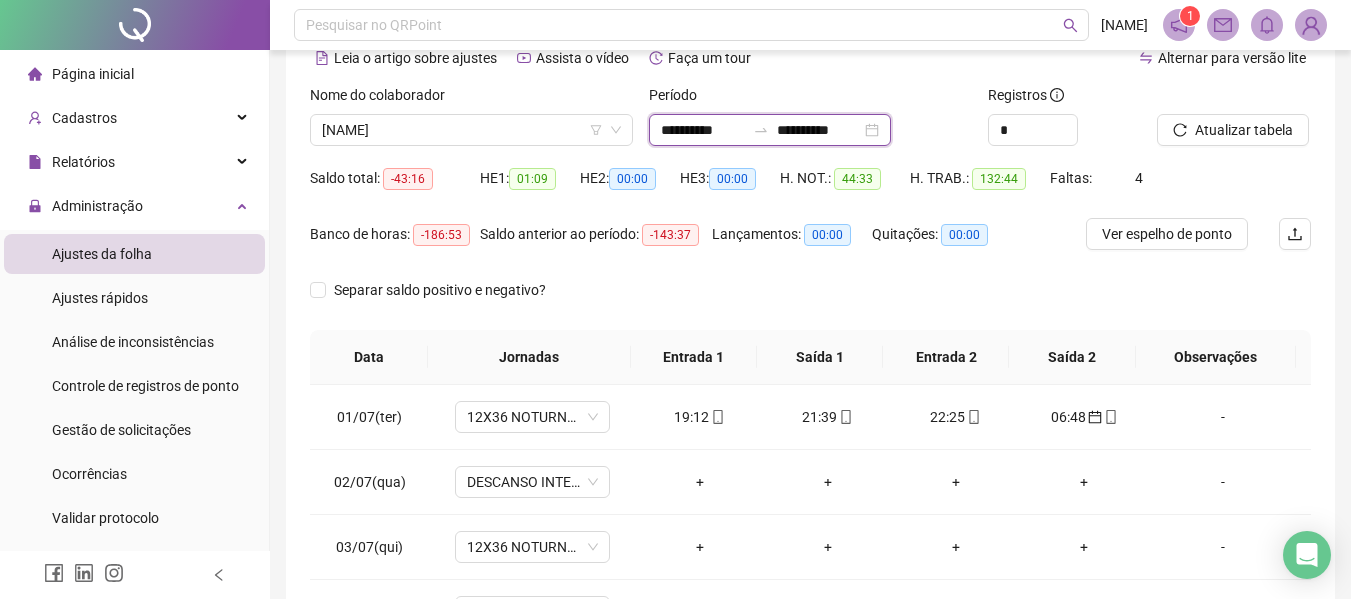 click on "**********" at bounding box center [703, 130] 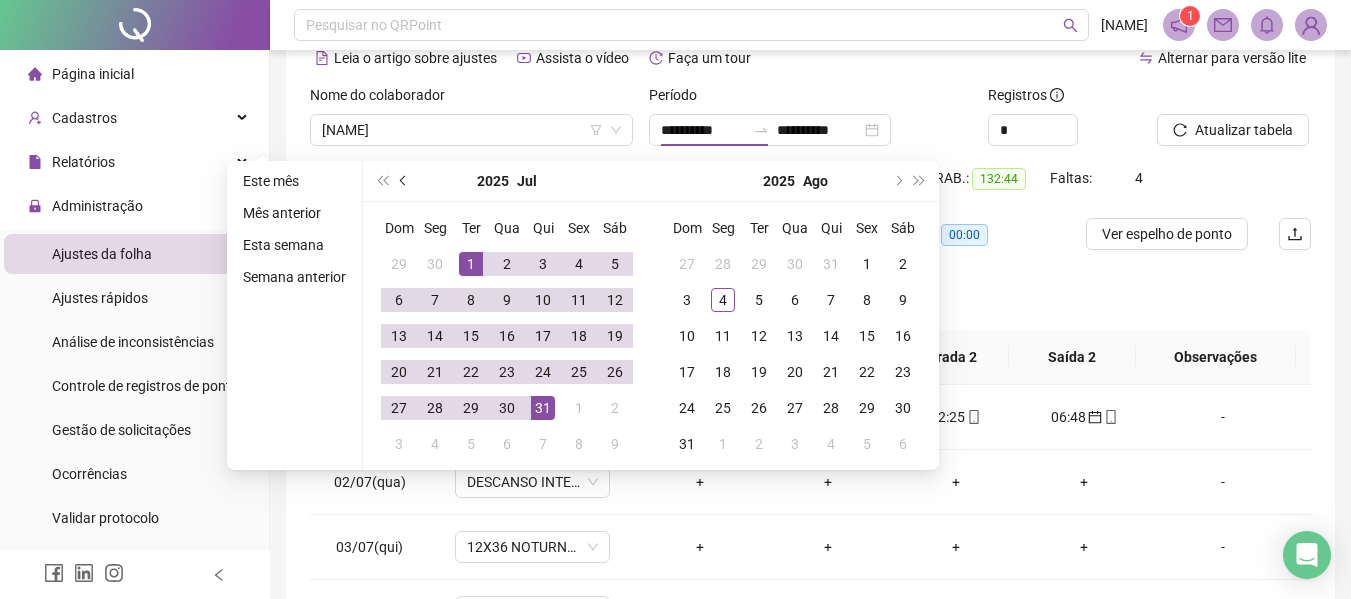 click at bounding box center [405, 181] 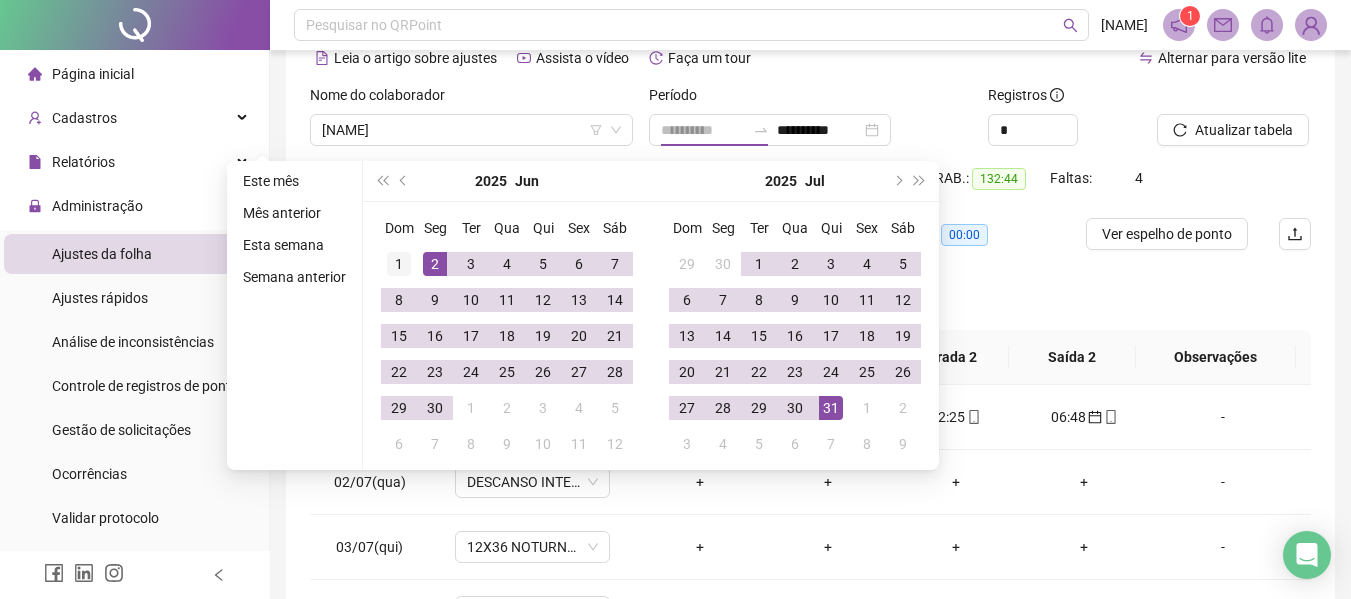 type on "**********" 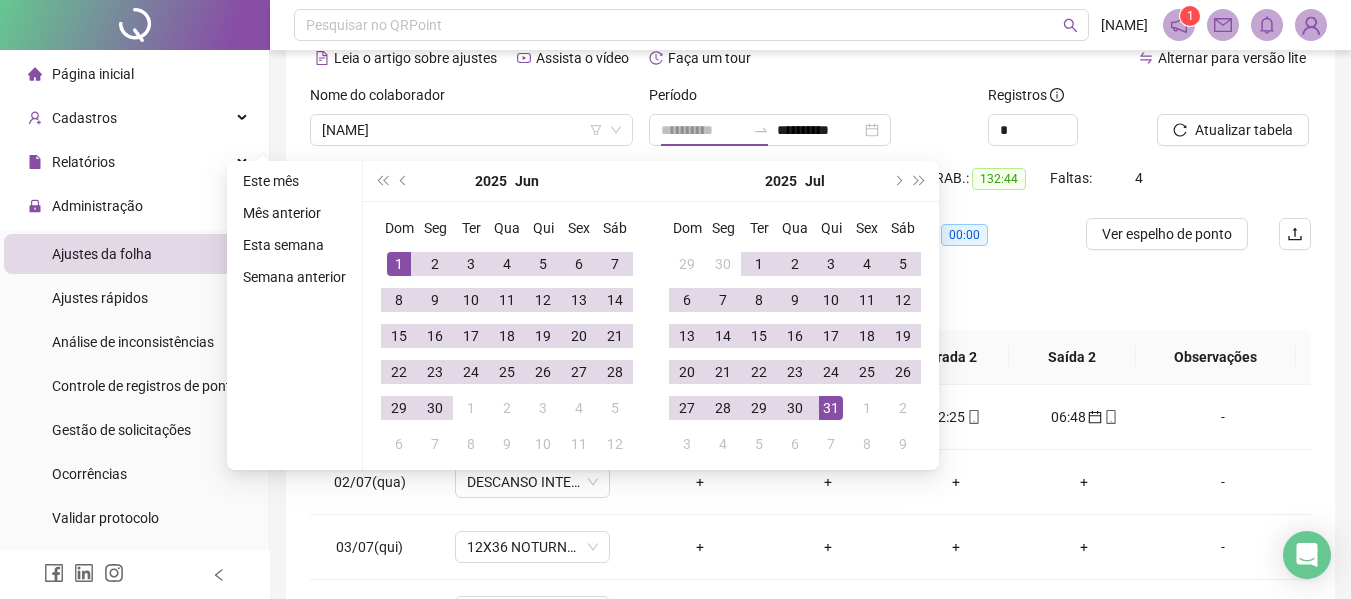 click on "1" at bounding box center (399, 264) 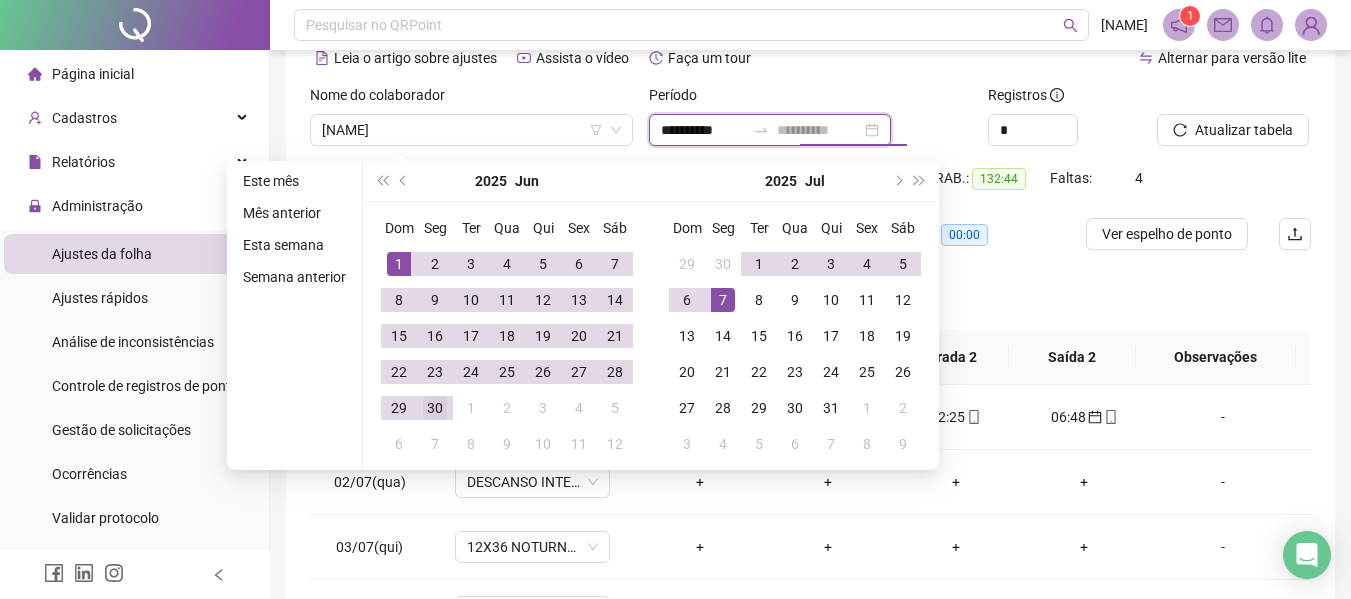 type on "**********" 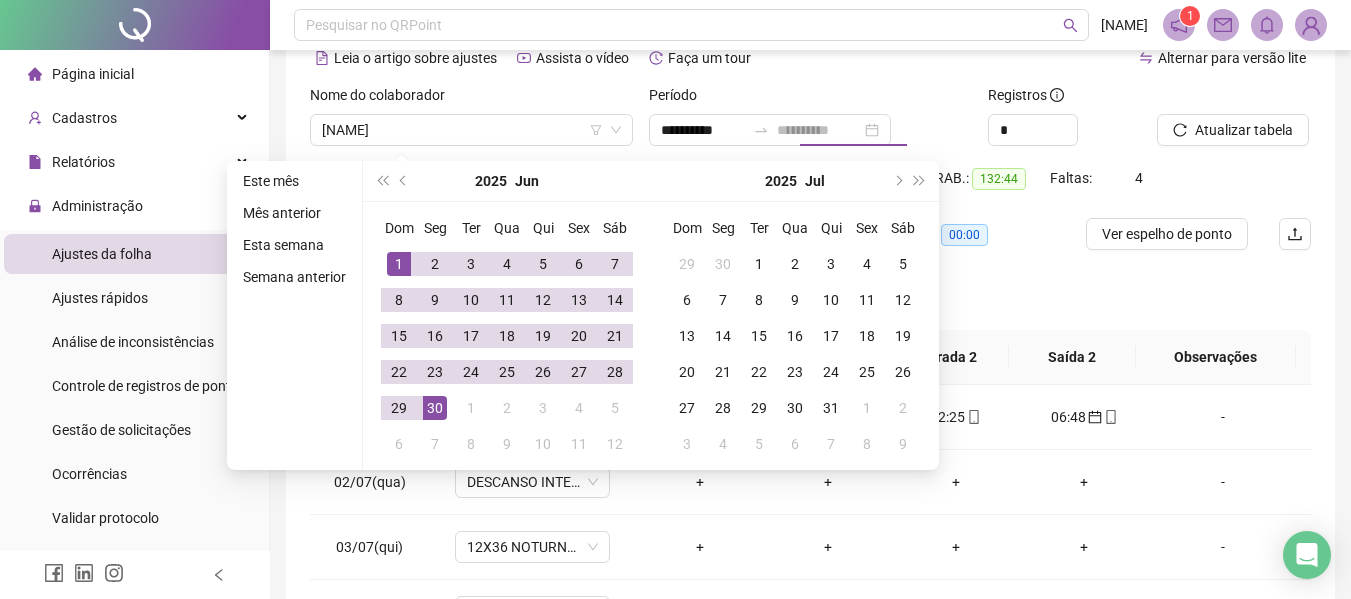 click on "30" at bounding box center (435, 408) 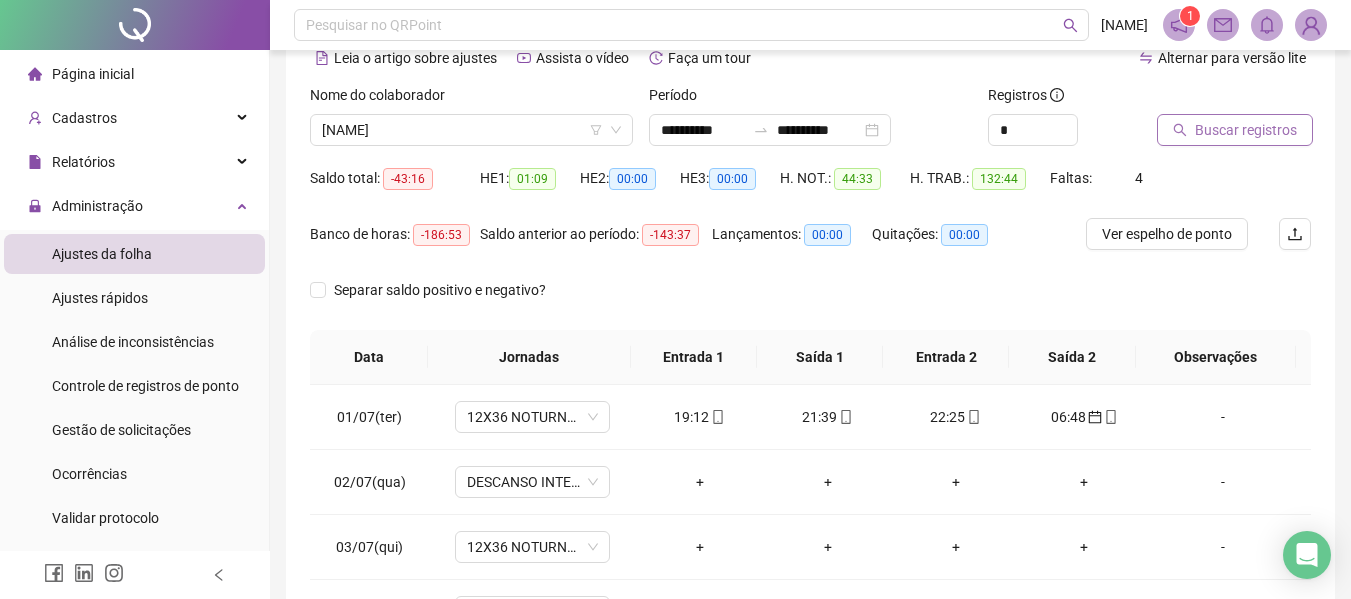 click on "Buscar registros" at bounding box center [1246, 130] 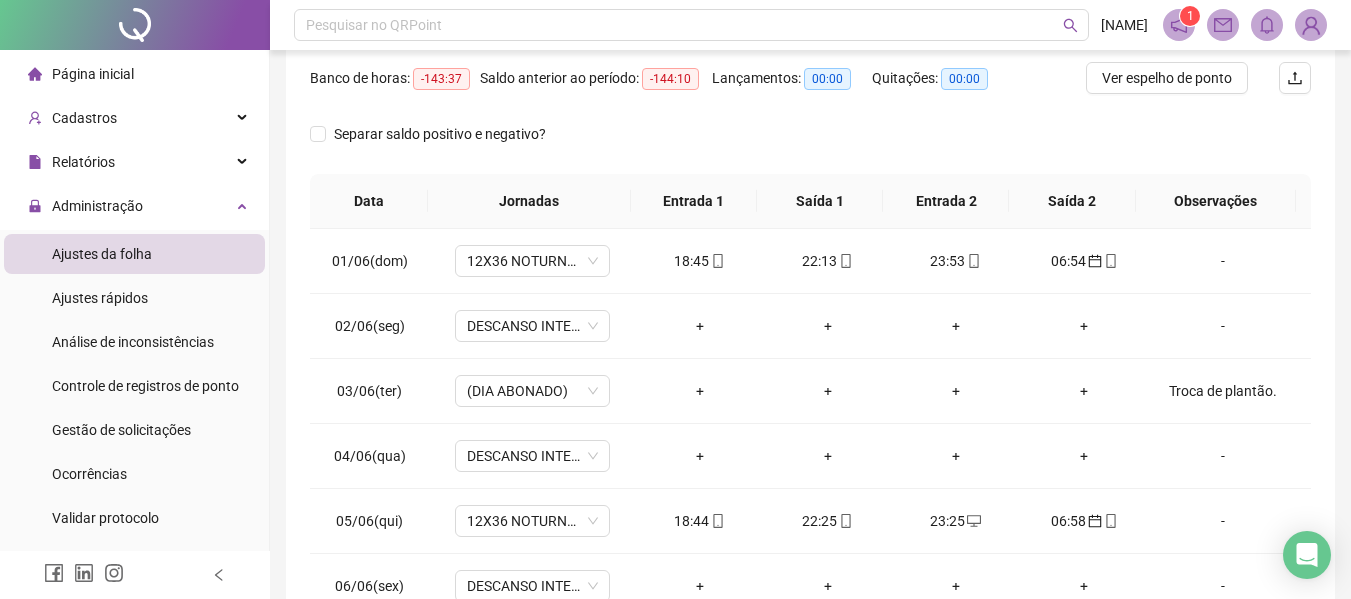 scroll, scrollTop: 400, scrollLeft: 0, axis: vertical 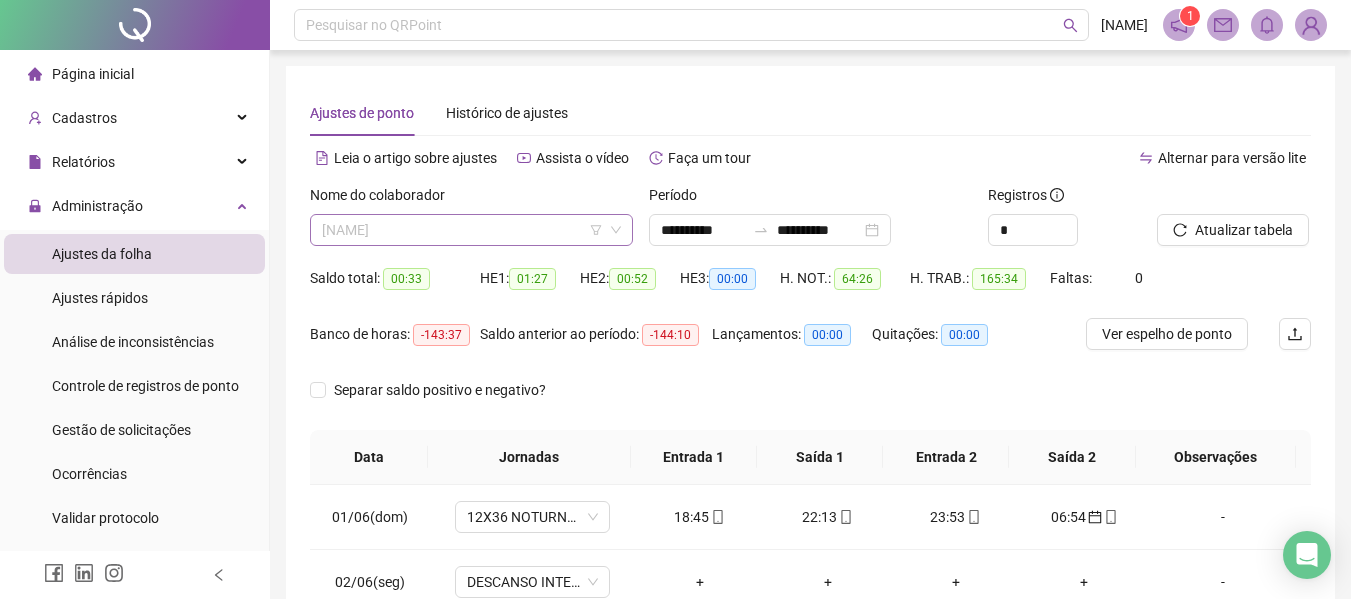 click on "[NAME]" at bounding box center (471, 230) 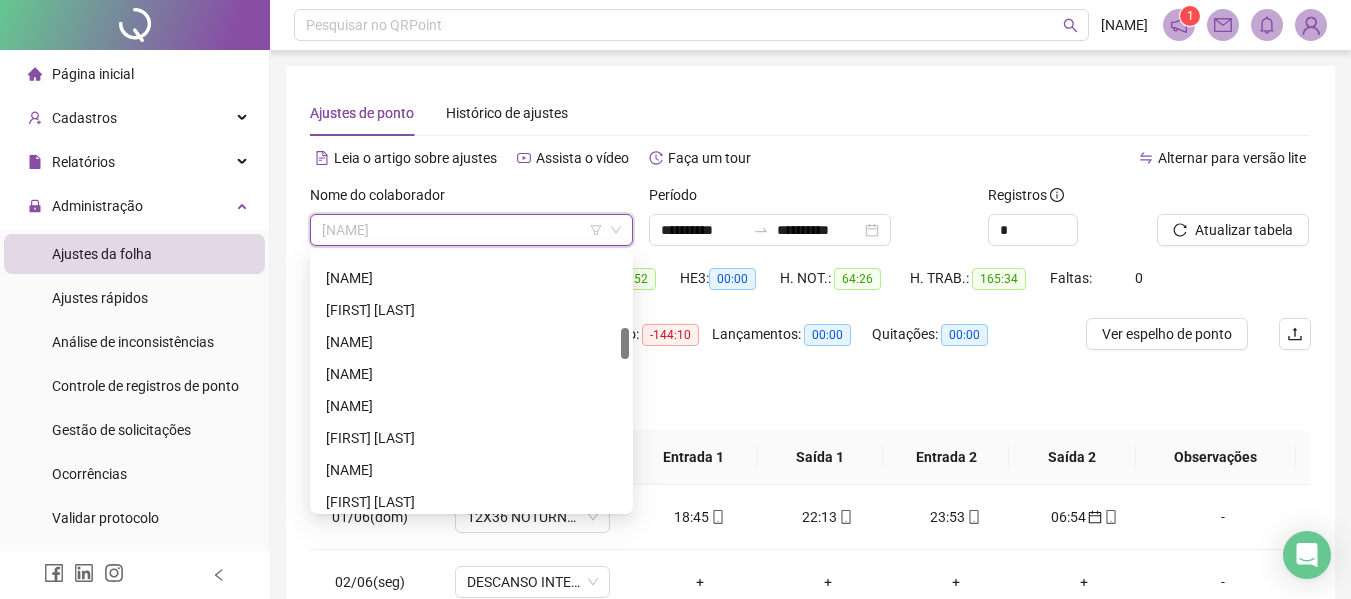 scroll, scrollTop: 800, scrollLeft: 0, axis: vertical 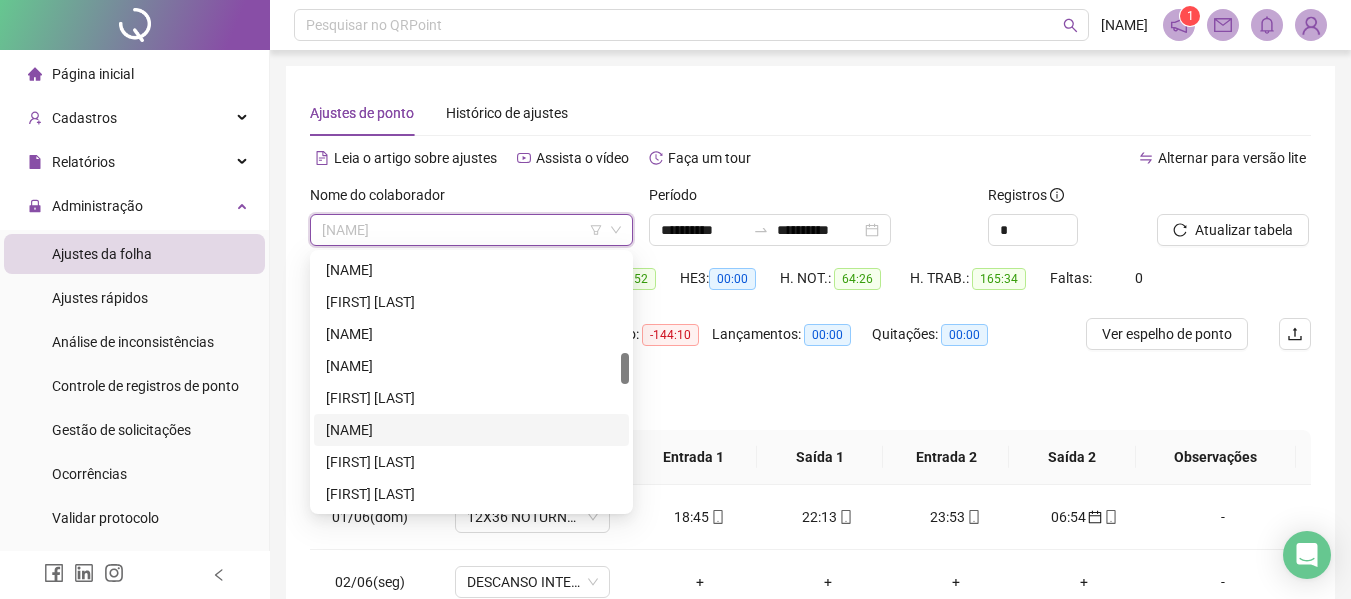 click on "[NAME]" at bounding box center [471, 430] 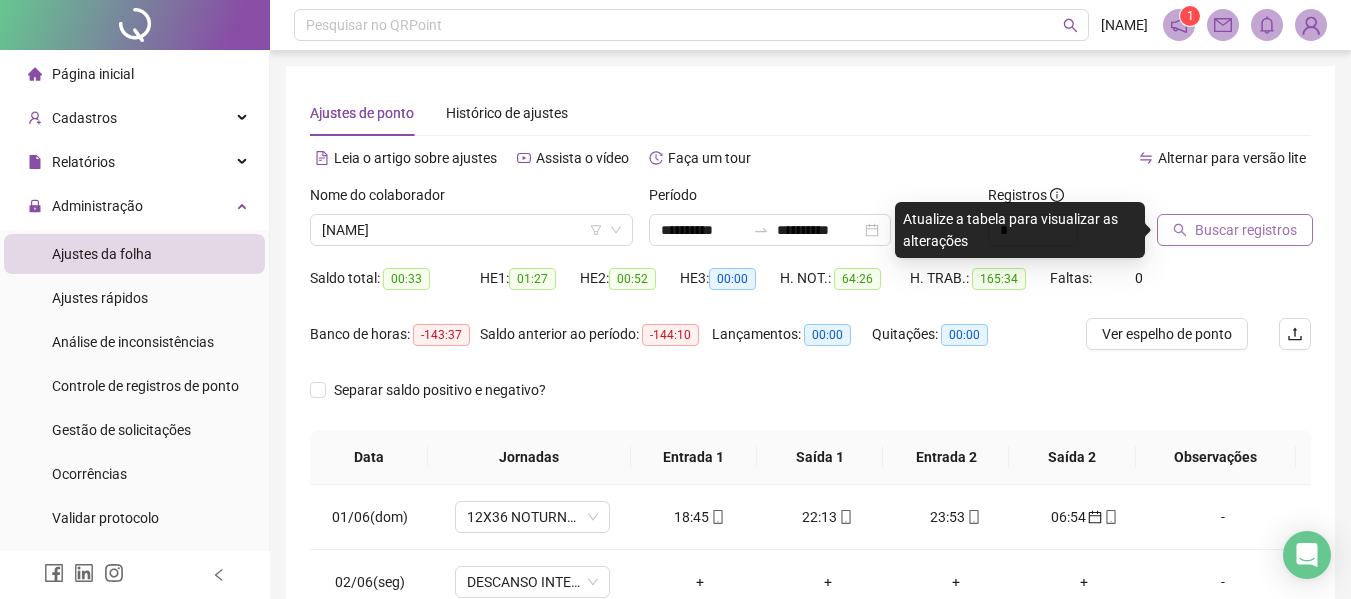 click on "Buscar registros" at bounding box center (1246, 230) 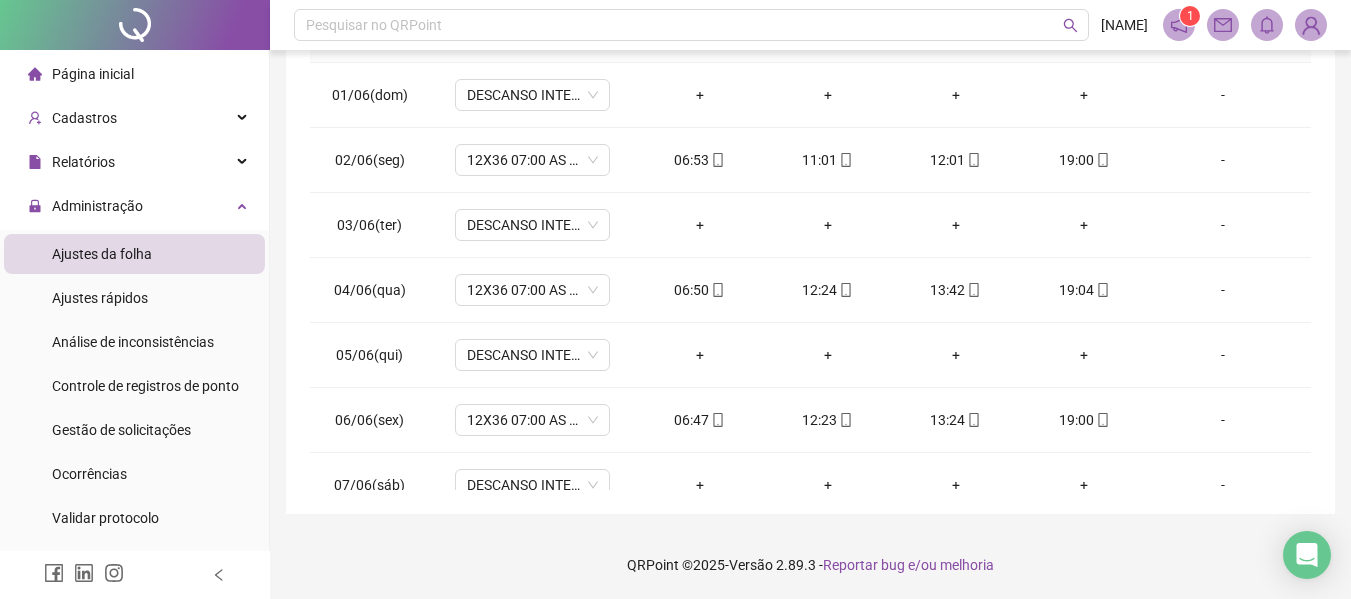 scroll, scrollTop: 399, scrollLeft: 0, axis: vertical 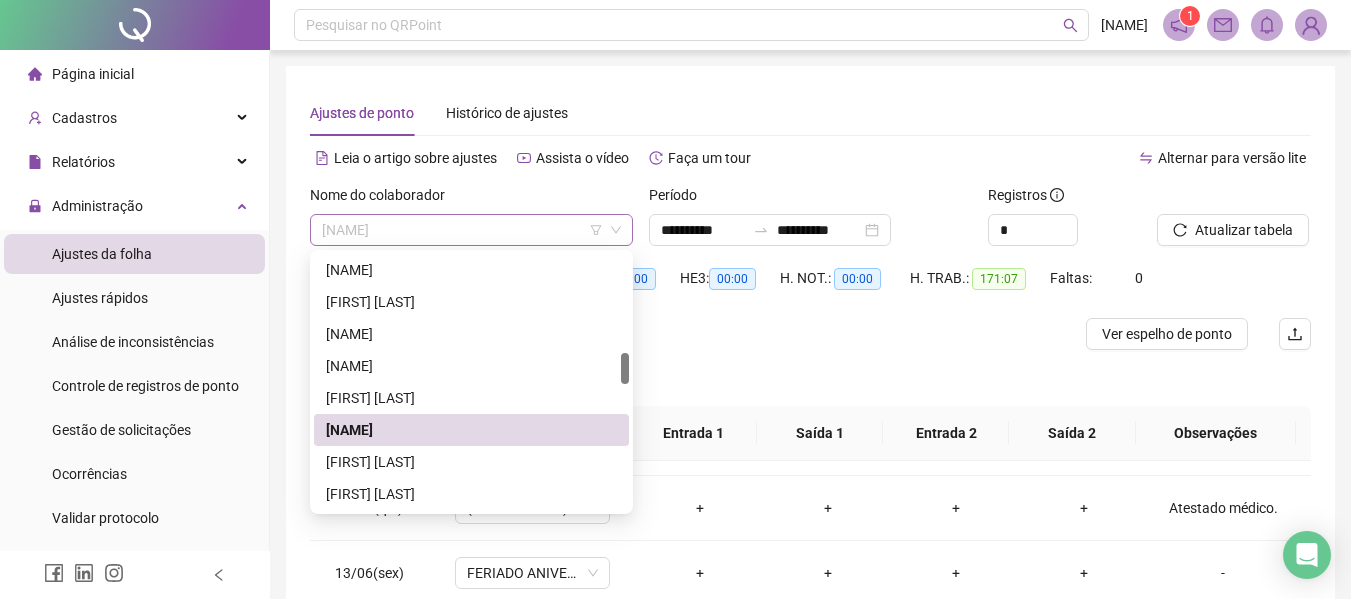 click on "[NAME]" at bounding box center [471, 230] 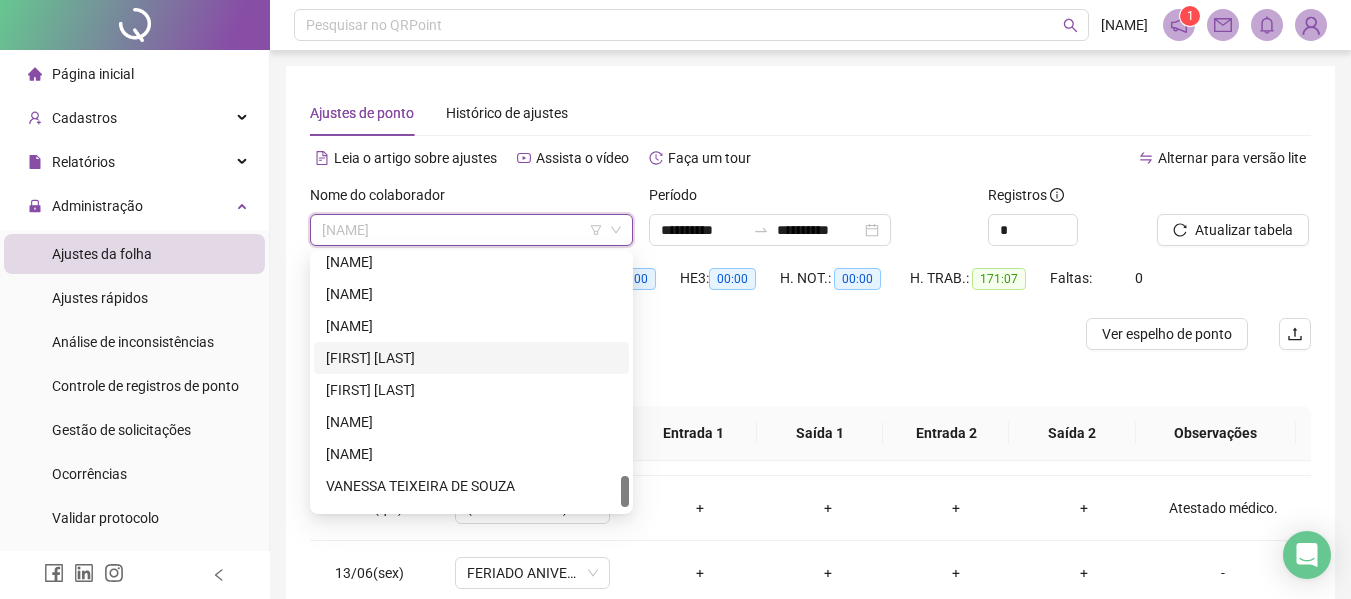 scroll, scrollTop: 1700, scrollLeft: 0, axis: vertical 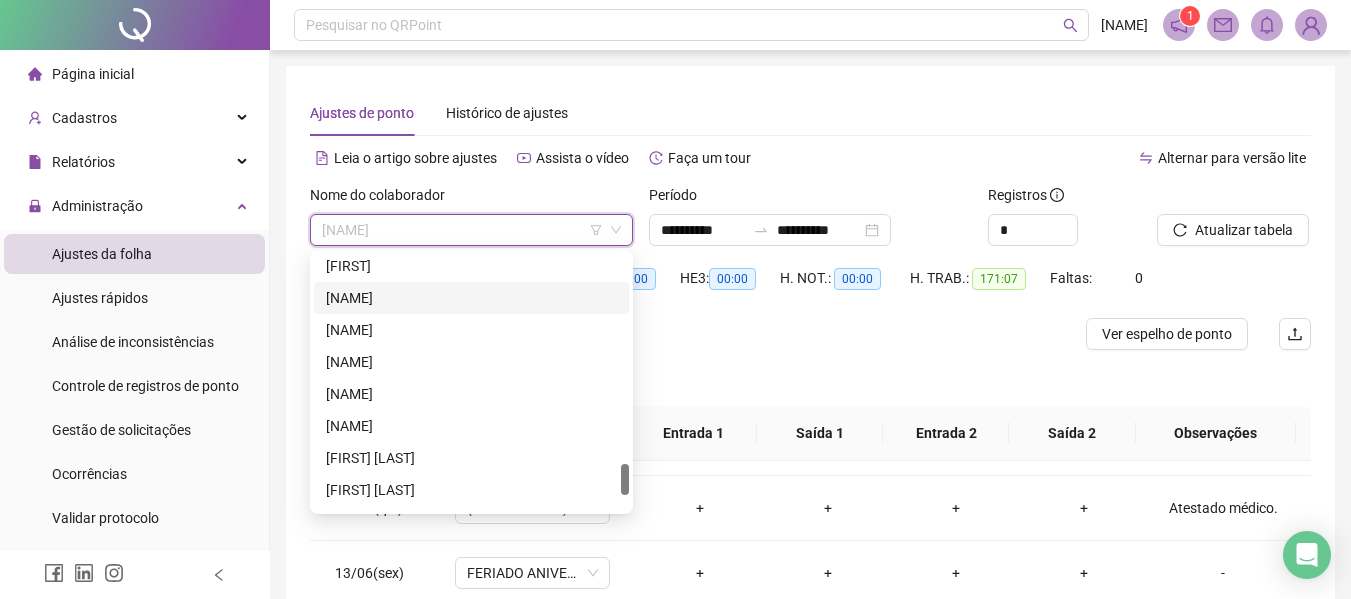 click on "[NAME]" at bounding box center (471, 298) 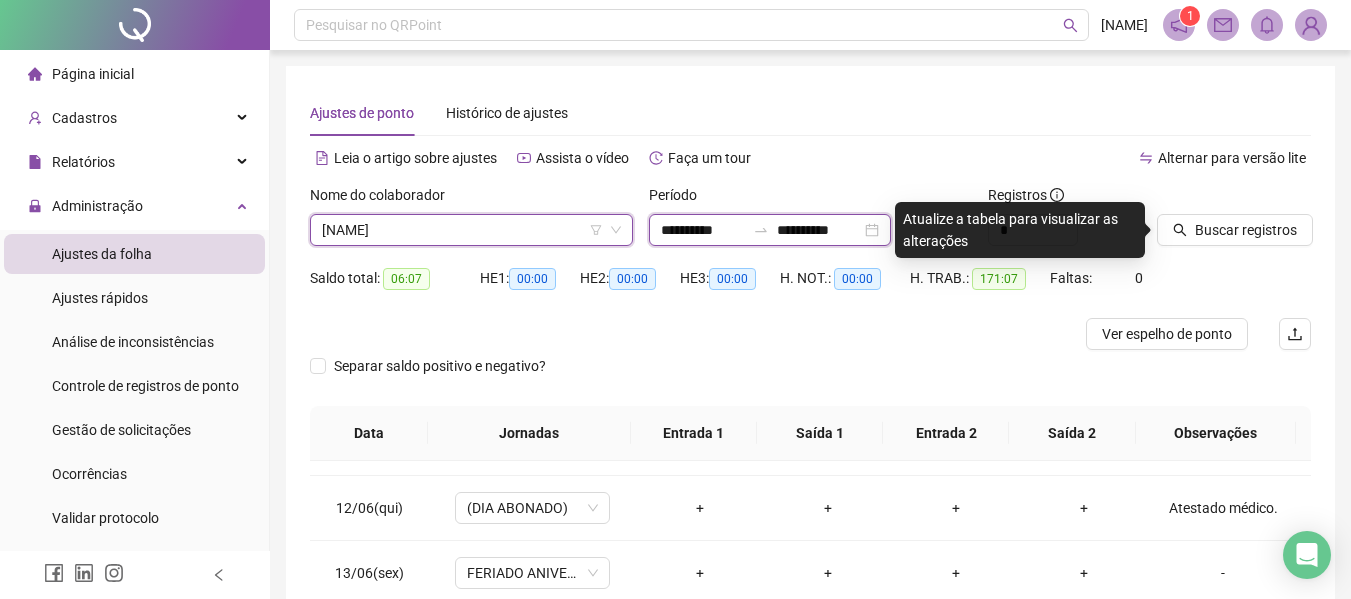click on "**********" at bounding box center (703, 230) 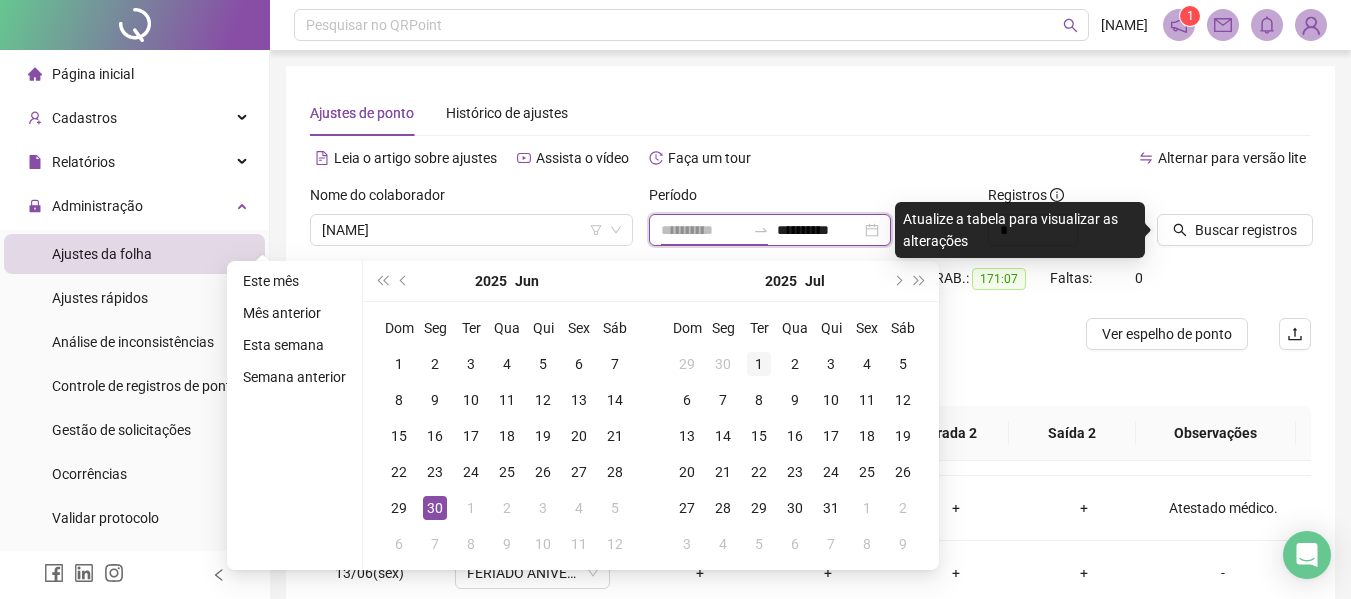 type on "**********" 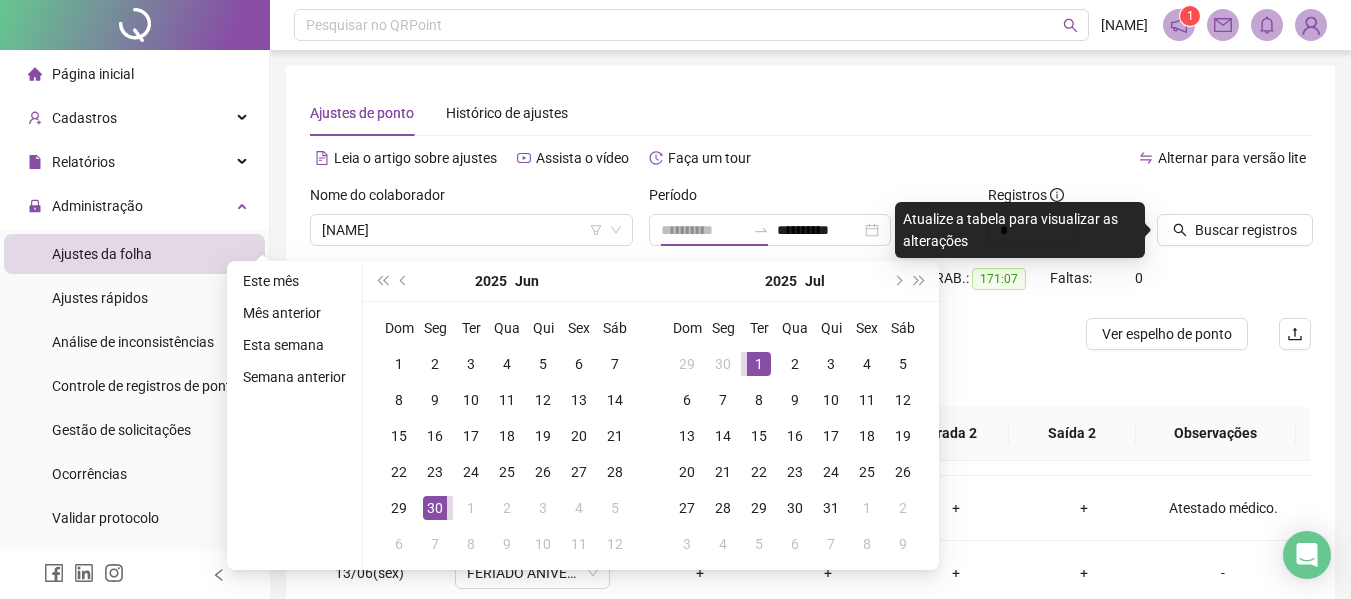 click on "1" at bounding box center (759, 364) 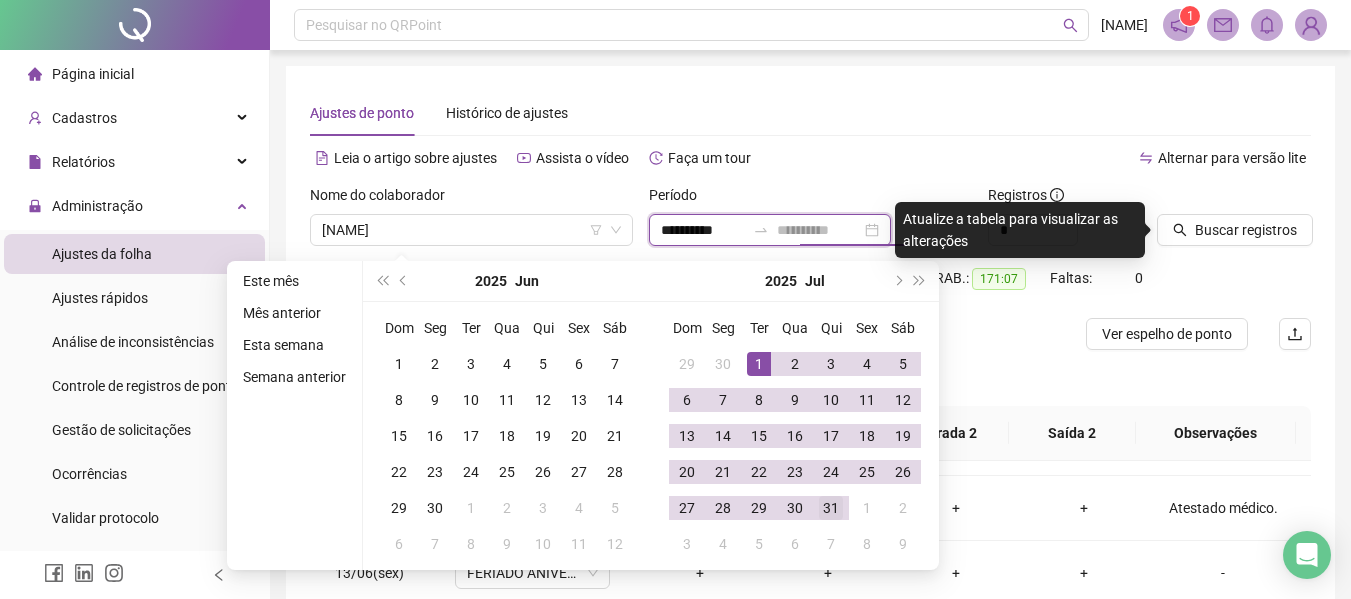 type on "**********" 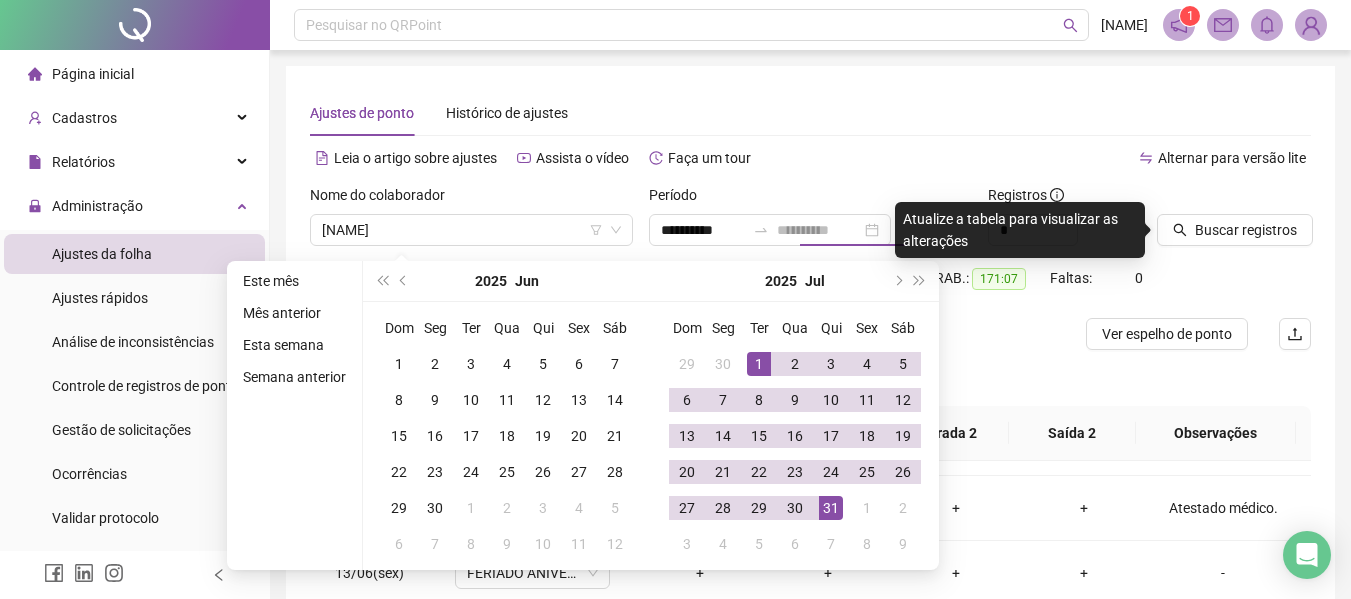 click on "31" at bounding box center (831, 508) 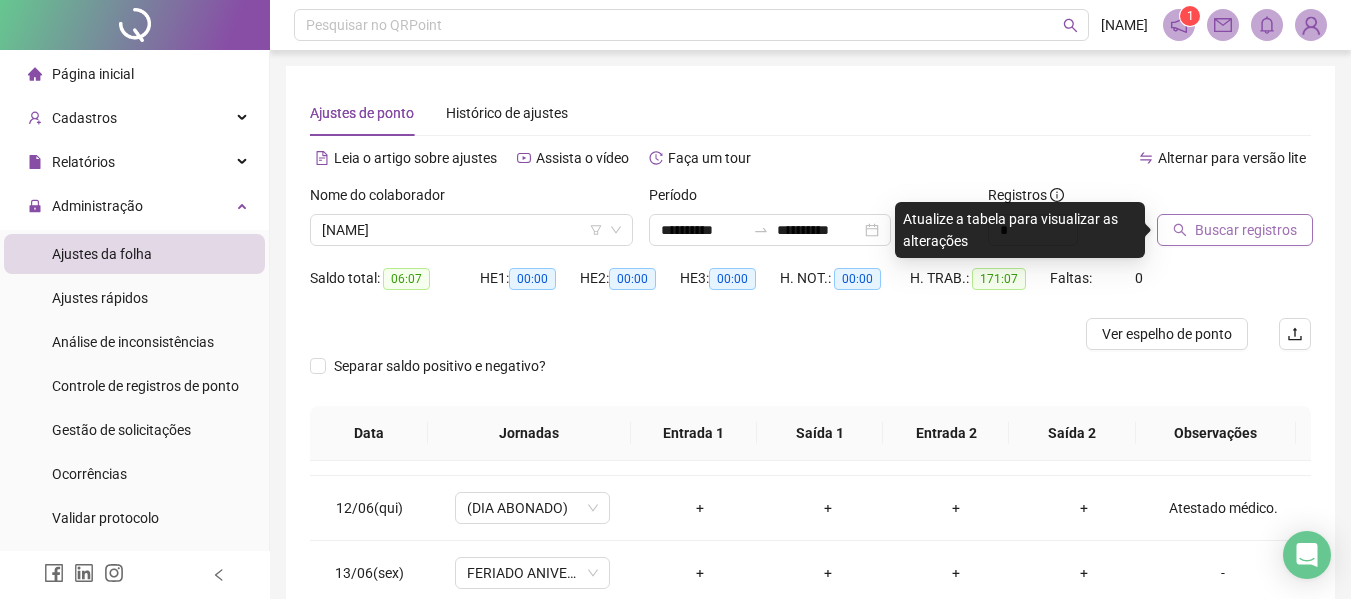 click on "Buscar registros" at bounding box center [1246, 230] 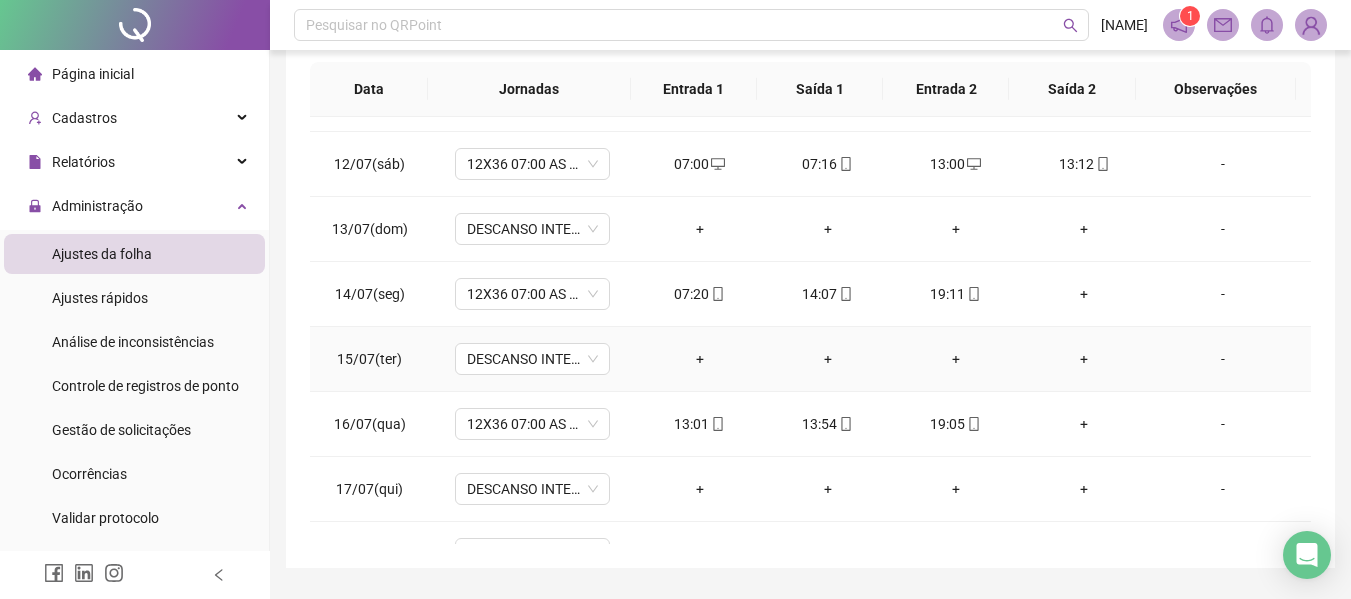 scroll, scrollTop: 400, scrollLeft: 0, axis: vertical 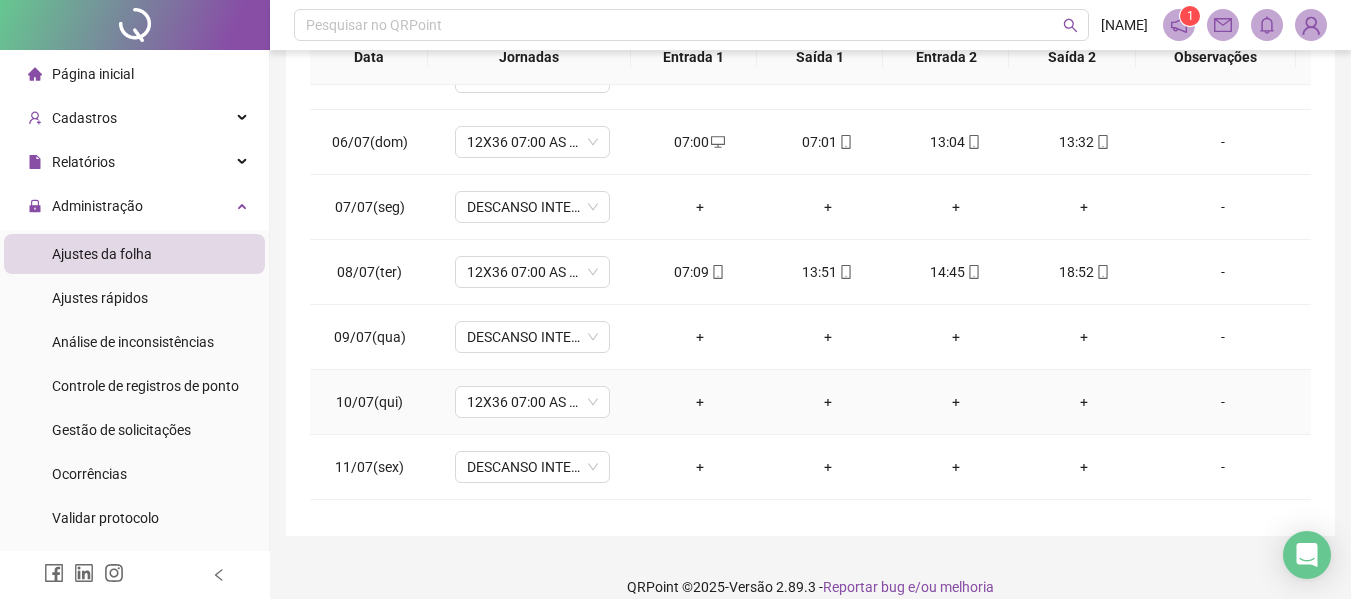 click on "-" at bounding box center [1223, 402] 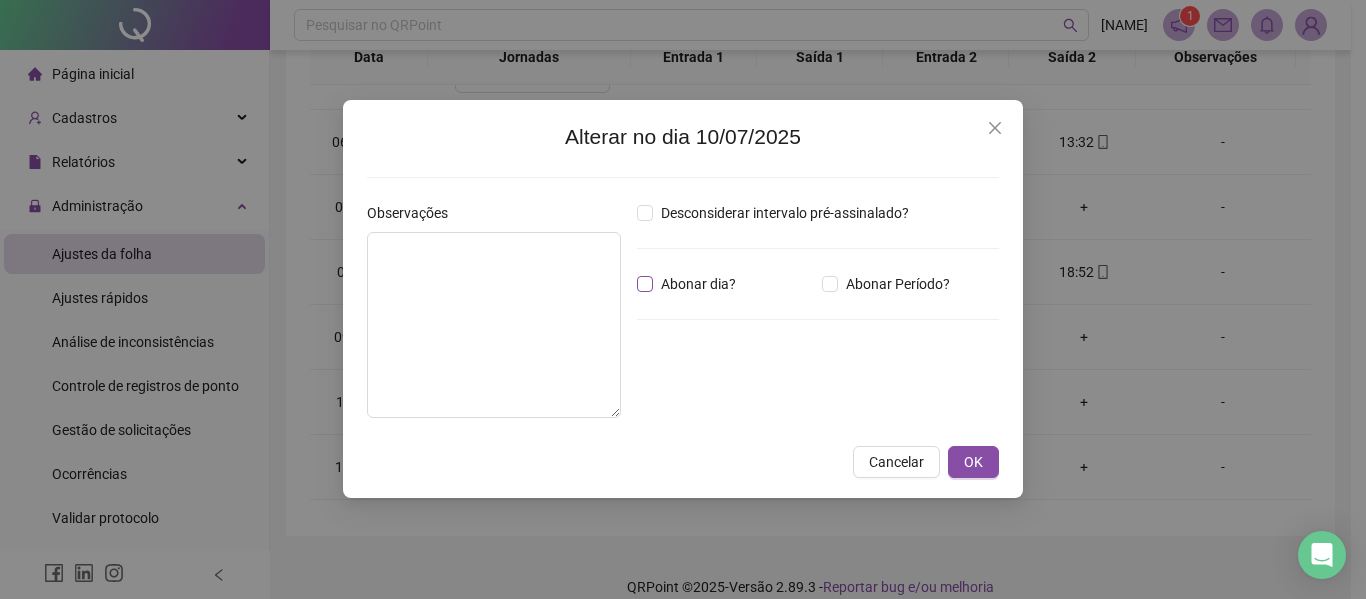 click on "Abonar dia?" at bounding box center (698, 284) 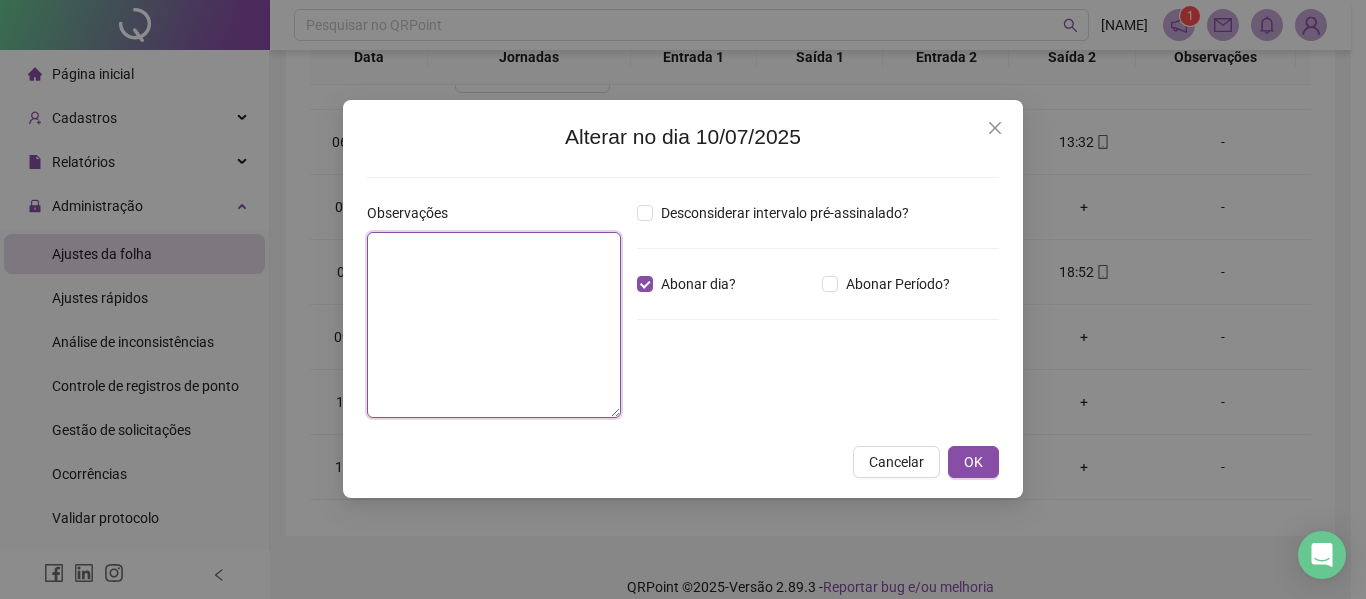 click at bounding box center (494, 325) 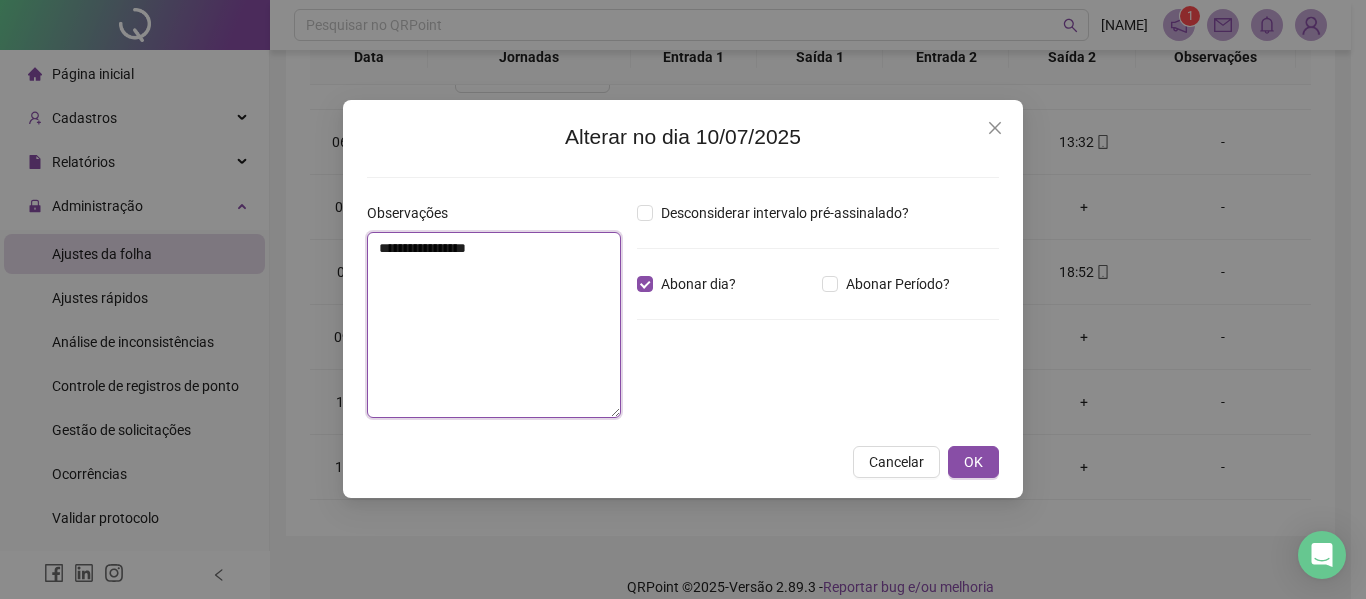 drag, startPoint x: 511, startPoint y: 253, endPoint x: 228, endPoint y: 271, distance: 283.57187 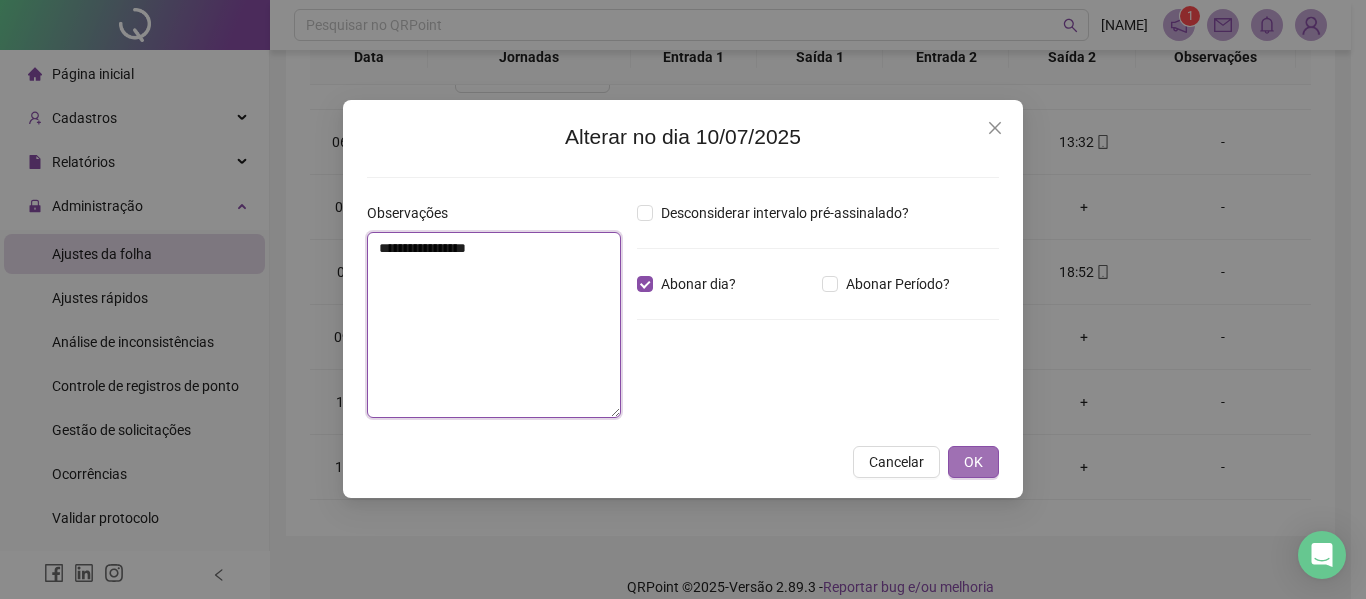 type on "**********" 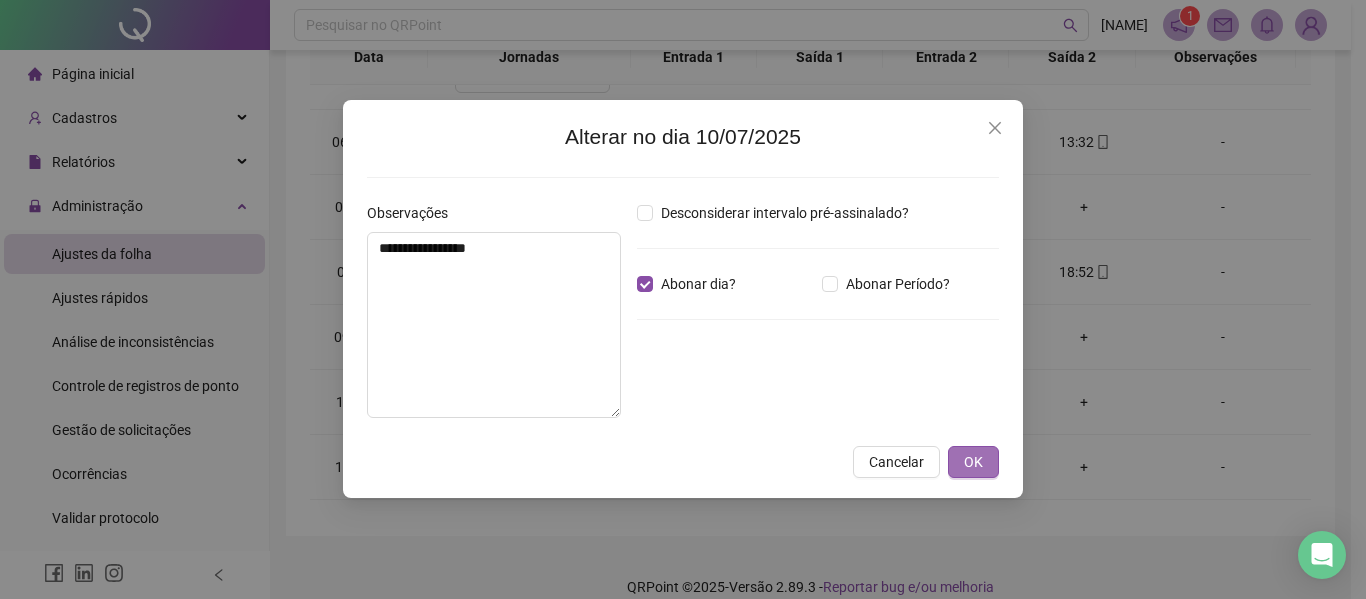 click on "OK" at bounding box center (973, 462) 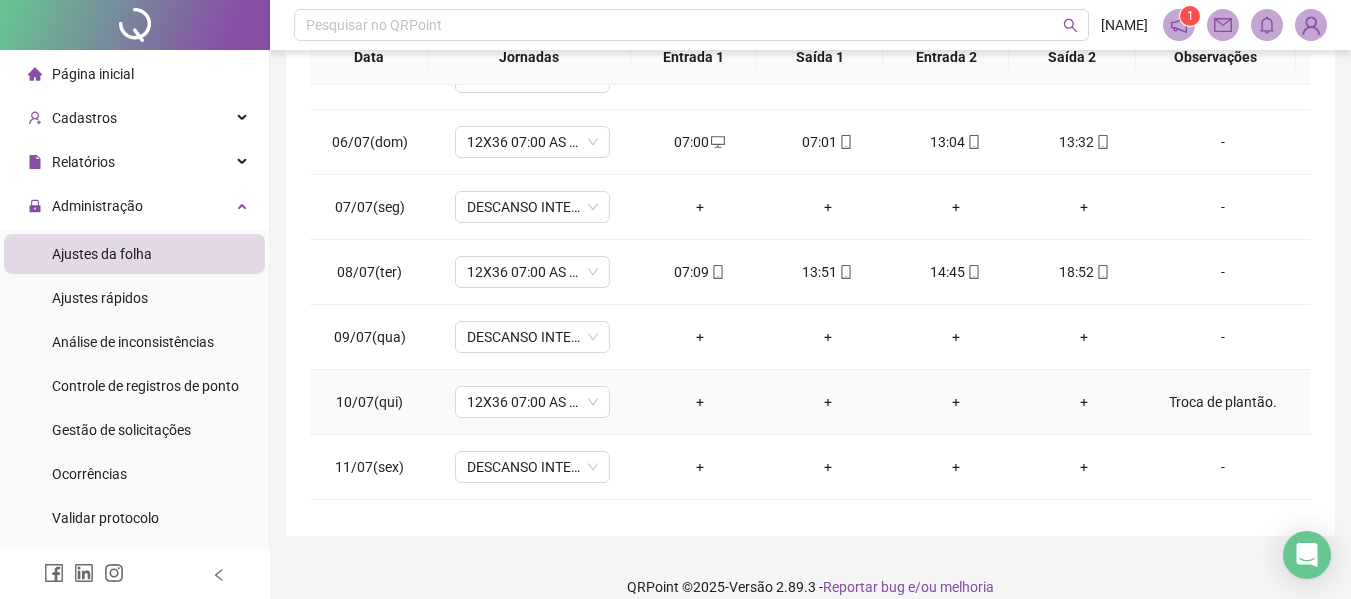 scroll, scrollTop: 0, scrollLeft: 0, axis: both 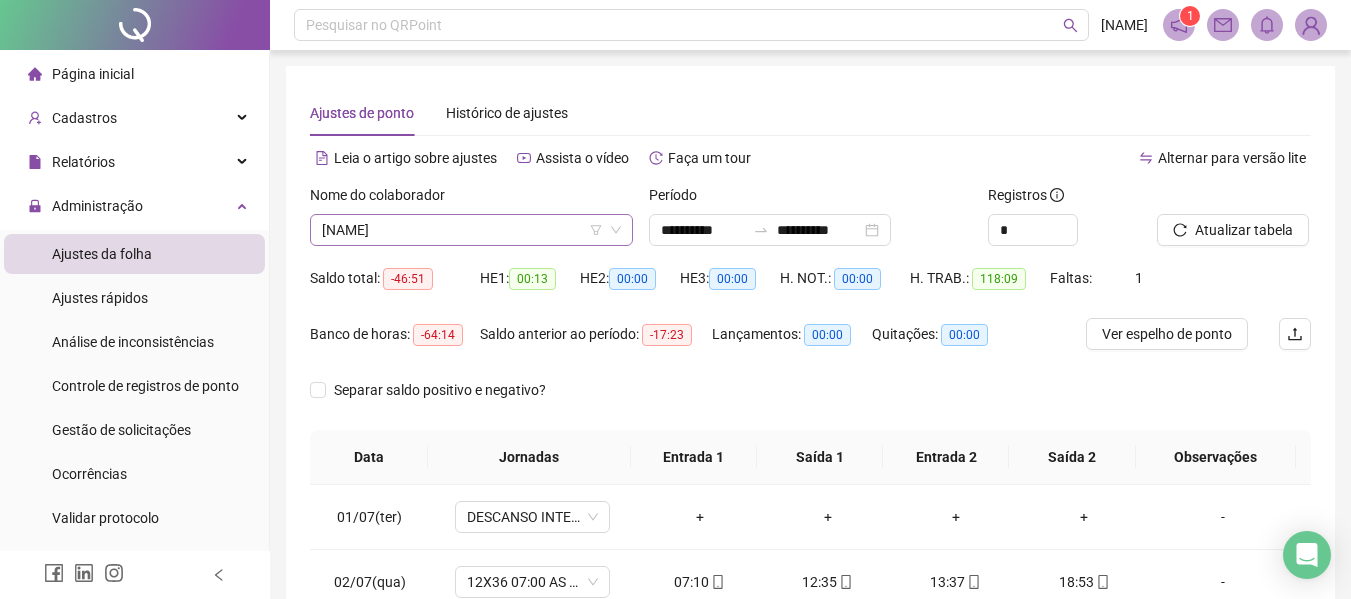 click on "[NAME]" at bounding box center [471, 230] 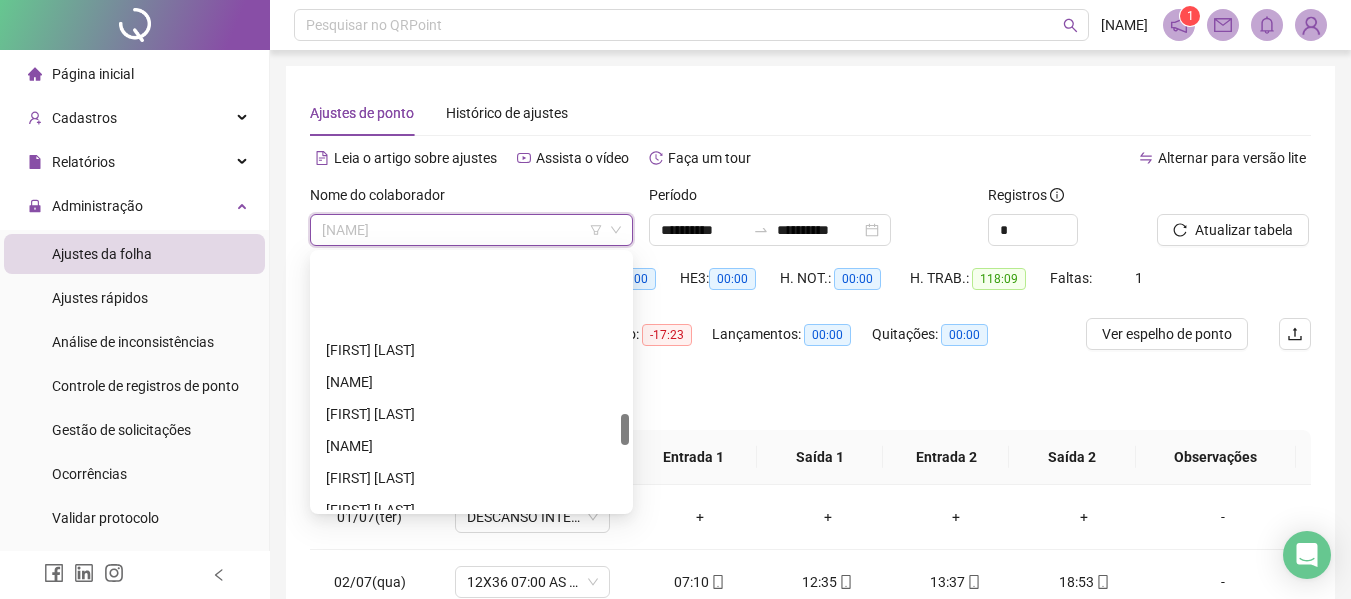 scroll, scrollTop: 1300, scrollLeft: 0, axis: vertical 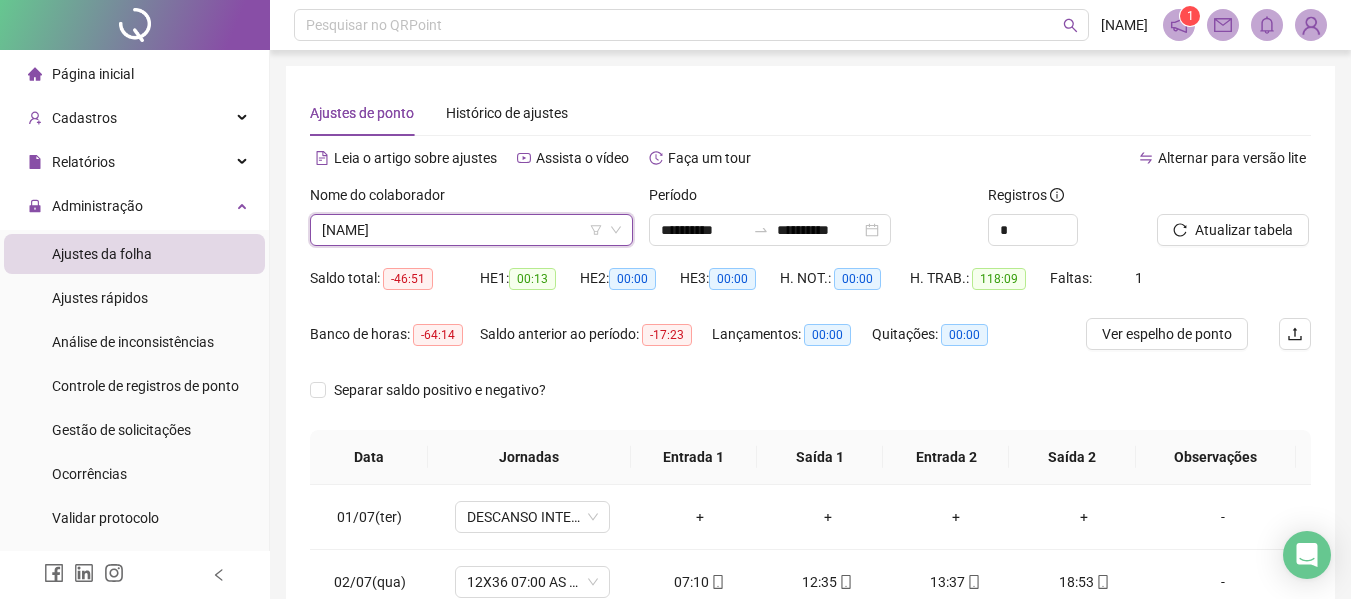 click on "[NAME]" at bounding box center (471, 230) 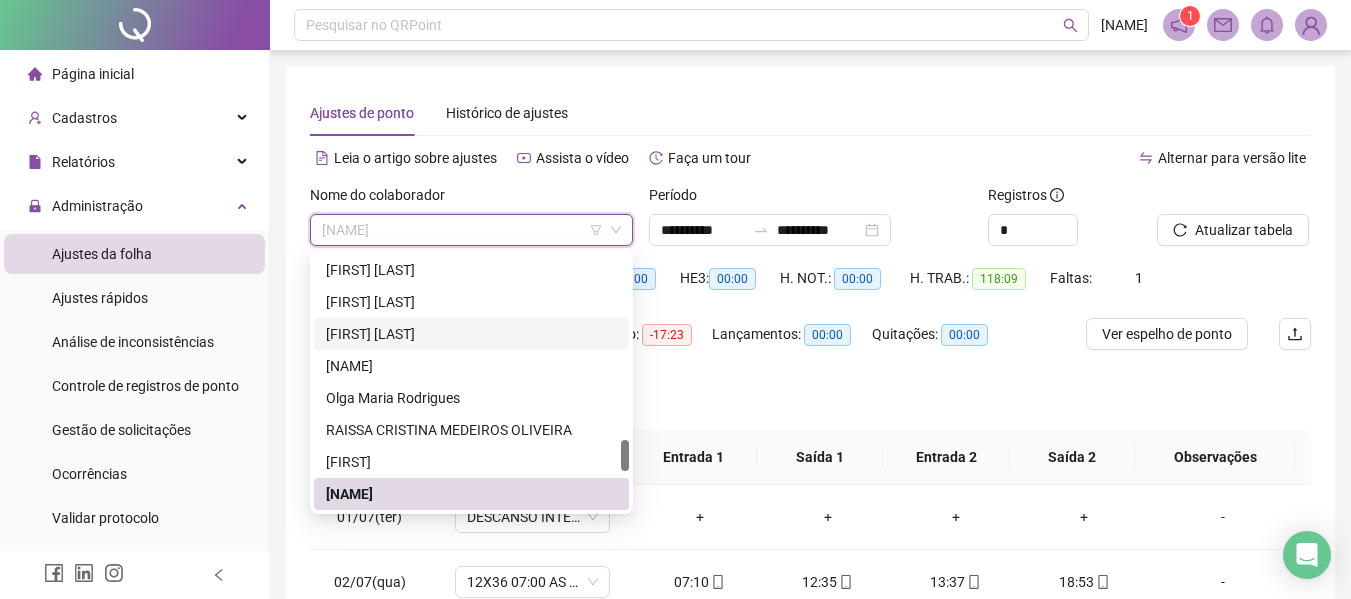 click on "[FIRST] [LAST]" at bounding box center (471, 334) 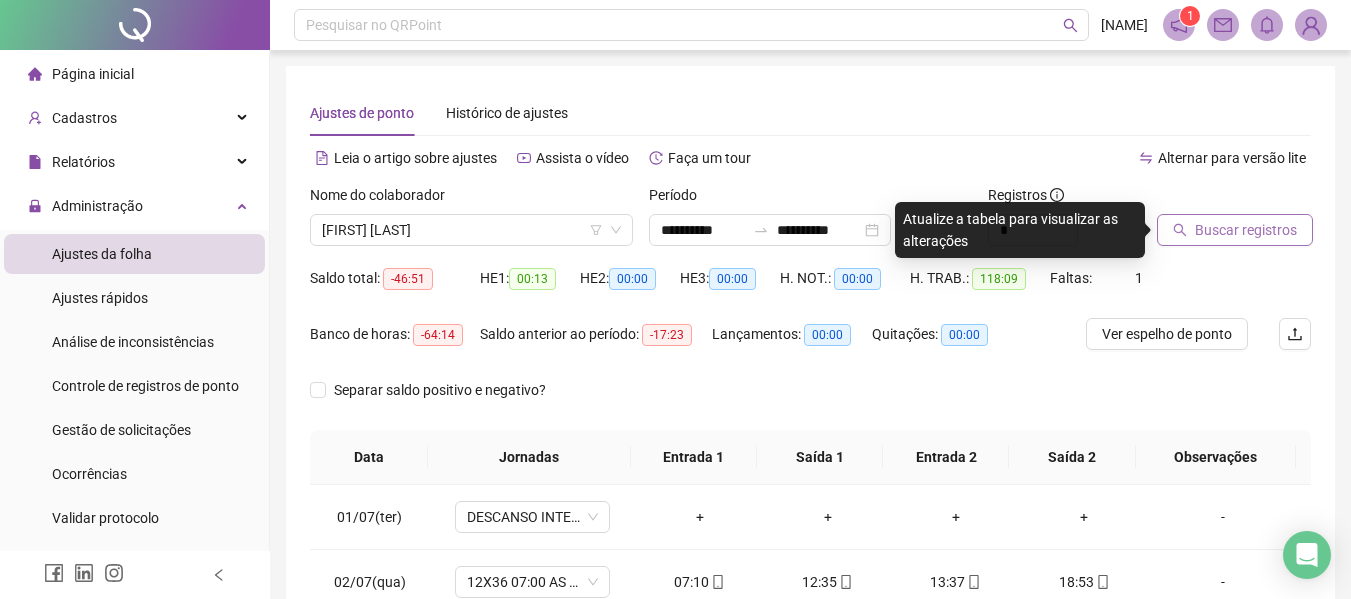 click on "Buscar registros" at bounding box center [1246, 230] 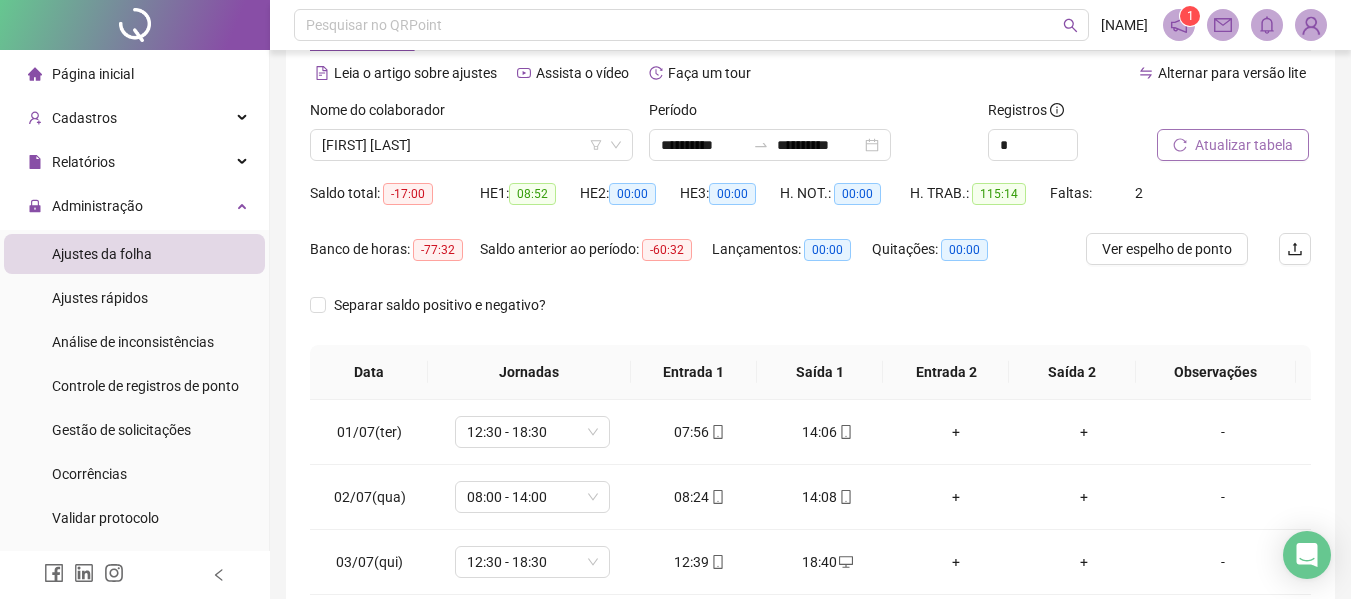 scroll, scrollTop: 300, scrollLeft: 0, axis: vertical 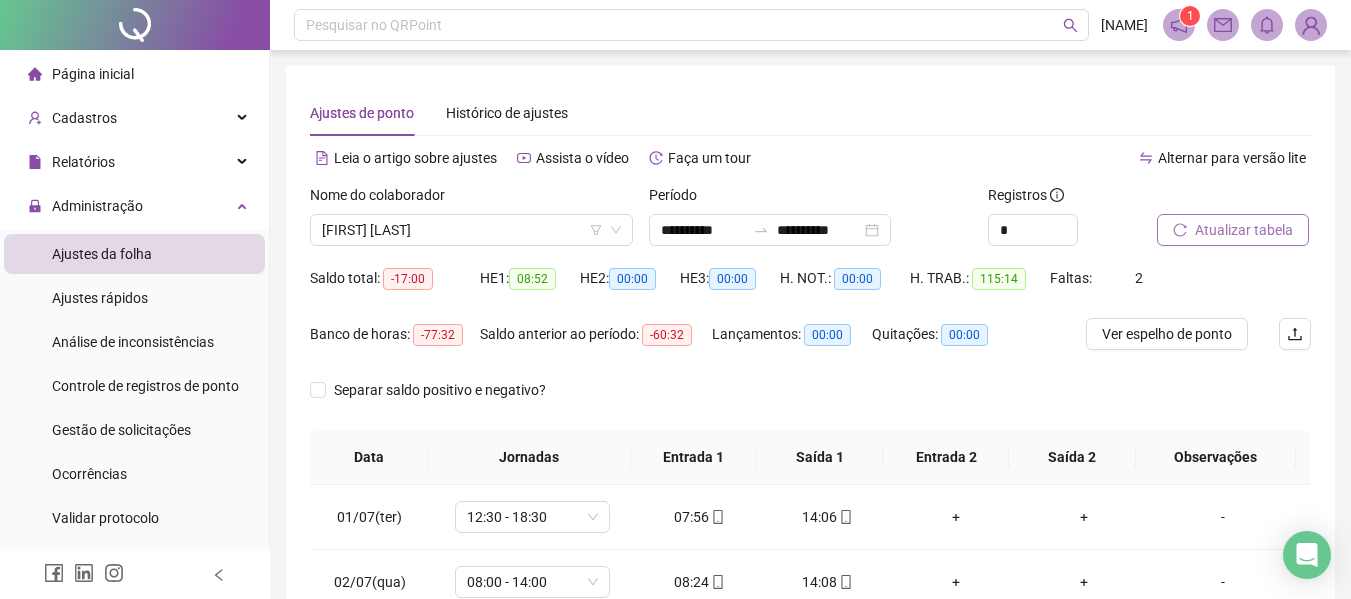 click on "Nome do colaborador" at bounding box center [471, 199] 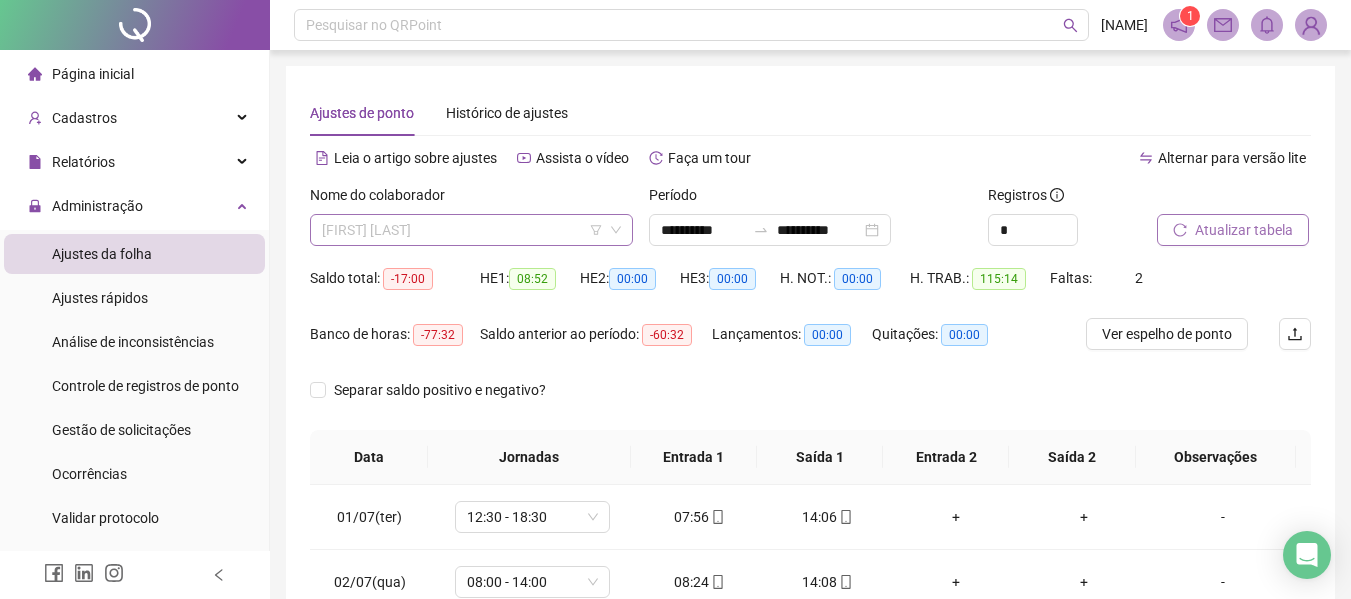 click on "[FIRST] [LAST]" at bounding box center (471, 230) 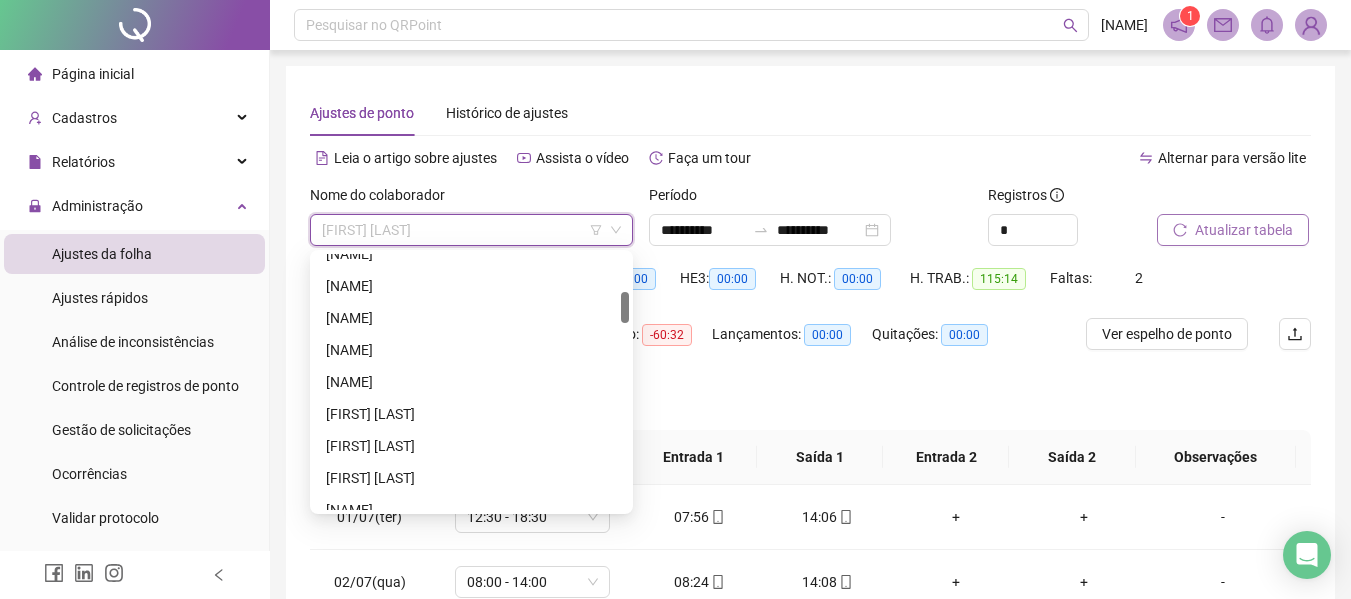 scroll, scrollTop: 0, scrollLeft: 0, axis: both 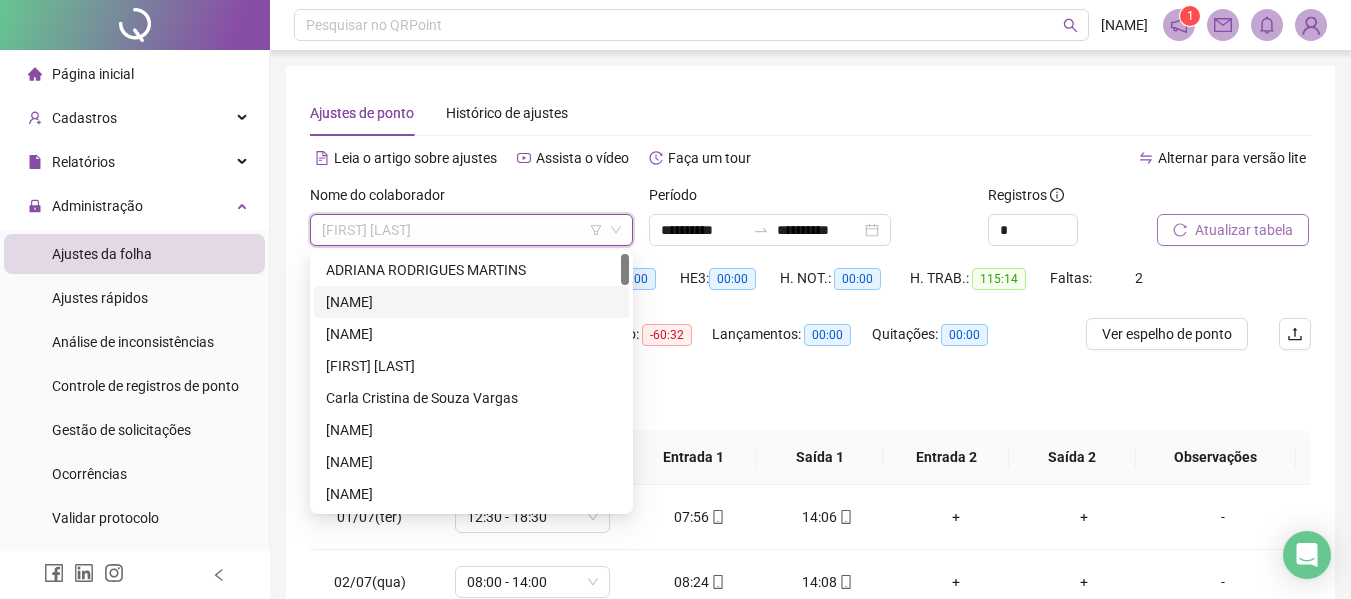 click on "[NAME]" at bounding box center [471, 302] 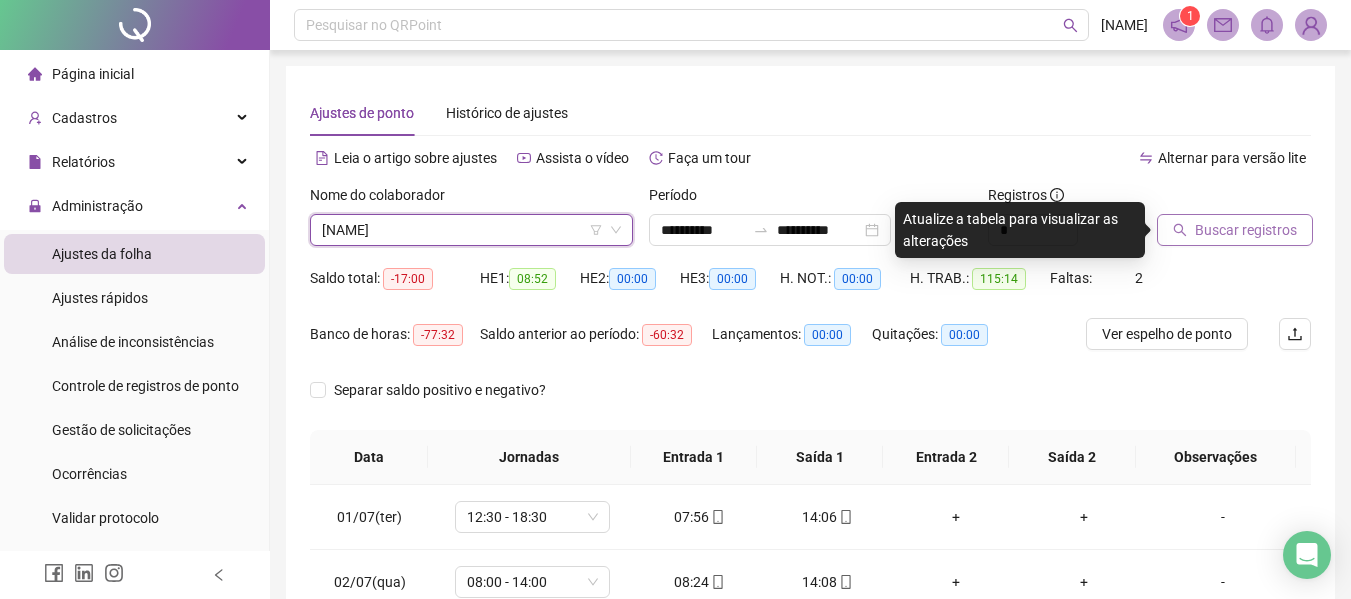click on "Buscar registros" at bounding box center [1246, 230] 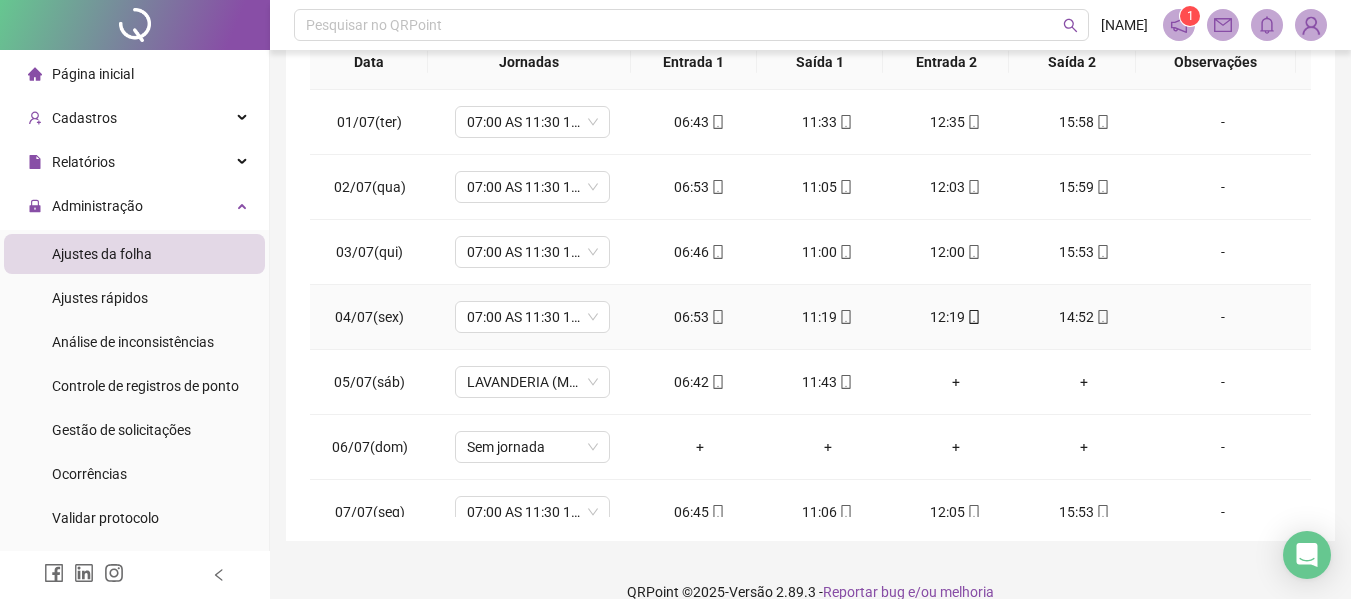 scroll, scrollTop: 400, scrollLeft: 0, axis: vertical 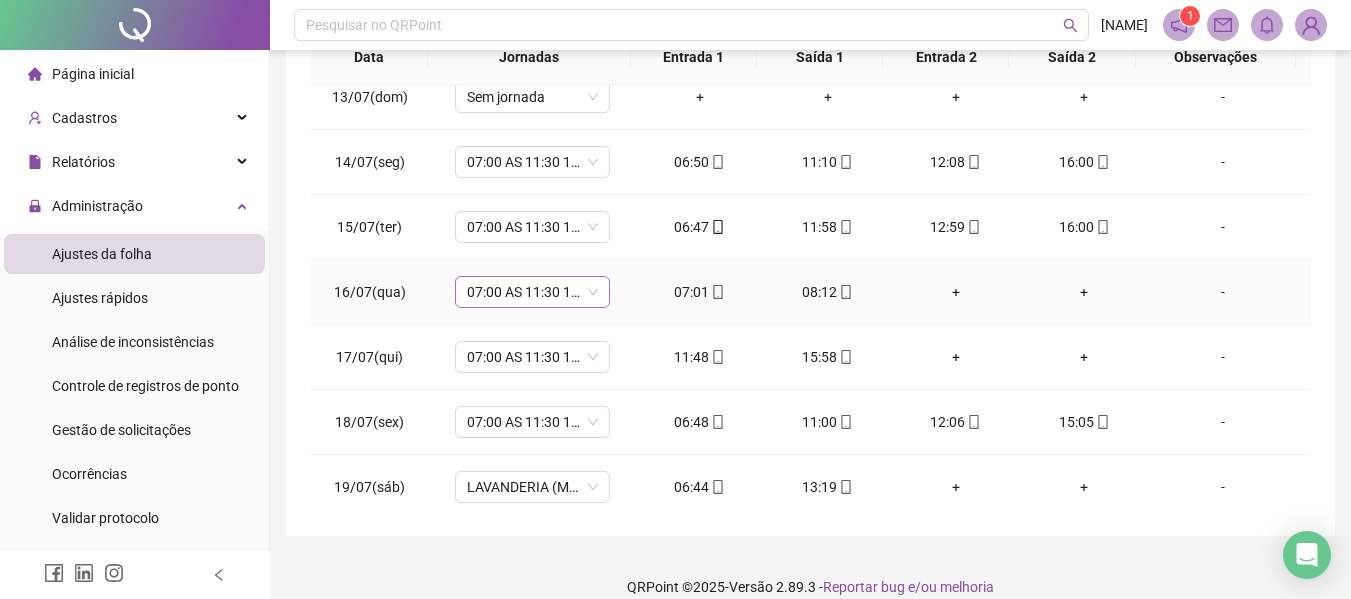 click on "07:00 AS 11:30 12:30 AS 16:00" at bounding box center [532, 292] 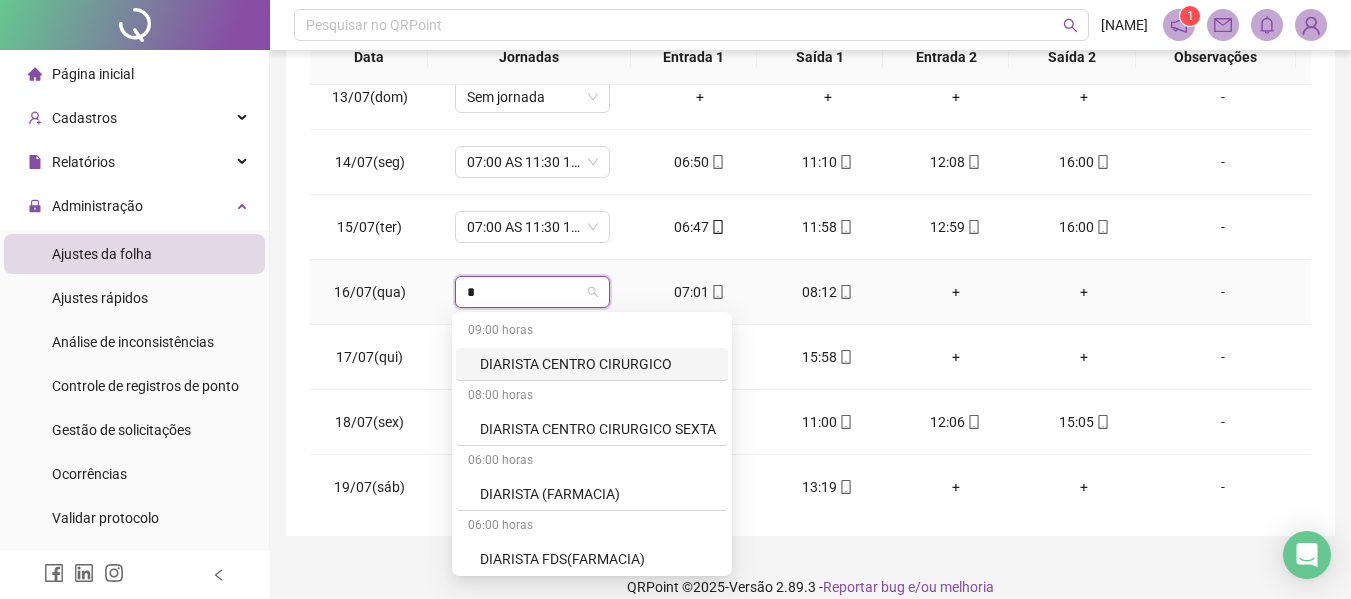type on "**" 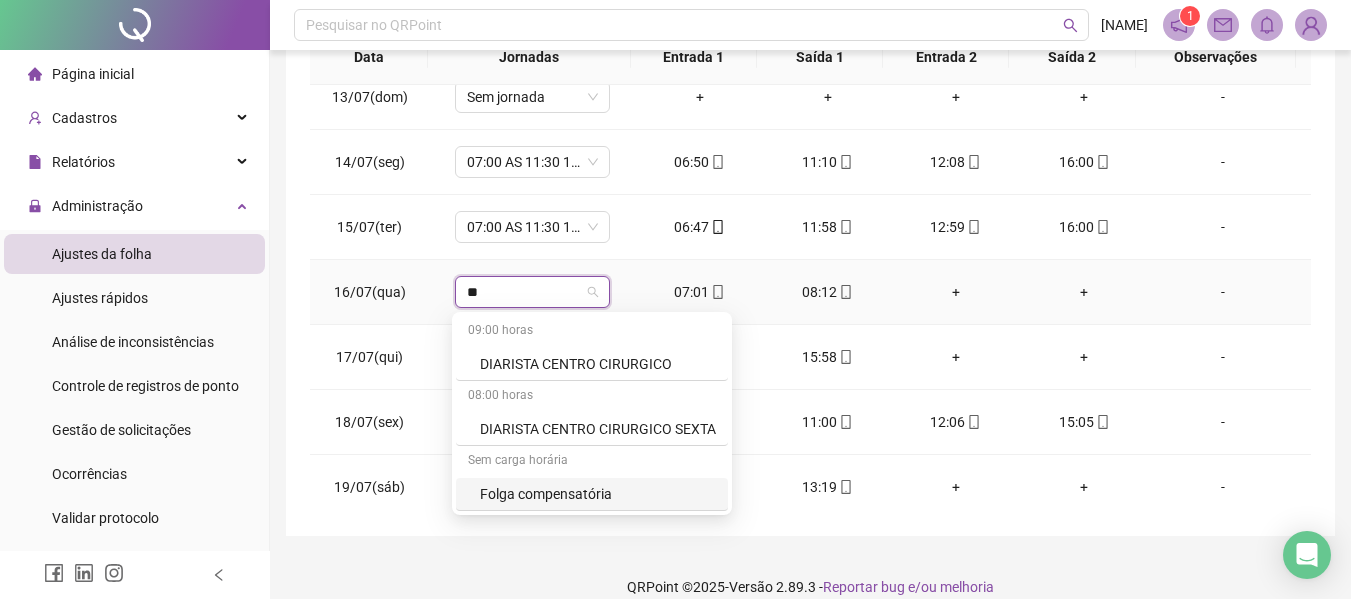 click on "Folga compensatória" at bounding box center [598, 494] 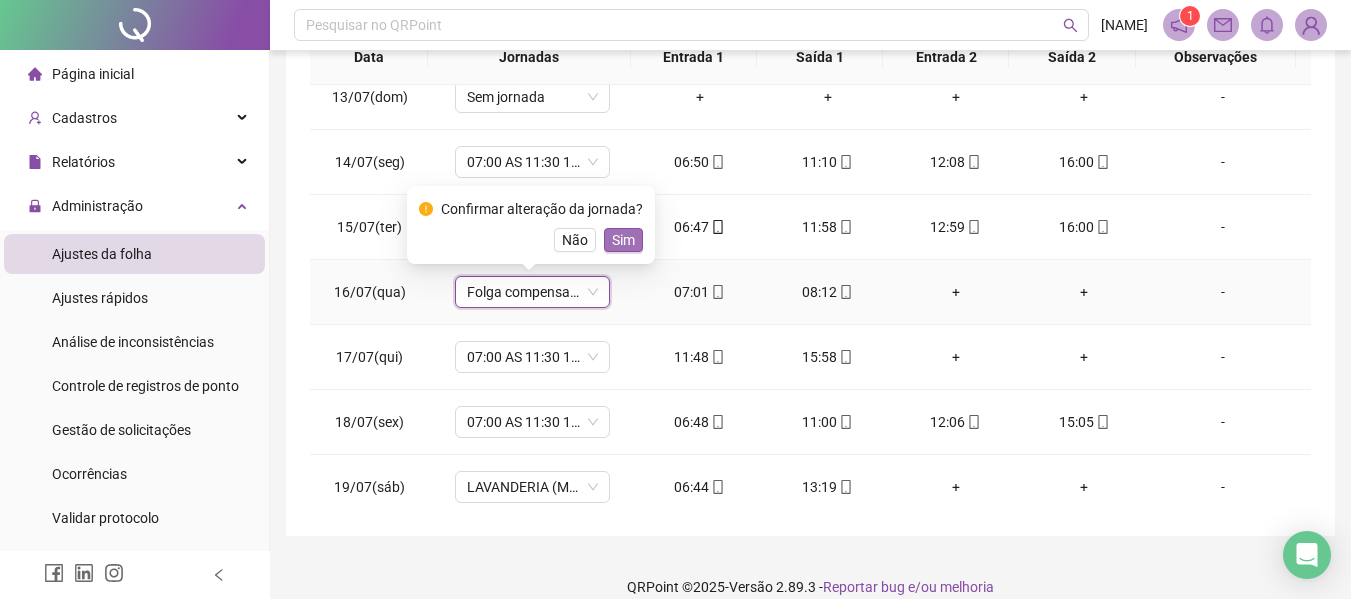 click on "Sim" at bounding box center [623, 240] 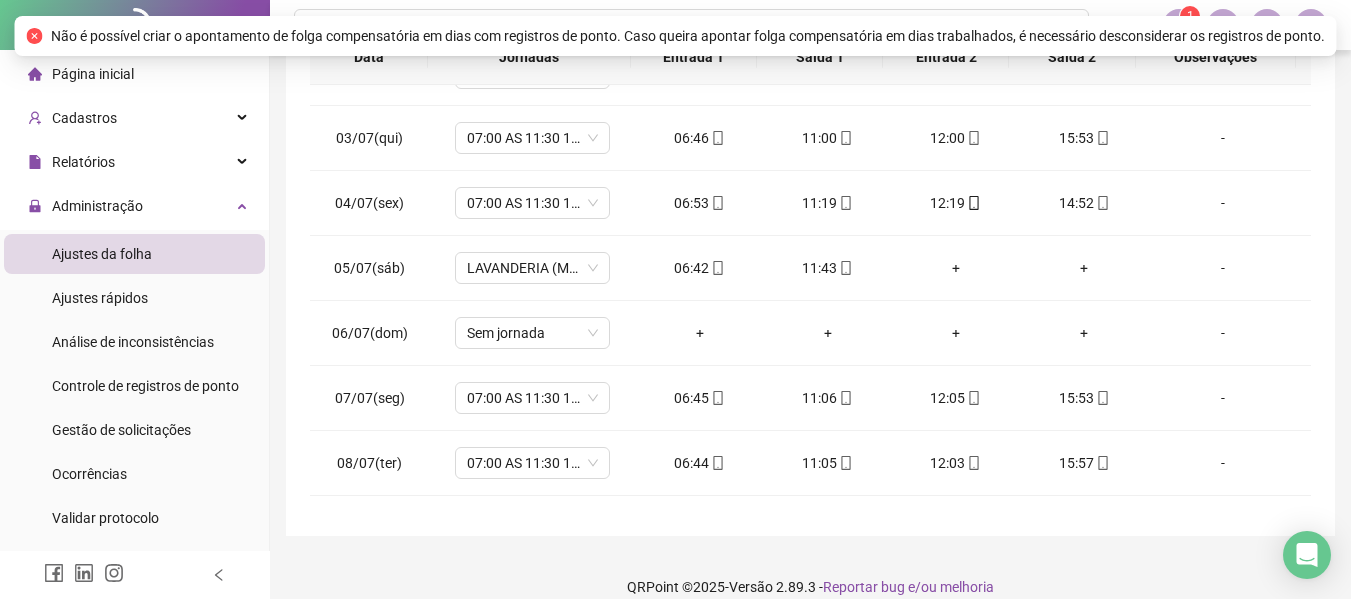 scroll, scrollTop: 0, scrollLeft: 0, axis: both 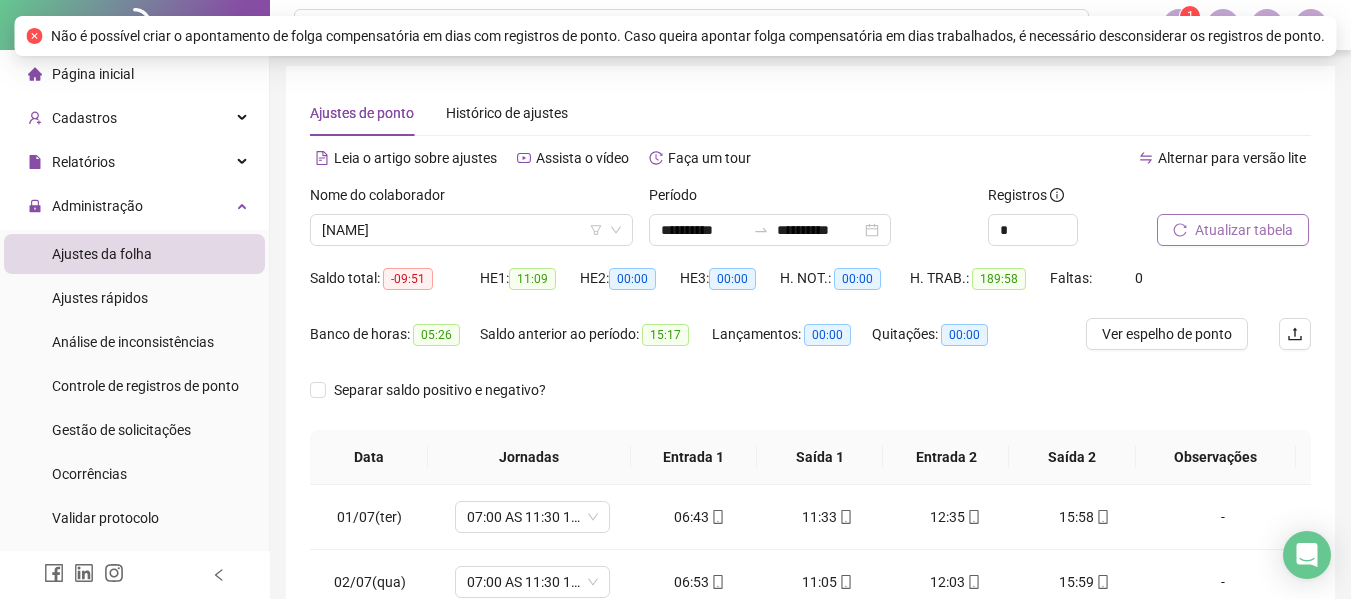 click on "Atualizar tabela" at bounding box center [1244, 230] 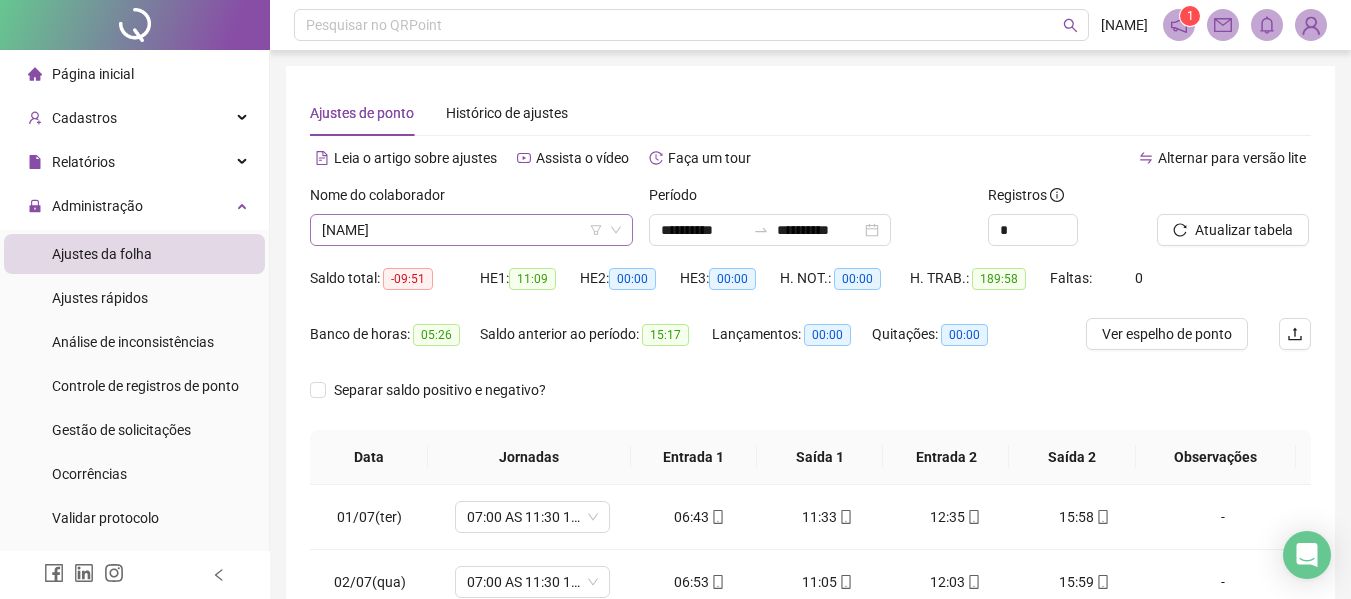 click on "[NAME]" at bounding box center (471, 230) 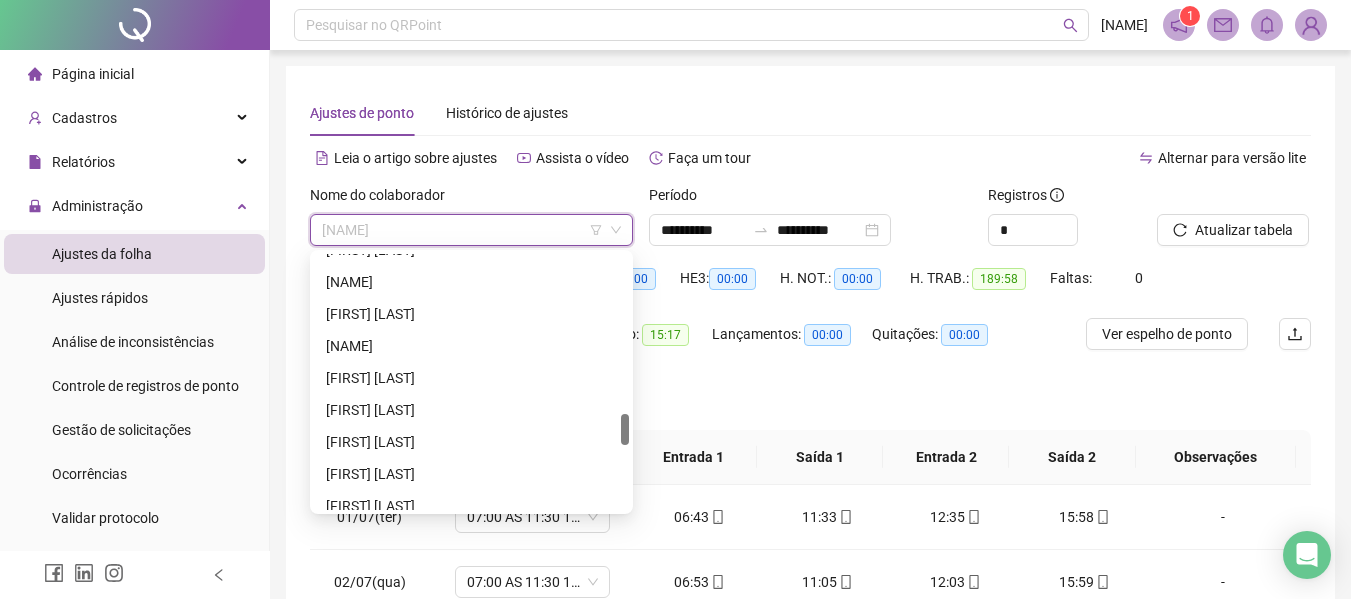 scroll, scrollTop: 1500, scrollLeft: 0, axis: vertical 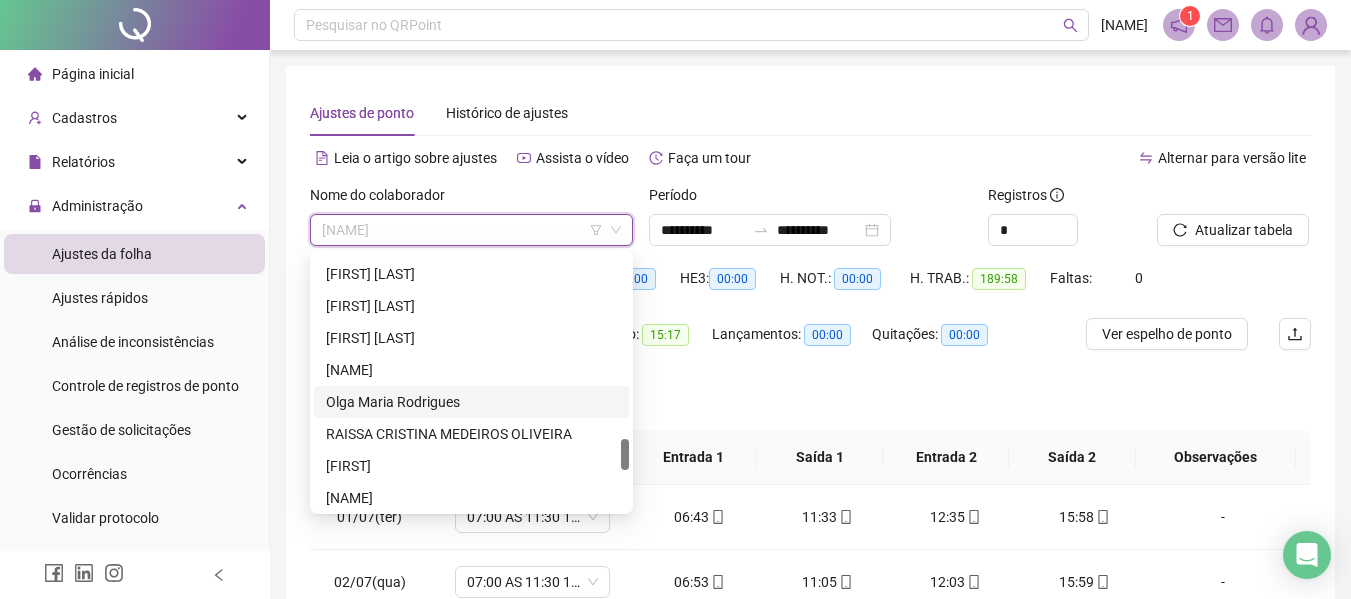 click on "Olga Maria Rodrigues" at bounding box center (471, 402) 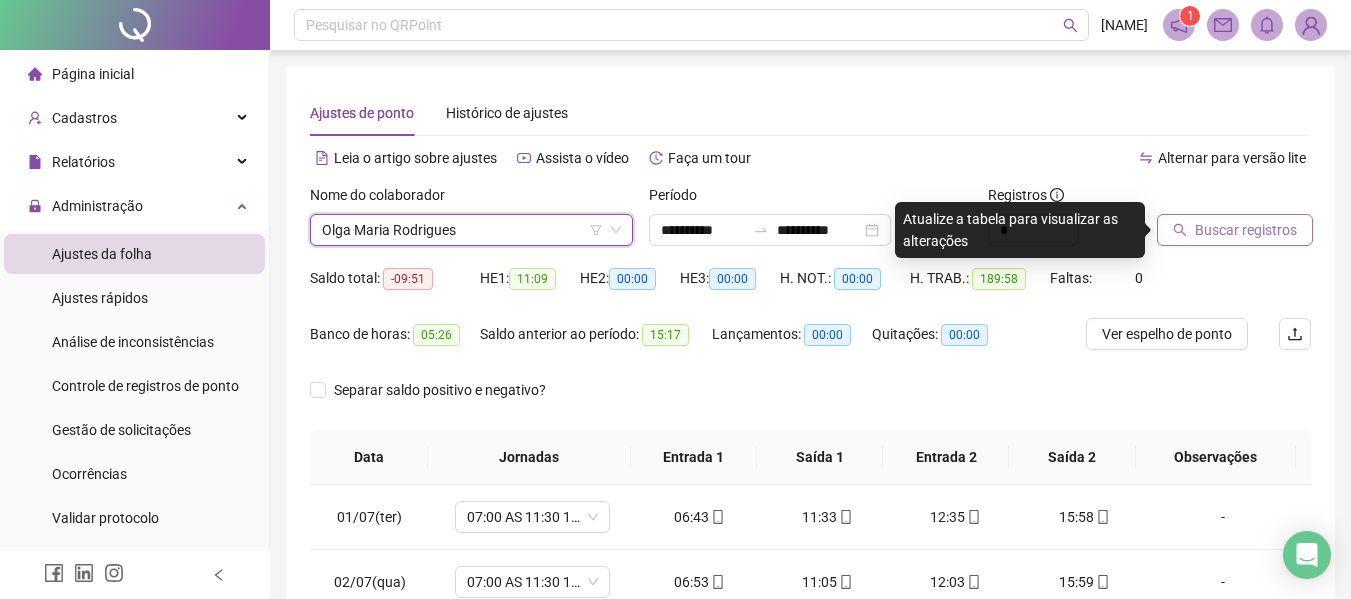 click on "Buscar registros" at bounding box center [1246, 230] 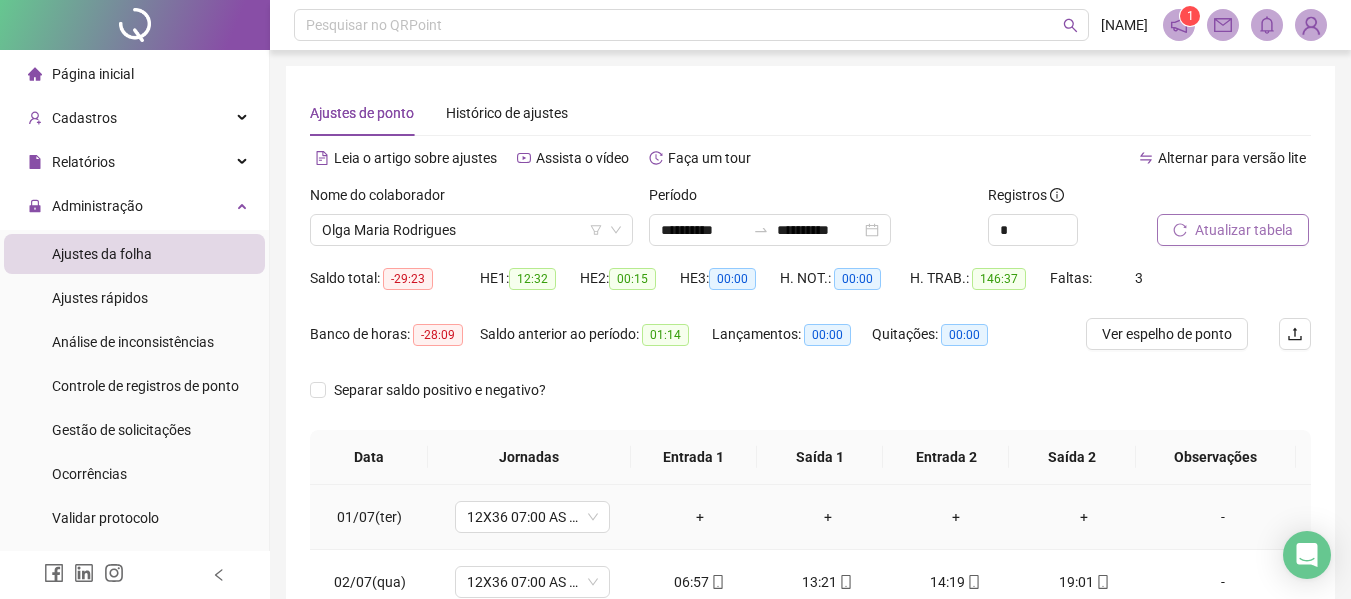 scroll, scrollTop: 400, scrollLeft: 0, axis: vertical 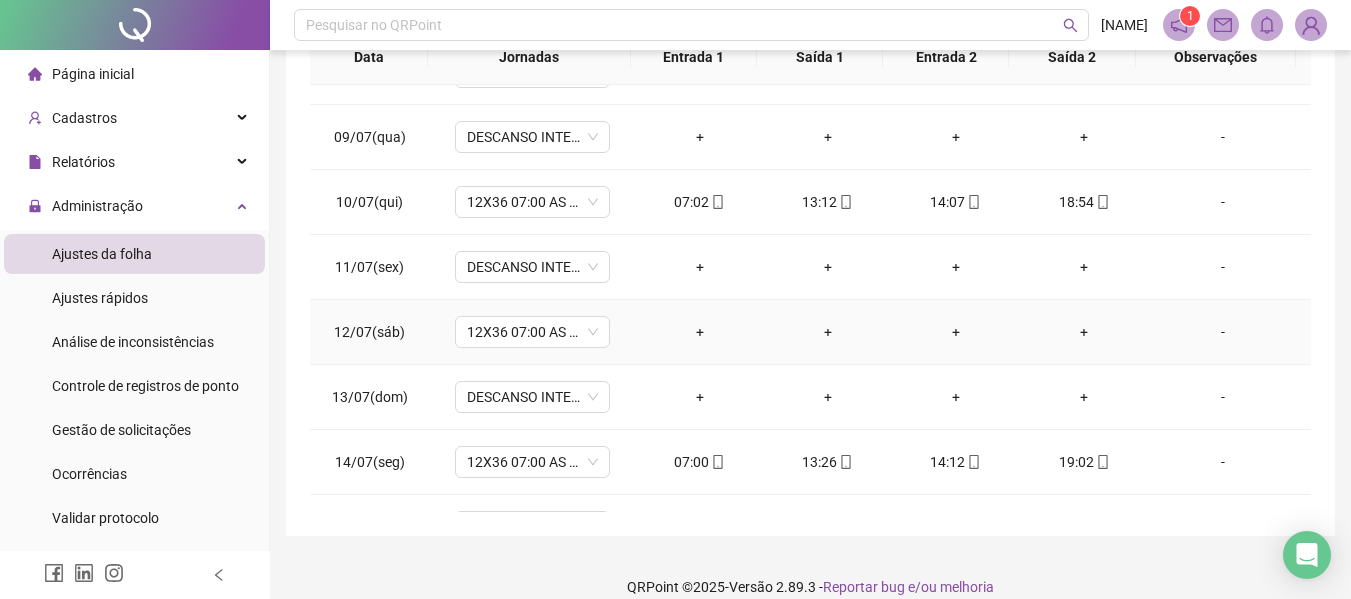 click on "-" at bounding box center (1223, 332) 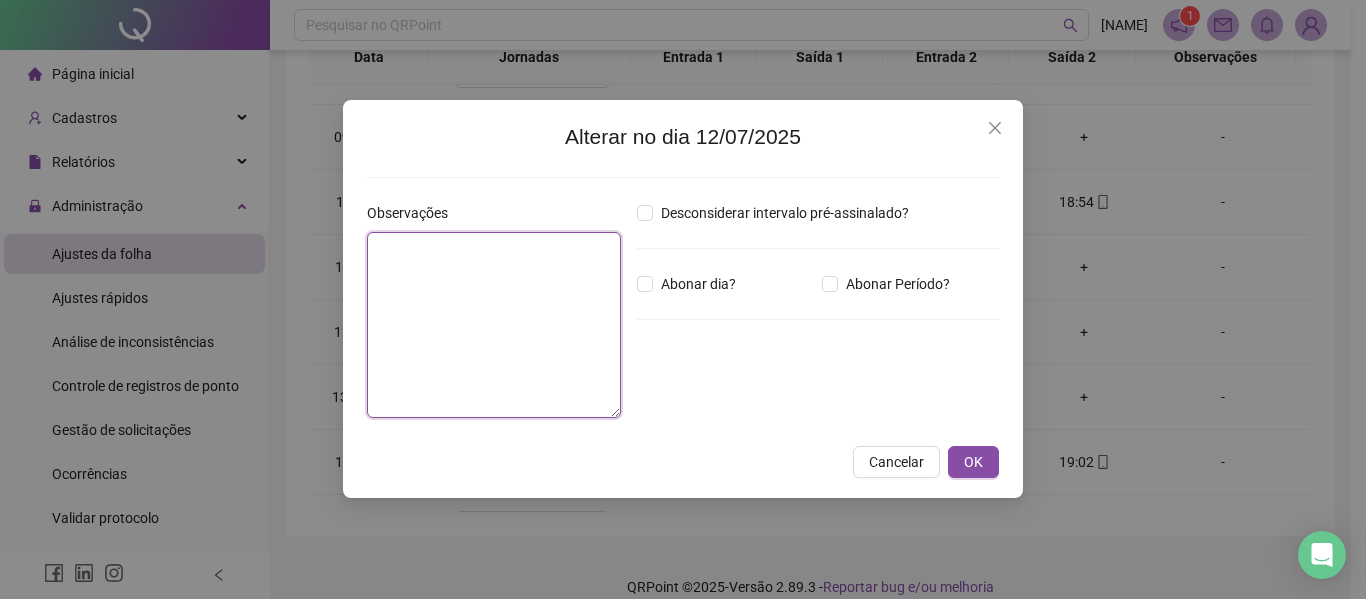 click at bounding box center (494, 325) 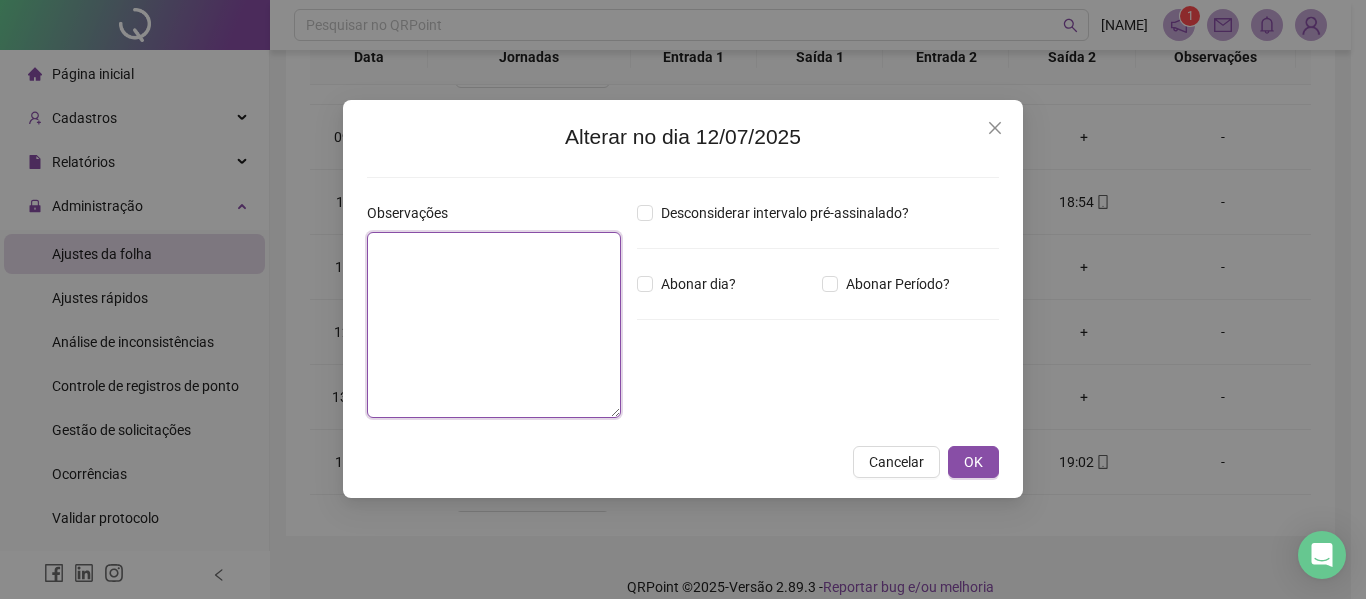 paste on "**********" 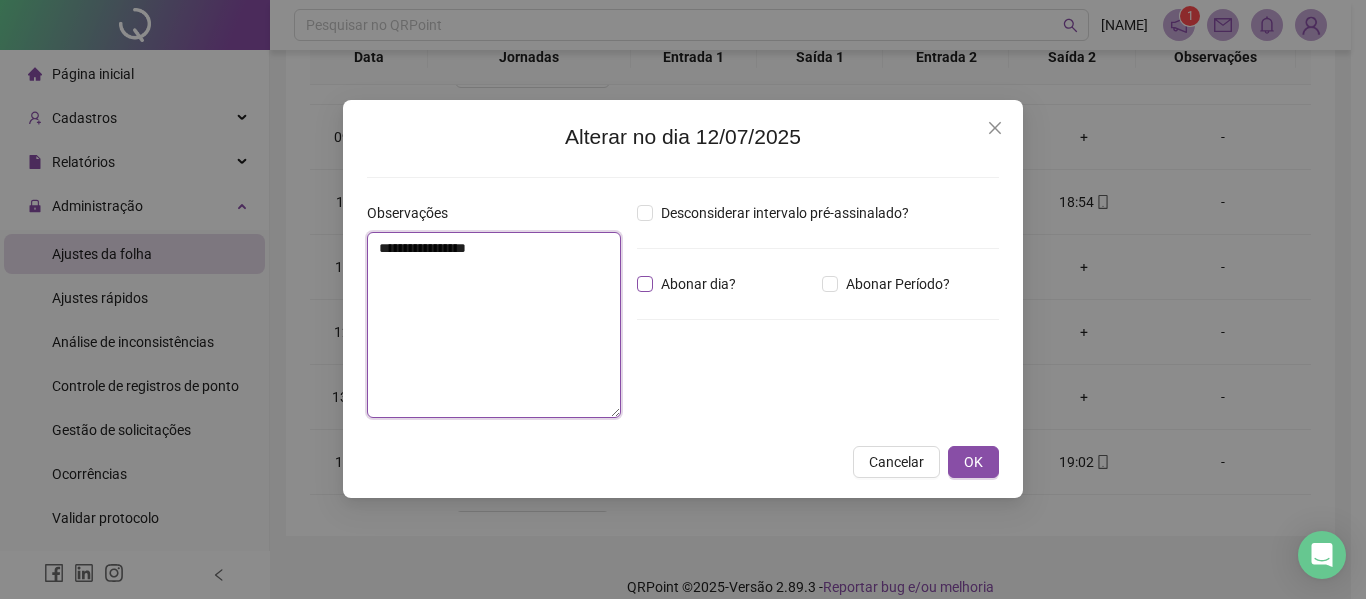 type on "**********" 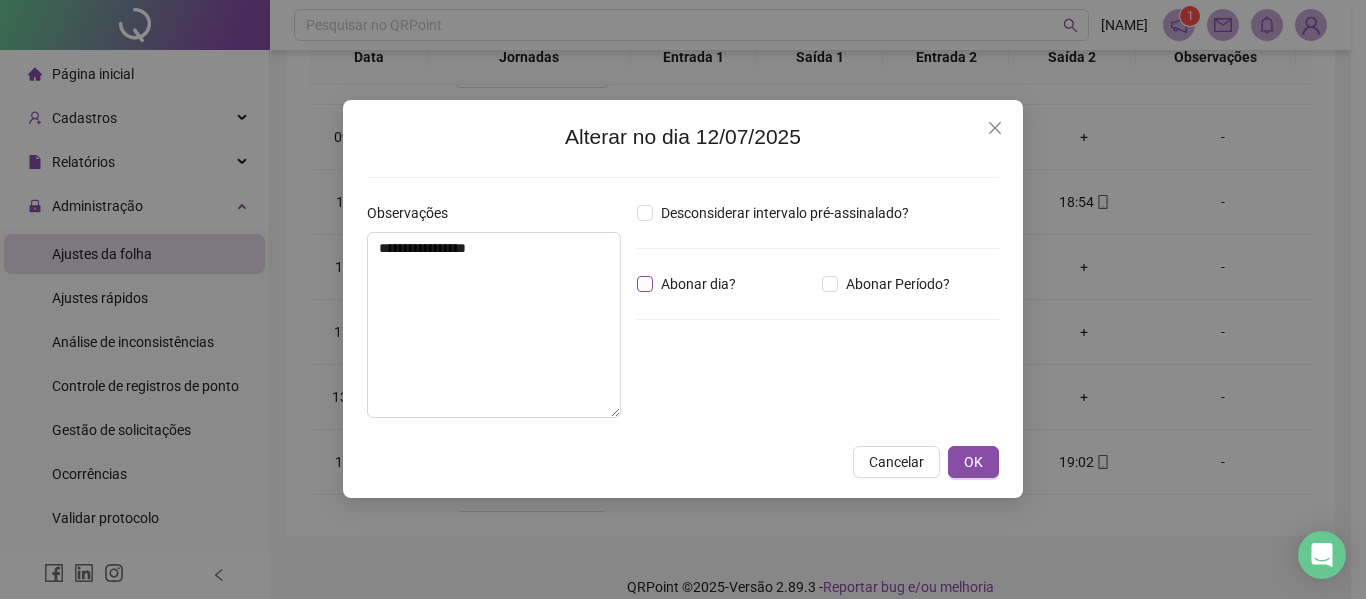 click on "Abonar dia?" at bounding box center (698, 284) 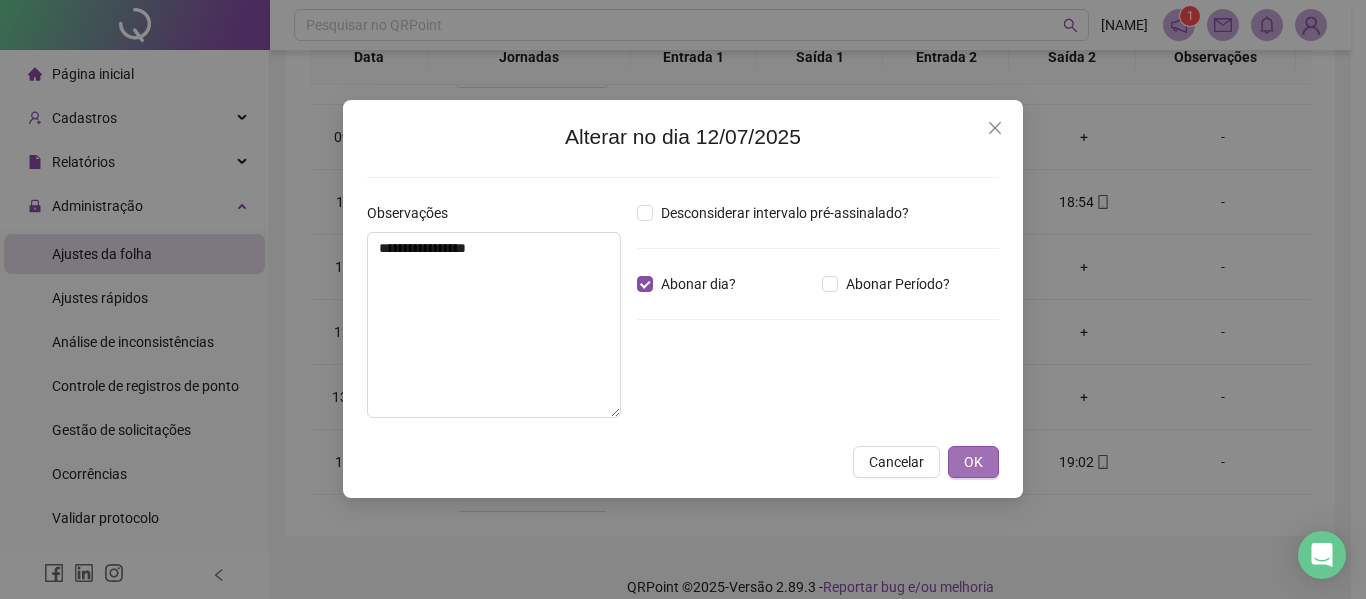 click on "OK" at bounding box center (973, 462) 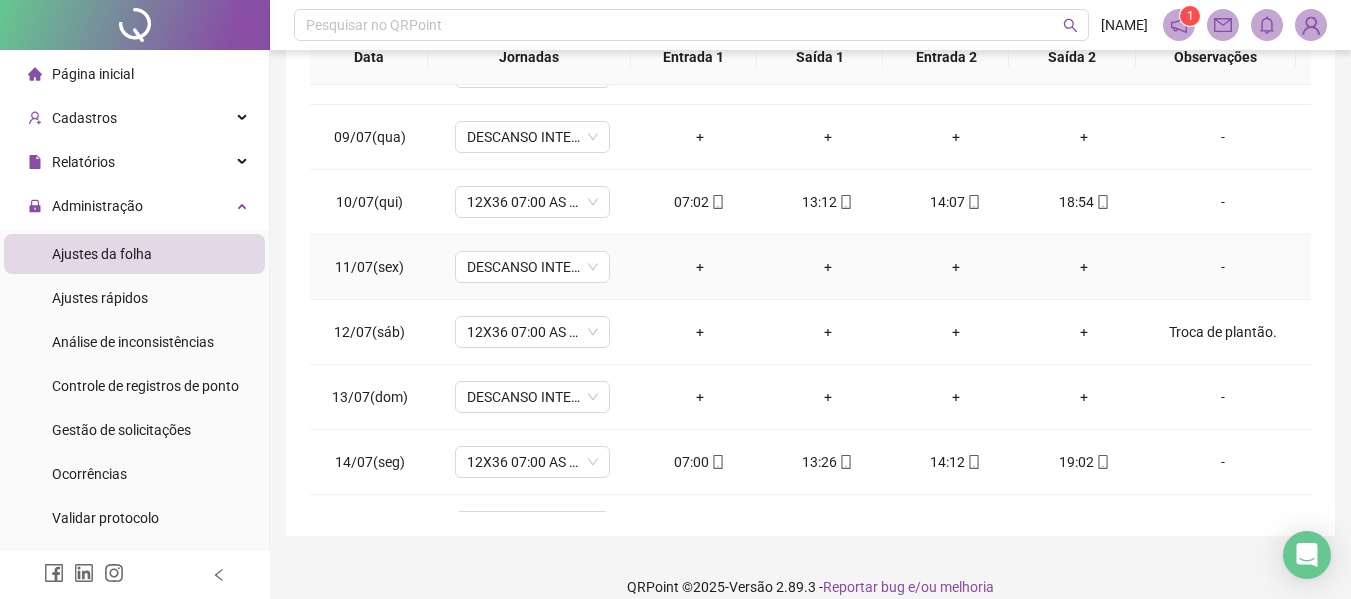 scroll, scrollTop: 0, scrollLeft: 0, axis: both 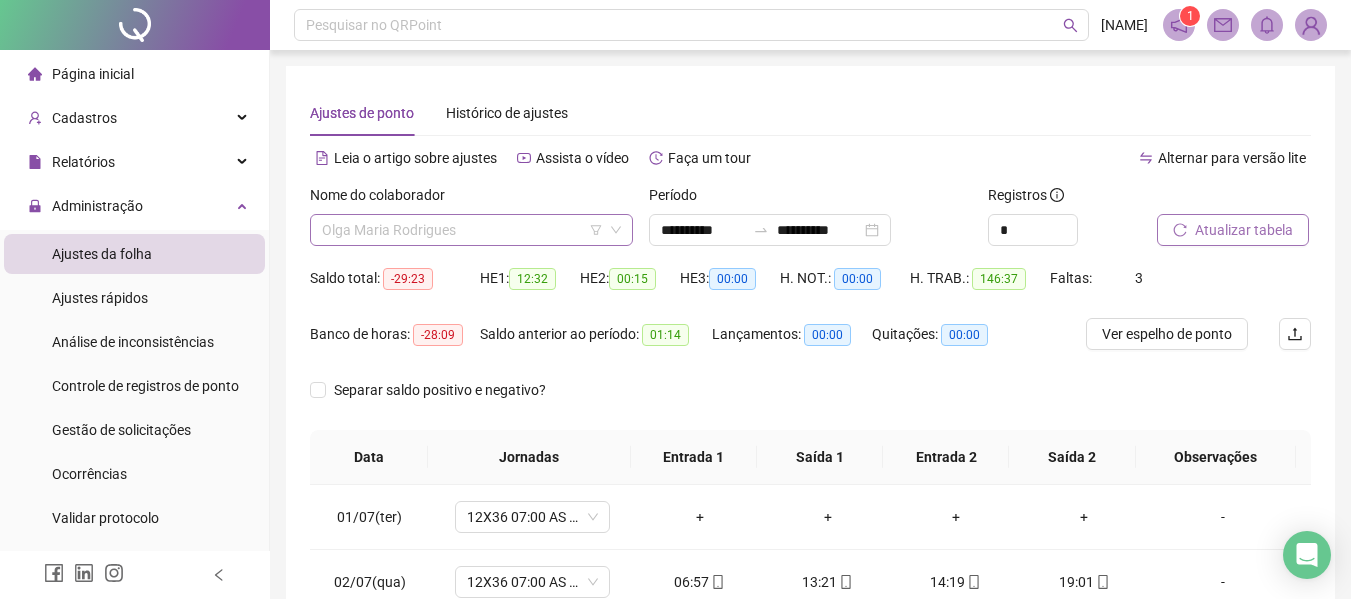 click on "Olga Maria Rodrigues" at bounding box center [471, 230] 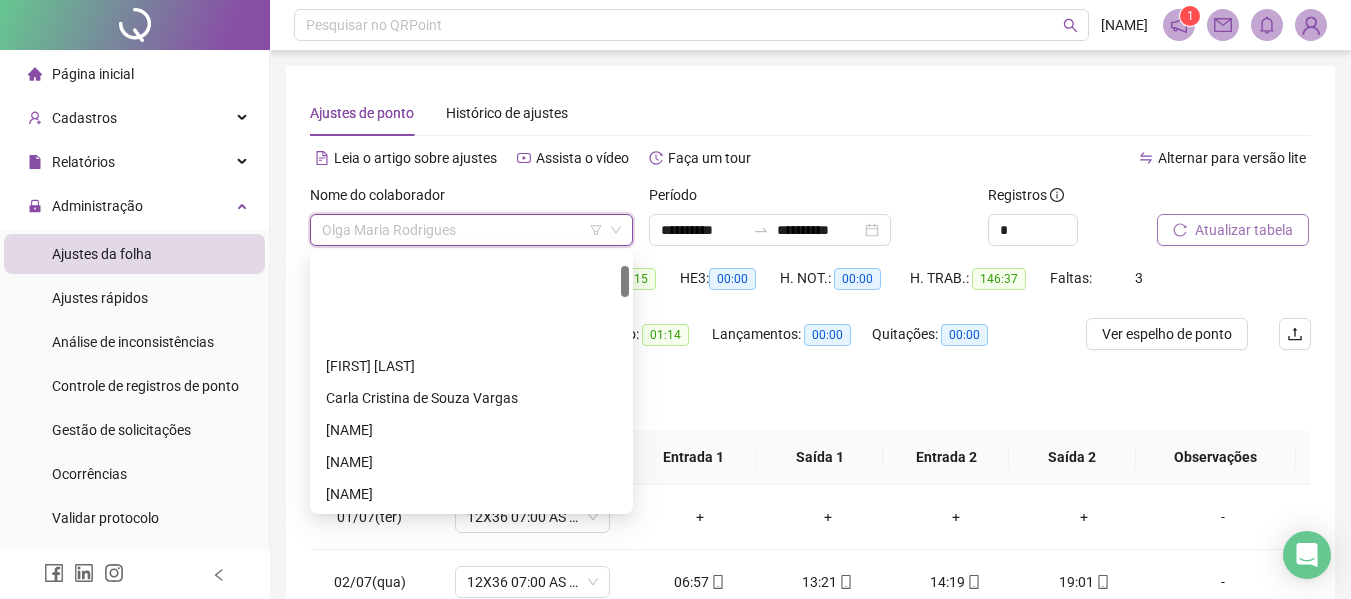 scroll, scrollTop: 100, scrollLeft: 0, axis: vertical 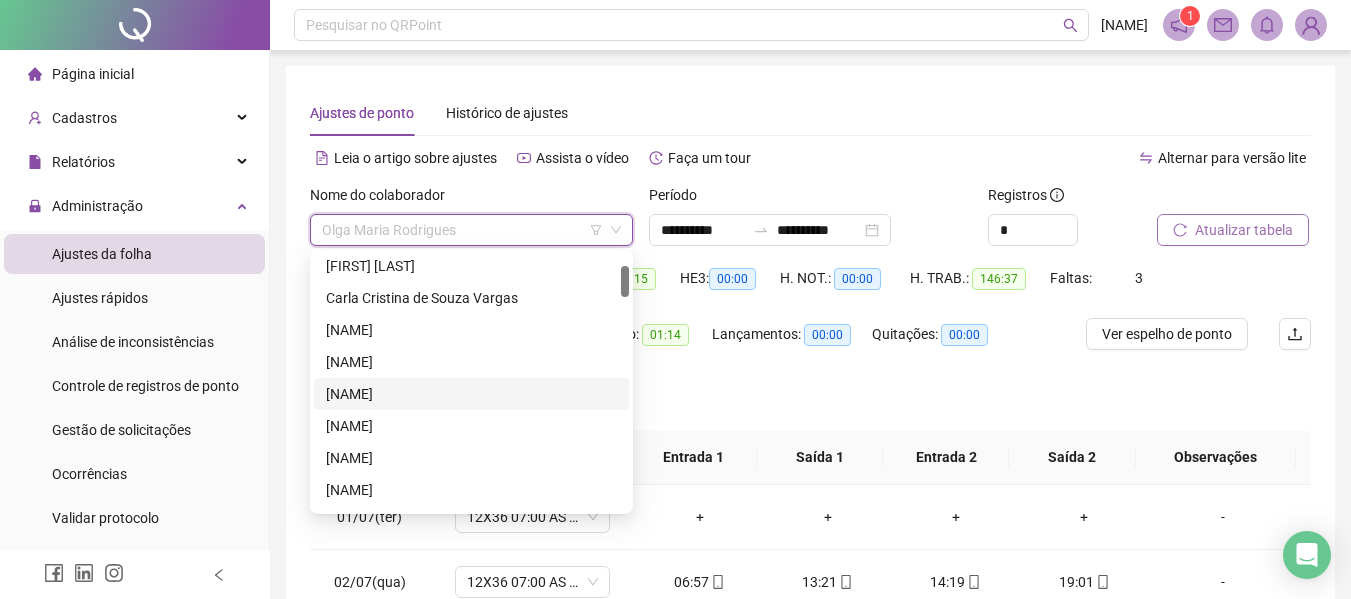 click on "[NAME]" at bounding box center [471, 394] 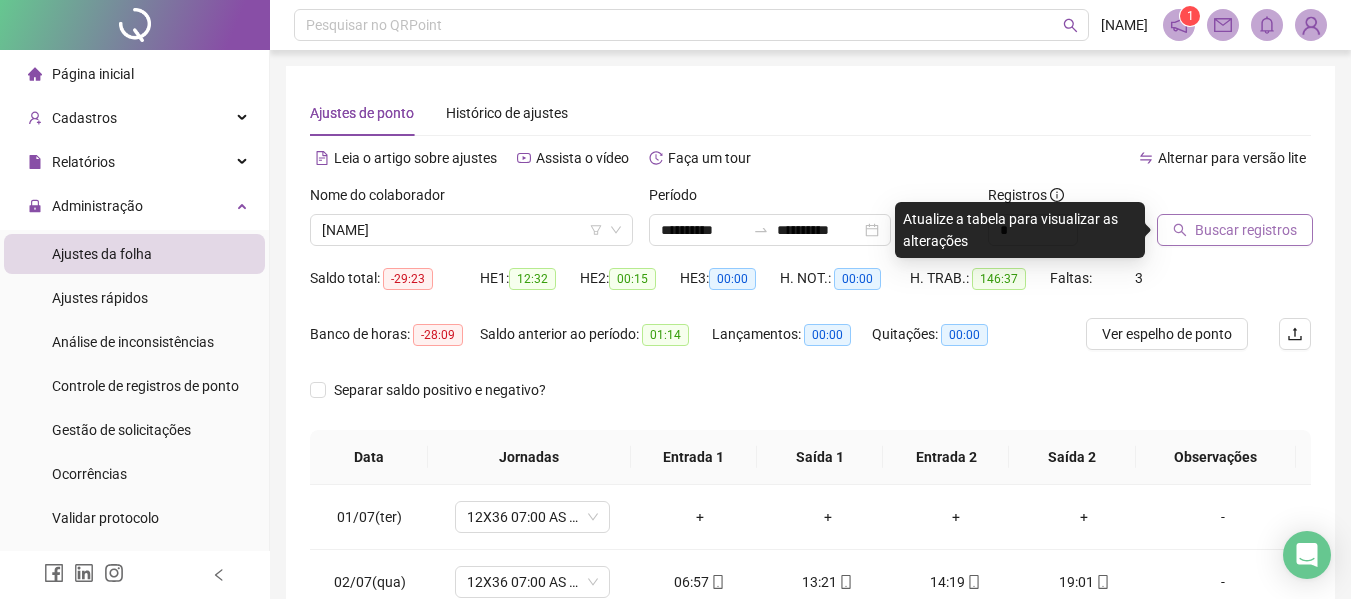 click on "Buscar registros" at bounding box center [1246, 230] 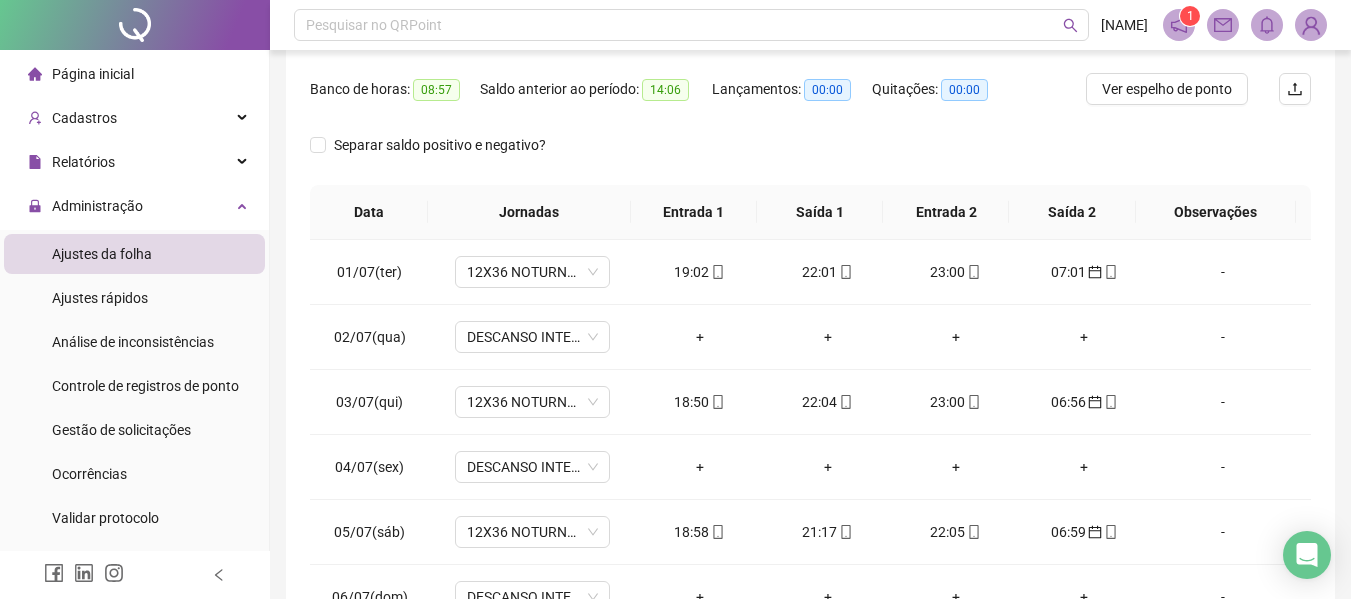 scroll, scrollTop: 423, scrollLeft: 0, axis: vertical 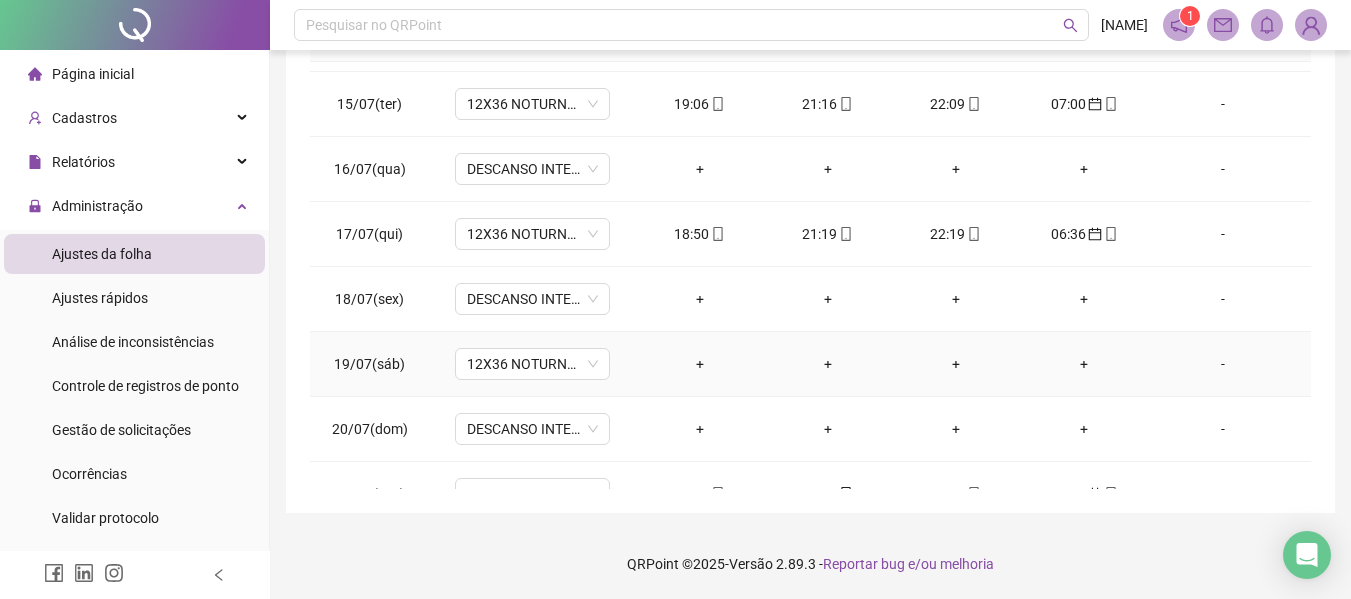 click on "-" at bounding box center [1223, 364] 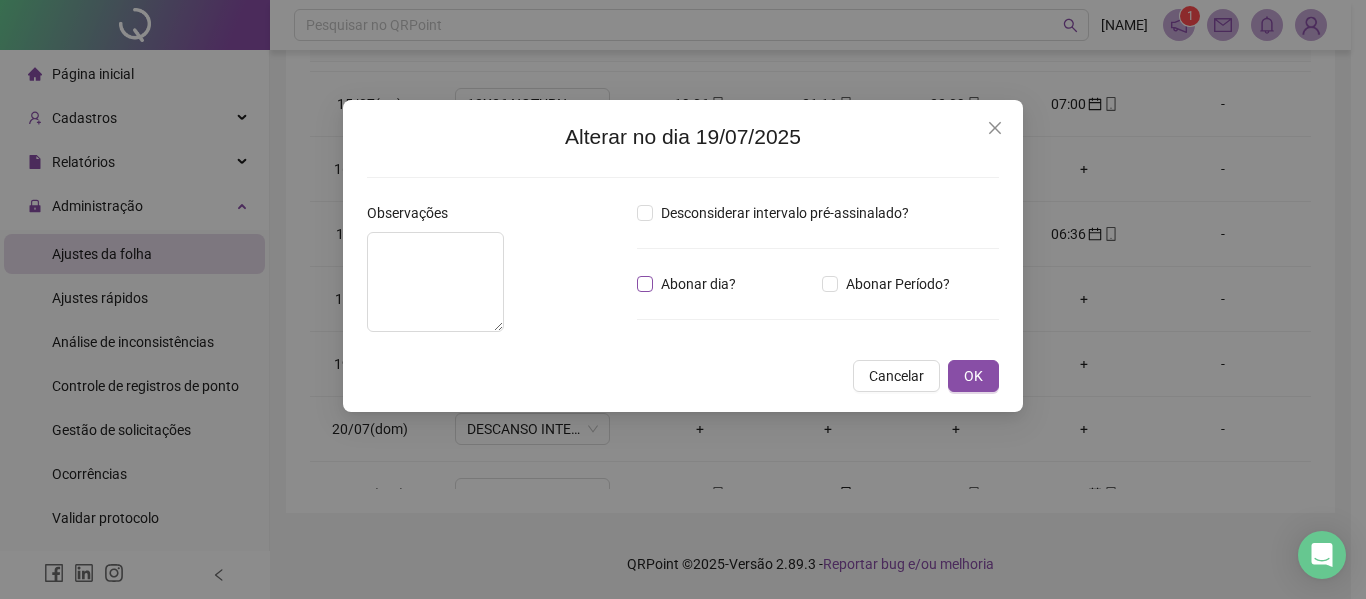 click on "Abonar dia?" at bounding box center (698, 284) 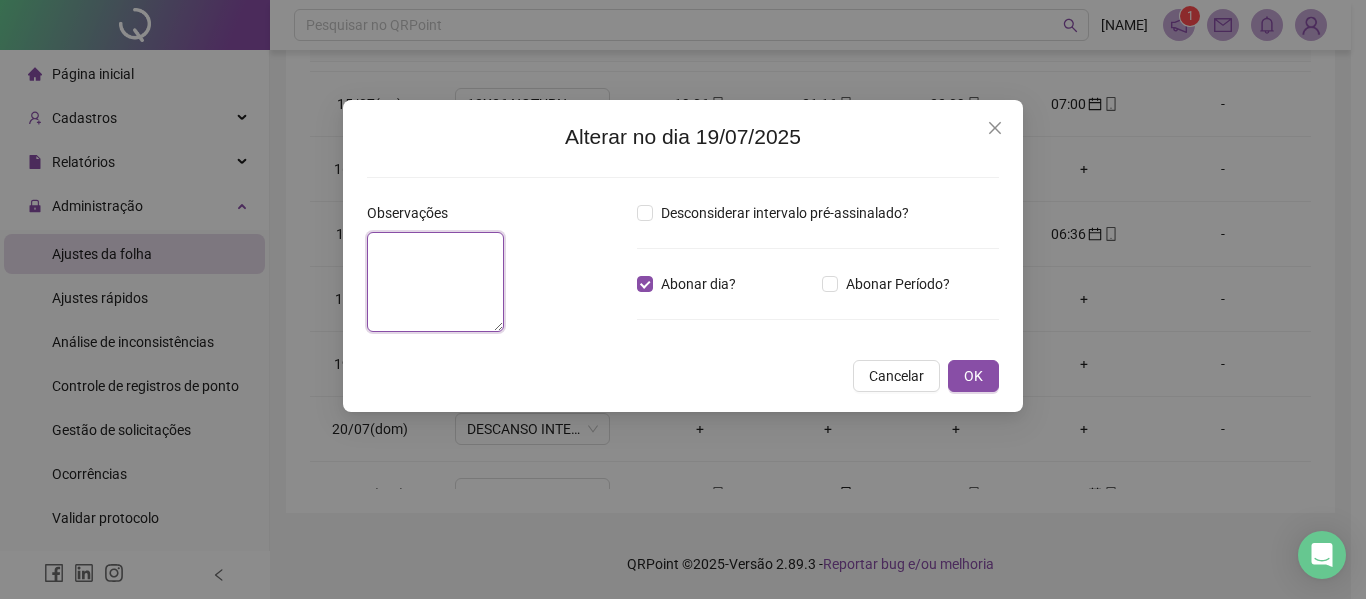 click at bounding box center (435, 282) 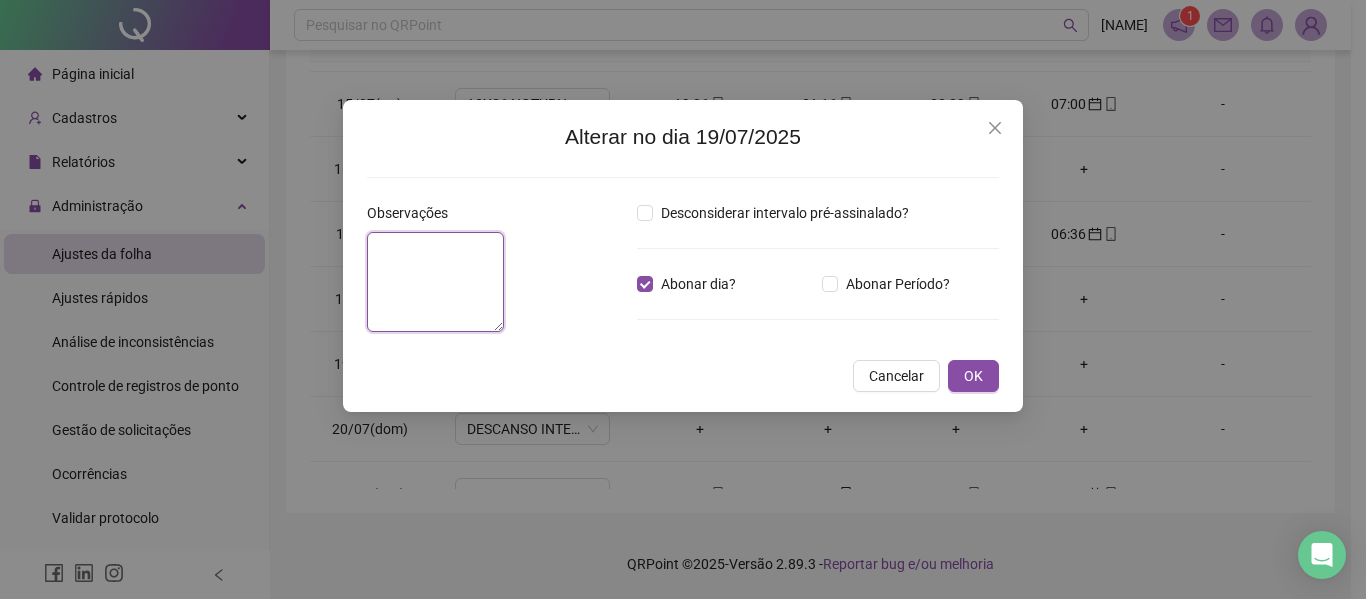 paste on "**********" 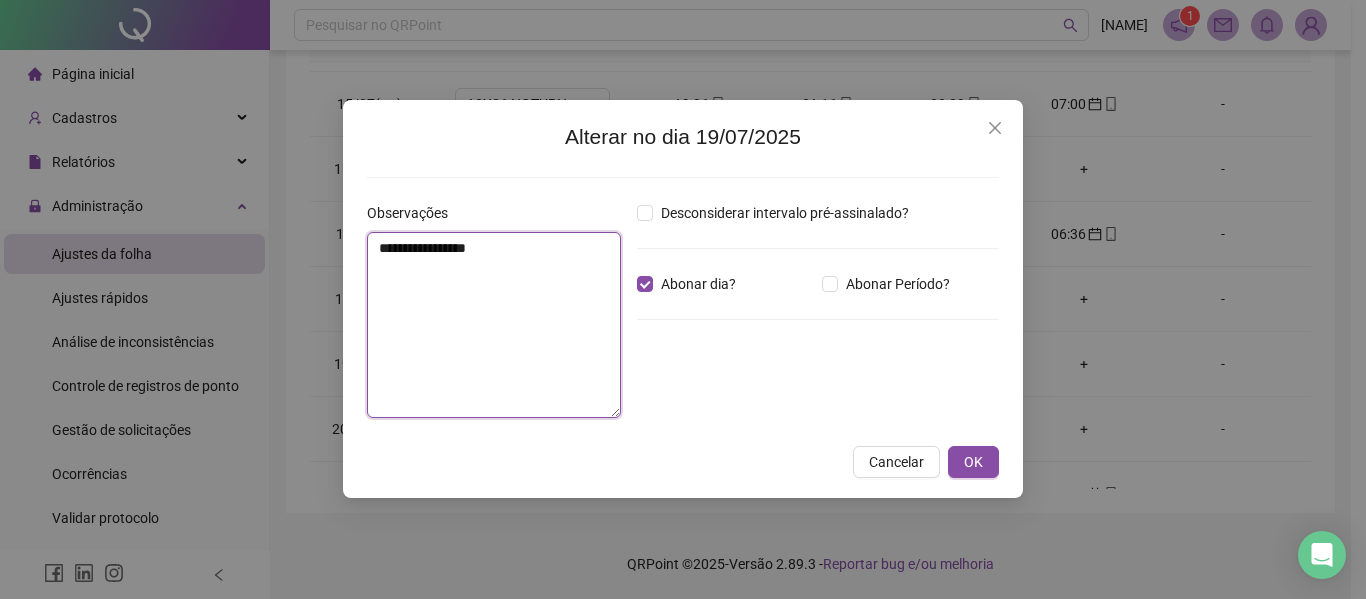 type 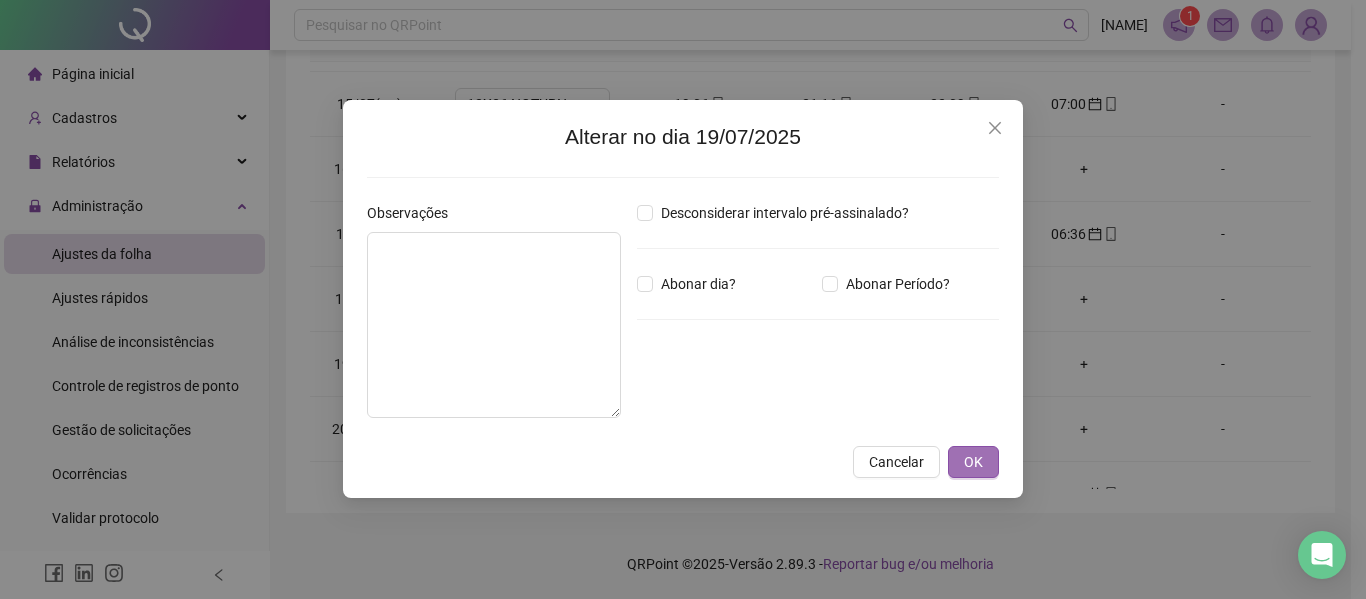 click on "OK" at bounding box center [973, 462] 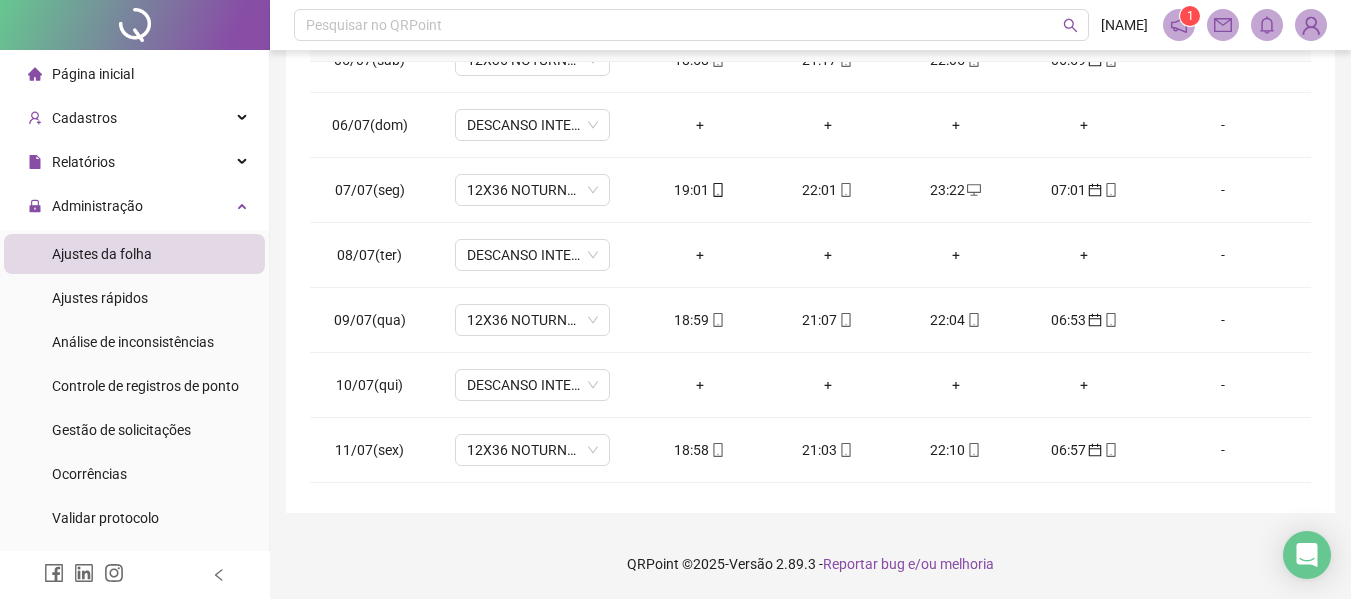 scroll, scrollTop: 0, scrollLeft: 0, axis: both 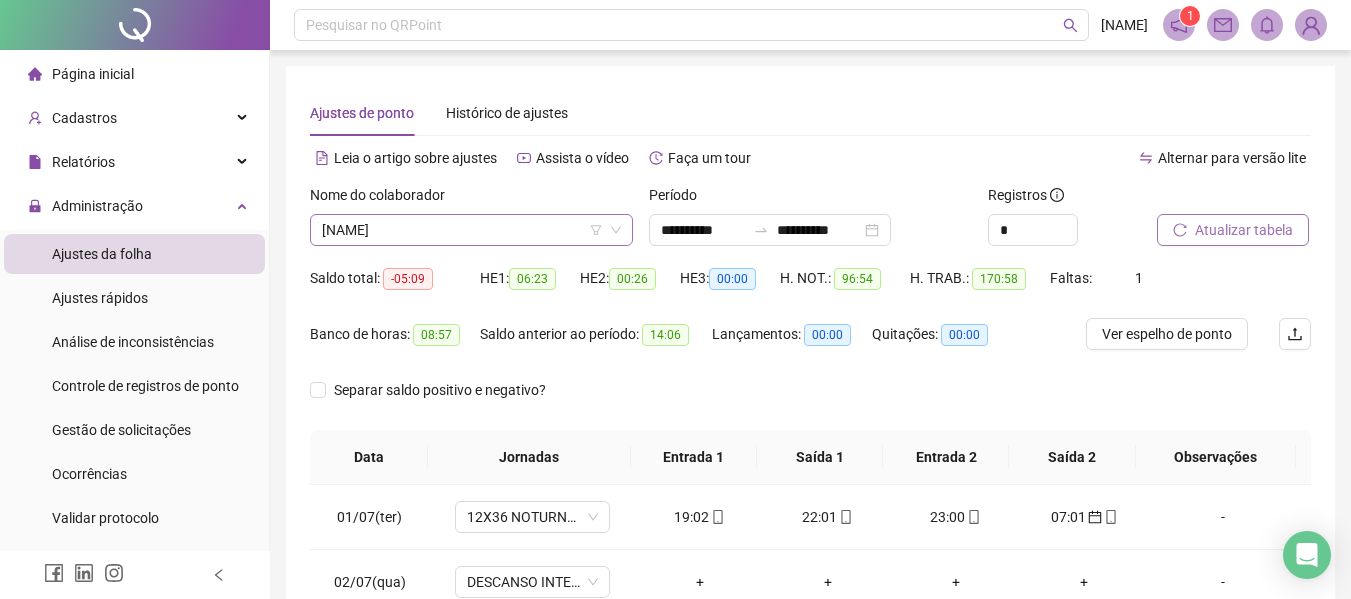click on "[NAME]" at bounding box center (471, 230) 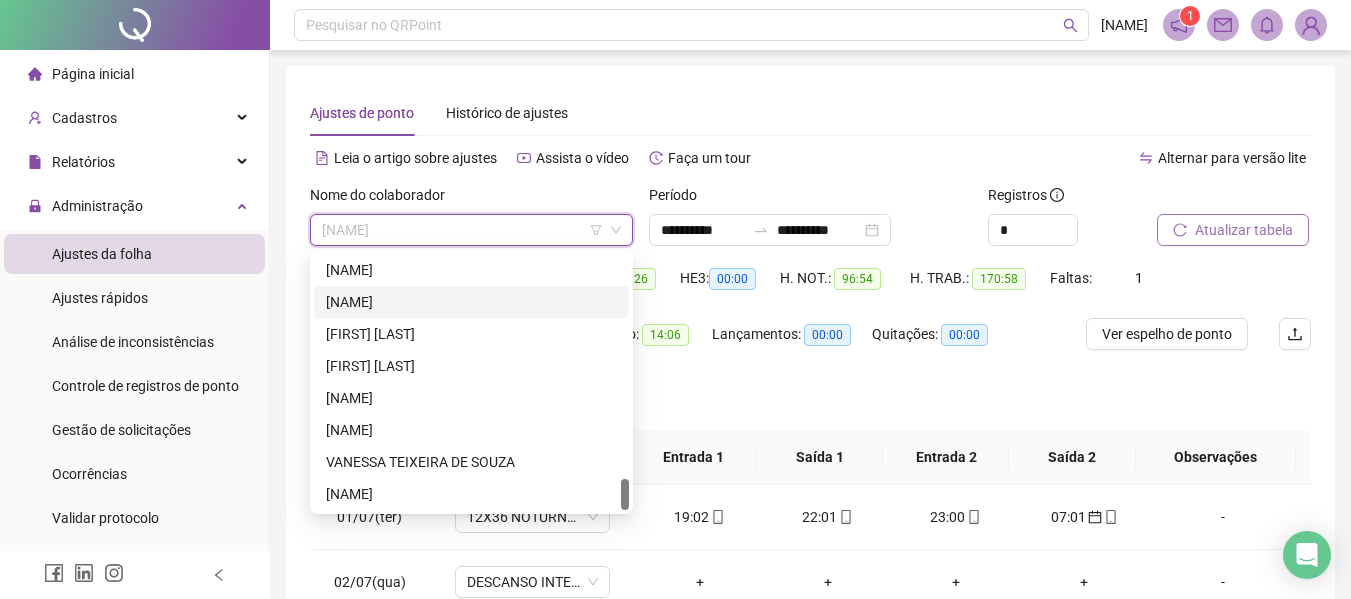 scroll, scrollTop: 1624, scrollLeft: 0, axis: vertical 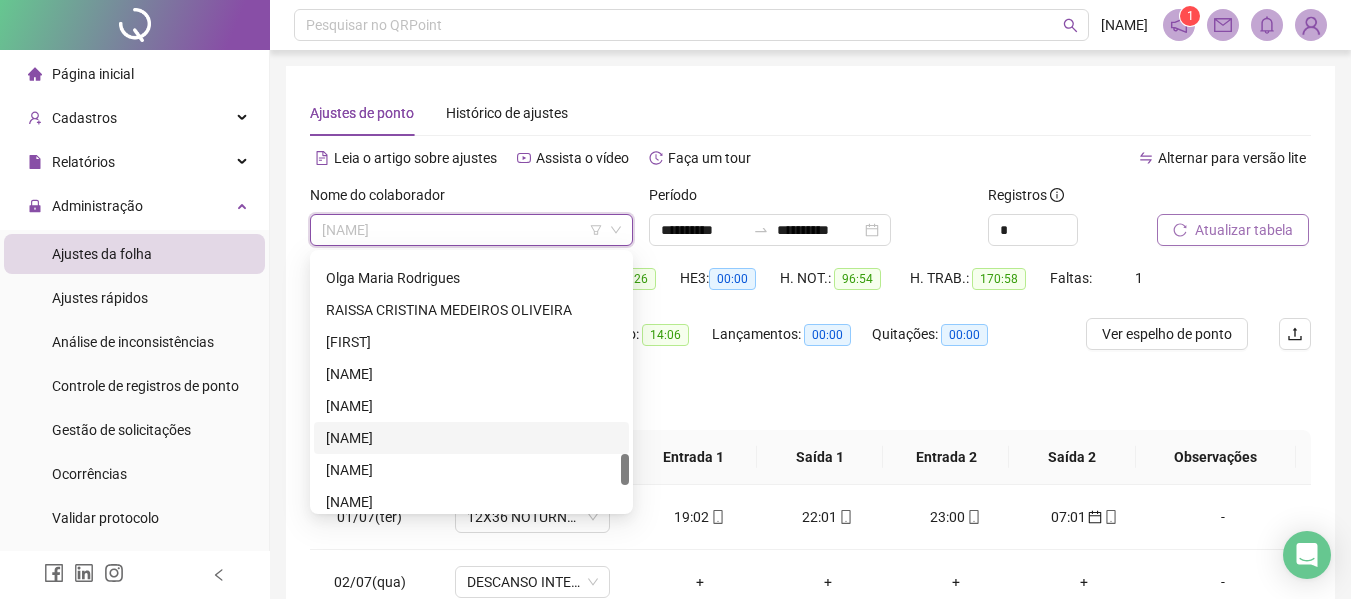drag, startPoint x: 434, startPoint y: 436, endPoint x: 704, endPoint y: 415, distance: 270.81543 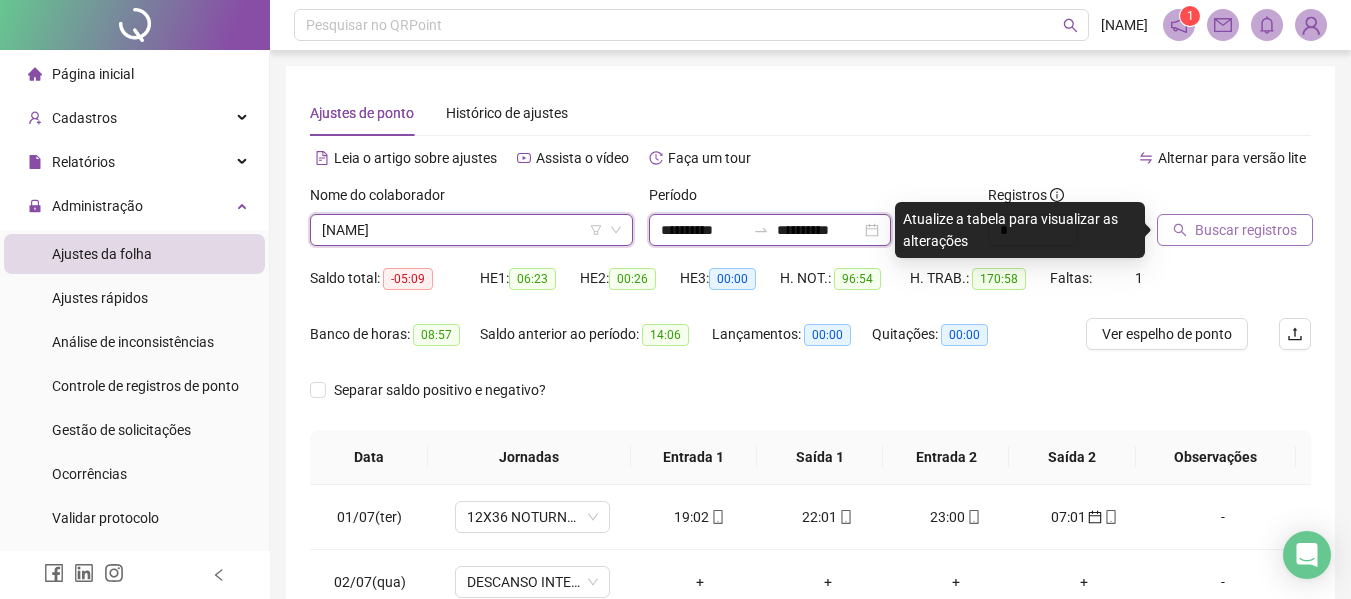 click on "**********" at bounding box center (703, 230) 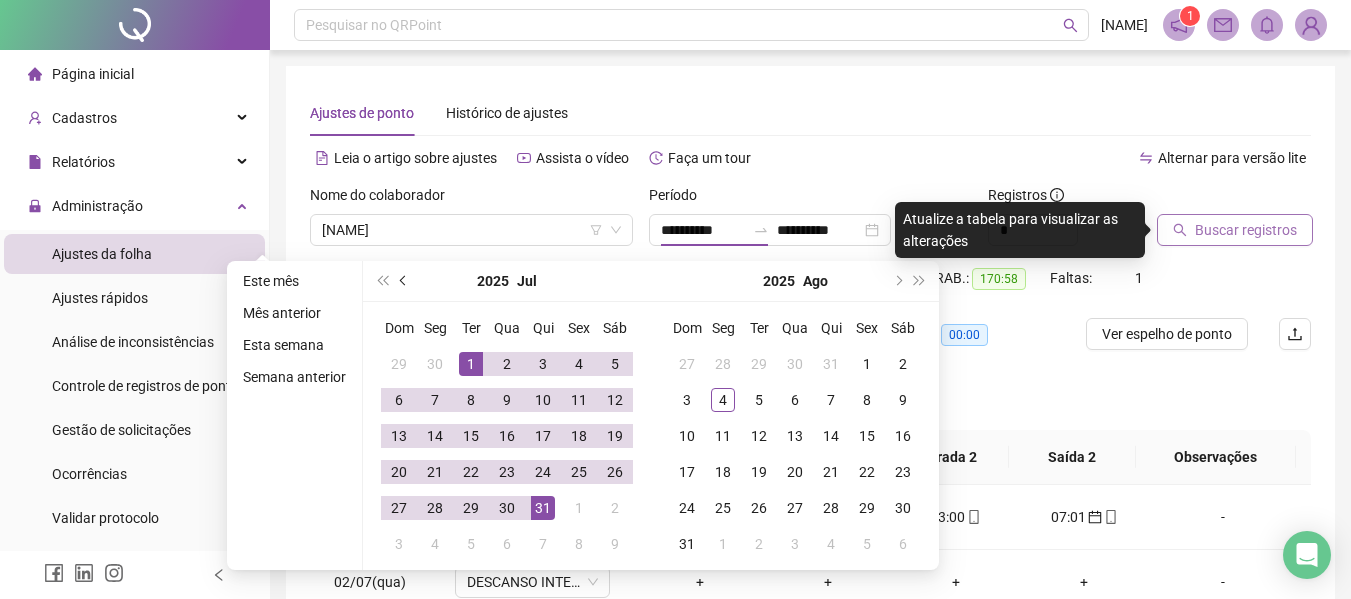 click at bounding box center (404, 281) 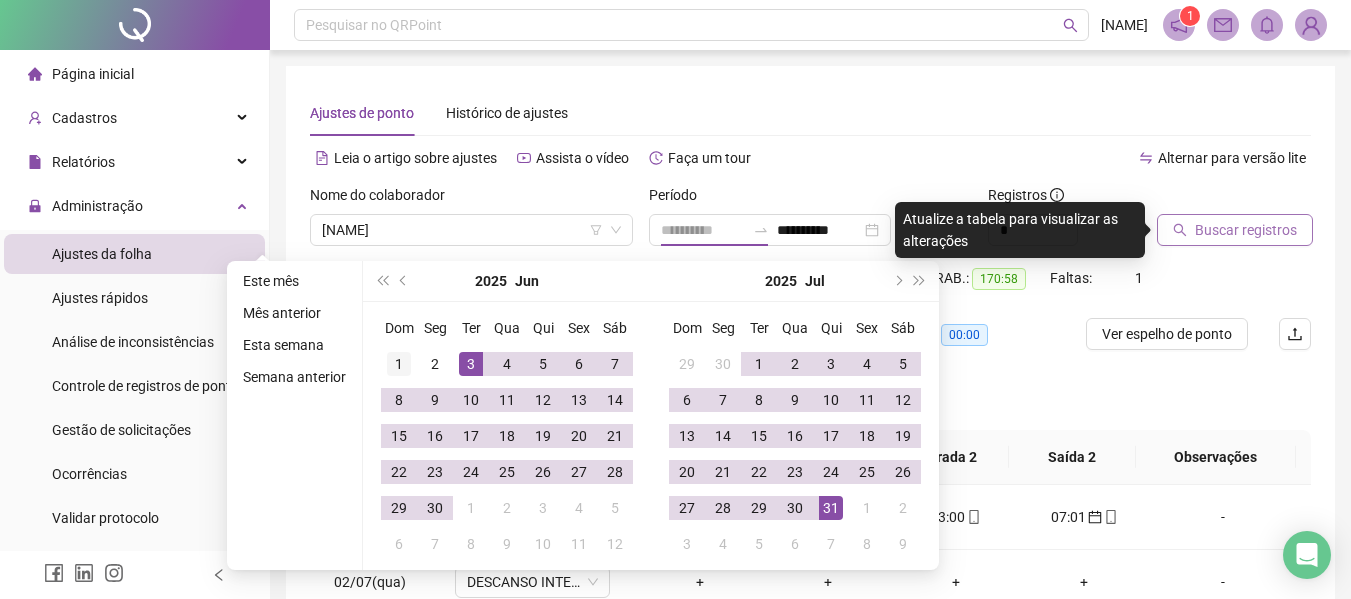 type on "**********" 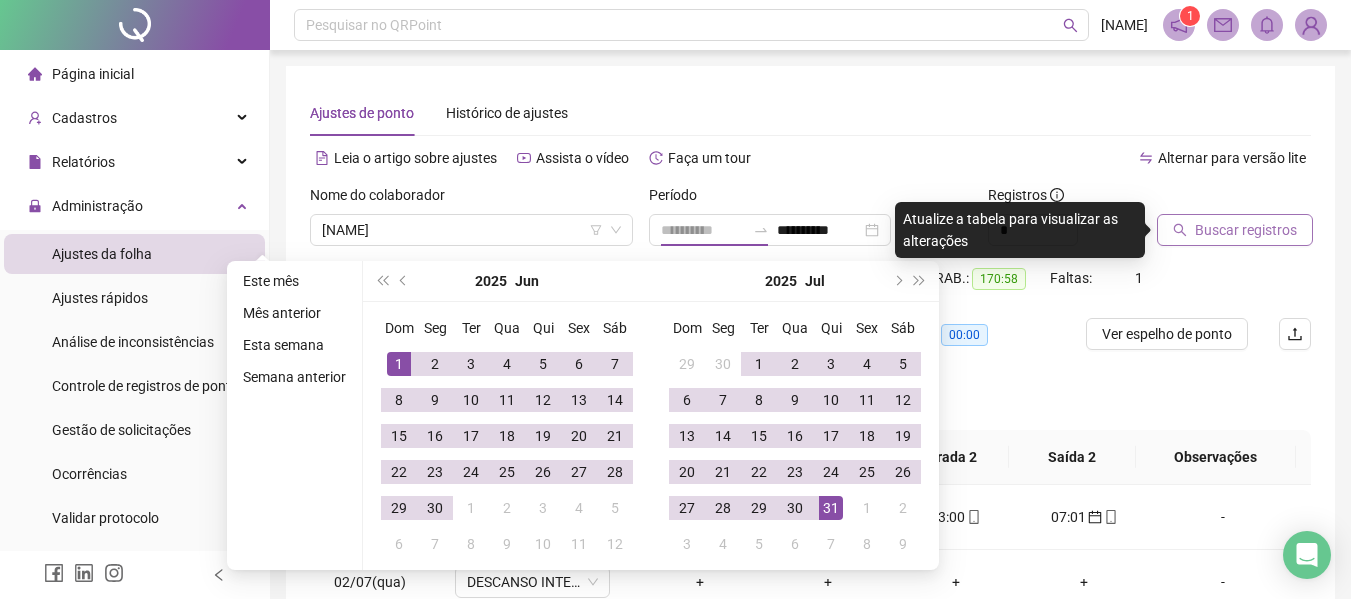 click on "1" at bounding box center (399, 364) 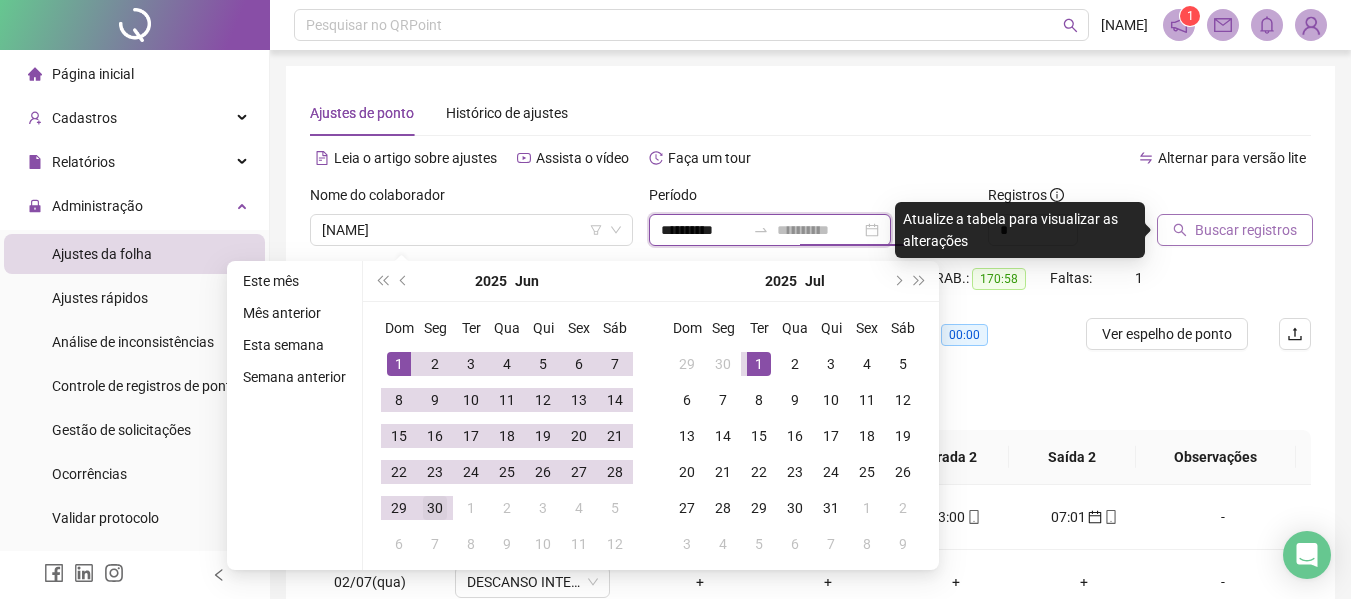type on "**********" 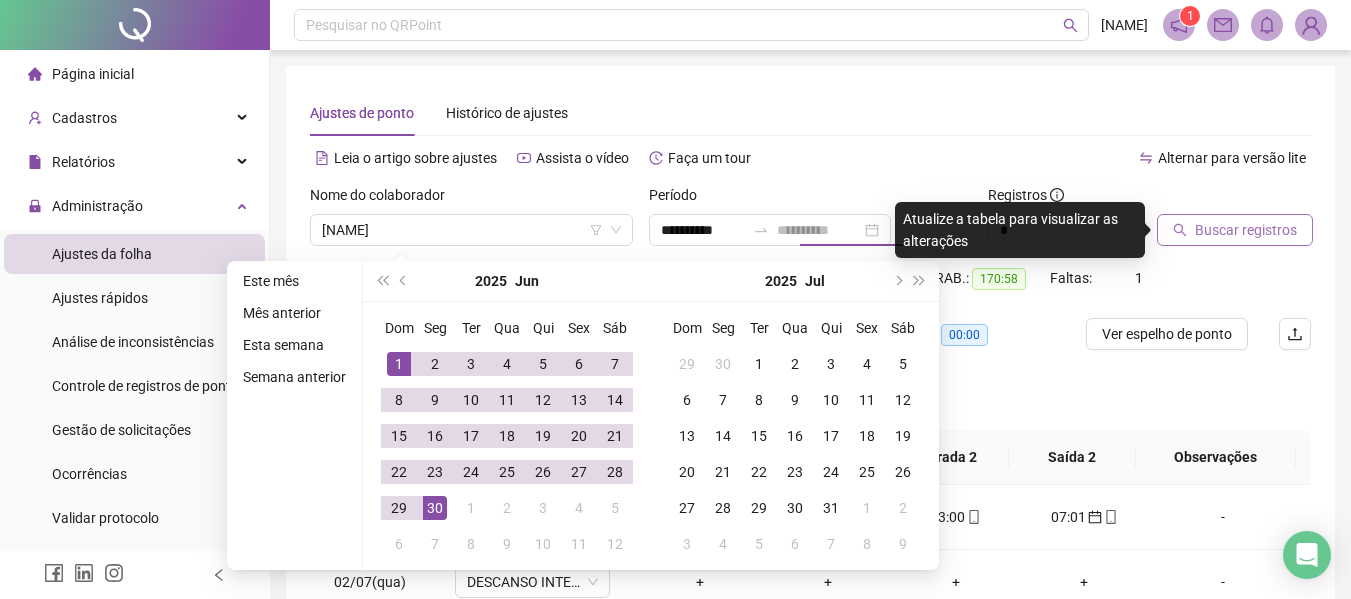 click on "30" at bounding box center [435, 508] 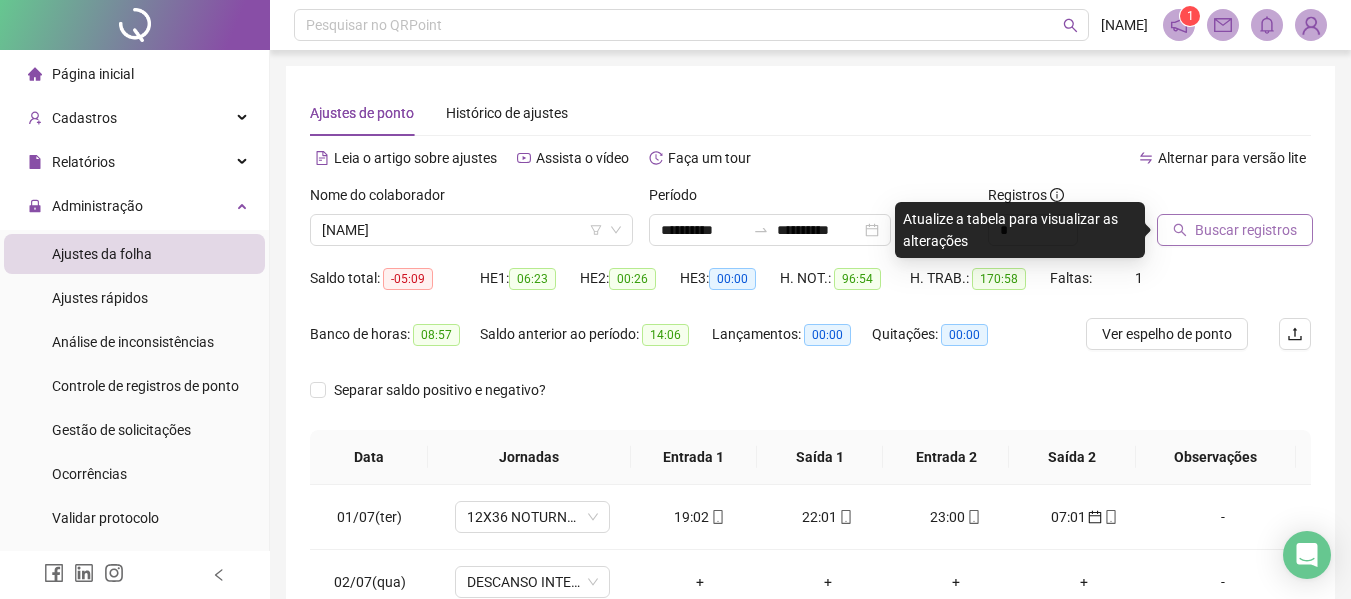 click on "Buscar registros" at bounding box center [1246, 230] 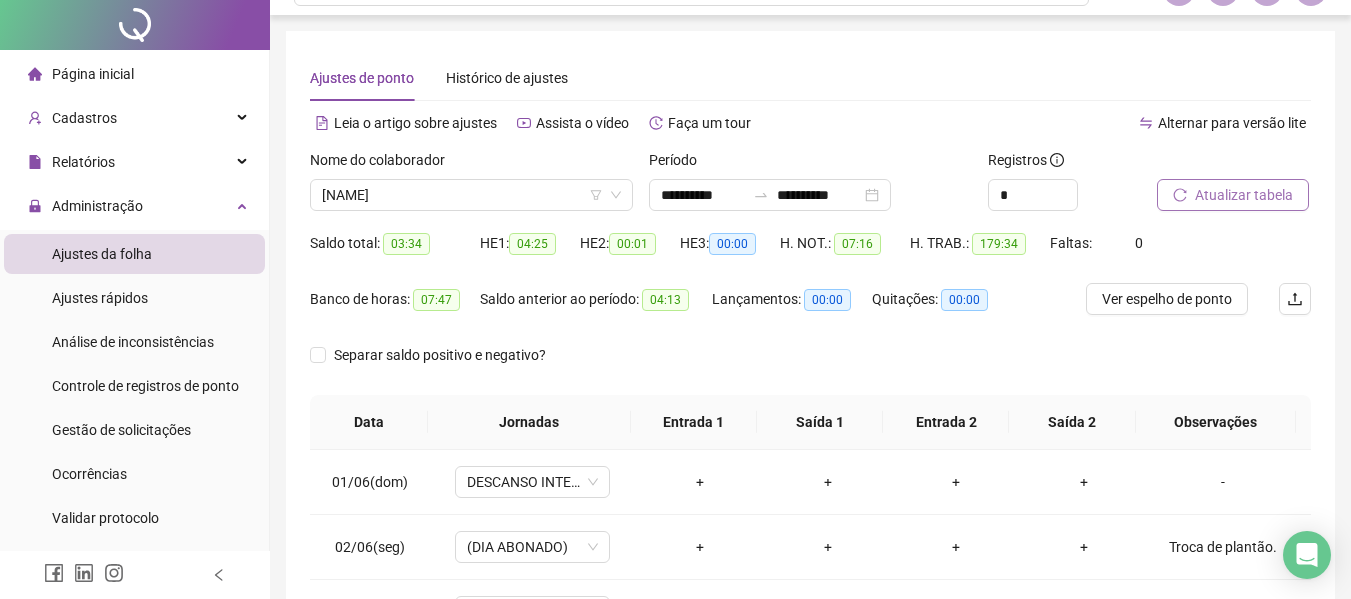 scroll, scrollTop: 0, scrollLeft: 0, axis: both 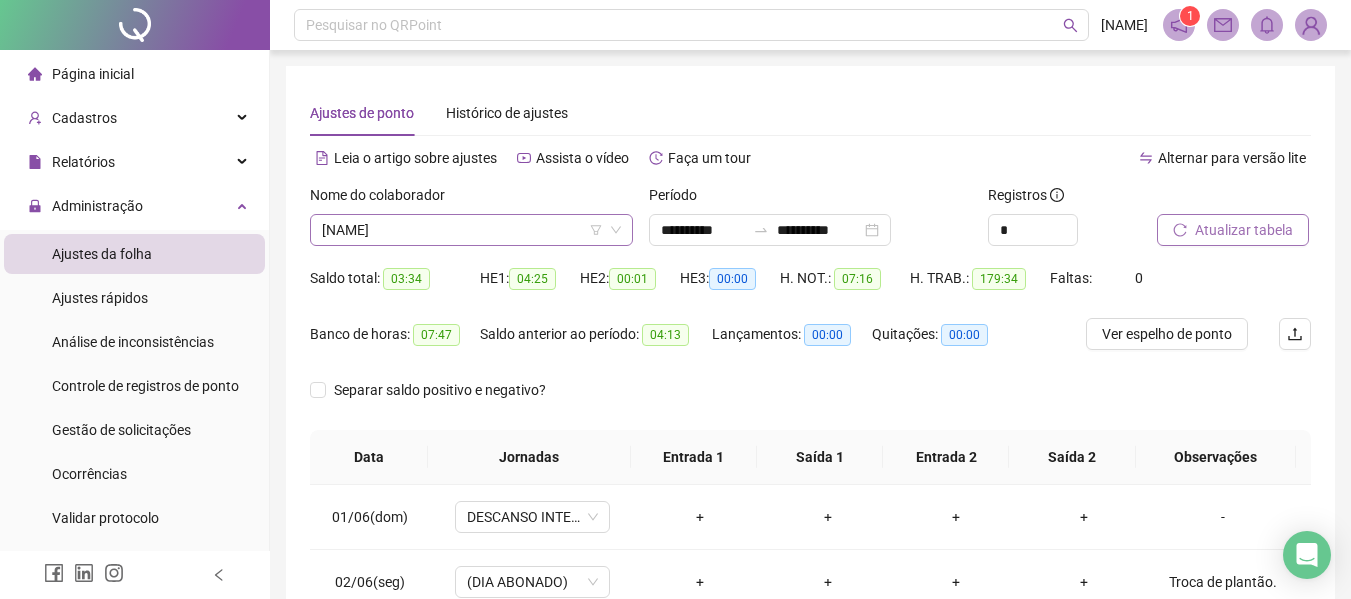 click on "[NAME]" at bounding box center [471, 230] 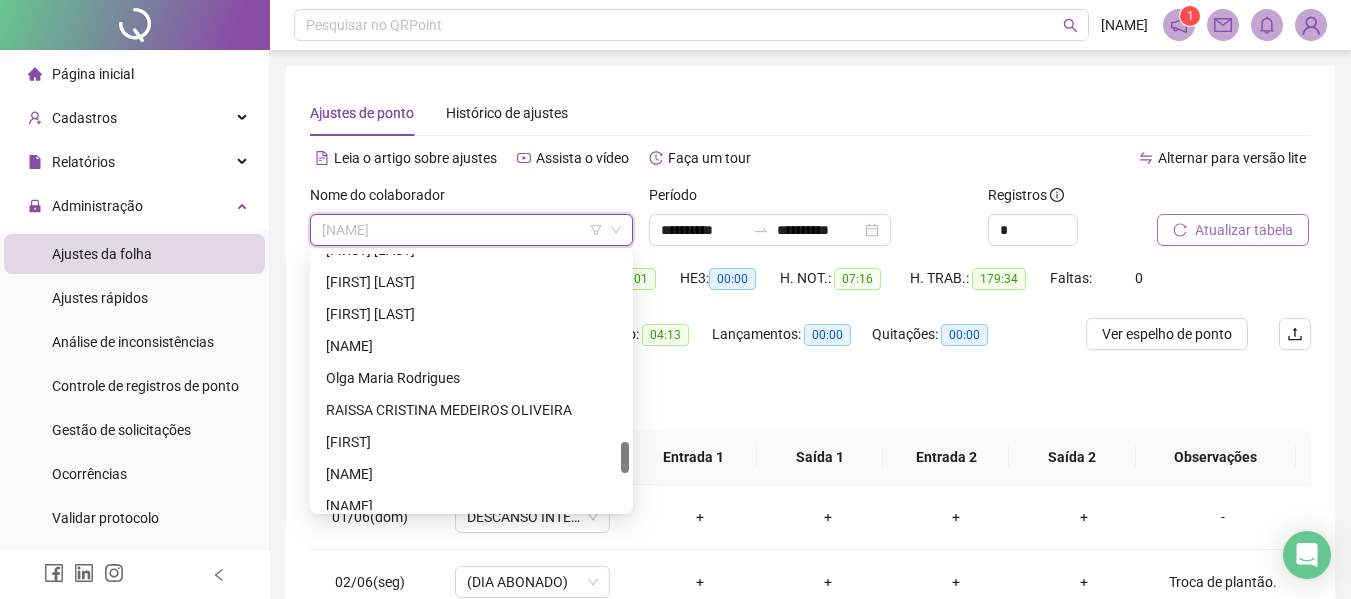 scroll, scrollTop: 1424, scrollLeft: 0, axis: vertical 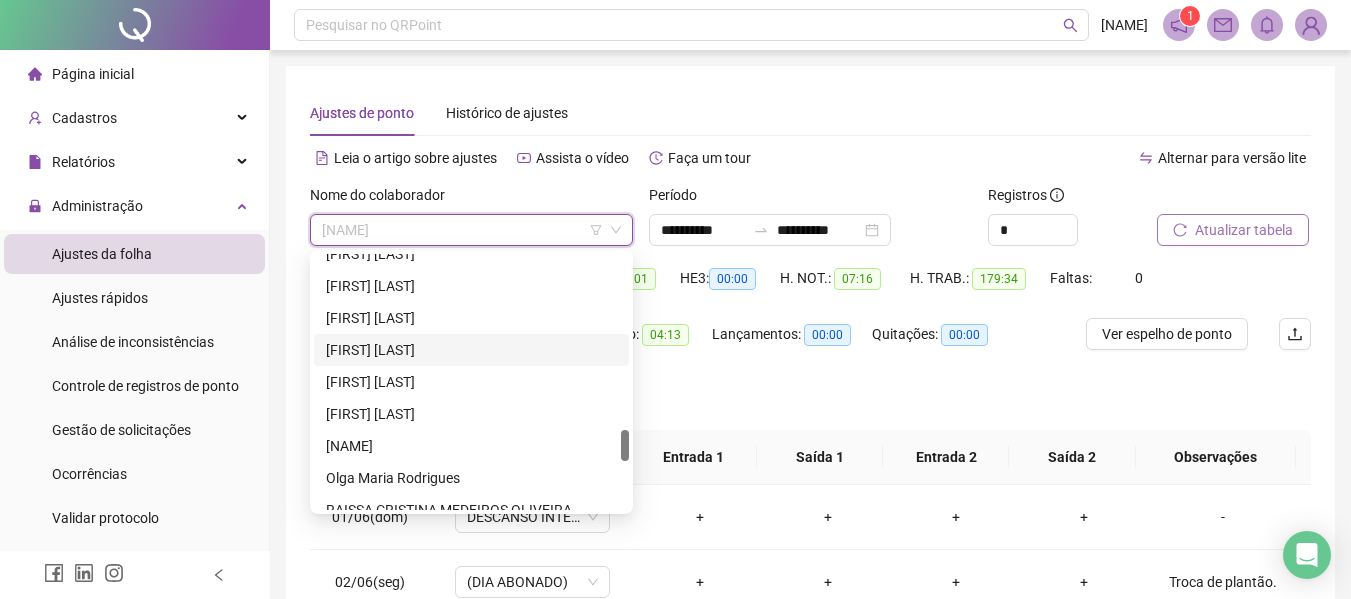 click on "[FIRST] [LAST]" at bounding box center [471, 350] 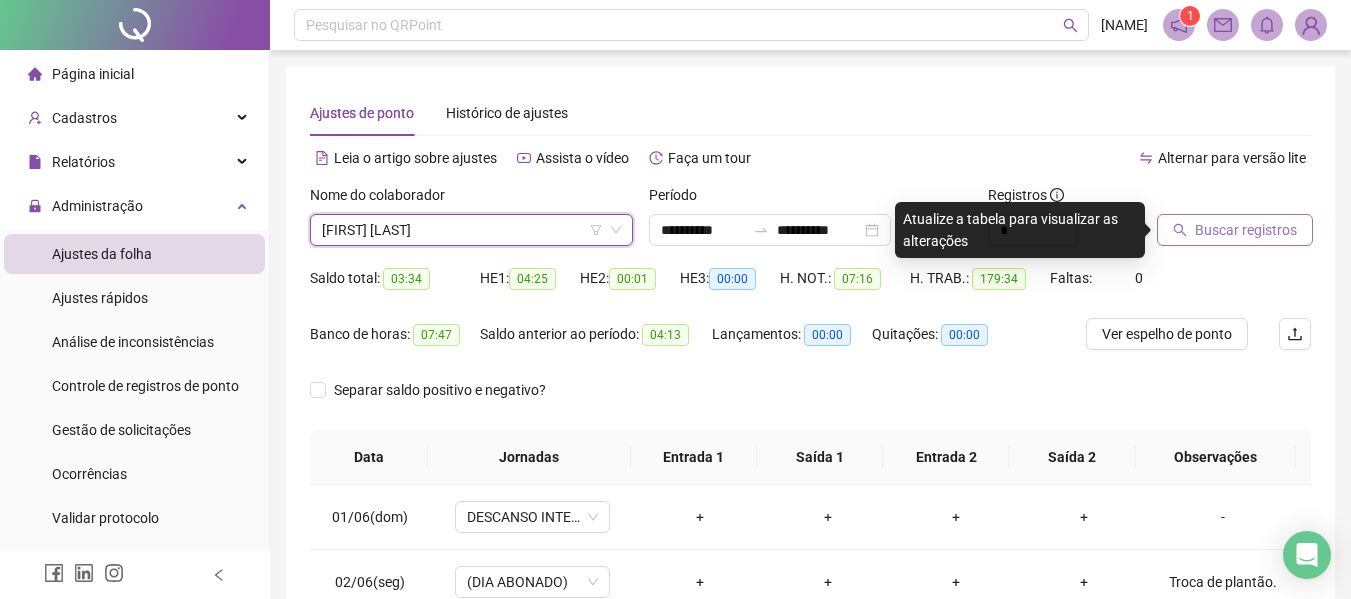 click on "Buscar registros" at bounding box center (1246, 230) 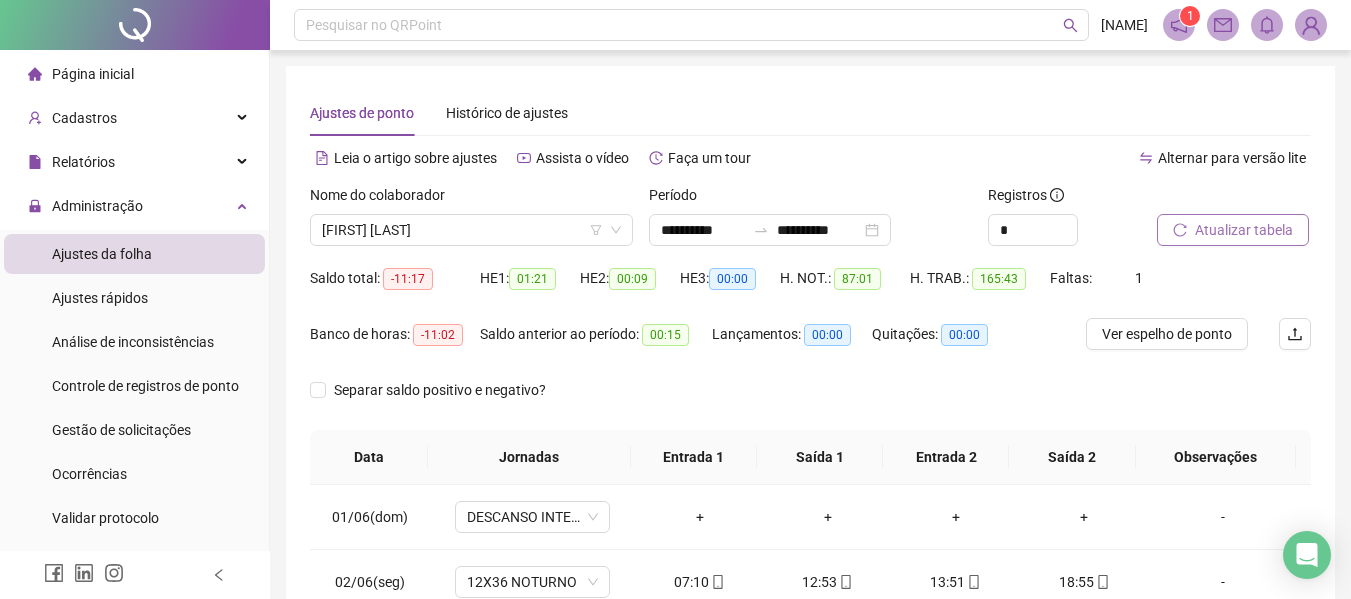 scroll, scrollTop: 423, scrollLeft: 0, axis: vertical 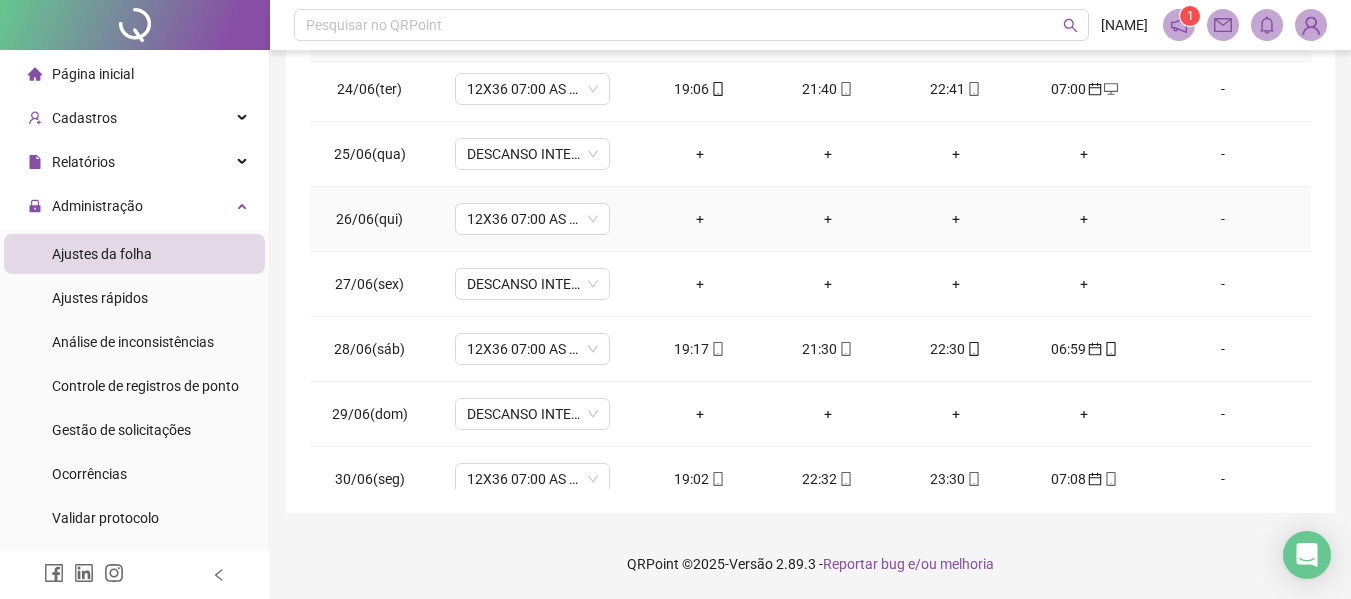 click on "-" at bounding box center (1223, 219) 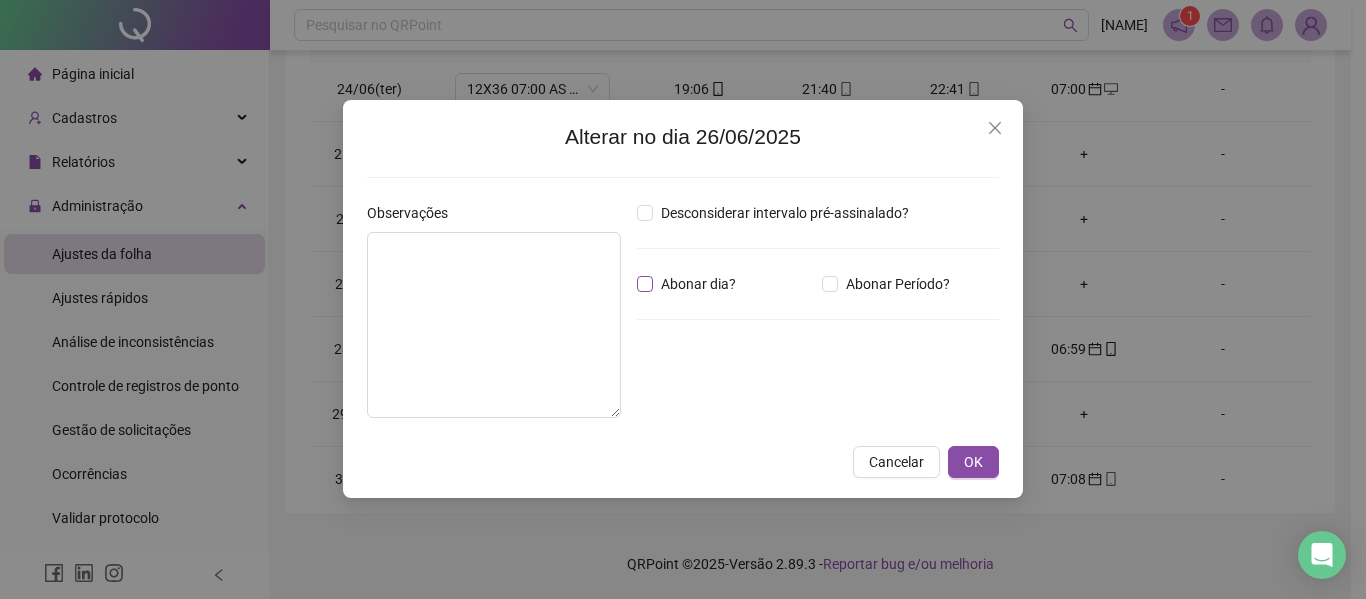 click on "Abonar dia?" at bounding box center (698, 284) 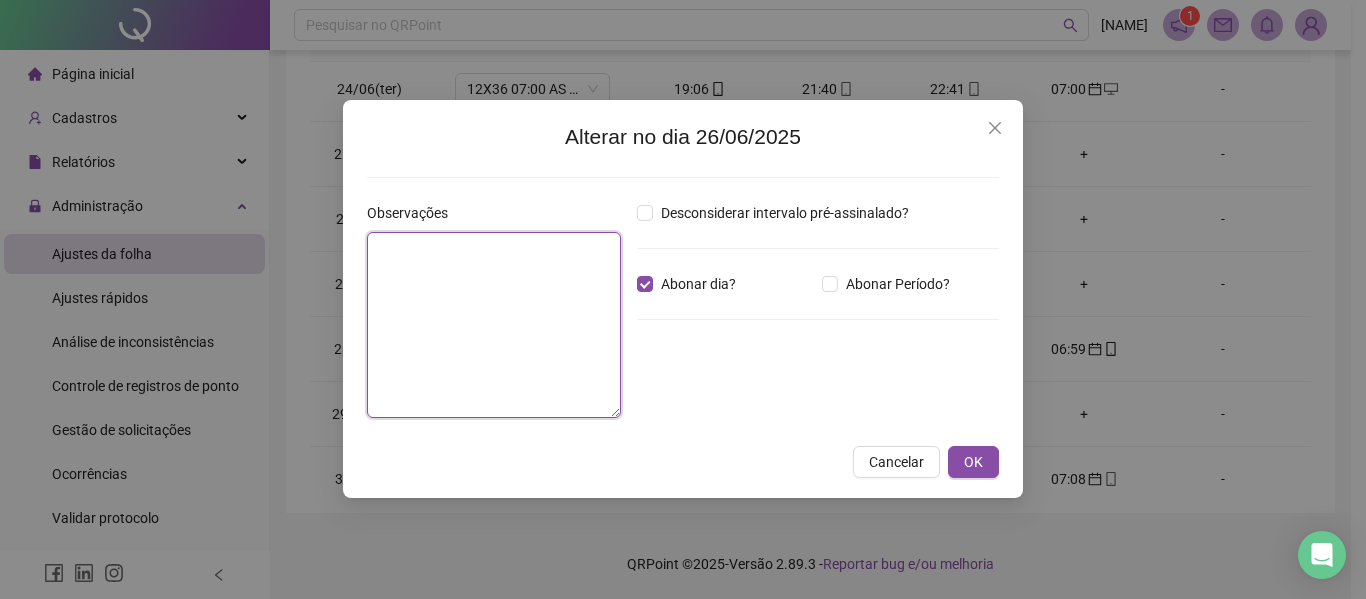 click at bounding box center (494, 325) 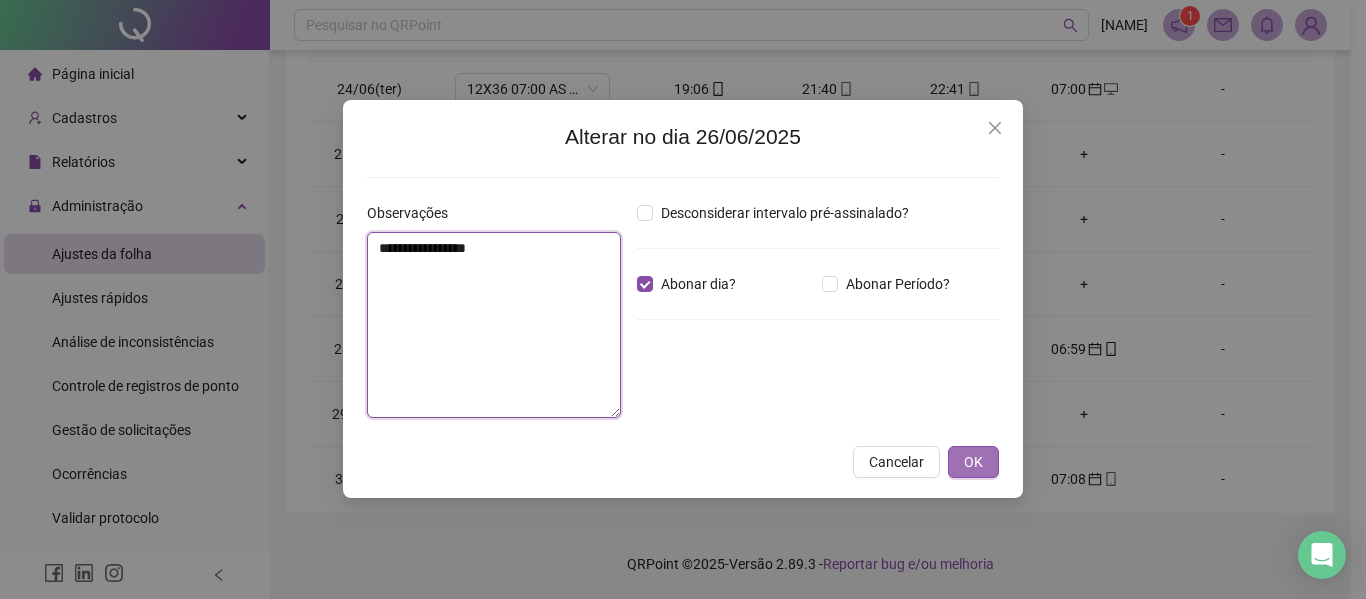 type on "**********" 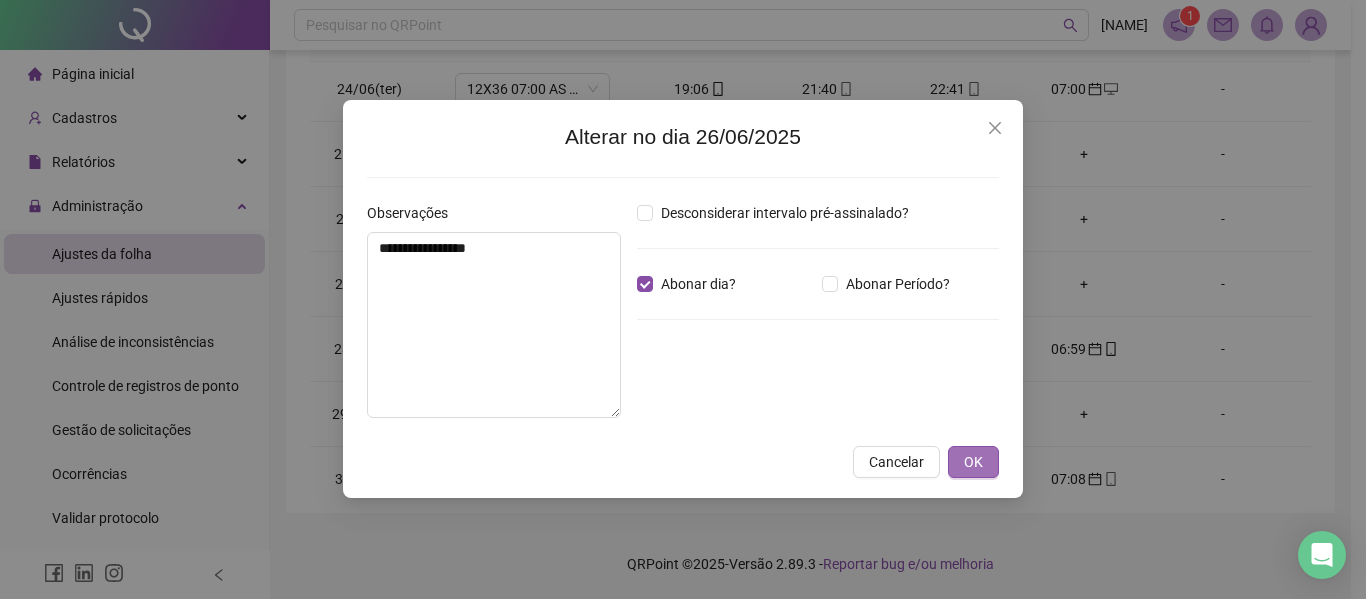 click on "OK" at bounding box center (973, 462) 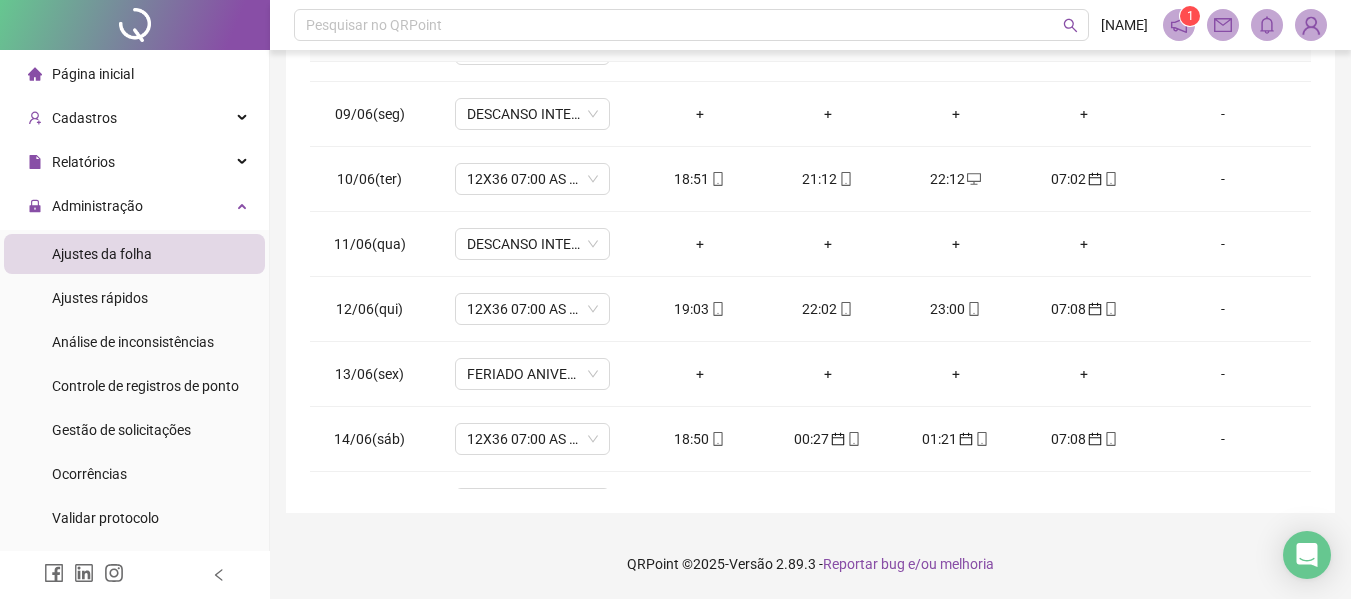 scroll, scrollTop: 0, scrollLeft: 0, axis: both 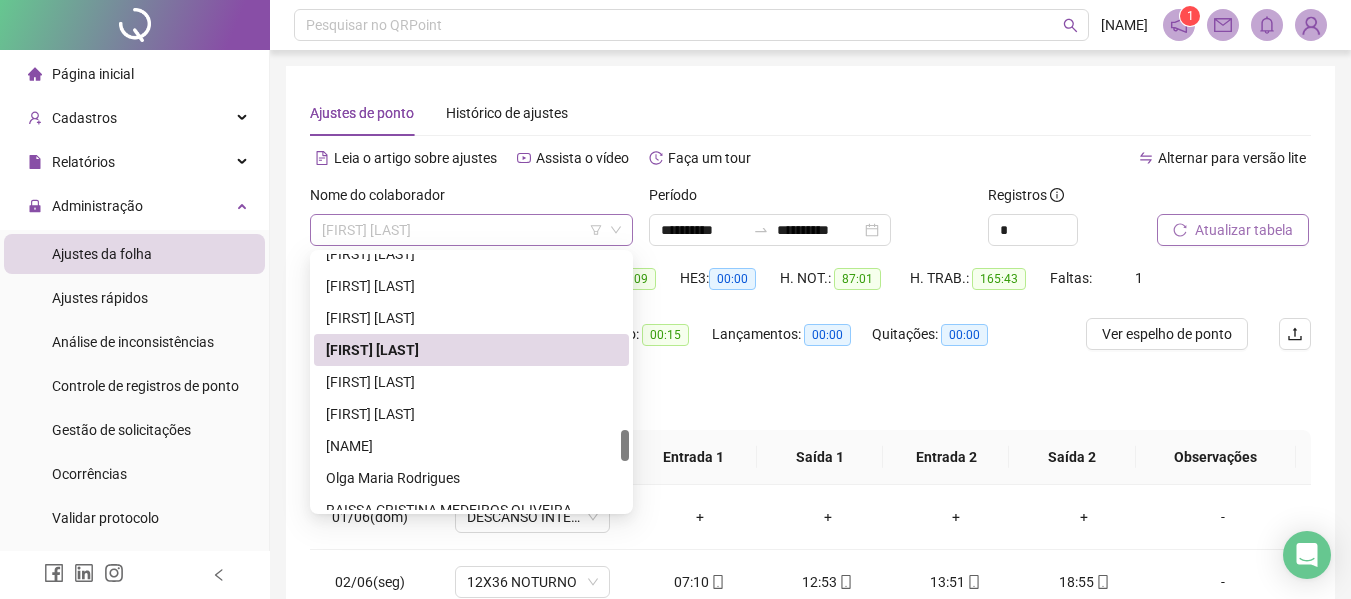 click on "[FIRST] [LAST]" at bounding box center (471, 230) 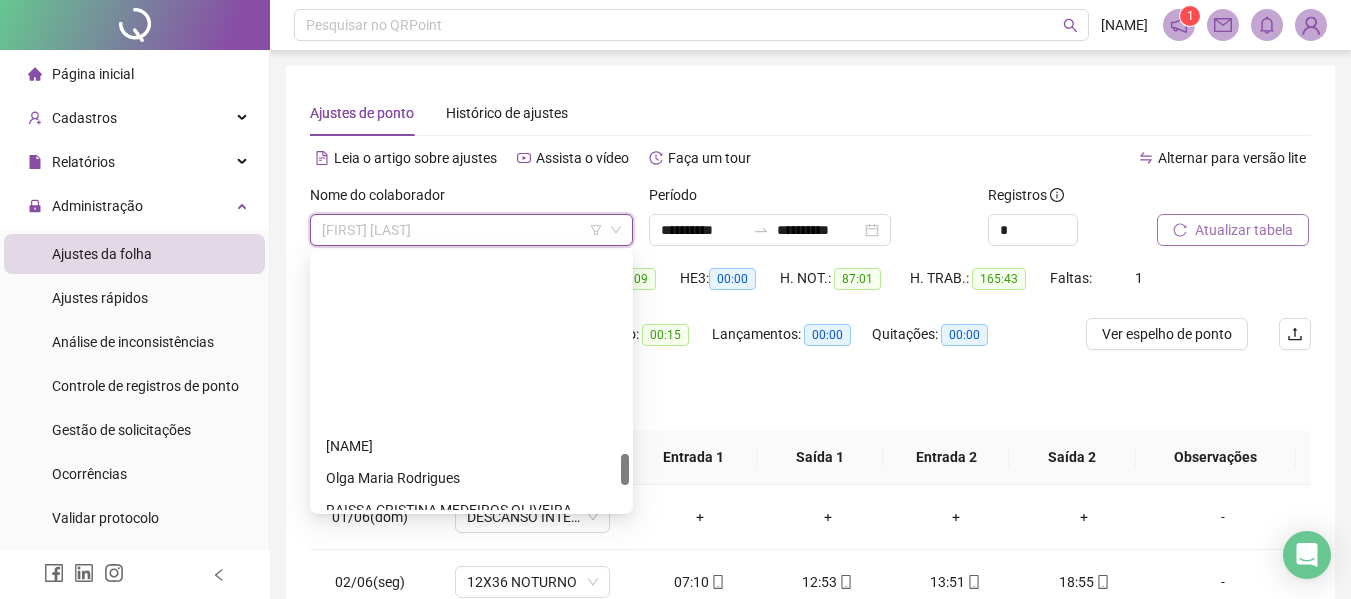 scroll, scrollTop: 1724, scrollLeft: 0, axis: vertical 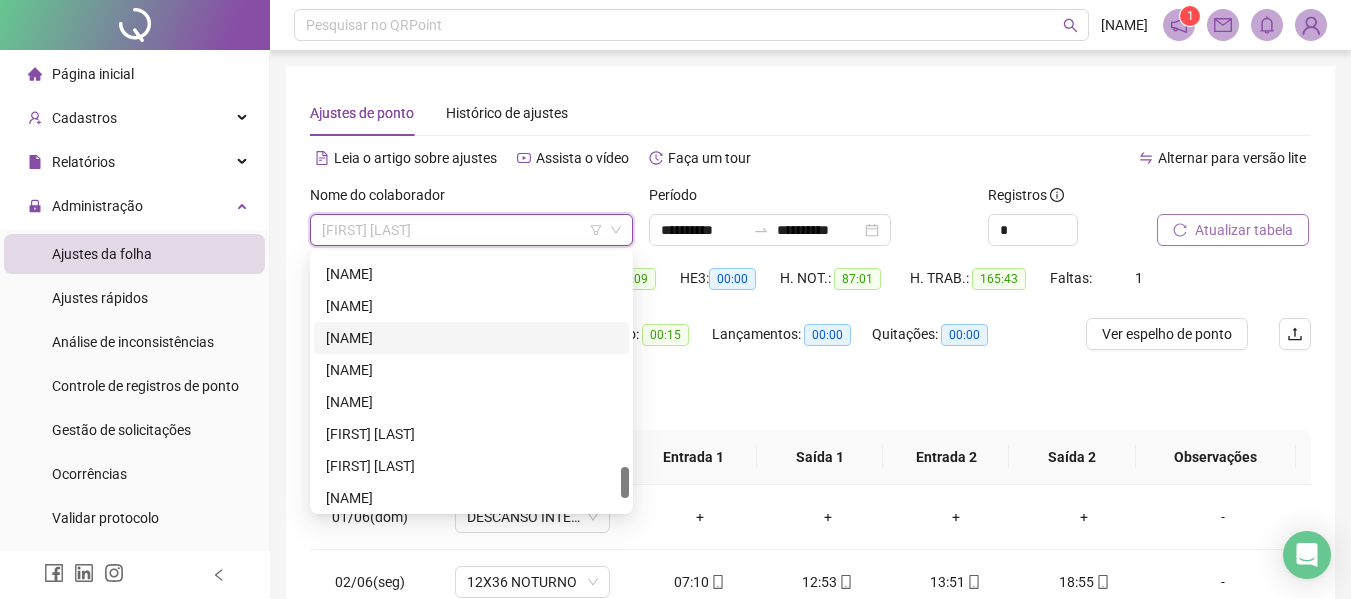 click on "[NAME]" at bounding box center (471, 338) 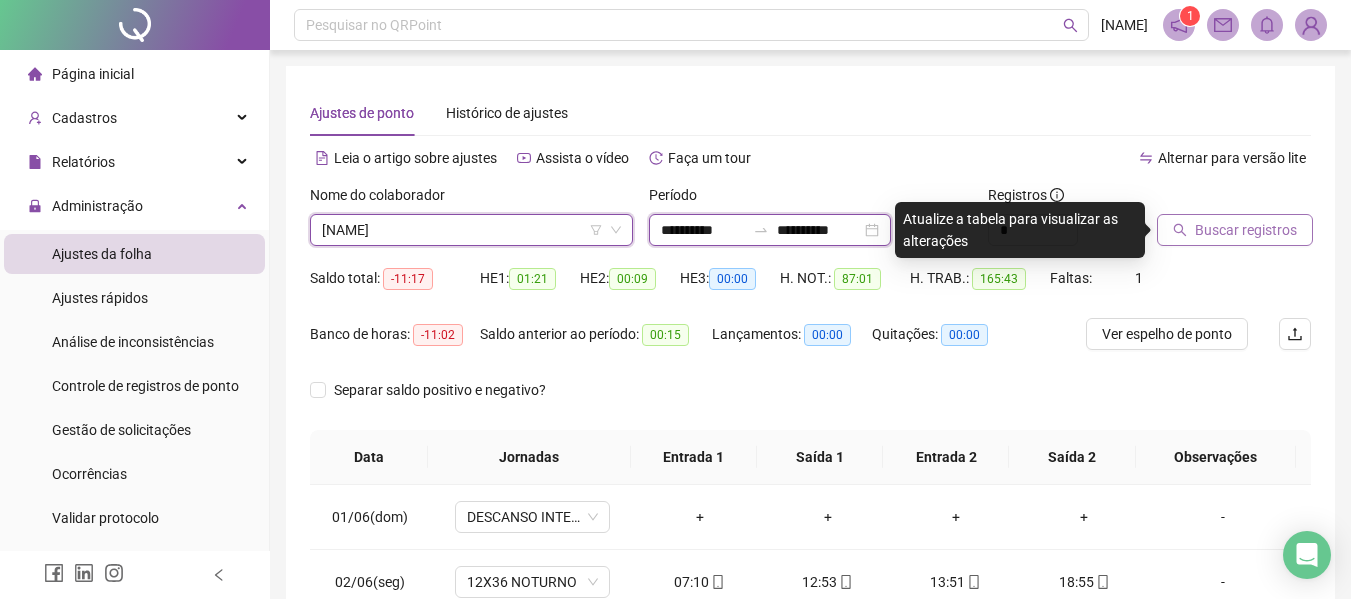 click on "**********" at bounding box center [703, 230] 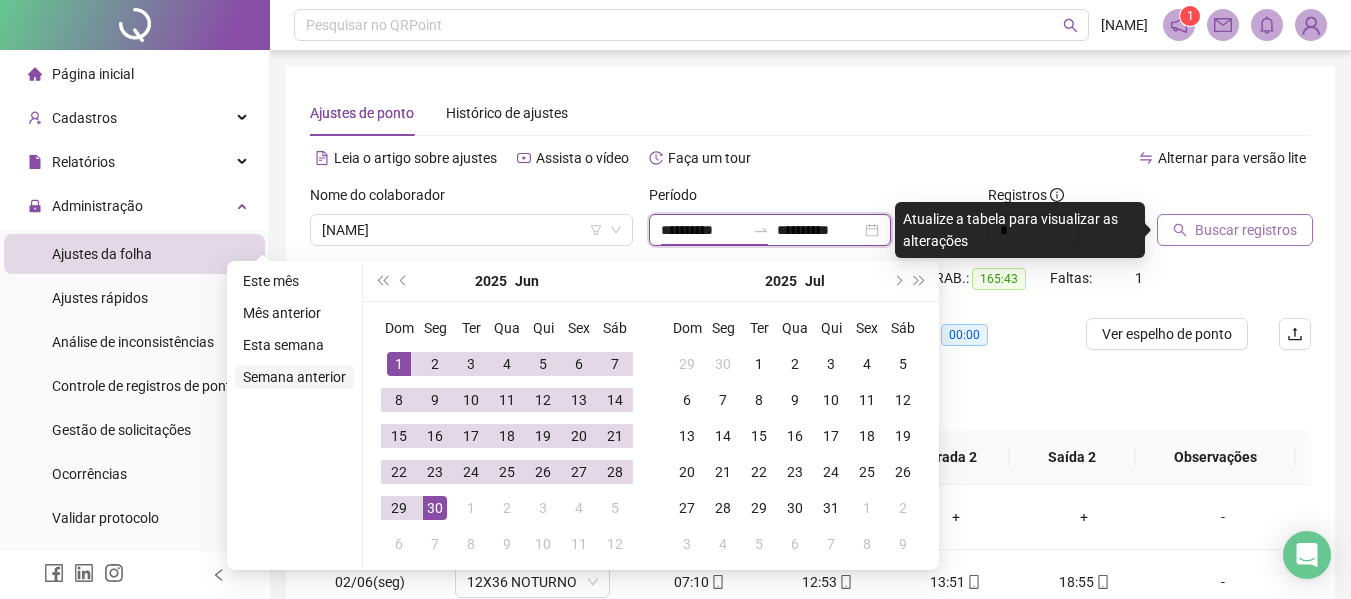 type on "**********" 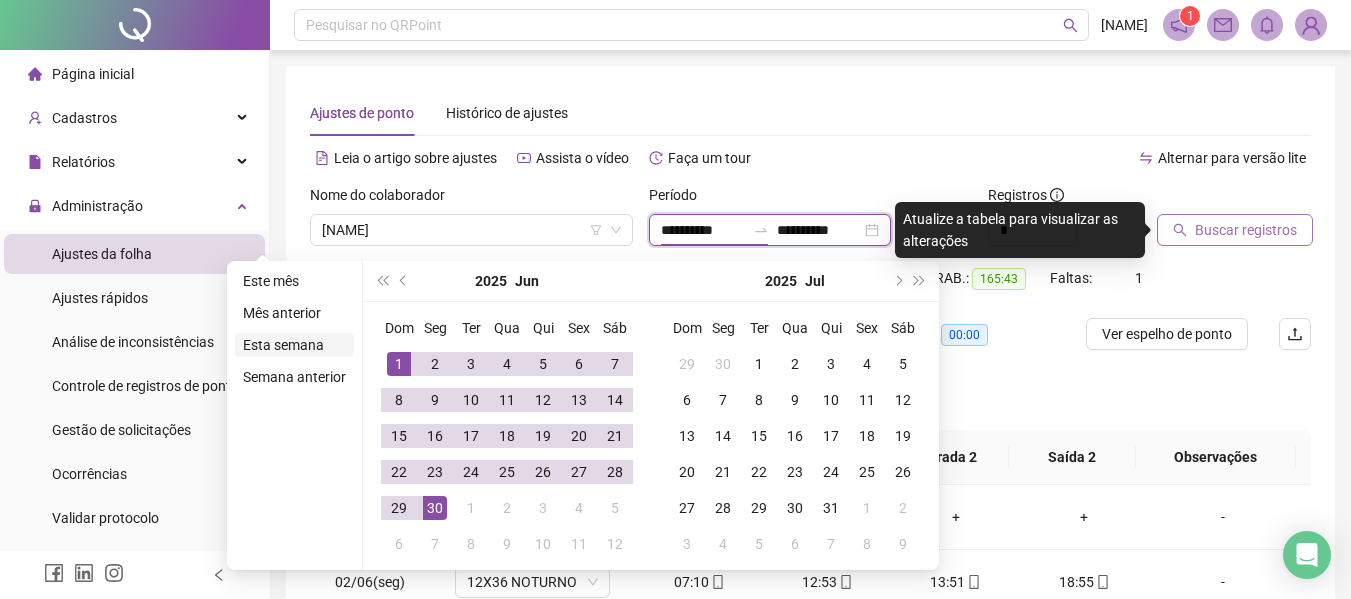 type on "**********" 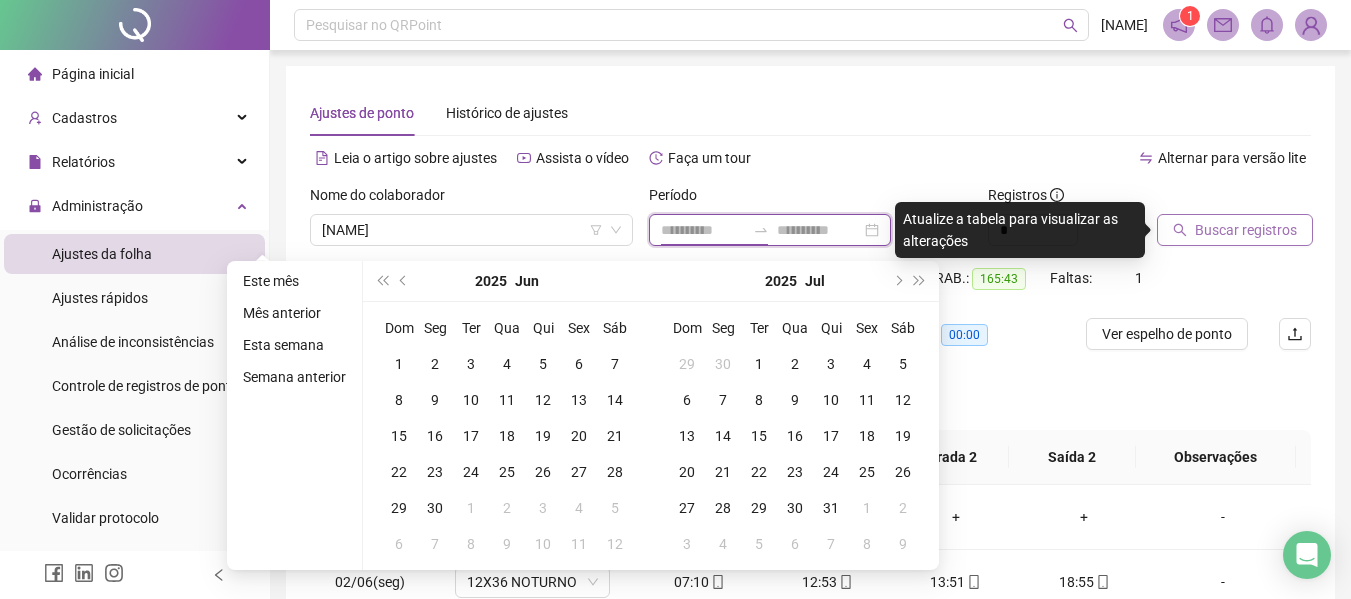 type on "**********" 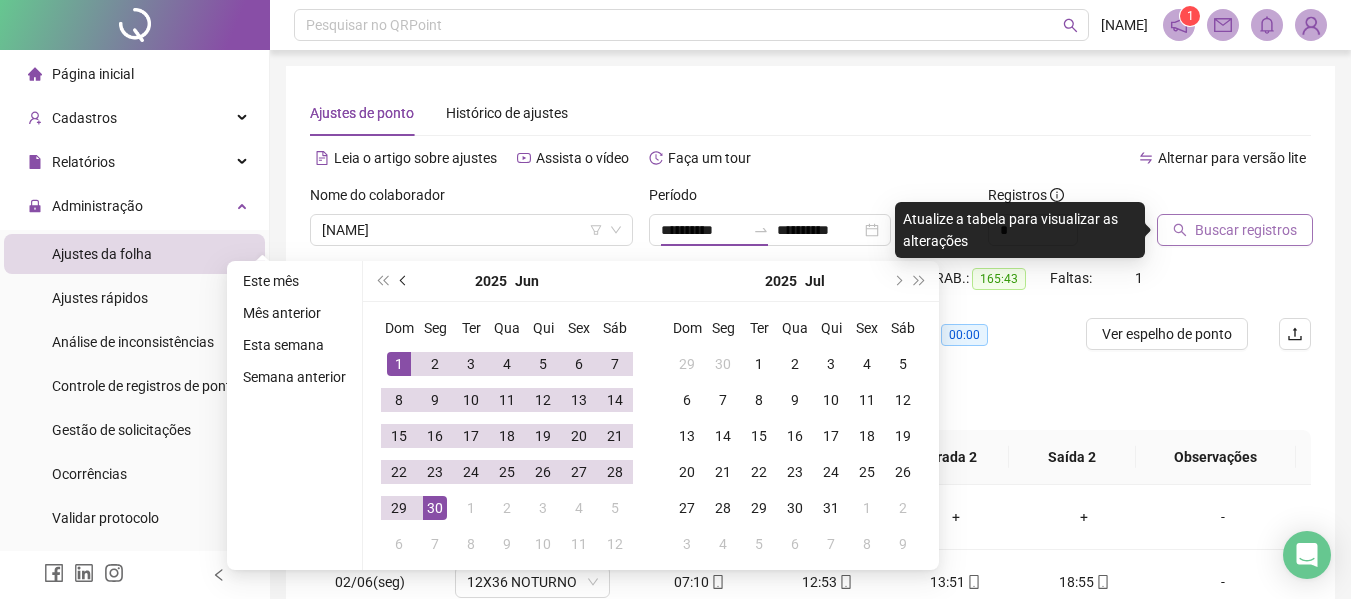 click at bounding box center (404, 281) 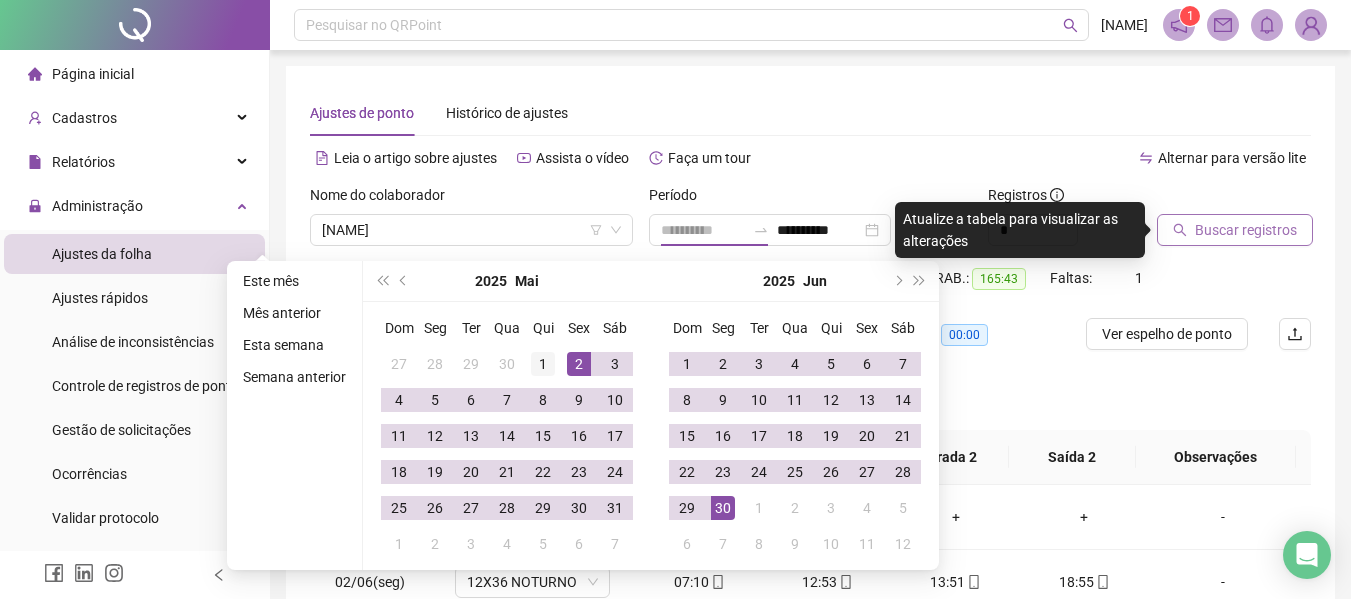 type on "**********" 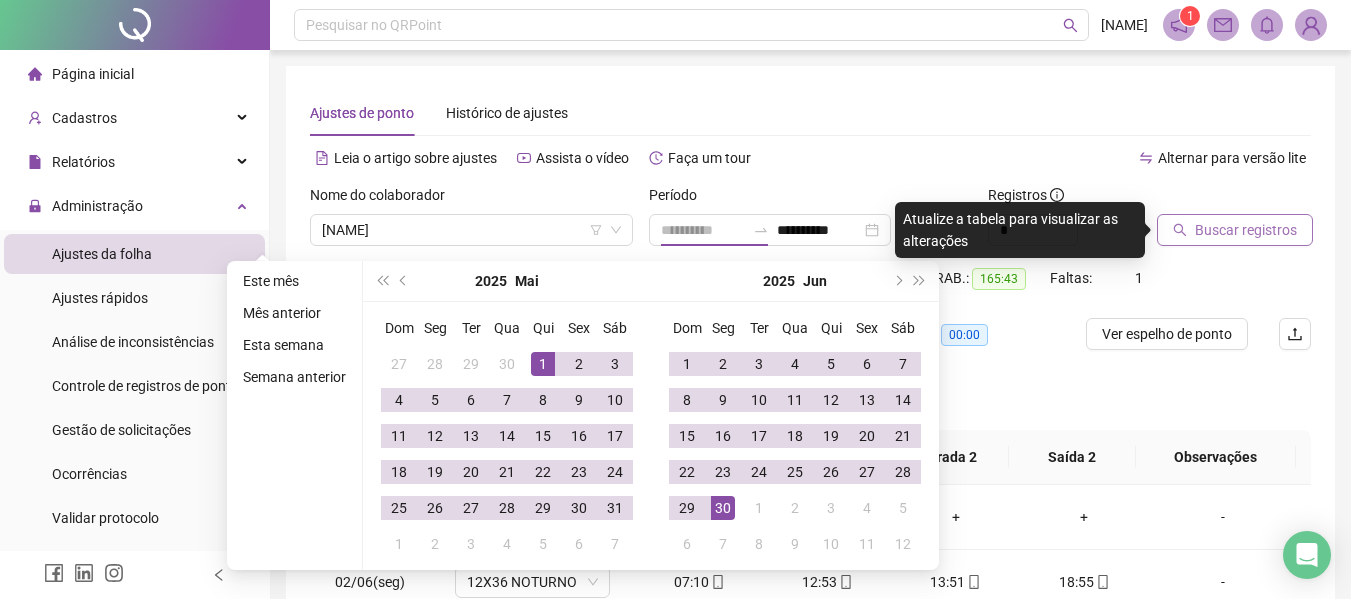 click on "1" at bounding box center [543, 364] 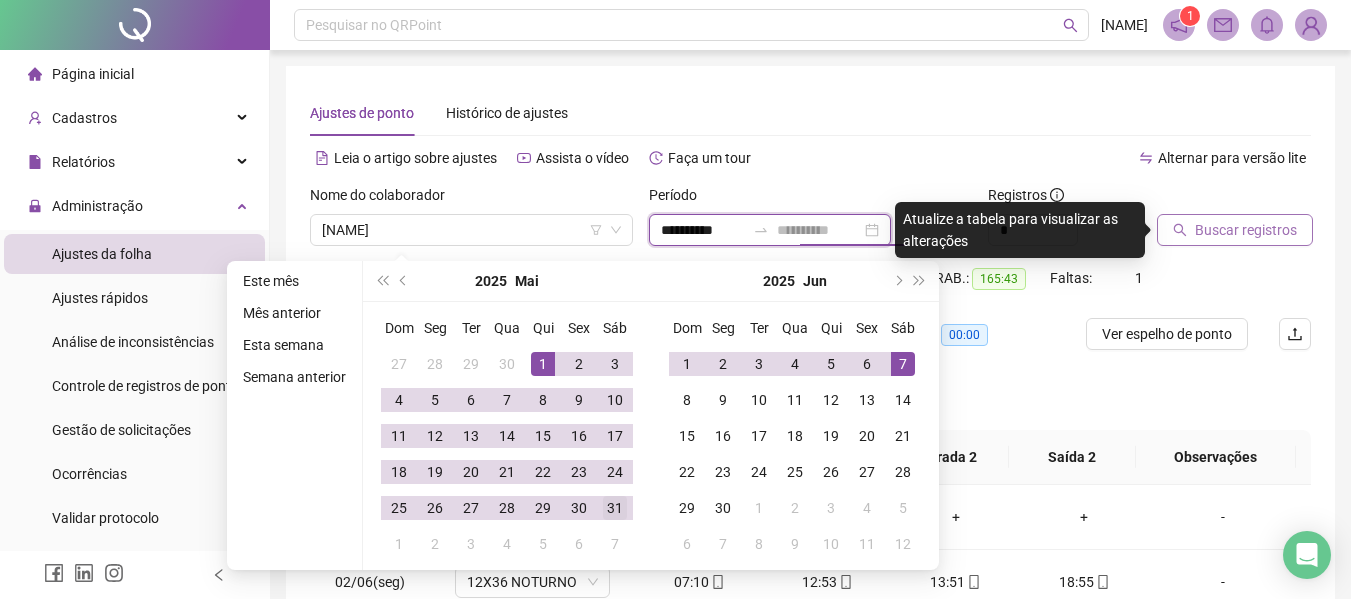 type on "**********" 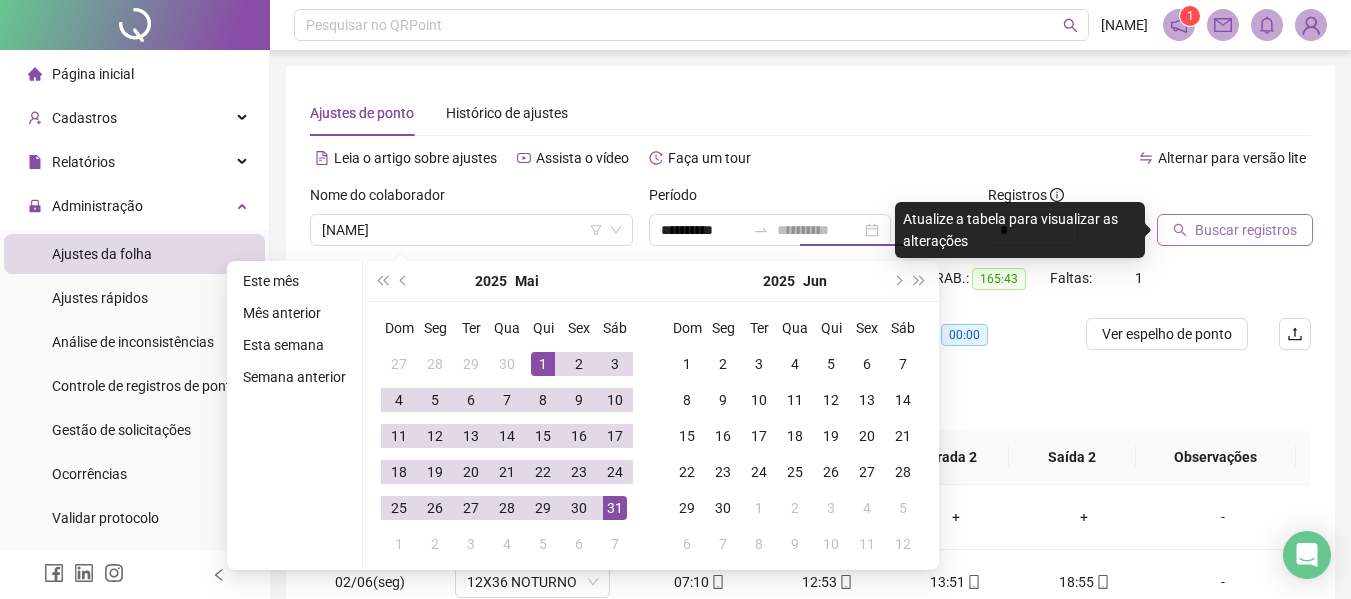 click on "31" at bounding box center (615, 508) 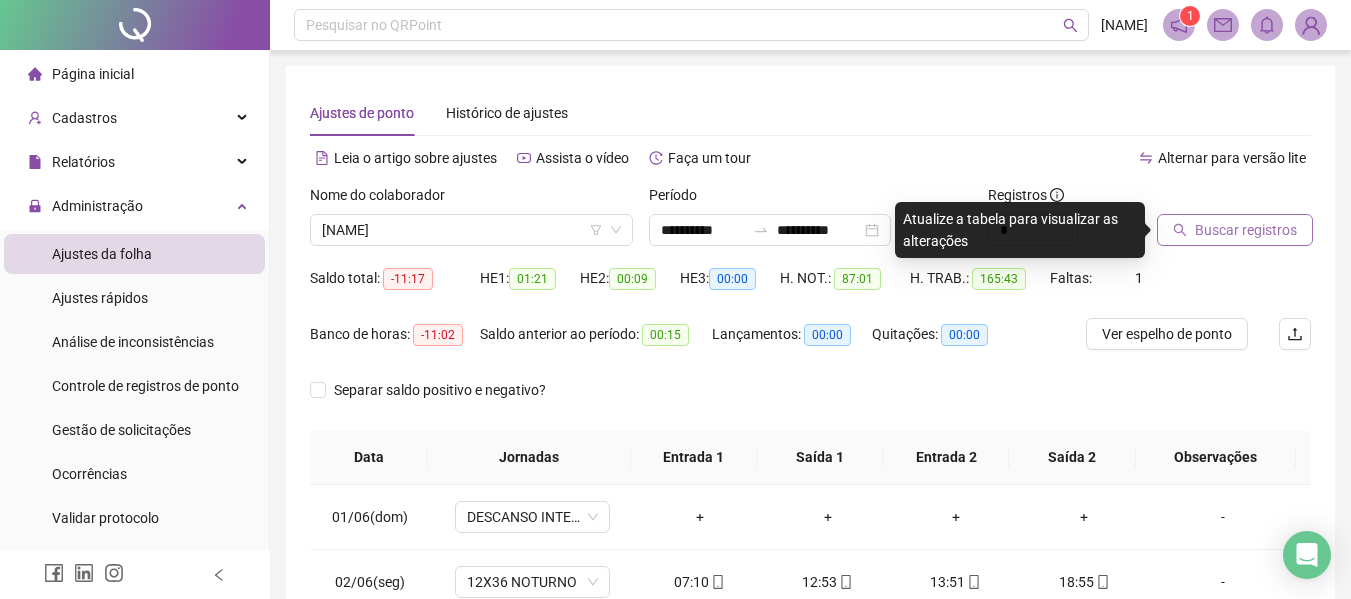 click on "Buscar registros" at bounding box center (1246, 230) 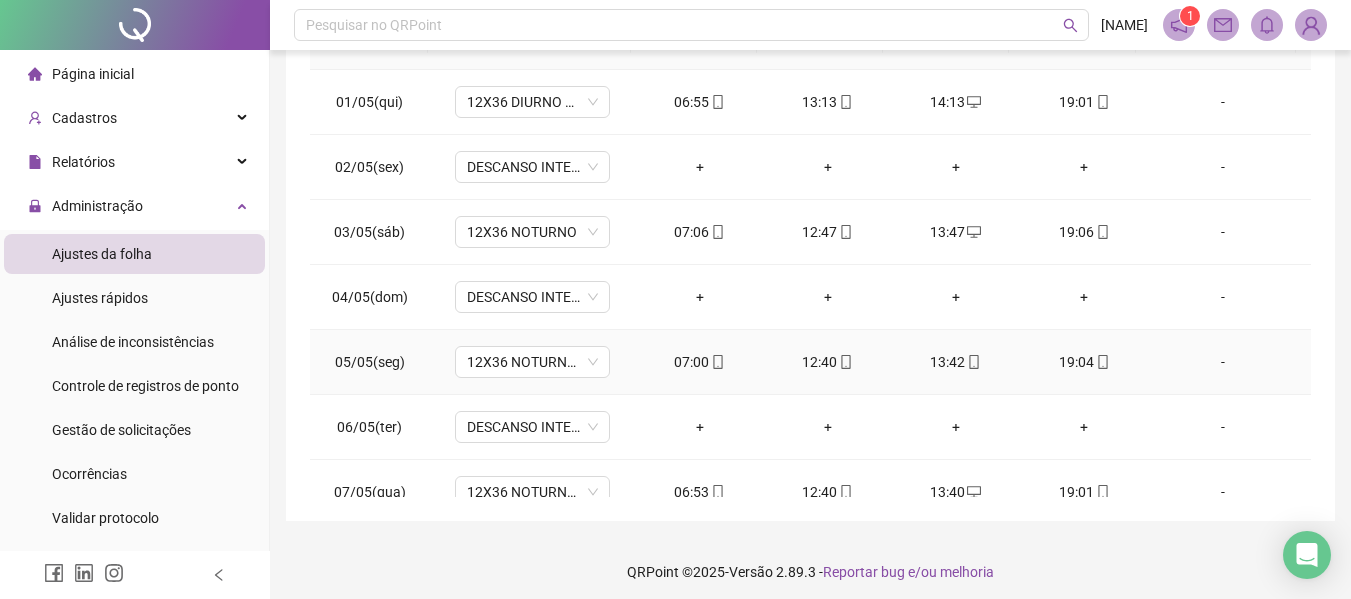 scroll, scrollTop: 423, scrollLeft: 0, axis: vertical 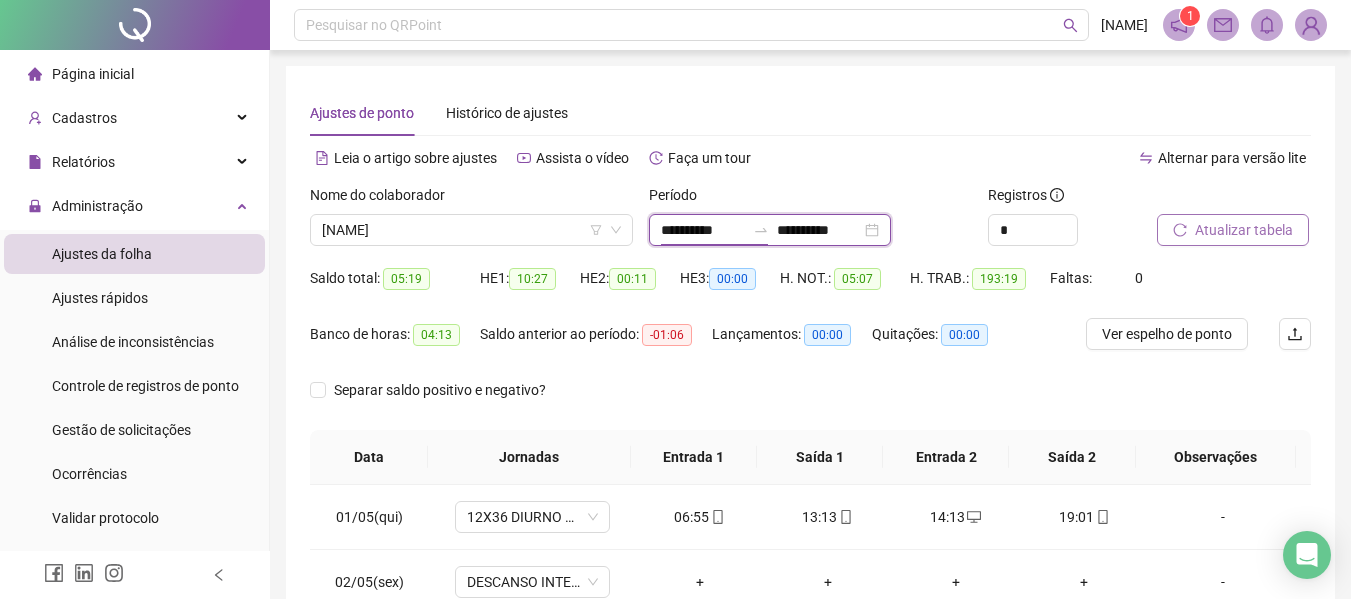 click on "**********" at bounding box center [703, 230] 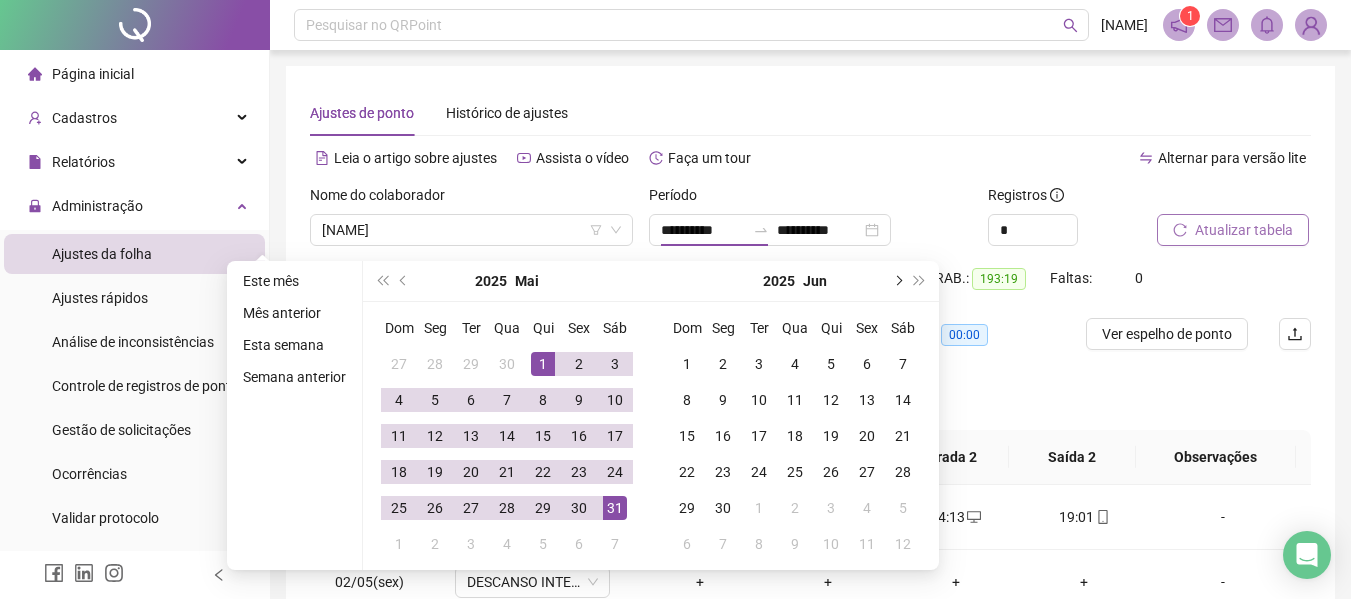 click at bounding box center [897, 281] 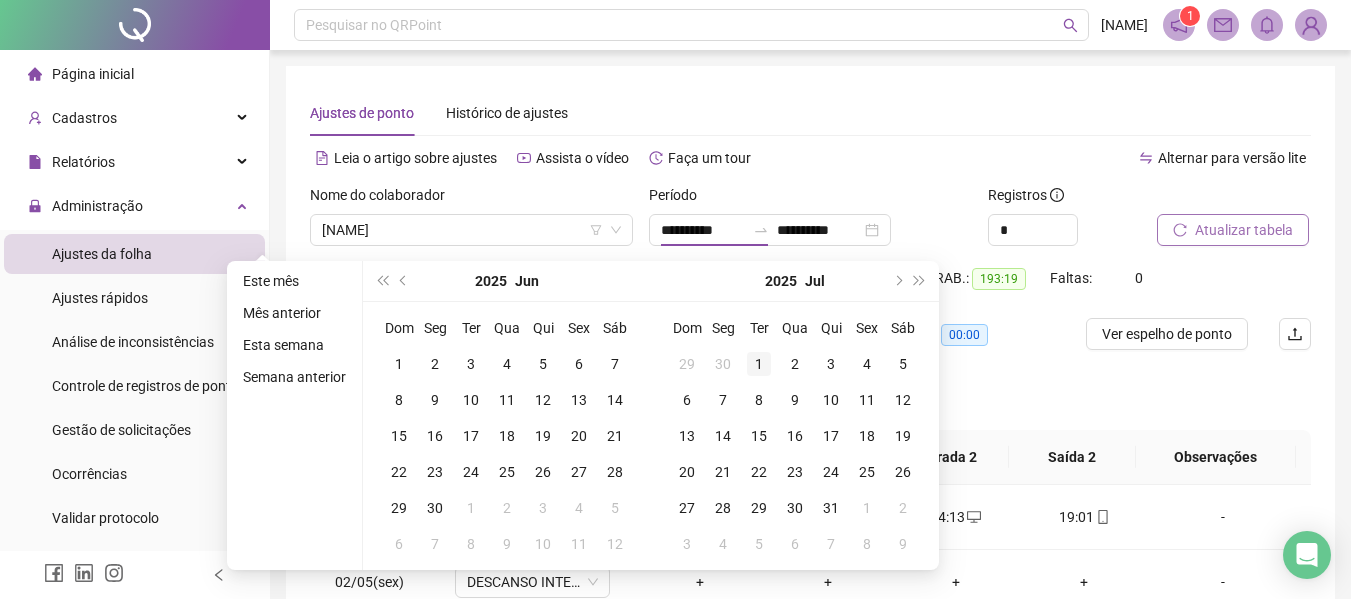 type on "**********" 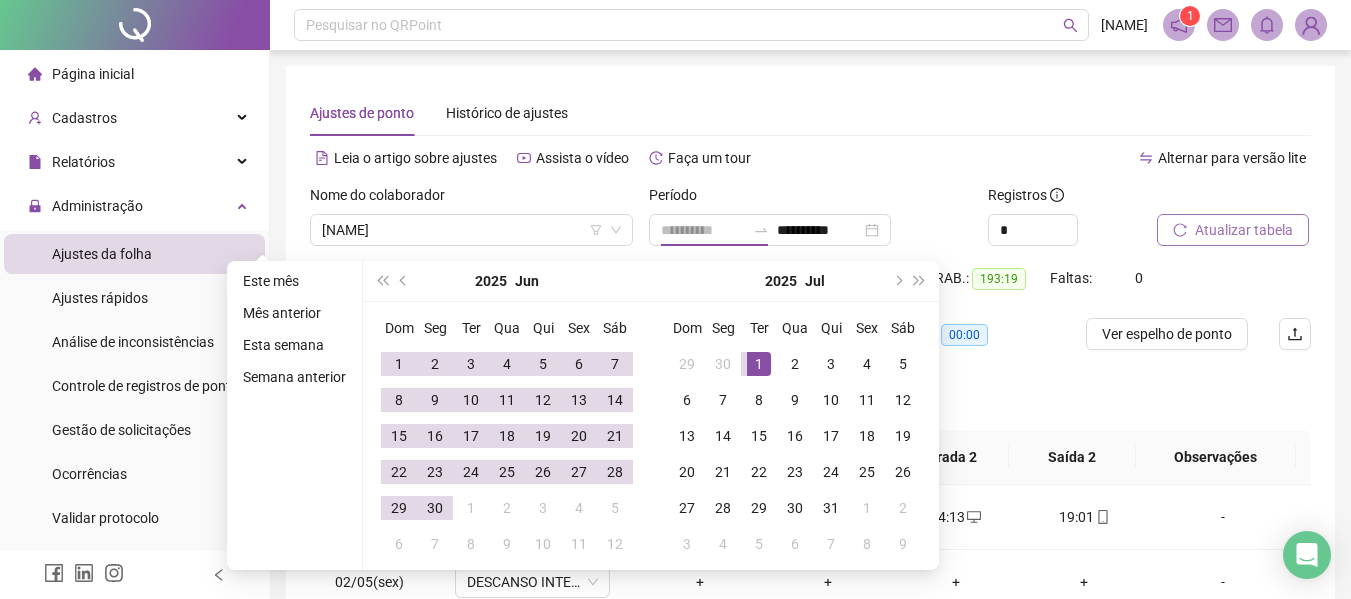 click on "1" at bounding box center (759, 364) 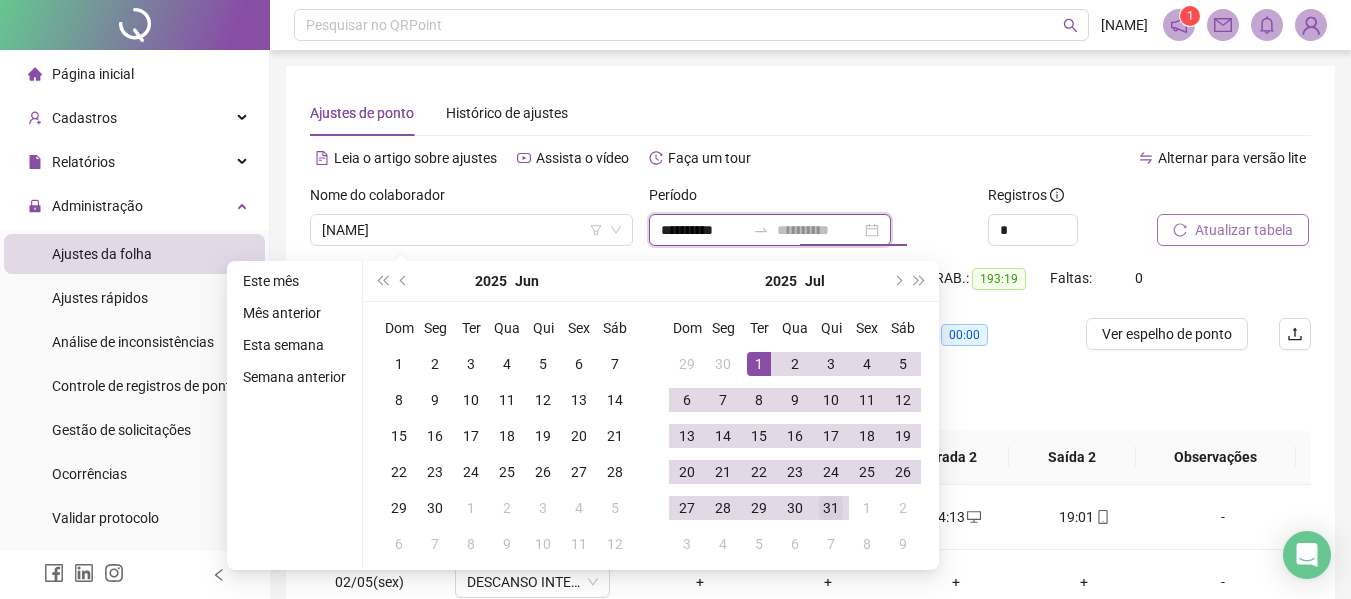 type on "**********" 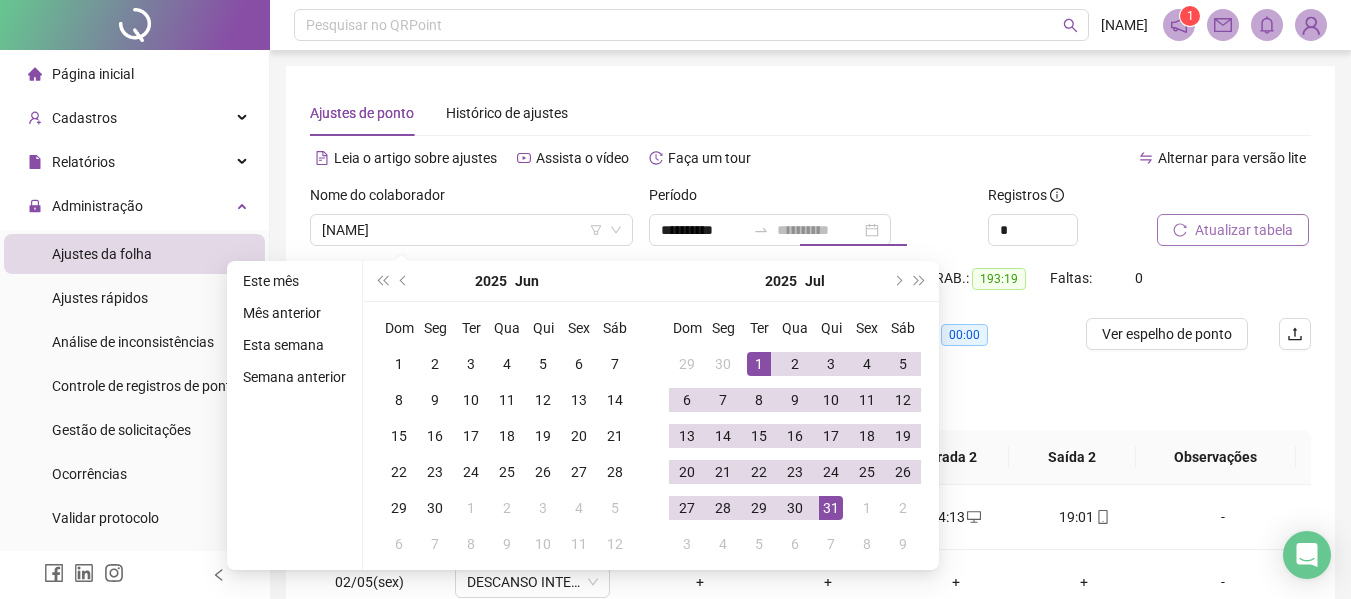 click on "31" at bounding box center (831, 508) 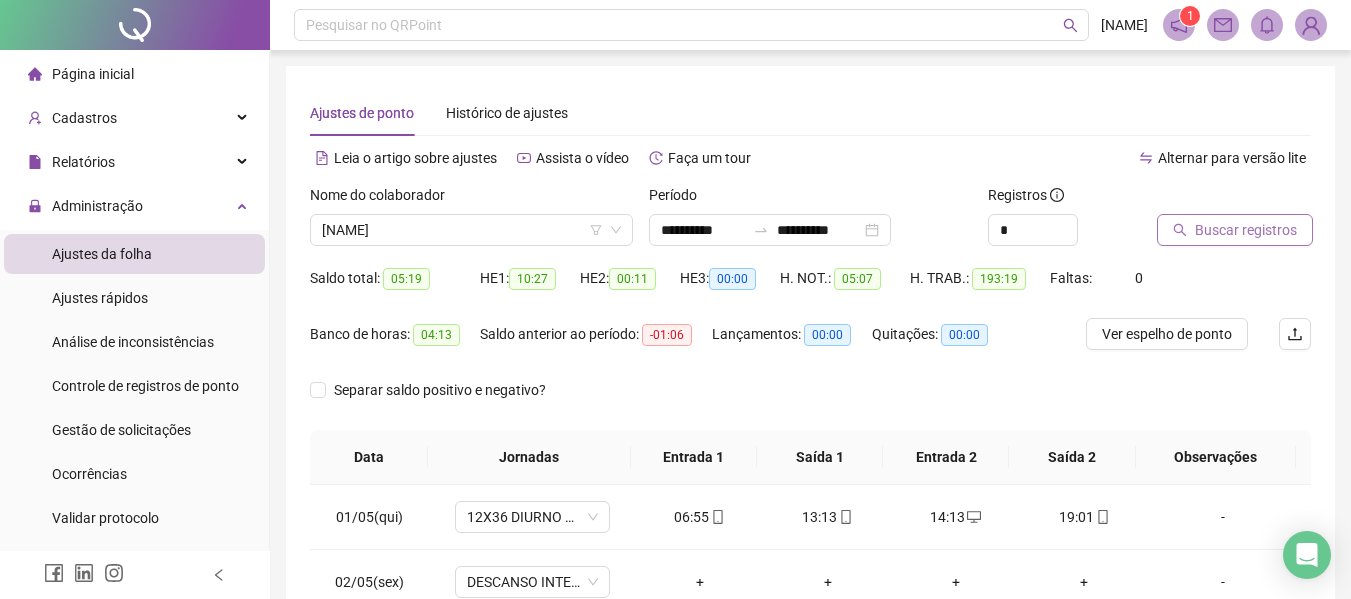 click on "Buscar registros" at bounding box center (1246, 230) 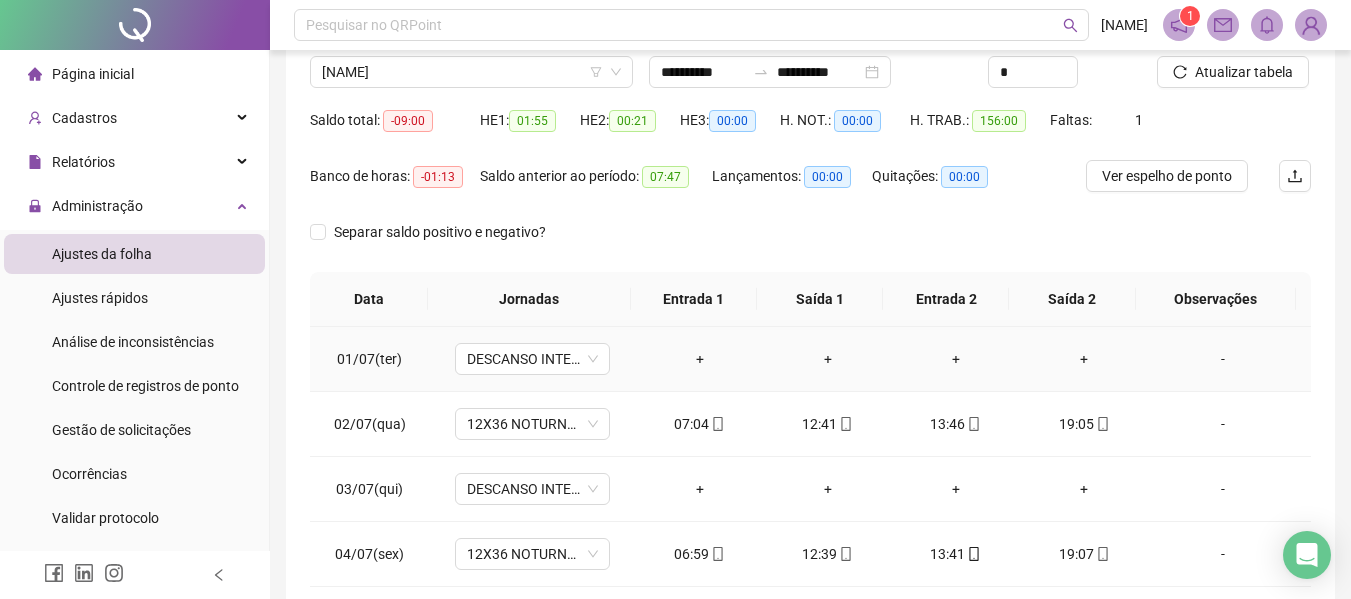 scroll, scrollTop: 400, scrollLeft: 0, axis: vertical 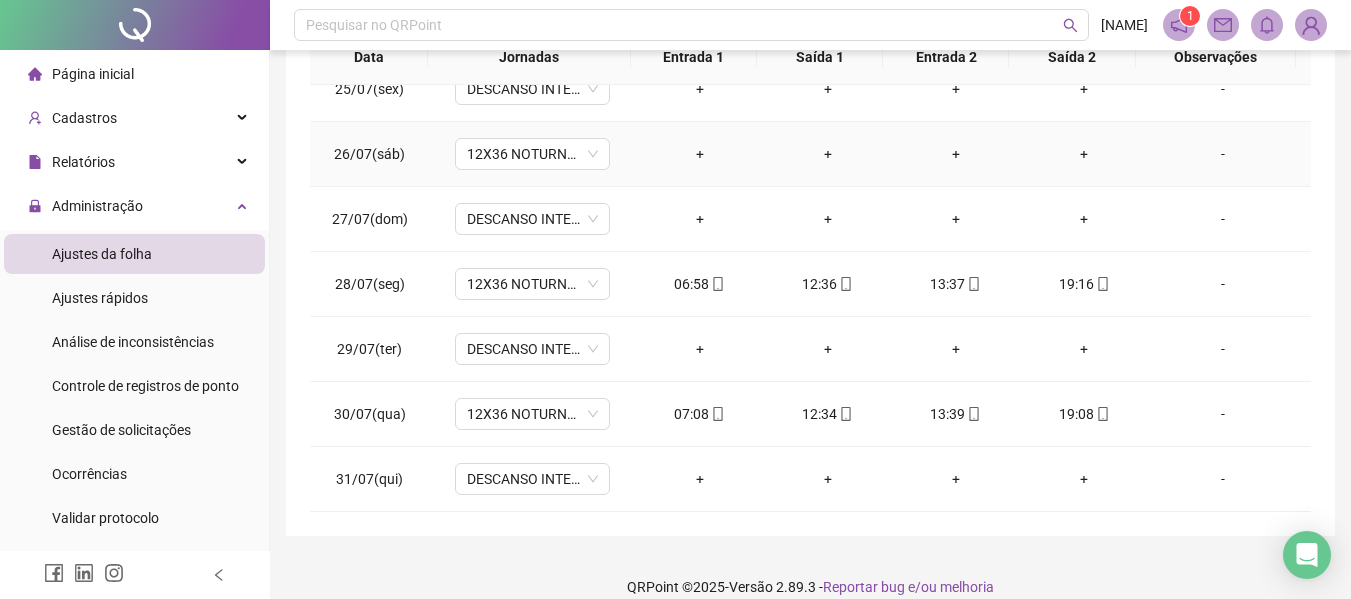 click on "-" at bounding box center [1223, 154] 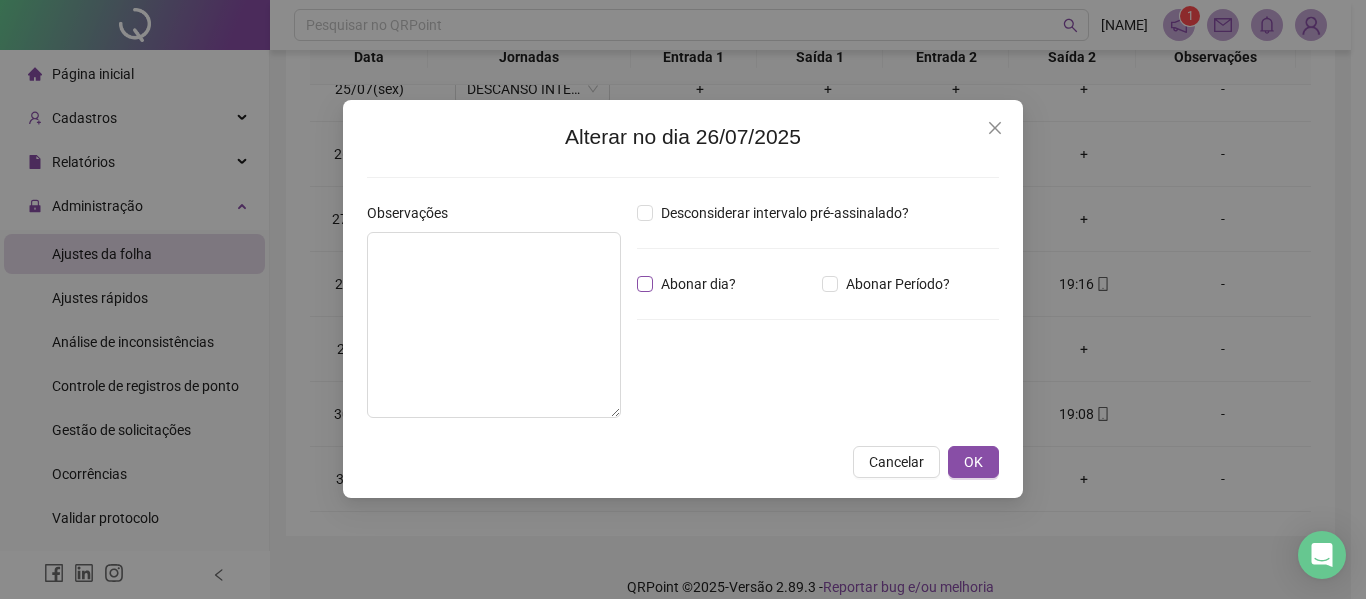 click on "Abonar dia?" at bounding box center [698, 284] 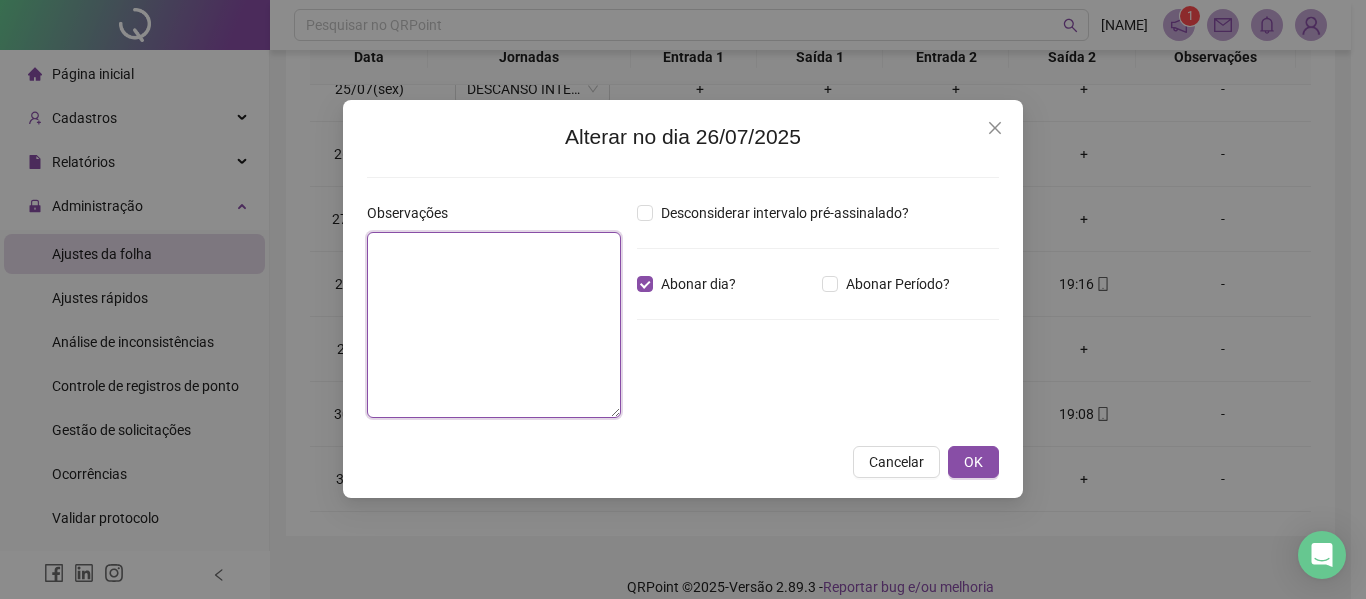 click at bounding box center [494, 325] 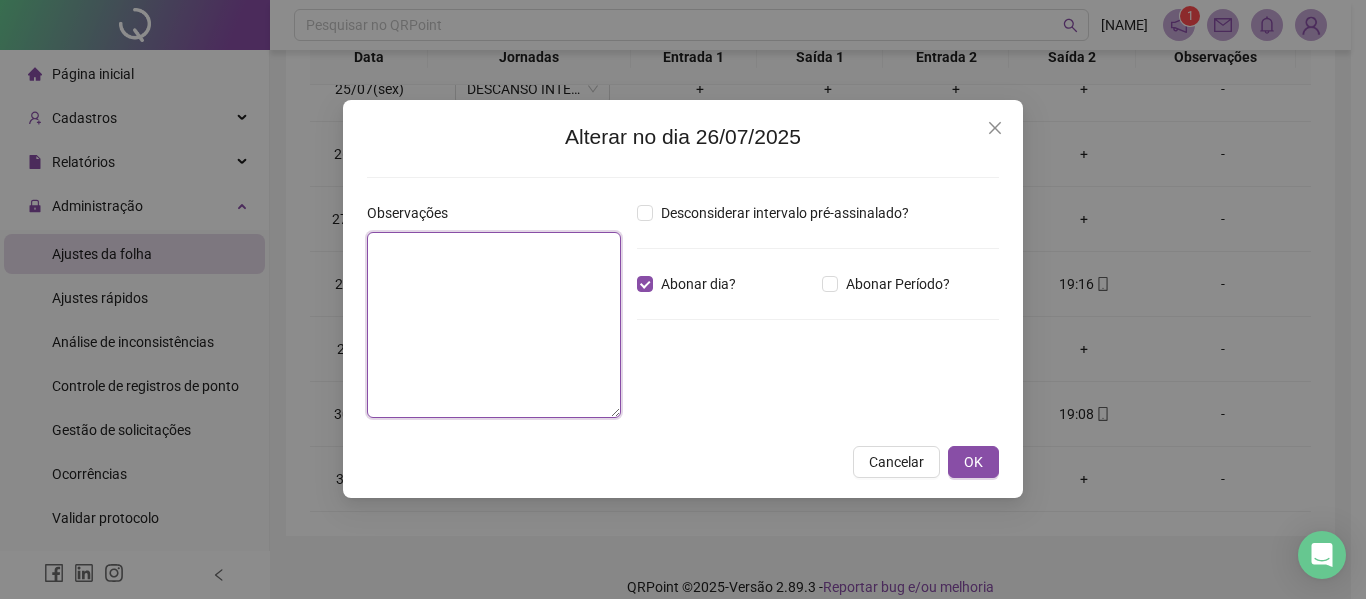 paste on "**********" 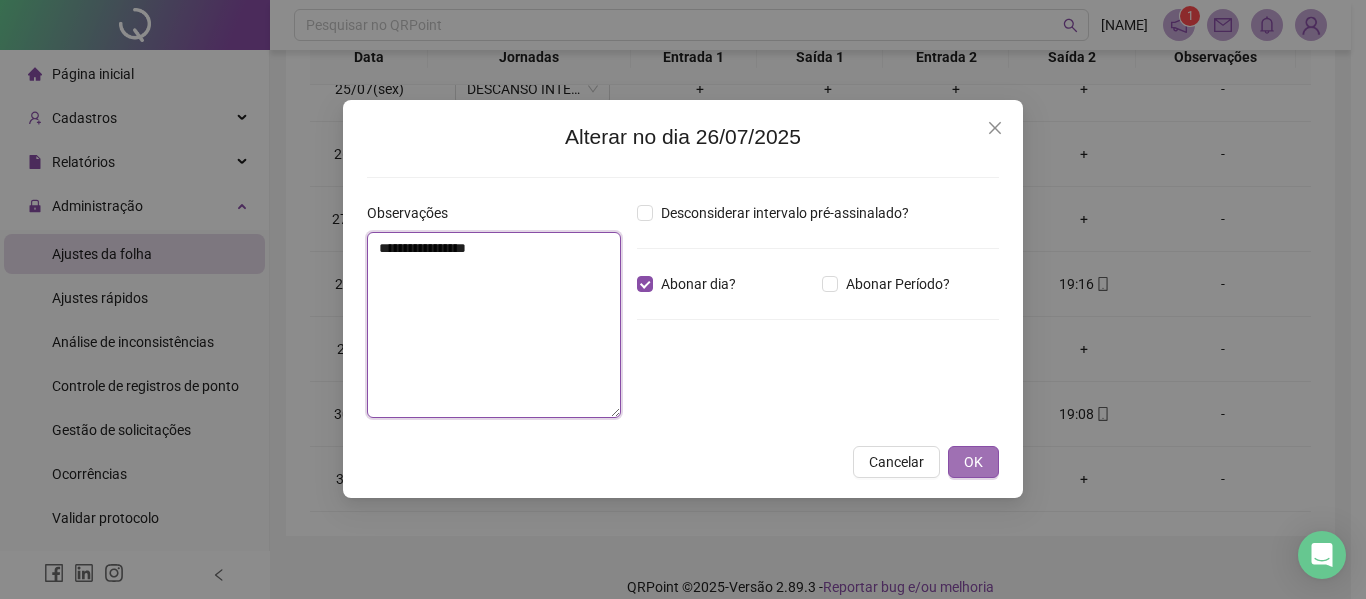 type on "**********" 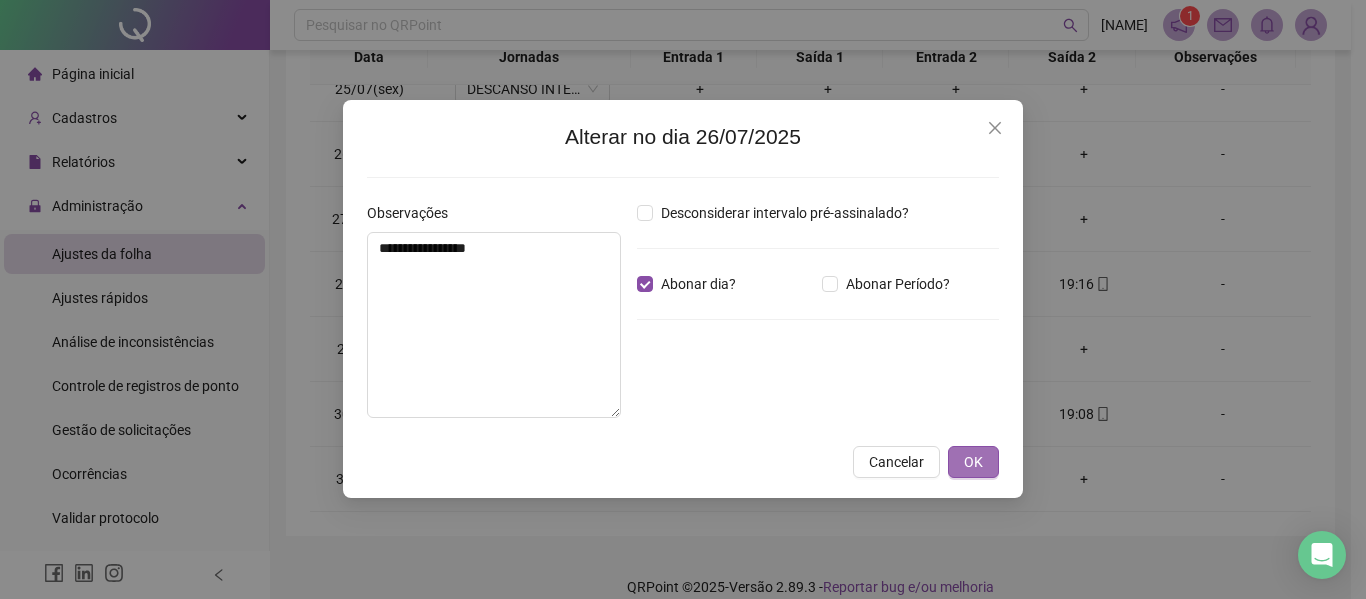 click on "OK" at bounding box center (973, 462) 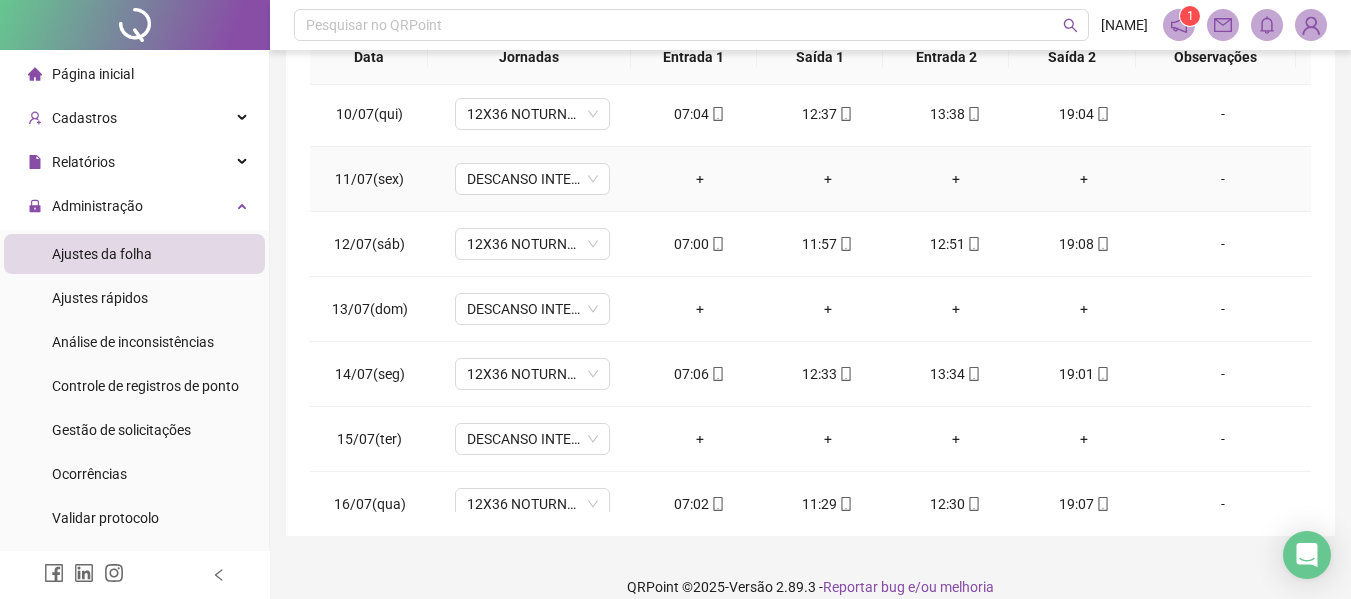 scroll, scrollTop: 0, scrollLeft: 0, axis: both 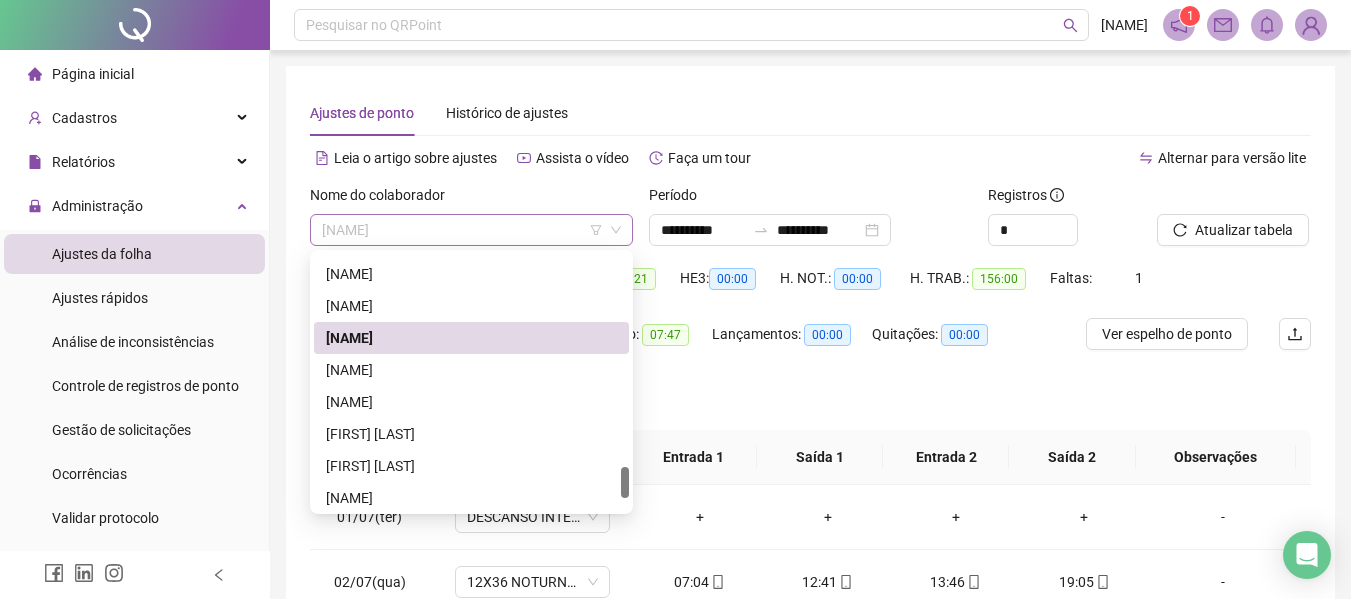 click on "[NAME]" at bounding box center (471, 230) 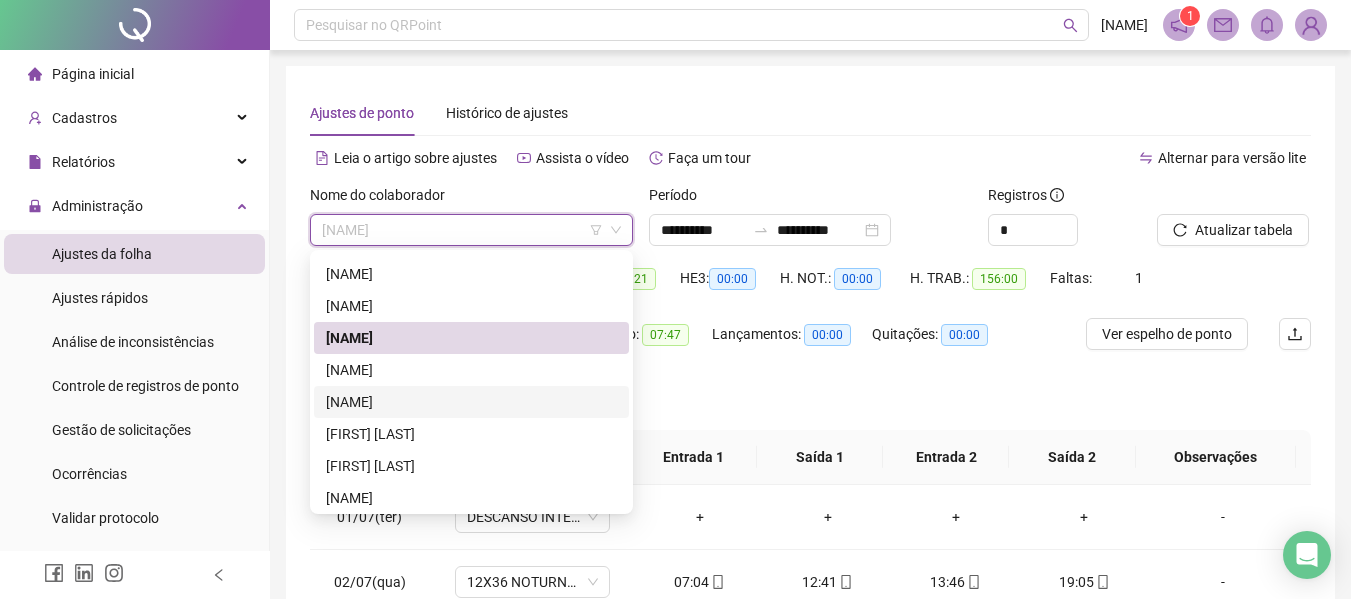 scroll, scrollTop: 1424, scrollLeft: 0, axis: vertical 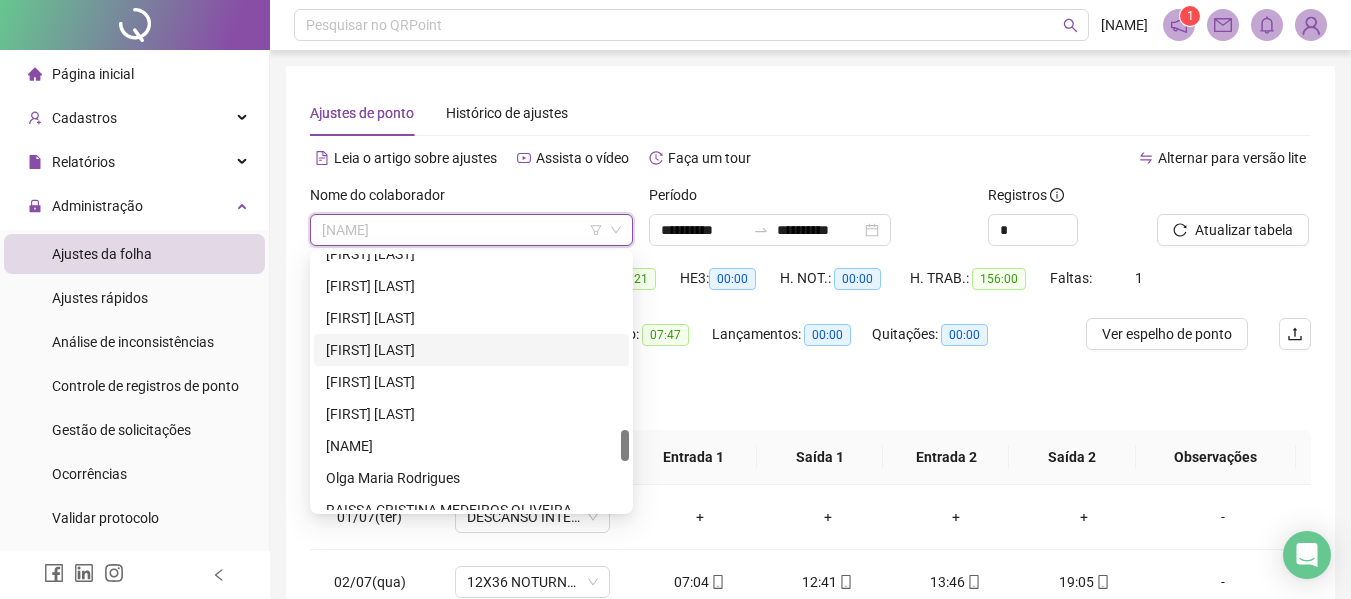 click on "[FIRST] [LAST]" at bounding box center [471, 350] 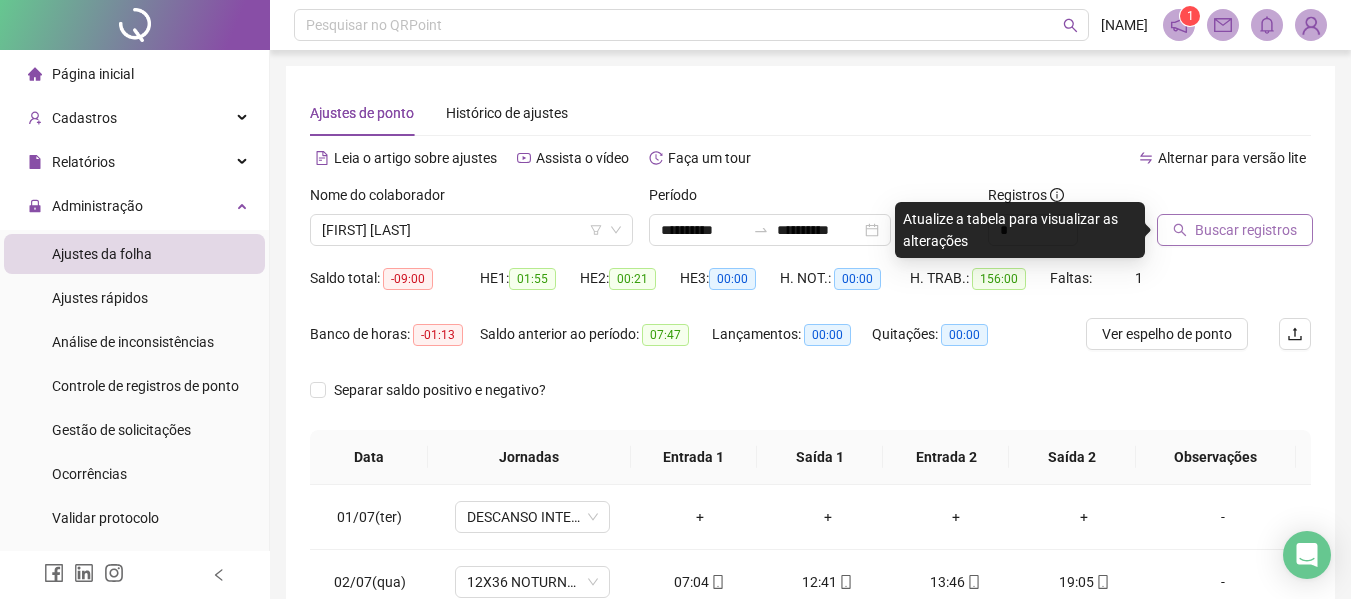 click on "Buscar registros" at bounding box center (1246, 230) 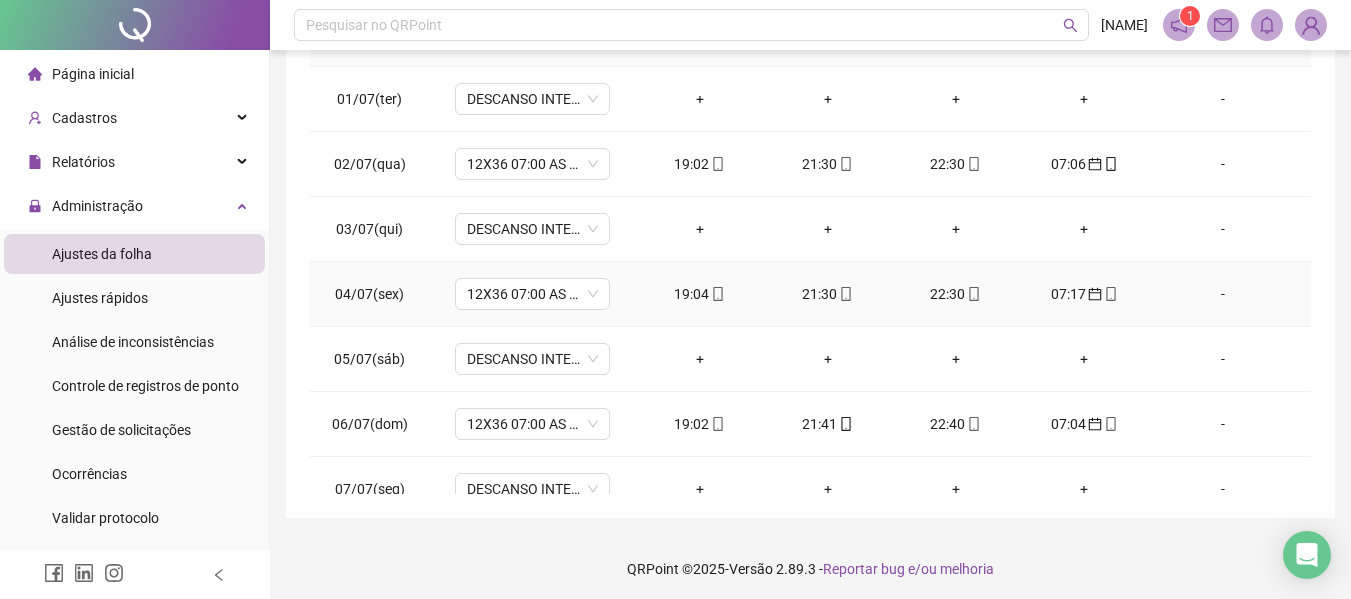scroll, scrollTop: 423, scrollLeft: 0, axis: vertical 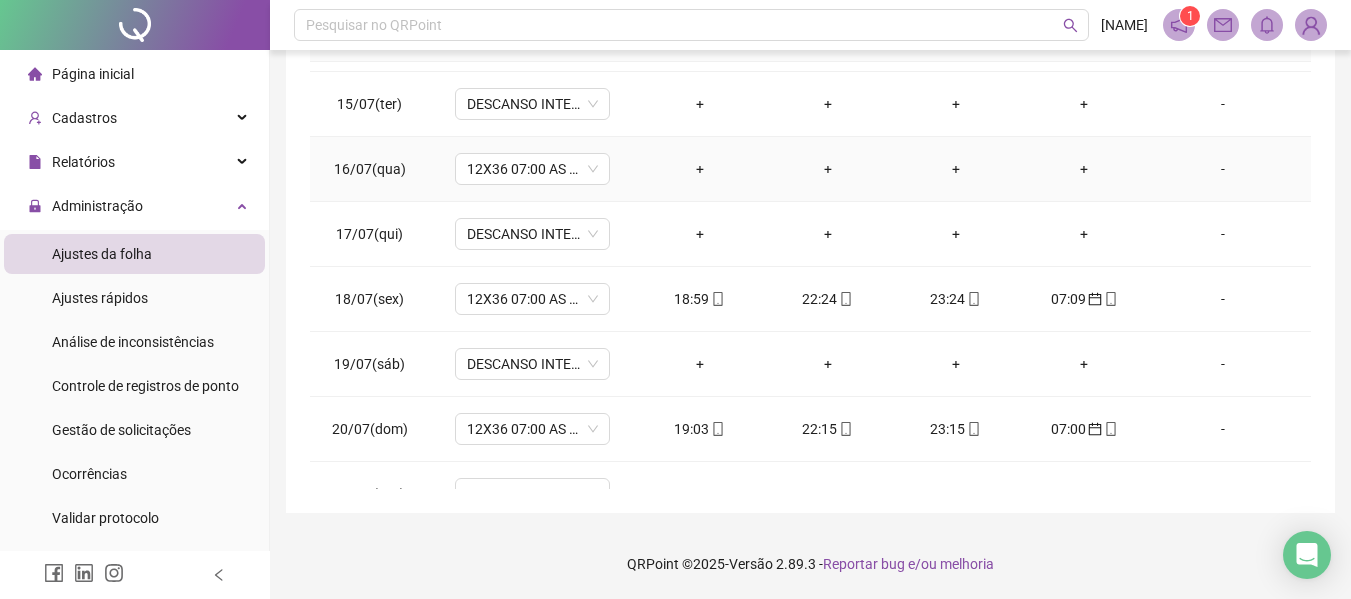 click on "-" at bounding box center (1223, 169) 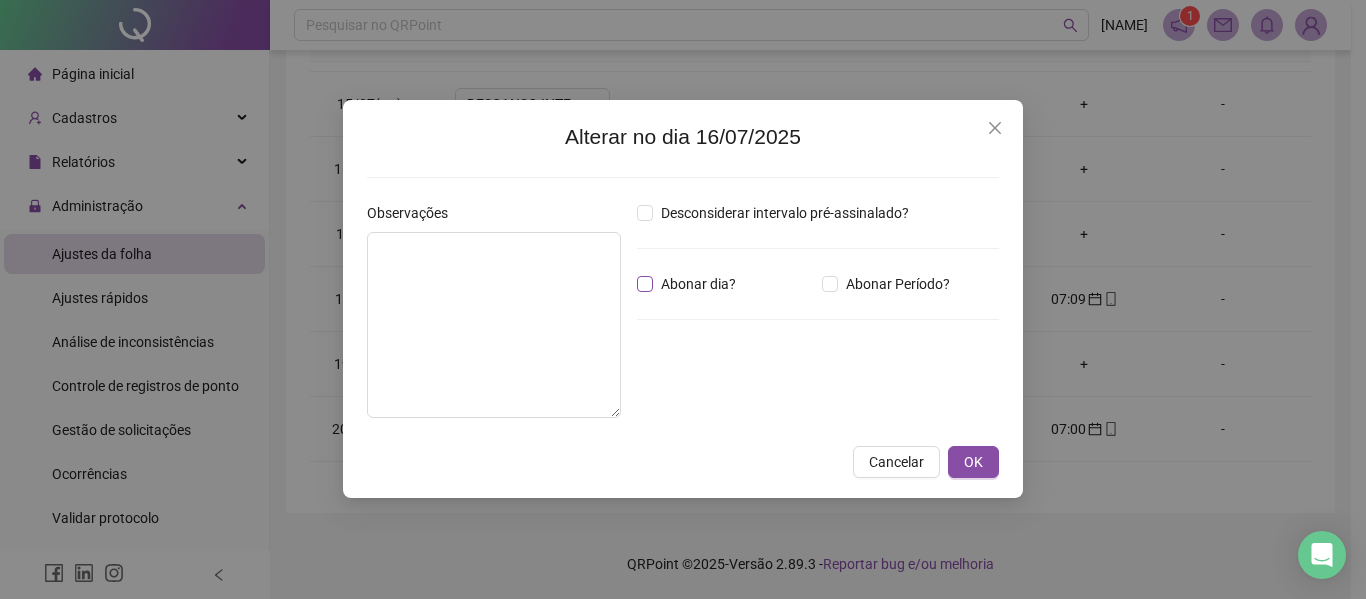 click on "Abonar dia?" at bounding box center (698, 284) 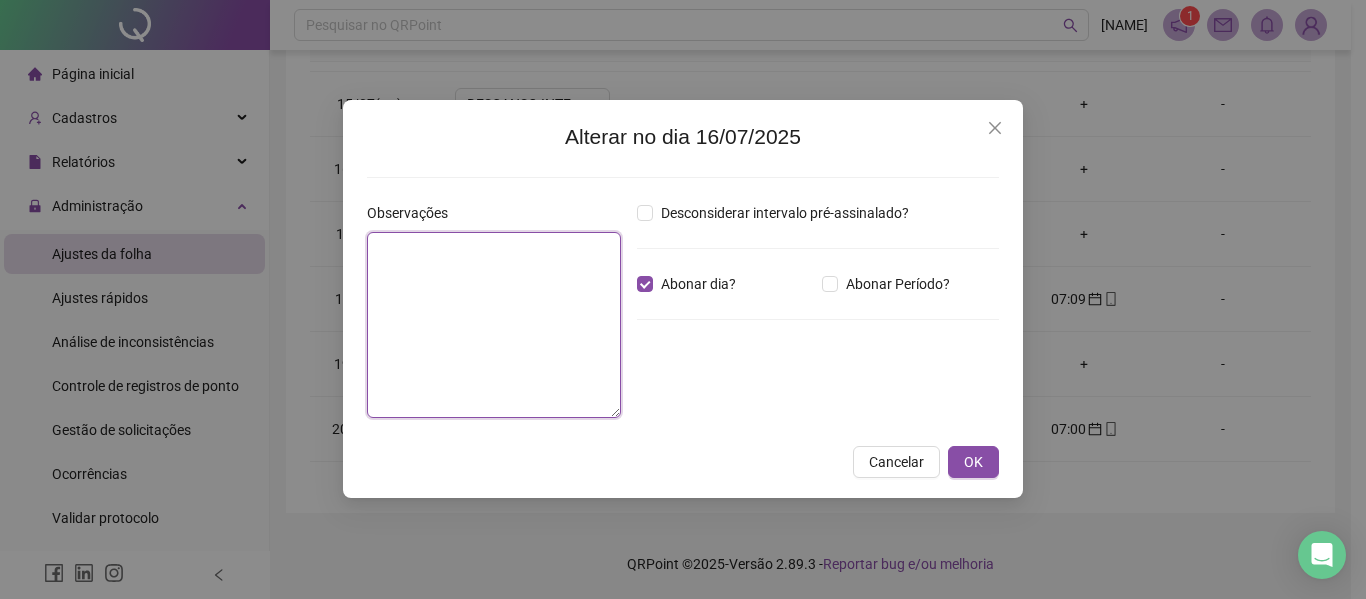click at bounding box center [494, 325] 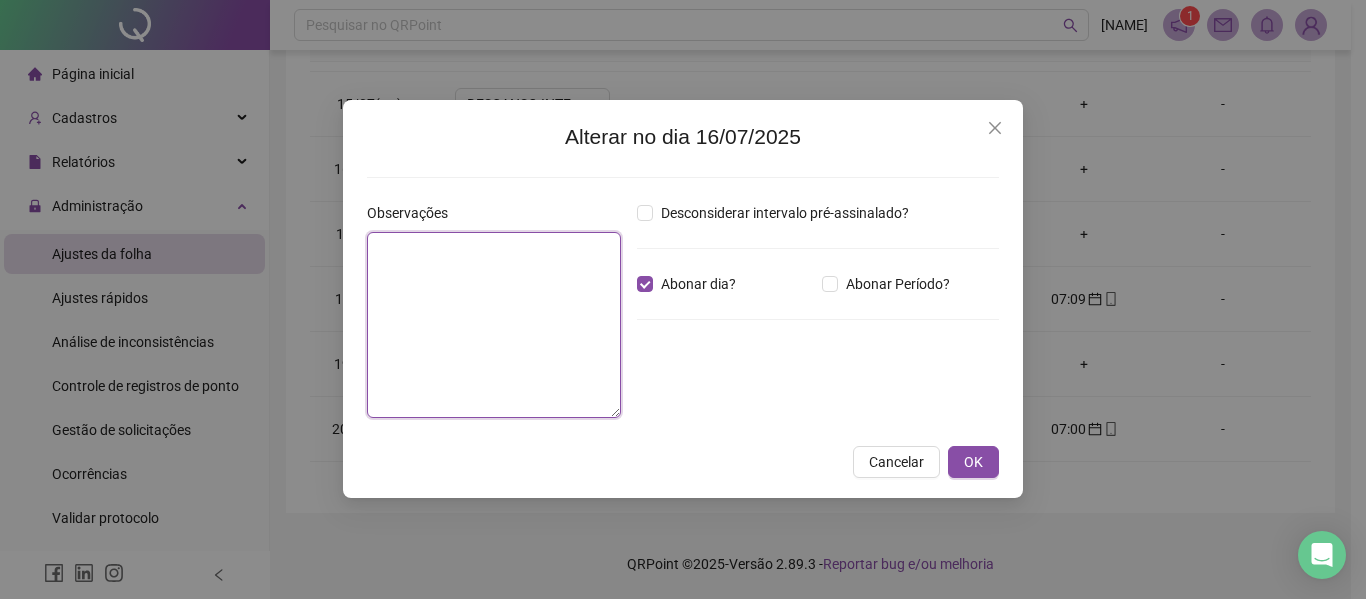 paste on "**********" 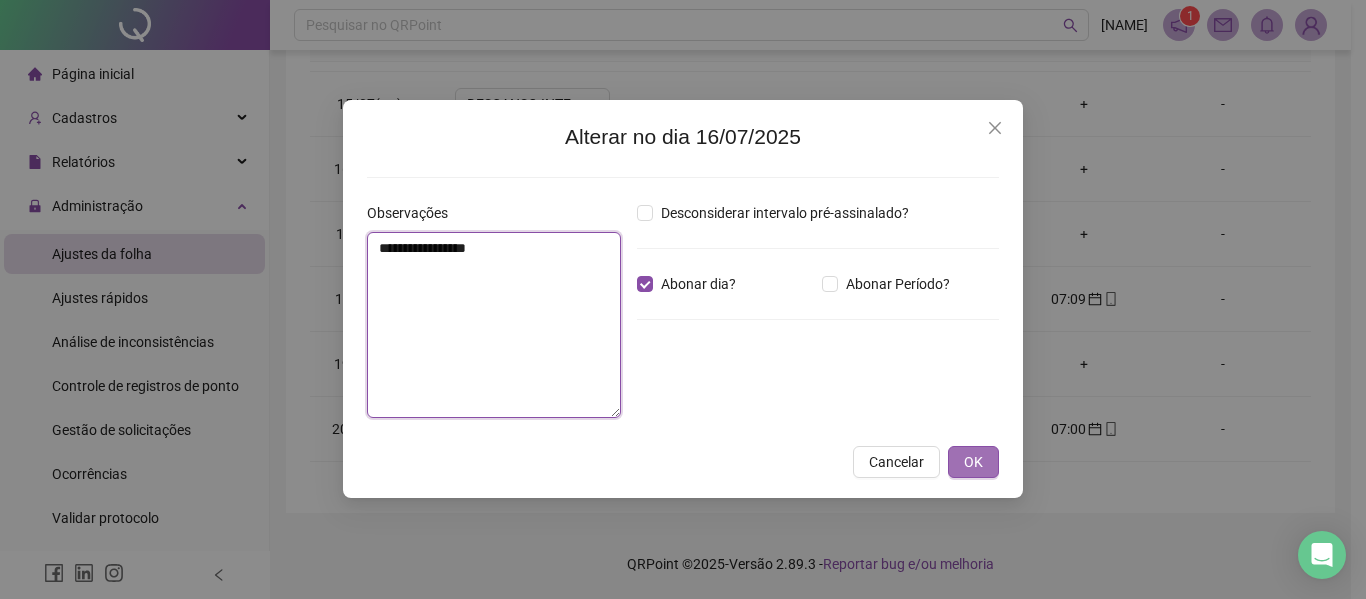 type on "**********" 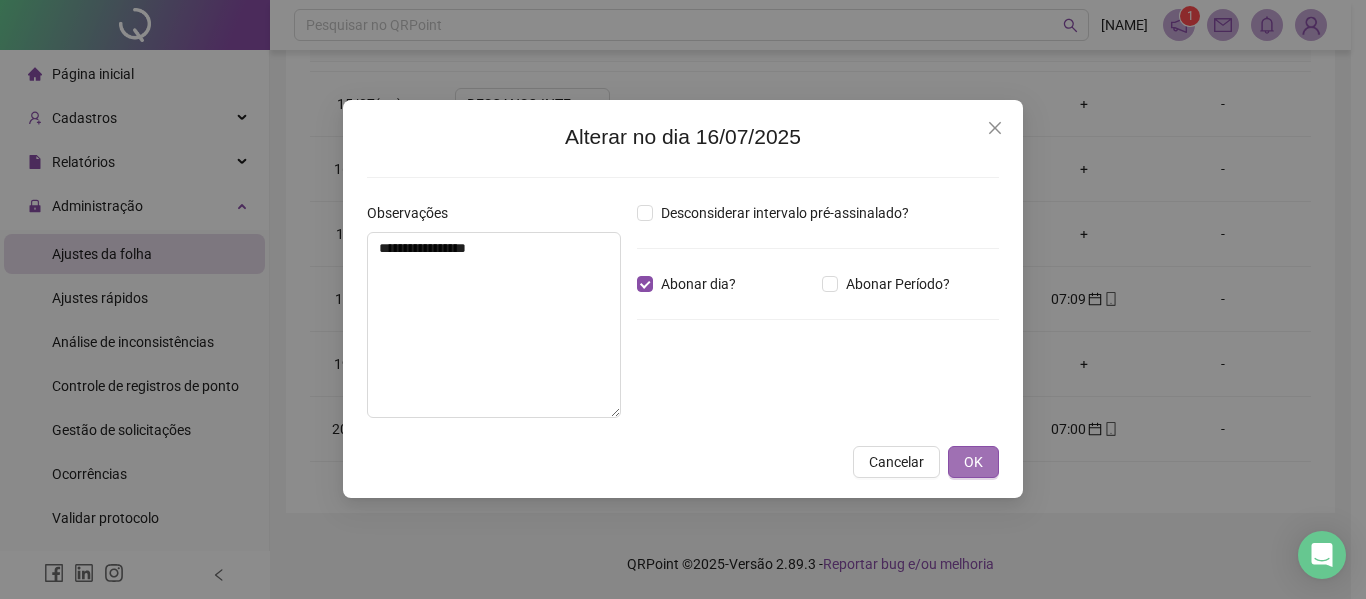 click on "OK" at bounding box center [973, 462] 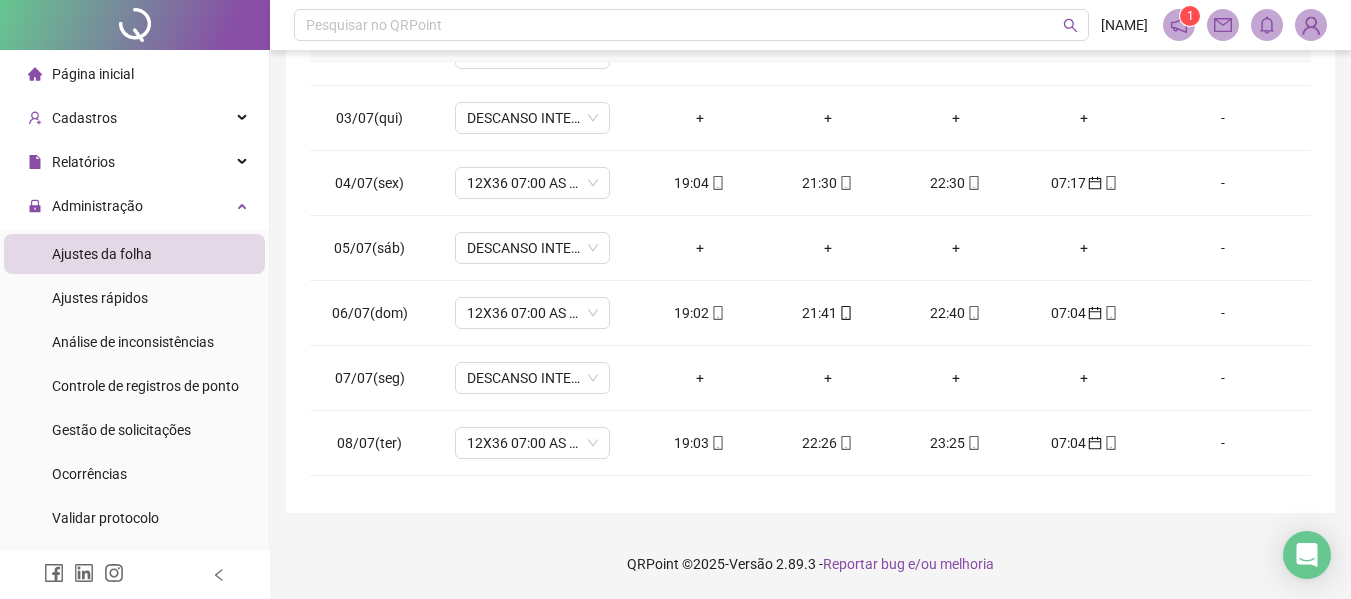 scroll, scrollTop: 0, scrollLeft: 0, axis: both 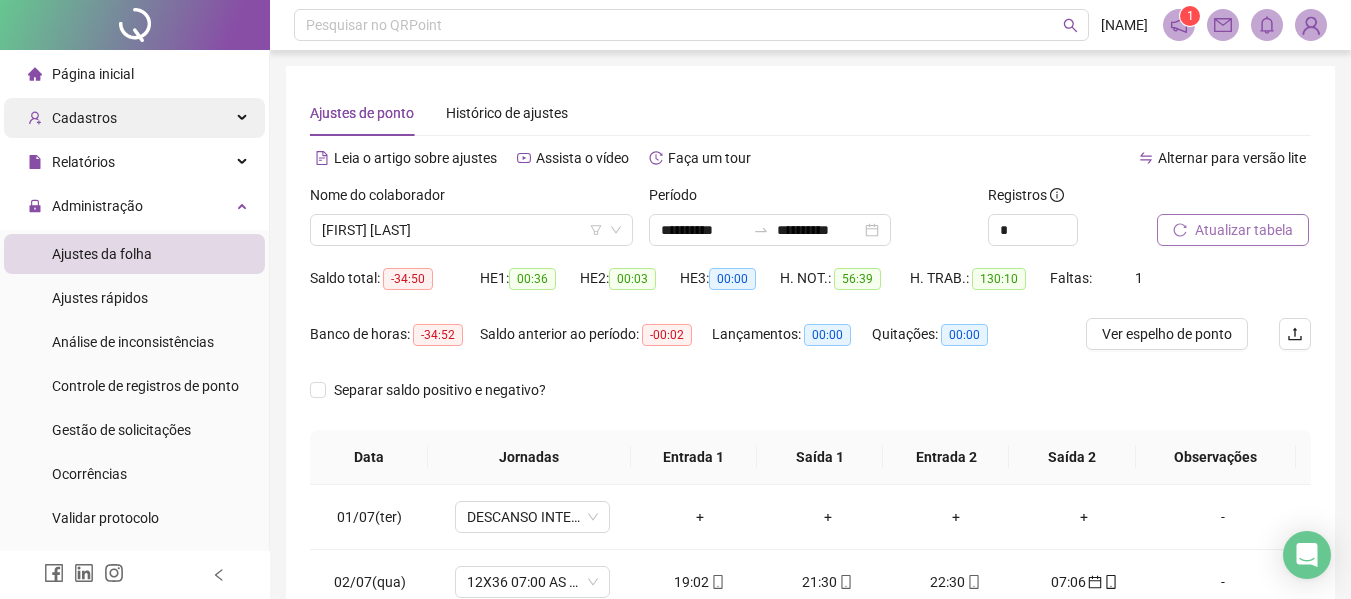 click on "Cadastros" at bounding box center [84, 118] 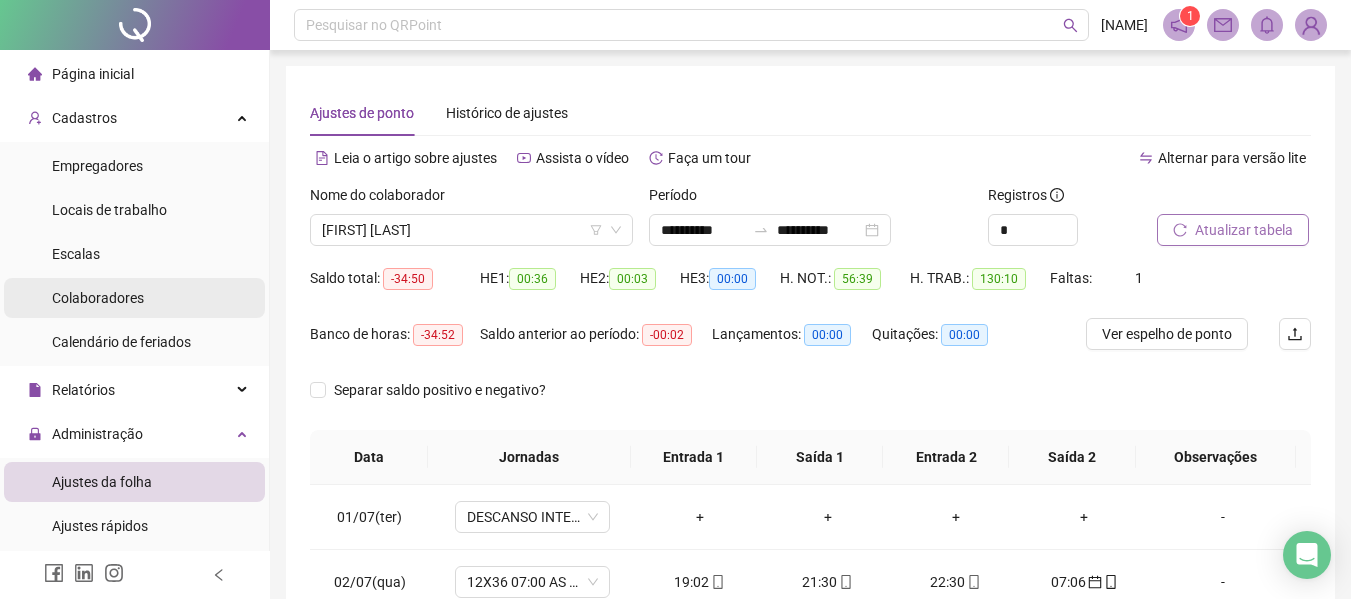 click on "Colaboradores" at bounding box center (98, 298) 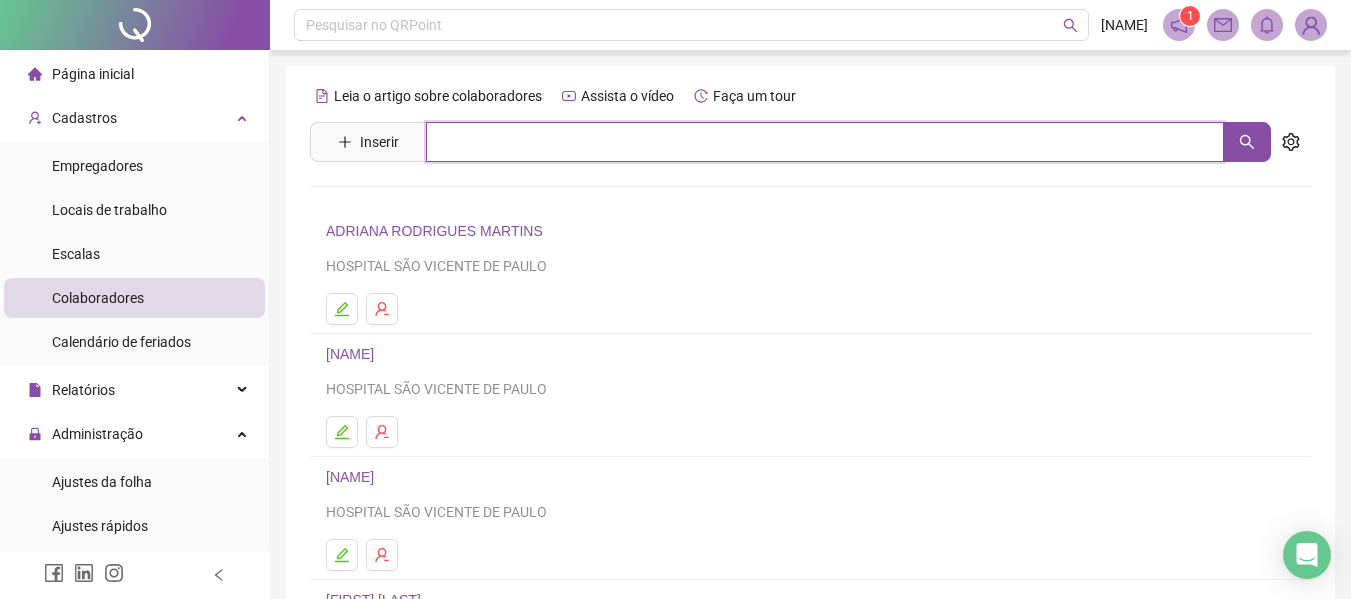 click at bounding box center (825, 142) 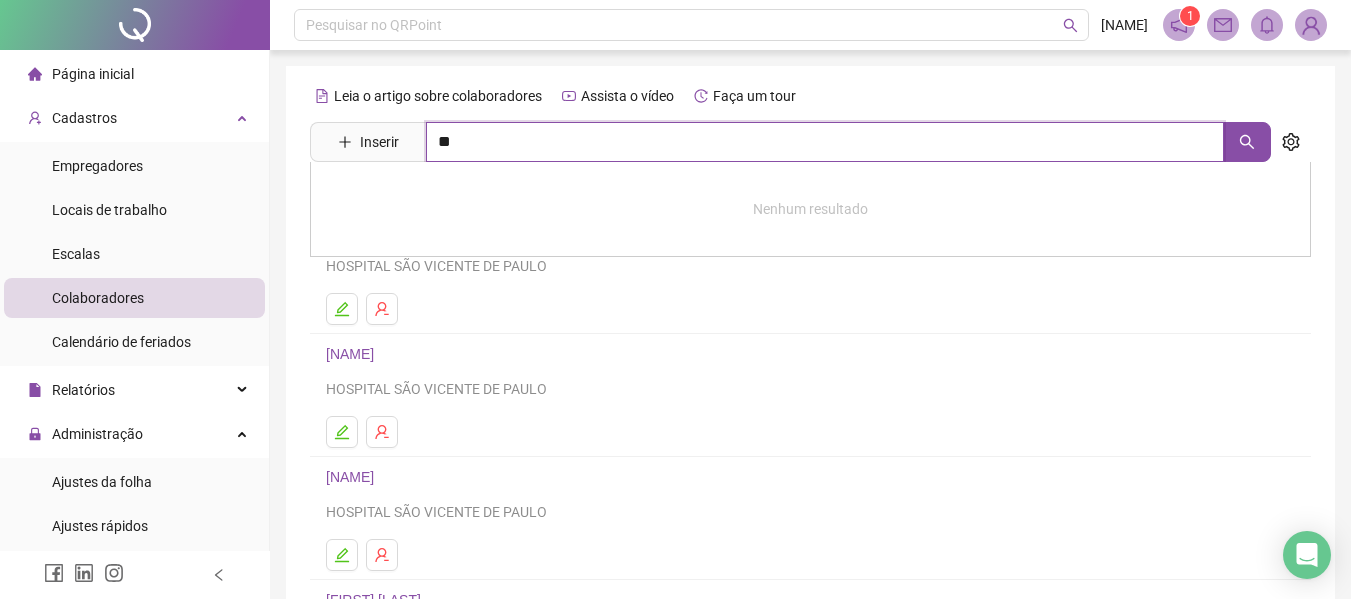 type on "*" 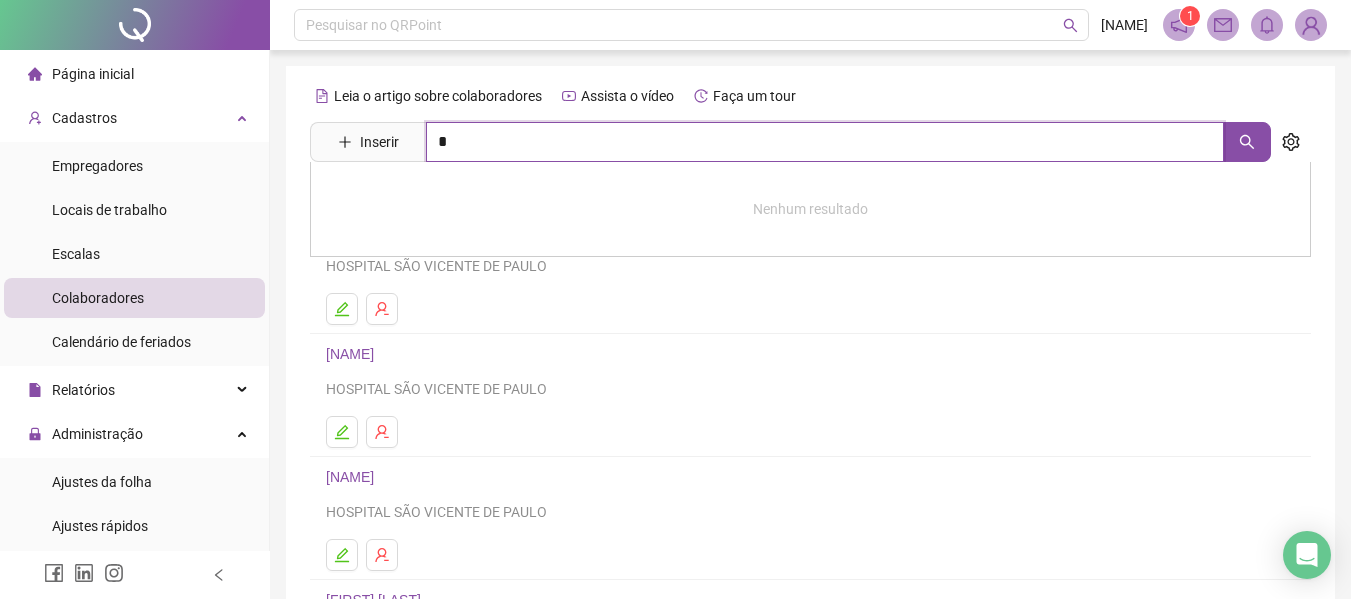 type 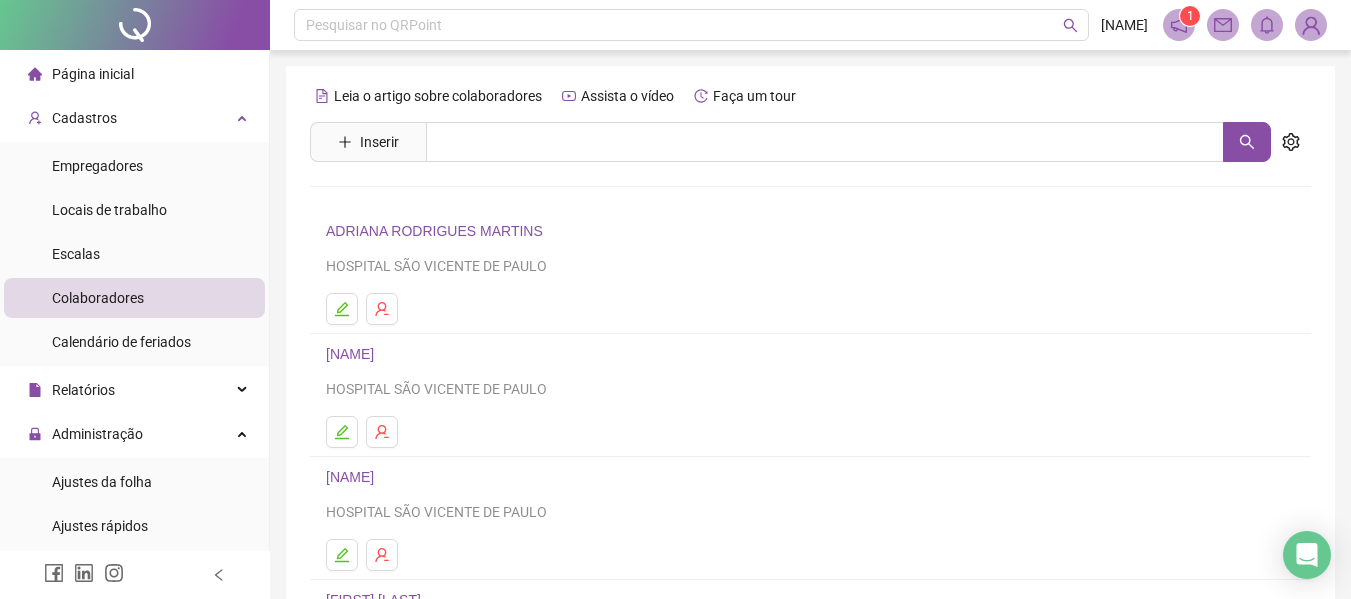 click on "Leia o artigo sobre colaboradores Assista o vídeo Faça um tour" at bounding box center (810, 96) 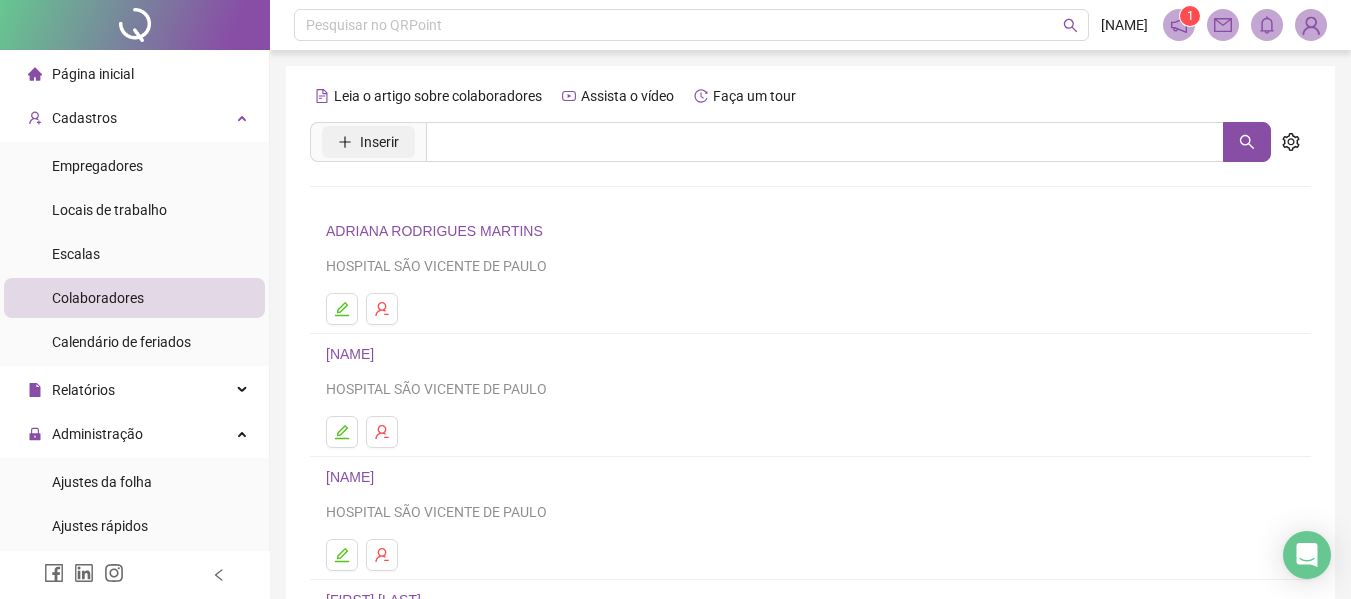click on "Inserir" at bounding box center (368, 142) 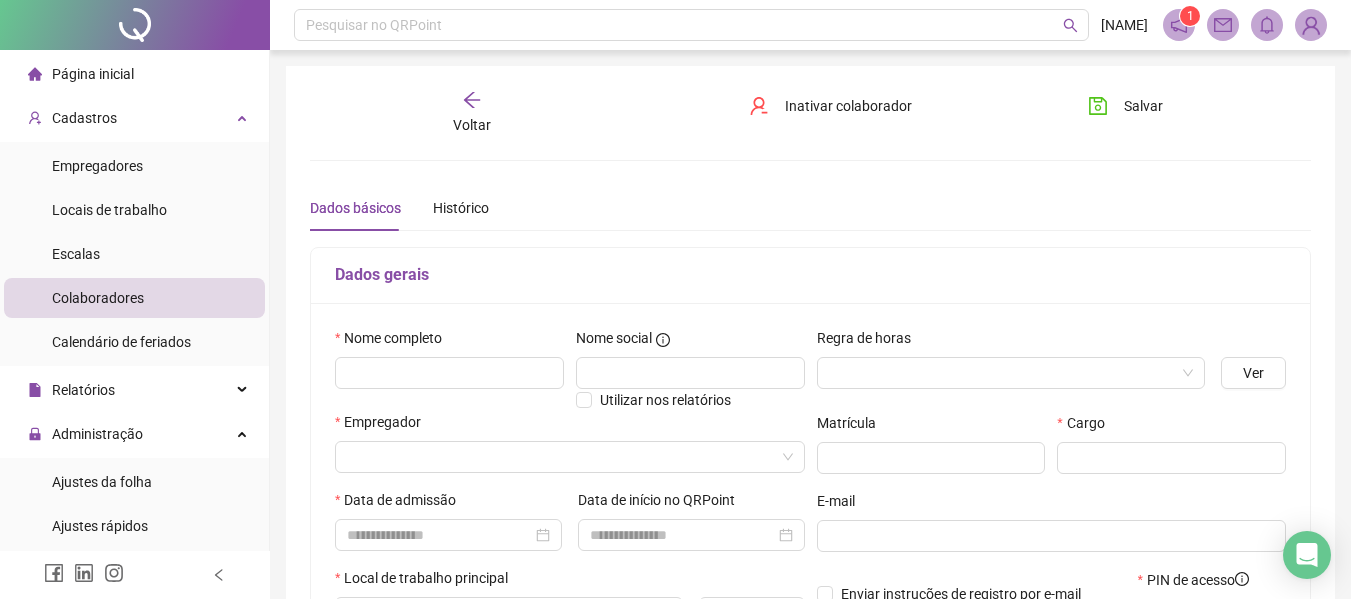 type on "*****" 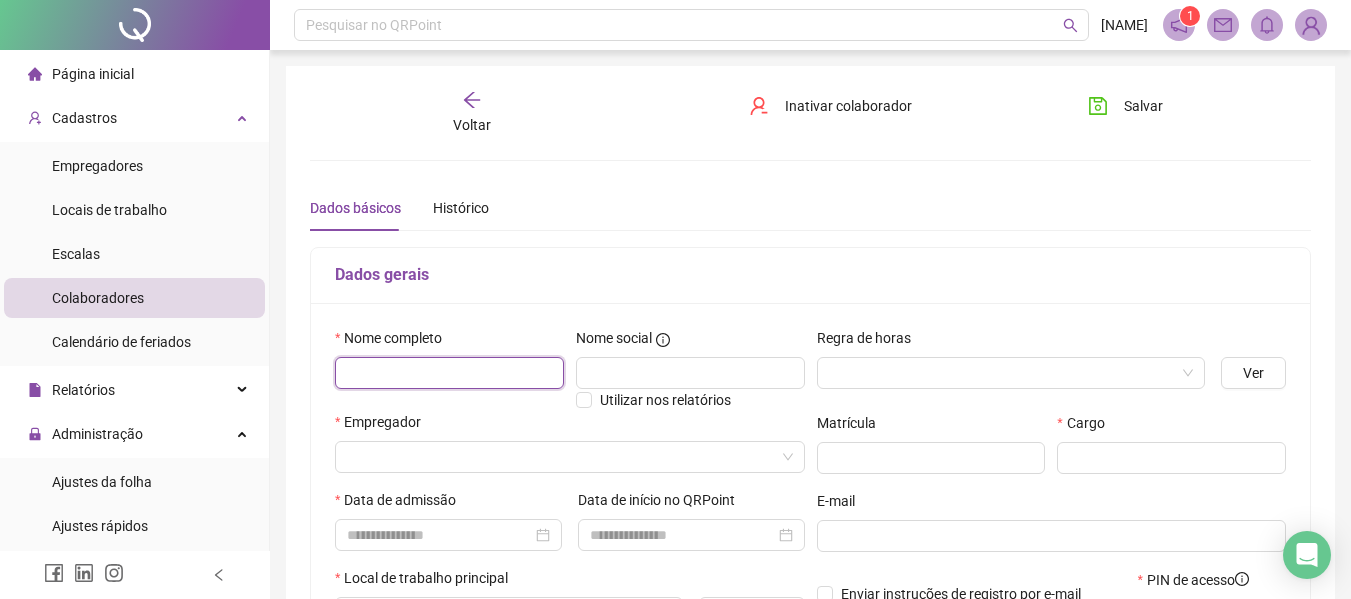 click at bounding box center [449, 373] 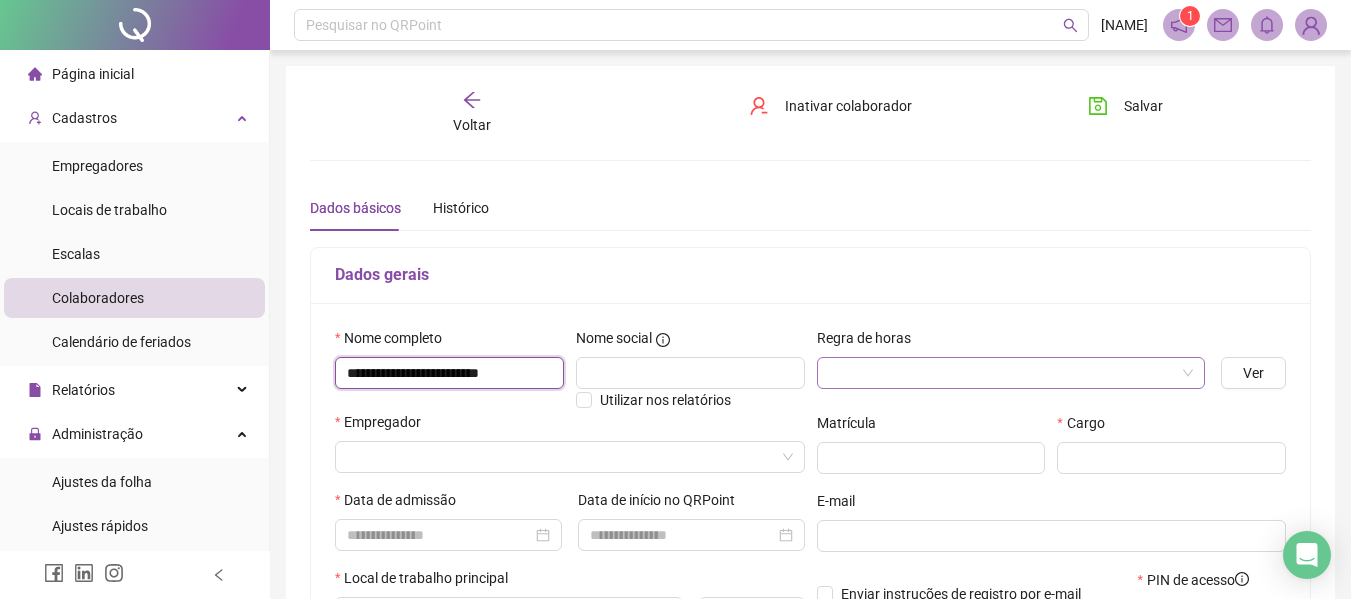 click at bounding box center (1011, 373) 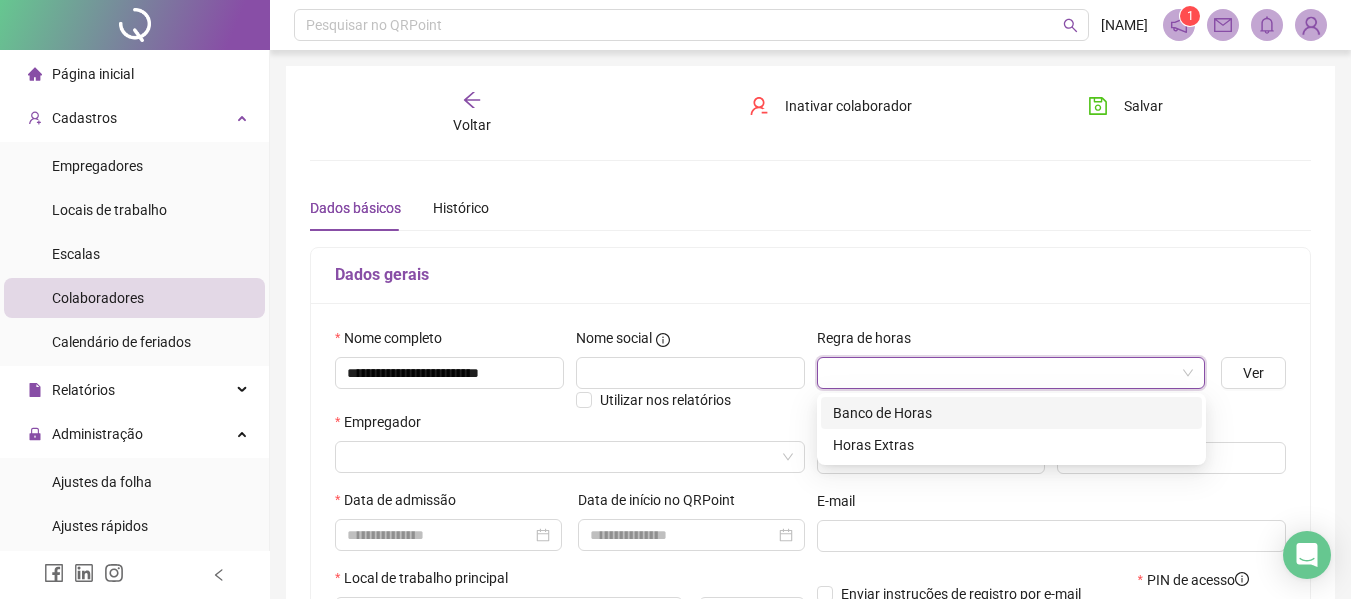 click on "Banco de Horas" at bounding box center (1011, 413) 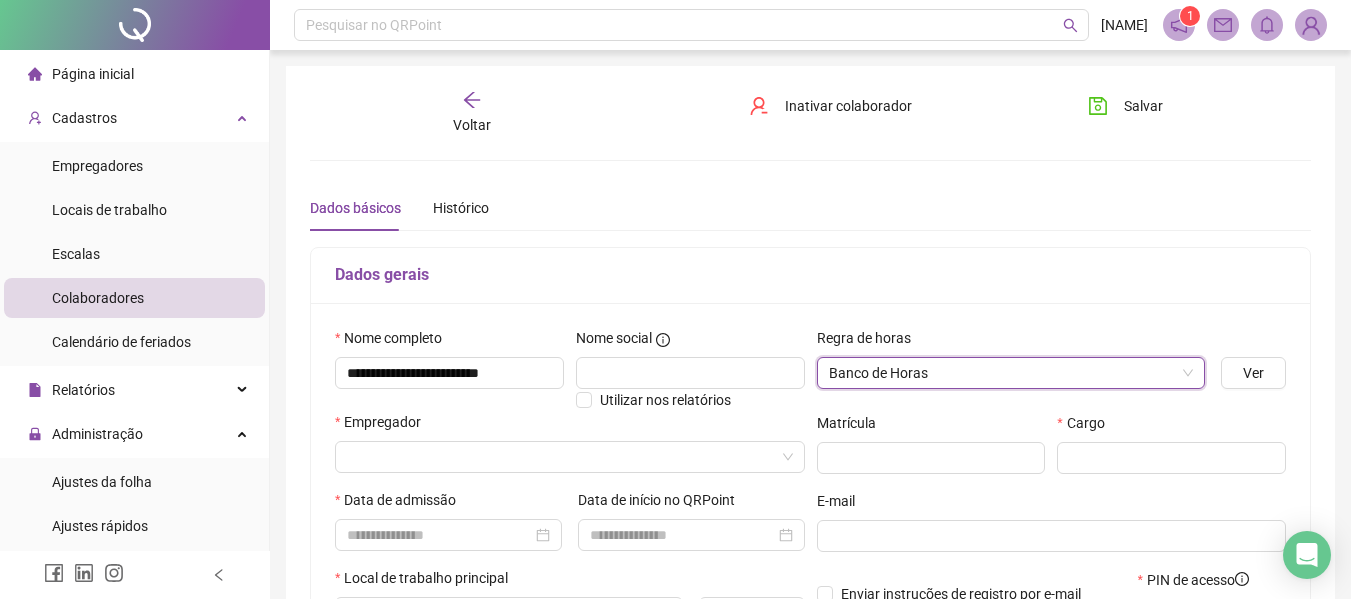 click on "Empregador" at bounding box center (570, 450) 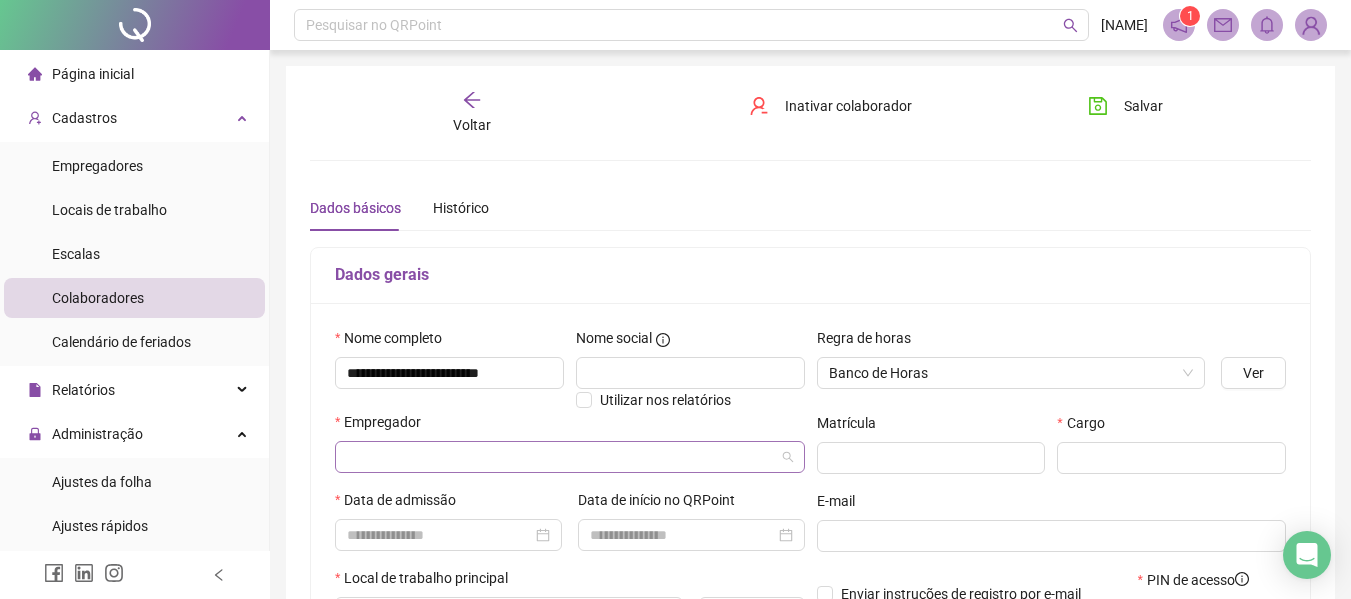 click at bounding box center [570, 457] 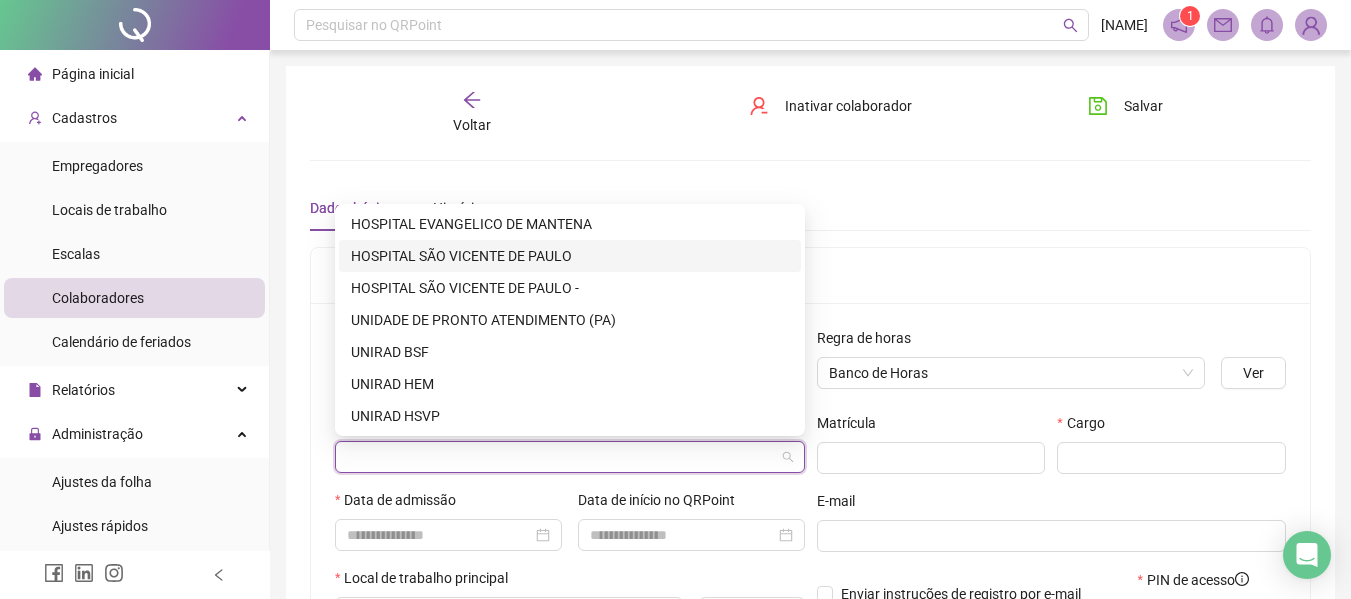 click on "HOSPITAL SÃO VICENTE DE PAULO" at bounding box center (570, 256) 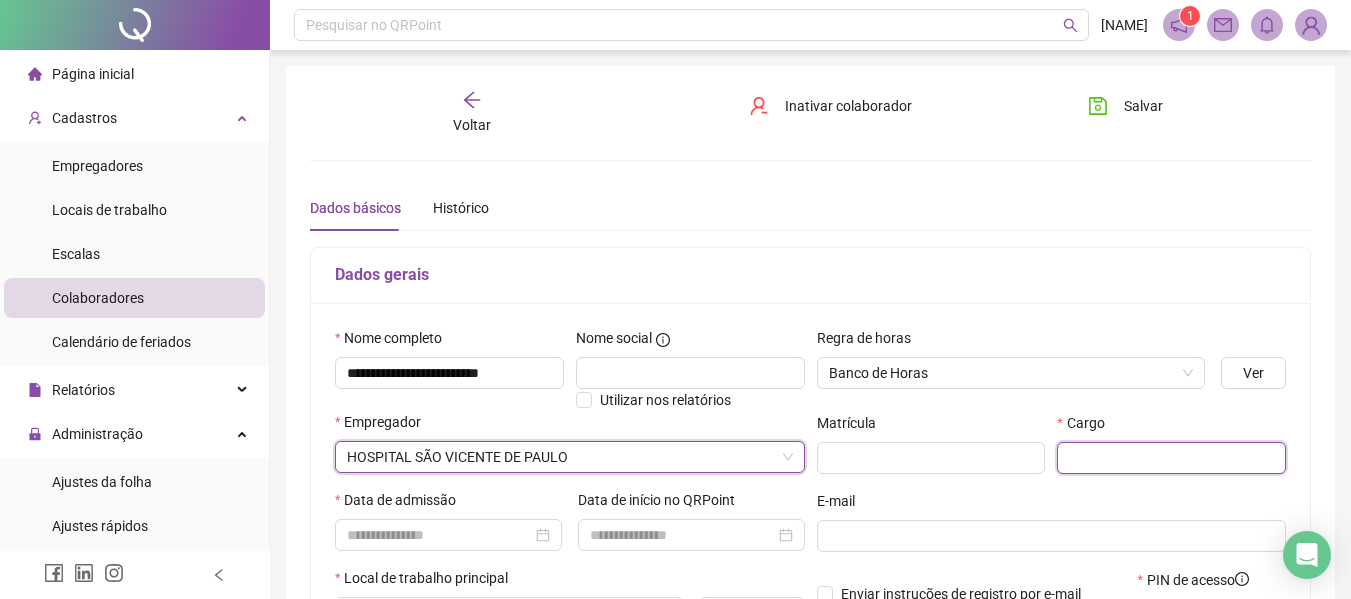 click at bounding box center [1171, 458] 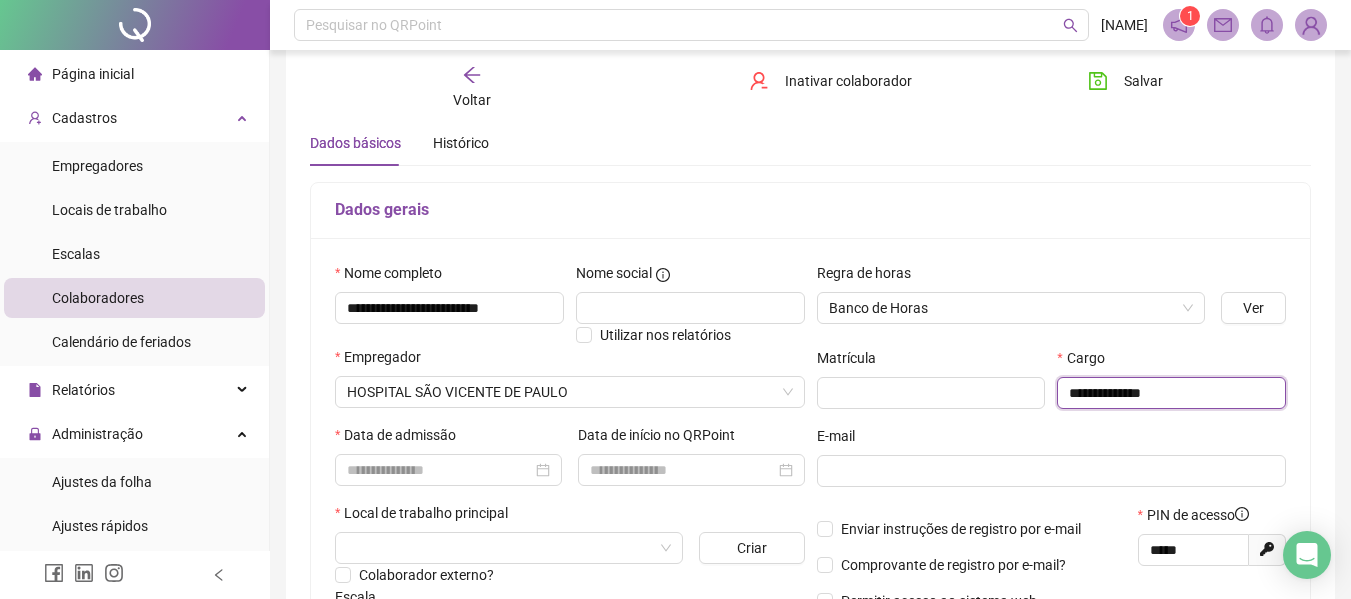 scroll, scrollTop: 100, scrollLeft: 0, axis: vertical 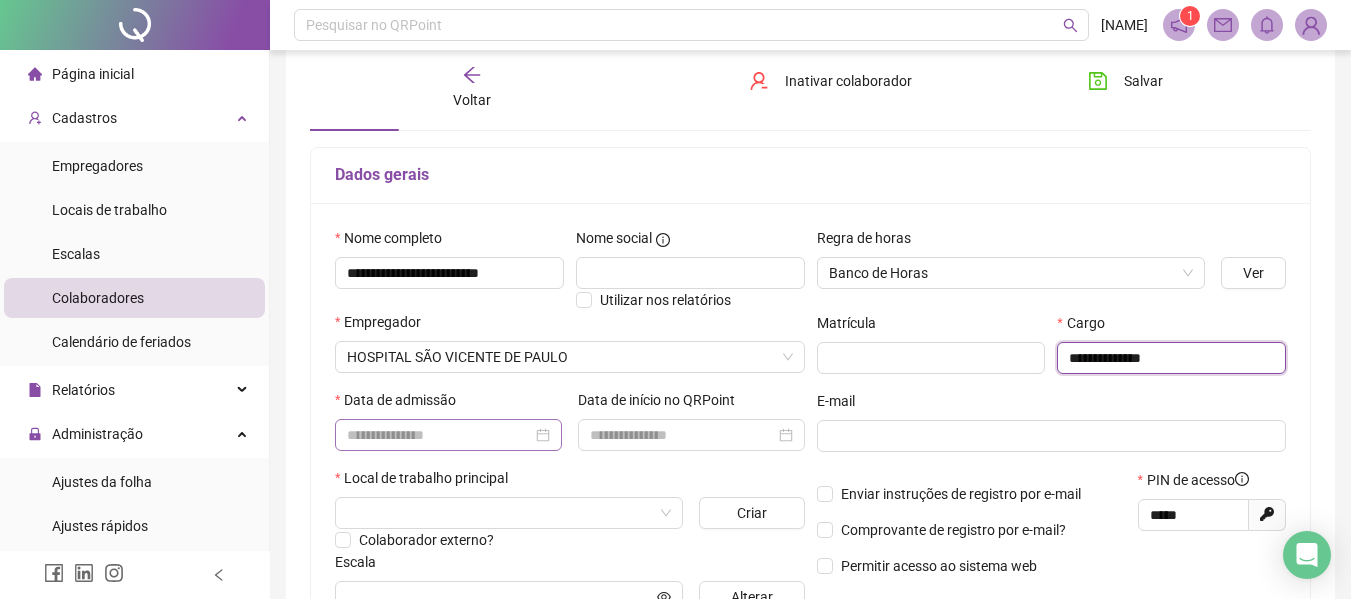type on "**********" 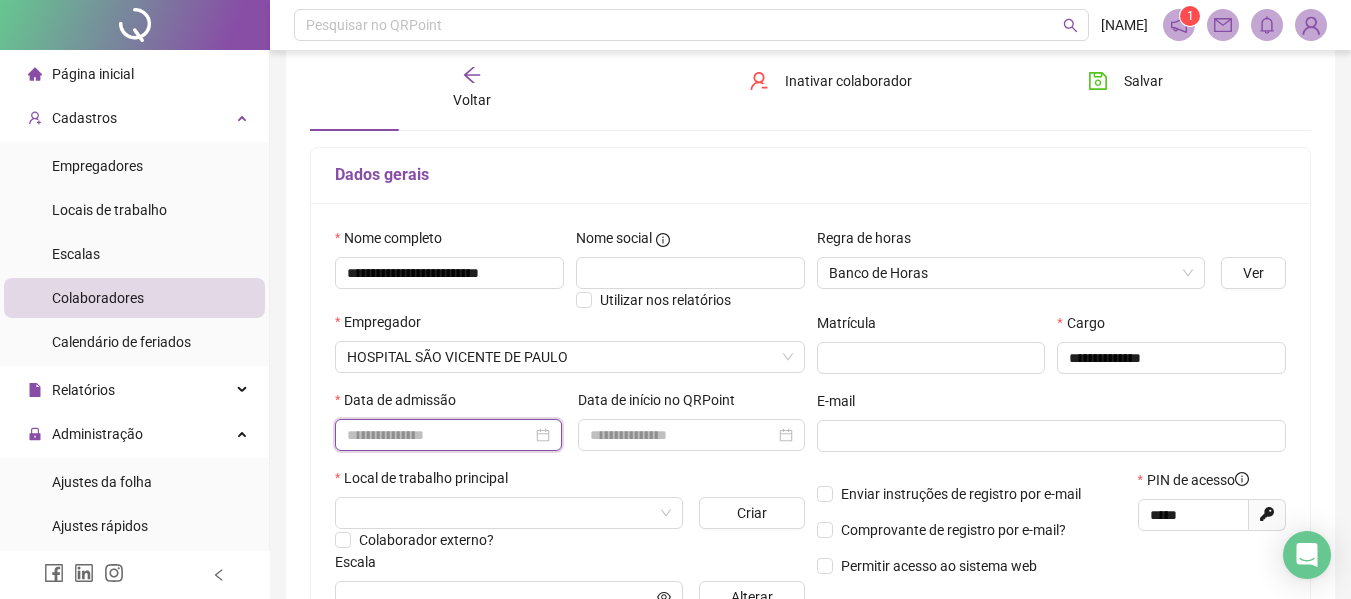 click at bounding box center [439, 435] 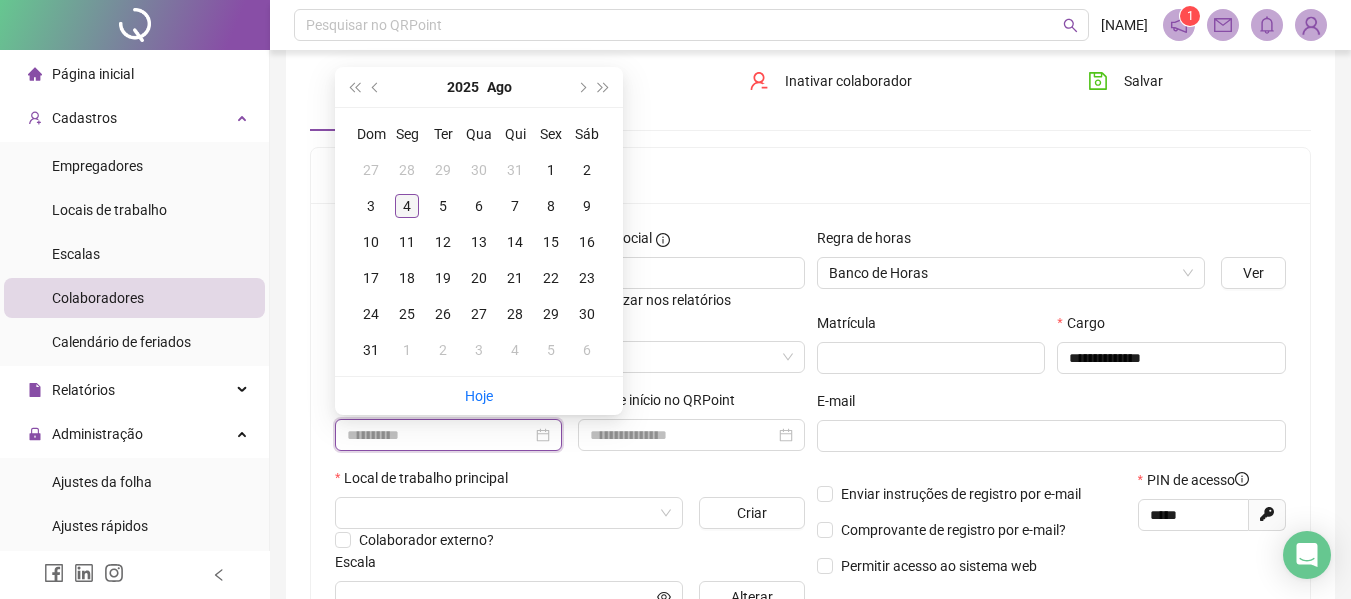 type on "**********" 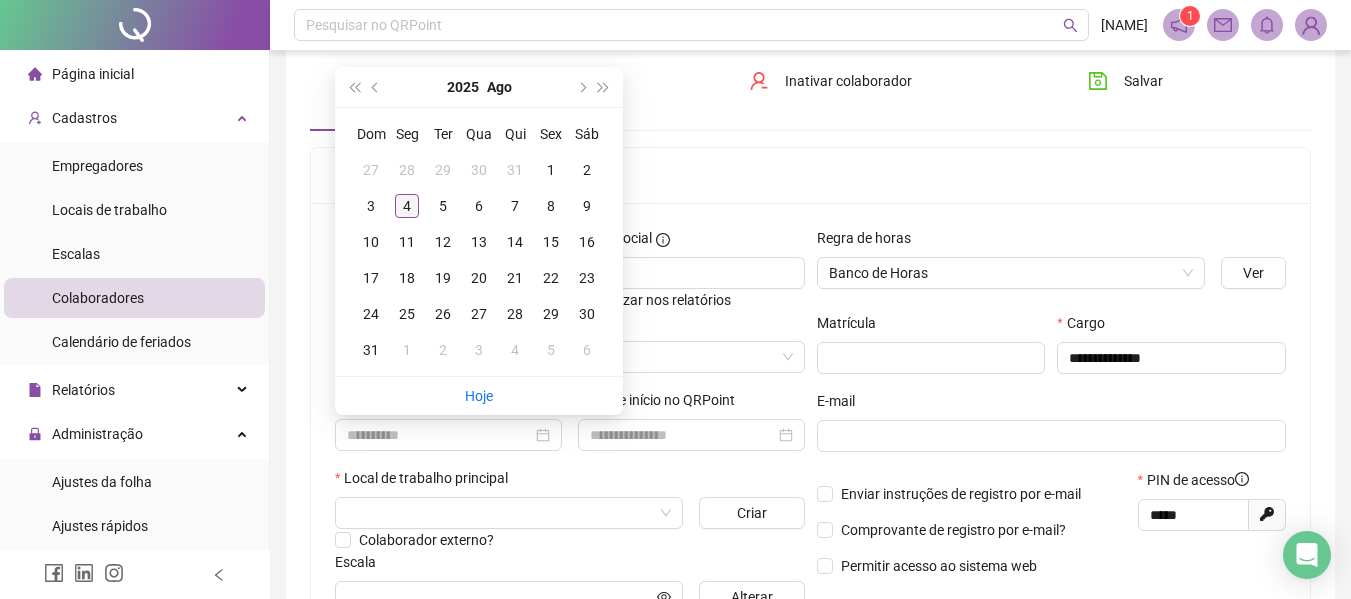 click on "4" at bounding box center (407, 206) 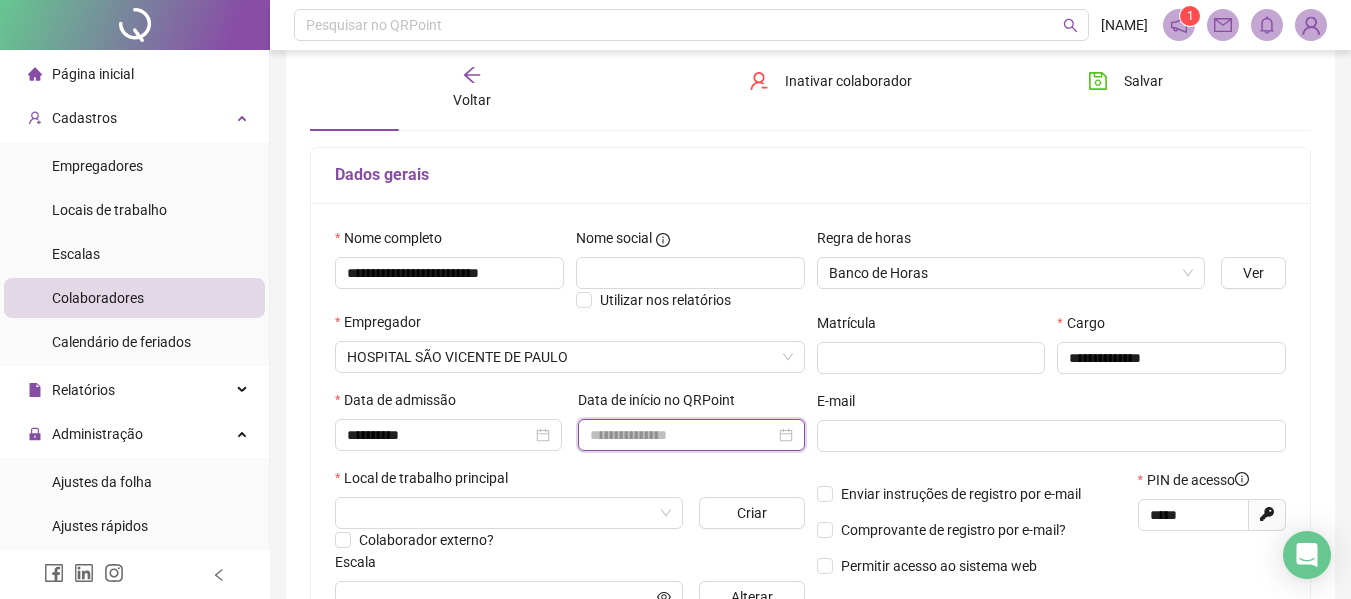 click at bounding box center (682, 435) 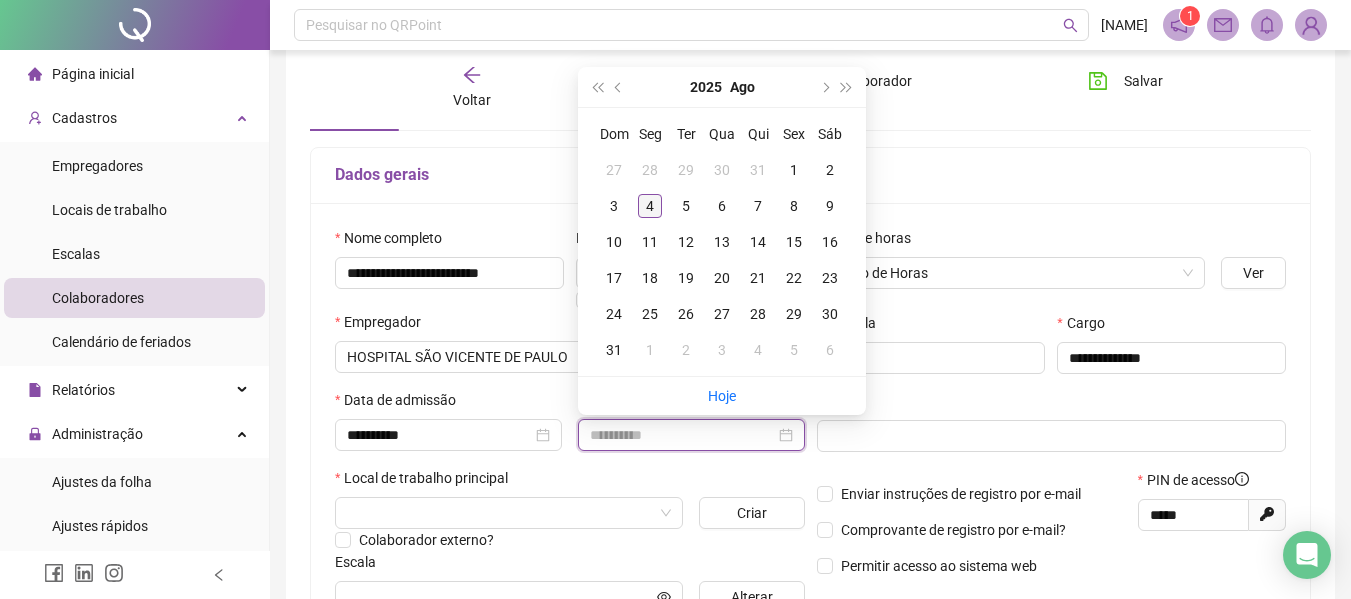 type on "**********" 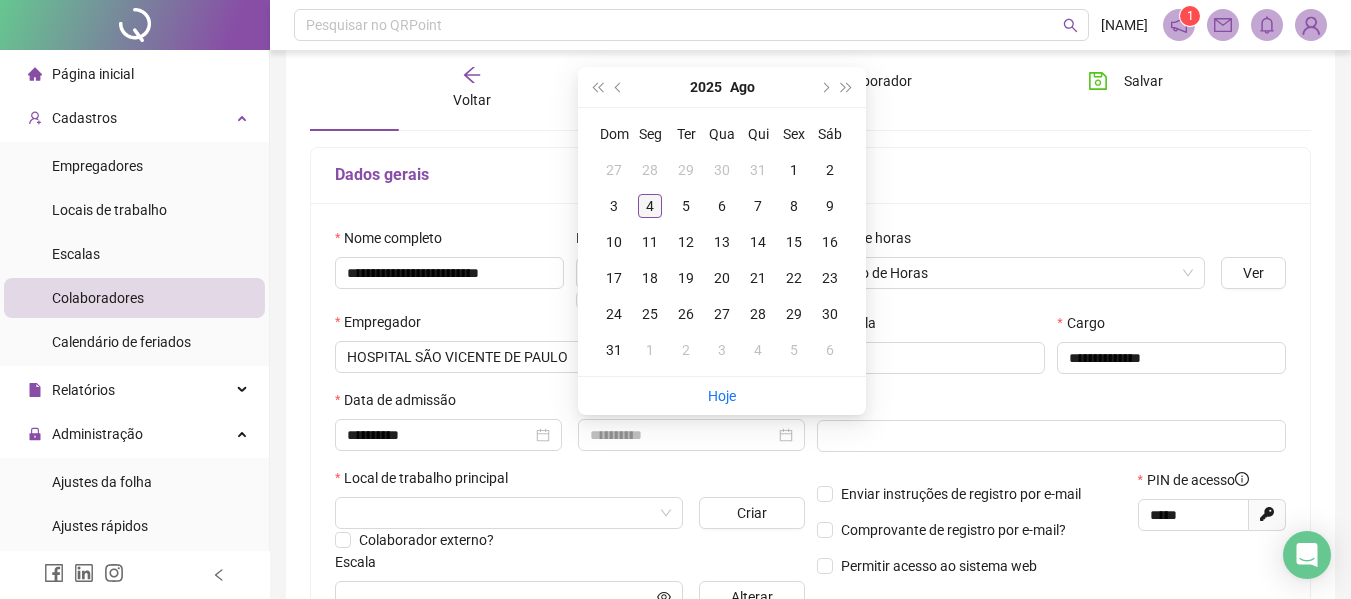 click on "4" at bounding box center [650, 206] 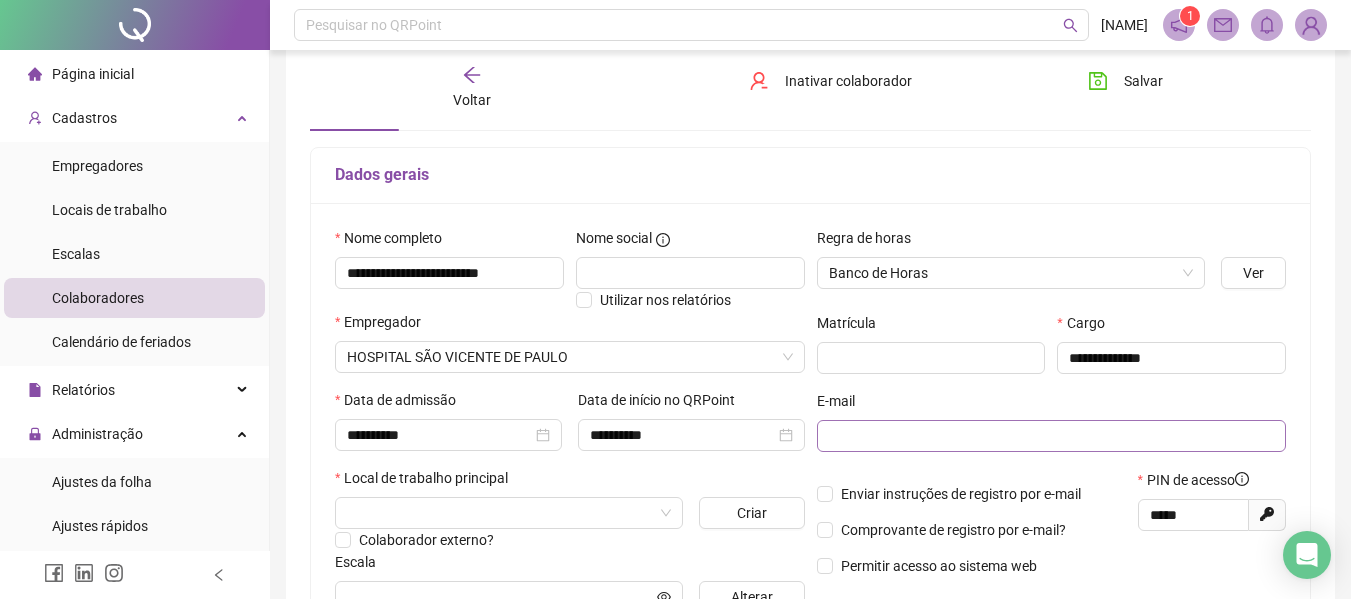 click at bounding box center (1052, 436) 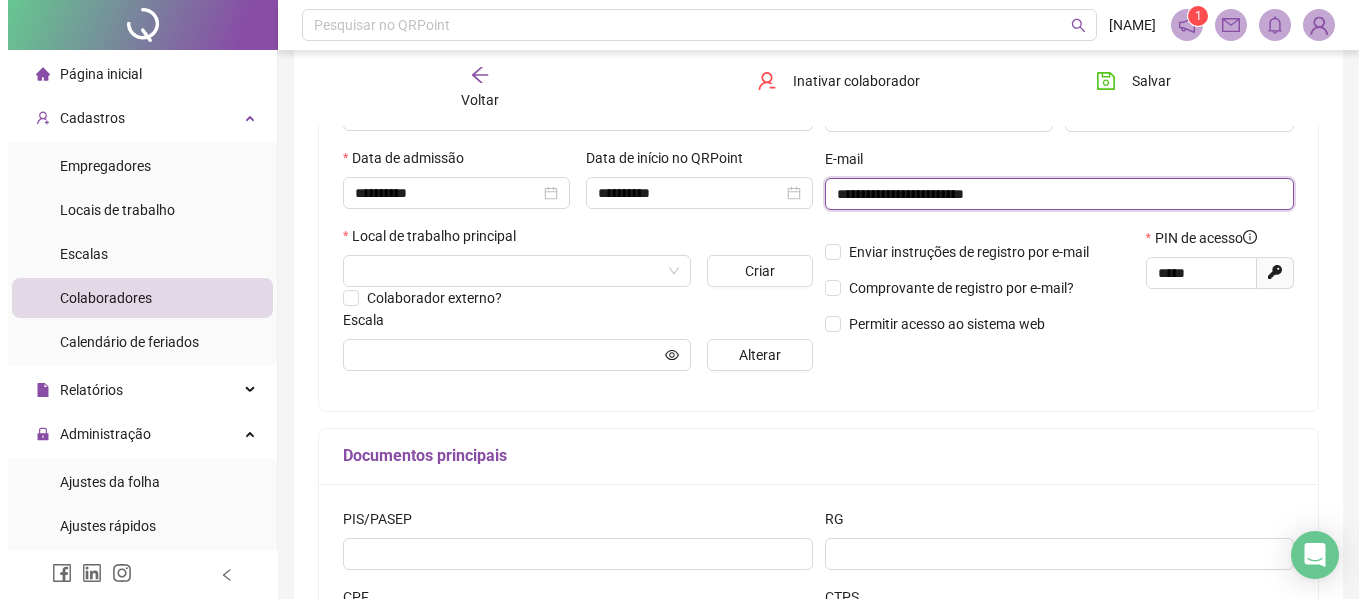 scroll, scrollTop: 400, scrollLeft: 0, axis: vertical 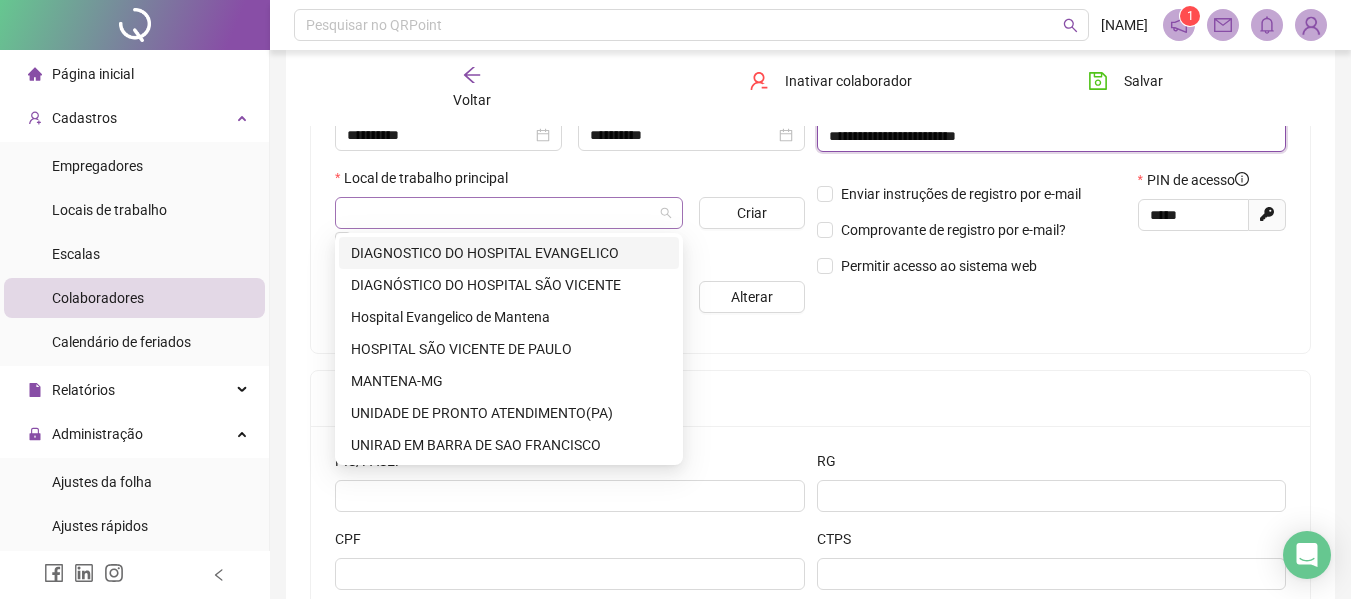 click at bounding box center [509, 213] 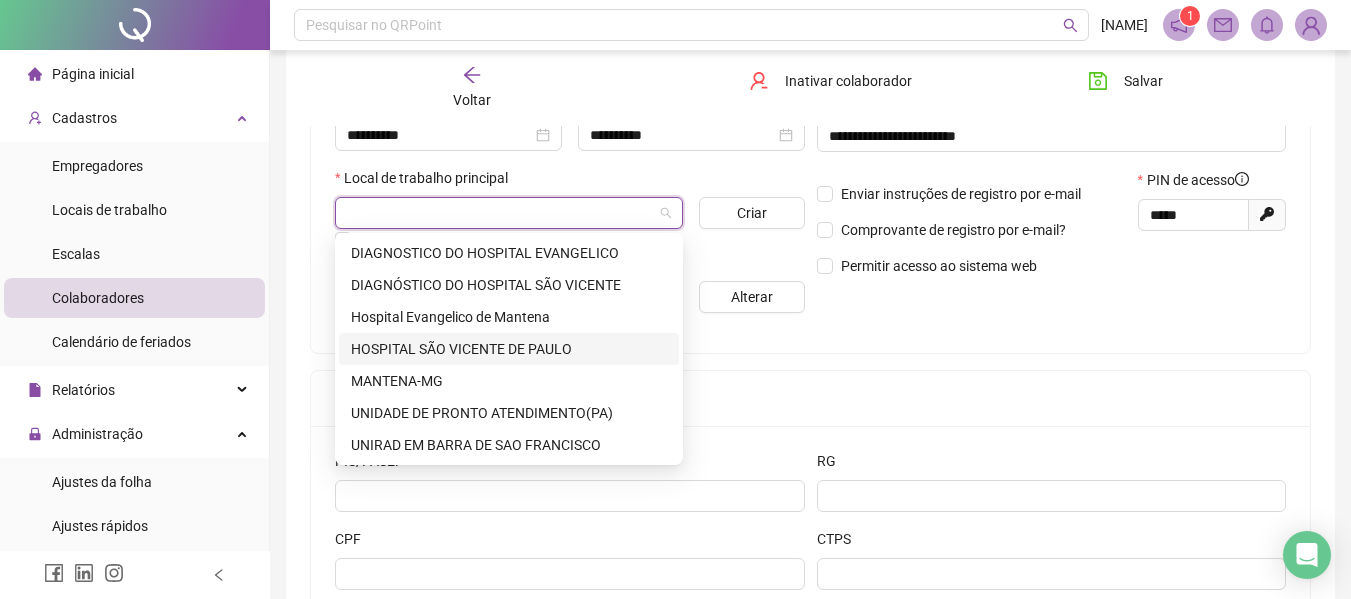 click on "HOSPITAL SÃO VICENTE DE PAULO" at bounding box center [509, 349] 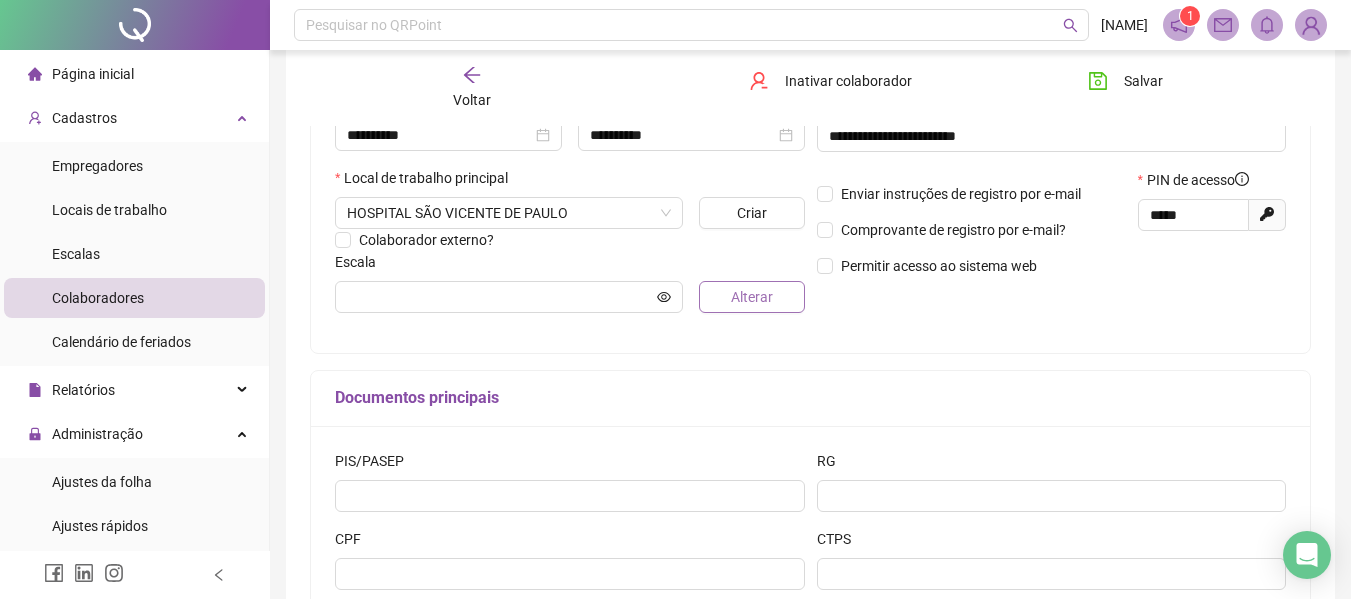 click on "Alterar" at bounding box center (752, 297) 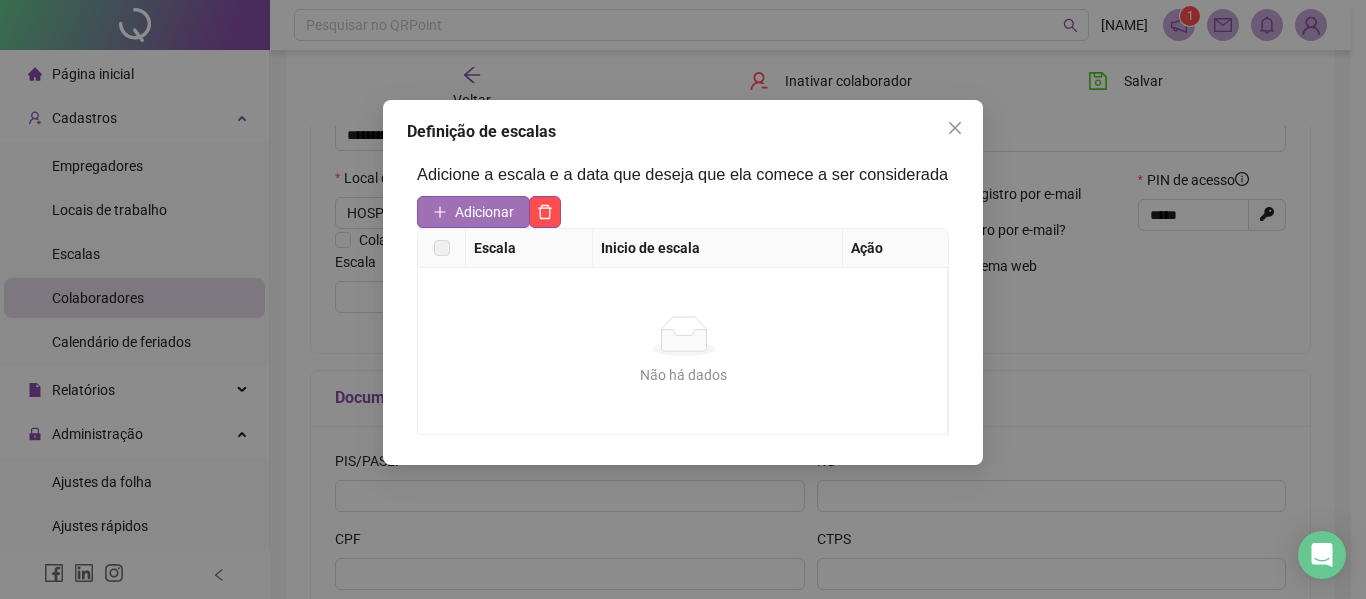 click on "Adicionar" at bounding box center [484, 212] 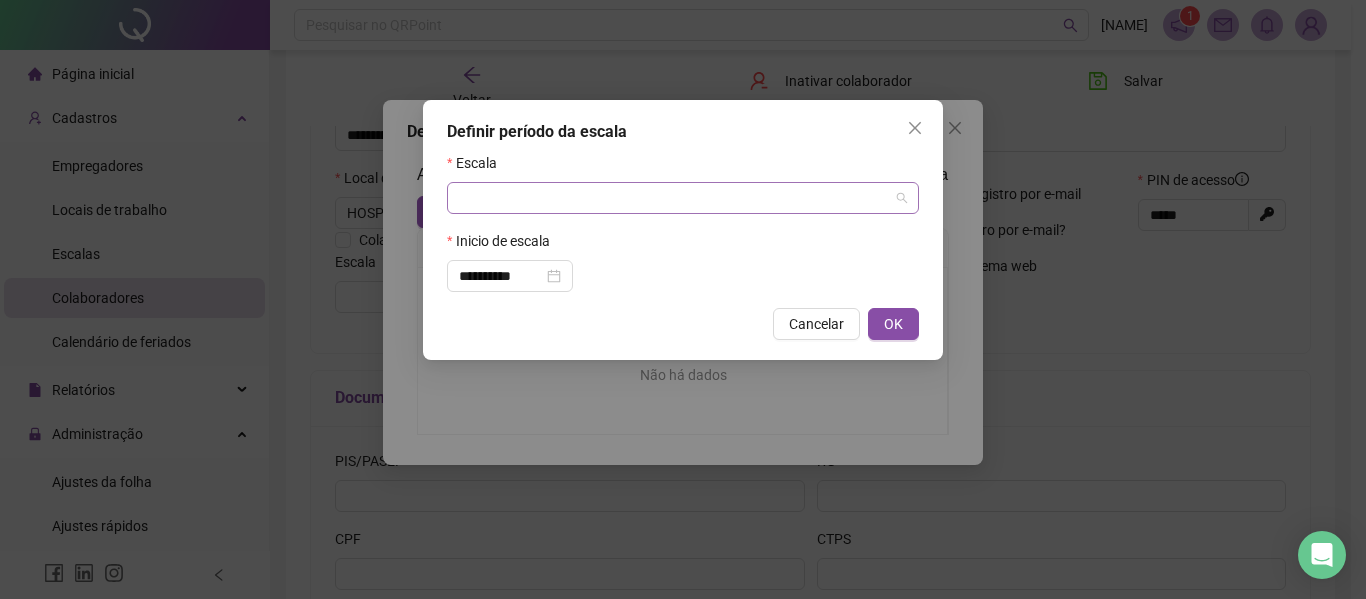 click at bounding box center (674, 198) 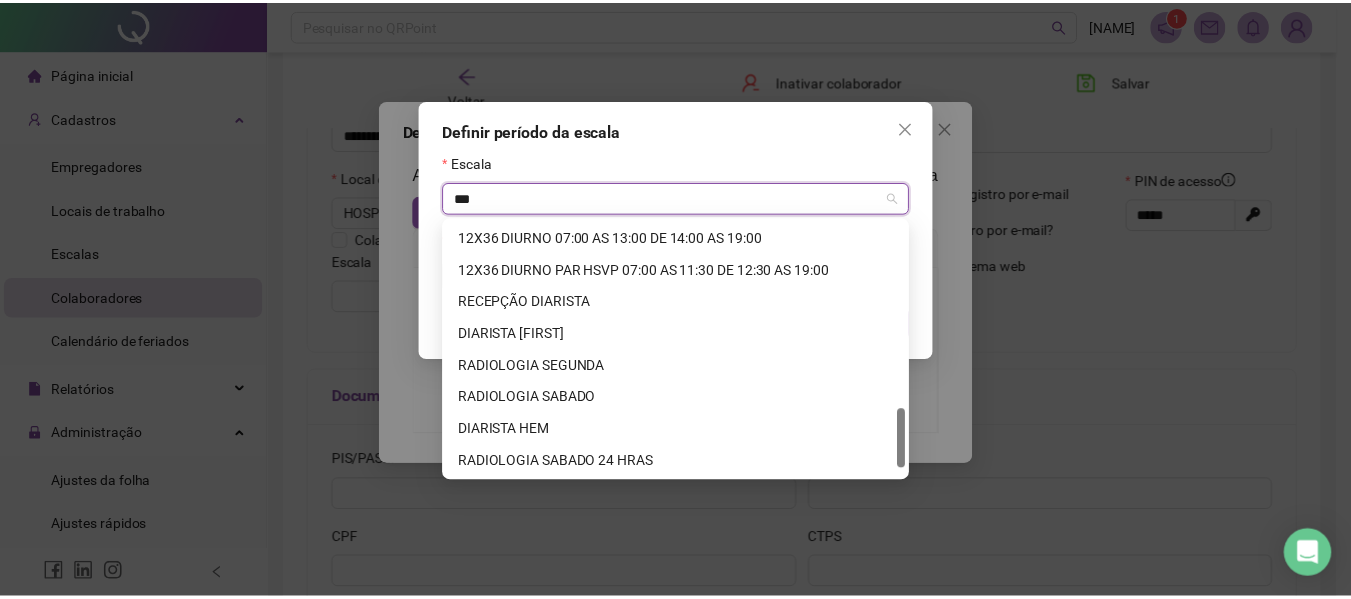 scroll, scrollTop: 160, scrollLeft: 0, axis: vertical 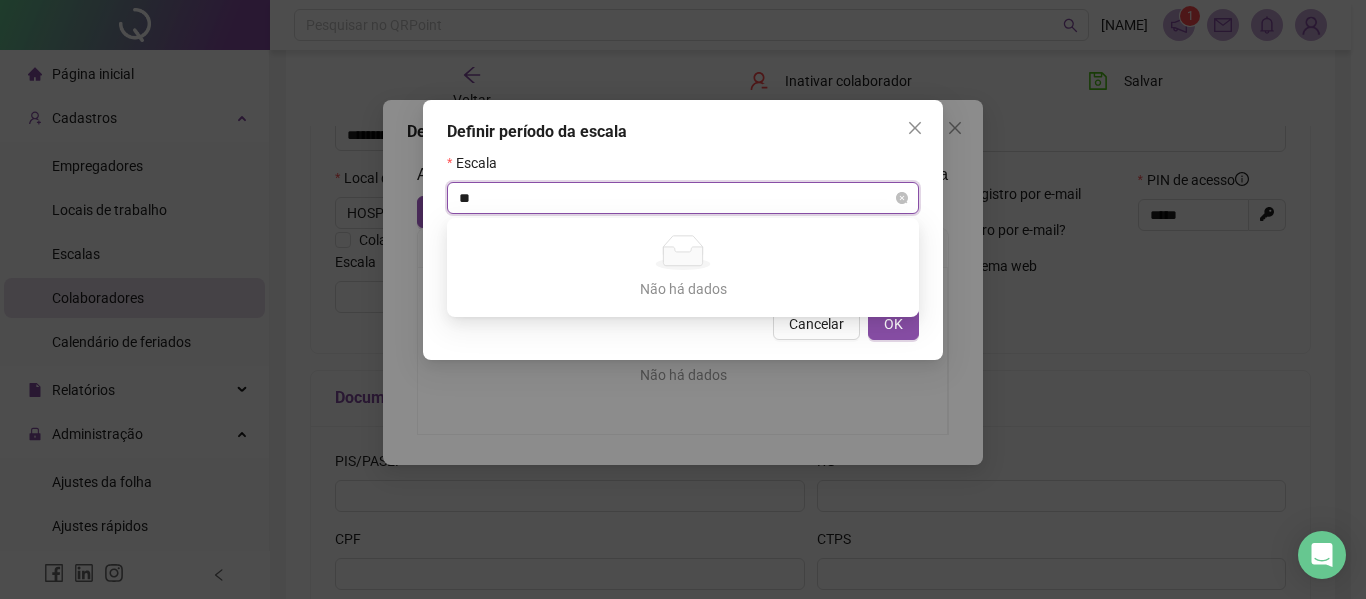 type on "*" 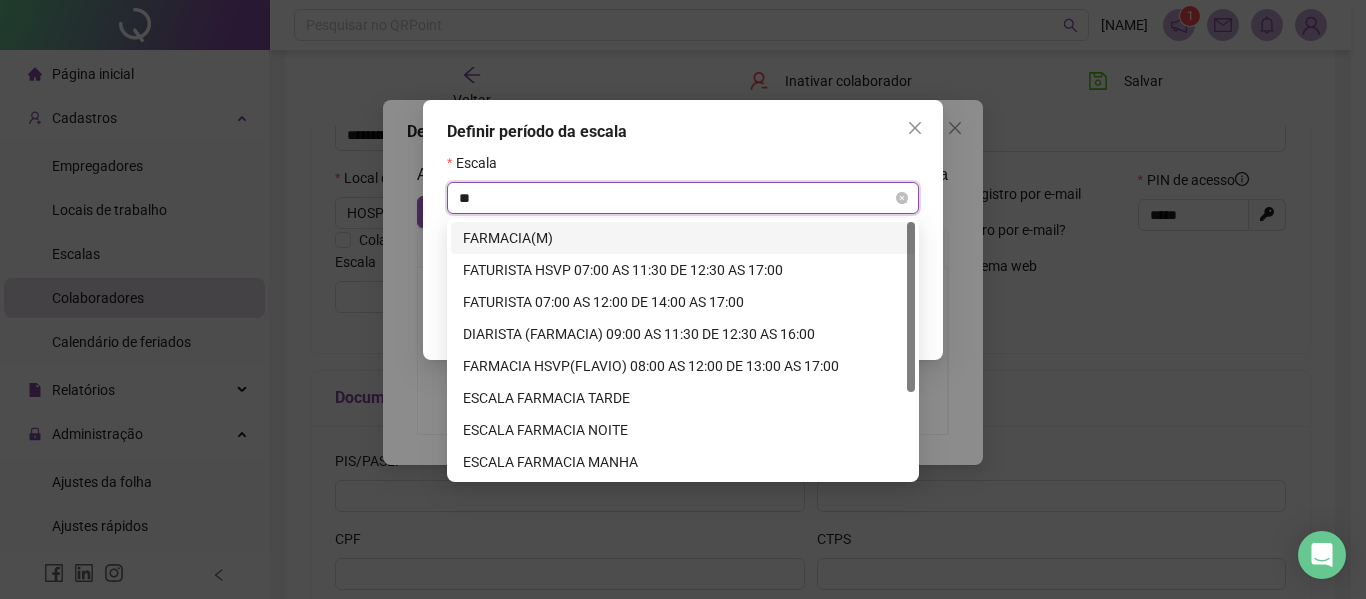type on "***" 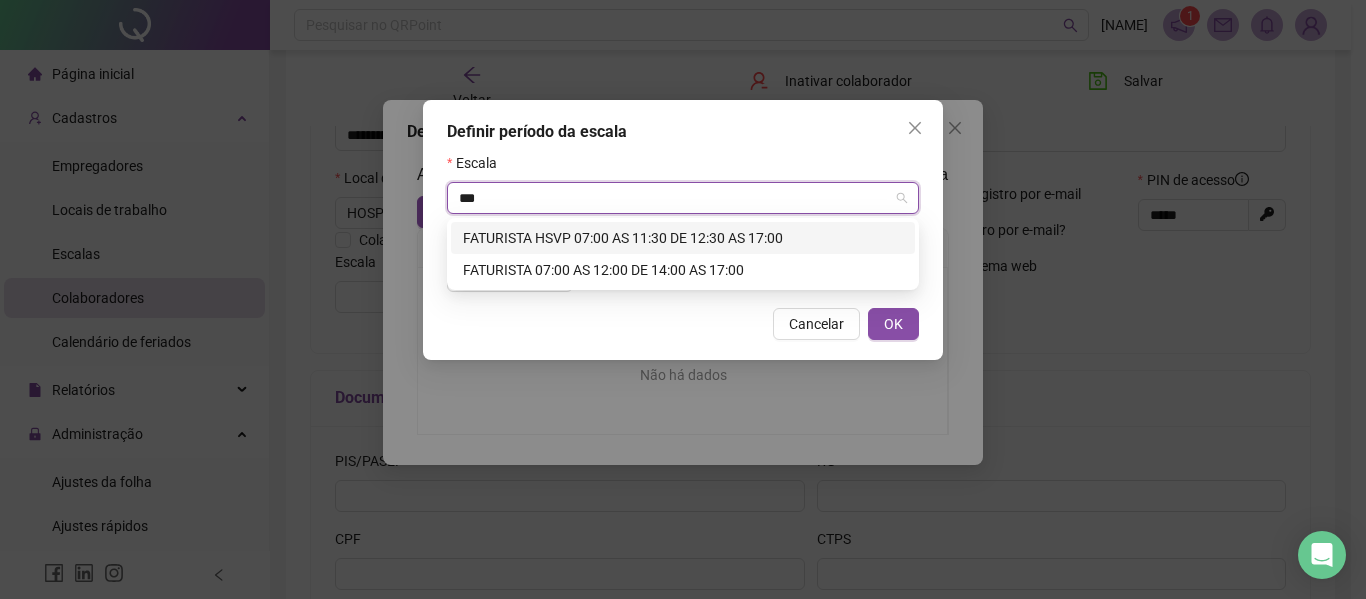 click on "FATURISTA HSVP 07:00 AS 11:30 DE 12:30 AS 17:00" at bounding box center (683, 238) 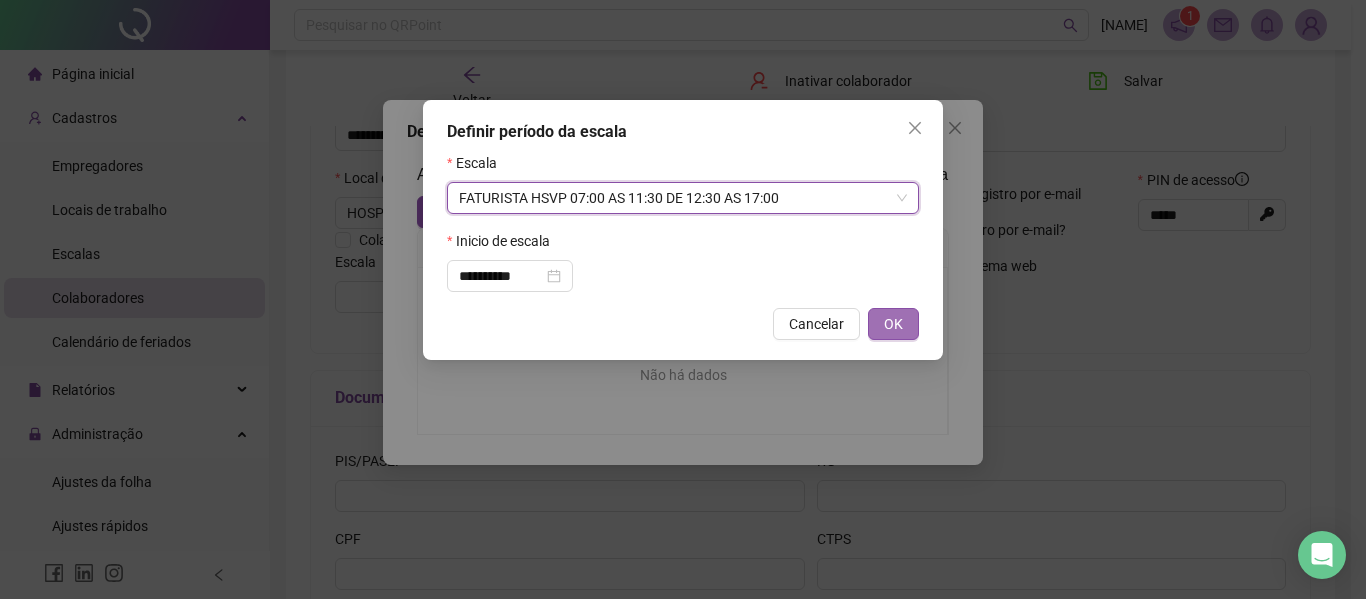 click on "OK" at bounding box center (893, 324) 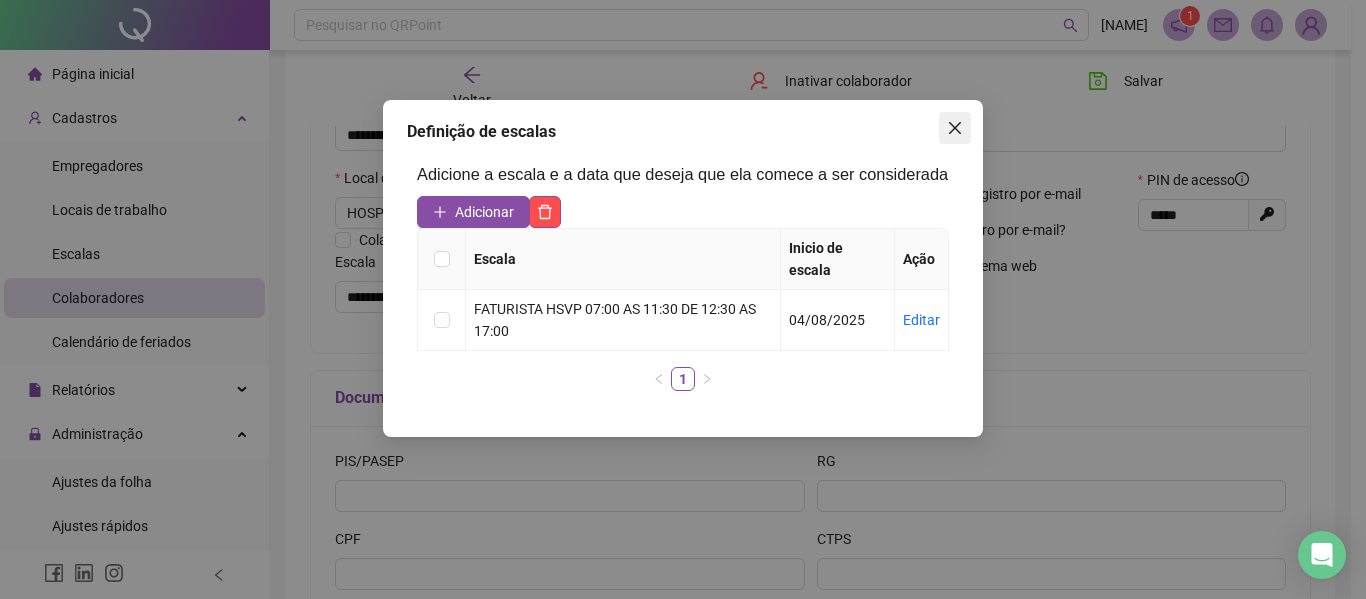 click 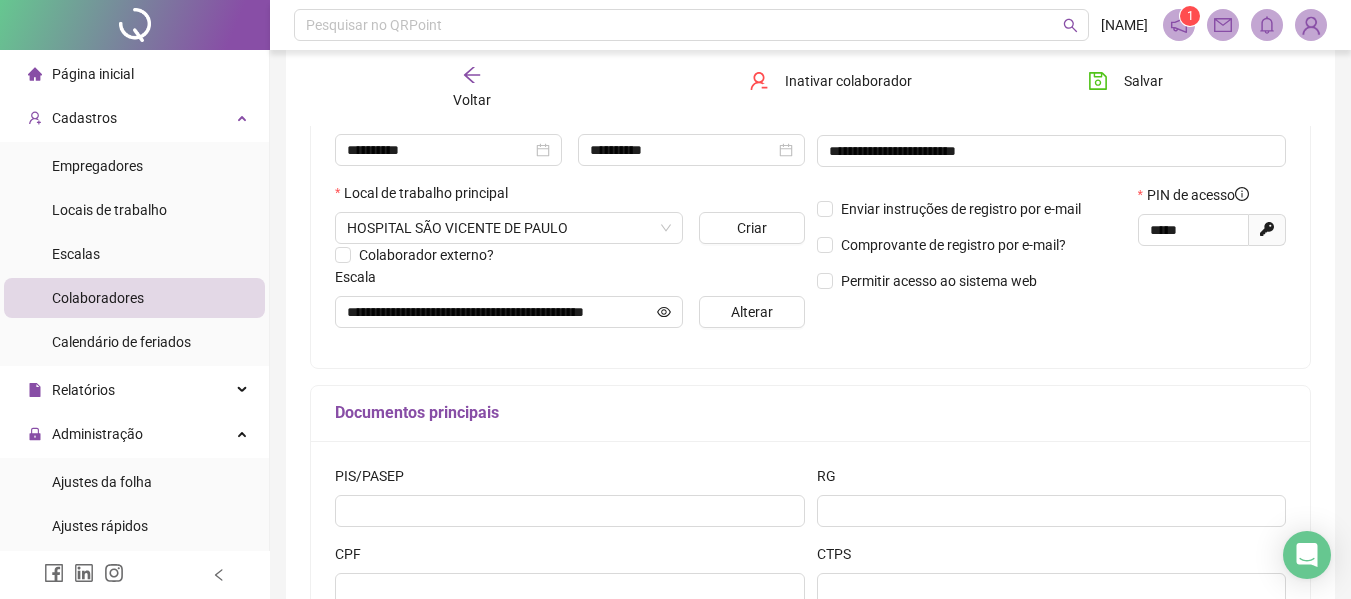scroll, scrollTop: 0, scrollLeft: 0, axis: both 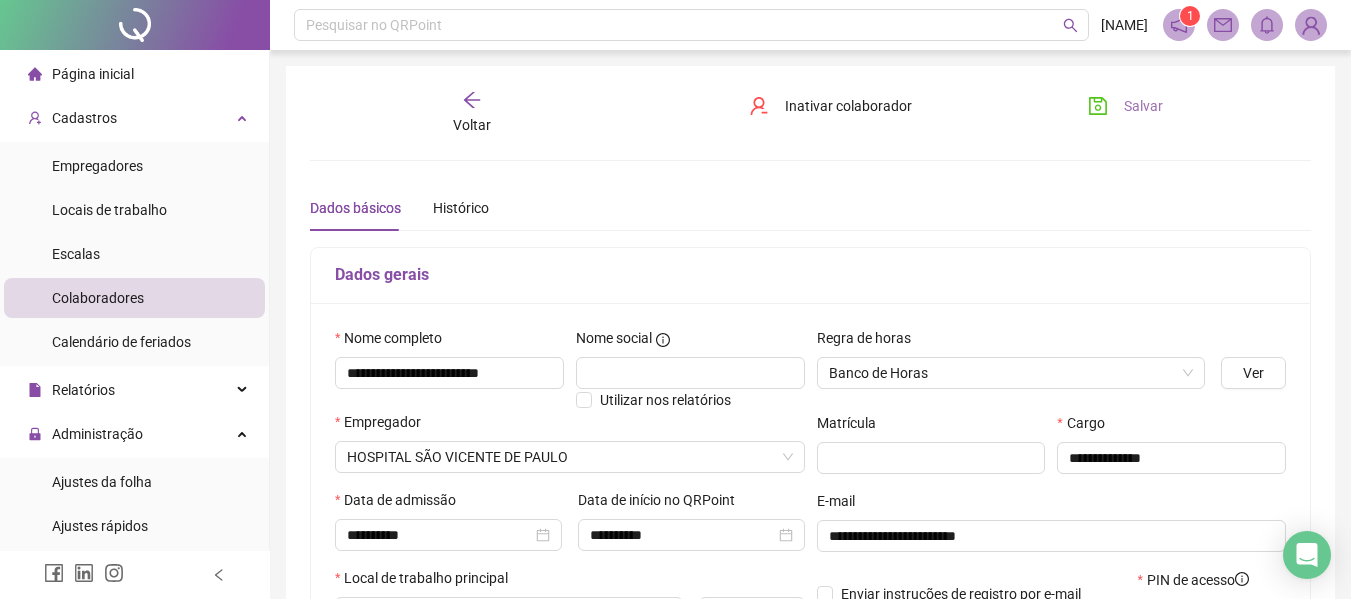 click on "Salvar" at bounding box center [1125, 106] 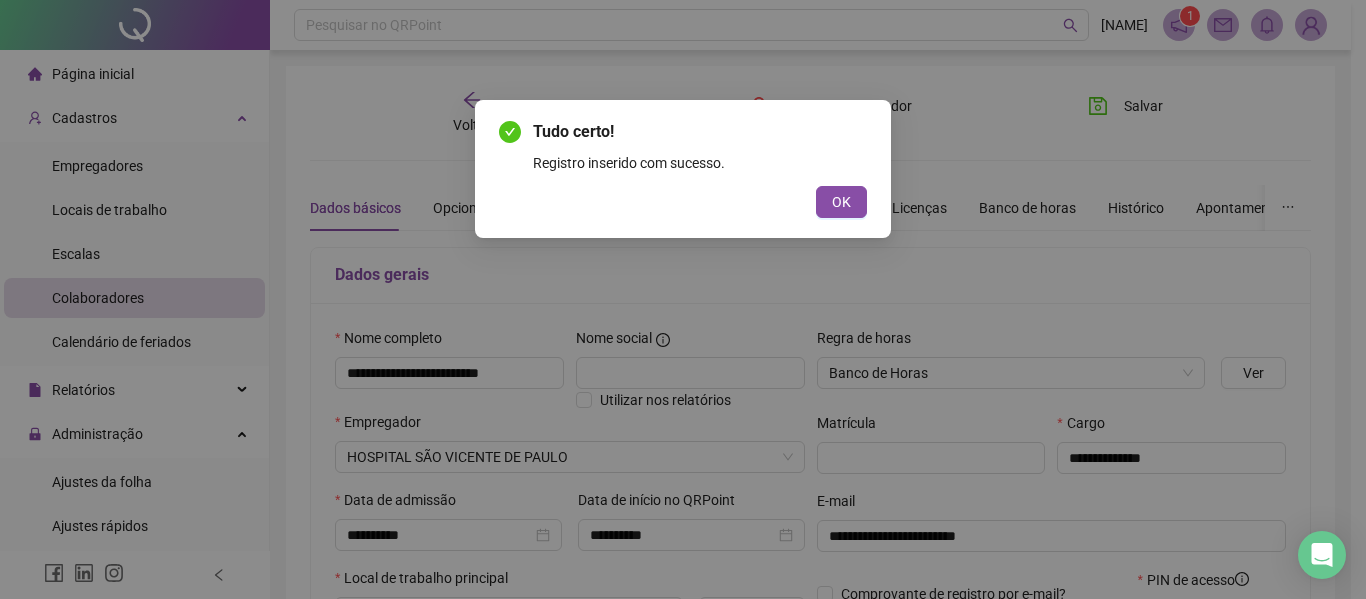 click on "Tudo certo! Registro inserido com sucesso. OK" at bounding box center [683, 169] 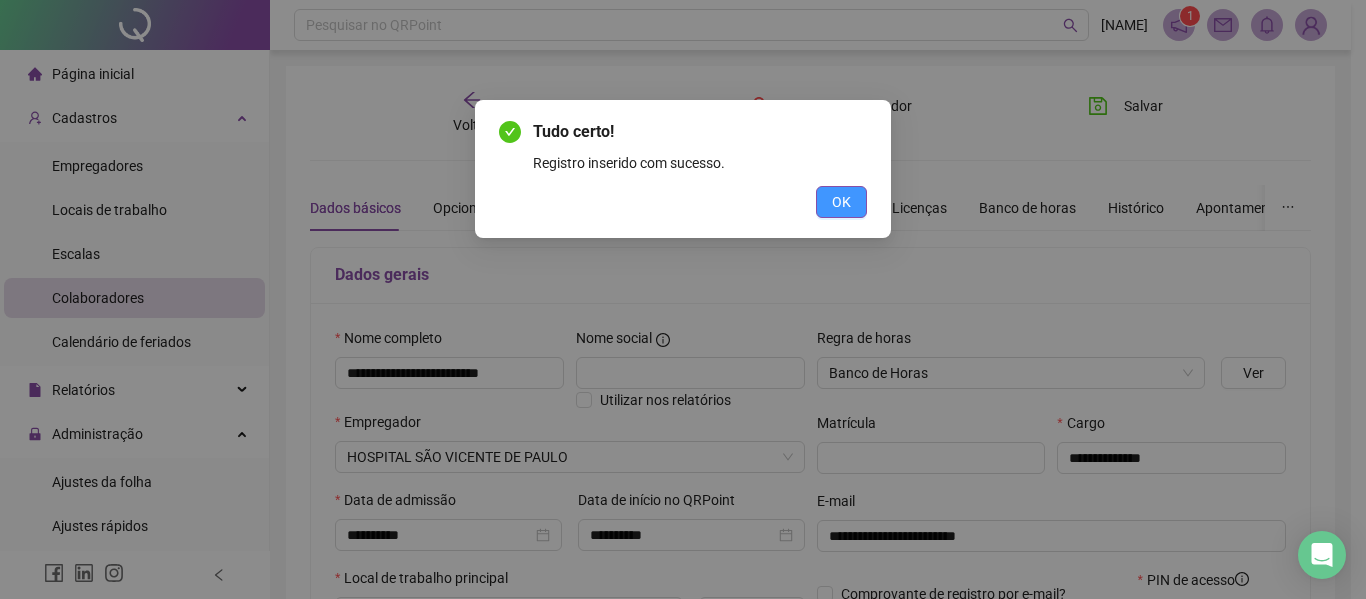 click on "OK" at bounding box center [841, 202] 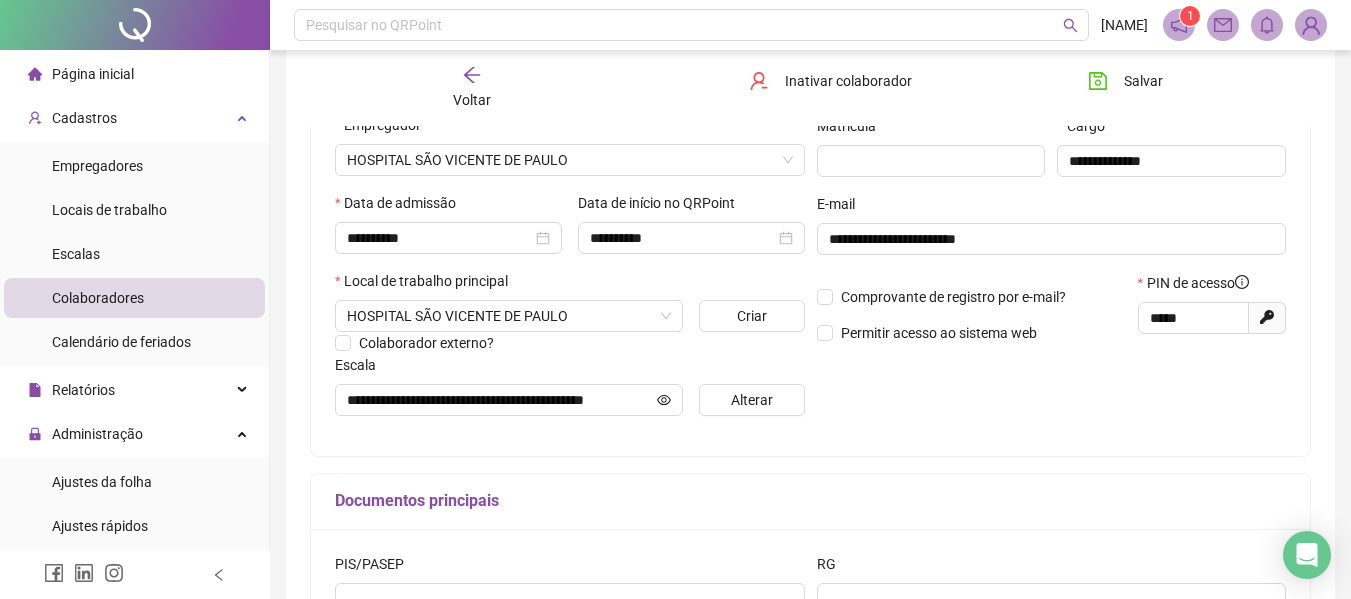scroll, scrollTop: 300, scrollLeft: 0, axis: vertical 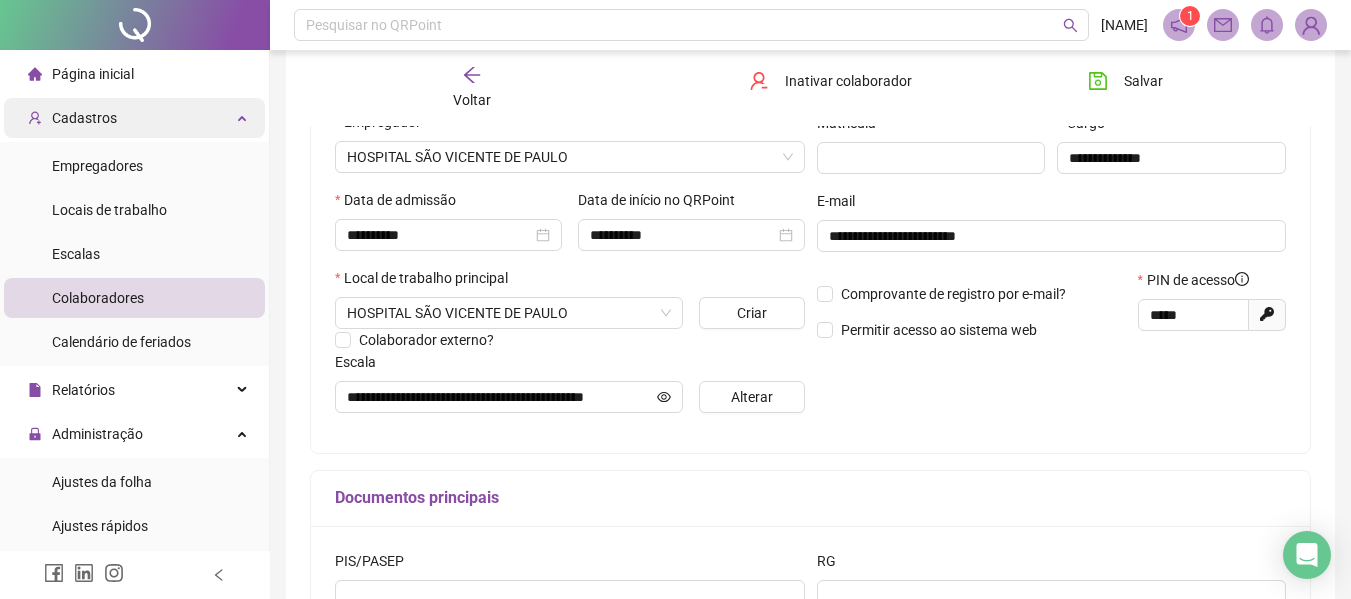 click on "Cadastros" at bounding box center (84, 118) 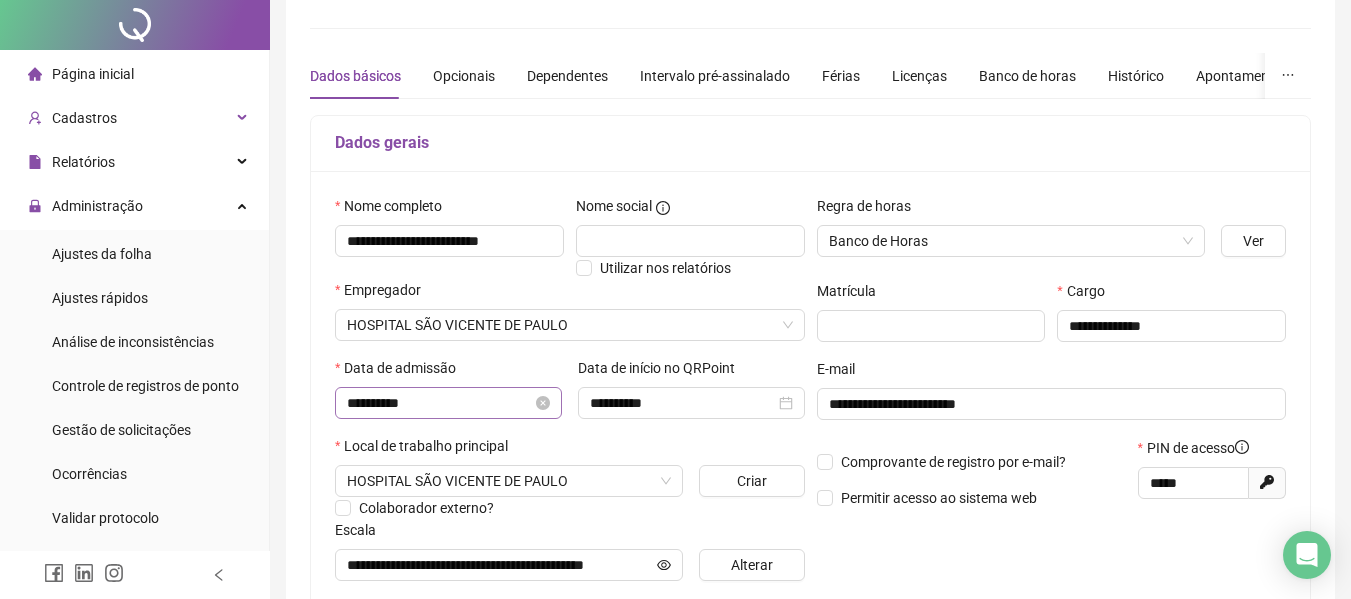 scroll, scrollTop: 0, scrollLeft: 0, axis: both 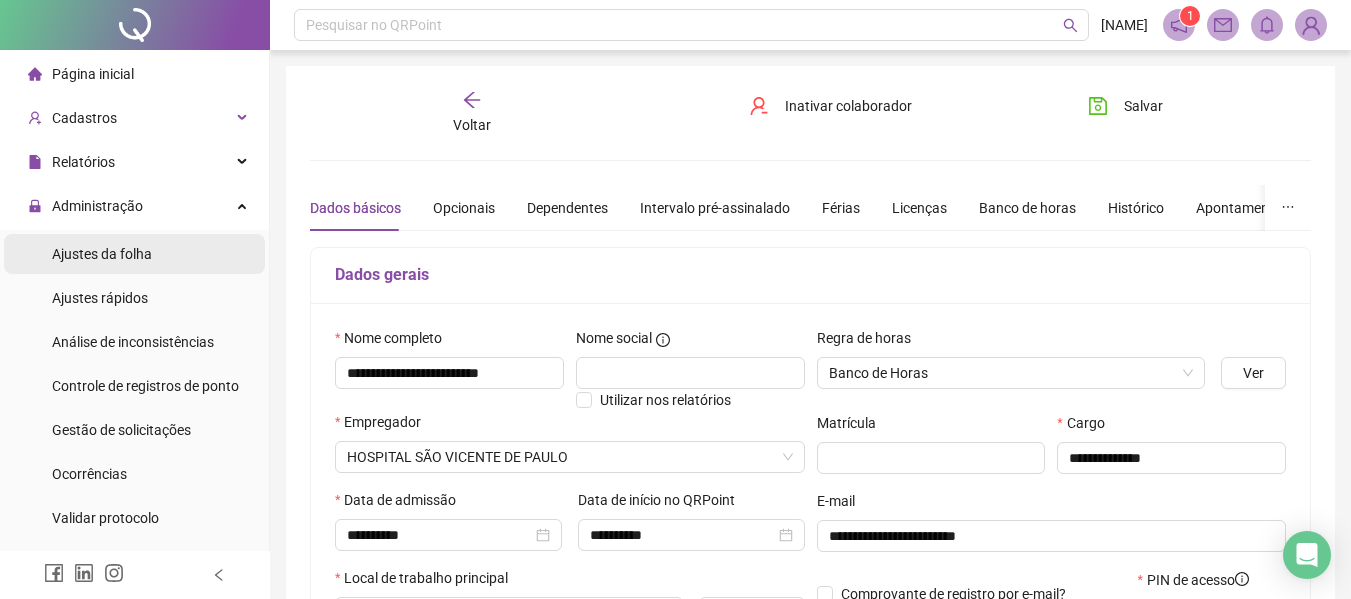 click on "Ajustes da folha" at bounding box center [102, 254] 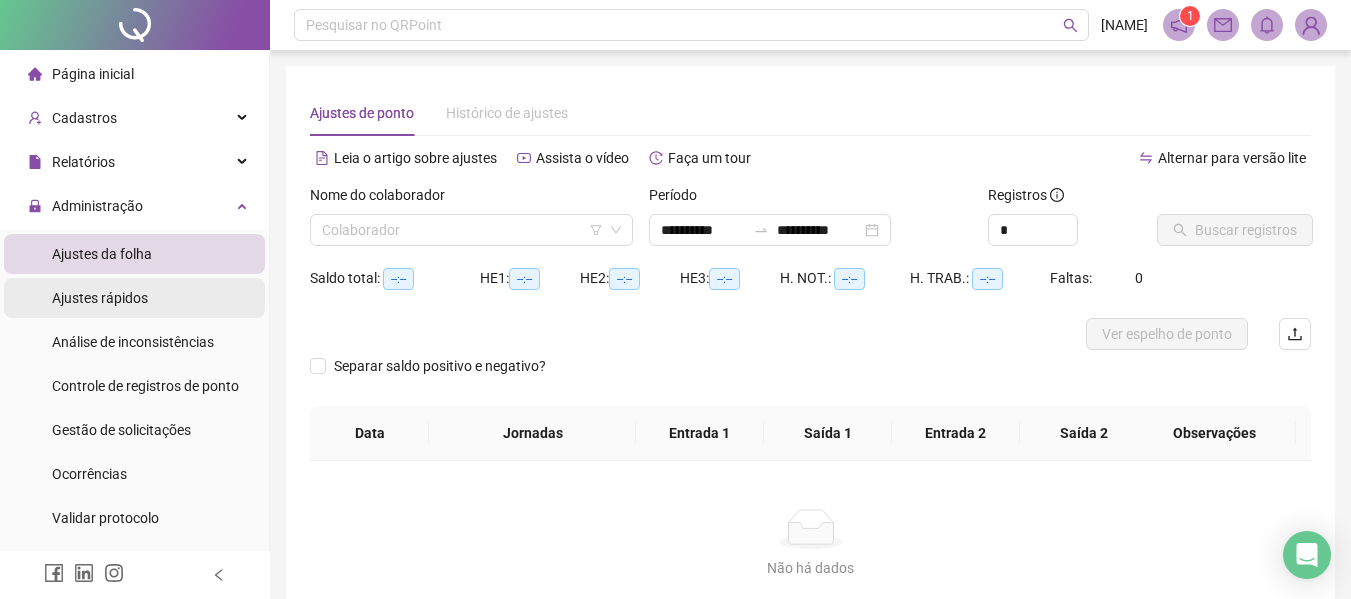 click on "Ajustes rápidos" at bounding box center (100, 298) 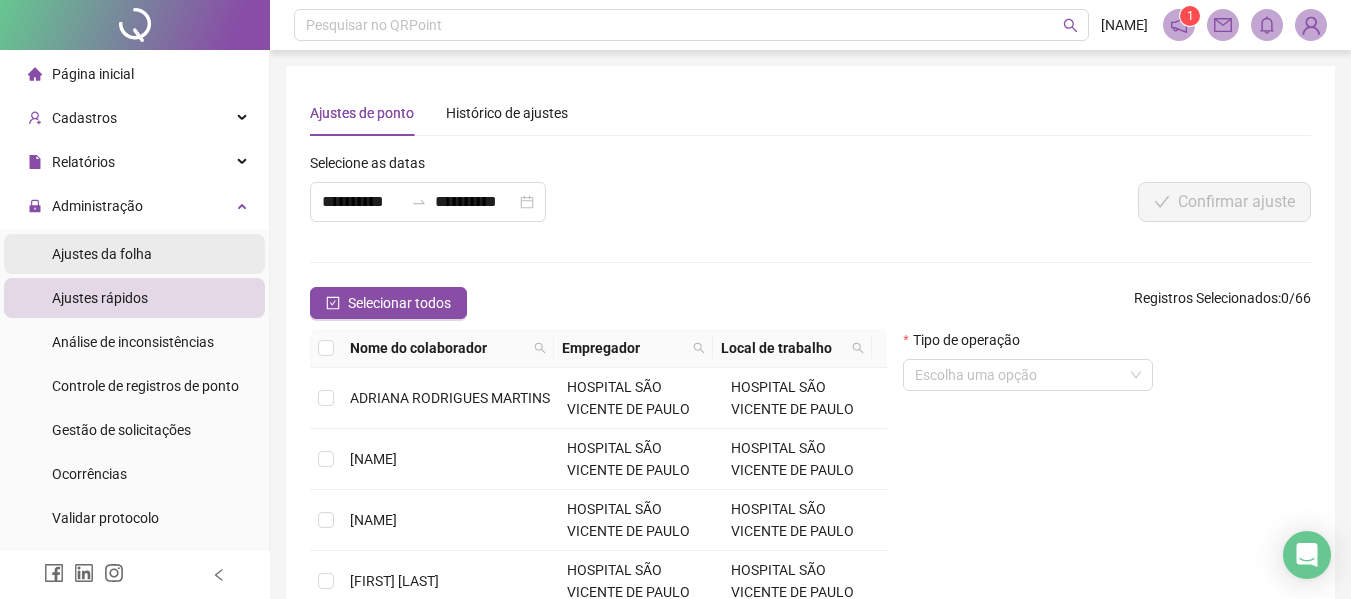 click on "Ajustes da folha" at bounding box center (102, 254) 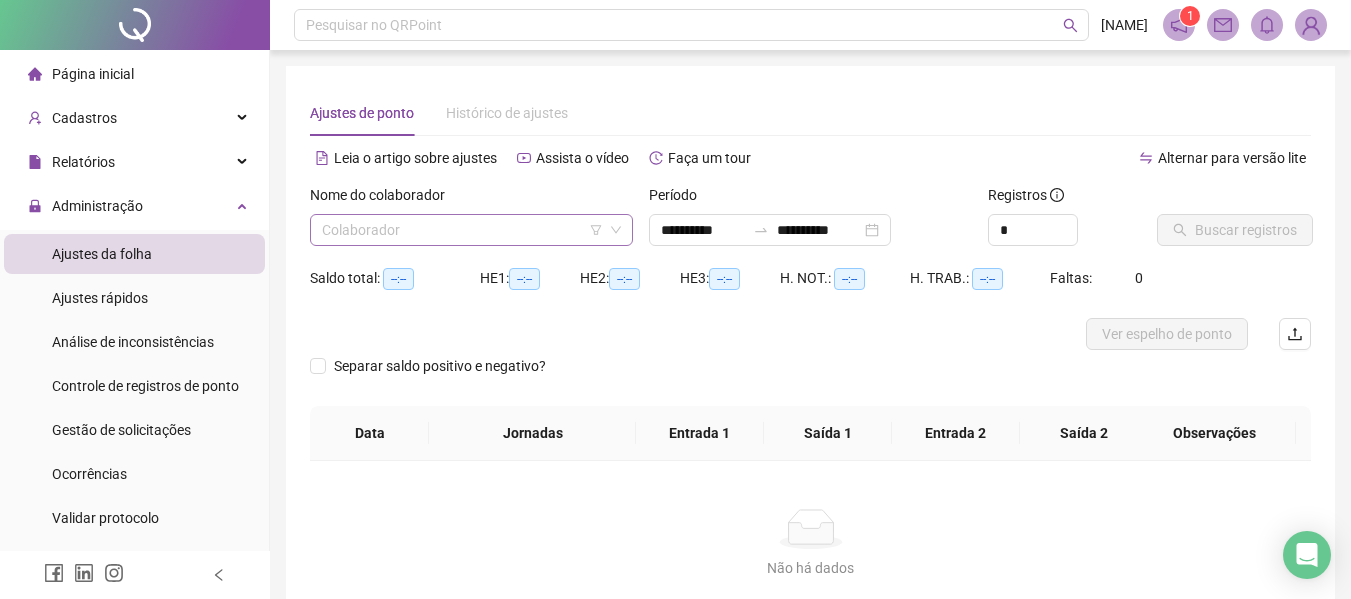 click at bounding box center [462, 230] 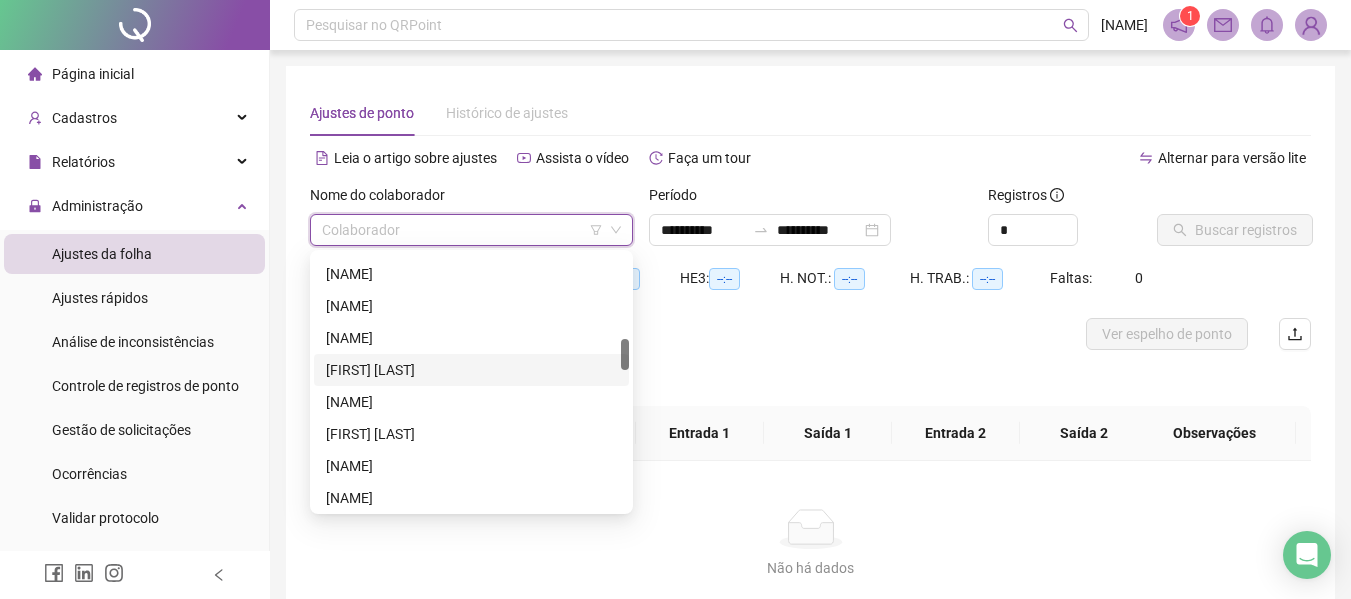 scroll, scrollTop: 1000, scrollLeft: 0, axis: vertical 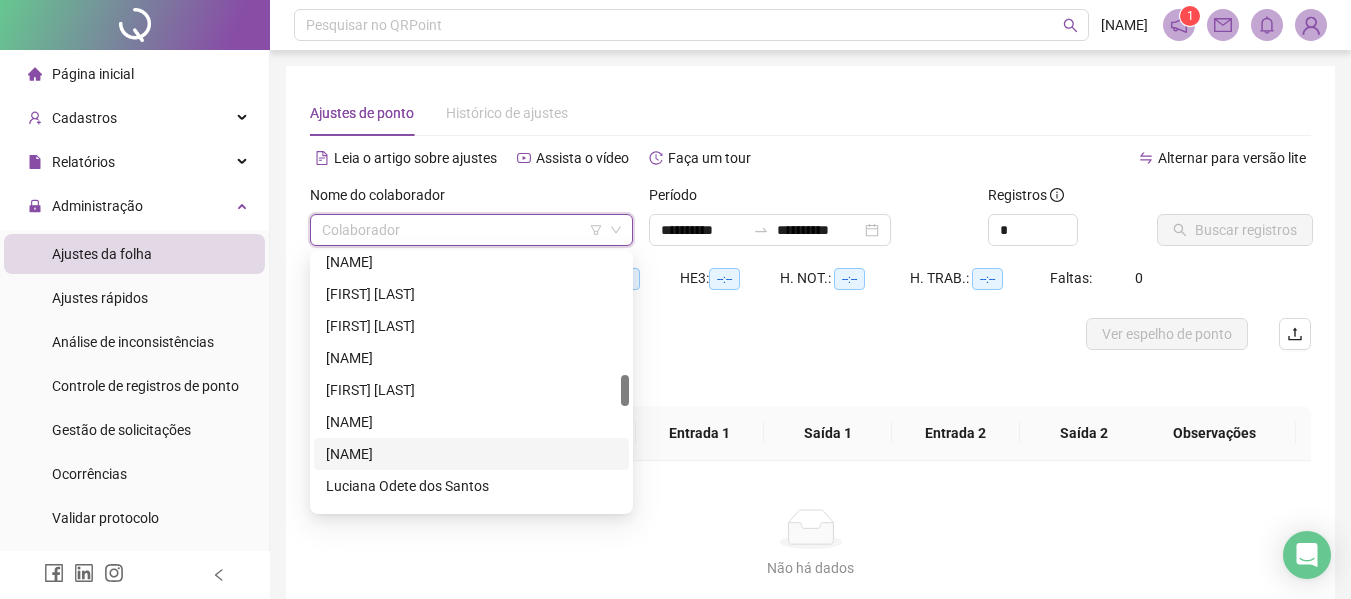 click on "[NAME]" at bounding box center [471, 454] 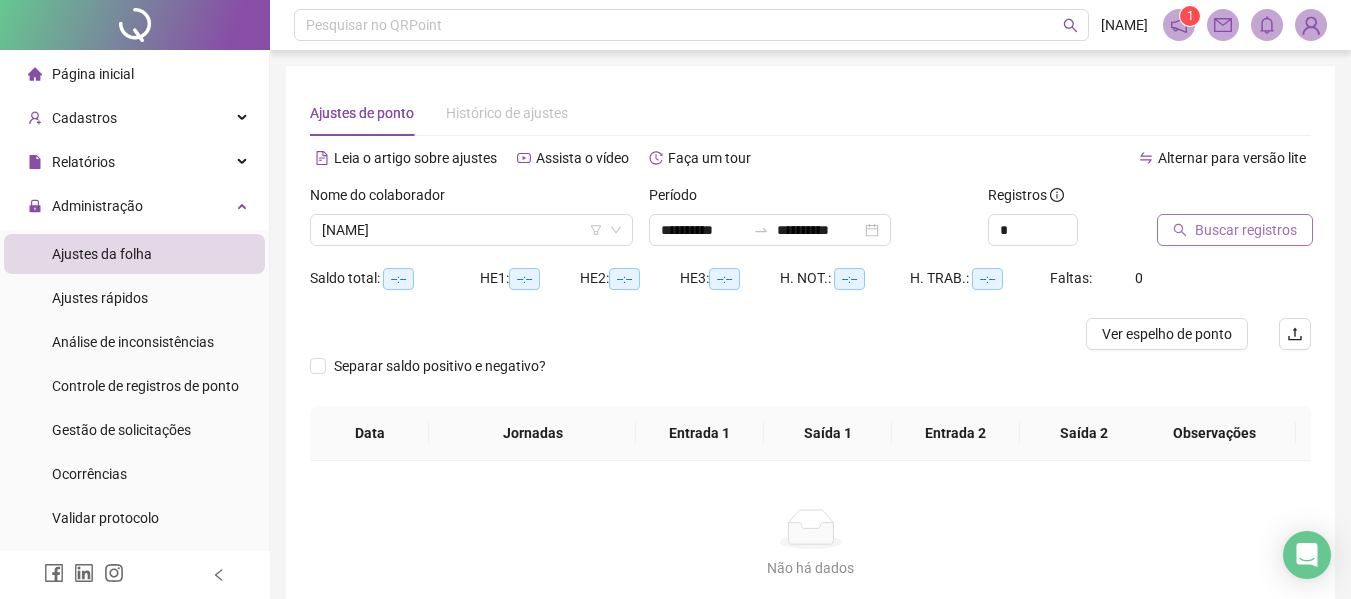 click on "Buscar registros" at bounding box center (1246, 230) 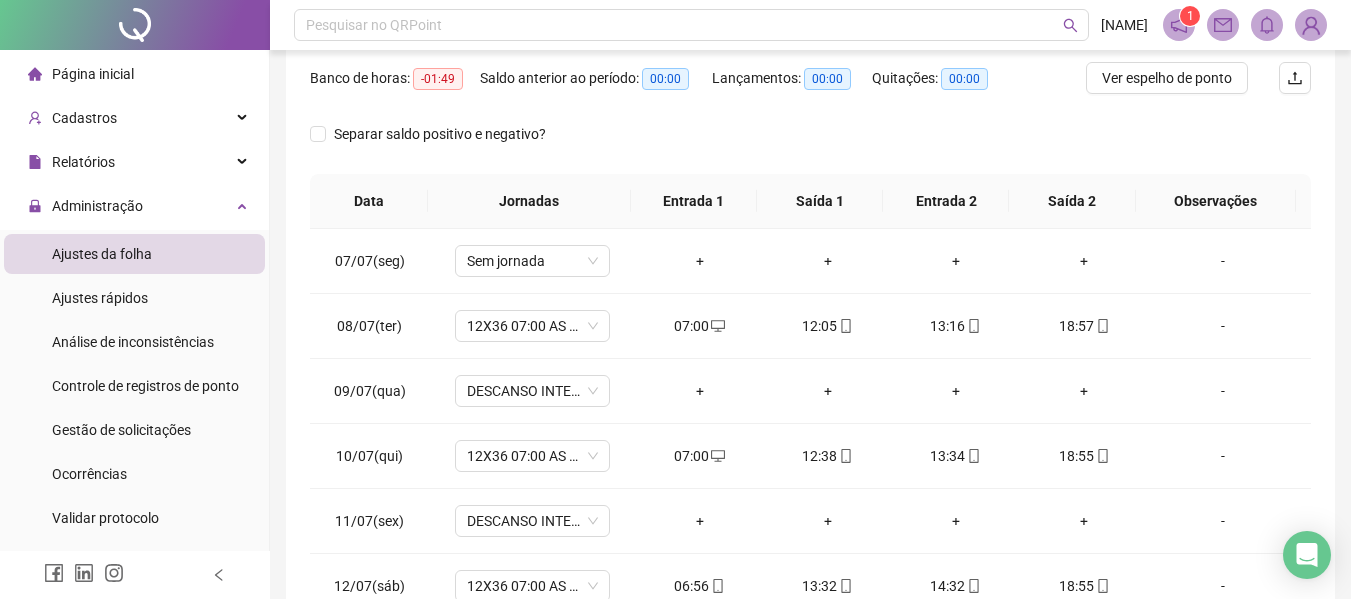 scroll, scrollTop: 423, scrollLeft: 0, axis: vertical 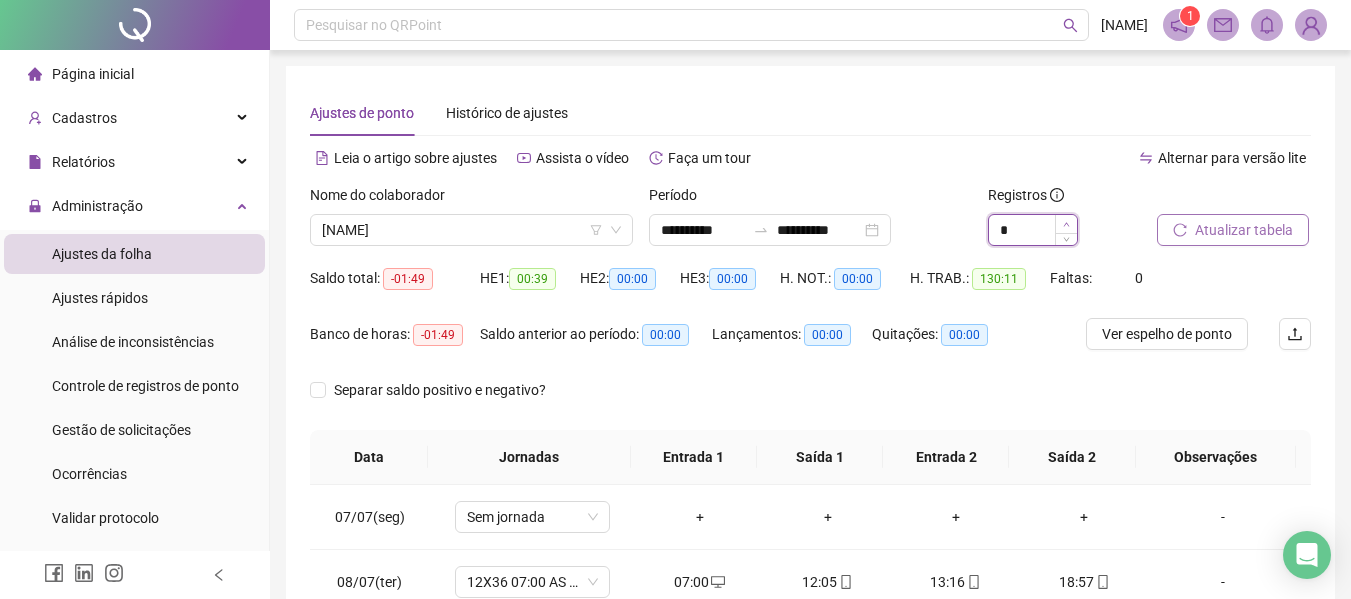 click 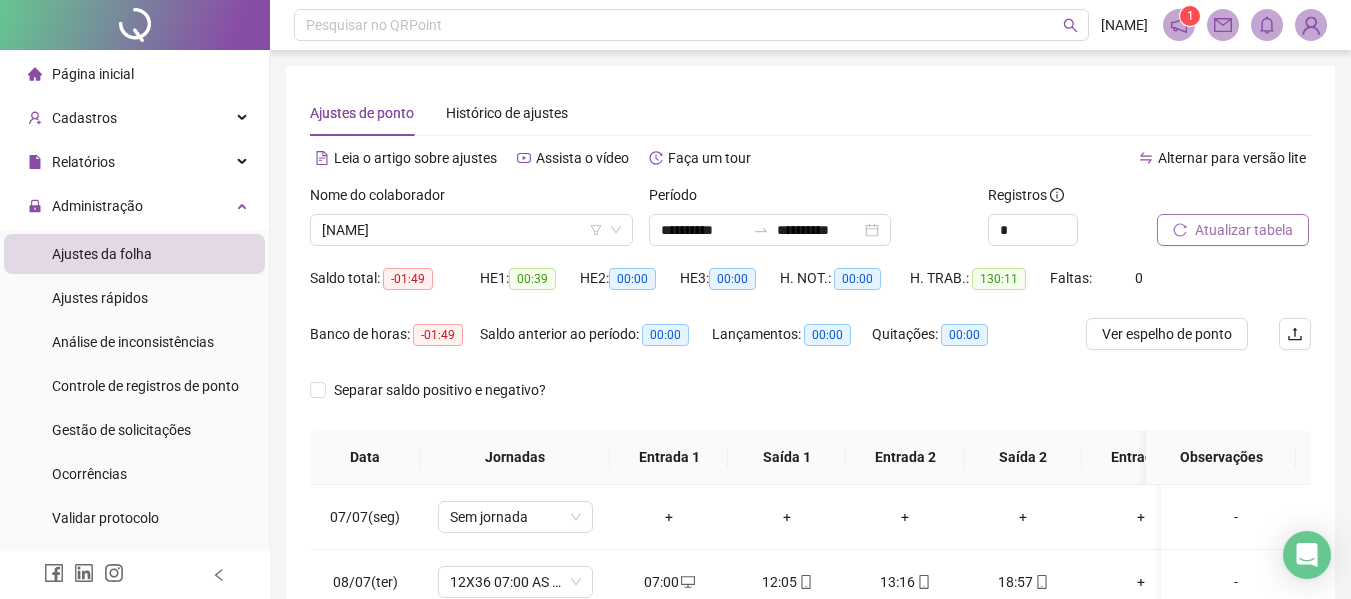 click on "Atualizar tabela" at bounding box center [1244, 230] 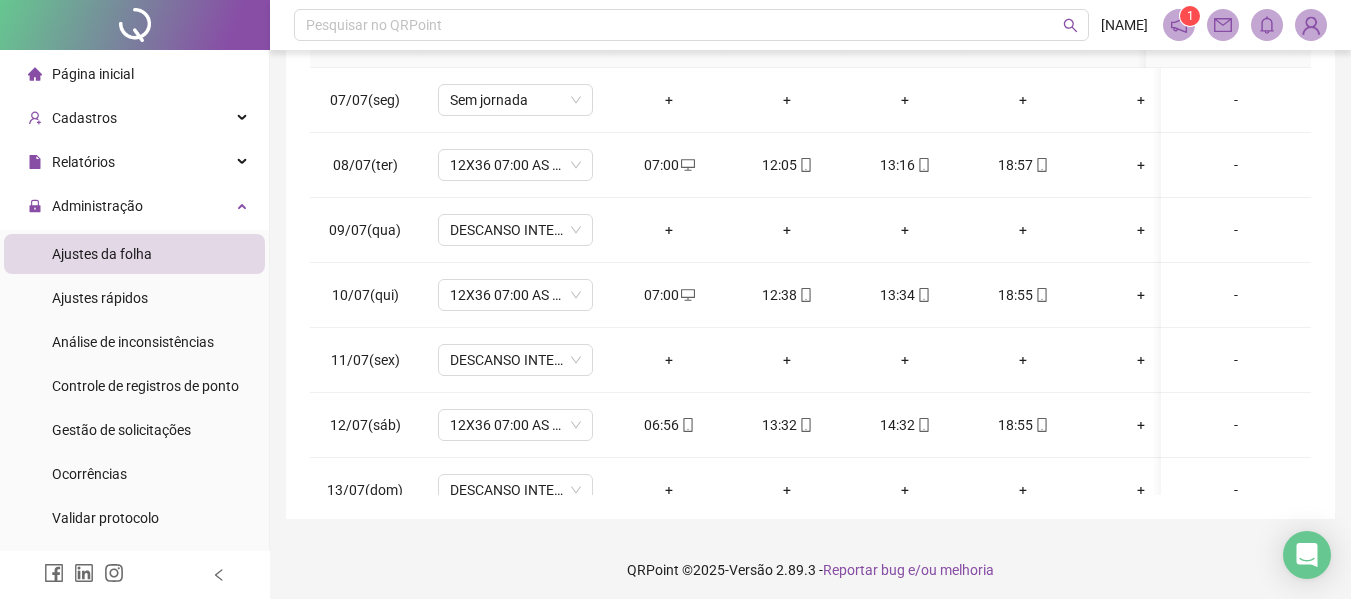 scroll, scrollTop: 423, scrollLeft: 0, axis: vertical 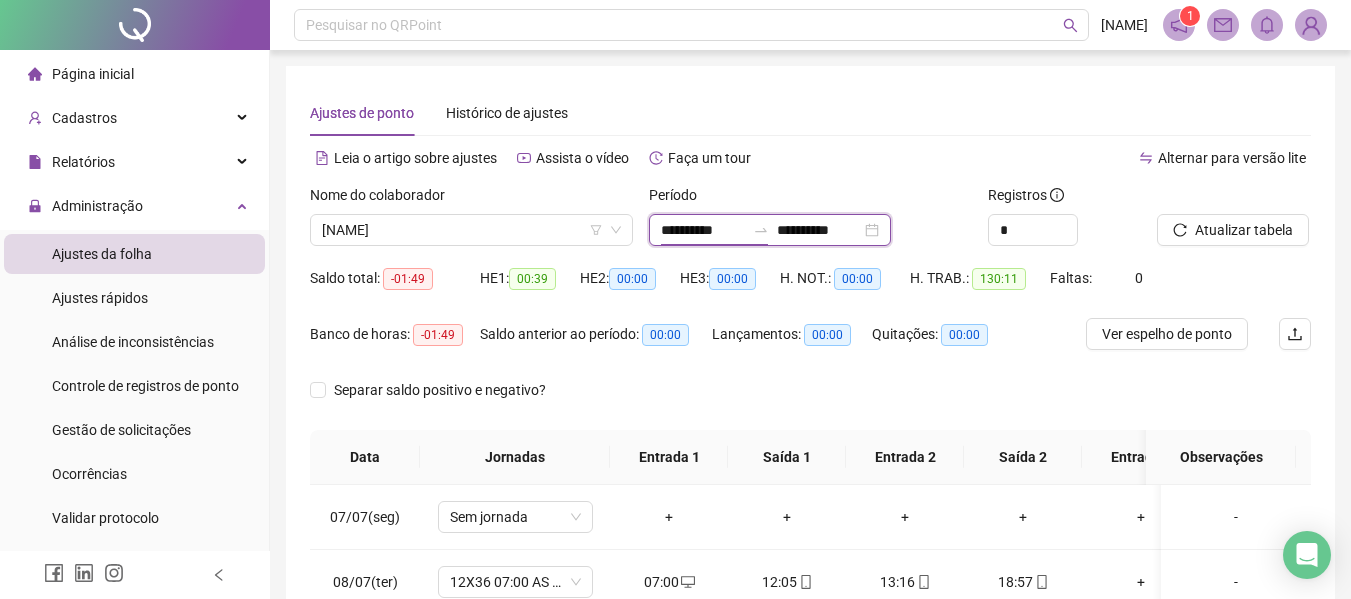 click on "**********" at bounding box center (703, 230) 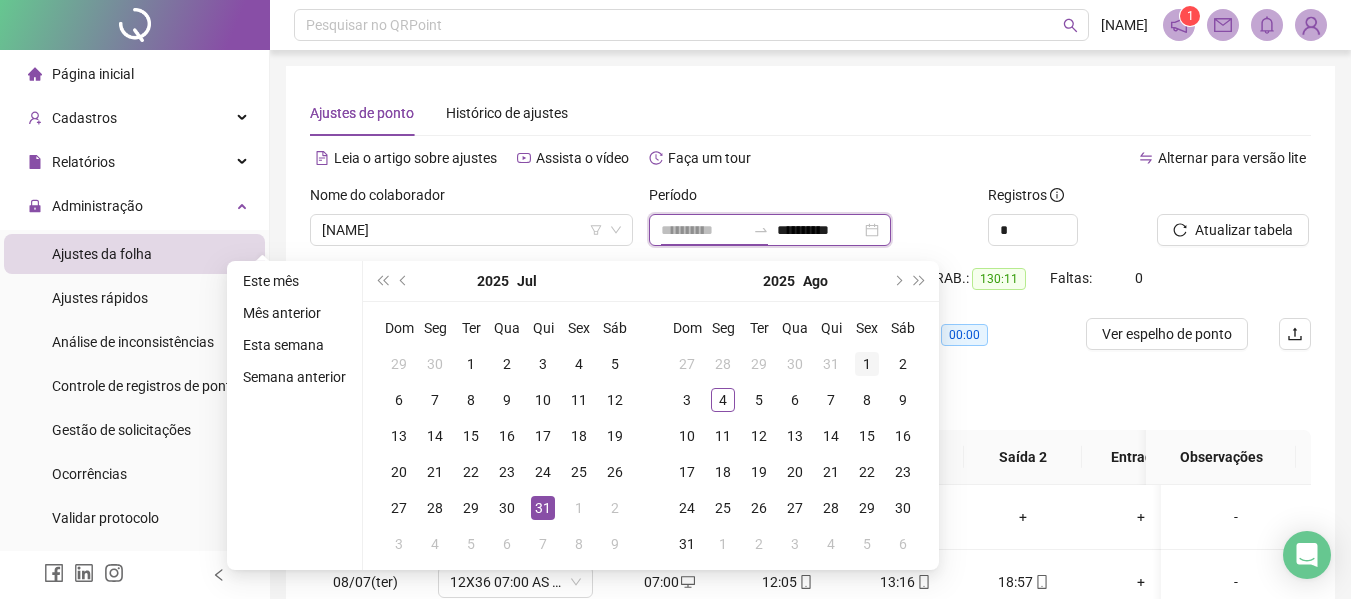 type on "**********" 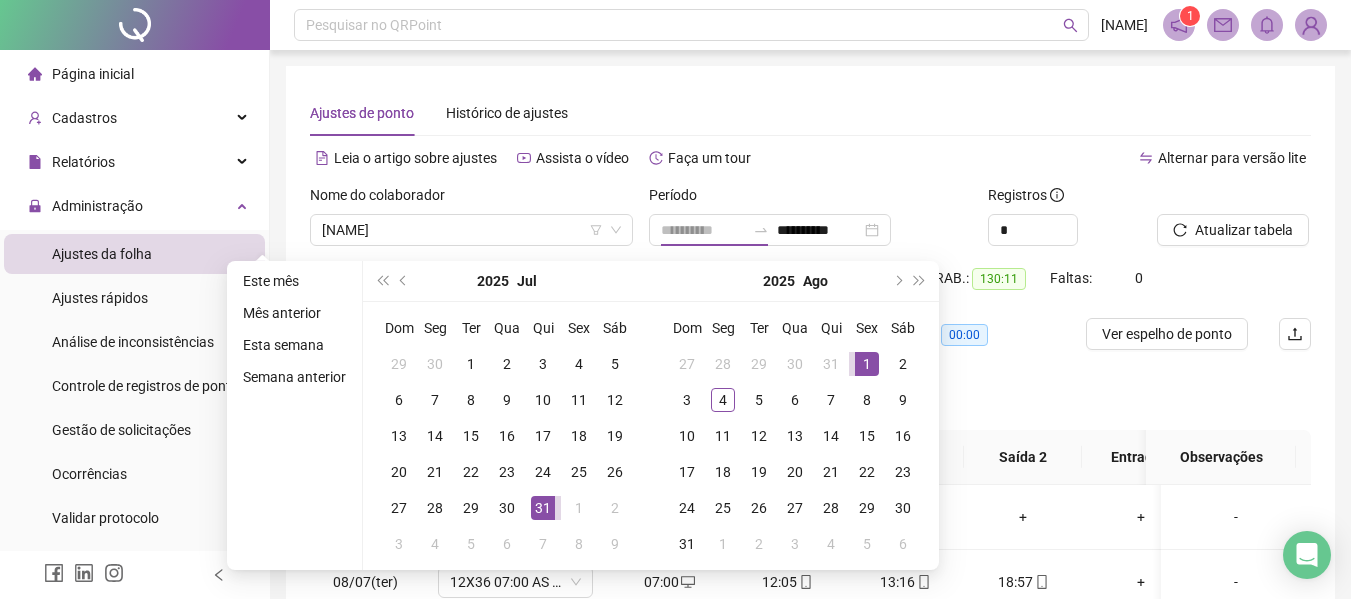 click on "1" at bounding box center (867, 364) 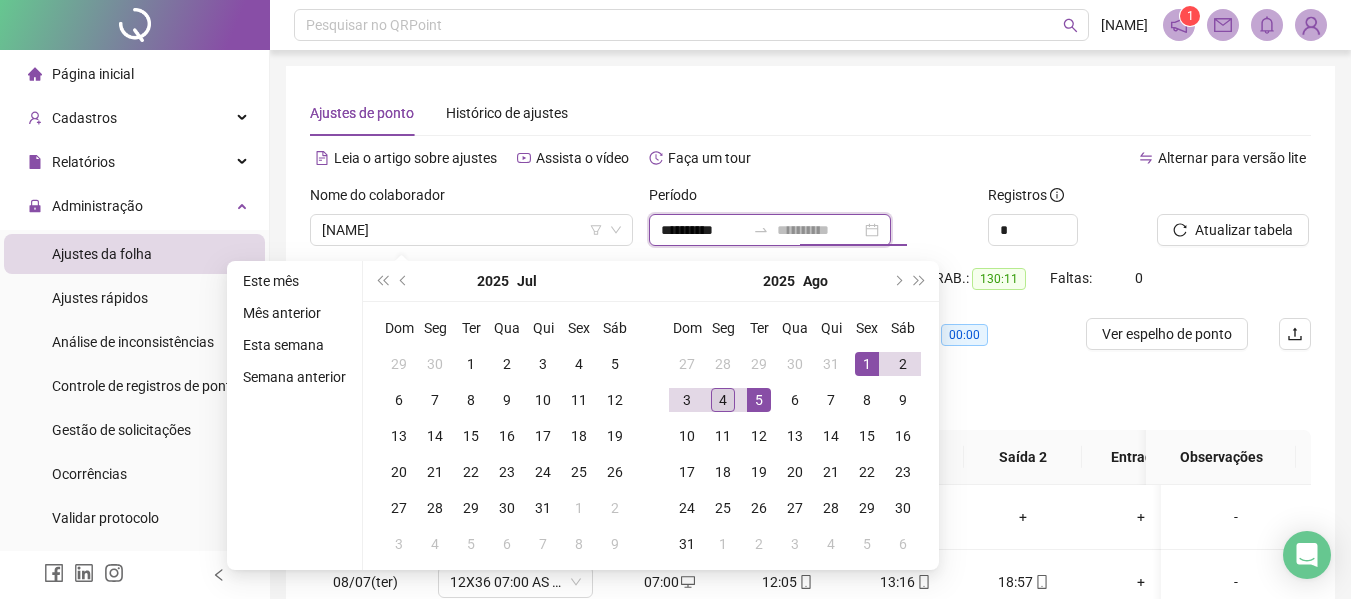 type on "**********" 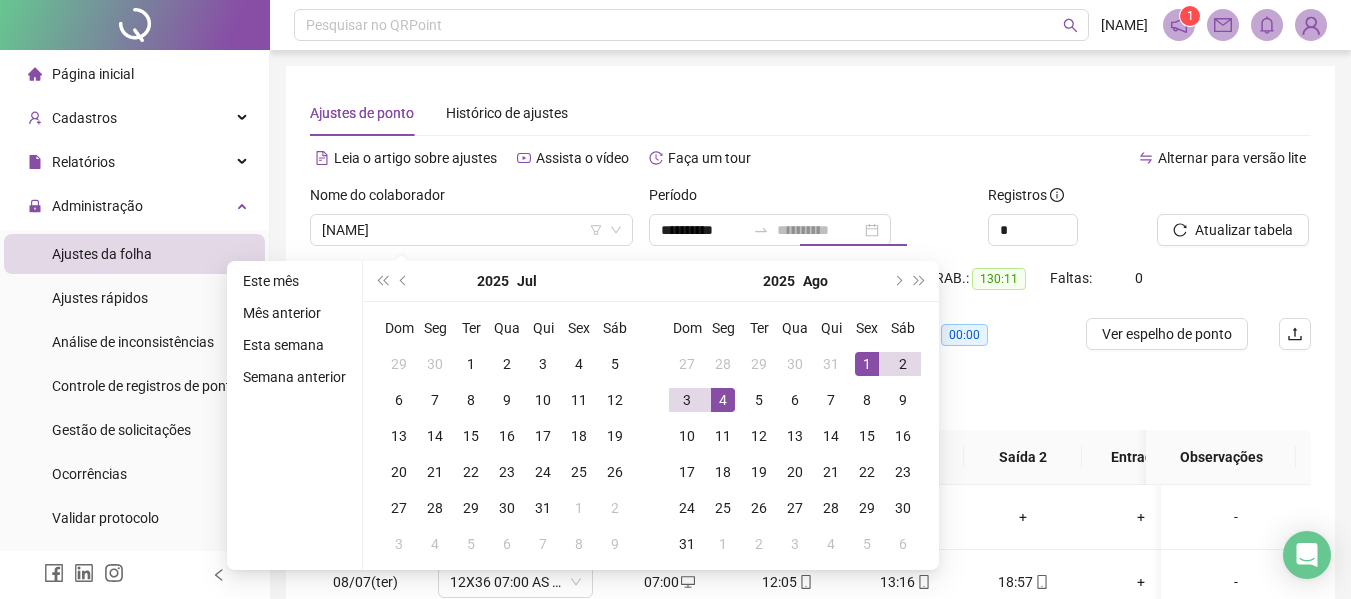 click on "4" at bounding box center (723, 400) 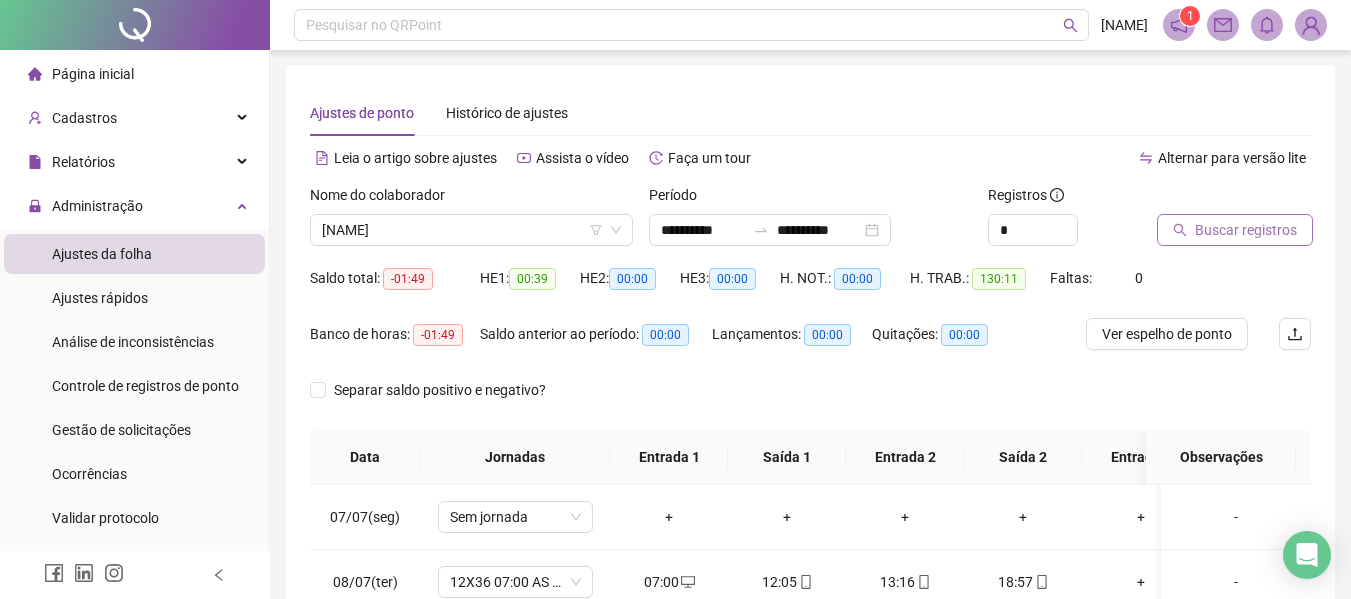 click on "Buscar registros" at bounding box center [1235, 230] 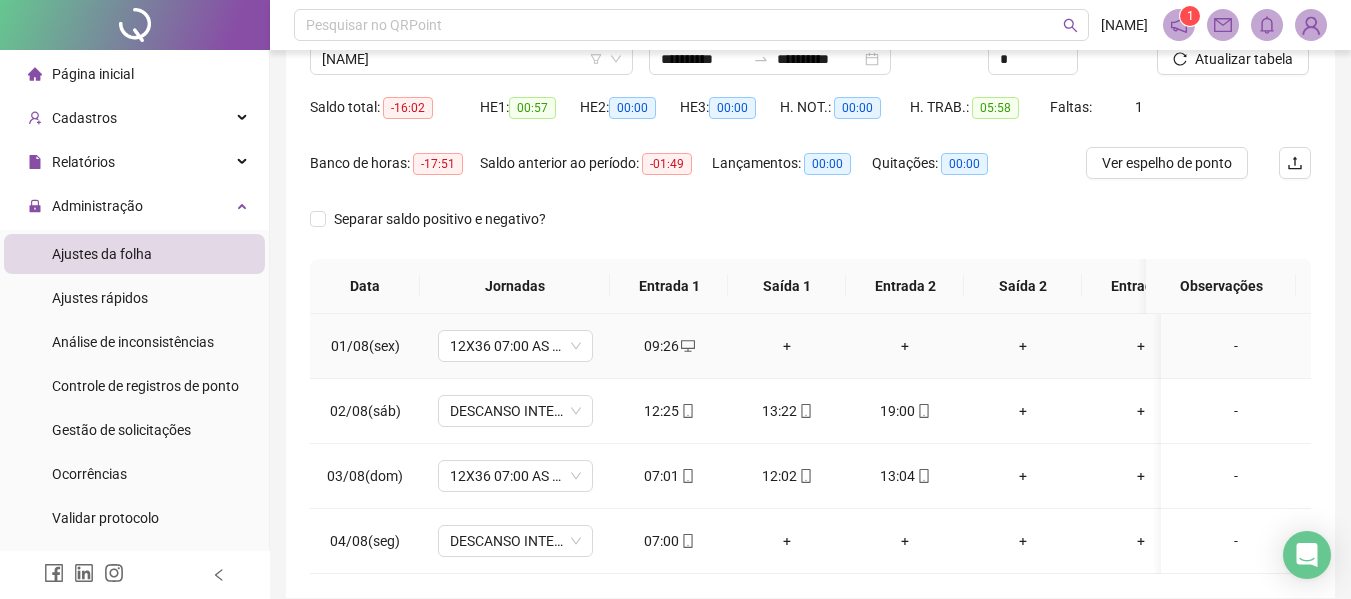scroll, scrollTop: 271, scrollLeft: 0, axis: vertical 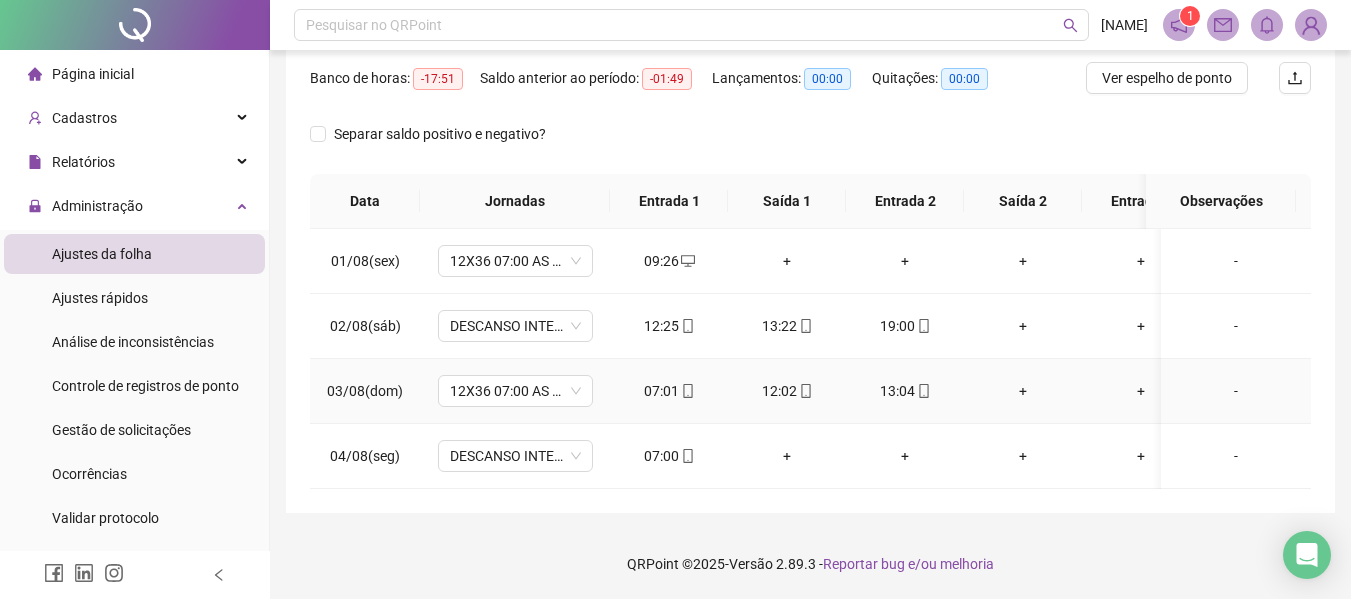 click on "07:01" at bounding box center (669, 391) 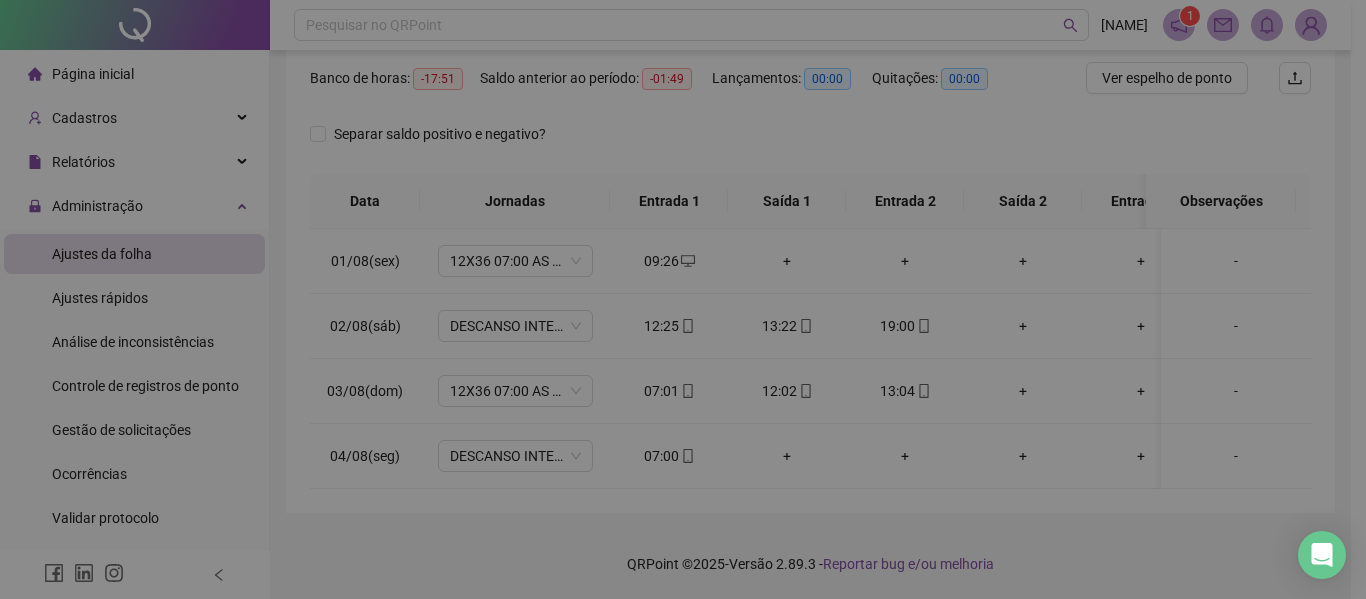 type on "**********" 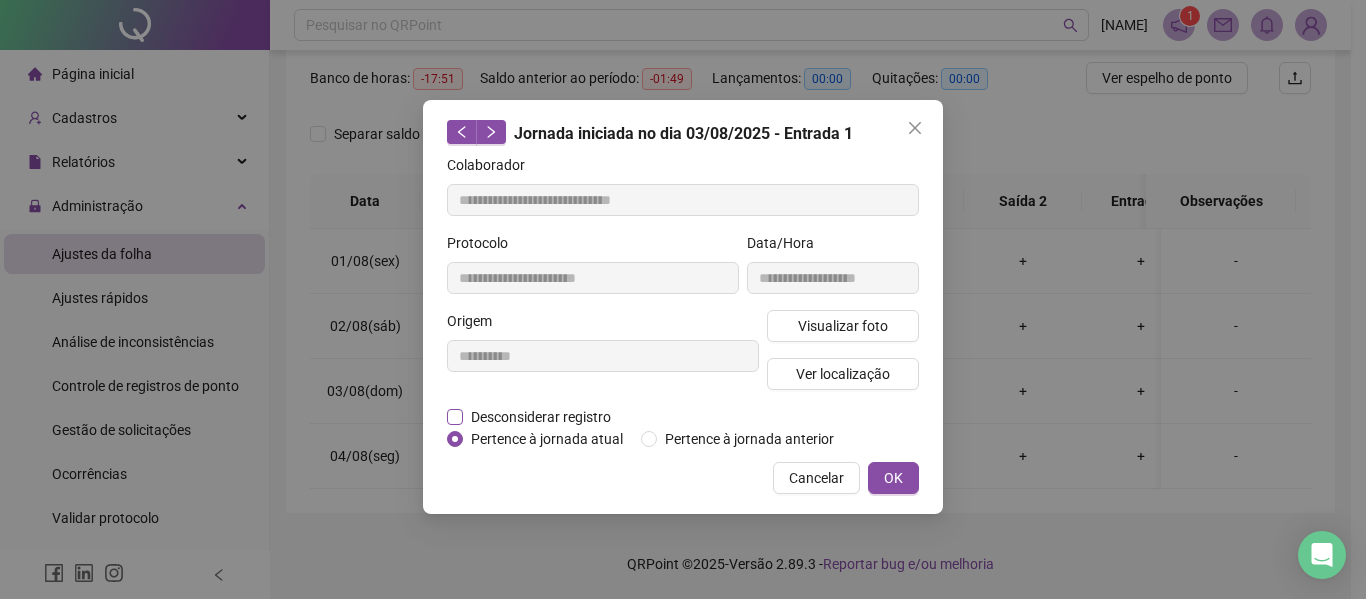 click on "Desconsiderar registro" at bounding box center [541, 417] 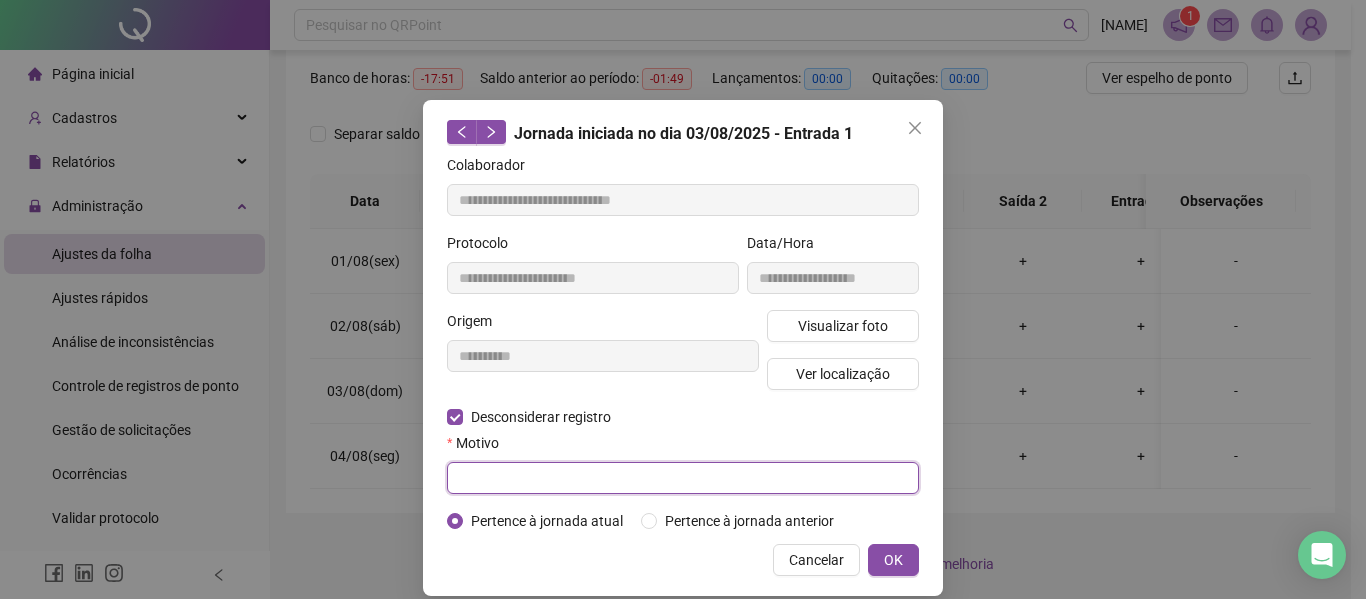 click at bounding box center (683, 478) 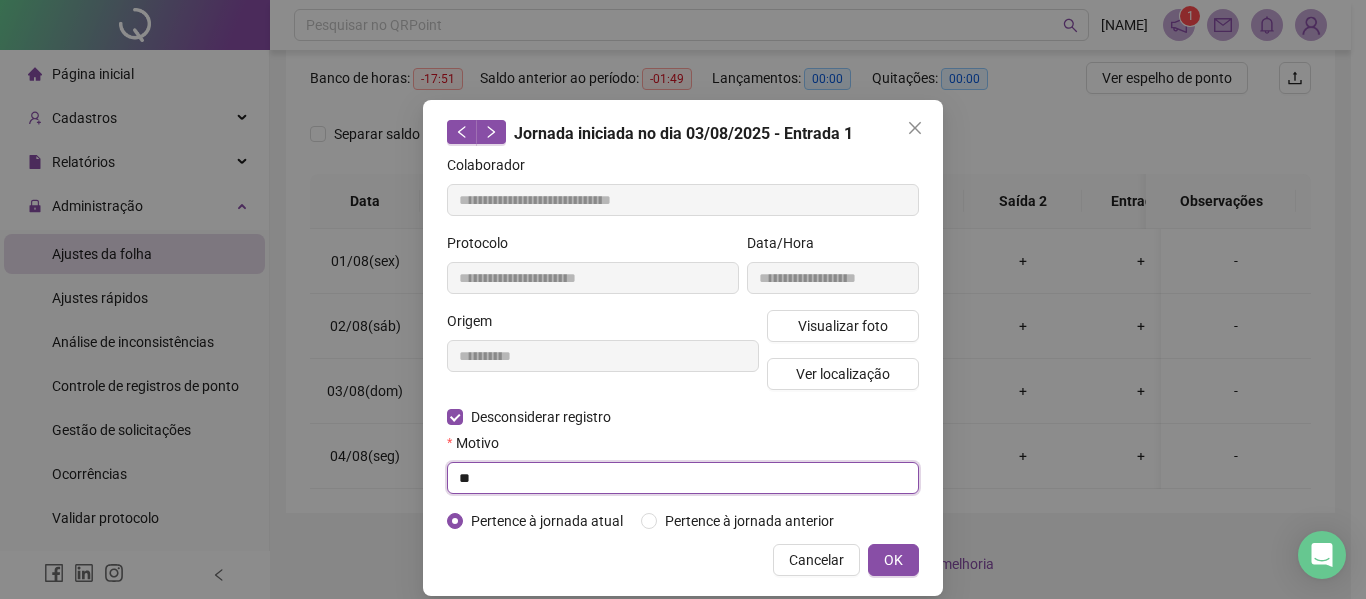 type on "*" 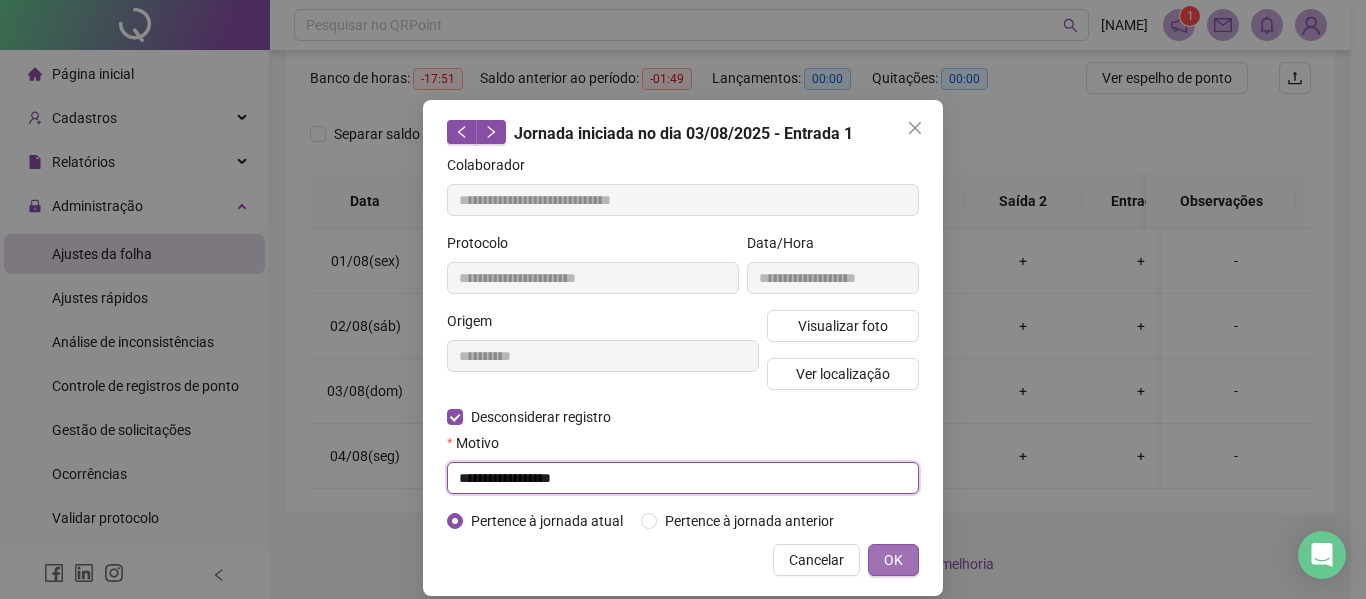 type on "**********" 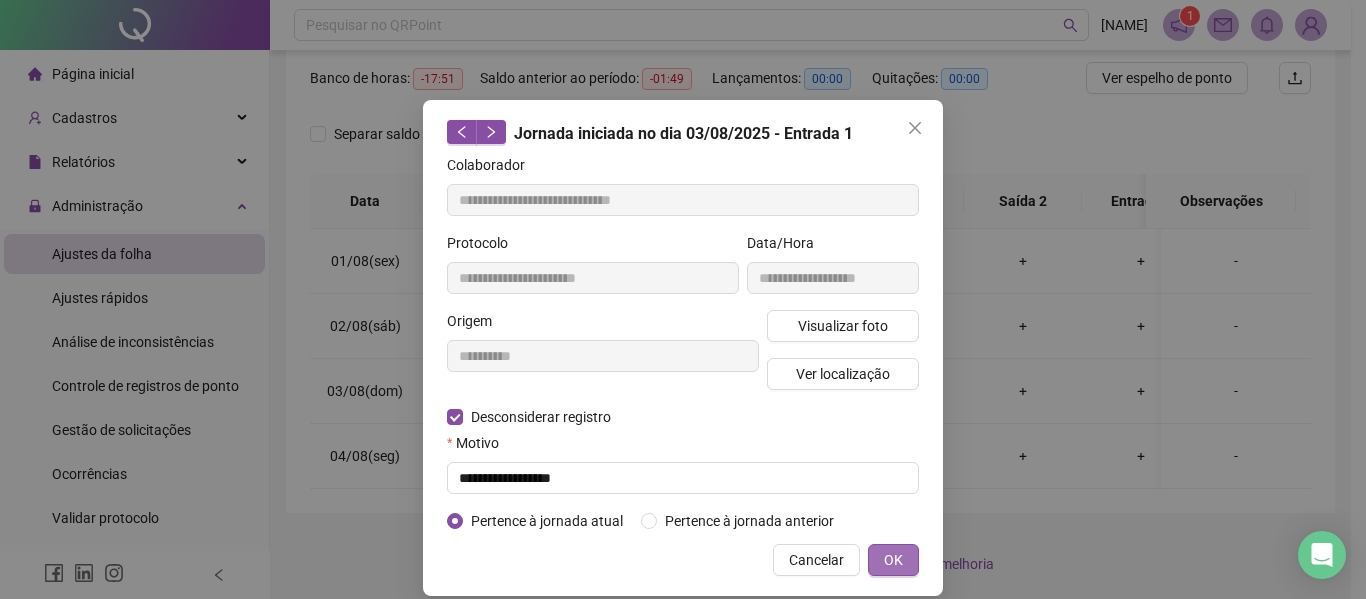 click on "OK" at bounding box center (893, 560) 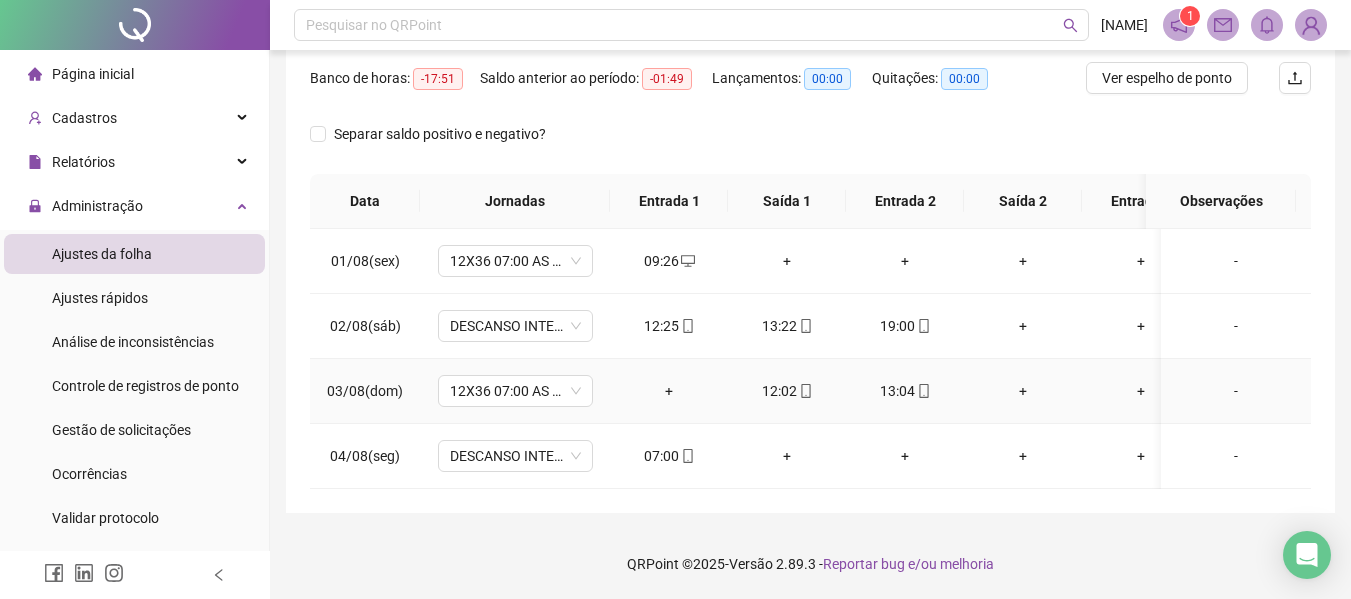click on "12:02" at bounding box center [787, 391] 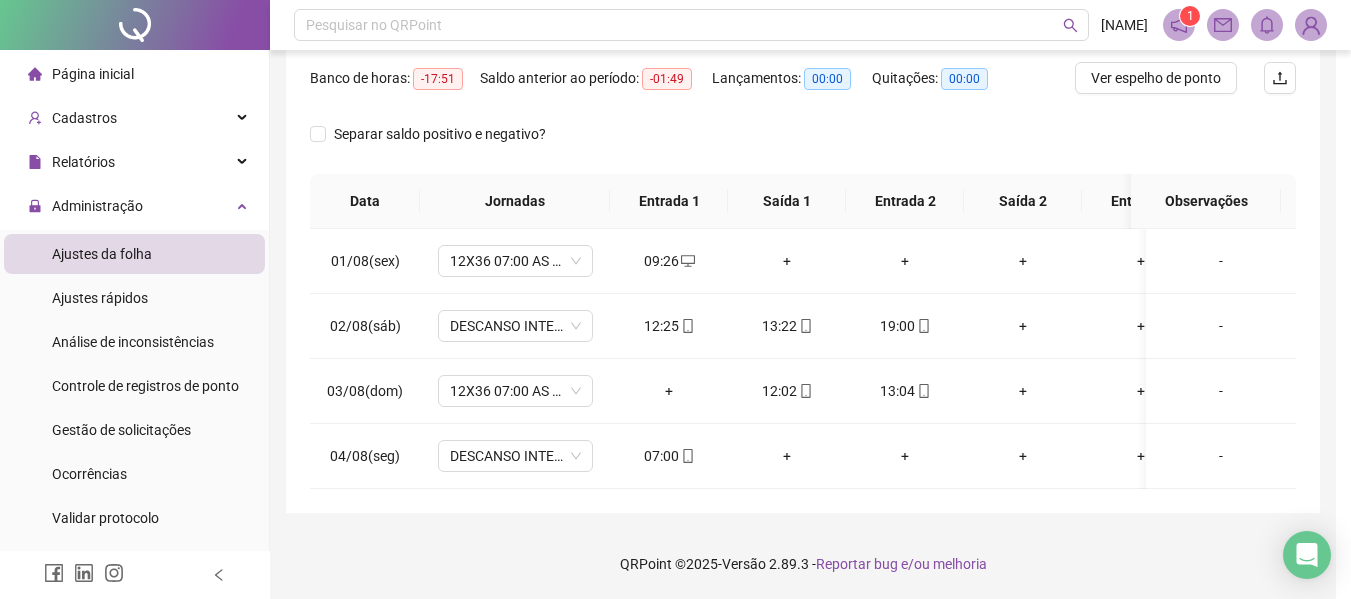 type on "**********" 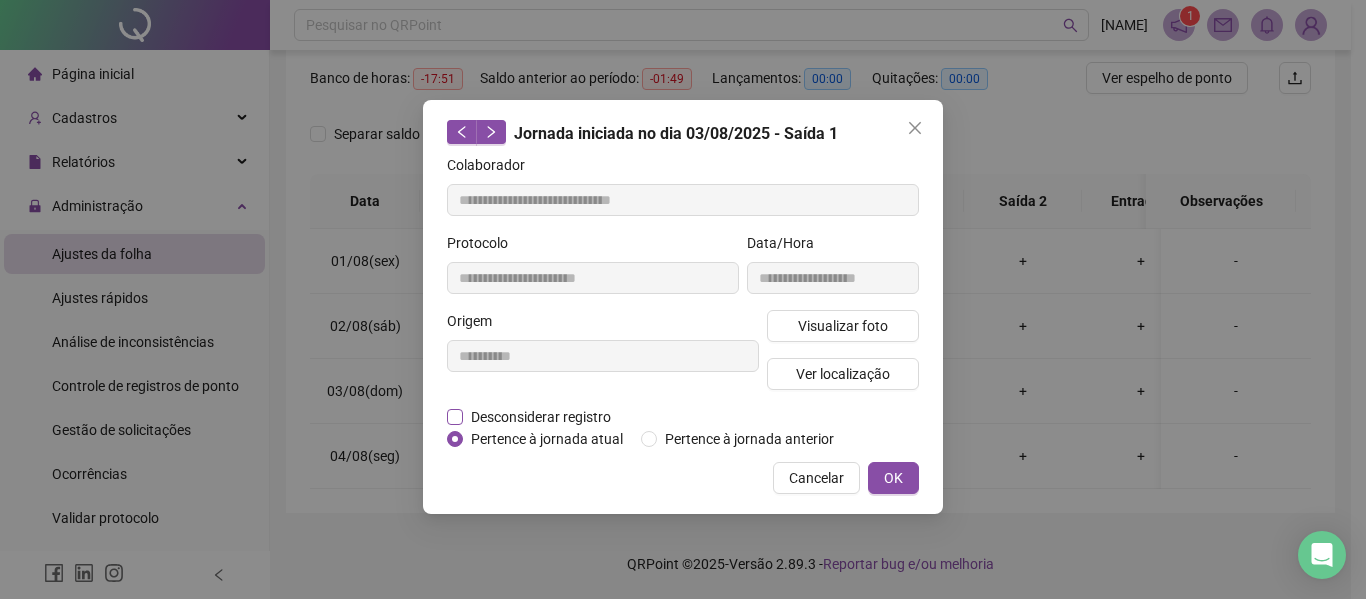 click on "Desconsiderar registro" at bounding box center [541, 417] 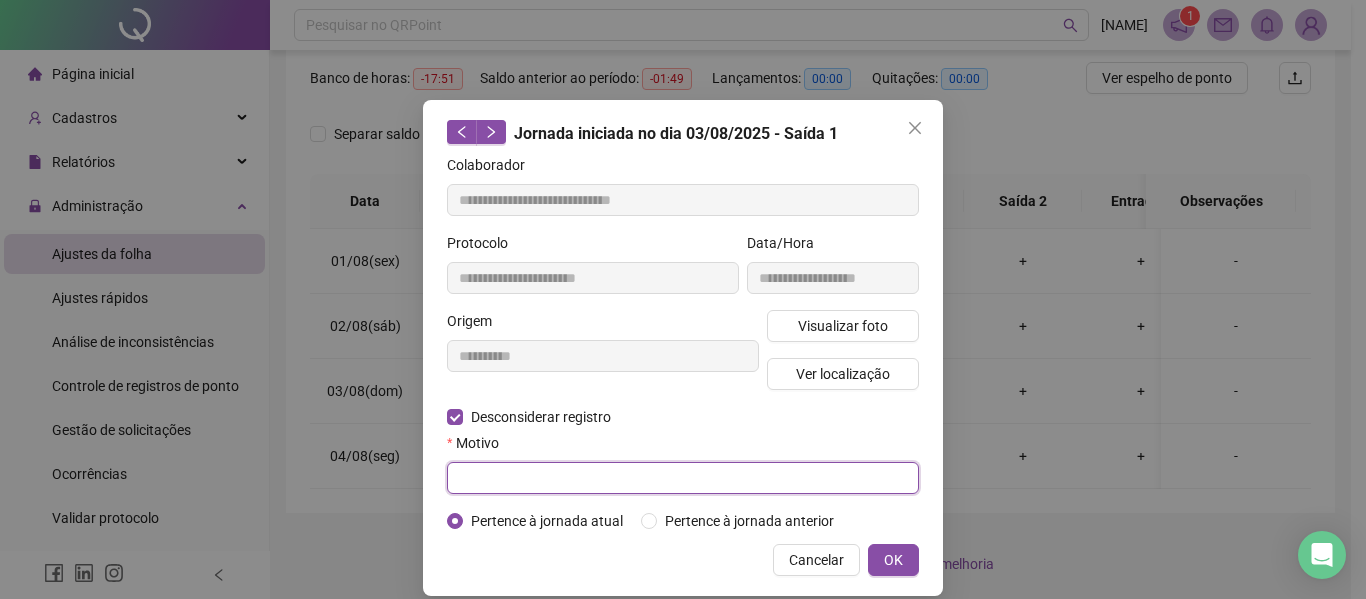 click at bounding box center [683, 478] 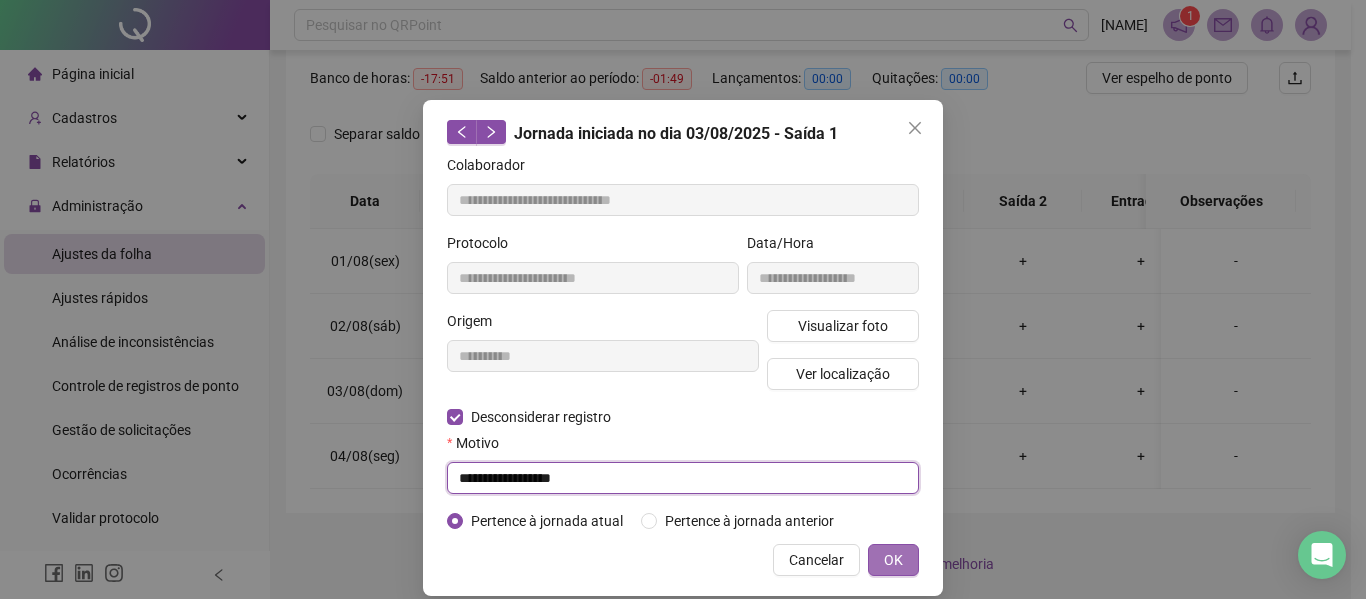 type on "**********" 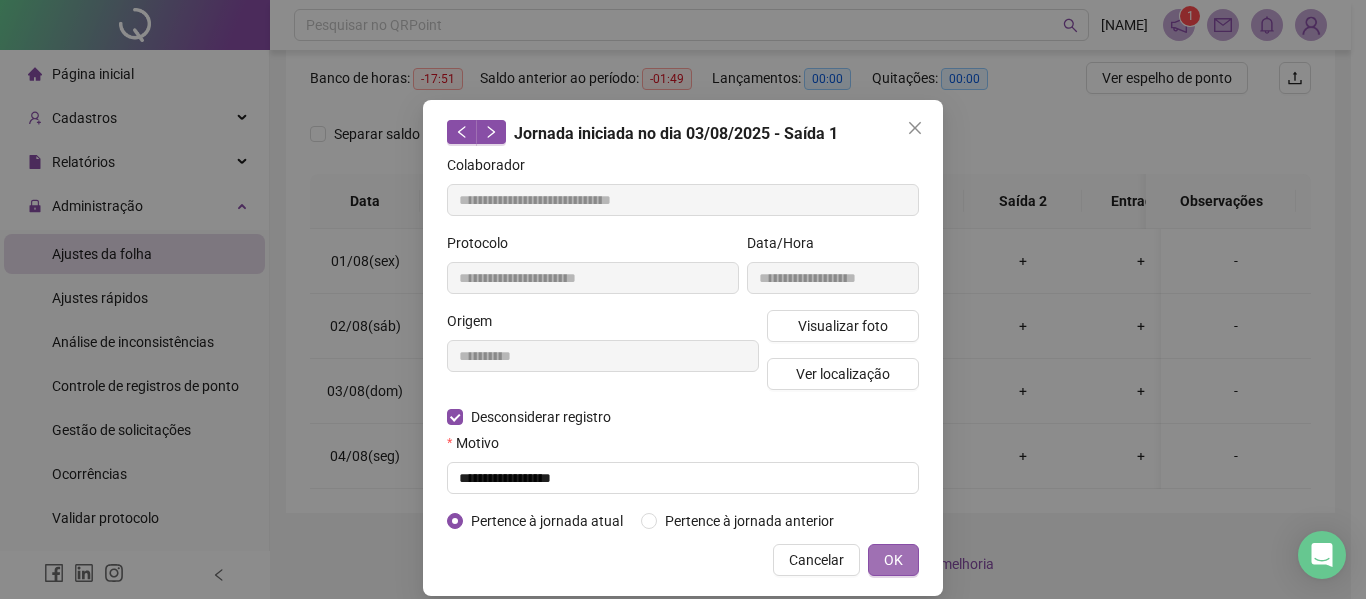 click on "OK" at bounding box center [893, 560] 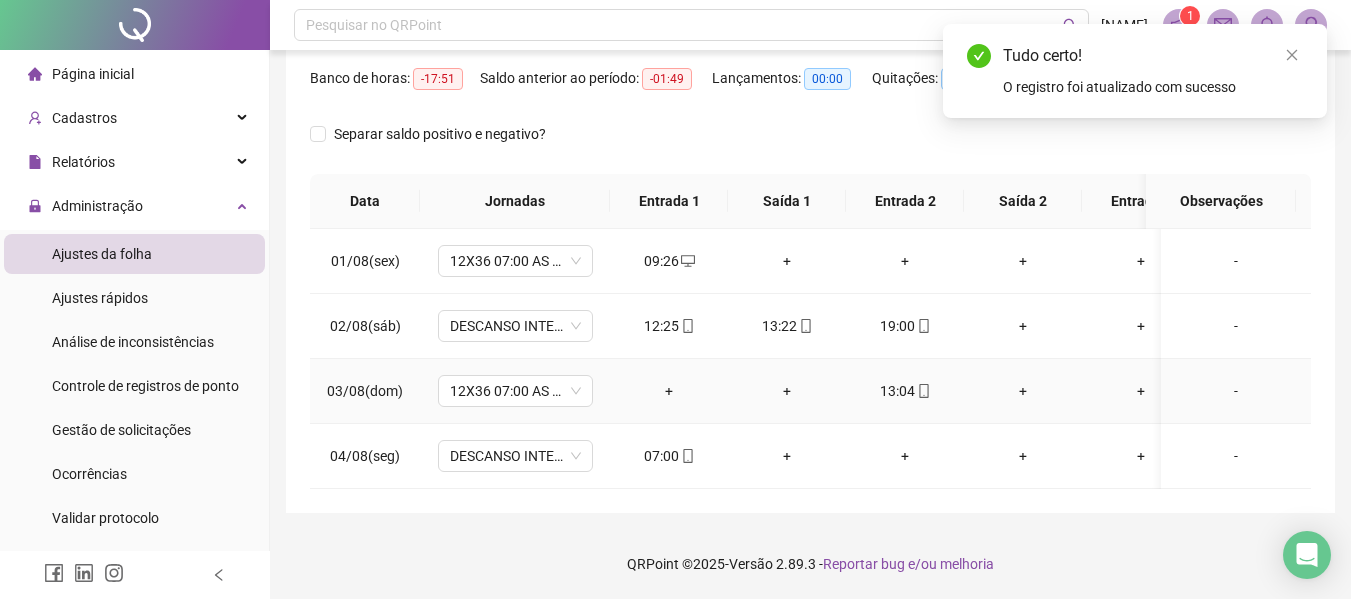 click on "13:04" at bounding box center (905, 391) 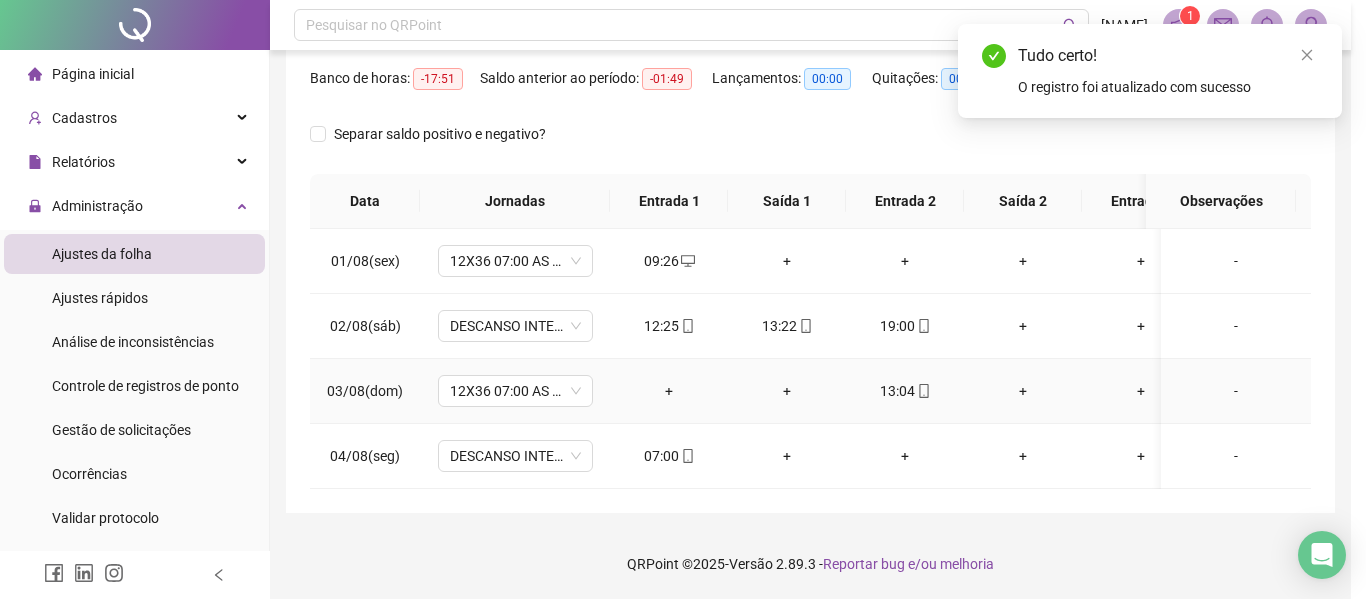 type on "**********" 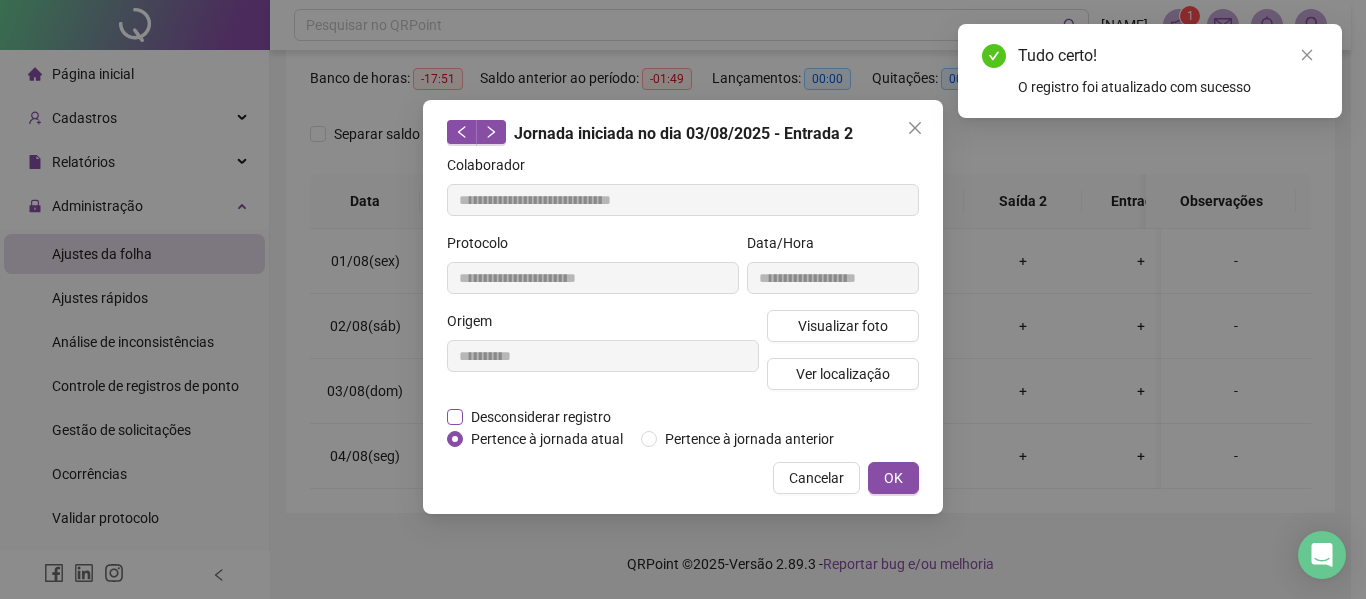 click on "Desconsiderar registro" at bounding box center (541, 417) 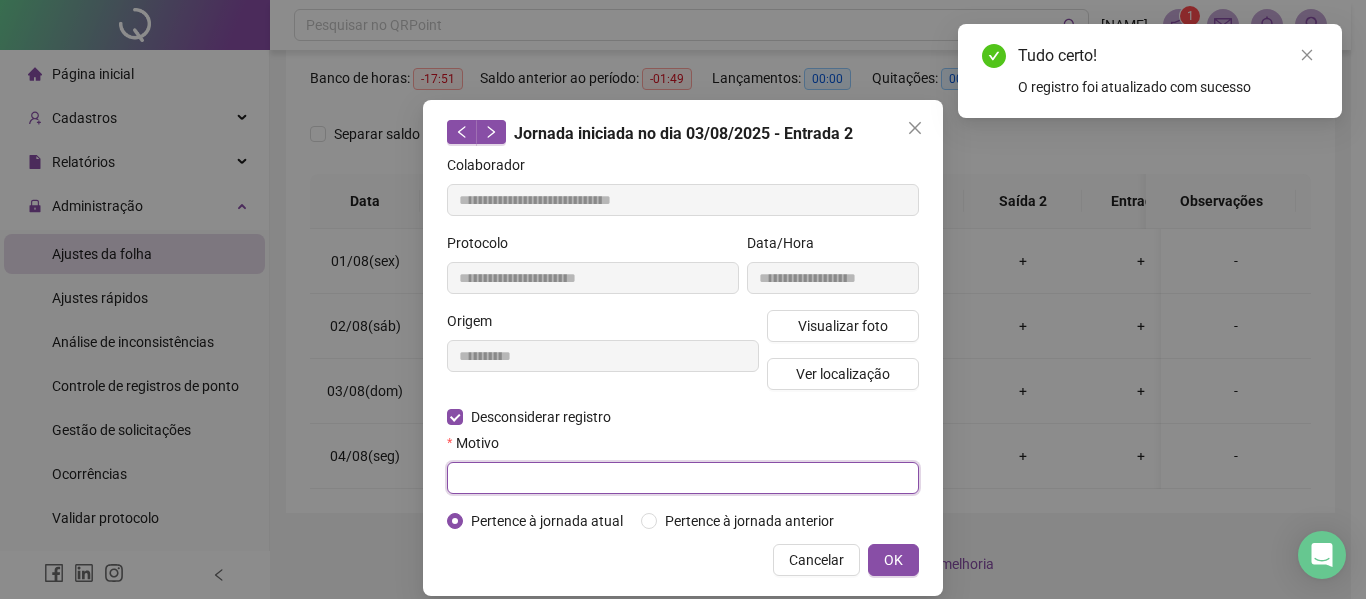 click at bounding box center [683, 478] 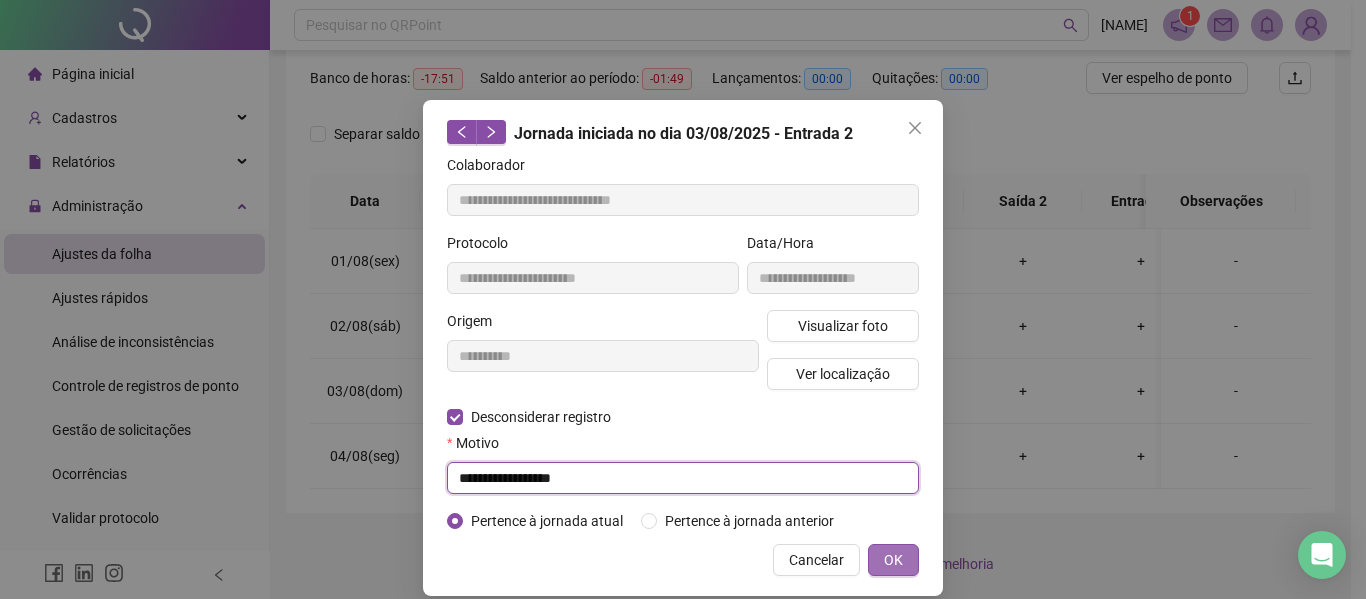 type on "**********" 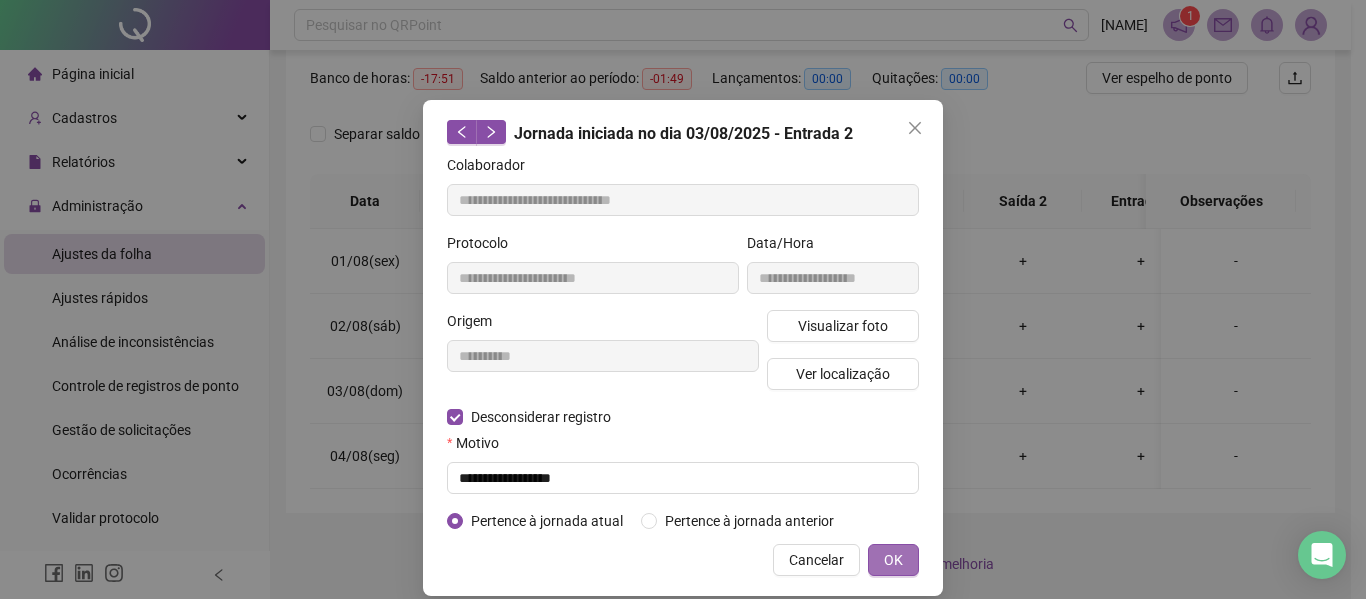 click on "OK" at bounding box center (893, 560) 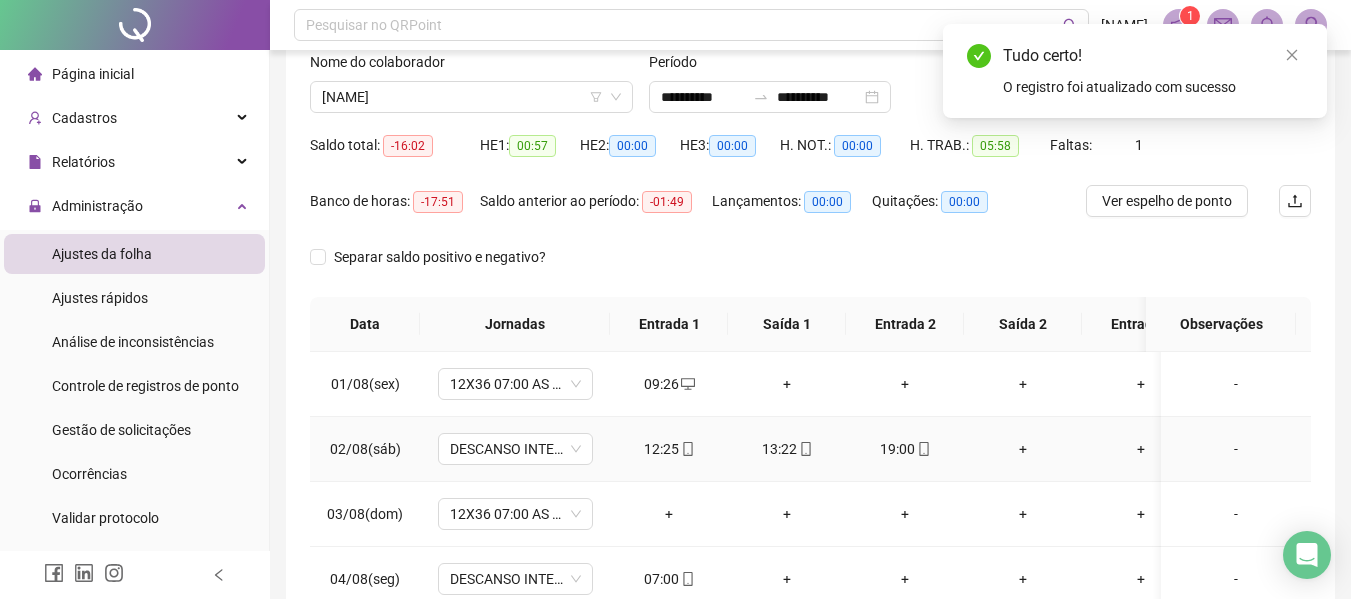 scroll, scrollTop: 0, scrollLeft: 0, axis: both 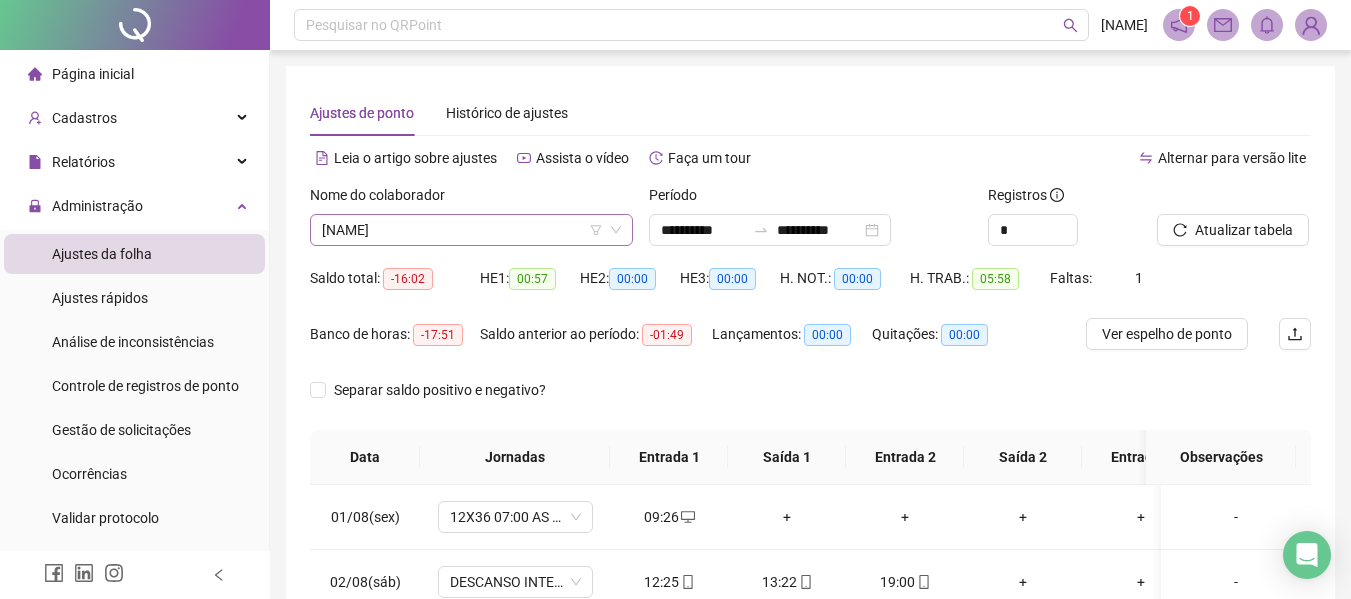 click on "[NAME]" at bounding box center [471, 230] 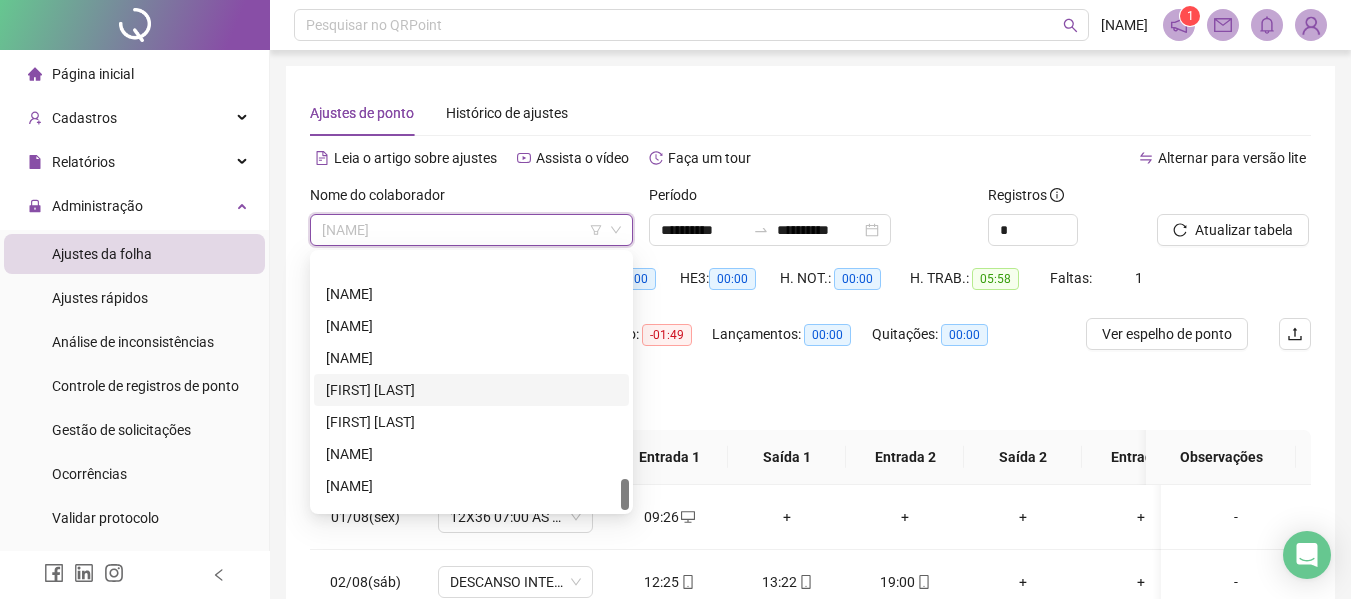 scroll, scrollTop: 1856, scrollLeft: 0, axis: vertical 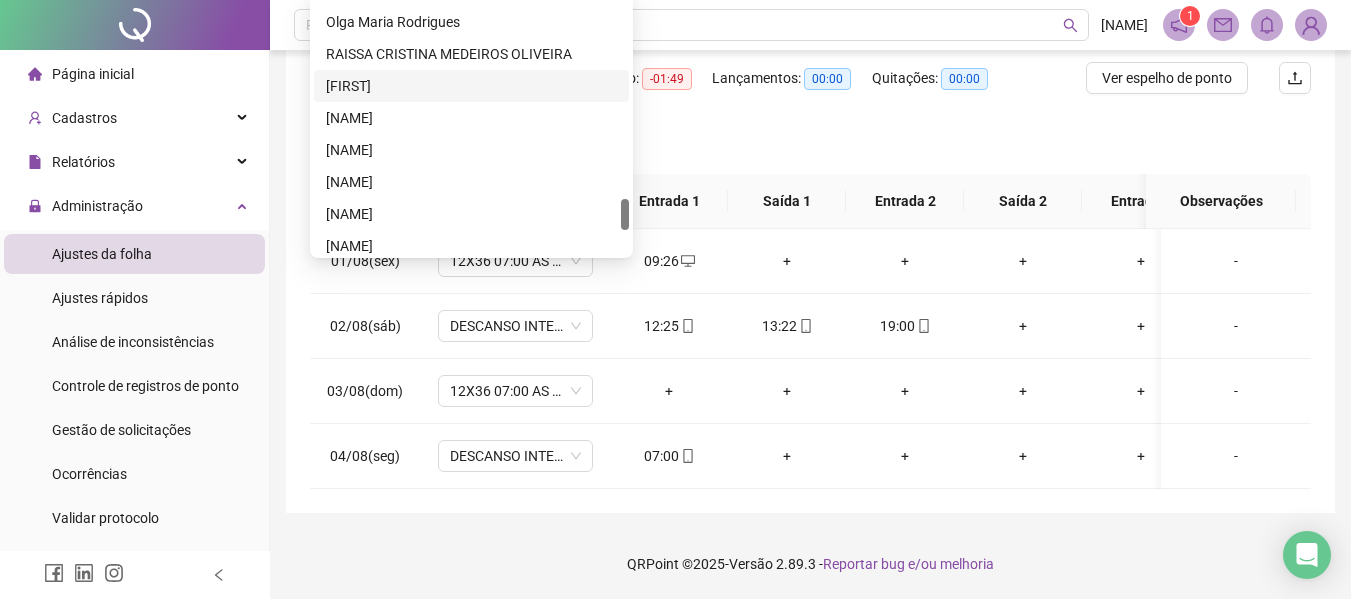 click on "[FIRST]" at bounding box center [471, 86] 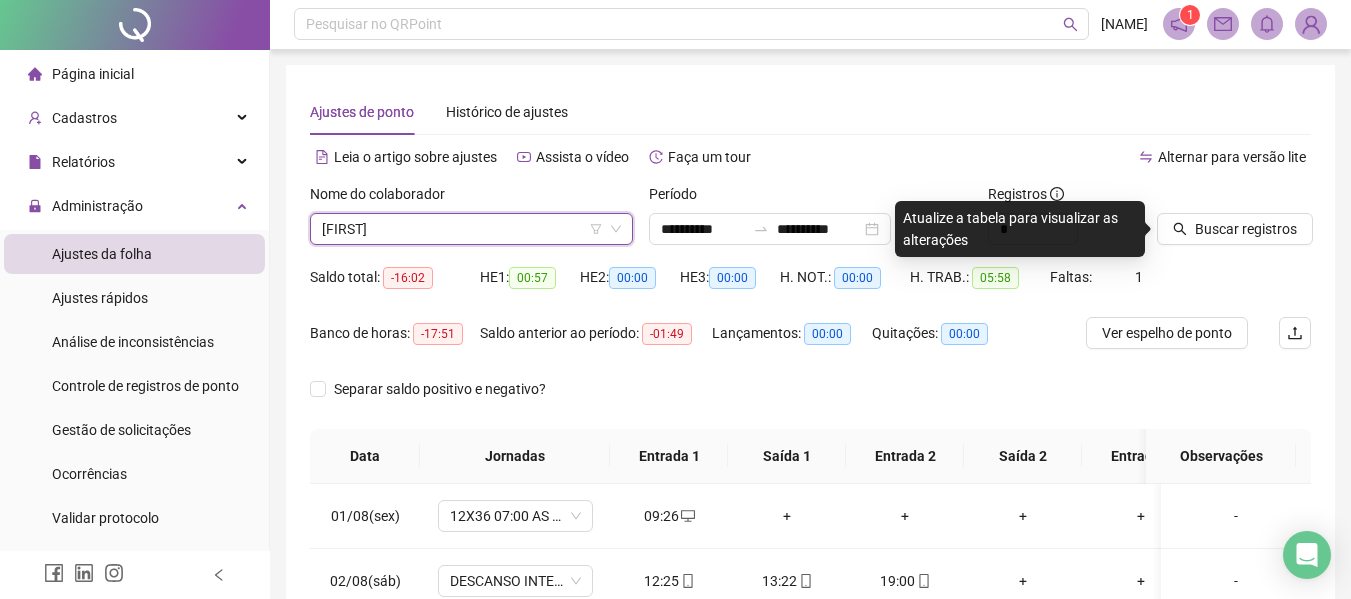 scroll, scrollTop: 0, scrollLeft: 0, axis: both 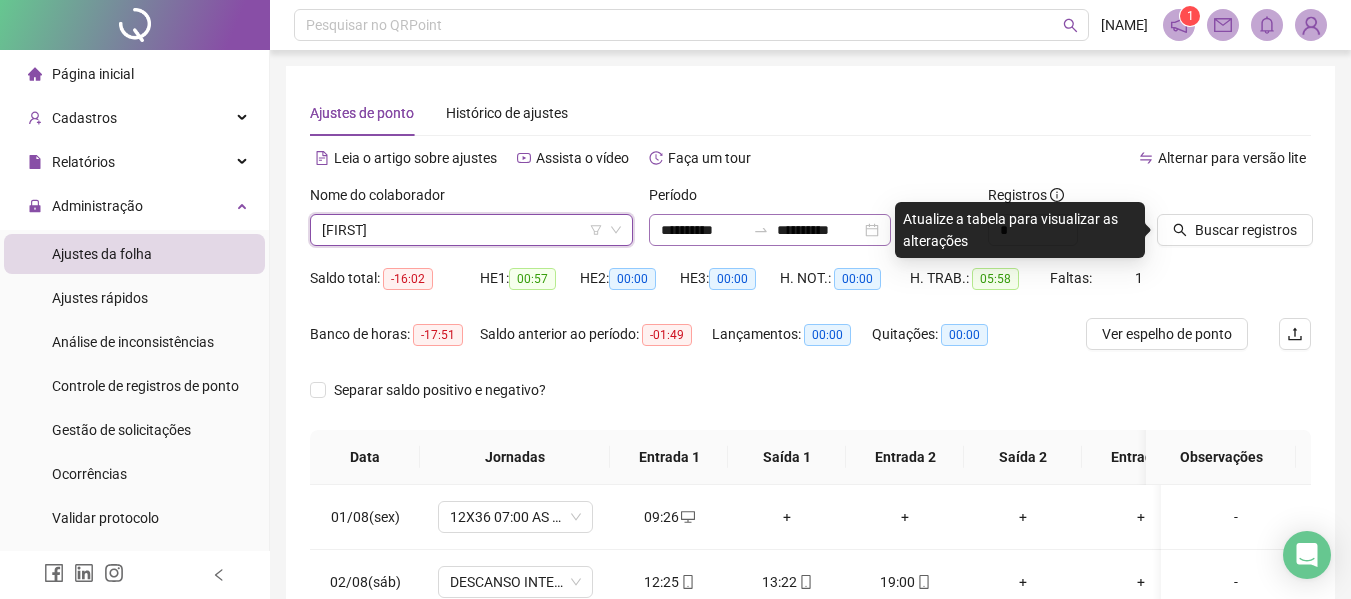click on "**********" at bounding box center (770, 230) 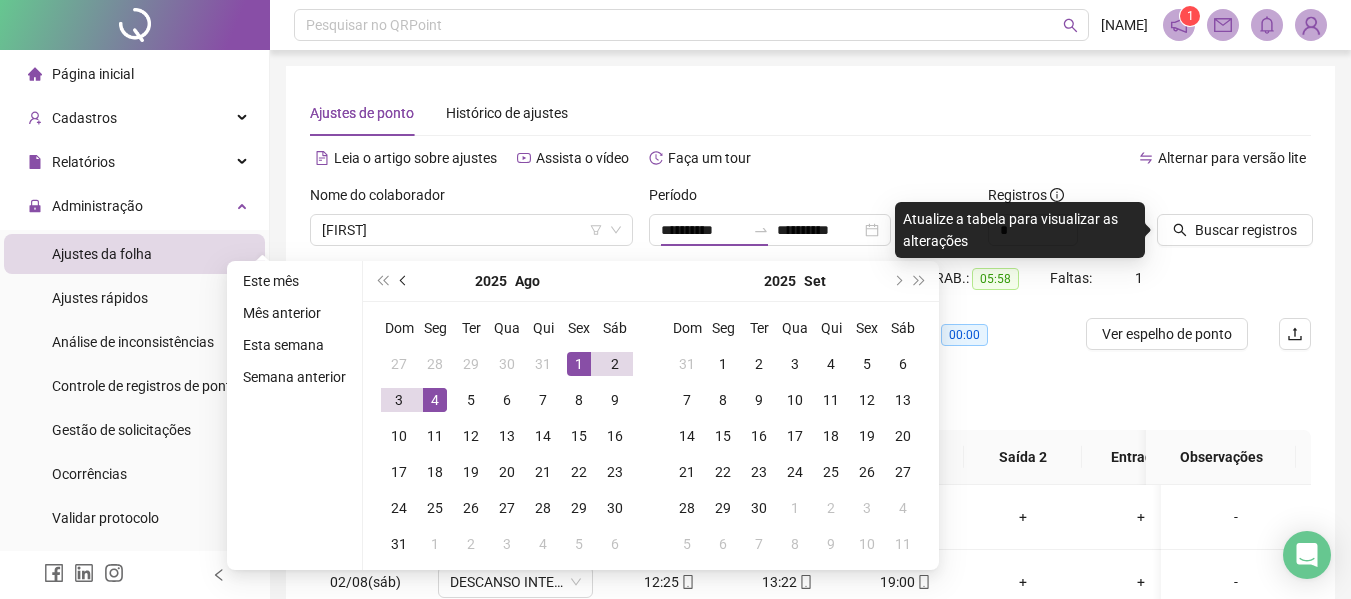 click at bounding box center [404, 281] 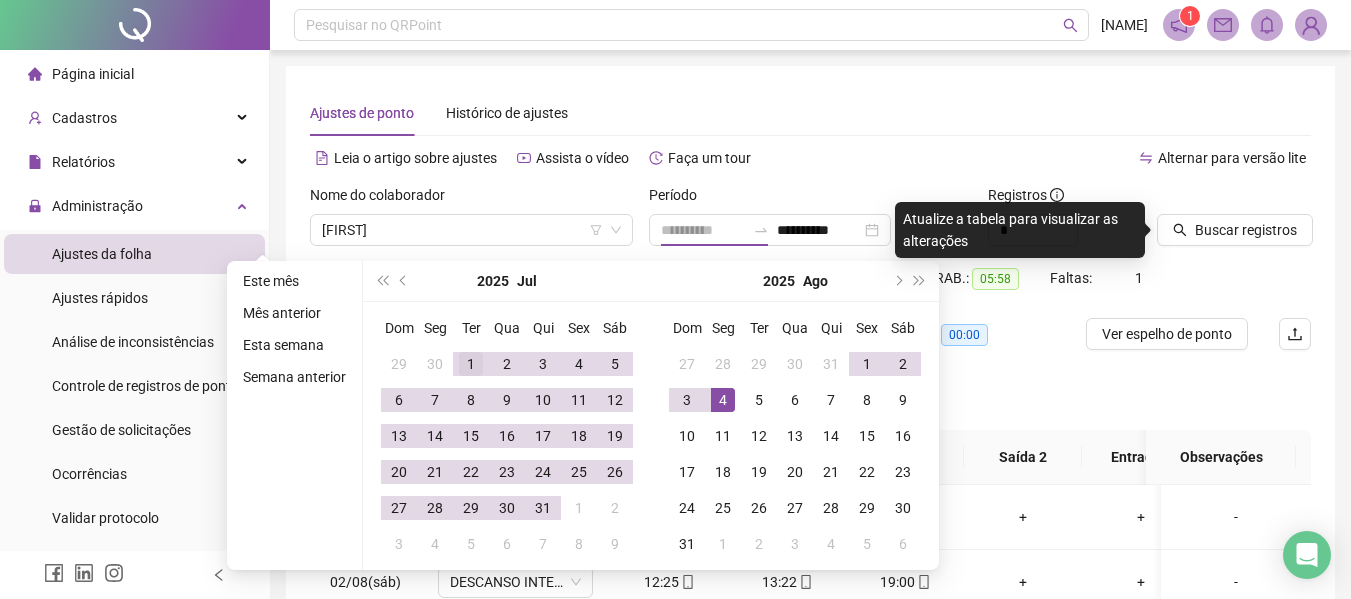 type on "**********" 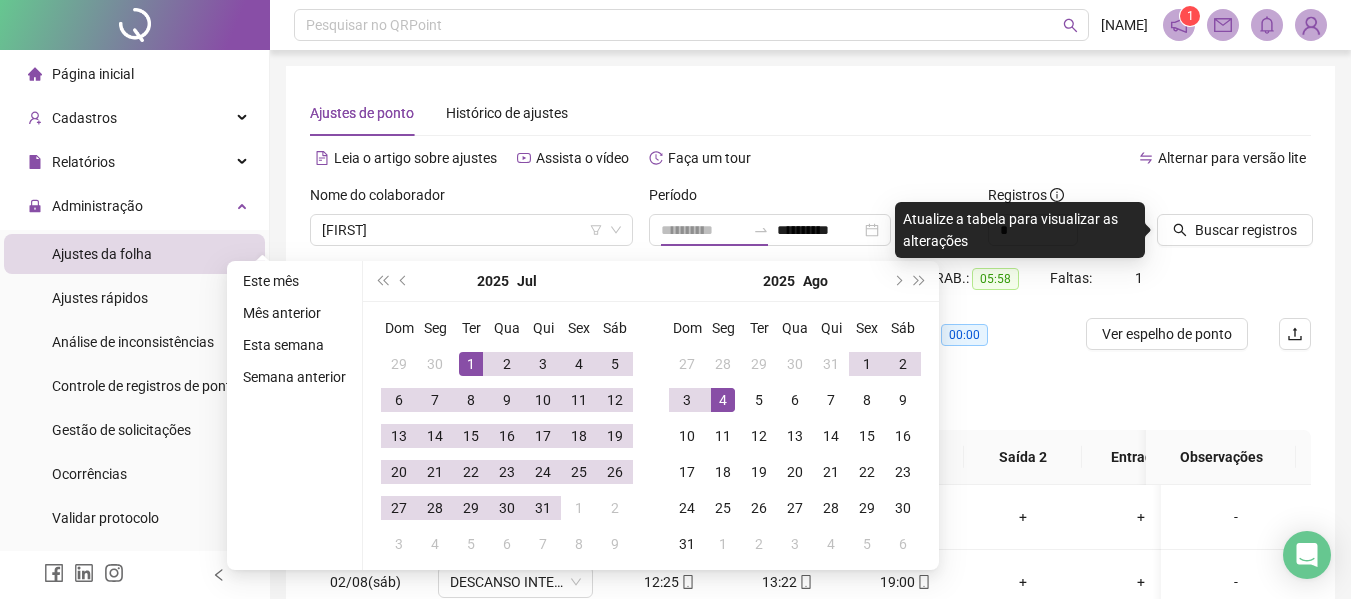 click on "1" at bounding box center [471, 364] 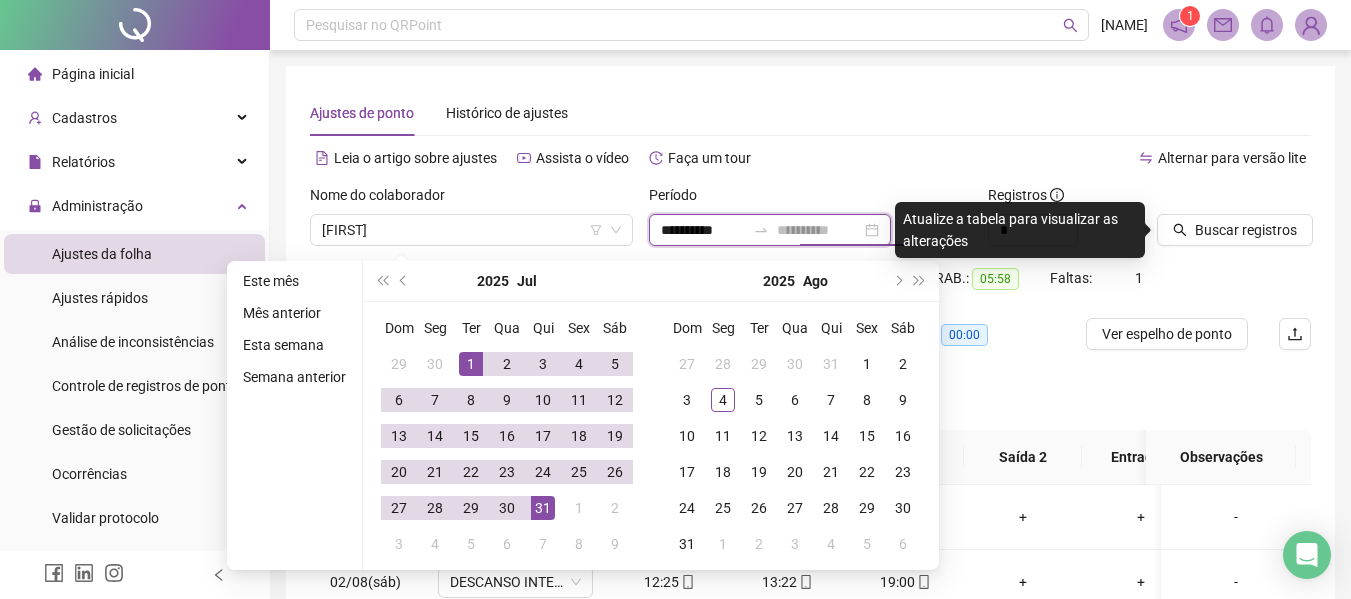 type on "**********" 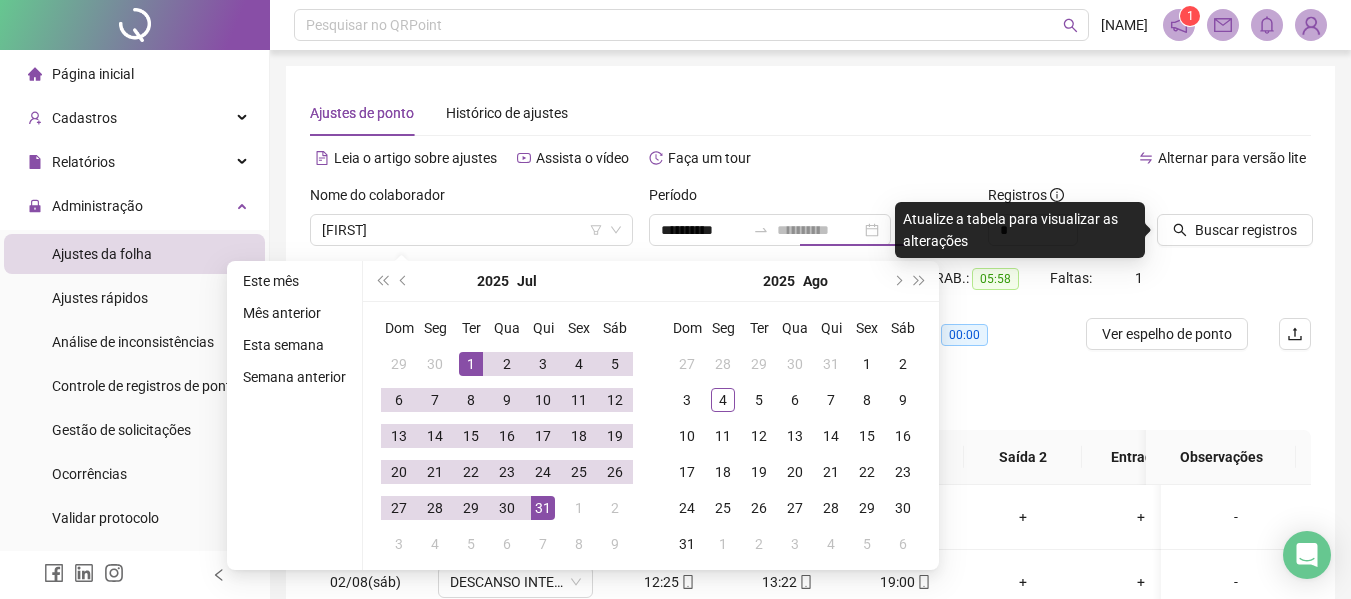 click on "31" at bounding box center (543, 508) 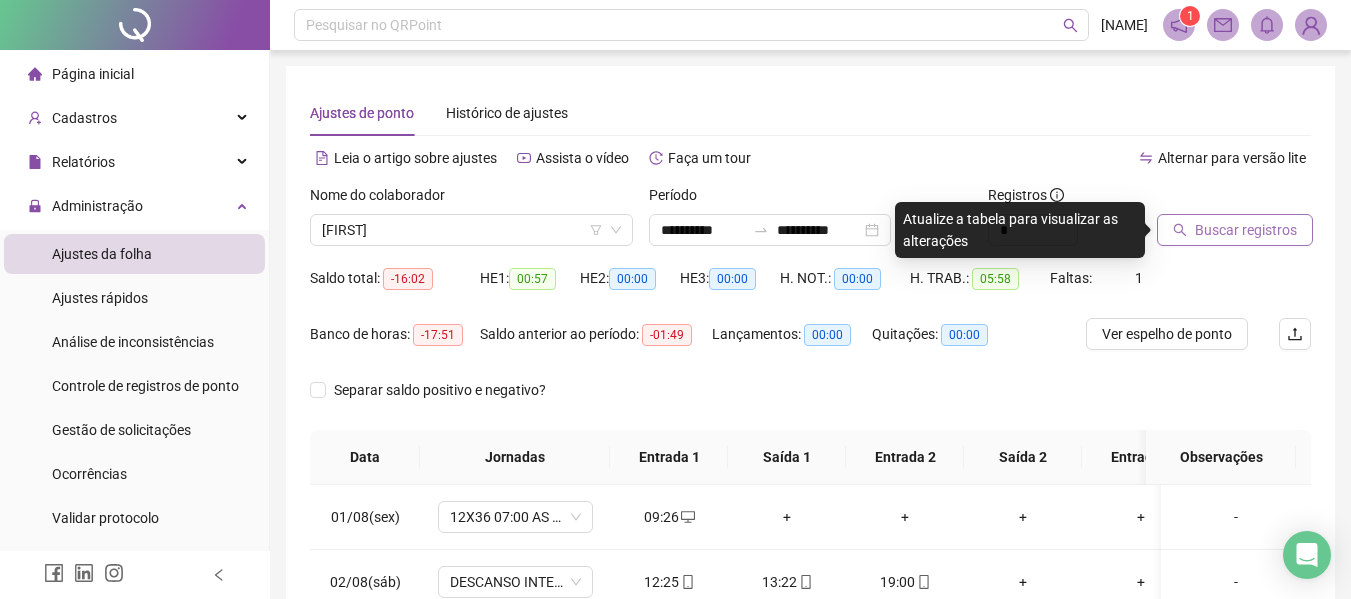 click on "Buscar registros" at bounding box center [1246, 230] 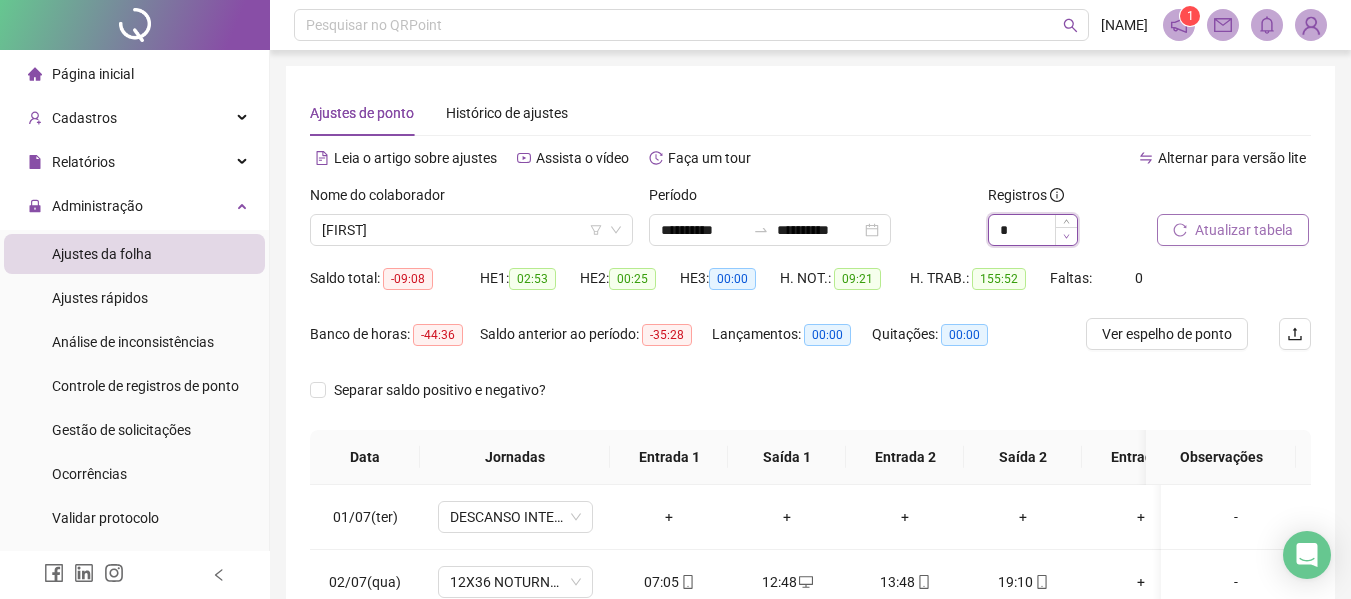 click at bounding box center (1066, 236) 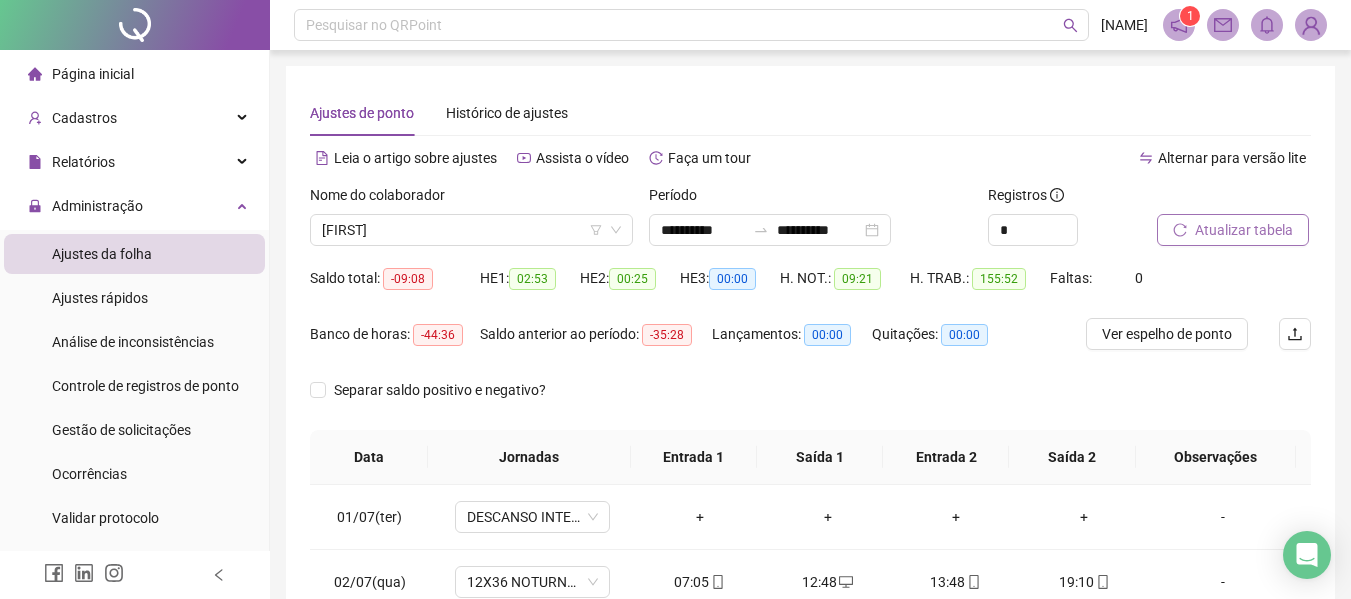 click on "Atualizar tabela" at bounding box center (1244, 230) 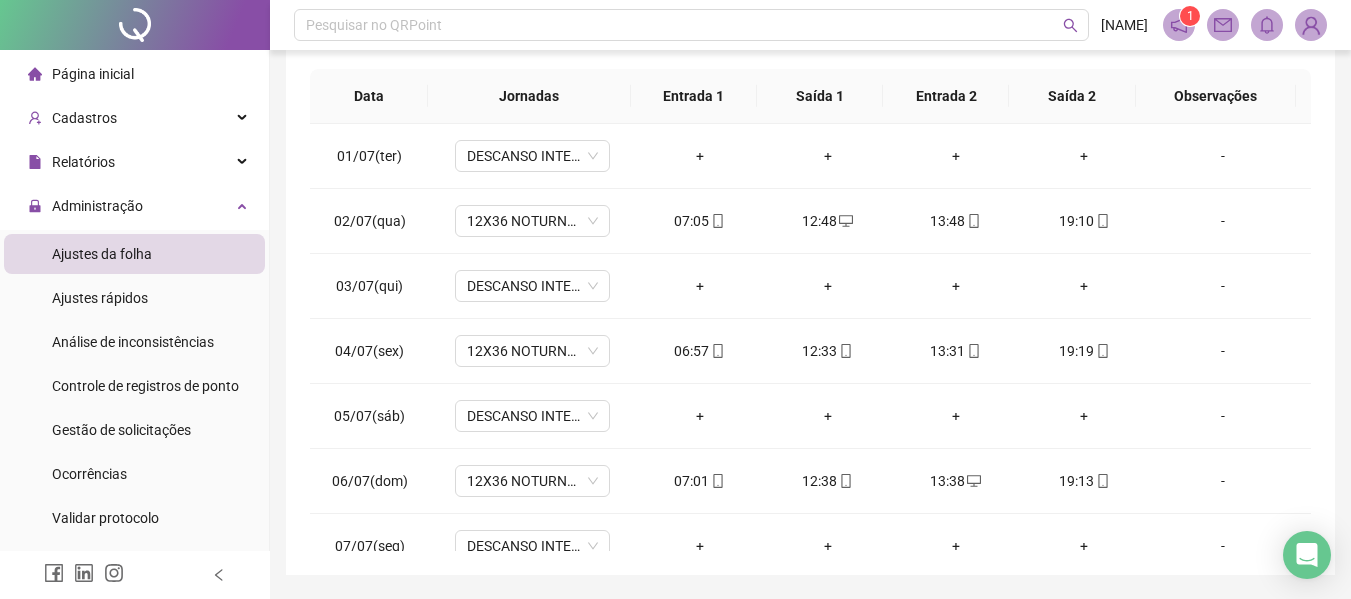 scroll, scrollTop: 423, scrollLeft: 0, axis: vertical 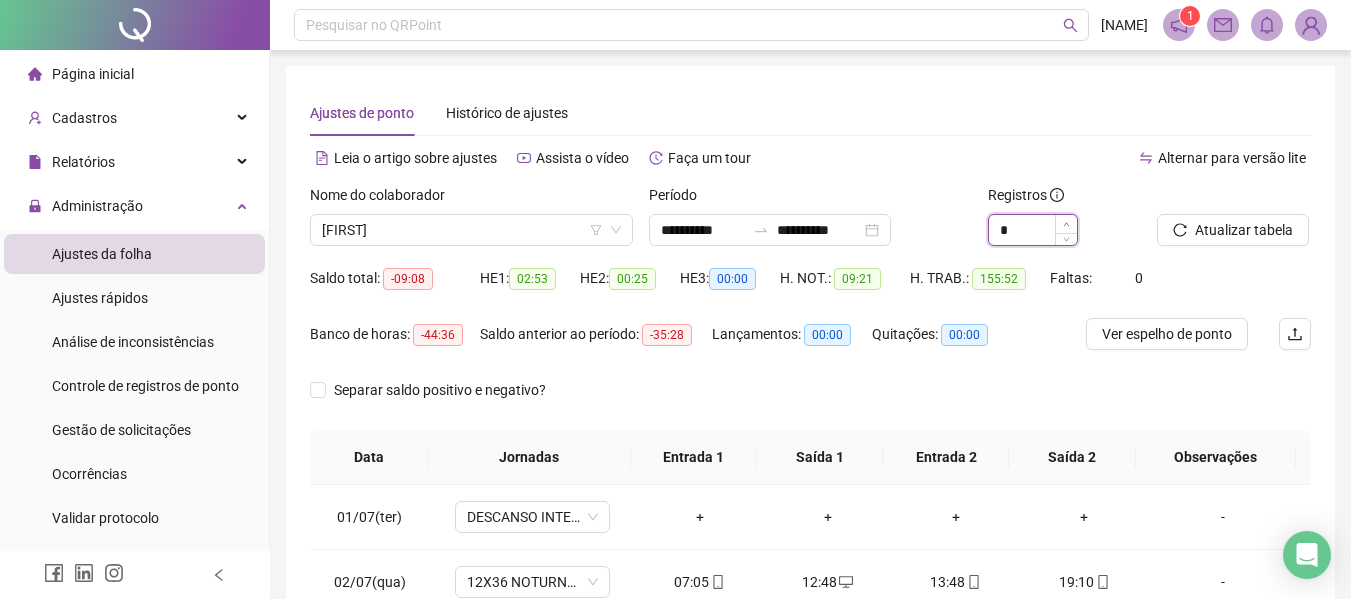click at bounding box center [1066, 224] 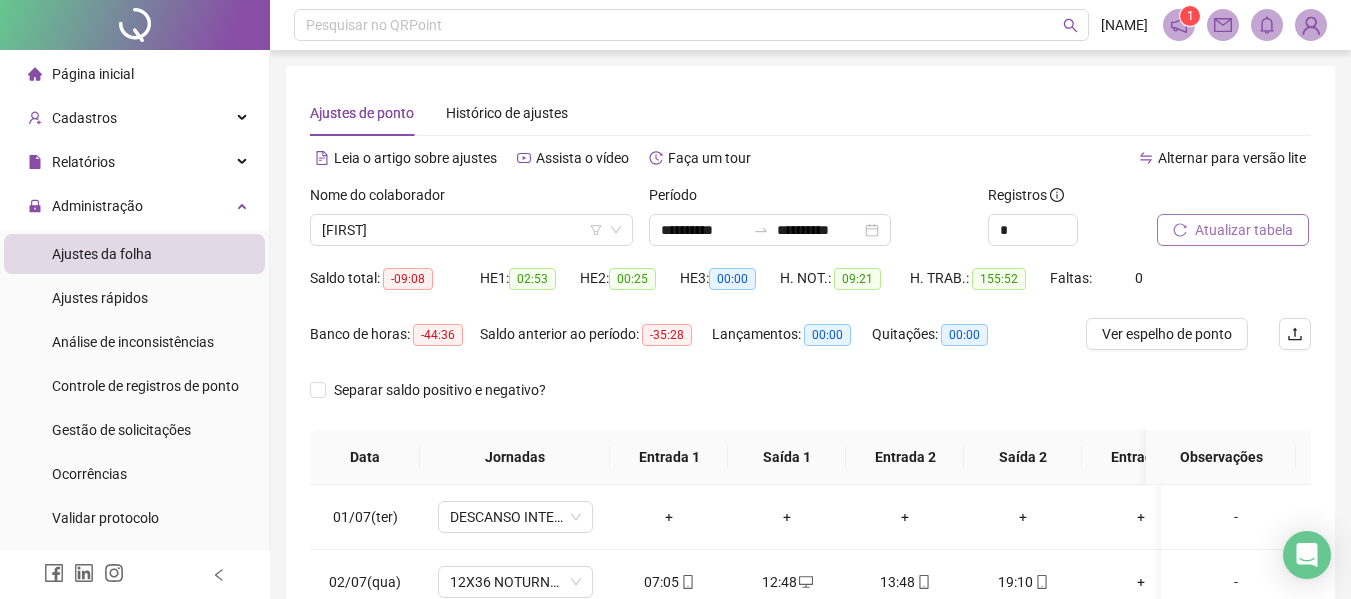 click on "Atualizar tabela" at bounding box center [1244, 230] 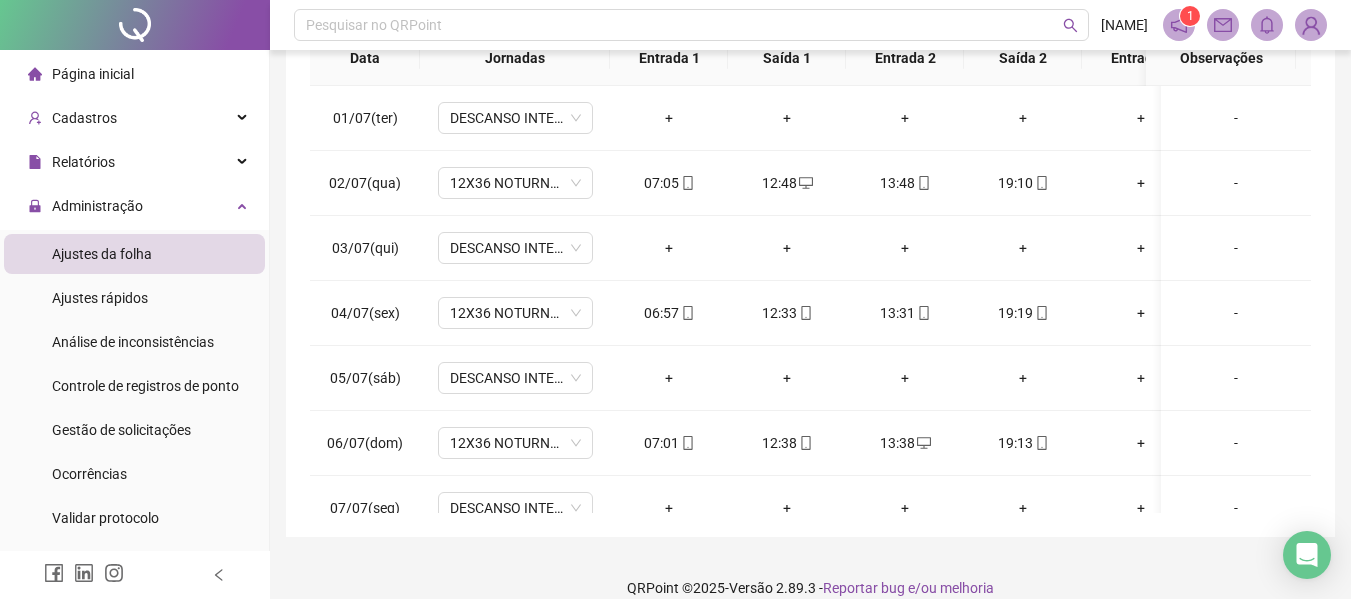 scroll, scrollTop: 400, scrollLeft: 0, axis: vertical 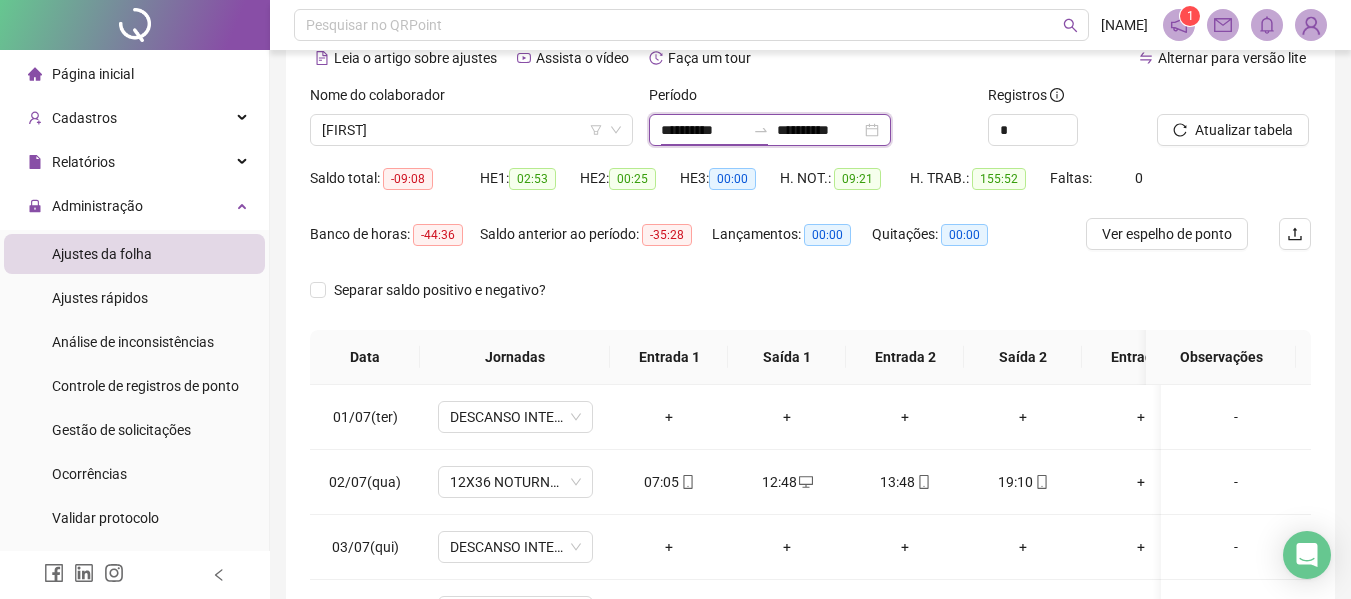 click on "**********" at bounding box center [703, 130] 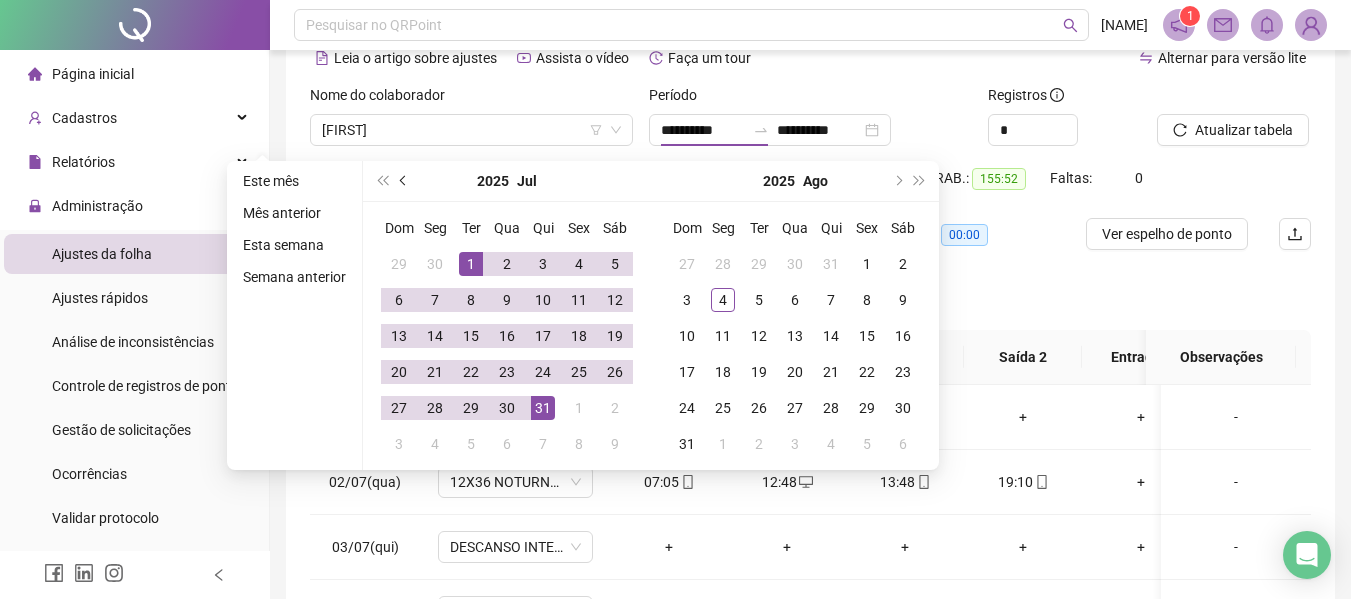 click at bounding box center (404, 181) 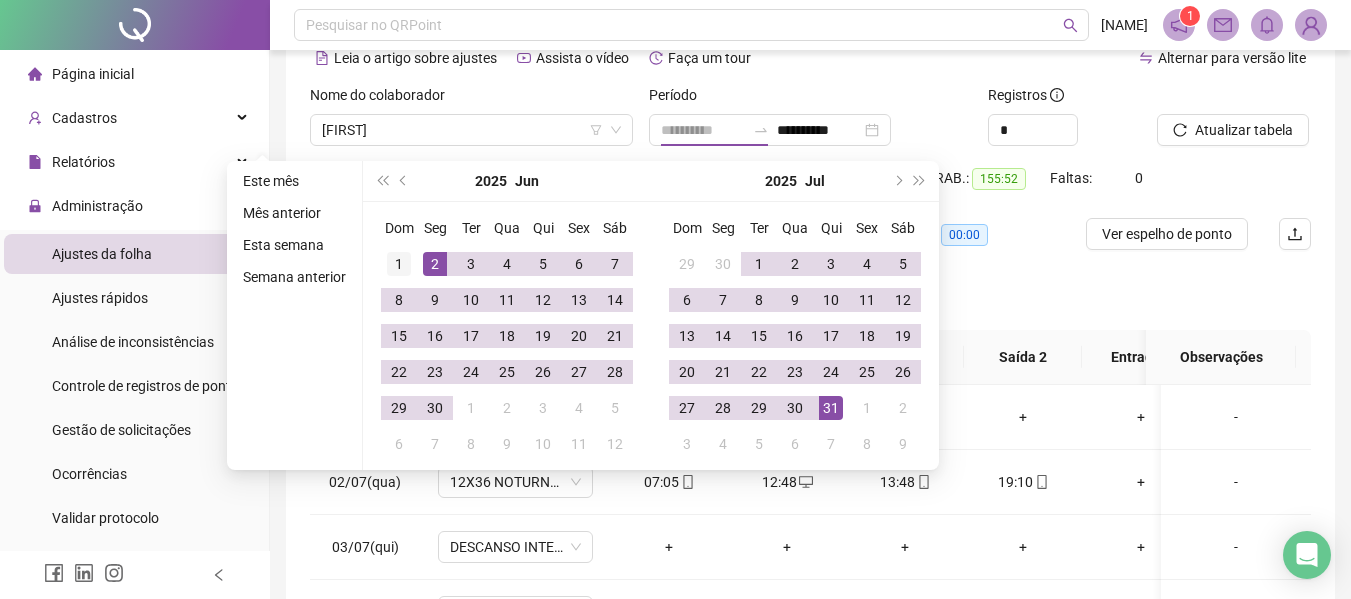 type on "**********" 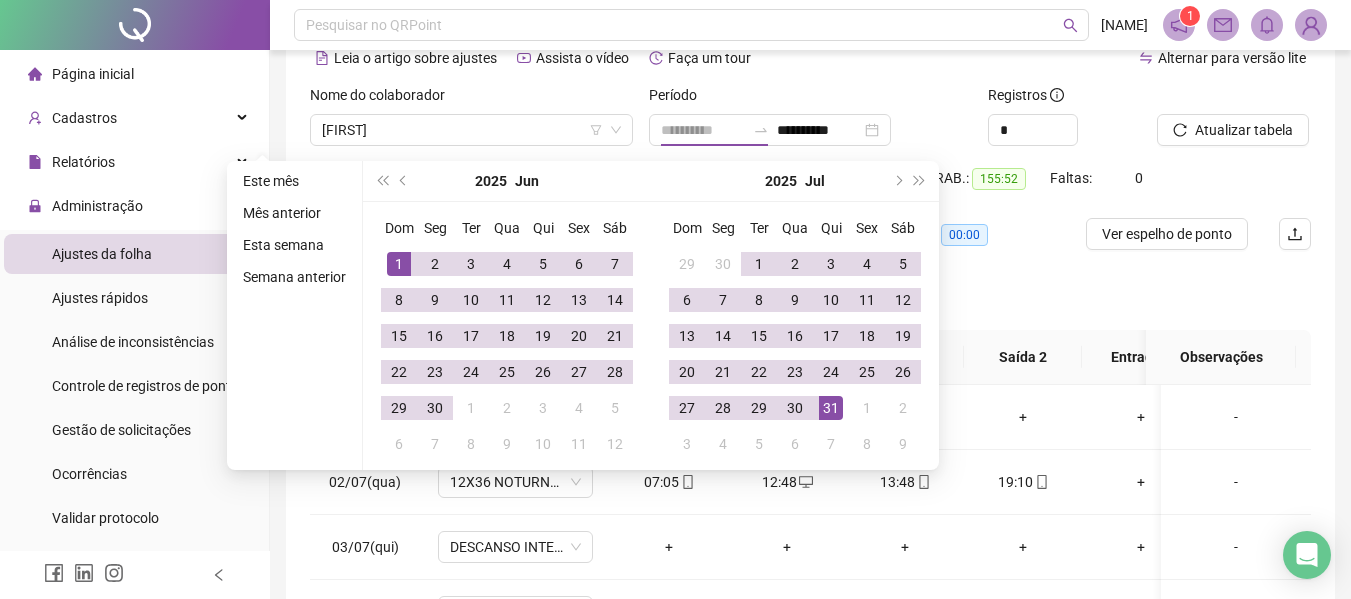 click on "1" at bounding box center [399, 264] 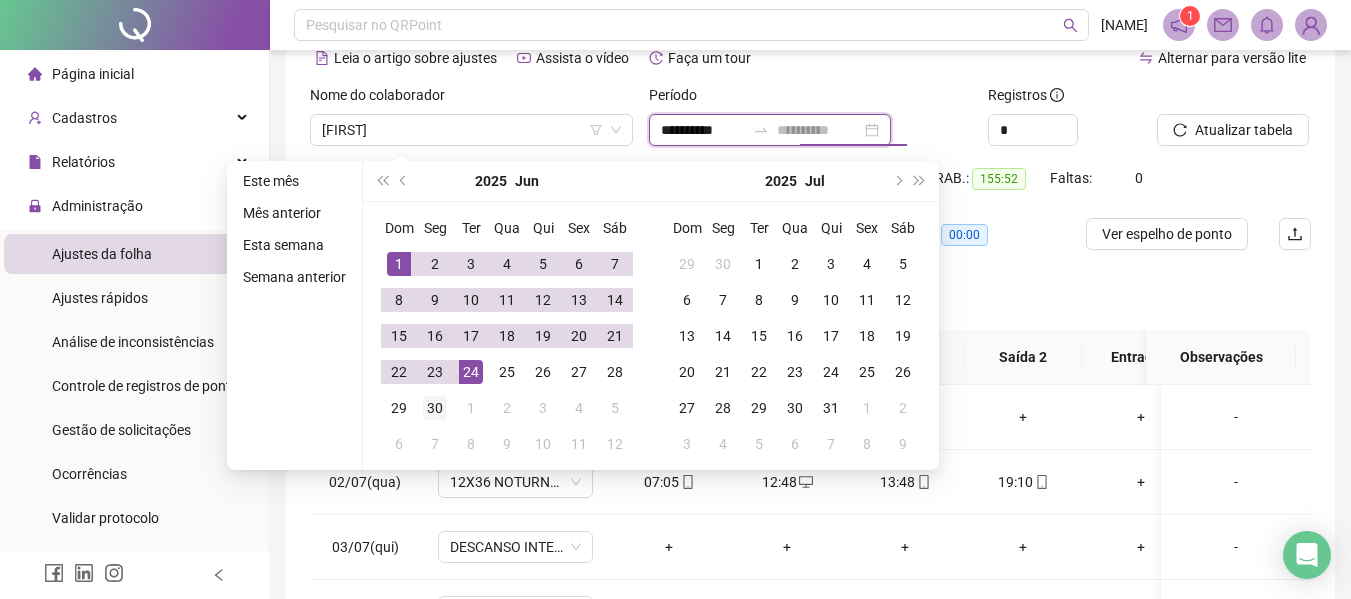type on "**********" 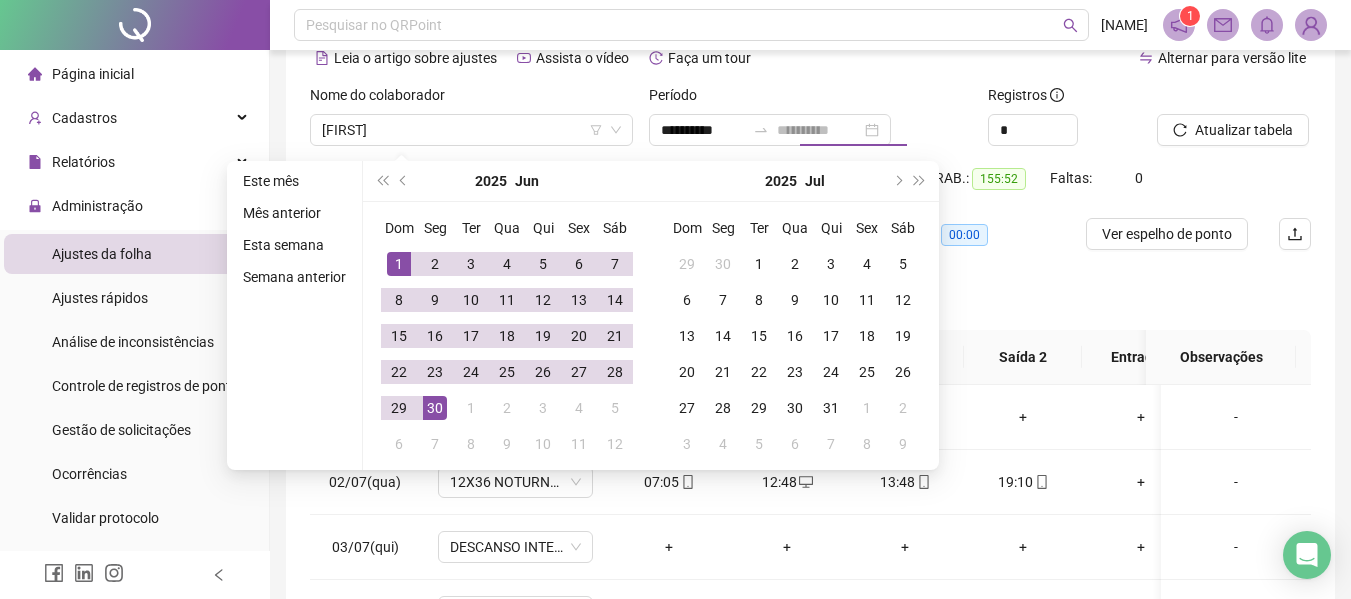 click on "30" at bounding box center [435, 408] 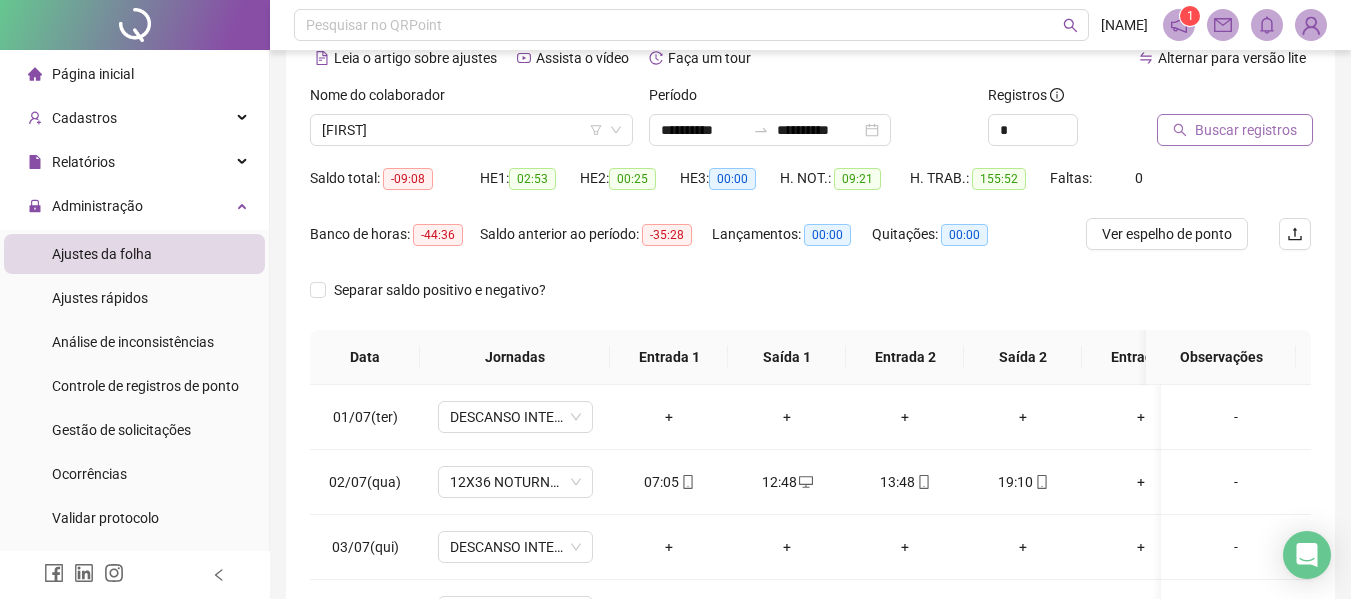 click on "Buscar registros" at bounding box center (1246, 130) 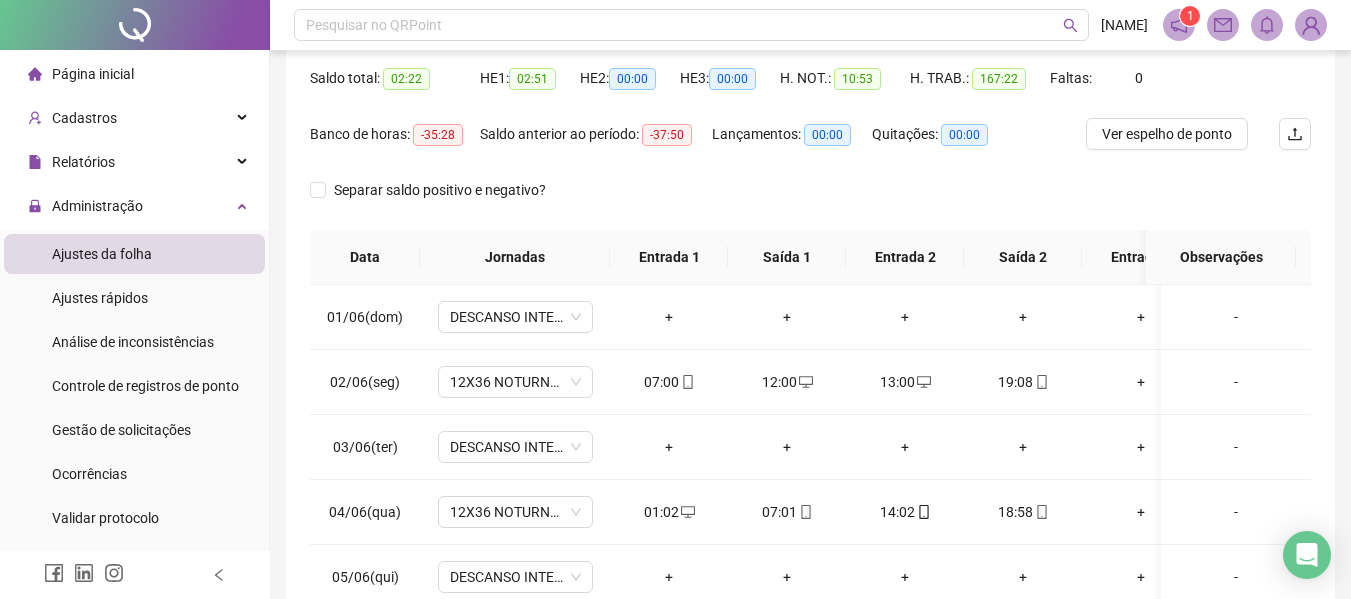 scroll, scrollTop: 0, scrollLeft: 0, axis: both 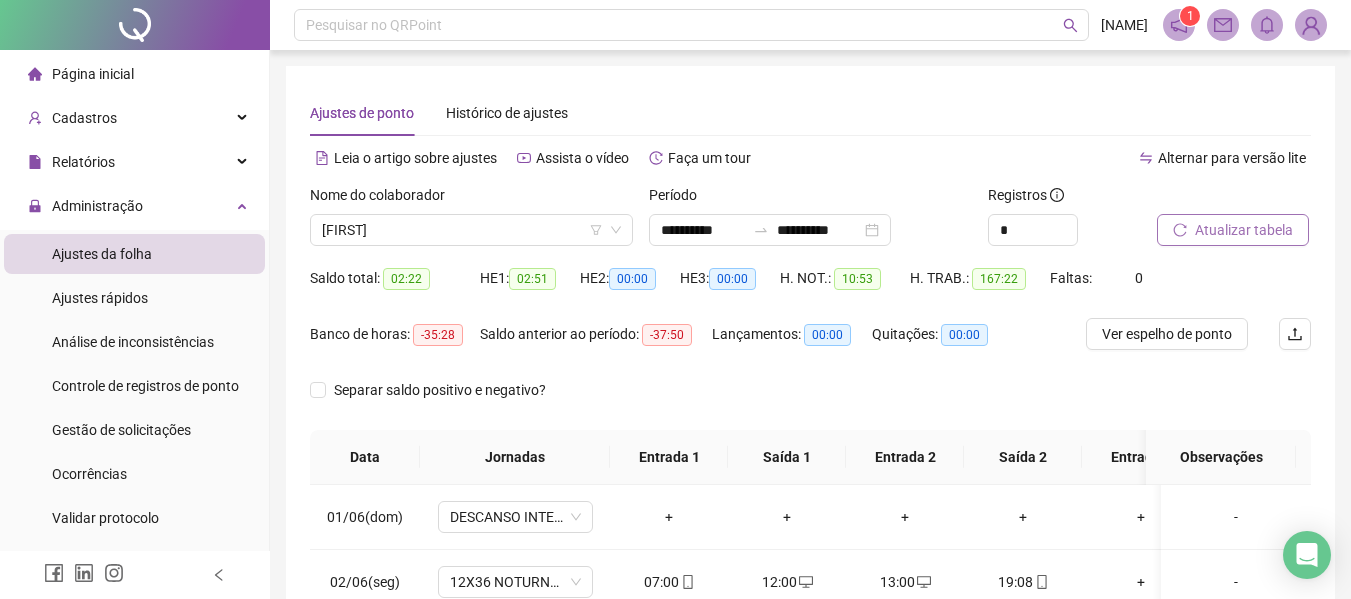 click on "Atualizar tabela" at bounding box center (1244, 230) 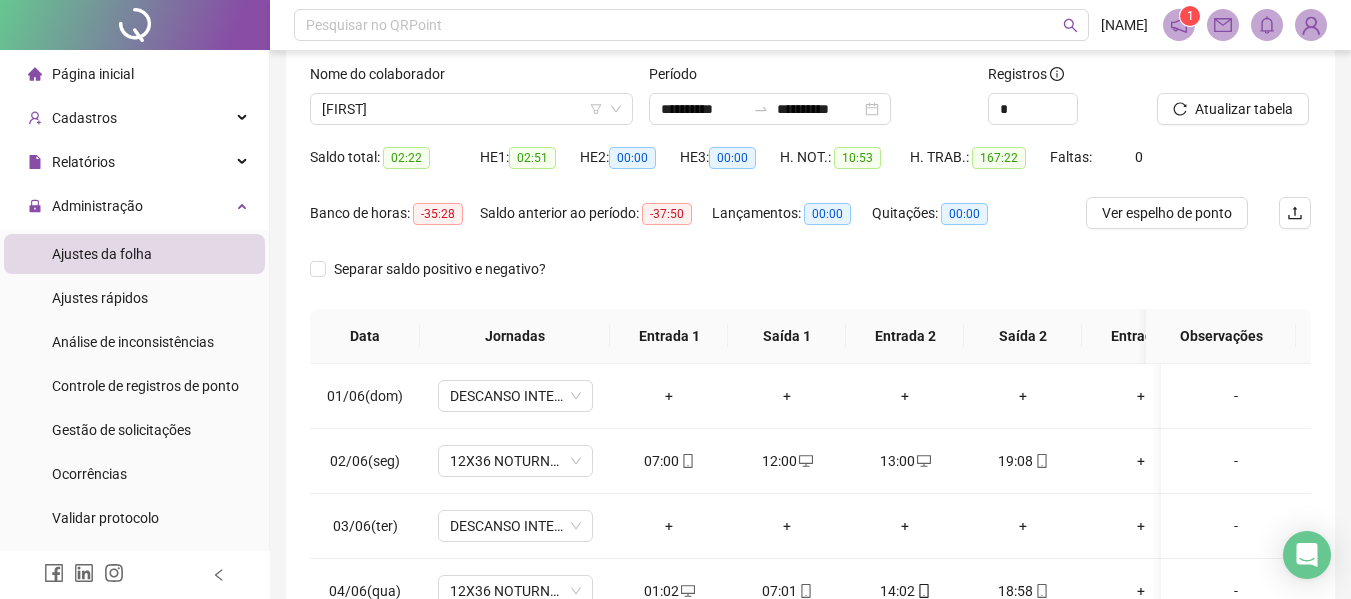 scroll, scrollTop: 300, scrollLeft: 0, axis: vertical 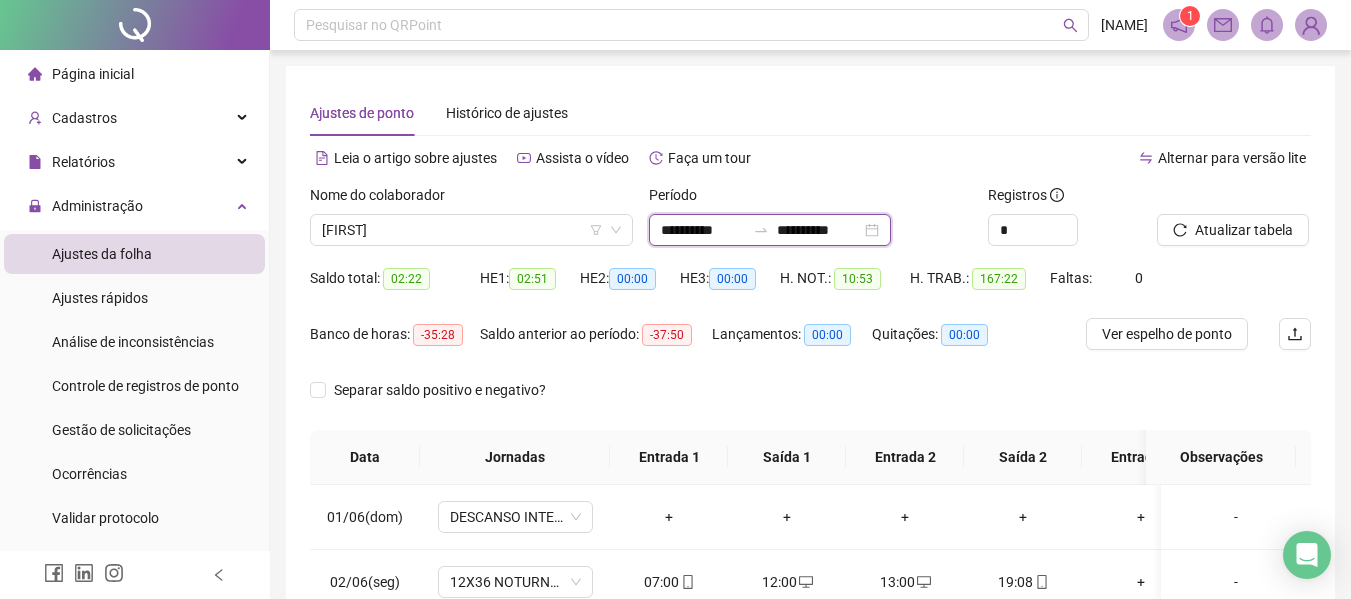 click on "**********" at bounding box center (703, 230) 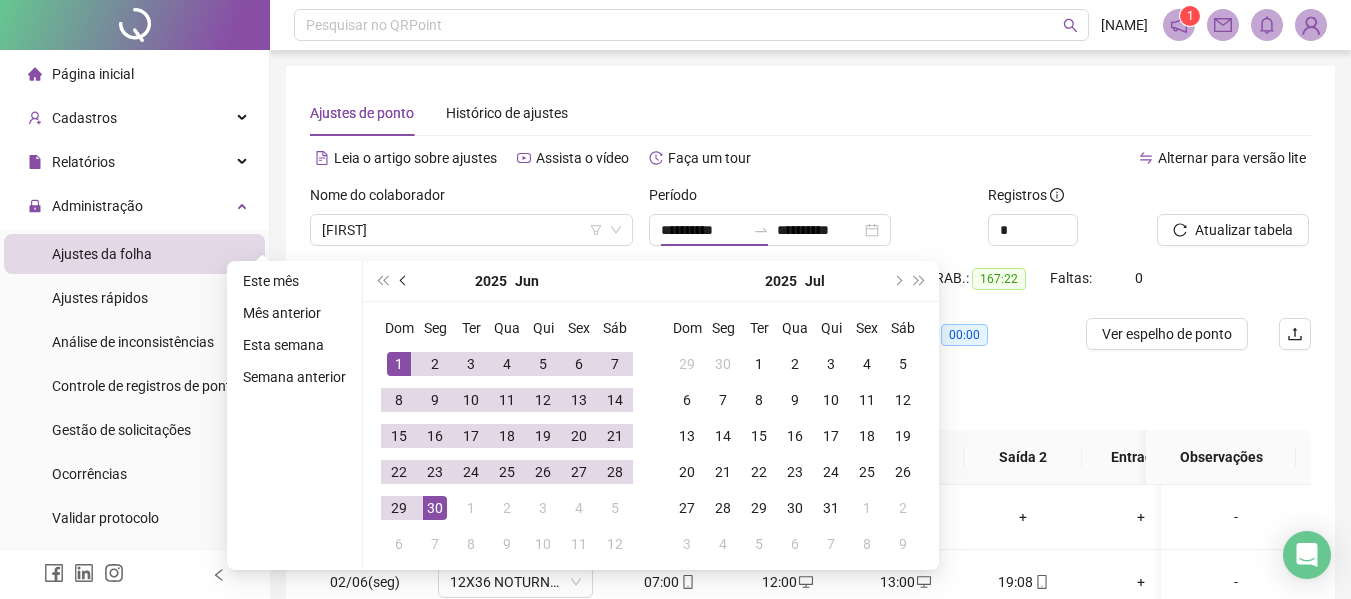 click at bounding box center (404, 281) 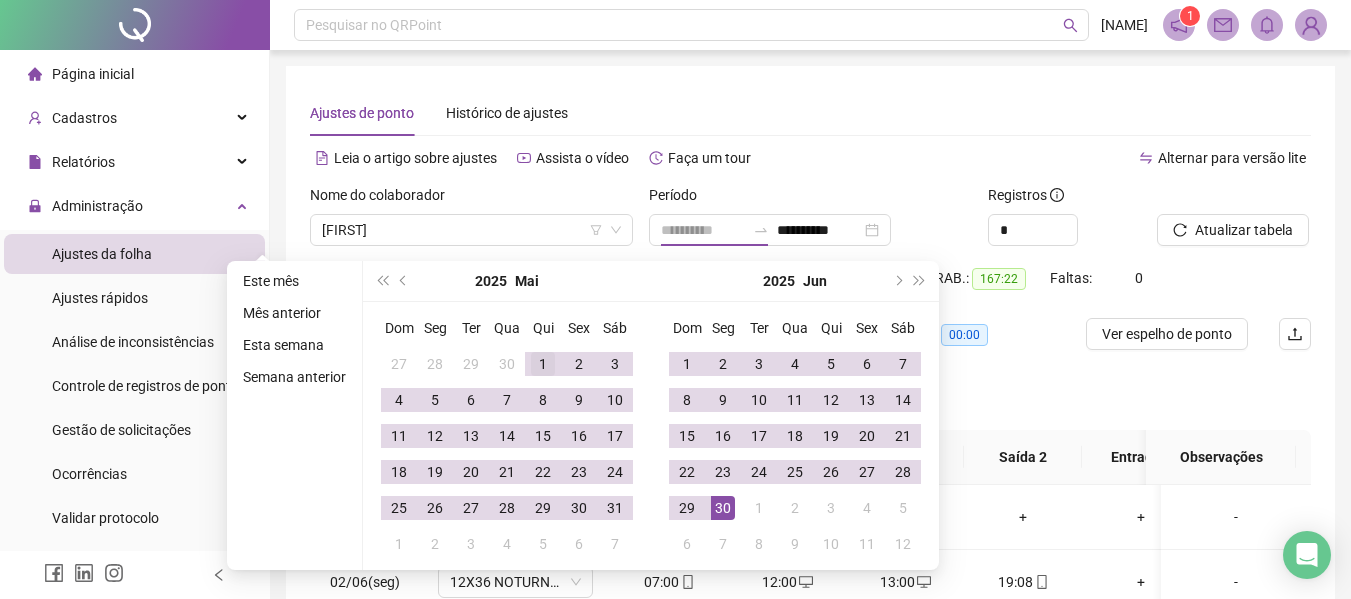 type on "**********" 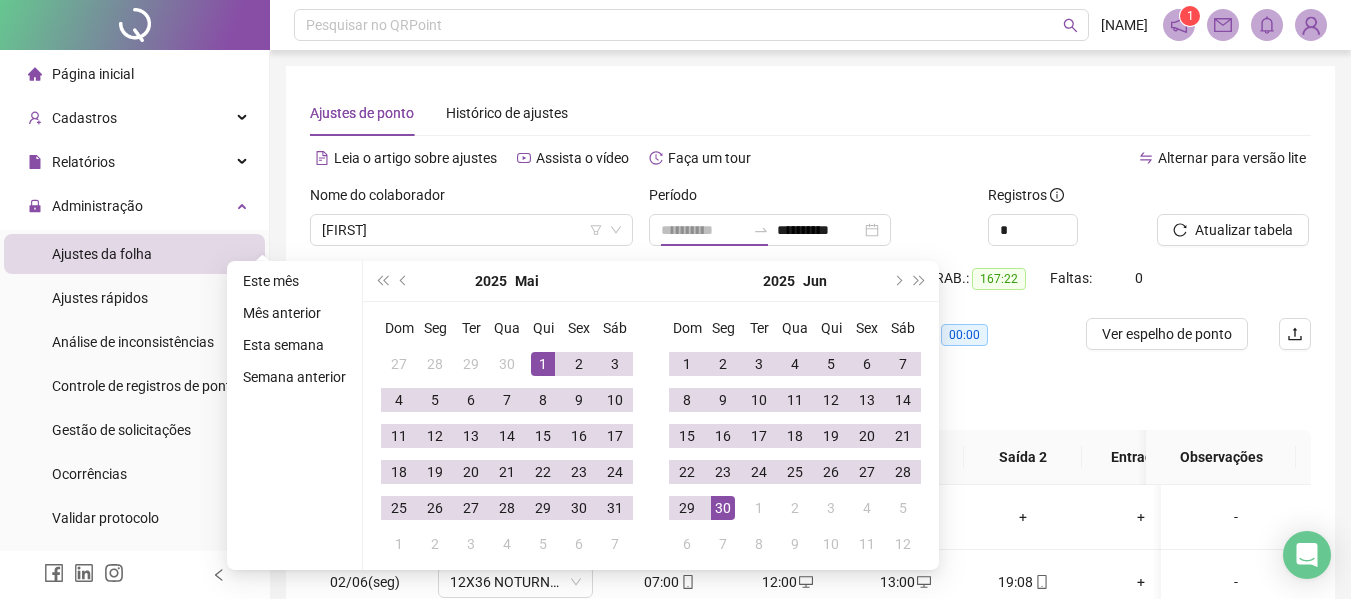click on "1" at bounding box center [543, 364] 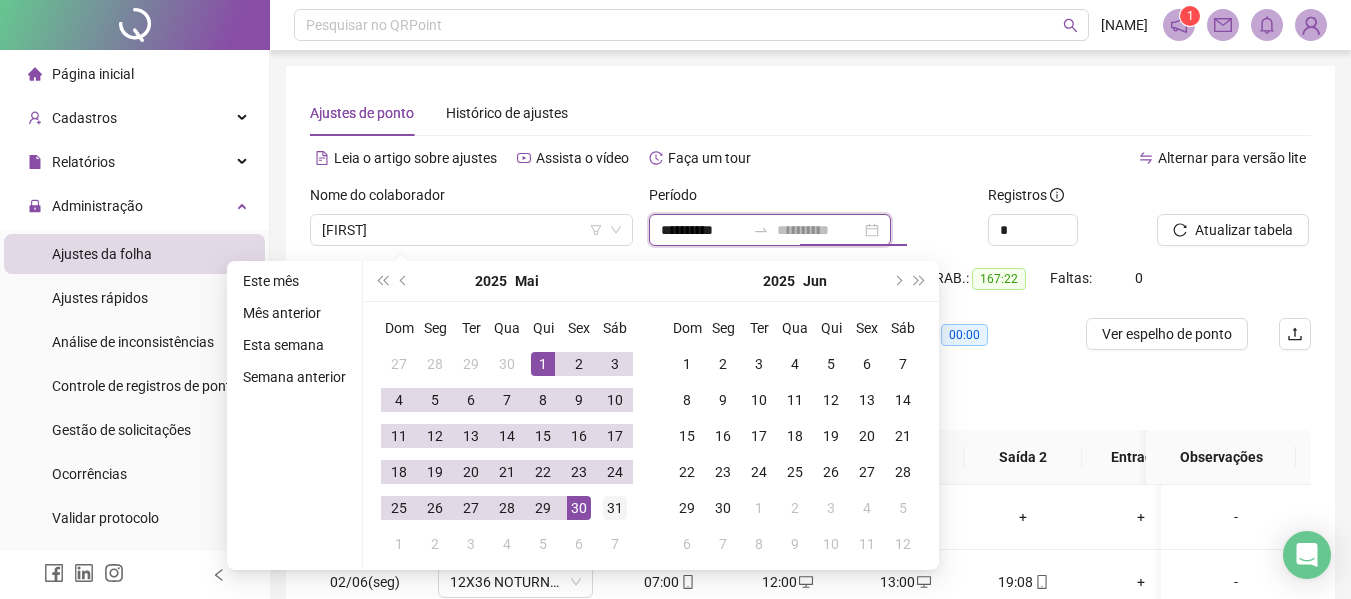 type on "**********" 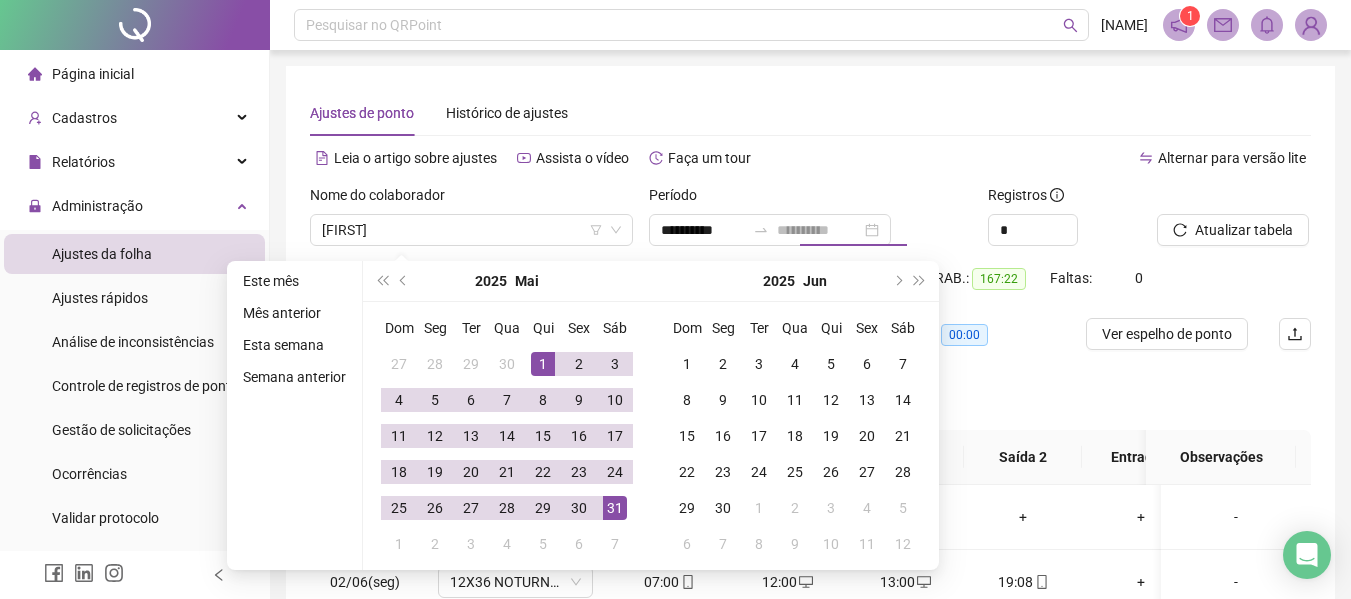click on "31" at bounding box center [615, 508] 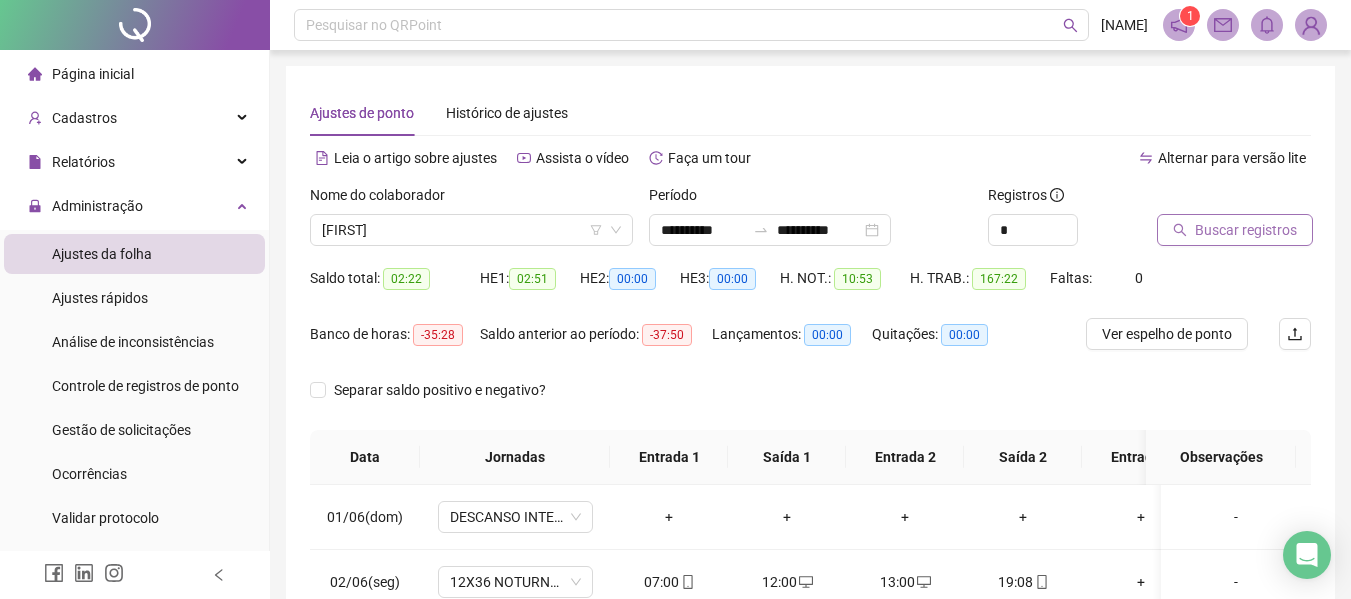 click on "Buscar registros" at bounding box center (1246, 230) 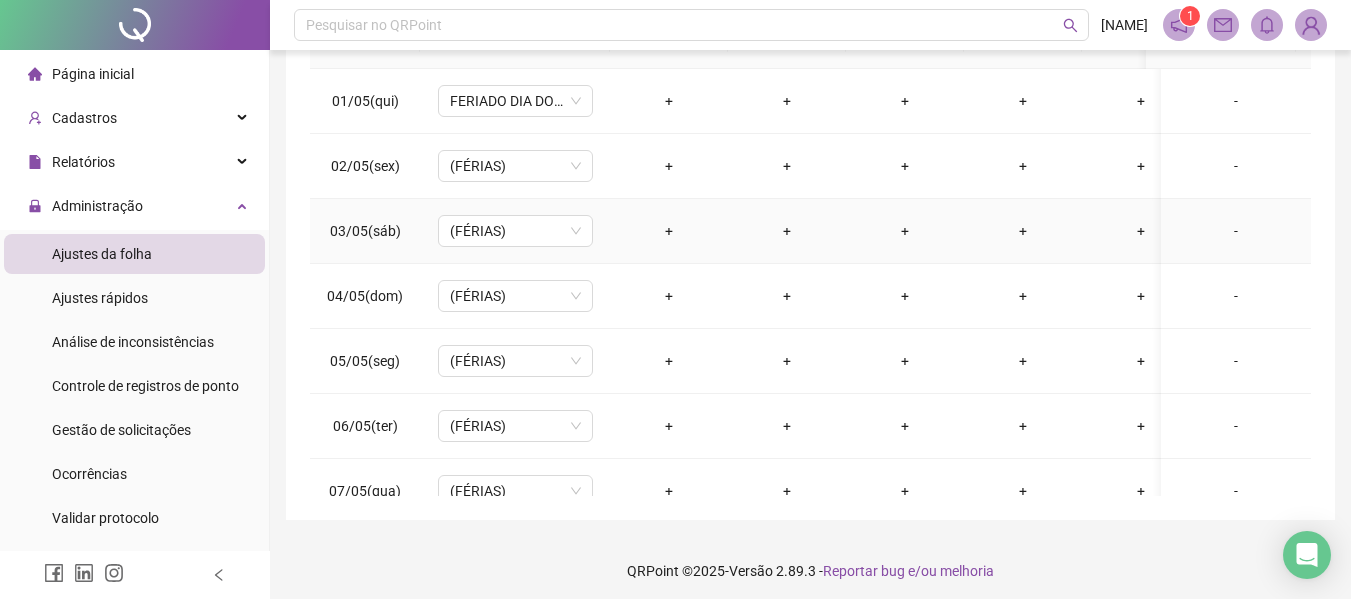 scroll, scrollTop: 423, scrollLeft: 0, axis: vertical 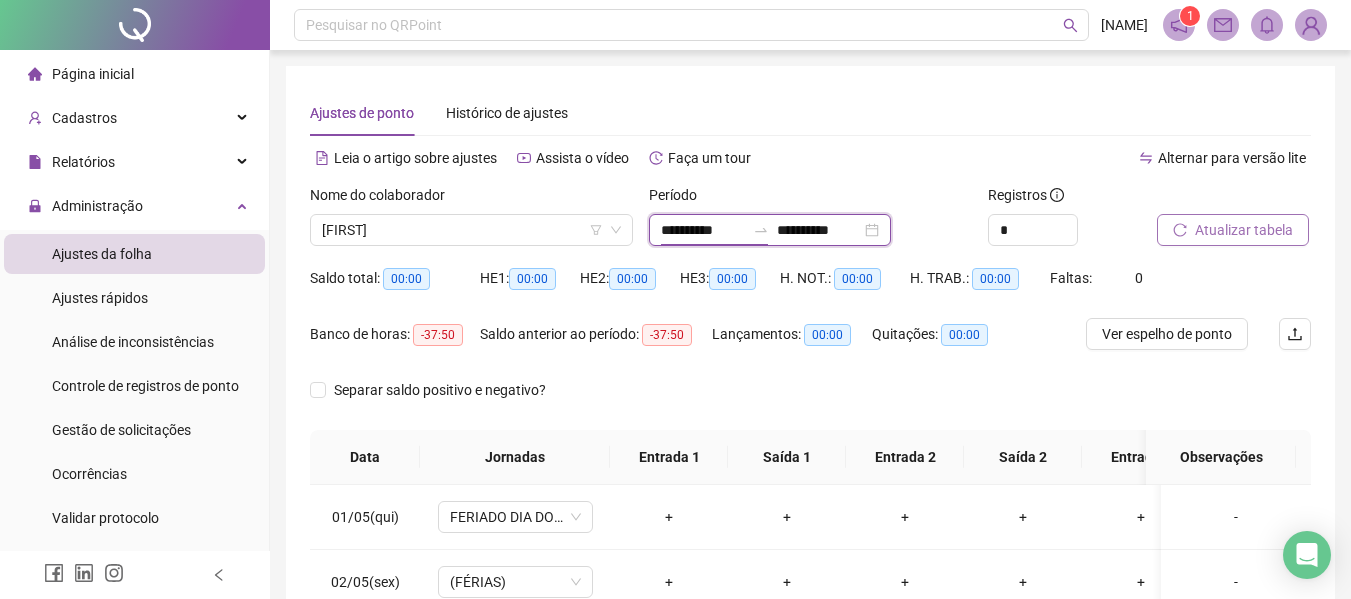 click on "**********" at bounding box center (703, 230) 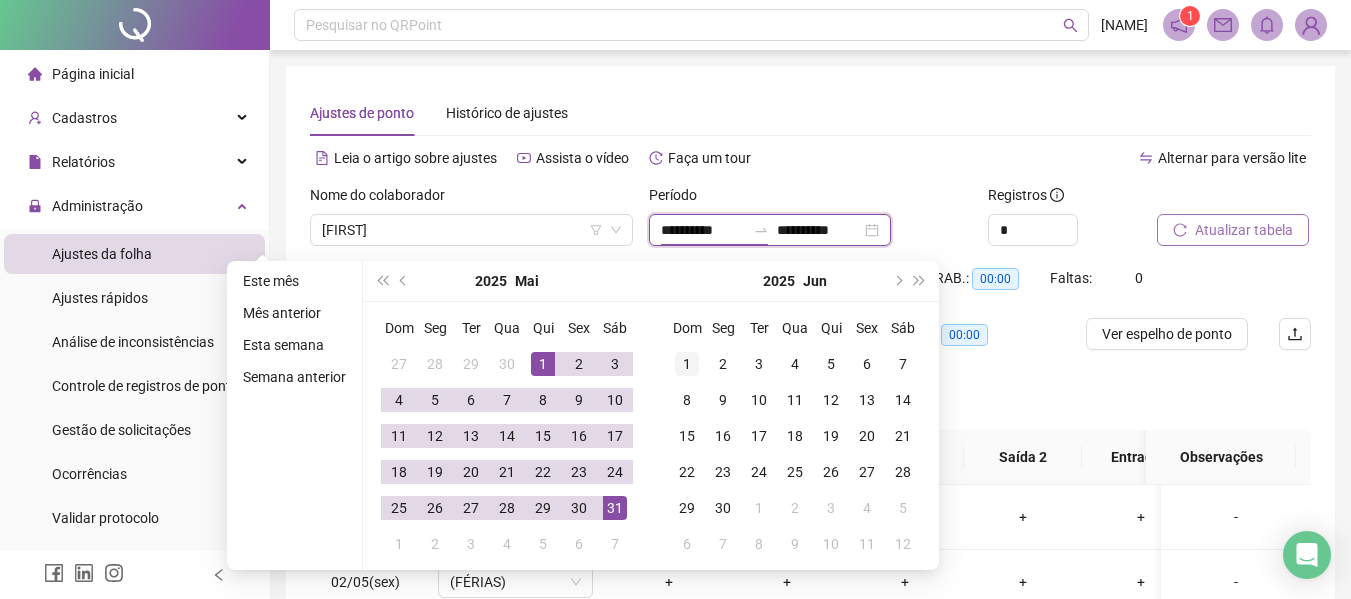 type on "**********" 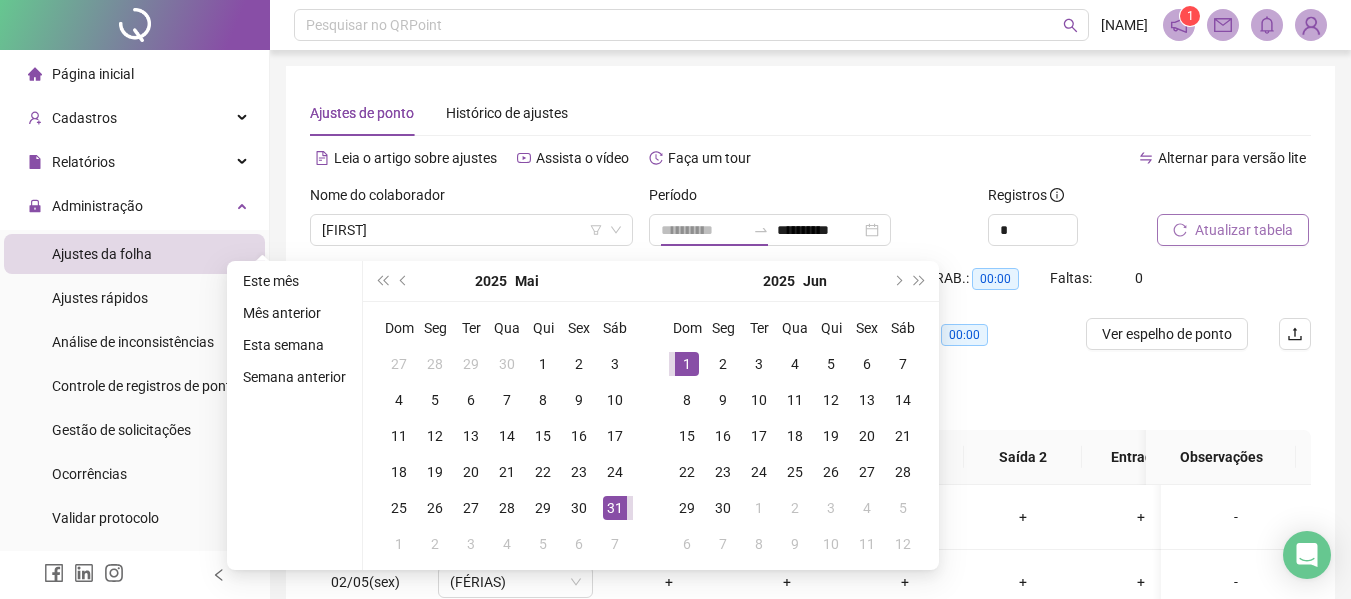 click on "1" at bounding box center [687, 364] 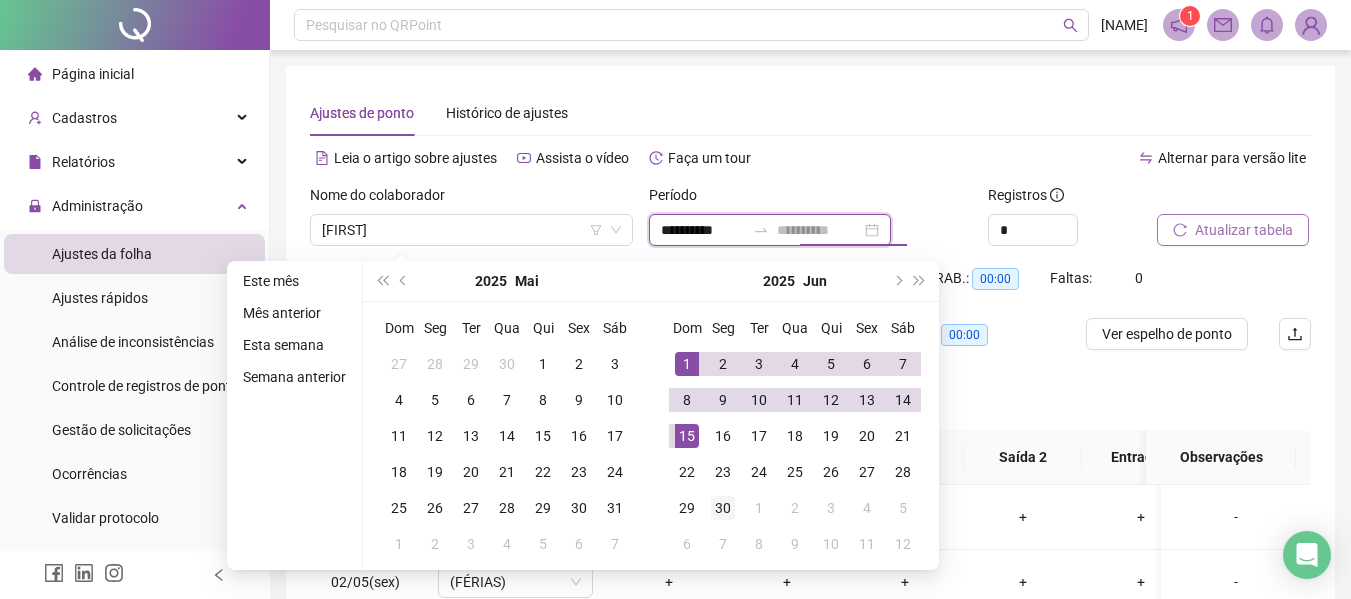 type on "**********" 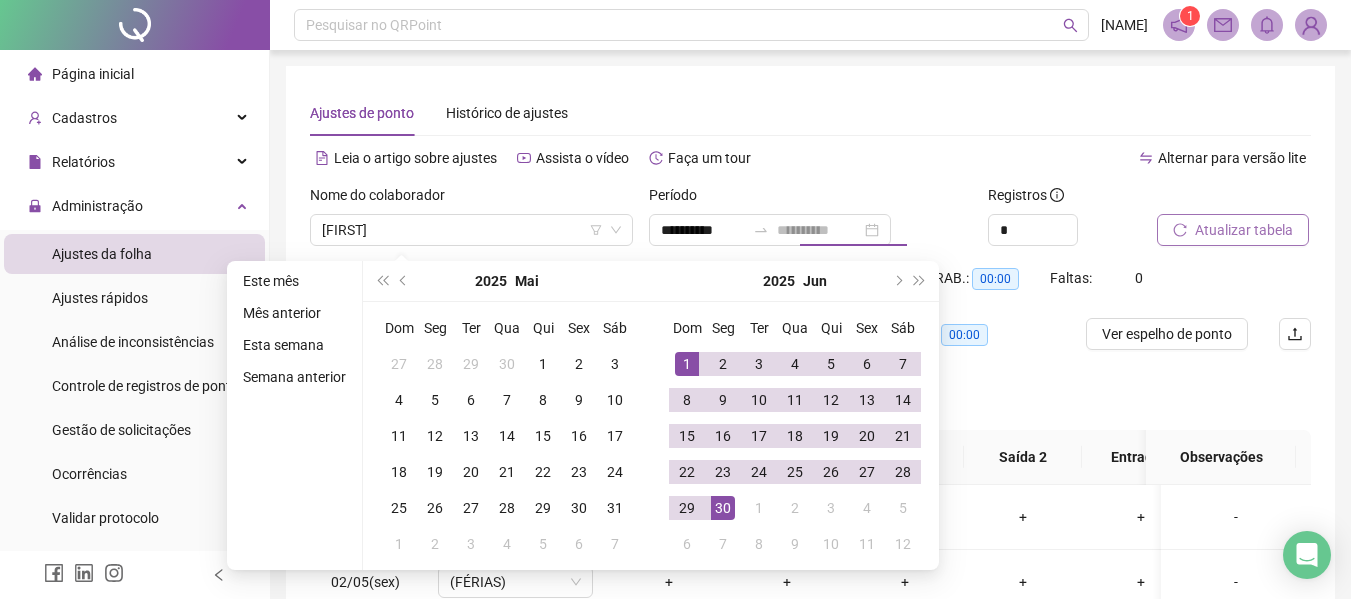 click on "30" at bounding box center [723, 508] 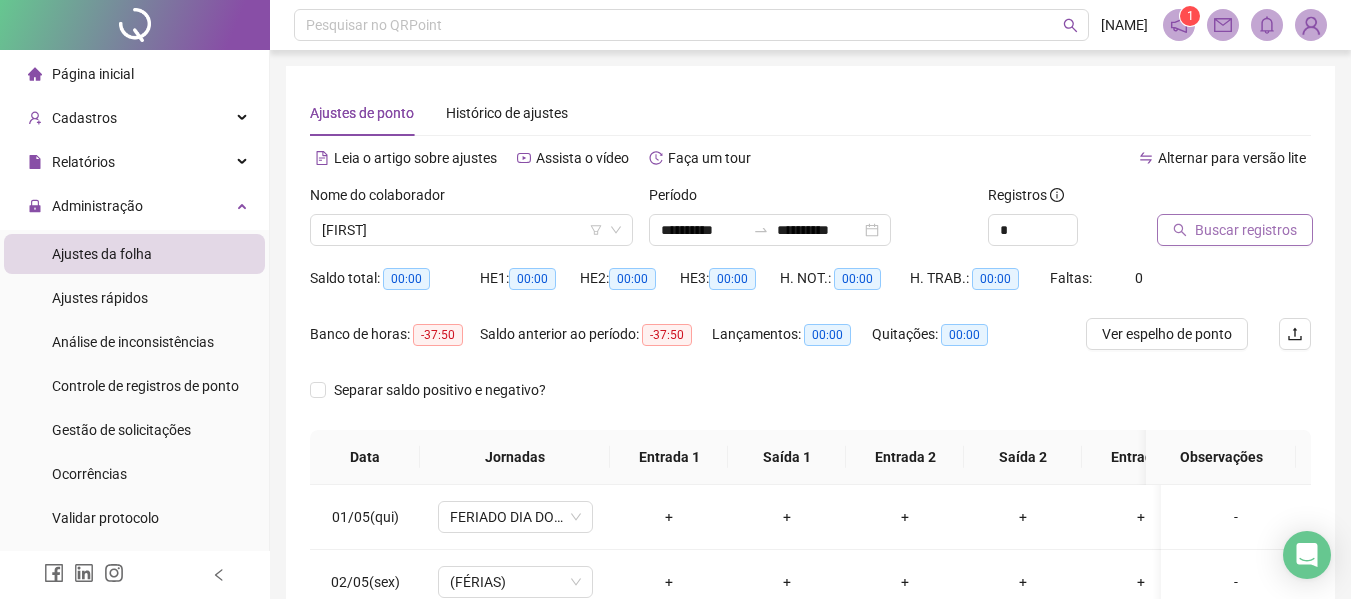 click on "Buscar registros" at bounding box center [1246, 230] 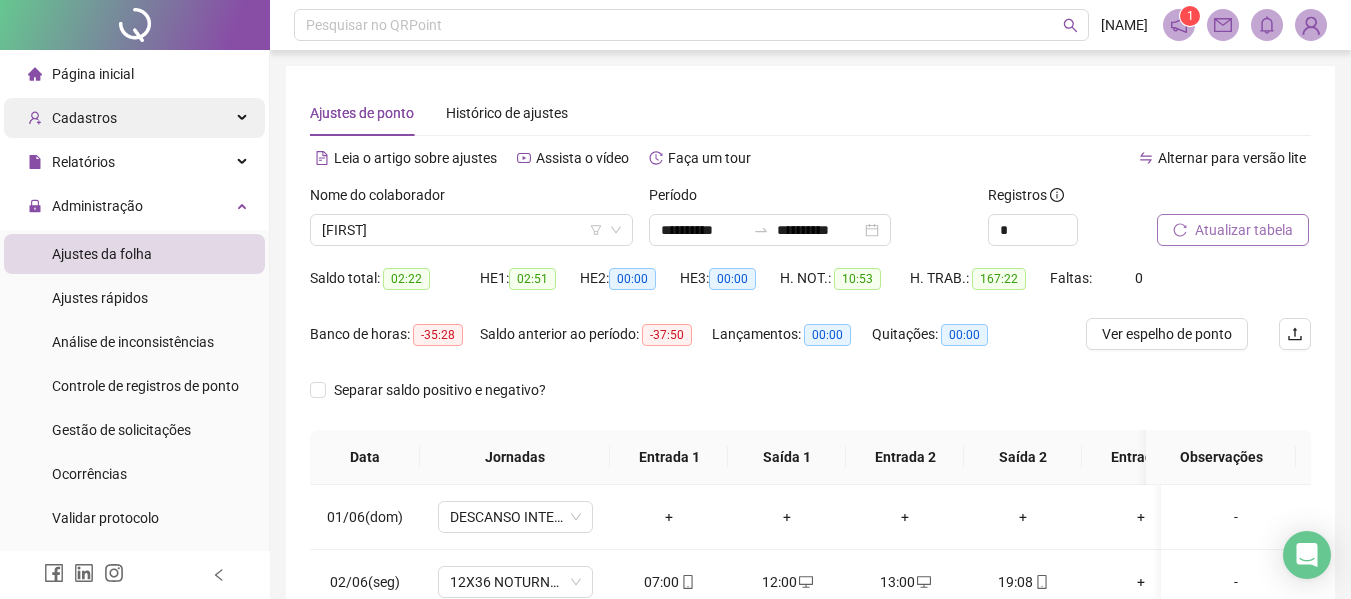 click on "Cadastros" at bounding box center (134, 118) 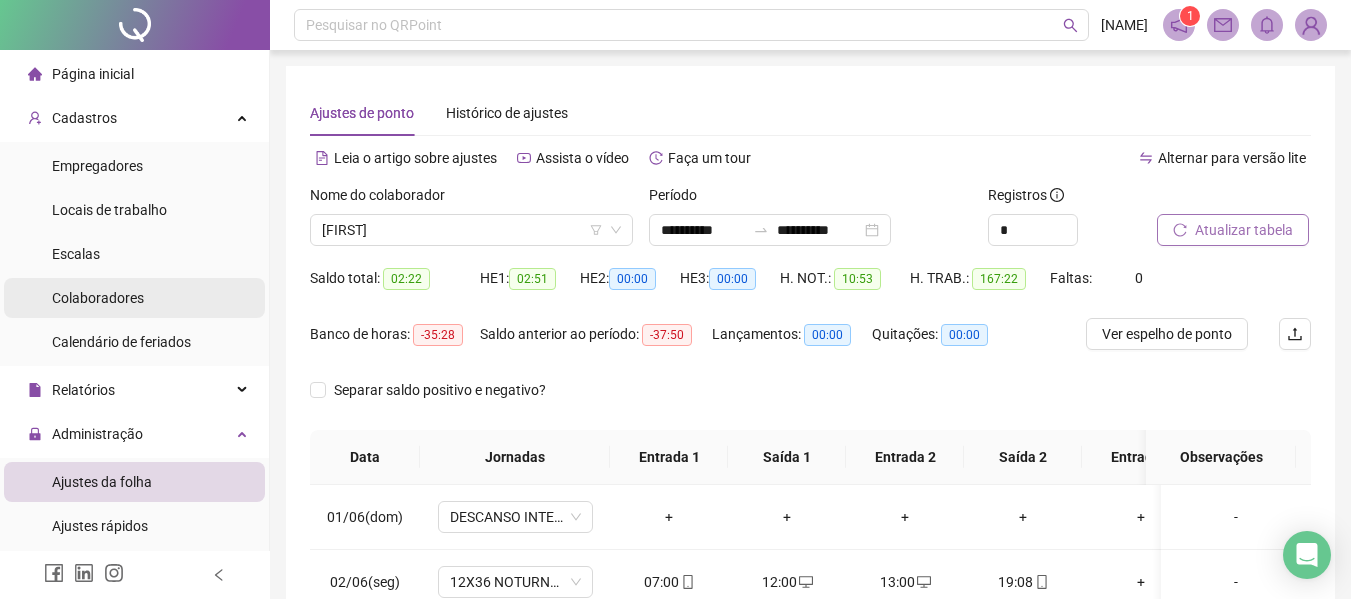 click on "Colaboradores" at bounding box center [134, 298] 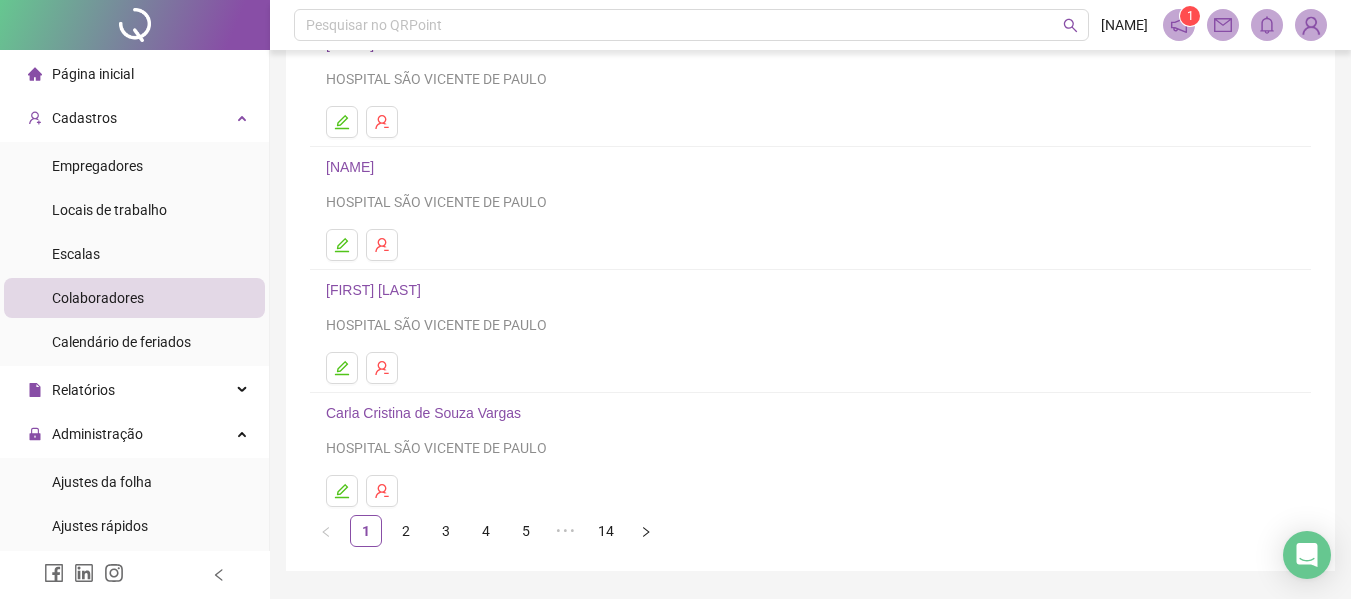 scroll, scrollTop: 368, scrollLeft: 0, axis: vertical 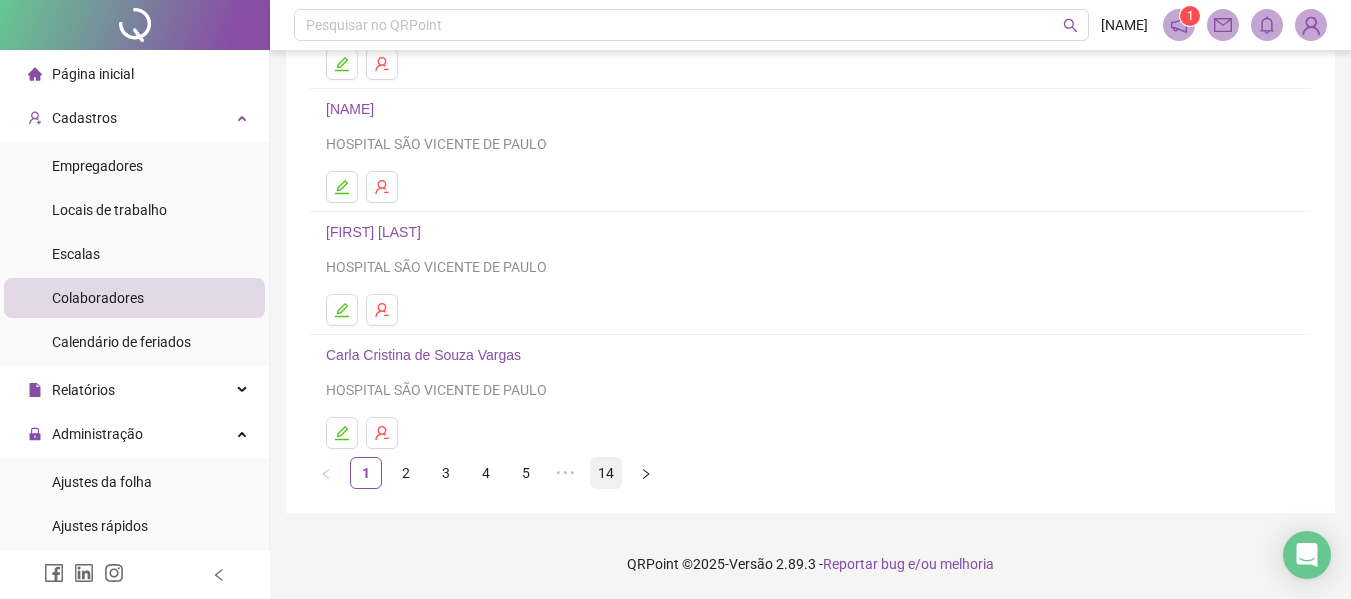 click on "14" at bounding box center [606, 473] 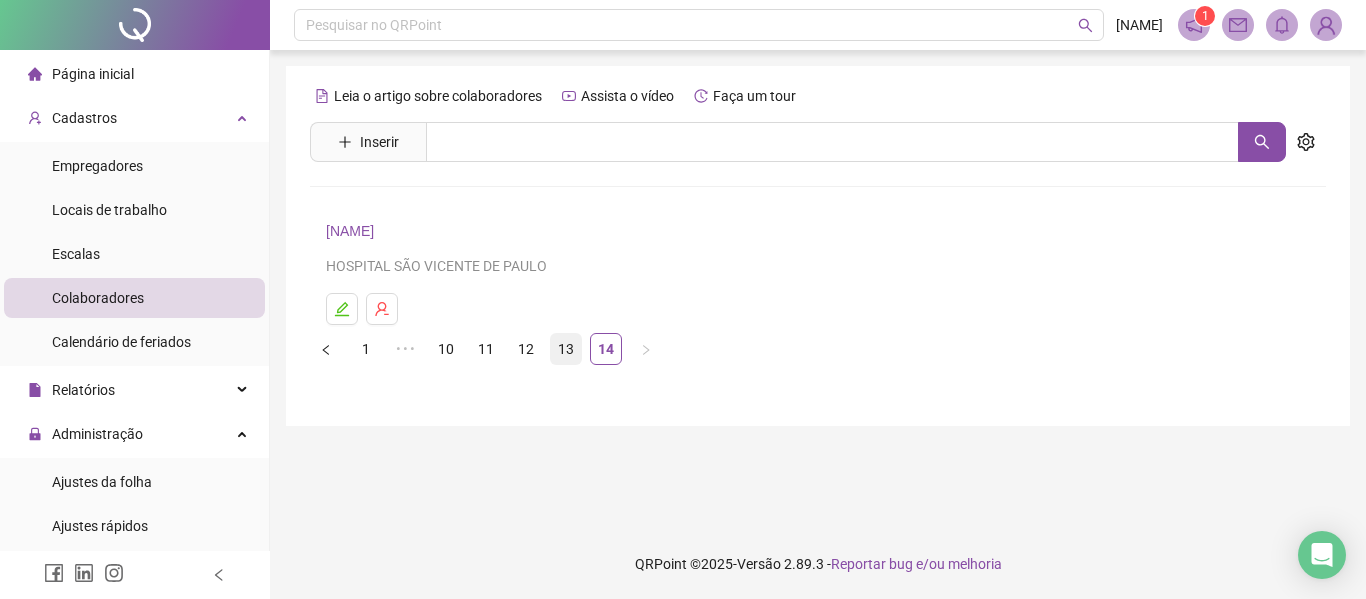 click on "13" at bounding box center (566, 349) 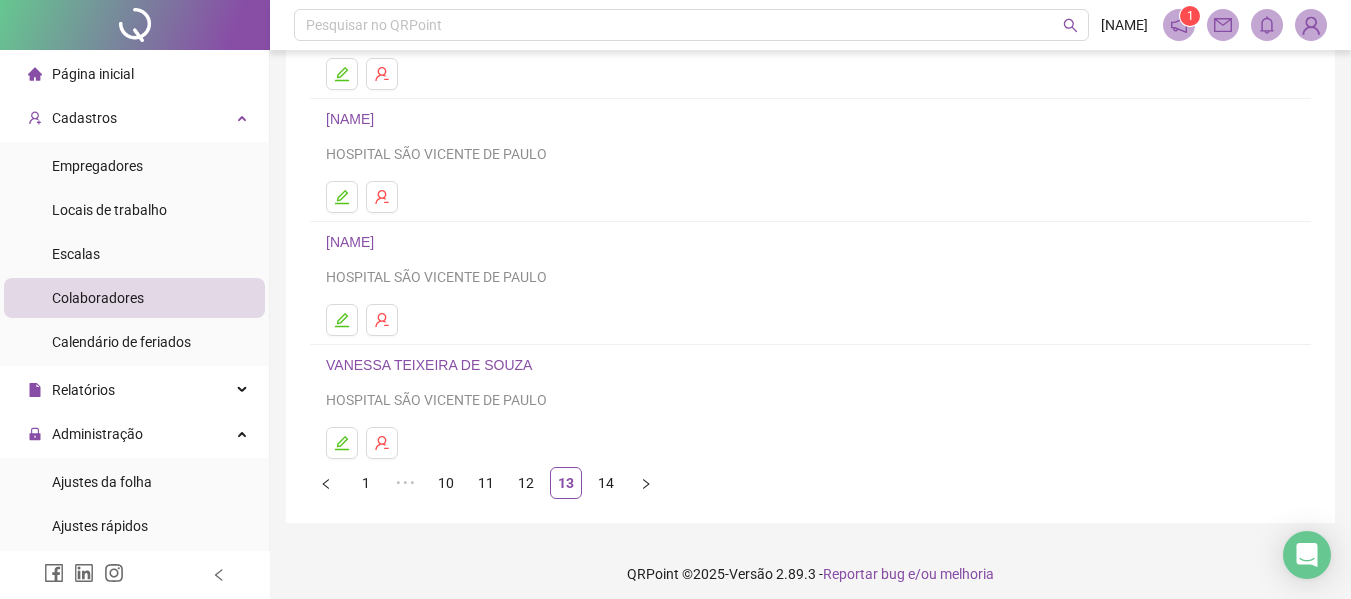 scroll, scrollTop: 368, scrollLeft: 0, axis: vertical 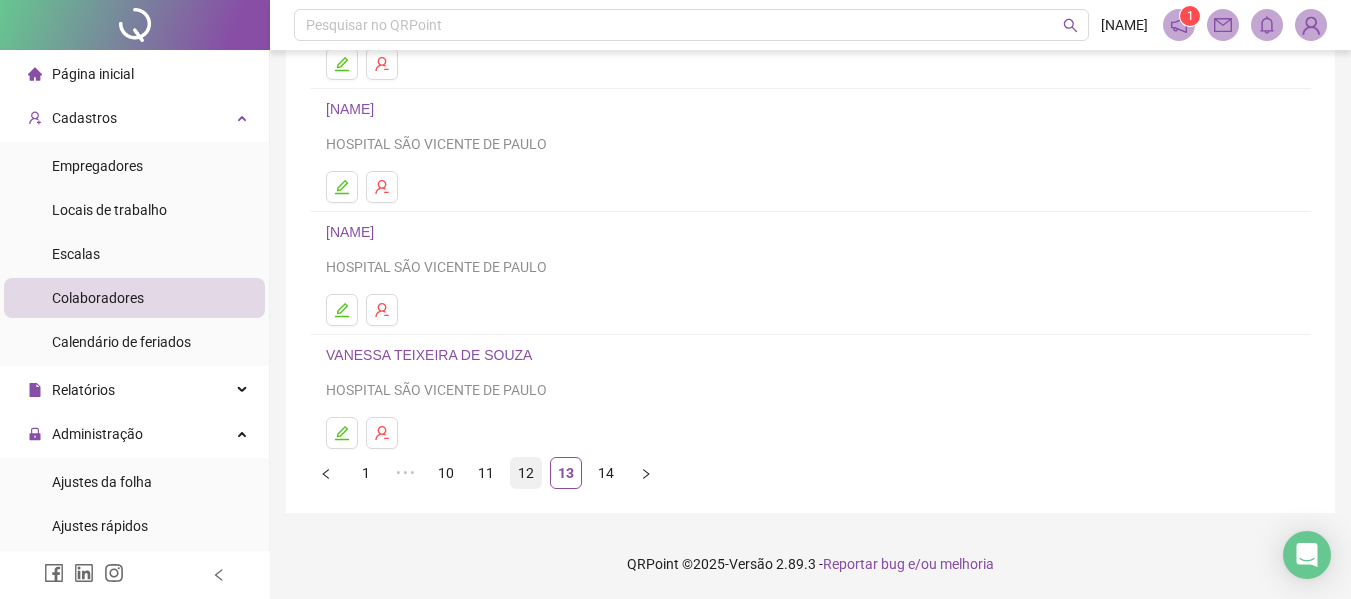click on "12" at bounding box center (526, 473) 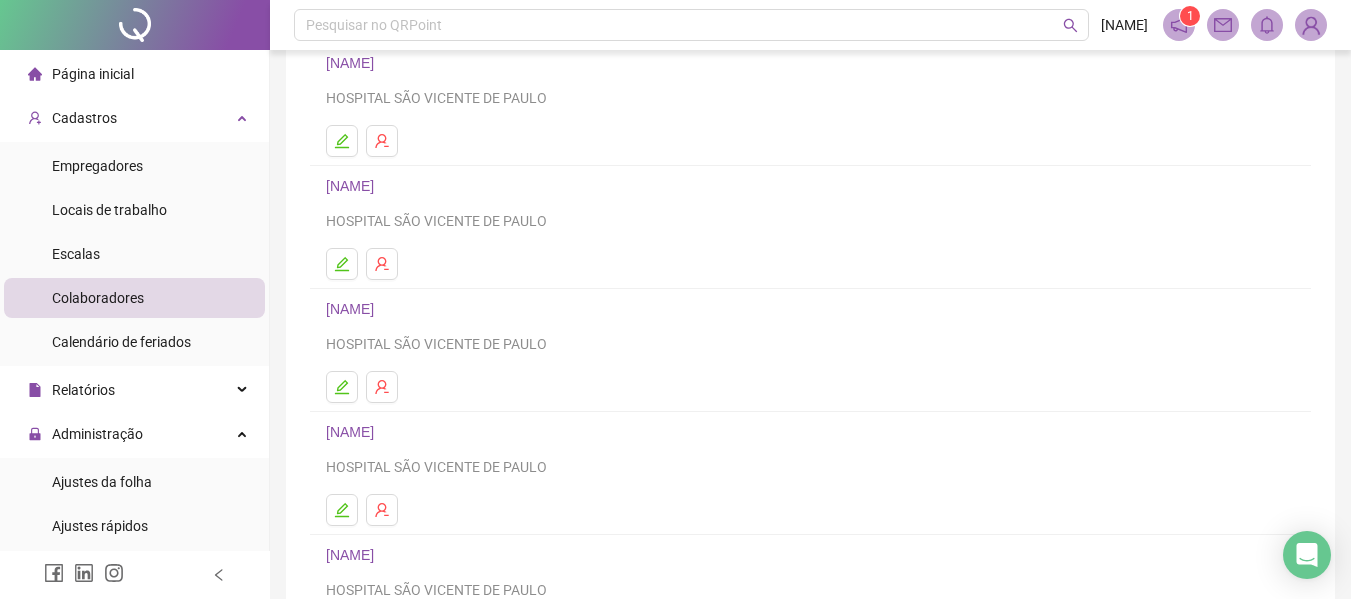 scroll, scrollTop: 368, scrollLeft: 0, axis: vertical 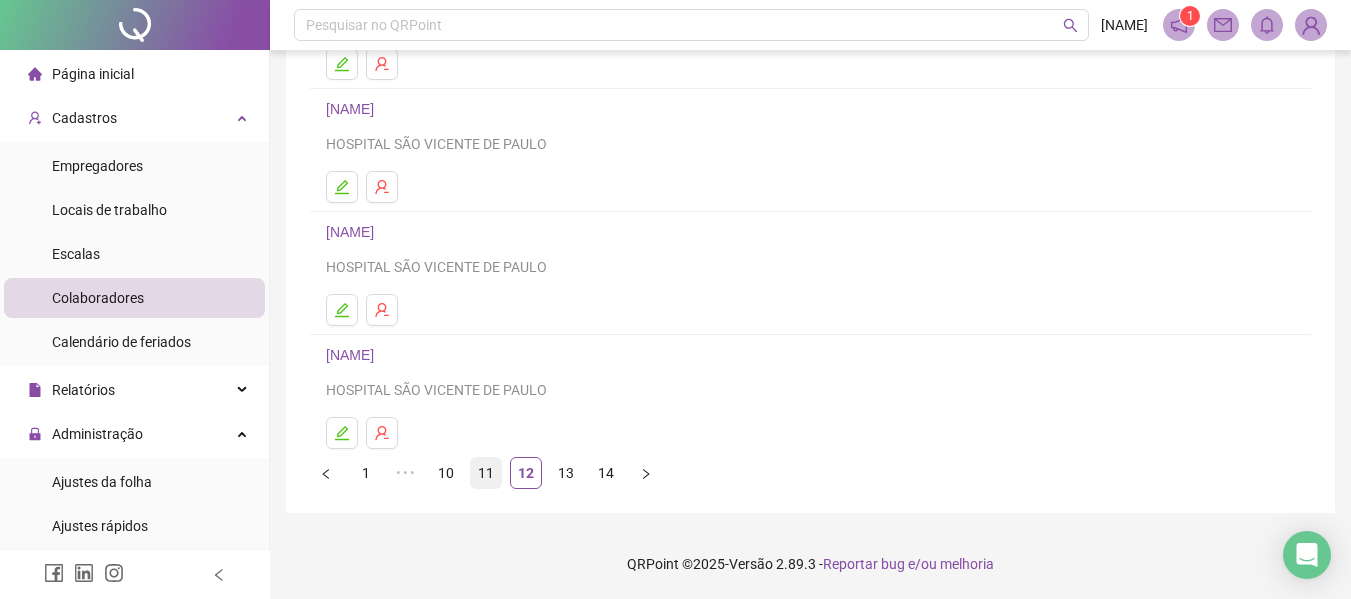 click on "11" at bounding box center [486, 473] 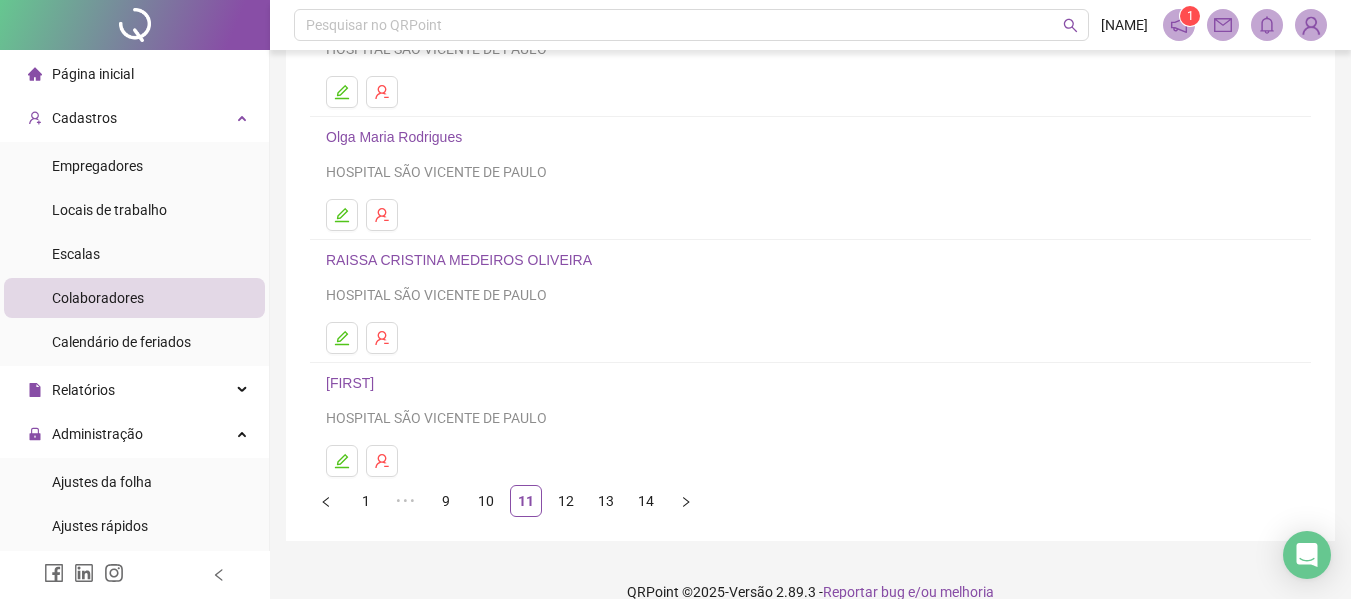 scroll, scrollTop: 368, scrollLeft: 0, axis: vertical 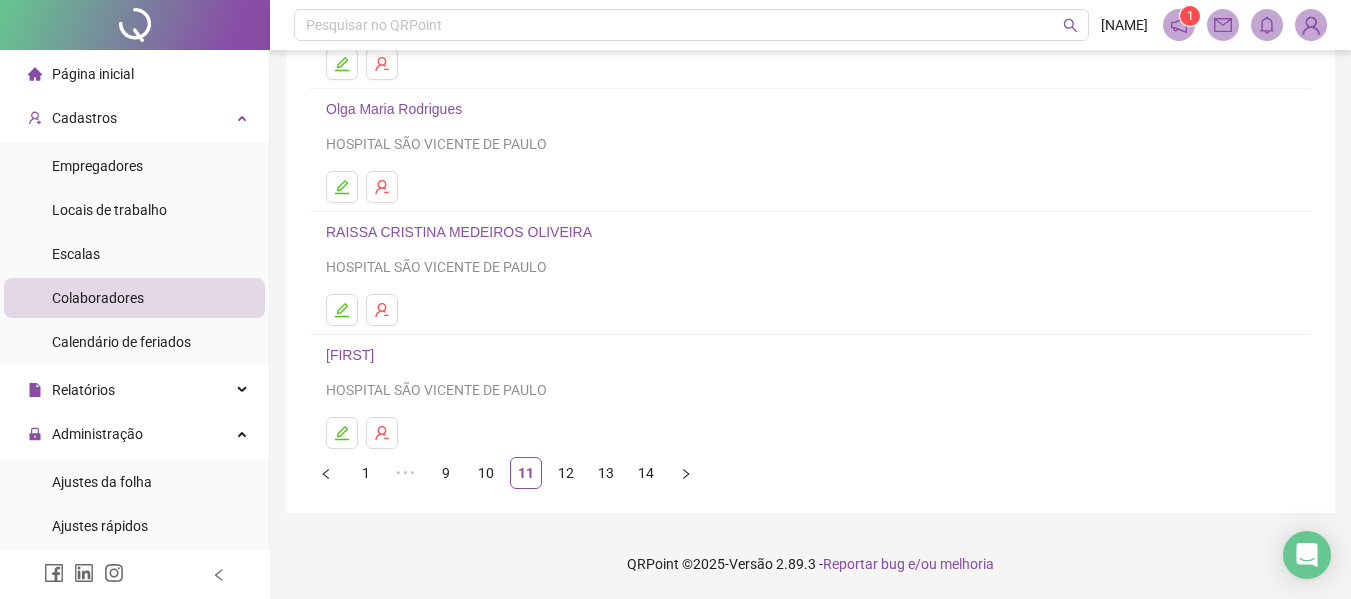 click on "[FIRST]" at bounding box center (354, 355) 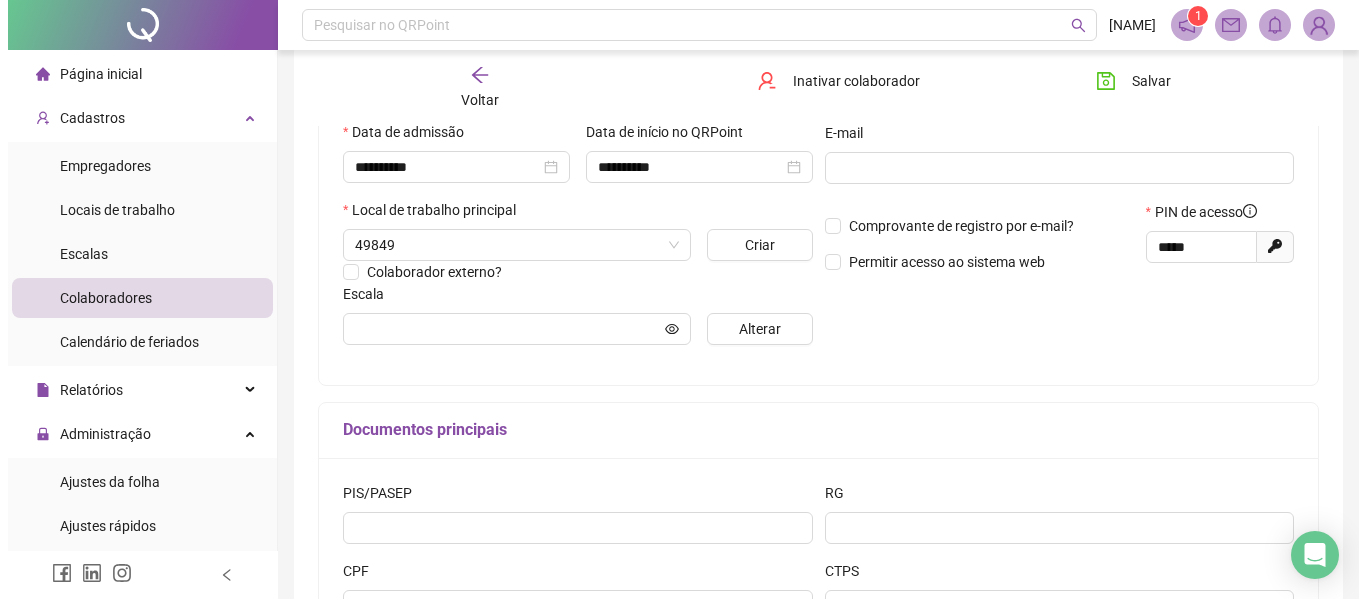 scroll, scrollTop: 378, scrollLeft: 0, axis: vertical 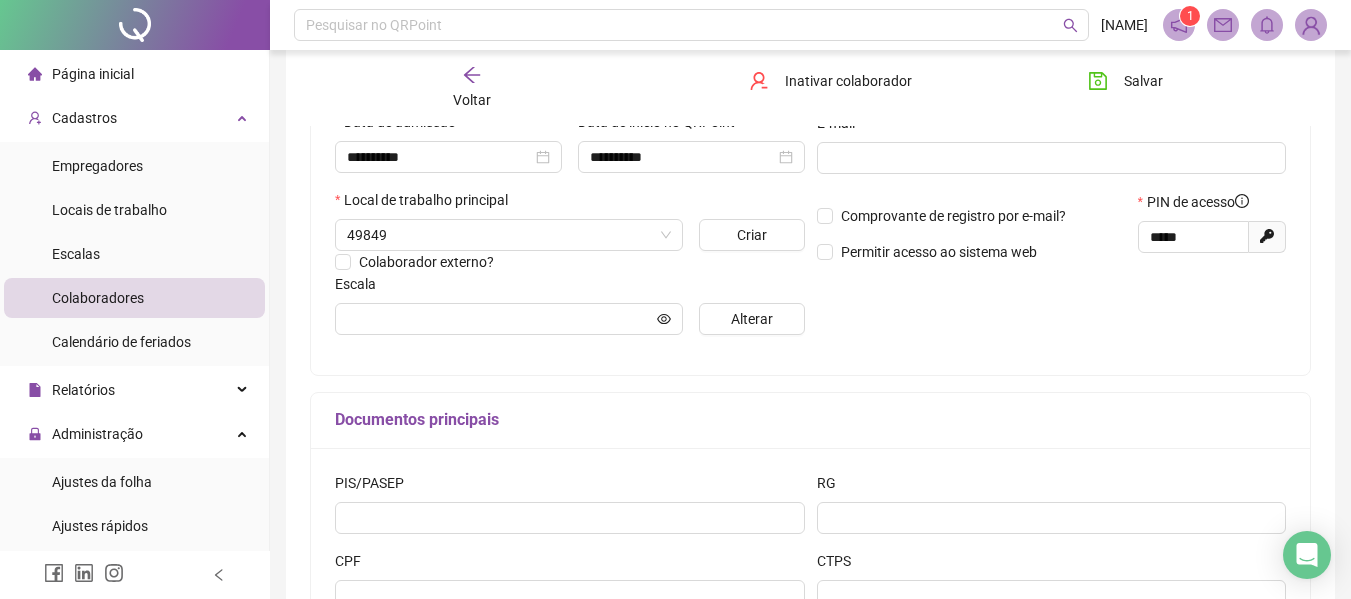 type on "**********" 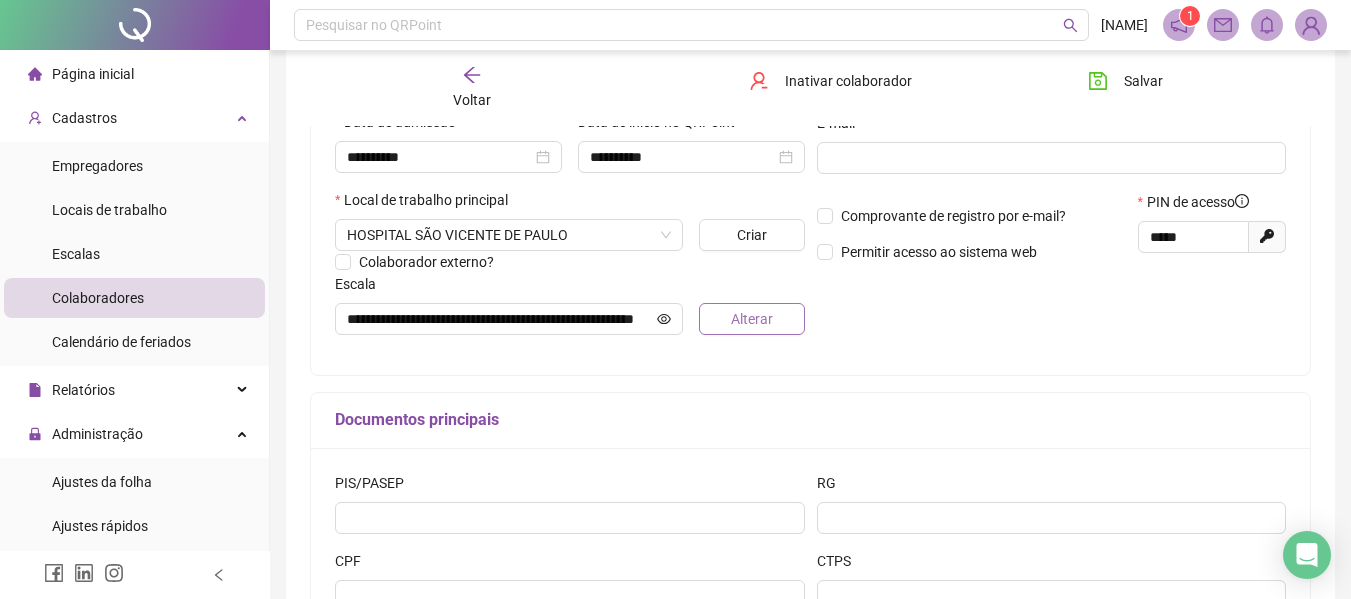 click on "Alterar" at bounding box center [751, 319] 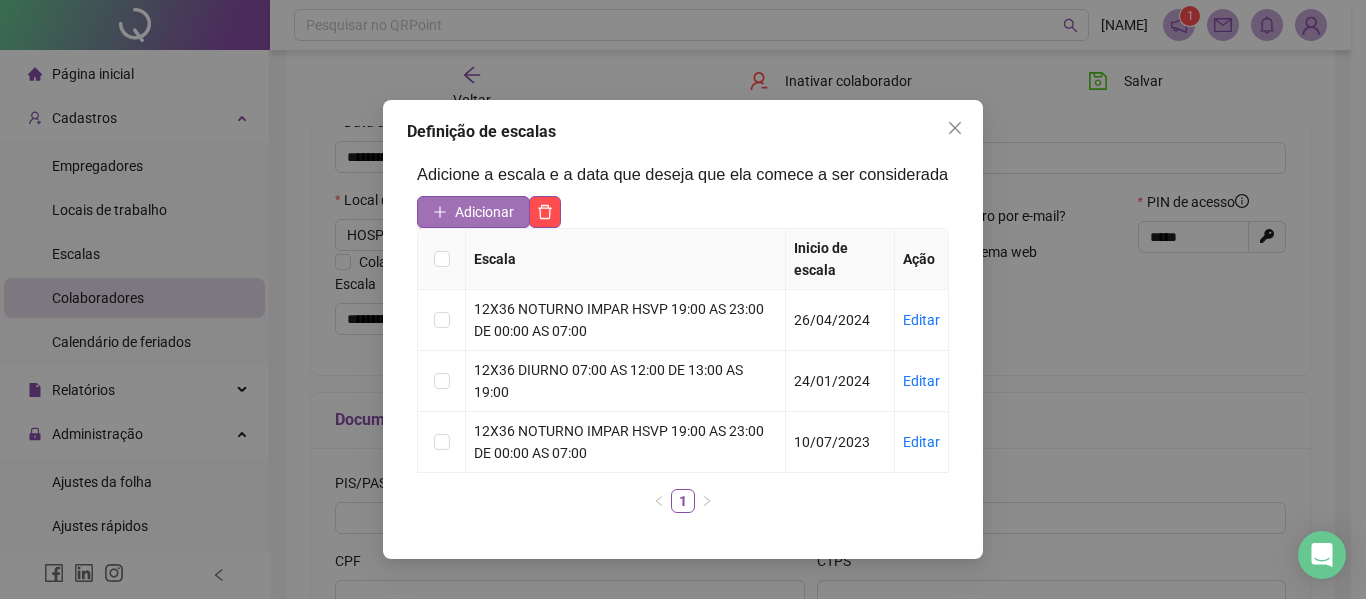 click on "Adicionar" at bounding box center [484, 212] 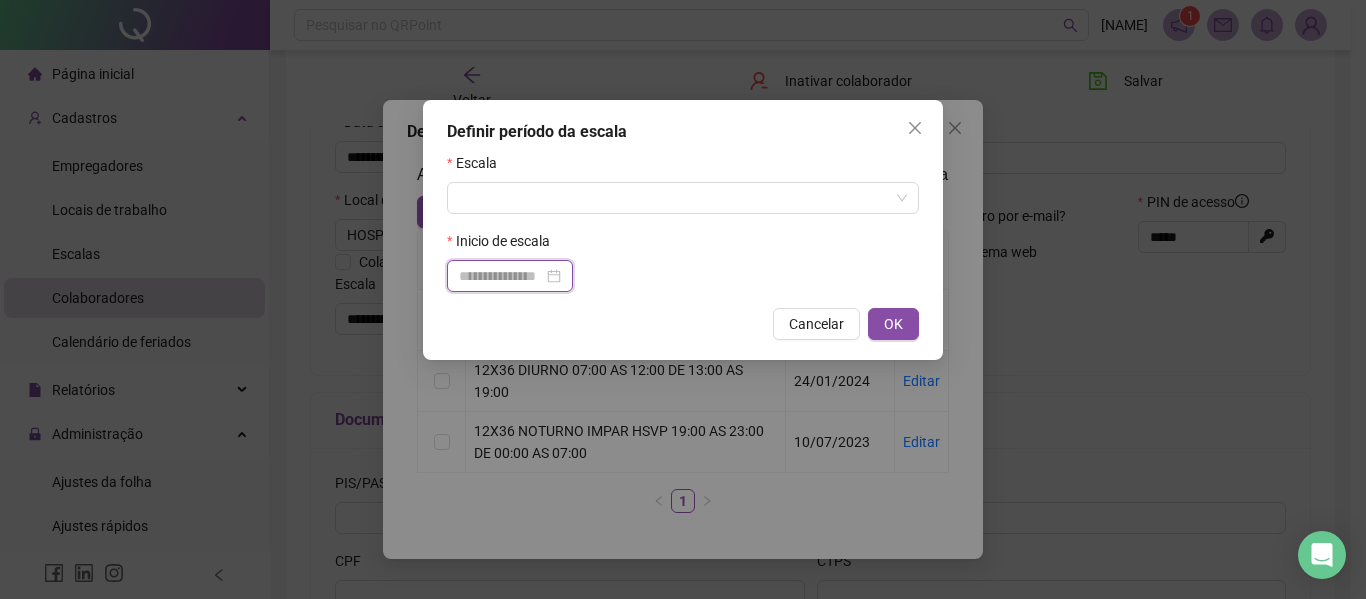 click at bounding box center [501, 276] 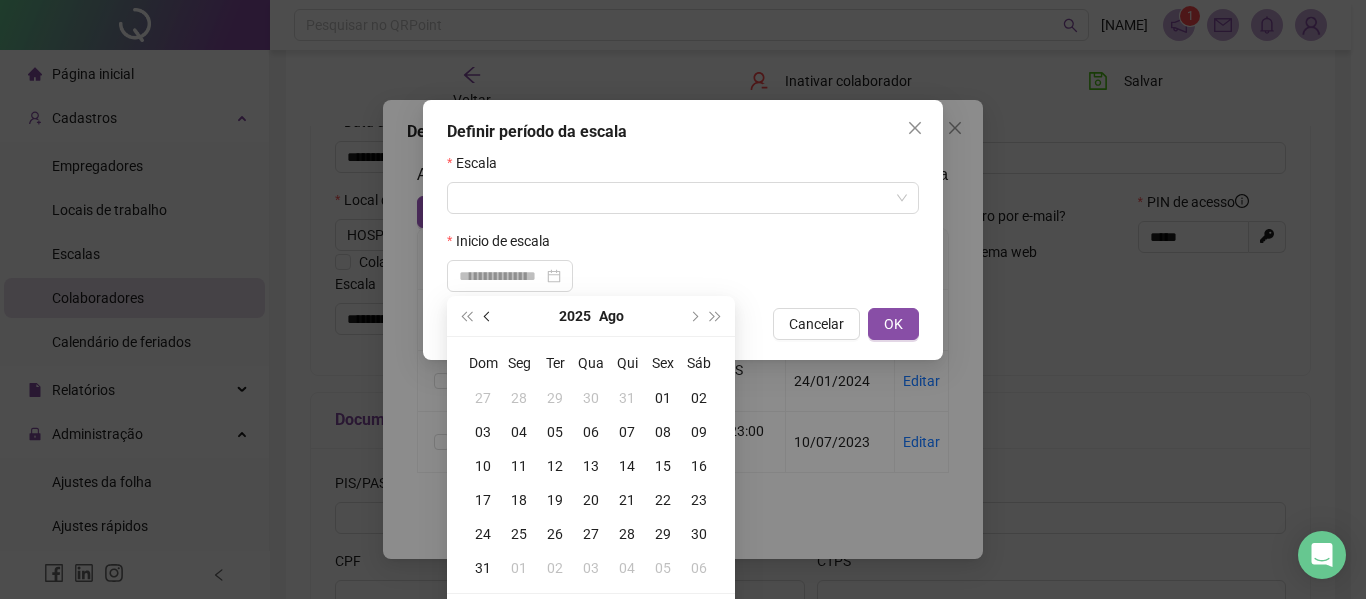 click at bounding box center (488, 316) 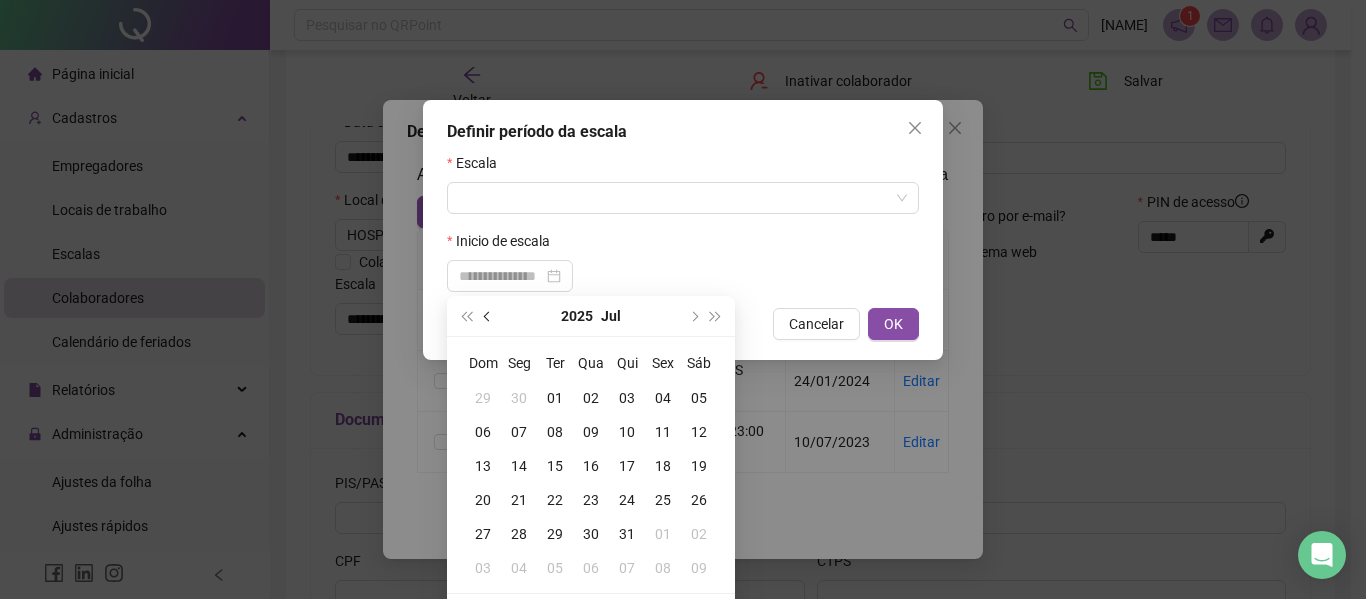 click at bounding box center (488, 316) 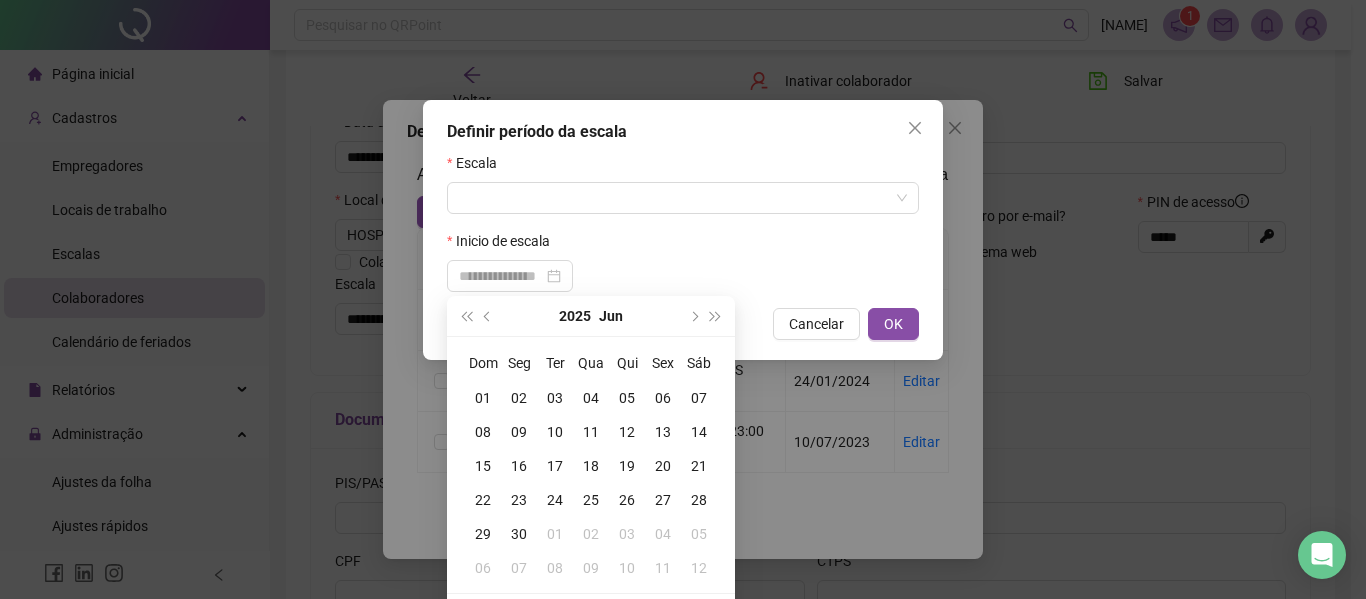 type on "**********" 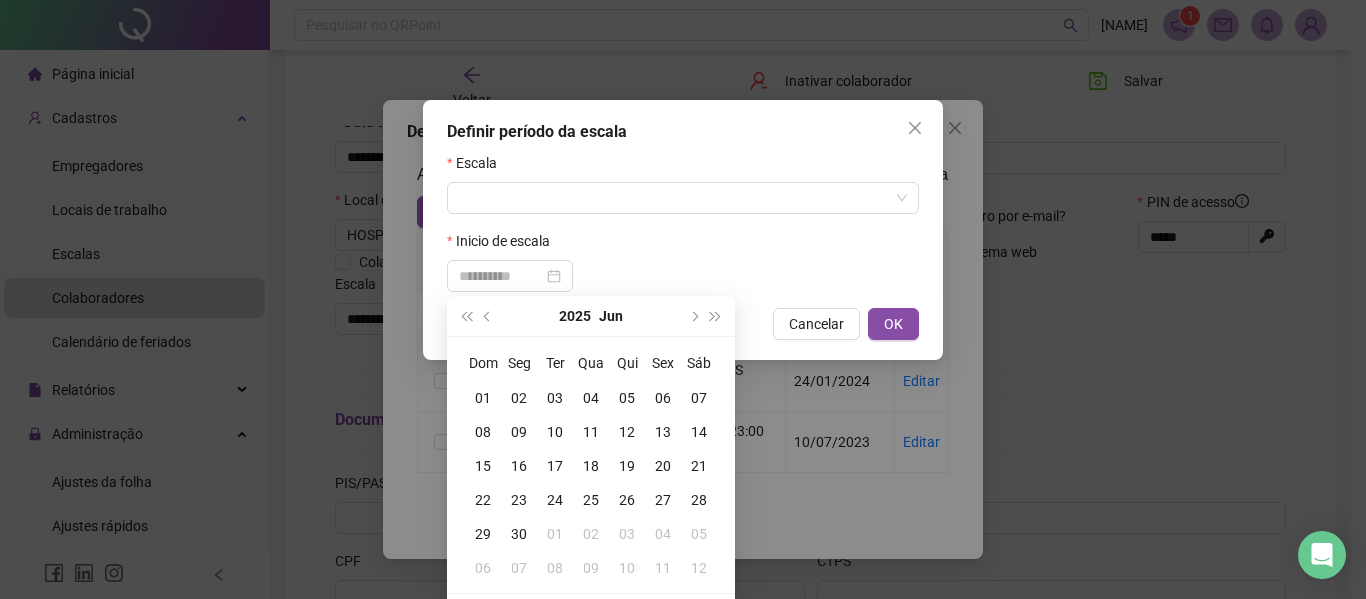 click on "02" at bounding box center (519, 398) 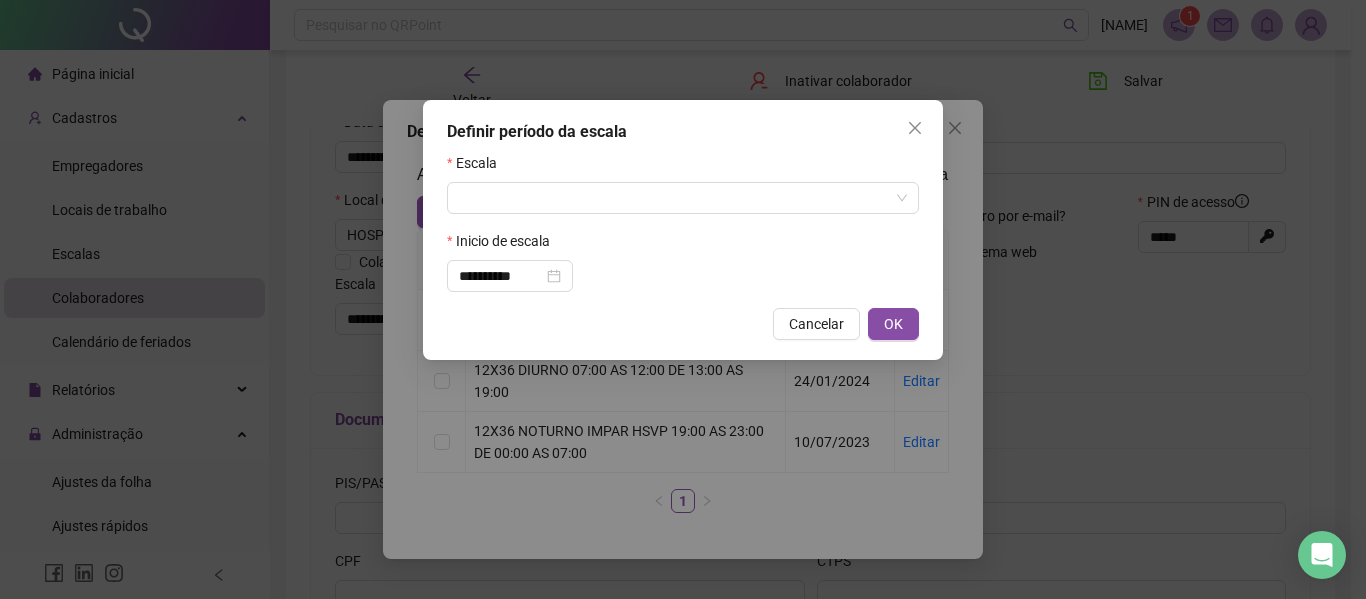 click on "Escala" at bounding box center [683, 167] 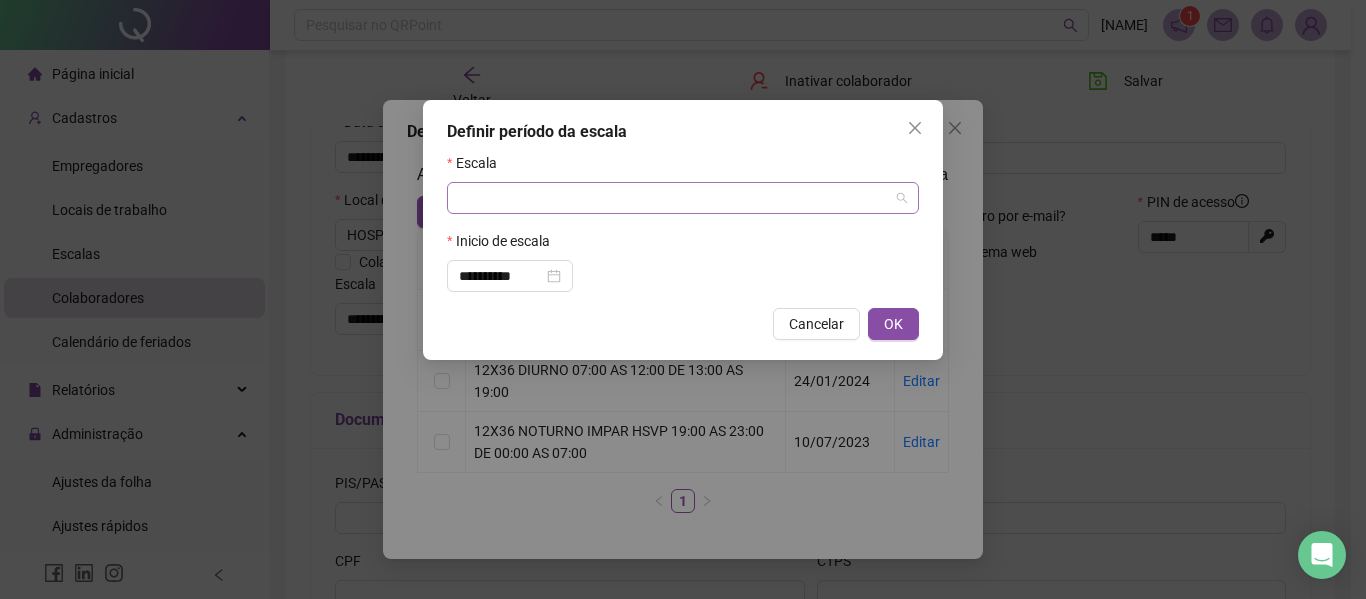 click at bounding box center (674, 198) 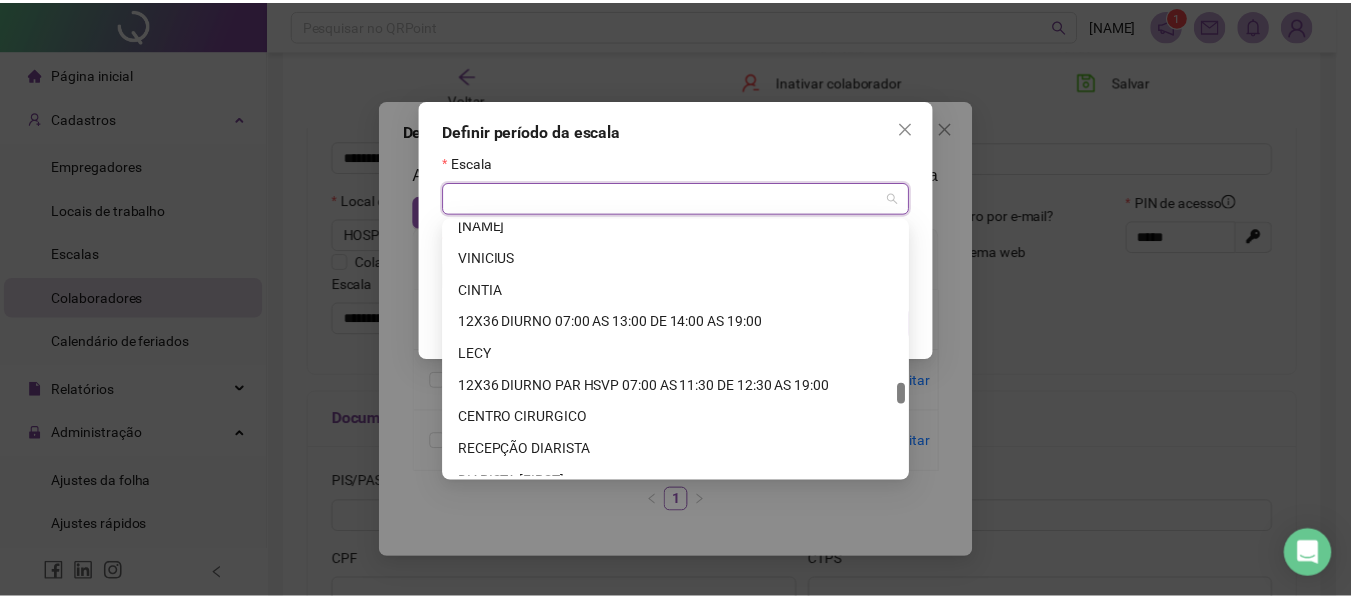 scroll, scrollTop: 2000, scrollLeft: 0, axis: vertical 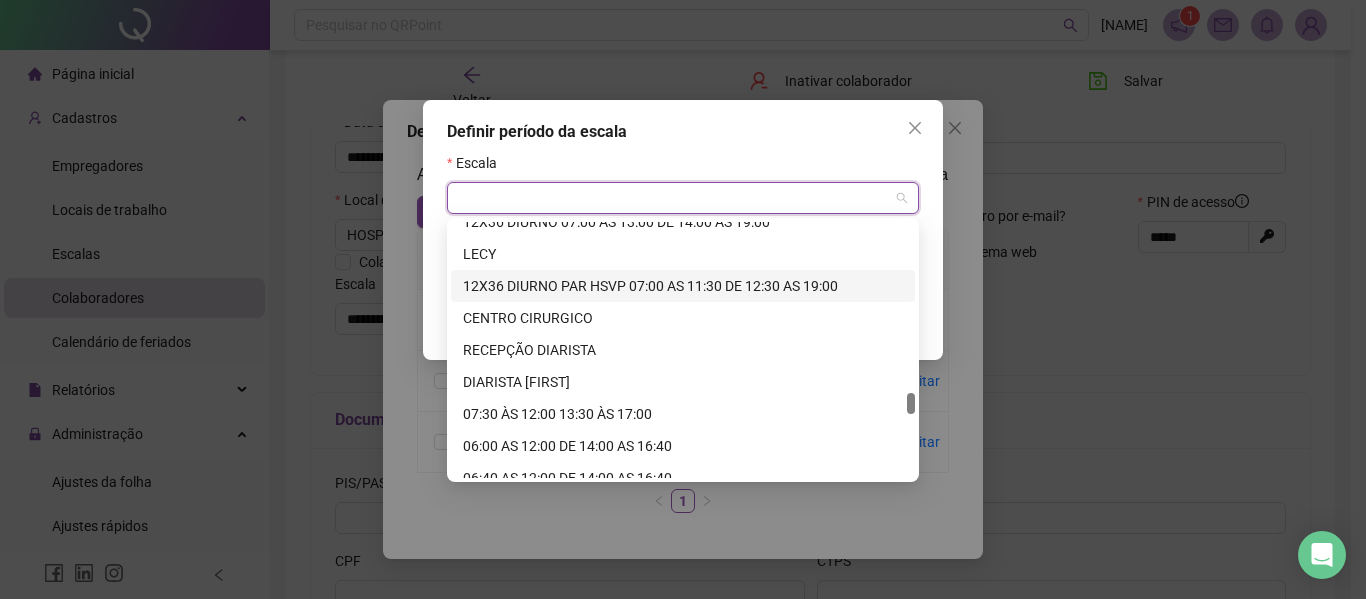 click on "12X36 DIURNO PAR HSVP 07:00 AS 11:30 DE 12:30 AS 19:00" at bounding box center [683, 286] 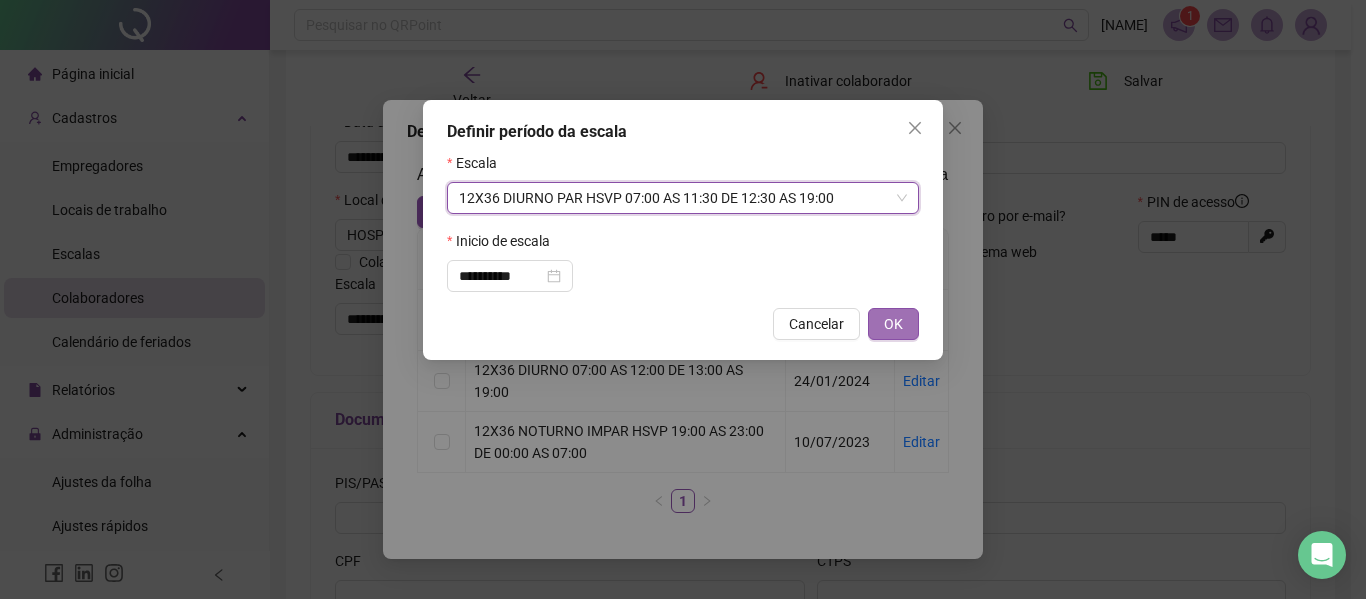 click on "OK" at bounding box center (893, 324) 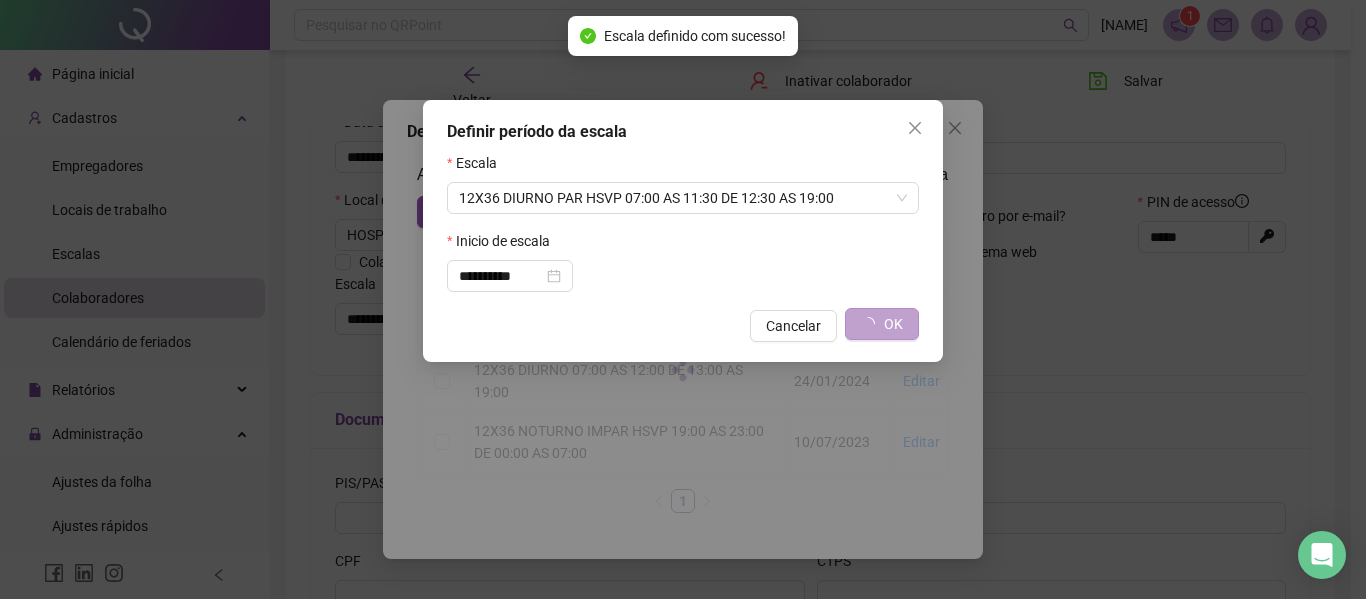 type on "**********" 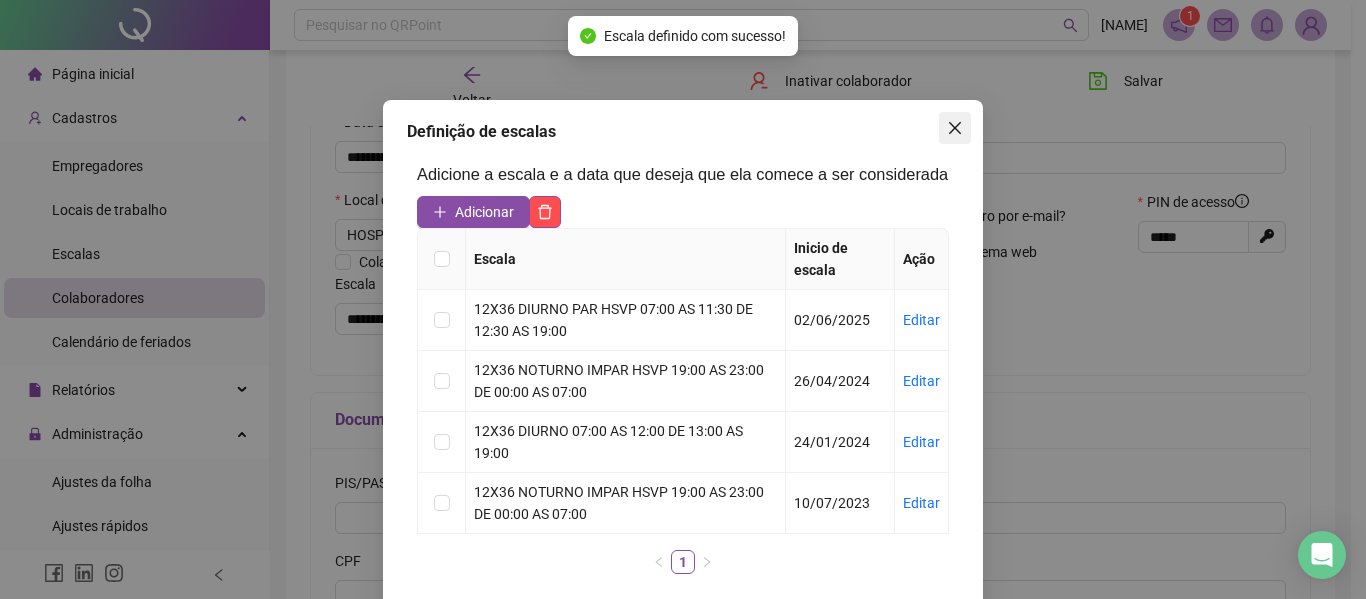 click 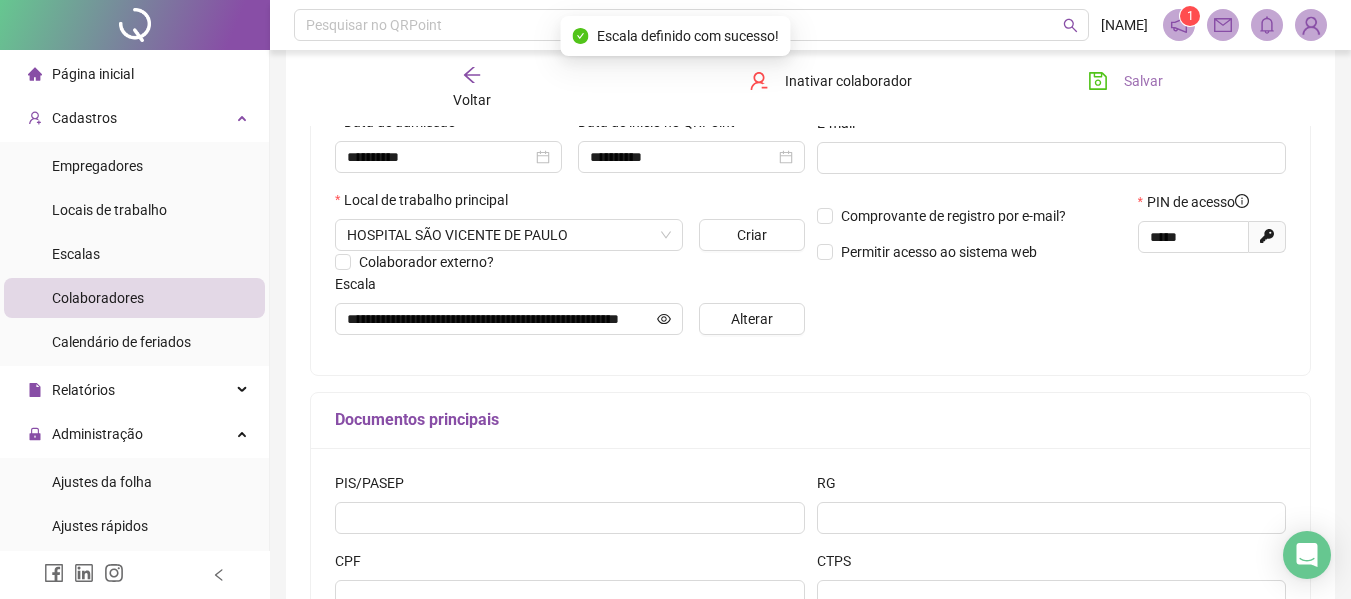 click on "Salvar" at bounding box center [1143, 81] 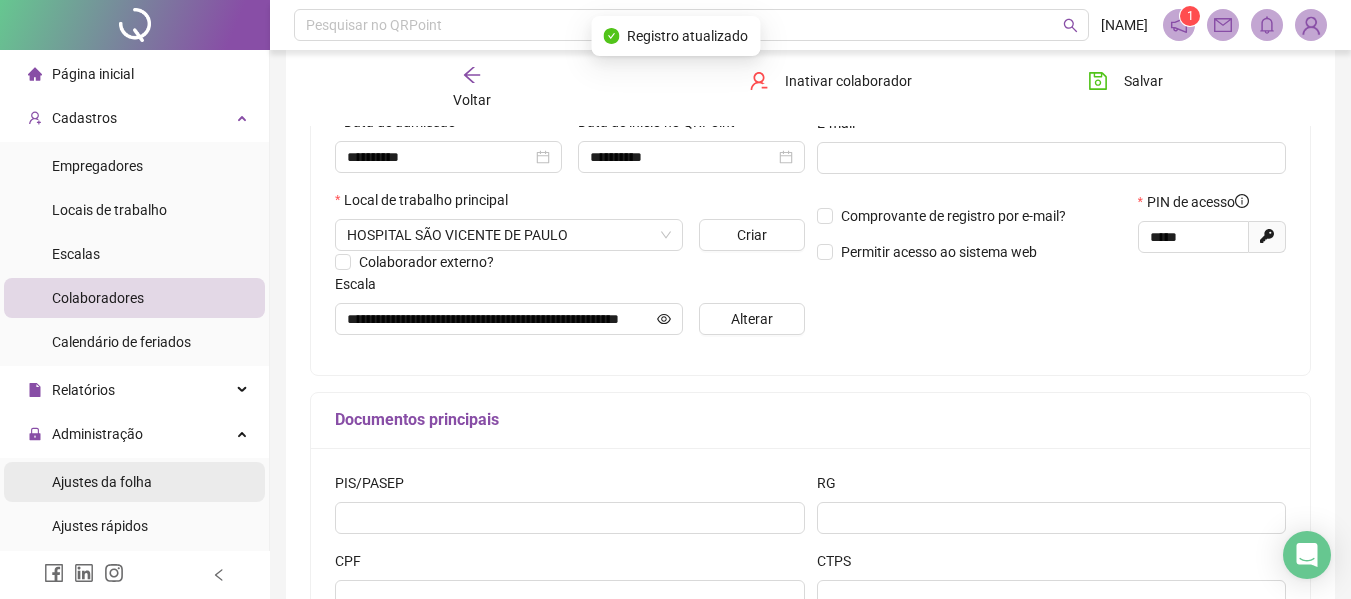 click on "Ajustes da folha" at bounding box center [102, 482] 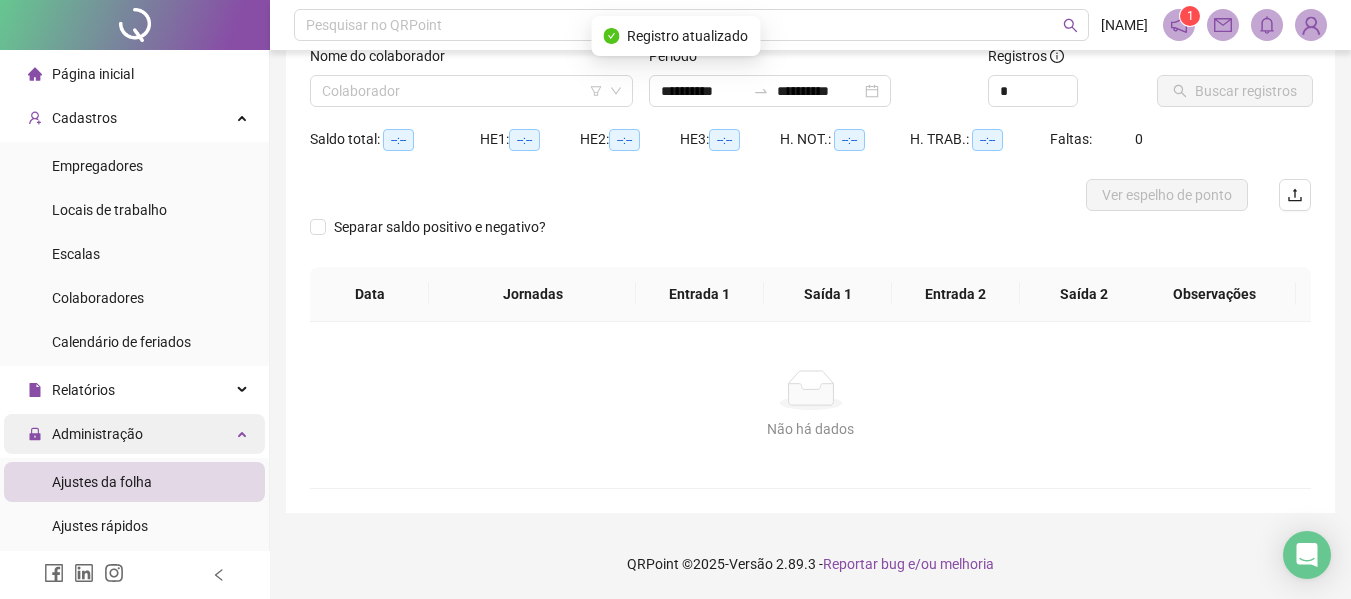 scroll, scrollTop: 139, scrollLeft: 0, axis: vertical 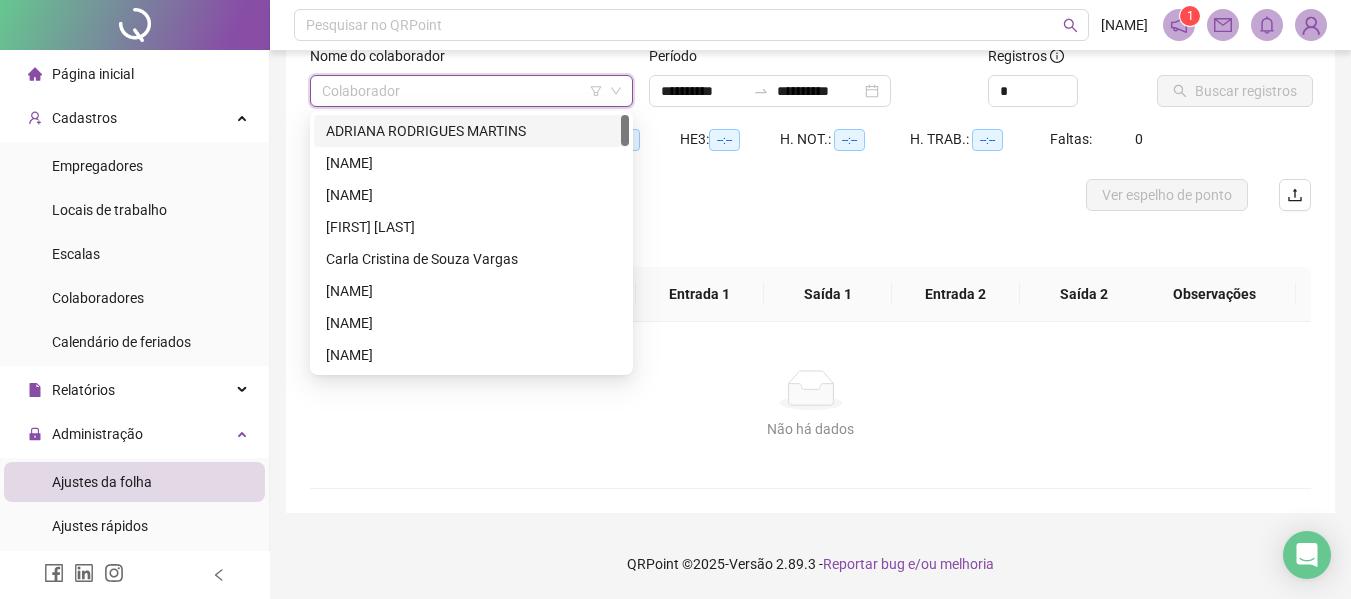 click at bounding box center (462, 91) 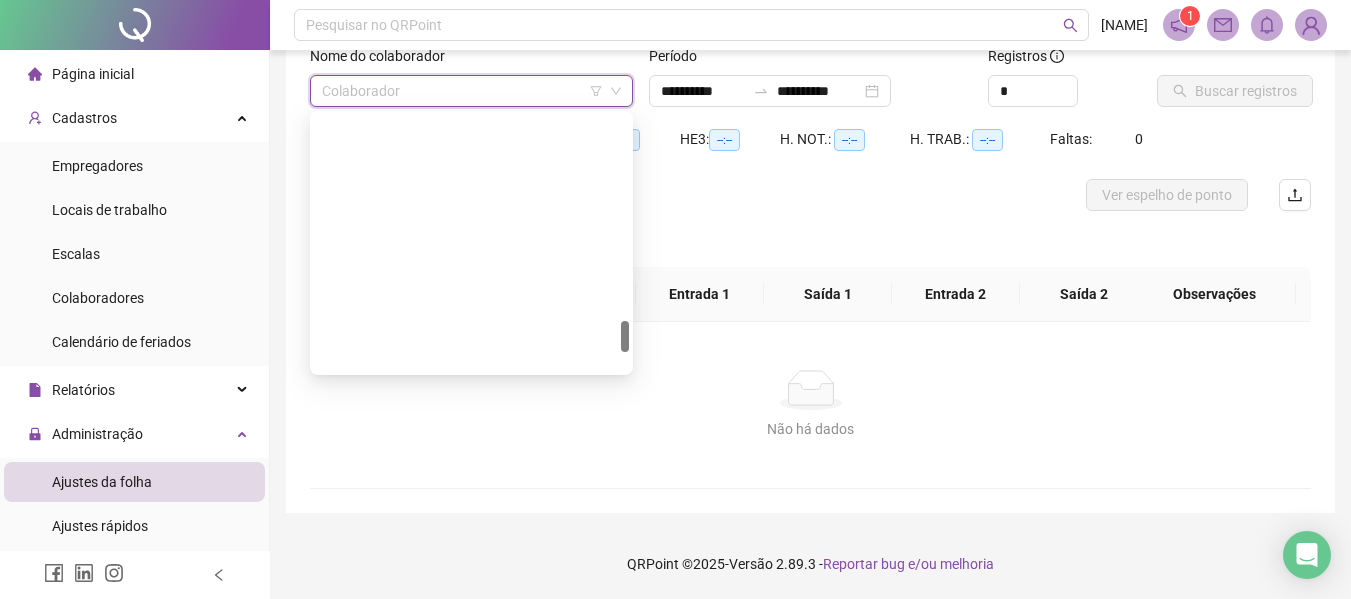 scroll, scrollTop: 1700, scrollLeft: 0, axis: vertical 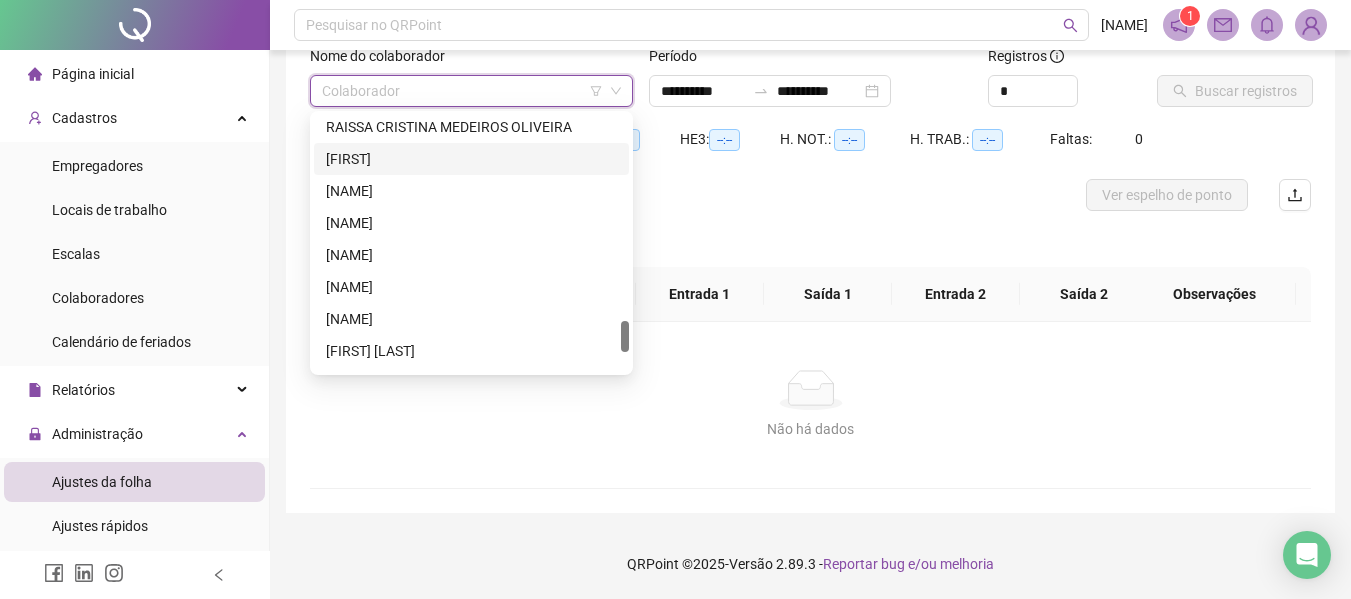 click on "[FIRST]" at bounding box center [471, 159] 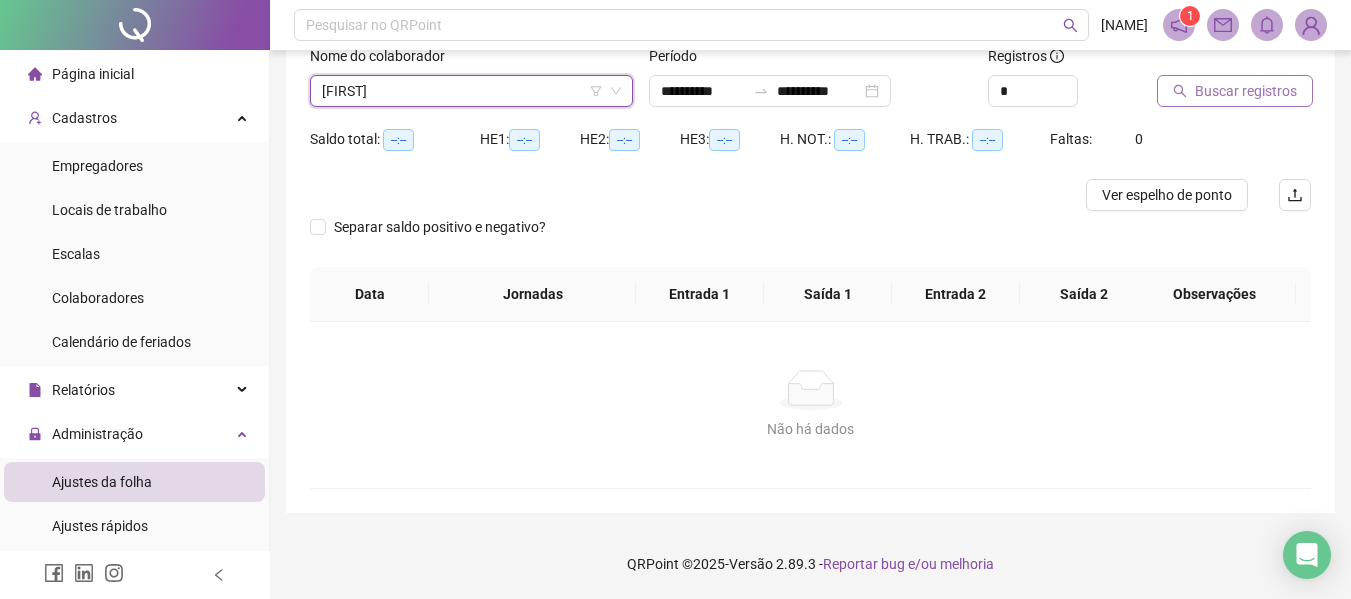 click on "Buscar registros" at bounding box center (1246, 91) 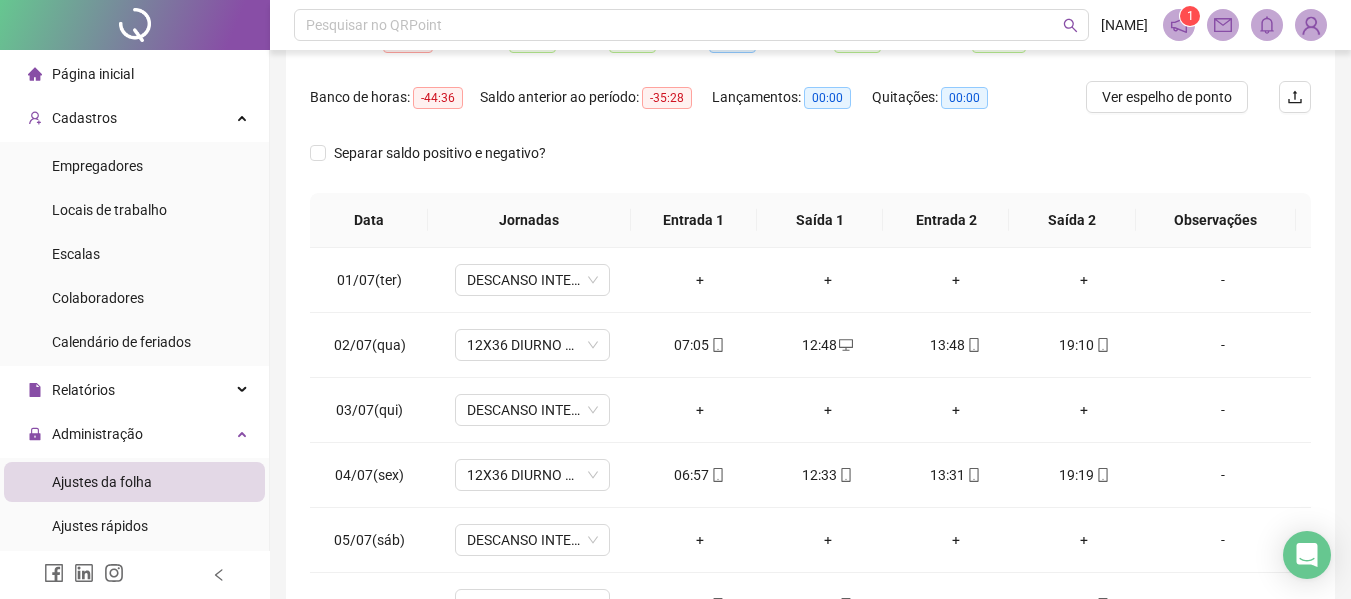 scroll, scrollTop: 423, scrollLeft: 0, axis: vertical 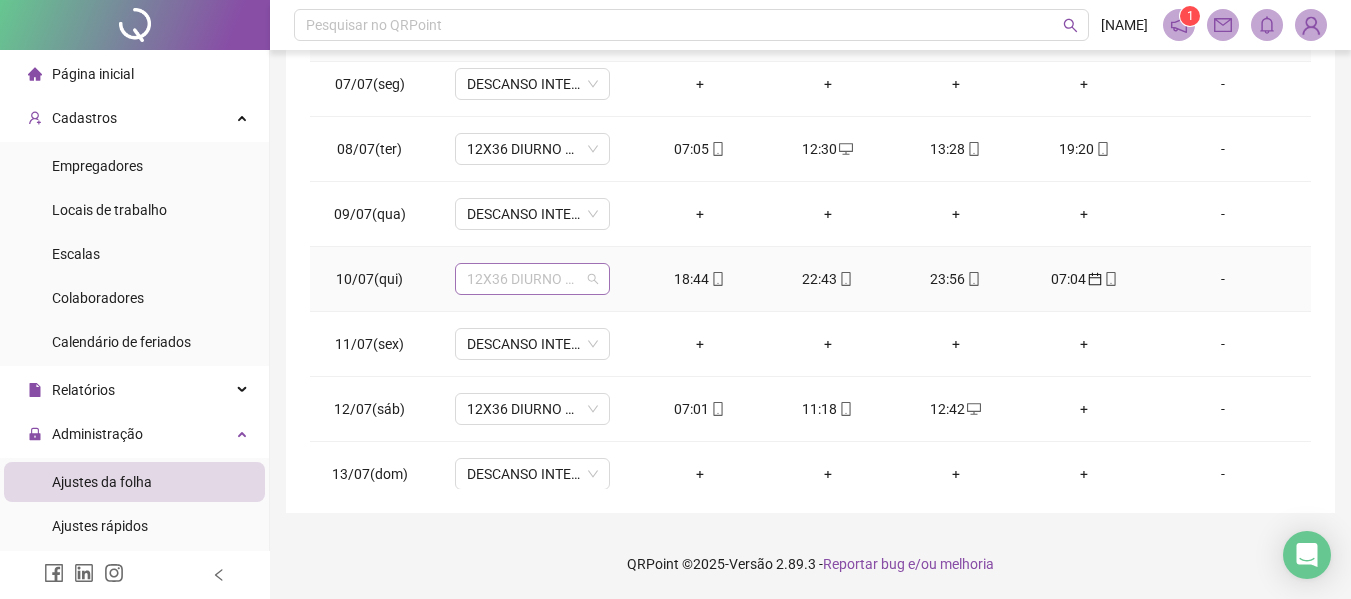 click on "12X36 DIURNO HSVP 07:00 AS 11:30 DE 12:30 AS 19:00" at bounding box center [532, 279] 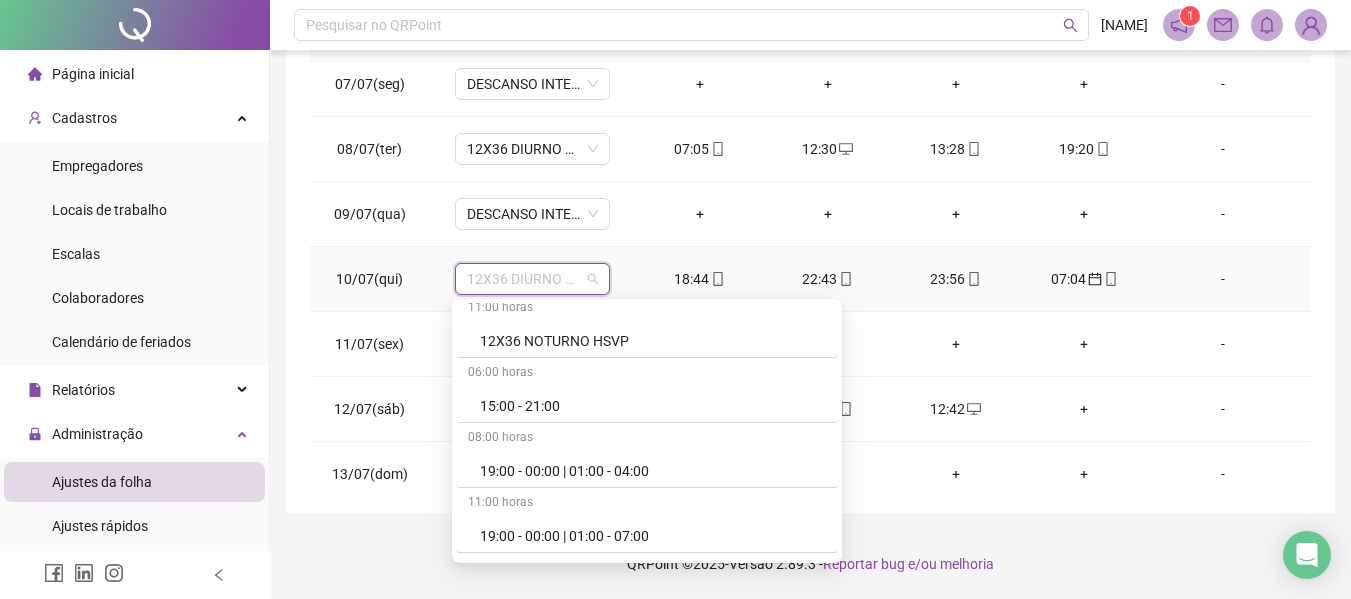 scroll, scrollTop: 3400, scrollLeft: 0, axis: vertical 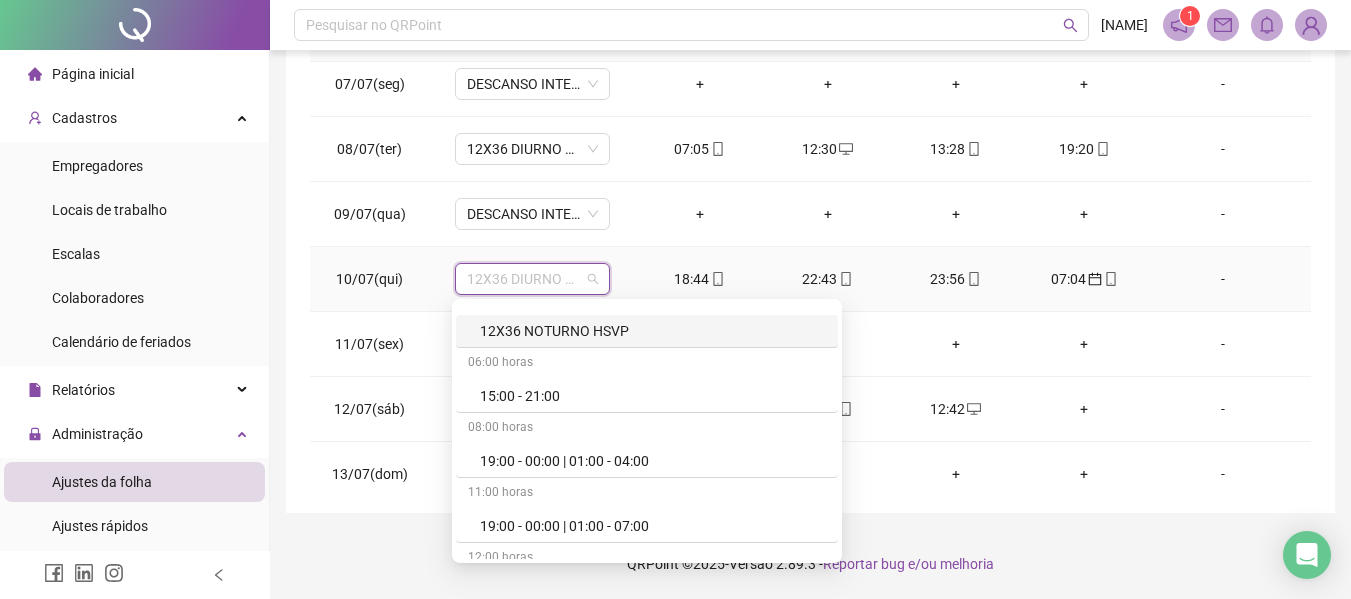 click on "12X36 NOTURNO HSVP" at bounding box center [653, 331] 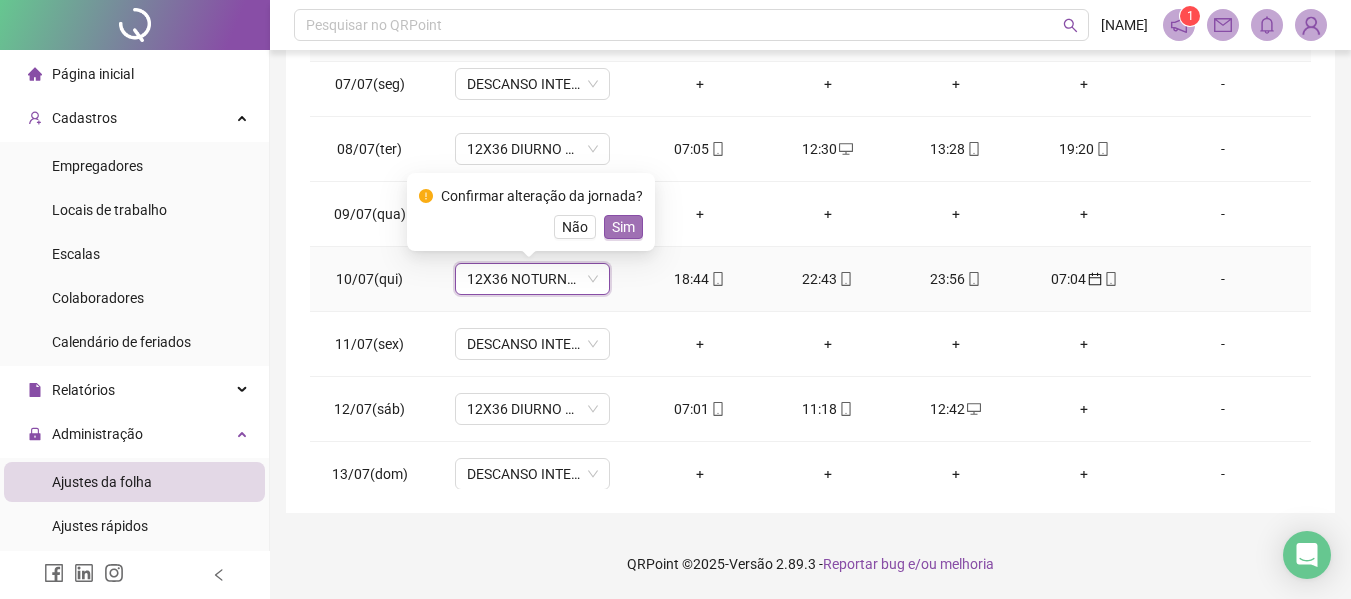 click on "Sim" at bounding box center (623, 227) 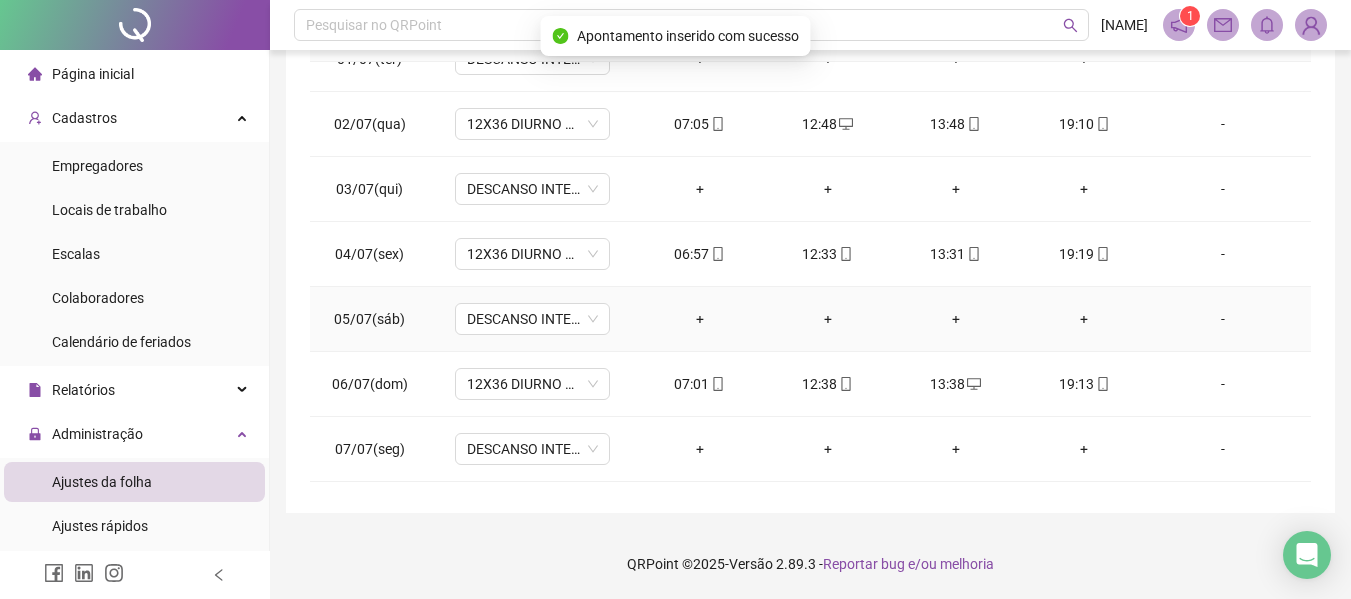 scroll, scrollTop: 0, scrollLeft: 0, axis: both 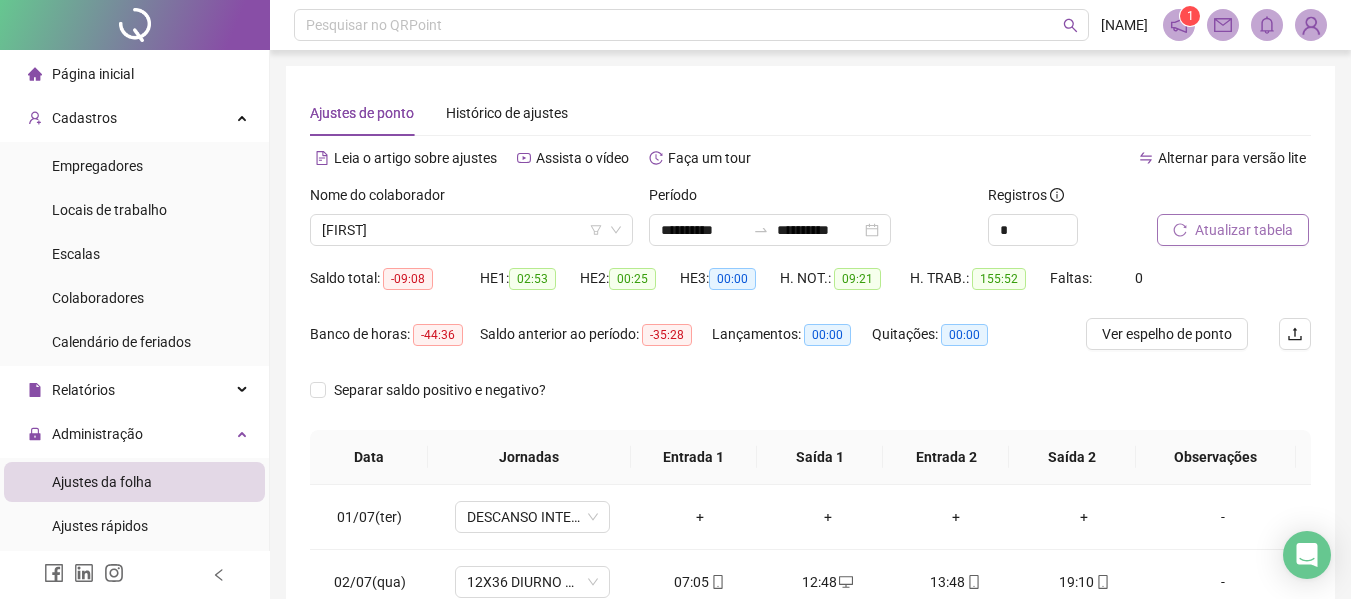 click on "Atualizar tabela" at bounding box center (1244, 230) 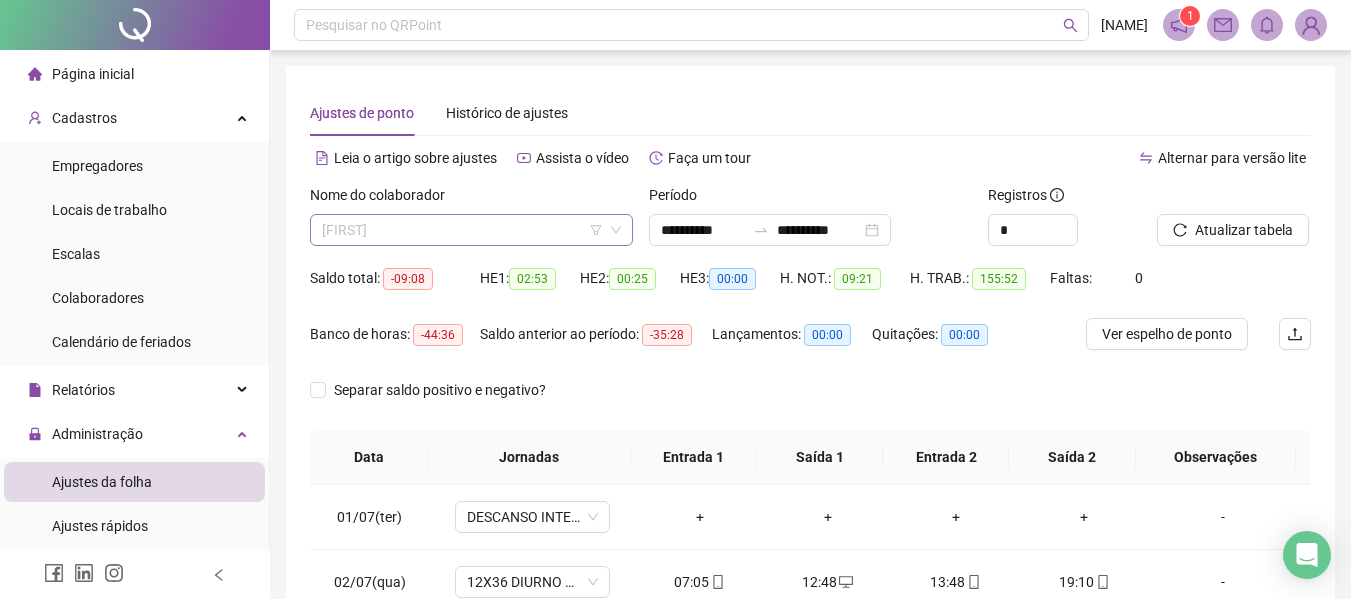 click on "[FIRST]" at bounding box center (471, 230) 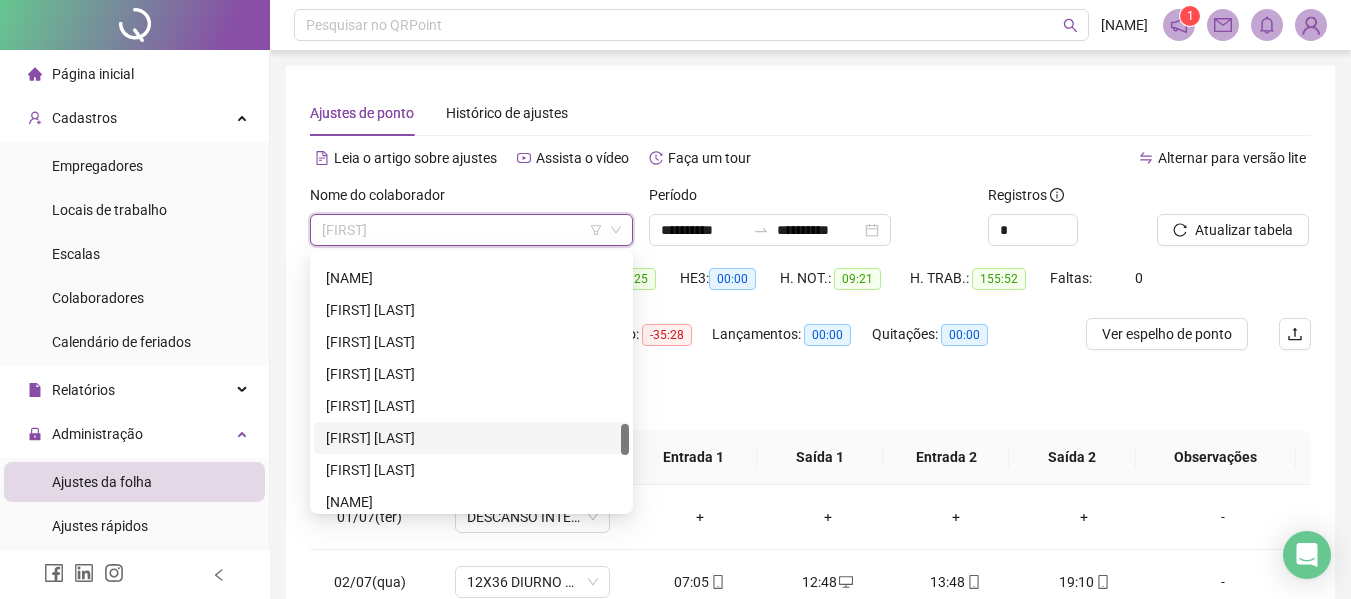 scroll, scrollTop: 1300, scrollLeft: 0, axis: vertical 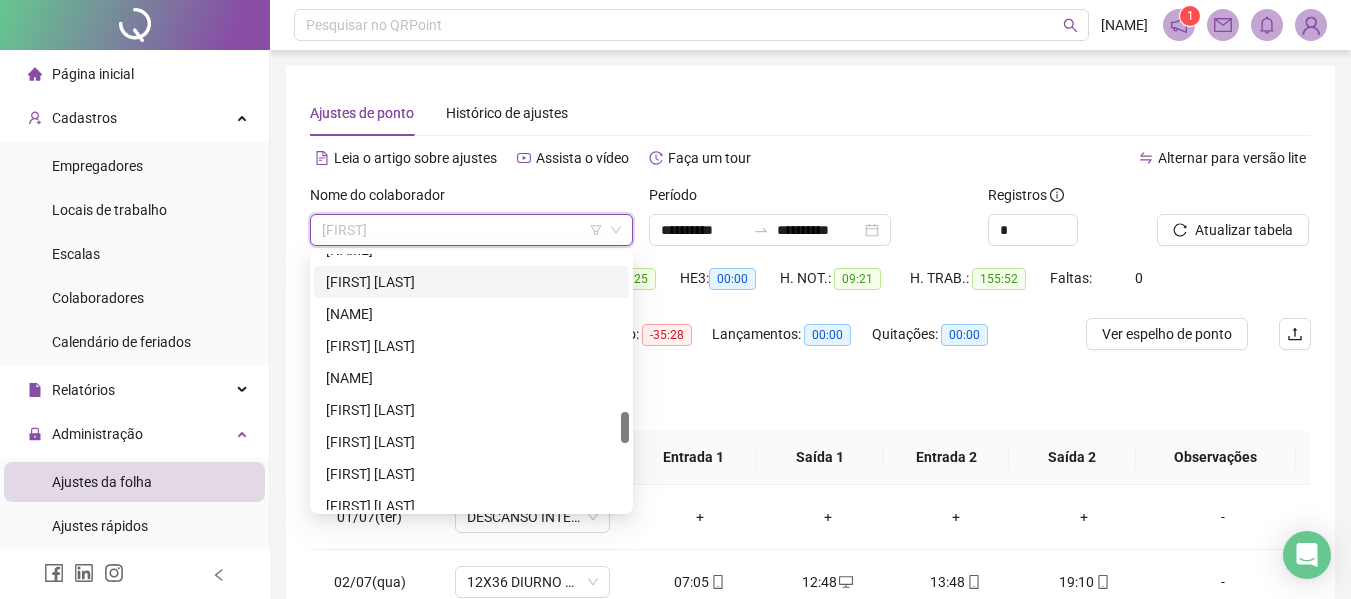 click on "[FIRST] [LAST]" at bounding box center [471, 282] 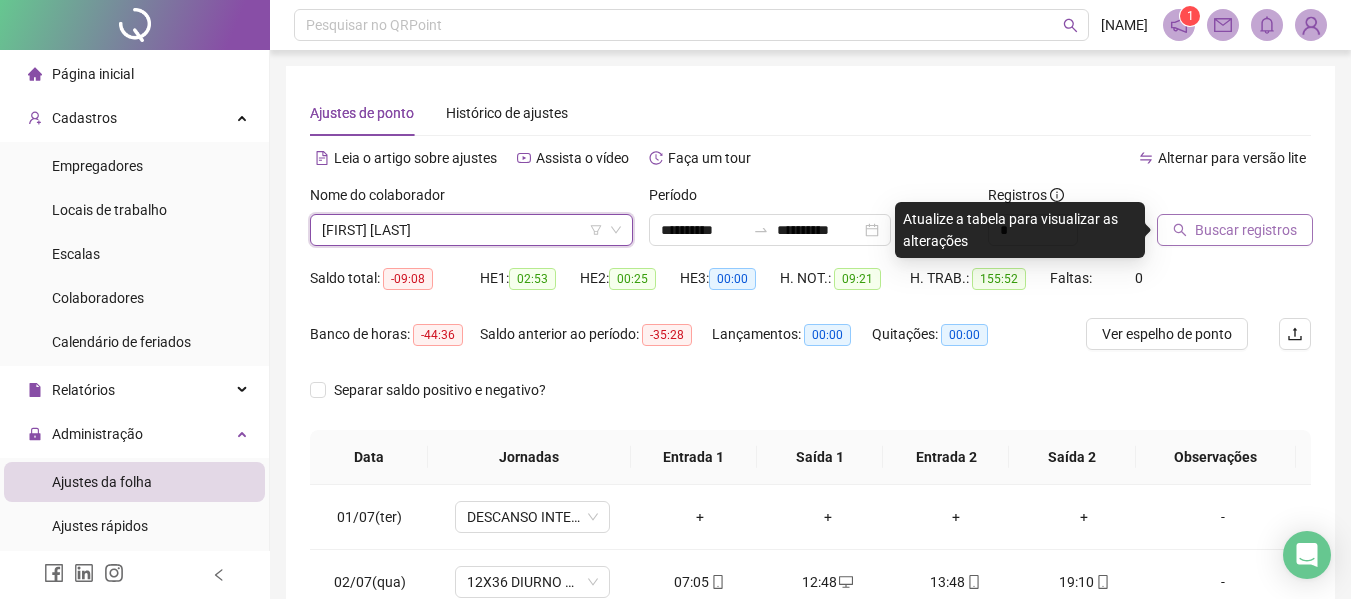 click on "Buscar registros" at bounding box center [1246, 230] 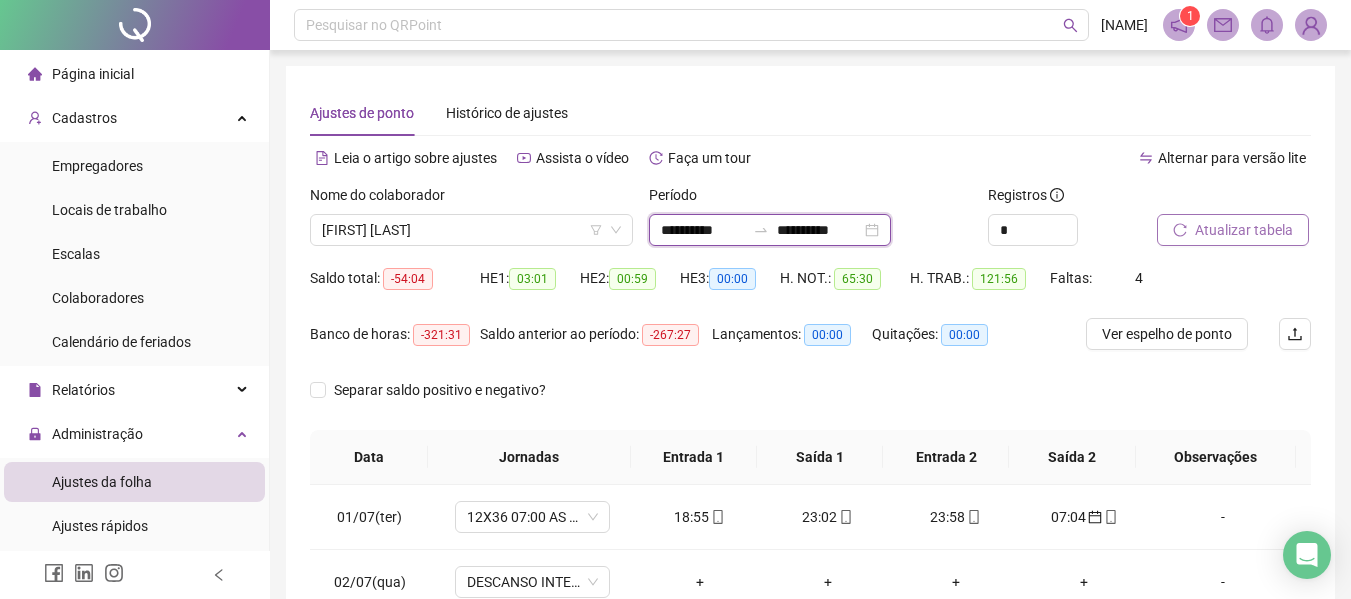 click on "**********" at bounding box center (703, 230) 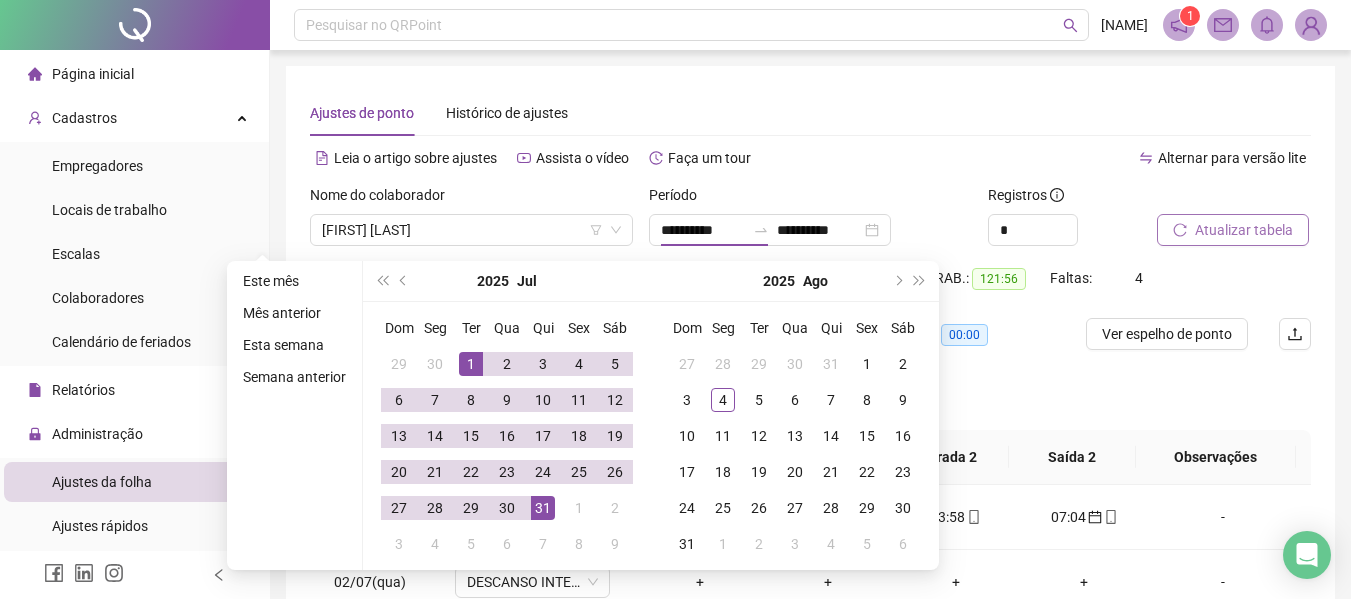 click on "Alternar para versão lite" at bounding box center (1061, 158) 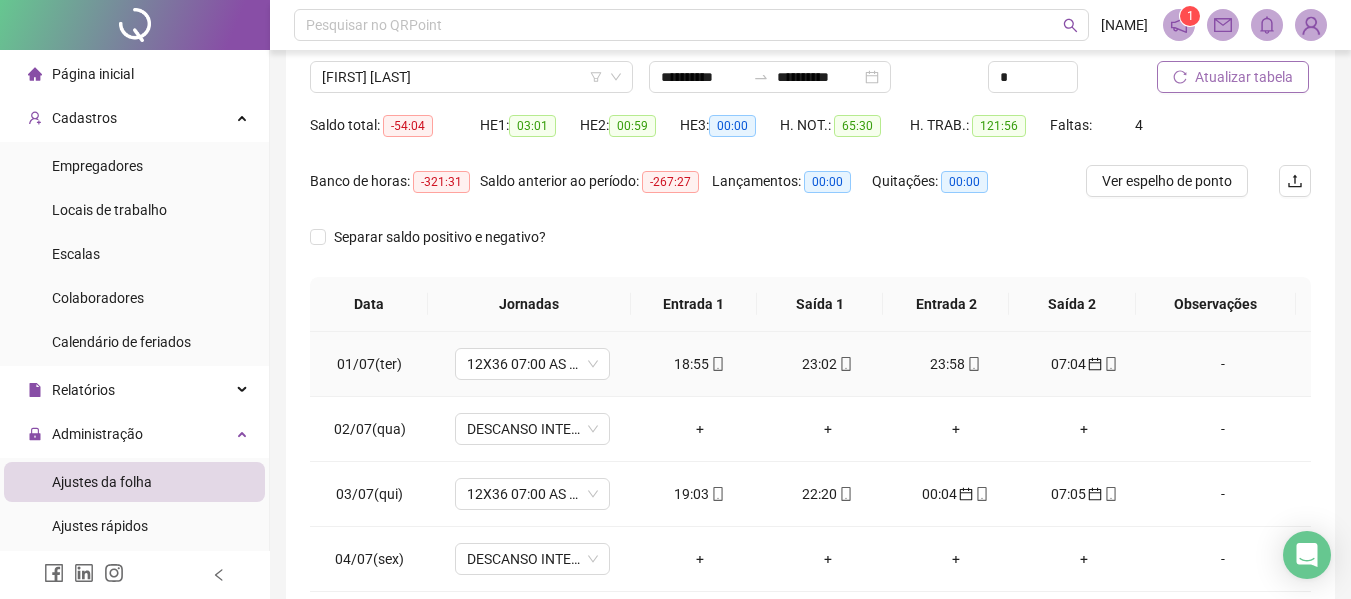 scroll, scrollTop: 400, scrollLeft: 0, axis: vertical 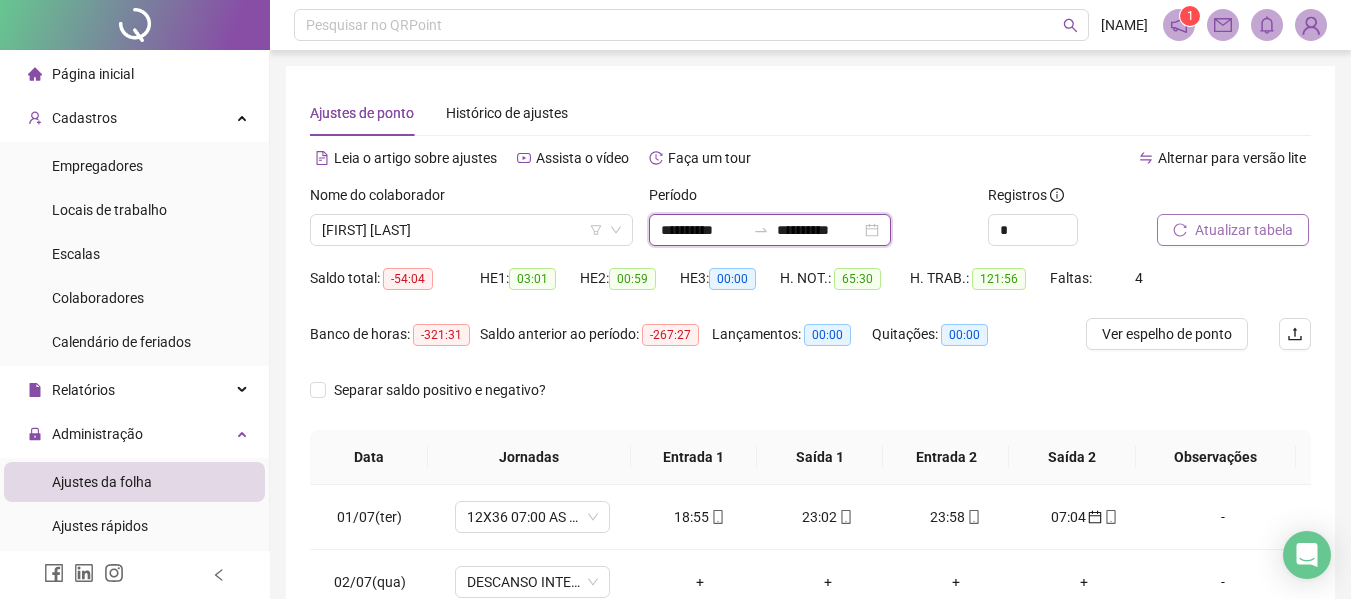 click on "**********" at bounding box center (703, 230) 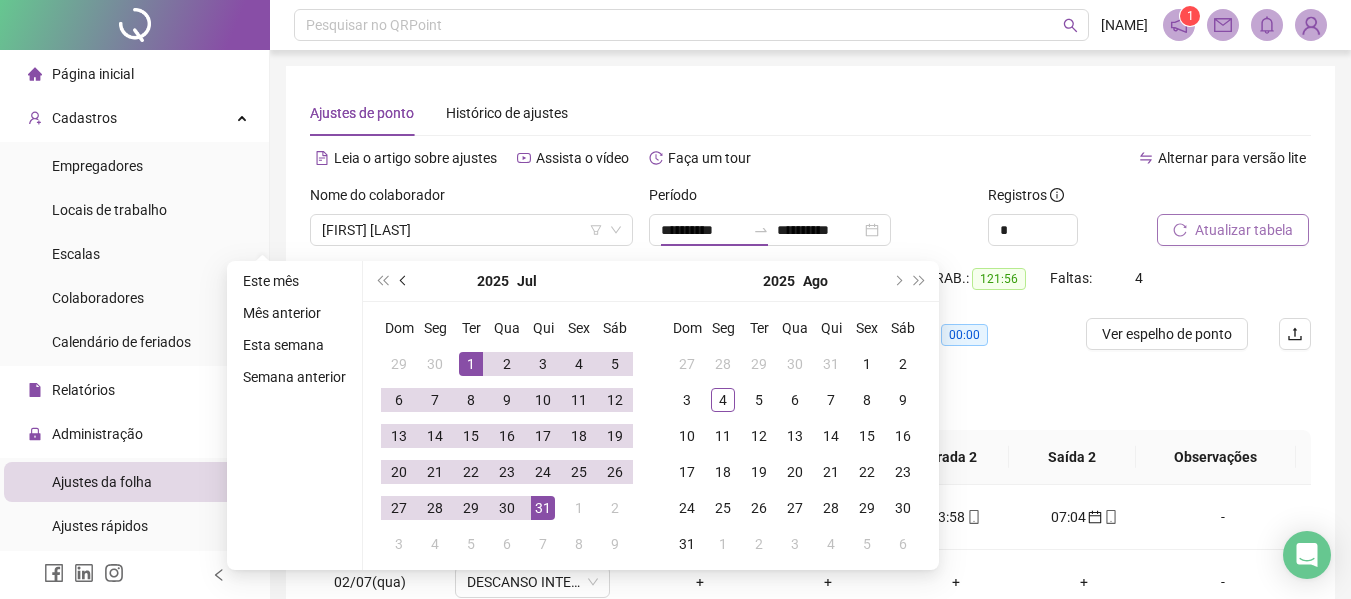 click at bounding box center (404, 281) 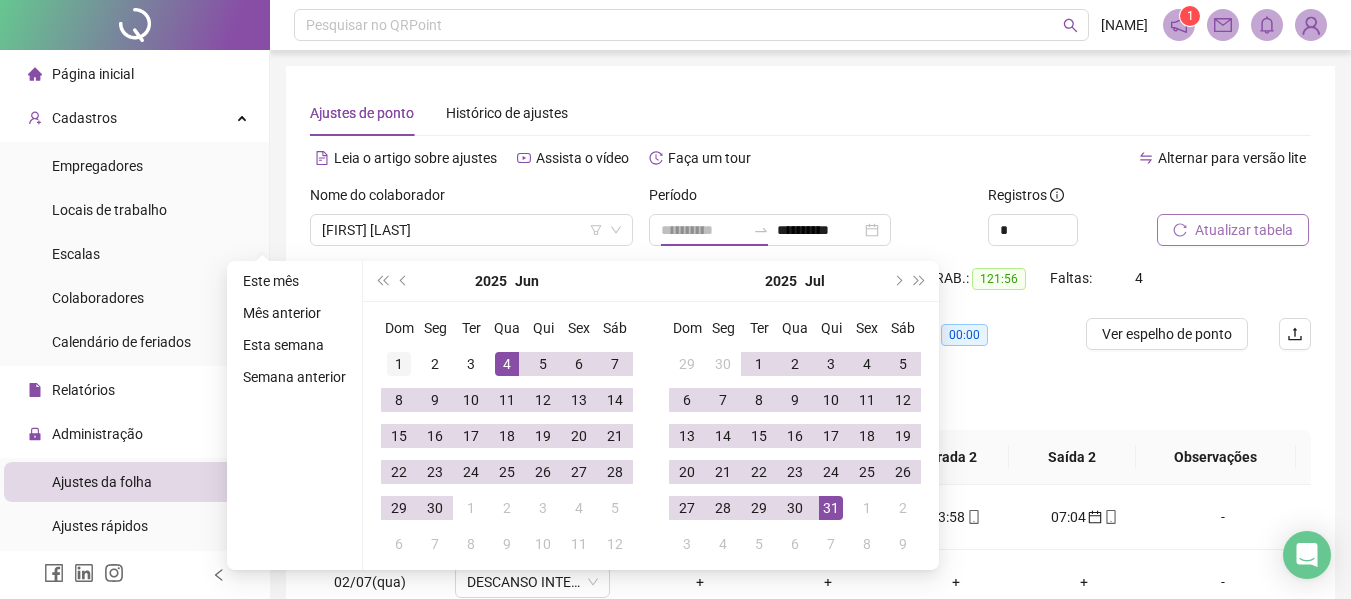 type on "**********" 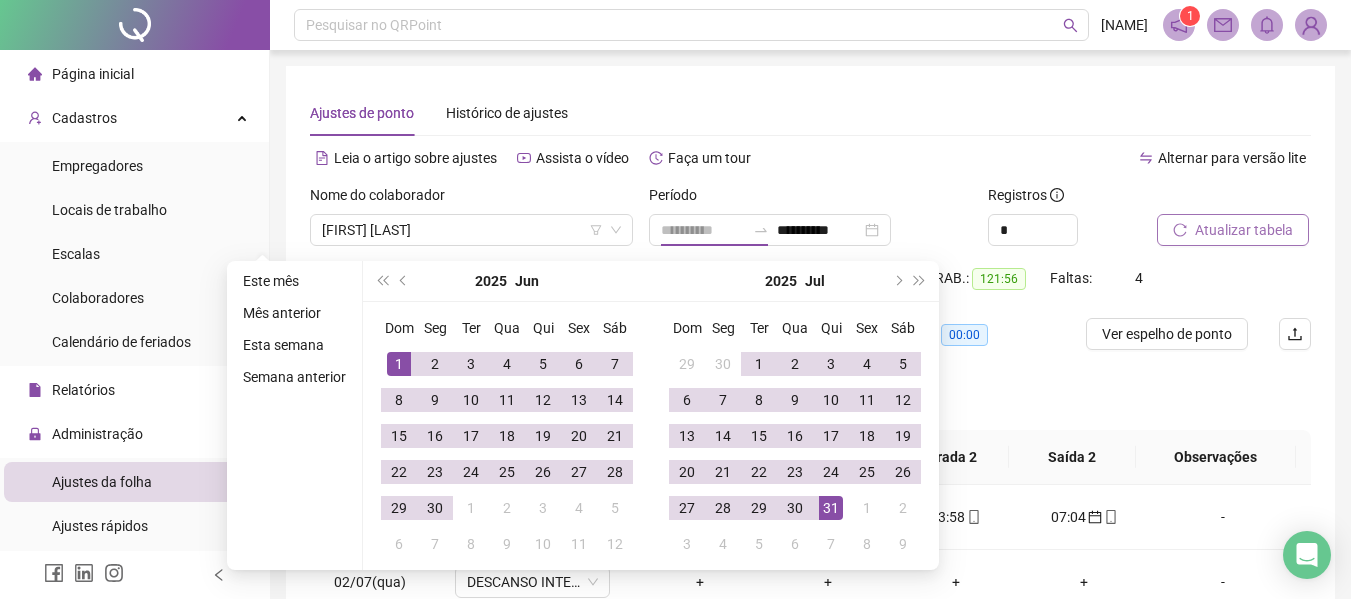 click on "1" at bounding box center (399, 364) 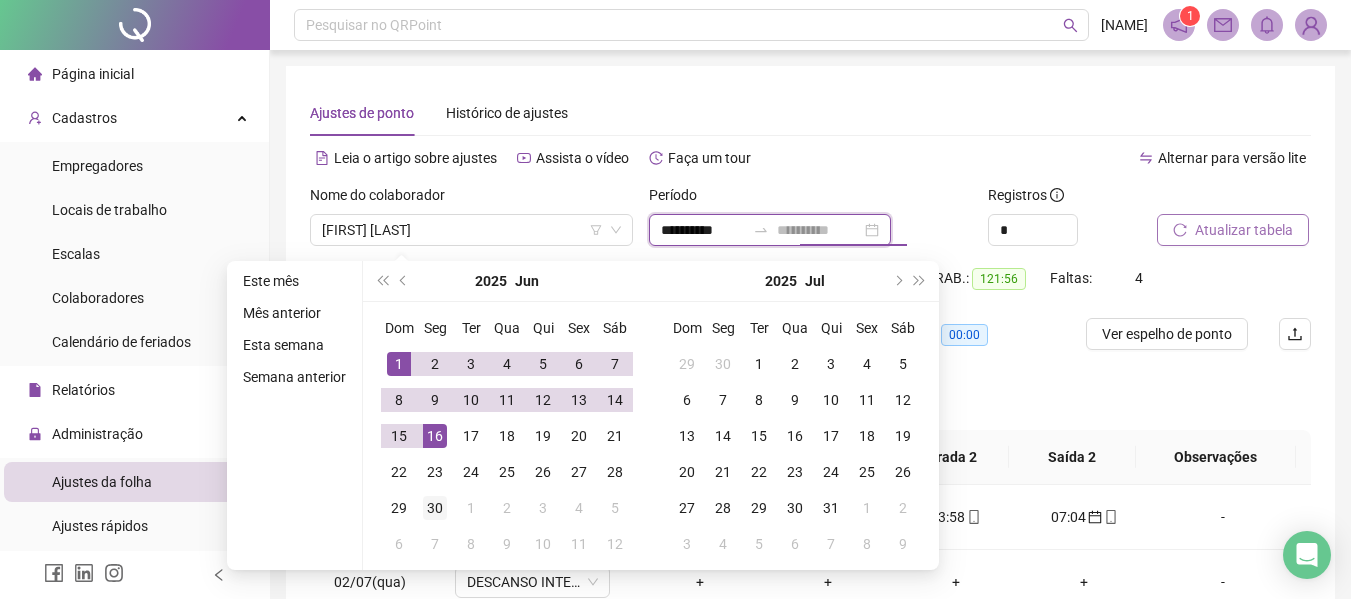 type on "**********" 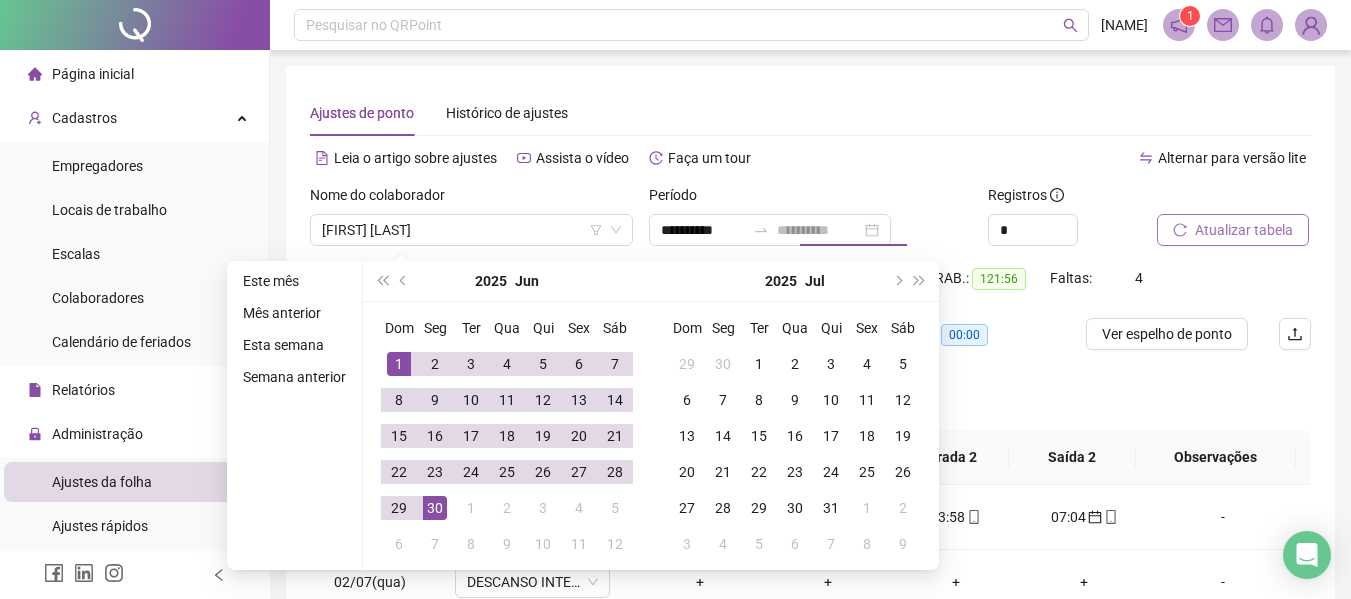 click on "30" at bounding box center [435, 508] 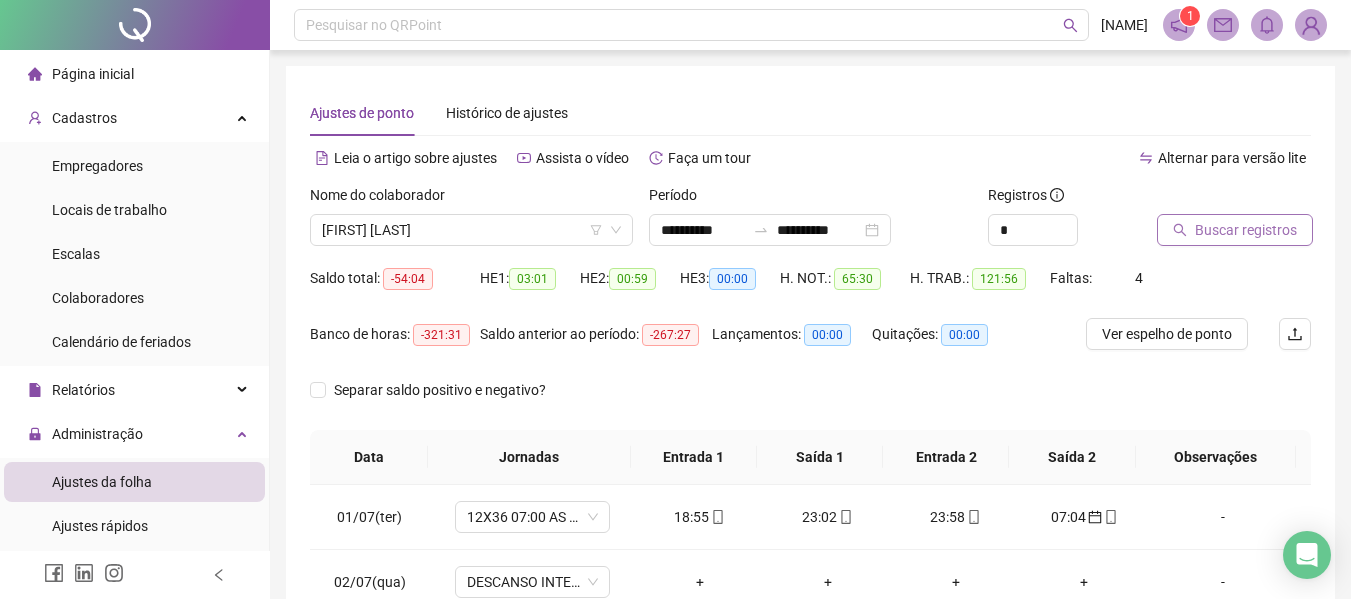 click on "Buscar registros" at bounding box center [1246, 230] 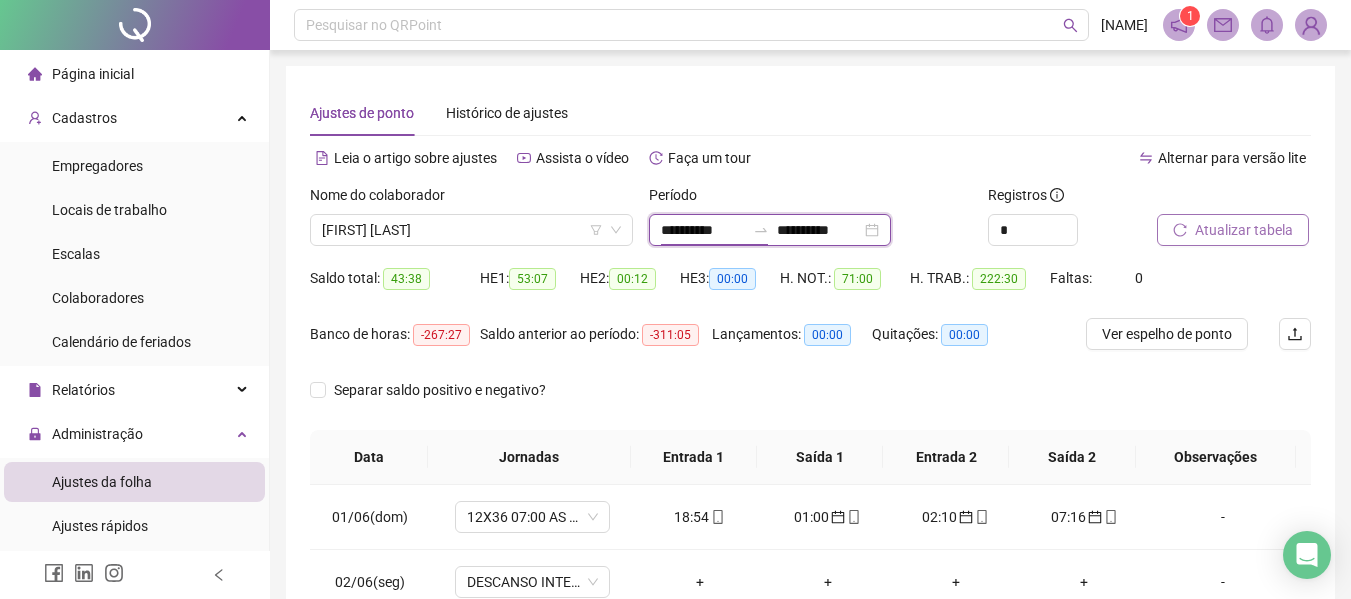 click on "**********" at bounding box center (703, 230) 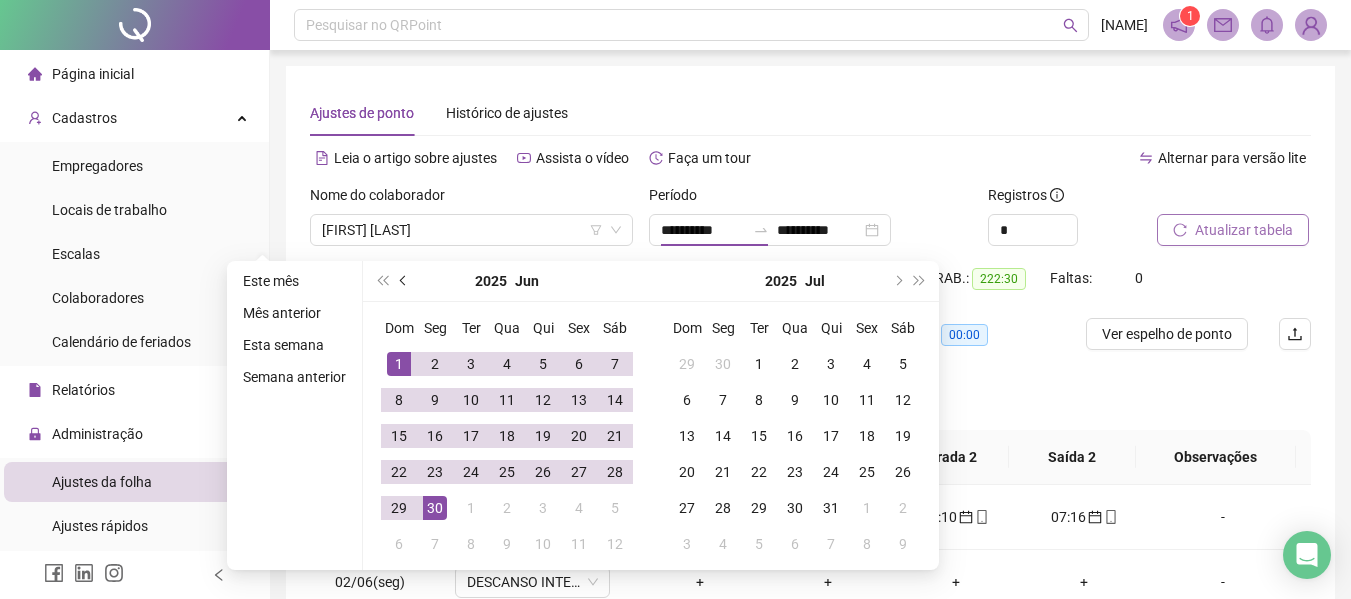click at bounding box center (404, 281) 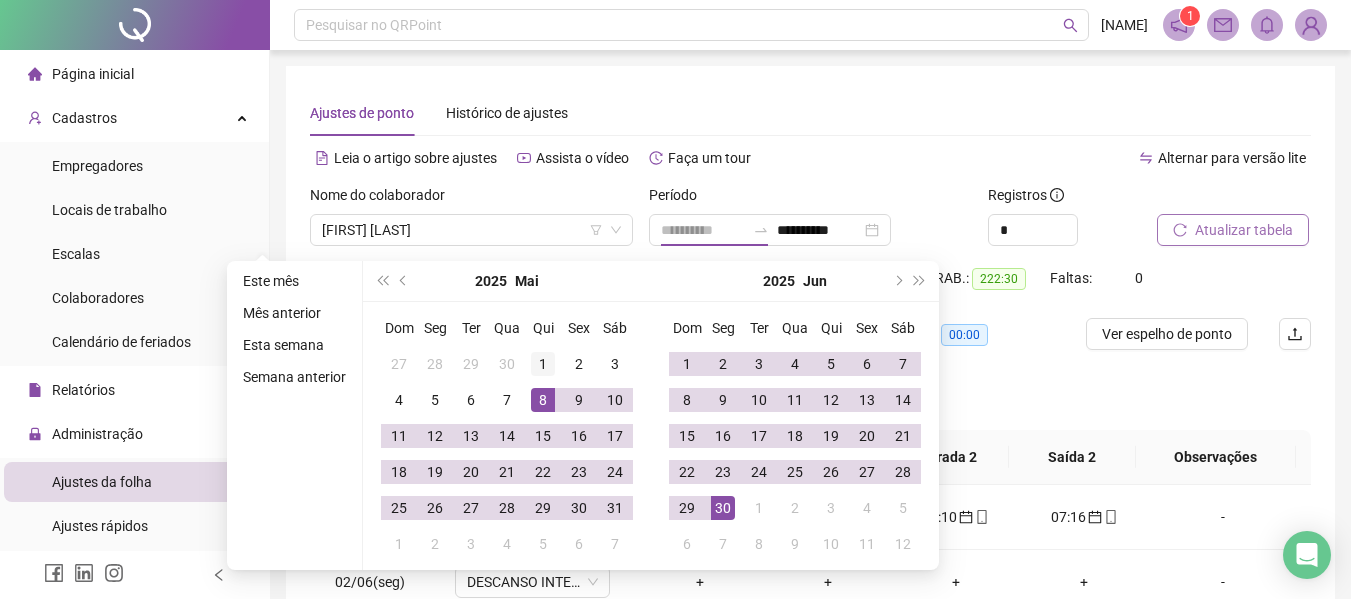 type on "**********" 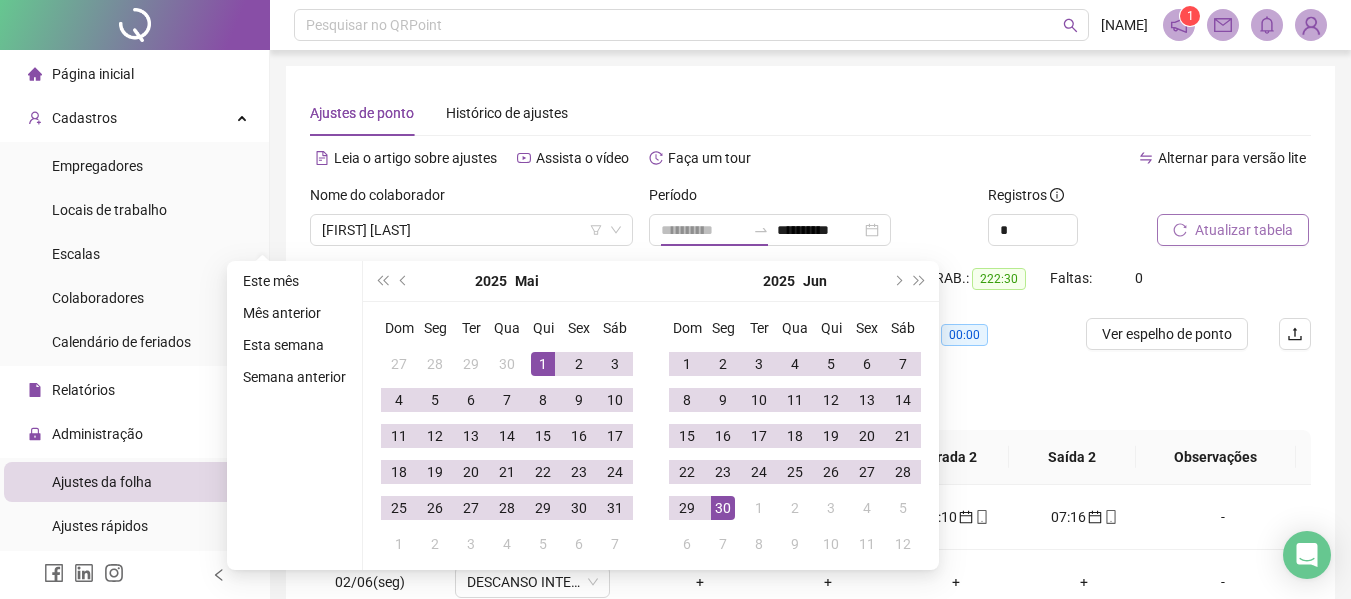 click on "1" at bounding box center [543, 364] 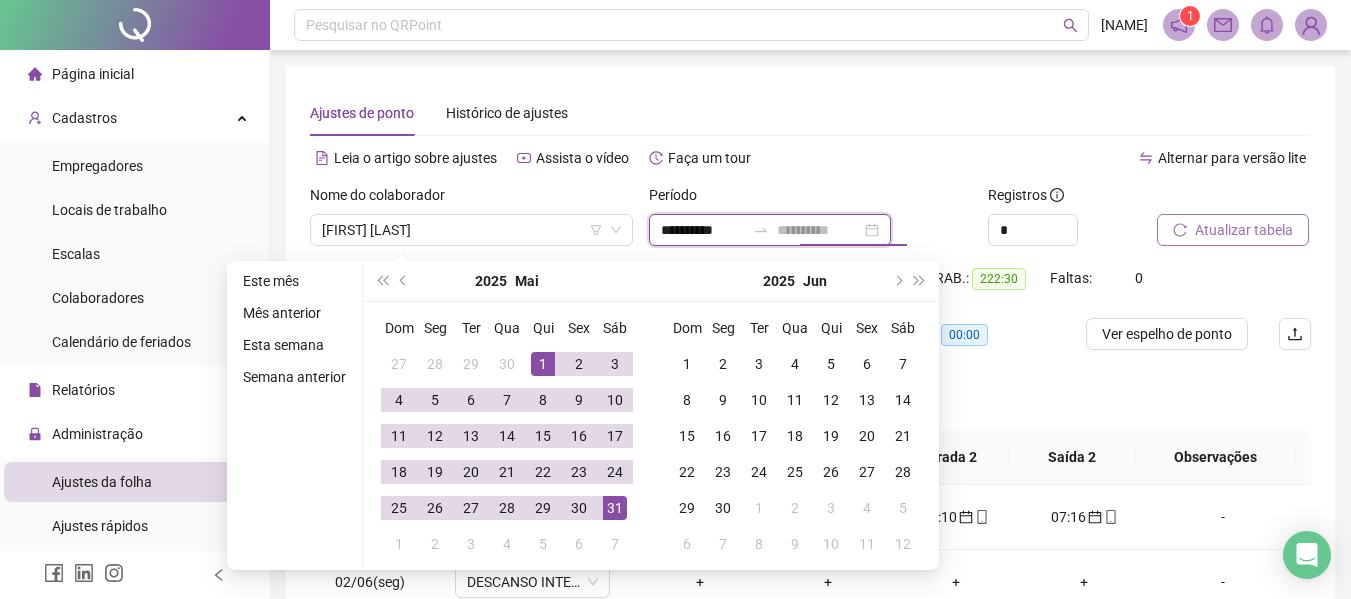 type on "**********" 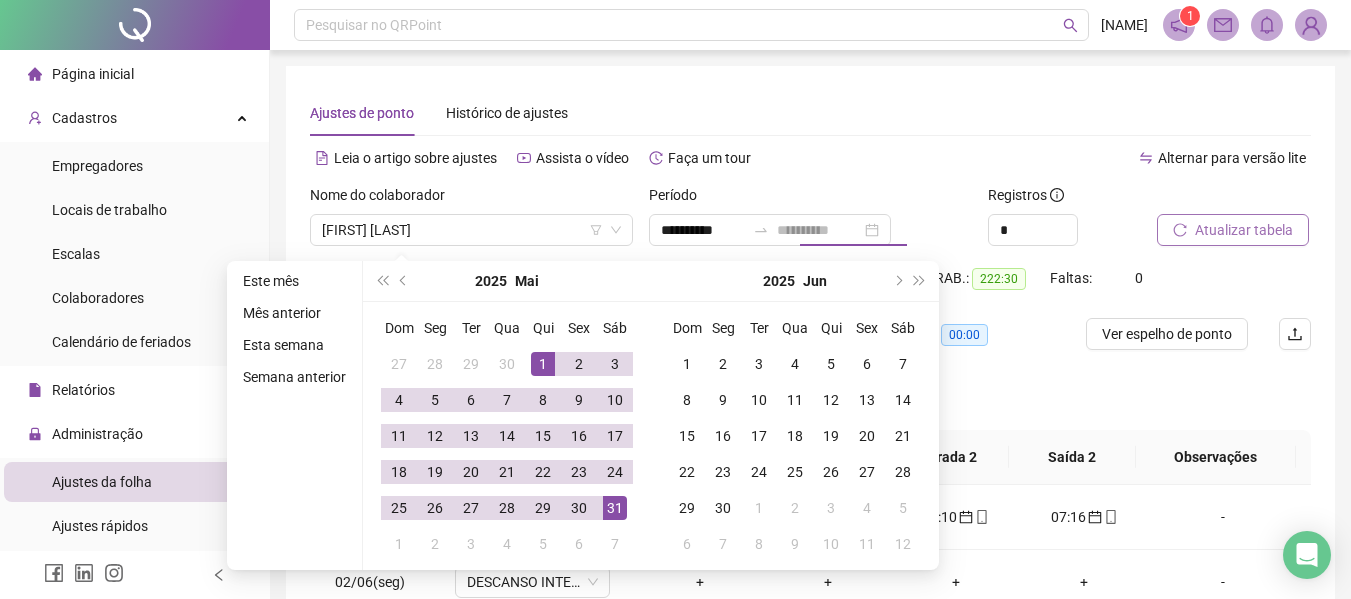 click on "31" at bounding box center (615, 508) 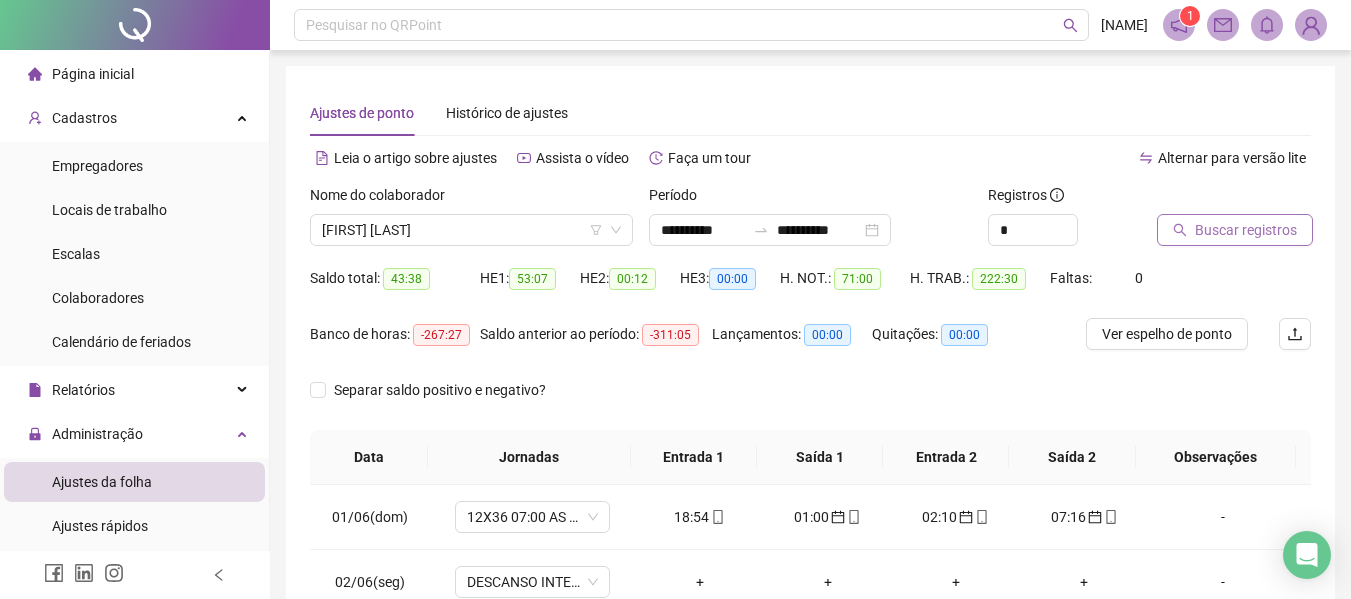 click on "Buscar registros" at bounding box center [1246, 230] 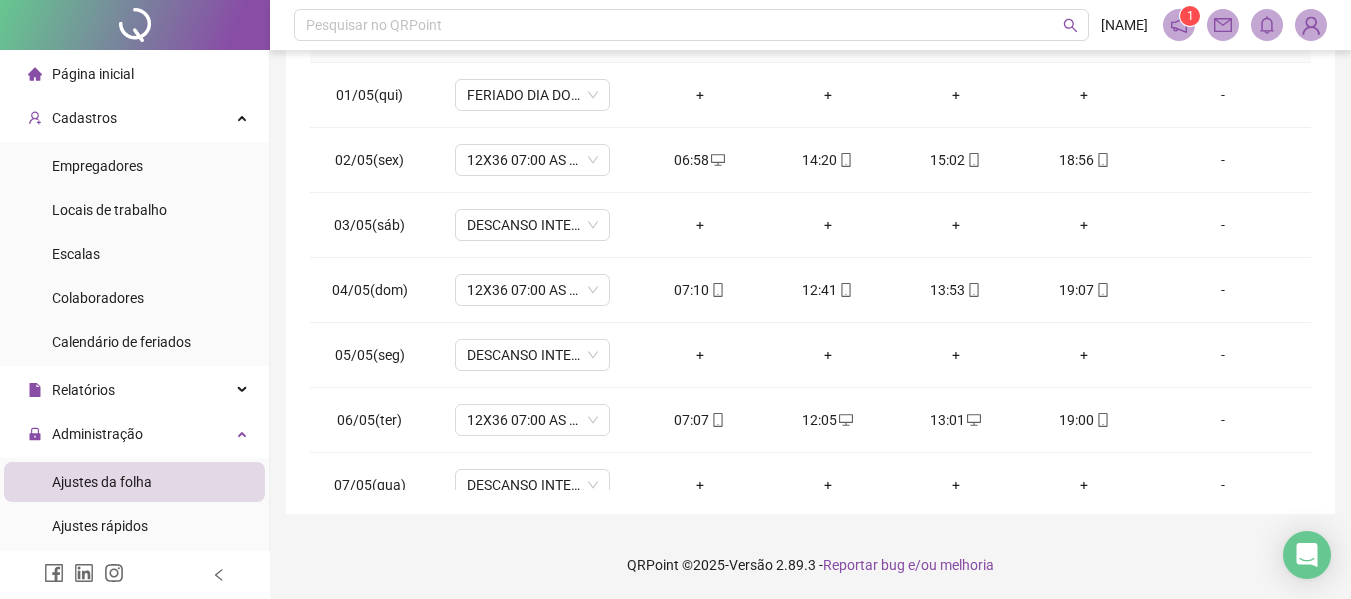 scroll, scrollTop: 423, scrollLeft: 0, axis: vertical 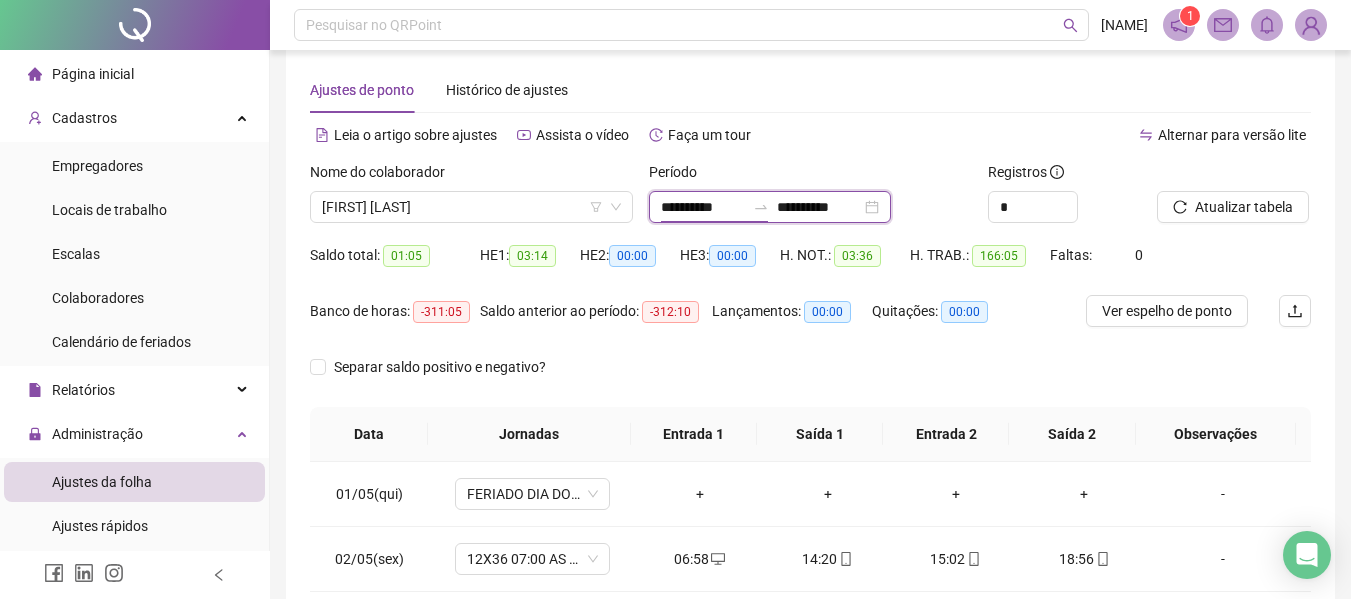 click on "**********" at bounding box center (703, 207) 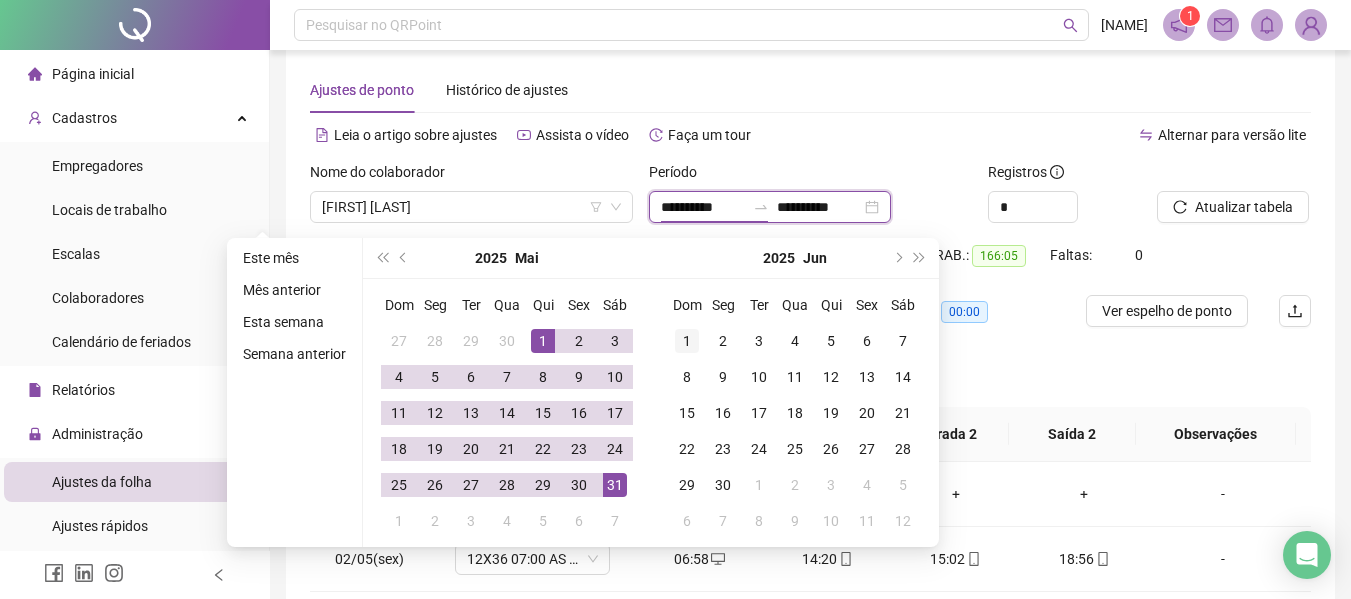 type on "**********" 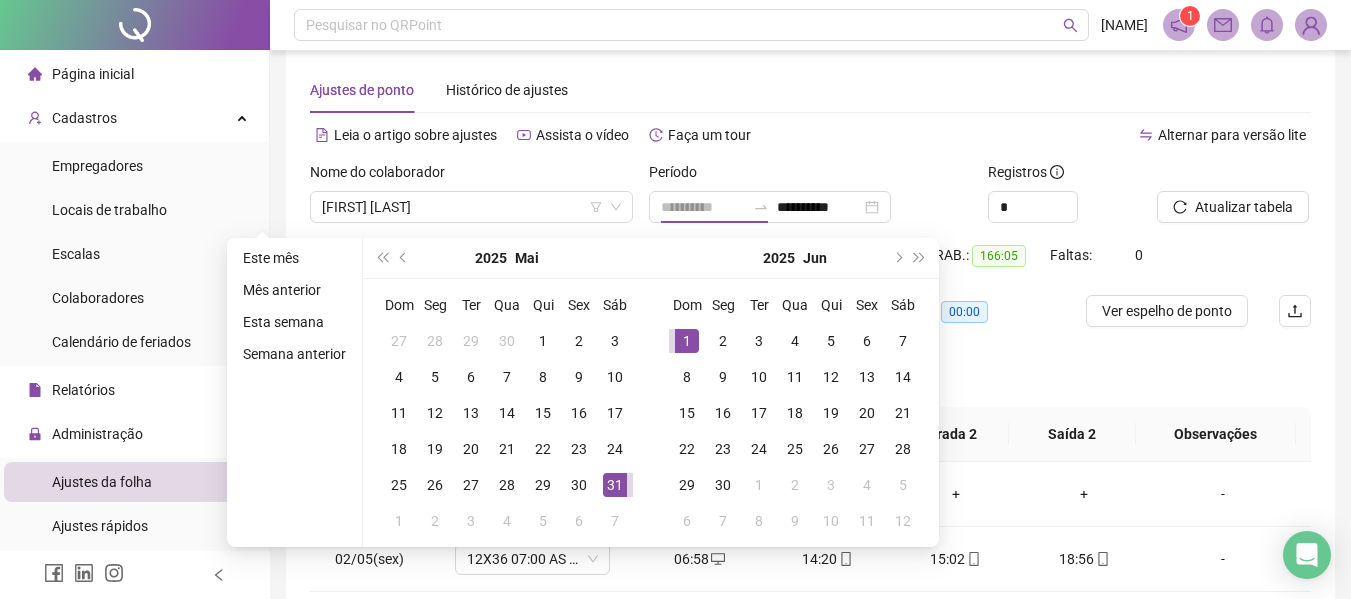 click on "1" at bounding box center (687, 341) 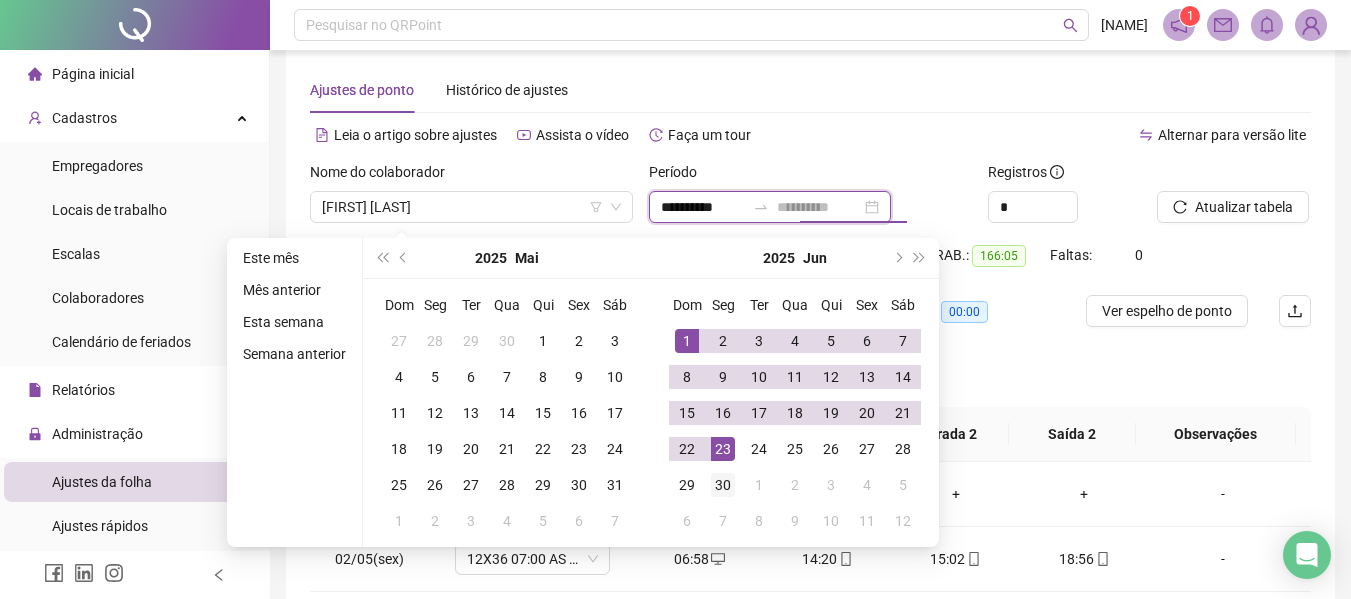 type on "**********" 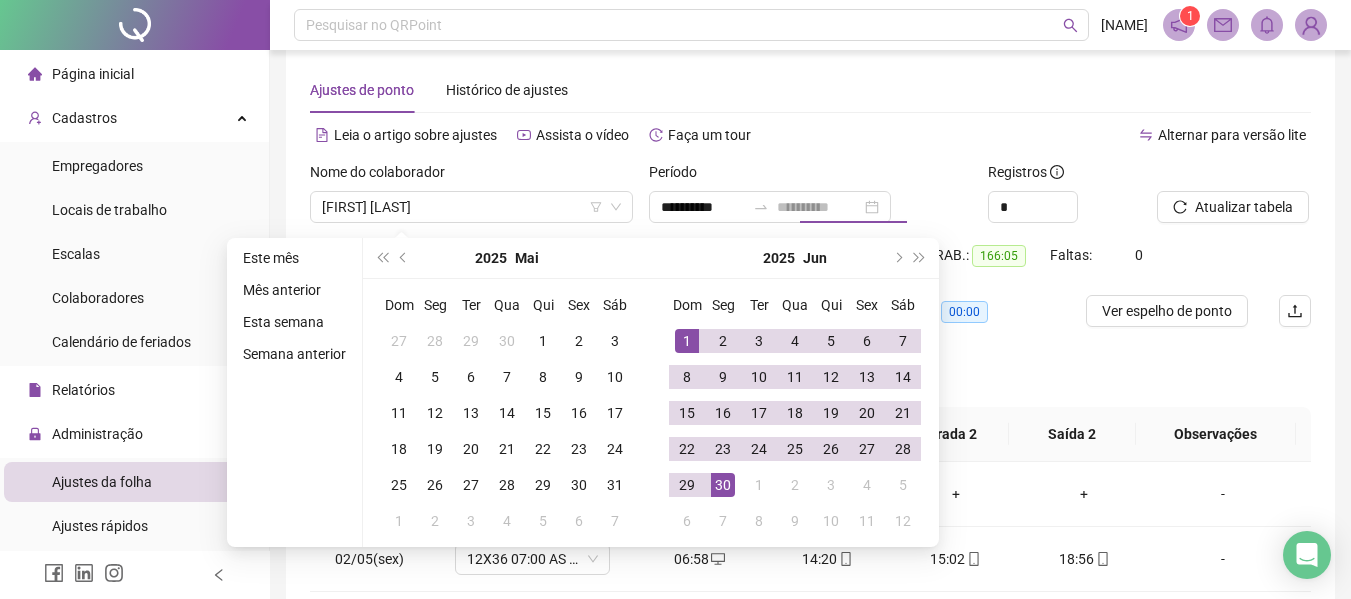 click on "30" at bounding box center [723, 485] 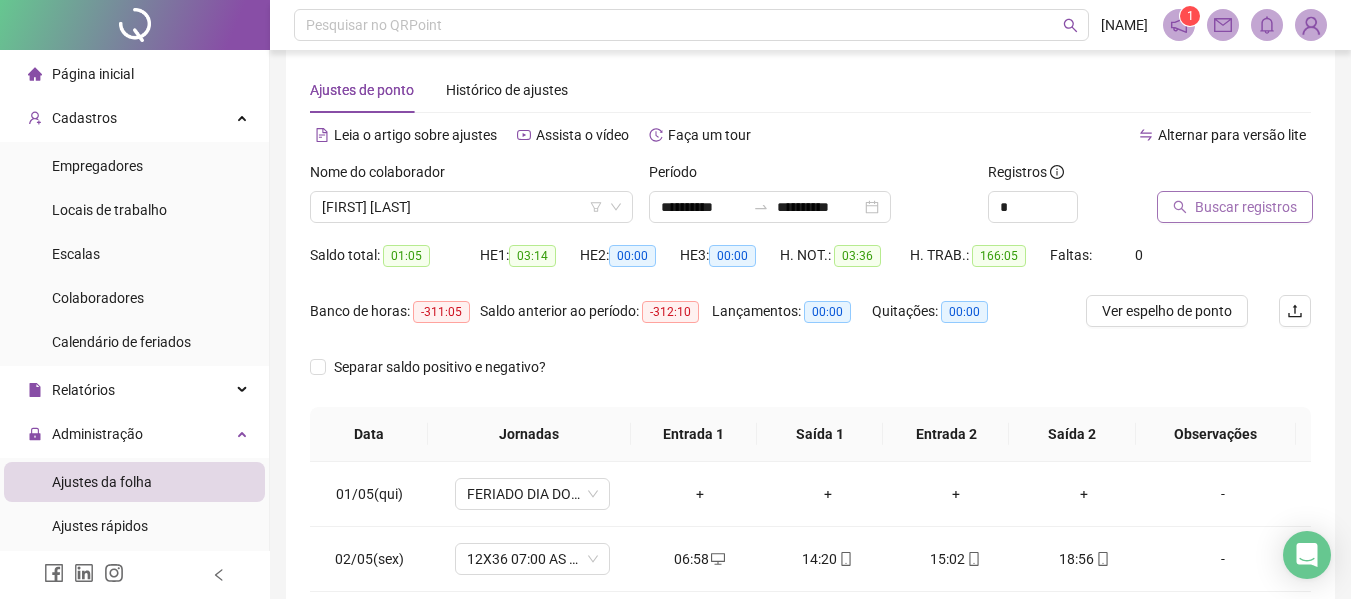click on "Buscar registros" at bounding box center [1246, 207] 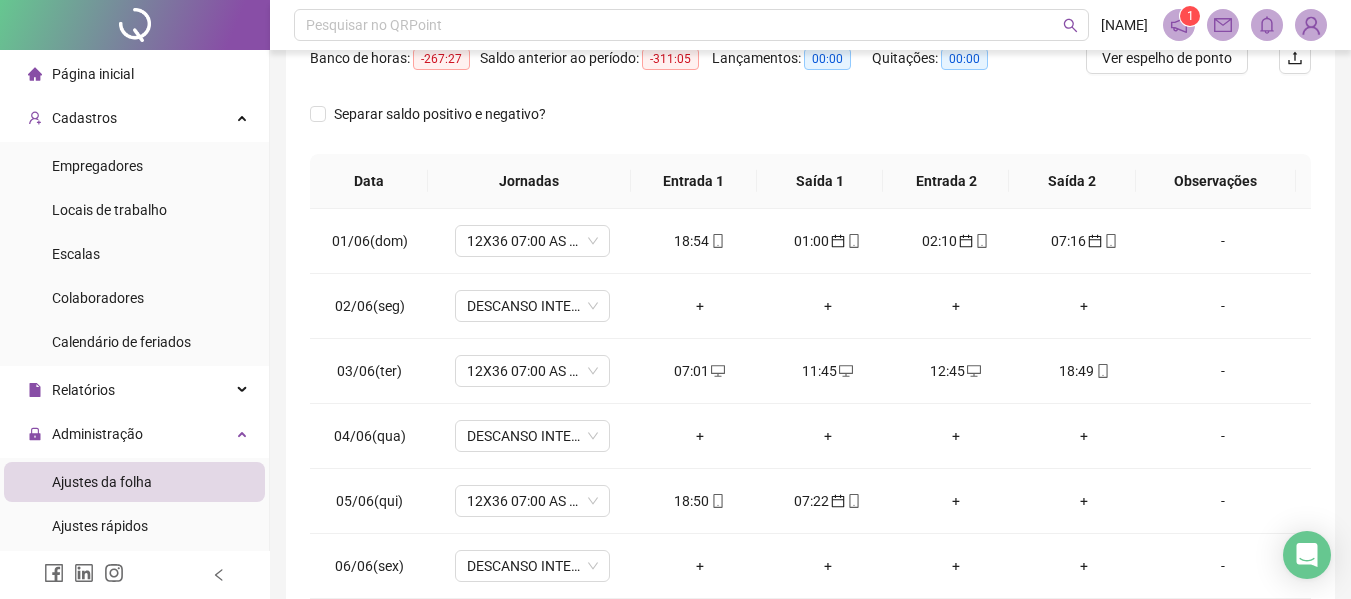 scroll, scrollTop: 300, scrollLeft: 0, axis: vertical 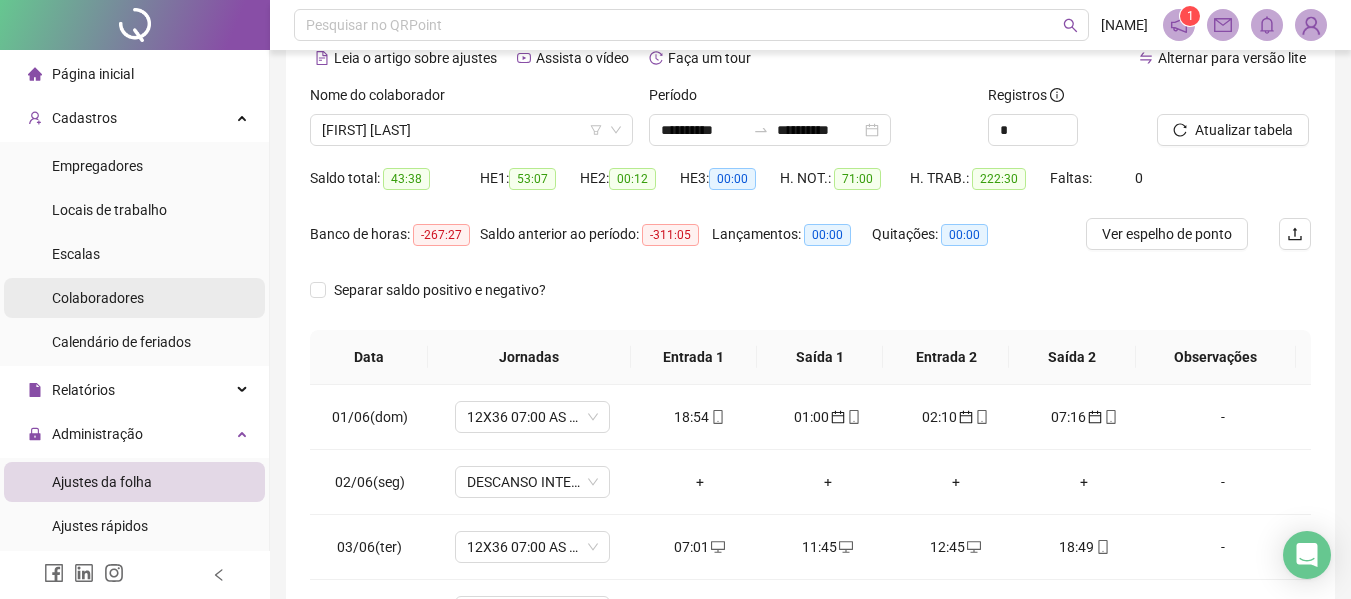 click on "Colaboradores" at bounding box center (98, 298) 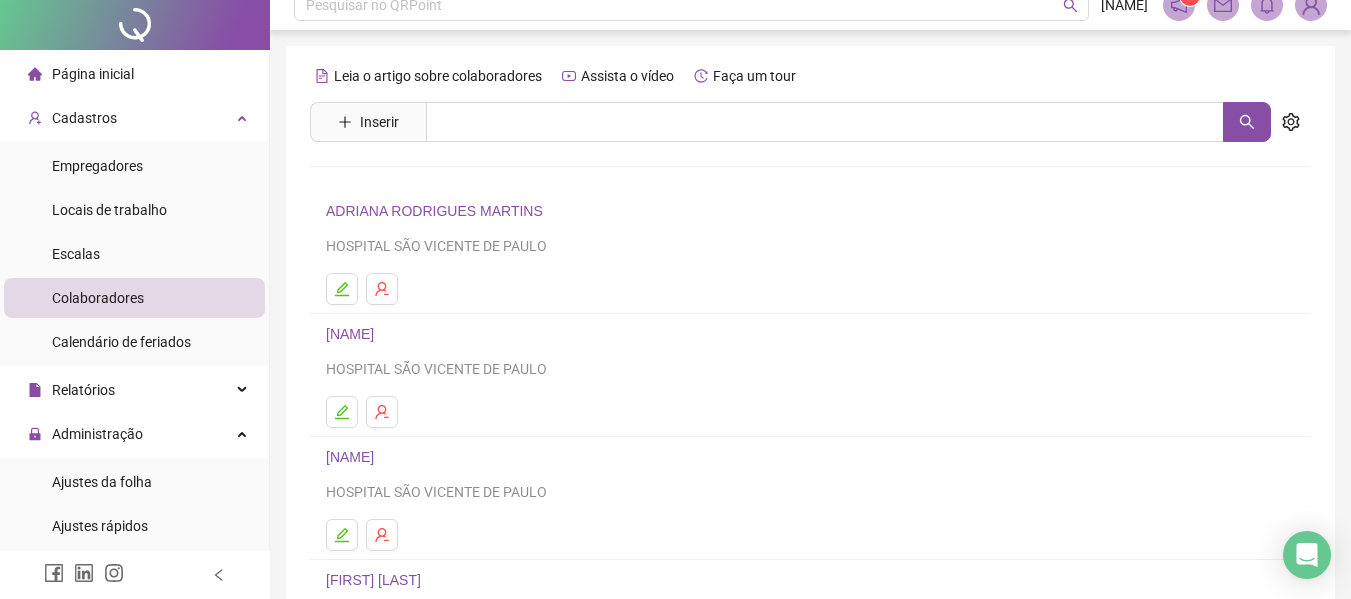 scroll, scrollTop: 368, scrollLeft: 0, axis: vertical 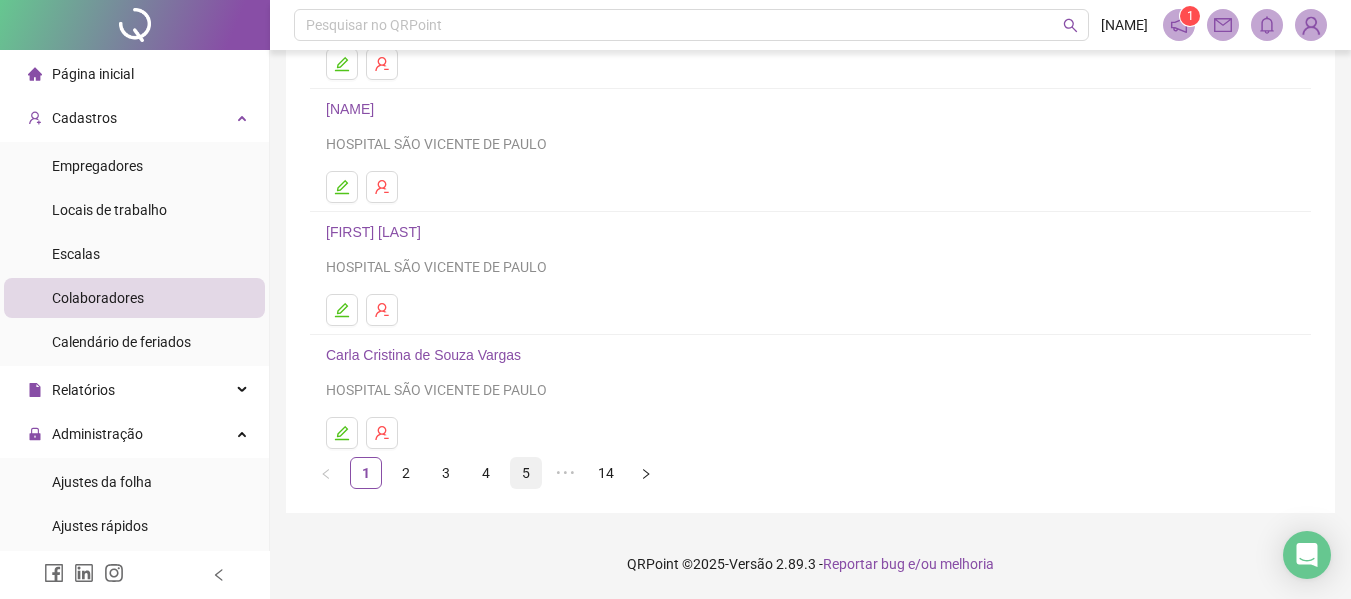 click on "5" at bounding box center [526, 473] 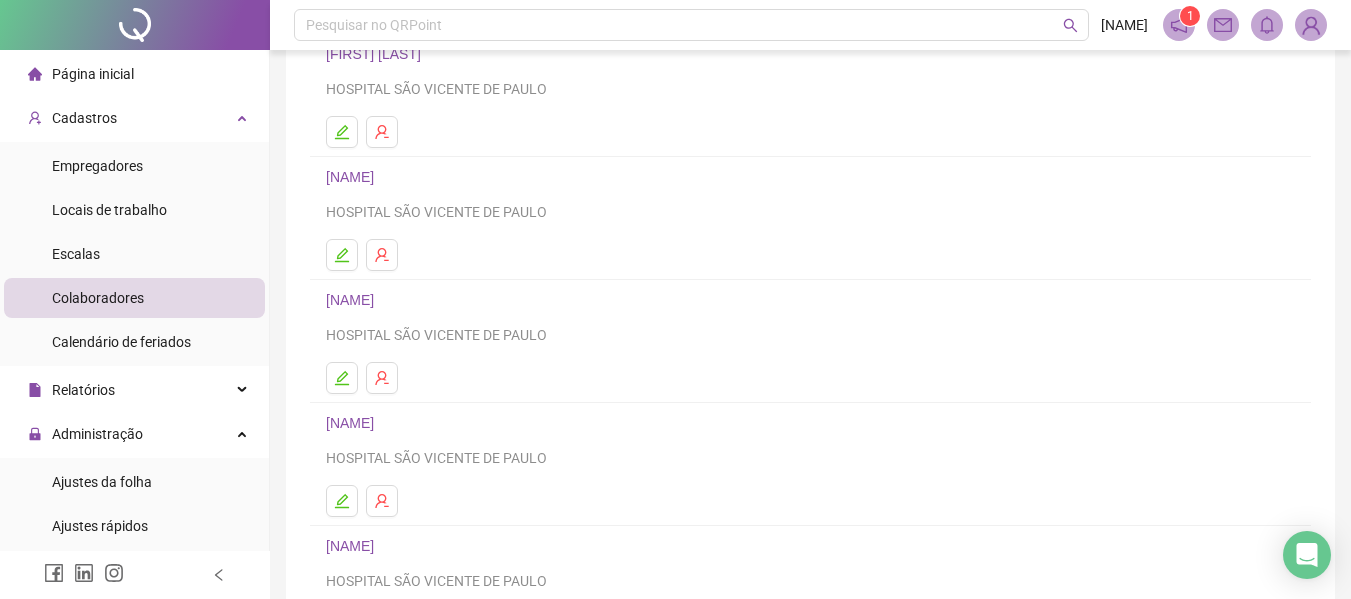 scroll, scrollTop: 368, scrollLeft: 0, axis: vertical 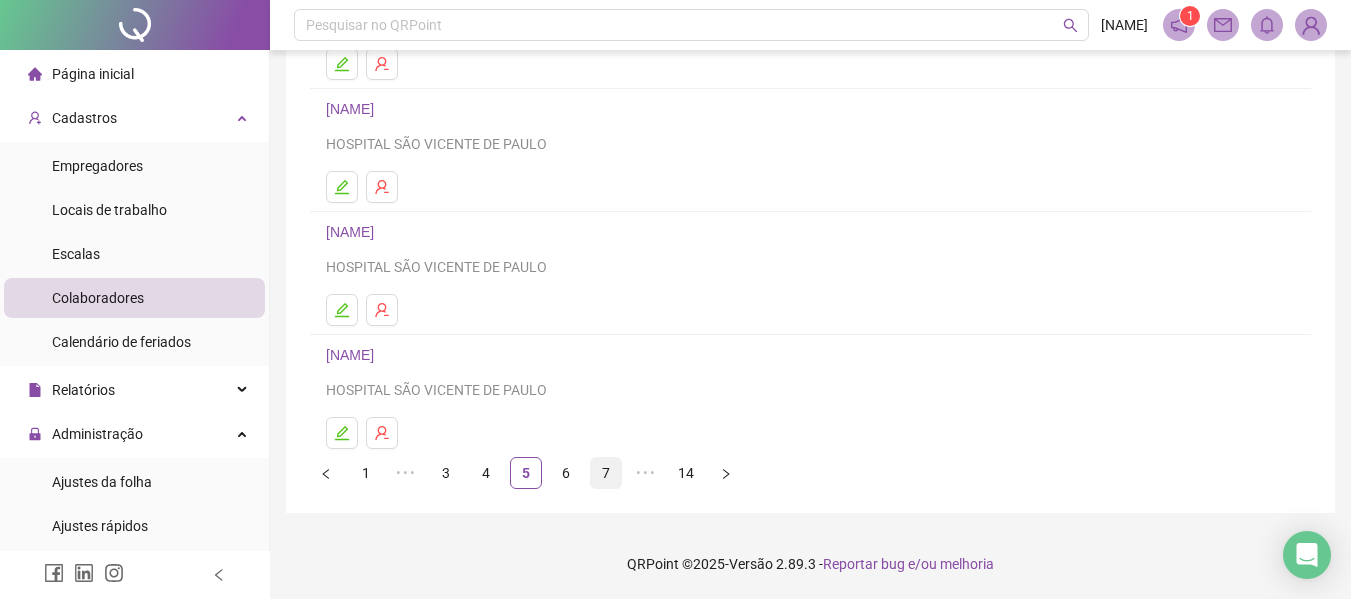 click on "7" at bounding box center [606, 473] 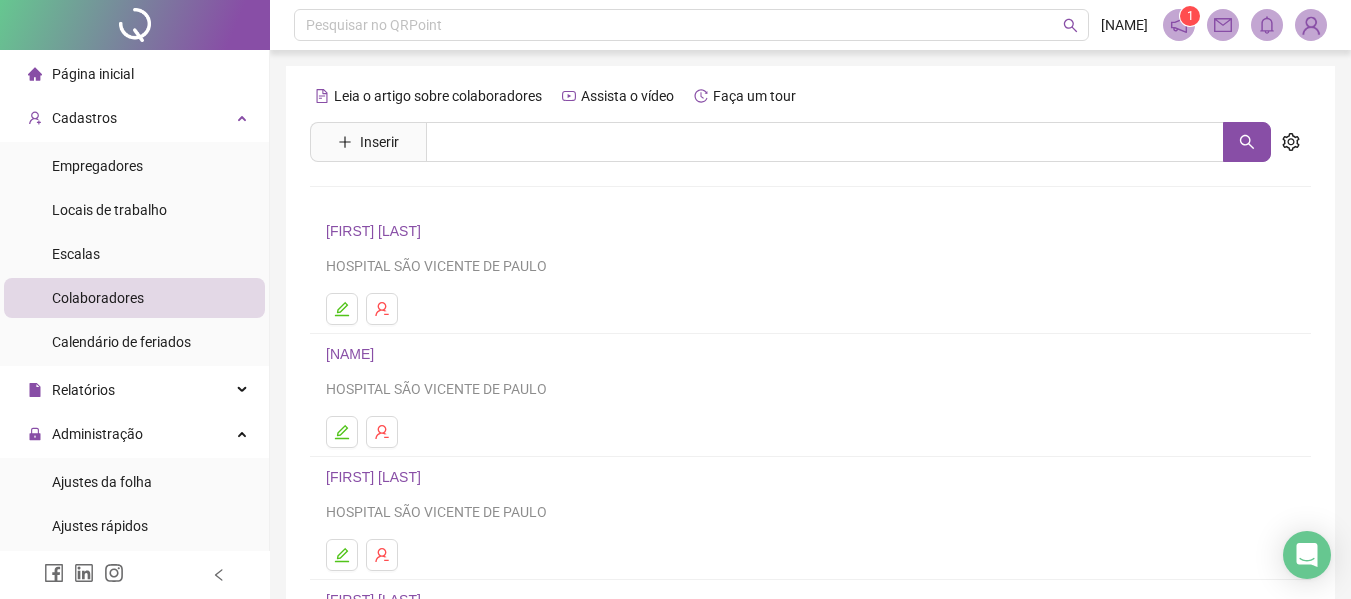 scroll, scrollTop: 368, scrollLeft: 0, axis: vertical 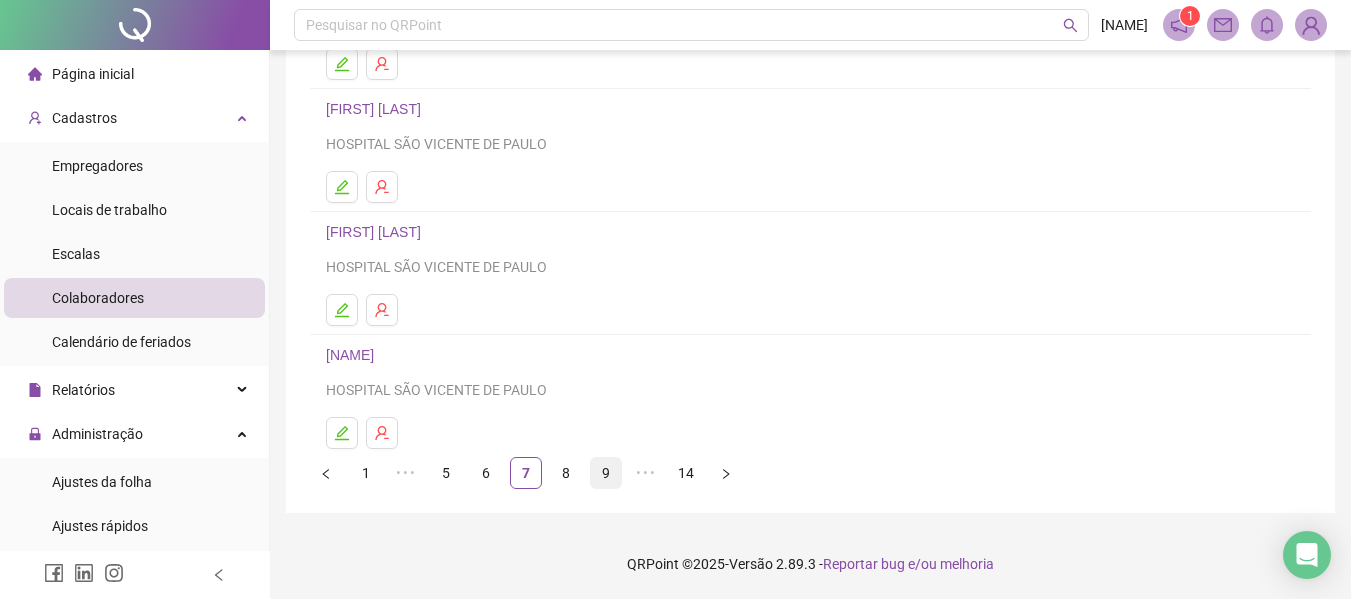 click on "9" at bounding box center (606, 473) 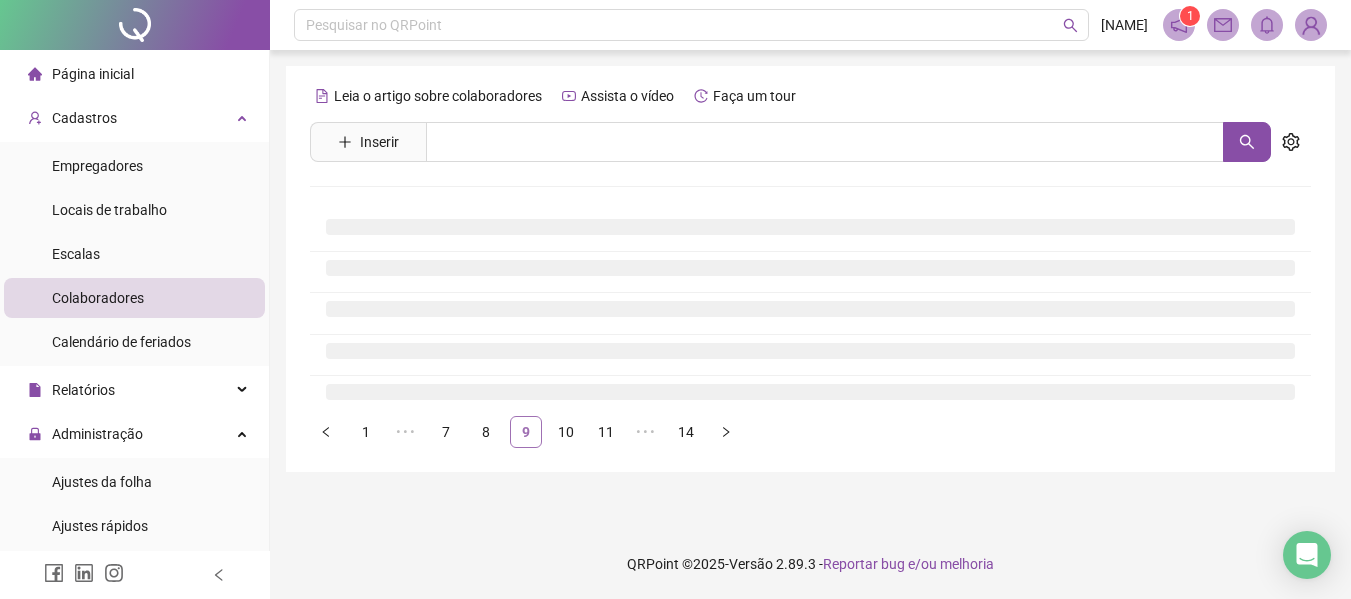 scroll, scrollTop: 0, scrollLeft: 0, axis: both 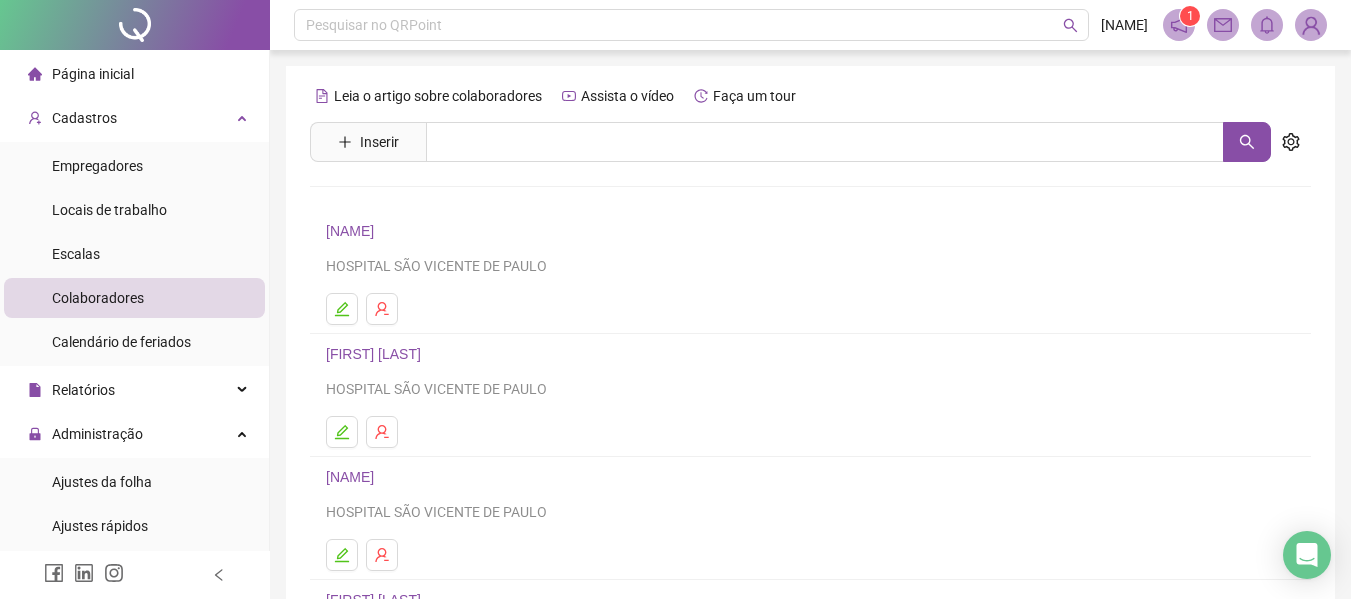 click on "HOSPITAL SÃO VICENTE DE PAULO" at bounding box center [810, 389] 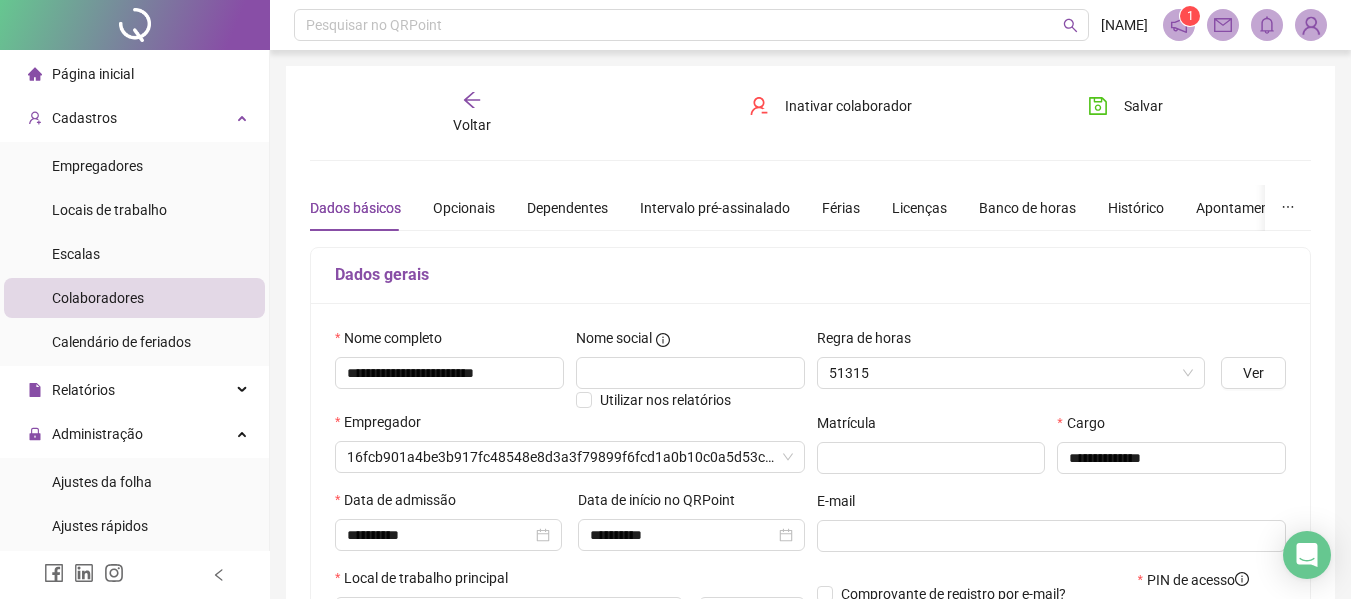 type on "**********" 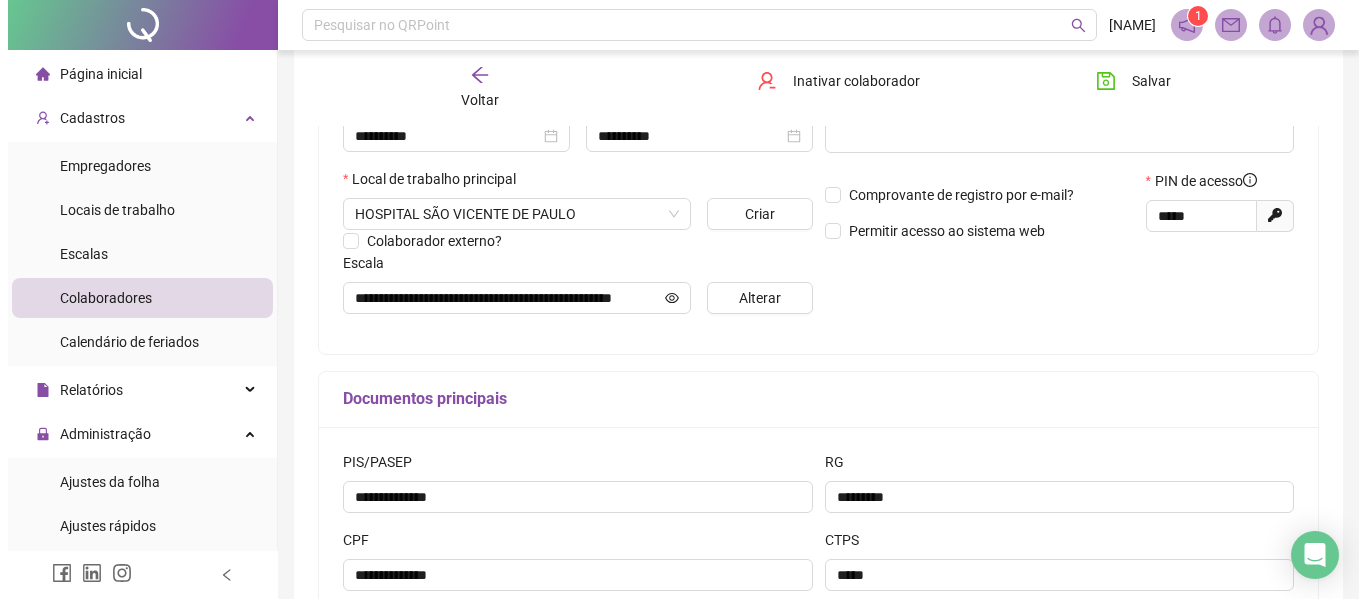 scroll, scrollTop: 400, scrollLeft: 0, axis: vertical 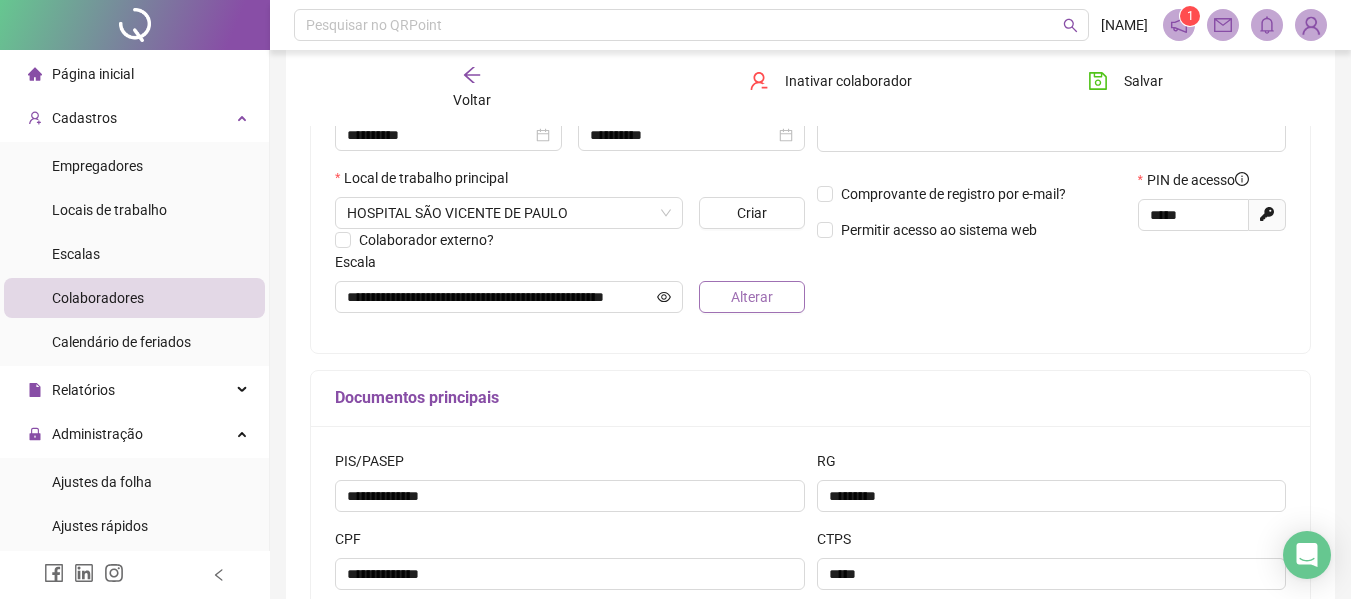 click on "Alterar" at bounding box center [752, 297] 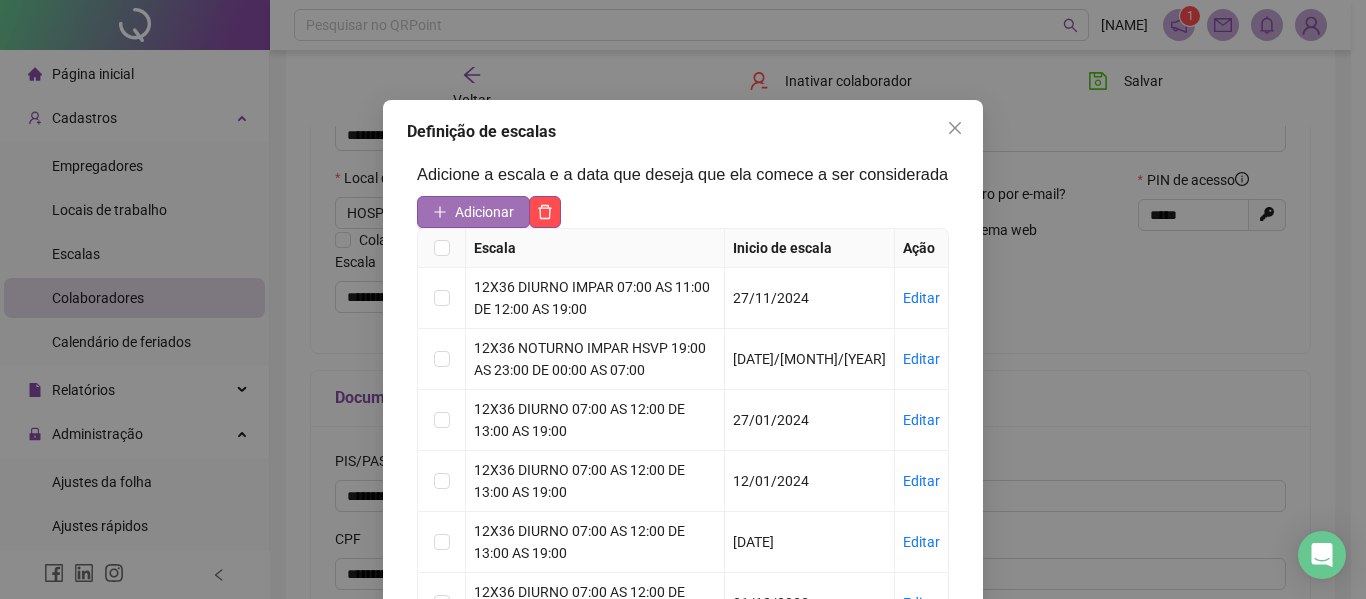 click on "Adicionar" at bounding box center [484, 212] 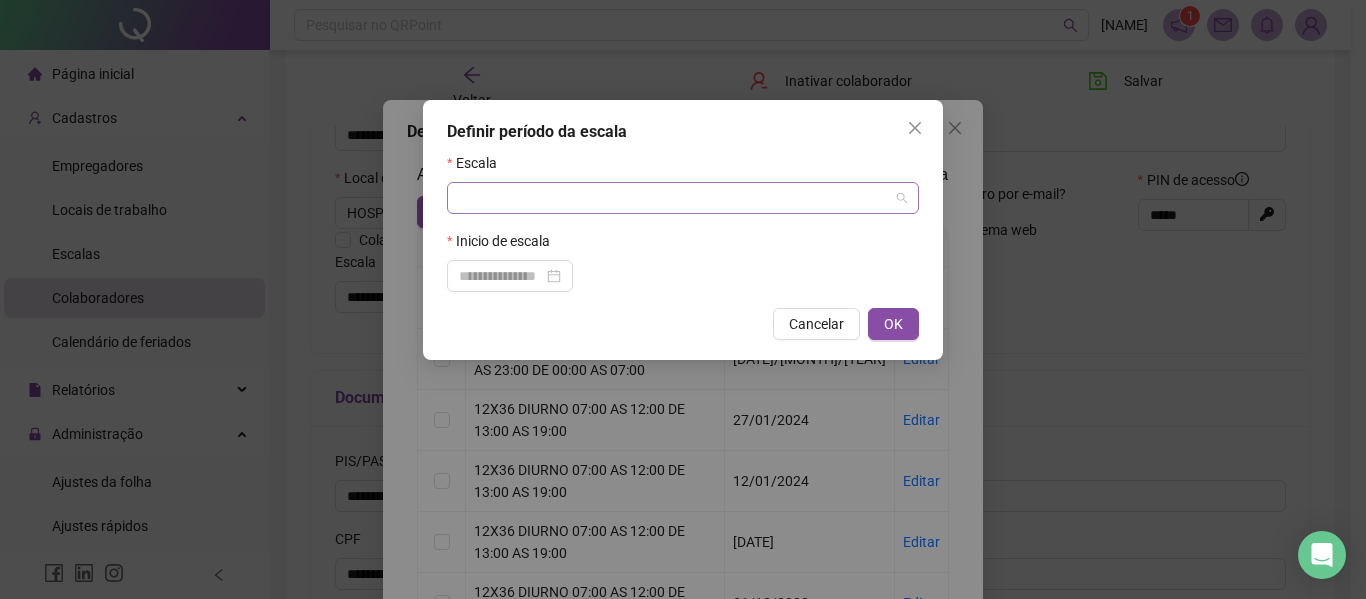 click at bounding box center (674, 198) 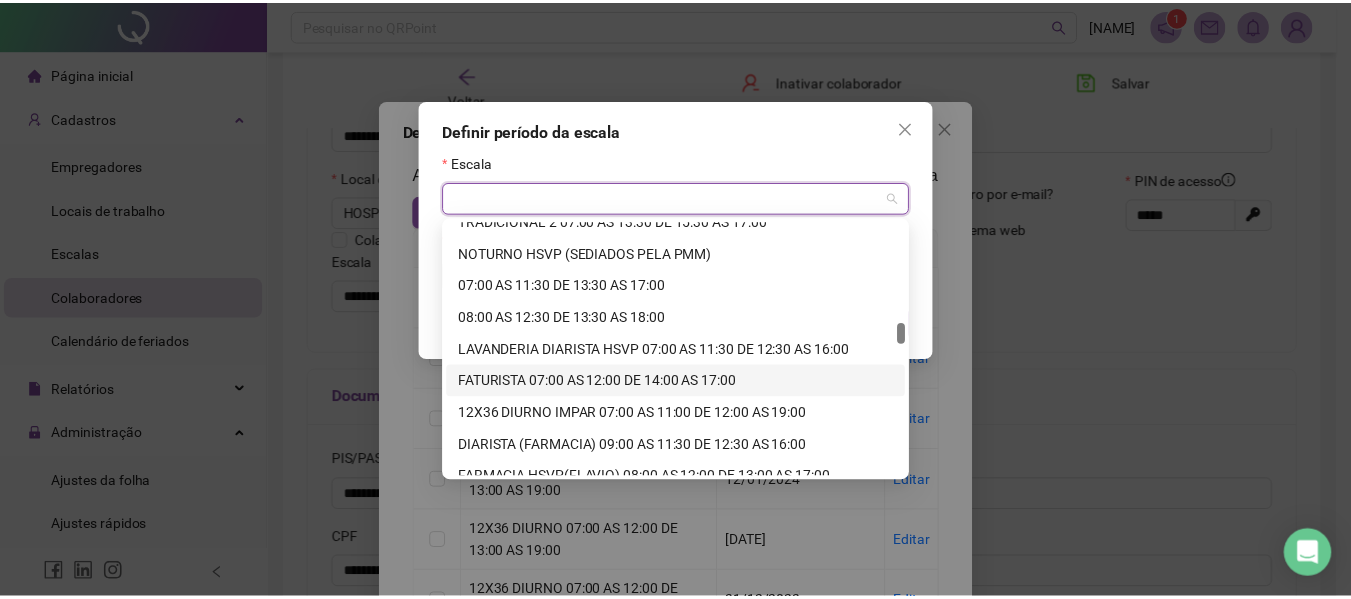 scroll, scrollTop: 1000, scrollLeft: 0, axis: vertical 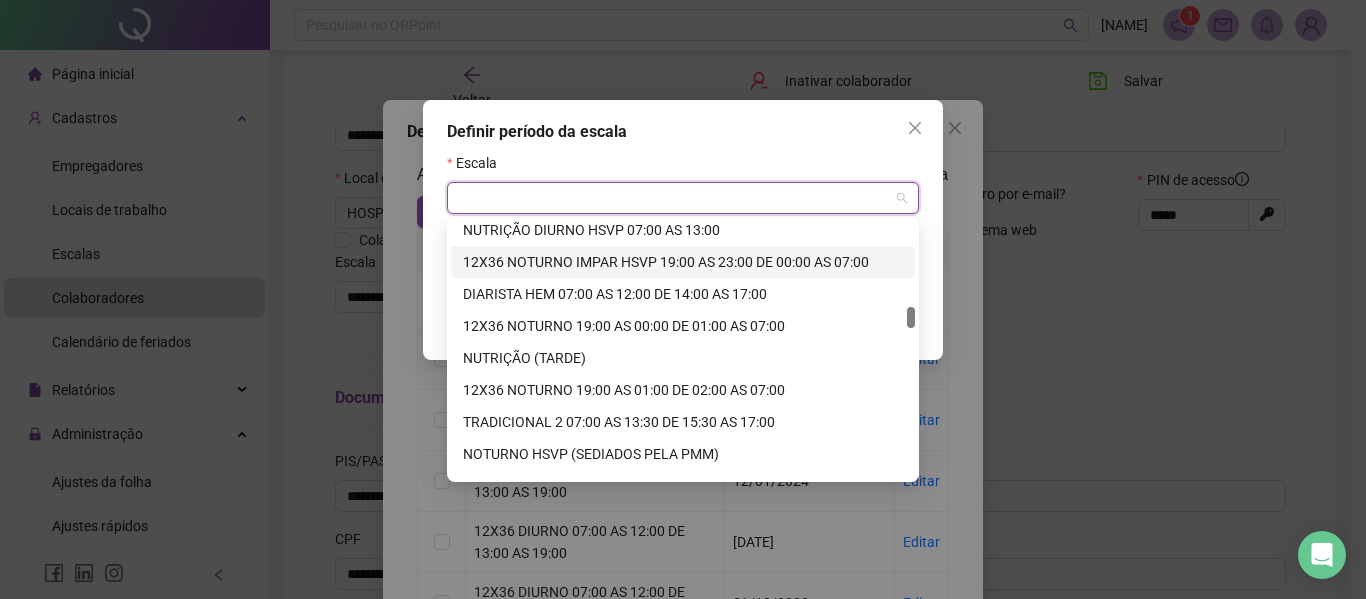 click on "12X36 NOTURNO IMPAR HSVP 19:00 AS 23:00 DE 00:00 AS 07:00" at bounding box center (683, 262) 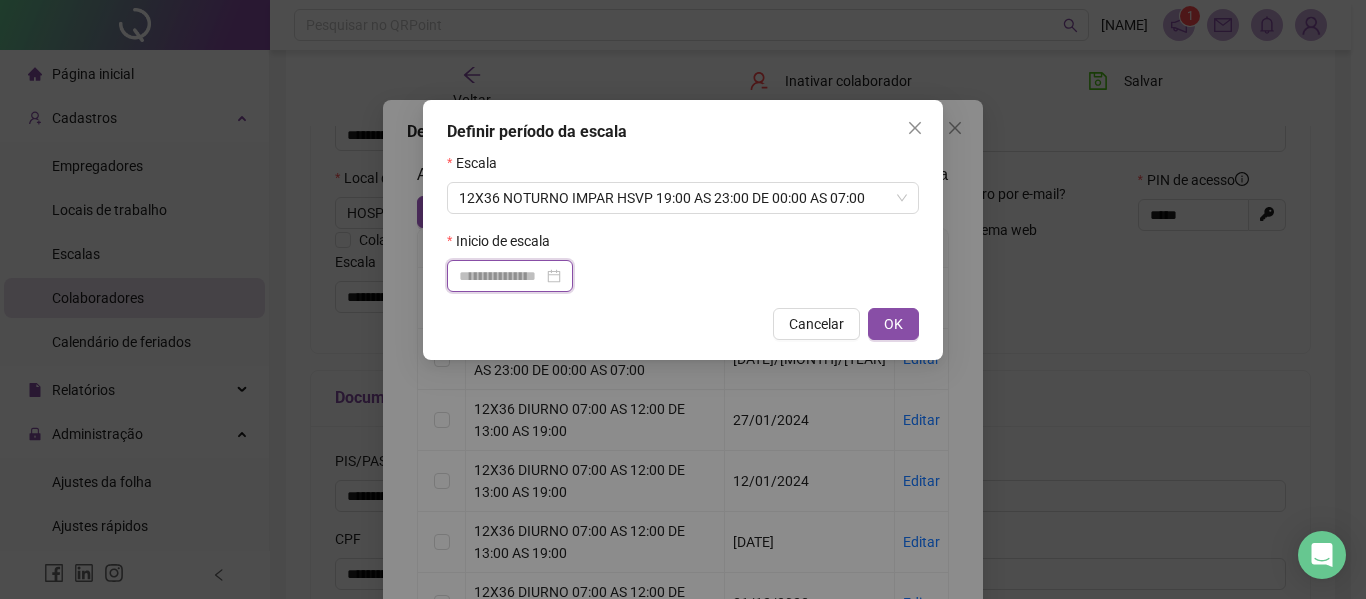 click at bounding box center (501, 276) 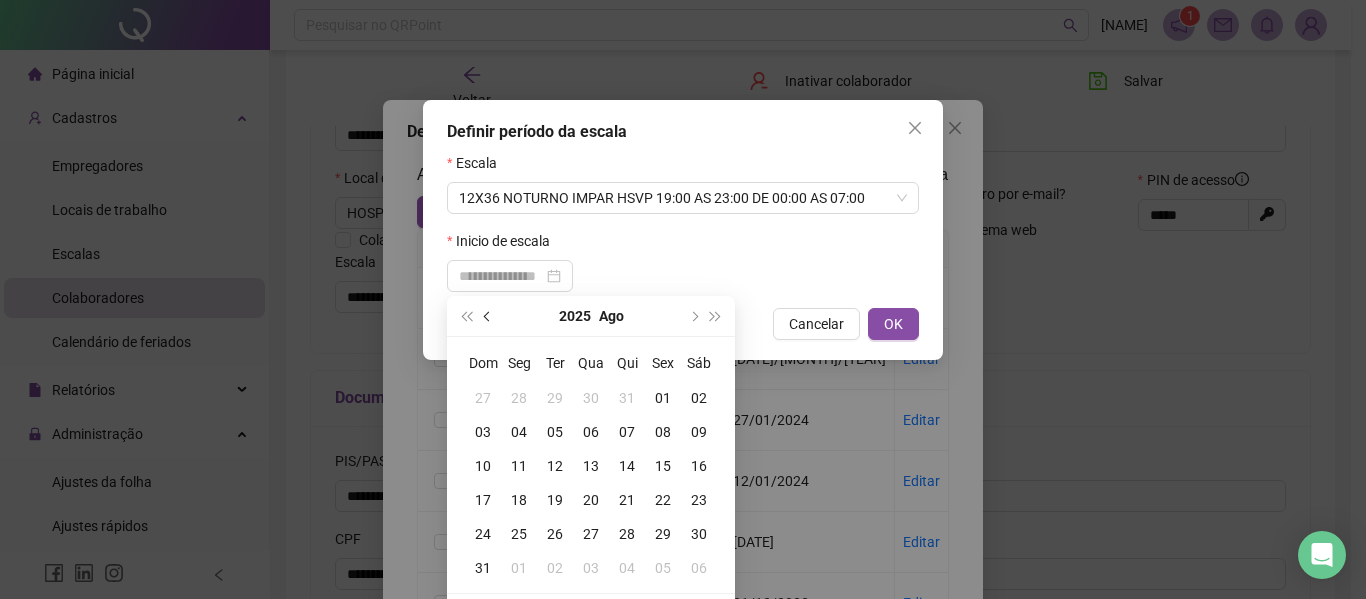 click at bounding box center [488, 316] 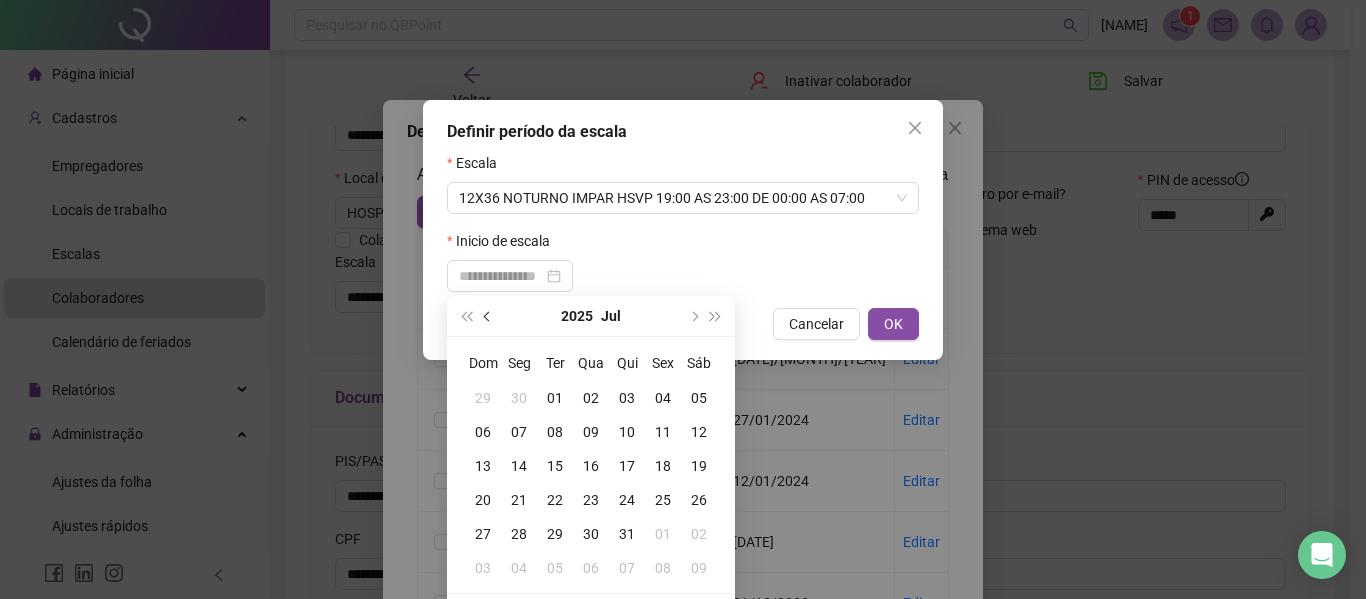 click at bounding box center (488, 316) 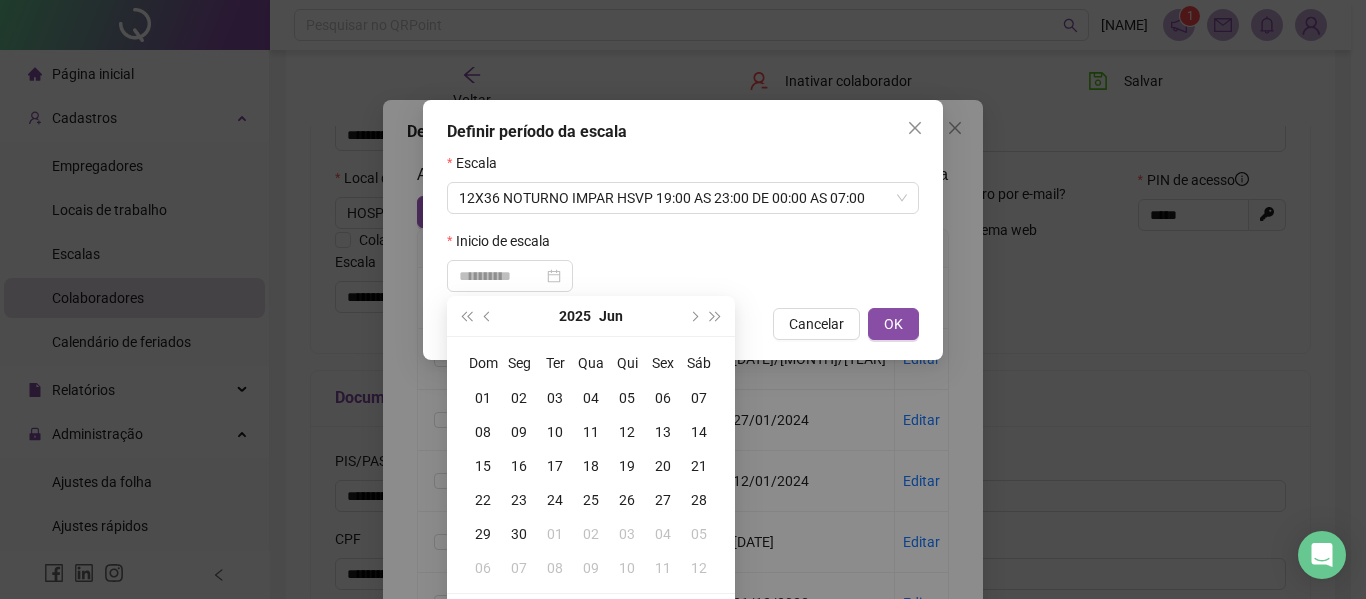 type on "**********" 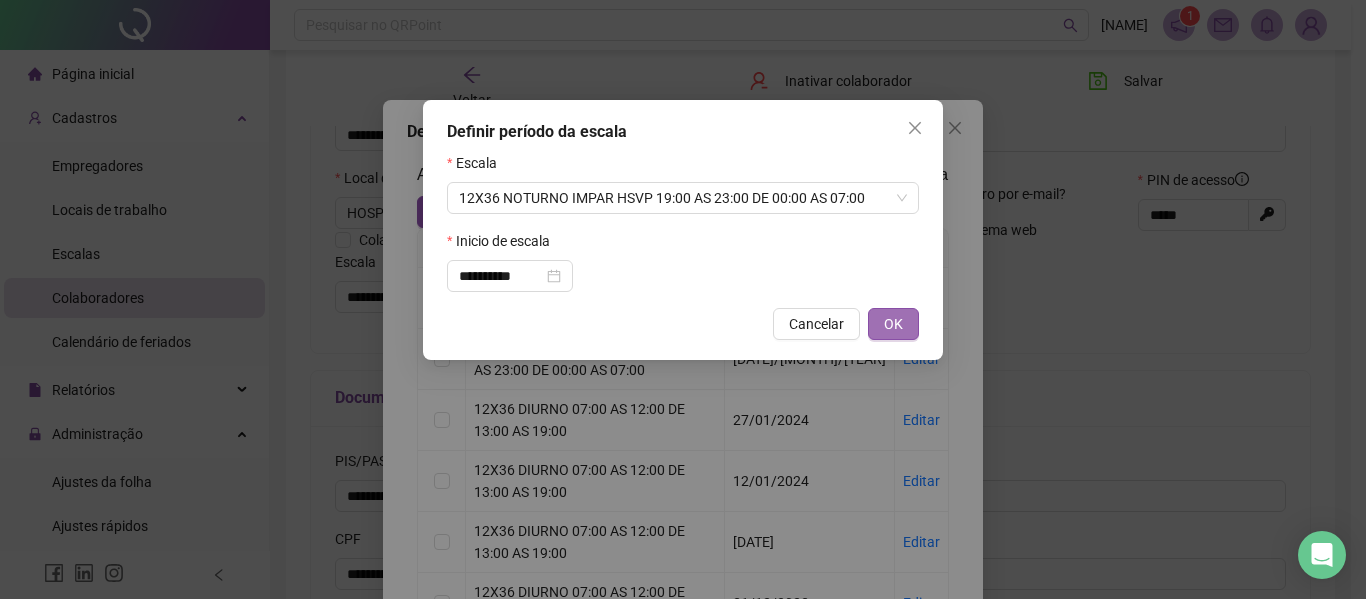 click on "OK" at bounding box center (893, 324) 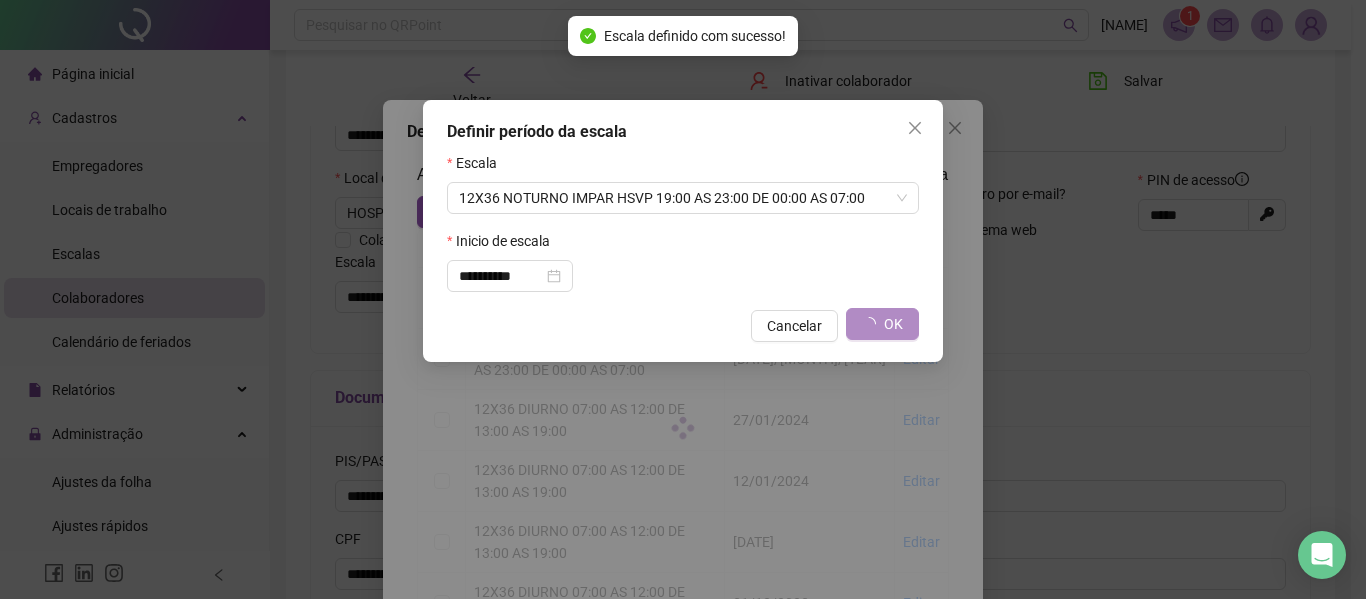 type on "**********" 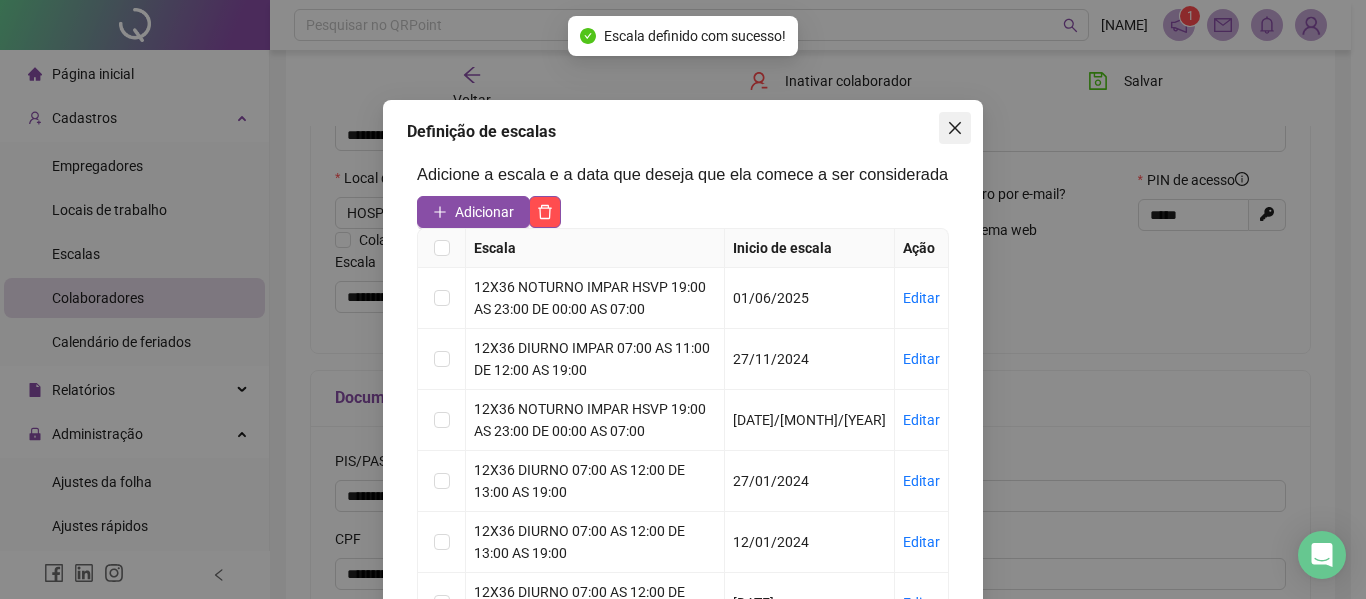 click 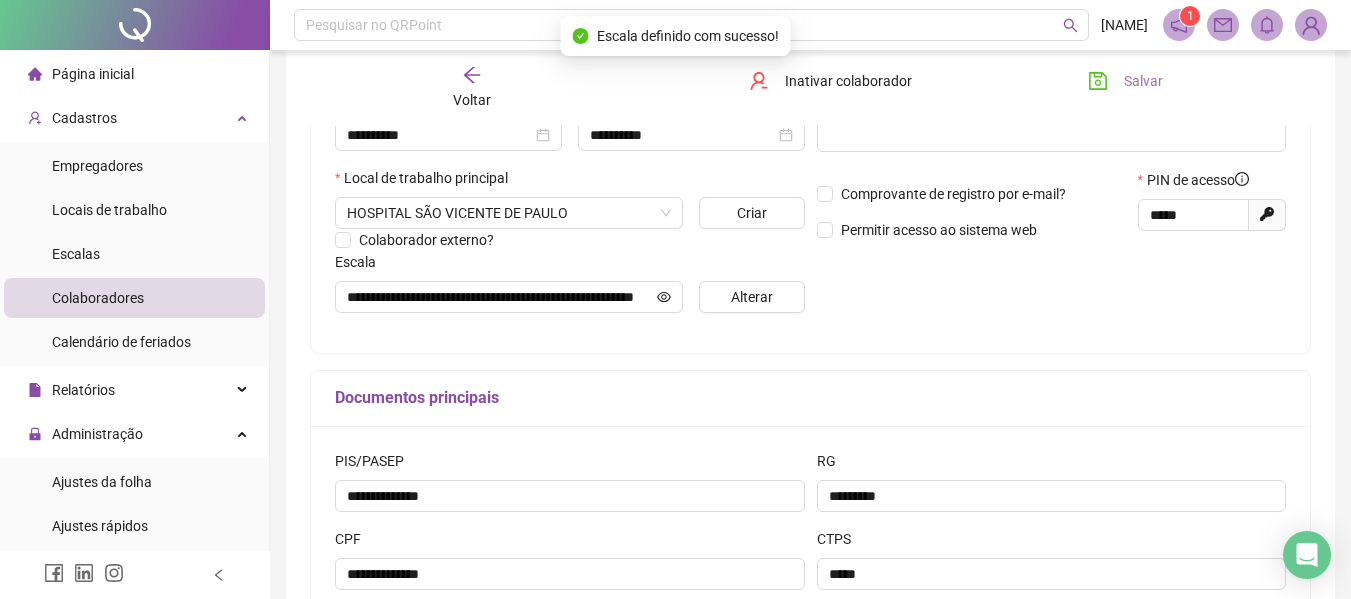 click on "Salvar" at bounding box center (1143, 81) 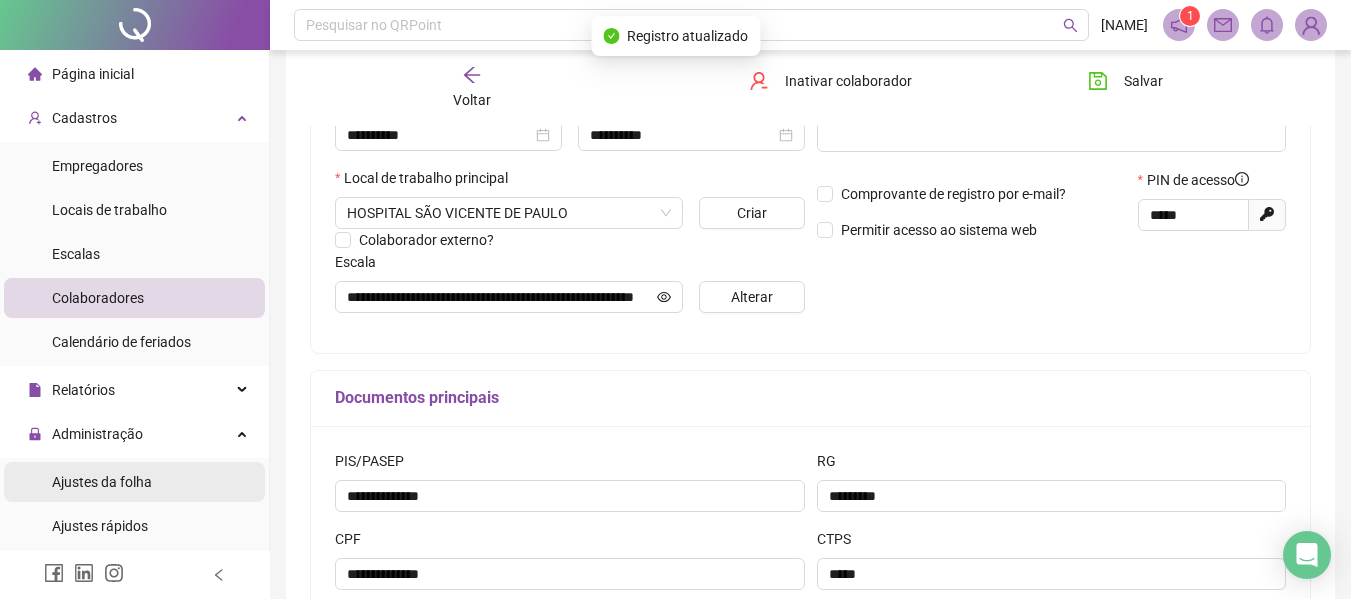 click on "Ajustes da folha" at bounding box center (102, 482) 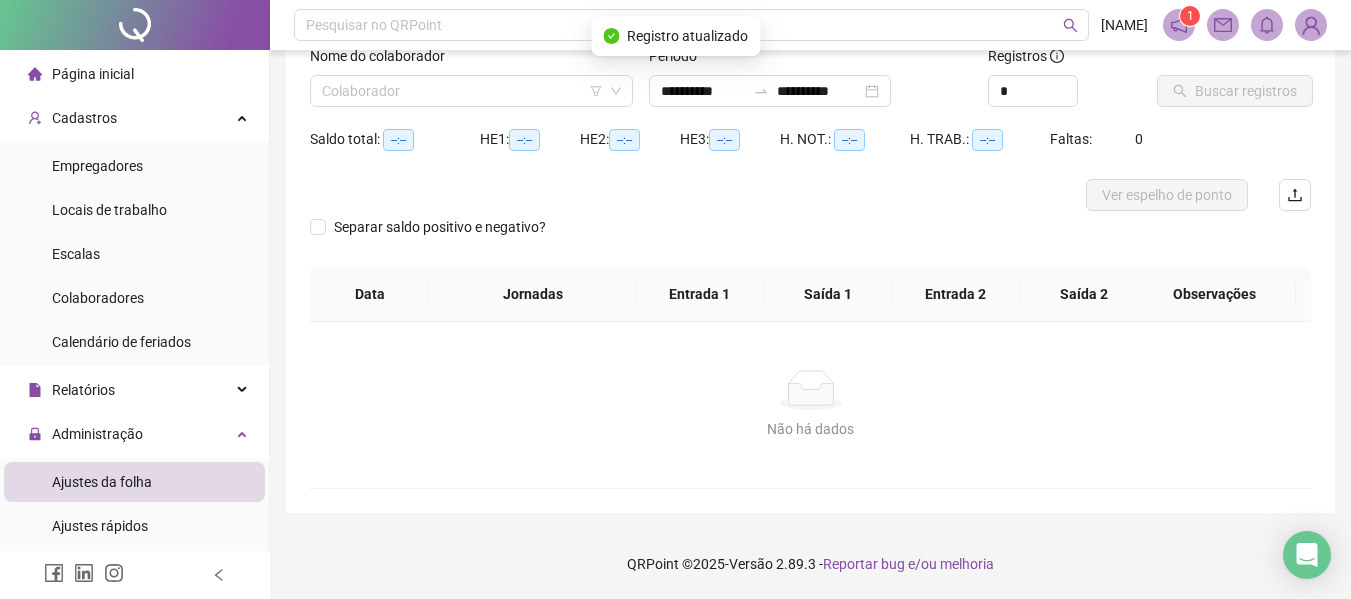 scroll, scrollTop: 139, scrollLeft: 0, axis: vertical 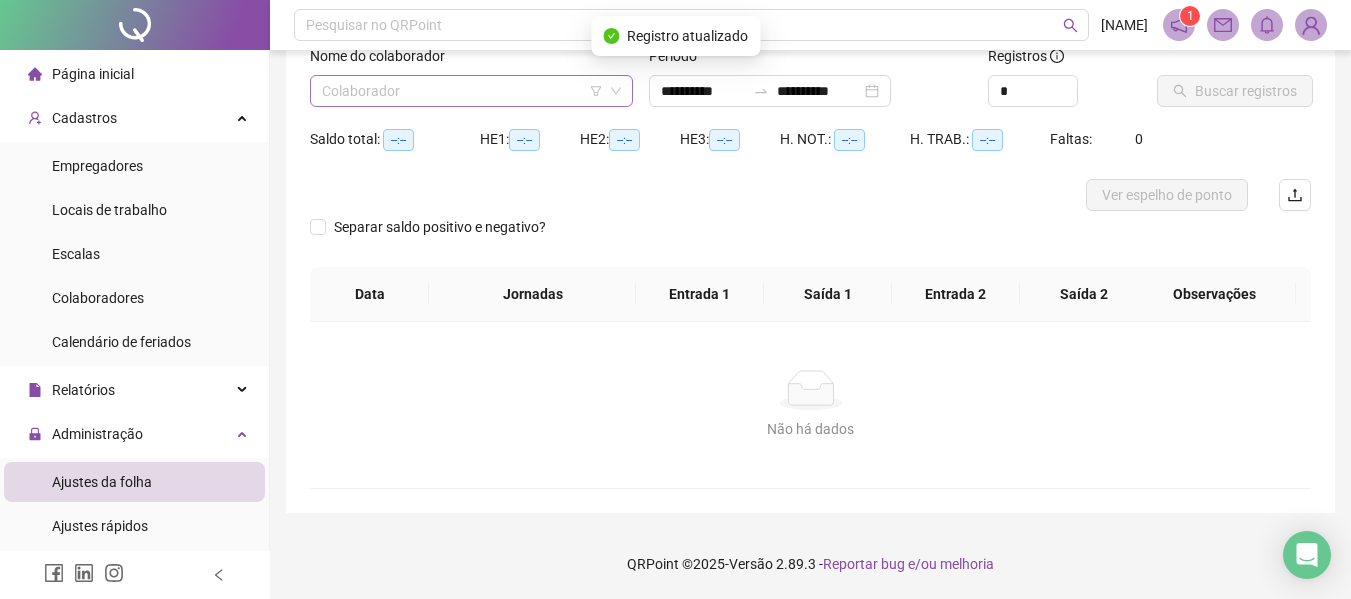 click at bounding box center [462, 91] 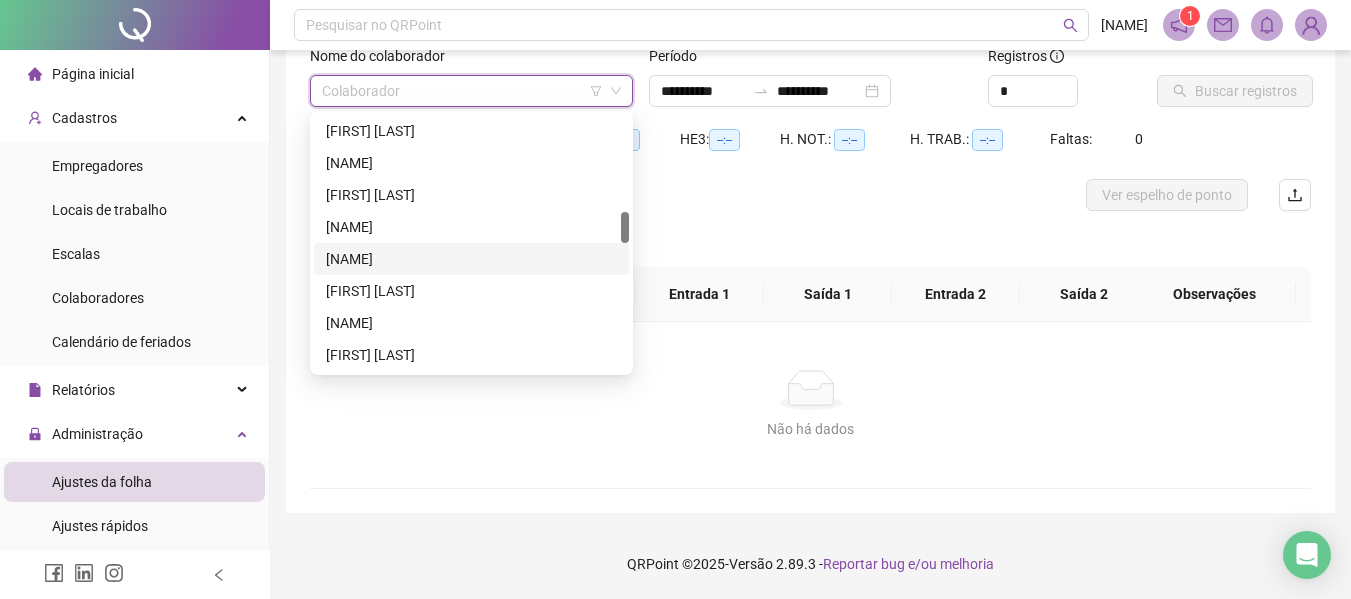 scroll, scrollTop: 1200, scrollLeft: 0, axis: vertical 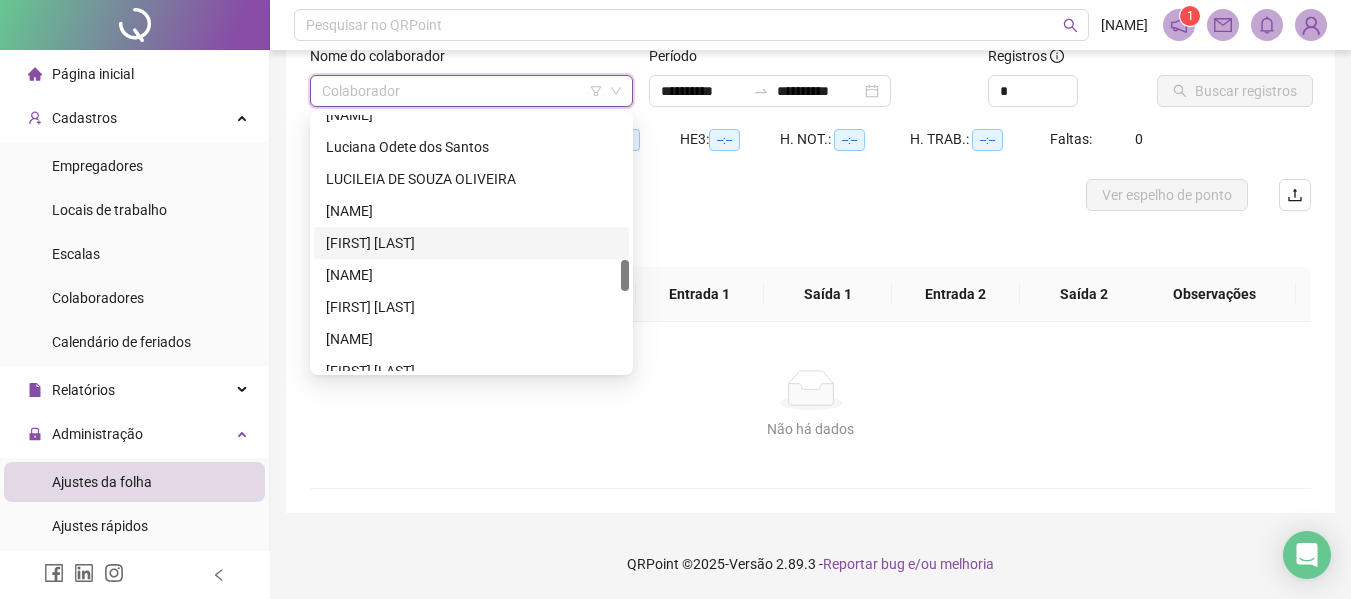 click on "[FIRST] [LAST]" at bounding box center [471, 243] 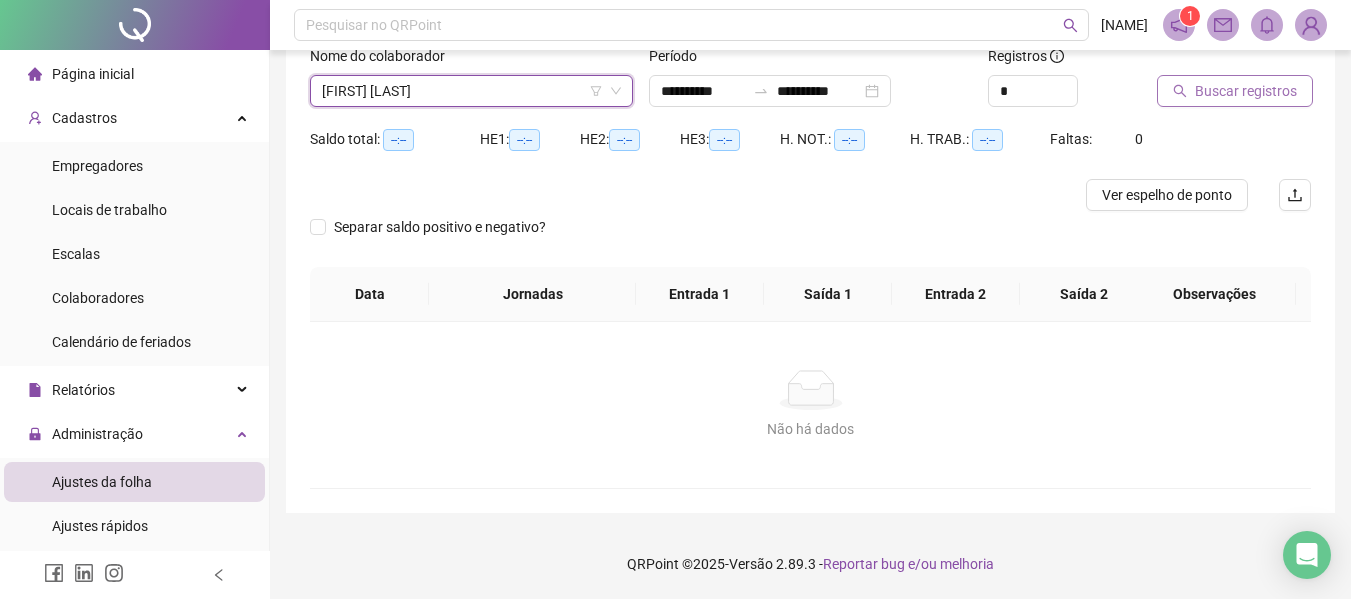 click on "Buscar registros" at bounding box center (1246, 91) 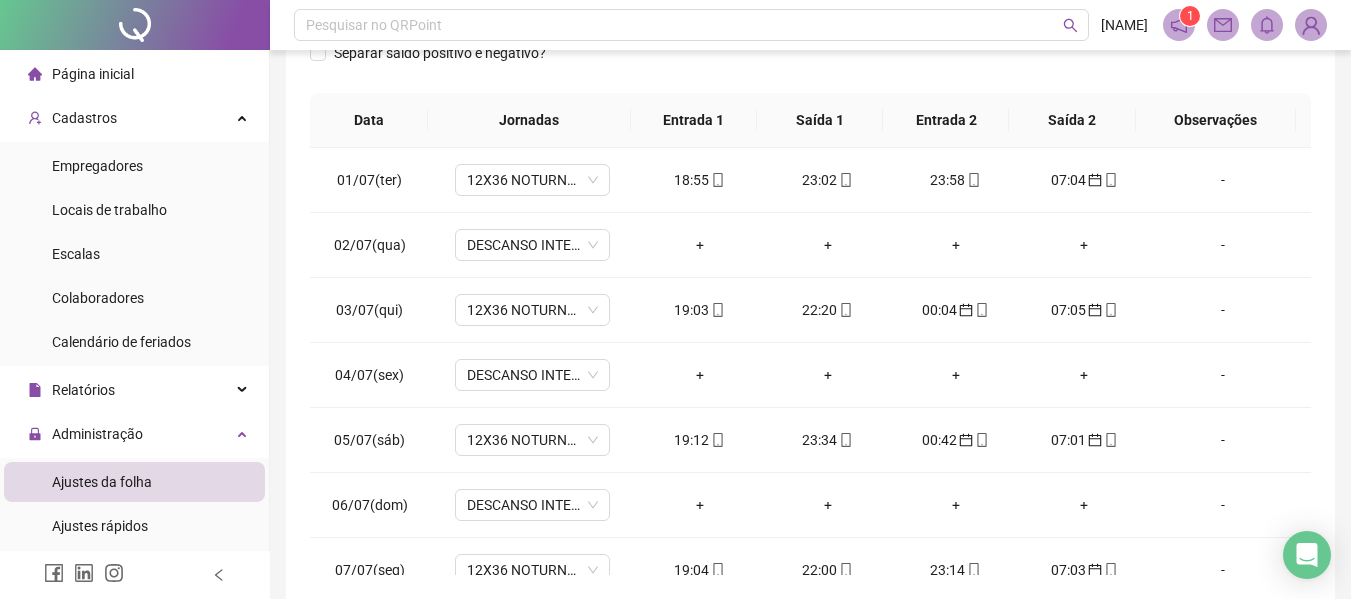 scroll, scrollTop: 423, scrollLeft: 0, axis: vertical 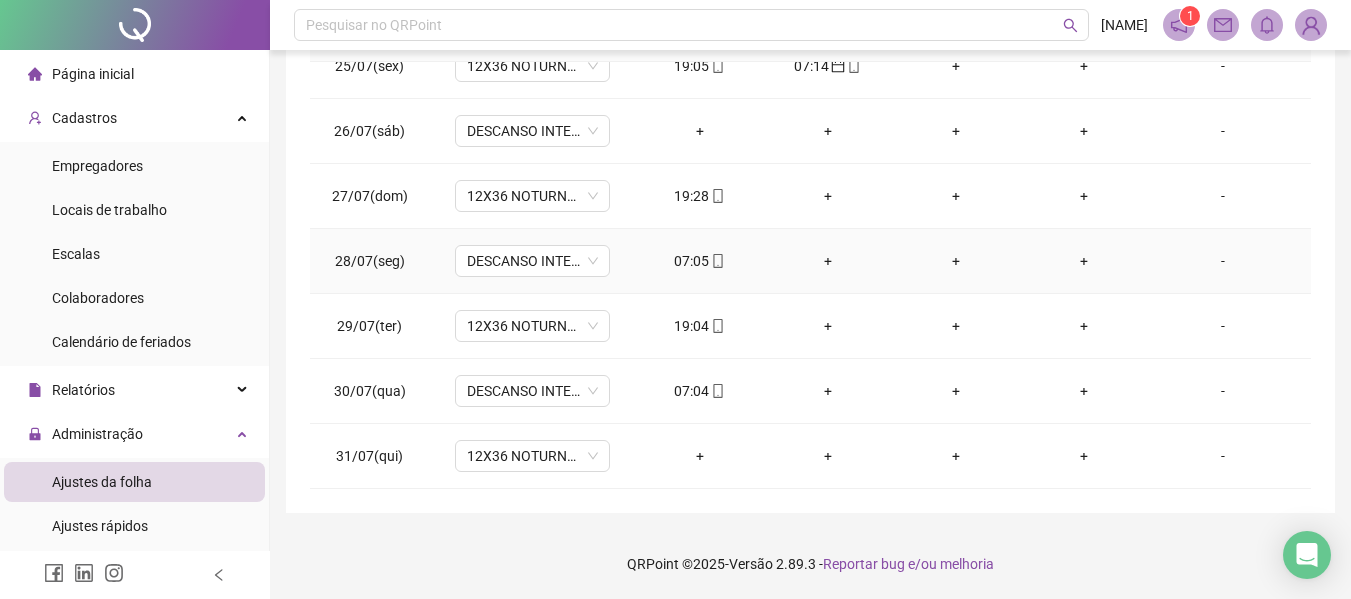 click on "07:05" at bounding box center [700, 261] 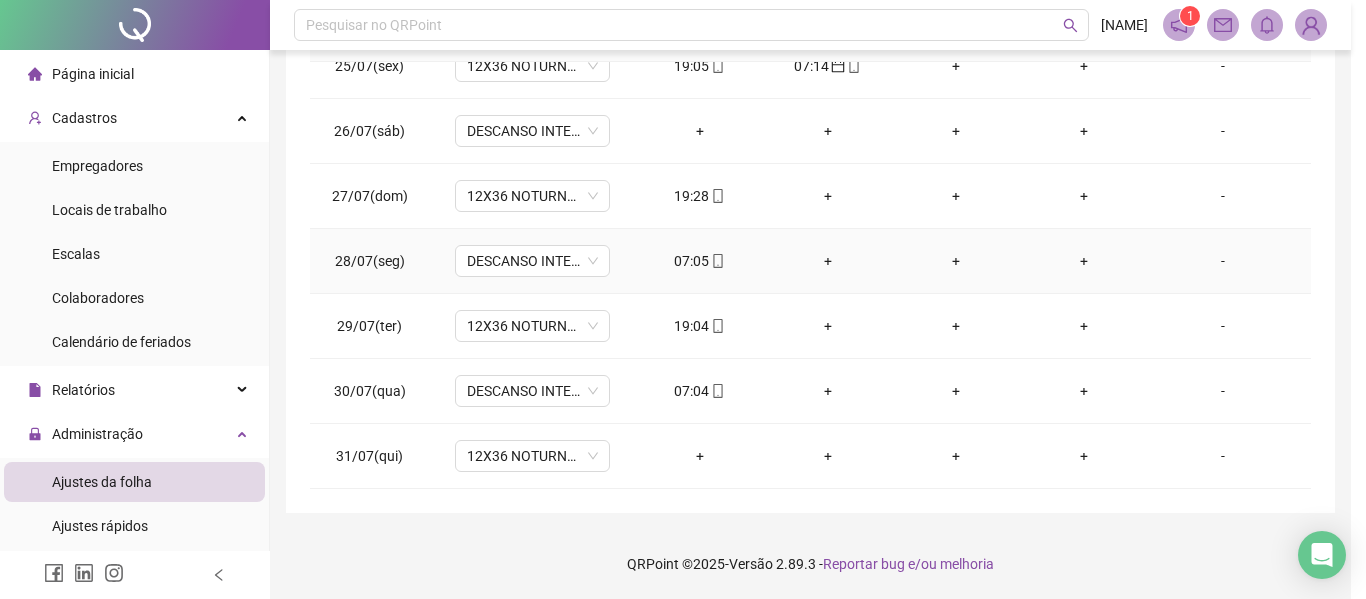 type on "**********" 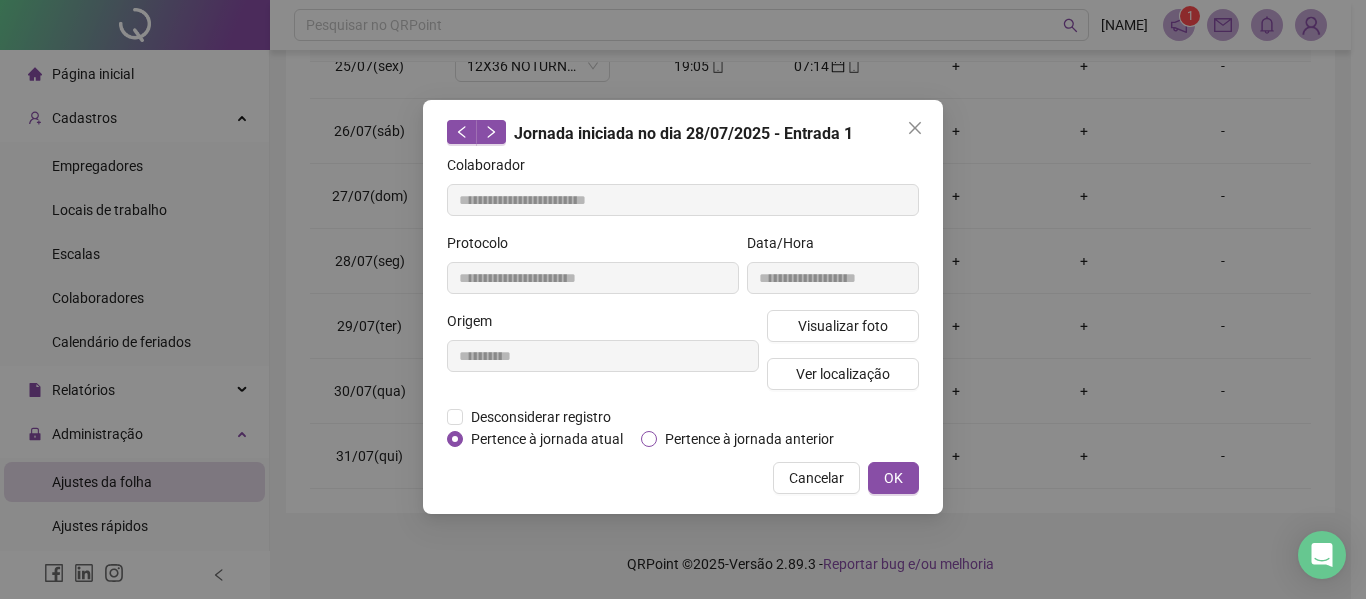 click on "Pertence à jornada anterior" at bounding box center (749, 439) 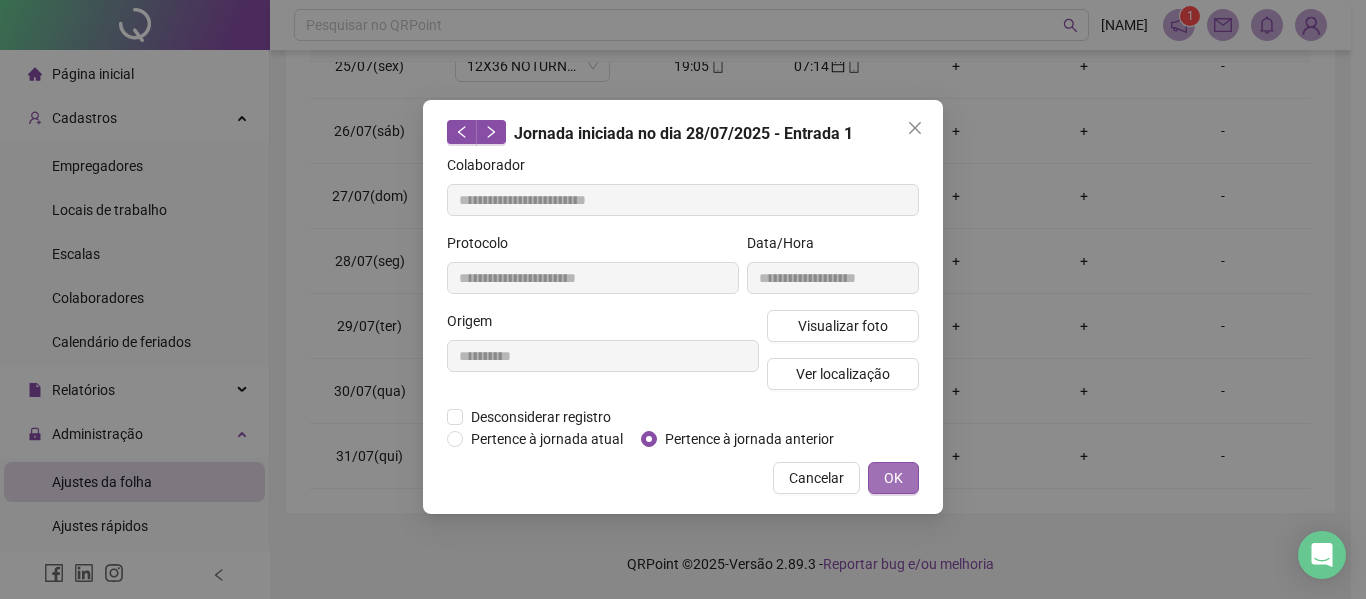 click on "OK" at bounding box center [893, 478] 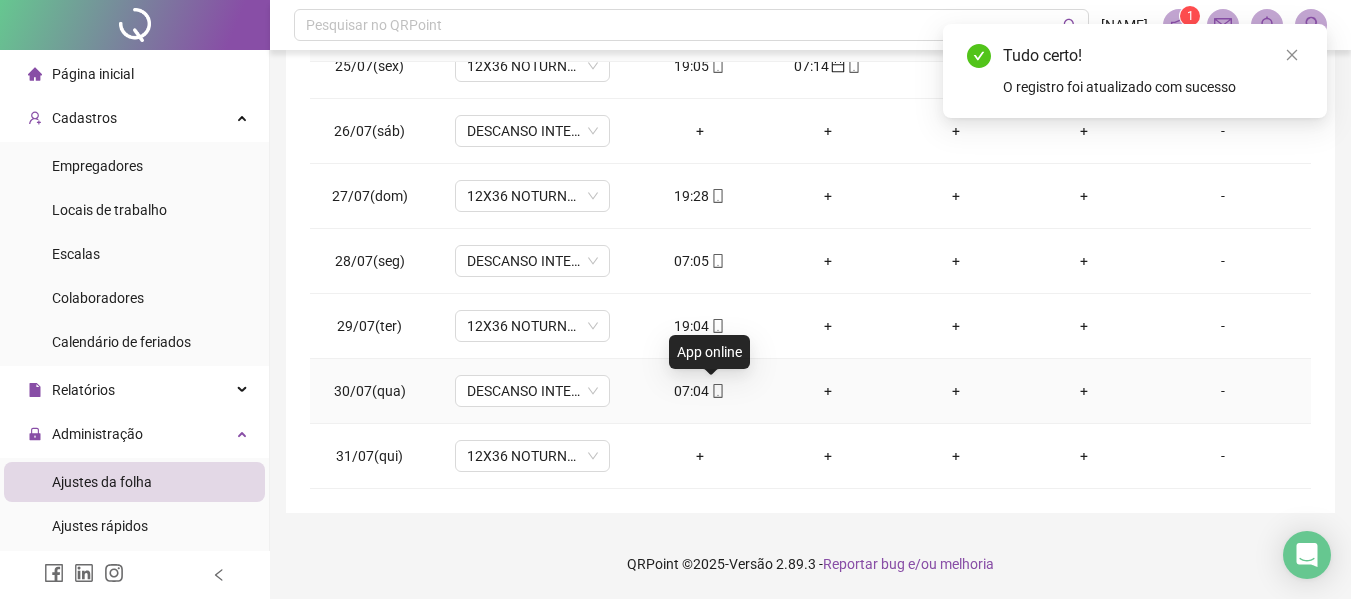 click 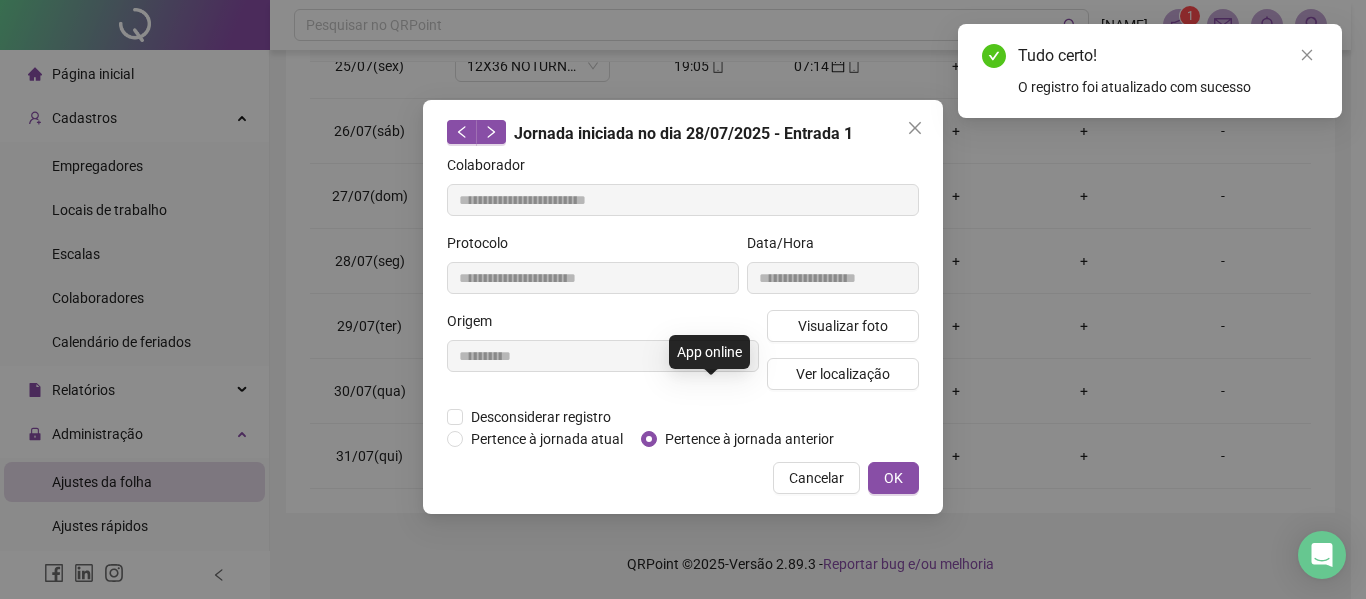 type on "**********" 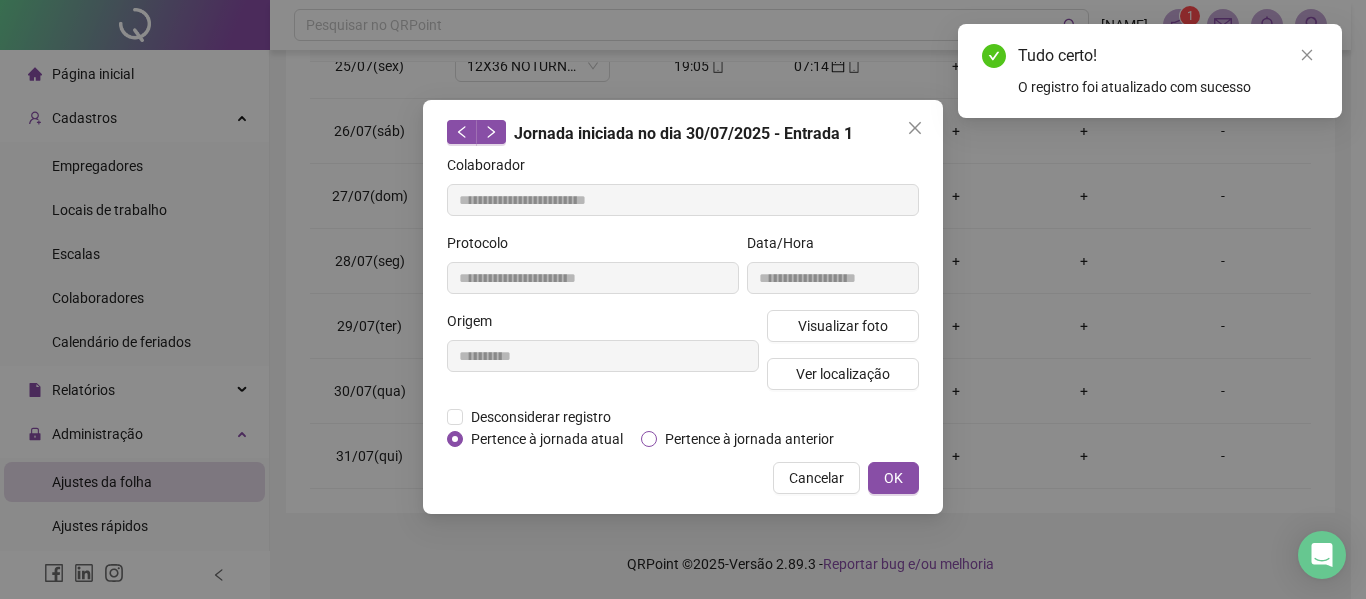click on "Pertence à jornada anterior" at bounding box center (749, 439) 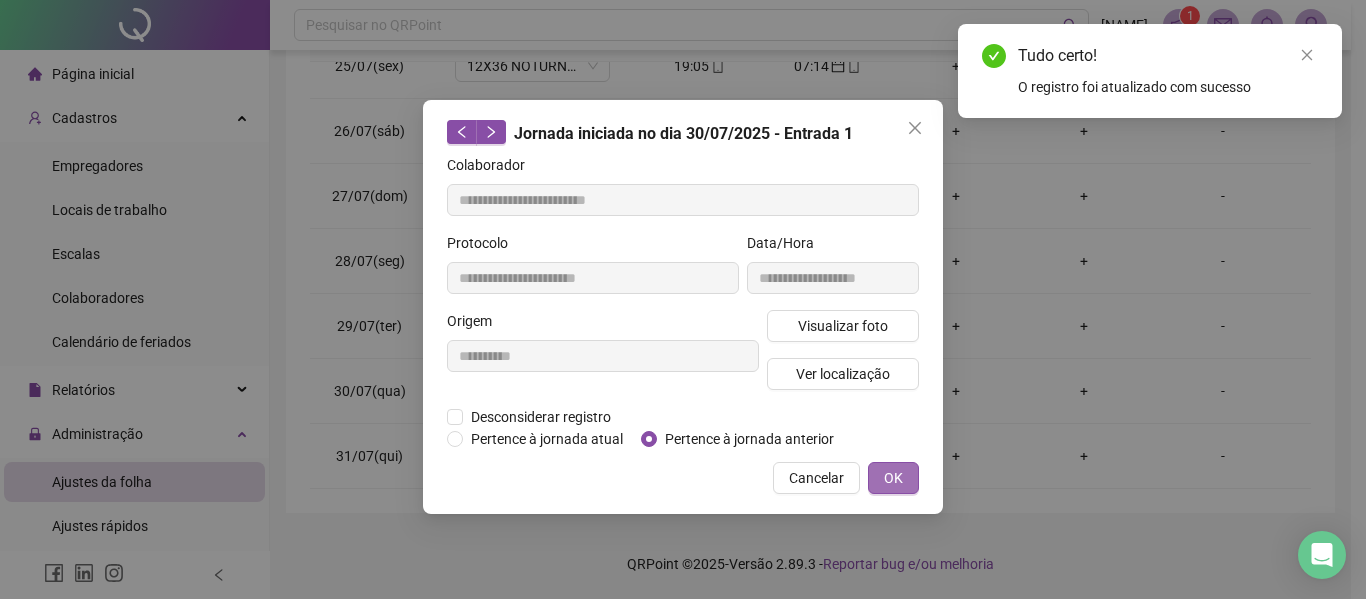 click on "OK" at bounding box center (893, 478) 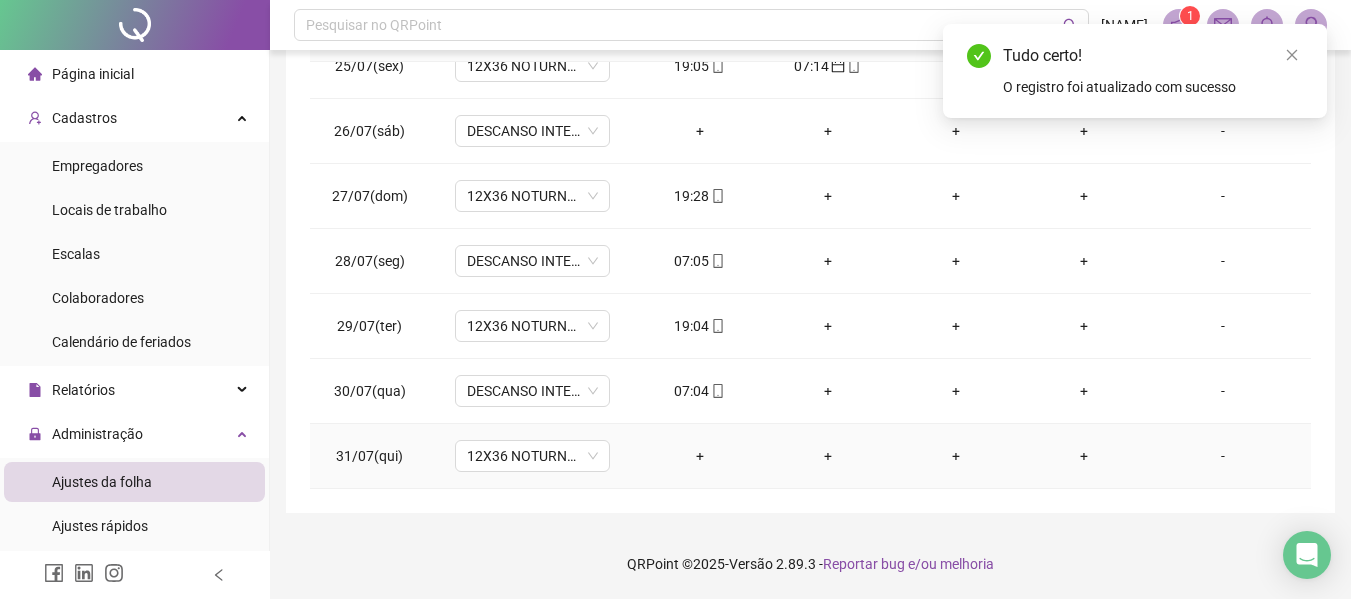 click on "-" at bounding box center (1223, 456) 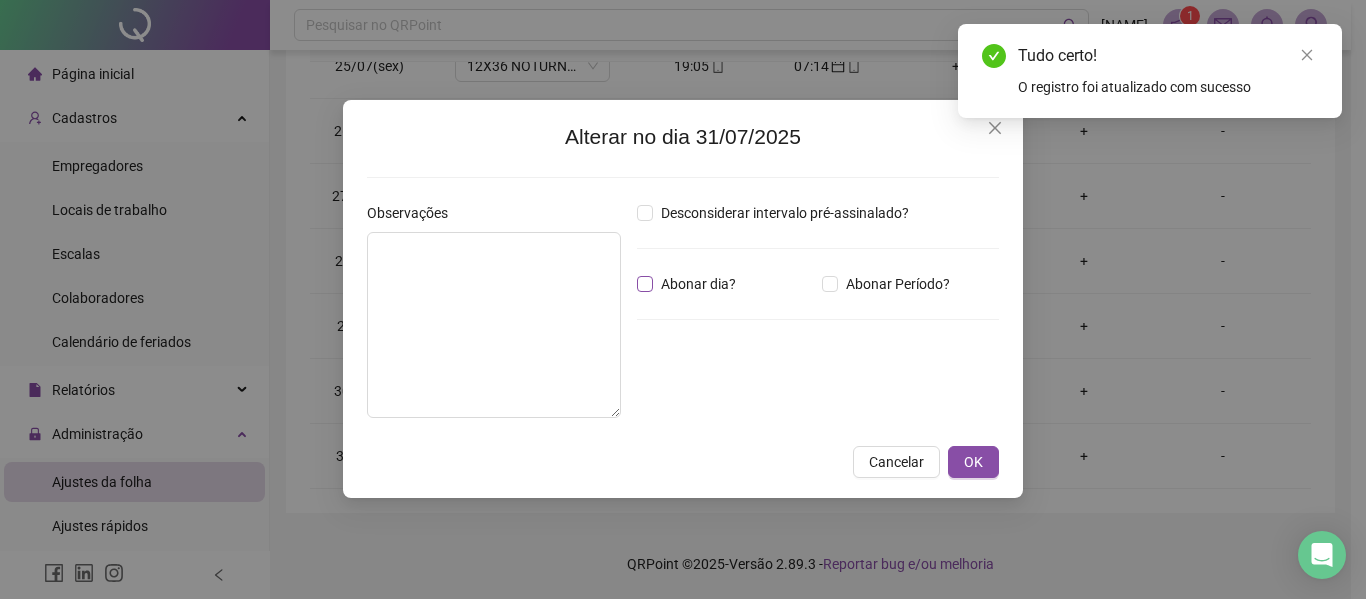 click on "Abonar dia?" at bounding box center (698, 284) 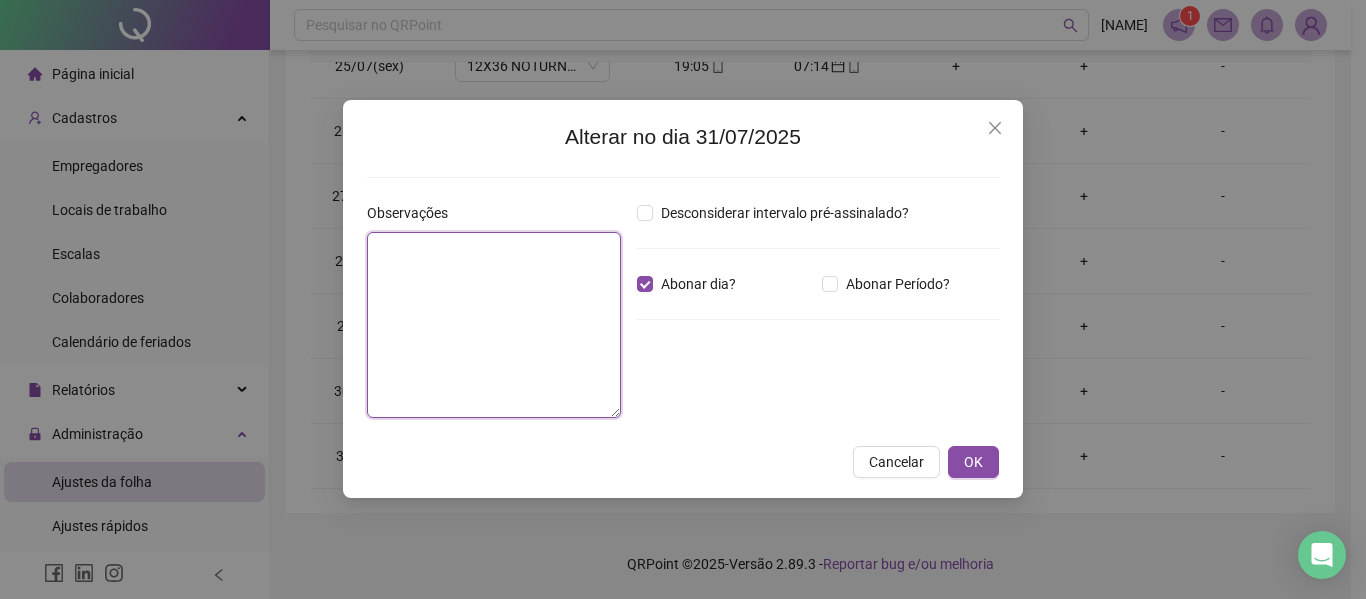 click at bounding box center (494, 325) 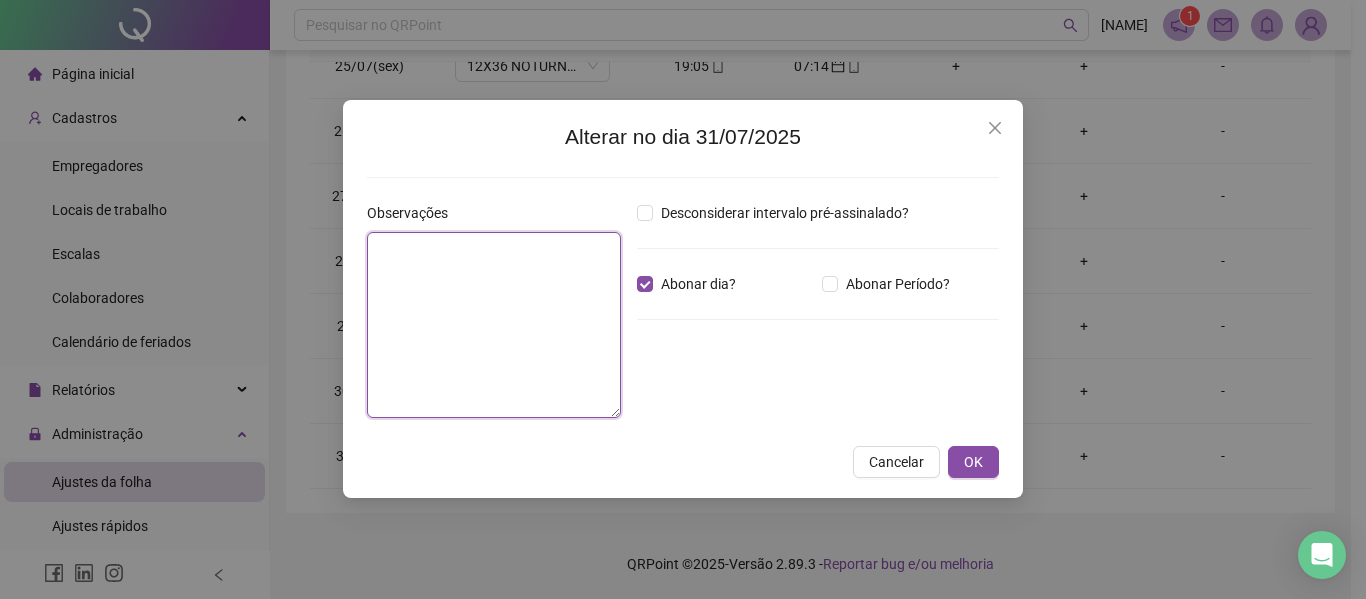 paste on "**********" 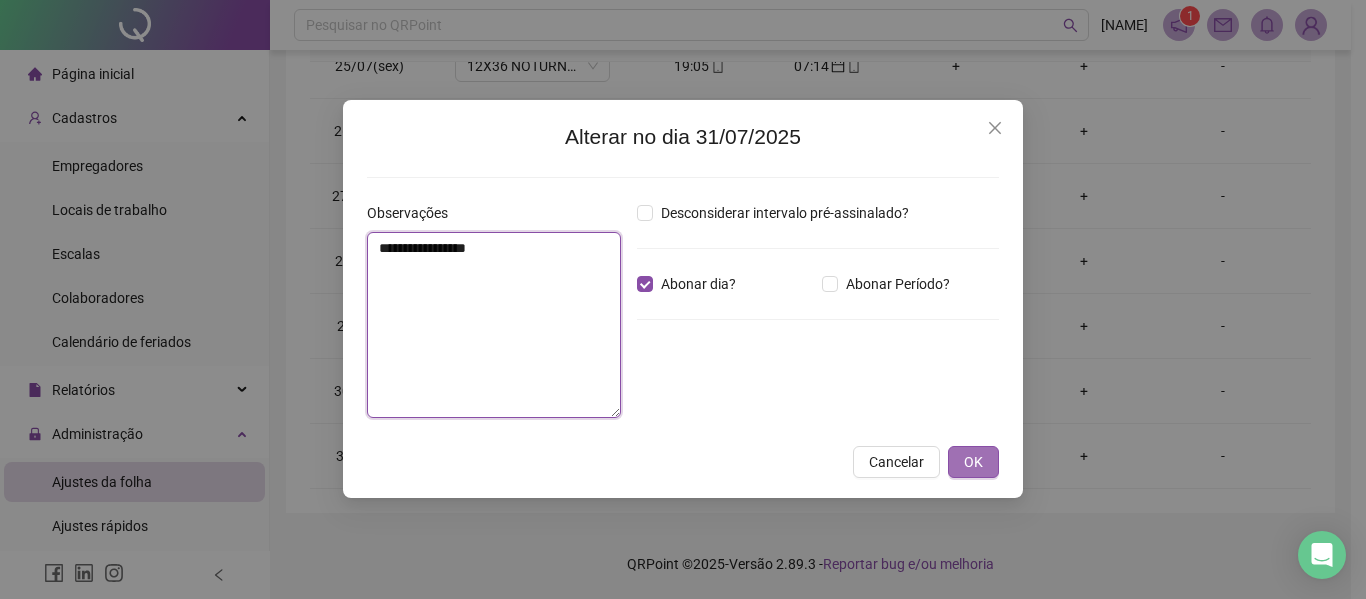 type on "**********" 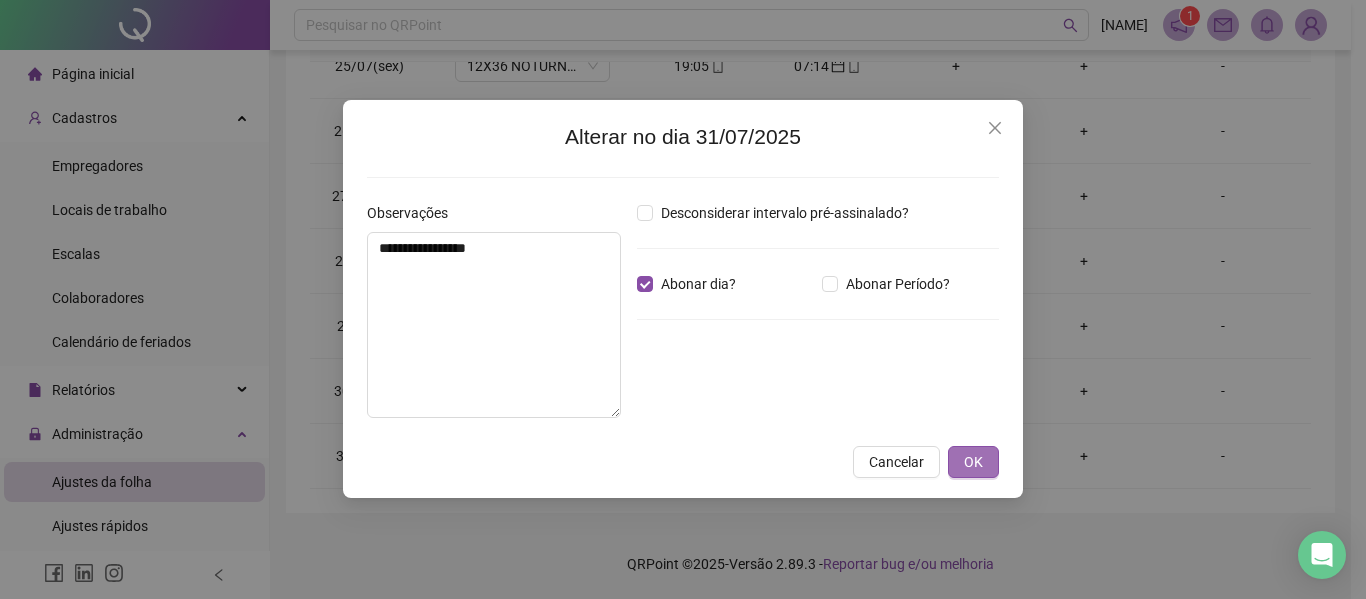 click on "OK" at bounding box center [973, 462] 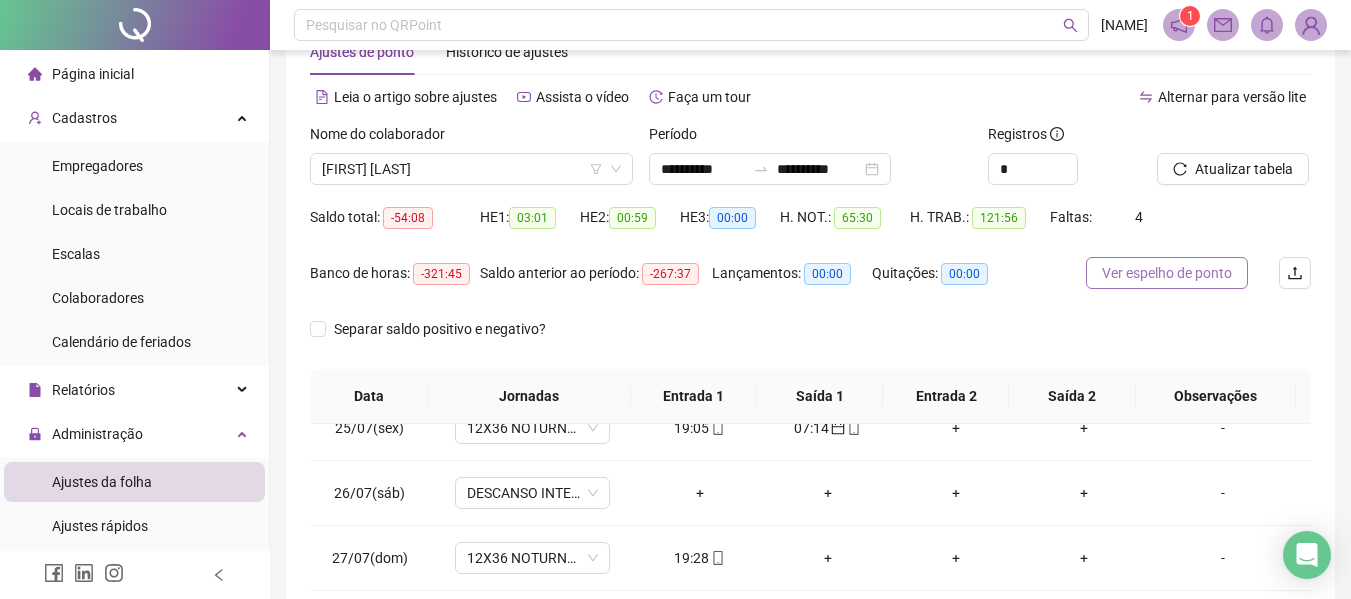scroll, scrollTop: 0, scrollLeft: 0, axis: both 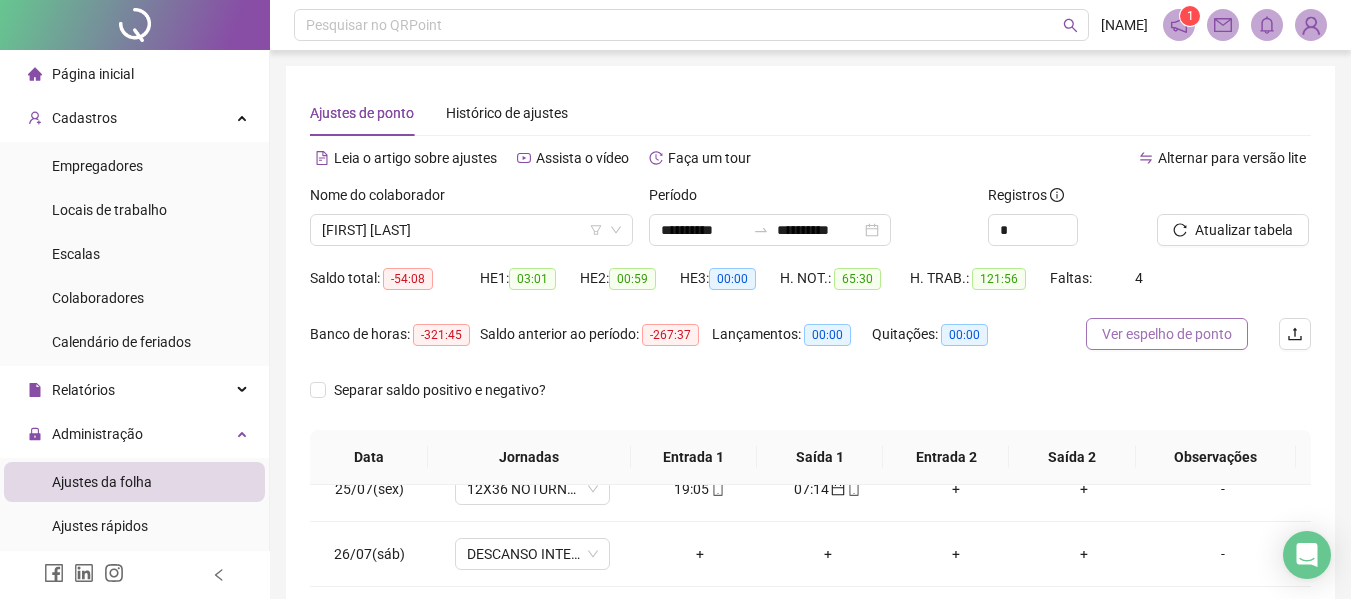 click on "Atualizar tabela" at bounding box center [1244, 230] 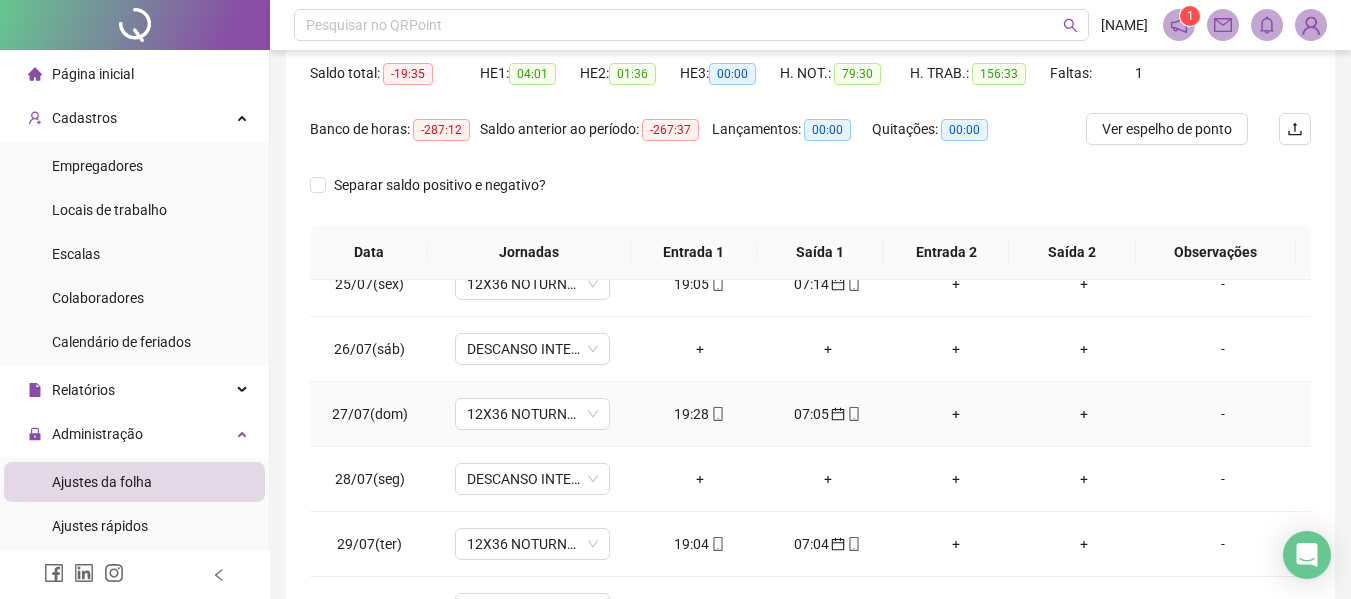 scroll, scrollTop: 400, scrollLeft: 0, axis: vertical 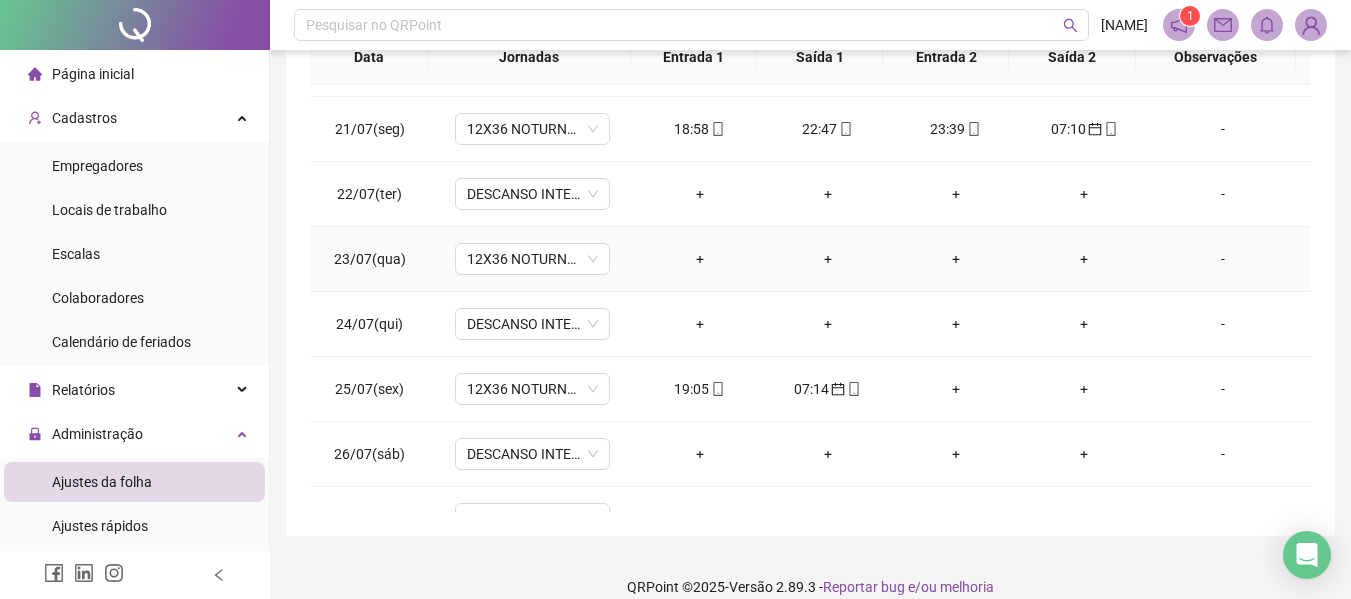 click on "-" at bounding box center (1223, 259) 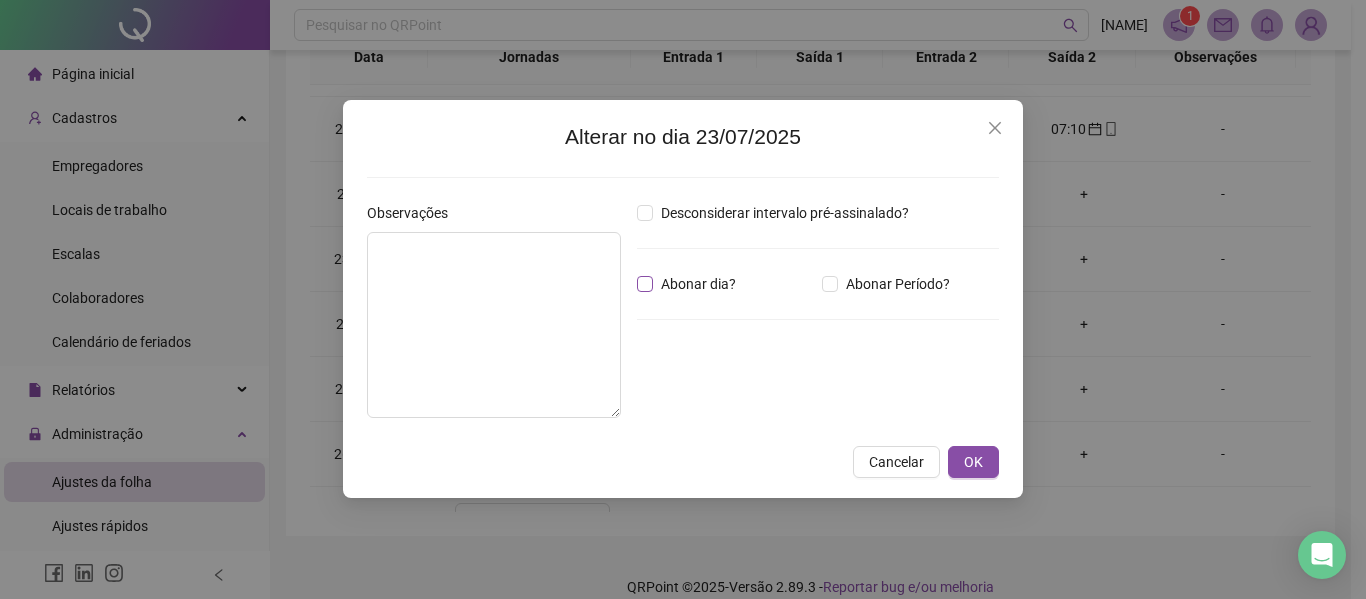 click on "Abonar dia?" at bounding box center (698, 284) 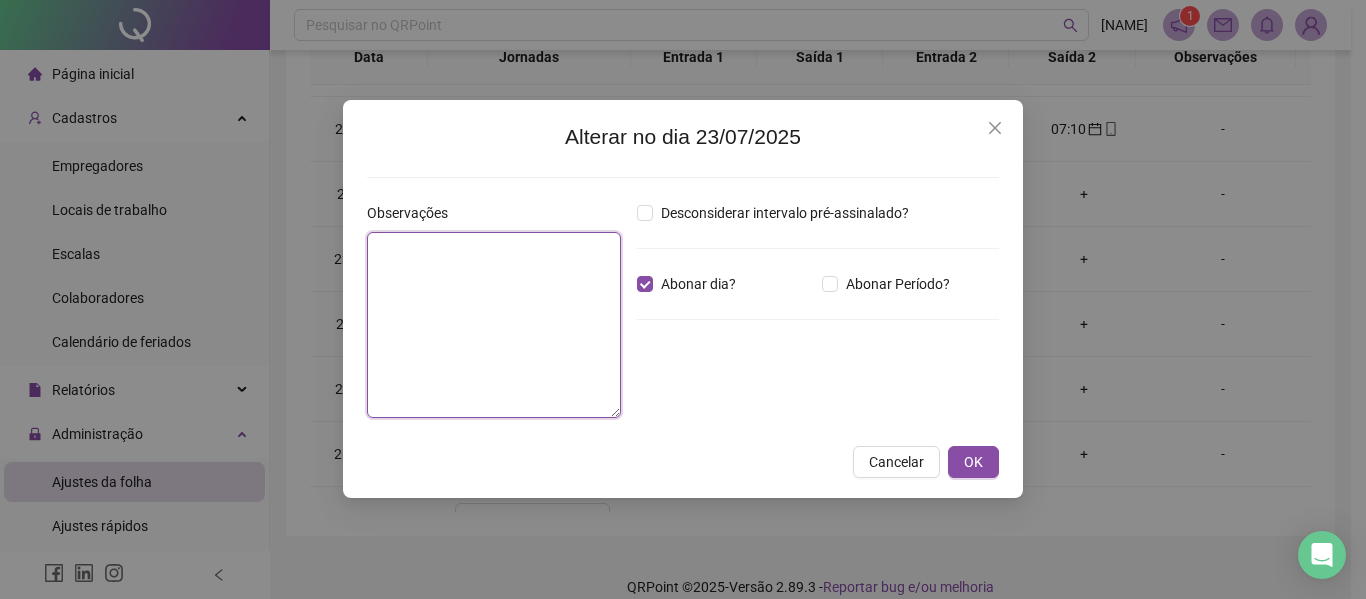 click at bounding box center [494, 325] 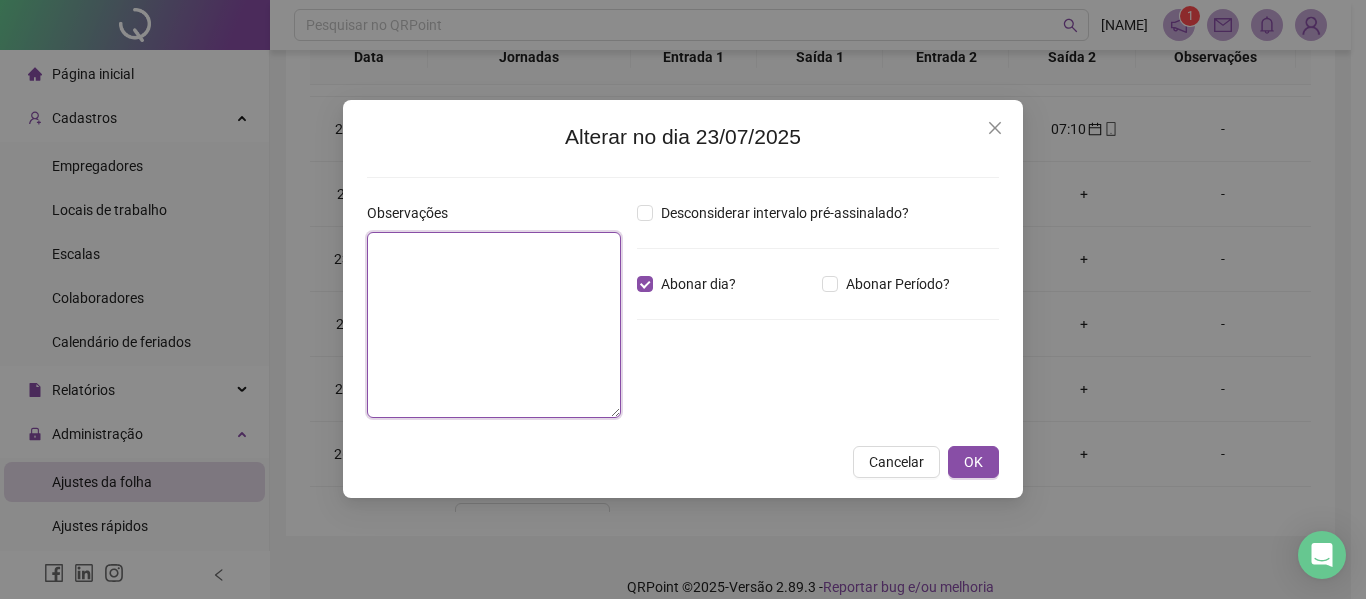 paste on "**********" 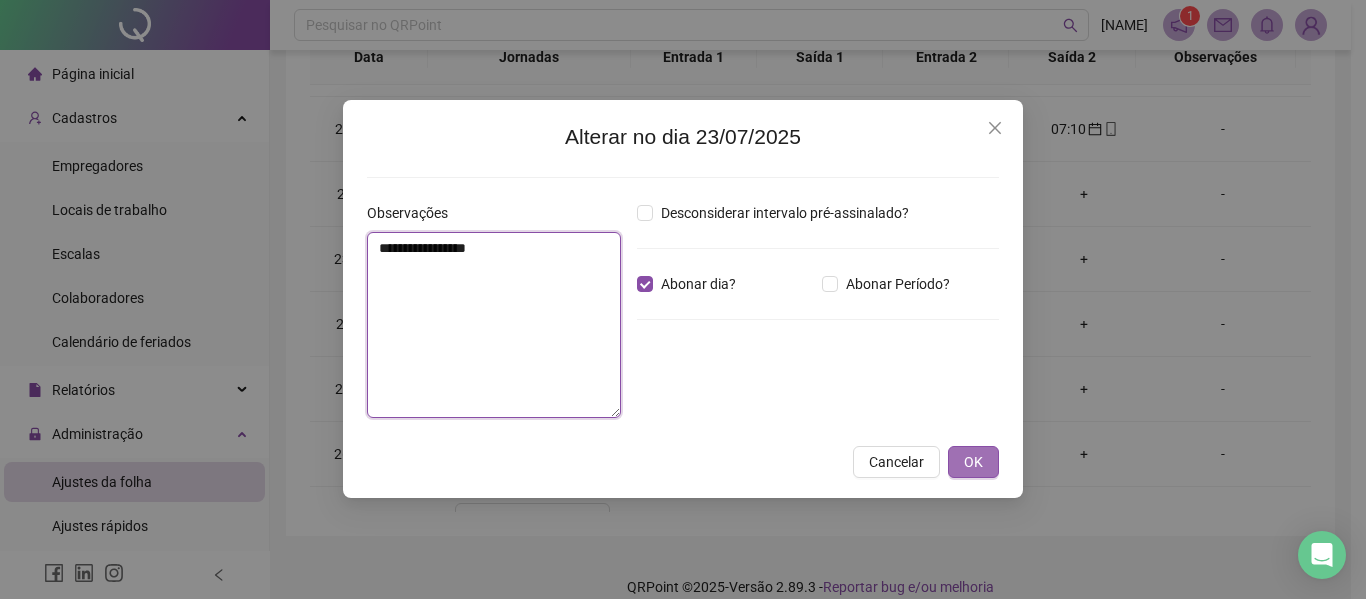type on "**********" 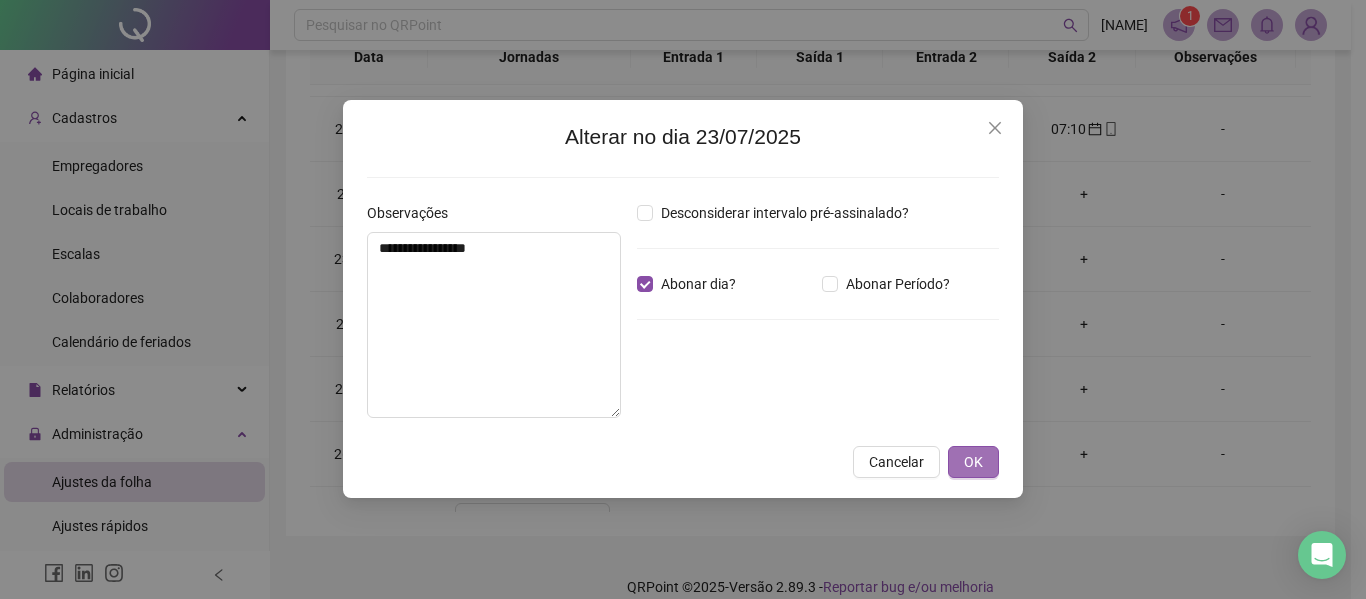 click on "OK" at bounding box center (973, 462) 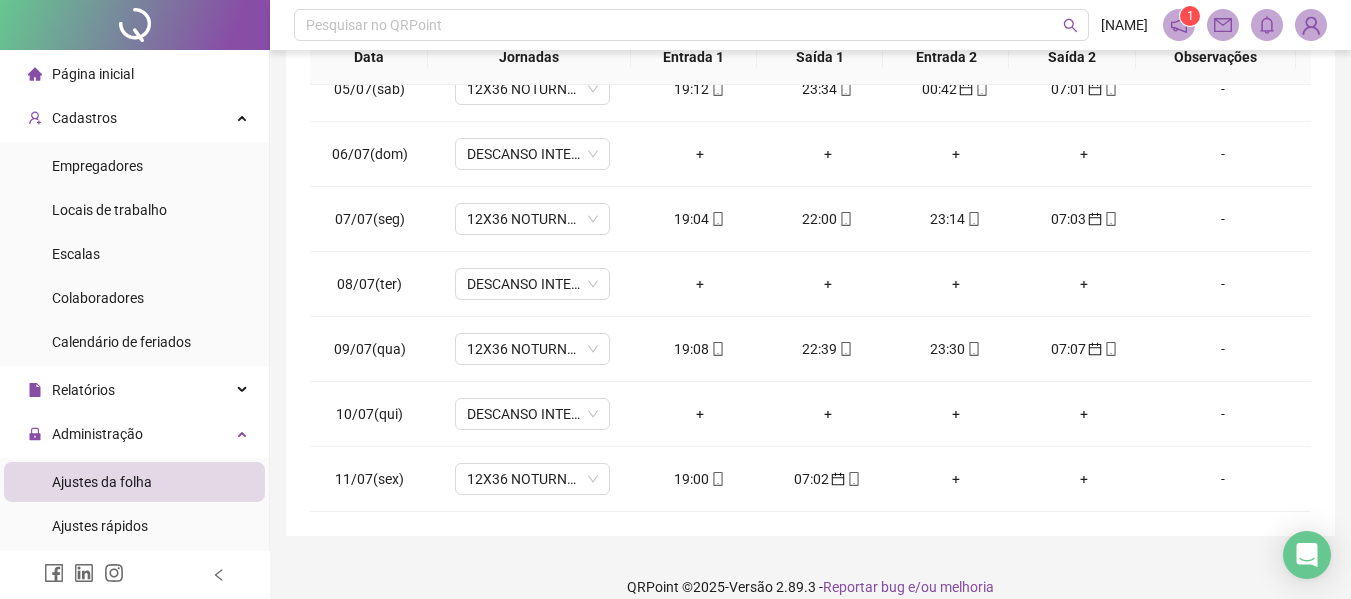 scroll, scrollTop: 0, scrollLeft: 0, axis: both 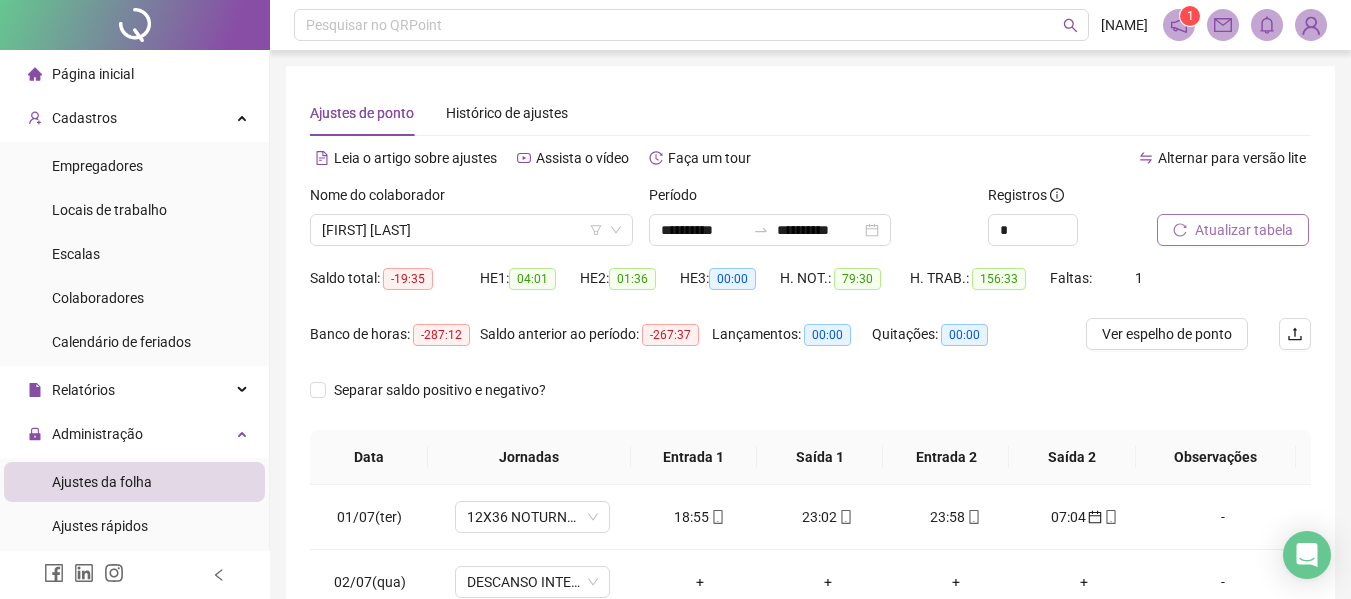 click on "Atualizar tabela" at bounding box center (1244, 230) 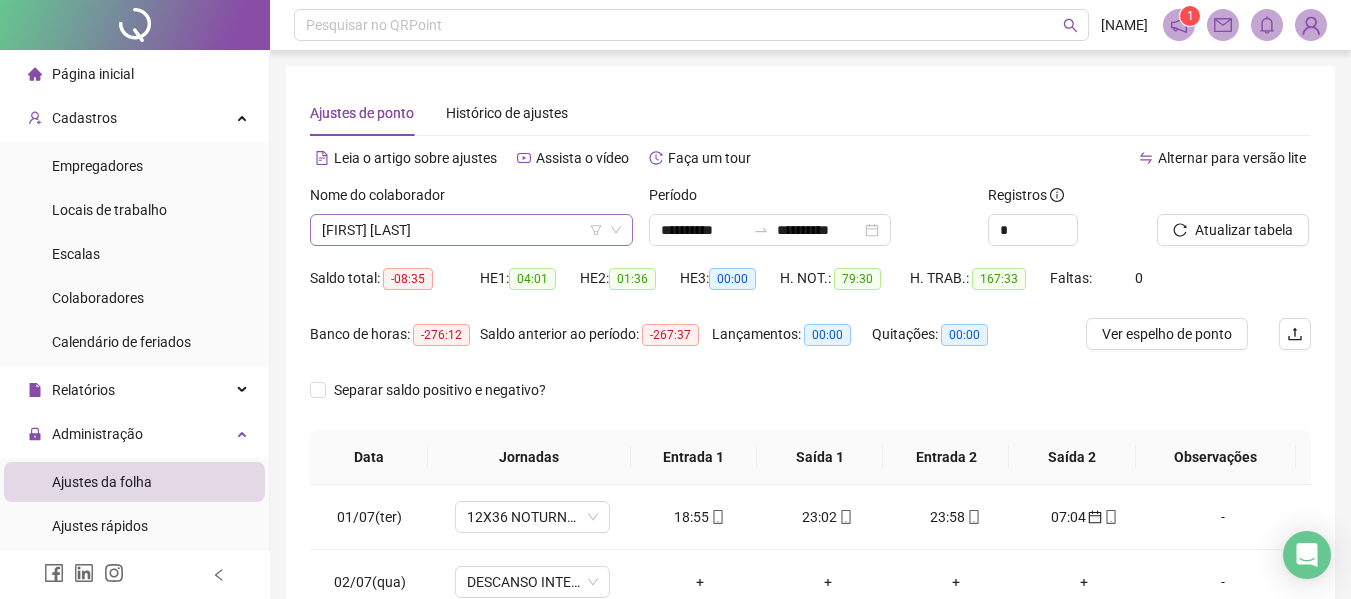 click on "[FIRST] [LAST]" at bounding box center [471, 230] 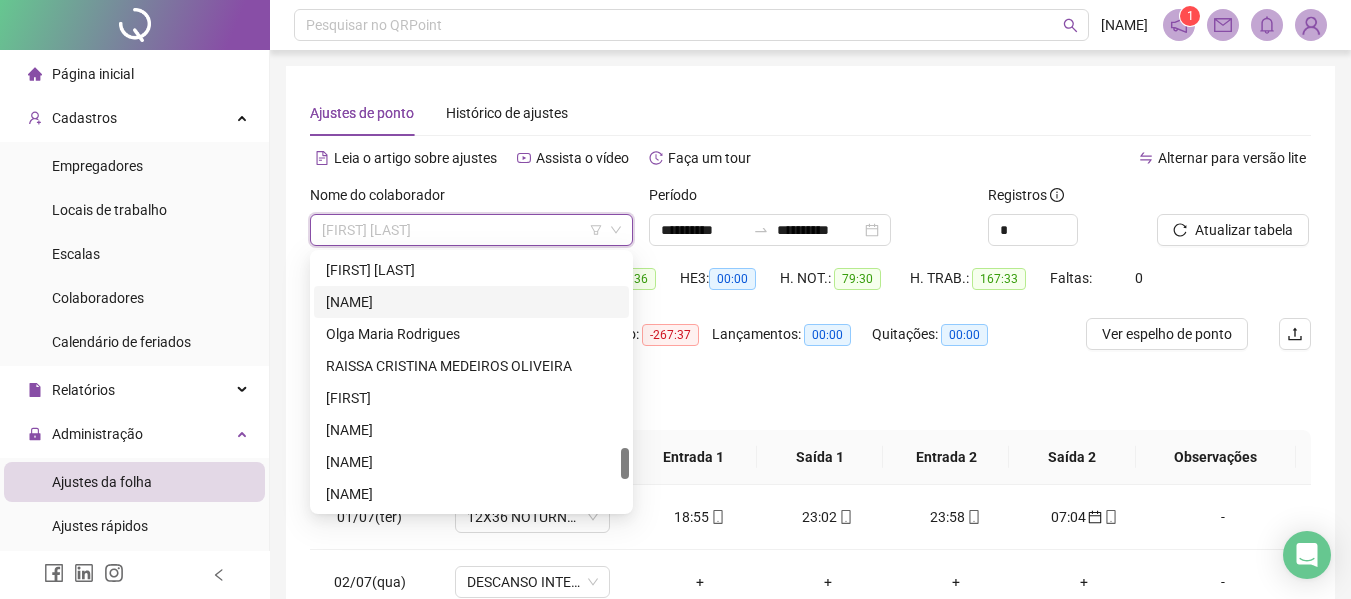 scroll, scrollTop: 1856, scrollLeft: 0, axis: vertical 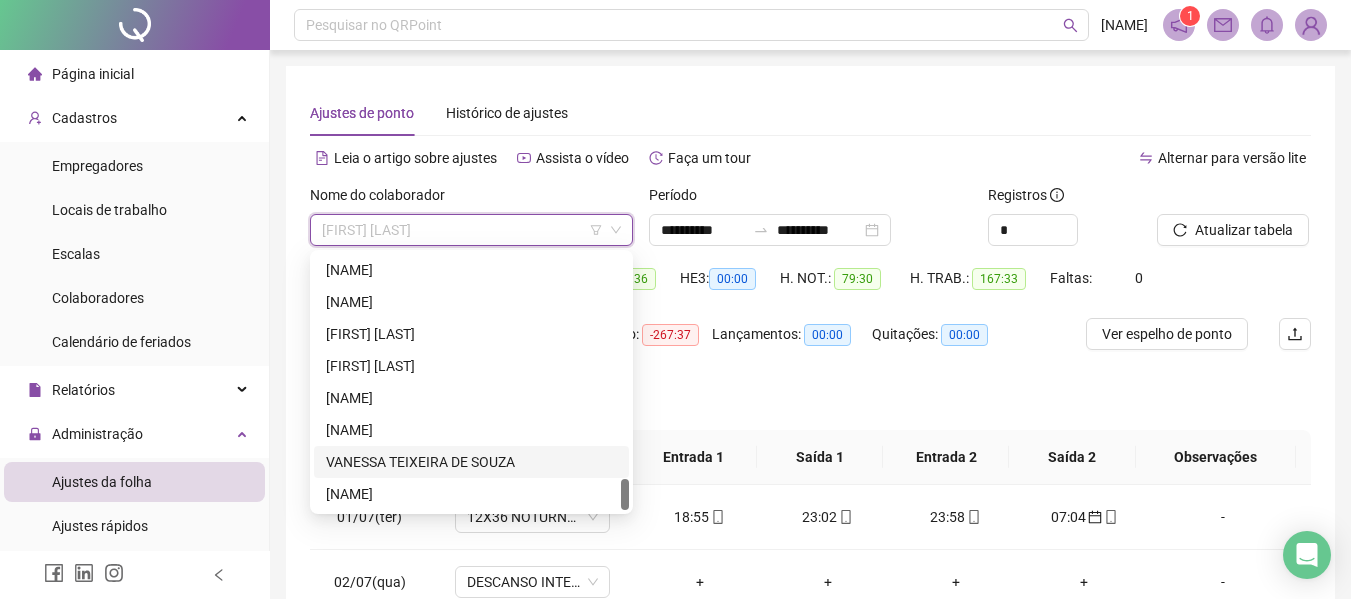 click on "VANESSA TEIXEIRA DE SOUZA" at bounding box center [471, 462] 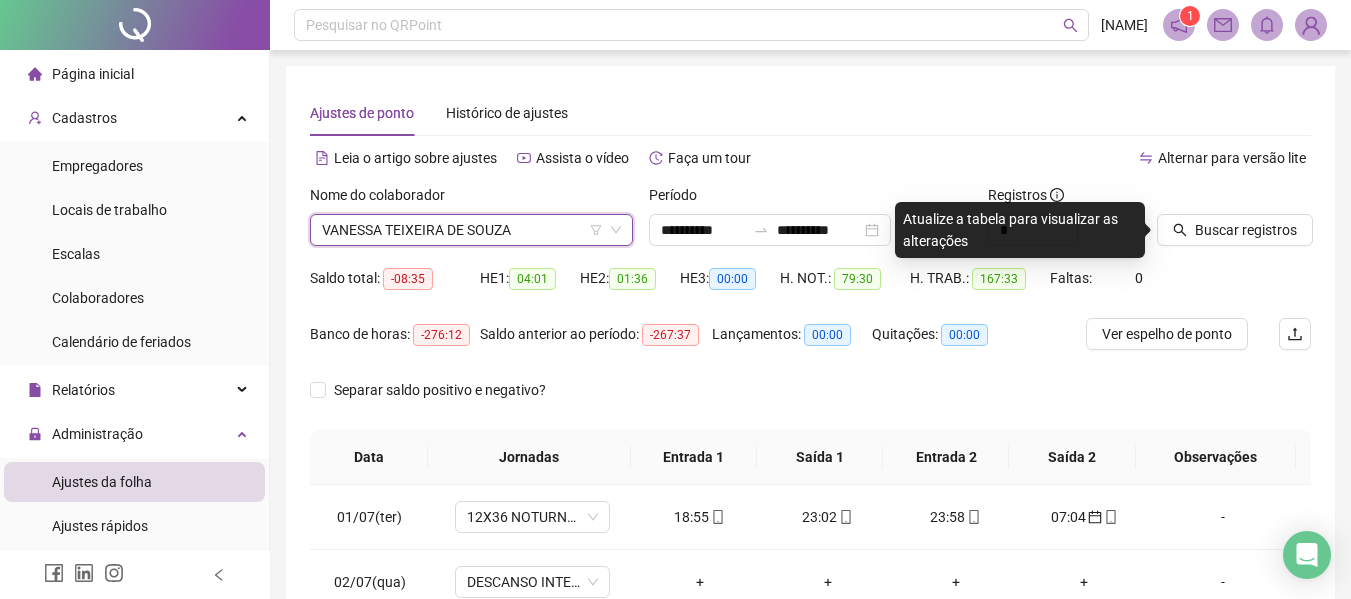 click on "VANESSA TEIXEIRA DE SOUZA" at bounding box center [471, 230] 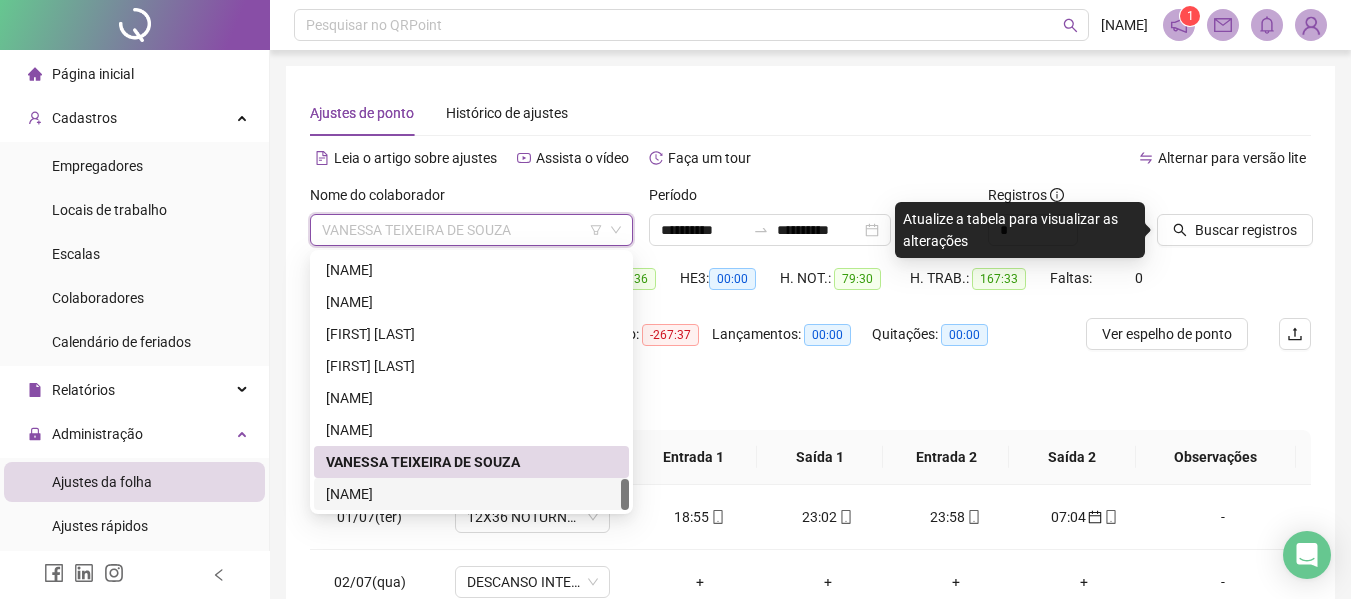 click on "[NAME]" at bounding box center [471, 494] 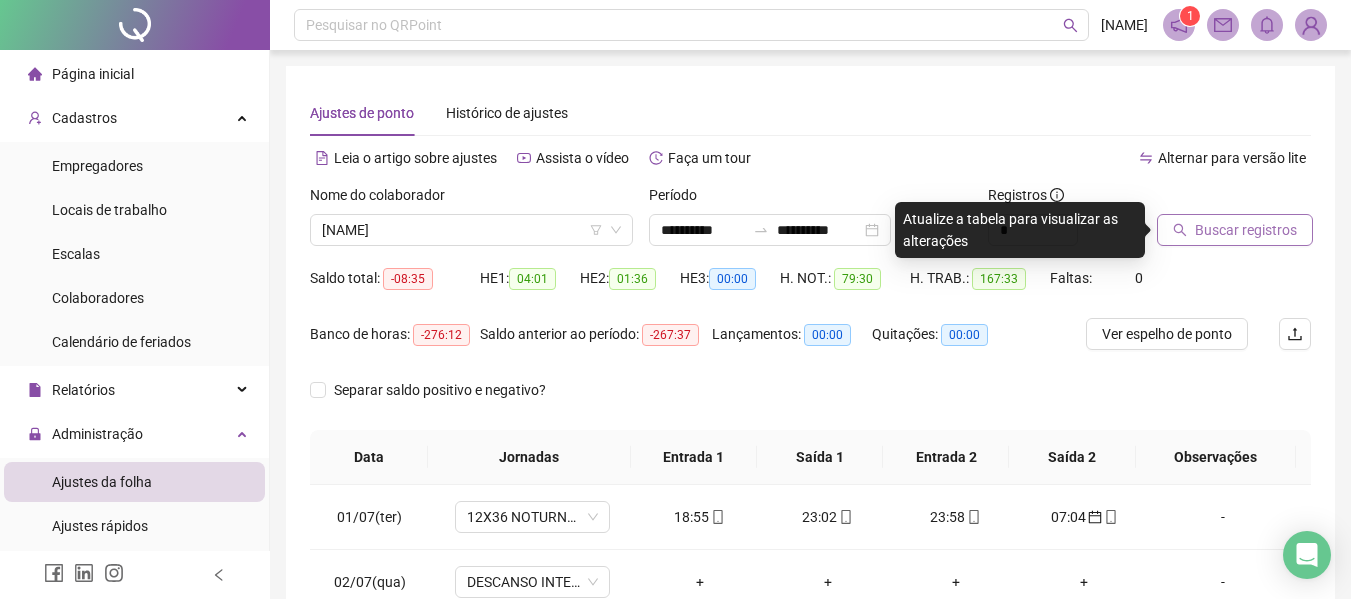 click on "Buscar registros" at bounding box center (1246, 230) 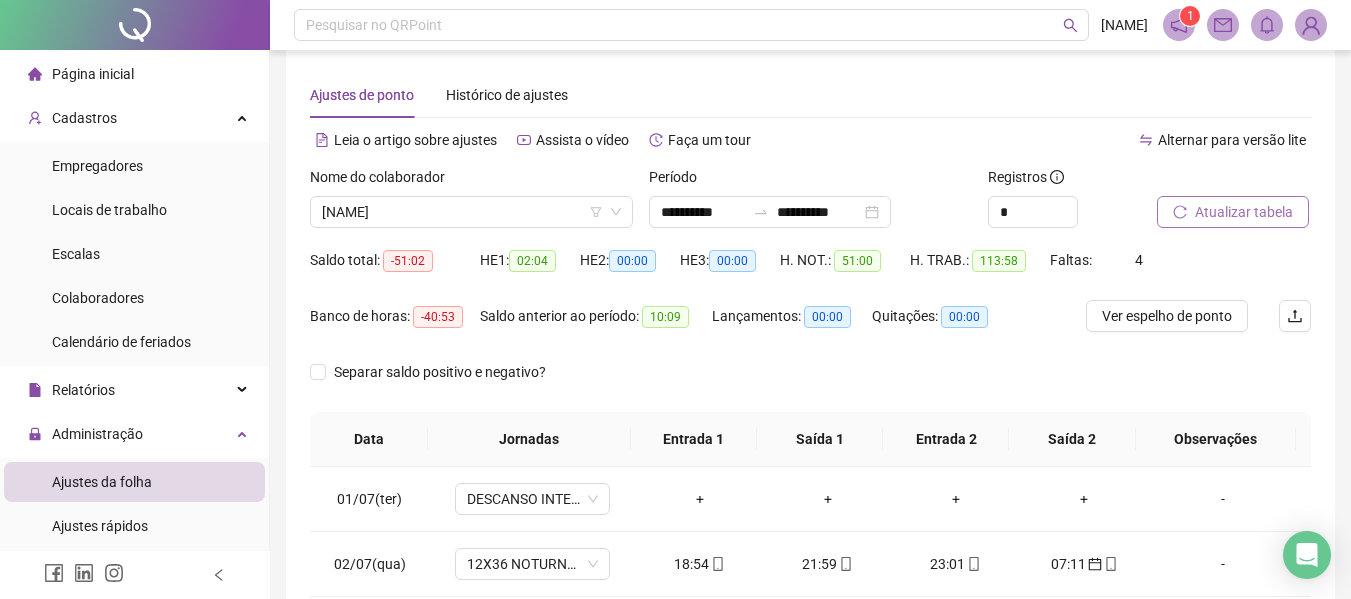 scroll, scrollTop: 400, scrollLeft: 0, axis: vertical 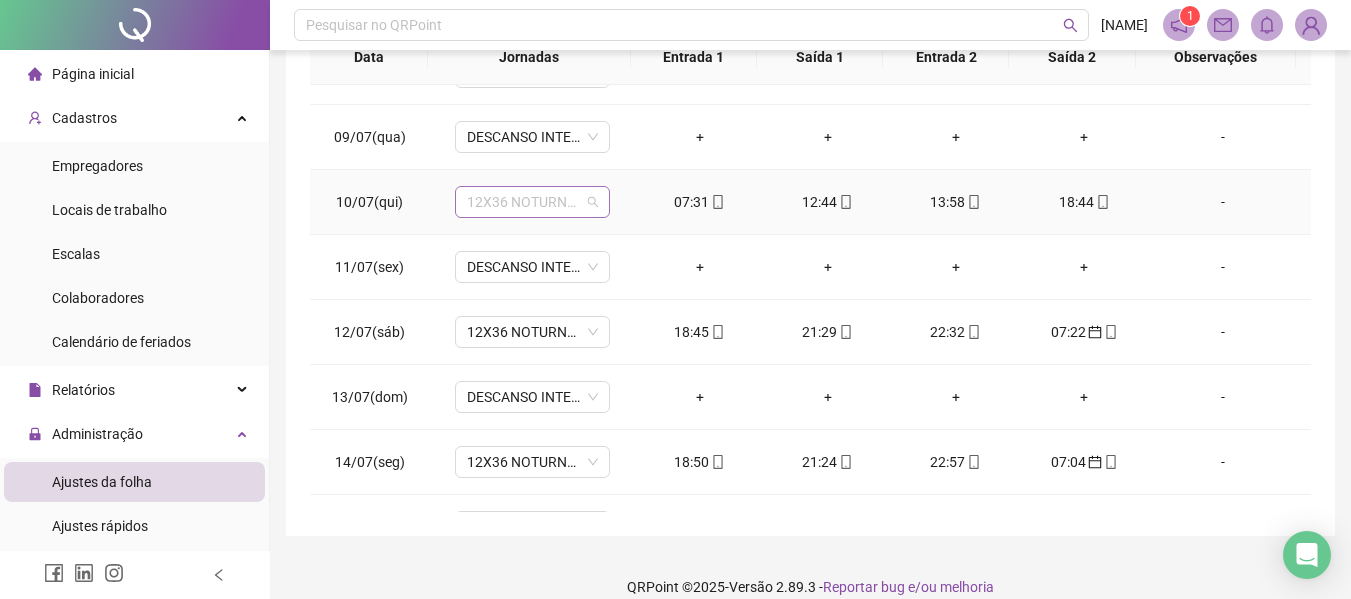 click on "12X36 NOTURNO HSVP" at bounding box center [532, 202] 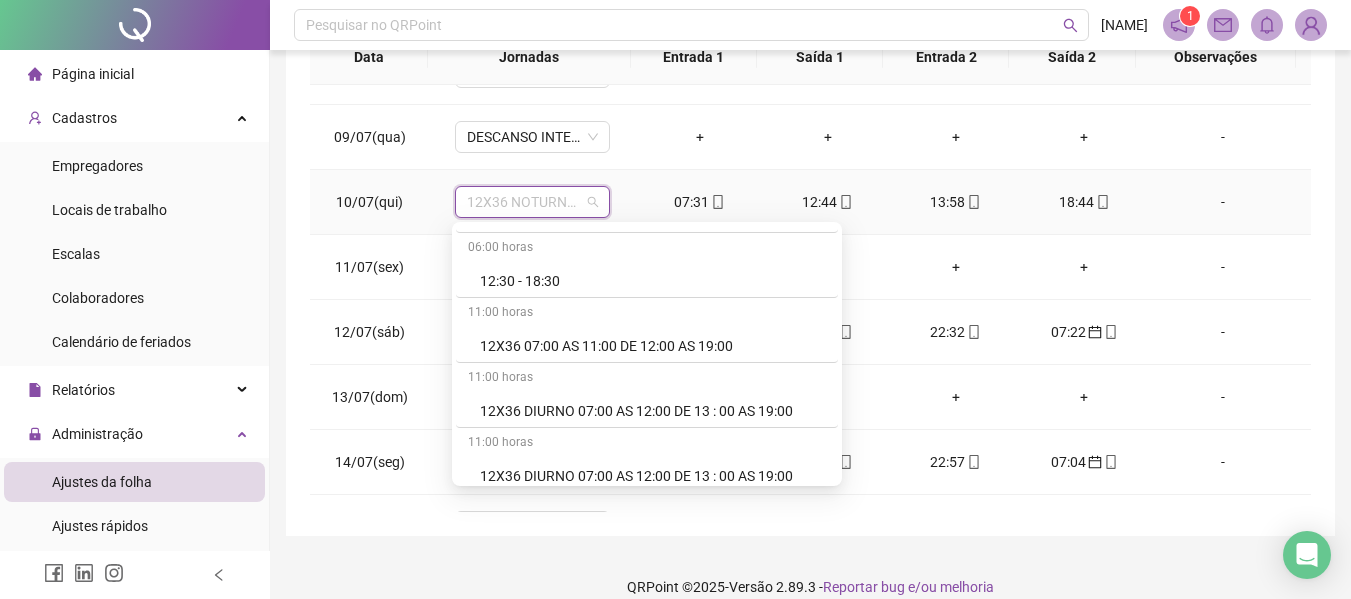 scroll, scrollTop: 3000, scrollLeft: 0, axis: vertical 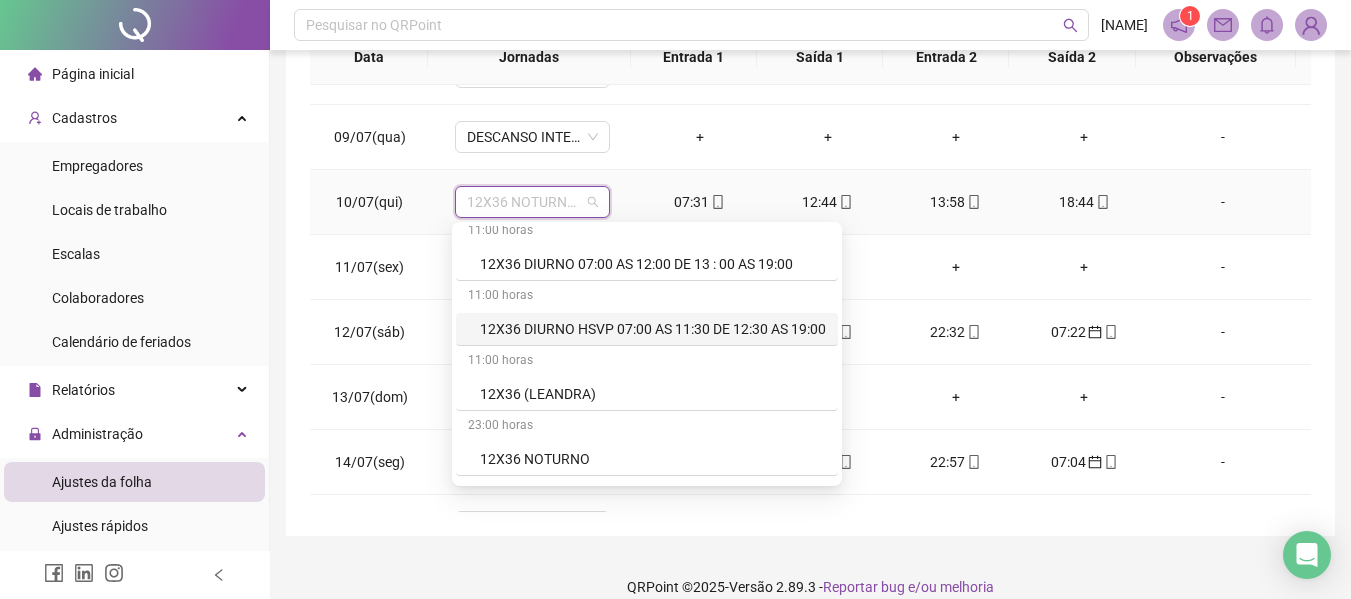 click on "12X36 DIURNO HSVP 07:00 AS 11:30 DE 12:30 AS 19:00" at bounding box center (653, 329) 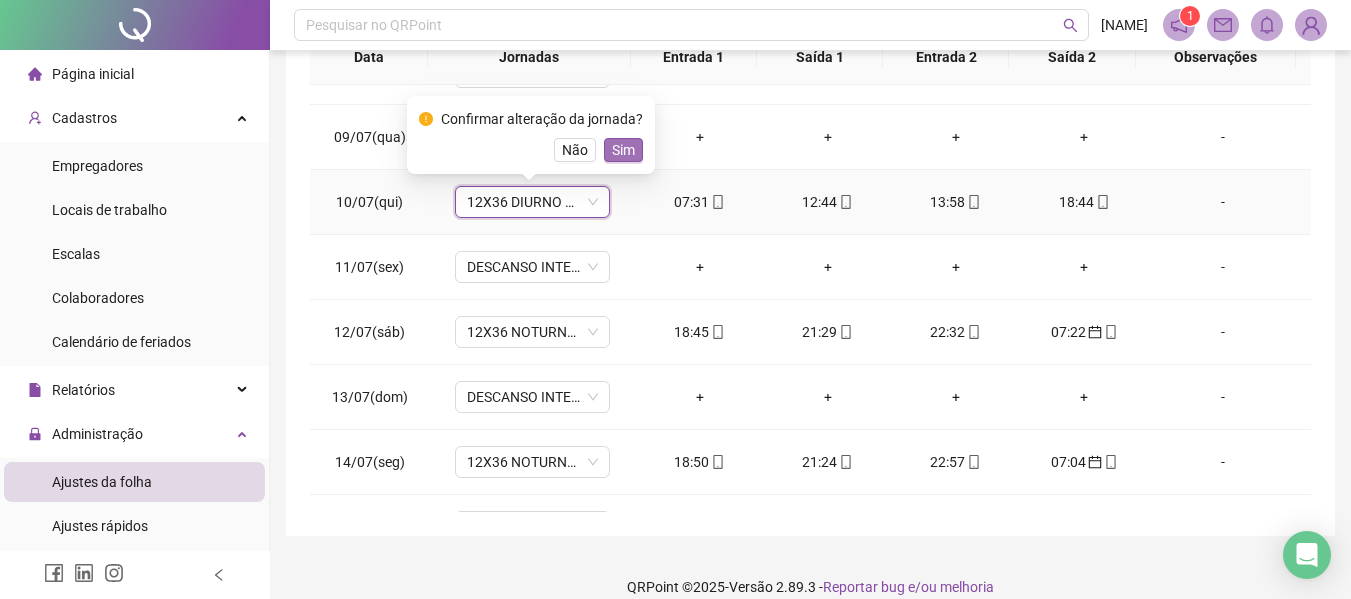 click on "Sim" at bounding box center (623, 150) 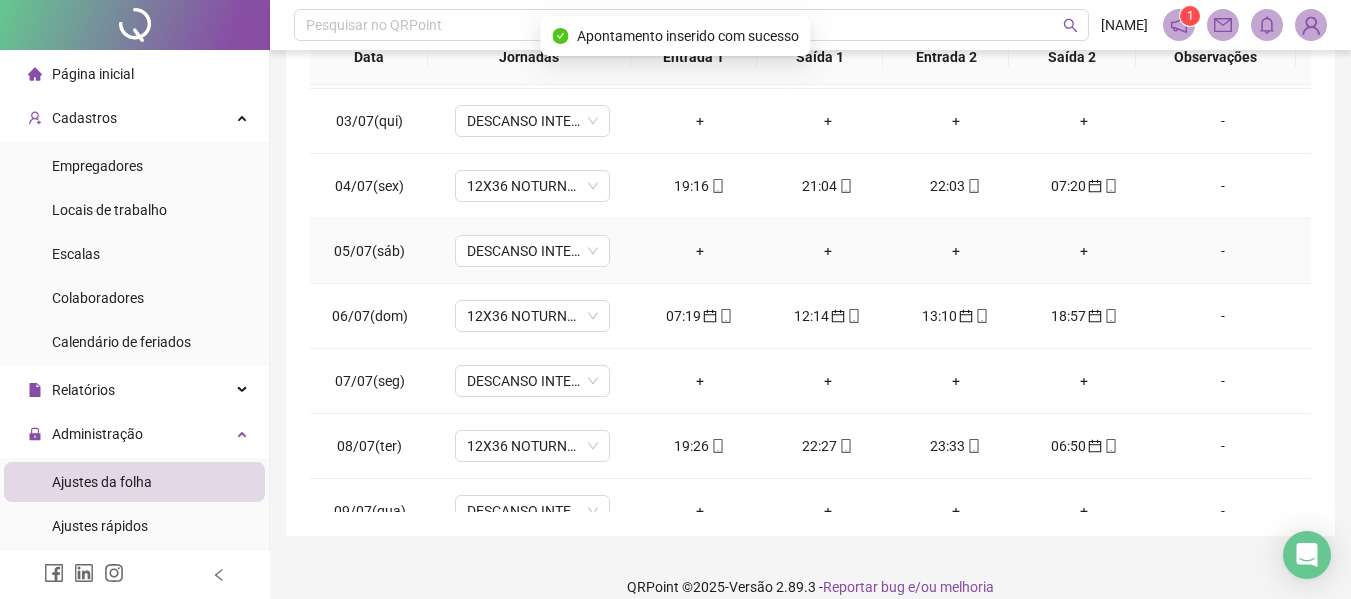 scroll, scrollTop: 0, scrollLeft: 0, axis: both 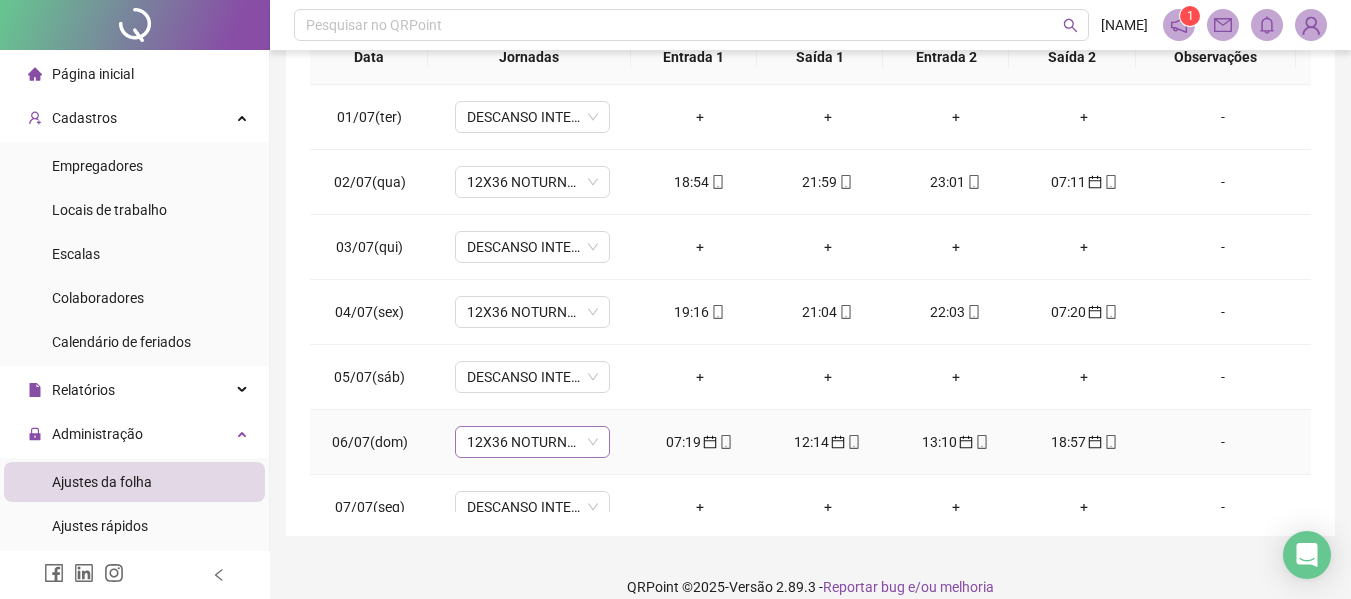 click on "12X36 NOTURNO HSVP" at bounding box center [532, 442] 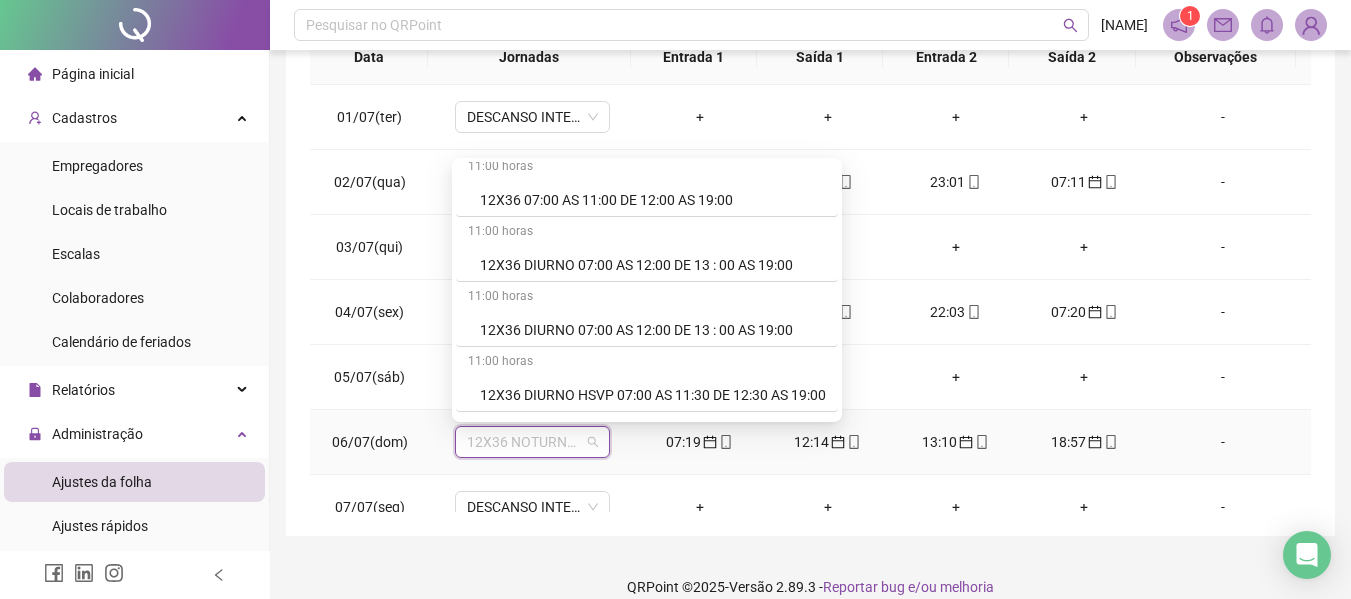 scroll, scrollTop: 3000, scrollLeft: 0, axis: vertical 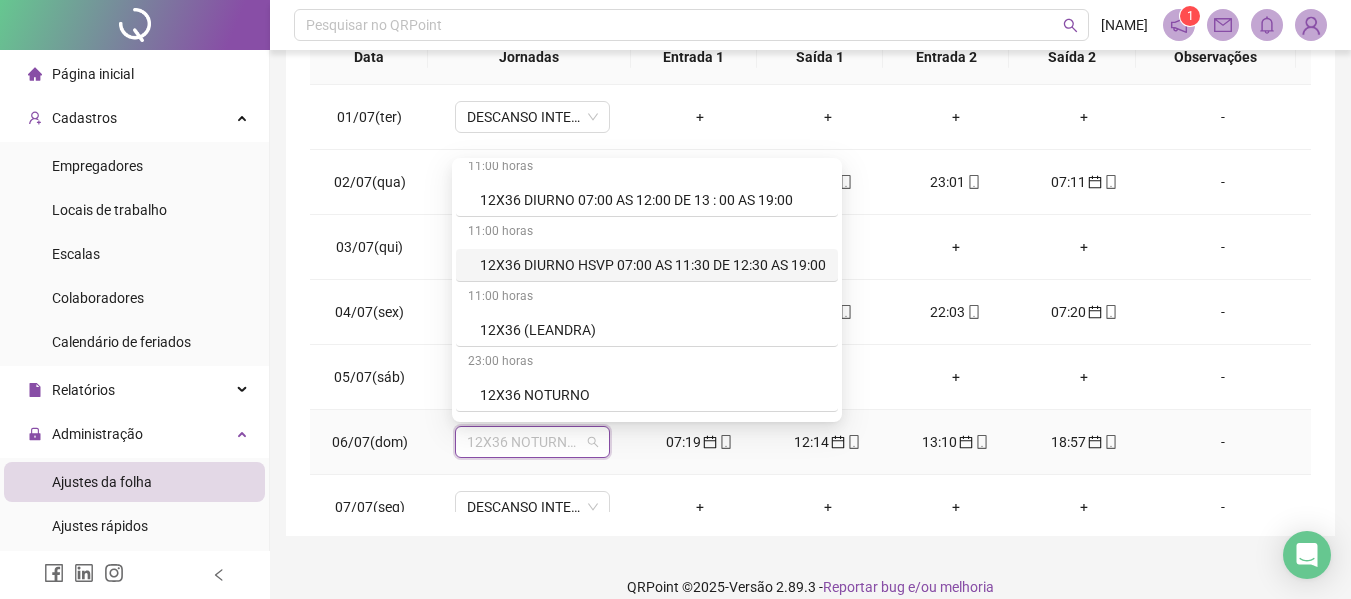 click on "12X36 DIURNO HSVP 07:00 AS 11:30 DE 12:30 AS 19:00" at bounding box center [653, 265] 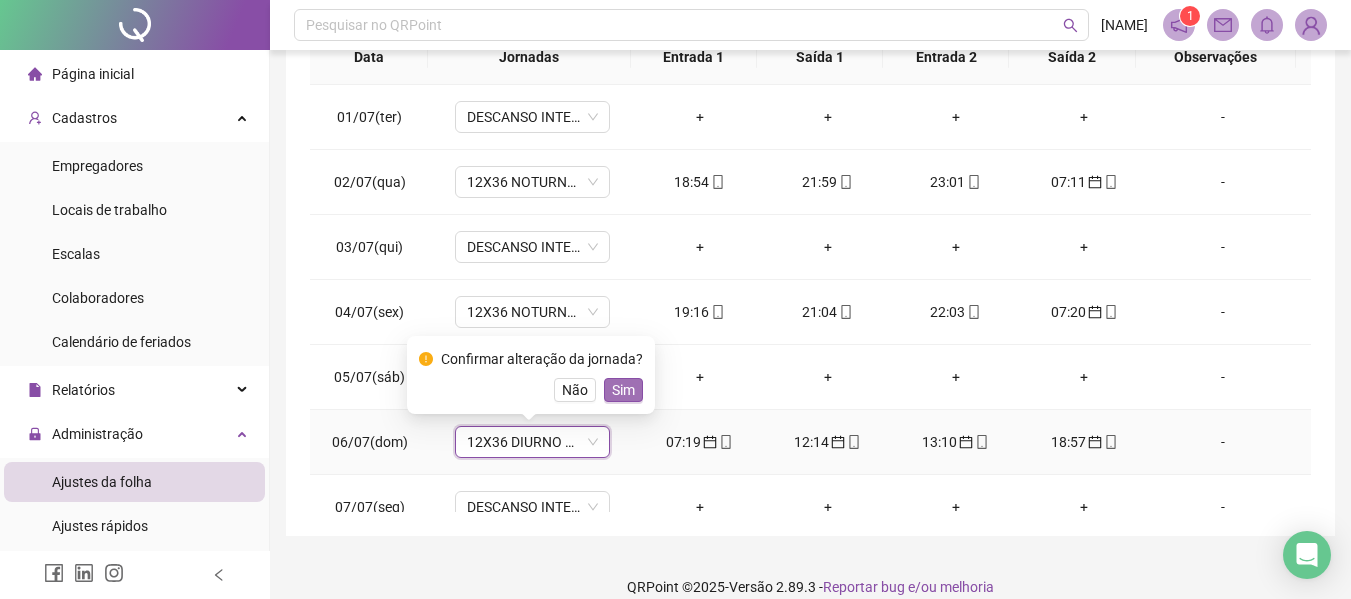 click on "Sim" at bounding box center (623, 390) 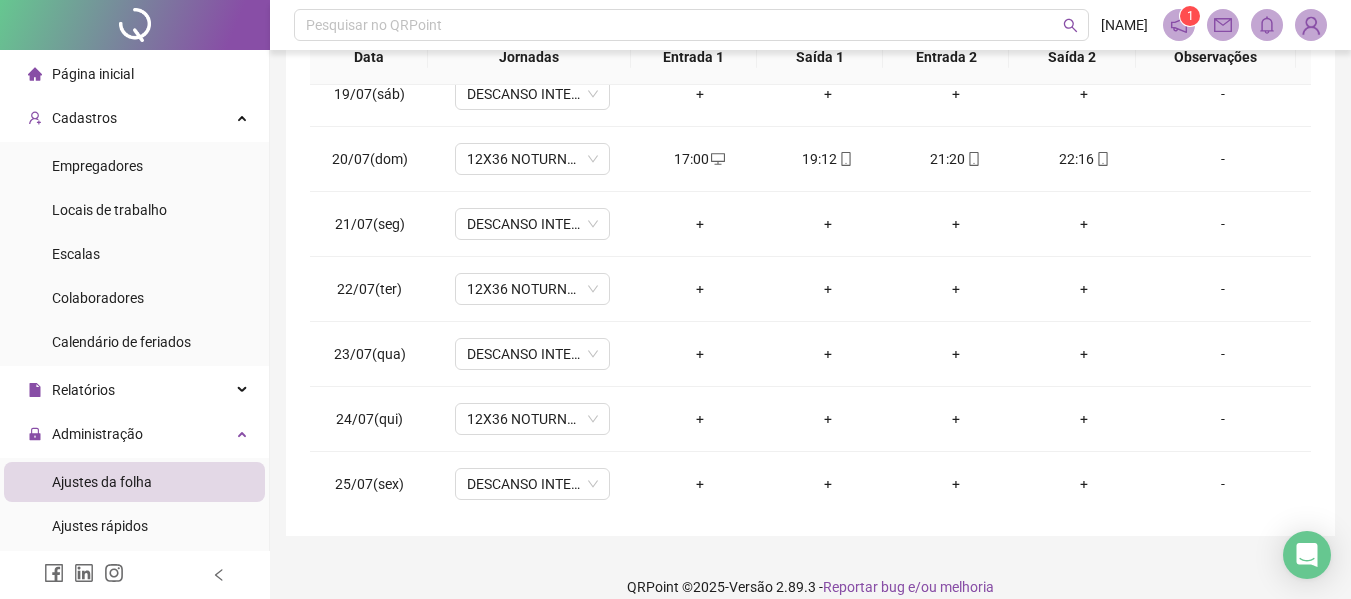 scroll, scrollTop: 1200, scrollLeft: 0, axis: vertical 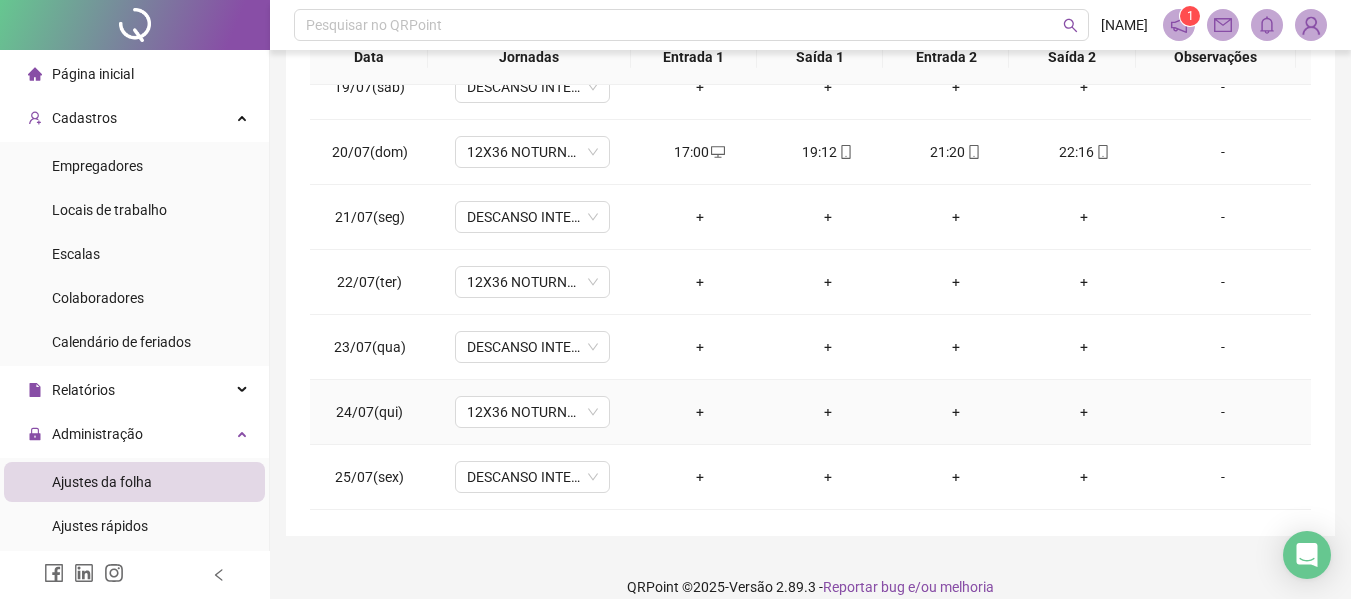 click on "-" at bounding box center (1223, 412) 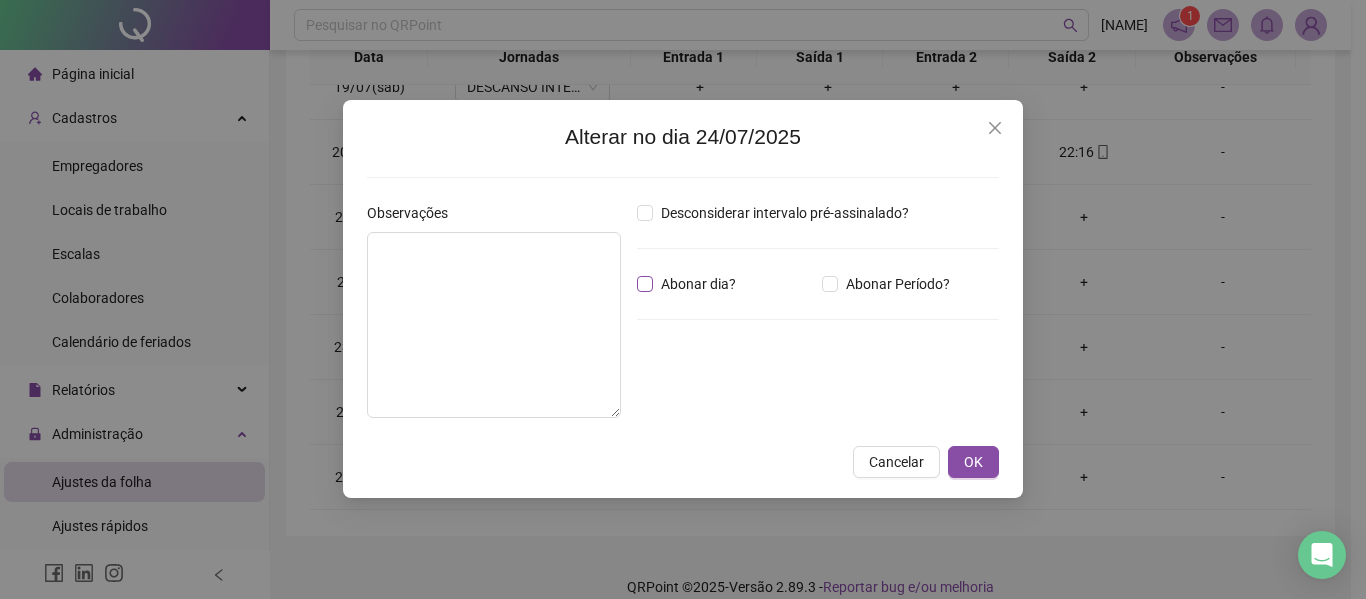 click on "Abonar dia?" at bounding box center [698, 284] 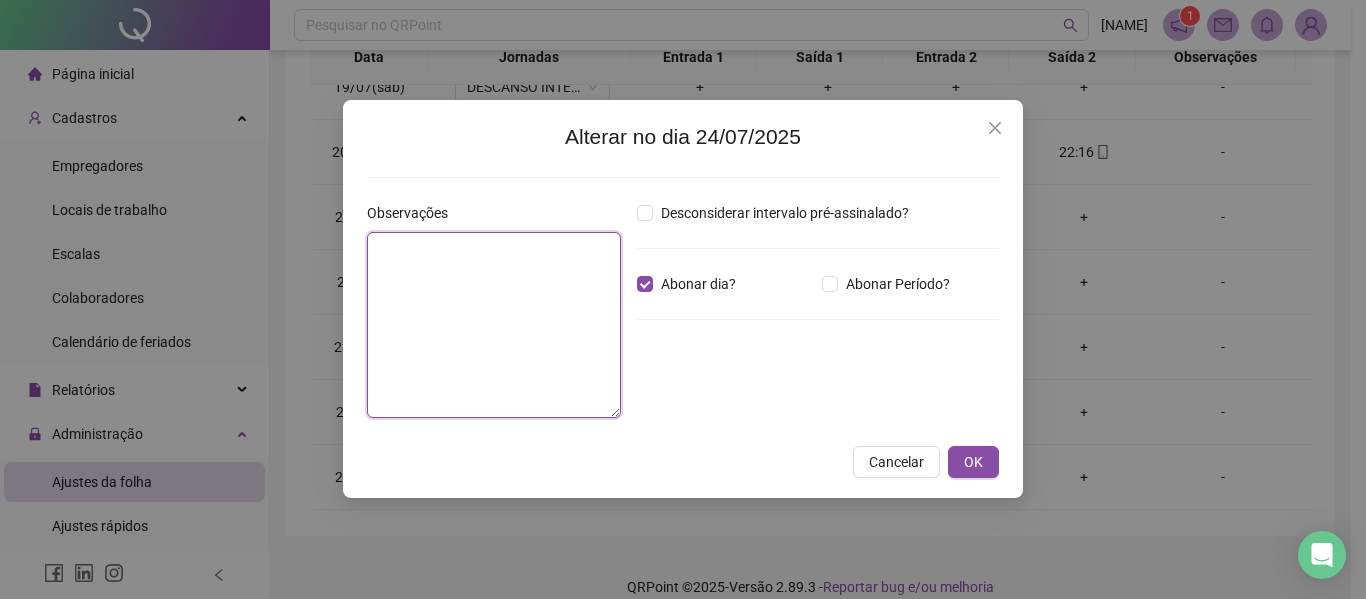 click at bounding box center (494, 325) 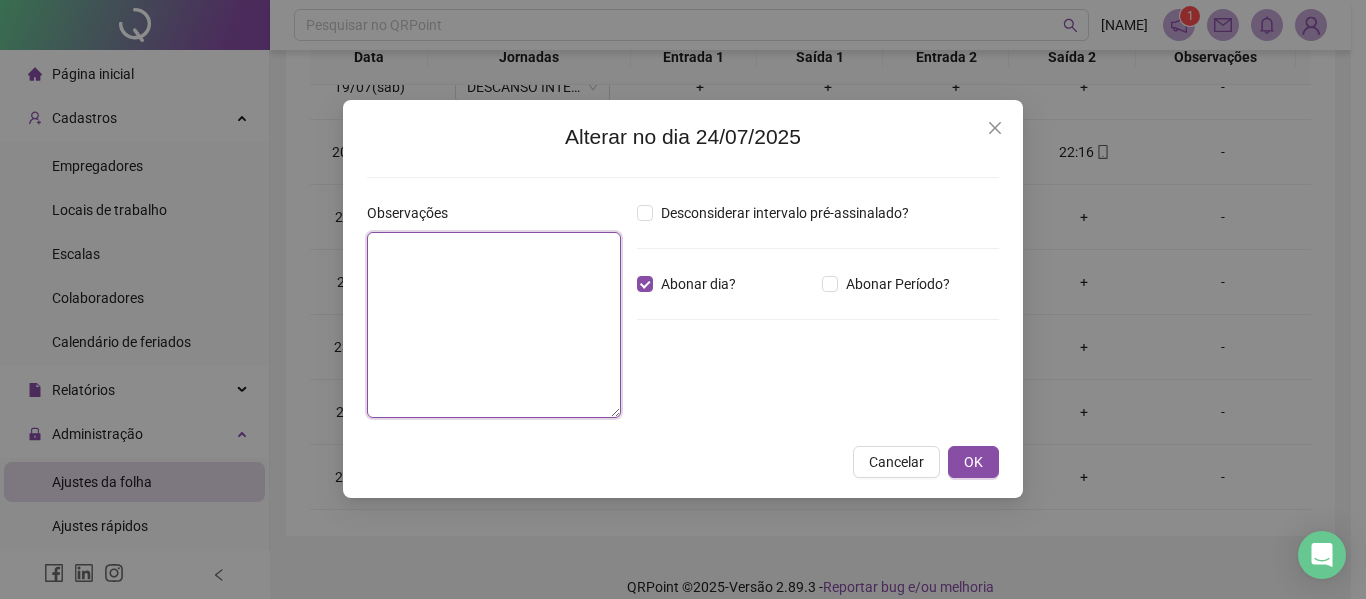 paste on "**********" 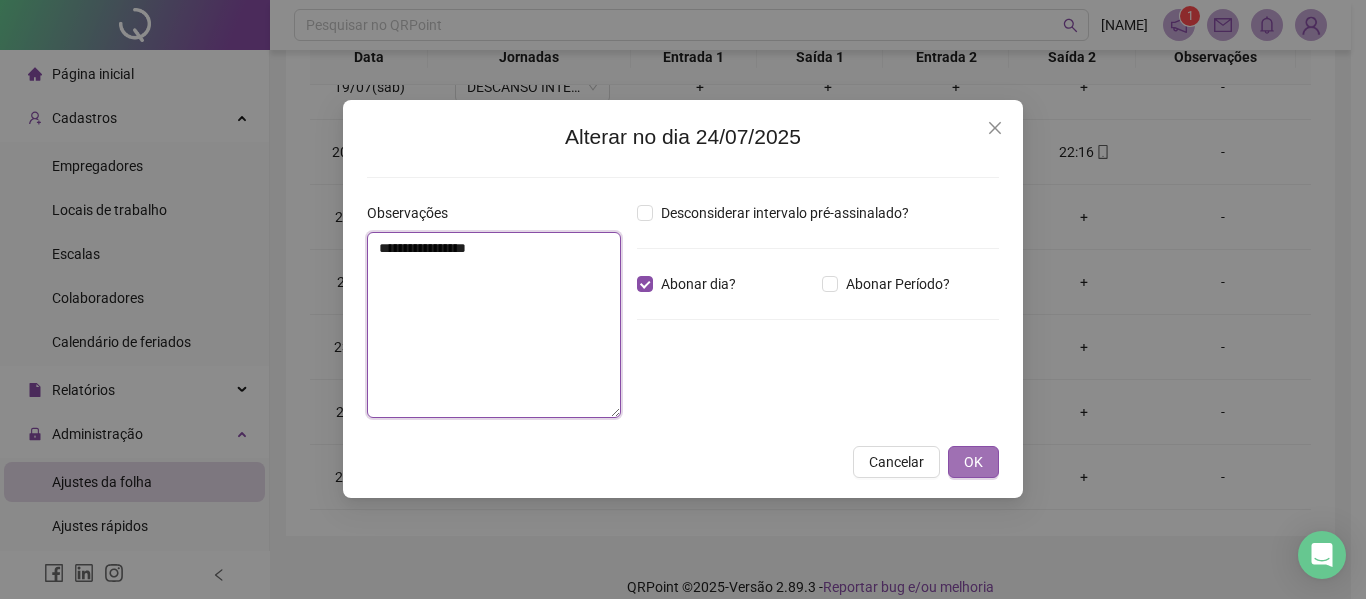 type on "**********" 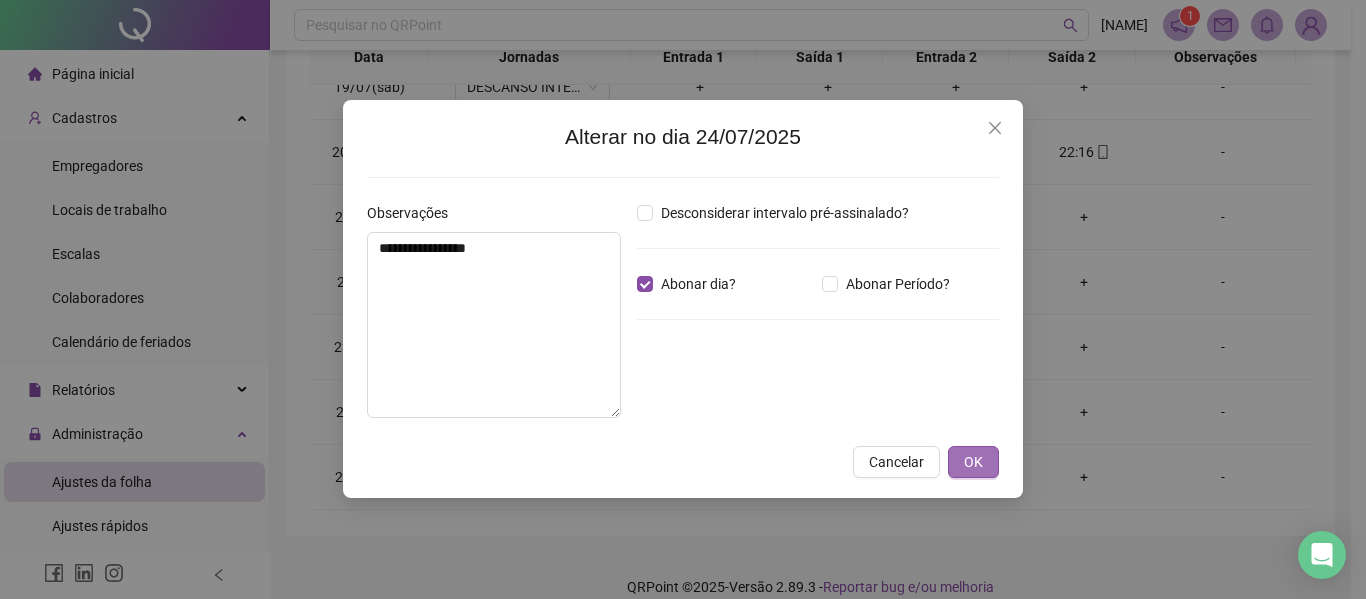 click on "OK" at bounding box center (973, 462) 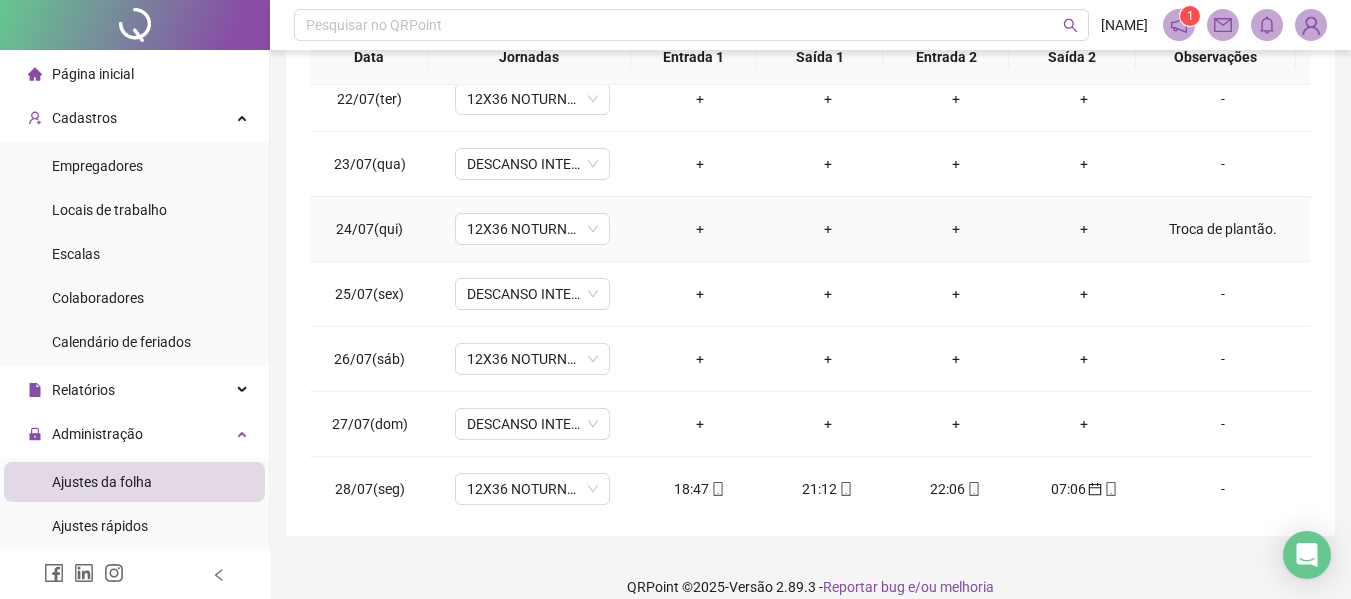 scroll, scrollTop: 1400, scrollLeft: 0, axis: vertical 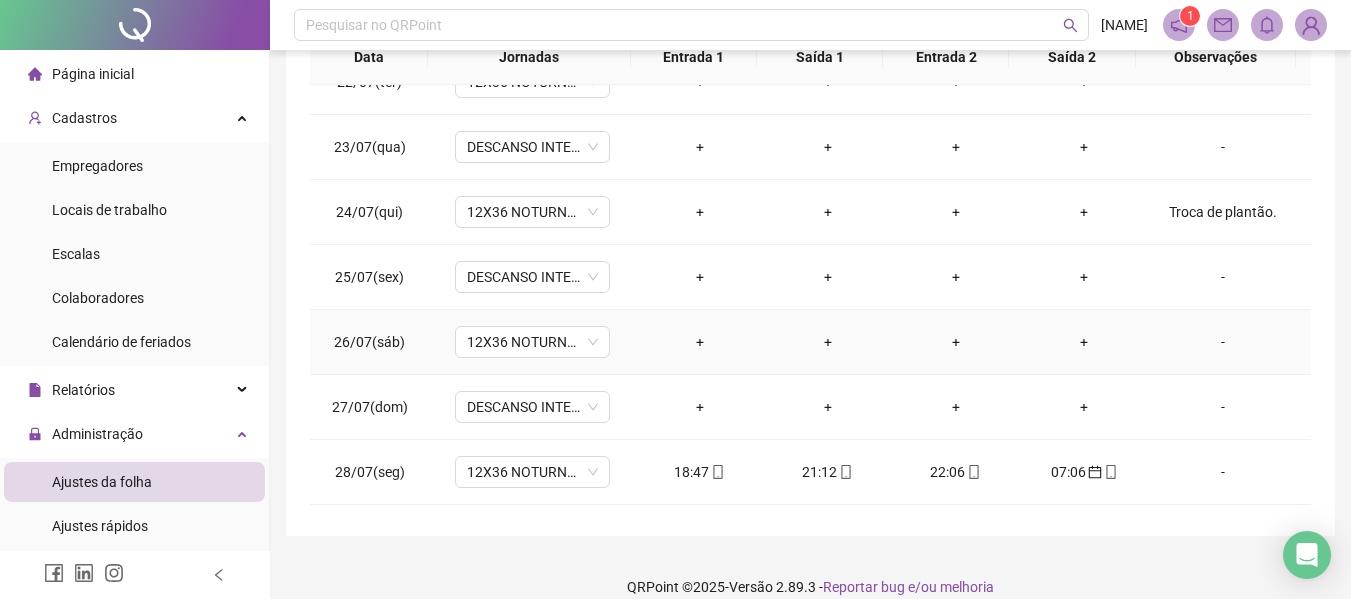 click on "-" at bounding box center (1223, 342) 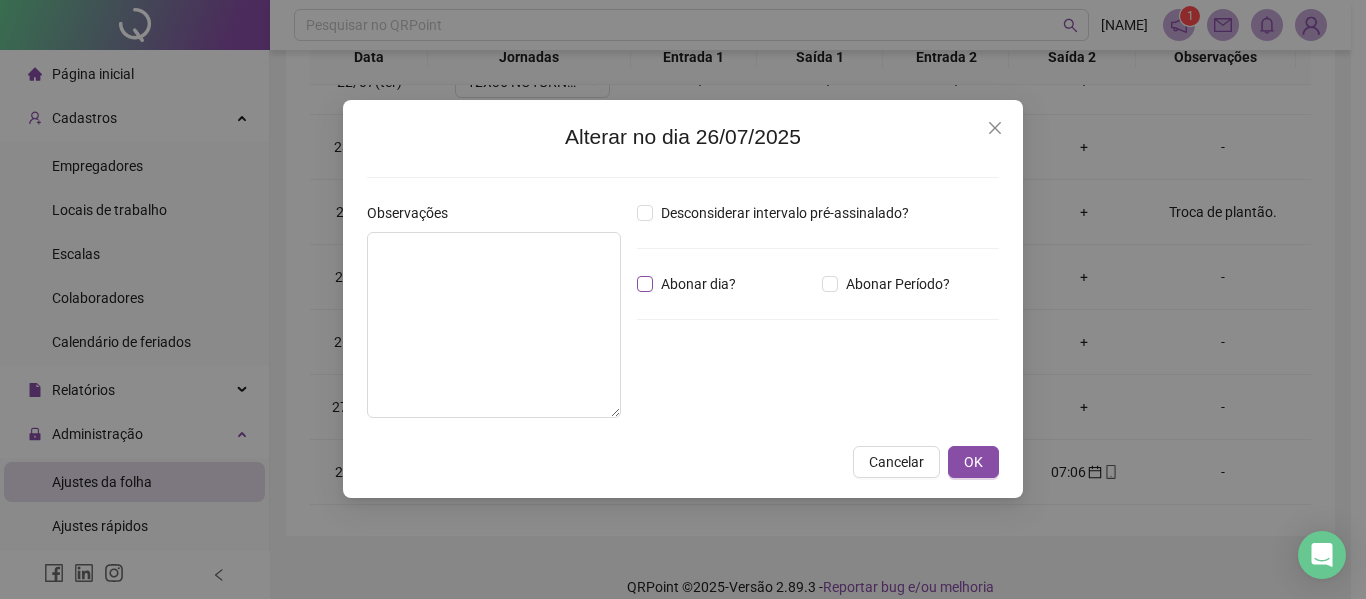 click on "Abonar dia?" at bounding box center [698, 284] 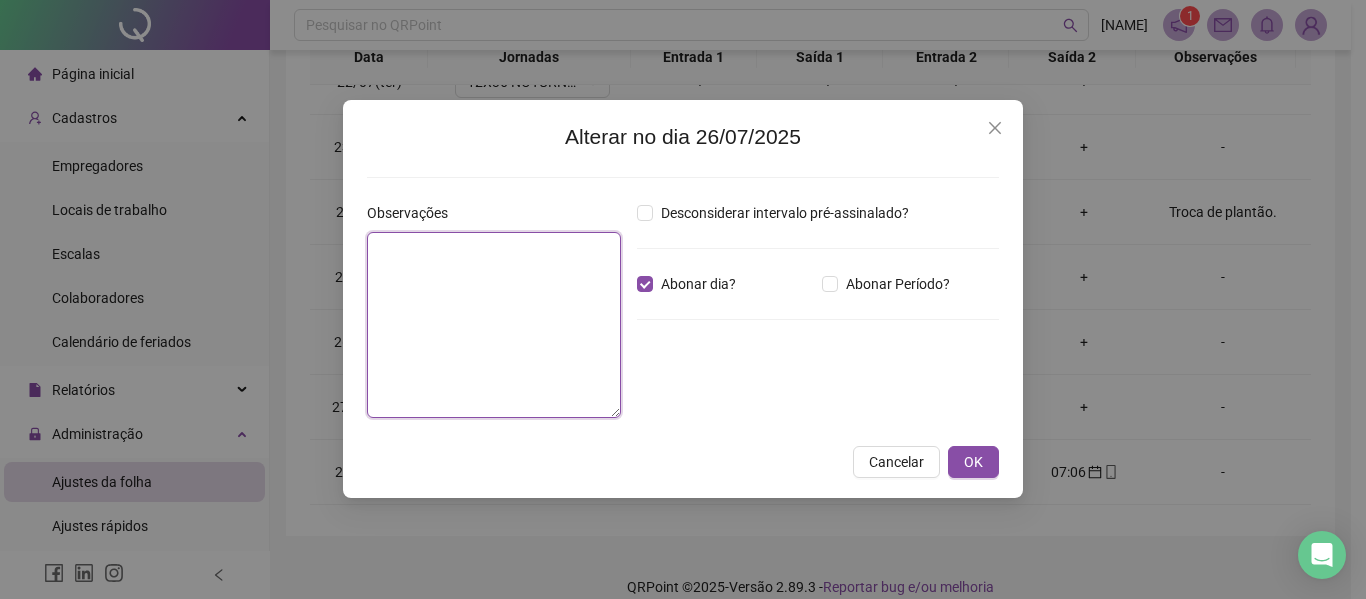click at bounding box center [494, 325] 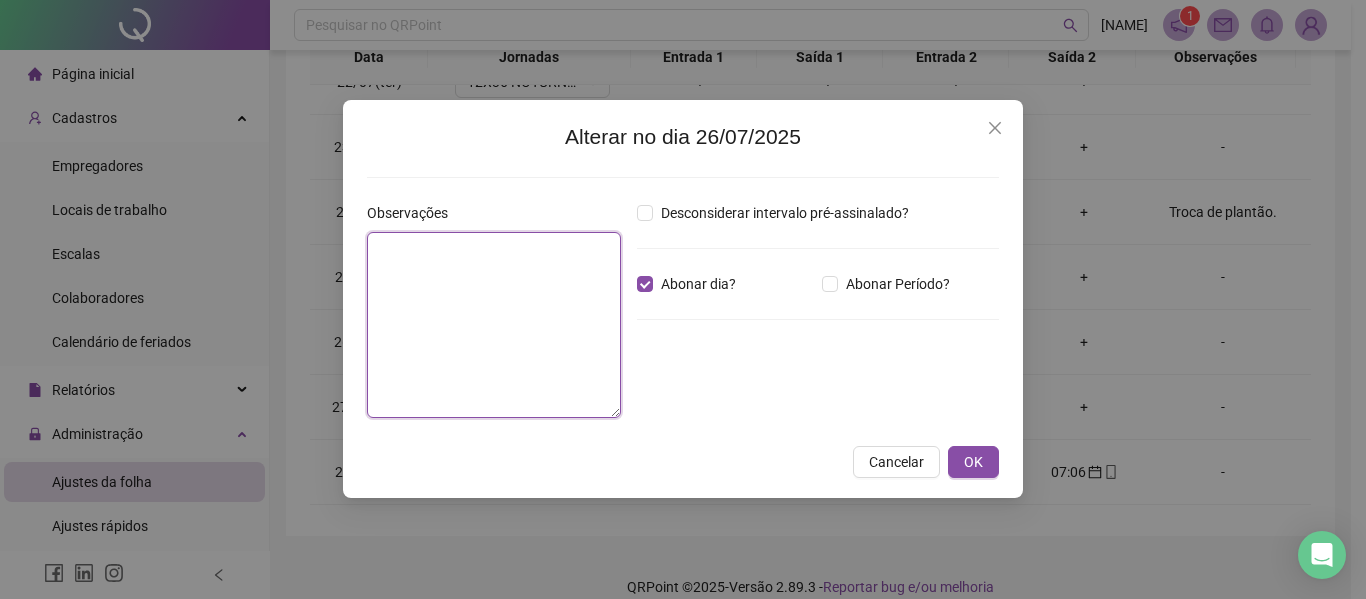 paste on "**********" 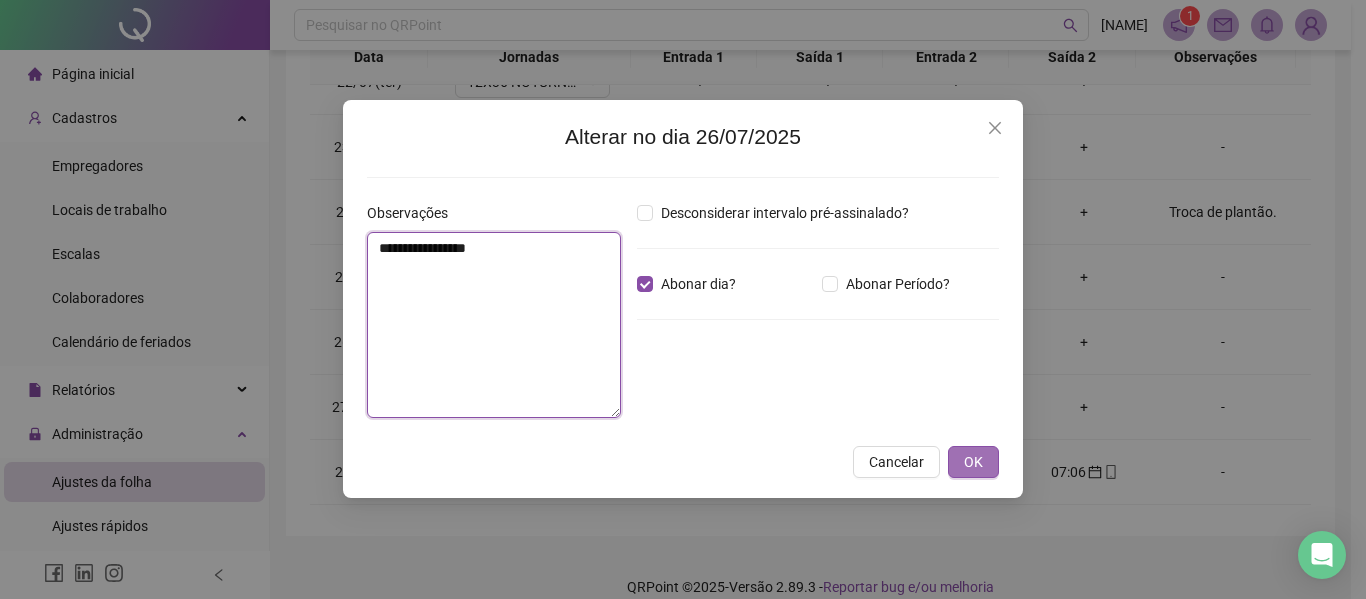 type on "**********" 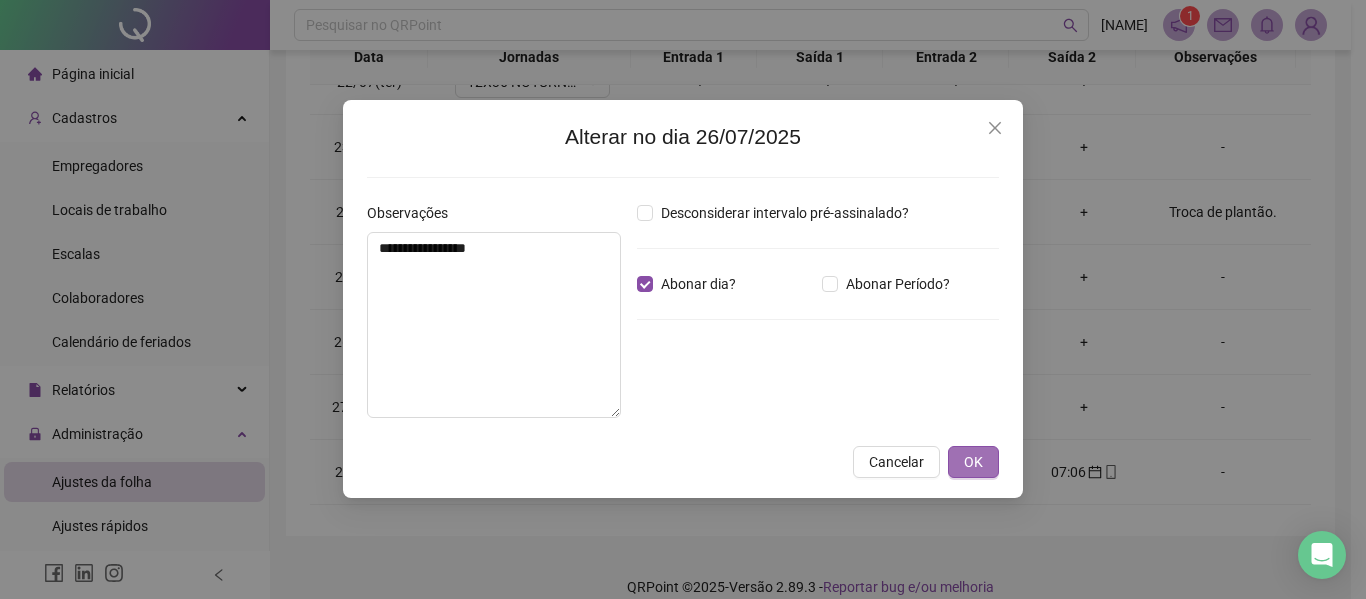 drag, startPoint x: 966, startPoint y: 467, endPoint x: 991, endPoint y: 452, distance: 29.15476 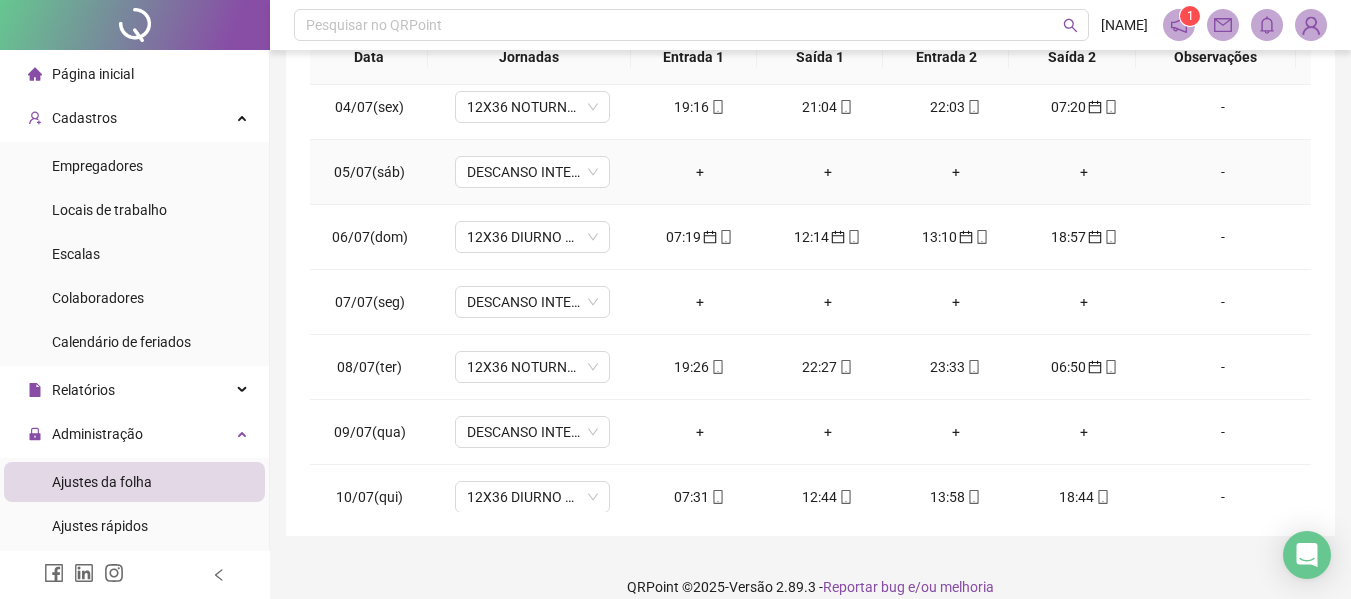 scroll, scrollTop: 0, scrollLeft: 0, axis: both 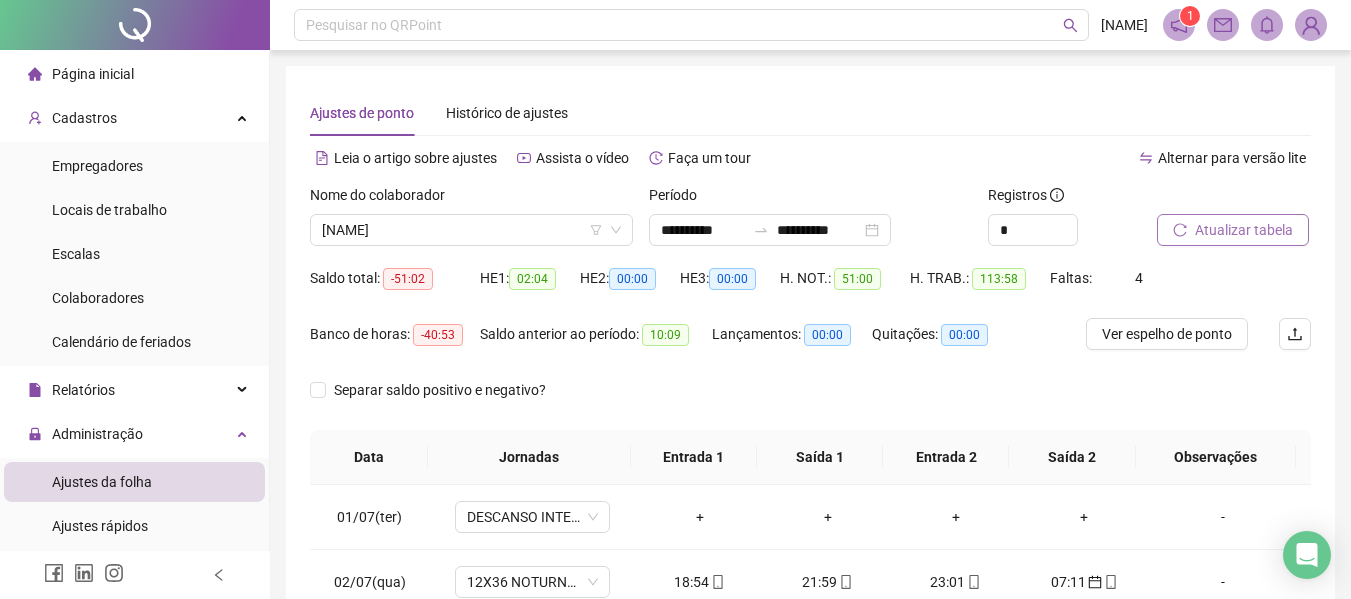 click on "Atualizar tabela" at bounding box center [1244, 230] 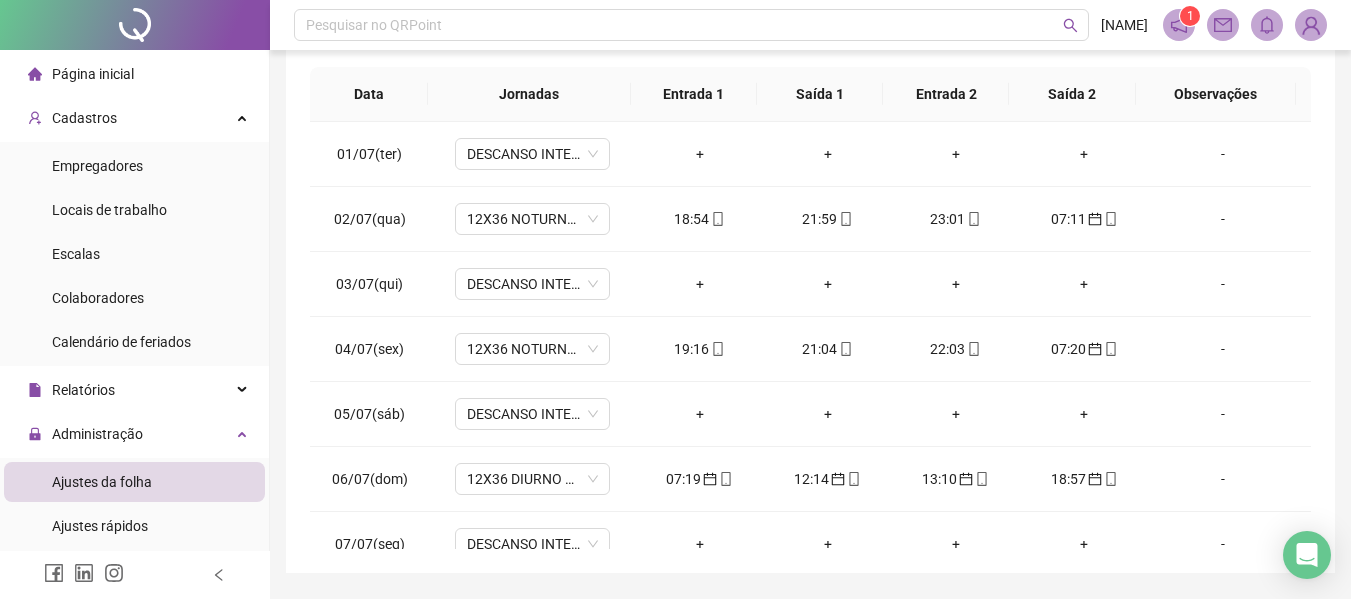 scroll, scrollTop: 423, scrollLeft: 0, axis: vertical 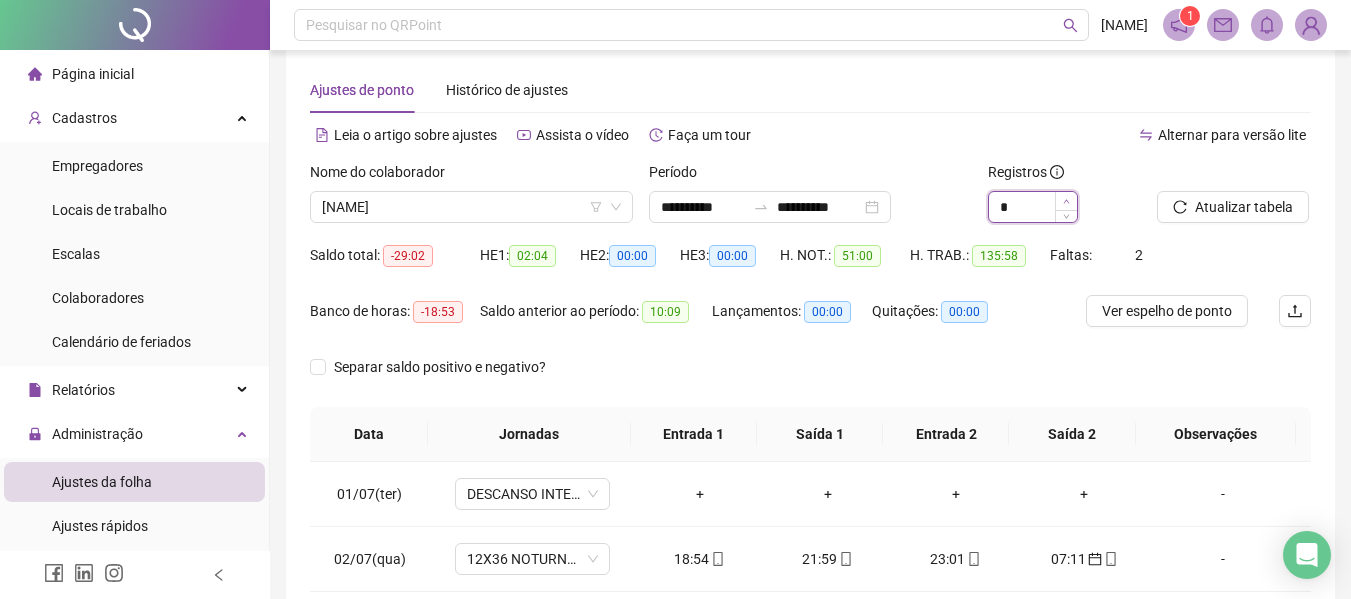 click at bounding box center [1066, 201] 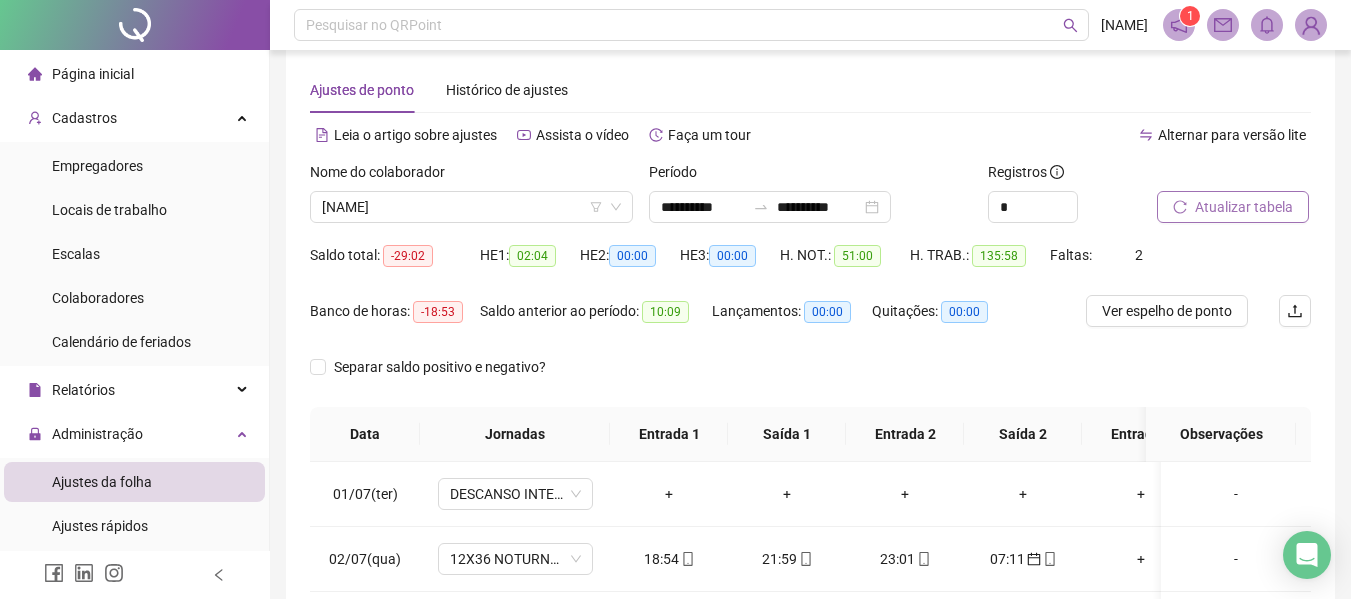 click on "Atualizar tabela" at bounding box center [1244, 207] 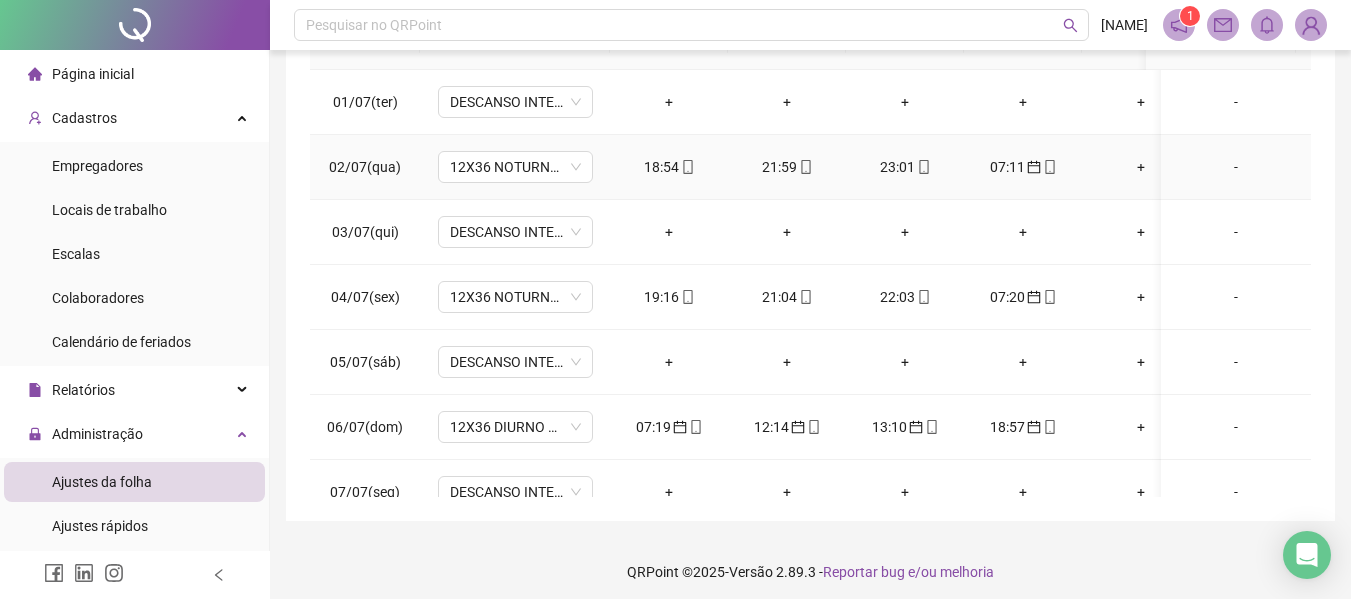 scroll, scrollTop: 423, scrollLeft: 0, axis: vertical 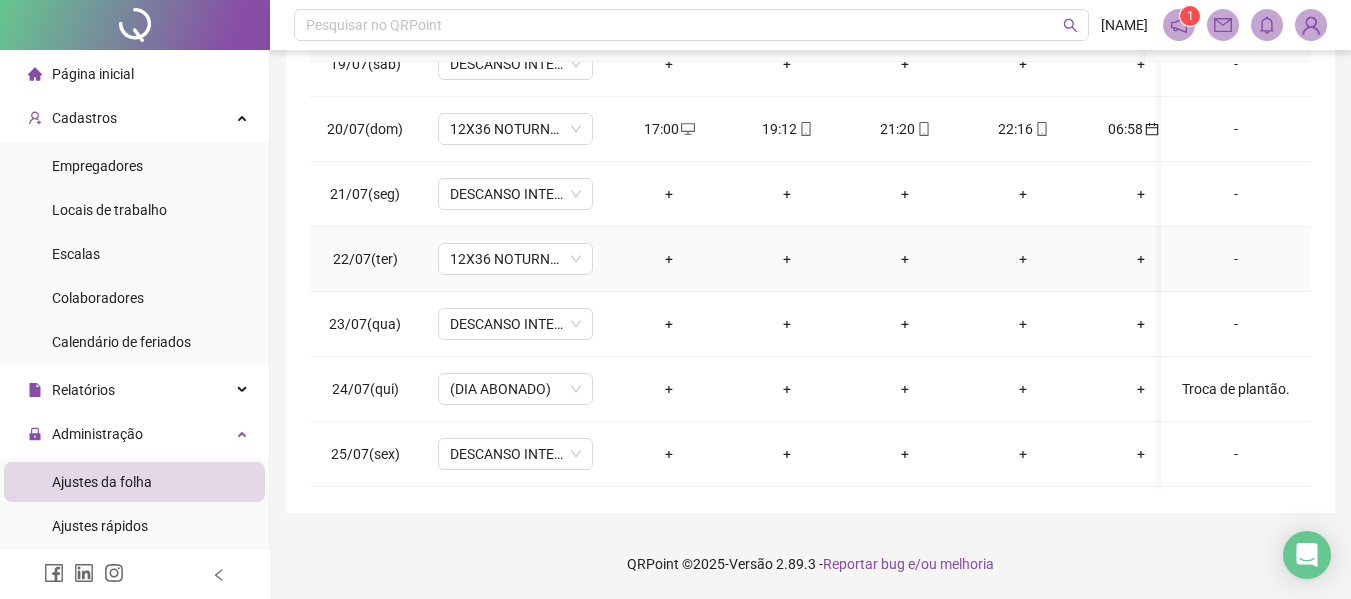 click on "-" at bounding box center [1236, 259] 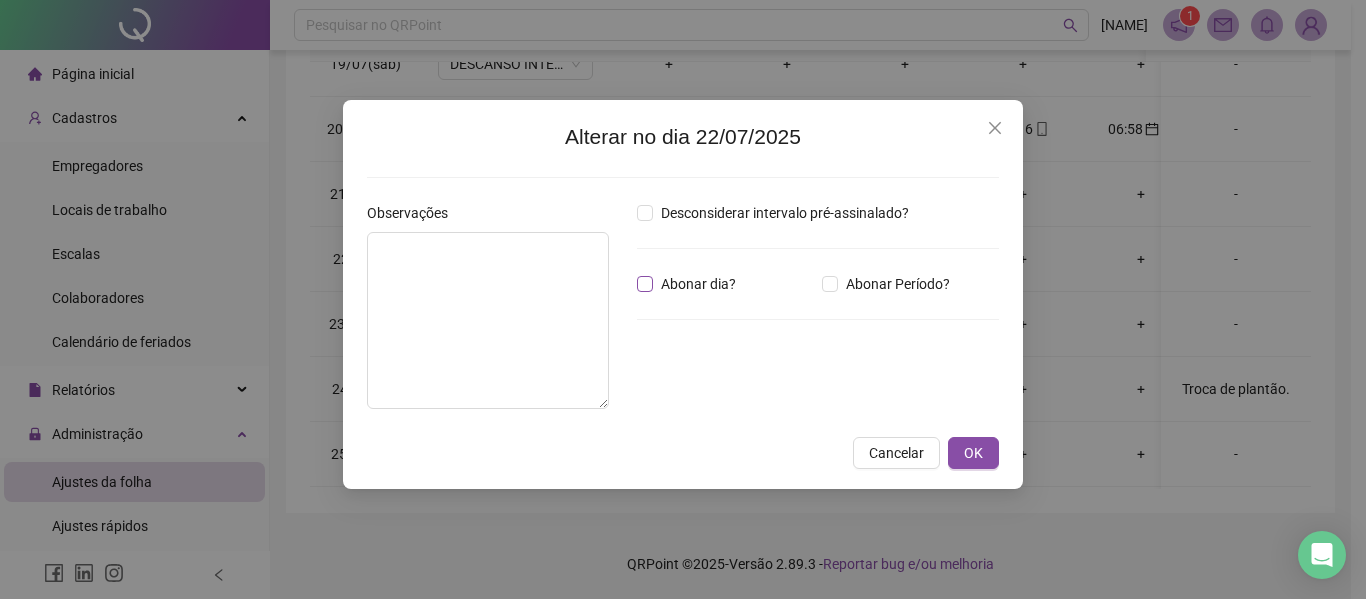 click on "Abonar dia?" at bounding box center [698, 284] 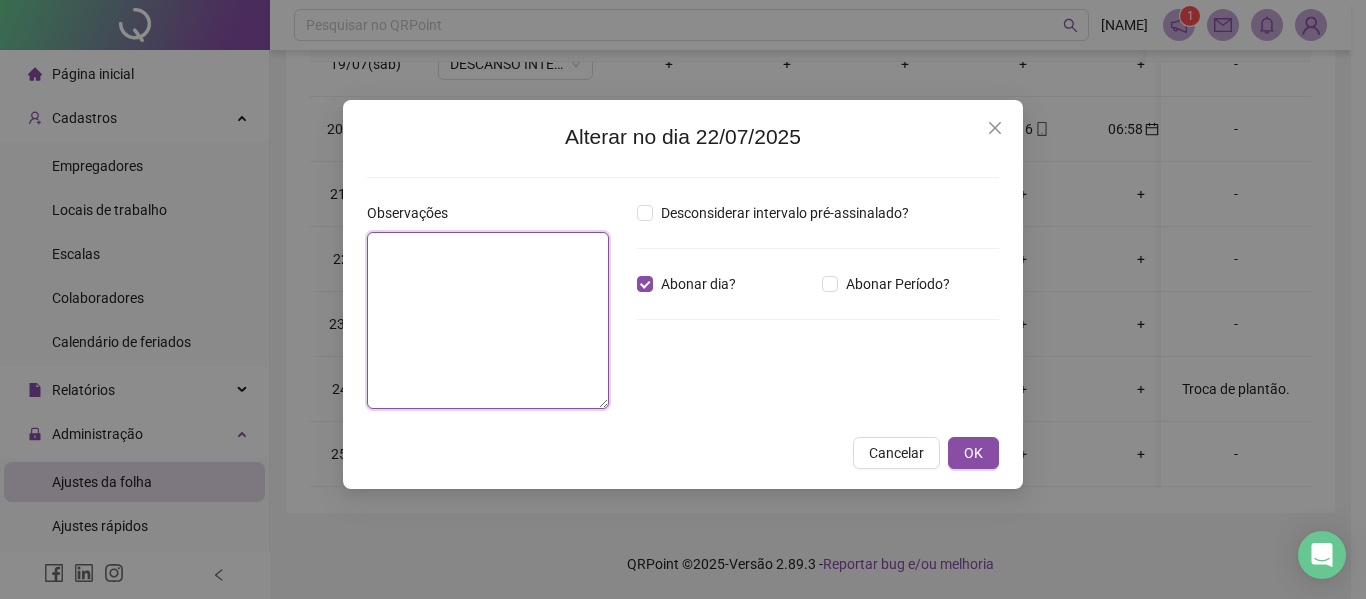 click at bounding box center (488, 320) 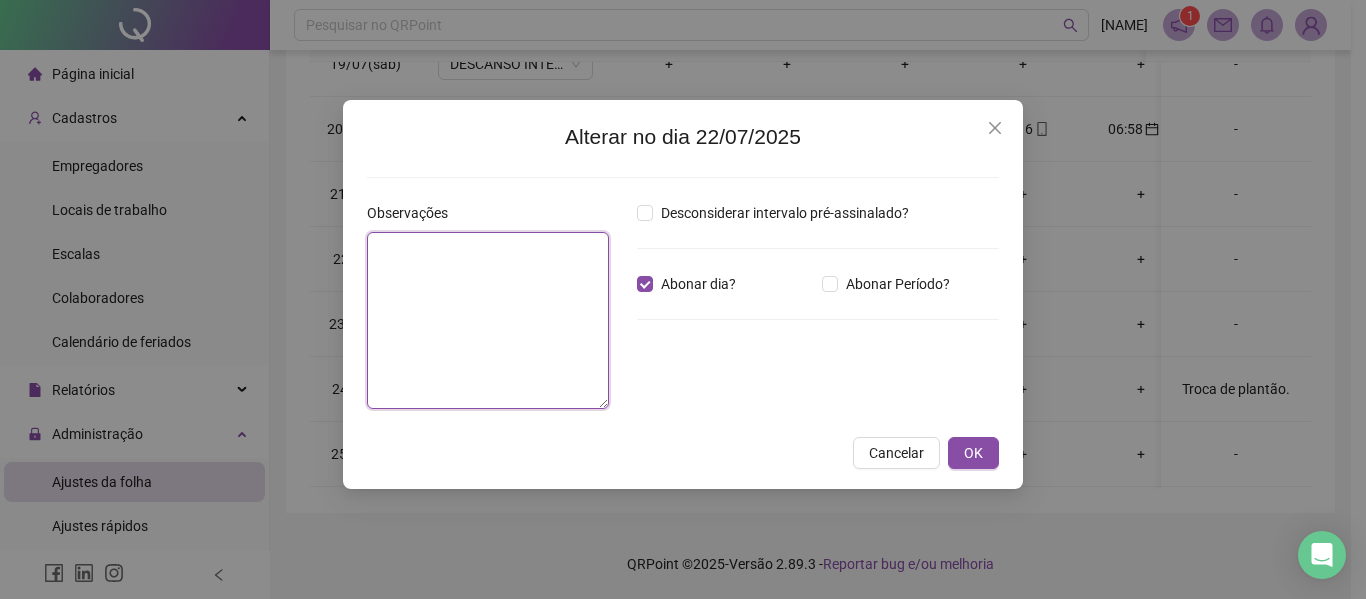 paste on "**********" 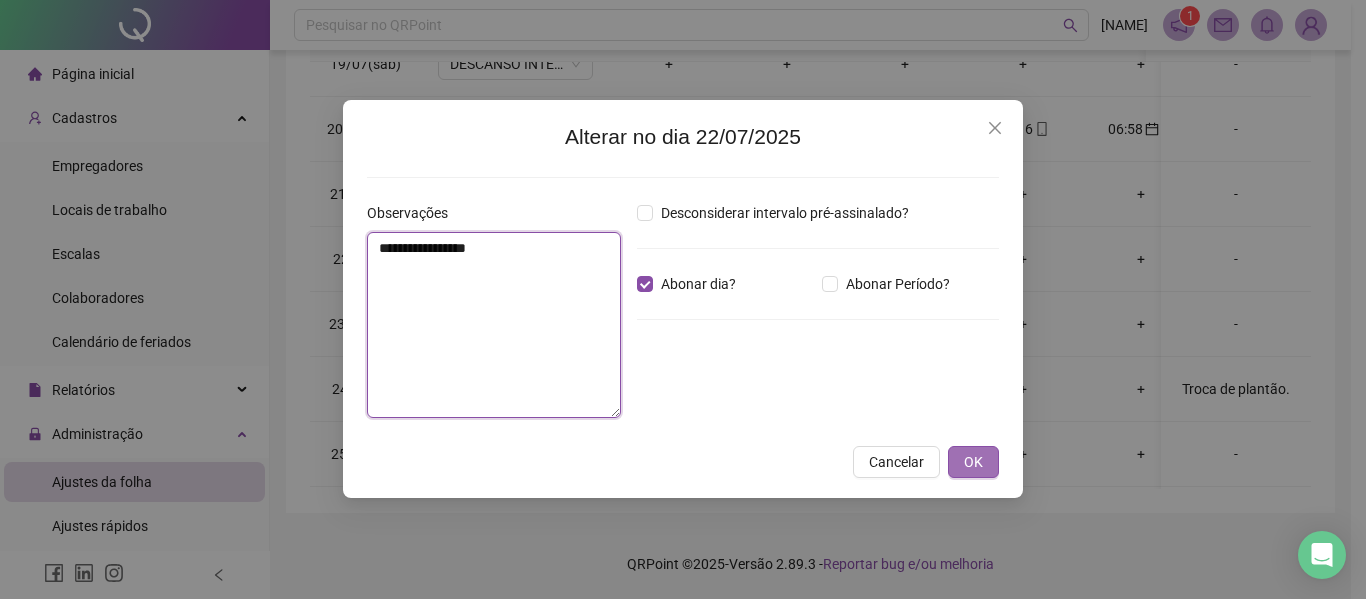 type on "**********" 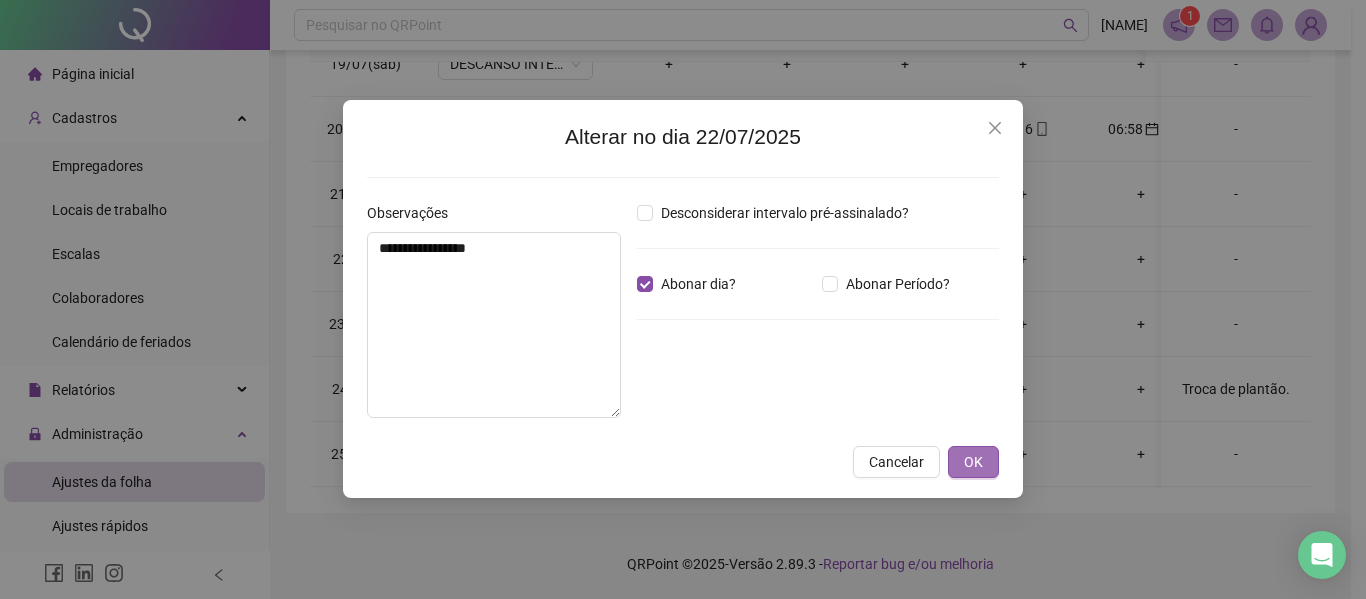 click on "OK" at bounding box center [973, 462] 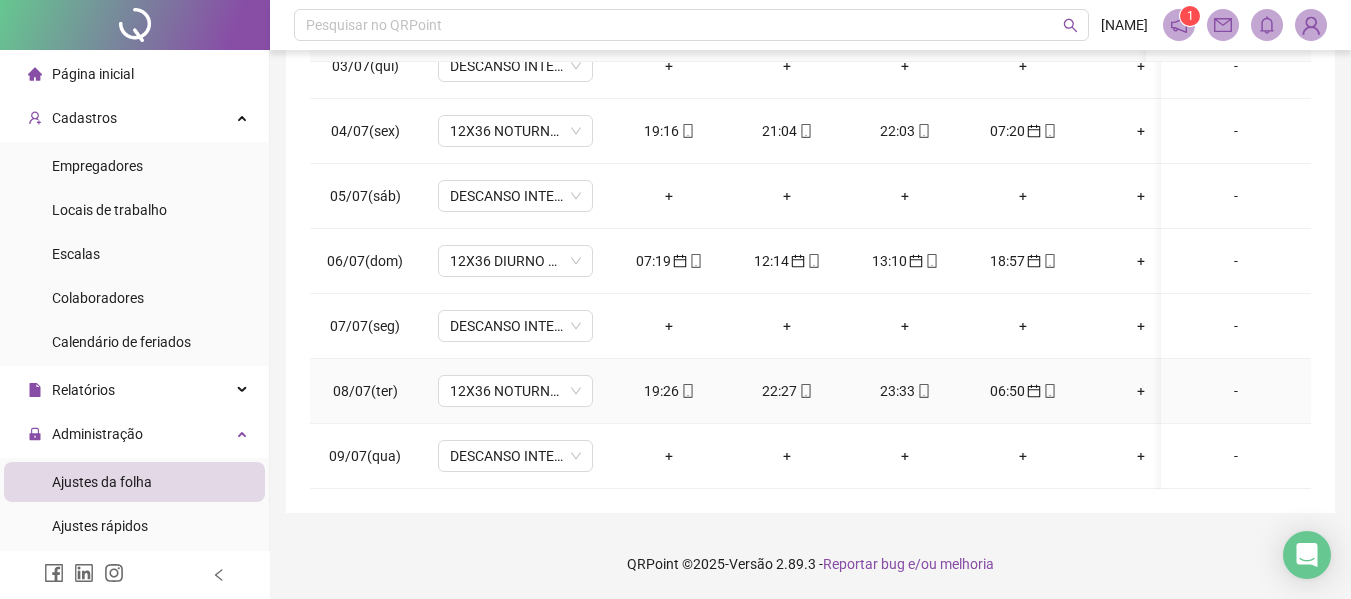 scroll, scrollTop: 0, scrollLeft: 0, axis: both 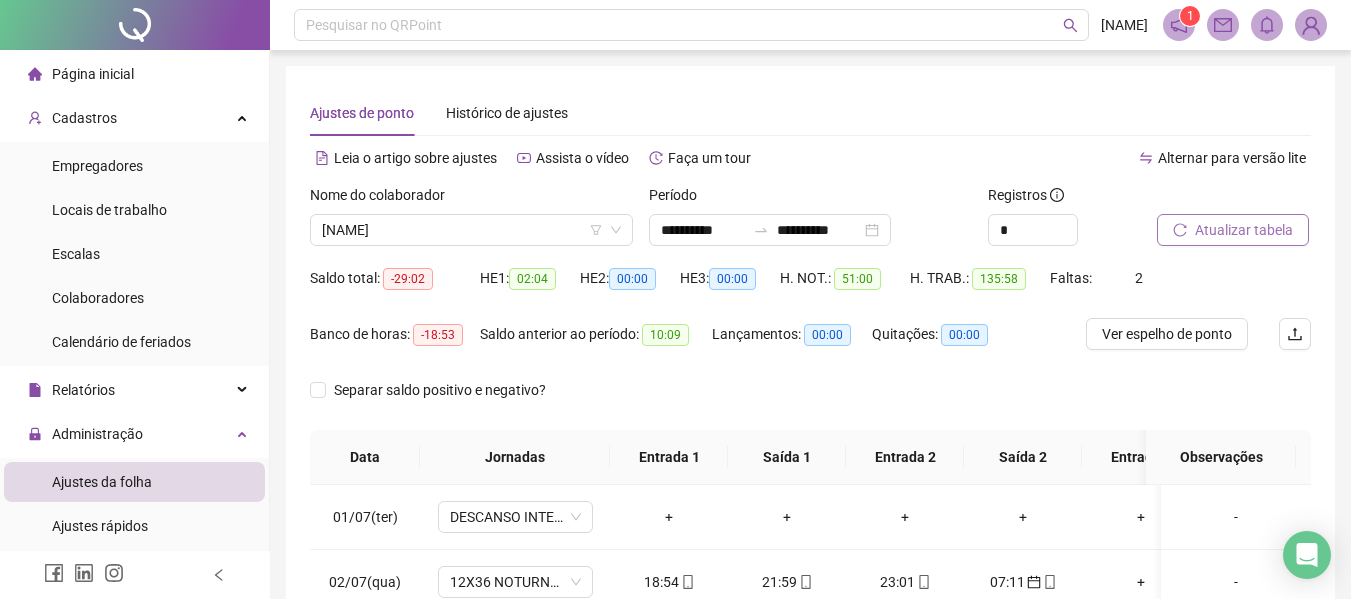 click on "Atualizar tabela" at bounding box center [1244, 230] 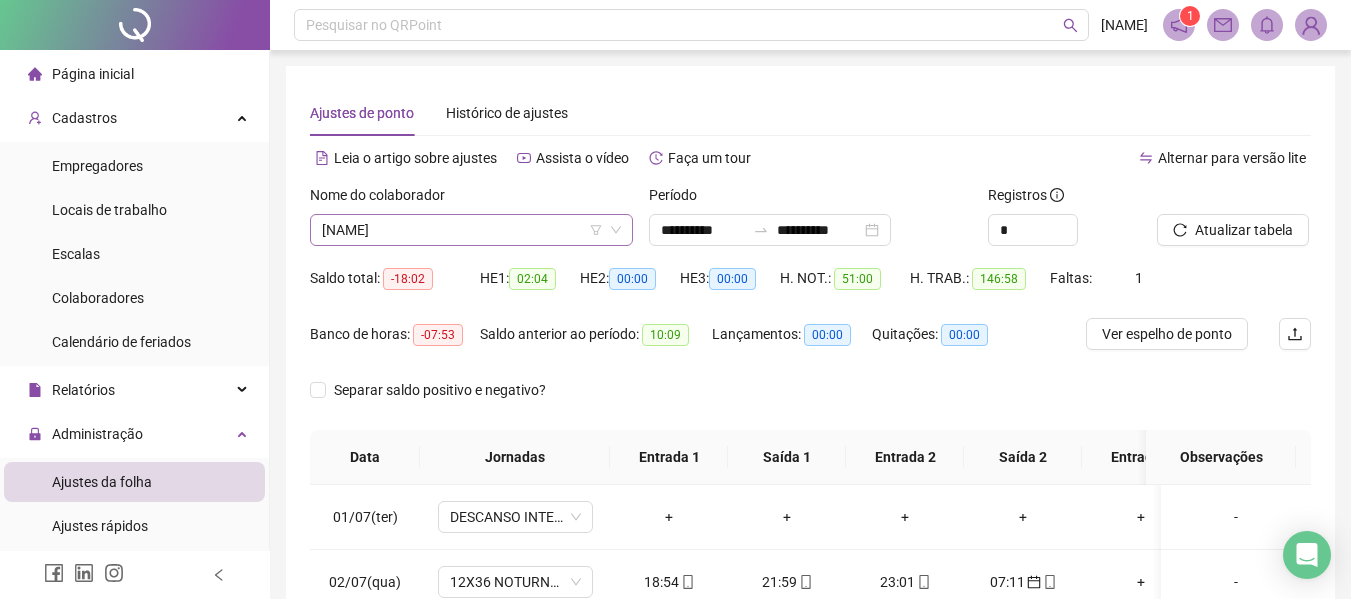 click on "[NAME]" at bounding box center (471, 230) 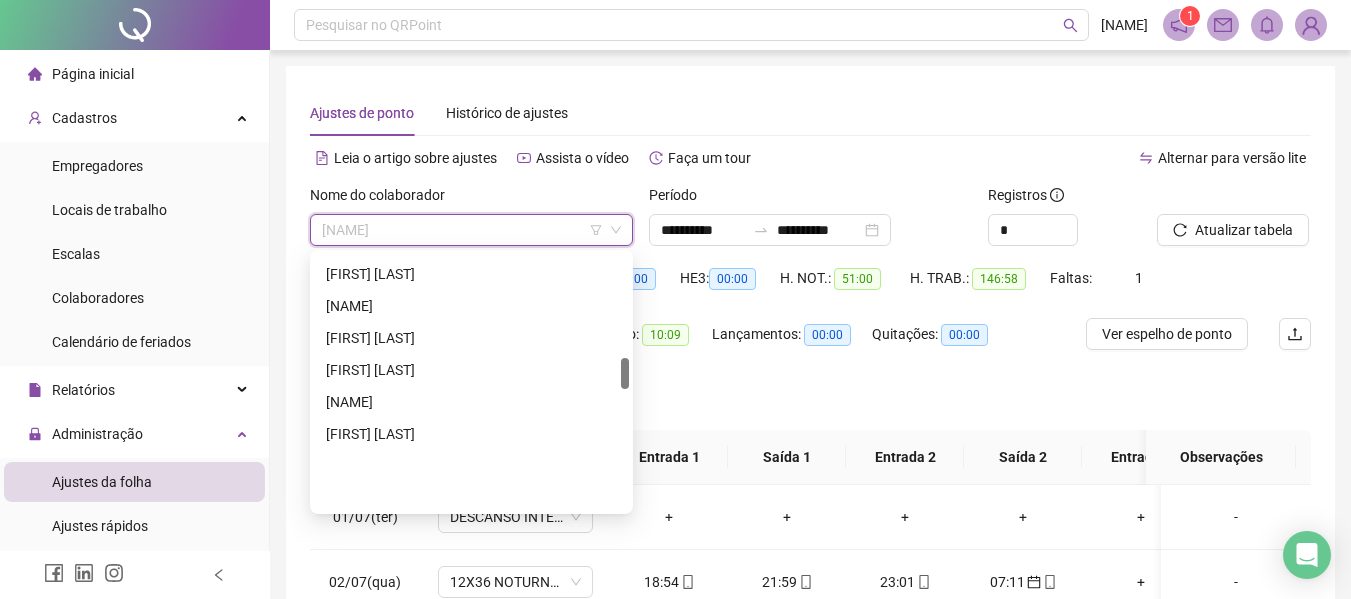 scroll, scrollTop: 856, scrollLeft: 0, axis: vertical 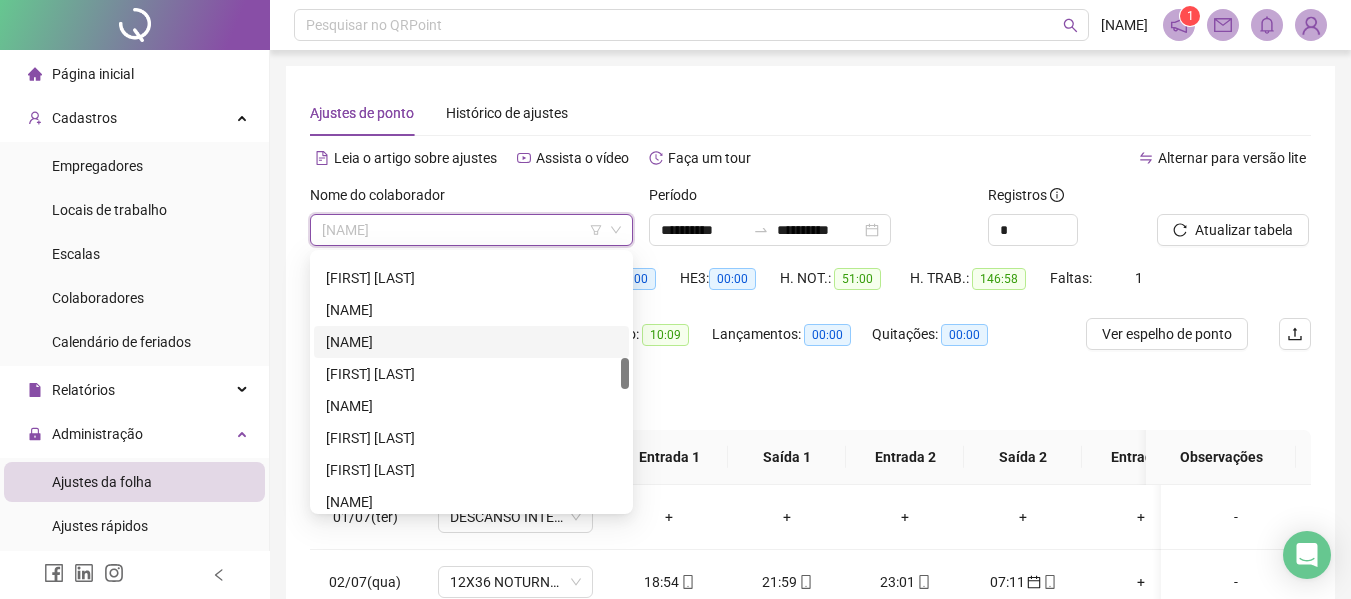 click on "[NAME]" at bounding box center (471, 342) 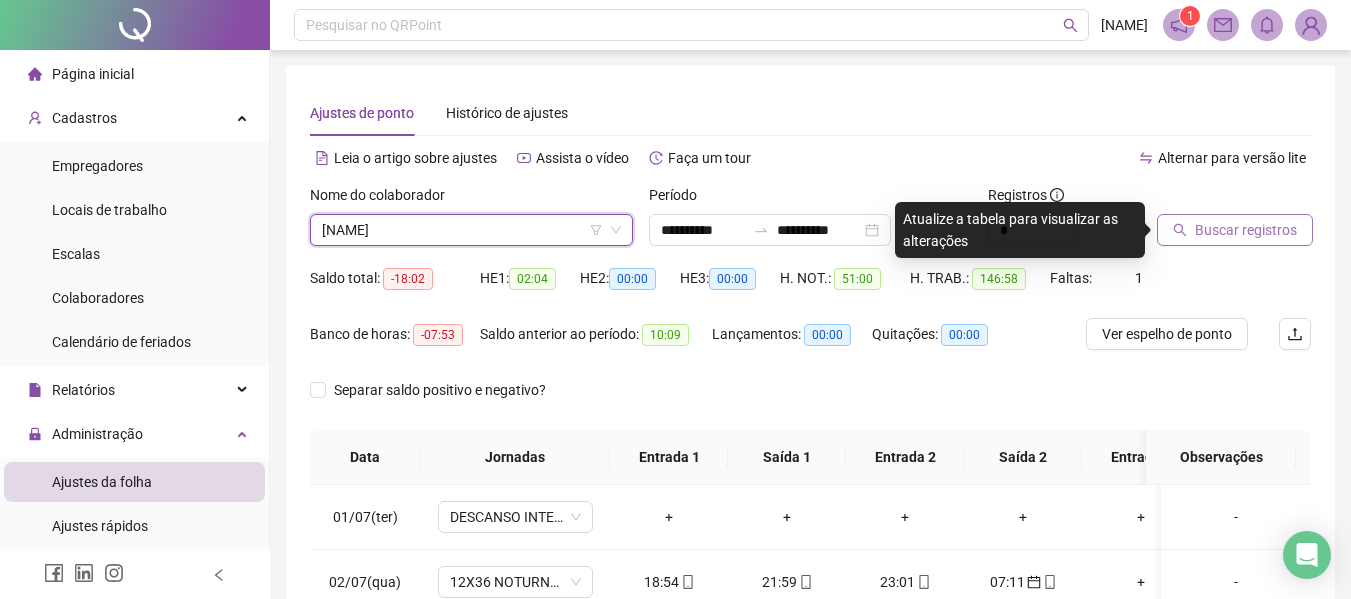 click on "Buscar registros" at bounding box center [1246, 230] 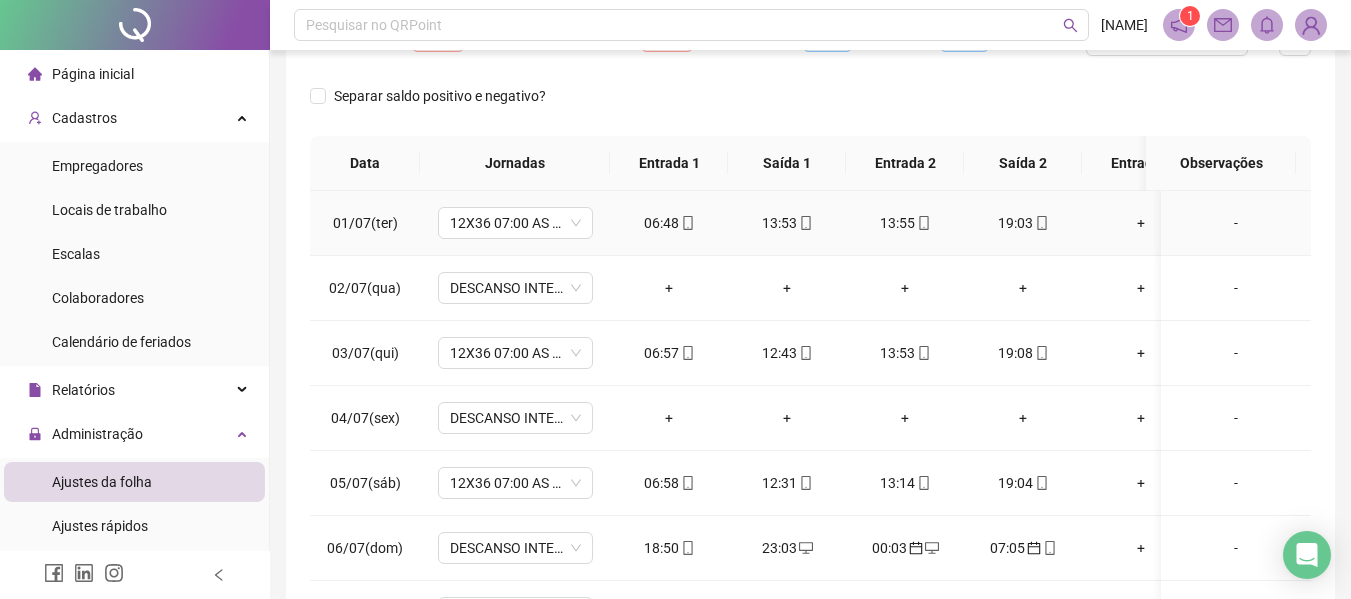 scroll, scrollTop: 300, scrollLeft: 0, axis: vertical 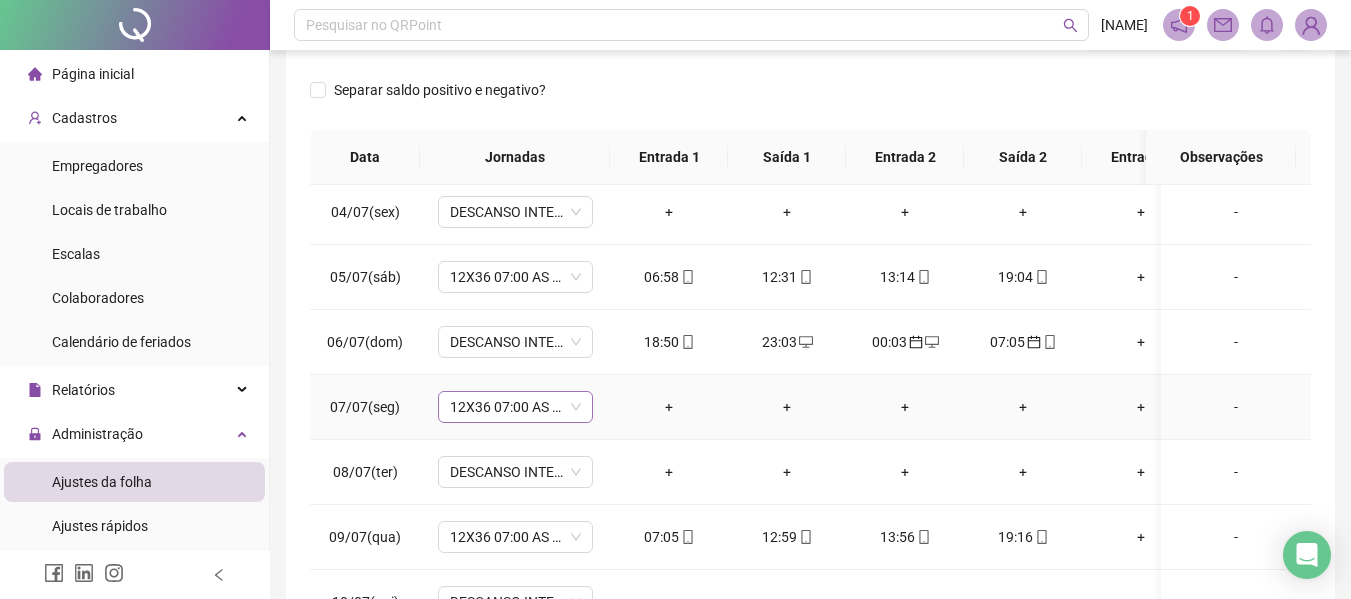 click on "12X36 07:00 AS 11:00 DE 12:00 AS 19:00" at bounding box center (515, 407) 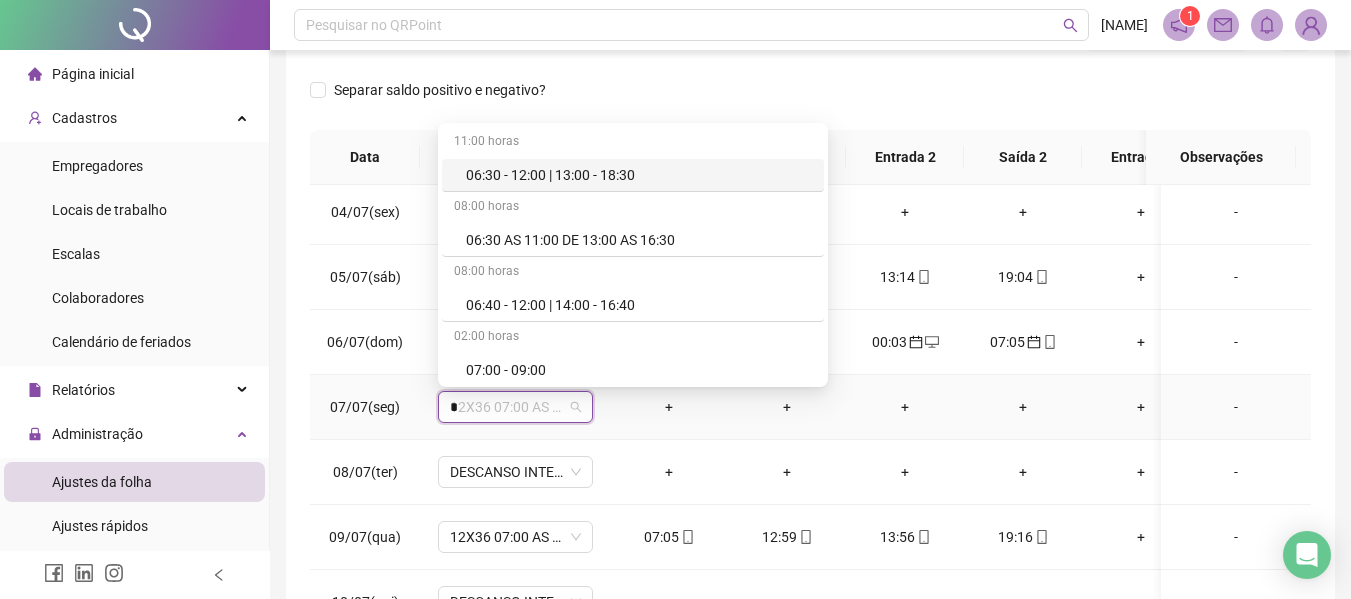 type on "**" 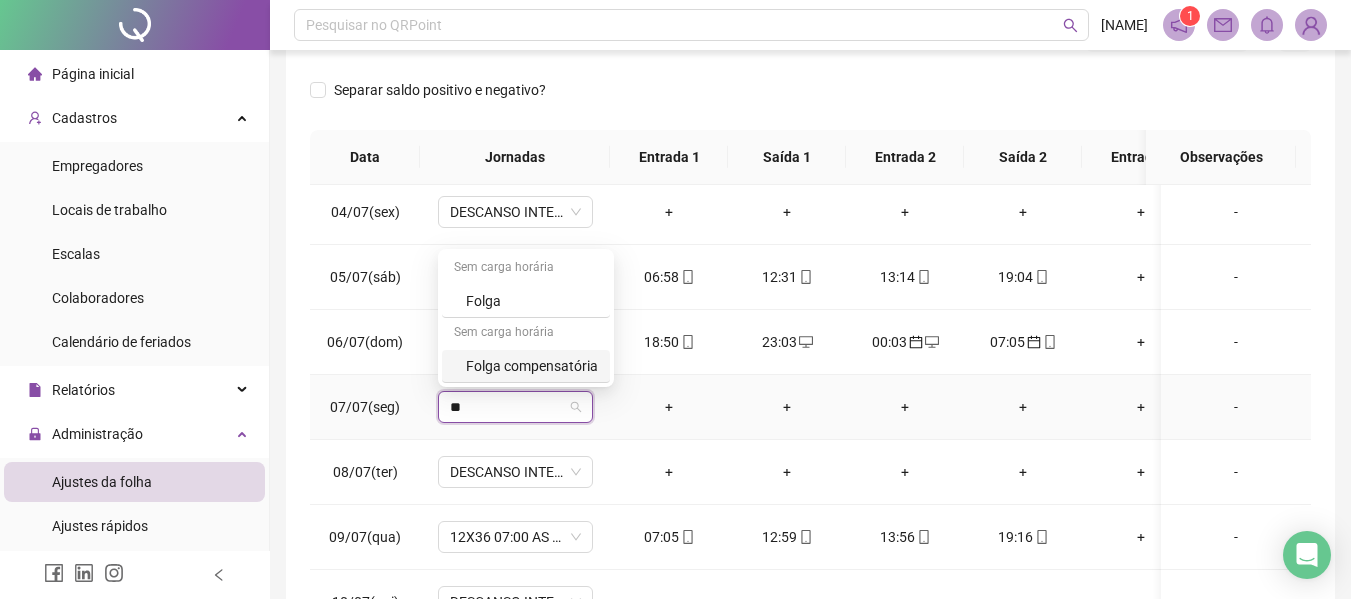 click on "Folga compensatória" at bounding box center (532, 366) 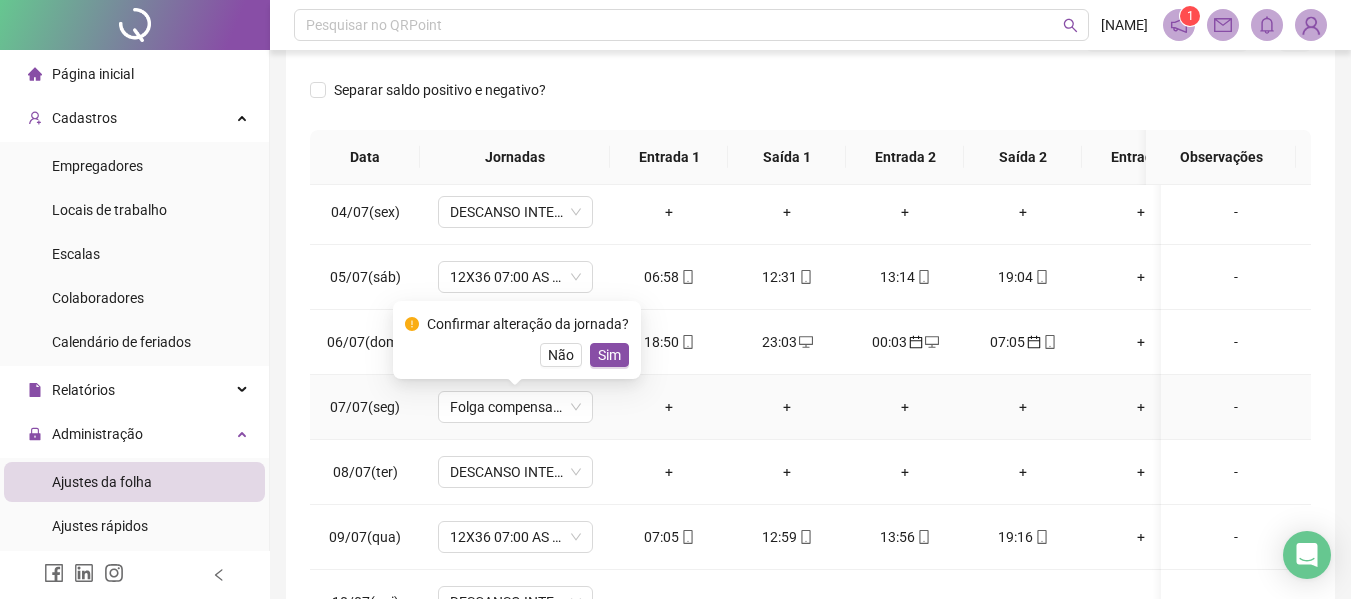 click on "Confirmar alteração da jornada? Não Sim" at bounding box center (517, 340) 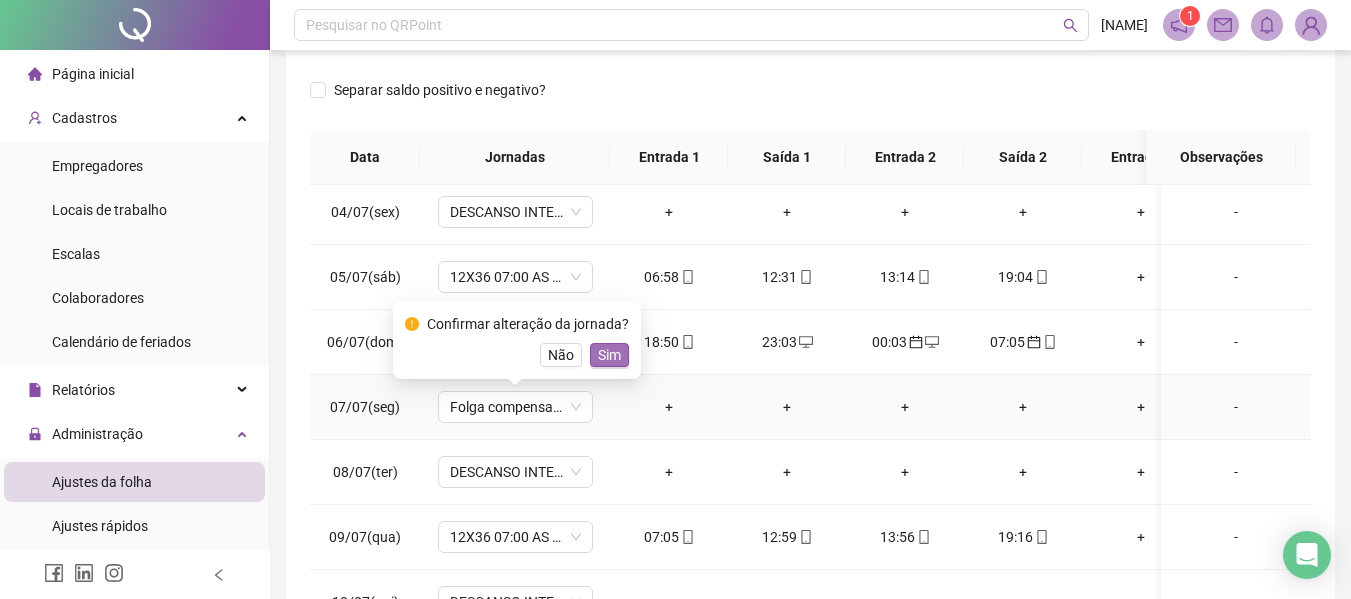 click on "Sim" at bounding box center (609, 355) 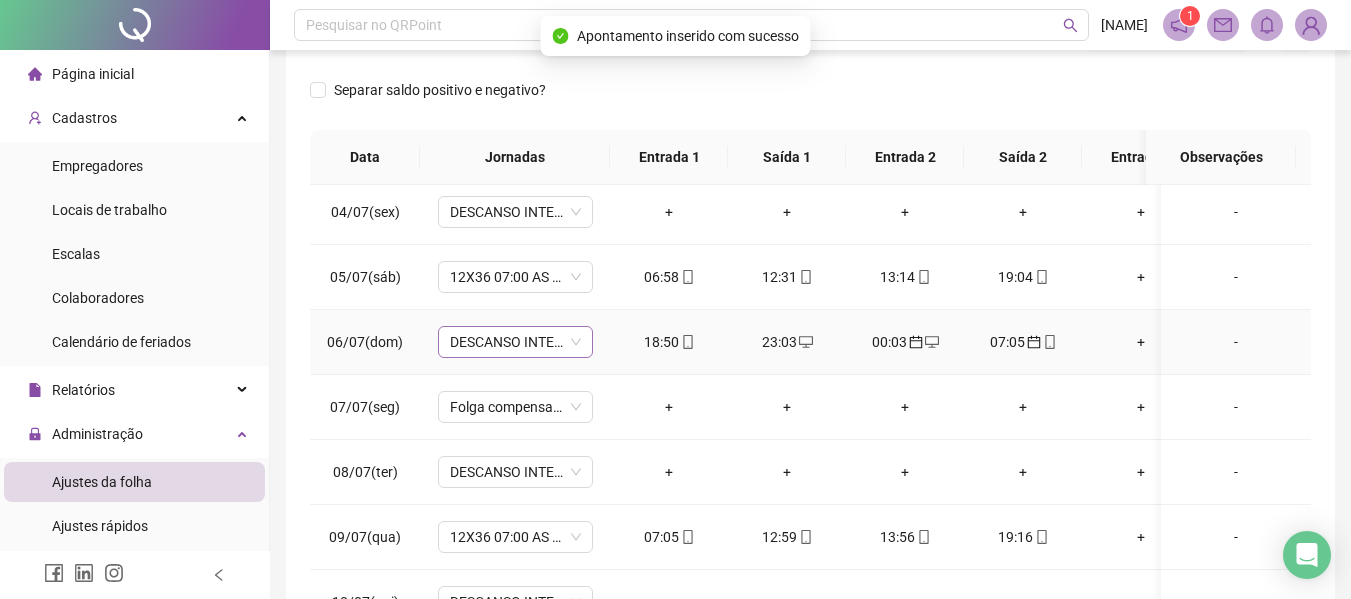 click on "DESCANSO INTER-JORNADA" at bounding box center (515, 342) 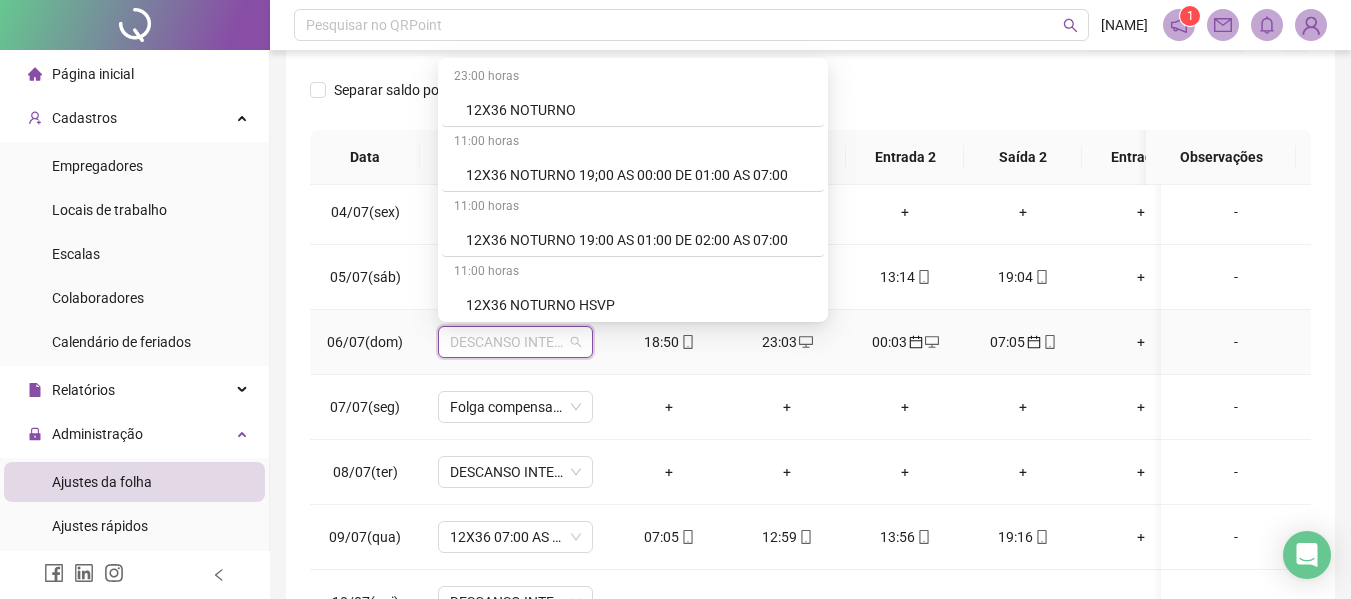 scroll, scrollTop: 3200, scrollLeft: 0, axis: vertical 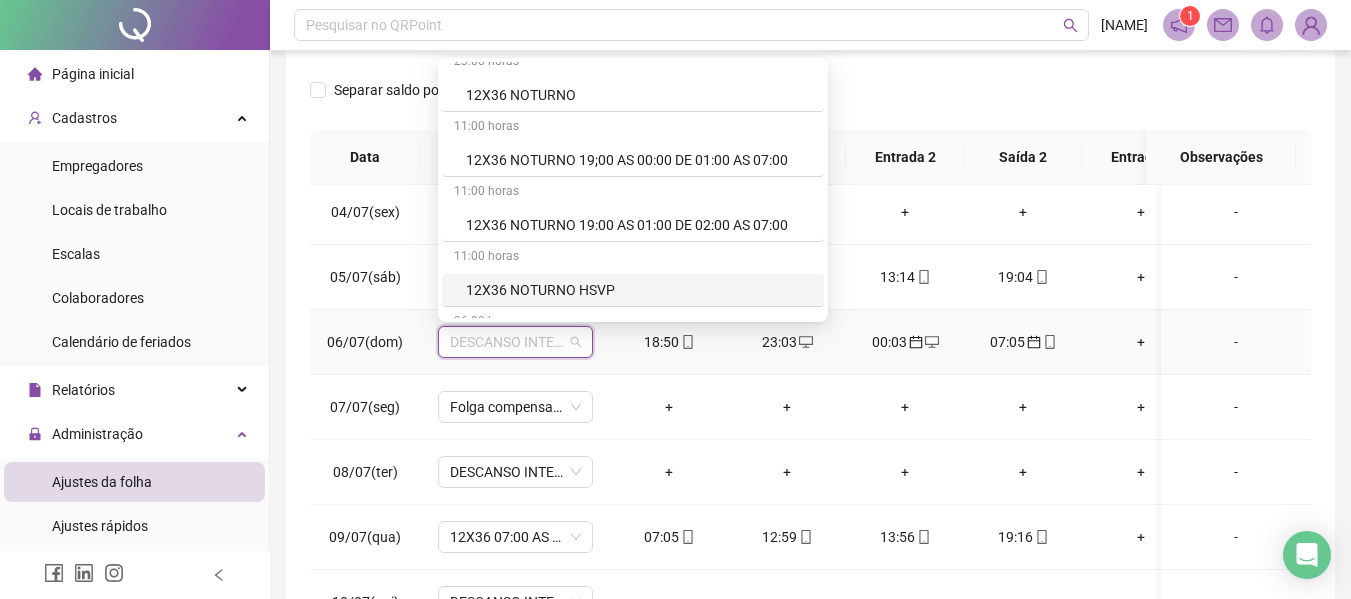 click on "12X36 NOTURNO HSVP" at bounding box center [639, 290] 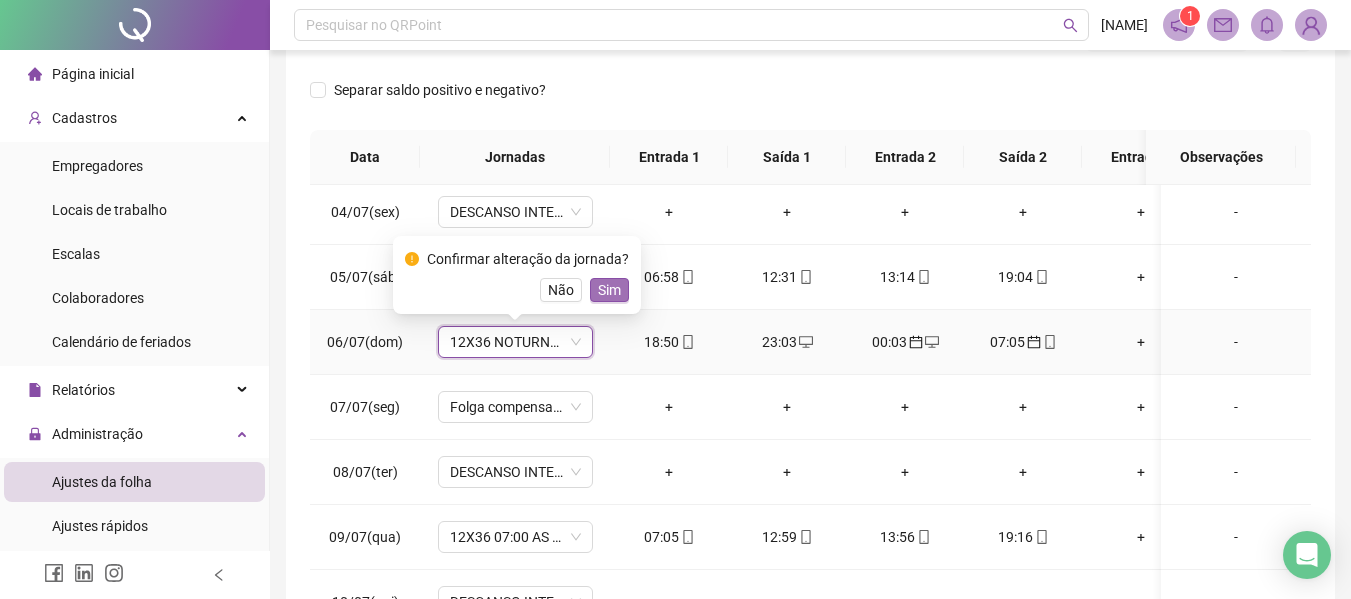 click on "Sim" at bounding box center [609, 290] 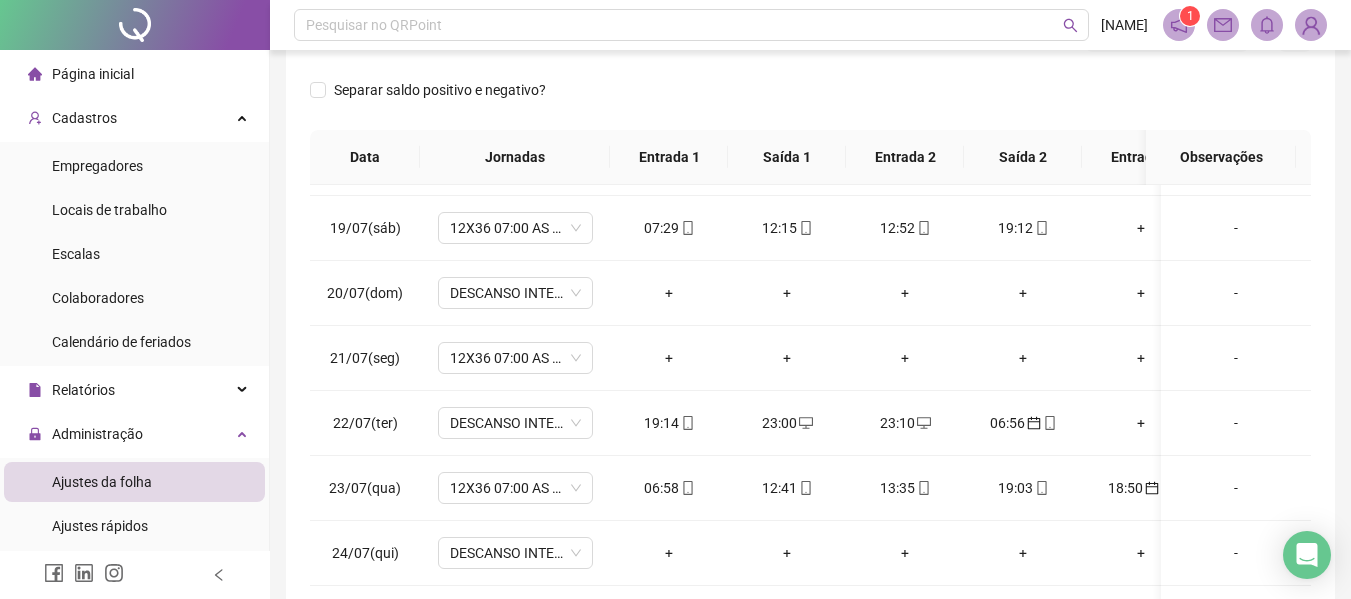 scroll, scrollTop: 1200, scrollLeft: 0, axis: vertical 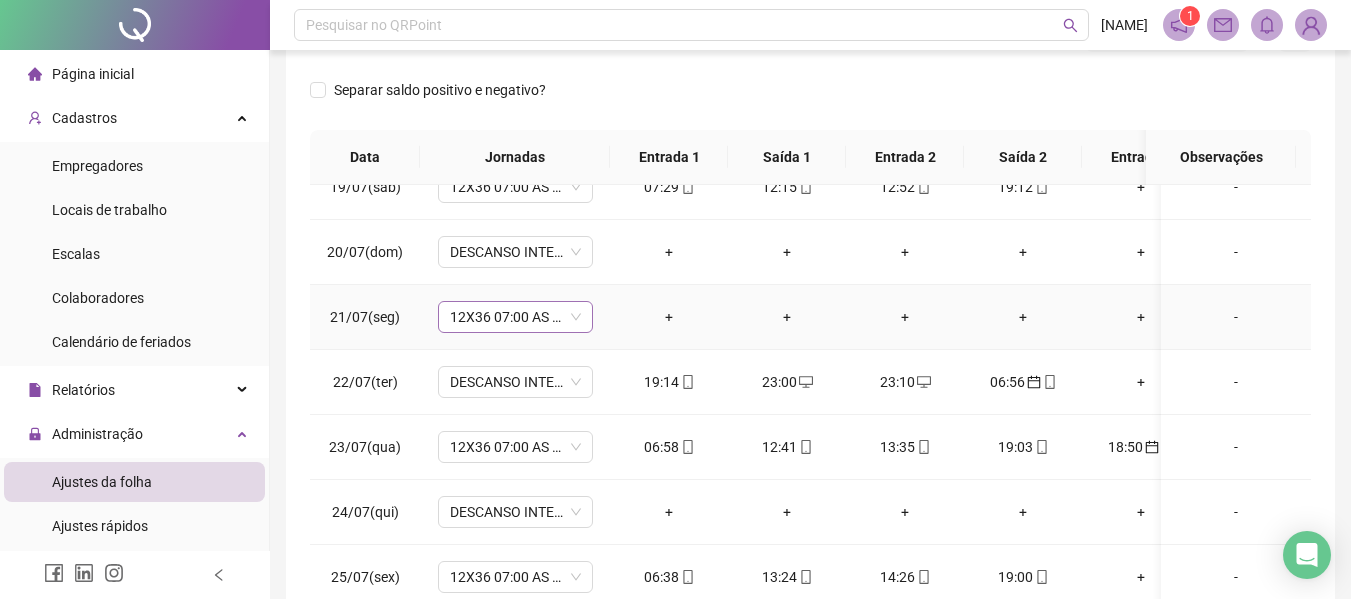 click on "12X36 07:00 AS 11:00 DE 12:00 AS 19:00" at bounding box center (515, 317) 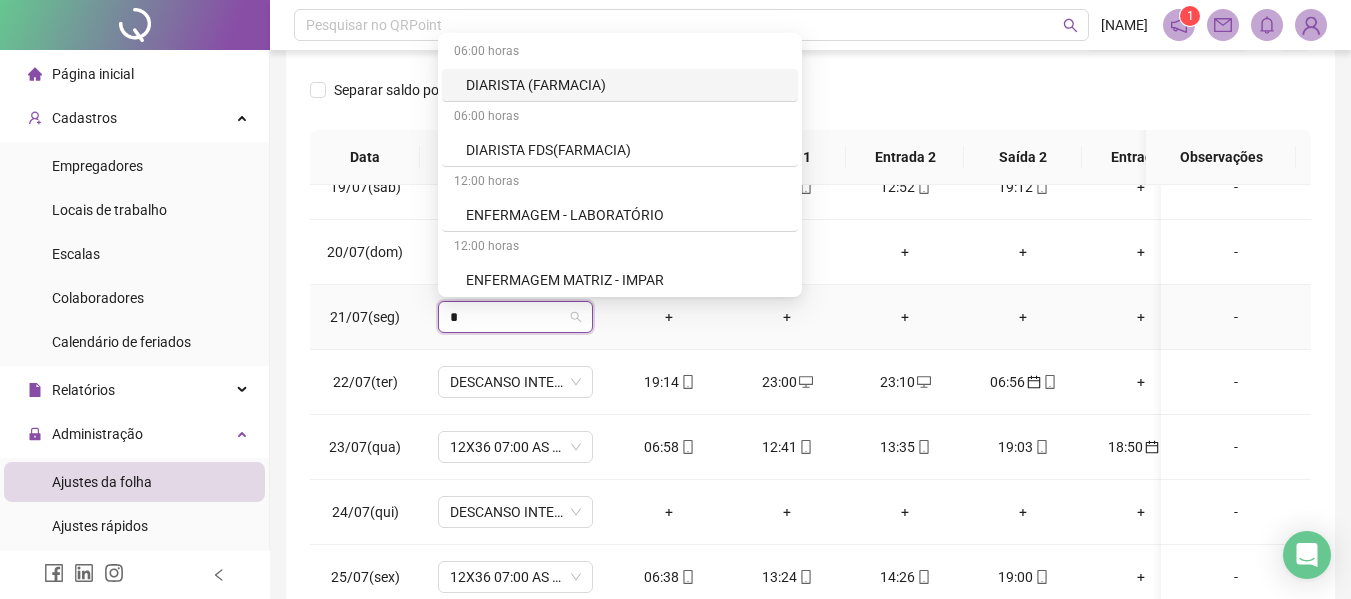 type on "**" 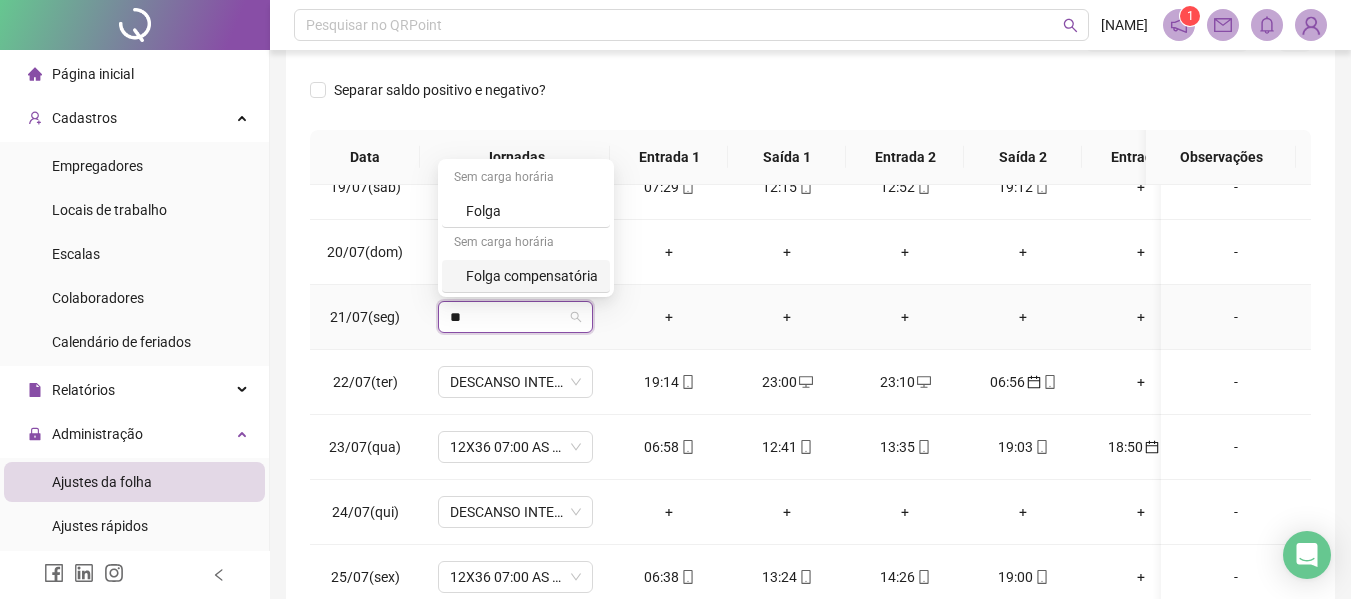 click on "Folga compensatória" at bounding box center (532, 276) 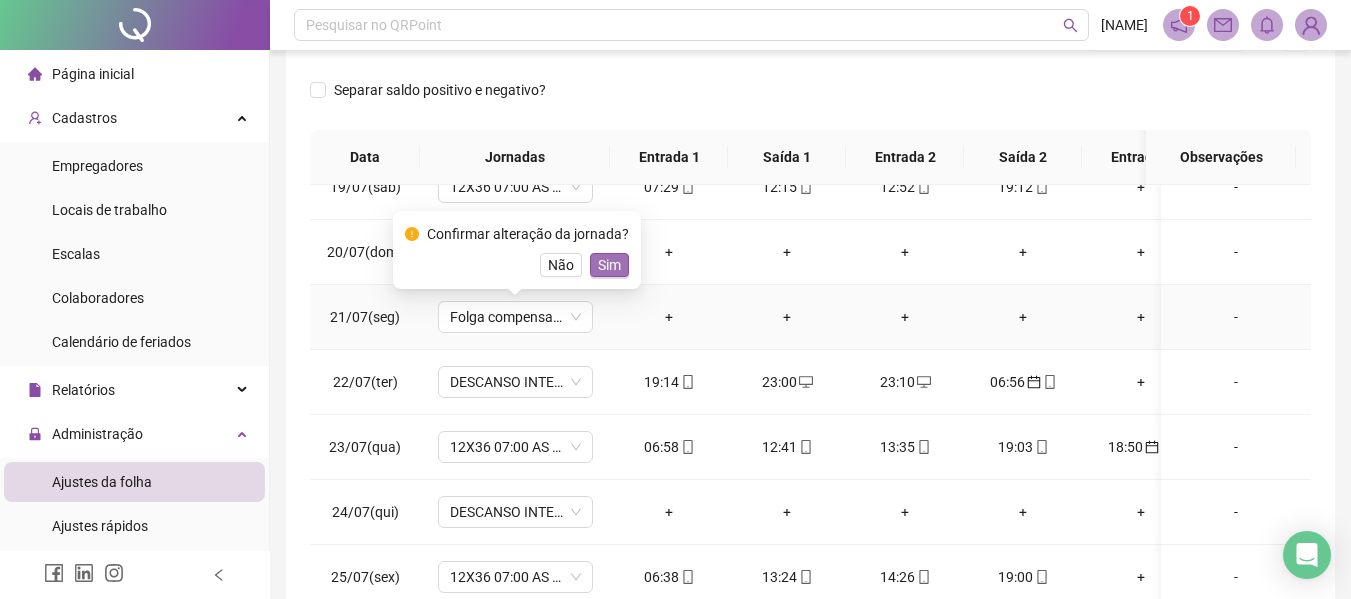 click on "Sim" at bounding box center [609, 265] 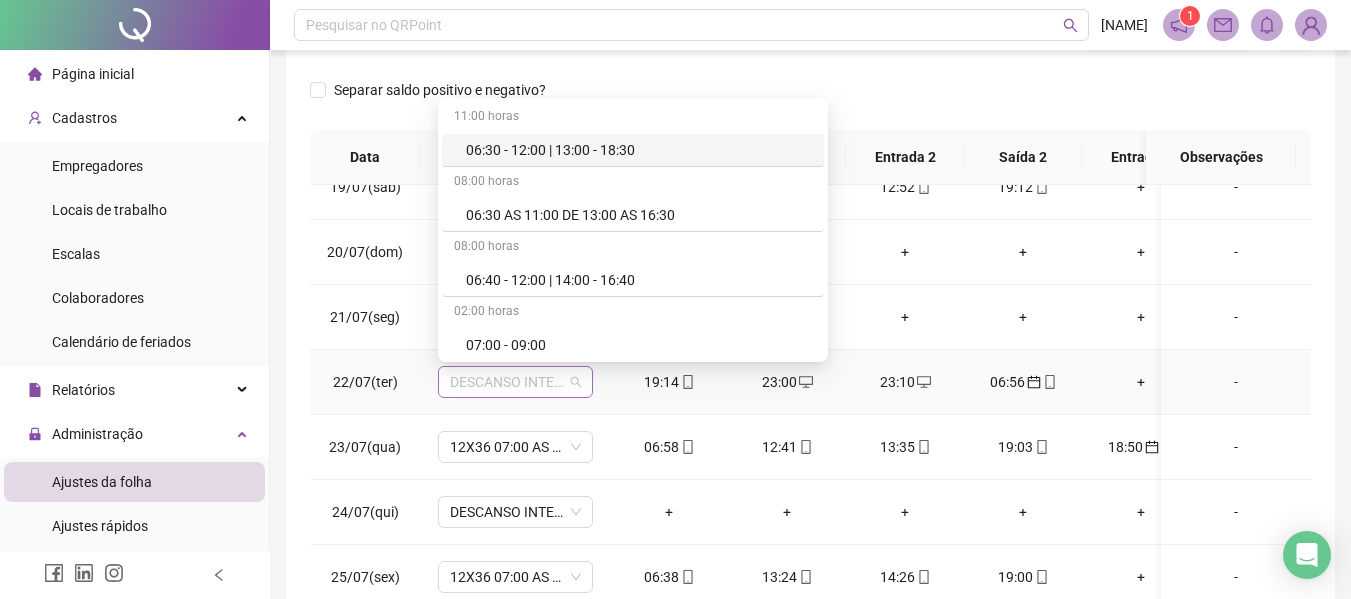 click on "DESCANSO INTER-JORNADA" at bounding box center (515, 382) 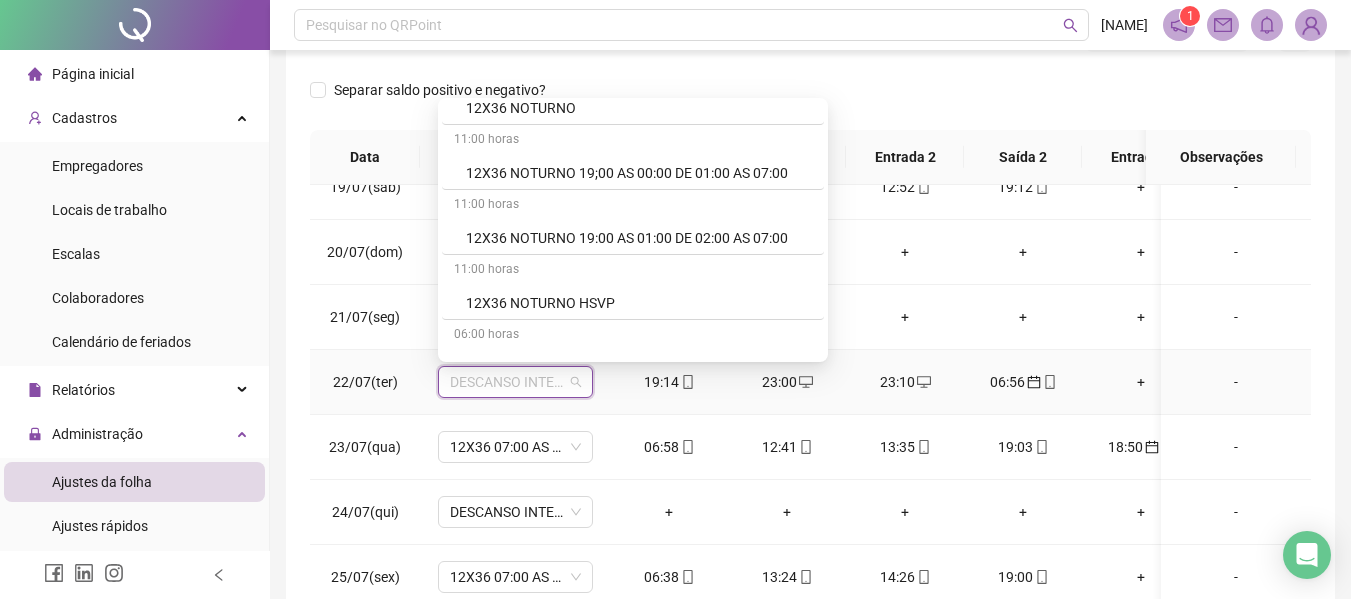 scroll, scrollTop: 3300, scrollLeft: 0, axis: vertical 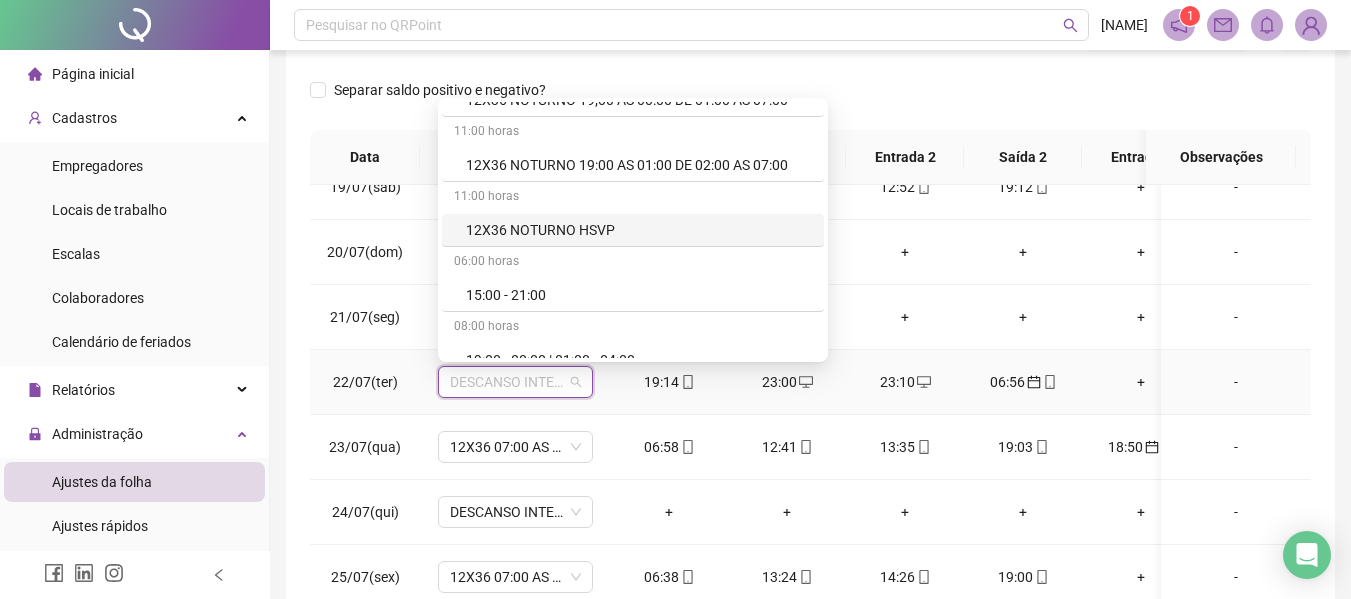 click on "12X36 NOTURNO HSVP" at bounding box center [639, 230] 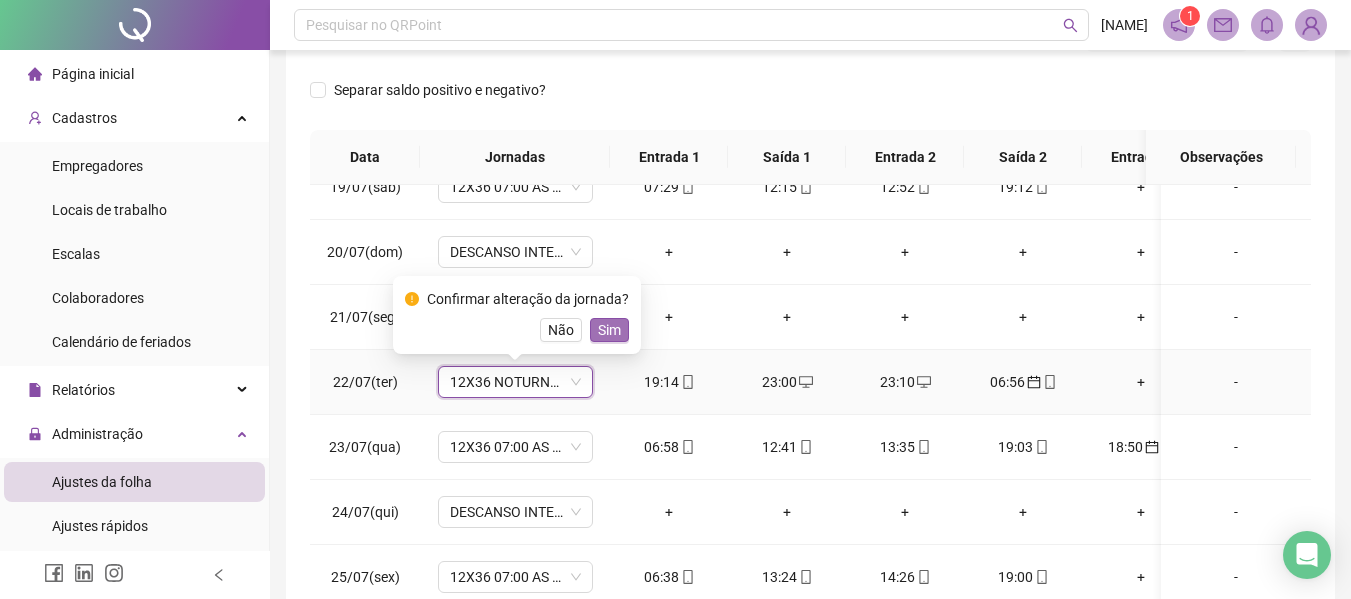 click on "Sim" at bounding box center [609, 330] 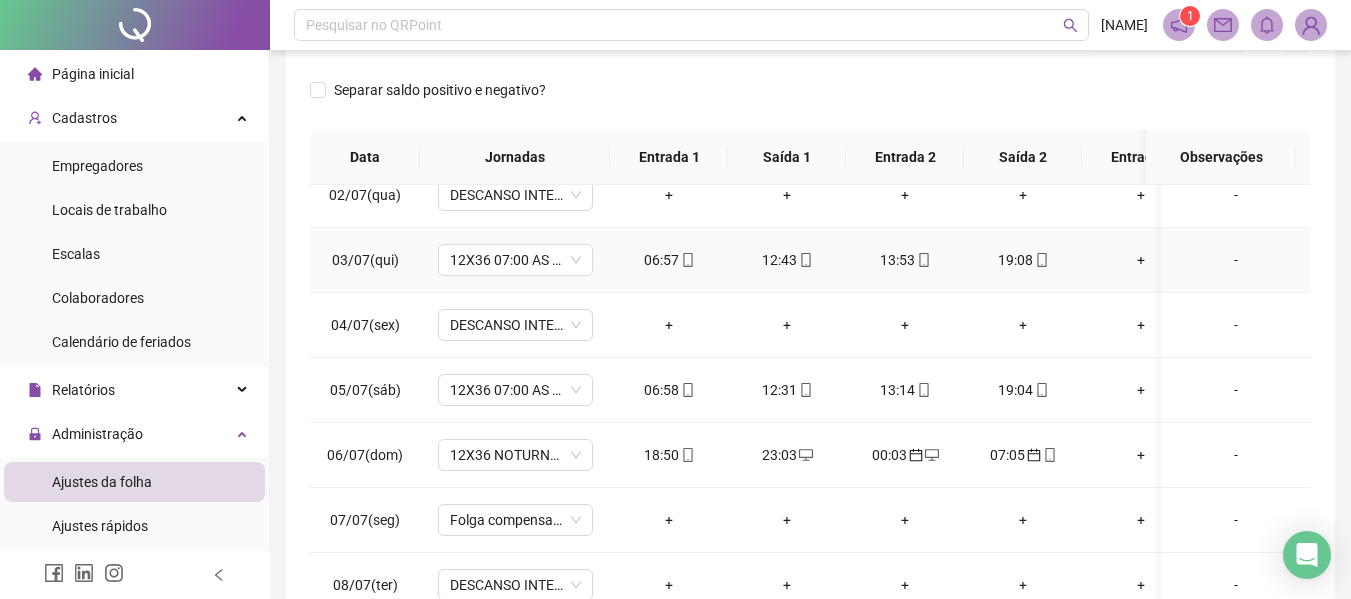 scroll, scrollTop: 0, scrollLeft: 0, axis: both 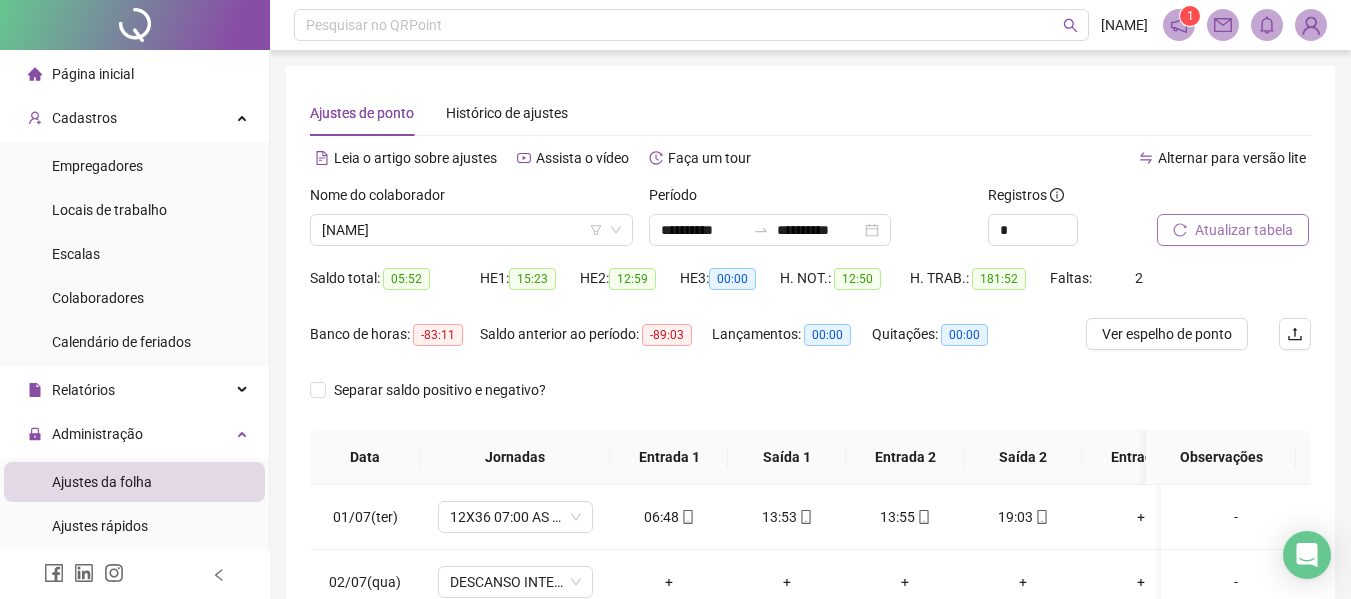 click on "Atualizar tabela" at bounding box center (1244, 230) 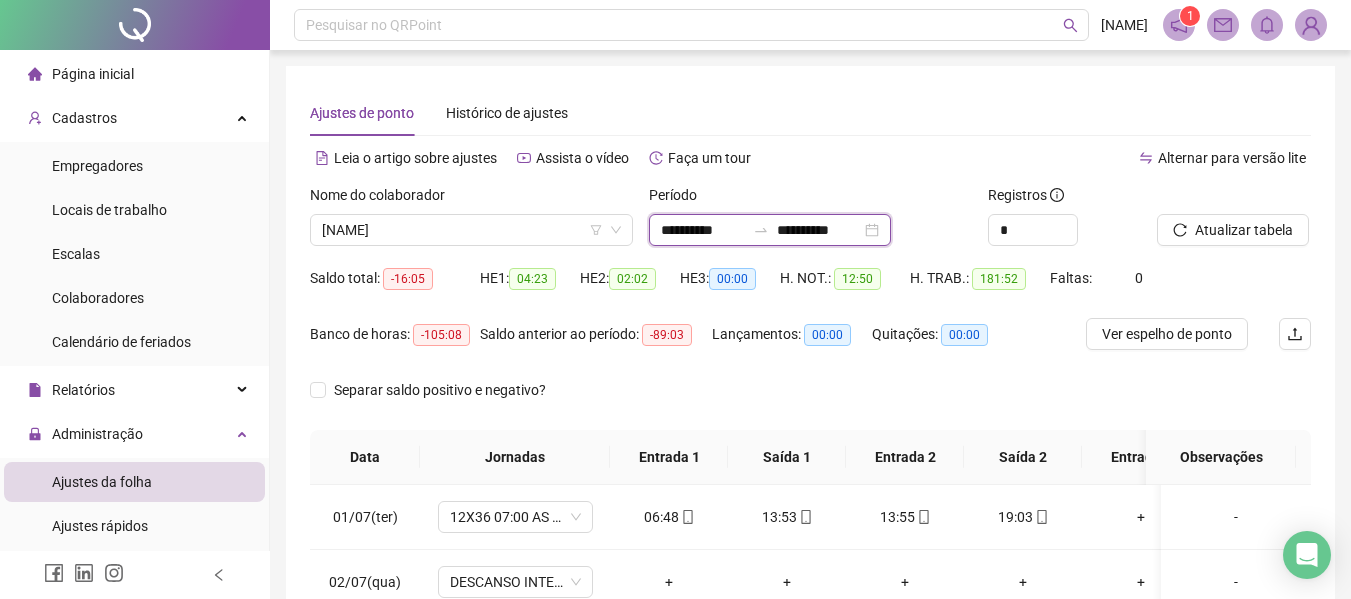 click on "**********" at bounding box center (703, 230) 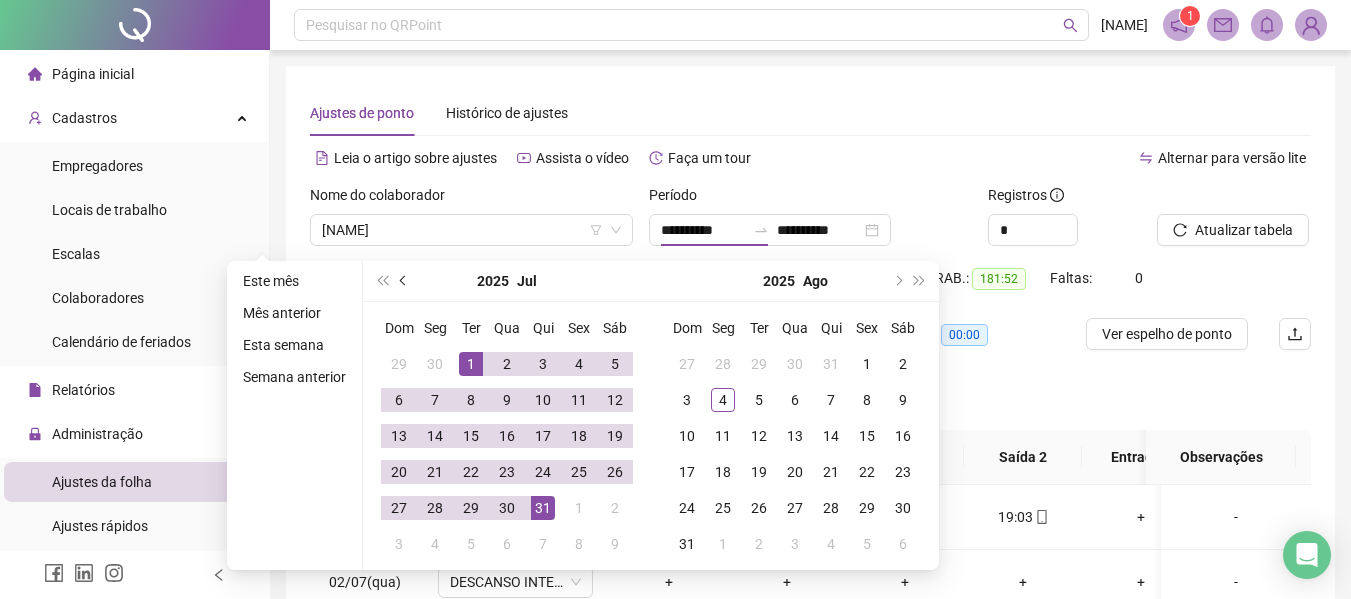 click at bounding box center (404, 281) 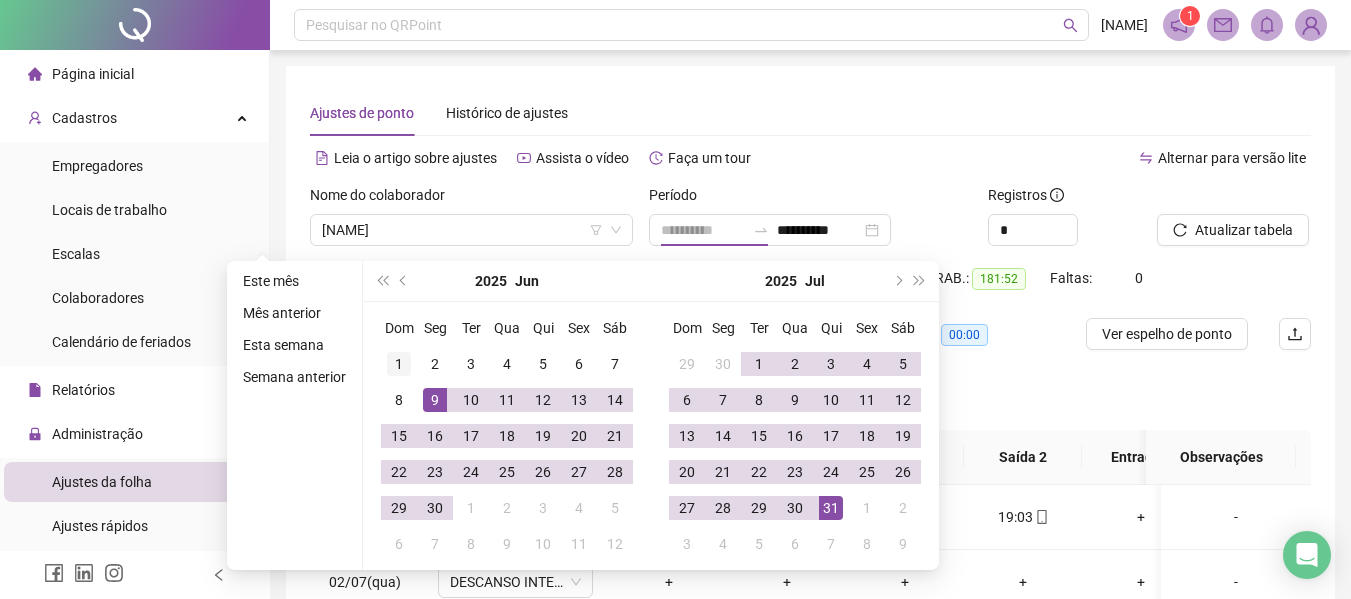 type on "**********" 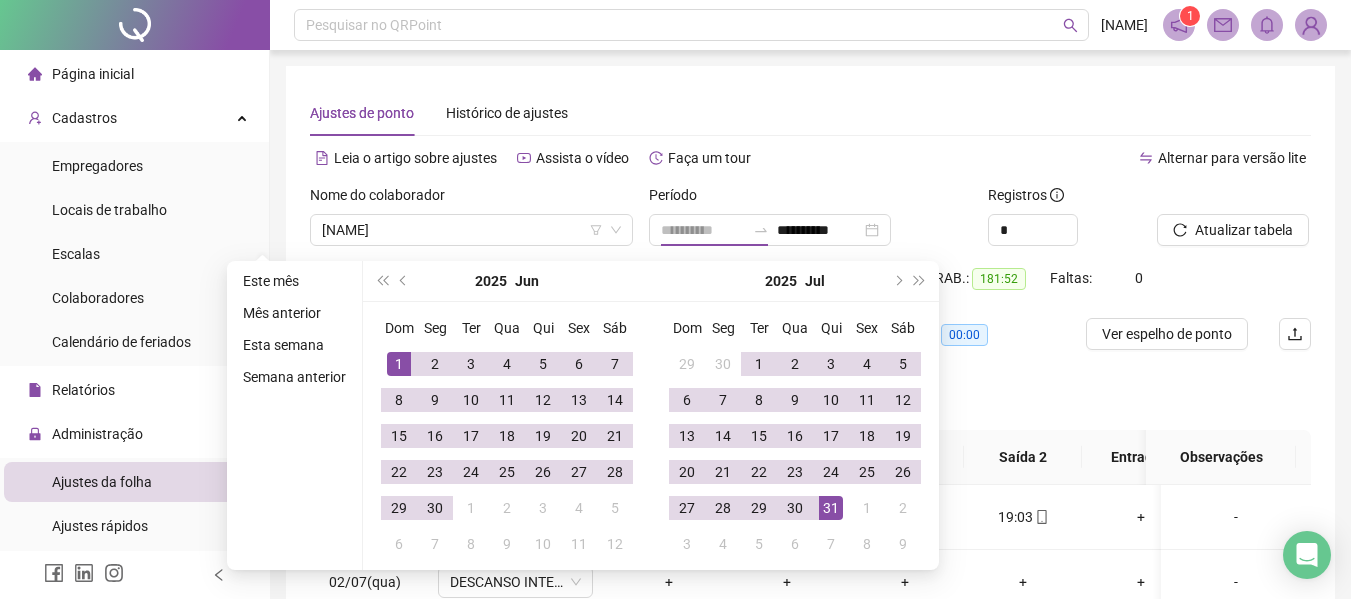 click on "1" at bounding box center (399, 364) 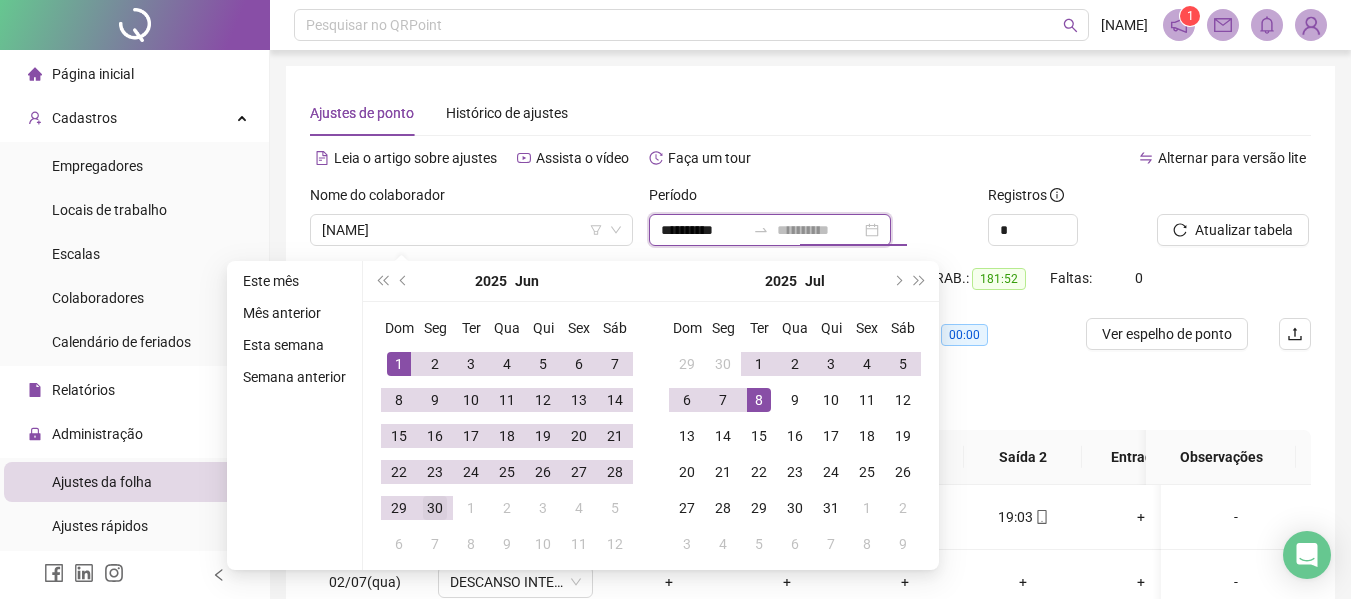 type on "**********" 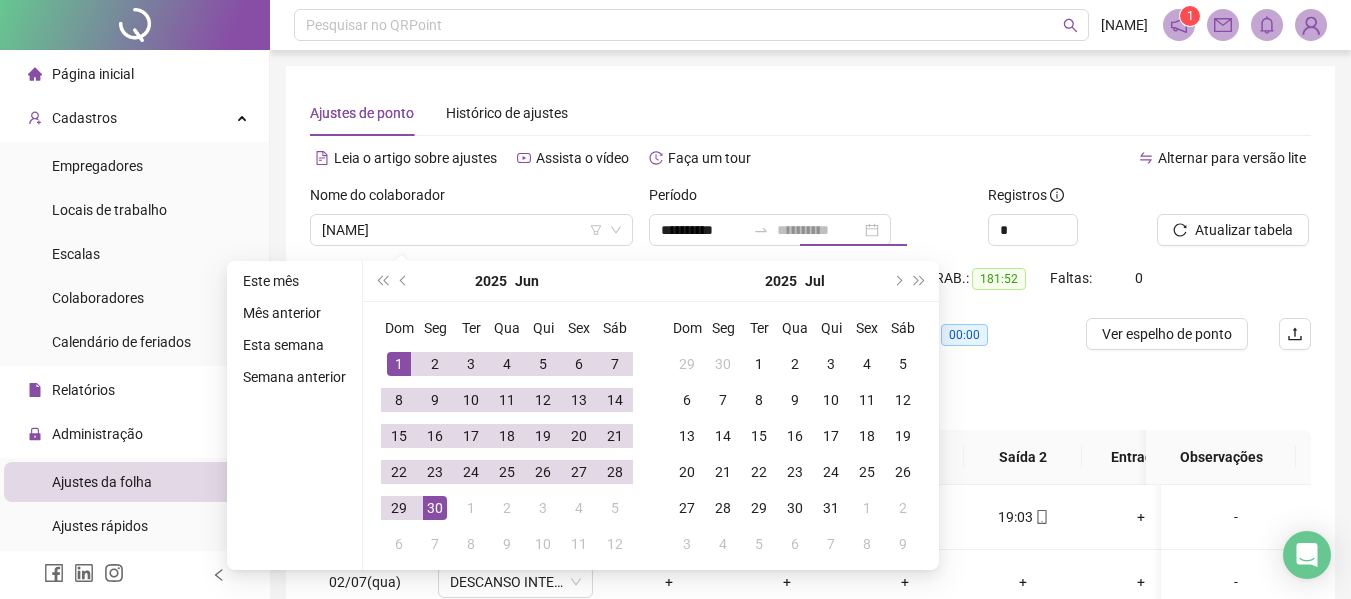 click on "30" at bounding box center [435, 508] 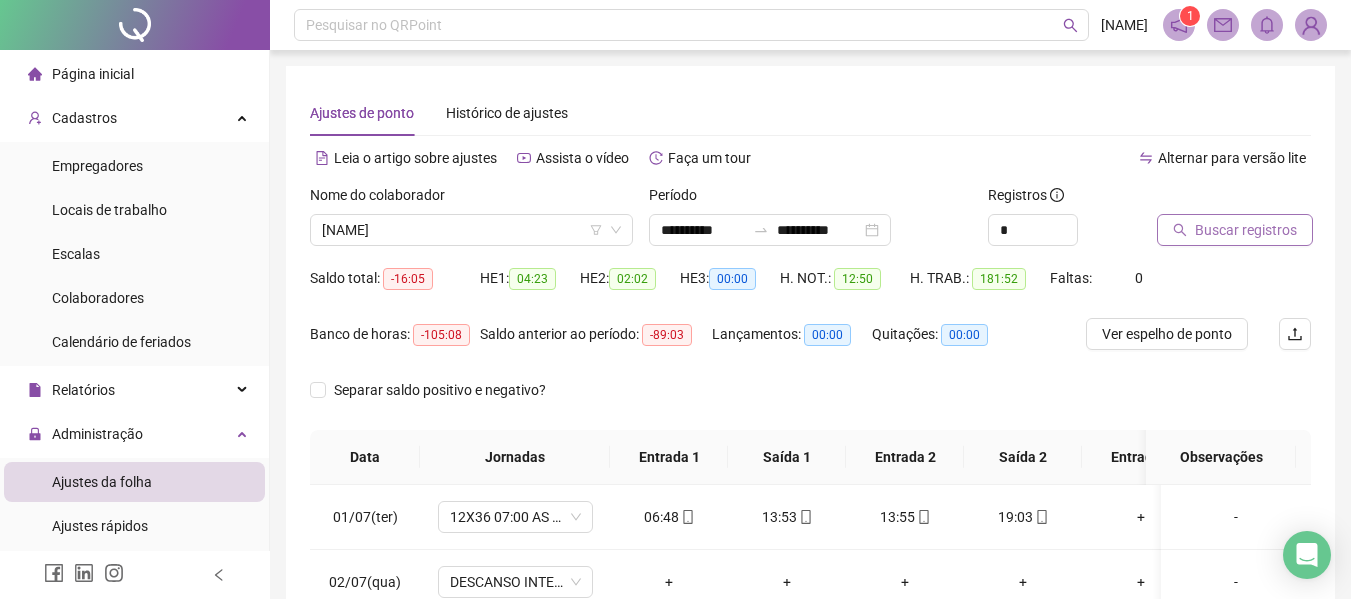 click on "Buscar registros" at bounding box center [1246, 230] 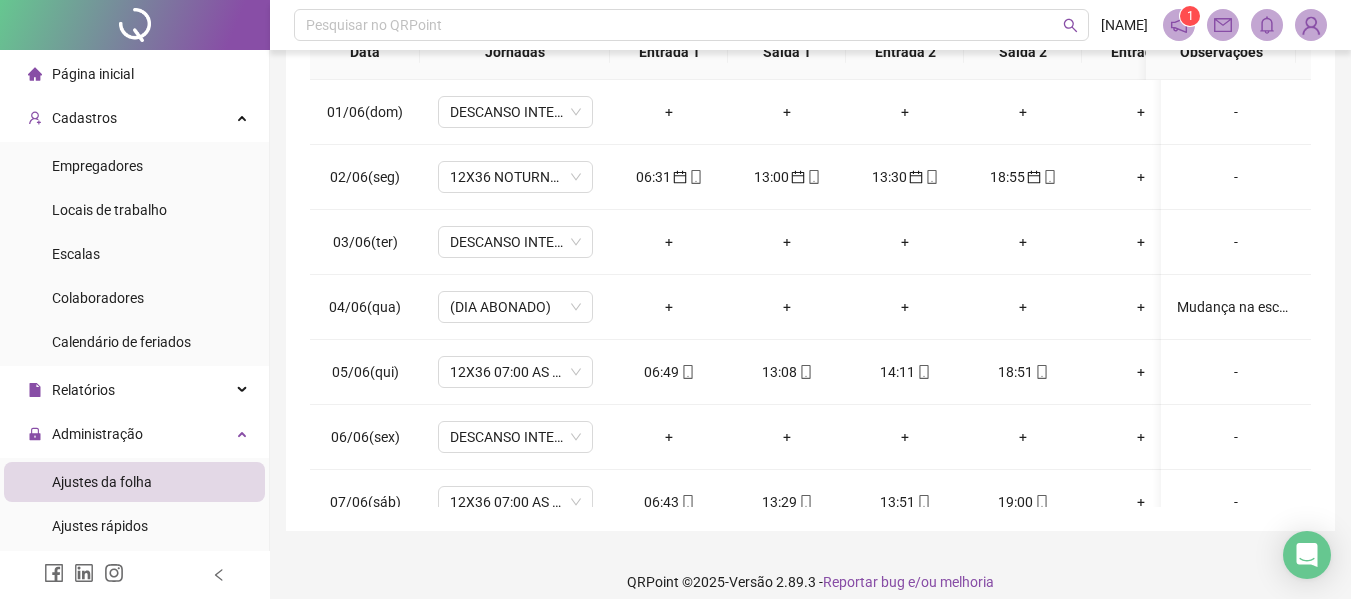 scroll, scrollTop: 423, scrollLeft: 0, axis: vertical 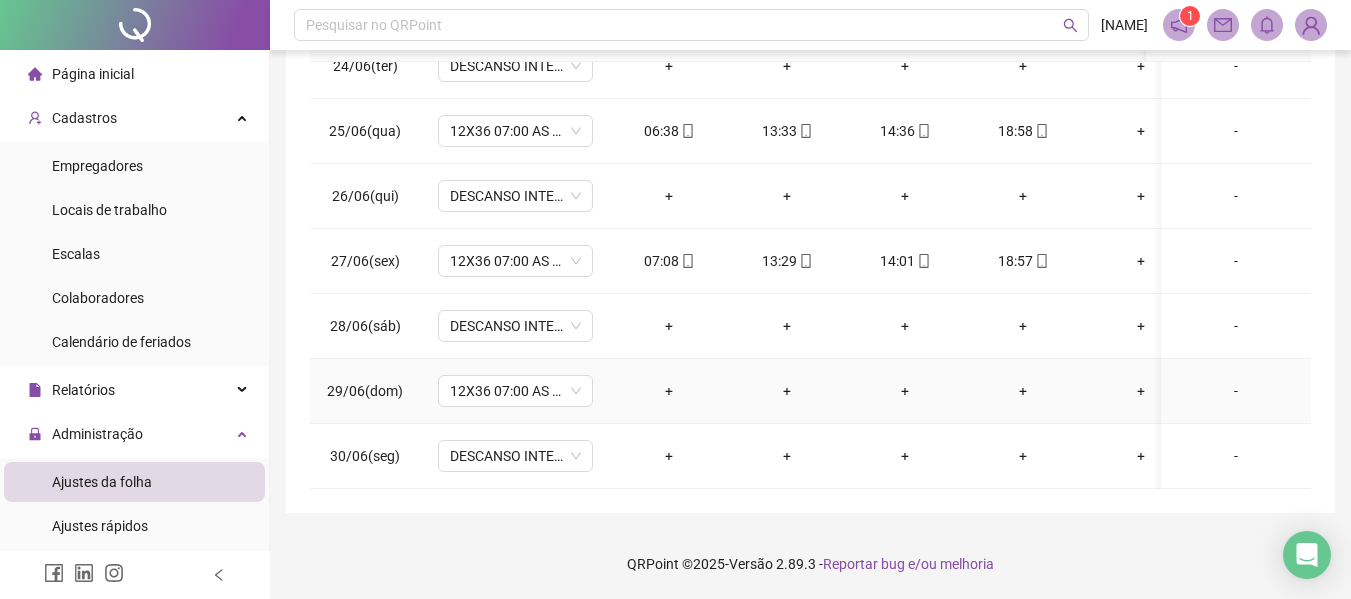 click on "-" at bounding box center [1236, 391] 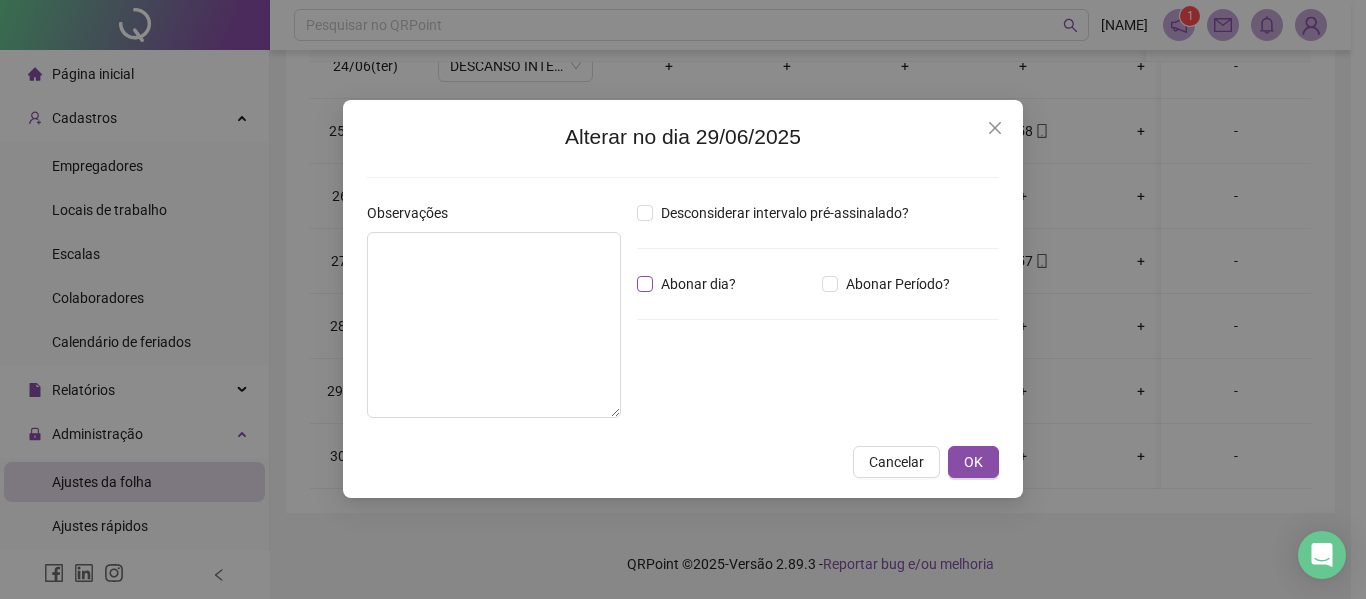 click on "Abonar dia?" at bounding box center (698, 284) 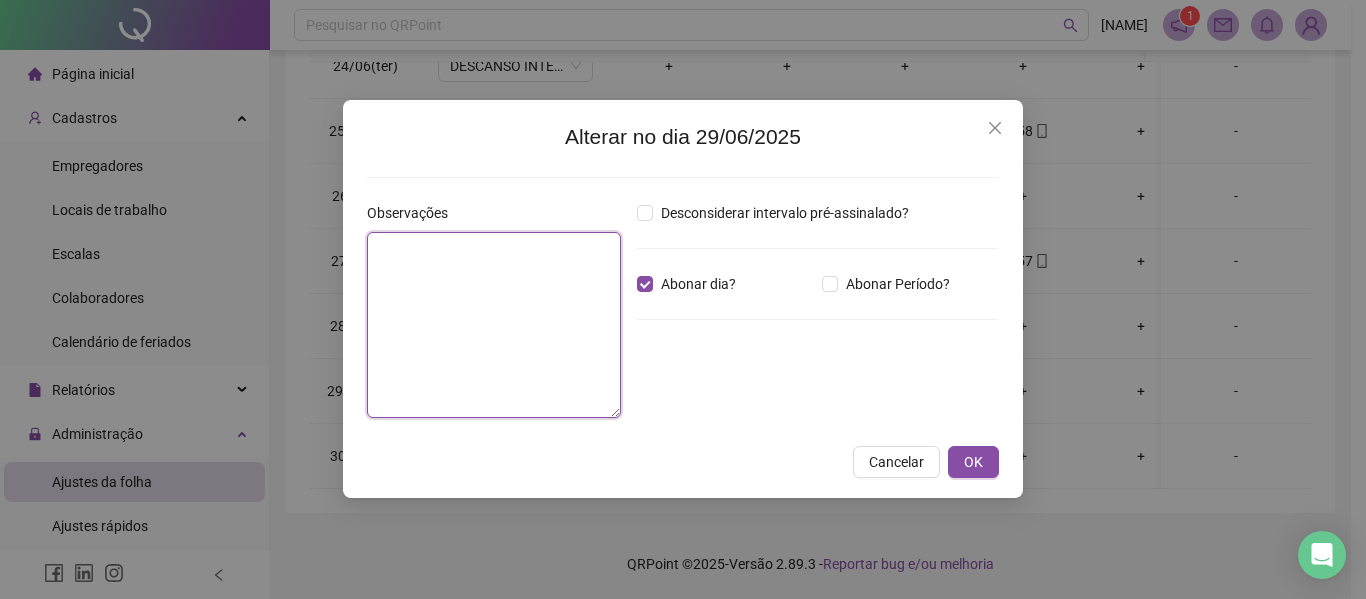 click at bounding box center (494, 325) 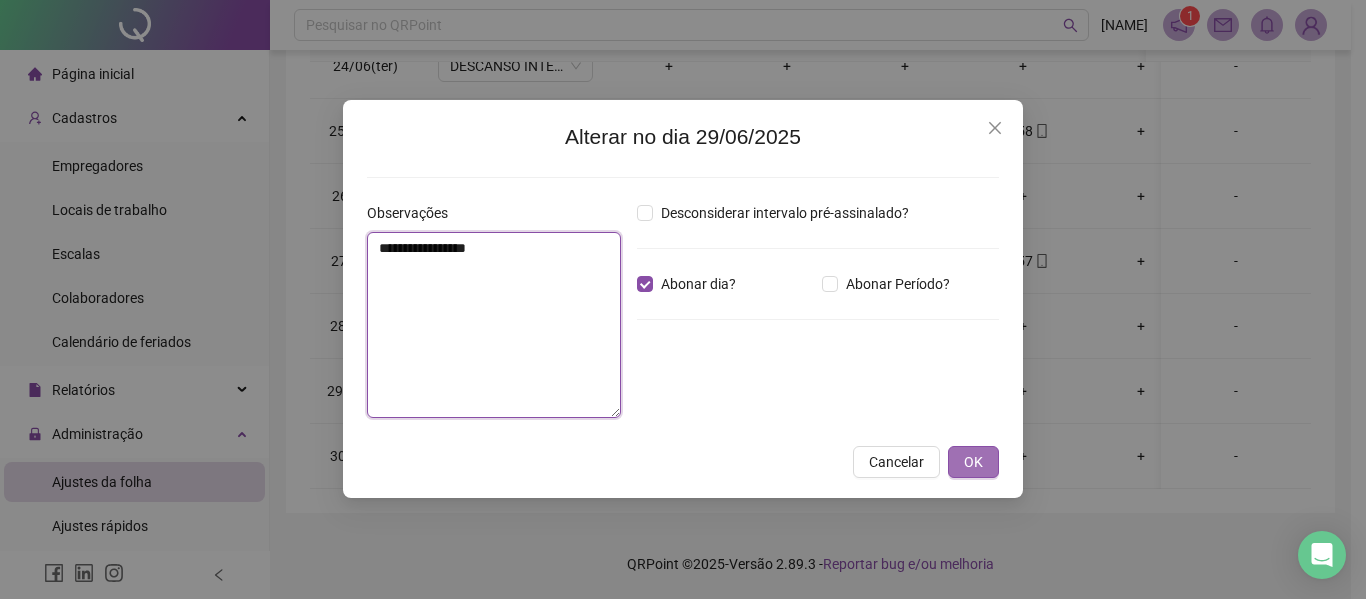 type on "**********" 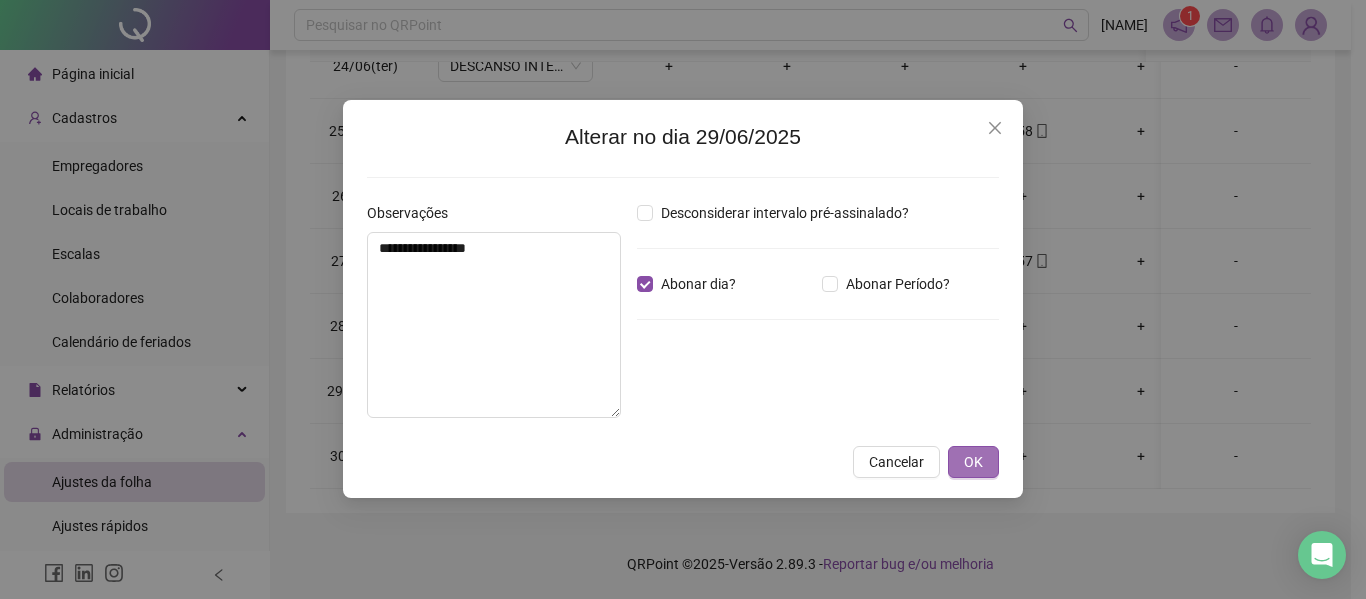 click on "OK" at bounding box center [973, 462] 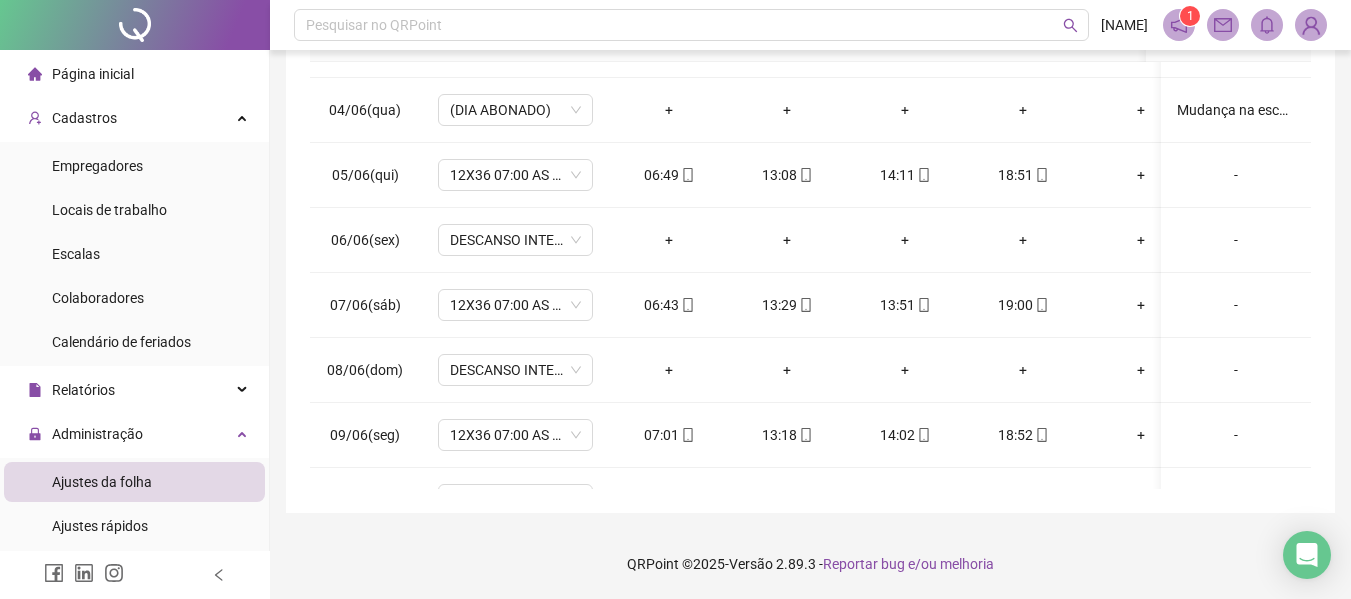 scroll, scrollTop: 0, scrollLeft: 0, axis: both 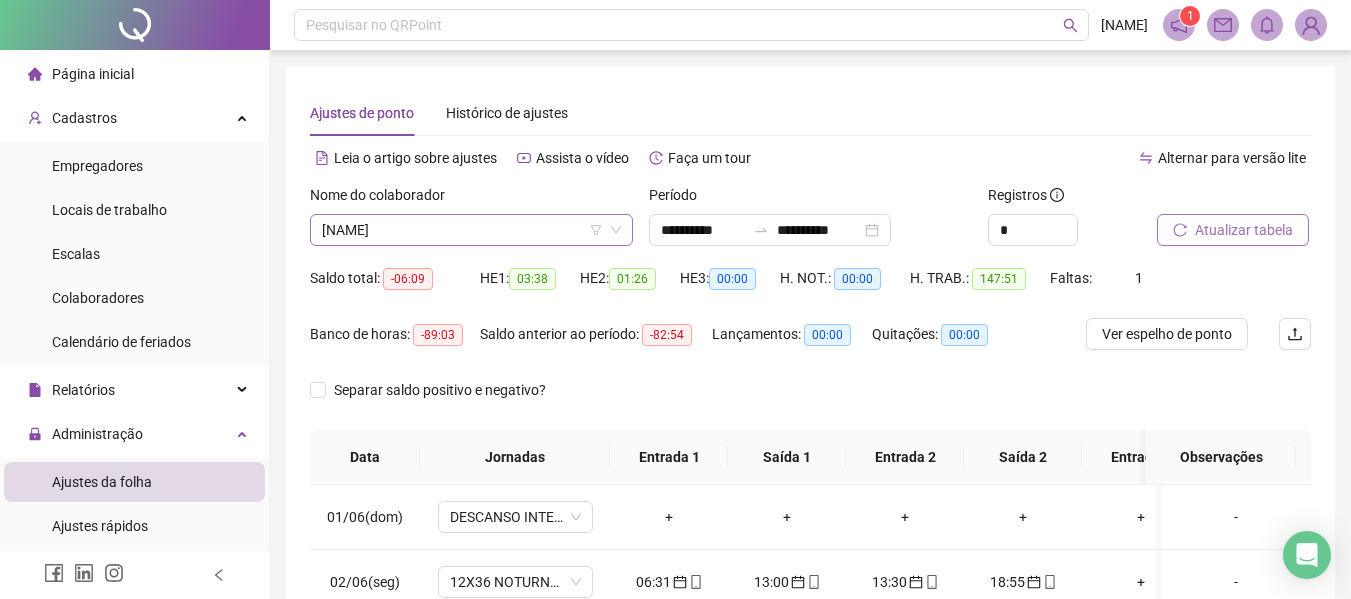 click on "[NAME]" at bounding box center (471, 230) 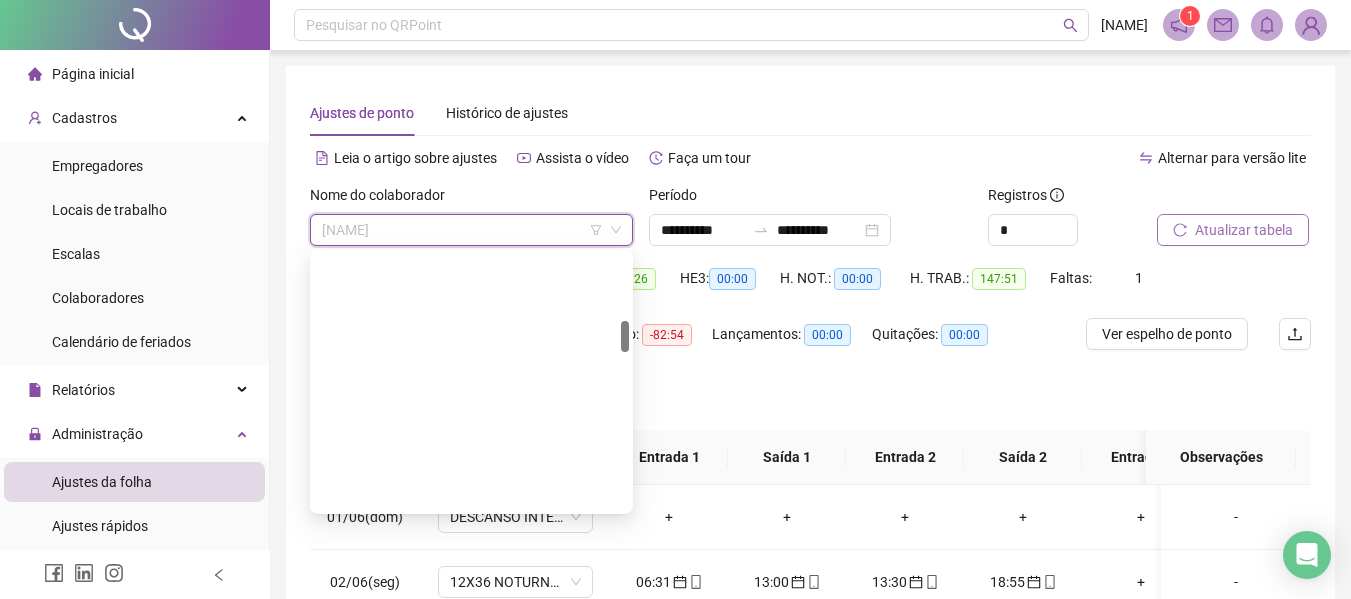 scroll, scrollTop: 356, scrollLeft: 0, axis: vertical 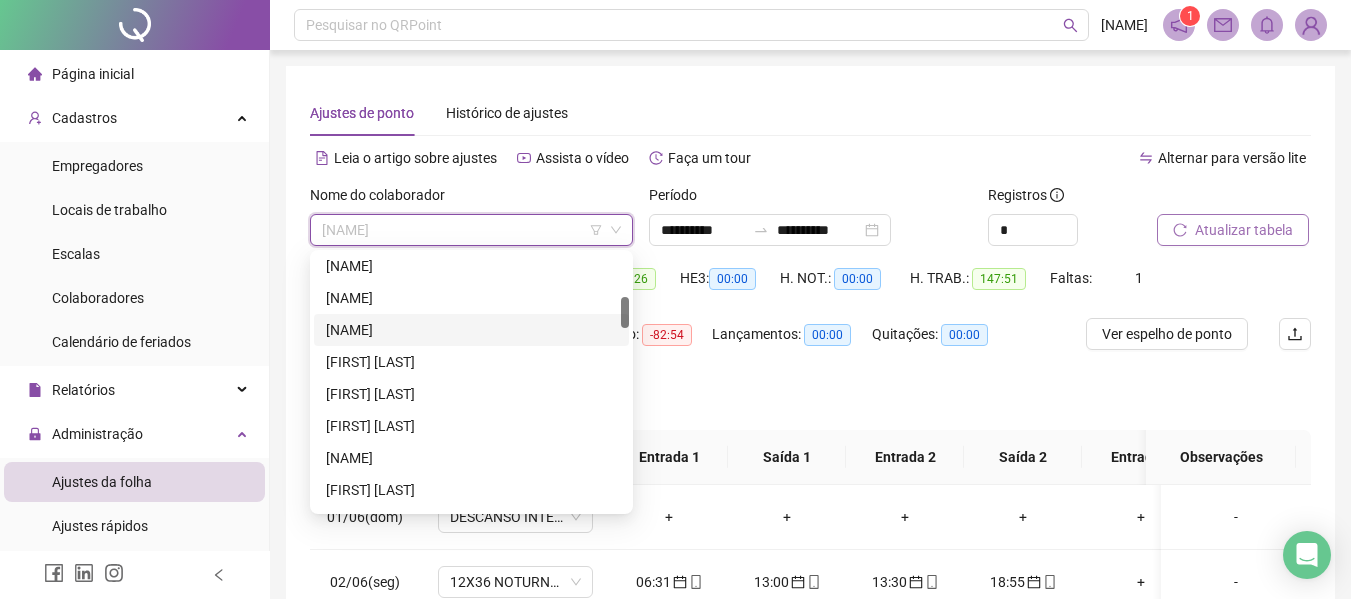 click on "[NAME]" at bounding box center [471, 330] 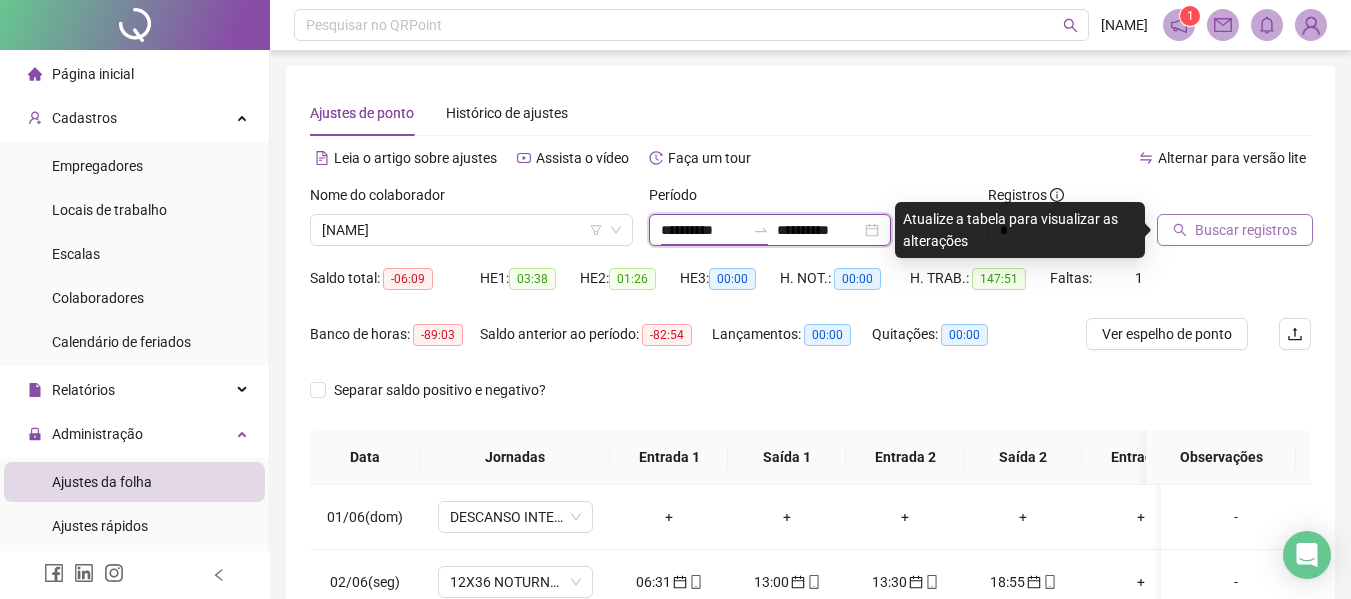 click on "**********" at bounding box center [703, 230] 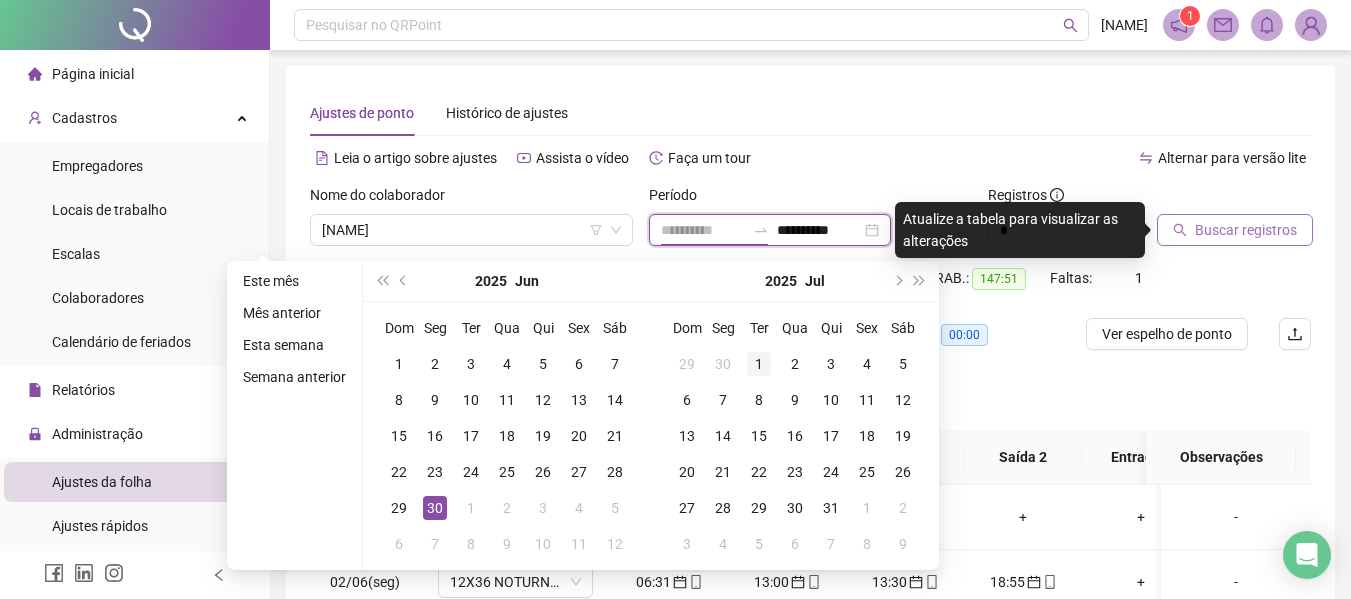 type on "**********" 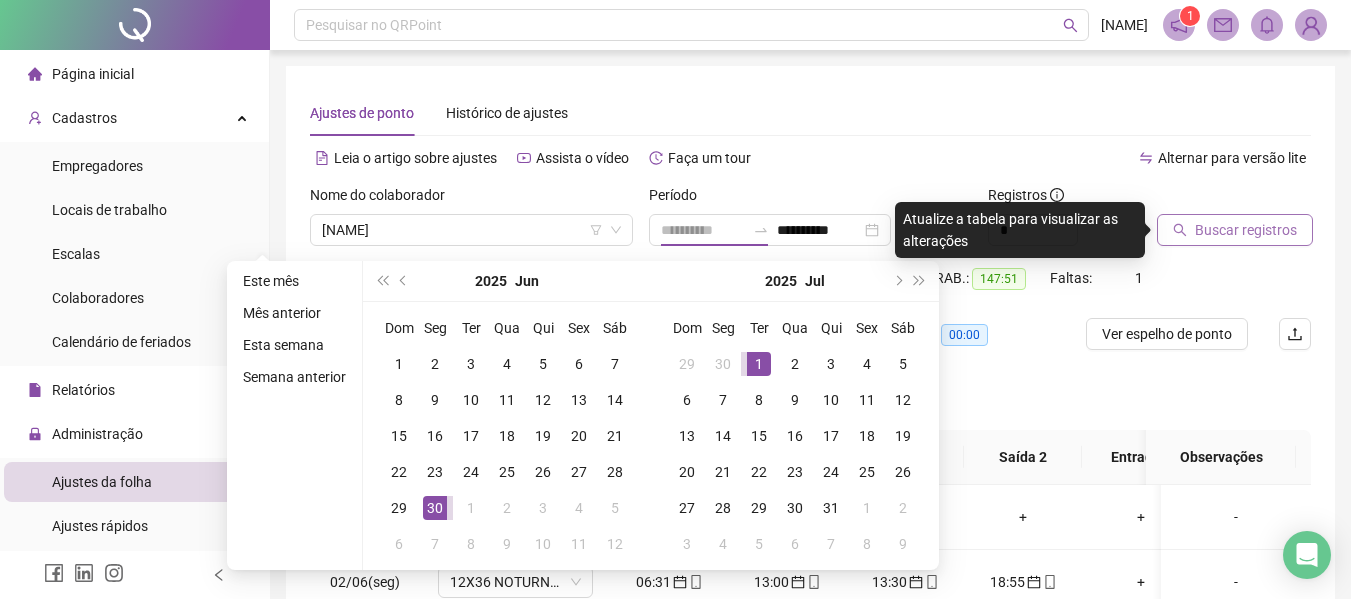 click on "1" at bounding box center (759, 364) 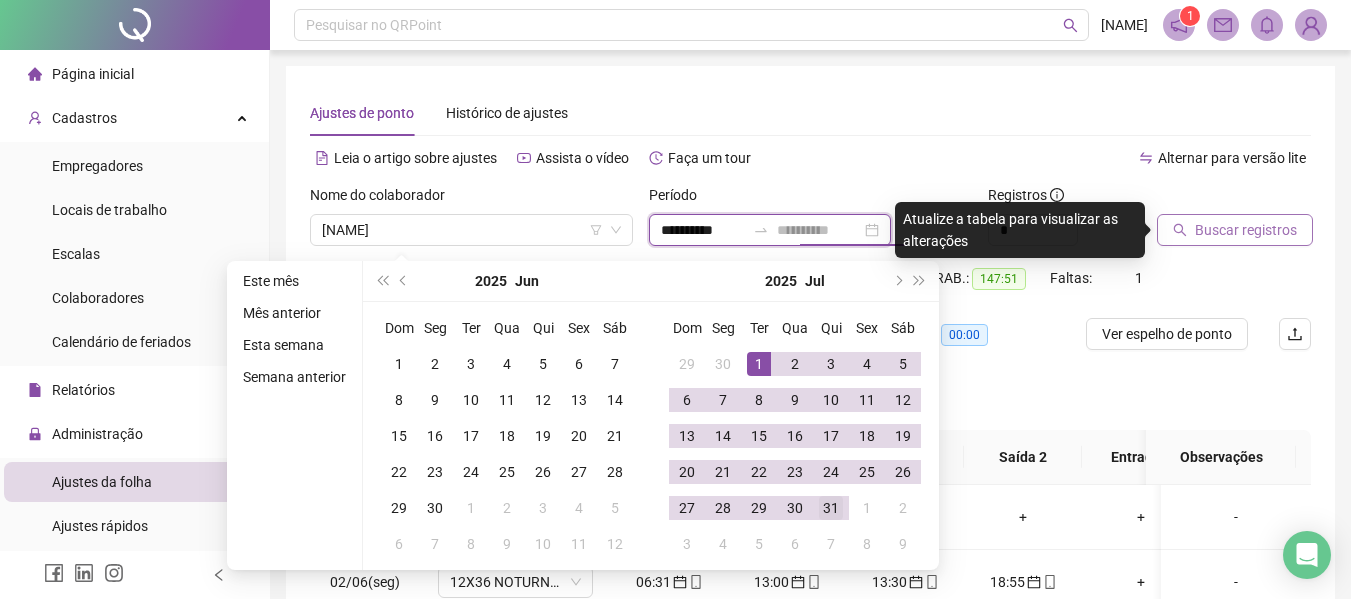 type on "**********" 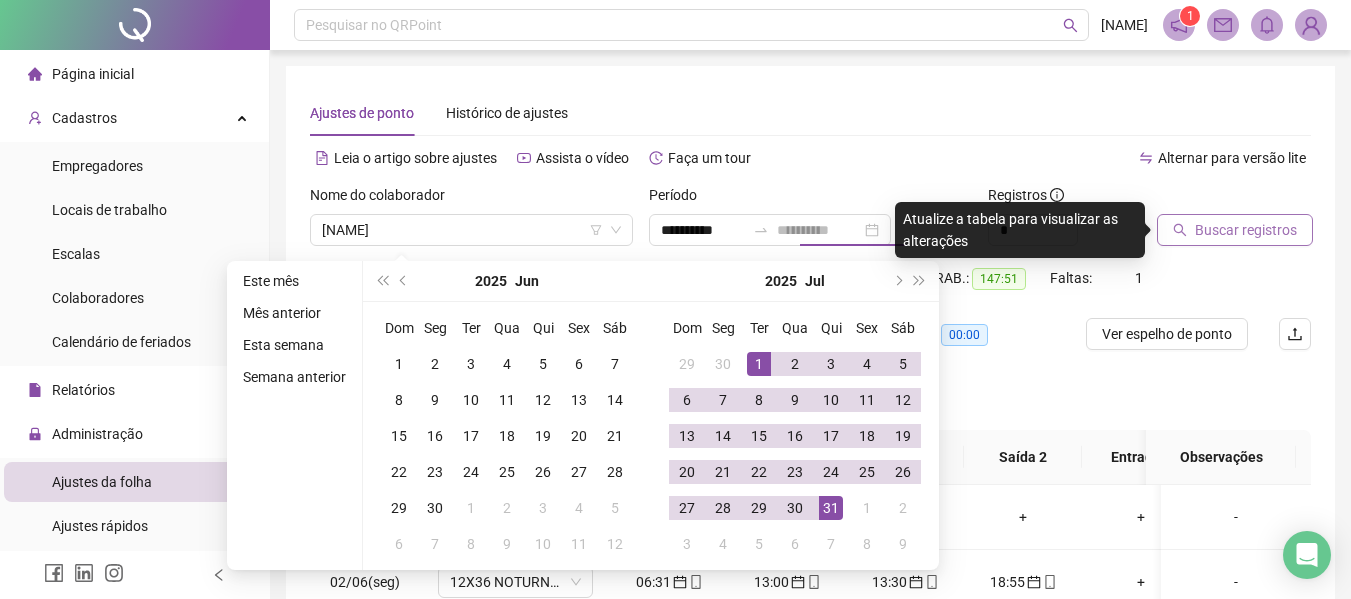click on "31" at bounding box center [831, 508] 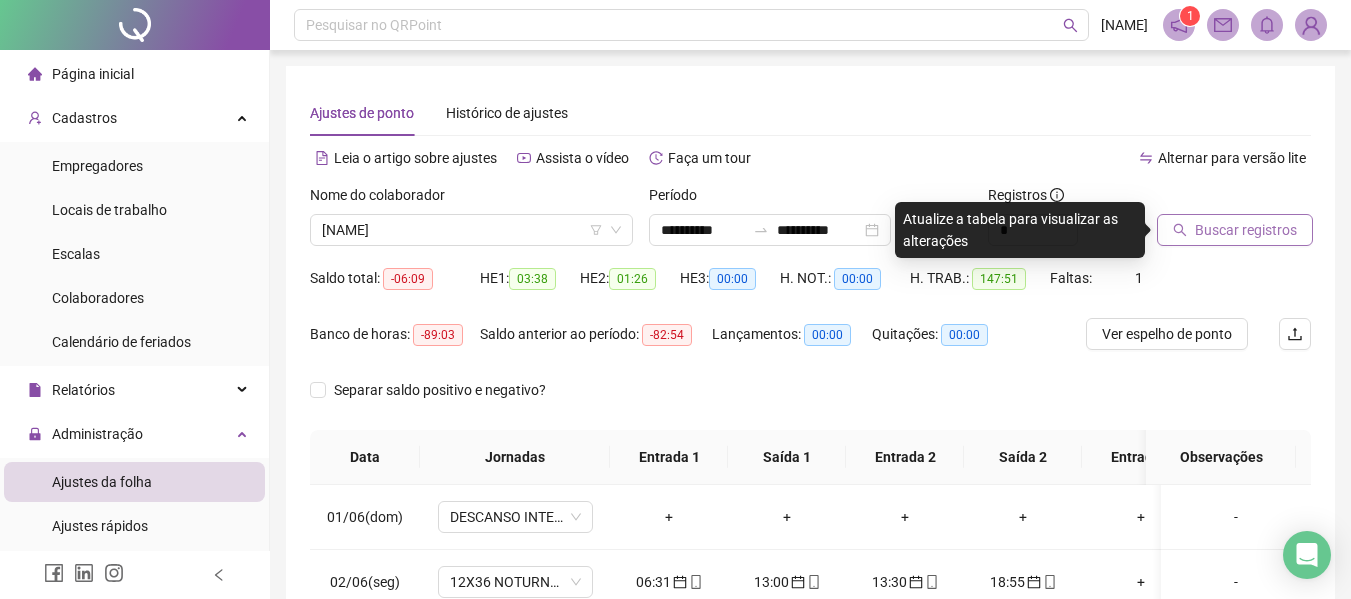 click on "Buscar registros" at bounding box center (1246, 230) 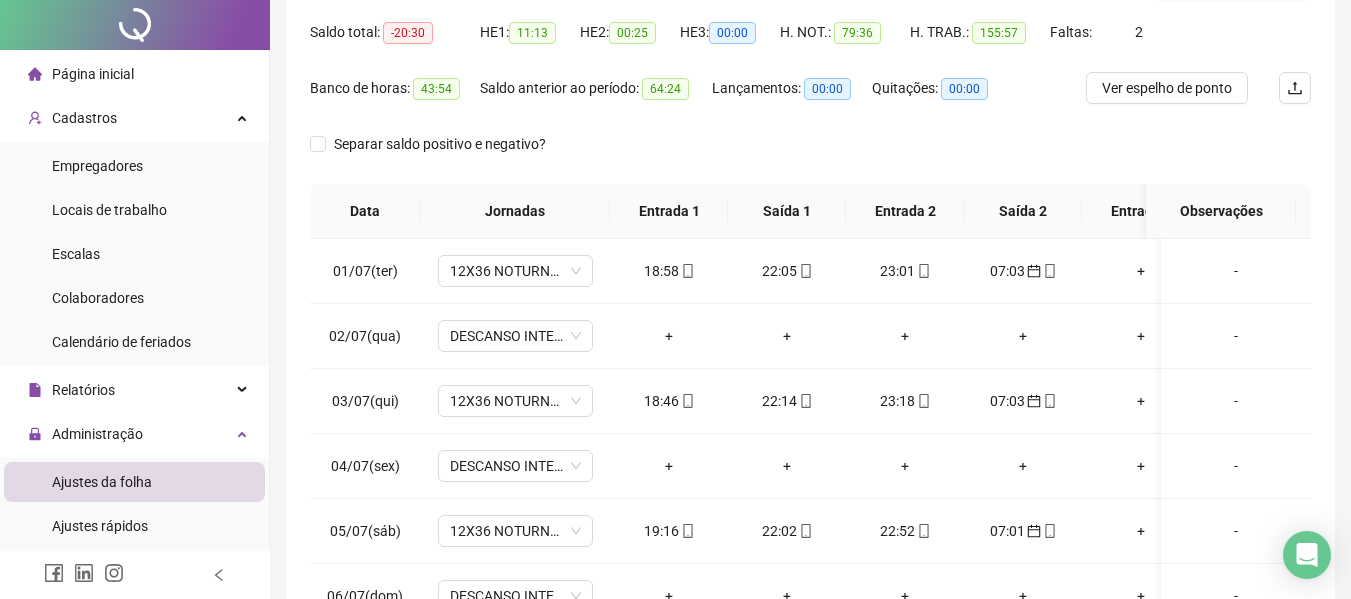 scroll, scrollTop: 400, scrollLeft: 0, axis: vertical 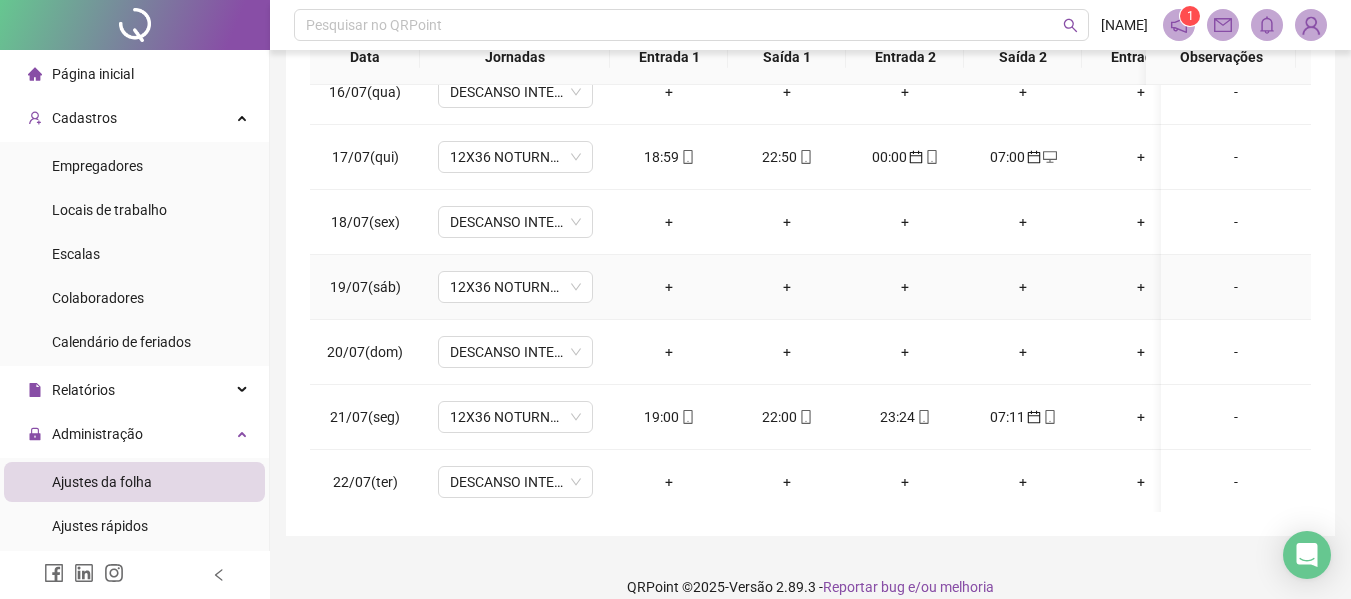 click on "-" at bounding box center (1236, 287) 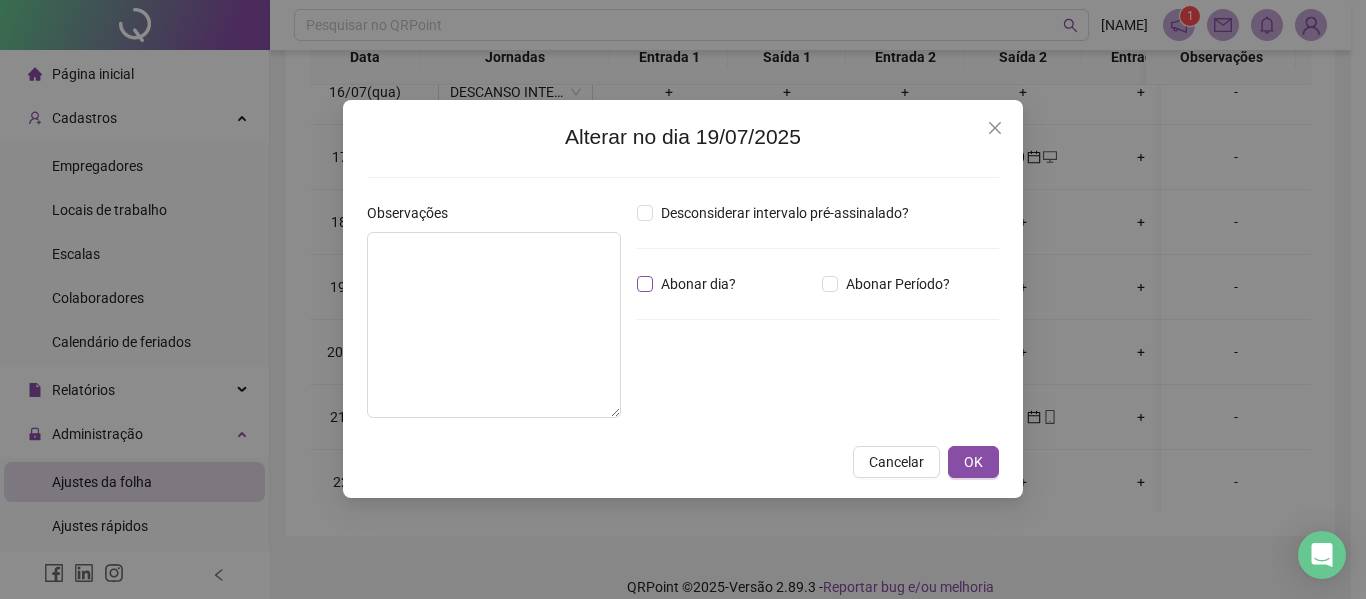 click on "Abonar dia?" at bounding box center (698, 284) 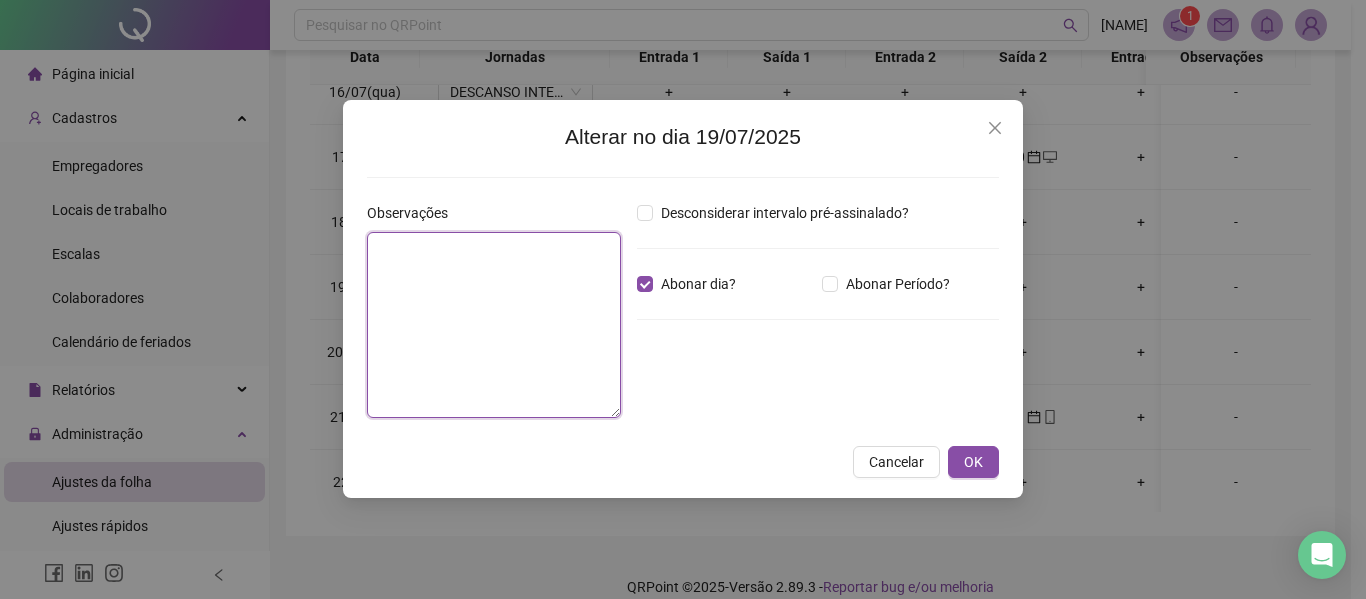 click at bounding box center (494, 325) 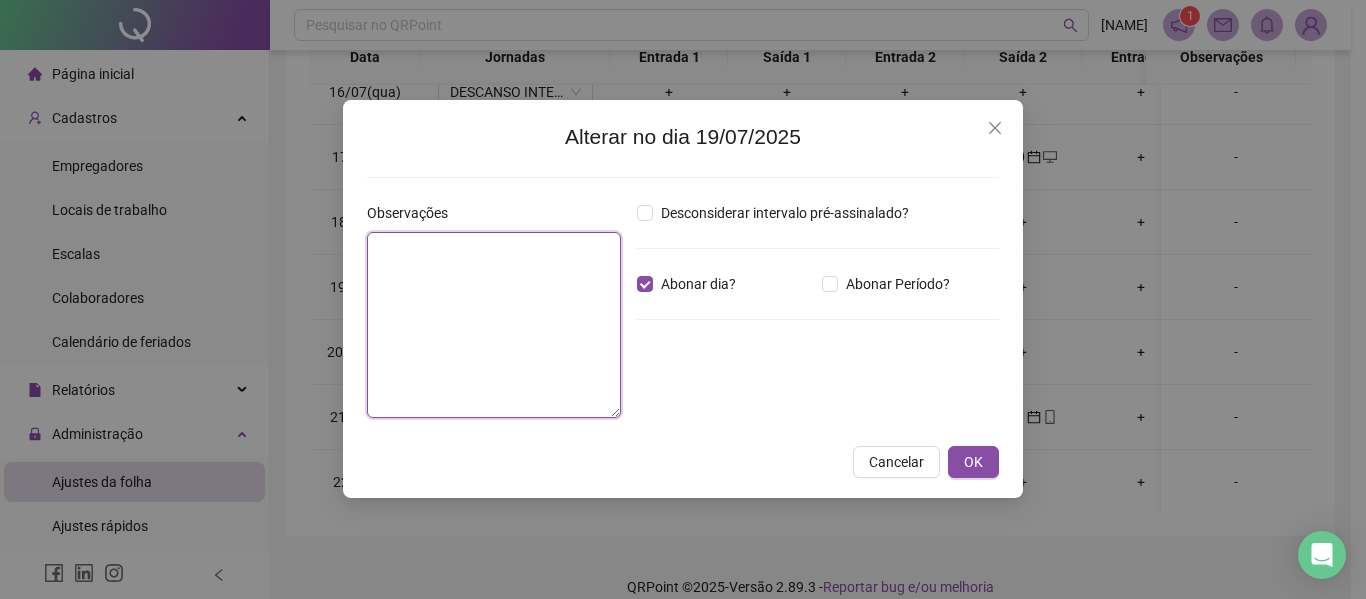 paste on "**********" 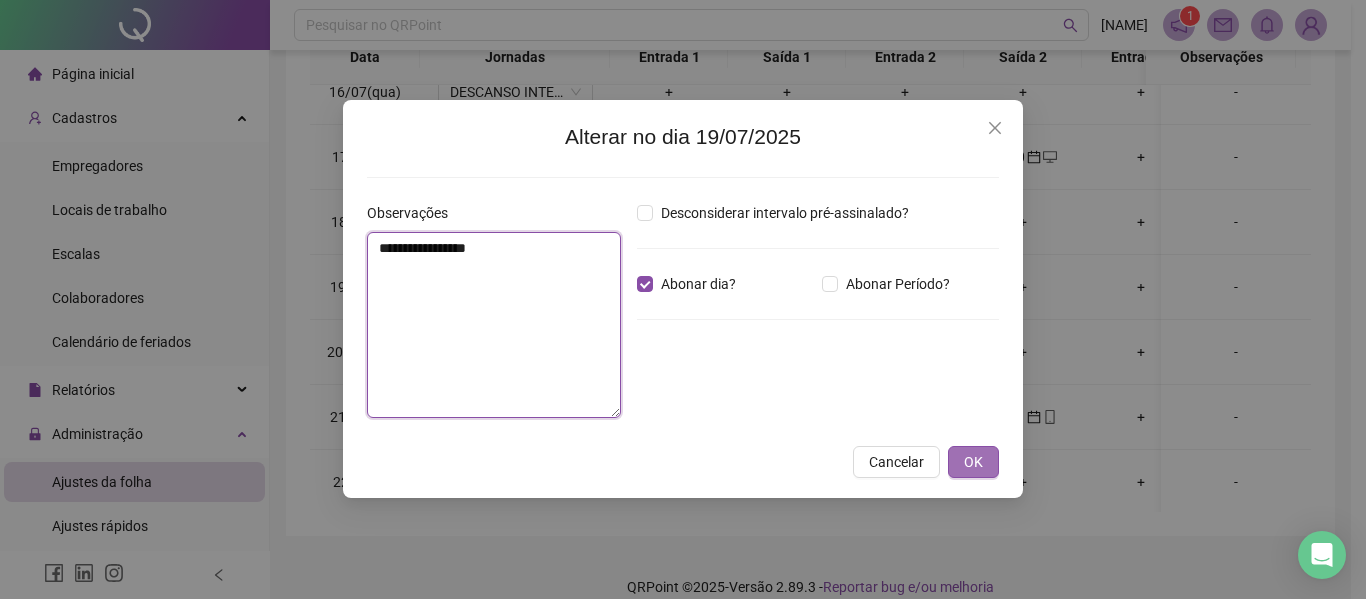 type on "**********" 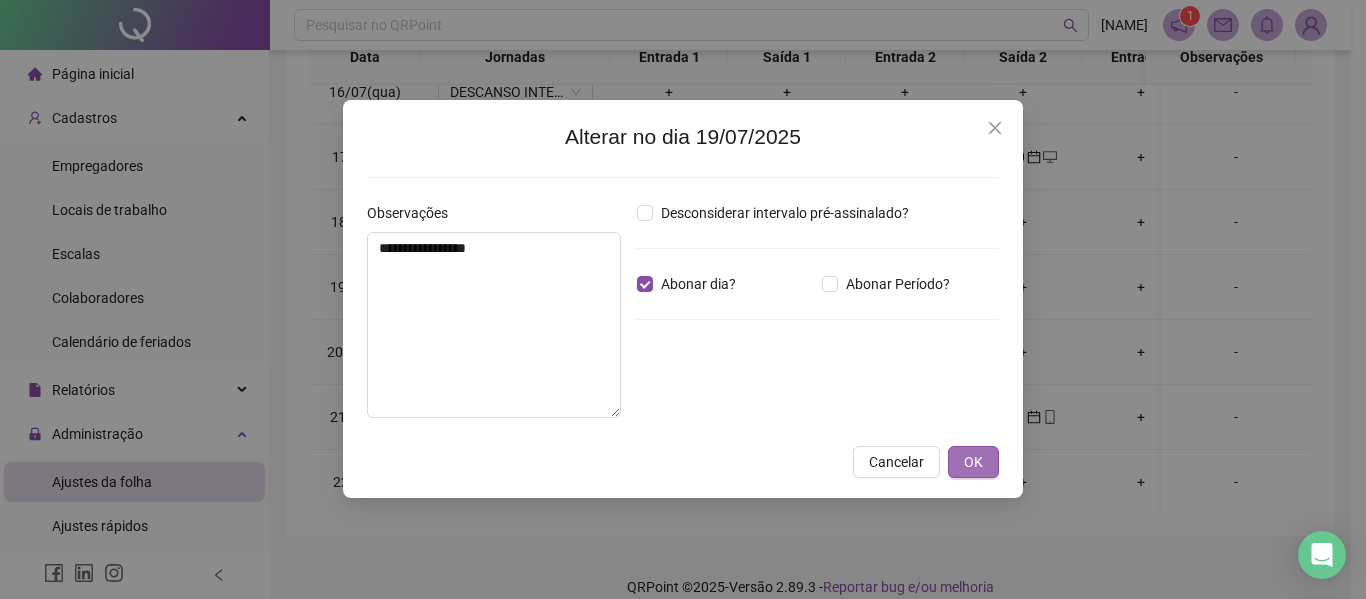 click on "OK" at bounding box center [973, 462] 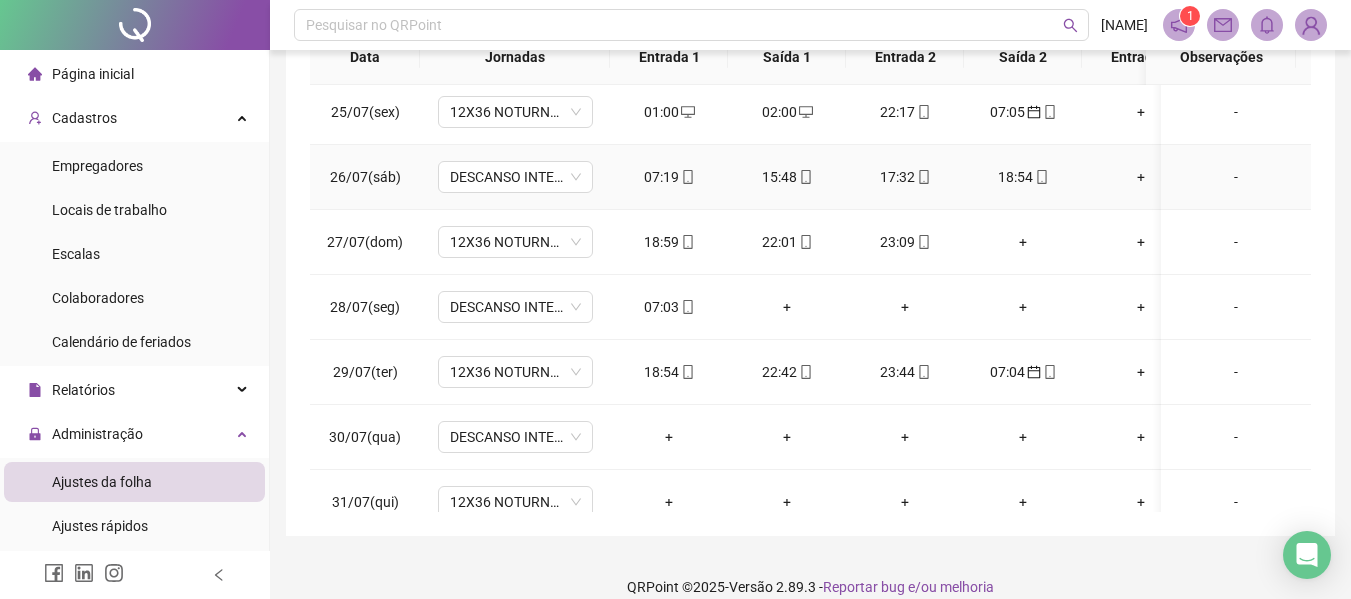 scroll, scrollTop: 1600, scrollLeft: 0, axis: vertical 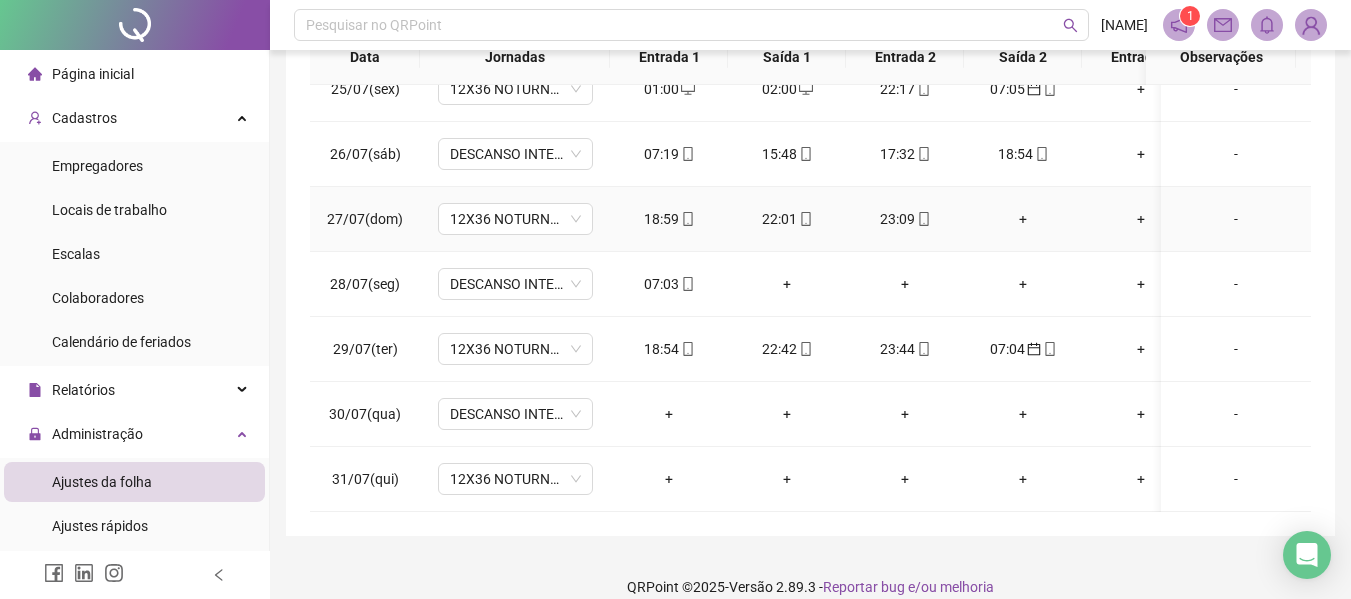 click on "18:59" at bounding box center (669, 219) 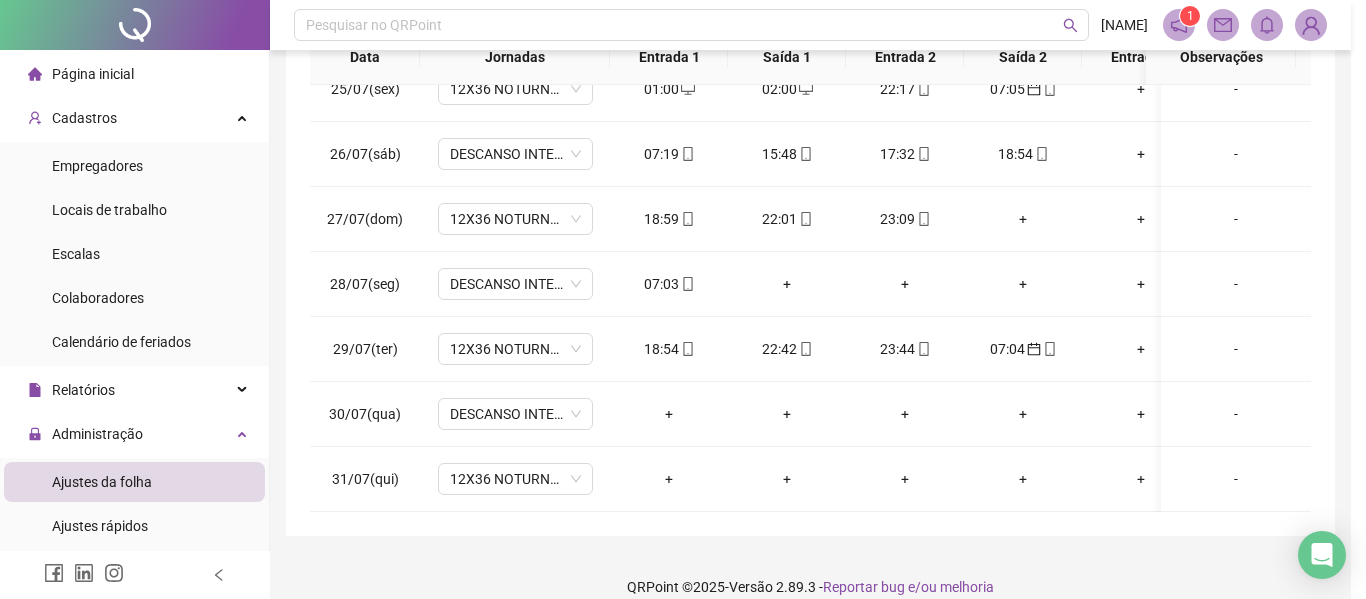 type on "**********" 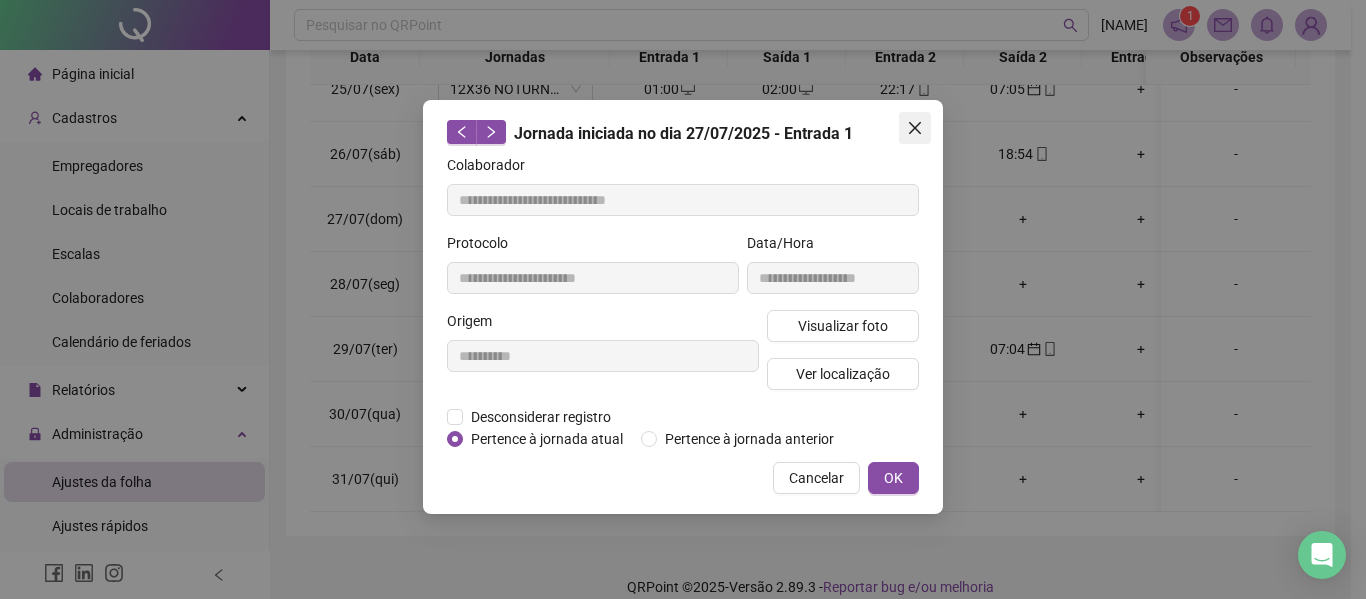 click 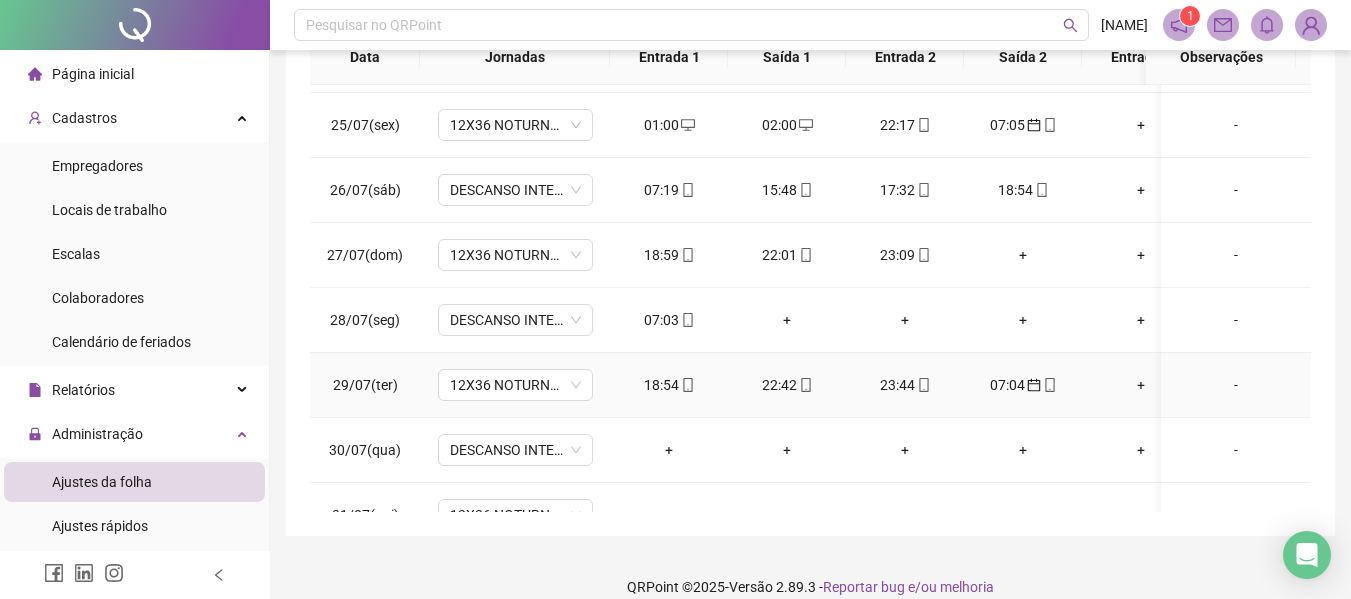 scroll, scrollTop: 1503, scrollLeft: 0, axis: vertical 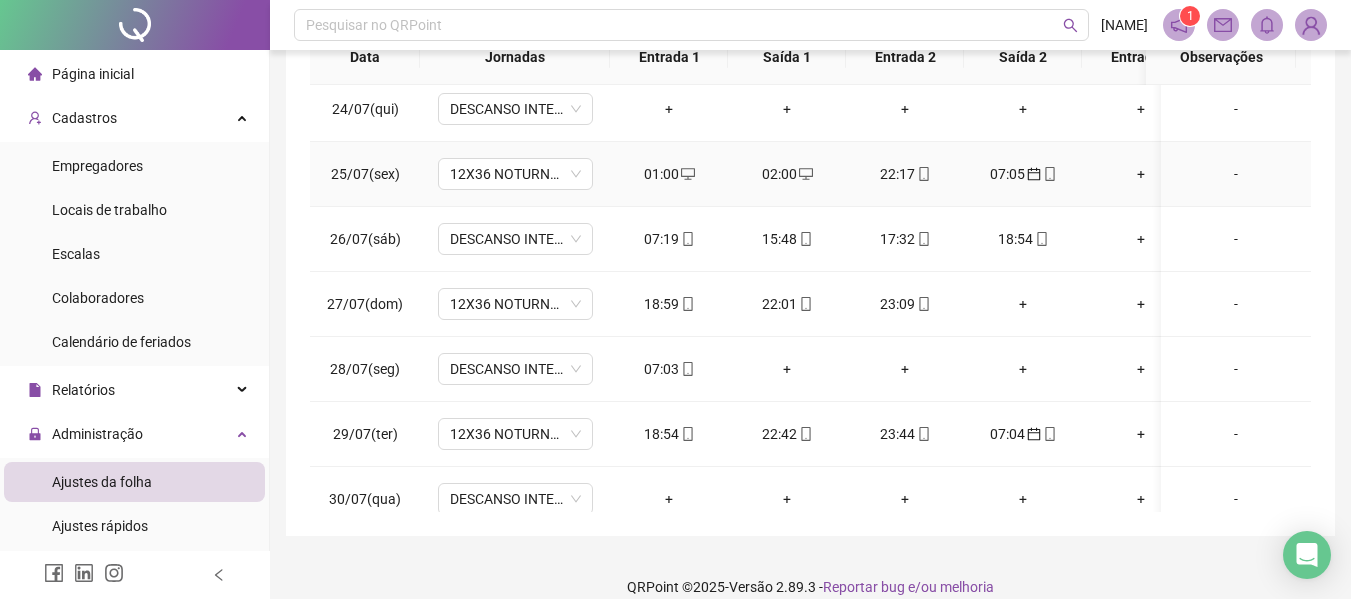 click 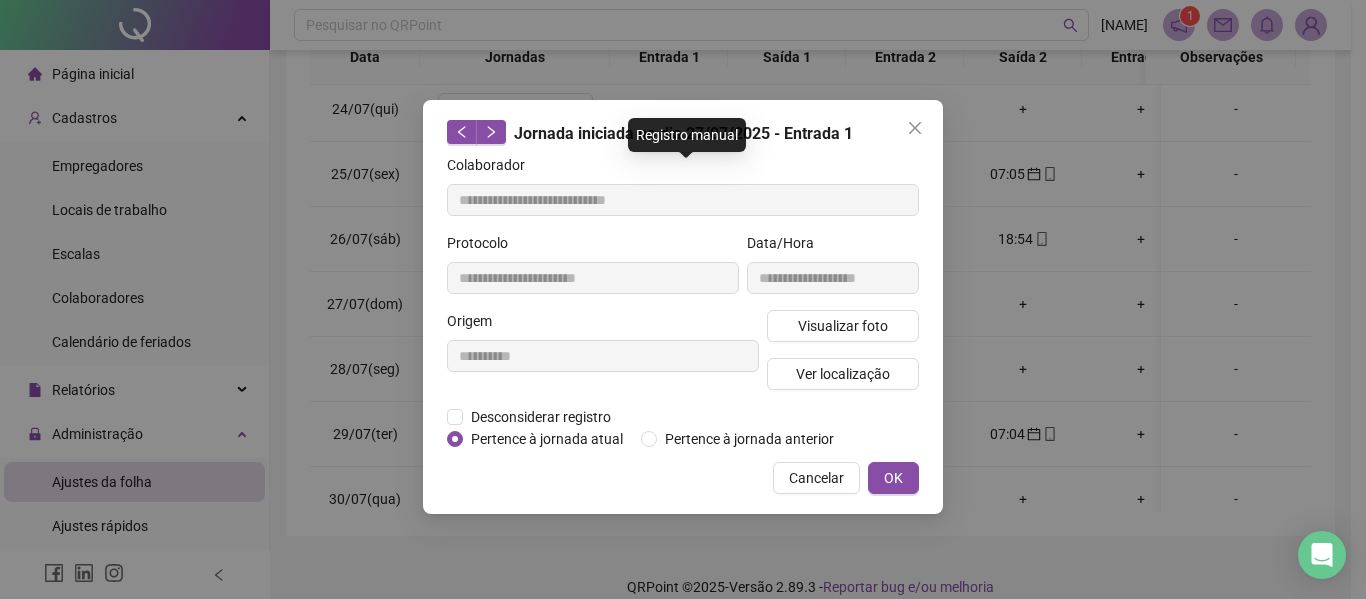 type on "**********" 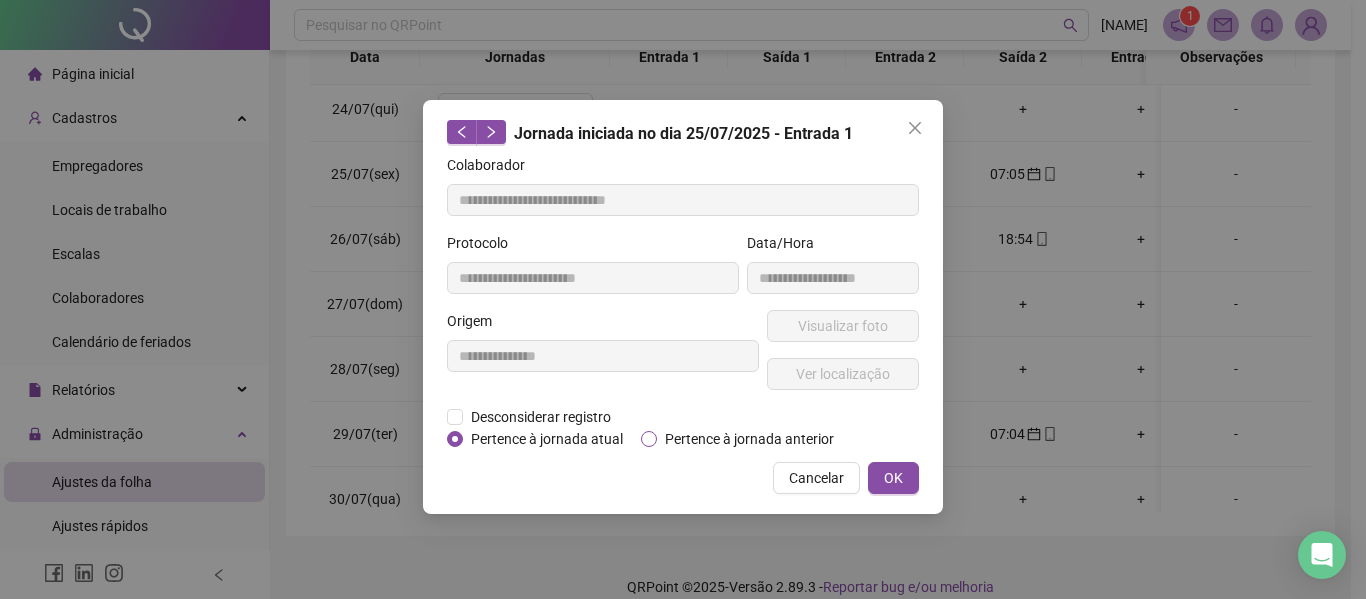 click on "Pertence à jornada anterior" at bounding box center (749, 439) 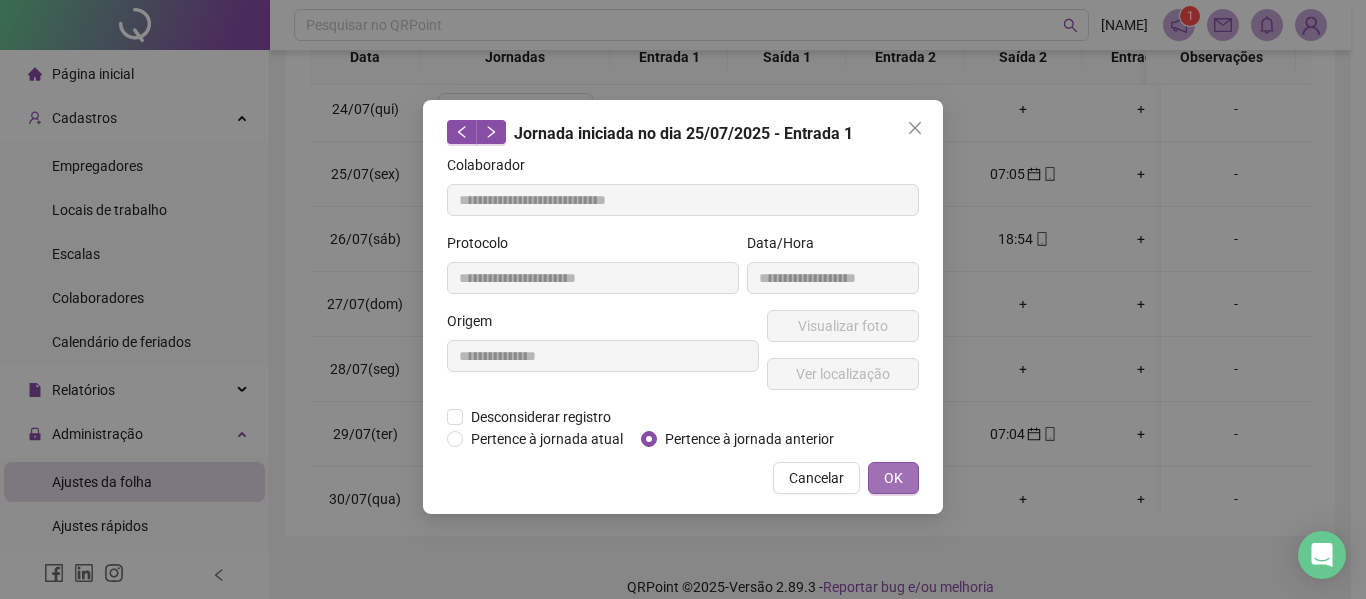 click on "OK" at bounding box center (893, 478) 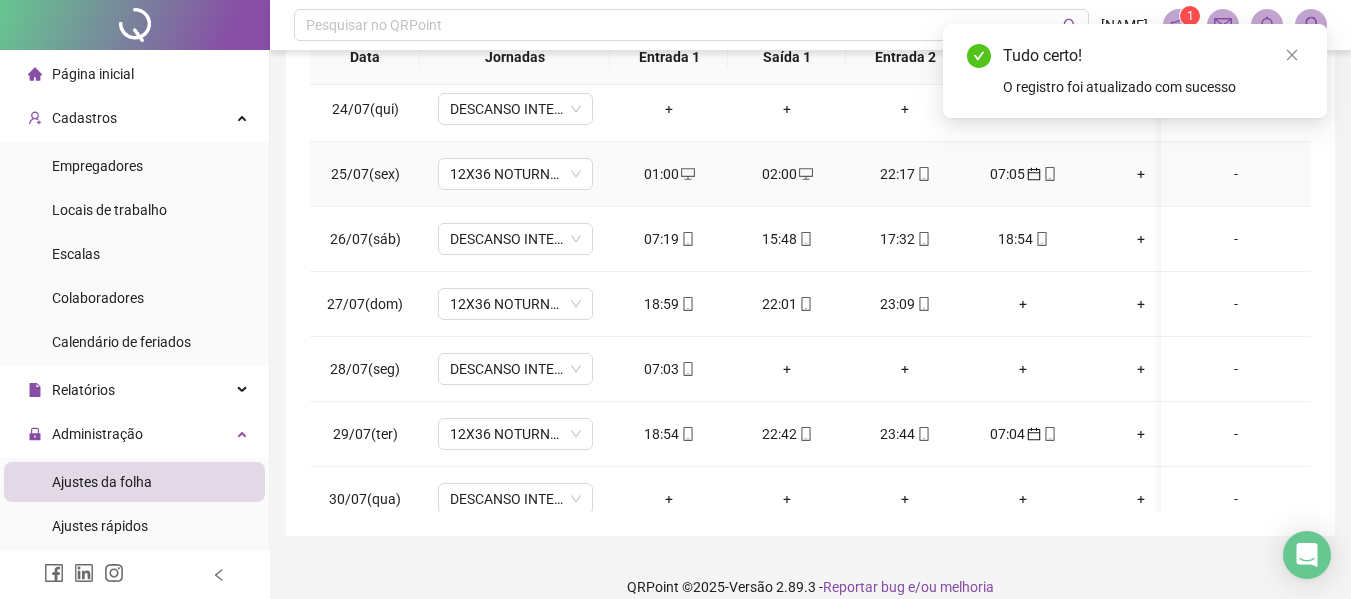 click on "02:00" at bounding box center (787, 174) 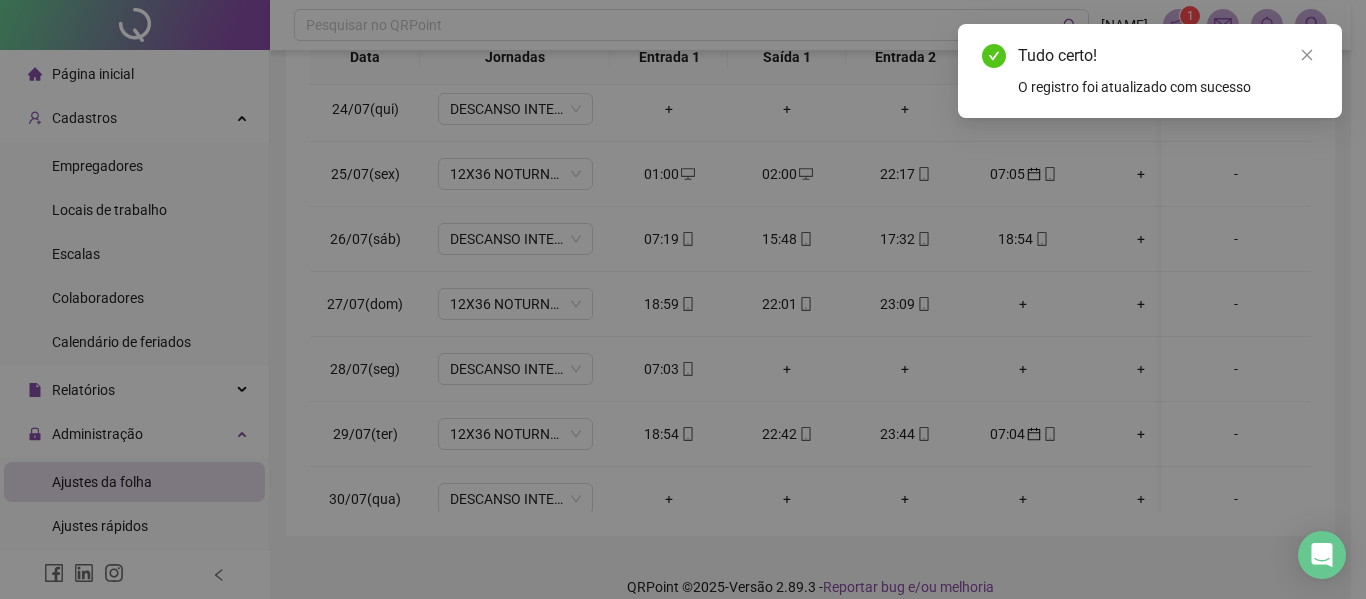type on "**********" 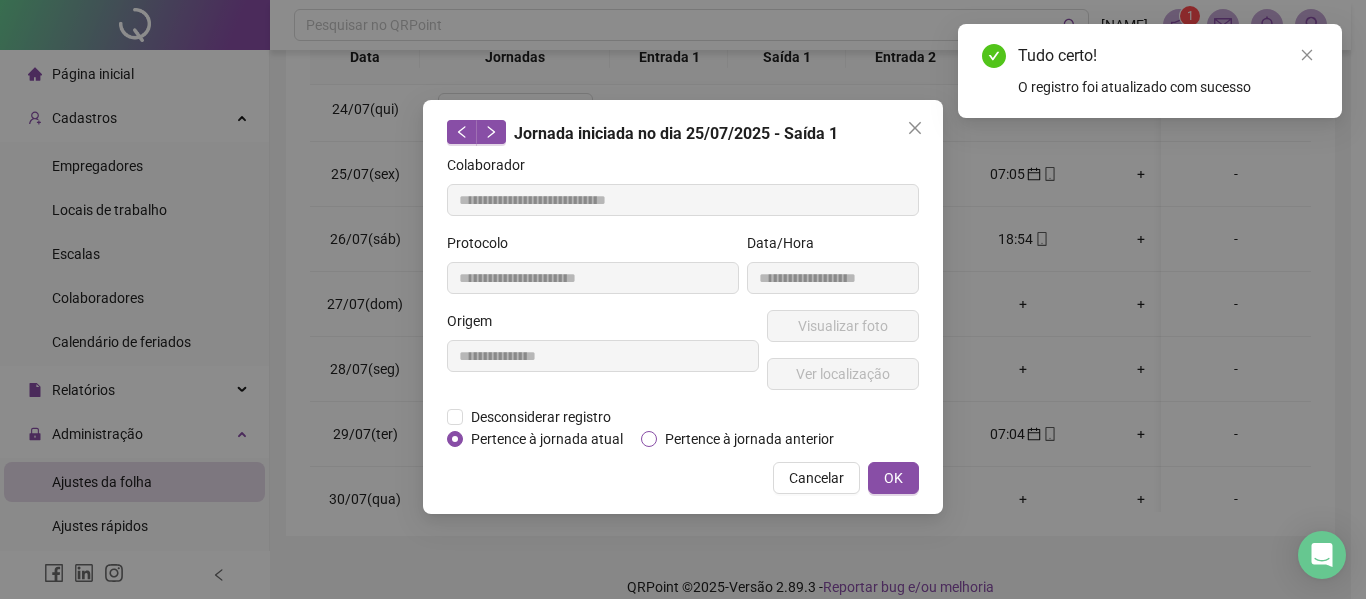 click on "Pertence à jornada anterior" at bounding box center [749, 439] 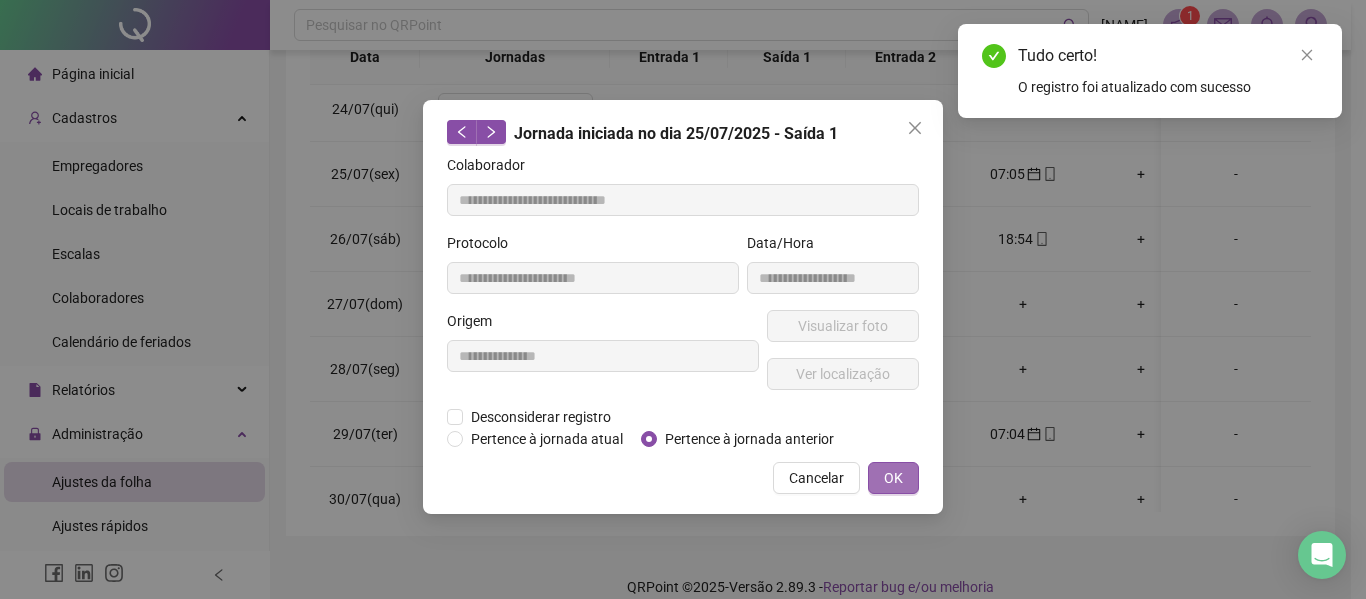 click on "OK" at bounding box center (893, 478) 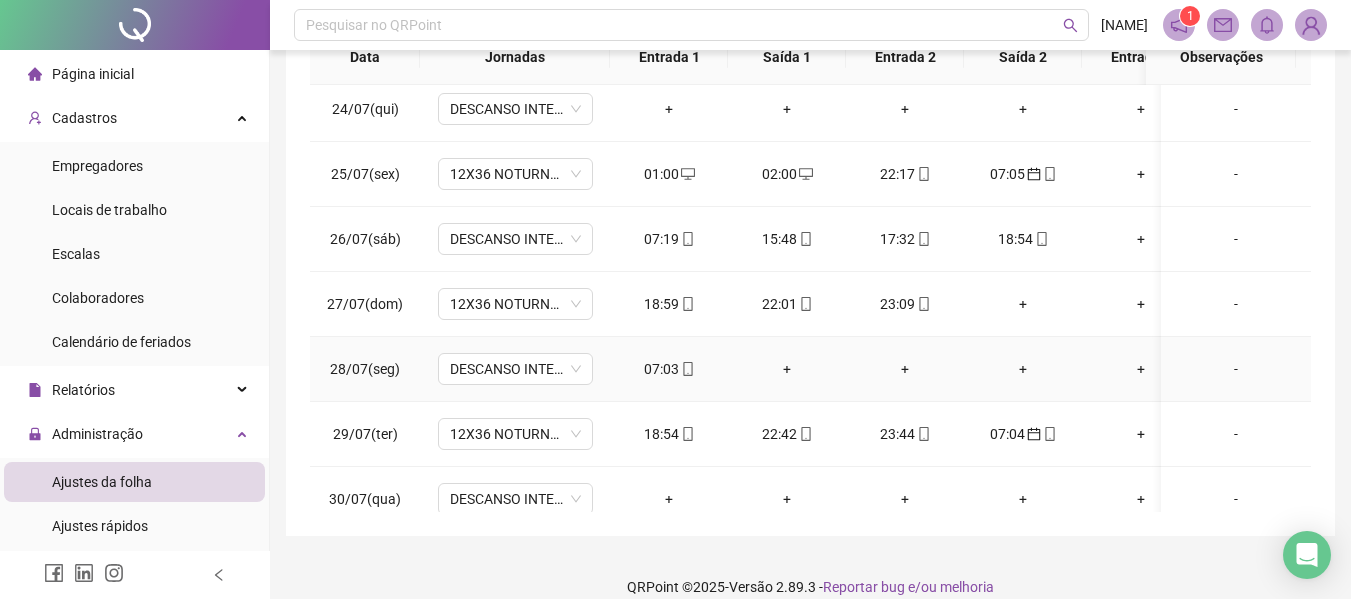 click on "07:03" at bounding box center [669, 369] 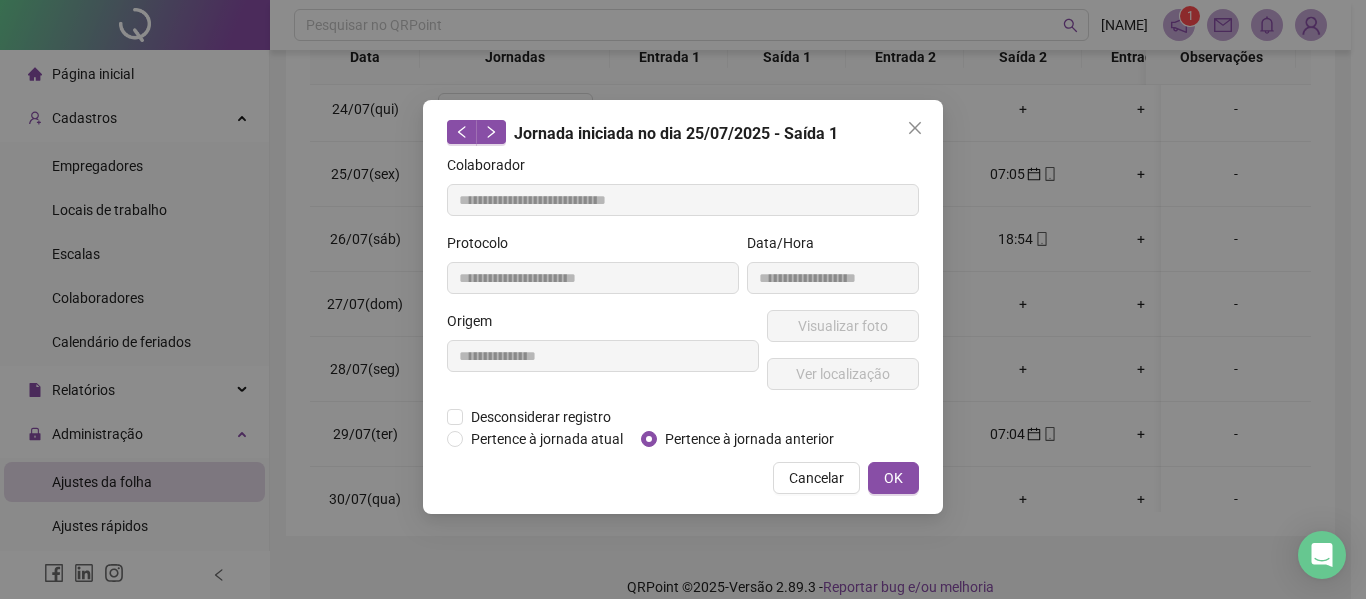 type on "**********" 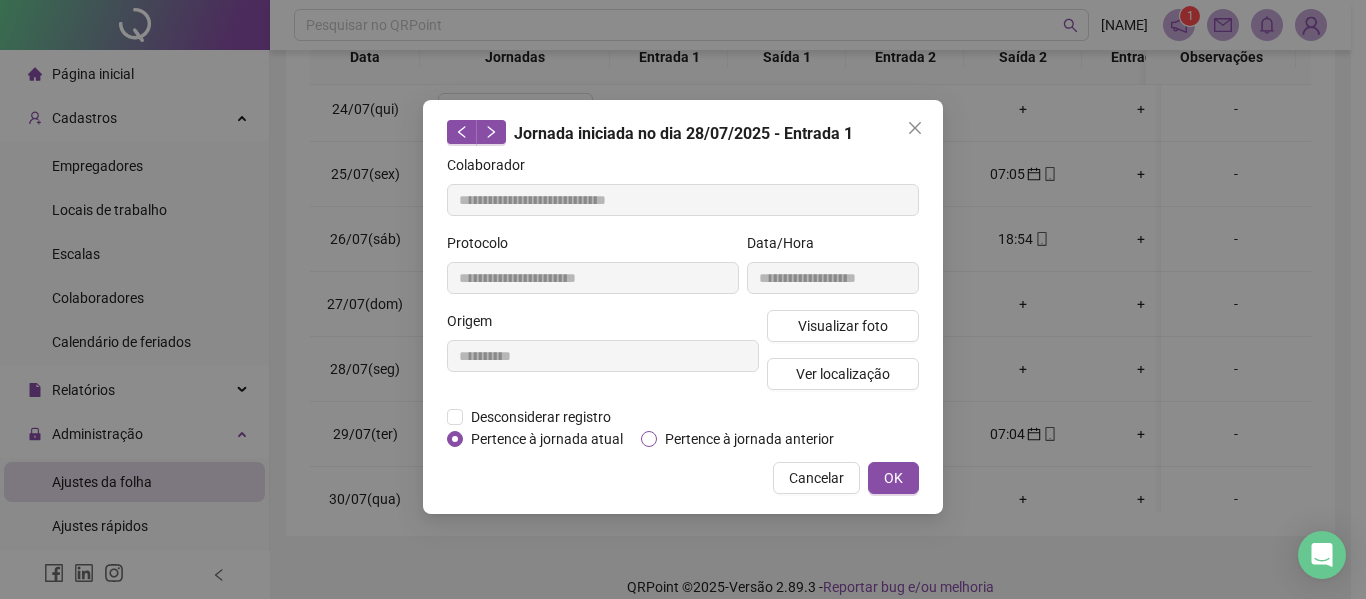 click on "Pertence à jornada anterior" at bounding box center [749, 439] 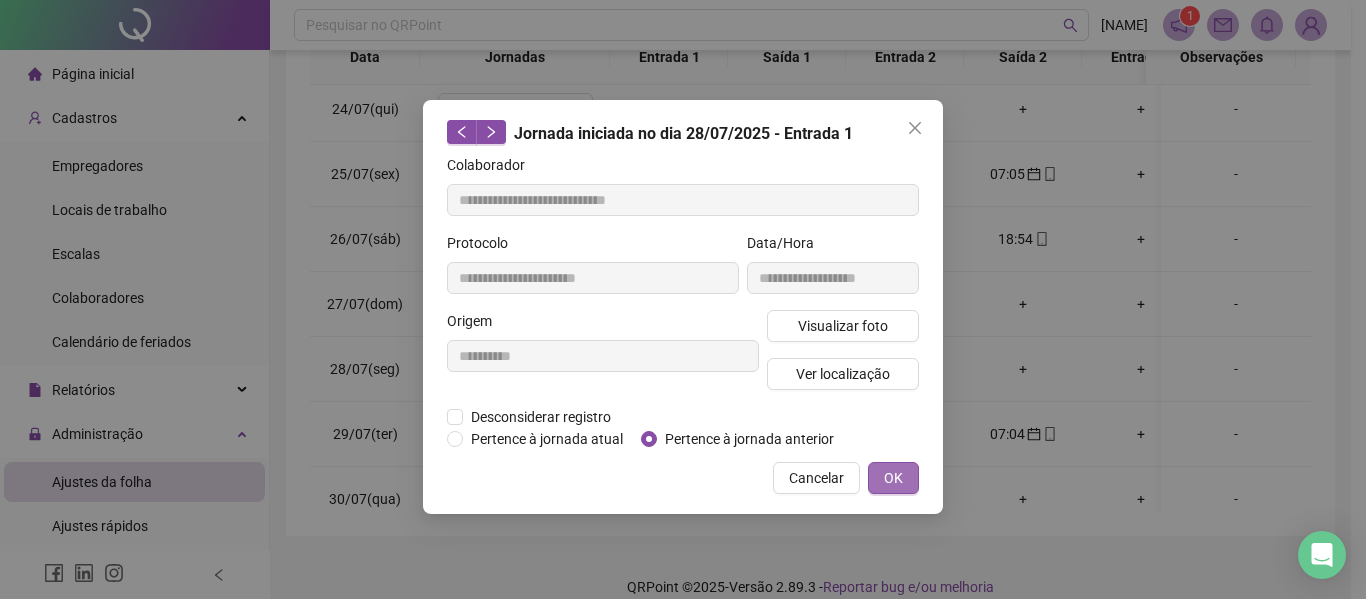 click on "OK" at bounding box center [893, 478] 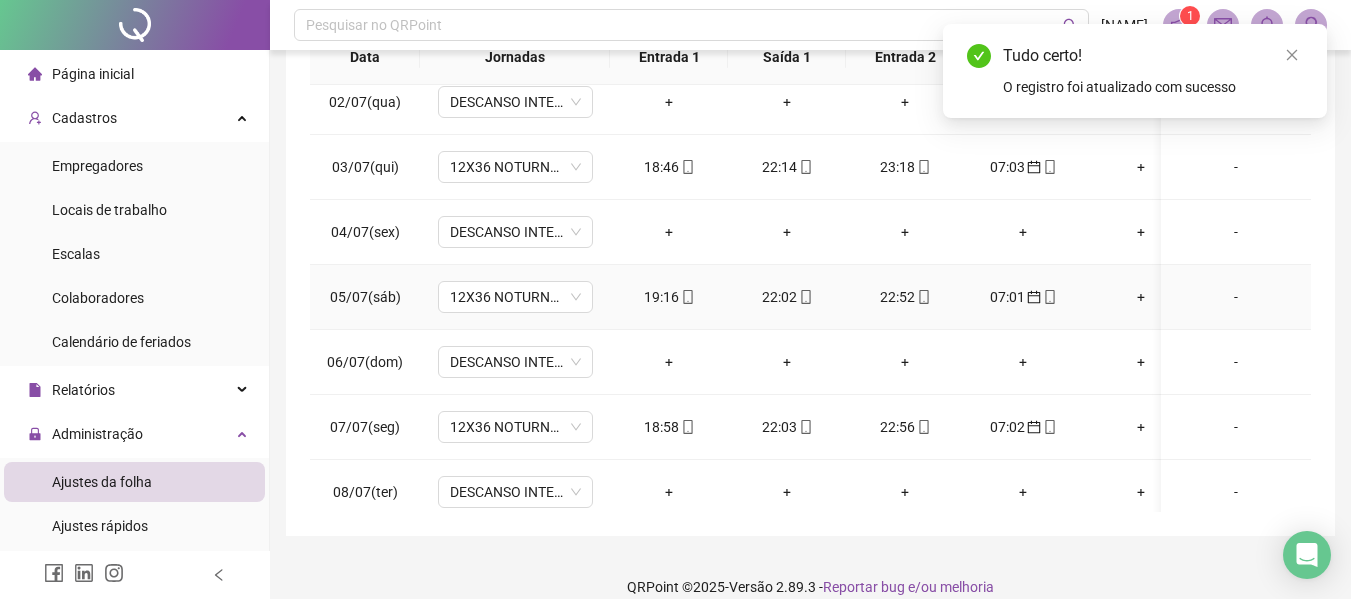 scroll, scrollTop: 0, scrollLeft: 0, axis: both 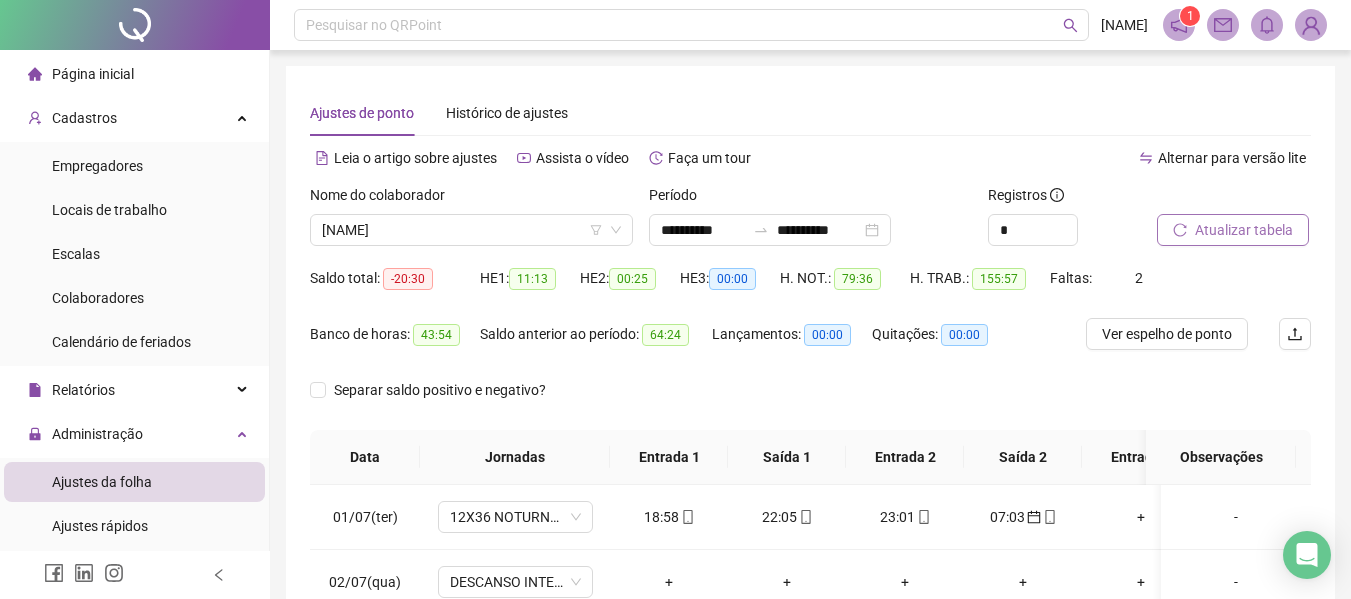 click on "Atualizar tabela" at bounding box center [1244, 230] 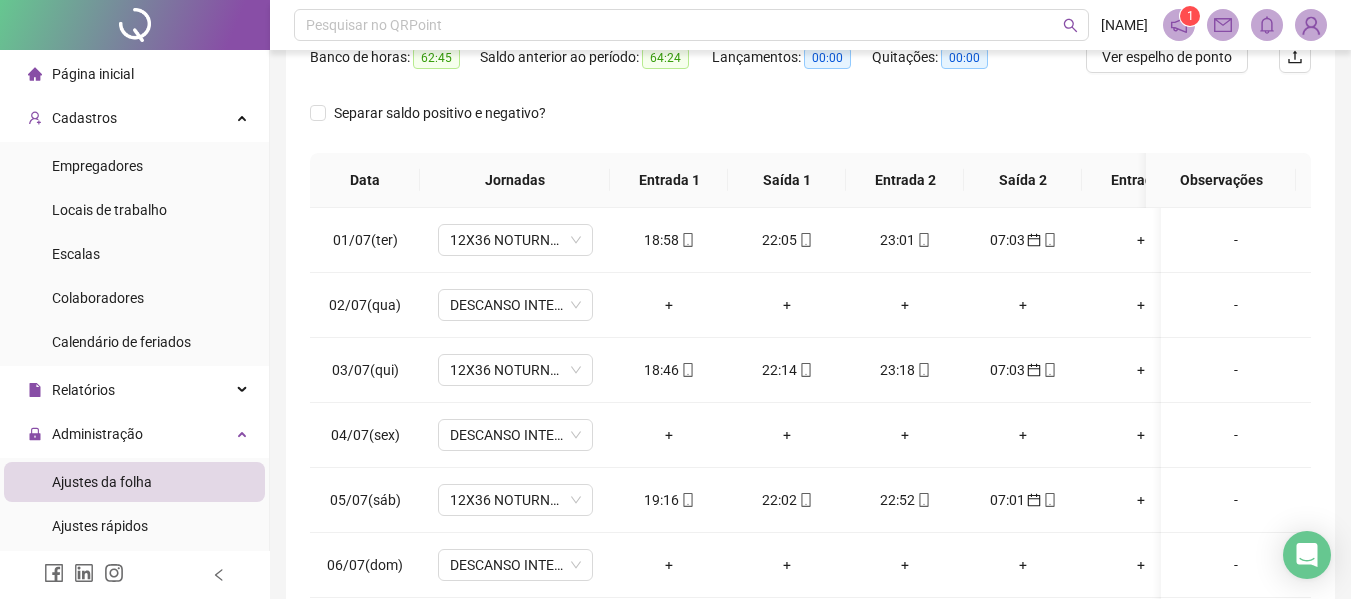 scroll, scrollTop: 300, scrollLeft: 0, axis: vertical 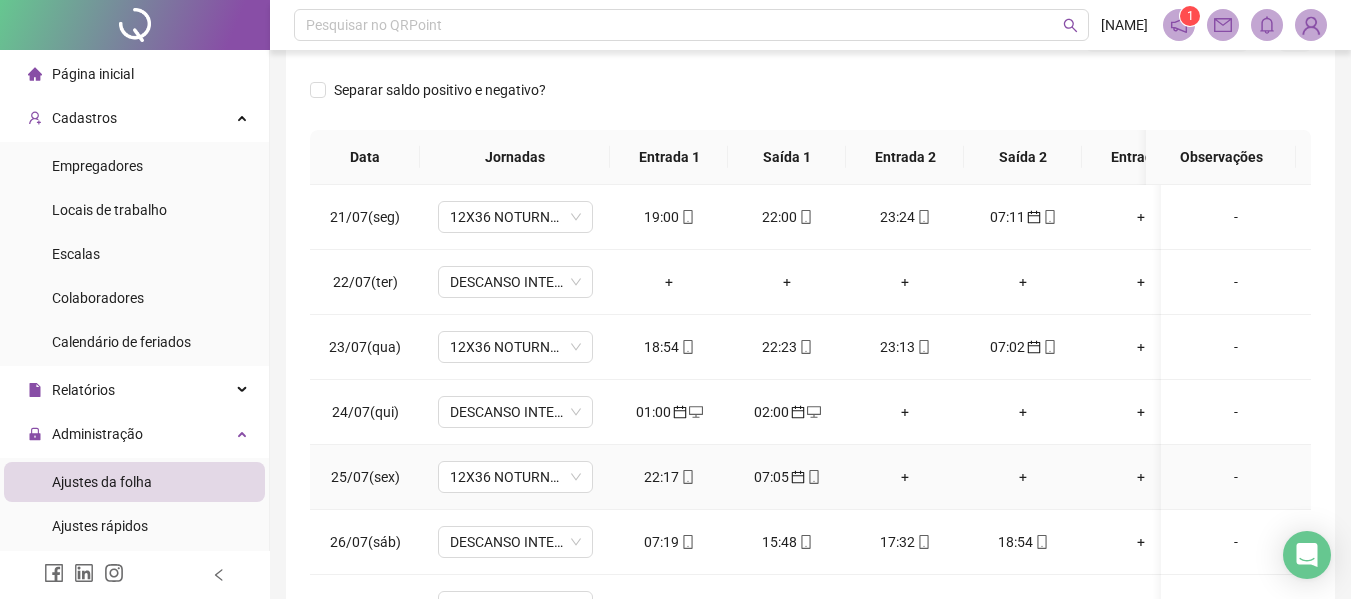 click on "22:17" at bounding box center [669, 477] 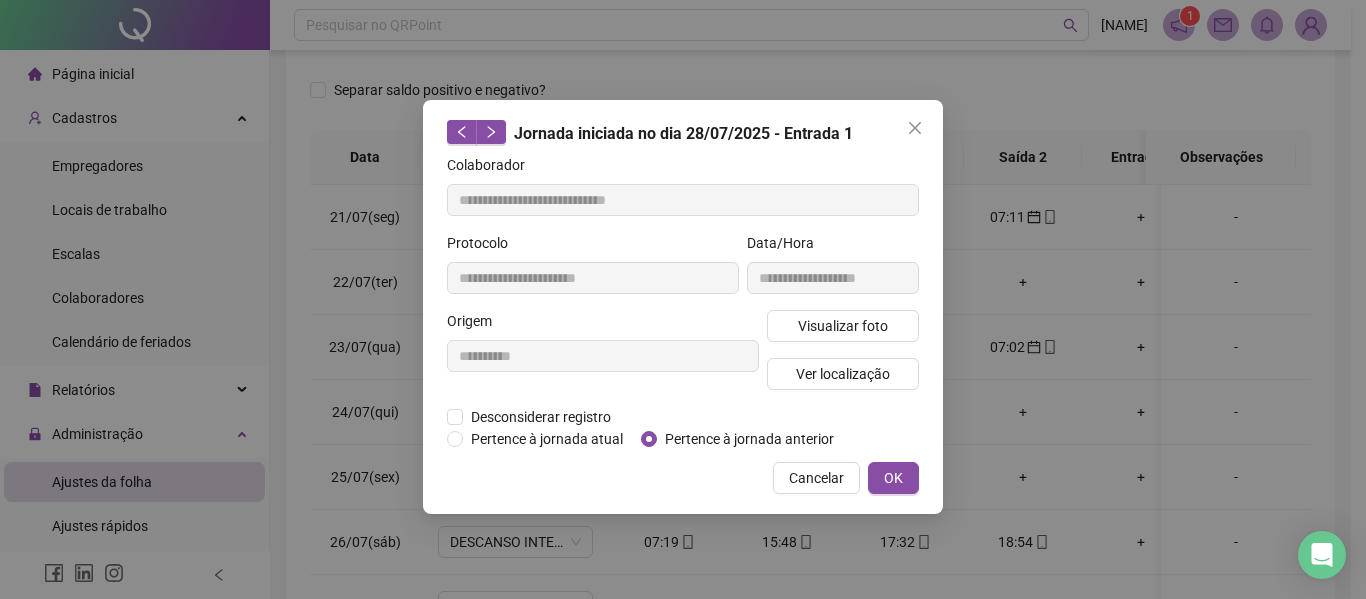 type on "**********" 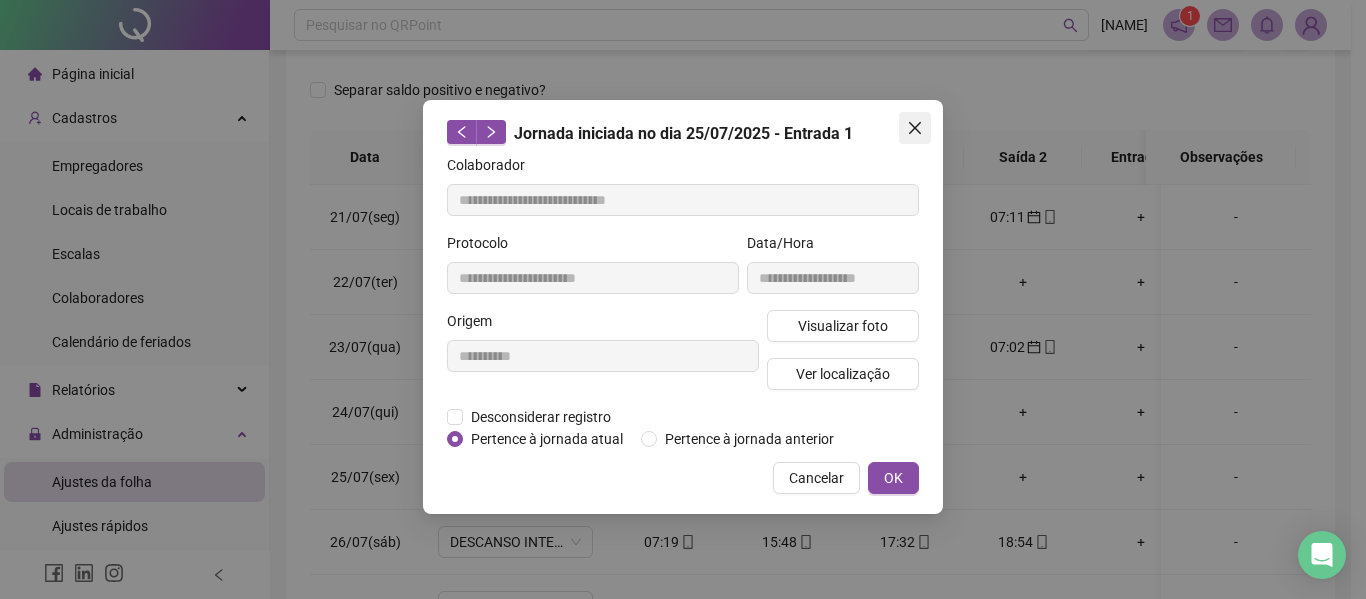 click 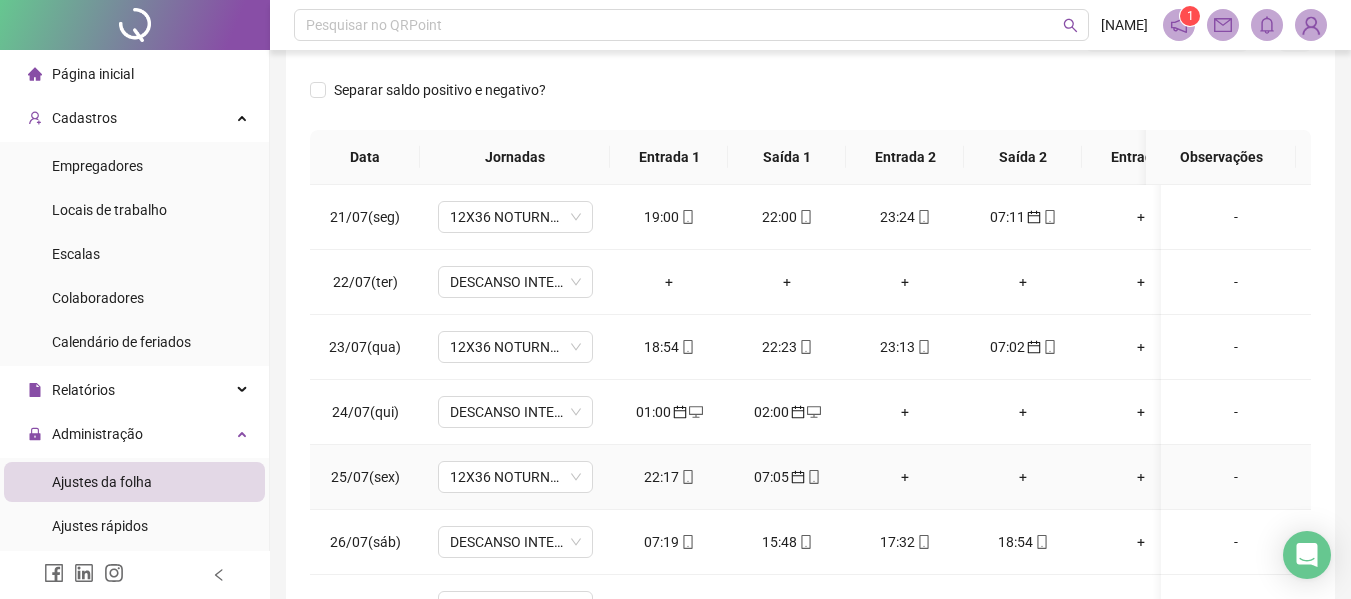 click on "07:05" at bounding box center [787, 477] 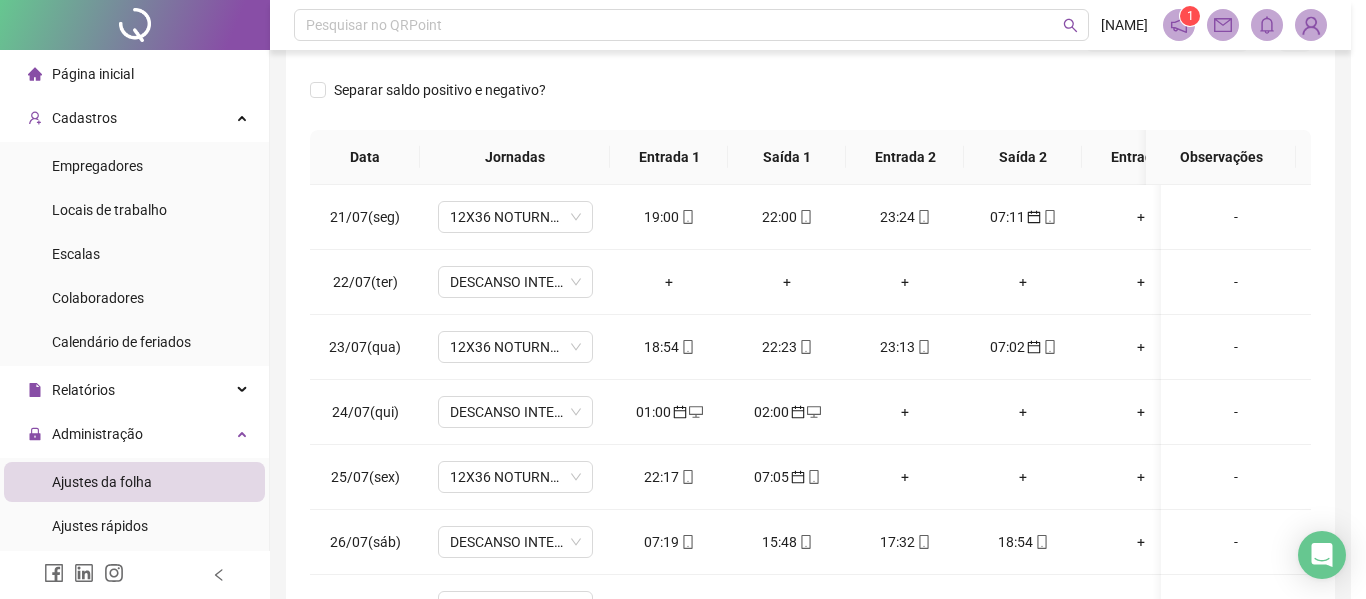 type on "**********" 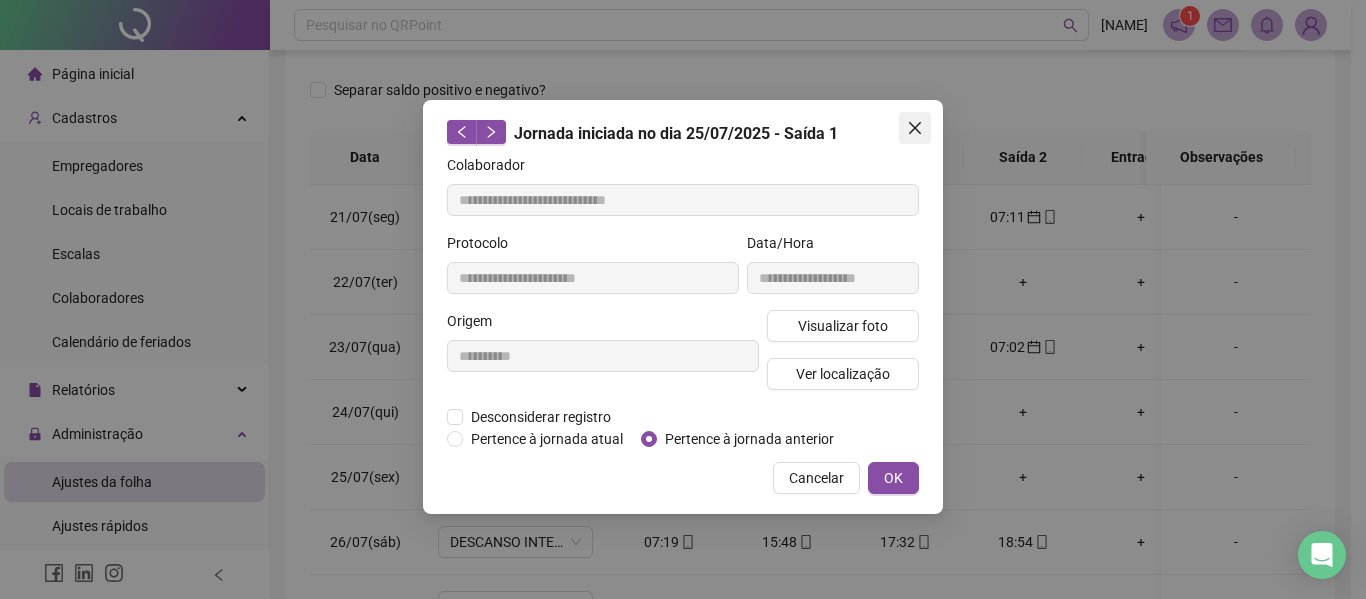 click at bounding box center [915, 128] 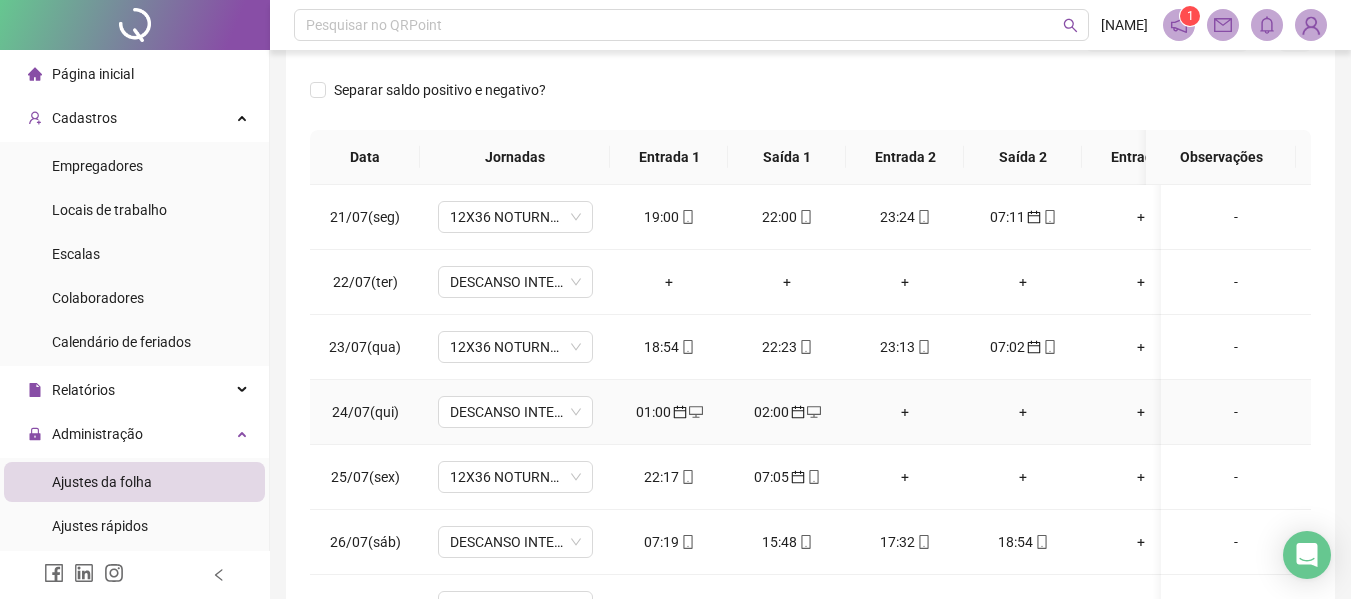 click 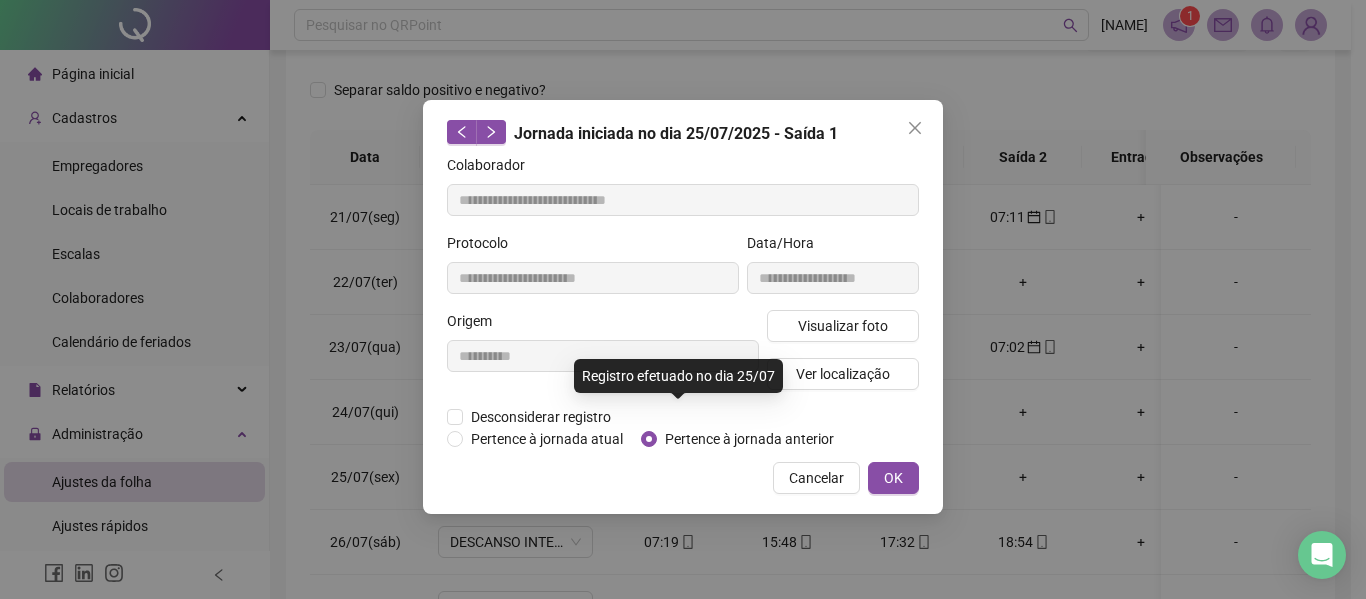 type on "**********" 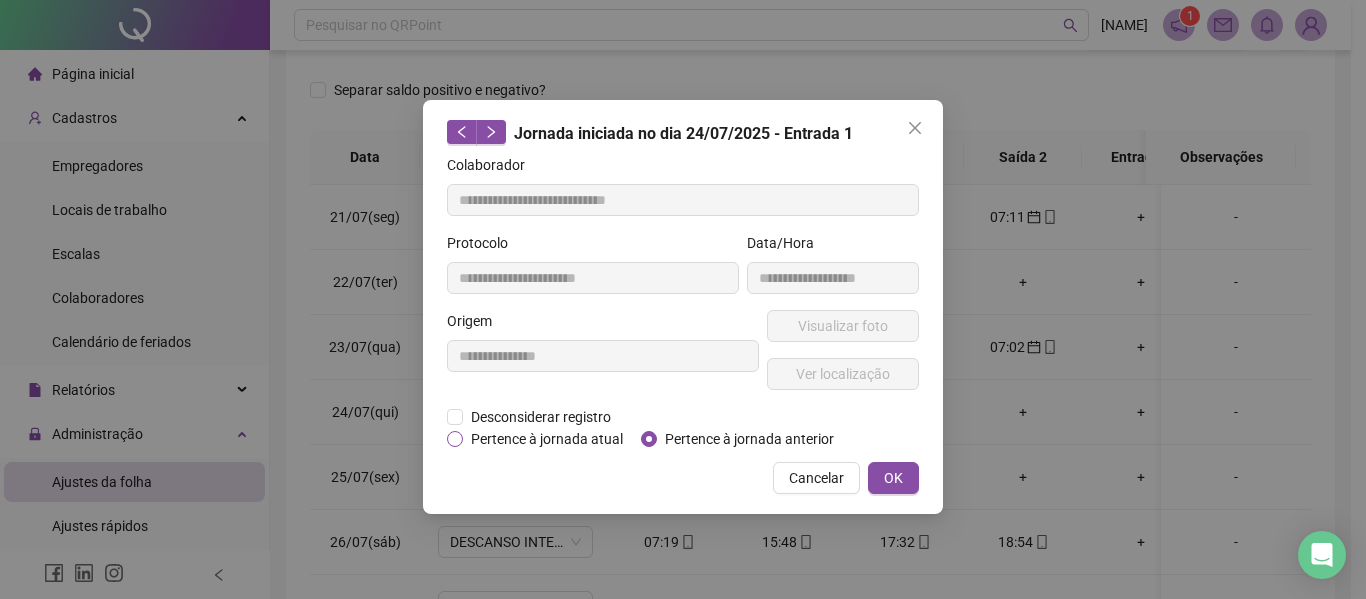 click on "Pertence à jornada atual" at bounding box center (547, 439) 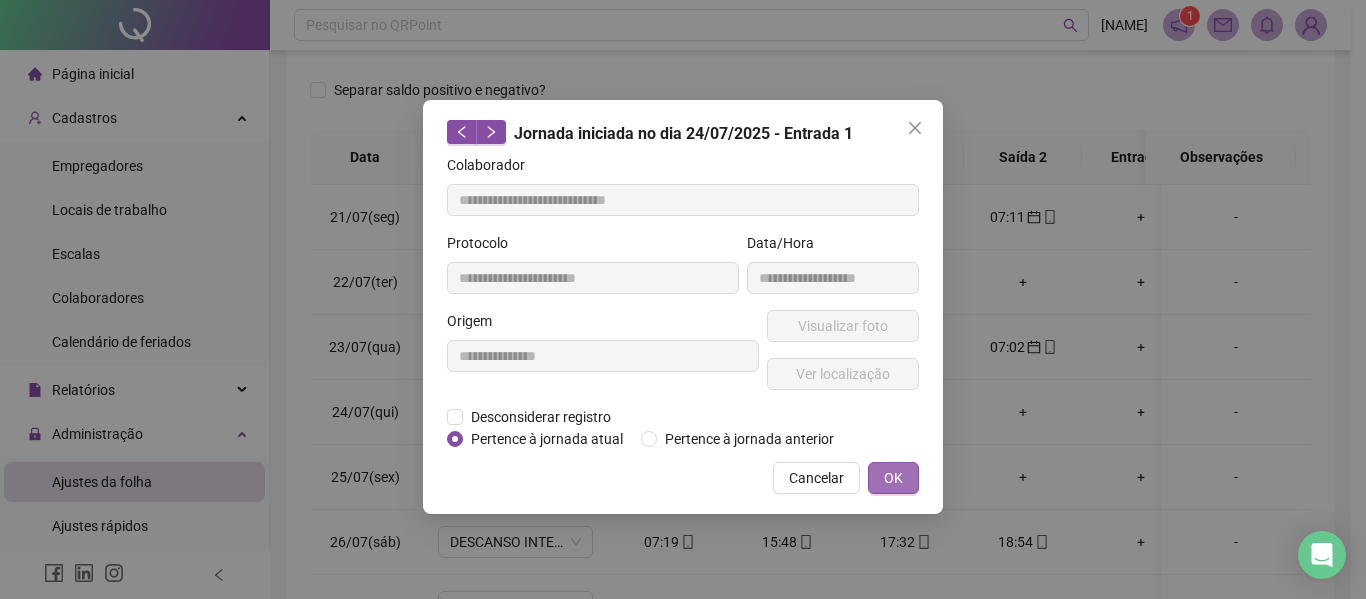 click on "OK" at bounding box center (893, 478) 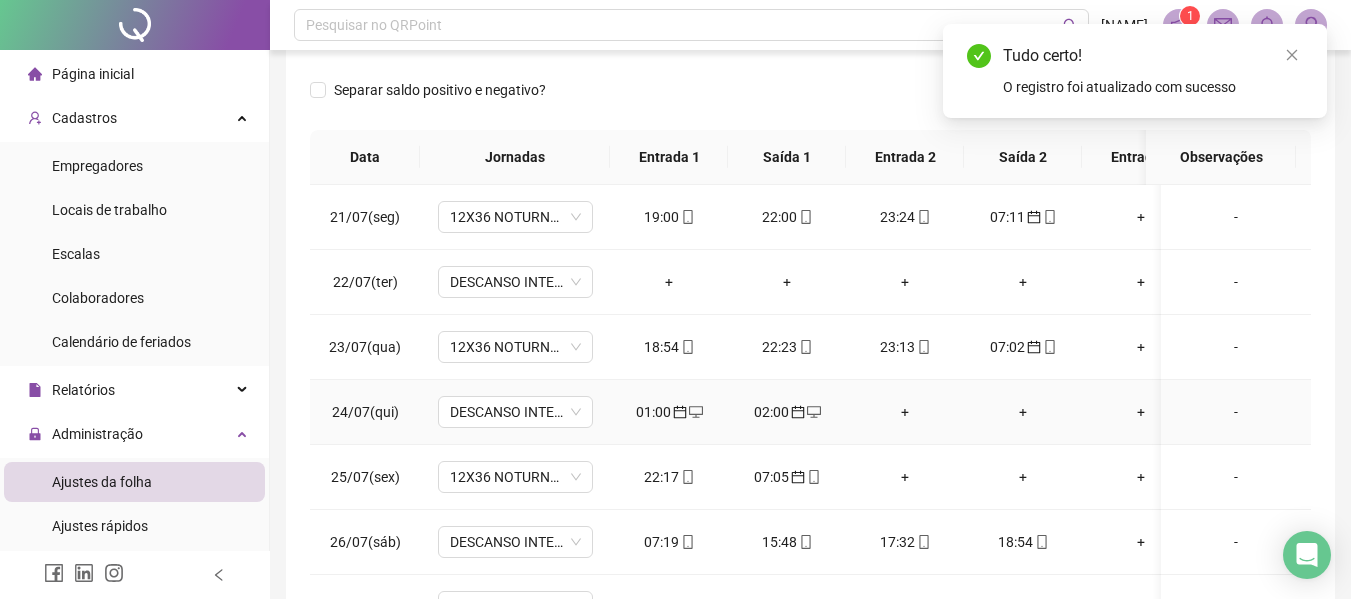 click at bounding box center [813, 412] 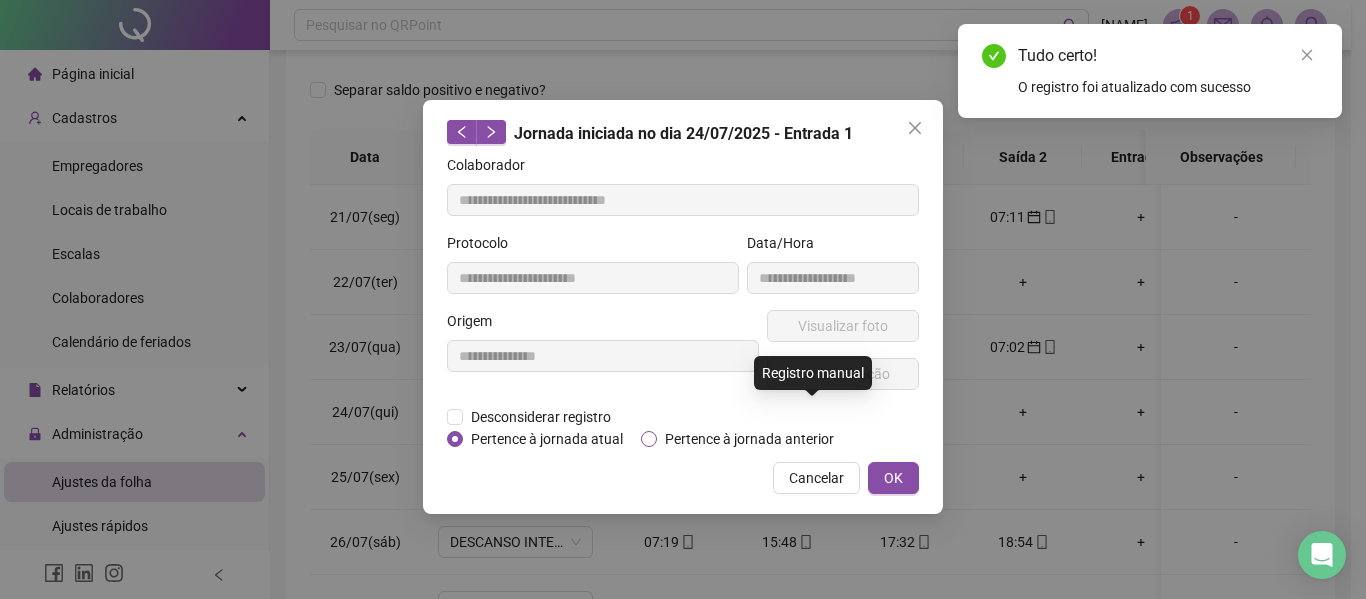 type on "**********" 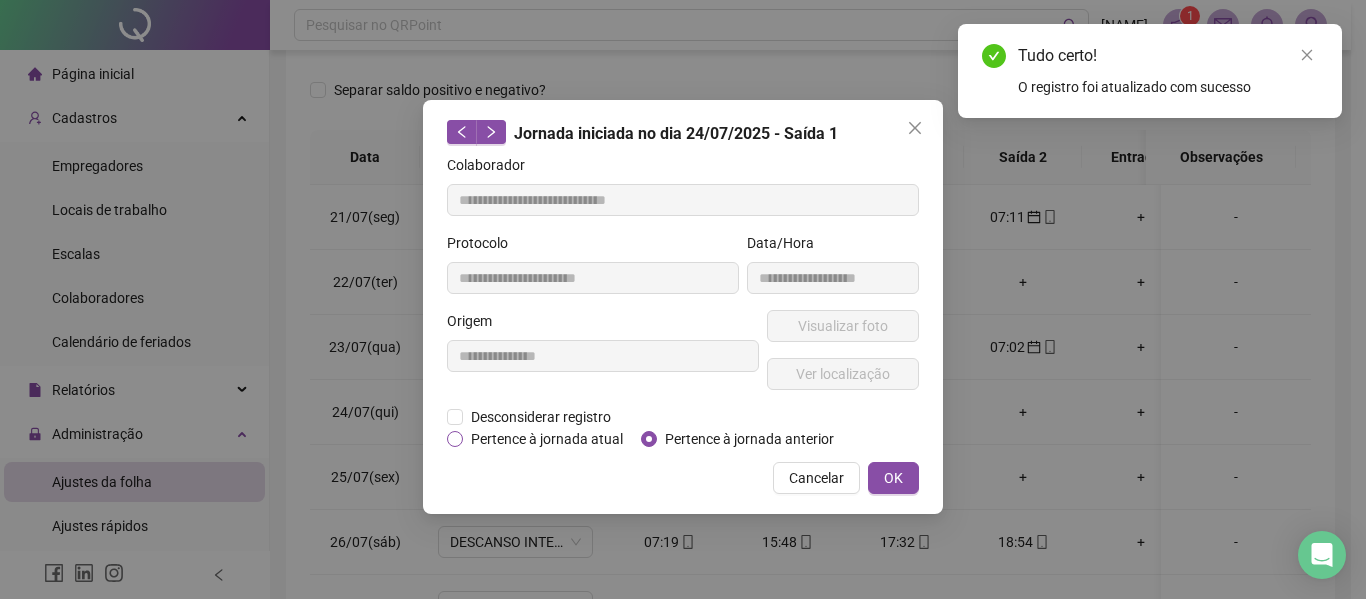 click on "Pertence à jornada atual" at bounding box center (547, 439) 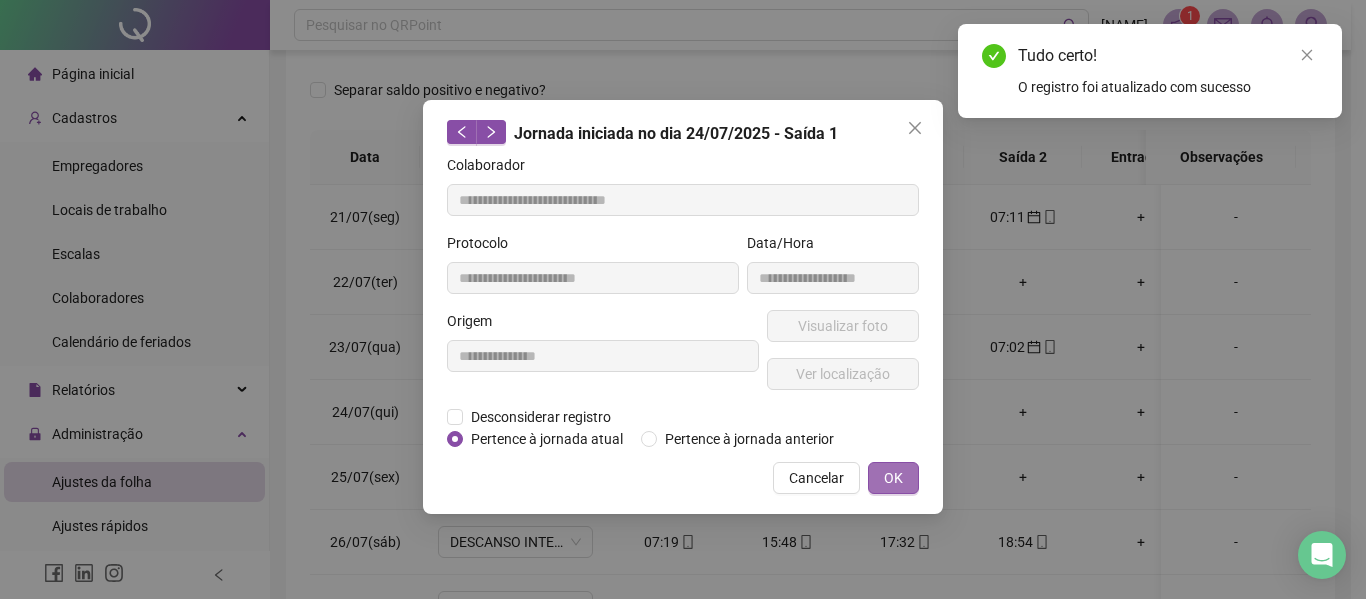 click on "OK" at bounding box center [893, 478] 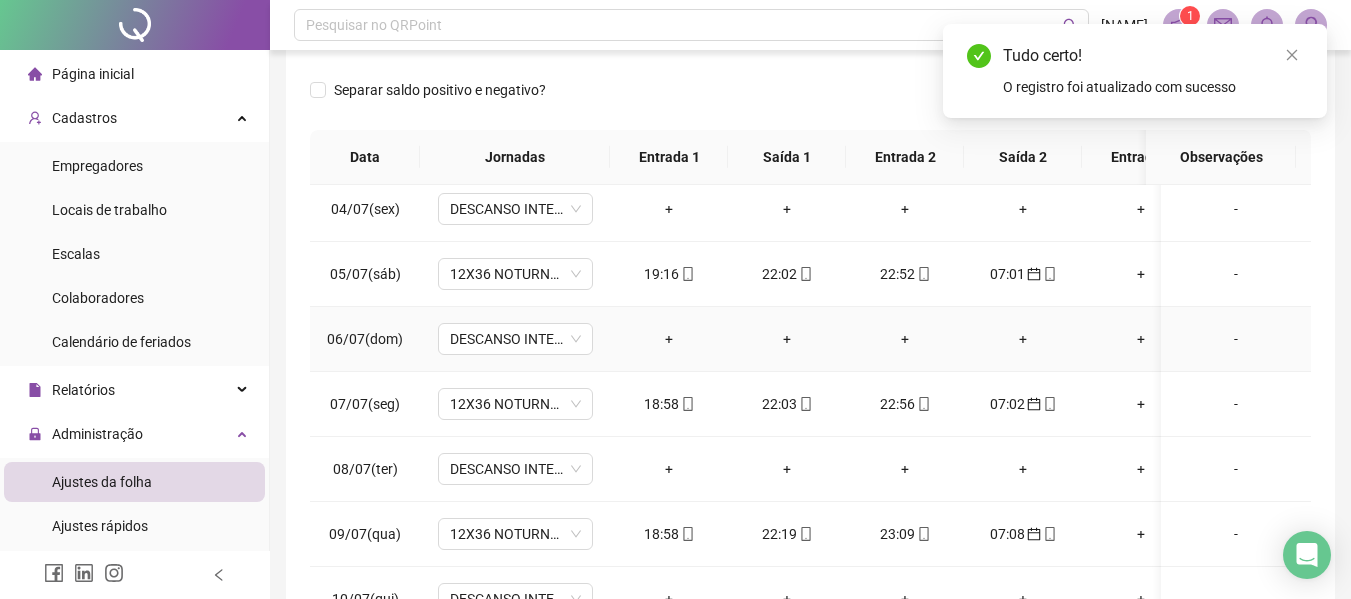 scroll, scrollTop: 0, scrollLeft: 0, axis: both 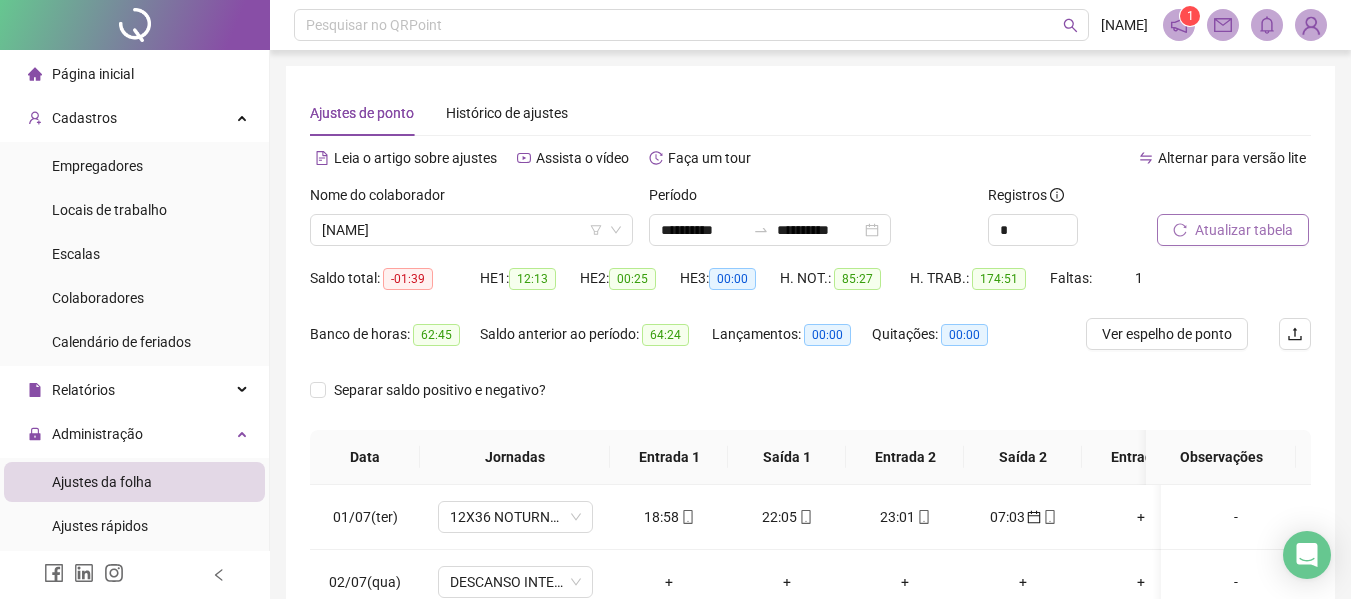 click on "Atualizar tabela" at bounding box center (1244, 230) 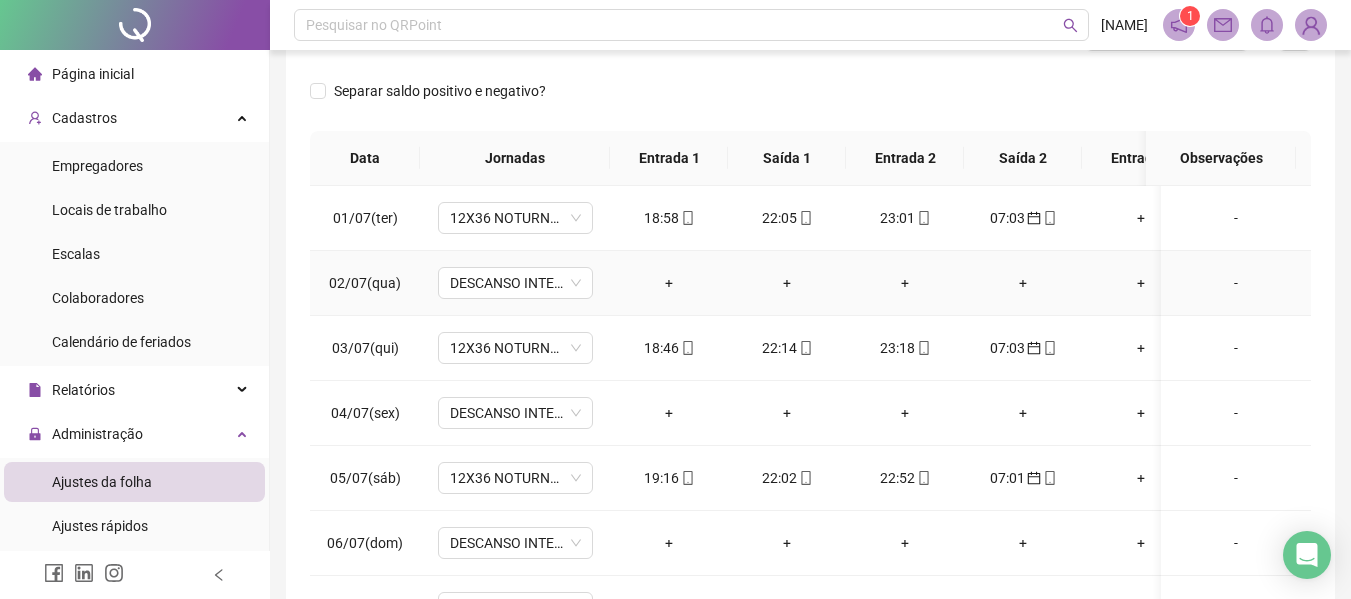 scroll, scrollTop: 400, scrollLeft: 0, axis: vertical 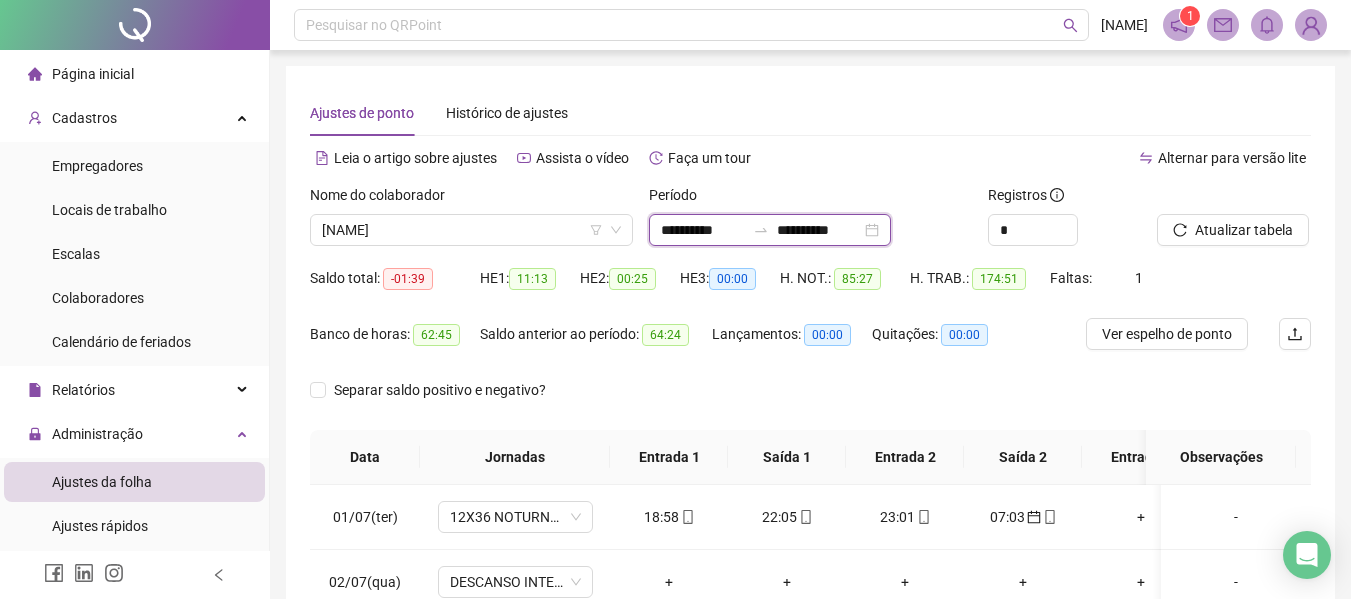 click on "**********" at bounding box center (703, 230) 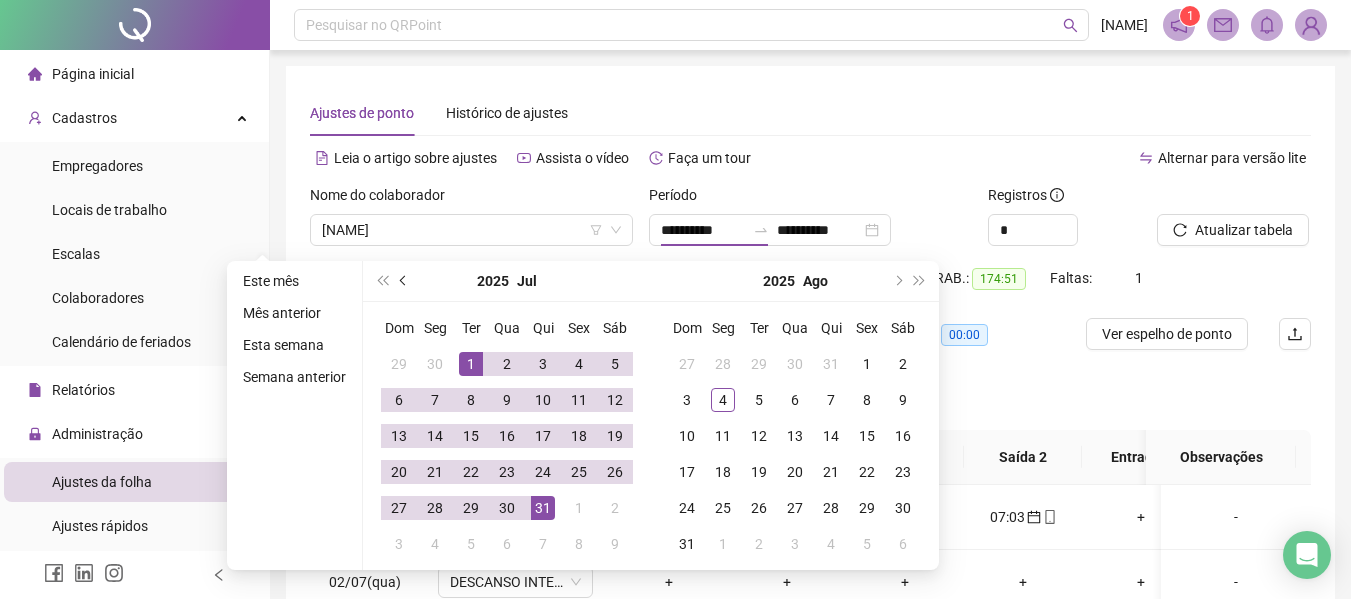click at bounding box center (404, 281) 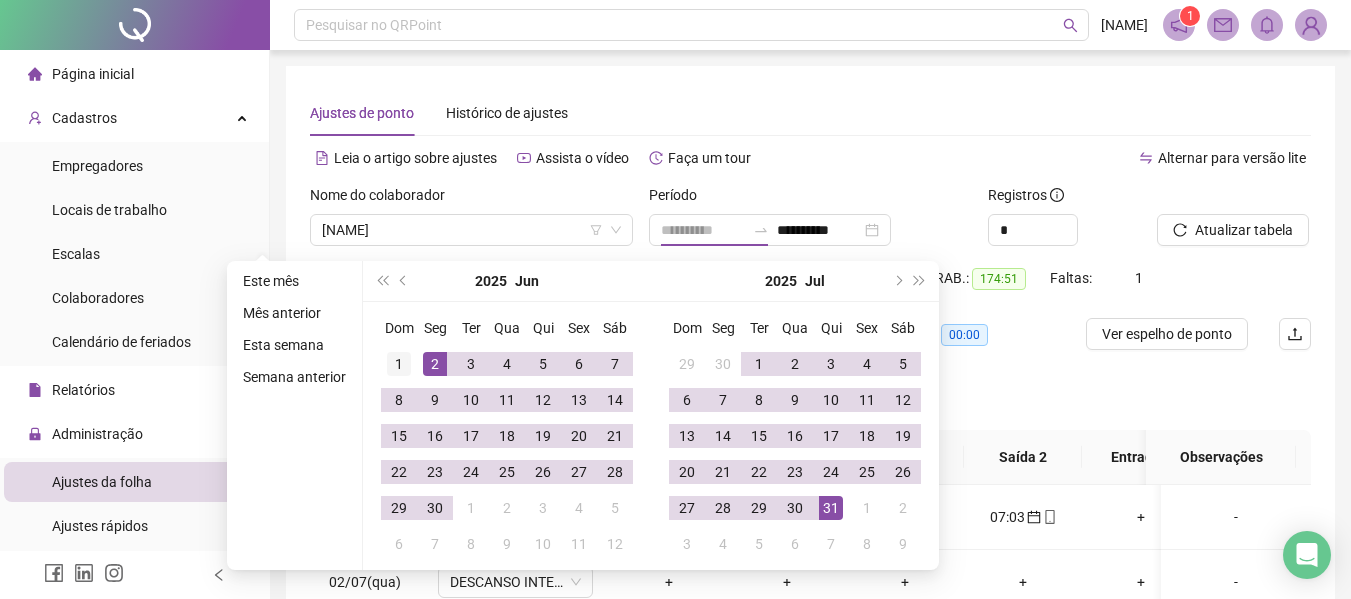 type on "**********" 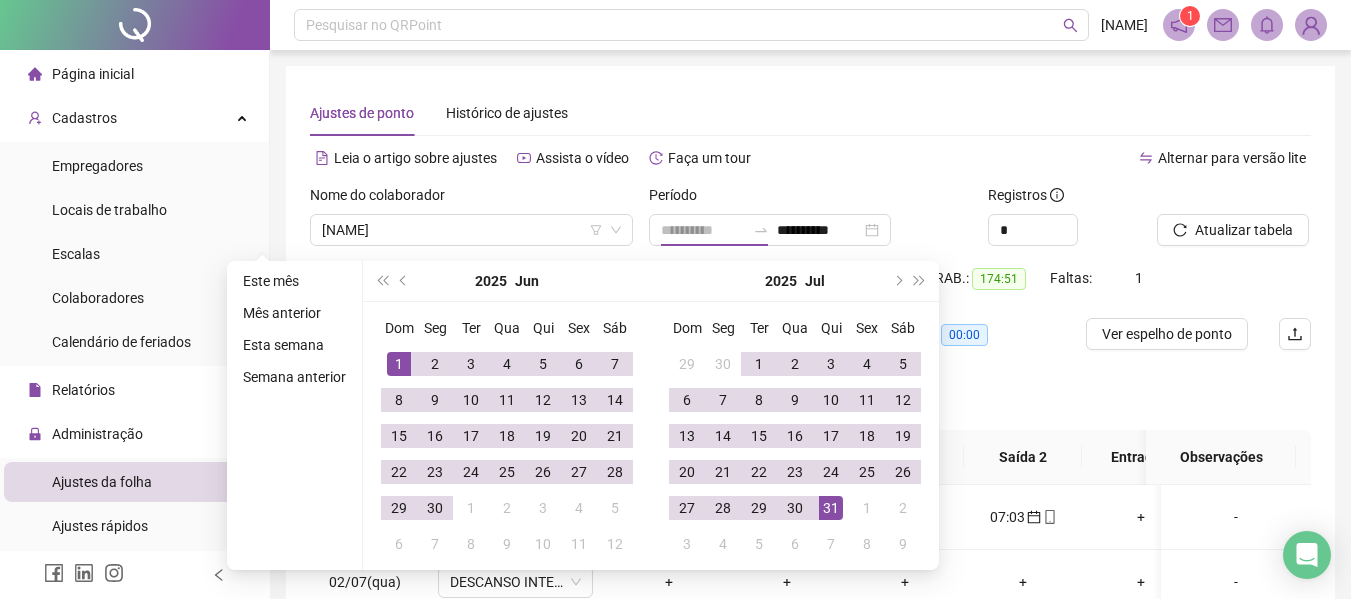 click on "1" at bounding box center [399, 364] 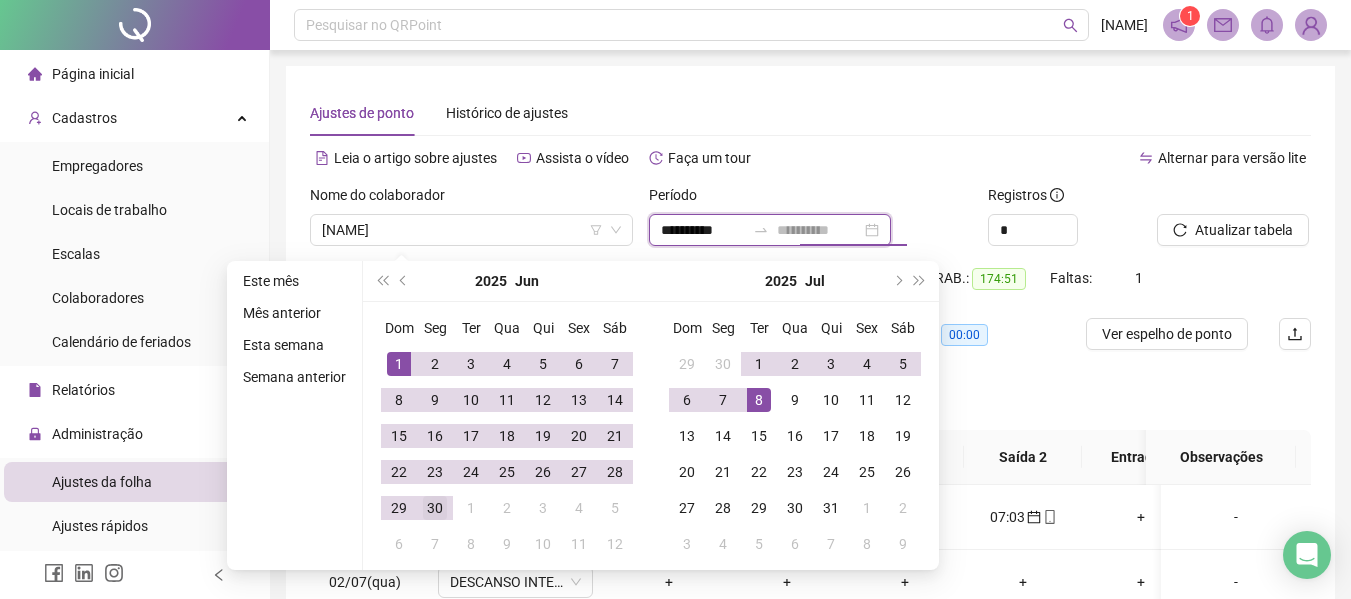 type on "**********" 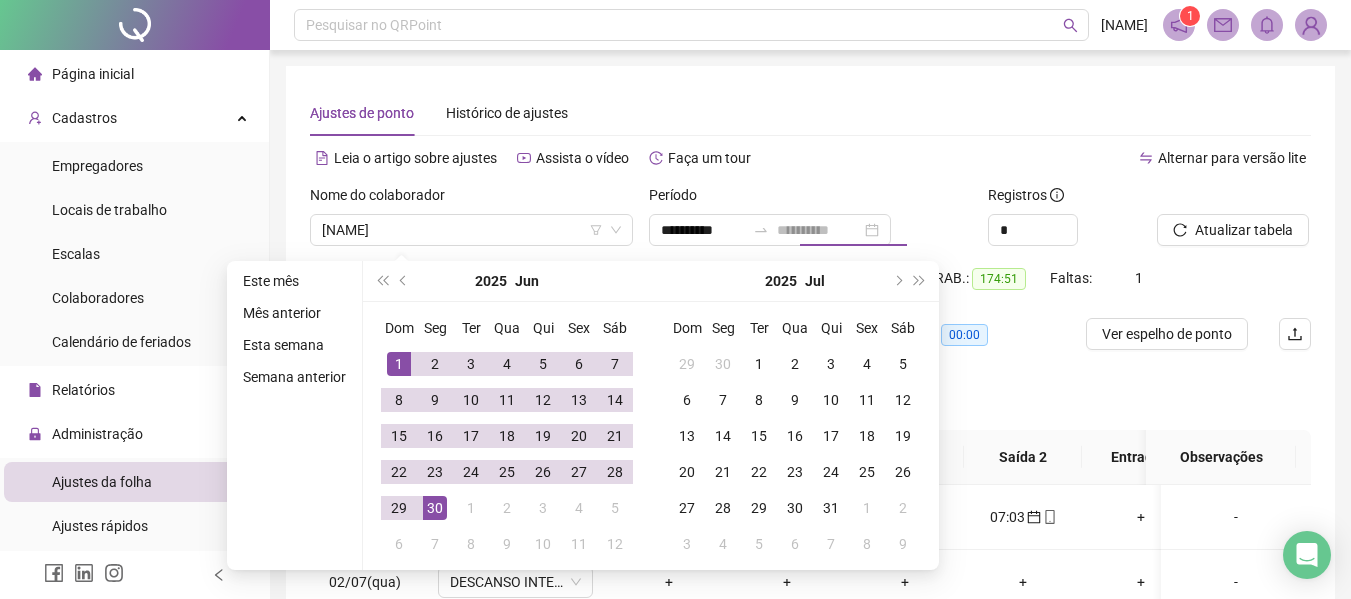click on "30" at bounding box center [435, 508] 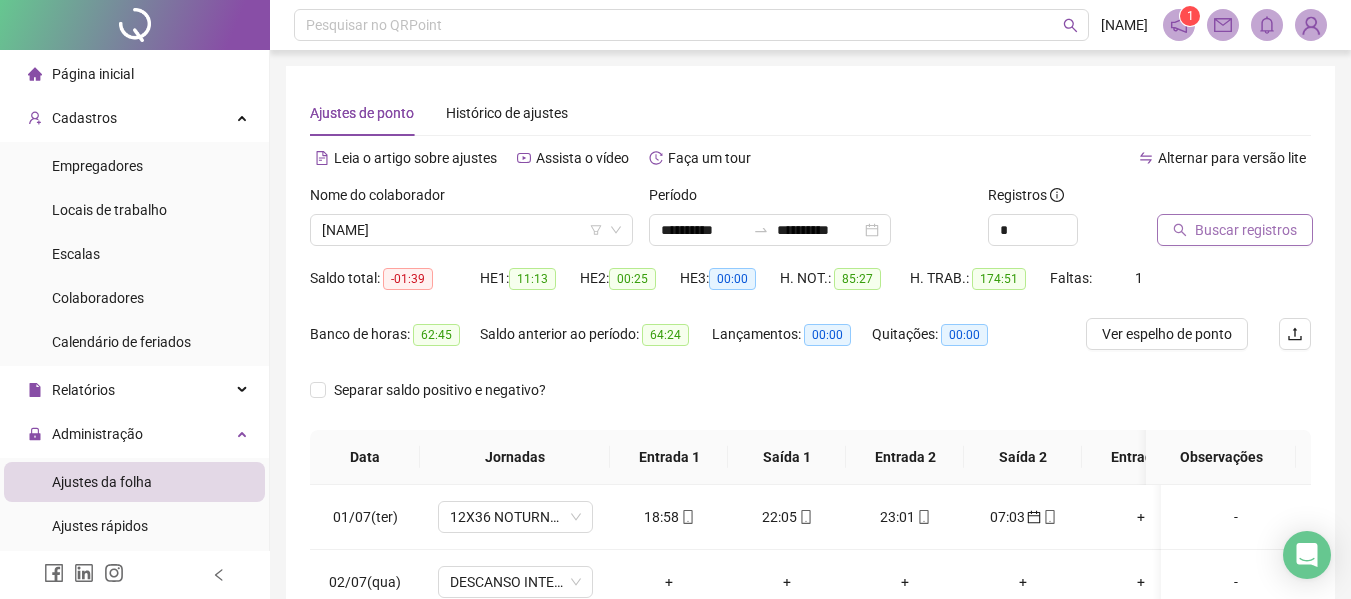 click on "Buscar registros" at bounding box center [1246, 230] 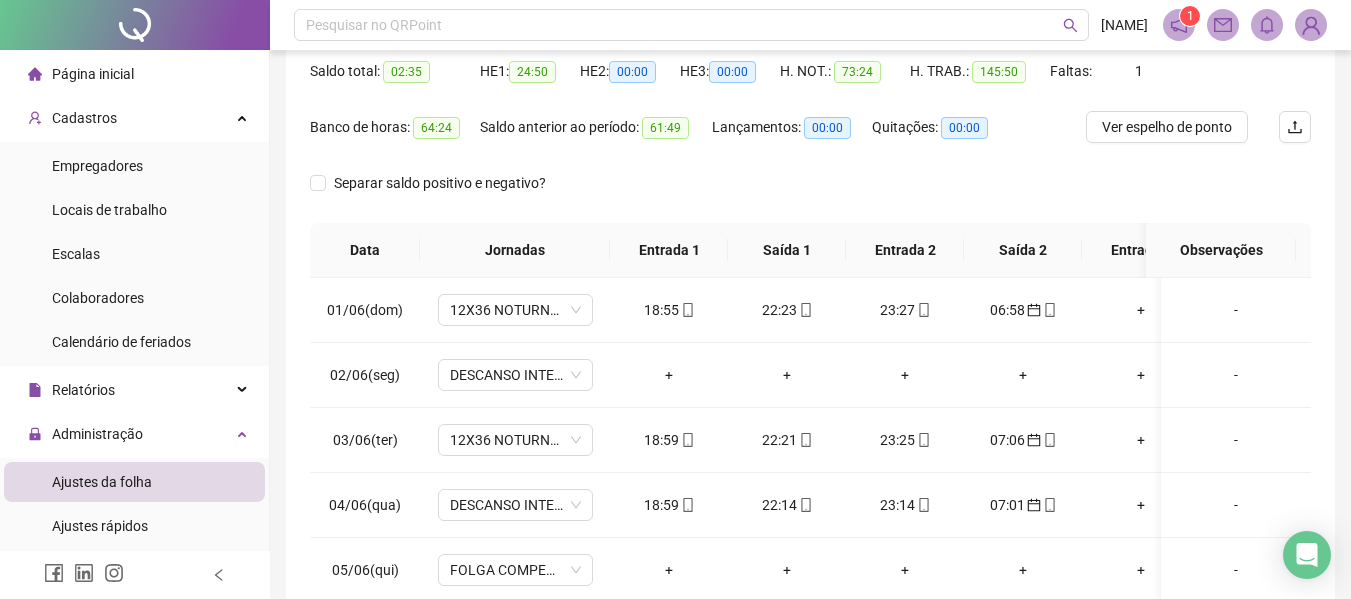 scroll, scrollTop: 400, scrollLeft: 0, axis: vertical 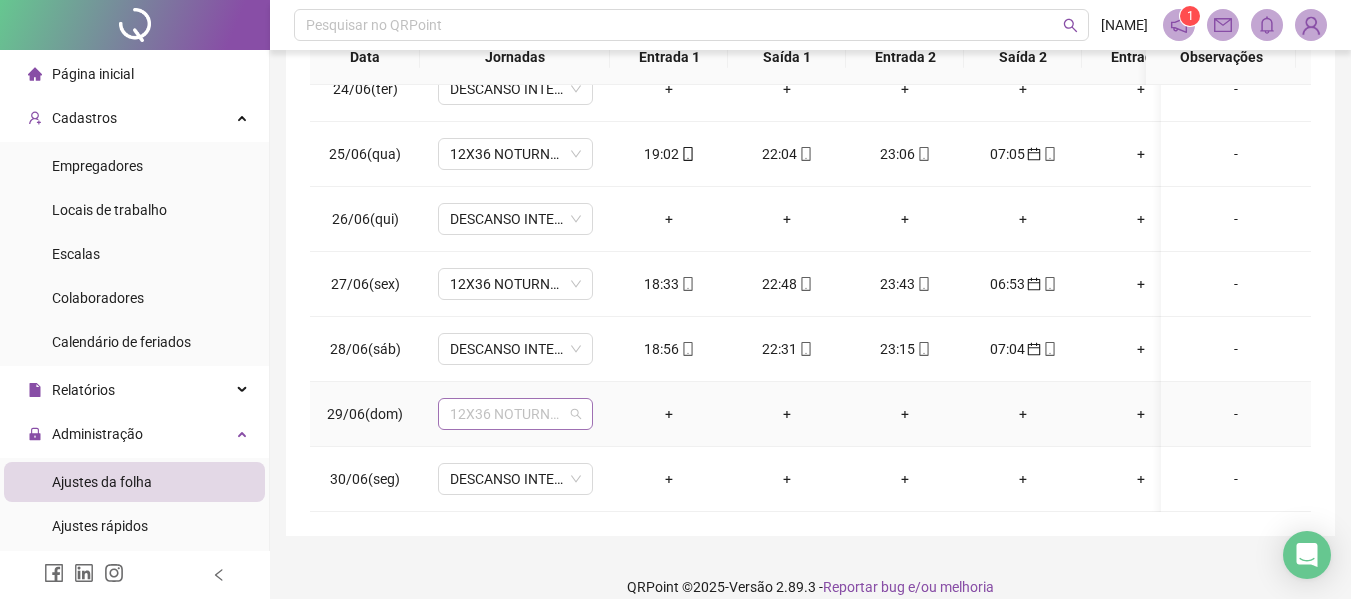 click on "12X36 NOTURNO HSVP" at bounding box center [515, 414] 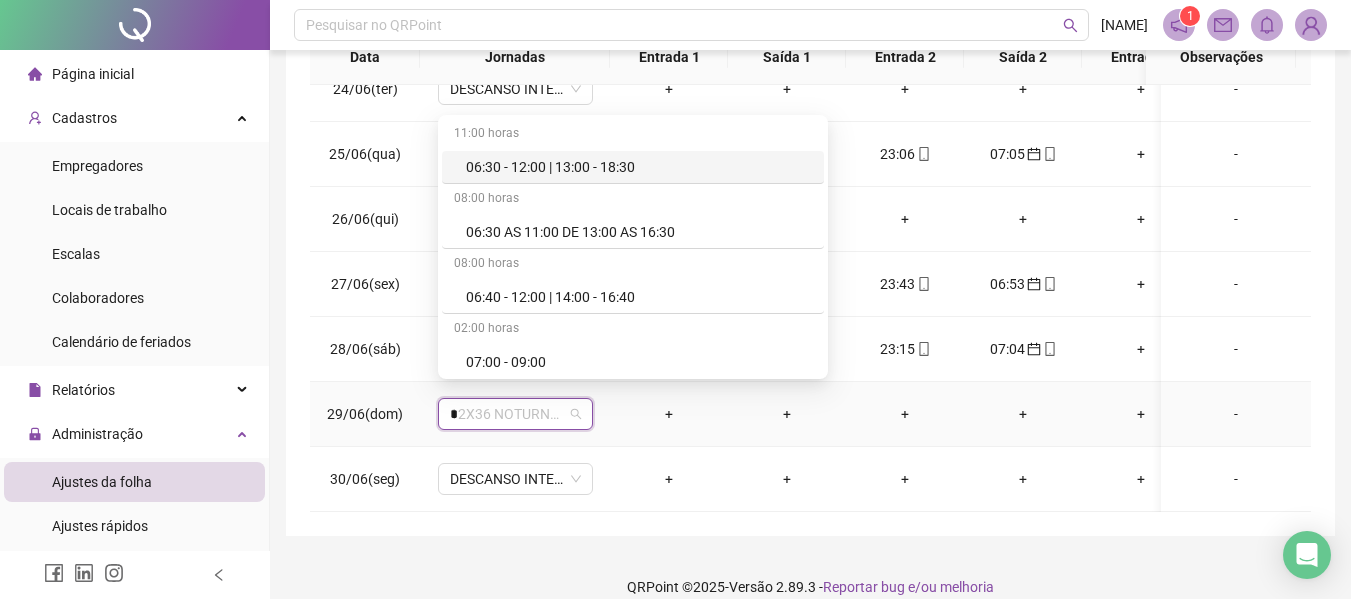 type on "**" 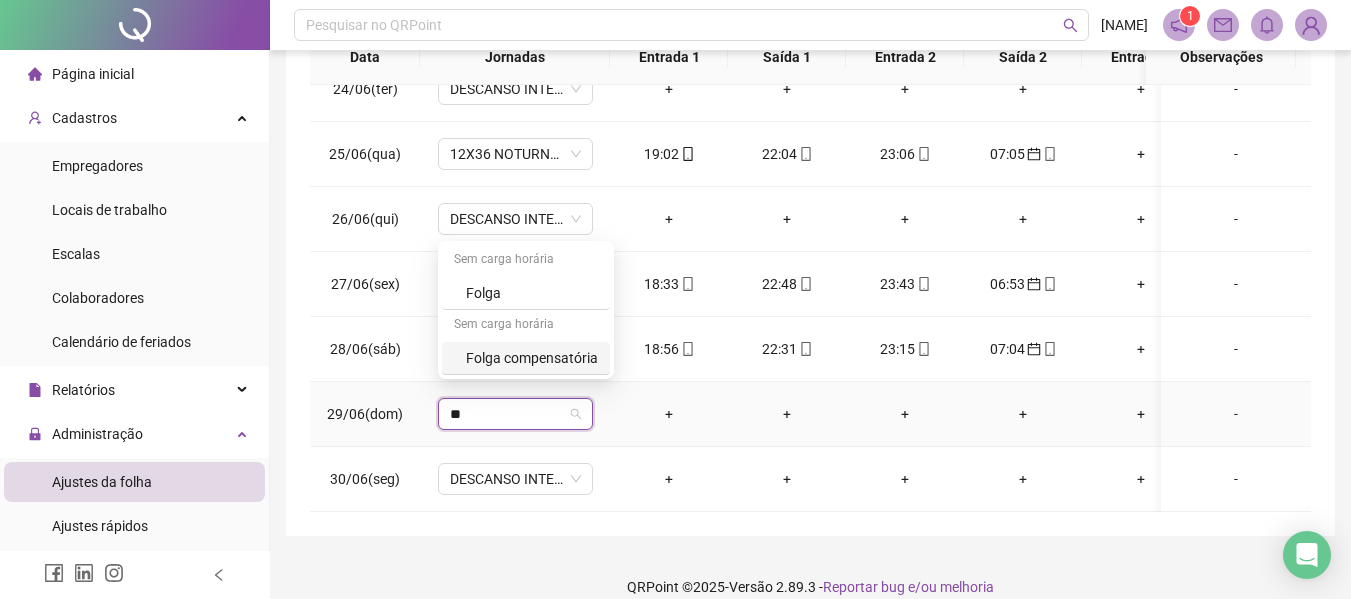 click on "Folga compensatória" at bounding box center (526, 358) 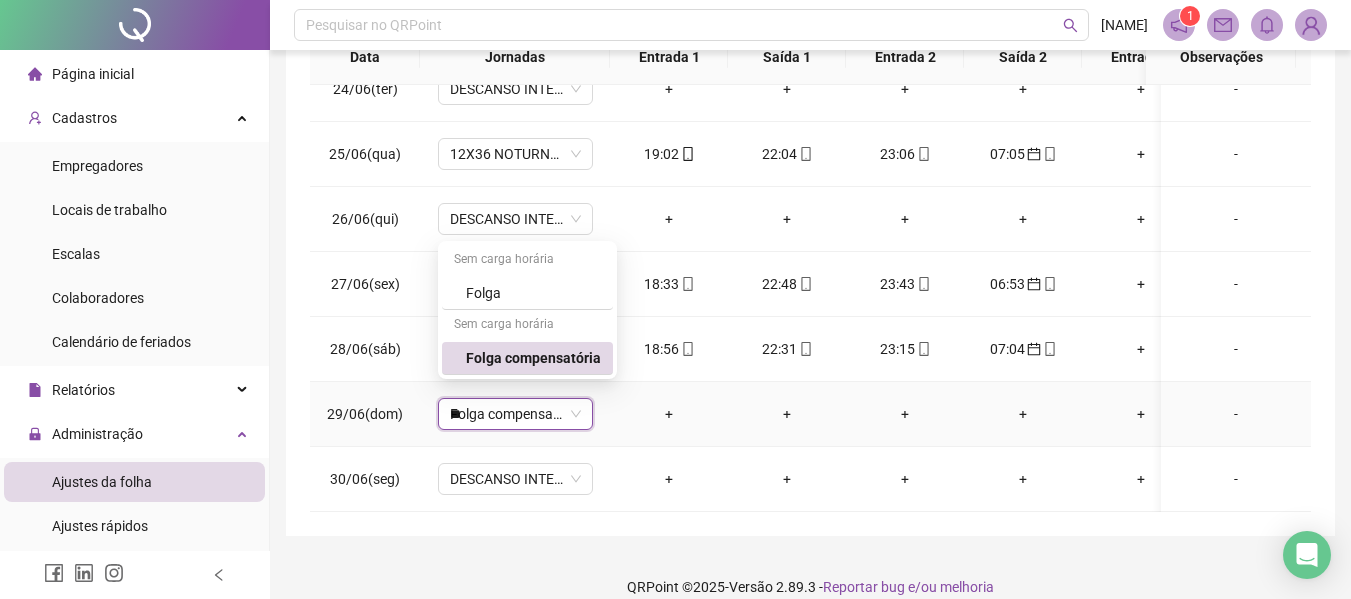 type 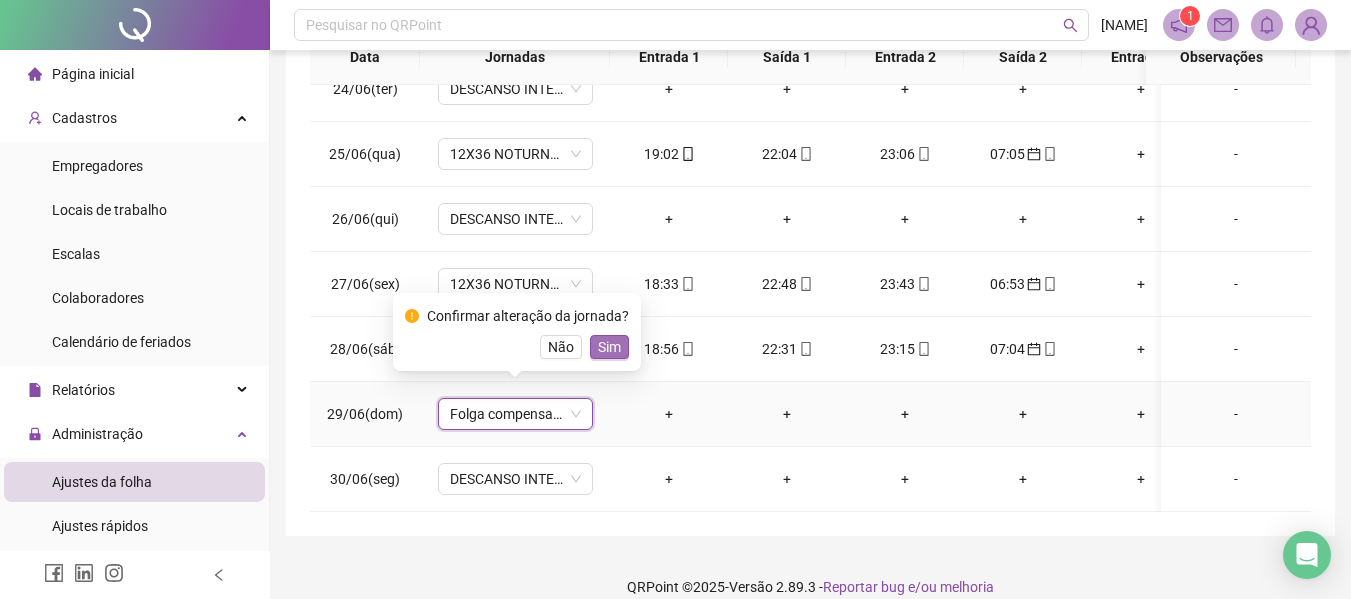 click on "Sim" at bounding box center [609, 347] 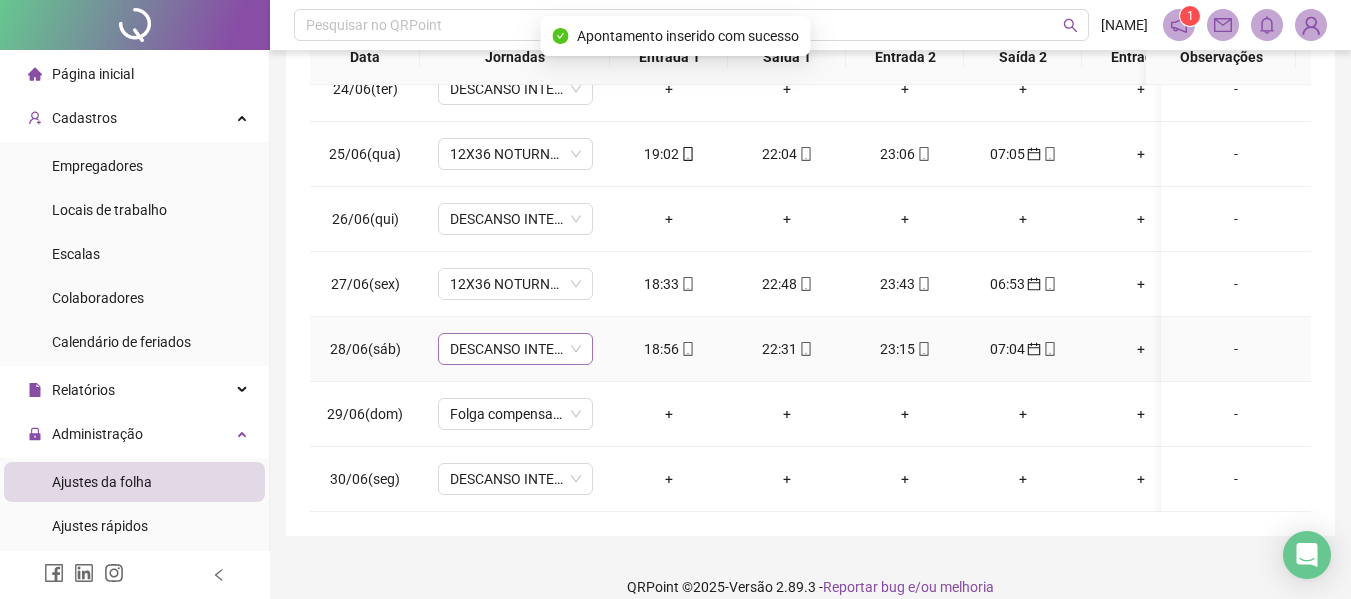 click on "DESCANSO INTER-JORNADA" at bounding box center (515, 349) 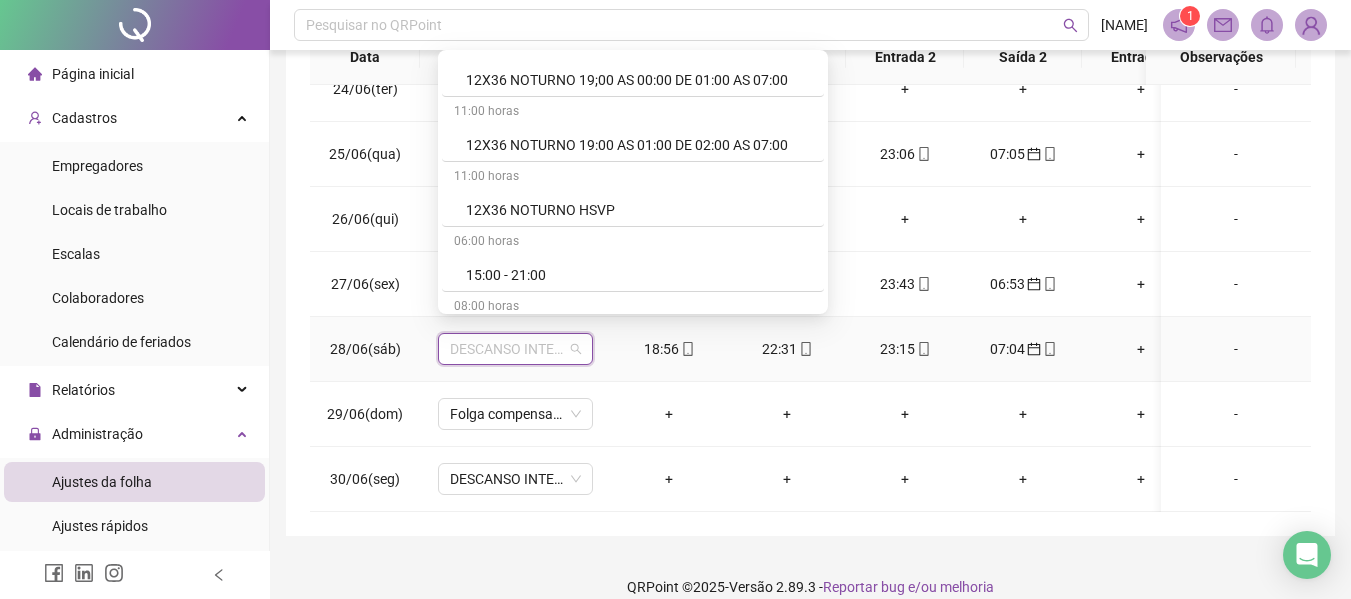 scroll, scrollTop: 3300, scrollLeft: 0, axis: vertical 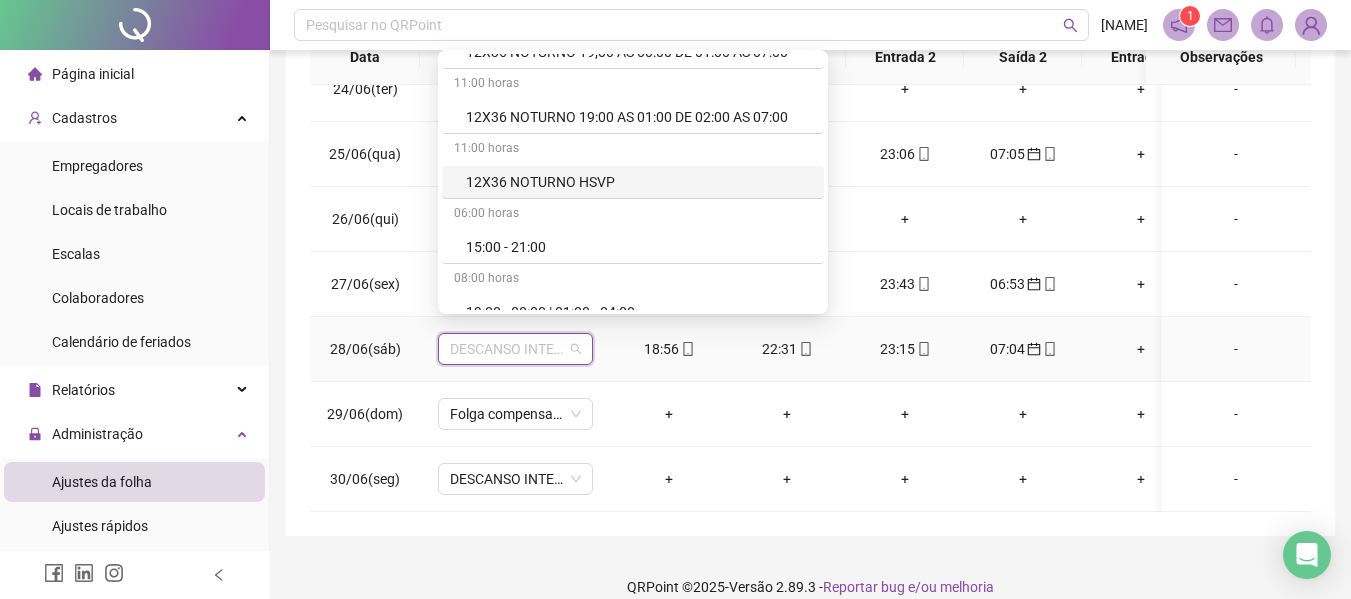 click on "12X36 NOTURNO HSVP" at bounding box center (639, 182) 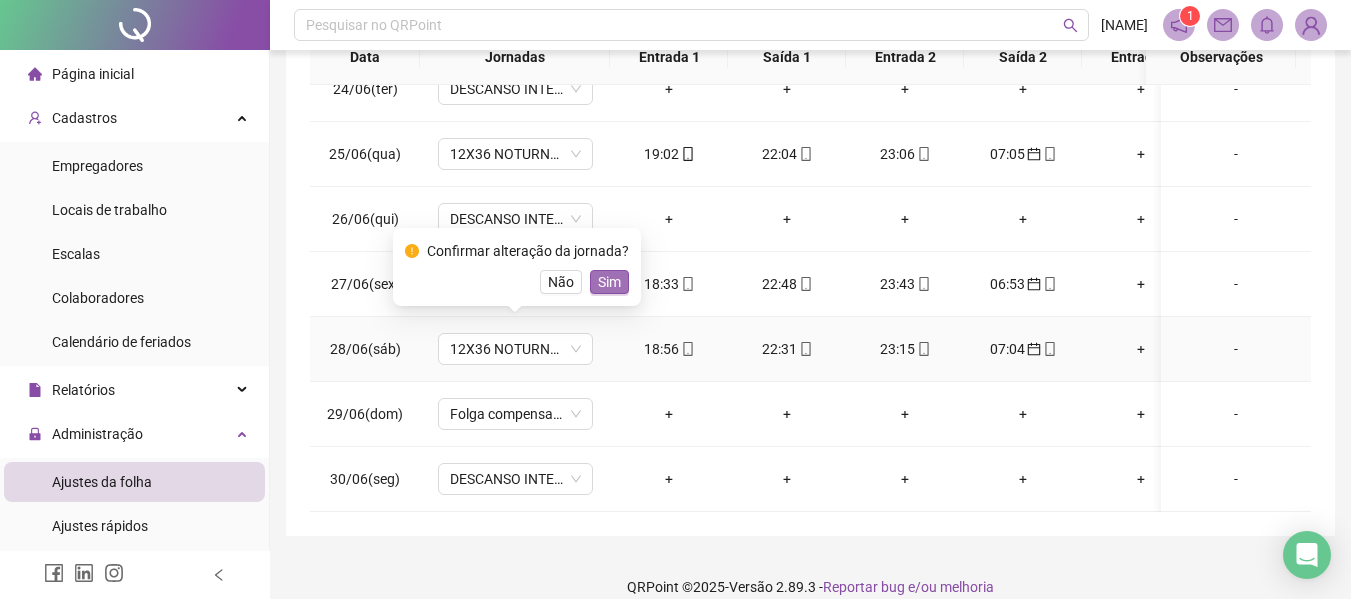 click on "Sim" at bounding box center (609, 282) 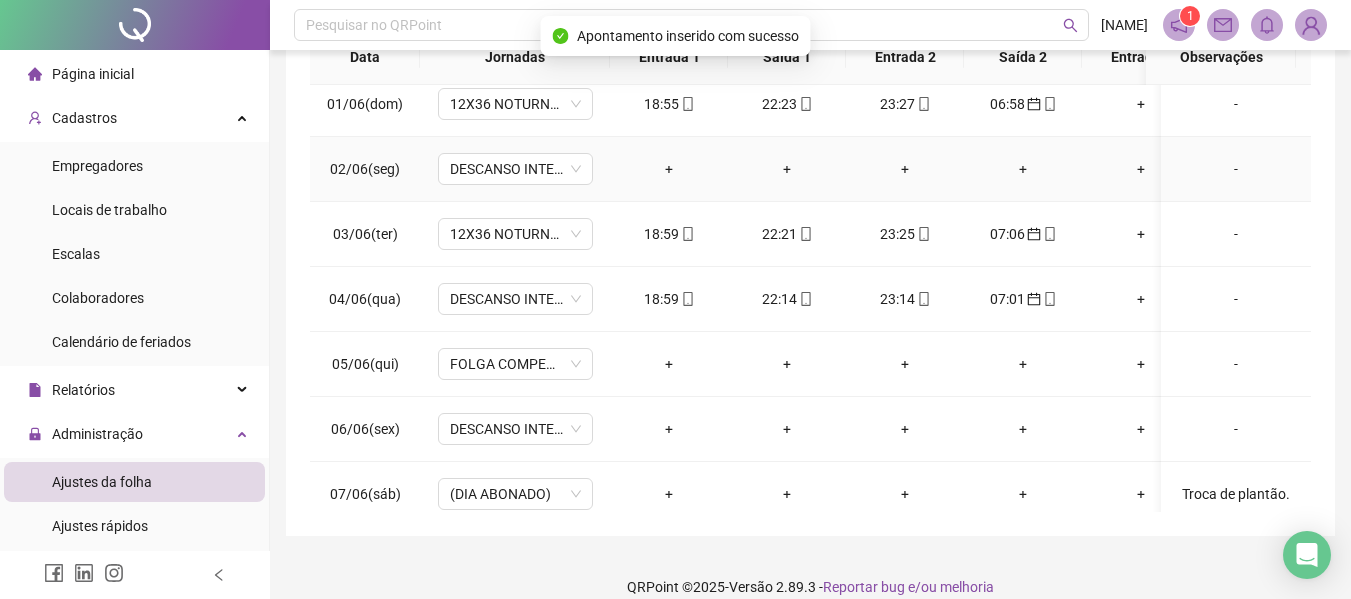 scroll, scrollTop: 0, scrollLeft: 0, axis: both 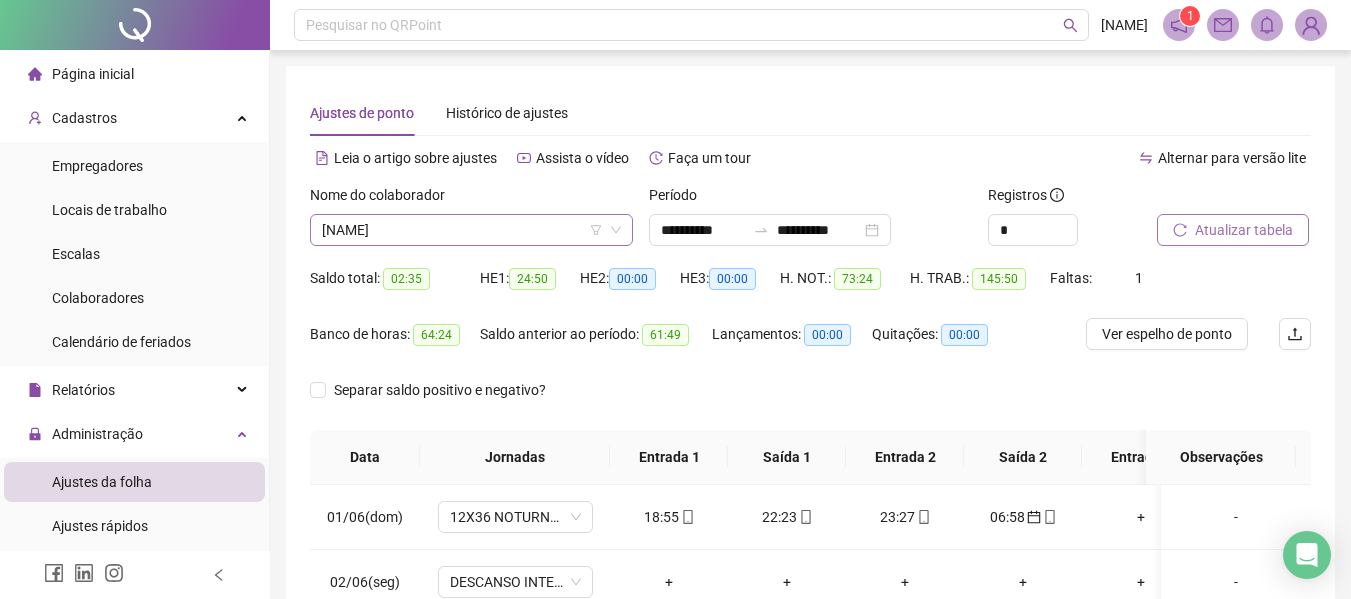 click on "[NAME]" at bounding box center [471, 230] 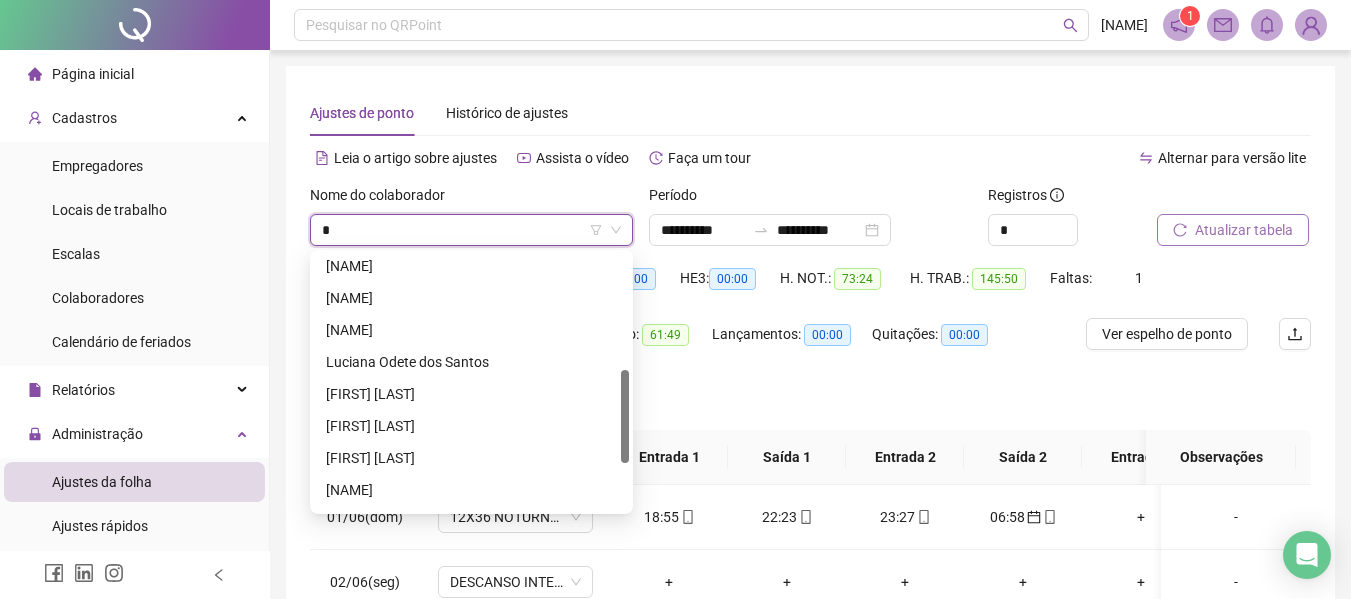type on "**" 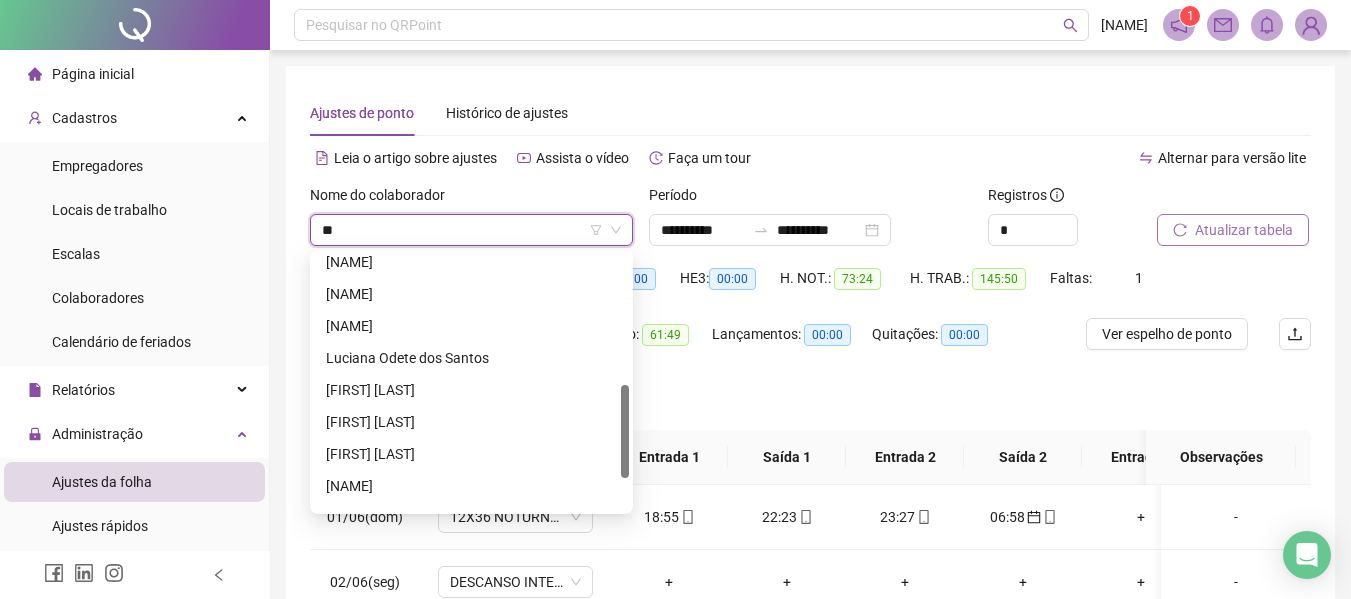 scroll, scrollTop: 448, scrollLeft: 0, axis: vertical 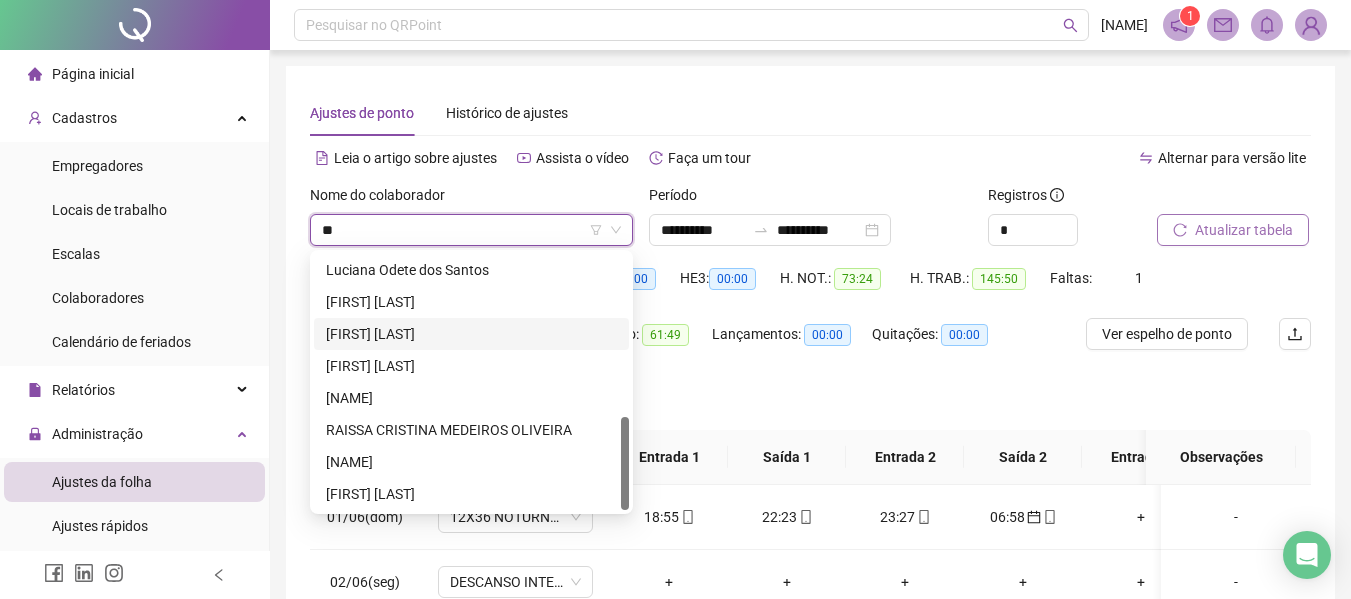 click on "[FIRST] [LAST]" at bounding box center [471, 334] 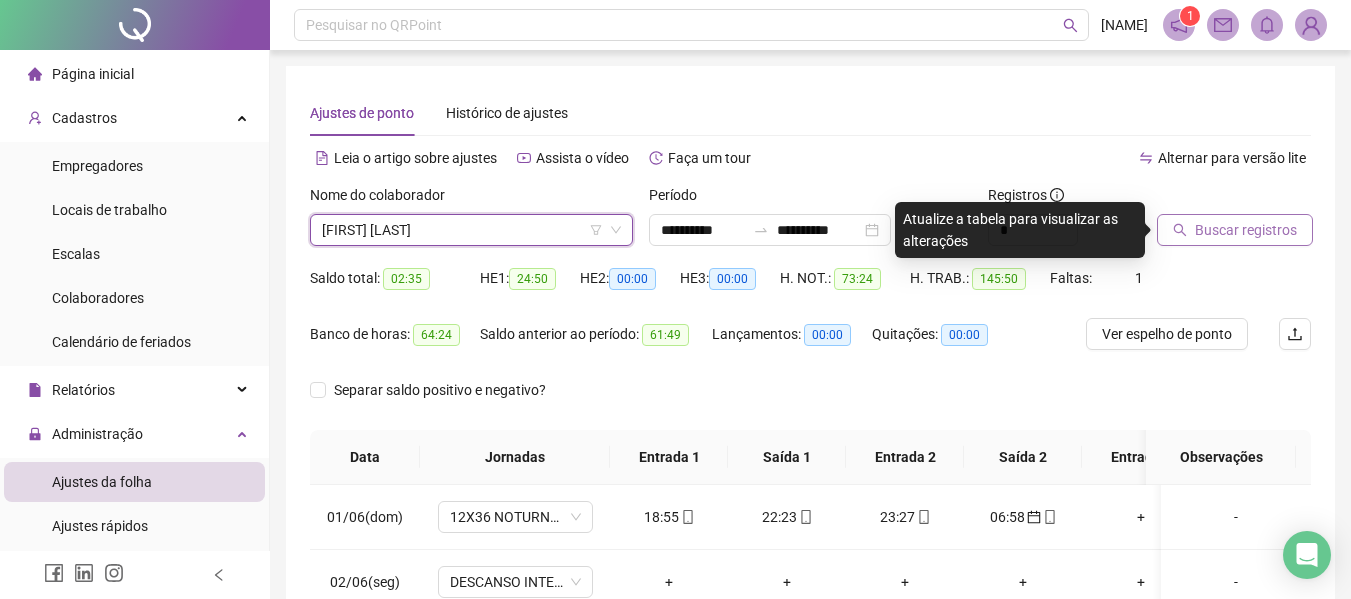 click on "Buscar registros" at bounding box center [1246, 230] 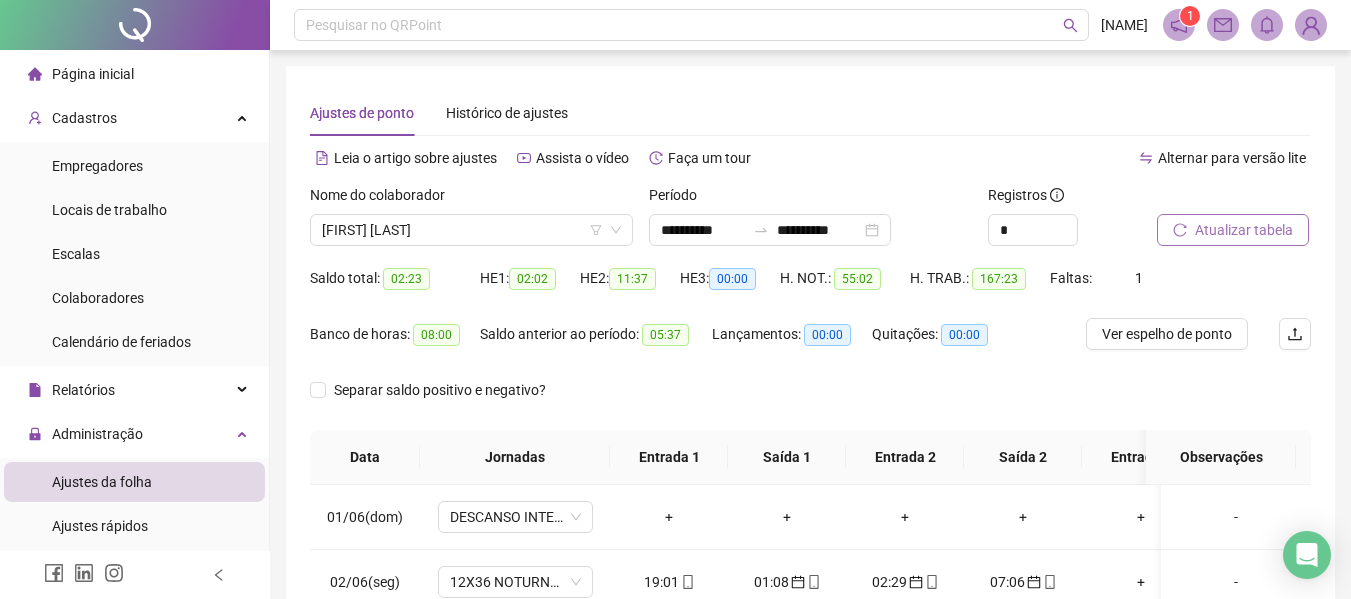 scroll, scrollTop: 400, scrollLeft: 0, axis: vertical 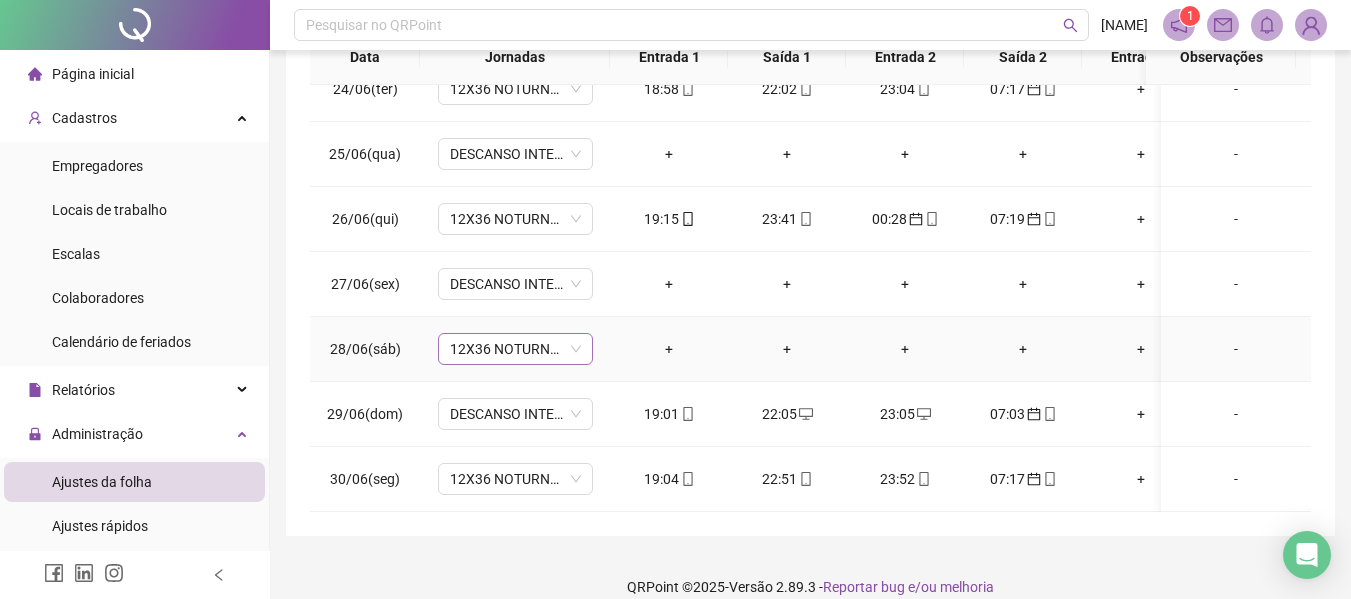 click on "12X36 NOTURNO HSVP" at bounding box center (515, 349) 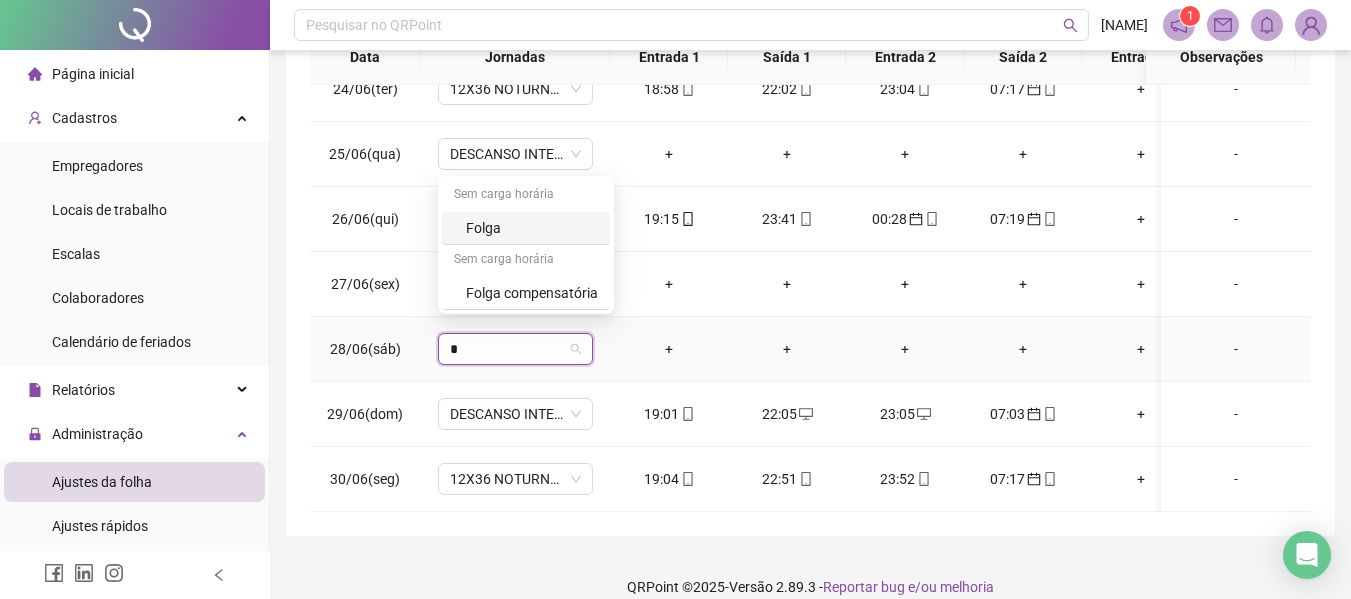 type on "**" 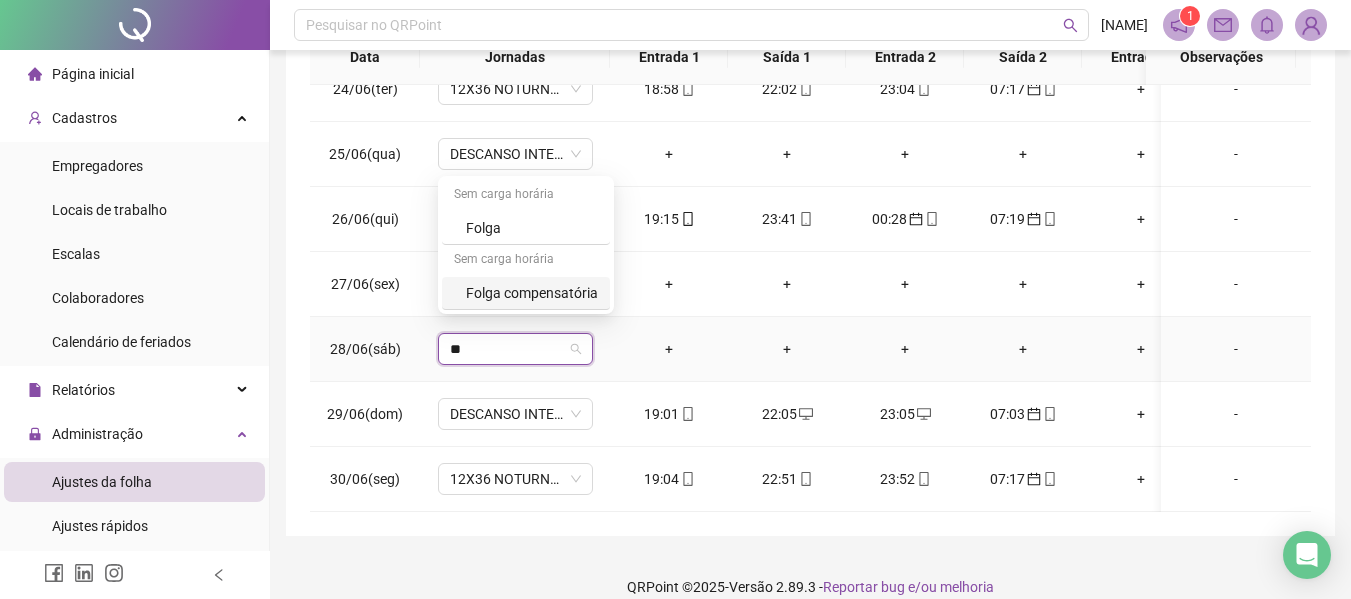 click on "Folga compensatória" at bounding box center [532, 293] 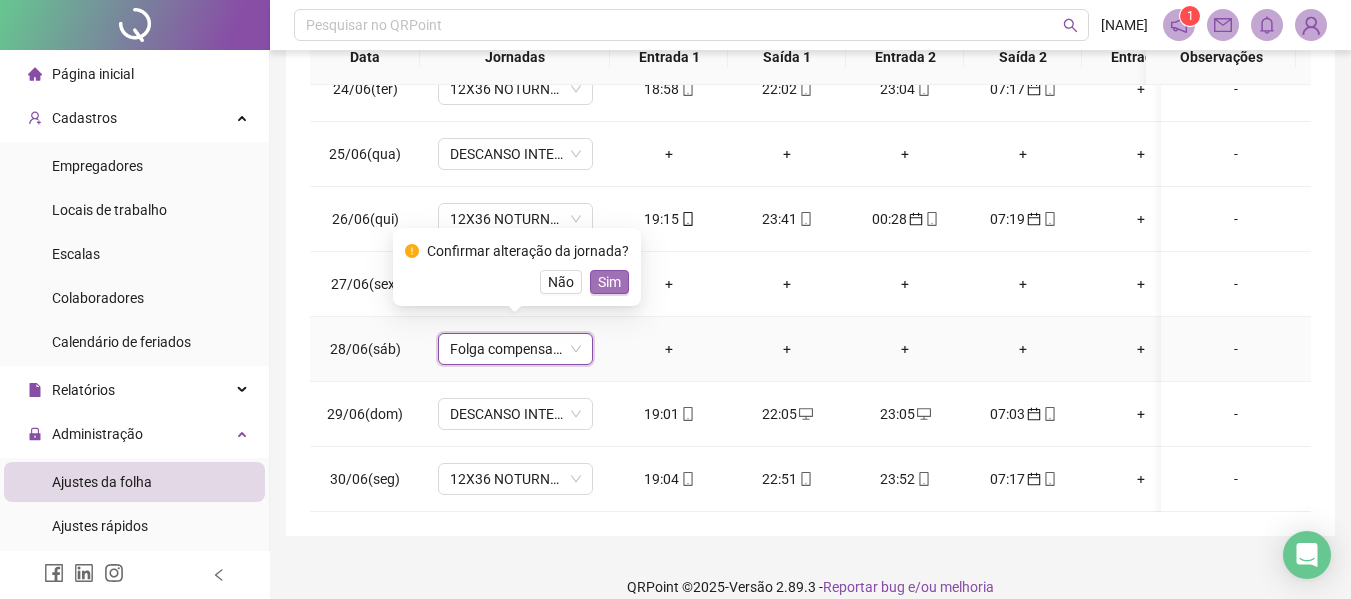 click on "Sim" at bounding box center [609, 282] 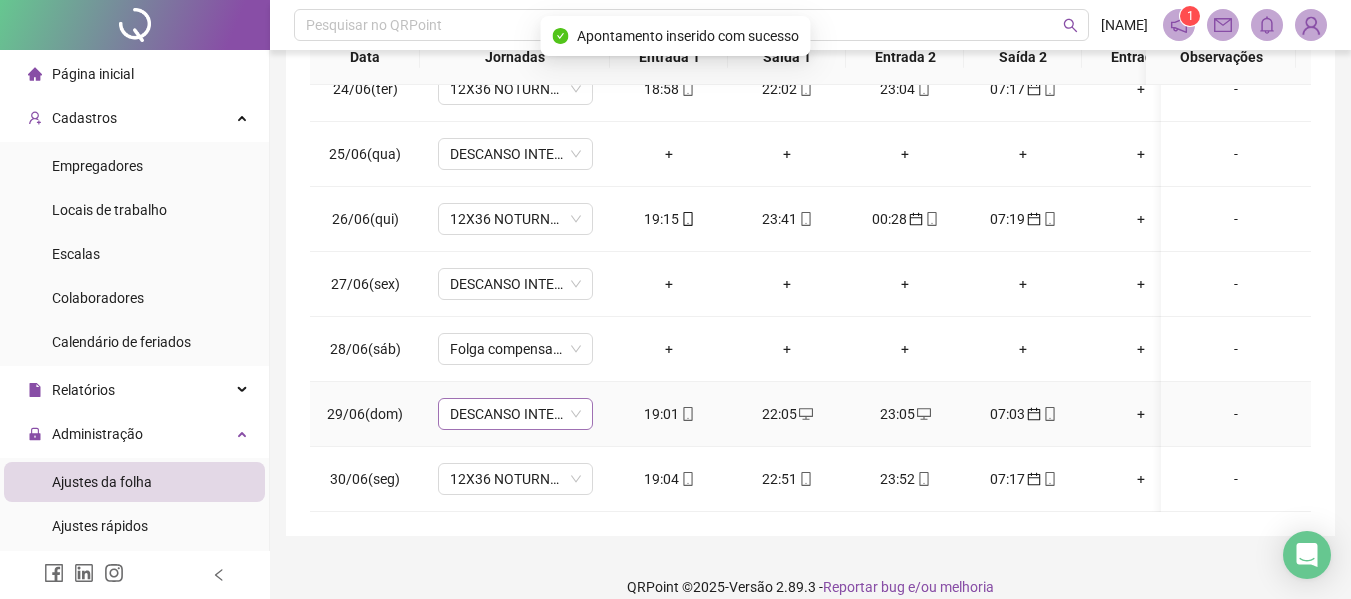 click on "DESCANSO INTER-JORNADA" at bounding box center [515, 414] 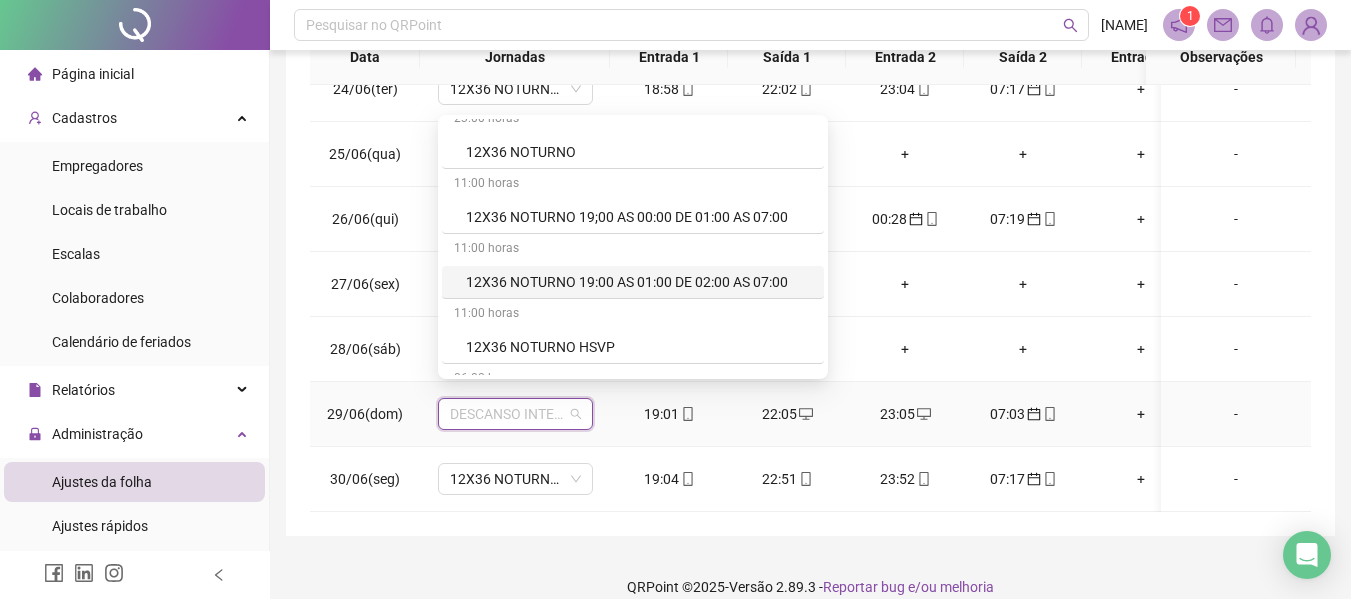 scroll, scrollTop: 3300, scrollLeft: 0, axis: vertical 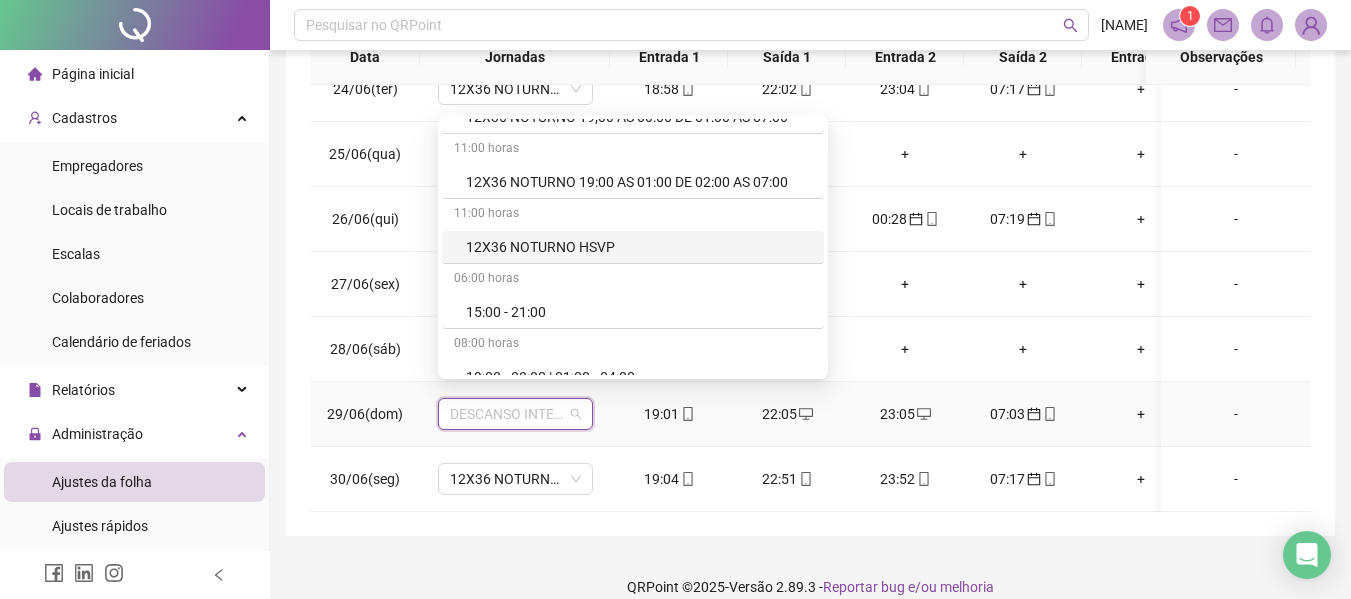 click on "12X36 NOTURNO HSVP" at bounding box center [639, 247] 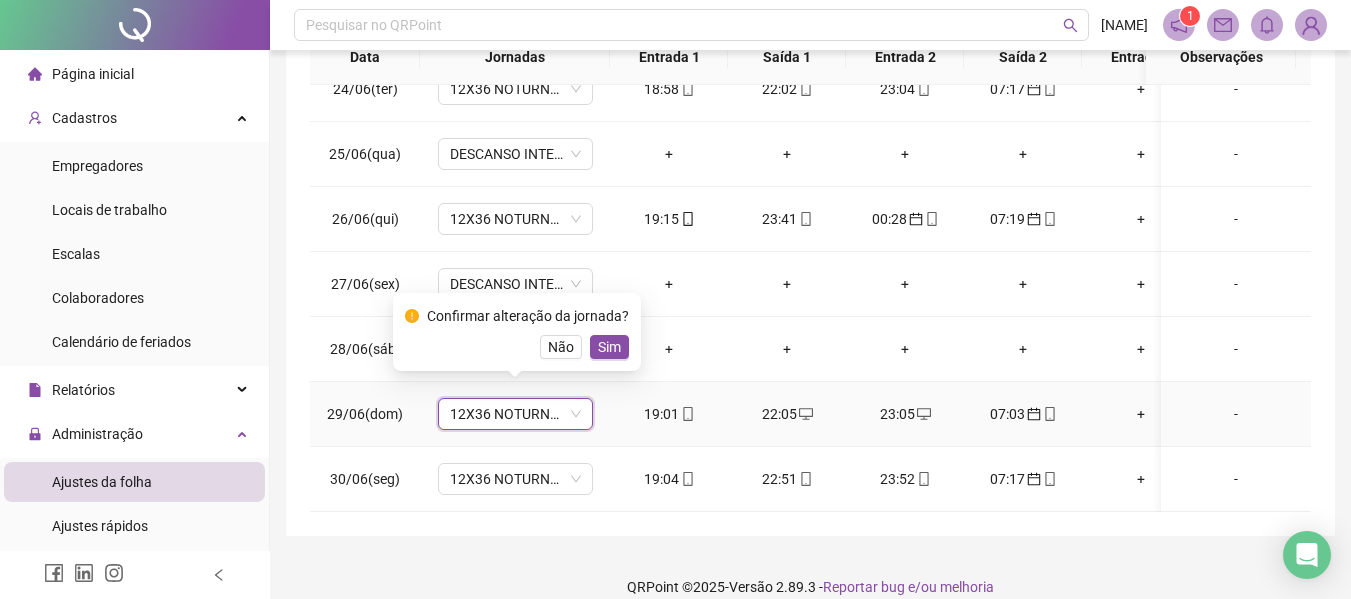 click on "Sim" at bounding box center [609, 347] 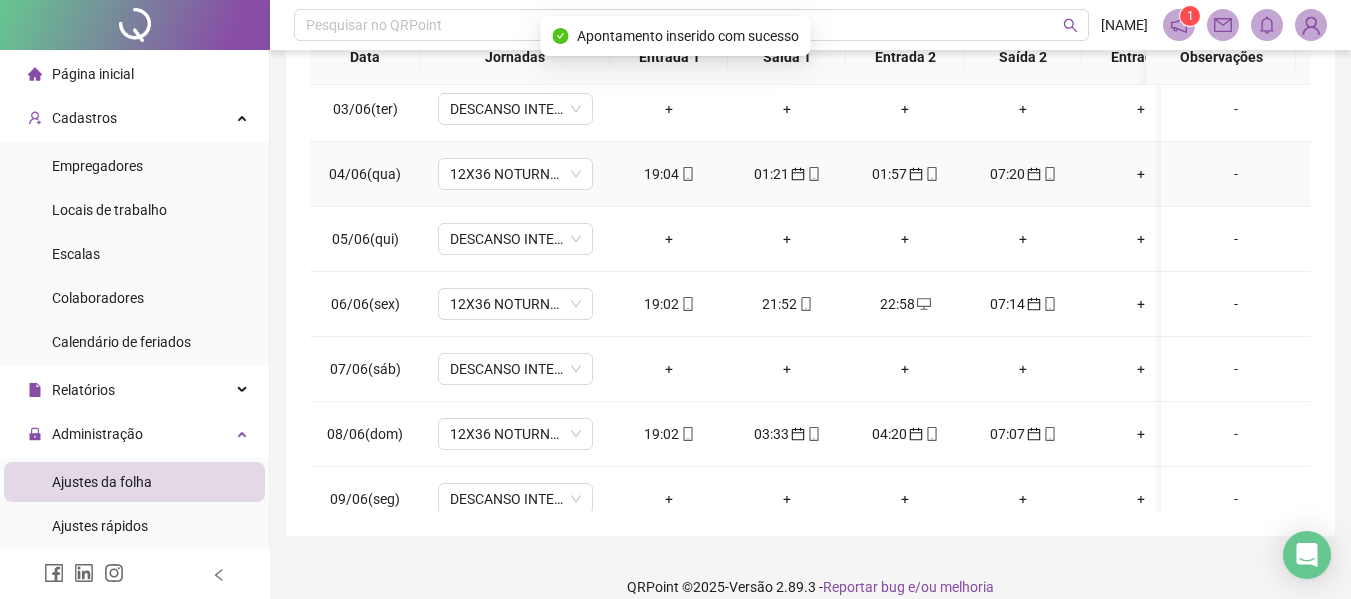 scroll, scrollTop: 0, scrollLeft: 0, axis: both 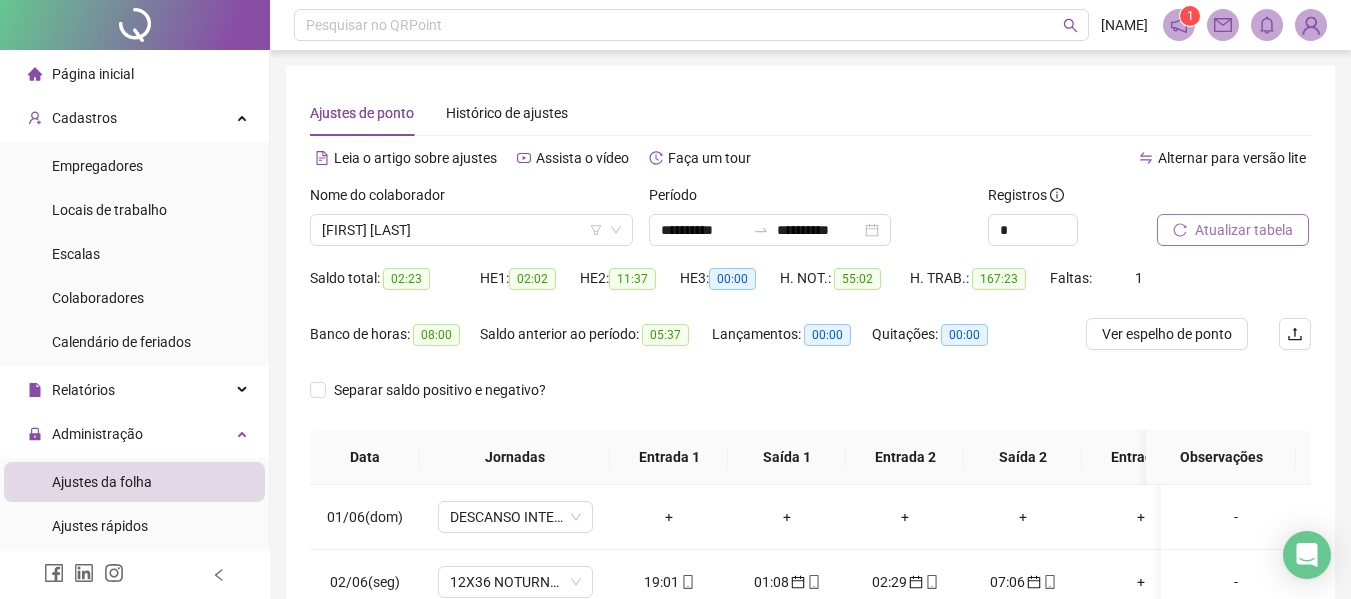 click on "Atualizar tabela" at bounding box center [1244, 230] 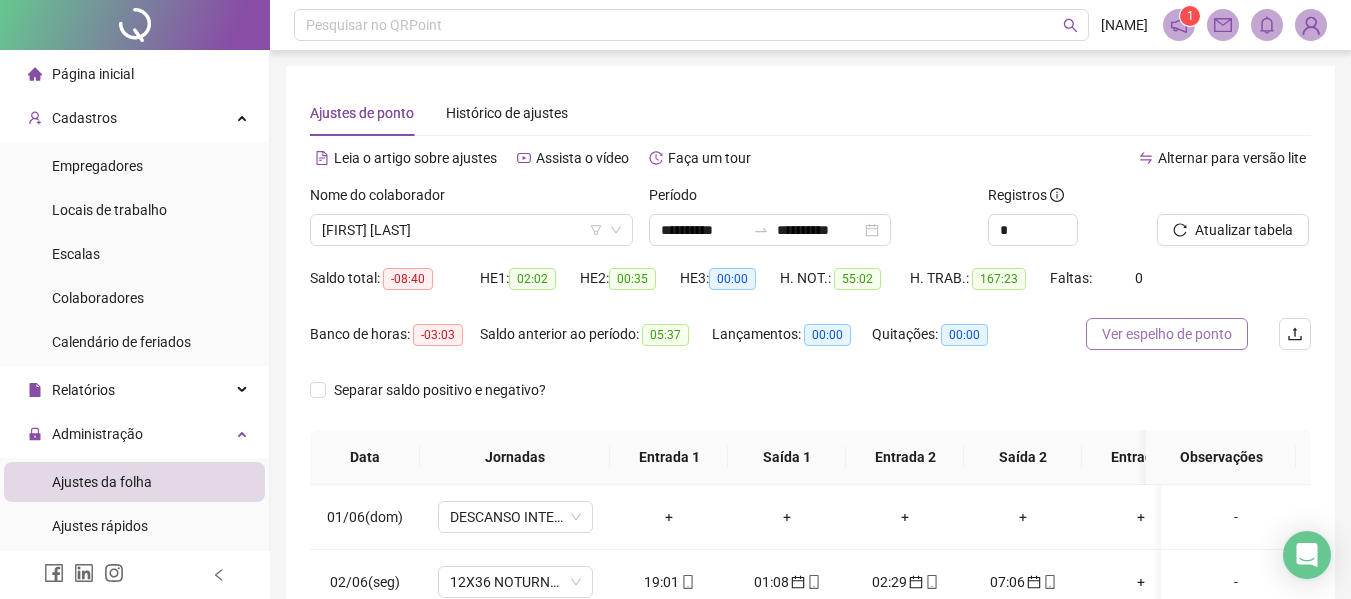 click on "Ver espelho de ponto" at bounding box center [1167, 334] 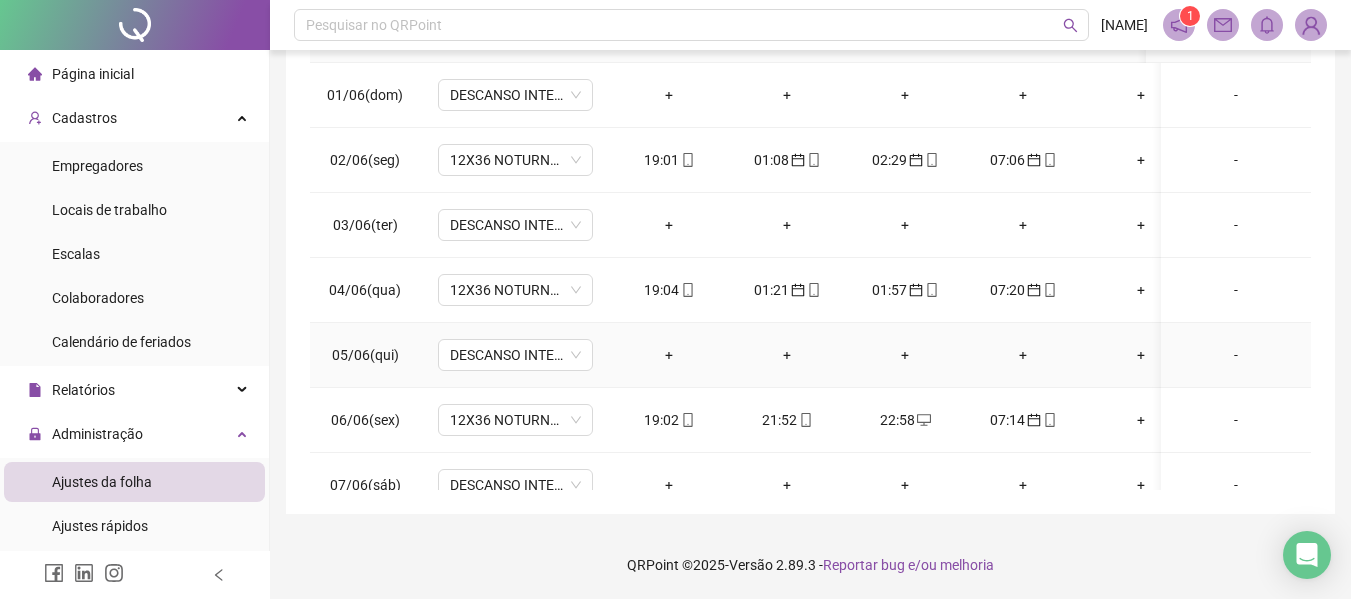 scroll, scrollTop: 423, scrollLeft: 0, axis: vertical 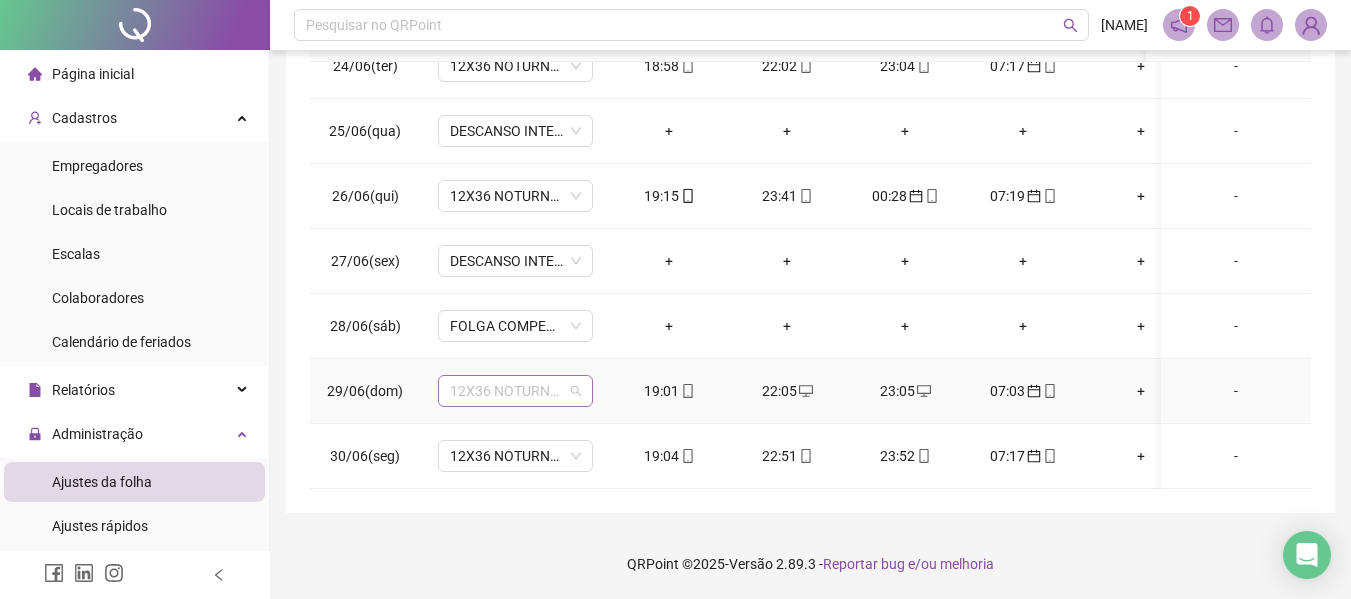 click on "12X36 NOTURNO HSVP" at bounding box center [515, 391] 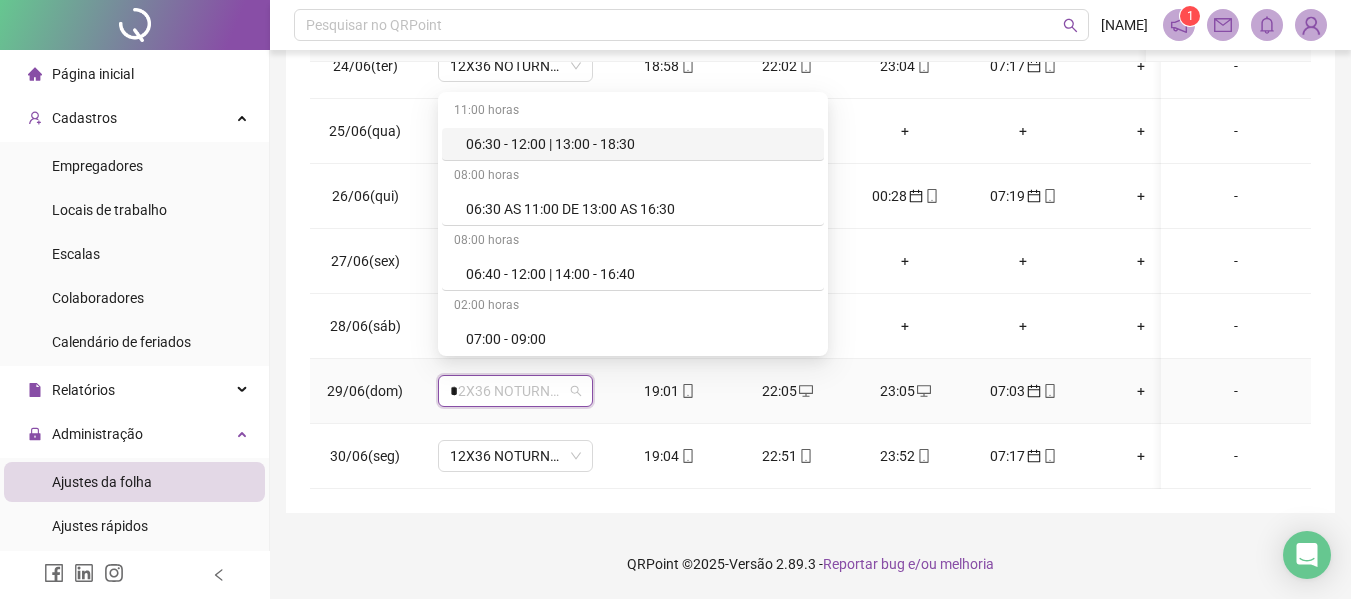 type on "**" 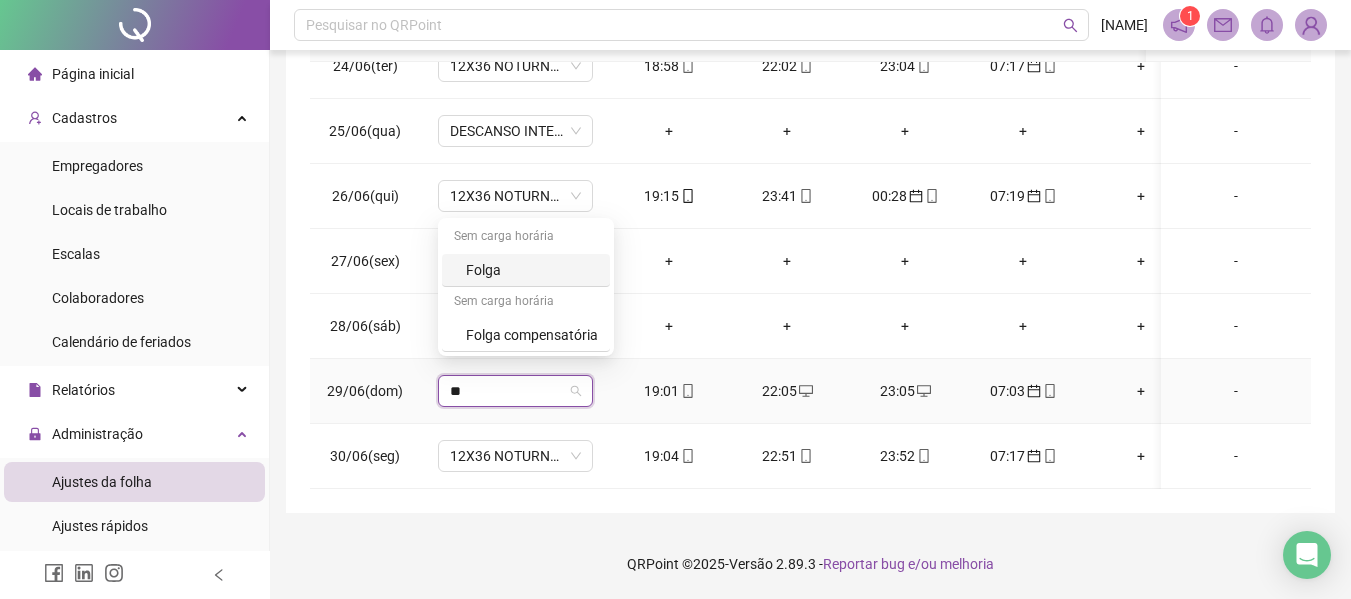 click on "Folga" at bounding box center (532, 270) 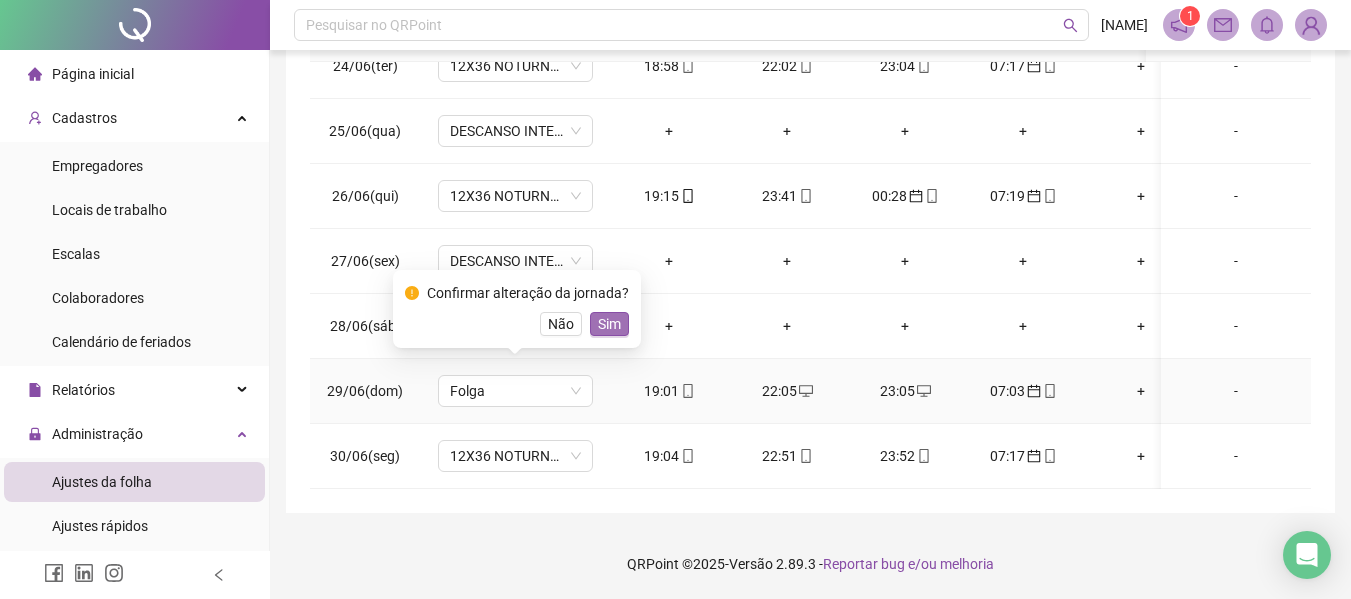 click on "Sim" at bounding box center [609, 324] 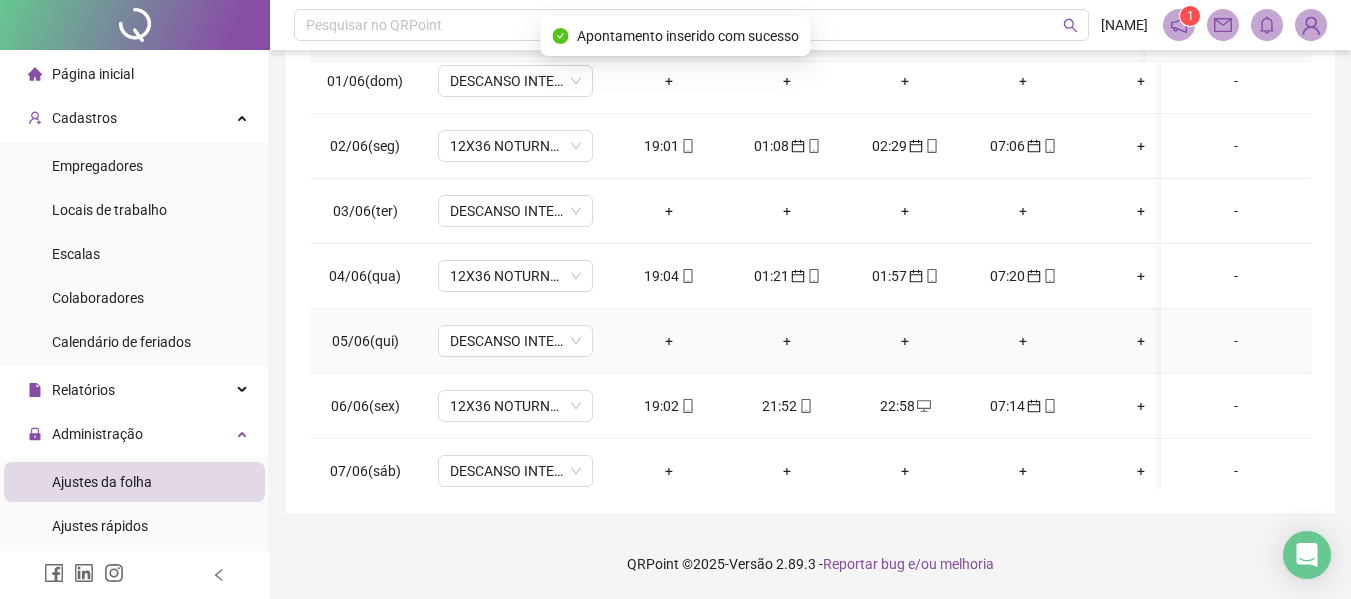 scroll, scrollTop: 0, scrollLeft: 0, axis: both 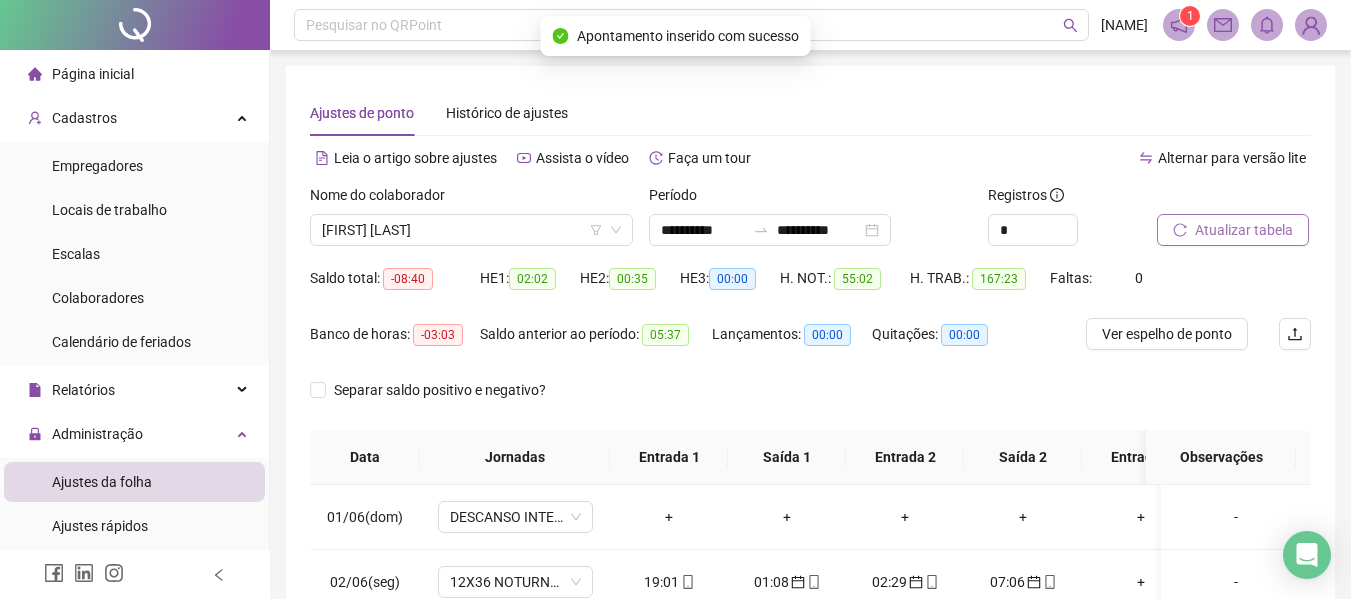 click on "Atualizar tabela" at bounding box center (1244, 230) 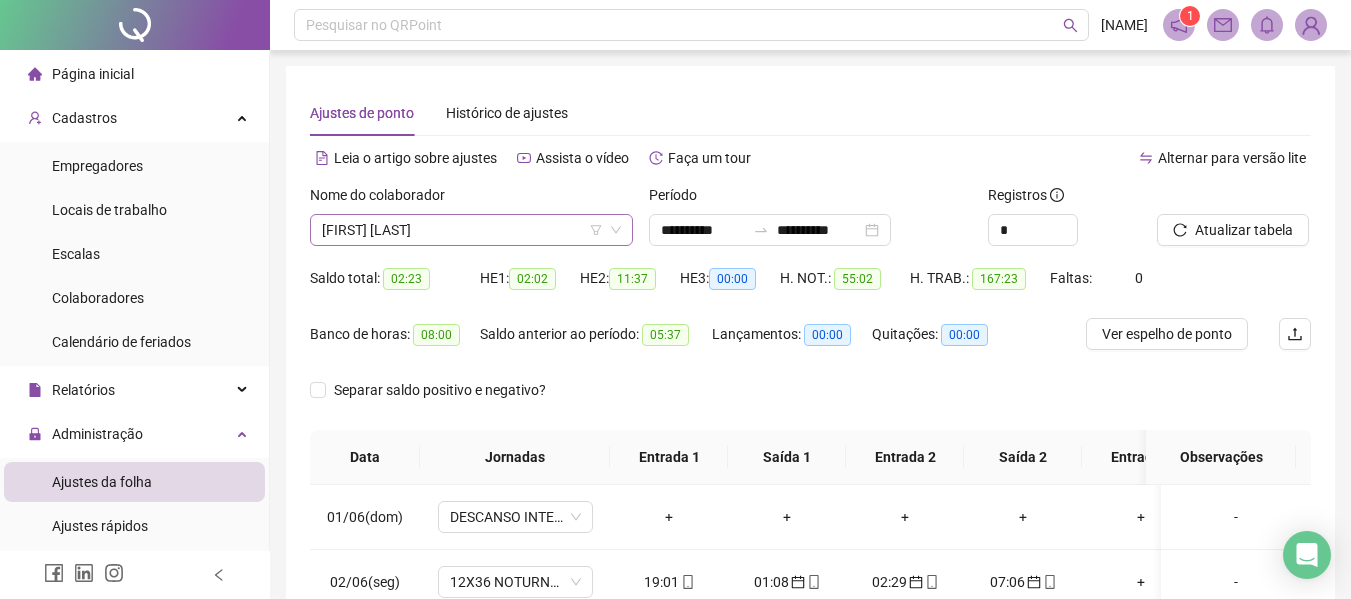 click on "[FIRST] [LAST]" at bounding box center (471, 230) 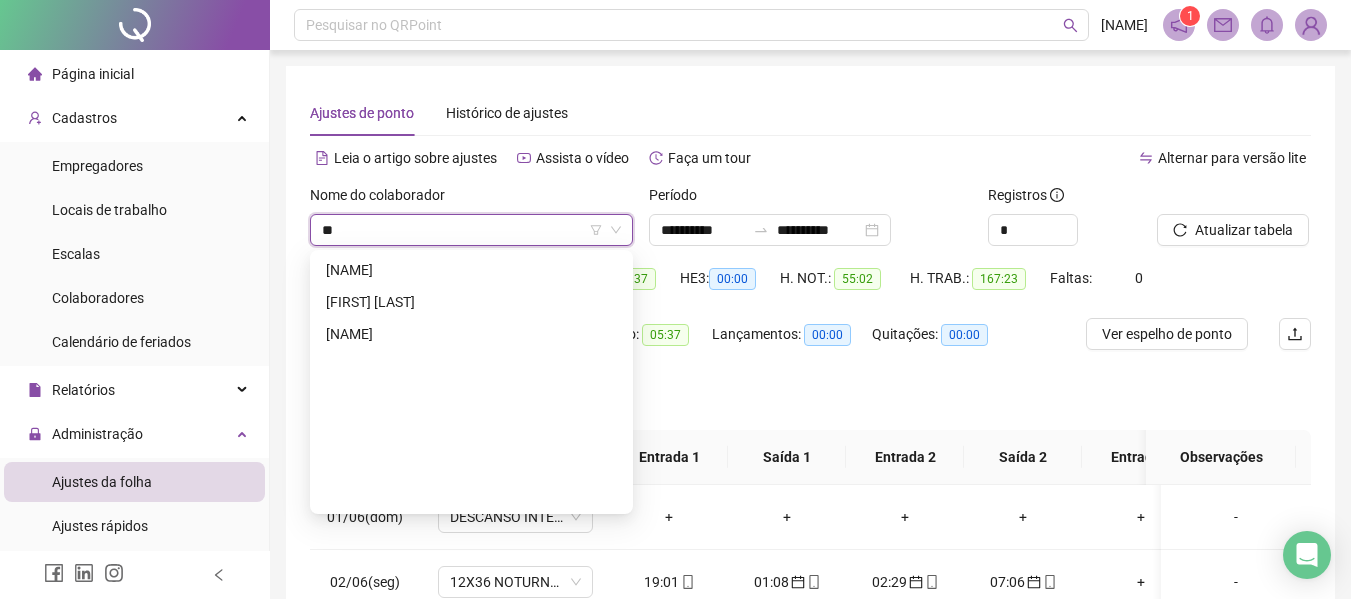 scroll, scrollTop: 224, scrollLeft: 0, axis: vertical 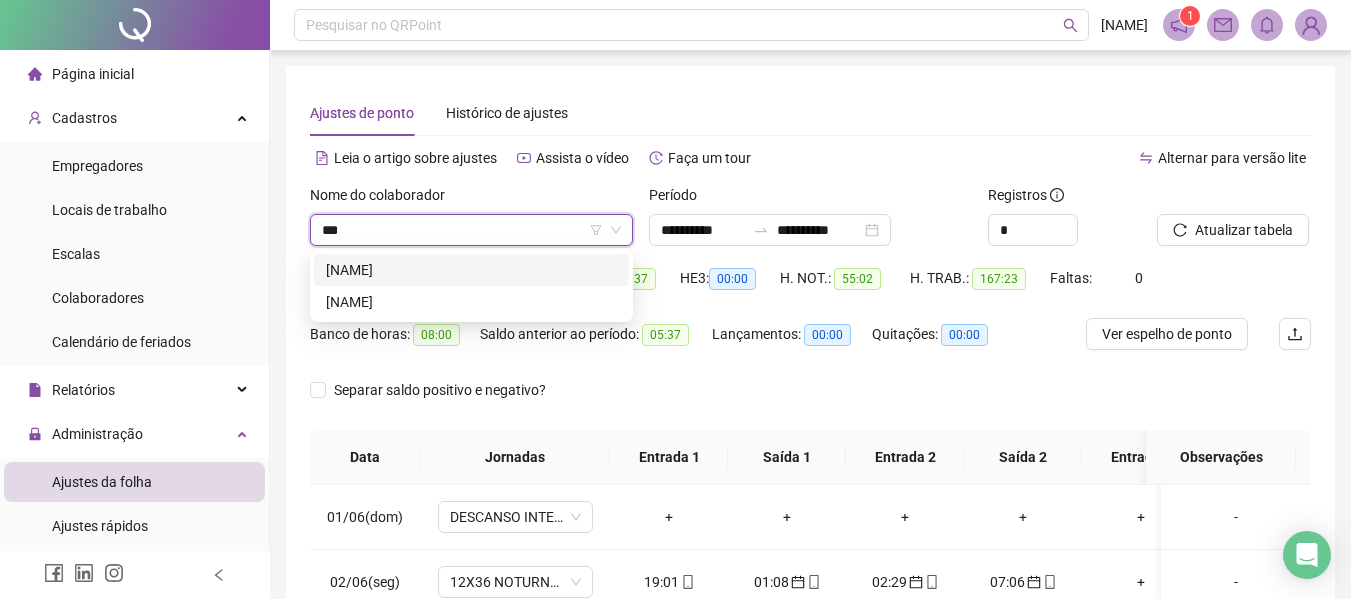 click on "[NAME]" at bounding box center [471, 270] 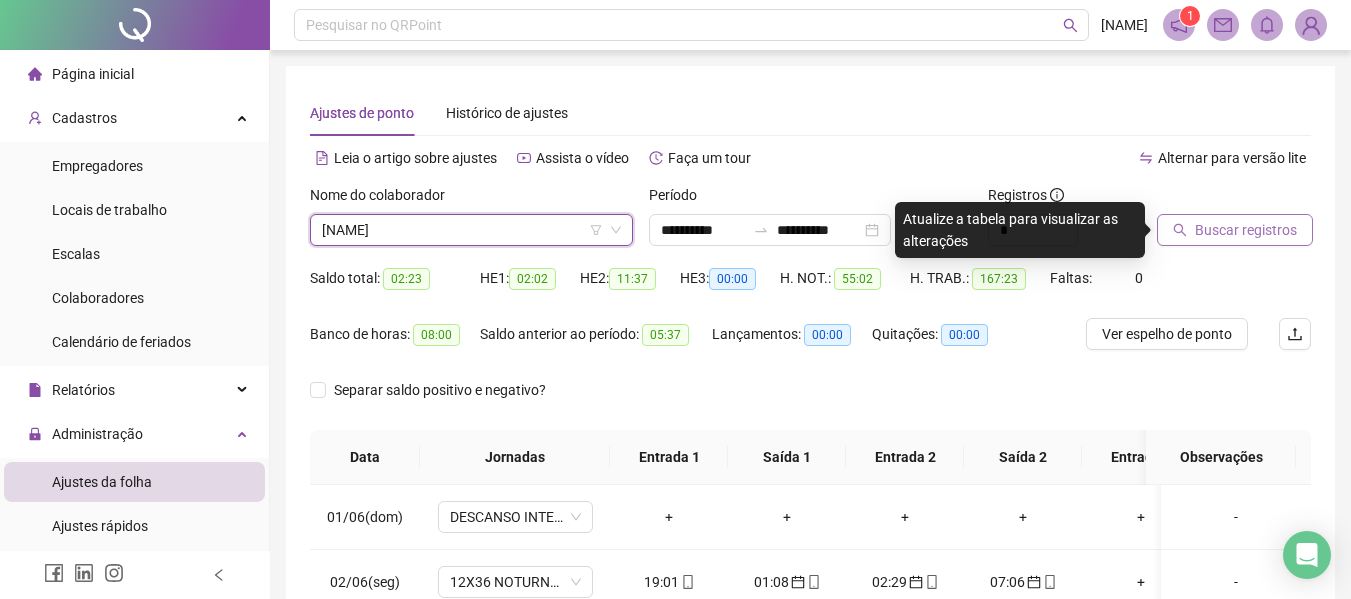 click on "Buscar registros" at bounding box center [1246, 230] 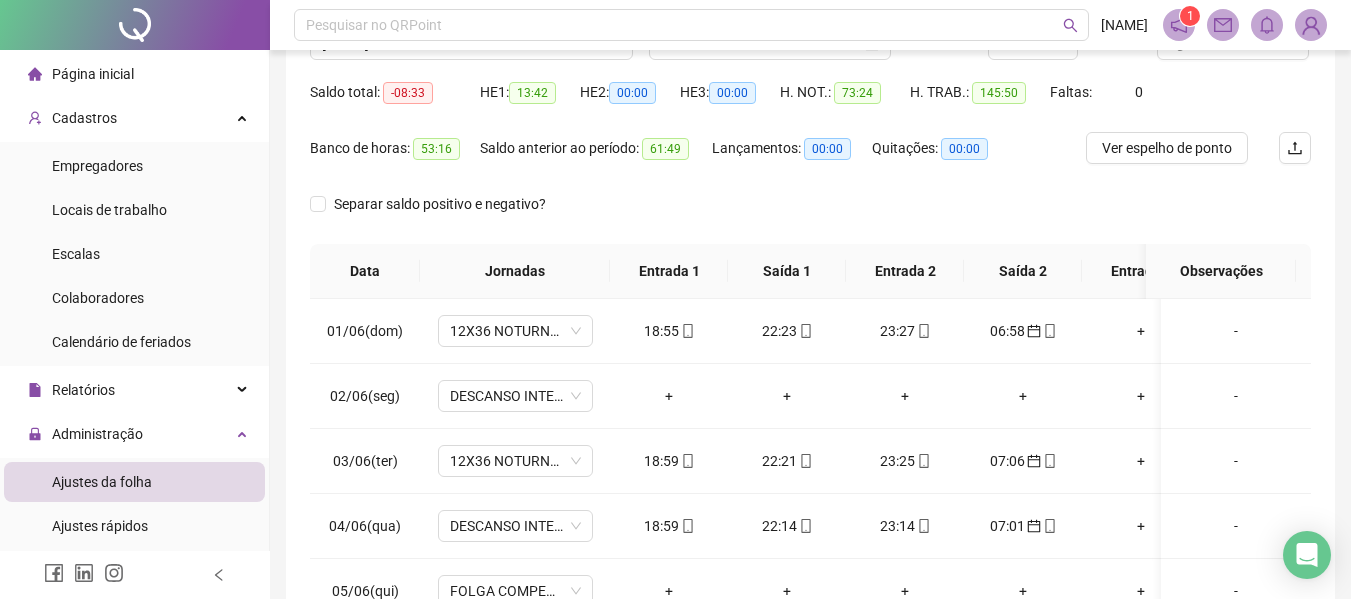 scroll, scrollTop: 423, scrollLeft: 0, axis: vertical 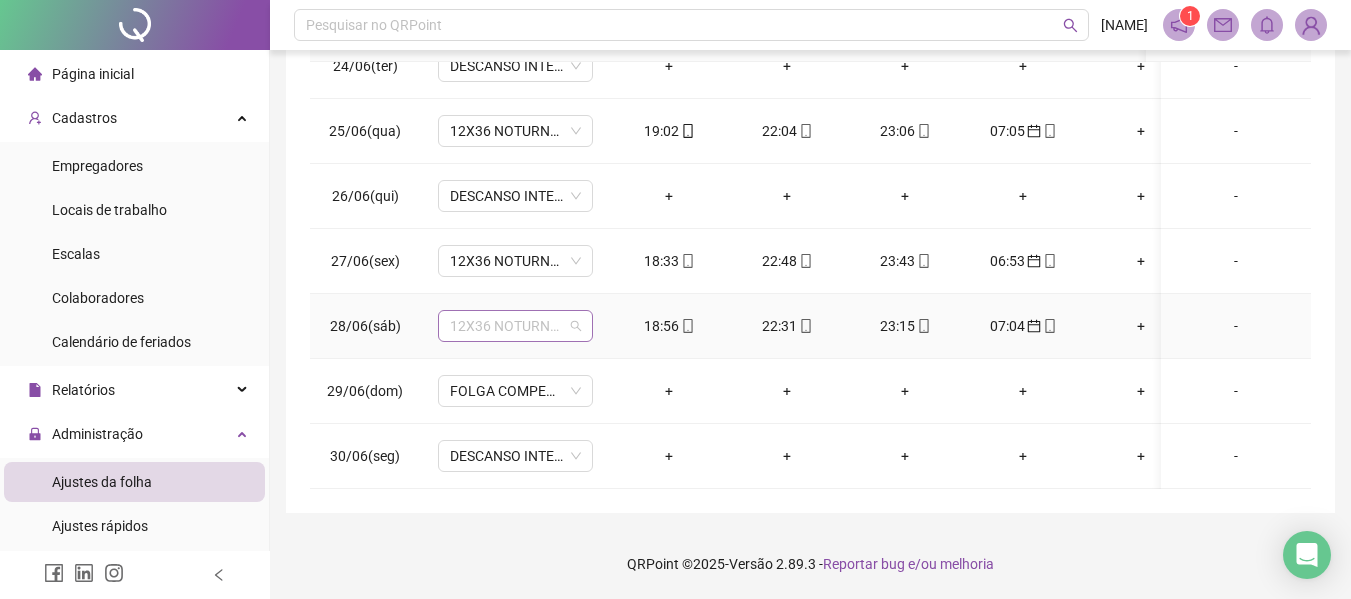 click on "12X36 NOTURNO HSVP" at bounding box center [515, 326] 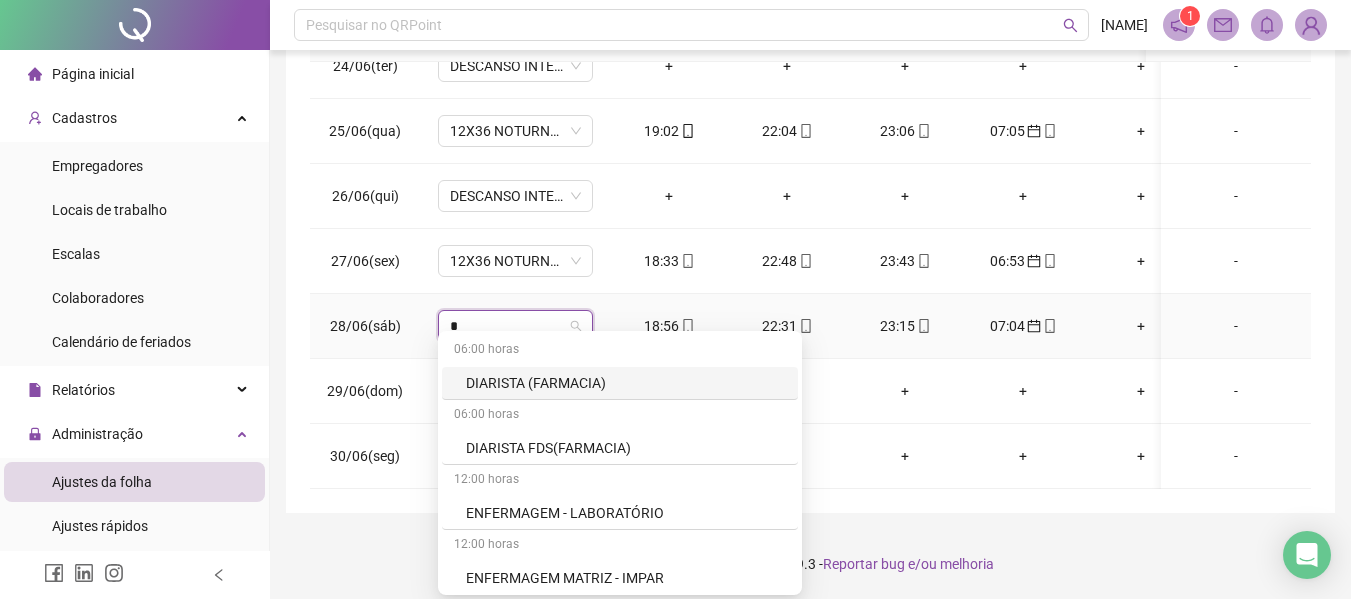 type on "**" 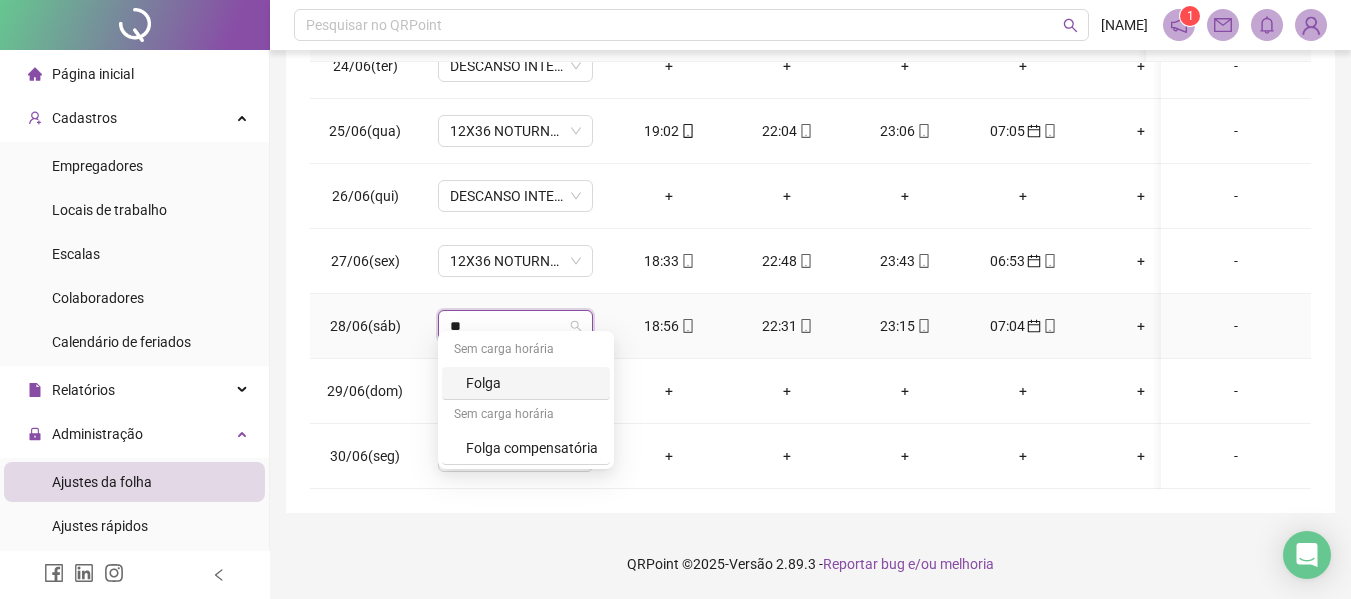 click on "Folga" at bounding box center (532, 383) 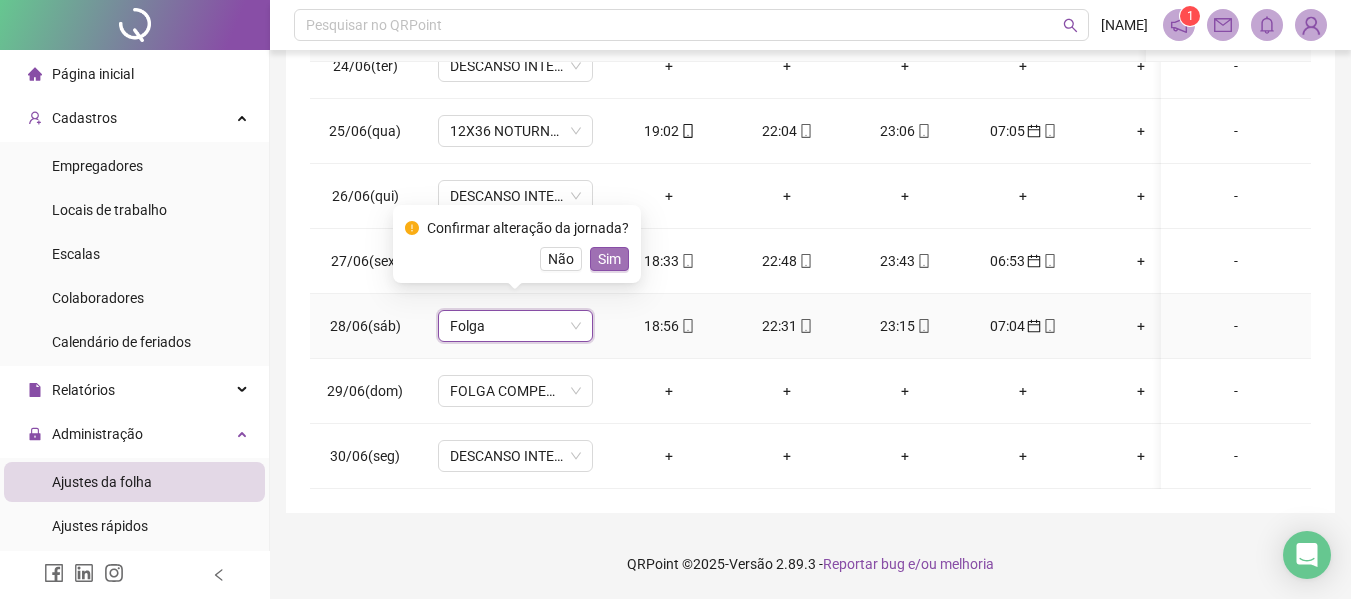 click on "Sim" at bounding box center [609, 259] 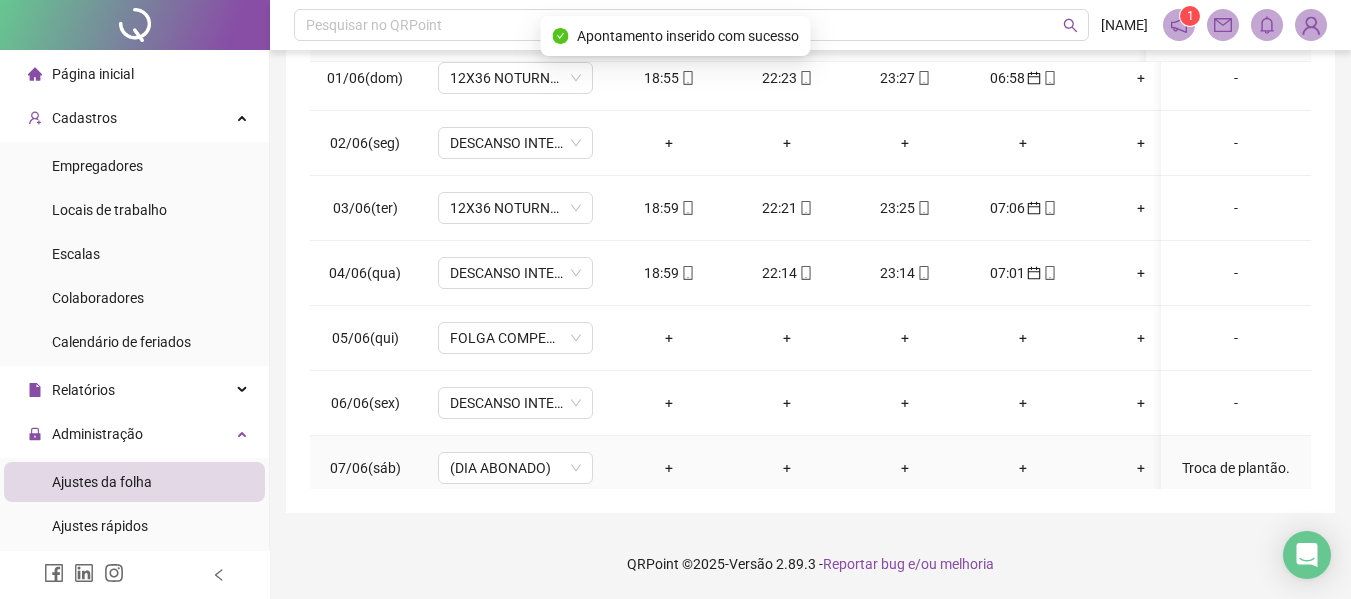 scroll, scrollTop: 0, scrollLeft: 0, axis: both 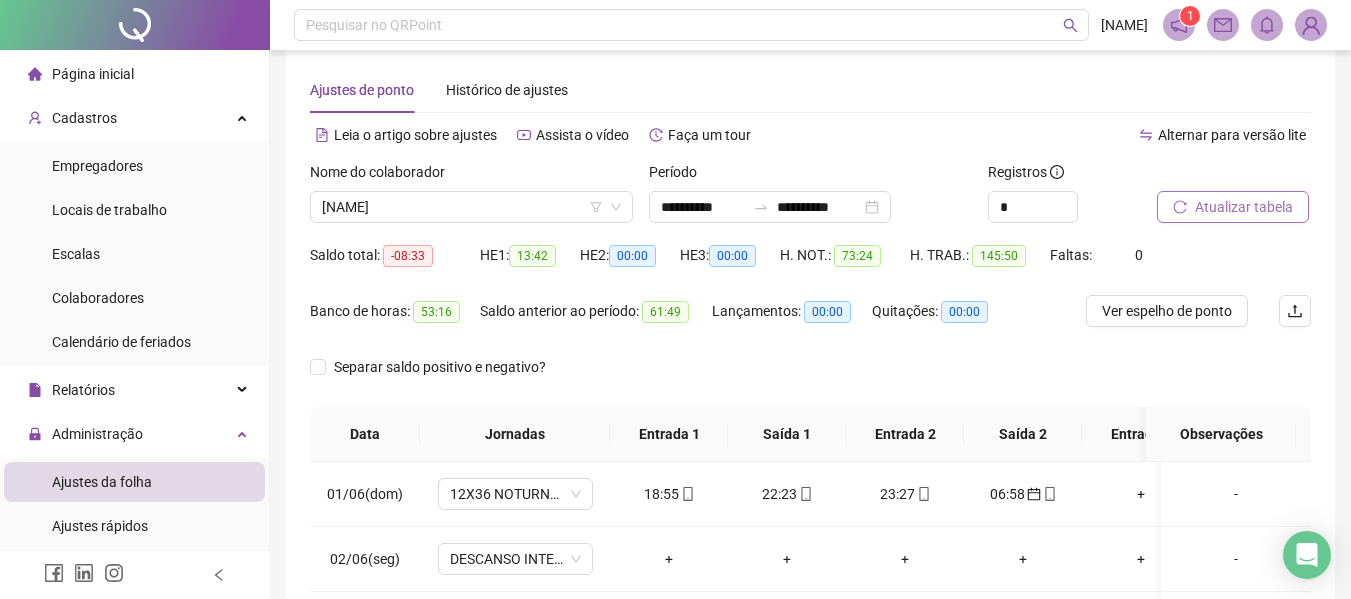 click on "Atualizar tabela" at bounding box center [1244, 207] 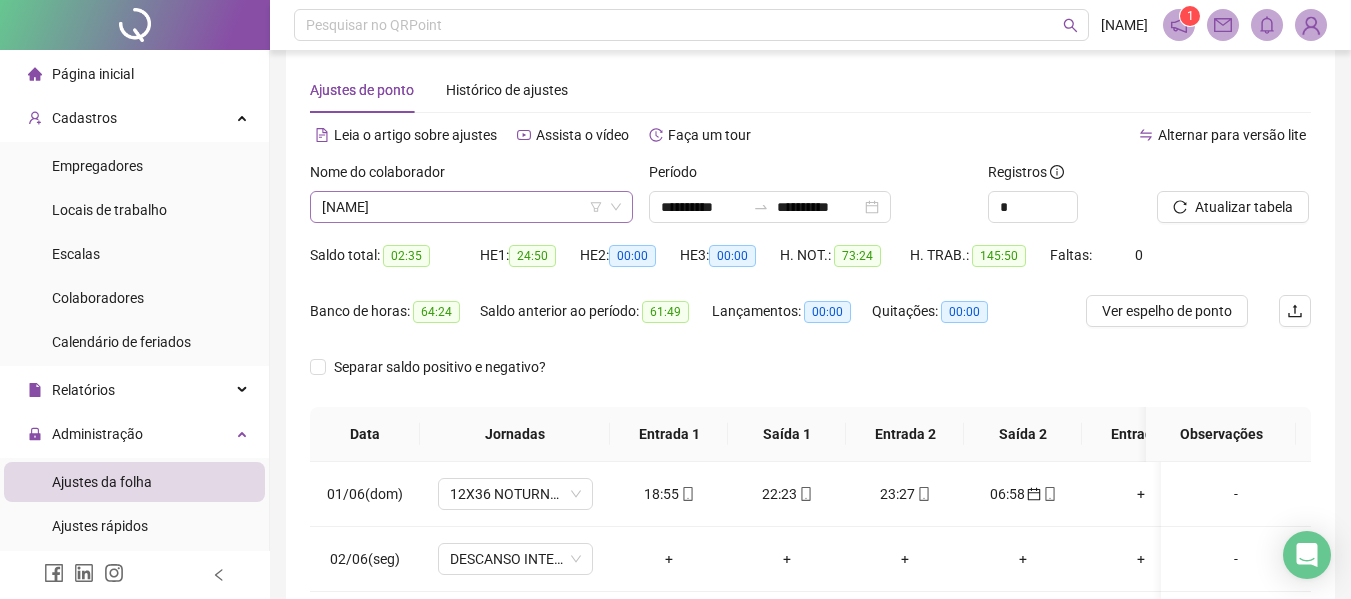 click on "[NAME]" at bounding box center [471, 207] 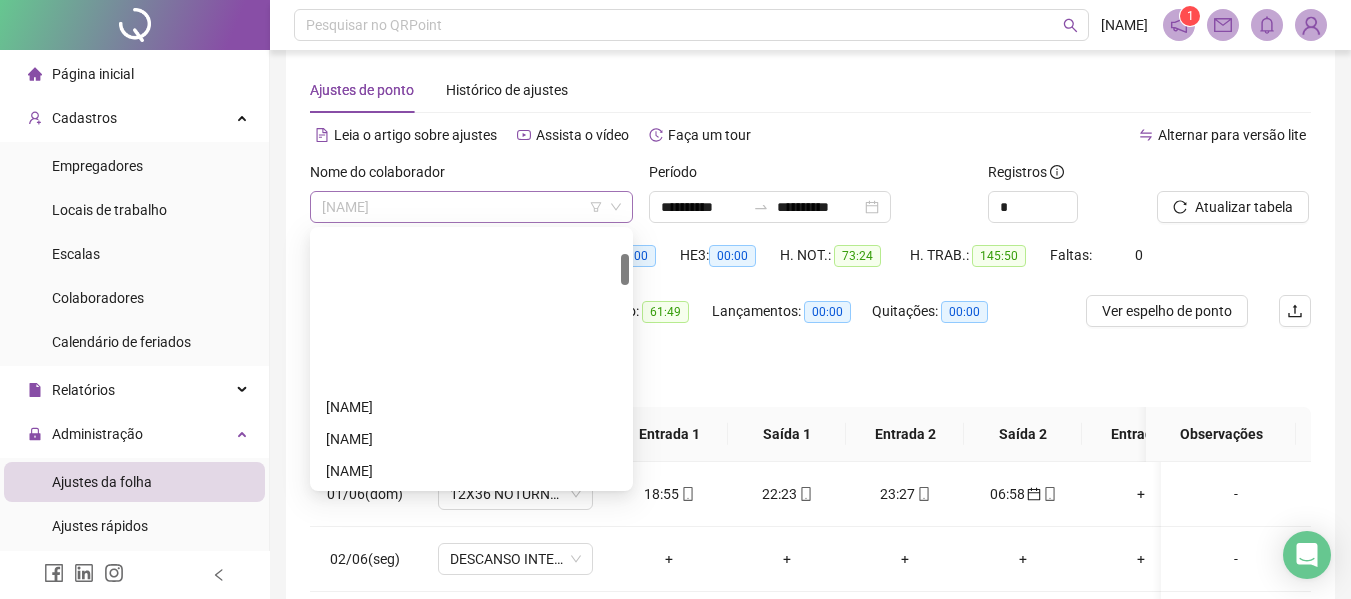 scroll, scrollTop: 192, scrollLeft: 0, axis: vertical 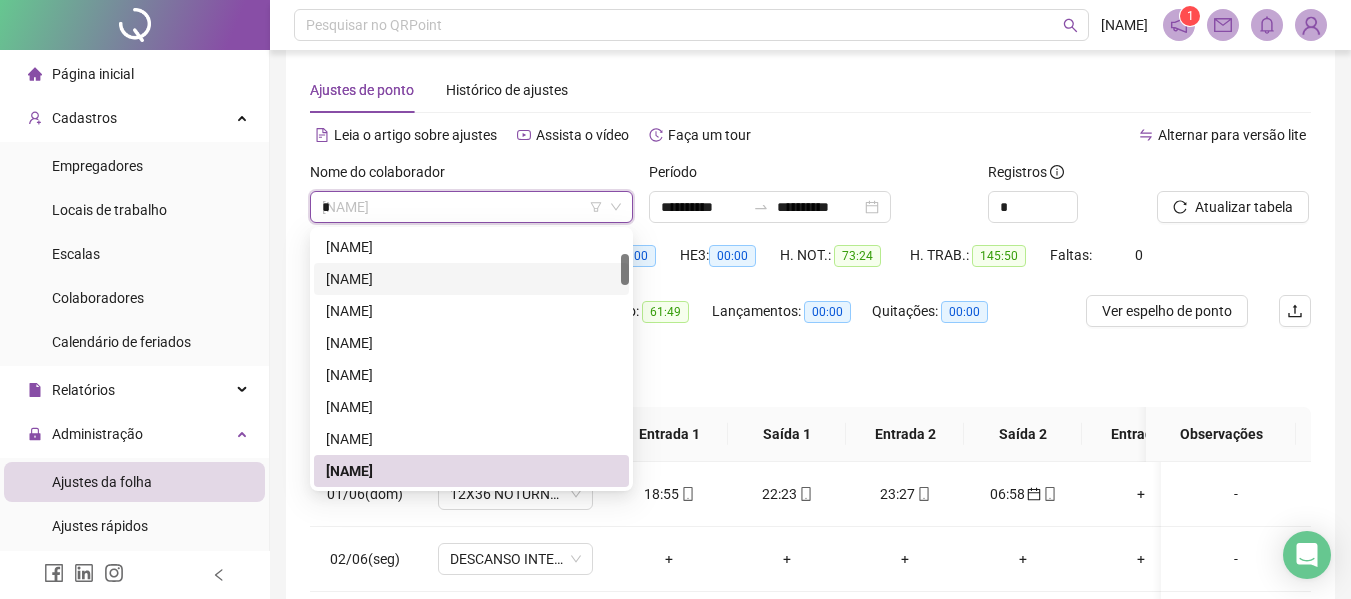 type on "**" 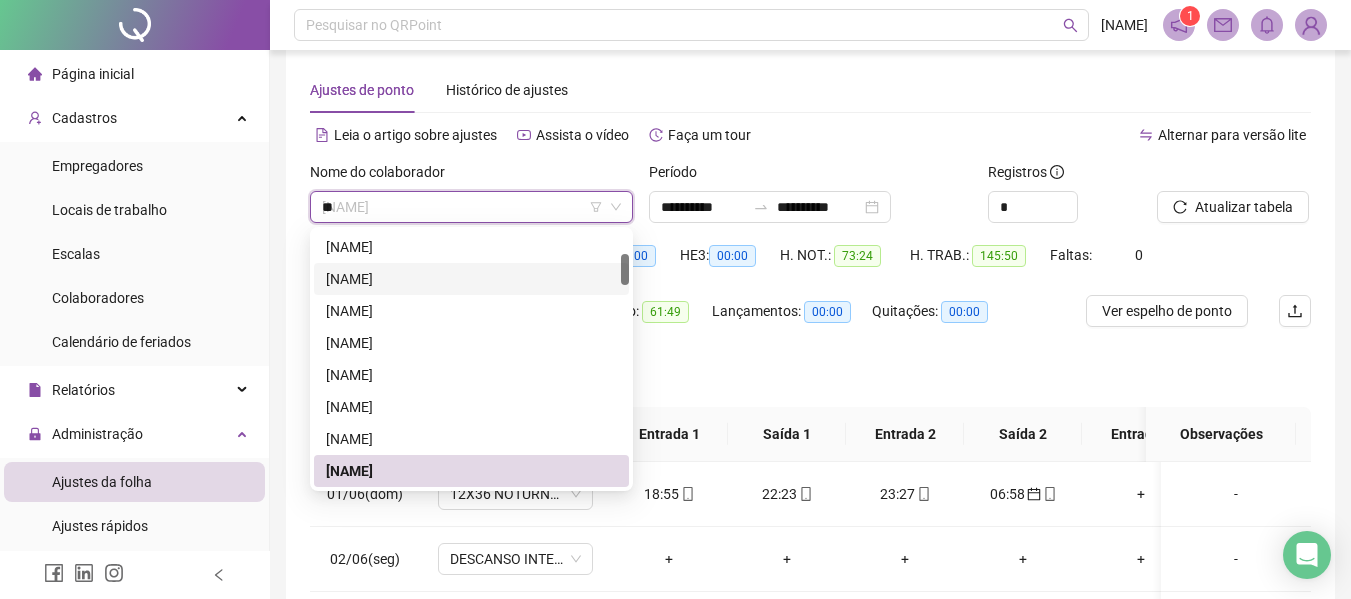 scroll, scrollTop: 0, scrollLeft: 0, axis: both 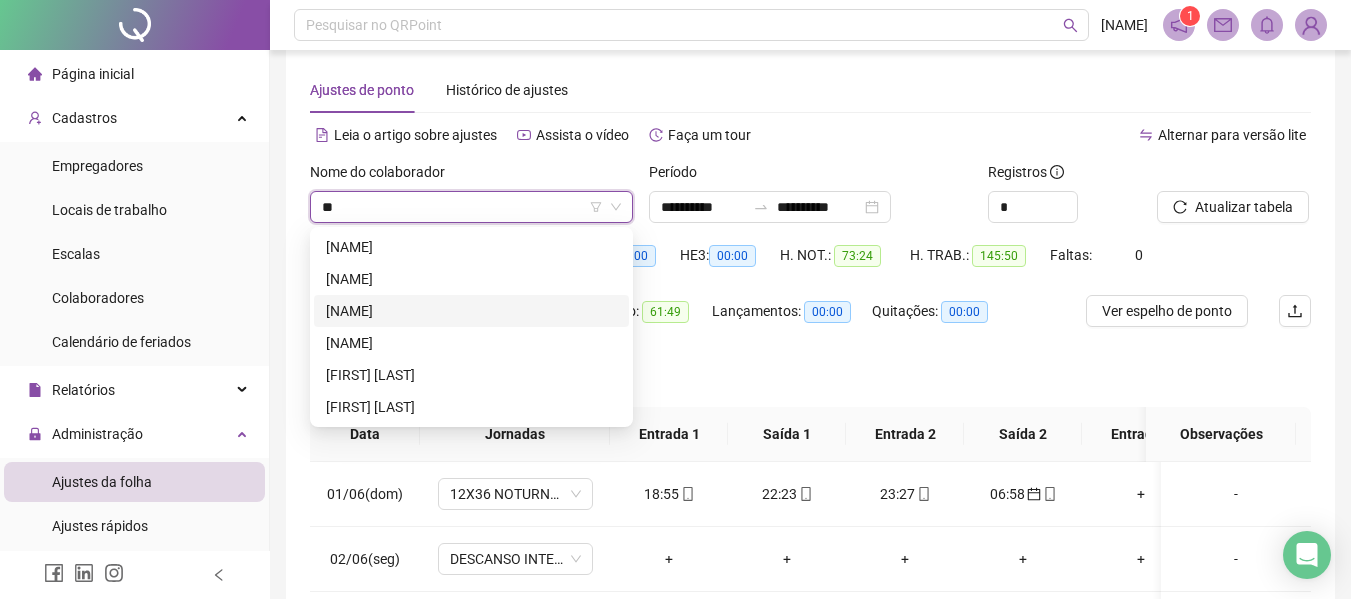 click on "[NAME]" at bounding box center (471, 311) 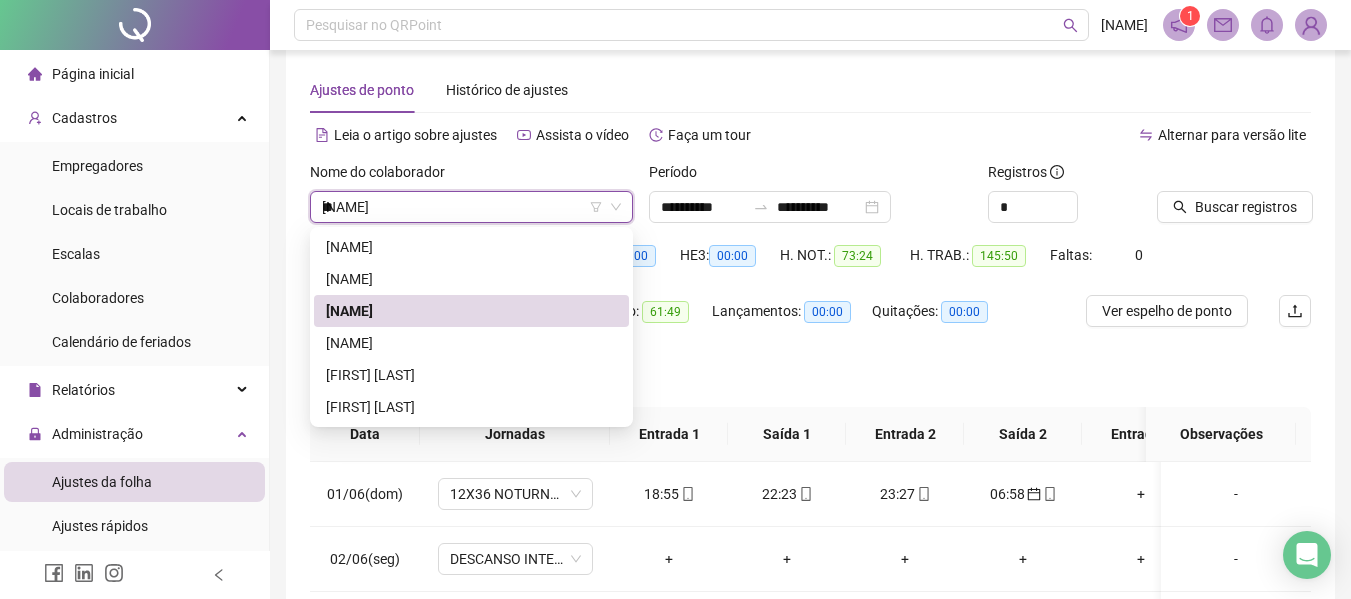type 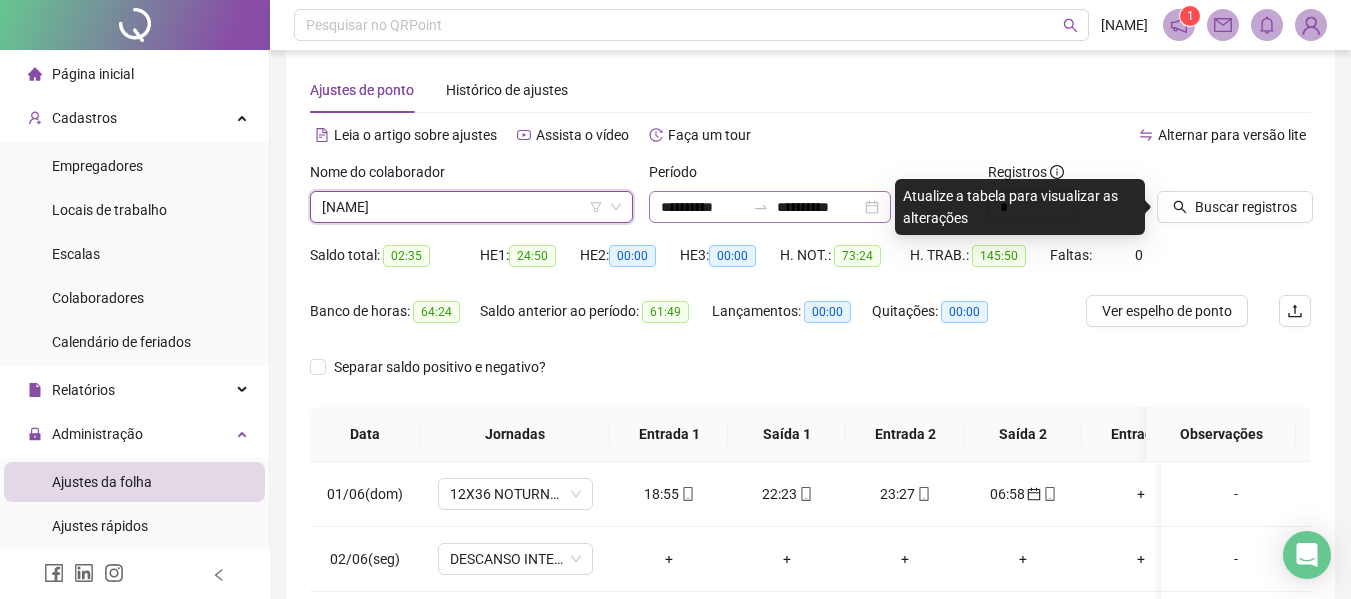 click on "**********" at bounding box center [770, 207] 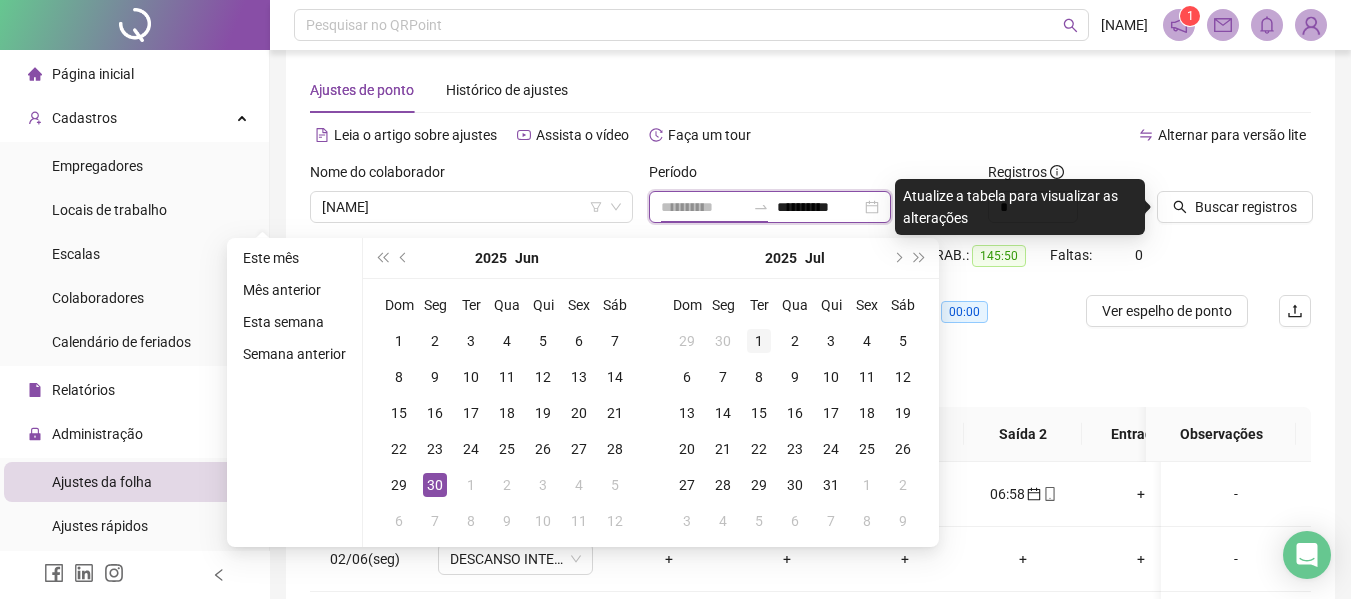 type on "**********" 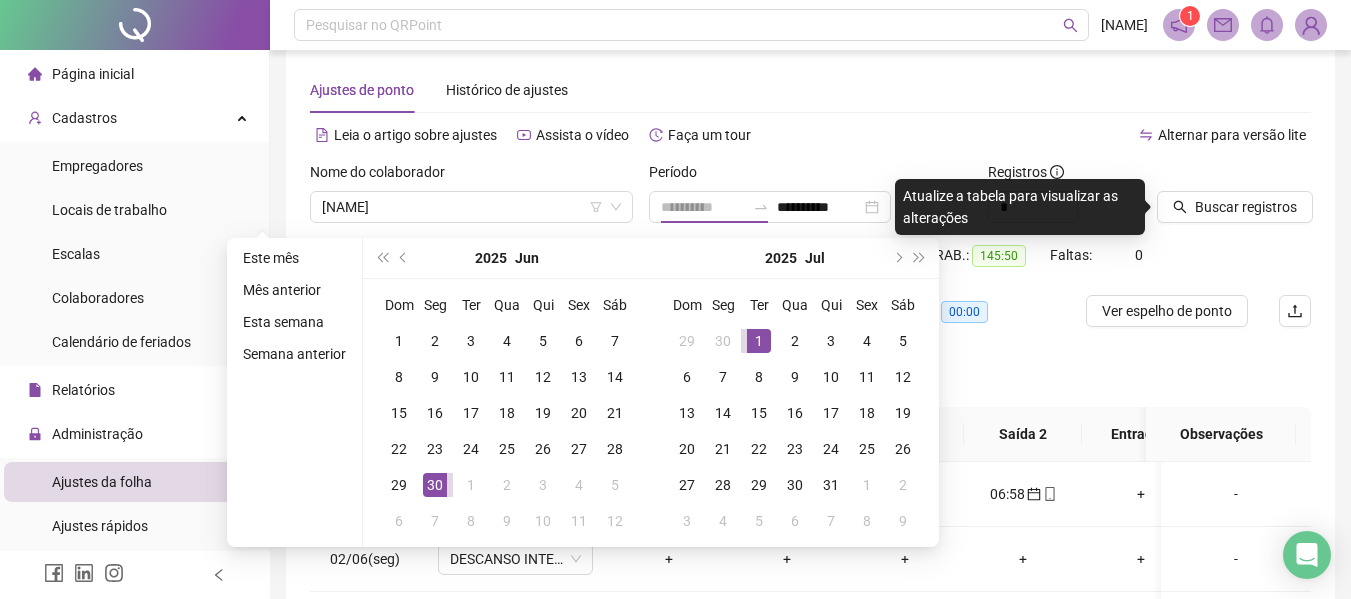 click on "1" at bounding box center [759, 341] 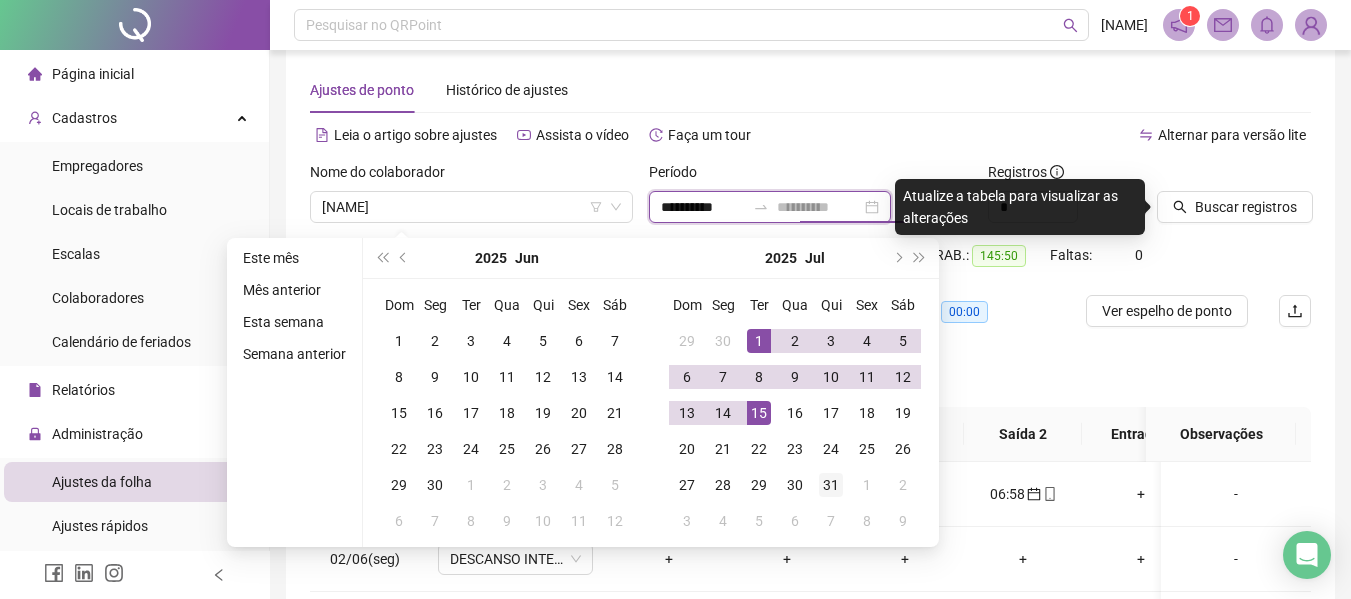 type on "**********" 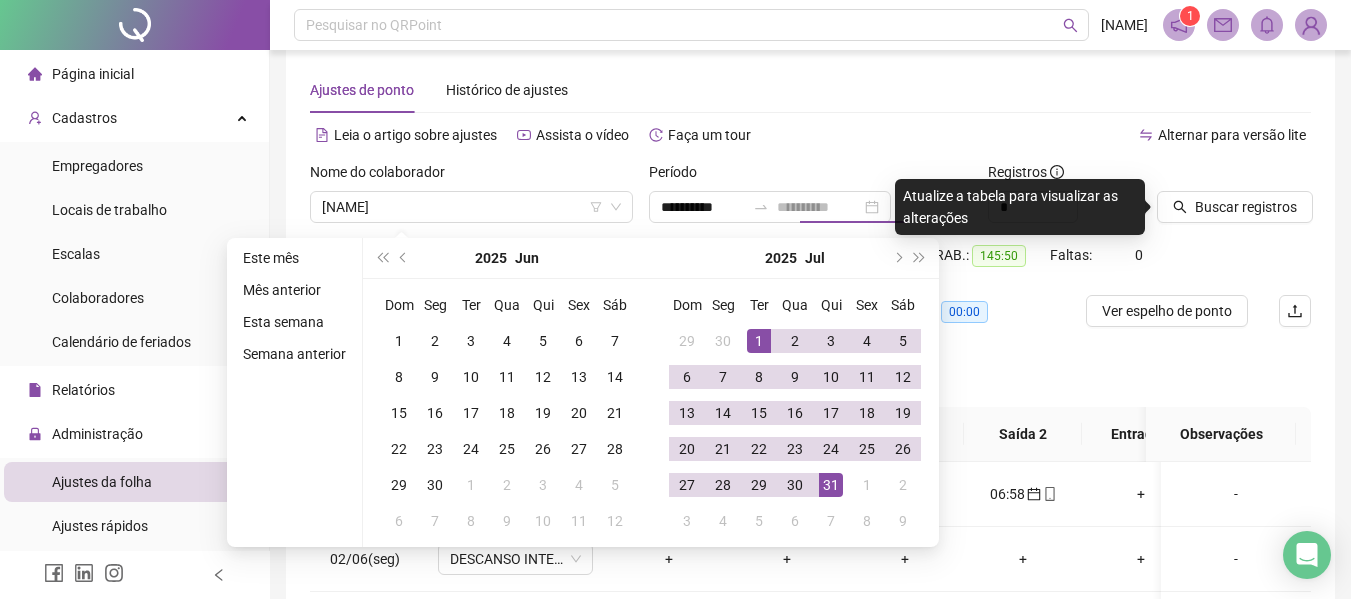 click on "31" at bounding box center (831, 485) 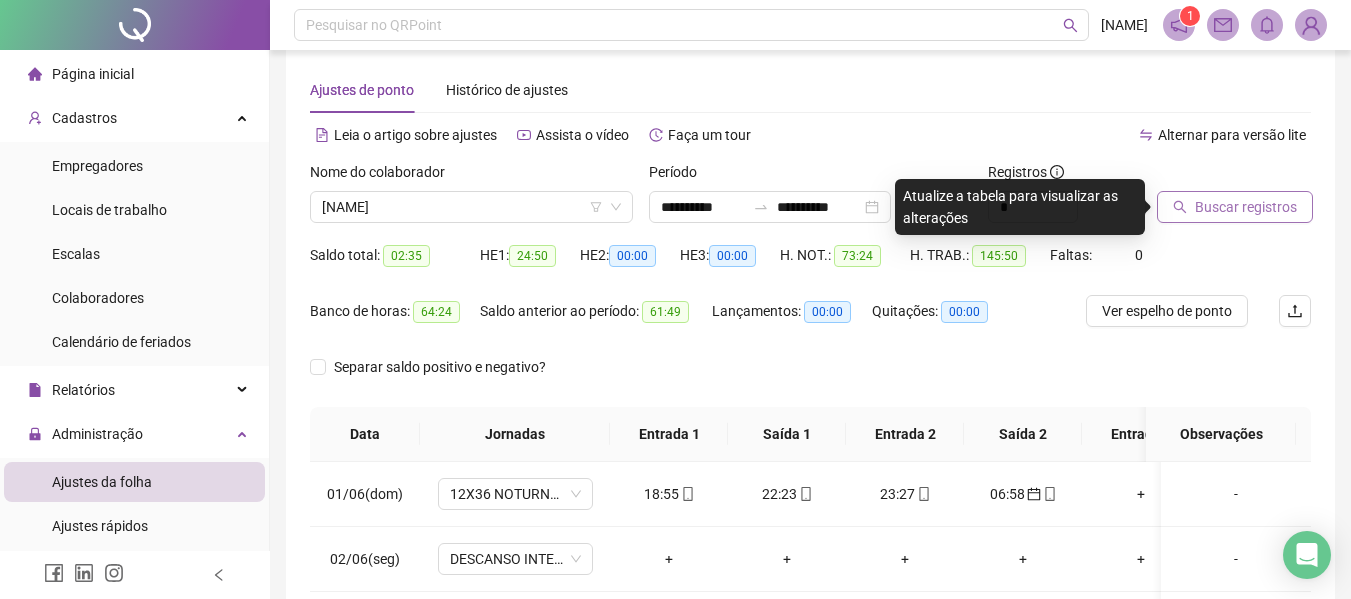 click on "Buscar registros" at bounding box center (1246, 207) 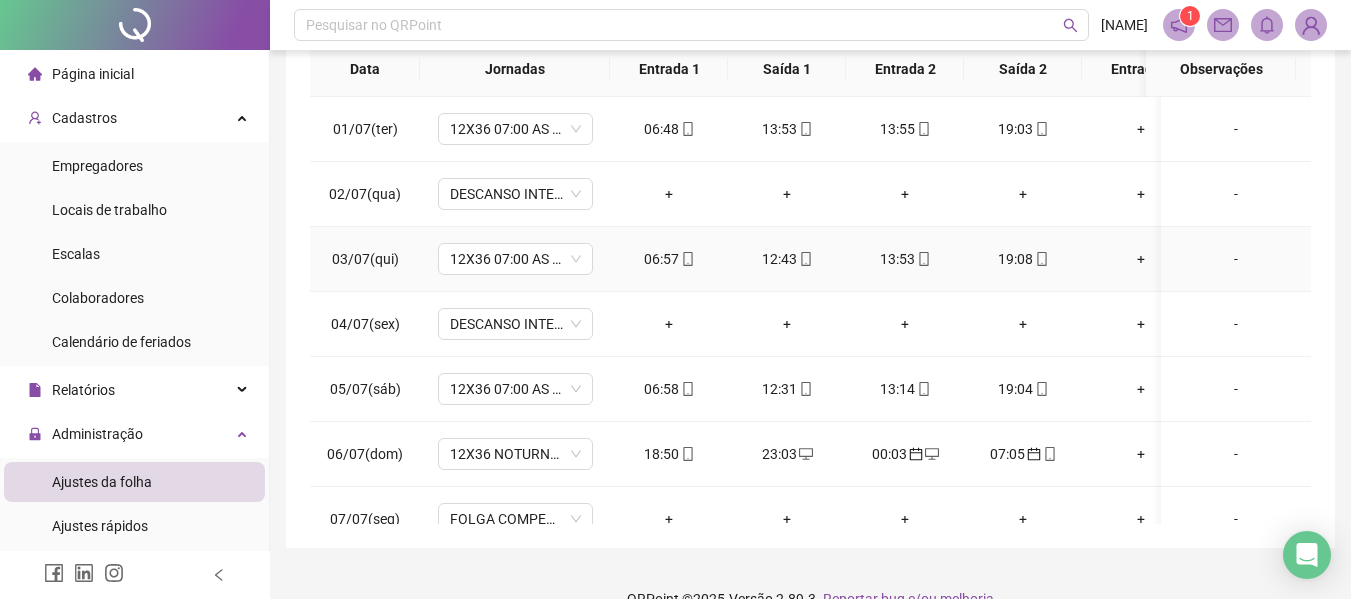 scroll, scrollTop: 423, scrollLeft: 0, axis: vertical 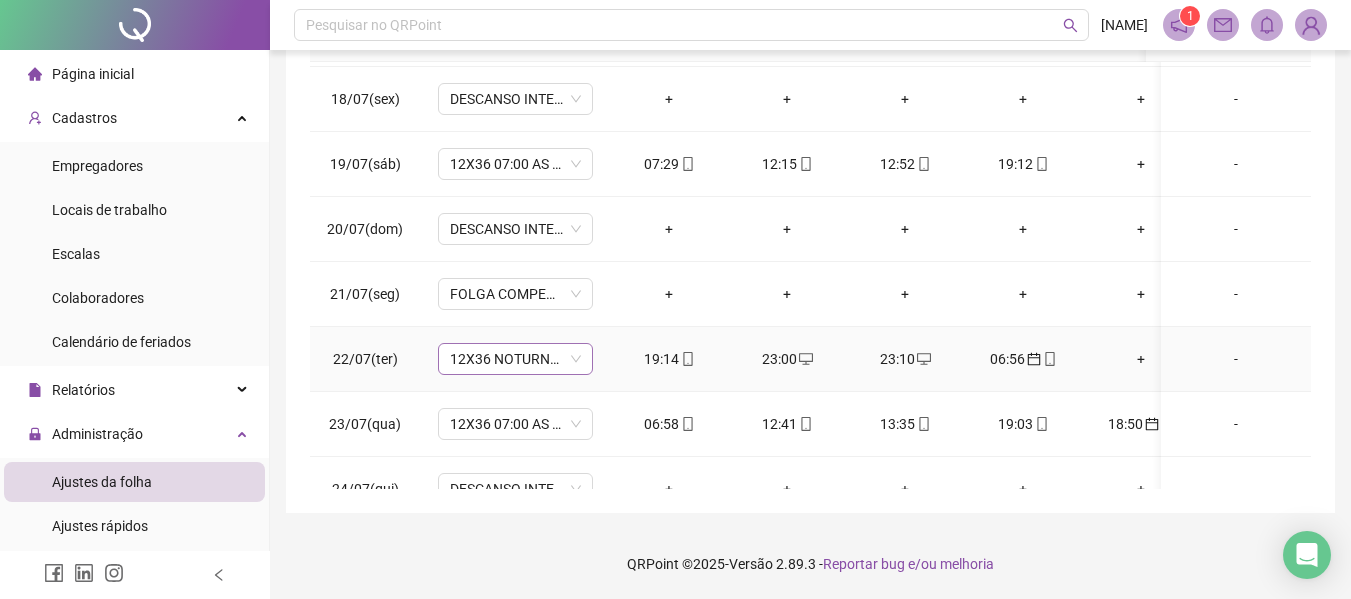 click on "12X36 NOTURNO HSVP" at bounding box center [515, 359] 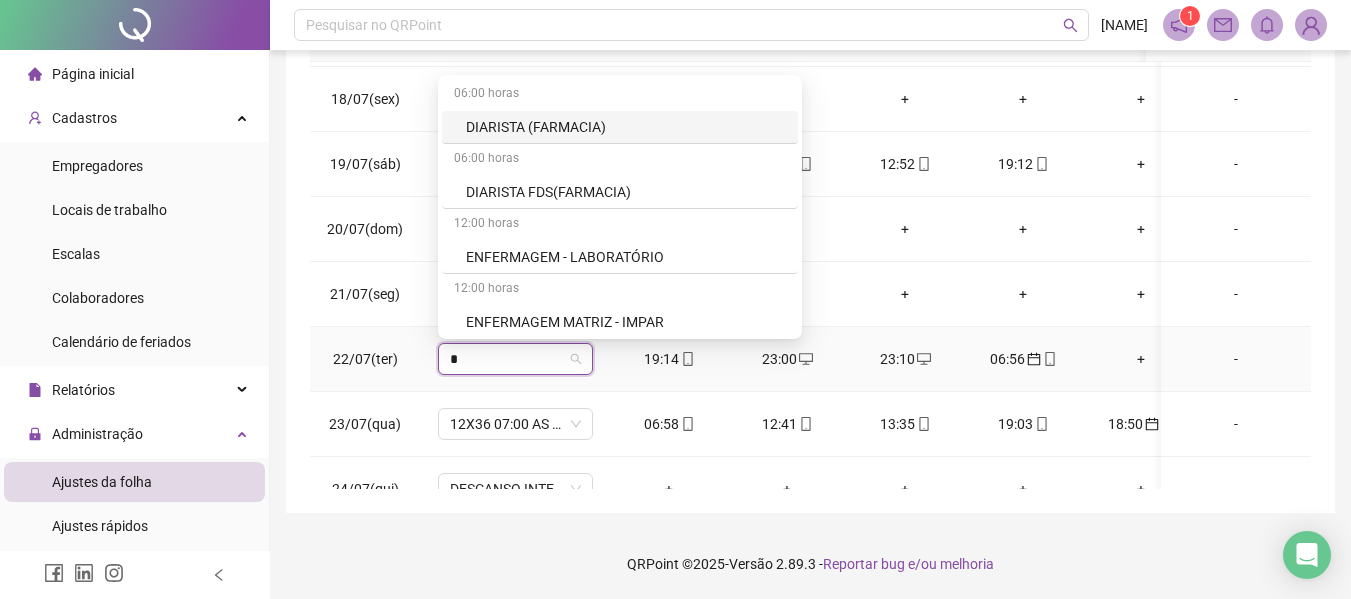 type 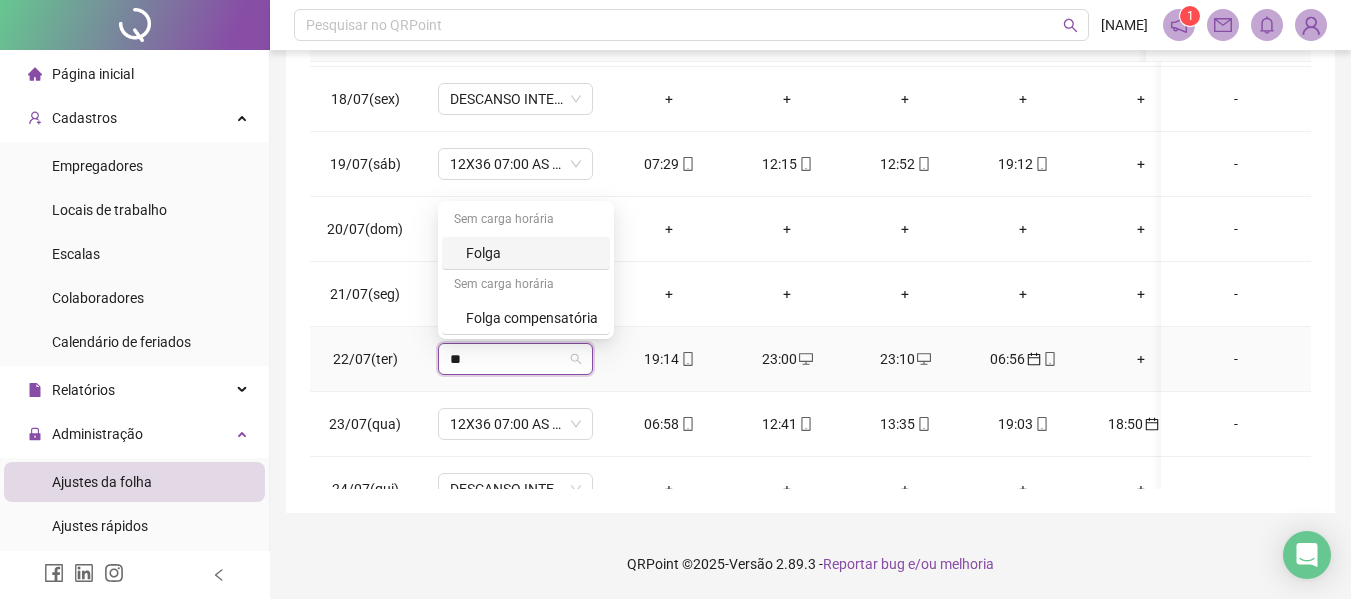click on "Folga" at bounding box center (532, 253) 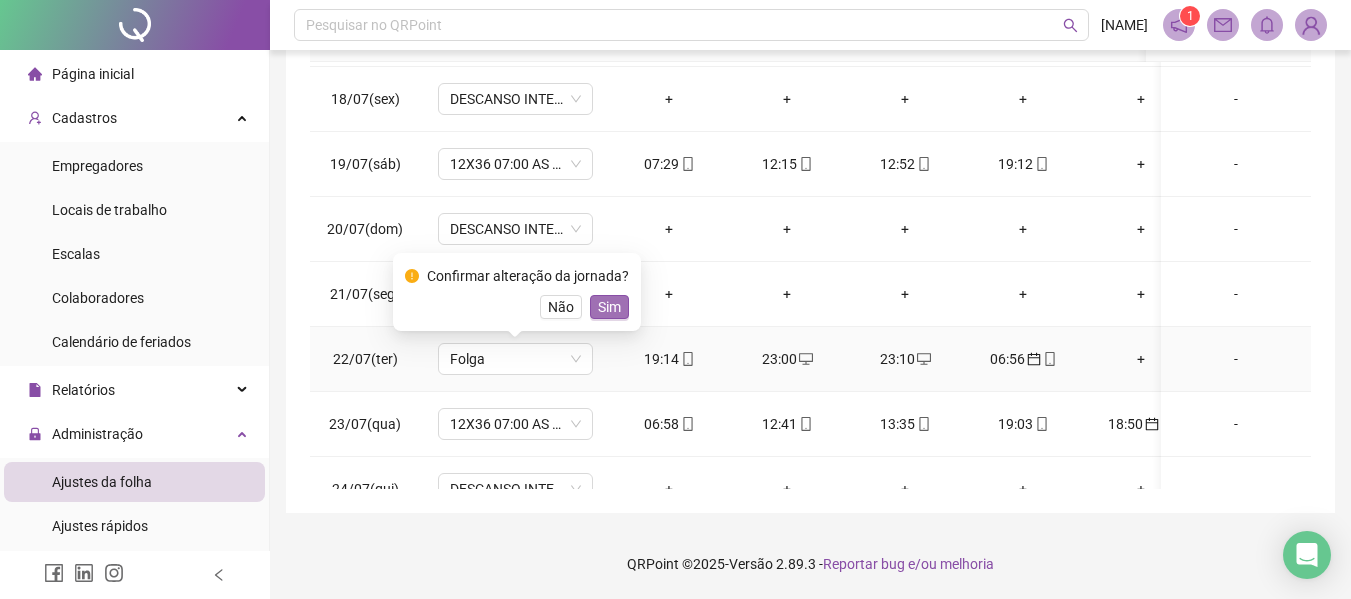 click on "Sim" at bounding box center (609, 307) 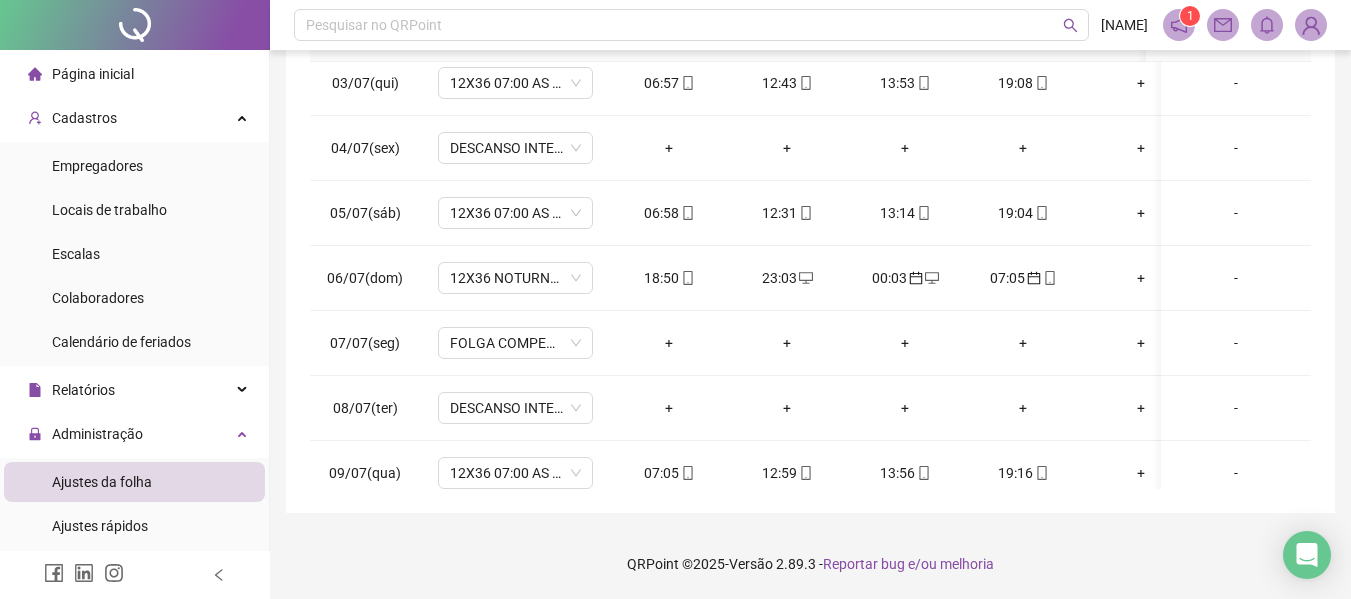 scroll, scrollTop: 100, scrollLeft: 0, axis: vertical 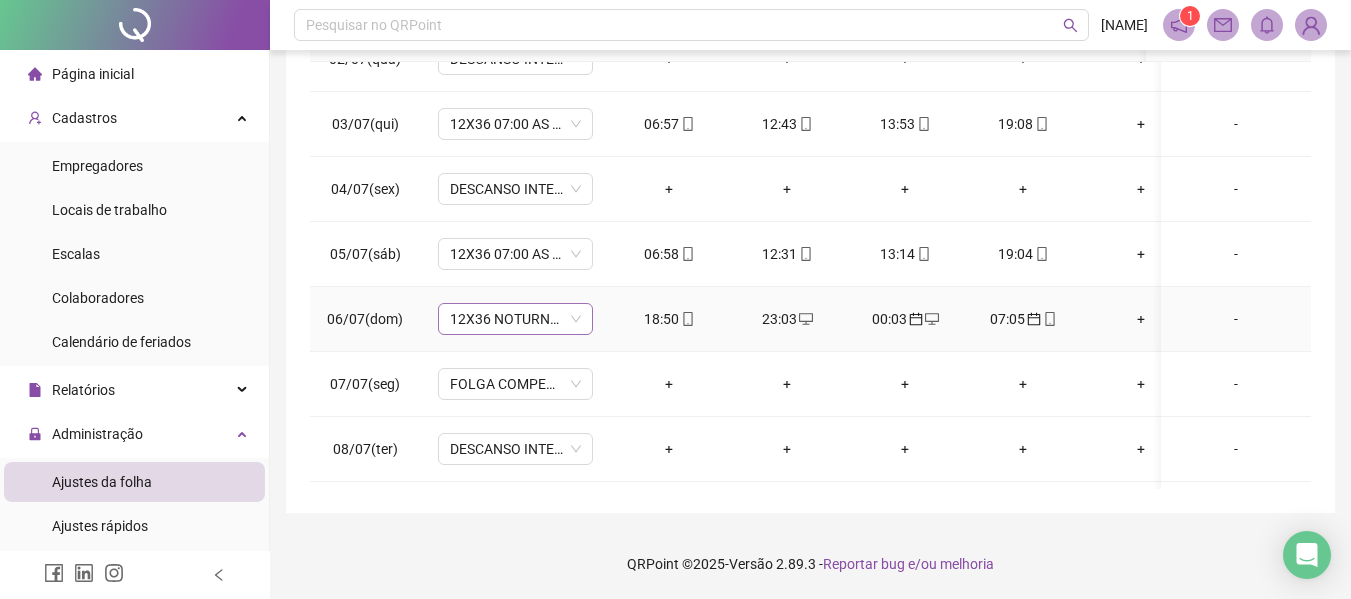 drag, startPoint x: 578, startPoint y: 315, endPoint x: 589, endPoint y: 307, distance: 13.601471 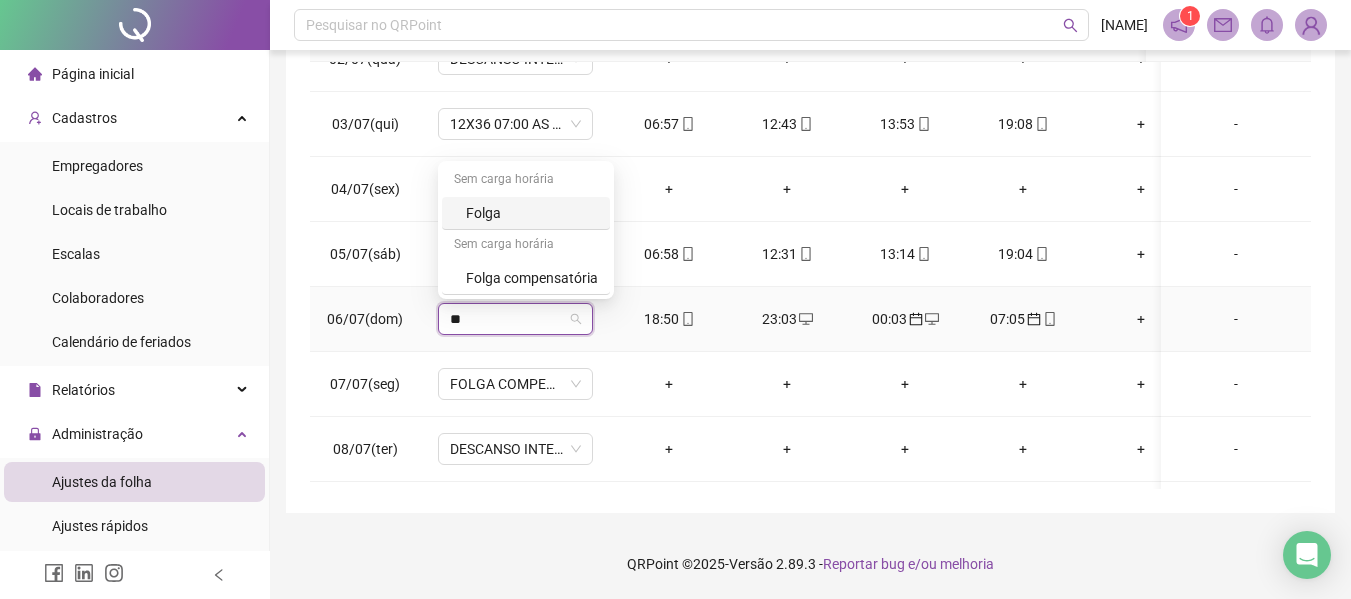click on "Sem carga horária" at bounding box center (526, 181) 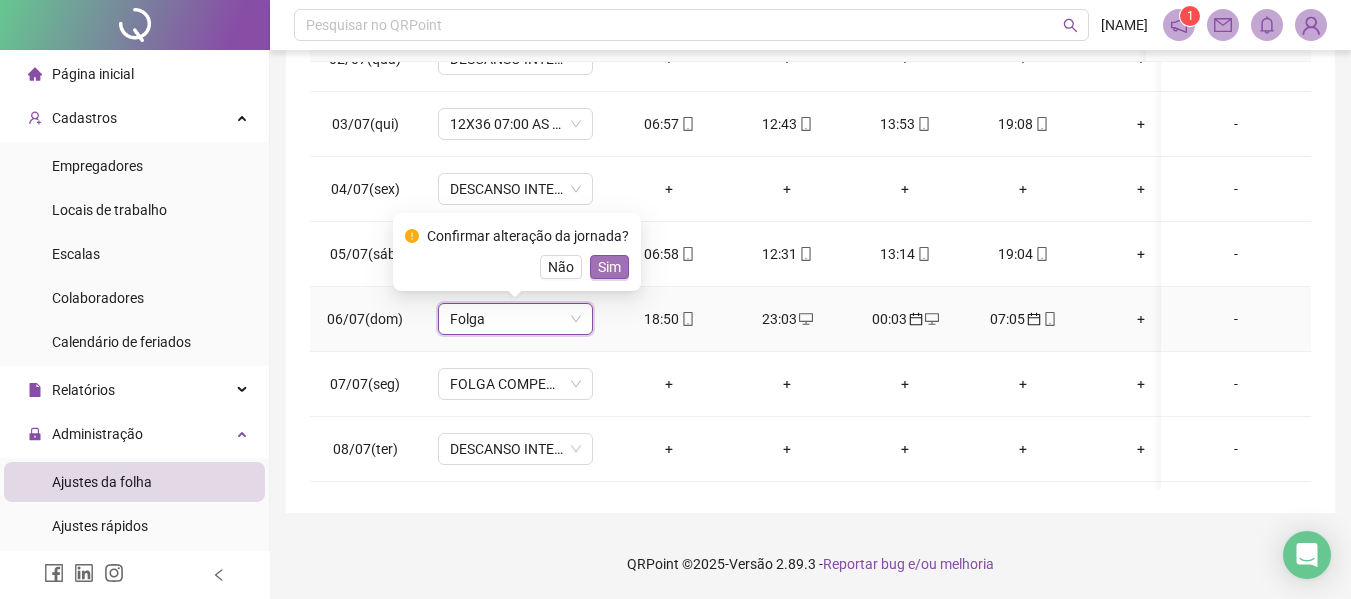 click on "Sim" at bounding box center [609, 267] 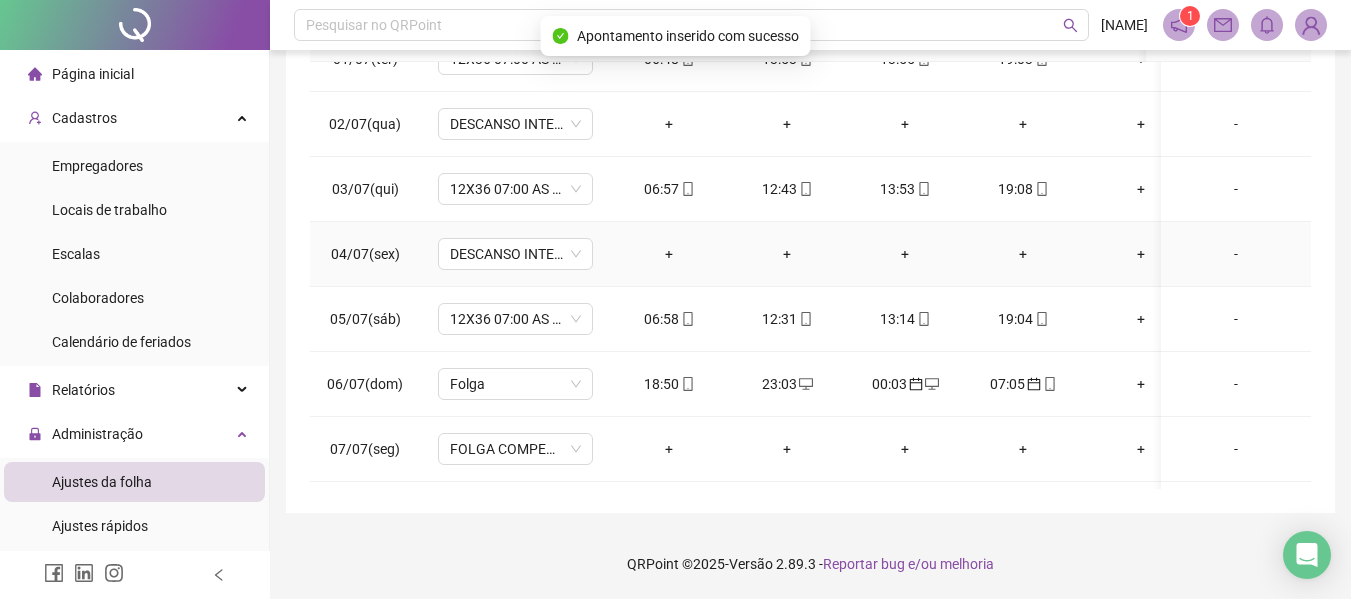 scroll, scrollTop: 0, scrollLeft: 0, axis: both 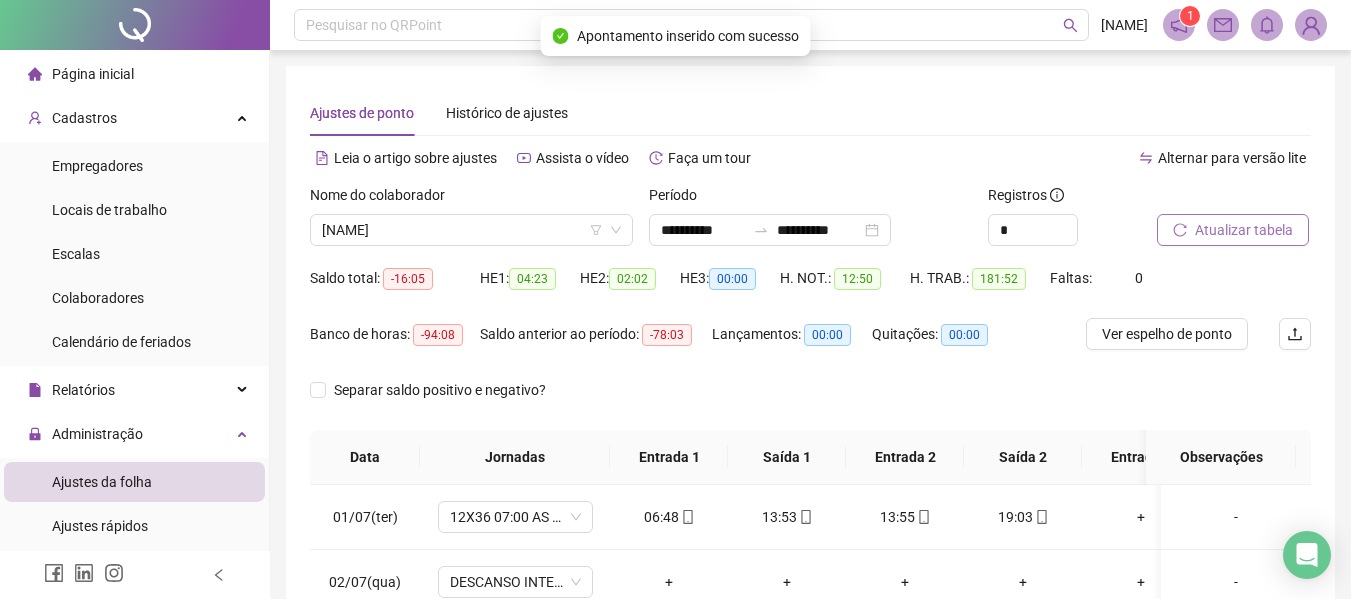 click on "Atualizar tabela" at bounding box center [1244, 230] 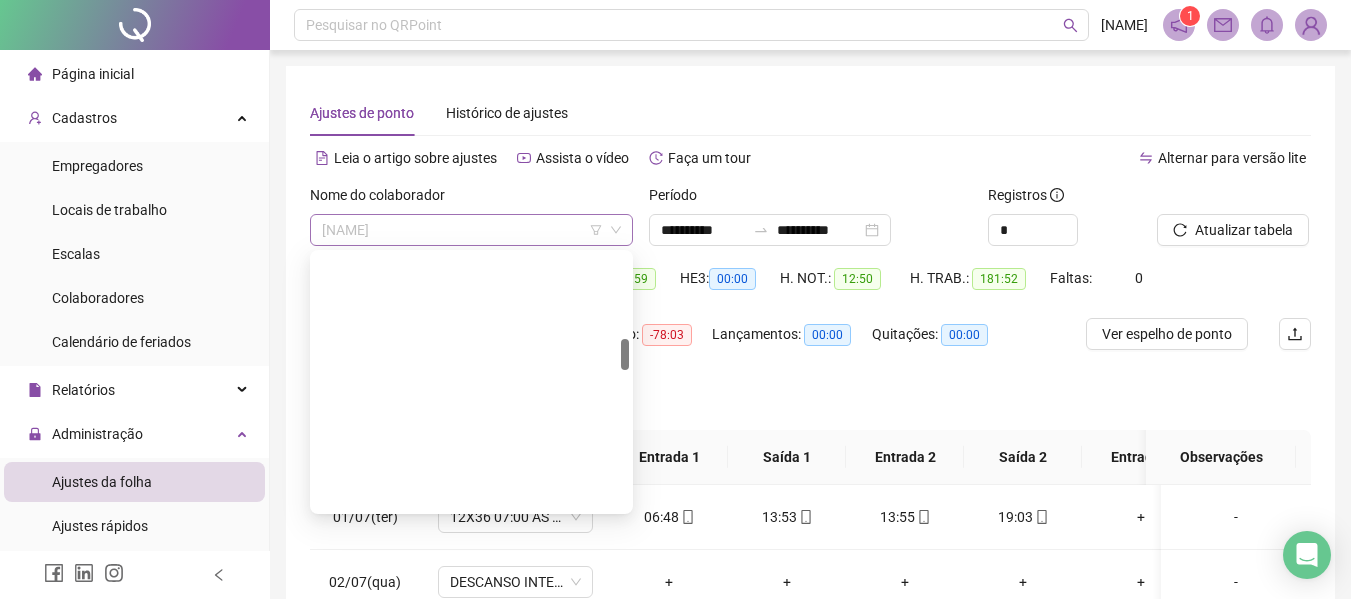 click on "[NAME]" at bounding box center (471, 230) 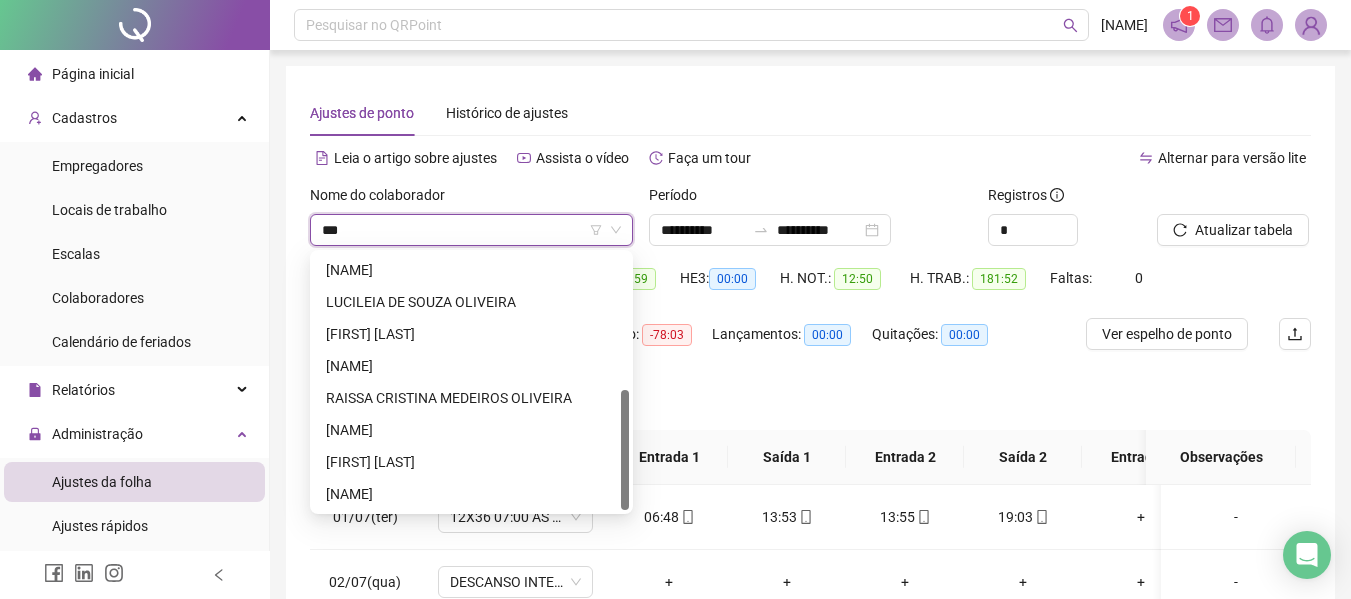 scroll, scrollTop: 0, scrollLeft: 0, axis: both 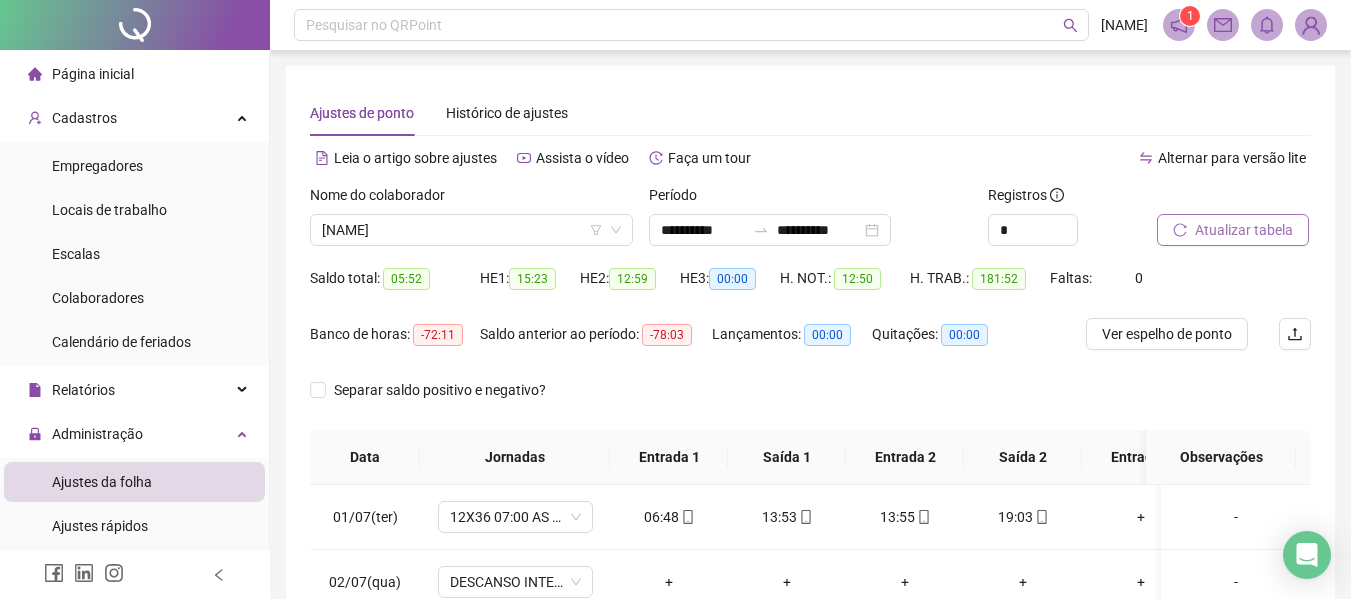 click on "Atualizar tabela" at bounding box center (1244, 230) 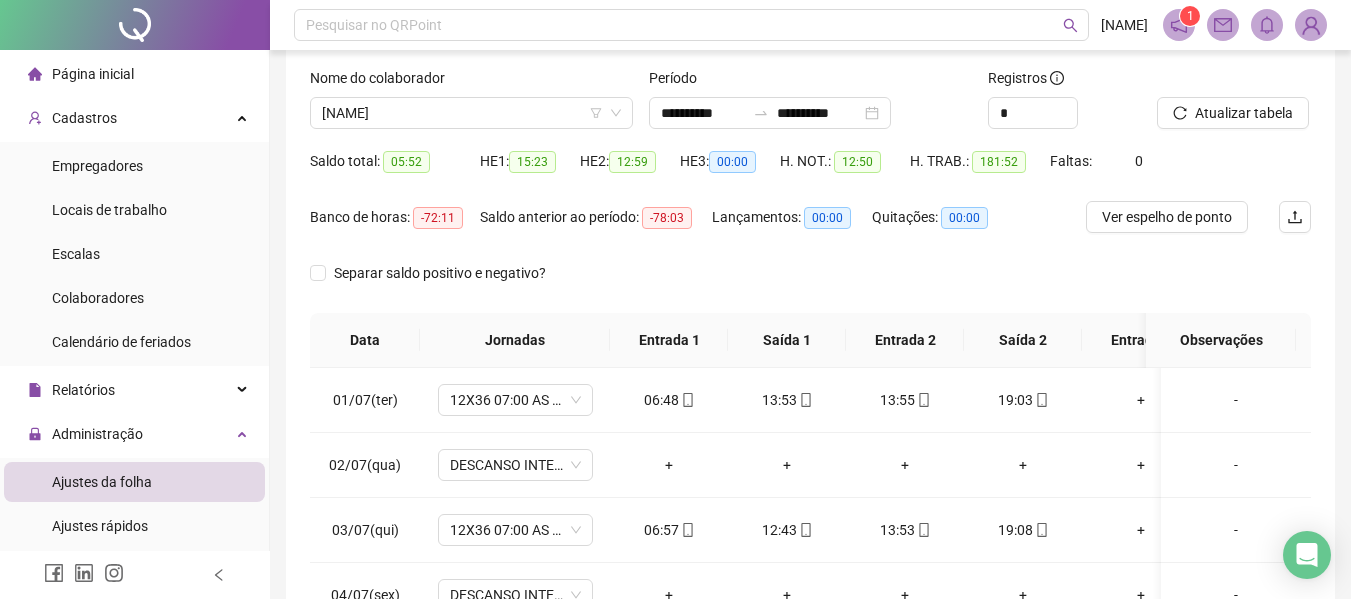 scroll, scrollTop: 300, scrollLeft: 0, axis: vertical 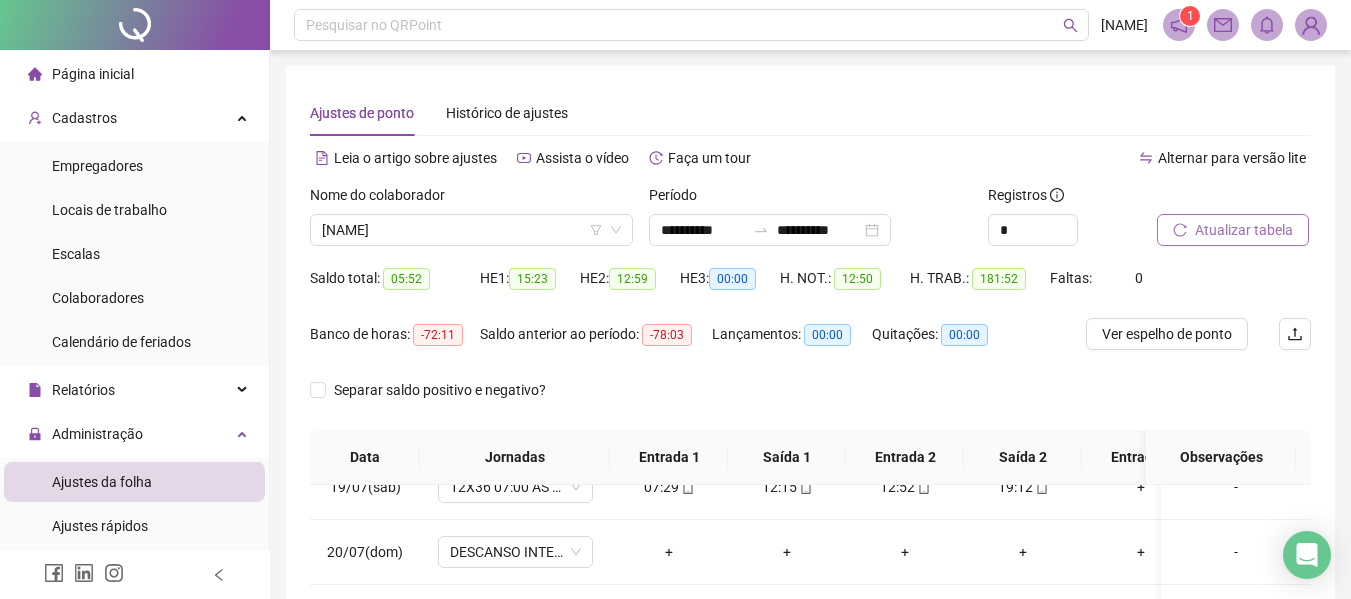 click on "Atualizar tabela" at bounding box center (1244, 230) 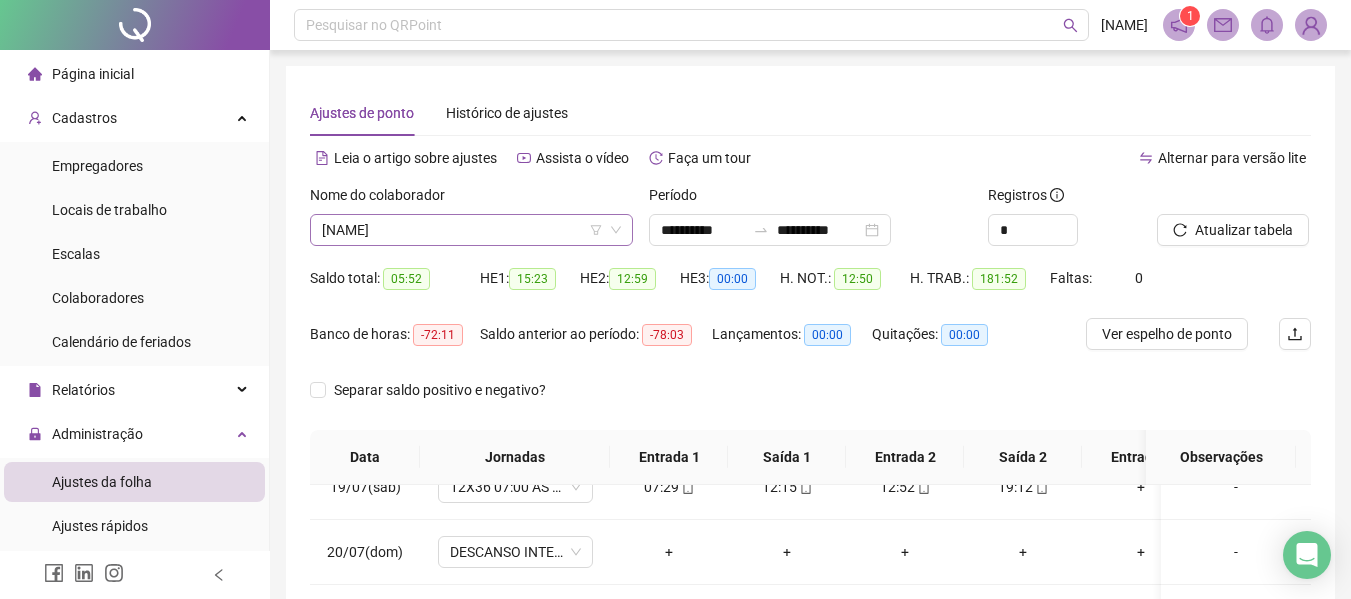 click on "[NAME]" at bounding box center (471, 230) 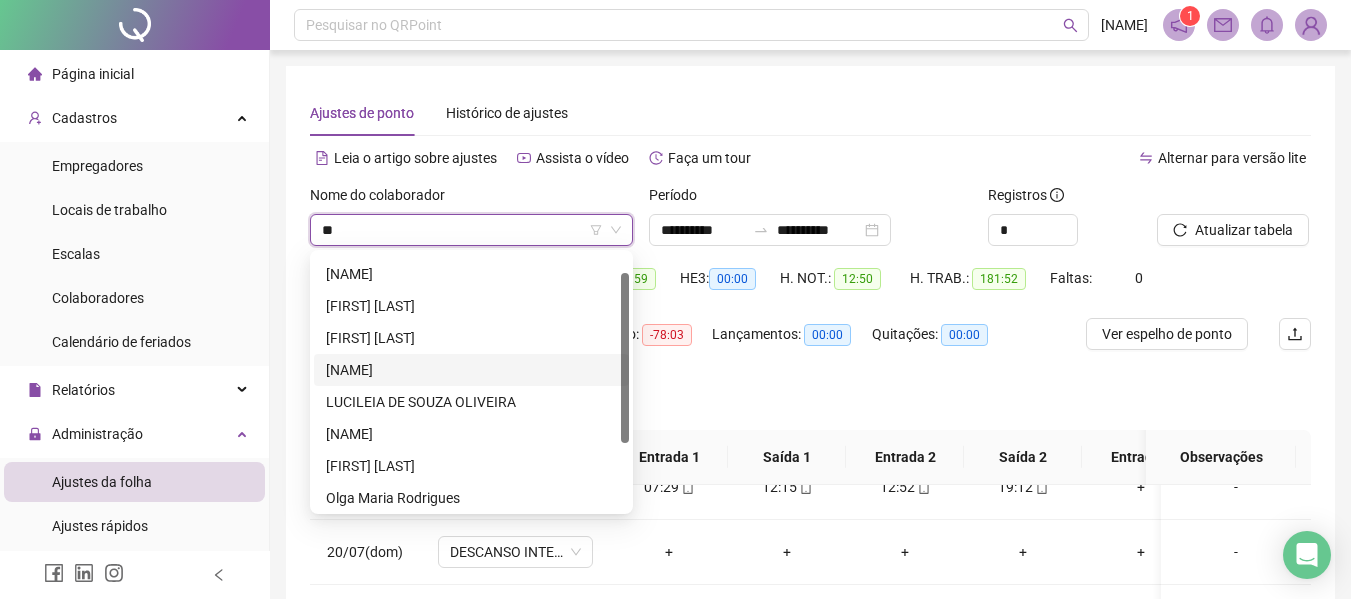 scroll, scrollTop: 128, scrollLeft: 0, axis: vertical 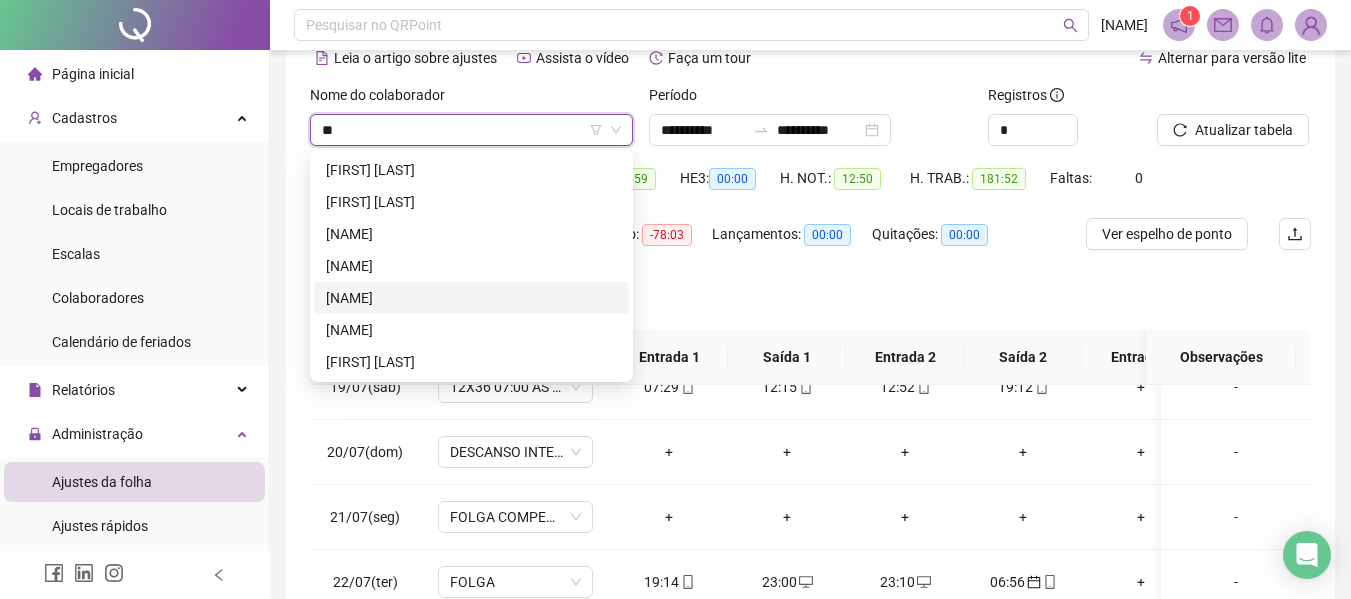 click on "[NAME]" at bounding box center (471, 298) 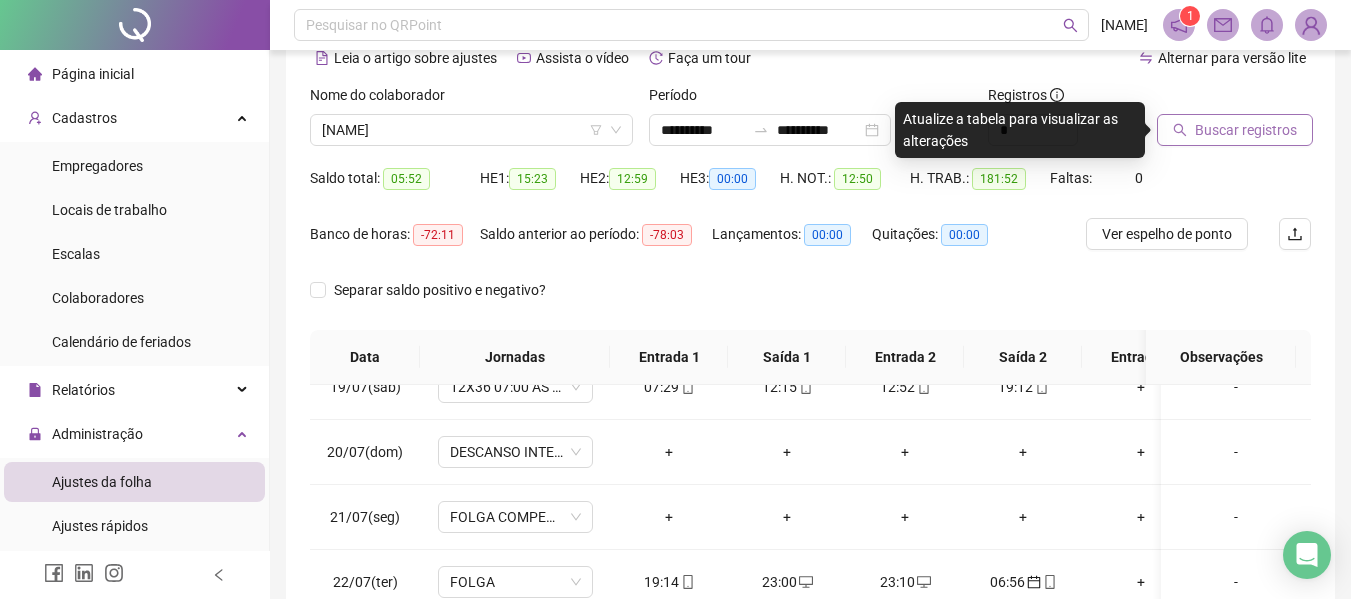 click on "Buscar registros" at bounding box center (1235, 130) 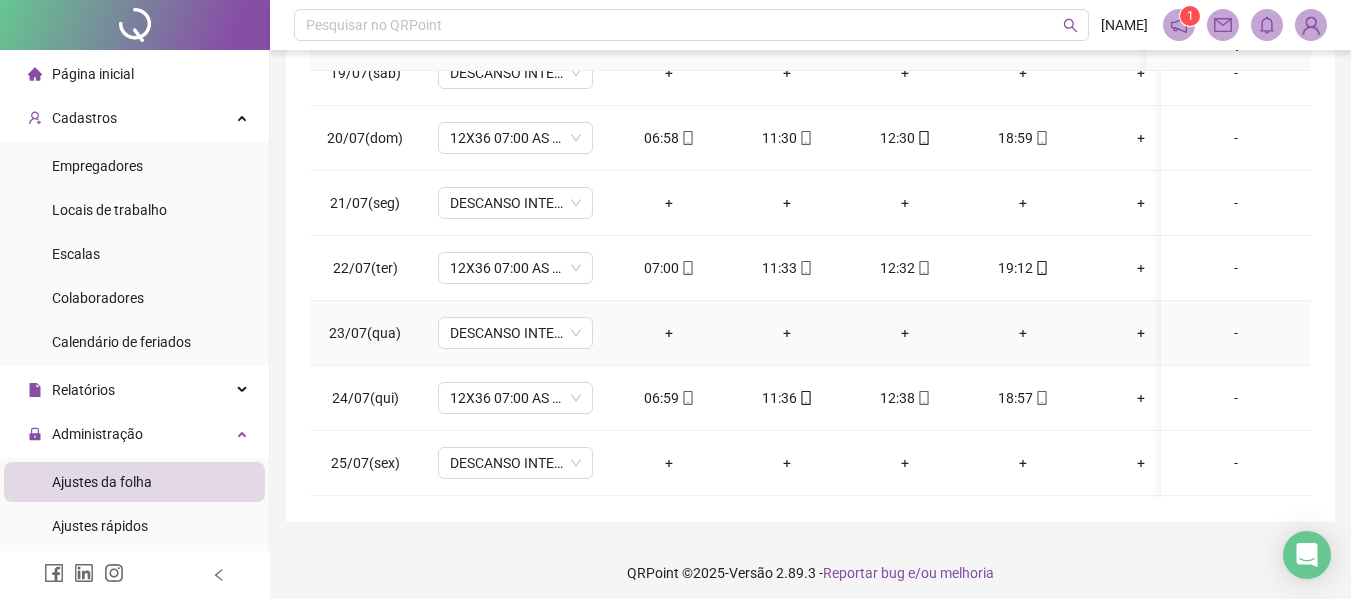 scroll, scrollTop: 423, scrollLeft: 0, axis: vertical 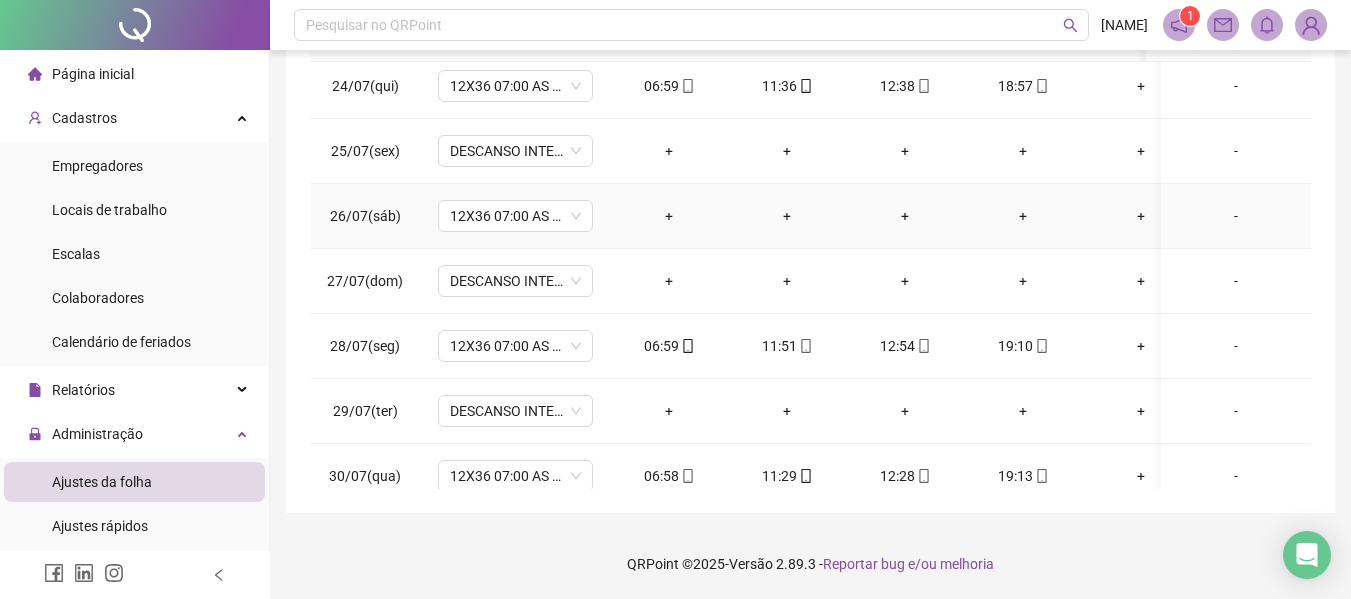 click on "-" at bounding box center (1236, 216) 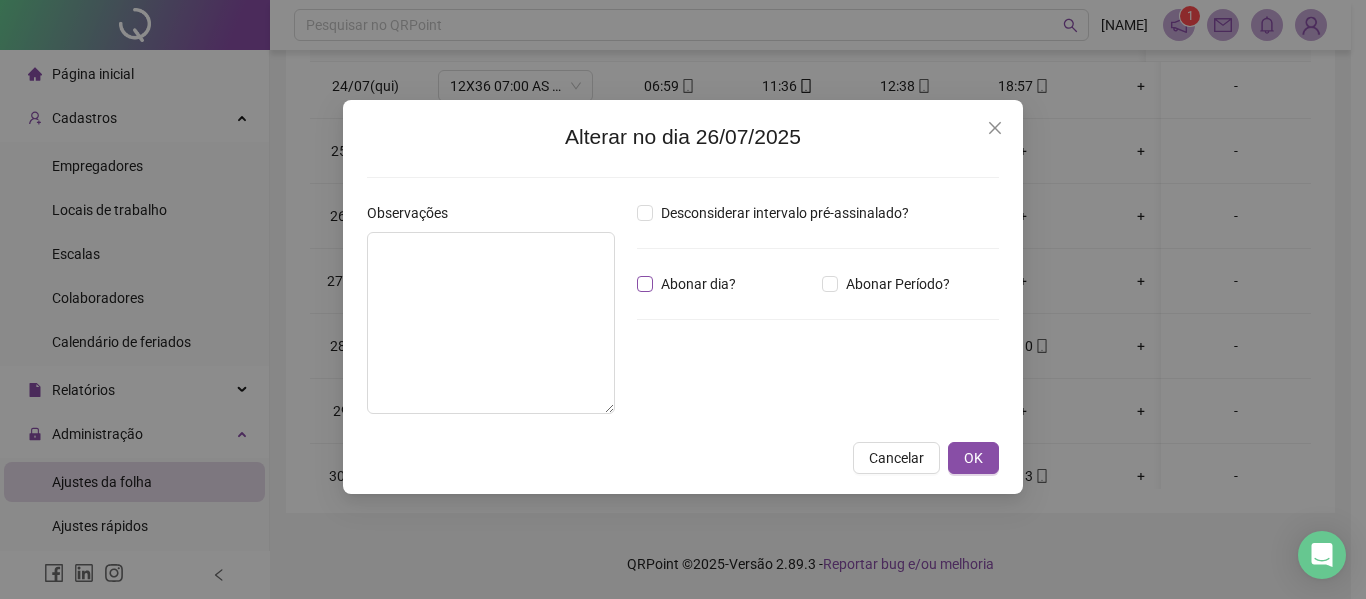 click on "Abonar dia?" at bounding box center [698, 284] 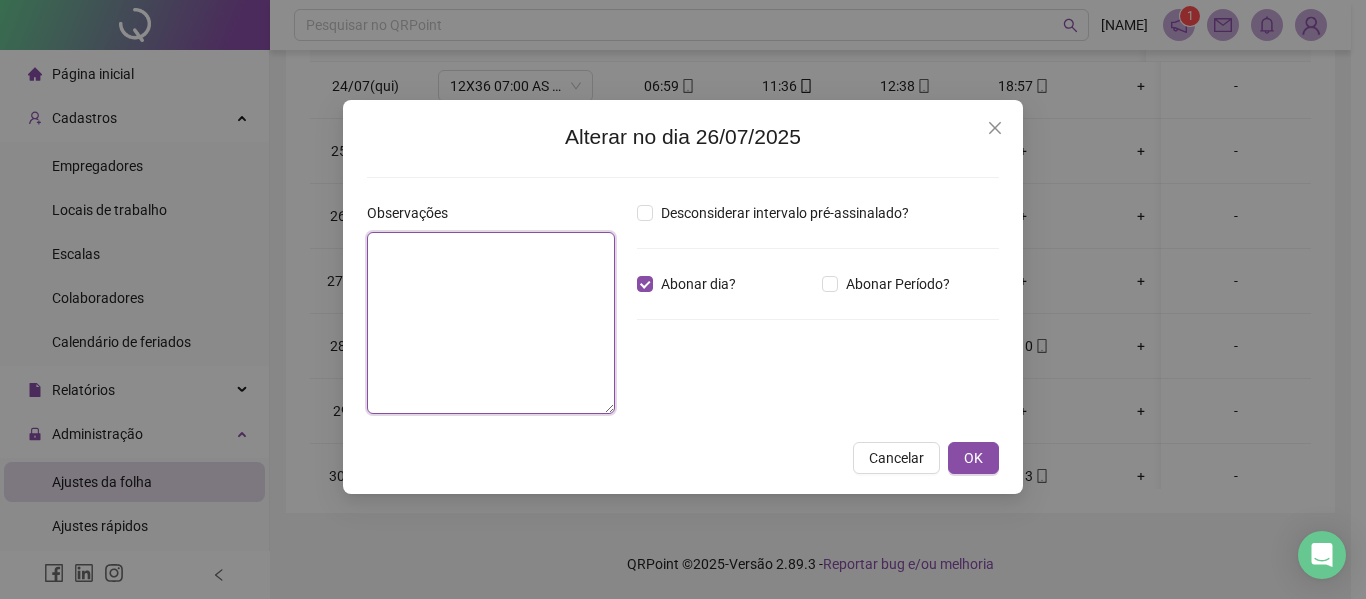 click at bounding box center (491, 323) 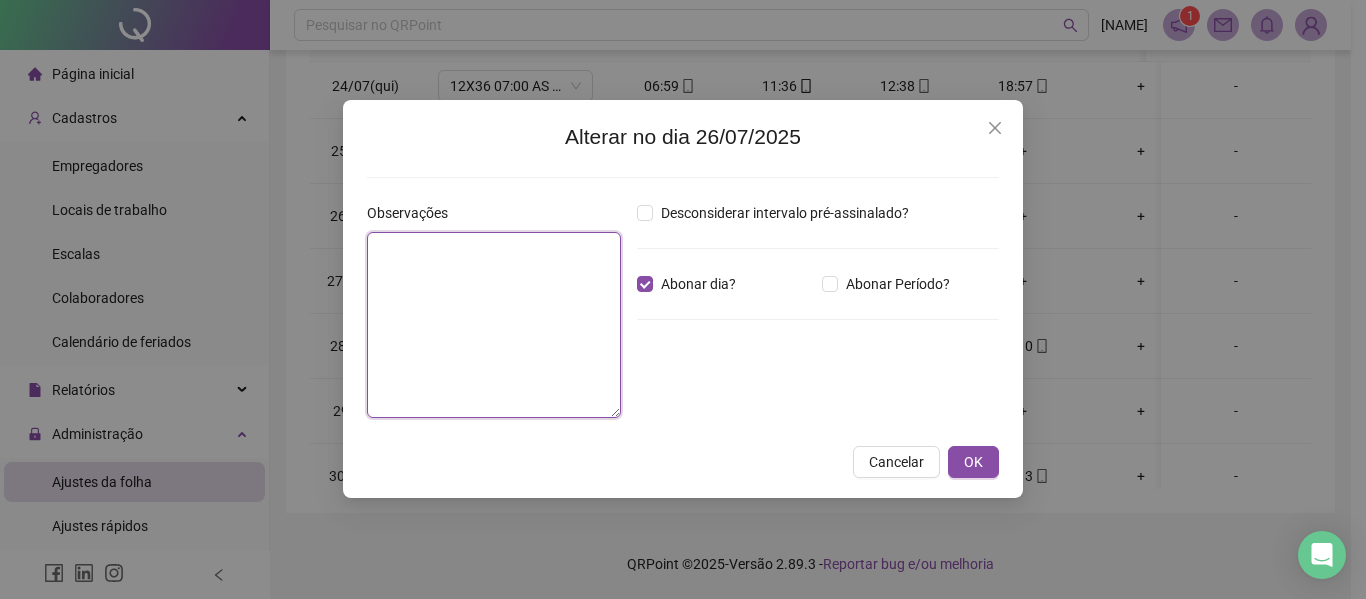 paste on "**********" 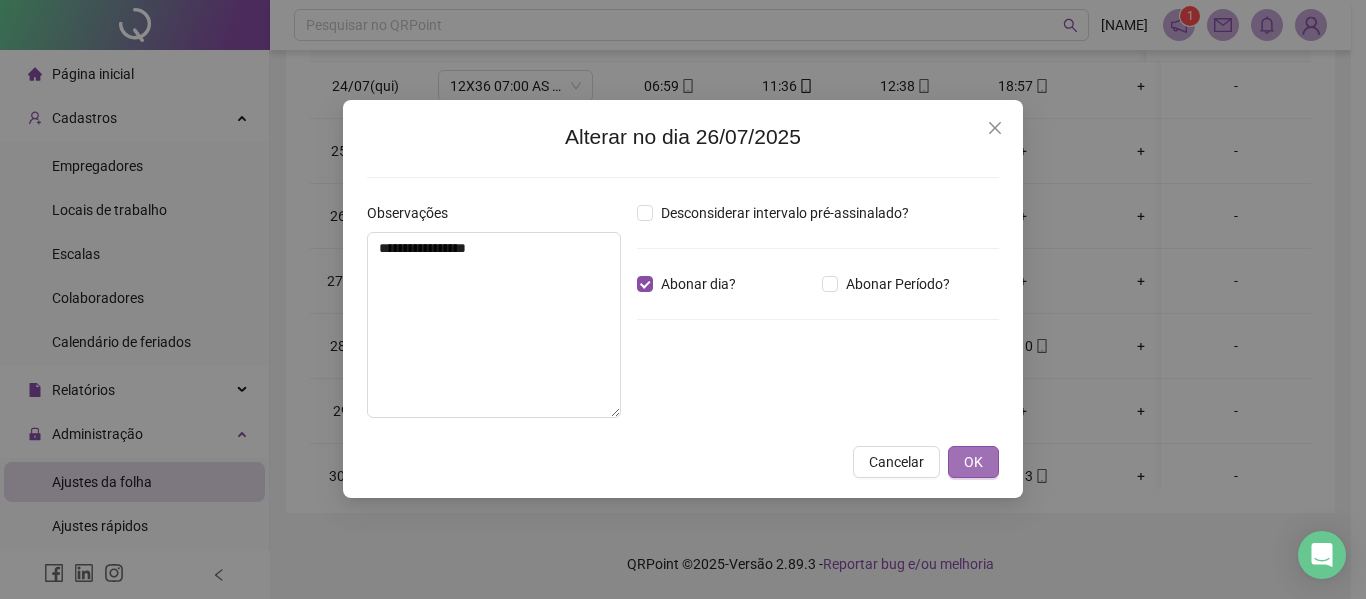 click on "OK" at bounding box center [973, 462] 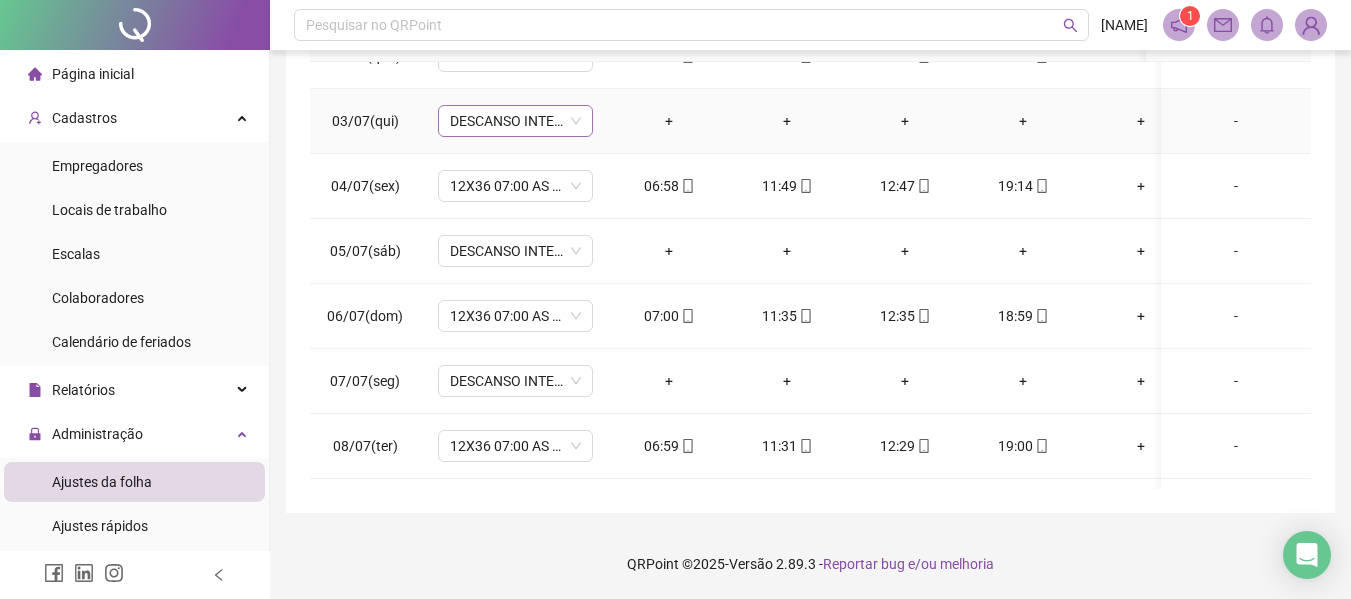 scroll, scrollTop: 0, scrollLeft: 0, axis: both 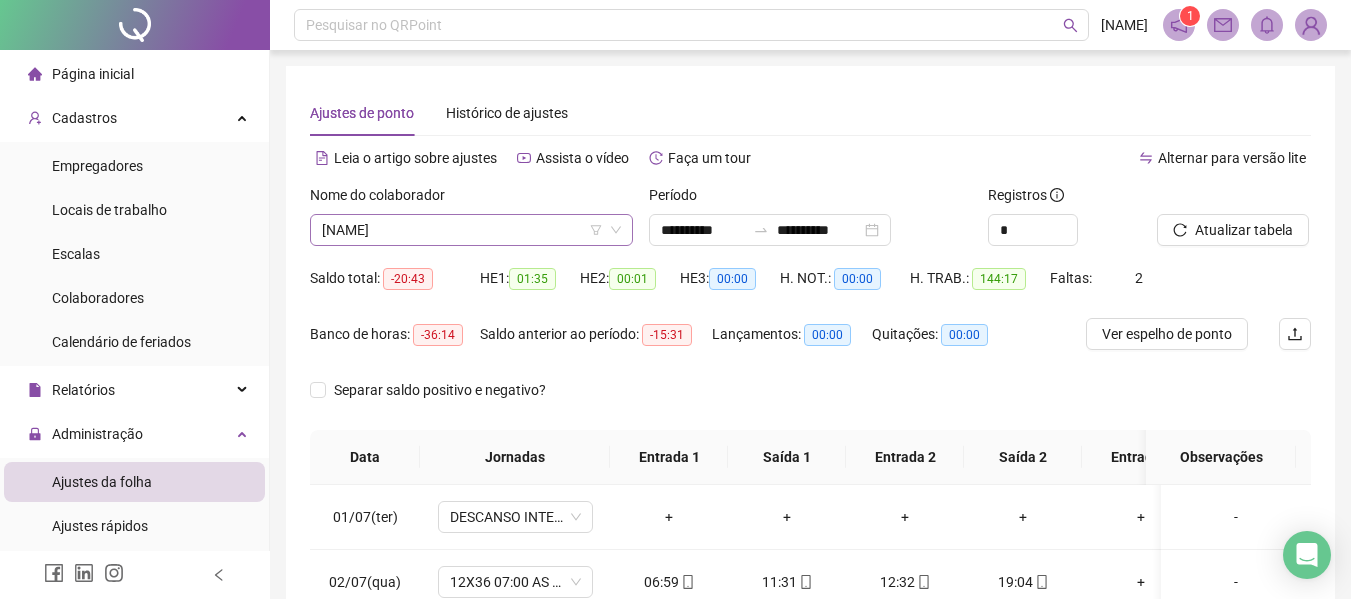click on "[NAME]" at bounding box center [471, 230] 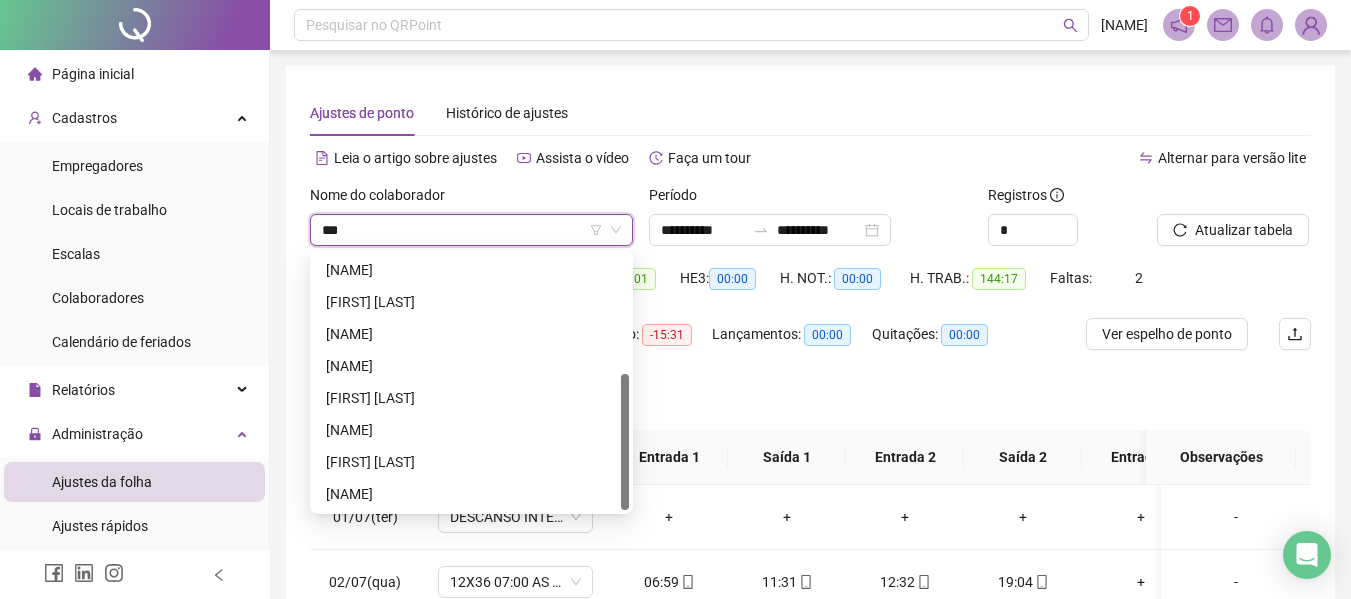 scroll, scrollTop: 0, scrollLeft: 0, axis: both 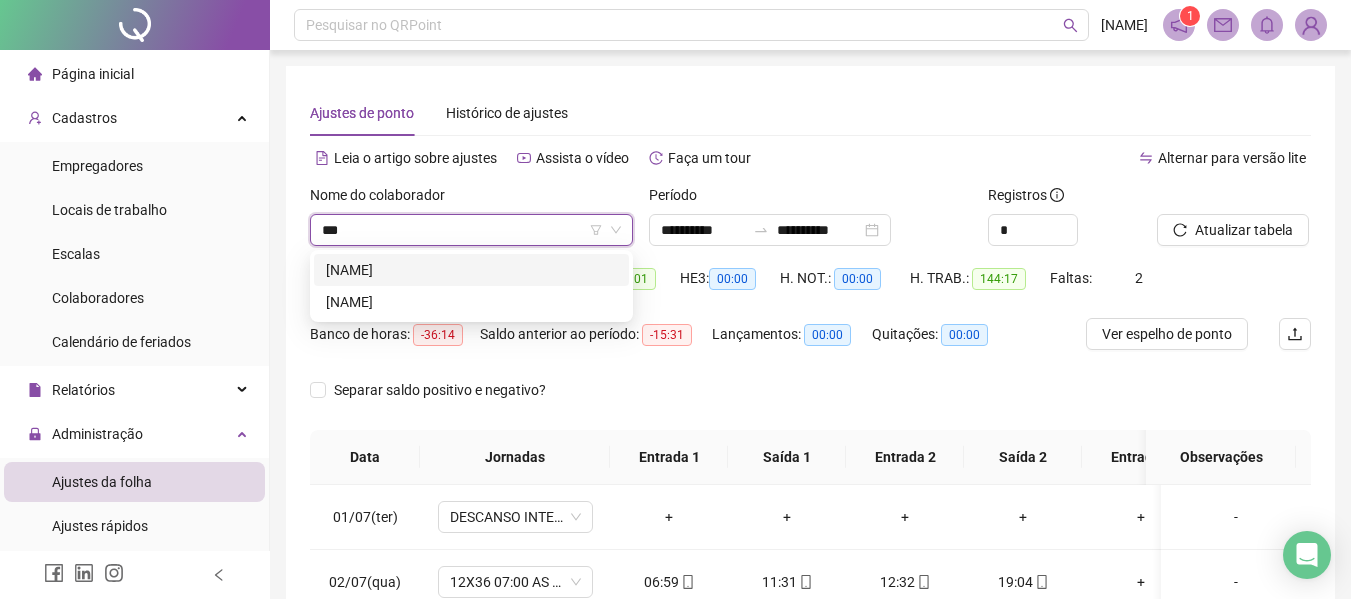 click on "[NAME]" at bounding box center (471, 270) 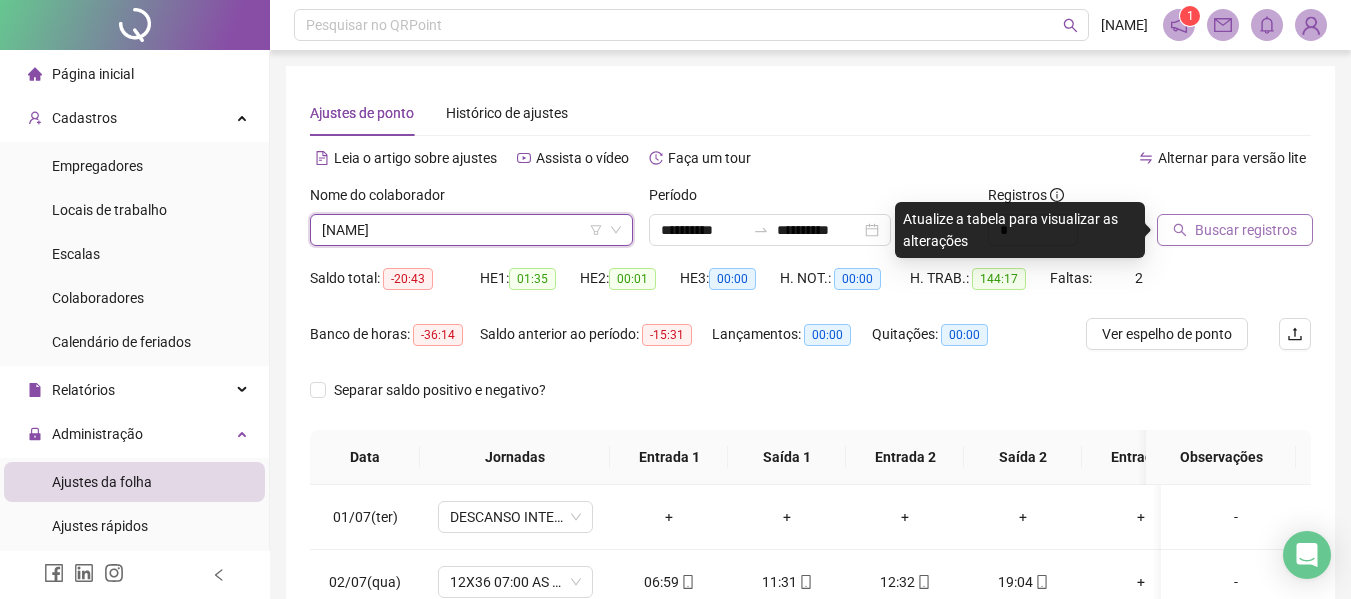 click on "Buscar registros" at bounding box center (1246, 230) 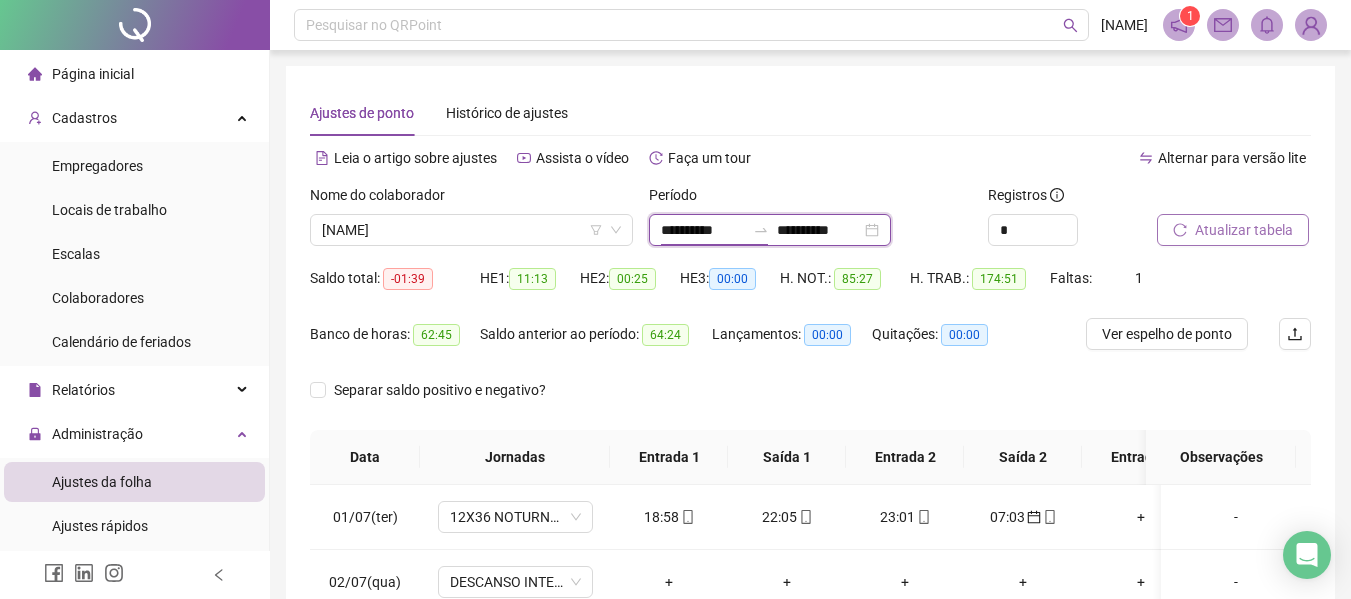 click on "**********" at bounding box center [703, 230] 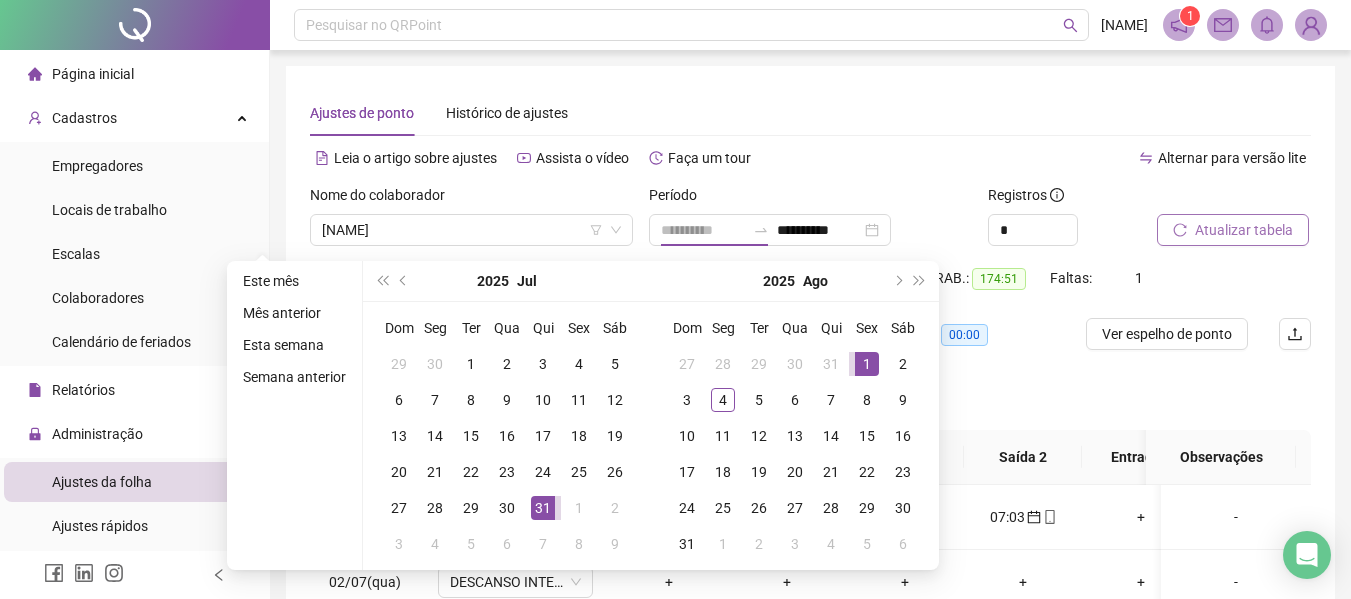 click on "1" at bounding box center (867, 364) 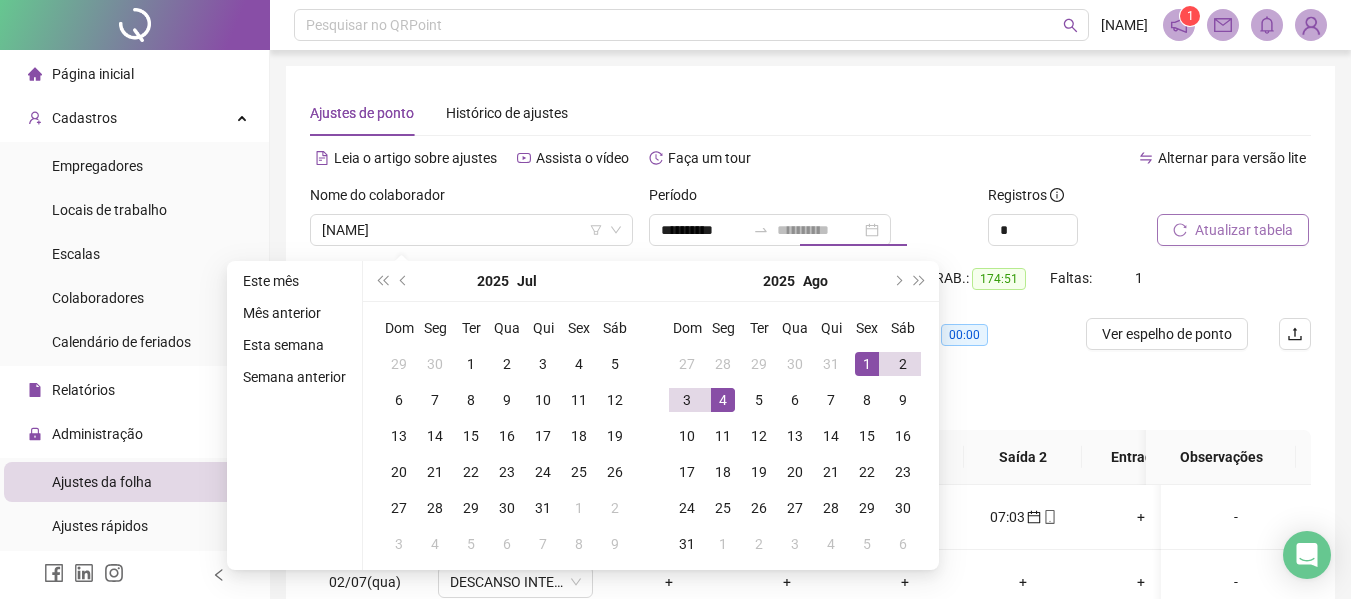 click on "4" at bounding box center (723, 400) 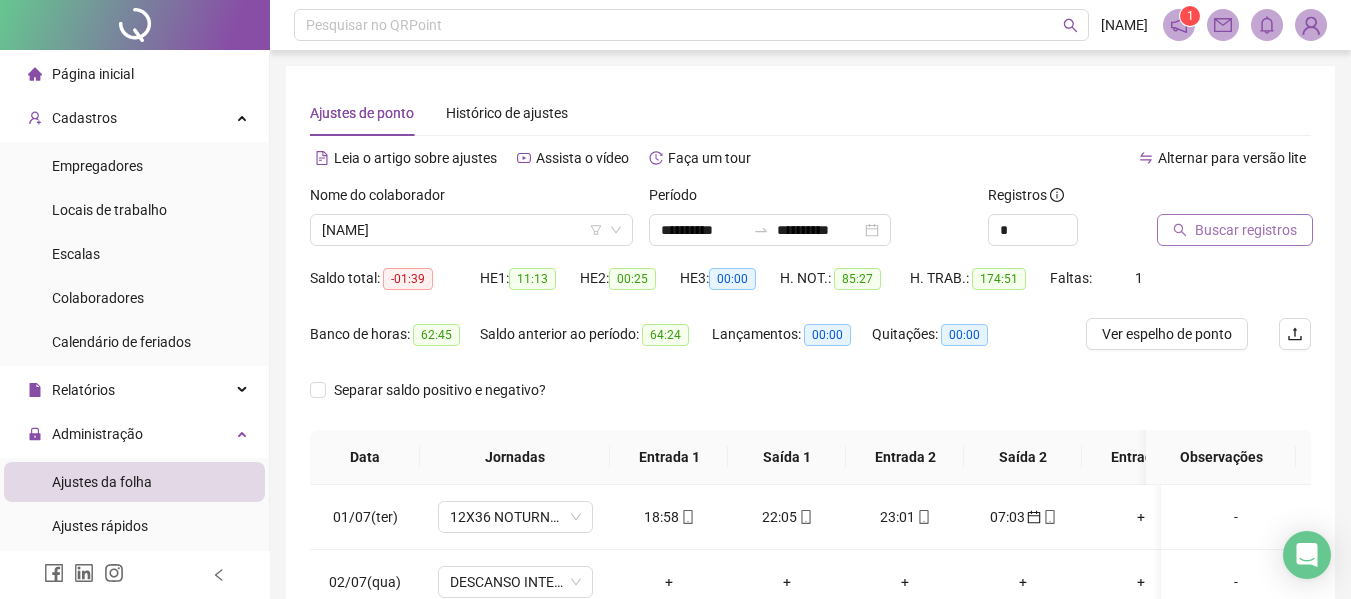 click on "Buscar registros" at bounding box center [1246, 230] 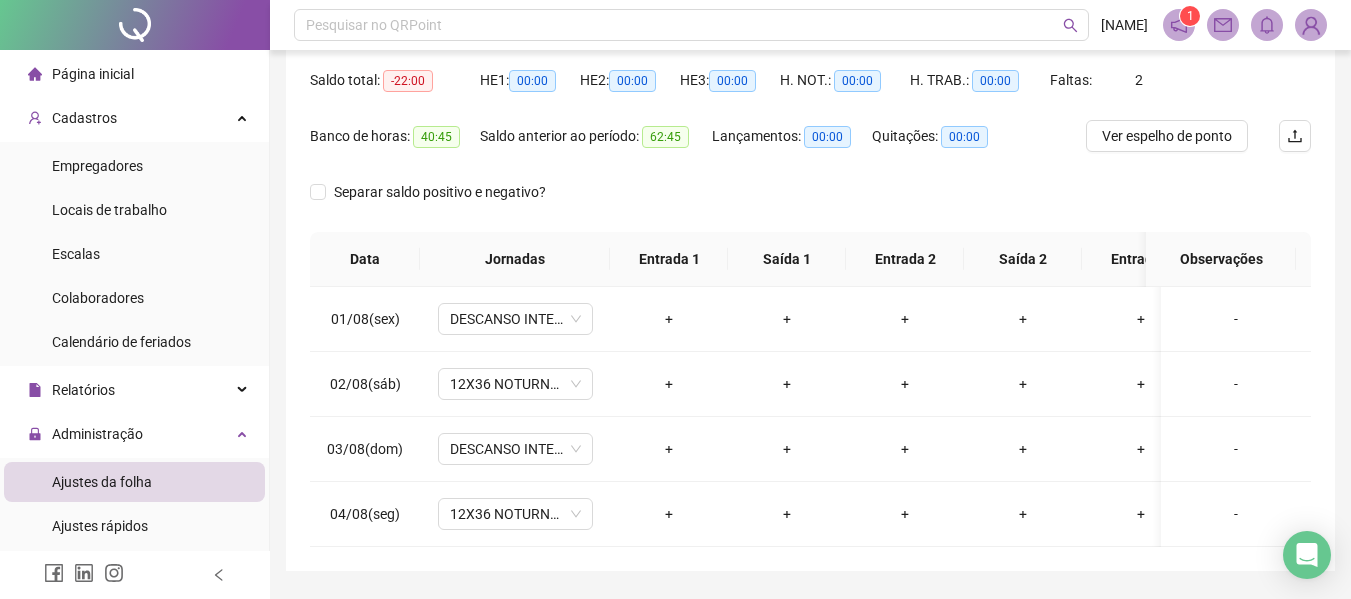 scroll, scrollTop: 200, scrollLeft: 0, axis: vertical 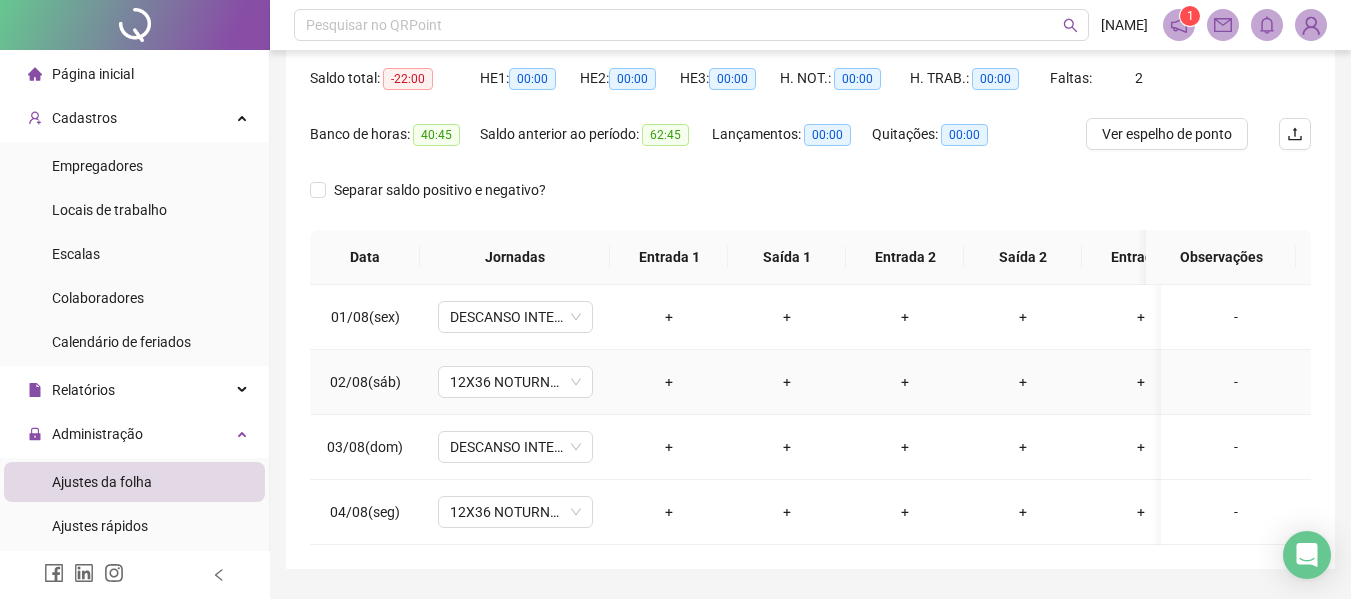 click on "-" at bounding box center (1236, 382) 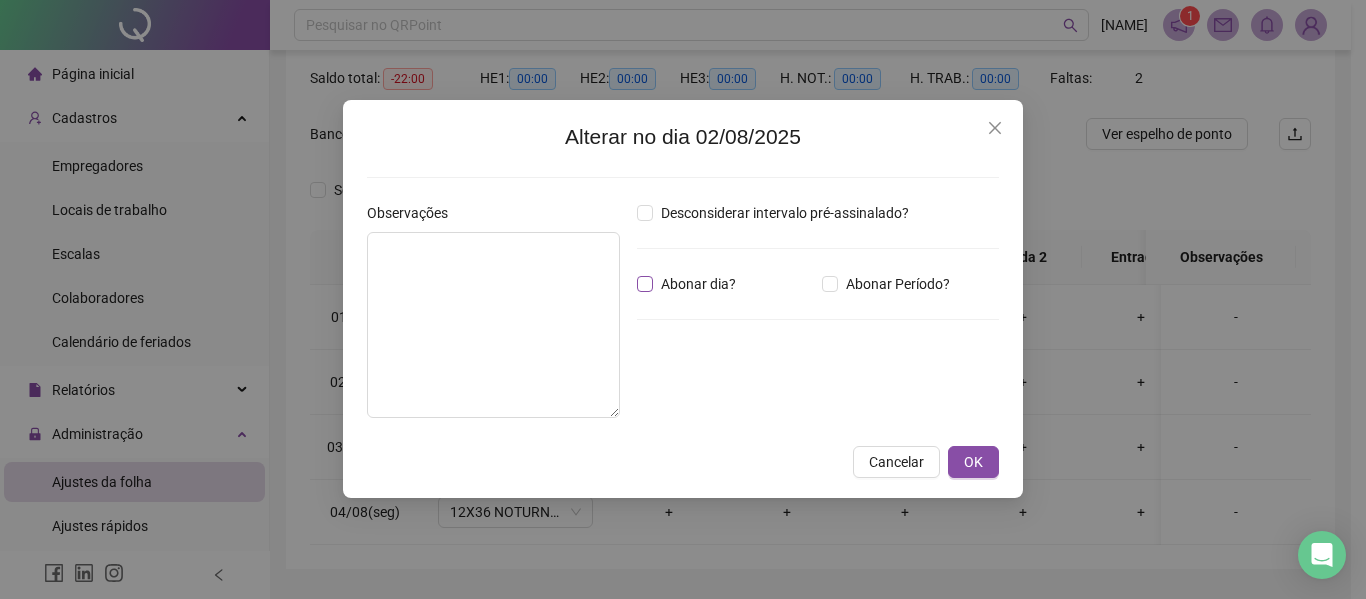 click on "Abonar dia?" at bounding box center [698, 284] 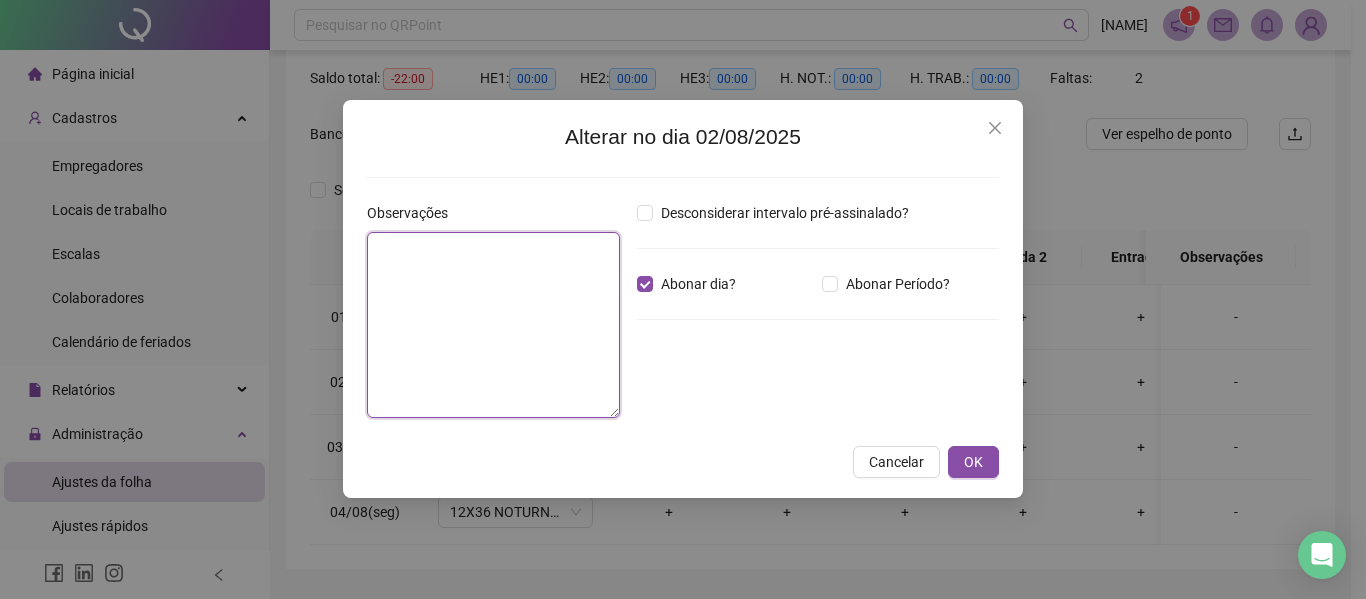 click at bounding box center [493, 325] 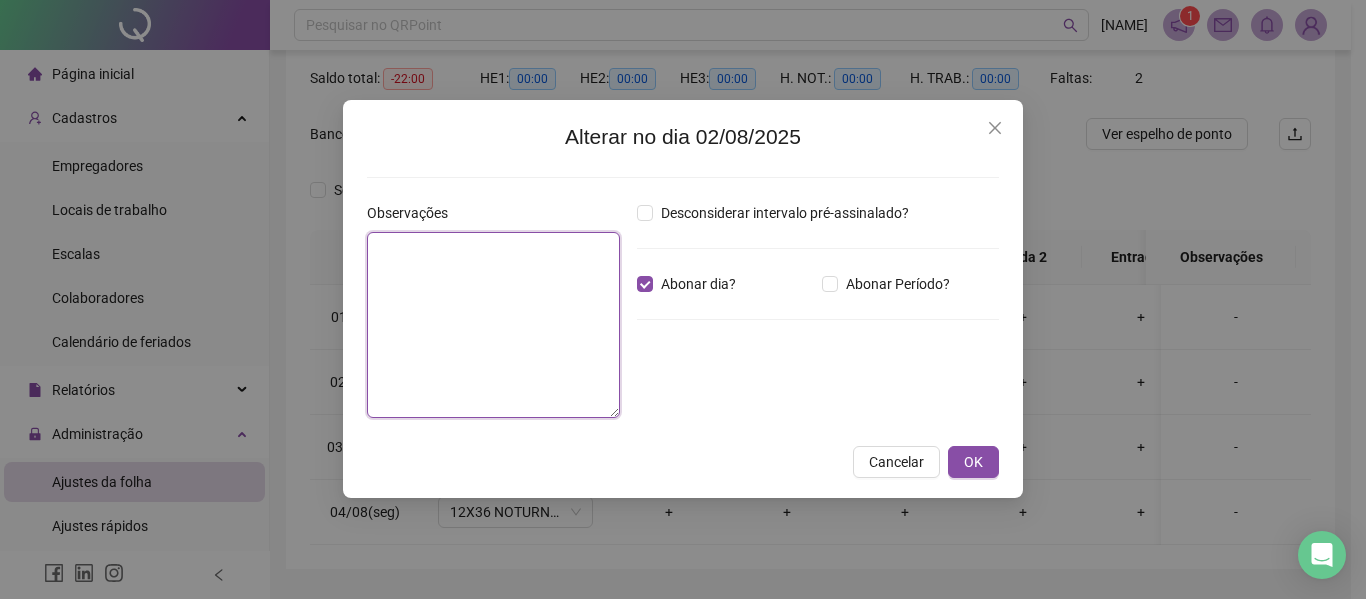 paste on "**********" 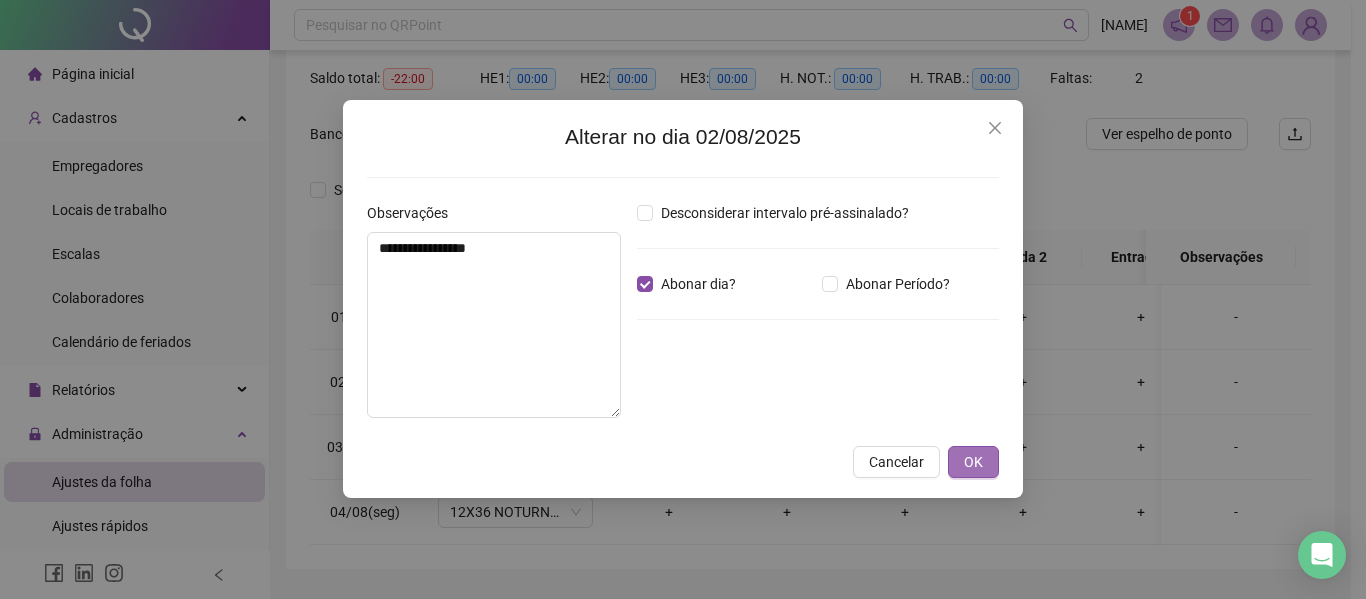 click on "OK" at bounding box center (973, 462) 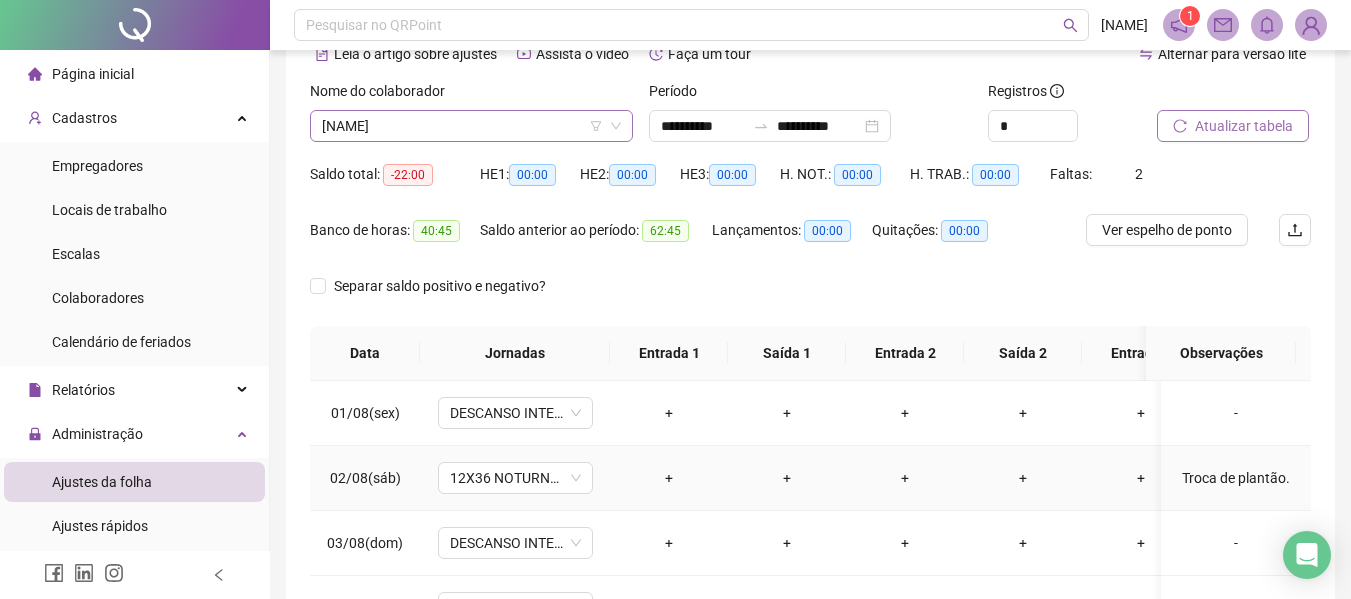 scroll, scrollTop: 0, scrollLeft: 0, axis: both 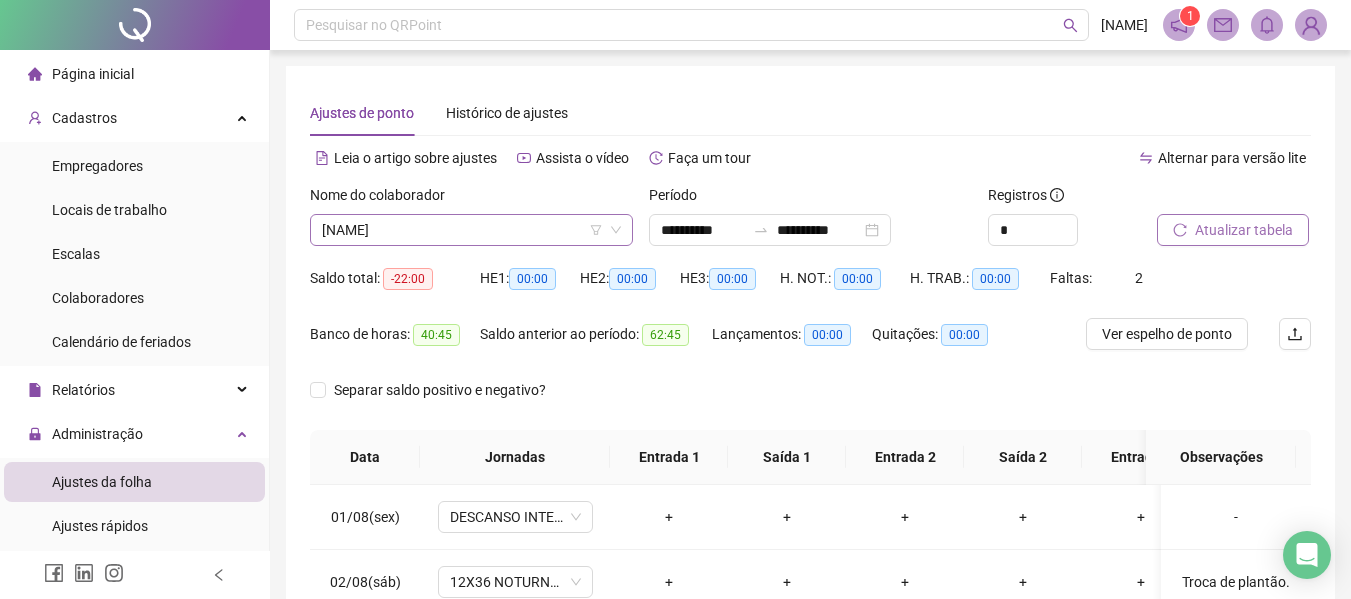 click on "[NAME]" at bounding box center (471, 230) 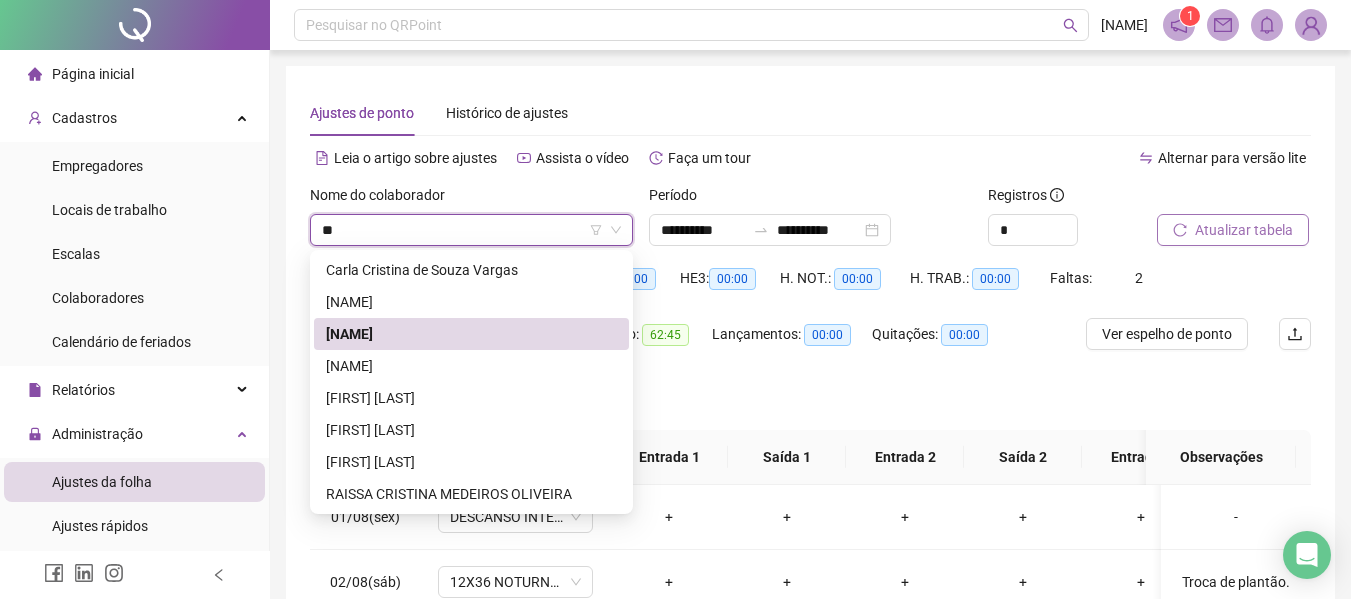 scroll, scrollTop: 0, scrollLeft: 0, axis: both 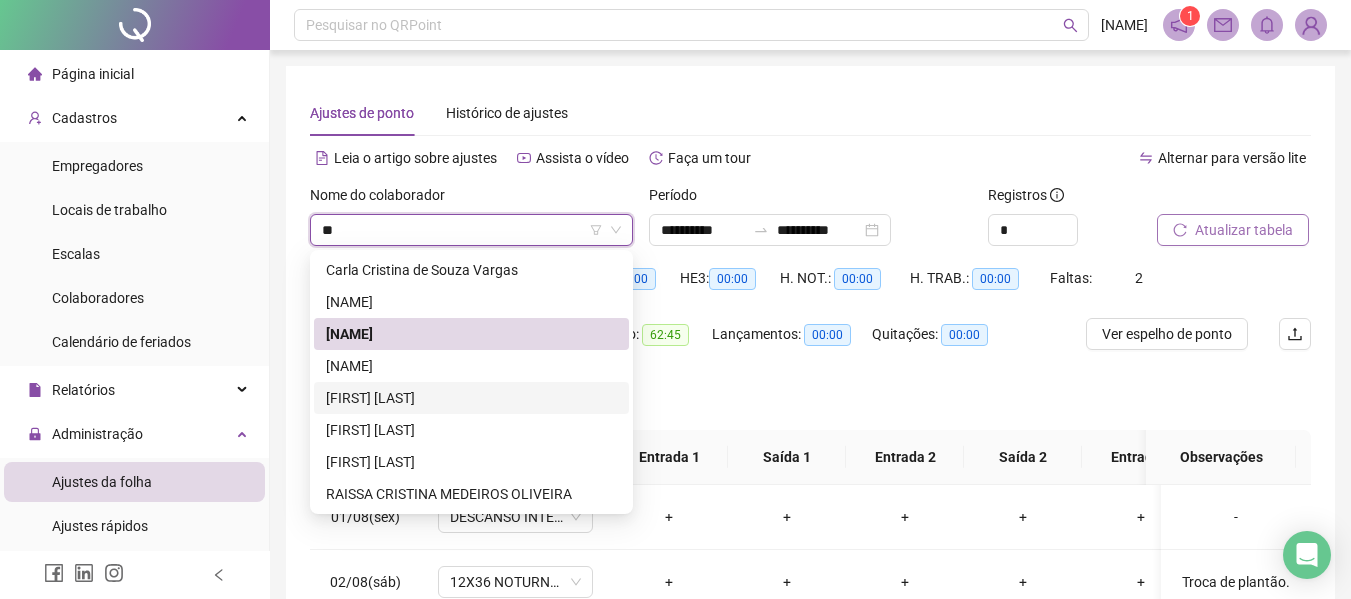 click on "[FIRST] [LAST]" at bounding box center (471, 398) 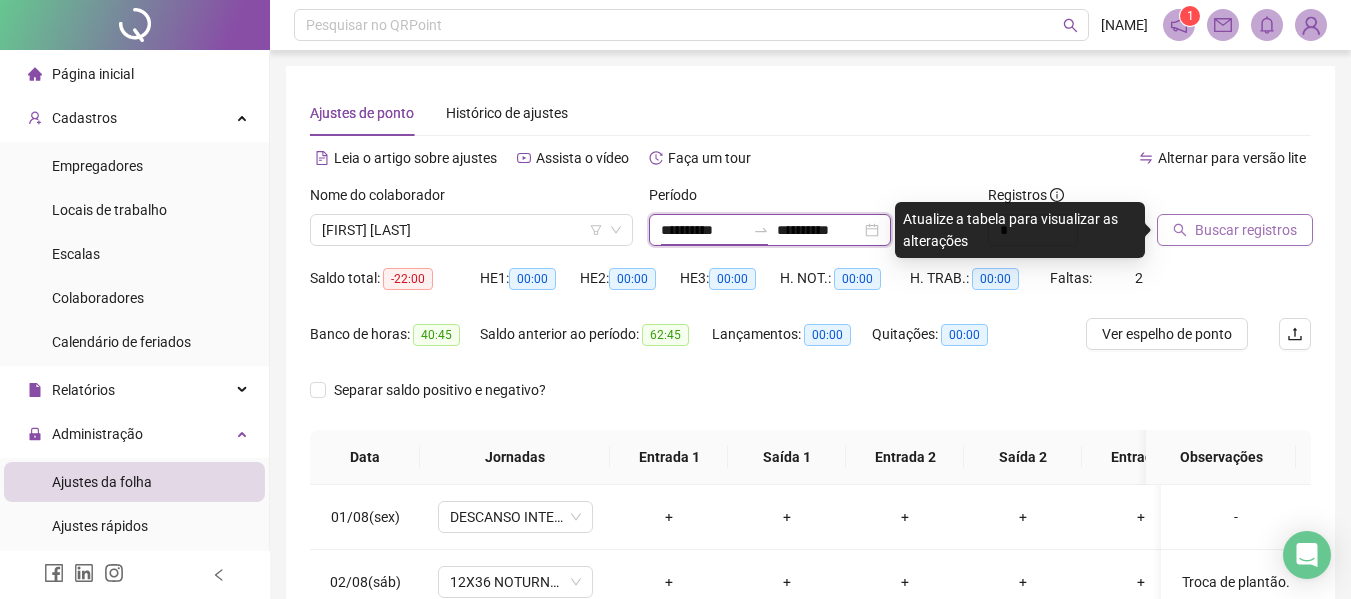 click on "**********" at bounding box center (703, 230) 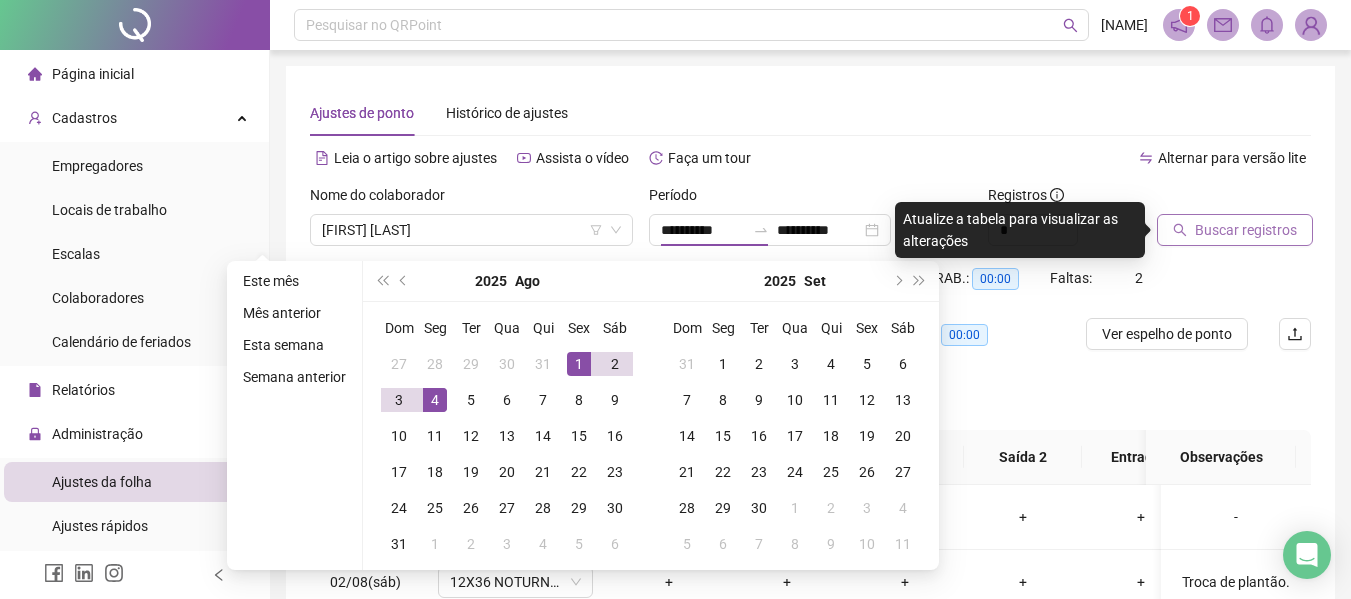 click on "[DATE] [MONTH]" at bounding box center [507, 281] 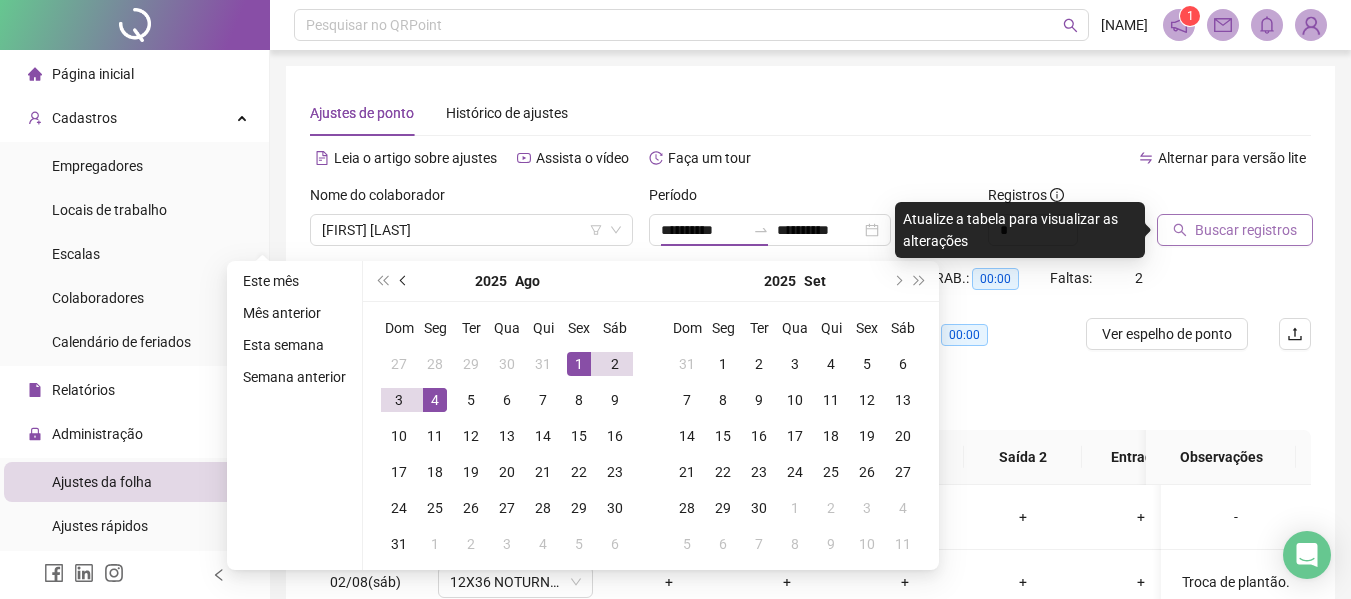 click at bounding box center [404, 281] 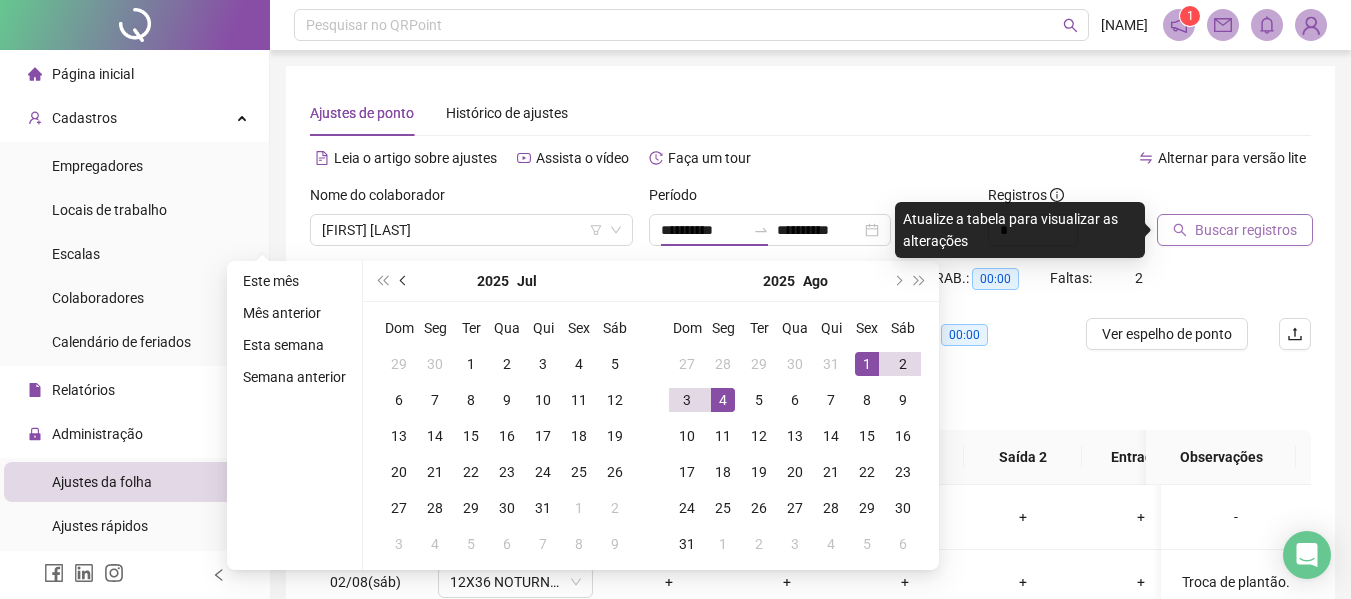 click at bounding box center (404, 281) 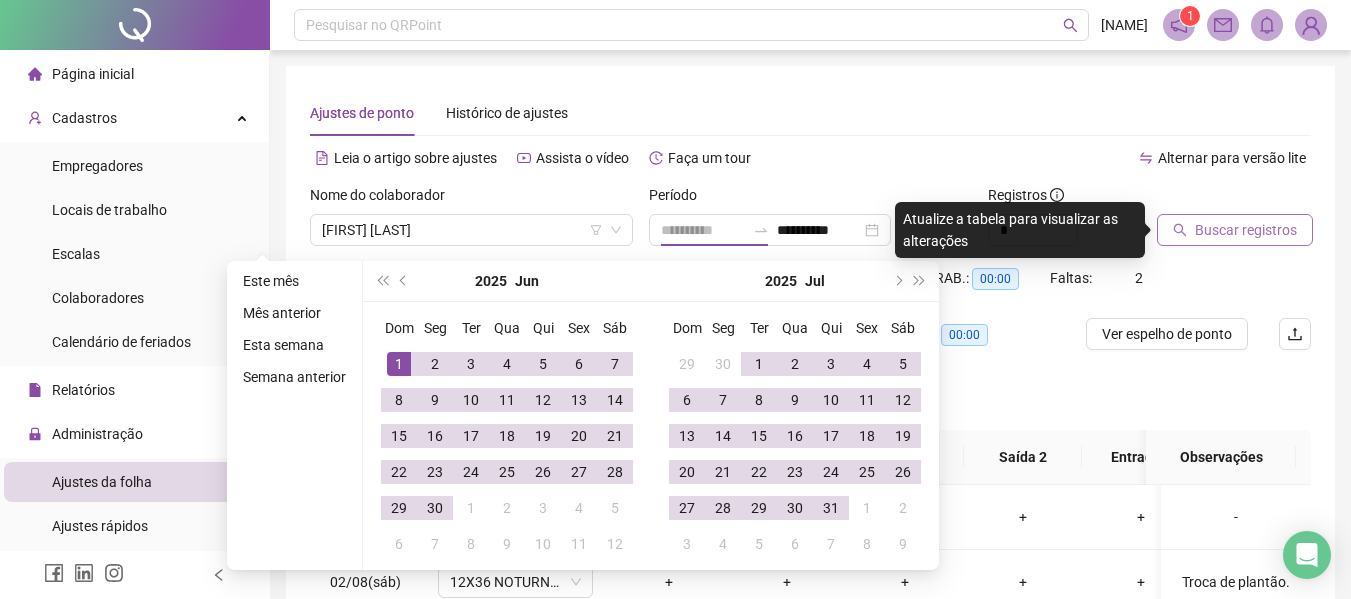 click on "1" at bounding box center [399, 364] 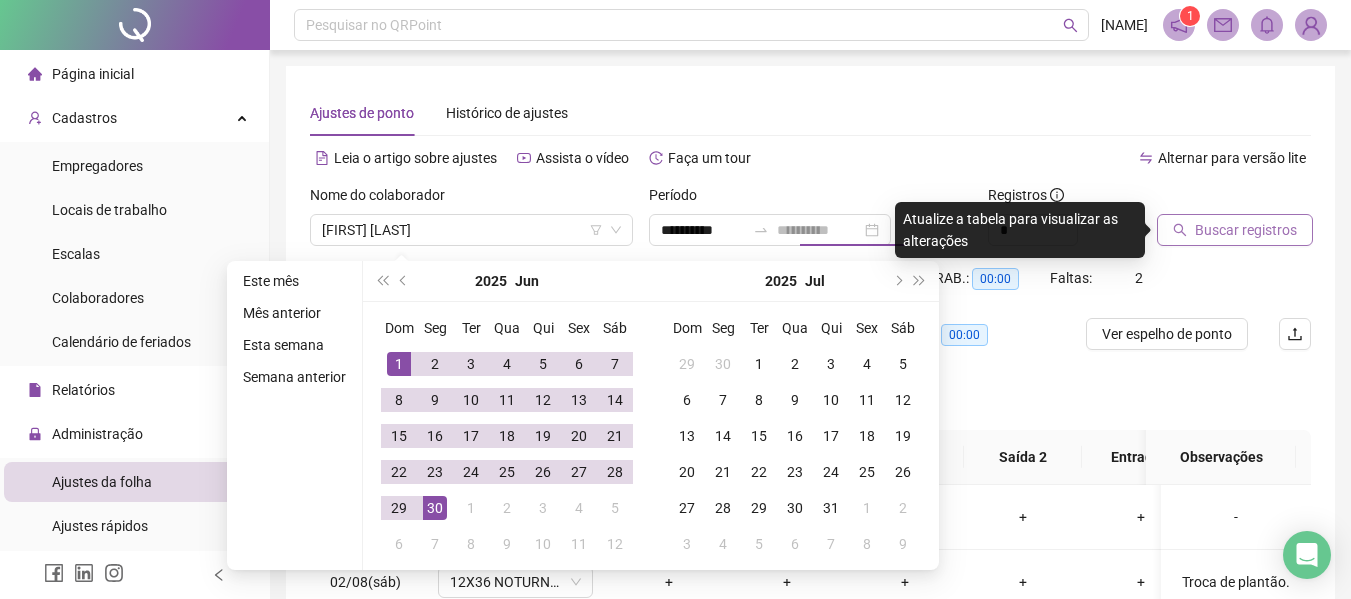 click on "30" at bounding box center [435, 508] 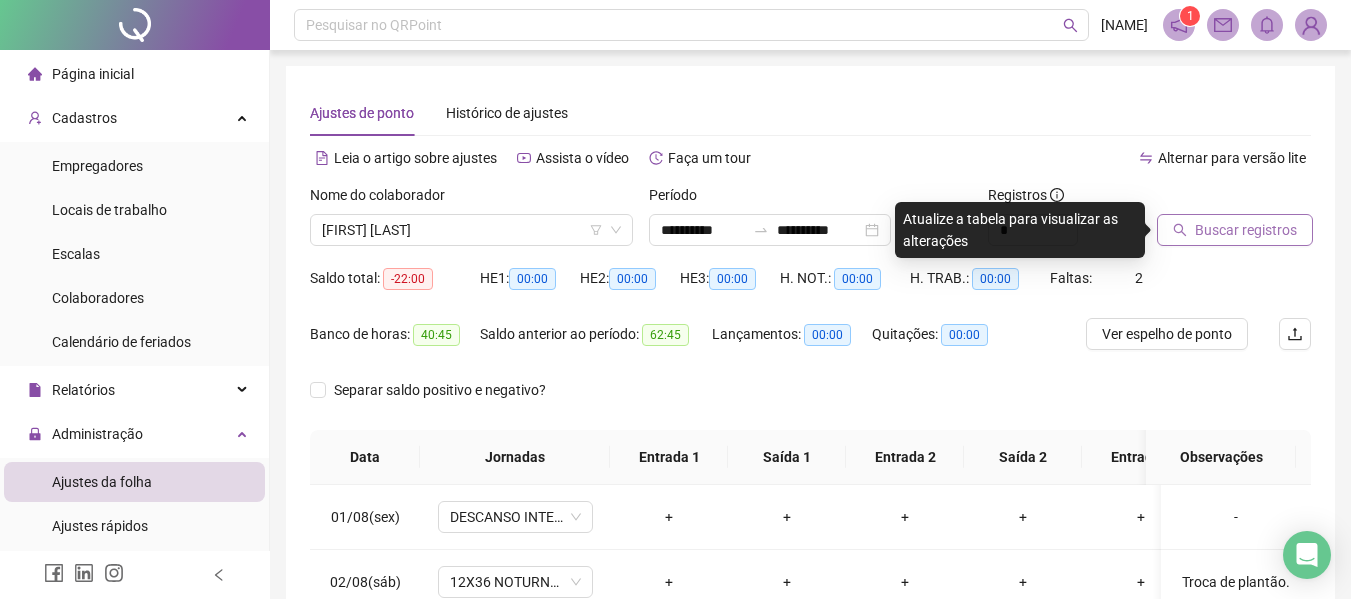 click on "Buscar registros" at bounding box center (1246, 230) 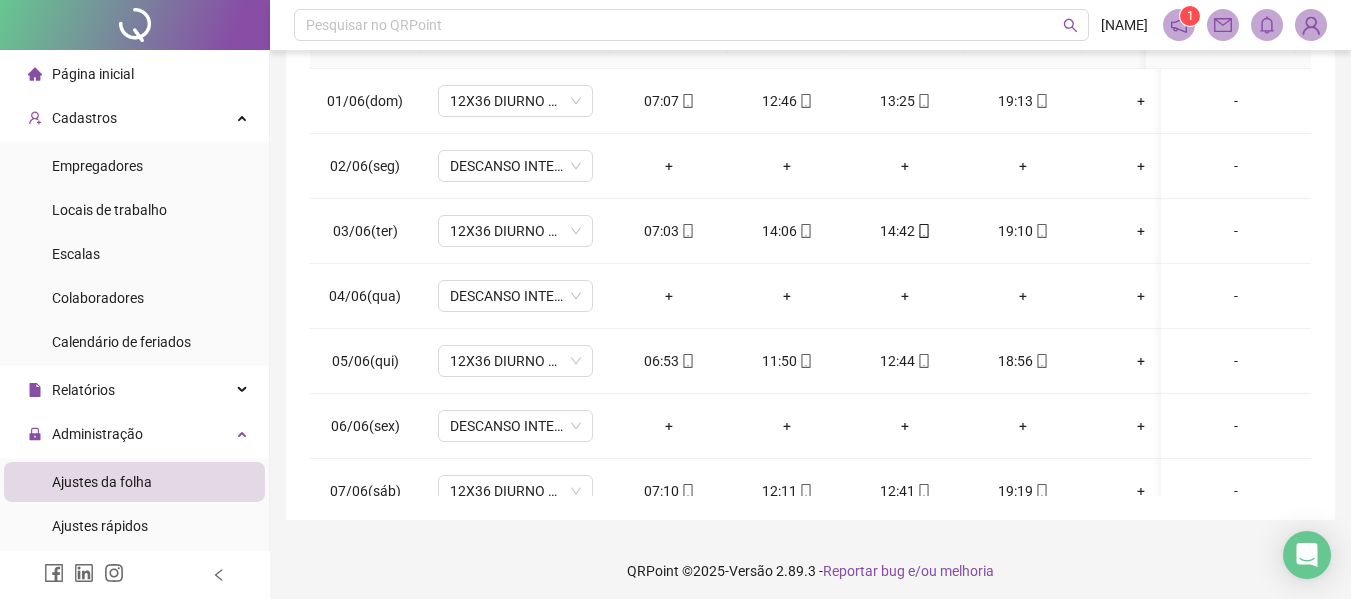 scroll, scrollTop: 423, scrollLeft: 0, axis: vertical 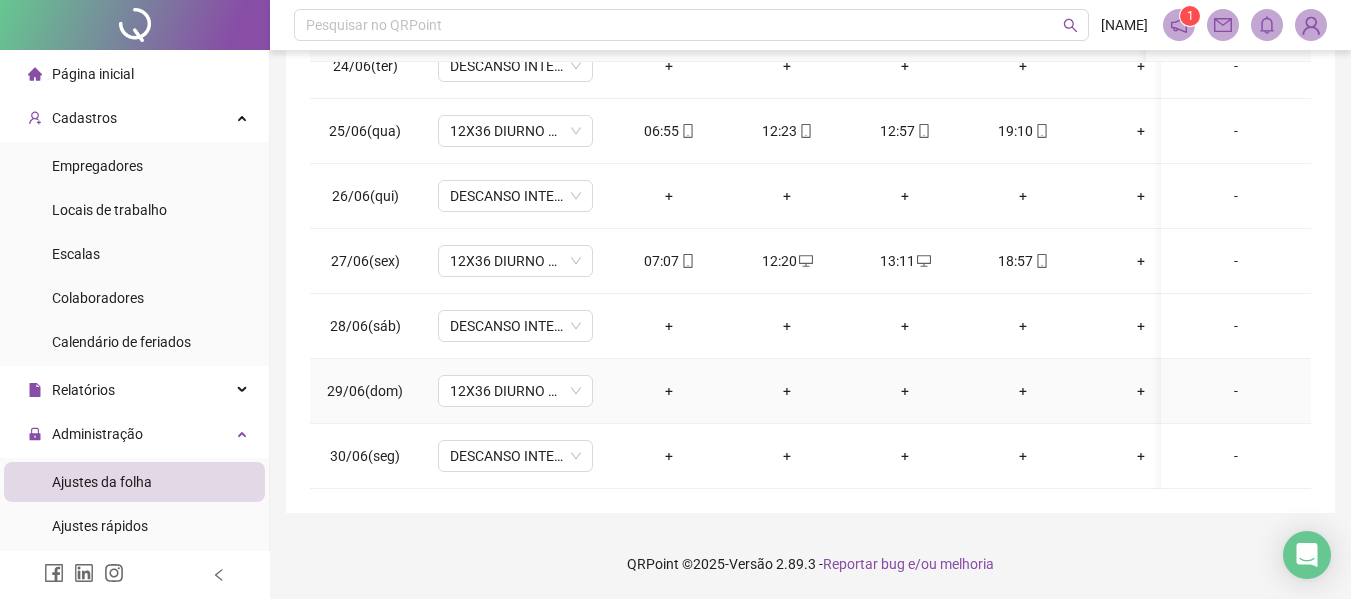 click on "-" at bounding box center [1236, 391] 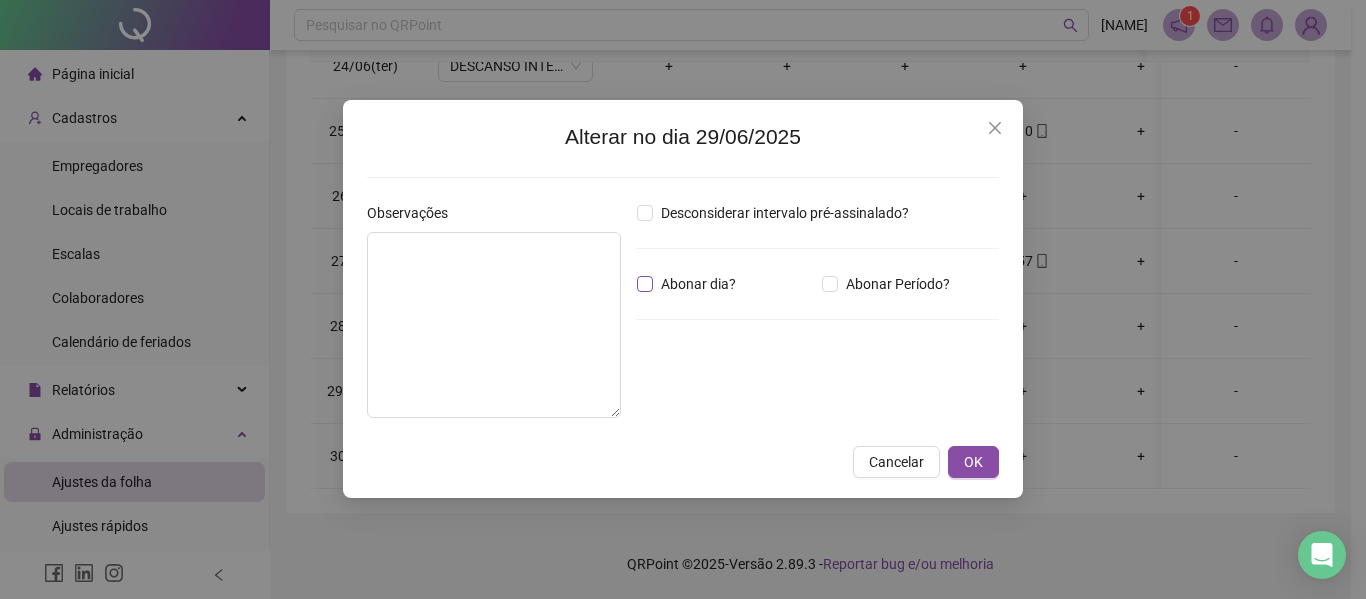 click on "Abonar dia?" at bounding box center (698, 284) 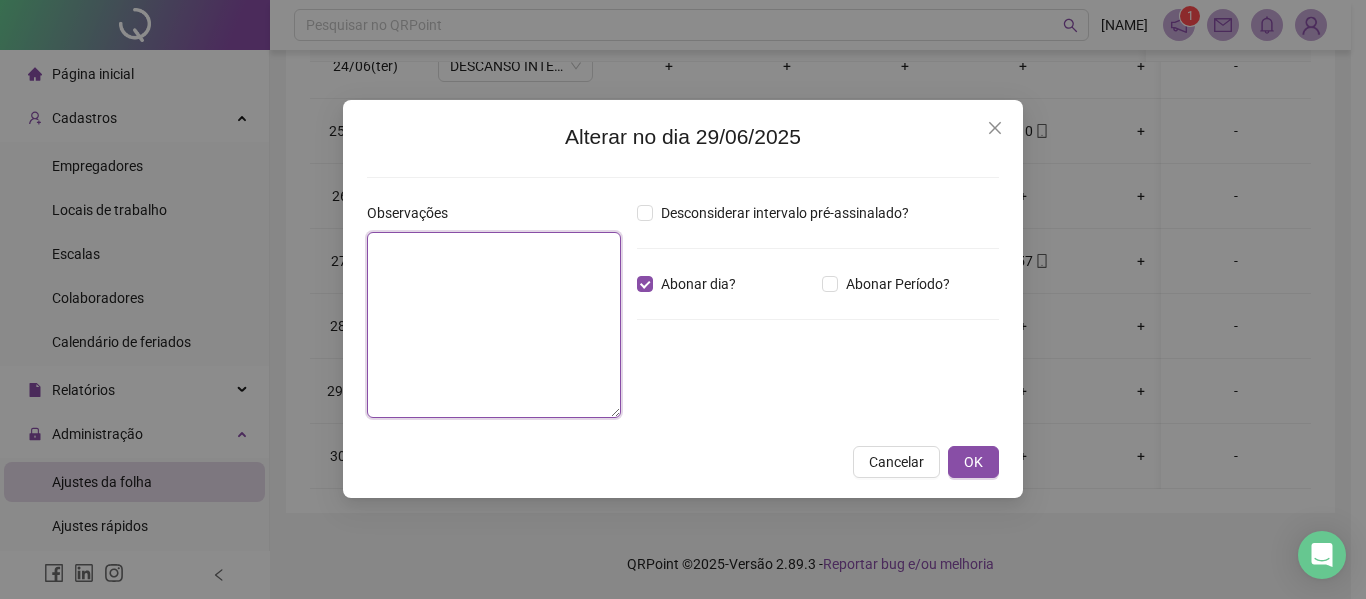 click at bounding box center [494, 325] 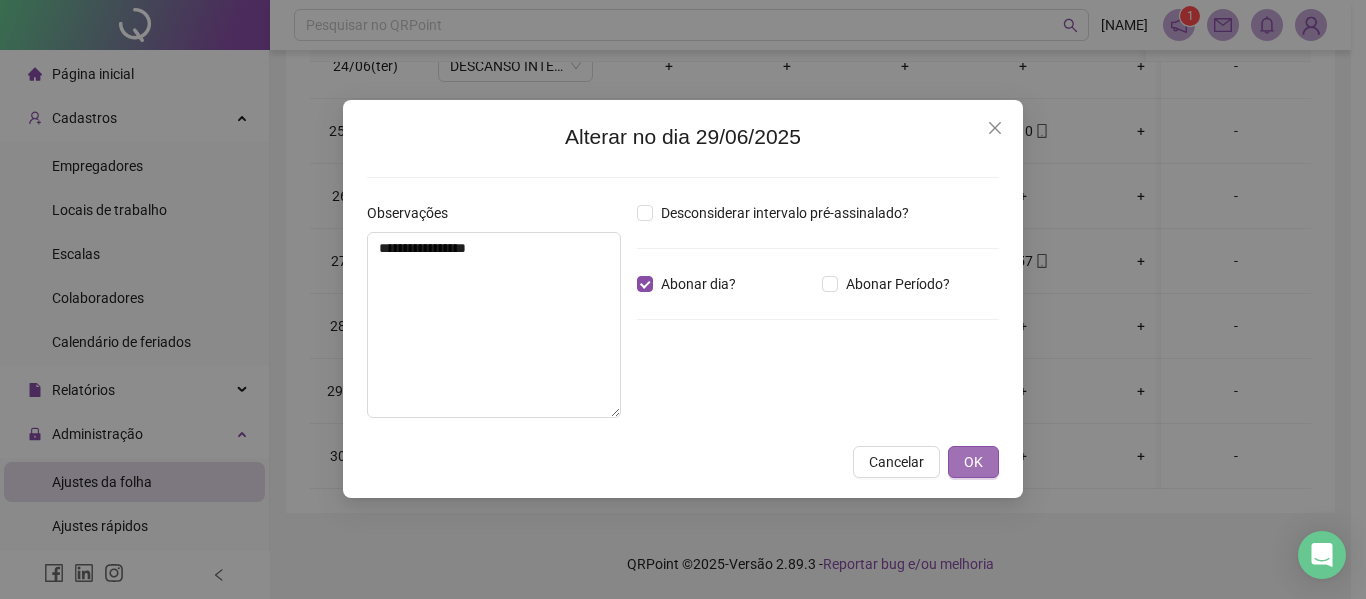 click on "OK" at bounding box center (973, 462) 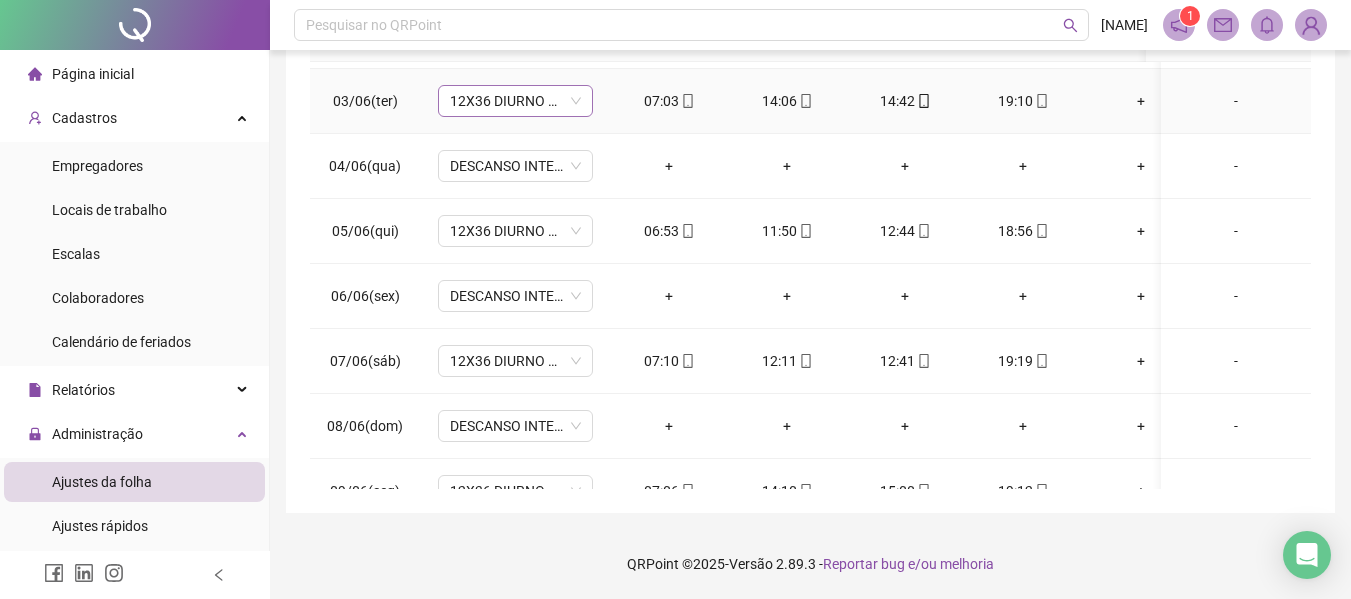 scroll, scrollTop: 0, scrollLeft: 0, axis: both 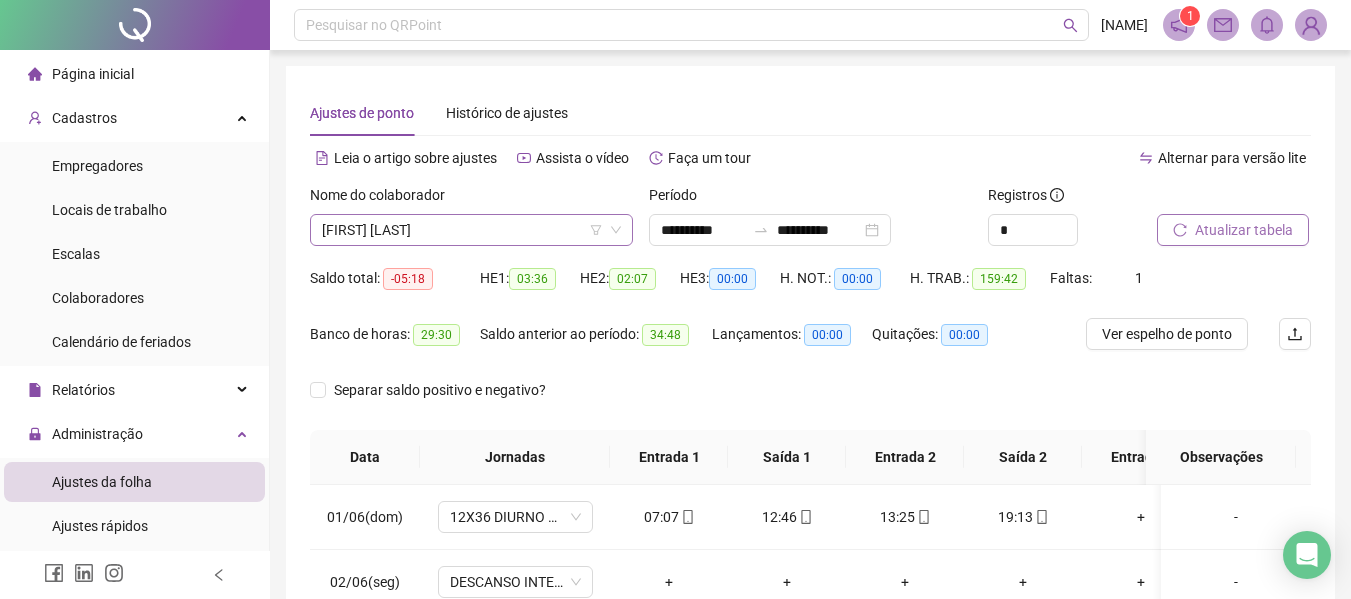click on "[FIRST] [LAST]" at bounding box center [471, 230] 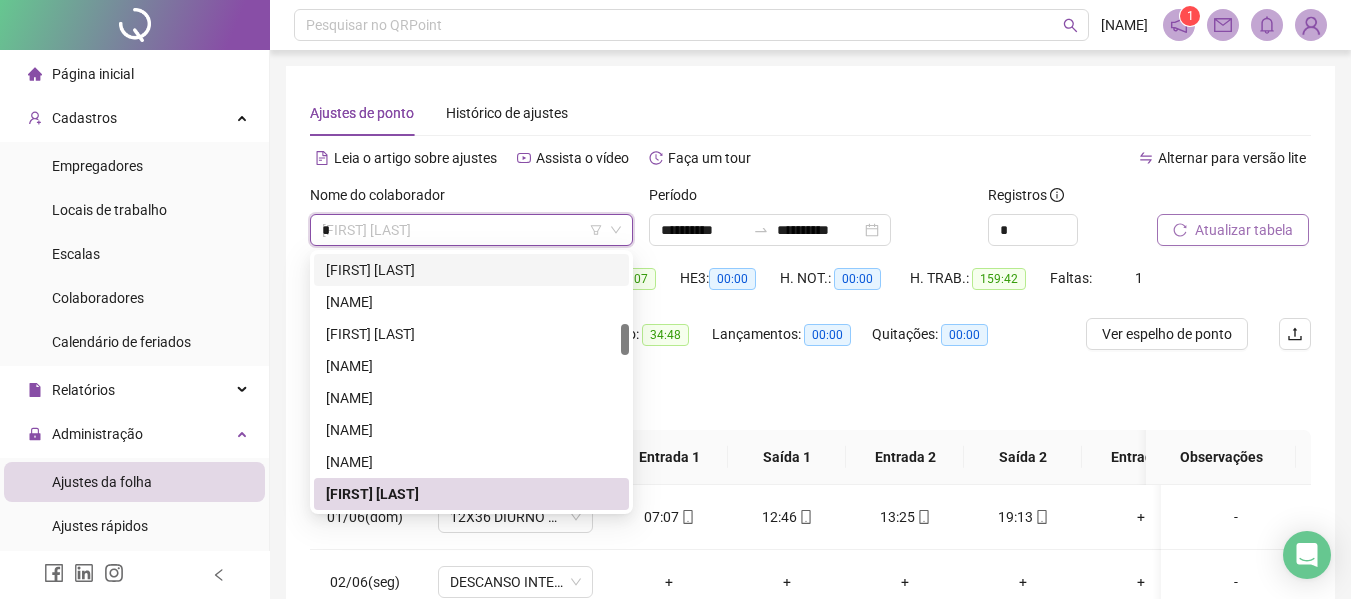 scroll, scrollTop: 0, scrollLeft: 0, axis: both 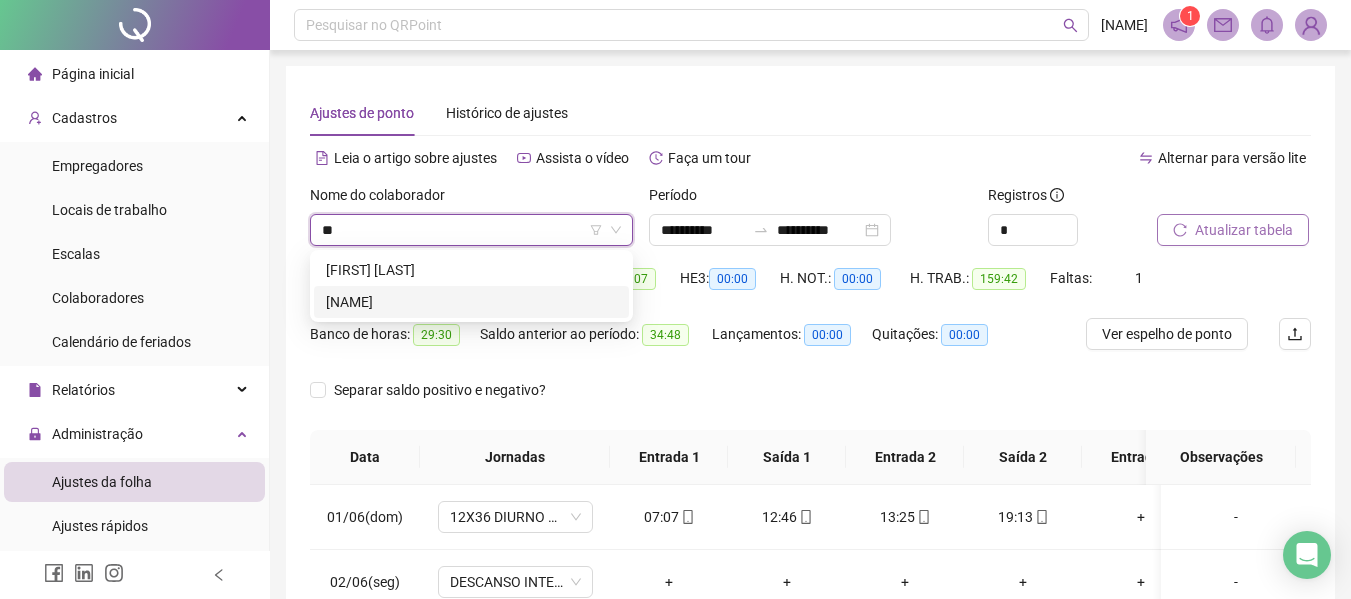 click on "[NAME]" at bounding box center (471, 302) 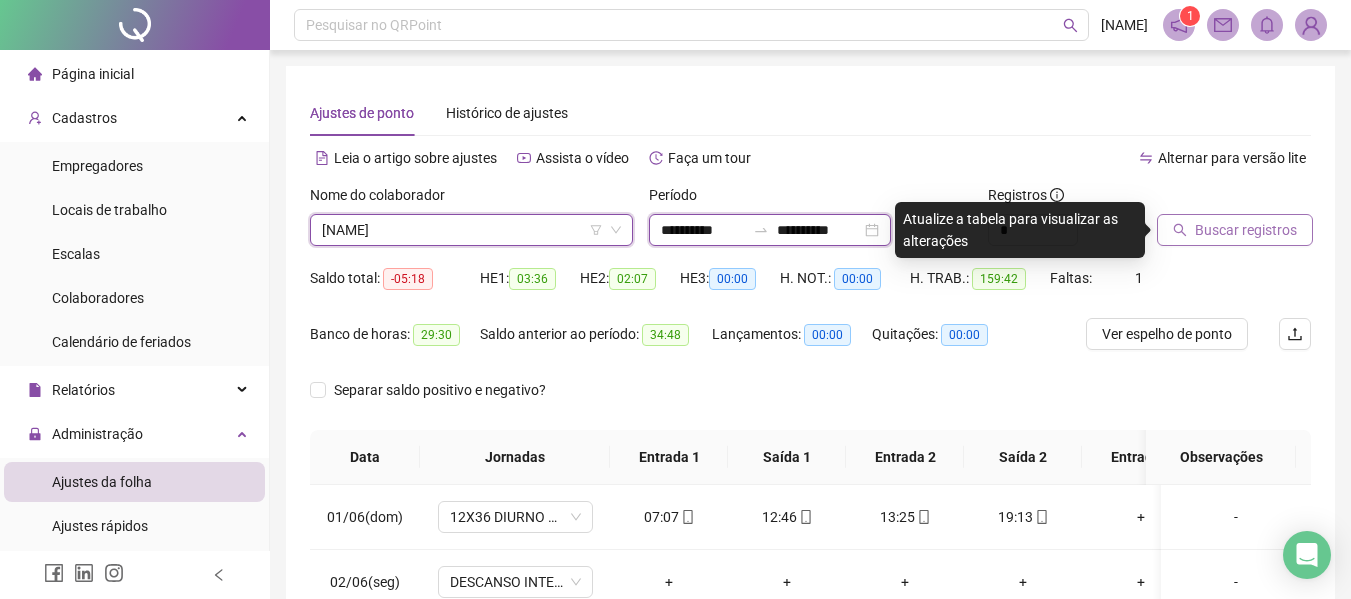 click on "**********" at bounding box center [703, 230] 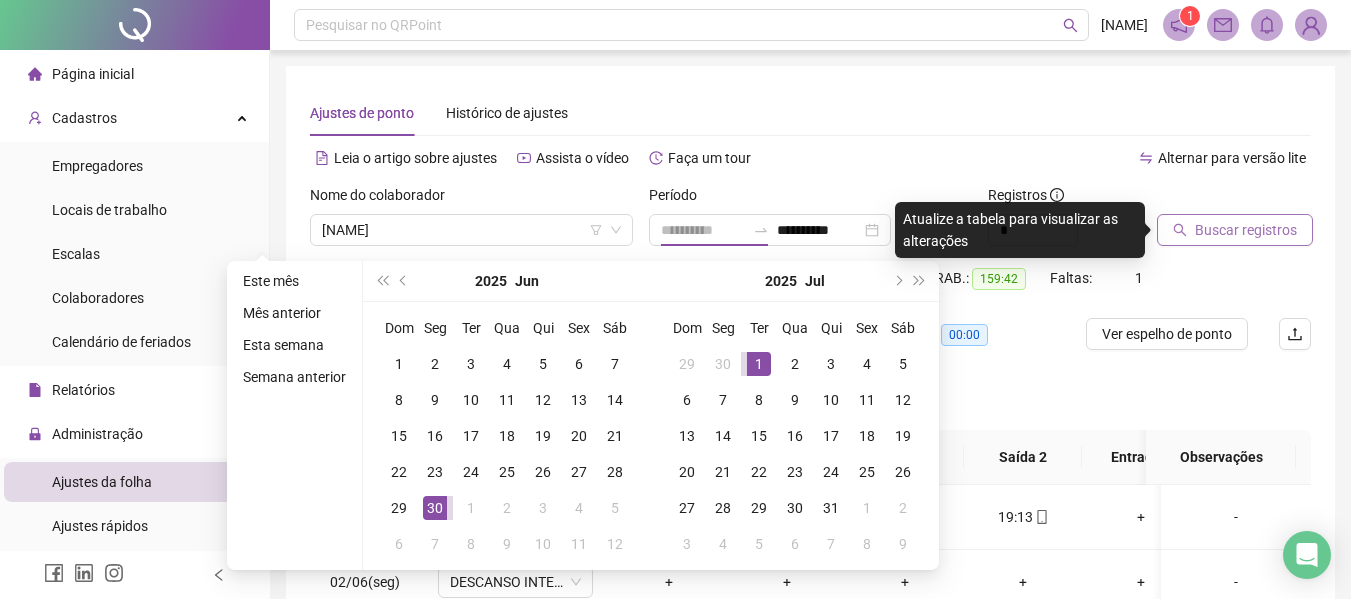click on "1" at bounding box center [759, 364] 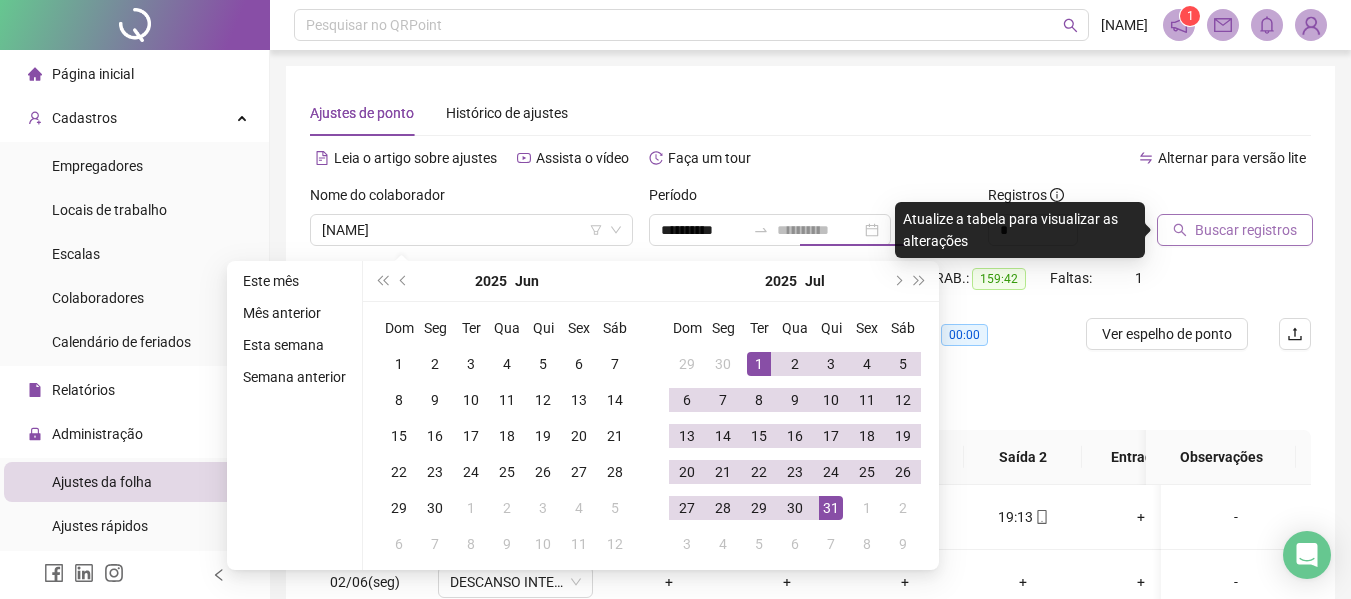 click on "31" at bounding box center (831, 508) 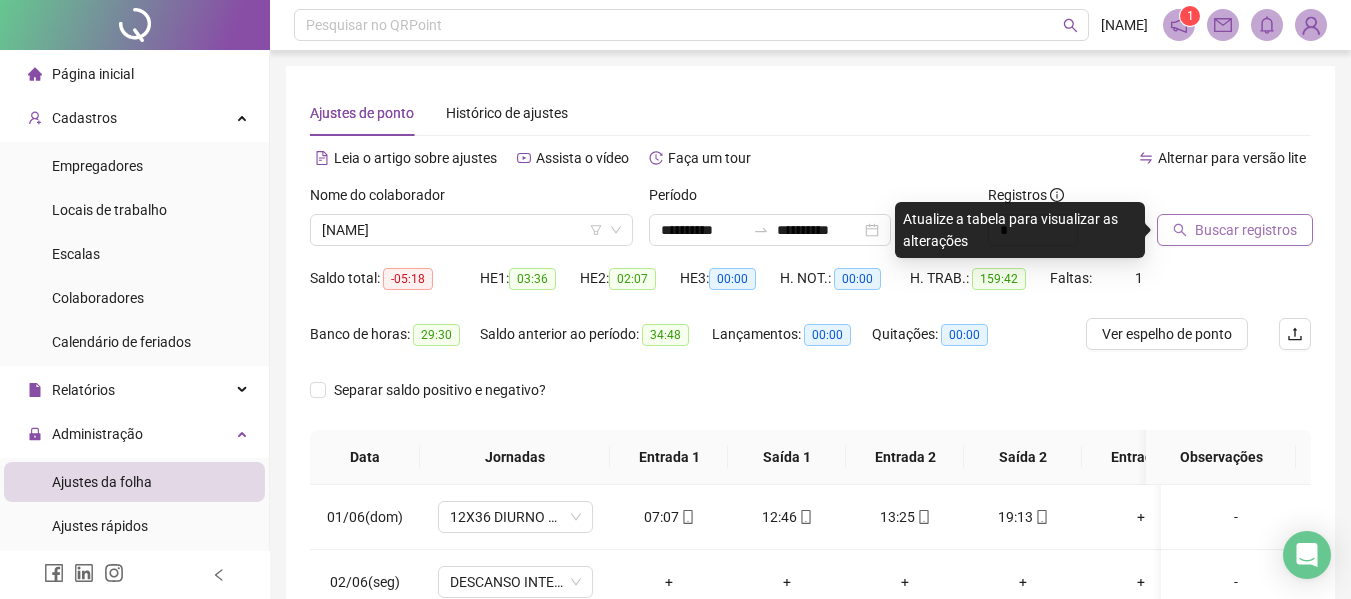 click on "Buscar registros" at bounding box center [1246, 230] 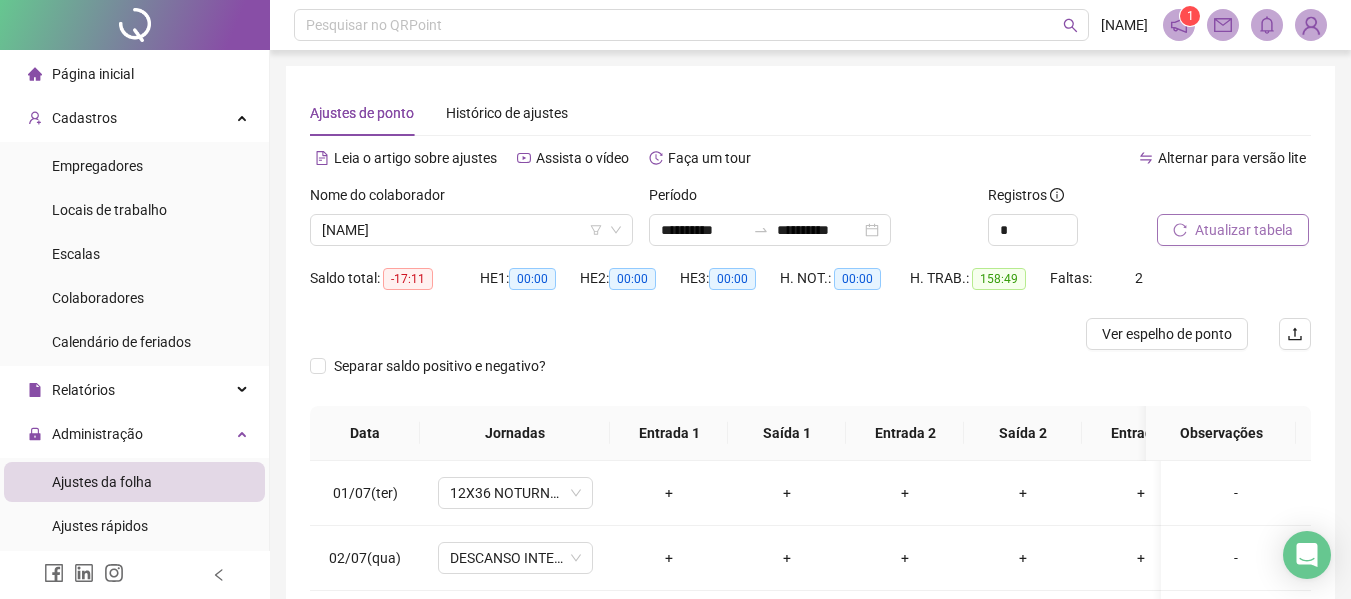click on "Atualizar tabela" at bounding box center (1233, 230) 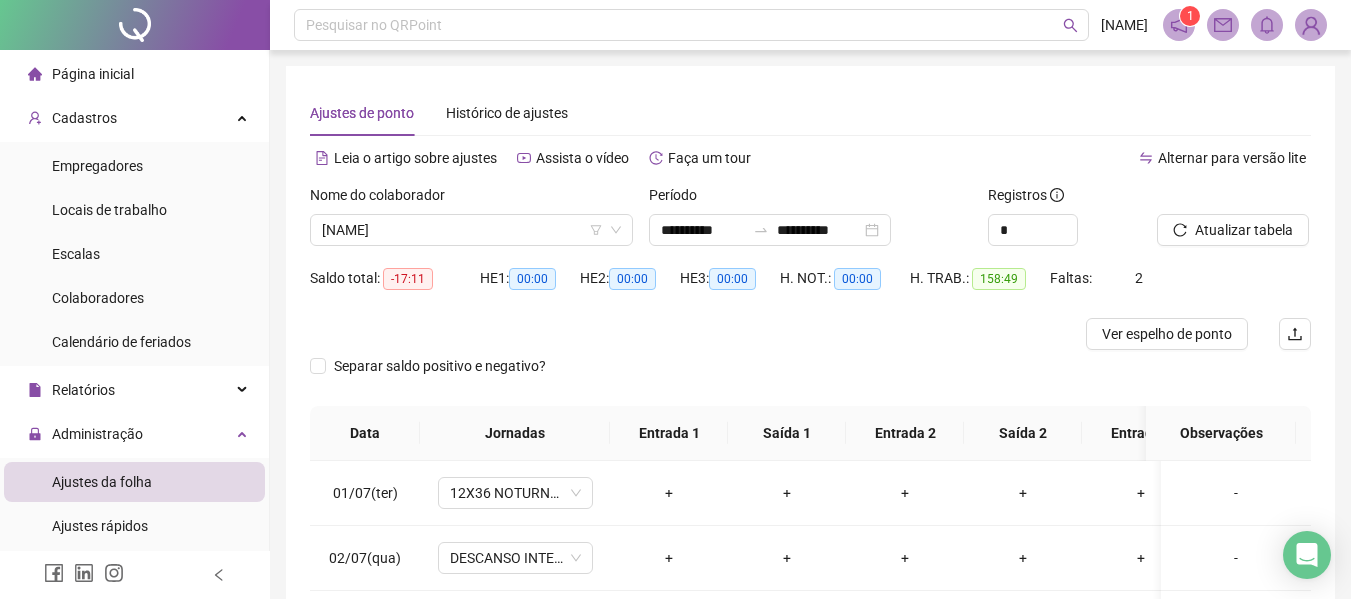 scroll, scrollTop: 399, scrollLeft: 0, axis: vertical 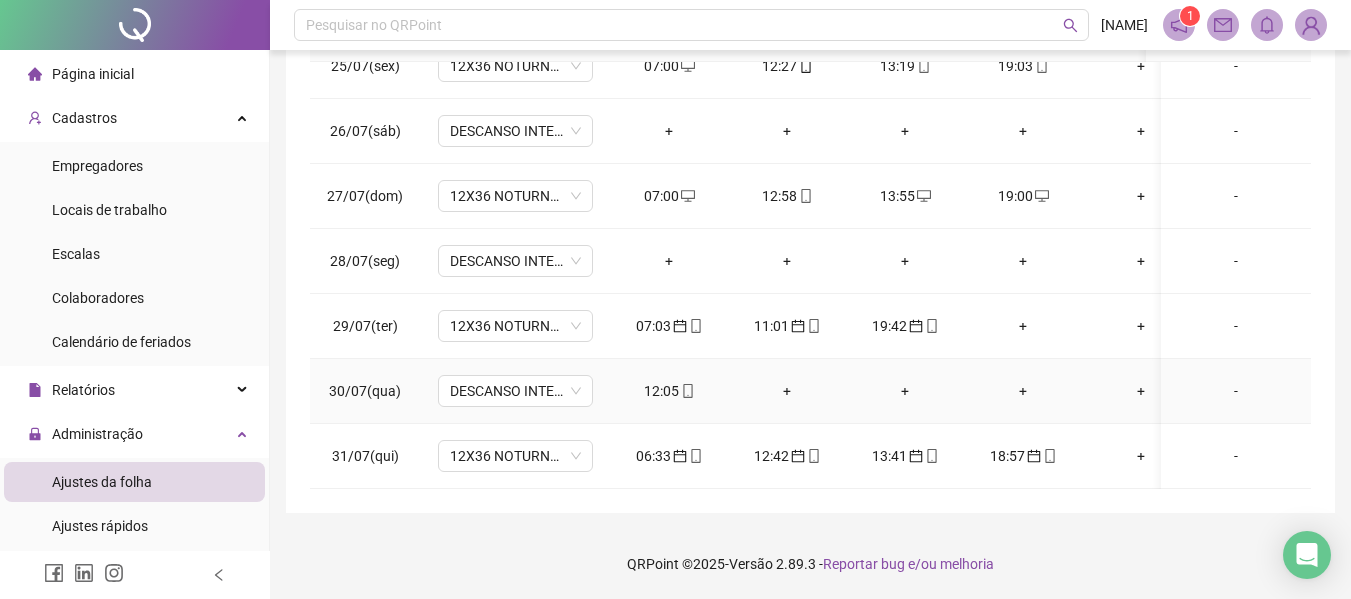 click on "12:05" at bounding box center (669, 391) 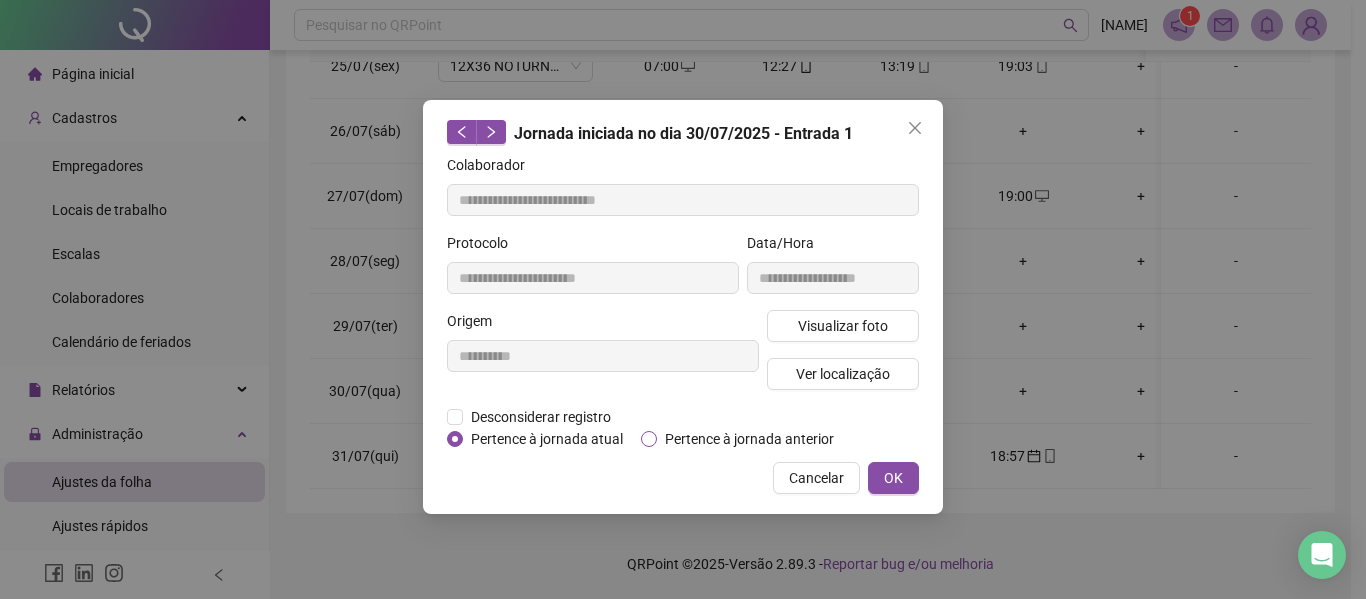 click on "Pertence à jornada anterior" at bounding box center (749, 439) 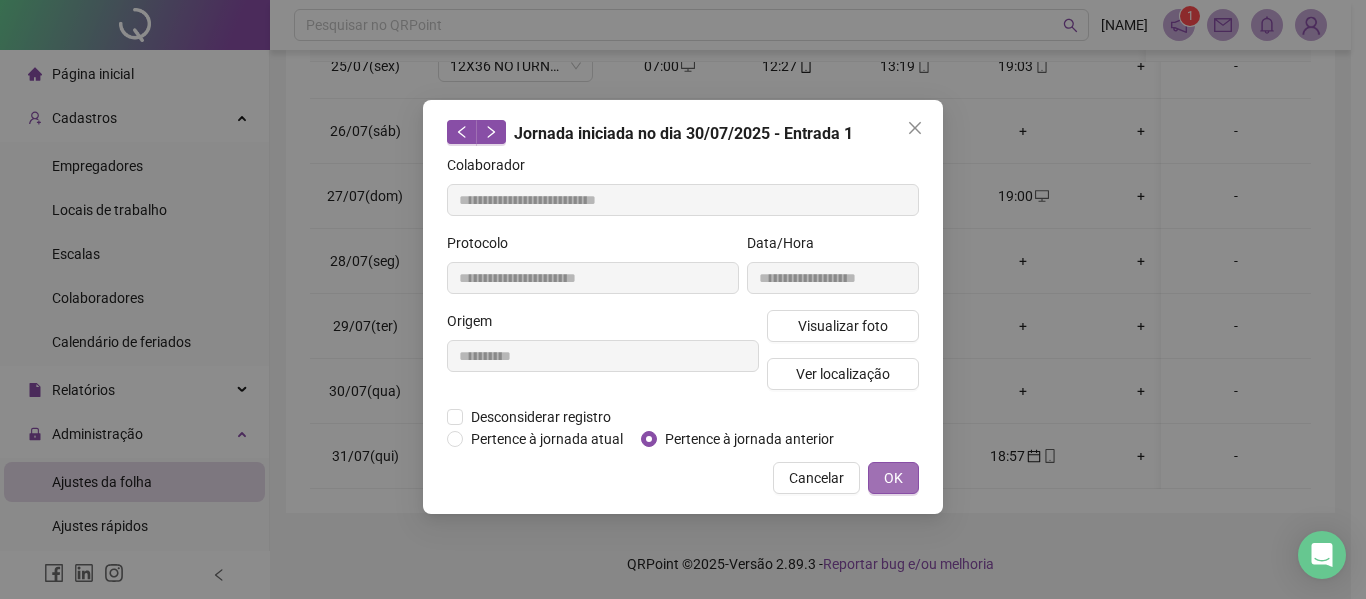 click on "OK" at bounding box center [893, 478] 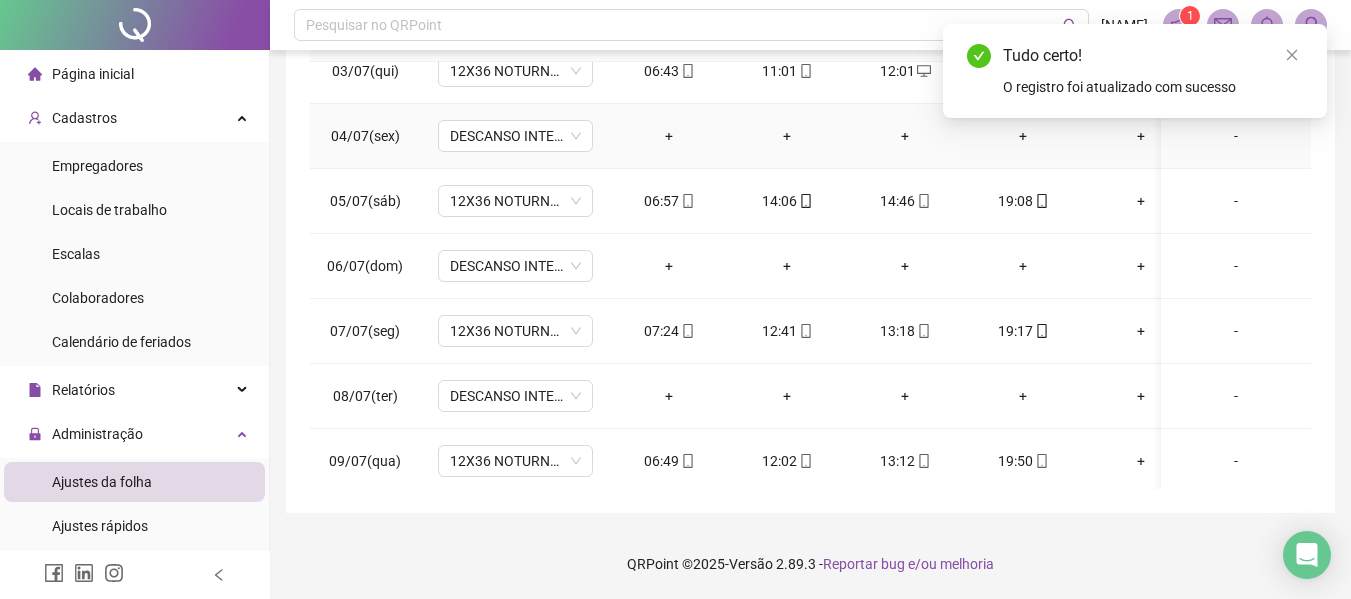scroll, scrollTop: 0, scrollLeft: 0, axis: both 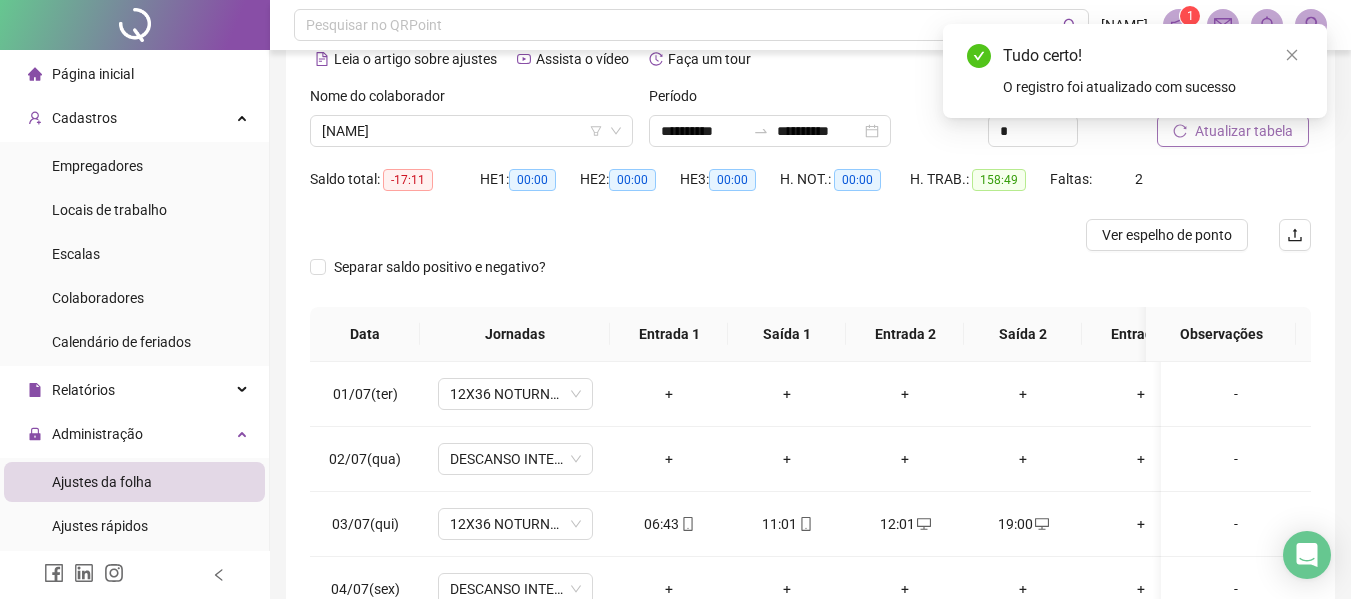 click on "Atualizar tabela" at bounding box center [1244, 131] 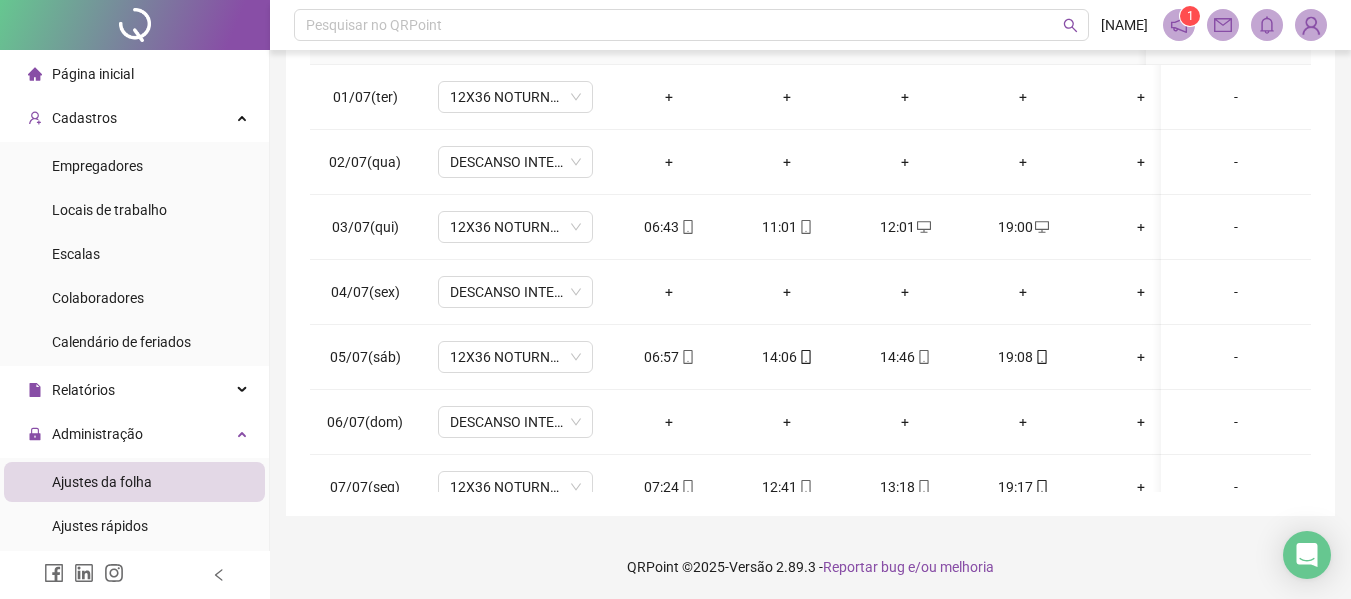 scroll, scrollTop: 399, scrollLeft: 0, axis: vertical 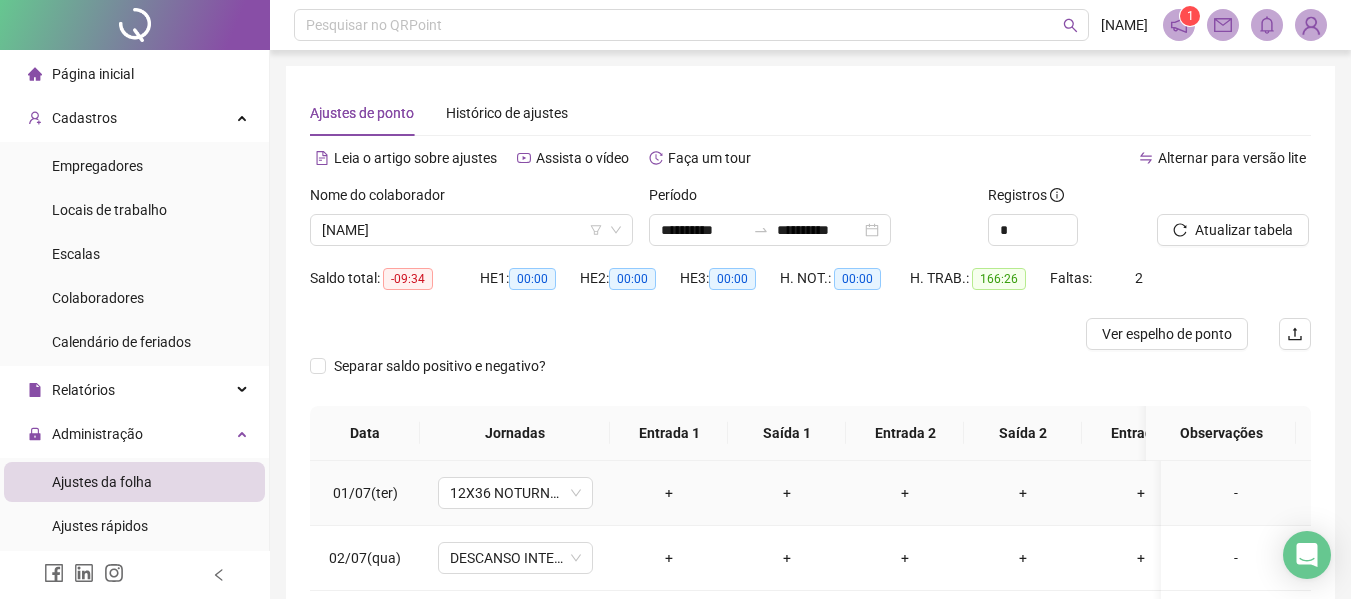 click on "-" at bounding box center [1236, 493] 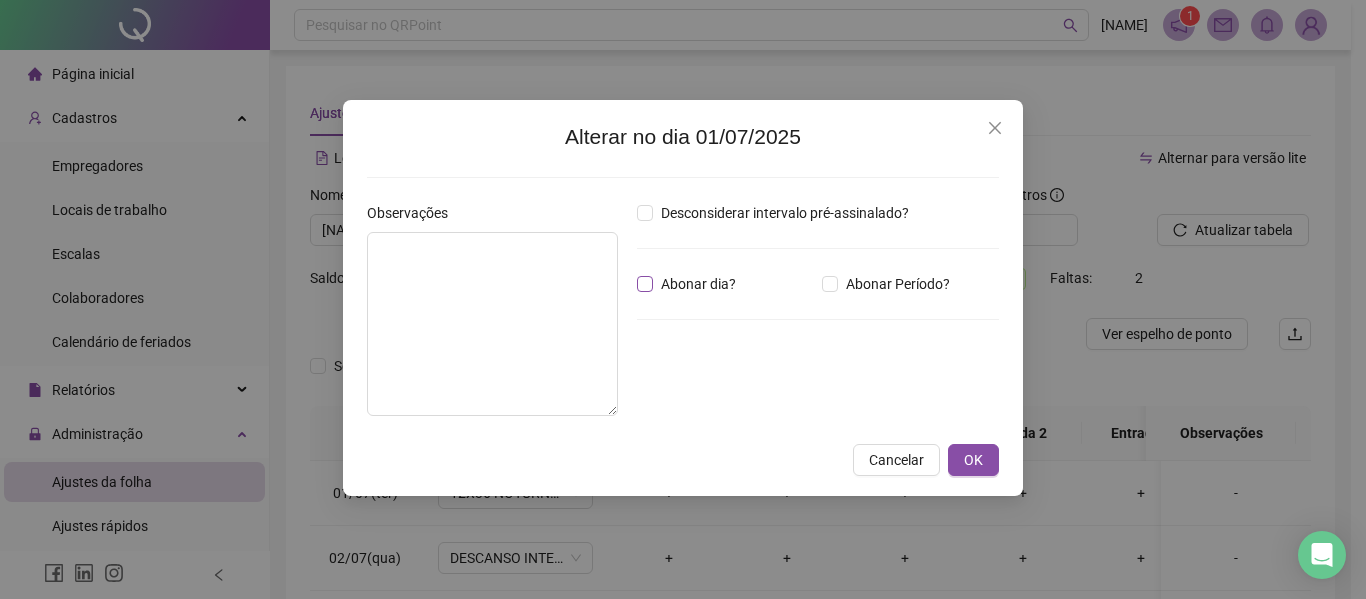 click on "Abonar dia?" at bounding box center [698, 284] 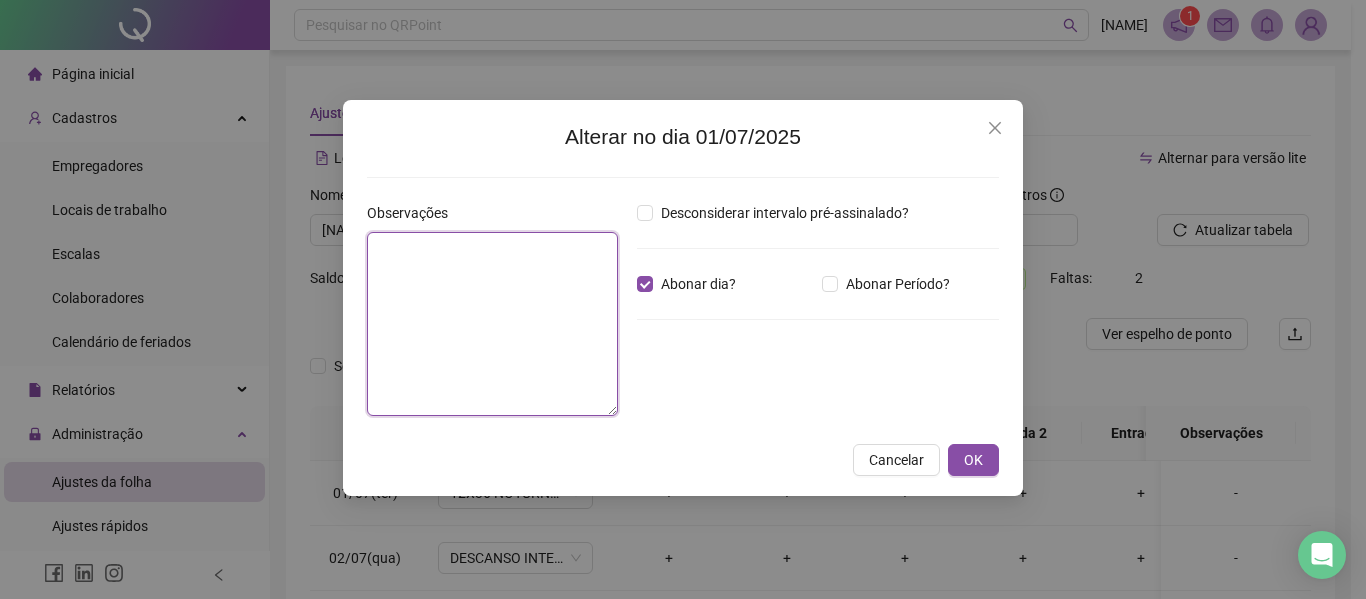 click at bounding box center [492, 324] 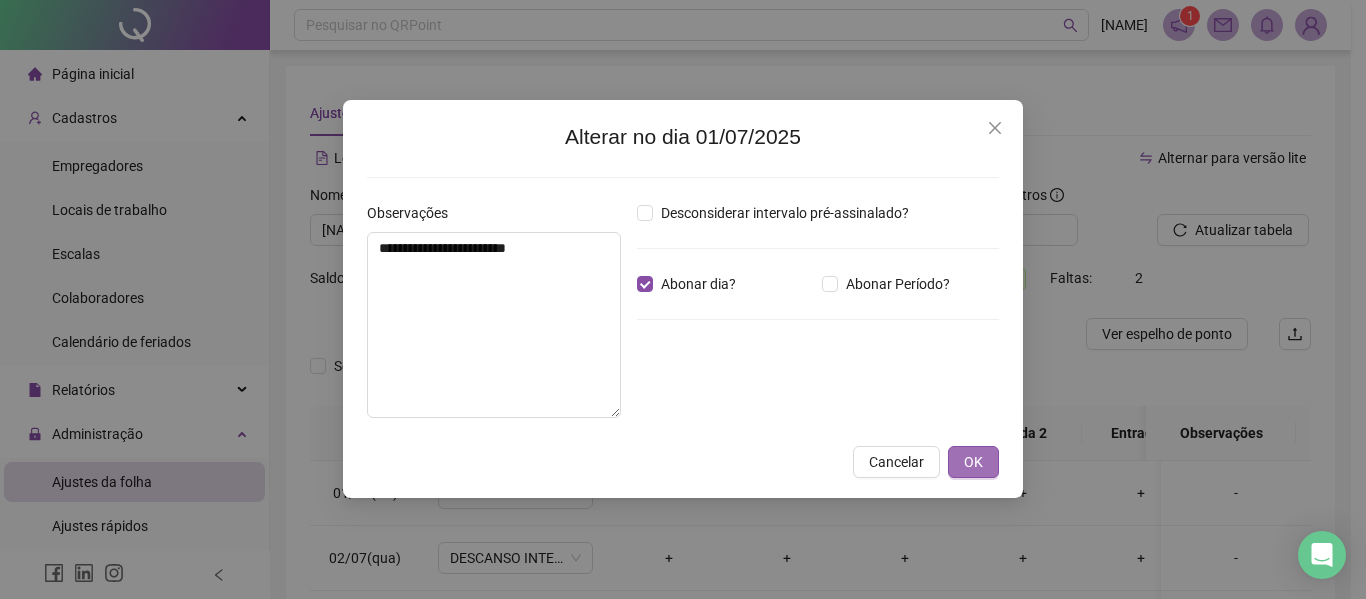 click on "OK" at bounding box center (973, 462) 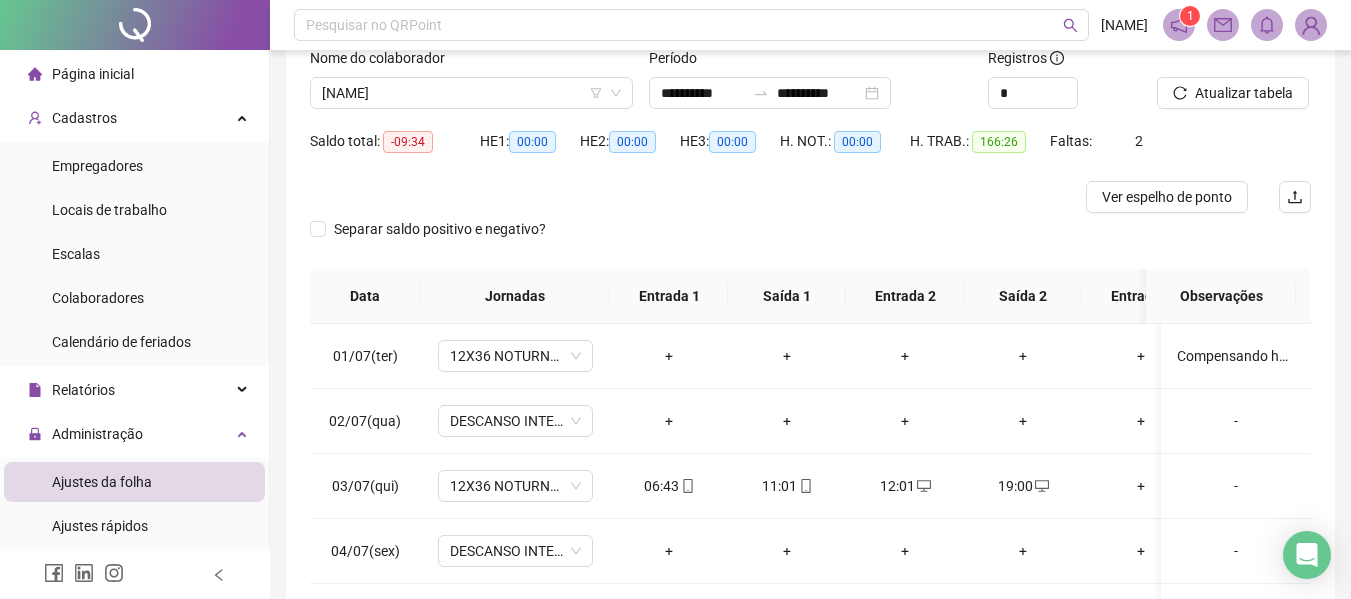 scroll, scrollTop: 300, scrollLeft: 0, axis: vertical 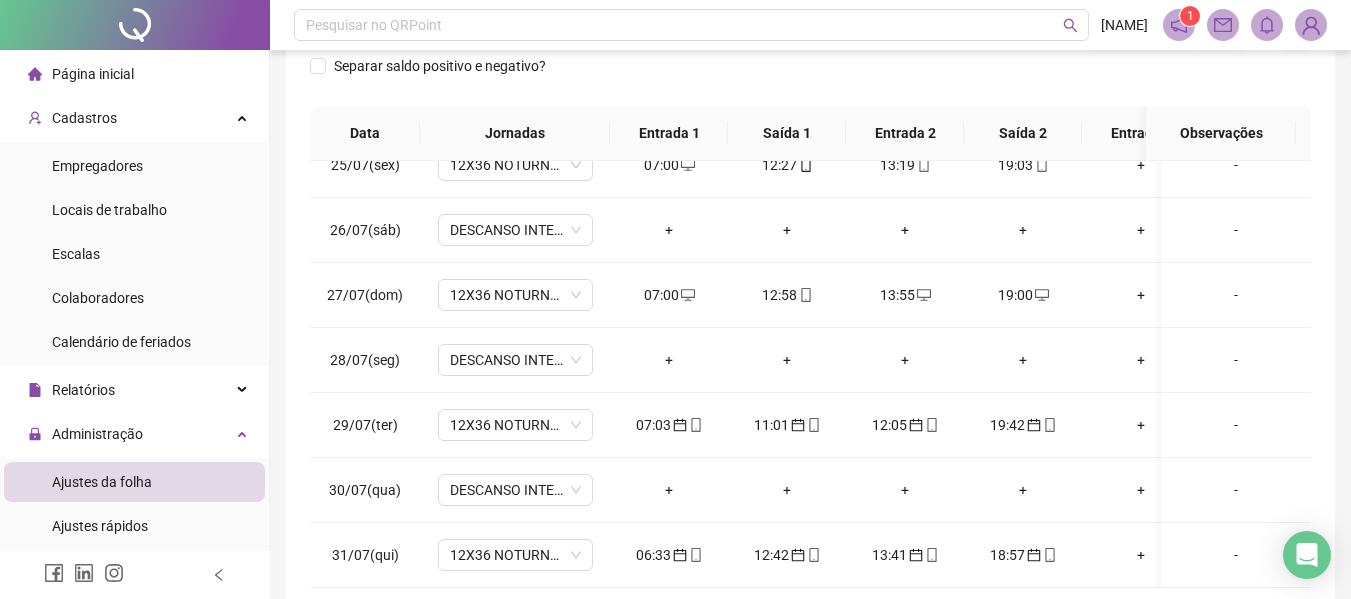 click on "**********" at bounding box center (810, 189) 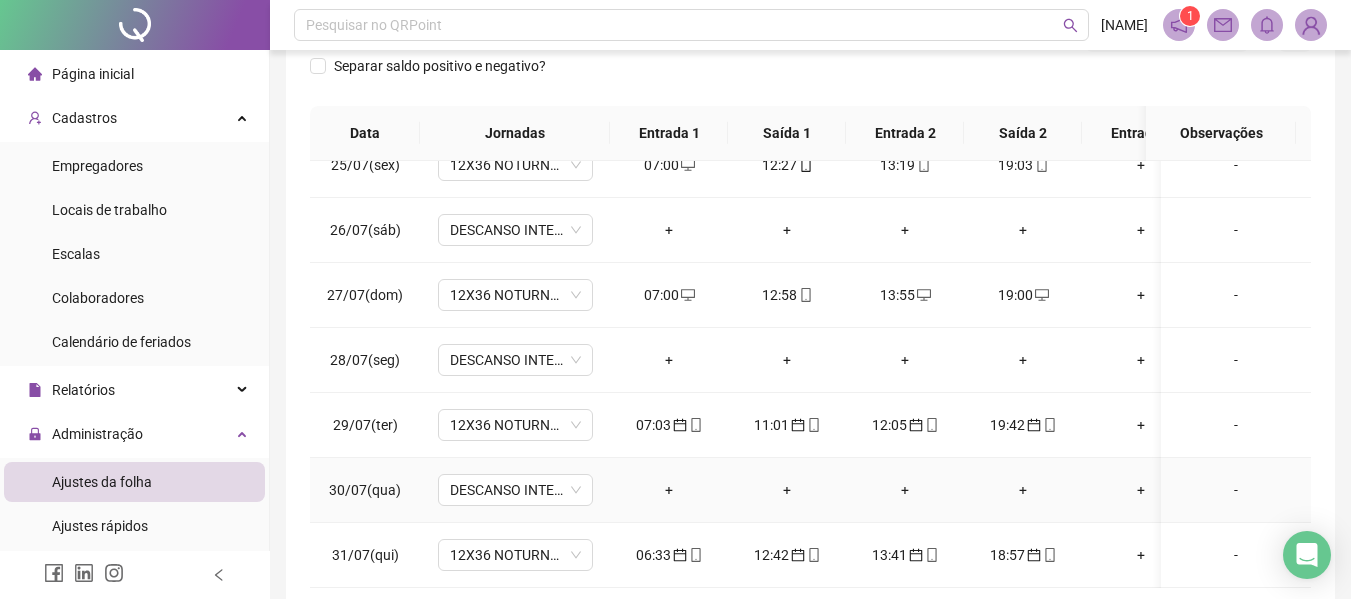 click on "+" at bounding box center [905, 490] 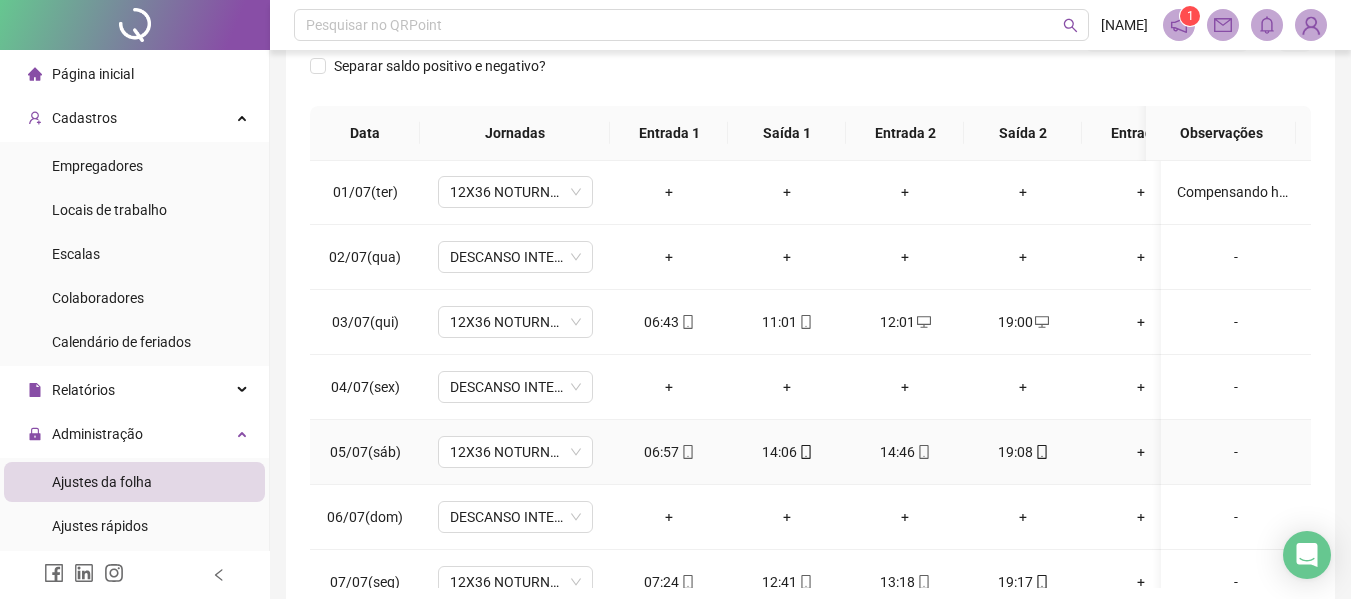 scroll, scrollTop: 0, scrollLeft: 0, axis: both 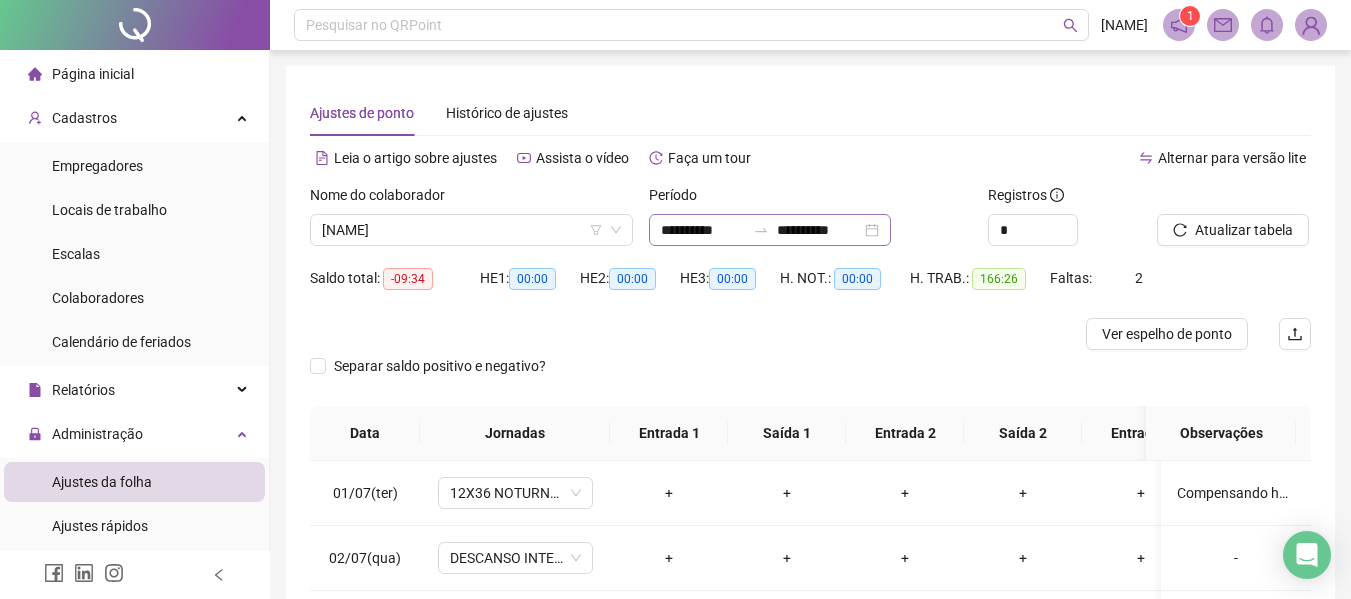 click on "**********" at bounding box center [770, 230] 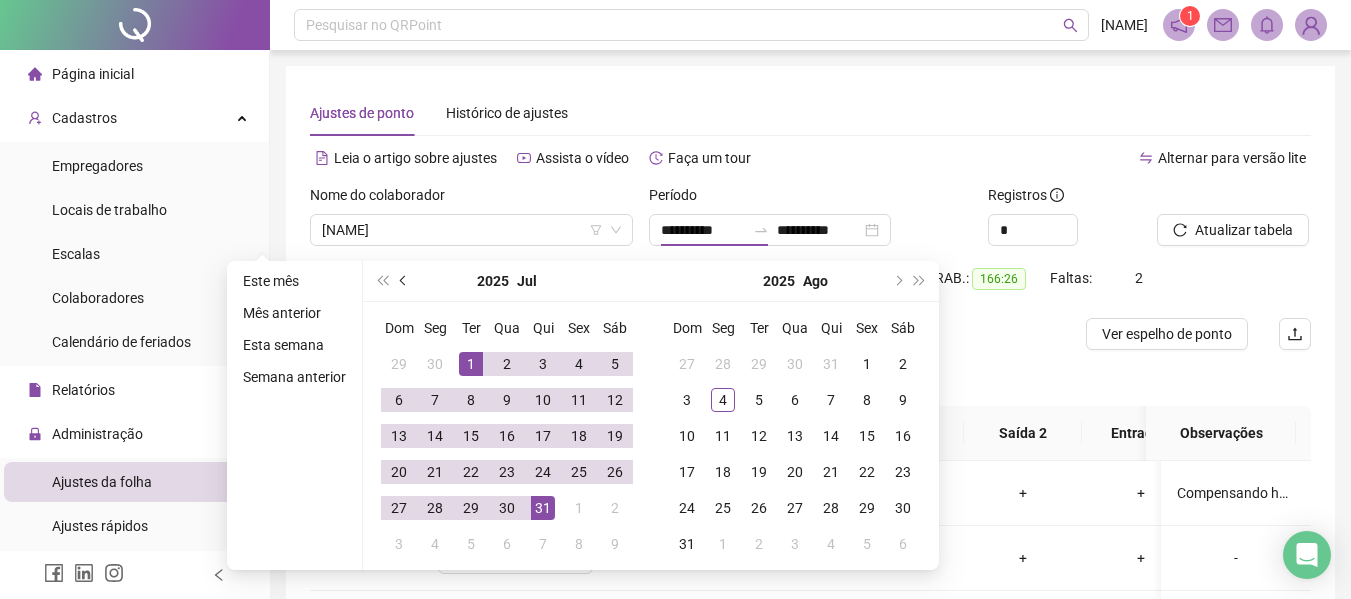 click at bounding box center [405, 281] 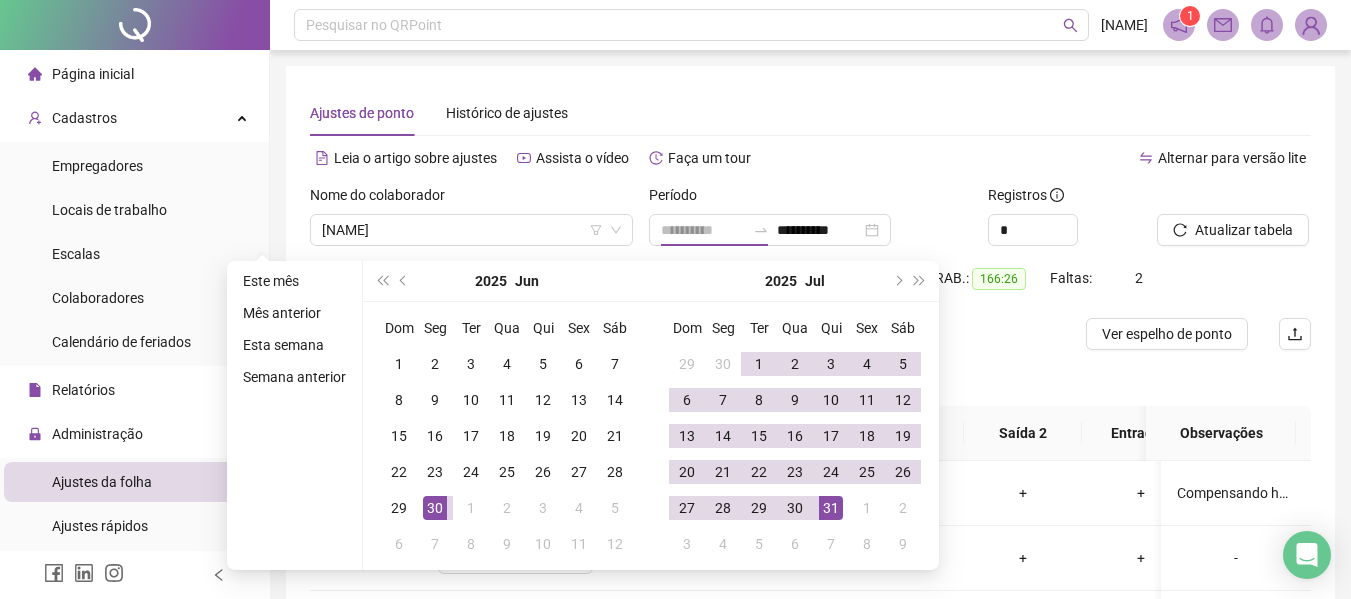 click on "30" at bounding box center (435, 508) 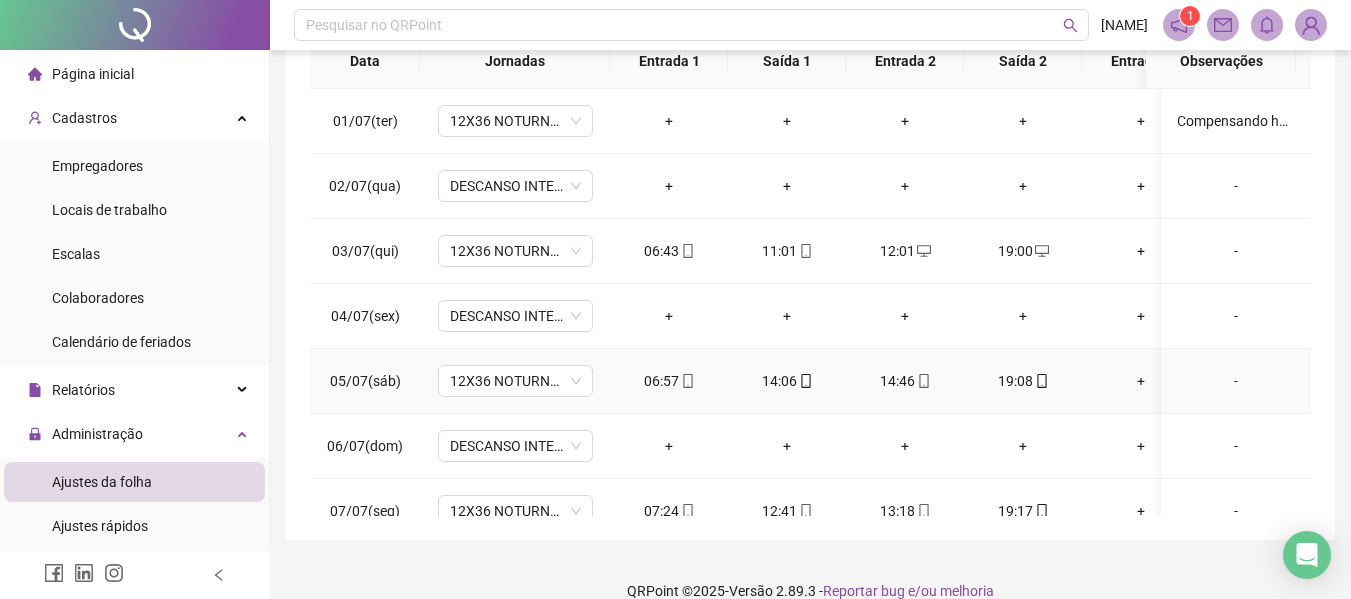 scroll, scrollTop: 399, scrollLeft: 0, axis: vertical 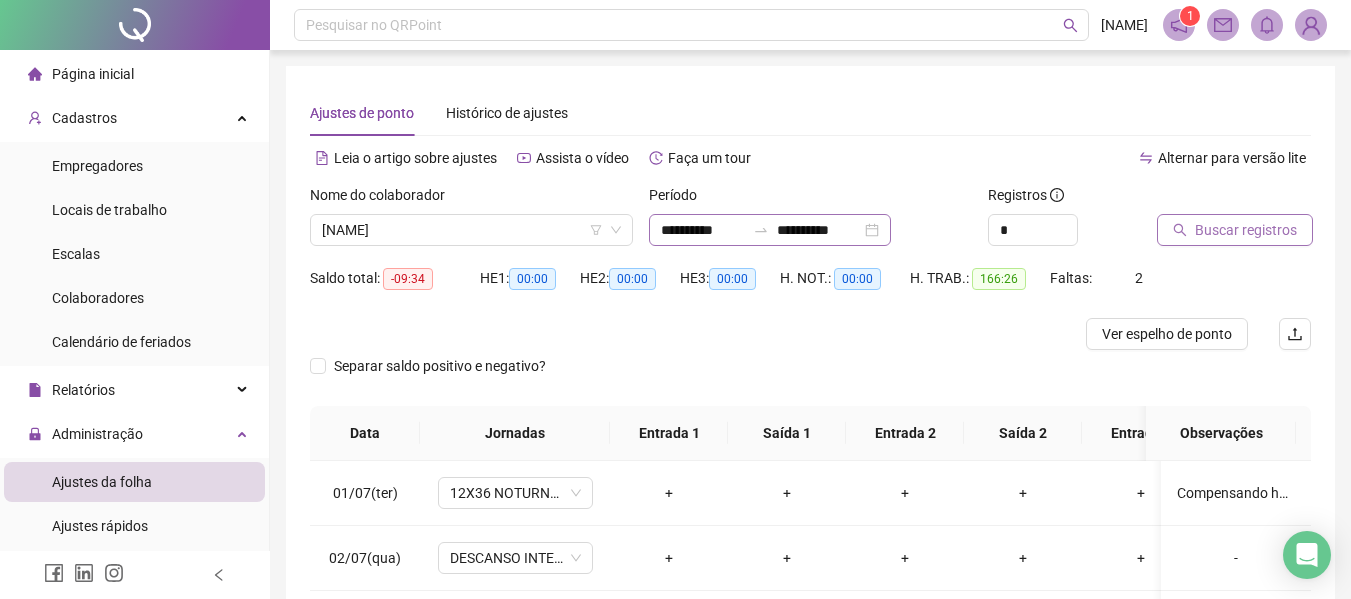 click on "**********" at bounding box center (770, 230) 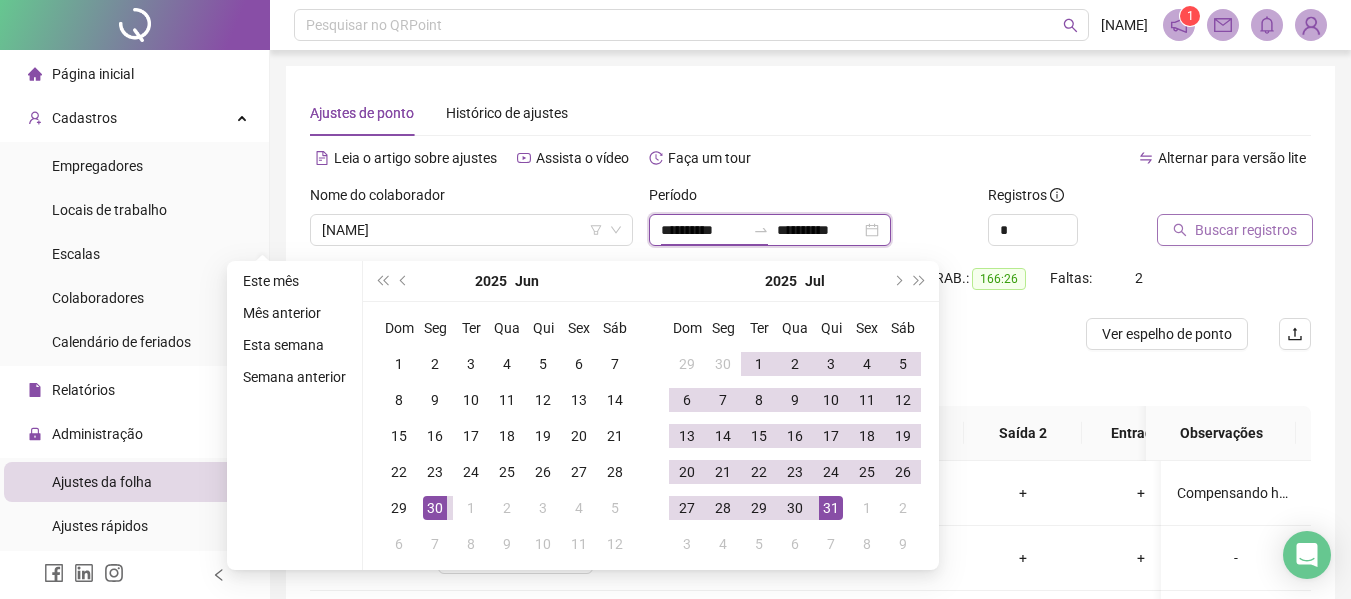 click on "**********" at bounding box center [703, 230] 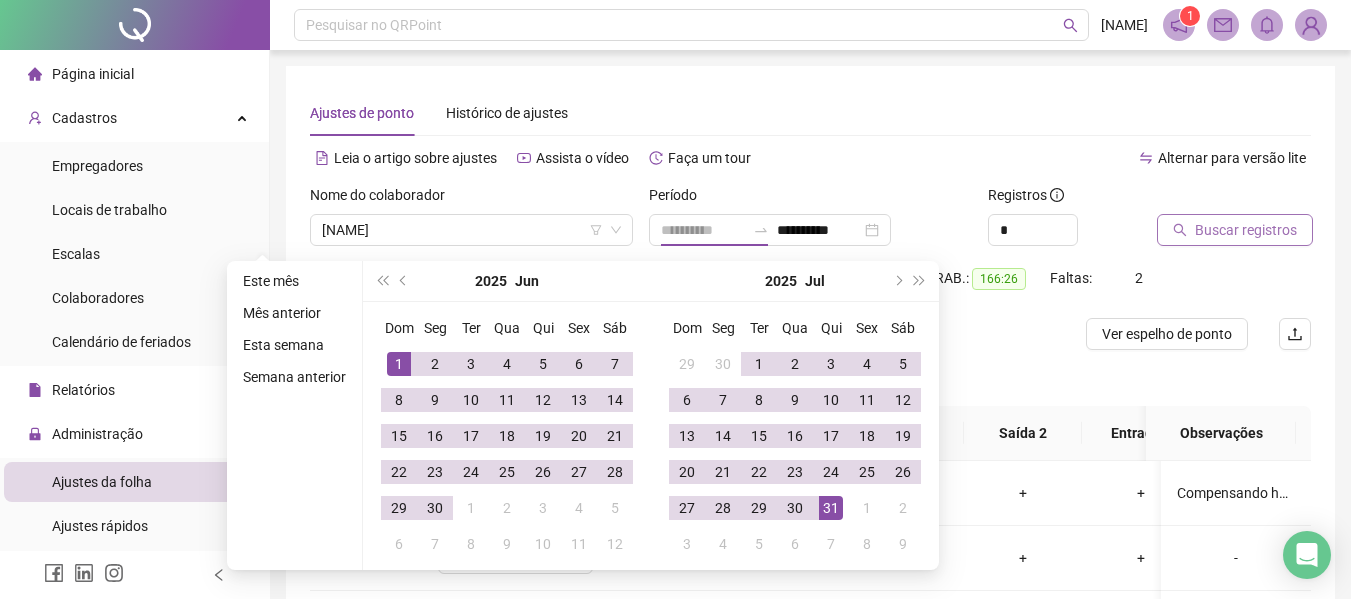 click on "1" at bounding box center (399, 364) 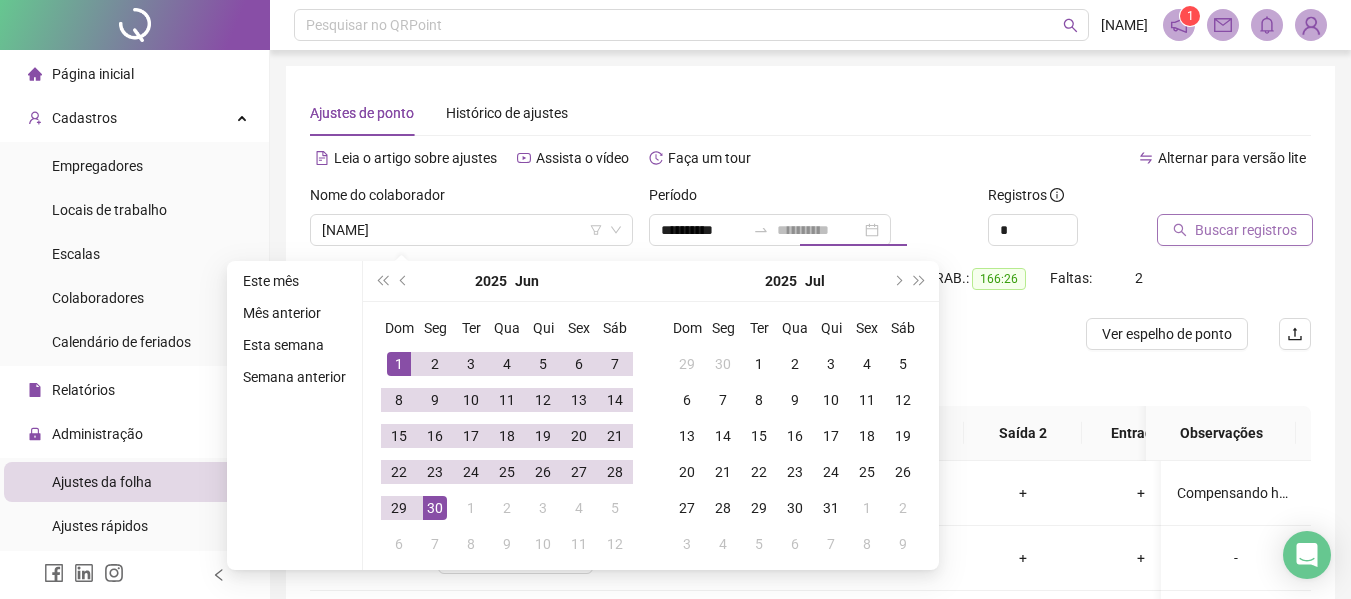 click on "30" at bounding box center [435, 508] 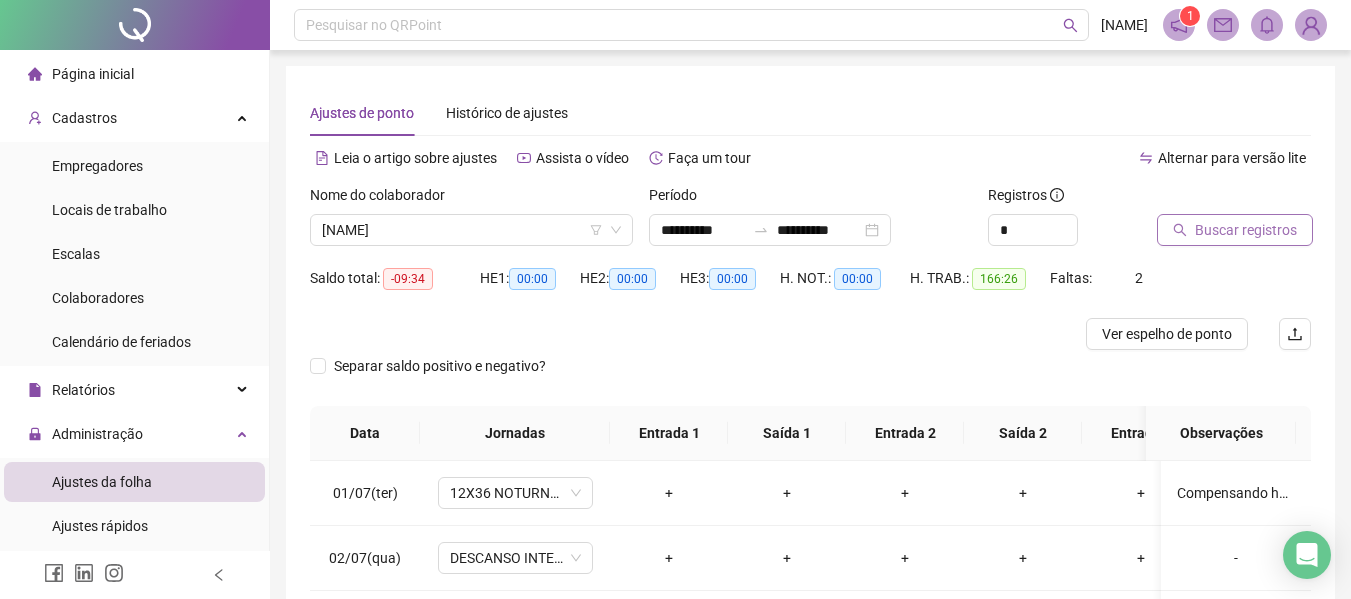 click on "Buscar registros" at bounding box center (1246, 230) 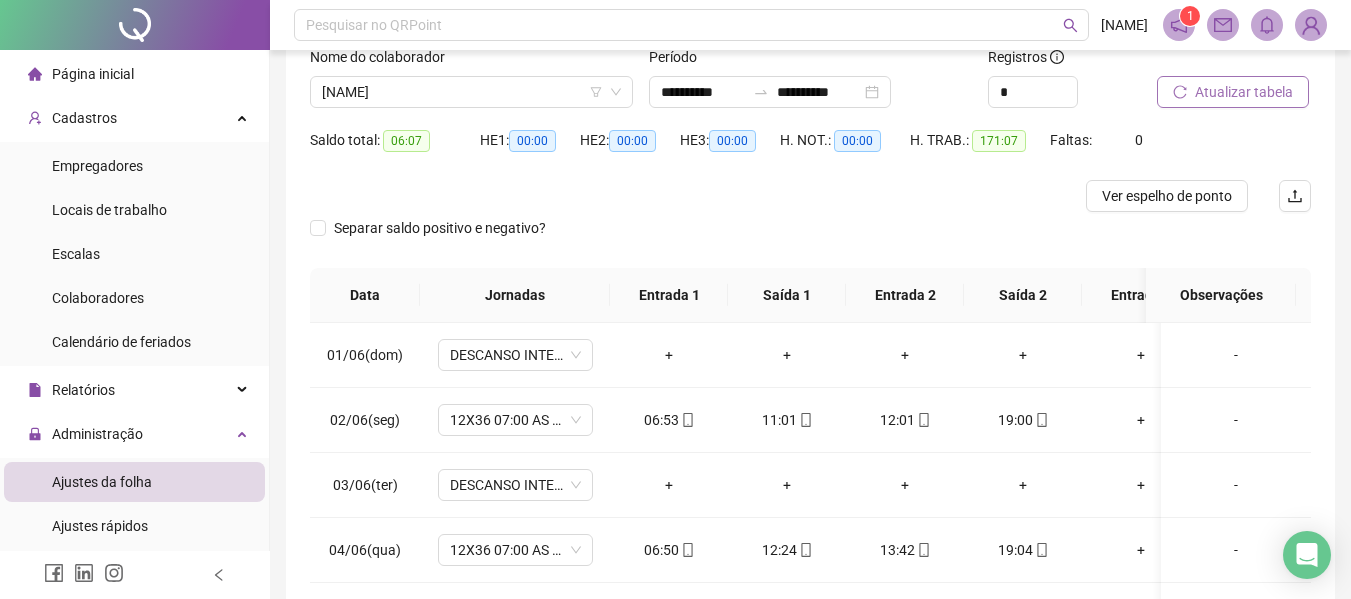scroll, scrollTop: 399, scrollLeft: 0, axis: vertical 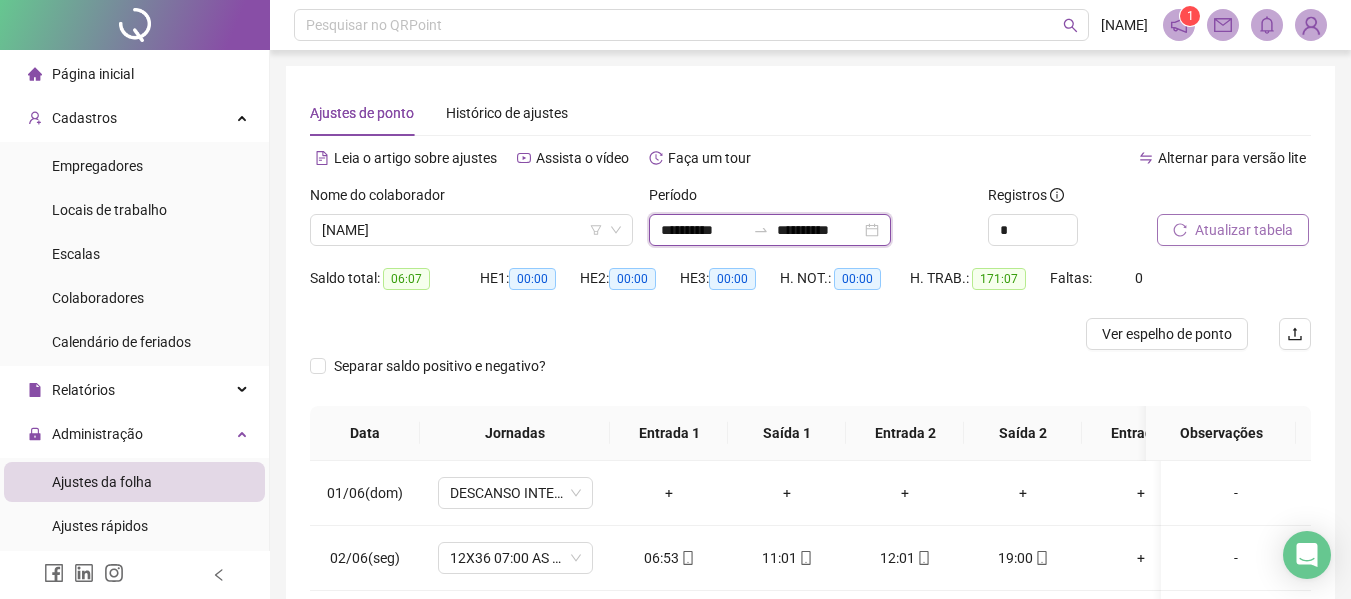 click on "**********" at bounding box center (703, 230) 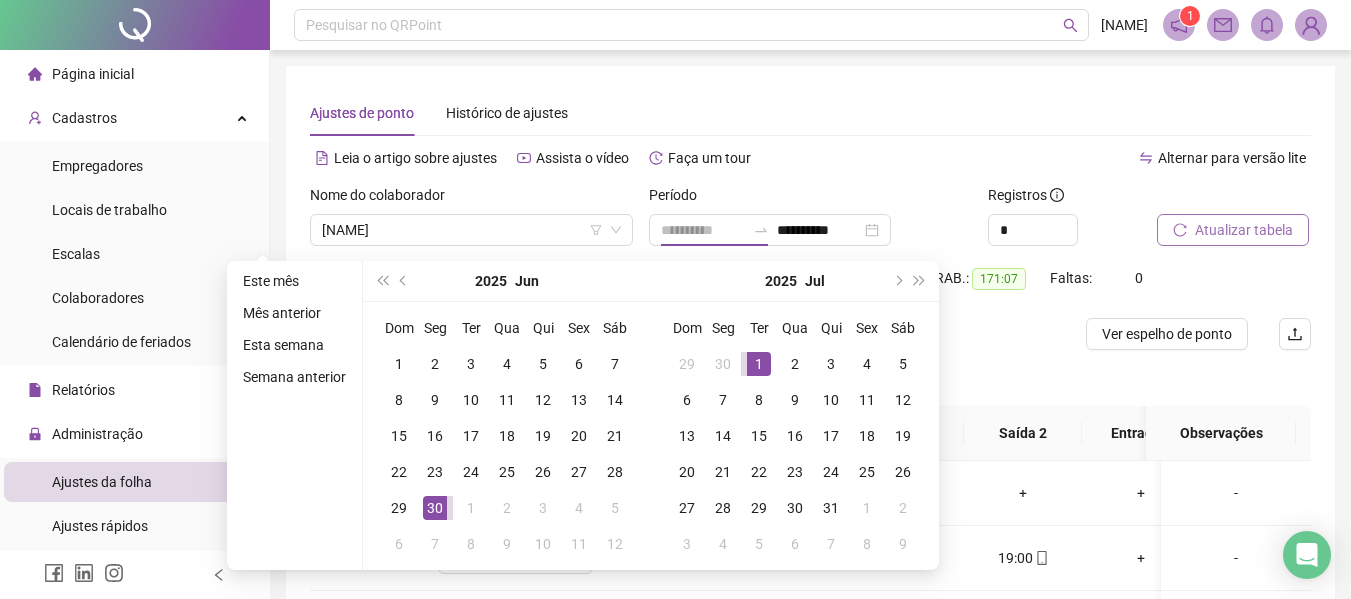 click on "1" at bounding box center [759, 364] 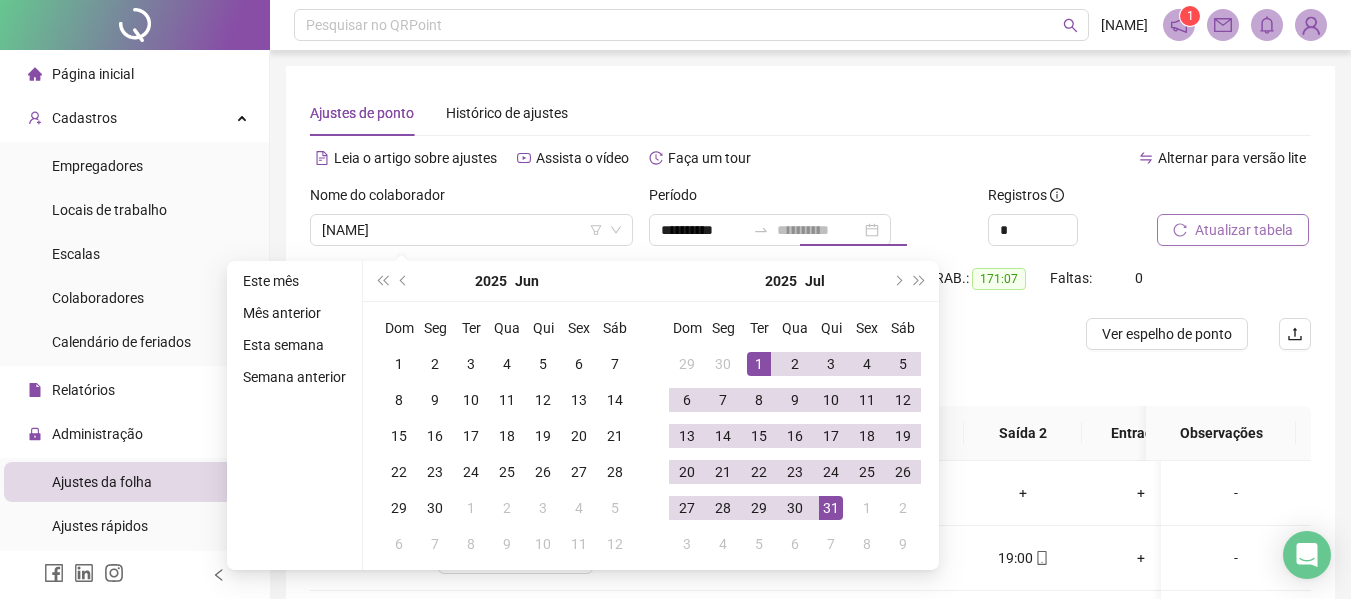 click on "31" at bounding box center [831, 508] 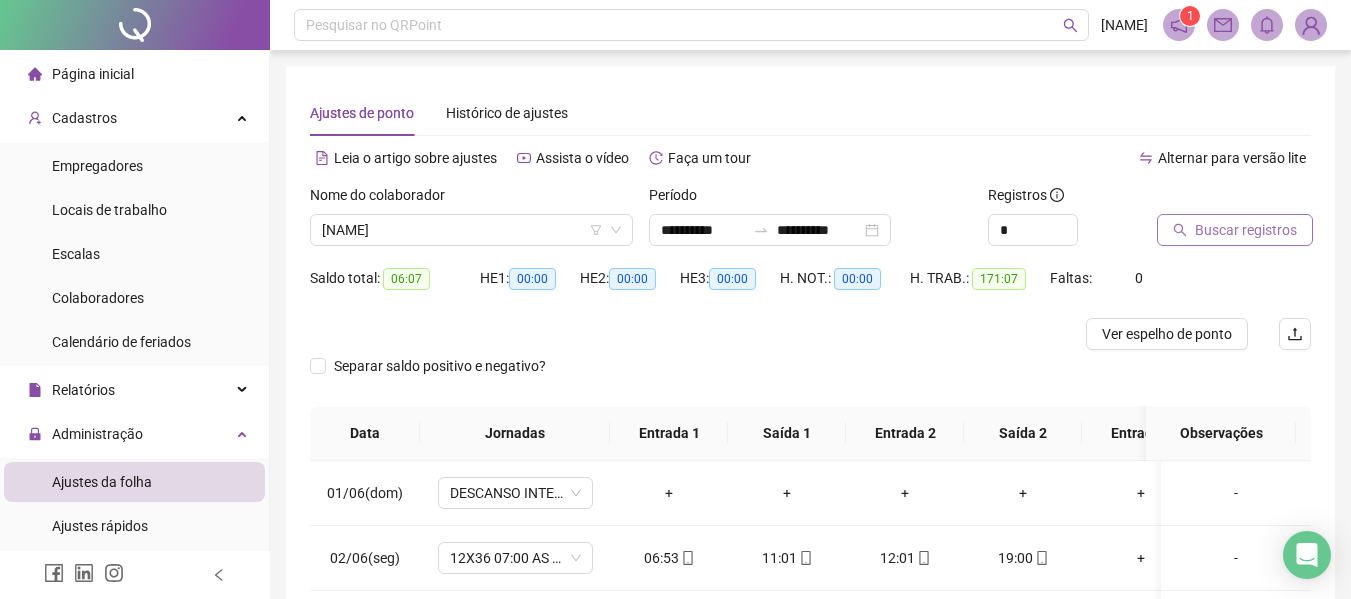 click on "Buscar registros" at bounding box center (1246, 230) 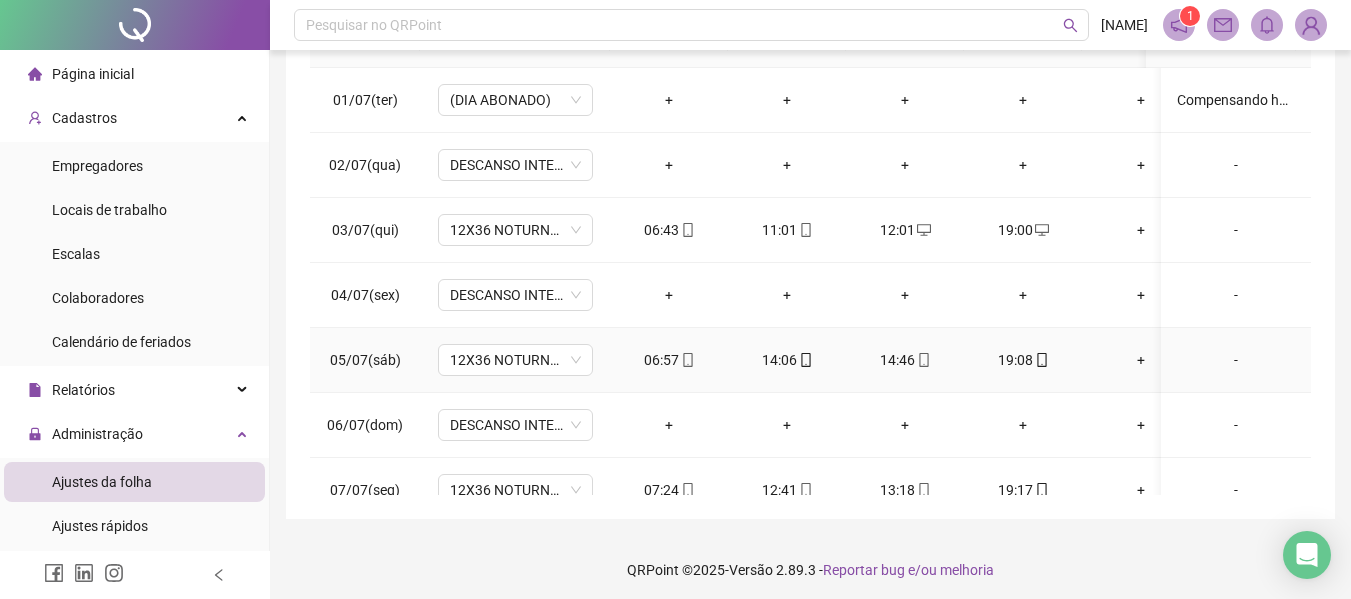 scroll, scrollTop: 399, scrollLeft: 0, axis: vertical 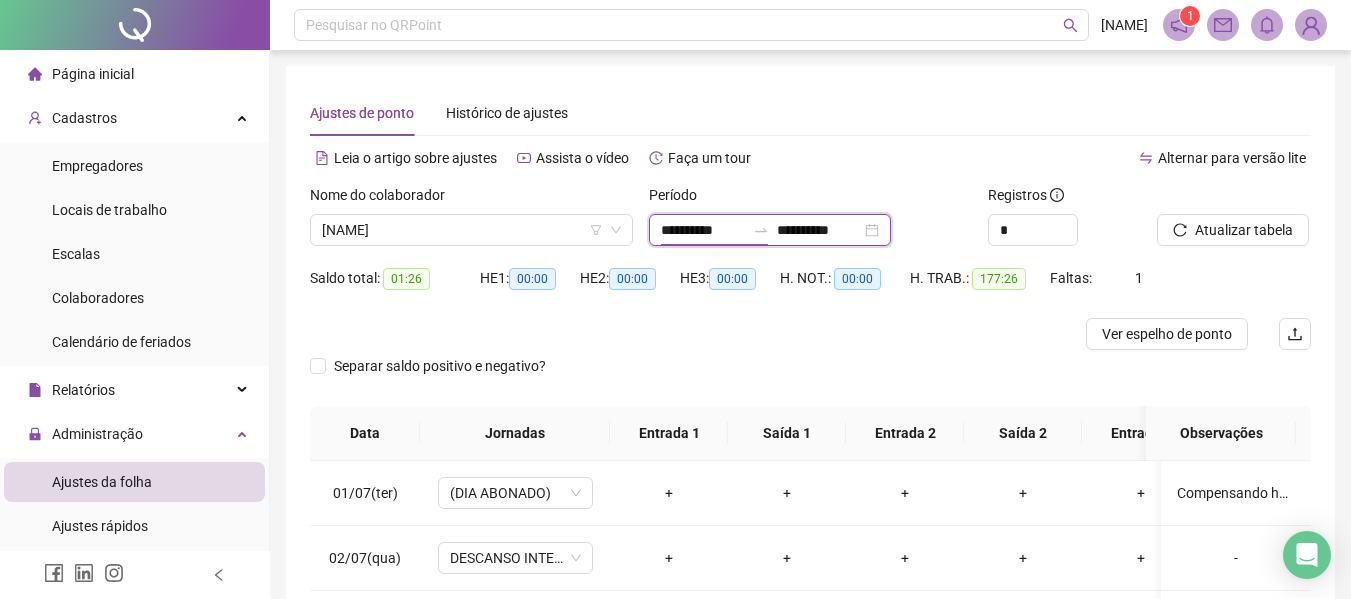 click on "**********" at bounding box center [703, 230] 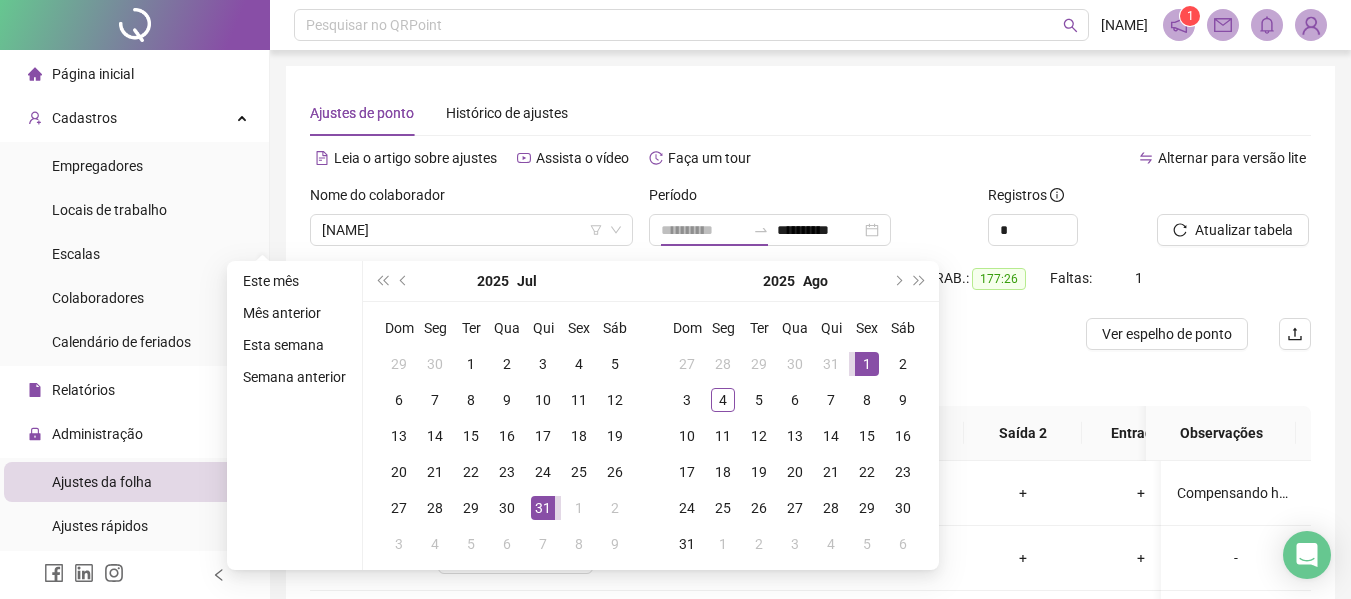click on "1" at bounding box center (867, 364) 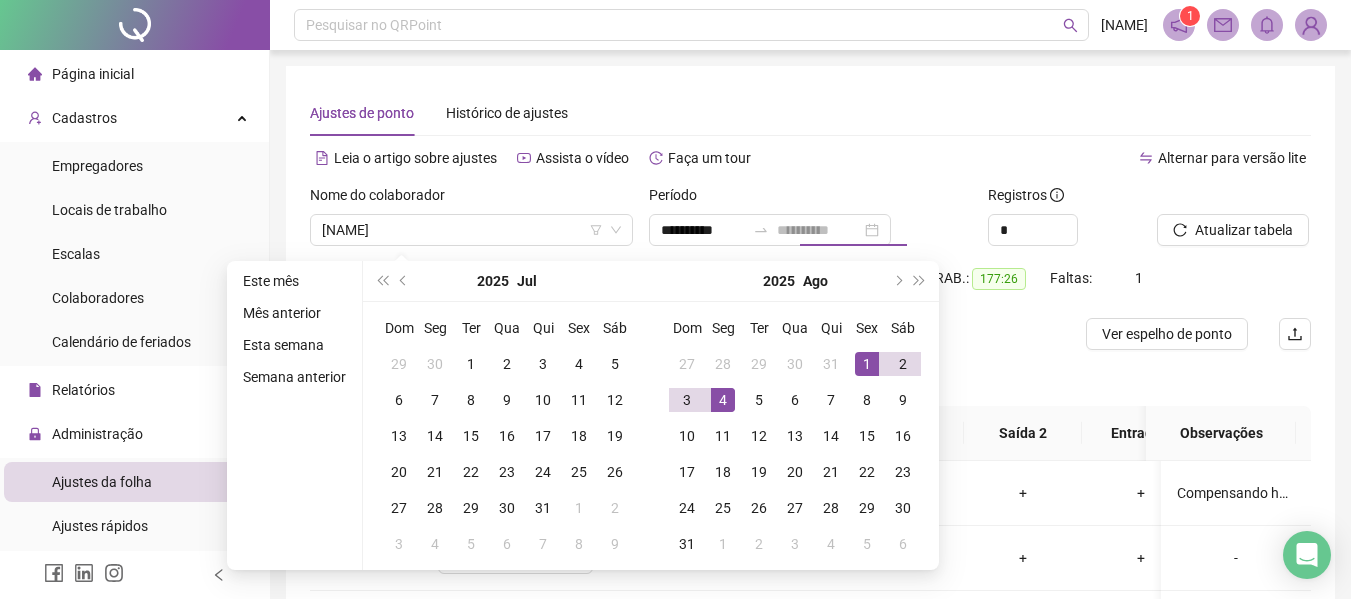 click on "4" at bounding box center [723, 400] 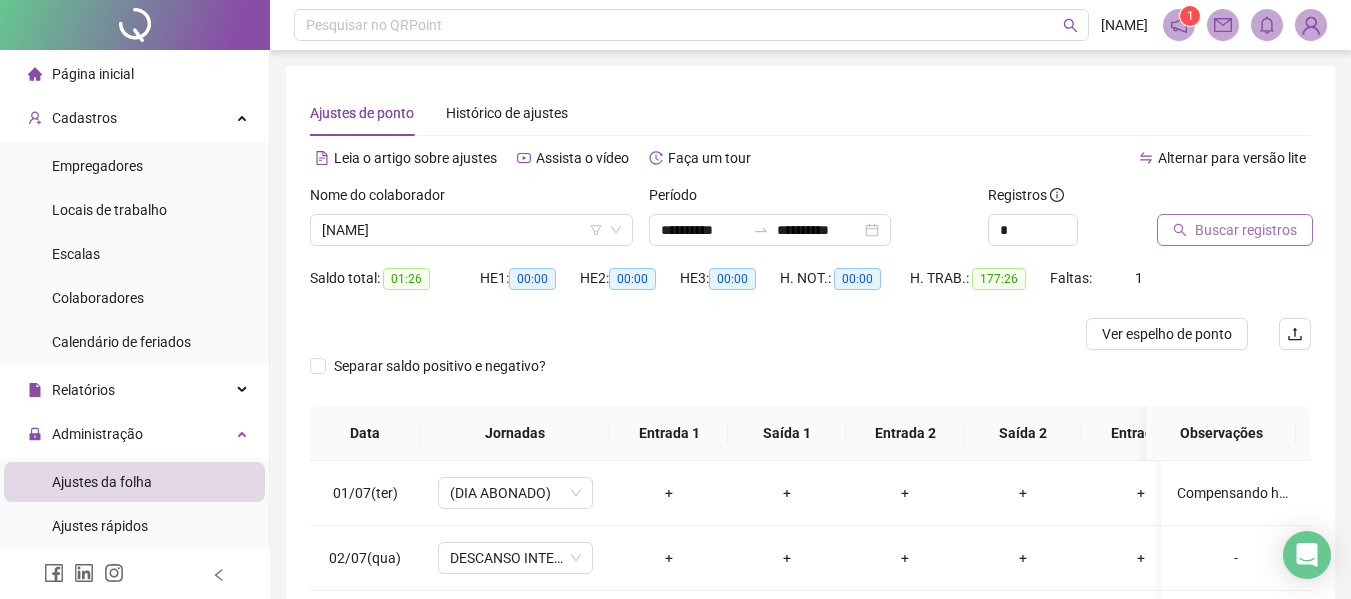 click on "Buscar registros" at bounding box center [1246, 230] 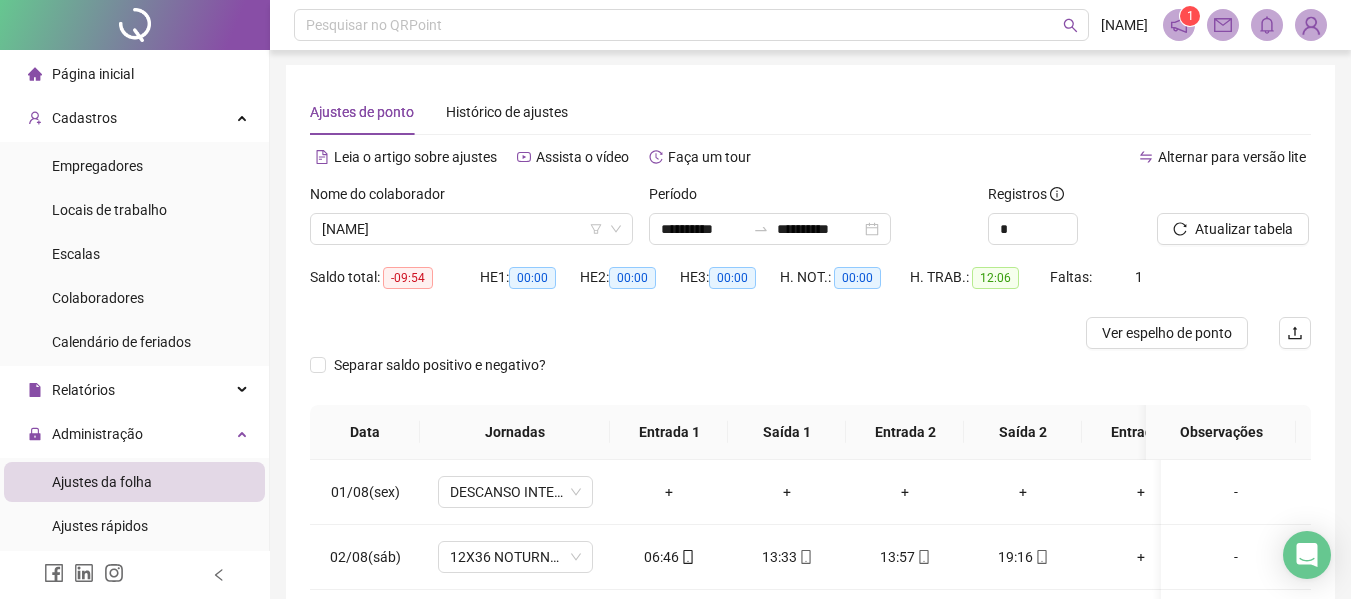 scroll, scrollTop: 0, scrollLeft: 0, axis: both 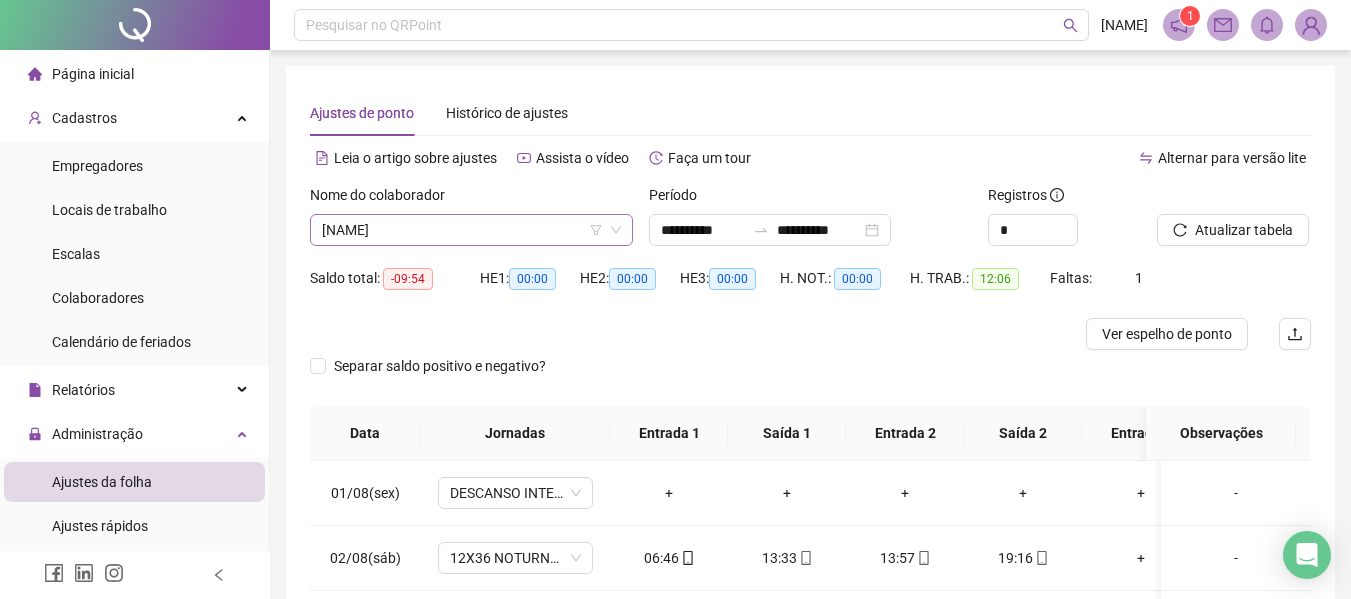 click on "[NAME]" at bounding box center [471, 230] 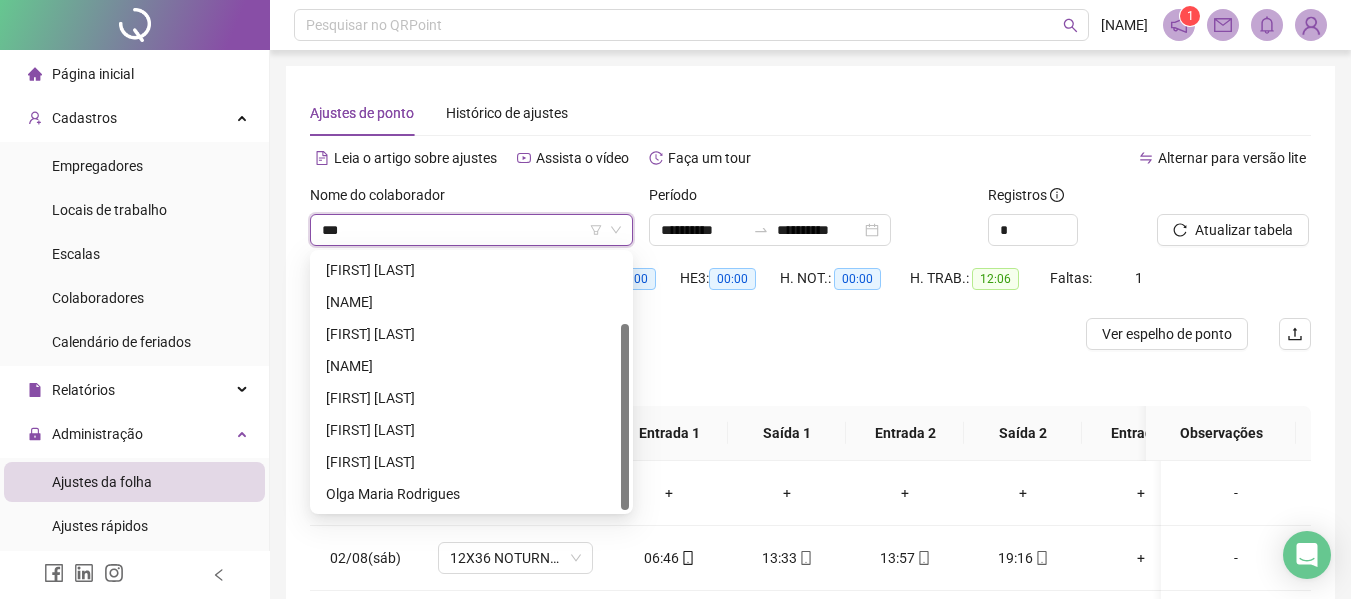 scroll, scrollTop: 96, scrollLeft: 0, axis: vertical 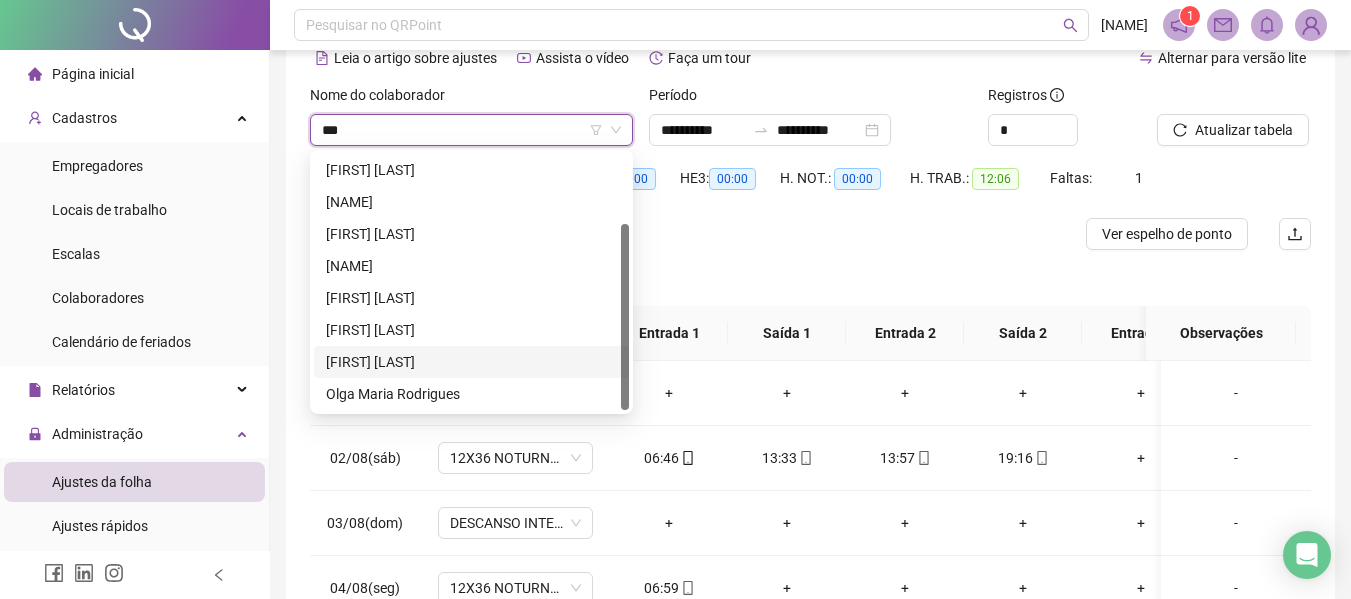 click on "[FIRST] [LAST]" at bounding box center [471, 362] 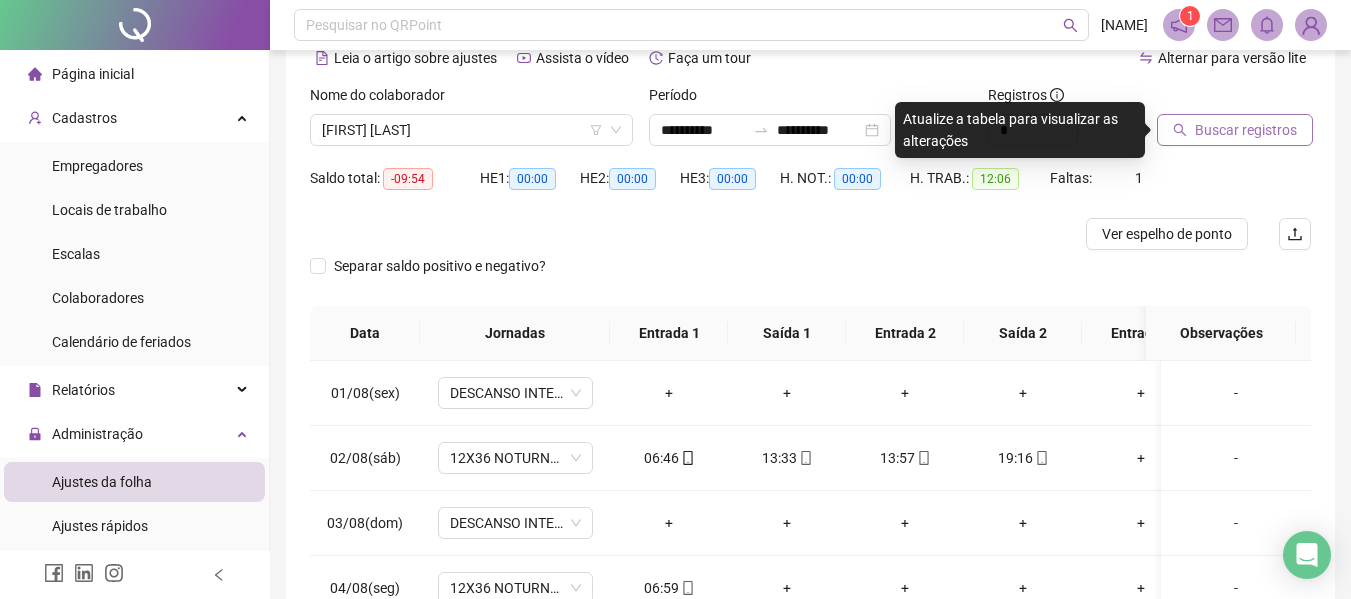 click on "Buscar registros" at bounding box center [1246, 130] 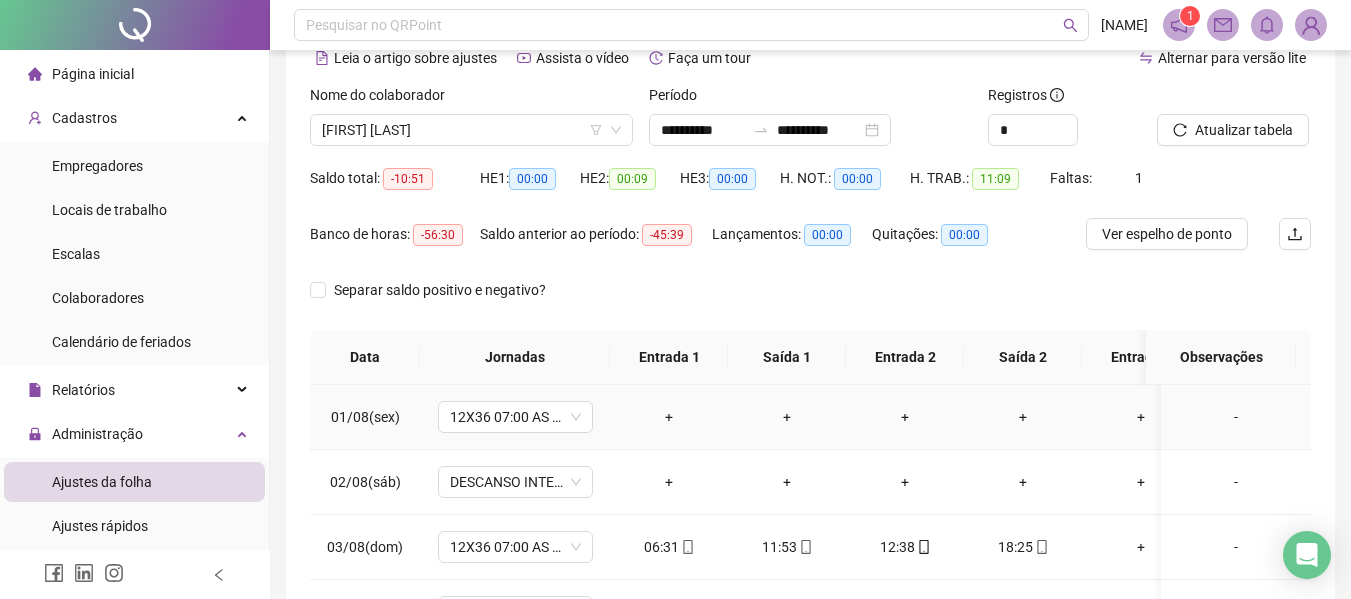 click on "-" at bounding box center (1236, 417) 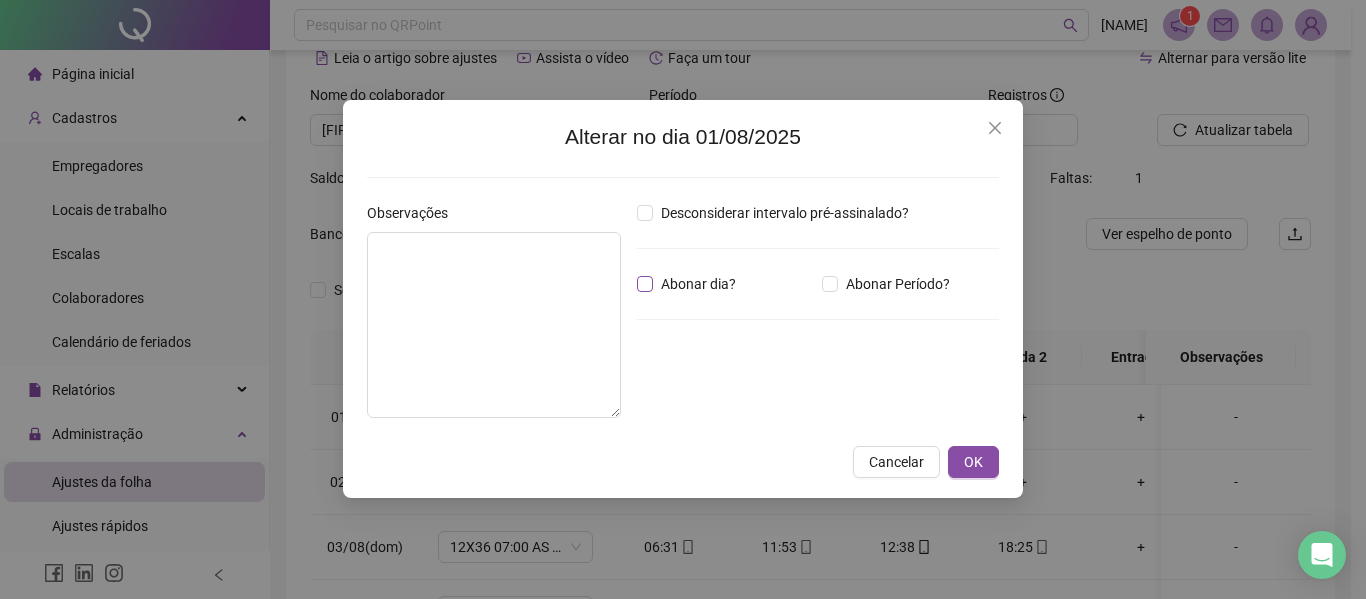 click on "Abonar dia?" at bounding box center [698, 284] 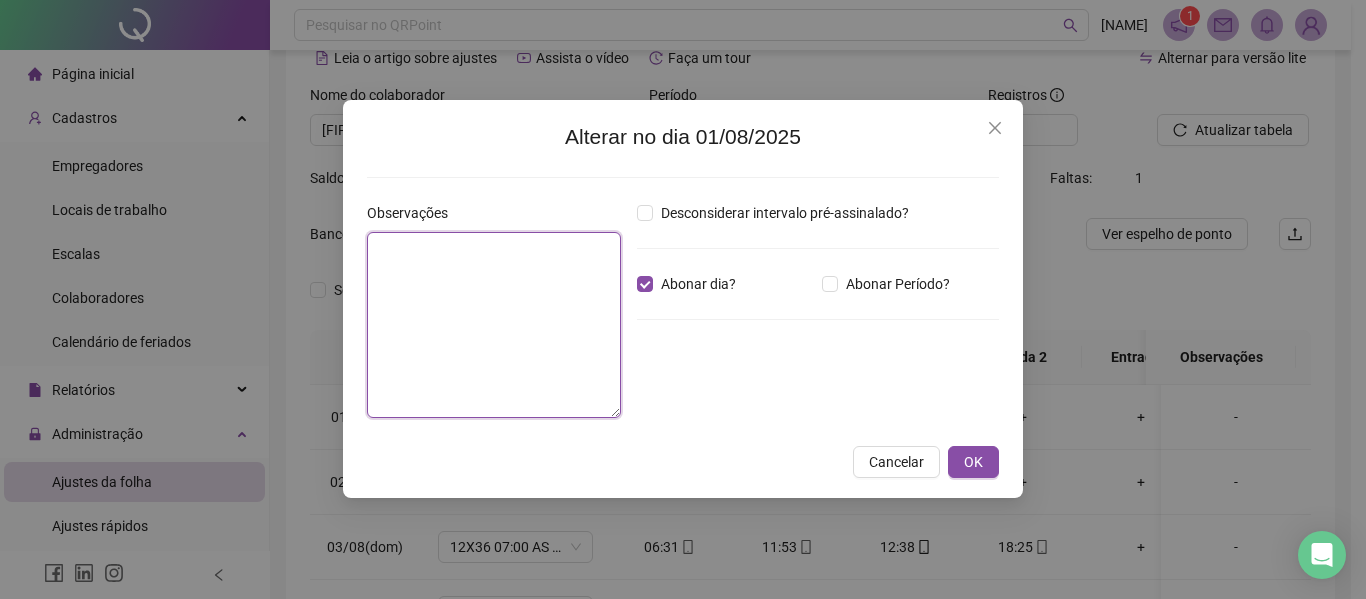 click at bounding box center (494, 325) 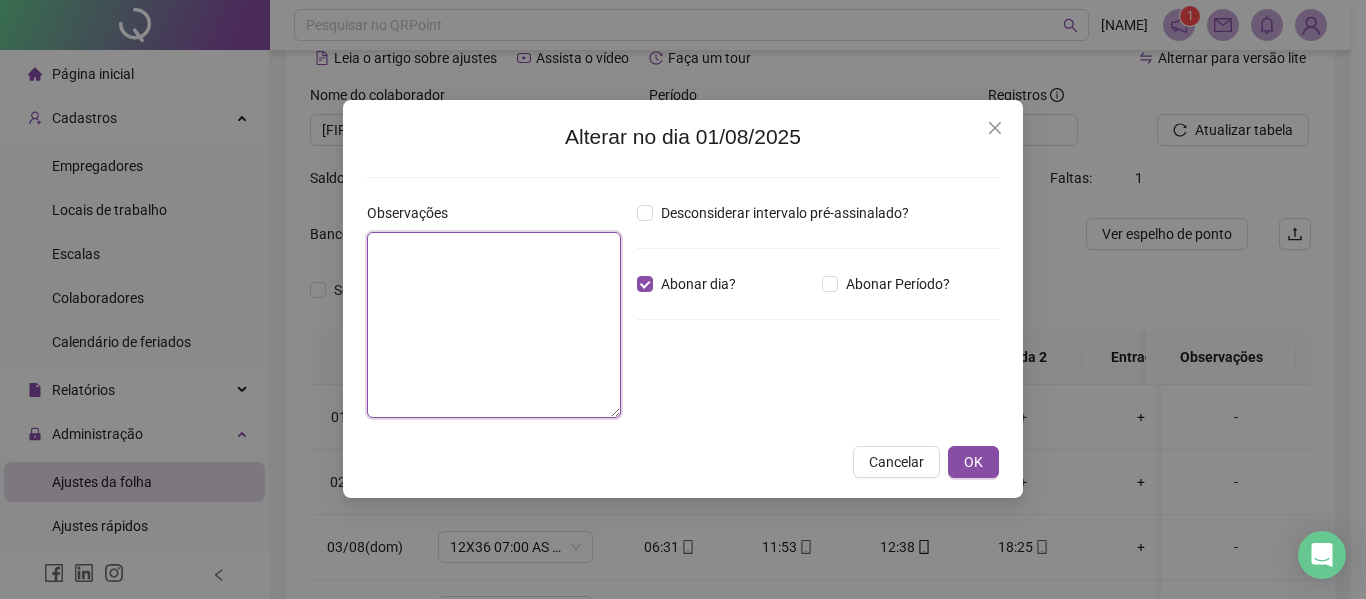 paste on "**********" 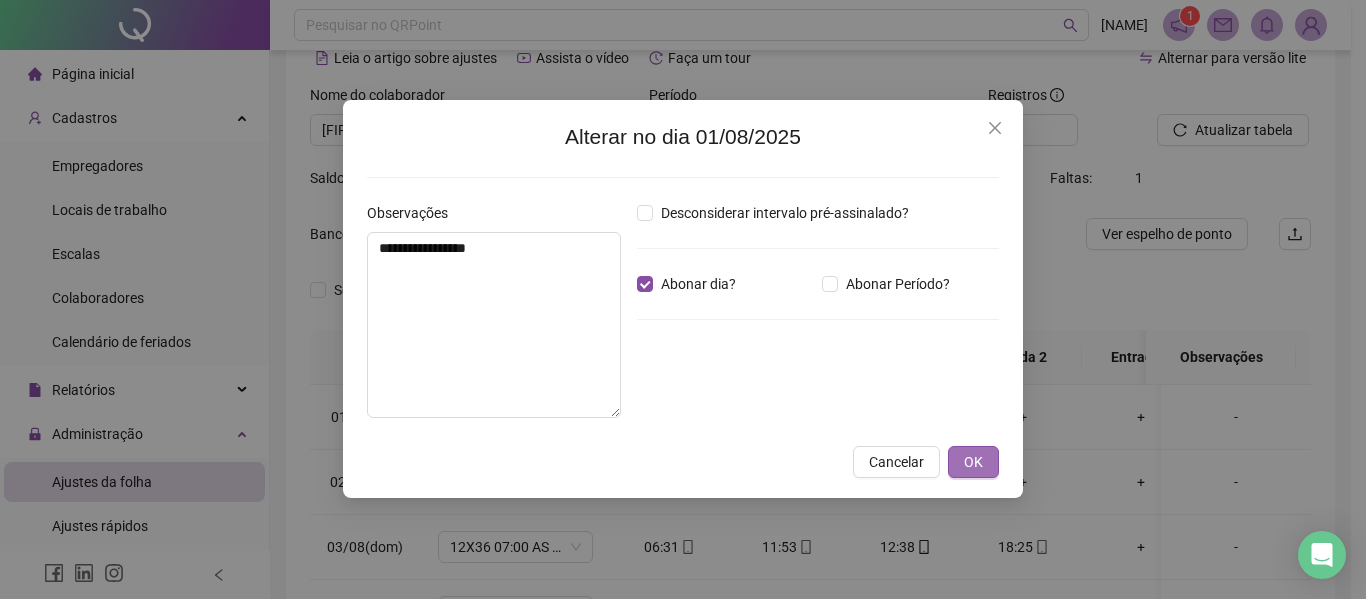 click on "OK" at bounding box center [973, 462] 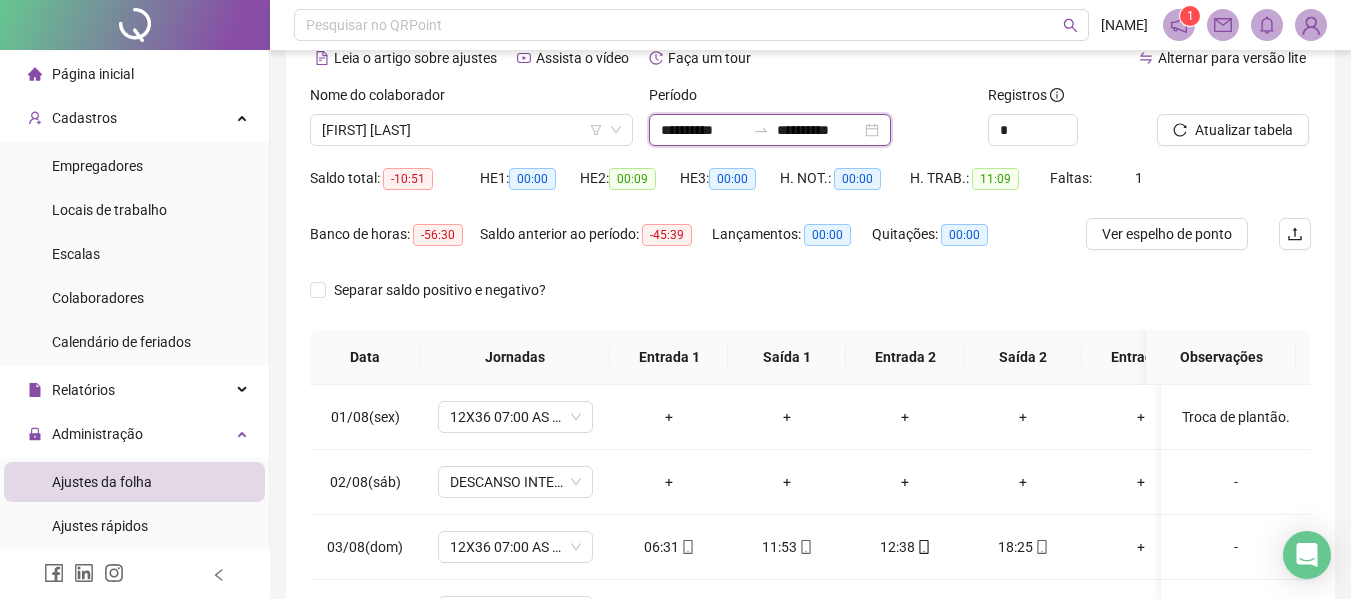 click on "**********" at bounding box center [703, 130] 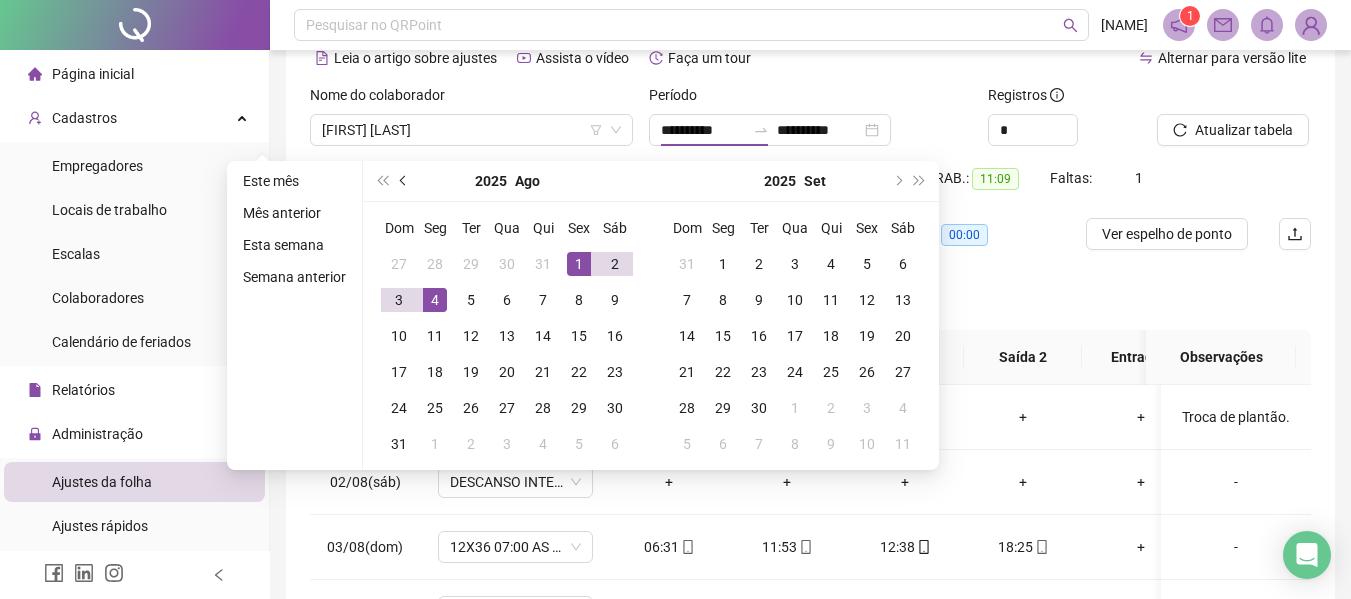 click at bounding box center (405, 181) 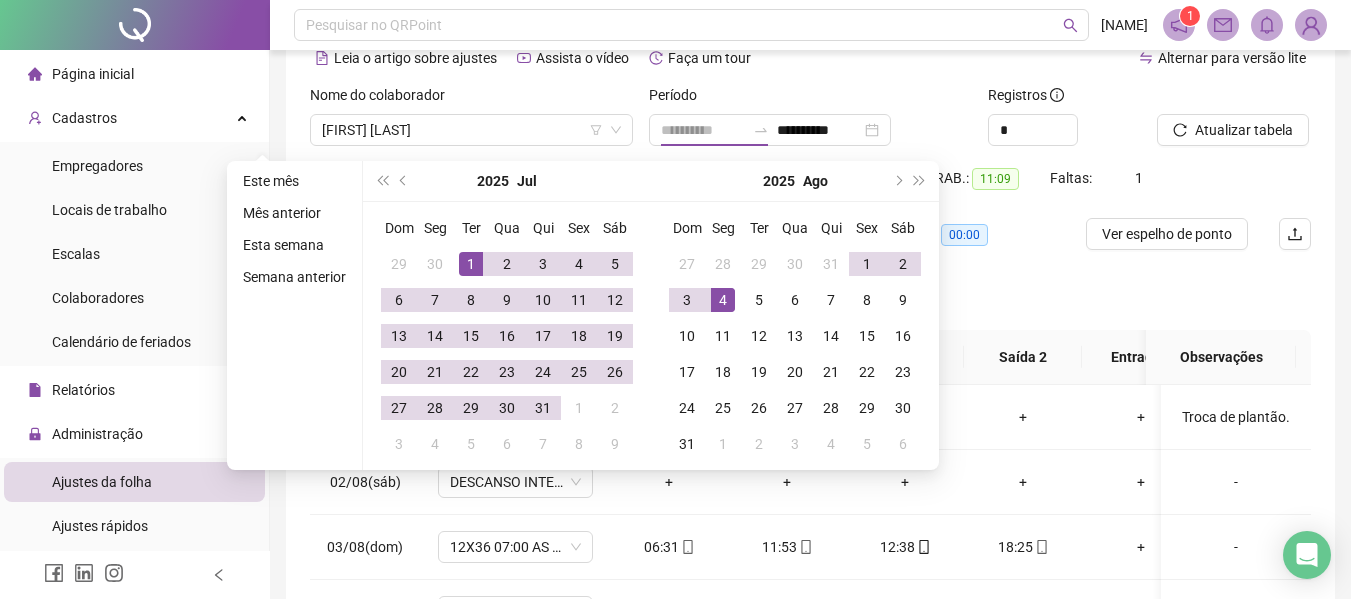 click on "1" at bounding box center (471, 264) 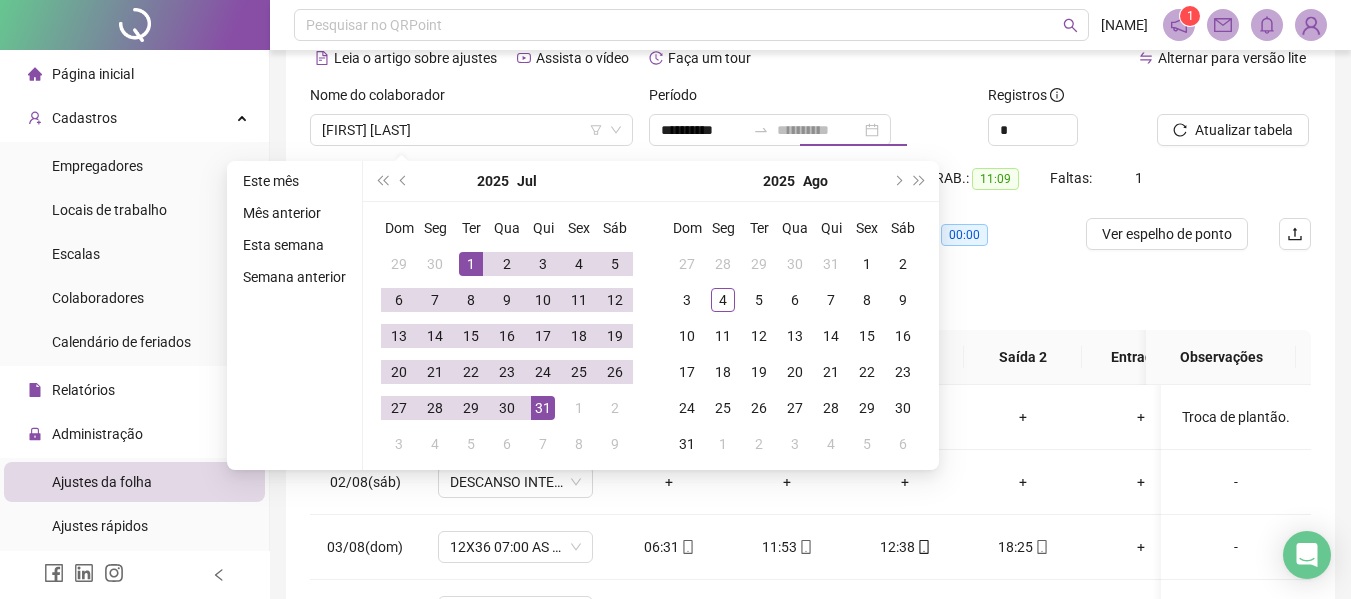 click on "31" at bounding box center [543, 408] 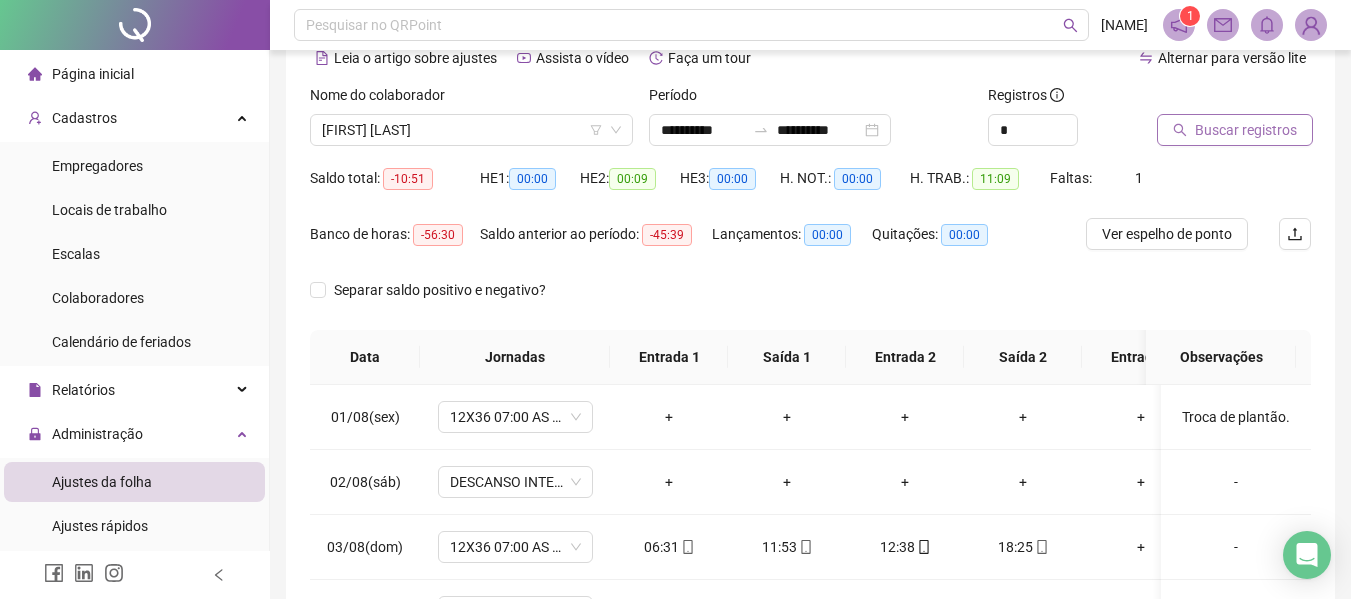 click on "Buscar registros" at bounding box center (1235, 130) 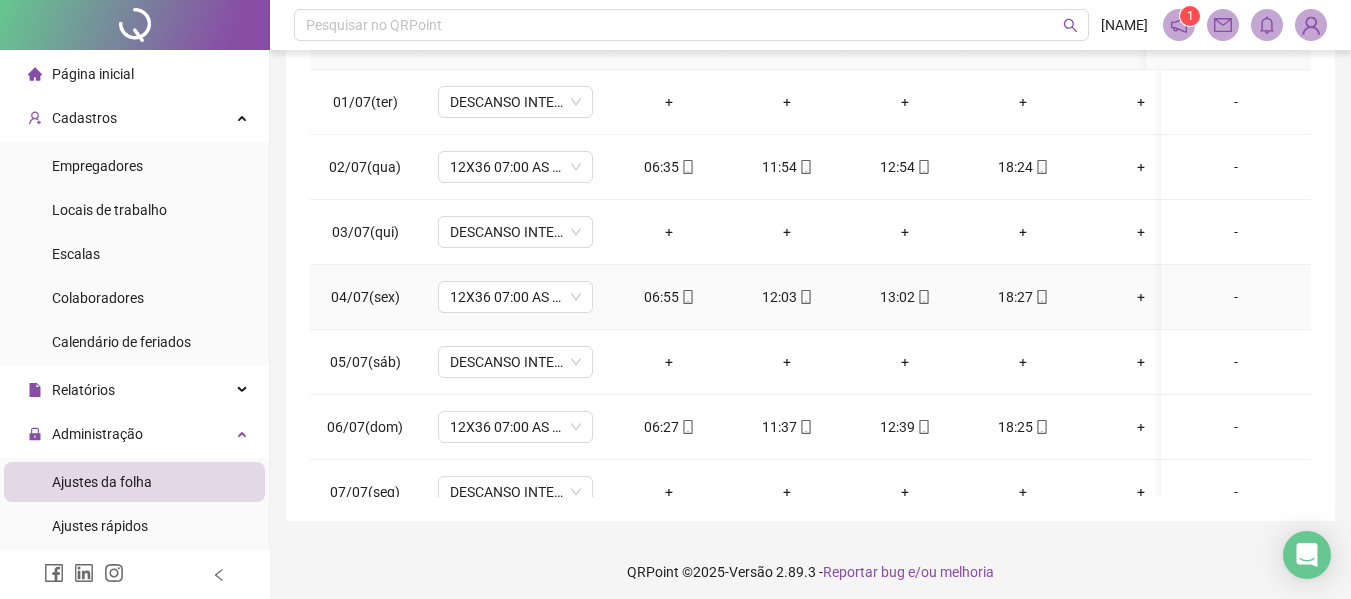 scroll, scrollTop: 423, scrollLeft: 0, axis: vertical 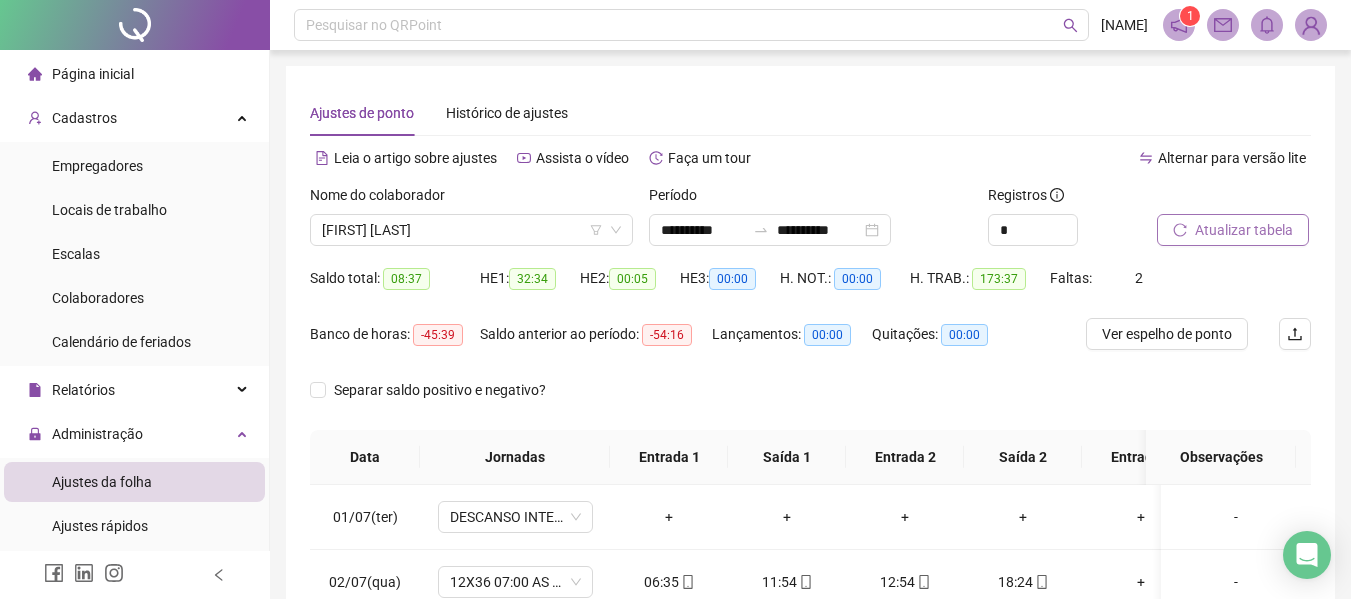 click on "Atualizar tabela" at bounding box center (1244, 230) 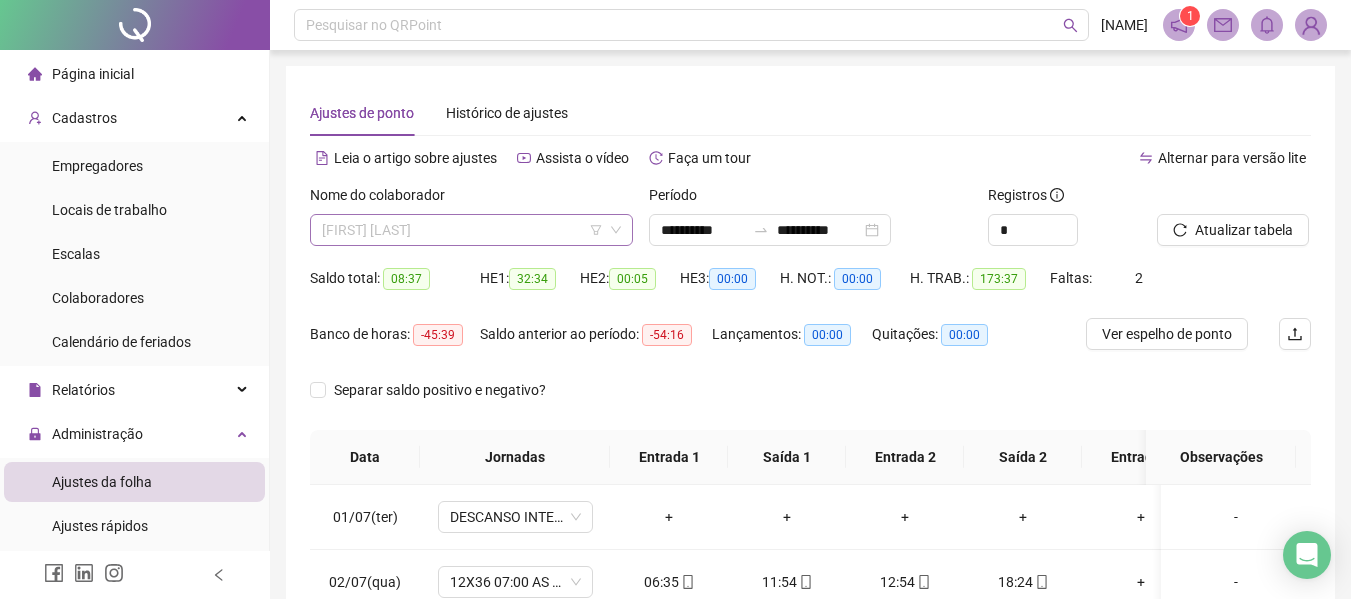 click on "[FIRST] [LAST]" at bounding box center (471, 230) 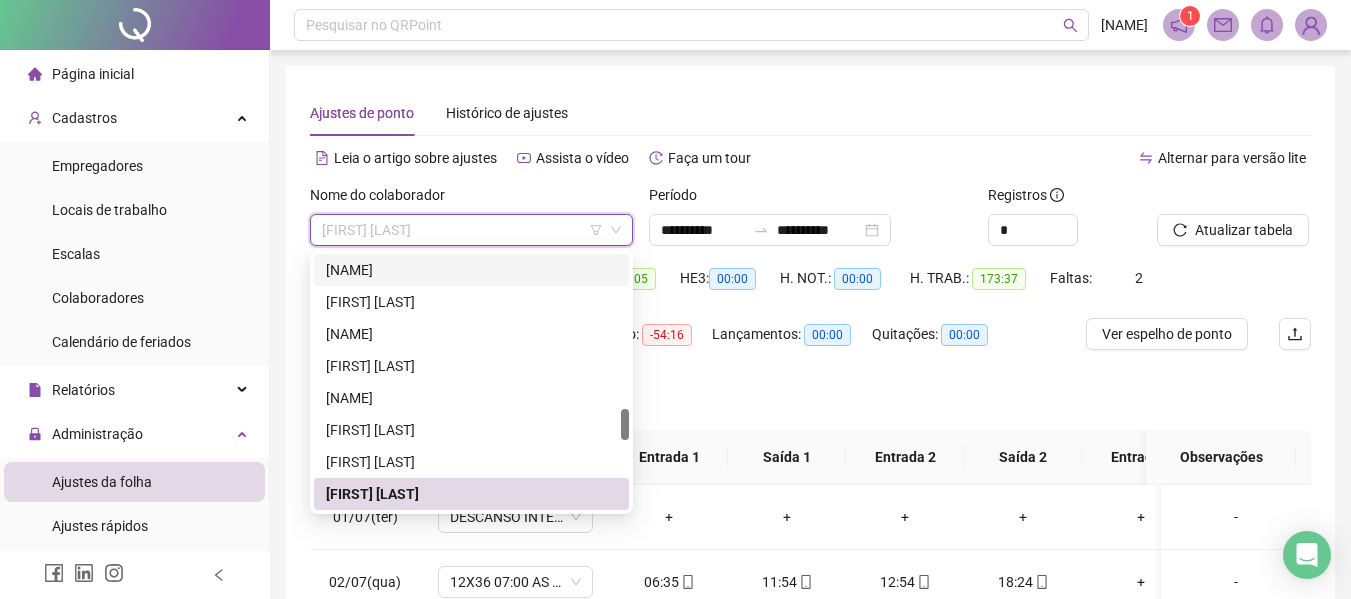 click on "[NAME]" at bounding box center [471, 270] 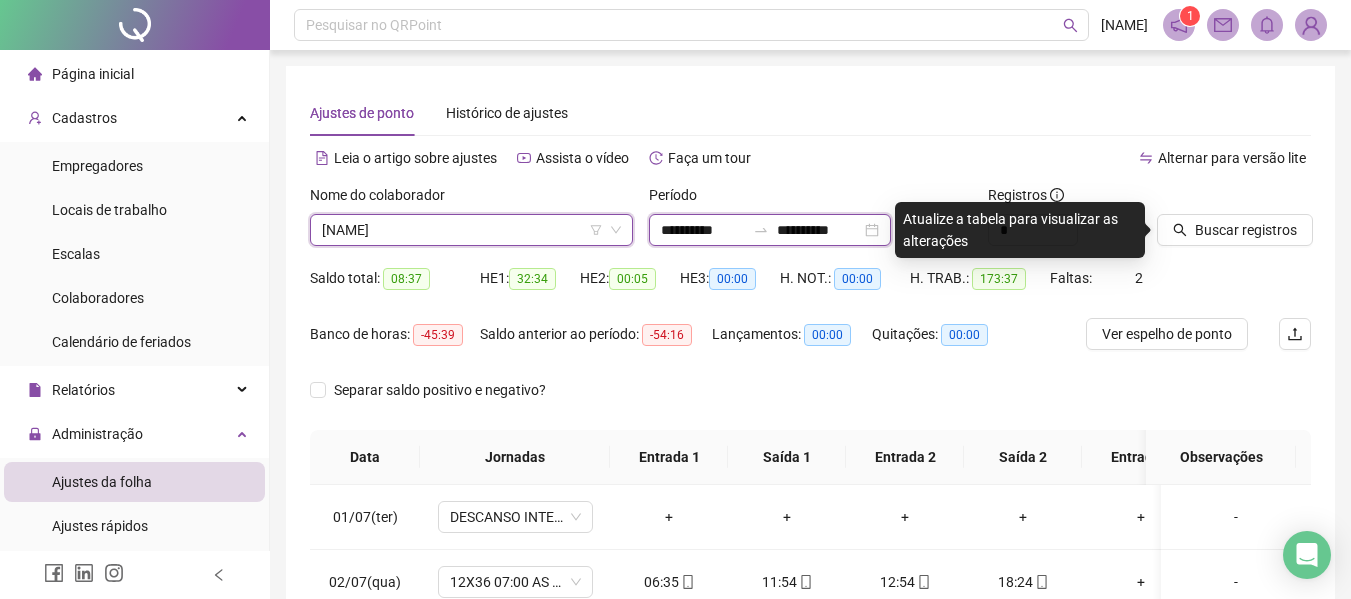 click on "**********" at bounding box center (703, 230) 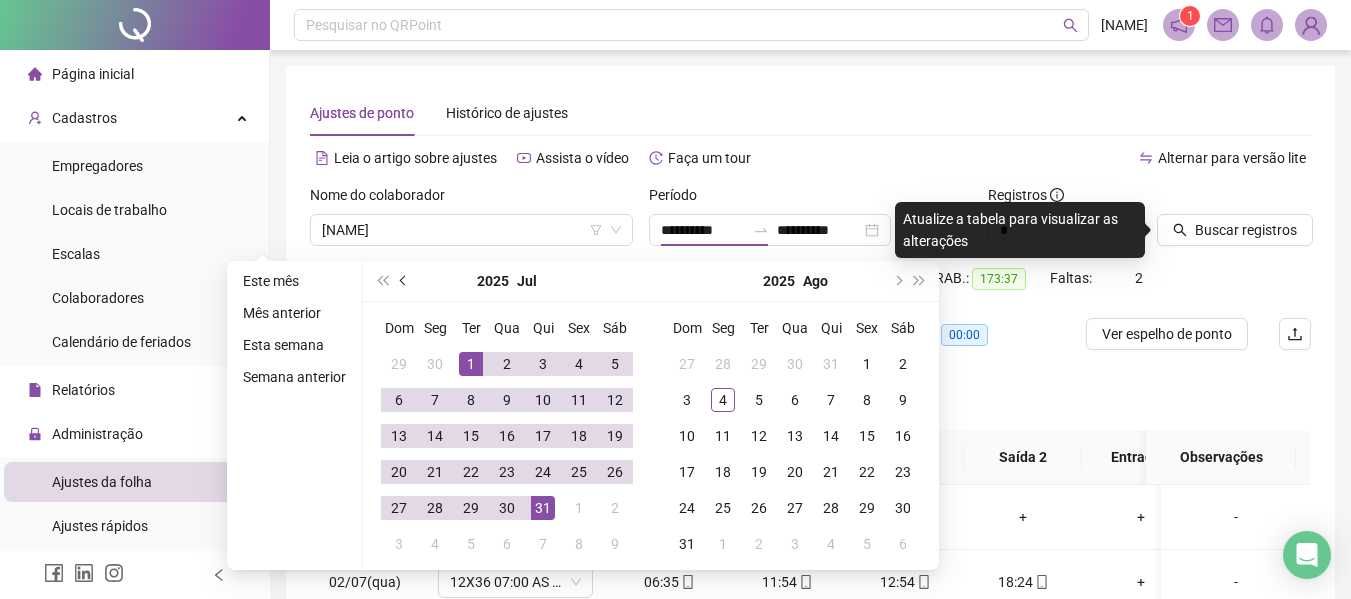 click at bounding box center (404, 281) 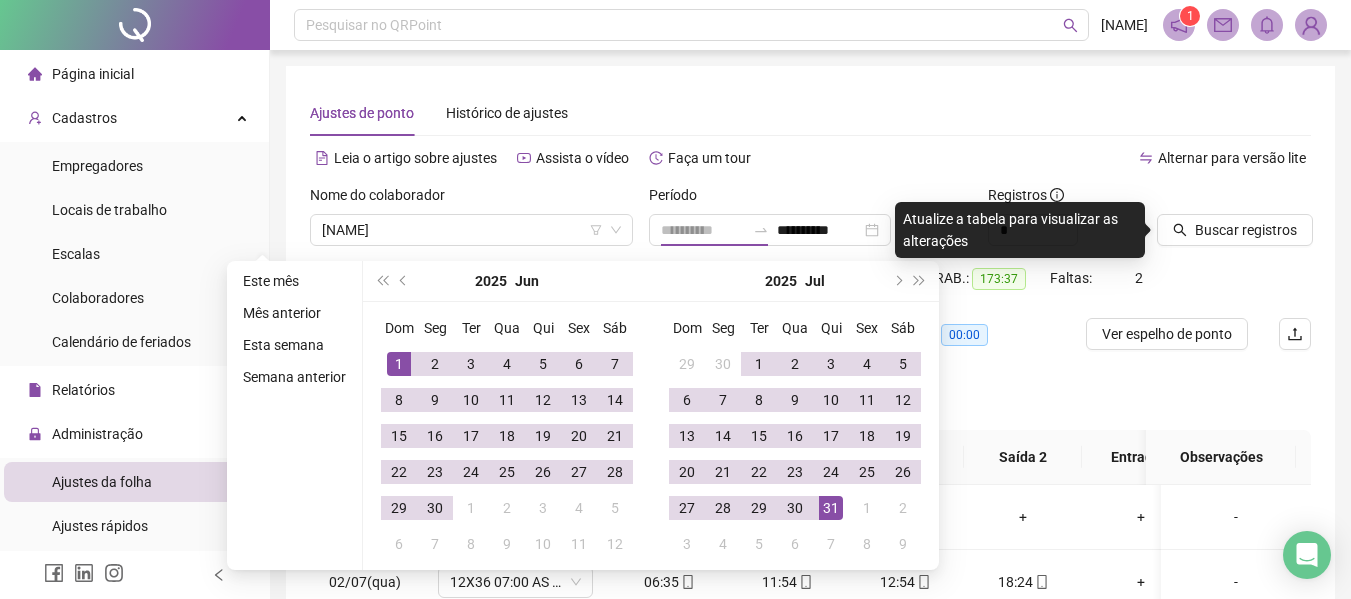 click on "1" at bounding box center (399, 364) 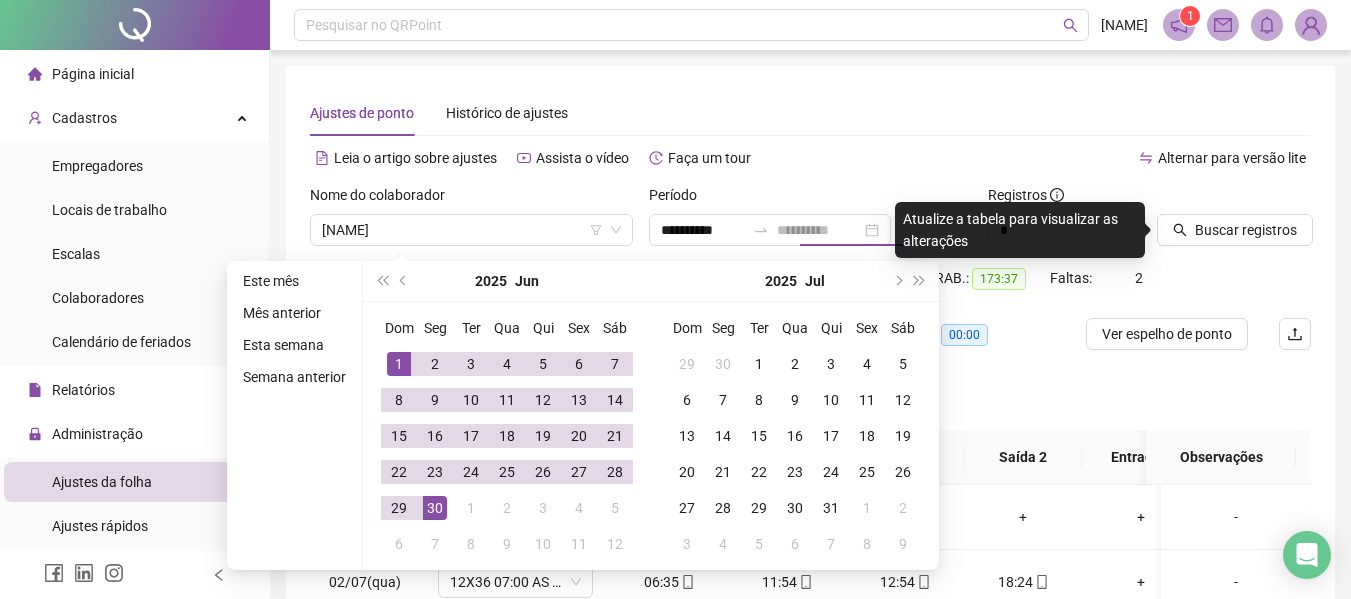 click on "30" at bounding box center [435, 508] 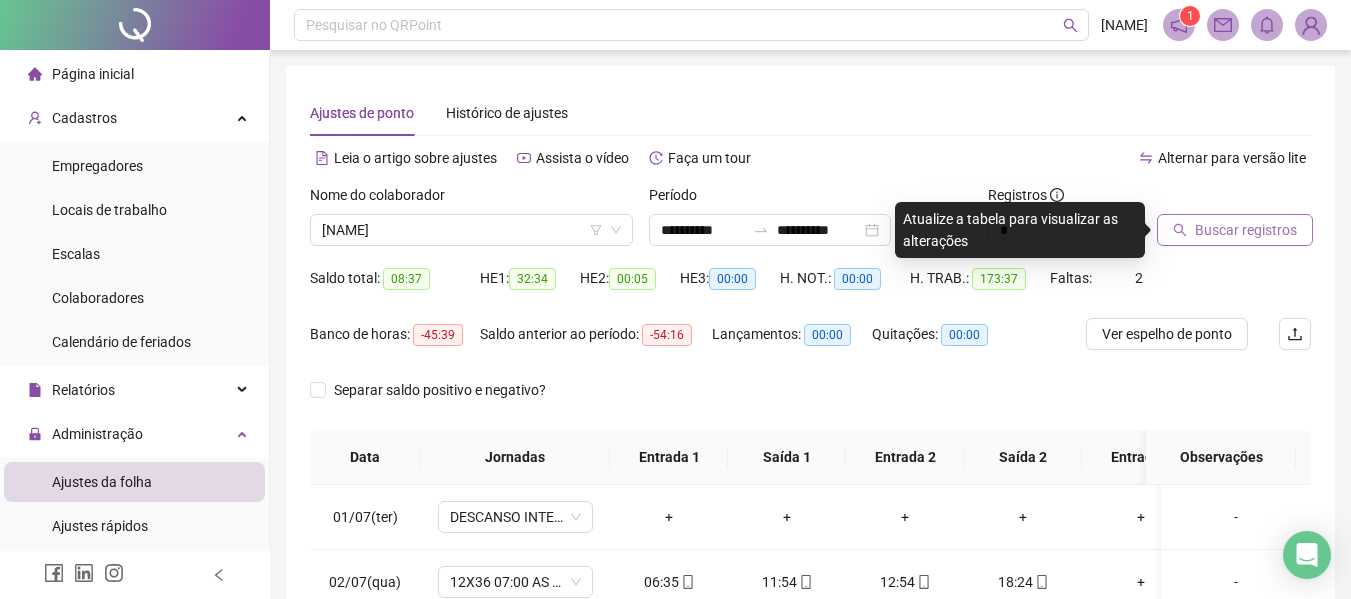 click on "Buscar registros" at bounding box center [1246, 230] 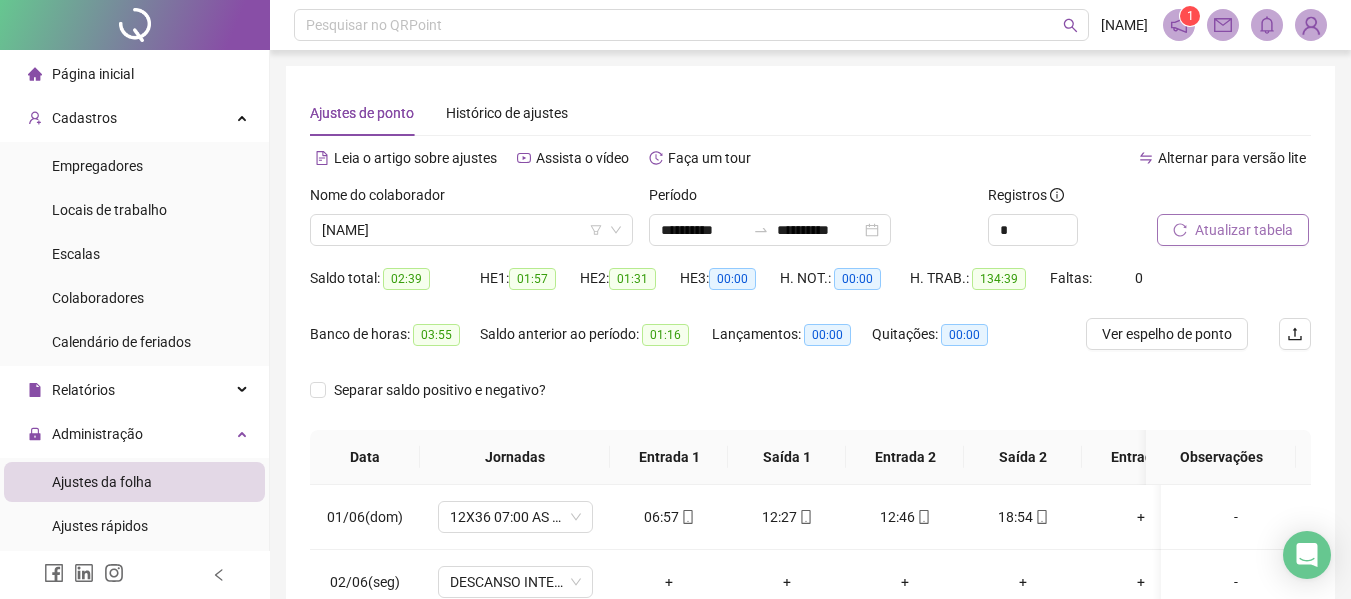 click on "Atualizar tabela" at bounding box center (1244, 230) 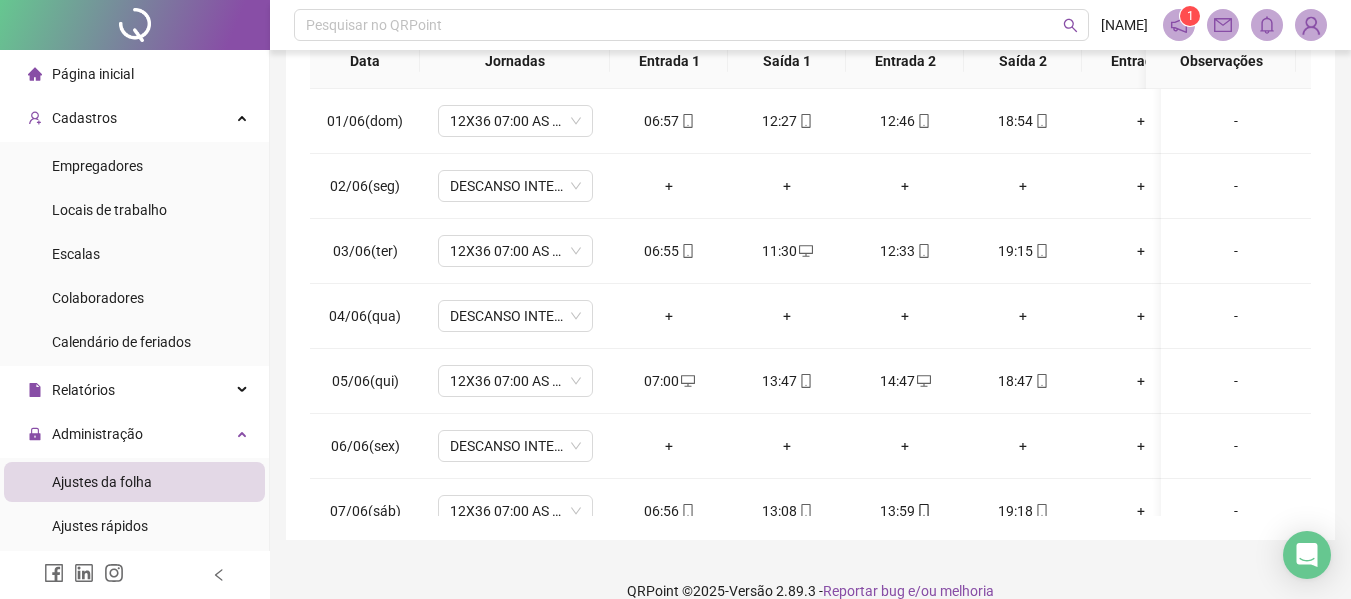 scroll, scrollTop: 400, scrollLeft: 0, axis: vertical 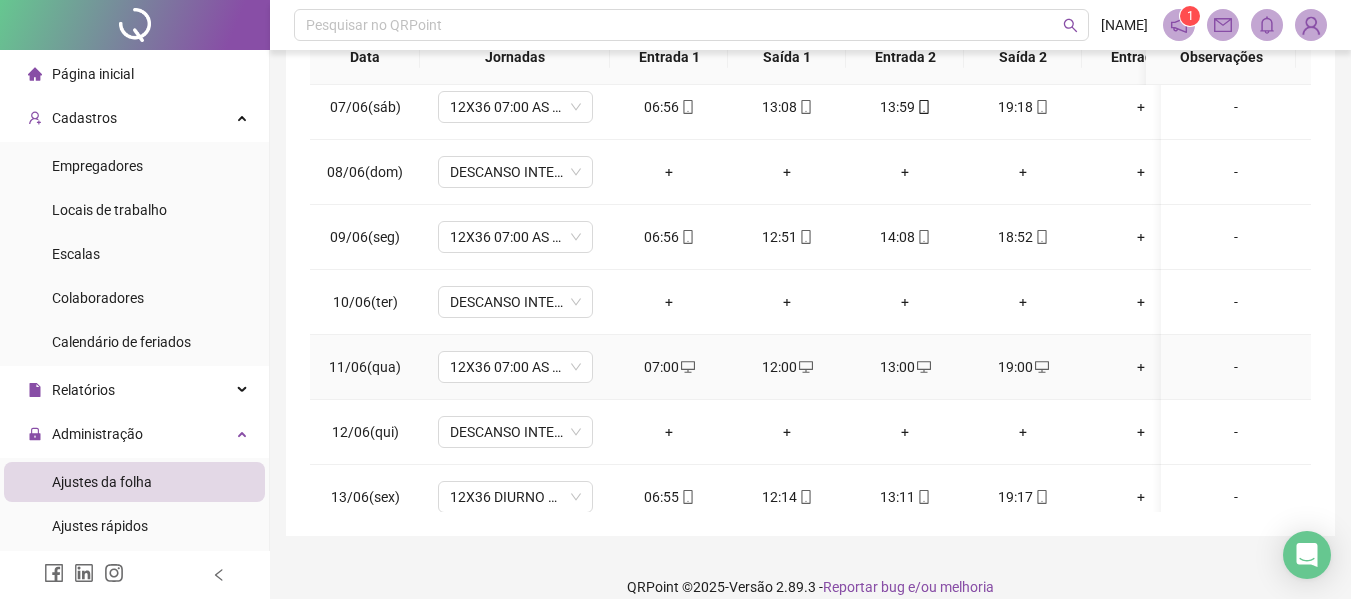 click on "07:00" at bounding box center (669, 367) 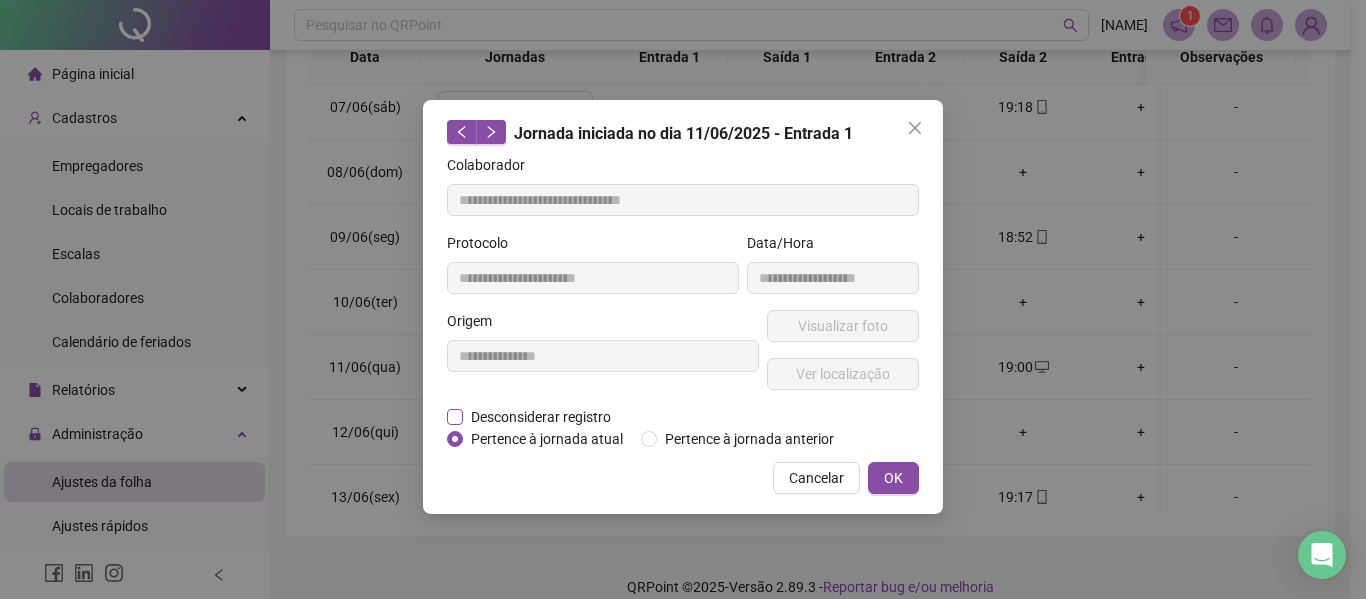 click on "Desconsiderar registro" at bounding box center (541, 417) 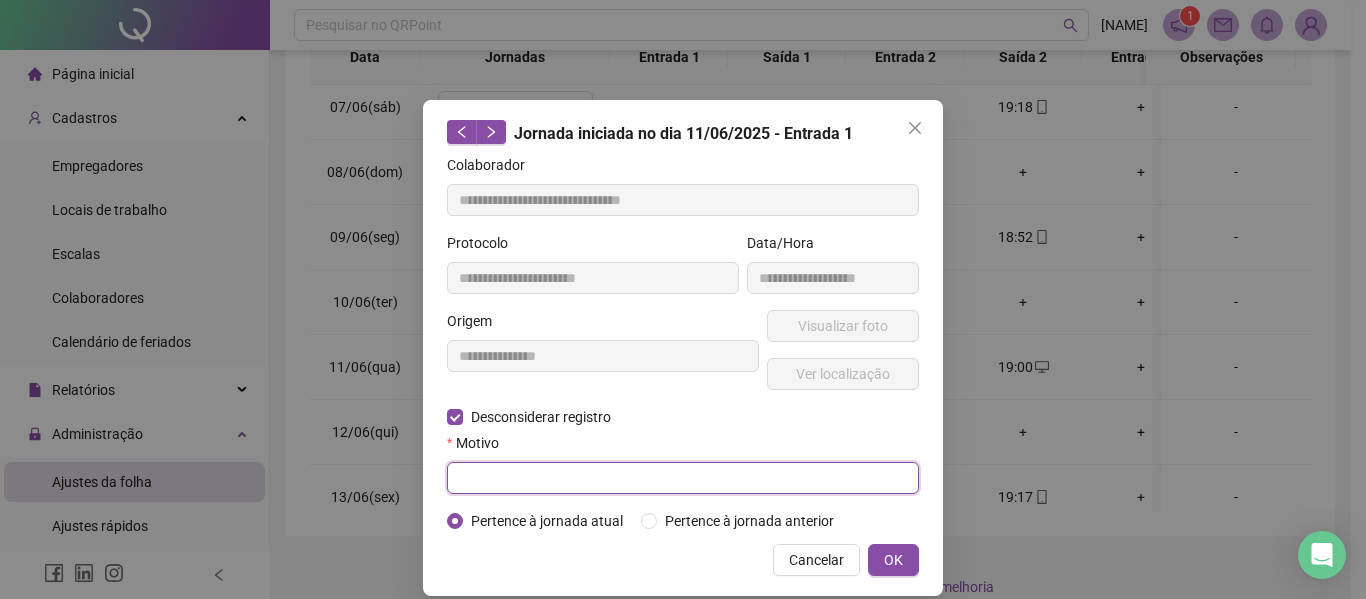 click at bounding box center [683, 478] 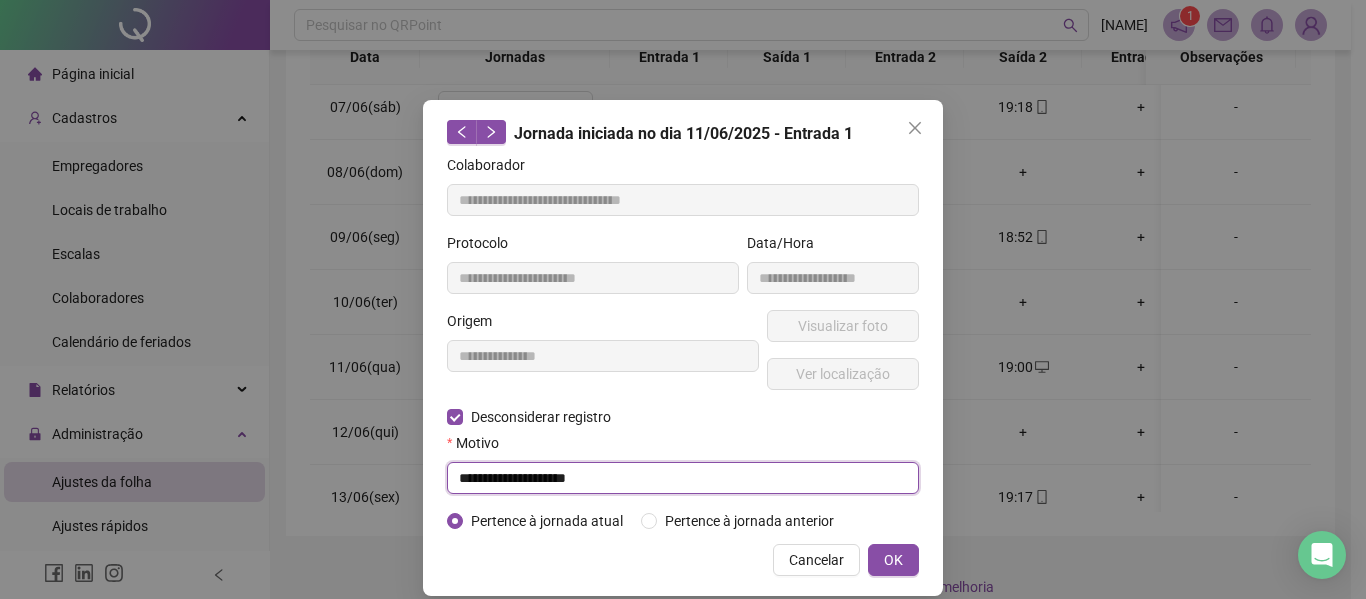 drag, startPoint x: 638, startPoint y: 469, endPoint x: 438, endPoint y: 467, distance: 200.01 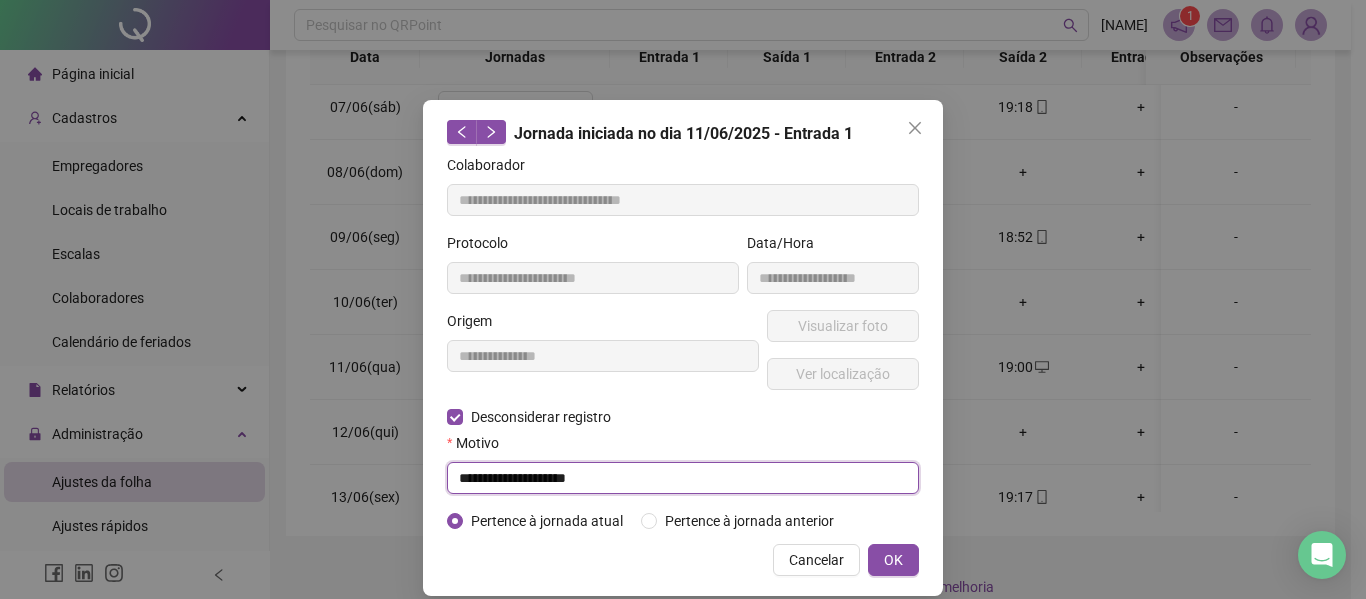 click on "**********" at bounding box center [683, 348] 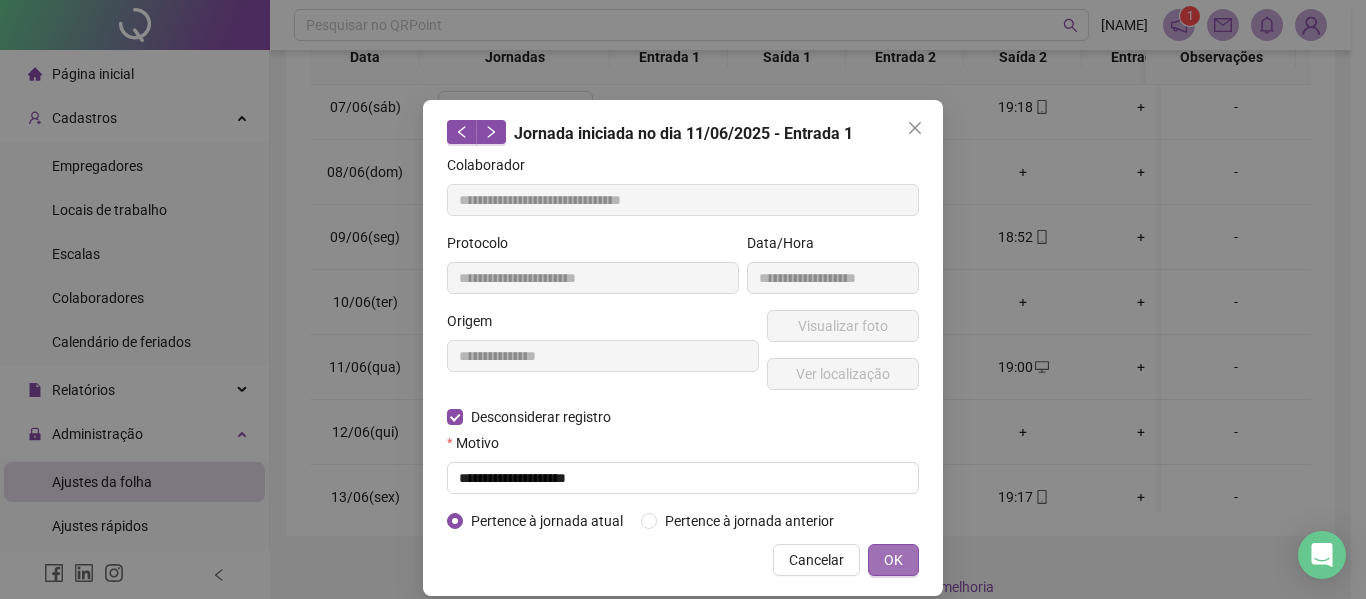 click on "OK" at bounding box center (893, 560) 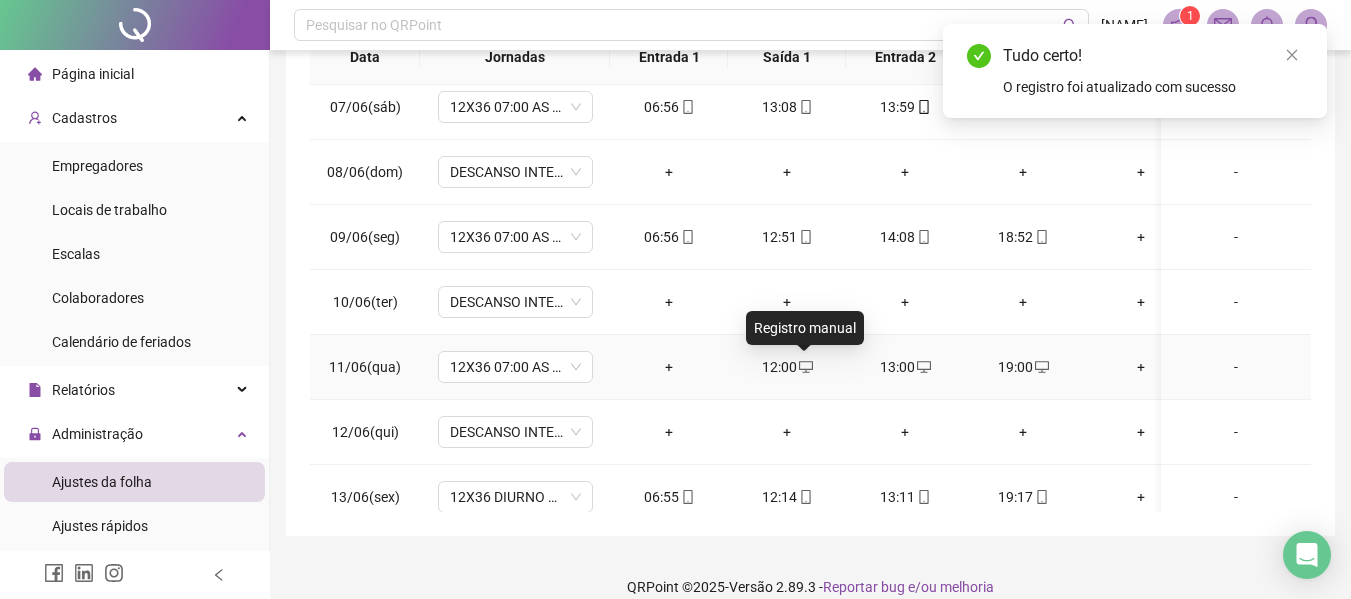 click 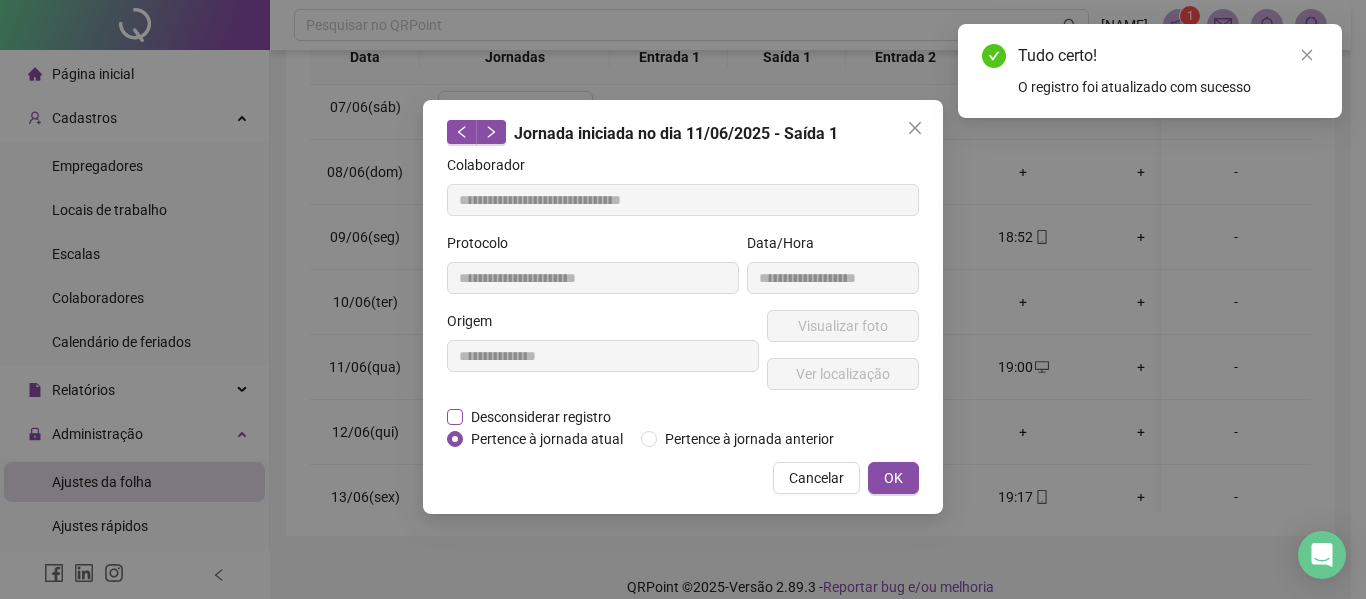 click on "Desconsiderar registro" at bounding box center [541, 417] 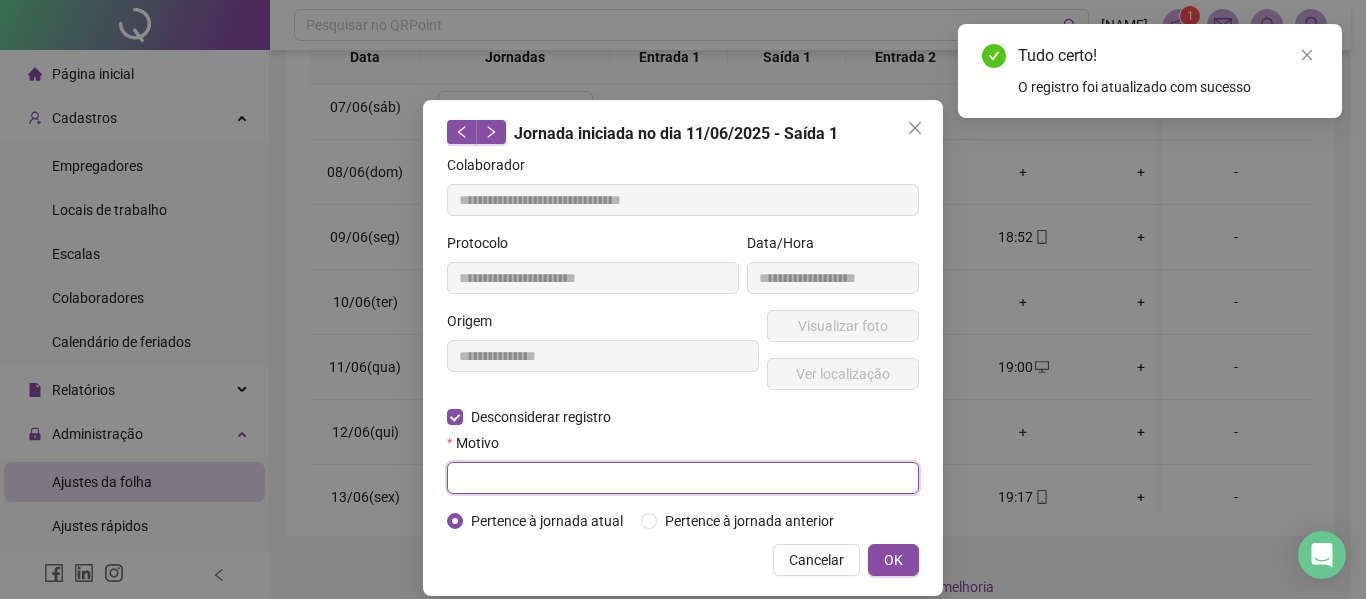 click at bounding box center (683, 478) 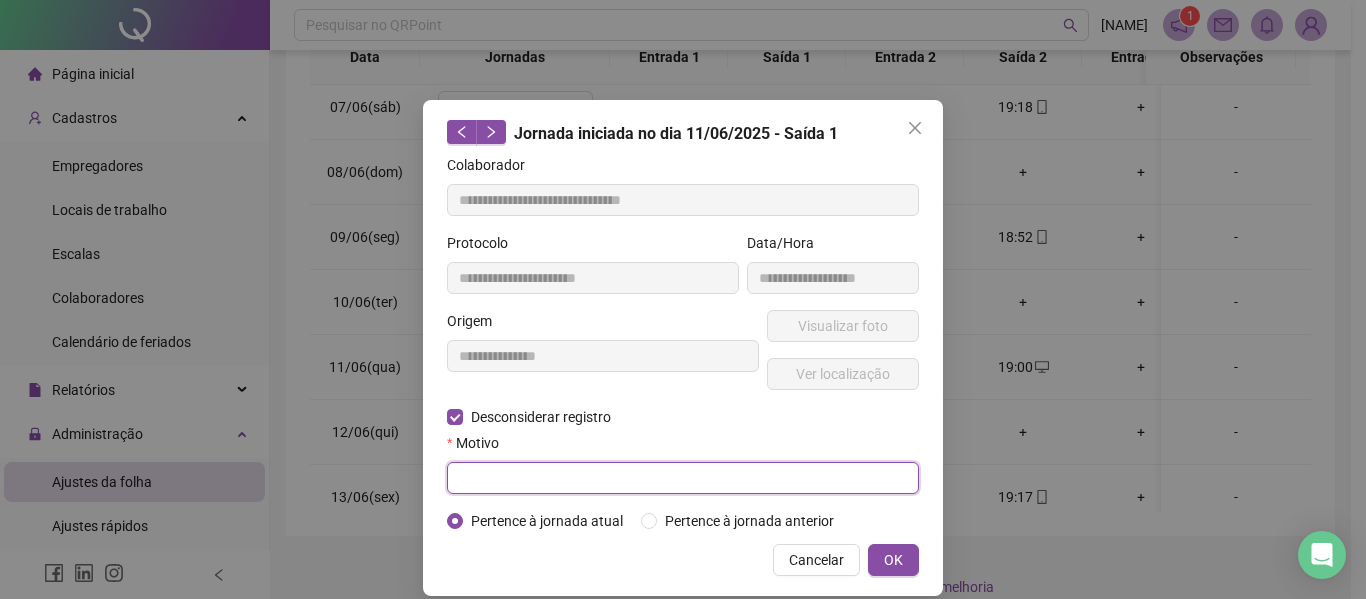 paste on "**********" 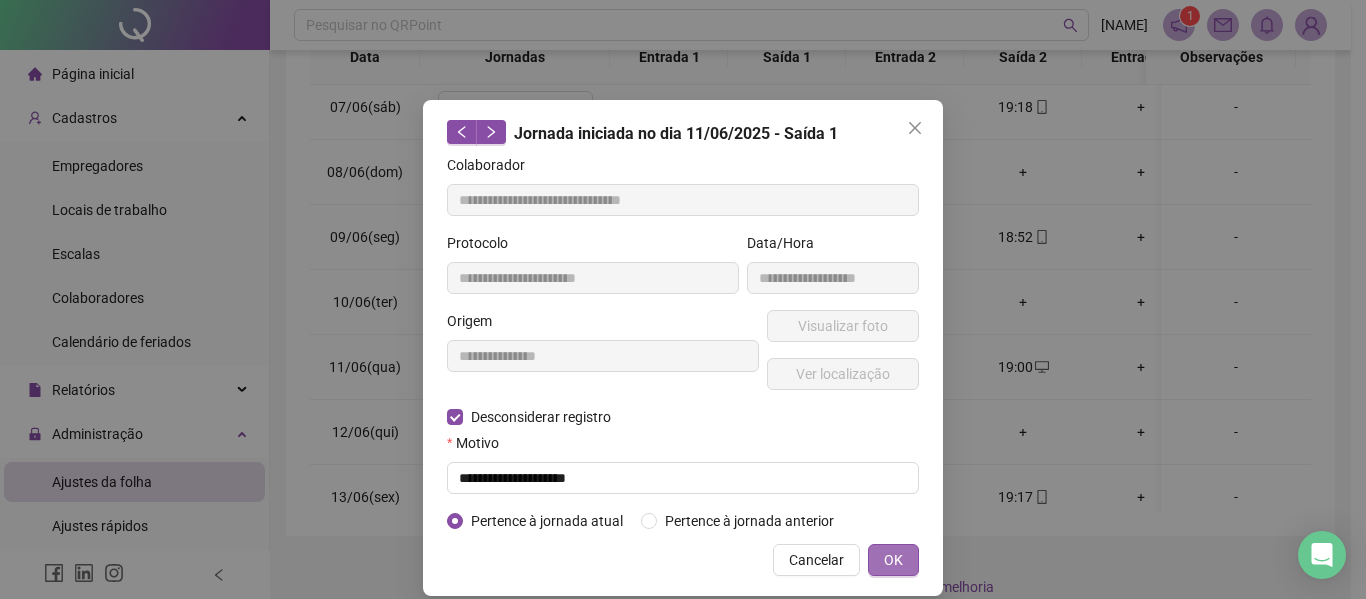 click on "OK" at bounding box center (893, 560) 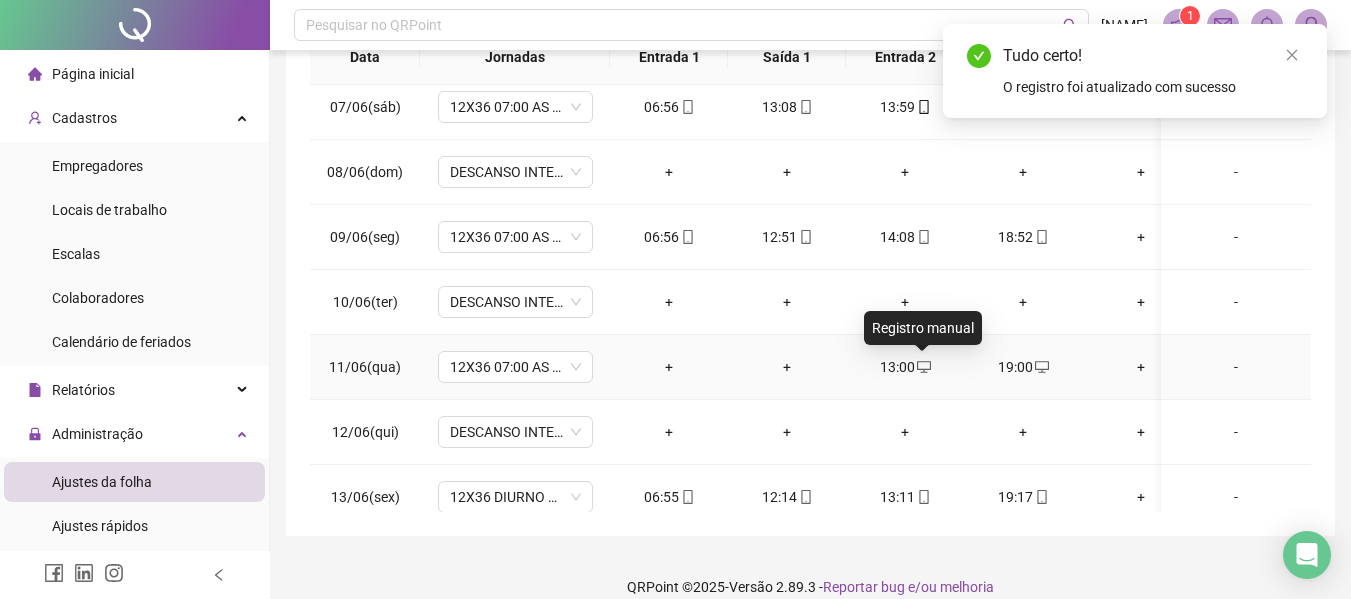 click on "13:00" at bounding box center (905, 367) 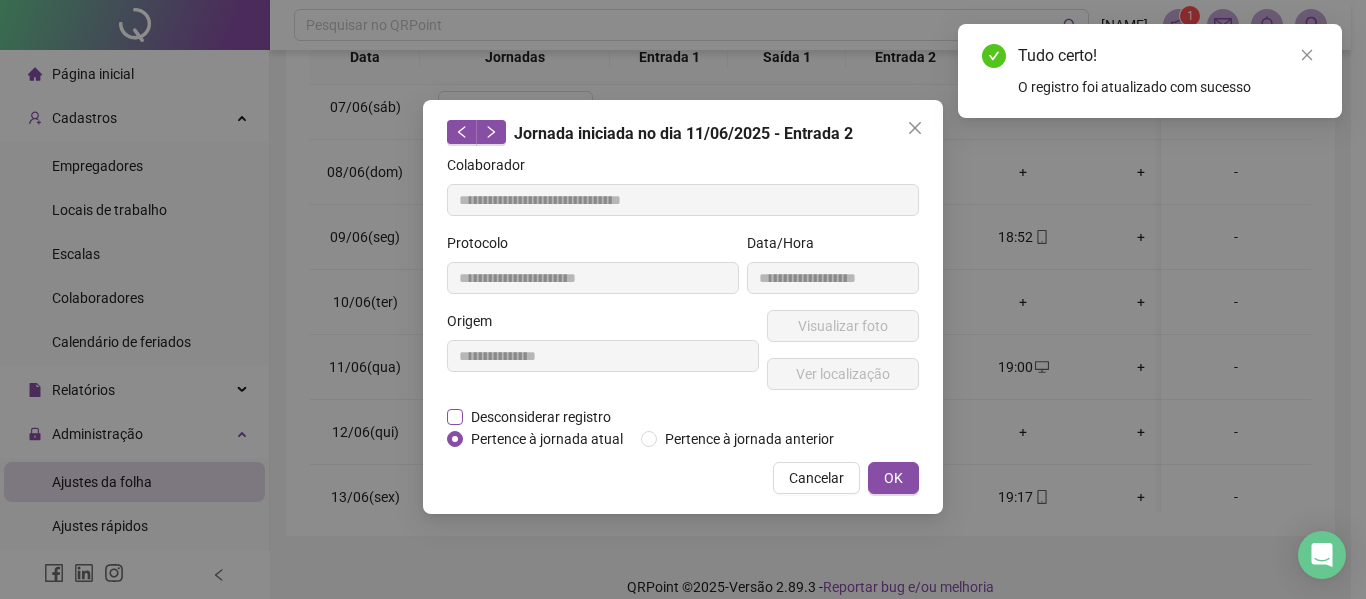 click on "Desconsiderar registro" at bounding box center [541, 417] 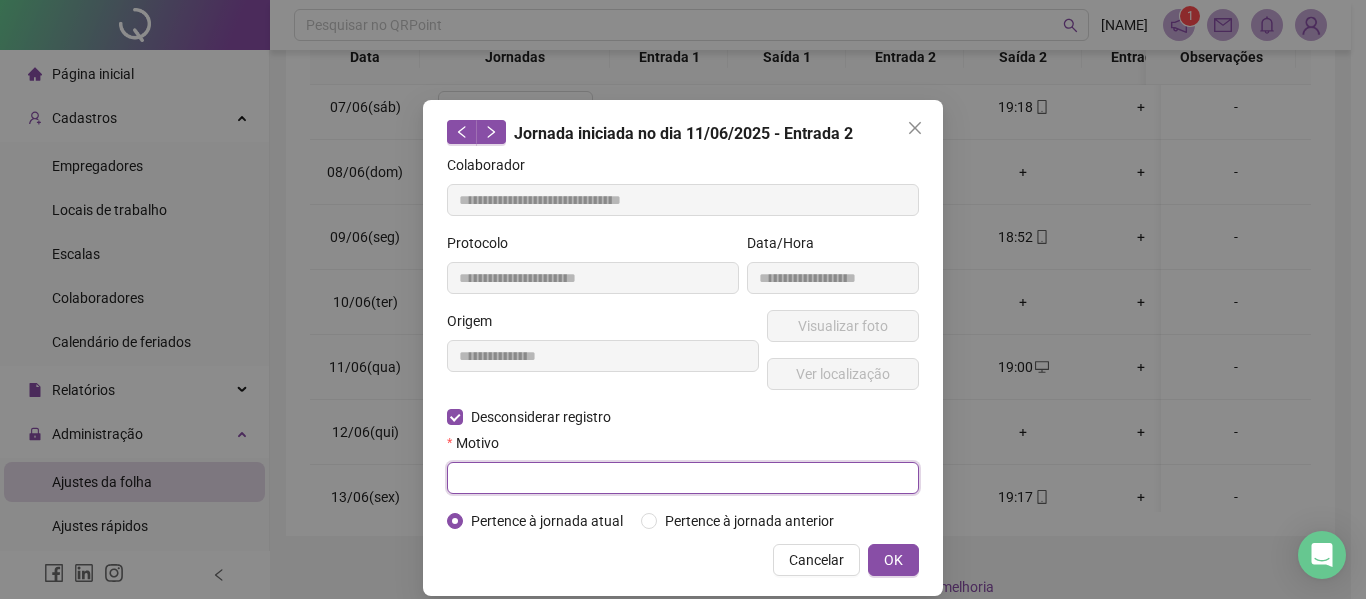 click at bounding box center [683, 478] 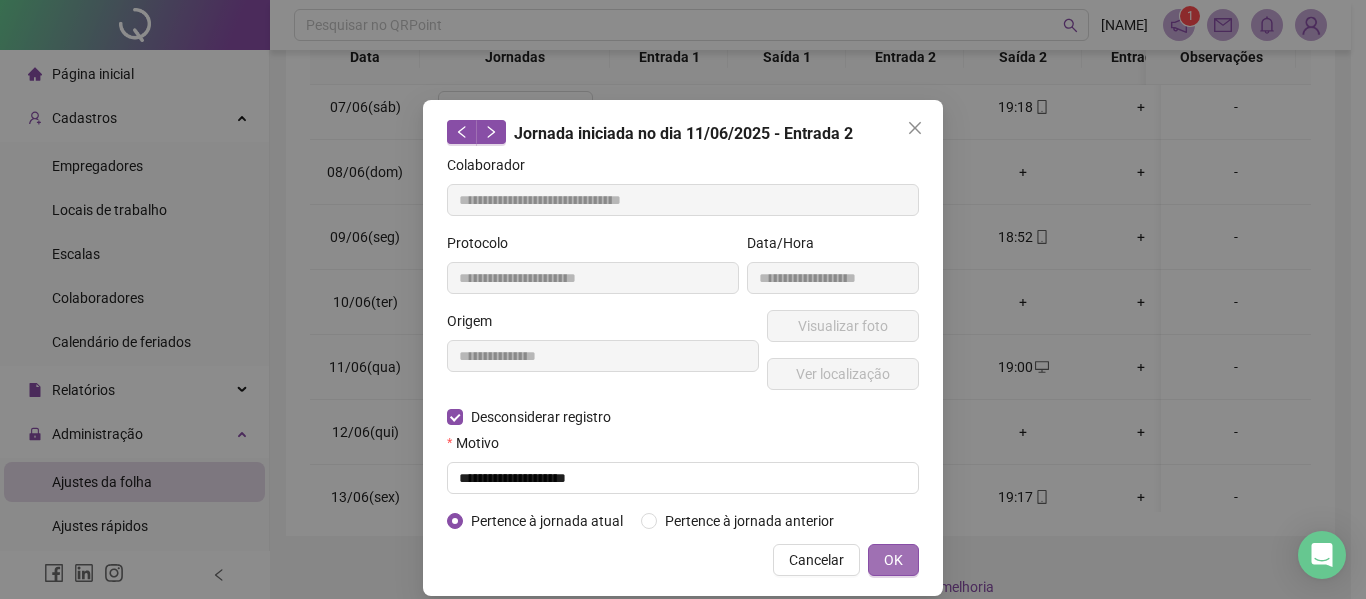 click on "OK" at bounding box center (893, 560) 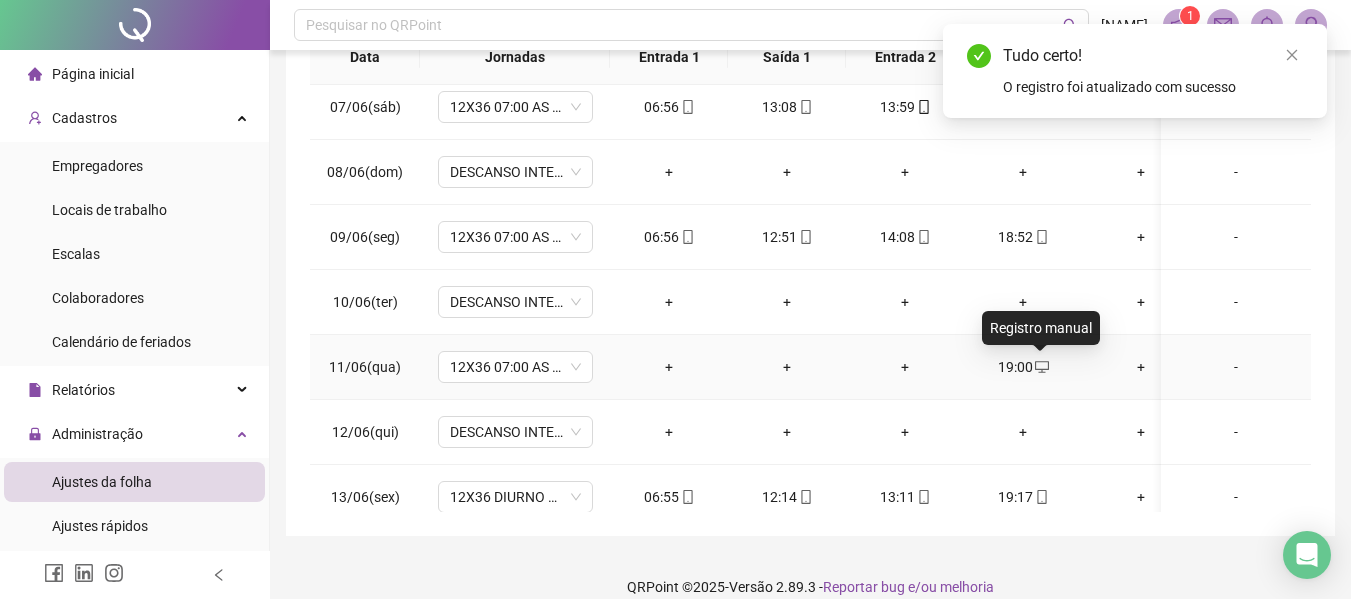 click 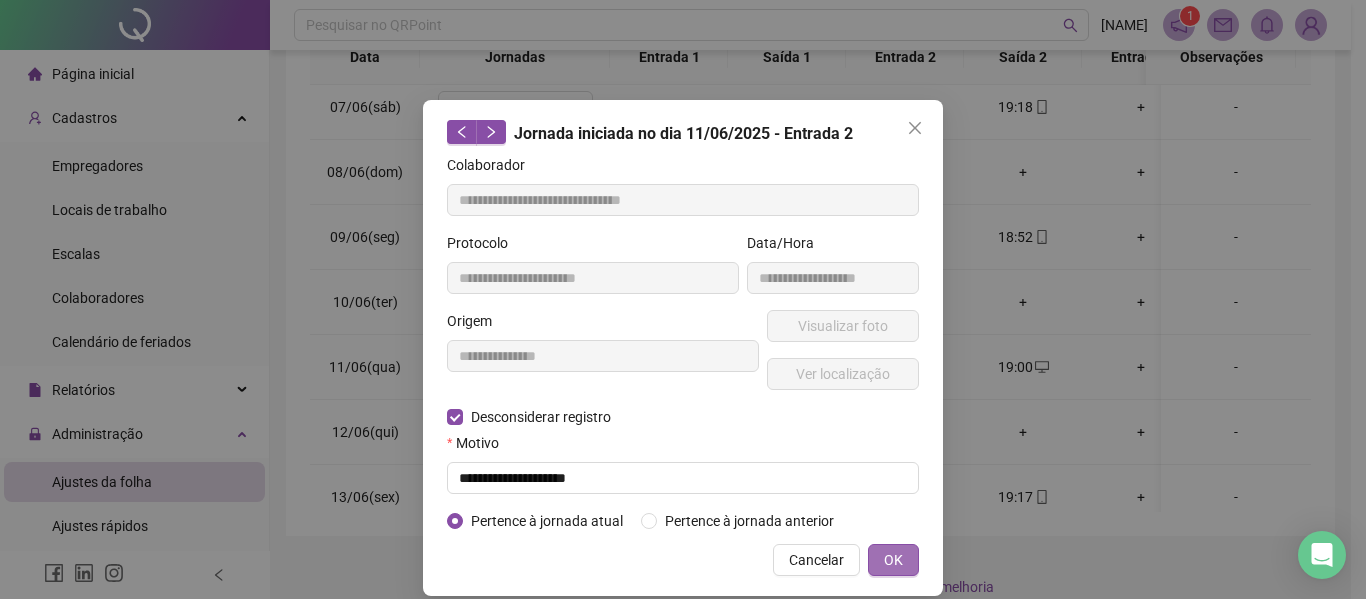 click on "OK" at bounding box center (893, 560) 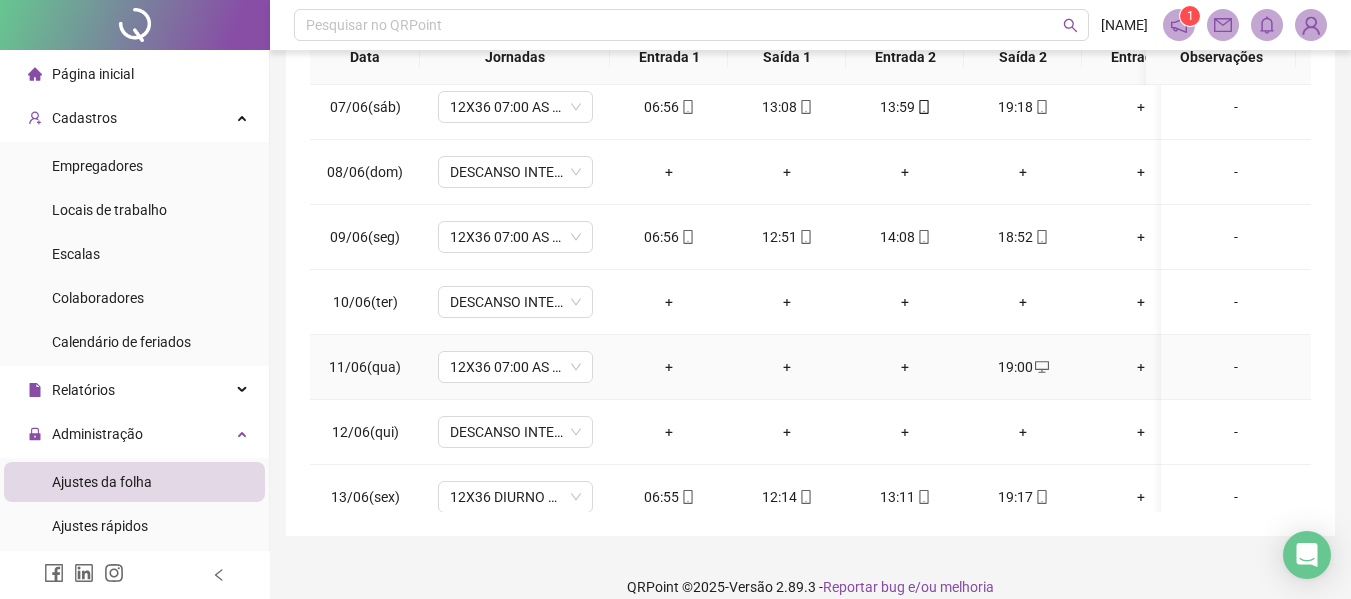 click on "19:00" at bounding box center (1023, 367) 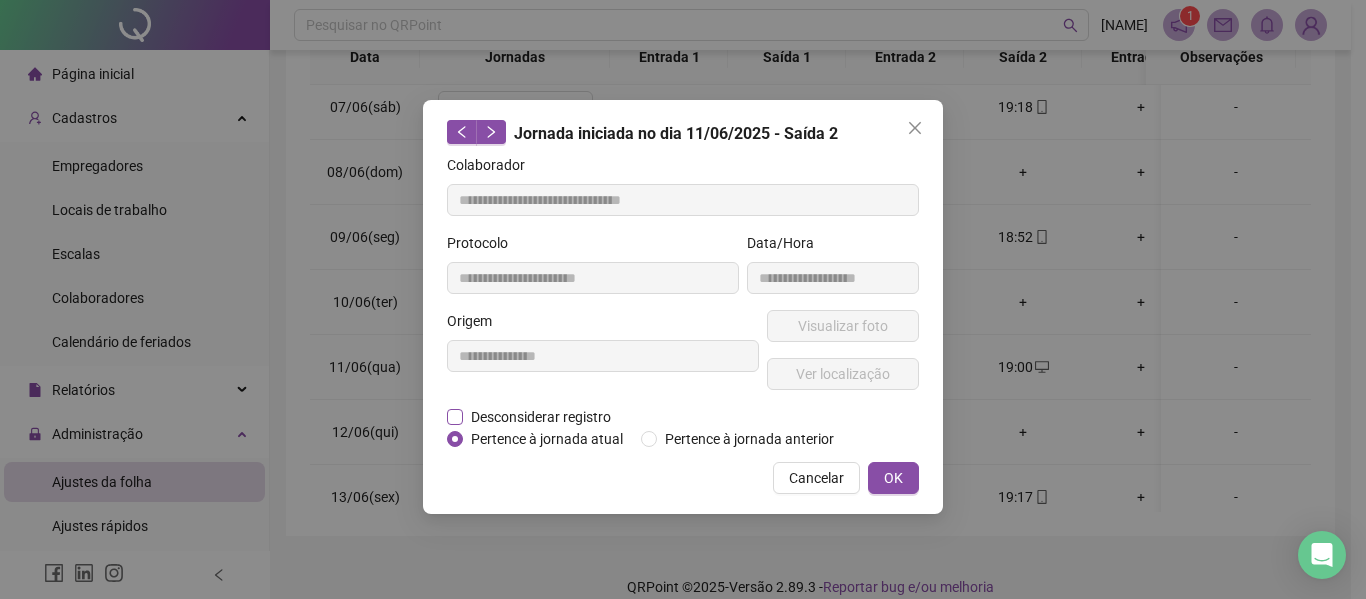 click on "Desconsiderar registro" at bounding box center [541, 417] 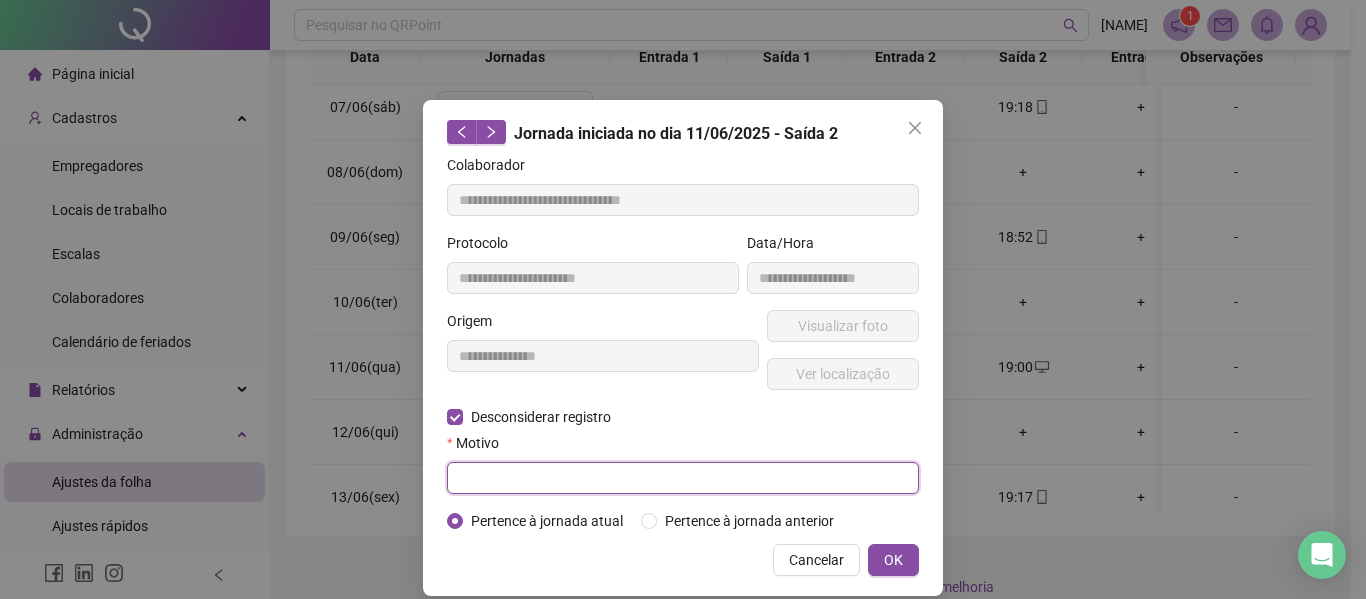 click at bounding box center [683, 478] 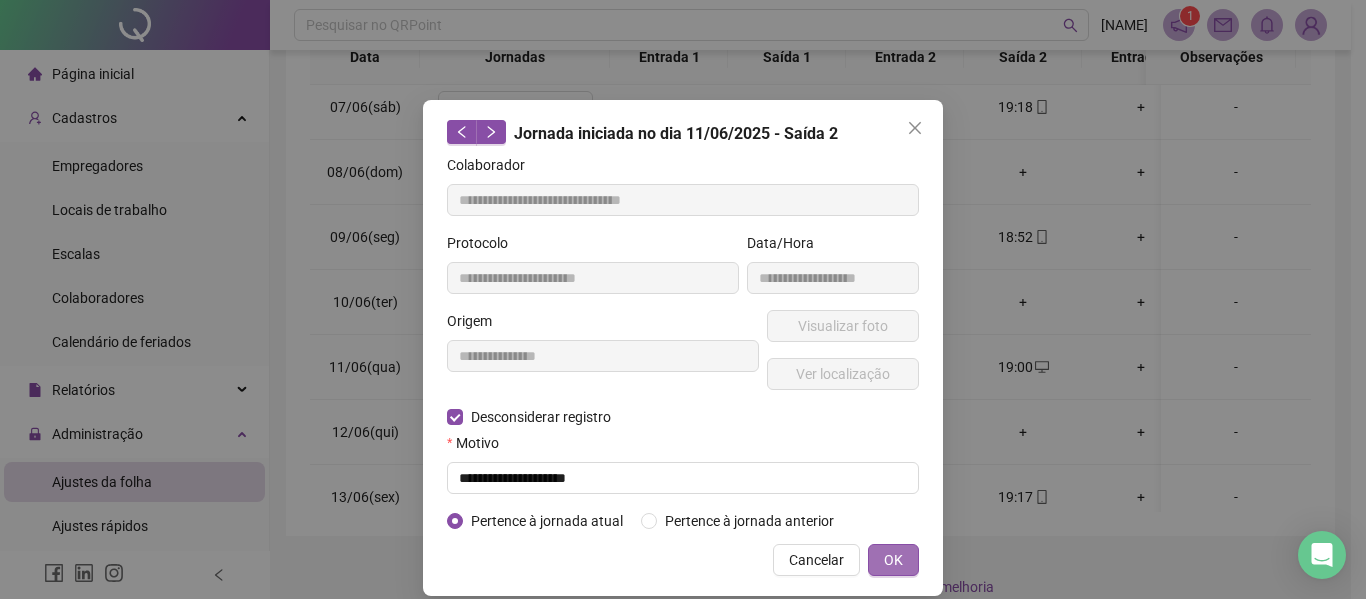 click on "OK" at bounding box center (893, 560) 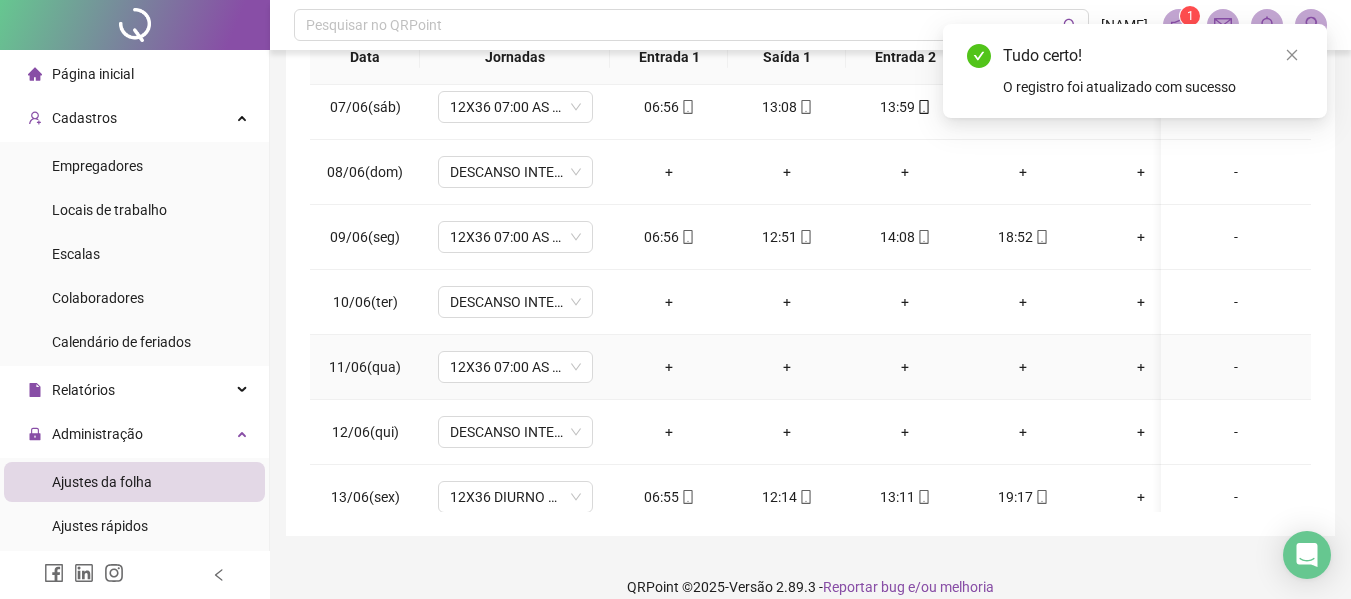 click on "-" at bounding box center [1236, 367] 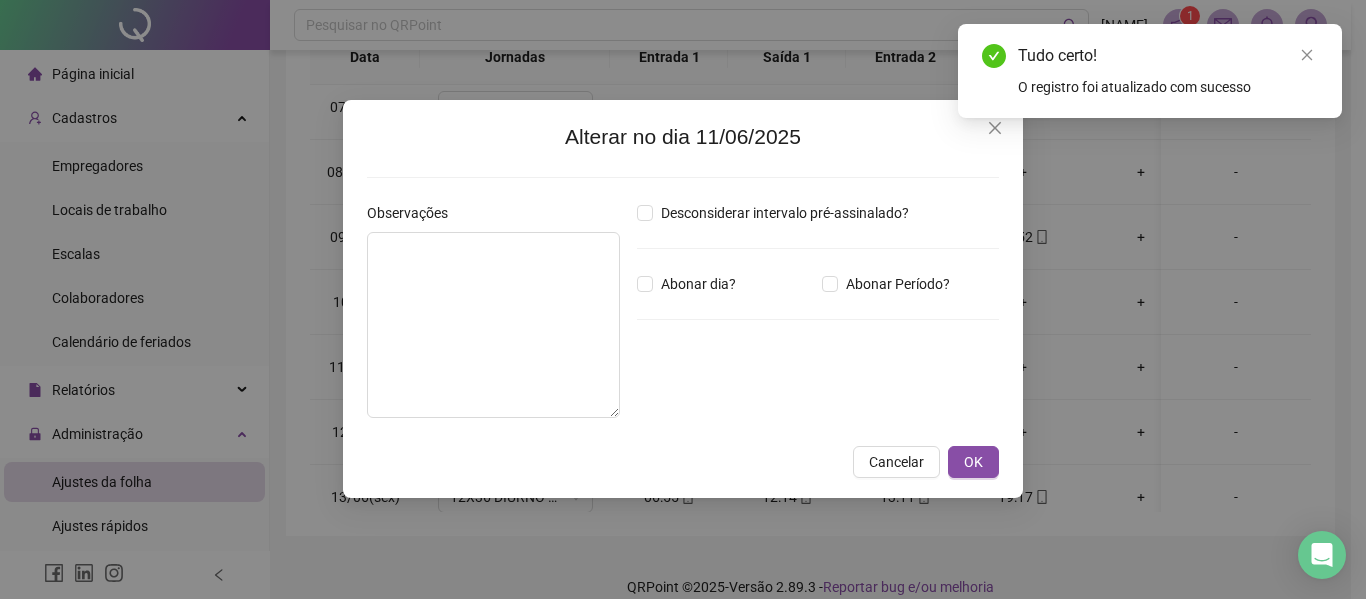 click on "Desconsiderar intervalo pré-assinalado? Abonar dia? Abonar Período? Horas a abonar ***** Aplicar regime de compensação" at bounding box center (818, 318) 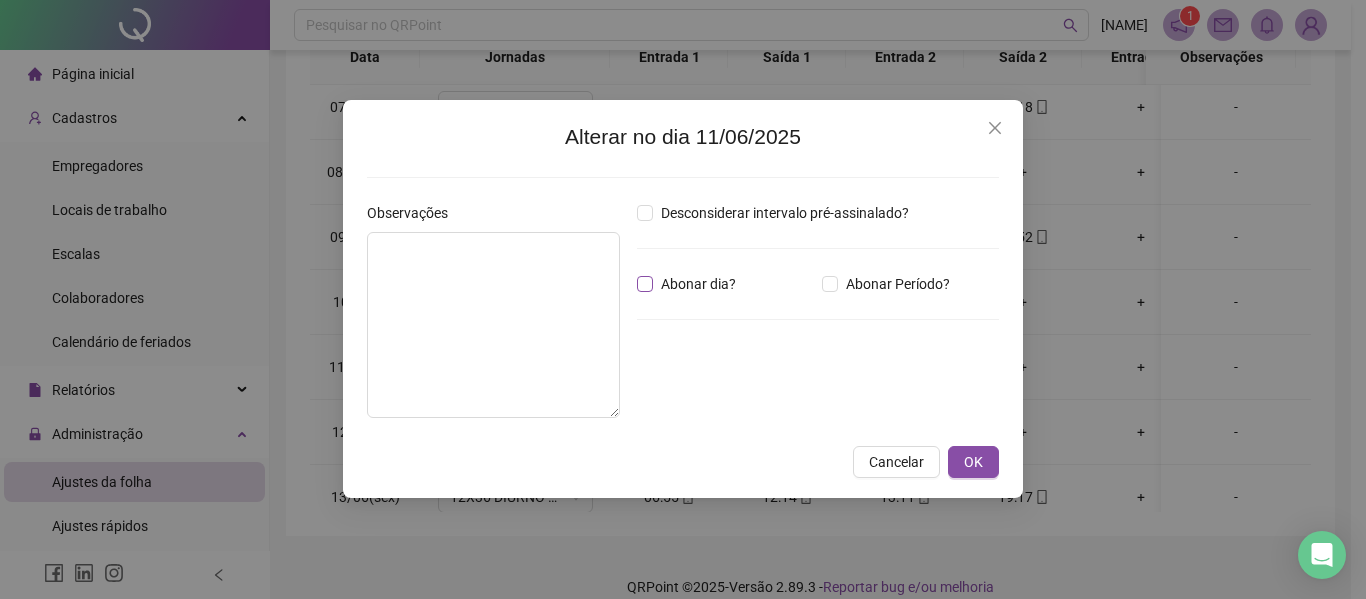 click on "Abonar dia?" at bounding box center (698, 284) 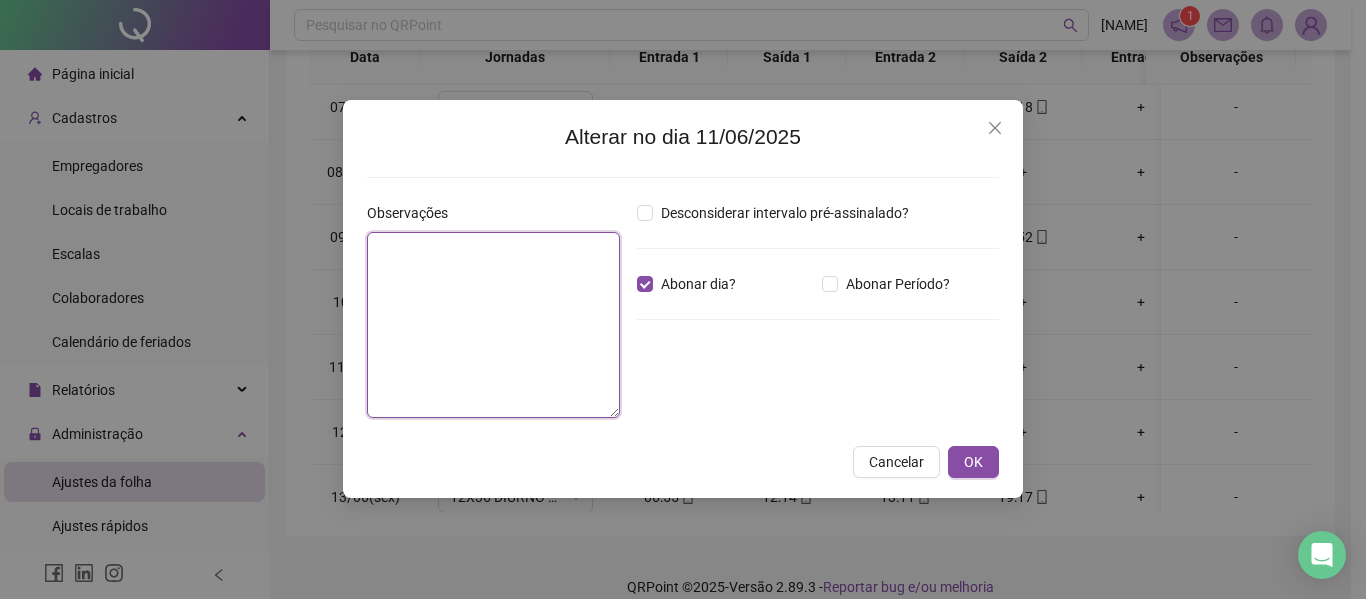 click at bounding box center [493, 325] 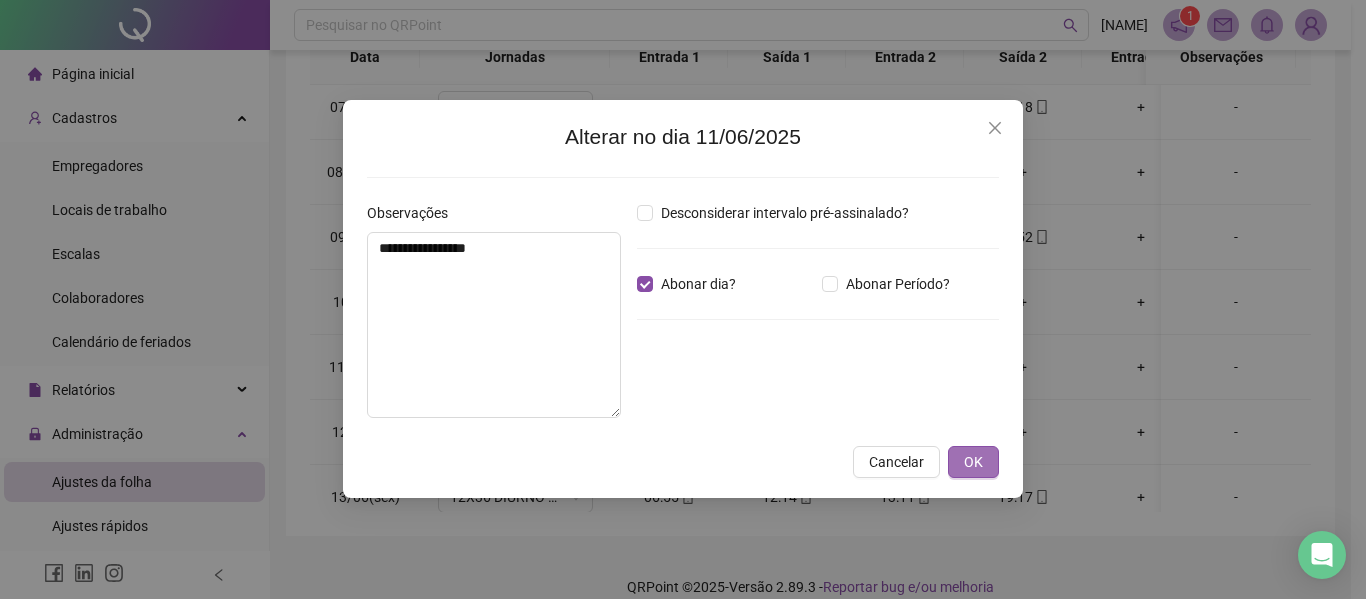 click on "OK" at bounding box center [973, 462] 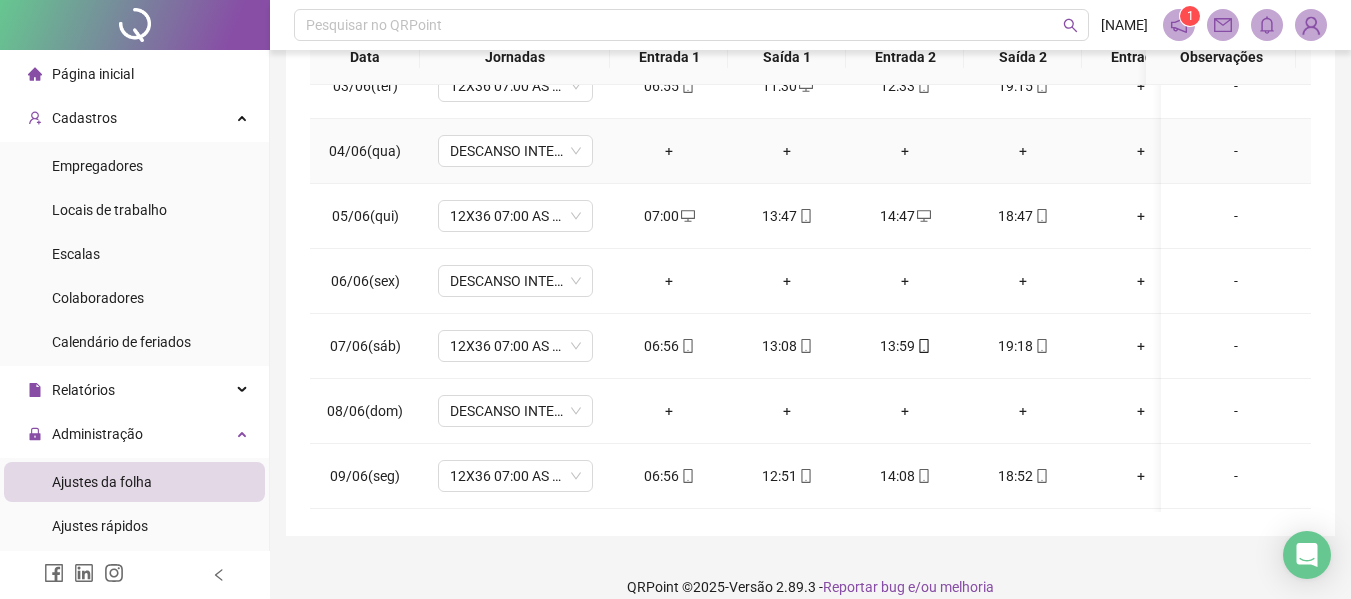 scroll, scrollTop: 0, scrollLeft: 0, axis: both 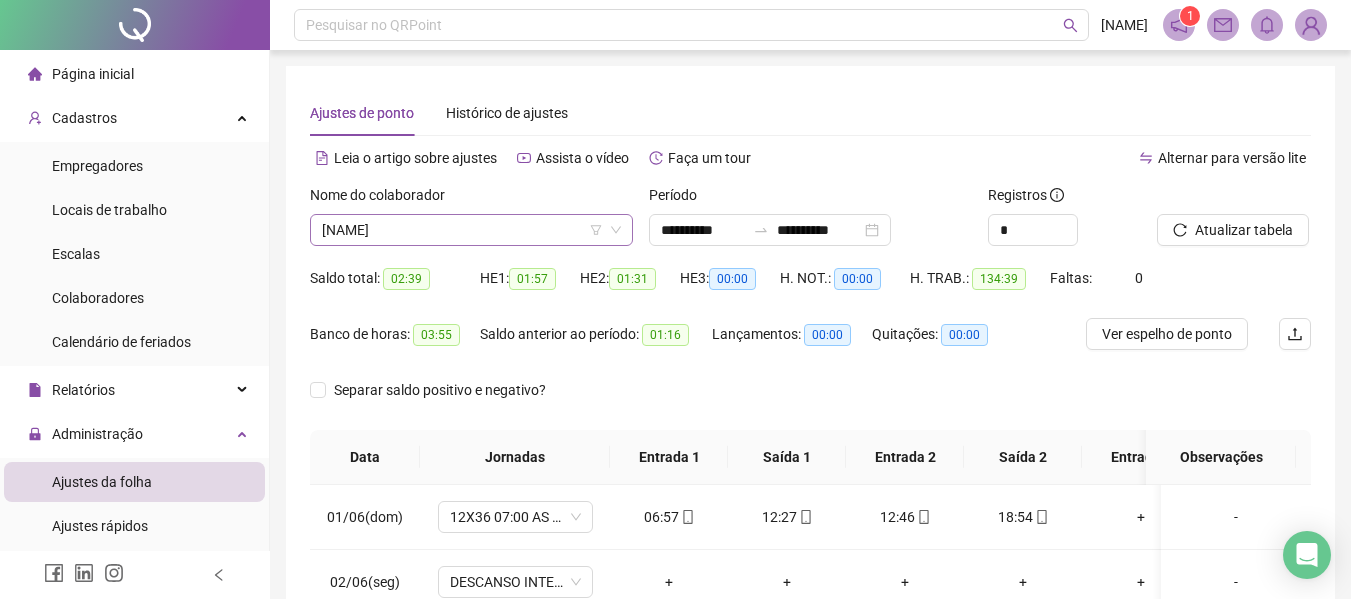 click on "[NAME]" at bounding box center (471, 230) 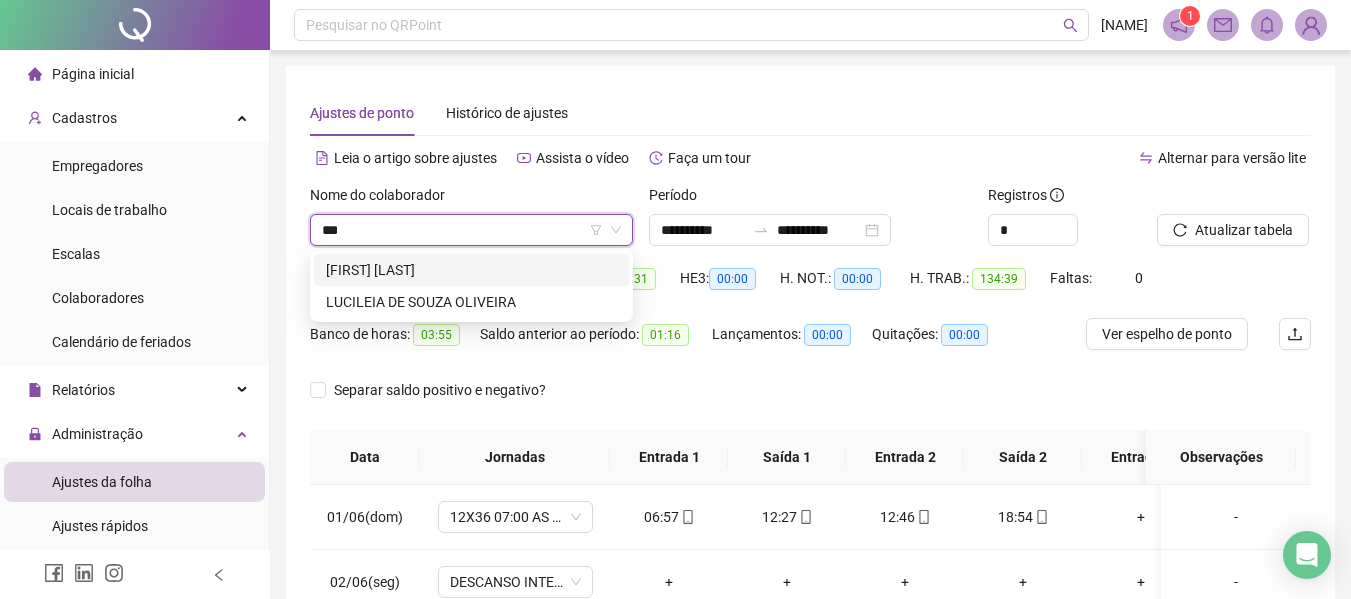 scroll, scrollTop: 0, scrollLeft: 0, axis: both 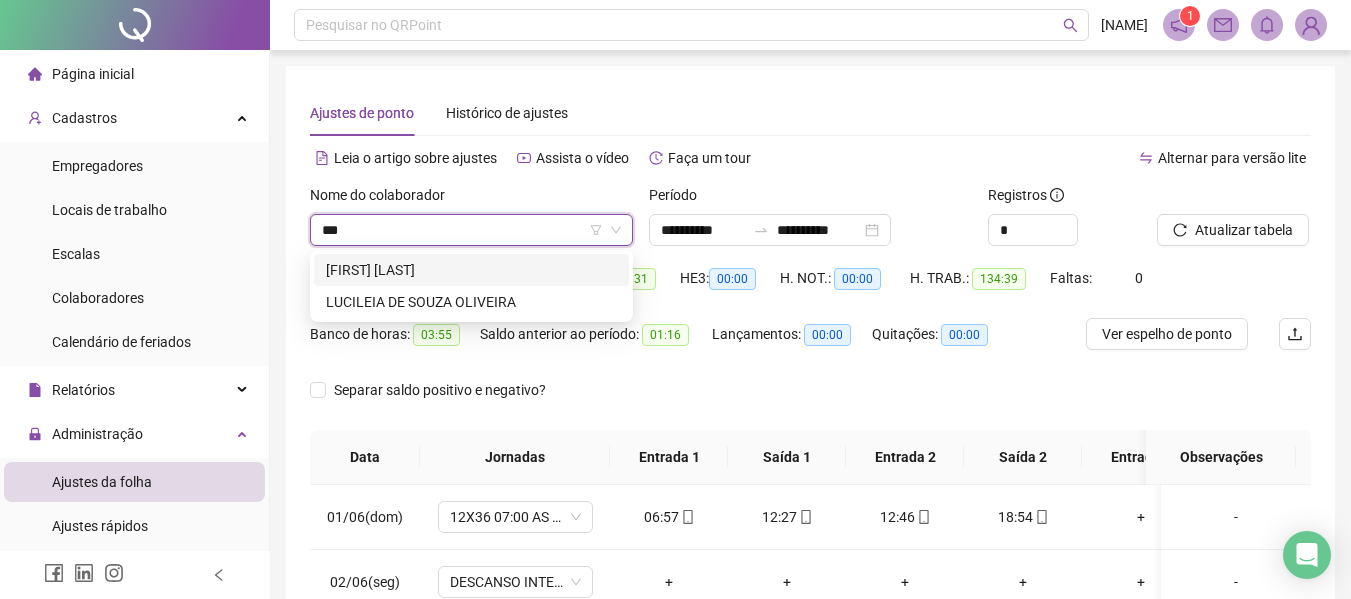 click on "[FIRST] [LAST]" at bounding box center [471, 270] 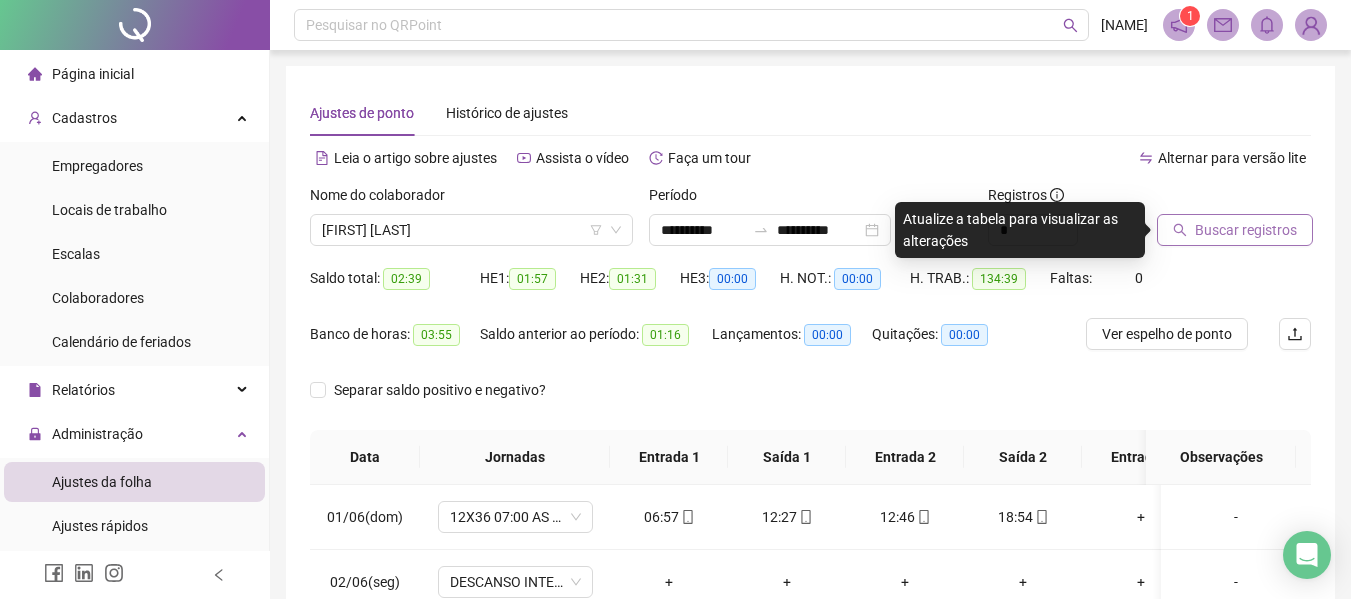 click on "Buscar registros" at bounding box center [1246, 230] 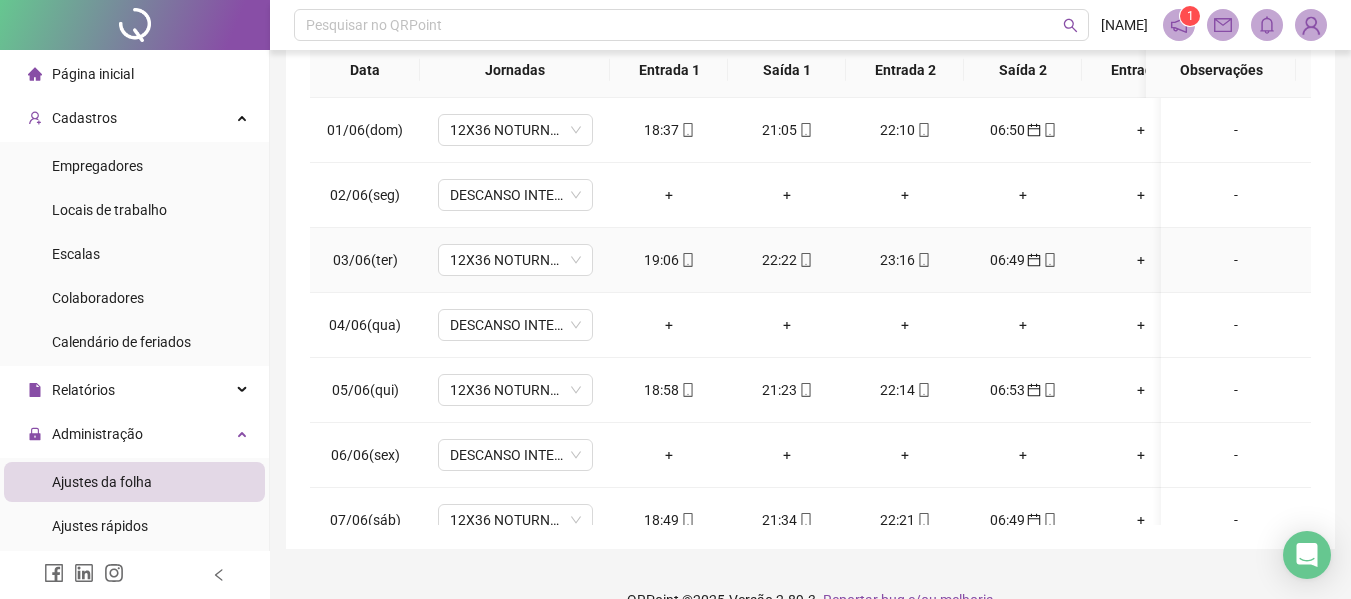 scroll, scrollTop: 400, scrollLeft: 0, axis: vertical 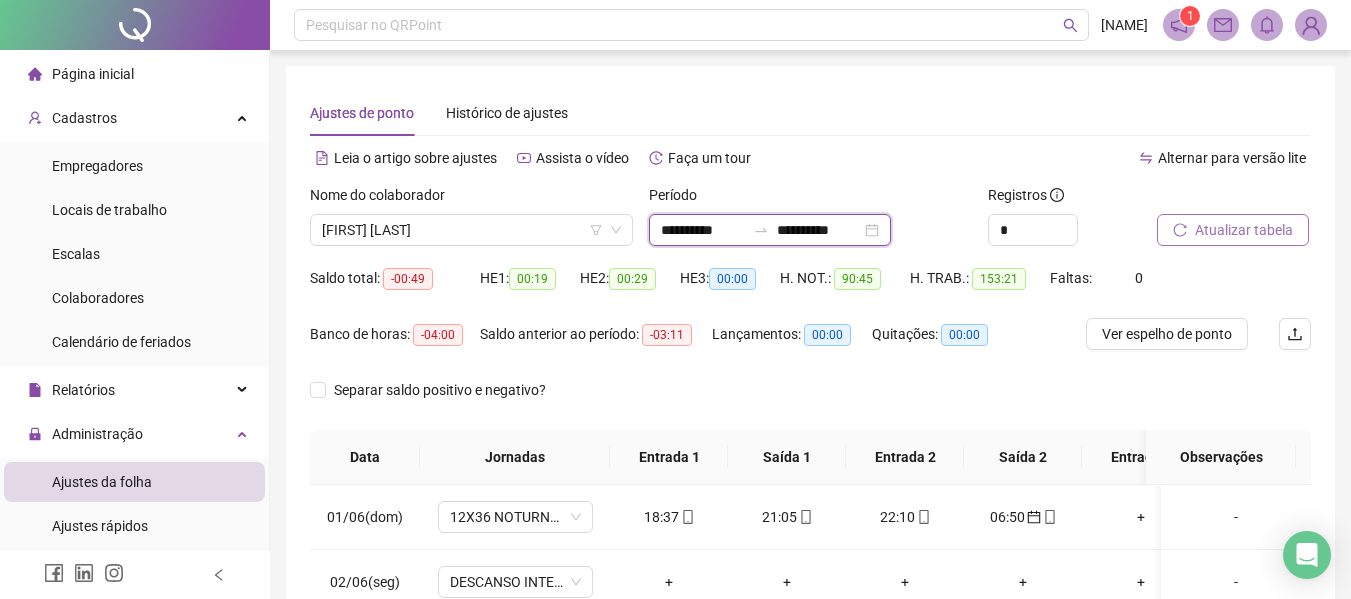 click on "**********" at bounding box center [703, 230] 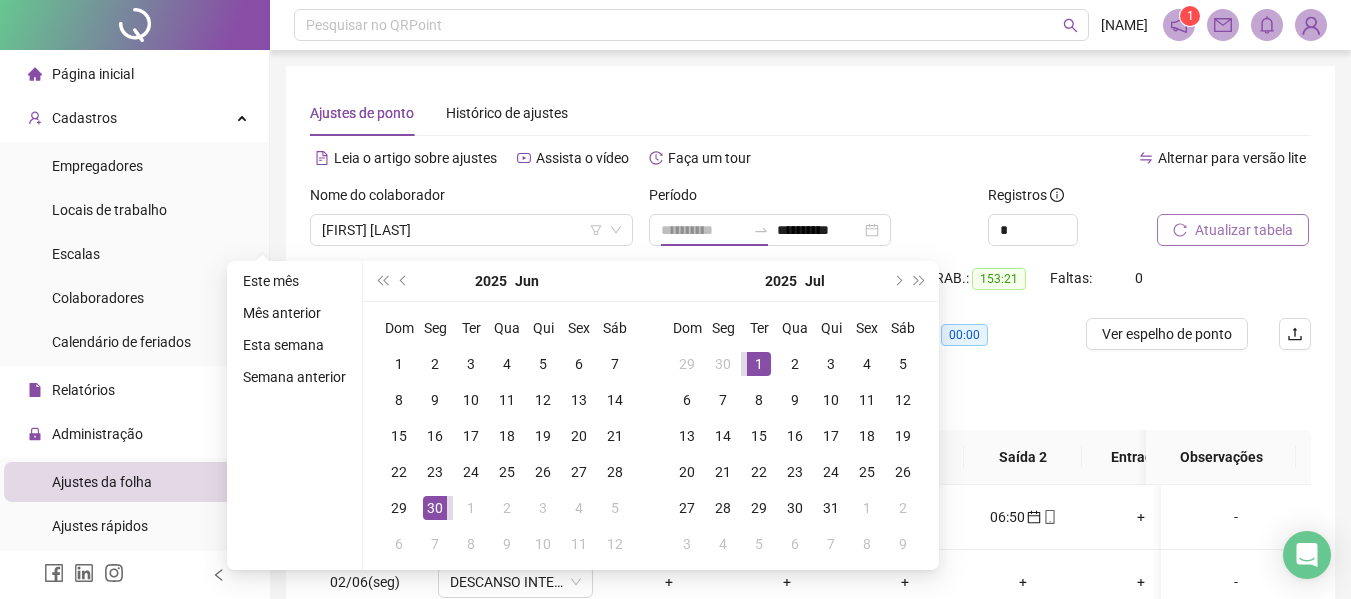 click on "1" at bounding box center [759, 364] 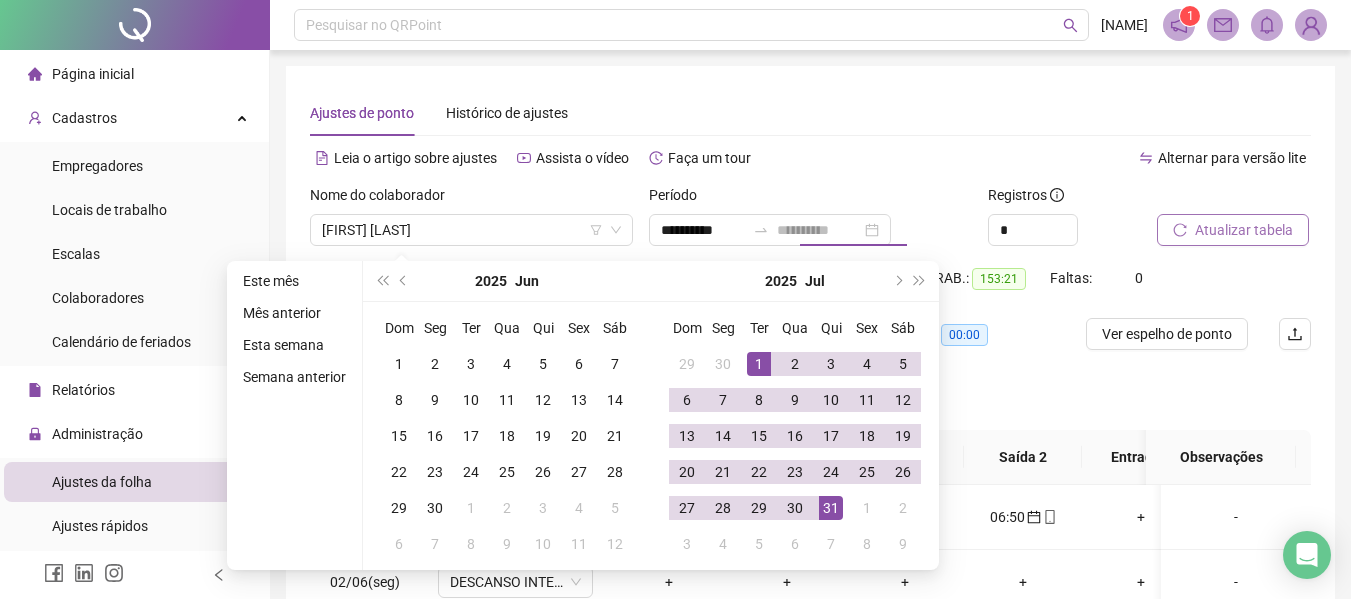 click on "31" at bounding box center (831, 508) 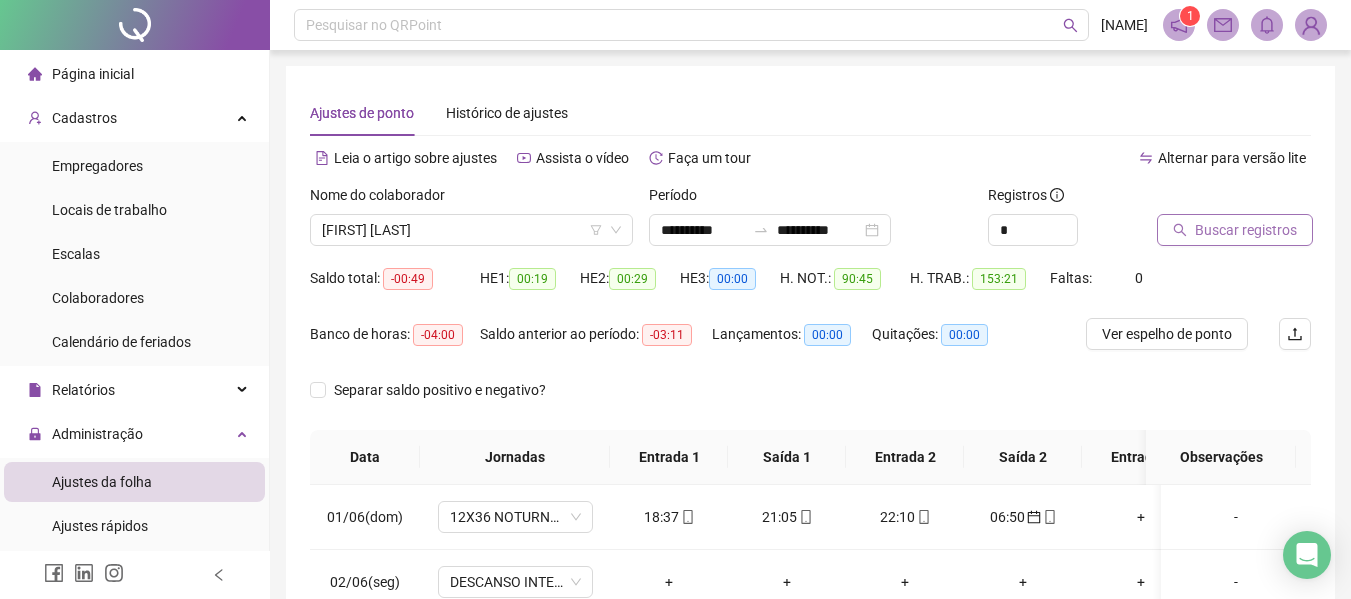 click on "Buscar registros" at bounding box center (1246, 230) 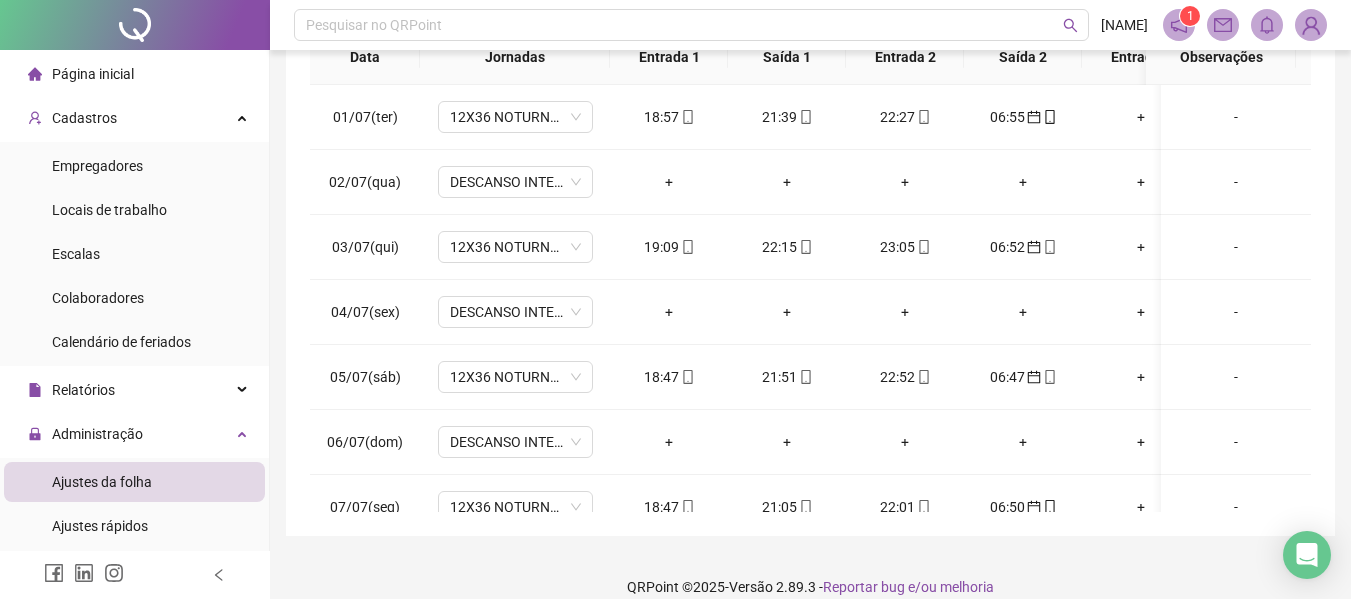 scroll, scrollTop: 423, scrollLeft: 0, axis: vertical 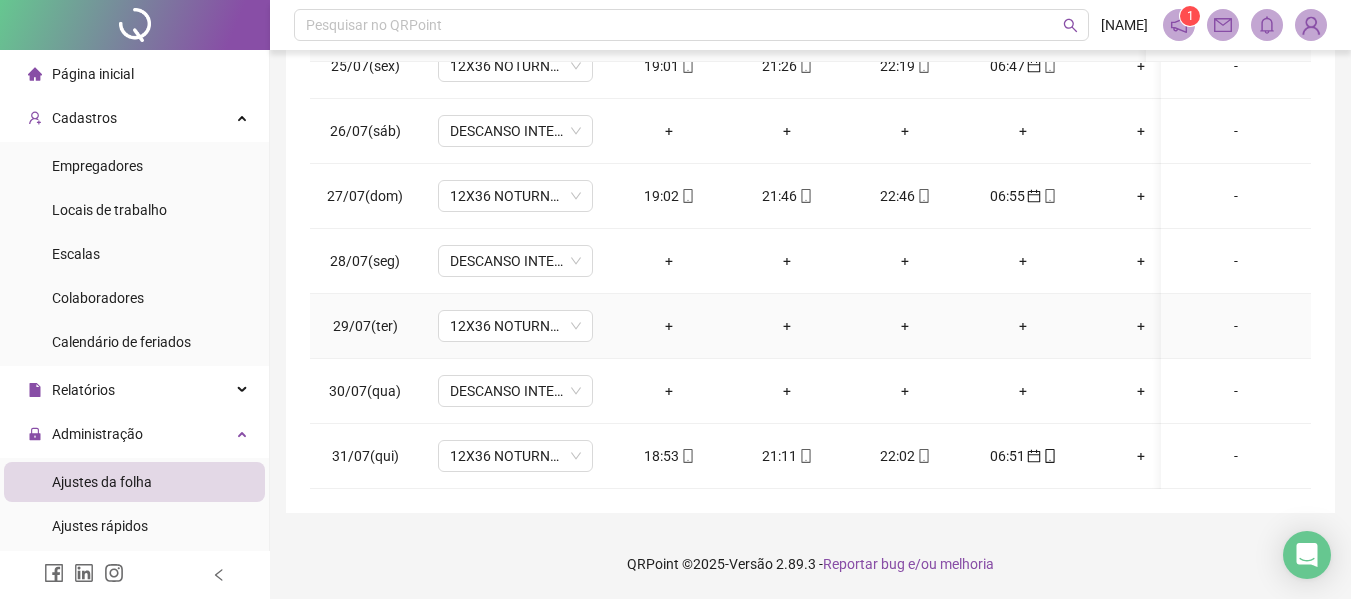 click on "-" at bounding box center [1236, 326] 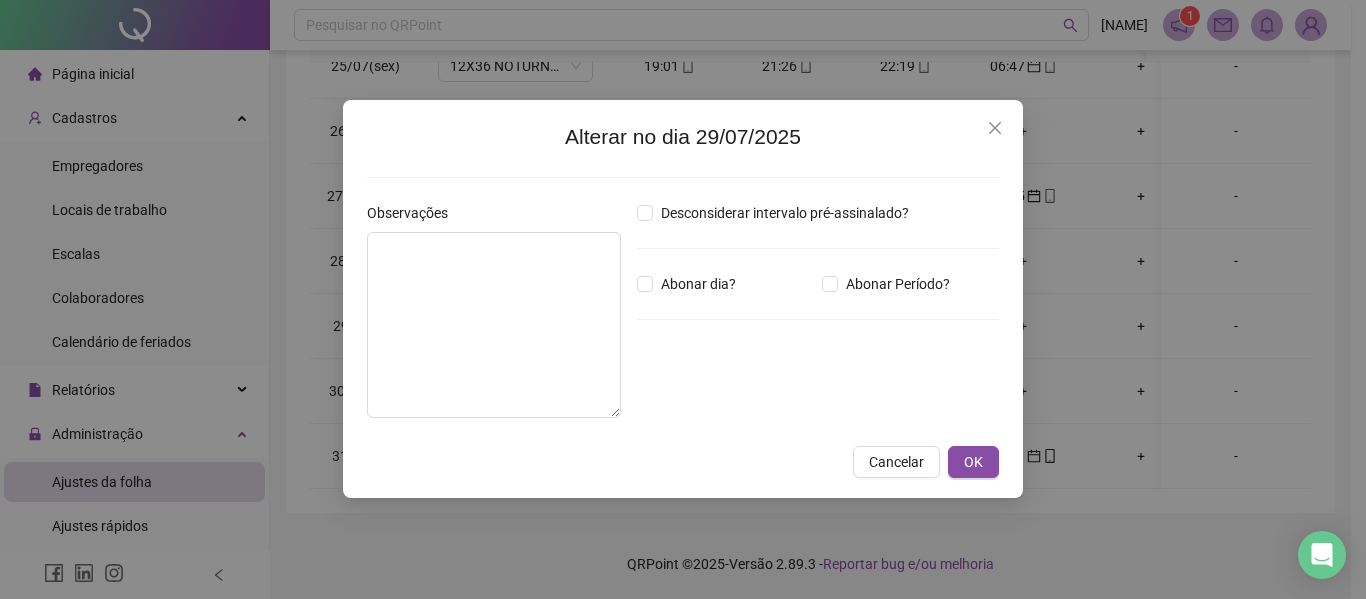 click on "Desconsiderar intervalo pré-assinalado? Abonar dia? Abonar Período? Horas a abonar ***** Aplicar regime de compensação" at bounding box center [818, 318] 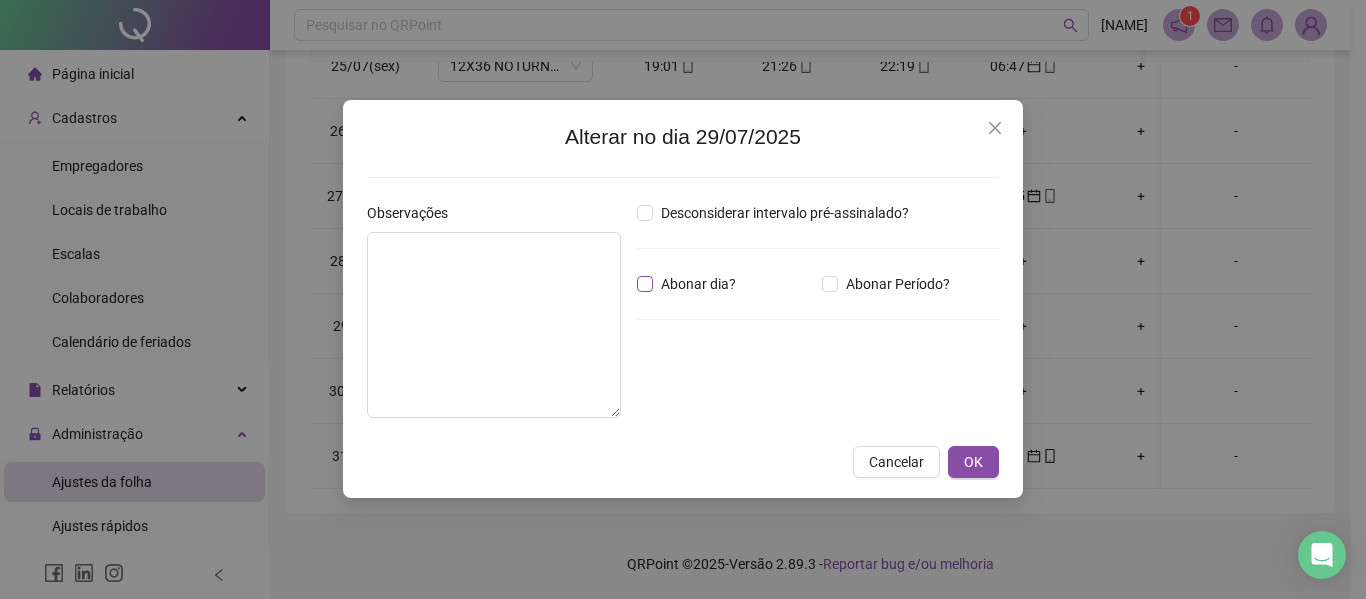 click on "Abonar dia?" at bounding box center [698, 284] 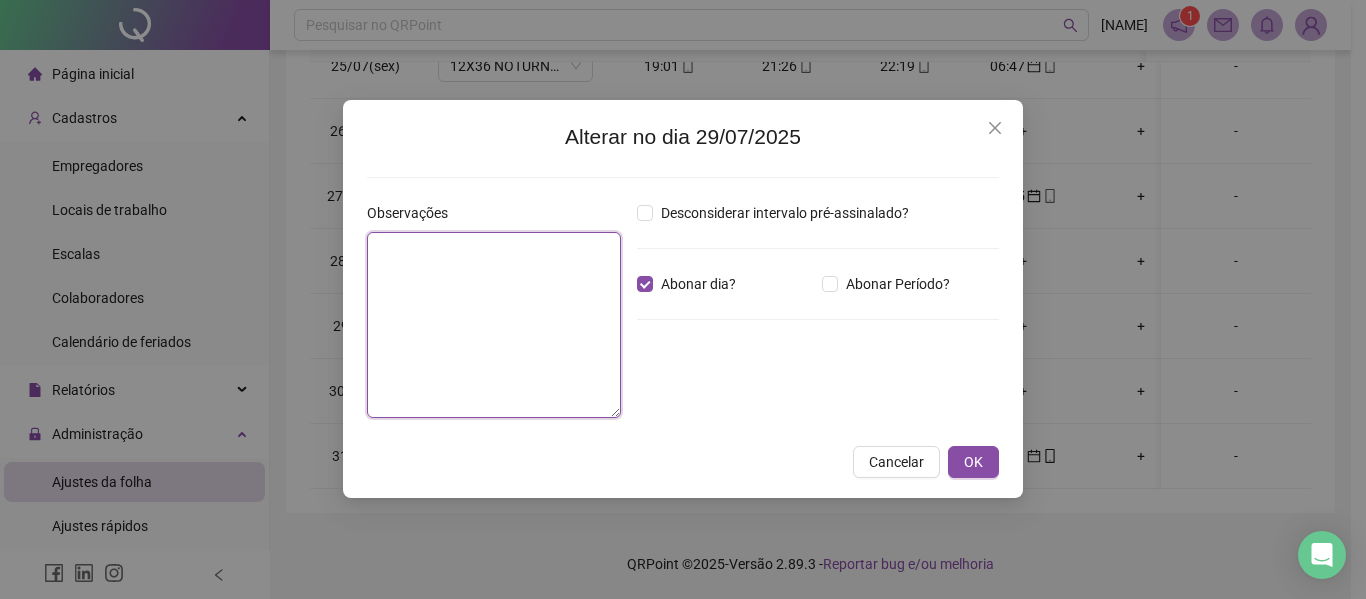 click at bounding box center (494, 325) 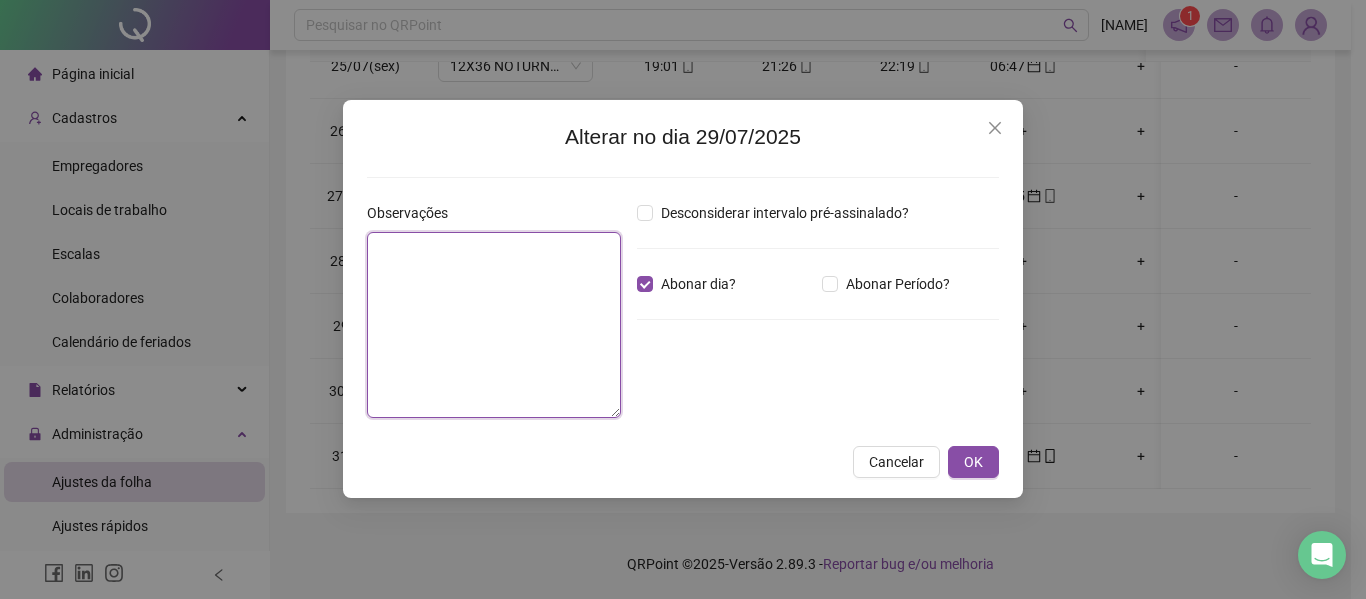 paste on "**********" 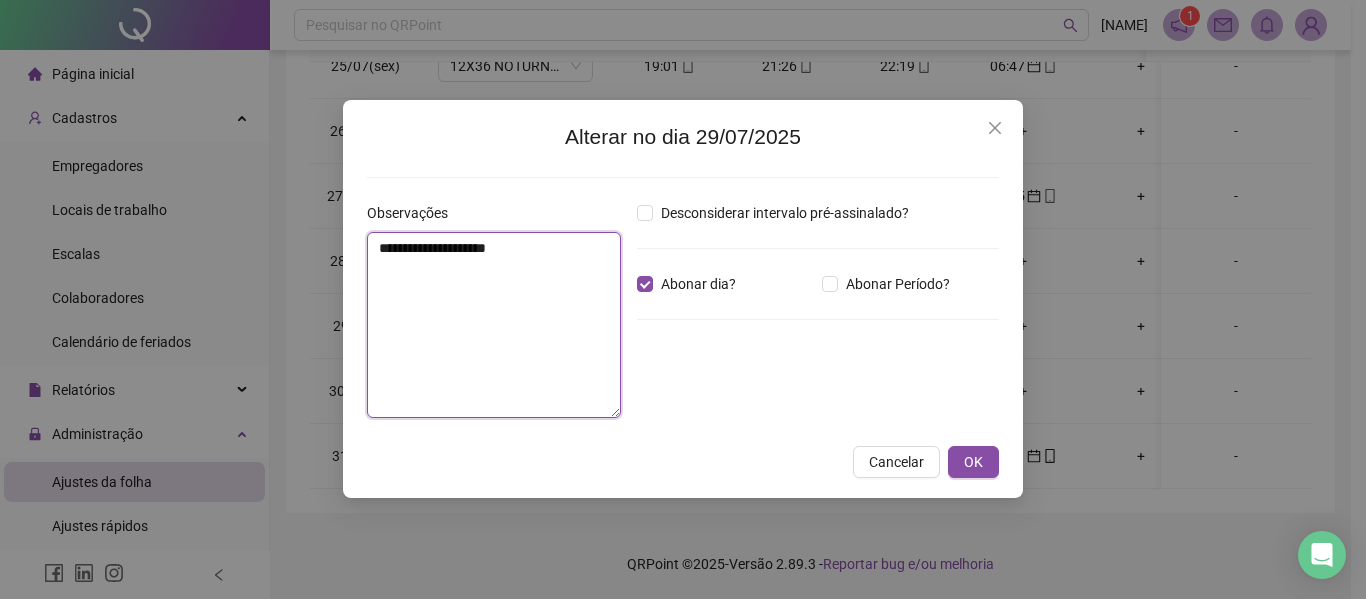 drag, startPoint x: 520, startPoint y: 252, endPoint x: 362, endPoint y: 267, distance: 158.71043 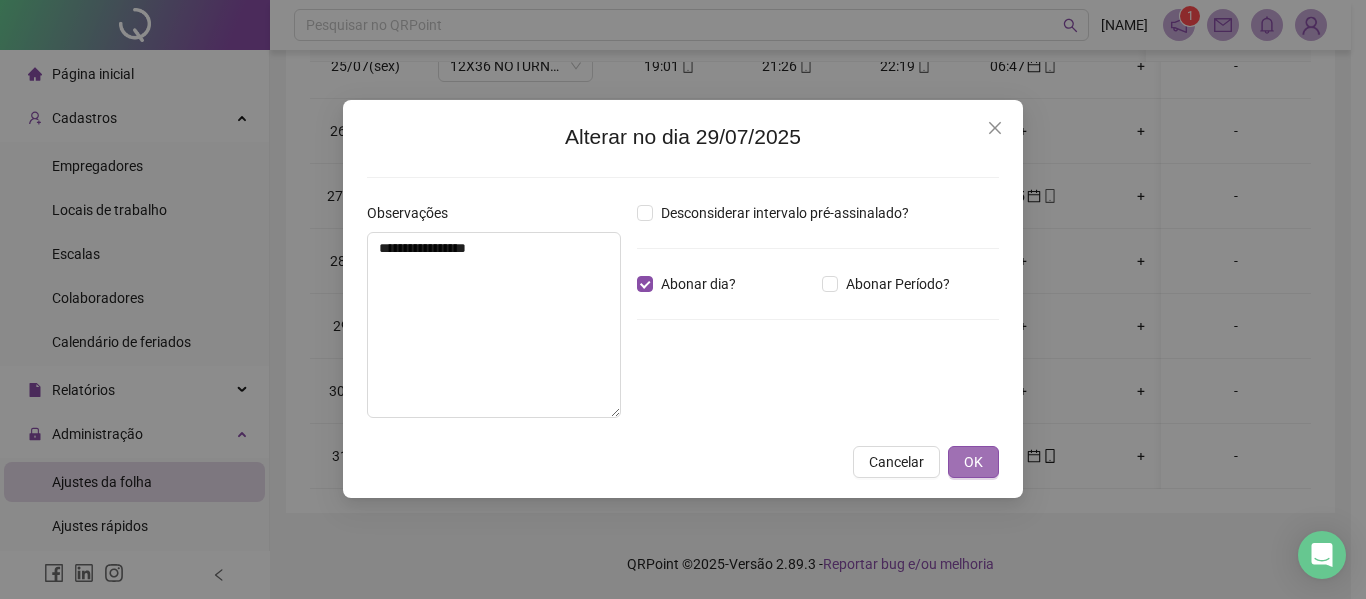 click on "OK" at bounding box center [973, 462] 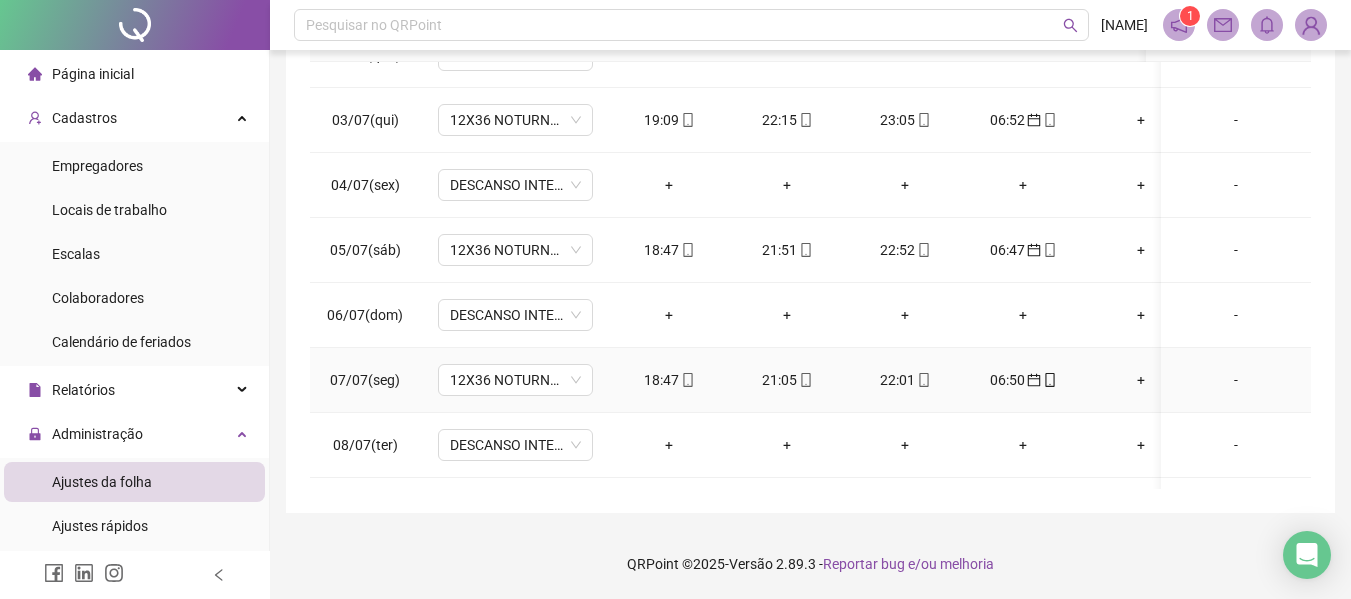 scroll, scrollTop: 0, scrollLeft: 0, axis: both 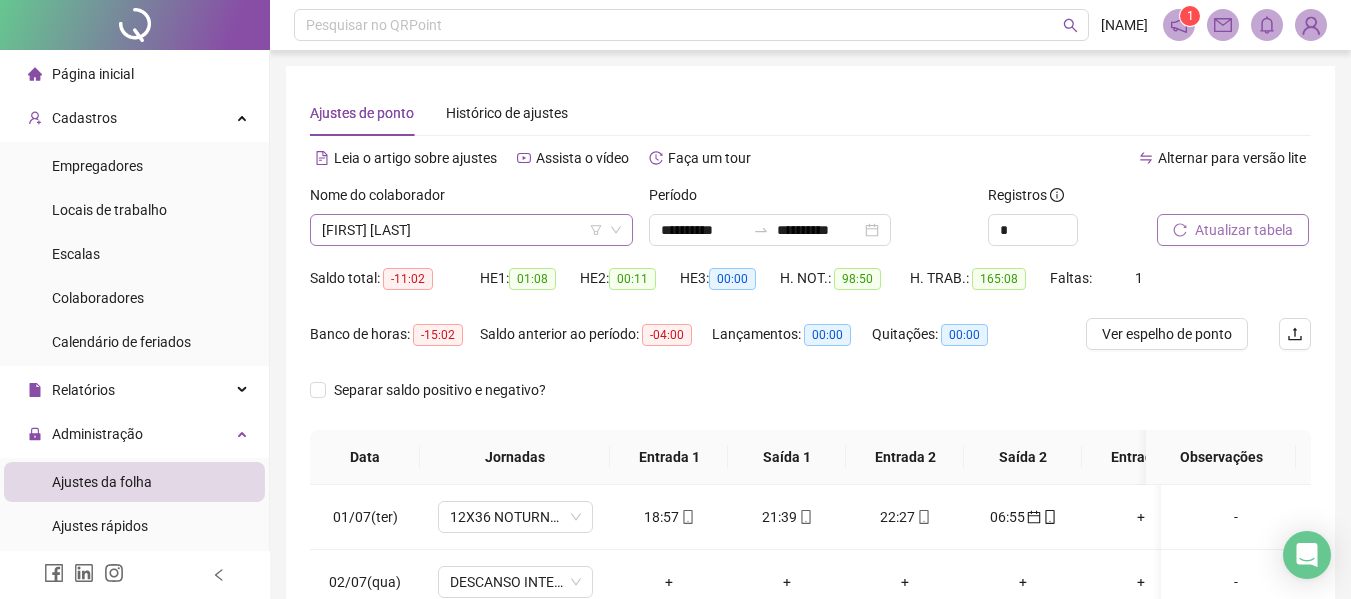 click on "[FIRST] [LAST]" at bounding box center (471, 230) 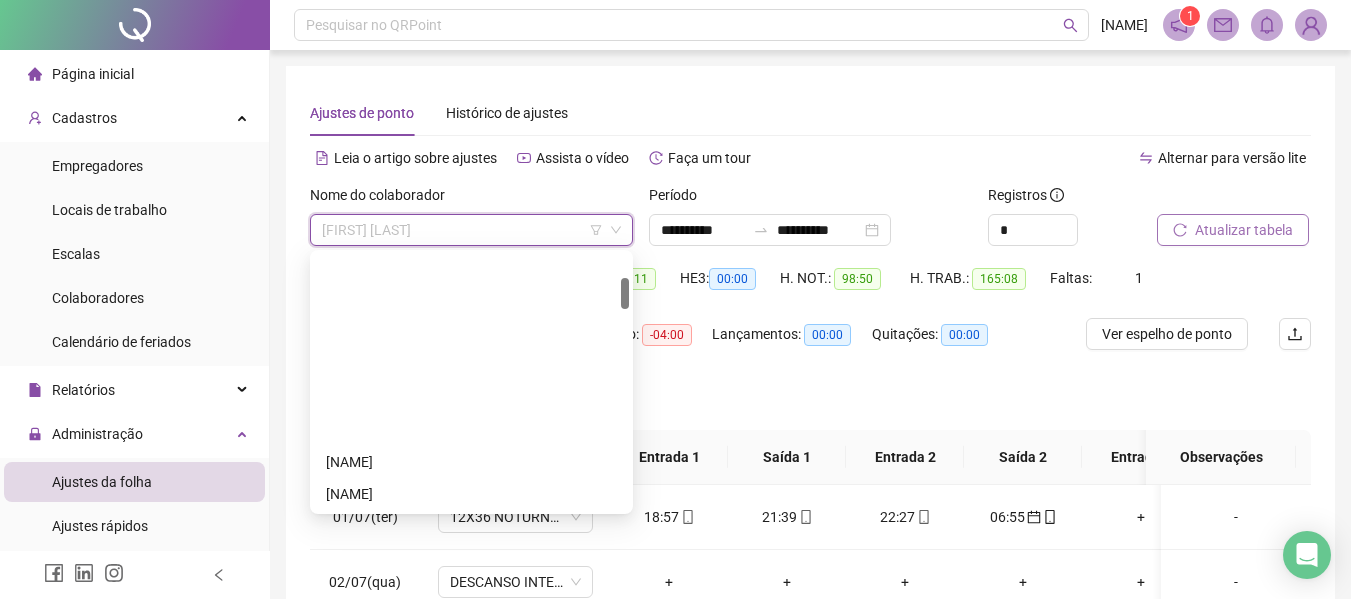 scroll, scrollTop: 200, scrollLeft: 0, axis: vertical 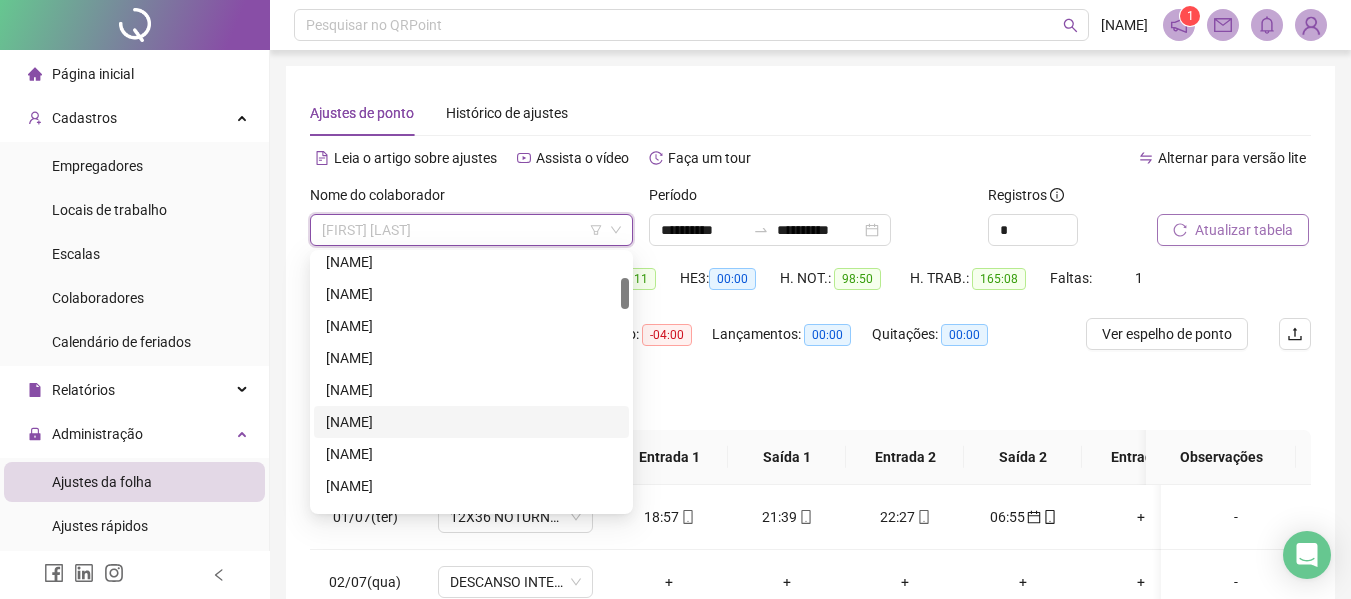 click on "[NAME]" at bounding box center (471, 422) 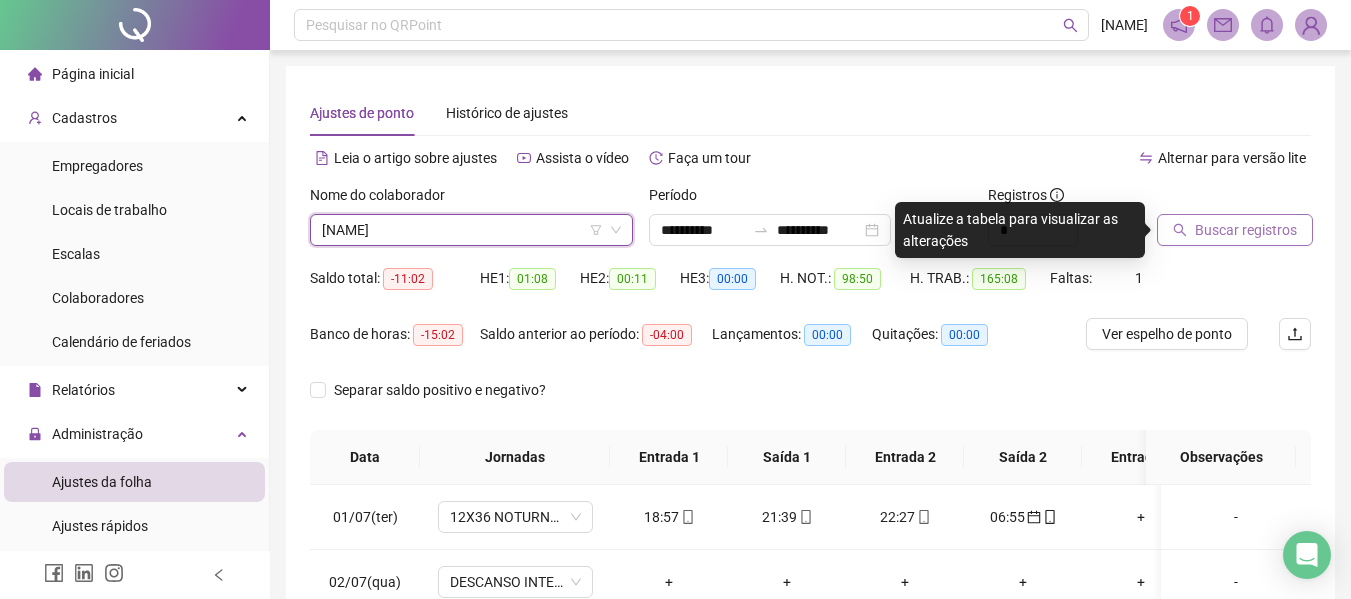 click on "Buscar registros" at bounding box center [1246, 230] 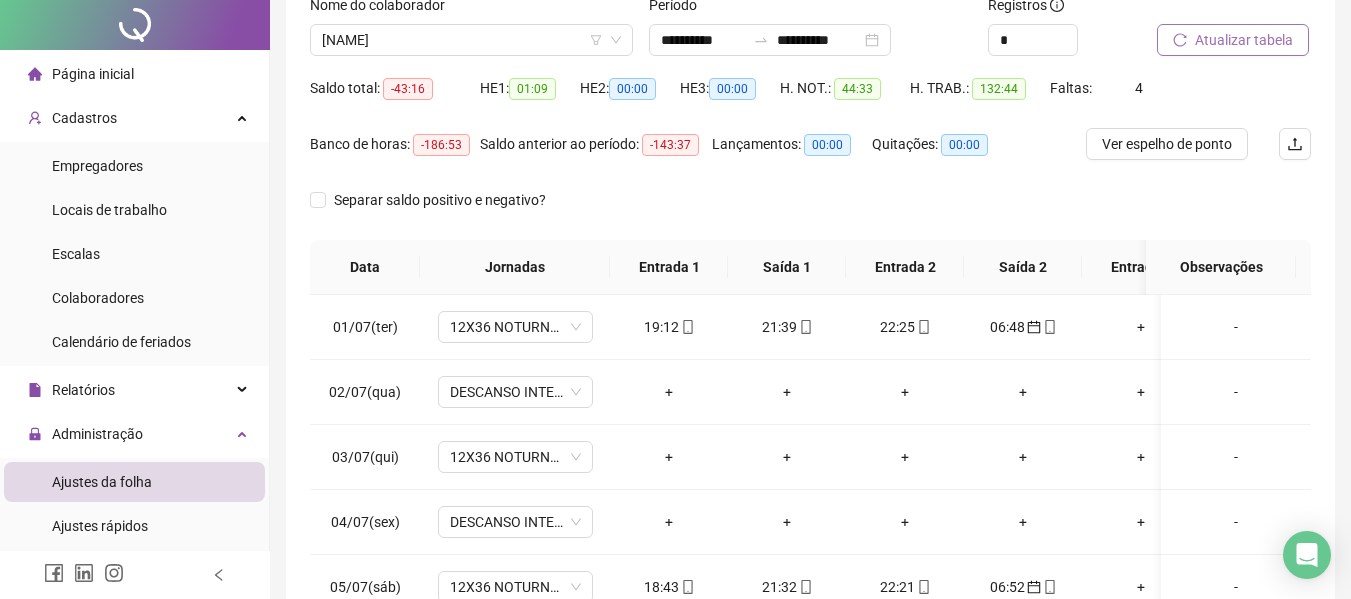 scroll, scrollTop: 400, scrollLeft: 0, axis: vertical 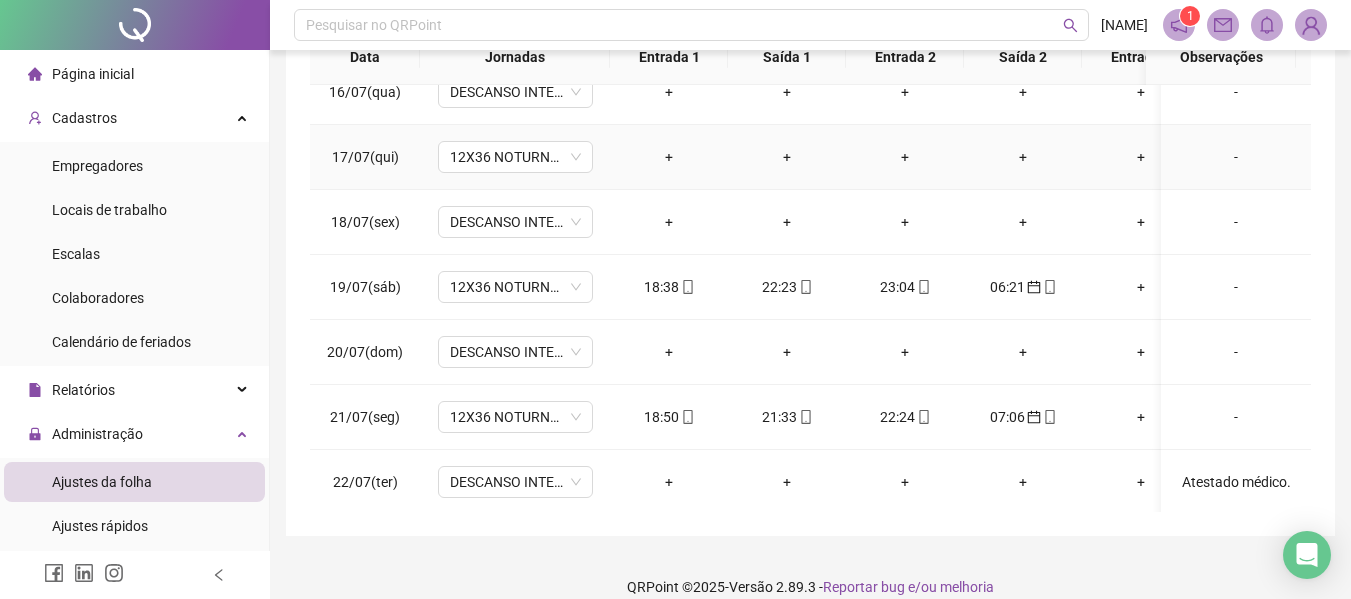 click on "-" at bounding box center (1236, 157) 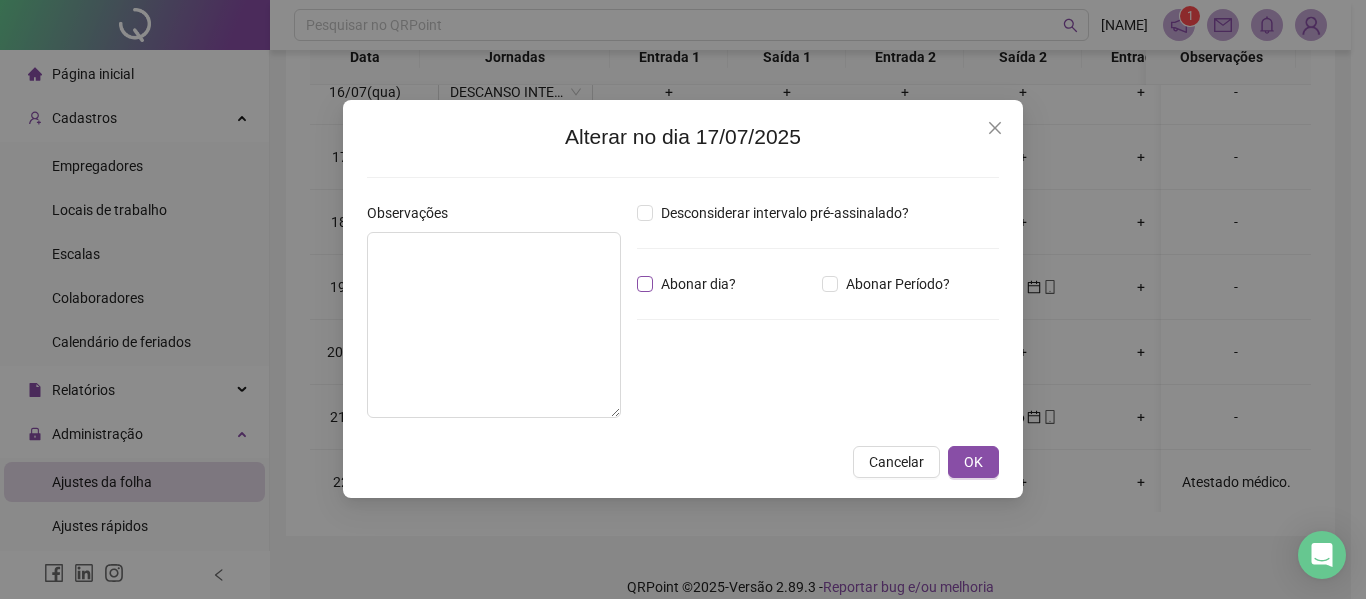 click on "Abonar dia?" at bounding box center [698, 284] 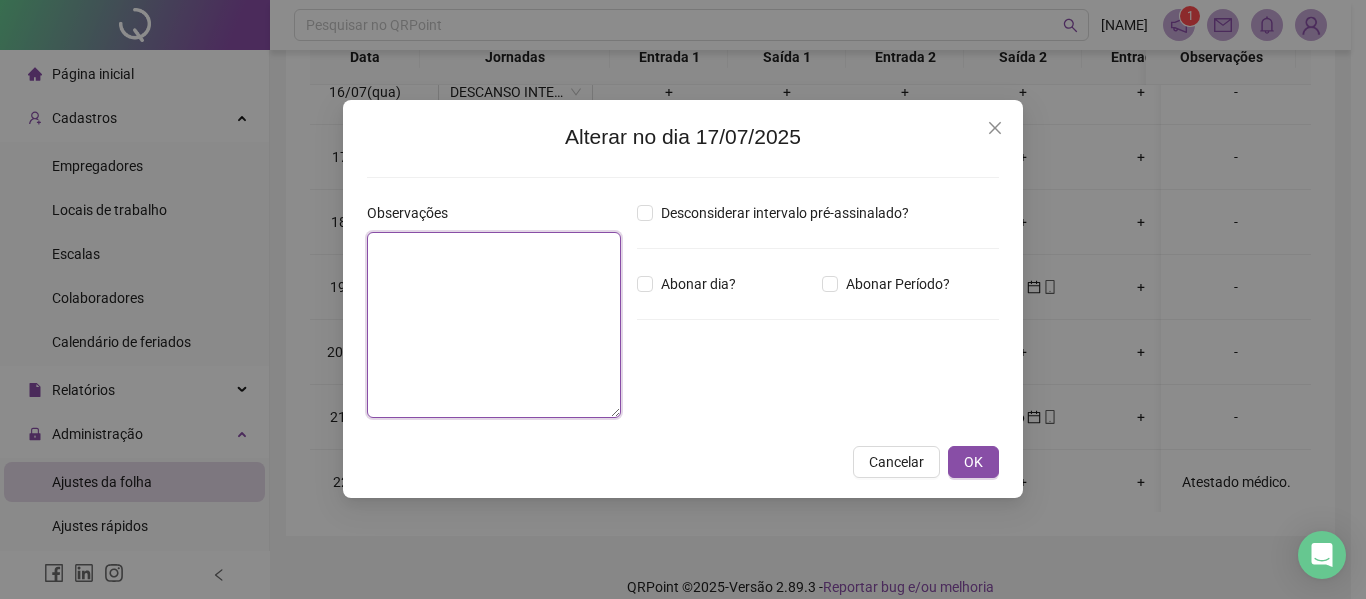 click at bounding box center (494, 325) 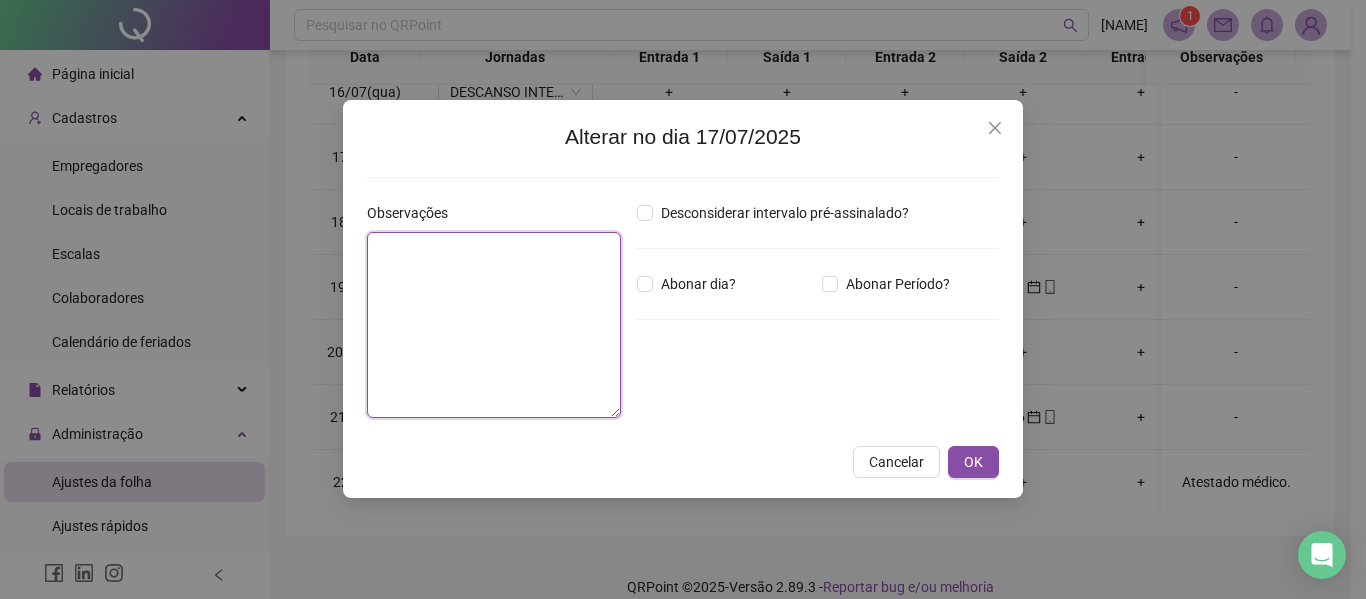 paste on "**********" 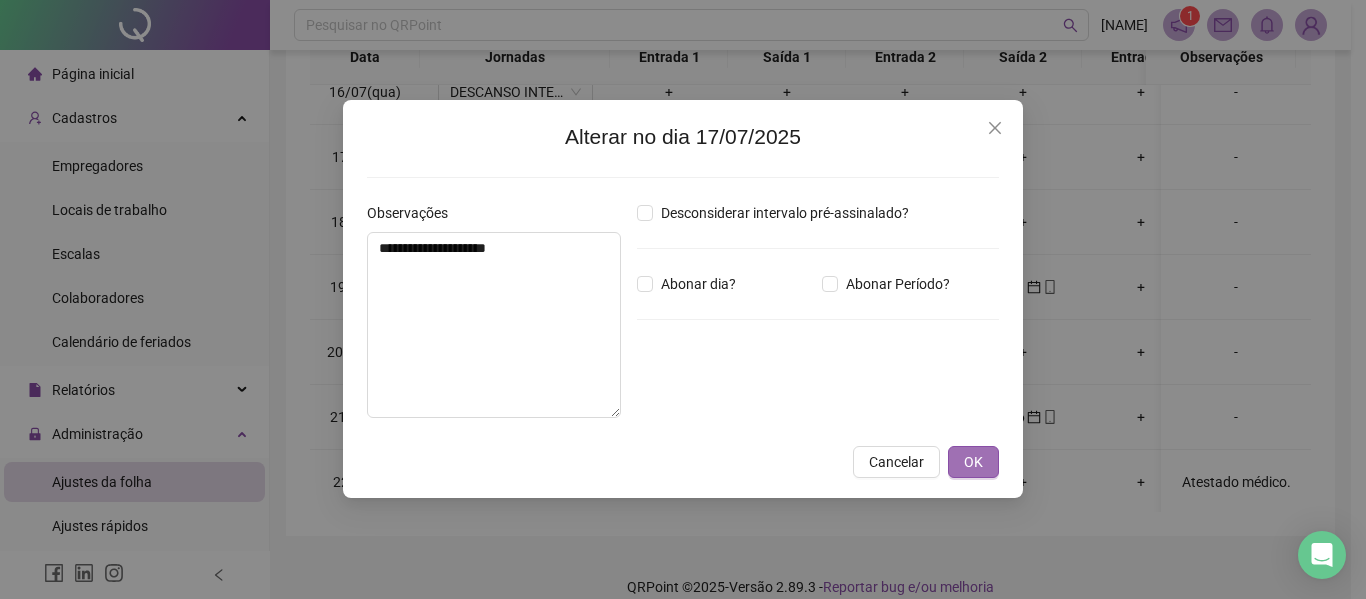 click on "OK" at bounding box center (973, 462) 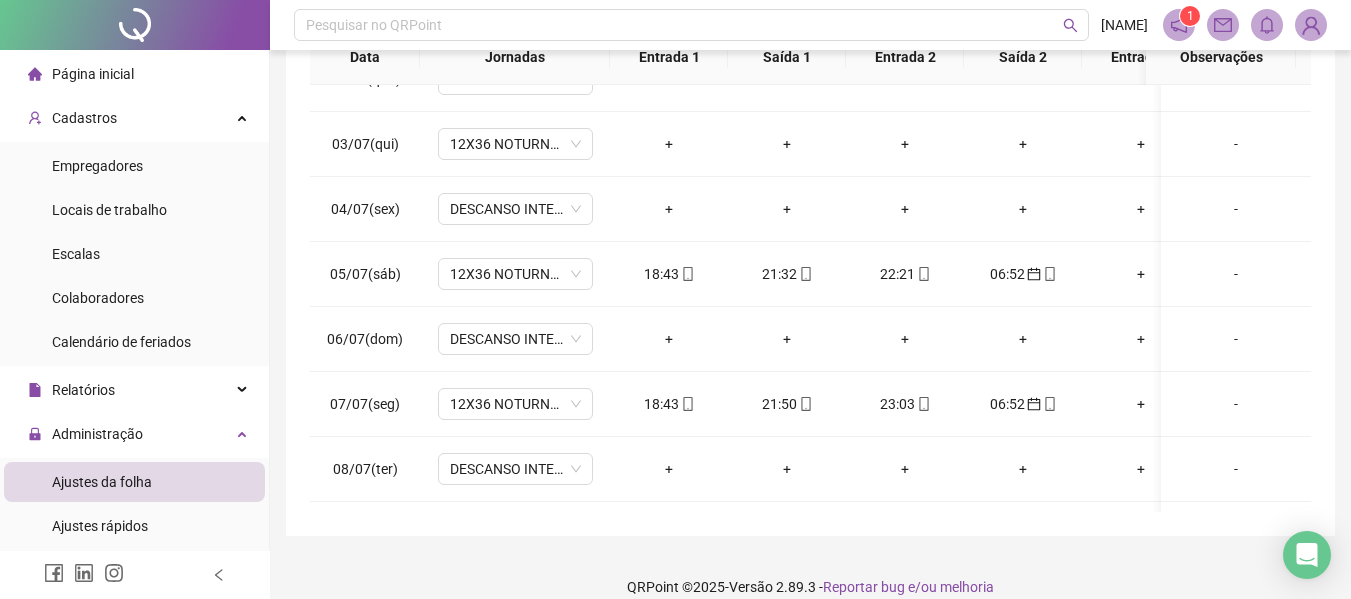 scroll, scrollTop: 100, scrollLeft: 0, axis: vertical 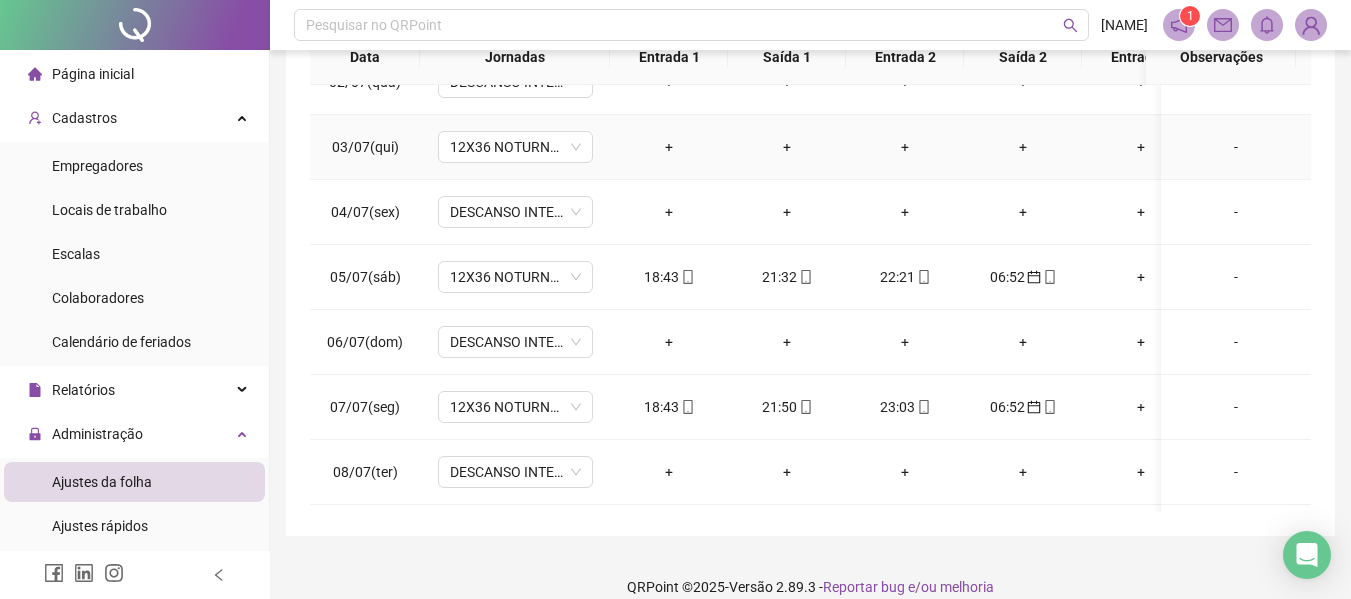 click on "-" at bounding box center [1236, 147] 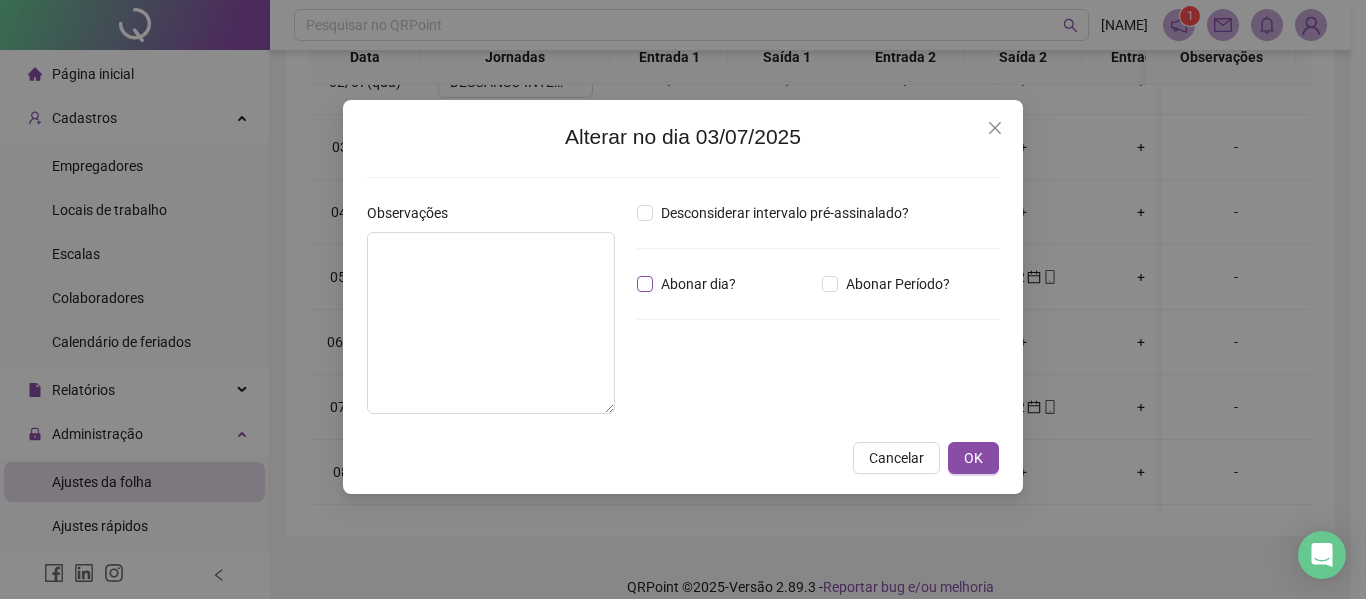 click on "Abonar dia?" at bounding box center [698, 284] 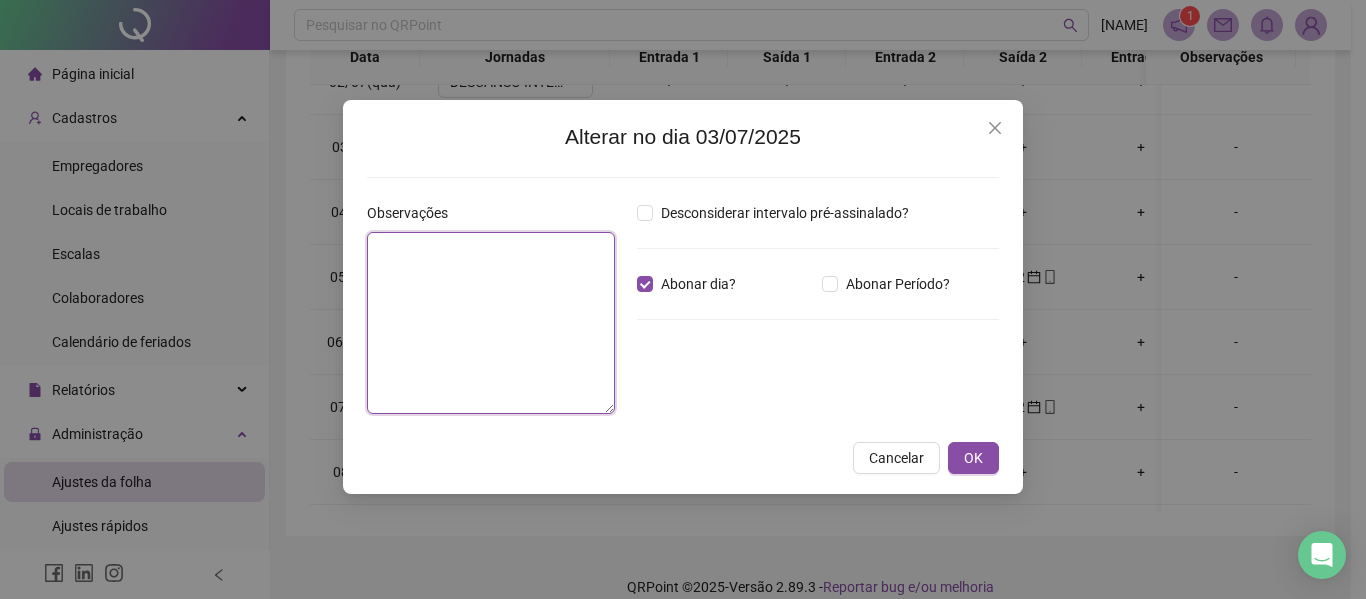 click at bounding box center [491, 323] 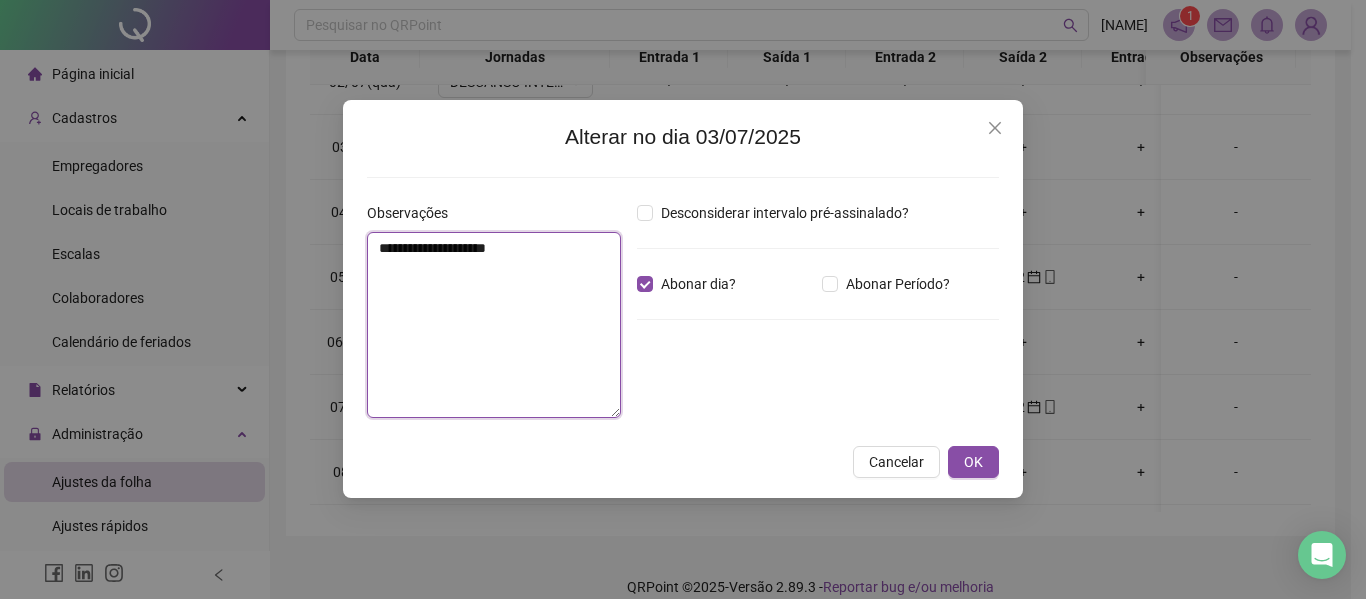 drag, startPoint x: 564, startPoint y: 263, endPoint x: 368, endPoint y: 247, distance: 196.65198 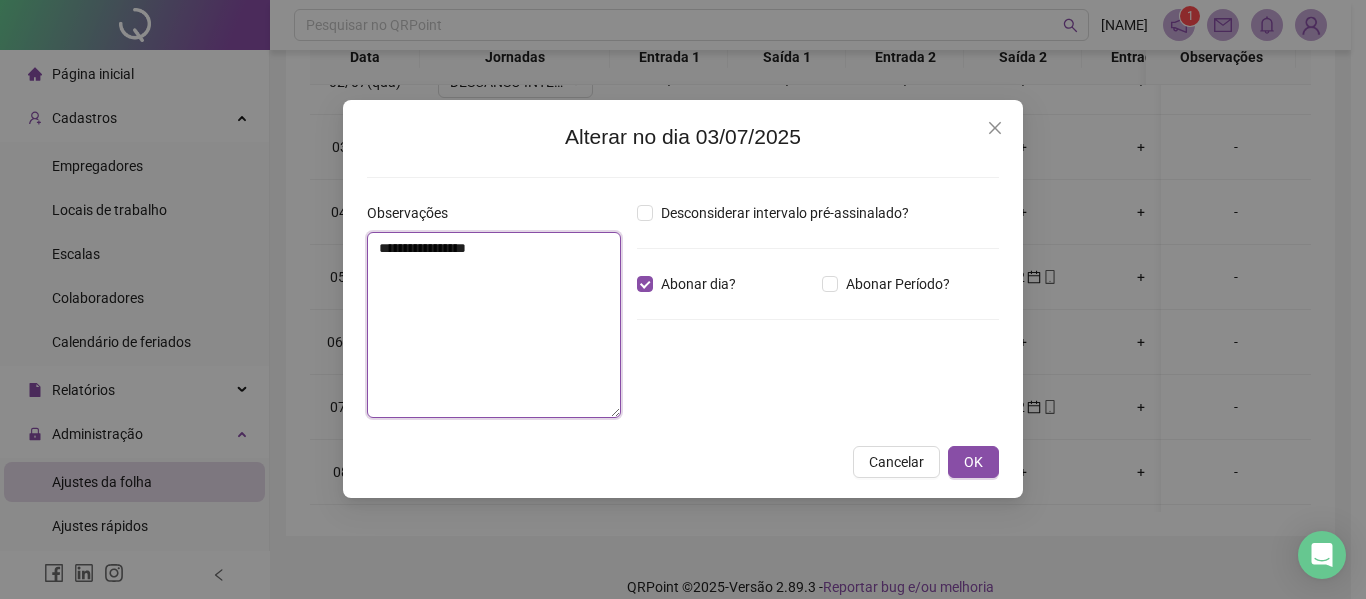 drag, startPoint x: 495, startPoint y: 250, endPoint x: 395, endPoint y: 255, distance: 100.12492 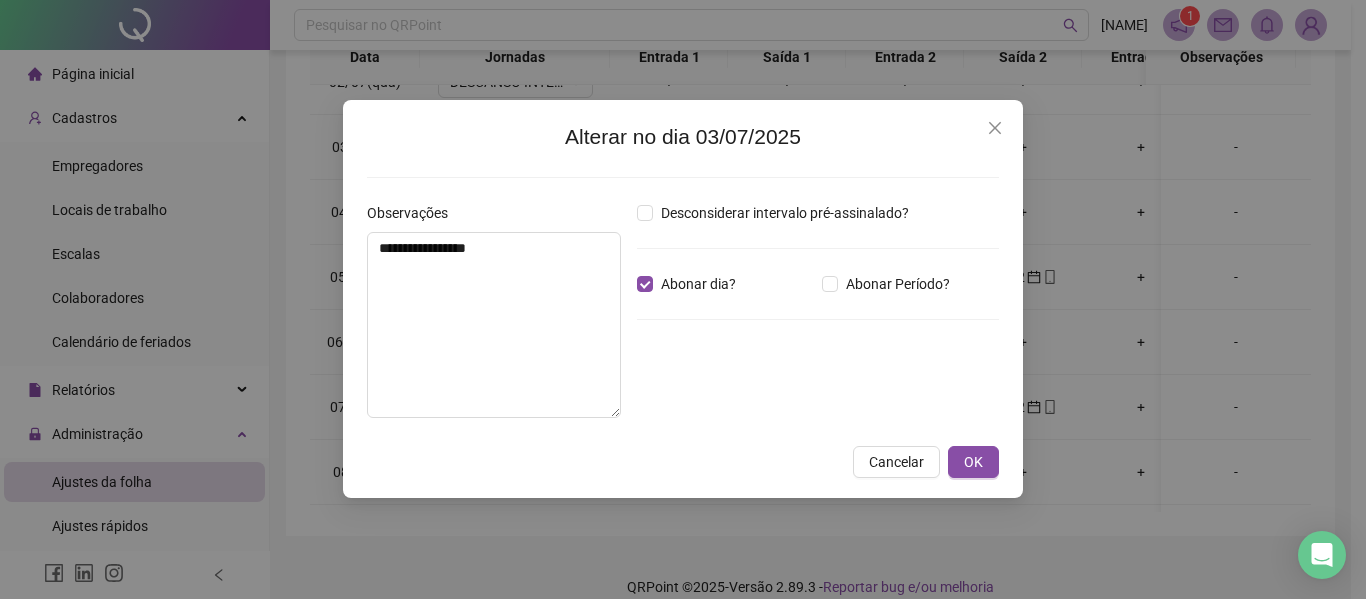 click on "**********" at bounding box center (683, 299) 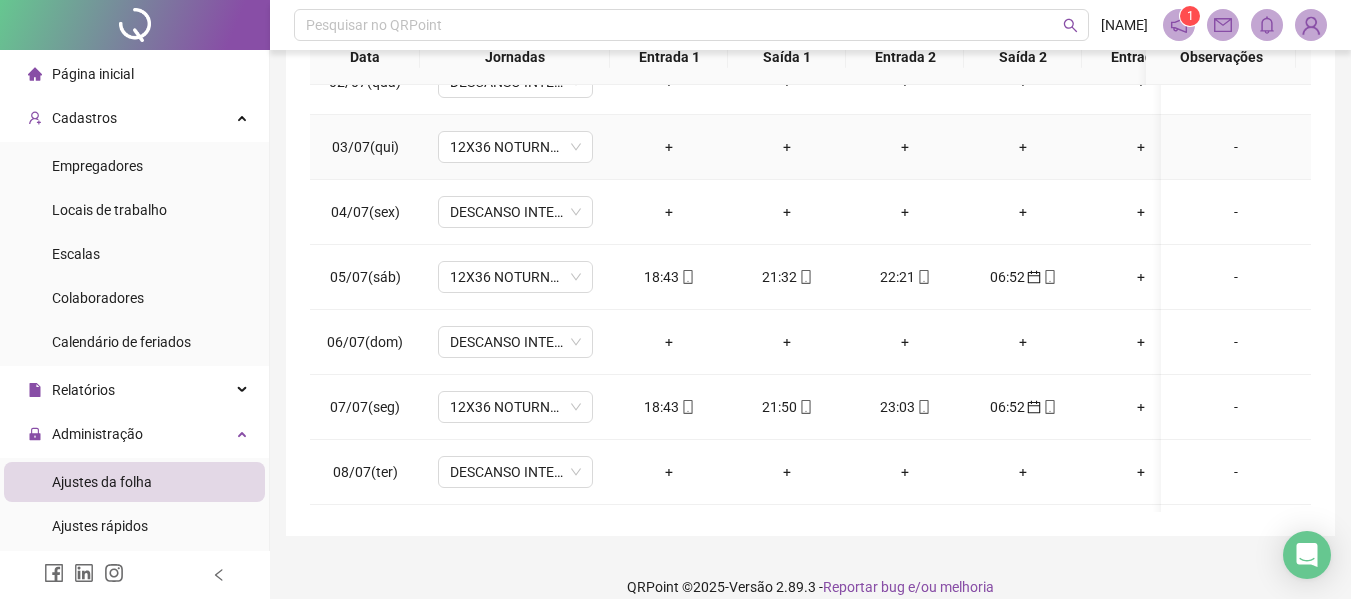 click on "-" at bounding box center [1236, 147] 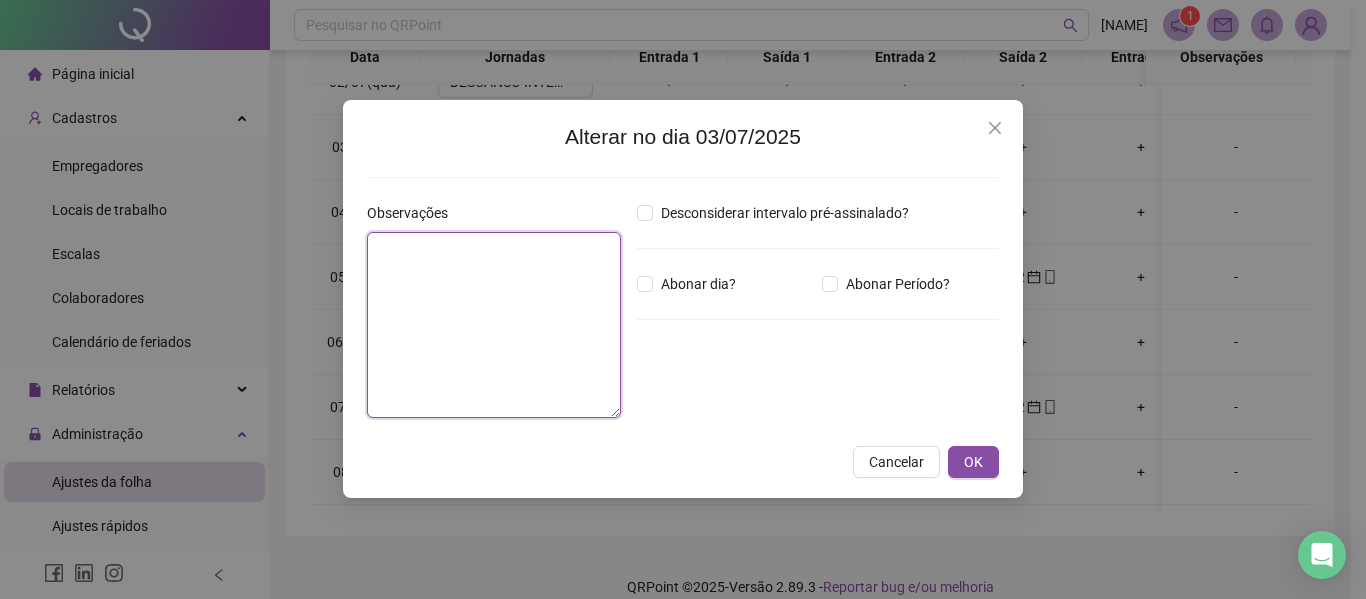 click at bounding box center [494, 325] 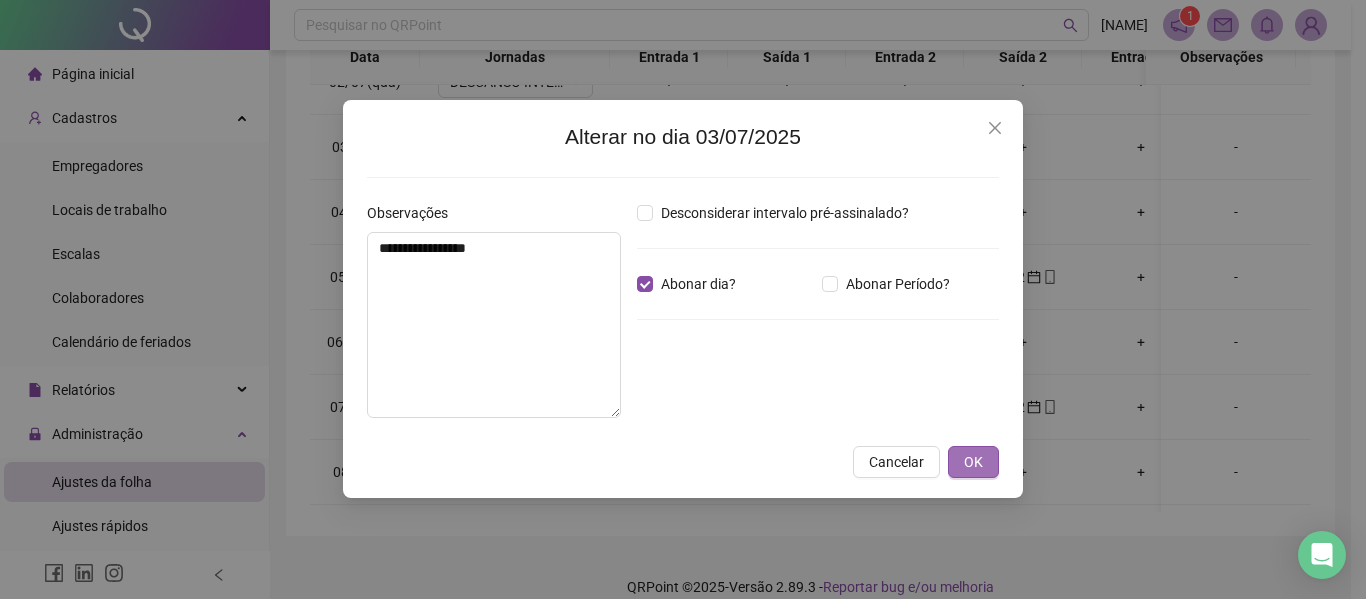 click on "OK" at bounding box center [973, 462] 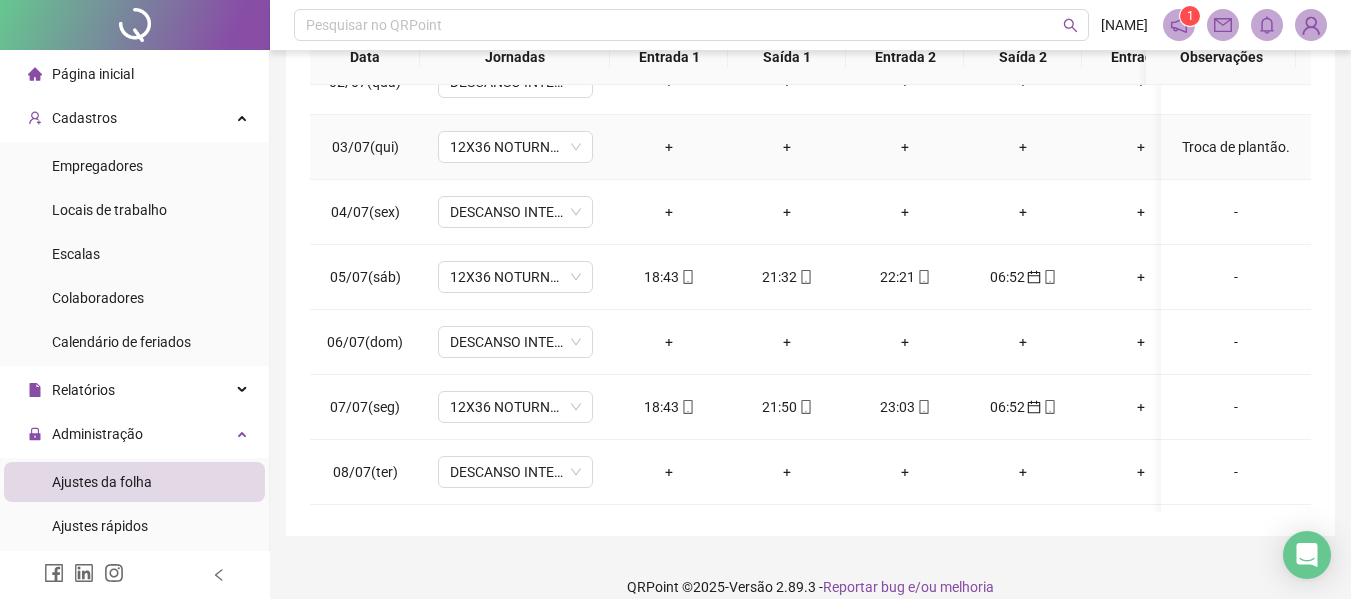click on "Troca de plantão." at bounding box center (1236, 147) 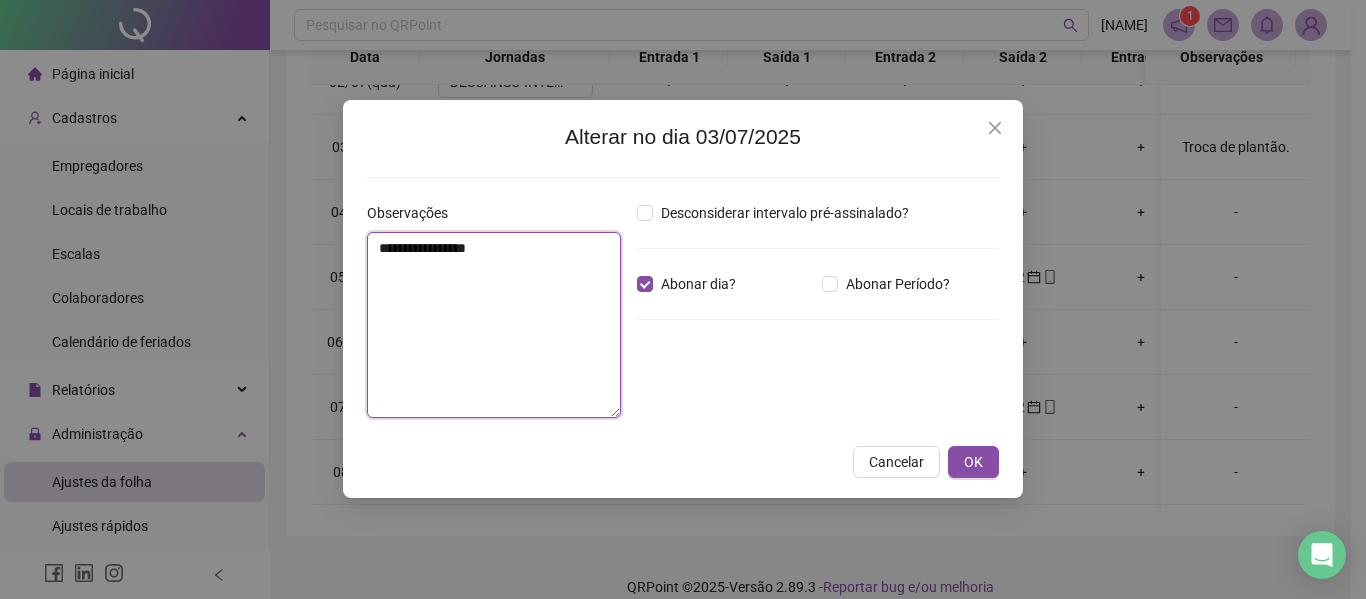 drag, startPoint x: 486, startPoint y: 257, endPoint x: 422, endPoint y: 273, distance: 65.96969 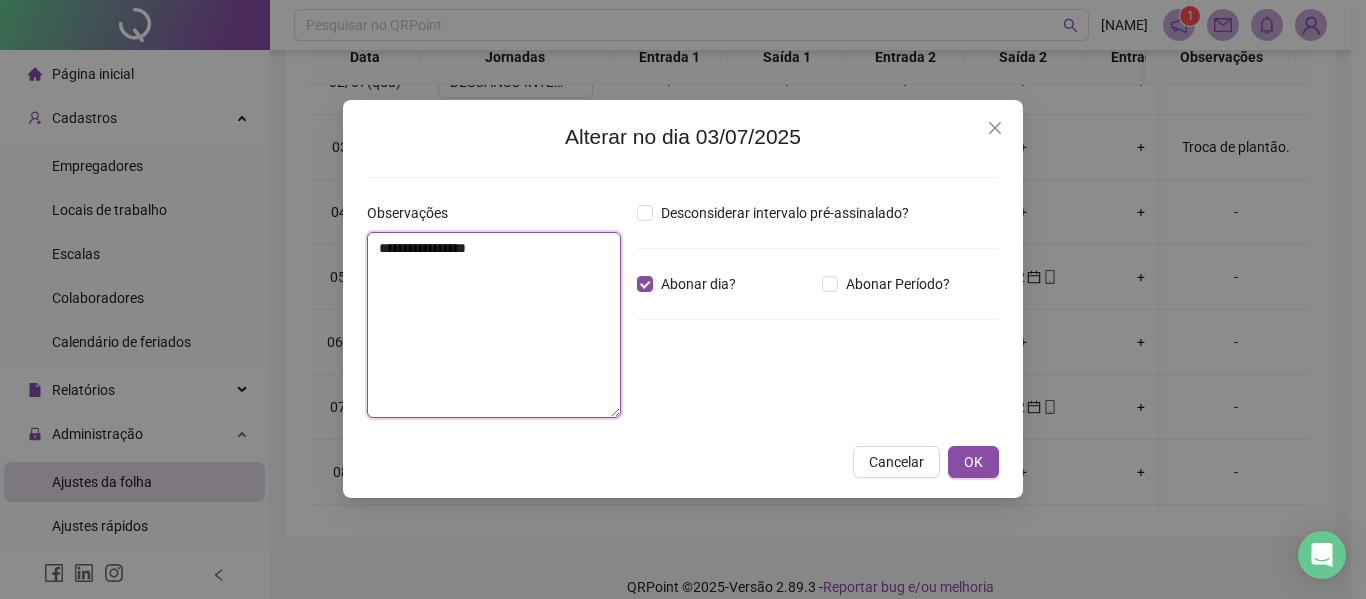 drag, startPoint x: 374, startPoint y: 246, endPoint x: 508, endPoint y: 245, distance: 134.00374 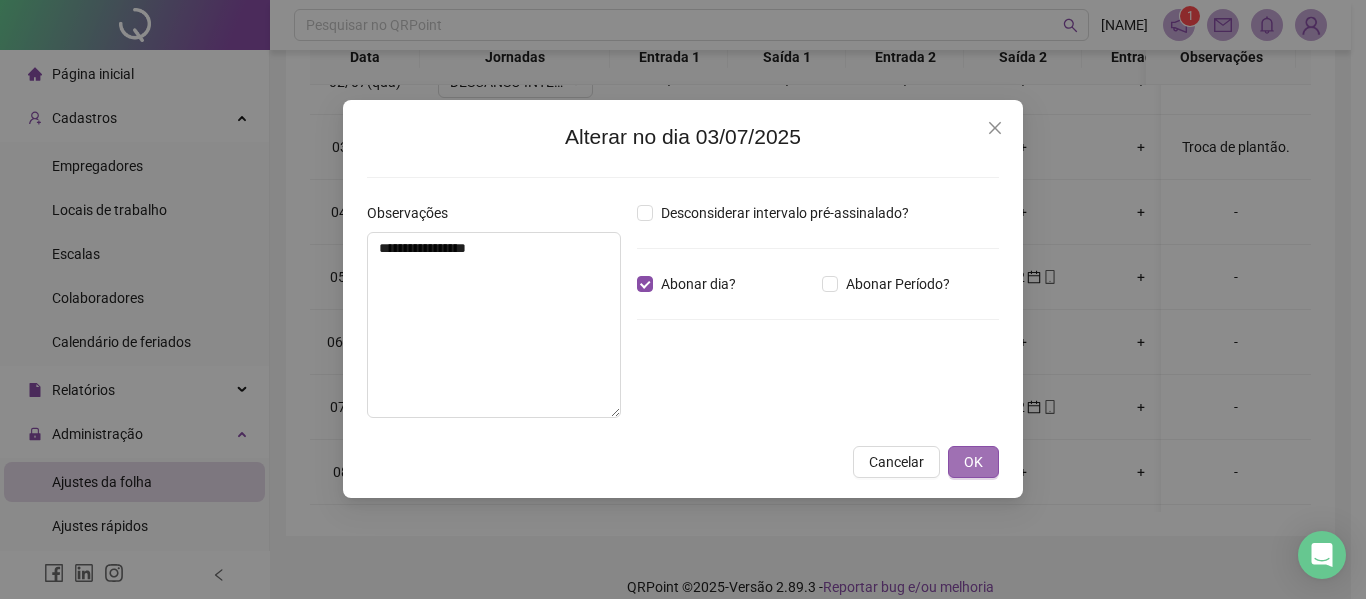 click on "OK" at bounding box center (973, 462) 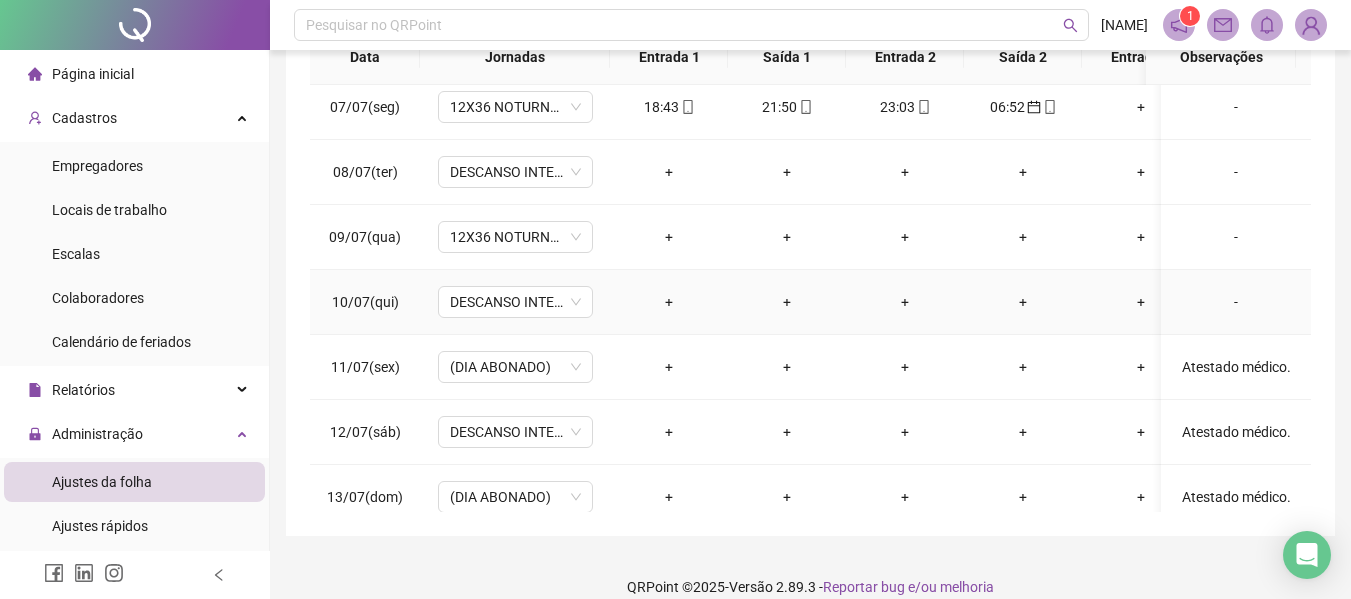 scroll, scrollTop: 700, scrollLeft: 0, axis: vertical 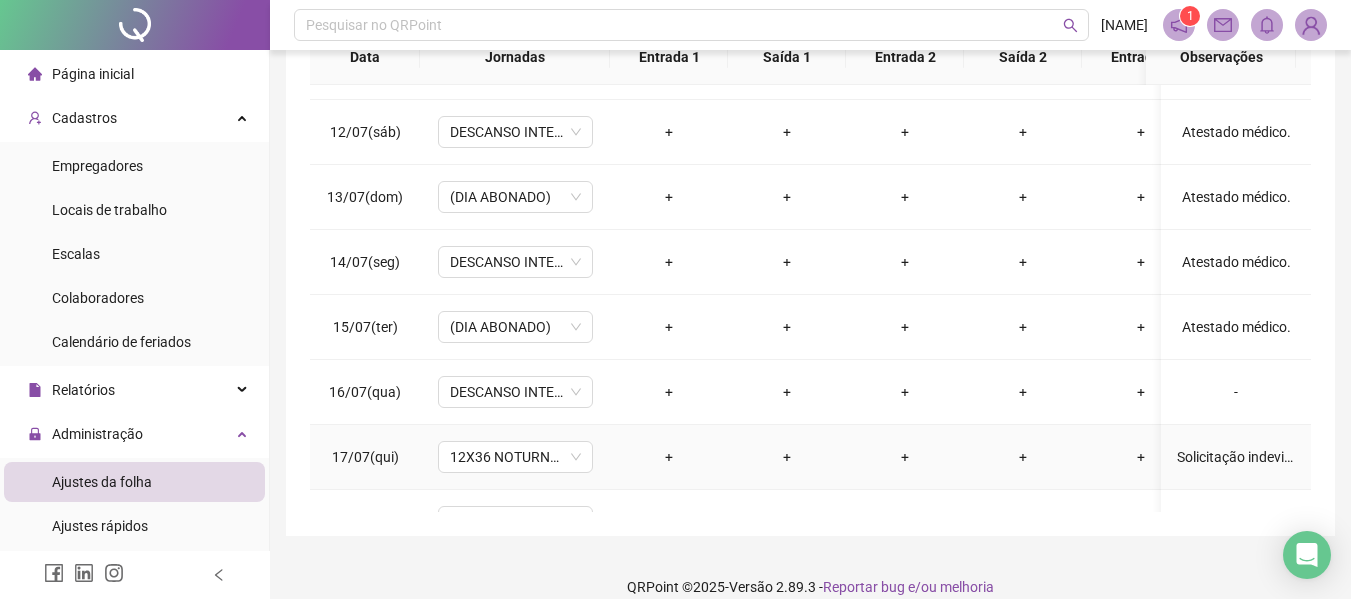 click on "Solicitação indevida." at bounding box center (1236, 457) 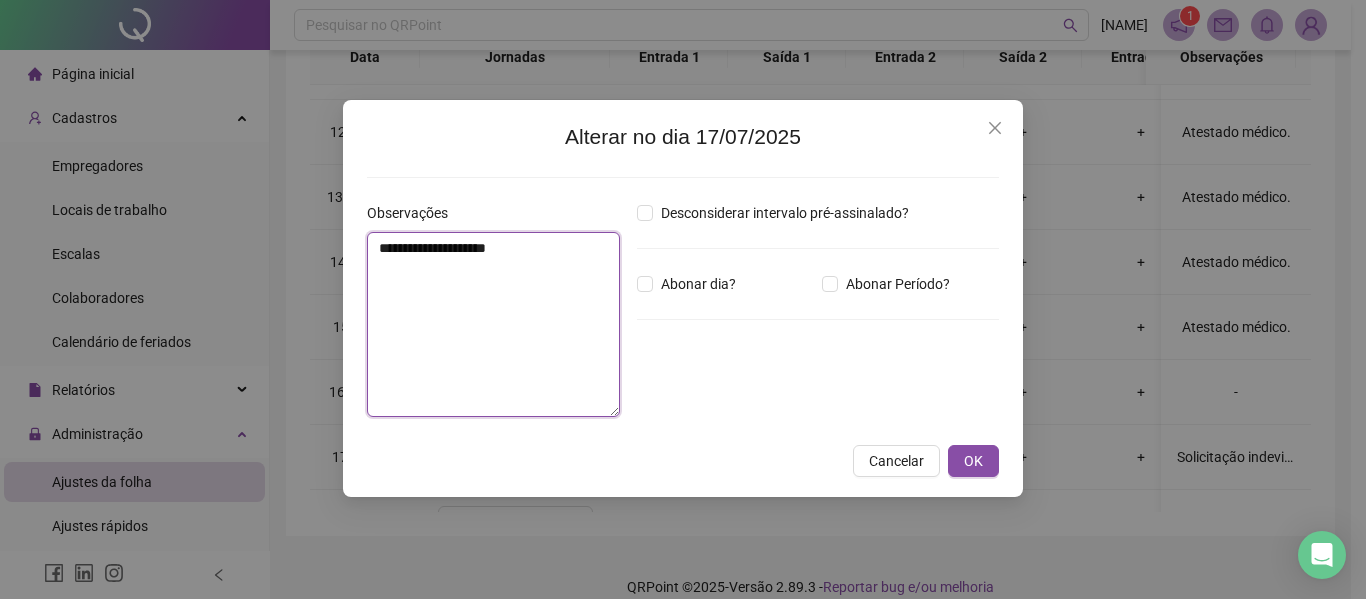 drag, startPoint x: 562, startPoint y: 257, endPoint x: 201, endPoint y: 261, distance: 361.02216 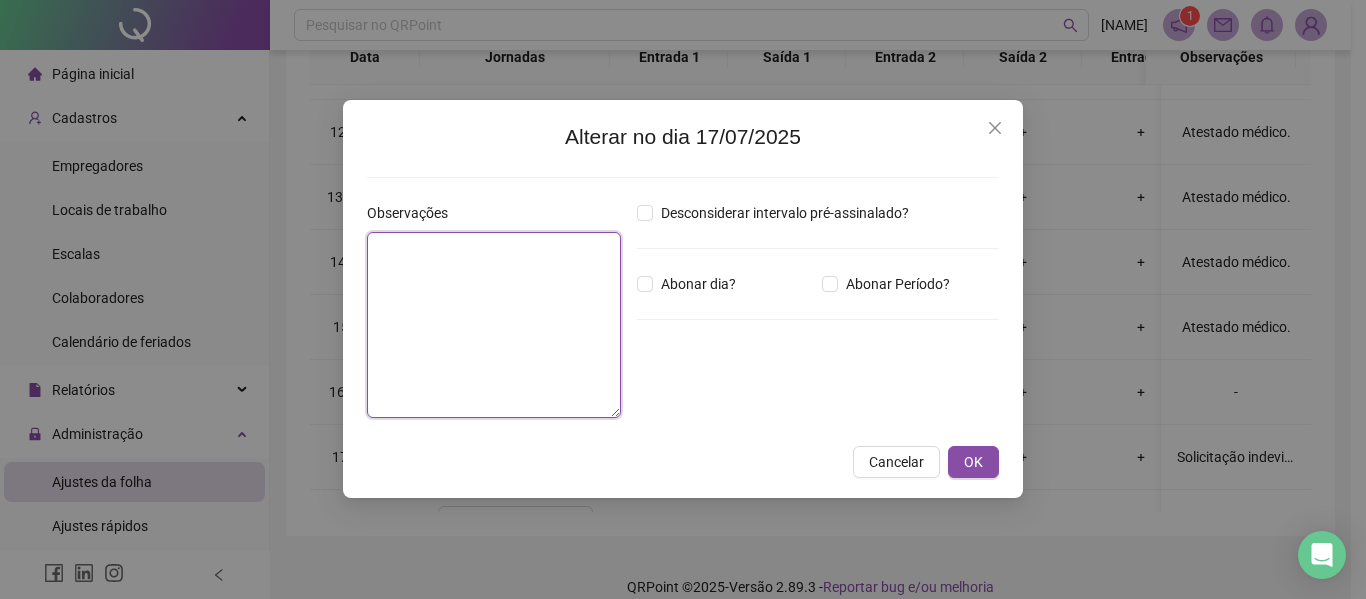 paste on "**********" 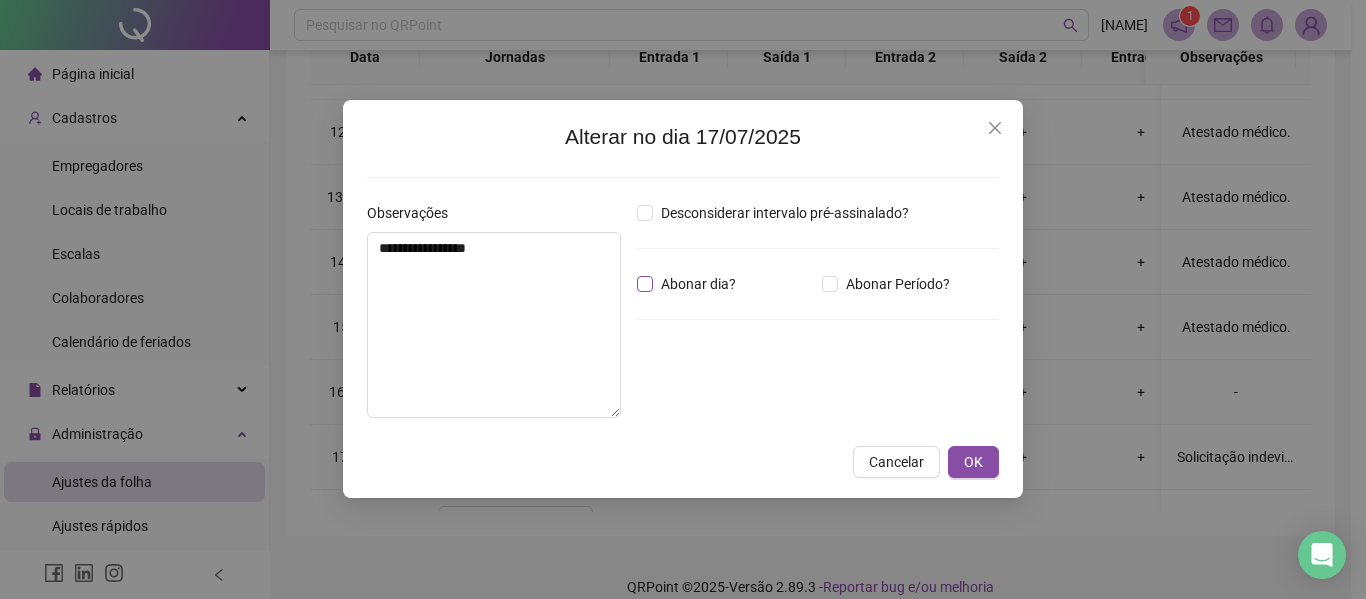 click on "Abonar dia?" at bounding box center [698, 284] 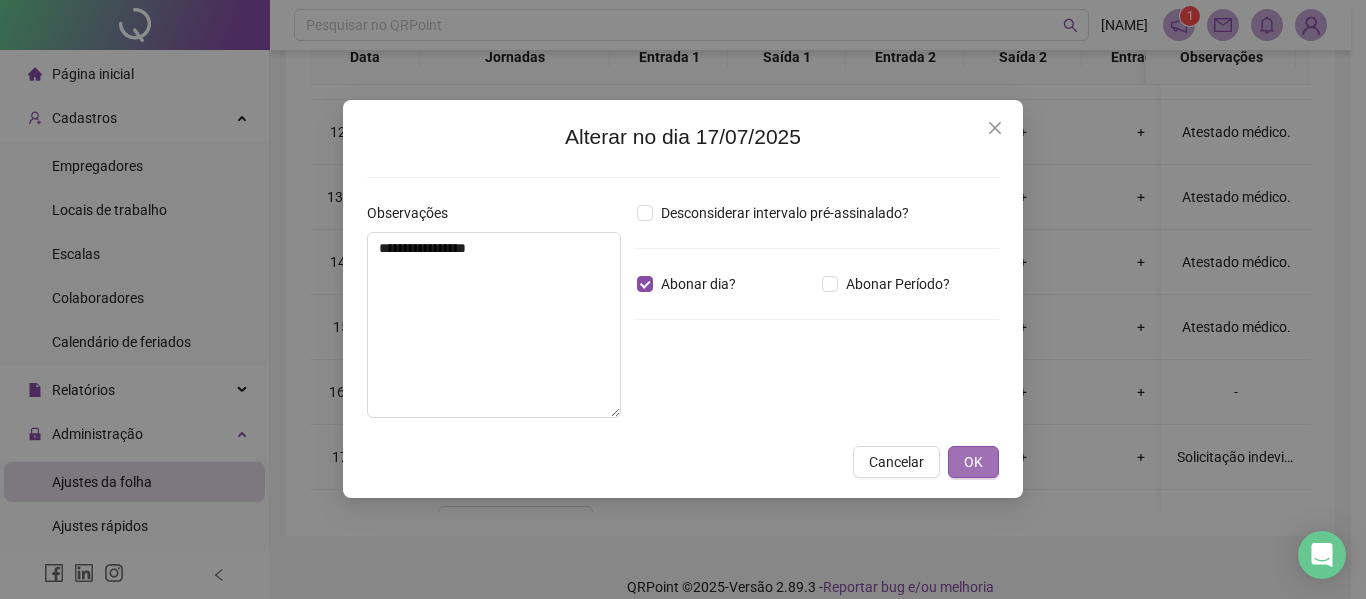 click on "OK" at bounding box center (973, 462) 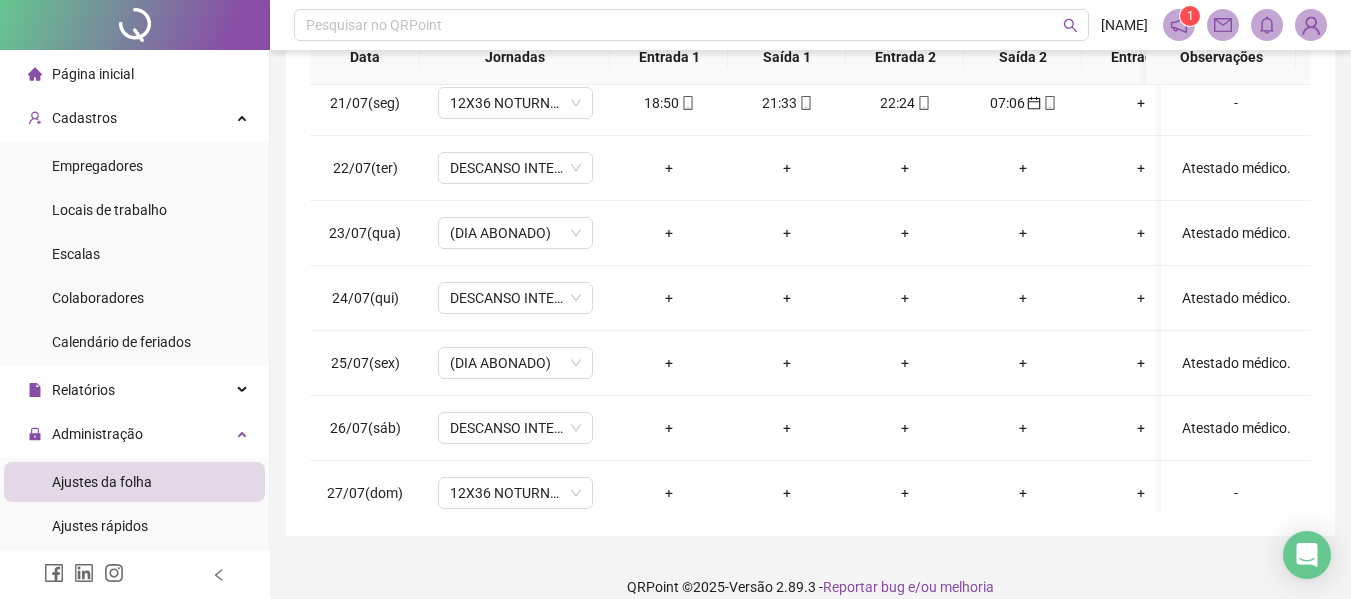 scroll, scrollTop: 1500, scrollLeft: 0, axis: vertical 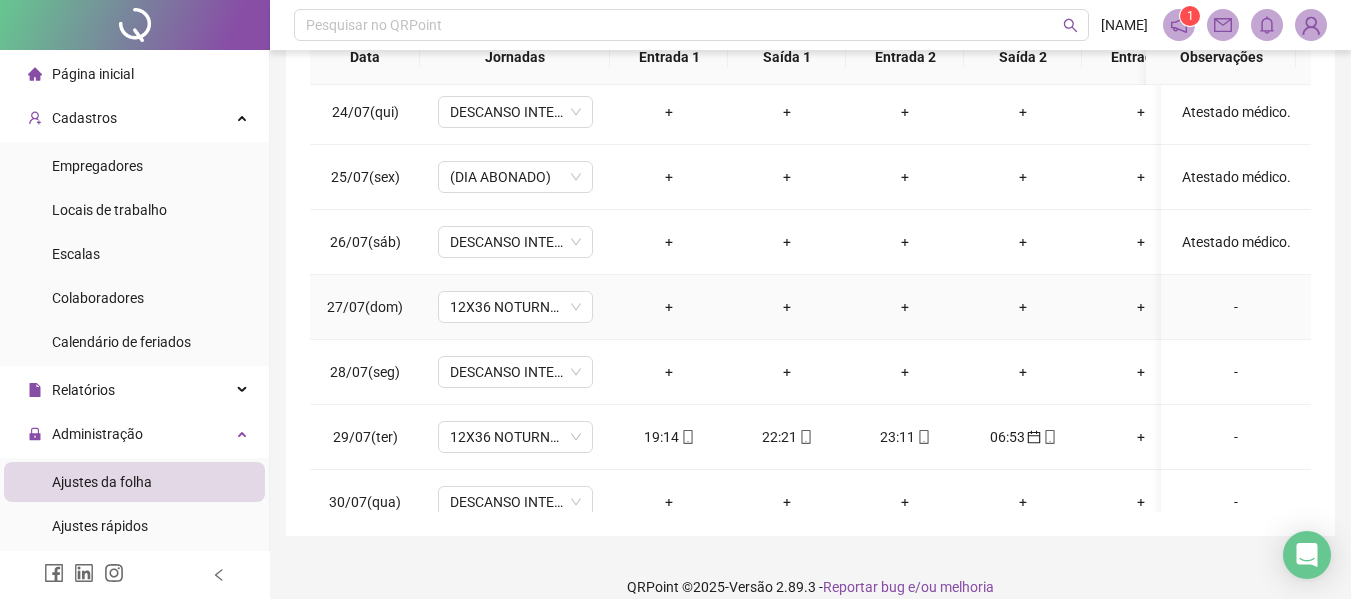 click on "-" at bounding box center [1236, 307] 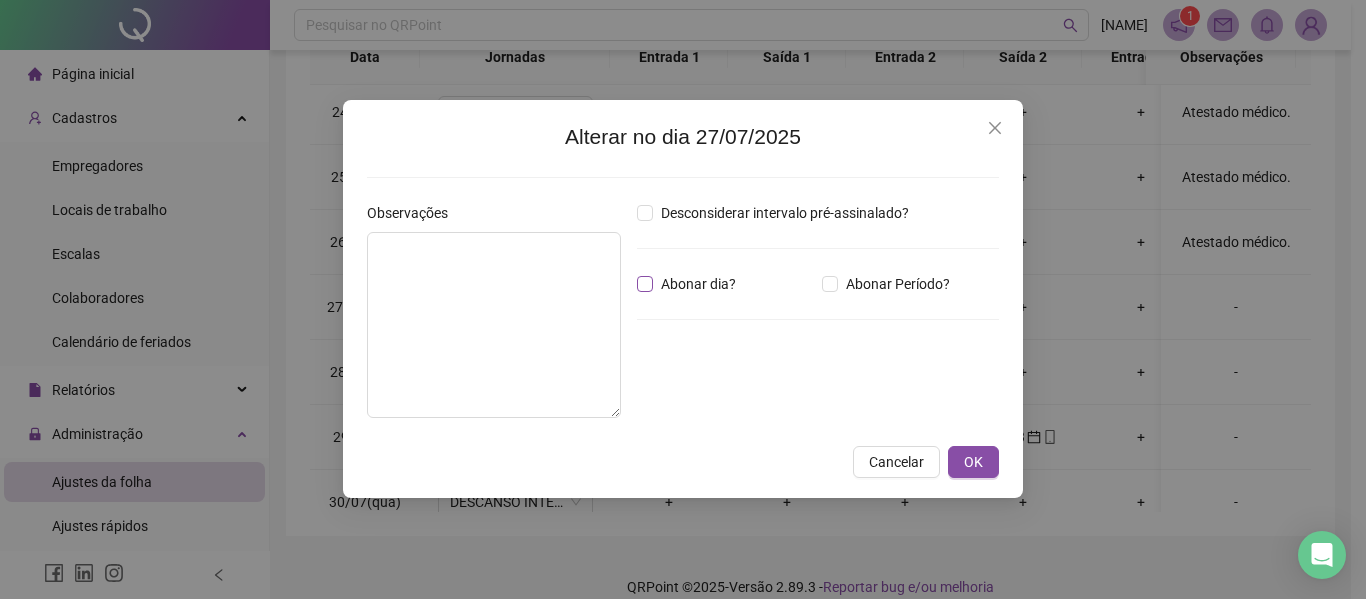 click on "Abonar dia?" at bounding box center (698, 284) 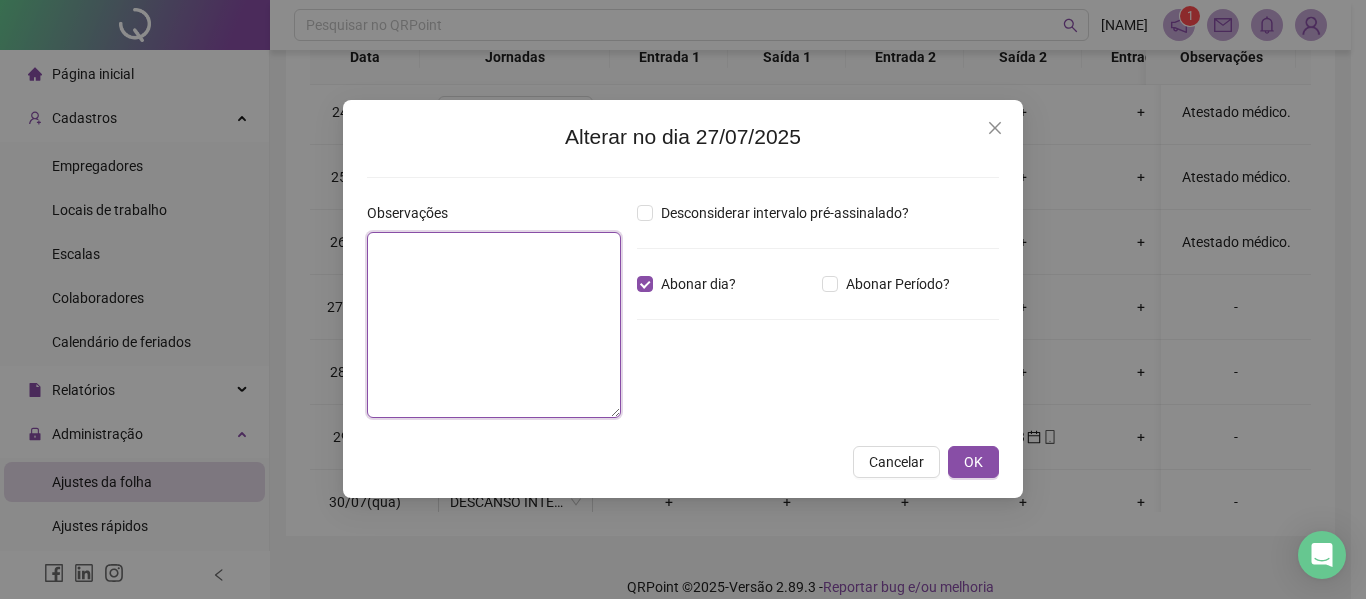 click at bounding box center (494, 325) 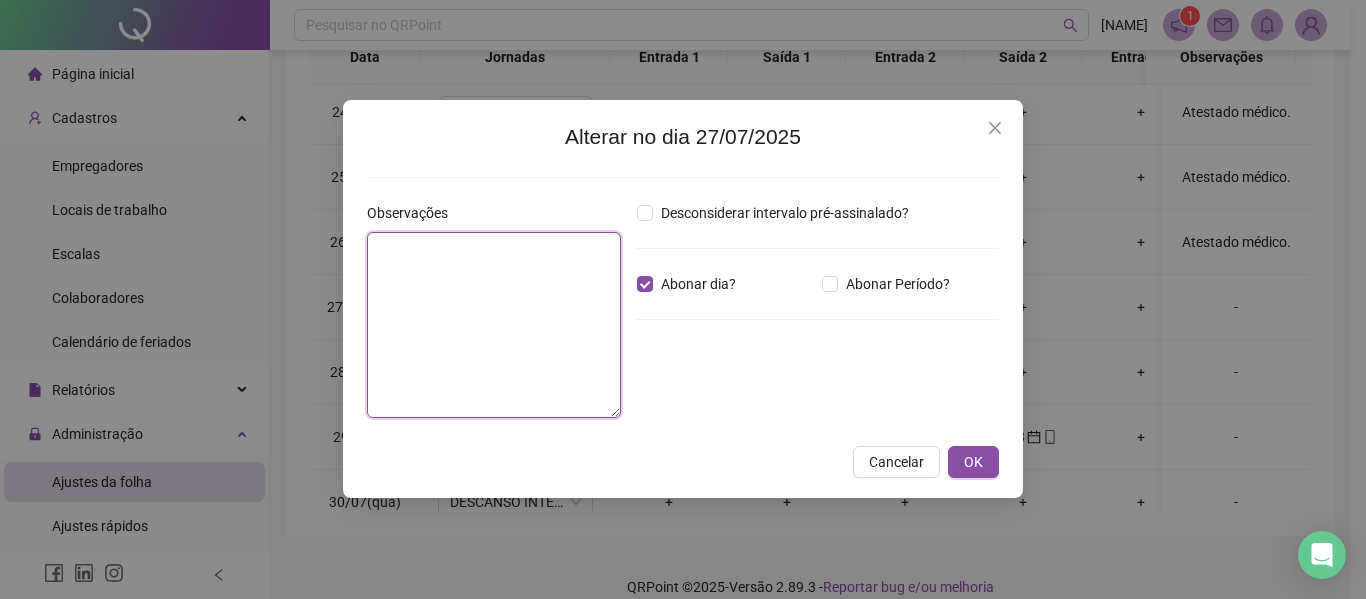 paste on "**********" 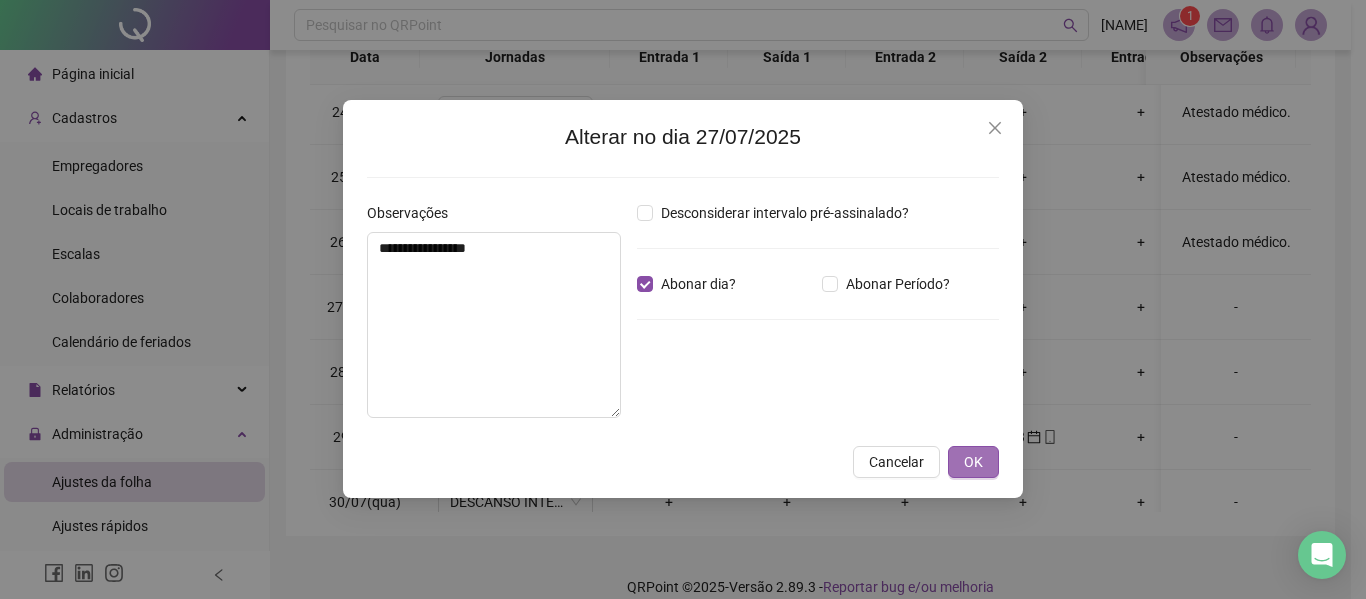 click on "OK" at bounding box center (973, 462) 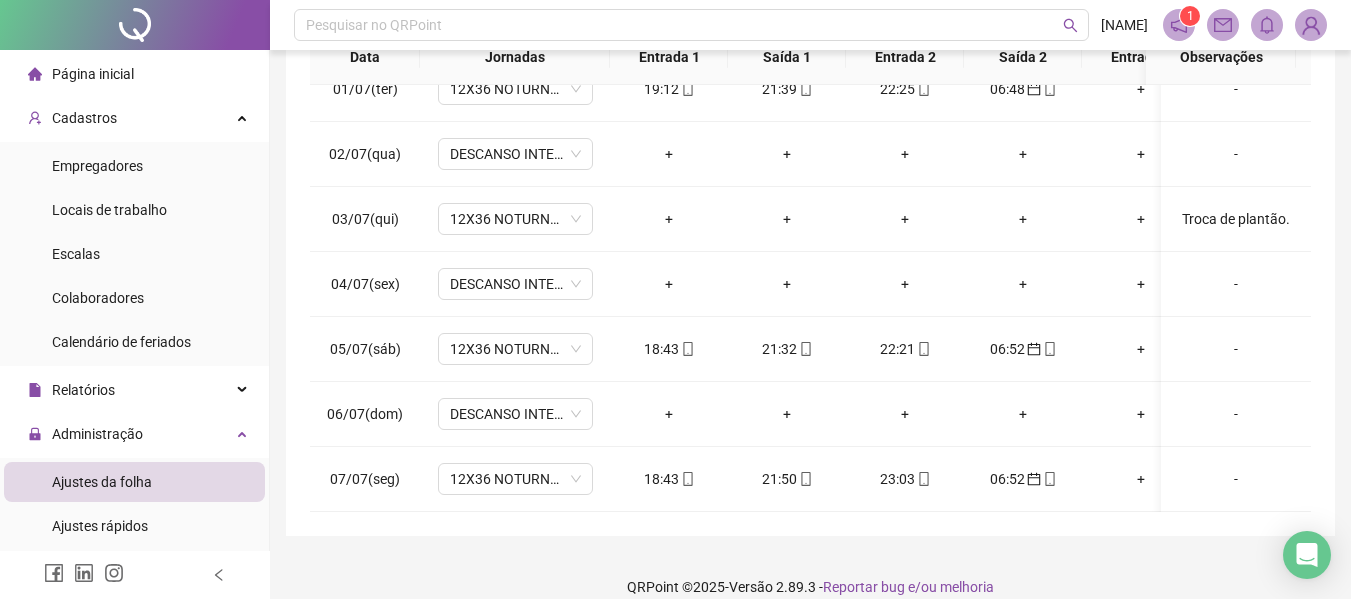 scroll, scrollTop: 0, scrollLeft: 0, axis: both 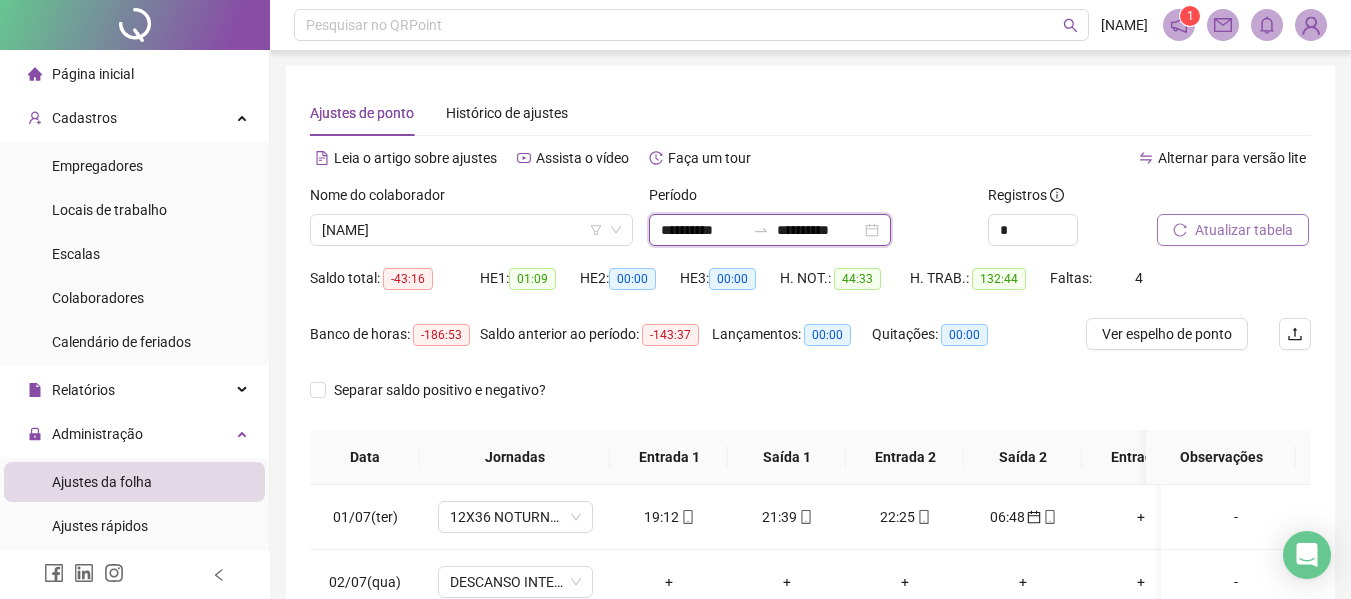 click on "**********" at bounding box center [703, 230] 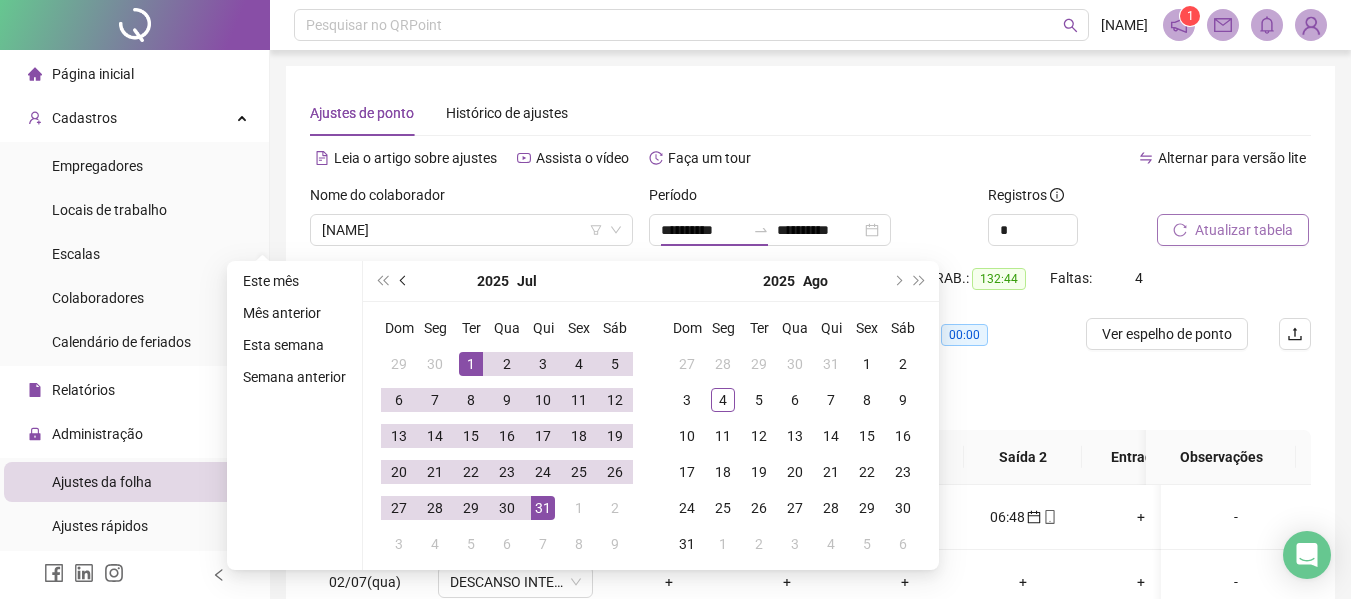 click at bounding box center (404, 281) 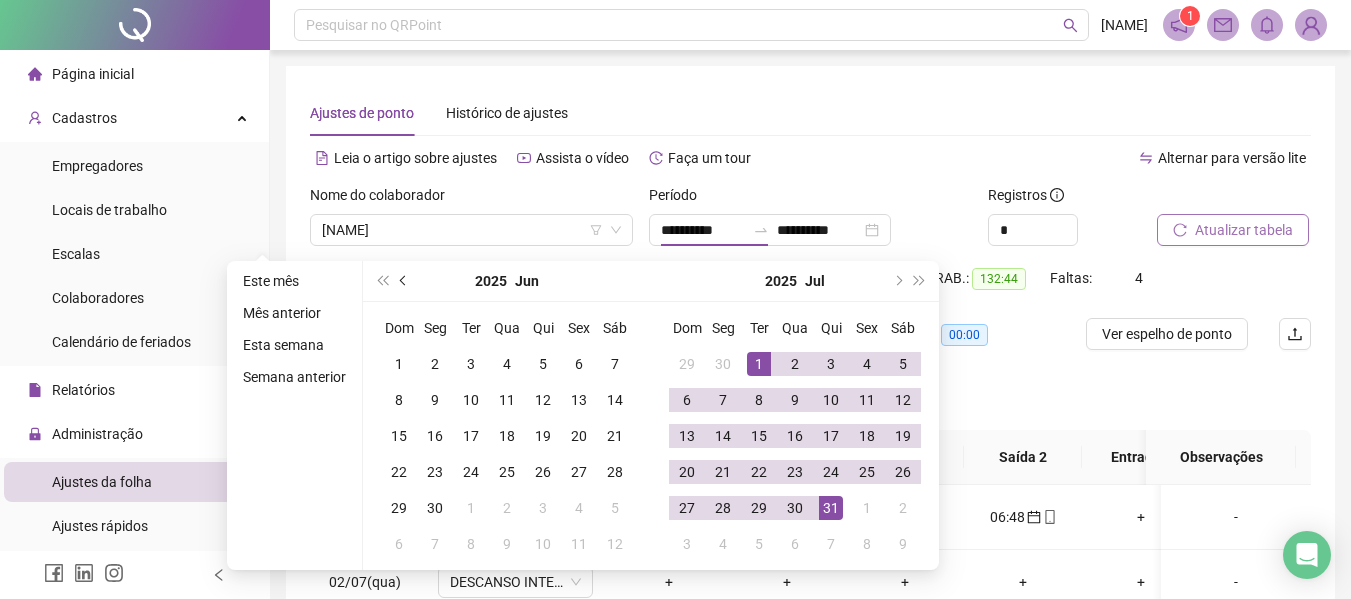 click at bounding box center (404, 281) 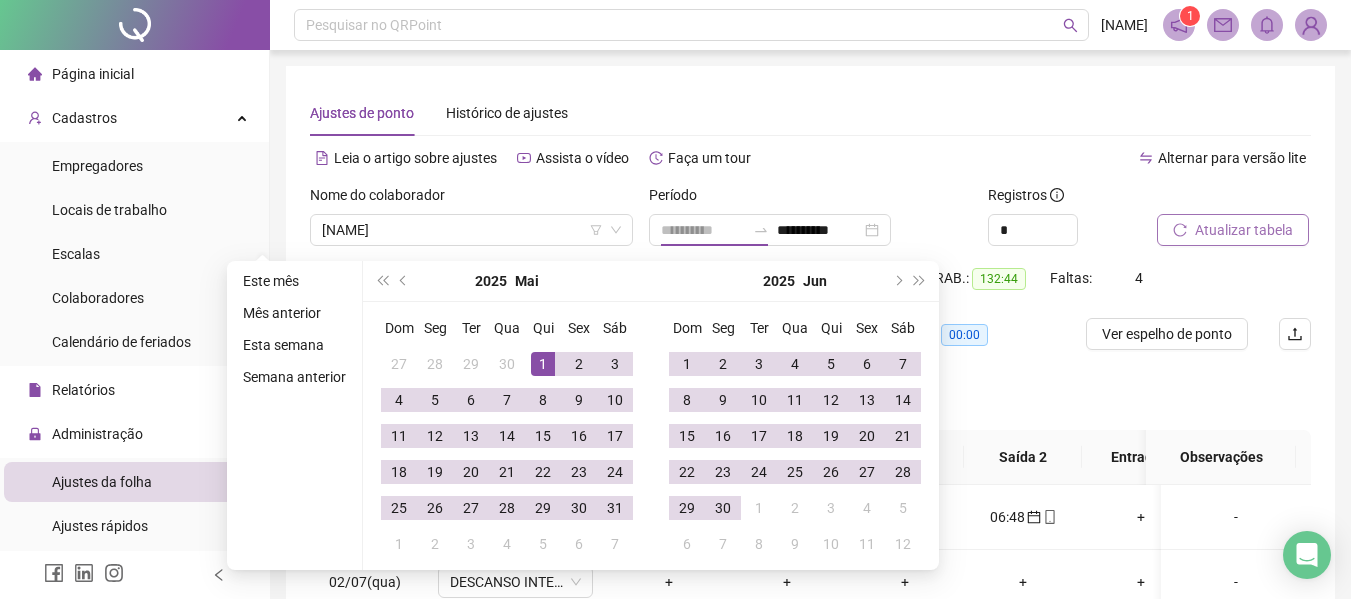 click on "1" at bounding box center [543, 364] 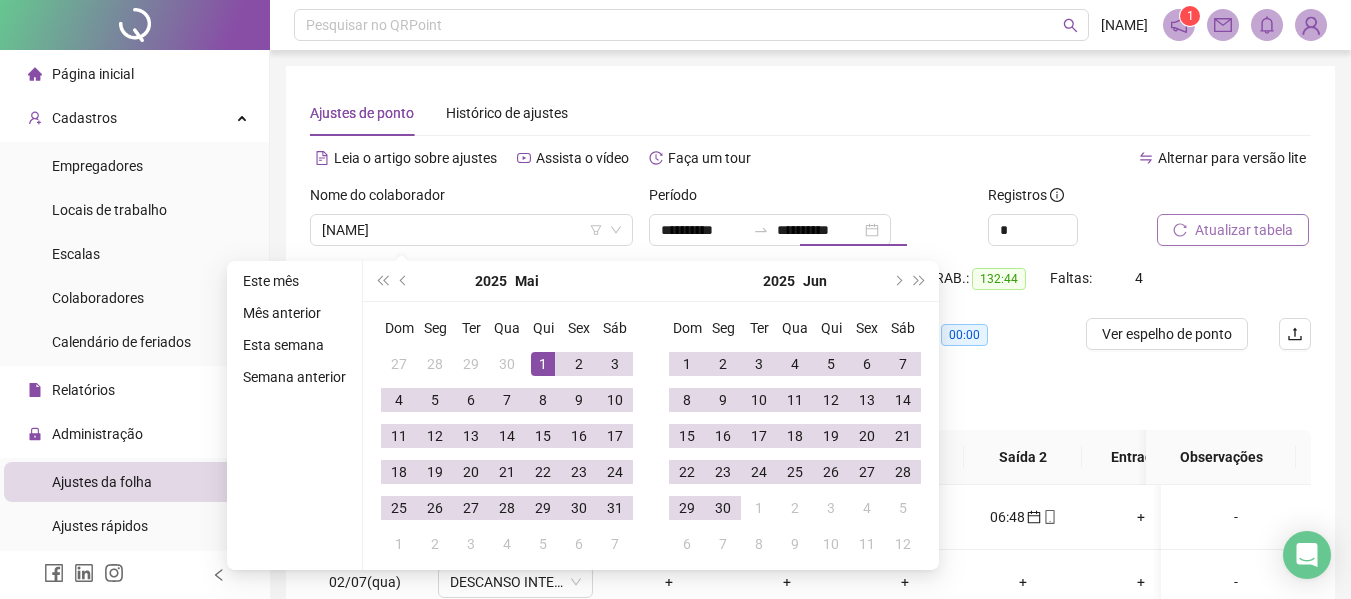 click on "Dom Seg Ter Qua Qui Sex Sáb 27 28 29 30 1 2 3 4 5 6 7 8 9 10 11 12 13 14 15 16 17 18 19 20 21 22 23 24 25 26 27 28 29 30 31 1 2 3 4 5 6 7" at bounding box center [507, 436] 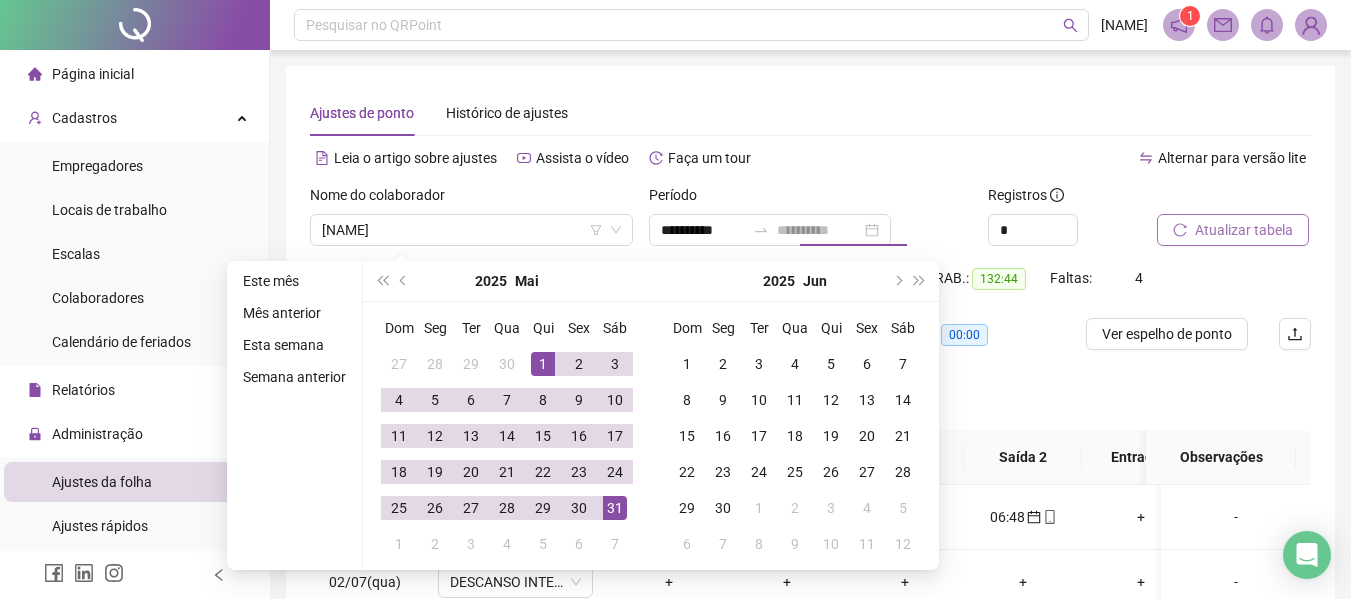 click on "31" at bounding box center (615, 508) 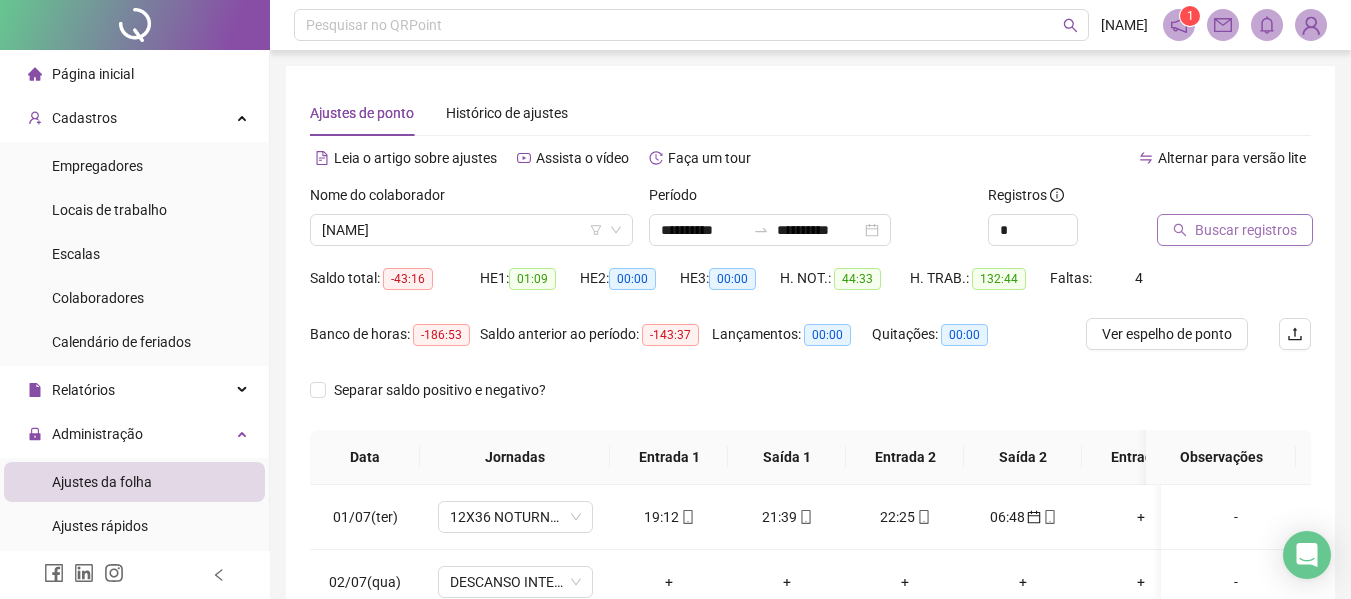click on "Buscar registros" at bounding box center (1246, 230) 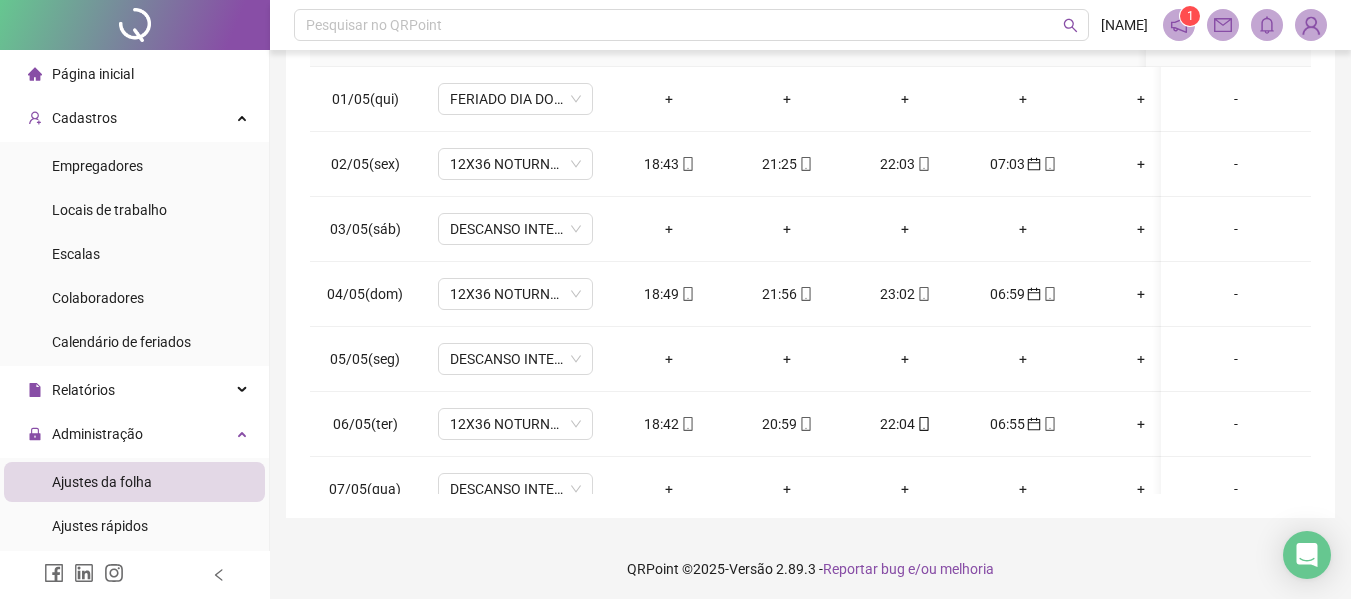 scroll, scrollTop: 423, scrollLeft: 0, axis: vertical 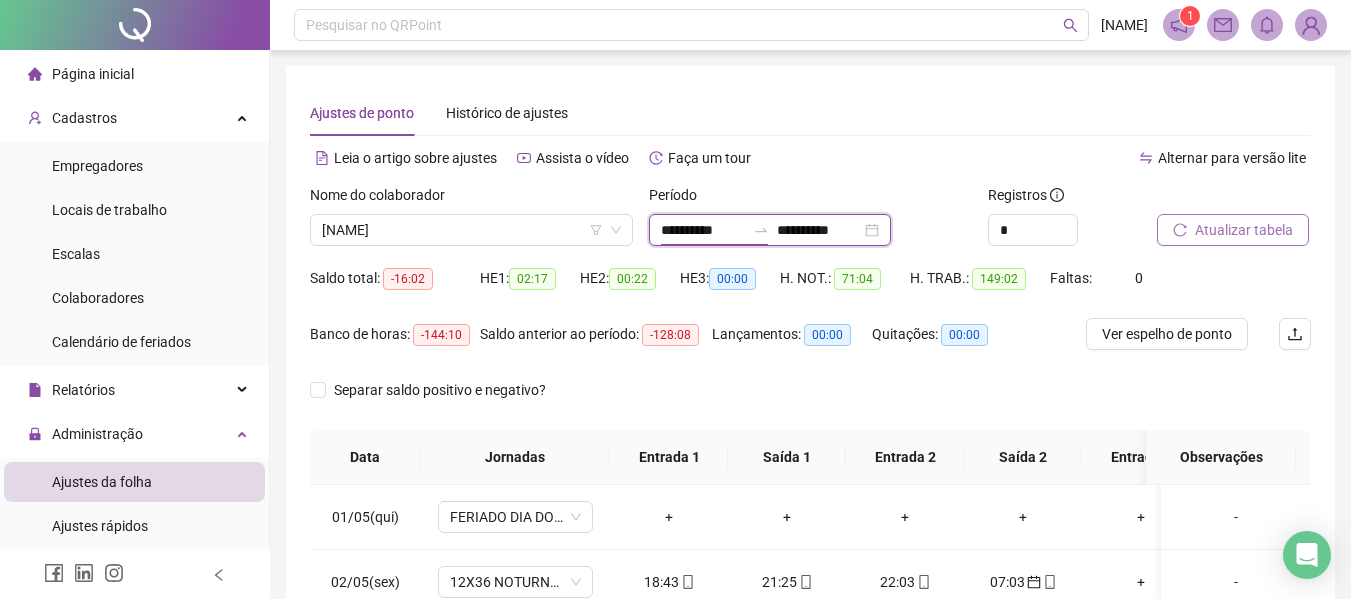click on "**********" at bounding box center (703, 230) 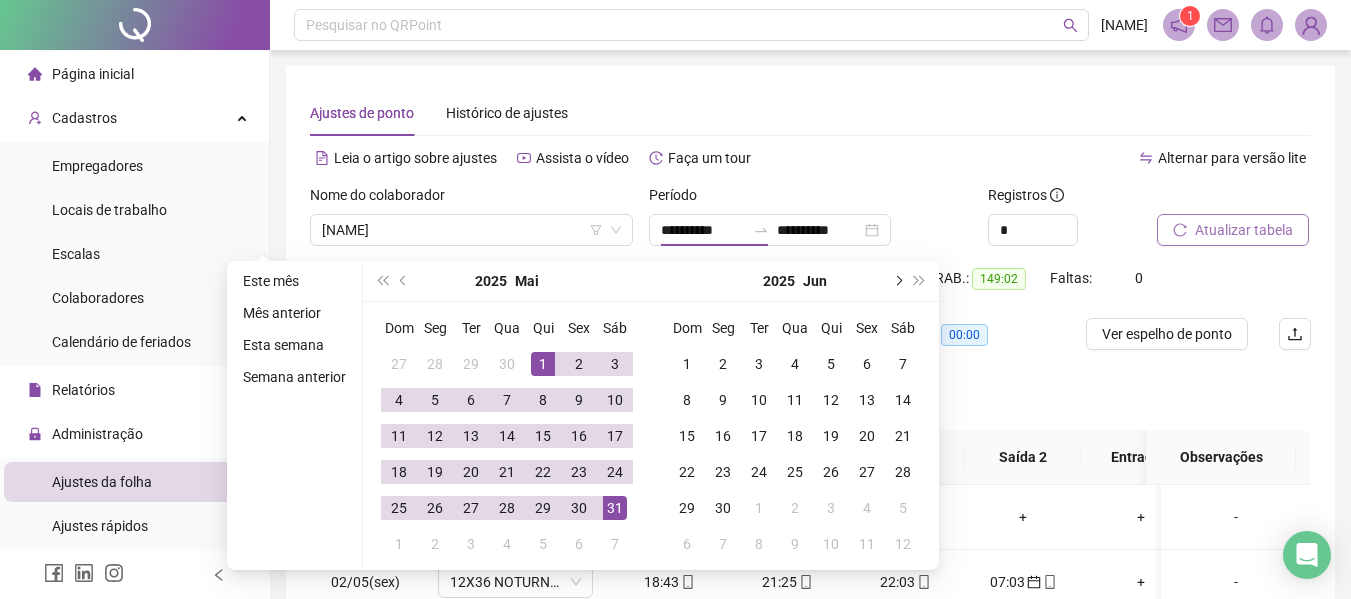 click at bounding box center [897, 281] 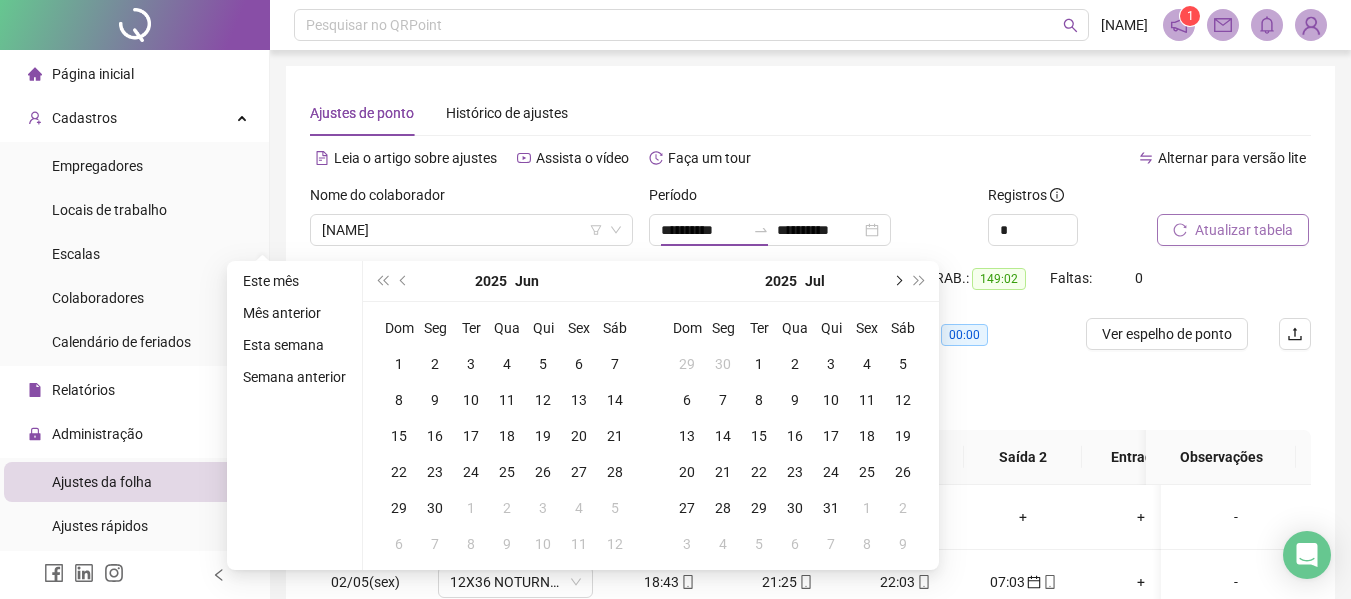 click at bounding box center (897, 281) 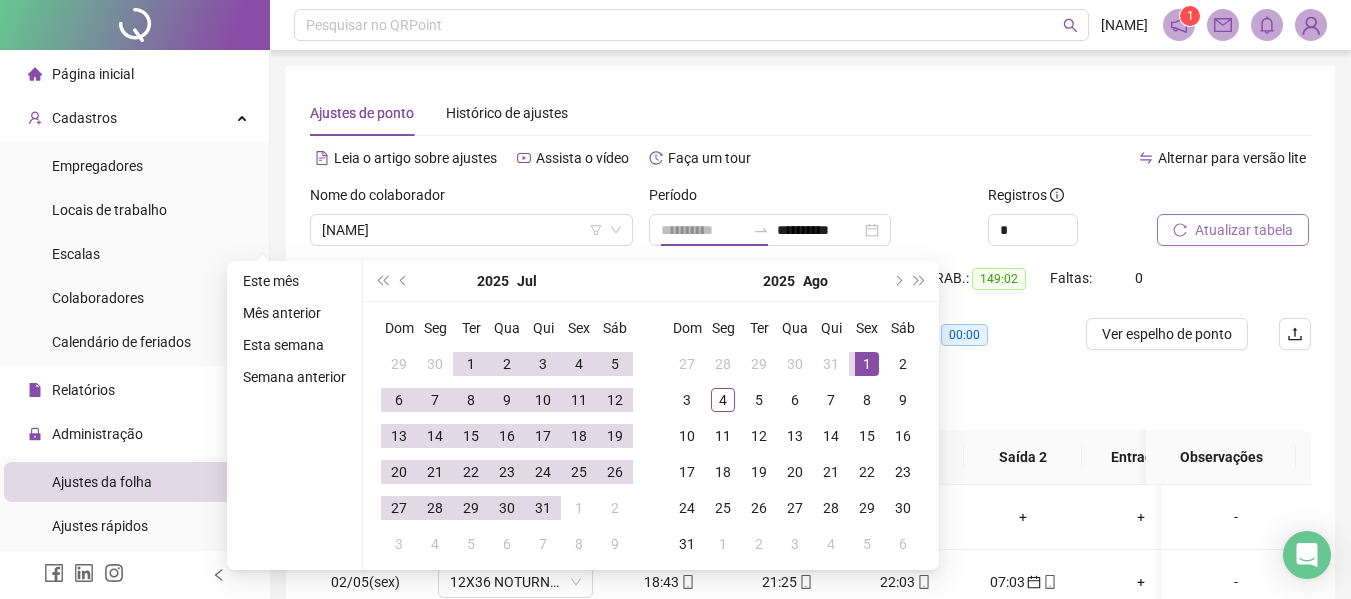 click on "1" at bounding box center (867, 364) 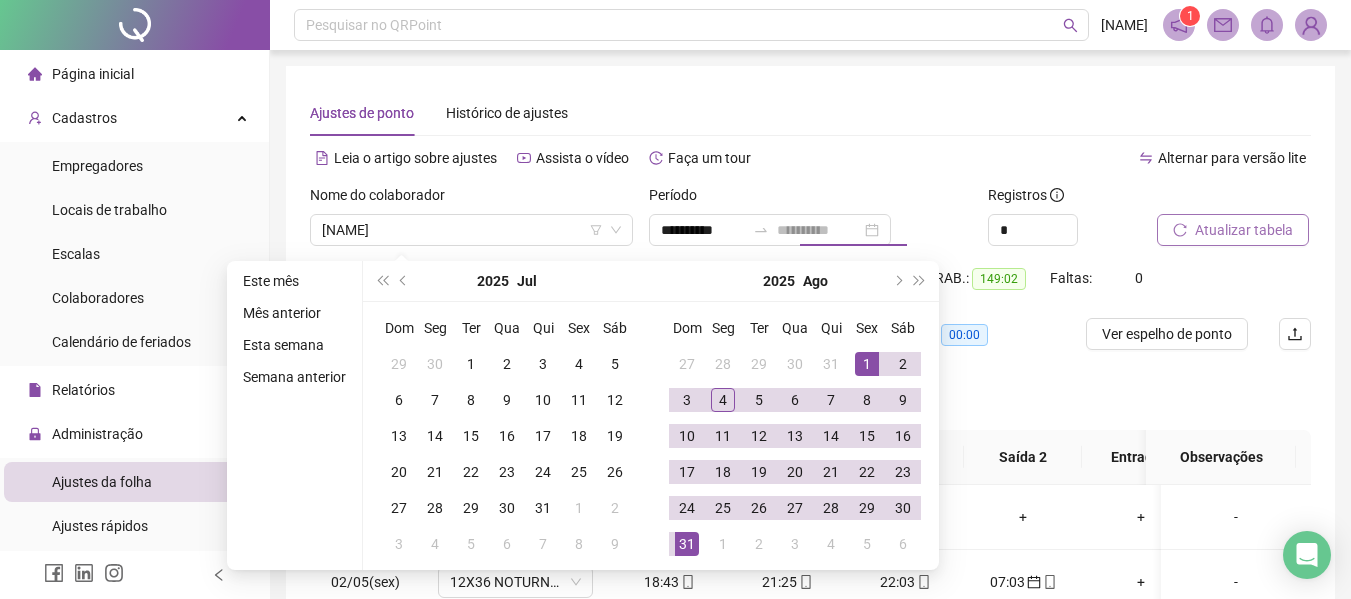 click on "31" at bounding box center (687, 544) 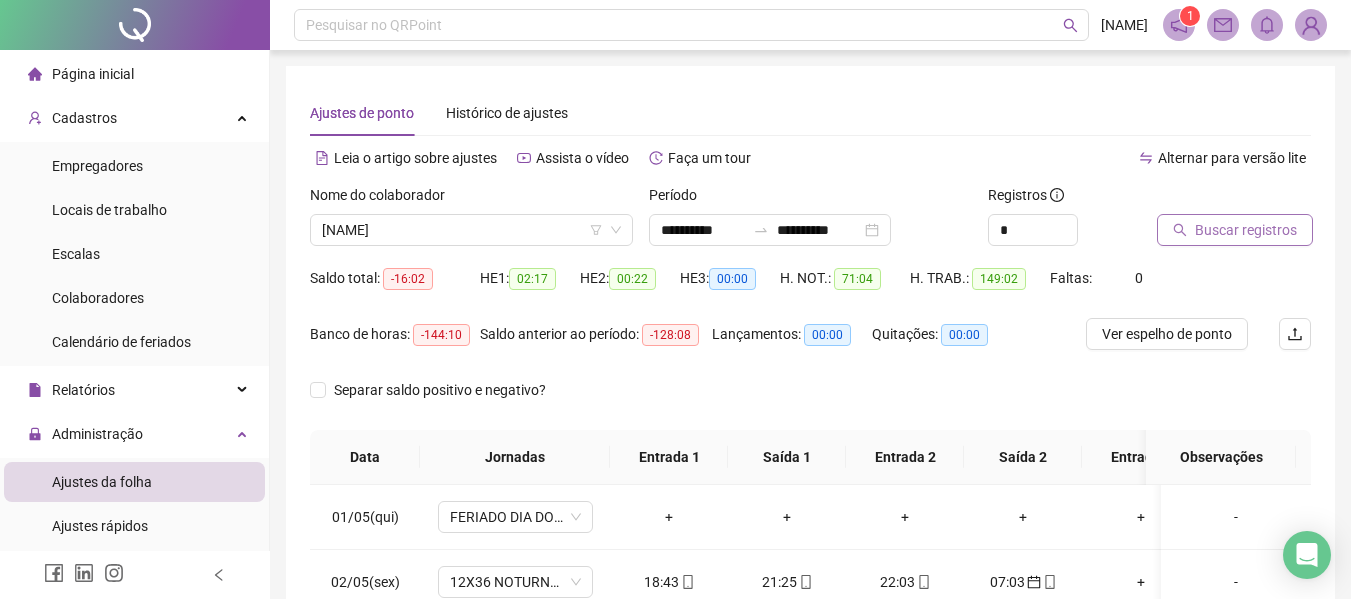 click on "Buscar registros" at bounding box center [1246, 230] 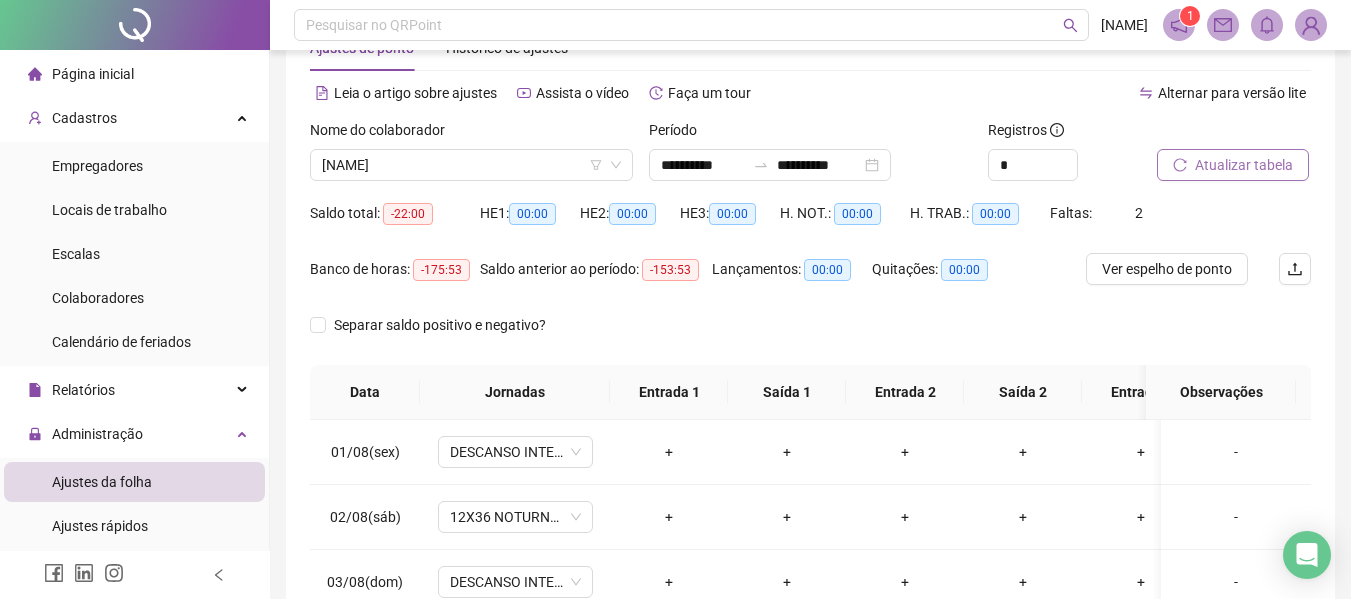 scroll, scrollTop: 200, scrollLeft: 0, axis: vertical 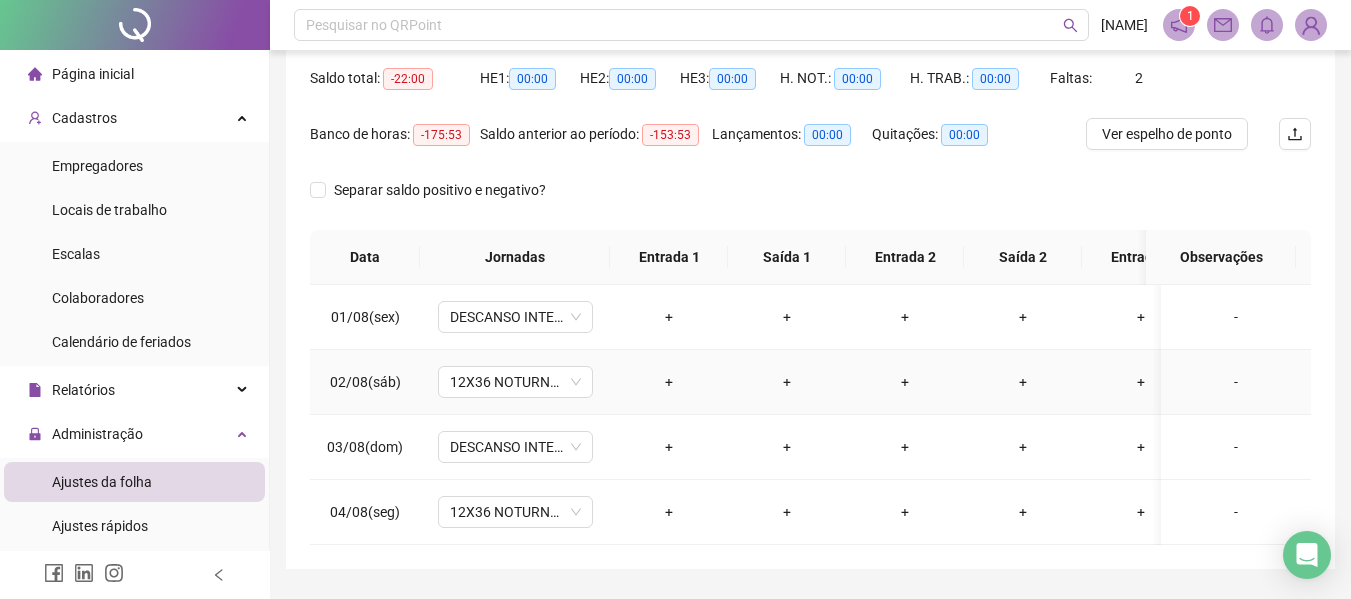 click on "-" at bounding box center (1236, 382) 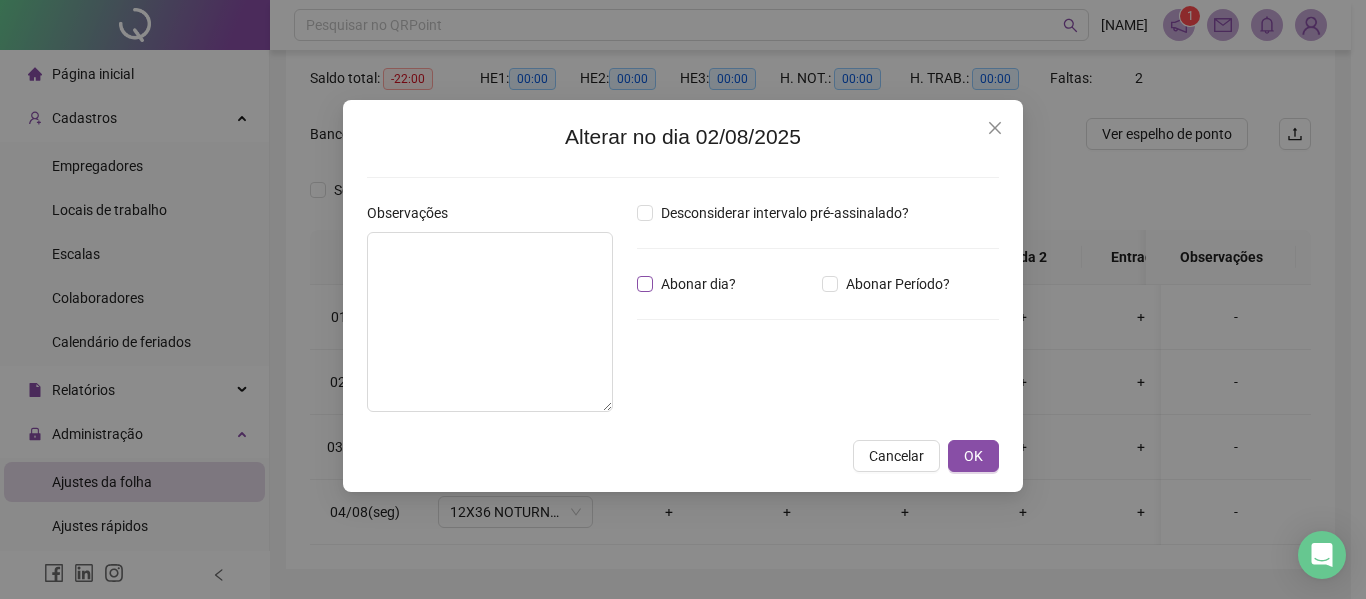 click on "Abonar dia?" at bounding box center (698, 284) 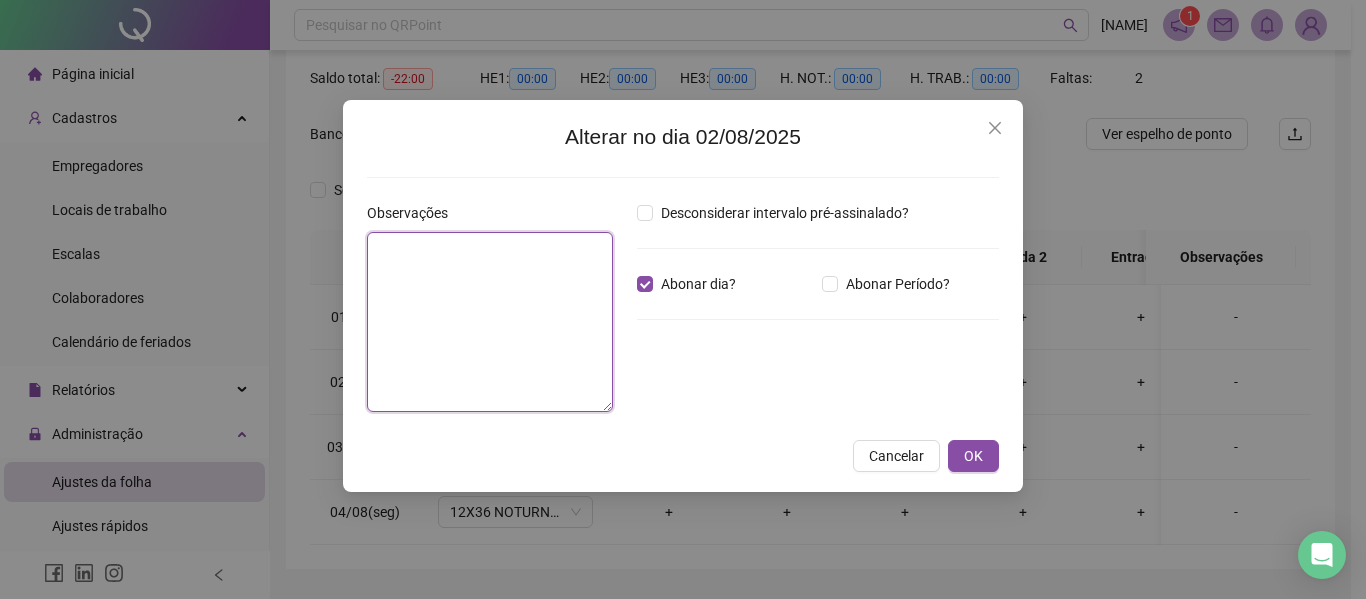click at bounding box center (490, 322) 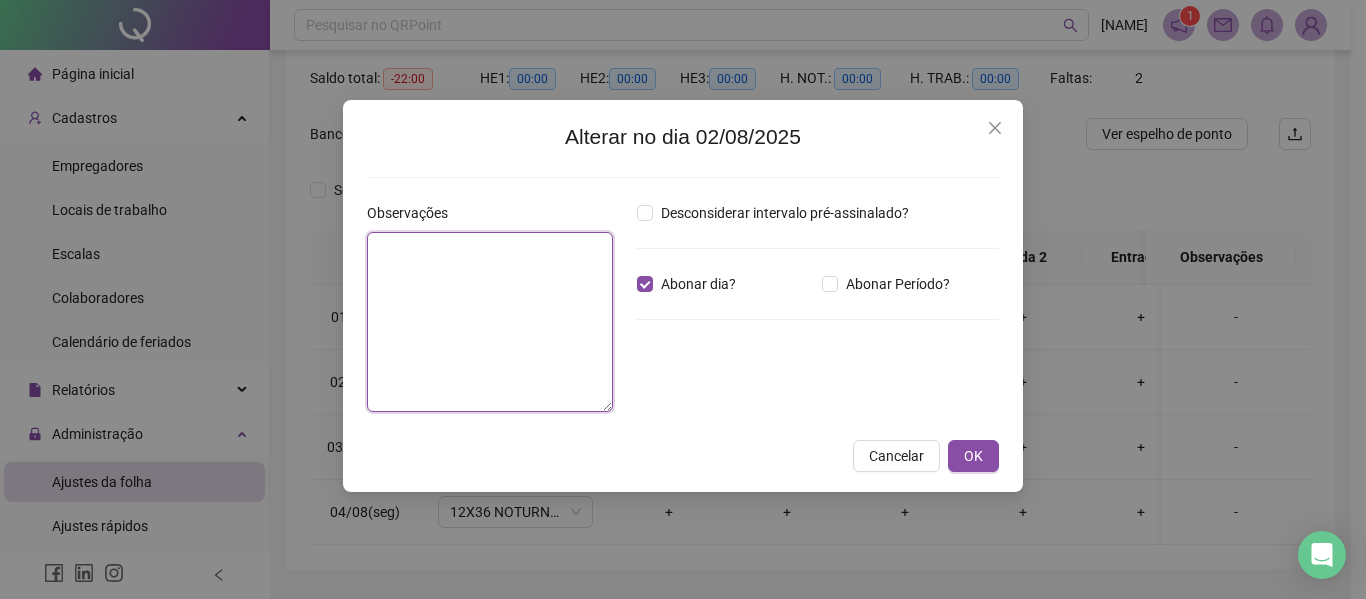 paste on "**********" 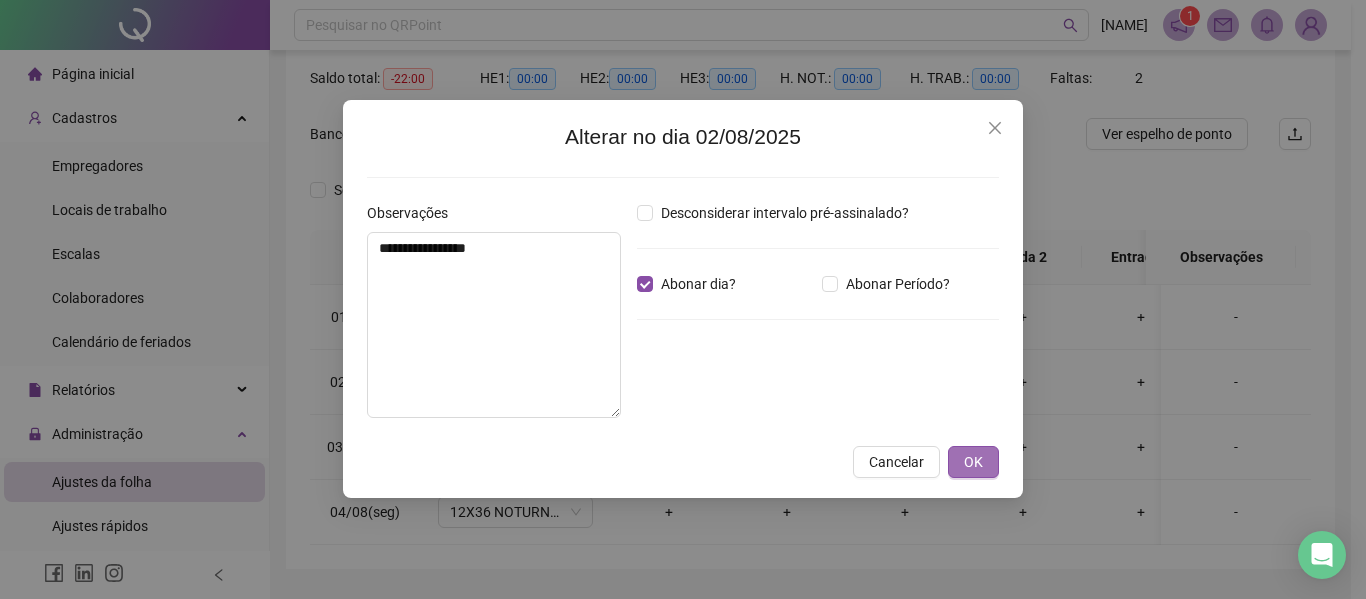 click on "OK" at bounding box center [973, 462] 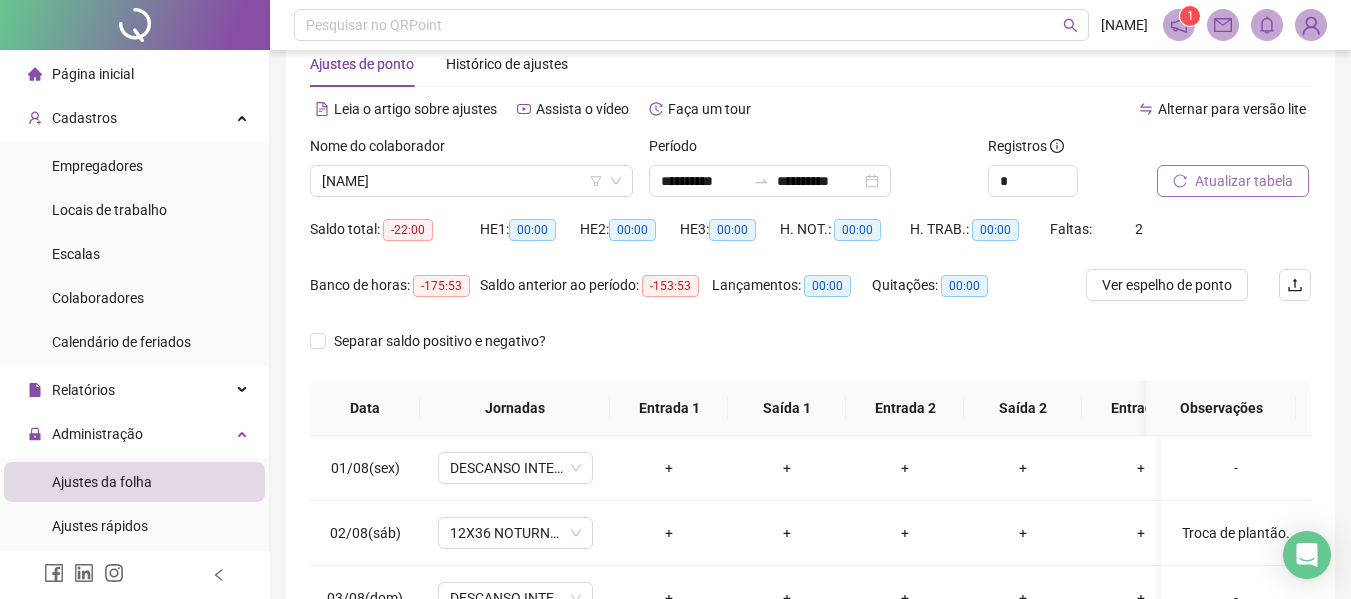 scroll, scrollTop: 0, scrollLeft: 0, axis: both 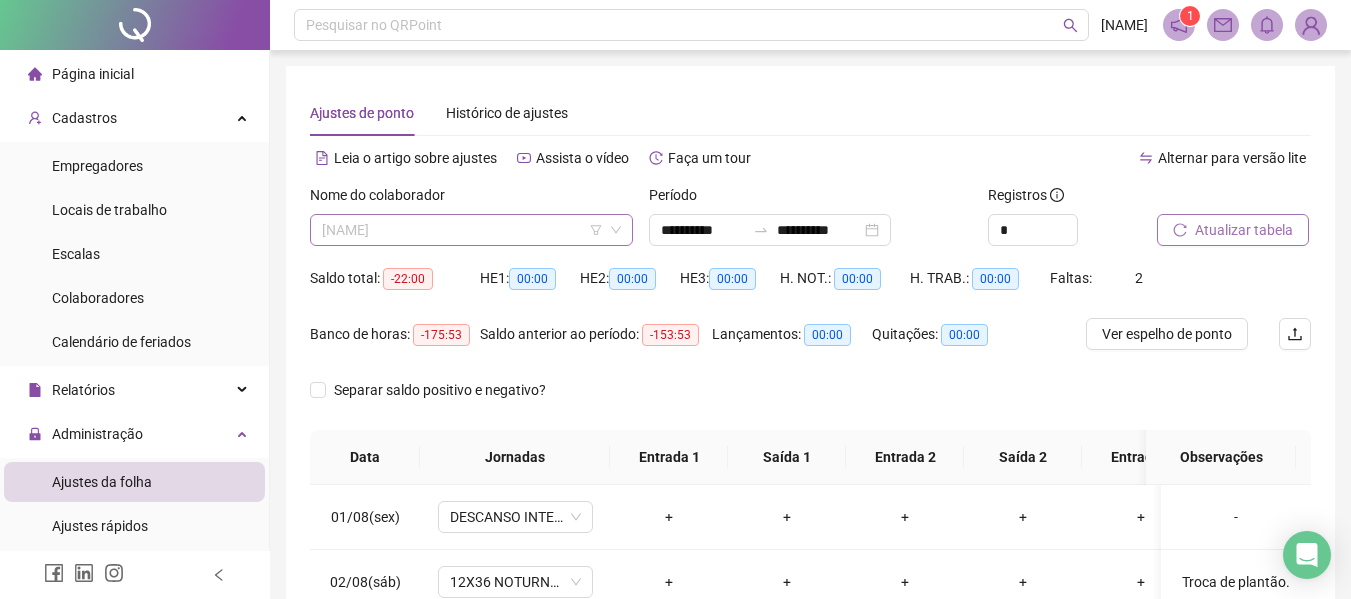 click on "[NAME]" at bounding box center [471, 230] 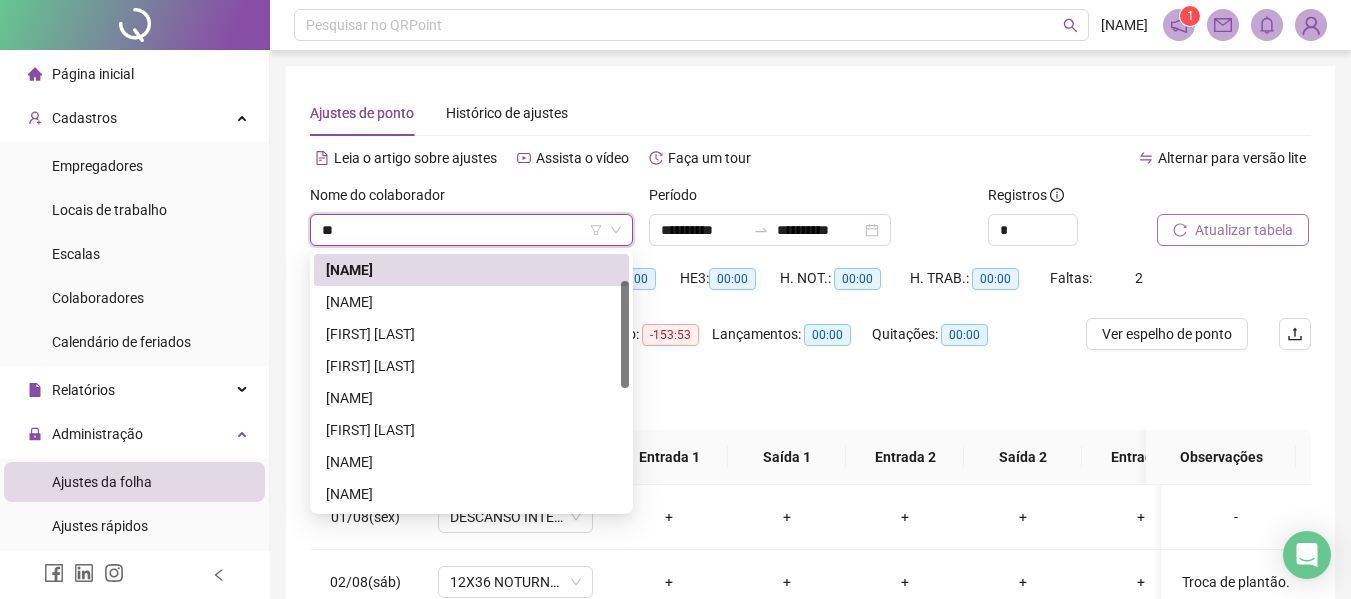 scroll, scrollTop: 0, scrollLeft: 0, axis: both 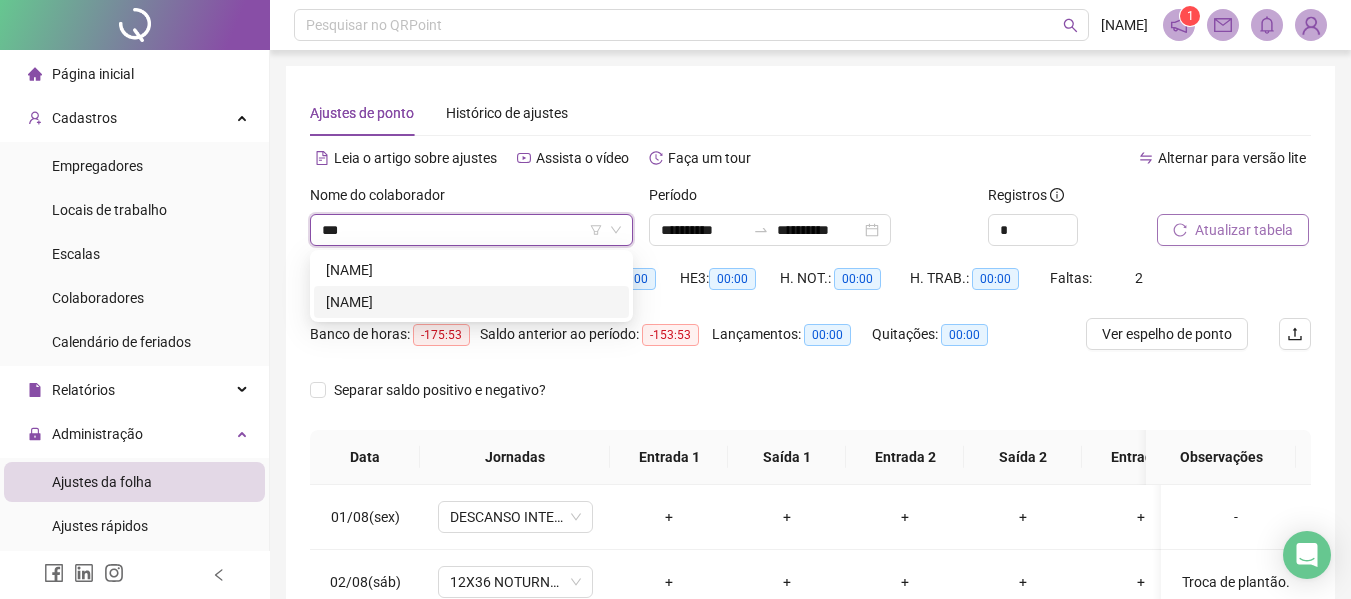 click on "[NAME]" at bounding box center (471, 302) 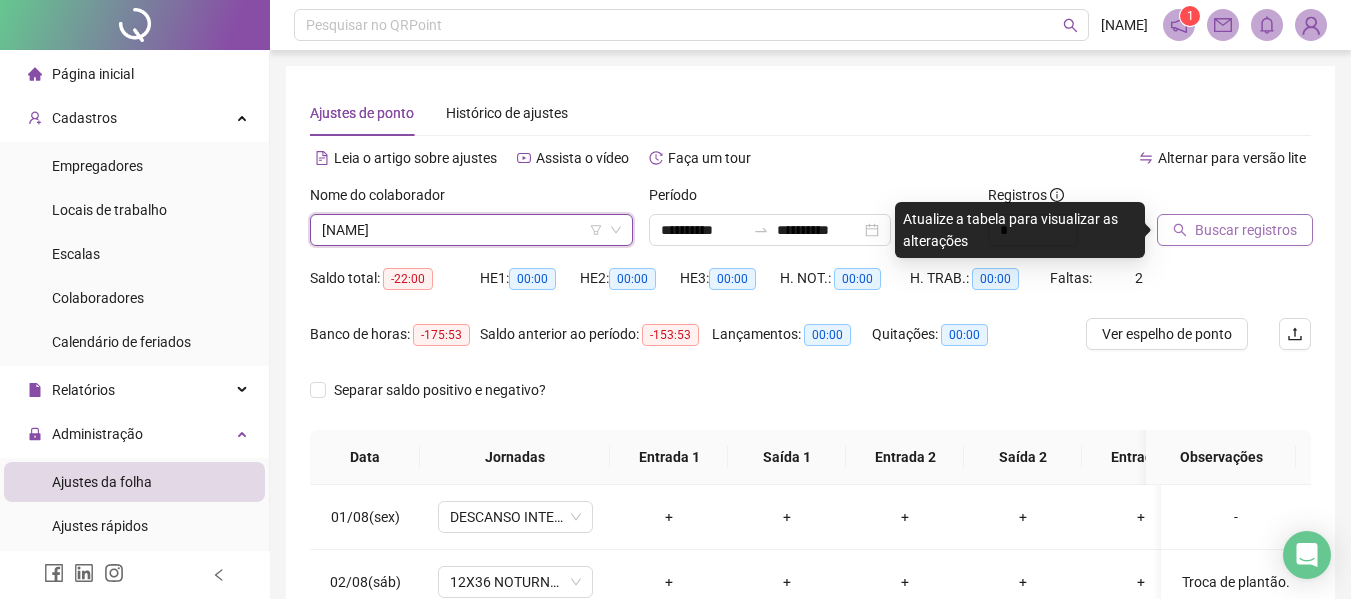 click on "Buscar registros" at bounding box center [1246, 230] 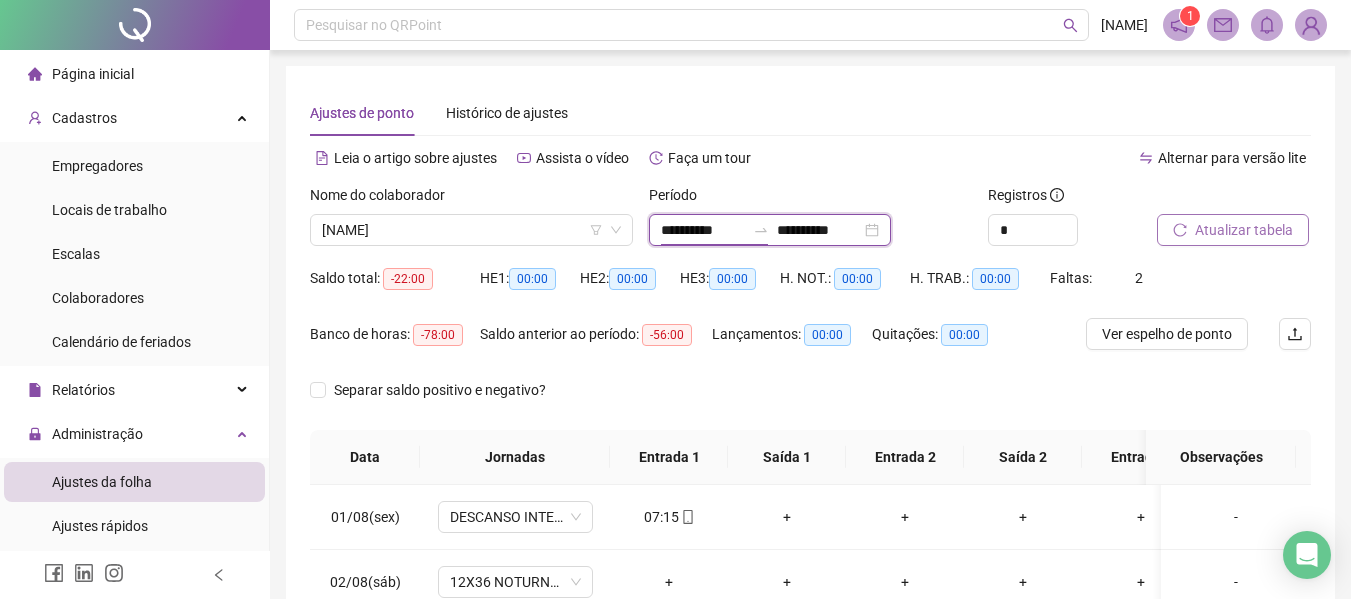 click on "**********" at bounding box center (703, 230) 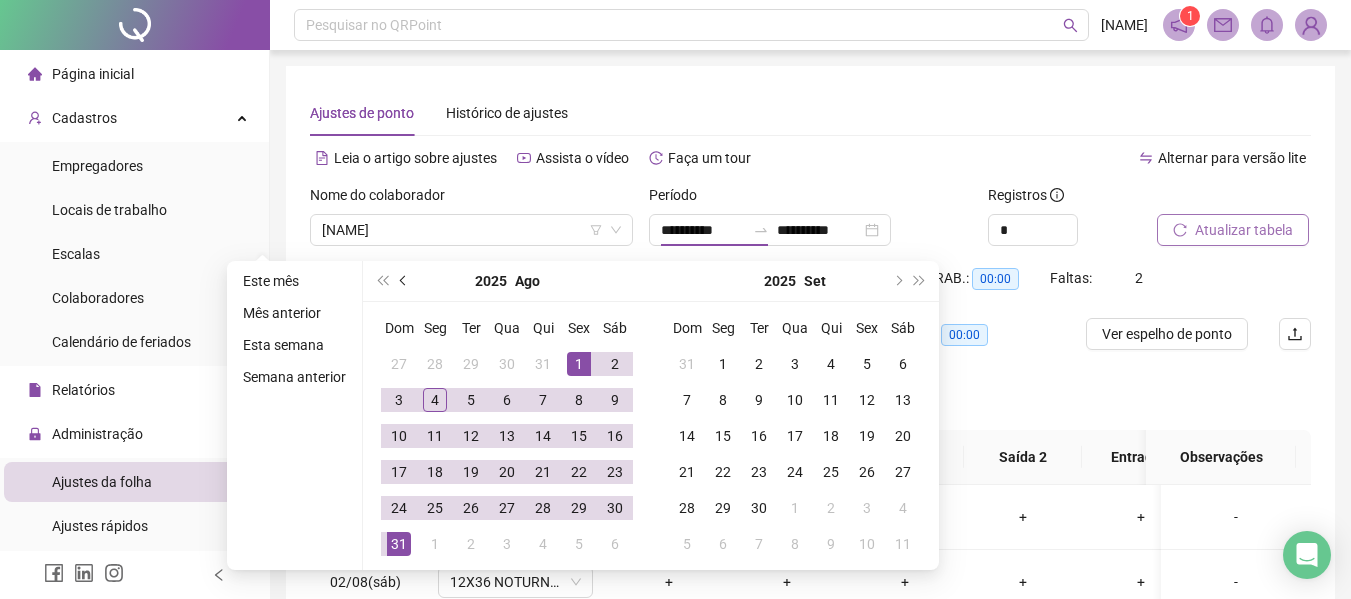 click at bounding box center [404, 281] 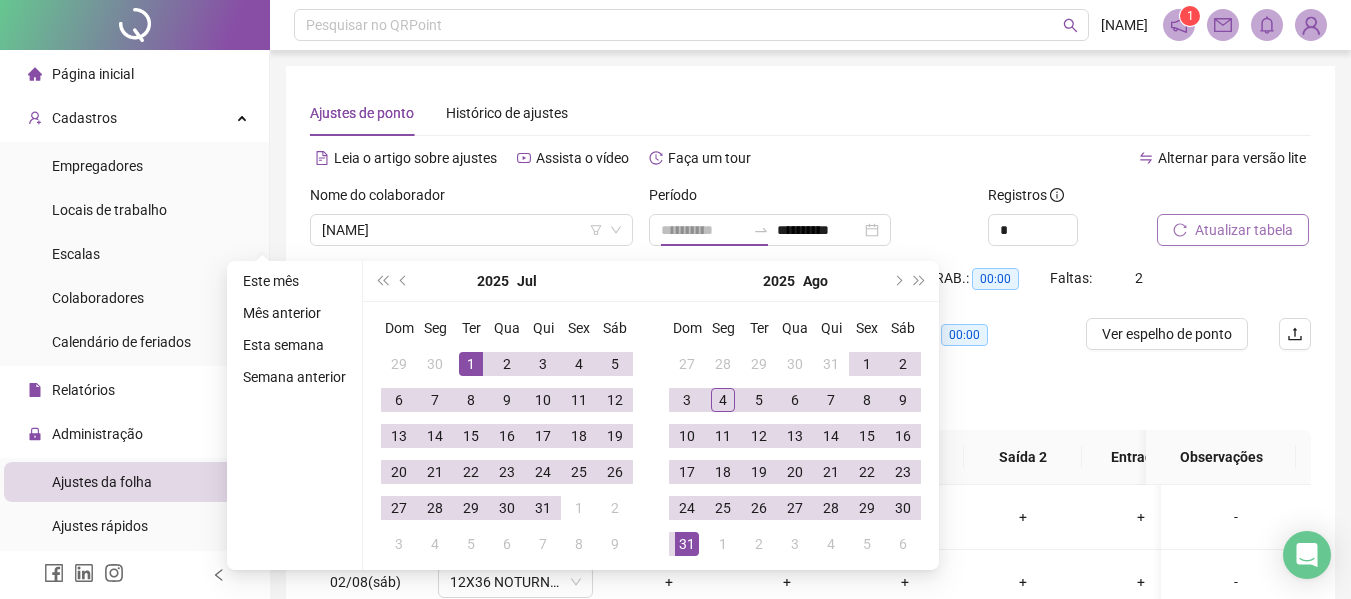 click on "1" at bounding box center (471, 364) 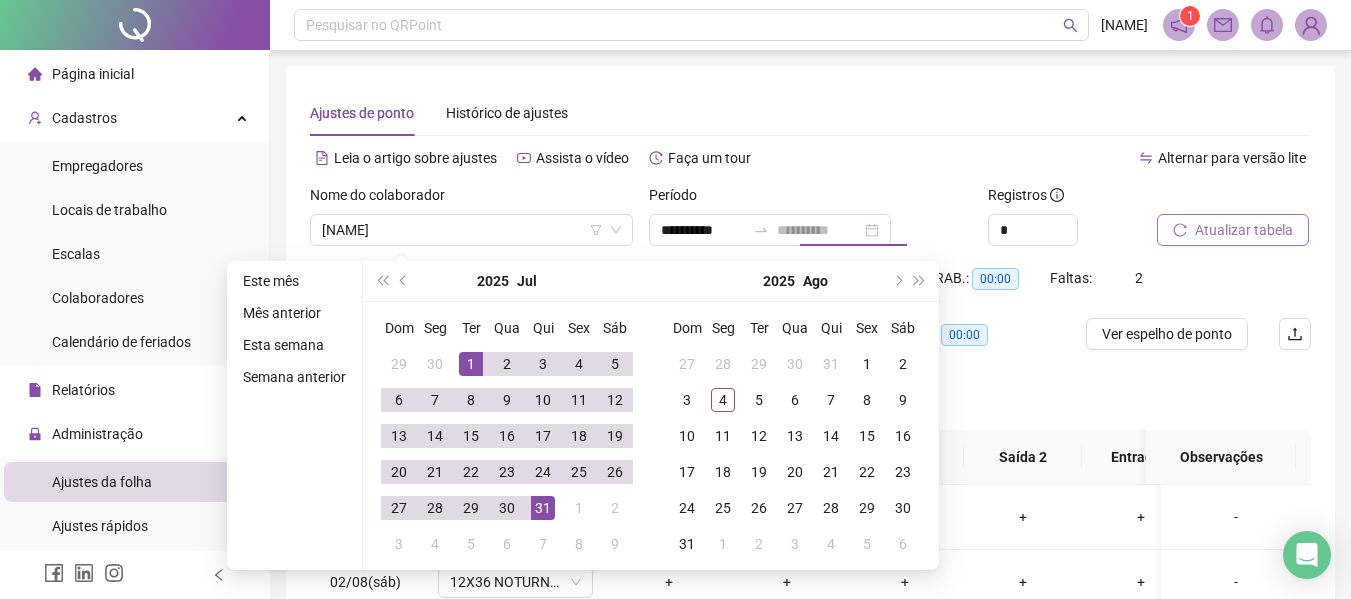 click on "31" at bounding box center [543, 508] 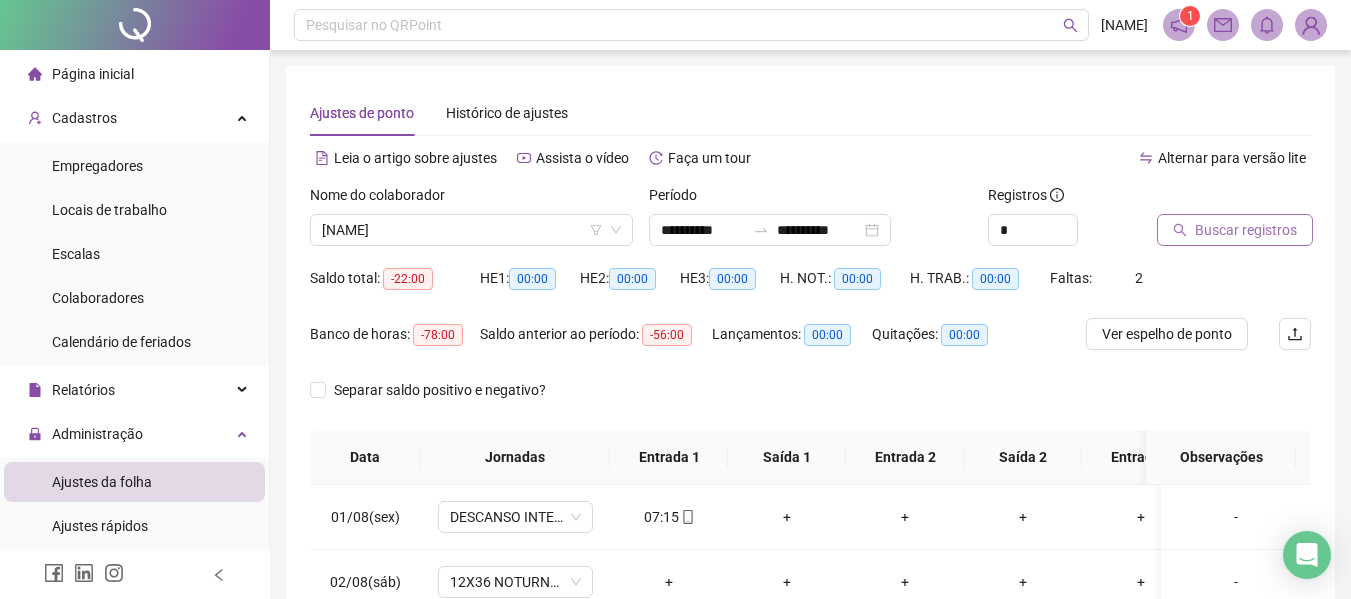 click on "Buscar registros" at bounding box center [1246, 230] 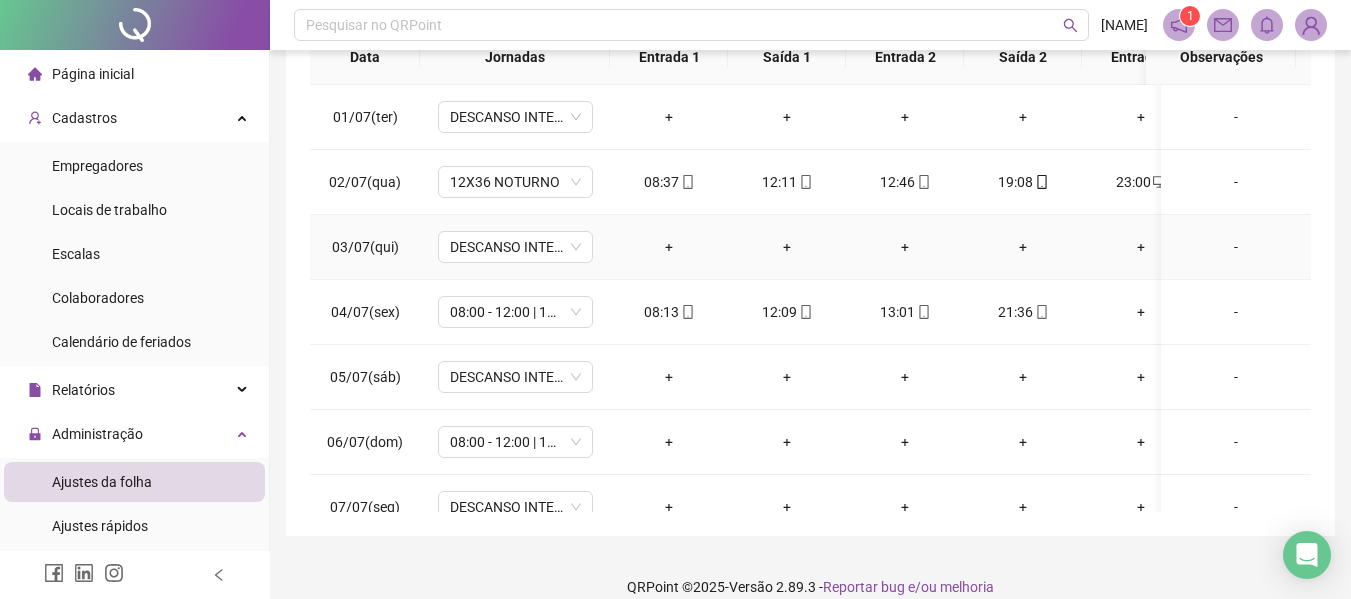scroll, scrollTop: 423, scrollLeft: 0, axis: vertical 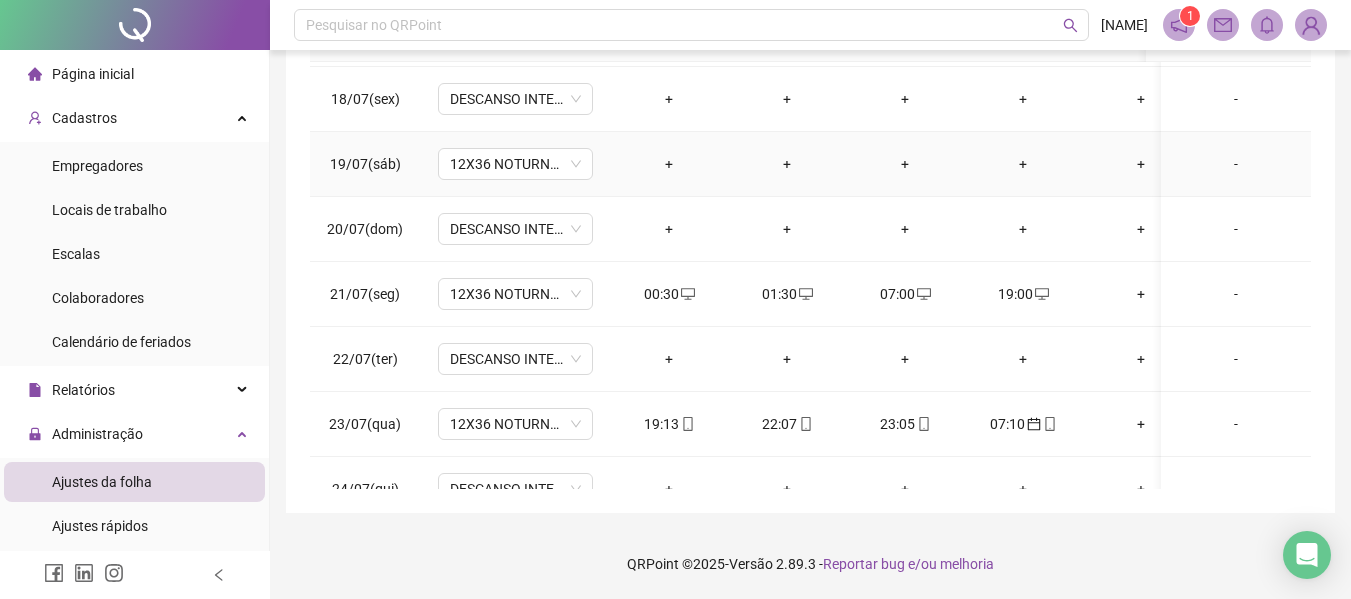 click on "-" at bounding box center [1236, 164] 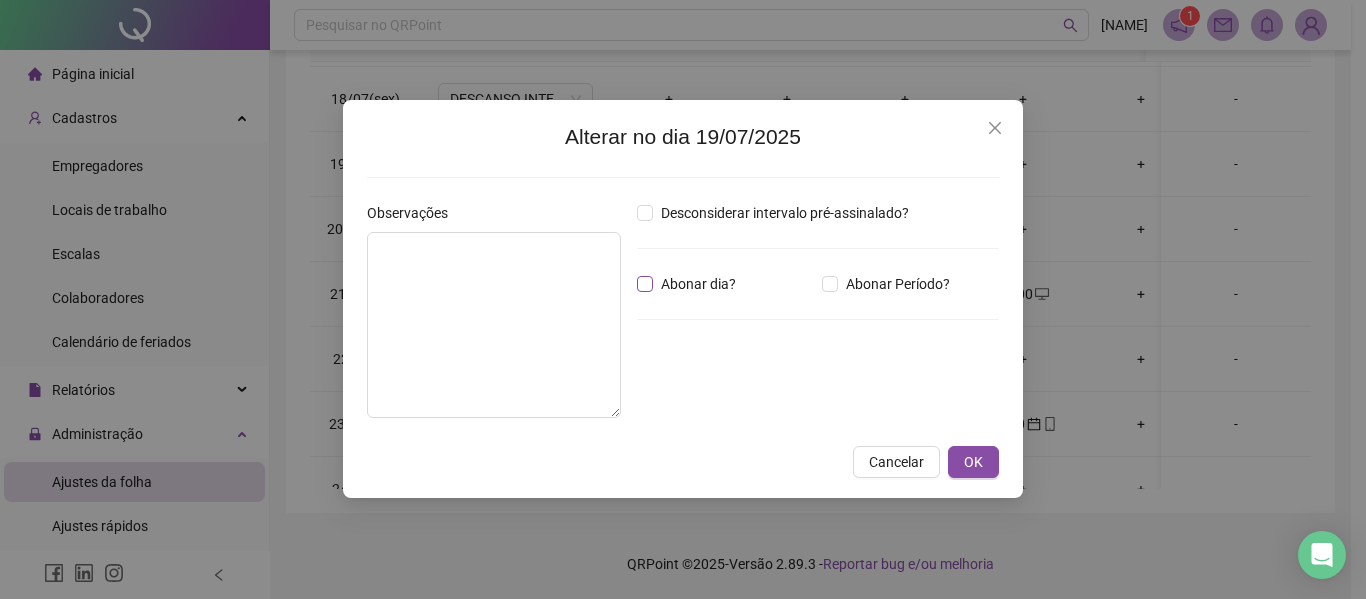 click on "Abonar dia?" at bounding box center [698, 284] 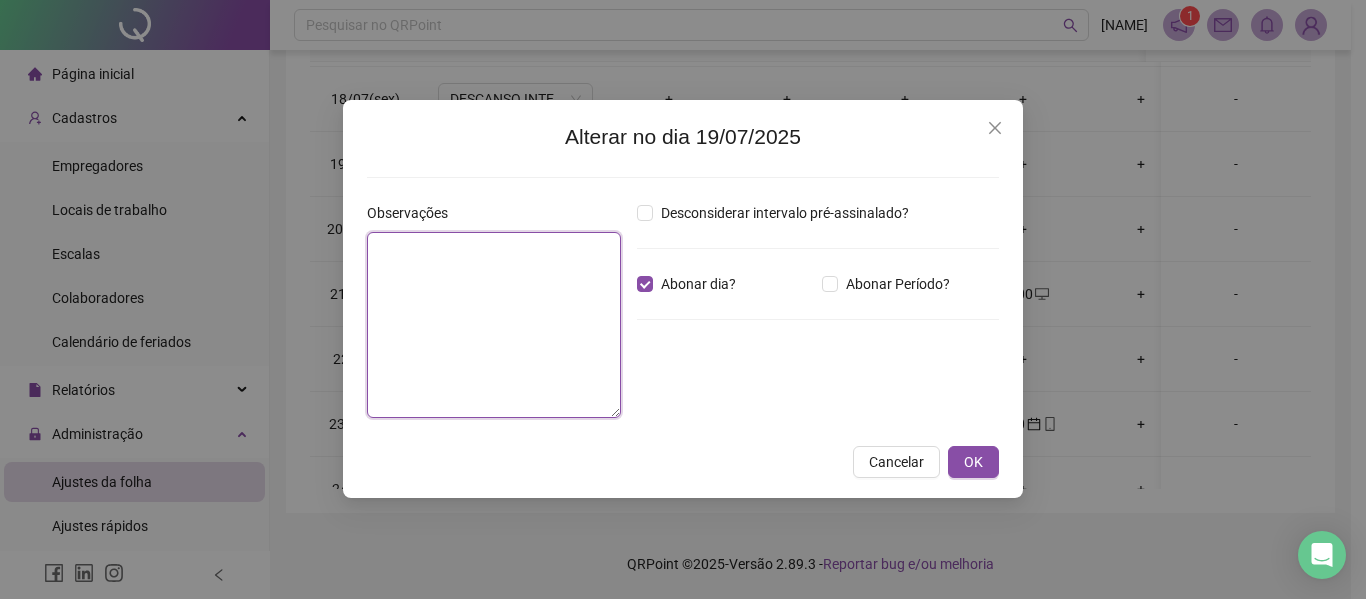 click at bounding box center [494, 325] 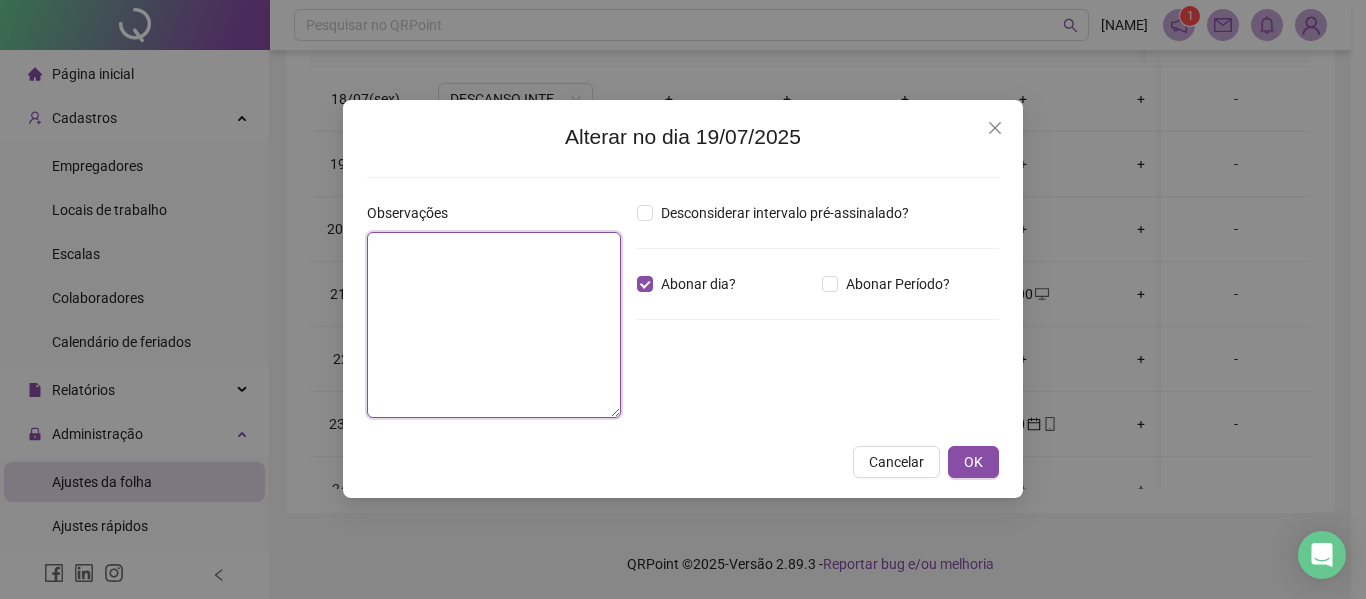 paste on "**********" 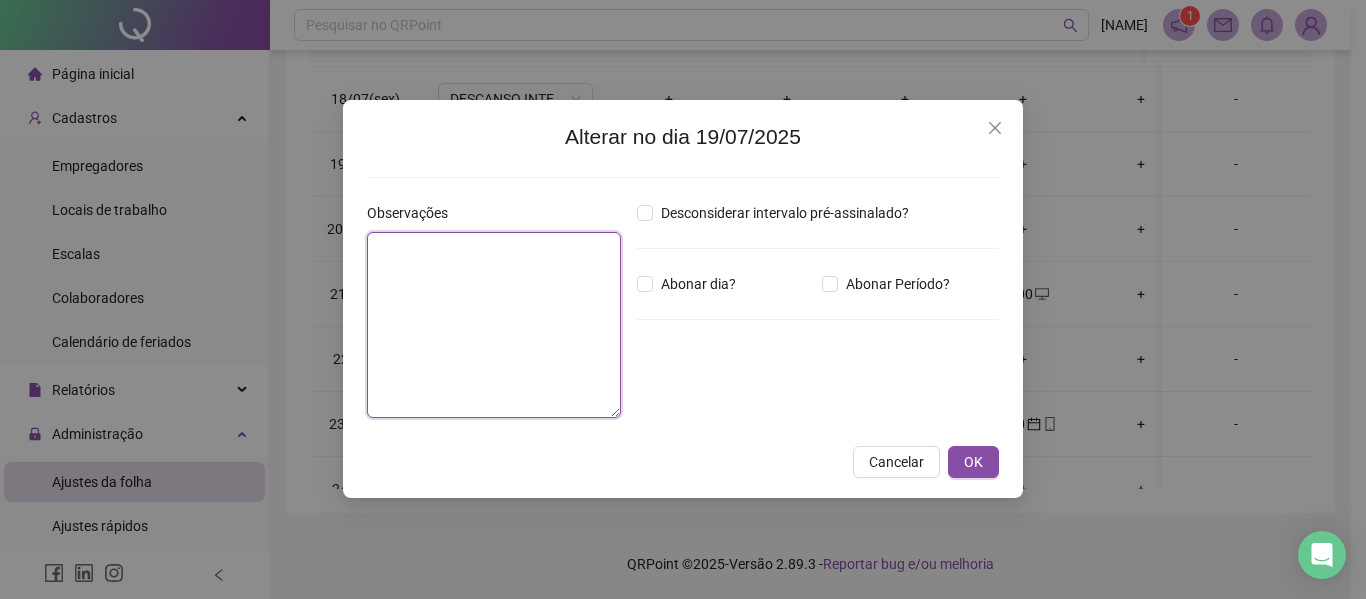 click at bounding box center [494, 325] 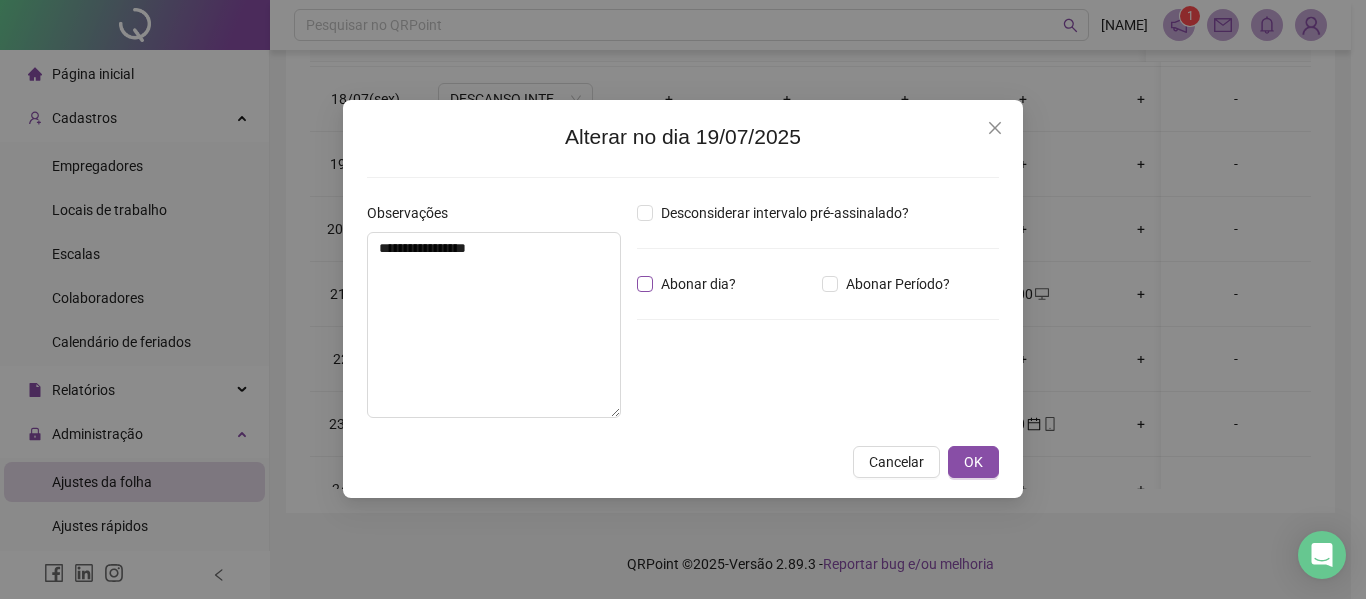 click on "Abonar dia?" at bounding box center [698, 284] 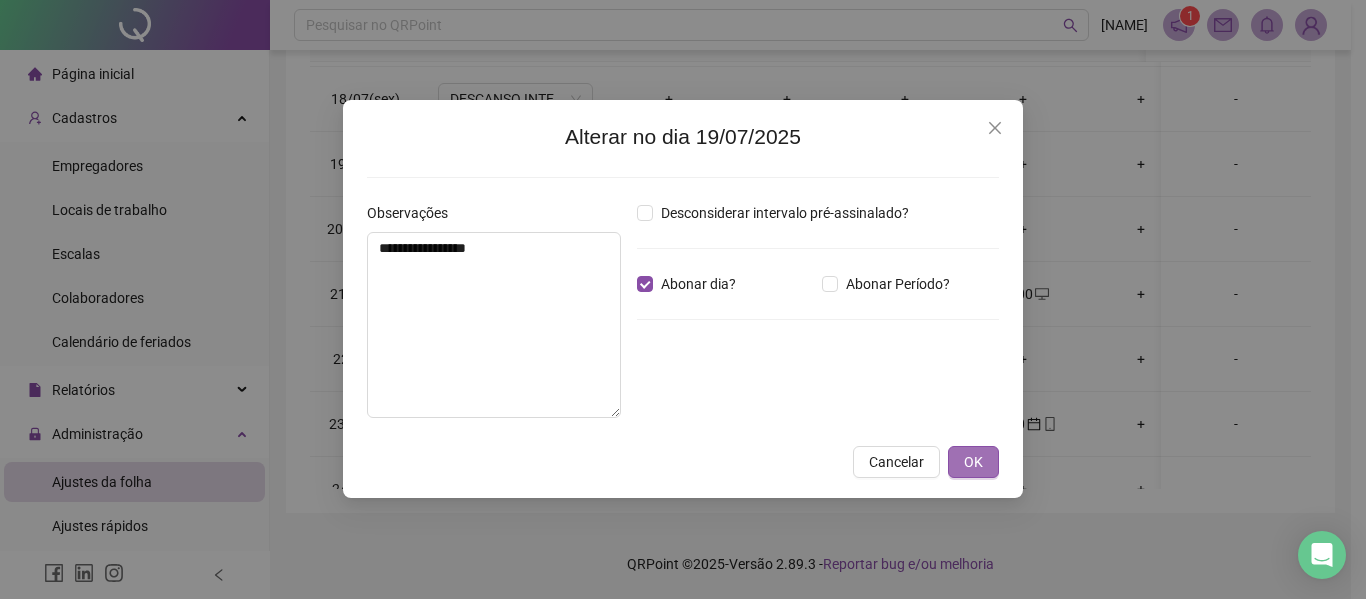 click on "OK" at bounding box center [973, 462] 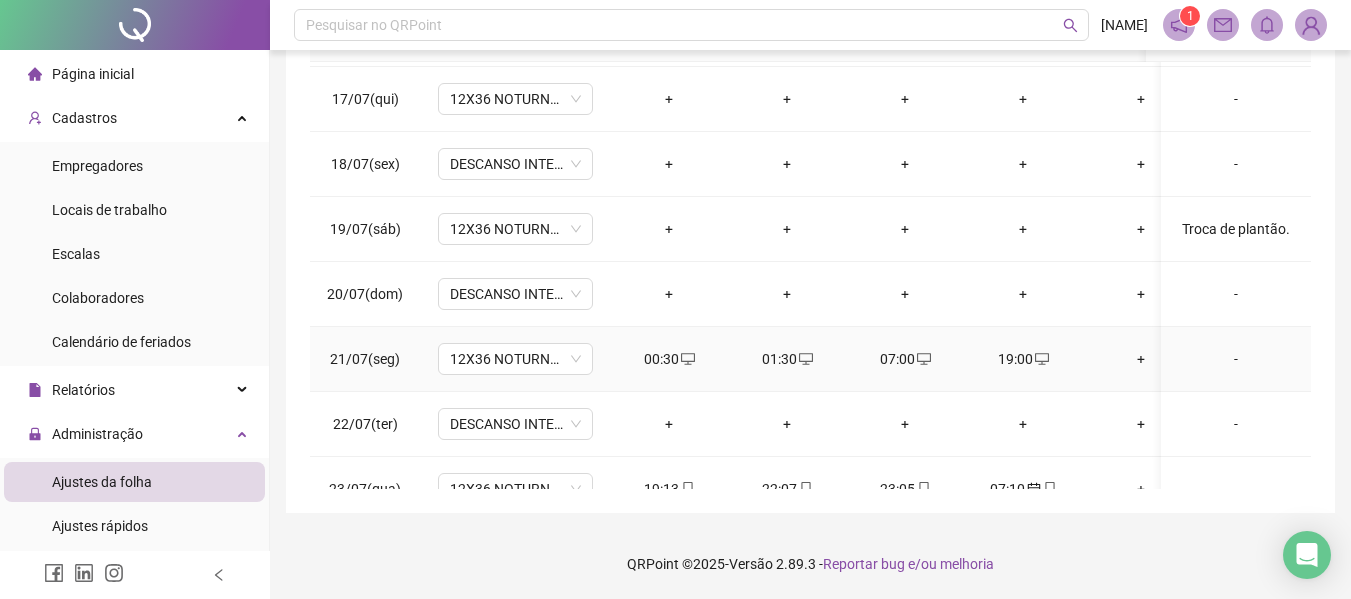 scroll, scrollTop: 1000, scrollLeft: 0, axis: vertical 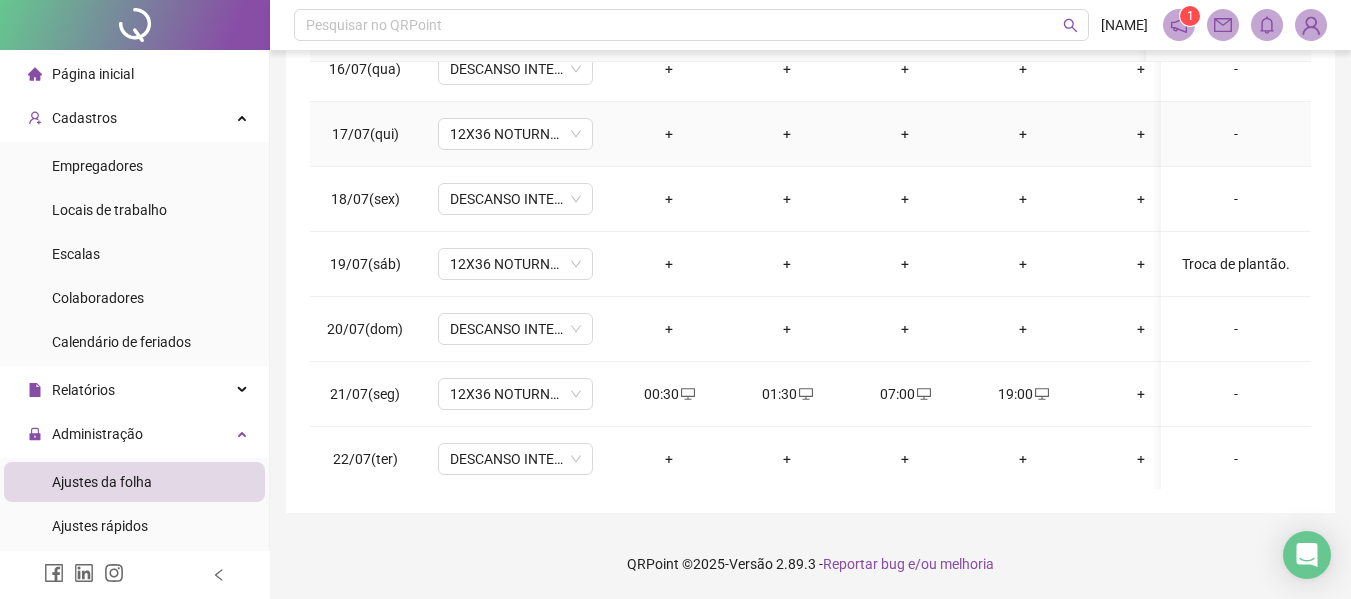 click on "-" at bounding box center [1236, 134] 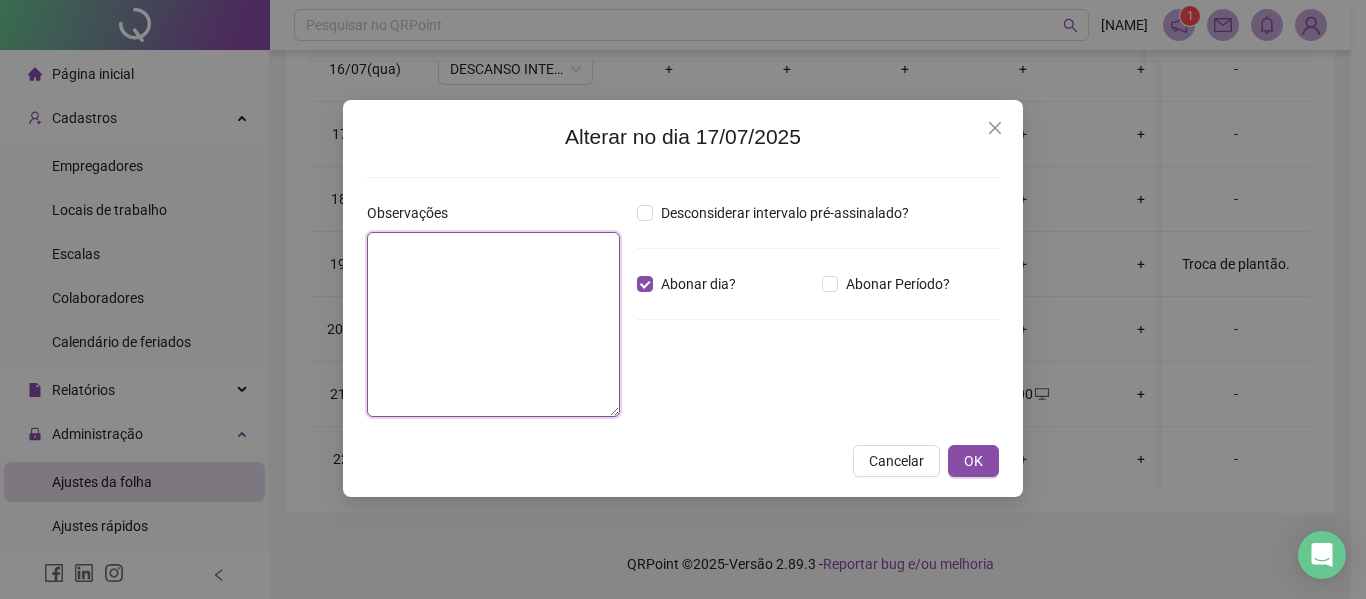 click at bounding box center (493, 324) 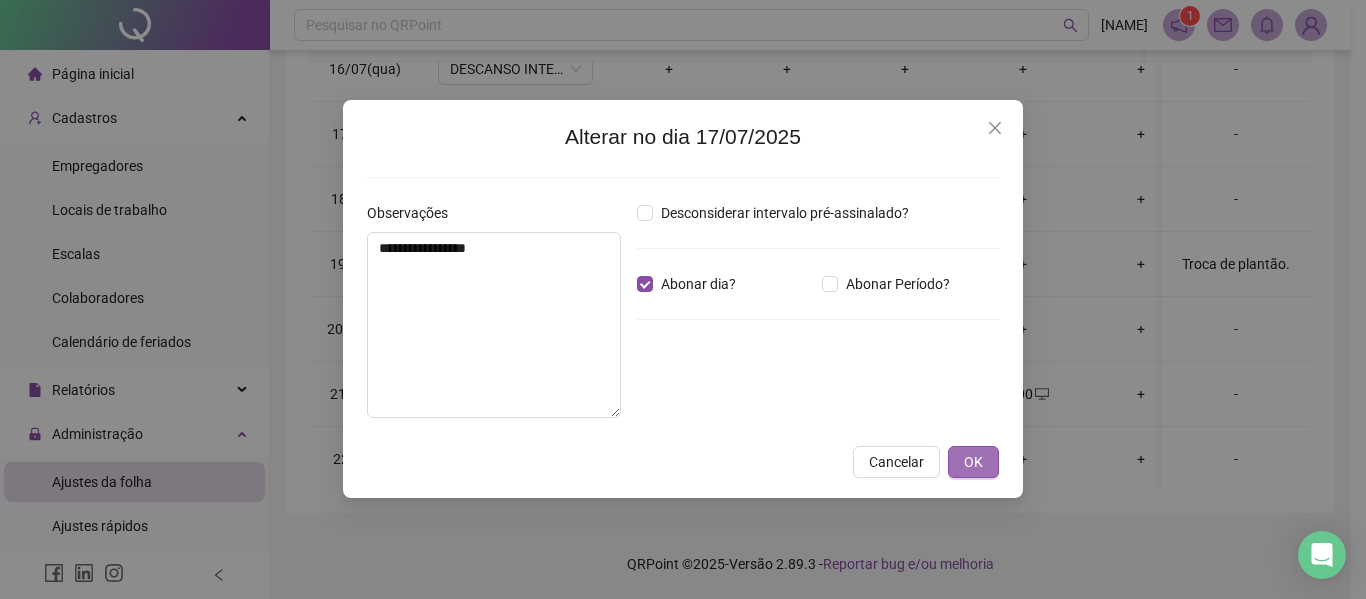 click on "OK" at bounding box center [973, 462] 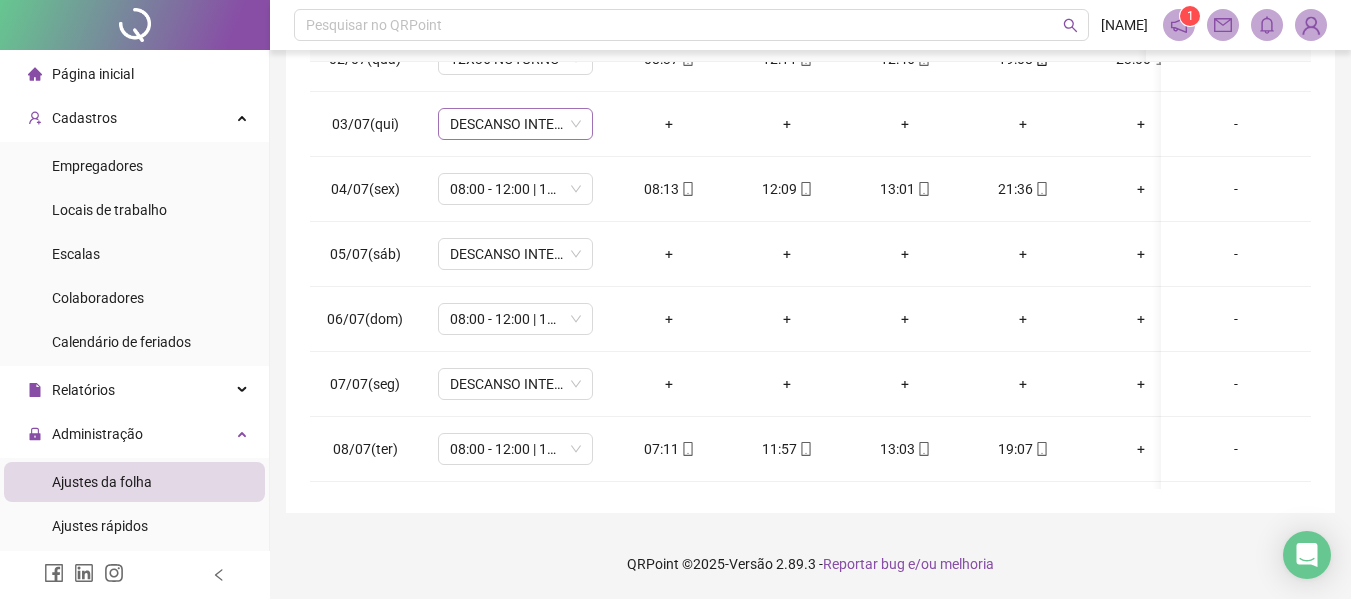 scroll, scrollTop: 0, scrollLeft: 0, axis: both 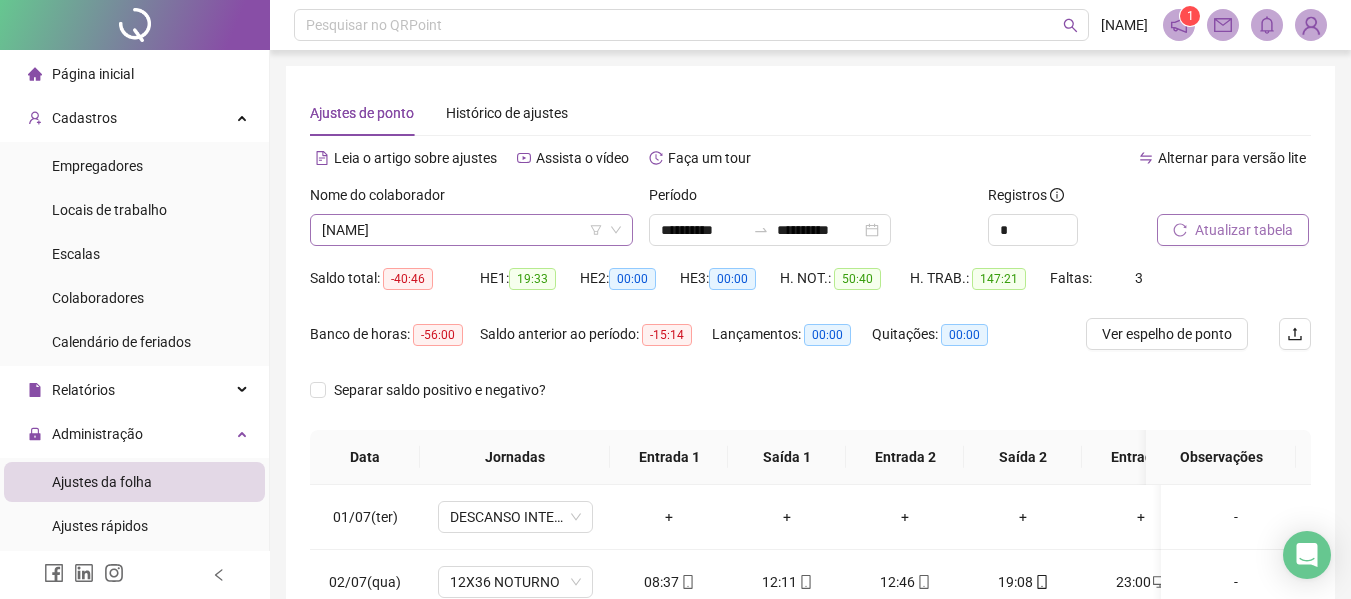 click on "[NAME]" at bounding box center [471, 230] 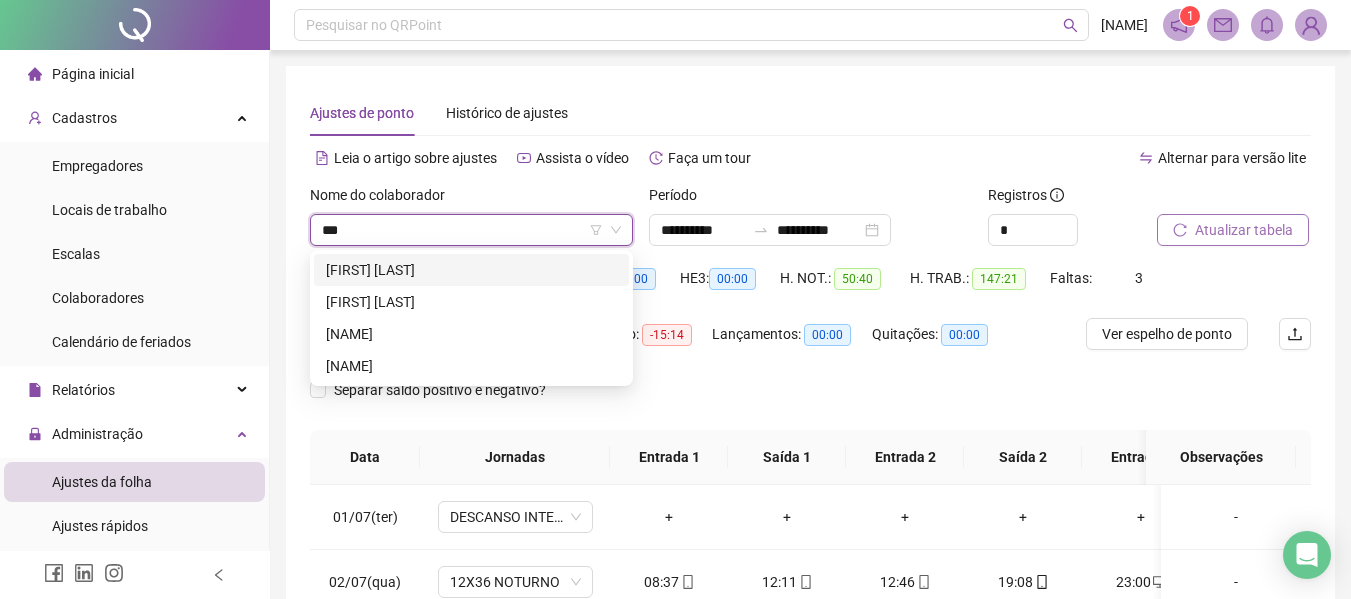 scroll, scrollTop: 0, scrollLeft: 0, axis: both 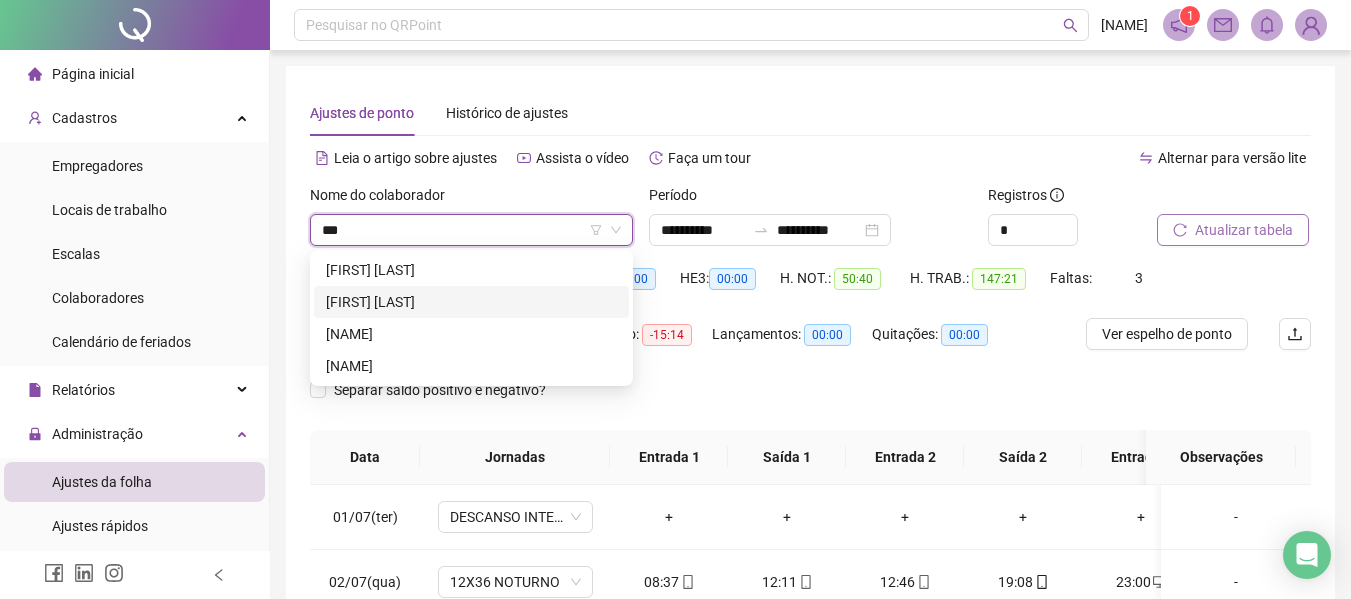 click on "[FIRST] [LAST]" at bounding box center (471, 302) 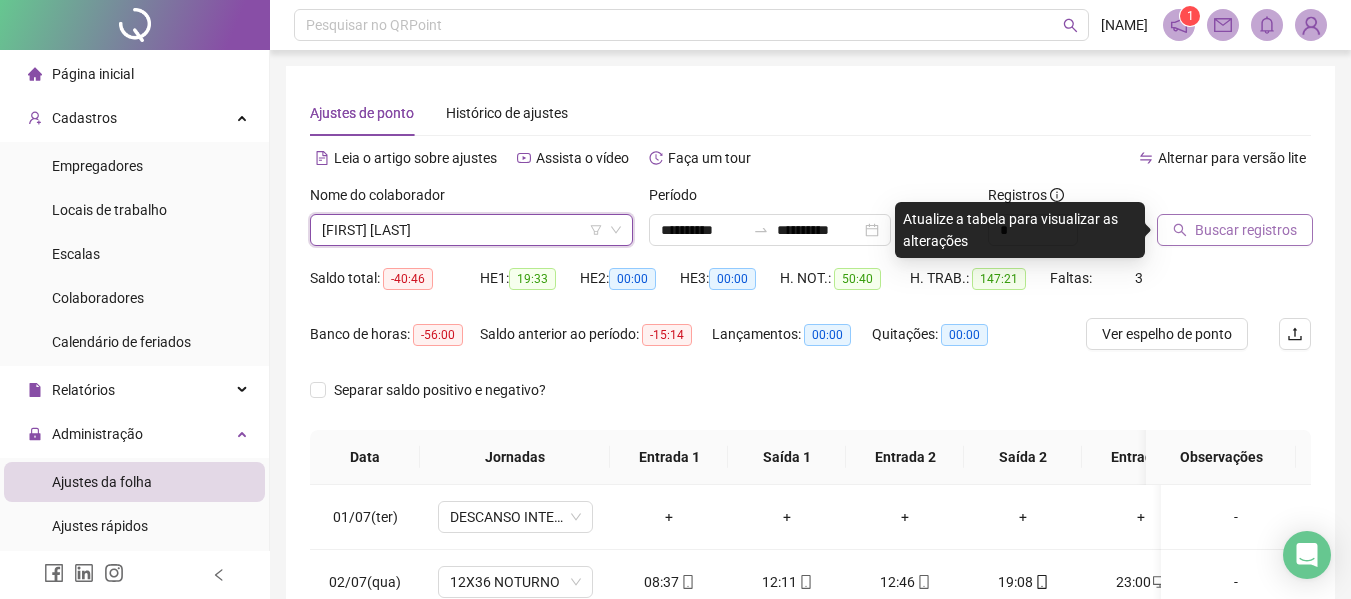 click on "[FIRST] [LAST]" at bounding box center [471, 230] 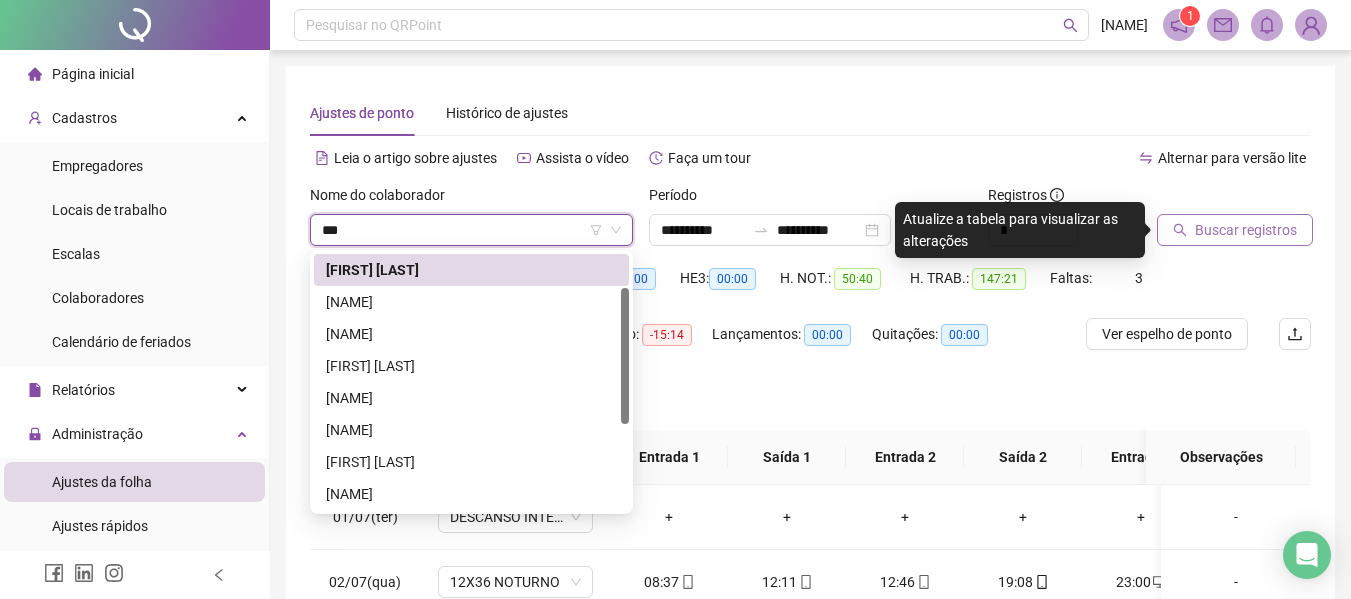 scroll, scrollTop: 0, scrollLeft: 0, axis: both 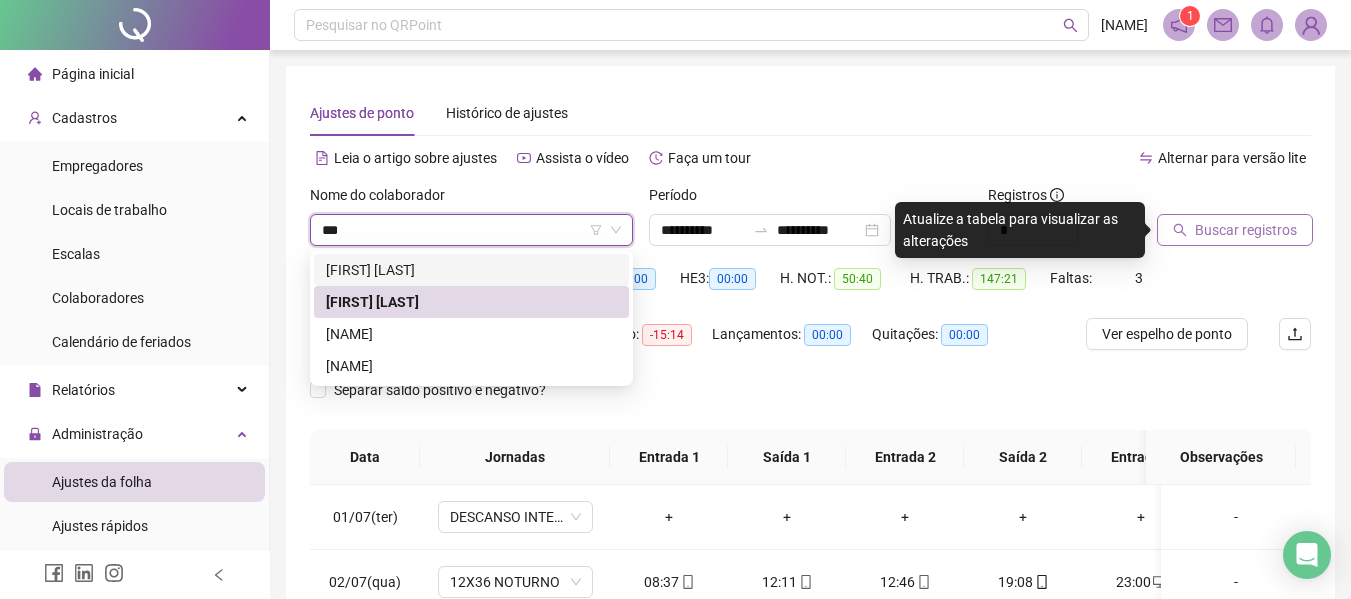 click on "[FIRST] [LAST]" at bounding box center [471, 270] 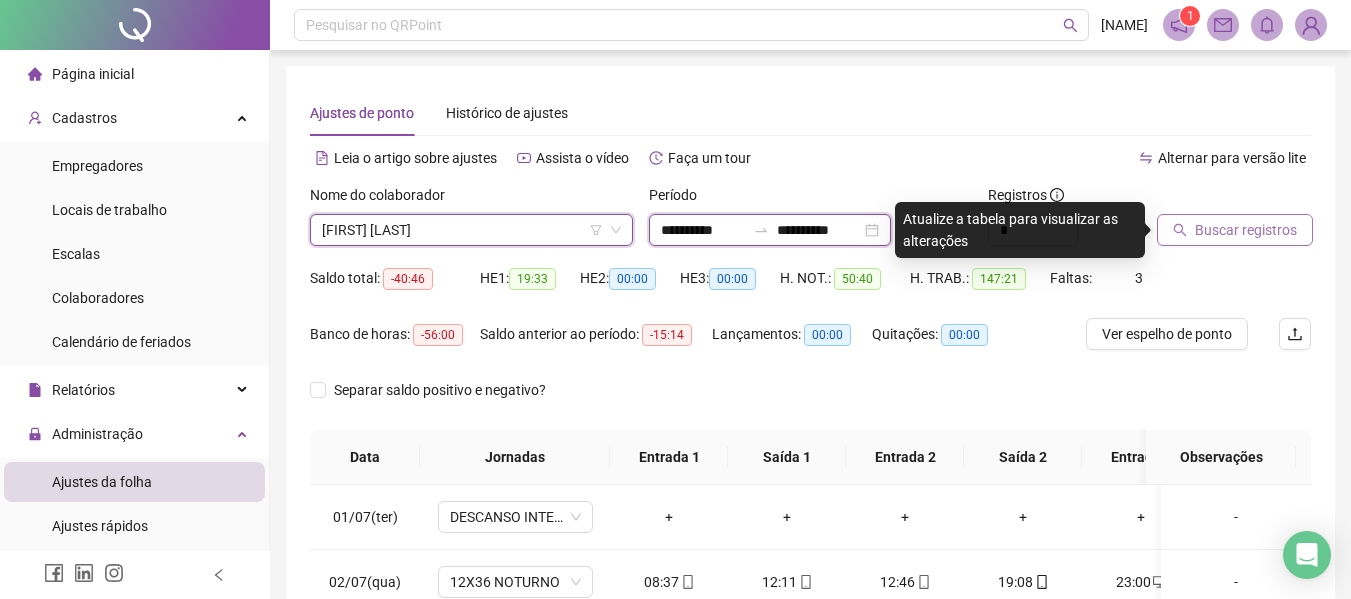 click on "**********" at bounding box center [703, 230] 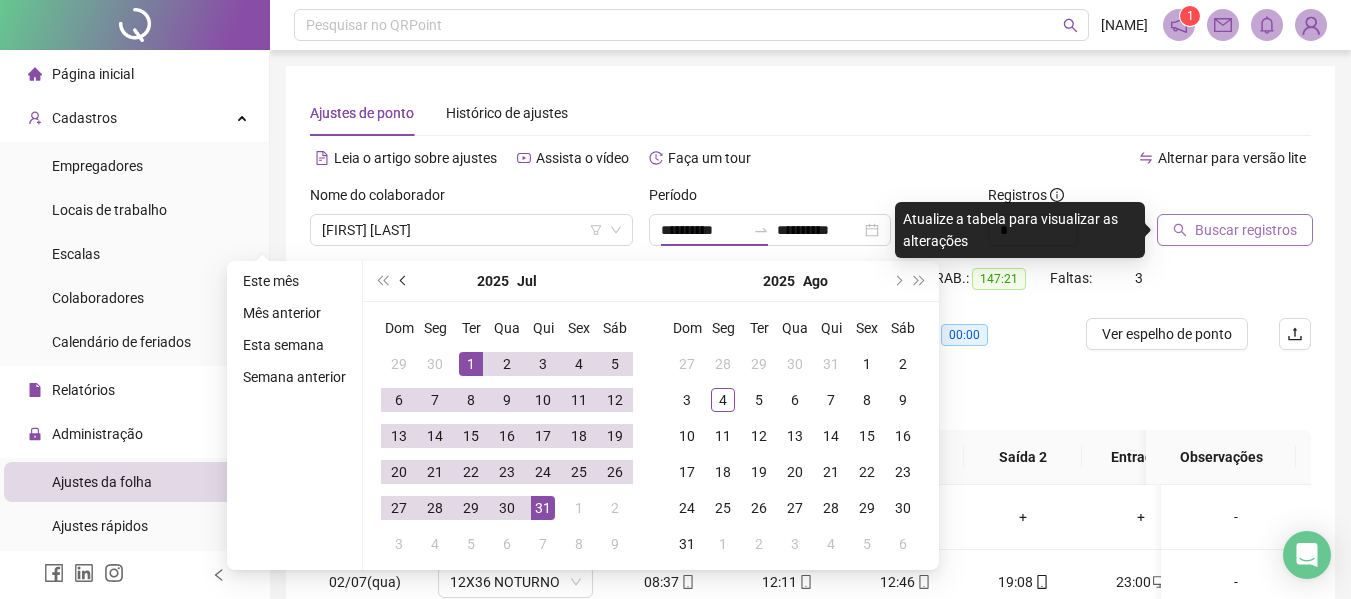 click at bounding box center (404, 281) 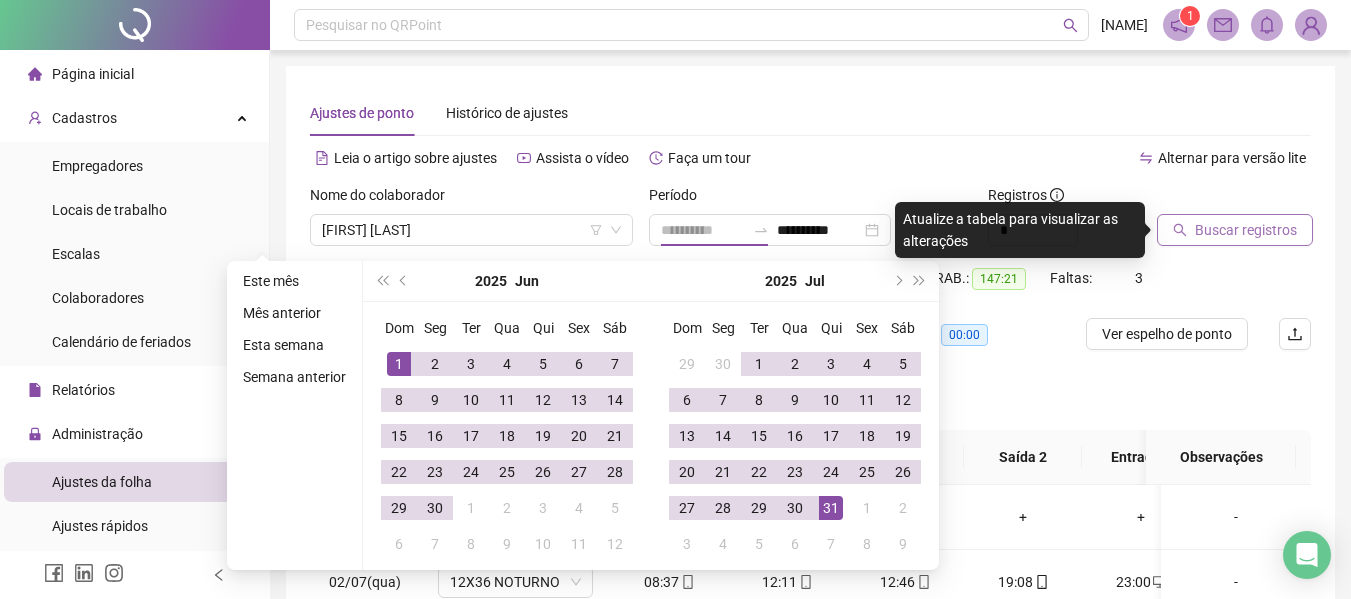 click on "1" at bounding box center (399, 364) 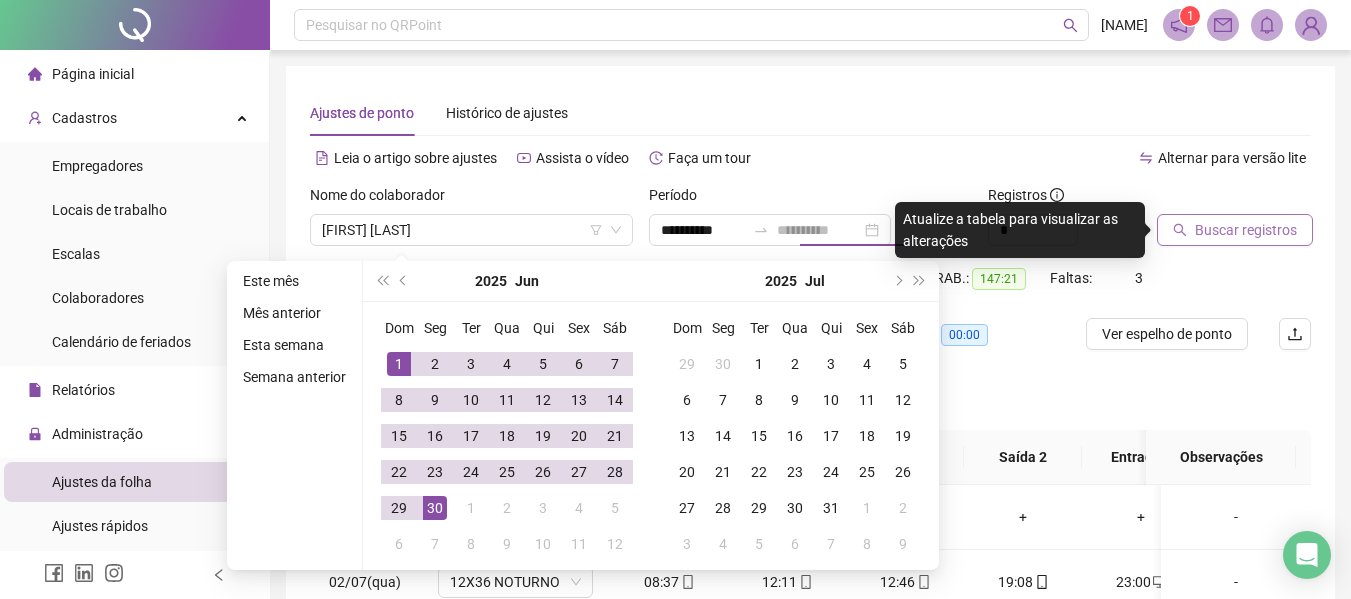 click on "30" at bounding box center [435, 508] 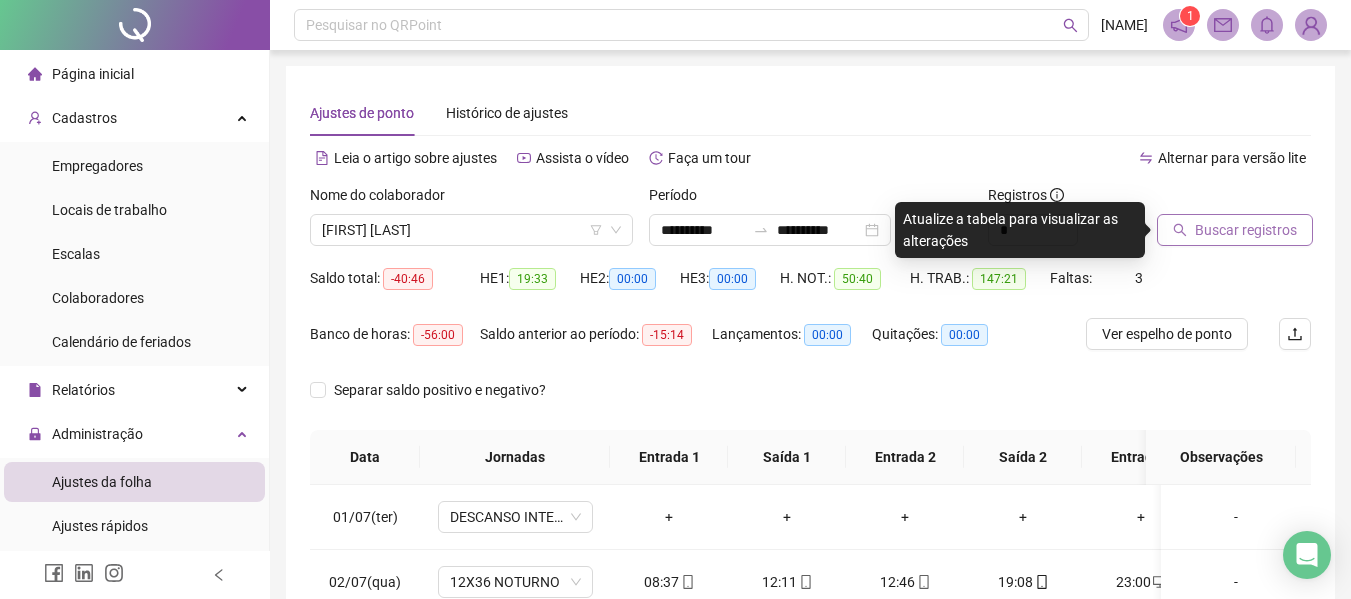 click on "Buscar registros" at bounding box center (1246, 230) 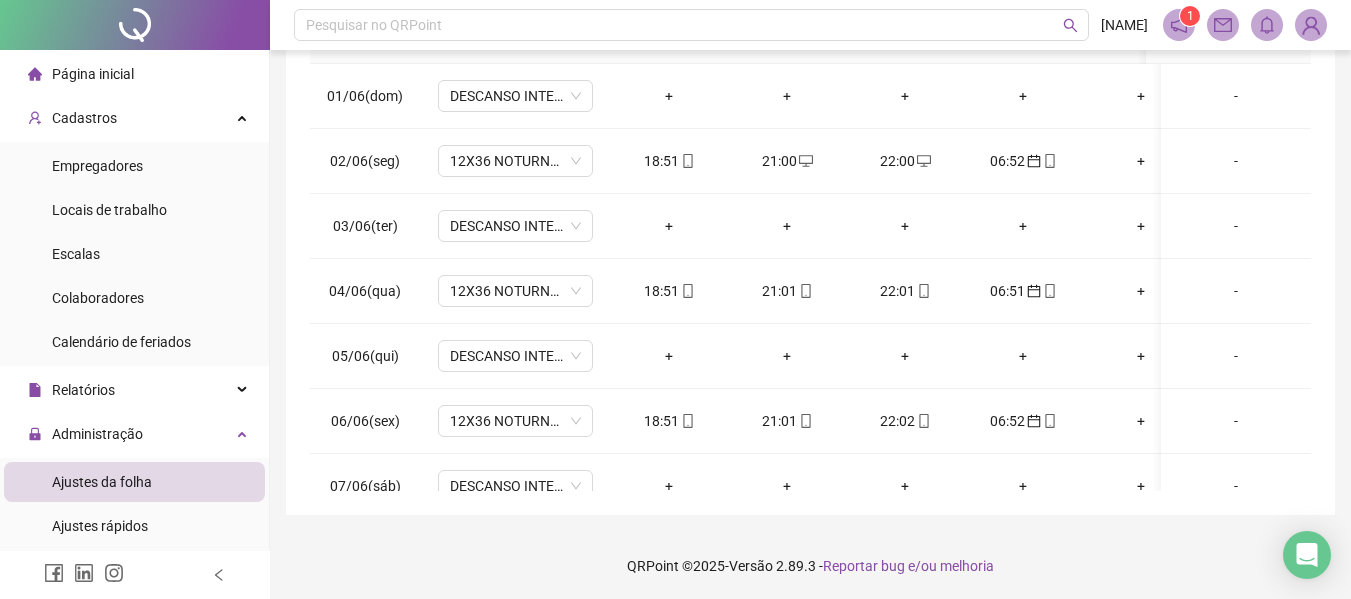 scroll, scrollTop: 423, scrollLeft: 0, axis: vertical 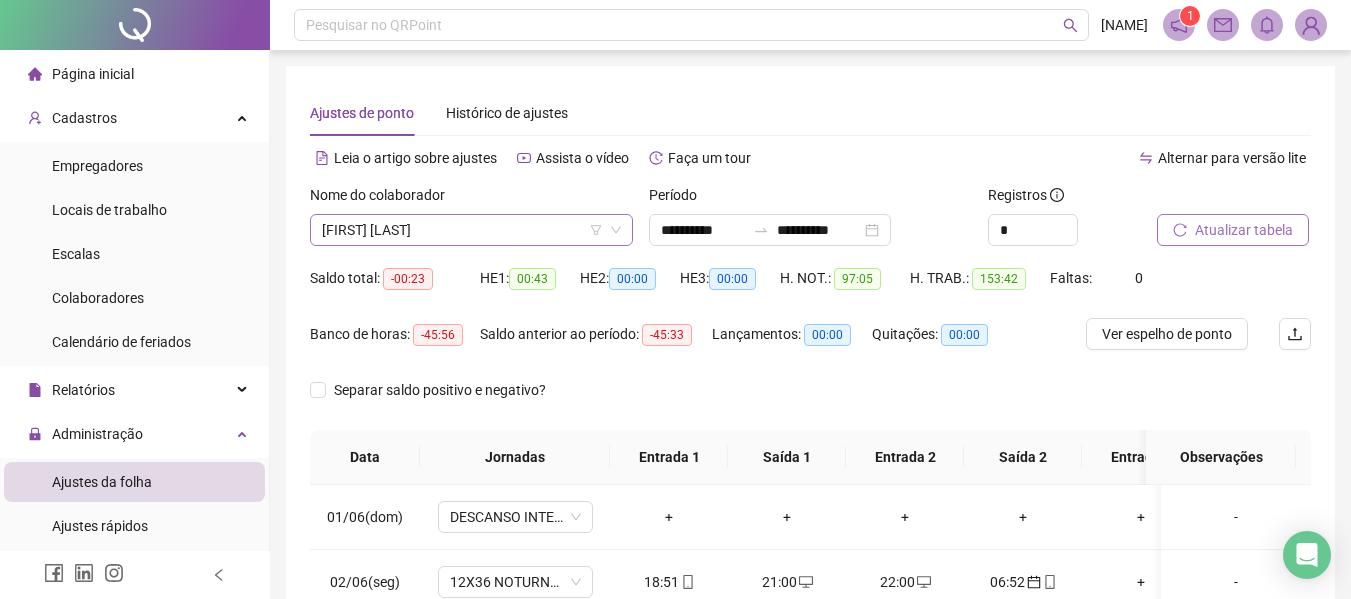 click on "[FIRST] [LAST]" at bounding box center [471, 230] 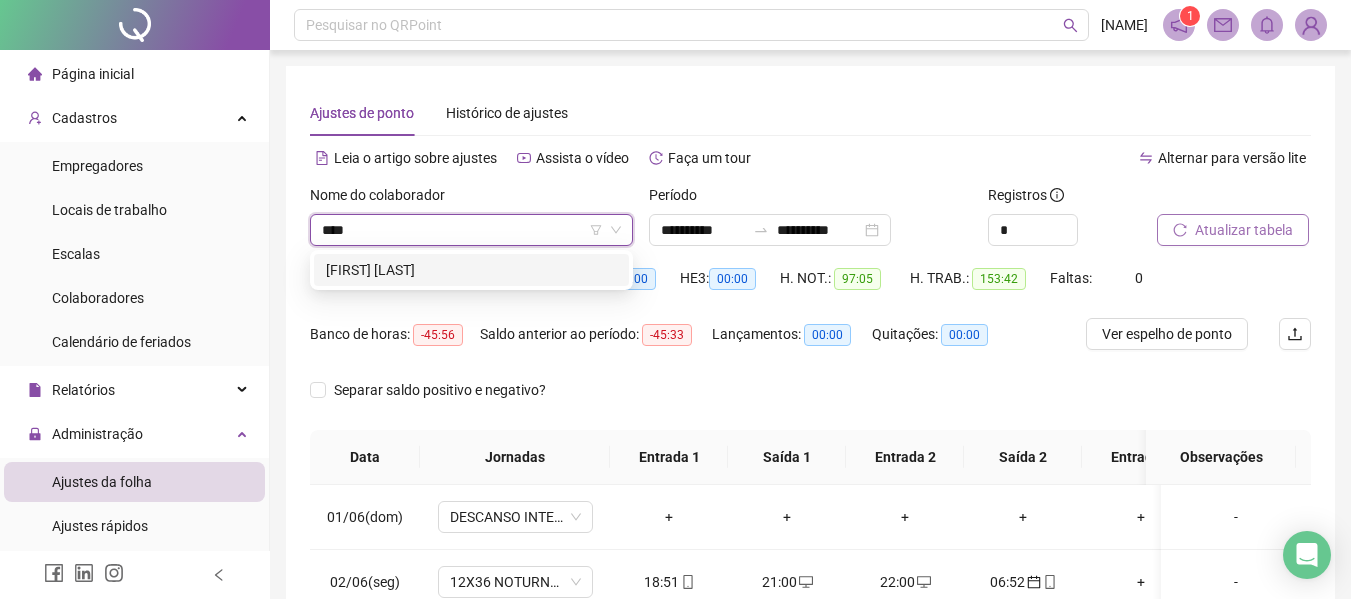 scroll, scrollTop: 0, scrollLeft: 0, axis: both 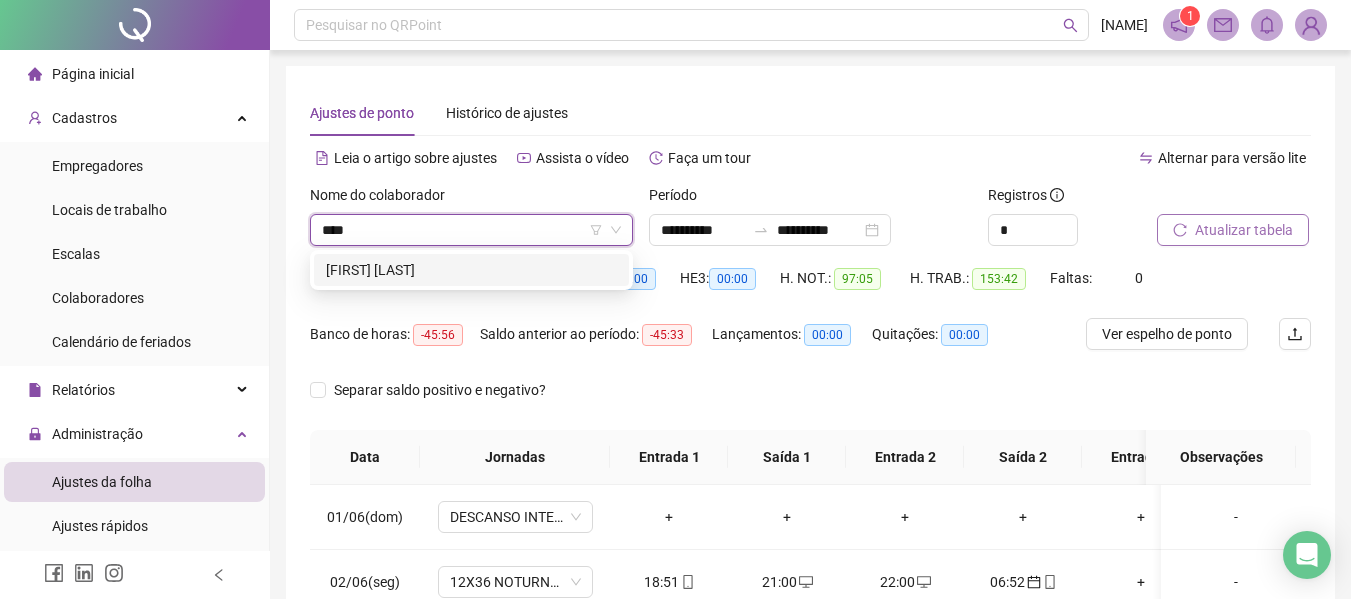 click on "[FIRST] [LAST]" at bounding box center (471, 270) 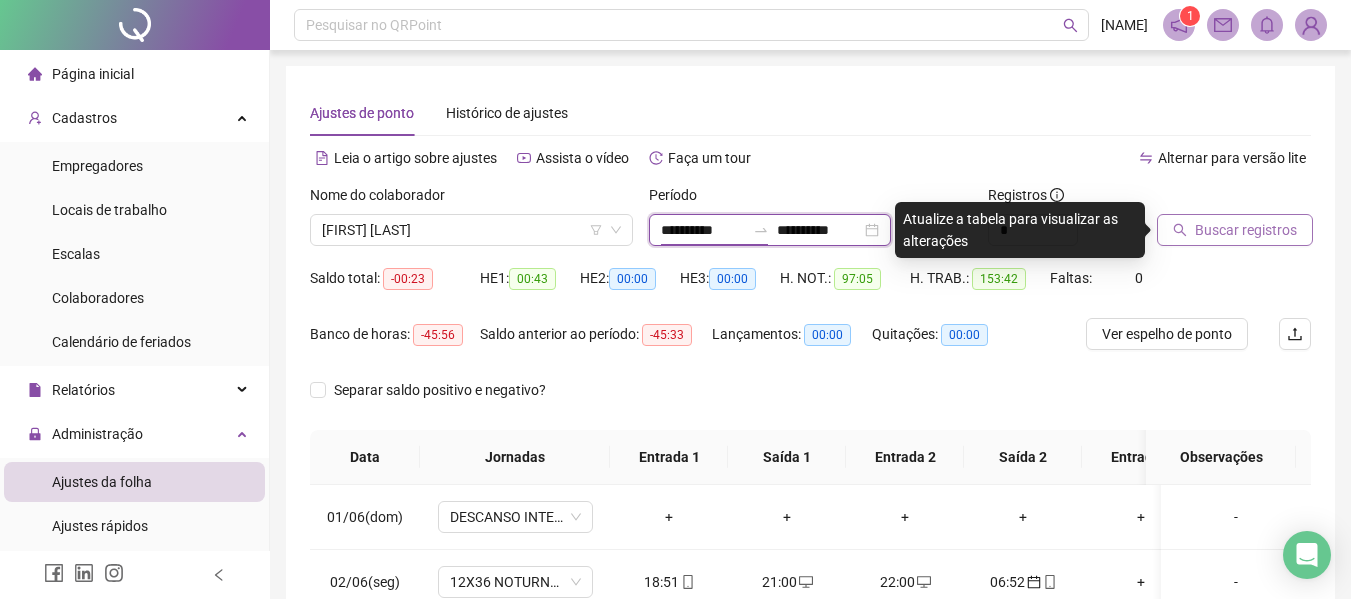 click on "**********" at bounding box center (703, 230) 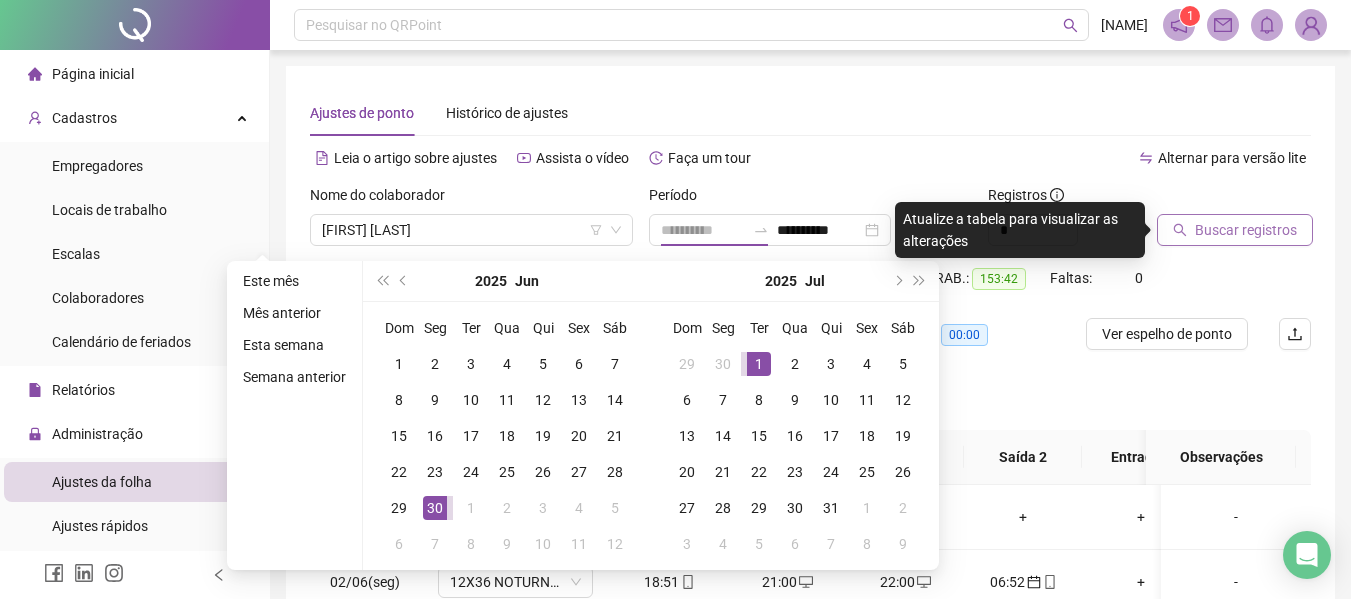 click on "1" at bounding box center [759, 364] 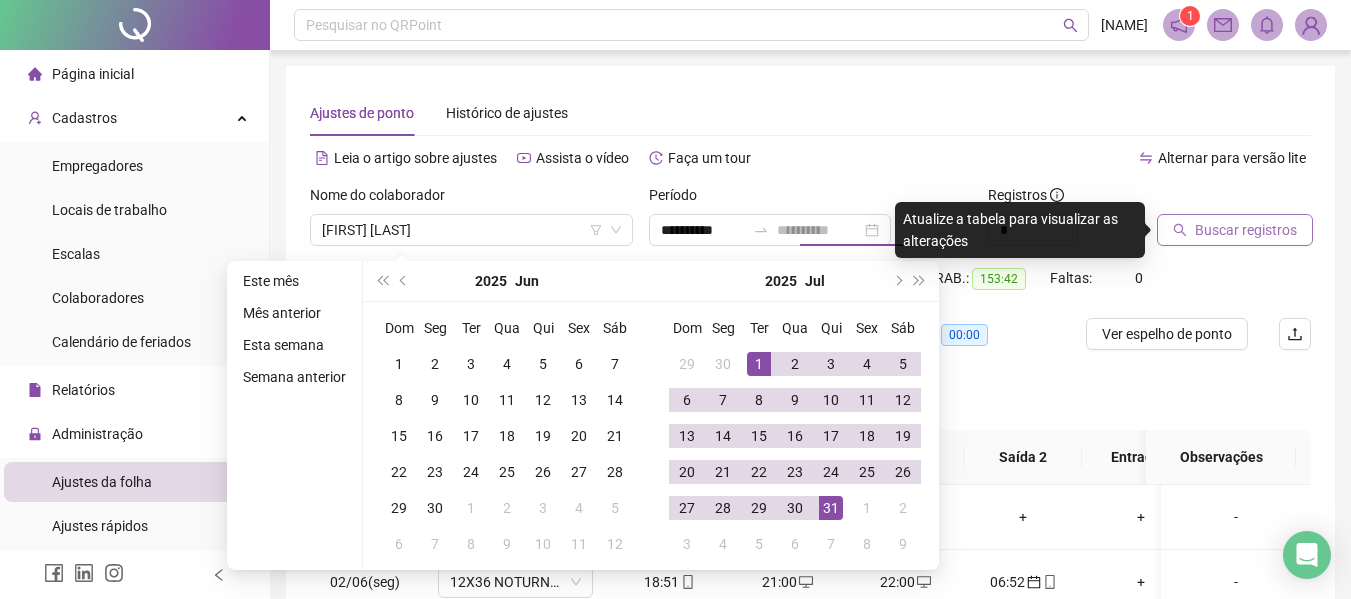 click on "31" at bounding box center [831, 508] 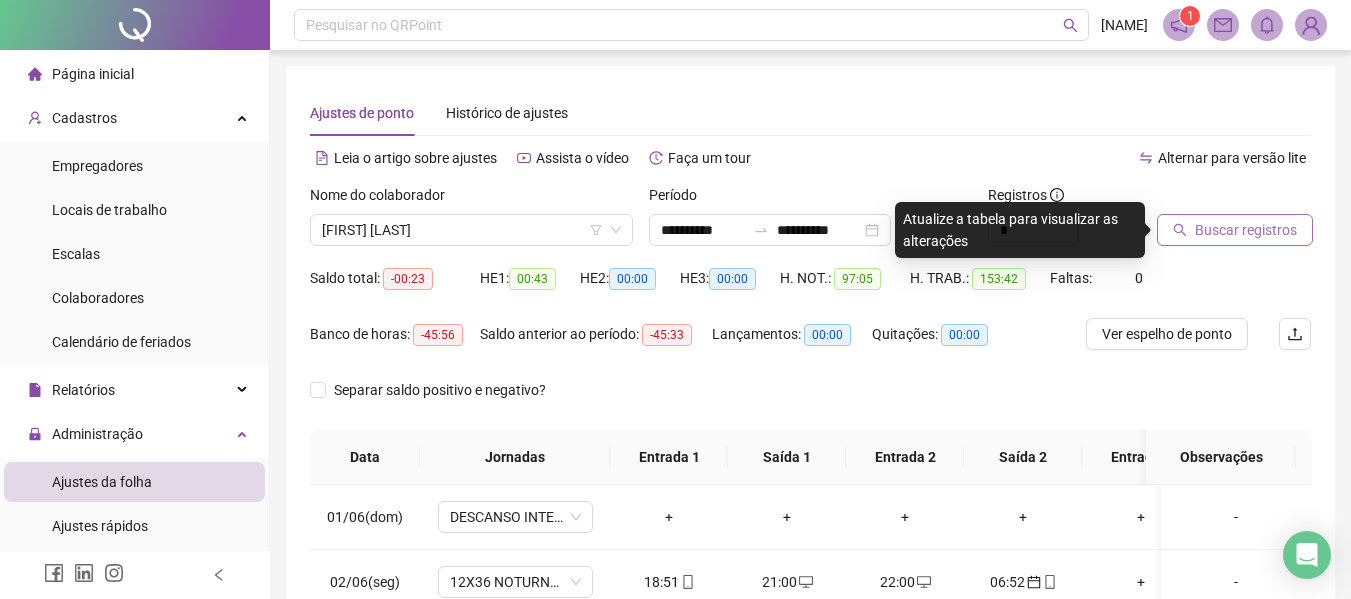 click on "Buscar registros" at bounding box center (1246, 230) 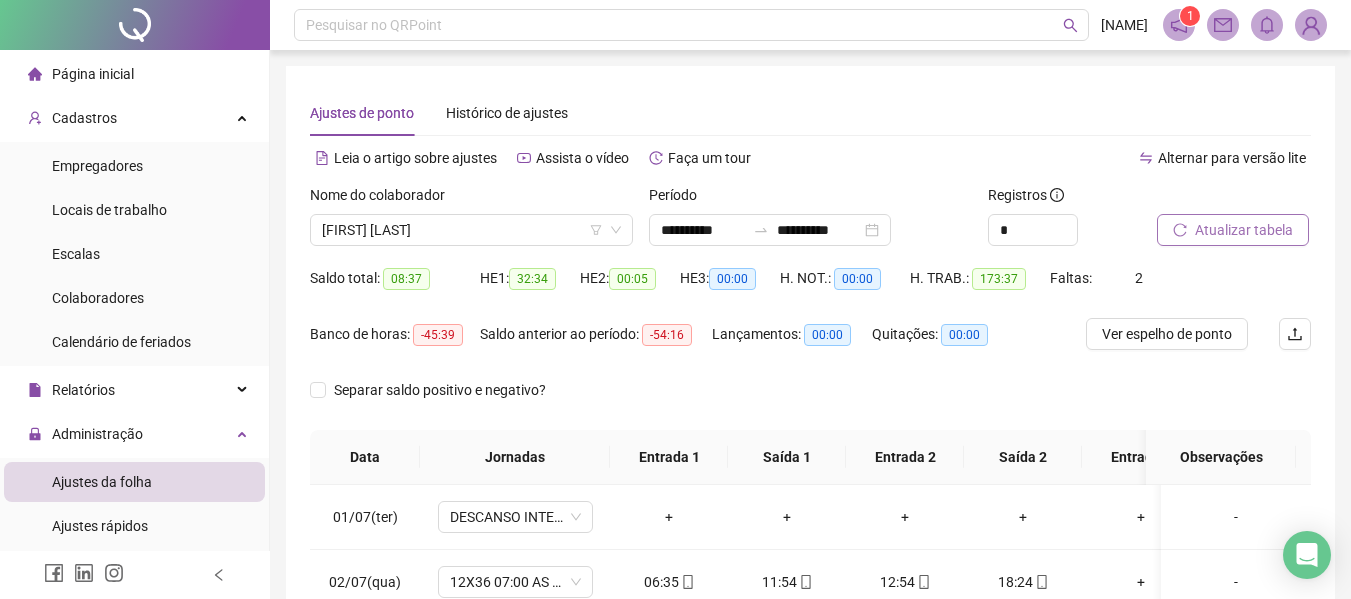 click on "Atualizar tabela" at bounding box center [1233, 230] 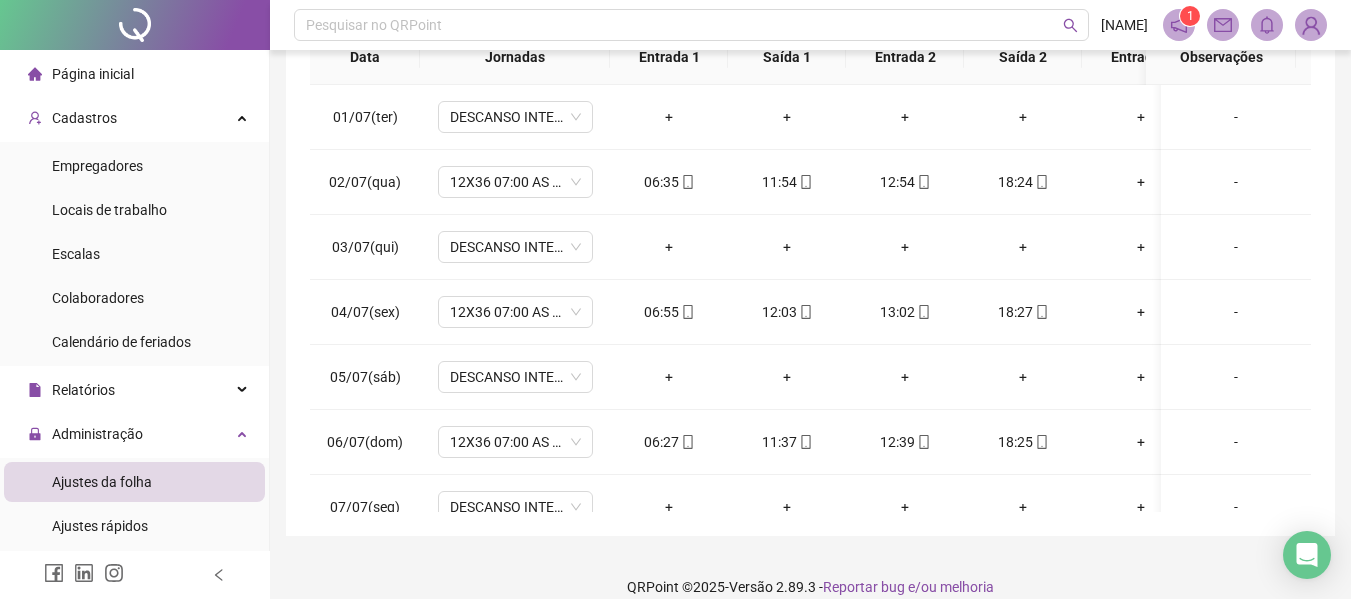 scroll, scrollTop: 423, scrollLeft: 0, axis: vertical 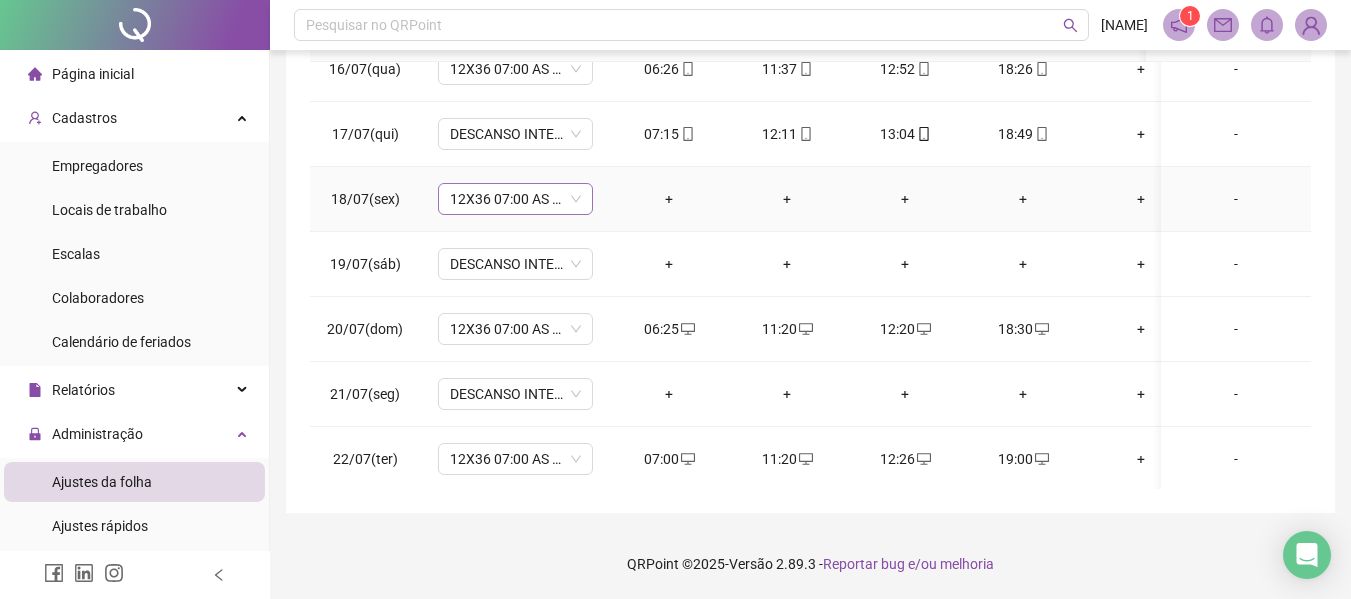 click on "12X36 07:00 AS 11:00 DE 12:00 AS 19:00" at bounding box center (515, 199) 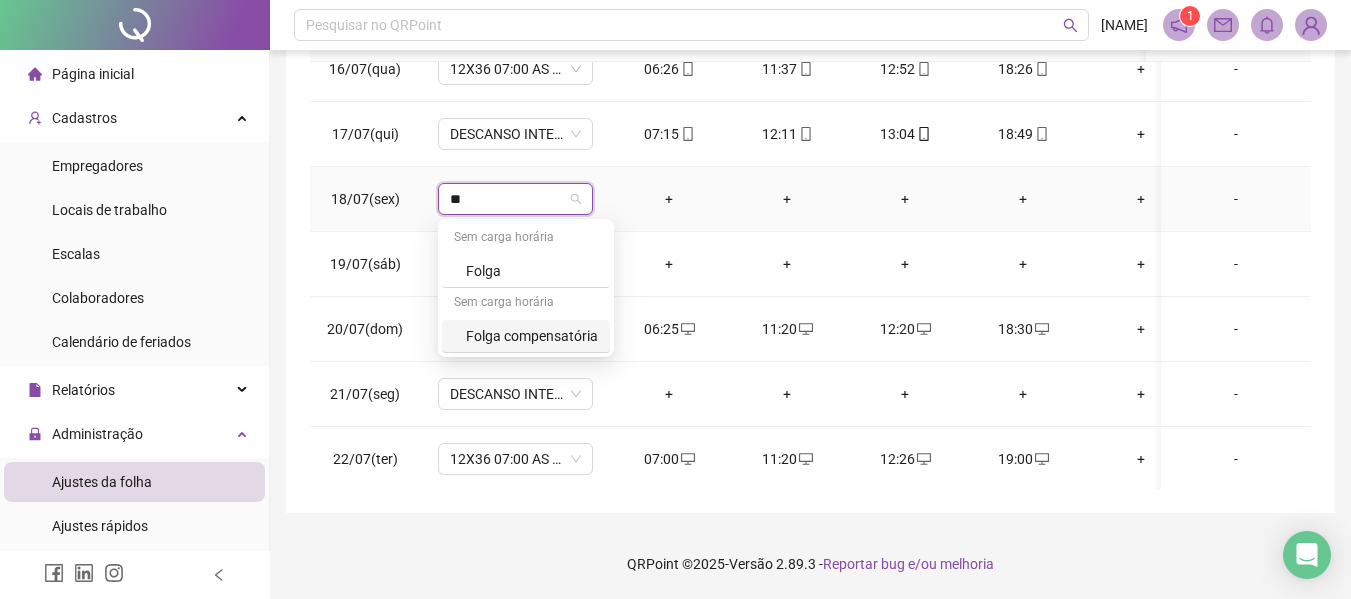 click on "Folga compensatória" at bounding box center [532, 336] 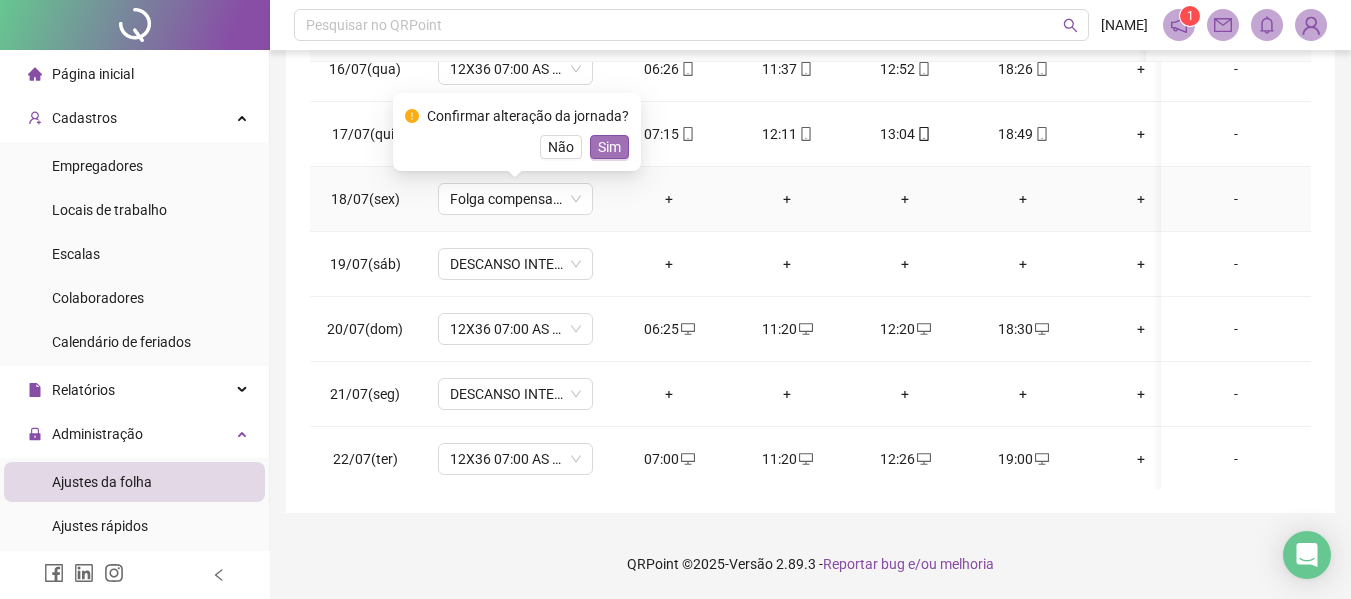 click on "Sim" at bounding box center [609, 147] 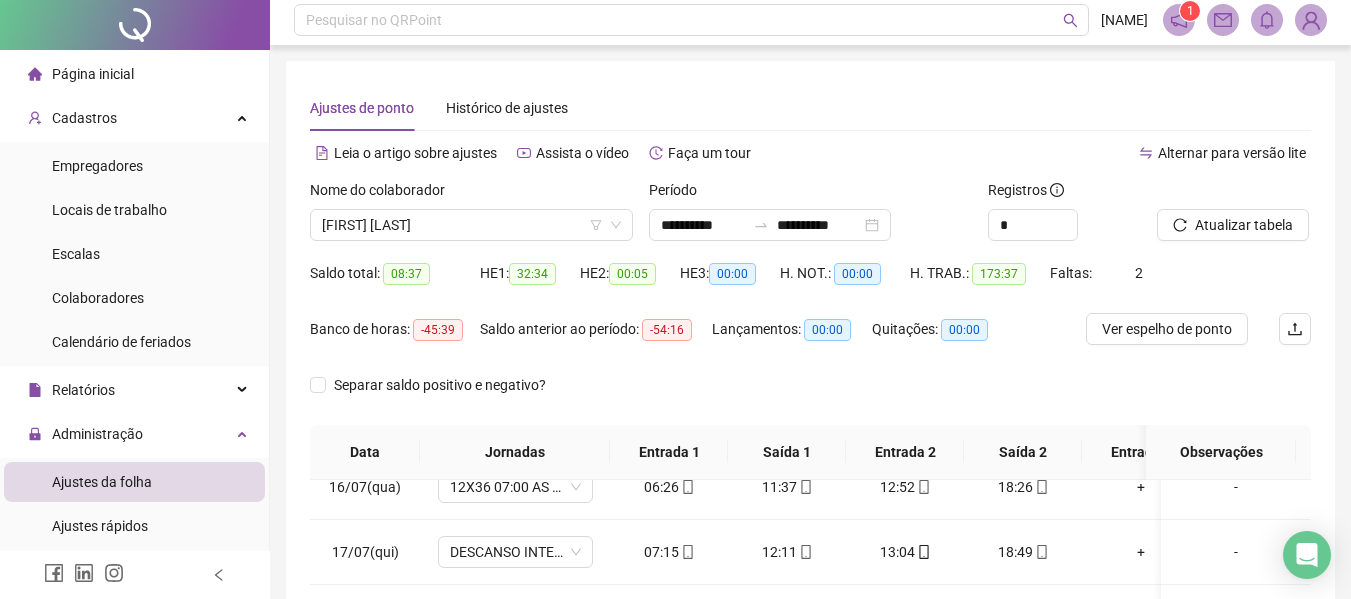 scroll, scrollTop: 0, scrollLeft: 0, axis: both 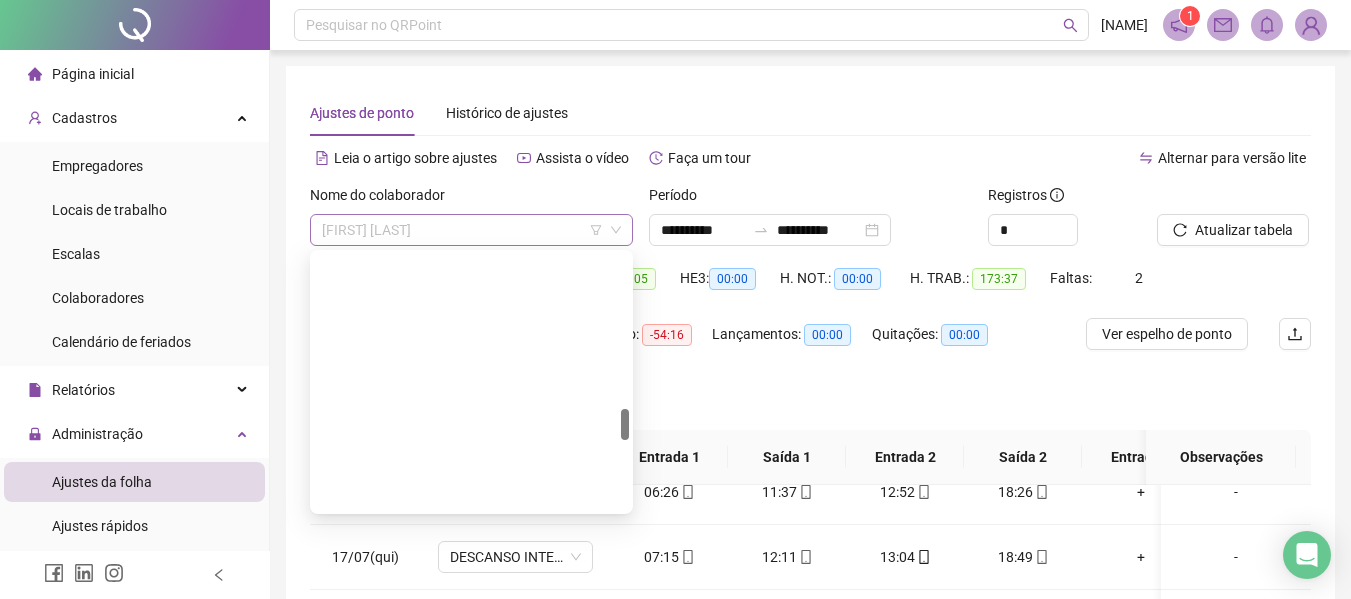click on "[FIRST] [LAST]" at bounding box center [471, 230] 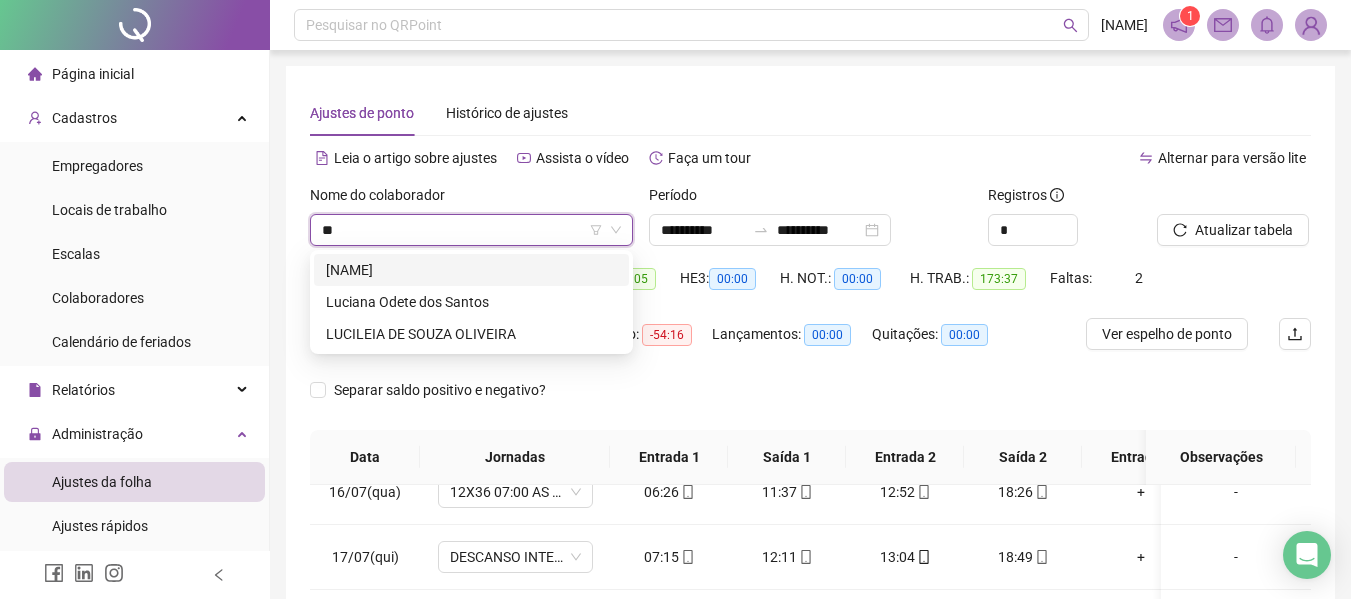 scroll, scrollTop: 0, scrollLeft: 0, axis: both 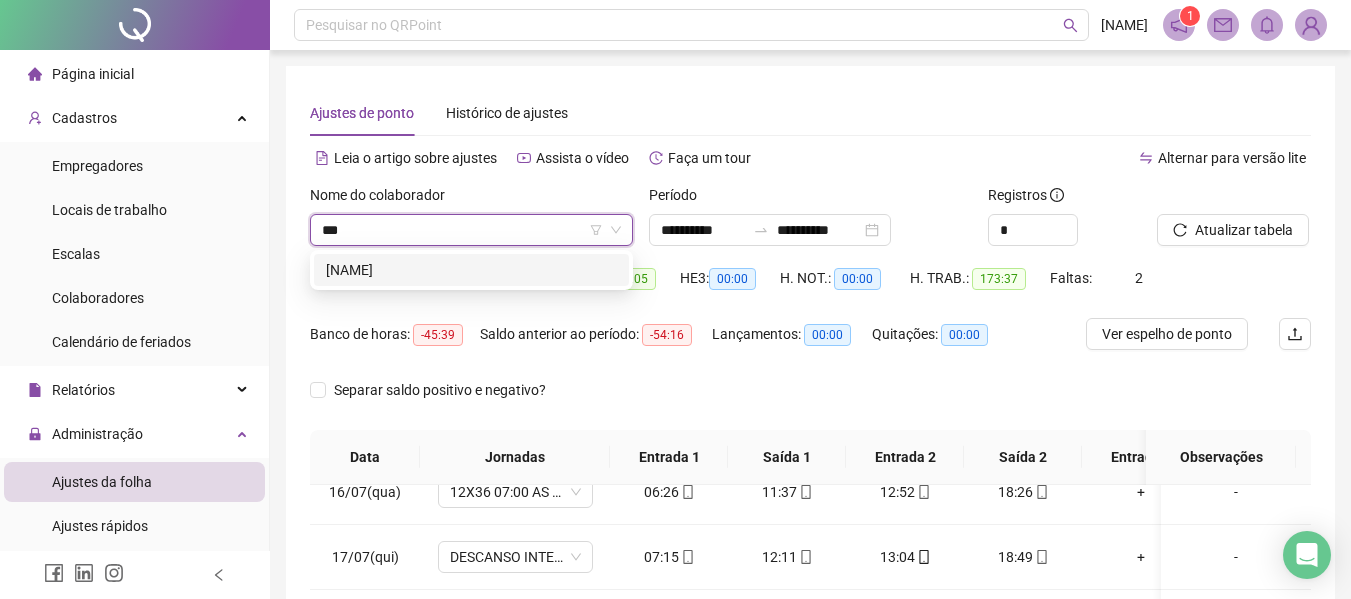 click on "[NAME]" at bounding box center (471, 270) 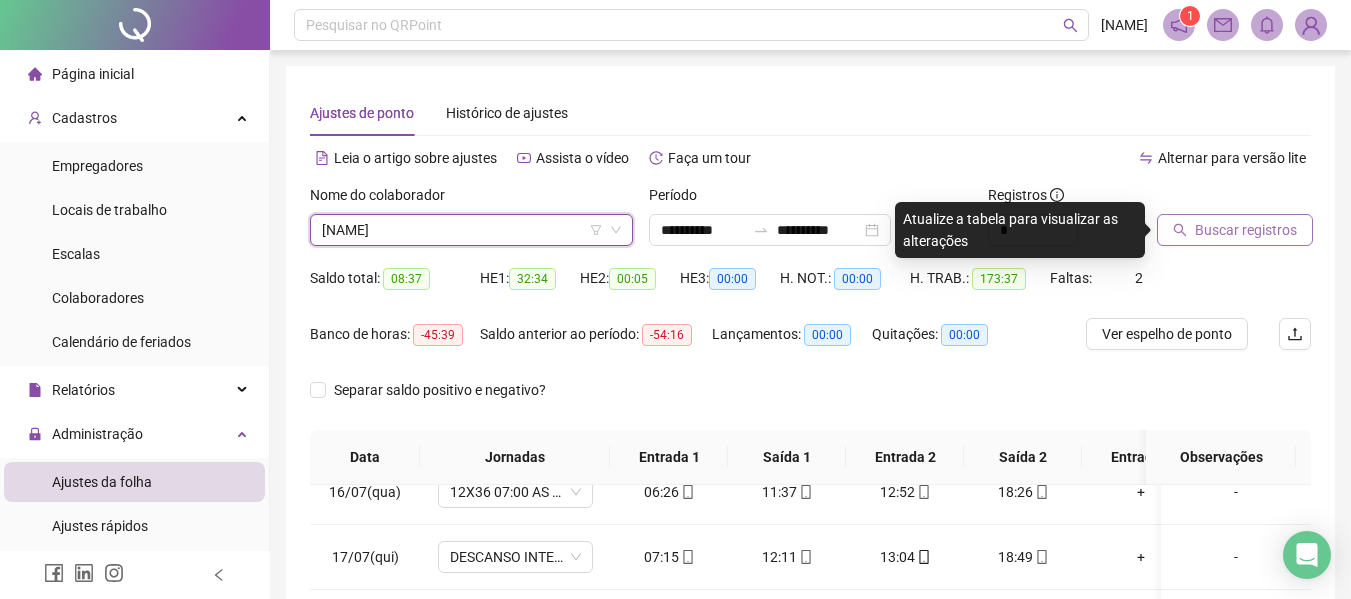 click on "Buscar registros" at bounding box center (1246, 230) 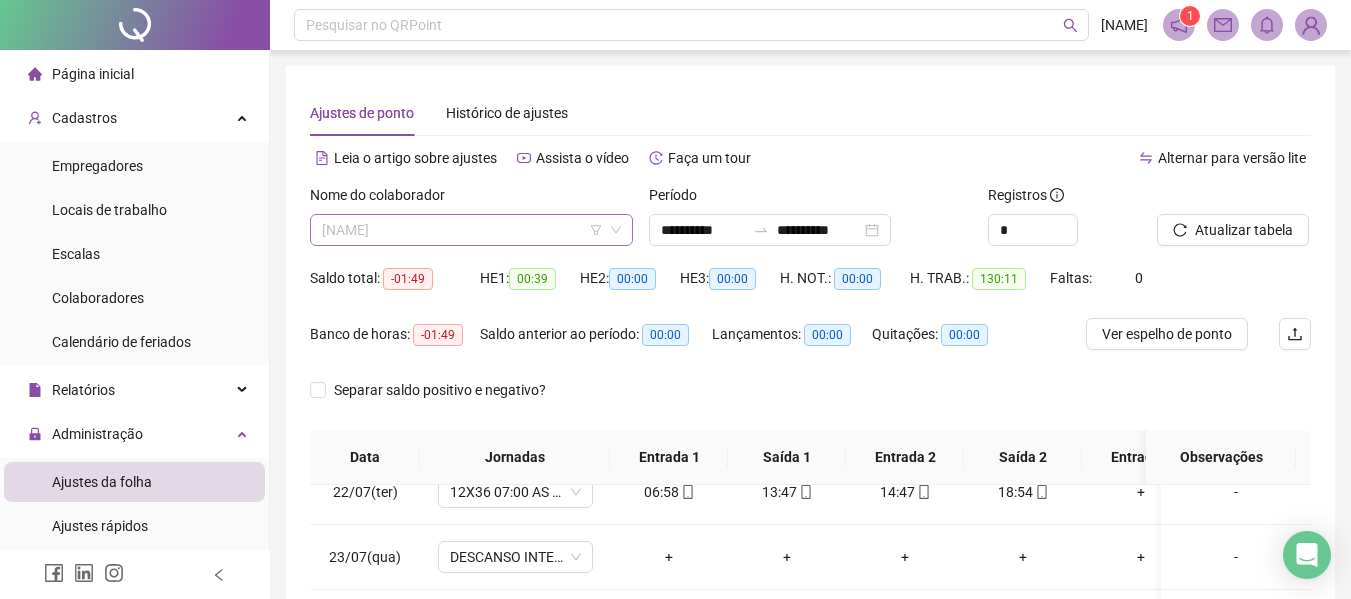 click on "[NAME]" at bounding box center [471, 230] 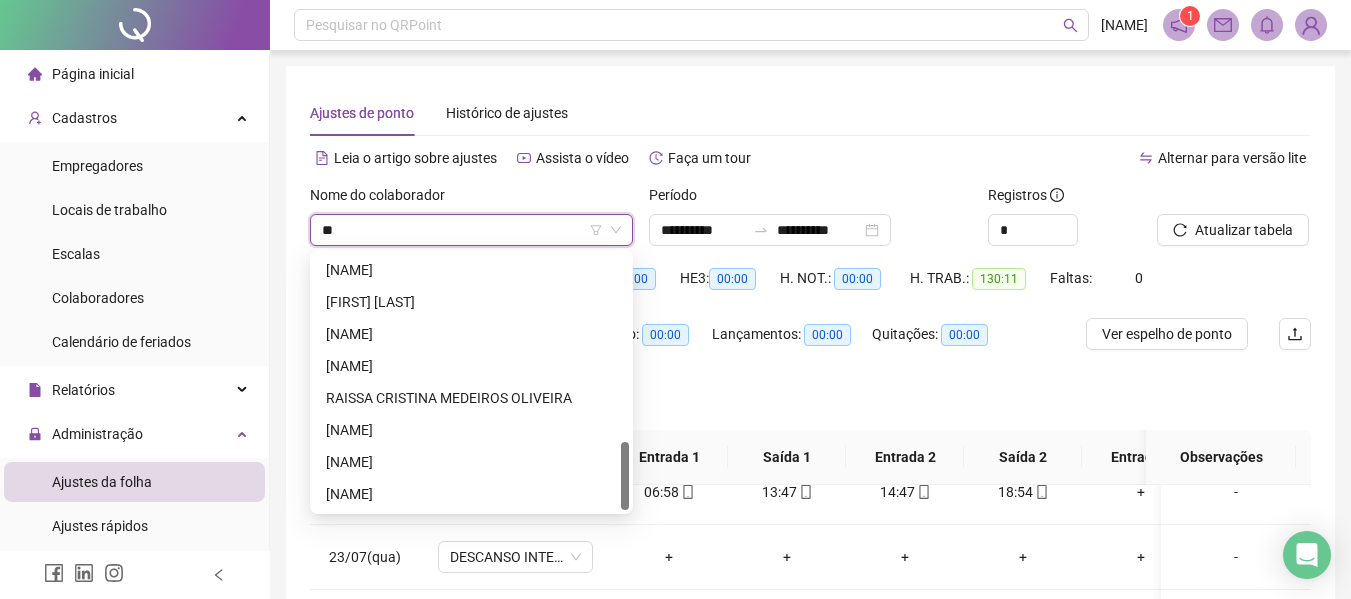 scroll, scrollTop: 0, scrollLeft: 0, axis: both 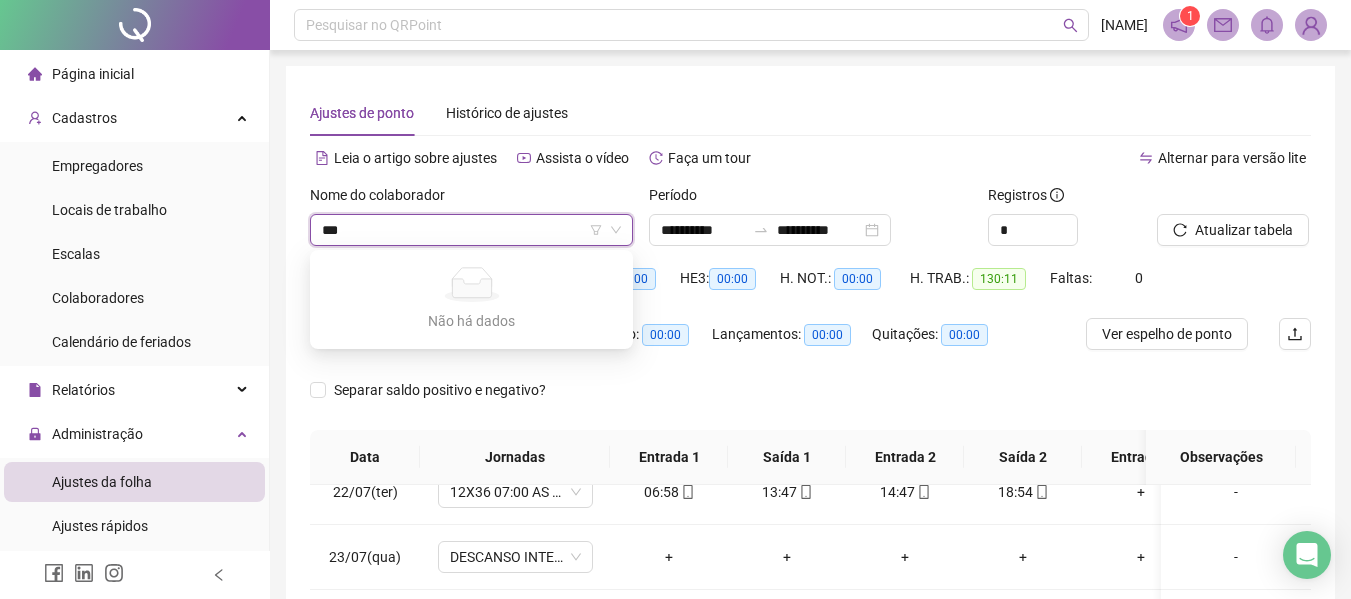 click on "***" at bounding box center [462, 230] 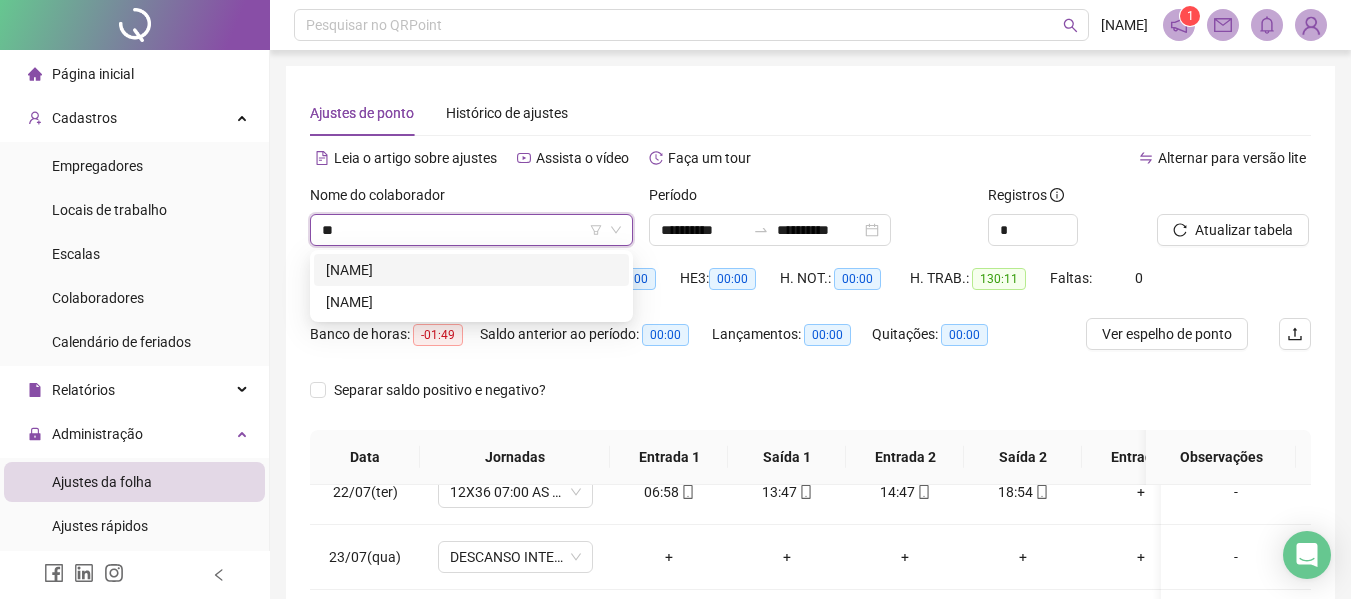 click on "[NAME]" at bounding box center [471, 270] 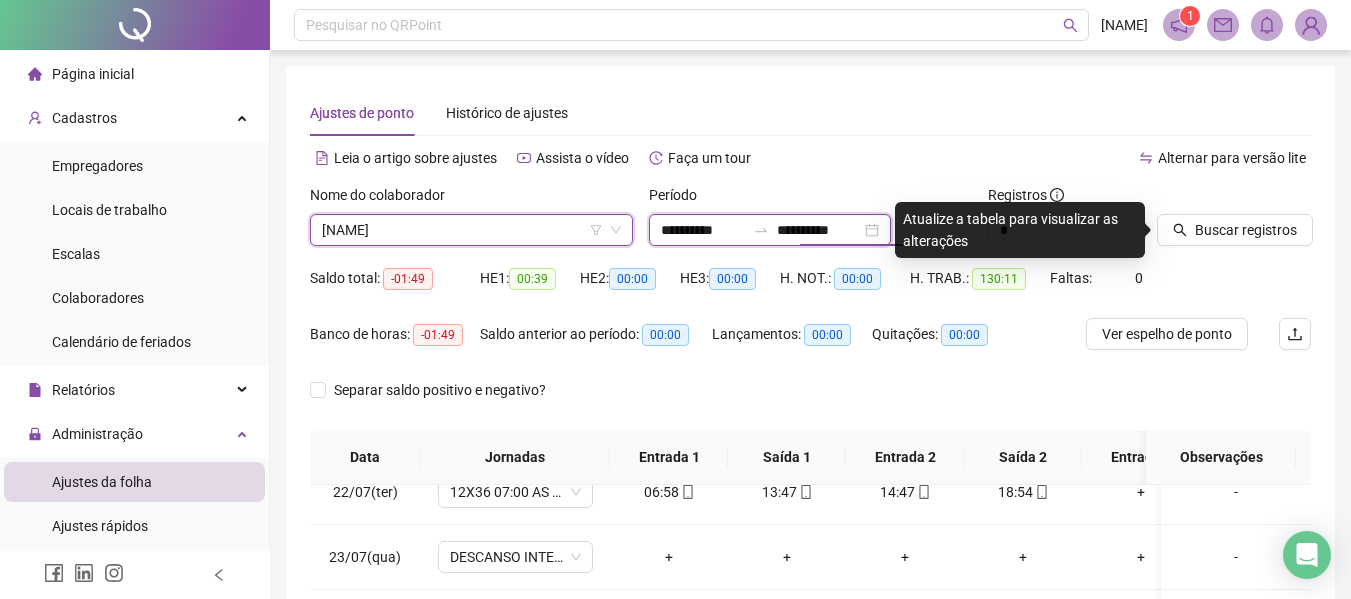 click on "**********" at bounding box center (703, 230) 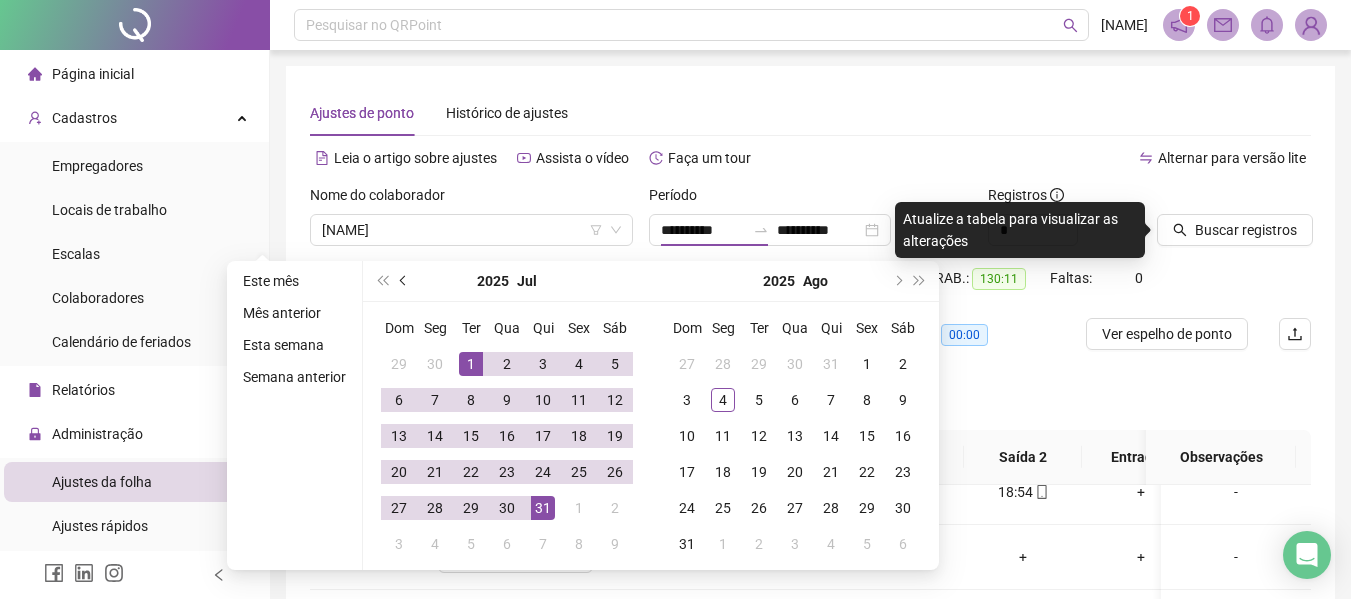 click at bounding box center (404, 281) 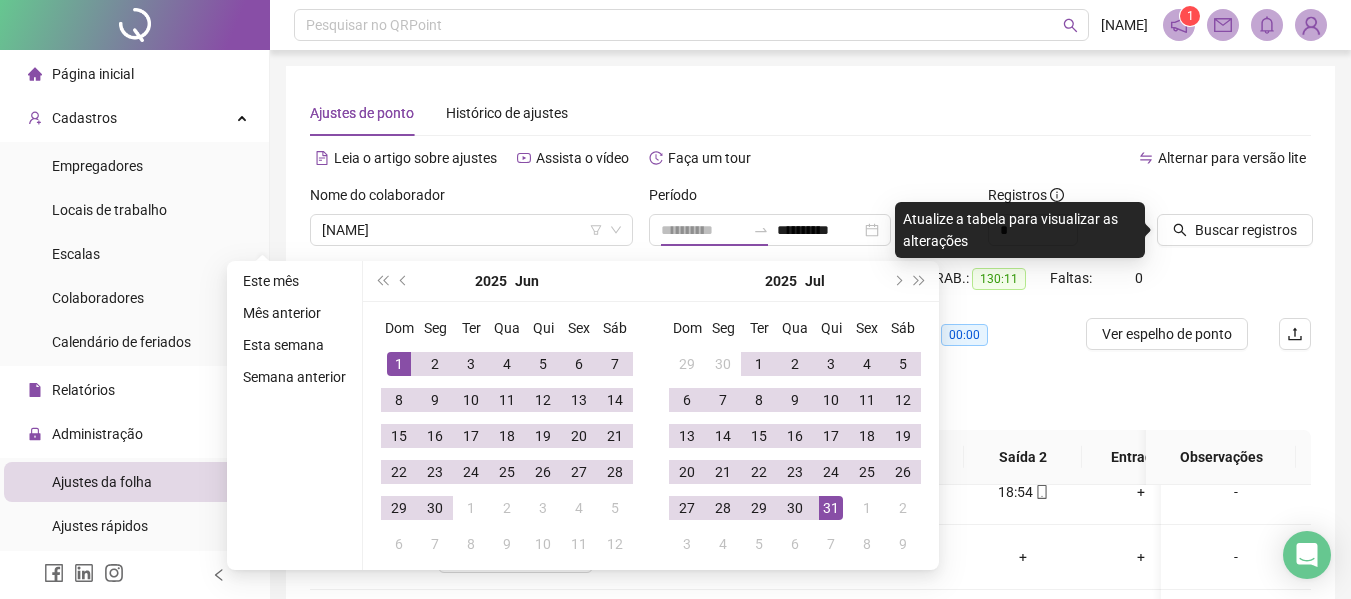 click on "1" at bounding box center [399, 364] 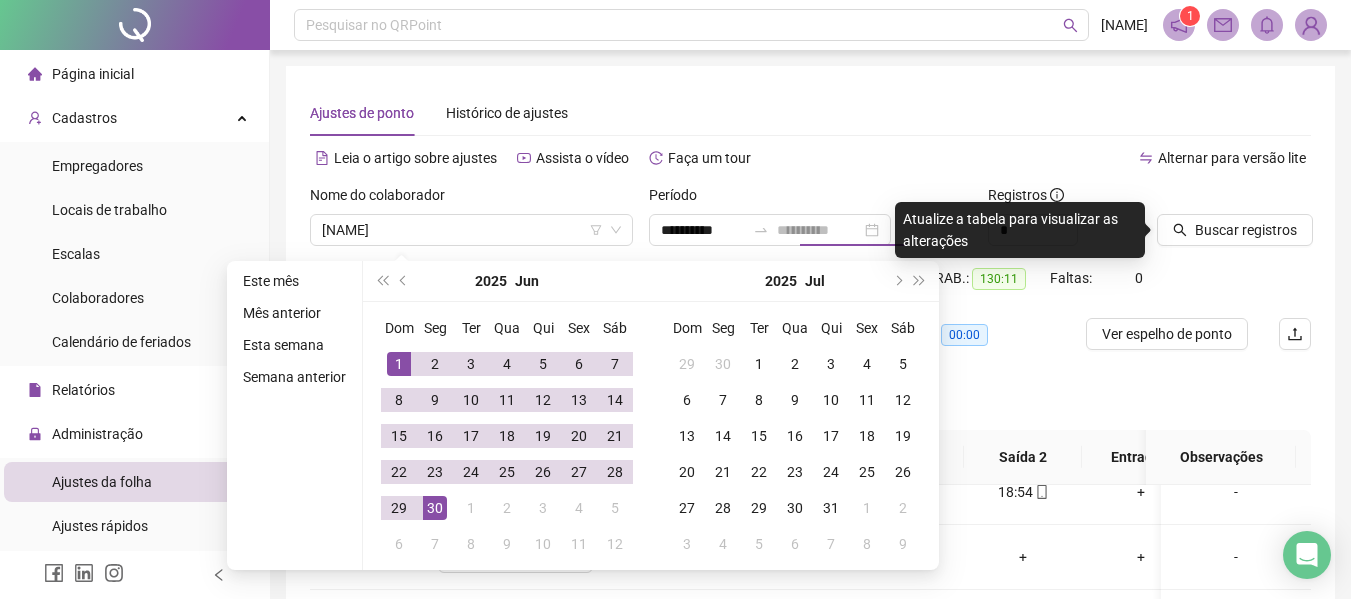 click on "30" at bounding box center (435, 508) 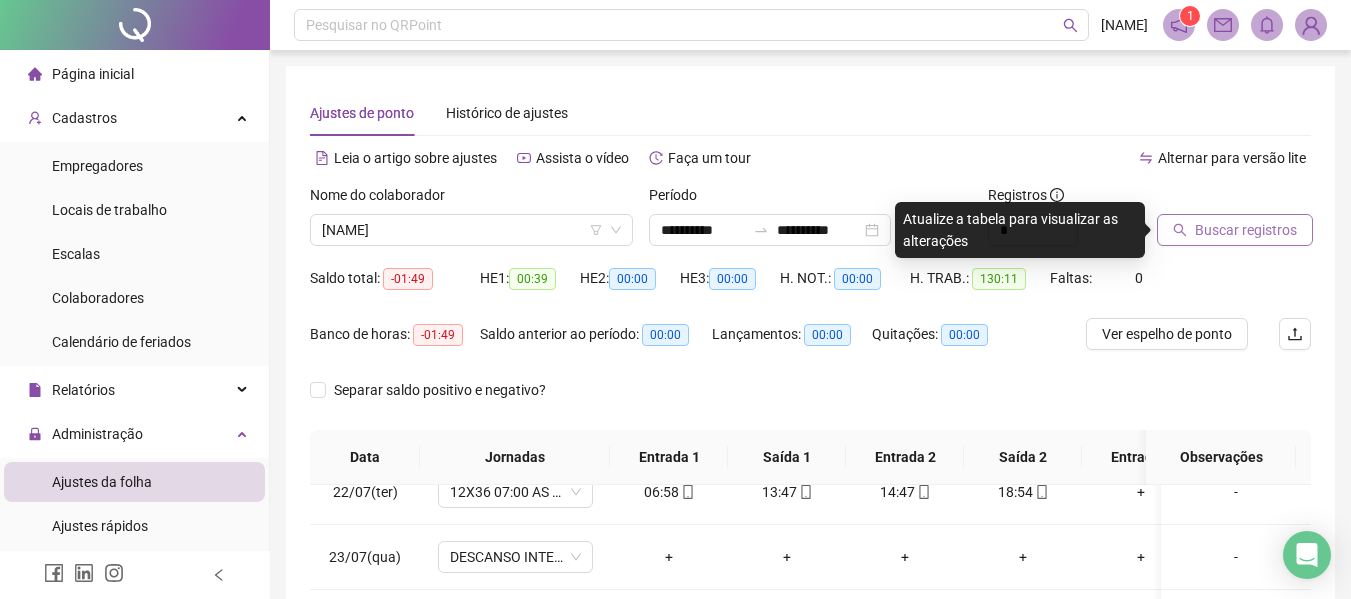 click on "Buscar registros" at bounding box center (1246, 230) 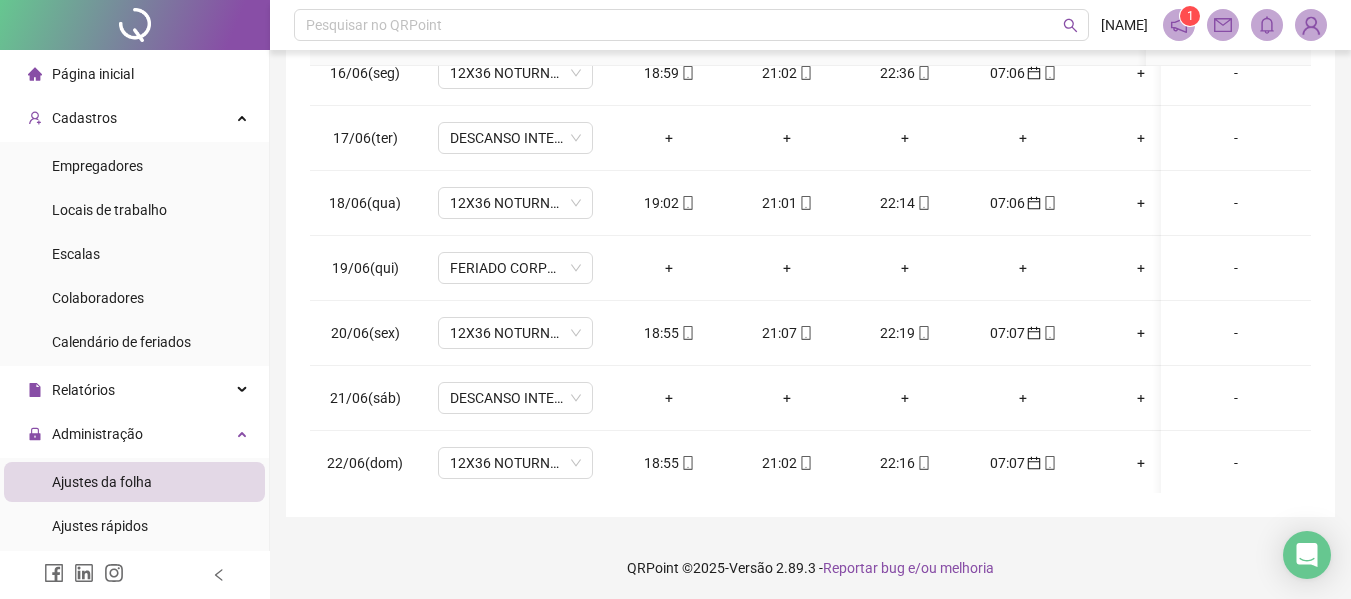 scroll, scrollTop: 423, scrollLeft: 0, axis: vertical 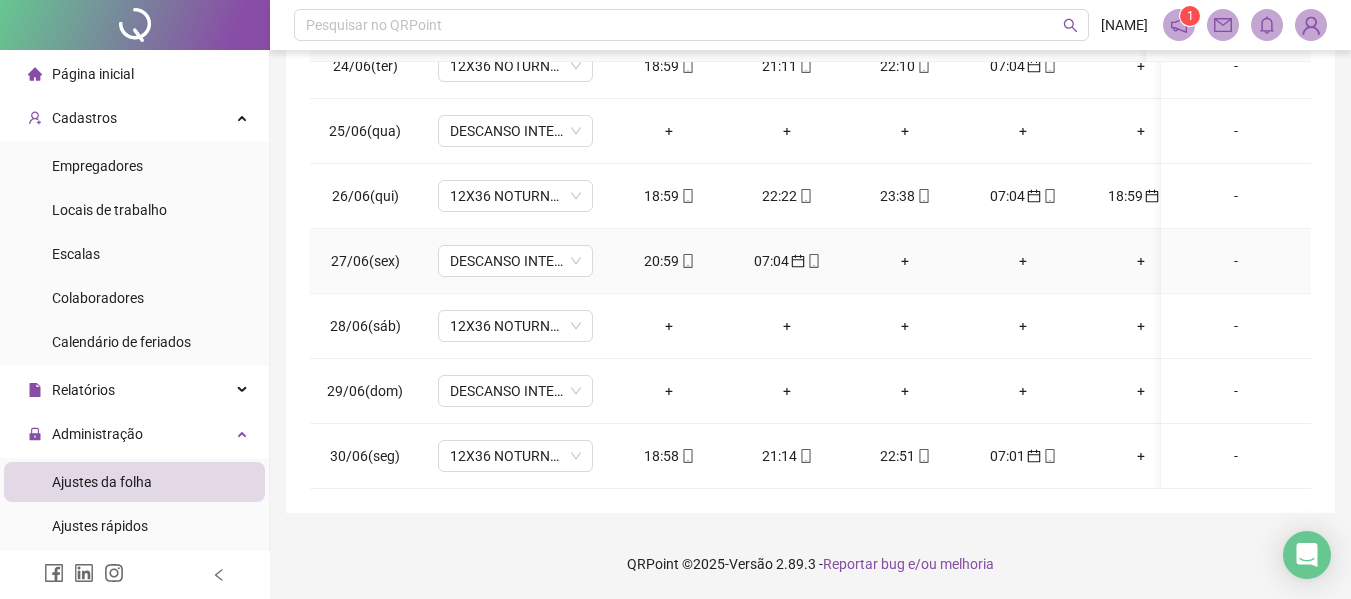 click on "20:59" at bounding box center (669, 261) 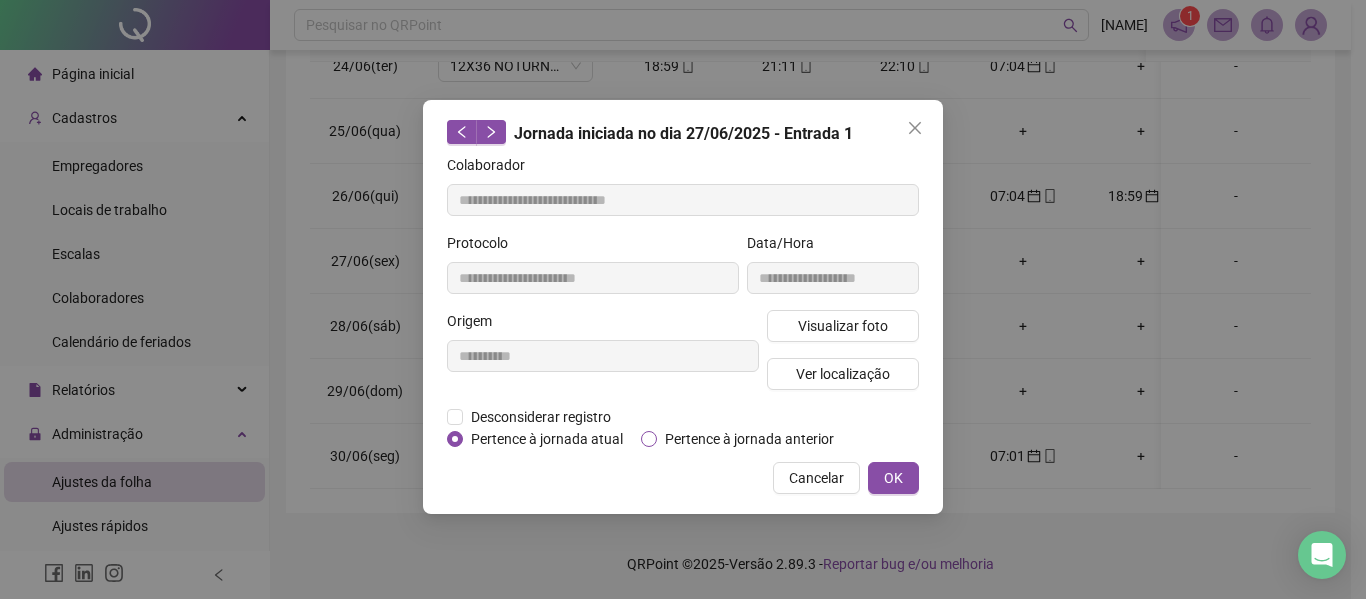 click on "Pertence à jornada anterior" at bounding box center [749, 439] 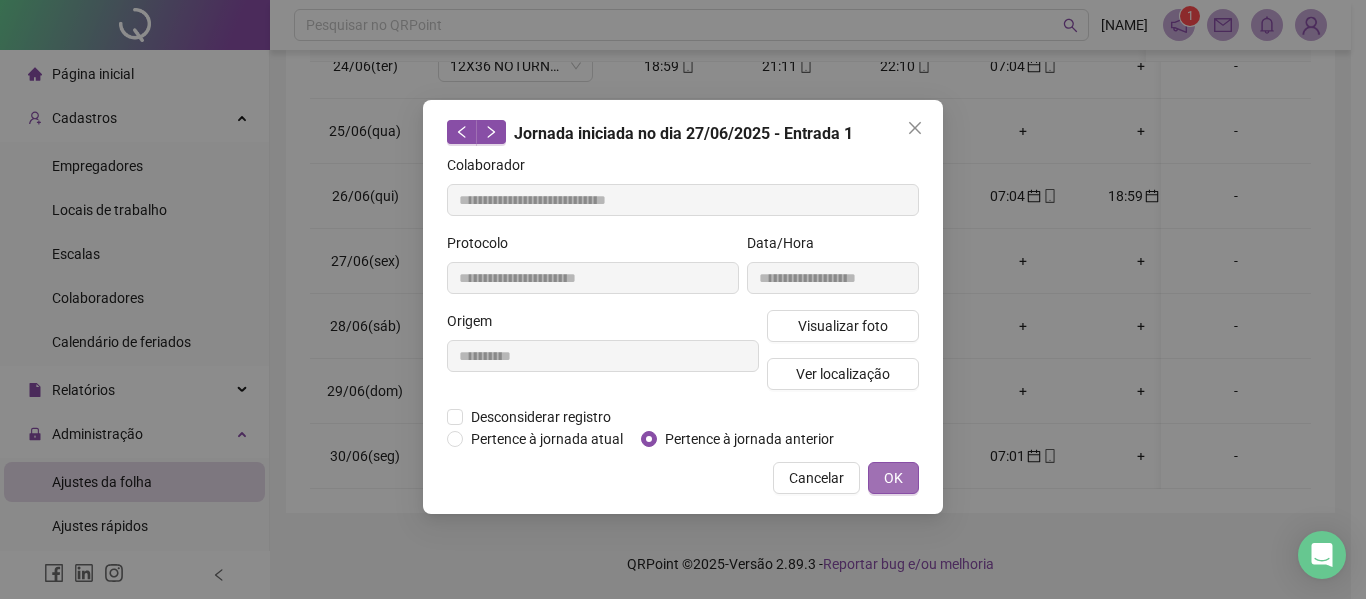 click on "OK" at bounding box center [893, 478] 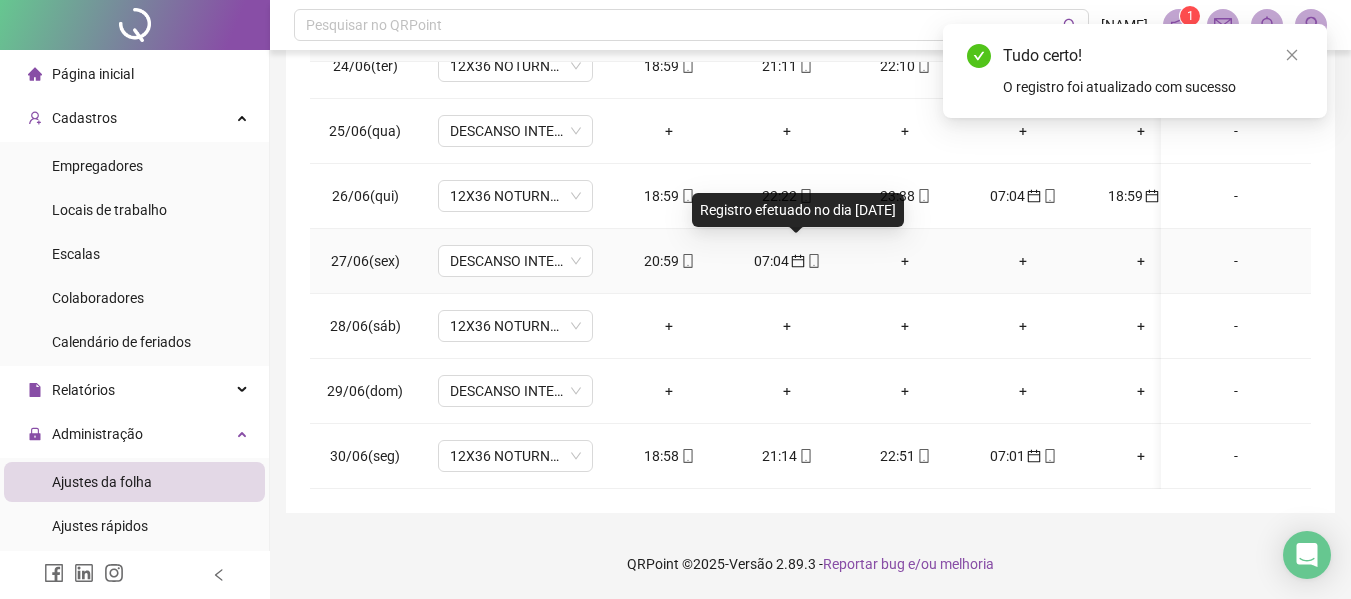 click 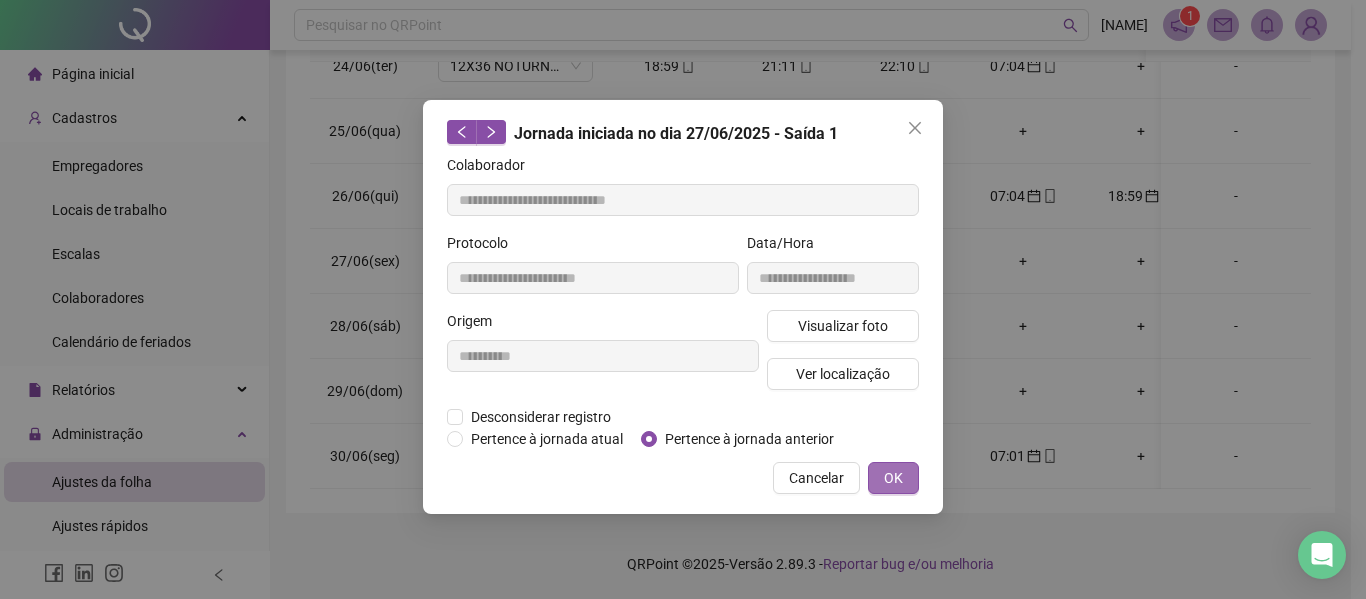 click on "OK" at bounding box center (893, 478) 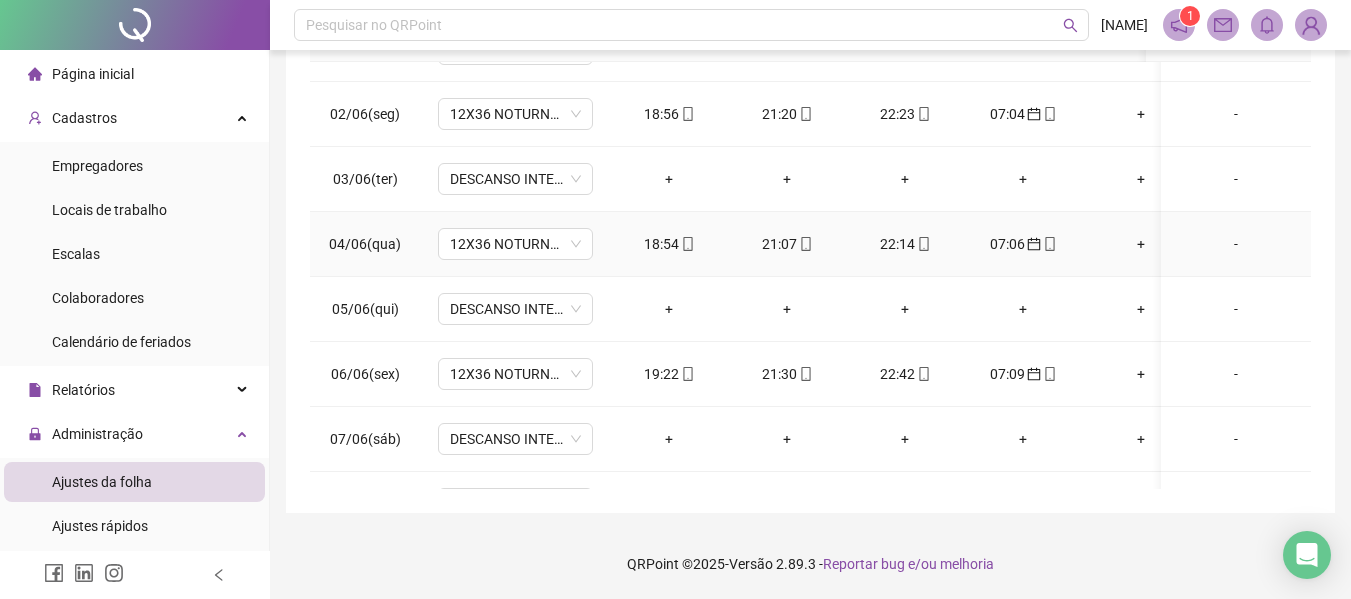 scroll, scrollTop: 0, scrollLeft: 0, axis: both 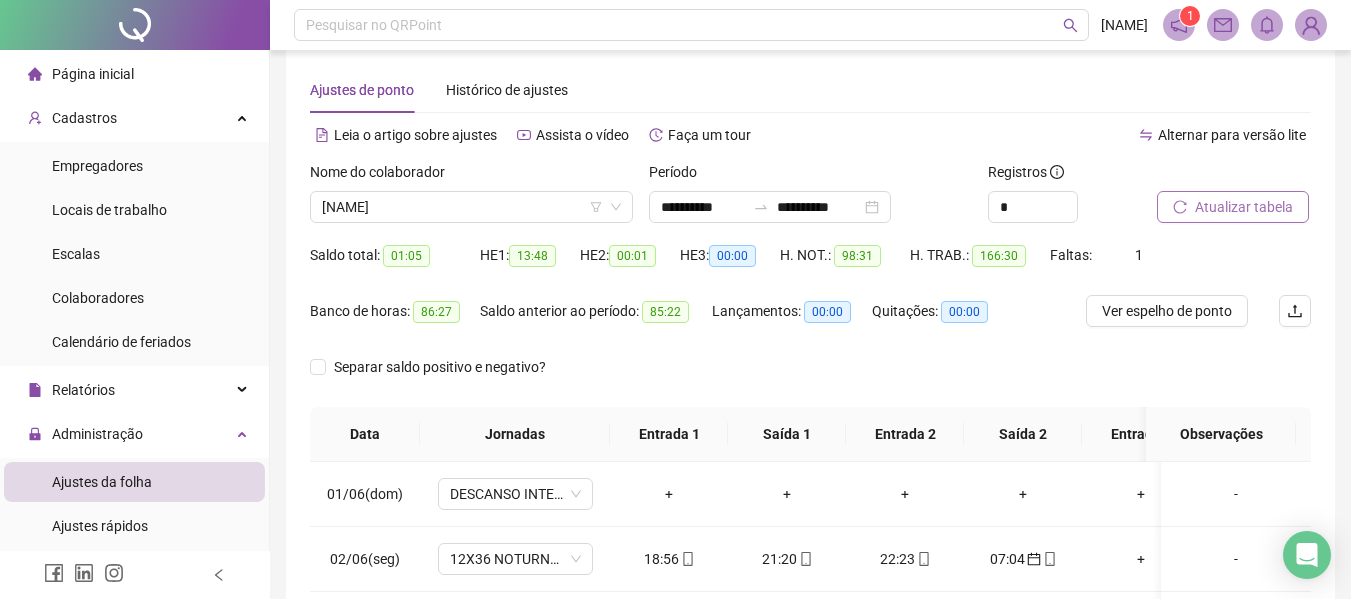 click on "Atualizar tabela" at bounding box center (1244, 207) 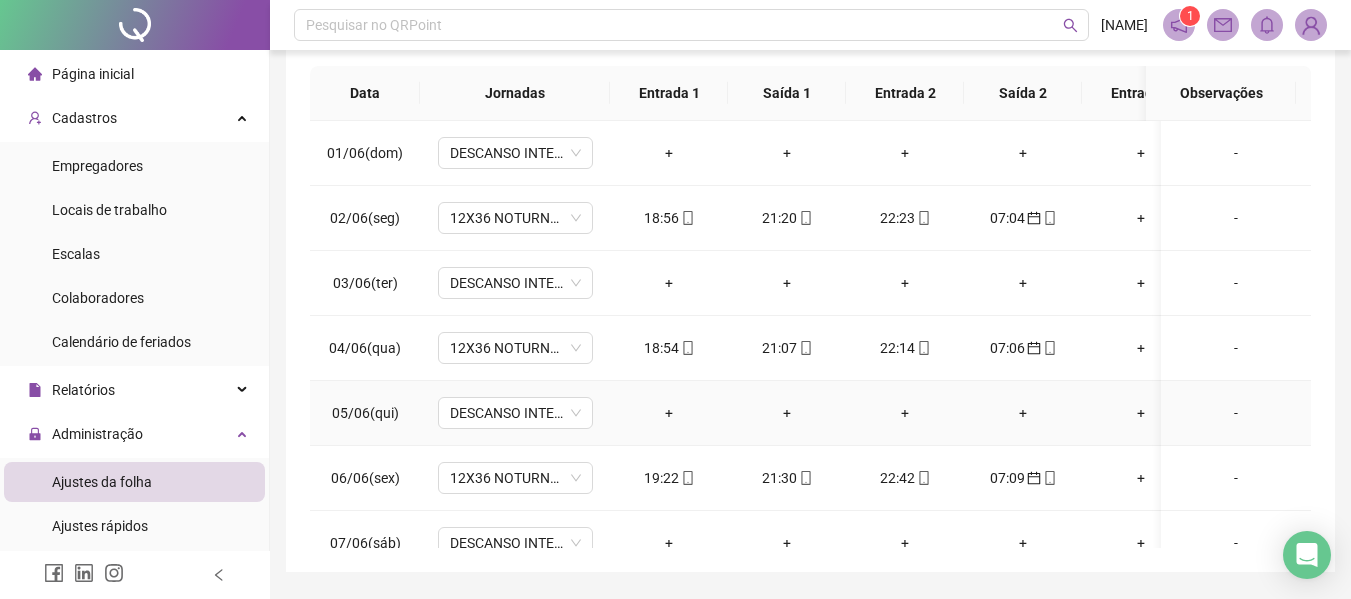 scroll, scrollTop: 423, scrollLeft: 0, axis: vertical 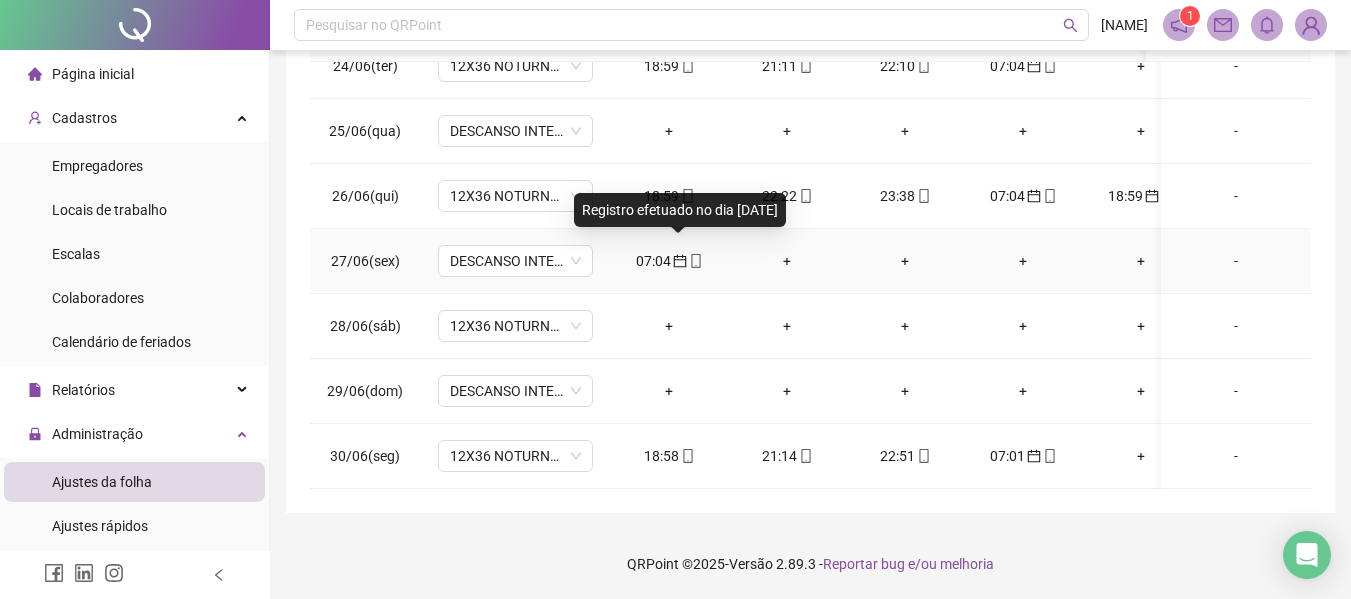 click at bounding box center (679, 261) 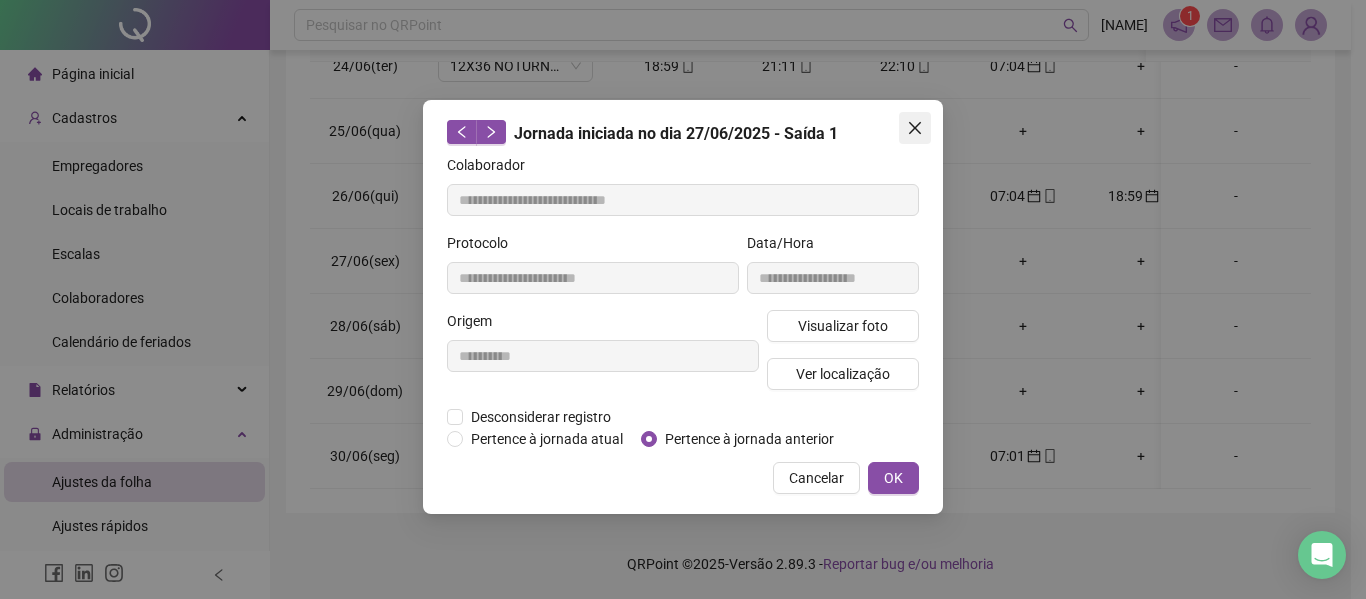 click 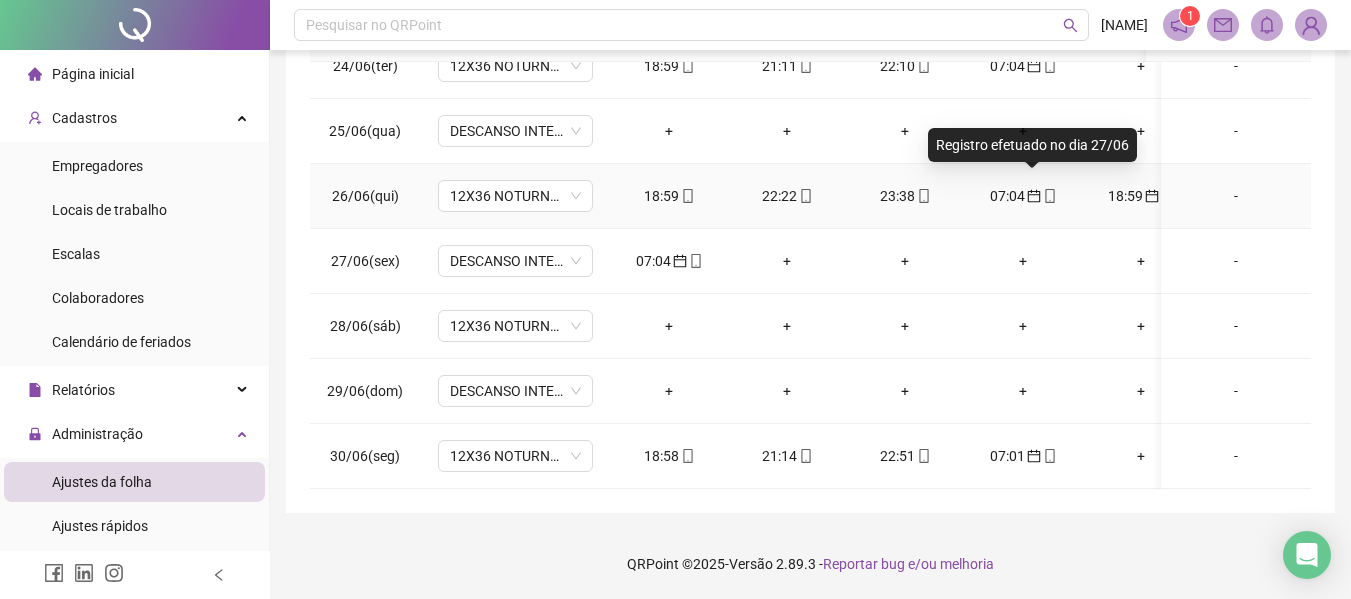 click 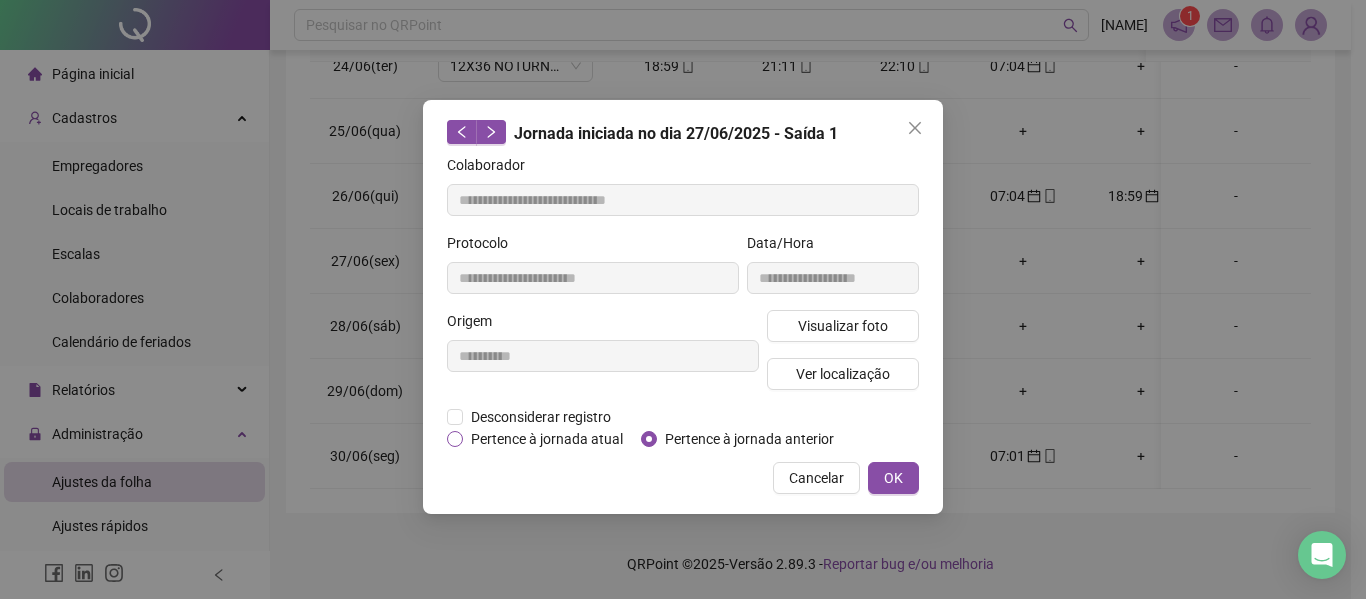 click on "Pertence à jornada atual" at bounding box center (547, 439) 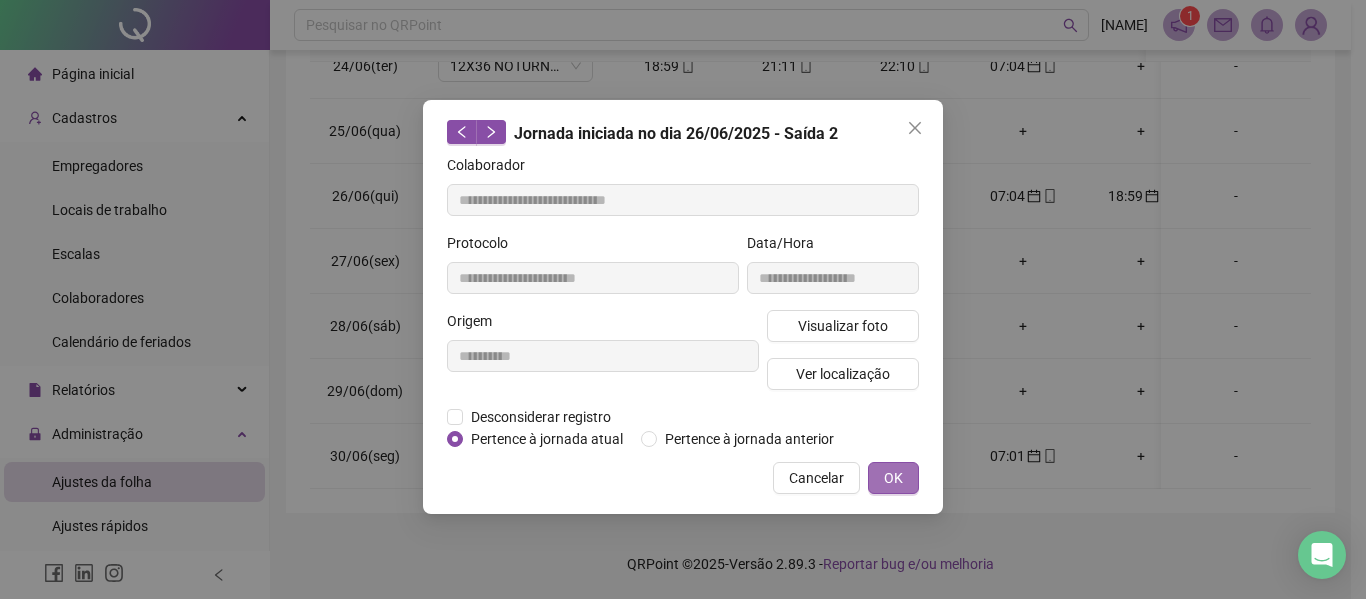 click on "OK" at bounding box center (893, 478) 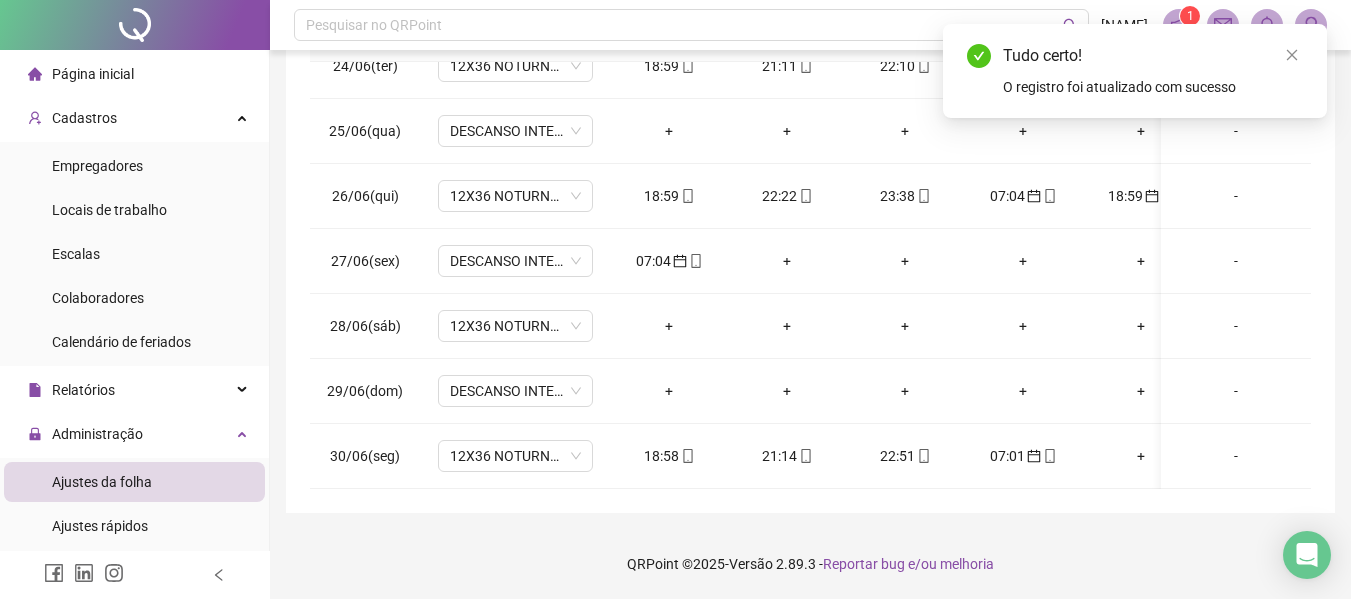 scroll, scrollTop: 1538, scrollLeft: 5, axis: both 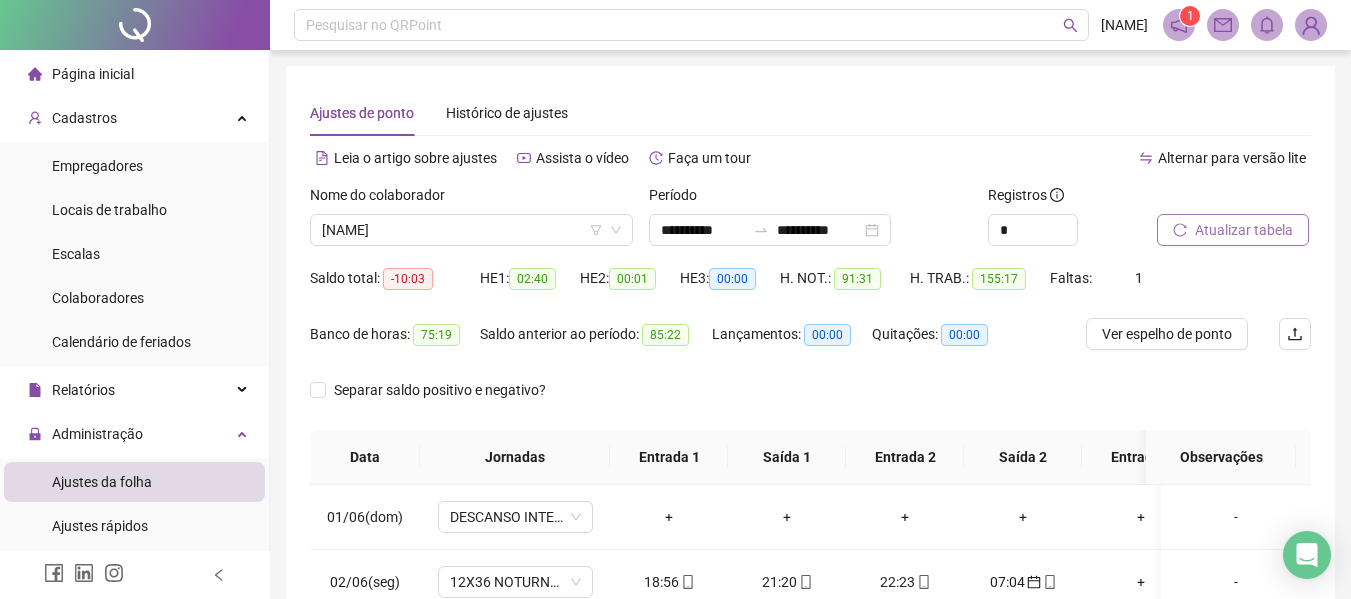 click on "Atualizar tabela" at bounding box center [1244, 230] 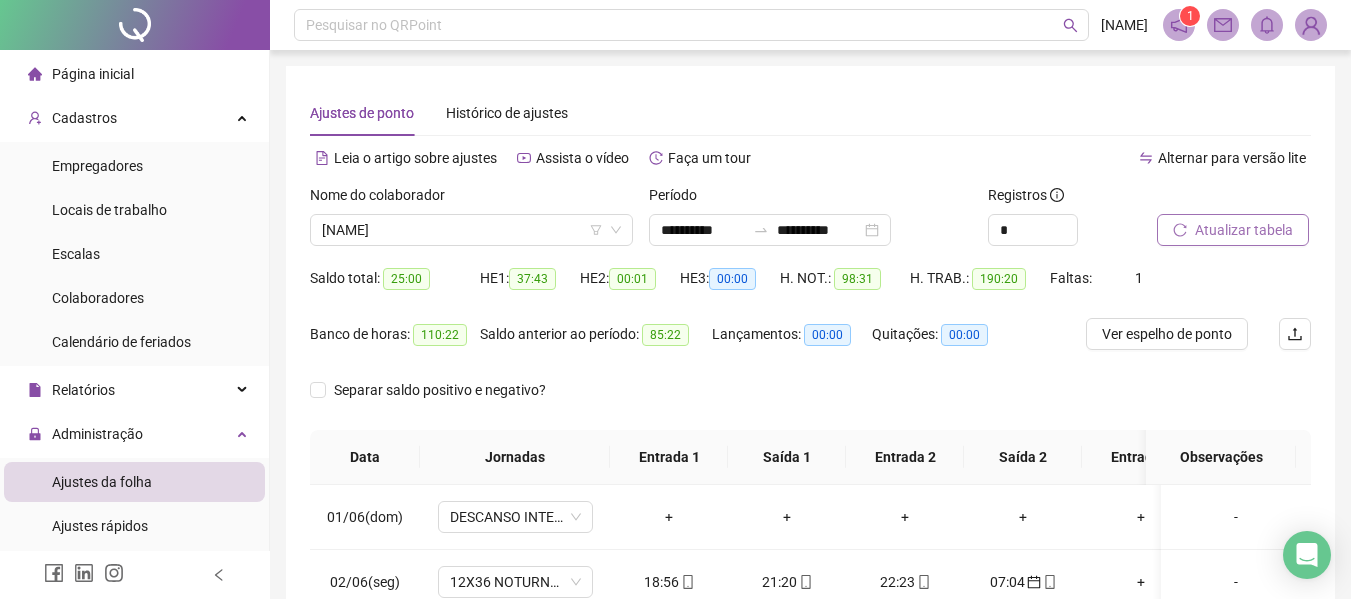 click on "Atualizar tabela" at bounding box center [1244, 230] 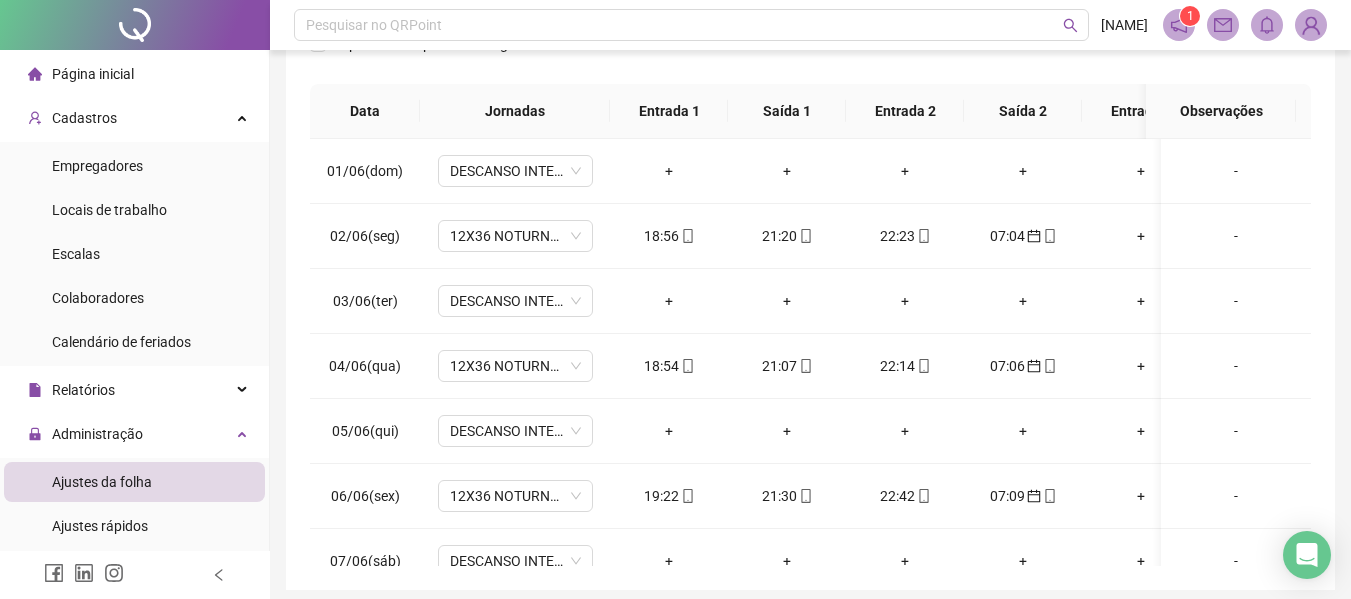 scroll, scrollTop: 400, scrollLeft: 0, axis: vertical 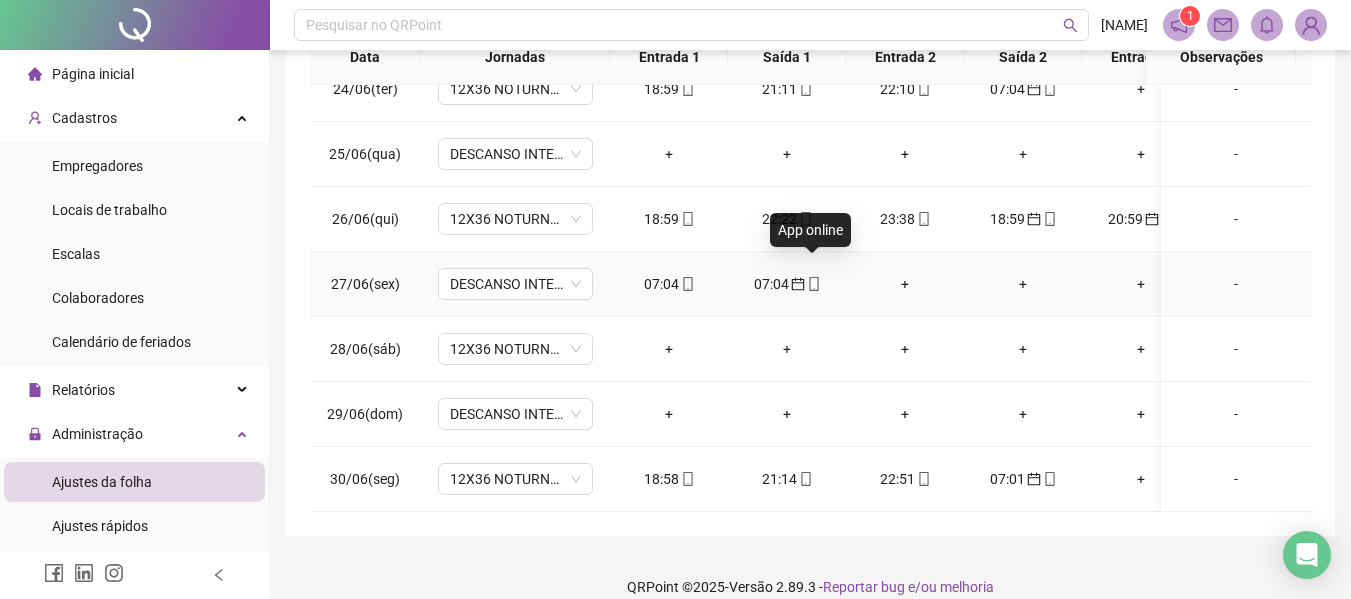 click 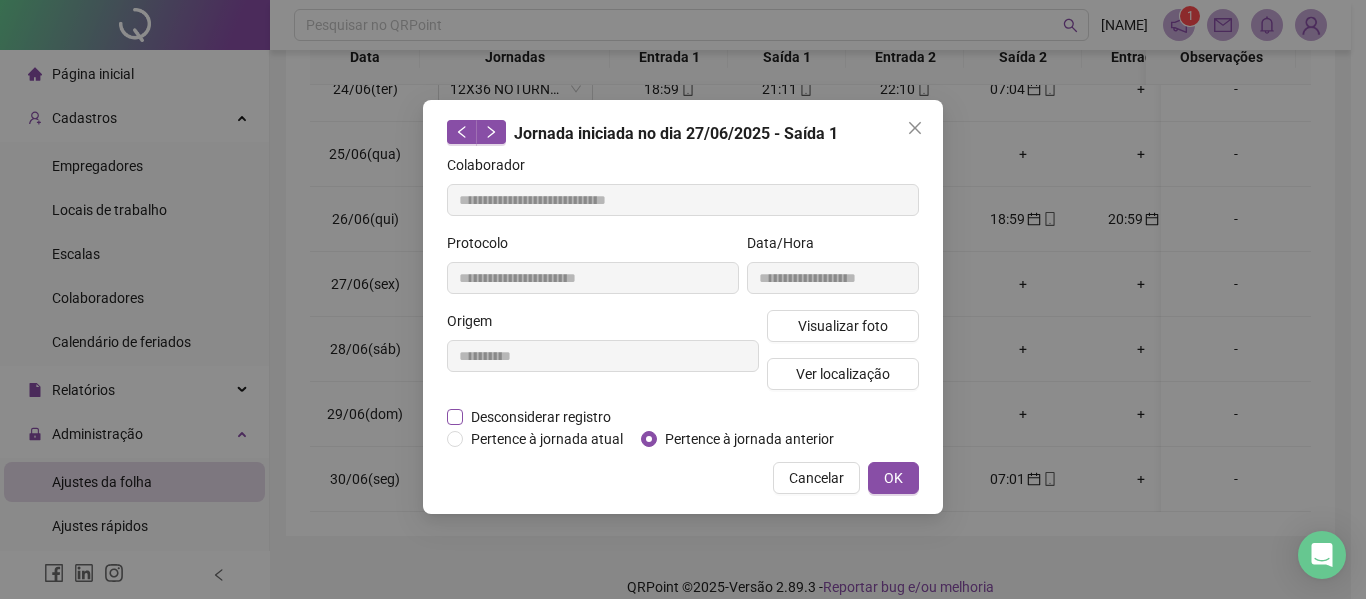 click on "Desconsiderar registro" at bounding box center [541, 417] 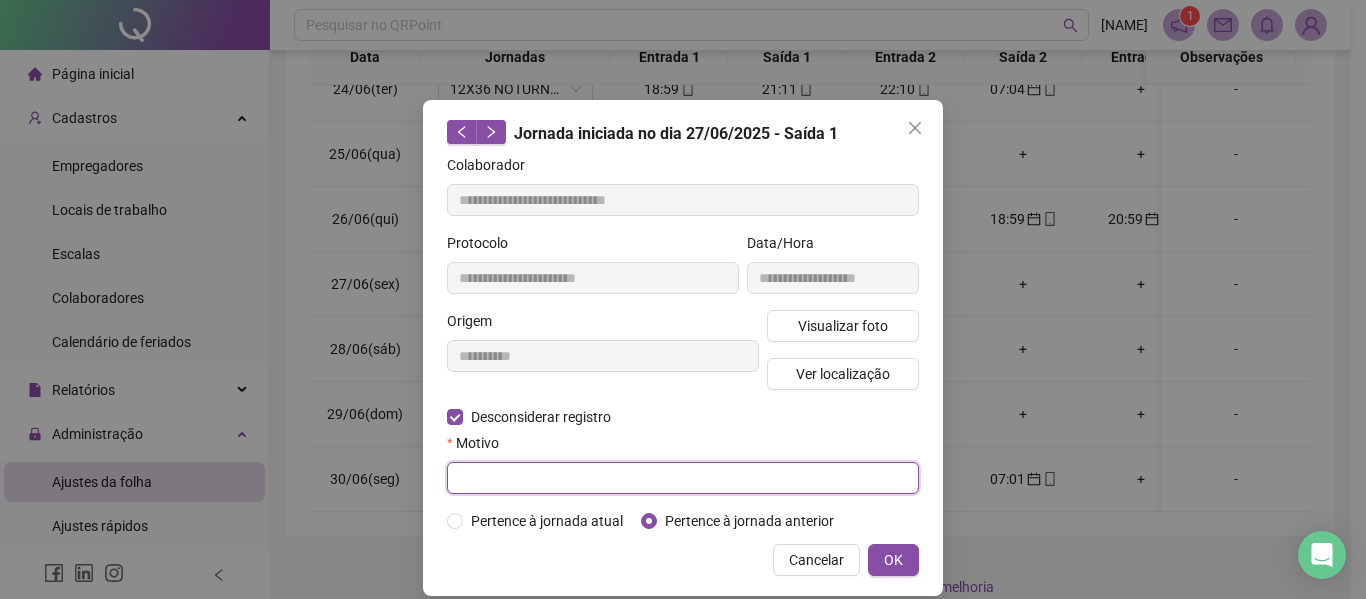 click at bounding box center [683, 478] 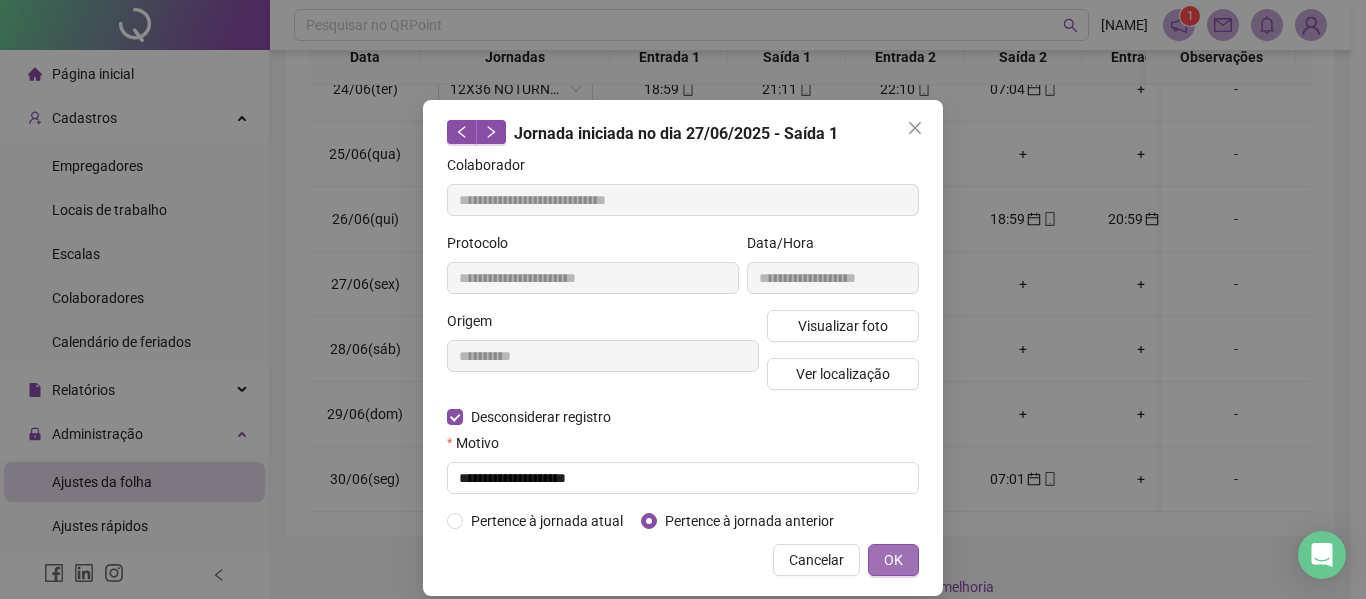 click on "OK" at bounding box center (893, 560) 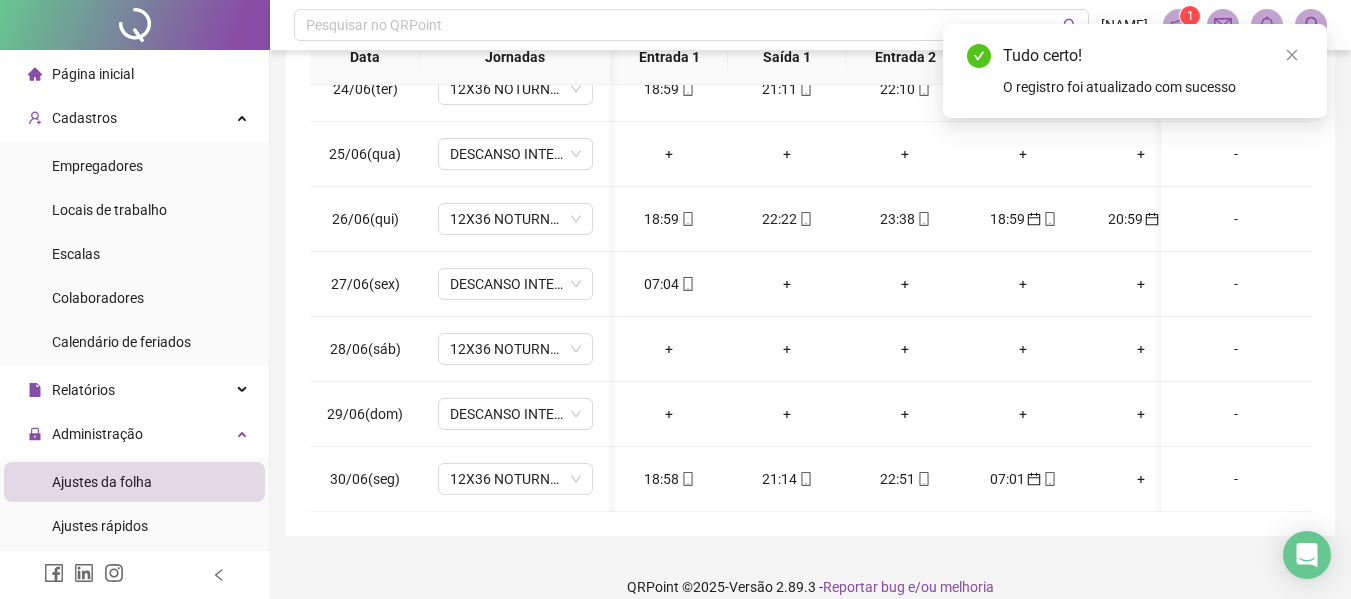 scroll, scrollTop: 1538, scrollLeft: 126, axis: both 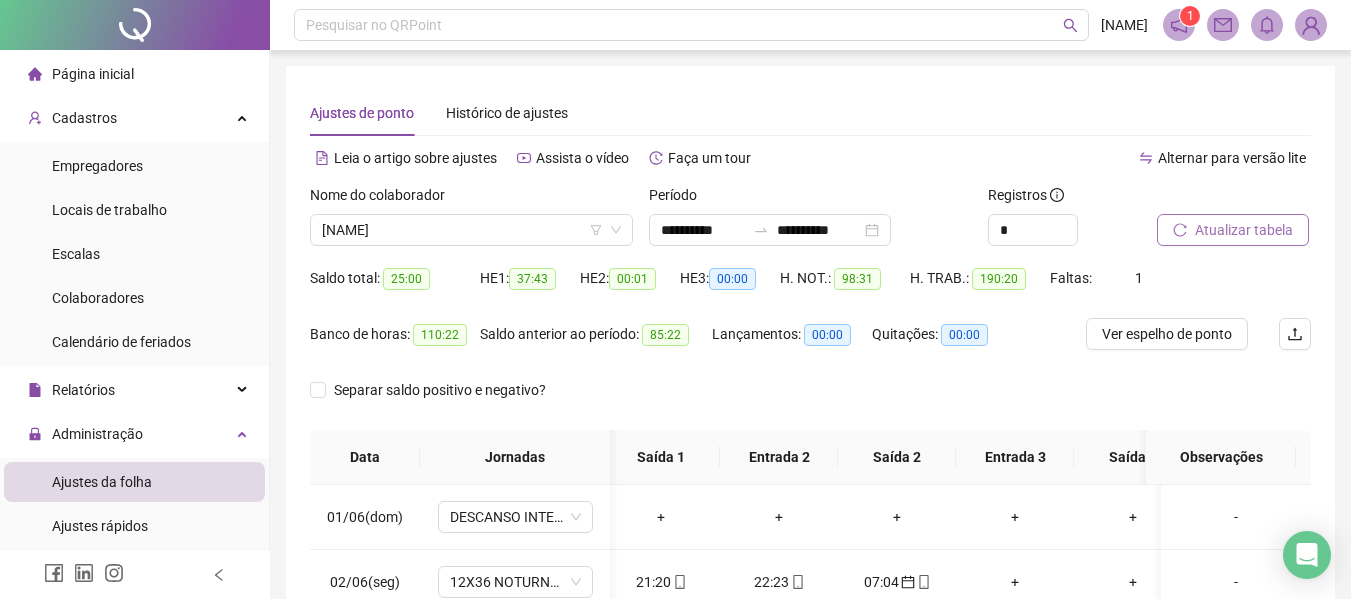 click on "Atualizar tabela" at bounding box center (1244, 230) 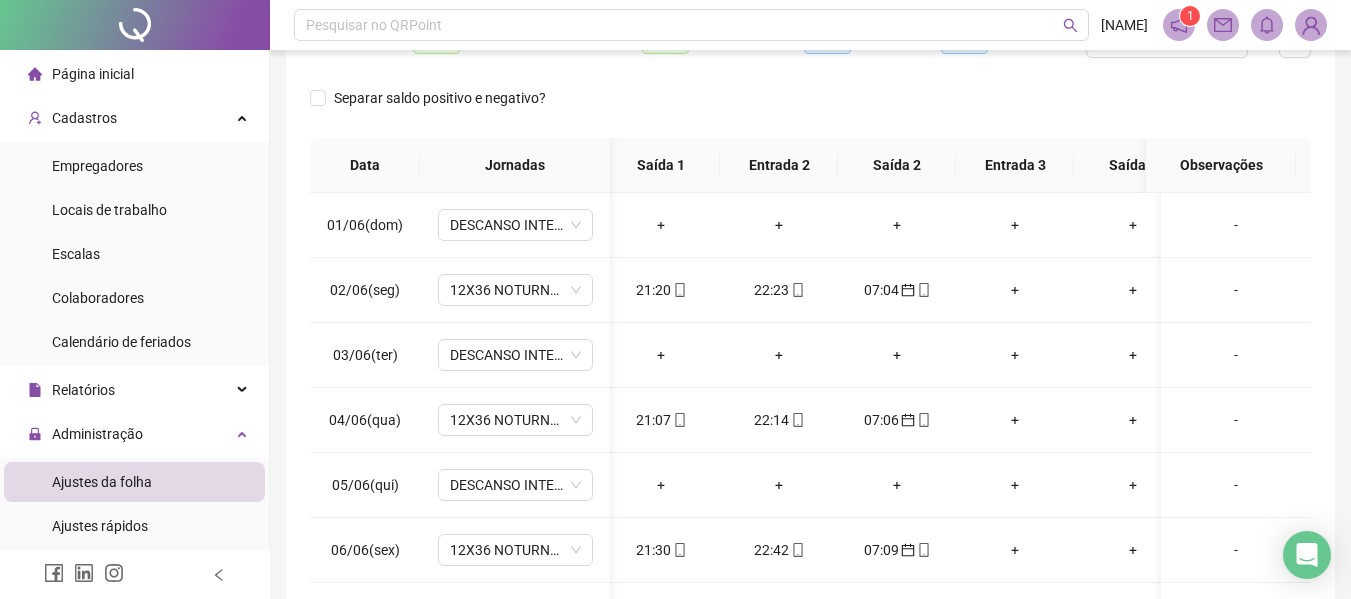 scroll, scrollTop: 300, scrollLeft: 0, axis: vertical 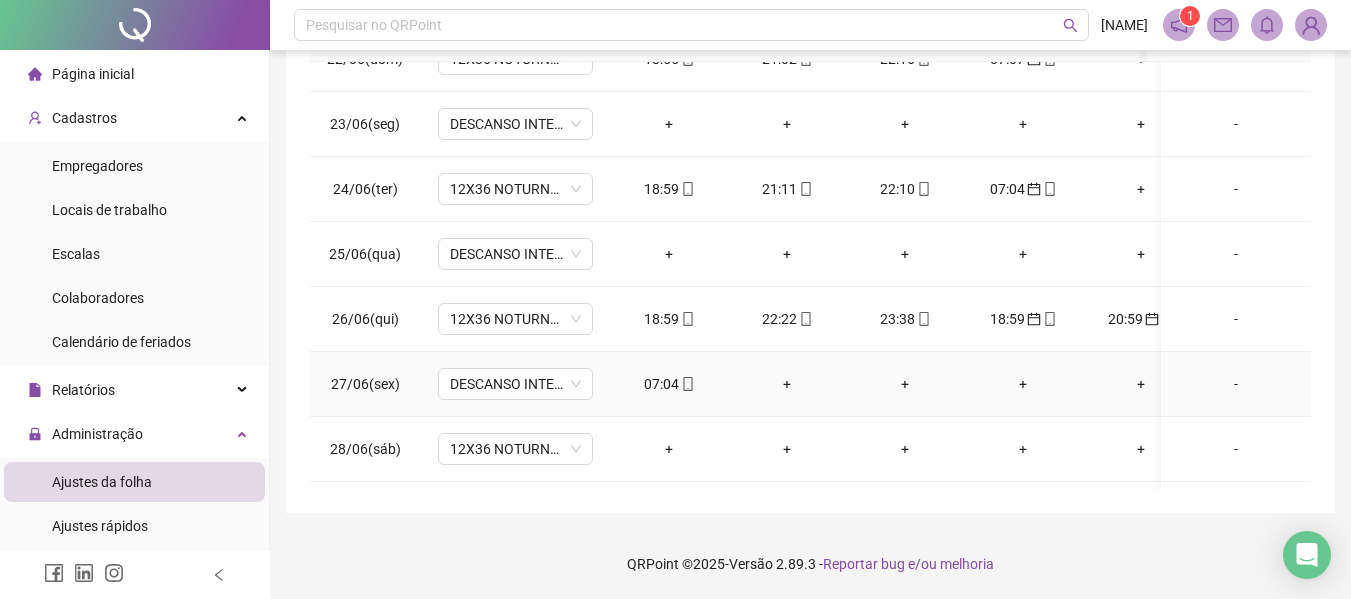 click on "07:04" at bounding box center [669, 384] 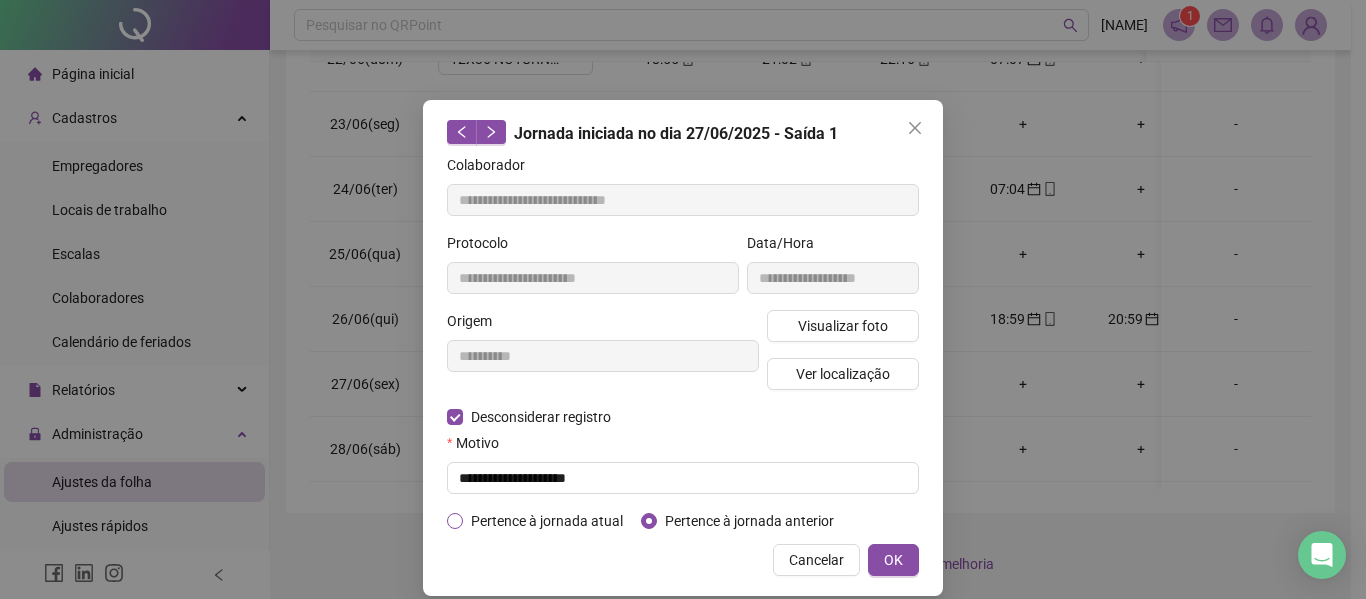 click on "Pertence à jornada atual" at bounding box center [547, 521] 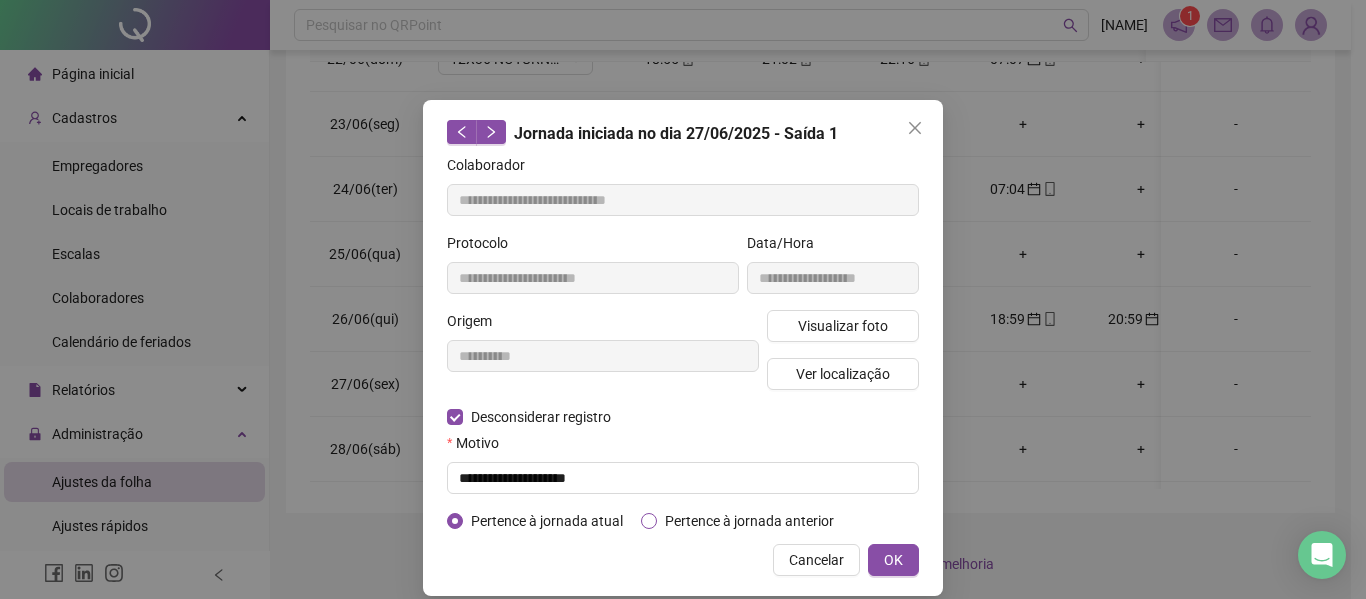 click on "Pertence à jornada anterior" at bounding box center [749, 521] 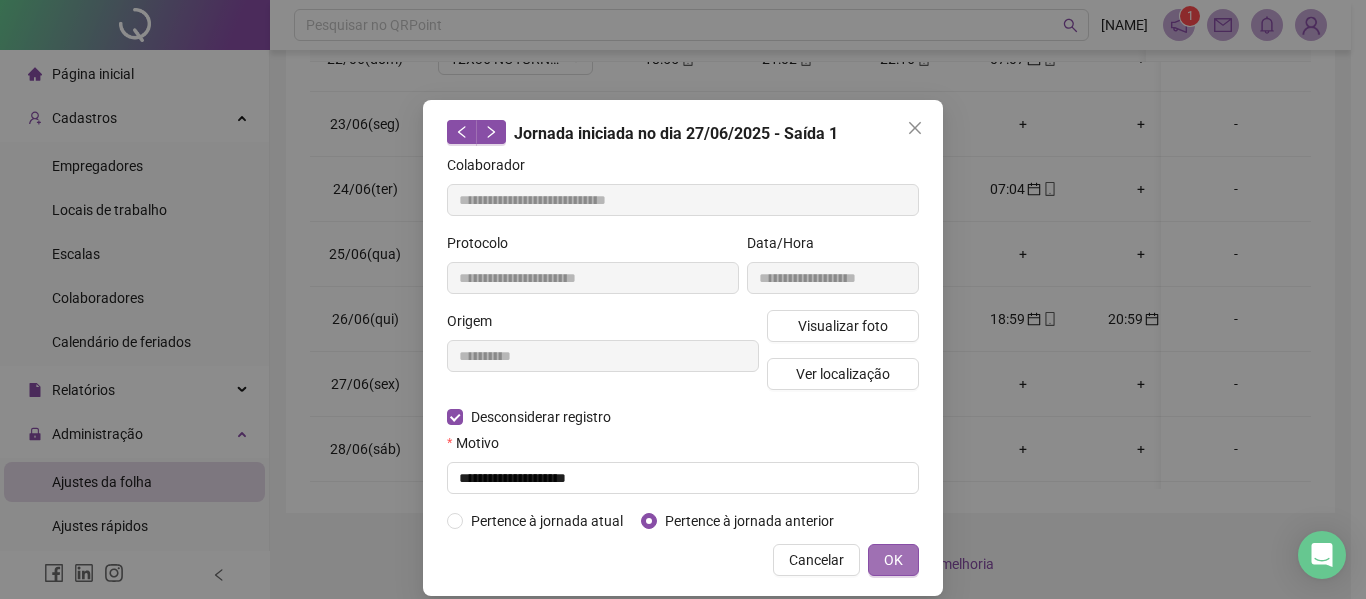 click on "OK" at bounding box center (893, 560) 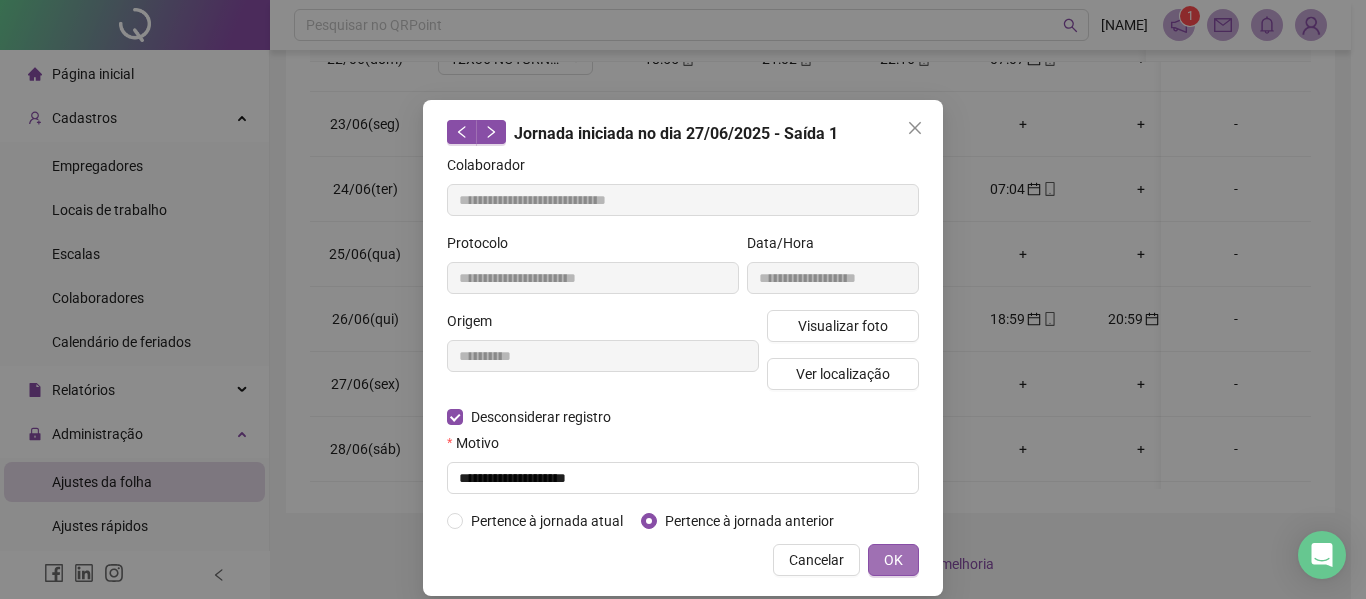 click on "OK" at bounding box center (893, 560) 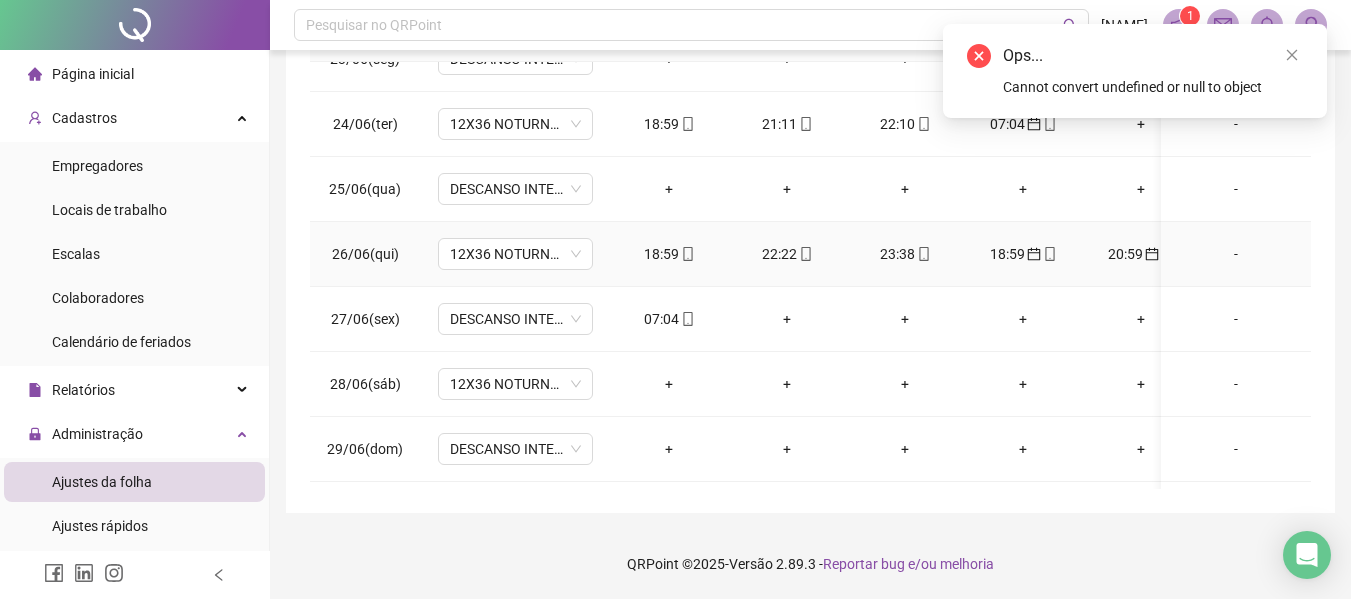 scroll, scrollTop: 1538, scrollLeft: 0, axis: vertical 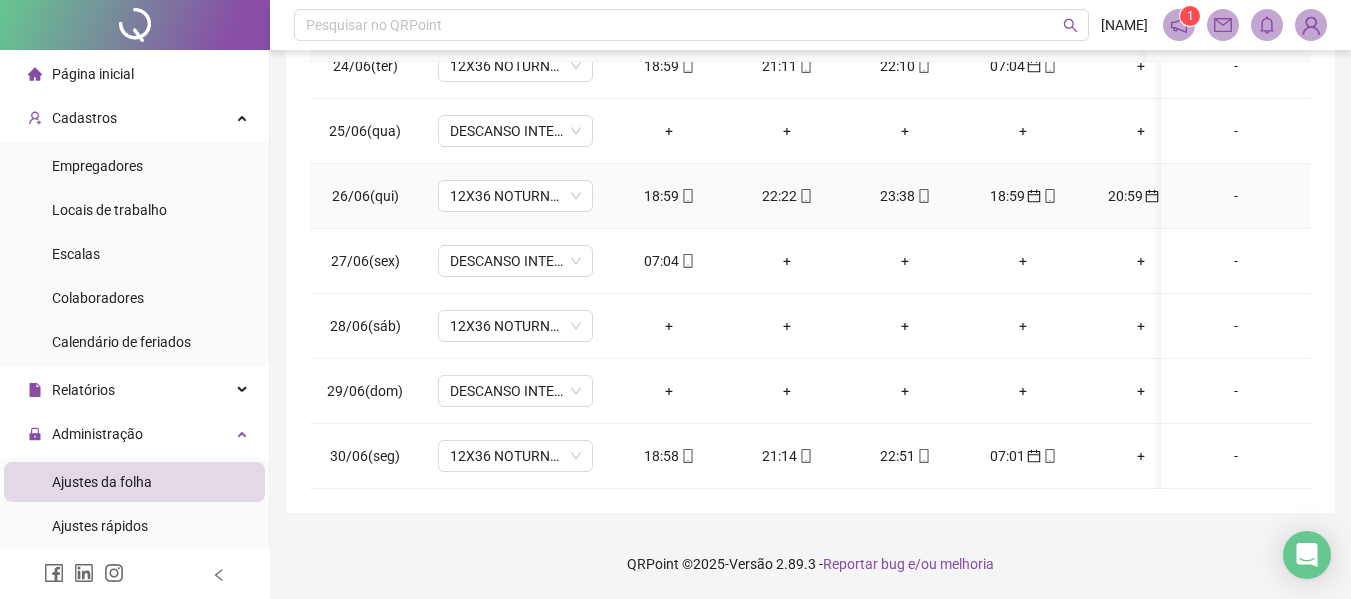 click on "18:59" at bounding box center (1023, 196) 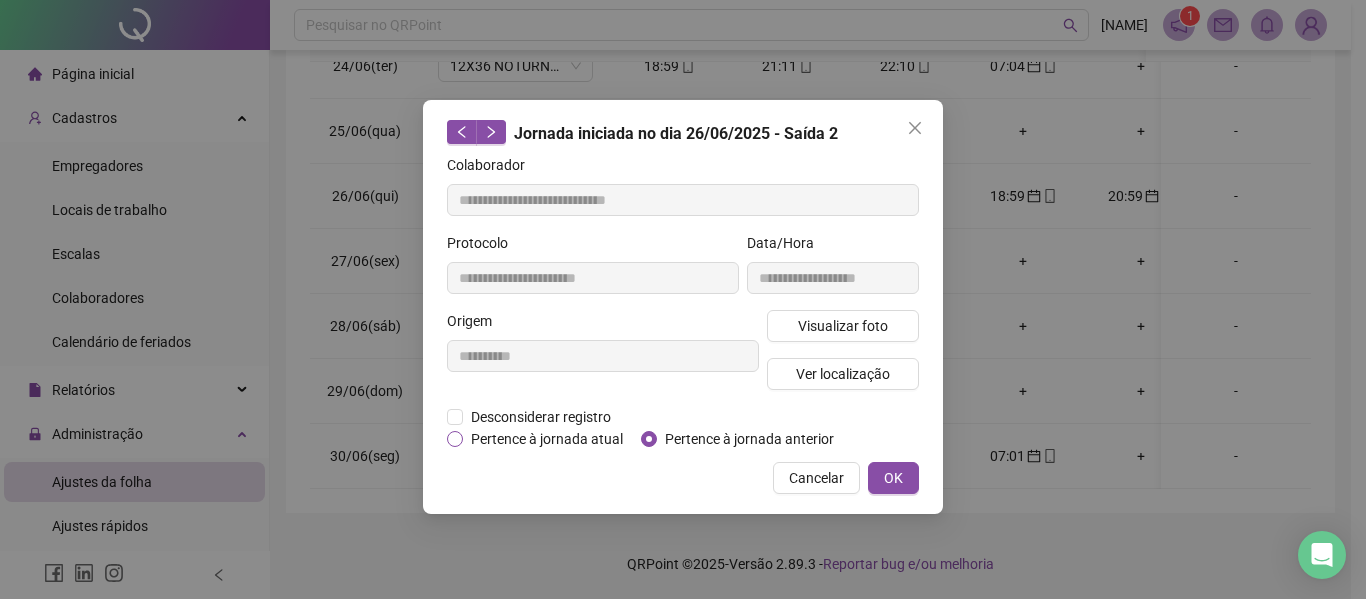 click on "Pertence à jornada atual" at bounding box center [547, 439] 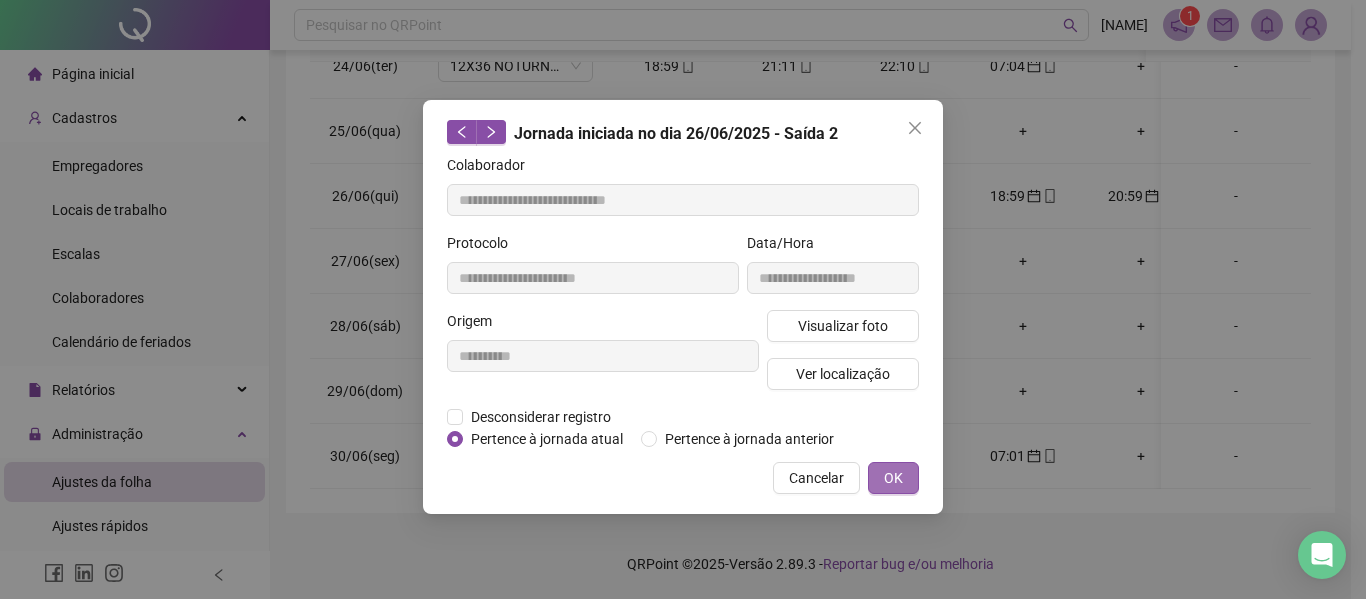 click on "OK" at bounding box center [893, 478] 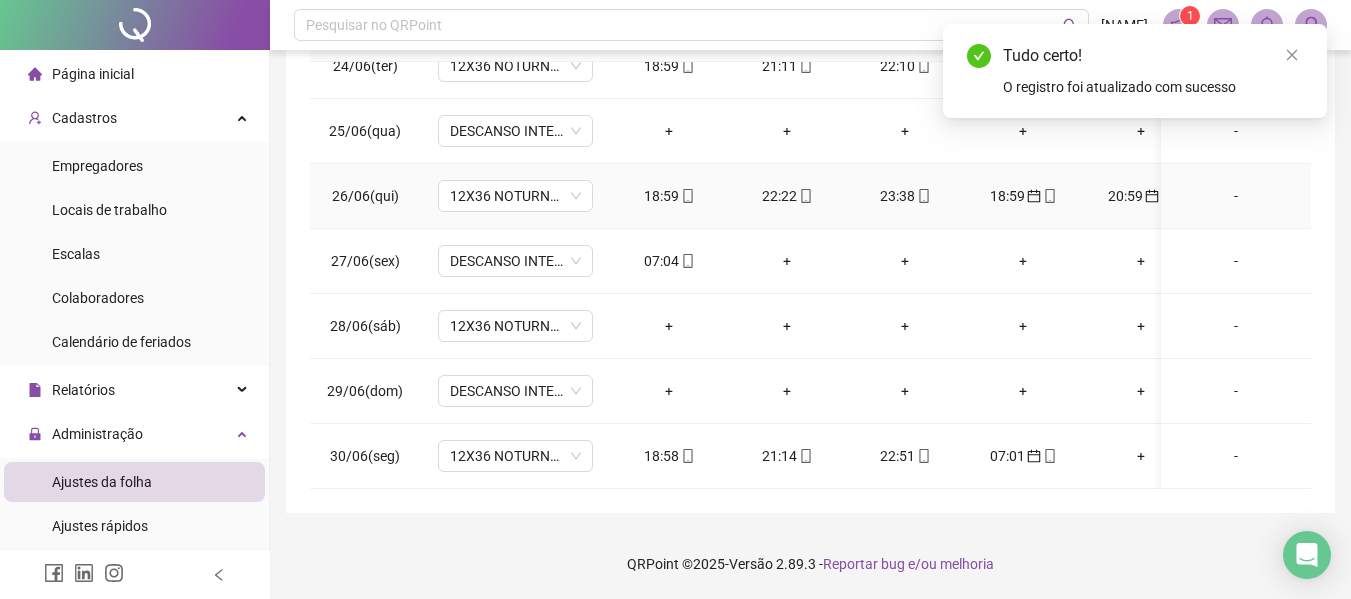 click on "20:59" at bounding box center [1141, 196] 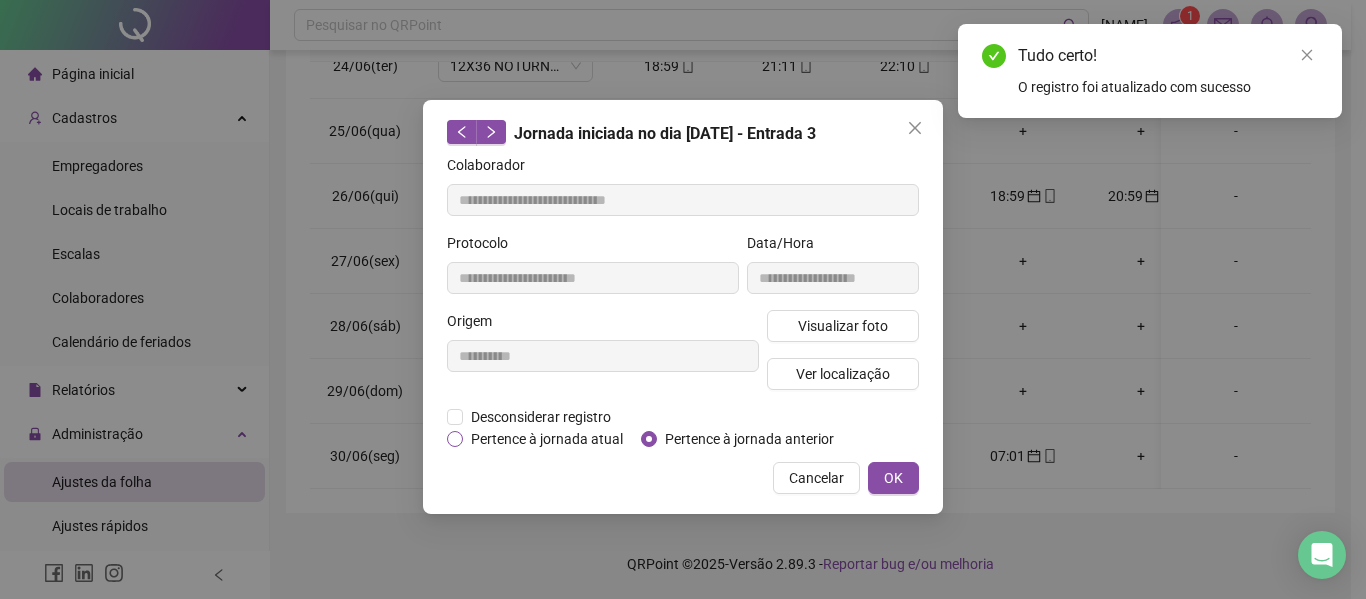 drag, startPoint x: 575, startPoint y: 431, endPoint x: 585, endPoint y: 439, distance: 12.806249 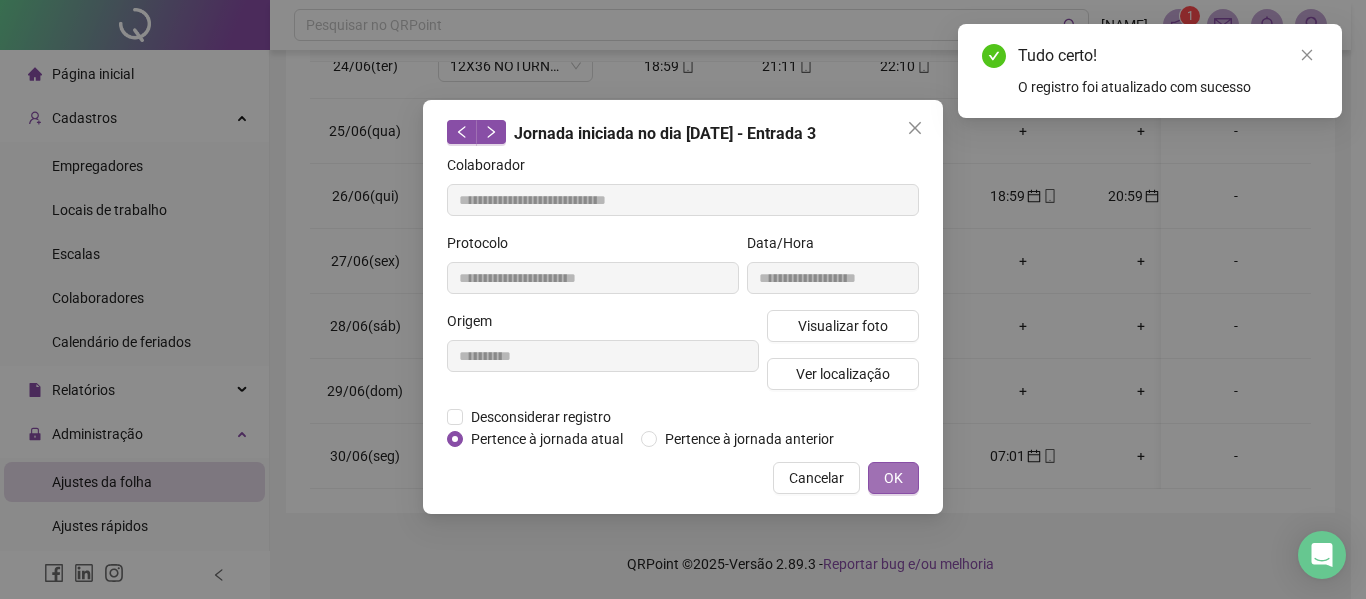 click on "OK" at bounding box center (893, 478) 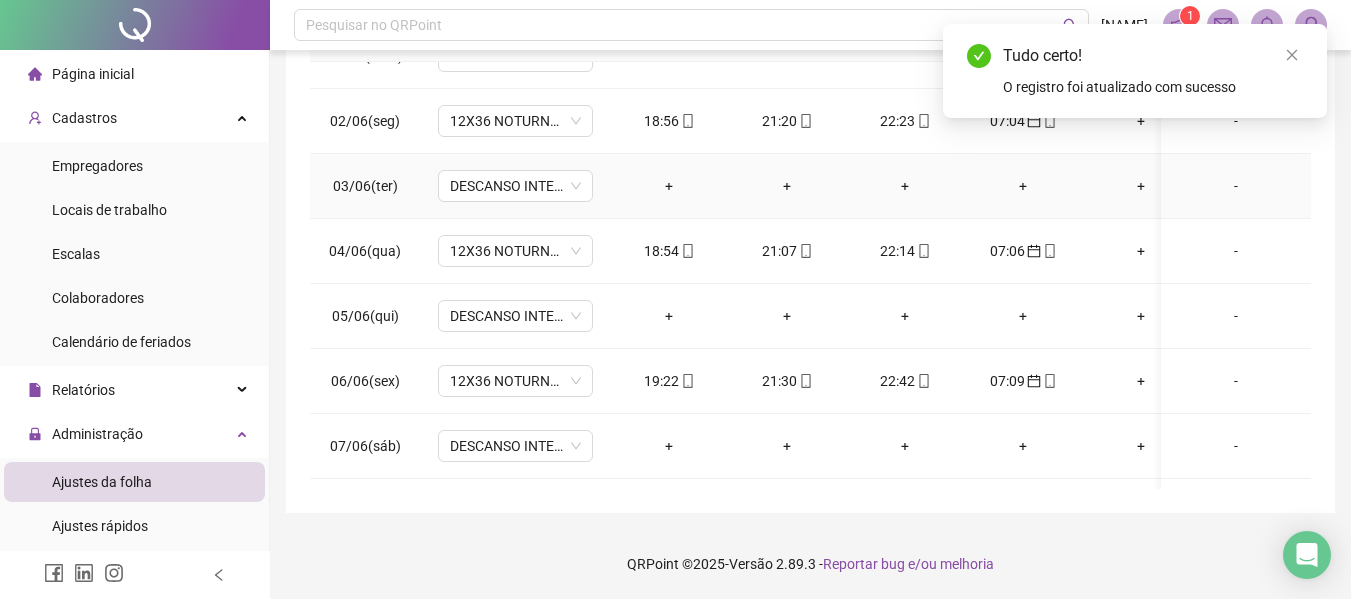 scroll, scrollTop: 0, scrollLeft: 0, axis: both 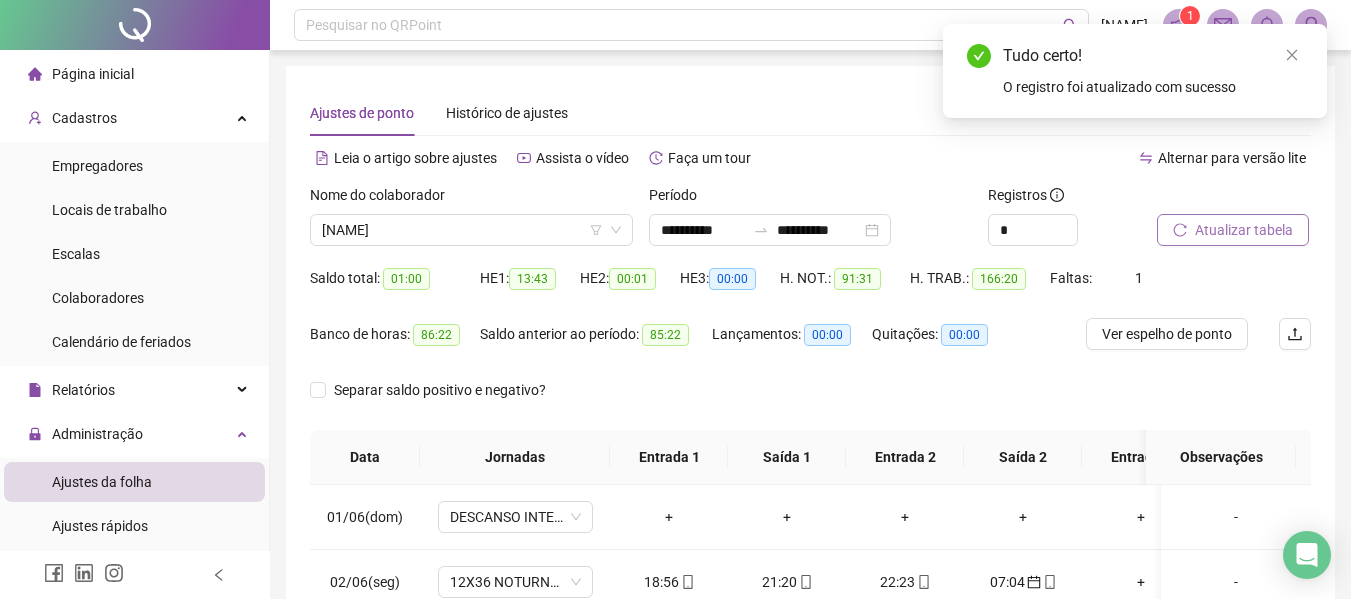 click on "Atualizar tabela" at bounding box center (1244, 230) 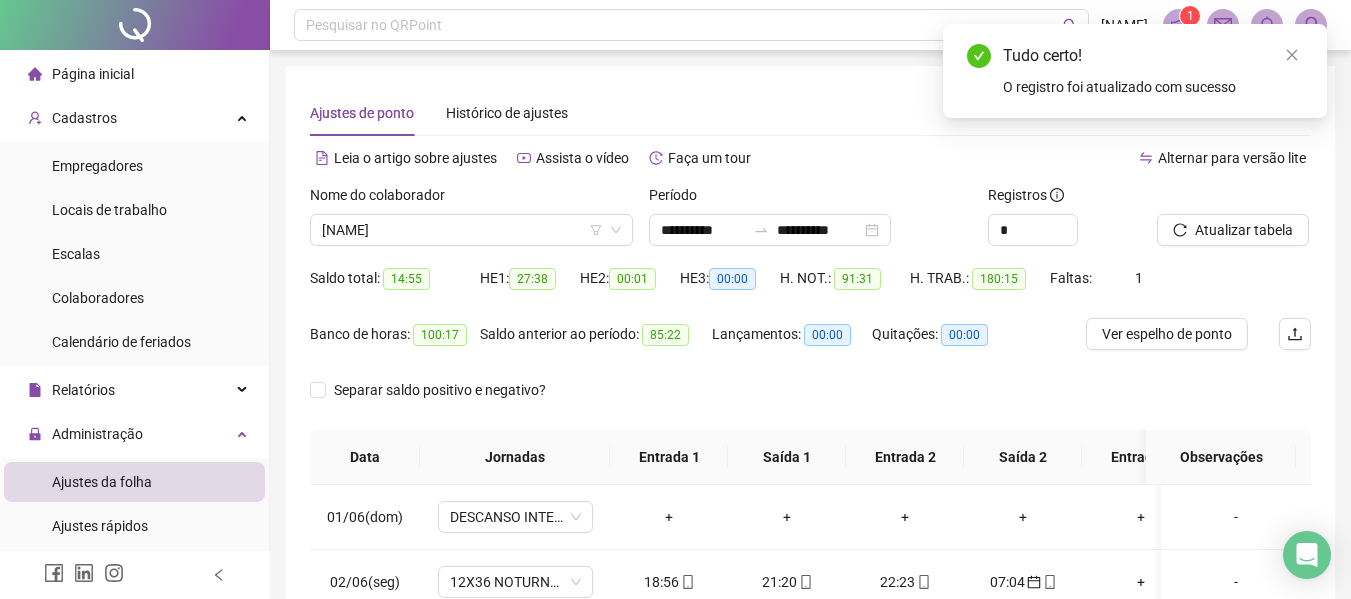scroll, scrollTop: 400, scrollLeft: 0, axis: vertical 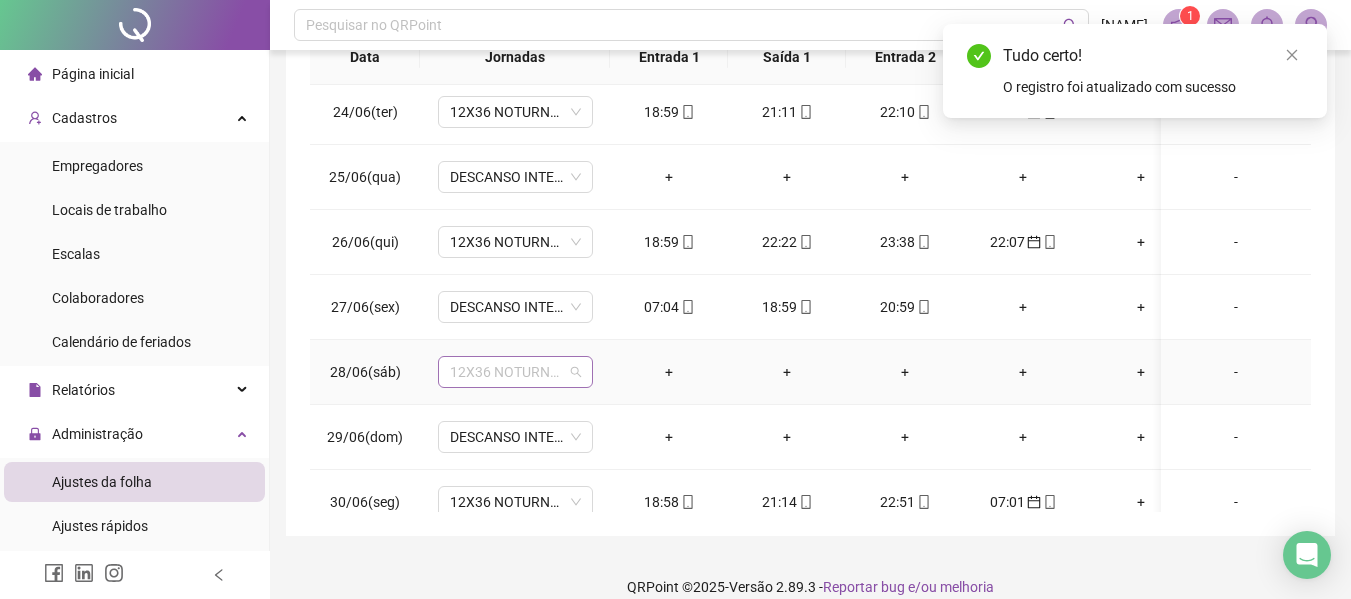 click on "12X36 NOTURNO HSVP" at bounding box center (515, 372) 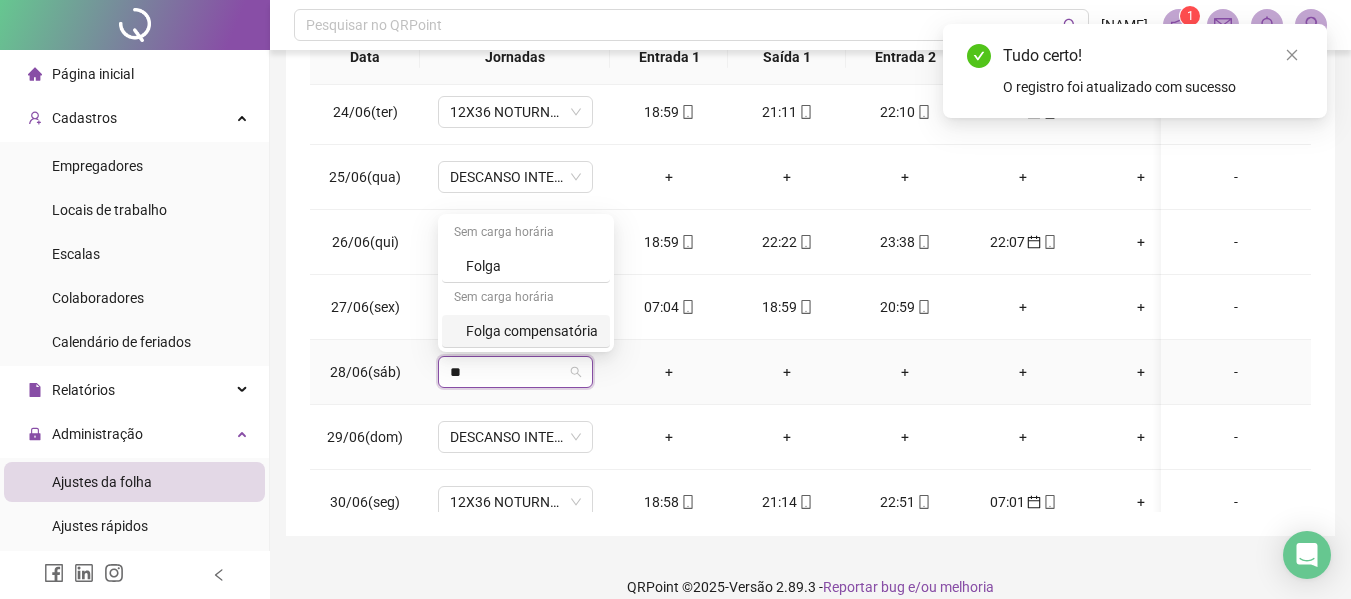 click on "Folga compensatória" at bounding box center (526, 331) 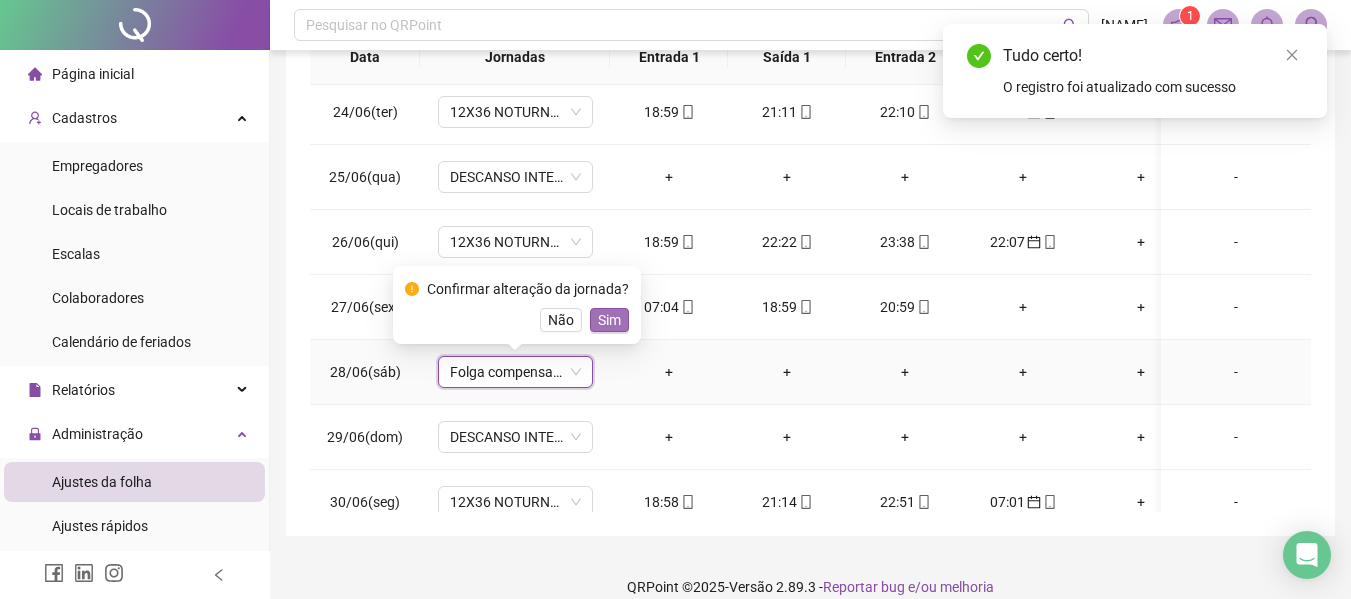 click on "Sim" at bounding box center [609, 320] 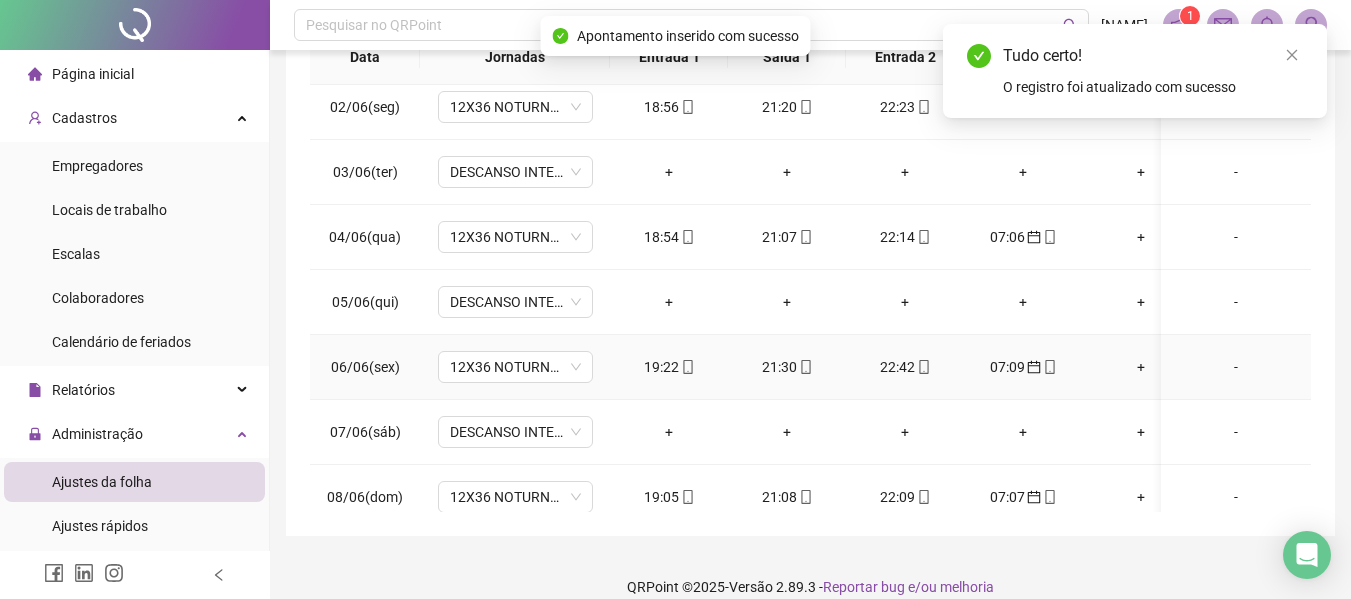 scroll, scrollTop: 0, scrollLeft: 0, axis: both 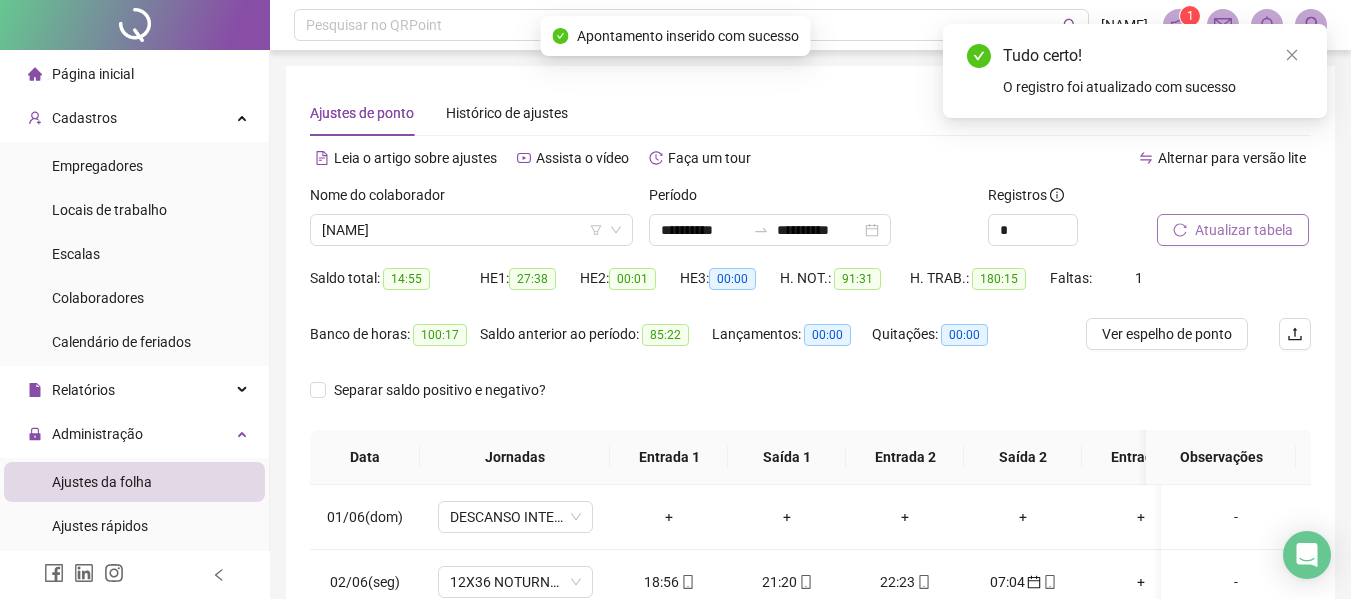 click on "Atualizar tabela" at bounding box center [1233, 230] 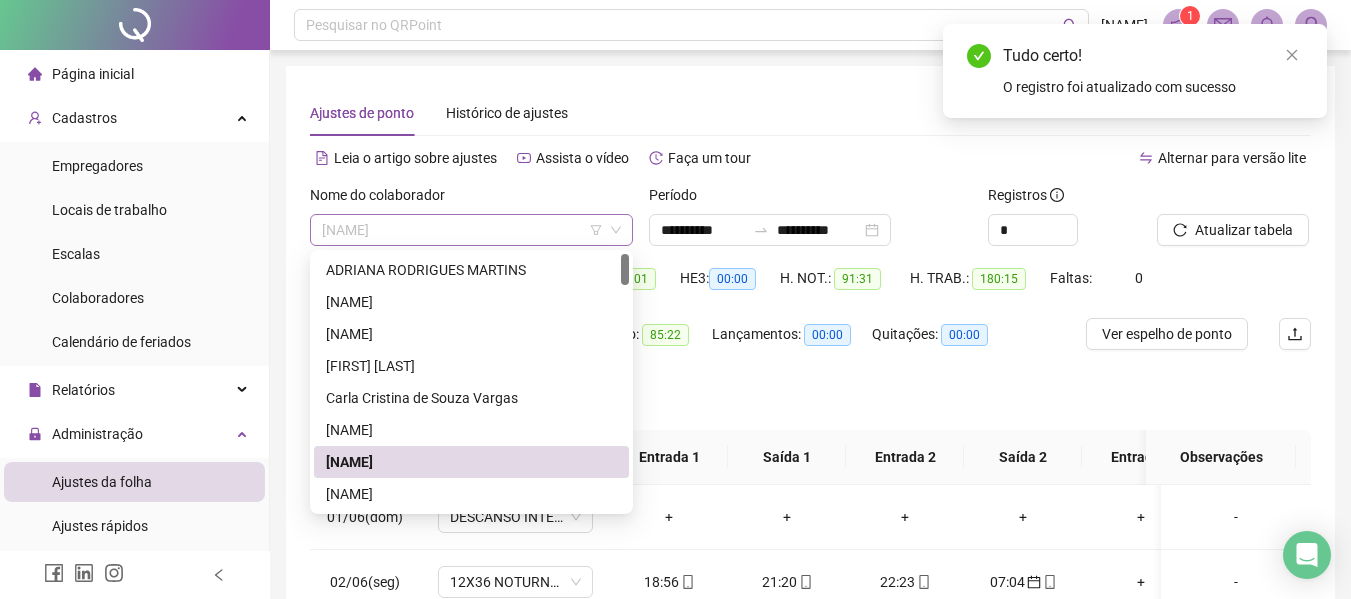 click on "[NAME]" at bounding box center (471, 230) 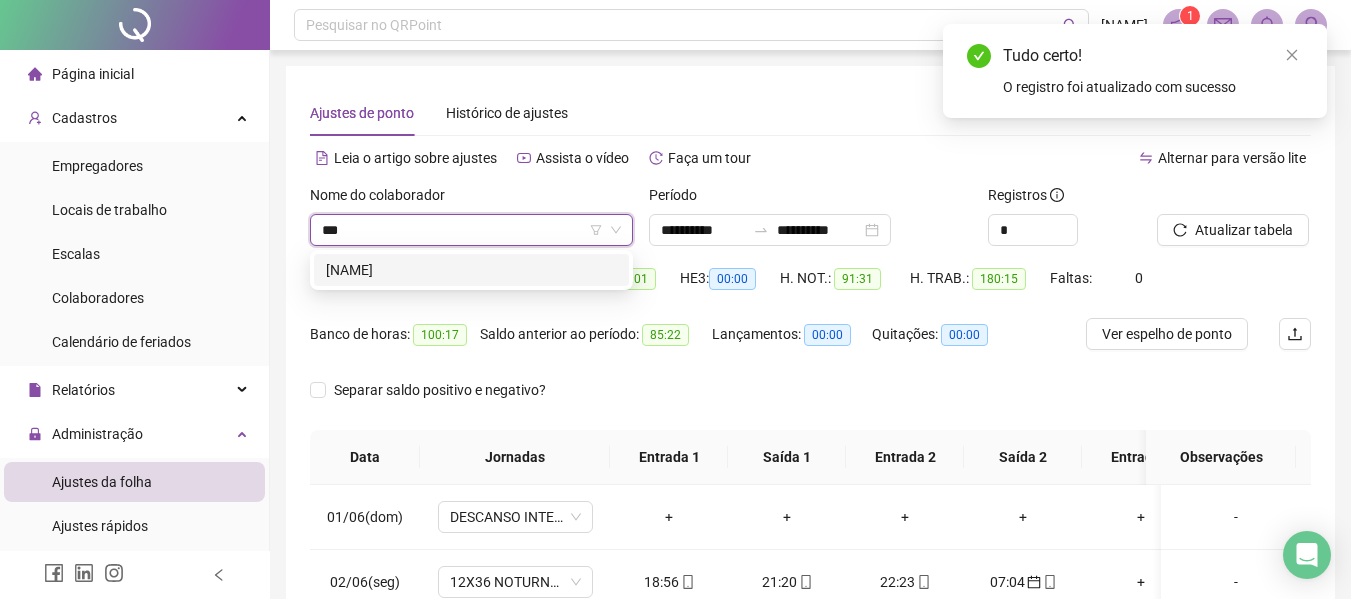 click on "[NAME]" at bounding box center [471, 270] 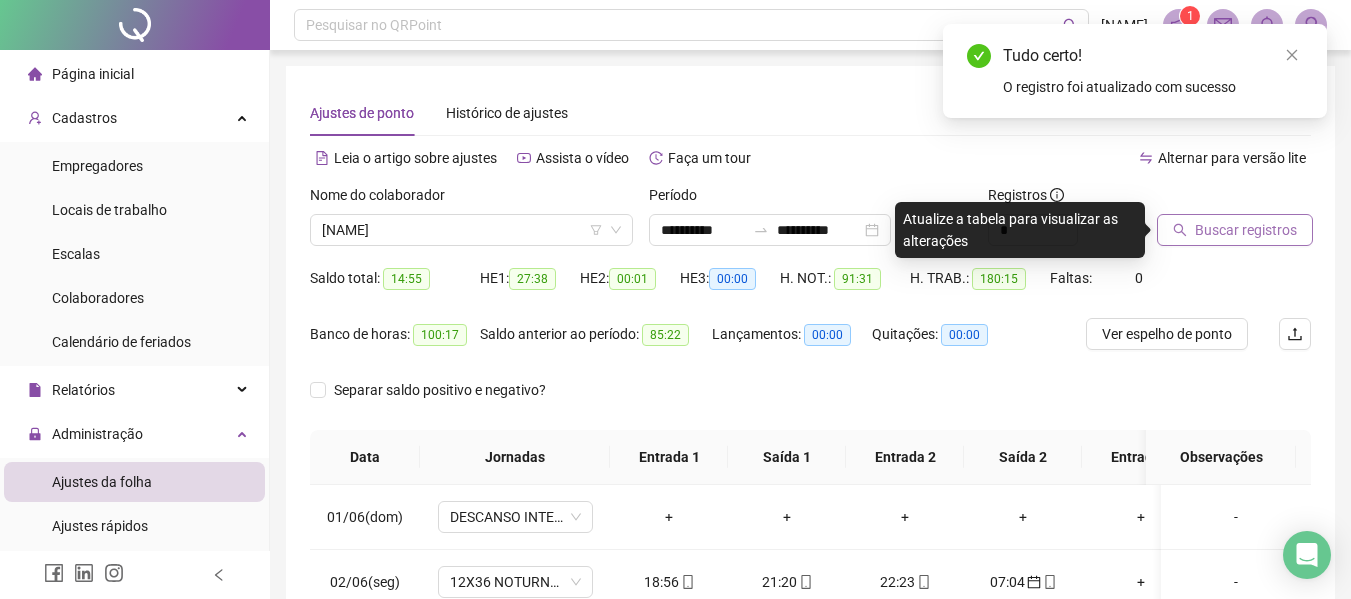 click on "Buscar registros" at bounding box center (1235, 230) 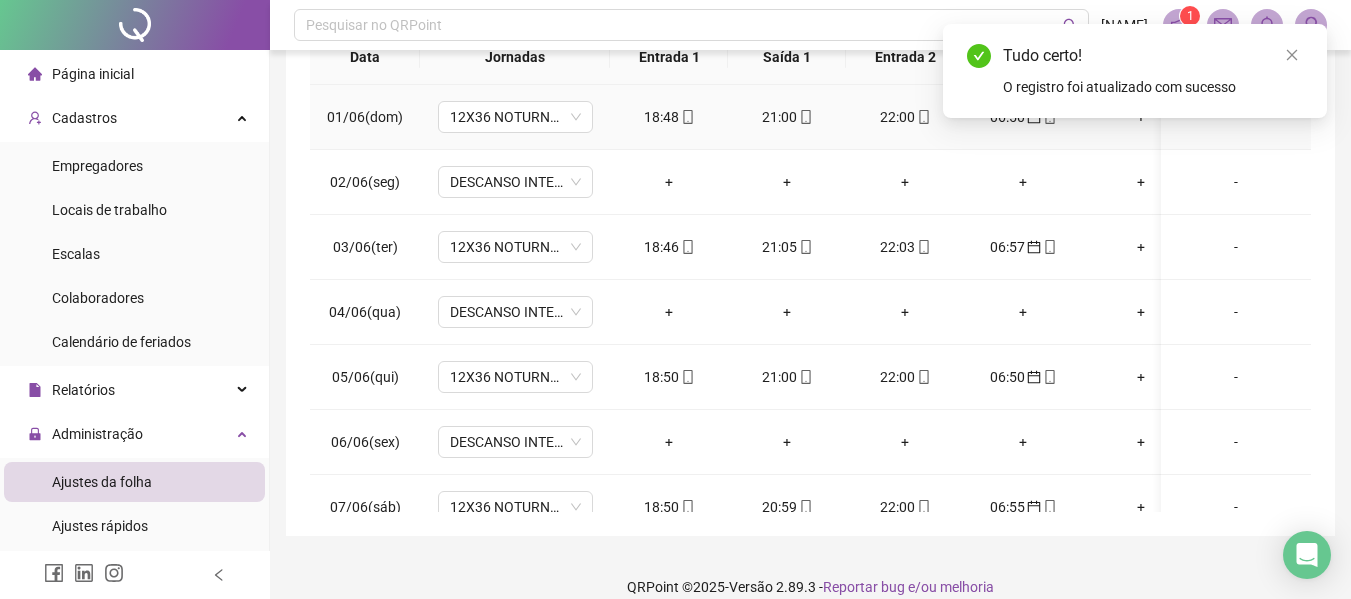 scroll, scrollTop: 423, scrollLeft: 0, axis: vertical 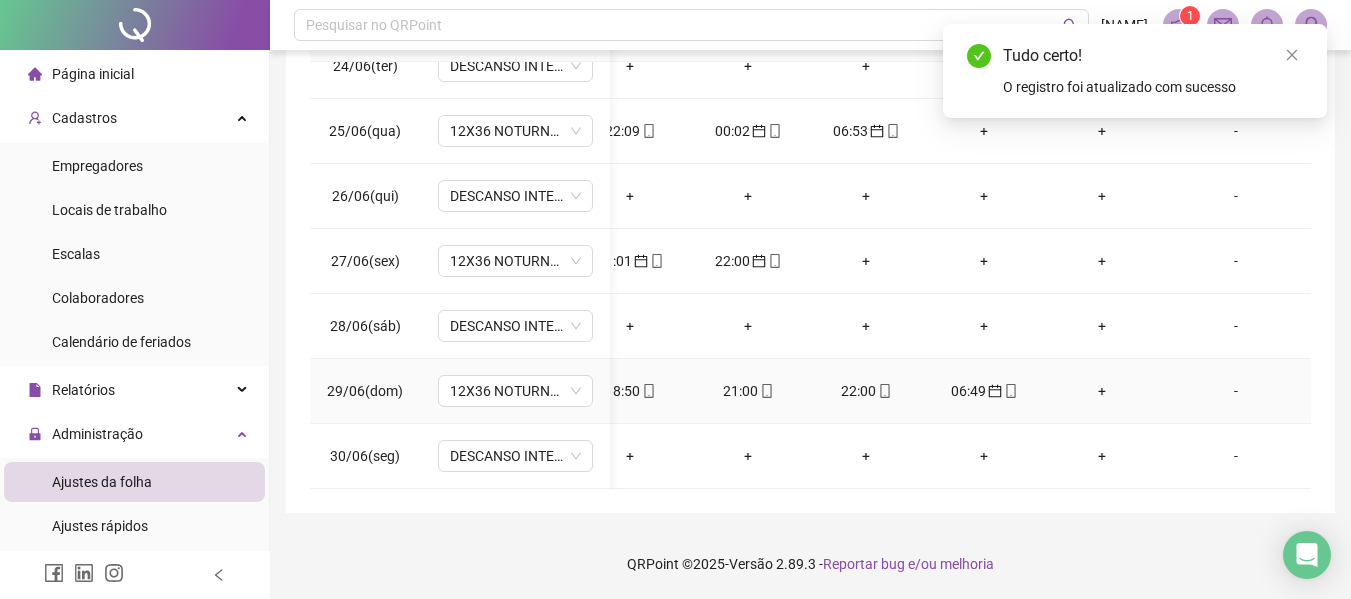 click on "06:49" at bounding box center [984, 391] 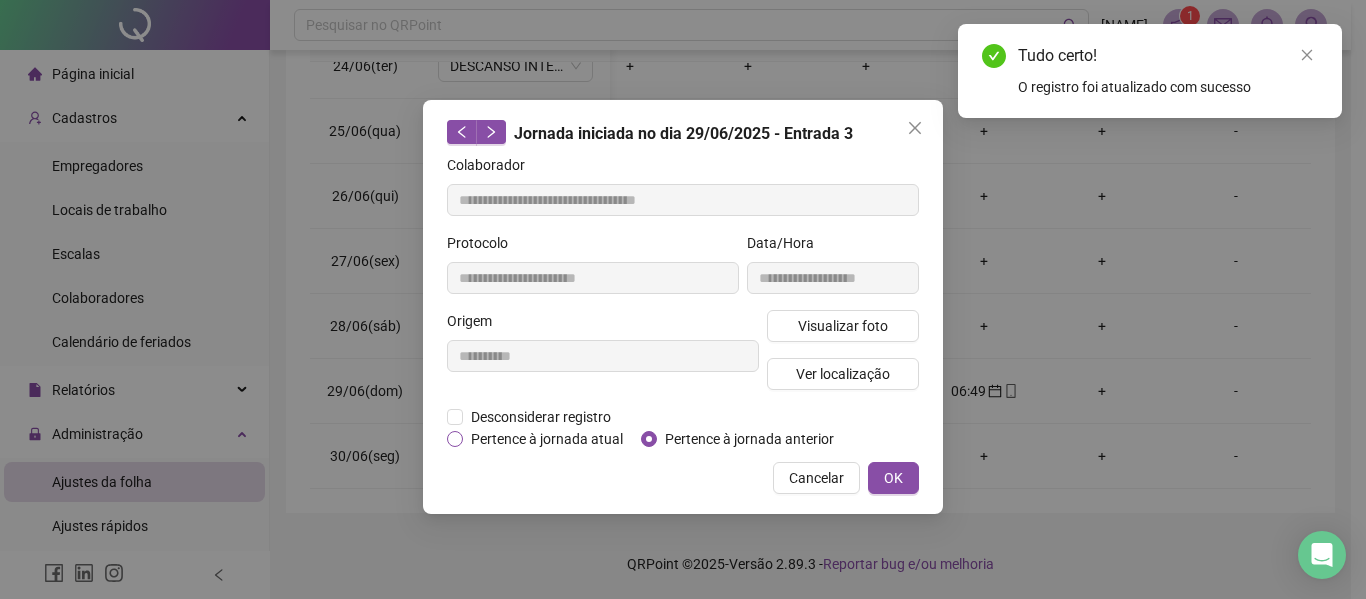 click on "Pertence à jornada atual" at bounding box center [547, 439] 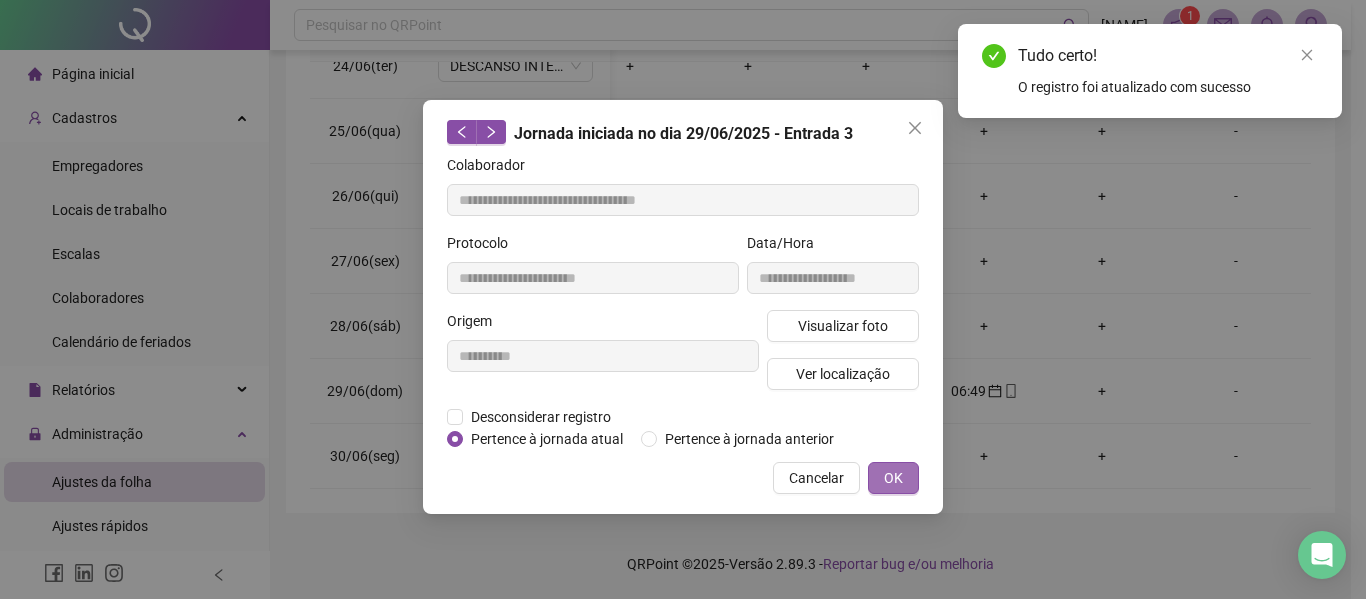 click on "OK" at bounding box center (893, 478) 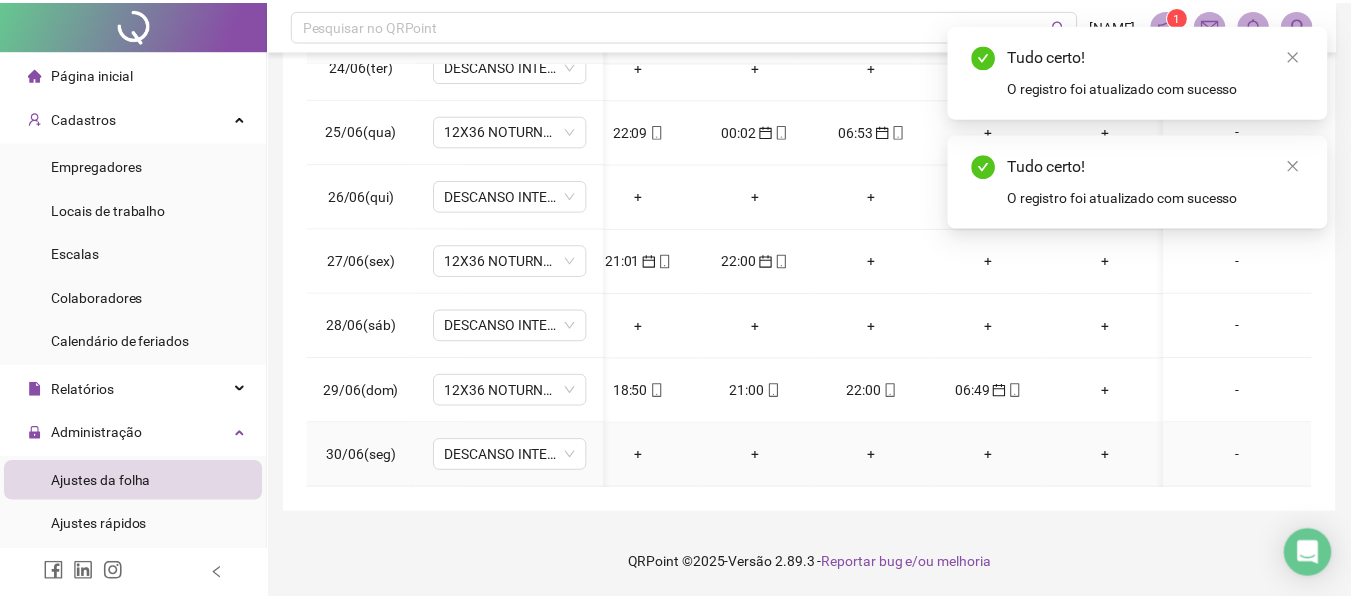 scroll, scrollTop: 0, scrollLeft: 157, axis: horizontal 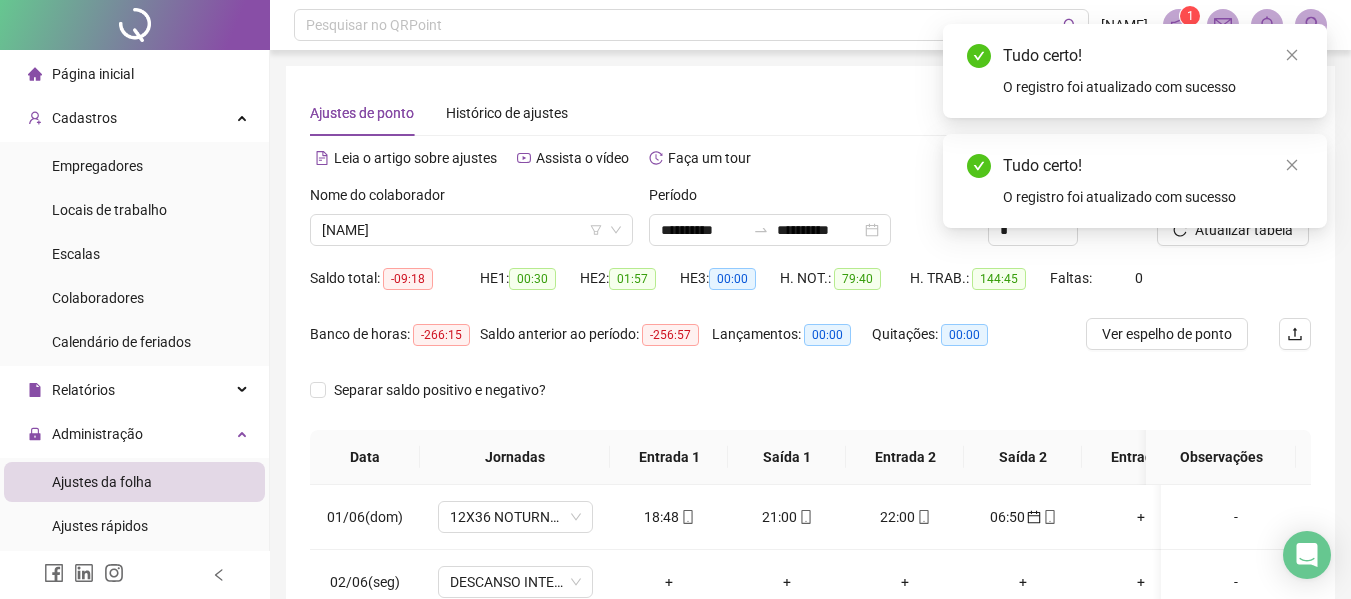 click on "Tudo certo! O registro foi atualizado com sucesso" at bounding box center [1135, 181] 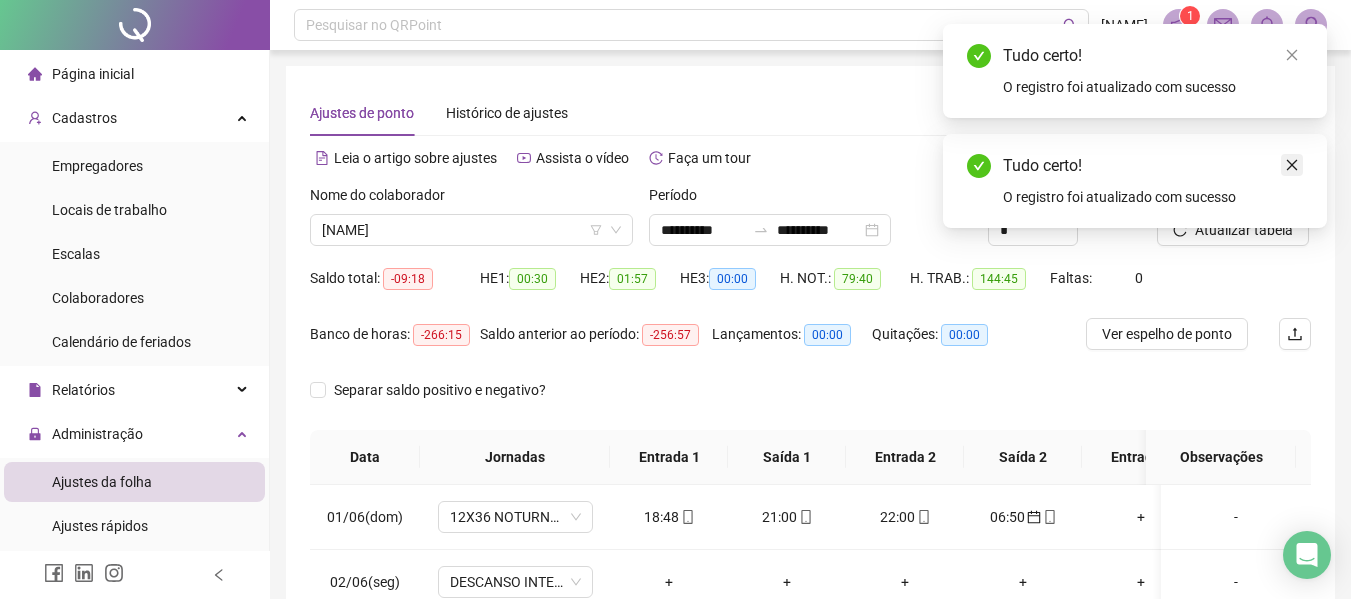 click 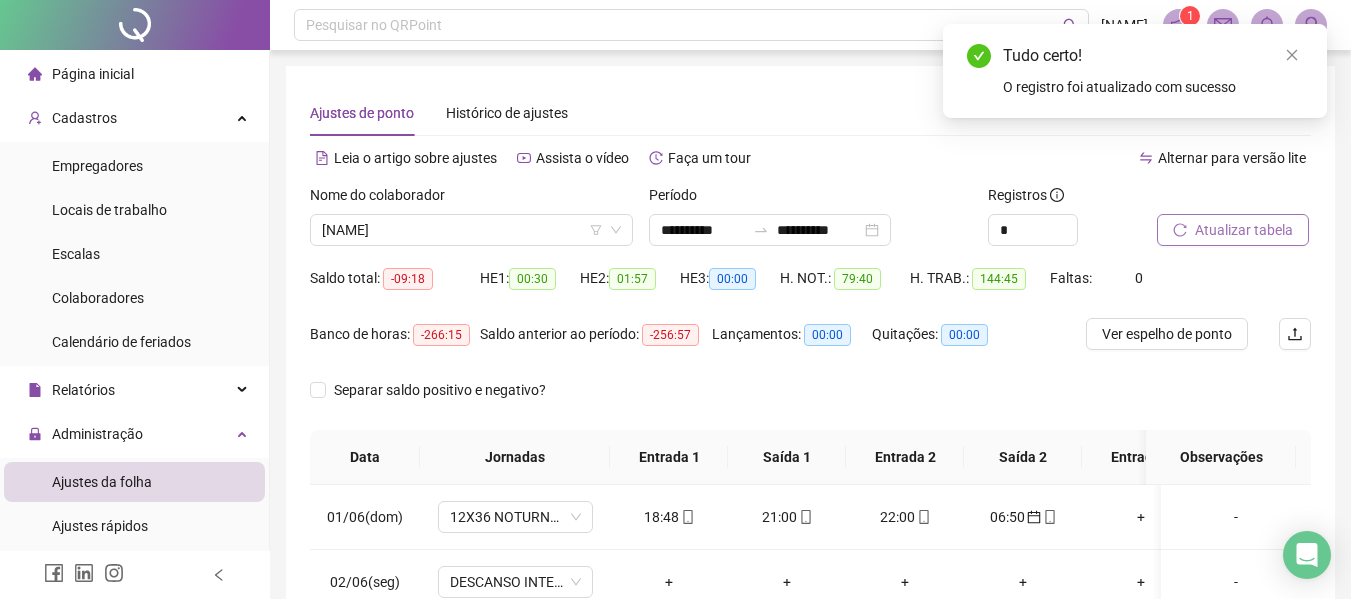 click on "Atualizar tabela" at bounding box center [1244, 230] 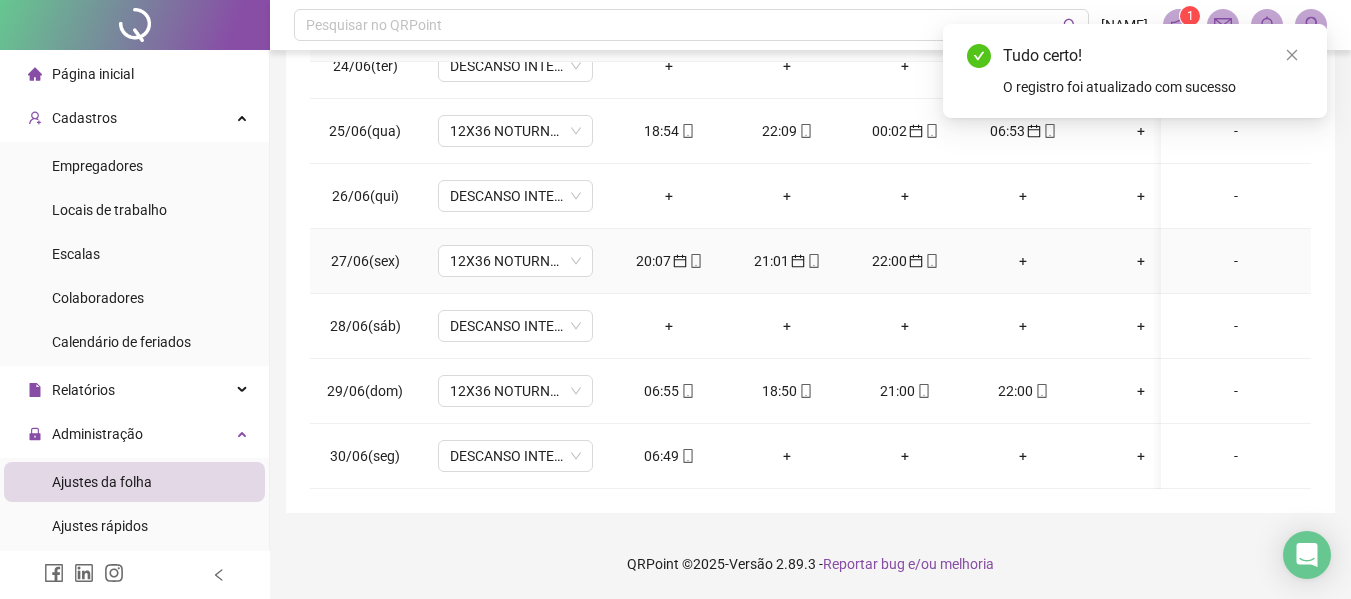 click on "20:07" at bounding box center [669, 261] 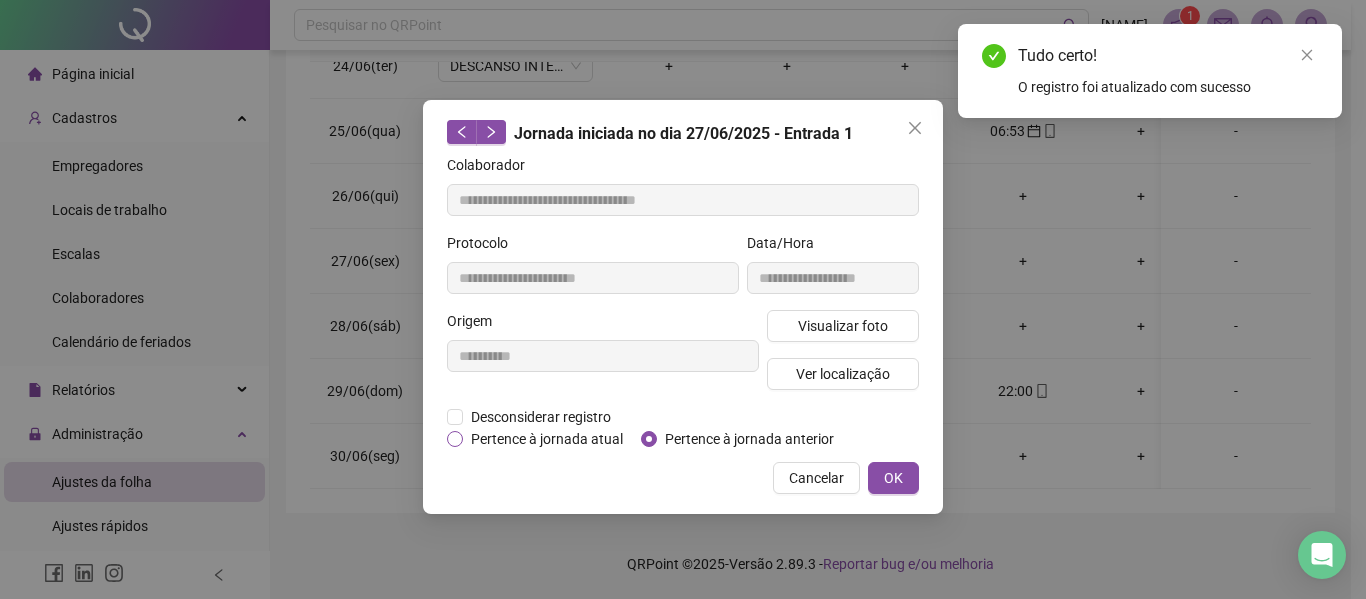 click on "Pertence à jornada atual" at bounding box center (547, 439) 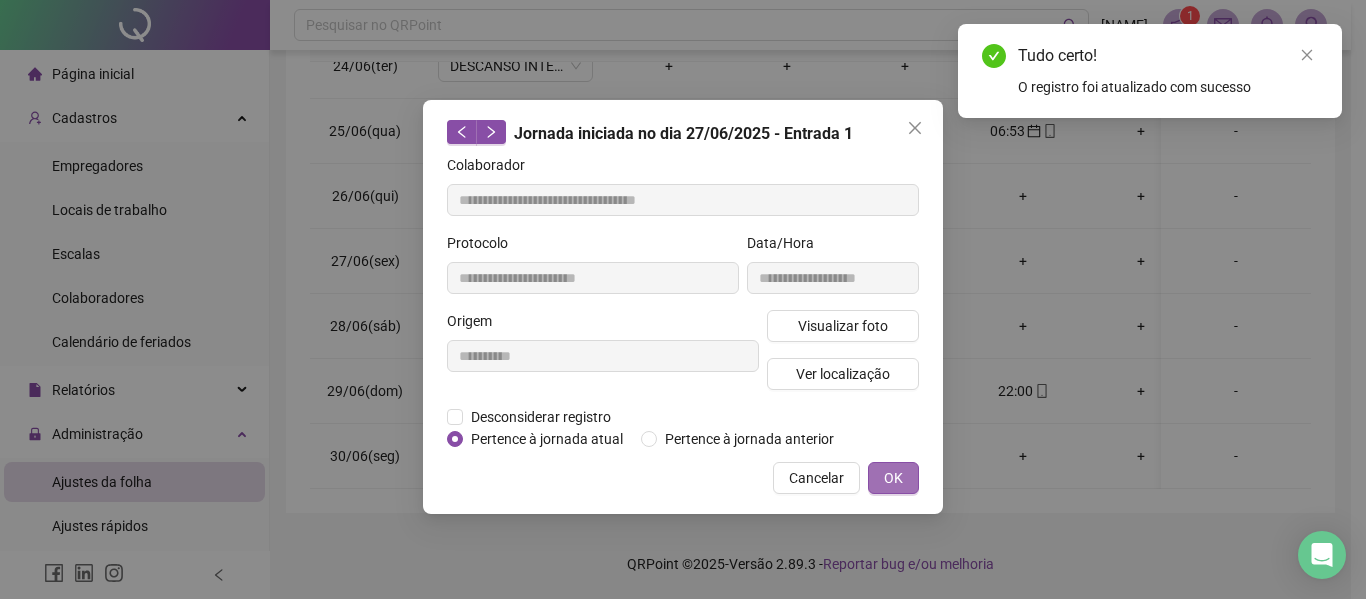 click on "OK" at bounding box center (893, 478) 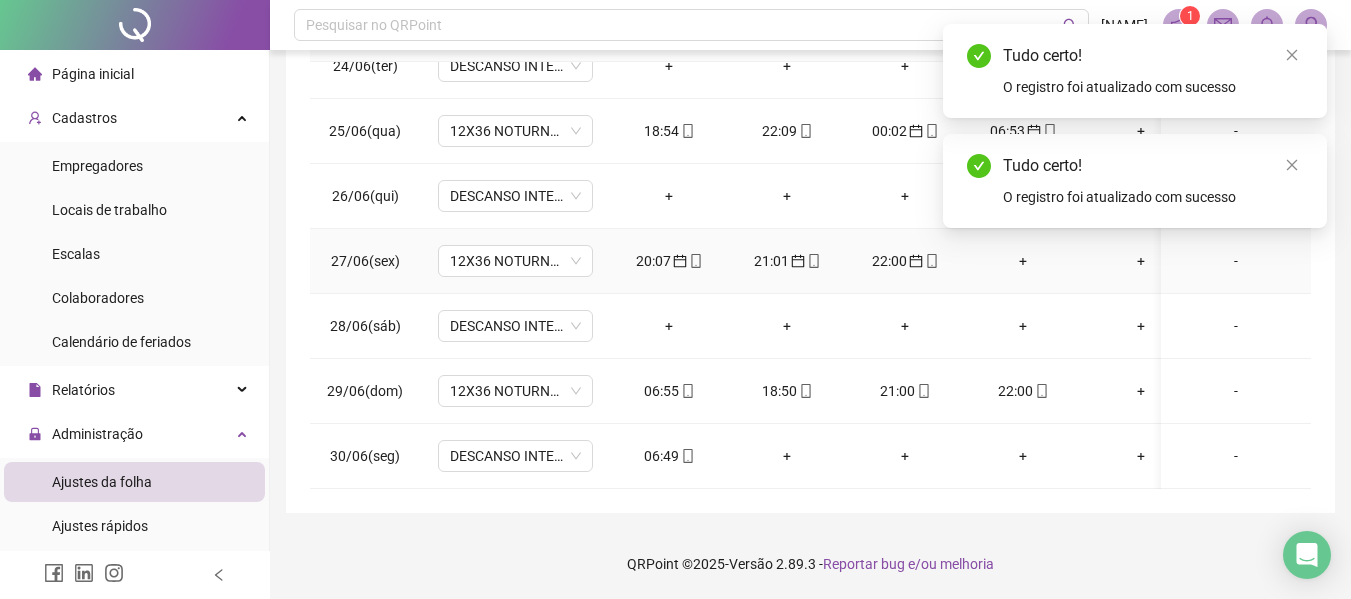 click on "21:01" at bounding box center (787, 261) 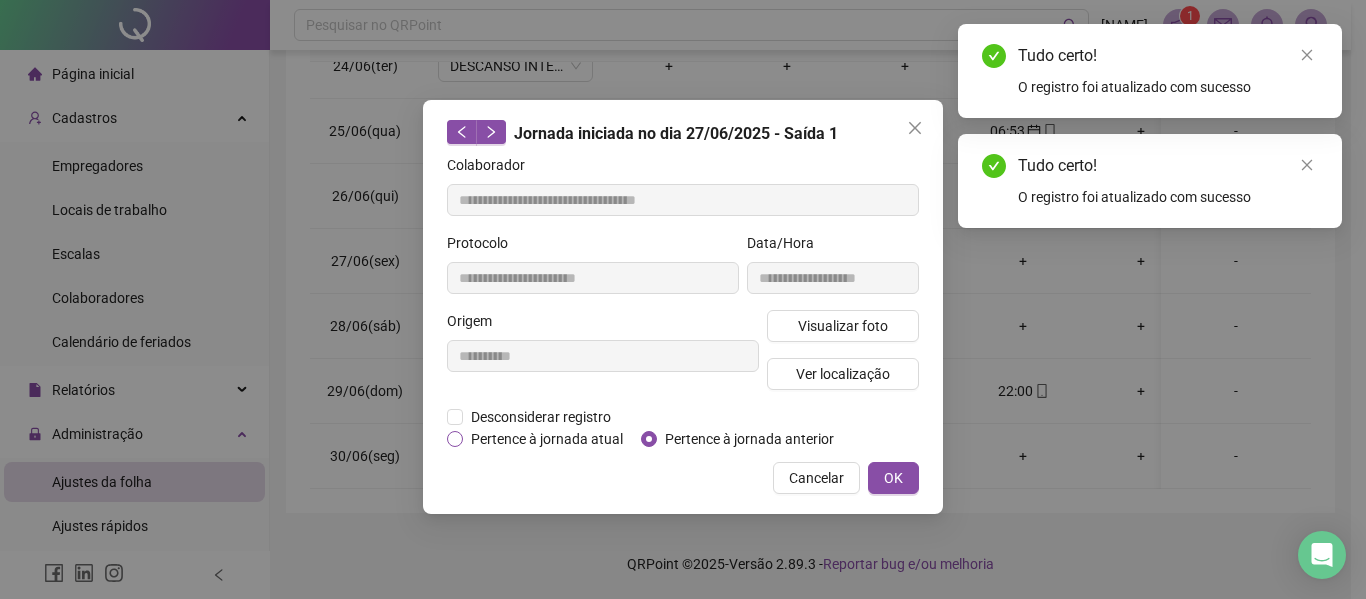 click on "Pertence à jornada atual" at bounding box center (547, 439) 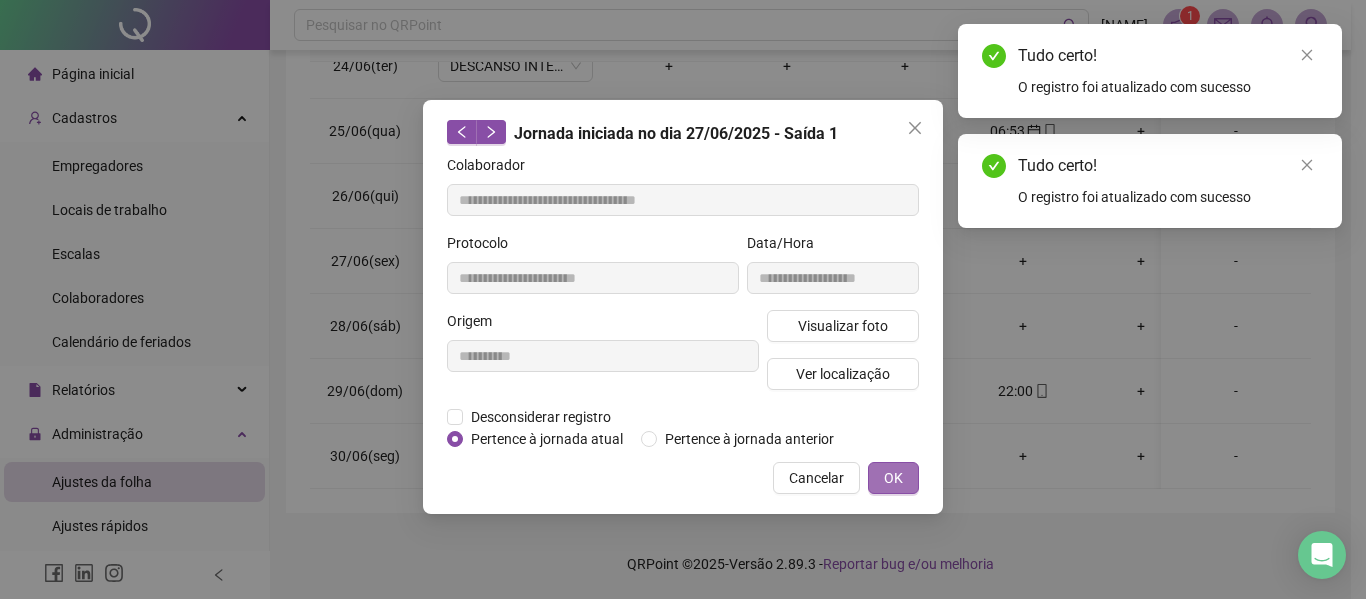 click on "OK" at bounding box center (893, 478) 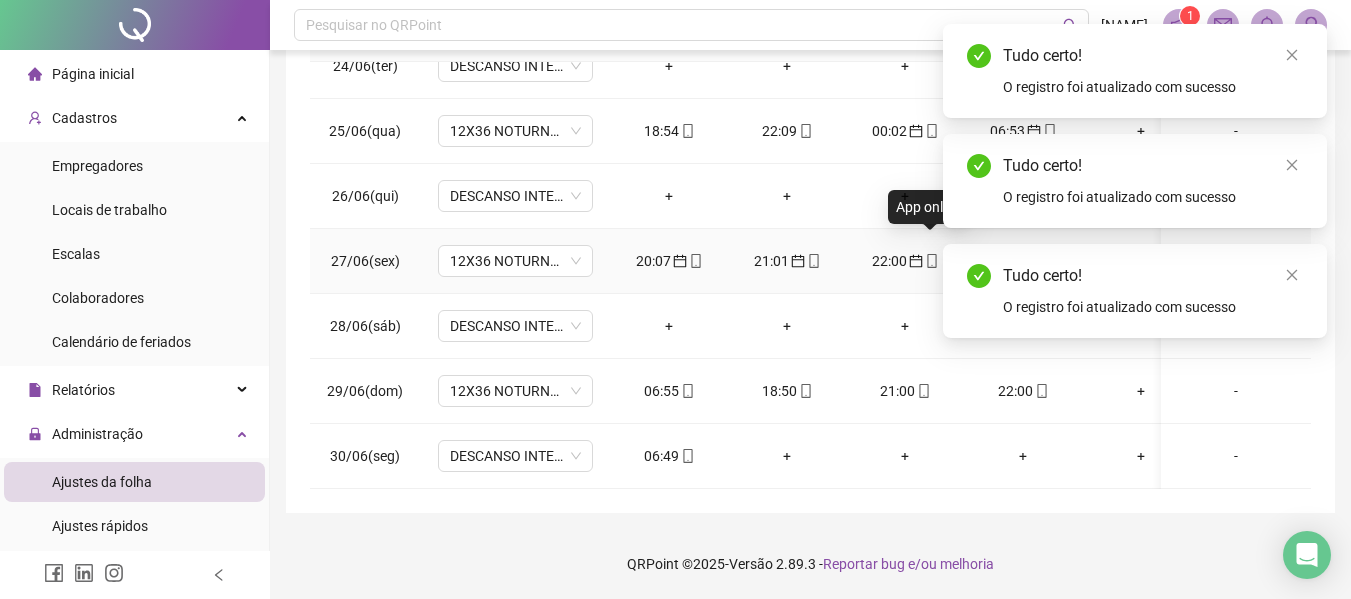 click 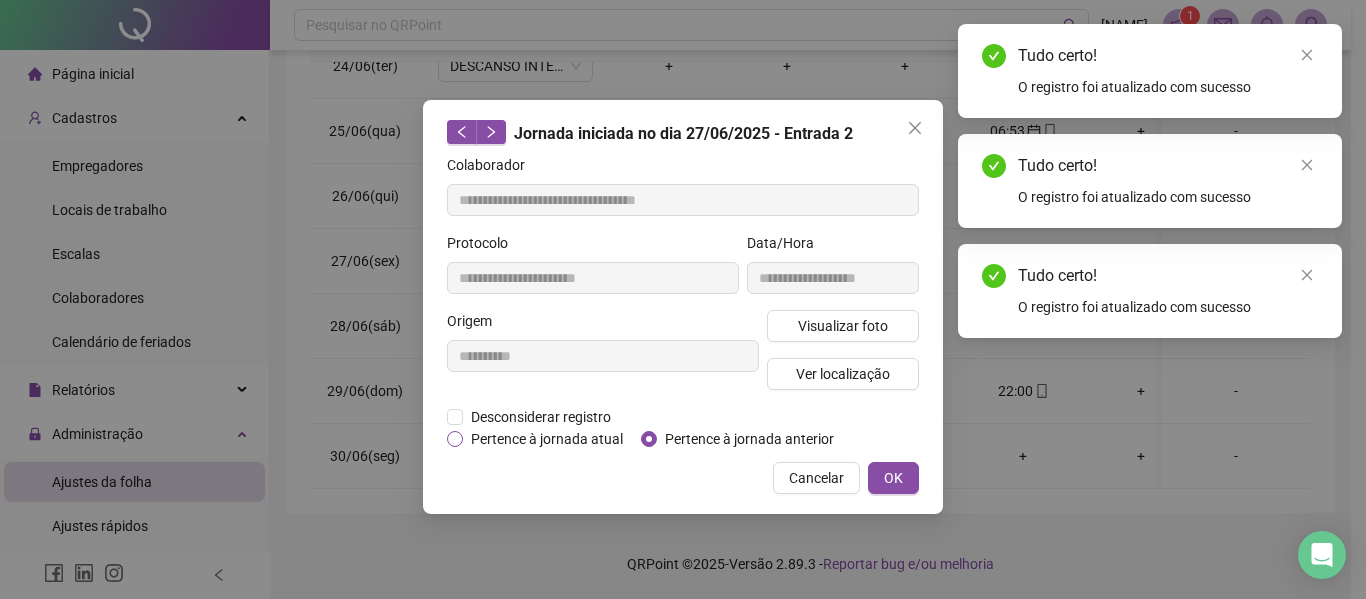 click on "Pertence à jornada atual" at bounding box center (547, 439) 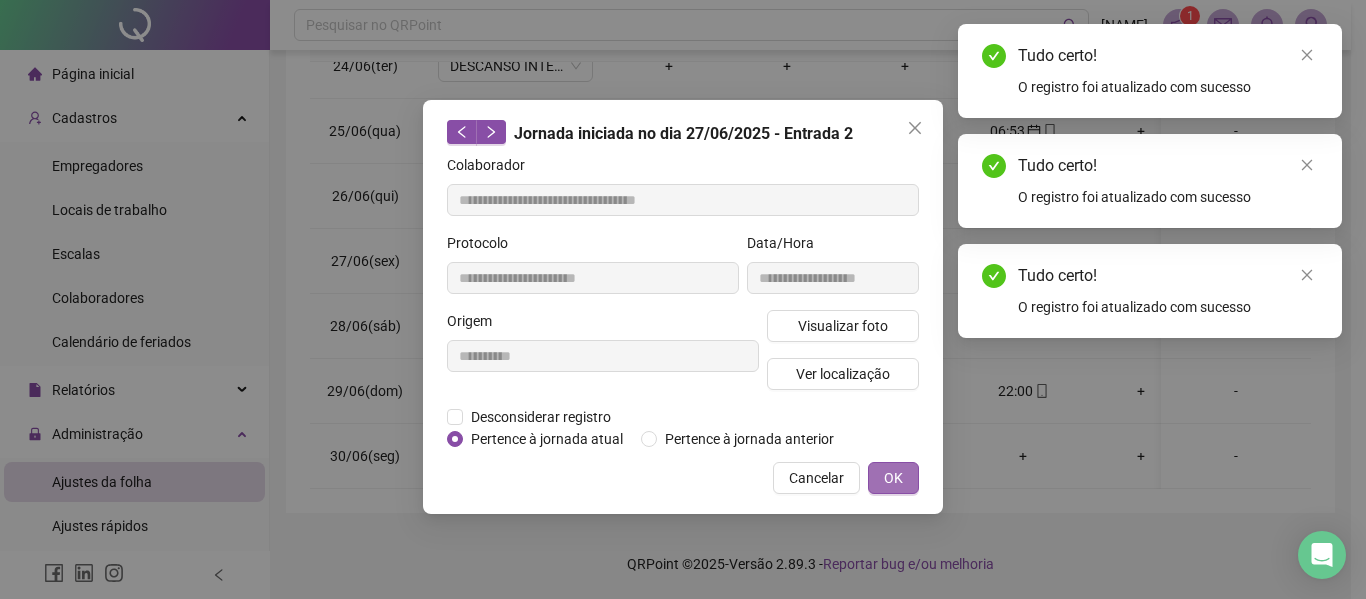 click on "OK" at bounding box center (893, 478) 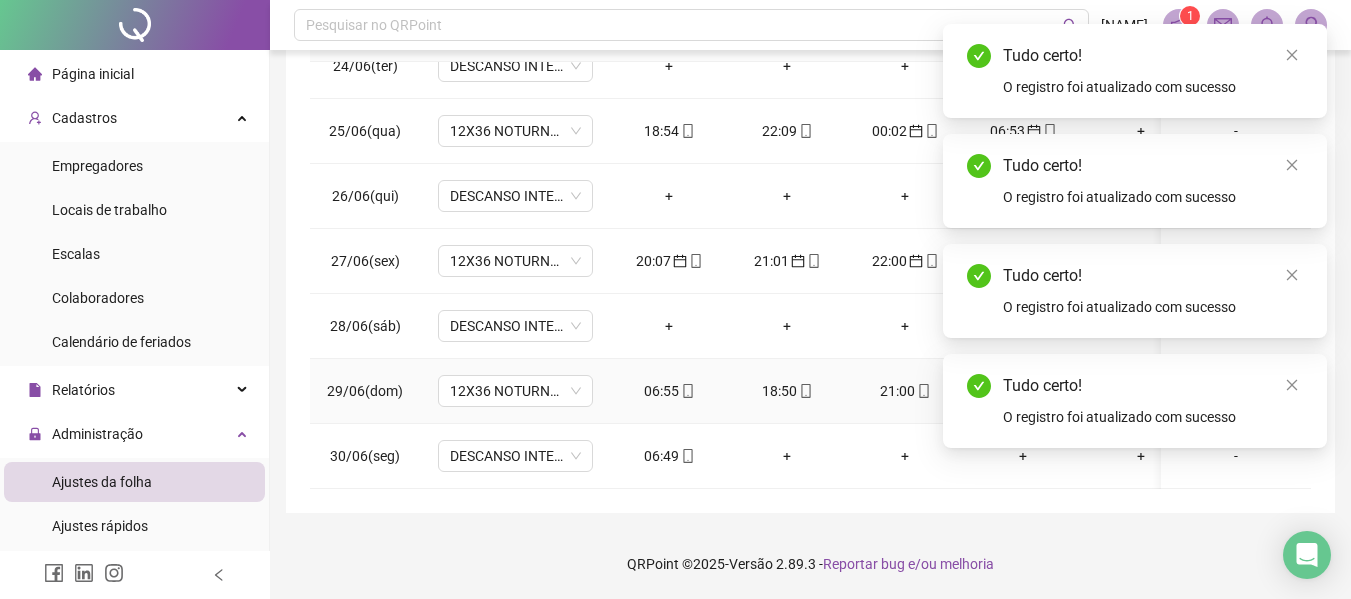 click on "06:55" at bounding box center [669, 391] 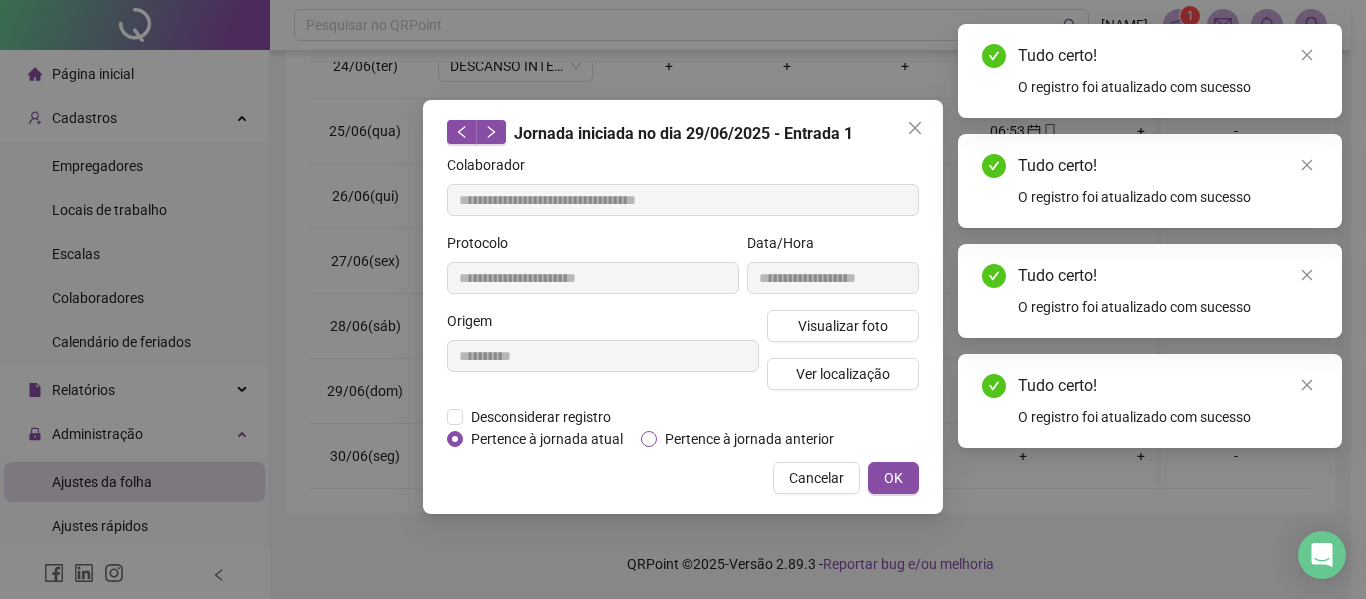 click on "Pertence à jornada anterior" at bounding box center (749, 439) 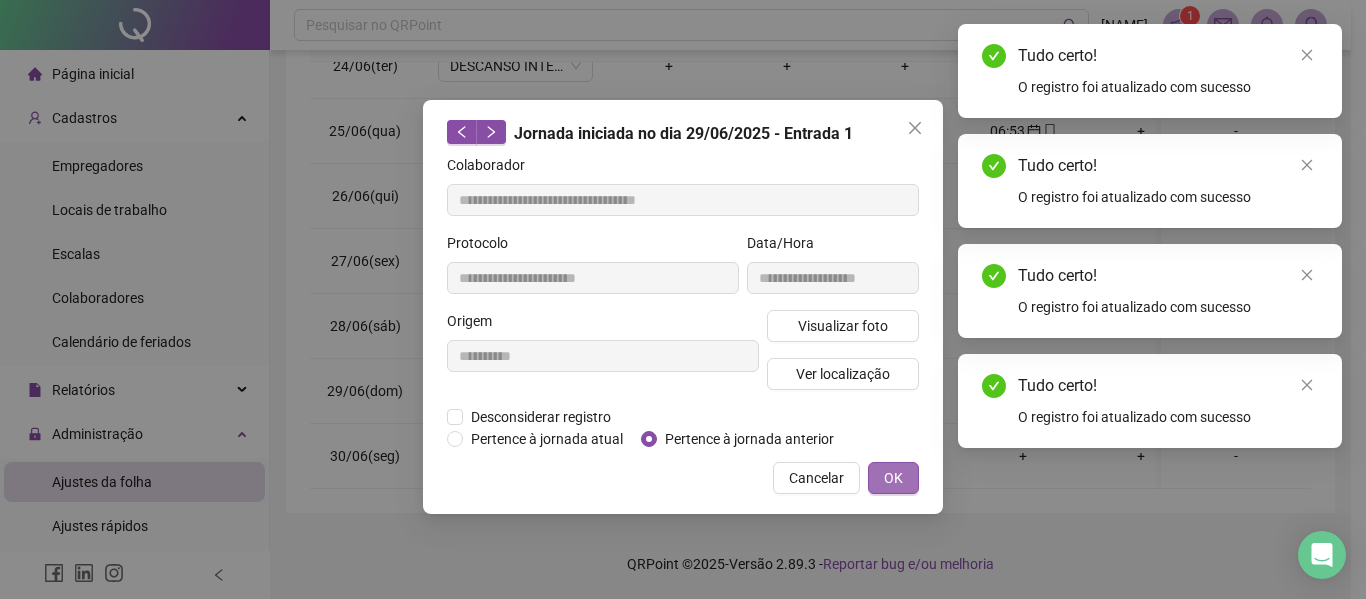 click on "OK" at bounding box center (893, 478) 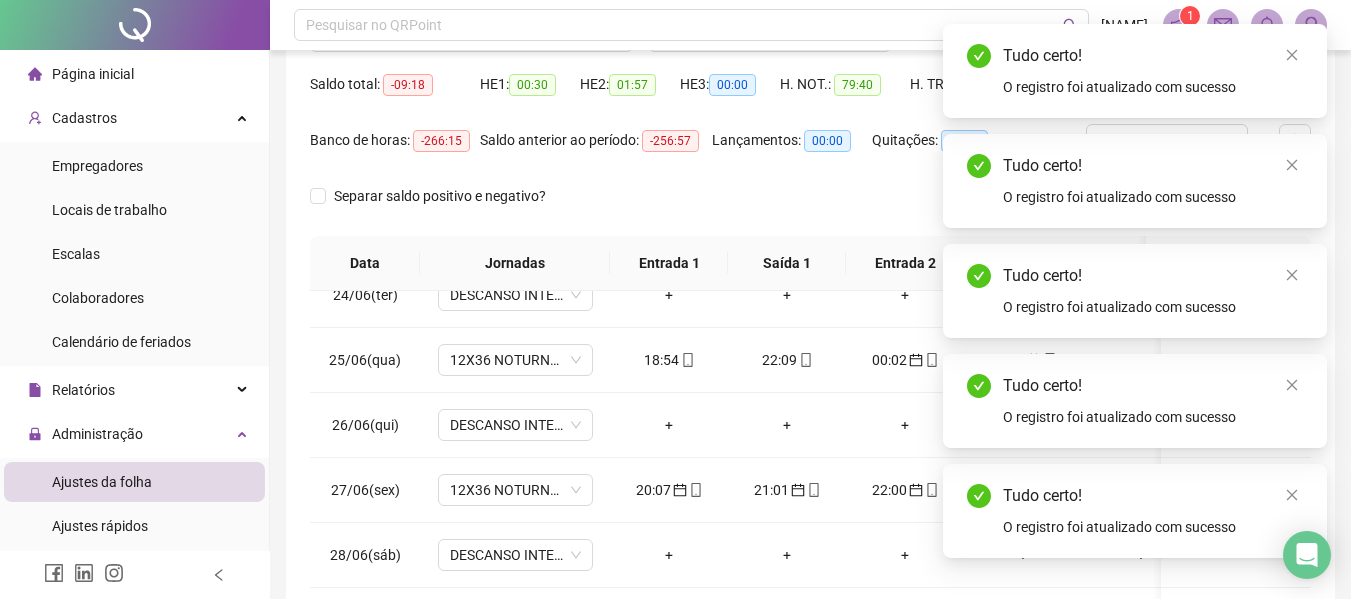 scroll, scrollTop: 0, scrollLeft: 0, axis: both 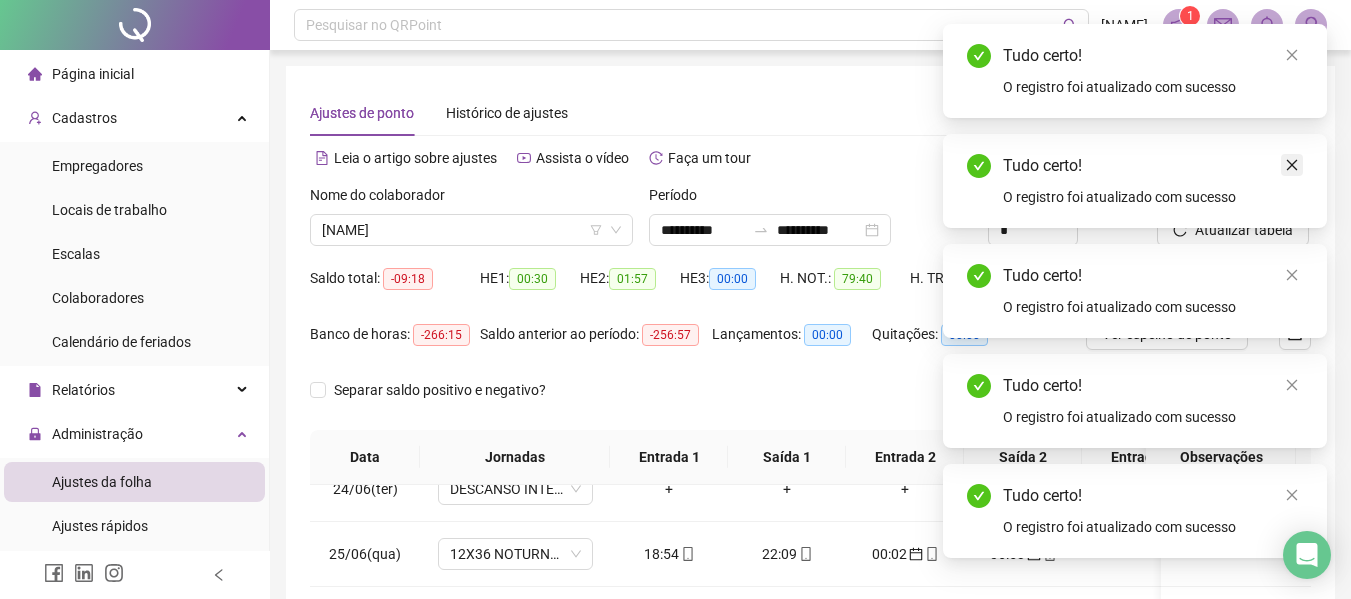 click 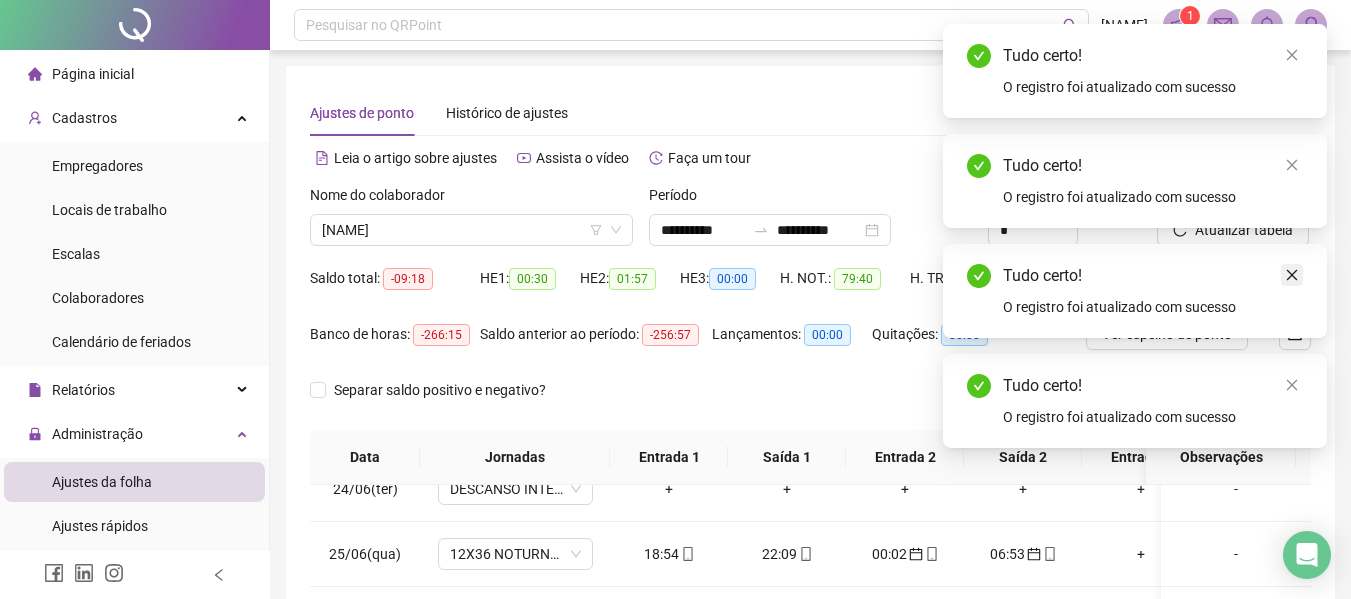 click 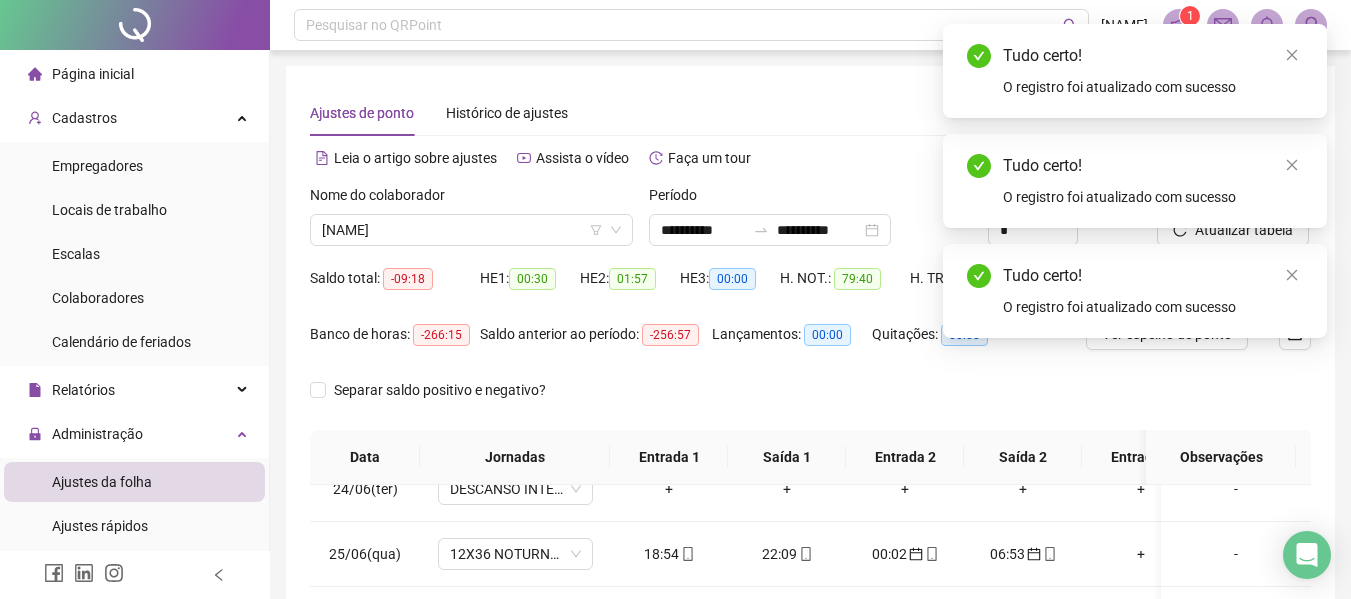click 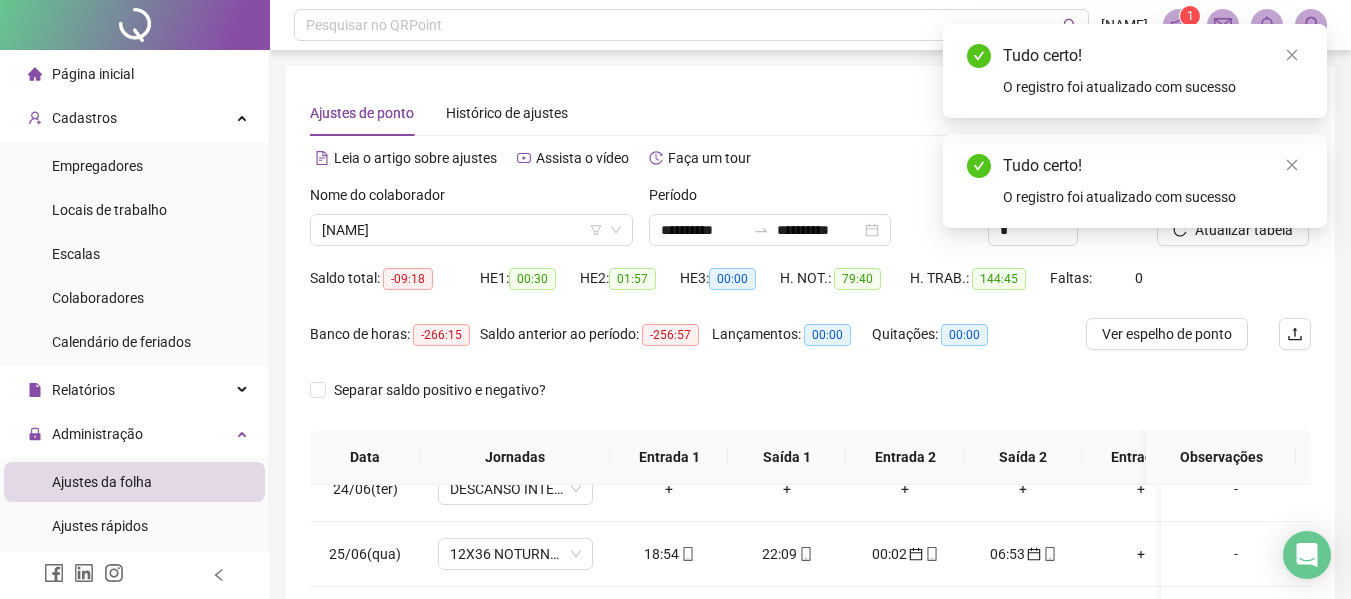 click on "Tudo certo! O registro foi atualizado com sucesso" at bounding box center [1135, 181] 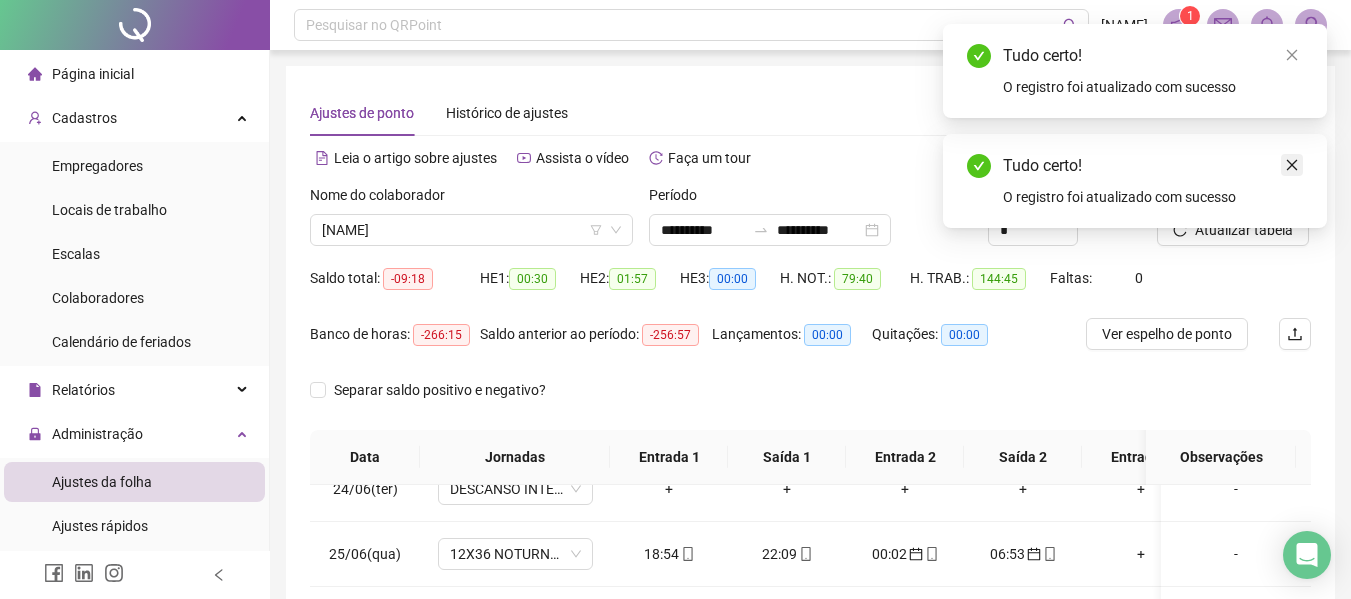 click 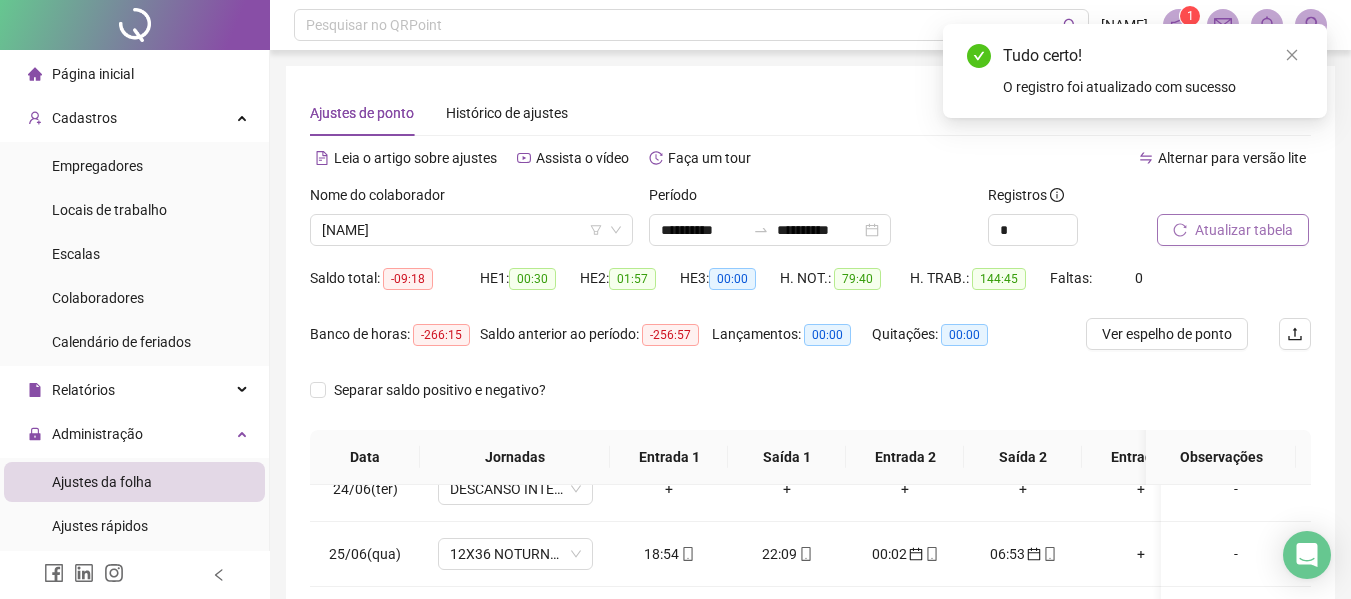 click on "Atualizar tabela" at bounding box center (1244, 230) 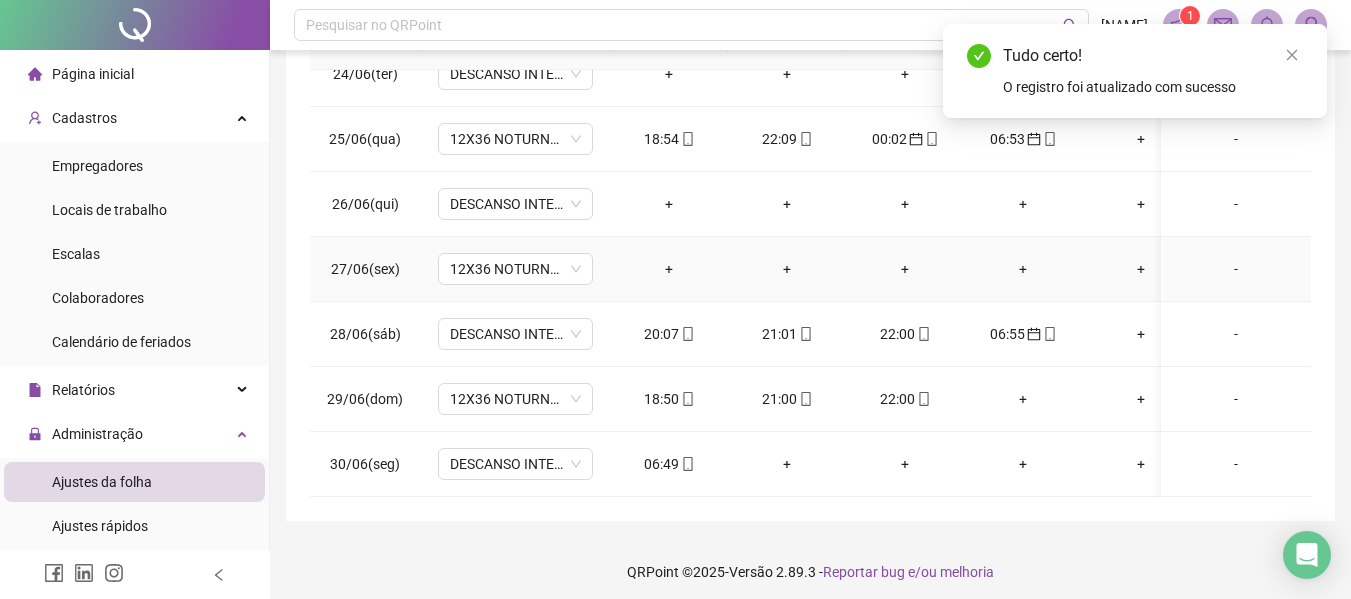 scroll, scrollTop: 423, scrollLeft: 0, axis: vertical 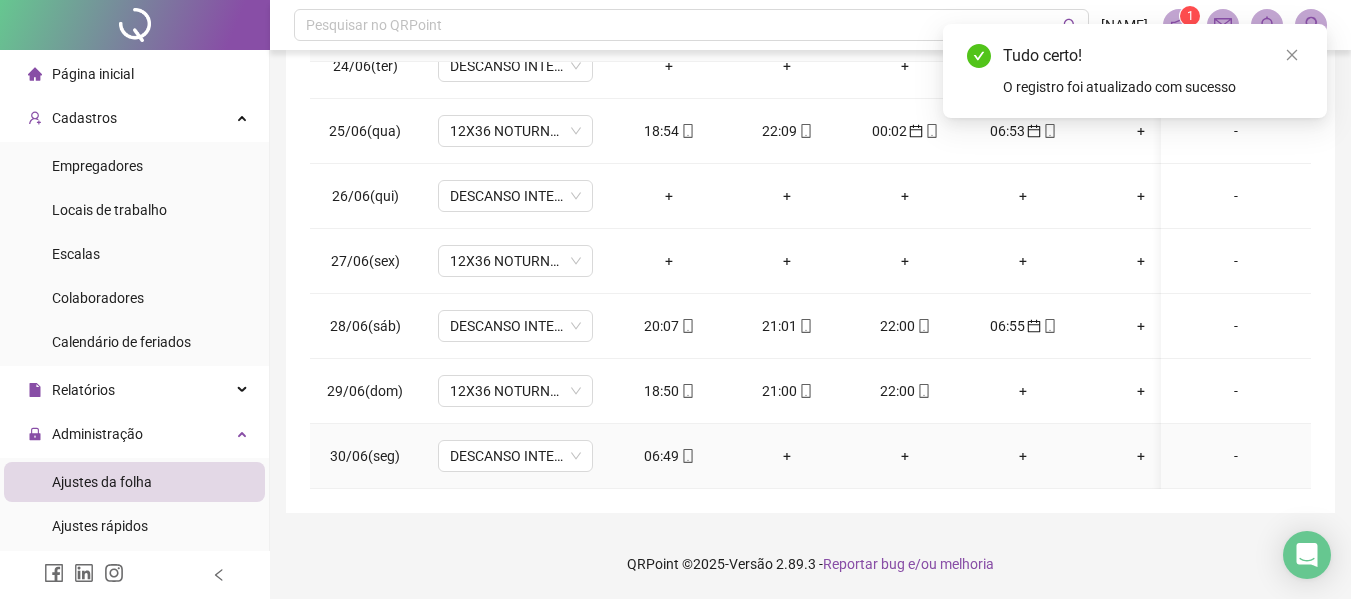 click on "06:49" at bounding box center (669, 456) 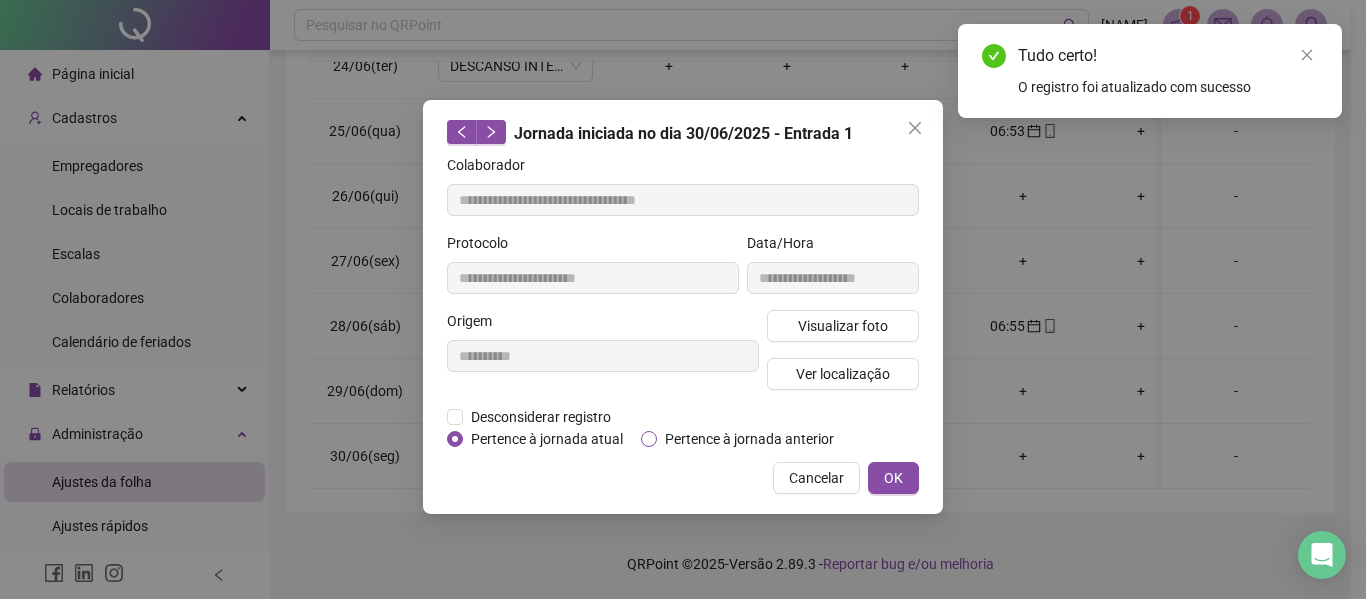 click on "Pertence à jornada anterior" at bounding box center (749, 439) 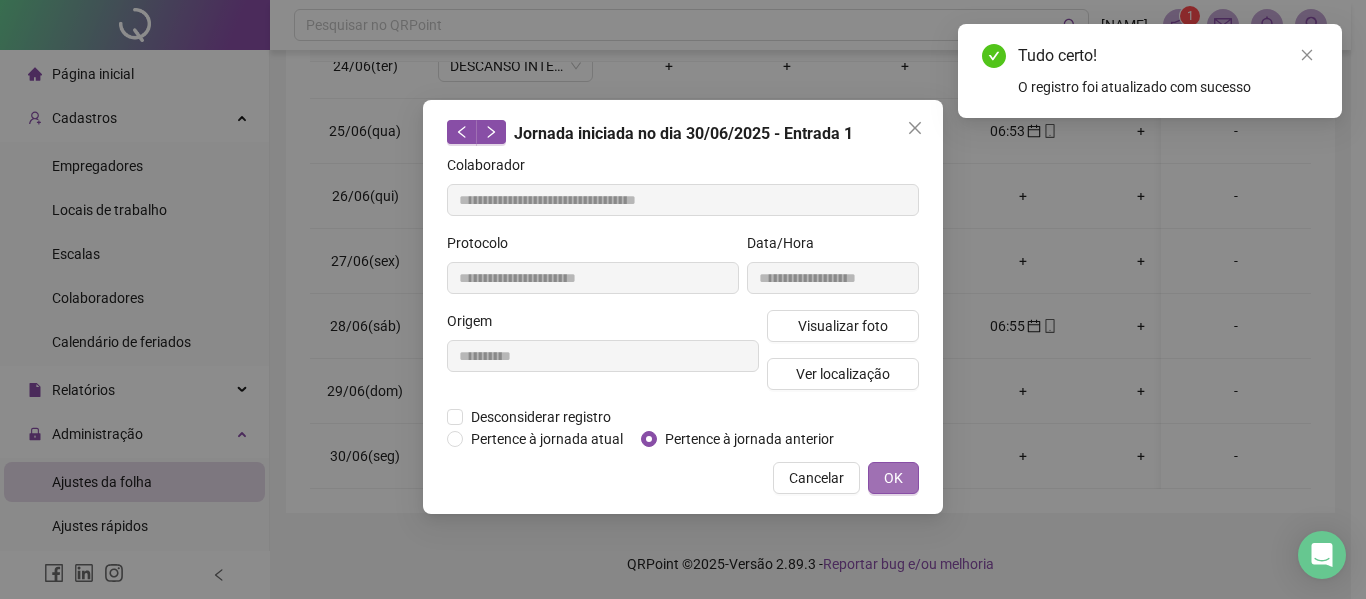 click on "OK" at bounding box center (893, 478) 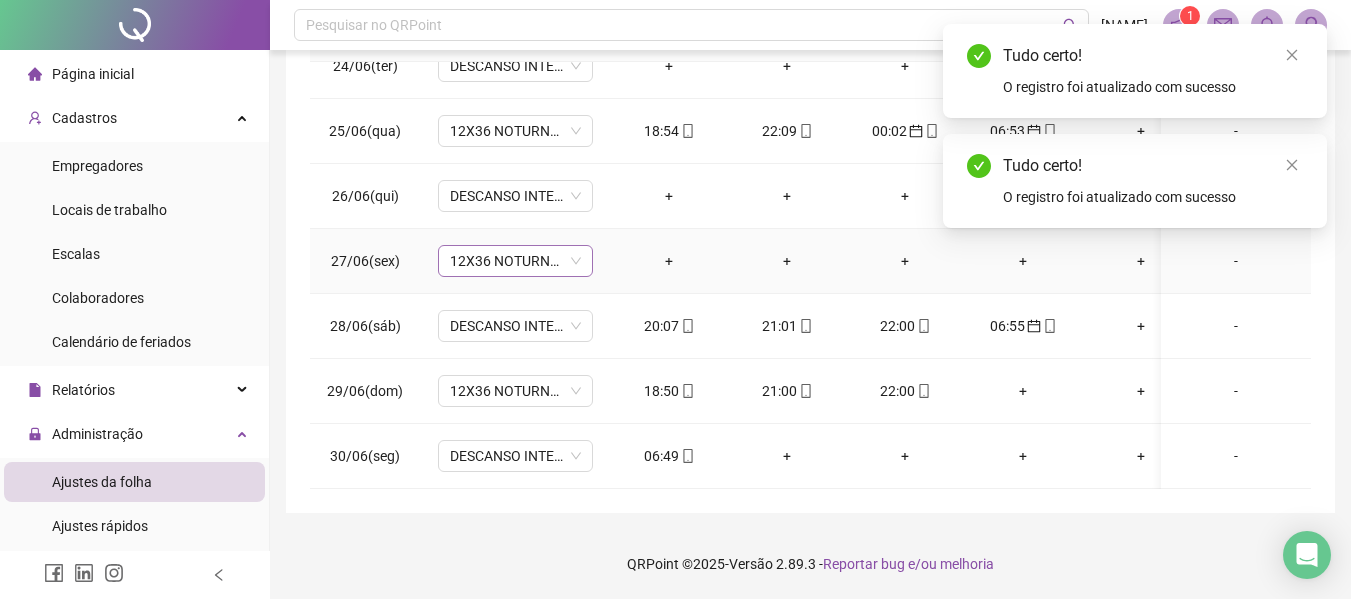 click on "12X36 NOTURNO HSVP" at bounding box center [515, 261] 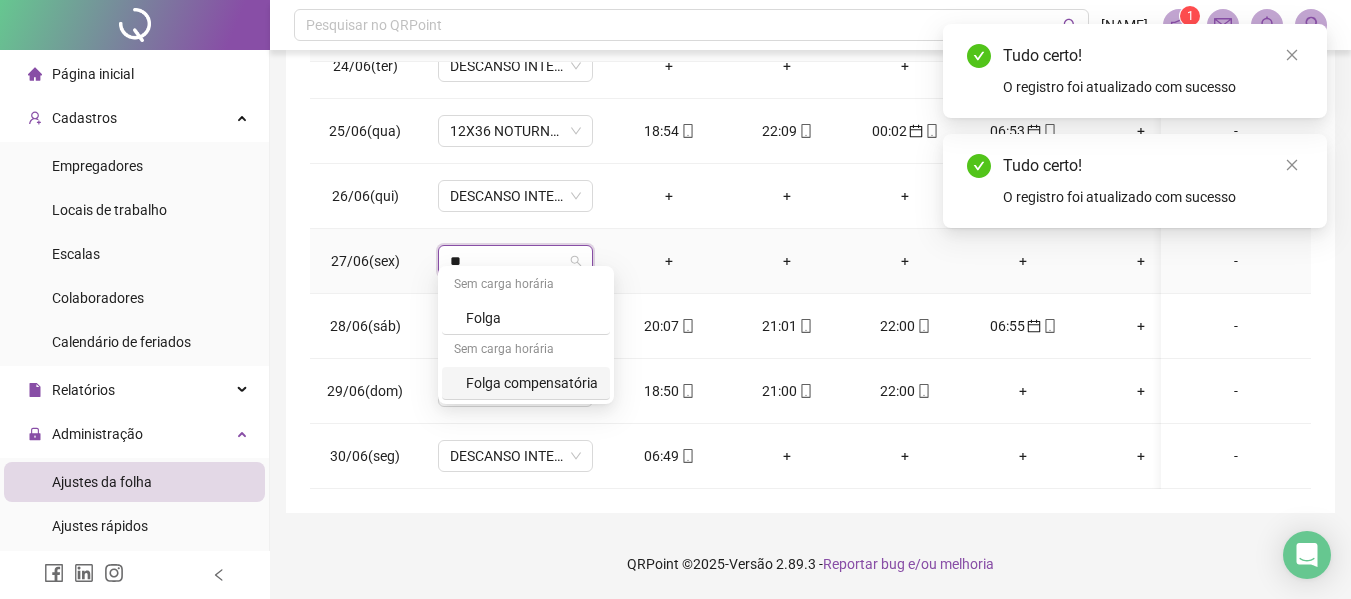click on "Folga compensatória" at bounding box center [532, 383] 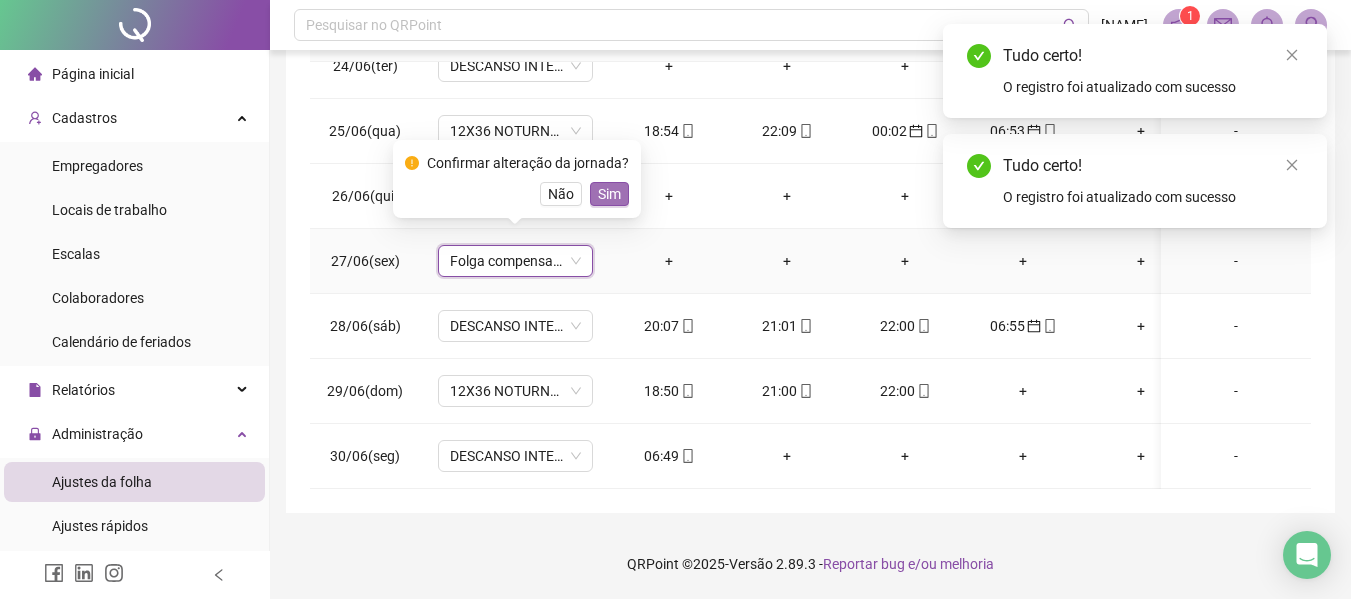 click on "Sim" at bounding box center [609, 194] 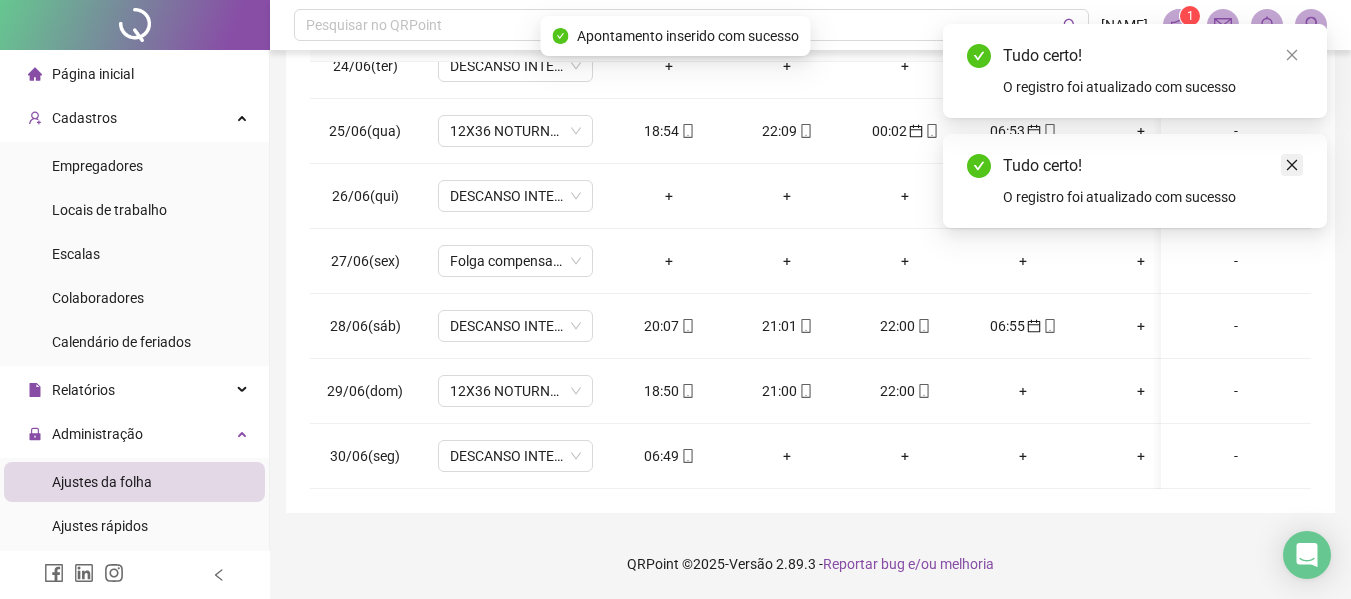 click at bounding box center [1292, 165] 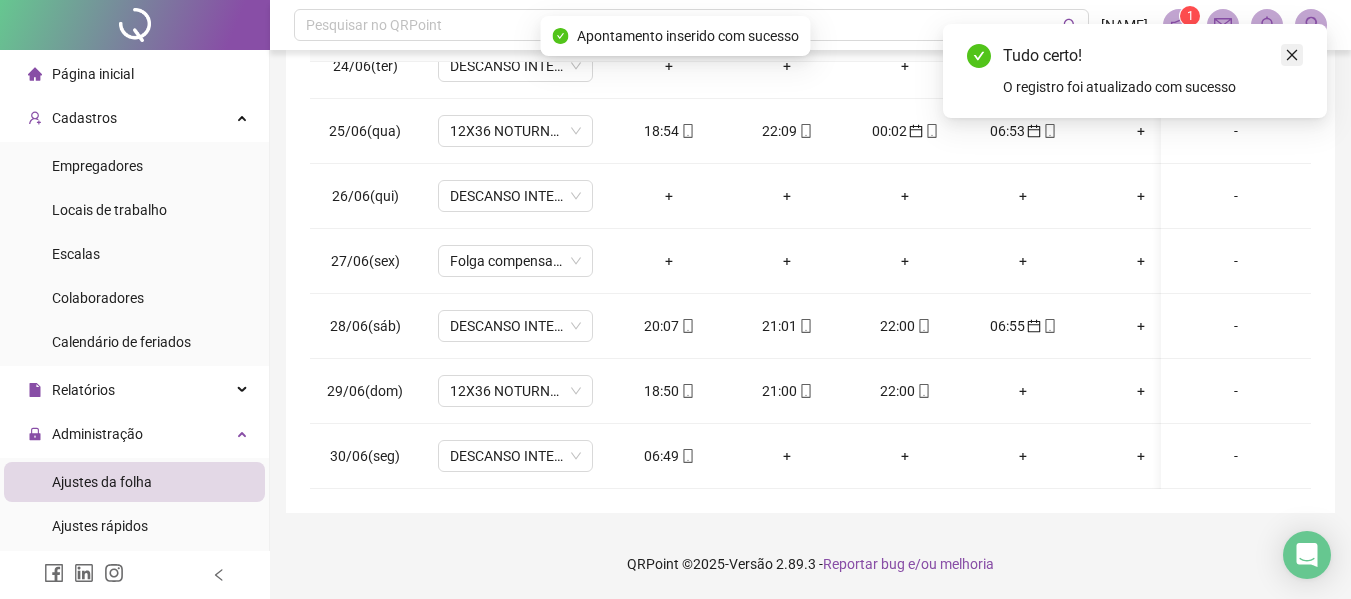 click at bounding box center [1292, 55] 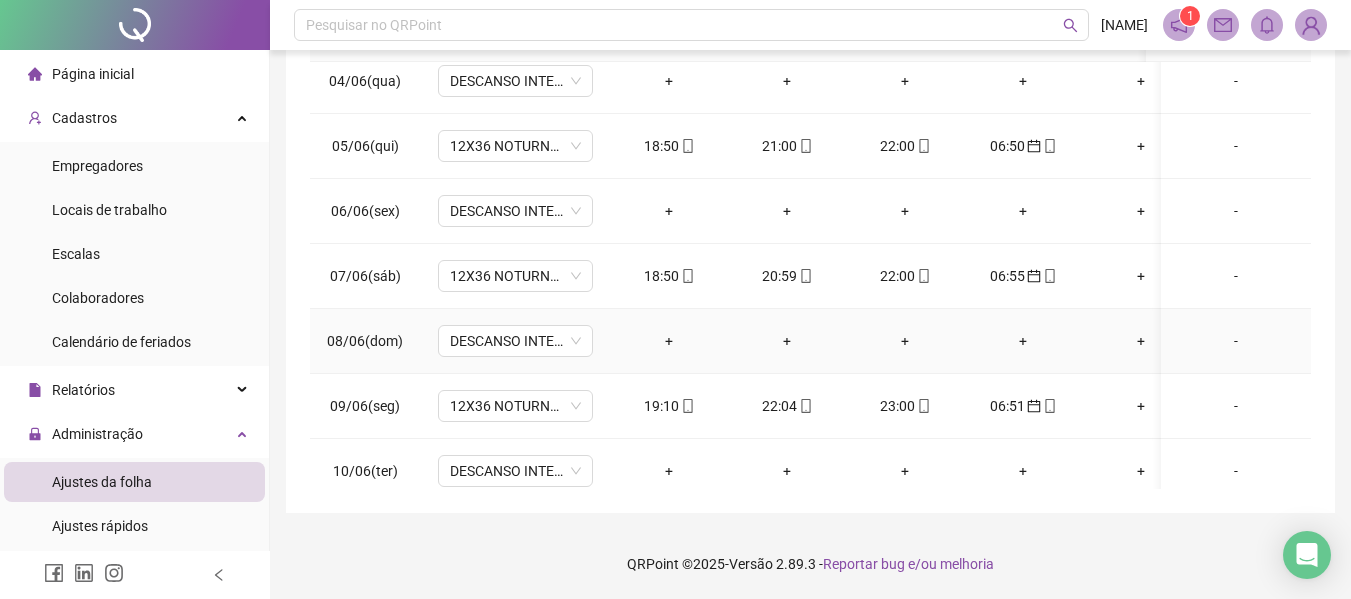 scroll, scrollTop: 0, scrollLeft: 0, axis: both 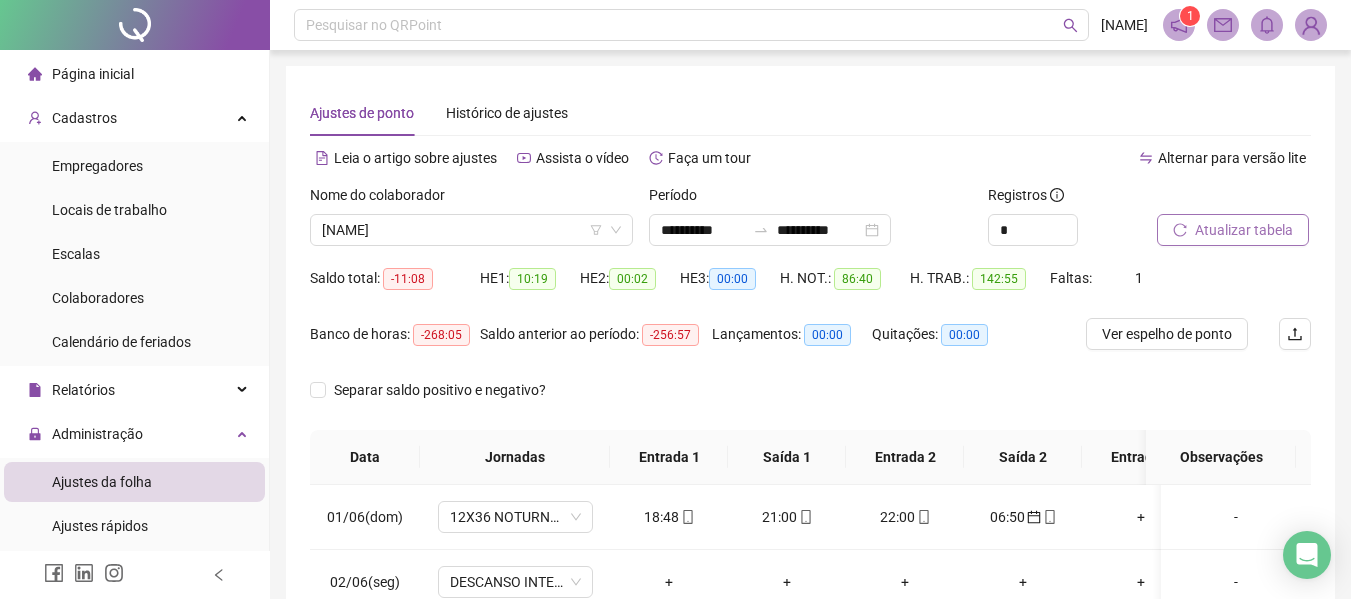 click on "Atualizar tabela" at bounding box center (1244, 230) 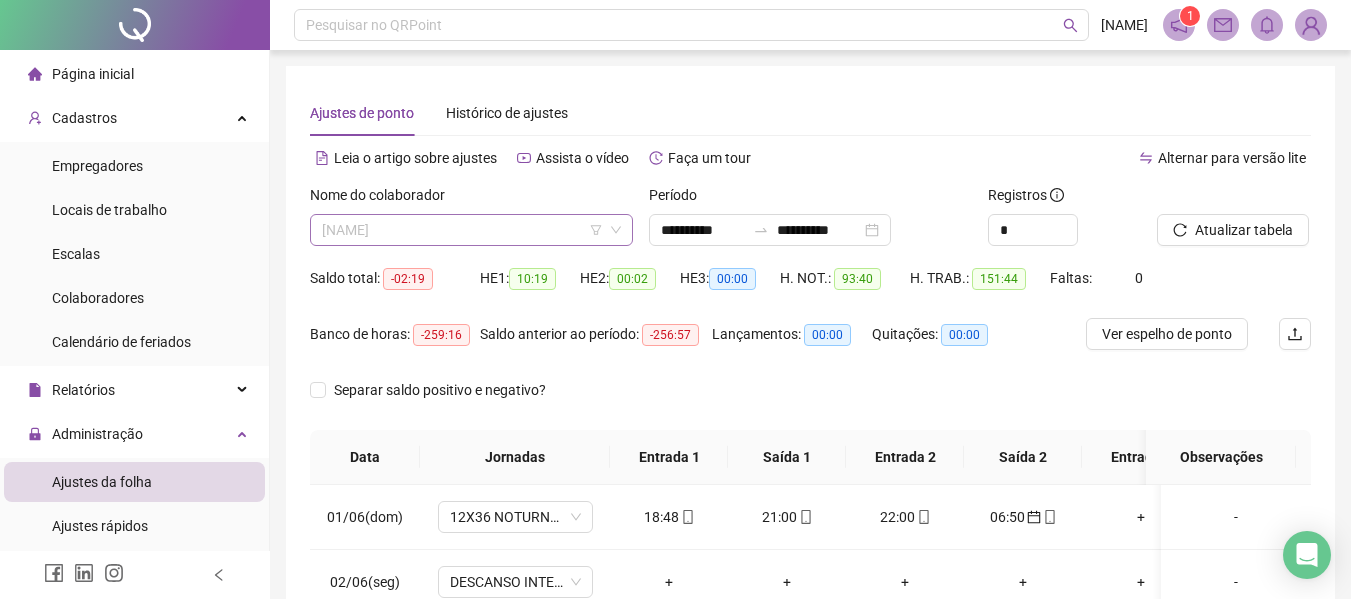 click on "[NAME]" at bounding box center [471, 230] 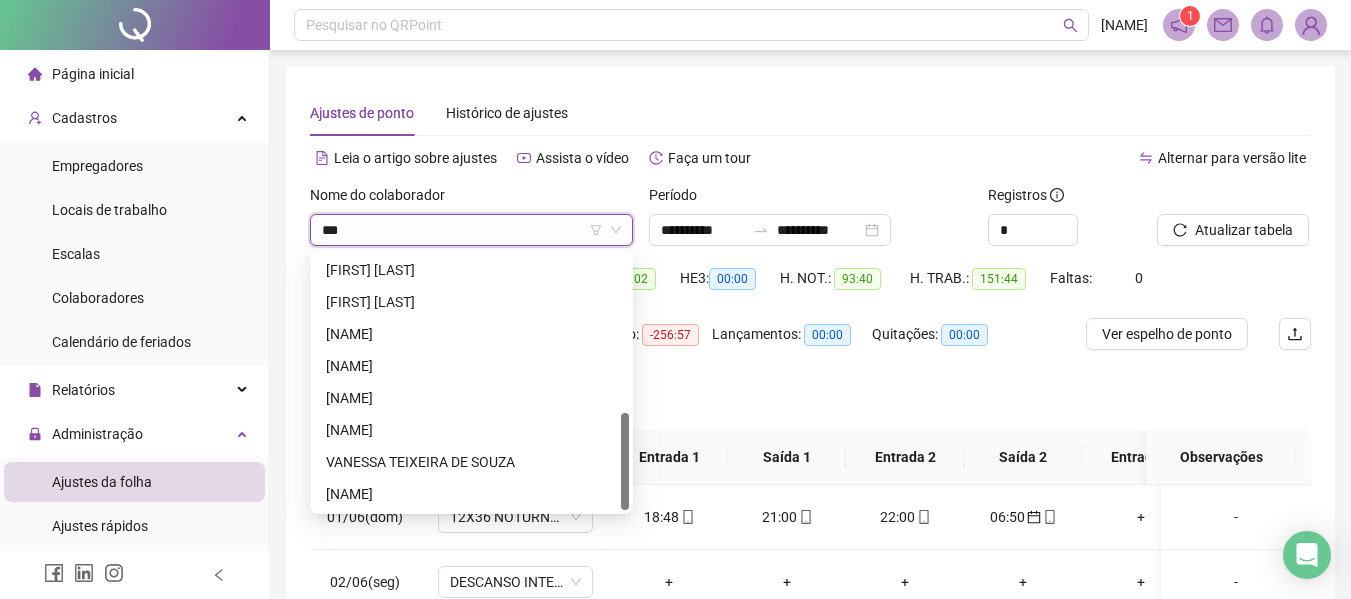 scroll, scrollTop: 0, scrollLeft: 0, axis: both 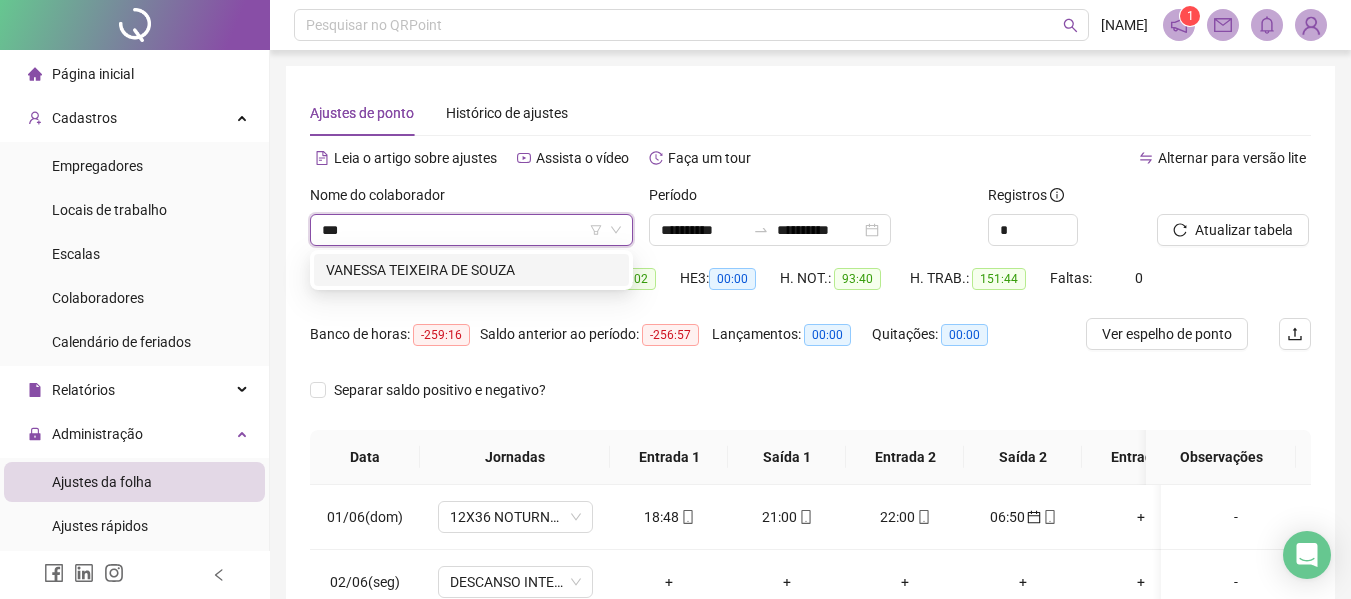 click on "VANESSA TEIXEIRA DE SOUZA" at bounding box center (471, 270) 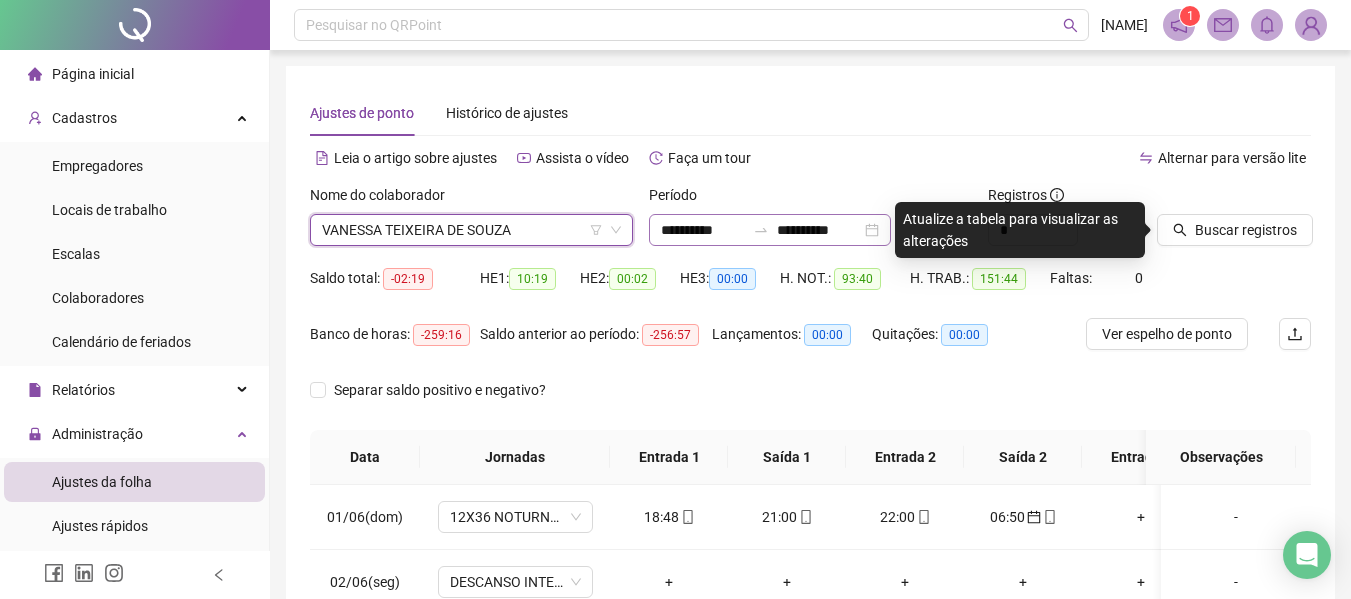 click on "**********" at bounding box center [770, 230] 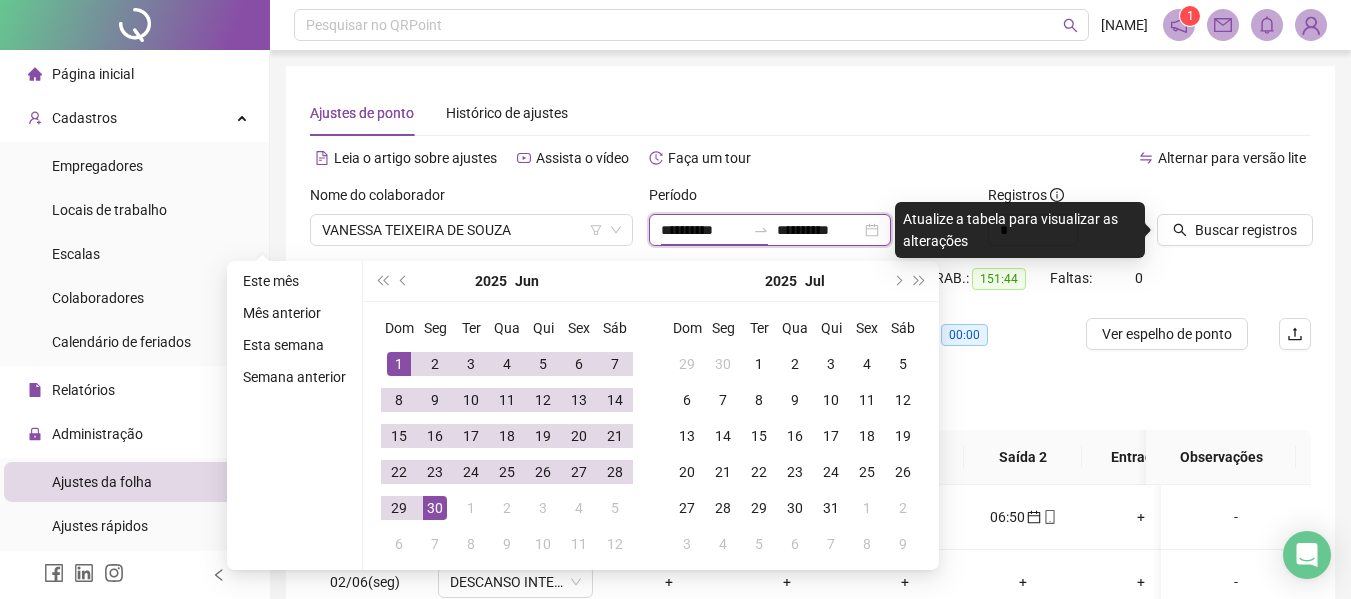 click on "**********" at bounding box center (703, 230) 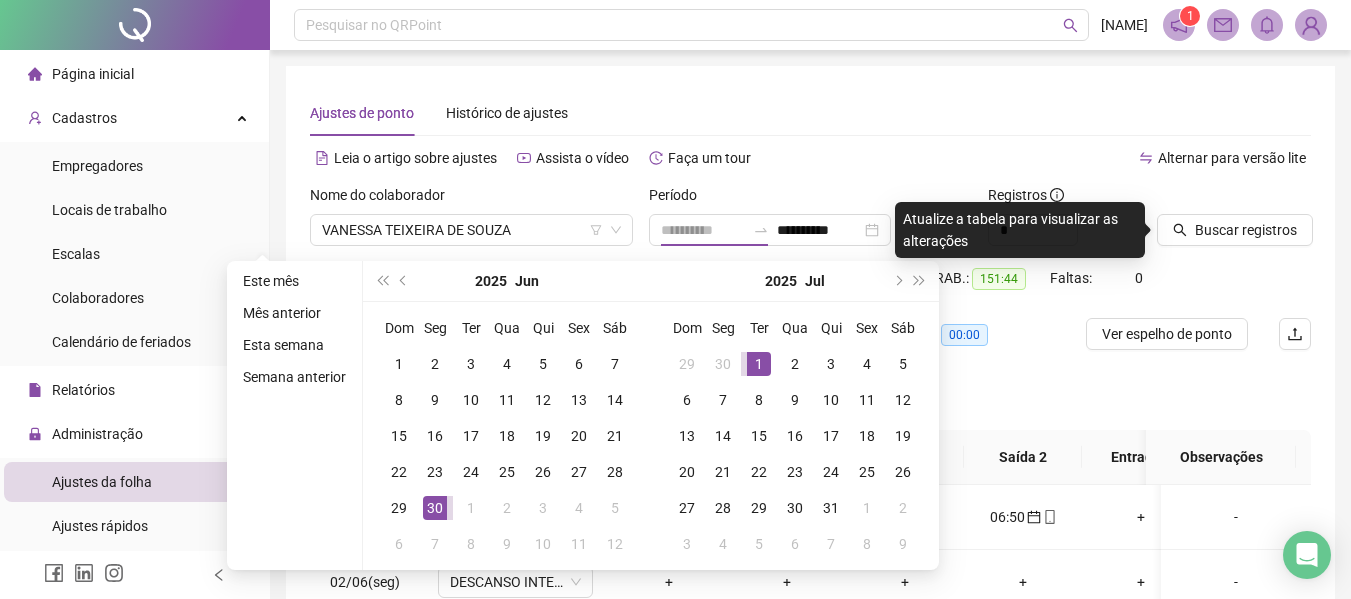 click on "1" at bounding box center [759, 364] 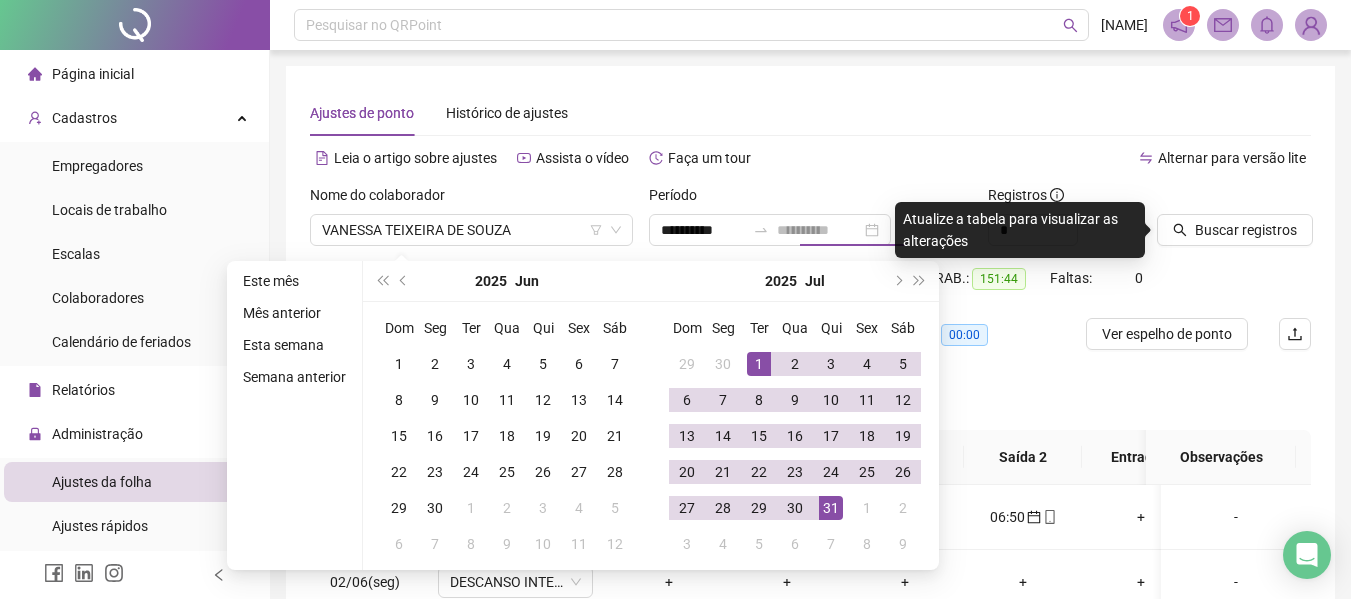 click on "31" at bounding box center [831, 508] 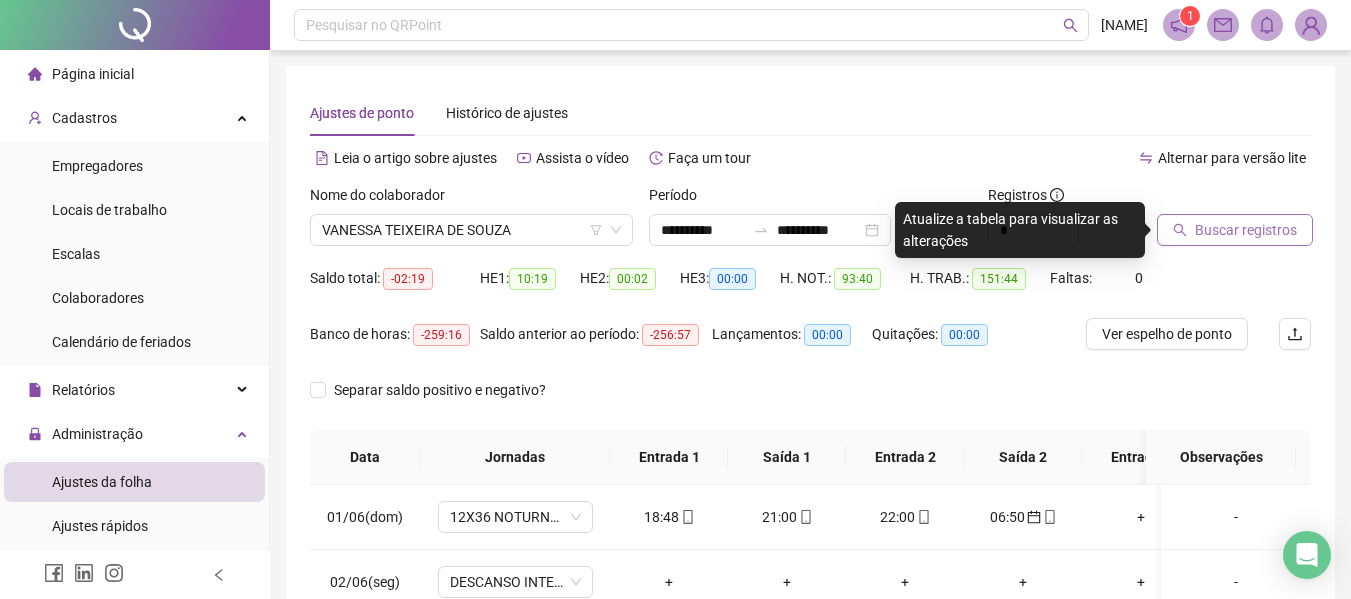 click on "Buscar registros" at bounding box center (1246, 230) 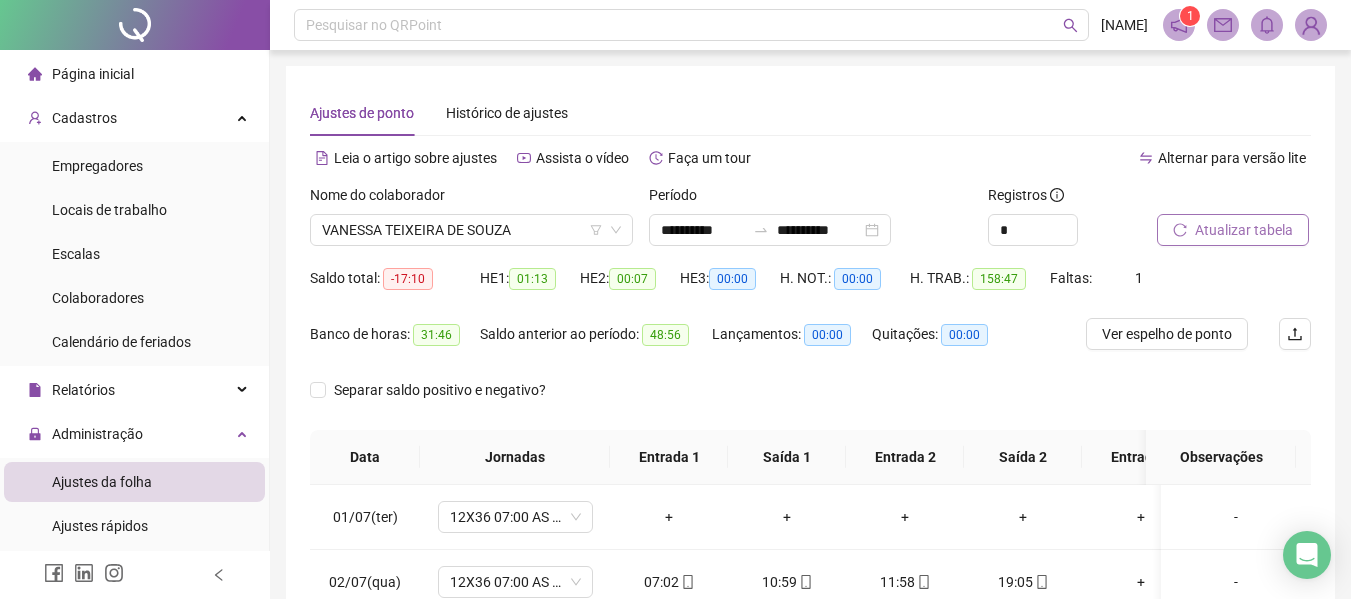 scroll, scrollTop: 400, scrollLeft: 0, axis: vertical 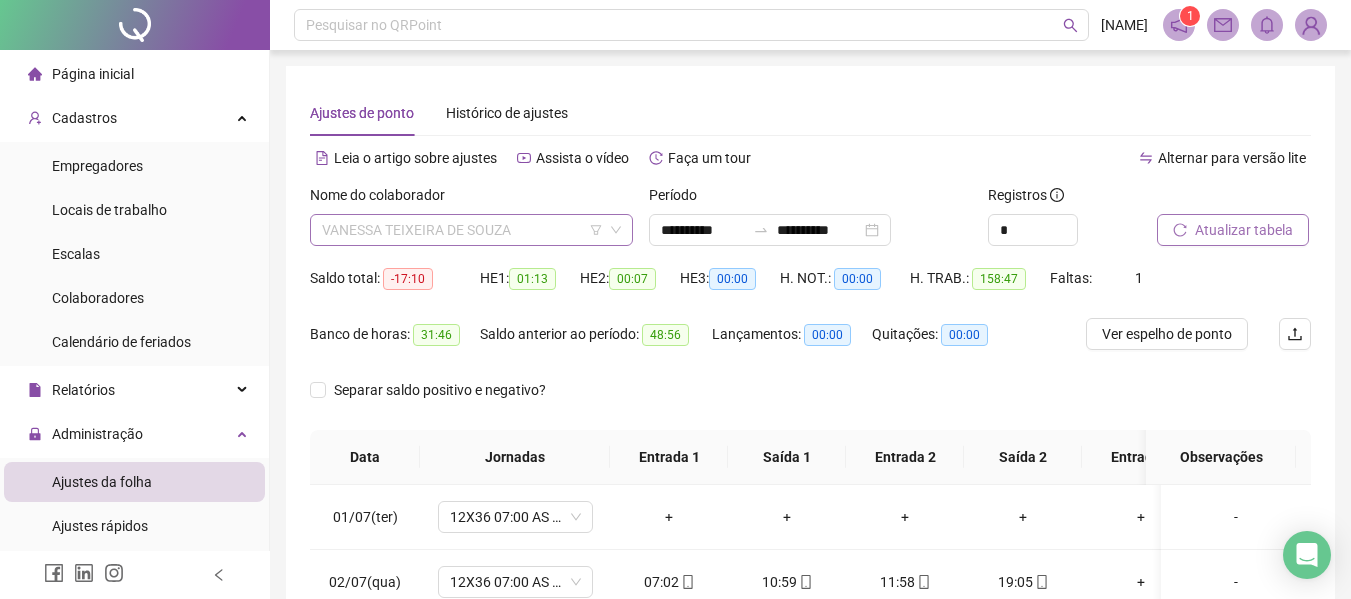 click on "VANESSA TEIXEIRA DE SOUZA" at bounding box center [471, 230] 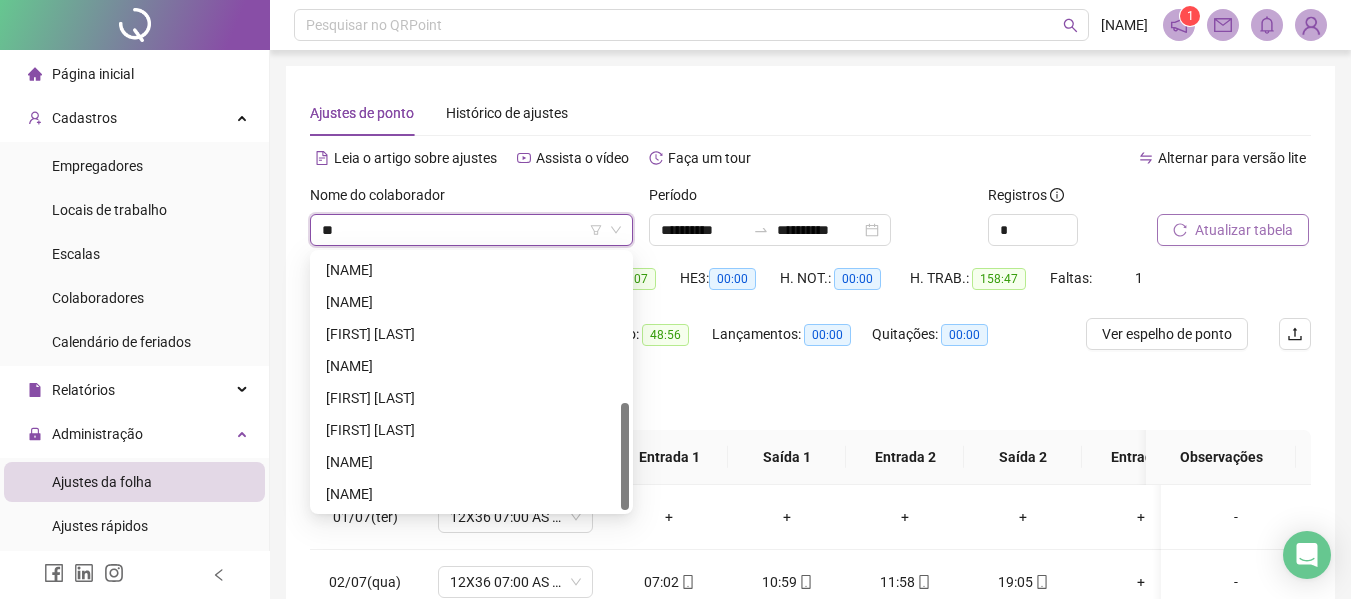 scroll, scrollTop: 0, scrollLeft: 0, axis: both 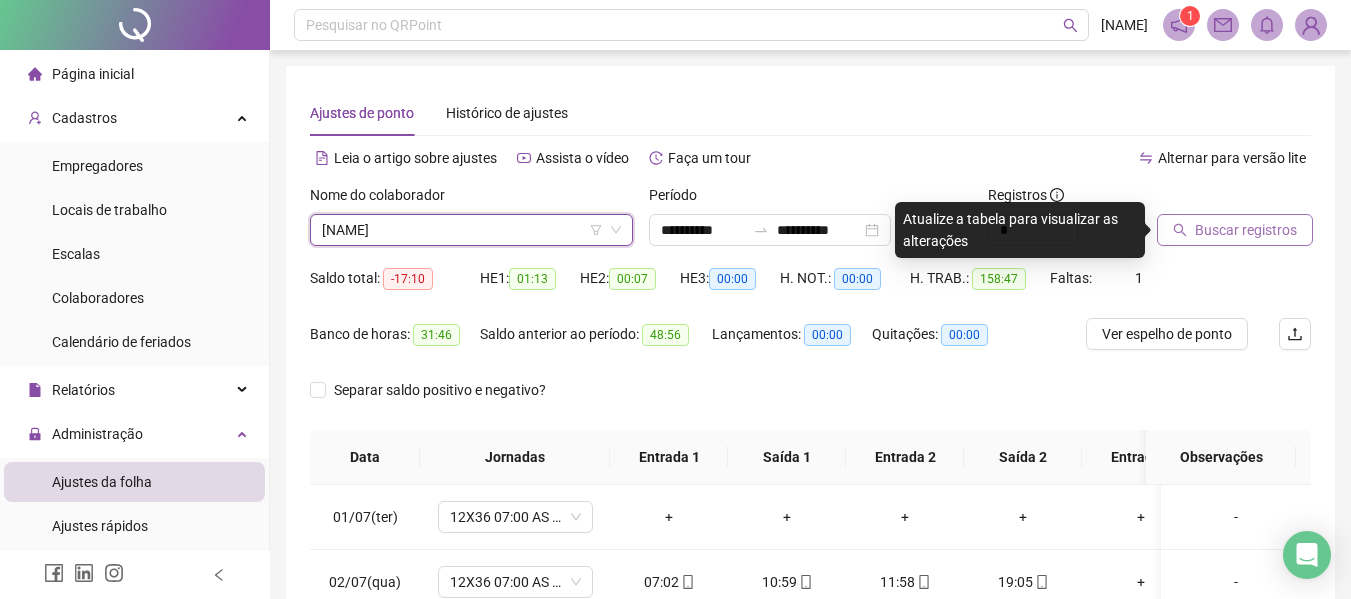 click on "[NAME]" at bounding box center (471, 230) 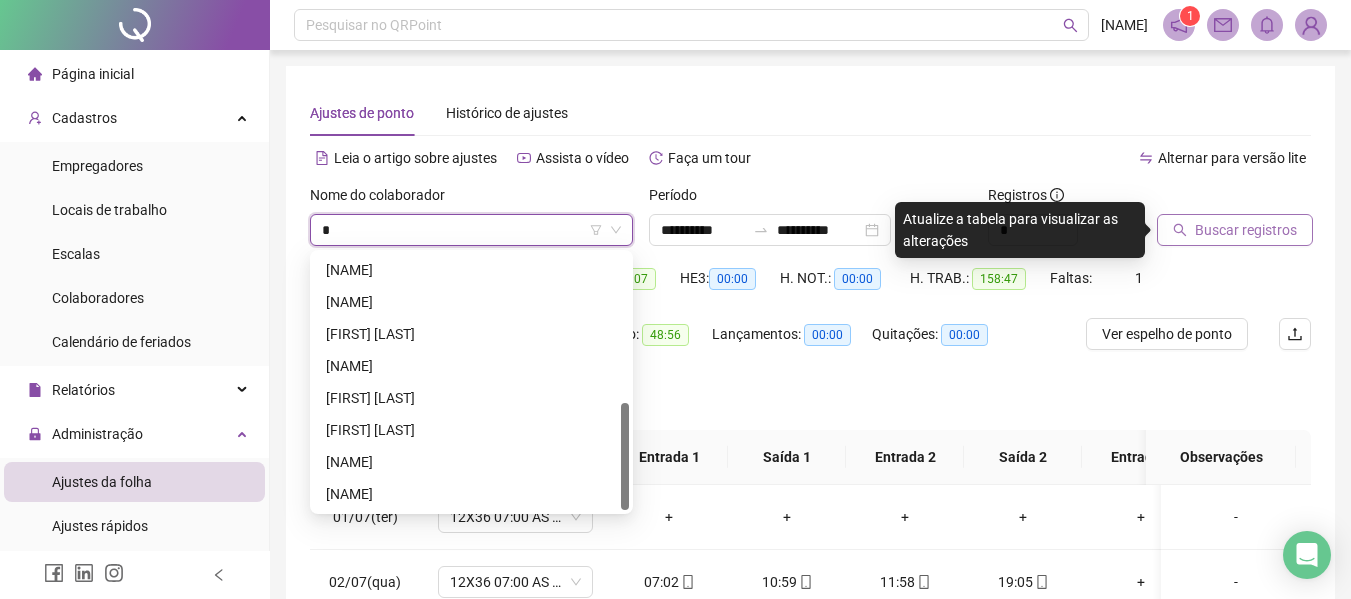 scroll, scrollTop: 0, scrollLeft: 0, axis: both 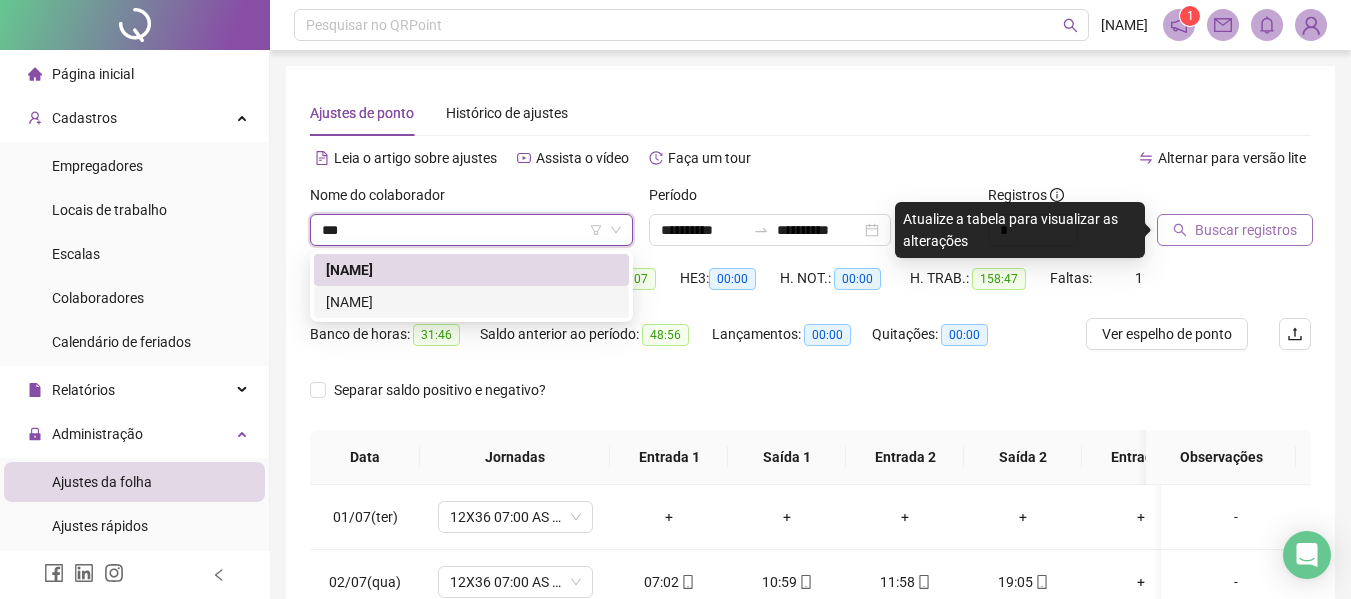 click on "[NAME]" at bounding box center (471, 302) 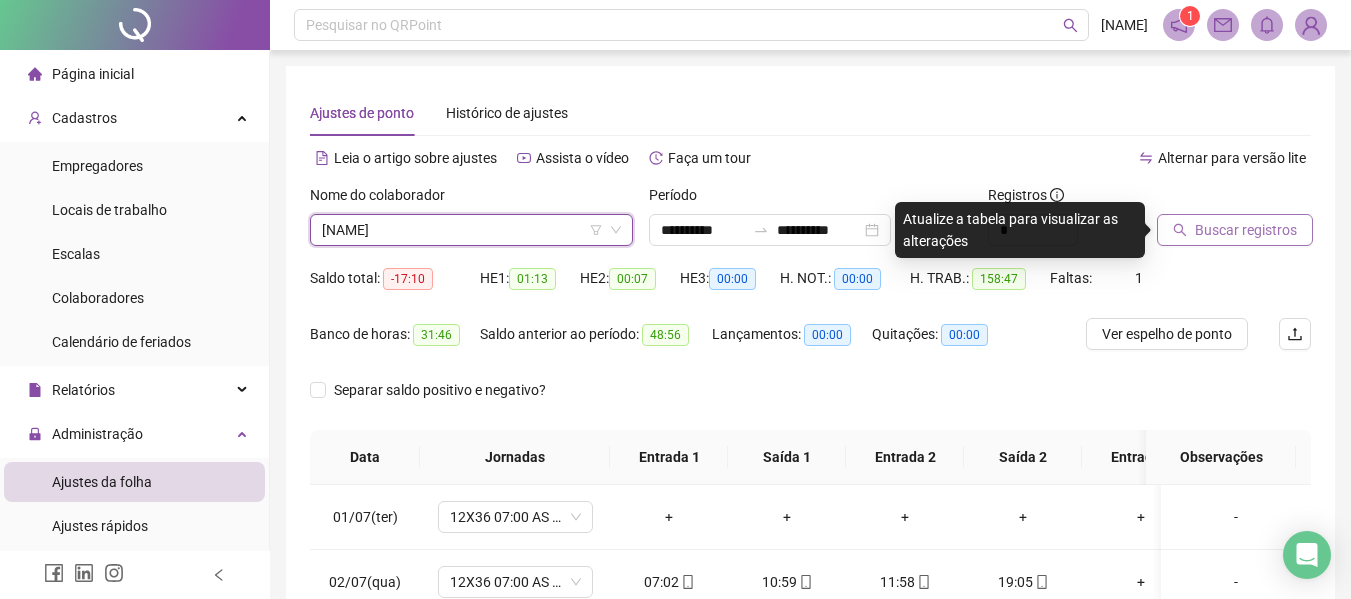 click on "Buscar registros" at bounding box center [1246, 230] 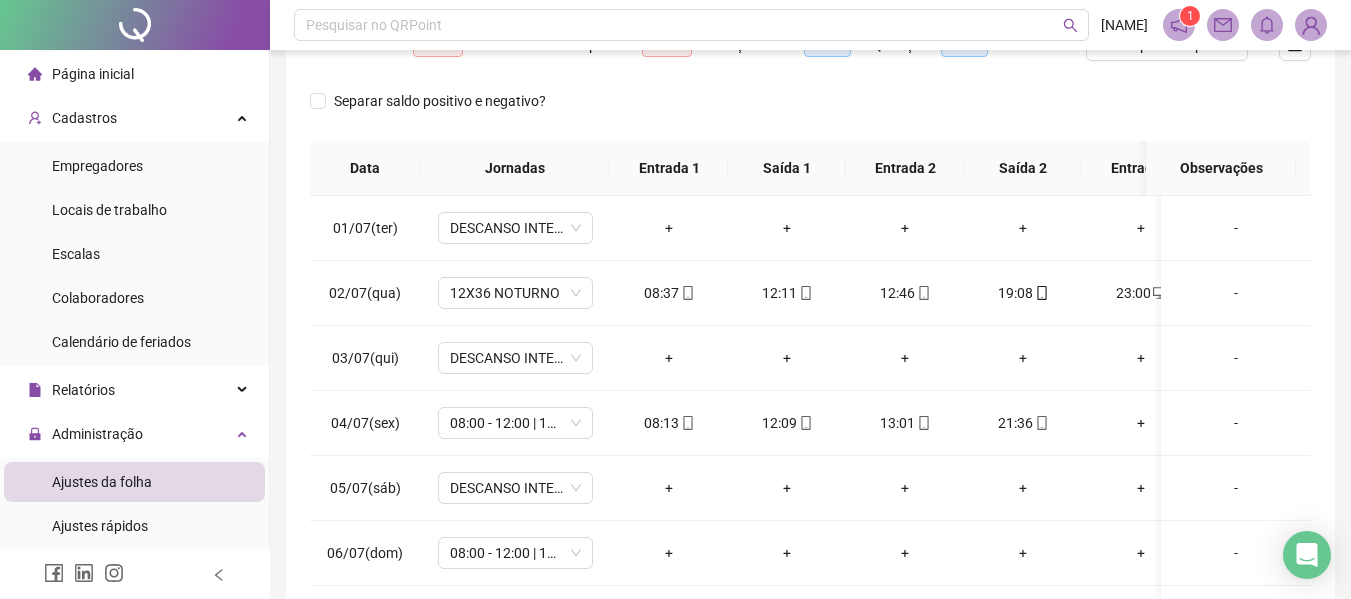 scroll, scrollTop: 300, scrollLeft: 0, axis: vertical 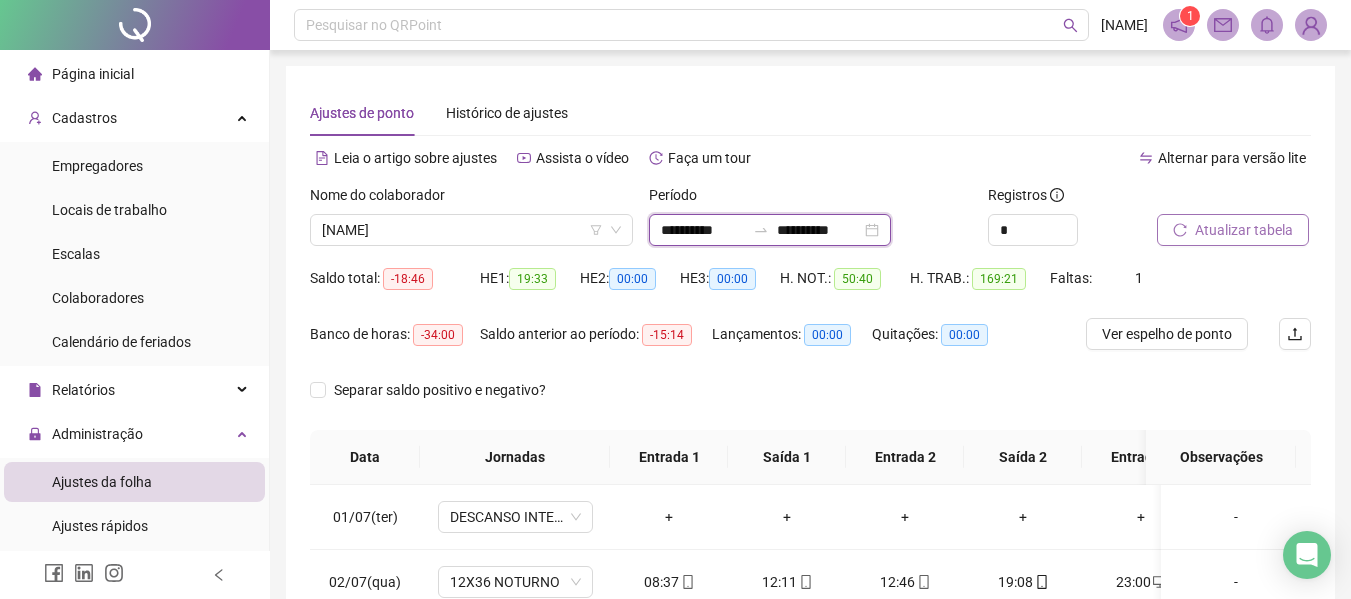 click on "**********" at bounding box center [703, 230] 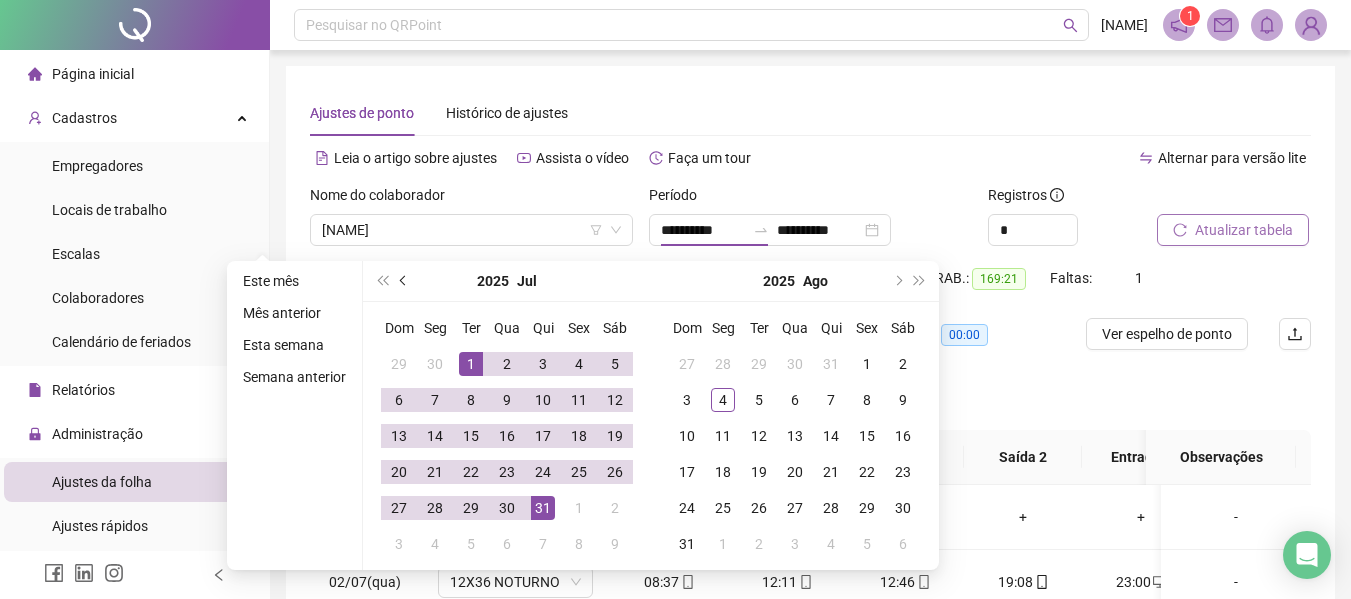 click at bounding box center [404, 281] 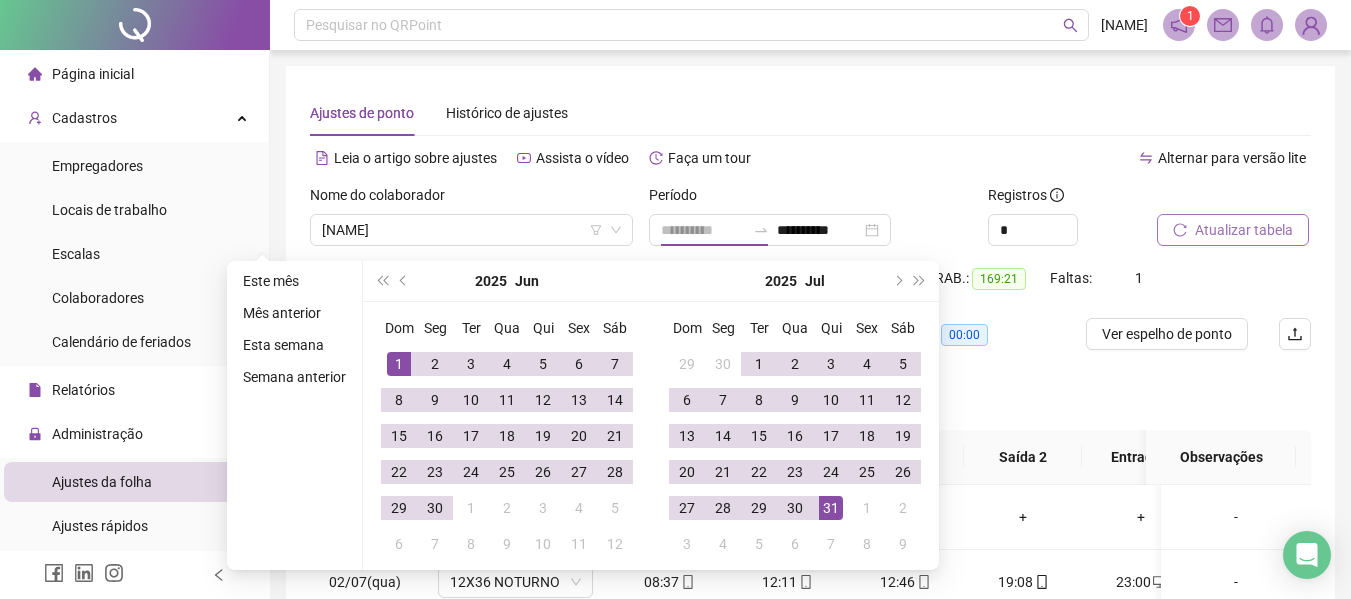 click on "1" at bounding box center [399, 364] 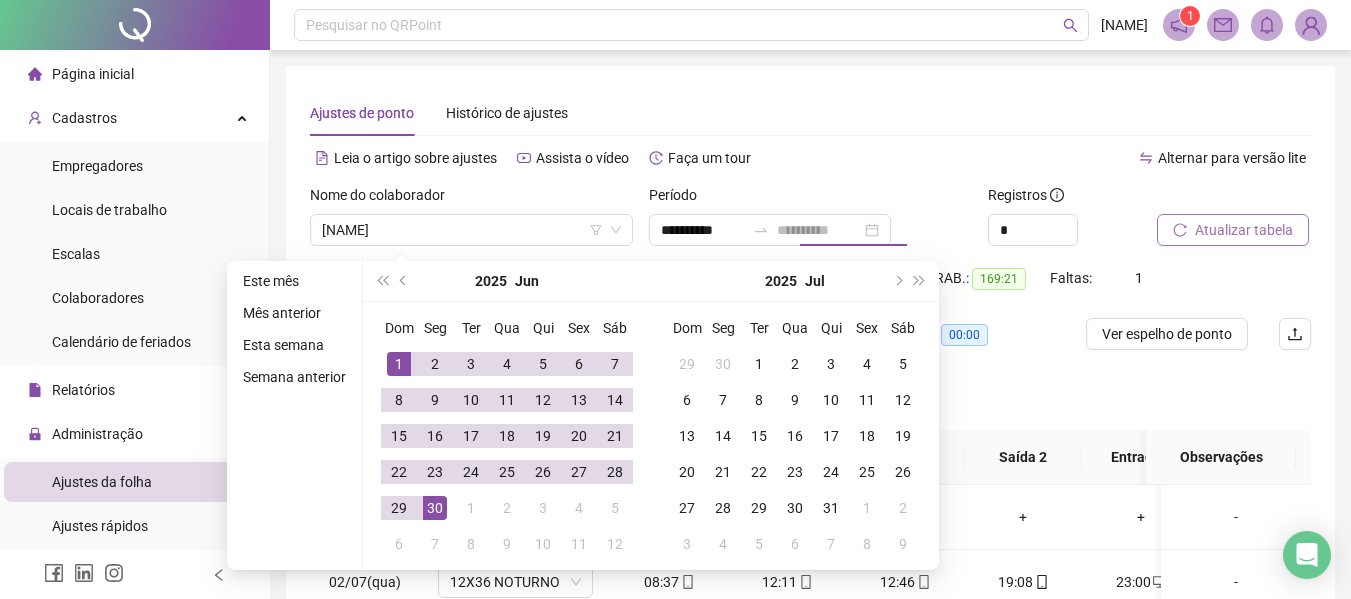 click on "30" at bounding box center (435, 508) 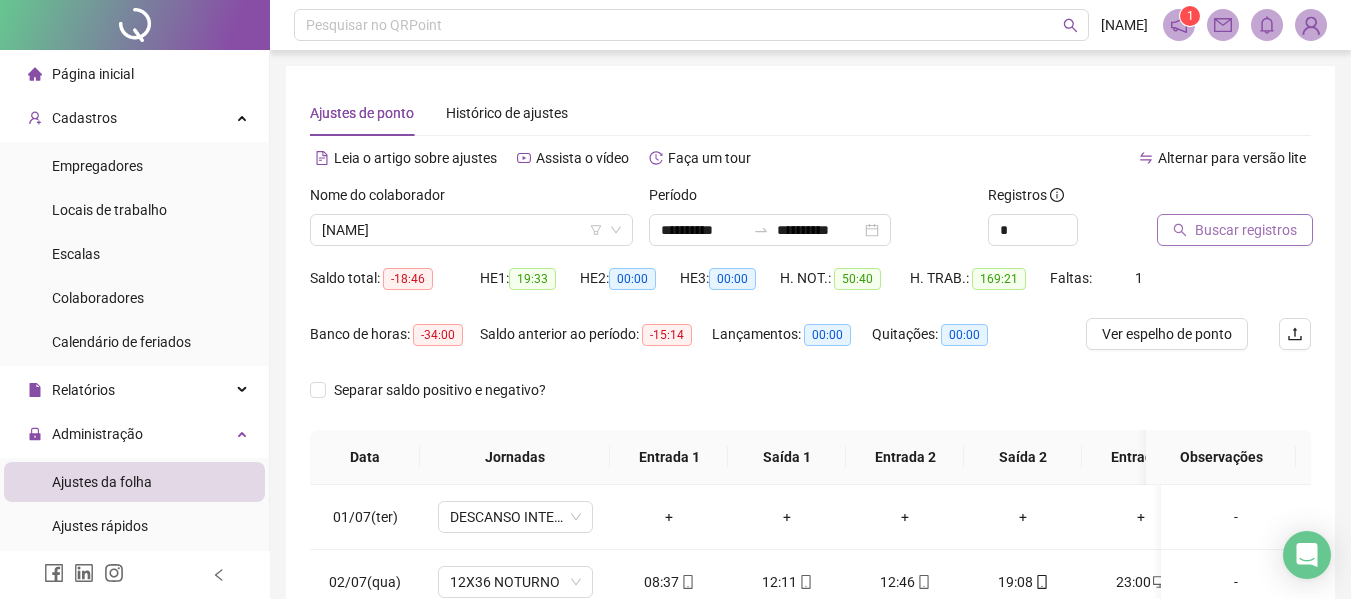click on "Buscar registros" at bounding box center [1246, 230] 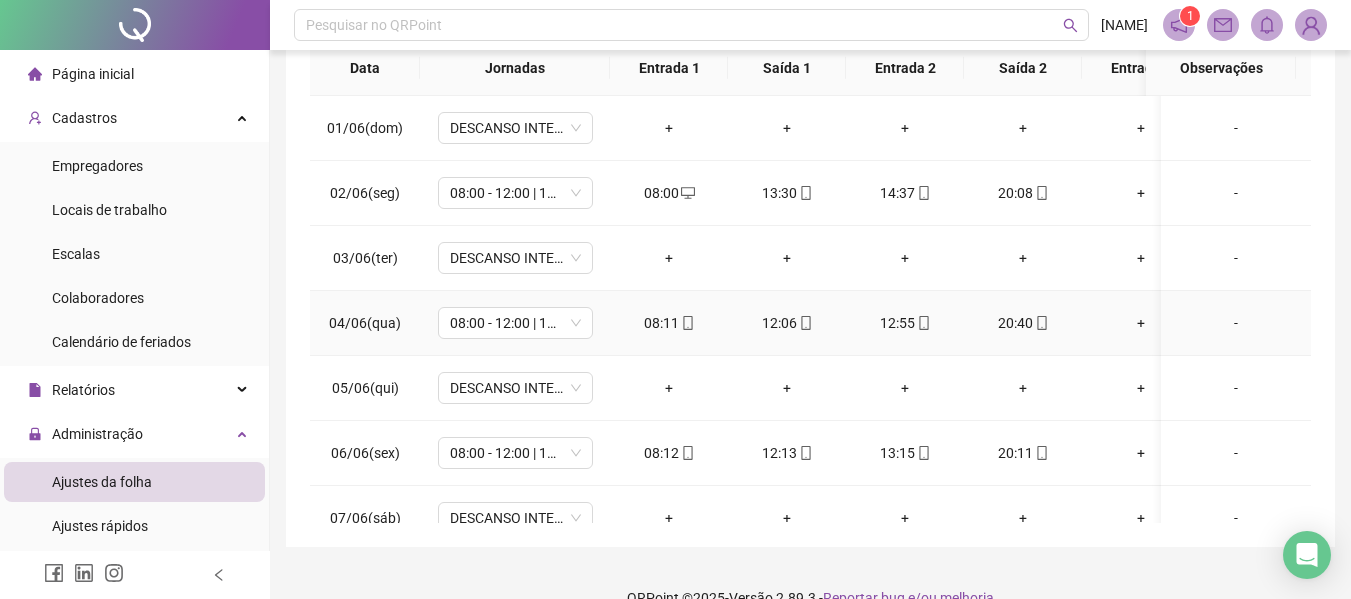 scroll, scrollTop: 400, scrollLeft: 0, axis: vertical 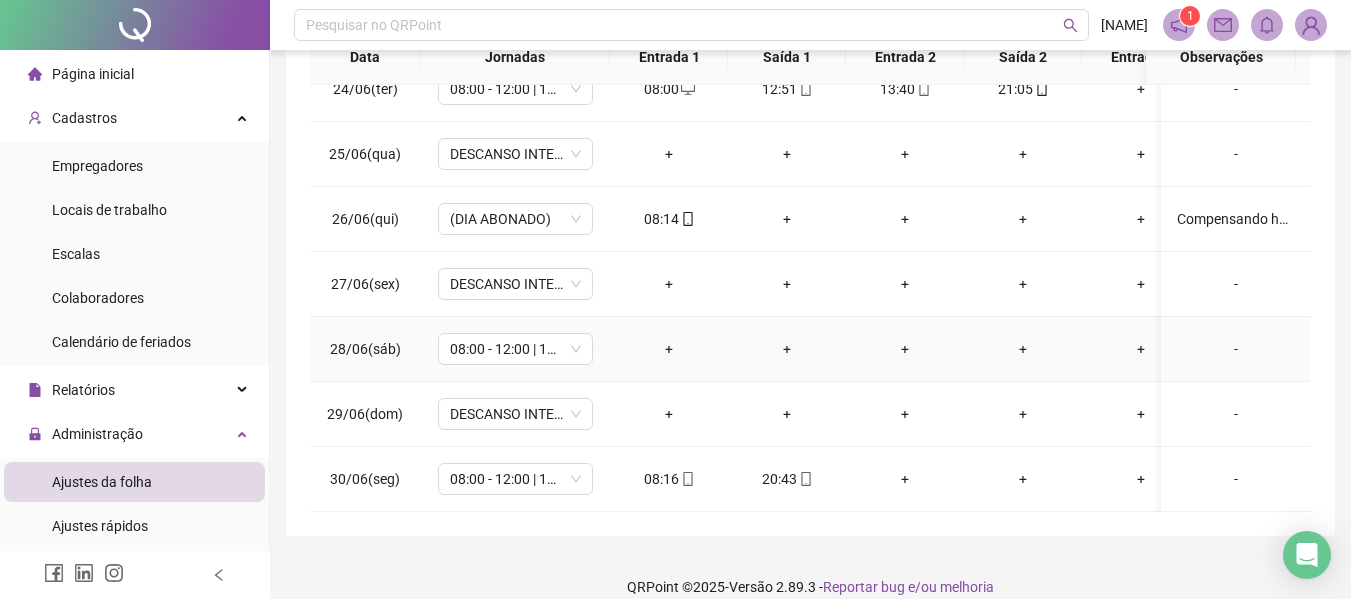 click on "-" at bounding box center (1236, 349) 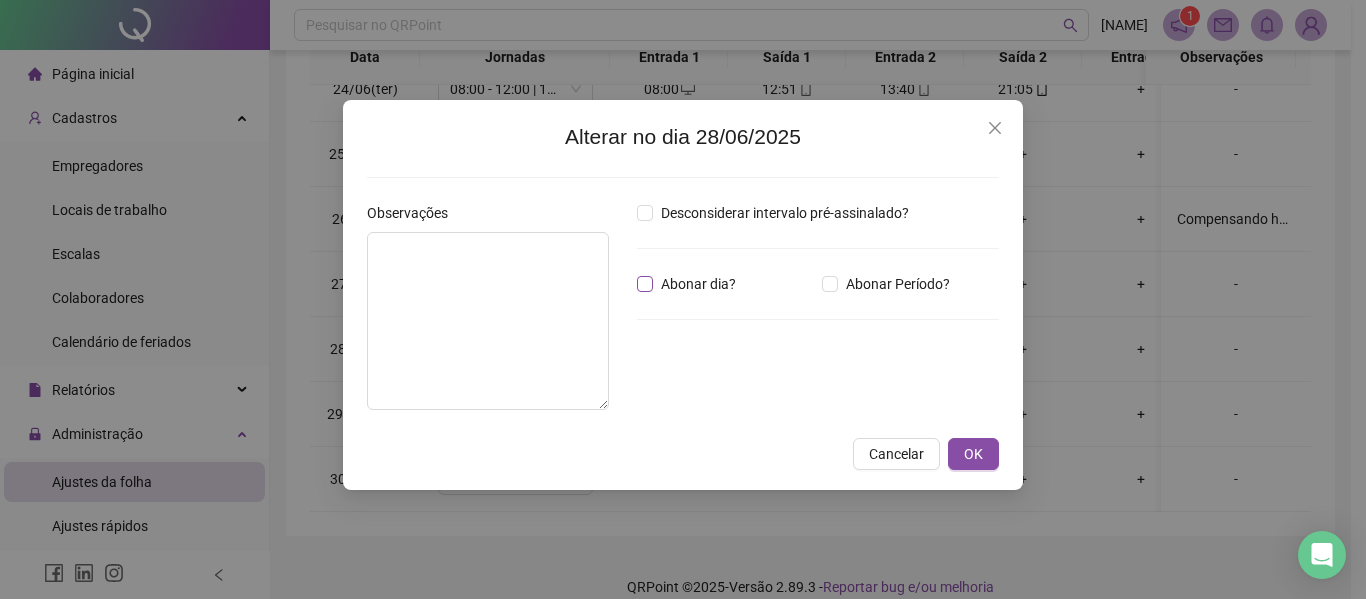 click on "Abonar dia?" at bounding box center (698, 284) 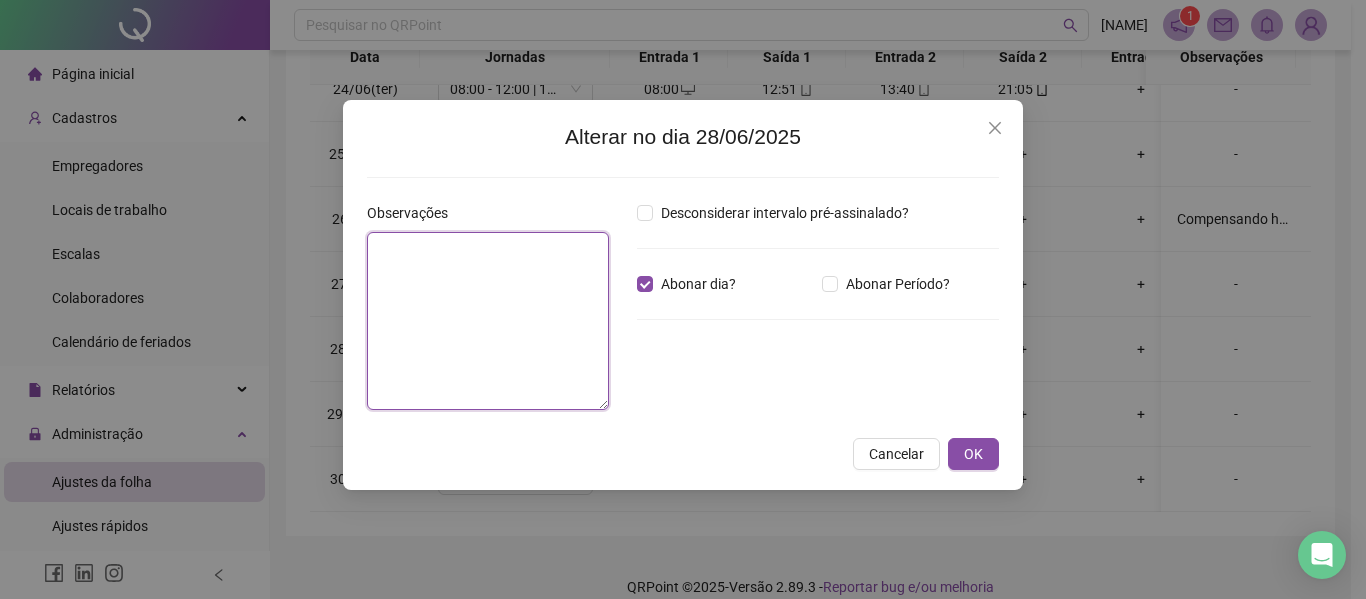 click at bounding box center [488, 321] 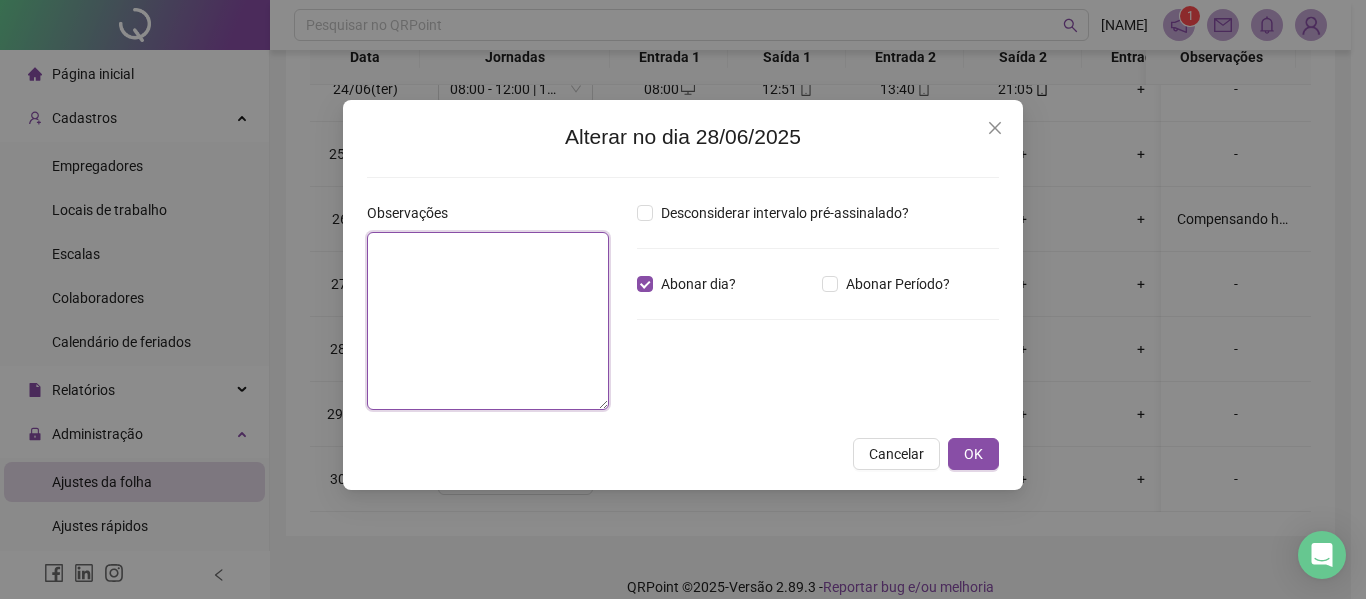 paste on "**********" 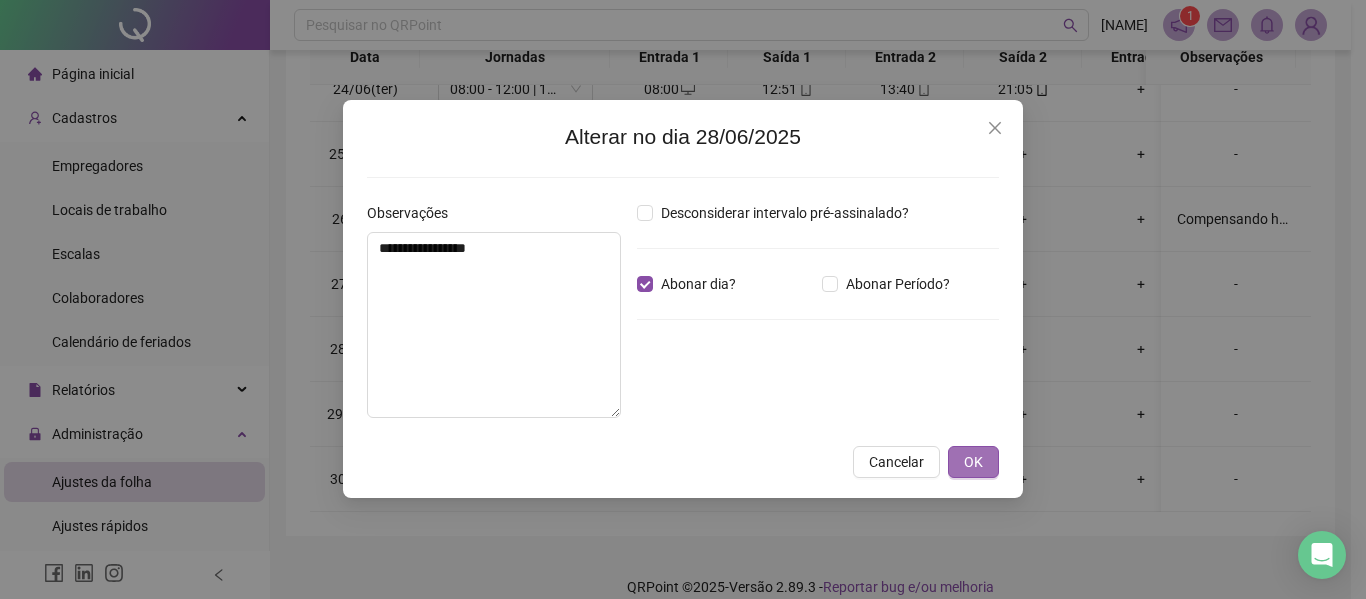 click on "OK" at bounding box center [973, 462] 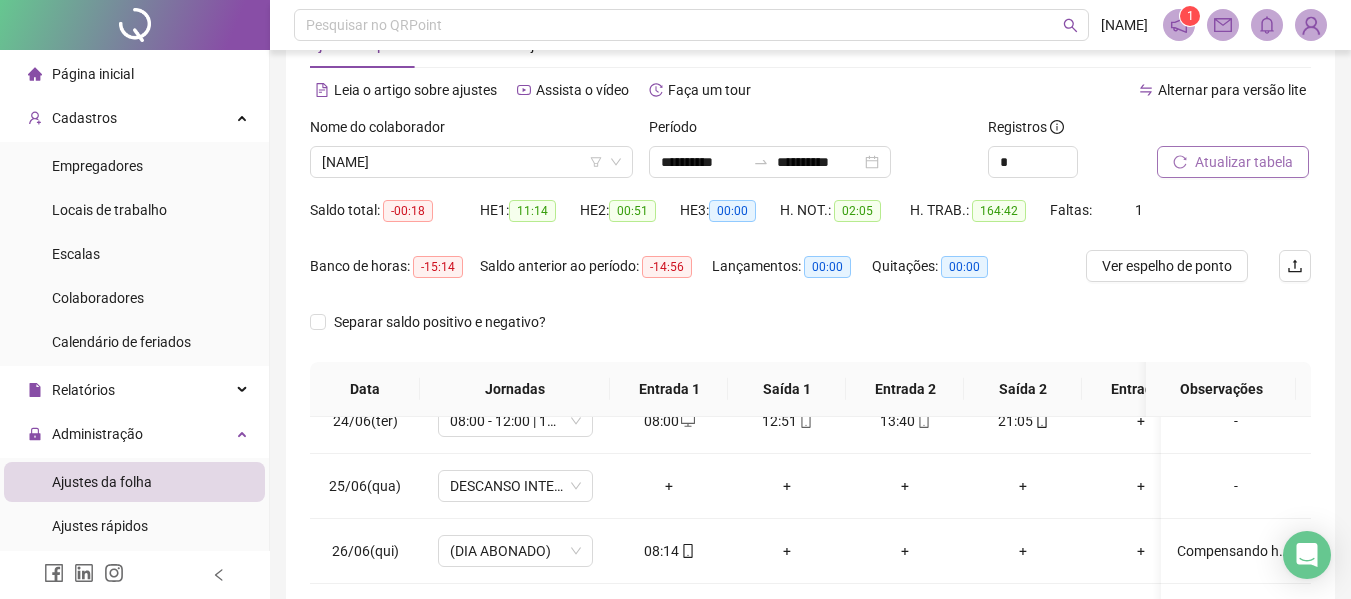 scroll, scrollTop: 0, scrollLeft: 0, axis: both 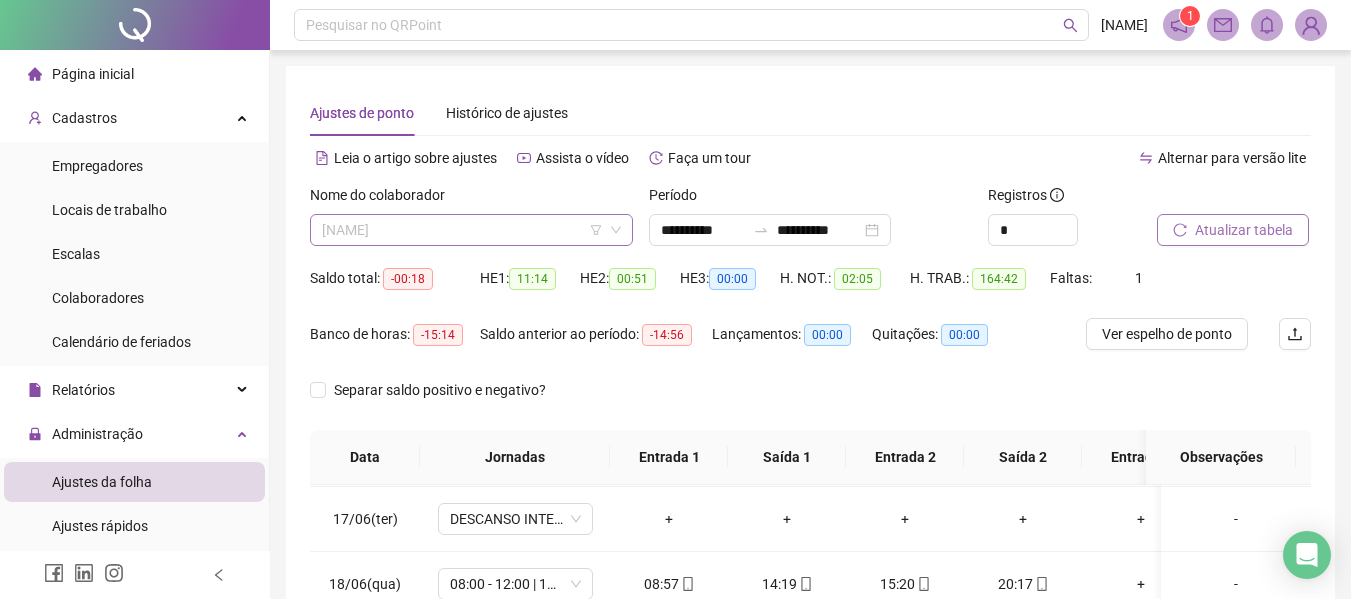 click on "[NAME]" at bounding box center [471, 230] 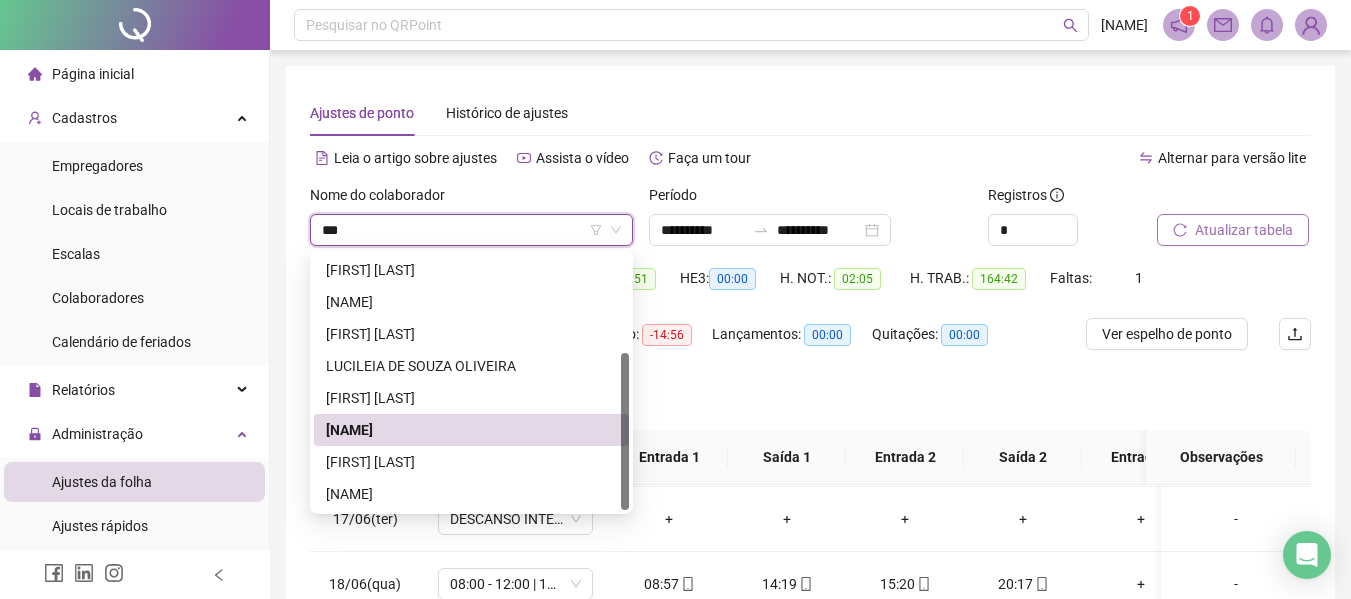 scroll, scrollTop: 0, scrollLeft: 0, axis: both 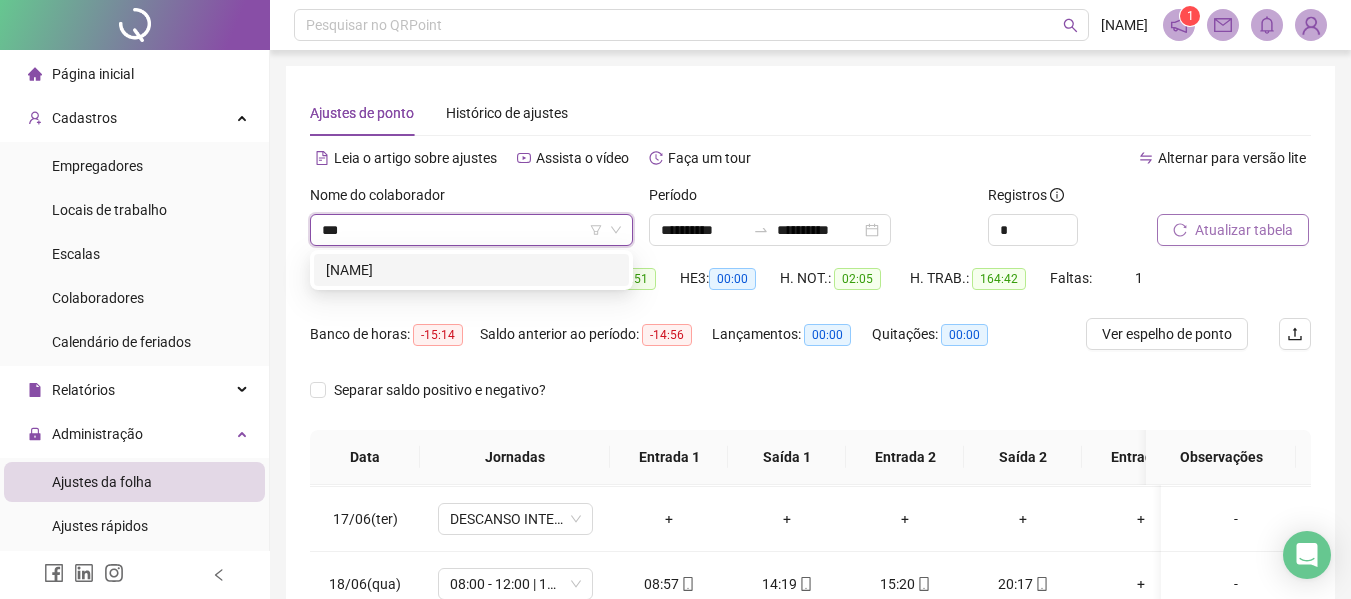 click on "[NAME]" at bounding box center (471, 270) 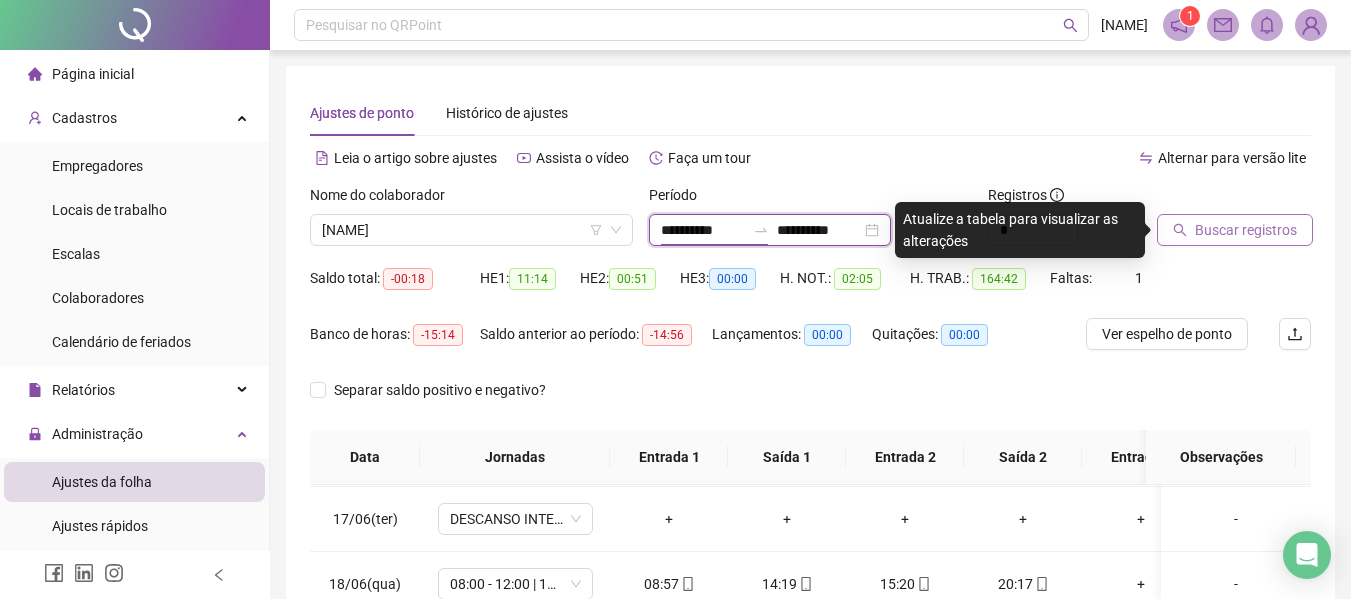 click on "**********" at bounding box center (703, 230) 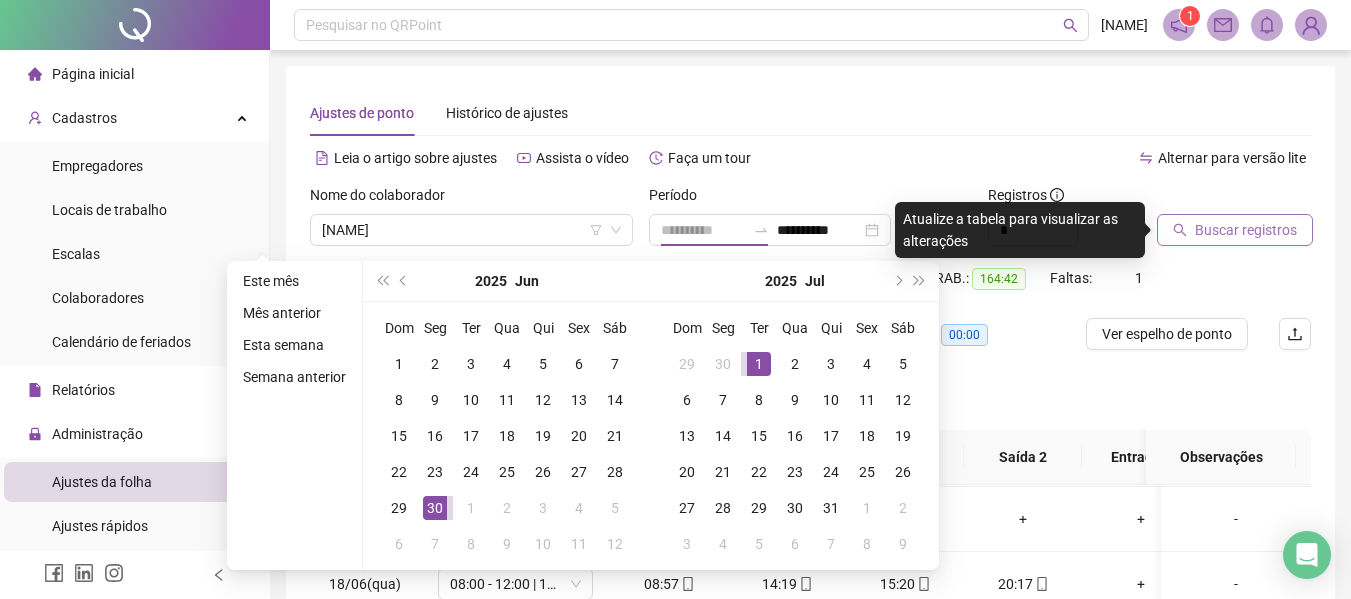 click on "1" at bounding box center [759, 364] 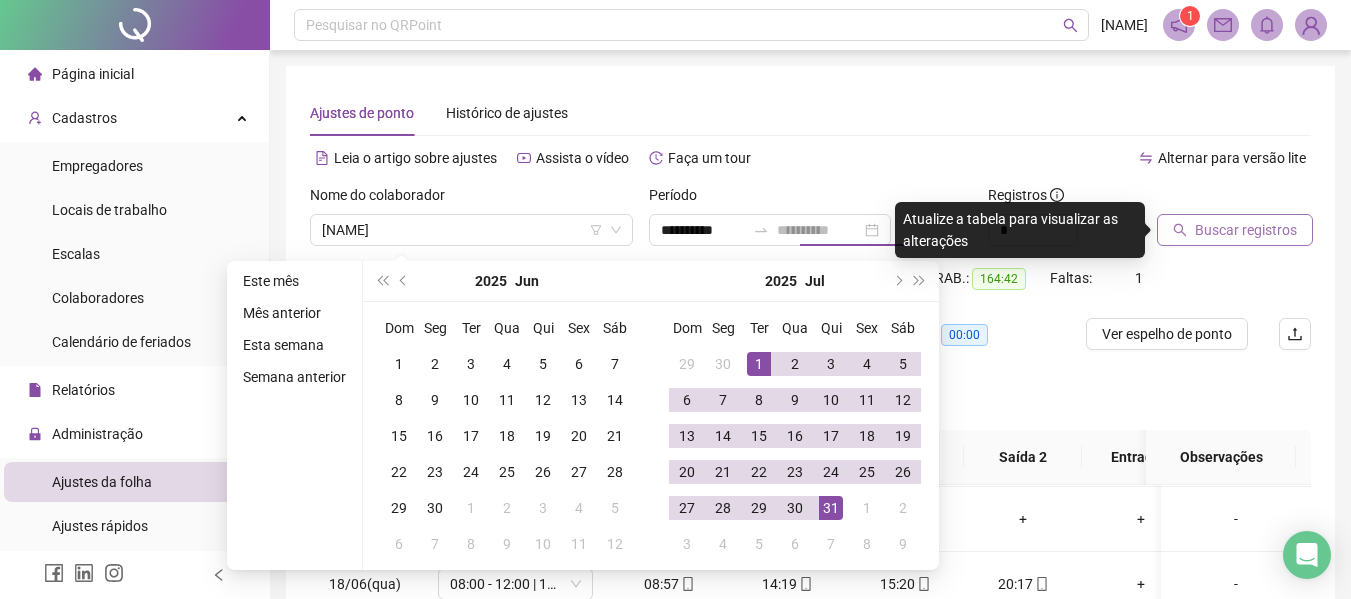 click on "31" at bounding box center (831, 508) 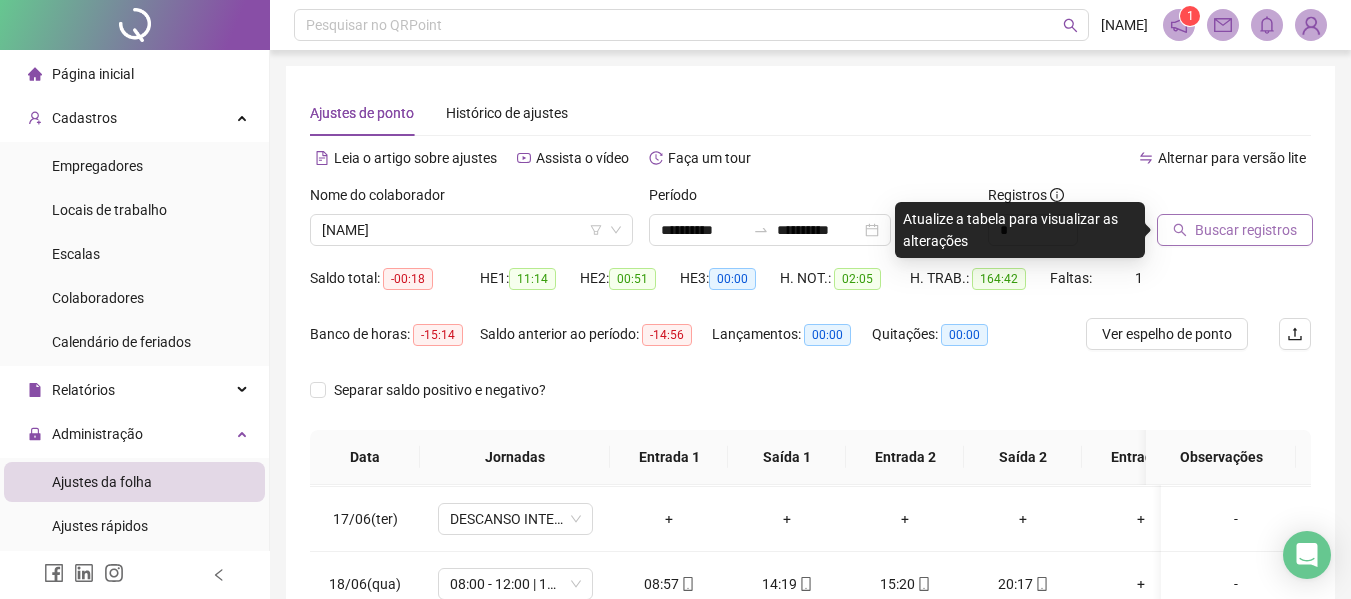 click on "Buscar registros" at bounding box center [1246, 230] 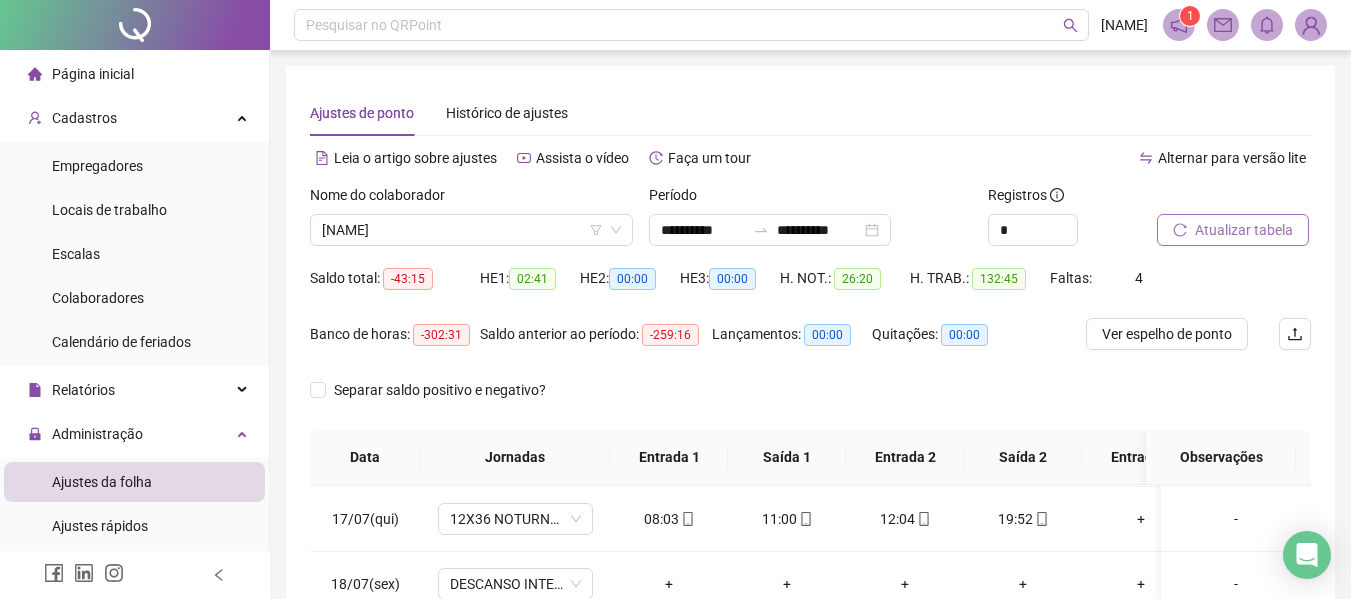 click on "Atualizar tabela" at bounding box center (1244, 230) 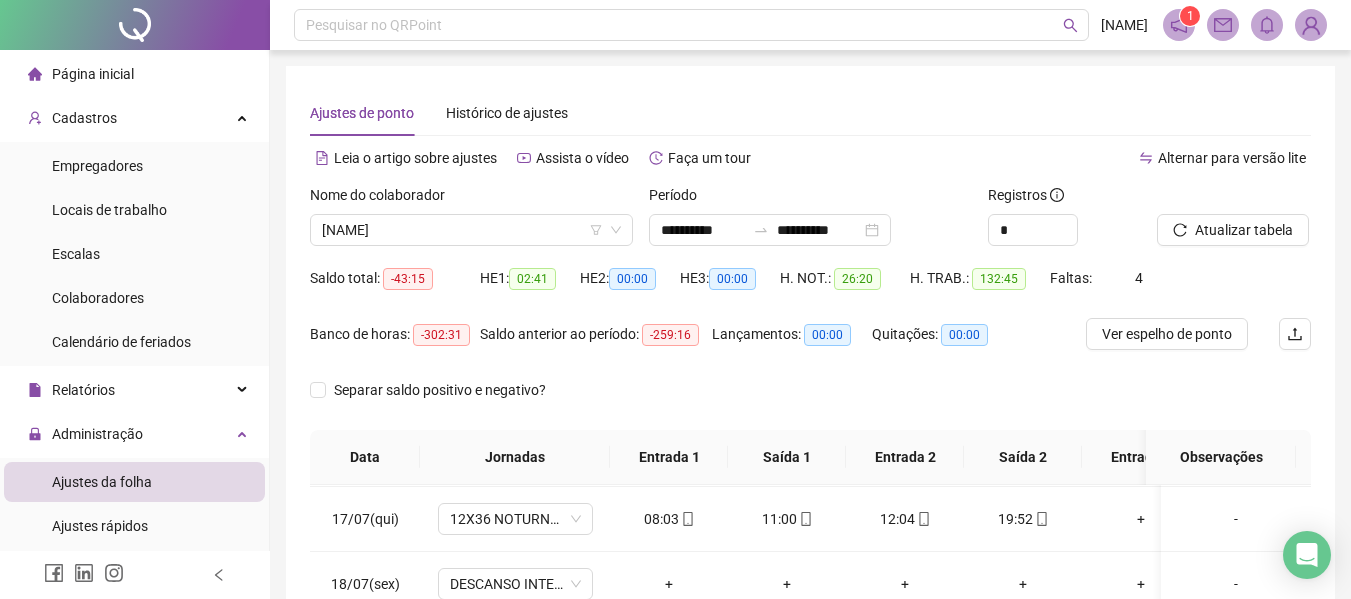 scroll, scrollTop: 300, scrollLeft: 0, axis: vertical 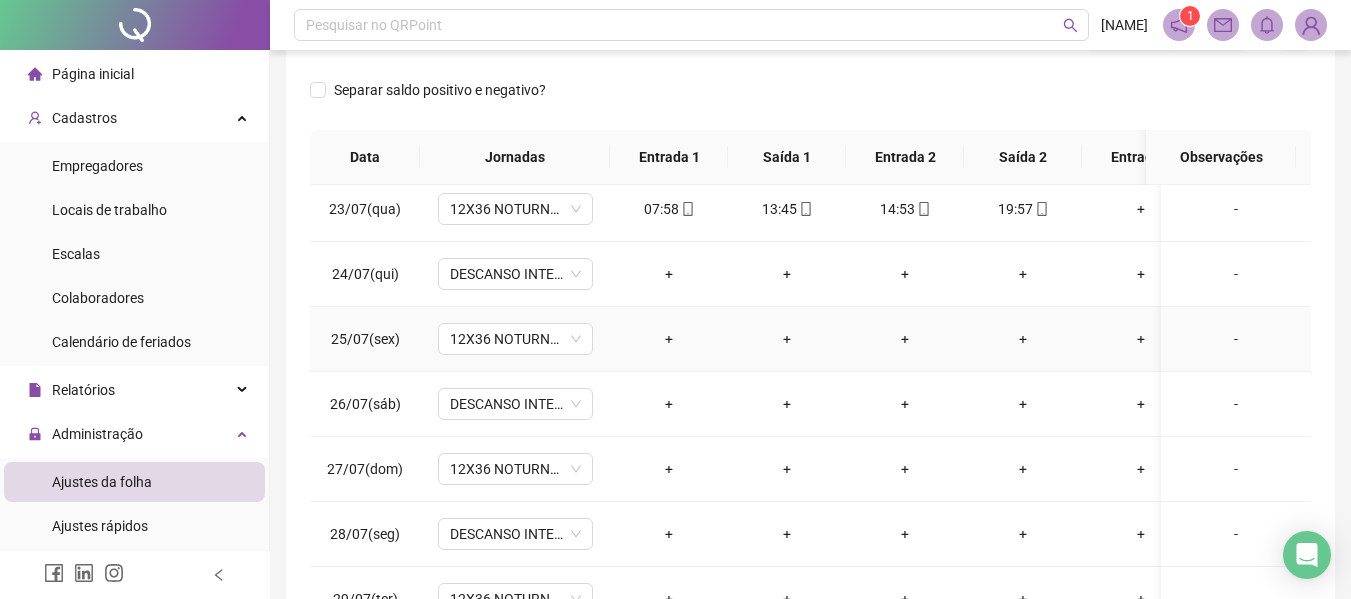 click on "-" at bounding box center (1236, 339) 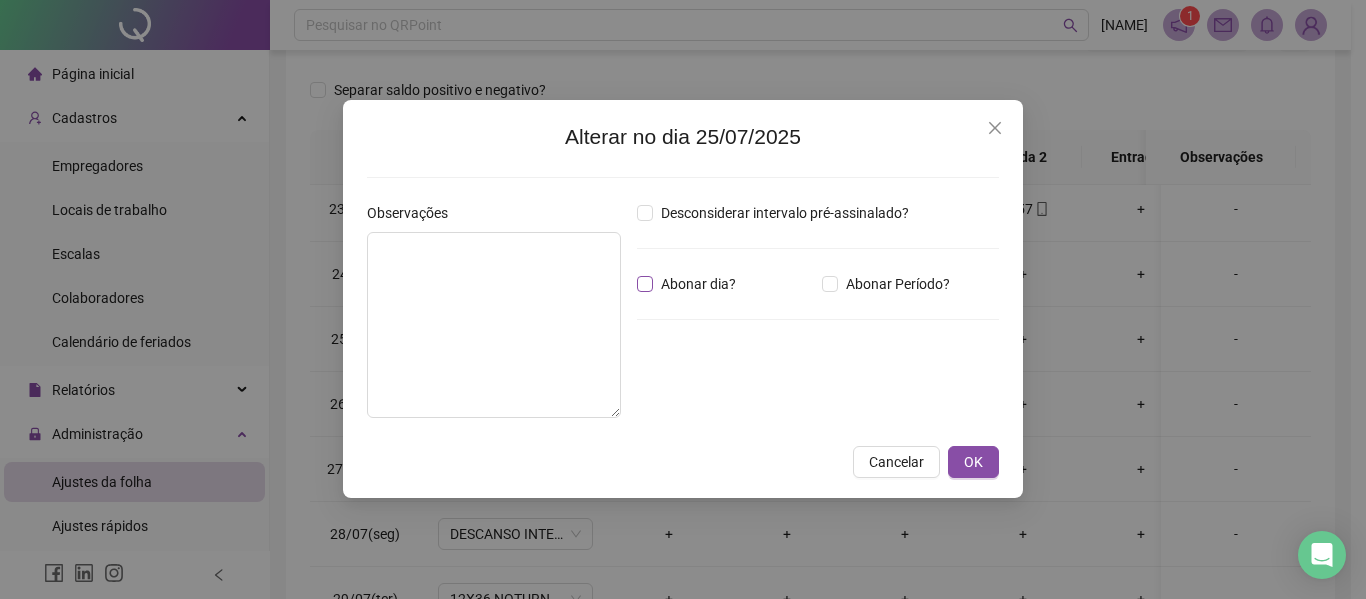 click on "Abonar dia?" at bounding box center [698, 284] 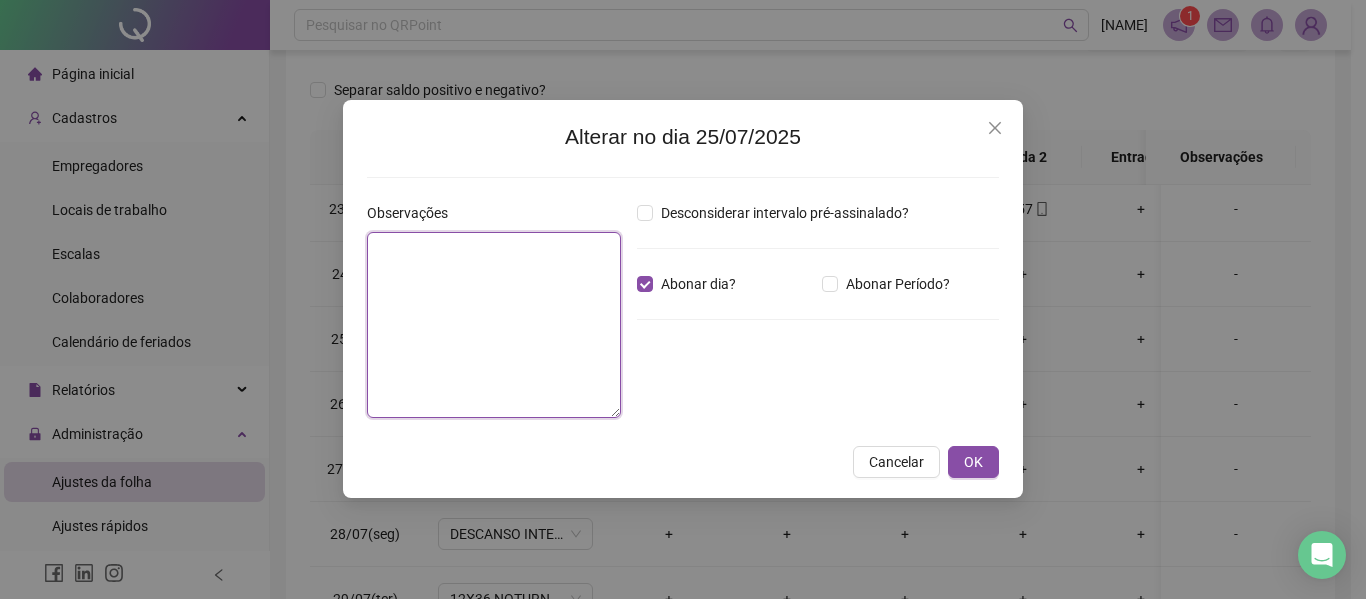 click at bounding box center [494, 325] 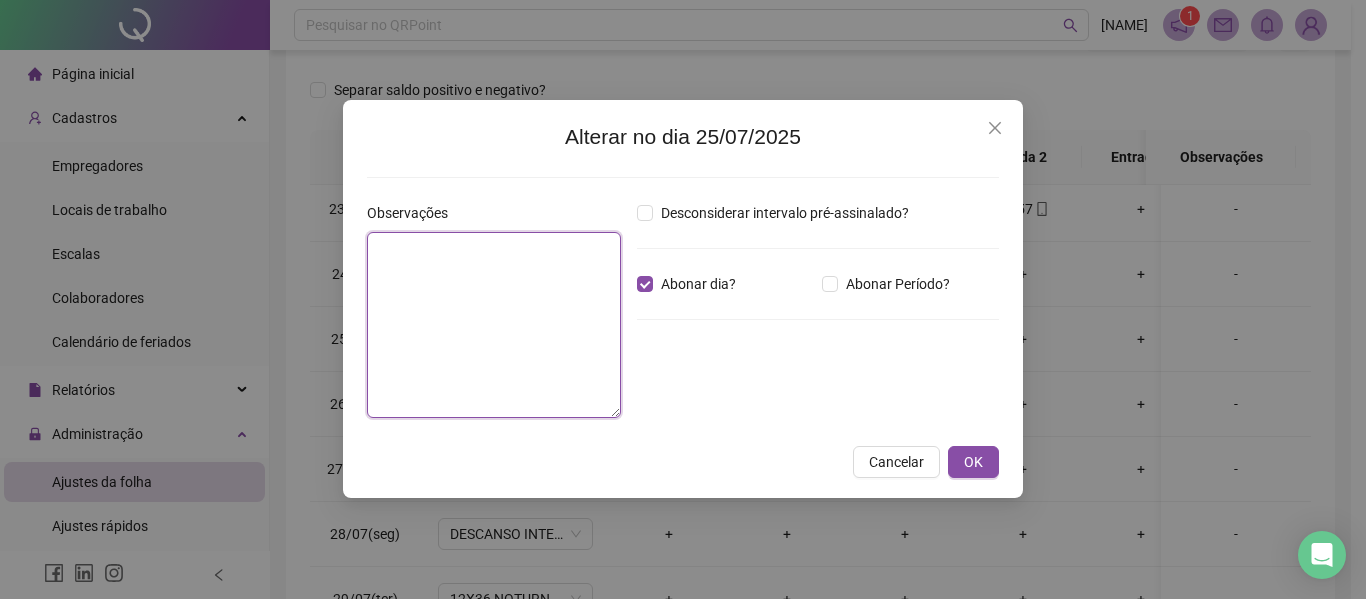 paste on "**********" 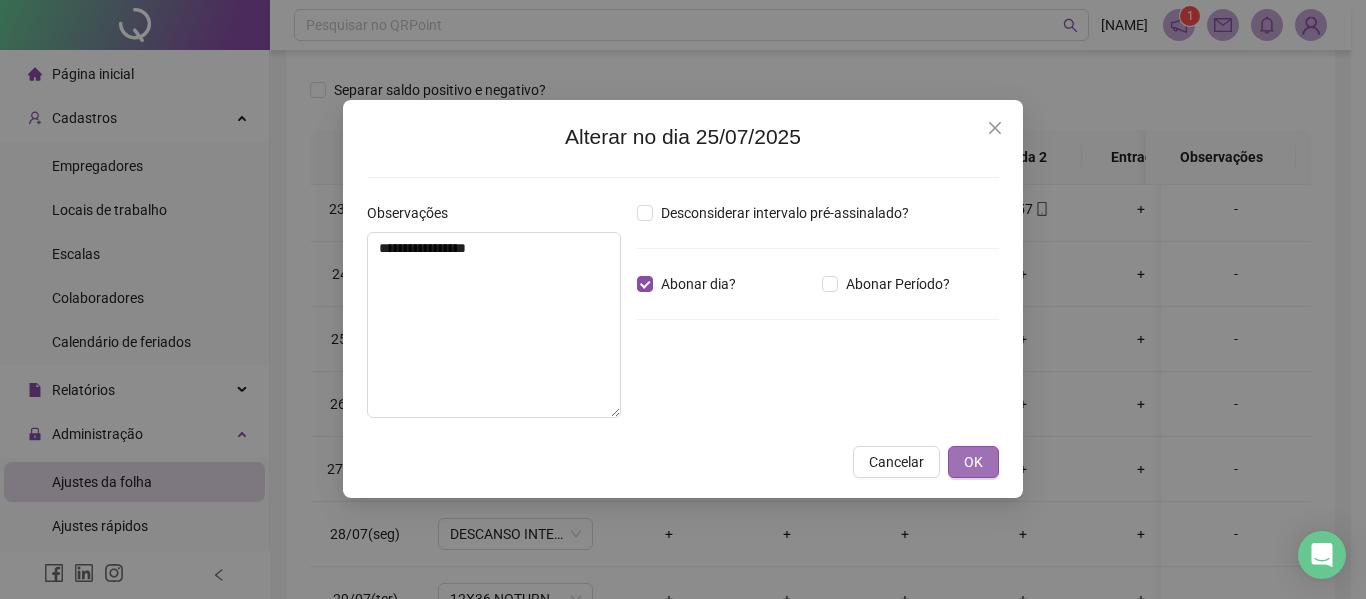 click on "OK" at bounding box center [973, 462] 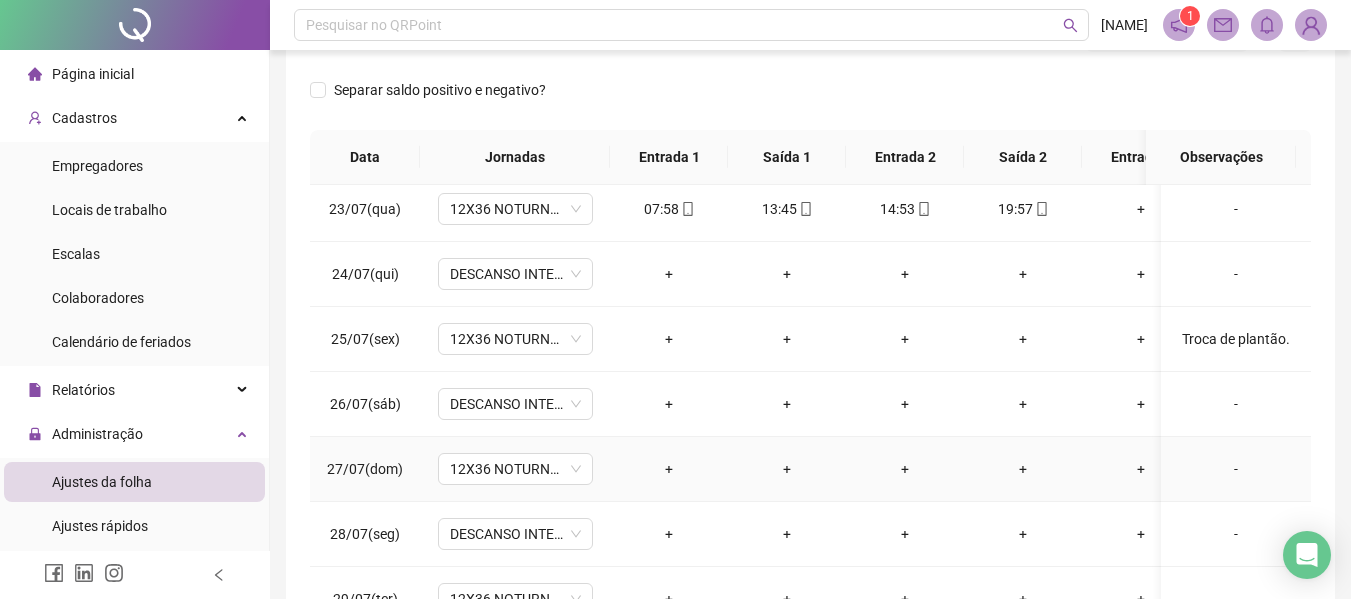 click on "-" at bounding box center (1236, 469) 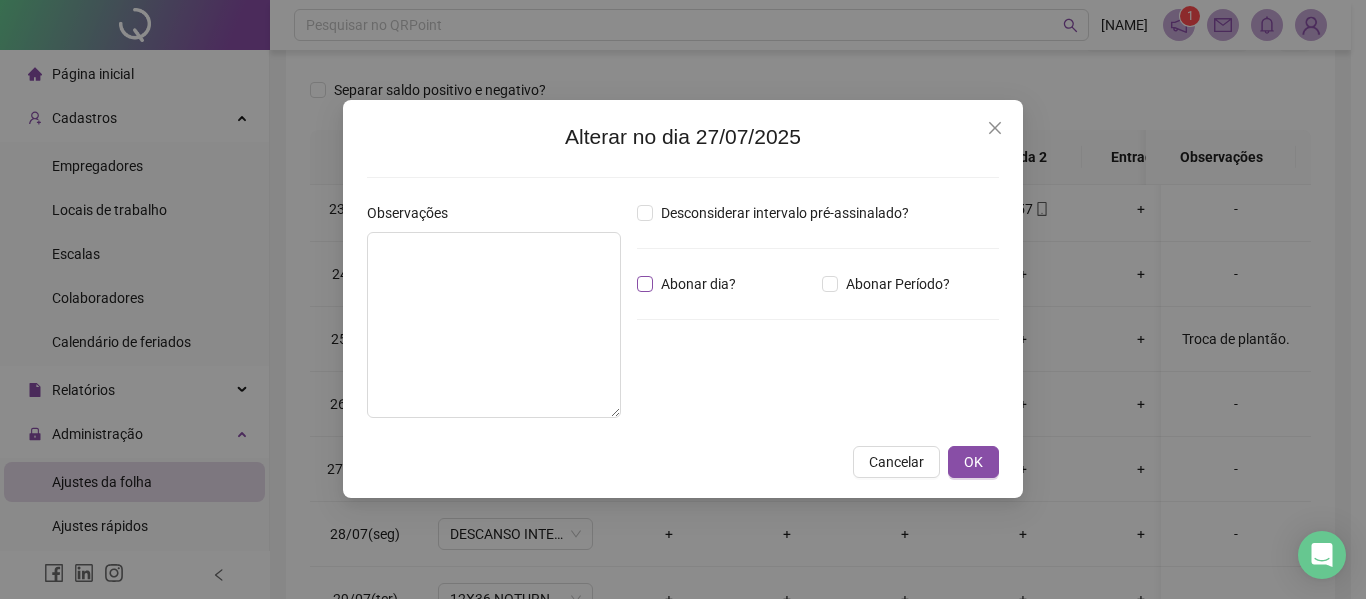 click on "Abonar dia?" at bounding box center [698, 284] 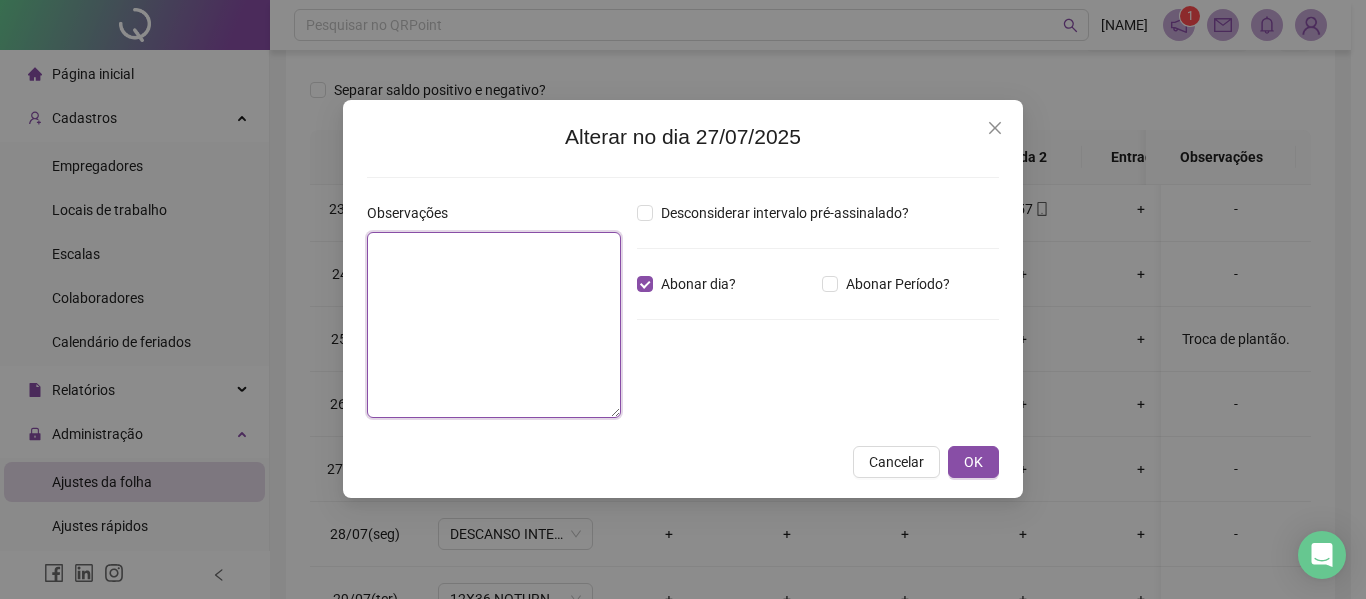 click at bounding box center (494, 325) 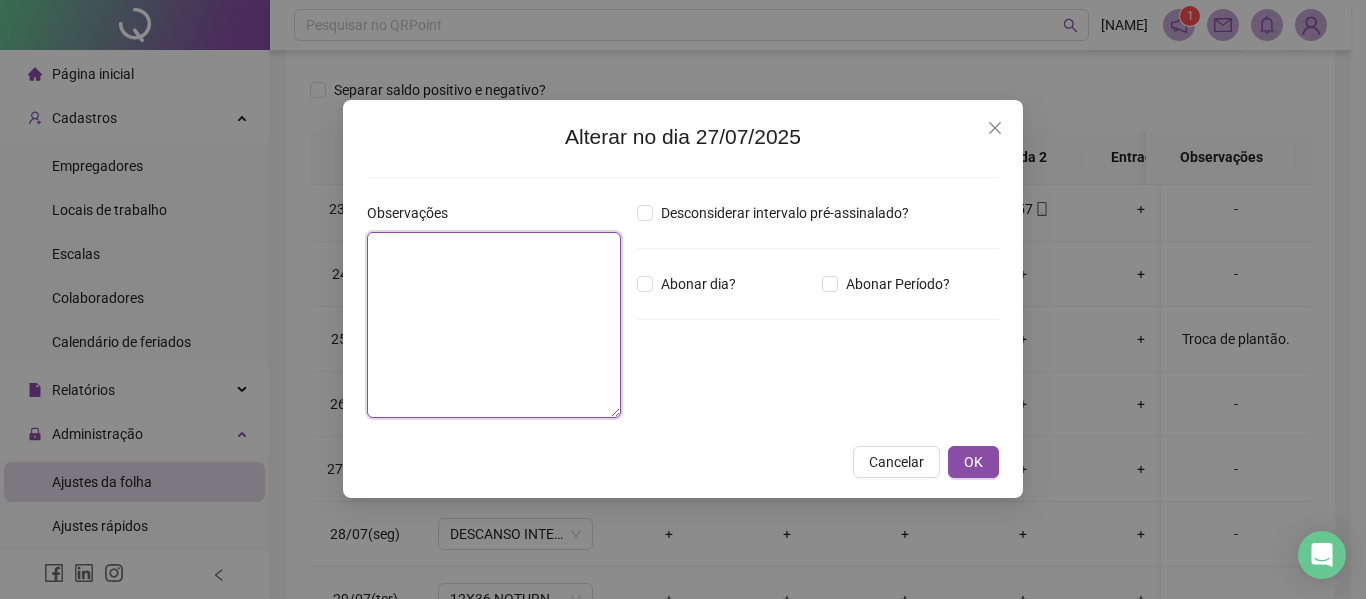 paste on "**********" 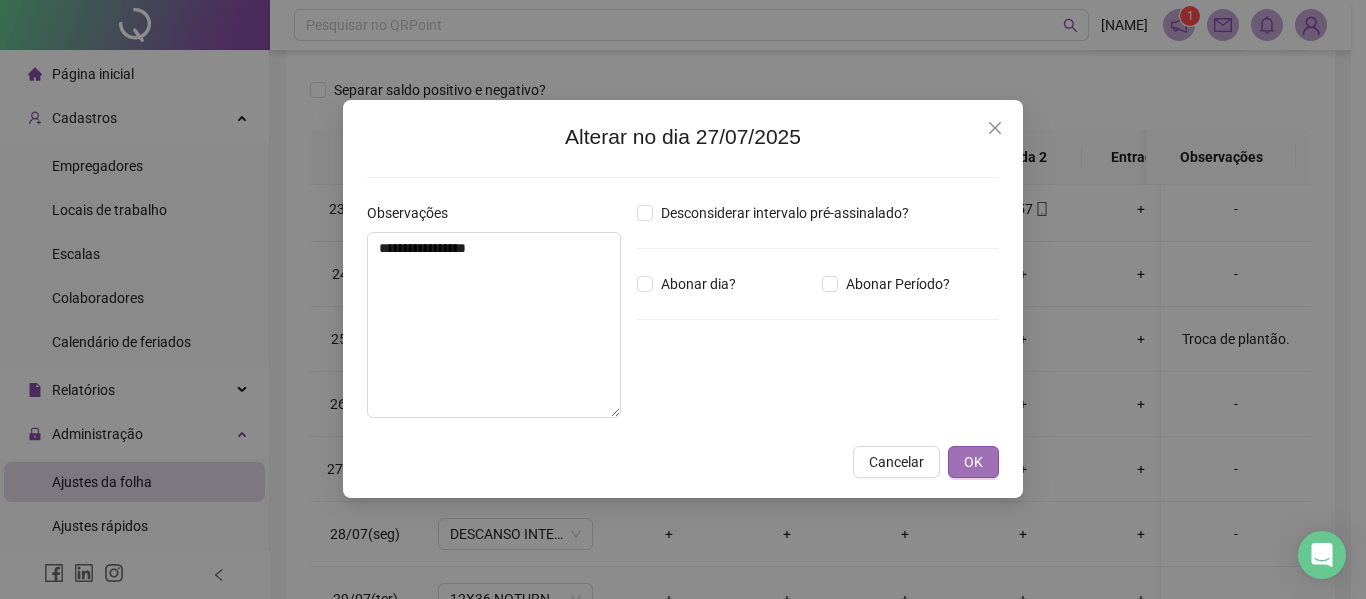 click on "OK" at bounding box center (973, 462) 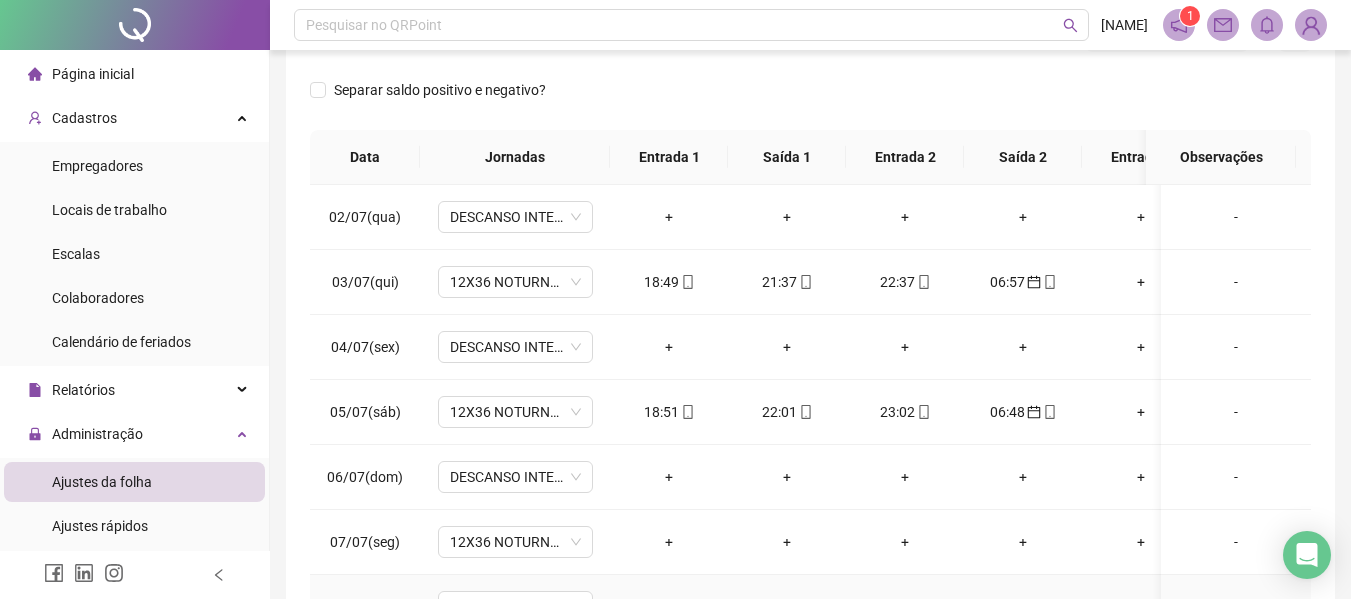 scroll, scrollTop: 0, scrollLeft: 0, axis: both 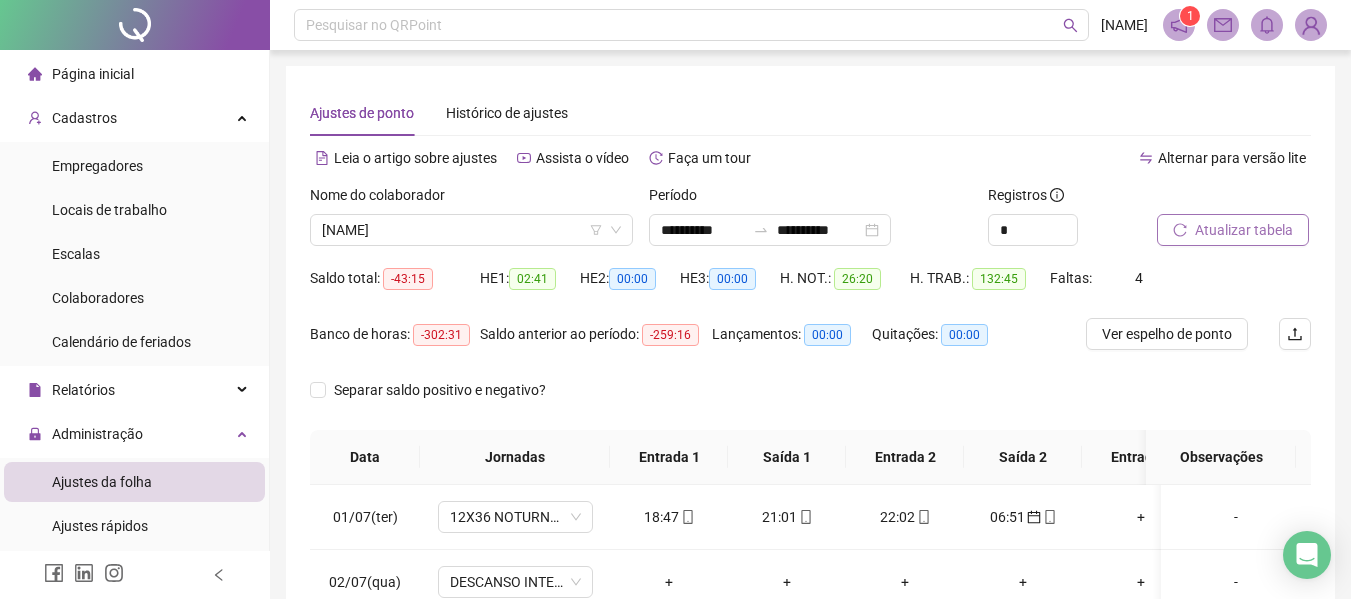 click on "Atualizar tabela" at bounding box center (1244, 230) 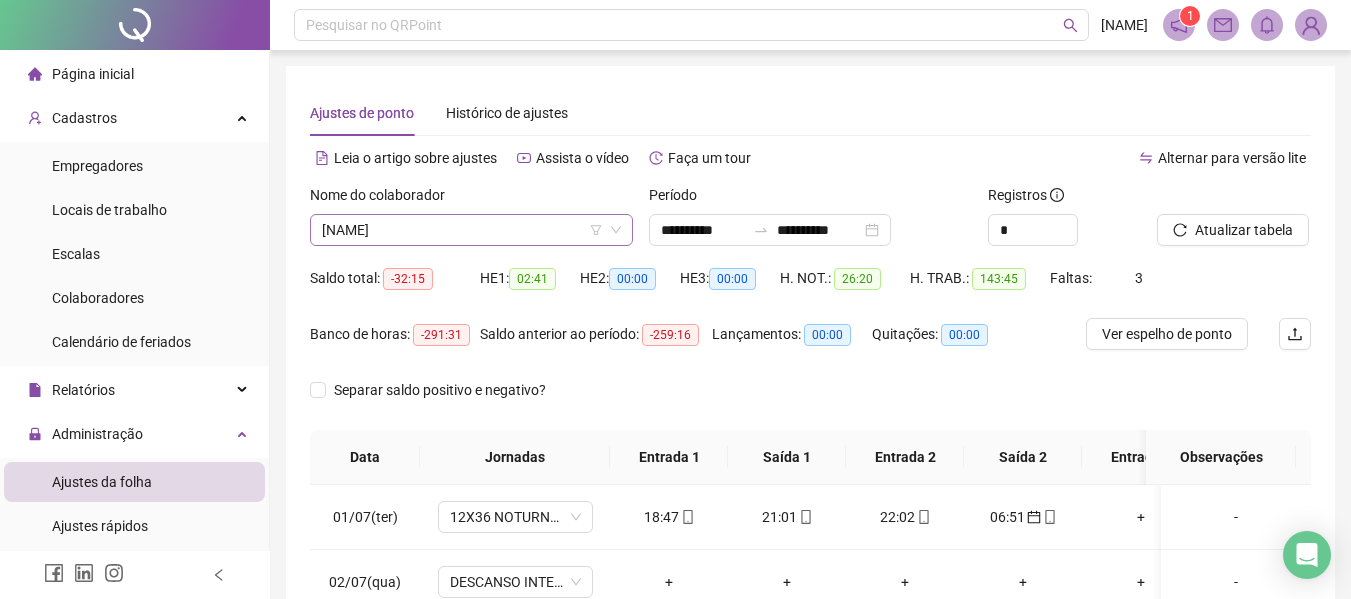 click on "[NAME]" at bounding box center [471, 230] 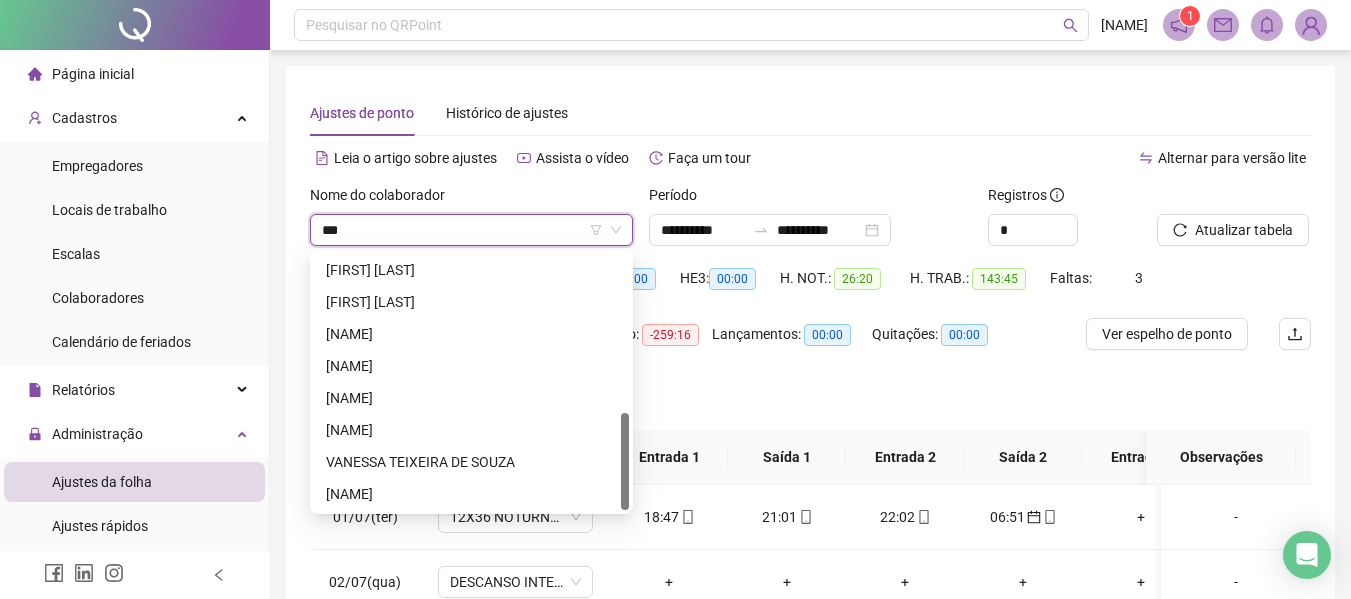 scroll, scrollTop: 0, scrollLeft: 0, axis: both 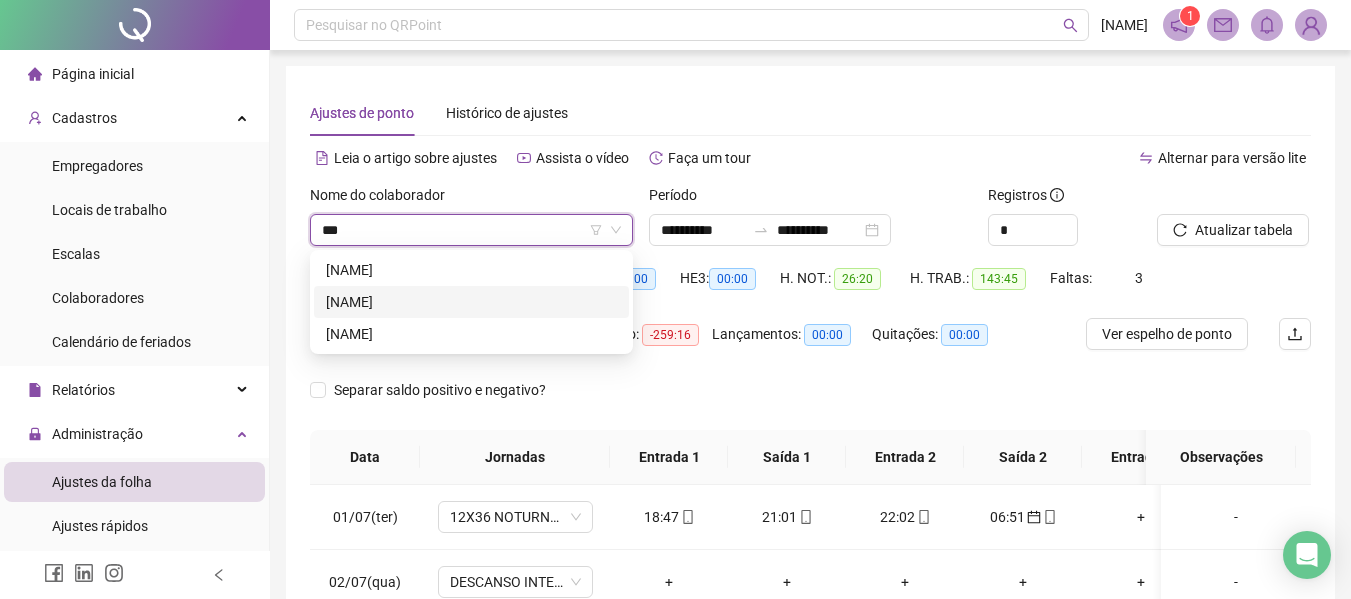 click on "[NAME]" at bounding box center [471, 302] 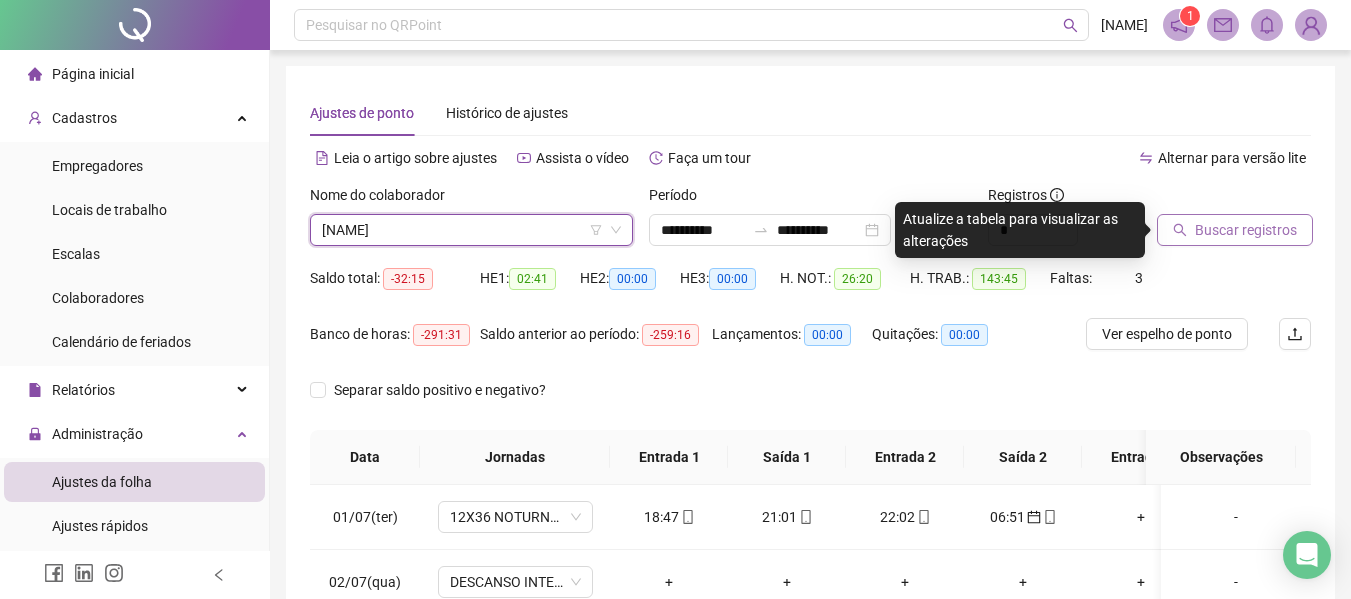 click on "Buscar registros" at bounding box center (1235, 230) 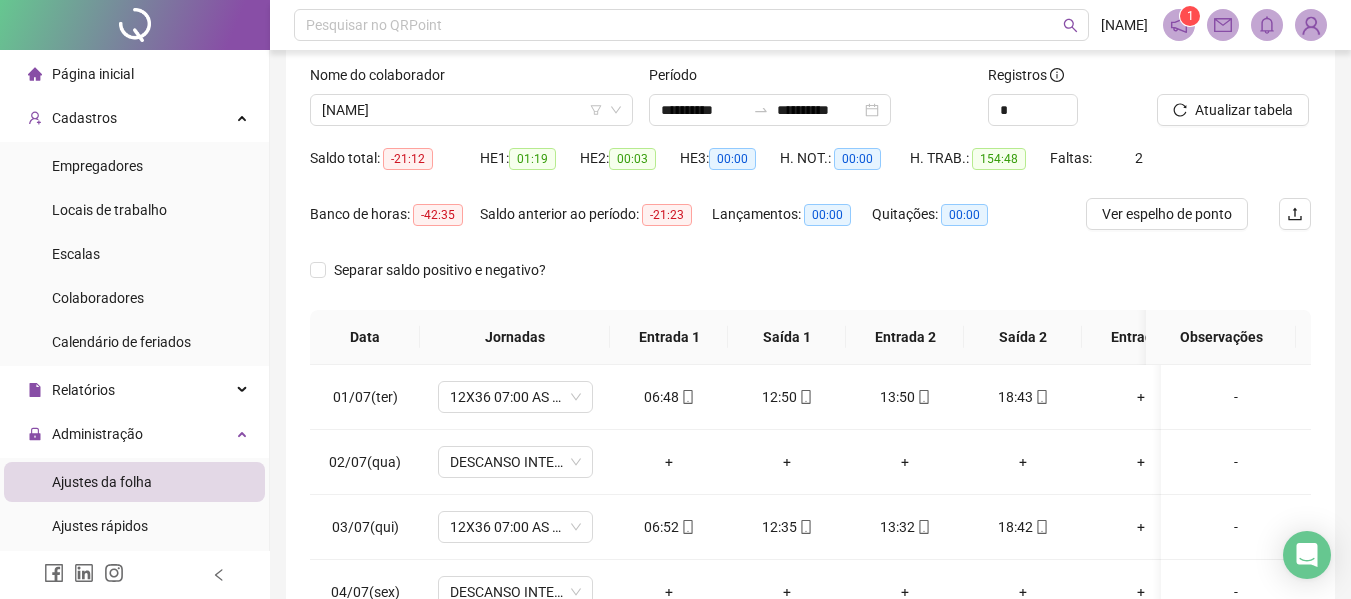 scroll, scrollTop: 300, scrollLeft: 0, axis: vertical 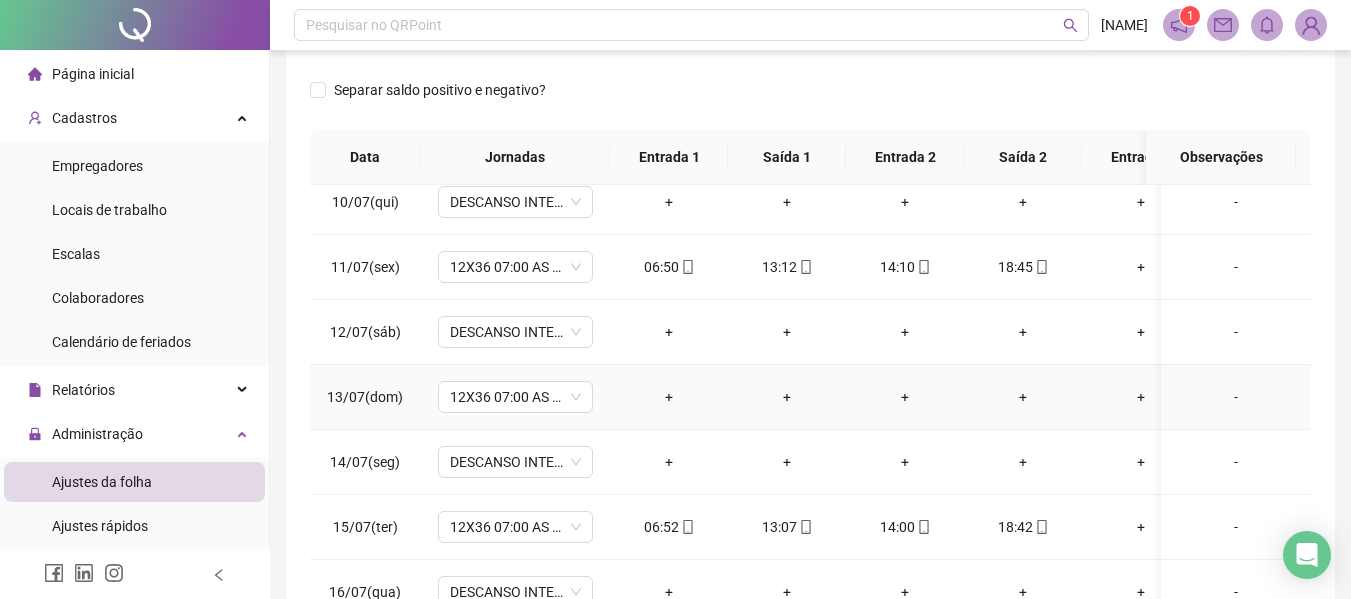 click on "-" at bounding box center (1236, 397) 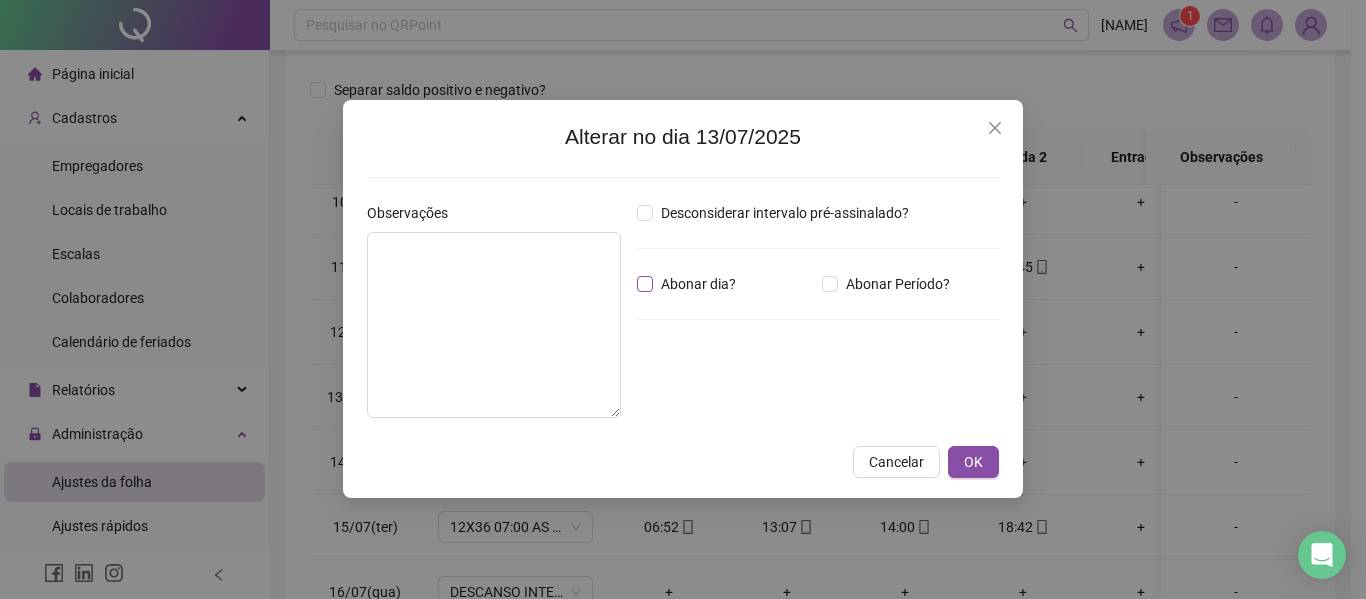 click on "Abonar dia?" at bounding box center (698, 284) 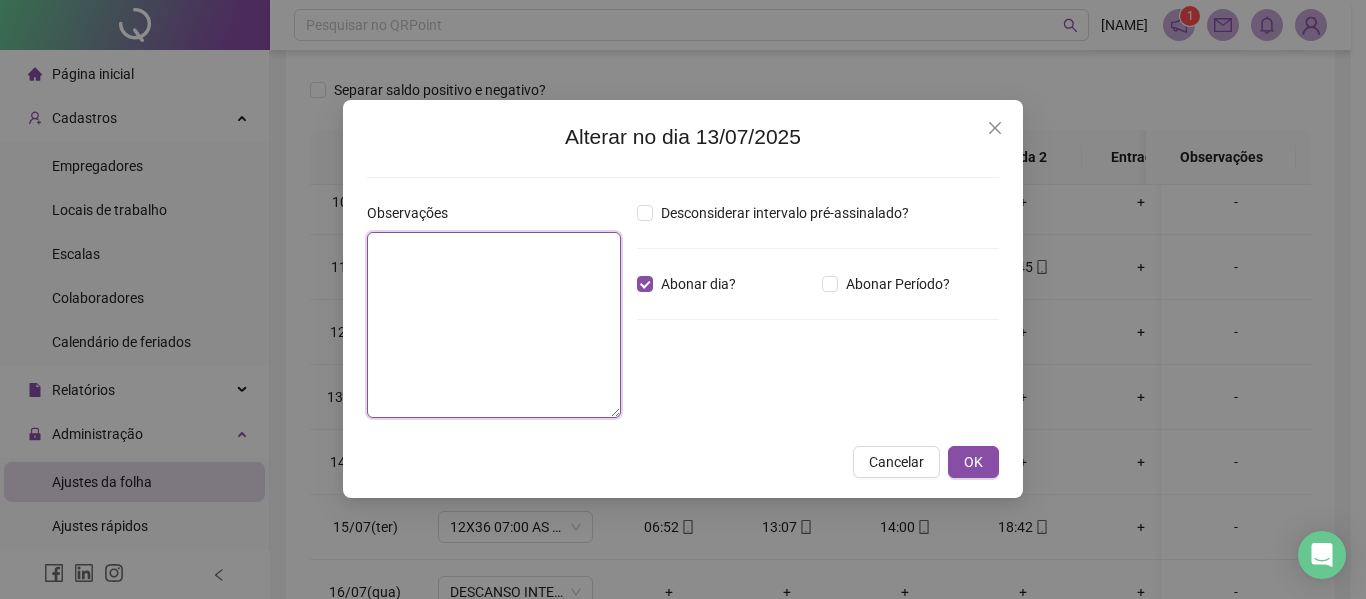 click at bounding box center [494, 325] 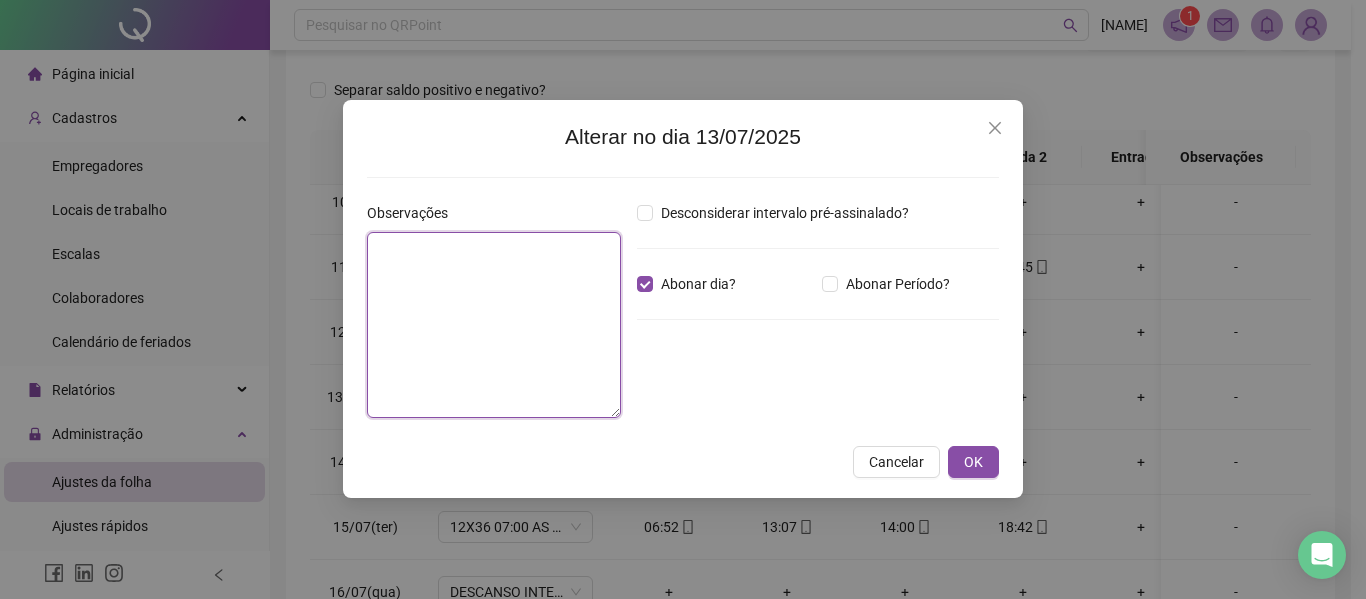 paste on "**********" 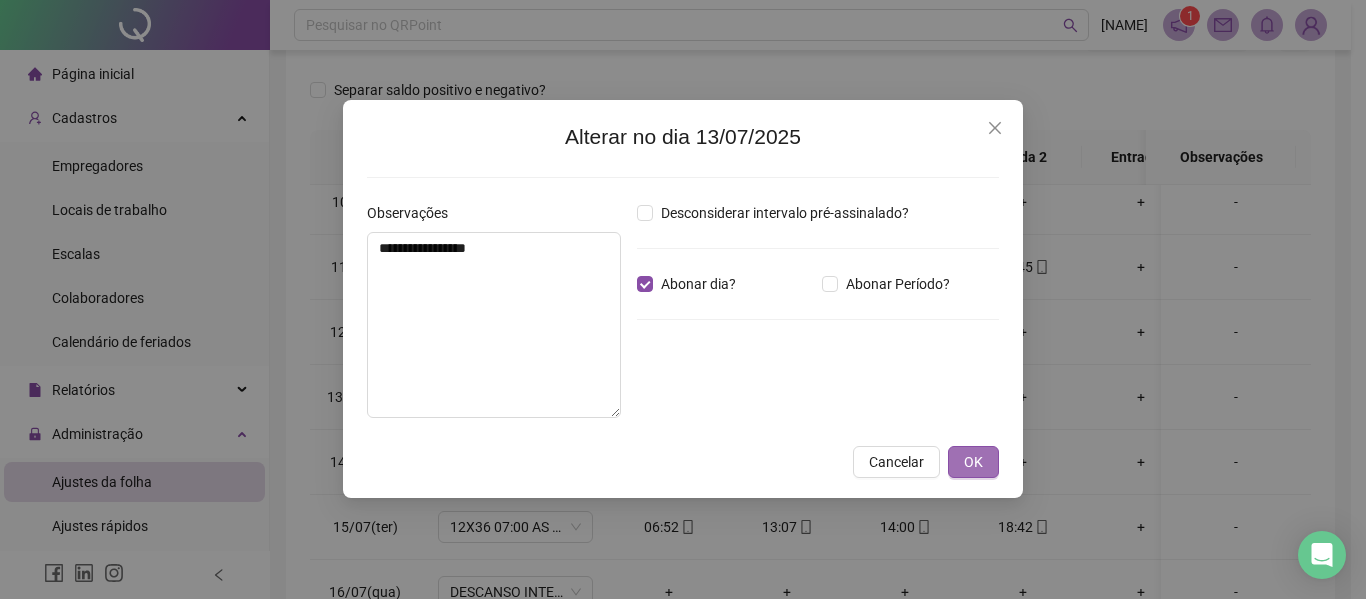 click on "OK" at bounding box center (973, 462) 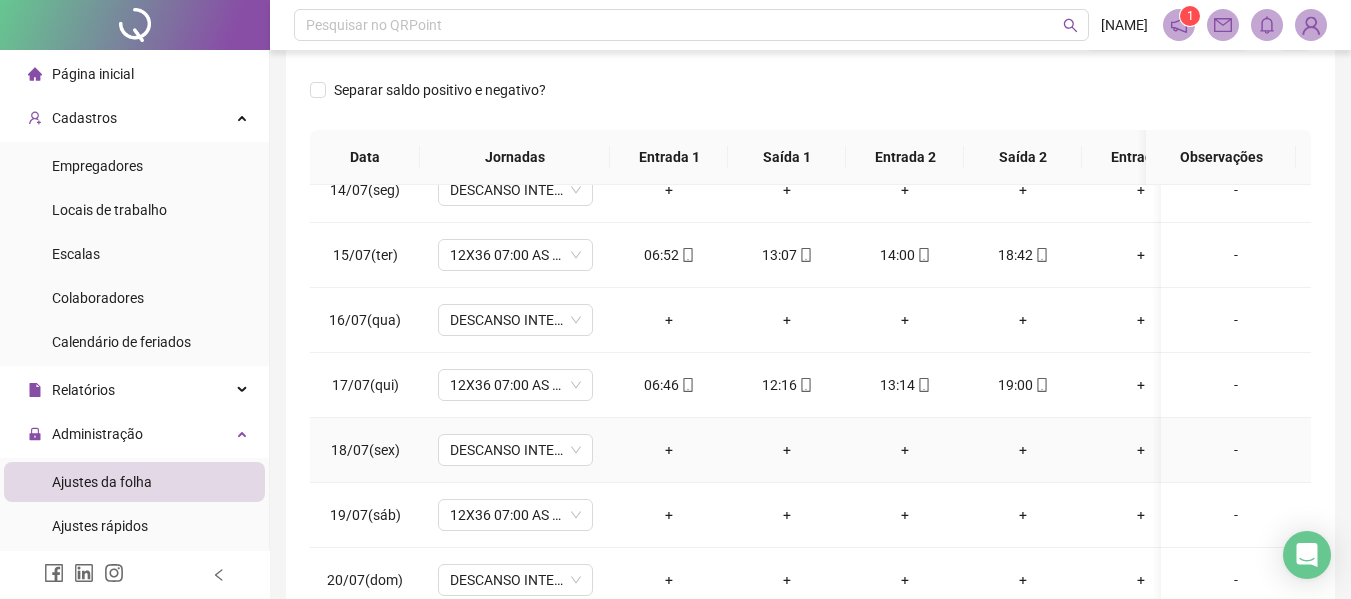 scroll, scrollTop: 900, scrollLeft: 0, axis: vertical 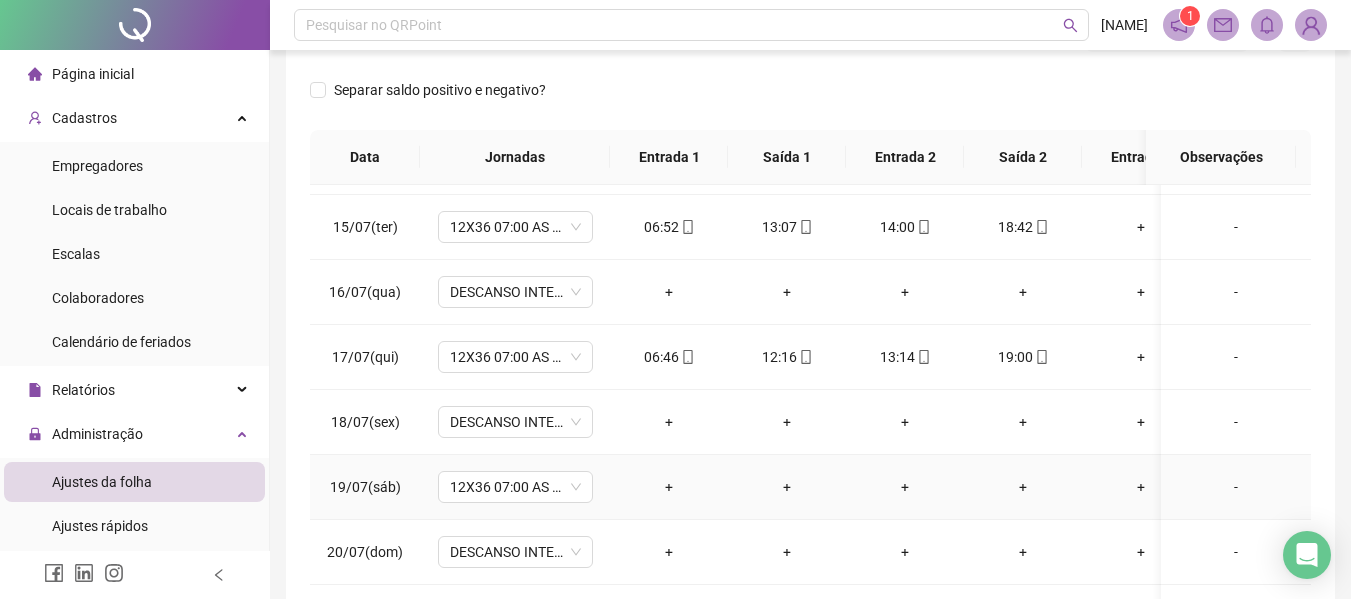 click on "-" at bounding box center [1236, 487] 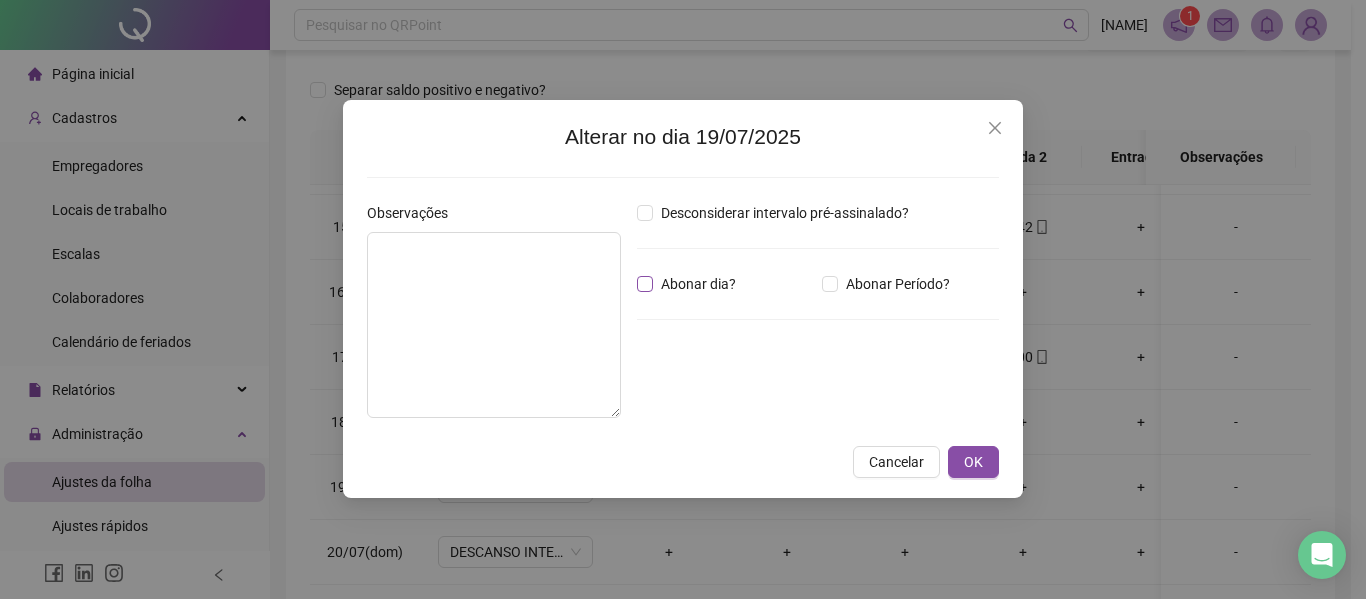 click on "Abonar dia?" at bounding box center (698, 284) 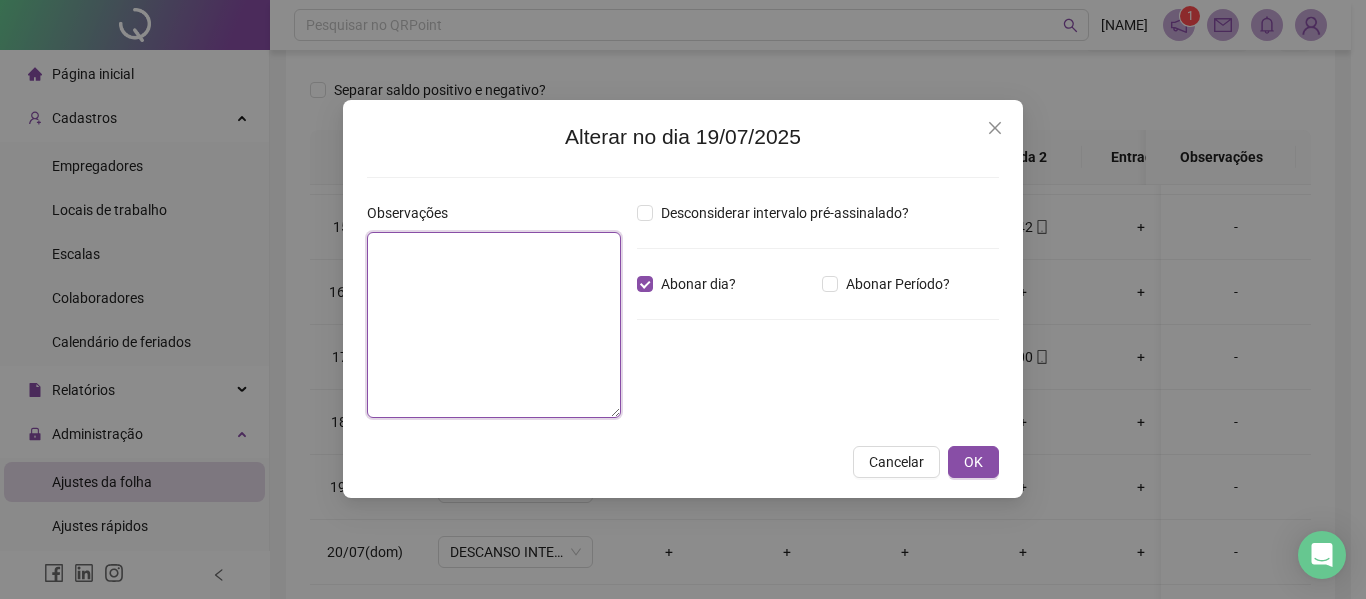 click at bounding box center [494, 325] 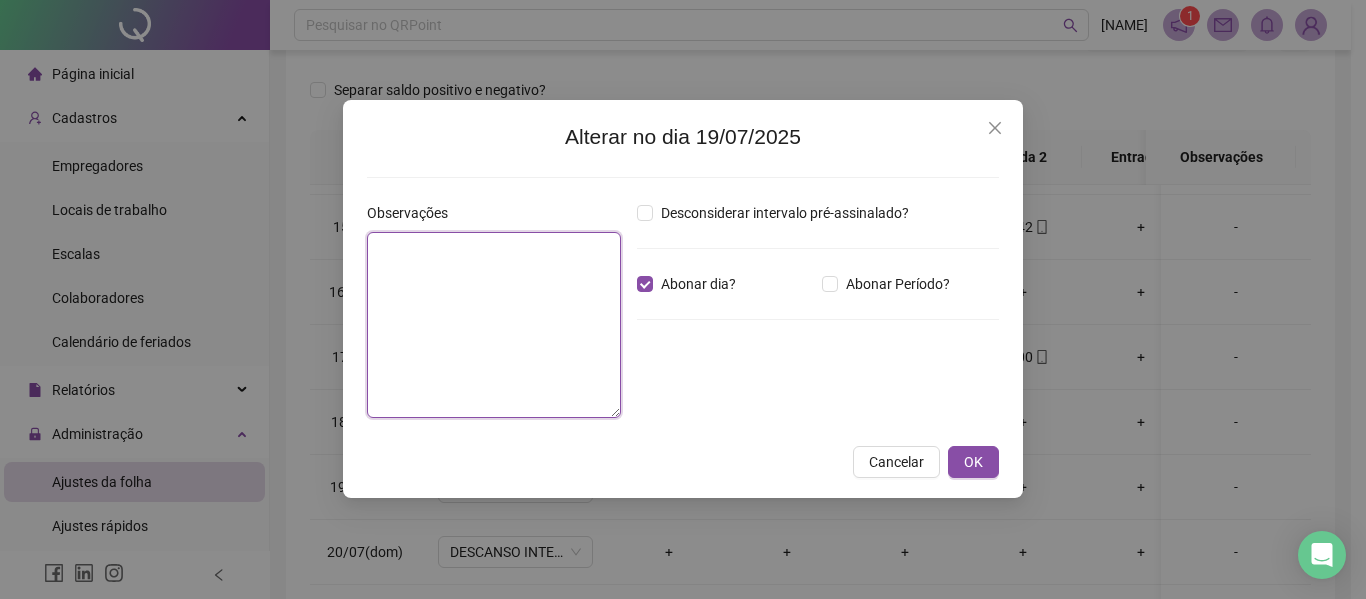 paste on "**********" 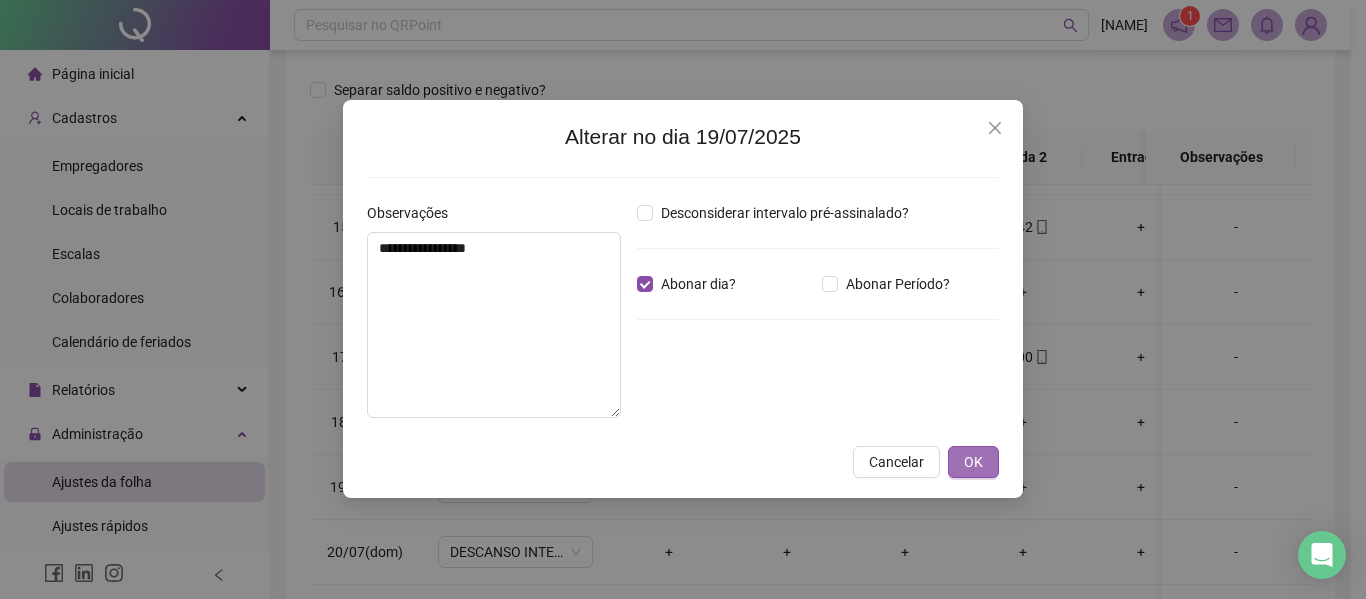 click on "OK" at bounding box center (973, 462) 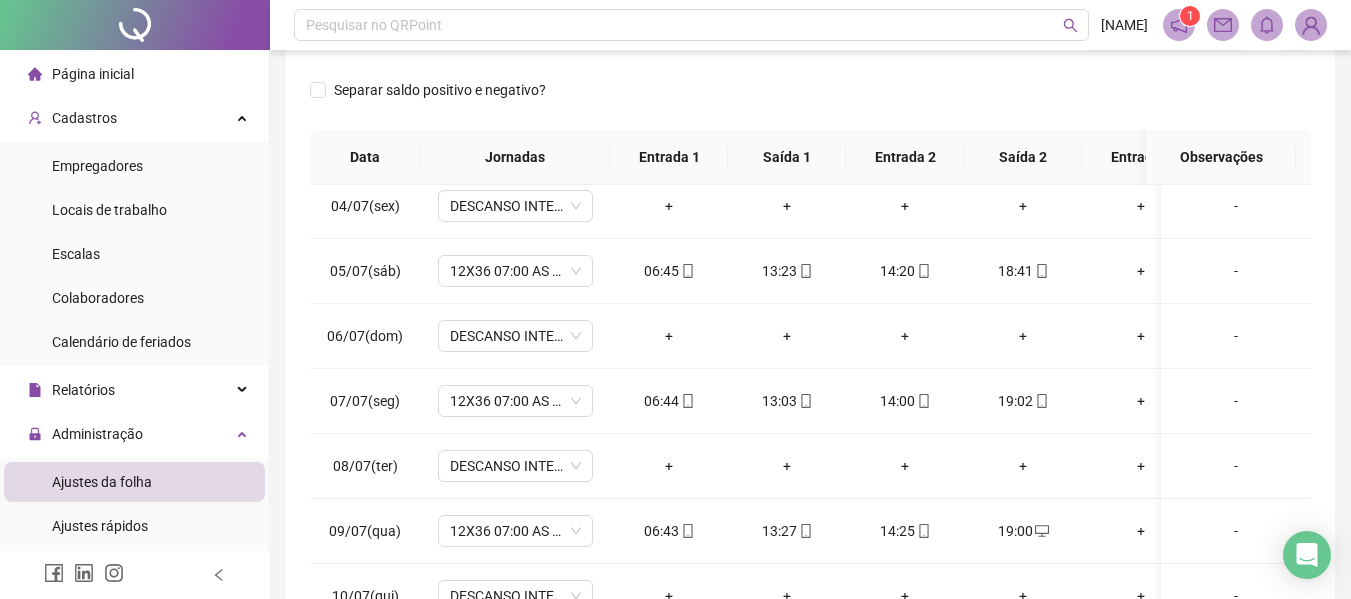 scroll, scrollTop: 0, scrollLeft: 0, axis: both 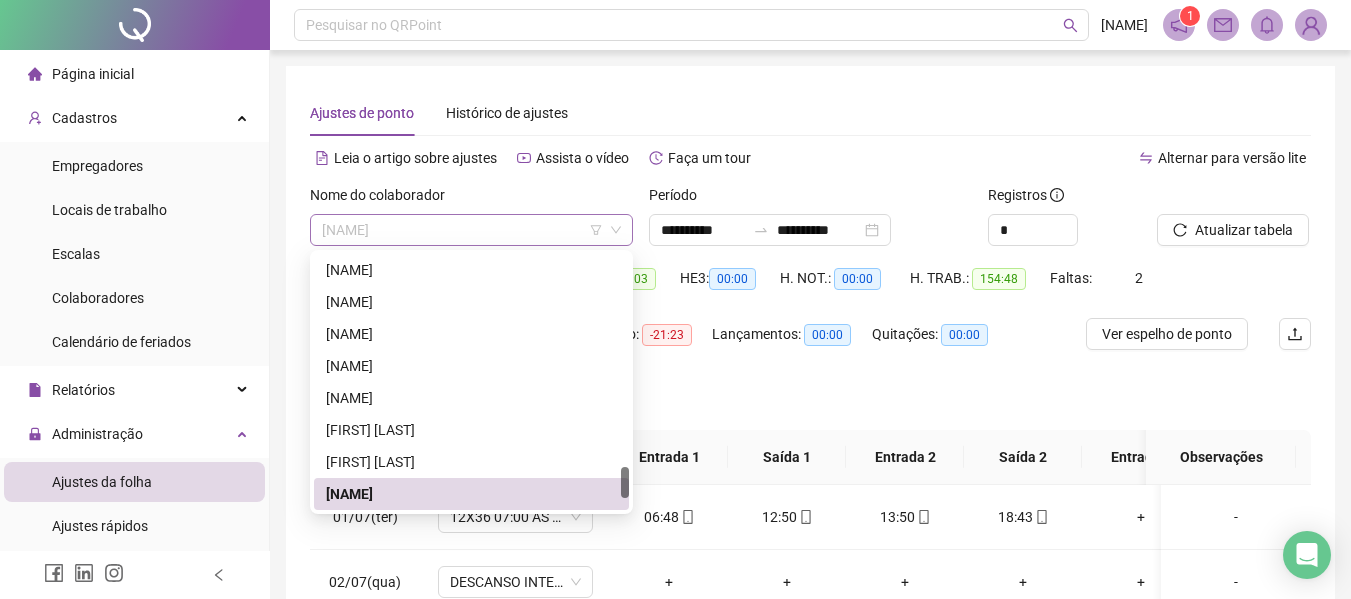 click on "[NAME]" at bounding box center [471, 230] 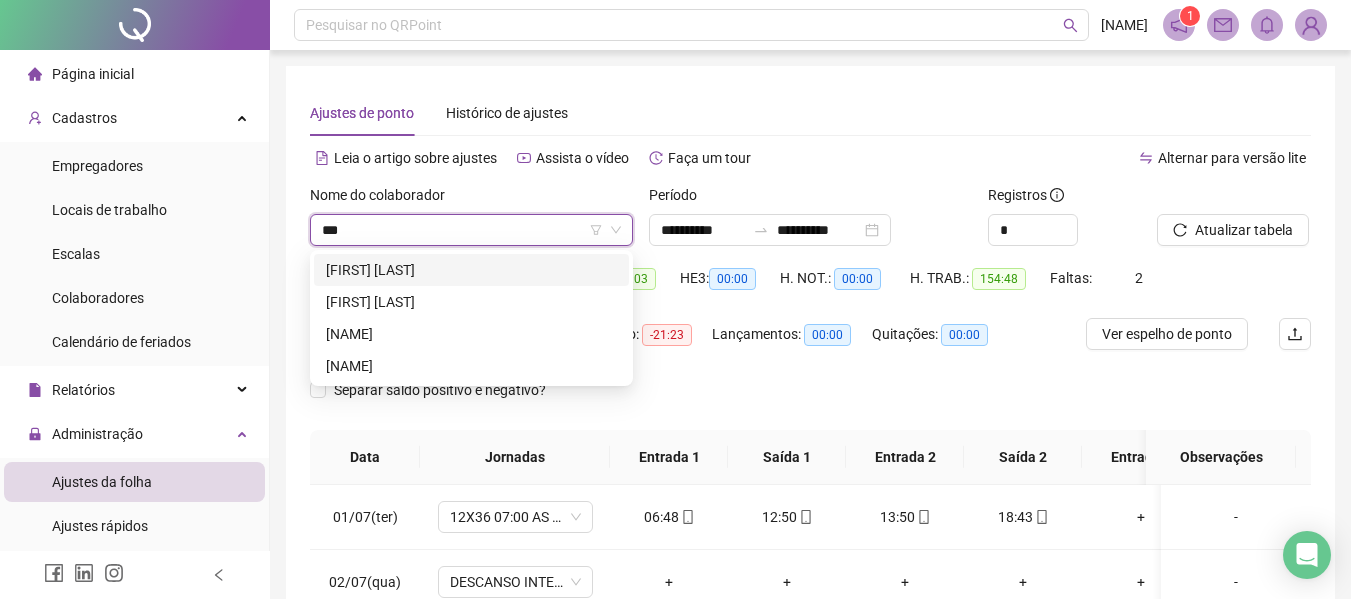 scroll, scrollTop: 0, scrollLeft: 0, axis: both 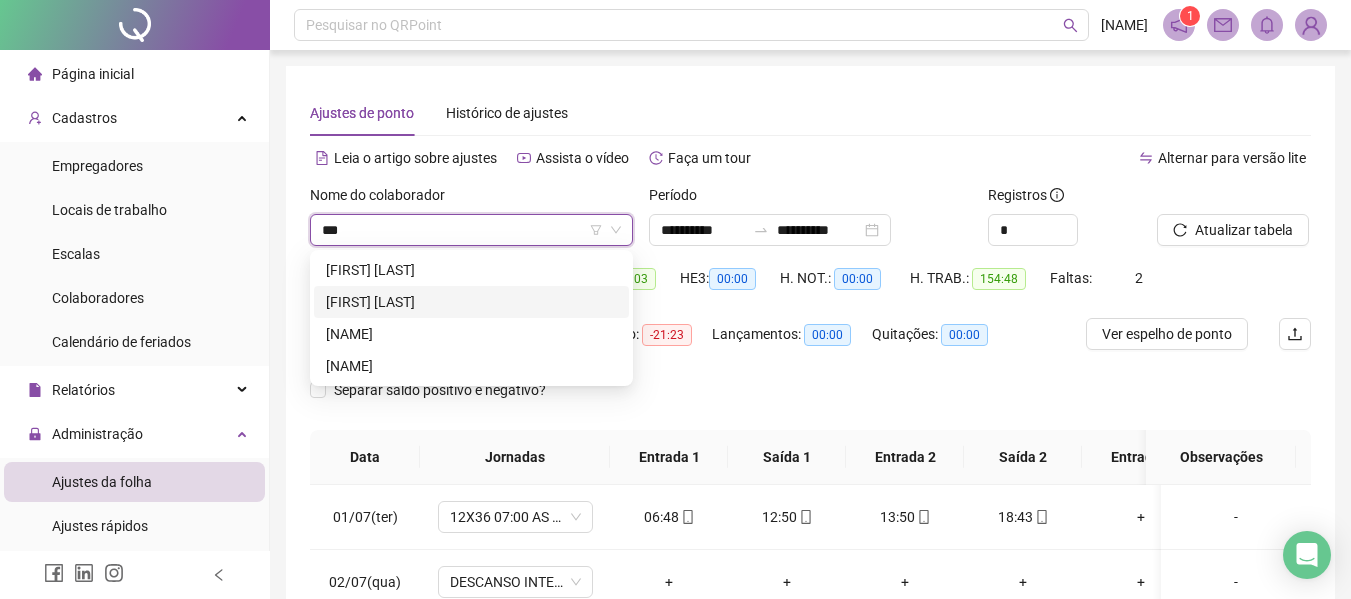 click on "[FIRST] [LAST]" at bounding box center [471, 302] 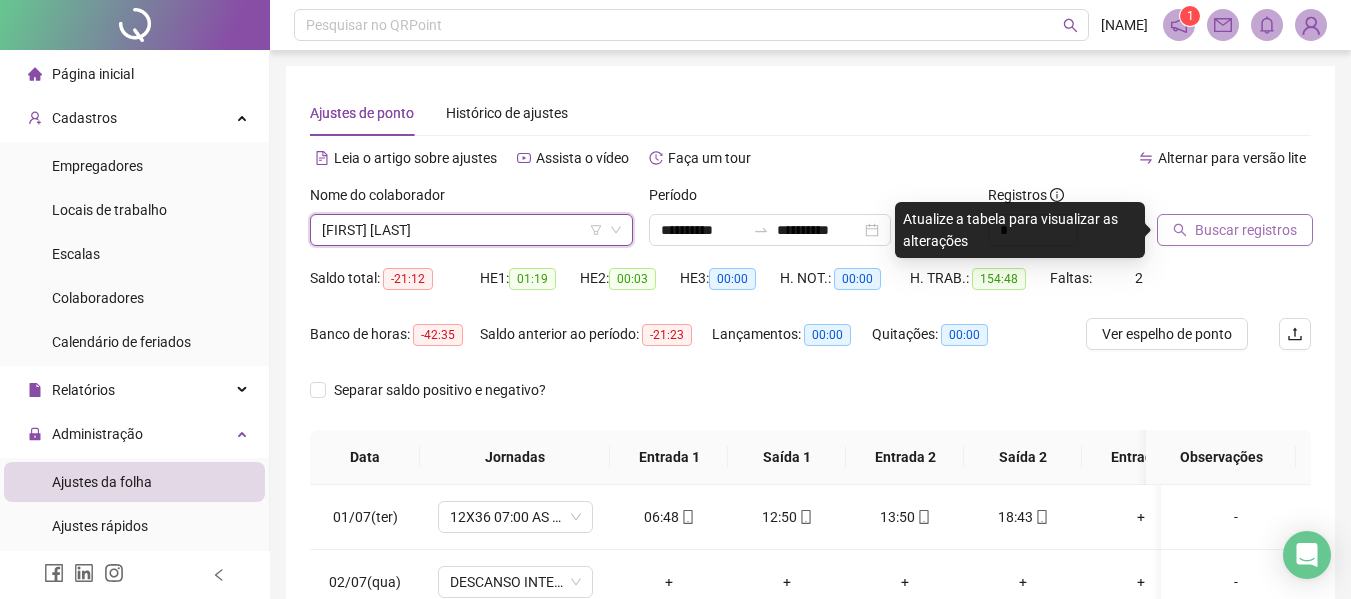 click on "Buscar registros" at bounding box center [1246, 230] 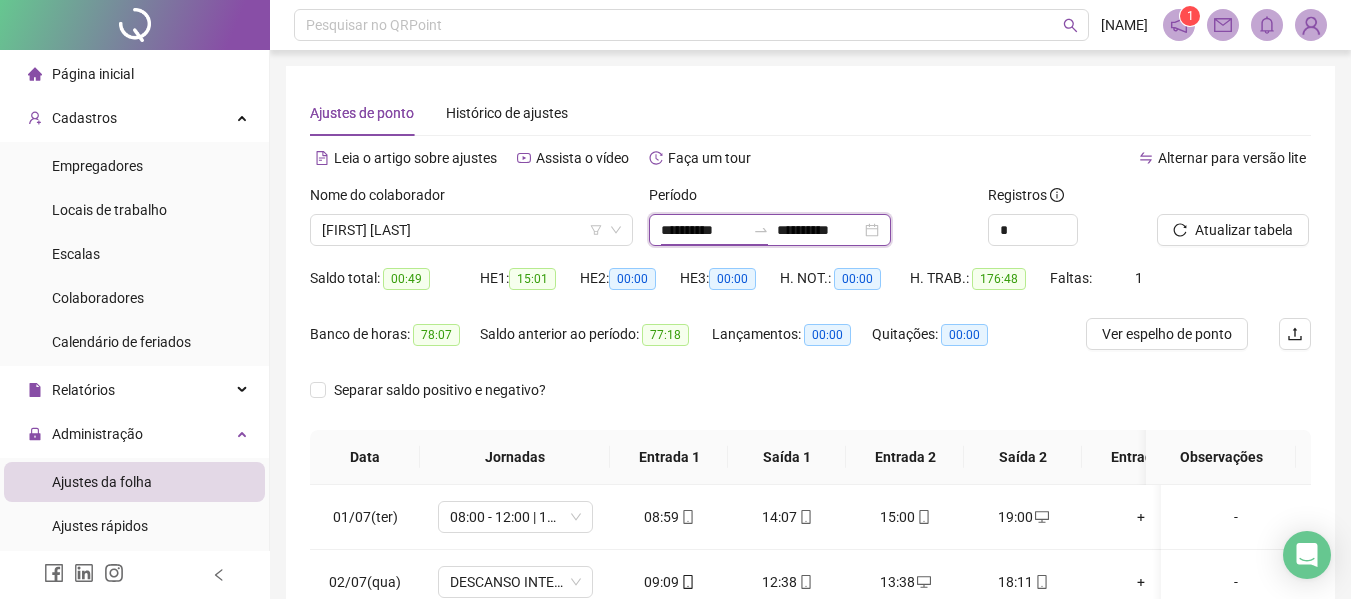 click on "**********" at bounding box center (703, 230) 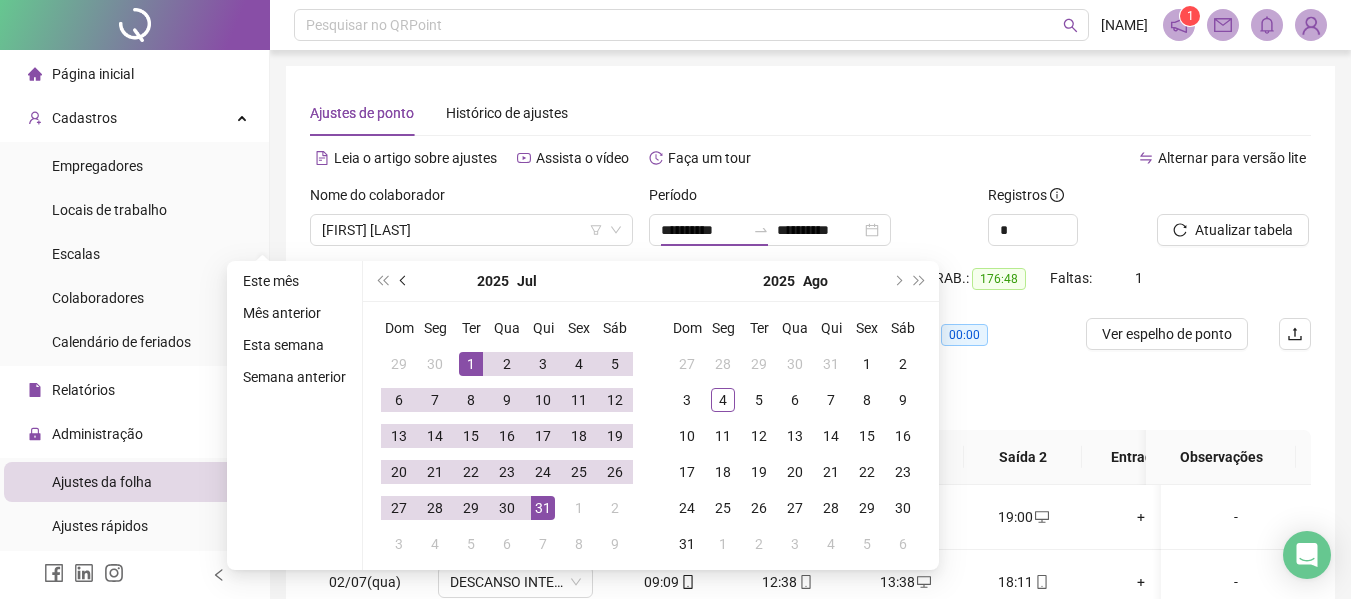 click at bounding box center [405, 281] 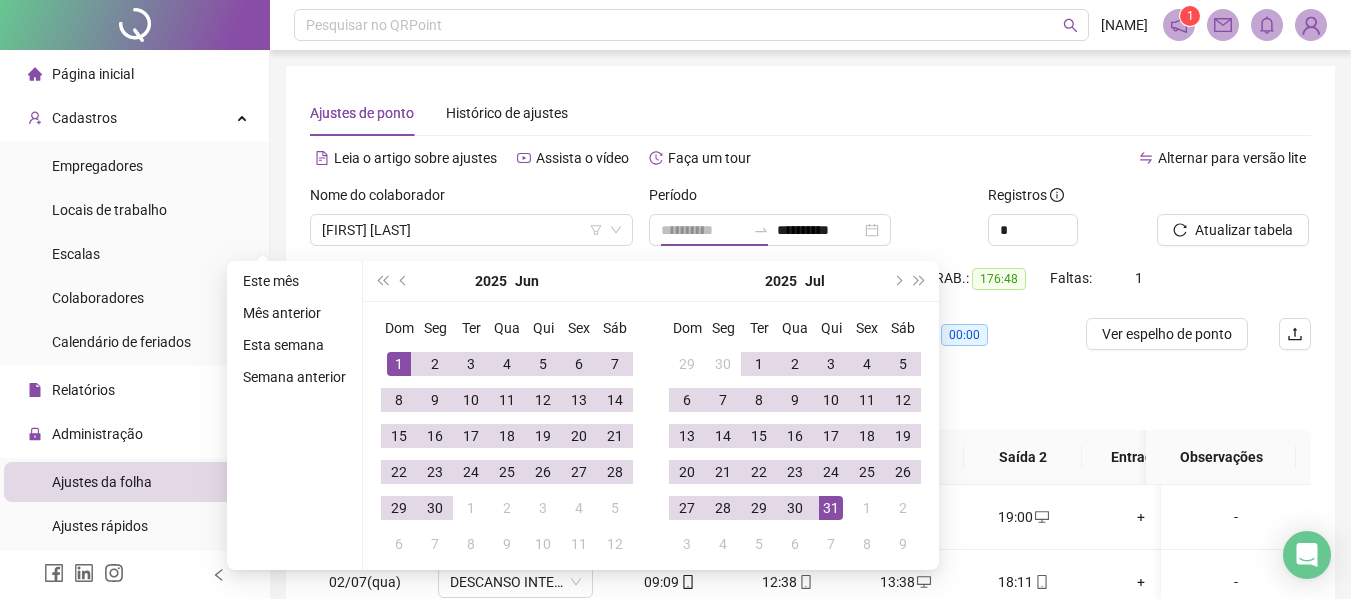click on "1" at bounding box center (399, 364) 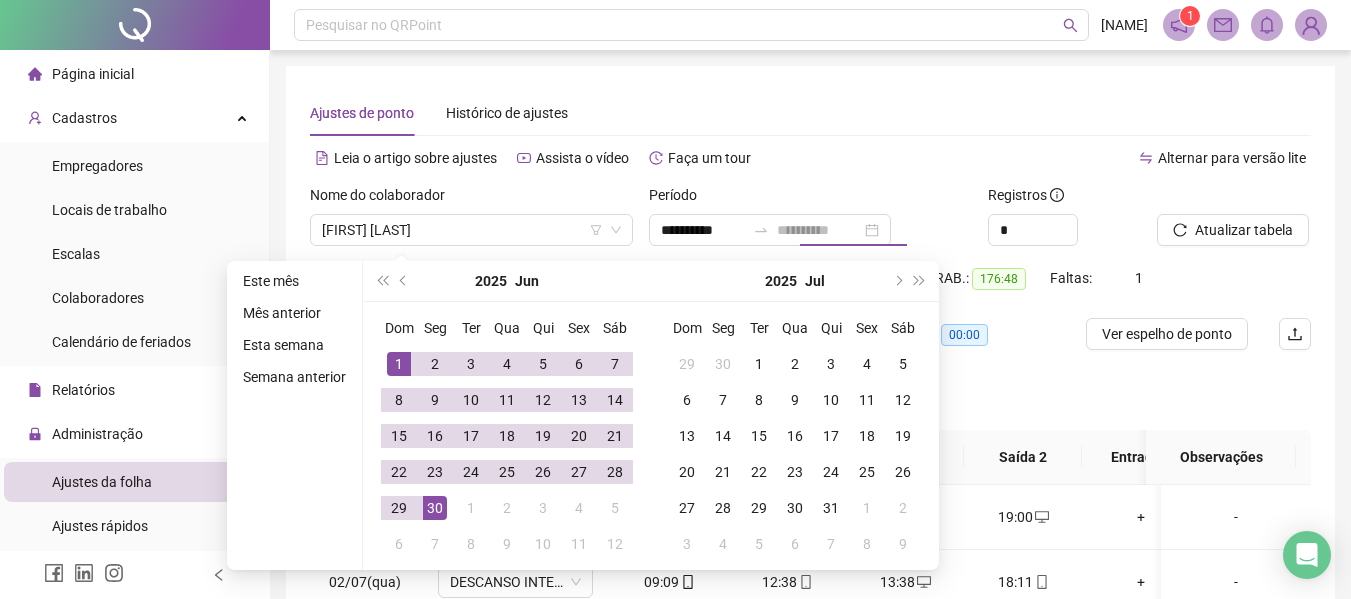 click on "30" at bounding box center (435, 508) 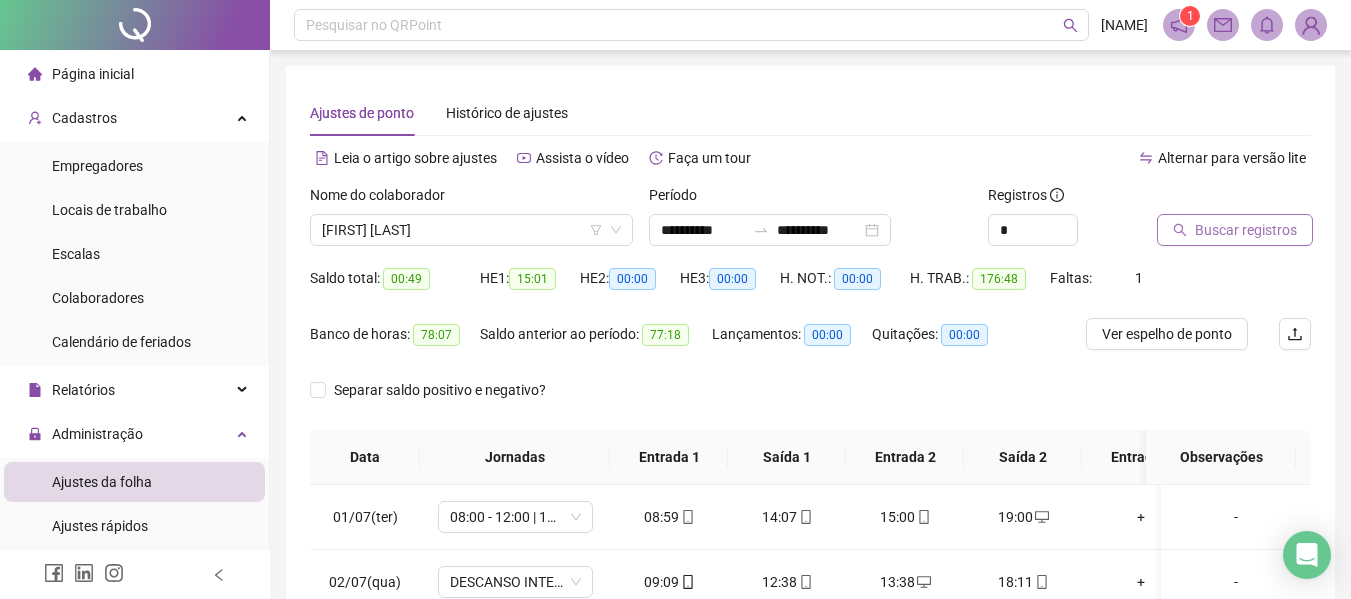 click on "Buscar registros" at bounding box center [1246, 230] 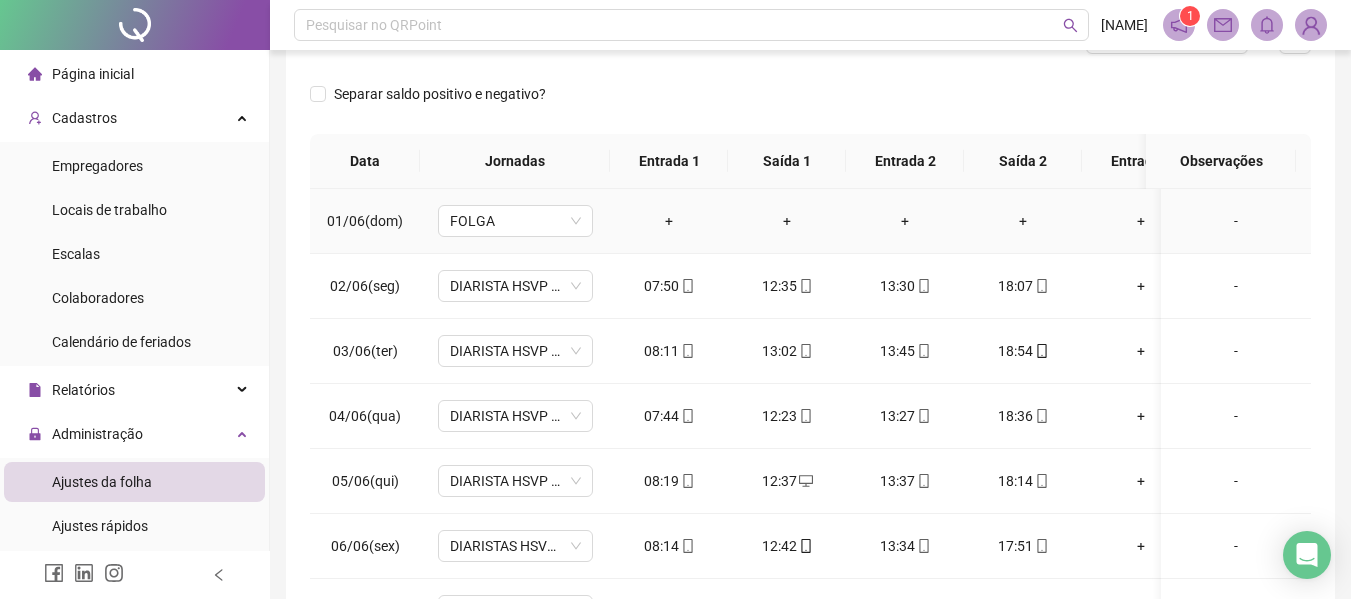 scroll, scrollTop: 300, scrollLeft: 0, axis: vertical 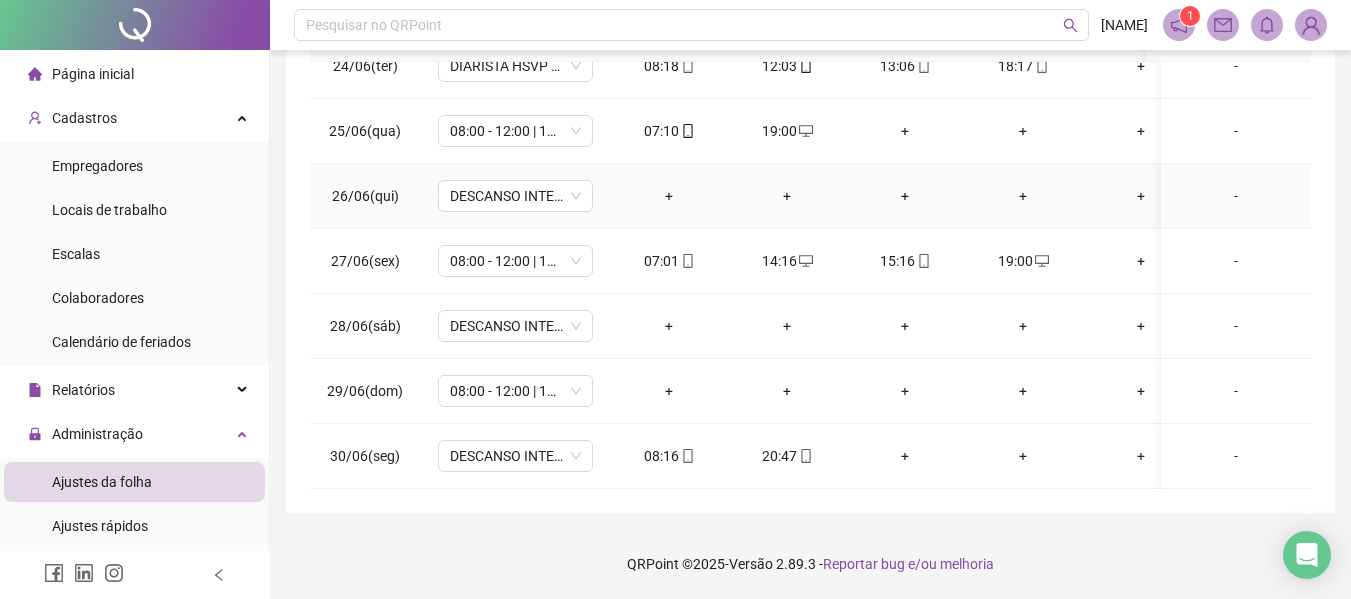 click on "-" at bounding box center (1236, 196) 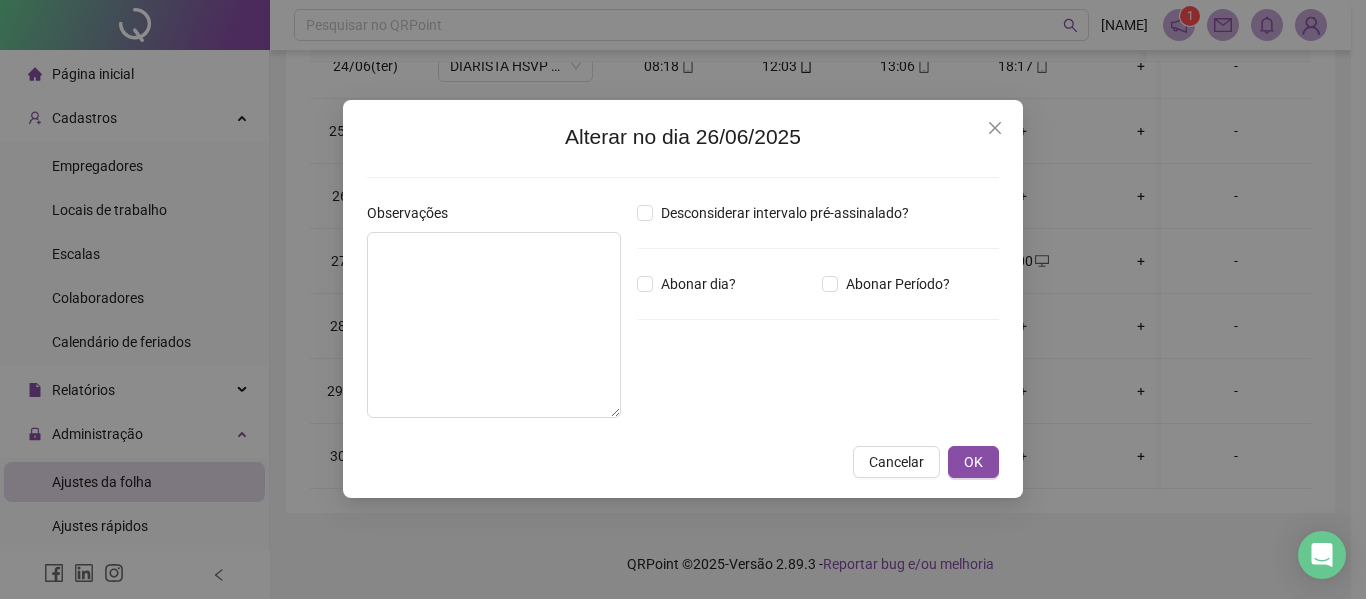 click on "Alterar no dia   26/06/2025 Observações Desconsiderar intervalo pré-assinalado? Abonar dia? Abonar Período? Horas a abonar ***** Aplicar regime de compensação Cancelar OK" at bounding box center [683, 299] 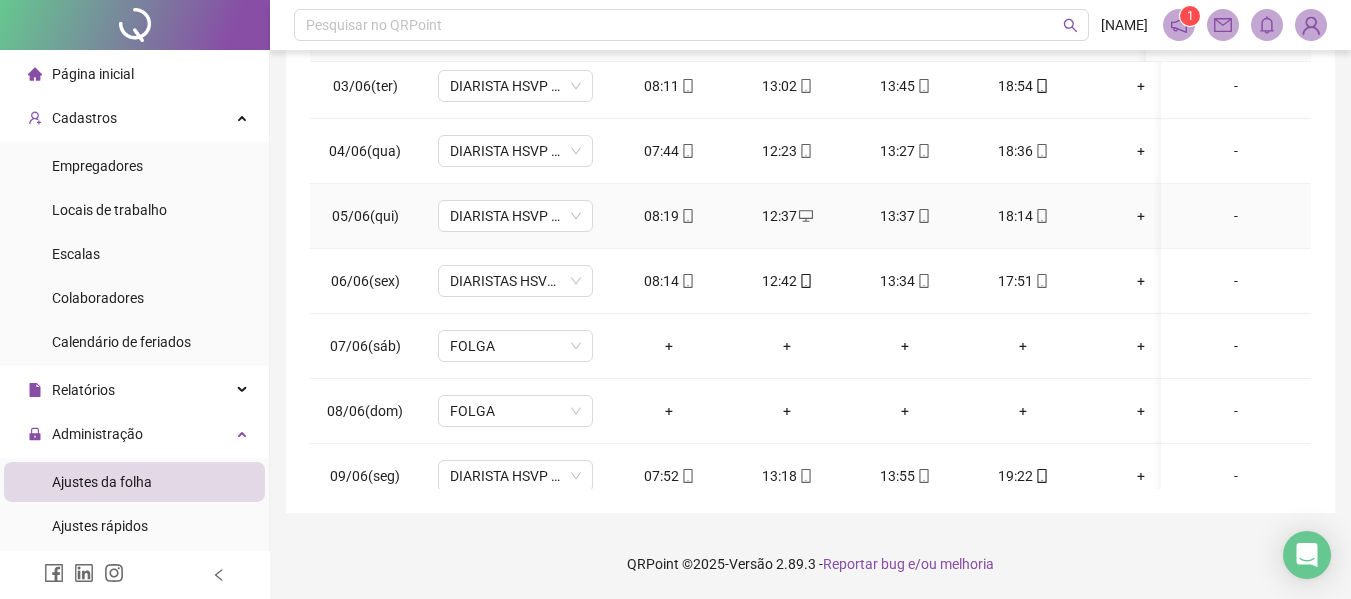 scroll, scrollTop: 0, scrollLeft: 0, axis: both 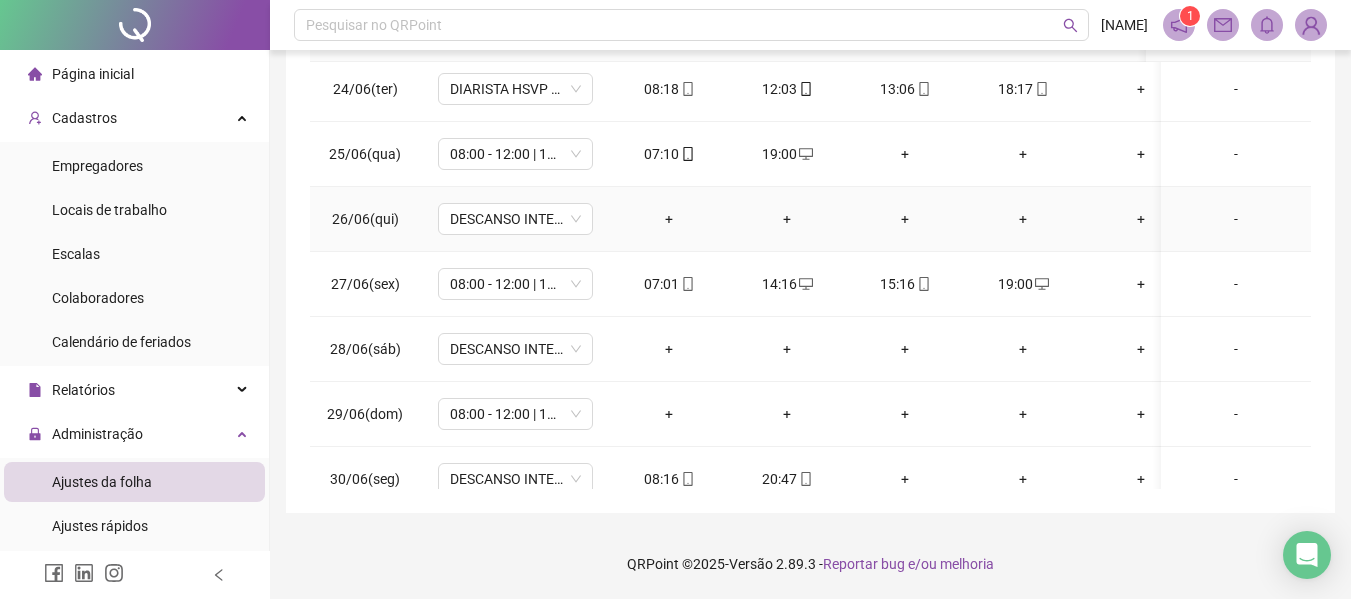 click on "-" at bounding box center (1236, 219) 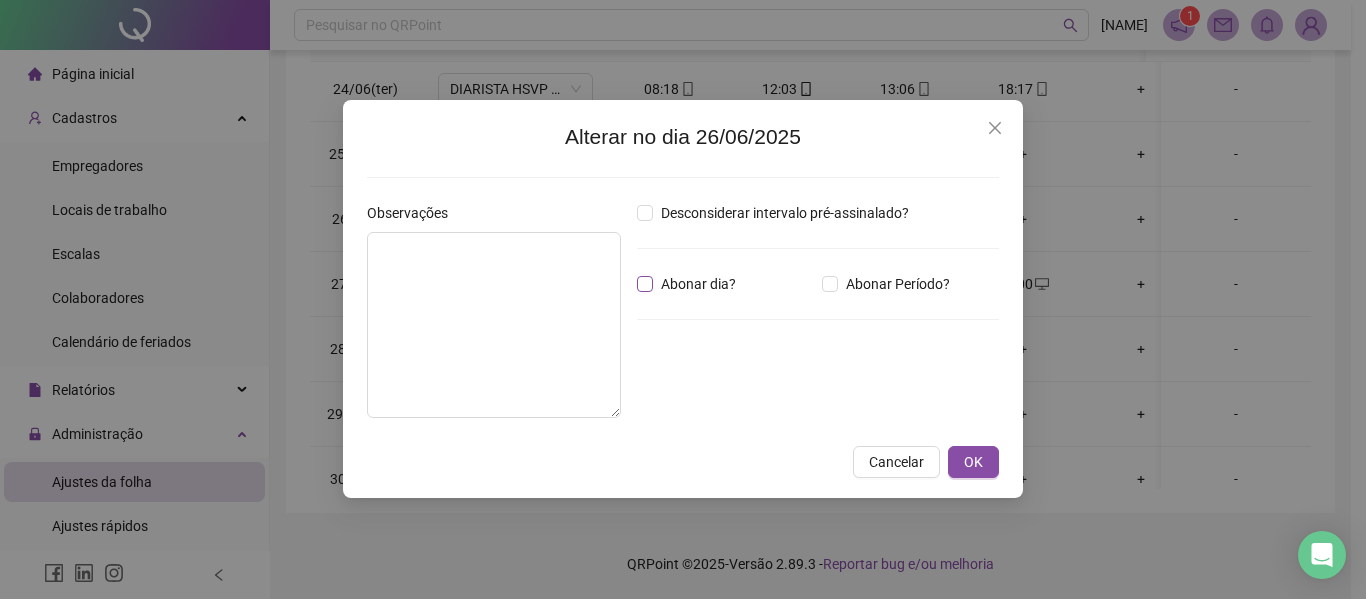 click on "Abonar dia?" at bounding box center [698, 284] 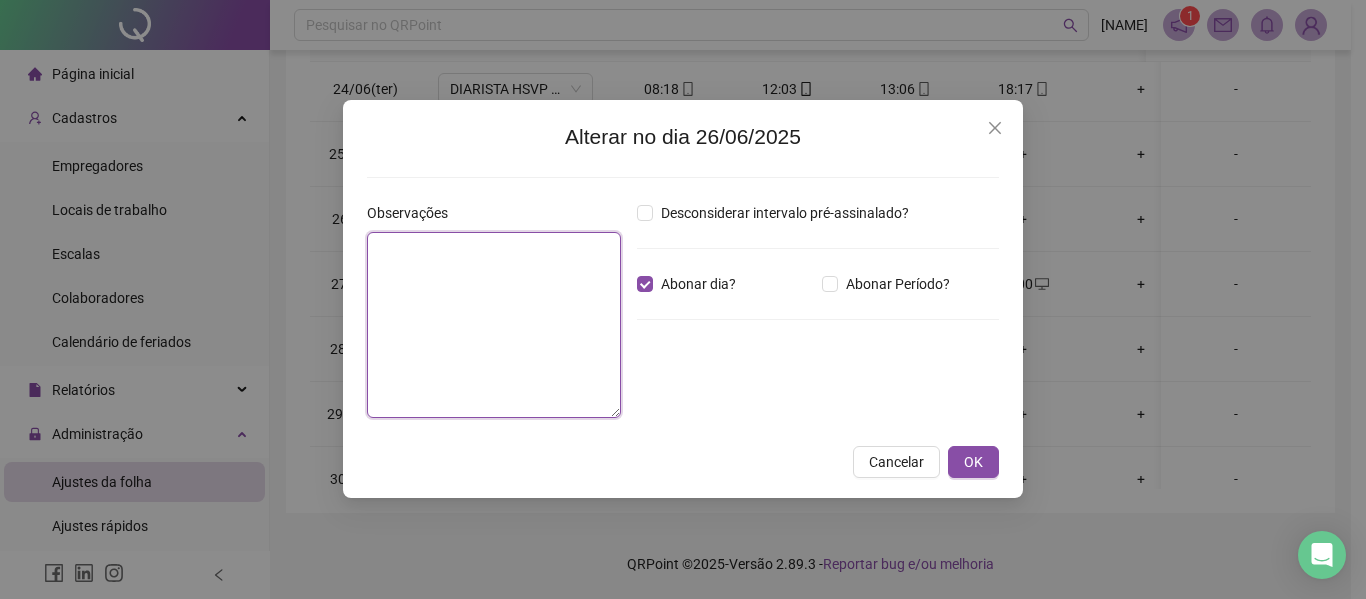 click at bounding box center [494, 325] 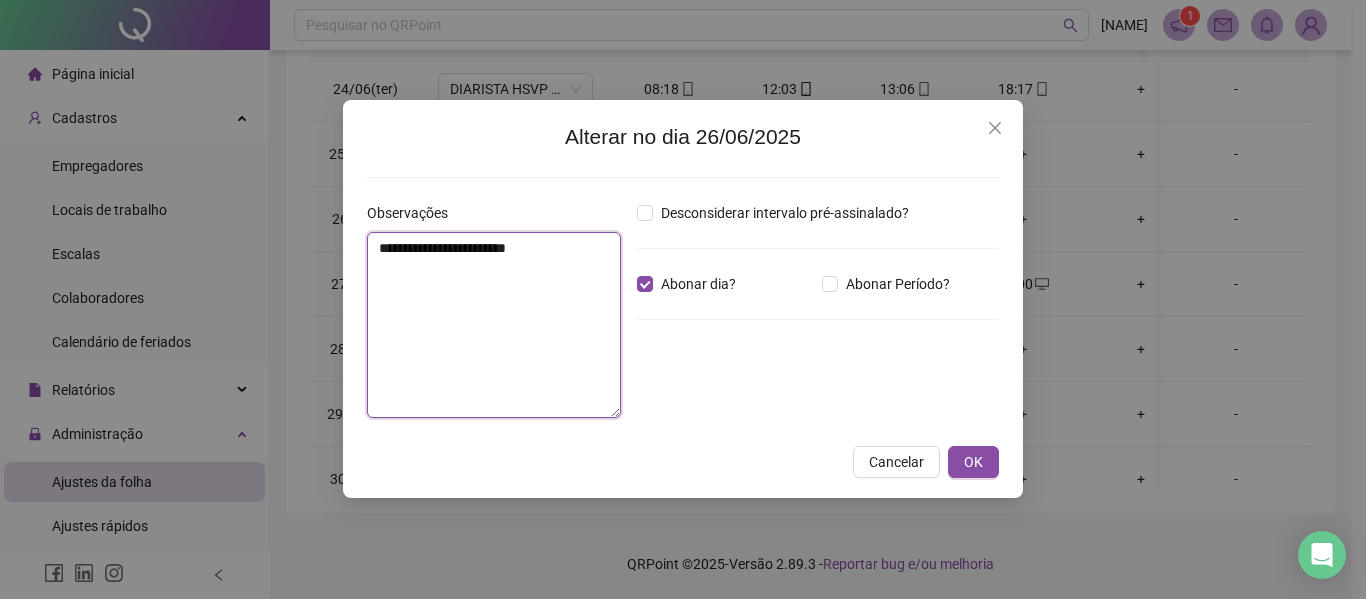 click on "**********" at bounding box center [494, 325] 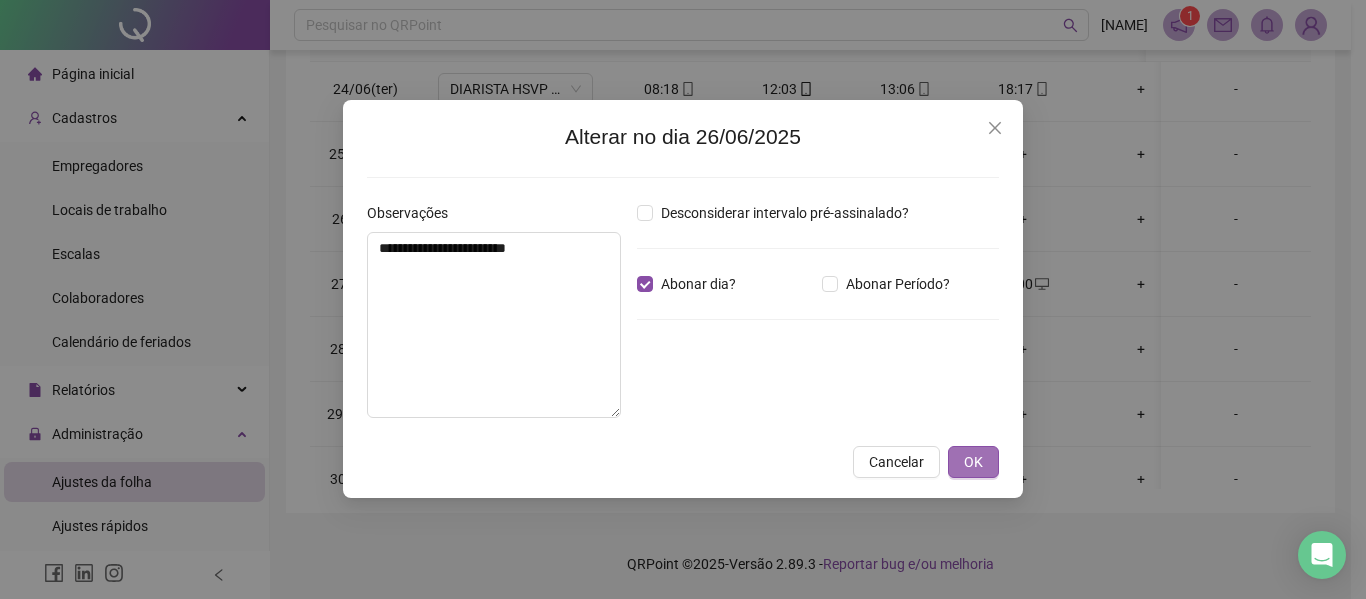 click on "OK" at bounding box center (973, 462) 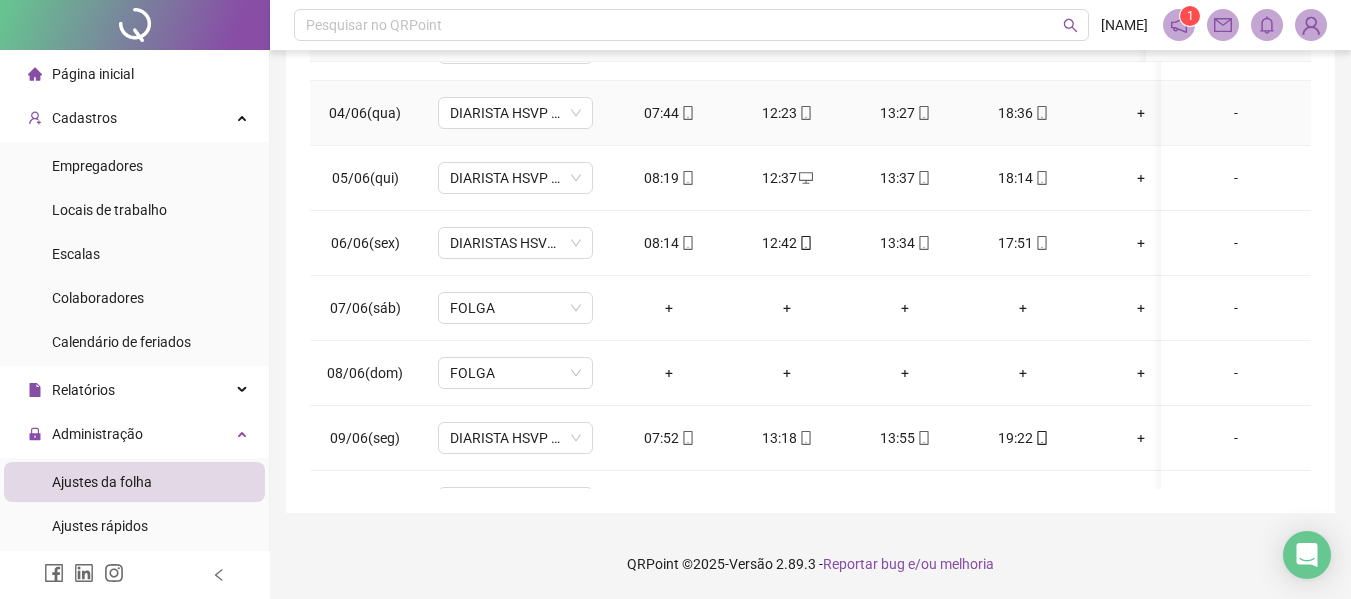 scroll, scrollTop: 0, scrollLeft: 0, axis: both 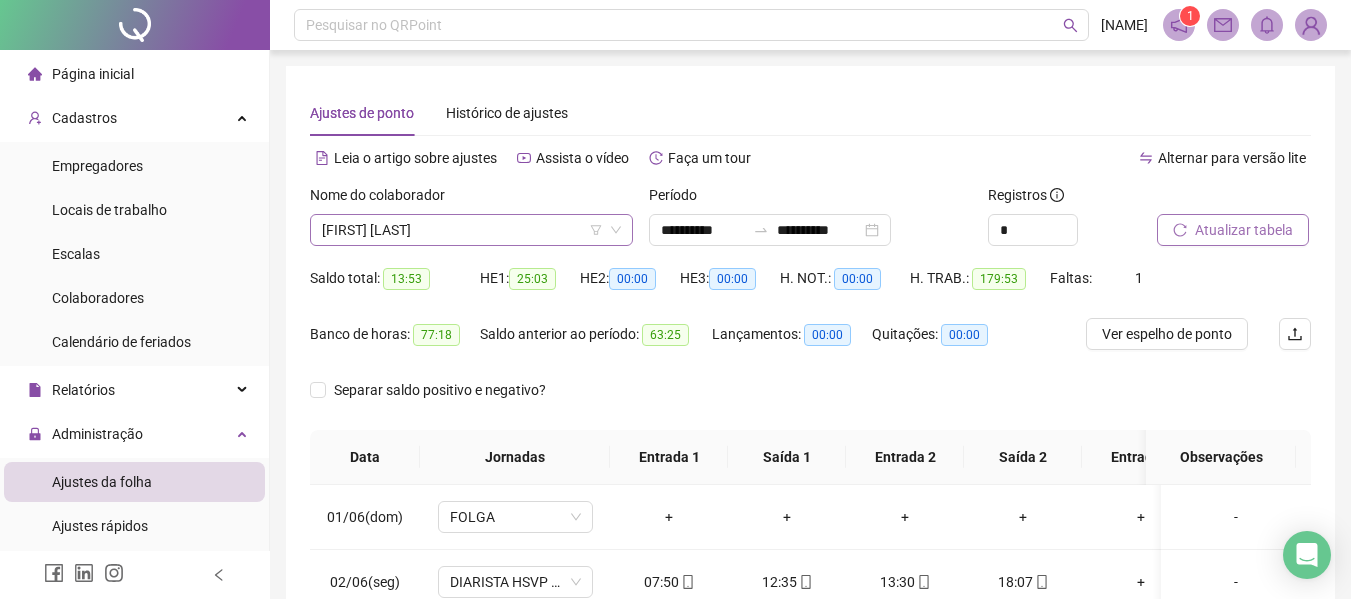 click on "[FIRST] [LAST]" at bounding box center (471, 230) 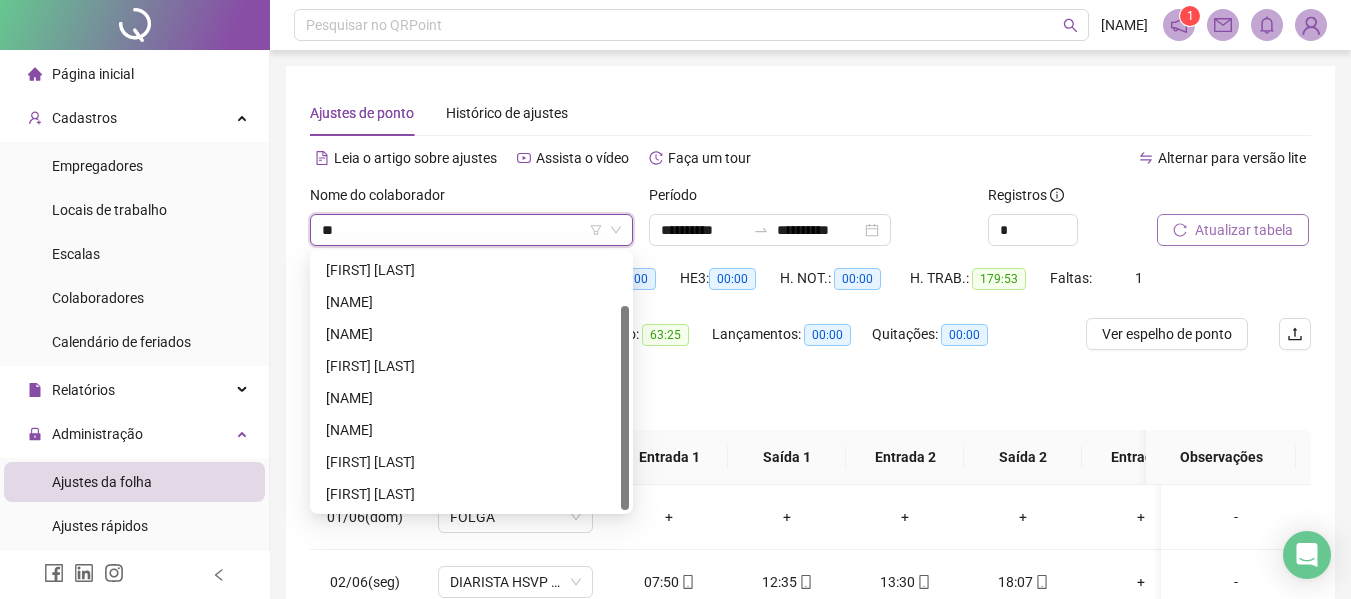 scroll, scrollTop: 0, scrollLeft: 0, axis: both 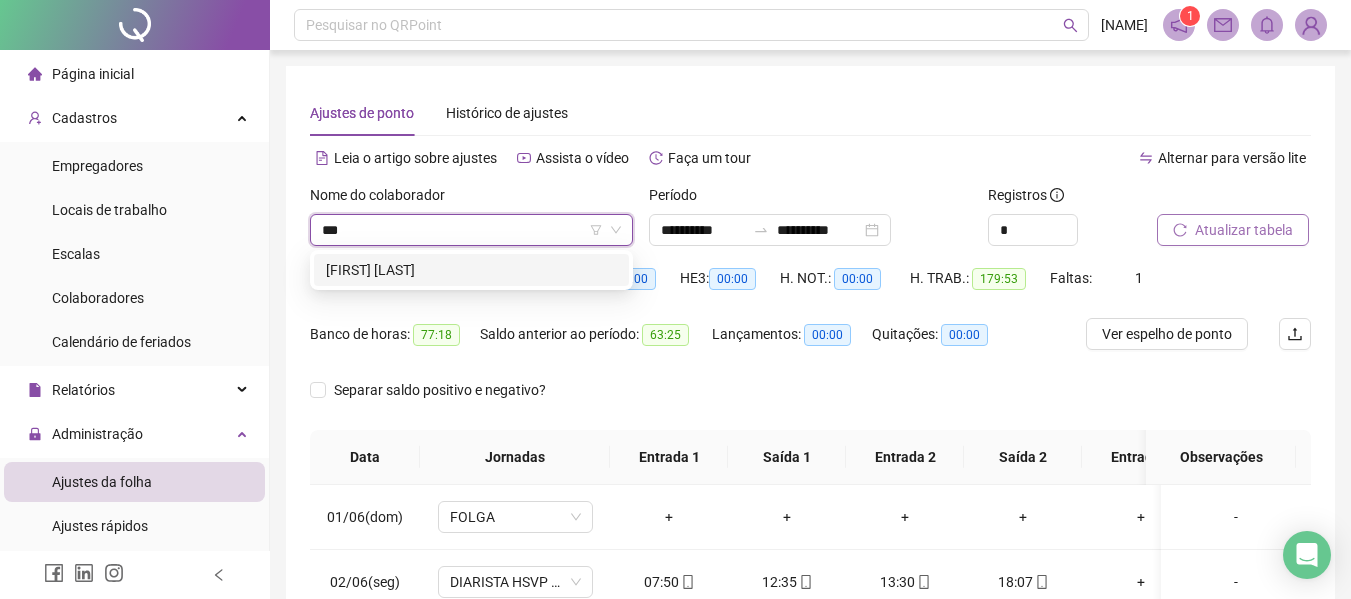 click on "[FIRST] [LAST]" at bounding box center (471, 270) 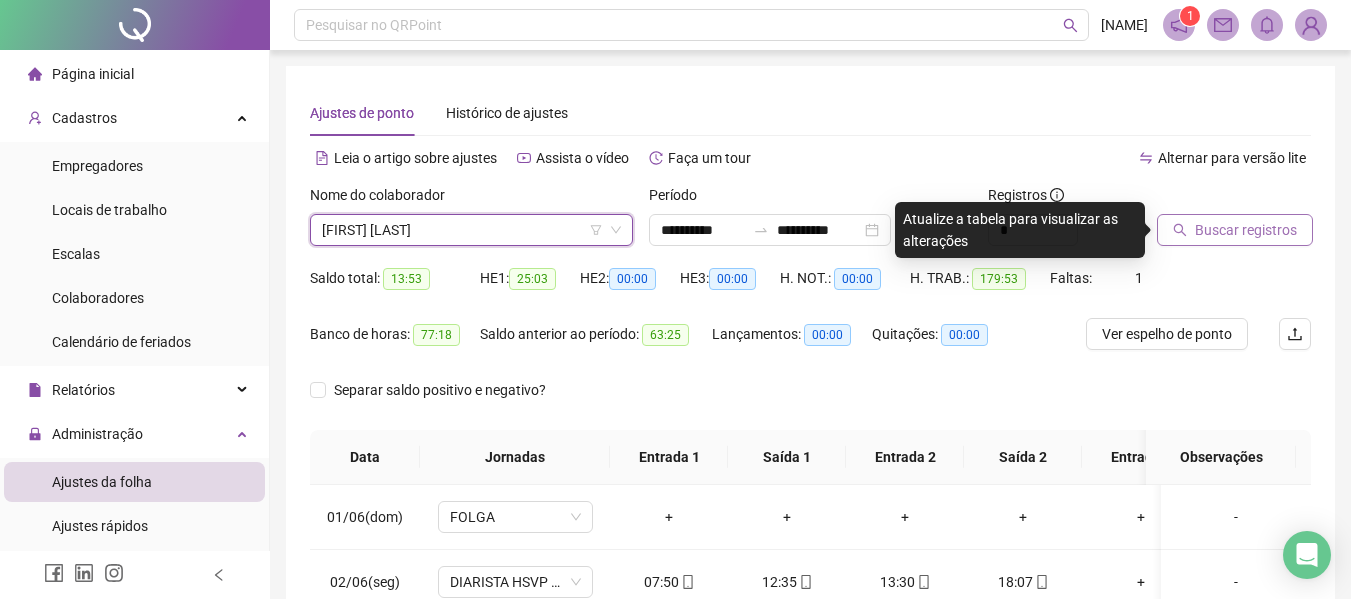 click on "Buscar registros" at bounding box center (1246, 230) 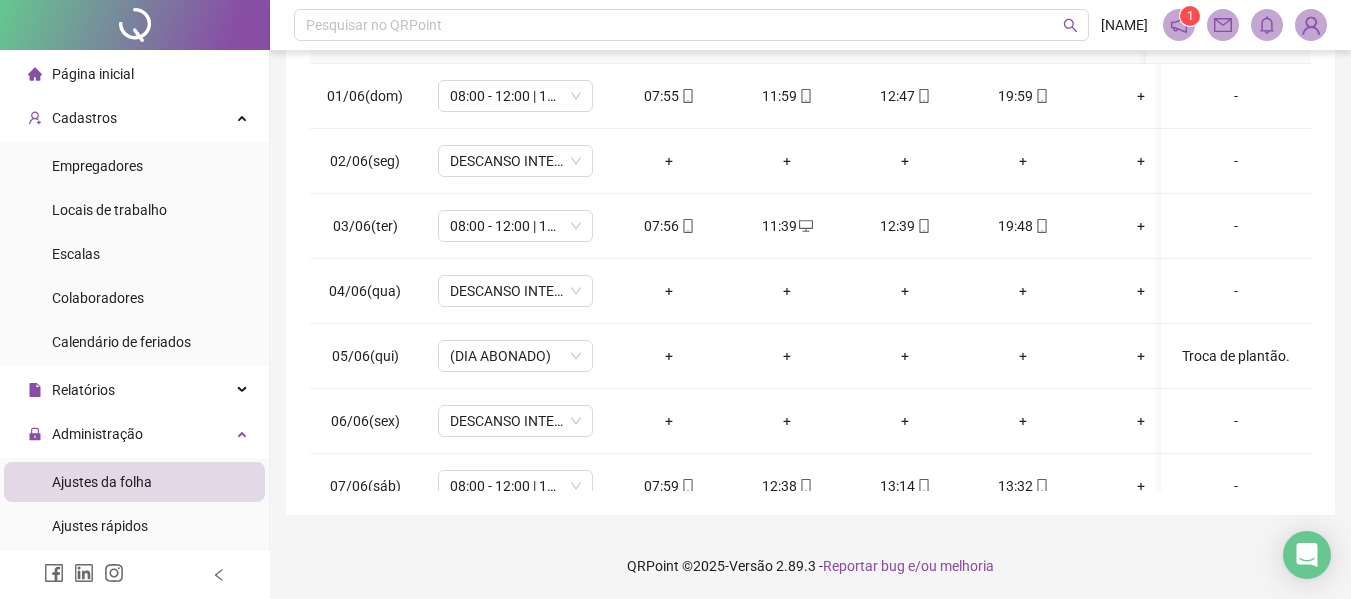 scroll, scrollTop: 423, scrollLeft: 0, axis: vertical 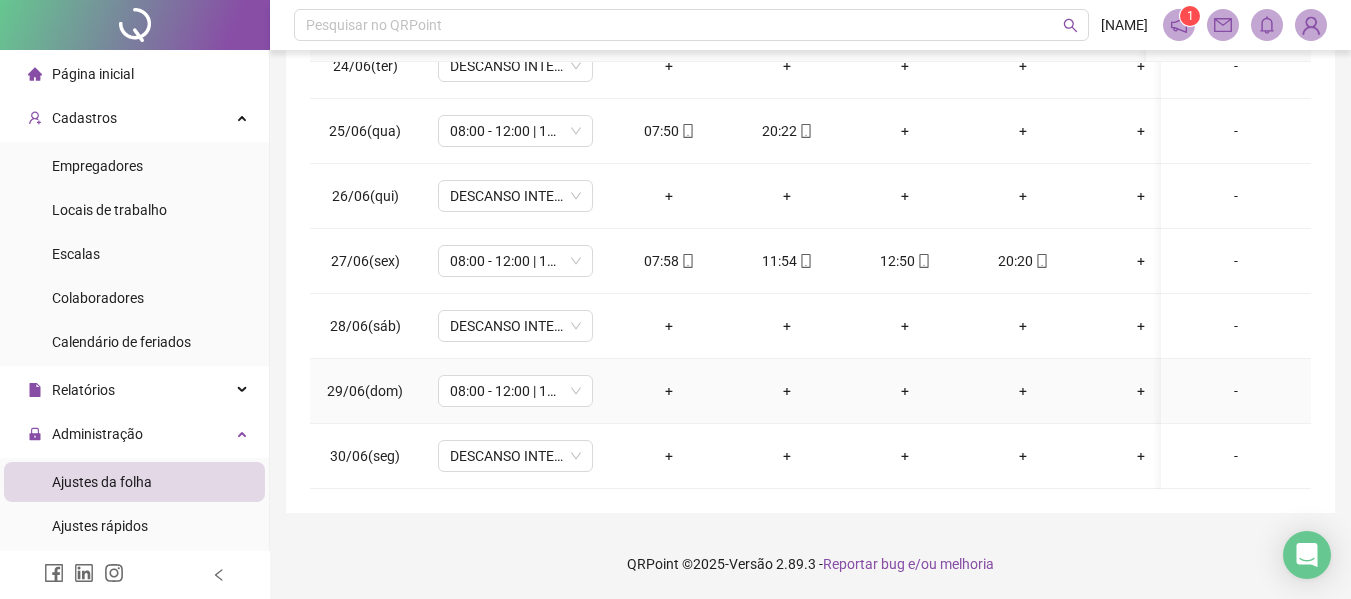 click on "-" at bounding box center [1236, 391] 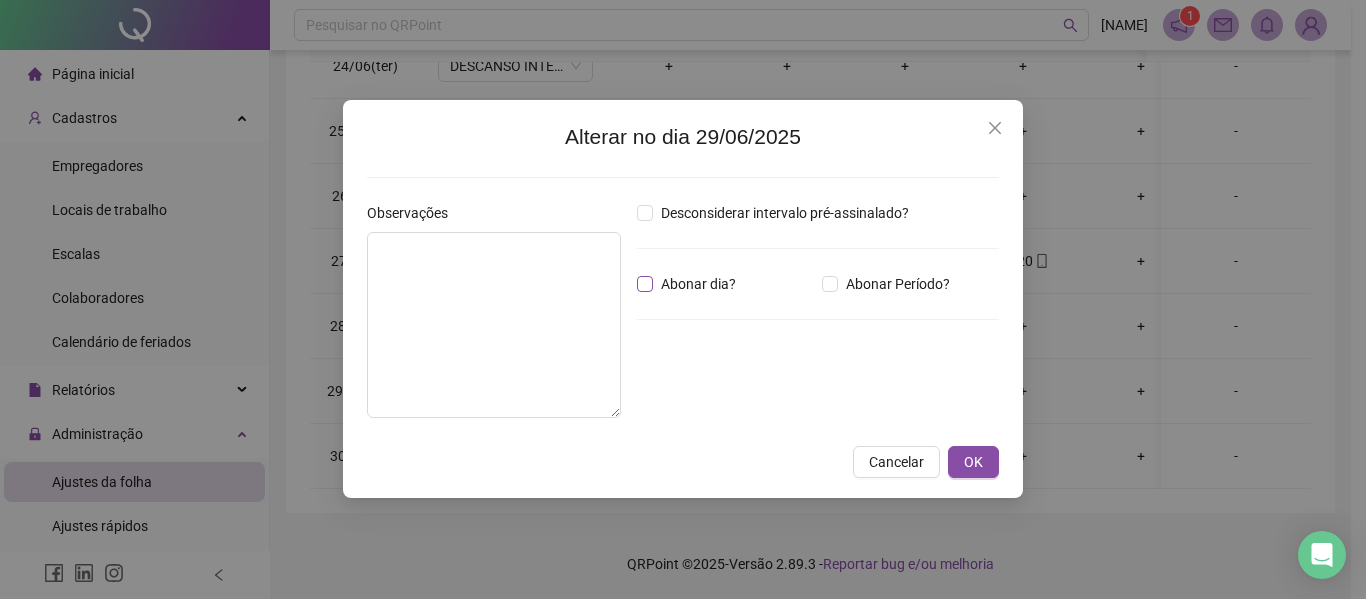 click on "Abonar dia?" at bounding box center (698, 284) 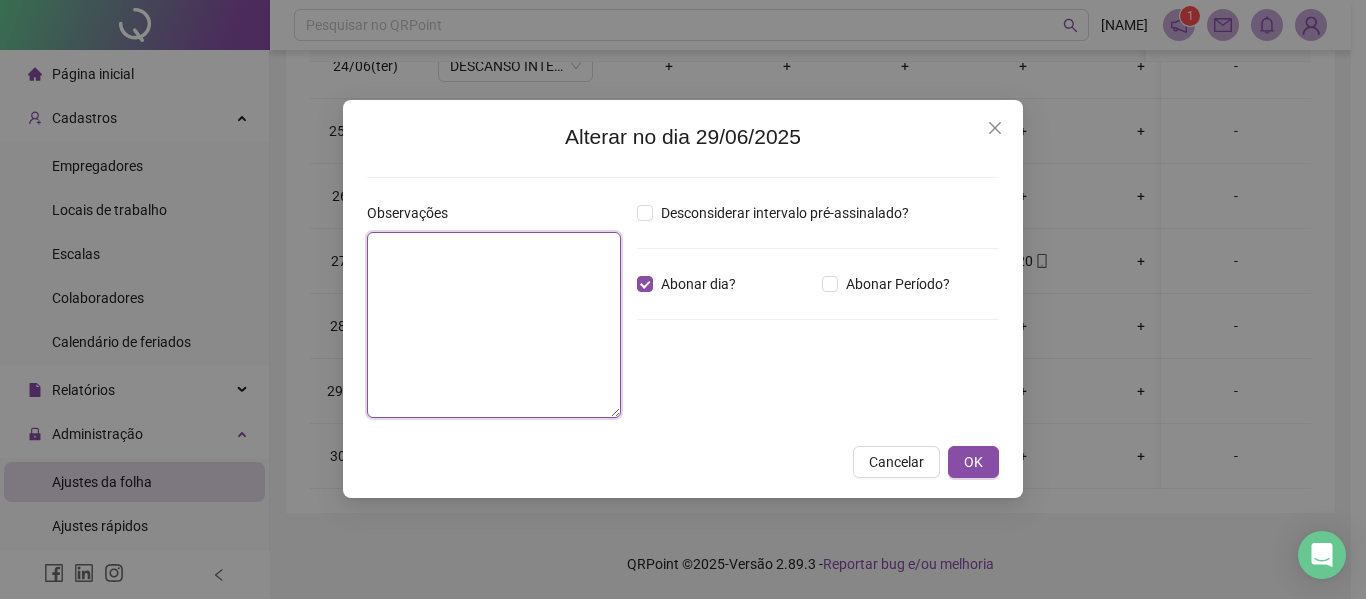 click at bounding box center (494, 325) 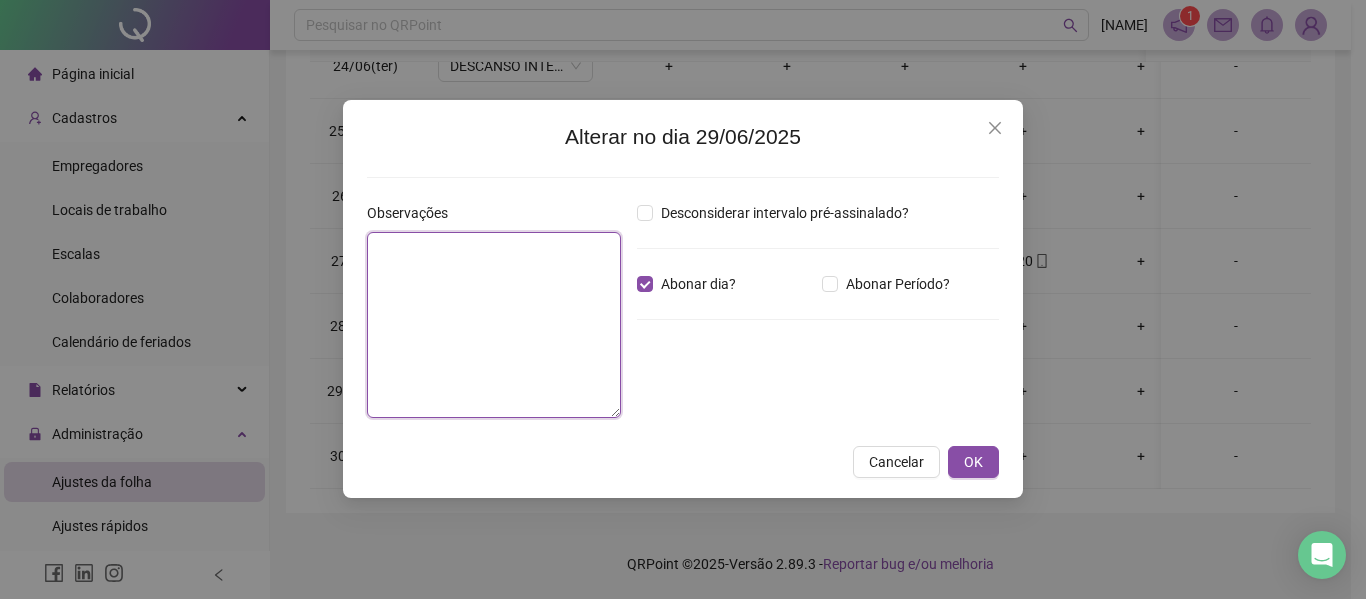 paste on "**********" 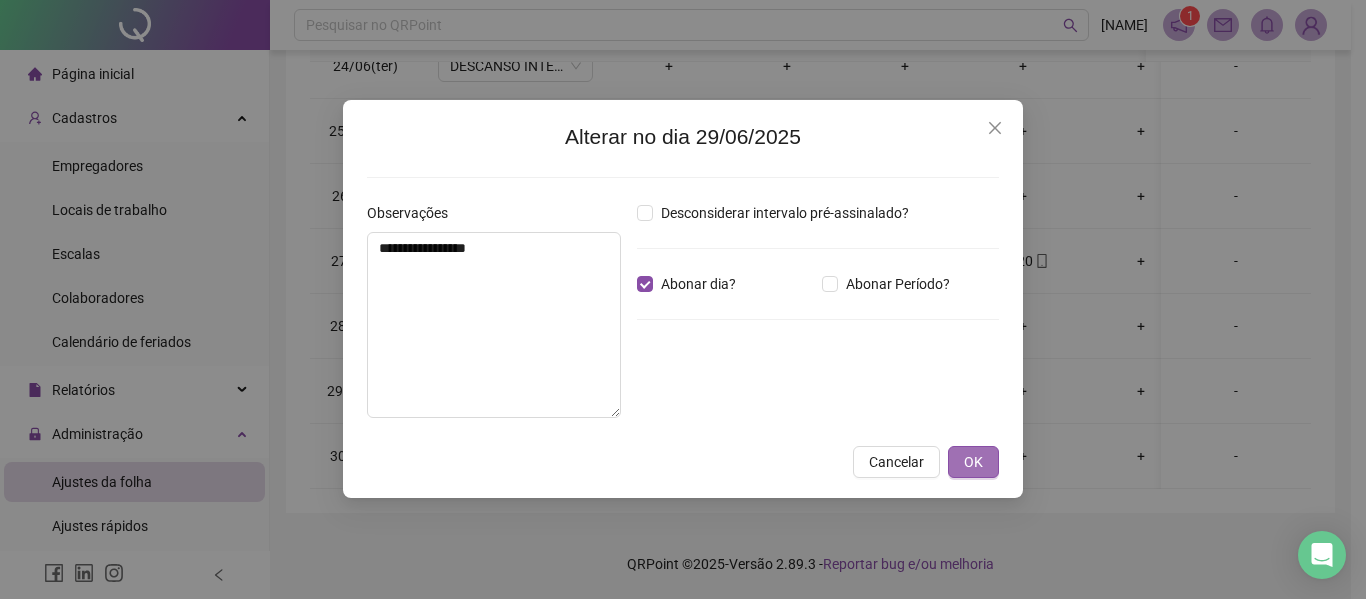 click on "OK" at bounding box center [973, 462] 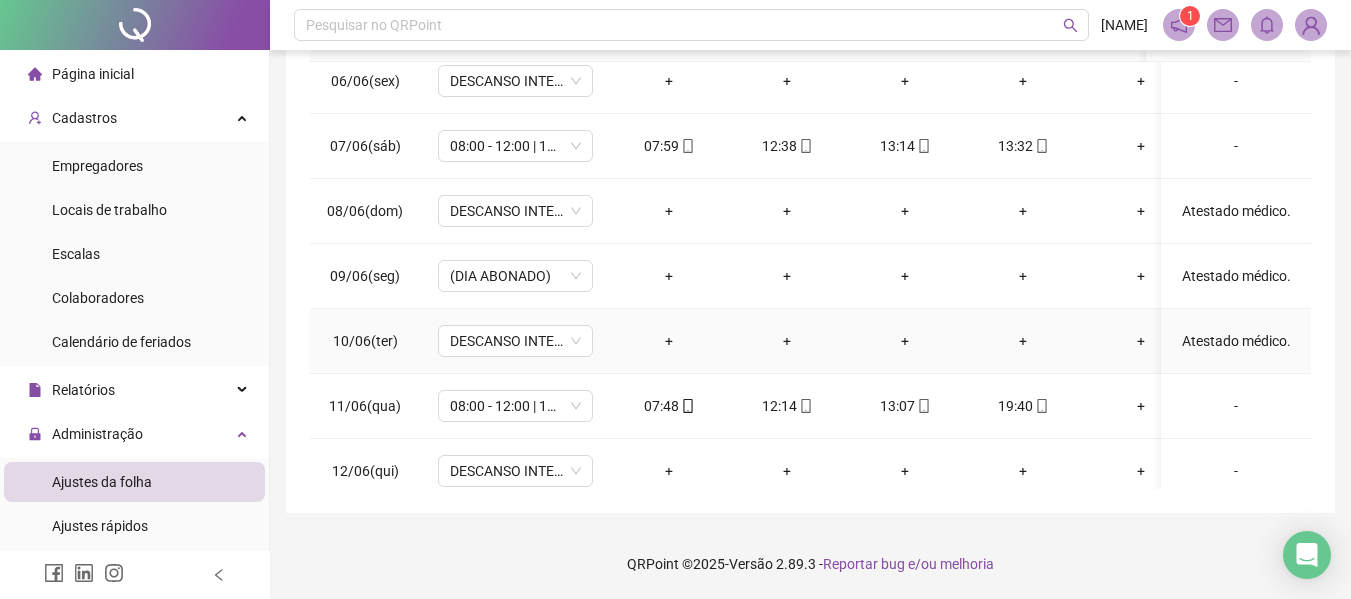 scroll, scrollTop: 0, scrollLeft: 0, axis: both 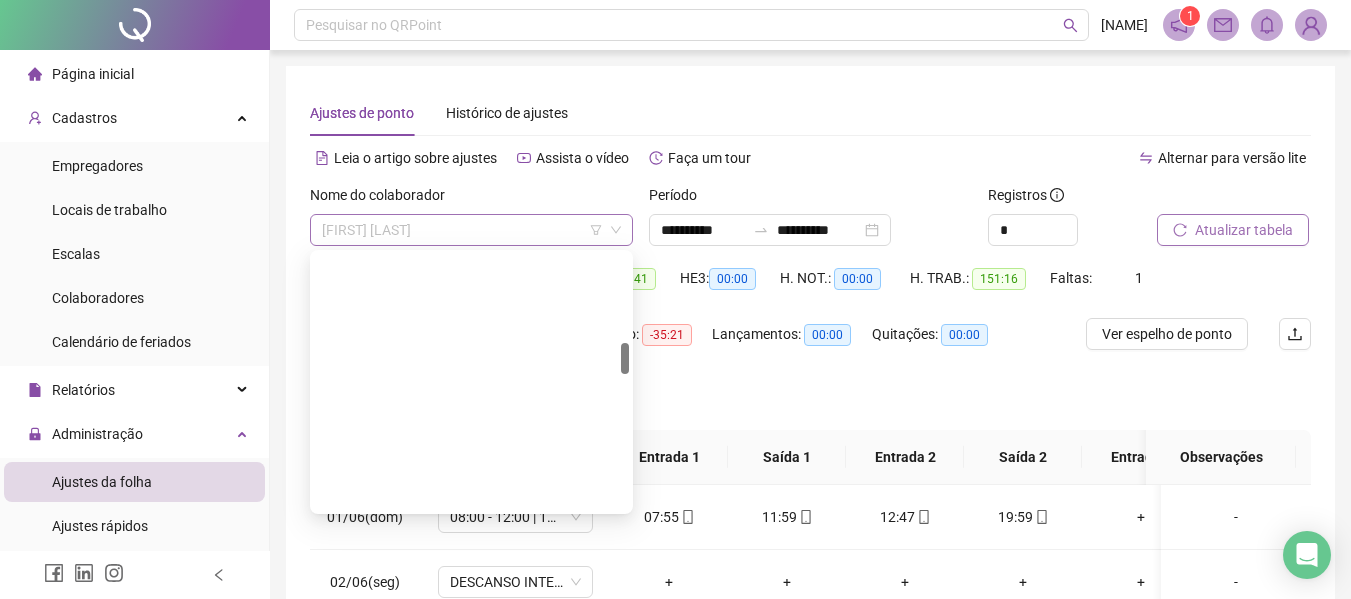 click on "[FIRST] [LAST]" at bounding box center (471, 230) 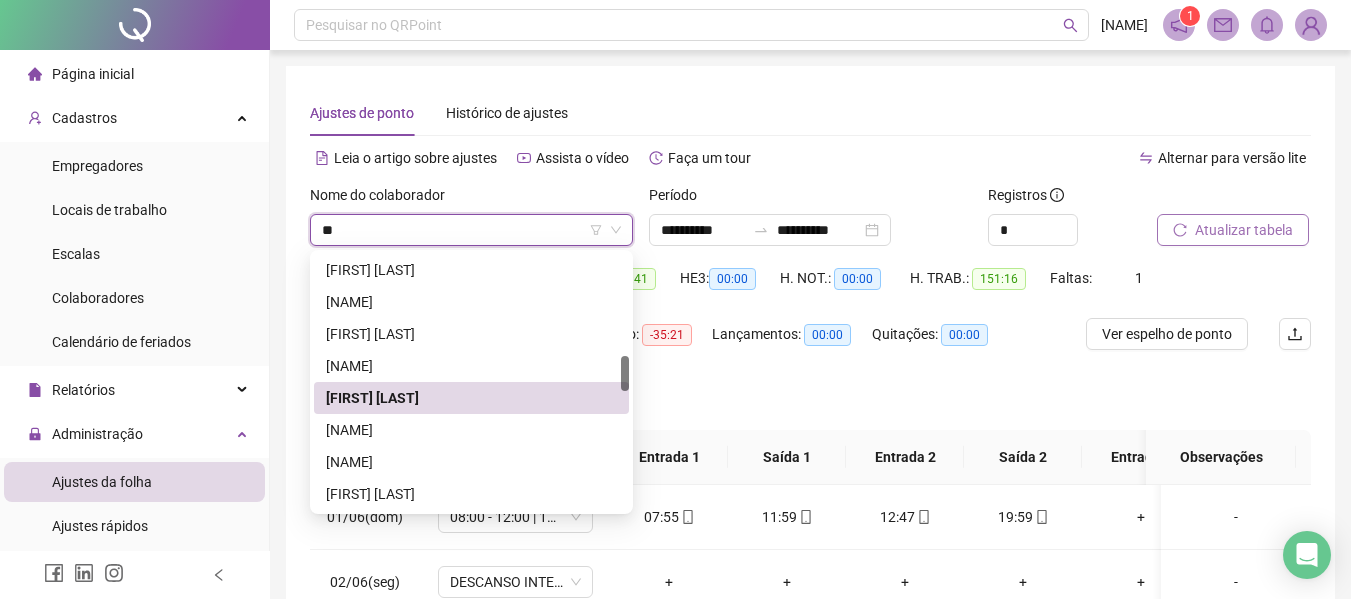 scroll, scrollTop: 256, scrollLeft: 0, axis: vertical 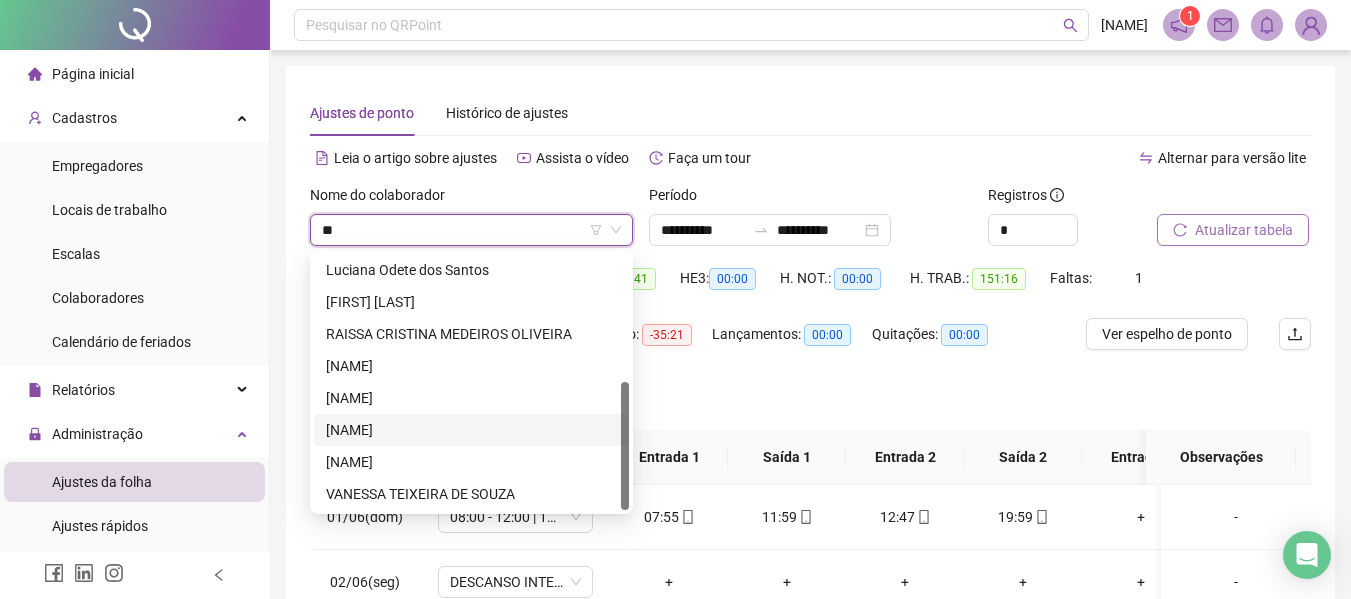 click on "[NAME]" at bounding box center [471, 430] 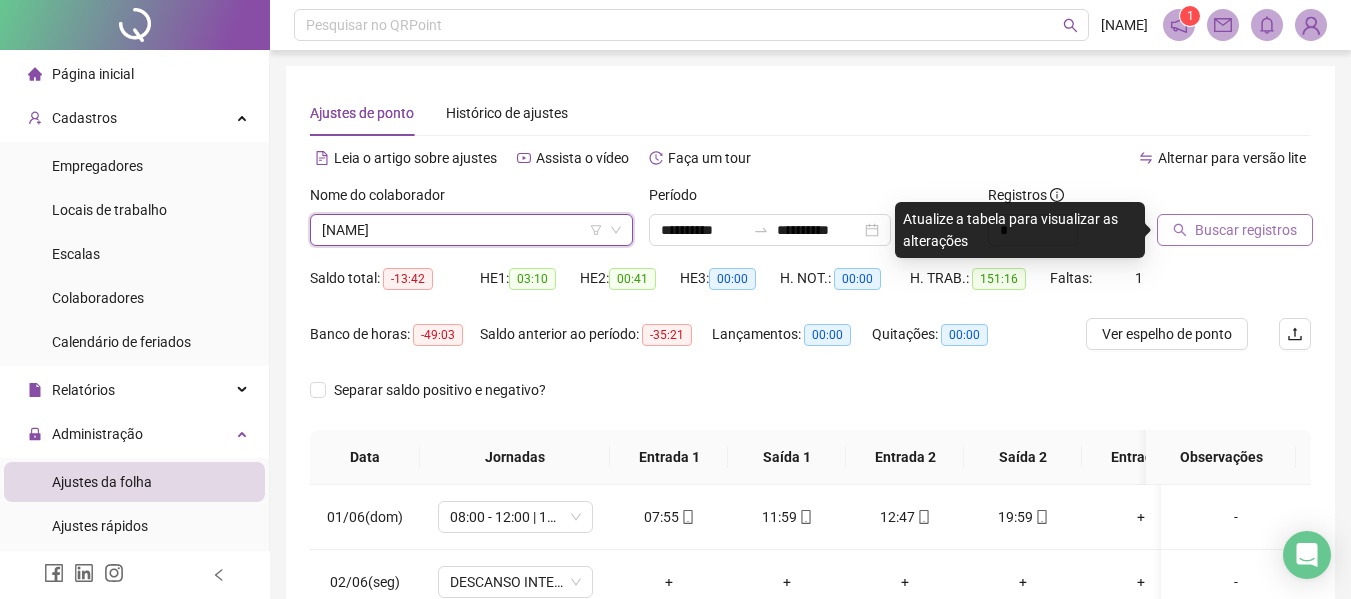 click on "Buscar registros" at bounding box center [1246, 230] 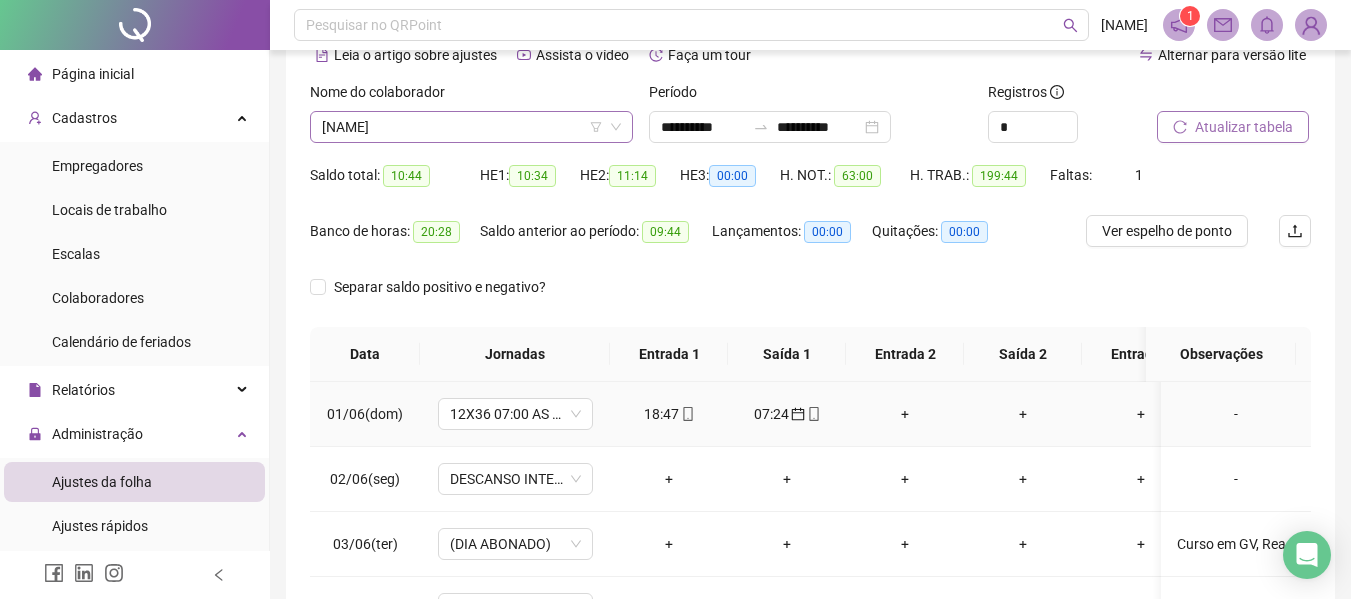 scroll, scrollTop: 0, scrollLeft: 0, axis: both 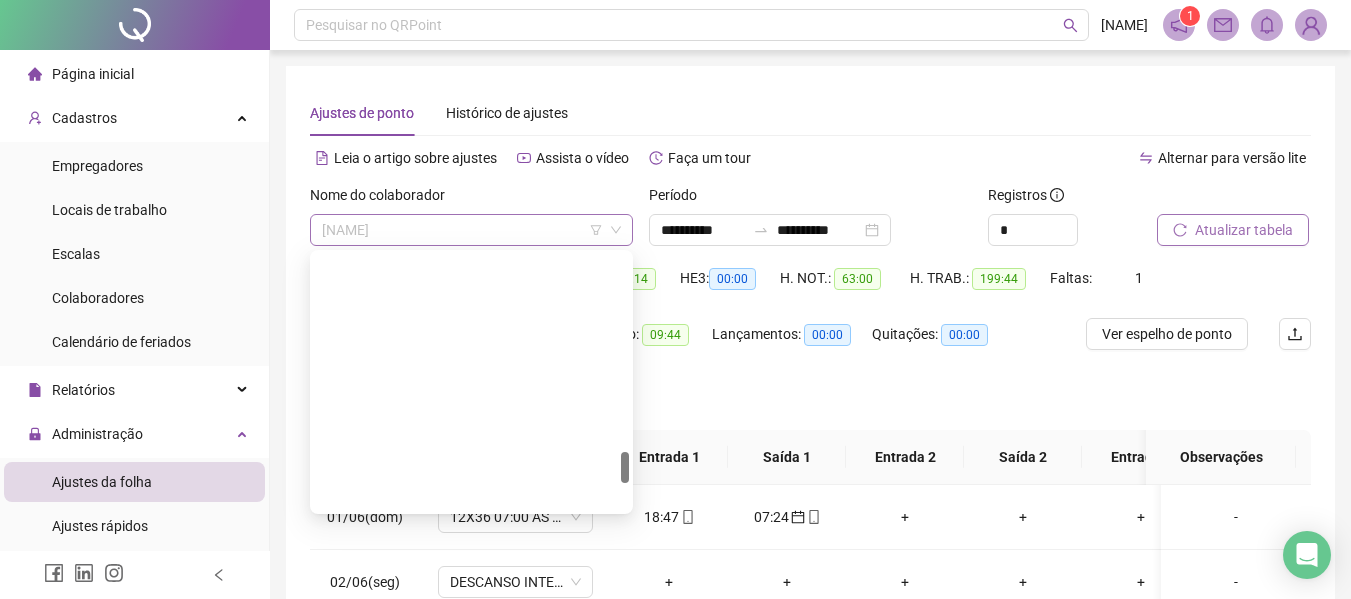 click on "[NAME]" at bounding box center [471, 230] 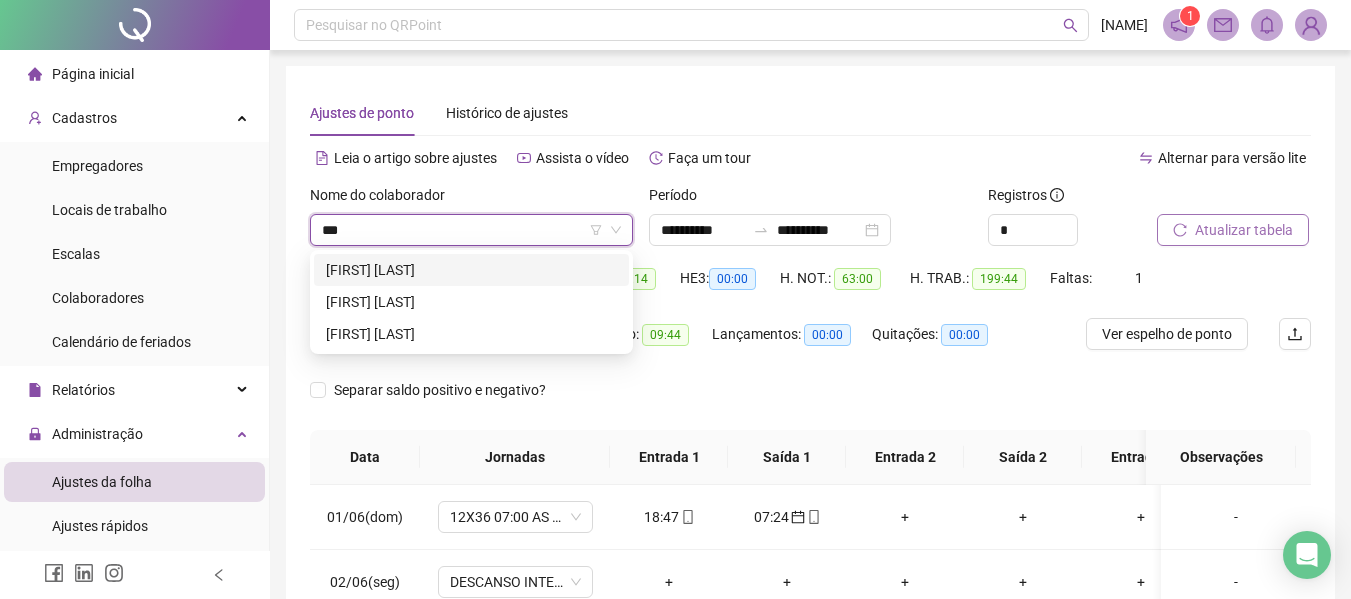 scroll, scrollTop: 0, scrollLeft: 0, axis: both 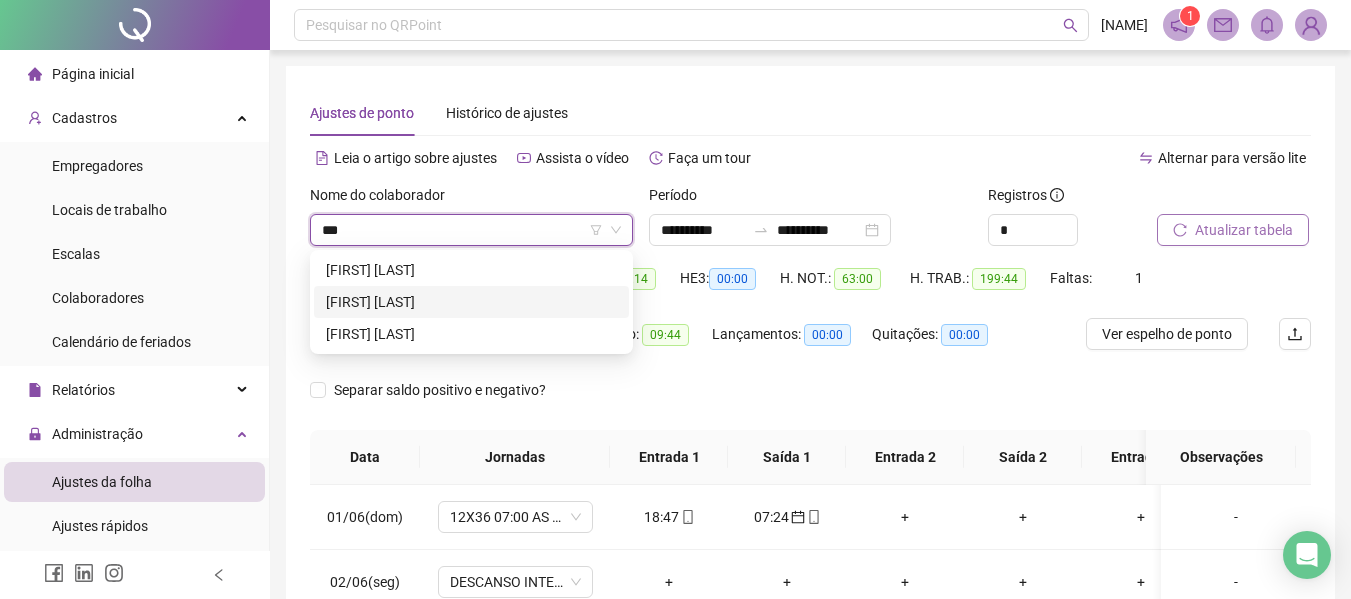 click on "[FIRST] [LAST]" at bounding box center (471, 302) 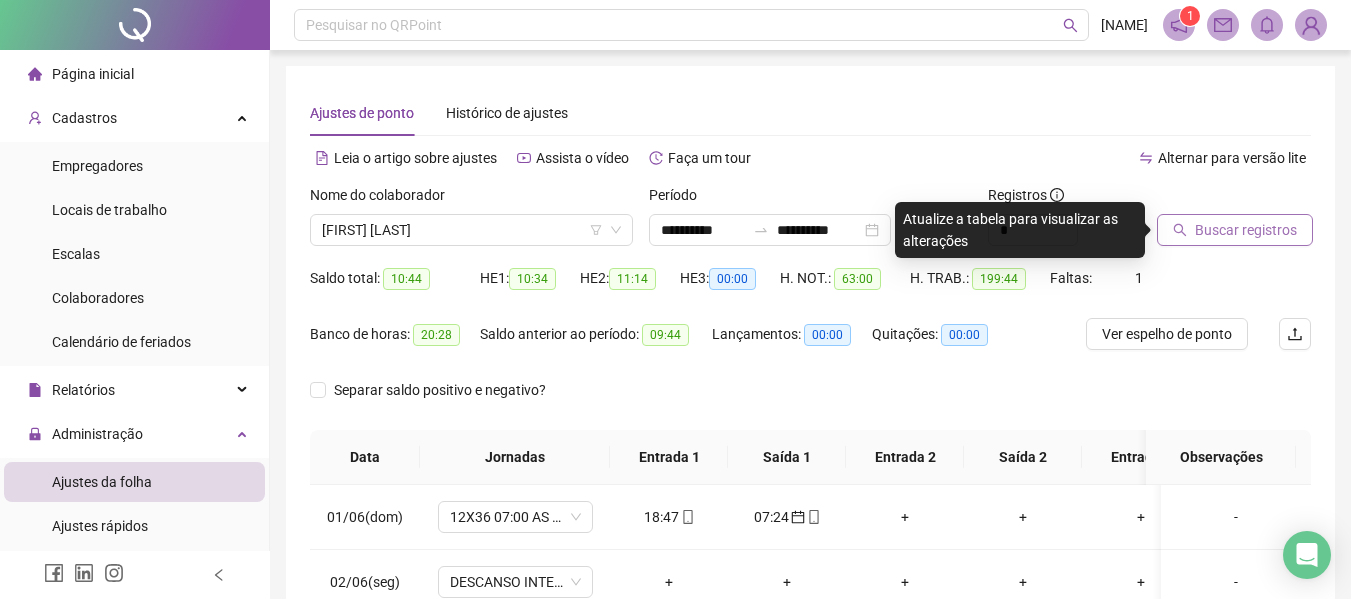 click on "Buscar registros" at bounding box center (1246, 230) 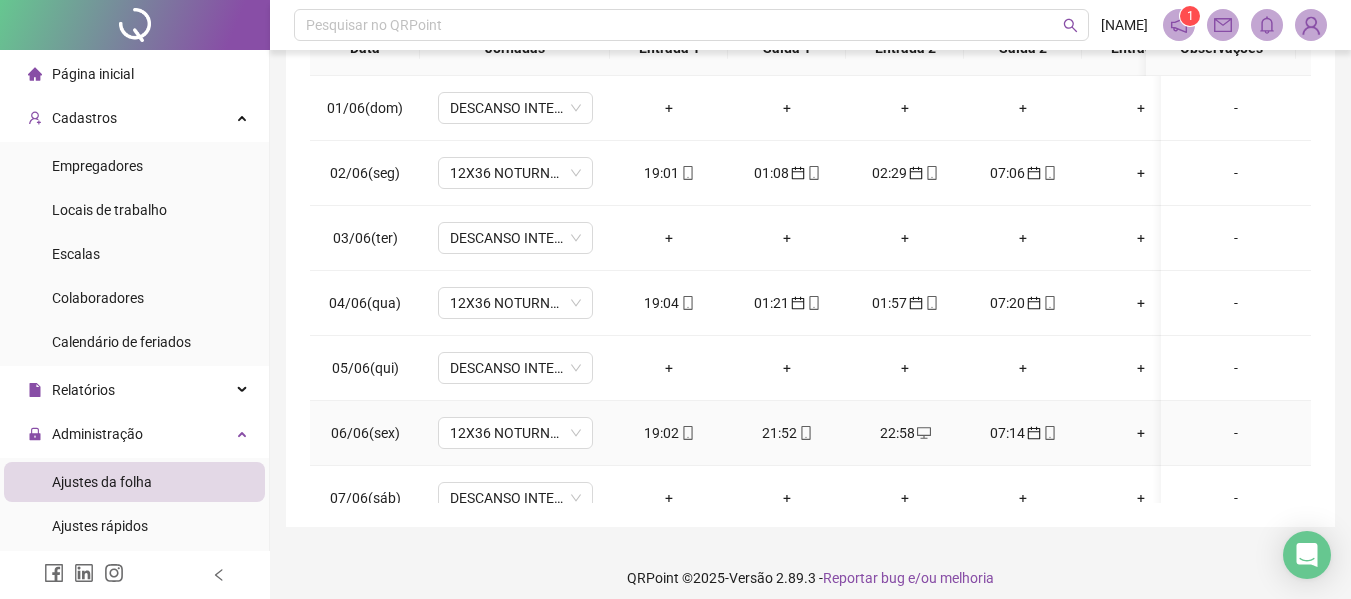 scroll, scrollTop: 423, scrollLeft: 0, axis: vertical 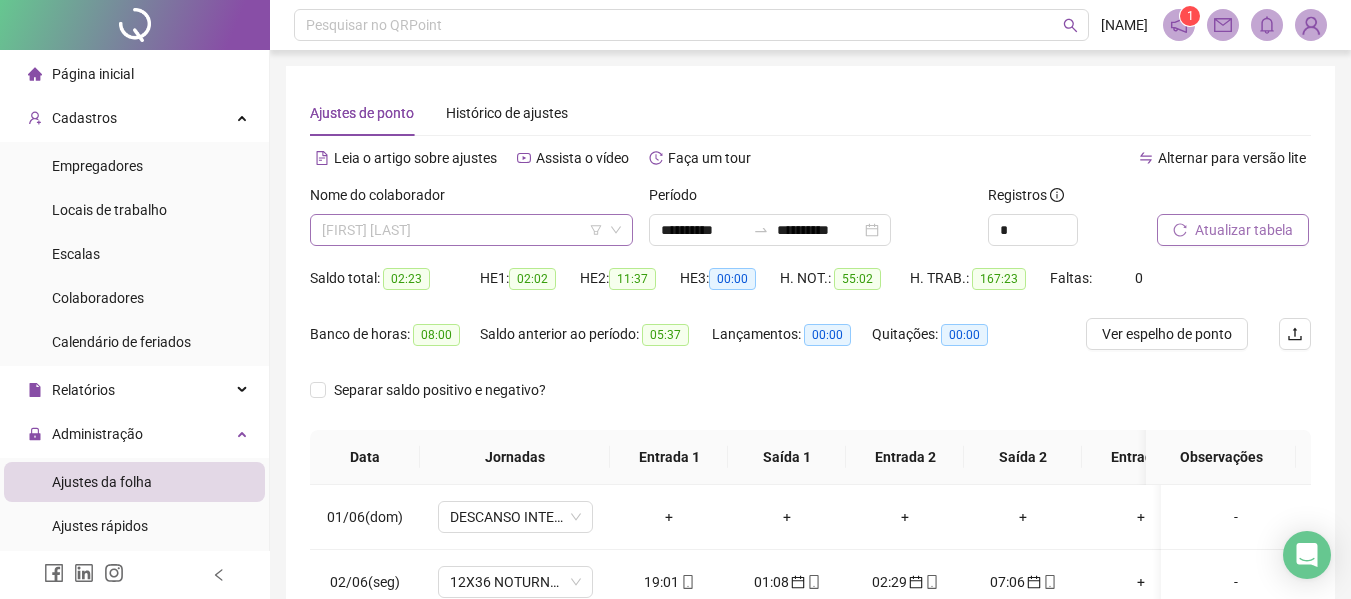 click on "[FIRST] [LAST]" at bounding box center [471, 230] 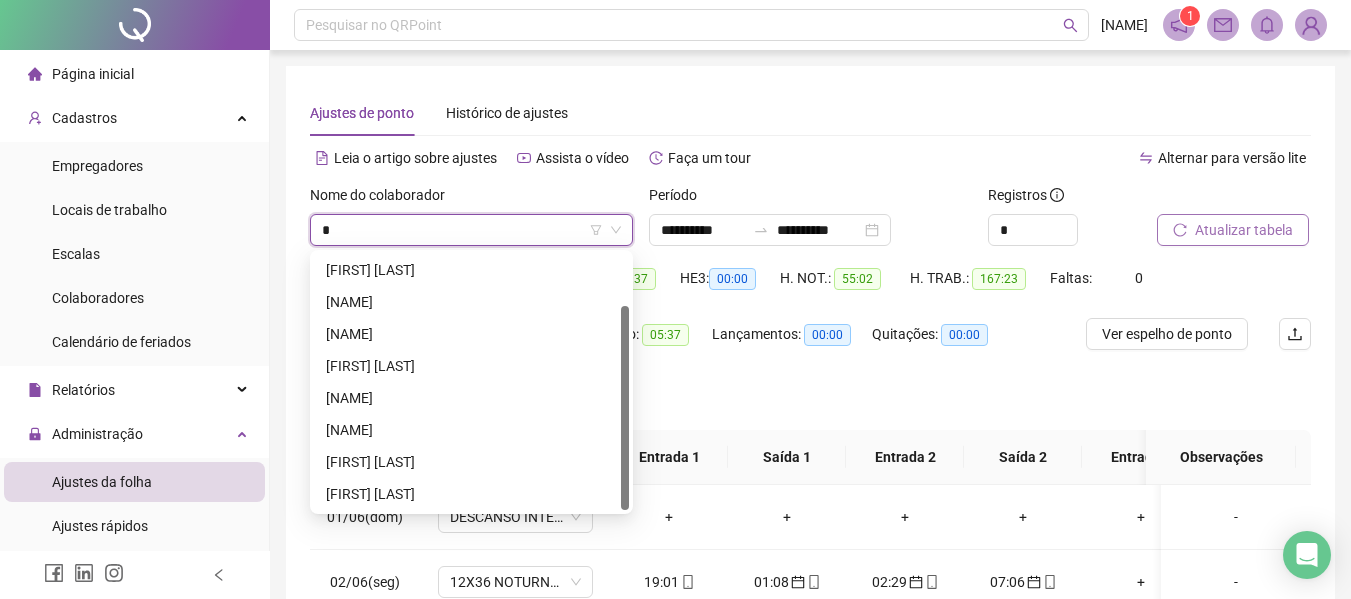 scroll, scrollTop: 0, scrollLeft: 0, axis: both 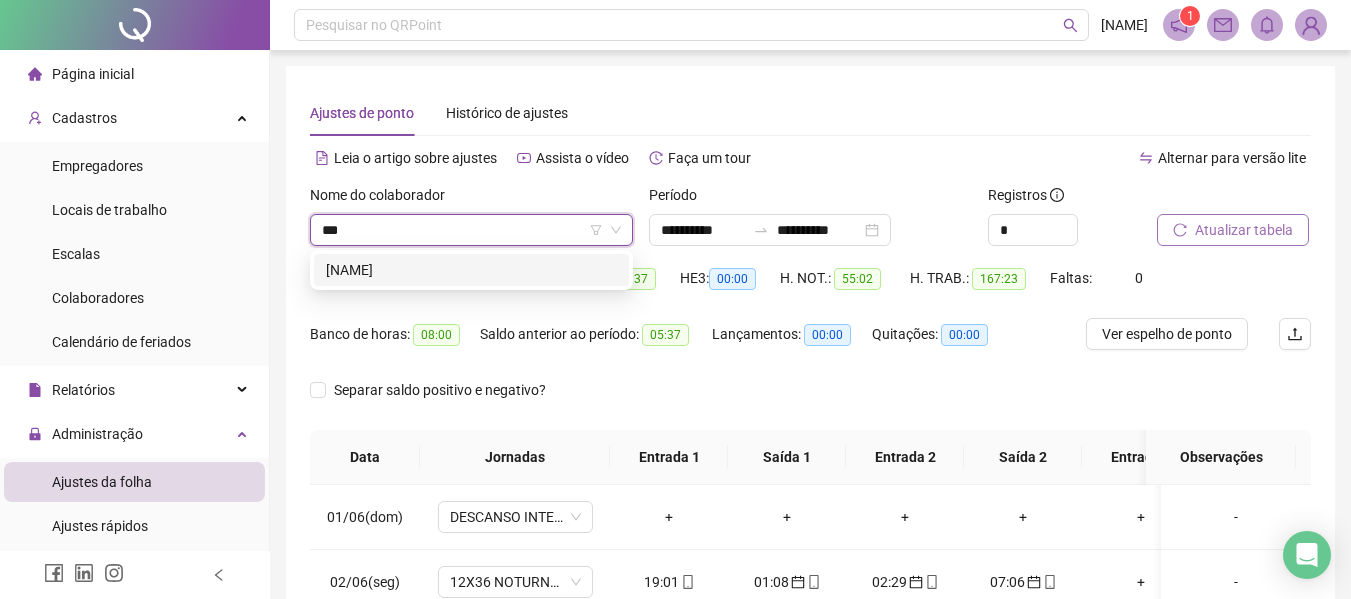 click on "[NAME]" at bounding box center [471, 270] 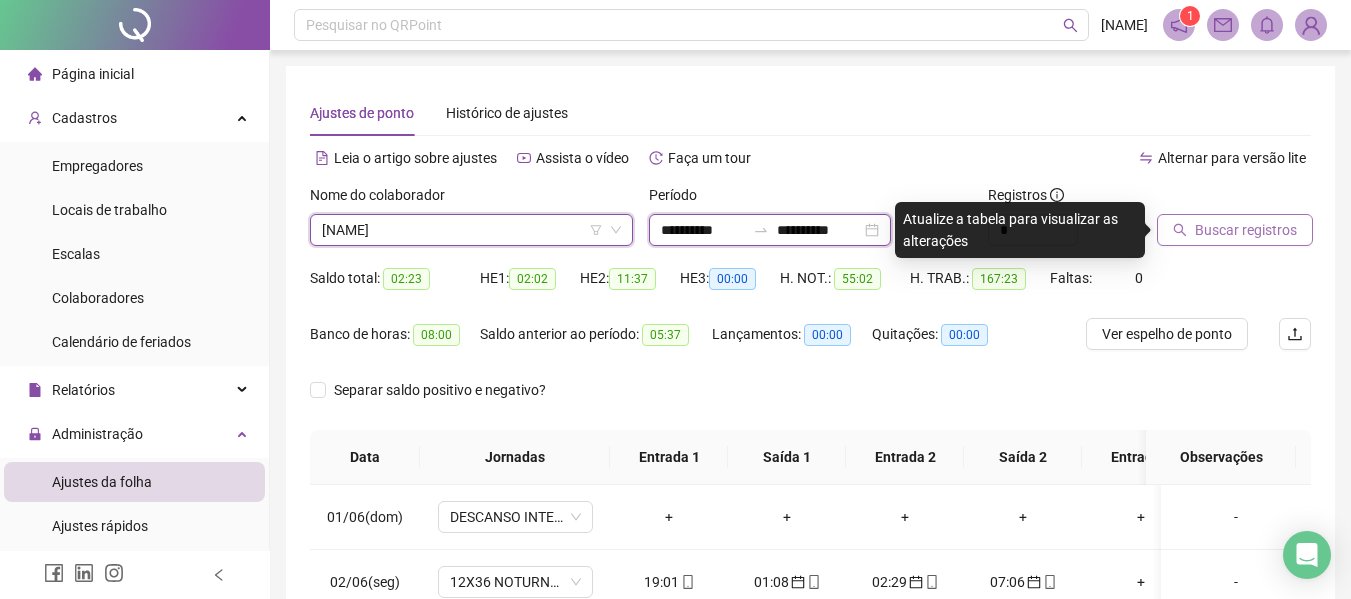 click on "**********" at bounding box center (703, 230) 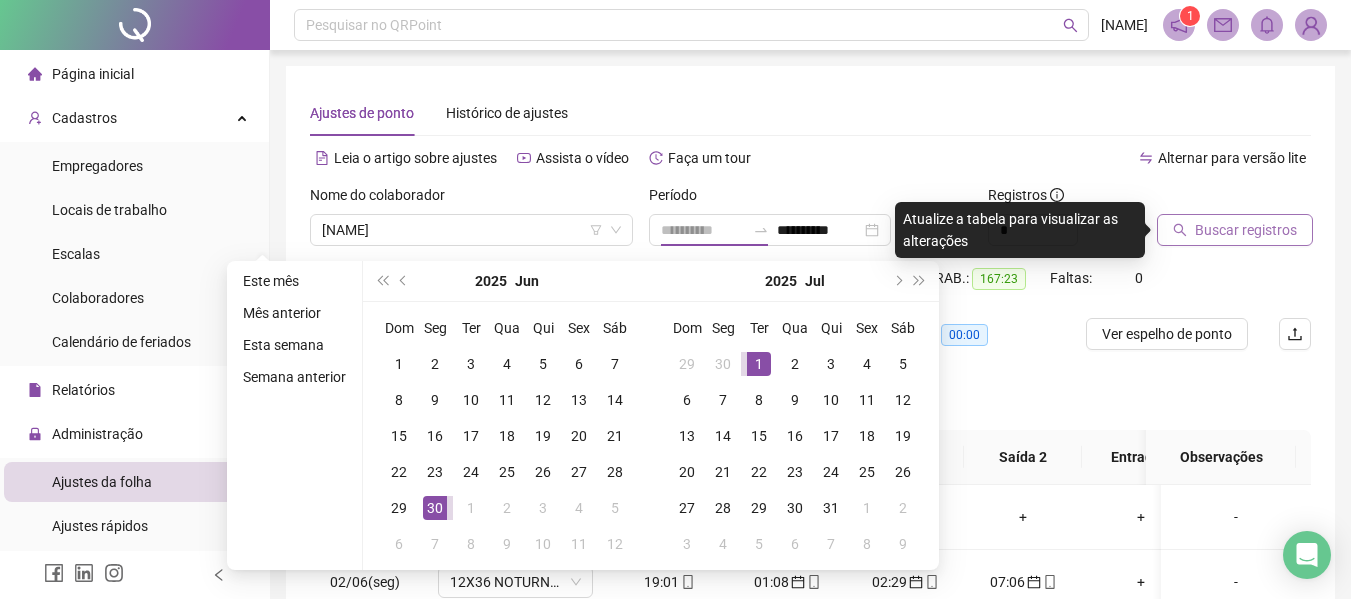 click on "1" at bounding box center [759, 364] 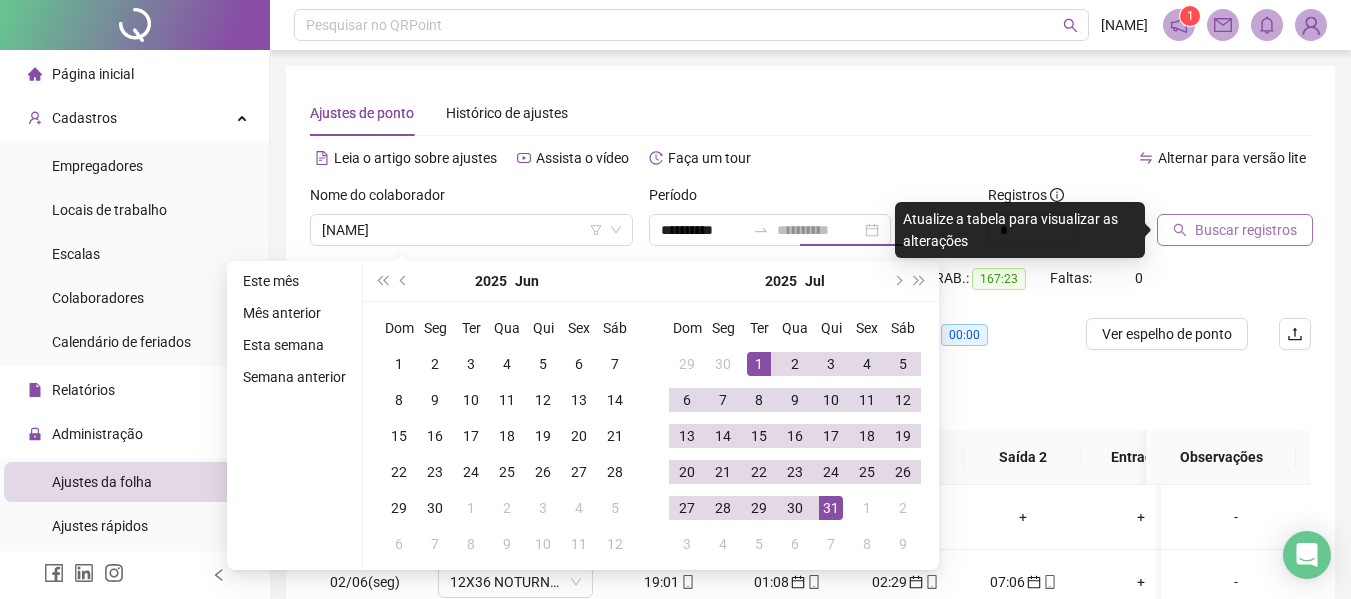 click on "31" at bounding box center (831, 508) 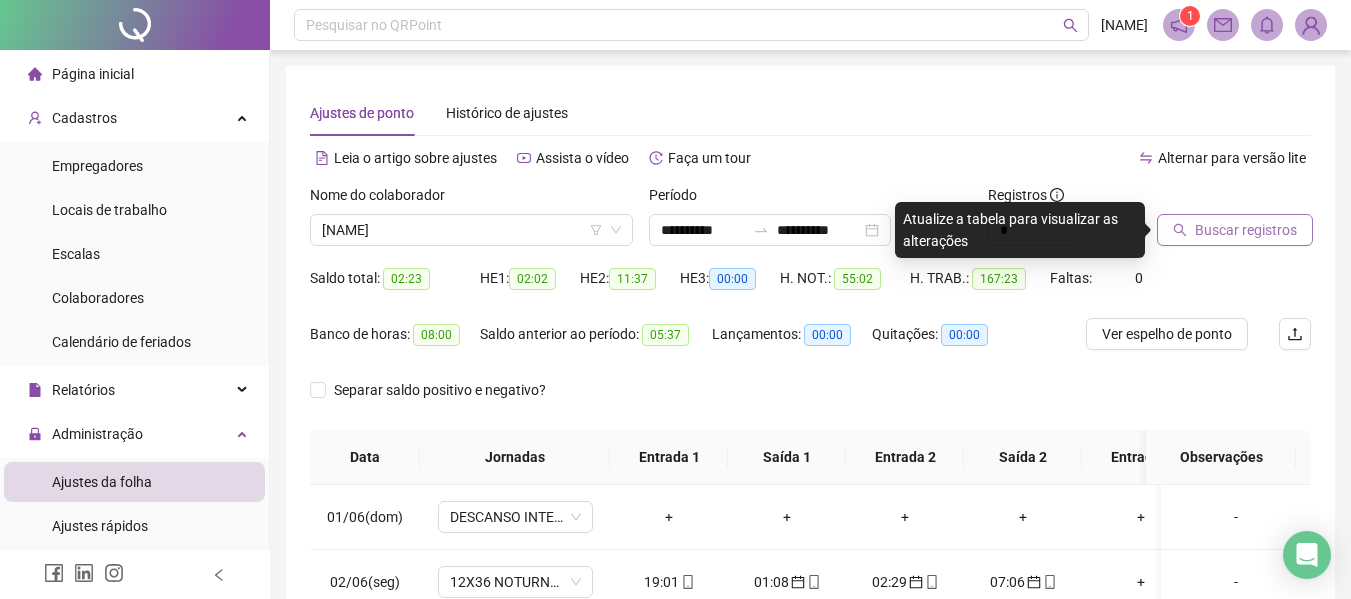 click on "Buscar registros" at bounding box center (1246, 230) 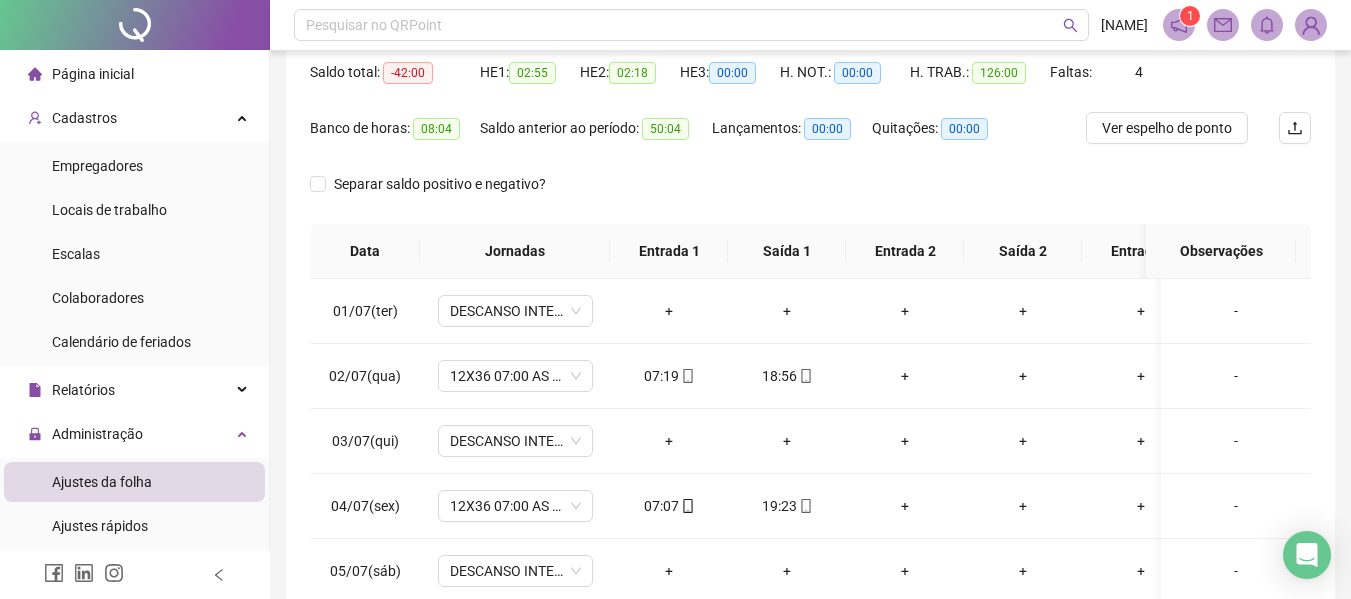 scroll, scrollTop: 400, scrollLeft: 0, axis: vertical 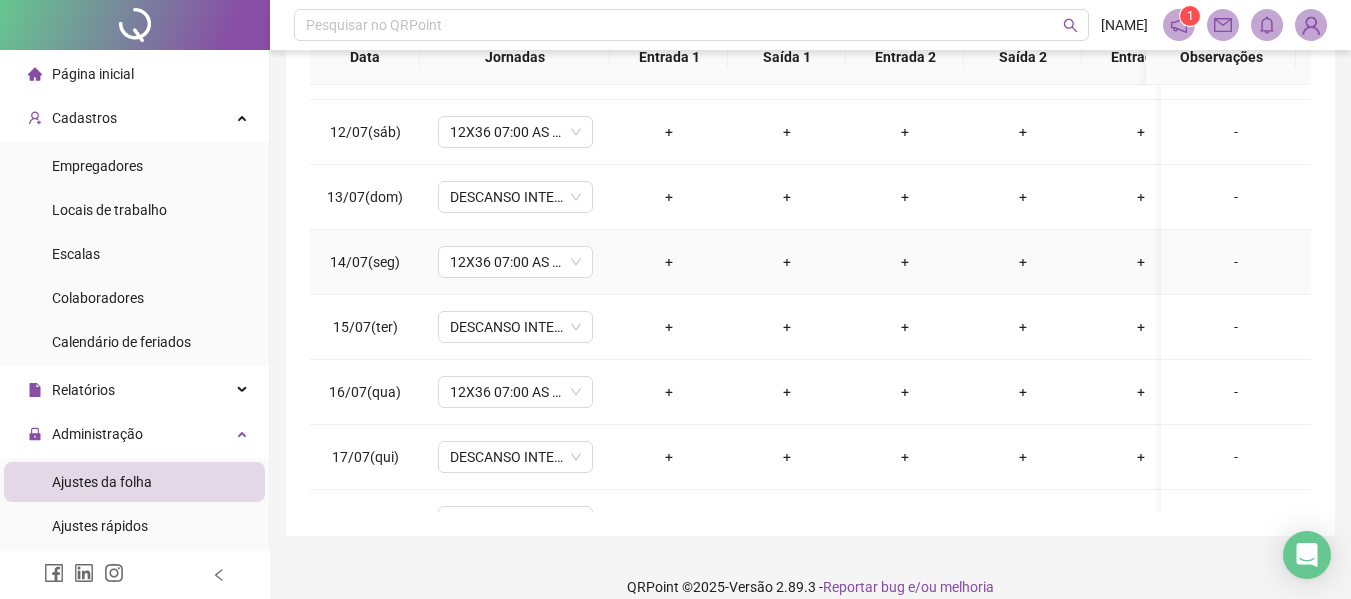 click on "-" at bounding box center (1236, 262) 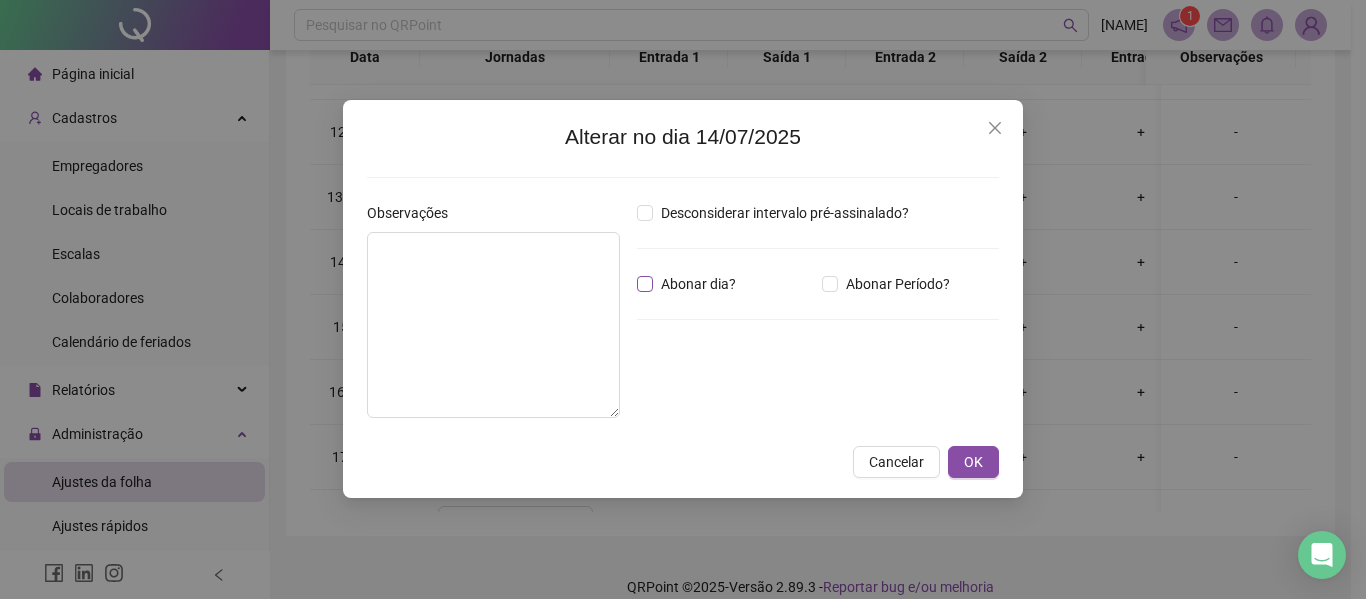 click on "Abonar dia?" at bounding box center (698, 284) 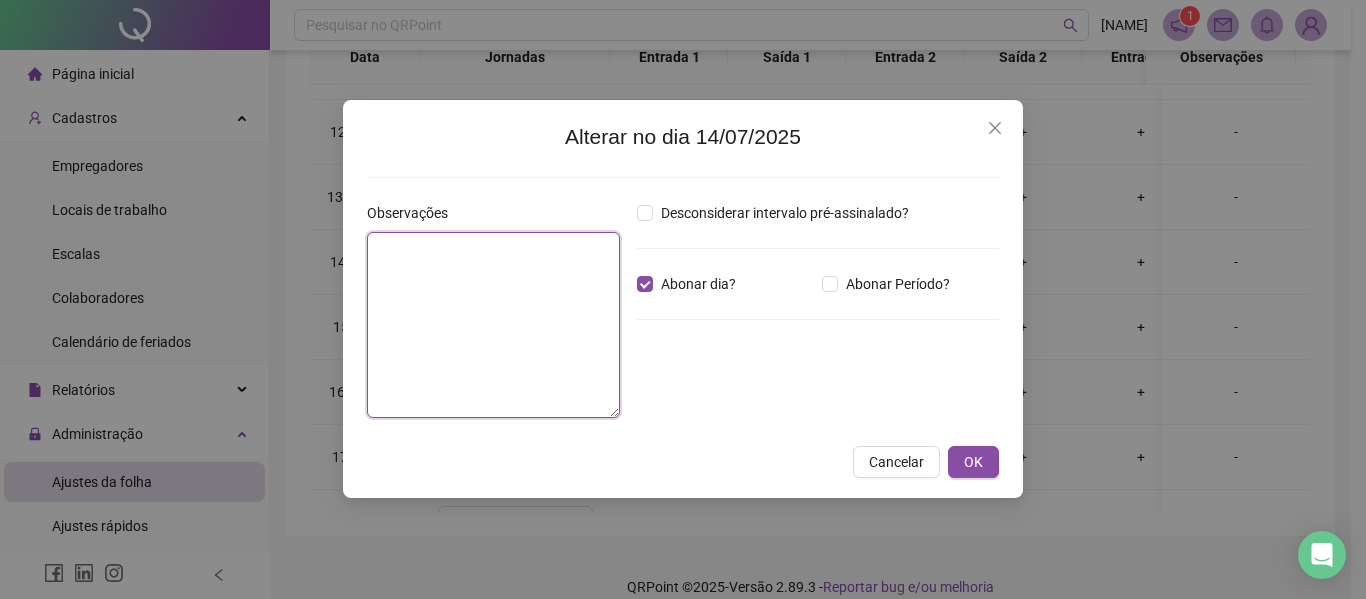 click at bounding box center (493, 325) 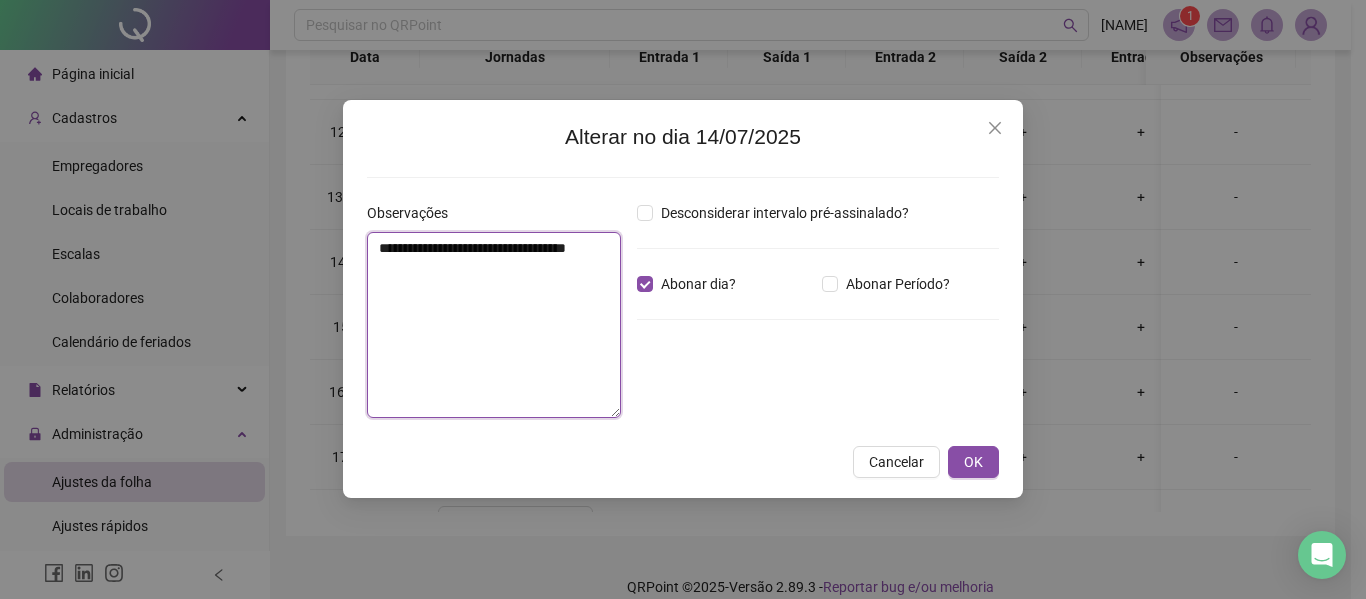 drag, startPoint x: 369, startPoint y: 247, endPoint x: 419, endPoint y: 264, distance: 52.810986 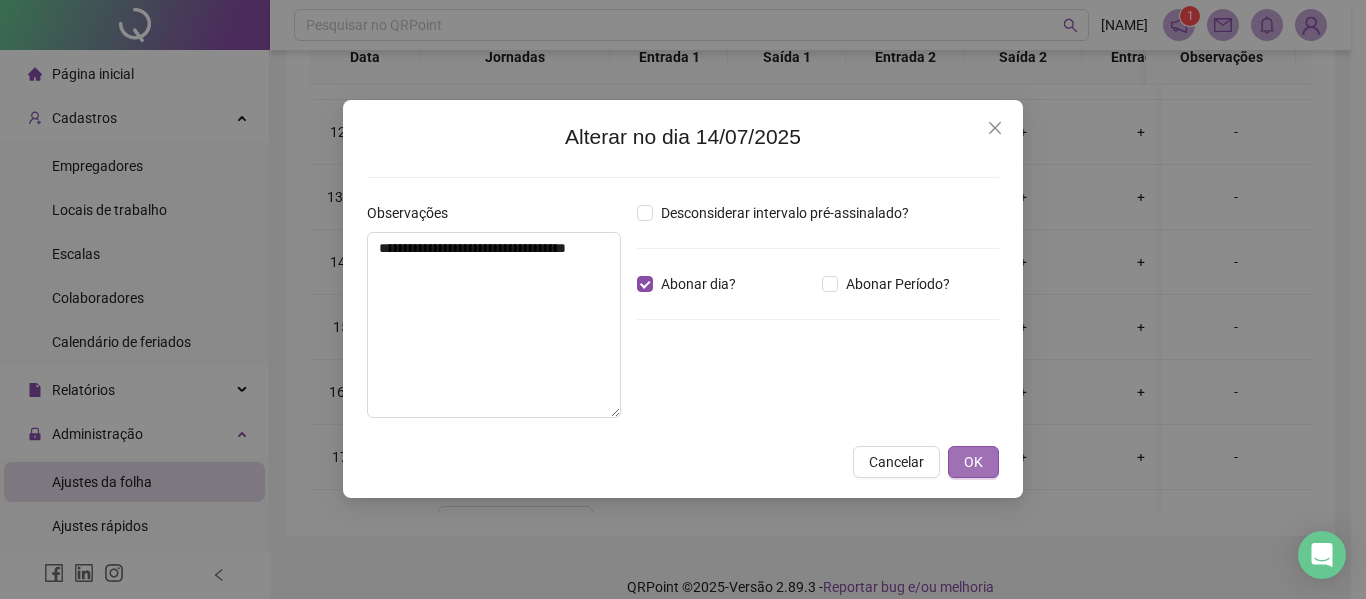 click on "OK" at bounding box center [973, 462] 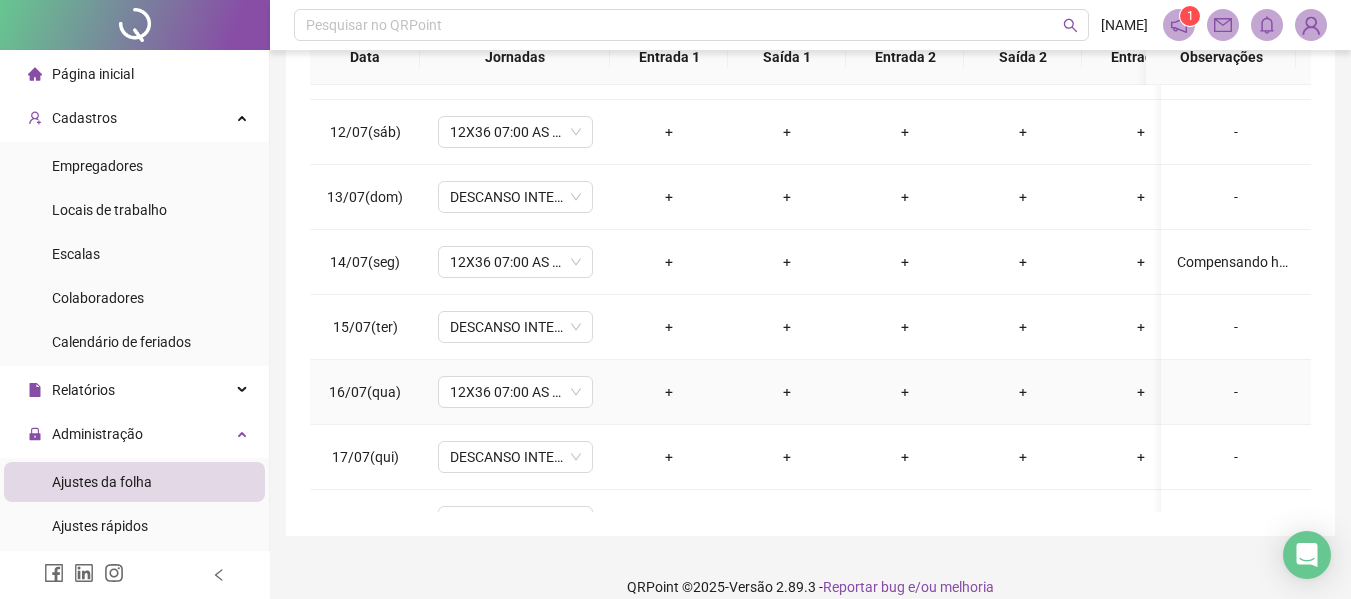 click on "-" at bounding box center [1236, 392] 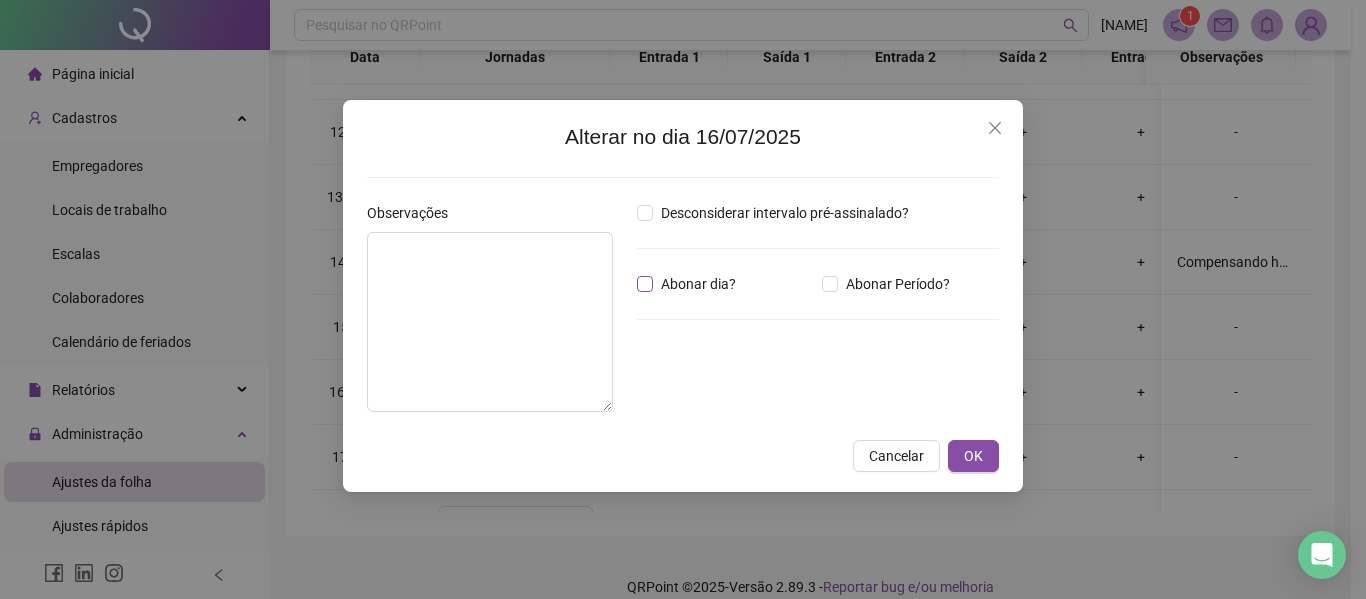 click on "Abonar dia?" at bounding box center (698, 284) 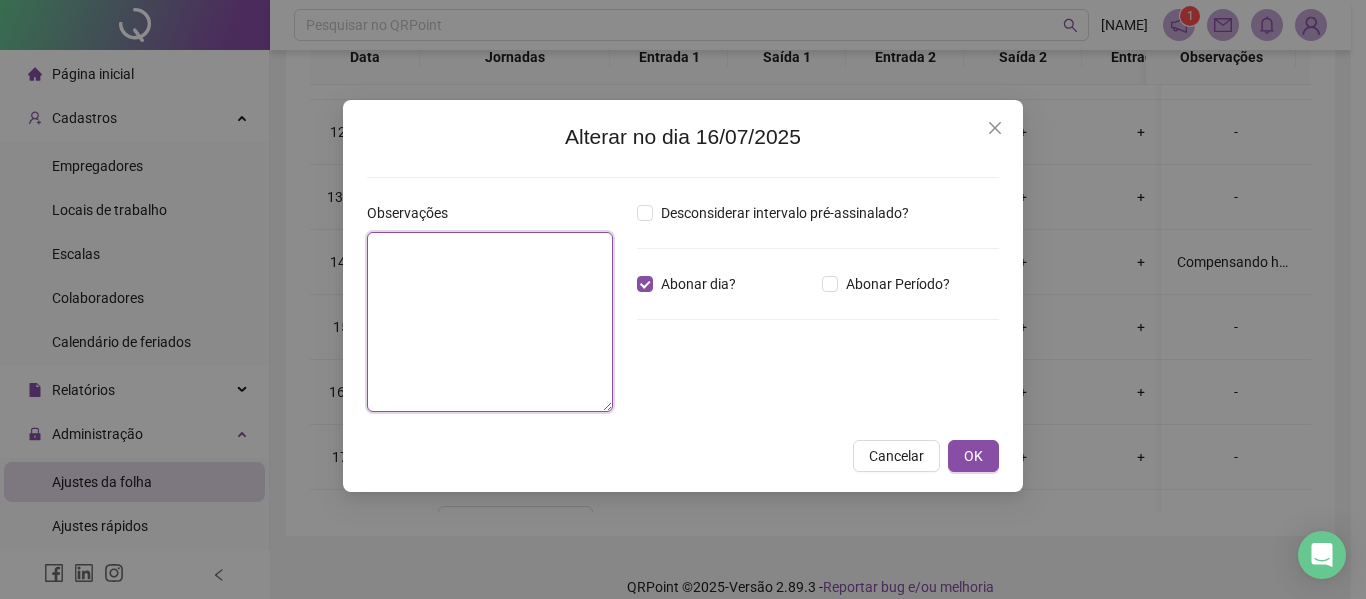 click at bounding box center (490, 322) 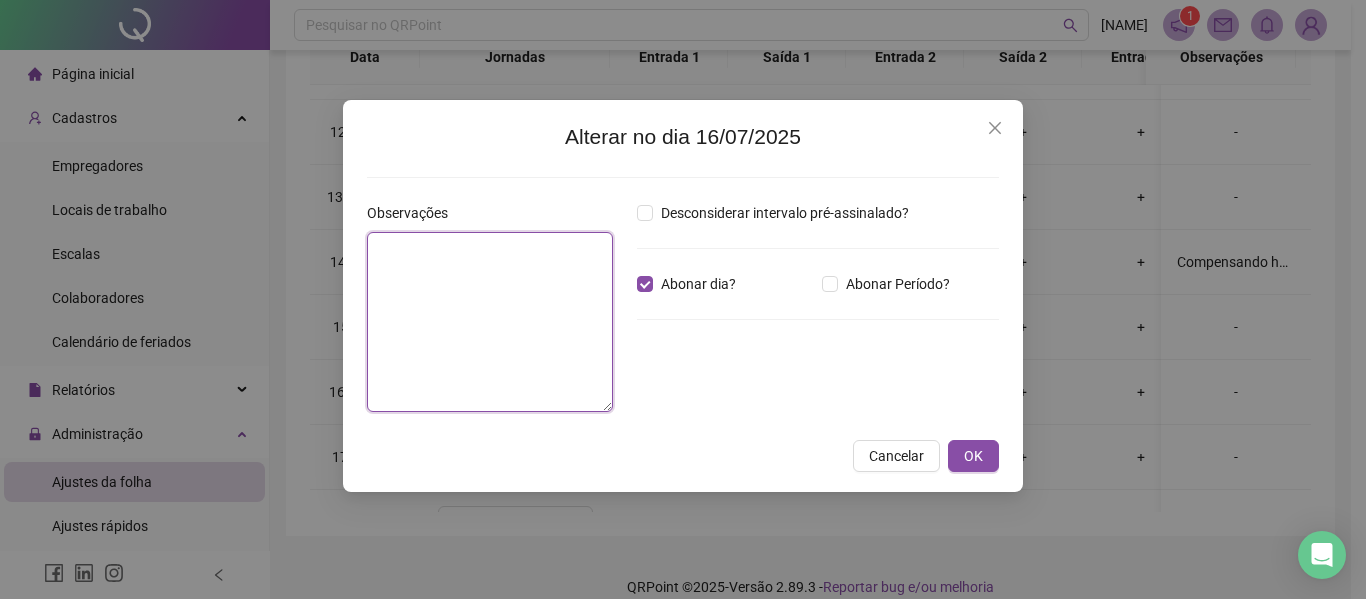 paste on "**********" 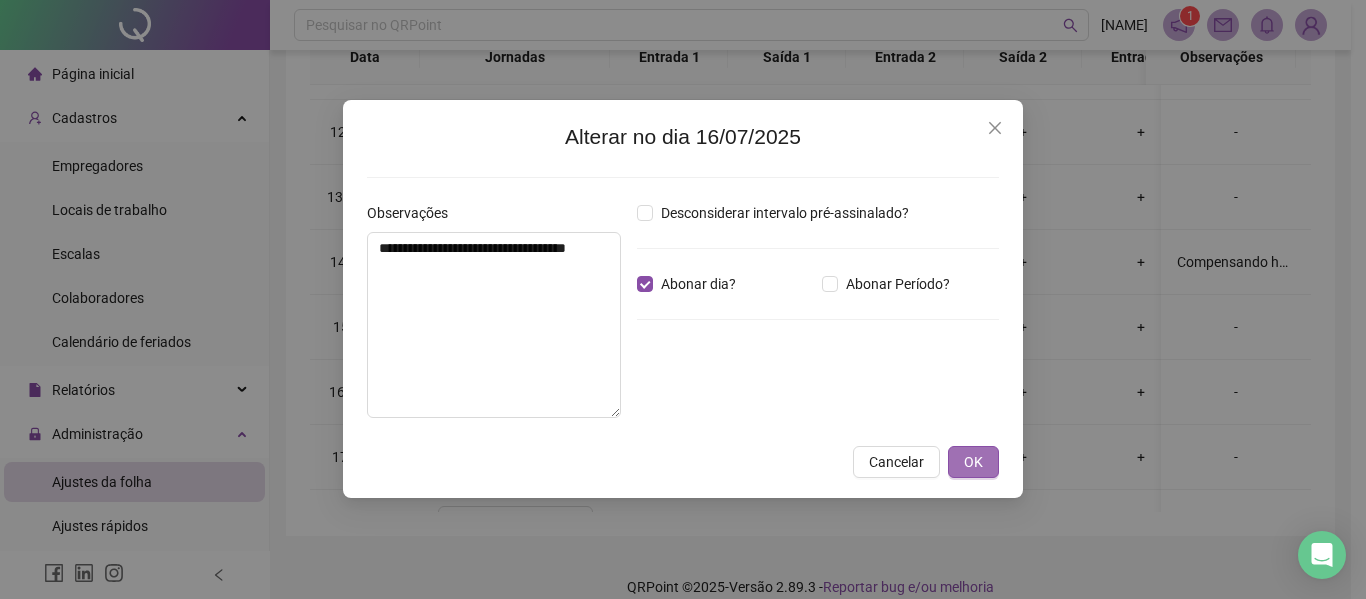 click on "OK" at bounding box center (973, 462) 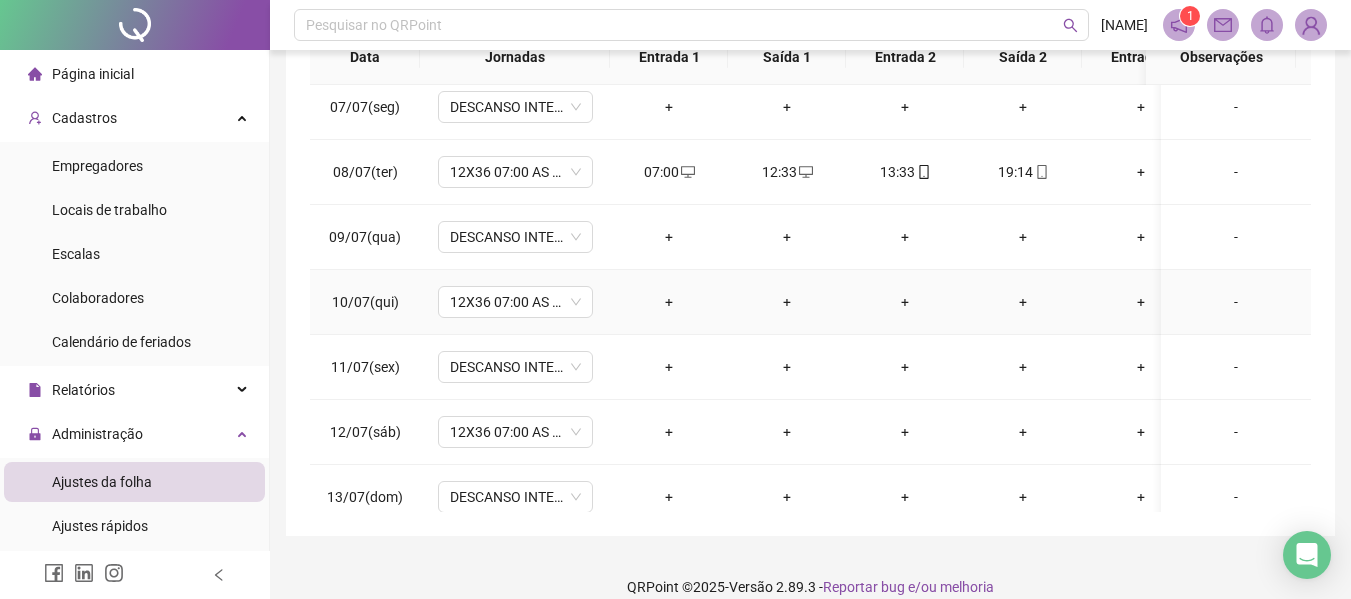 scroll, scrollTop: 0, scrollLeft: 0, axis: both 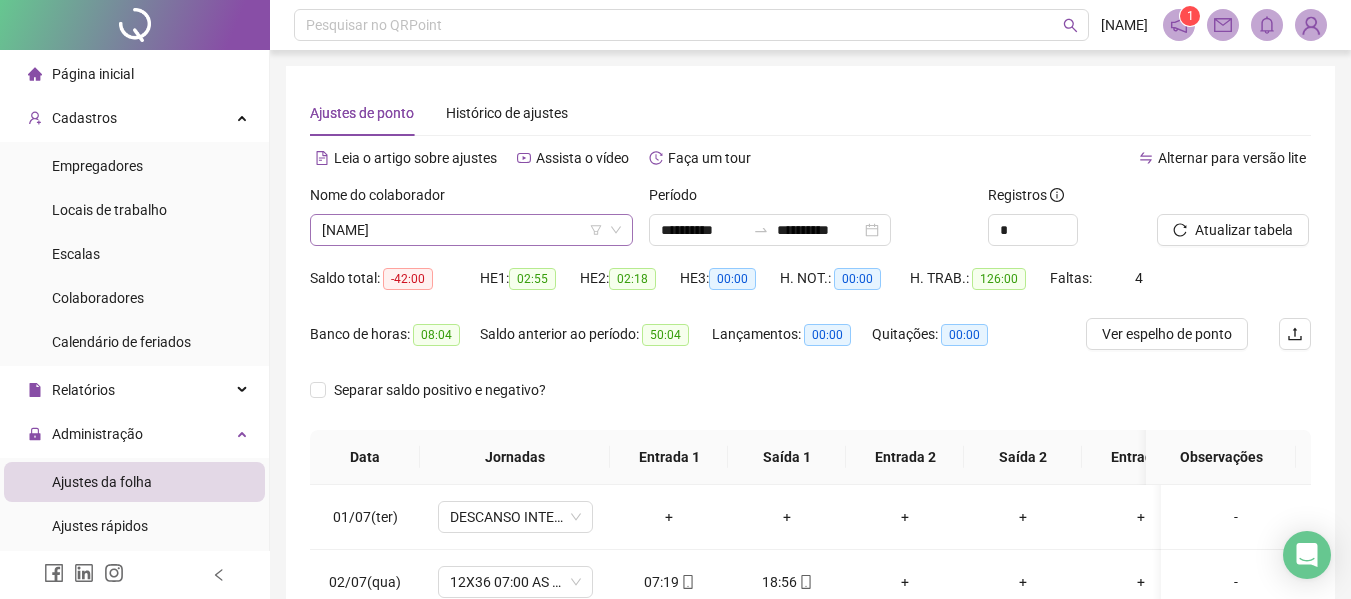 click on "[NAME]" at bounding box center [471, 230] 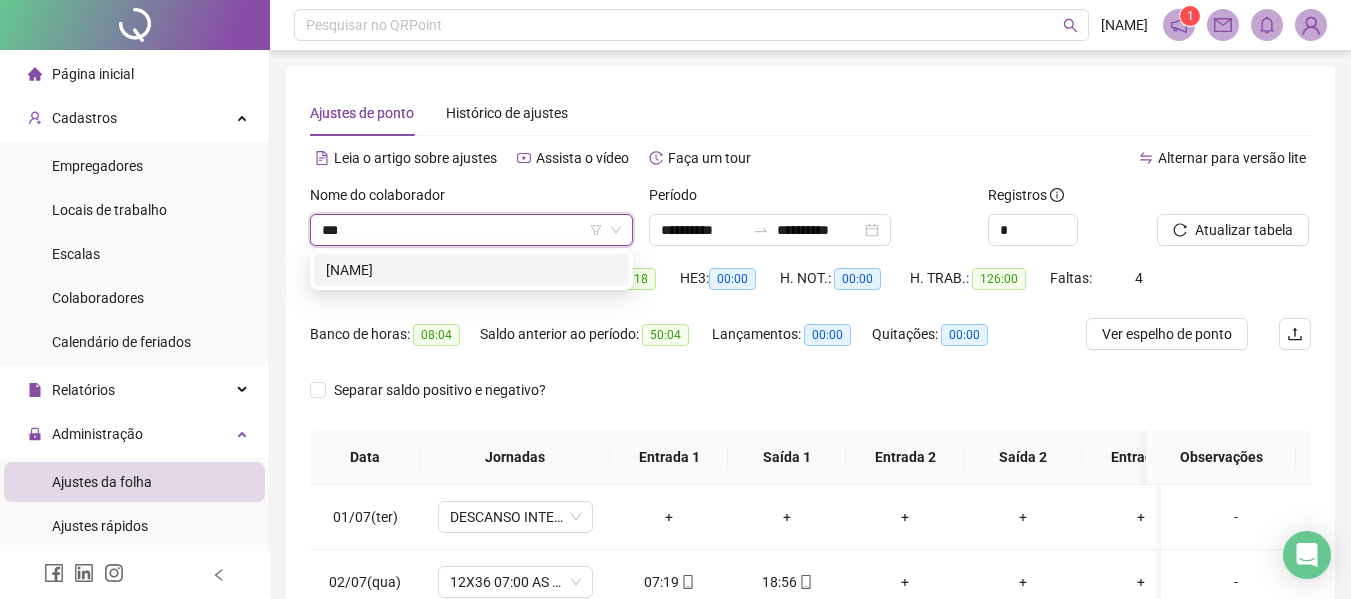 scroll, scrollTop: 0, scrollLeft: 0, axis: both 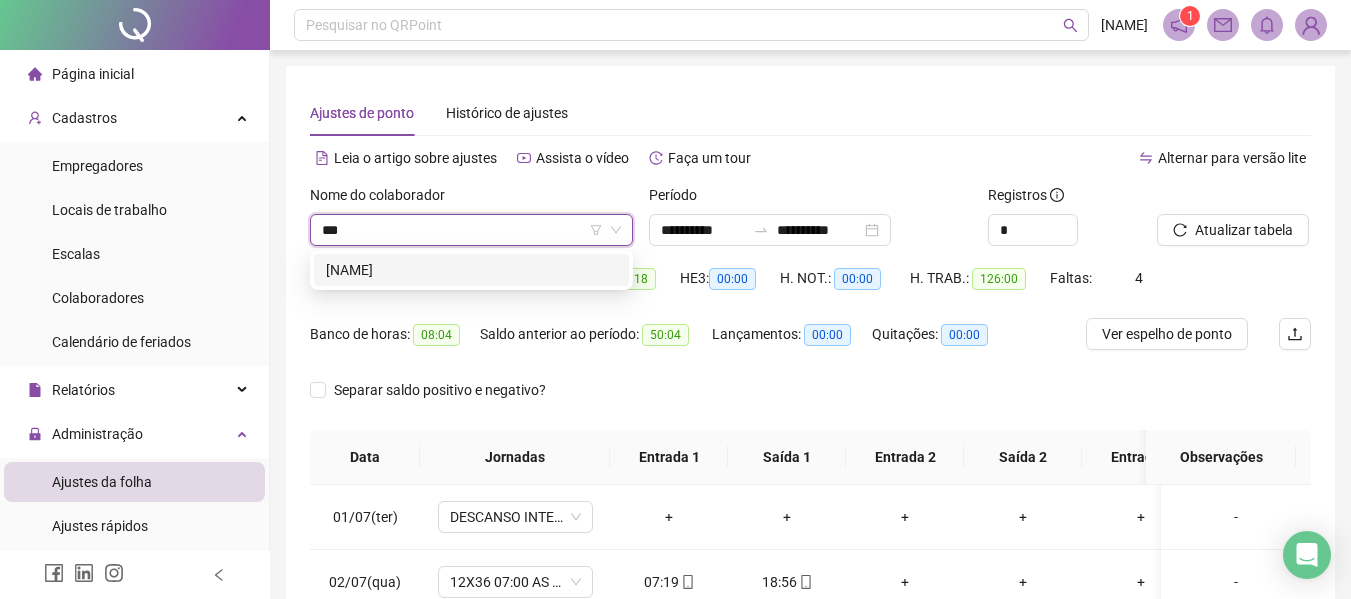 click on "[NAME]" at bounding box center (471, 270) 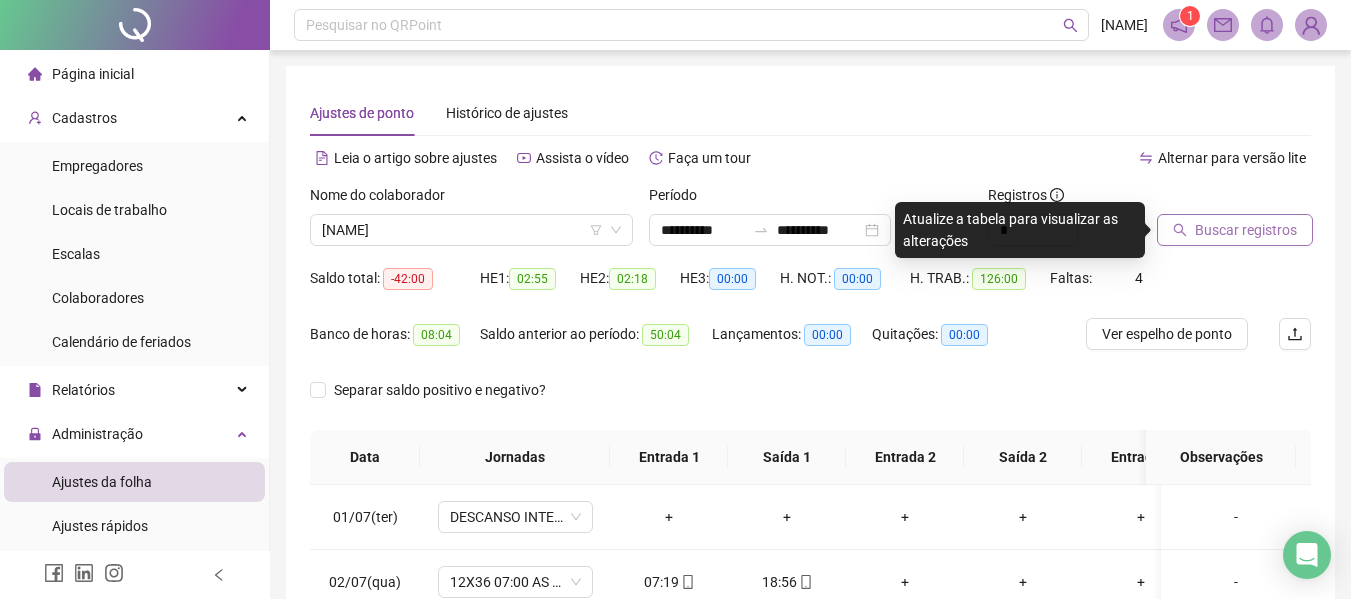 click on "Buscar registros" at bounding box center (1246, 230) 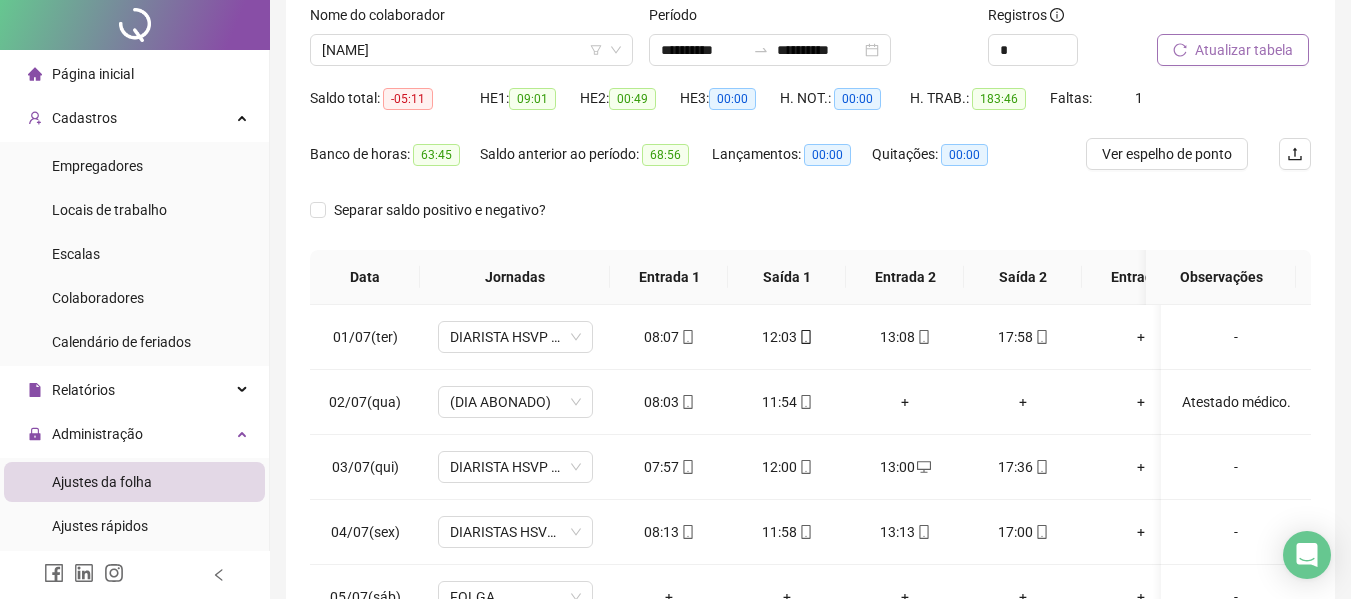 scroll, scrollTop: 400, scrollLeft: 0, axis: vertical 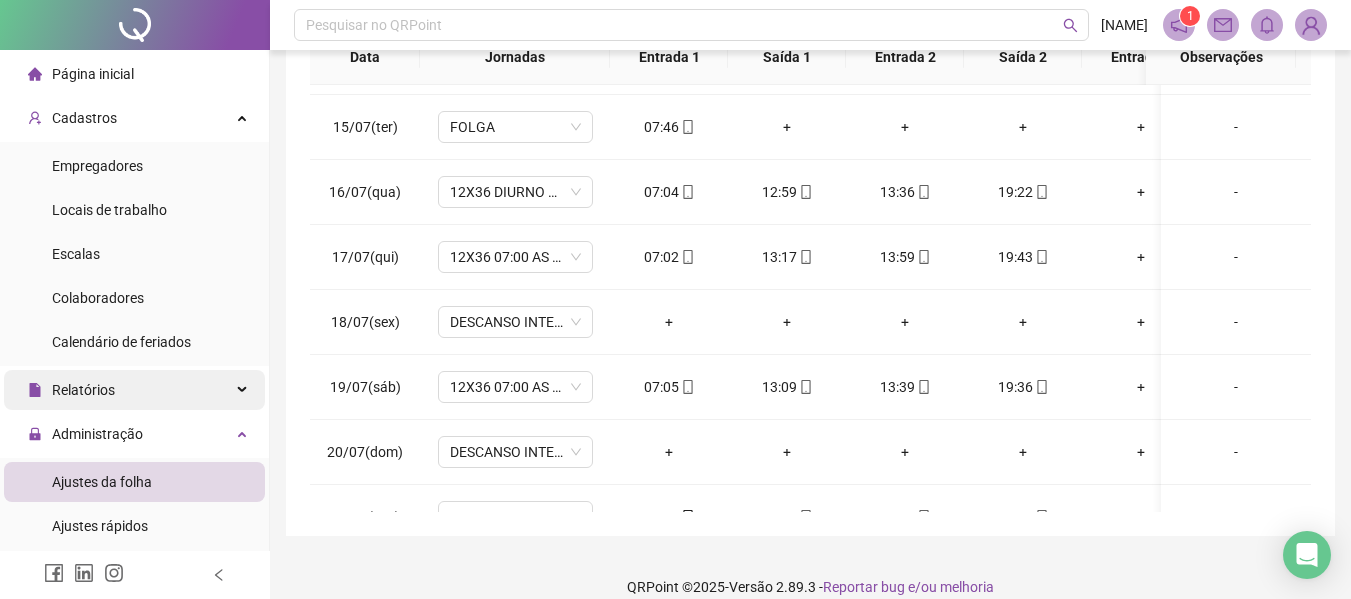 click on "Relatórios" at bounding box center (134, 390) 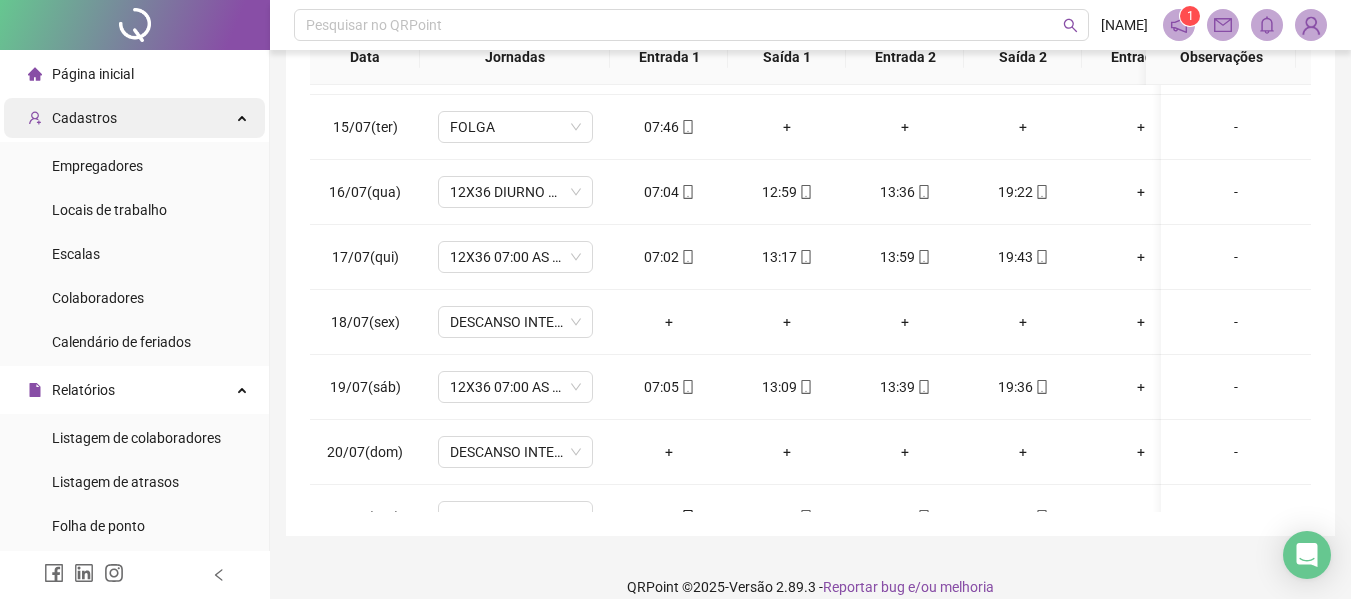 click on "Cadastros" at bounding box center (84, 118) 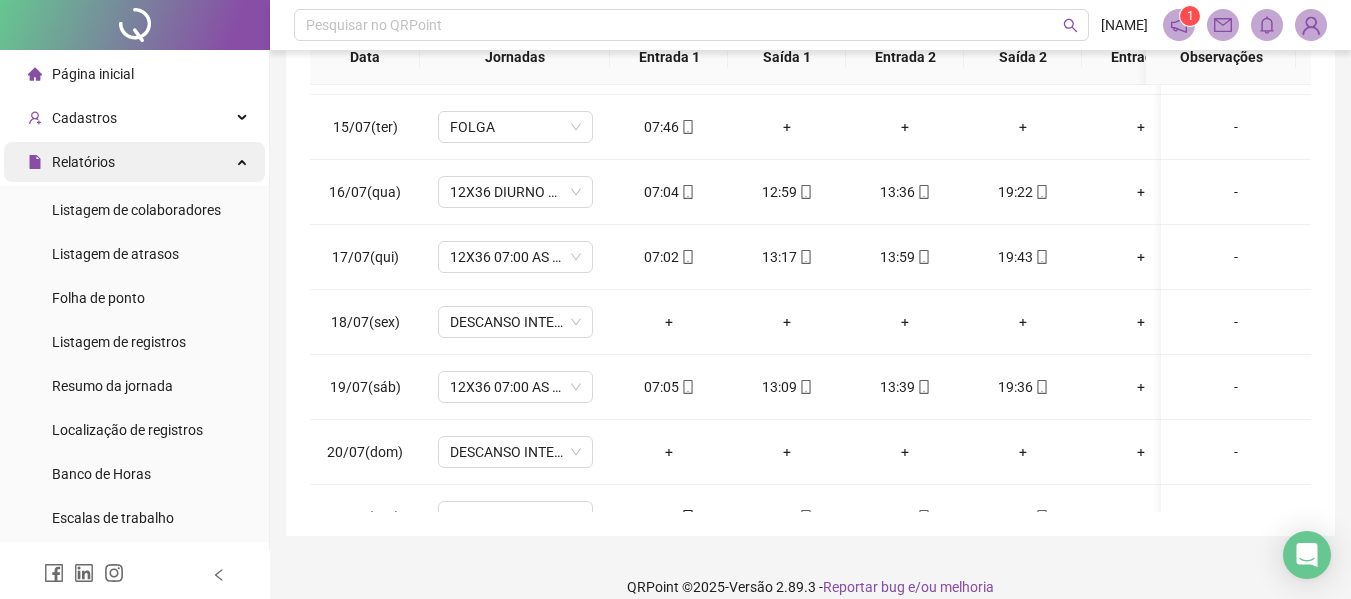click on "Relatórios" at bounding box center [83, 162] 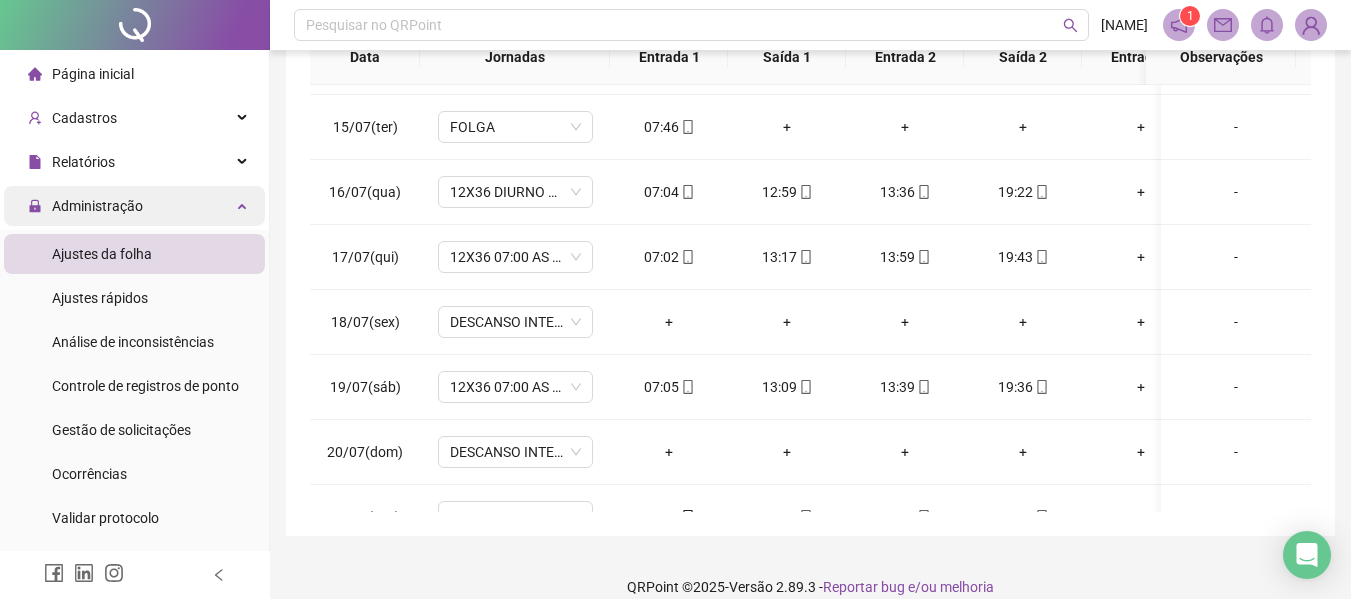 click on "Administração" at bounding box center [97, 206] 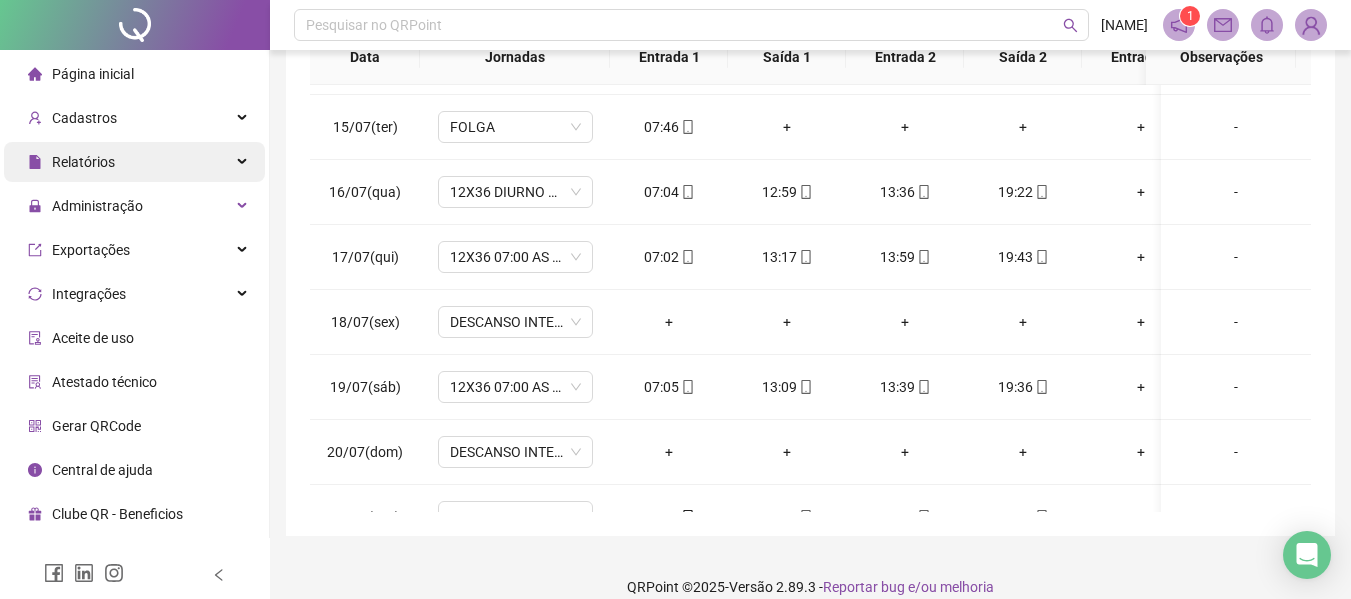 click on "Relatórios" at bounding box center (83, 162) 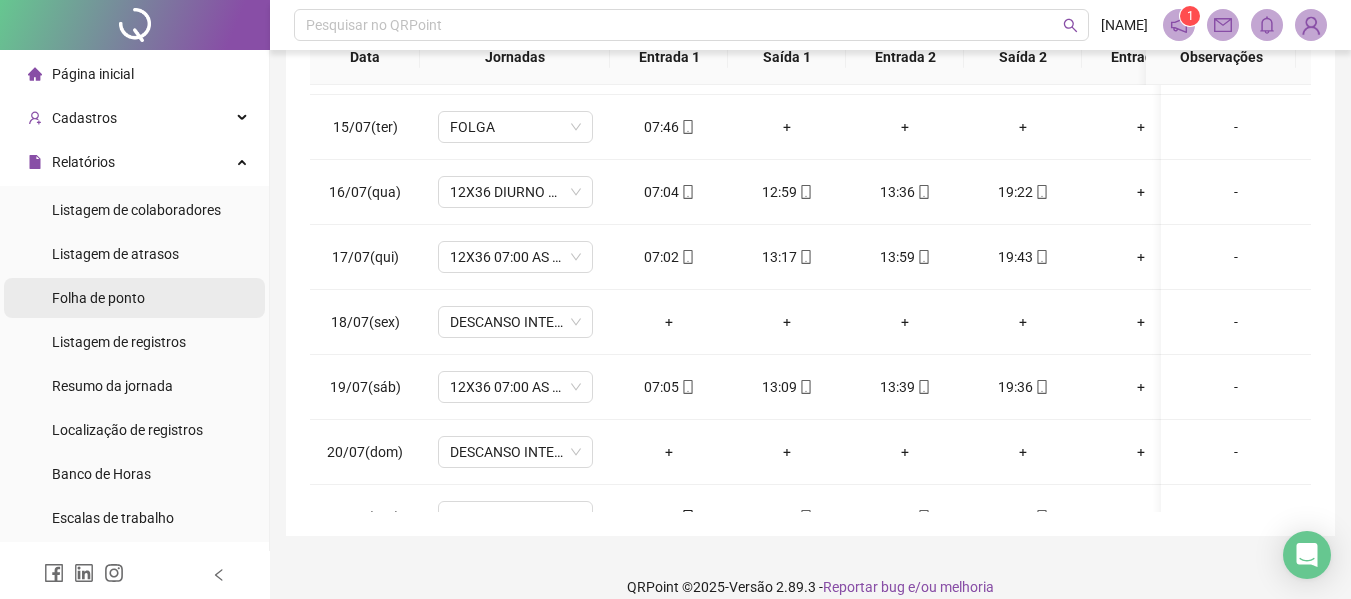 click on "Folha de ponto" at bounding box center (98, 298) 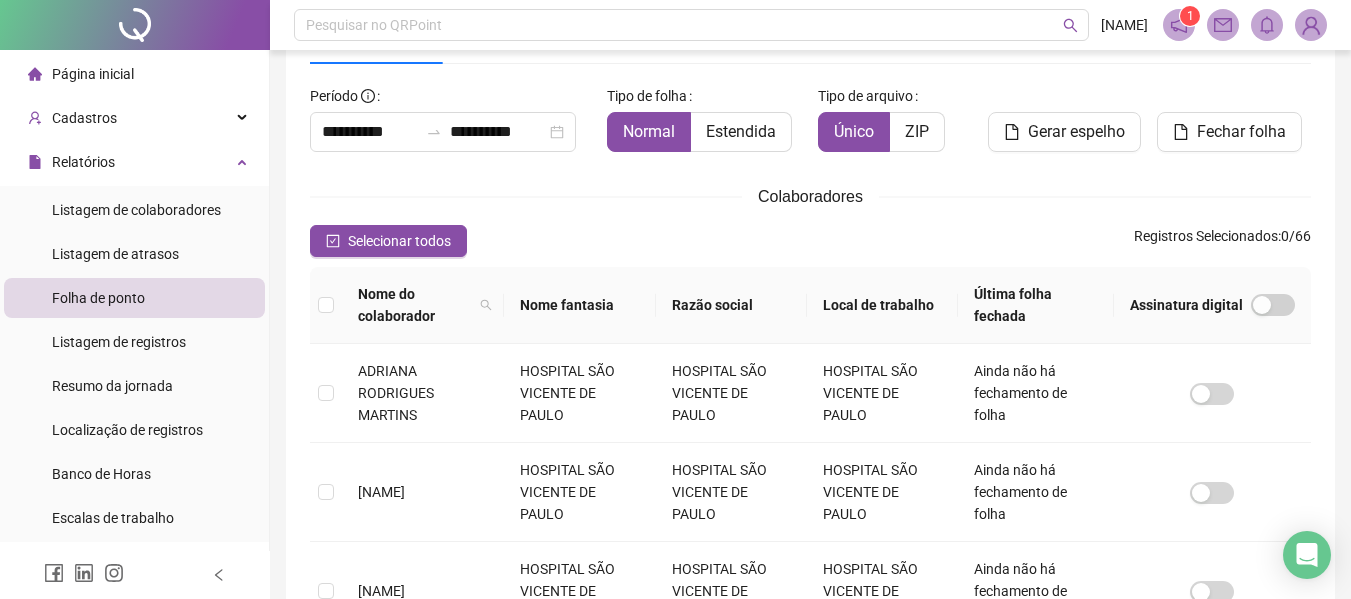 scroll, scrollTop: 110, scrollLeft: 0, axis: vertical 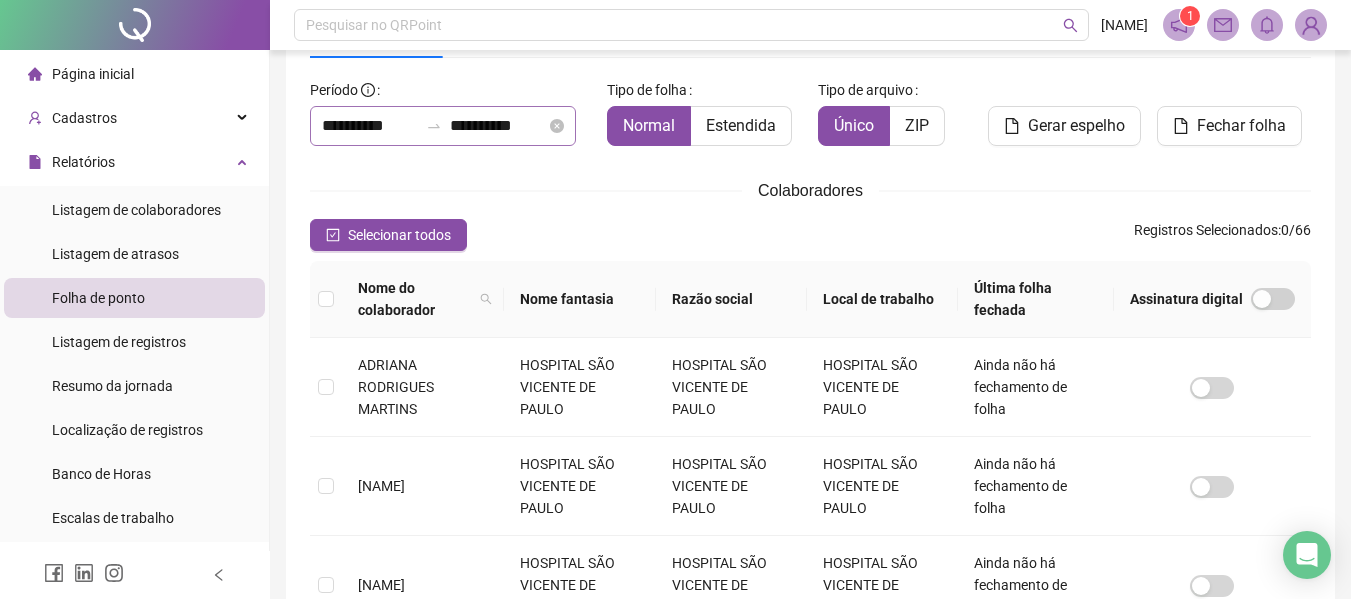click on "**********" at bounding box center (443, 126) 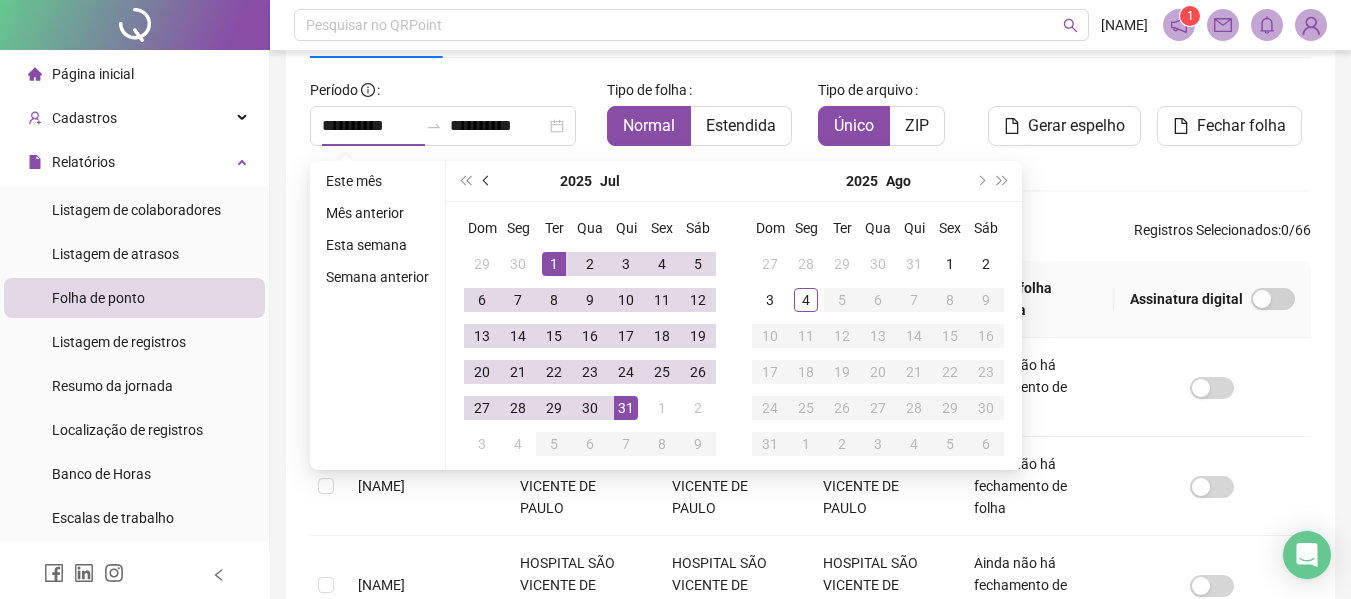 click at bounding box center [487, 181] 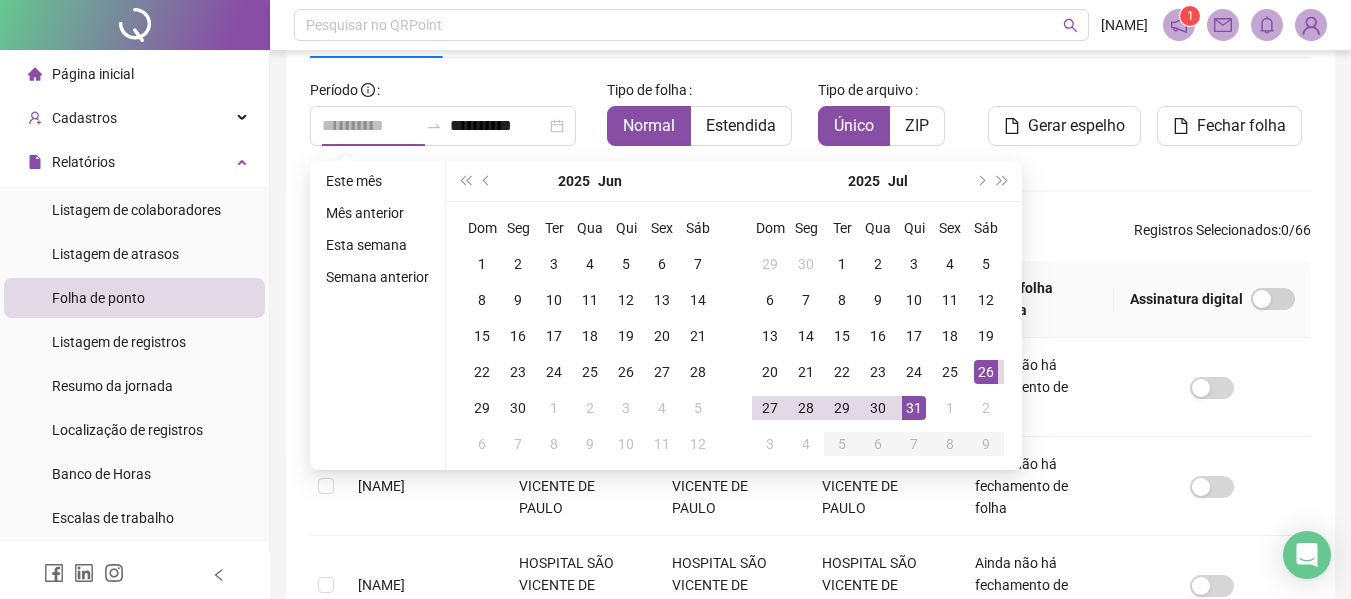 click on "26" at bounding box center (986, 372) 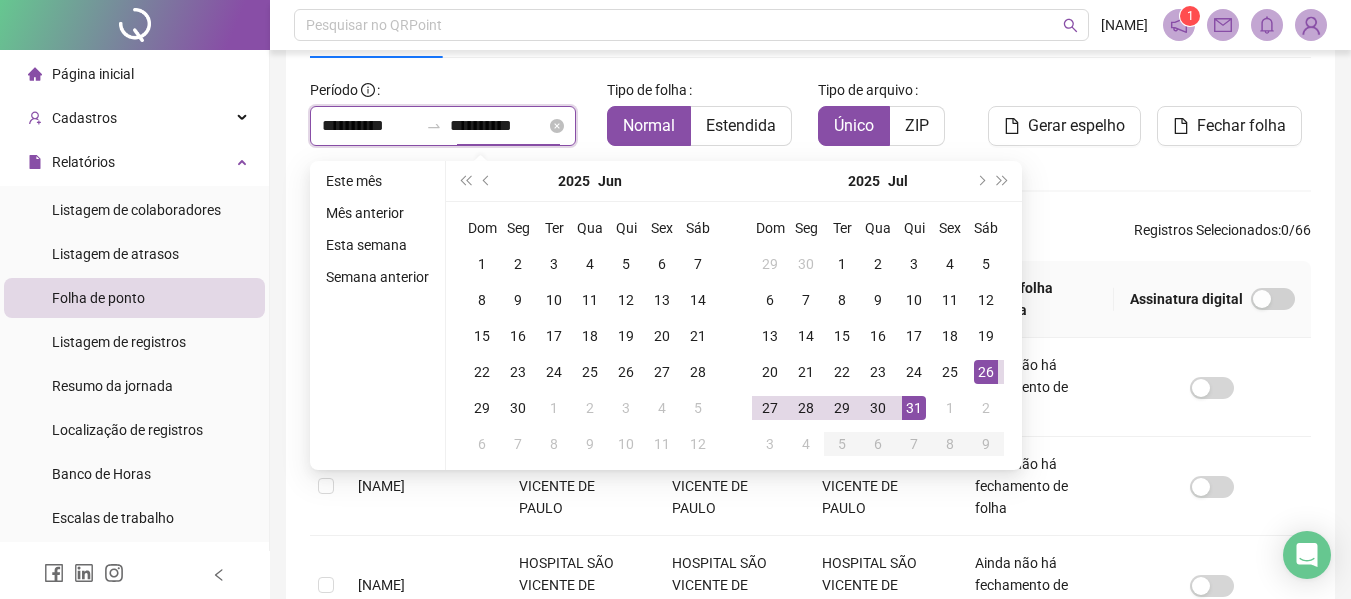 click on "**********" at bounding box center (370, 126) 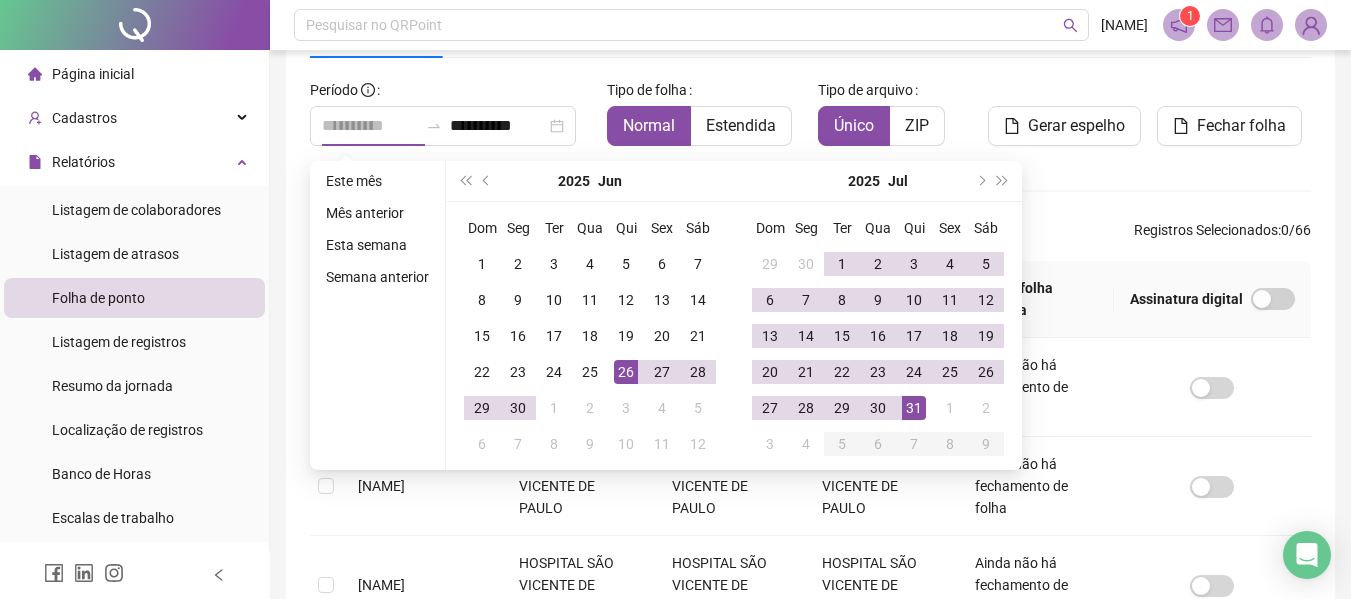 click on "26" at bounding box center [626, 372] 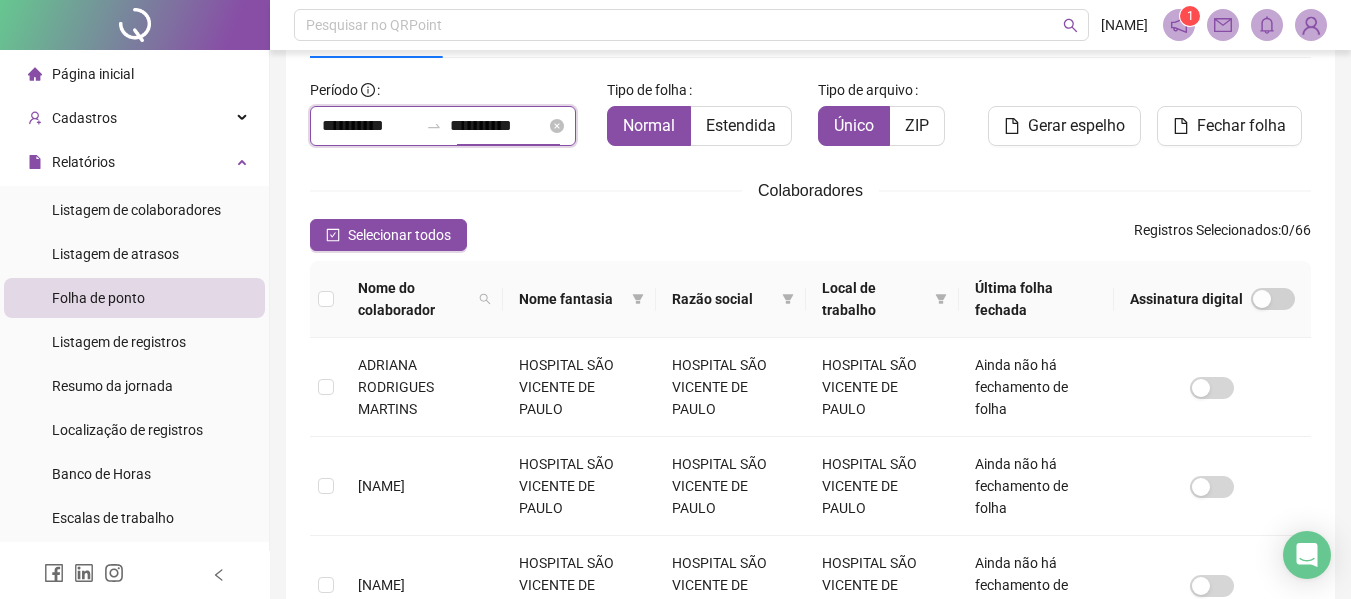 click on "**********" at bounding box center [498, 126] 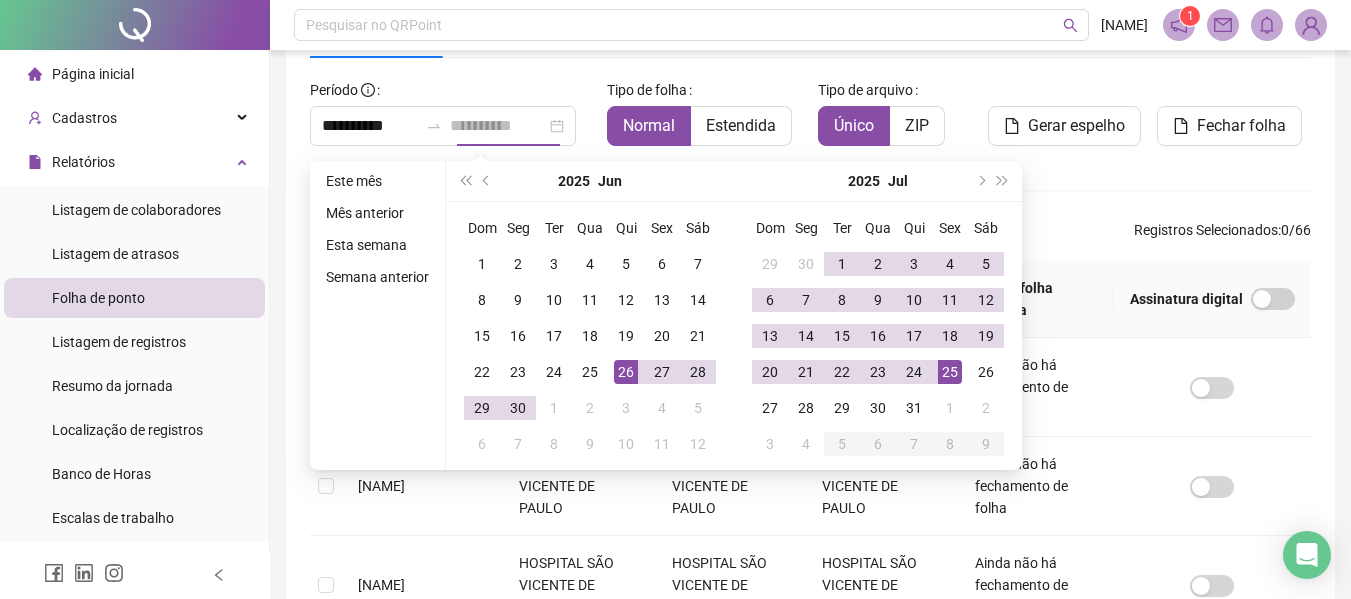 click on "25" at bounding box center (950, 372) 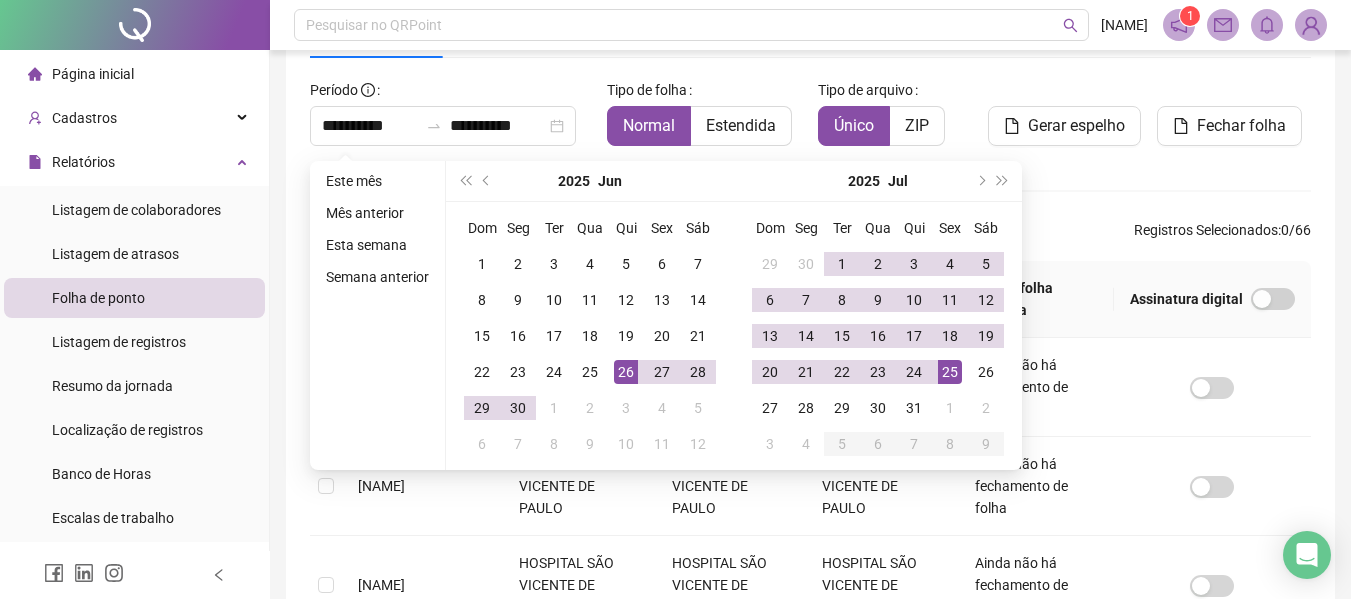 click on "**********" at bounding box center (810, 702) 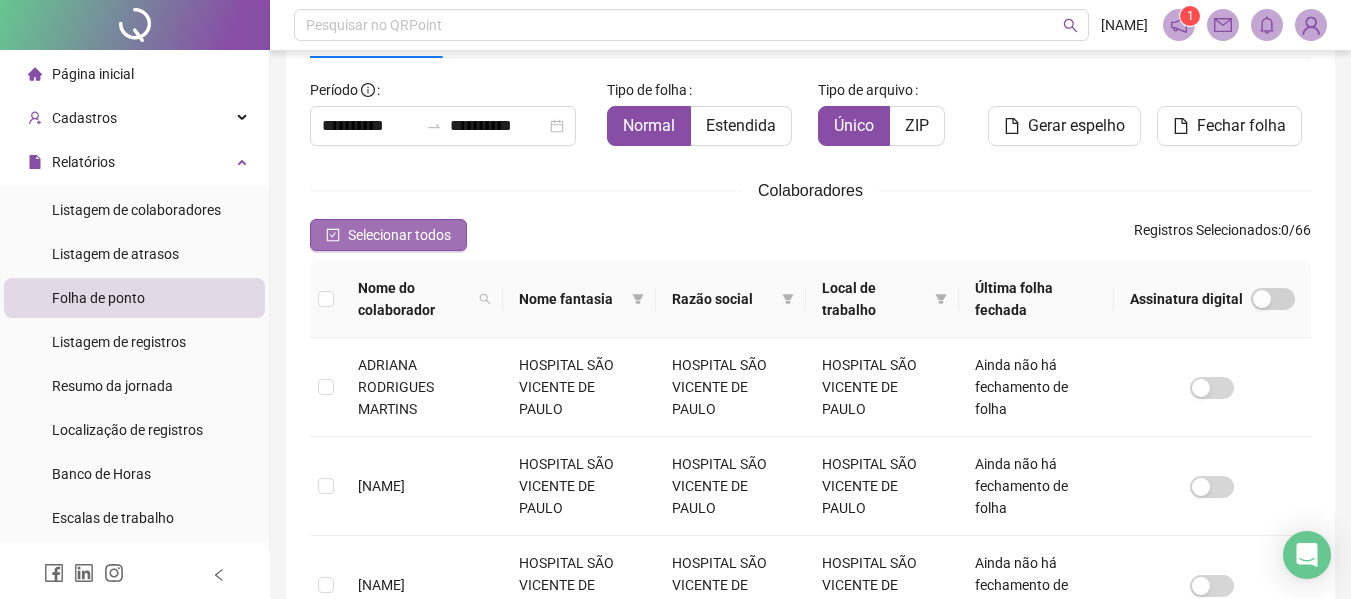 click on "Selecionar todos" at bounding box center (399, 235) 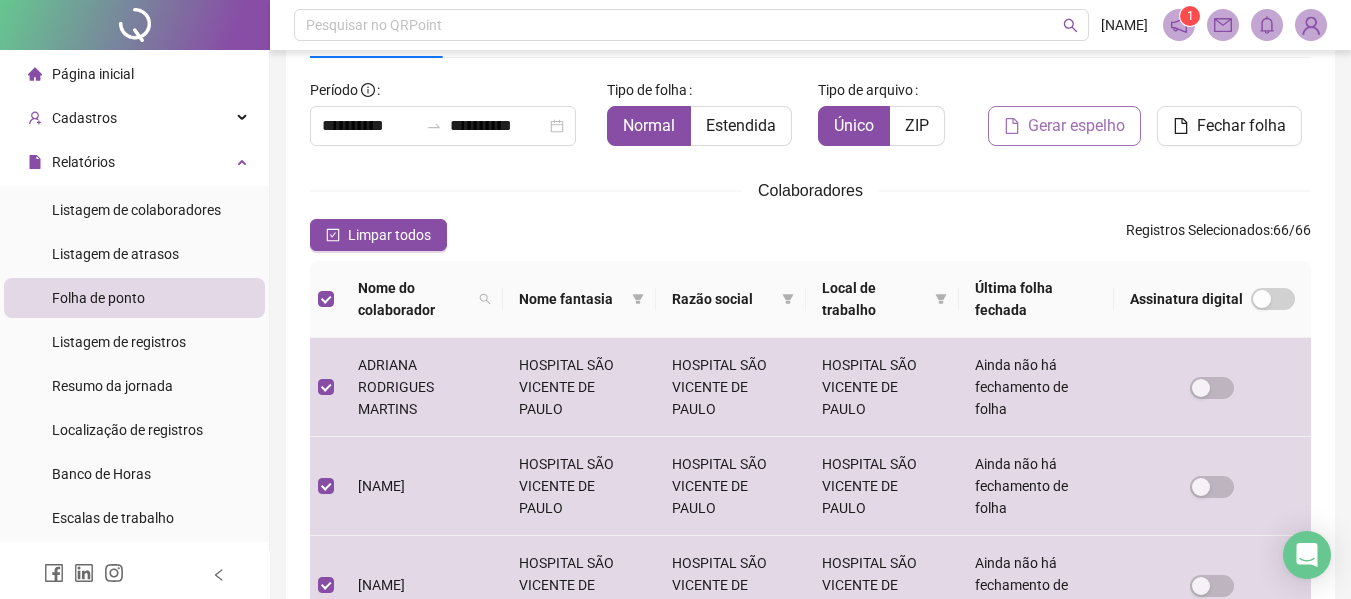 click on "Gerar espelho" at bounding box center (1076, 126) 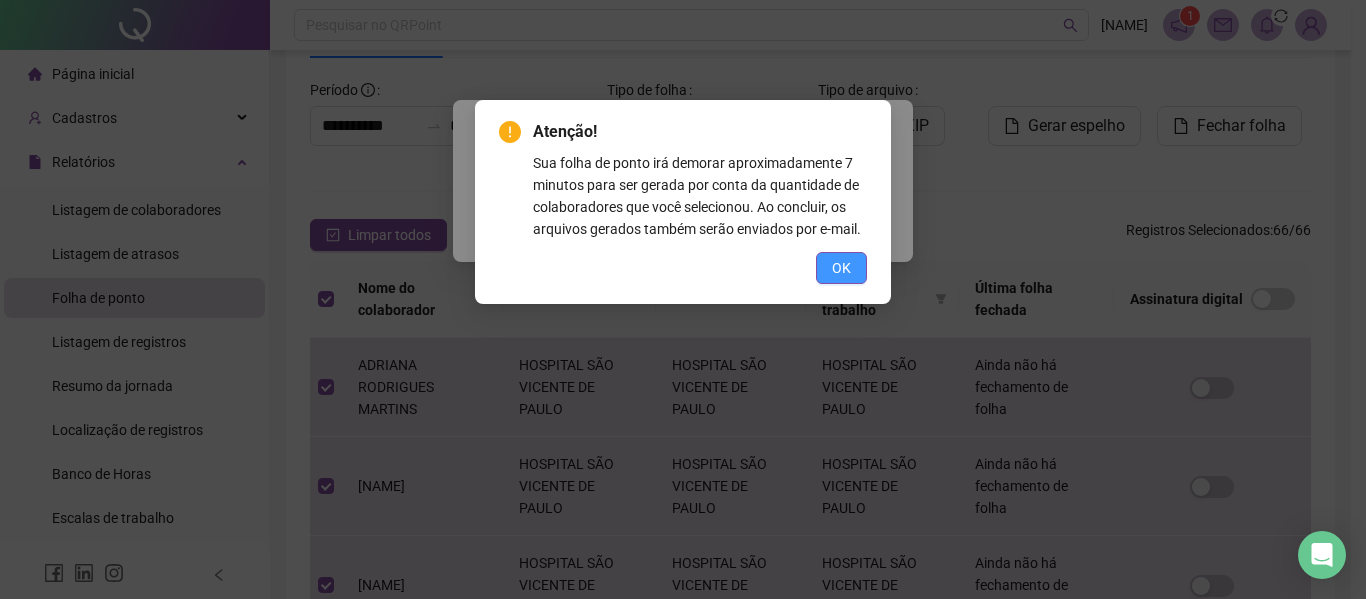 click on "OK" at bounding box center [841, 268] 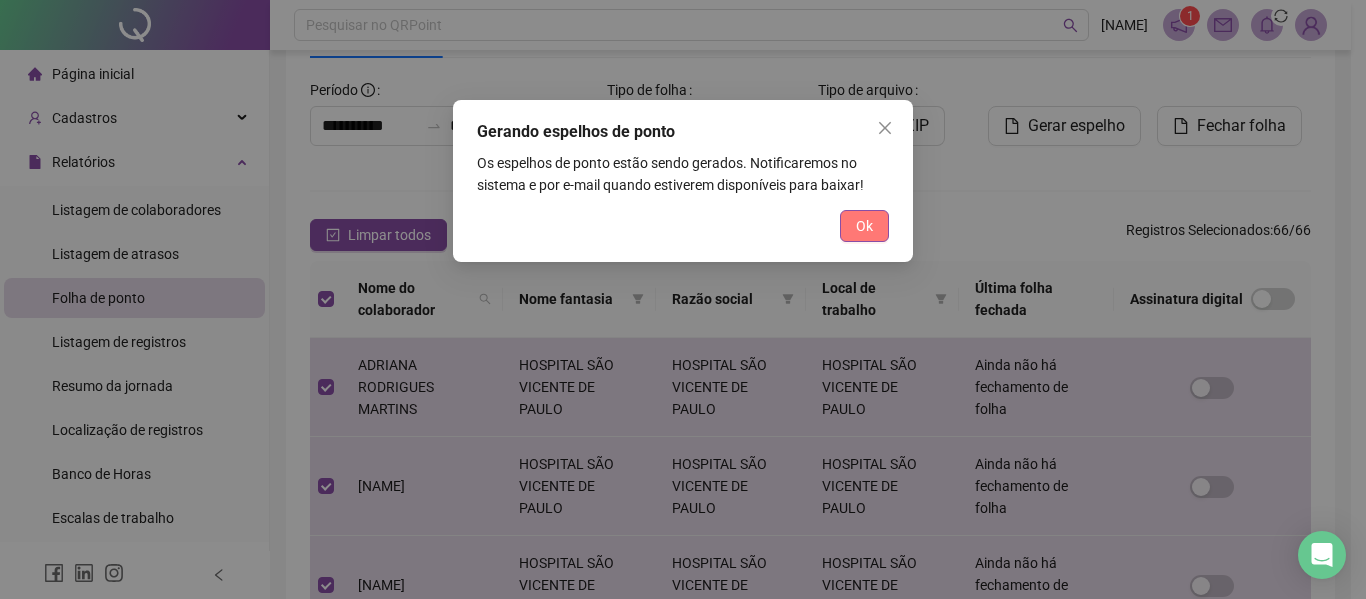 click on "Ok" at bounding box center [864, 226] 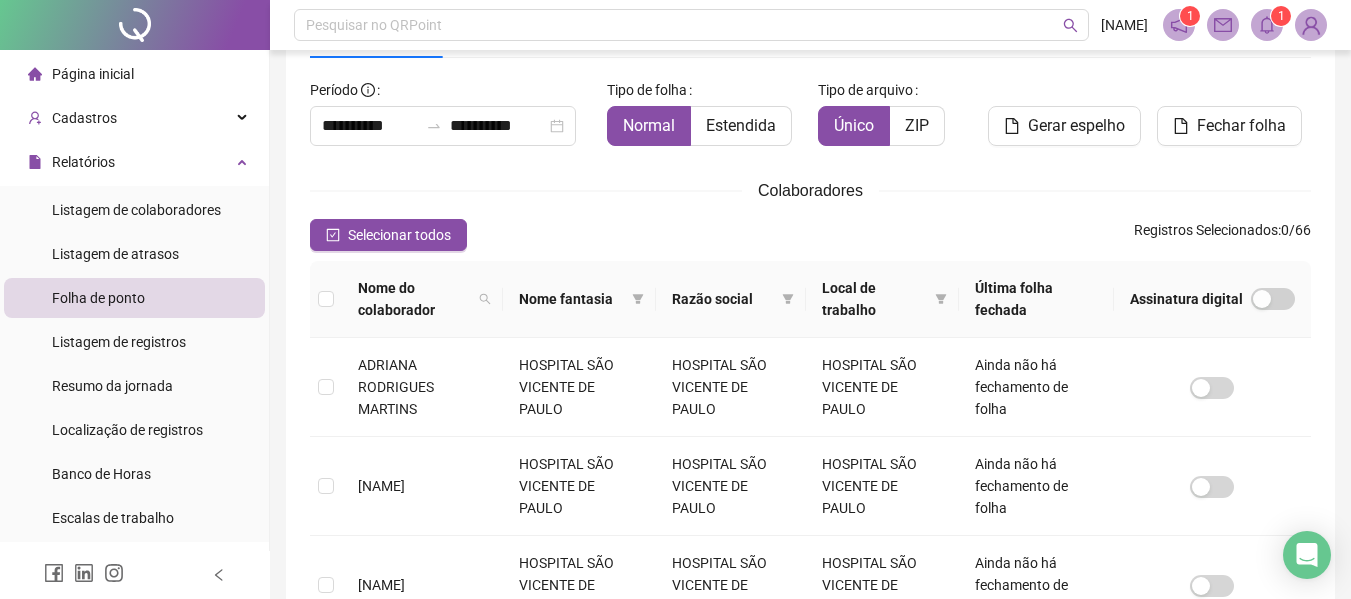 click 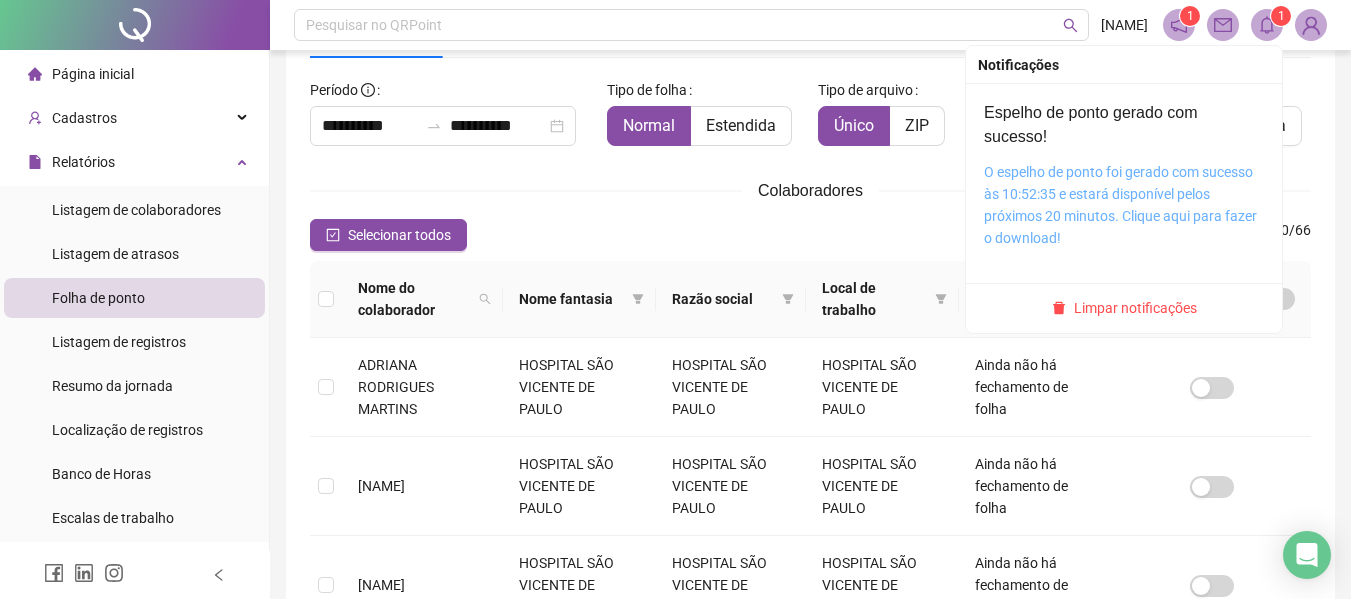click on "O espelho de ponto foi gerado com sucesso às 10:52:35 e estará disponível pelos próximos 20 minutos.
Clique aqui para fazer o download!" at bounding box center (1120, 205) 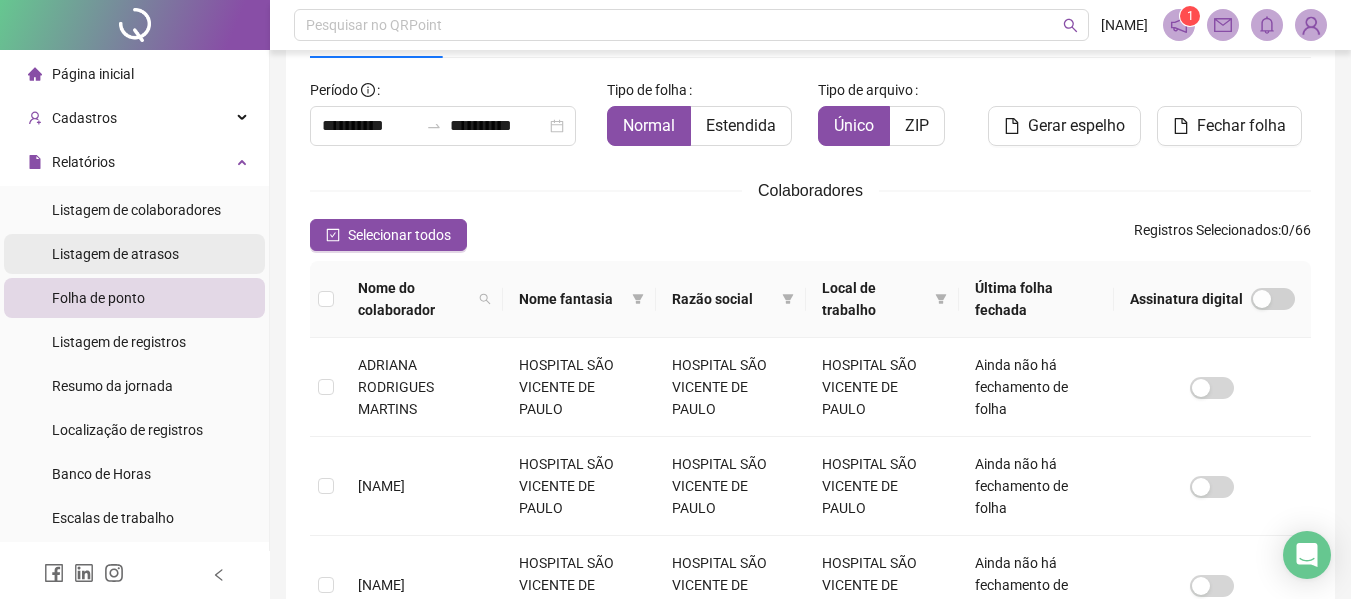 click on "Listagem de atrasos" at bounding box center (115, 254) 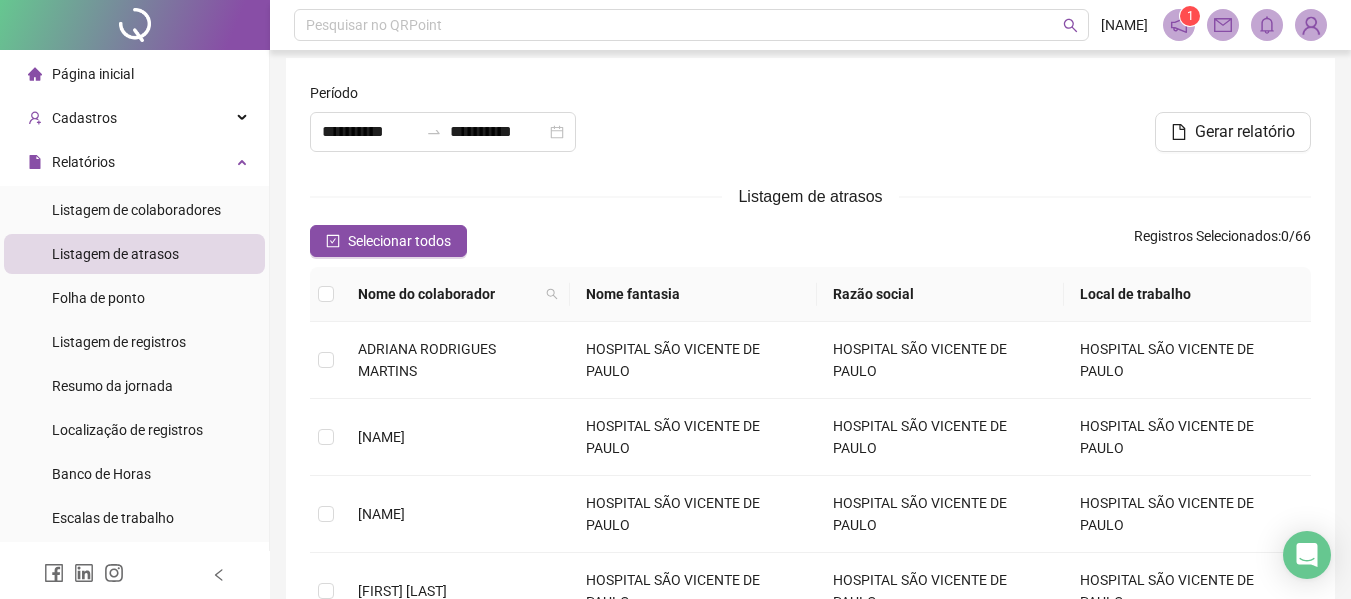 scroll, scrollTop: 110, scrollLeft: 0, axis: vertical 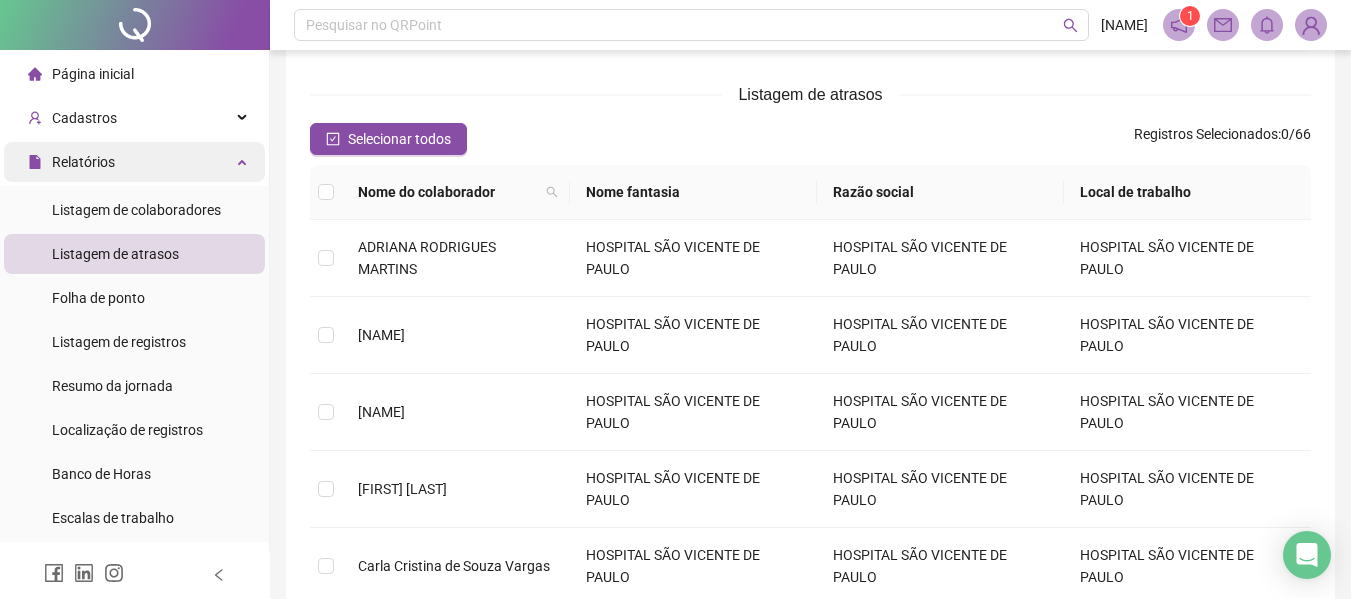 click on "Relatórios" at bounding box center [83, 162] 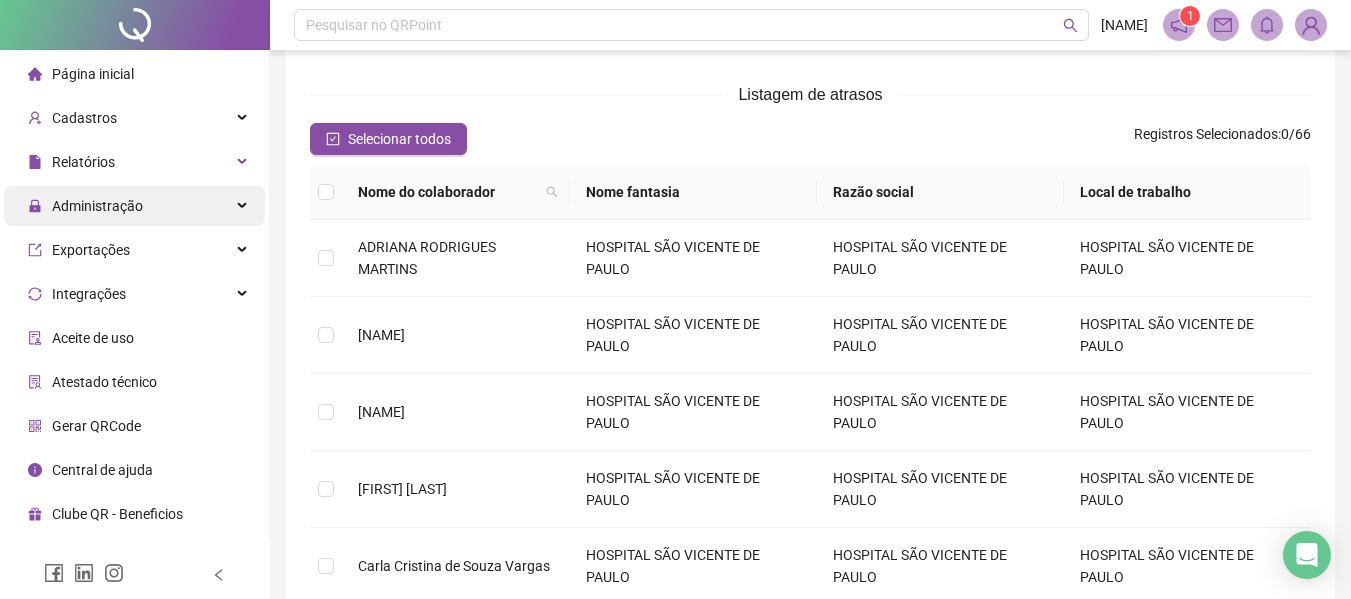 click on "Administração" at bounding box center [97, 206] 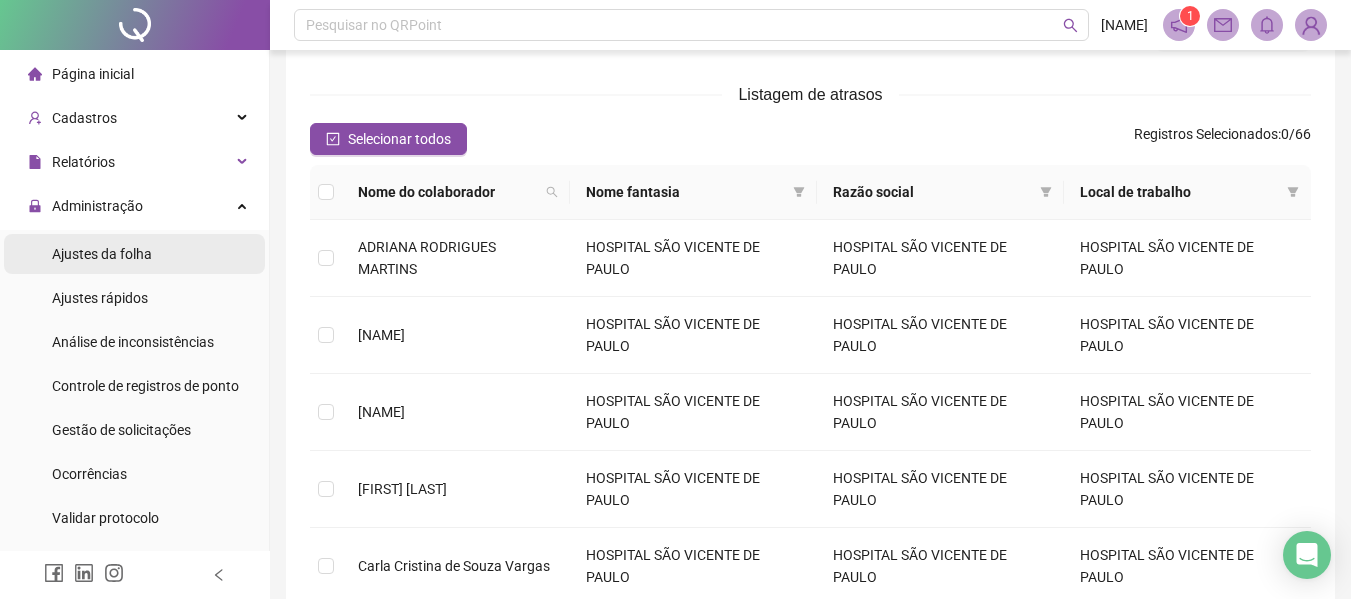 click on "Ajustes da folha" at bounding box center (102, 254) 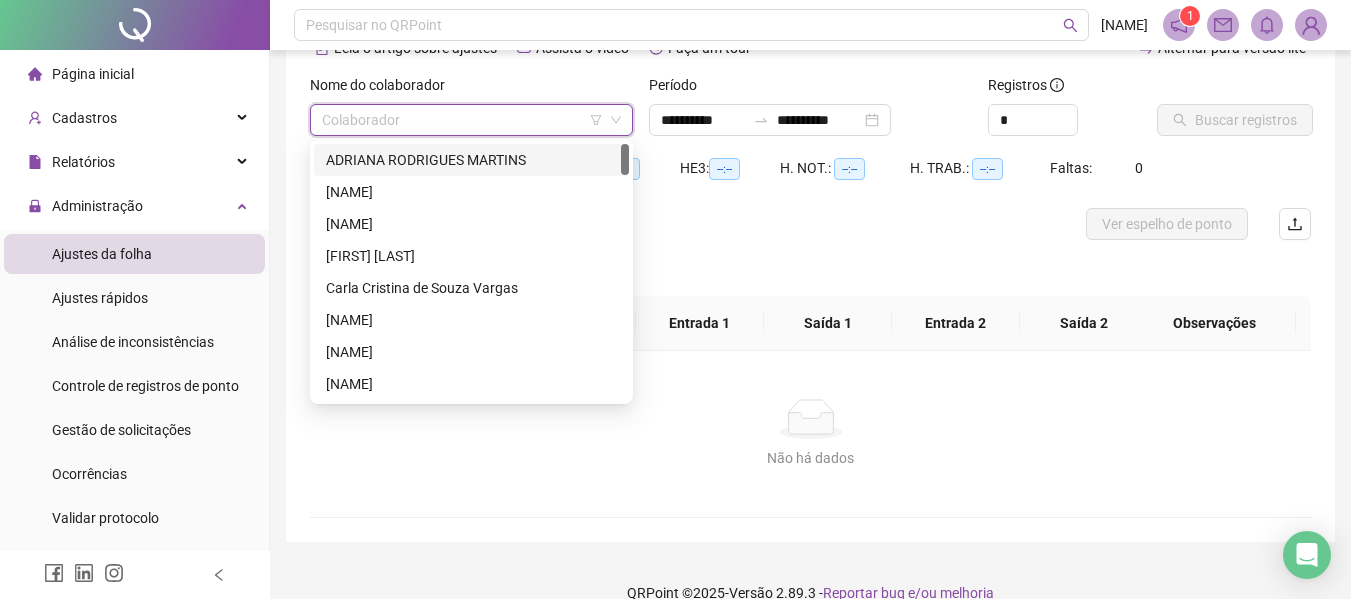click at bounding box center [462, 120] 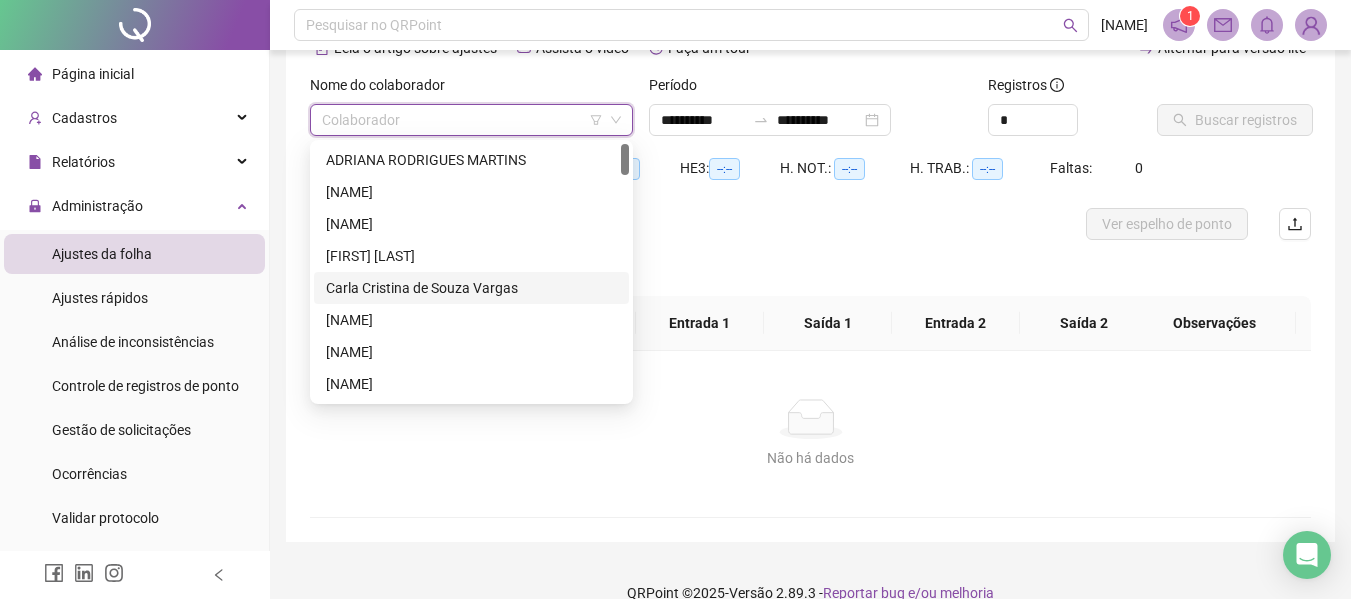 click on "Carla Cristina de Souza Vargas" at bounding box center [471, 288] 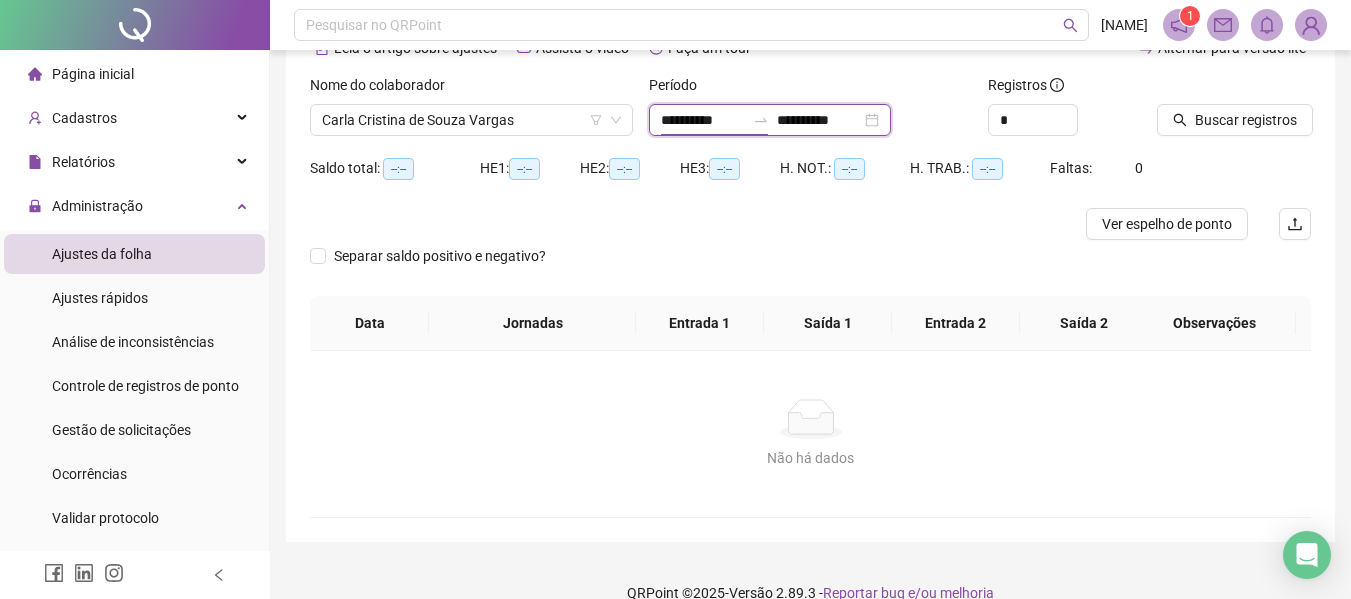 click on "**********" at bounding box center [703, 120] 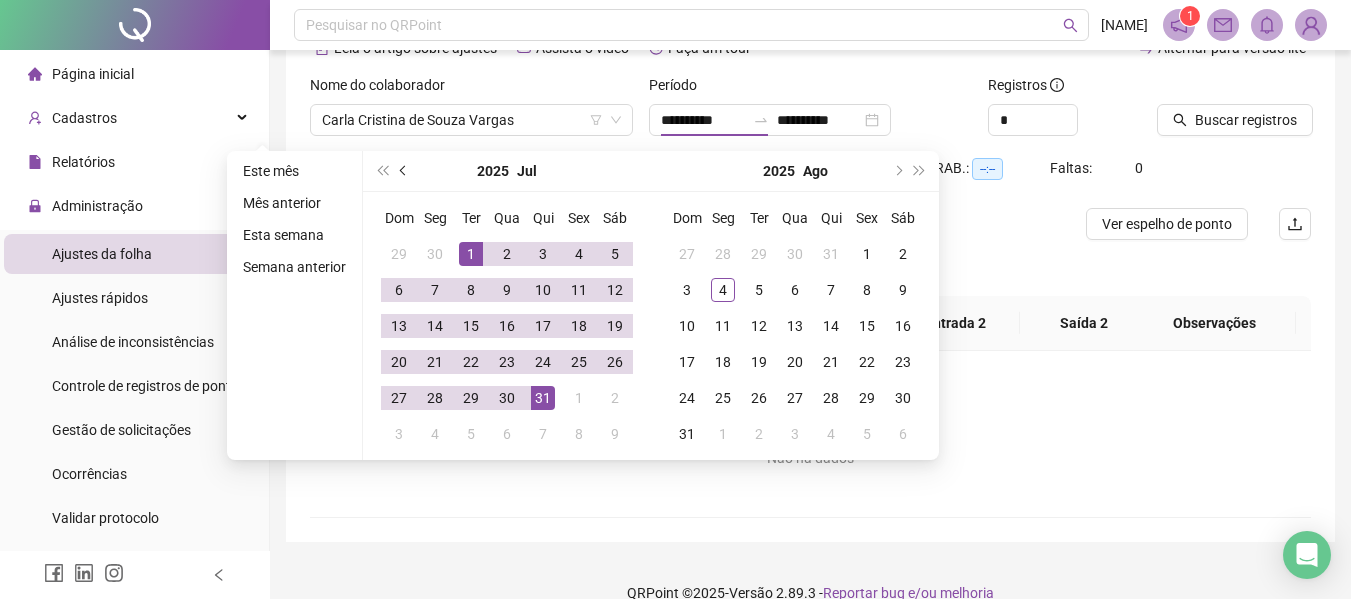 click at bounding box center [404, 171] 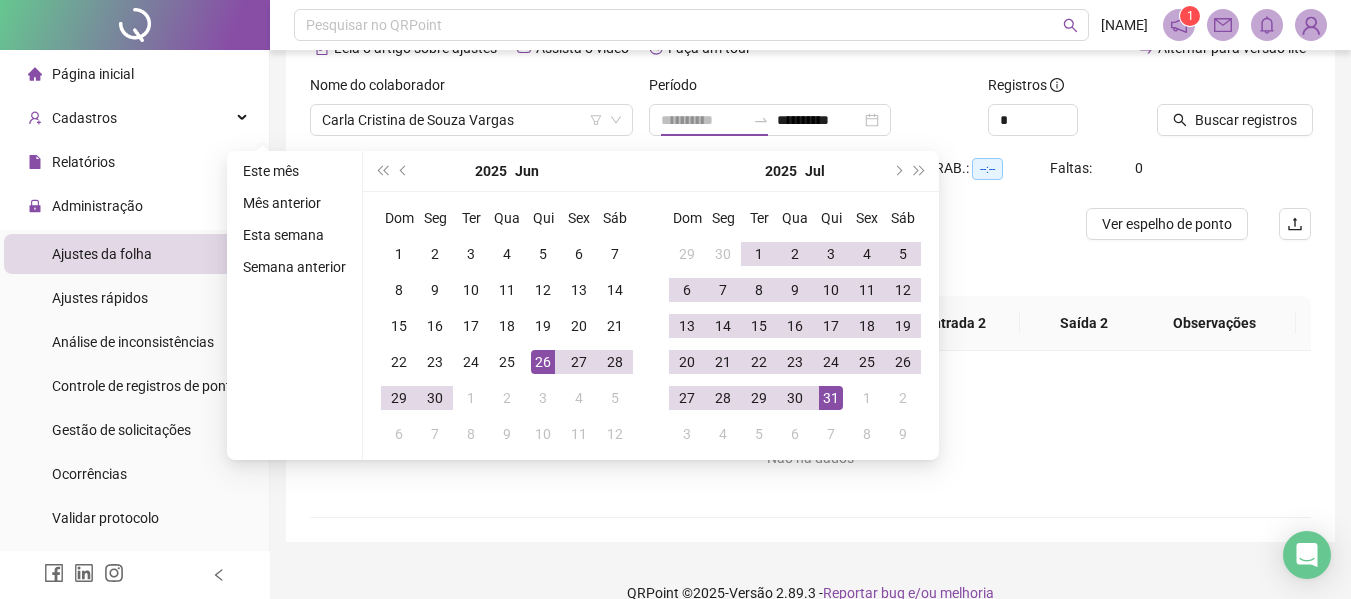 click on "26" at bounding box center (543, 362) 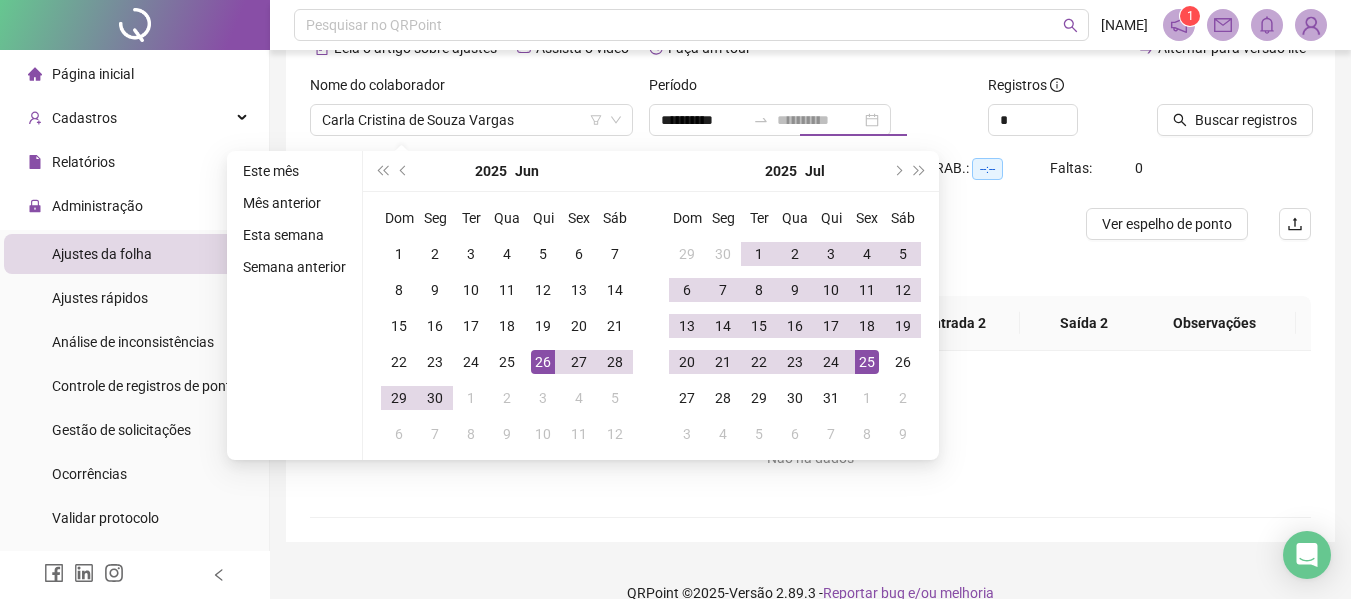 click on "25" at bounding box center [867, 362] 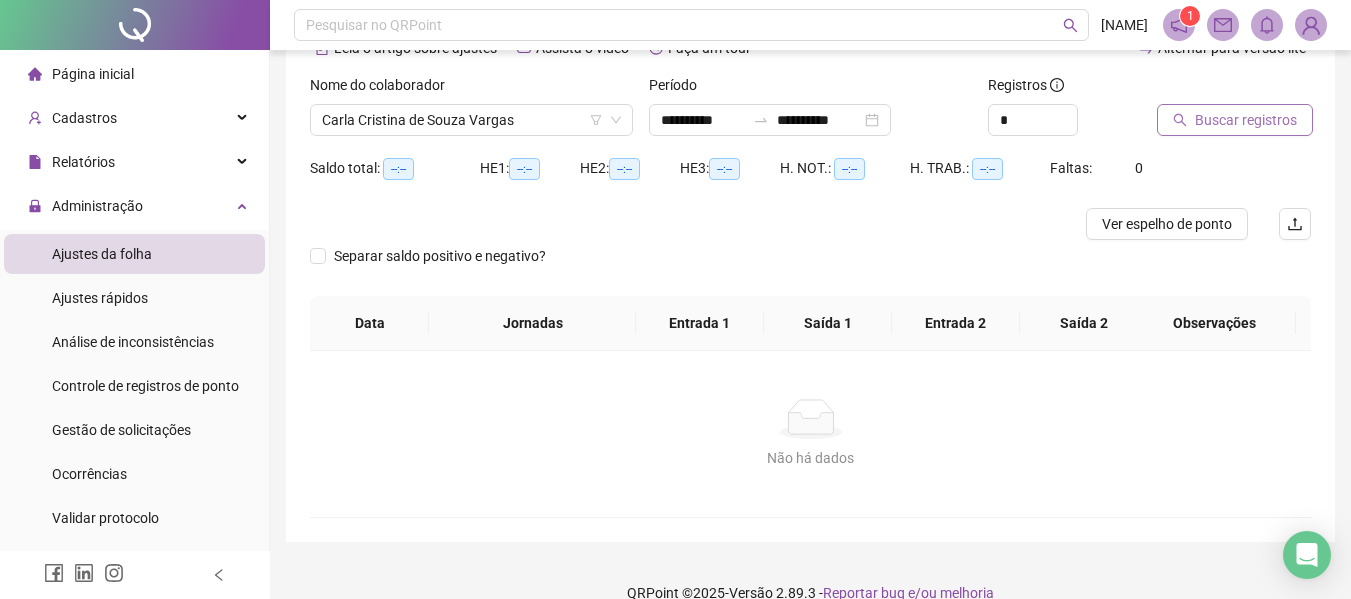 click on "Buscar registros" at bounding box center [1246, 120] 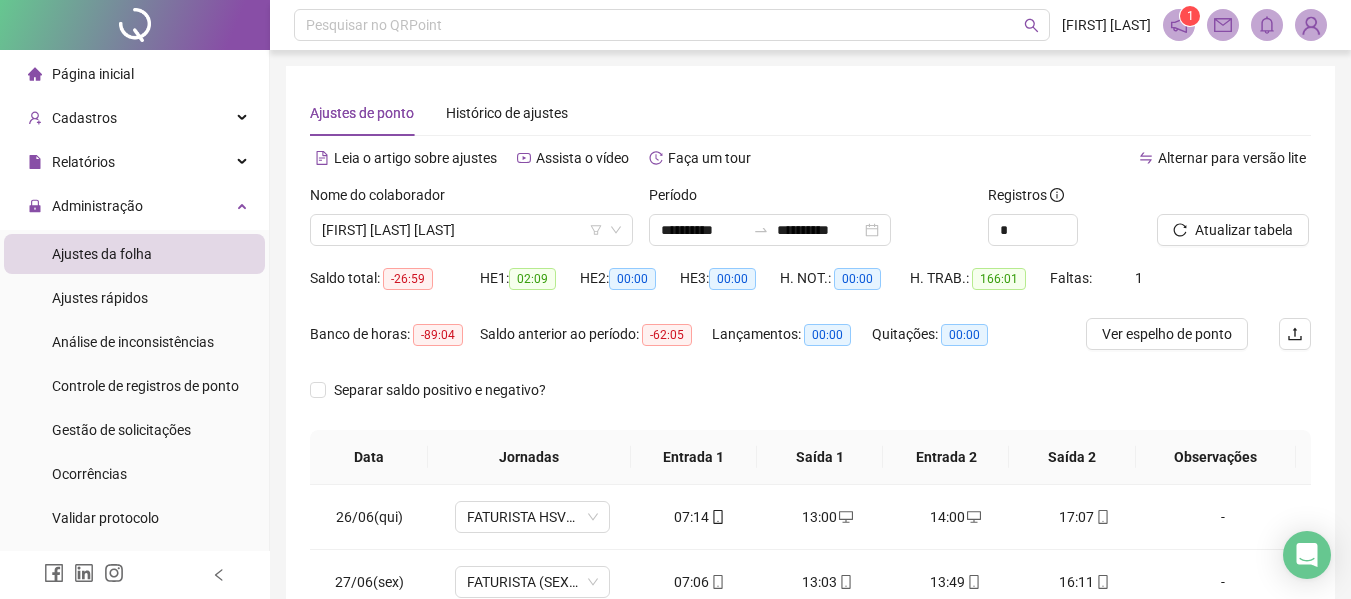 scroll, scrollTop: 111, scrollLeft: 0, axis: vertical 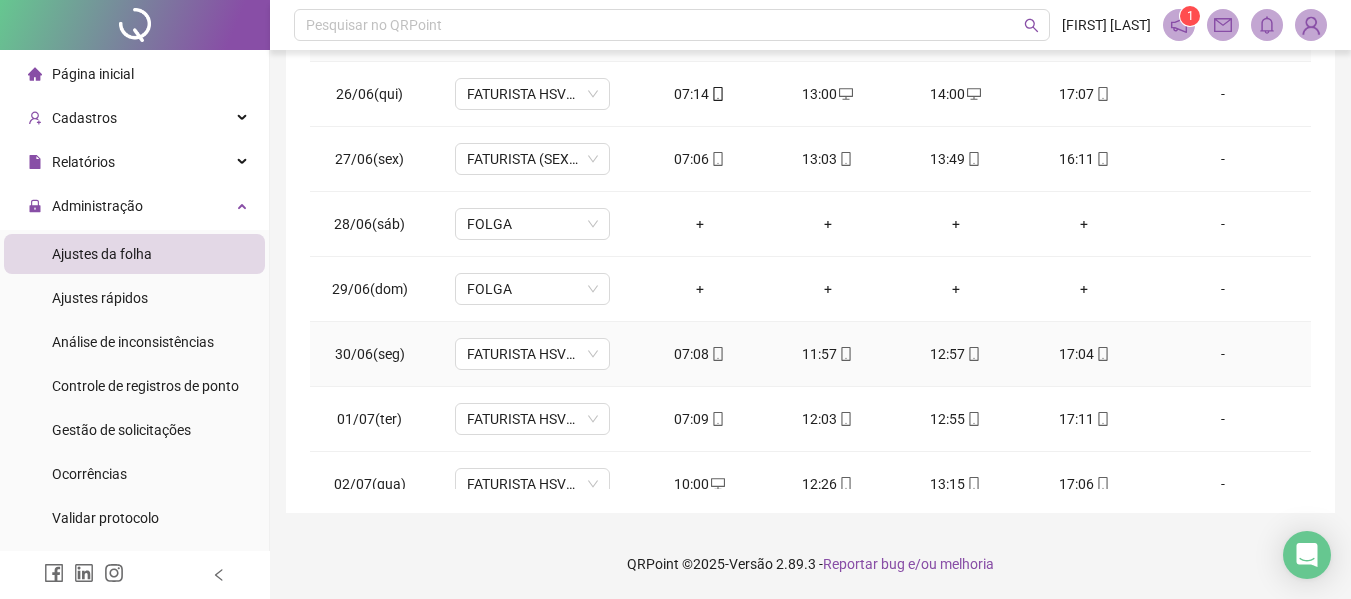 type 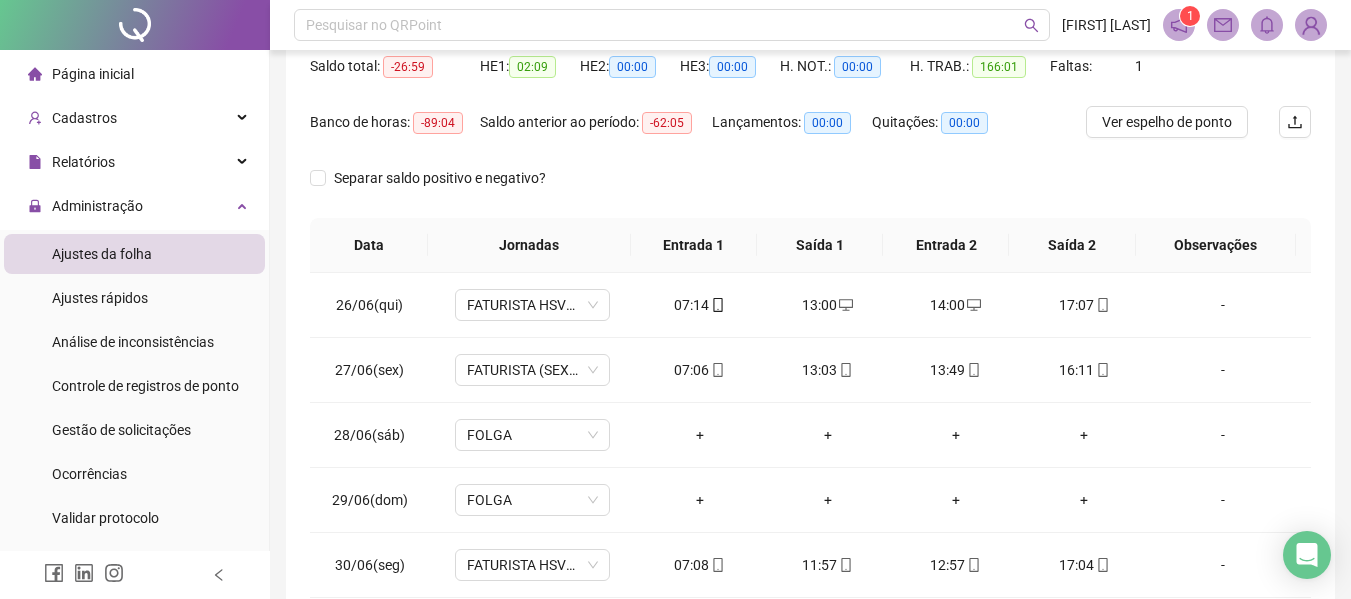 scroll, scrollTop: 0, scrollLeft: 0, axis: both 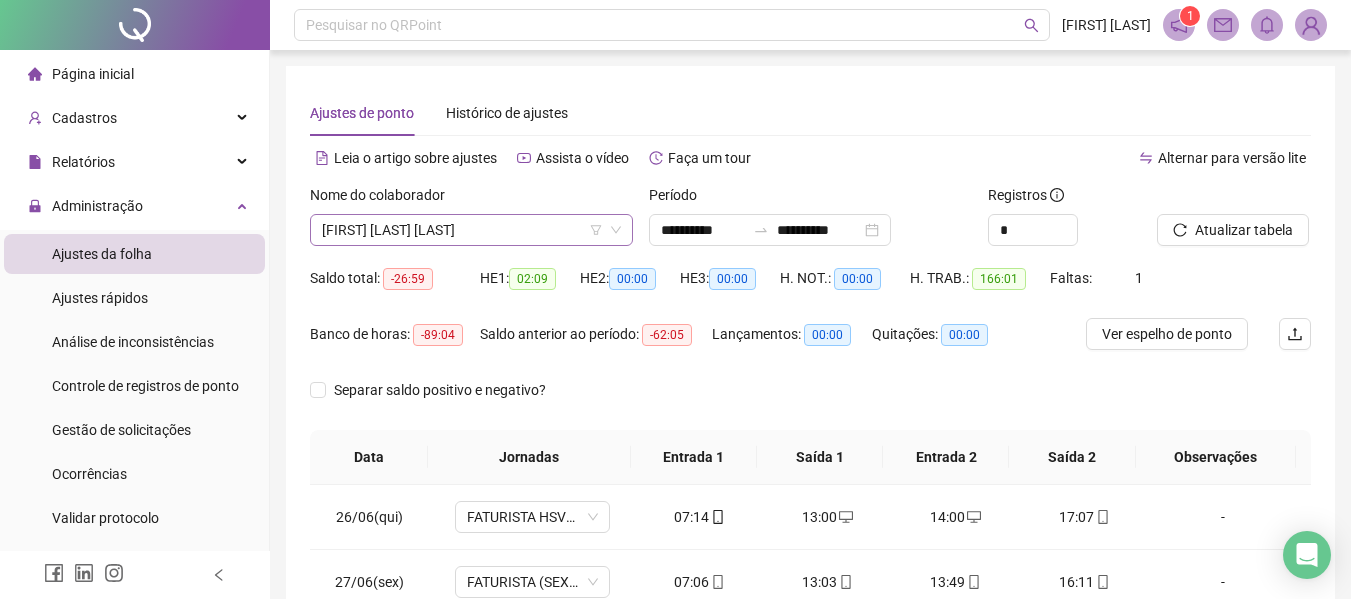 click on "[FIRST] [LAST] [LAST]" at bounding box center [471, 230] 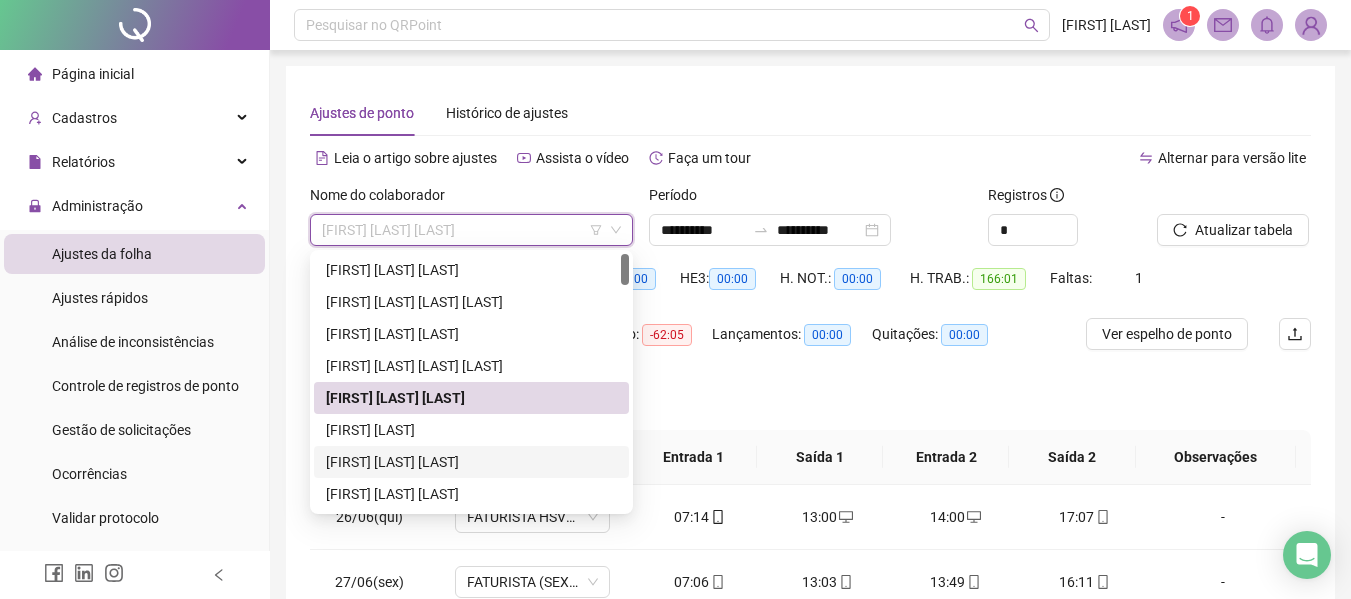 click on "[NAME]" at bounding box center (471, 462) 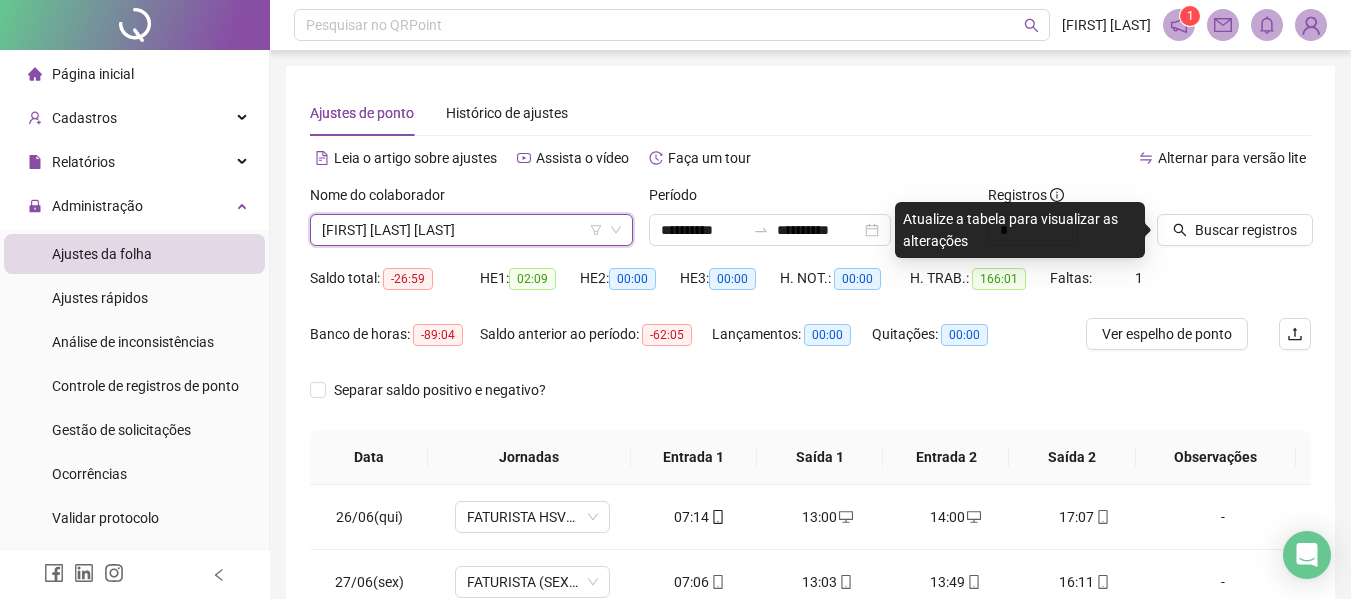 click on "Ajustes de ponto Histórico de ajustes" at bounding box center [810, 113] 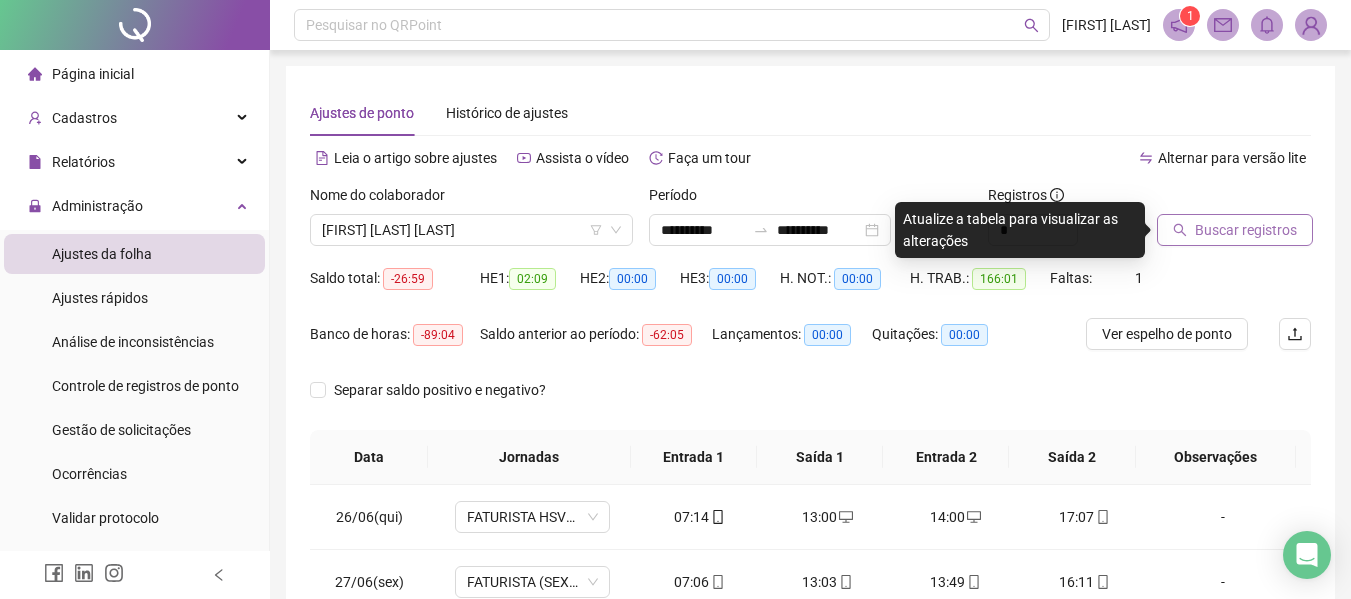 click on "Buscar registros" at bounding box center (1246, 230) 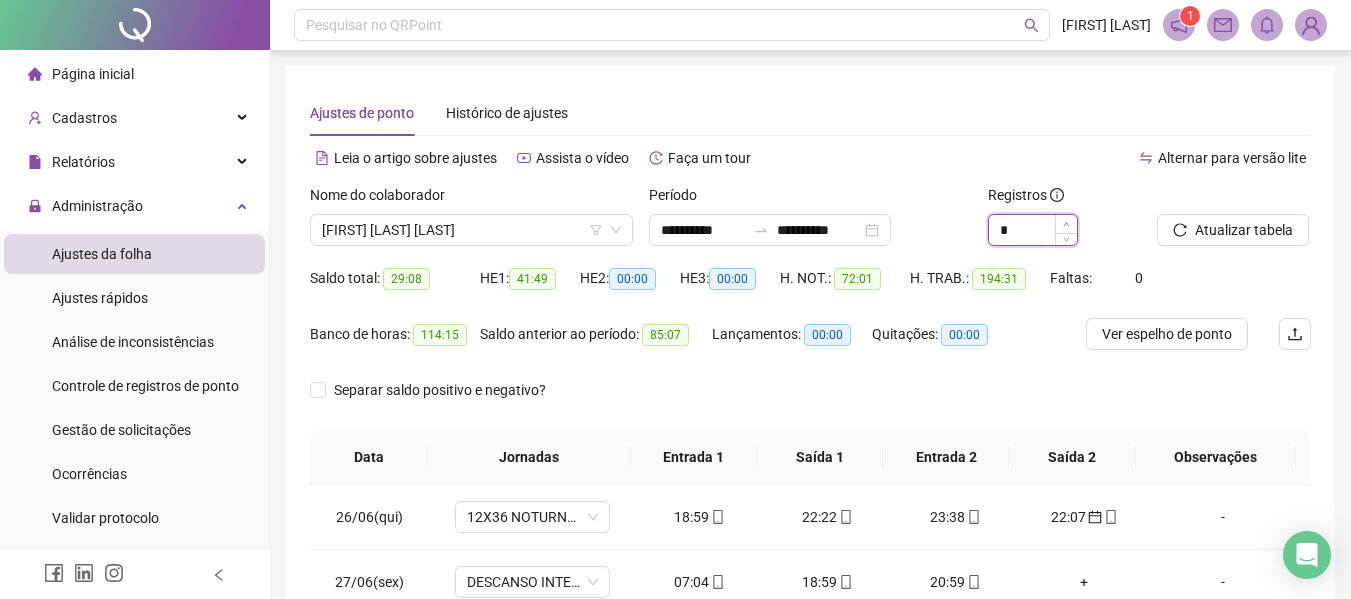 click at bounding box center (1066, 224) 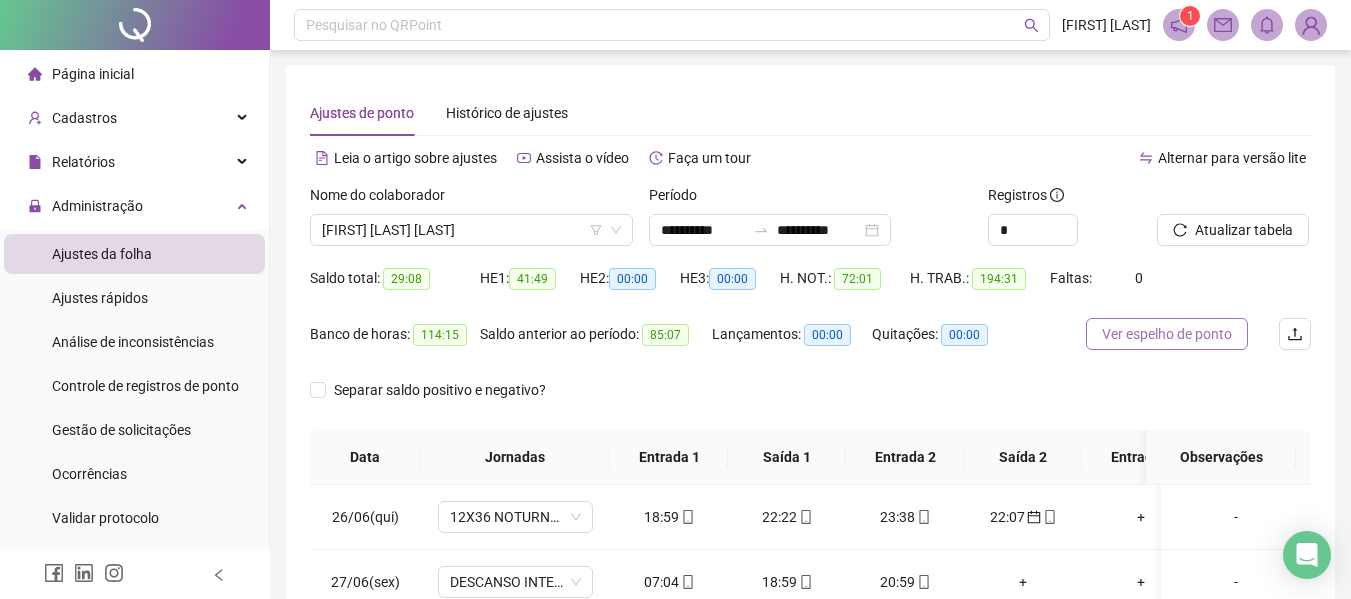 click on "Ver espelho de ponto" at bounding box center (1167, 334) 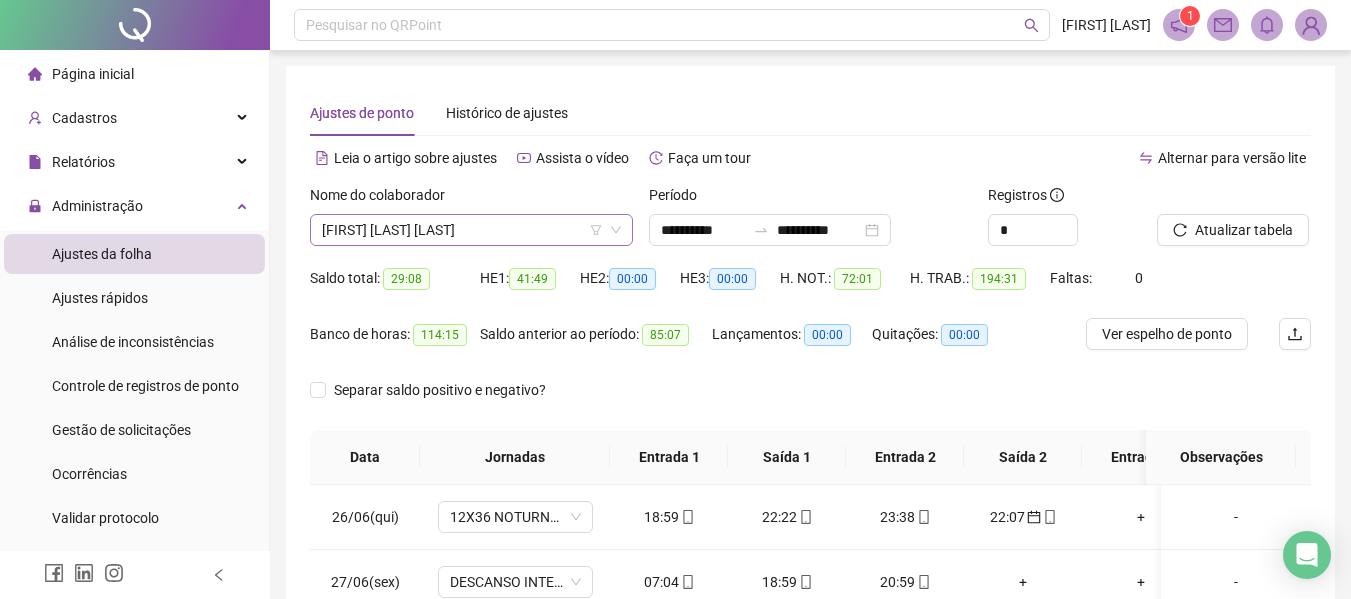 click on "[NAME]" at bounding box center [471, 230] 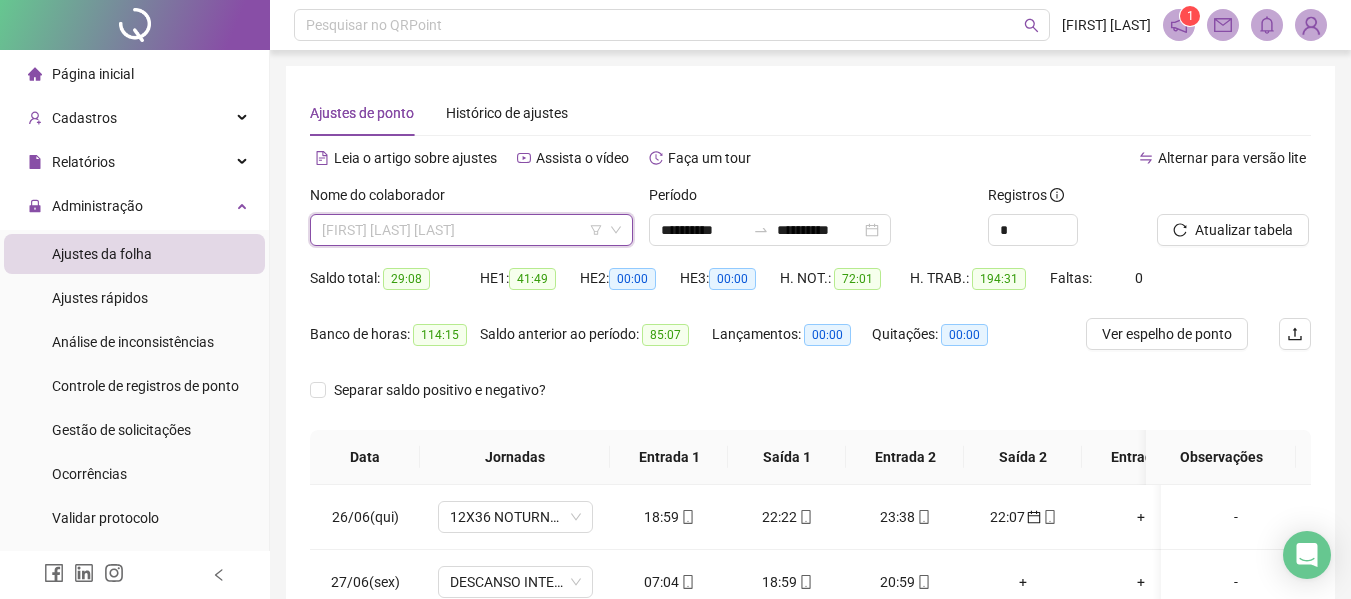 click on "[NAME]" at bounding box center [471, 230] 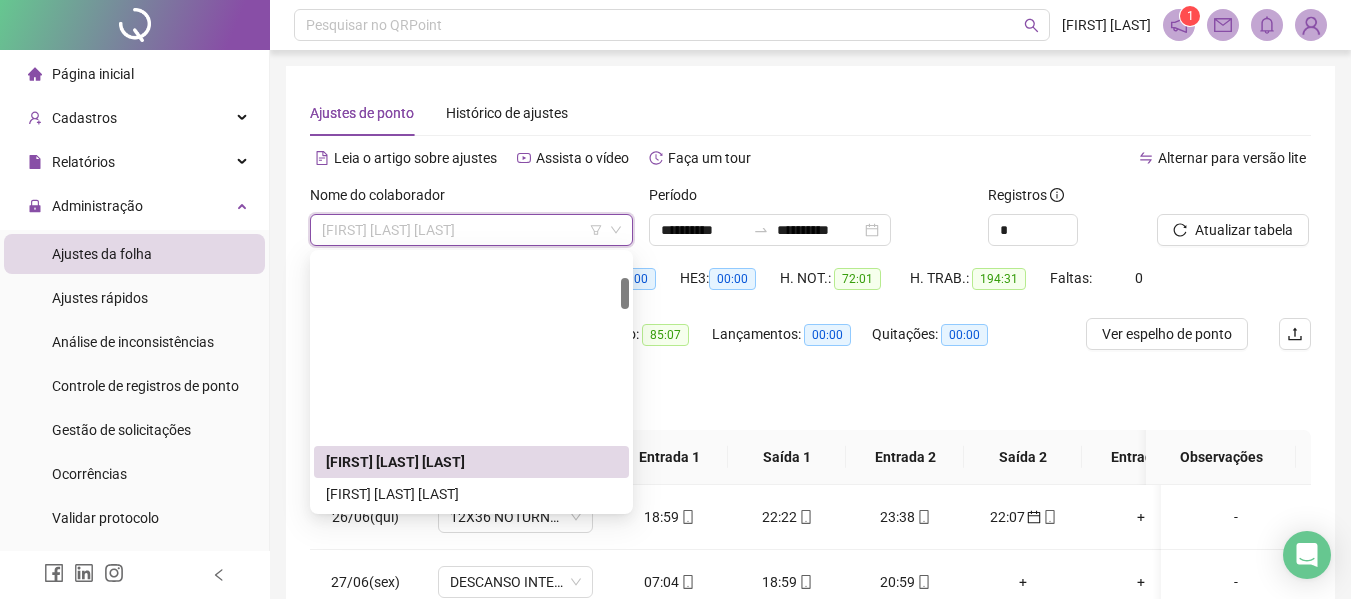 scroll, scrollTop: 200, scrollLeft: 0, axis: vertical 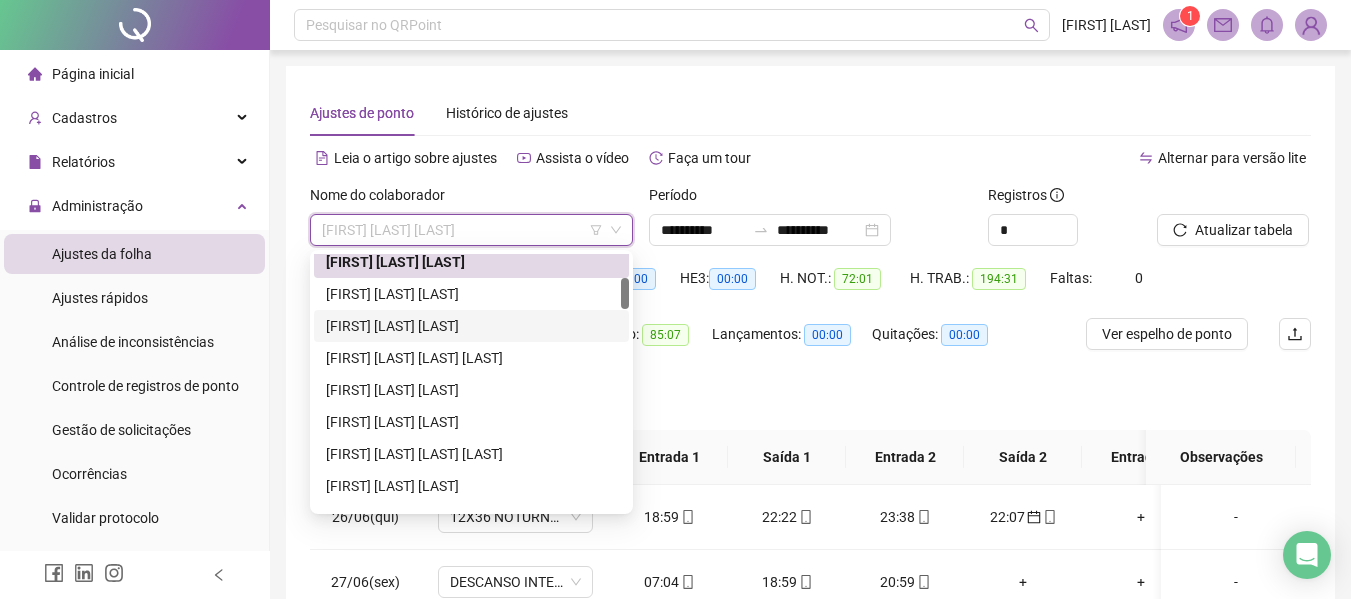 click on "[NAME]" at bounding box center (471, 326) 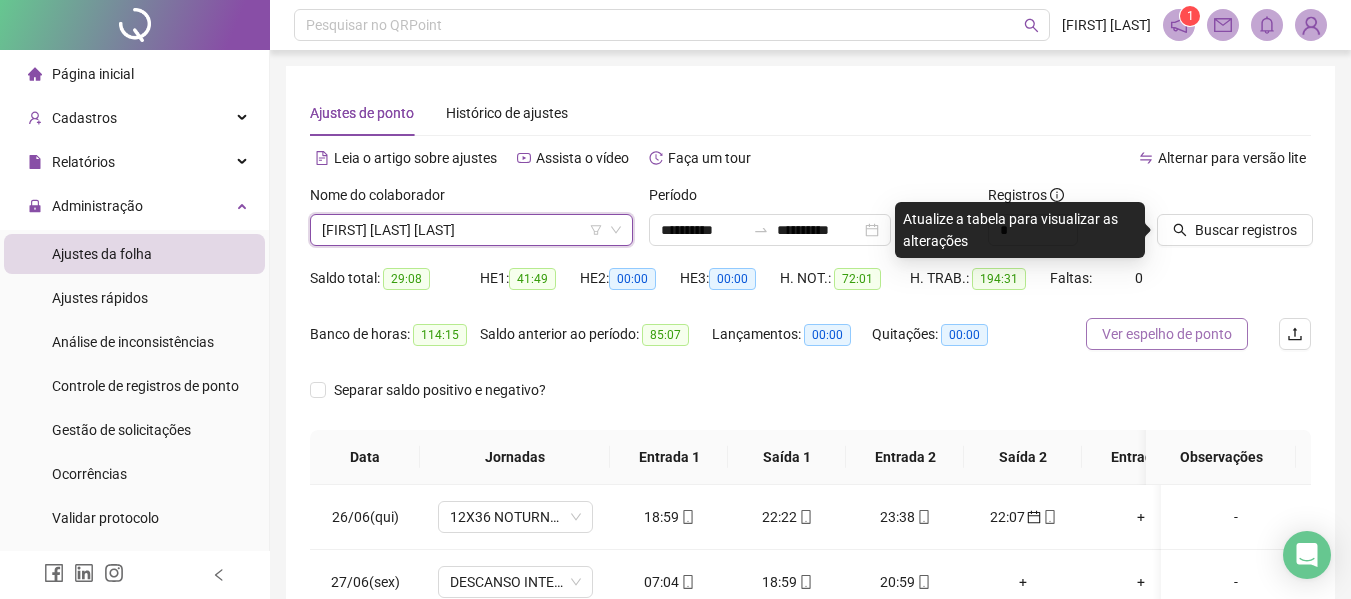 click on "Ver espelho de ponto" at bounding box center [1167, 334] 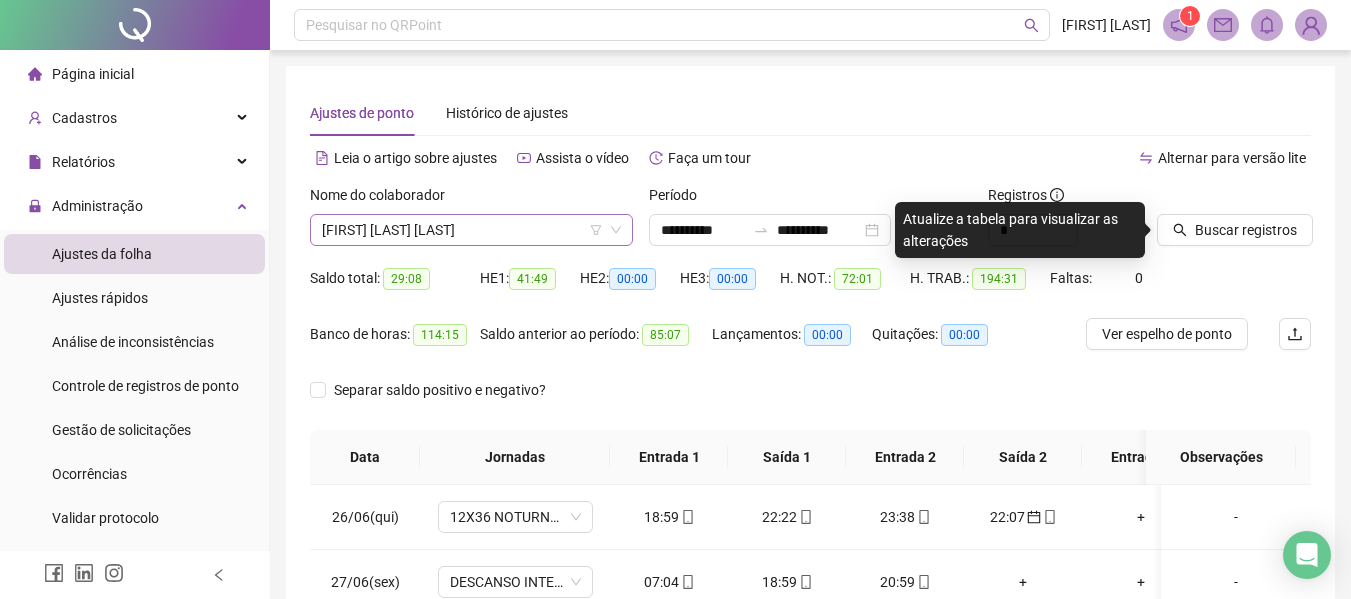 click on "[NAME]" at bounding box center [471, 230] 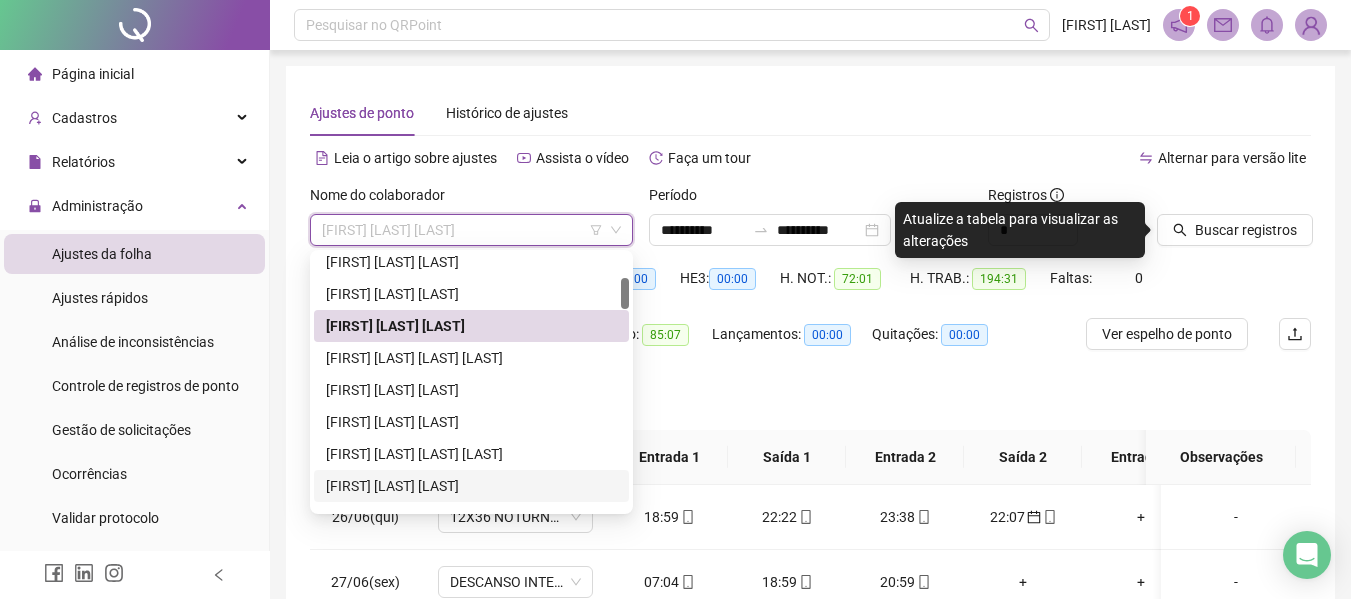 click on "[NAME]" at bounding box center [471, 486] 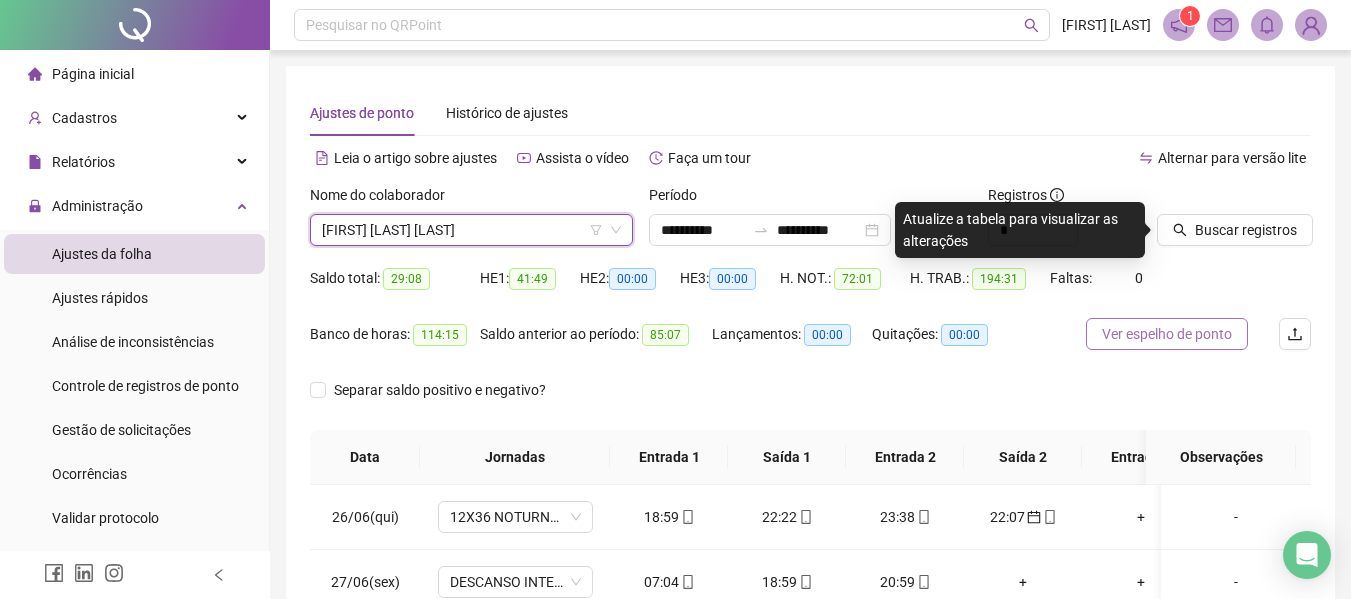 click on "Ver espelho de ponto" at bounding box center [1167, 334] 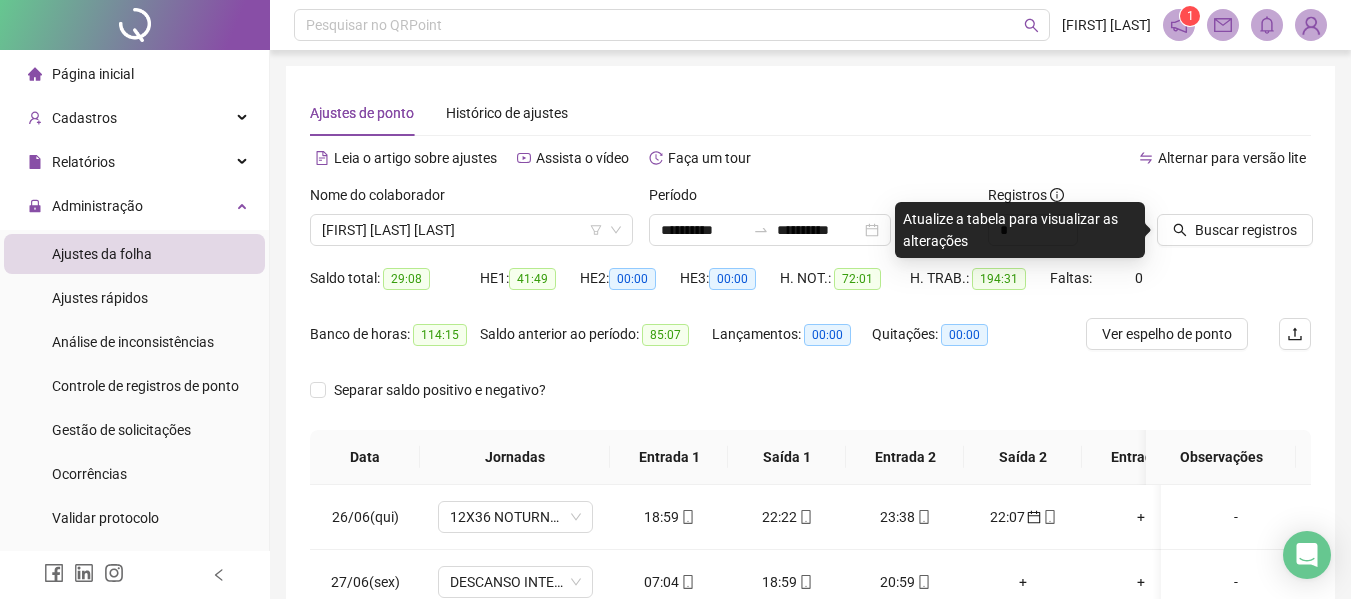 type 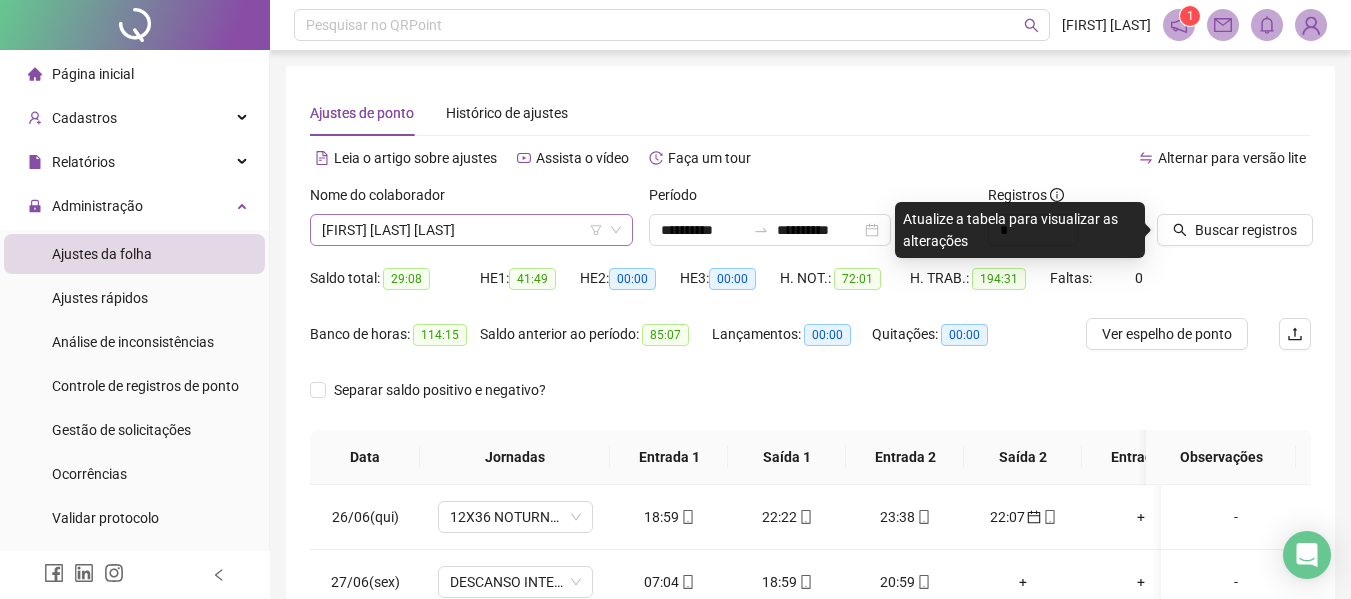 click on "[NAME]" at bounding box center [471, 230] 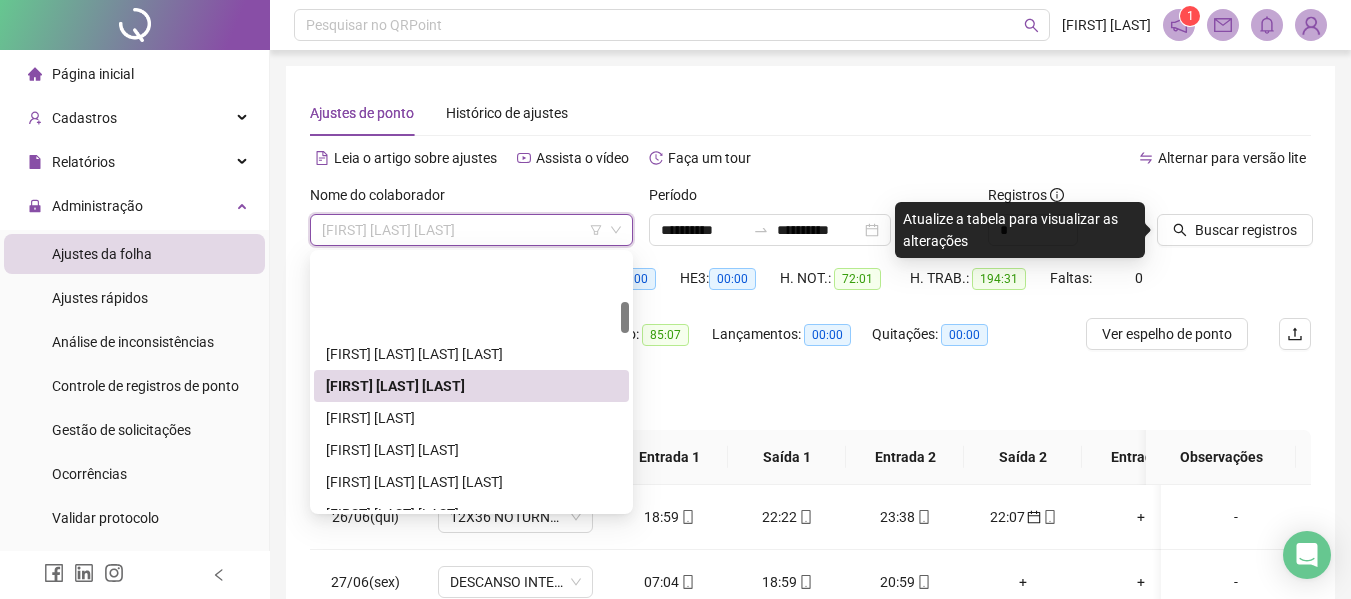 scroll, scrollTop: 400, scrollLeft: 0, axis: vertical 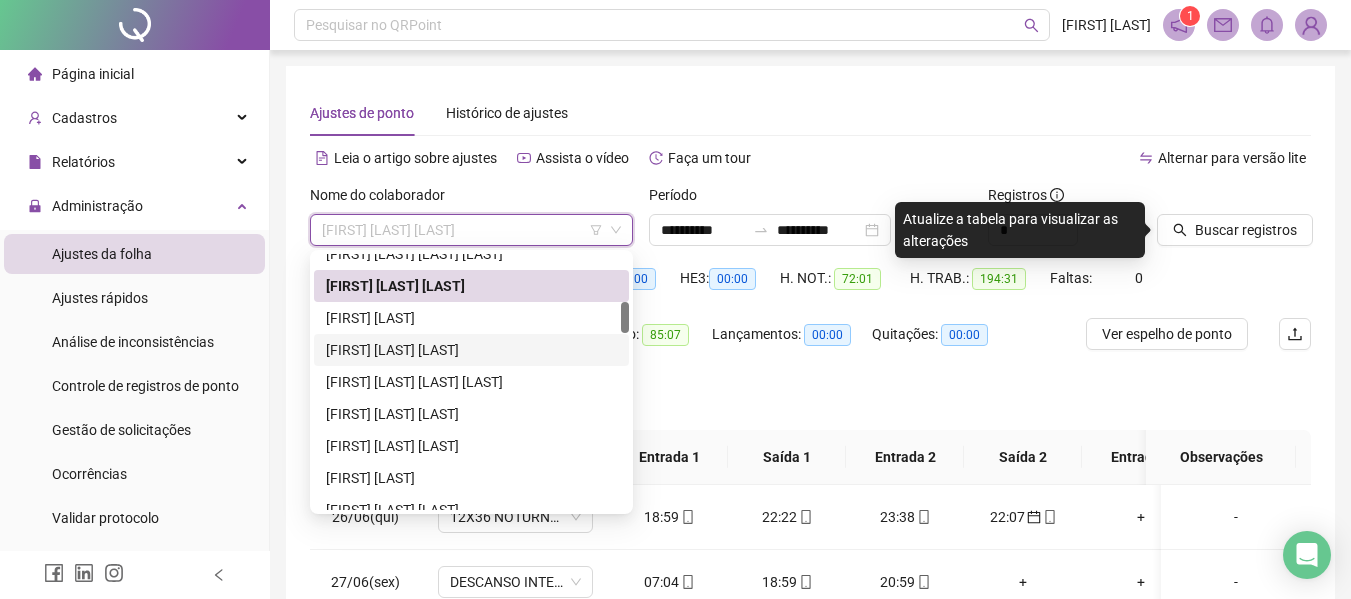 click on "[FIRST] [LAST]" at bounding box center (471, 350) 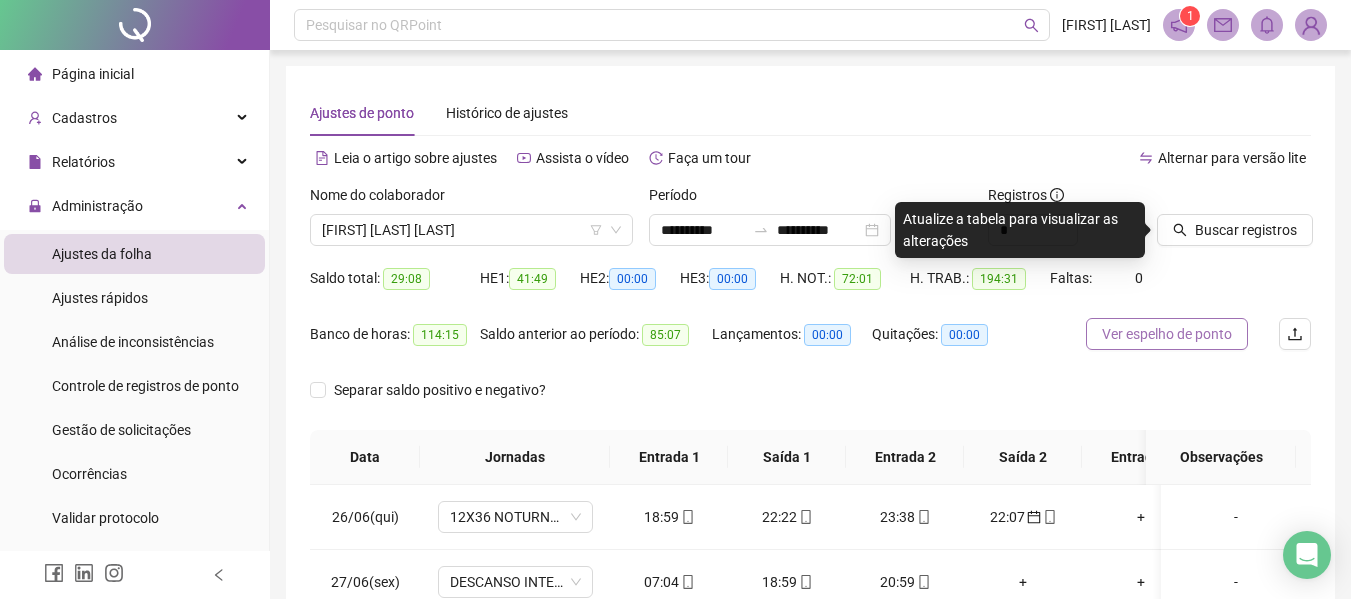 click on "Ver espelho de ponto" at bounding box center [1167, 334] 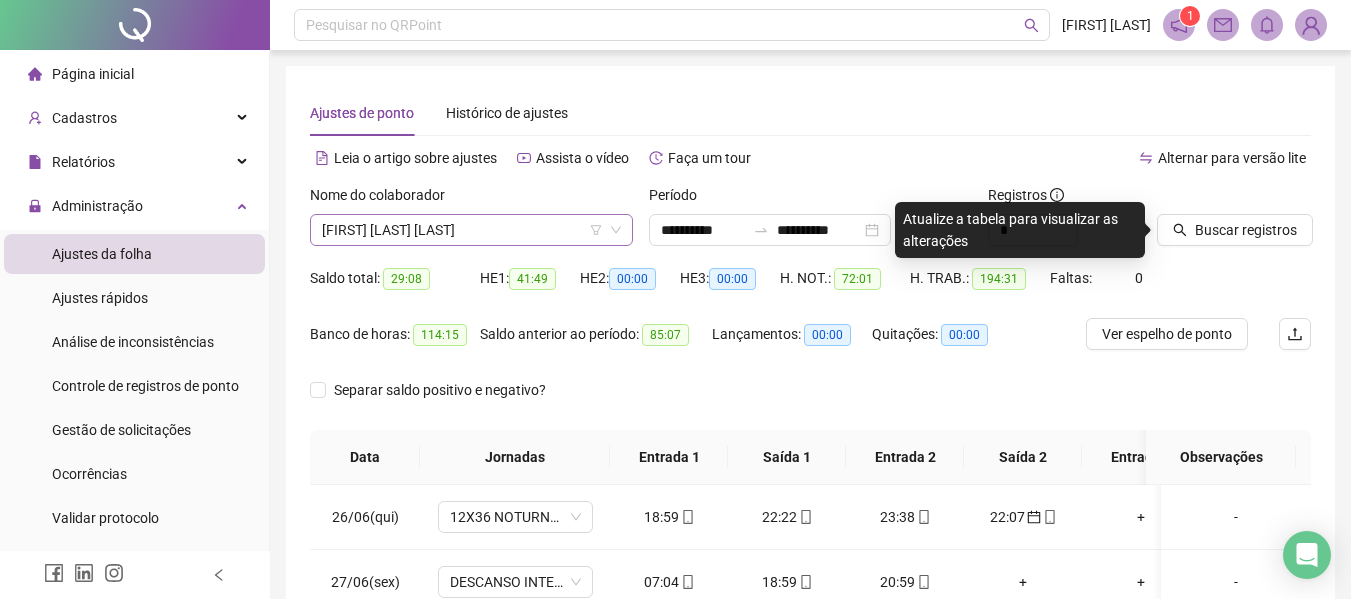 click on "[FIRST] [LAST]" at bounding box center [471, 230] 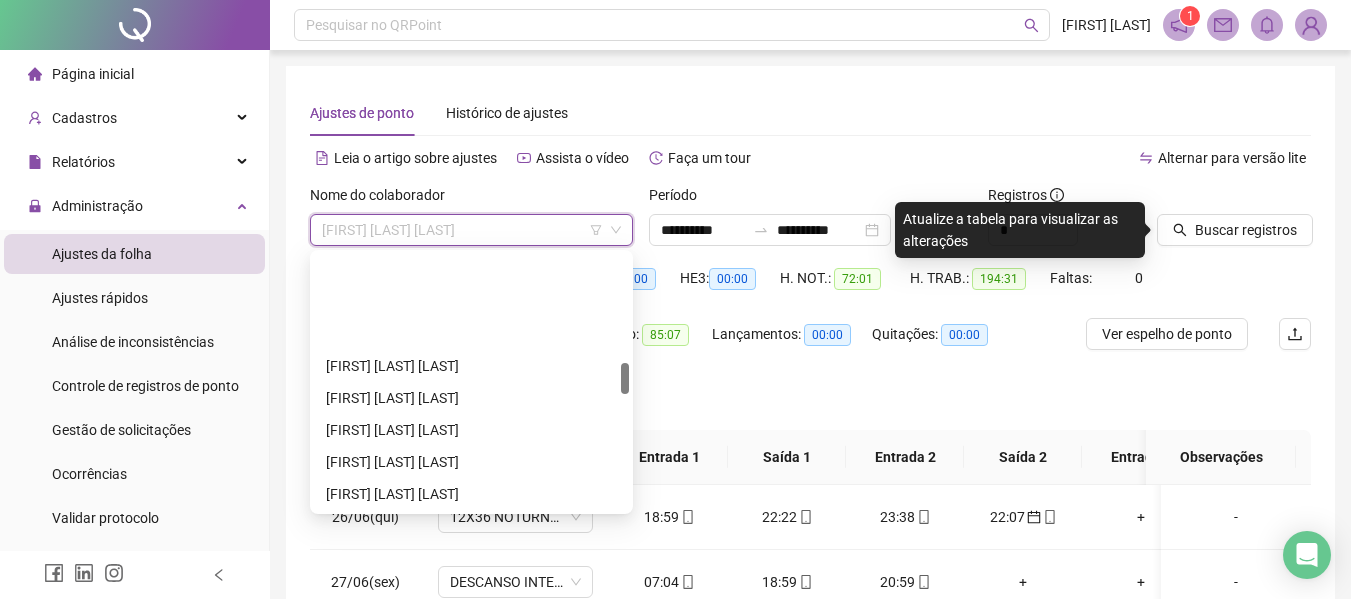 scroll, scrollTop: 1000, scrollLeft: 0, axis: vertical 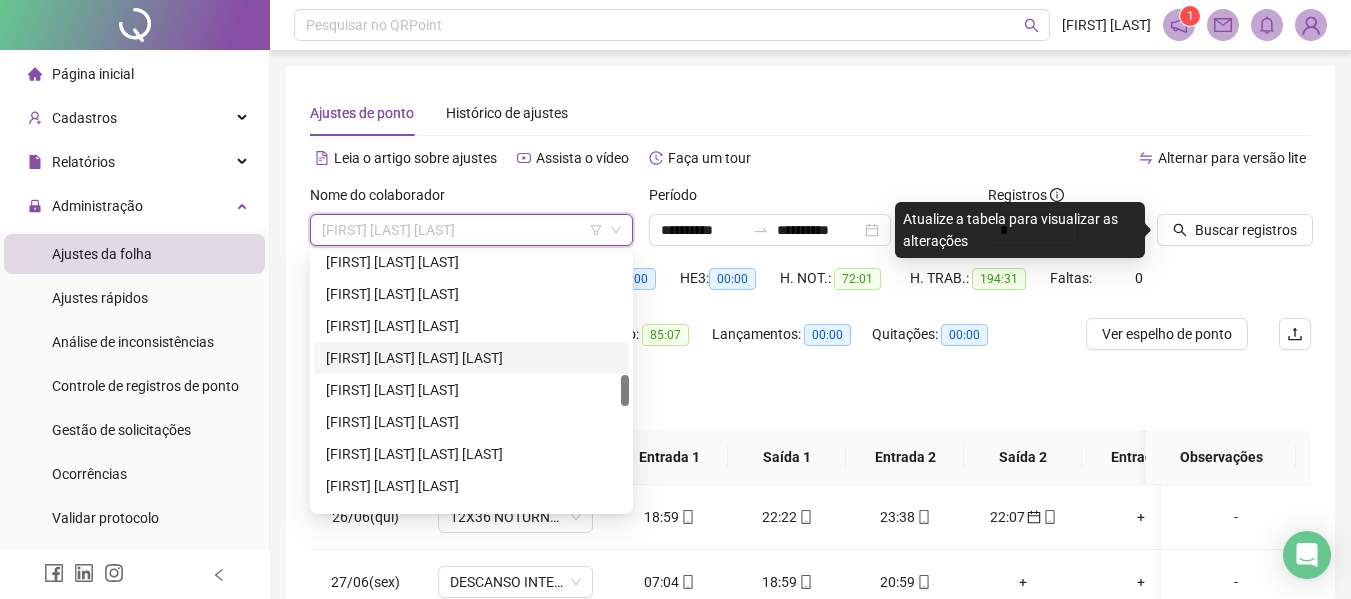 click on "[NAME]" at bounding box center (471, 358) 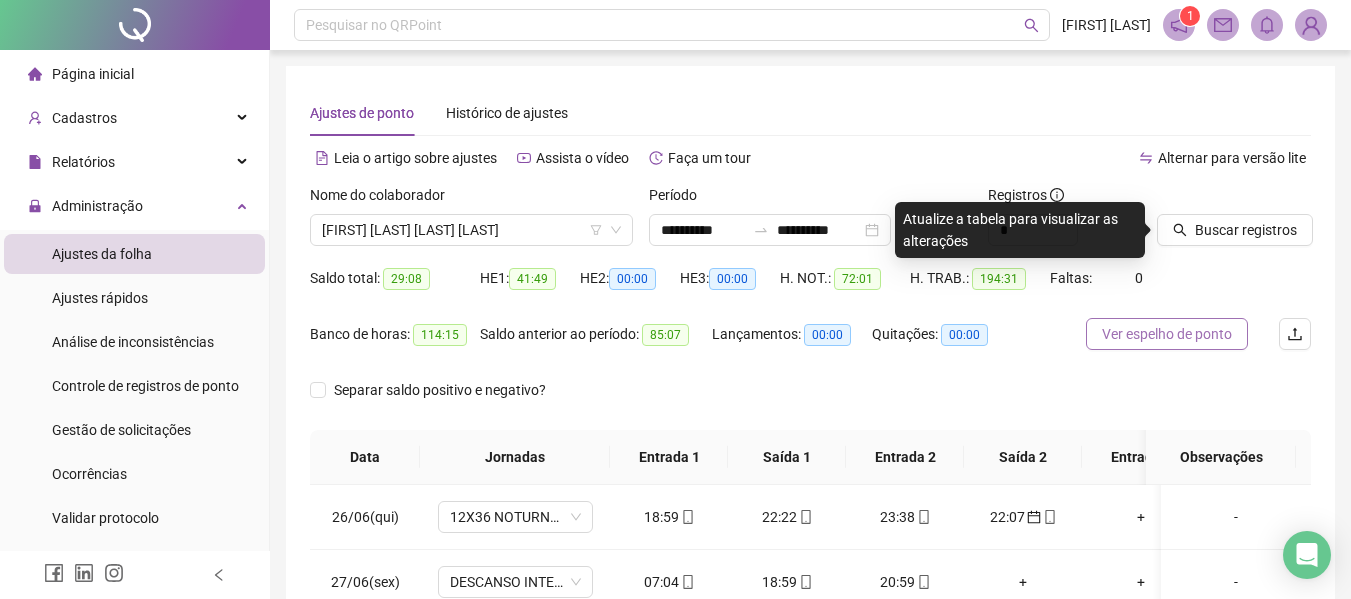 click on "Ver espelho de ponto" at bounding box center [1167, 334] 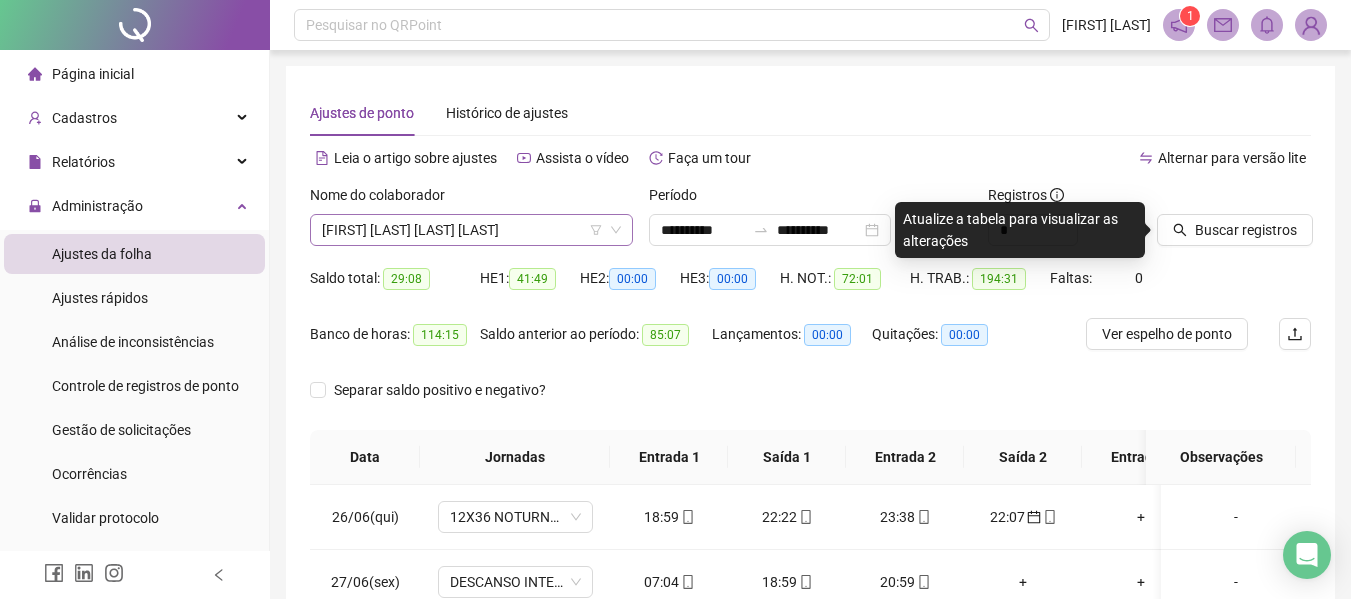 click on "[NAME]" at bounding box center [471, 230] 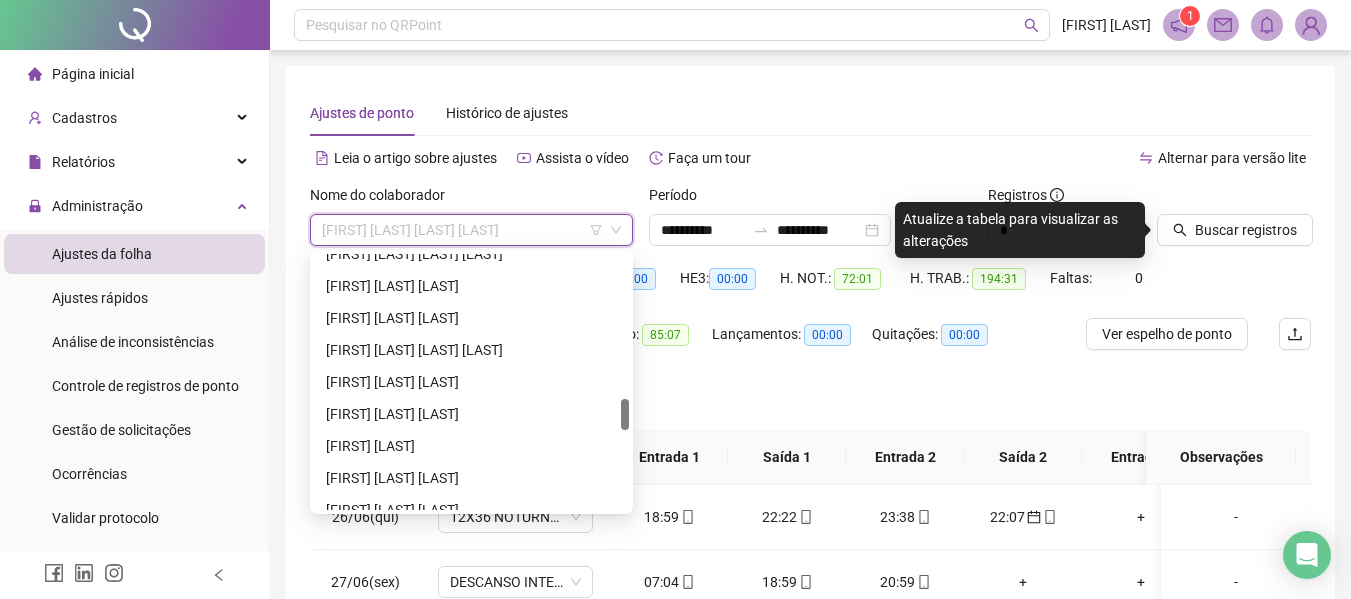 scroll, scrollTop: 1300, scrollLeft: 0, axis: vertical 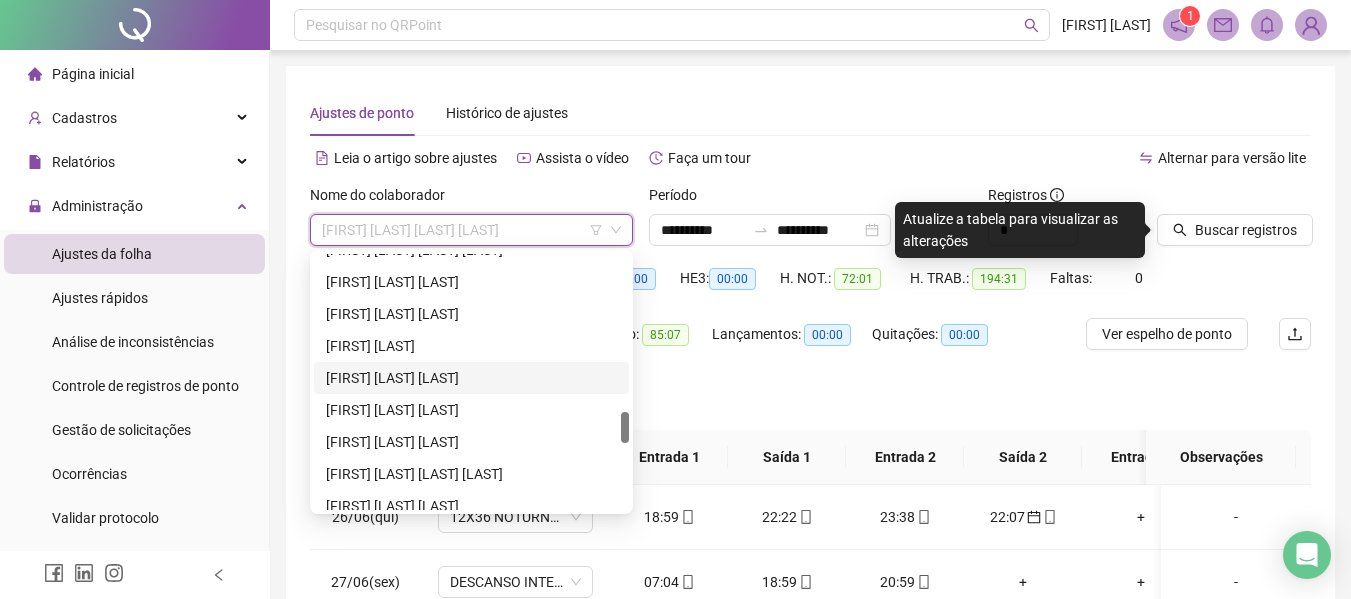 click on "[NAME]" at bounding box center [471, 378] 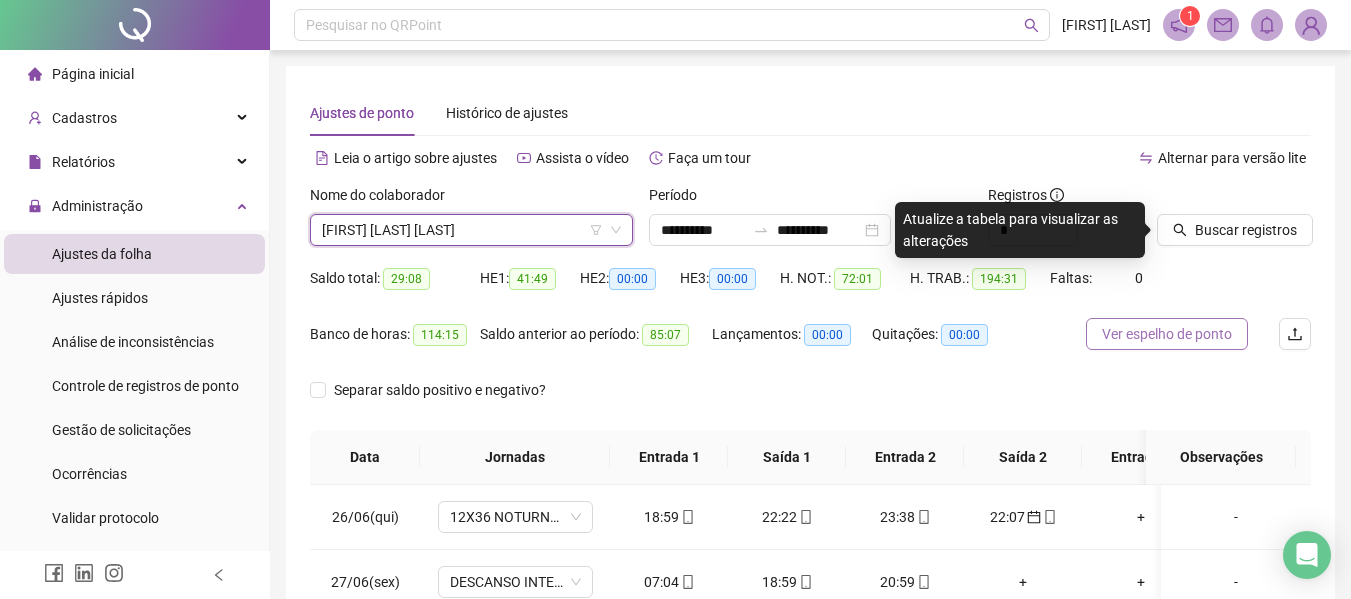 click on "Ver espelho de ponto" at bounding box center (1167, 334) 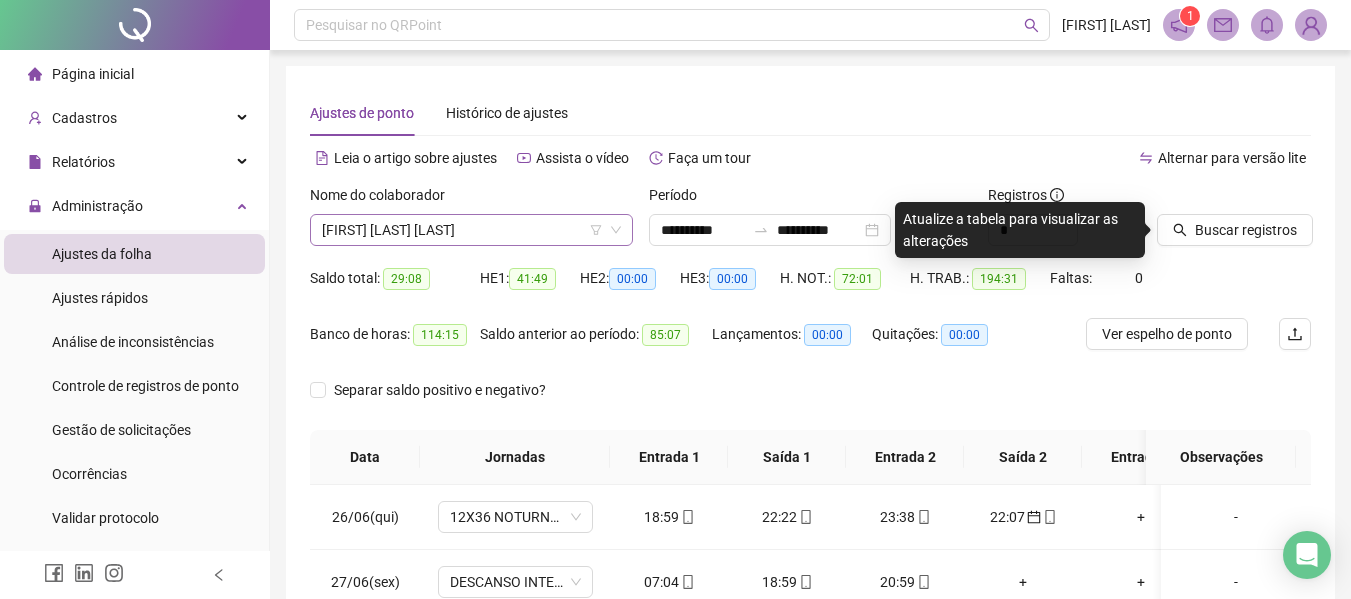 click on "[NAME]" at bounding box center [471, 230] 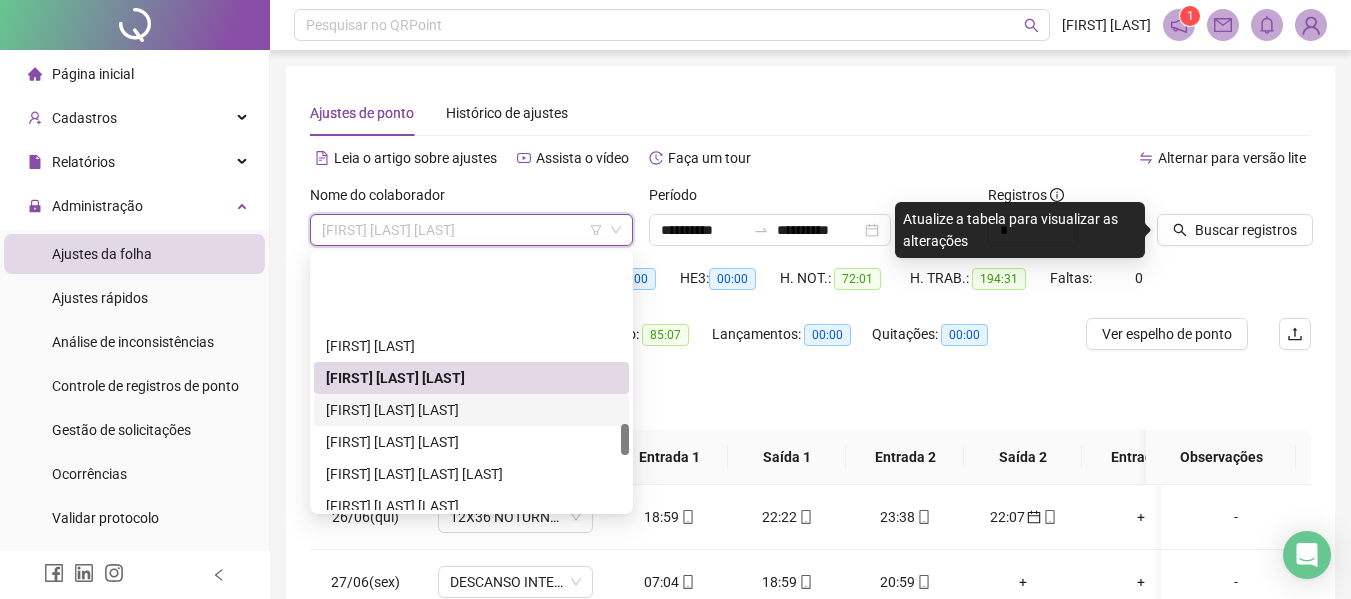 scroll, scrollTop: 1500, scrollLeft: 0, axis: vertical 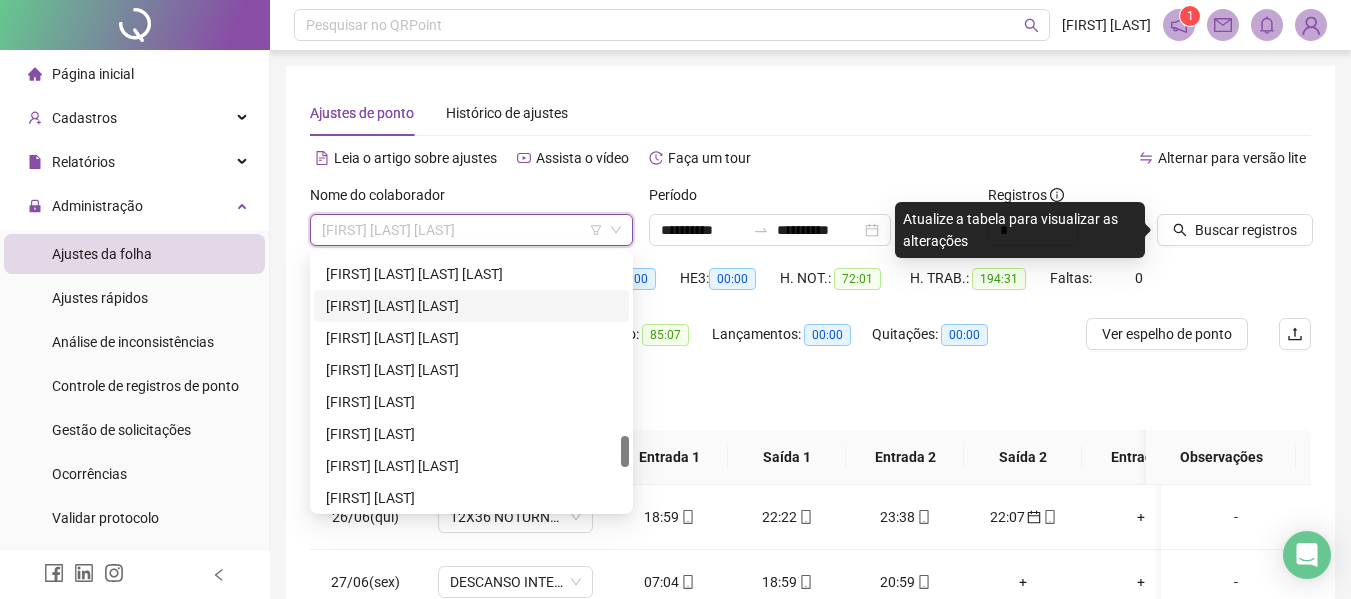 click on "[FIRST] [LAST]" at bounding box center [471, 306] 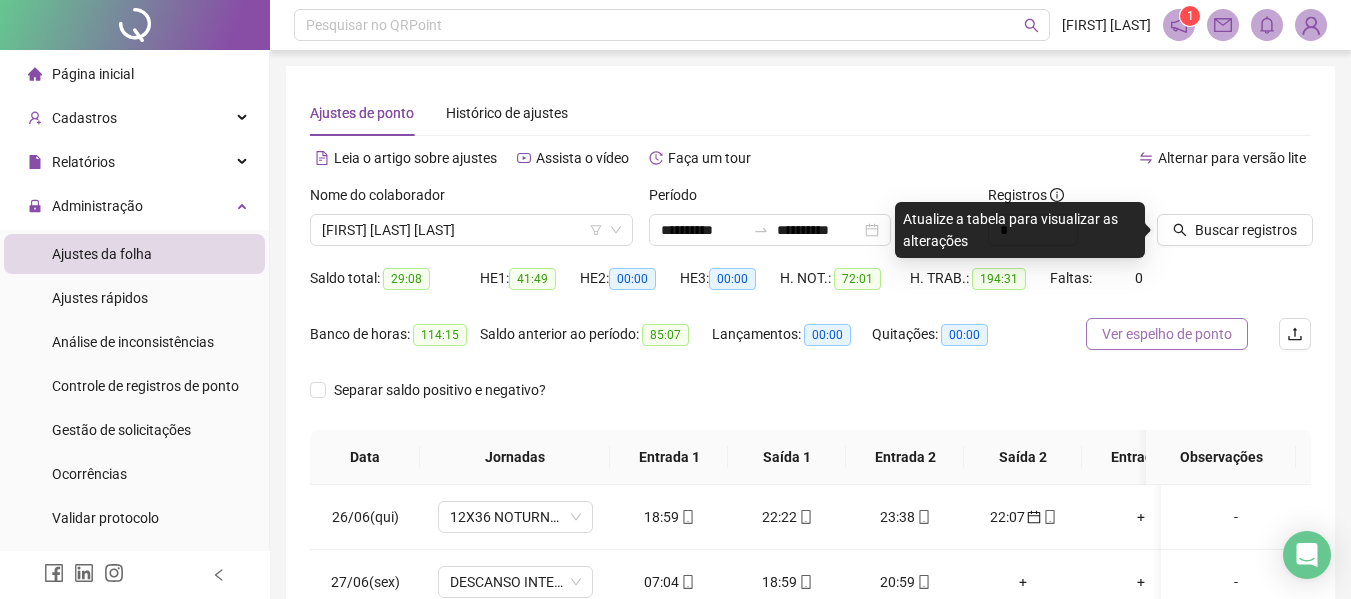 drag, startPoint x: 1218, startPoint y: 326, endPoint x: 1147, endPoint y: 391, distance: 96.26006 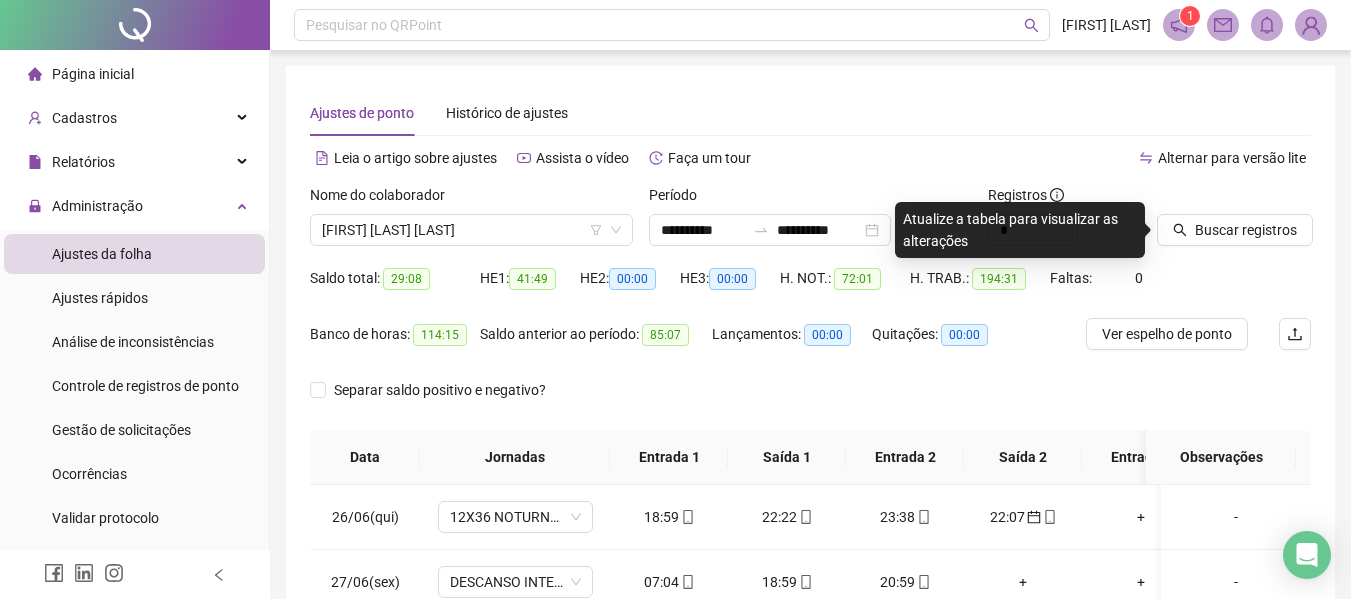 click on "Ver espelho de ponto" at bounding box center (1167, 334) 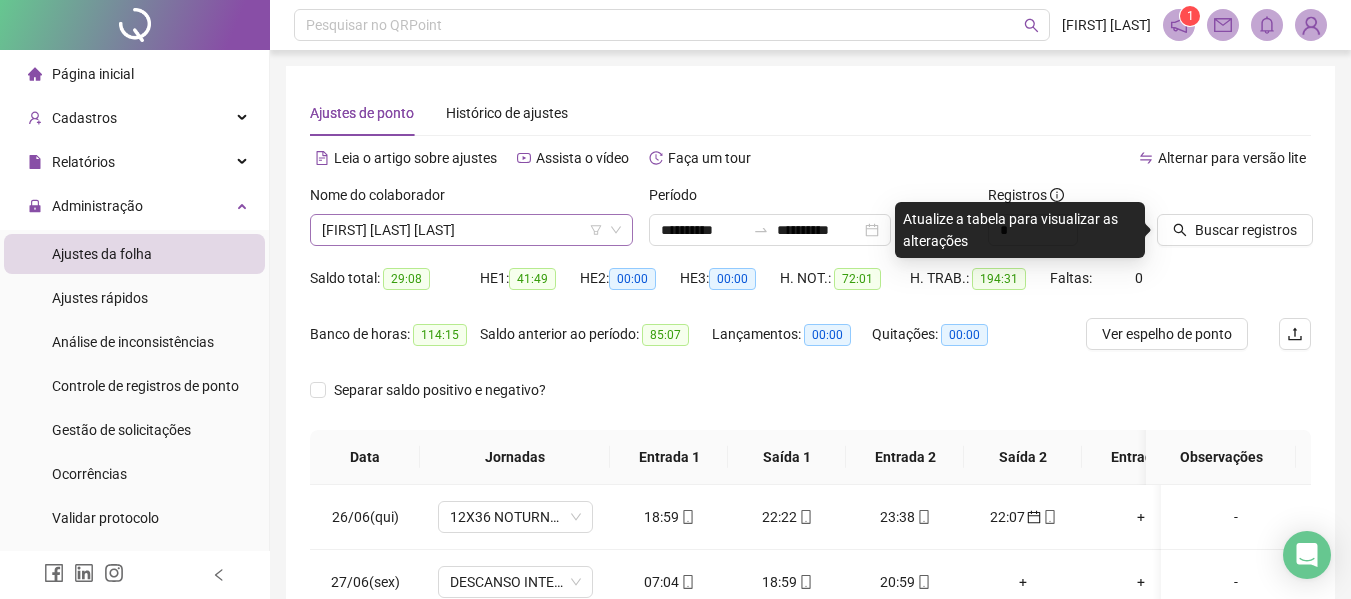 click on "[FIRST] [LAST]" at bounding box center (471, 230) 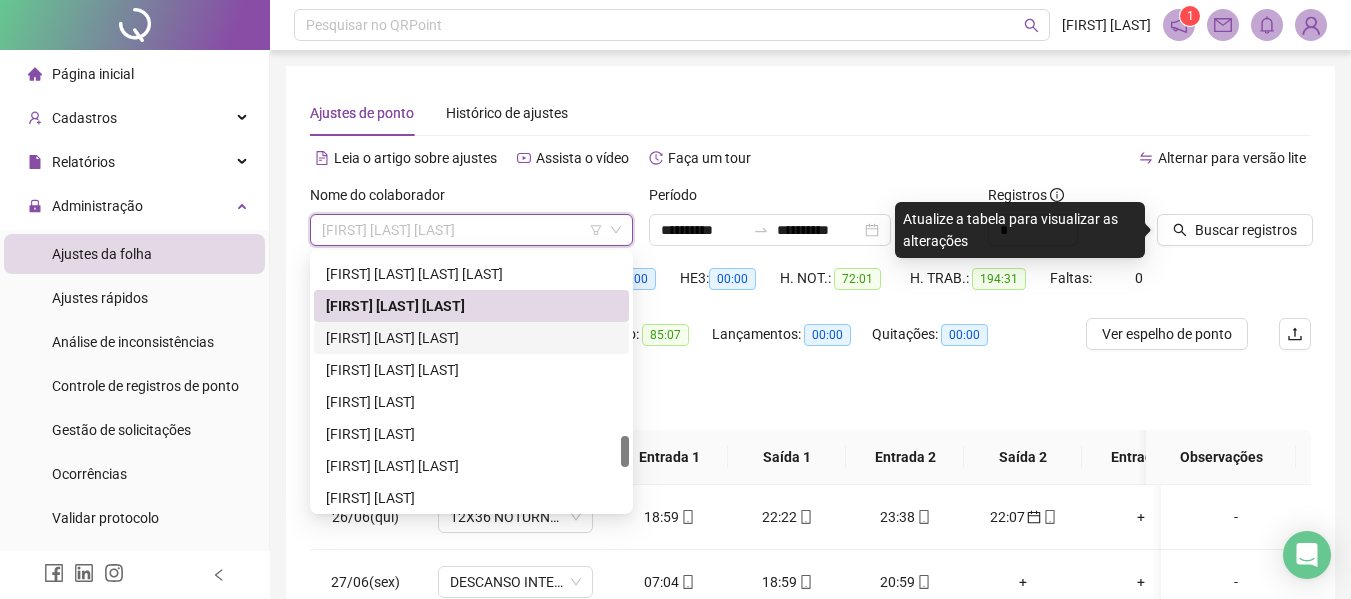 click on "[FIRST] [LAST]" at bounding box center [471, 338] 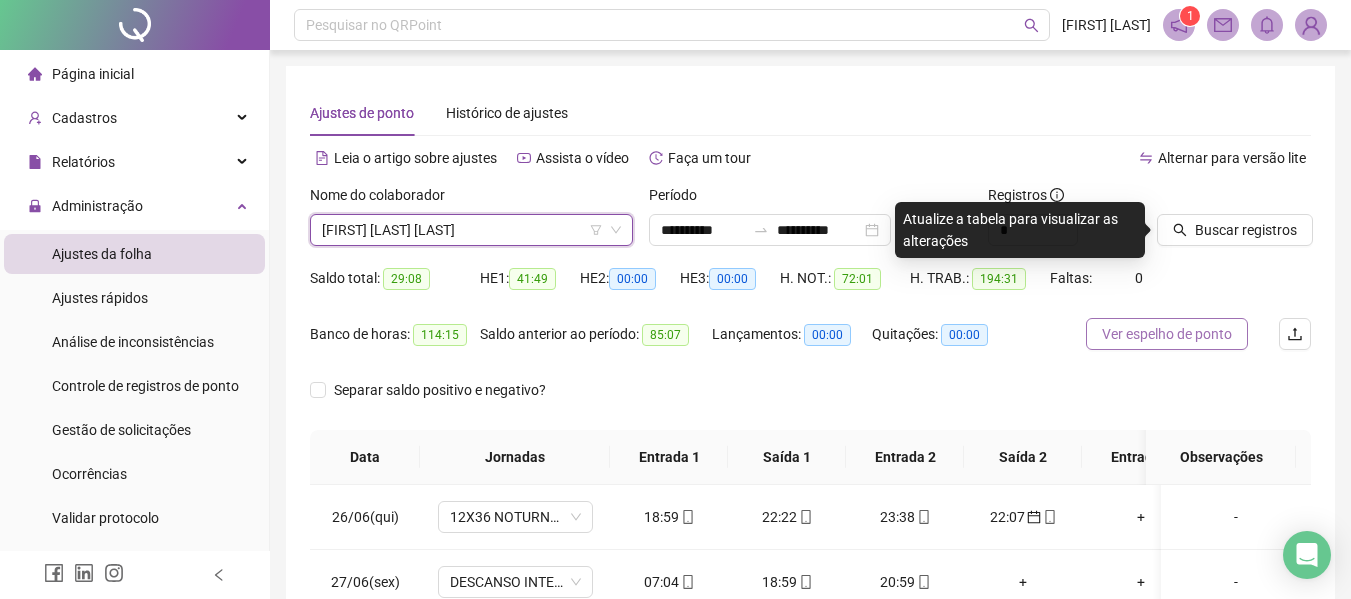 click on "Ver espelho de ponto" at bounding box center [1167, 334] 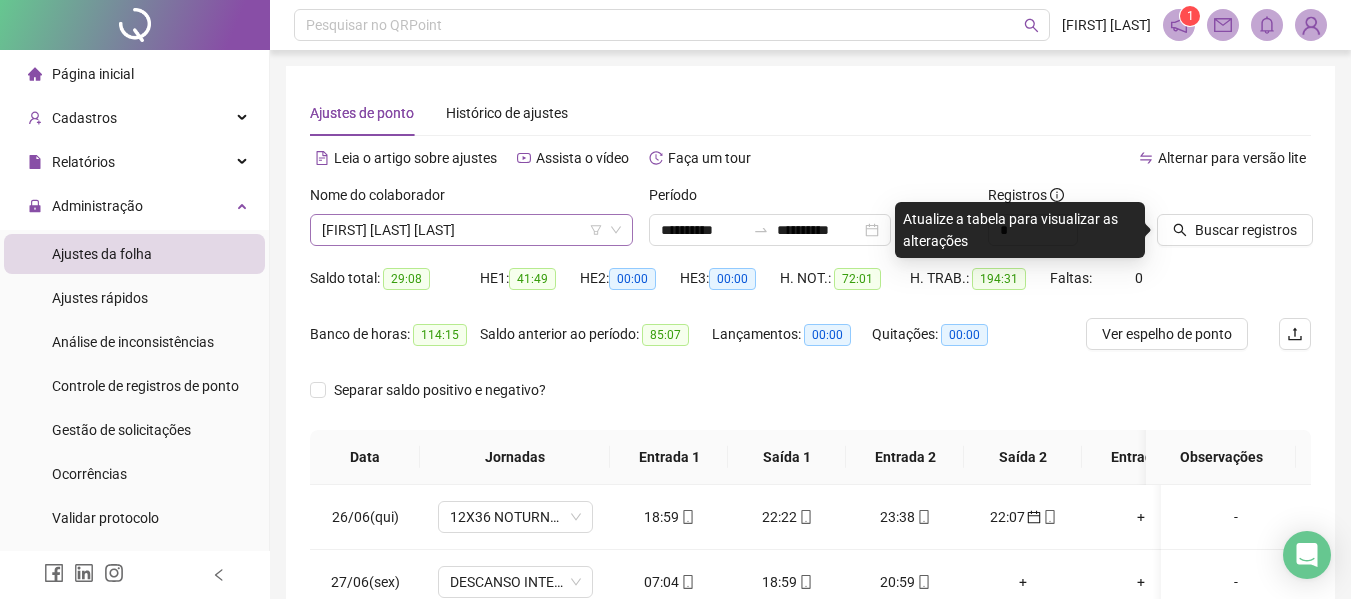 click on "[FIRST] [LAST]" at bounding box center (471, 230) 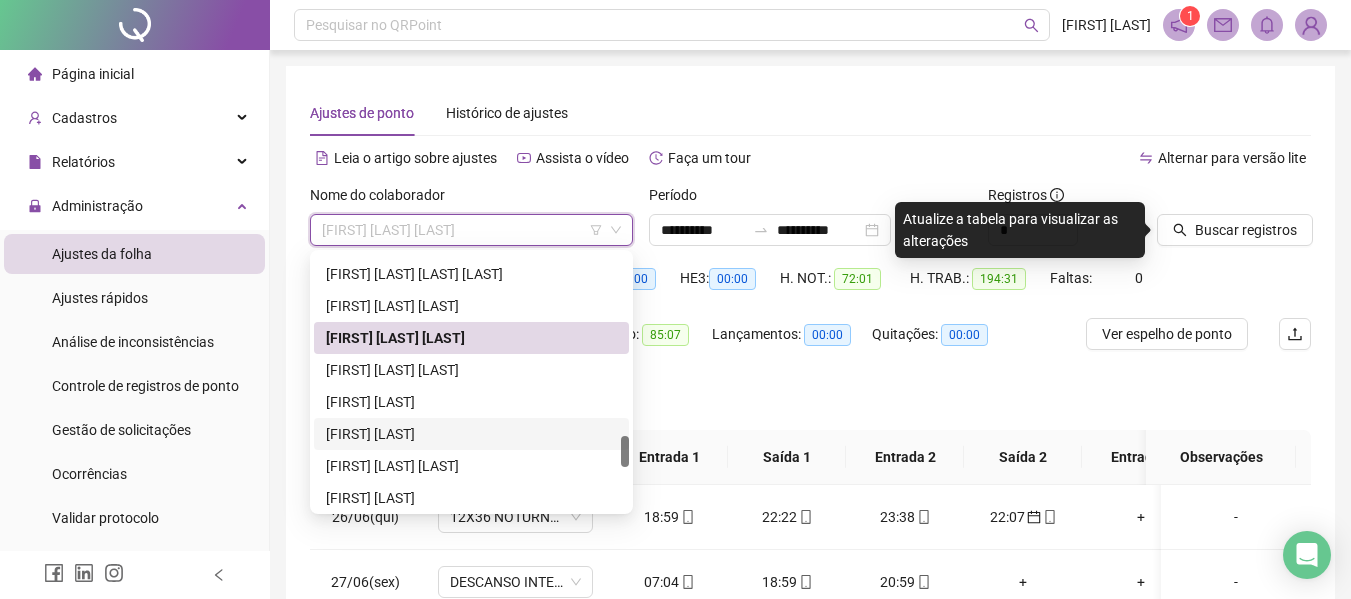 click on "Olga Maria Rodrigues" at bounding box center [471, 434] 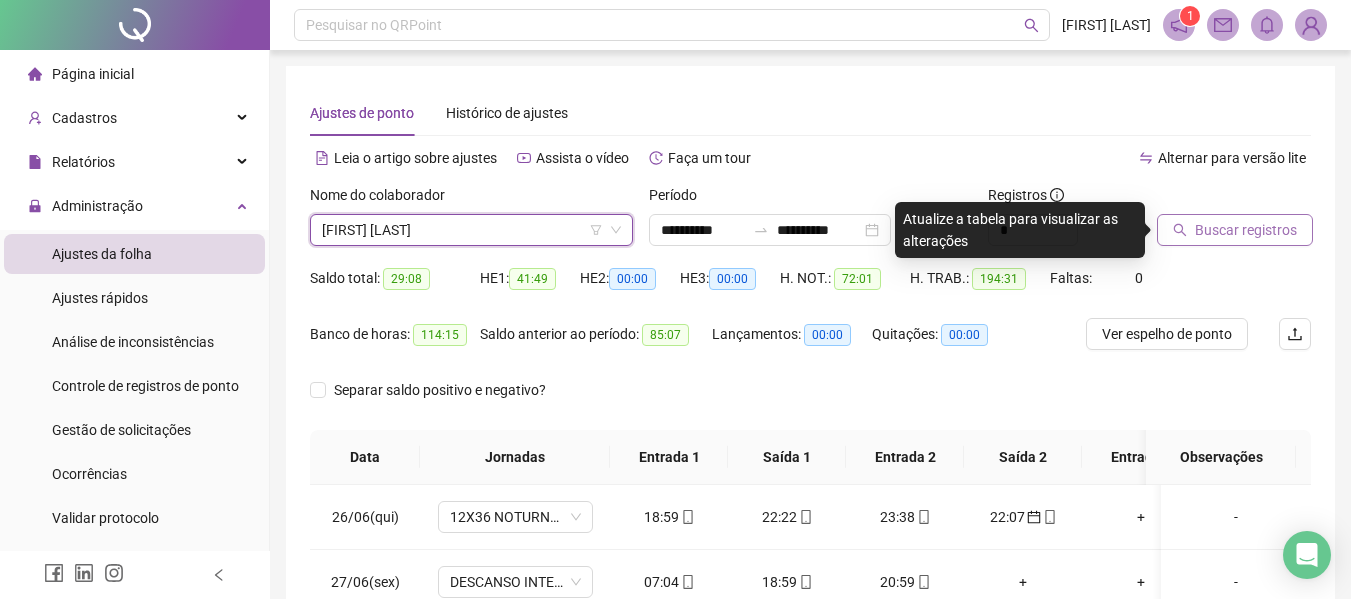 click on "Buscar registros" at bounding box center (1246, 230) 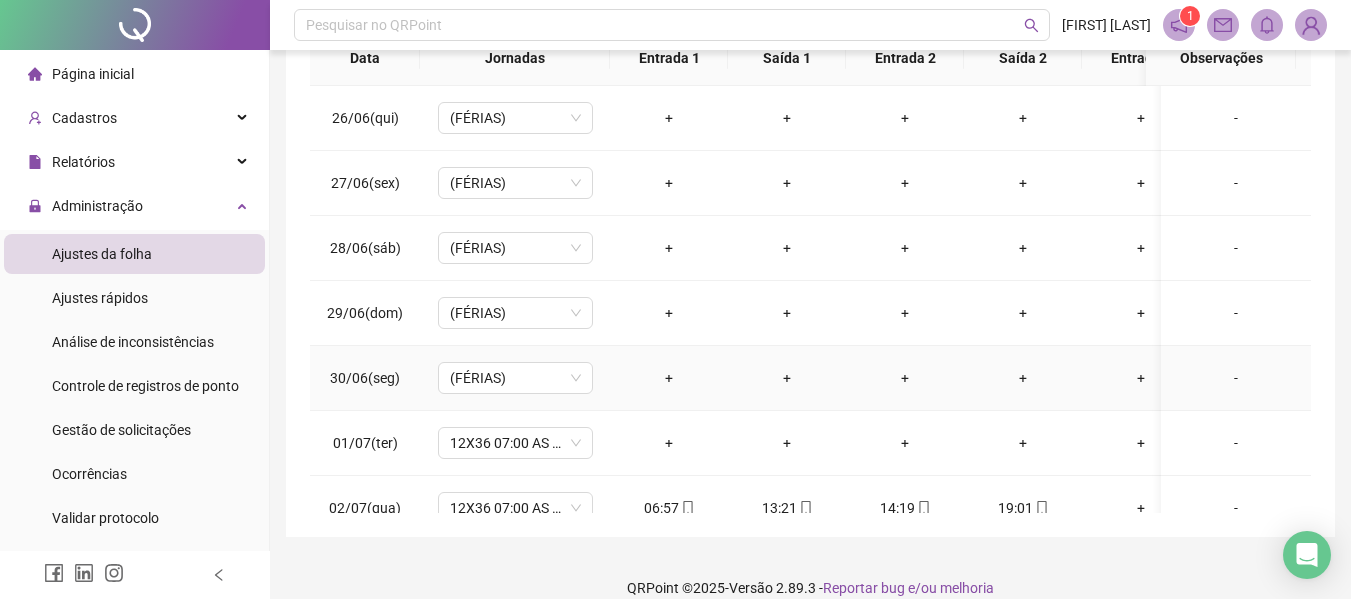 scroll, scrollTop: 400, scrollLeft: 0, axis: vertical 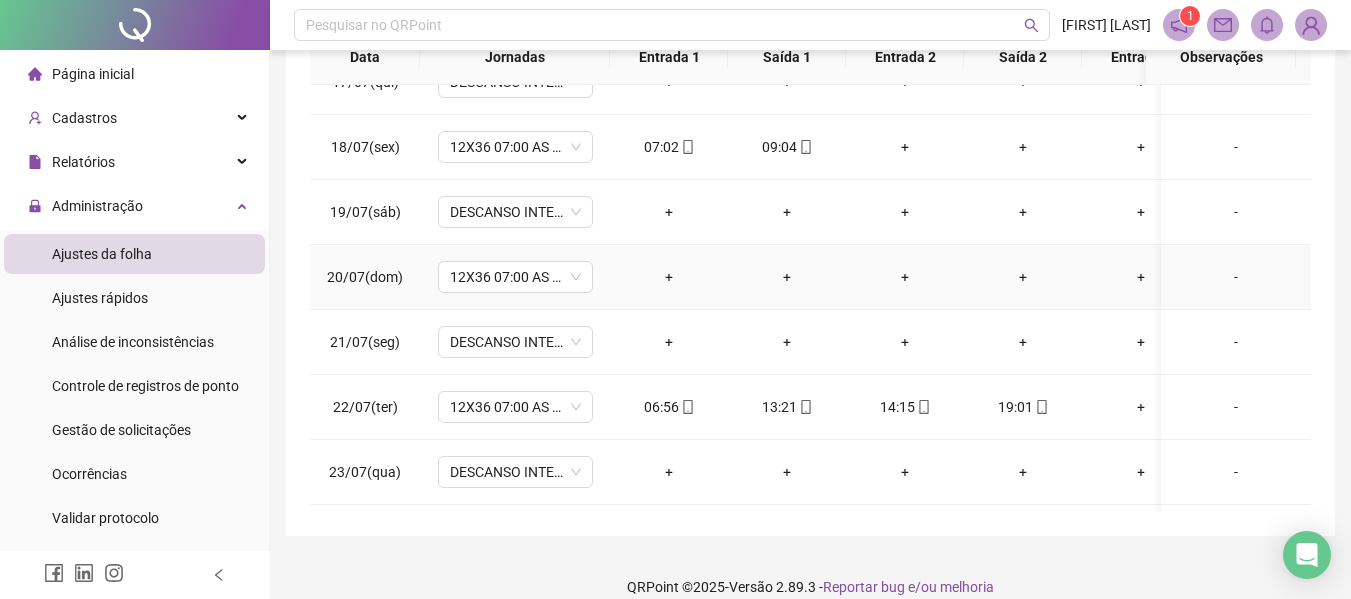 click on "-" at bounding box center (1236, 277) 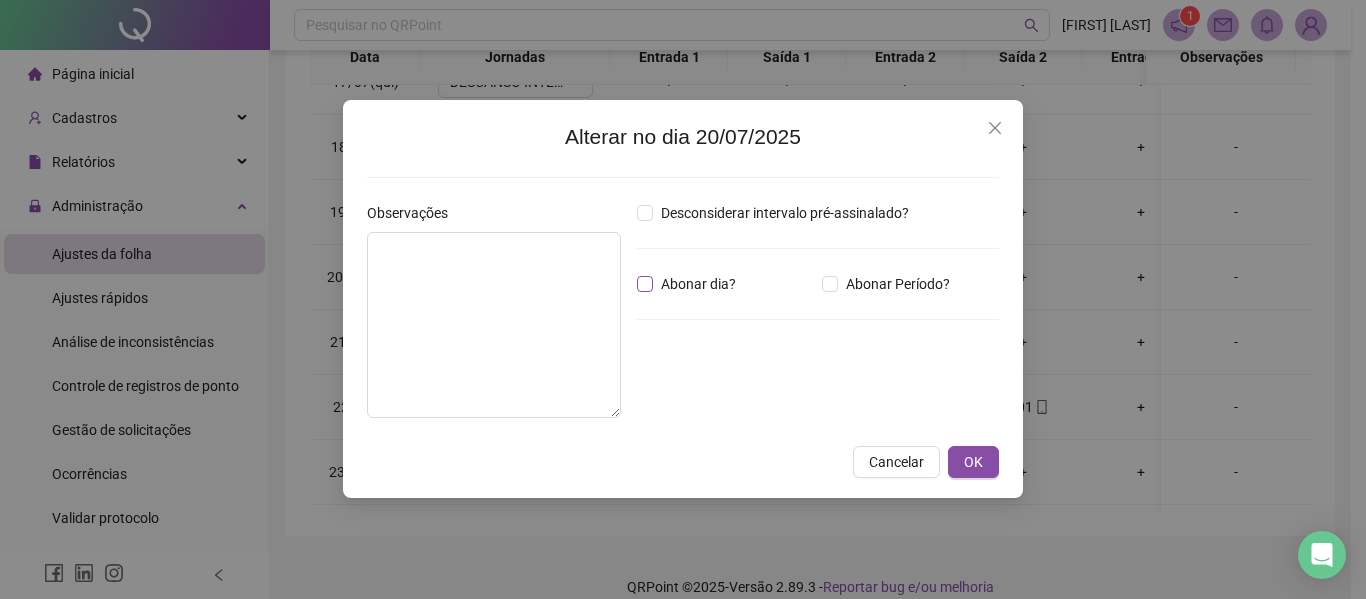click on "Abonar dia?" at bounding box center (698, 284) 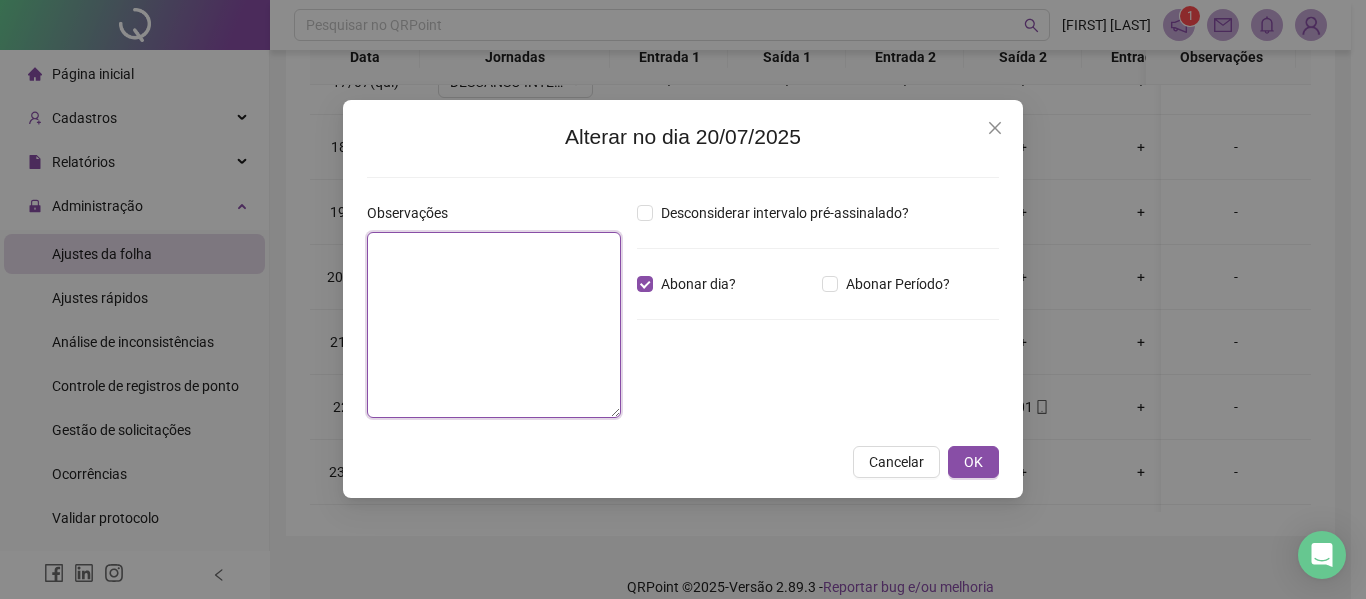click at bounding box center [494, 325] 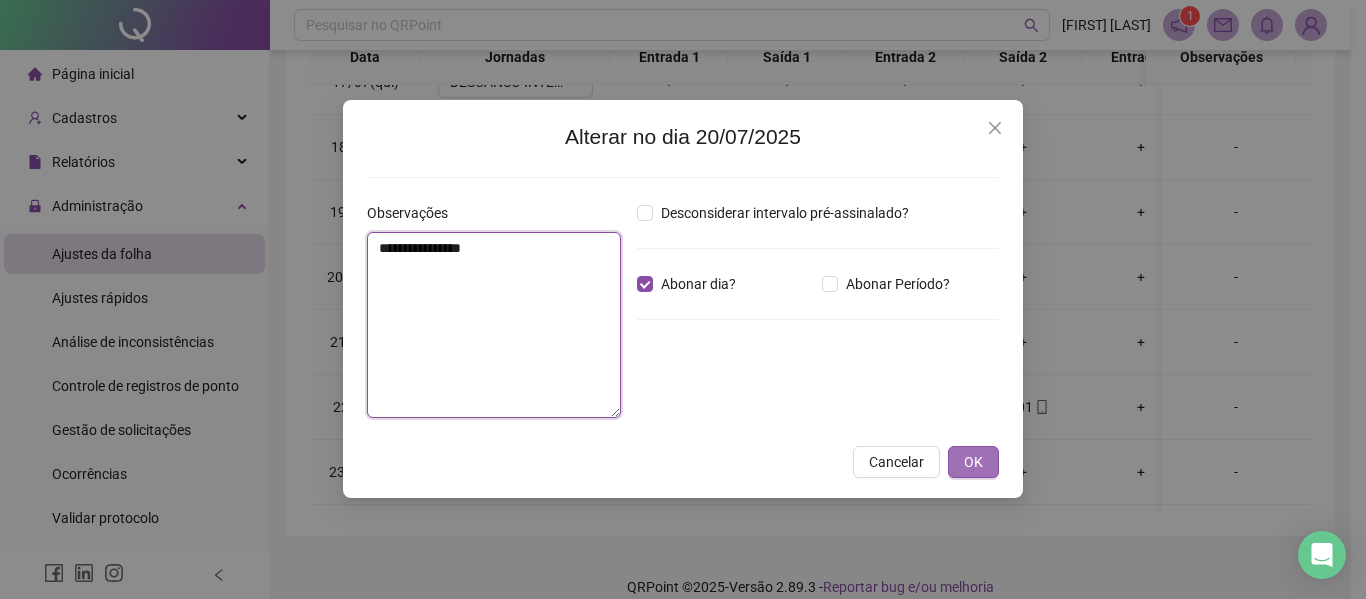 type on "**********" 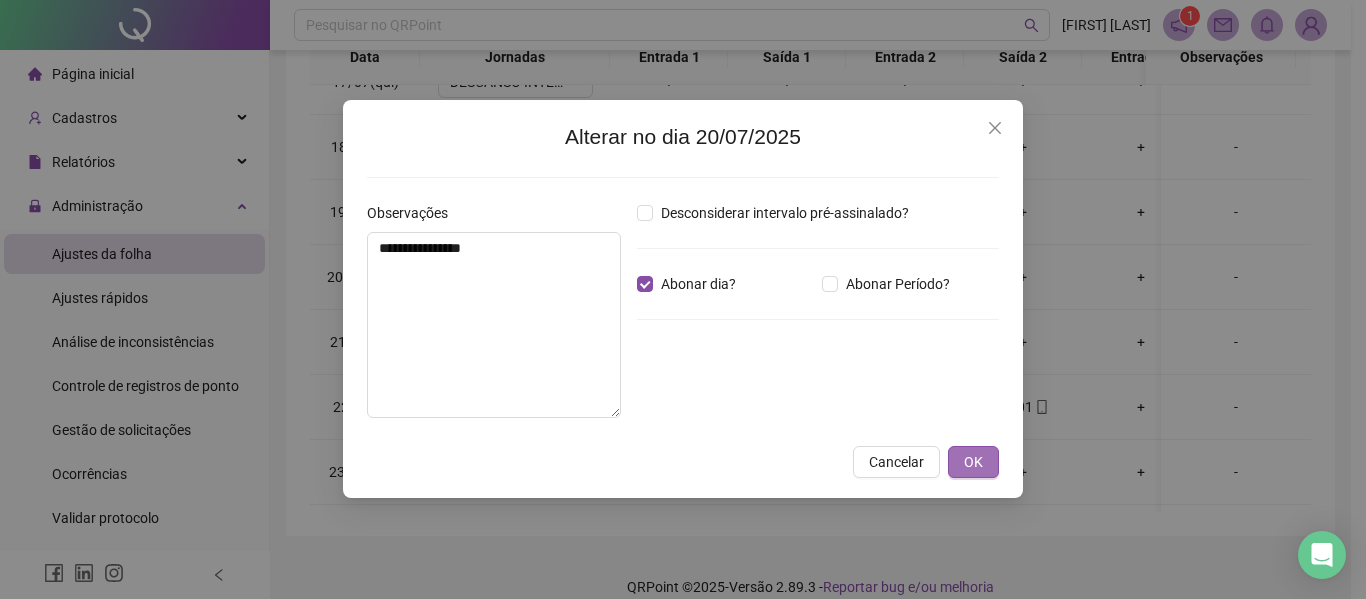 click on "OK" at bounding box center (973, 462) 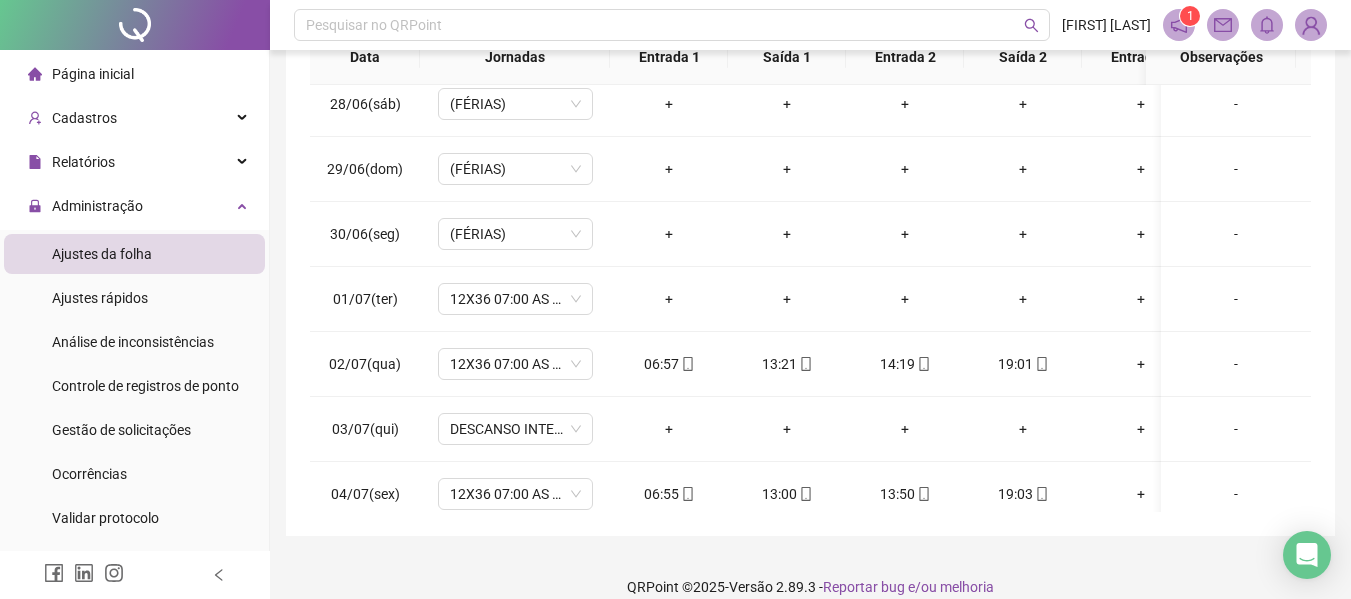 scroll, scrollTop: 0, scrollLeft: 0, axis: both 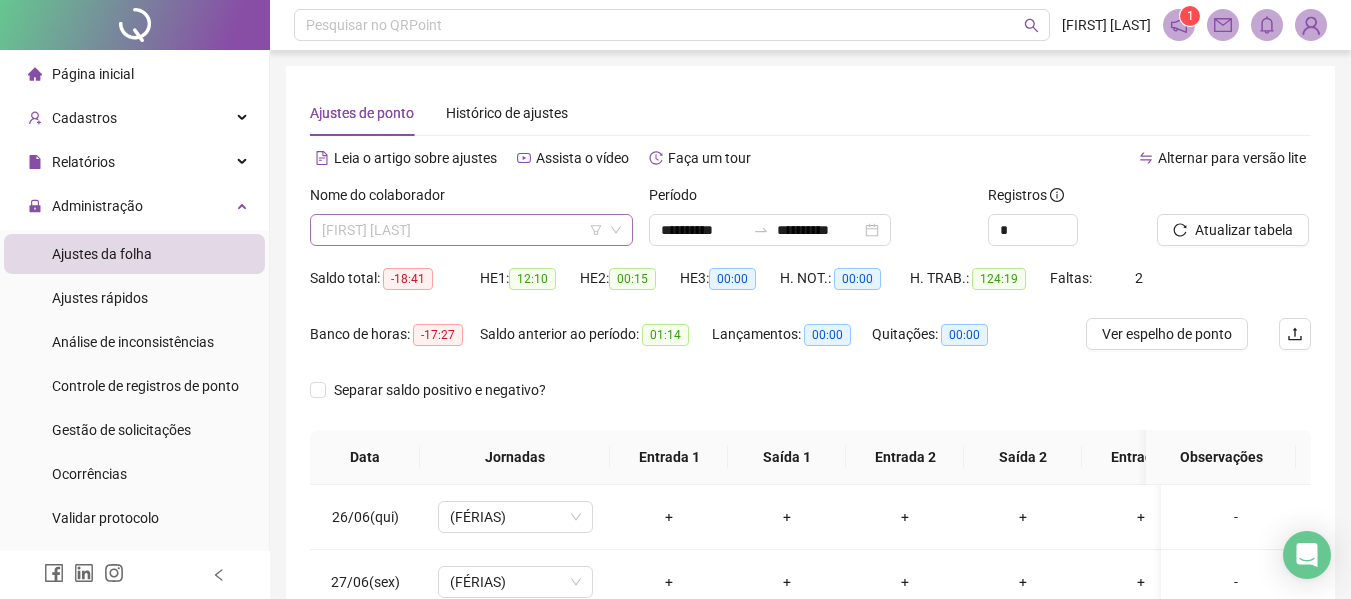 click on "Olga Maria Rodrigues" at bounding box center (471, 230) 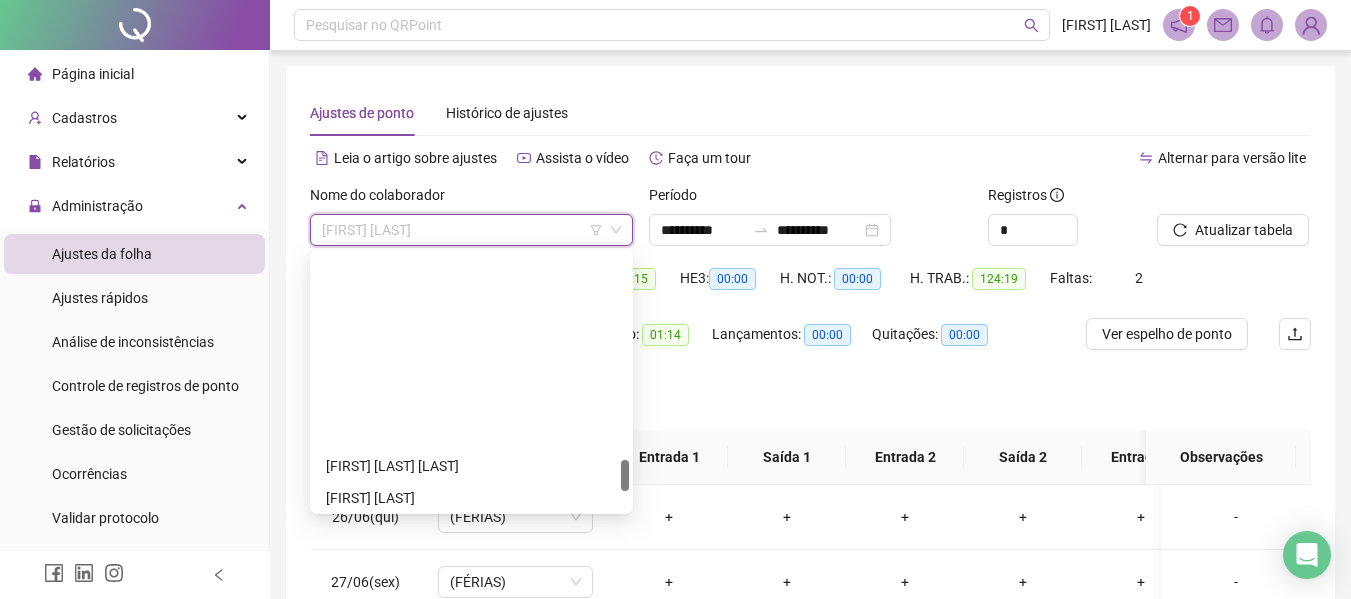 scroll, scrollTop: 1700, scrollLeft: 0, axis: vertical 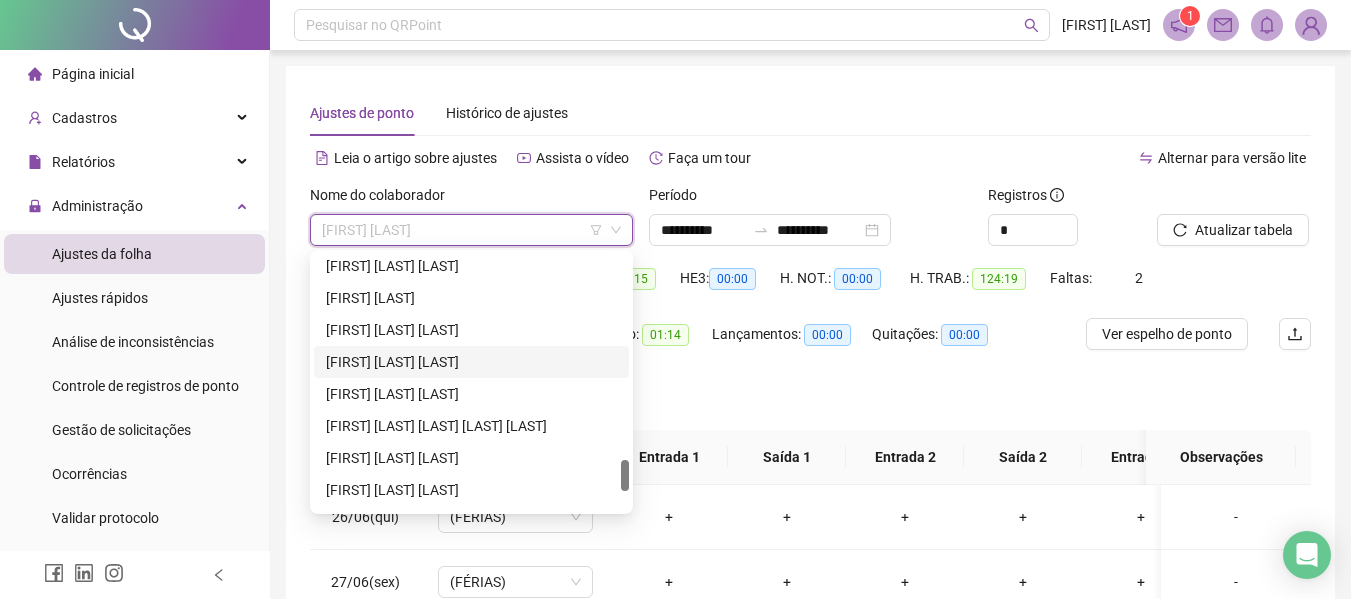 click on "[NAME]" at bounding box center (471, 362) 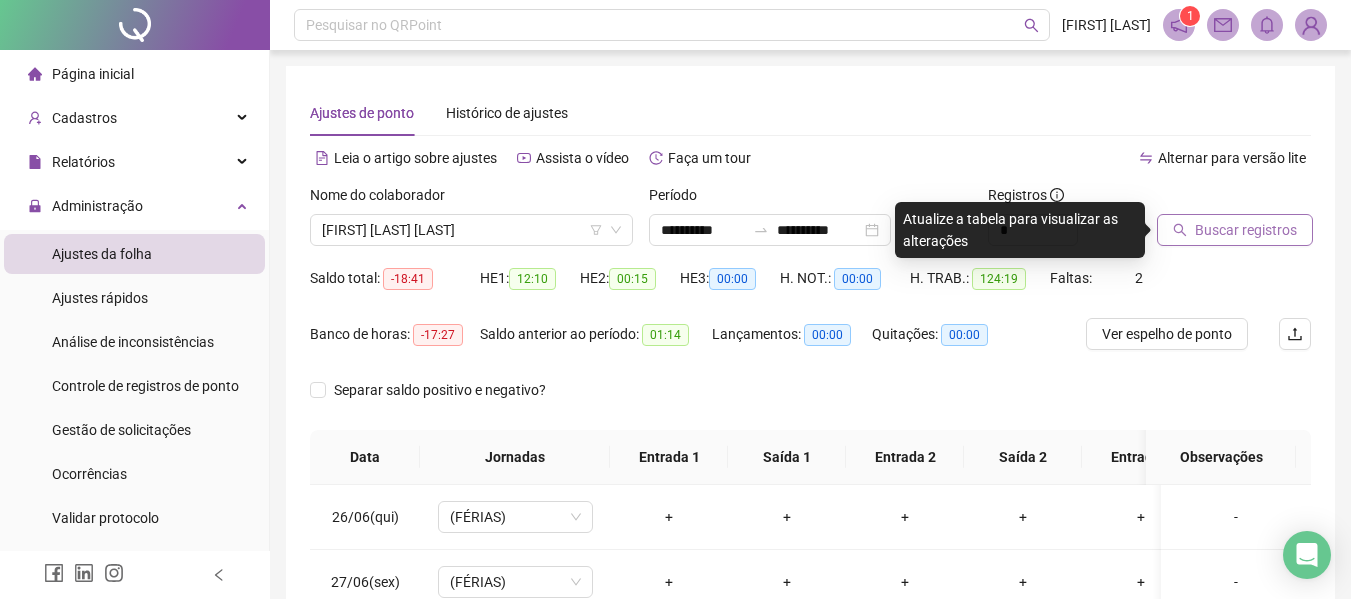 click on "Buscar registros" at bounding box center [1246, 230] 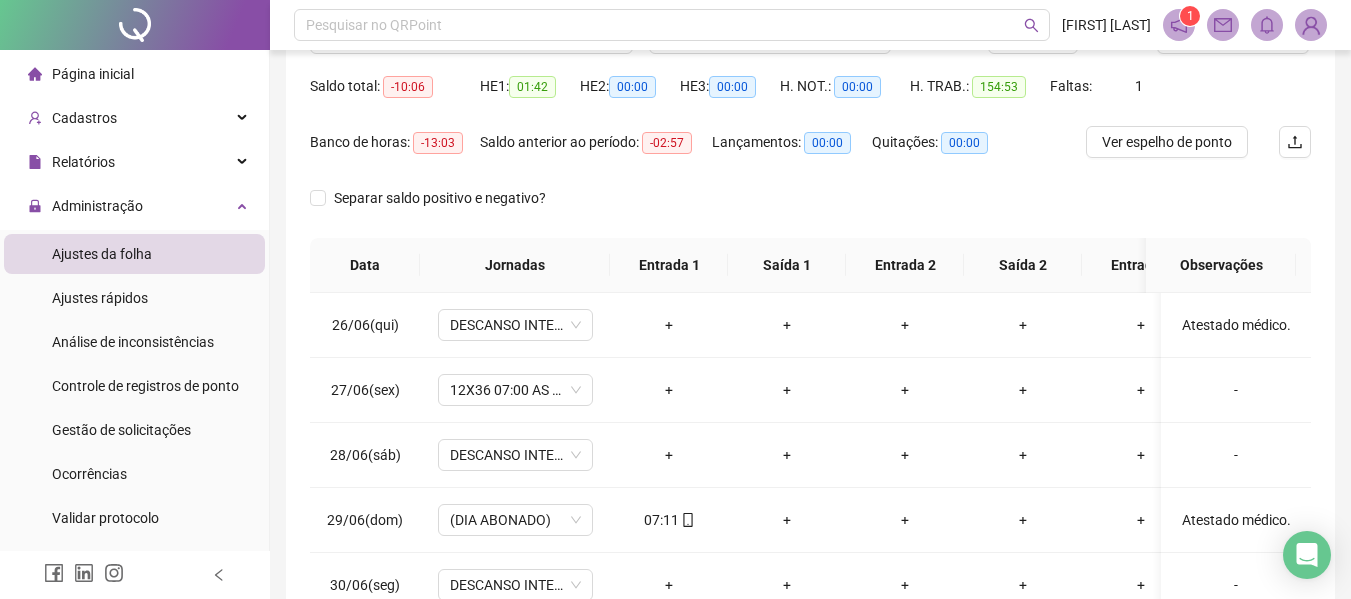 scroll, scrollTop: 200, scrollLeft: 0, axis: vertical 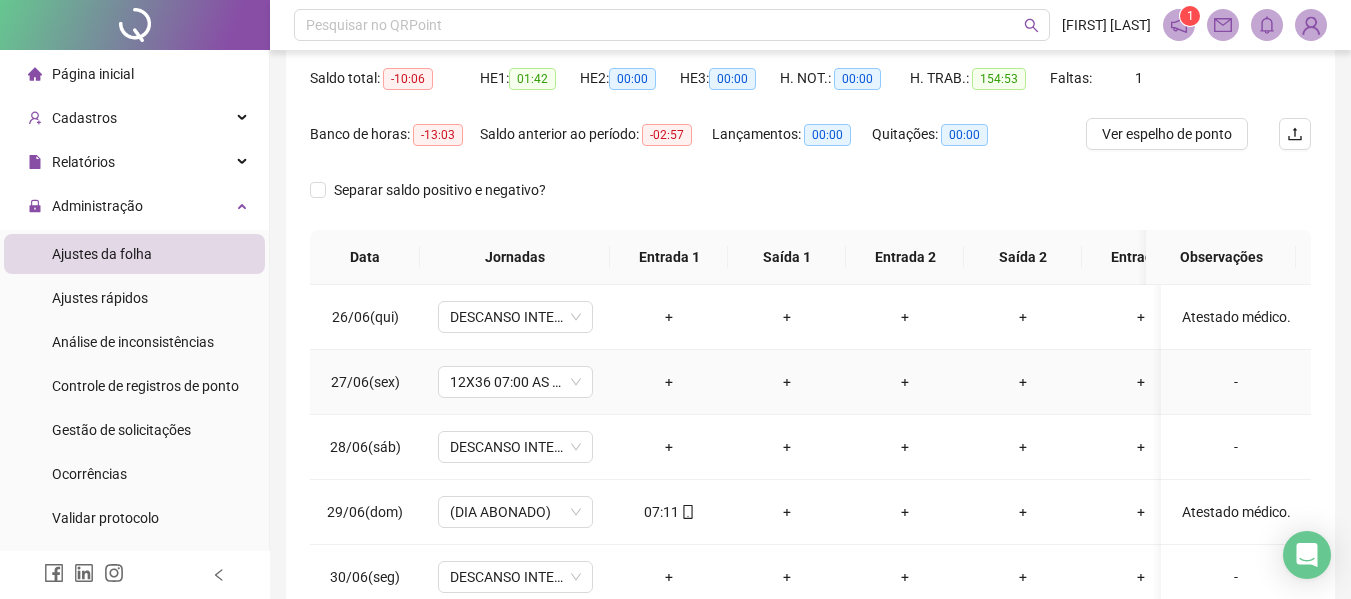 click on "-" at bounding box center [1236, 382] 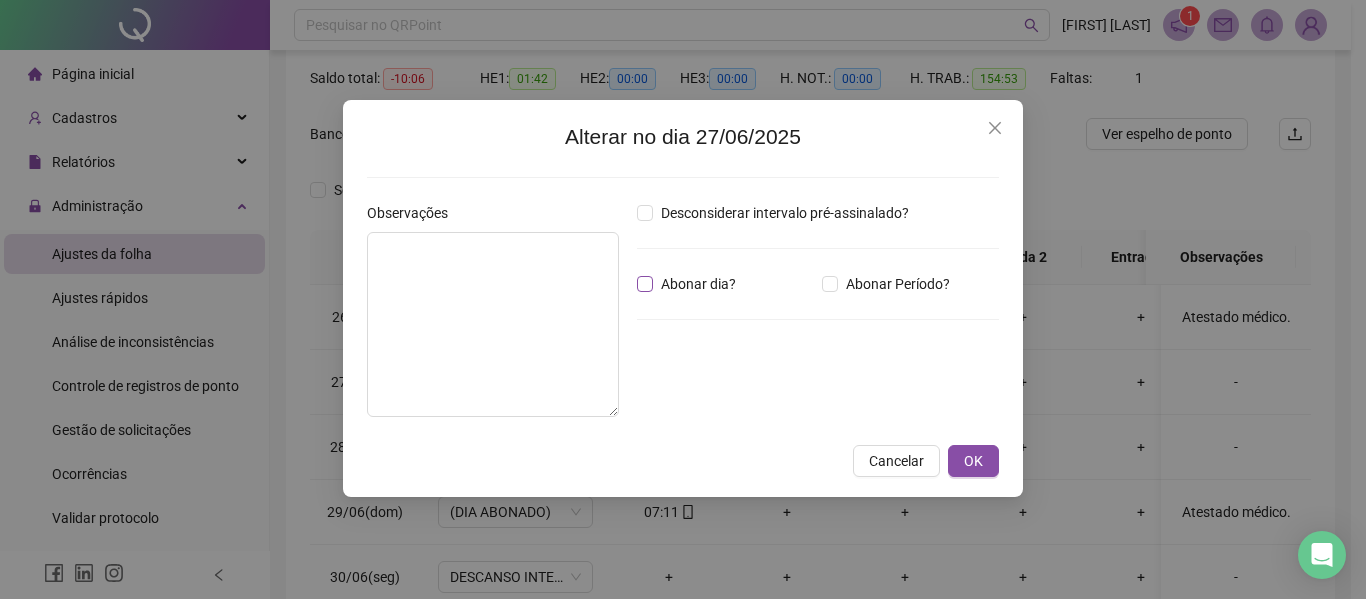 click on "Abonar dia?" at bounding box center (698, 284) 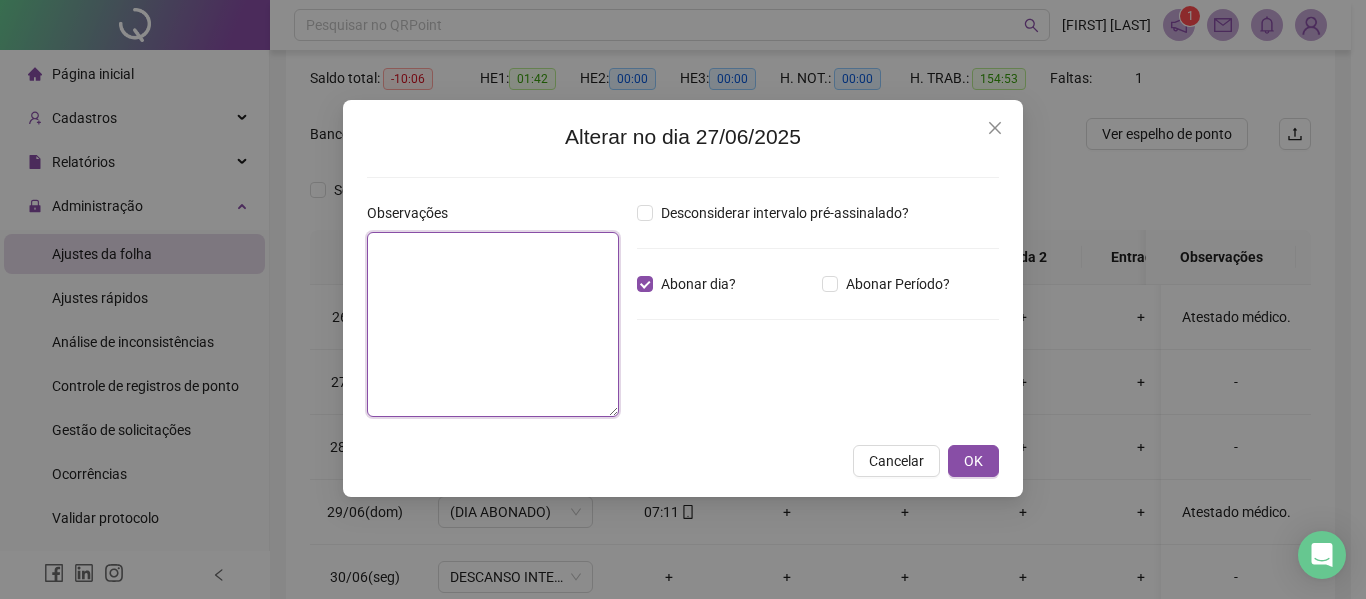 click at bounding box center [493, 324] 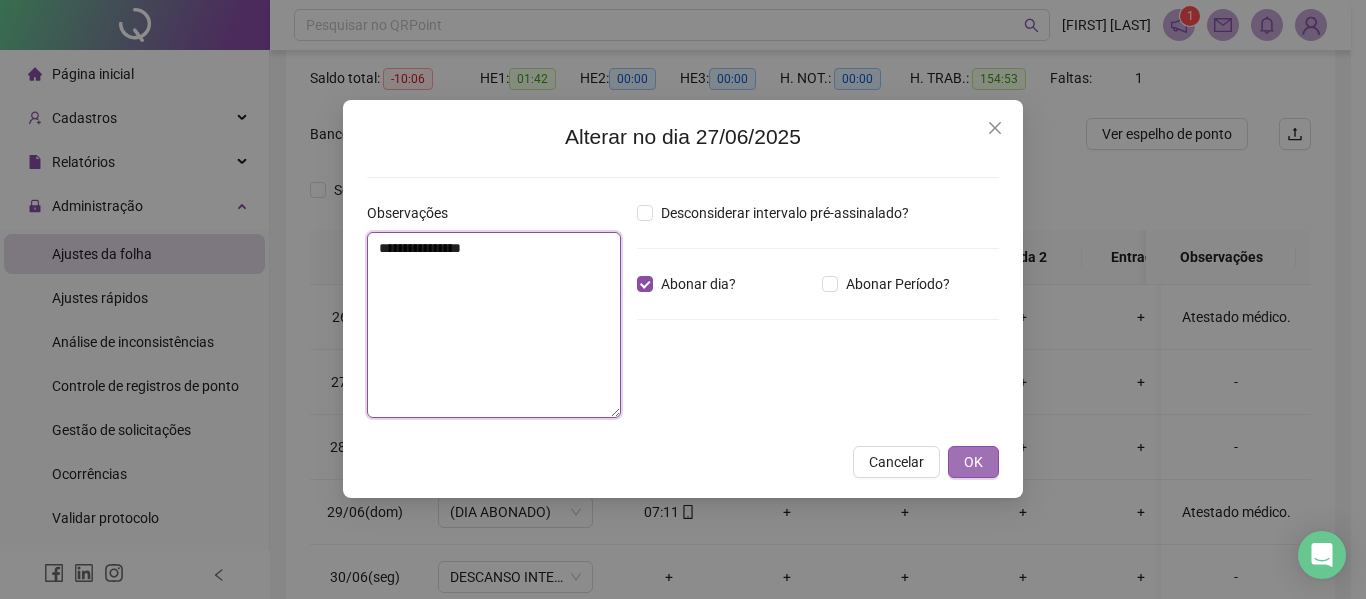 type on "**********" 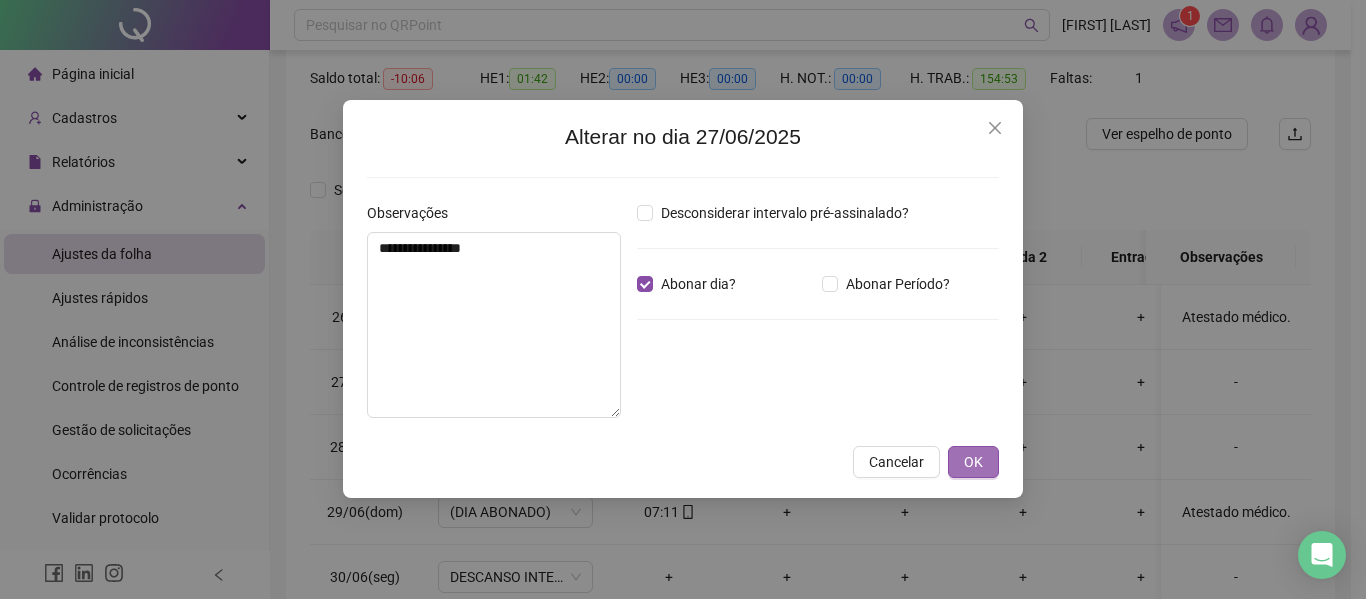 click on "OK" at bounding box center (973, 462) 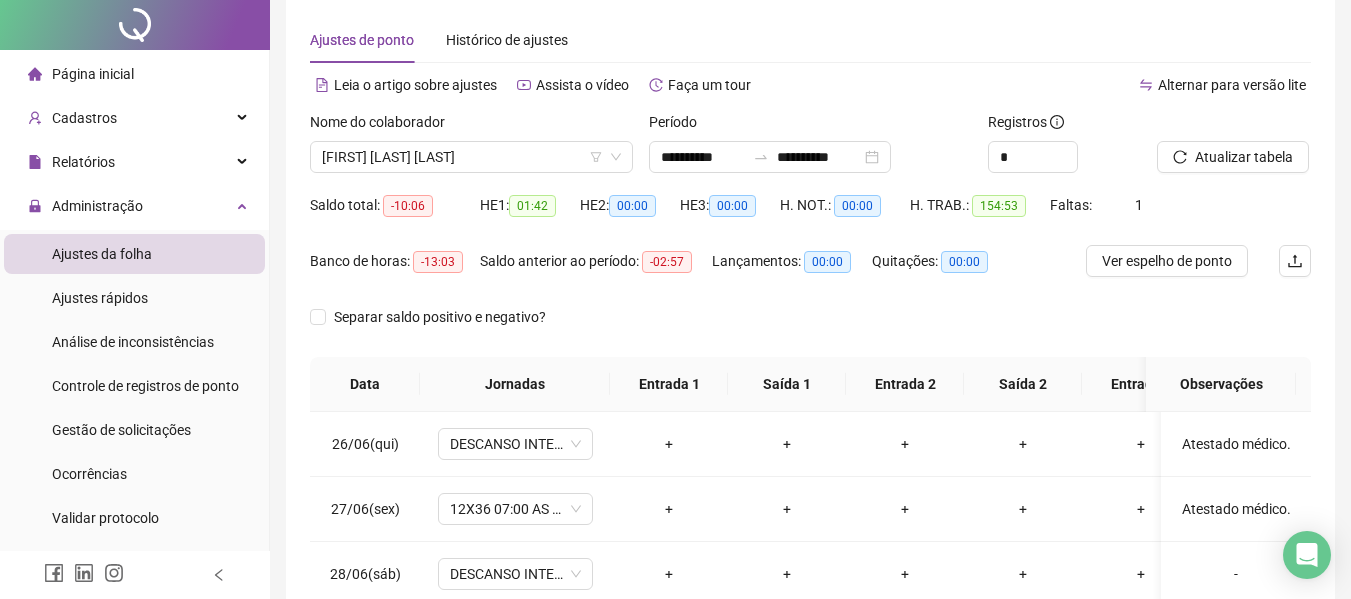 scroll, scrollTop: 0, scrollLeft: 0, axis: both 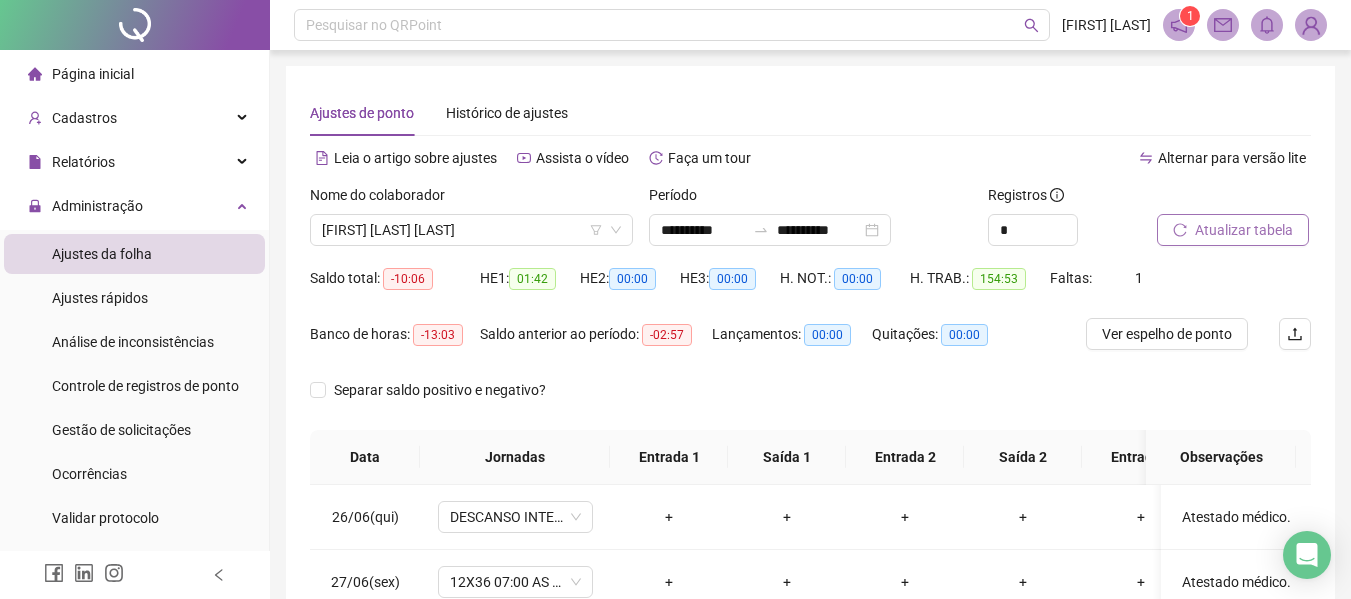 click on "Atualizar tabela" at bounding box center [1244, 230] 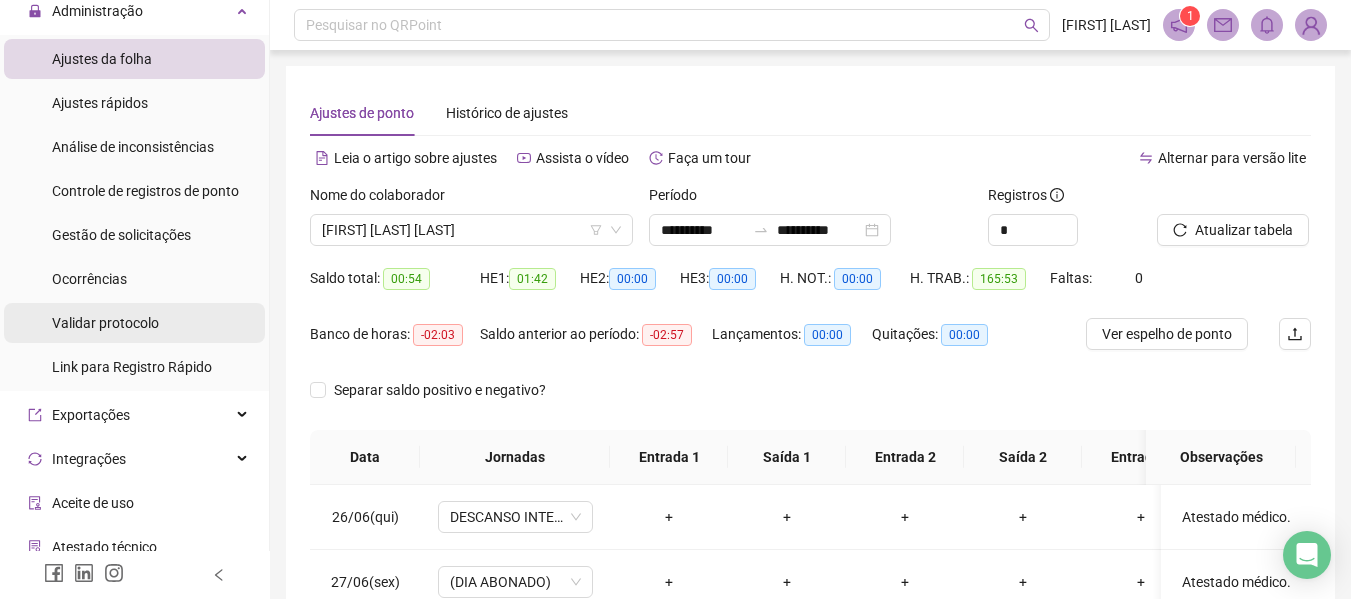 scroll, scrollTop: 200, scrollLeft: 0, axis: vertical 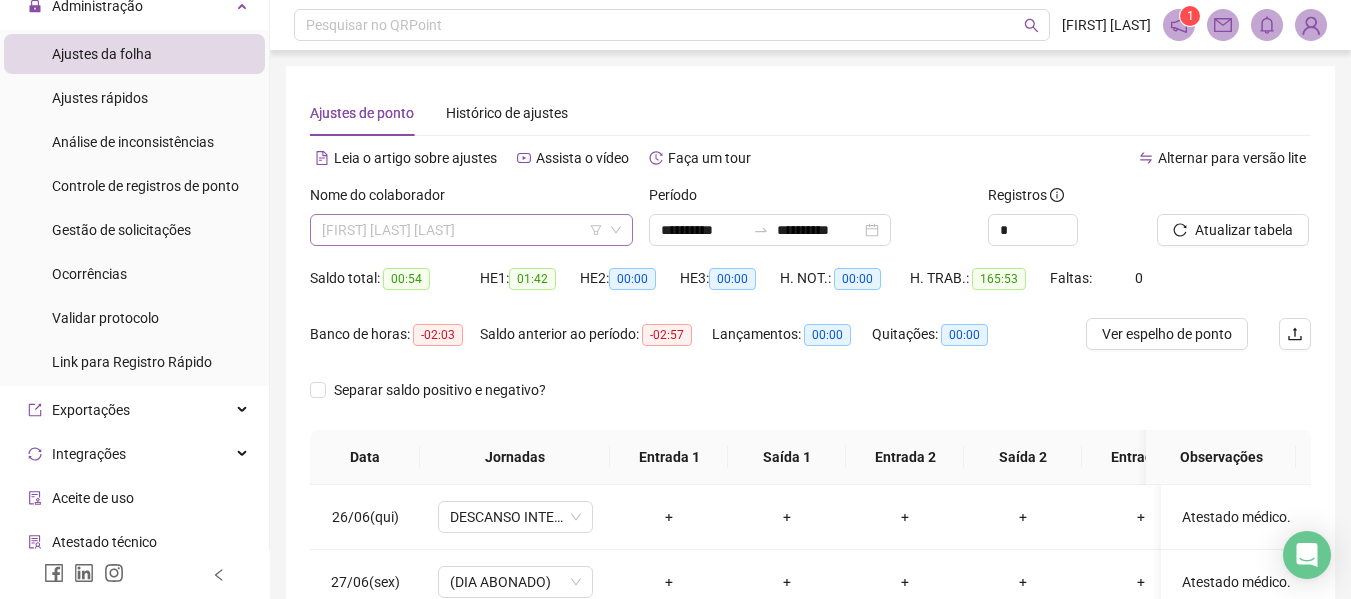 click on "[NAME]" at bounding box center [471, 230] 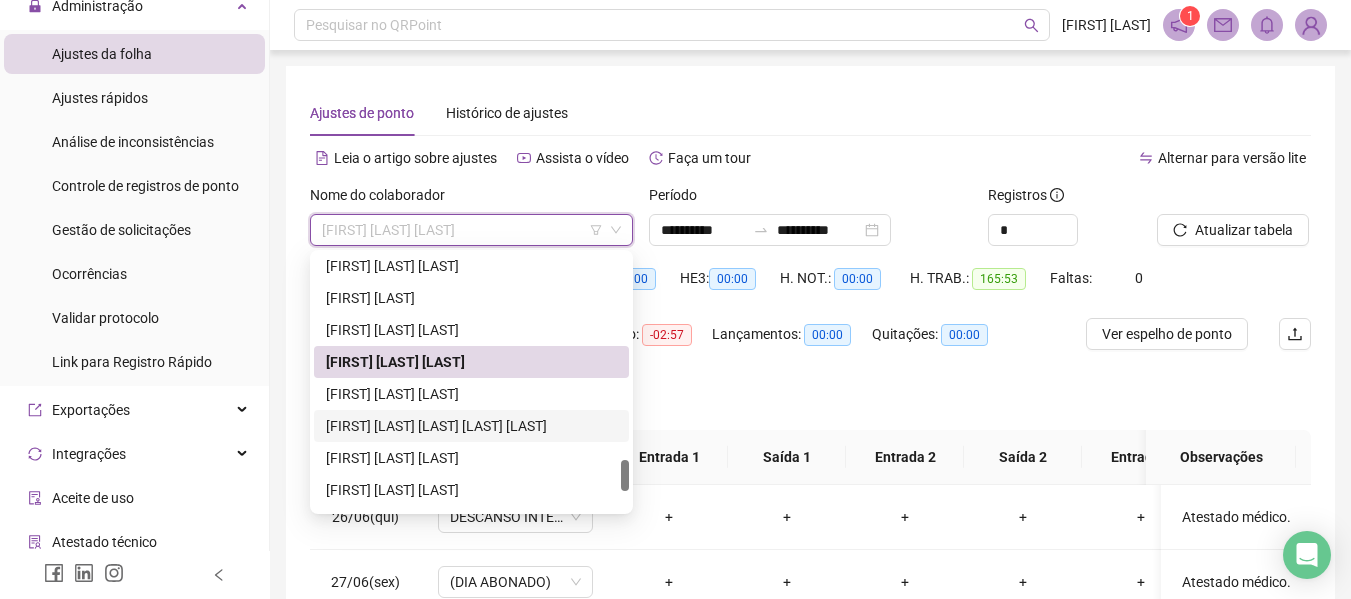 click on "[NAME]" at bounding box center [471, 426] 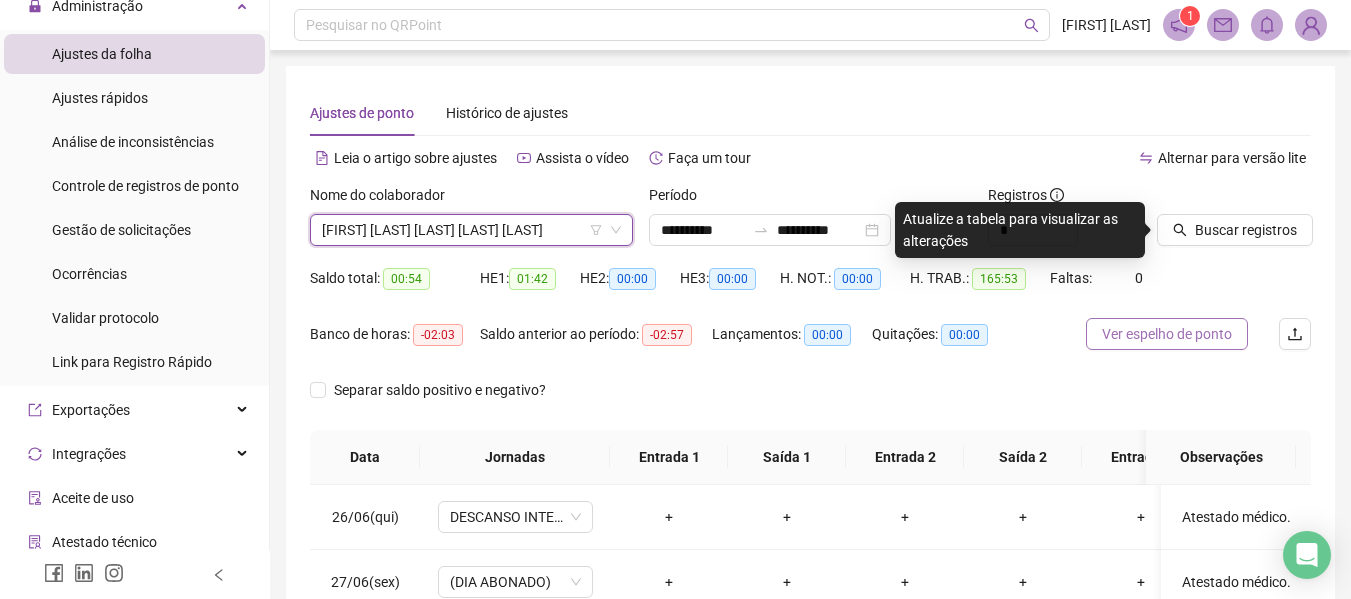 click on "Ver espelho de ponto" at bounding box center (1167, 334) 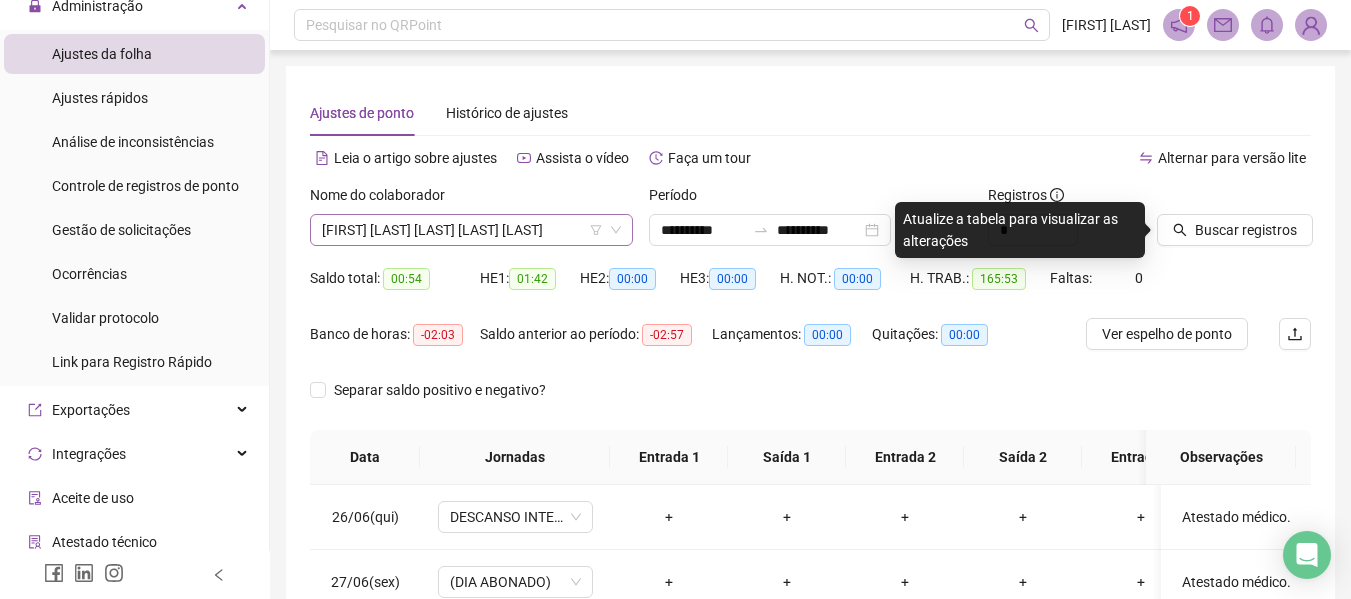 click on "[NAME]" at bounding box center [471, 230] 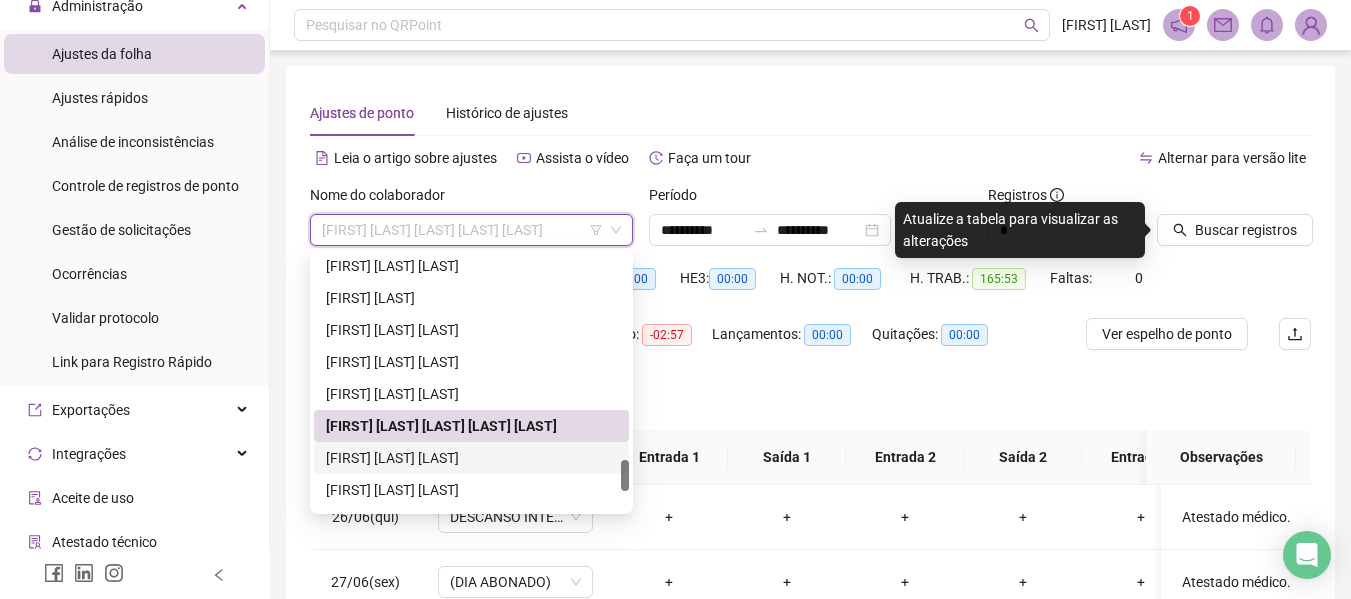 scroll, scrollTop: 1856, scrollLeft: 0, axis: vertical 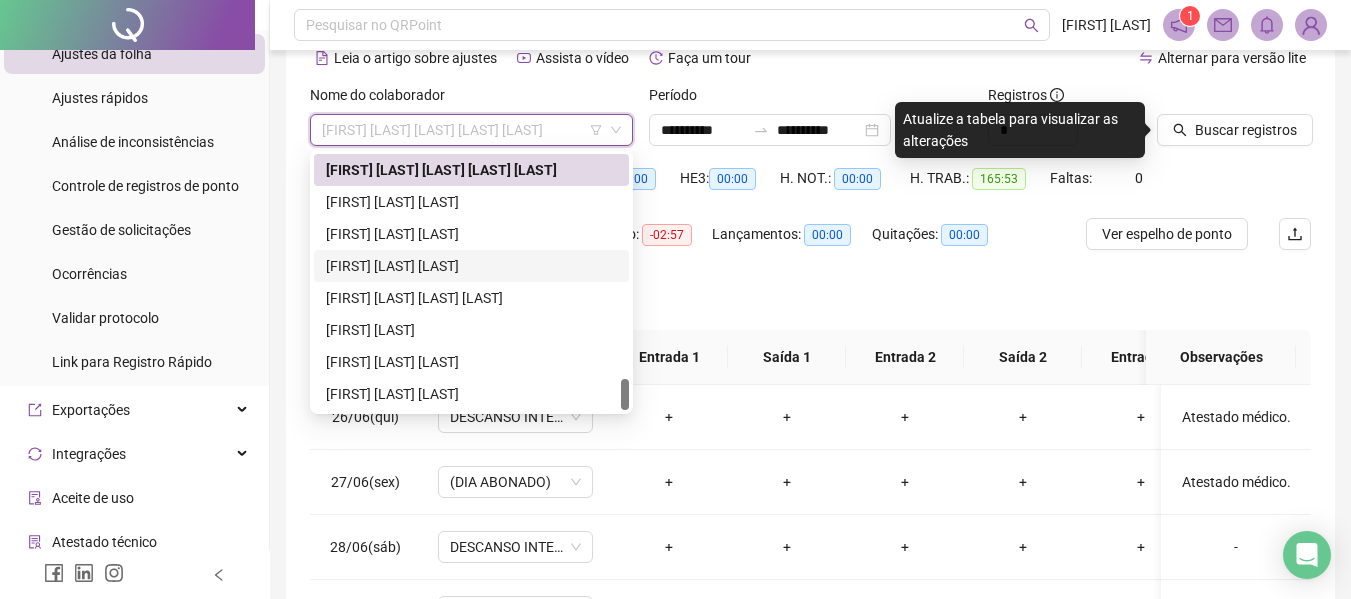 click on "[FIRST] [LAST]" at bounding box center [471, 266] 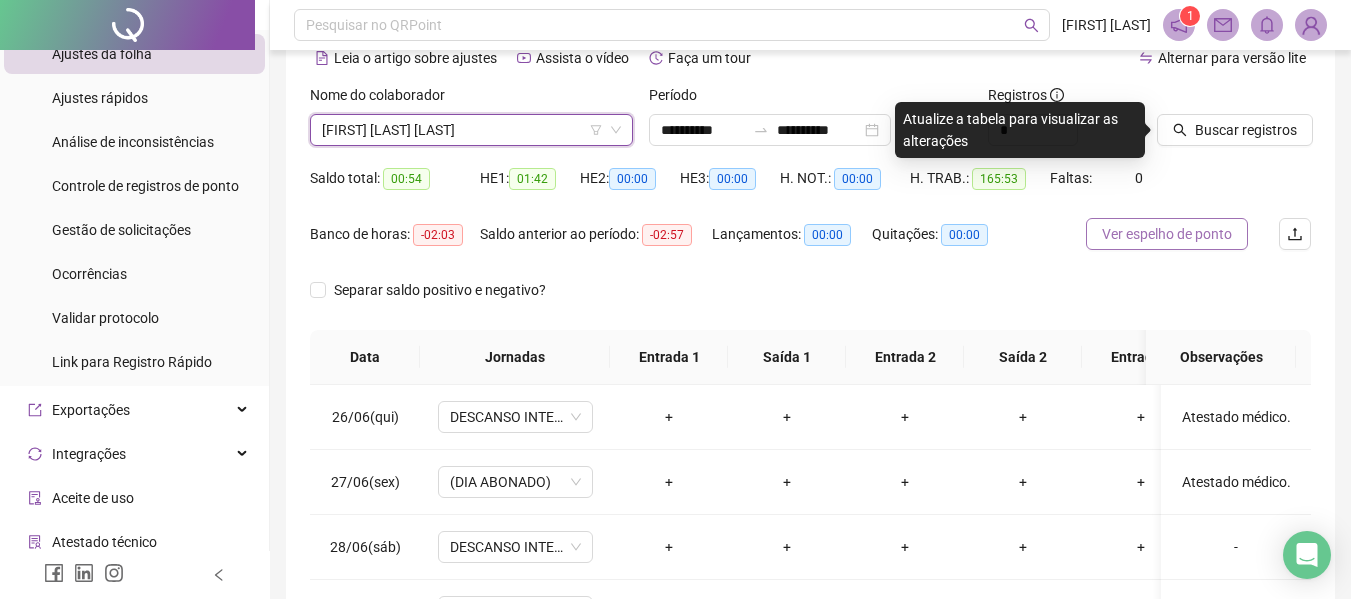 click on "Ver espelho de ponto" at bounding box center (1167, 234) 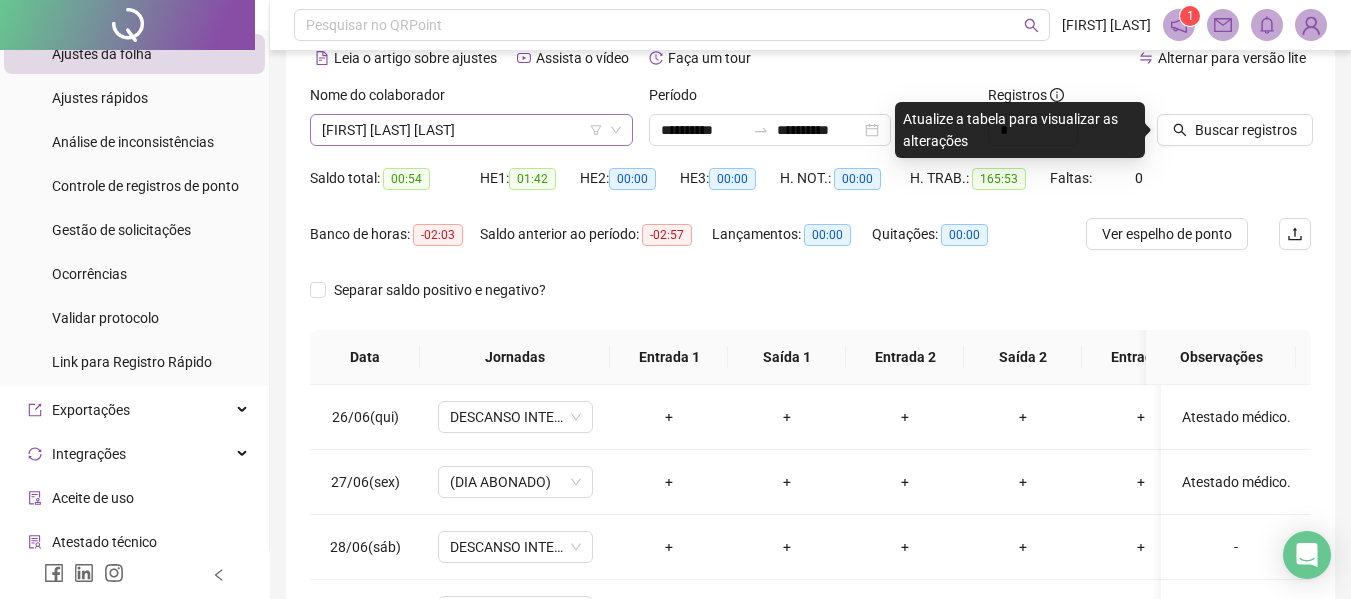 click on "[FIRST] [LAST]" at bounding box center (471, 130) 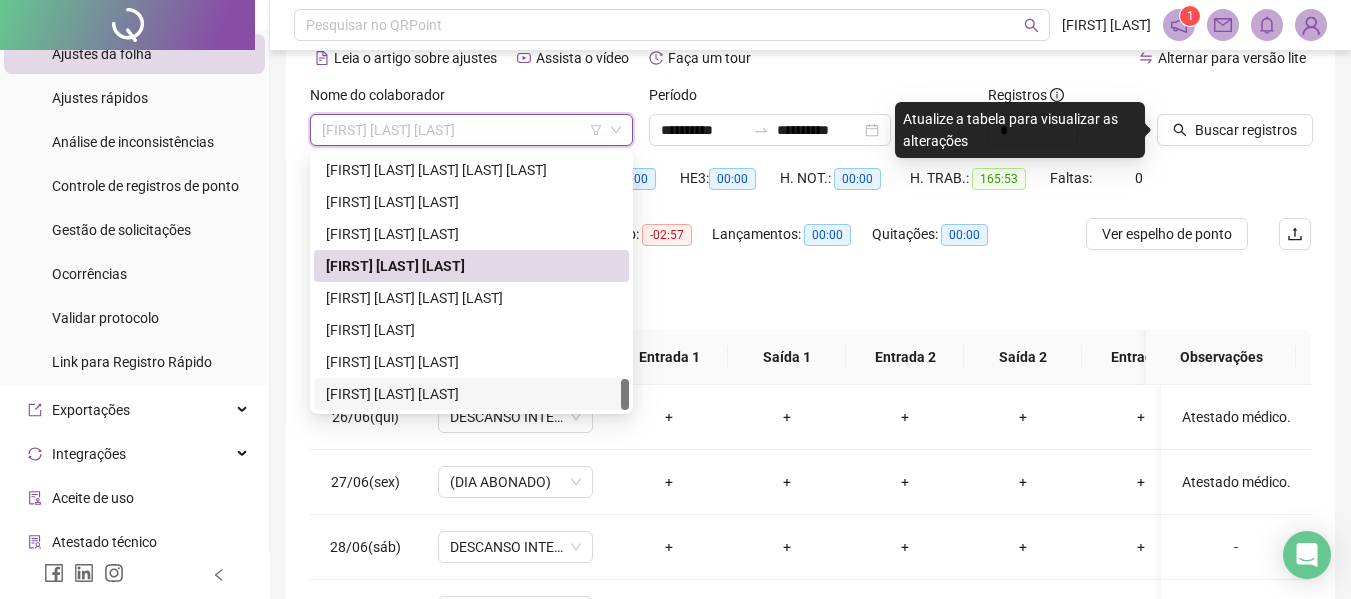 click on "[NAME]" at bounding box center (471, 394) 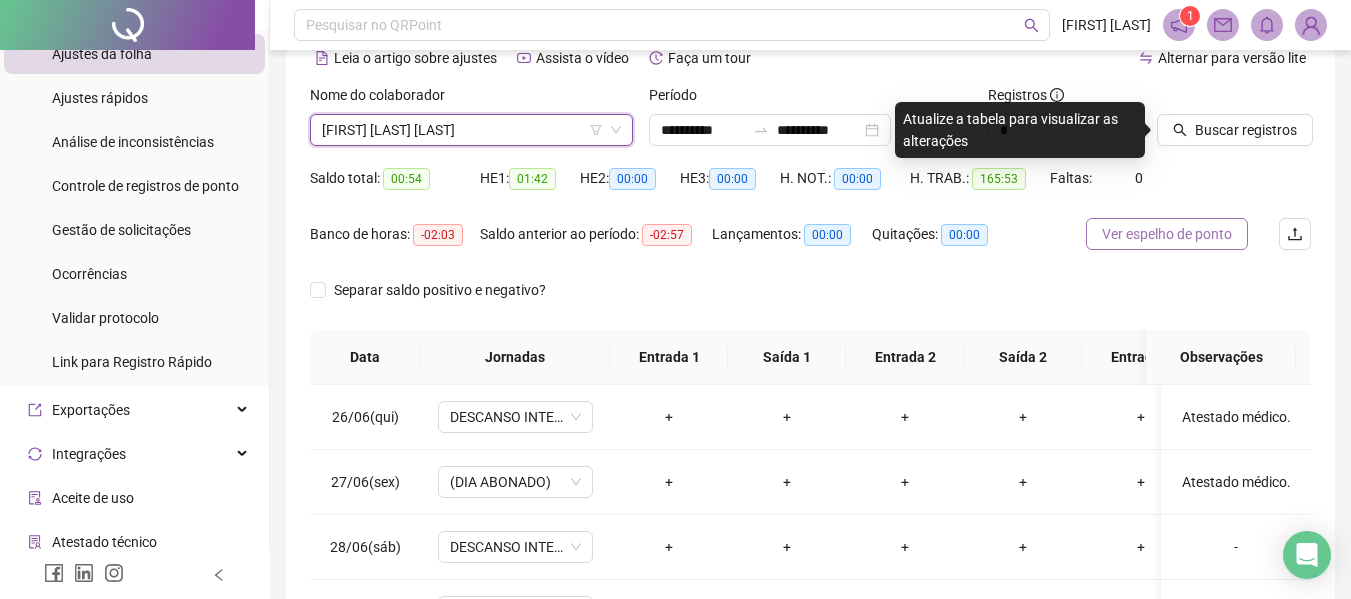 click on "Ver espelho de ponto" at bounding box center [1167, 234] 